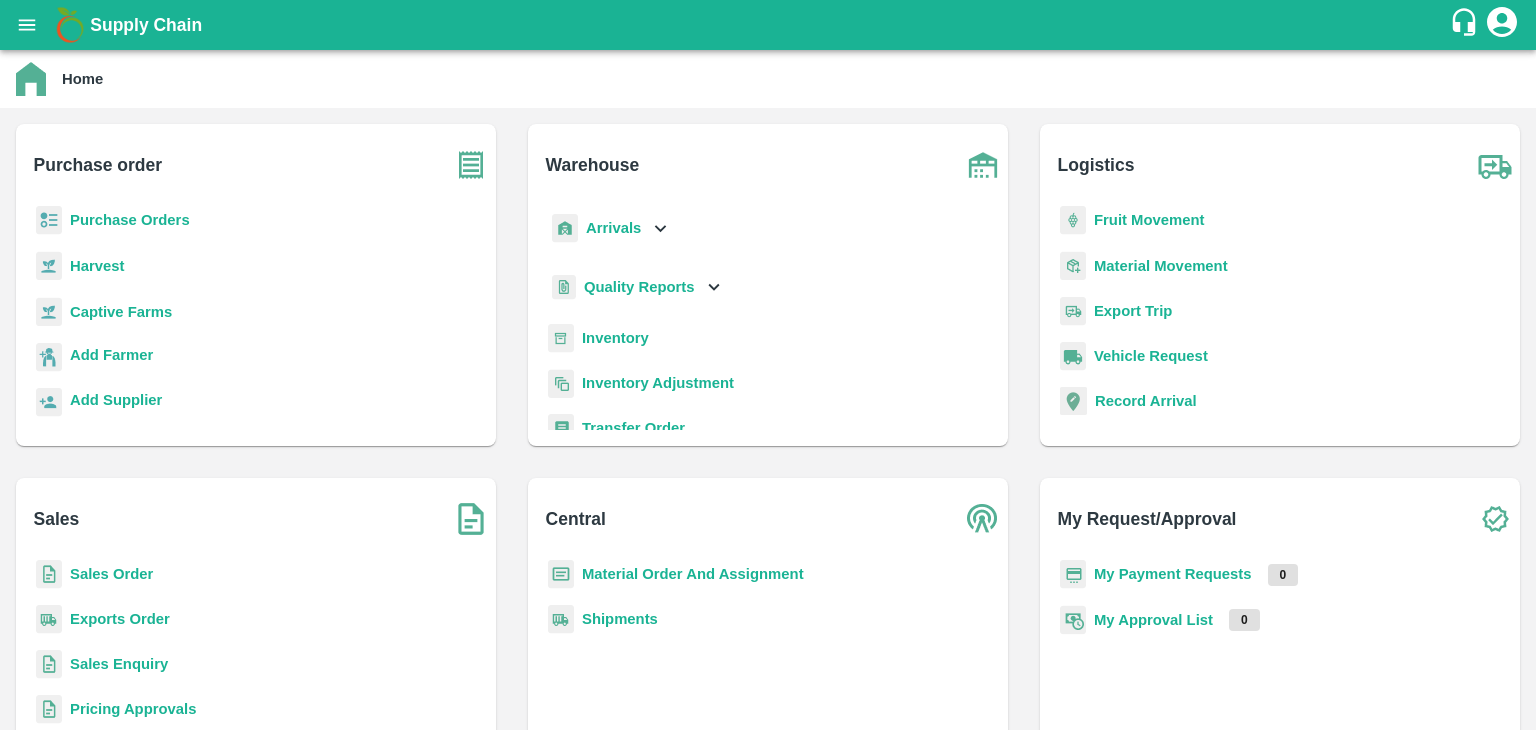 scroll, scrollTop: 0, scrollLeft: 0, axis: both 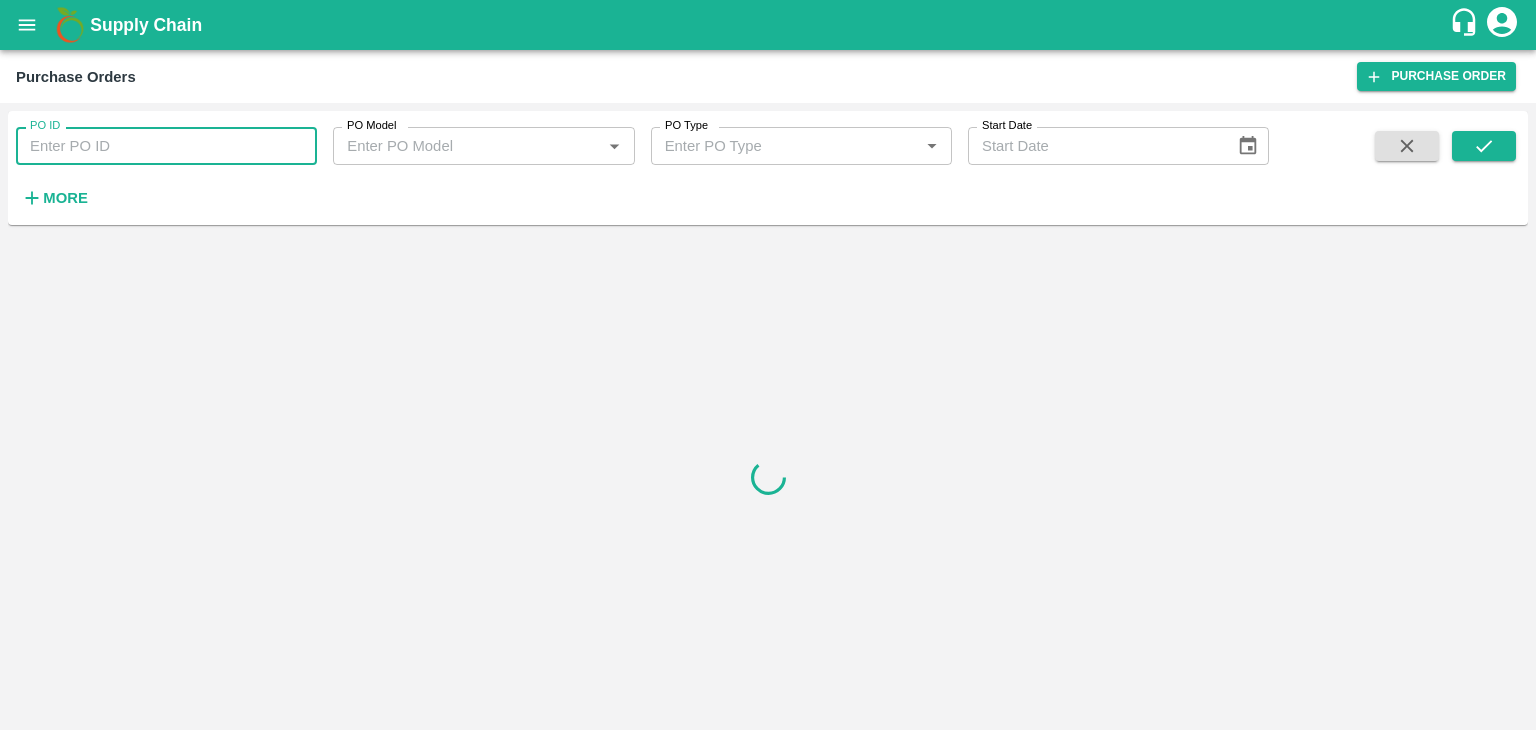 click on "PO ID" at bounding box center [166, 146] 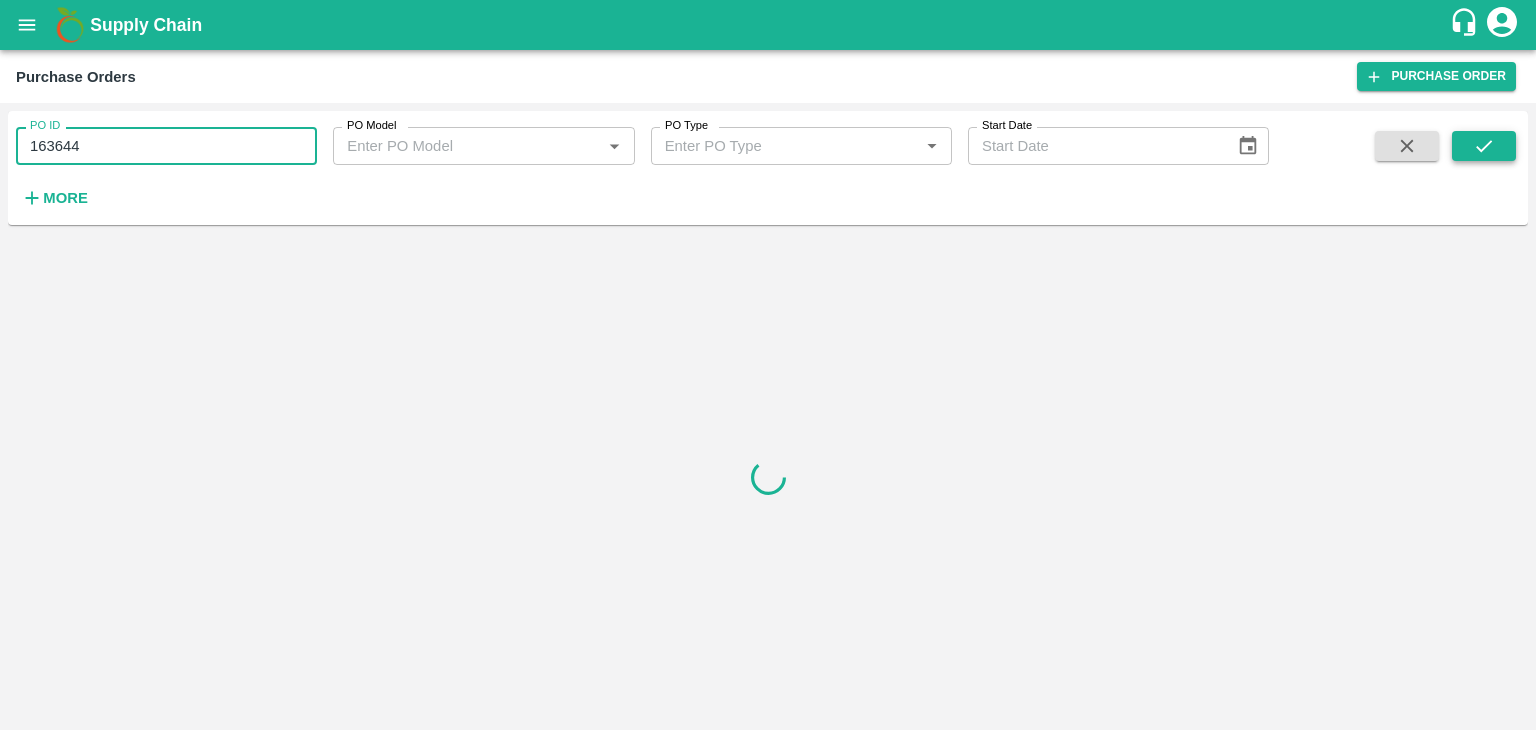 type on "163644" 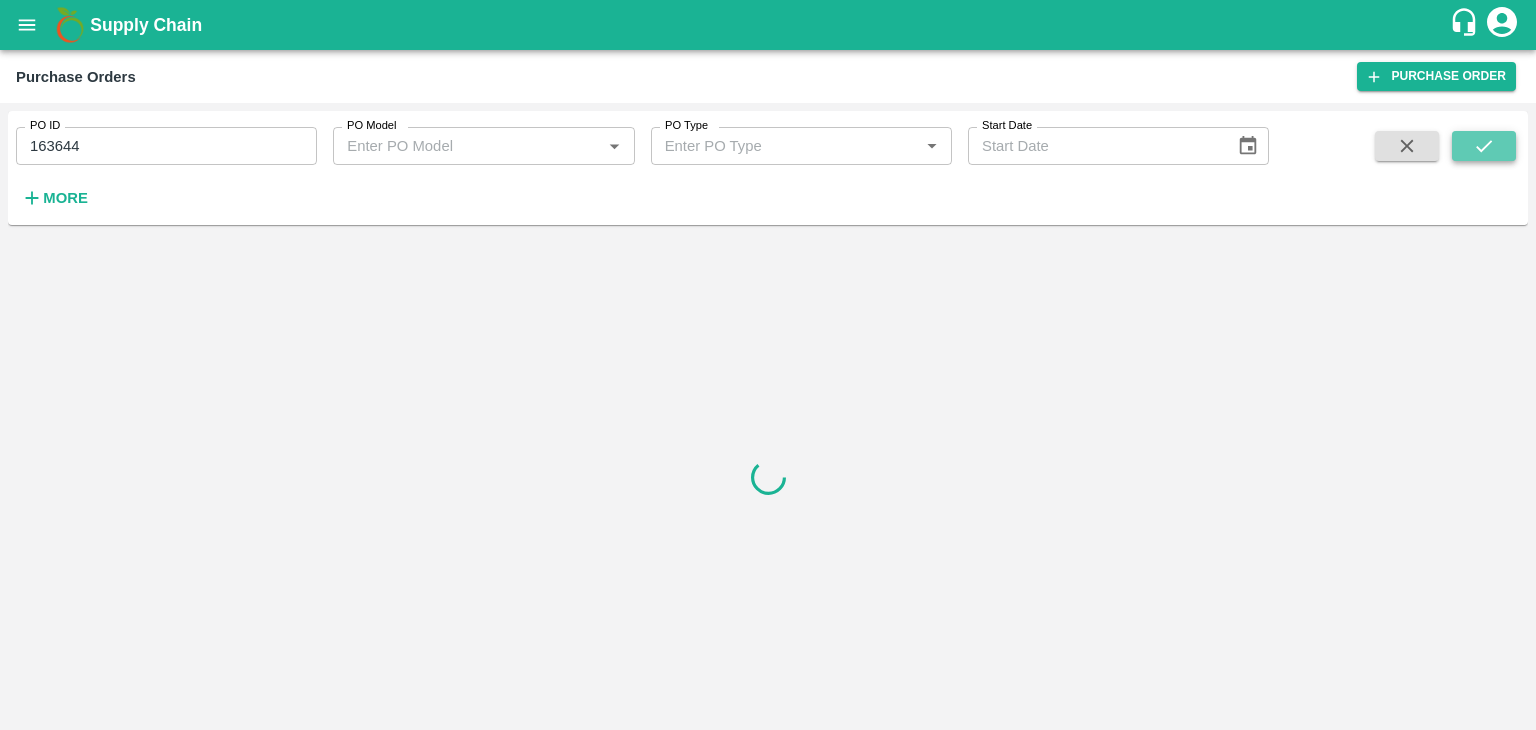 click 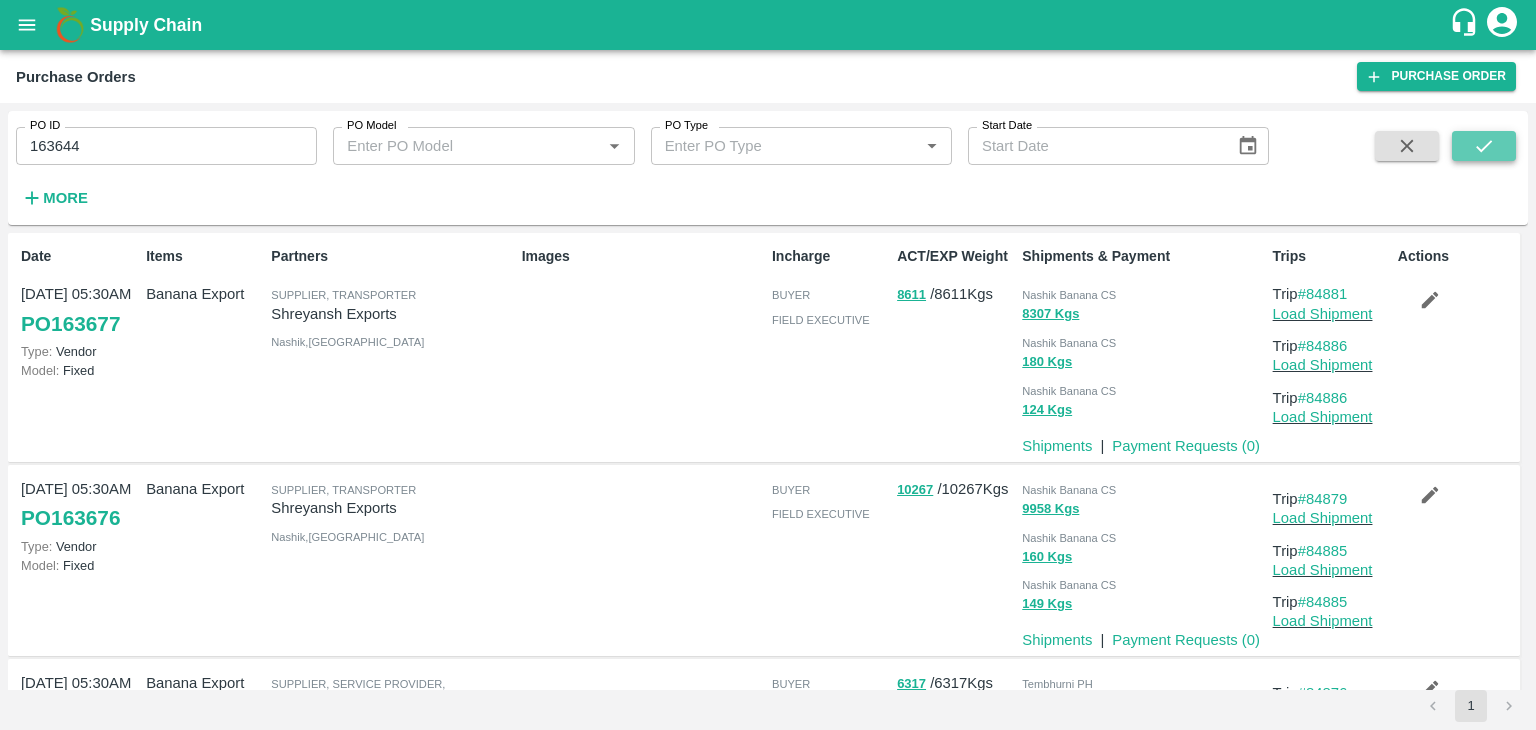 click at bounding box center (1484, 146) 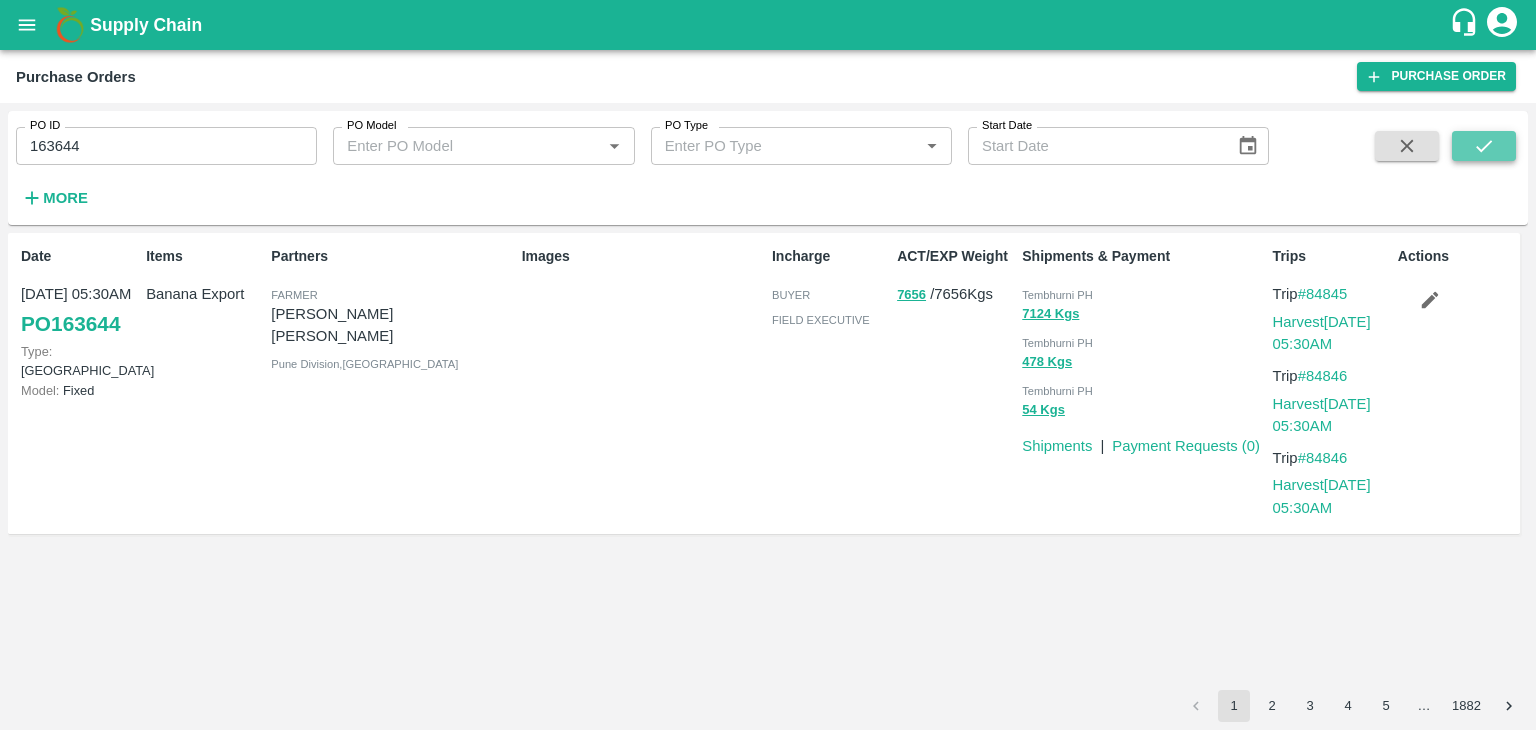 click at bounding box center [1484, 146] 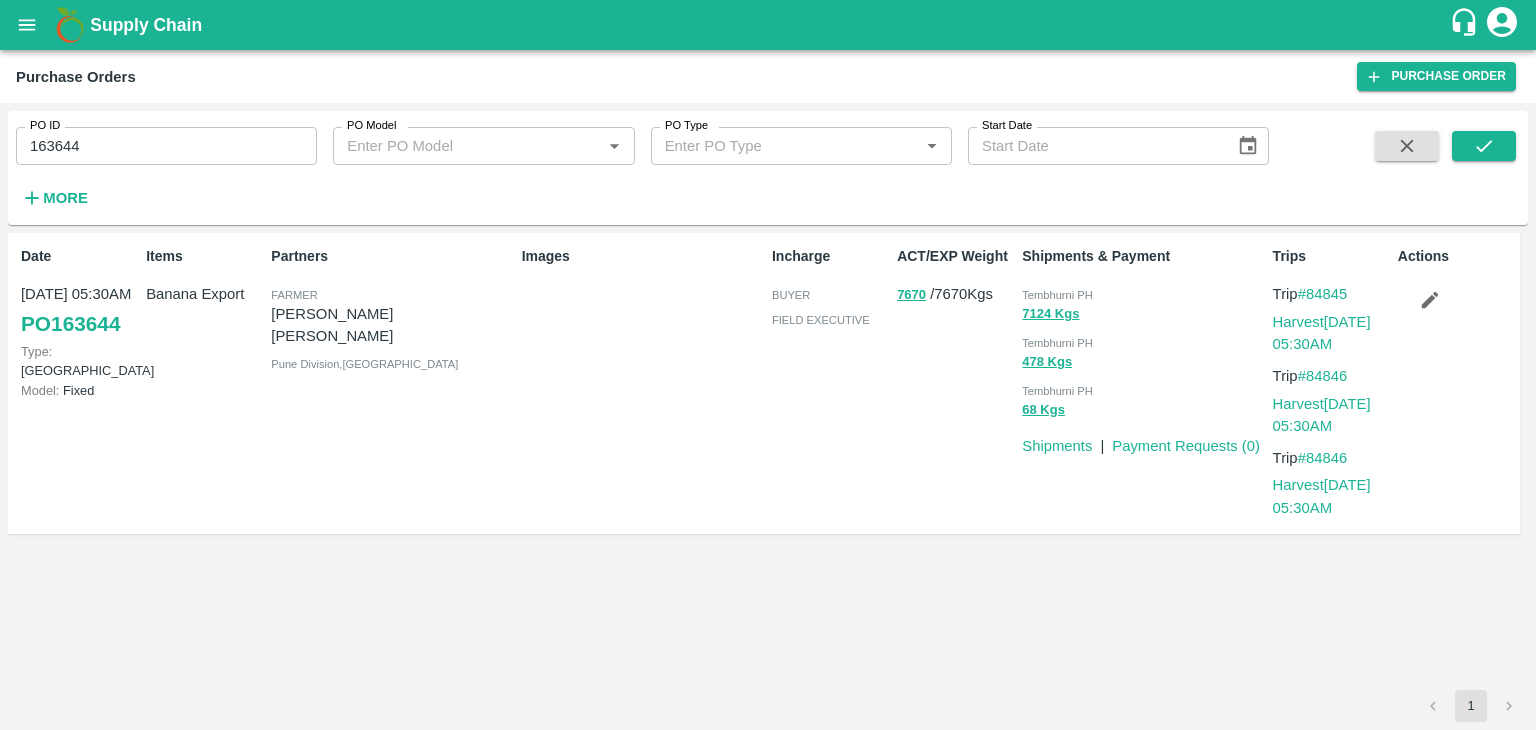type 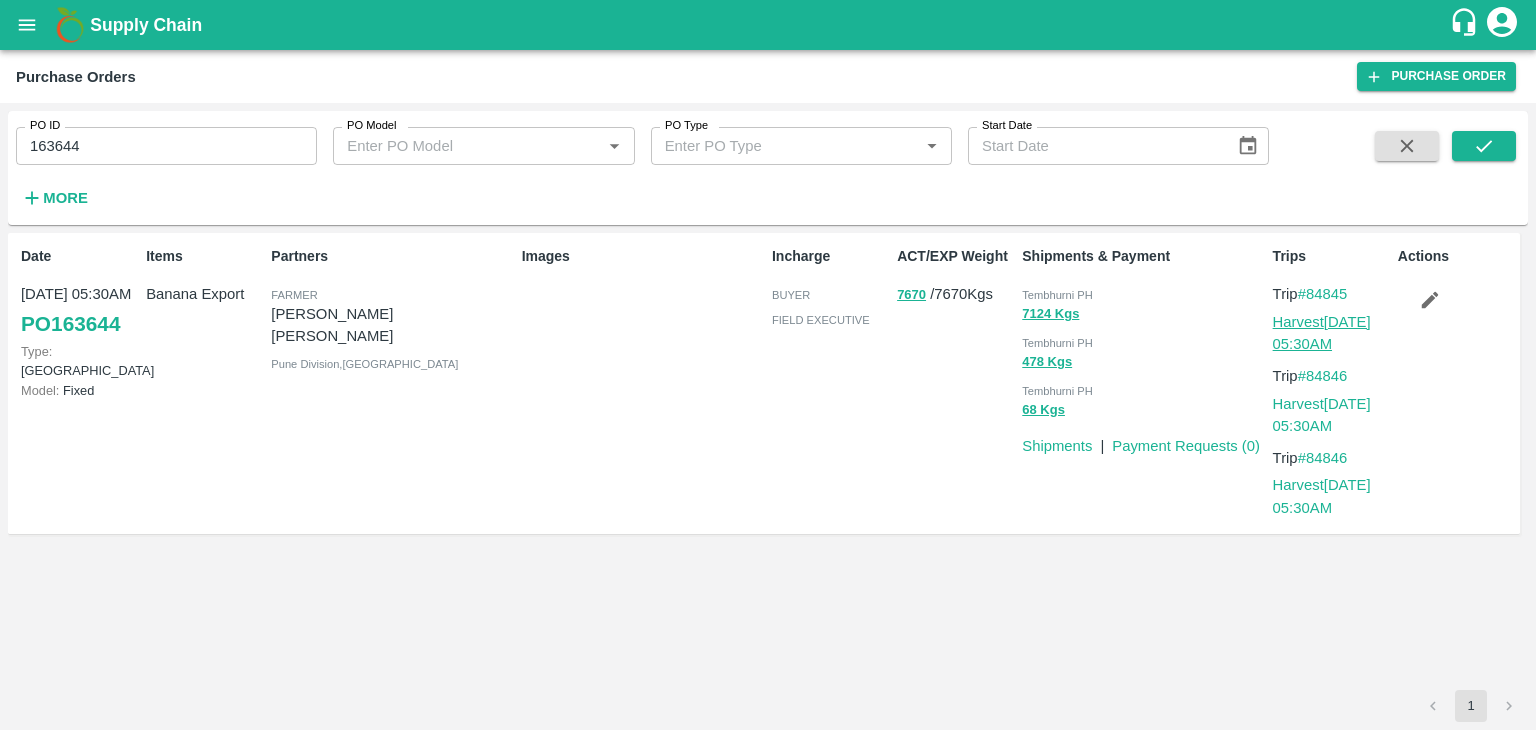 click on "Harvest  16 Jul, 05:30AM" at bounding box center [1322, 333] 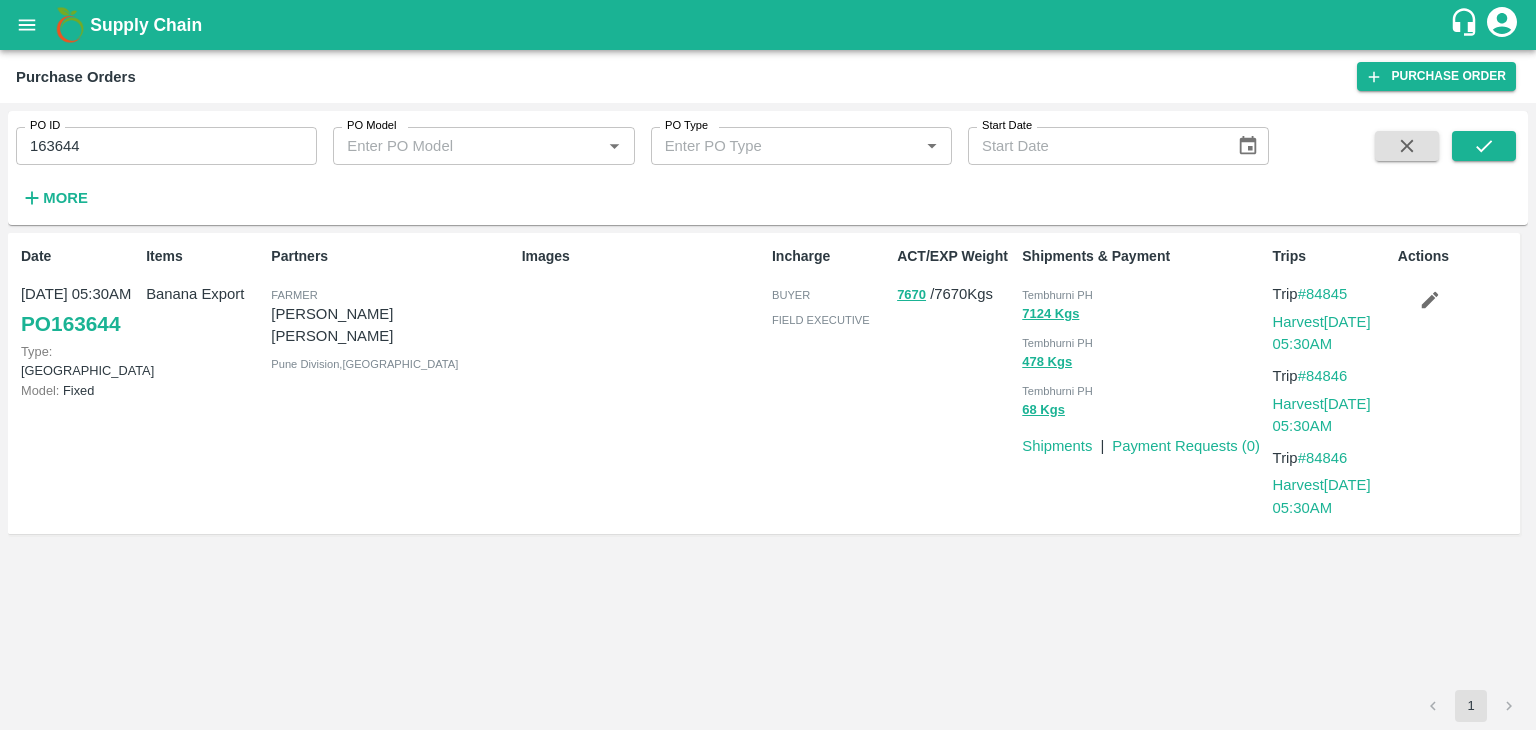 click on "Actions" at bounding box center [1452, 383] 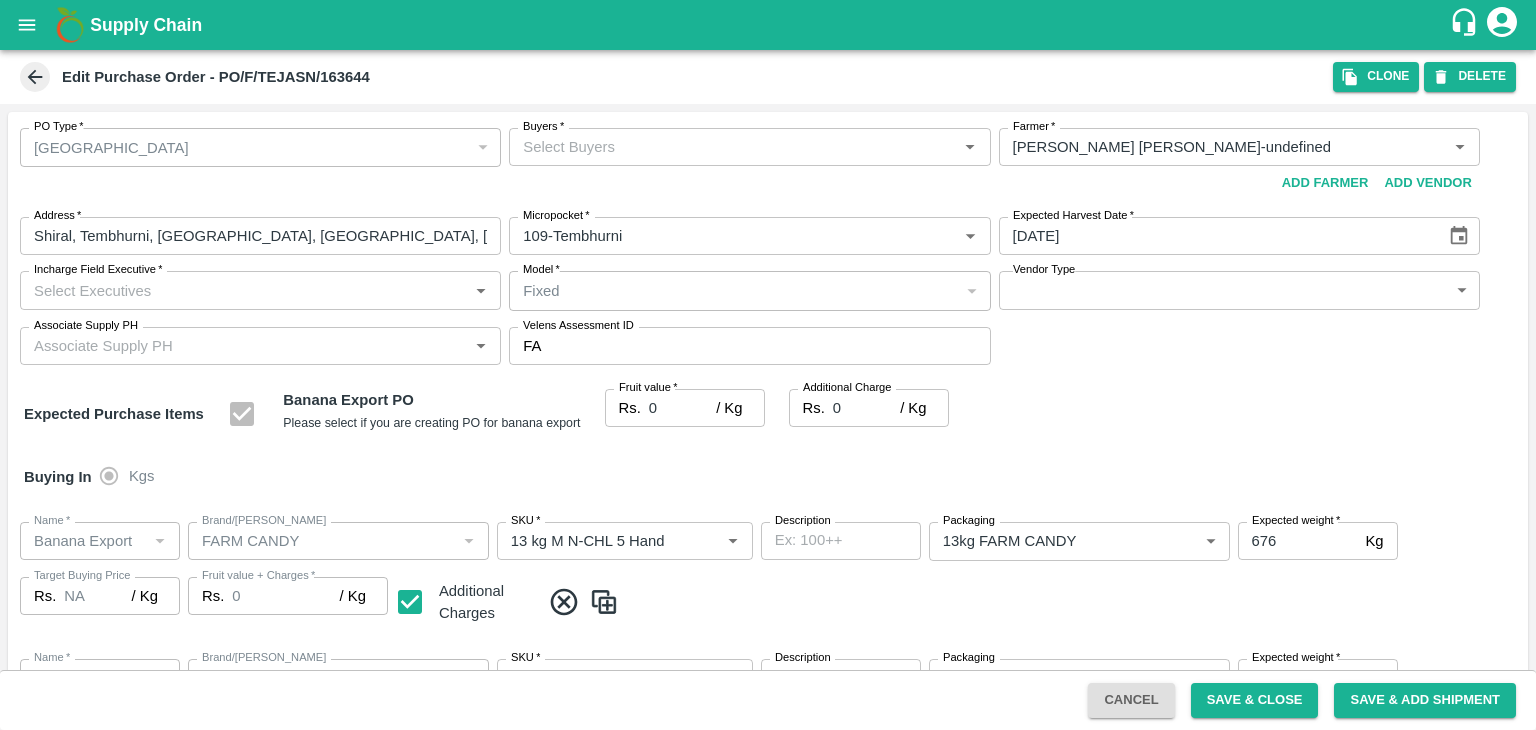click on "Buyers   *" at bounding box center [749, 147] 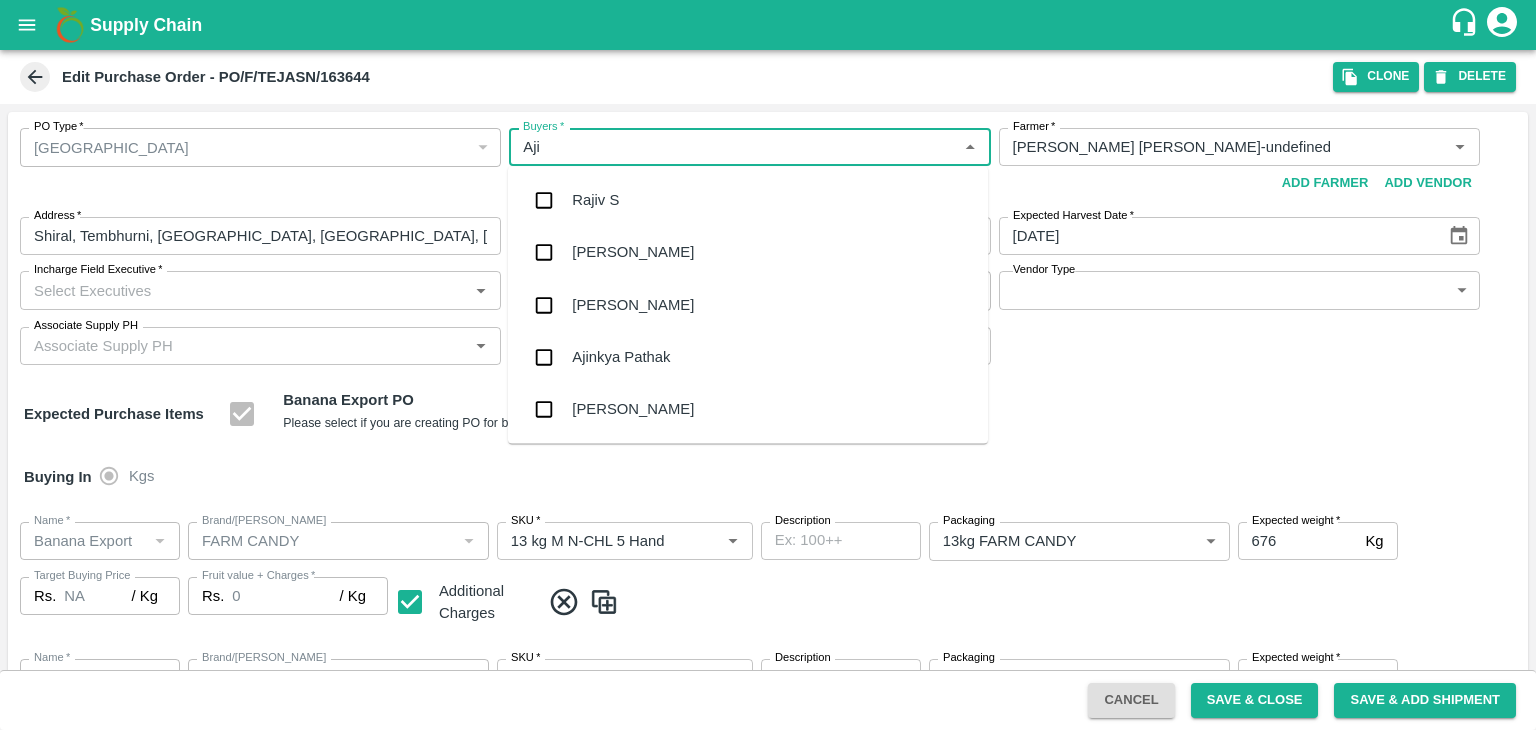 type on "Ajit" 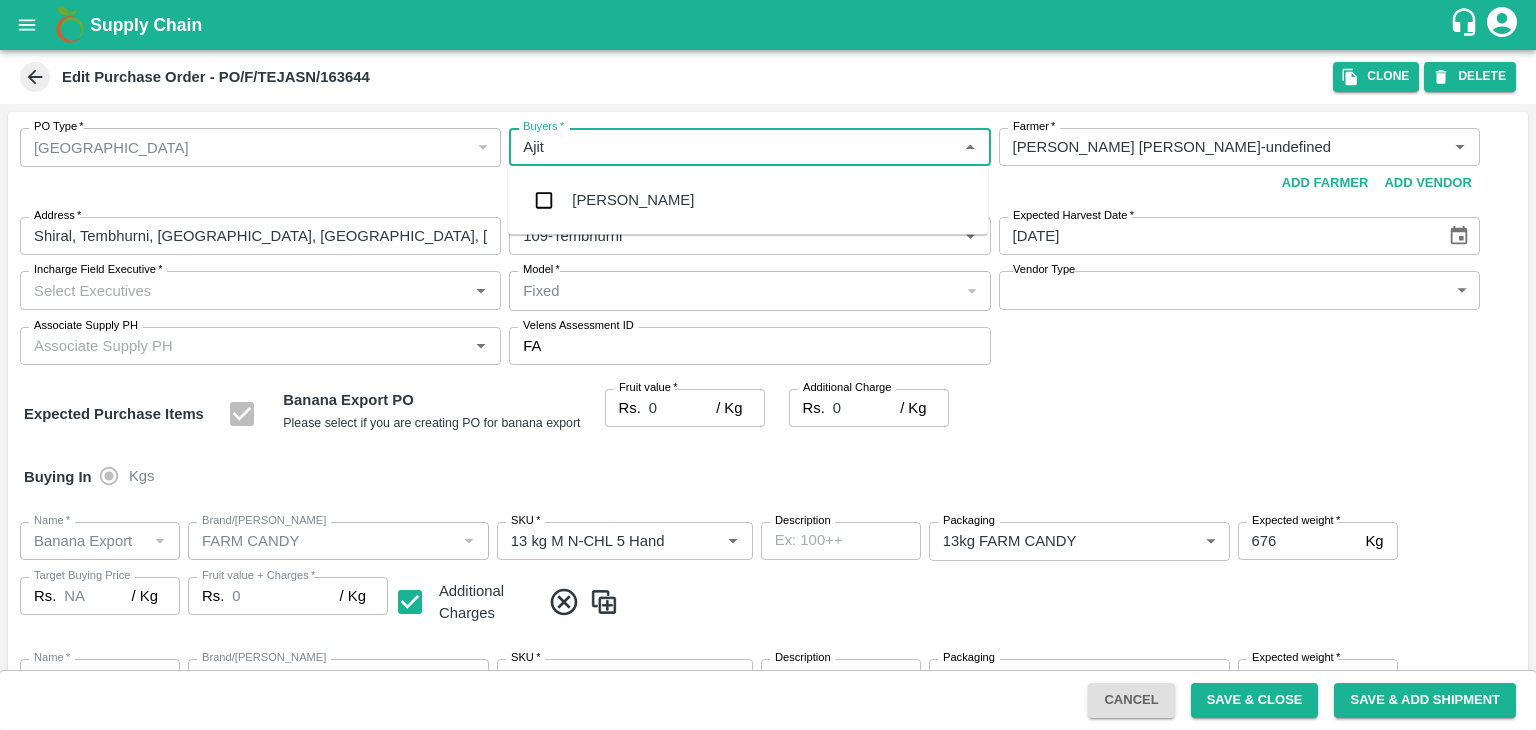 click on "Ajit Otari" at bounding box center [748, 200] 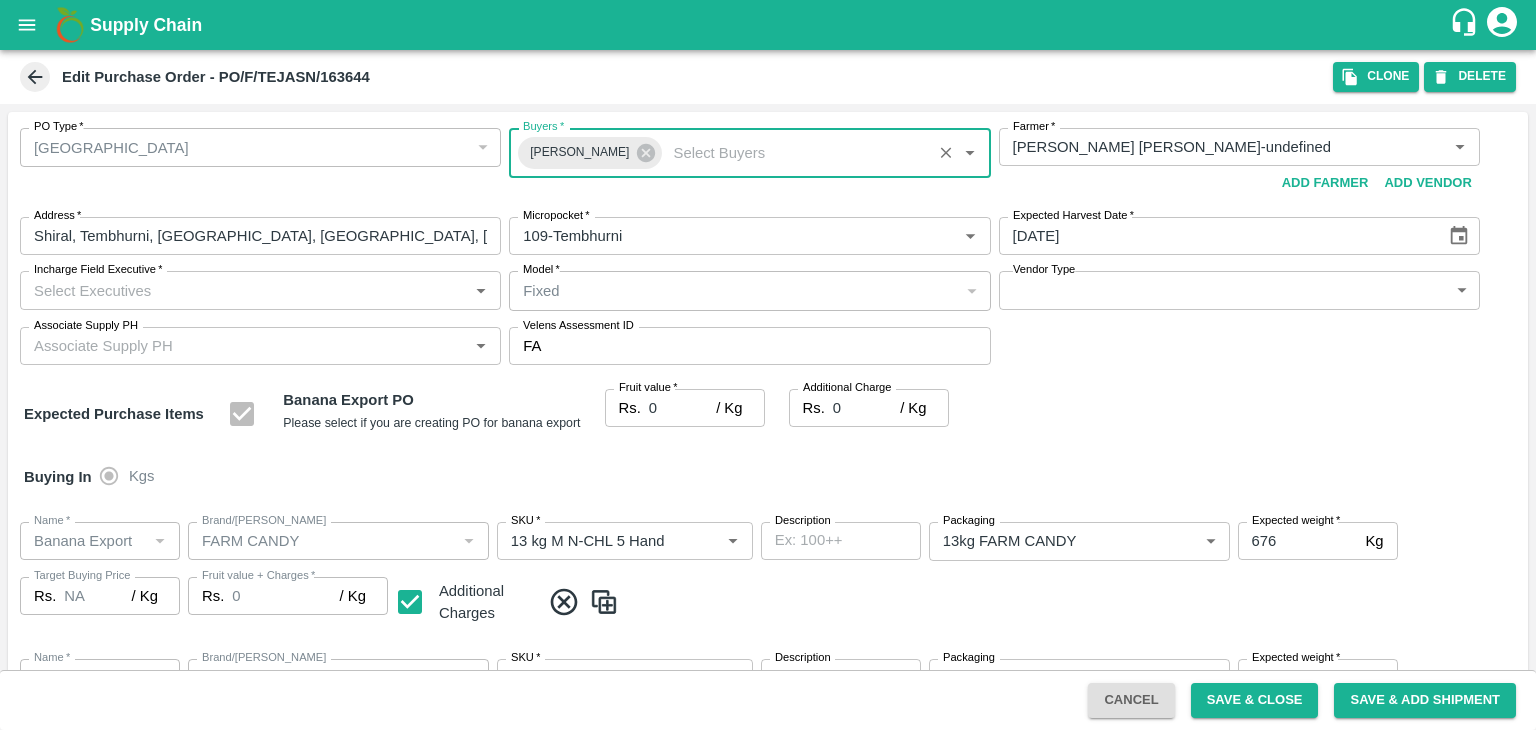 click on "Incharge Field Executive   *" at bounding box center [244, 290] 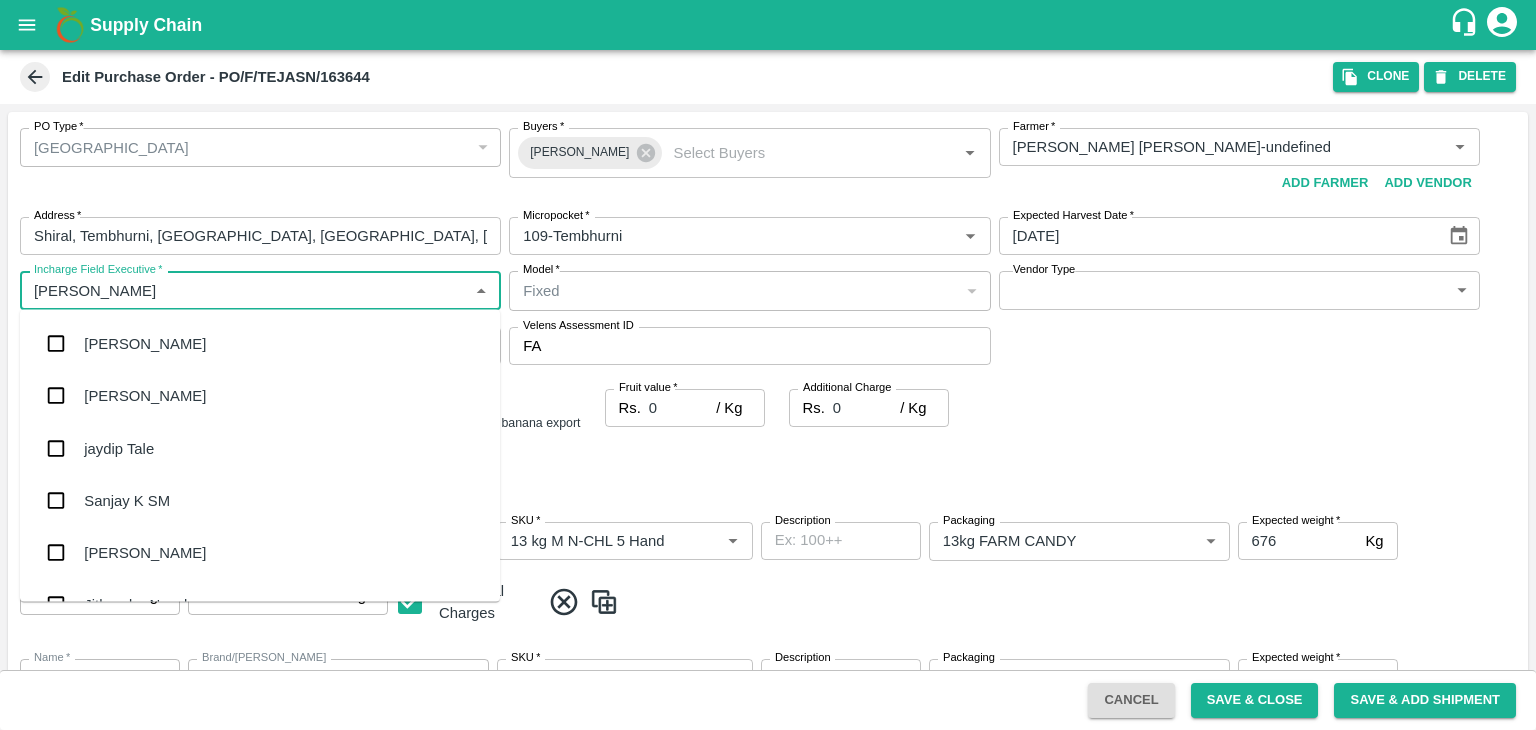 type on "Jay" 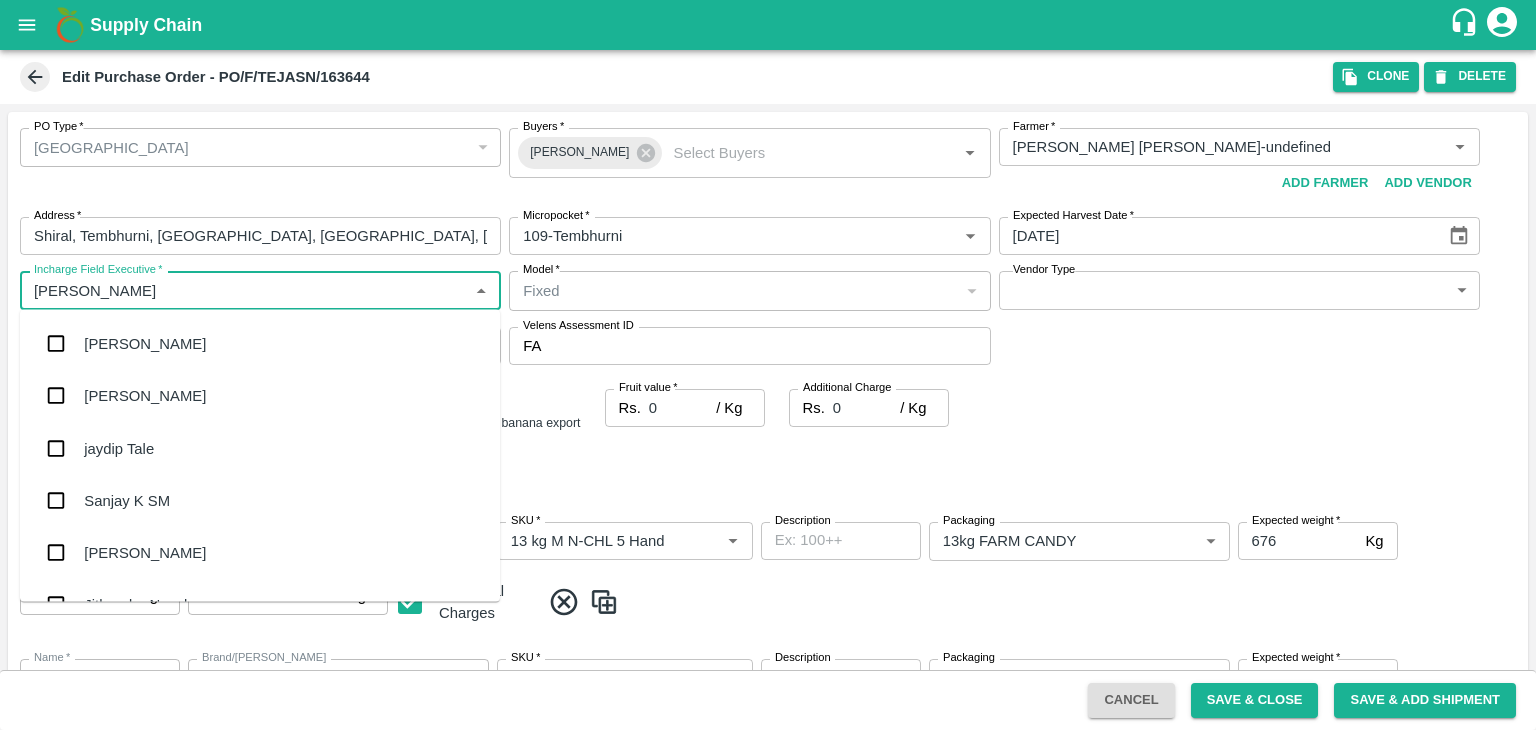 click on "jaydip Tale" at bounding box center [260, 448] 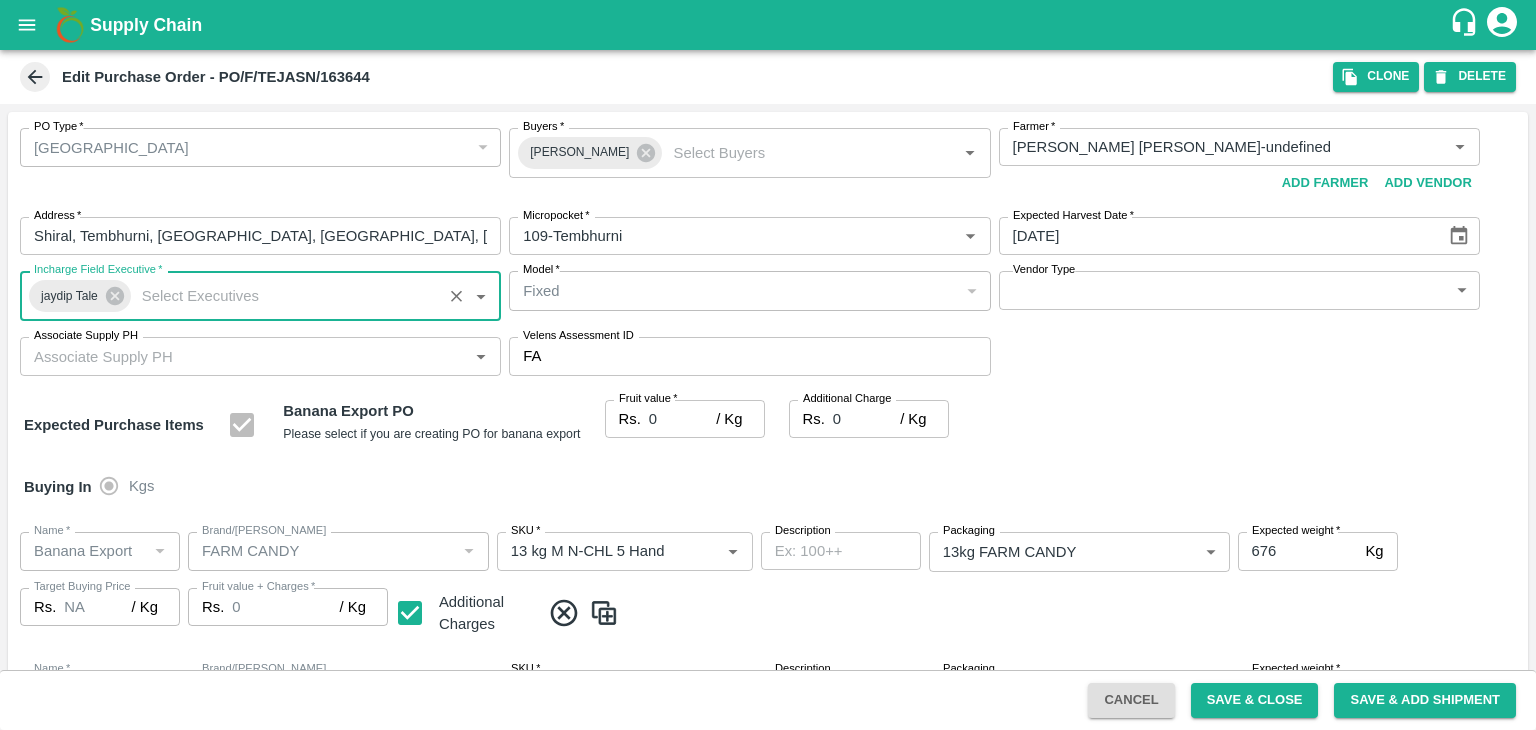click on "Fixed" at bounding box center [740, 291] 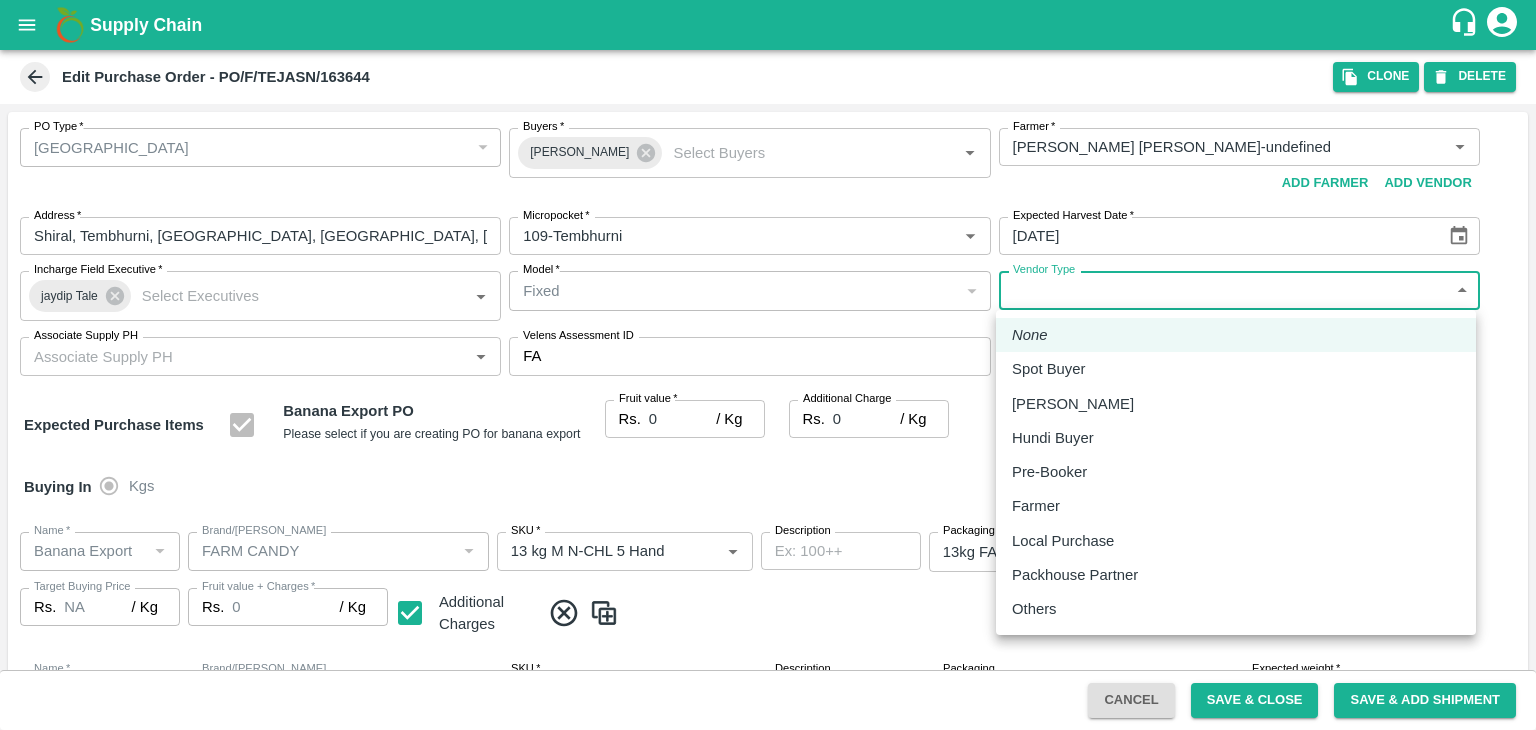 click on "Supply Chain Edit Purchase Order - PO/F/TEJASN/163644 Clone DELETE PO Type   * Farm Gate 1 PO Type Buyers   * Ajit Otari Buyers   * Farmer   * Farmer   * Add Vendor Add Farmer Address   * Shiral, Tembhurni, Solapur, Madha, Maharashtra Address Micropocket   * Micropocket   * Expected Harvest Date   * 16/07/2025 Expected Harvest Date Incharge Field Executive   * jaydip Tale Incharge Field Executive   * Model   * Fixed Fixed Model Vendor Type ​ Vendor Type Associate Supply PH Associate Supply PH Velens Assessment ID FA Velens Assessment ID Expected Purchase Items Banana Export PO Please select if you are creating PO for banana export Fruit value   * Rs. 0 / Kg Fruit value Additional Charge Rs. 0 / Kg Additional Charge Buying In Kgs Name   * Name   * Brand/Marka Brand/Marka SKU   * SKU   * Description x Description Packaging 13kg FARM CANDY 466 Packaging Expected weight   * 676 Kg Expected weight Target Buying Price Rs. NA / Kg Target Buying Price Fruit value + Charges   *" at bounding box center (768, 365) 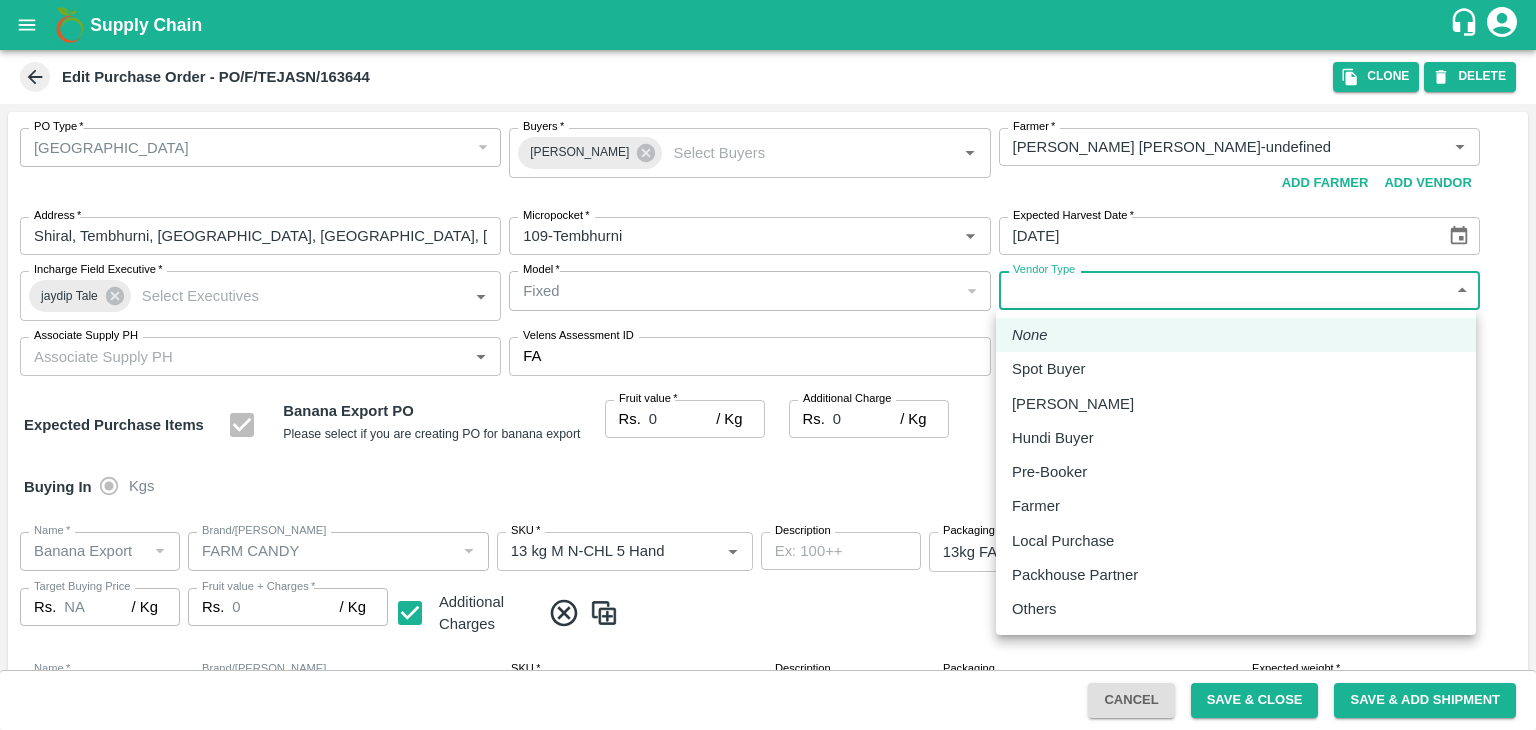 click on "Farmer" at bounding box center (1036, 506) 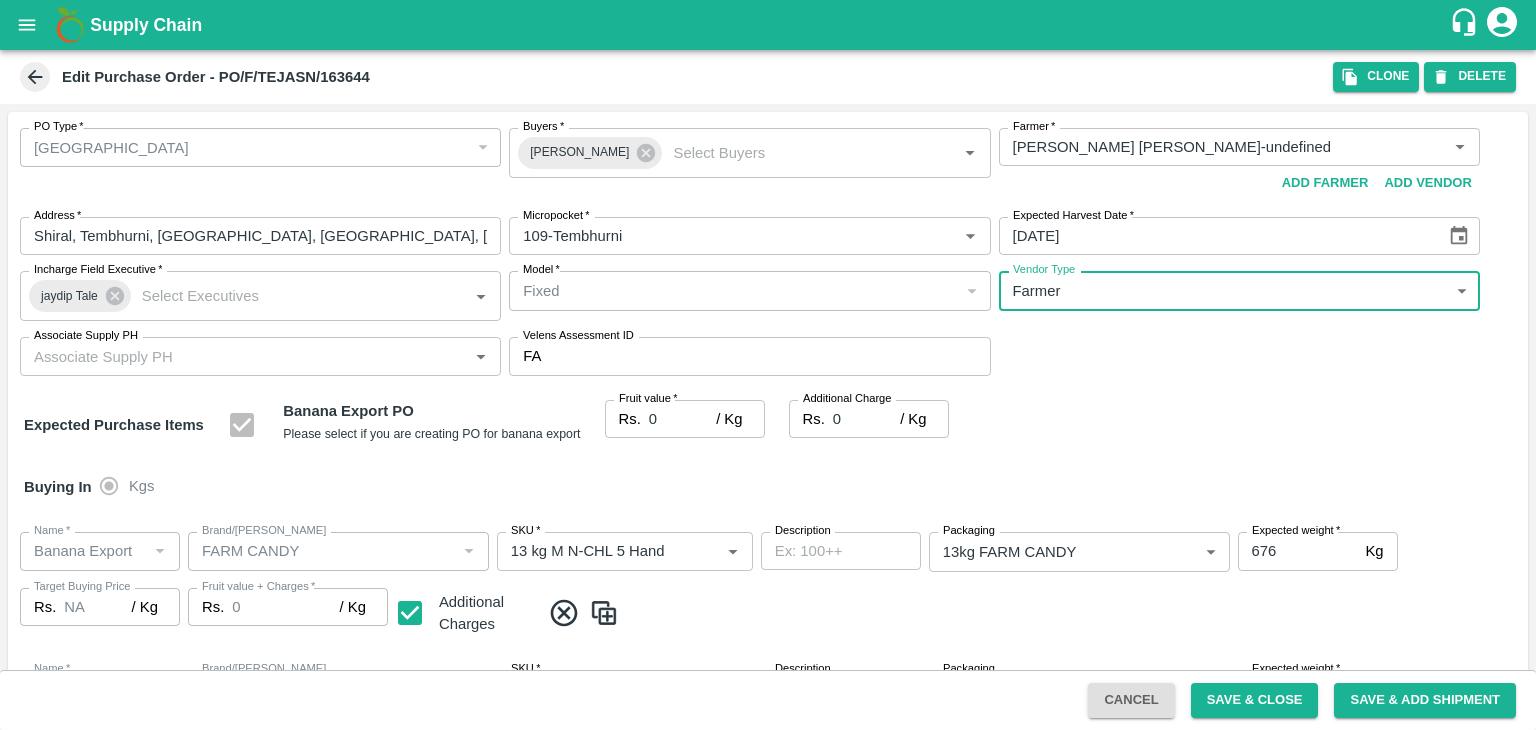 type on "FARMER" 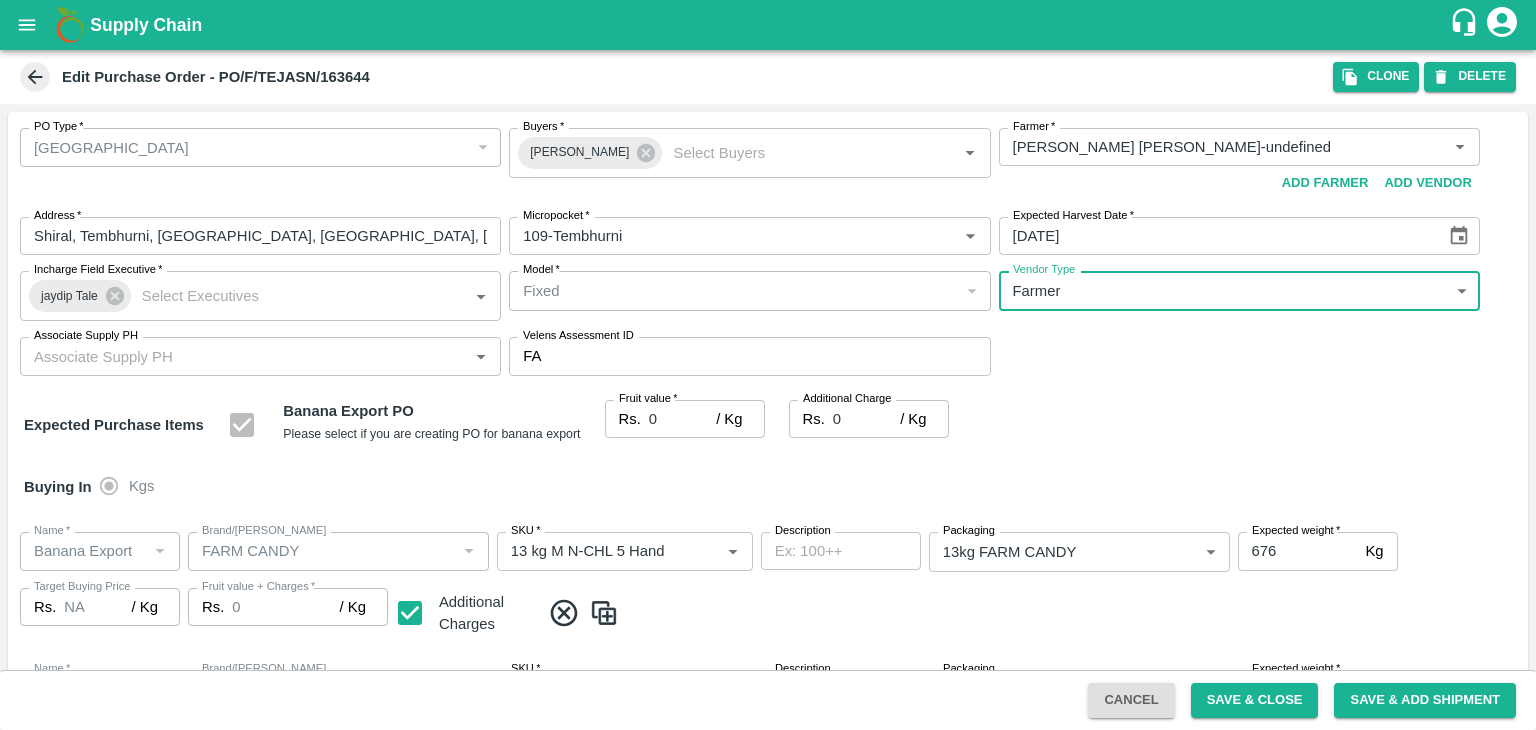 click on "Associate Supply PH" at bounding box center (244, 356) 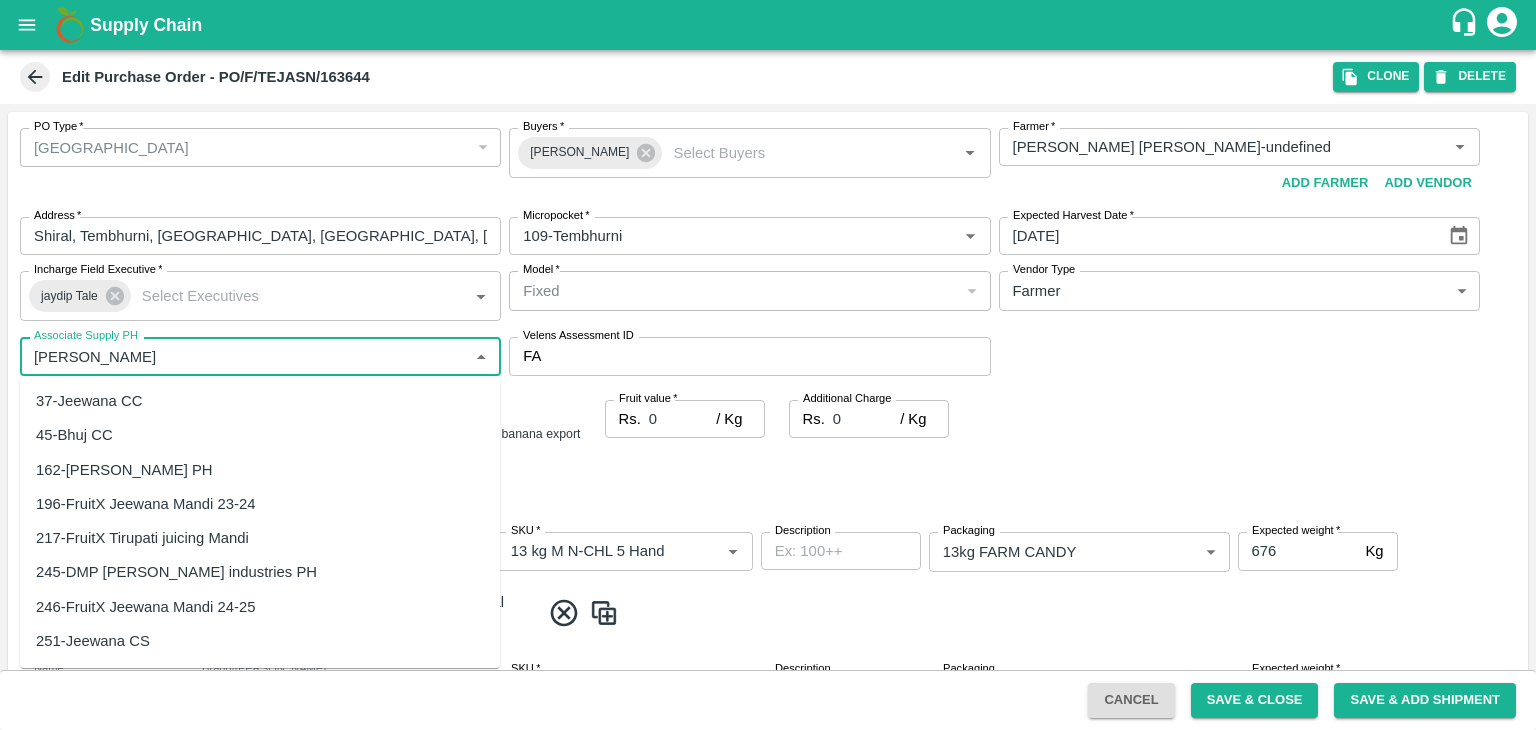 type on "J" 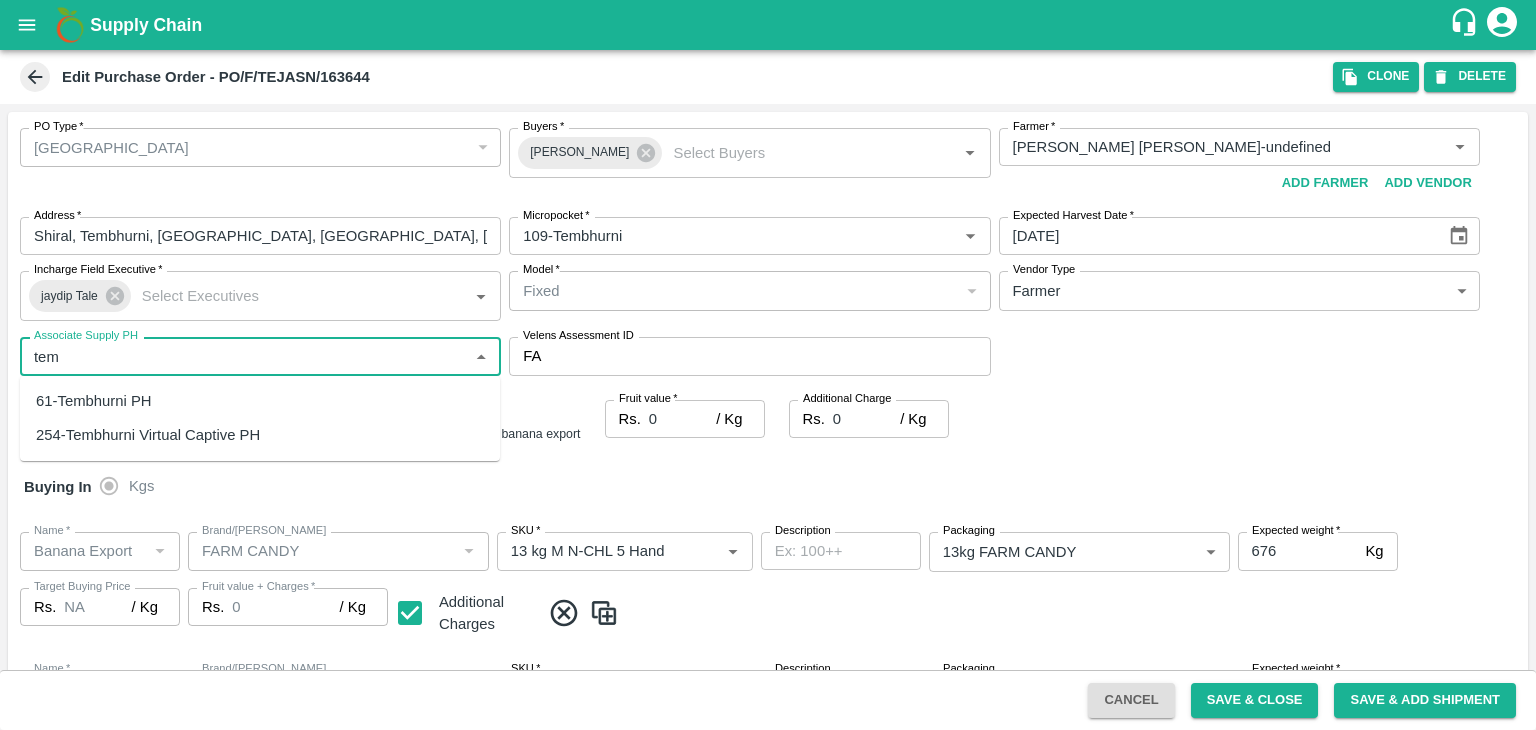 click on "61-Tembhurni PH" at bounding box center [260, 401] 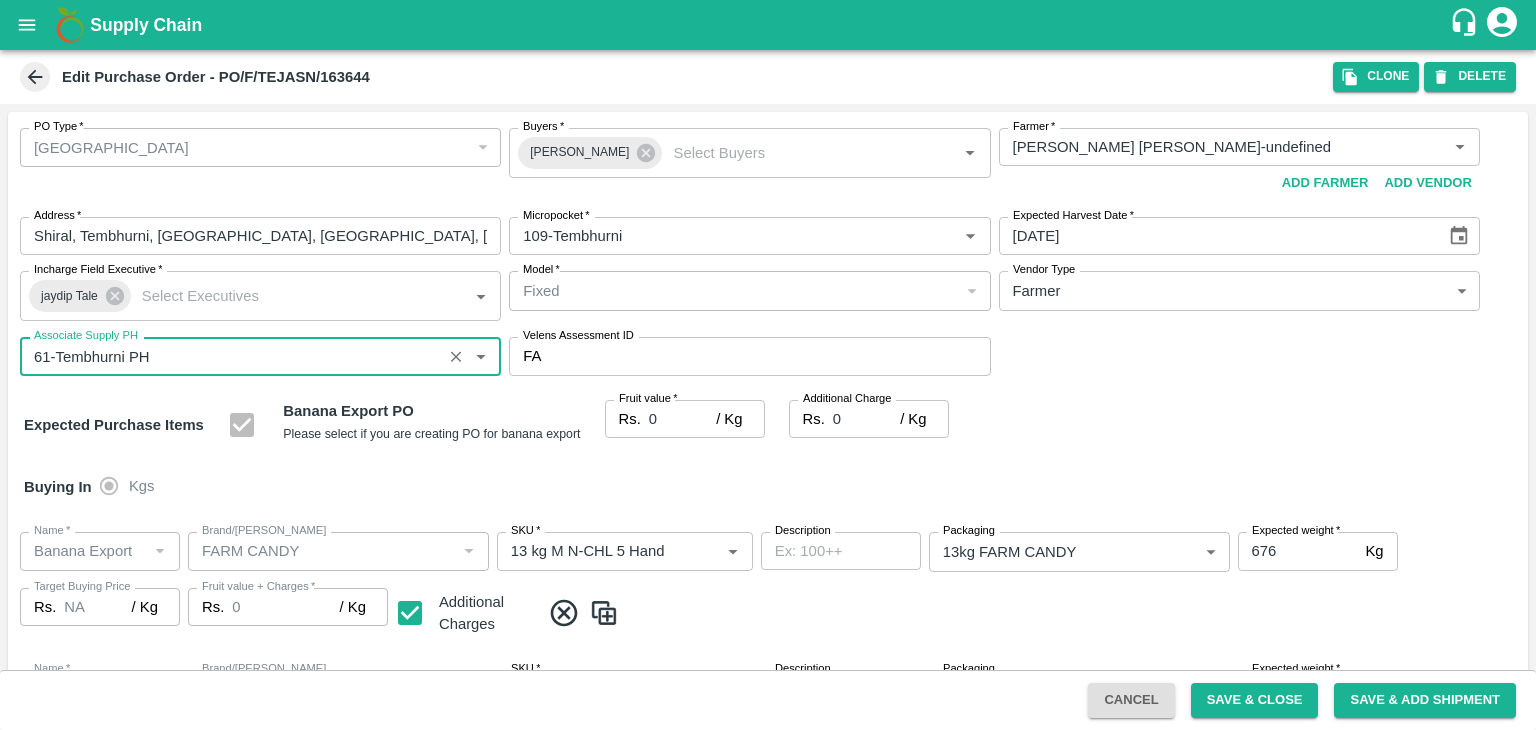 type on "61-Tembhurni PH" 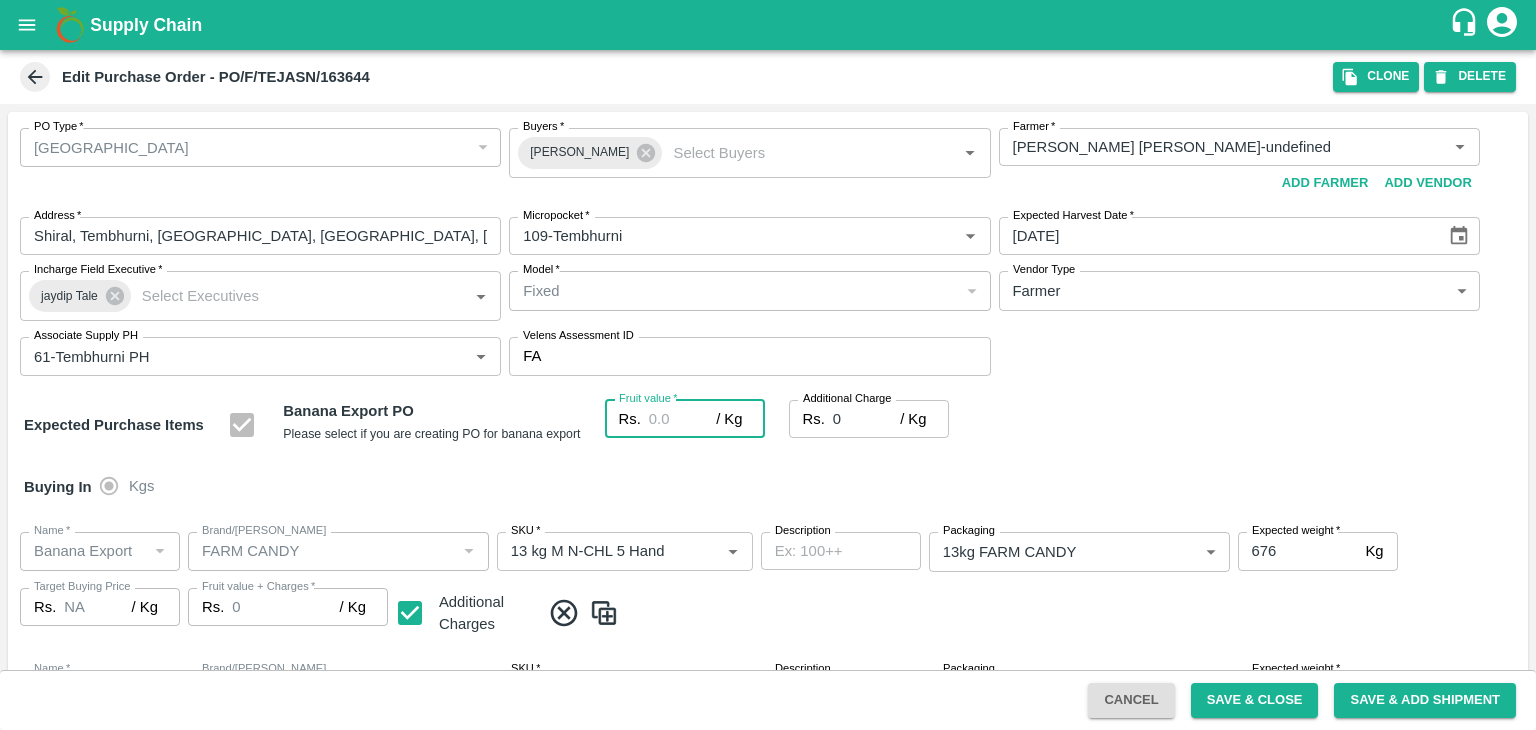 type on "2" 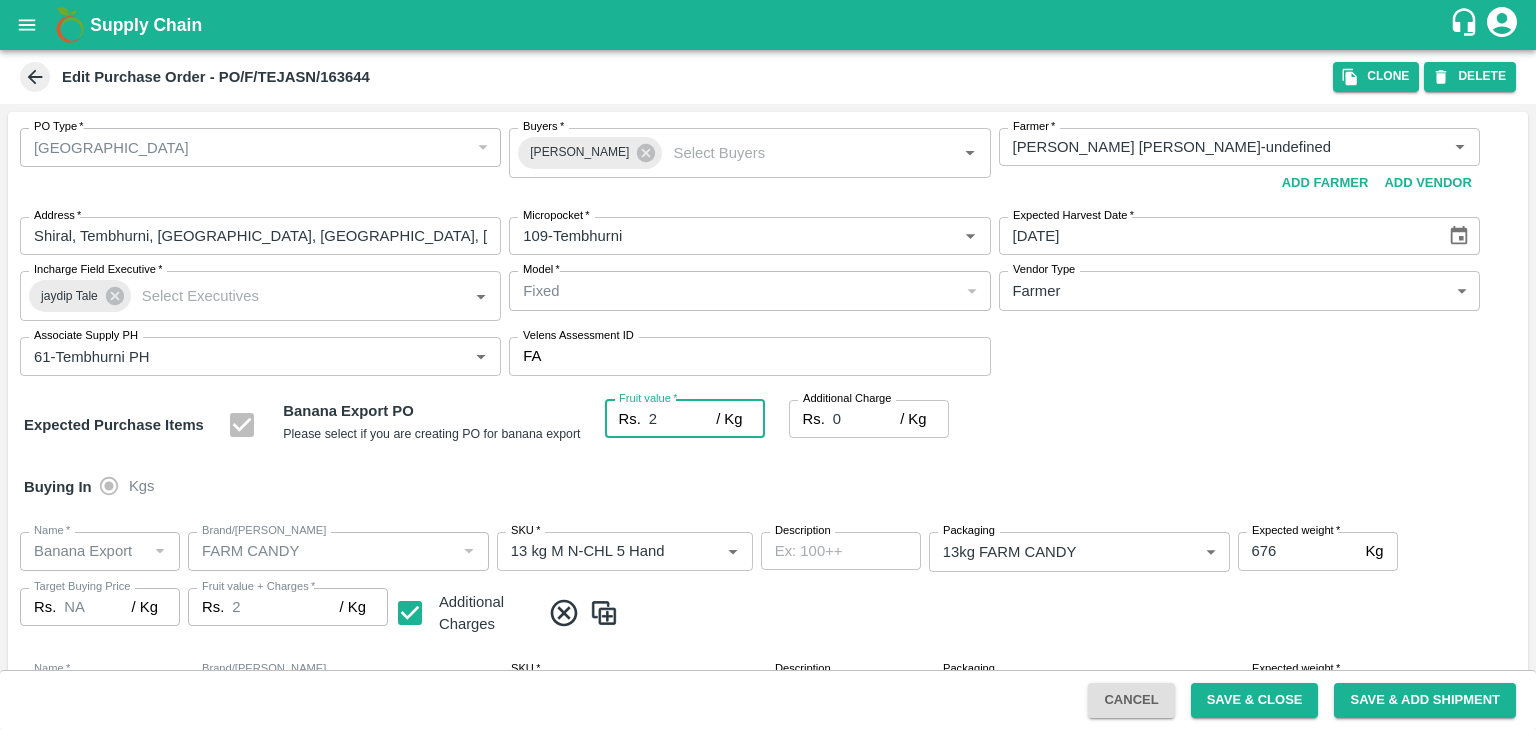 type on "2" 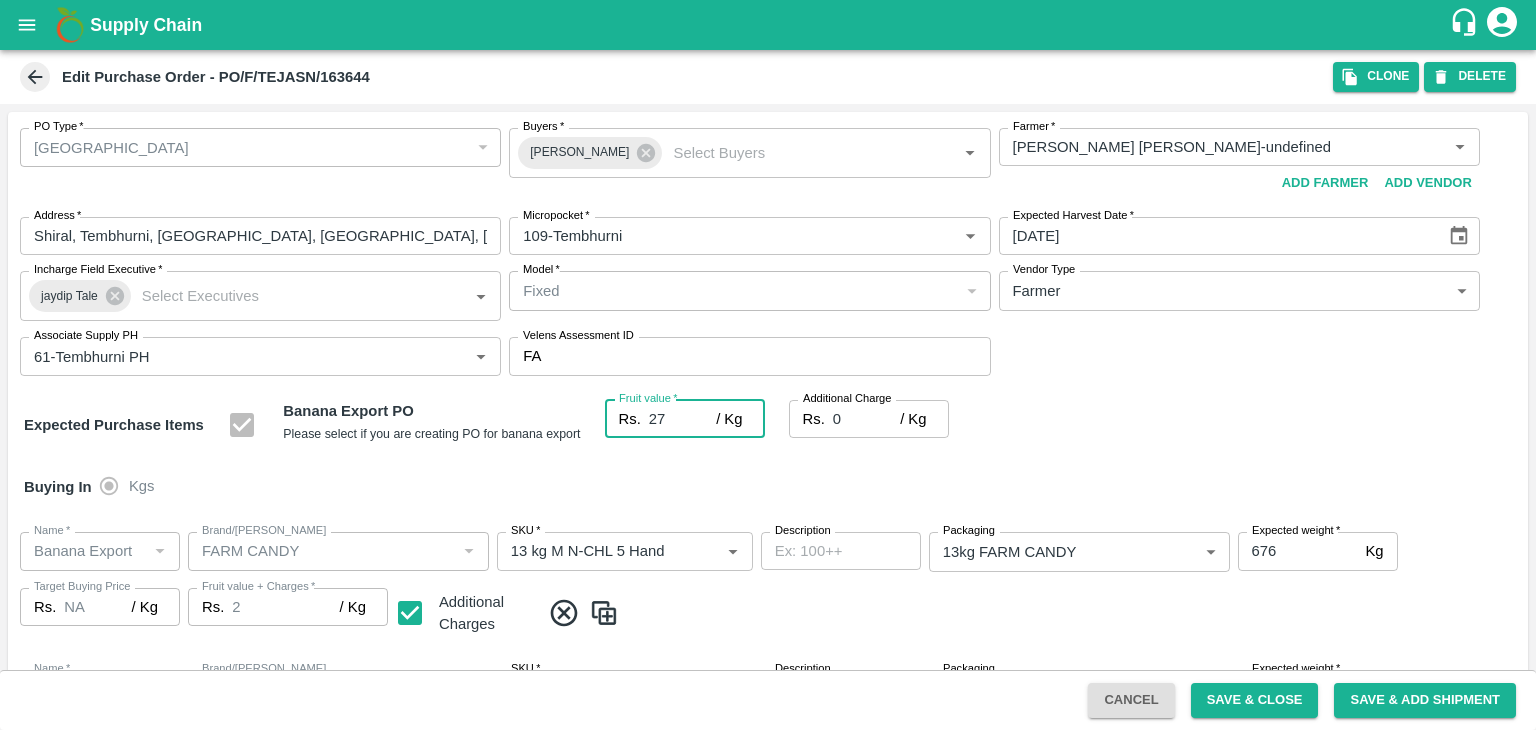 type on "27" 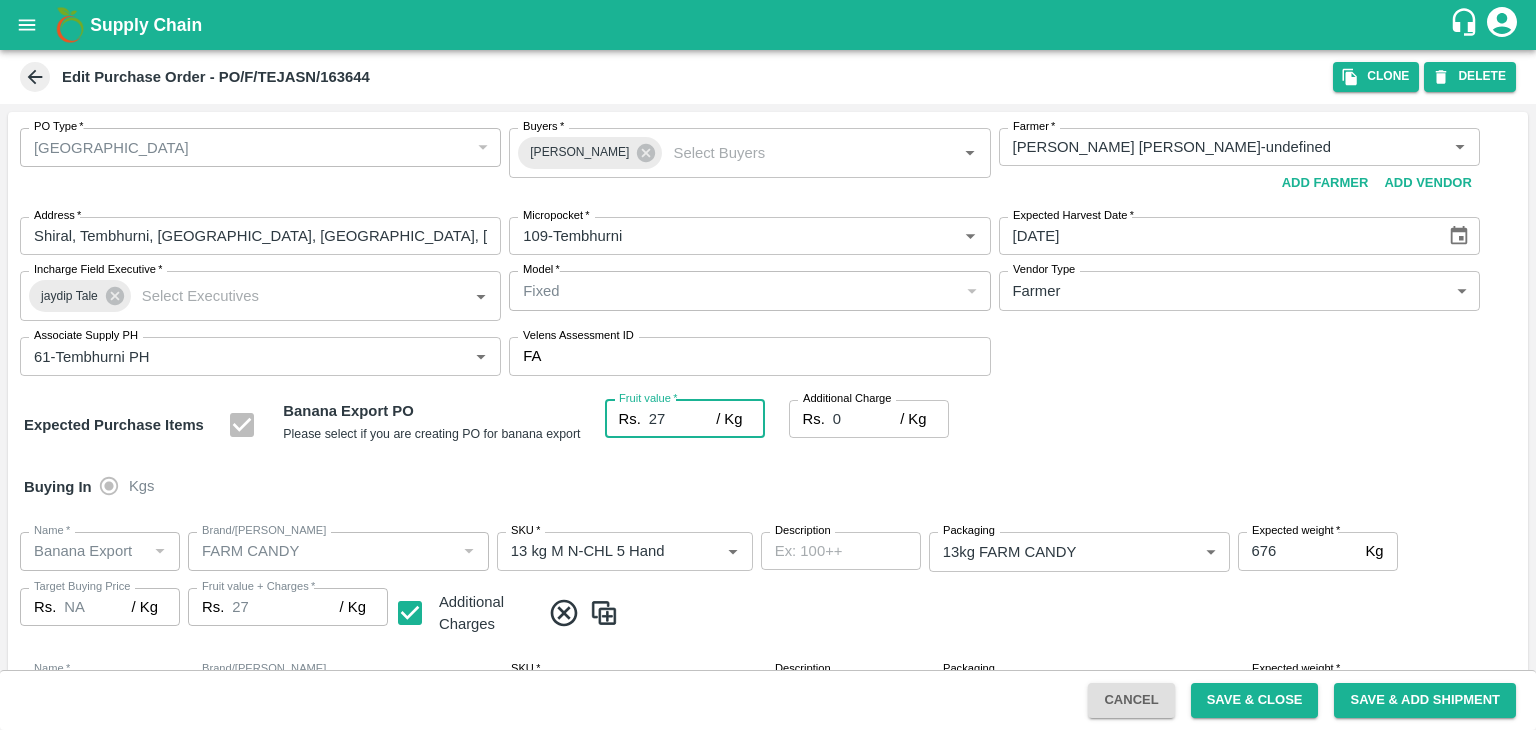 type on "27" 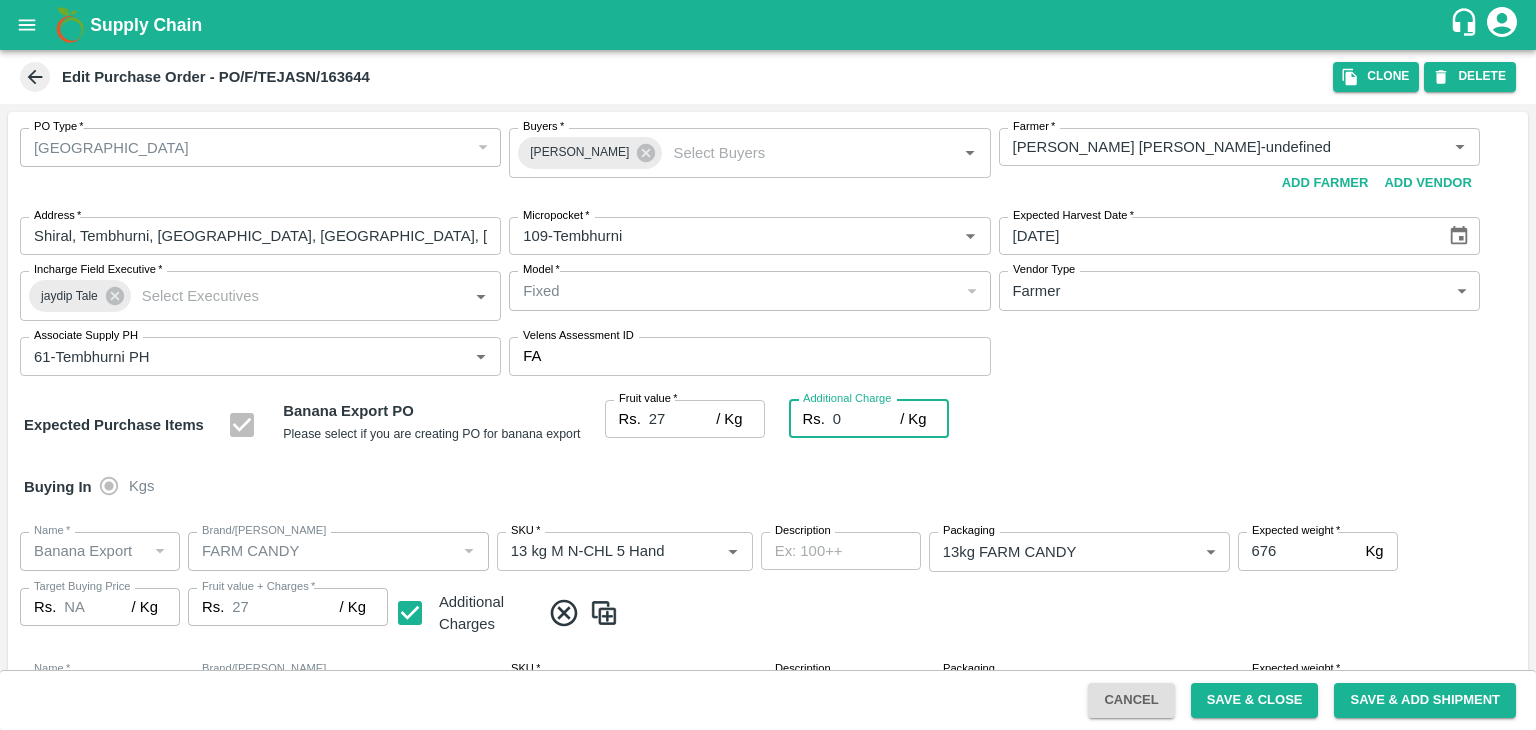 type on "2" 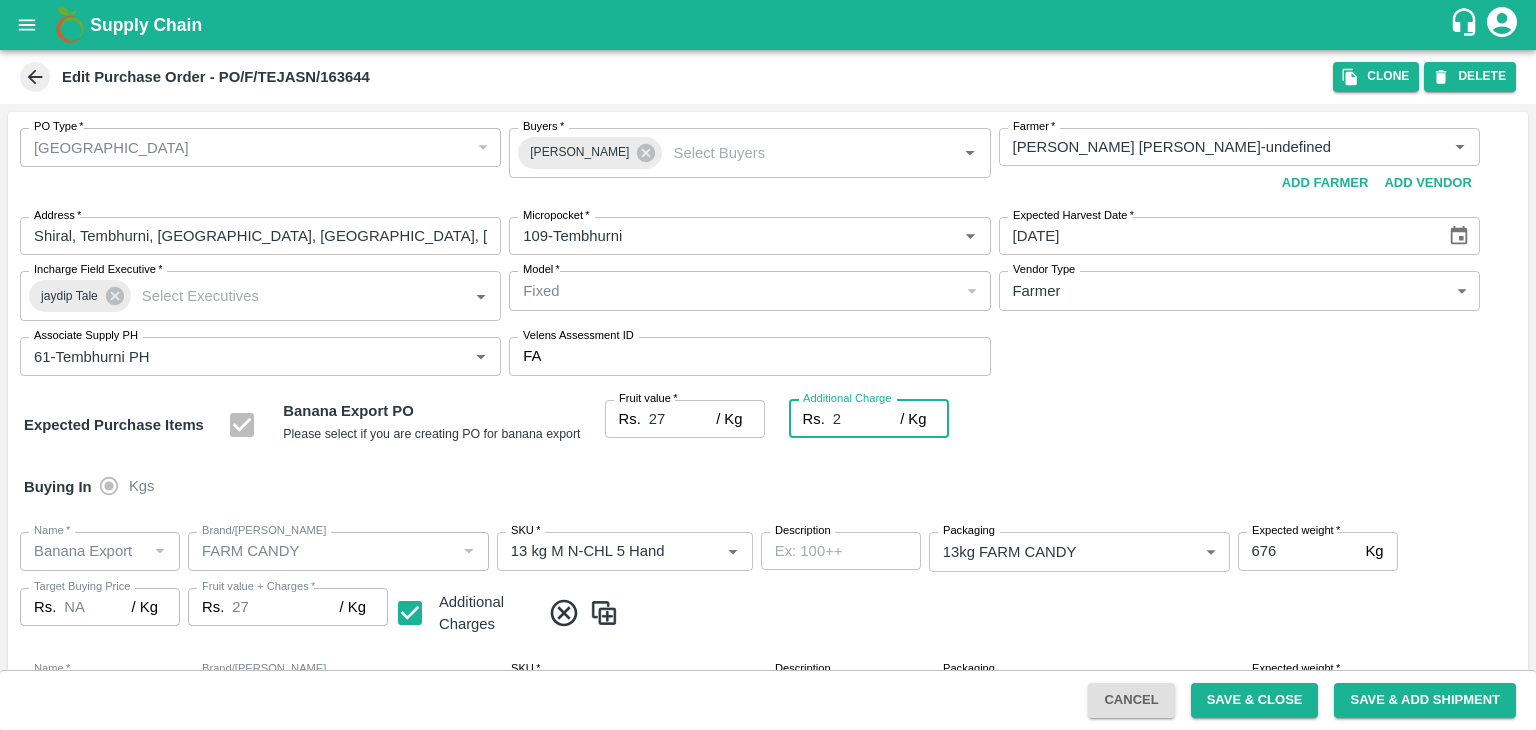 type on "29" 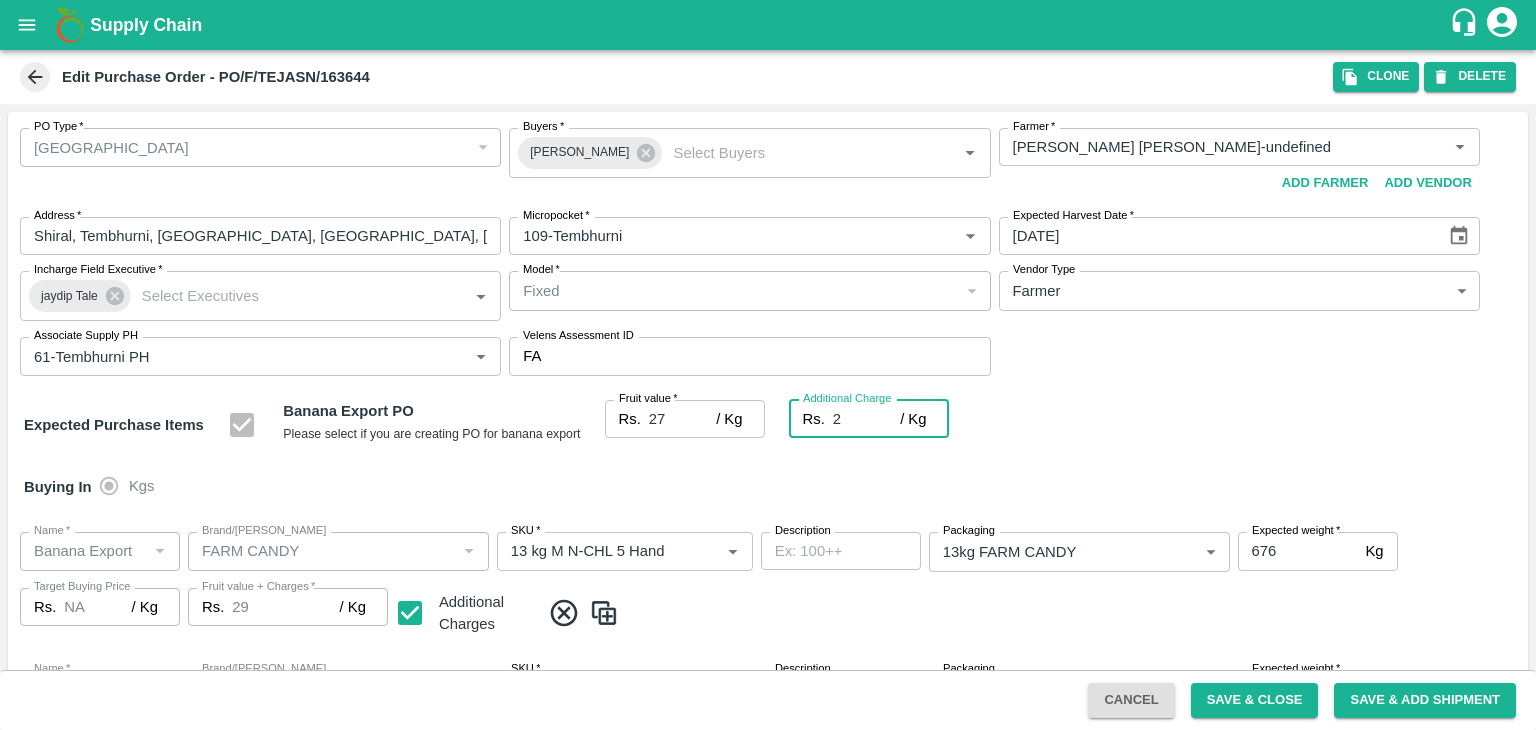 type 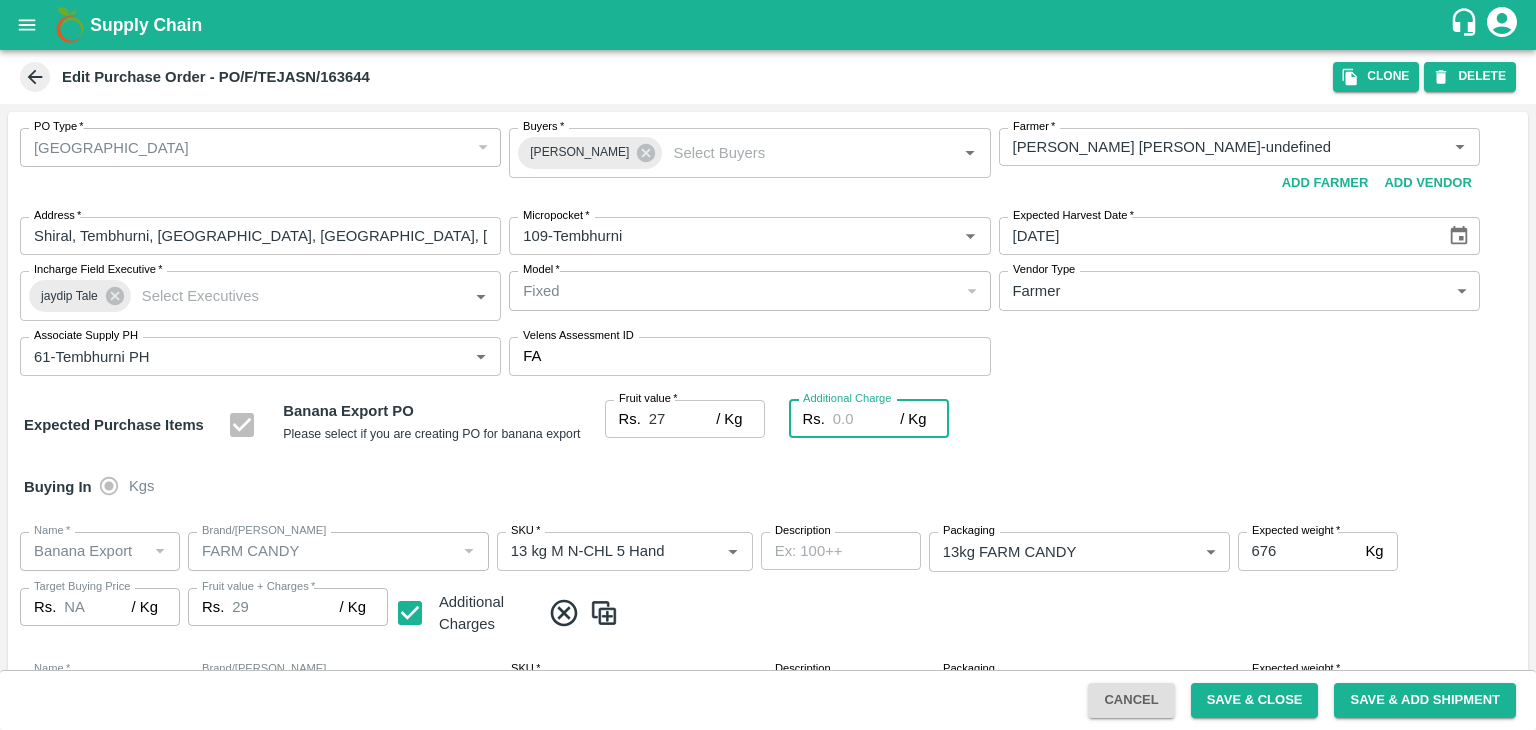 type on "27" 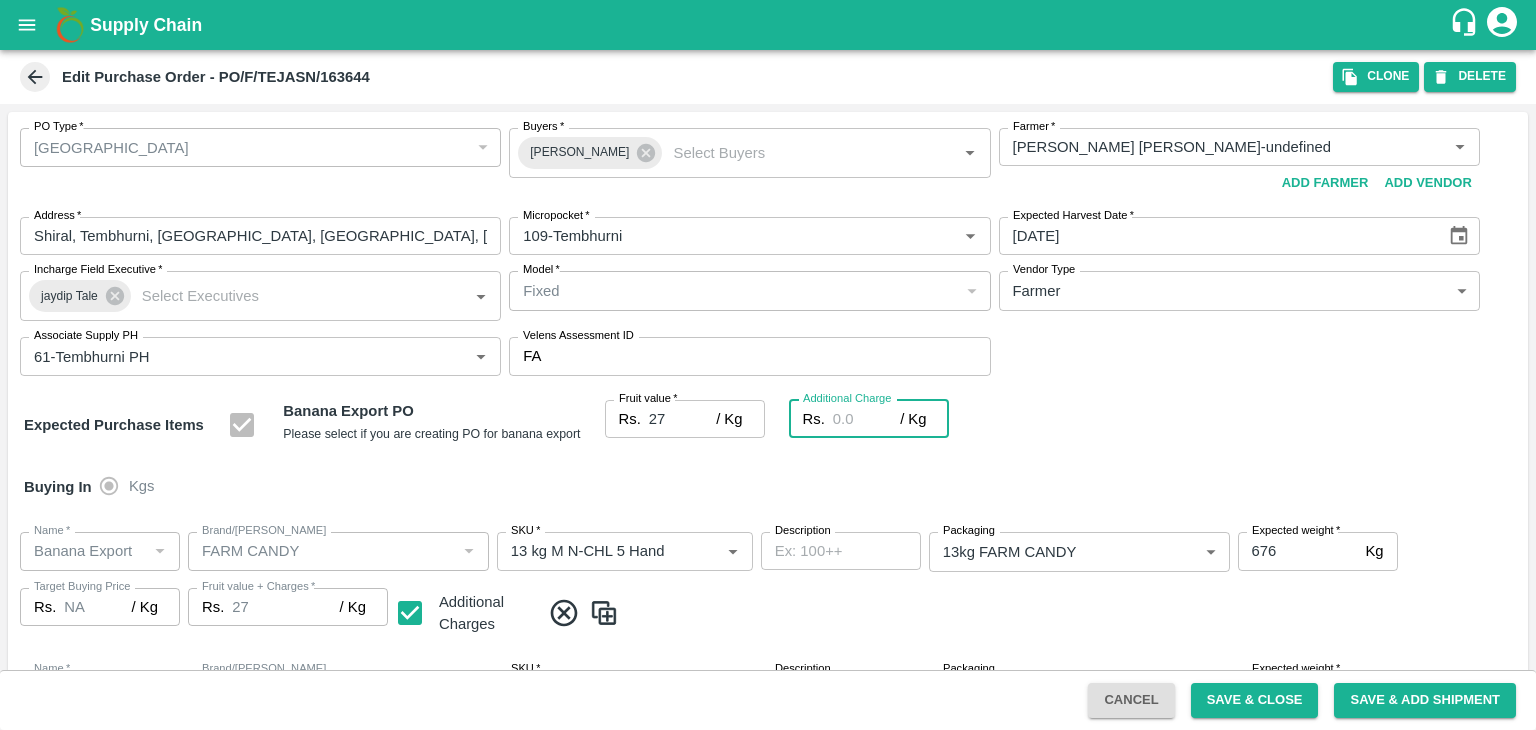 type on "0" 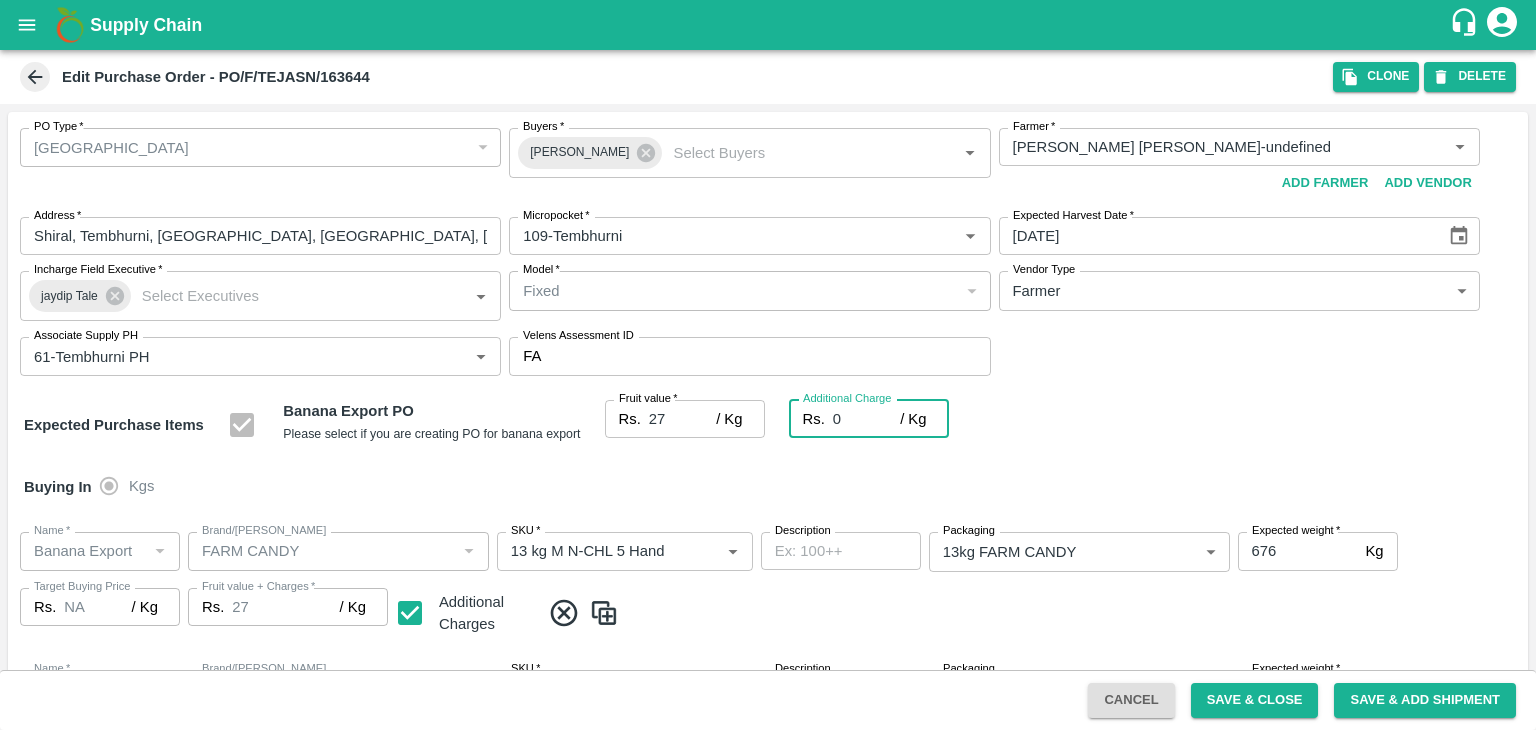 click on "Buying In Kgs" at bounding box center (768, 487) 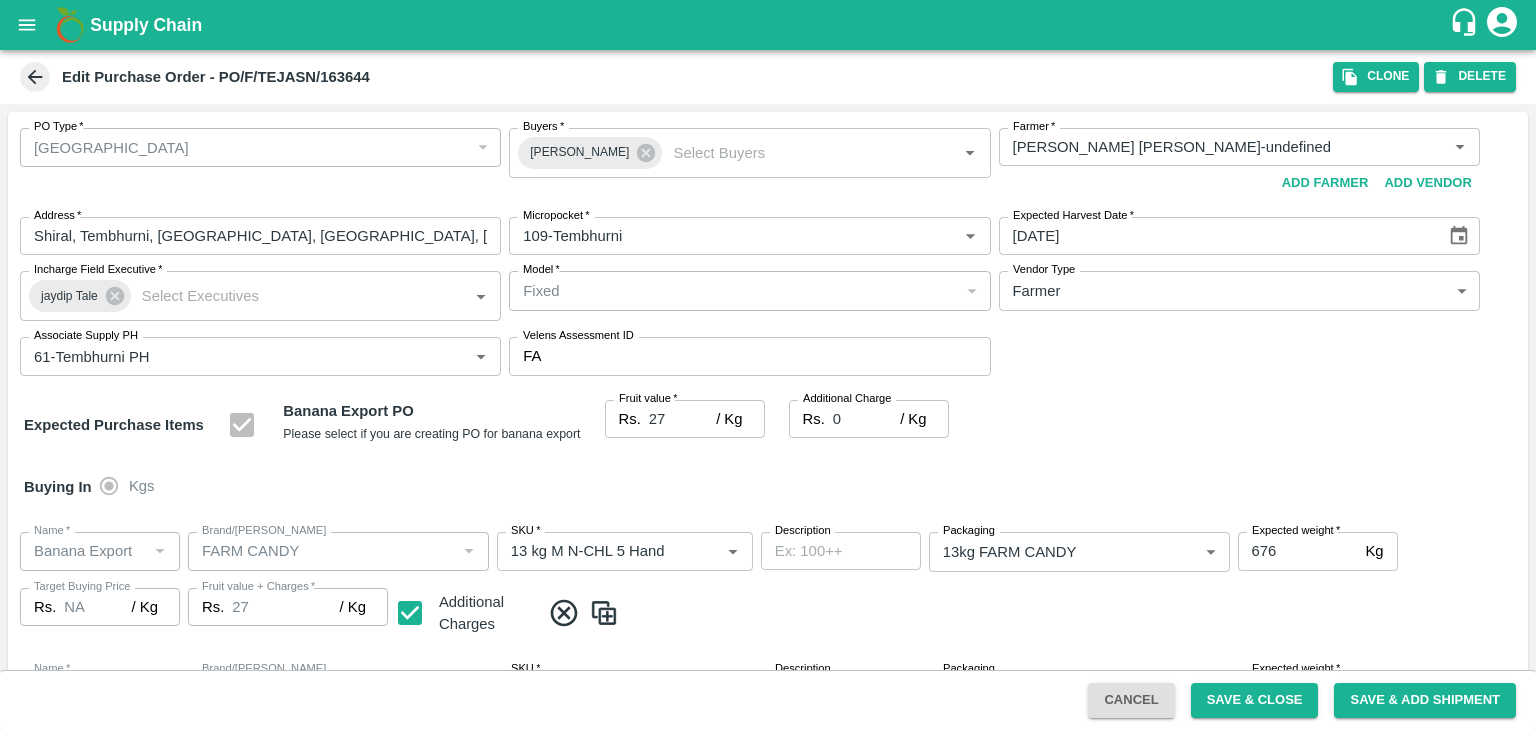scroll, scrollTop: 923, scrollLeft: 0, axis: vertical 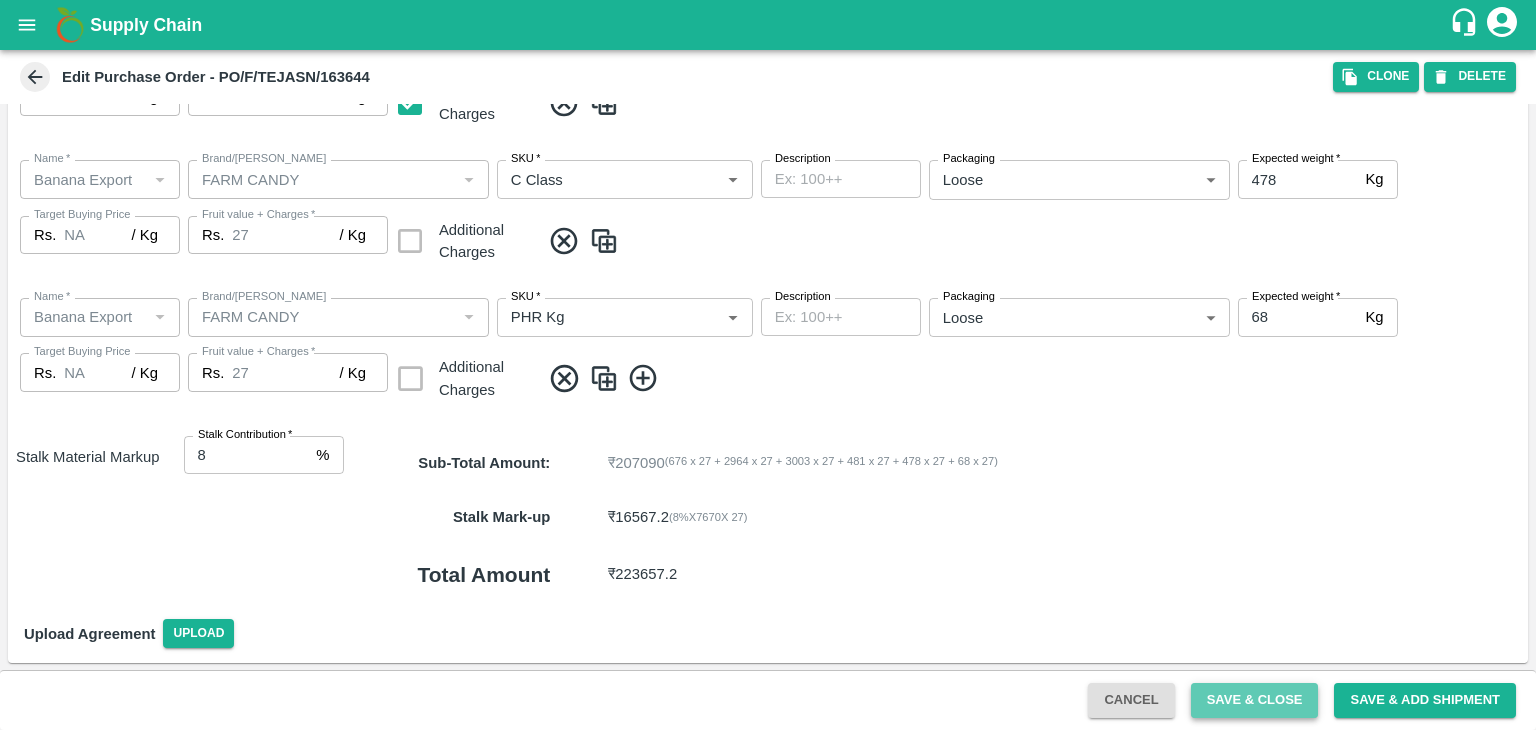 click on "Save & Close" at bounding box center [1255, 700] 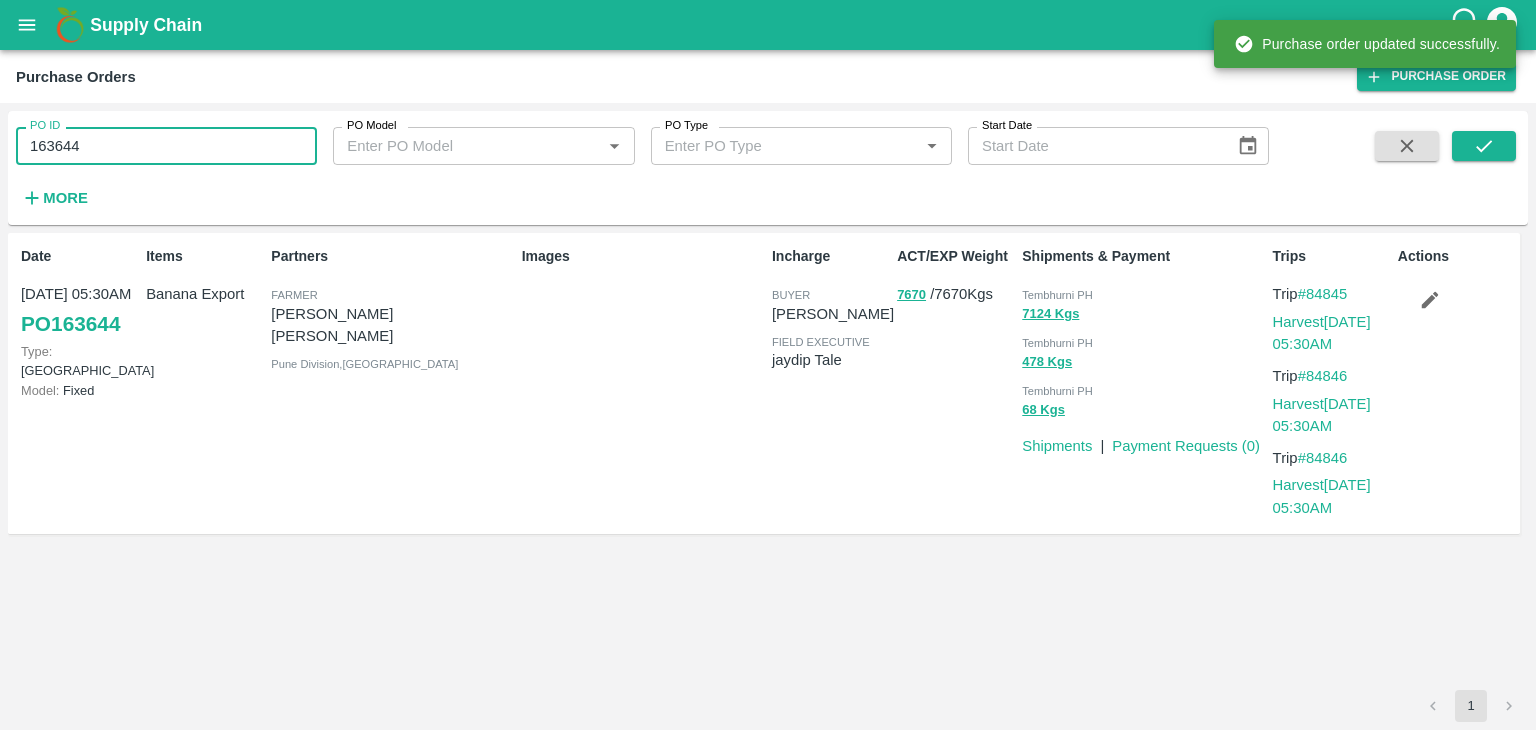 click on "163644" at bounding box center [166, 146] 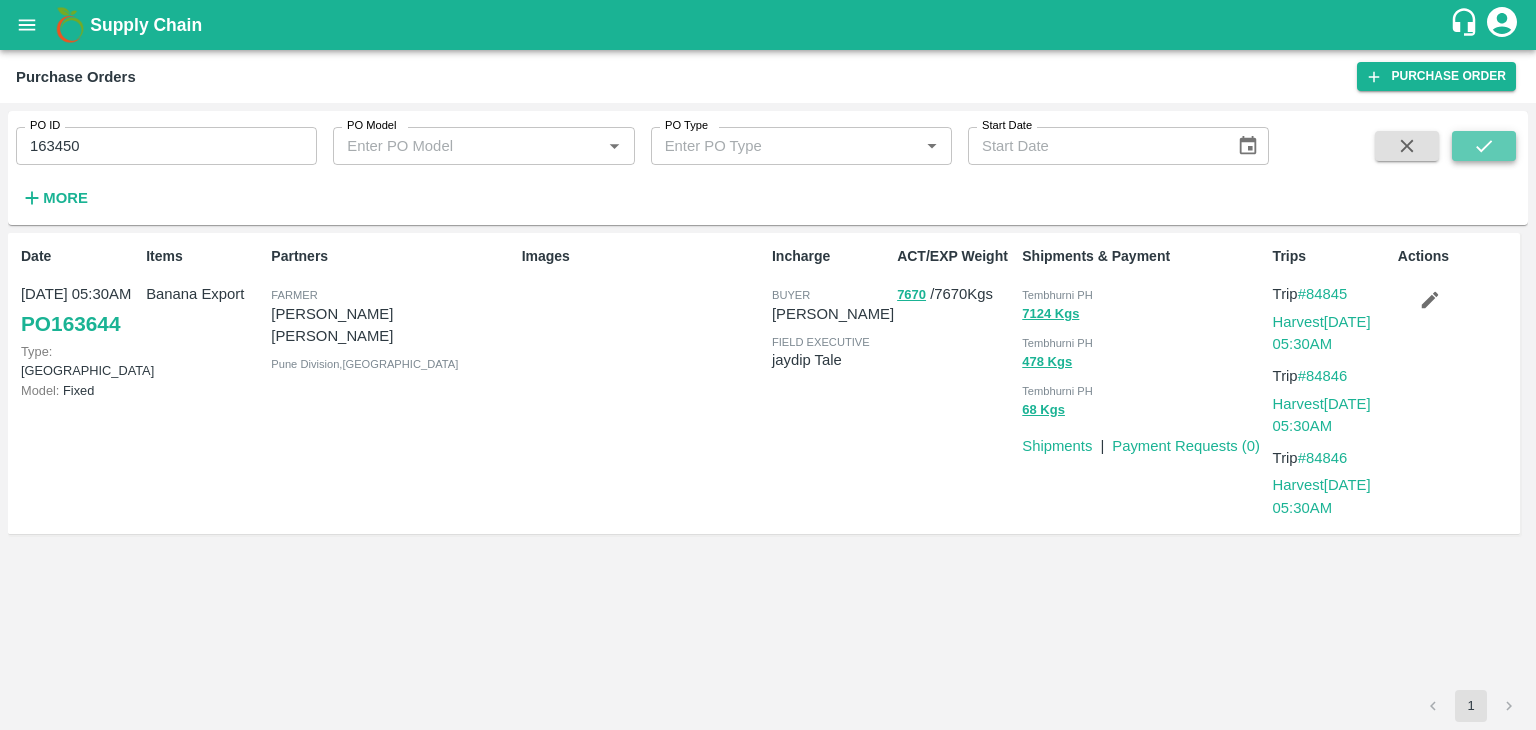 click at bounding box center (1484, 146) 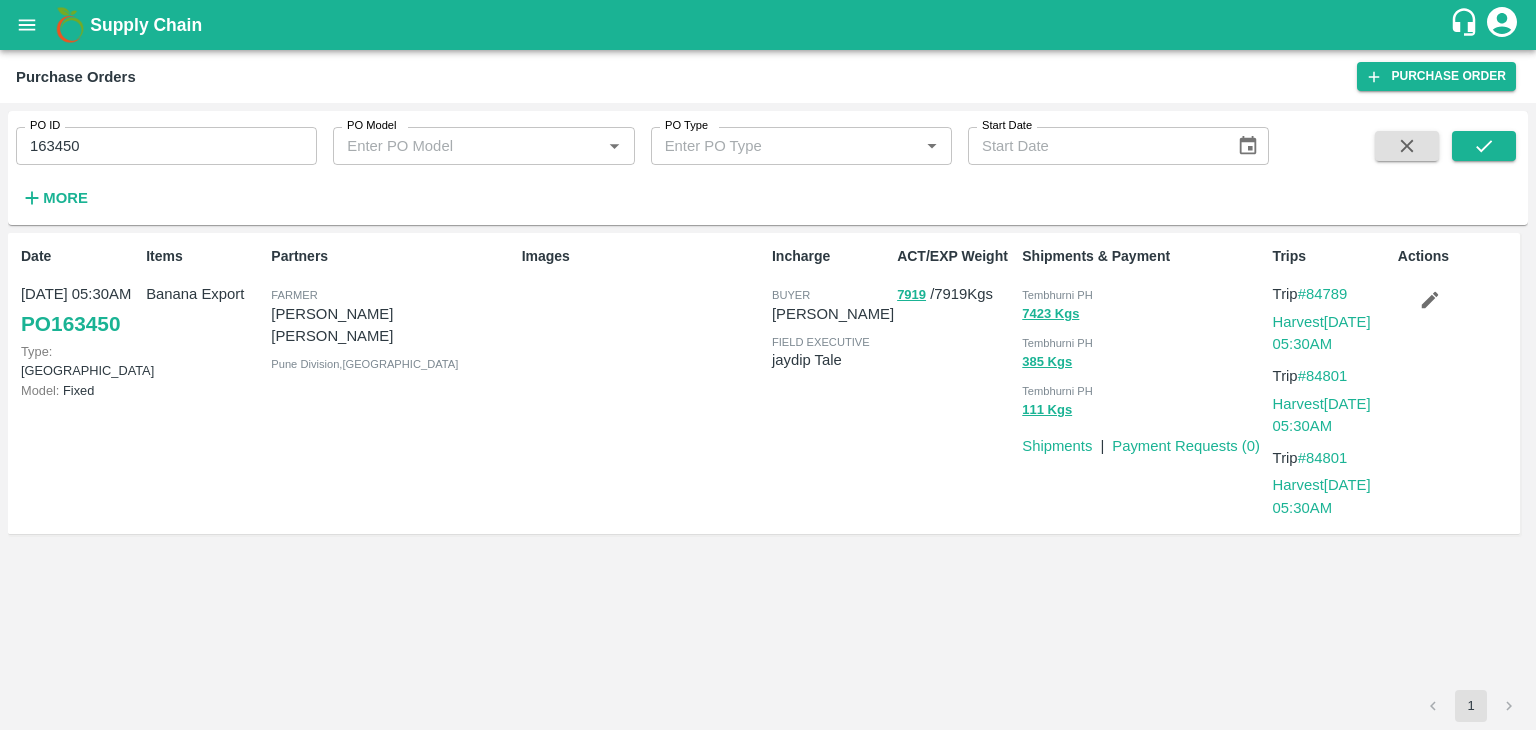 click on "163450" at bounding box center [166, 146] 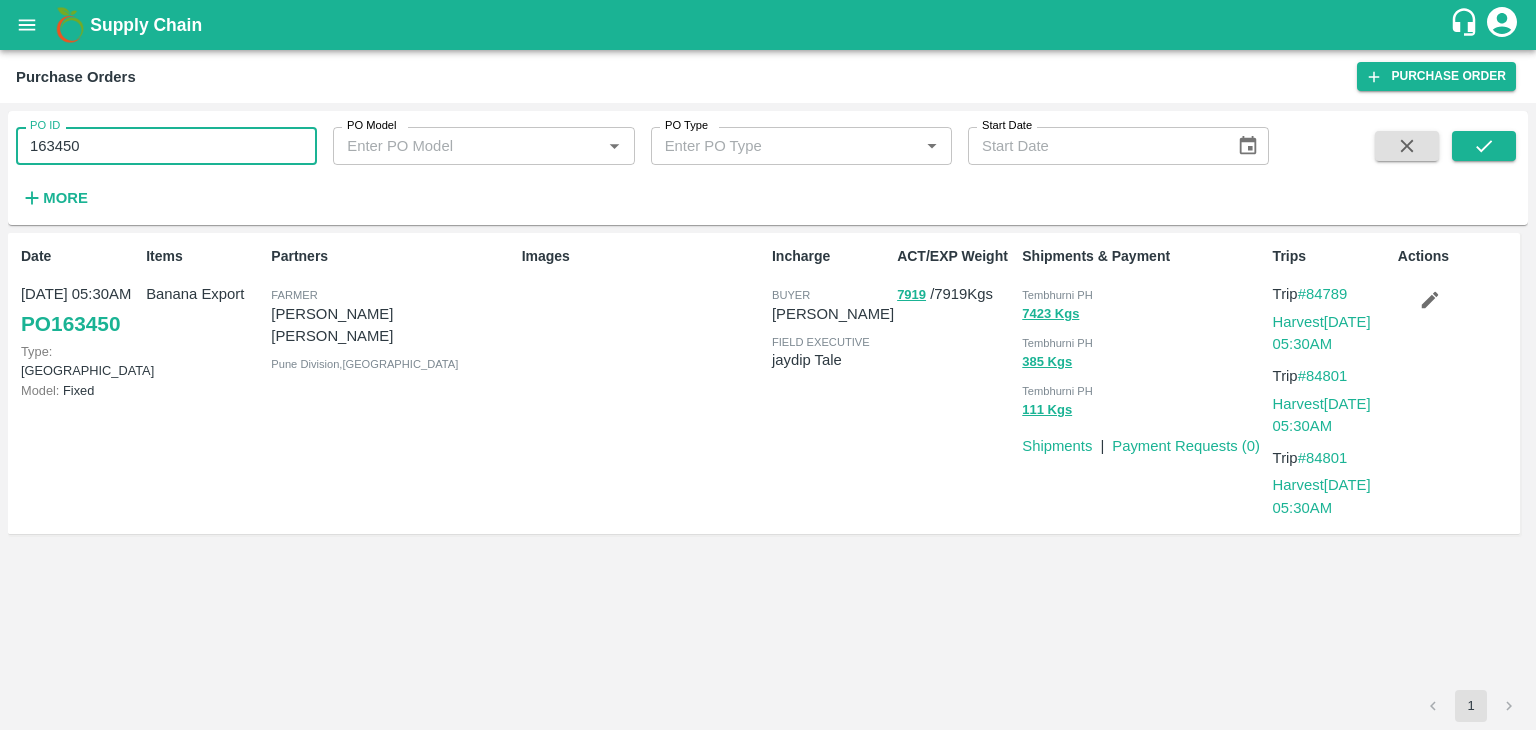 click on "163450" at bounding box center (166, 146) 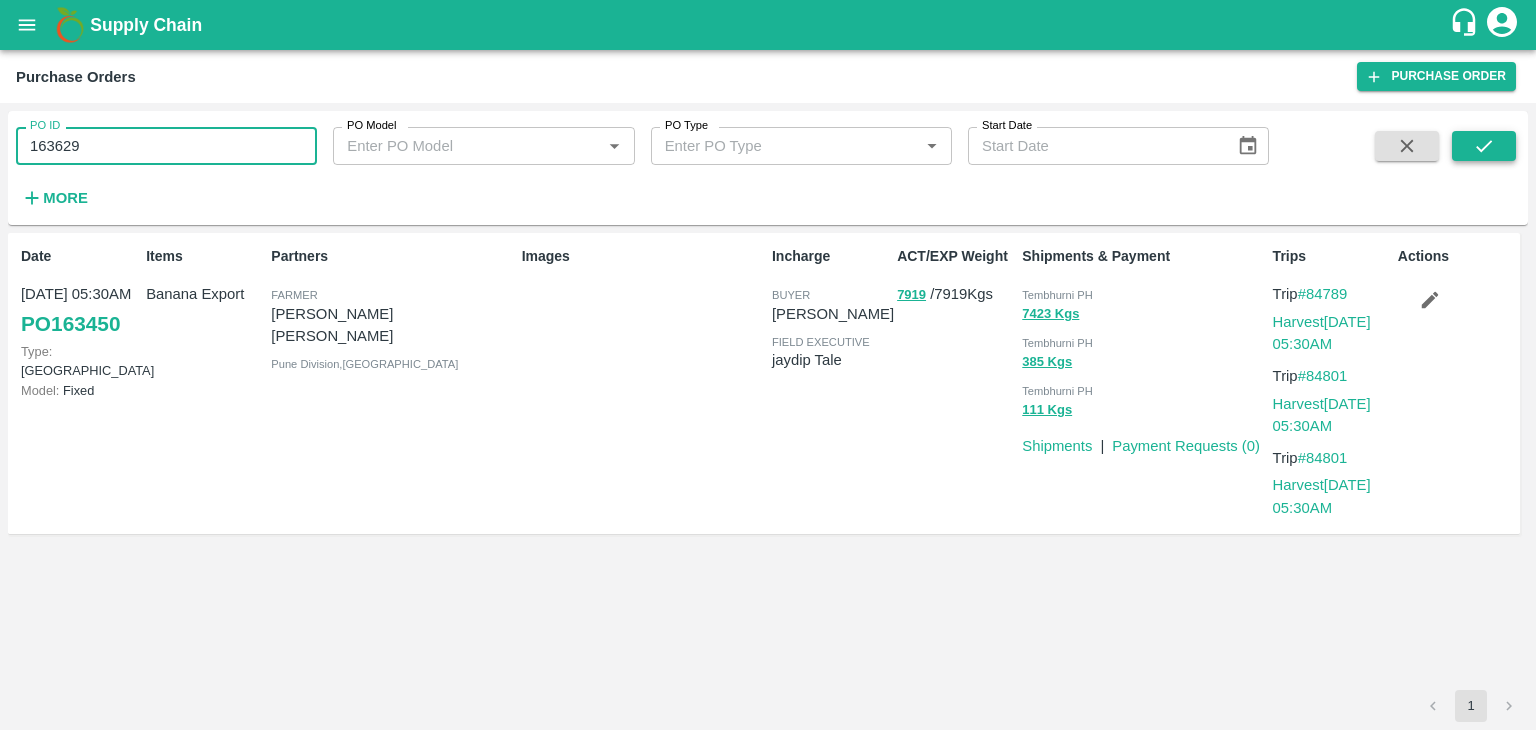 type on "163629" 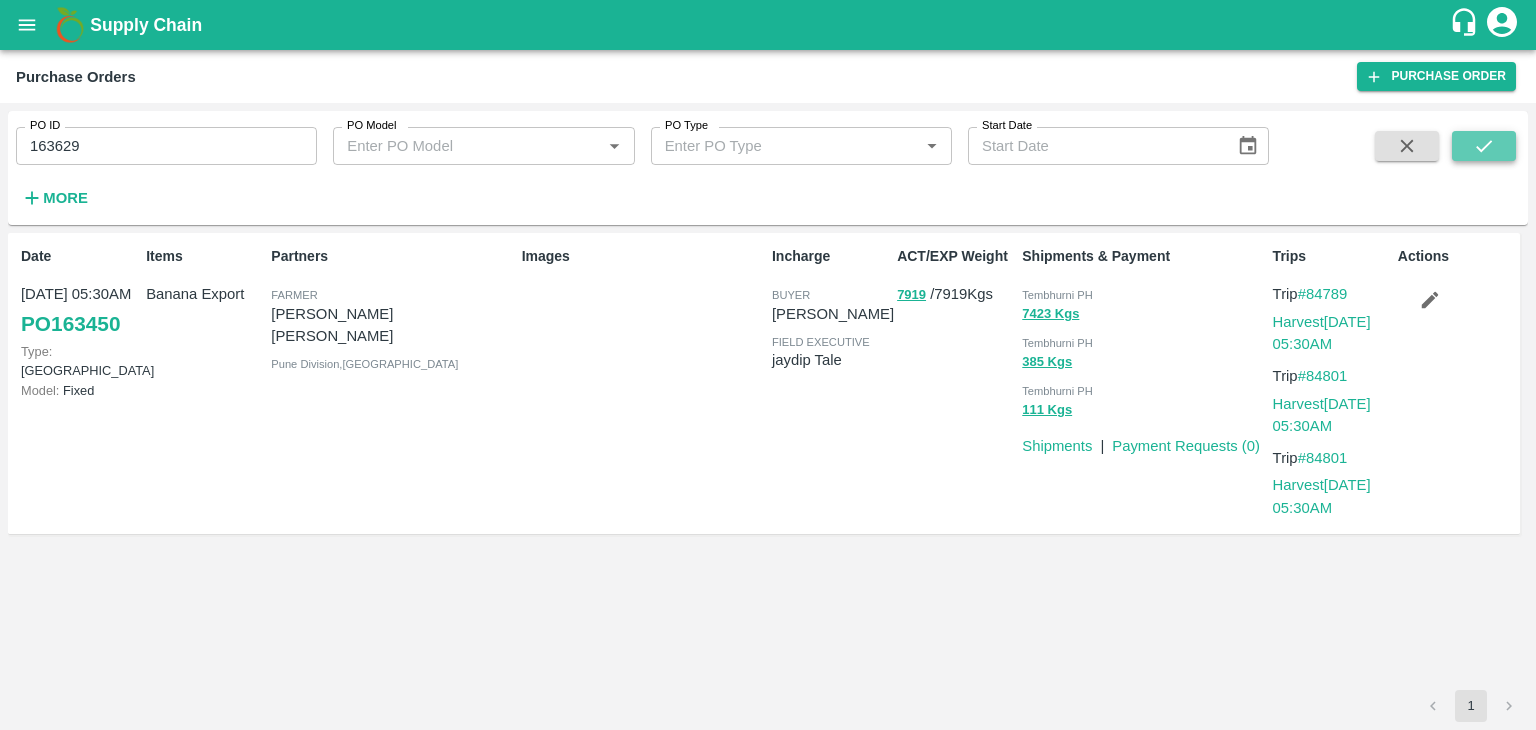 click 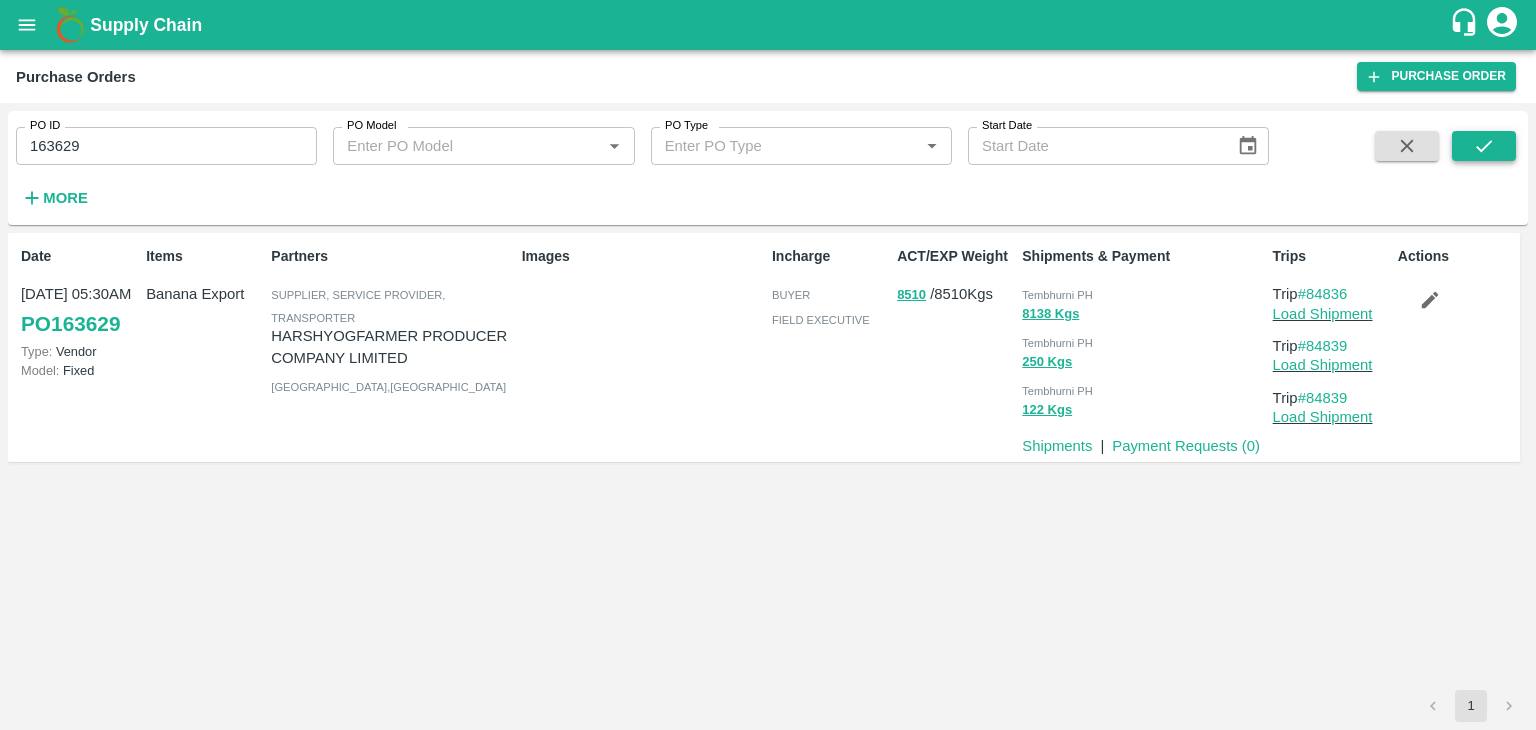 click 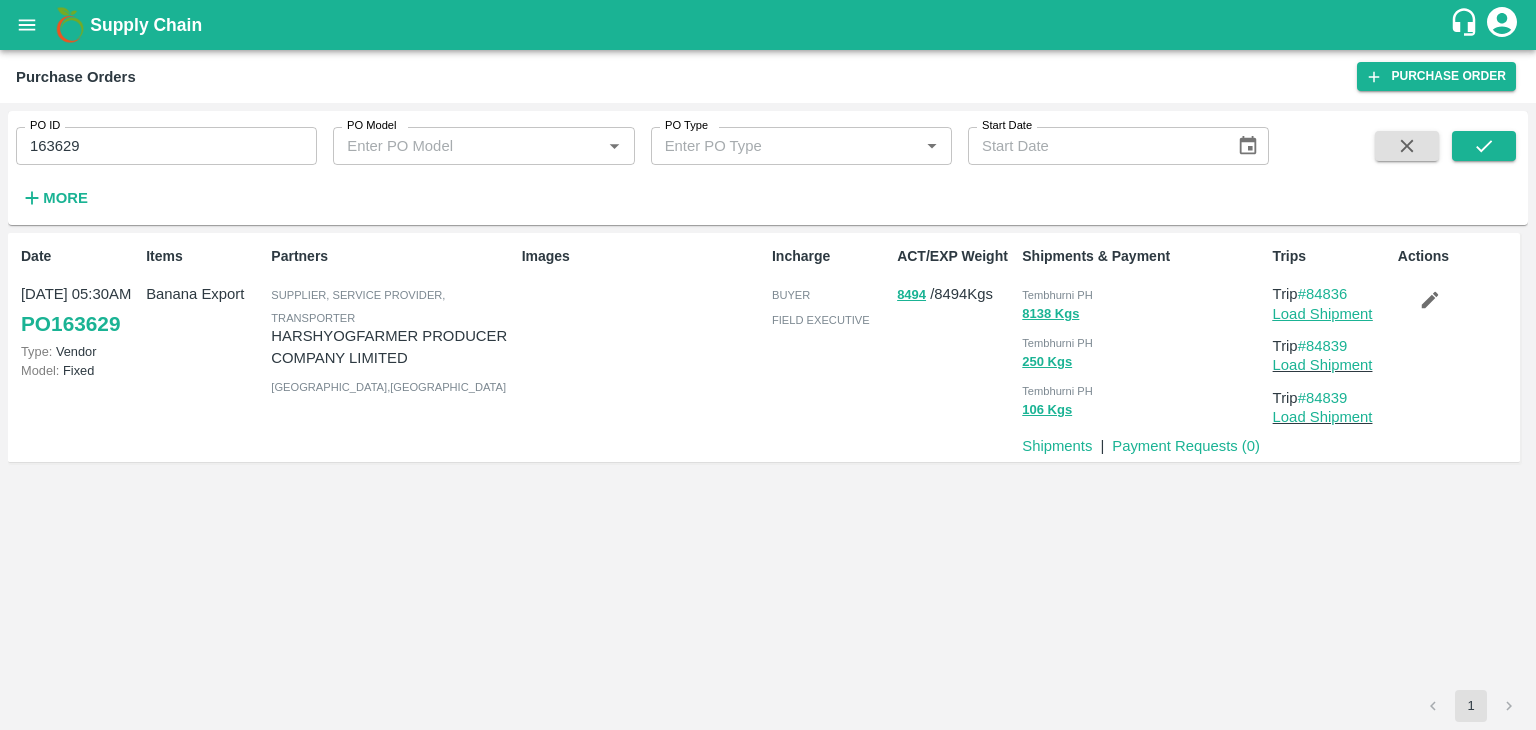 click on "Load Shipment" at bounding box center (1323, 314) 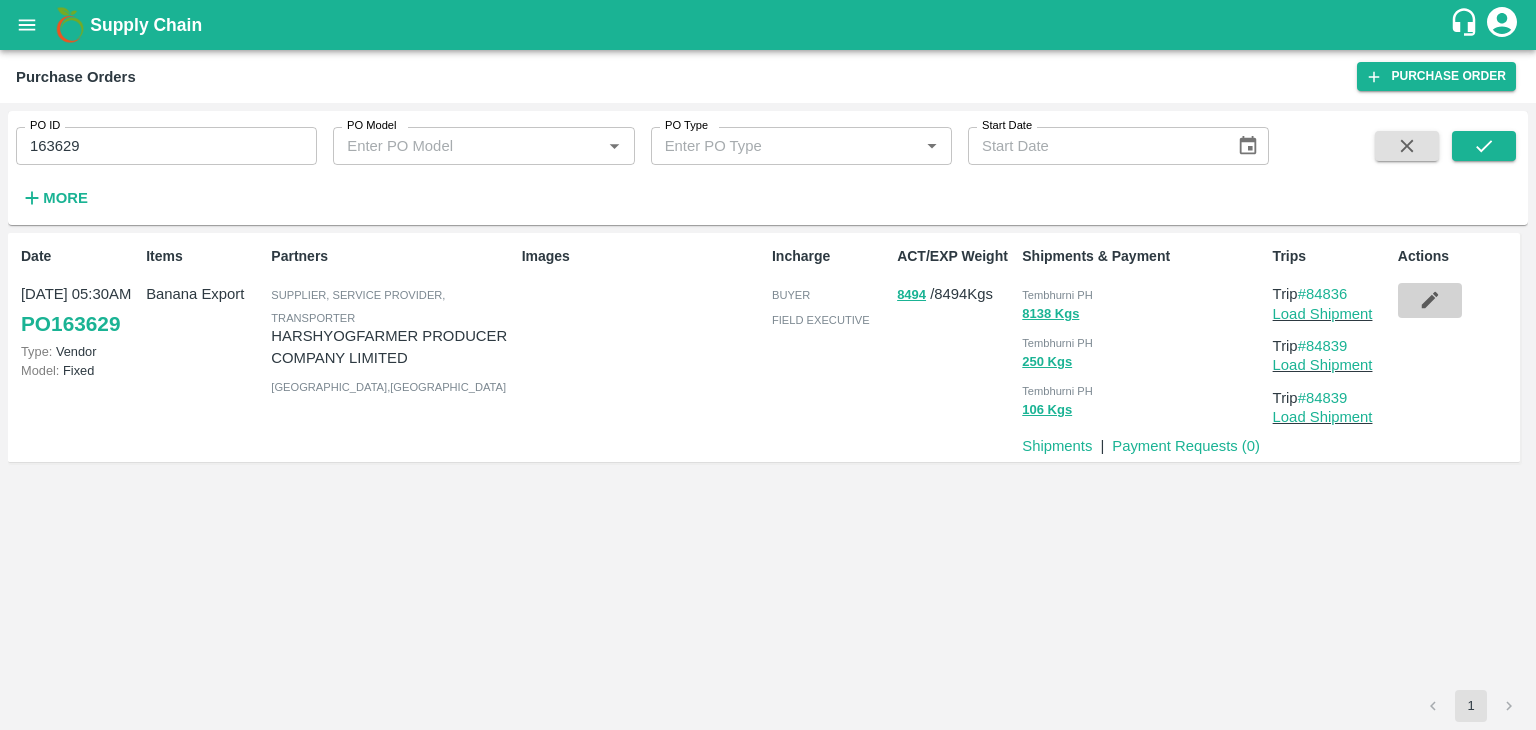 click at bounding box center (1430, 300) 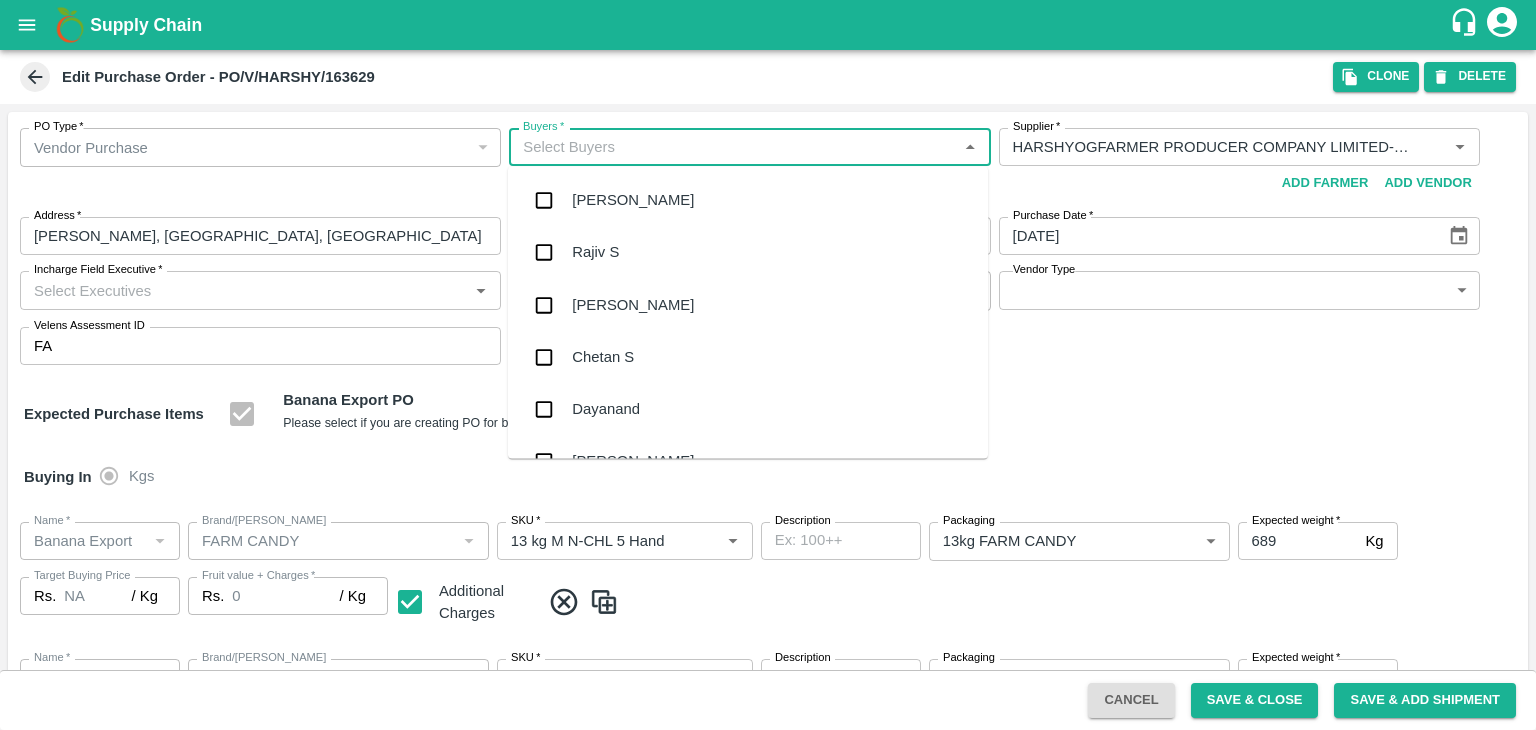 click on "Buyers   *" at bounding box center (733, 147) 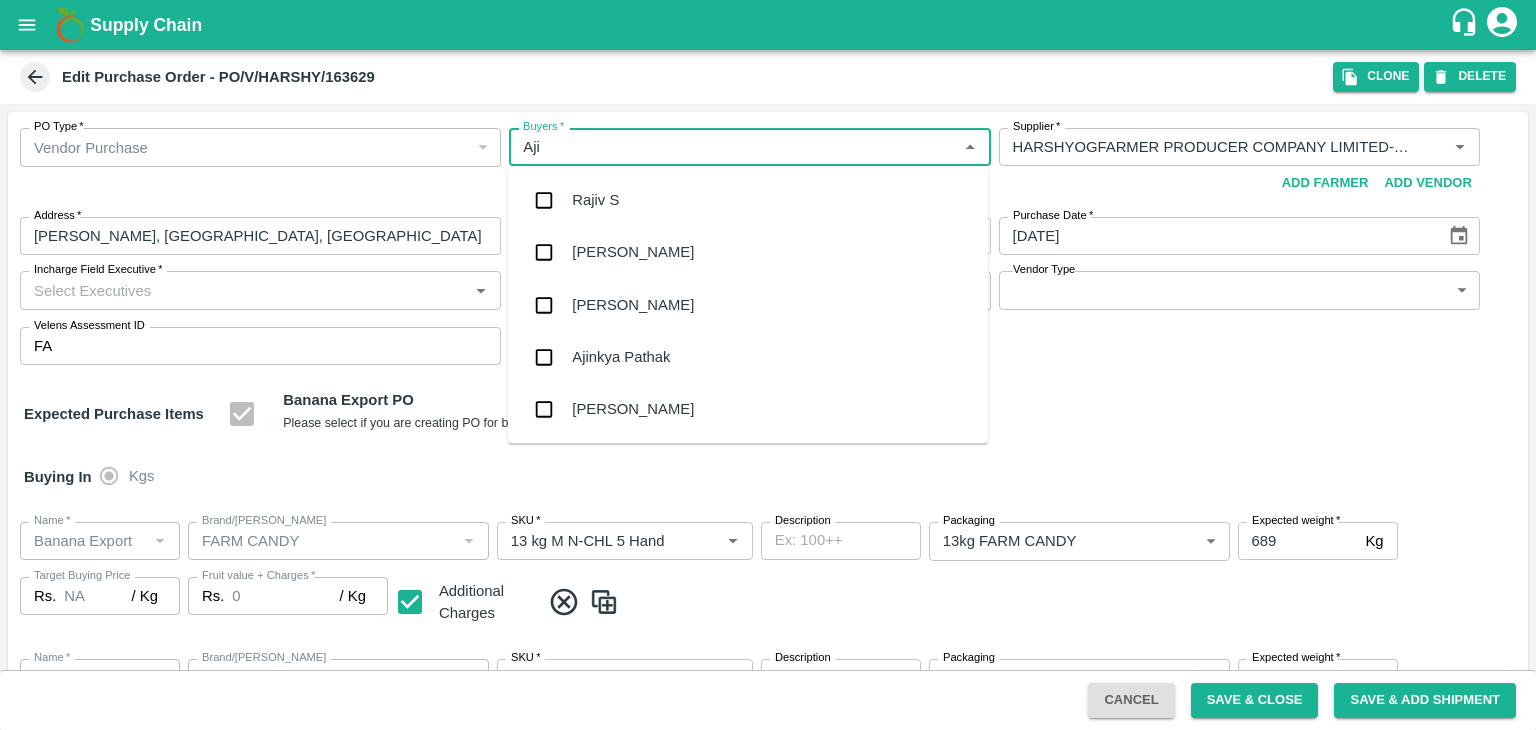 type on "Ajit" 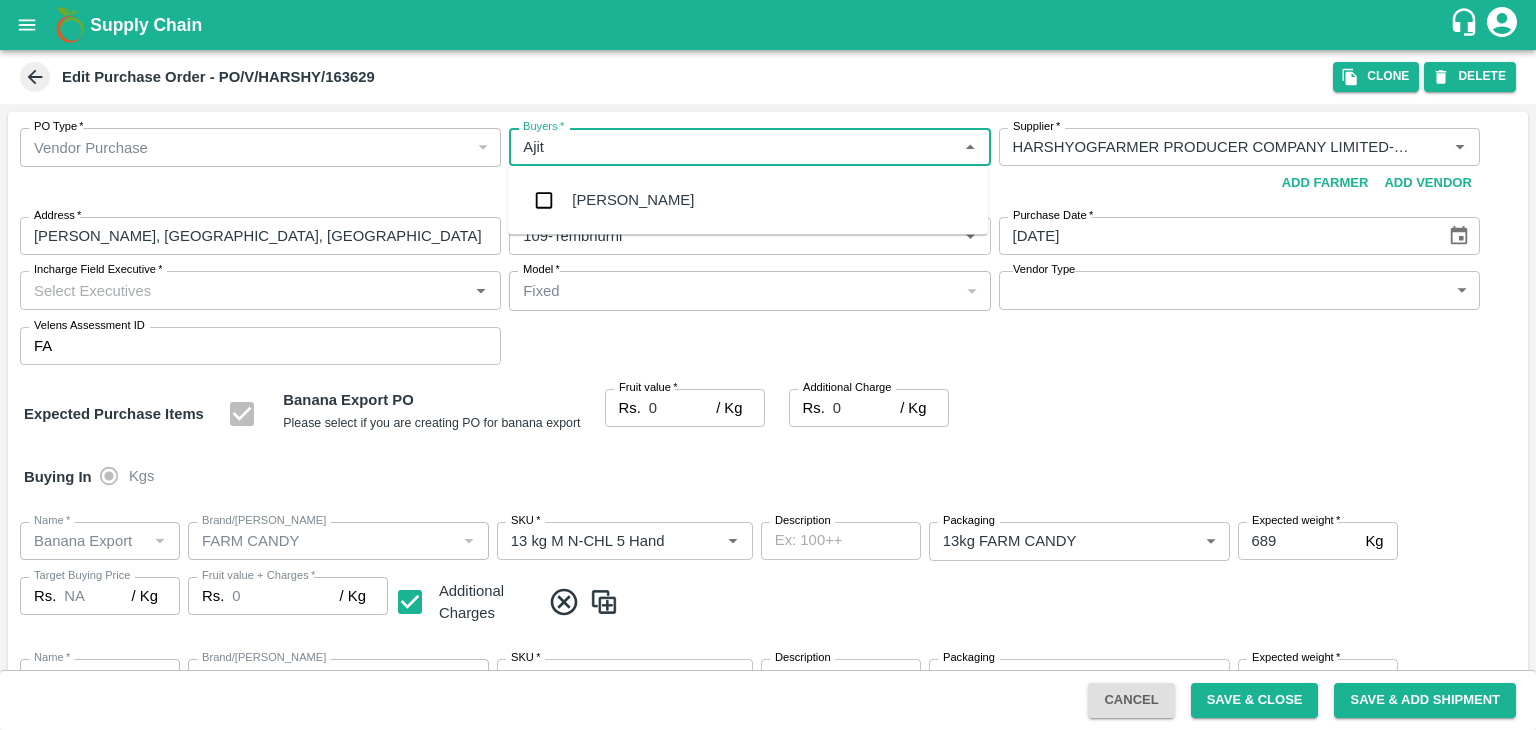 click on "Ajit Otari" at bounding box center (633, 200) 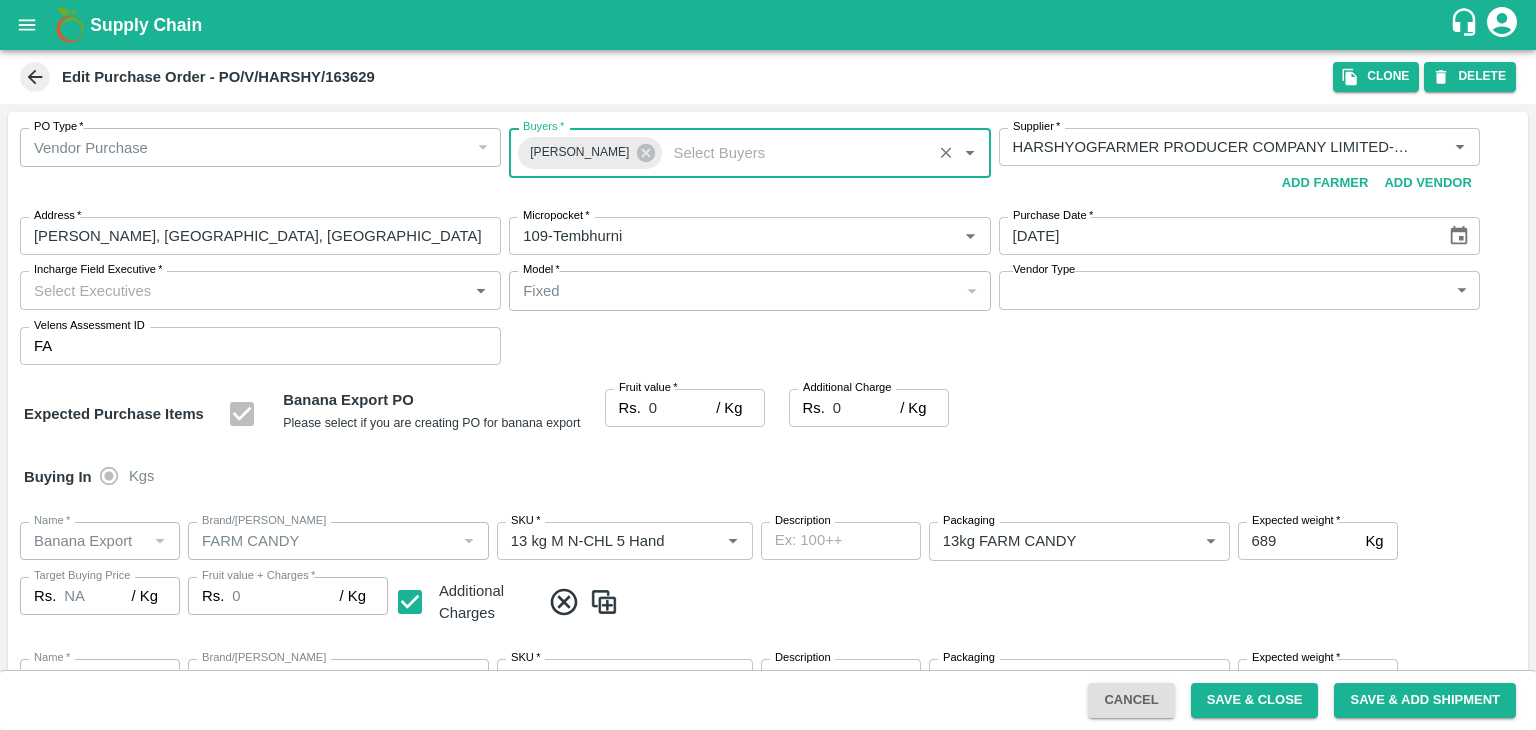 click on "Incharge Field Executive   *" at bounding box center (244, 290) 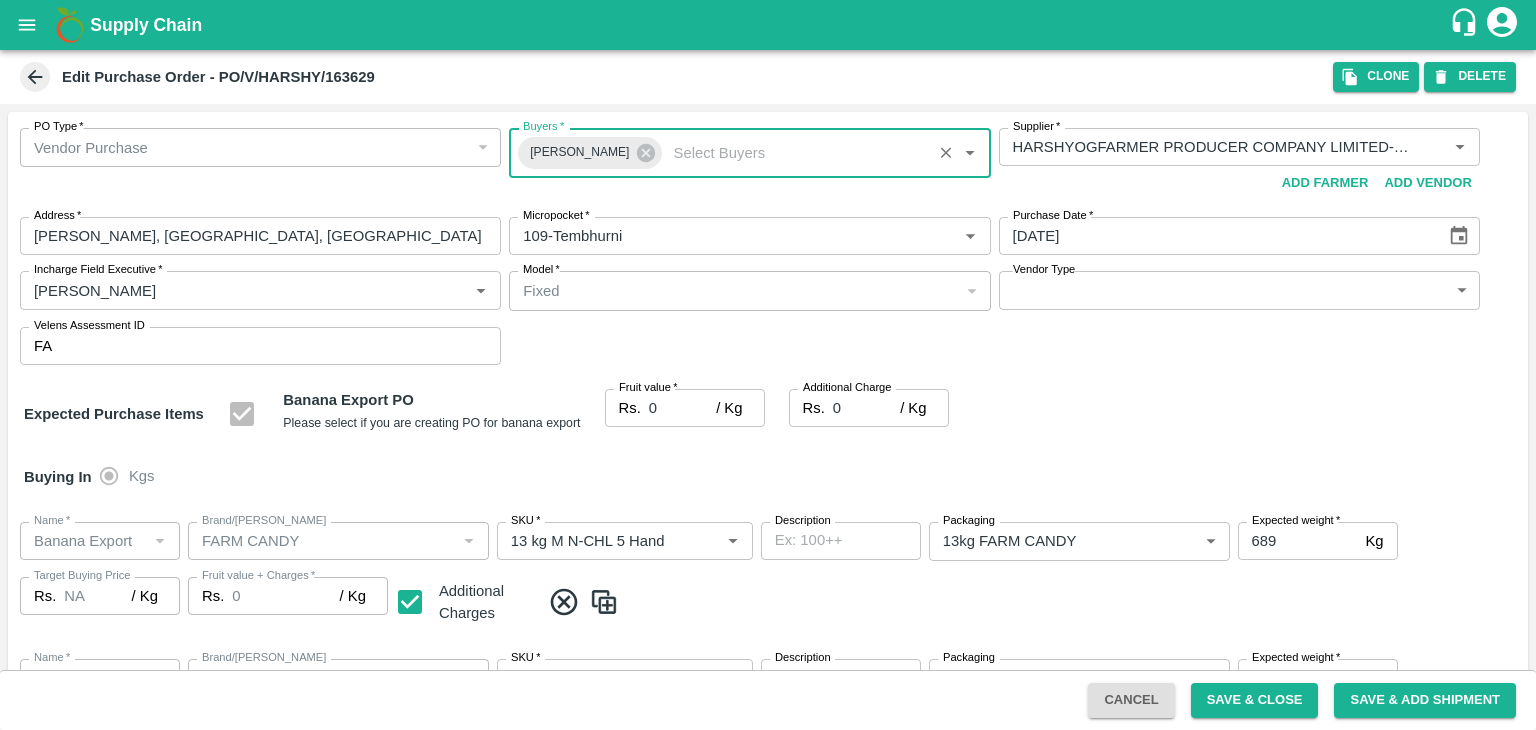 type on "Jay" 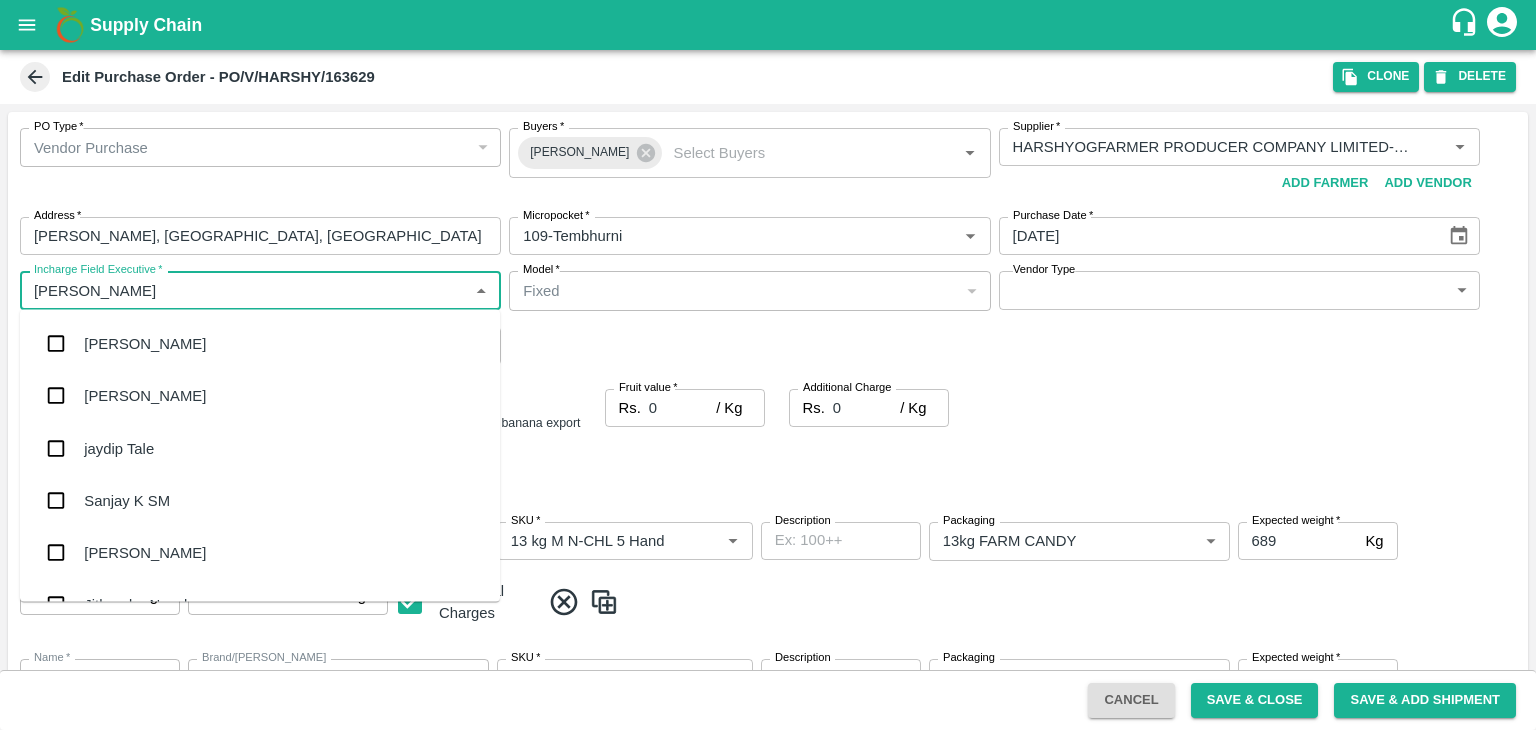 click on "jaydip Tale" at bounding box center [260, 448] 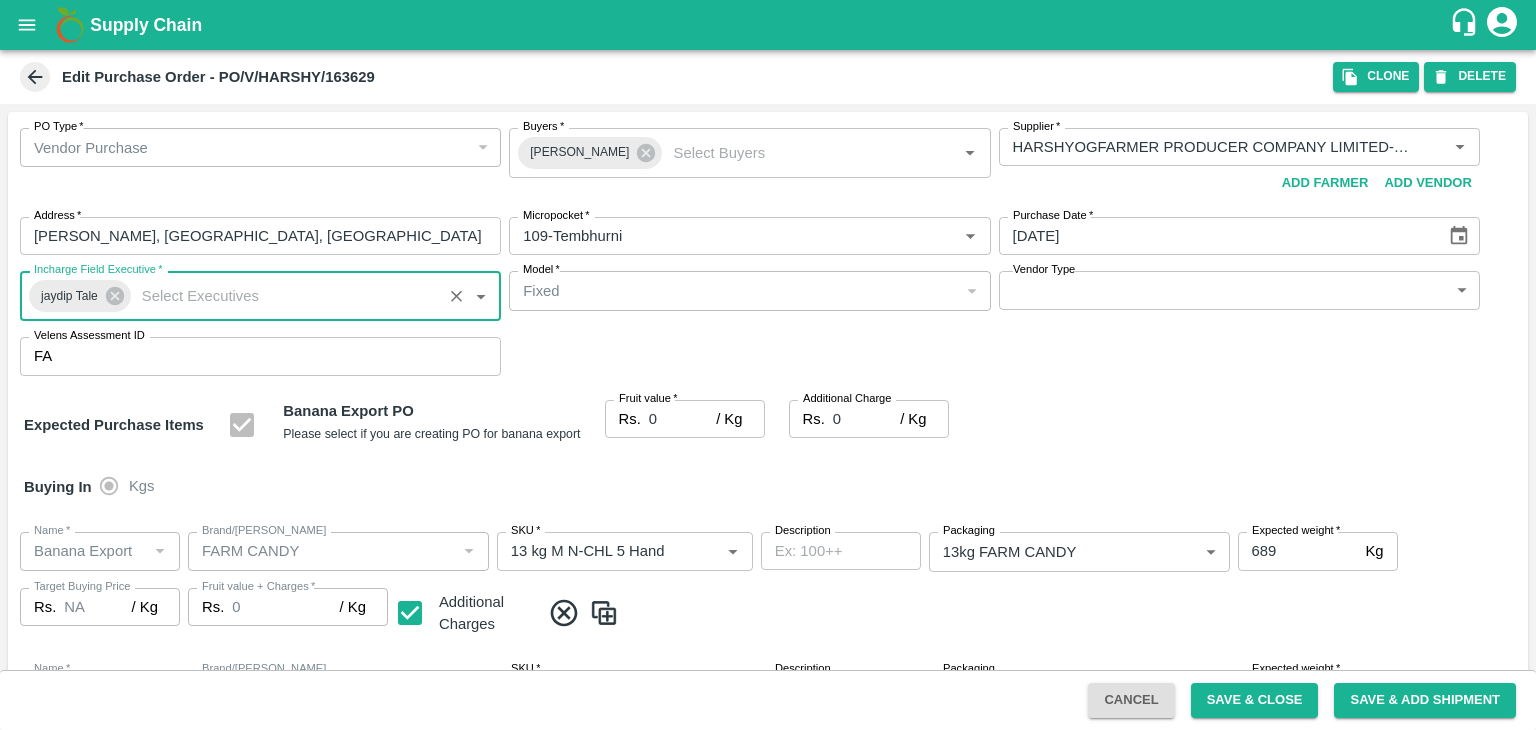 click on "Supply Chain Edit Purchase Order - PO/V/HARSHY/163629 Clone DELETE PO Type   * Vendor Purchase 2 PO Type Buyers   * Ajit Otari Buyers   * Supplier   * Supplier   * Add Vendor Add Farmer Address   * Sangavi, Solapur, karmala , Maharashtra Address Micropocket   * Micropocket   * Purchase Date   * 16/07/2025 Purchase Date Incharge Field Executive   * jaydip Tale Incharge Field Executive   * Model   * Fixed Fixed Model Vendor Type ​ Vendor Type Velens Assessment ID FA Velens Assessment ID Expected Purchase Items Banana Export PO Please select if you are creating PO for banana export Fruit value   * Rs. 0 / Kg Fruit value Additional Charge Rs. 0 / Kg Additional Charge Buying In Kgs Name   * Name   * Brand/Marka Brand/Marka SKU   * SKU   * Description x Description Packaging 13kg FARM CANDY 466 Packaging Expected weight   * 689 Kg Expected weight Target Buying Price Rs. NA / Kg Target Buying Price Fruit value + Charges   * Rs. 0 / Kg Fruit value + Charges Additional Charges *" at bounding box center [768, 365] 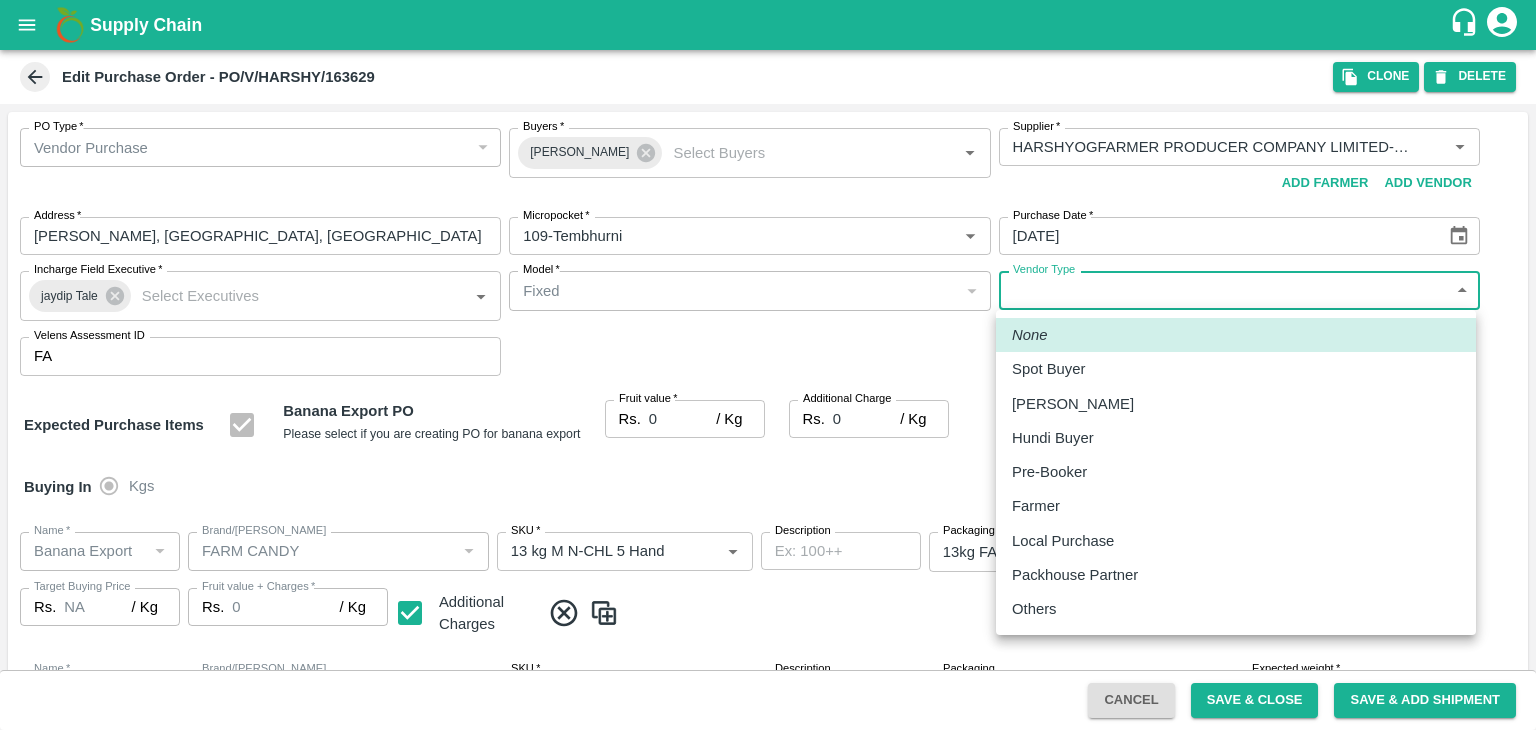 click on "Others" at bounding box center (1236, 609) 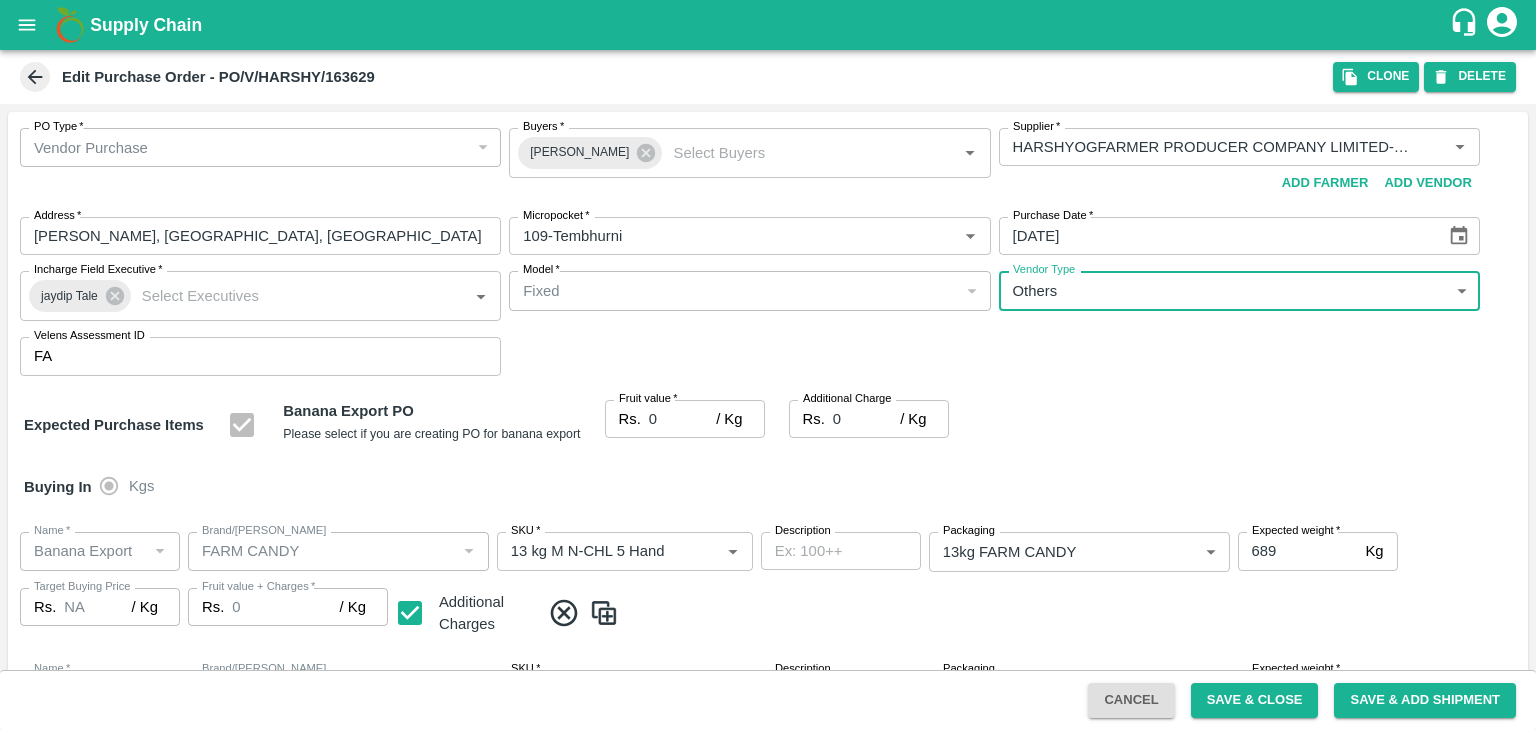 type on "OTHER" 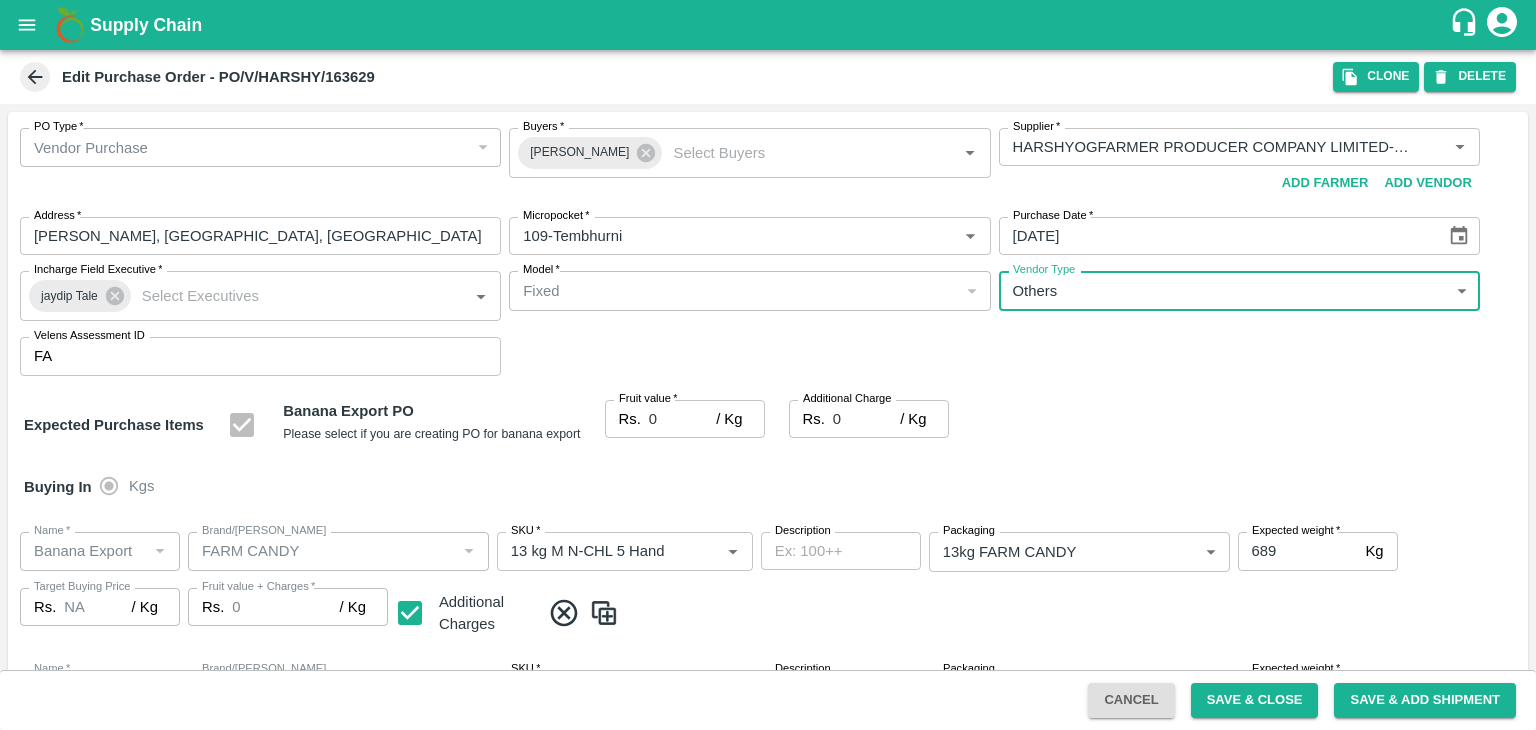 click on "0" at bounding box center (682, 419) 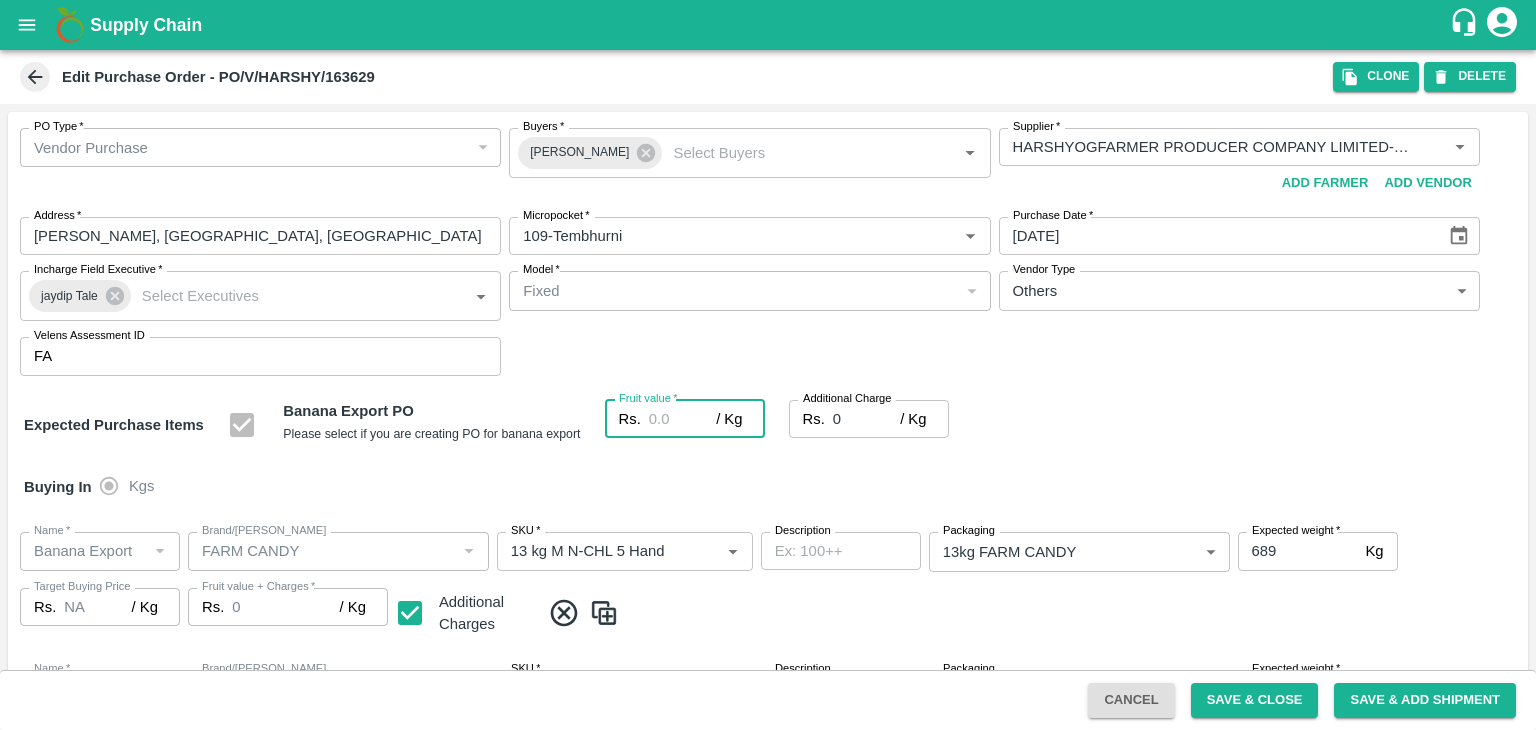 type on "2" 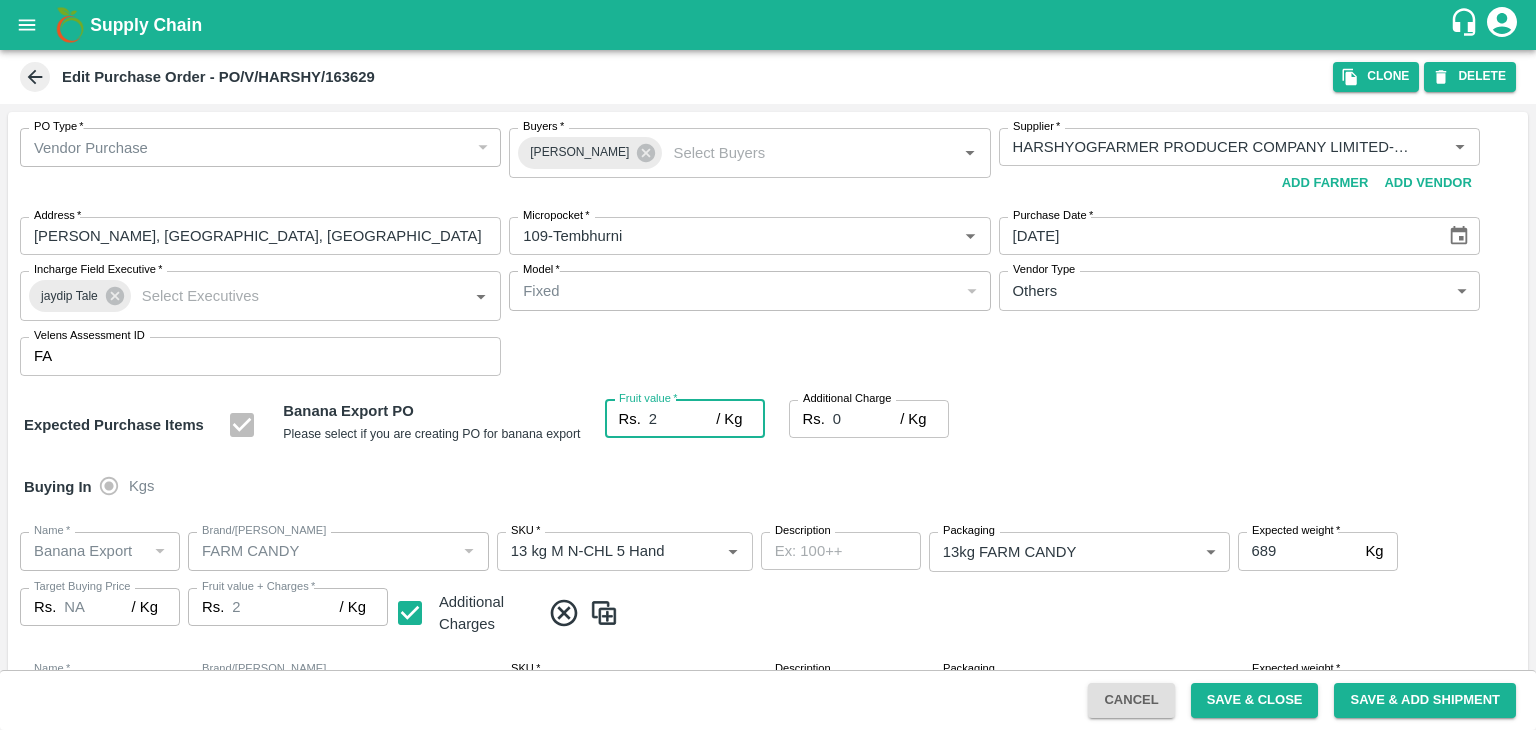 type on "2" 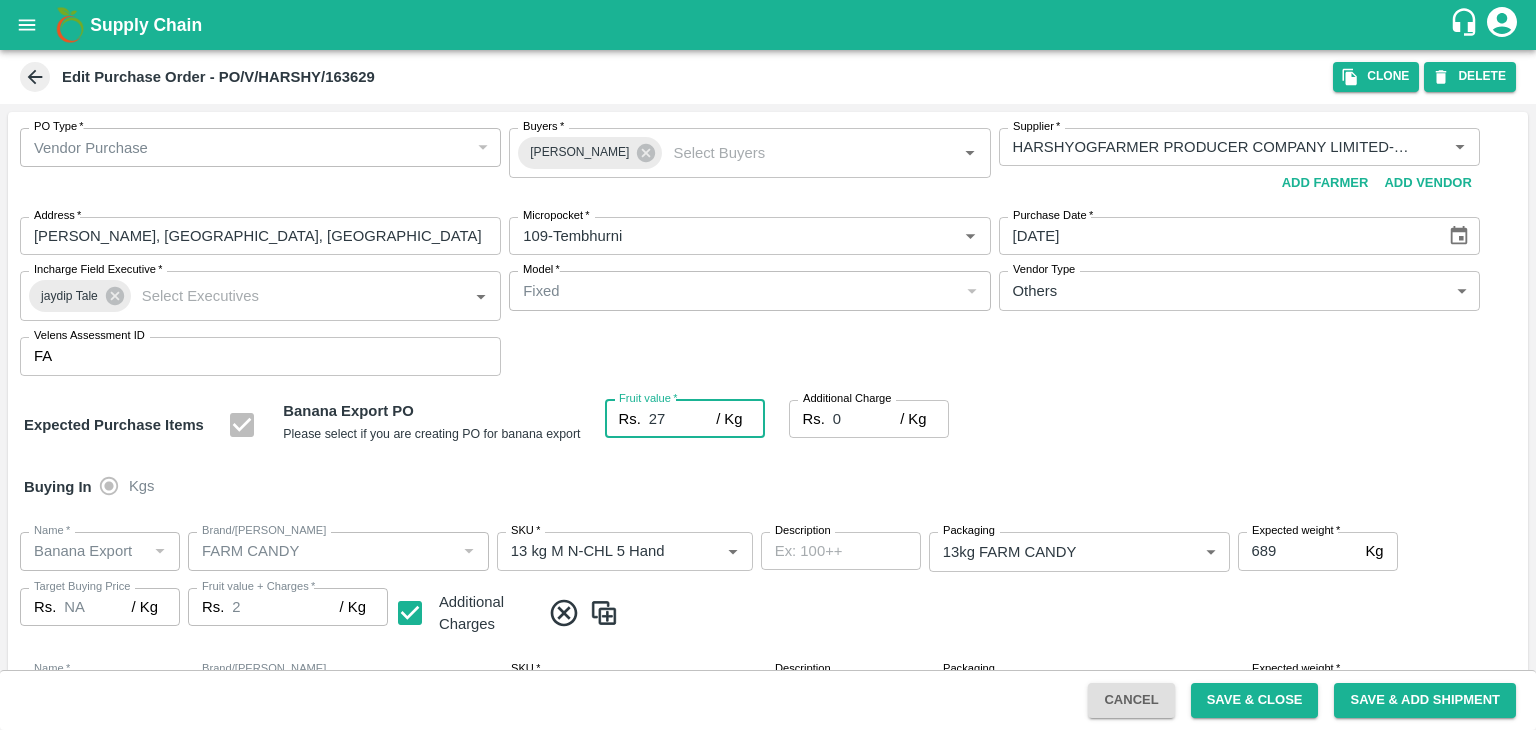 type on "27" 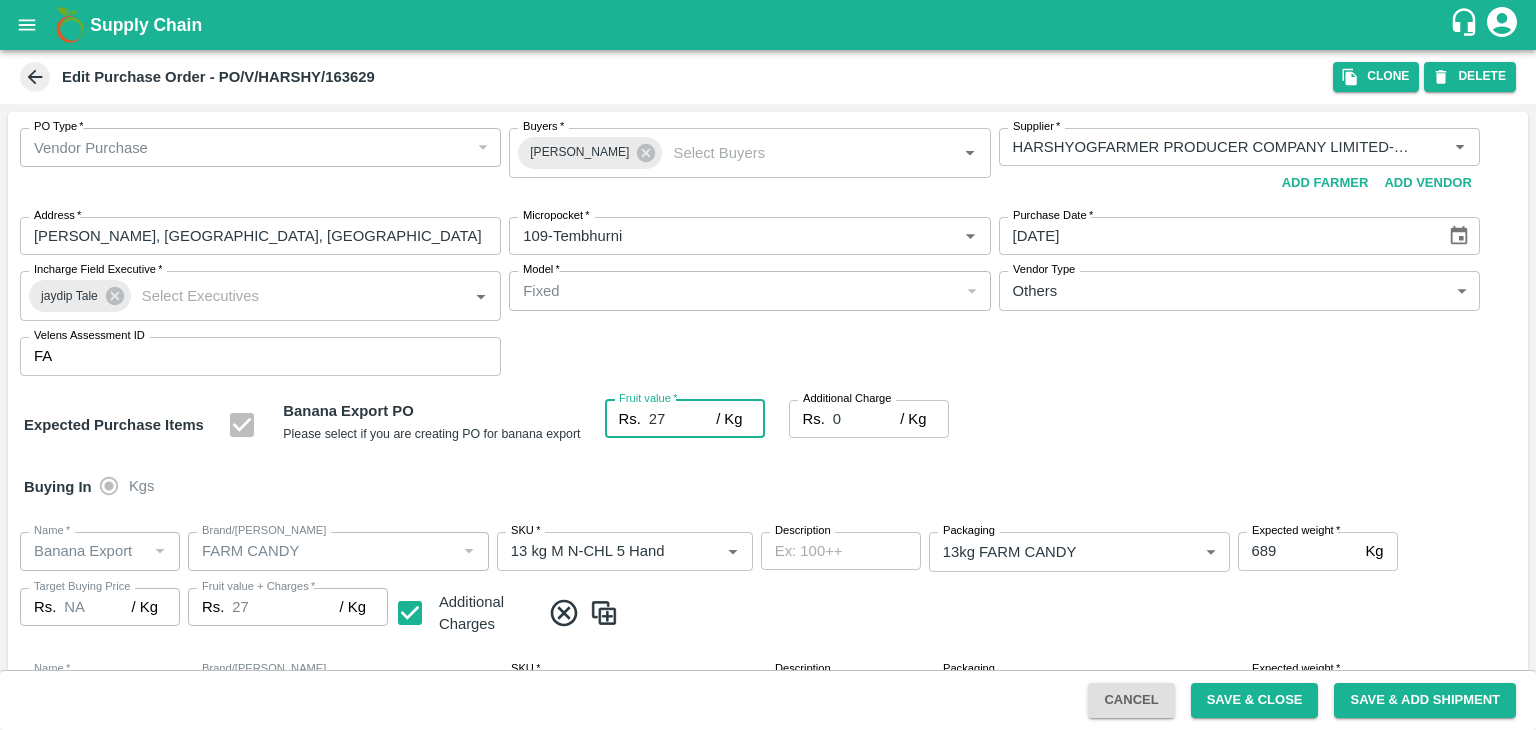 type on "27" 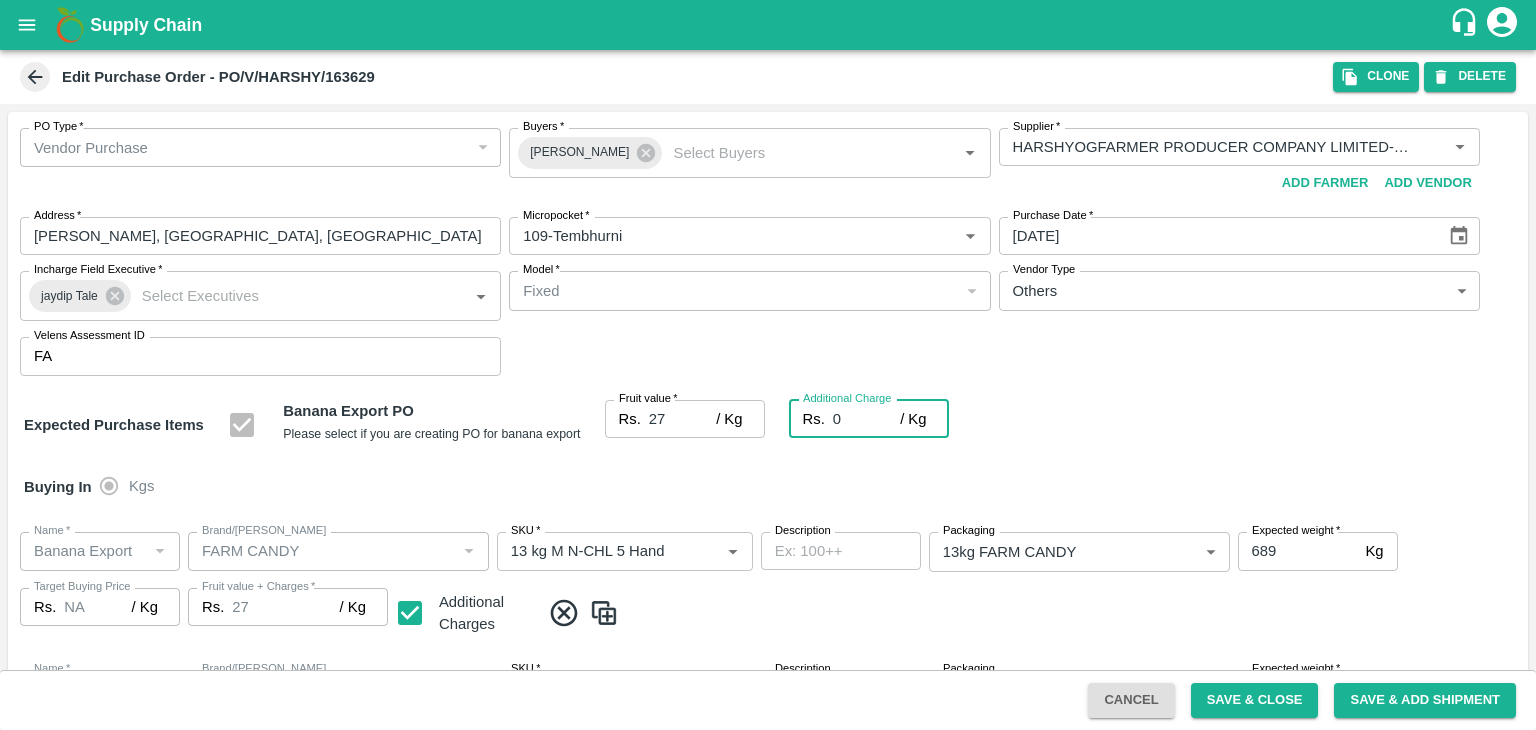 type on "2" 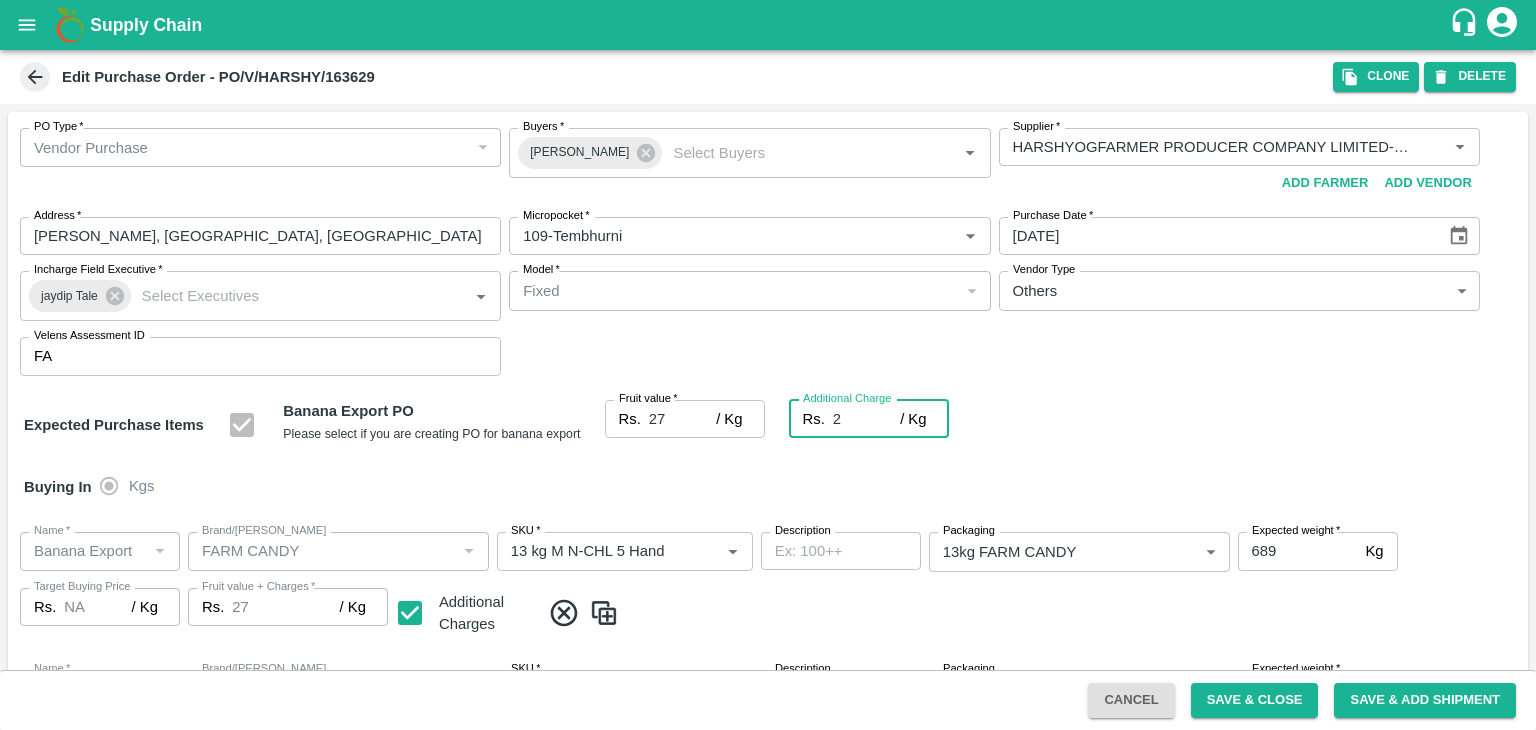 type on "29" 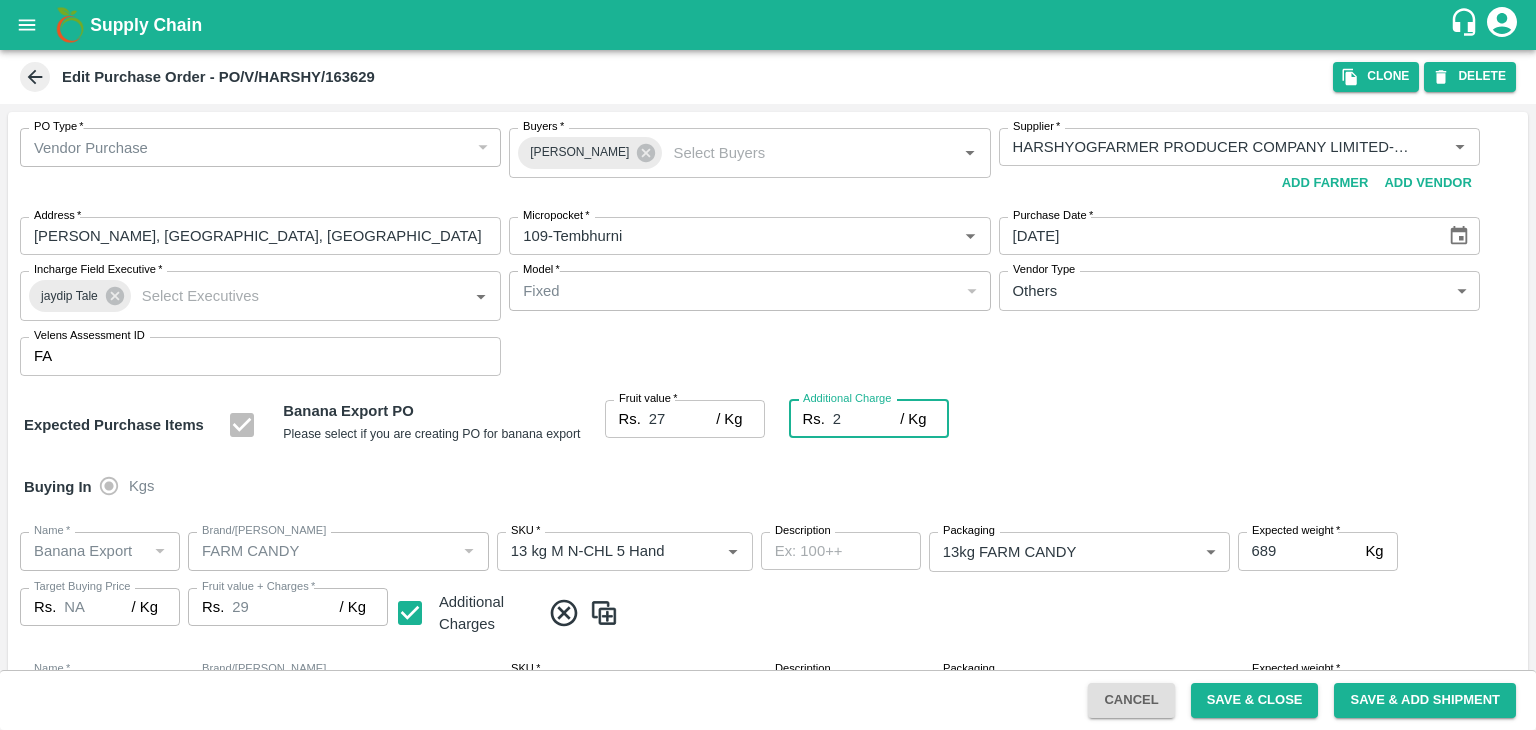 type on "2.7" 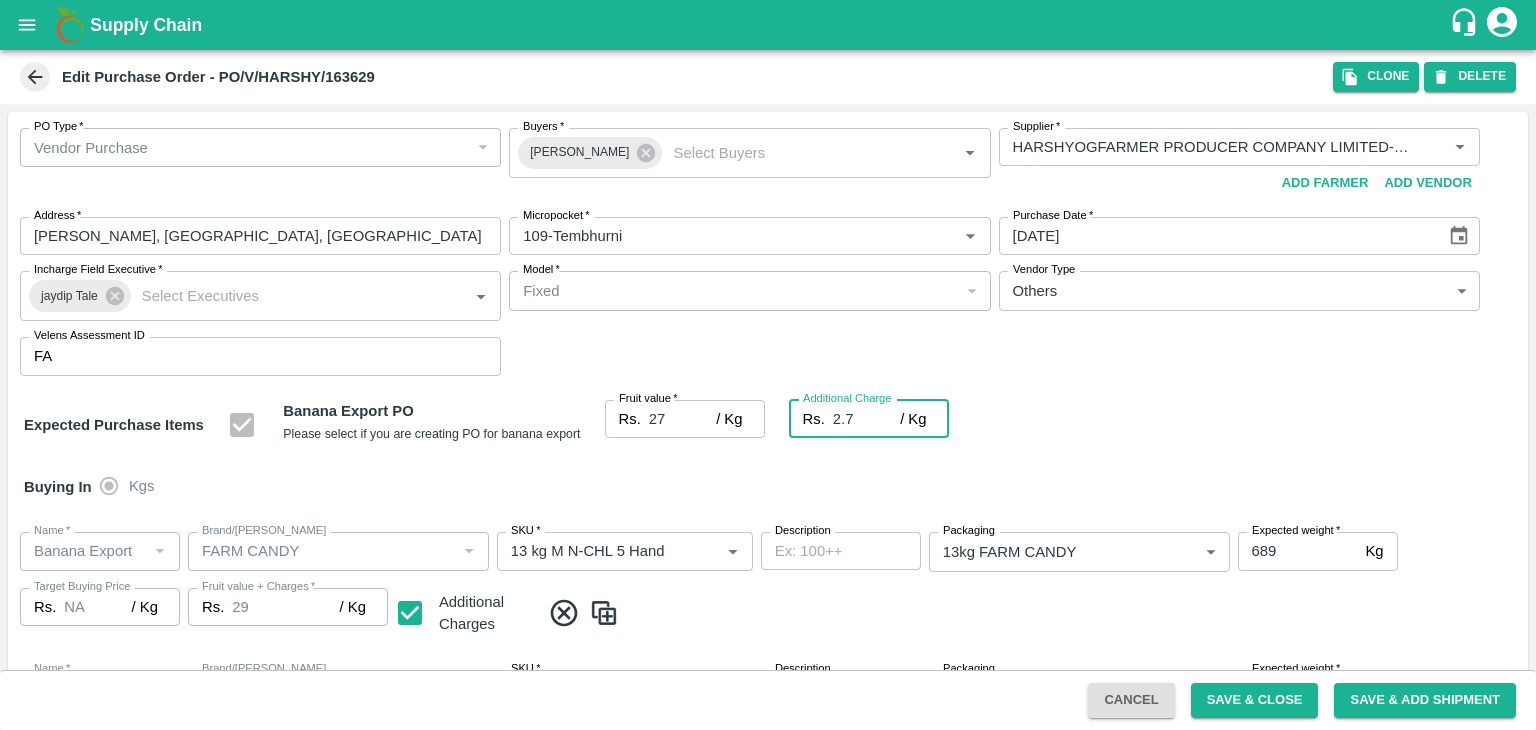 type on "29.7" 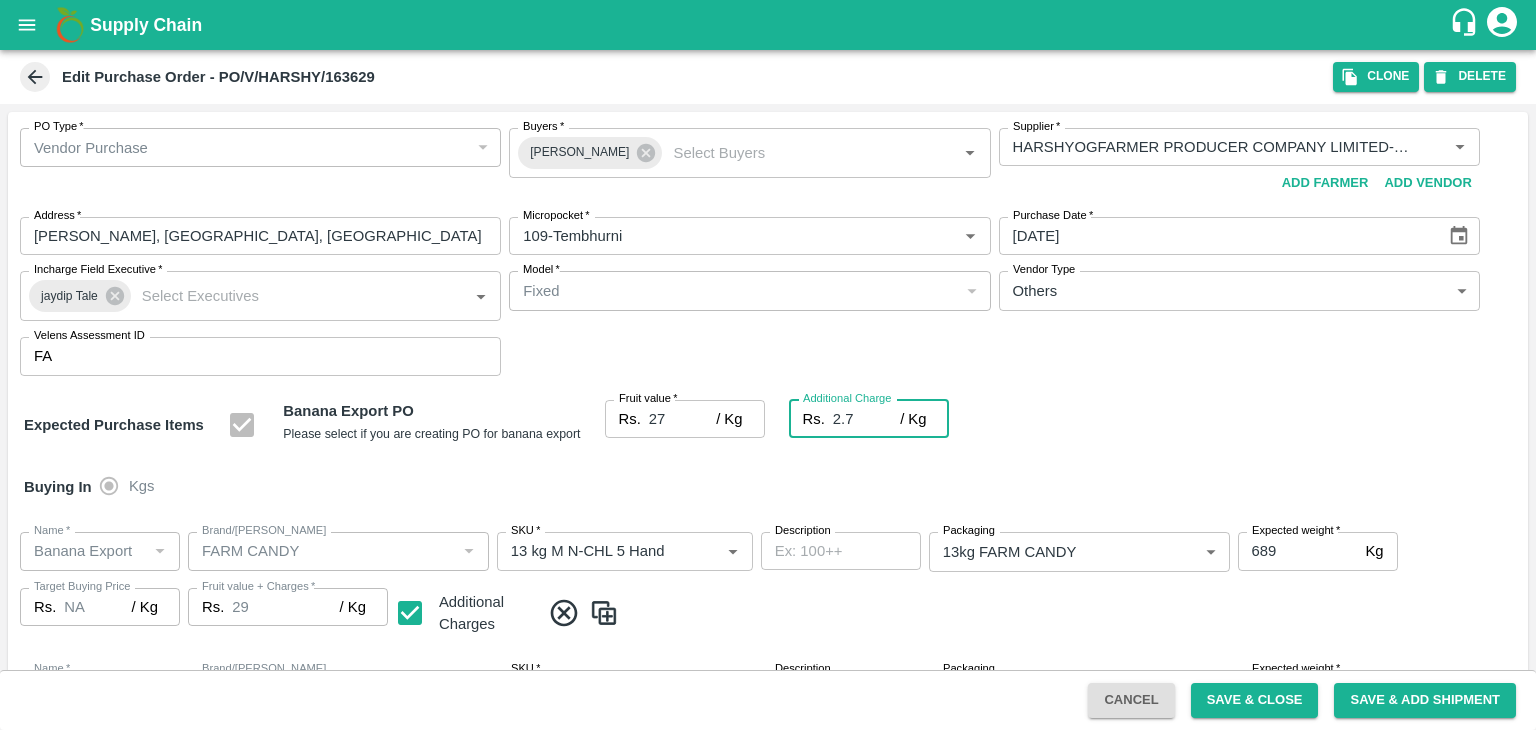 type on "29.7" 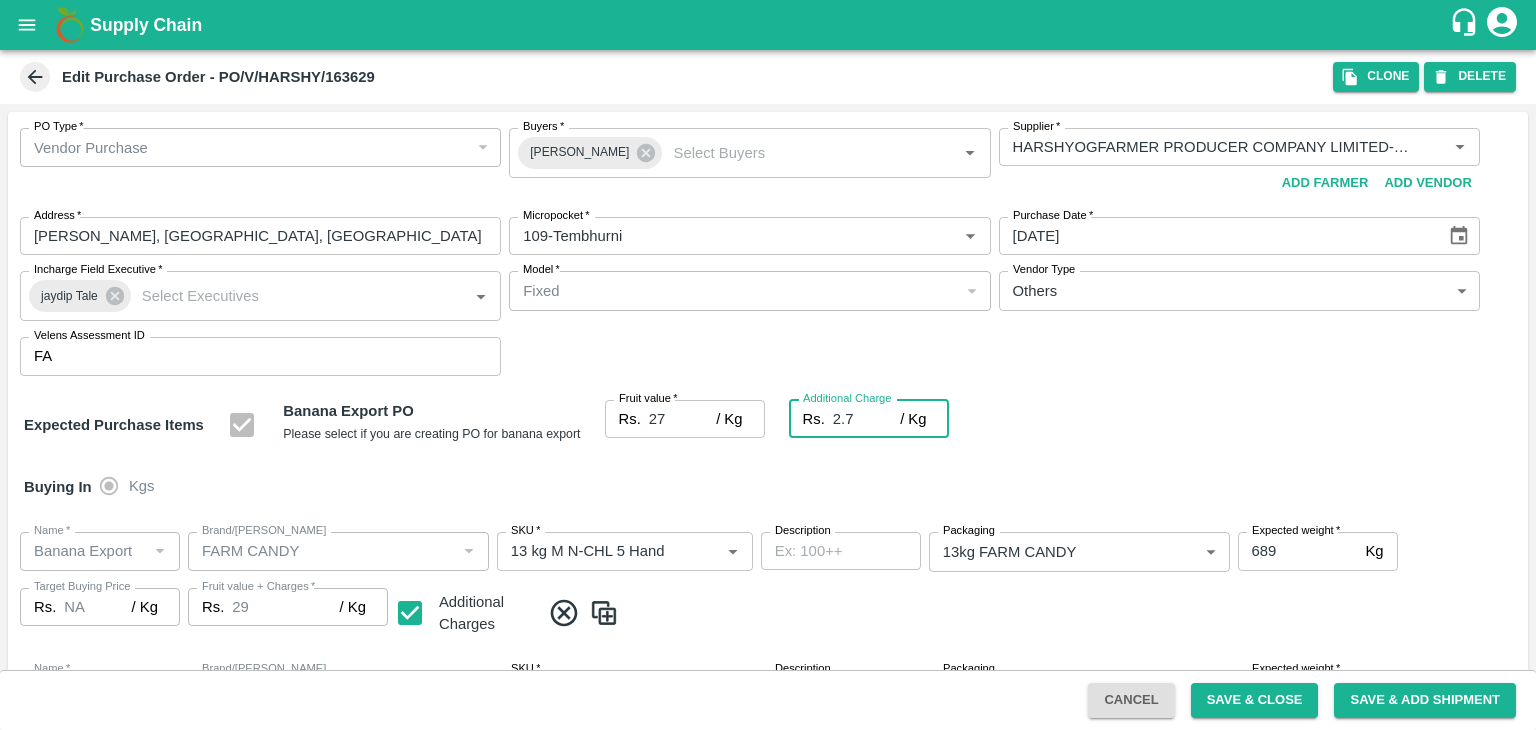type on "29.7" 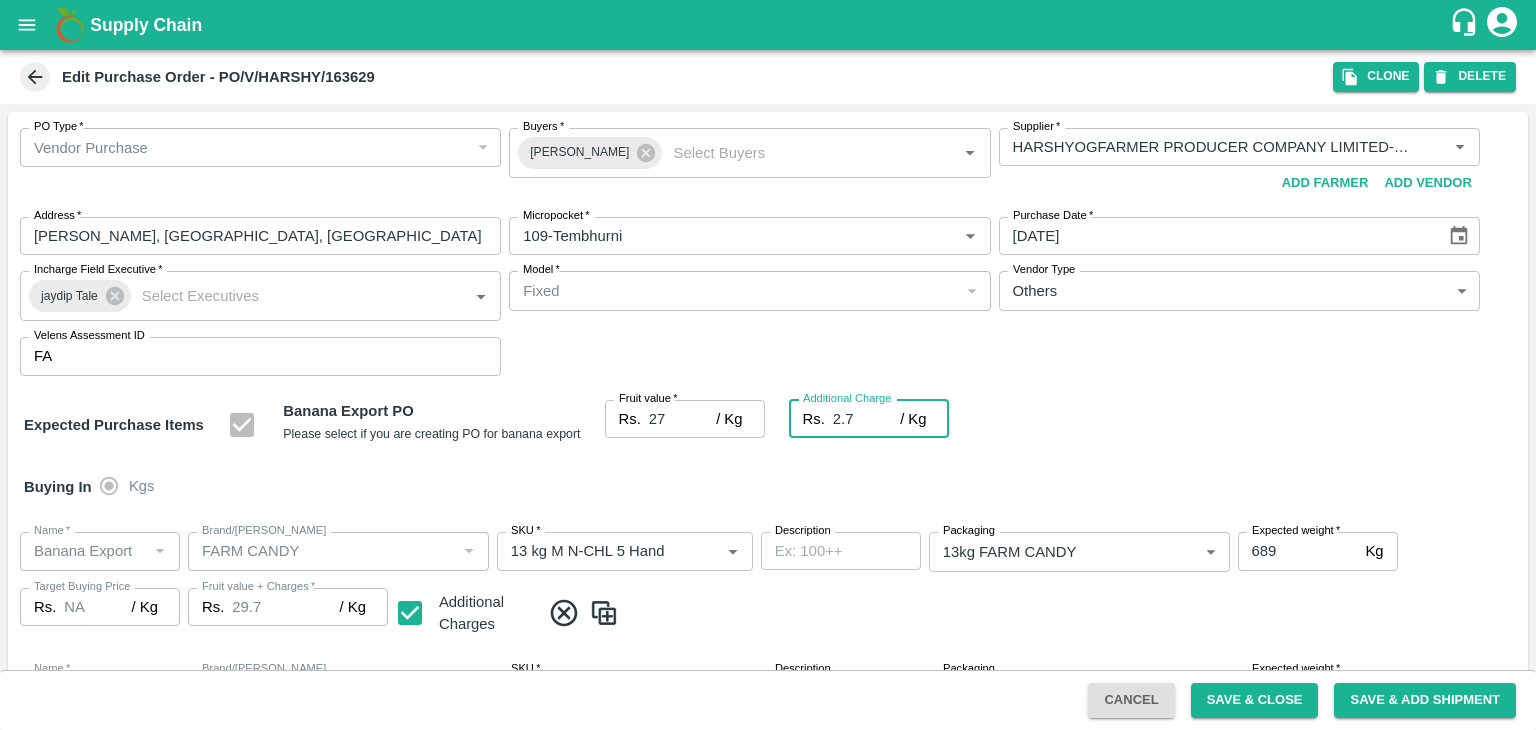 type on "2.75" 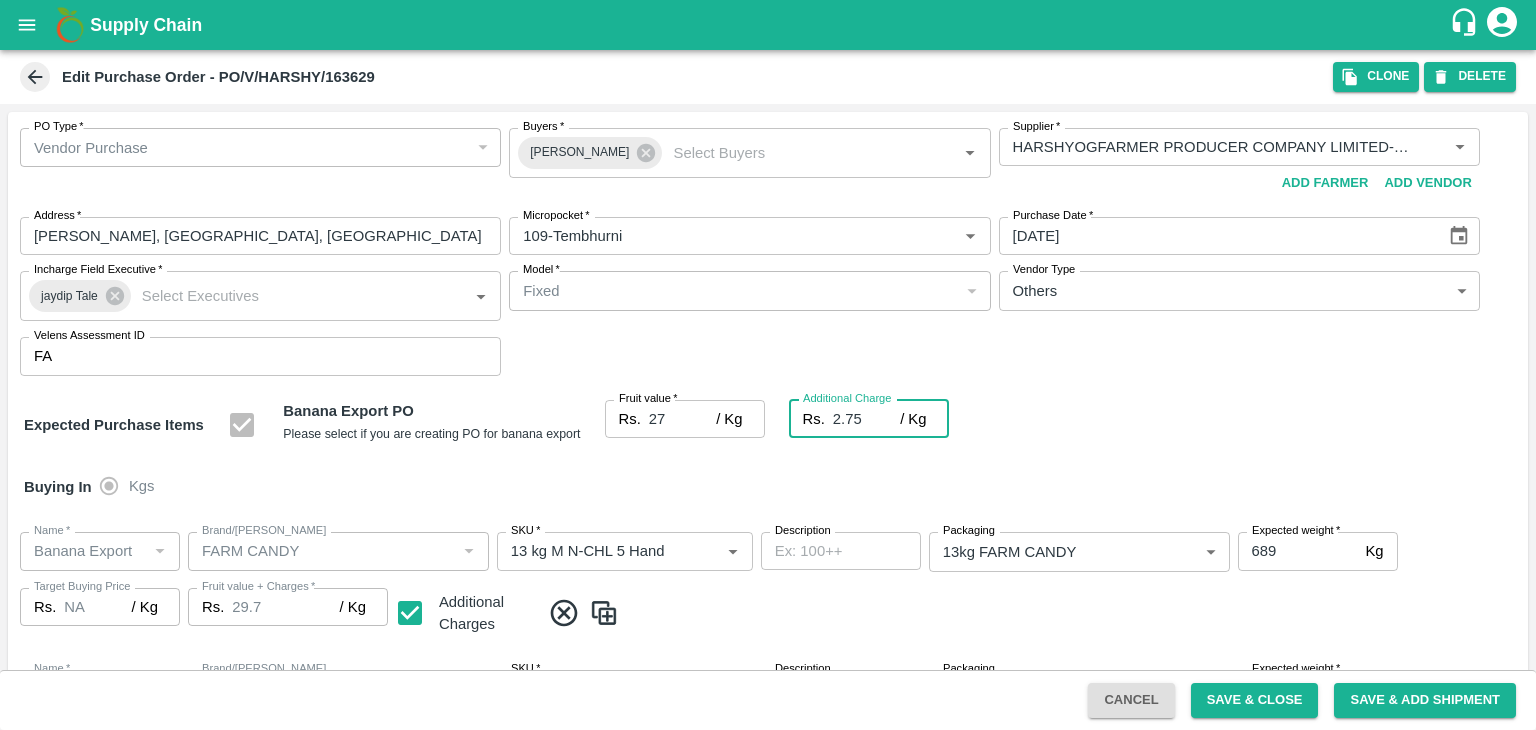 type on "29.75" 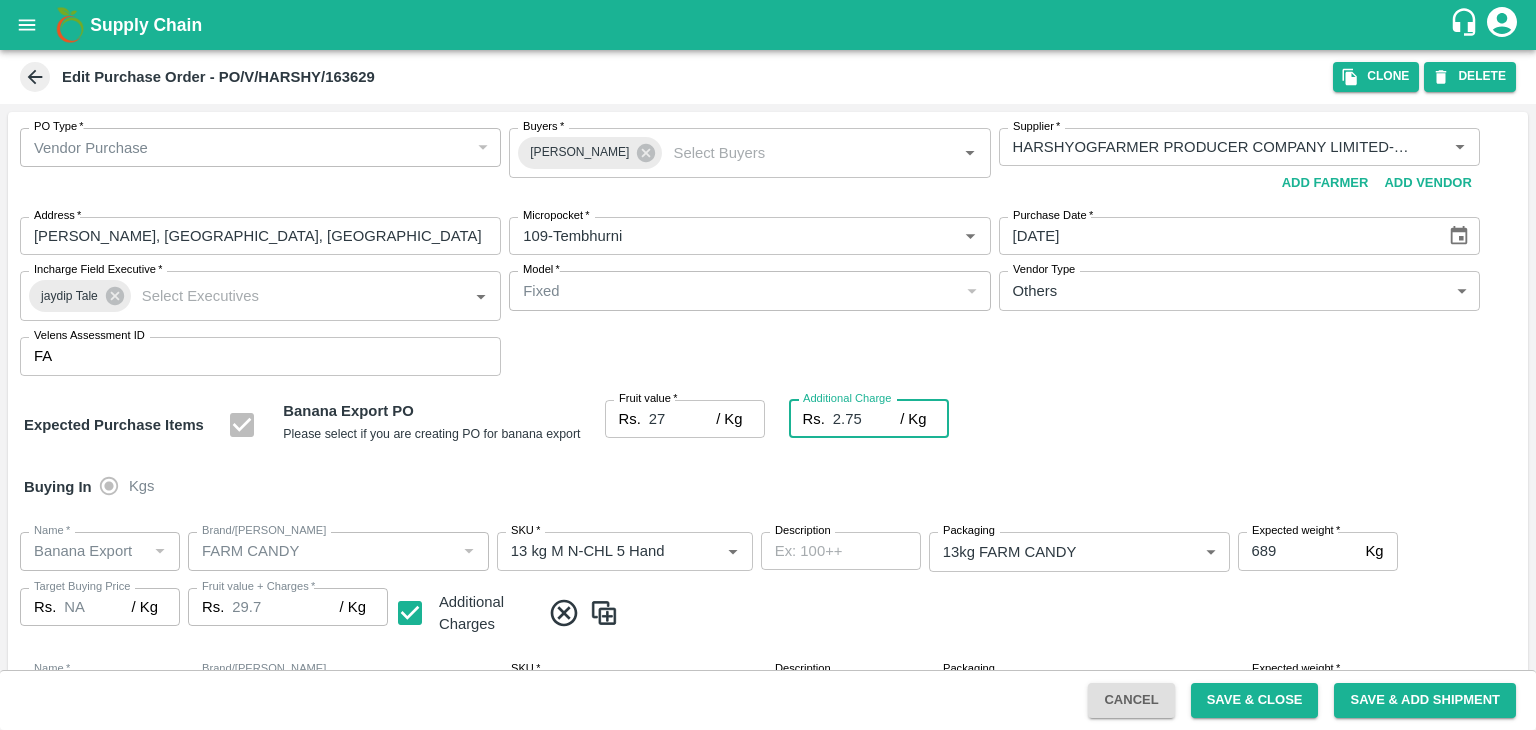 type on "29.75" 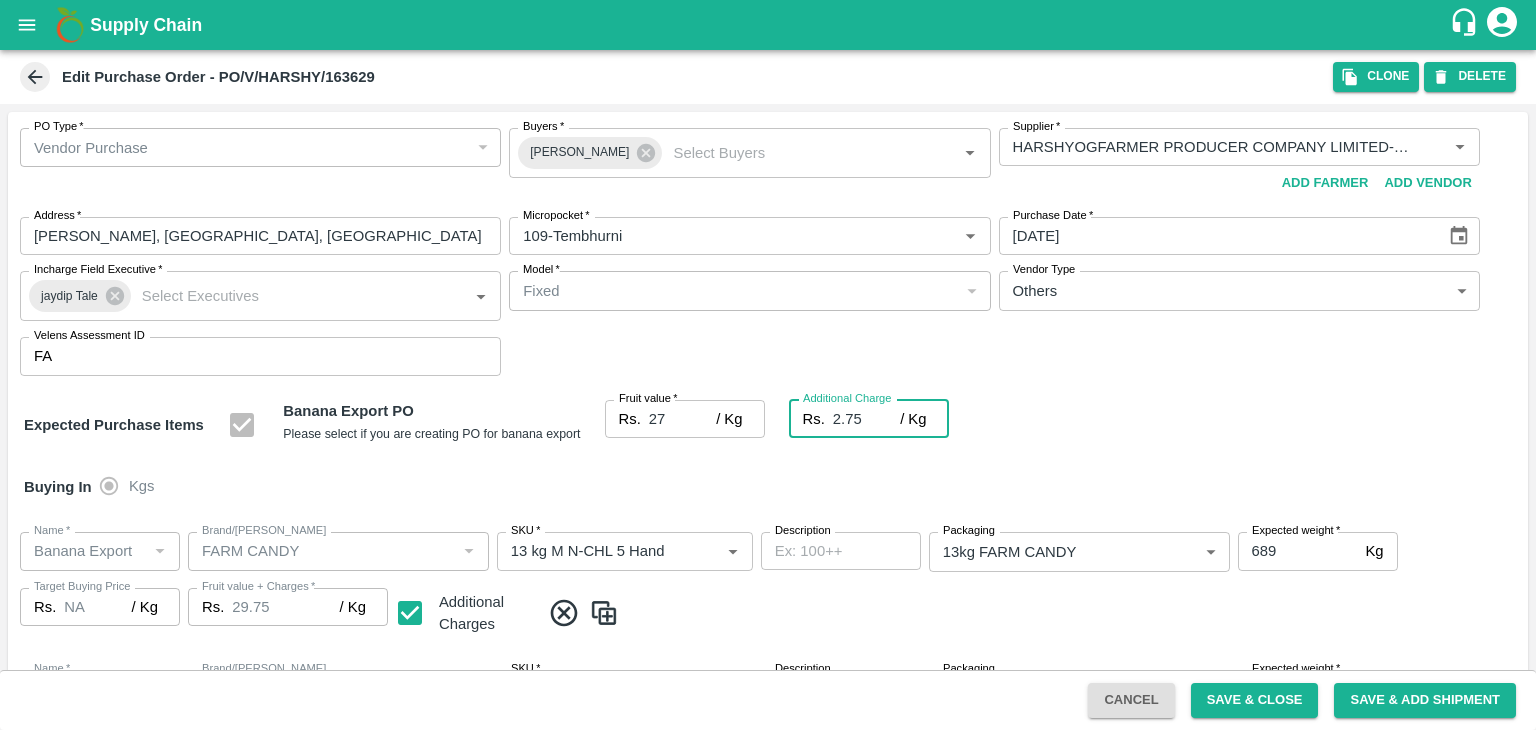 type on "2.75" 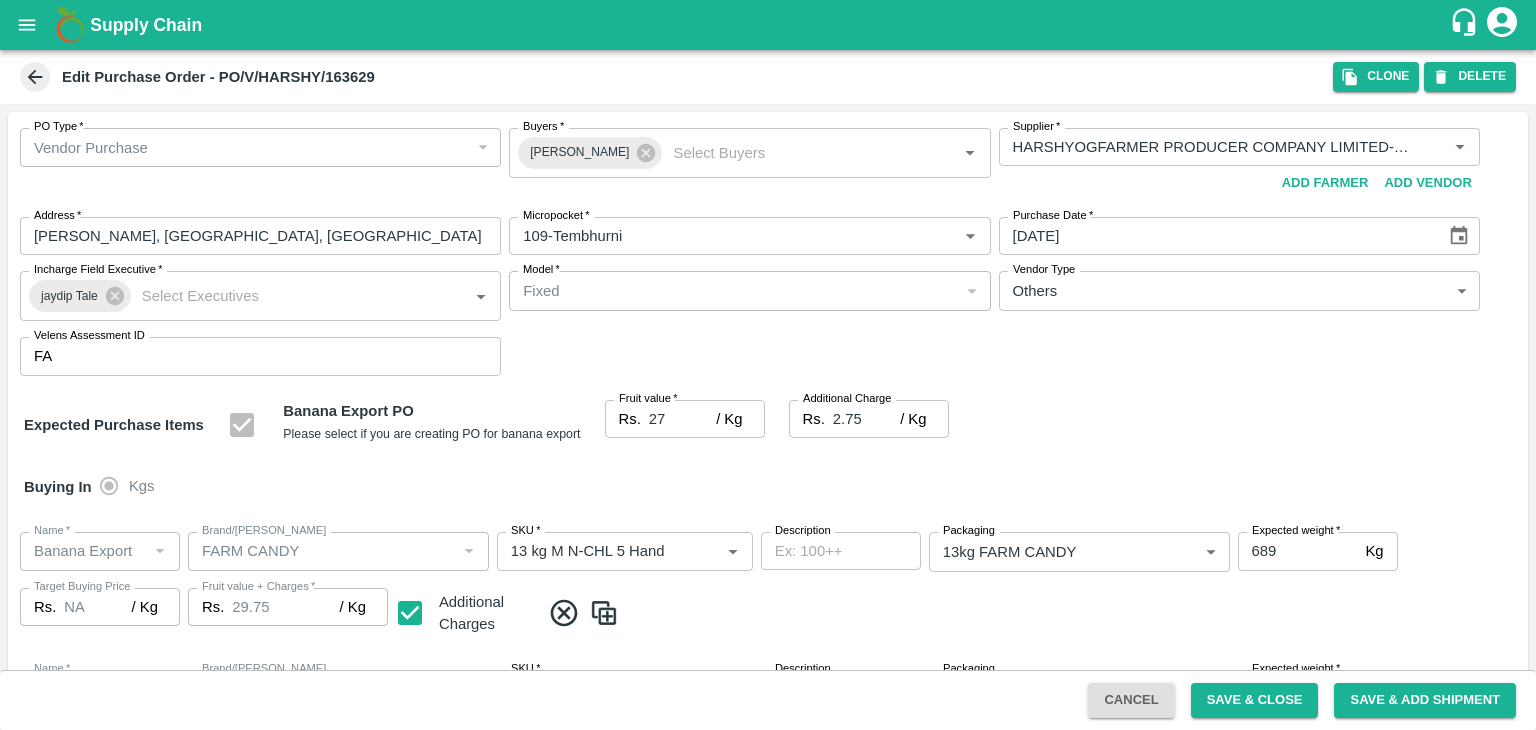 click on "Buying In Kgs" at bounding box center [768, 487] 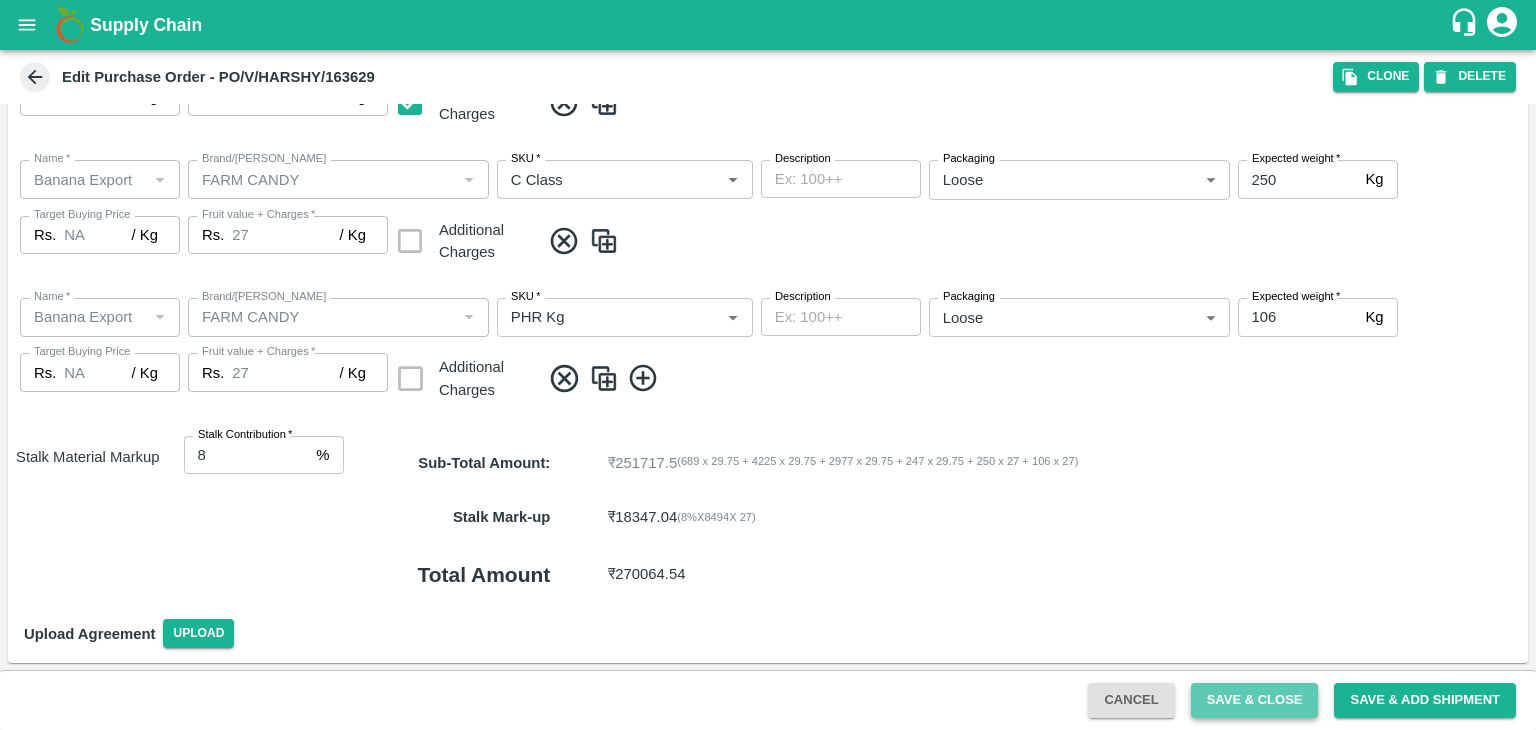 click on "Save & Close" at bounding box center (1255, 700) 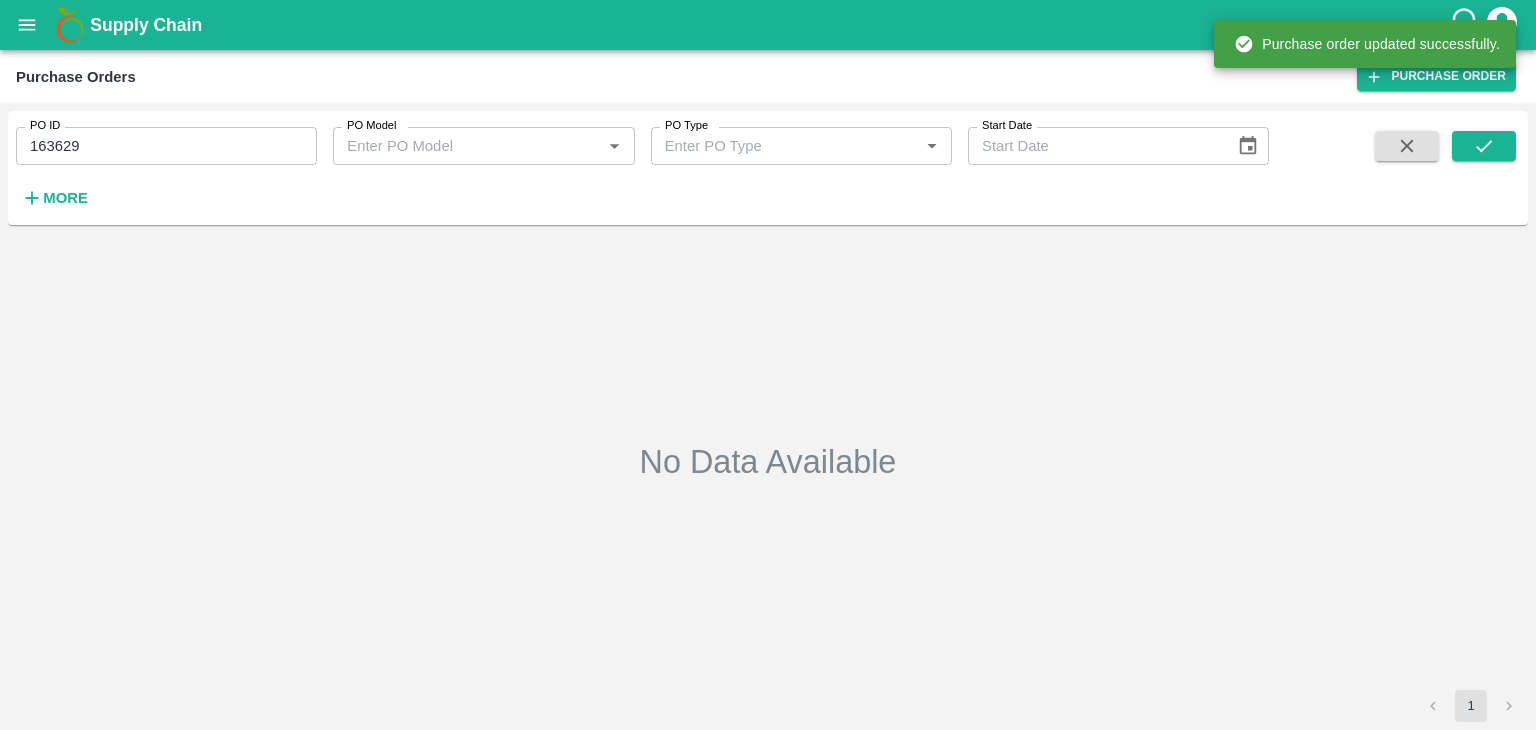 type on "163629" 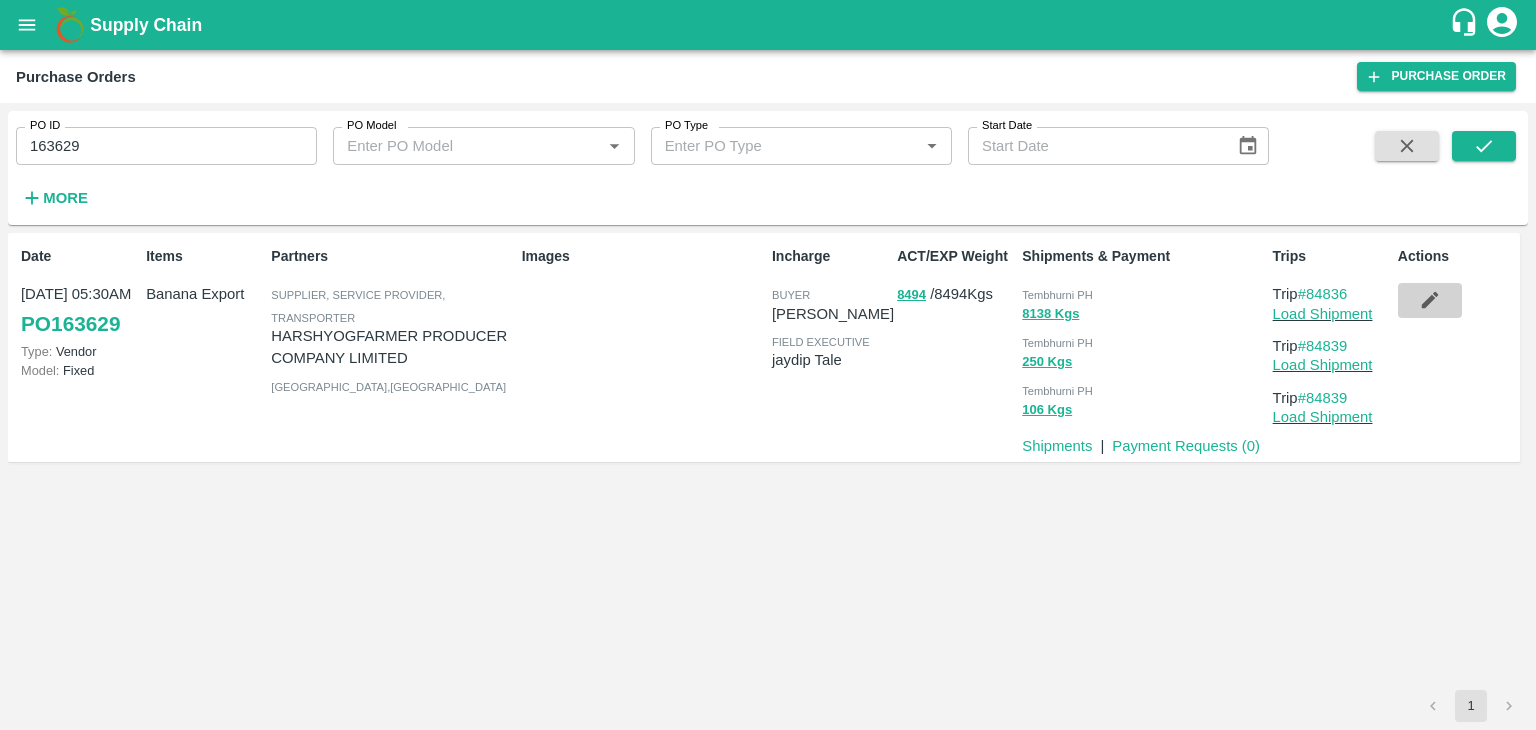 click 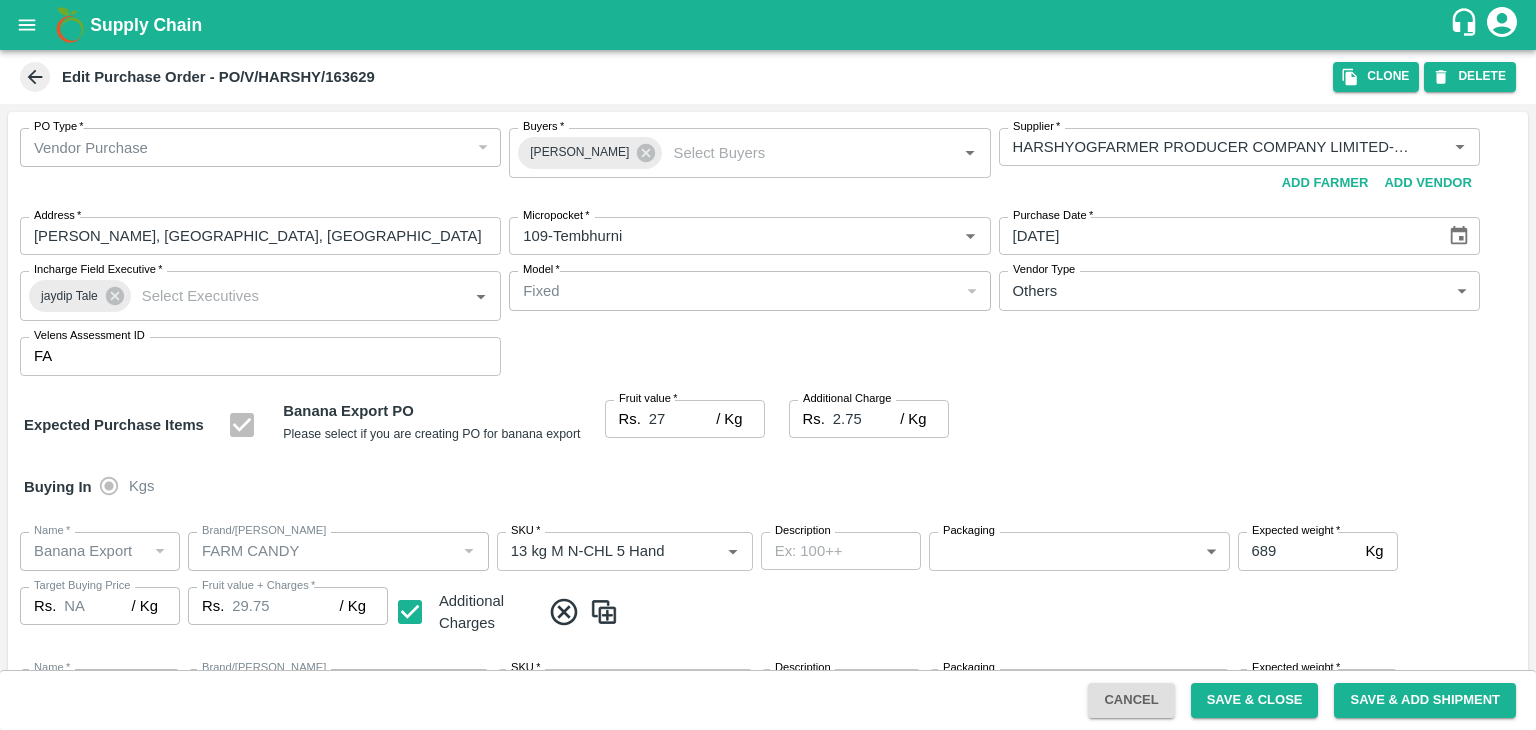 type on "HARSHYOGFARMER PRODUCER COMPANY LIMITED-undefined" 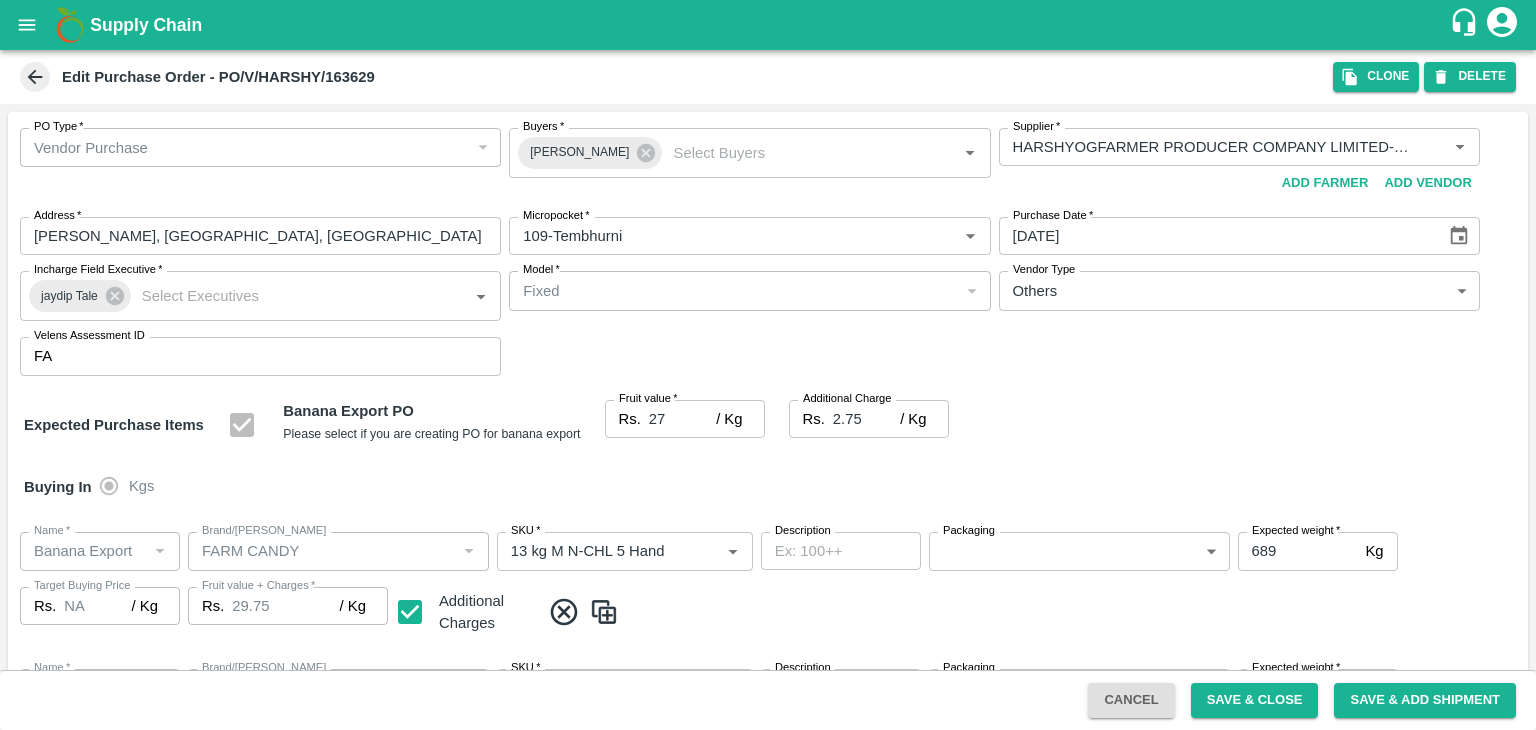 type on "109-Tembhurni" 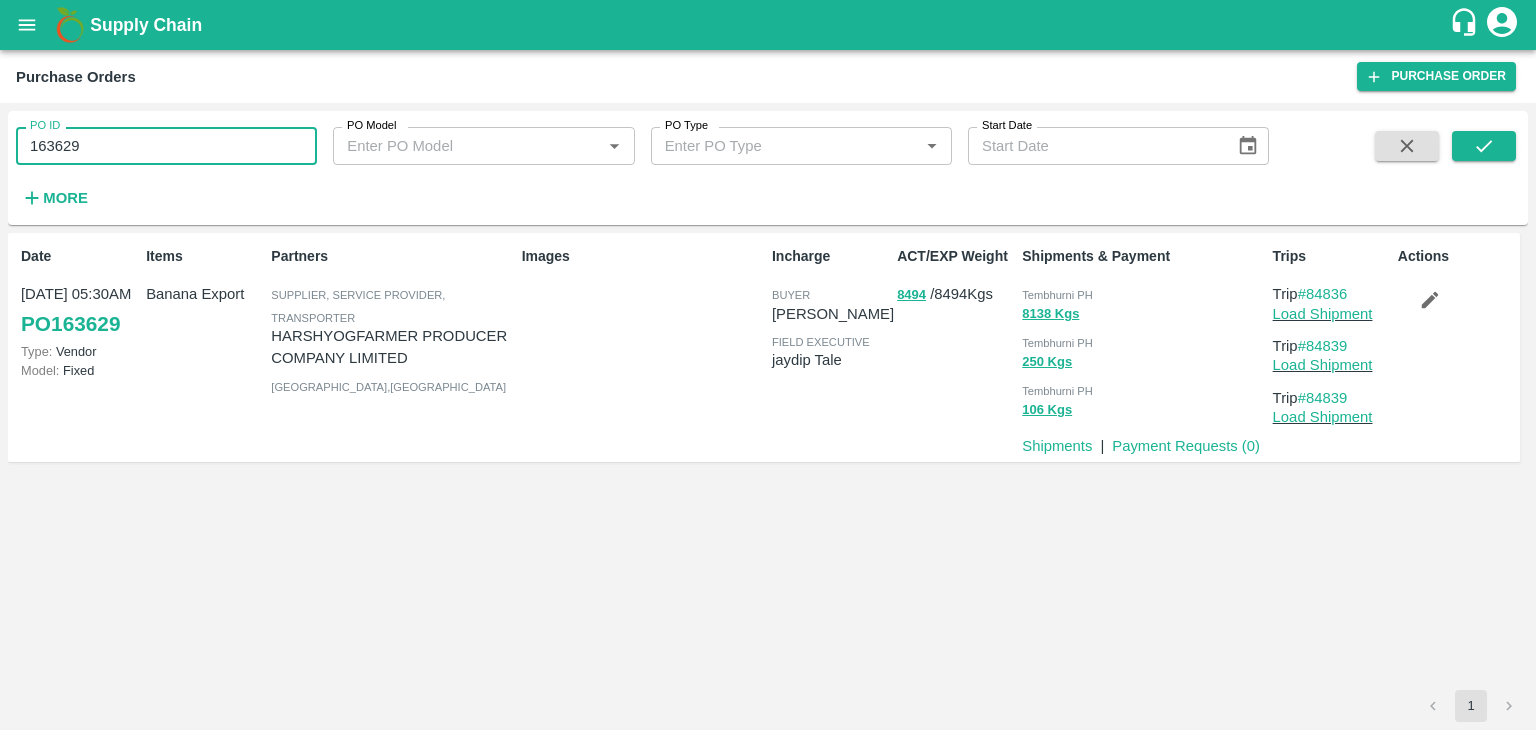 click on "163629" at bounding box center [166, 146] 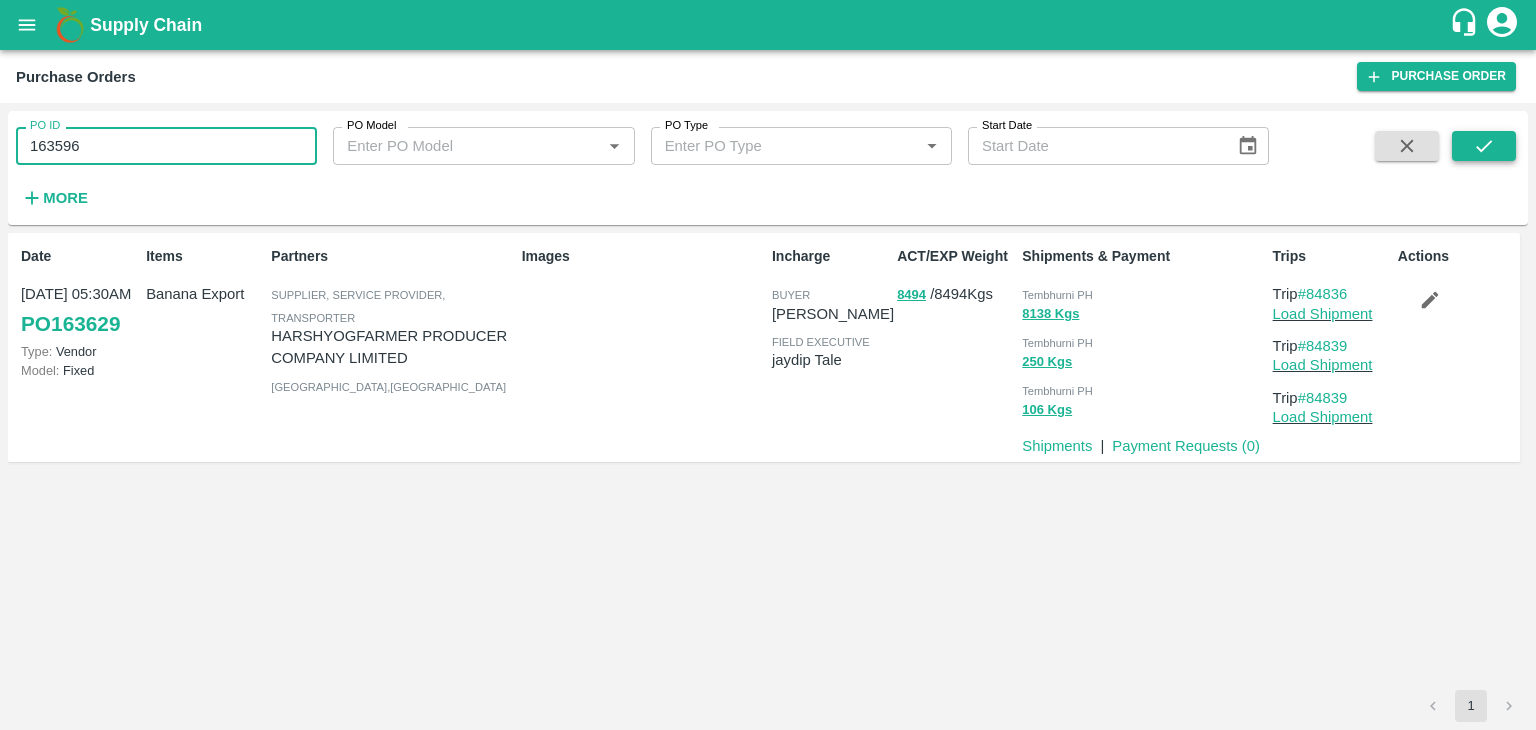 type on "163596" 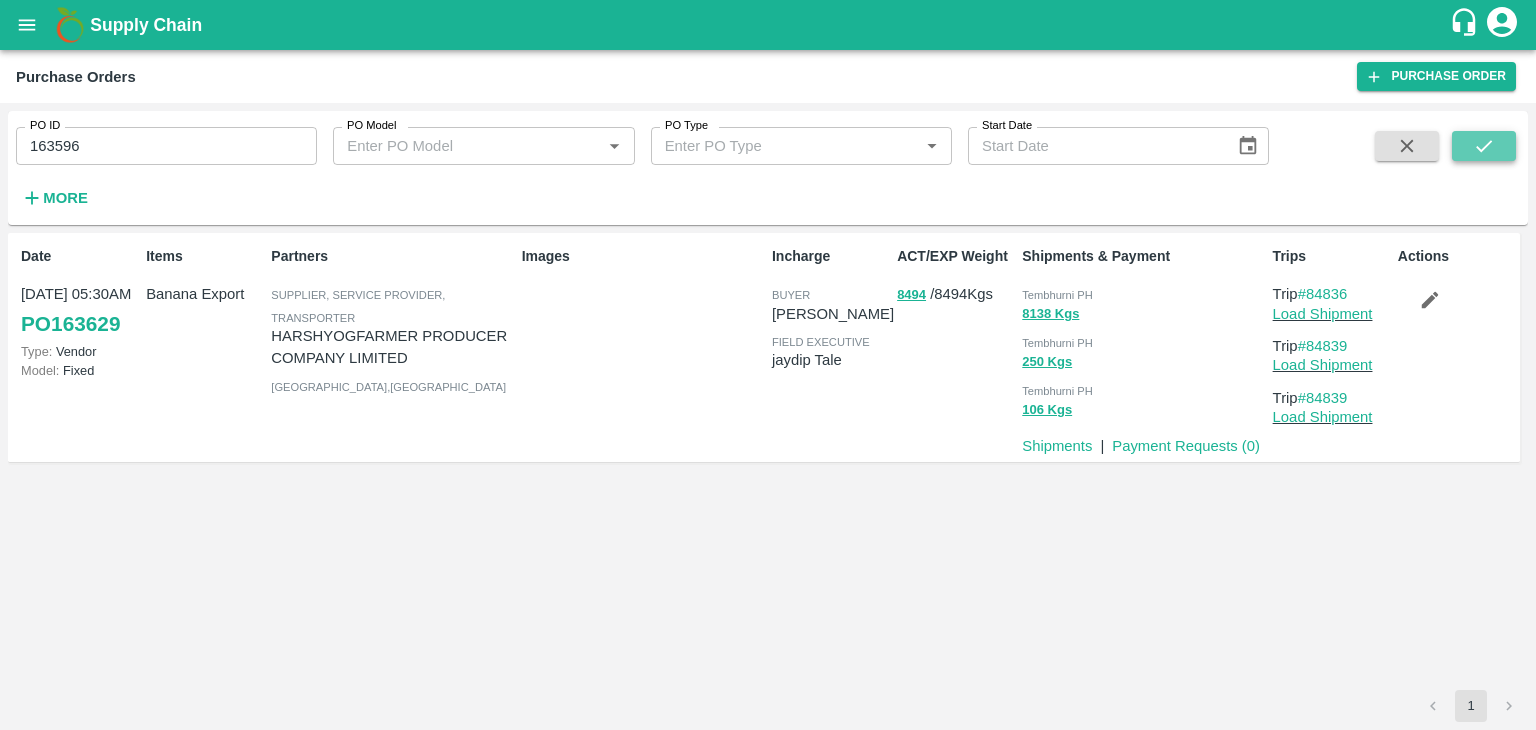 click at bounding box center (1484, 146) 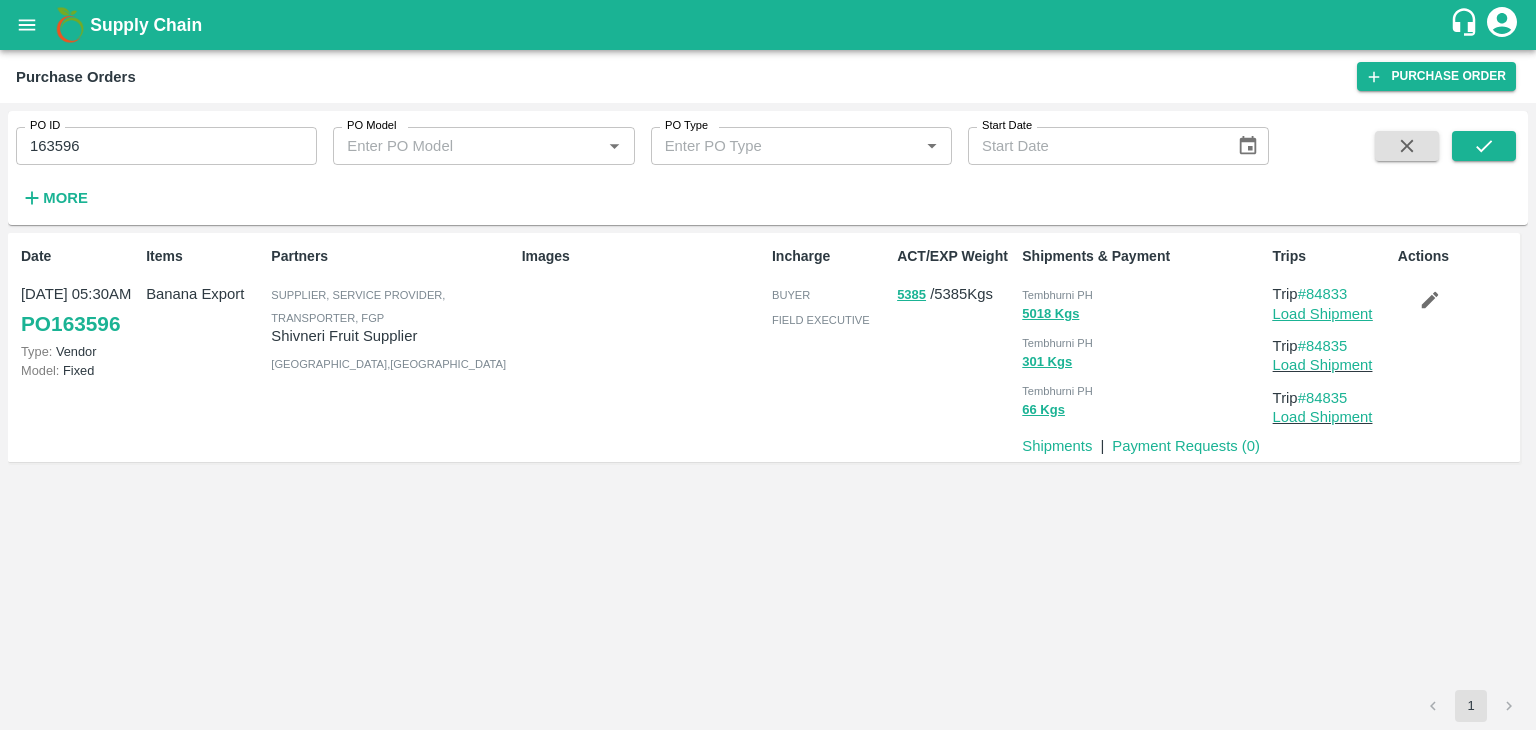 click on "Load Shipment" at bounding box center [1323, 314] 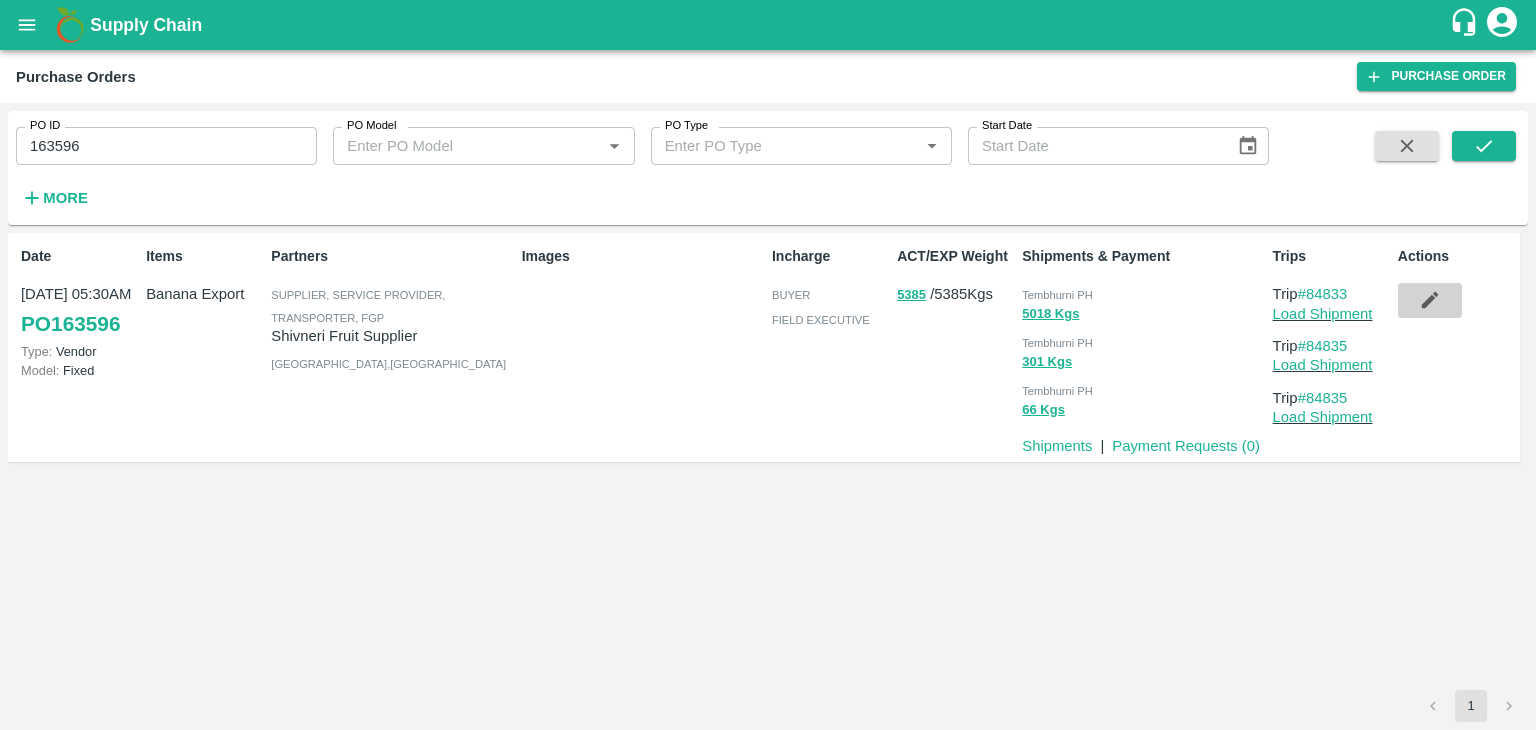 click 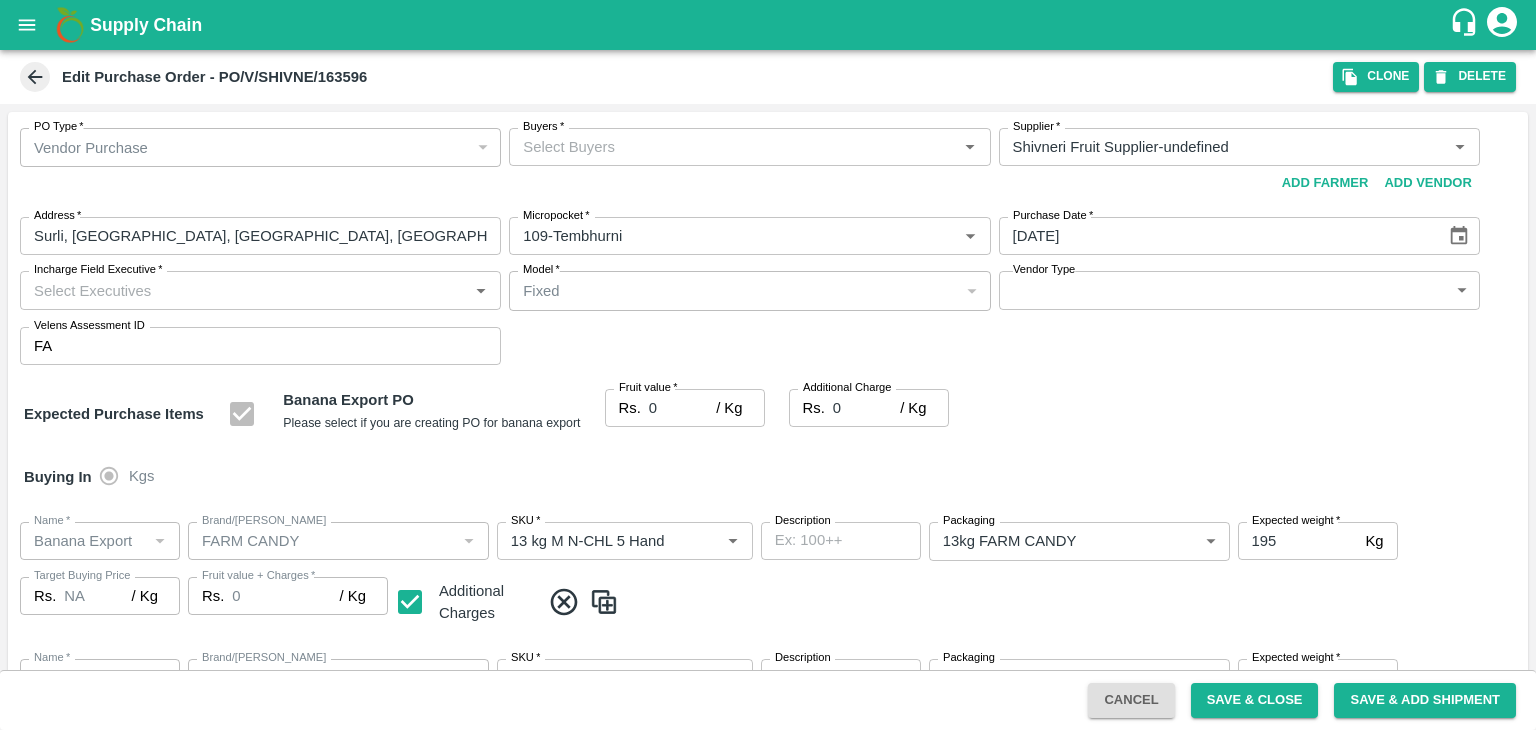 click on "Buyers   *" at bounding box center (733, 147) 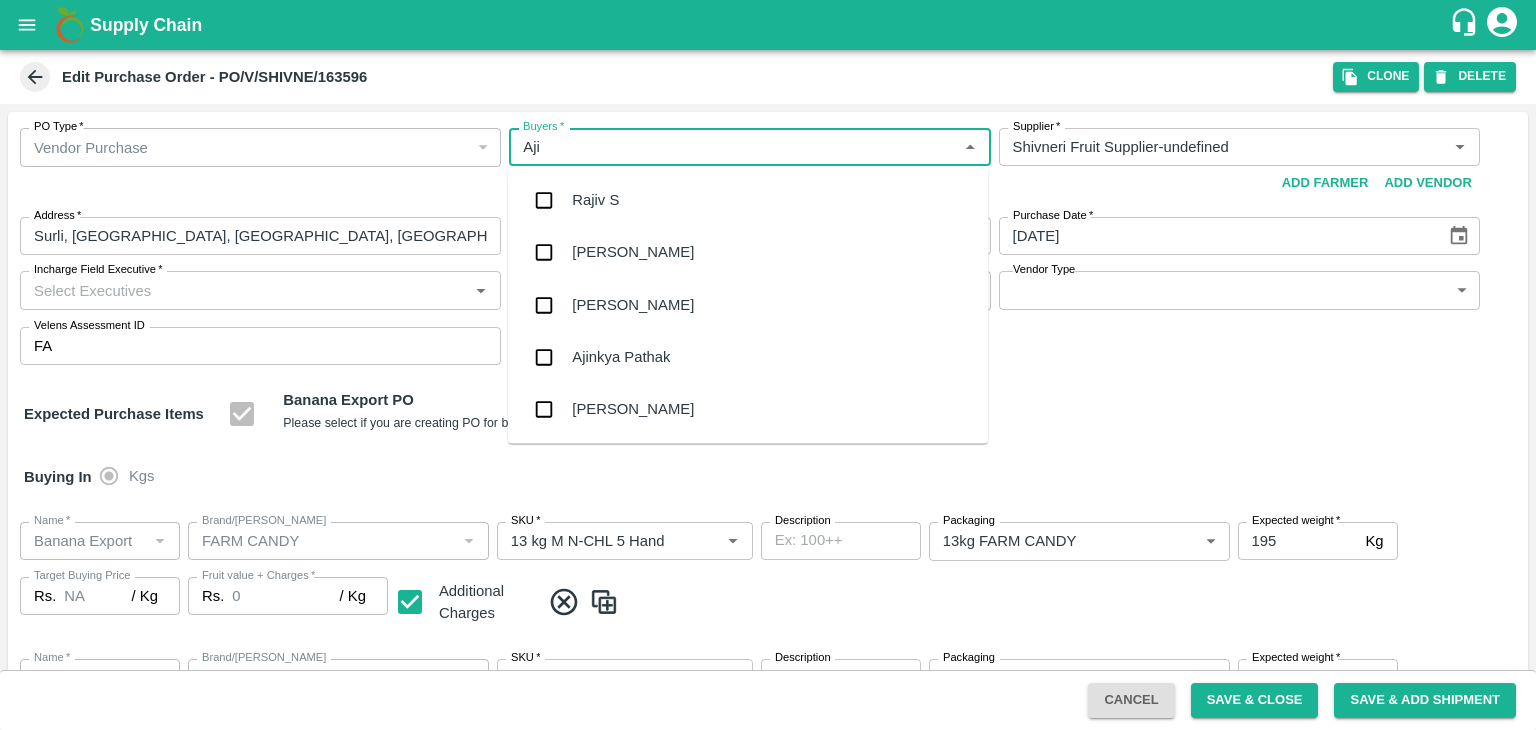 type on "Ajit" 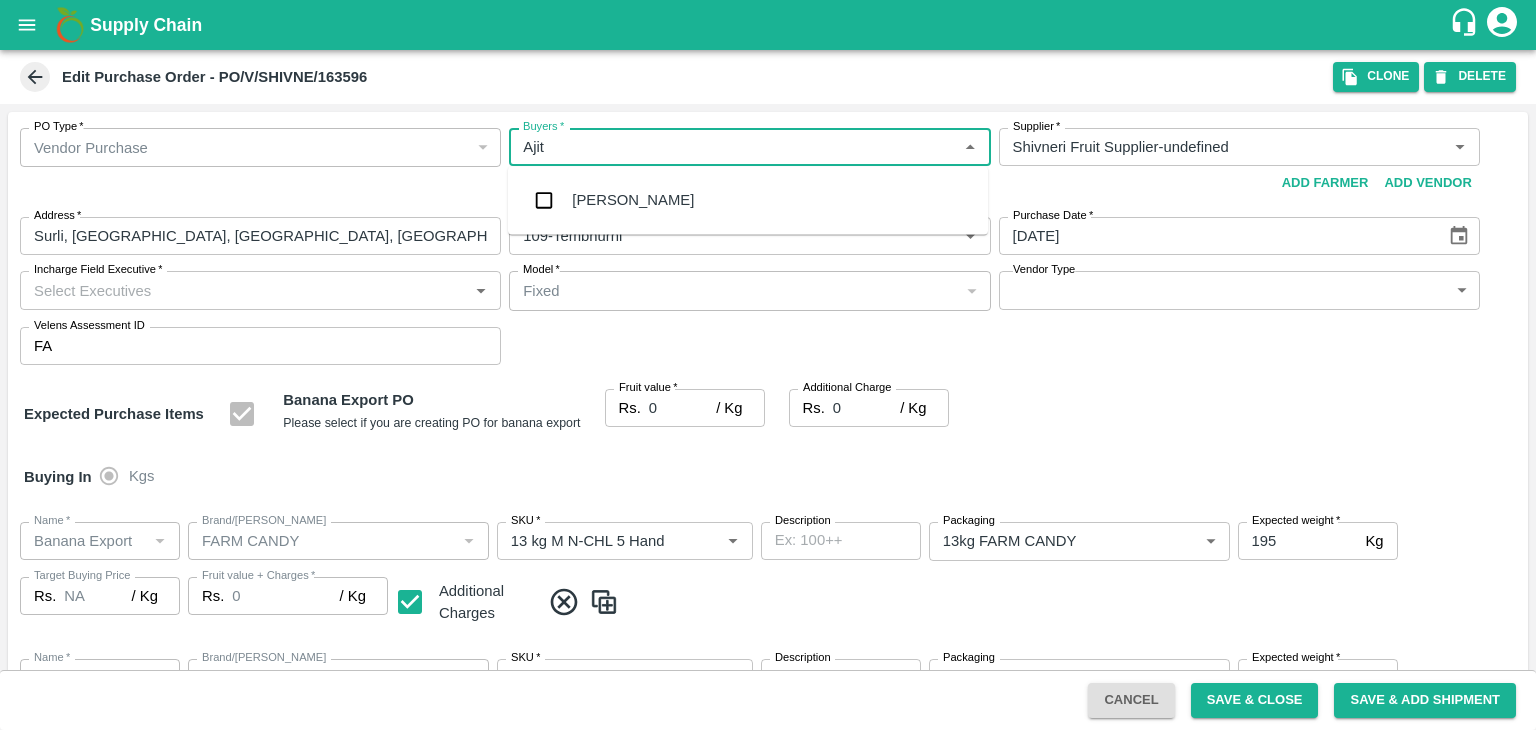 click on "Ajit Otari" at bounding box center (633, 200) 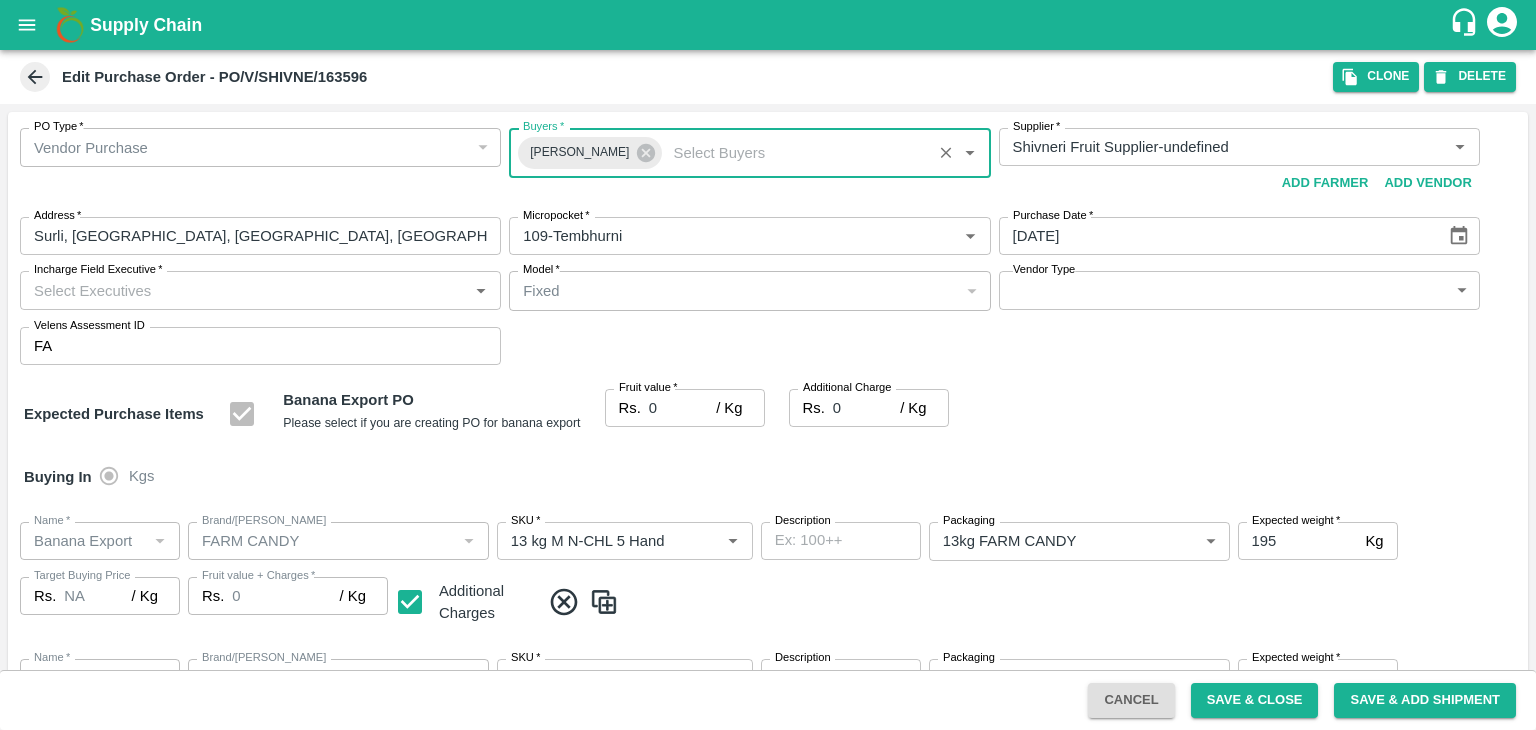 click on "Incharge Field Executive   *" at bounding box center (244, 290) 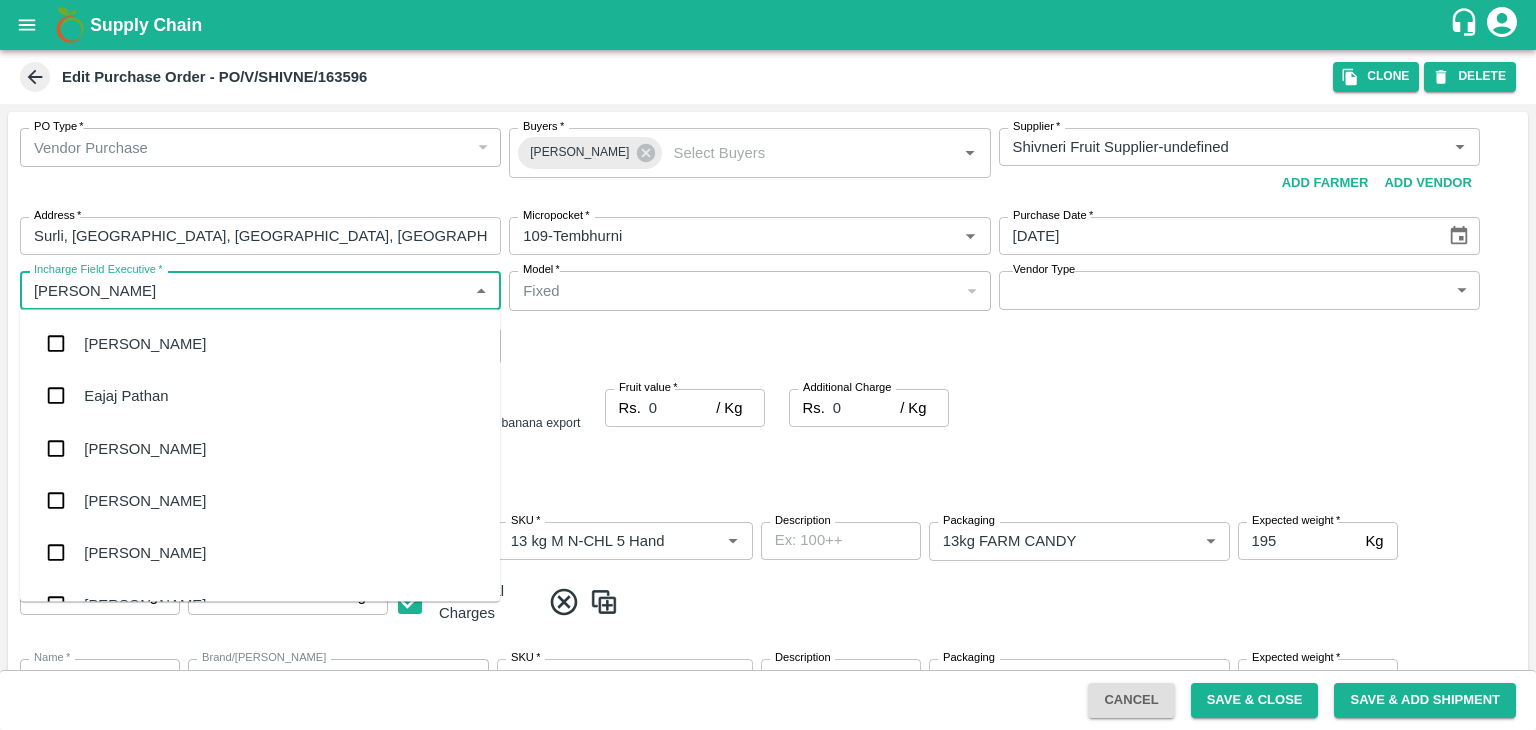 type on "Jay" 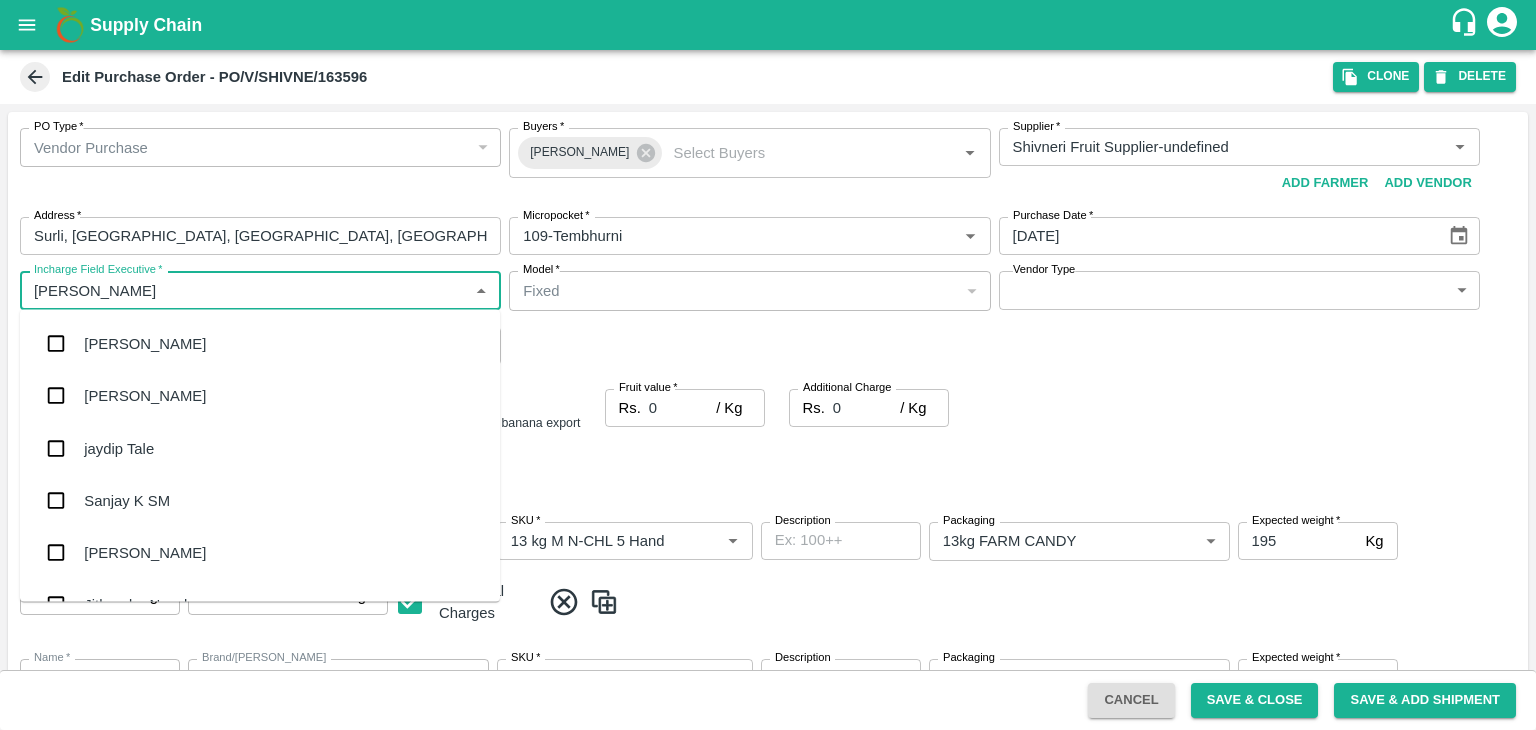 click on "jaydip Tale" at bounding box center (260, 448) 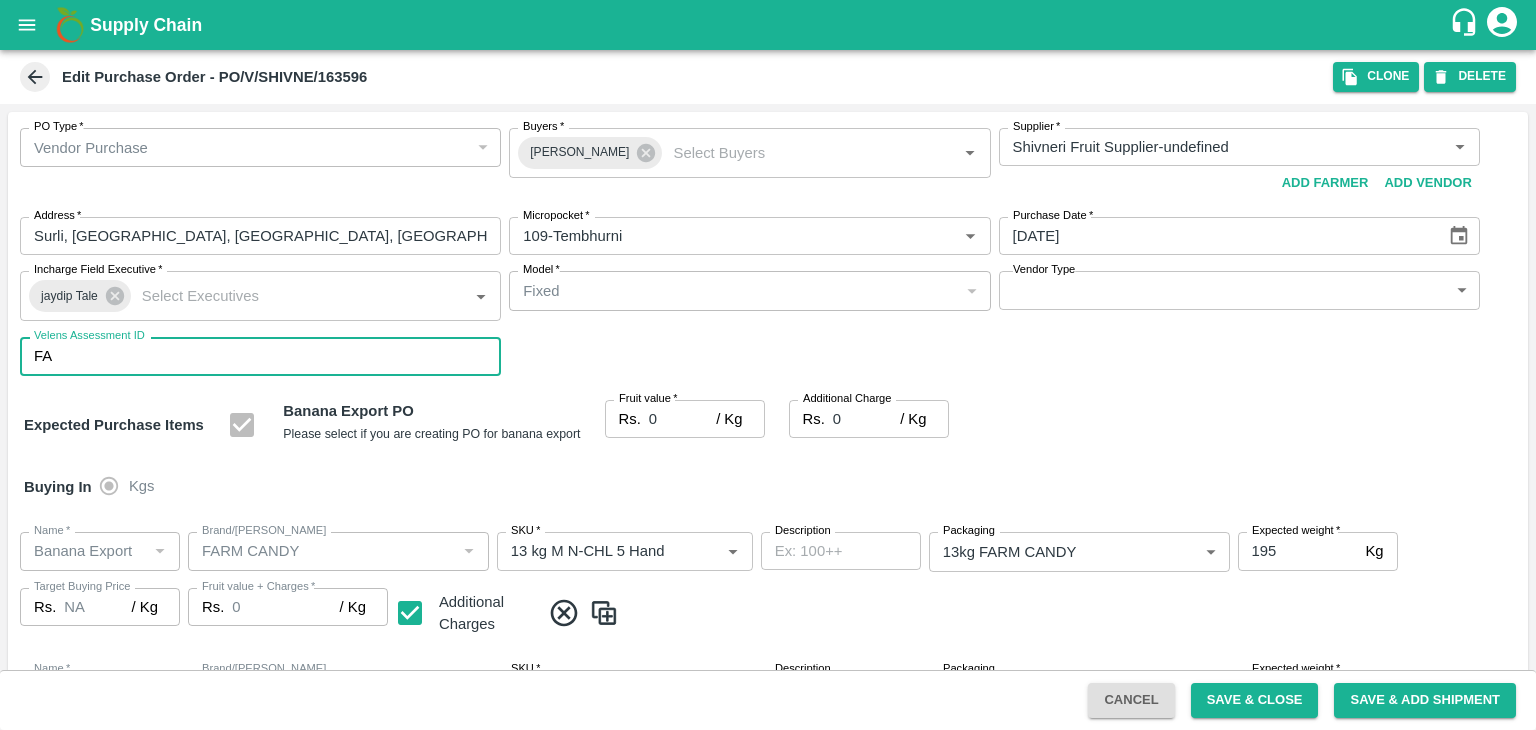 click on "Velens Assessment ID" at bounding box center [280, 356] 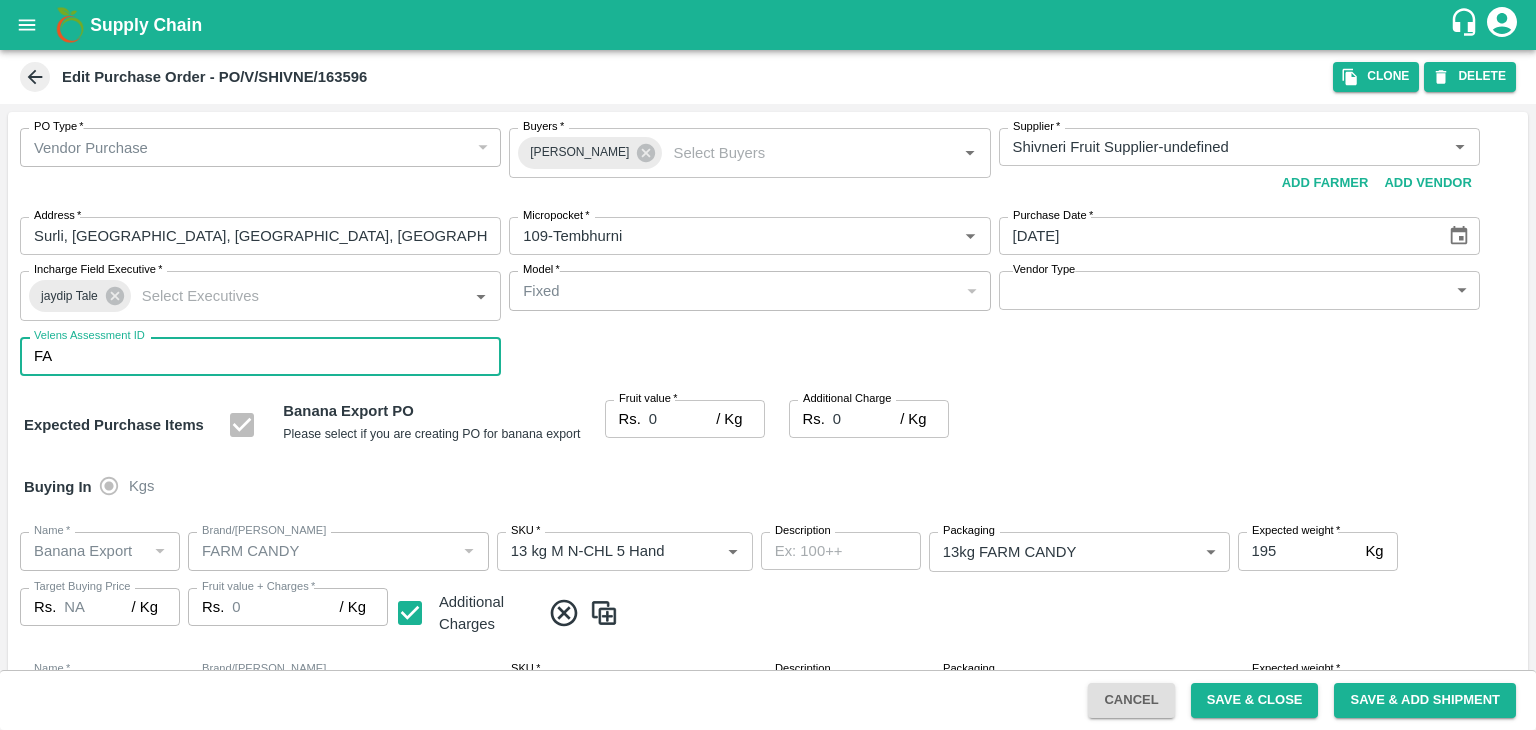 click on "Fixed" at bounding box center [749, 290] 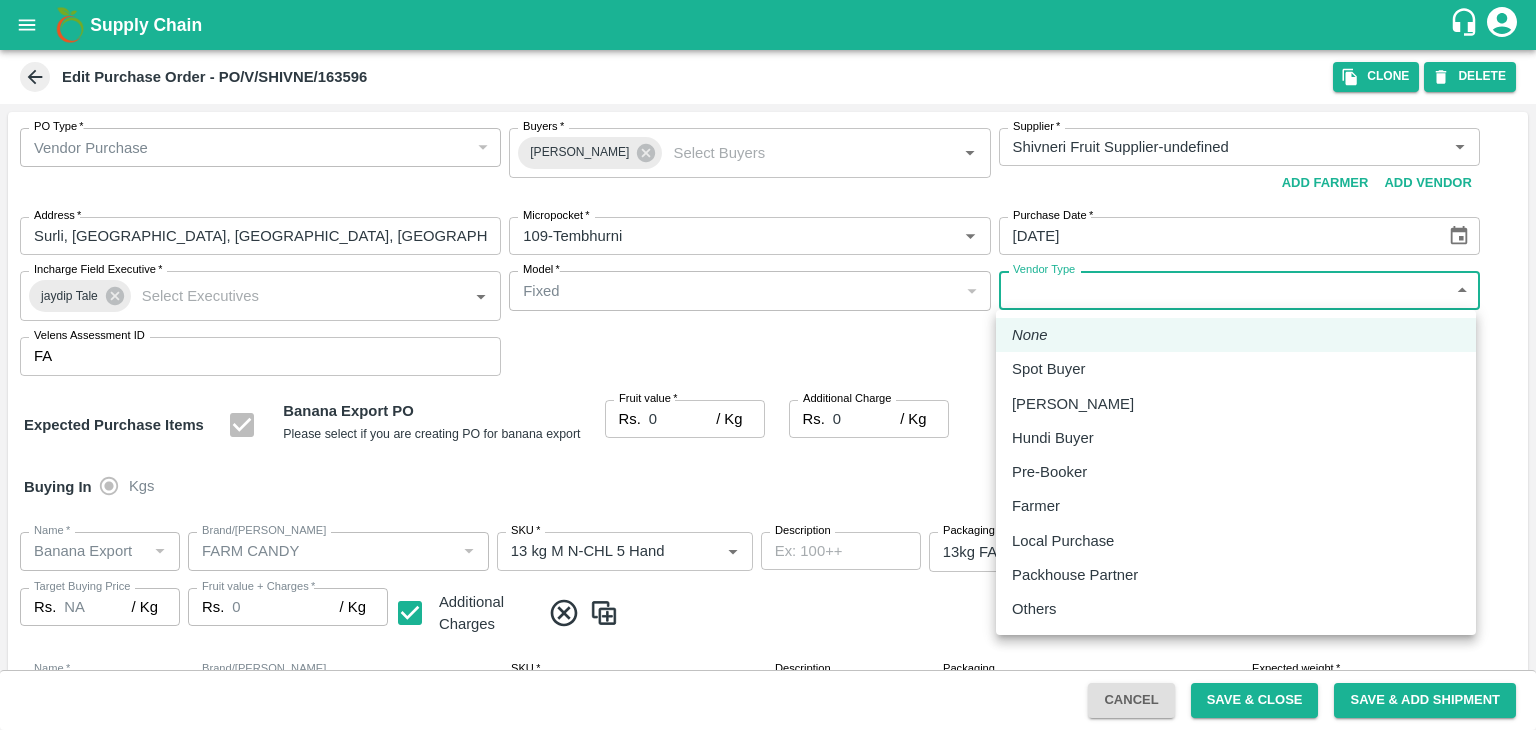 click on "Supply Chain Edit Purchase Order - PO/V/SHIVNE/163596 Clone DELETE PO Type   * Vendor Purchase 2 PO Type Buyers   * Ajit Otari Buyers   * Supplier   * Supplier   * Add Vendor Add Farmer Address   * Surli, Madha, Solapur, Maharashtra, India Address Micropocket   * Micropocket   * Purchase Date   * 16/07/2025 Purchase Date Incharge Field Executive   * jaydip Tale Incharge Field Executive   * Model   * Fixed Fixed Model Vendor Type ​ Vendor Type Velens Assessment ID FA Velens Assessment ID Expected Purchase Items Banana Export PO Please select if you are creating PO for banana export Fruit value   * Rs. 0 / Kg Fruit value Additional Charge Rs. 0 / Kg Additional Charge Buying In Kgs Name   * Name   * Brand/Marka Brand/Marka SKU   * SKU   * Description x Description Packaging 13kg FARM CANDY 466 Packaging Expected weight   * 195 Kg Expected weight Target Buying Price Rs. NA / Kg Target Buying Price Fruit value + Charges   * Rs. 0 / Kg Fruit value + Charges Additional Charges" at bounding box center (768, 365) 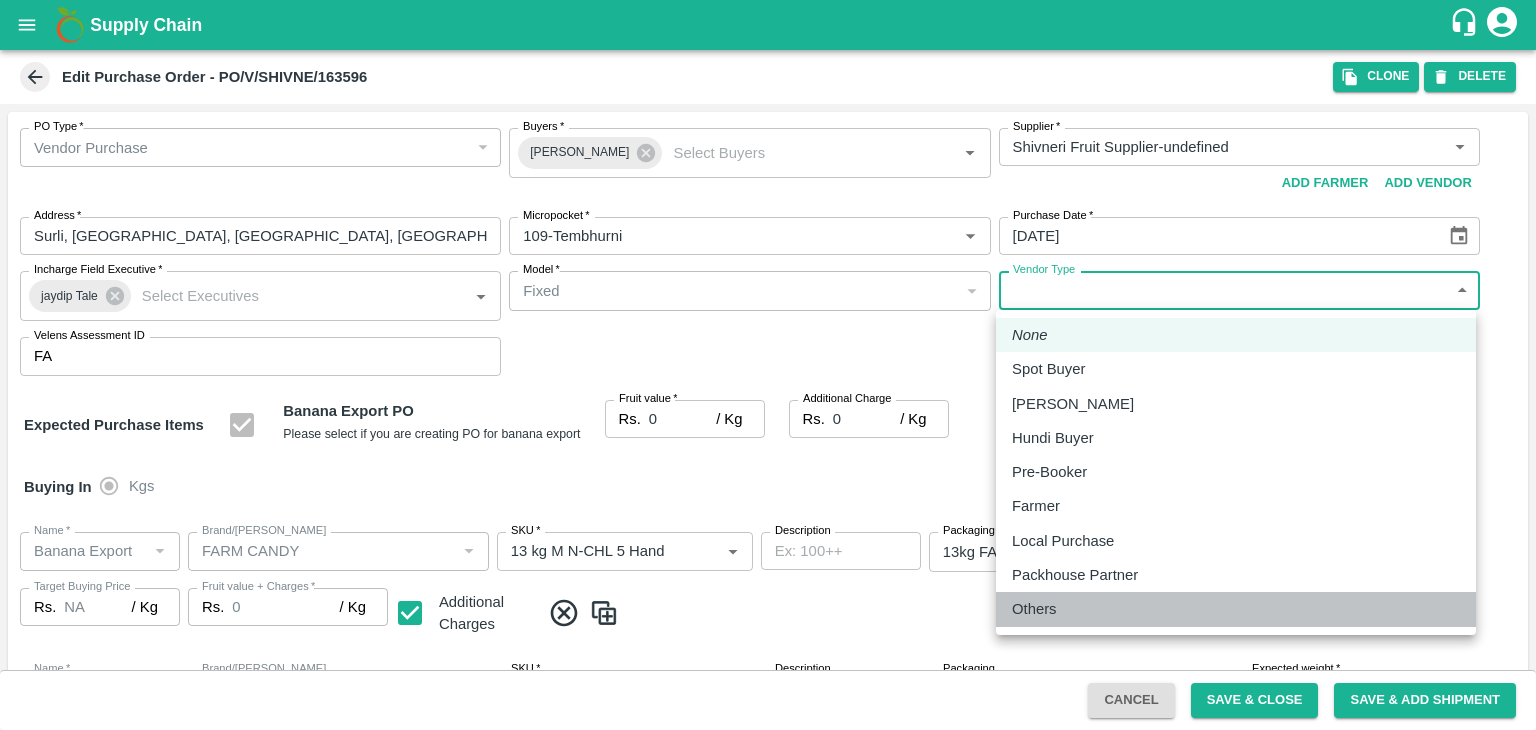 click on "Others" at bounding box center (1034, 609) 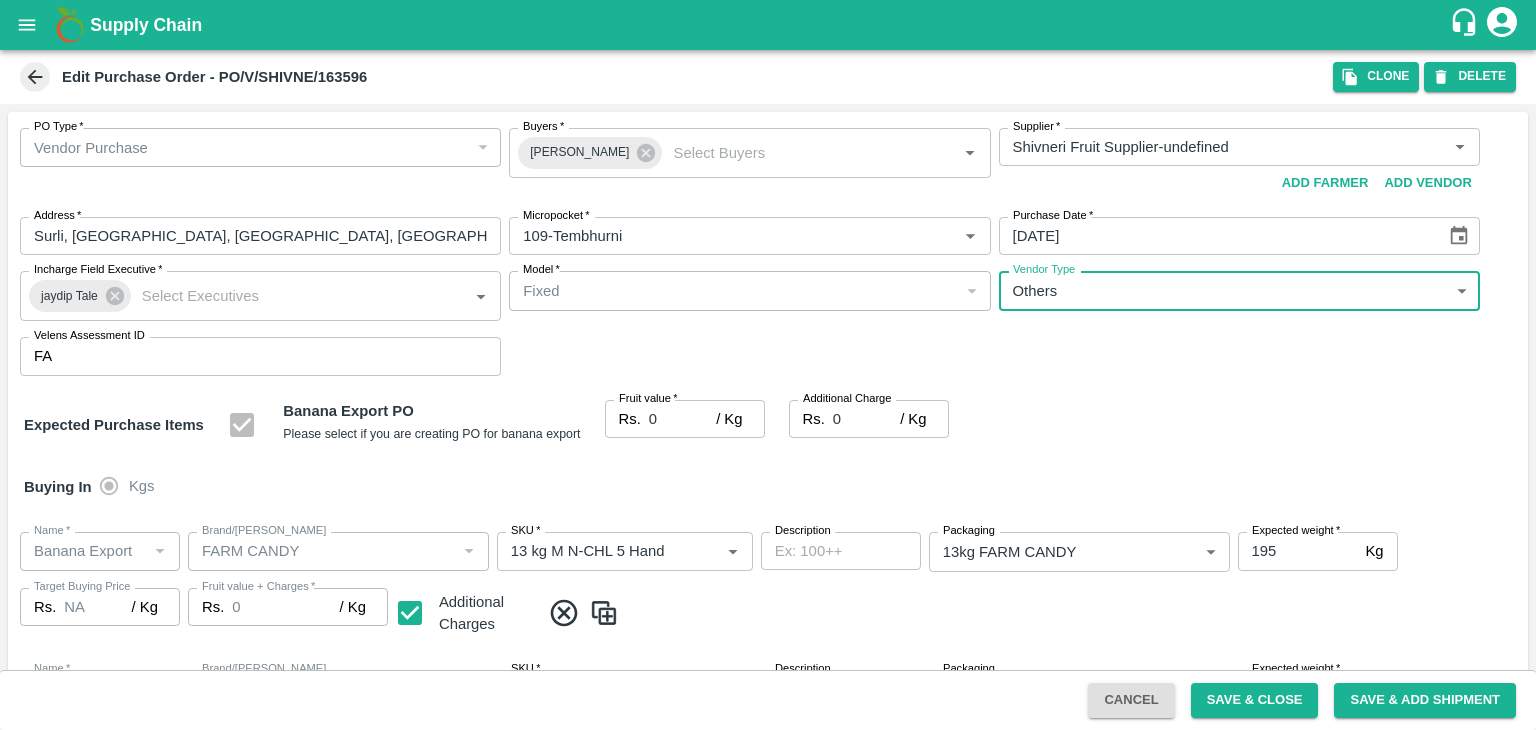 click on "0" at bounding box center [682, 419] 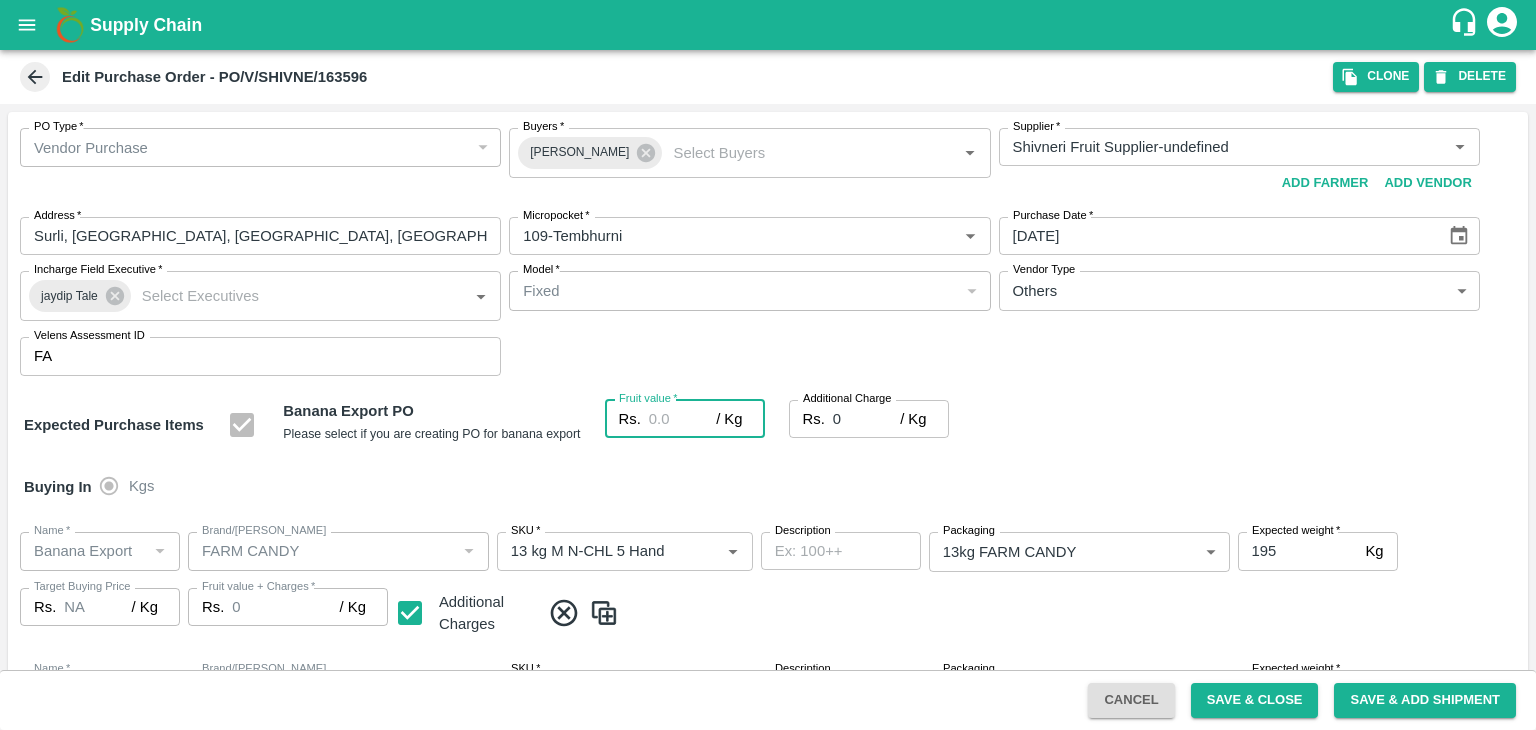 type on "2" 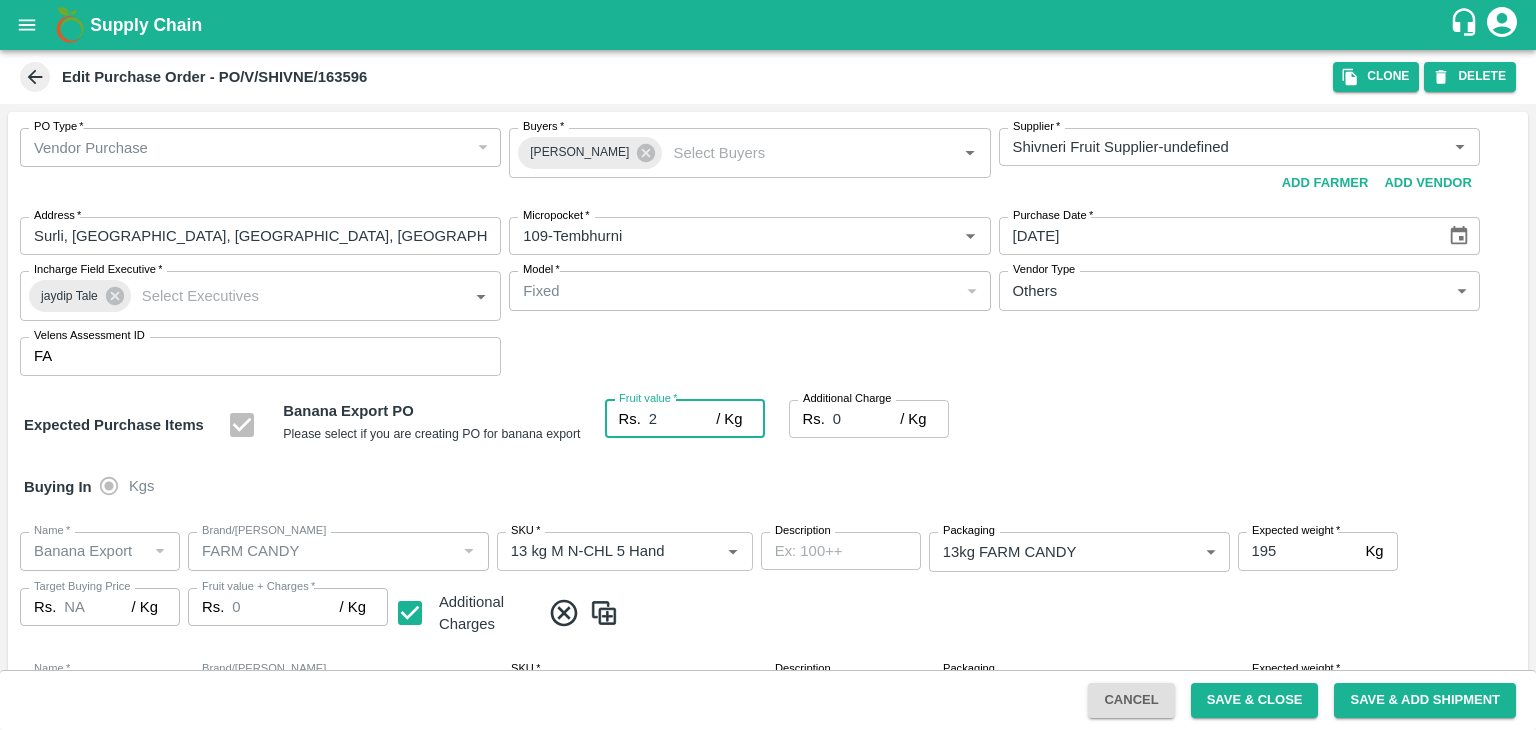 type on "2" 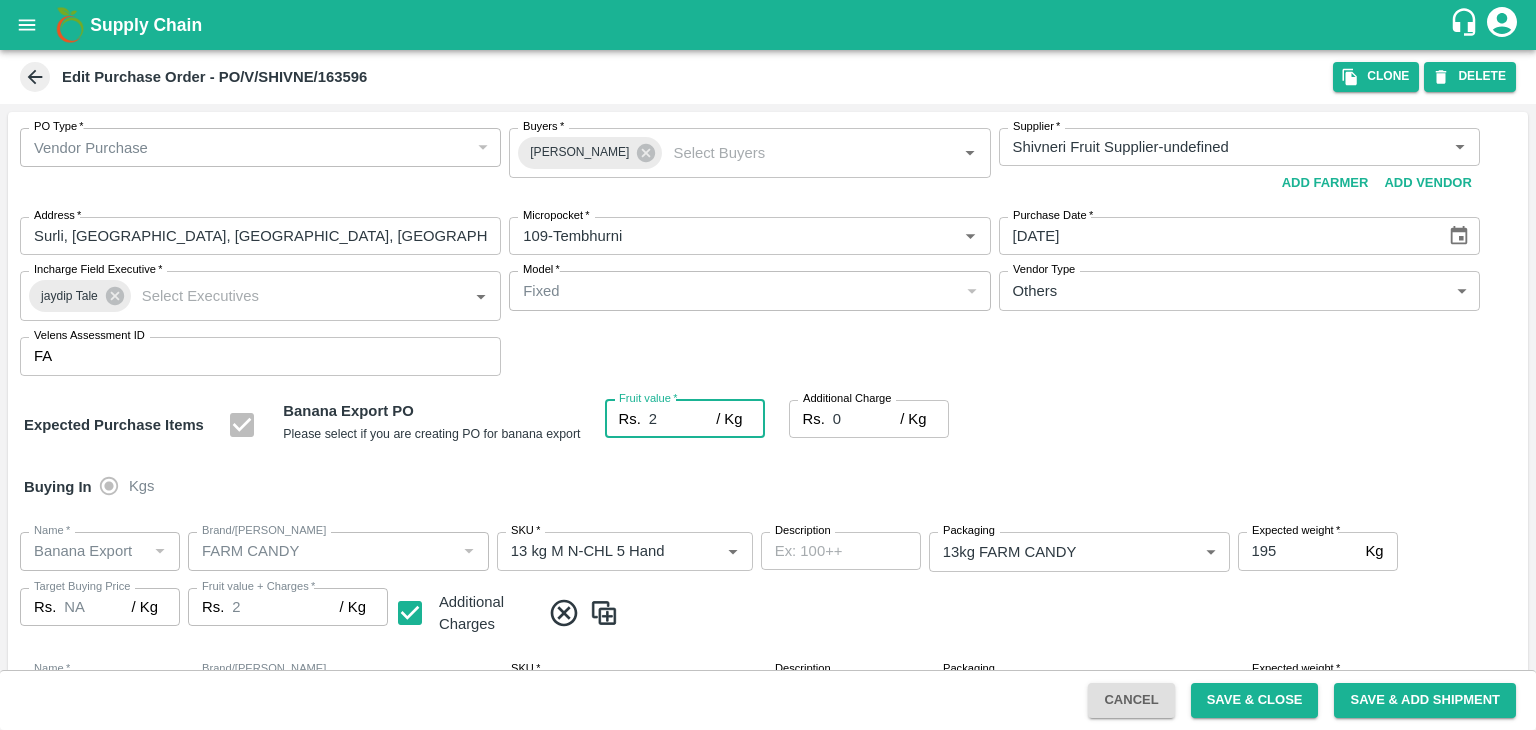 type on "2" 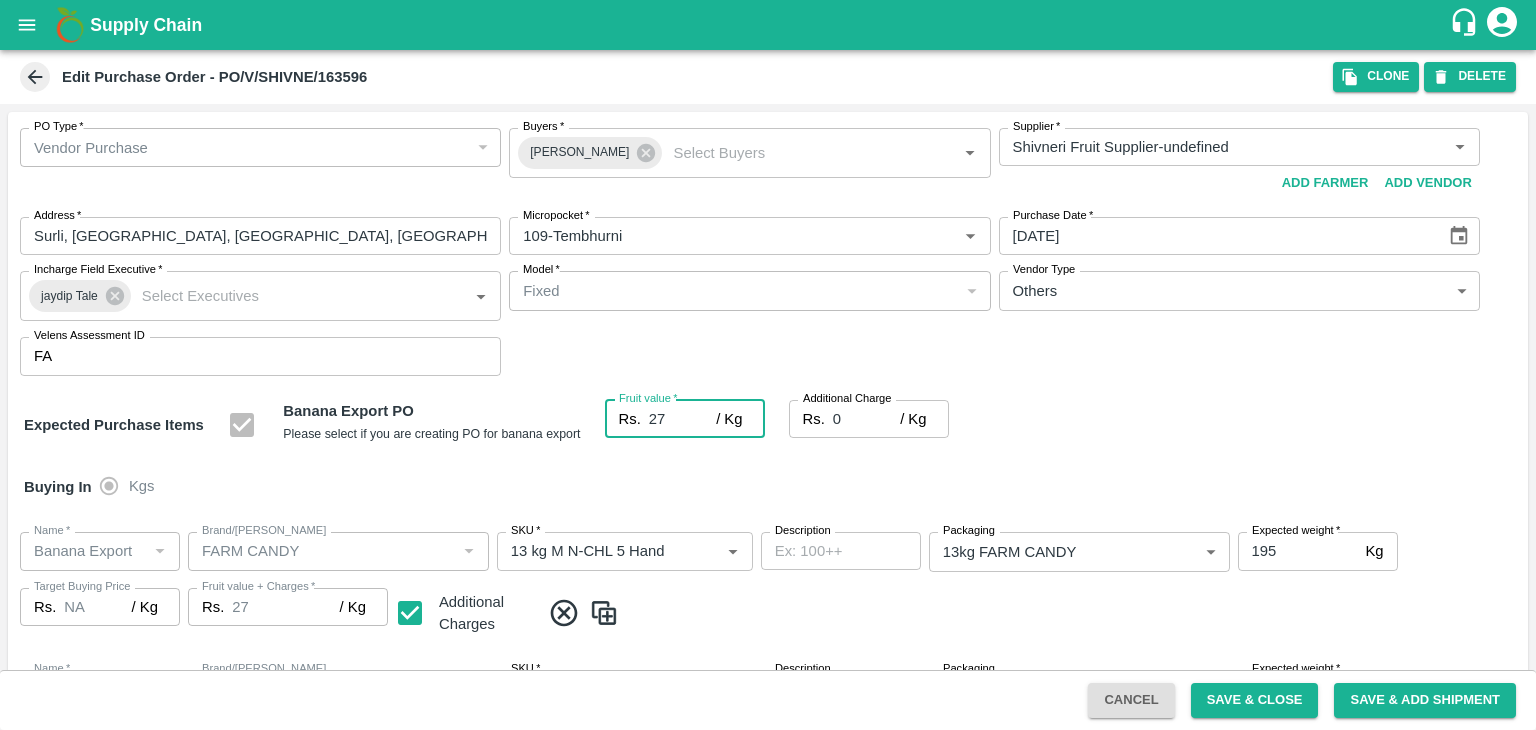 type on "27" 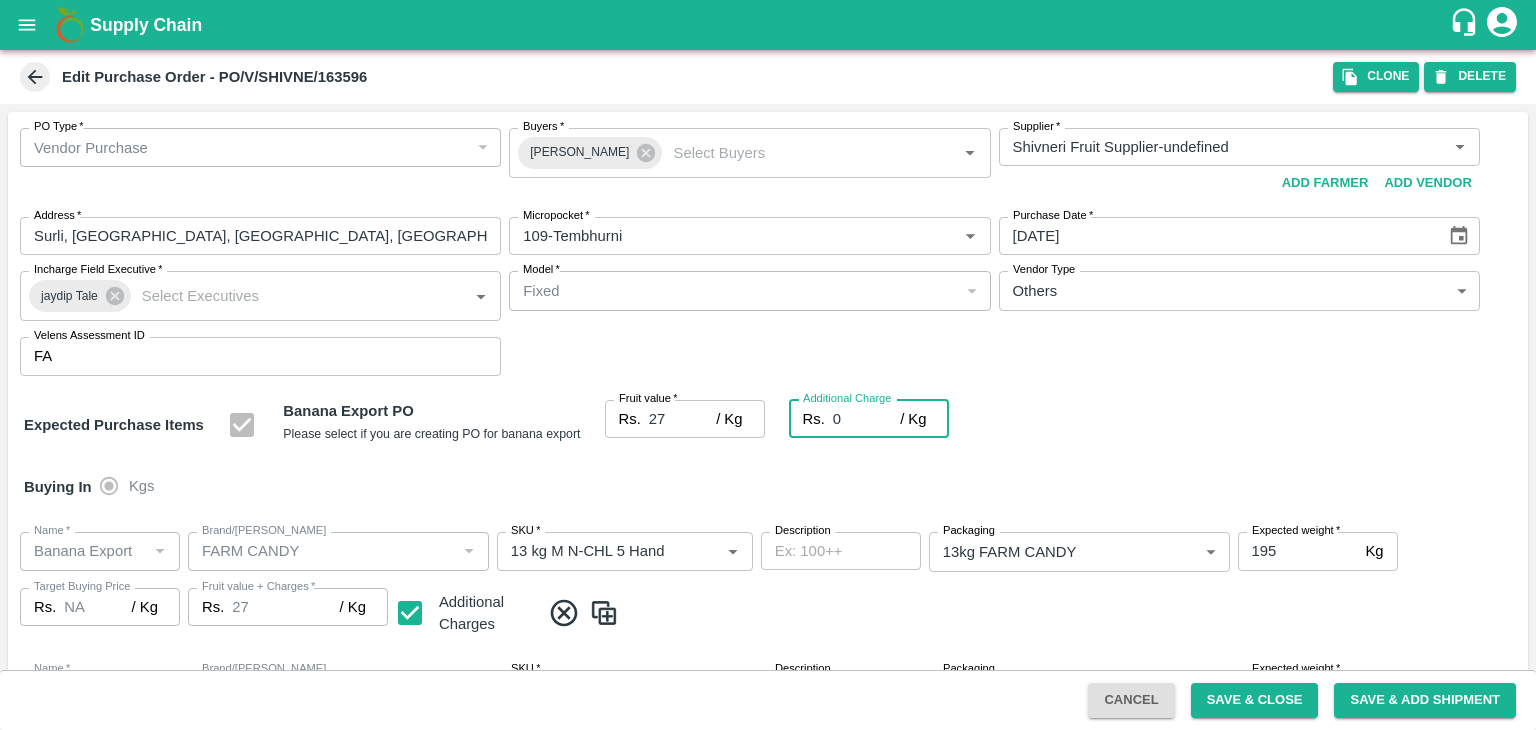 type on "2" 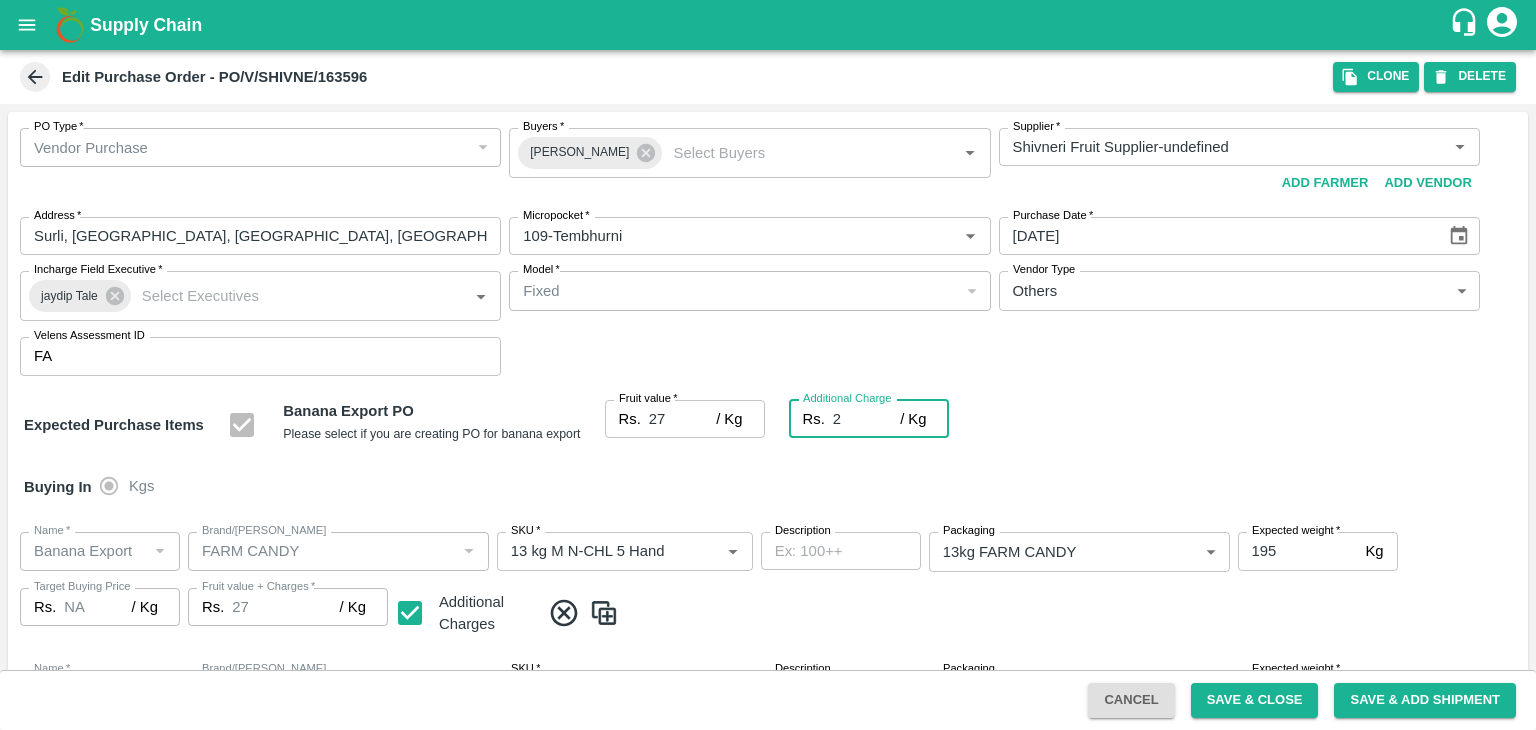 type on "29" 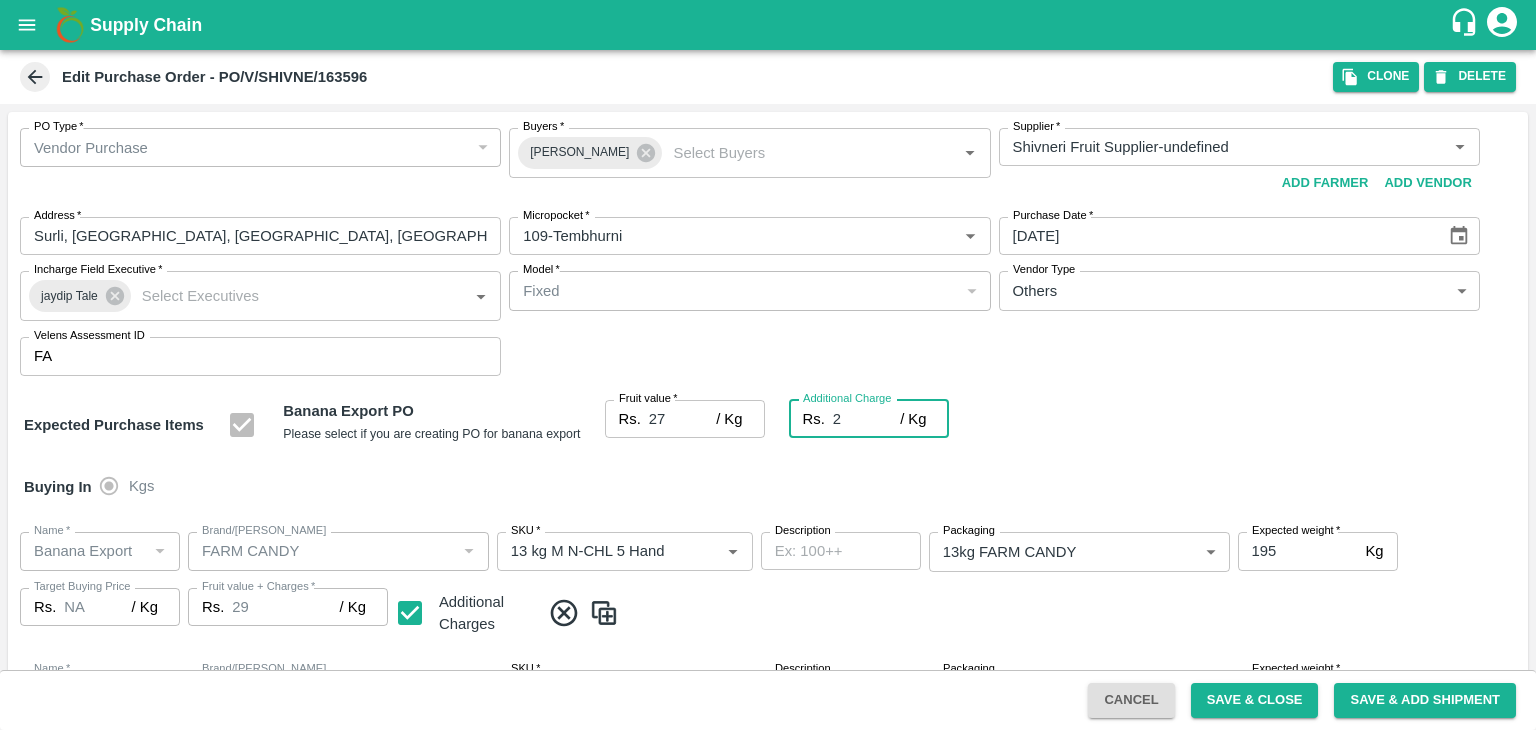 type on "2.7" 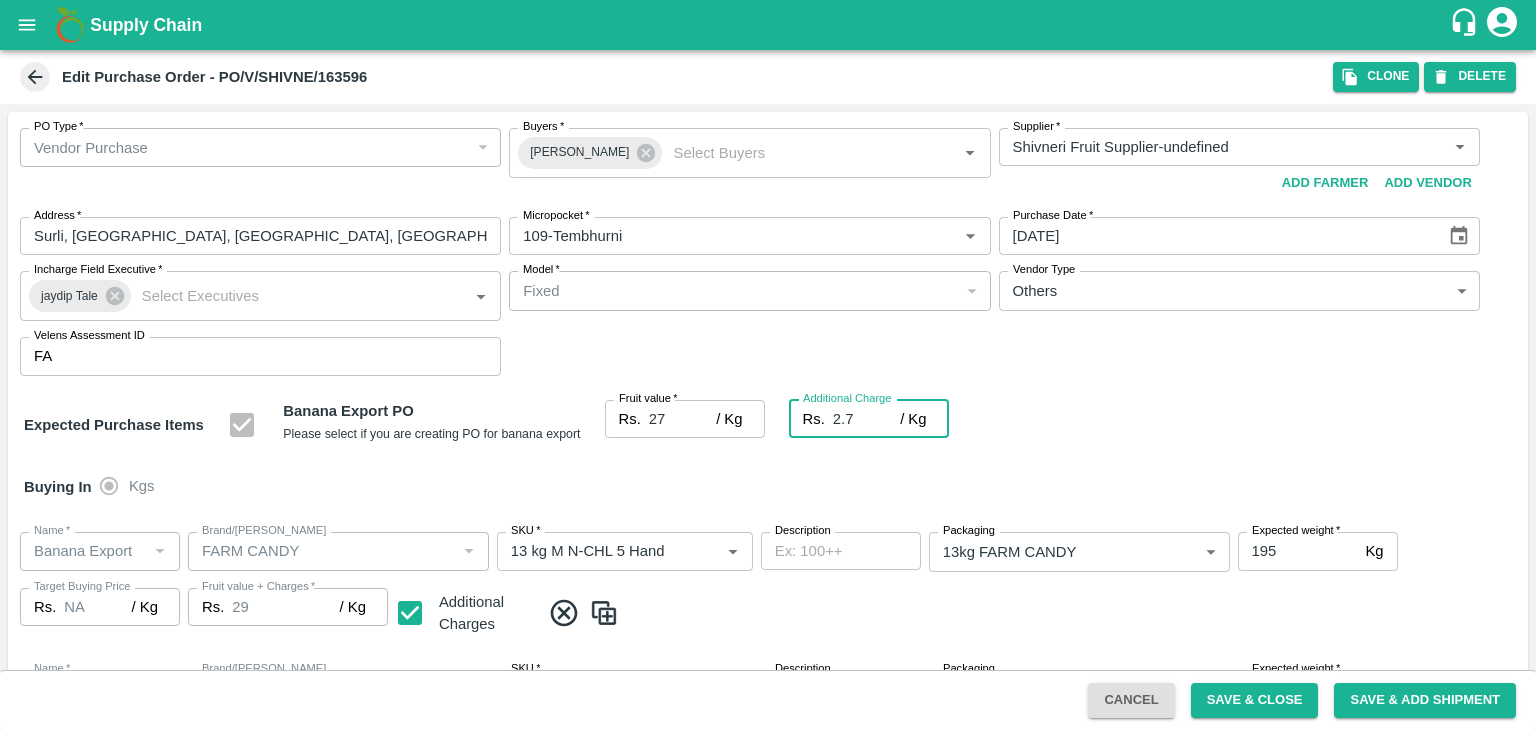 type on "29.7" 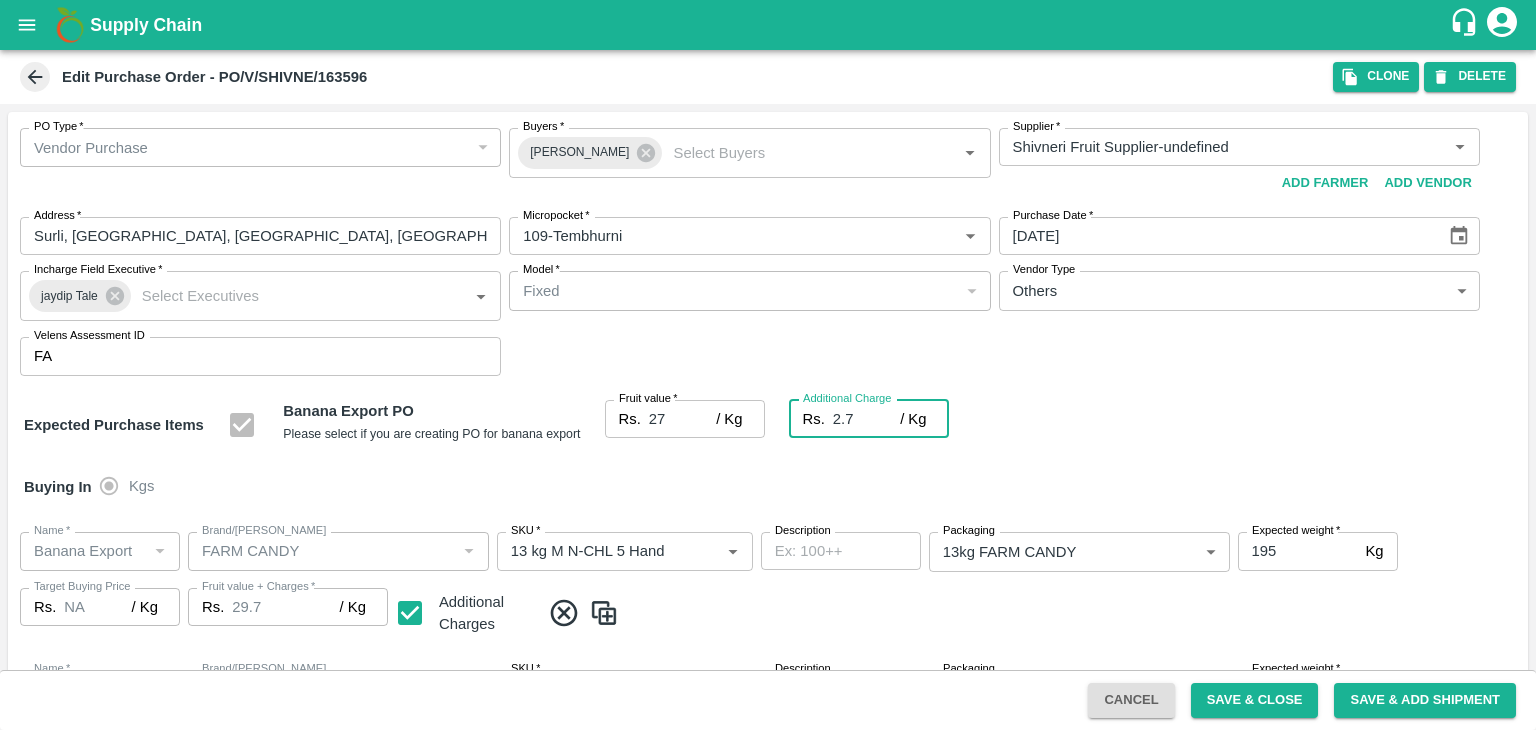 type on "2.75" 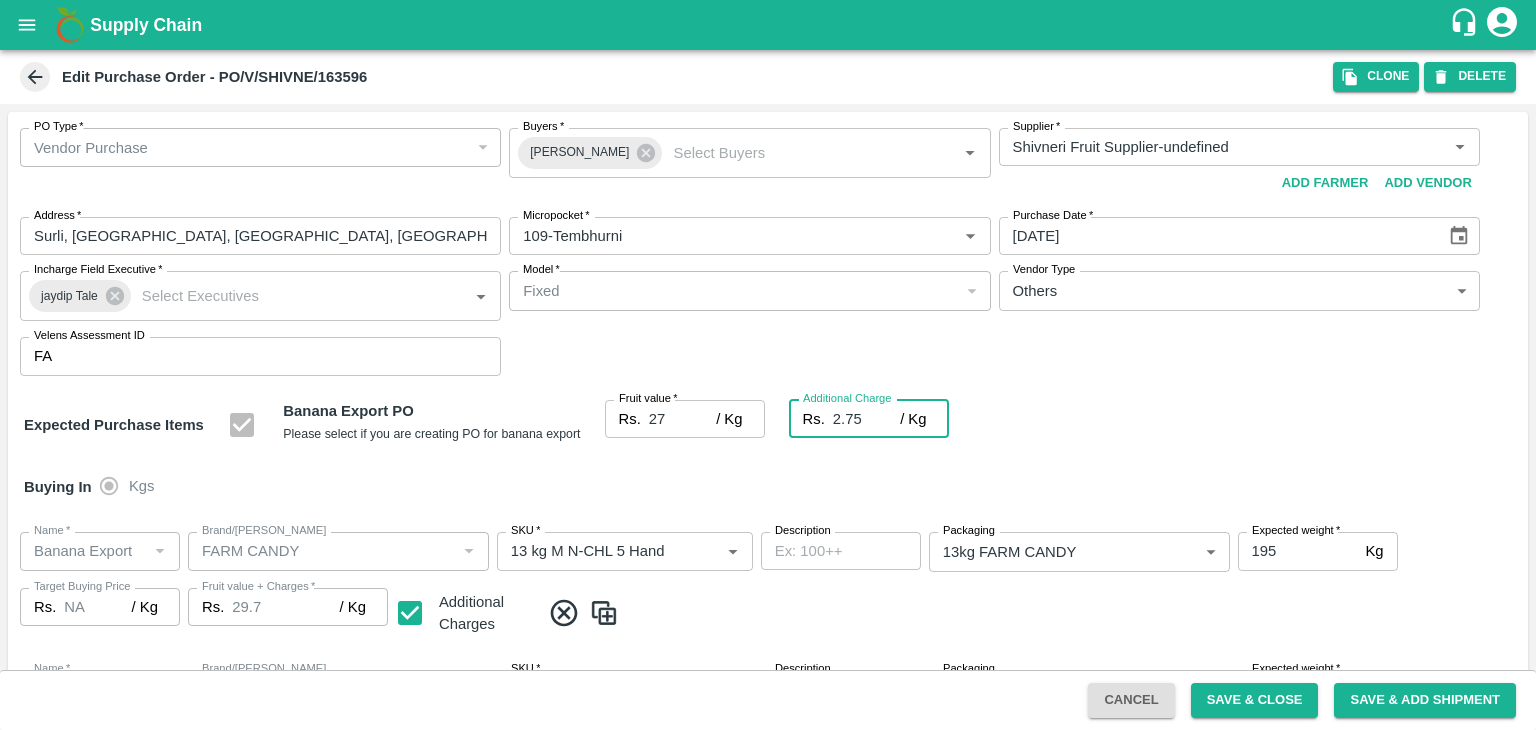 type on "29.75" 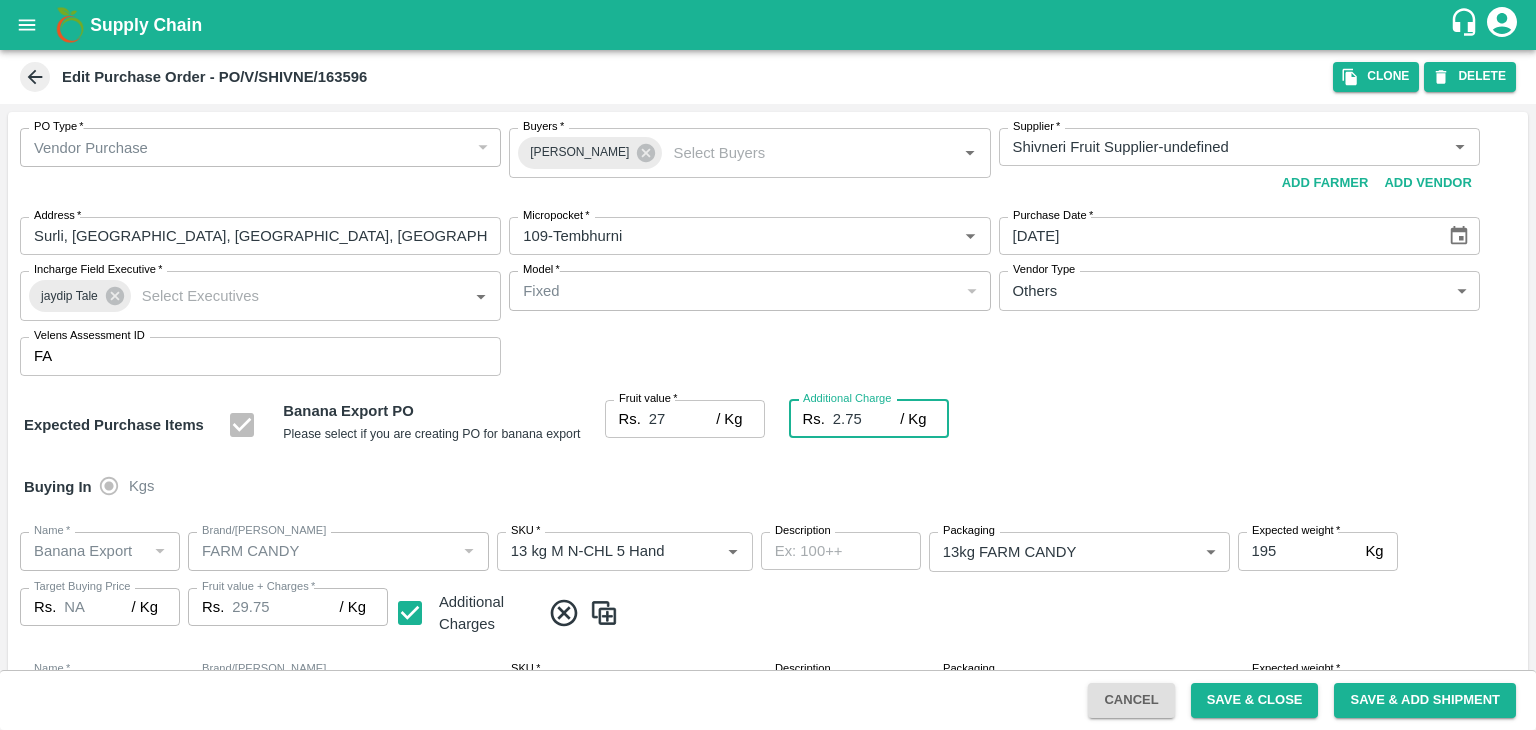 type on "2.75" 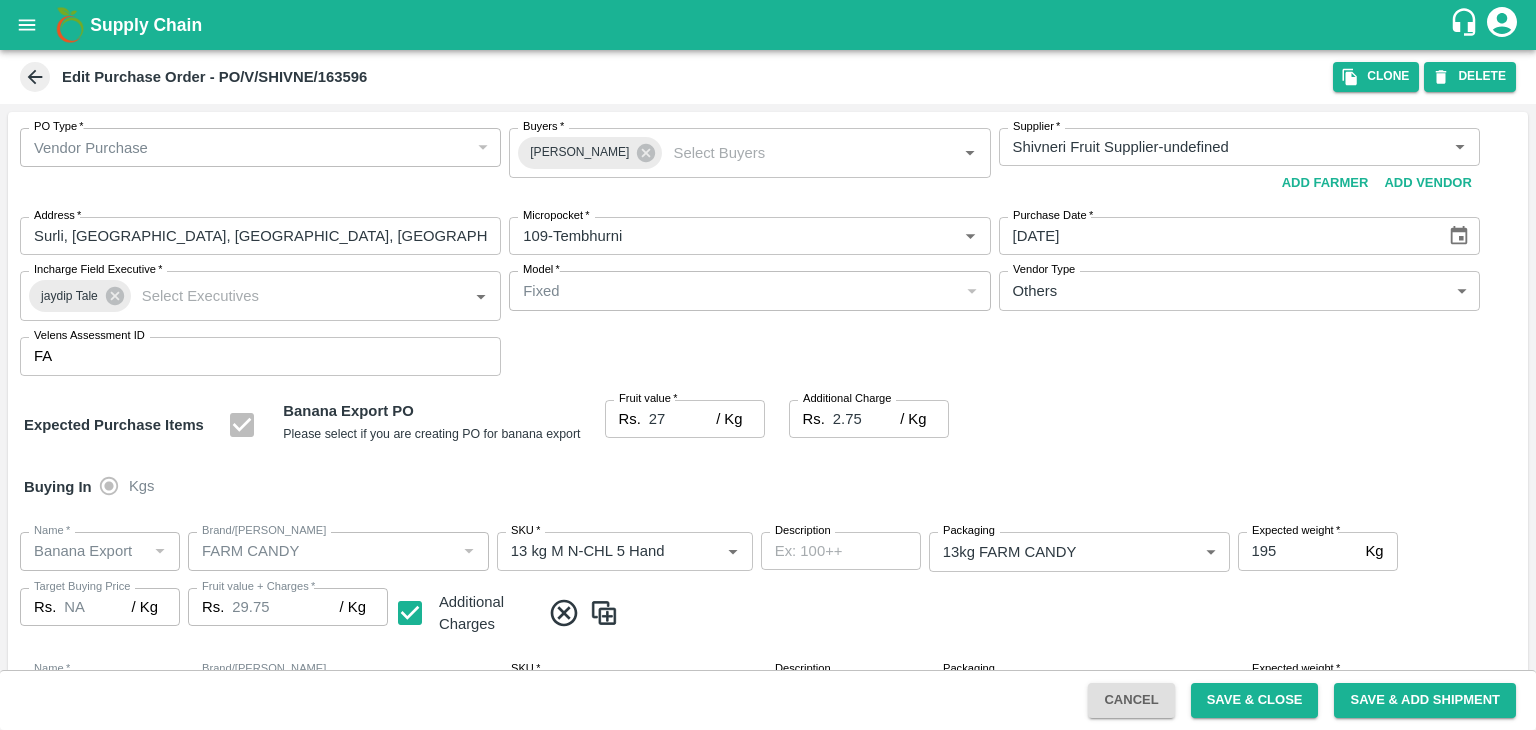 scroll, scrollTop: 923, scrollLeft: 0, axis: vertical 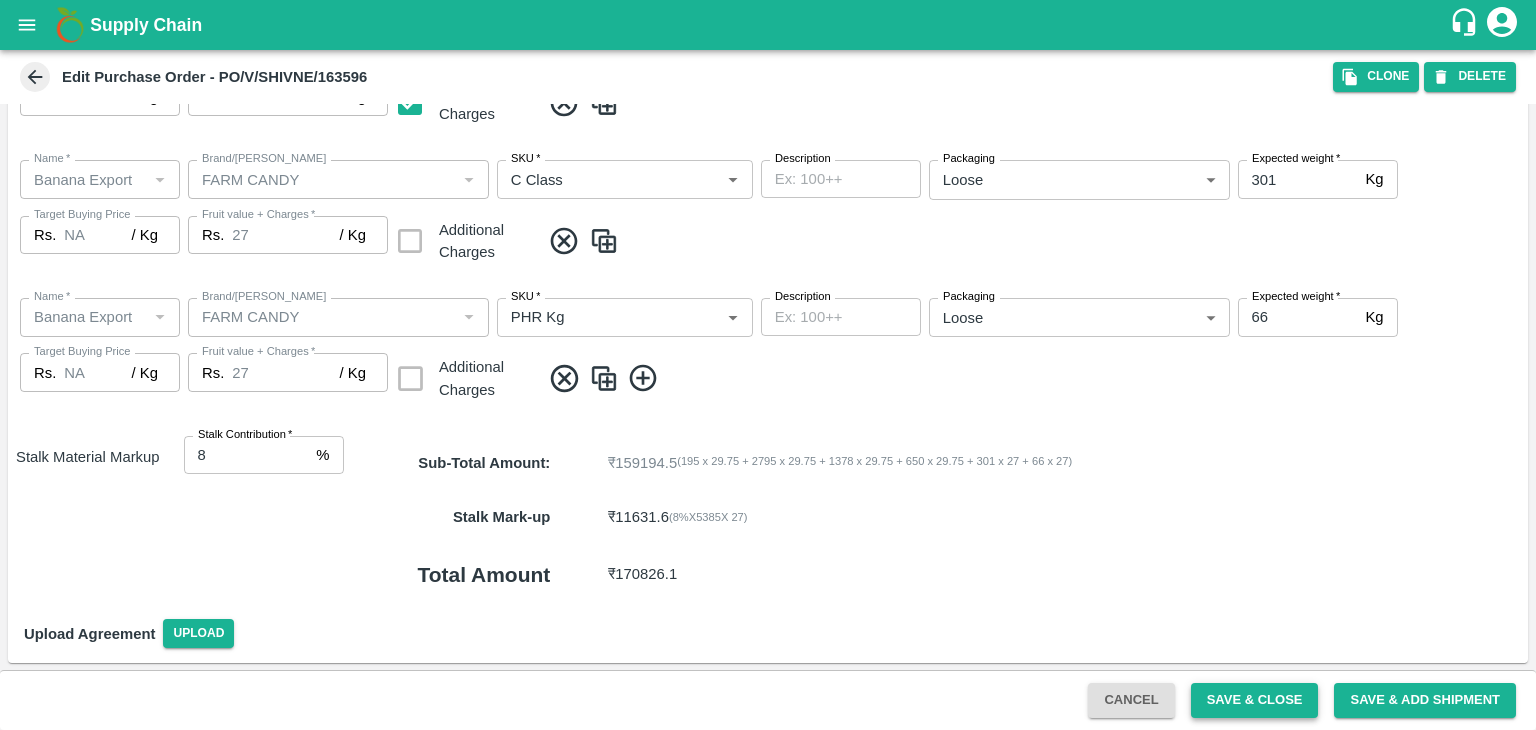 click on "Save & Close" at bounding box center (1255, 700) 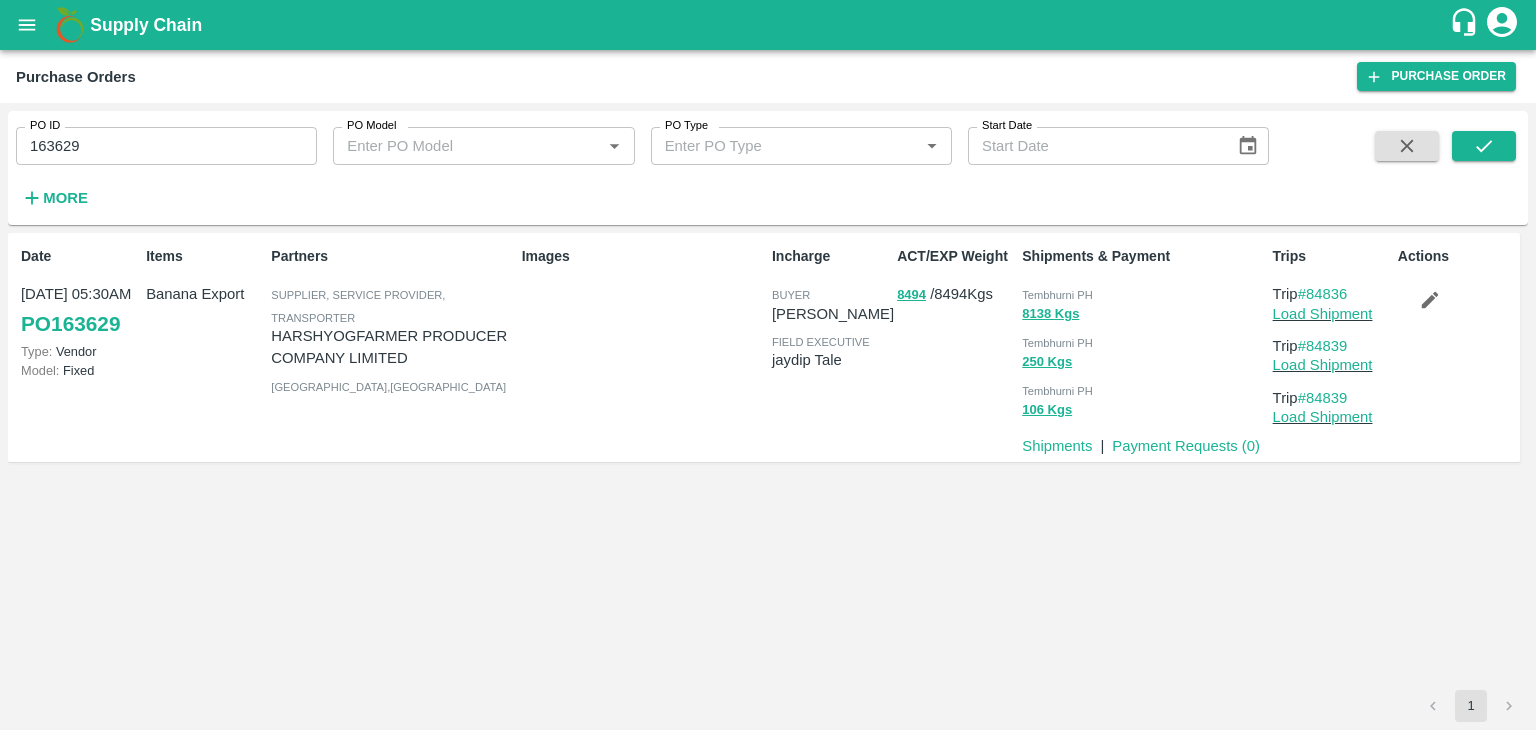 click on "163629" at bounding box center (166, 146) 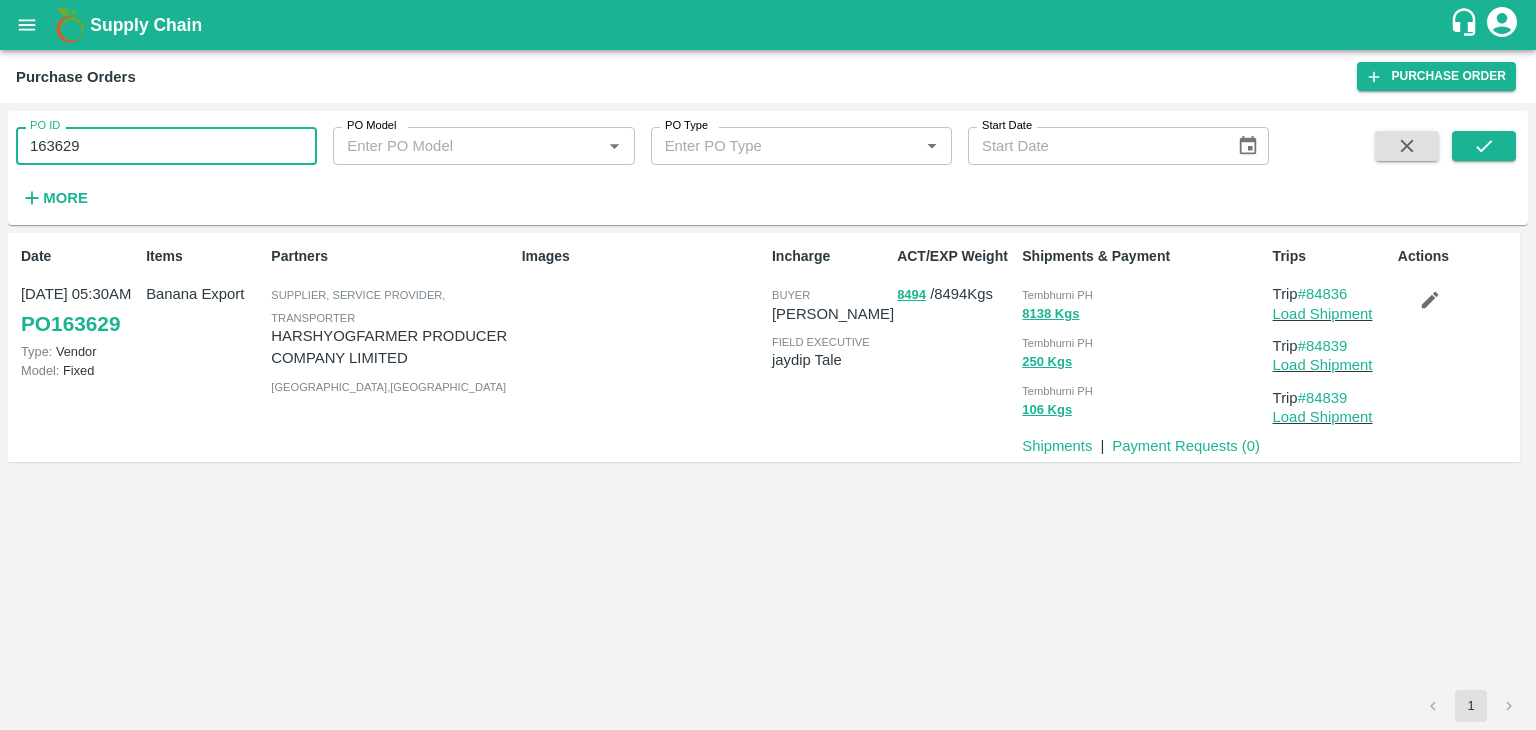 paste 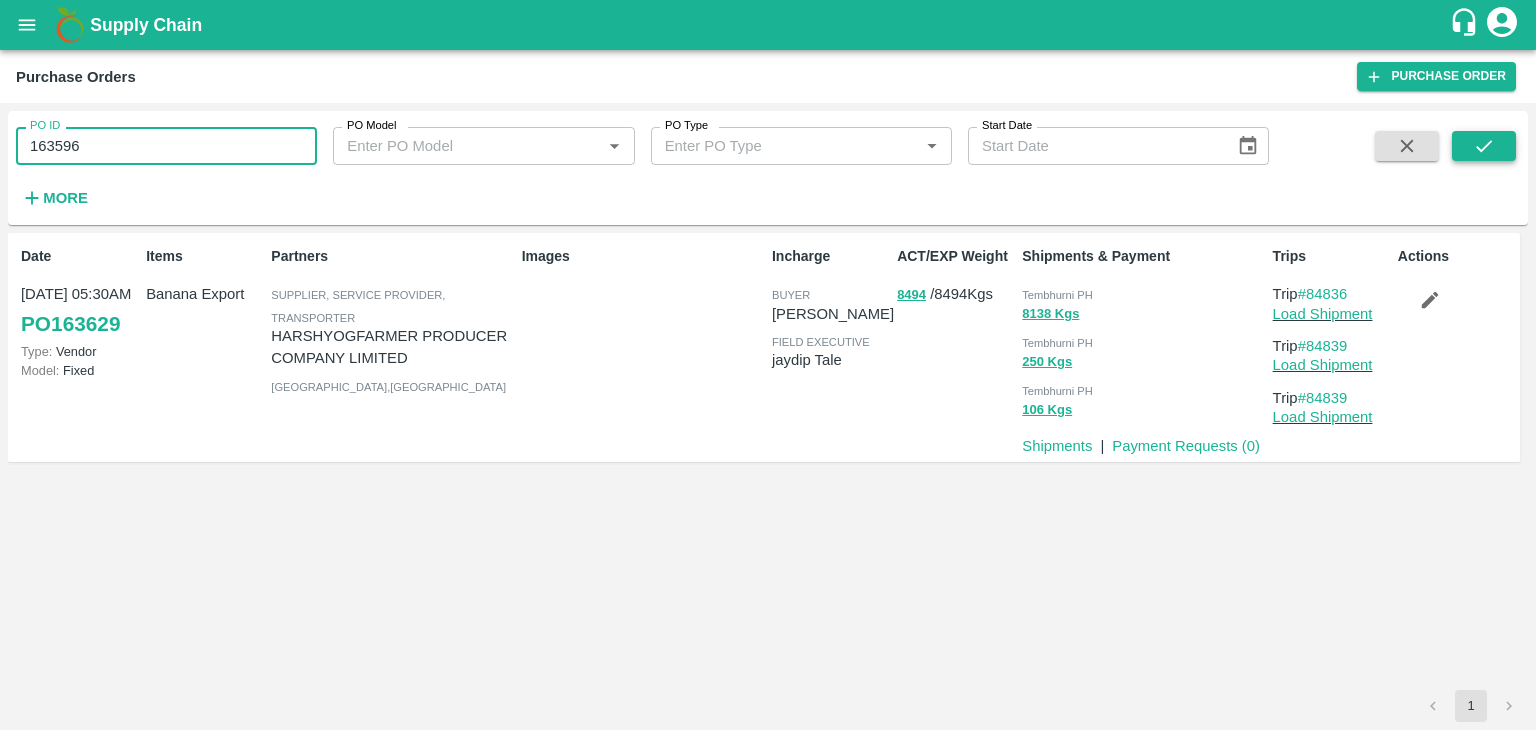 type on "163596" 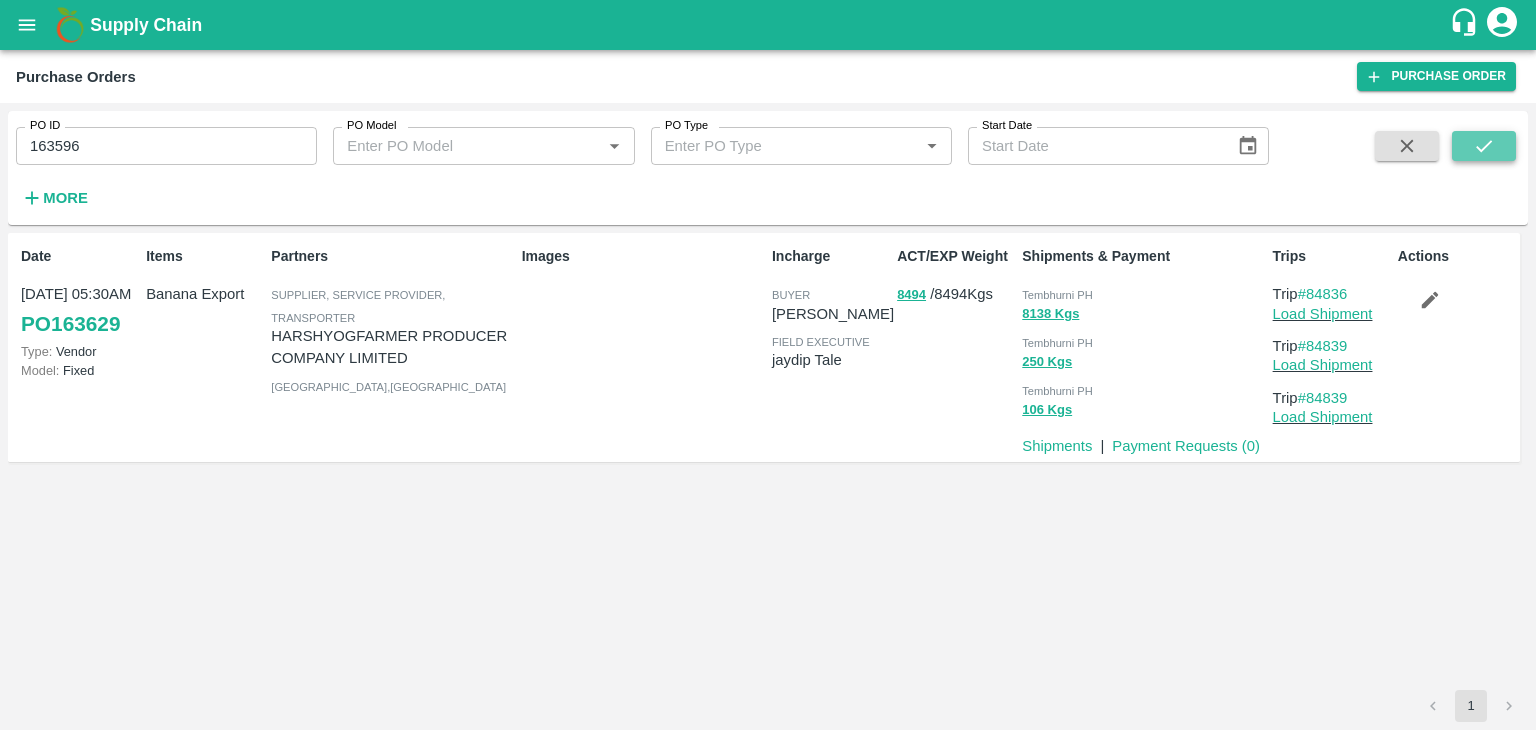 click at bounding box center (1484, 146) 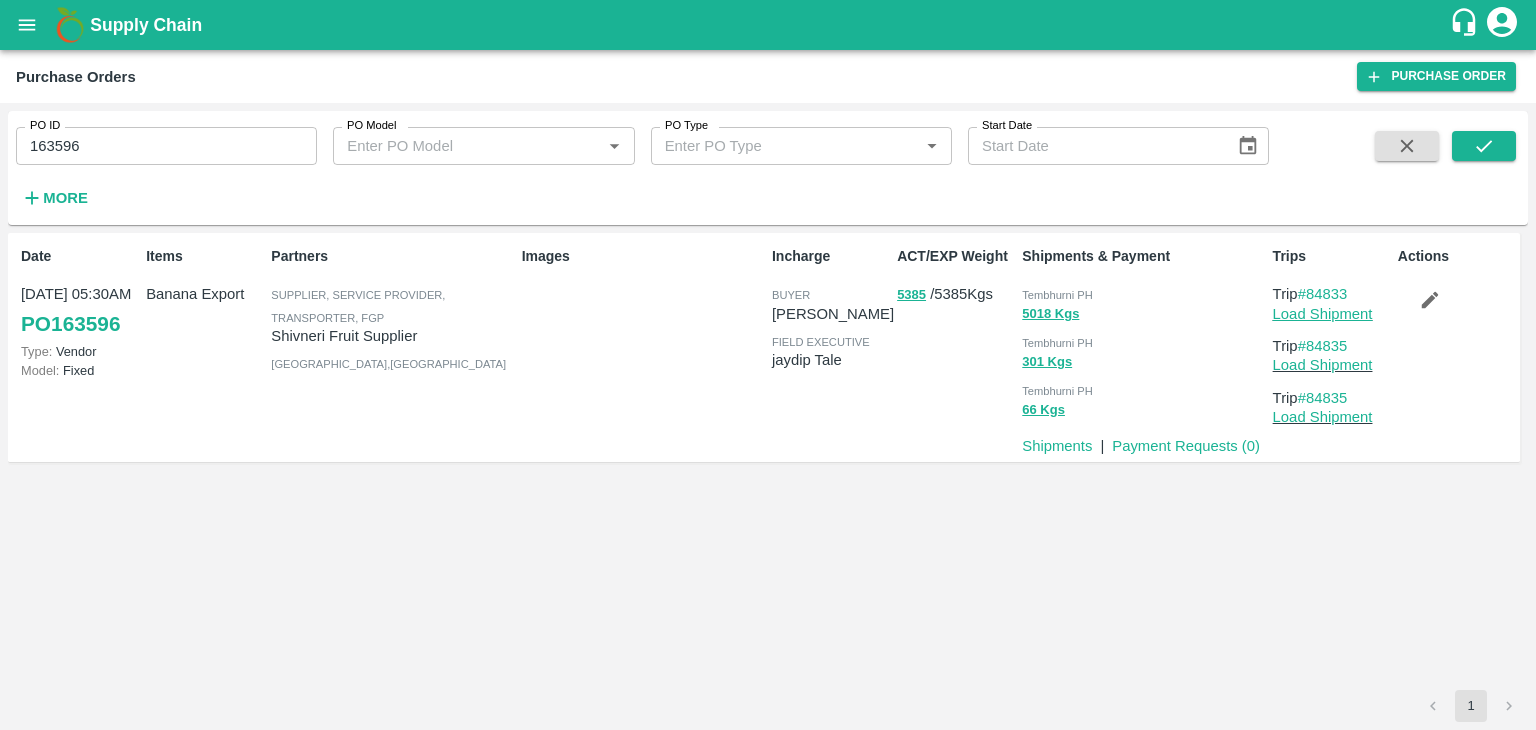 click on "Load Shipment" at bounding box center (1323, 314) 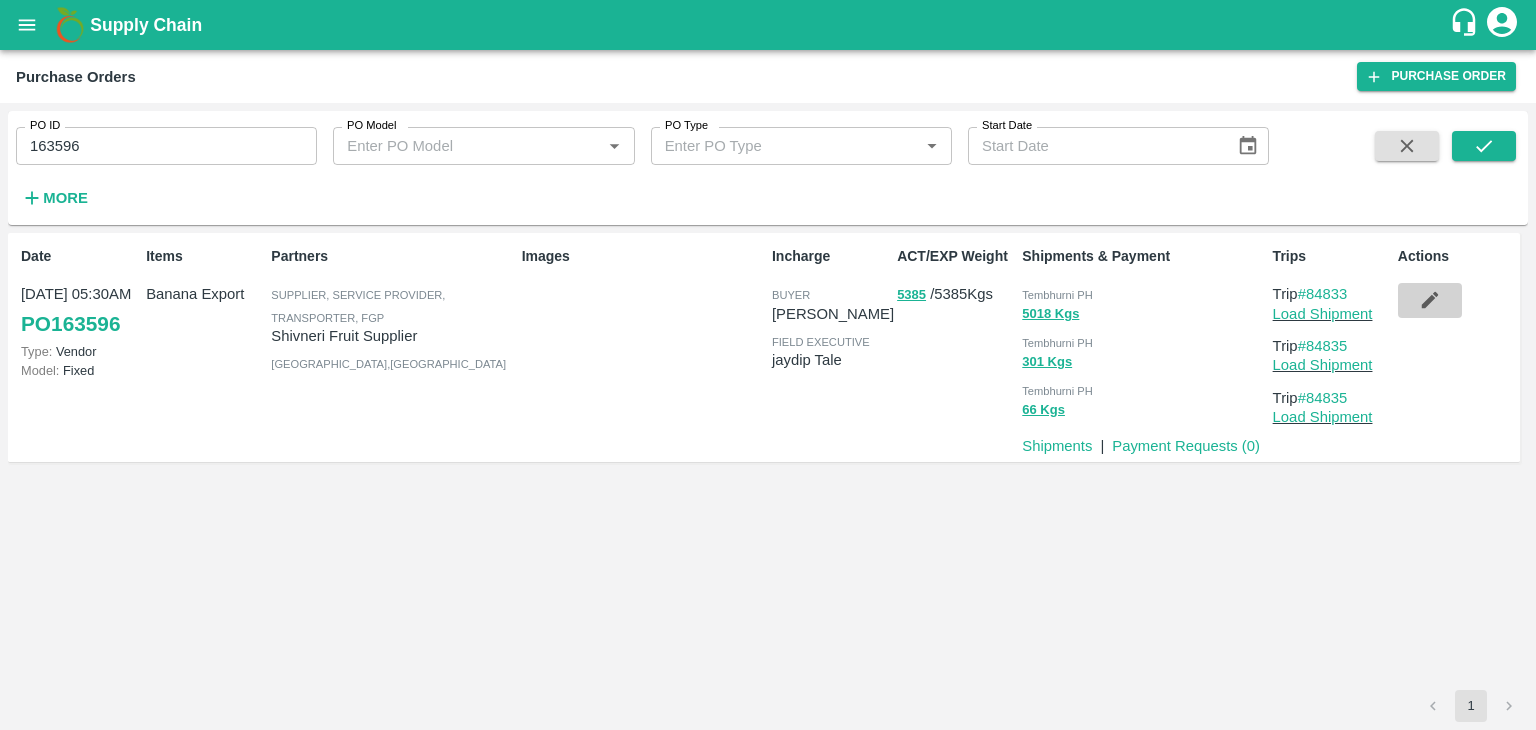click 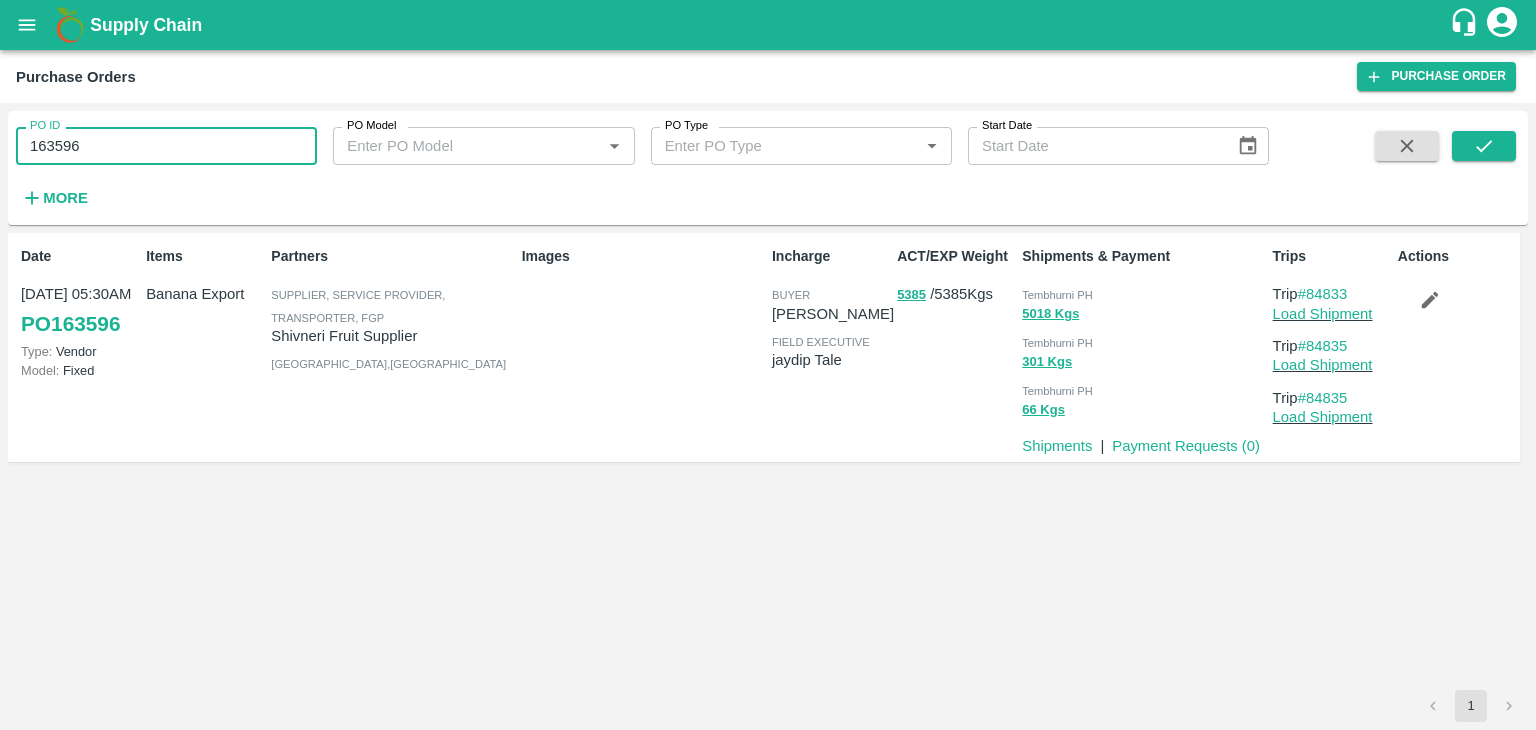 click on "163596" at bounding box center (166, 146) 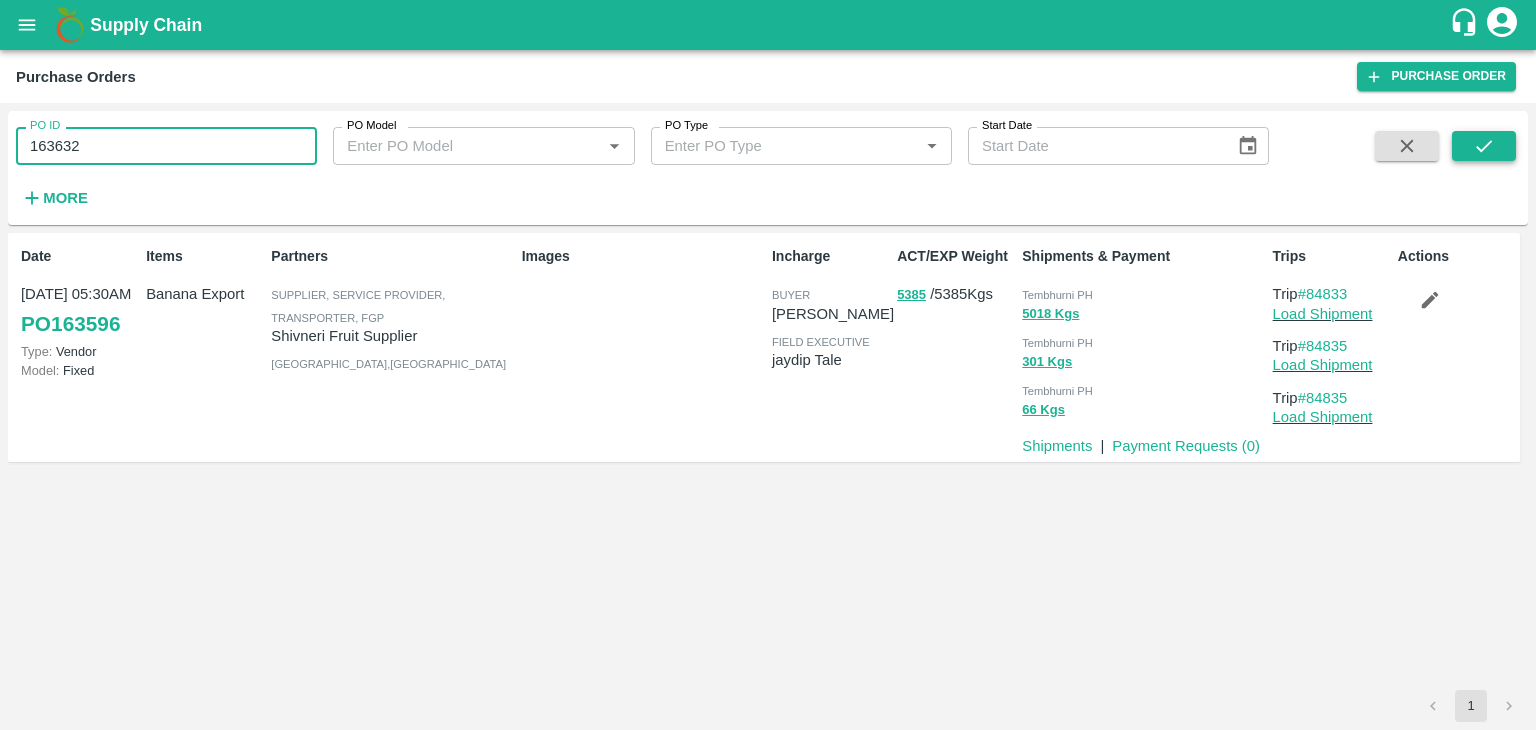 type on "163632" 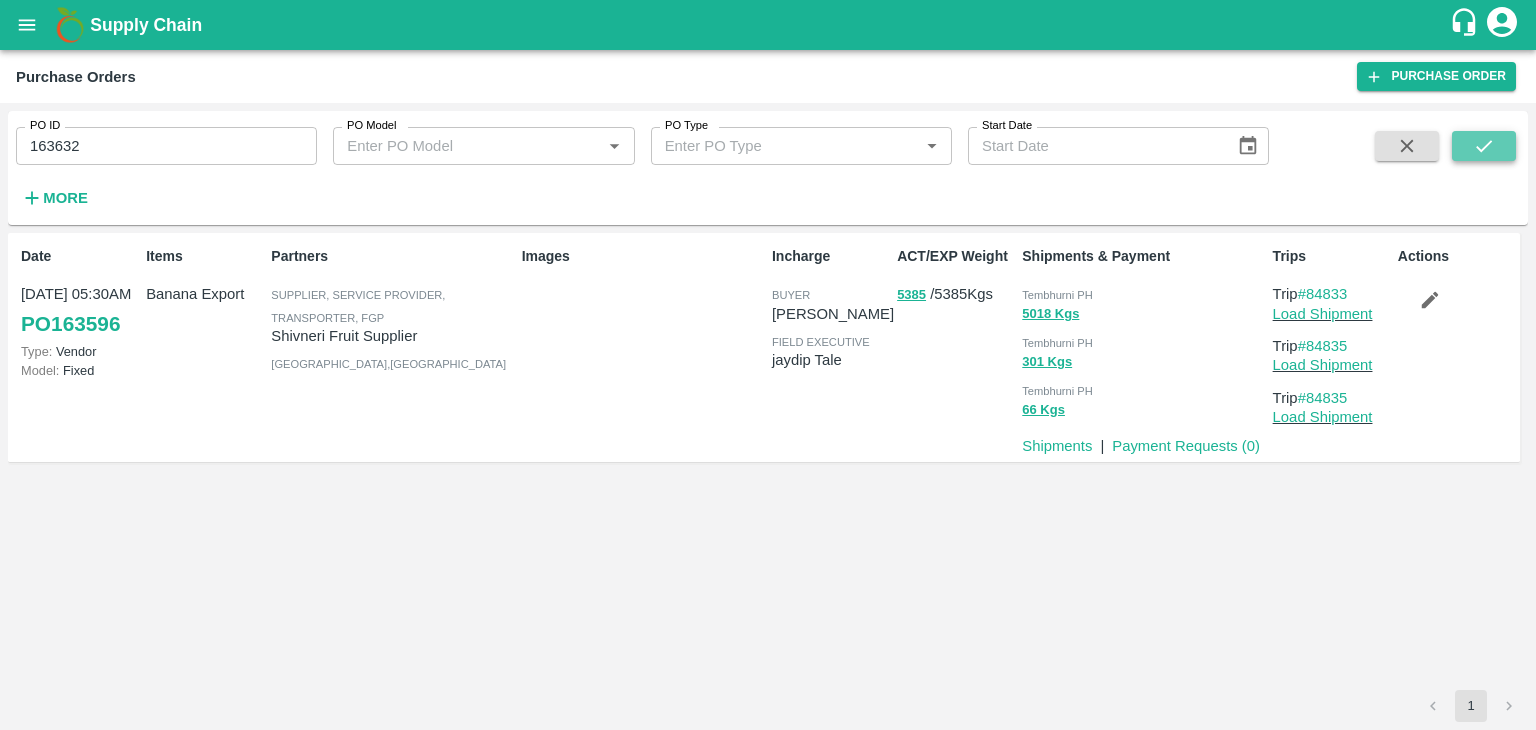 click at bounding box center [1484, 146] 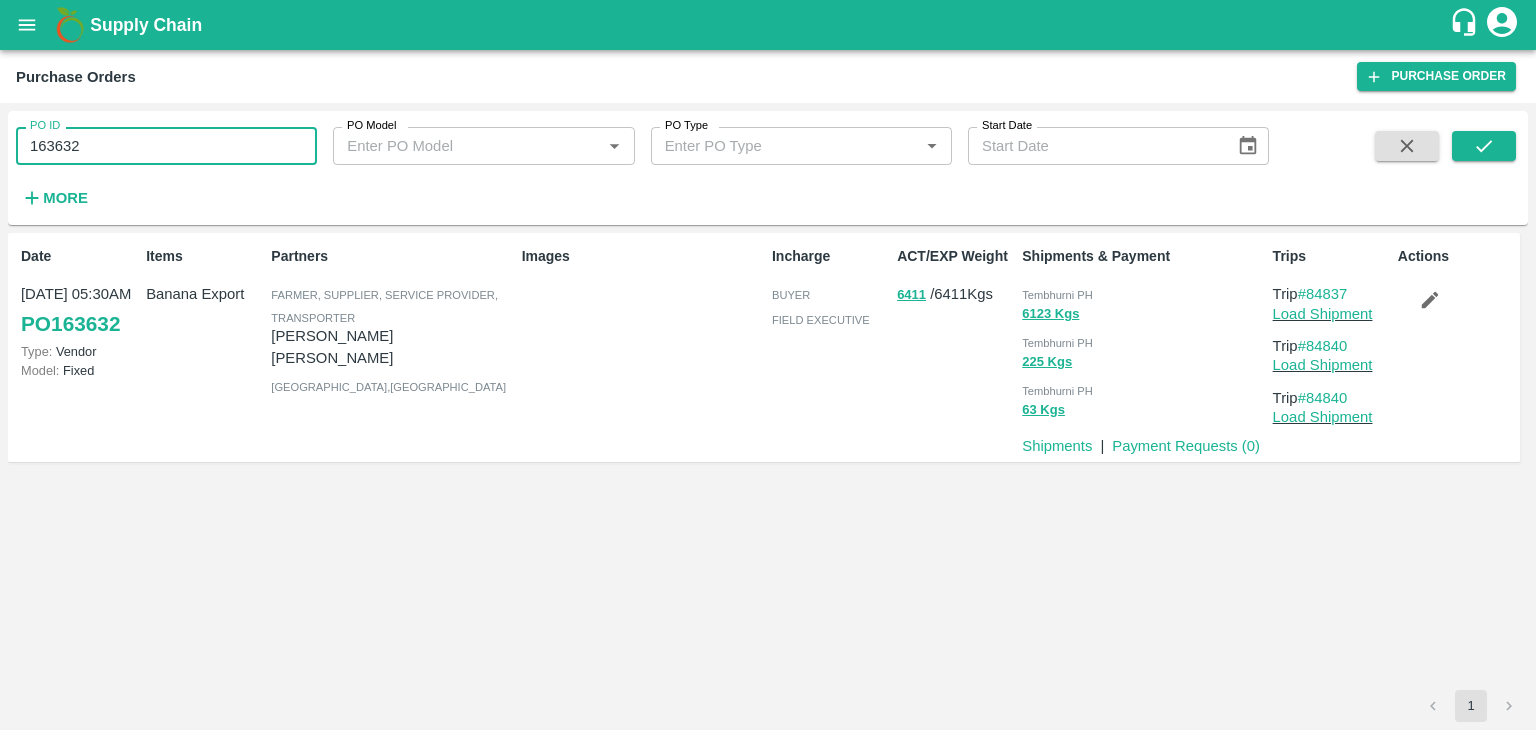 click on "163632" at bounding box center [166, 146] 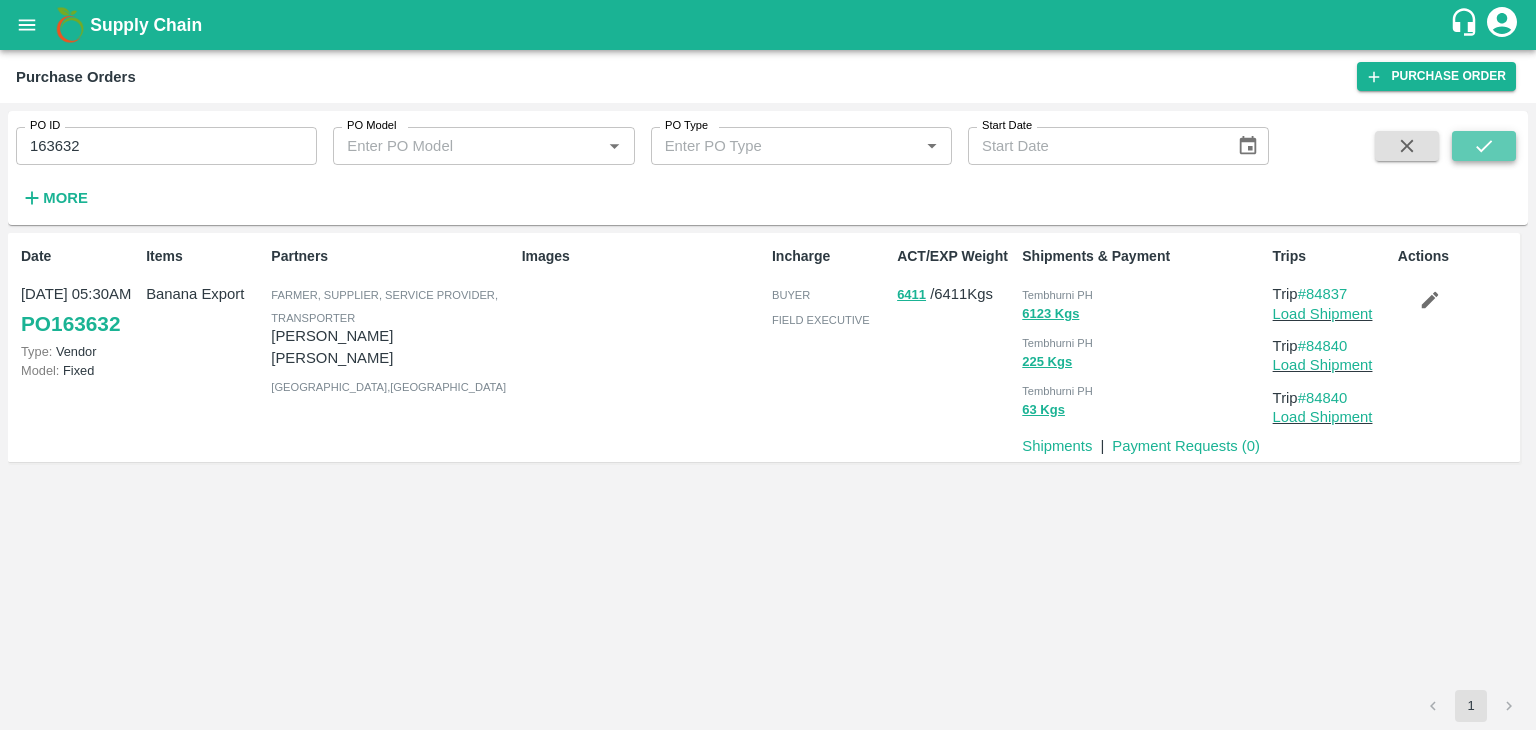 click at bounding box center (1484, 146) 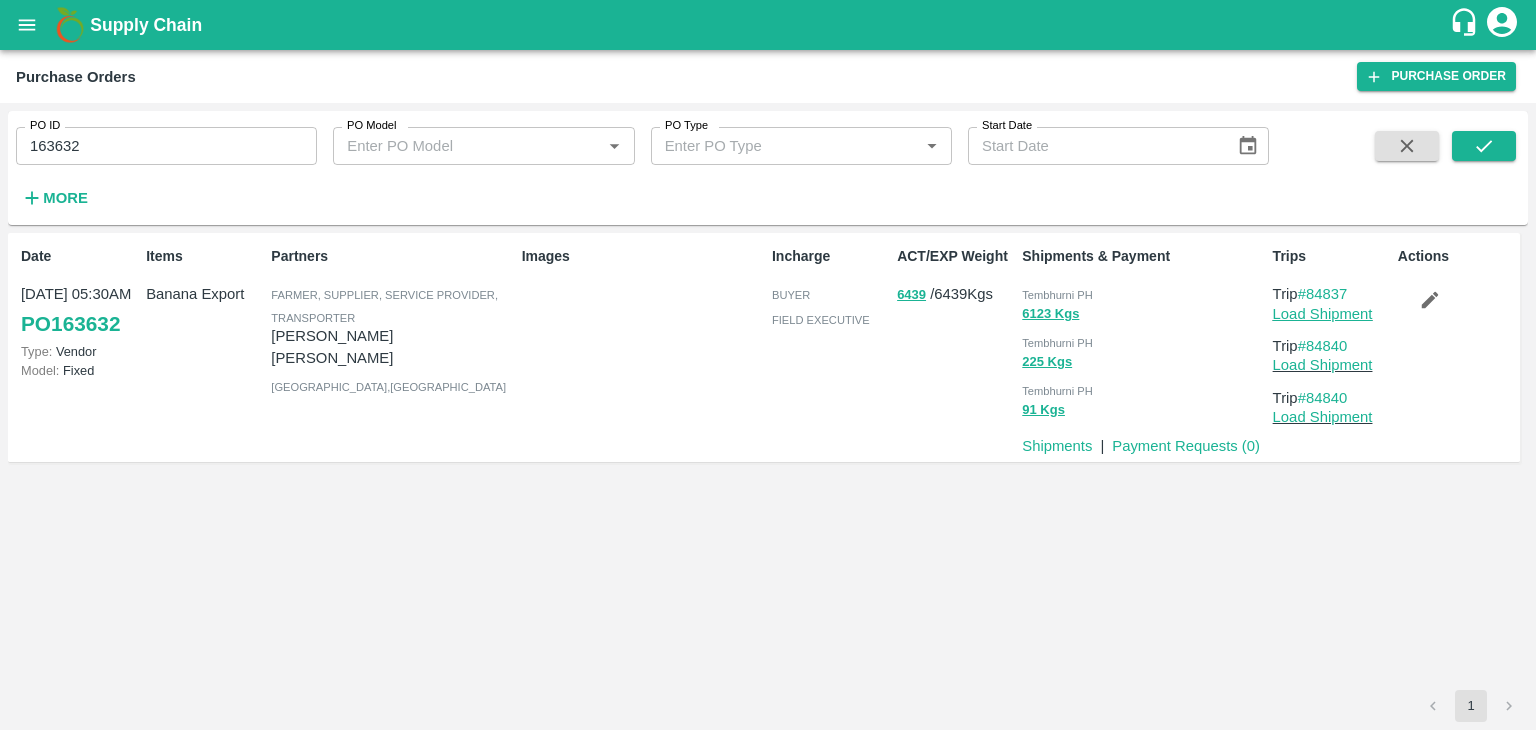 click on "Load Shipment" at bounding box center [1323, 314] 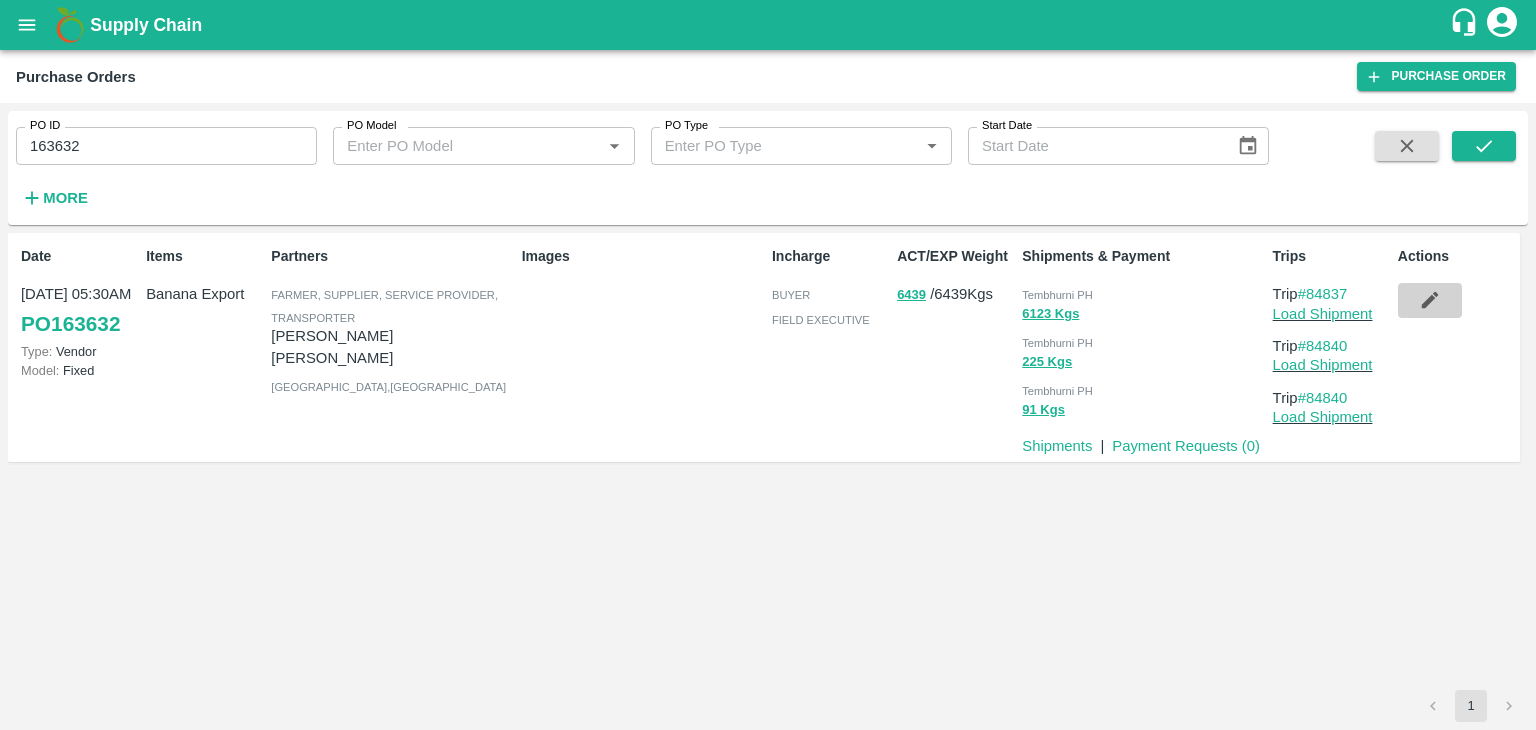 click 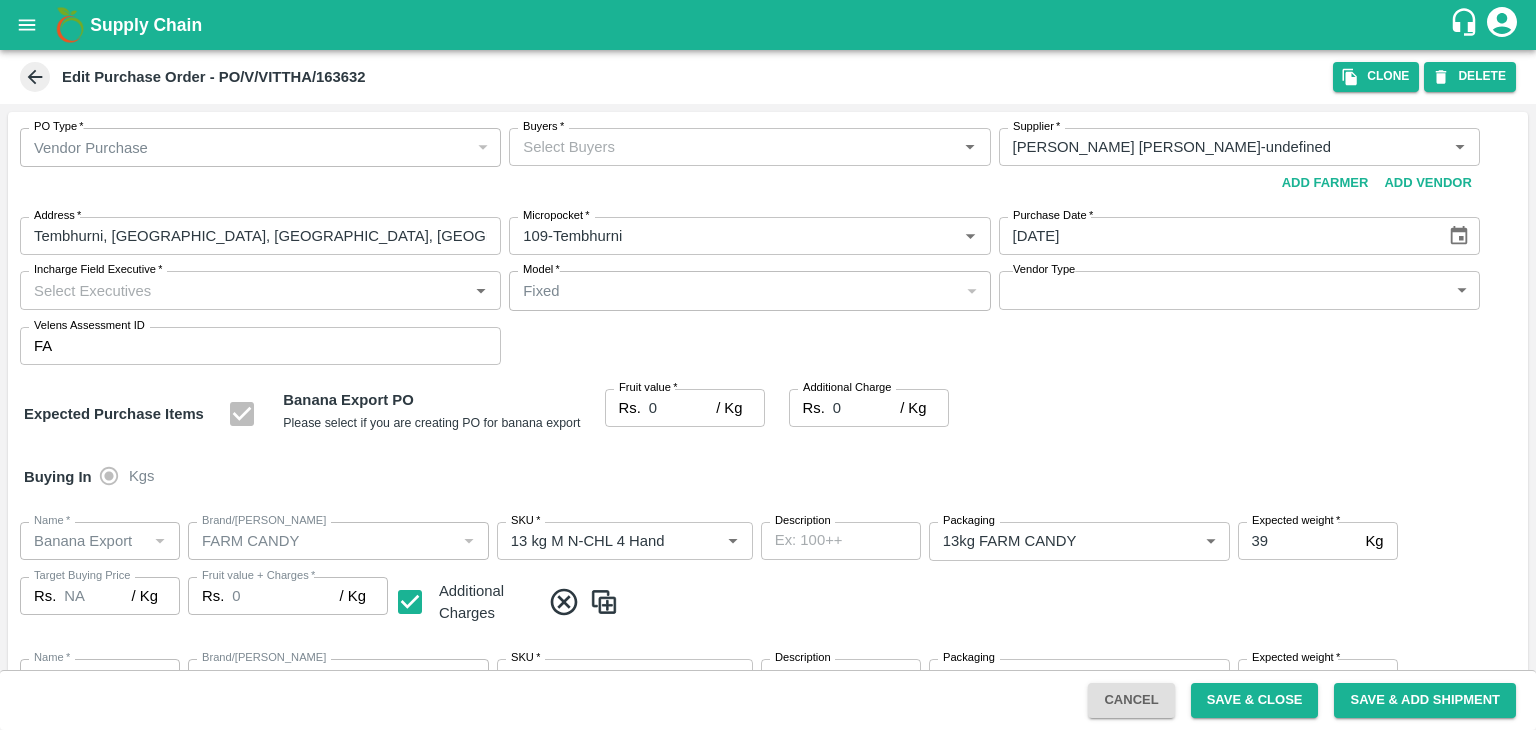 click on "Buyers   *" at bounding box center [733, 147] 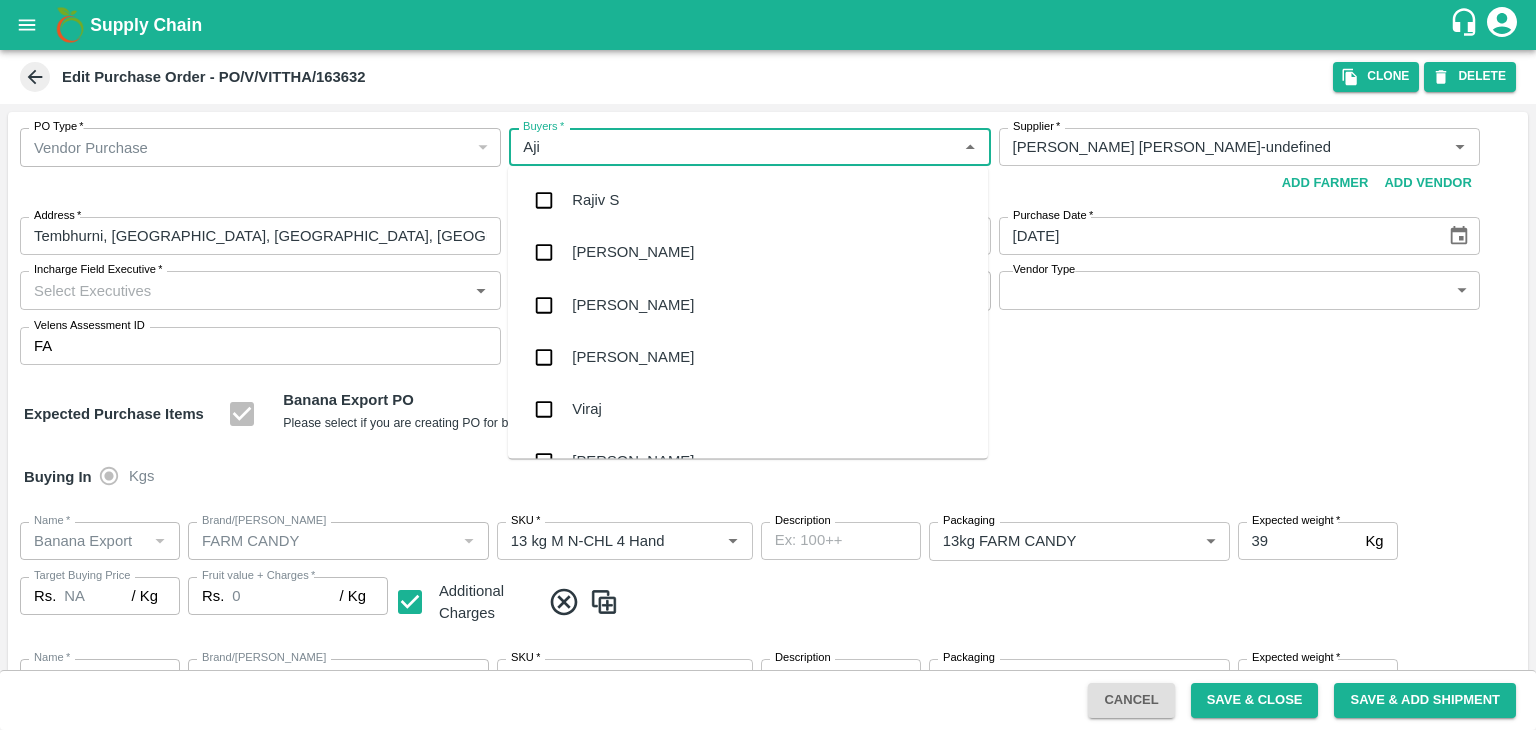 type on "Ajit" 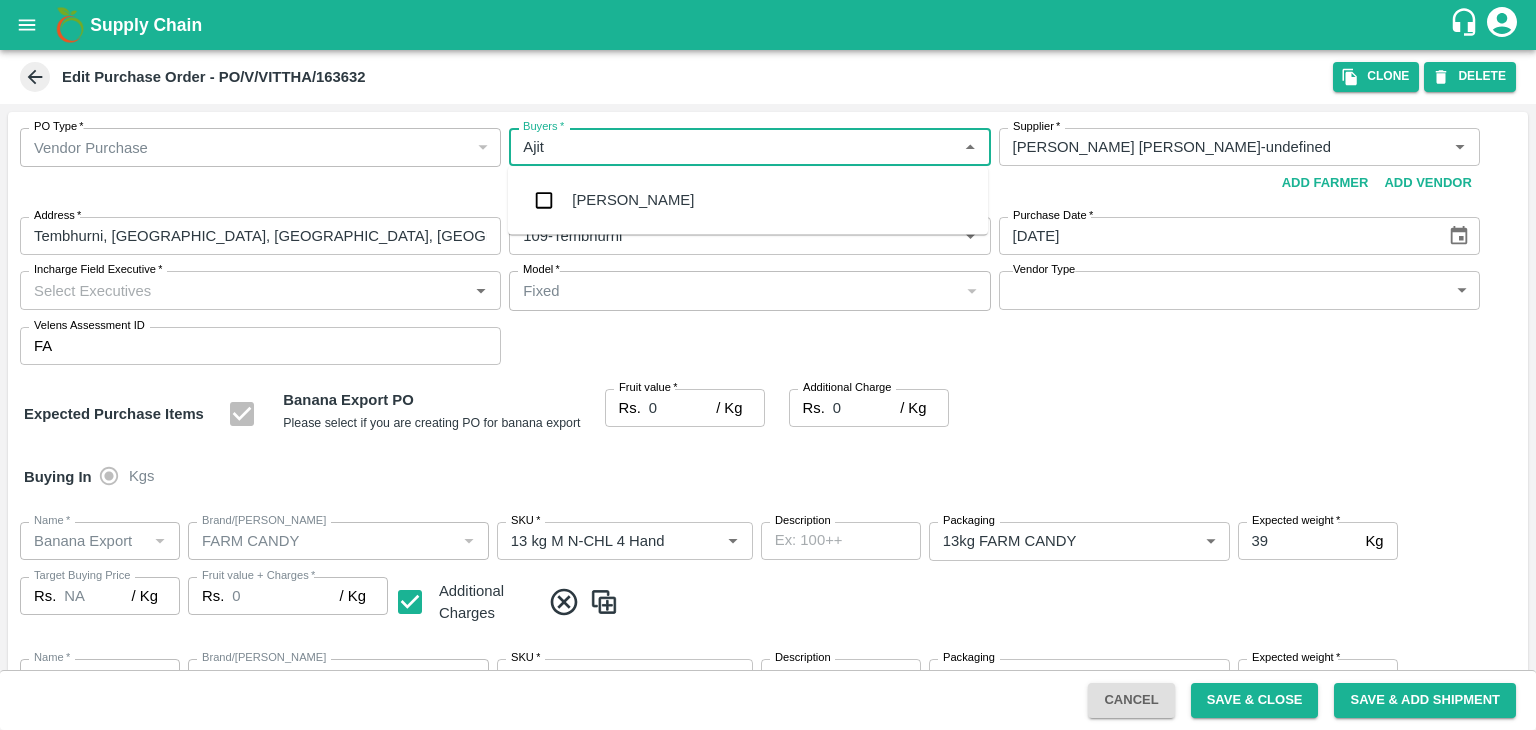 click on "Ajit Otari" at bounding box center (748, 200) 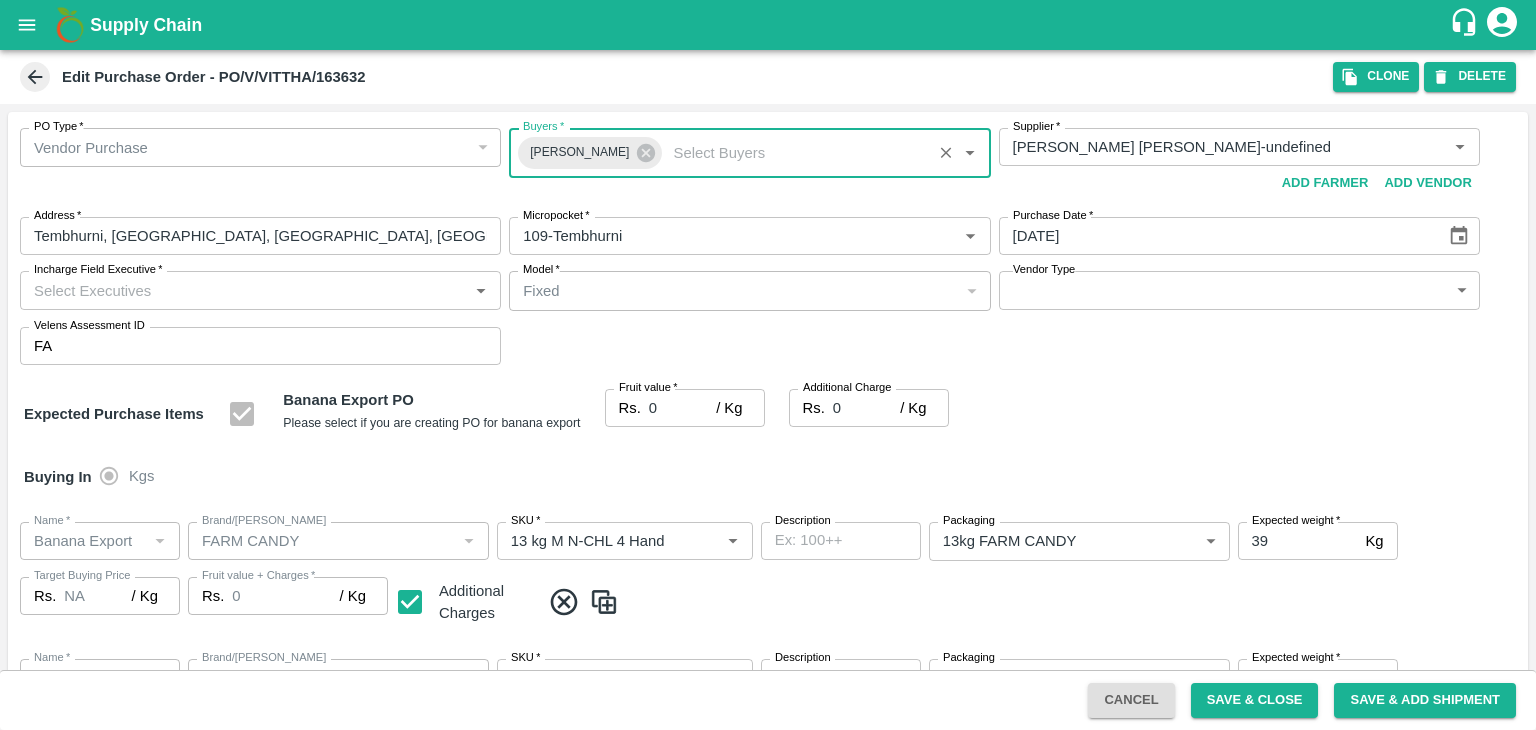 click on "Incharge Field Executive   *" at bounding box center (244, 290) 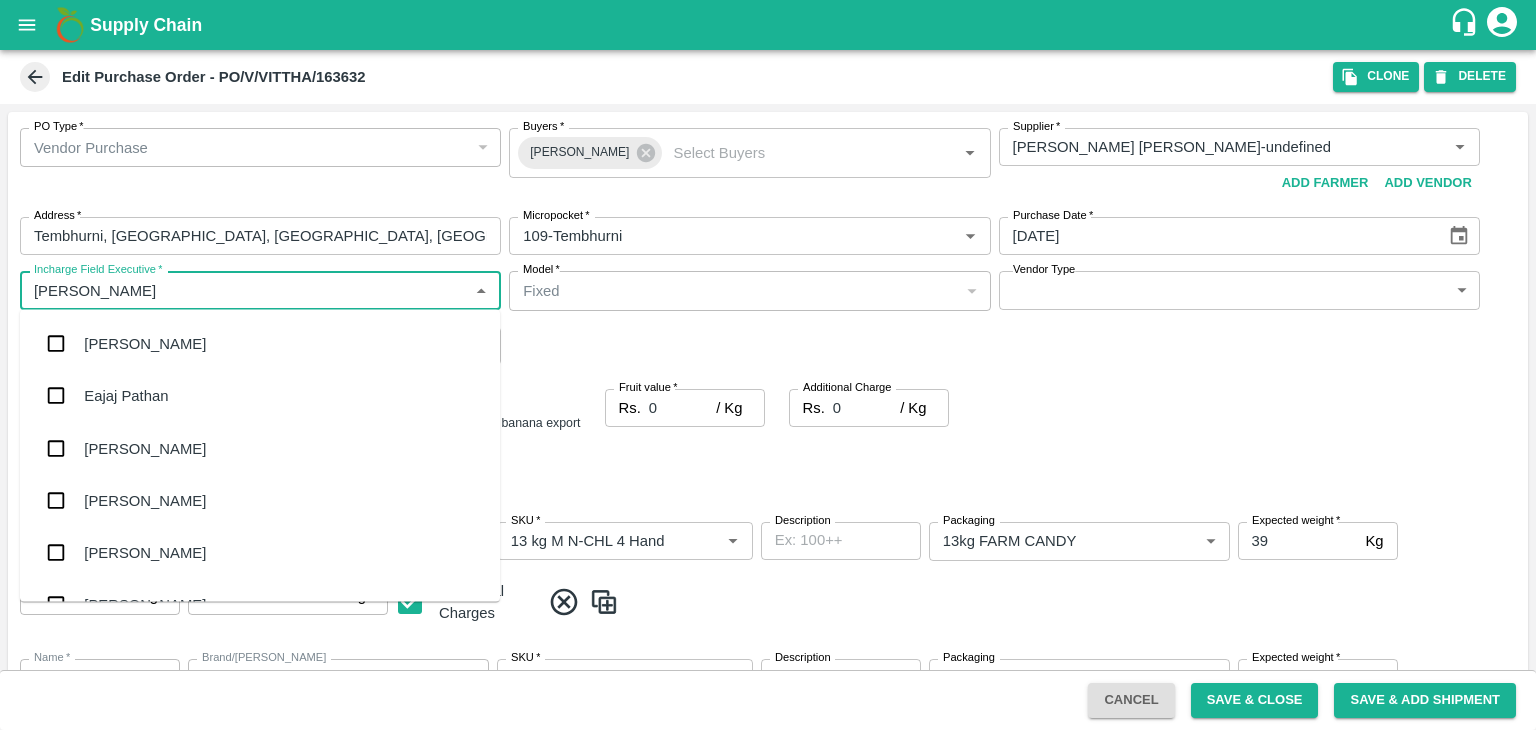 type on "Jay" 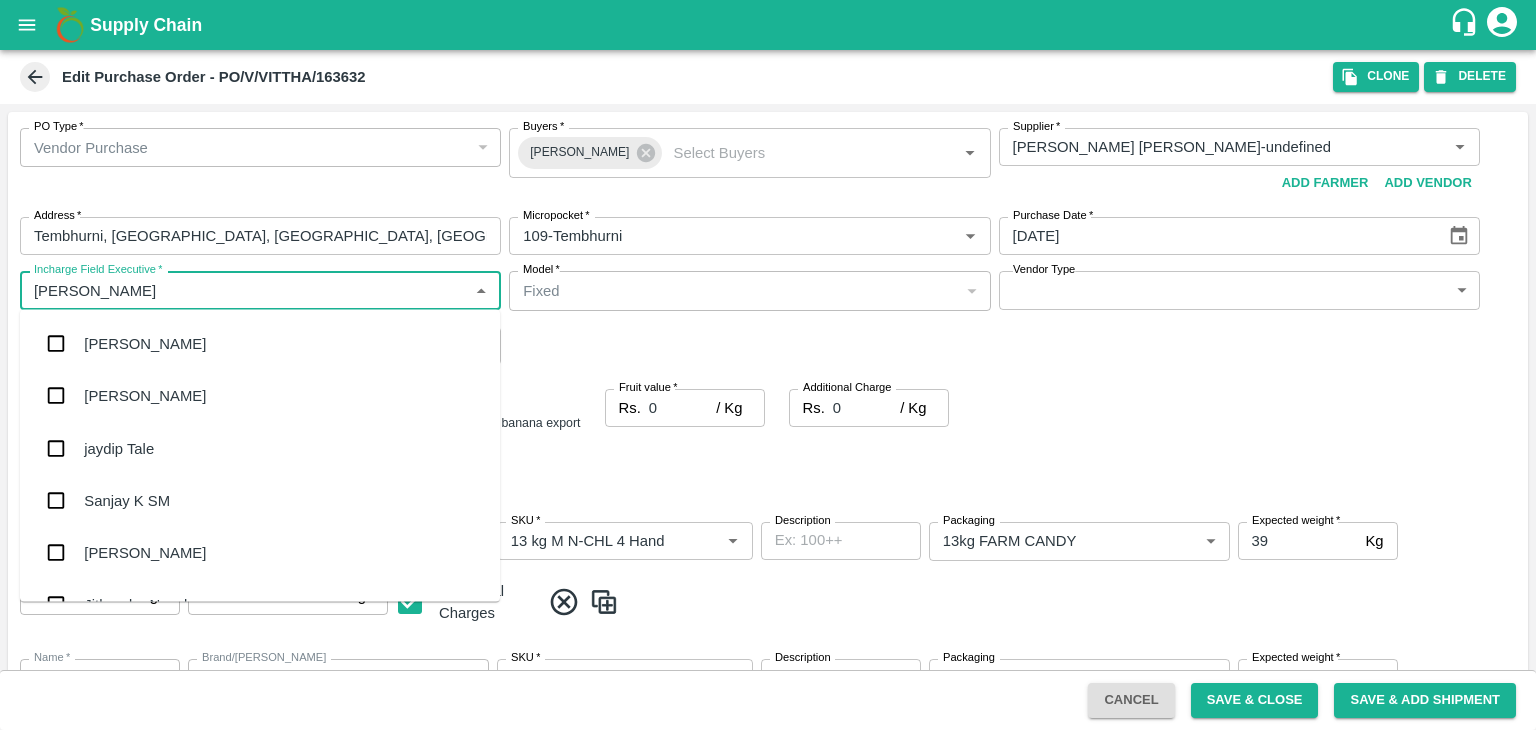 click on "jaydip Tale" at bounding box center (260, 448) 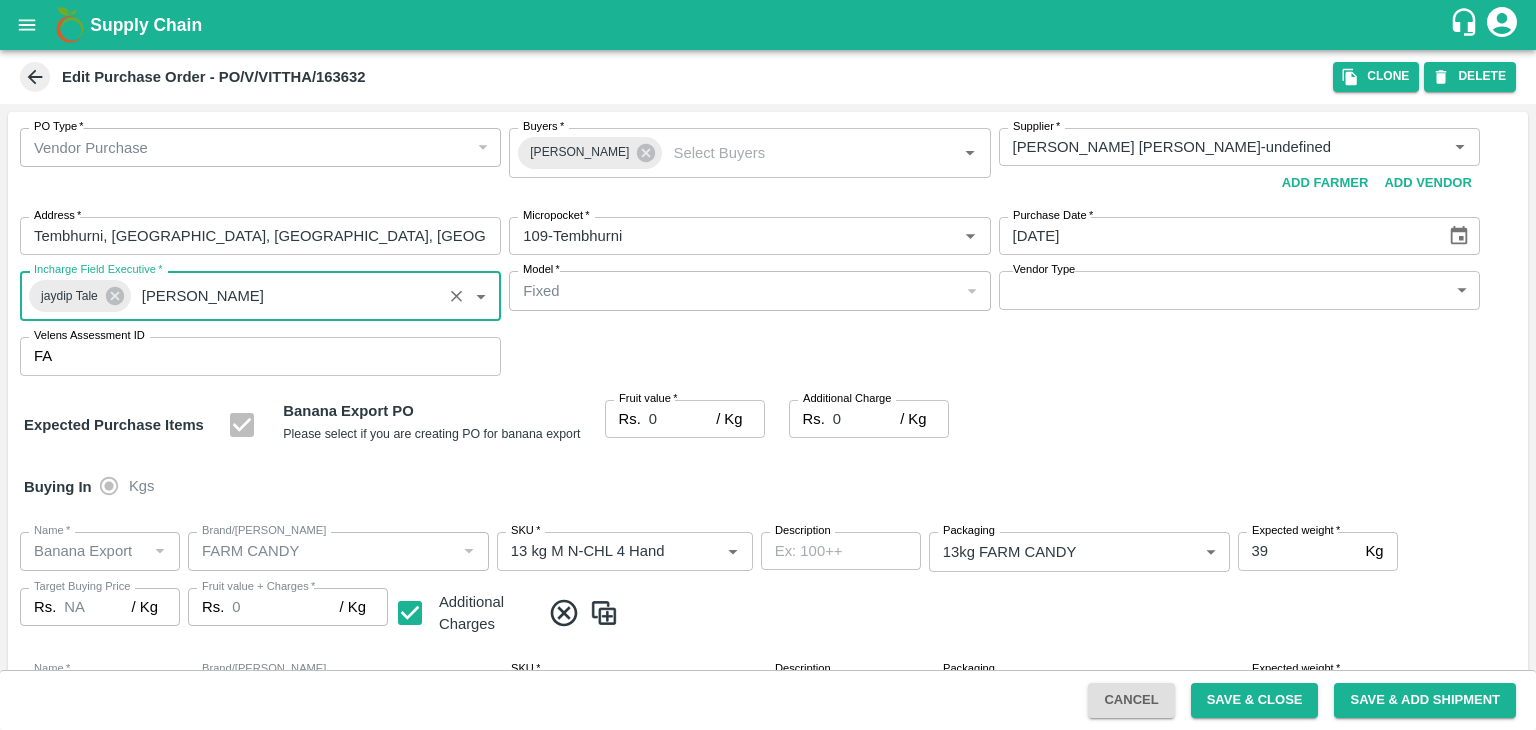 type 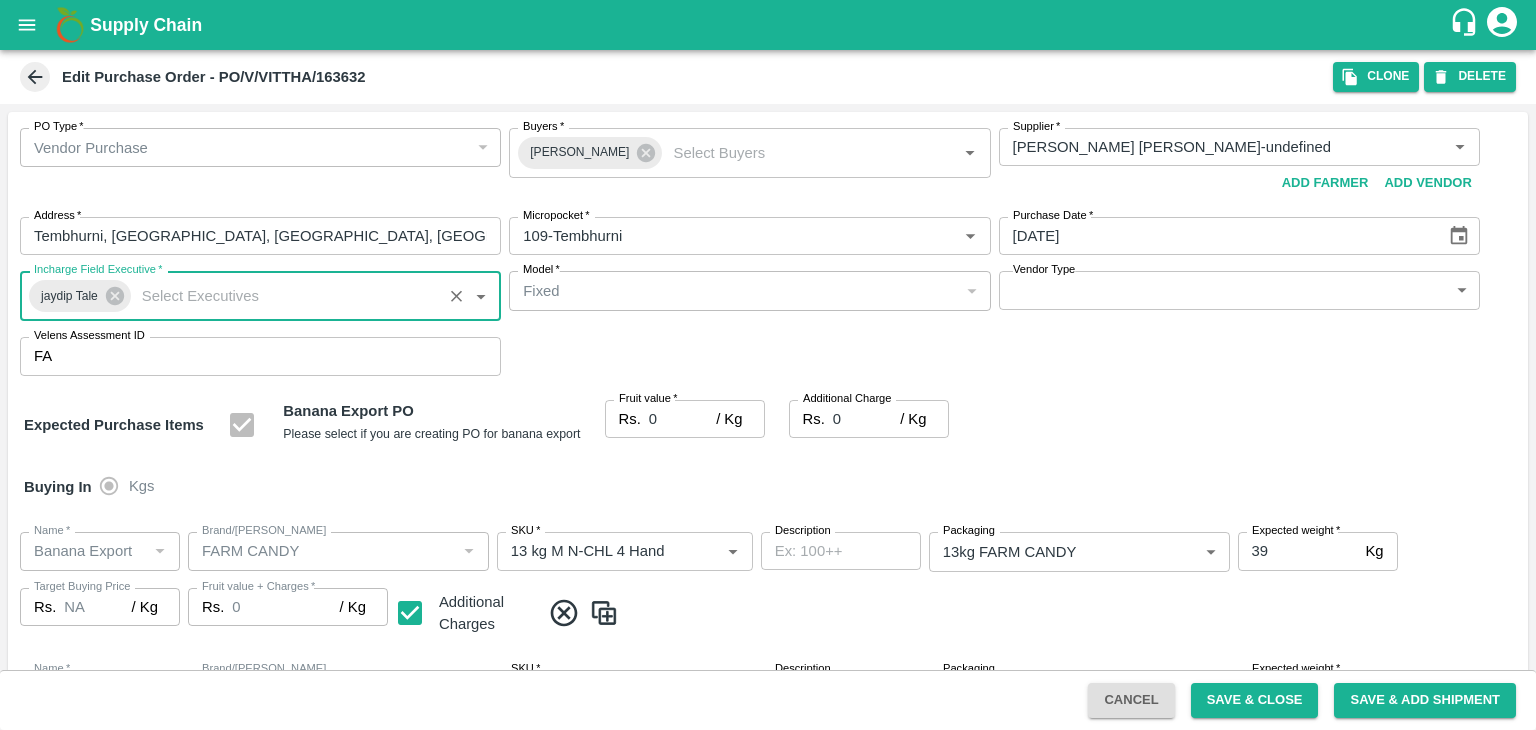 click on "Supply Chain Edit Purchase Order - PO/V/VITTHA/163632 Clone DELETE PO Type   * Vendor Purchase 2 PO Type Buyers   * Ajit Otari Buyers   * Supplier   * Supplier   * Add Vendor Add Farmer Address   * Tembhurni, Madha, Solapur, Maharashtra, India Address Micropocket   * Micropocket   * Purchase Date   * 16/07/2025 Purchase Date Incharge Field Executive   * jaydip Tale Incharge Field Executive   * Model   * Fixed Fixed Model Vendor Type ​ Vendor Type Velens Assessment ID FA Velens Assessment ID Expected Purchase Items Banana Export PO Please select if you are creating PO for banana export Fruit value   * Rs. 0 / Kg Fruit value Additional Charge Rs. 0 / Kg Additional Charge Buying In Kgs Name   * Name   * Brand/Marka Brand/Marka SKU   * SKU   * Description x Description Packaging 13kg FARM CANDY 466 Packaging Expected weight   * 39 Kg Expected weight Target Buying Price Rs. NA / Kg Target Buying Price Fruit value + Charges   * Rs. 0 / Kg Fruit value + Charges Name   * Name" at bounding box center [768, 365] 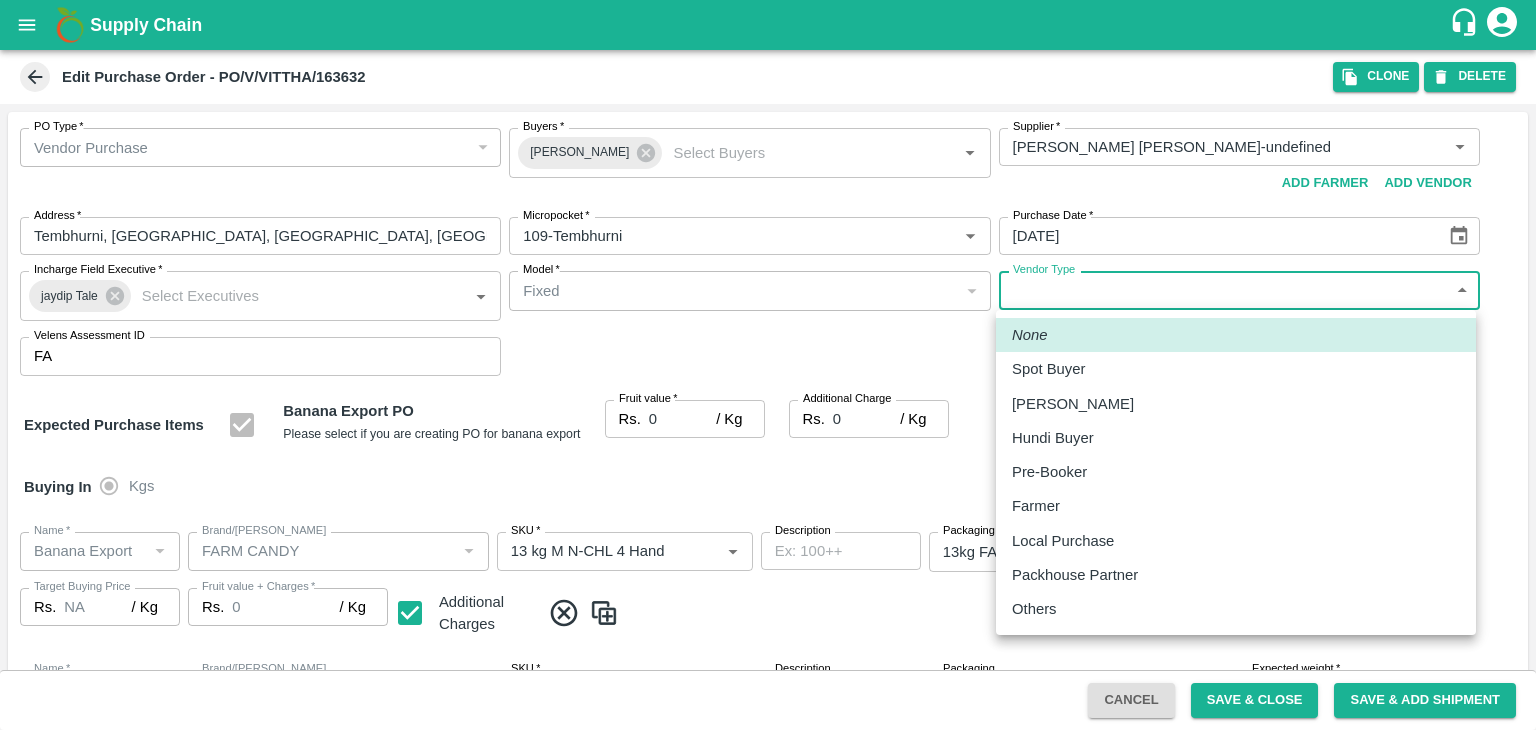click on "Others" at bounding box center (1236, 609) 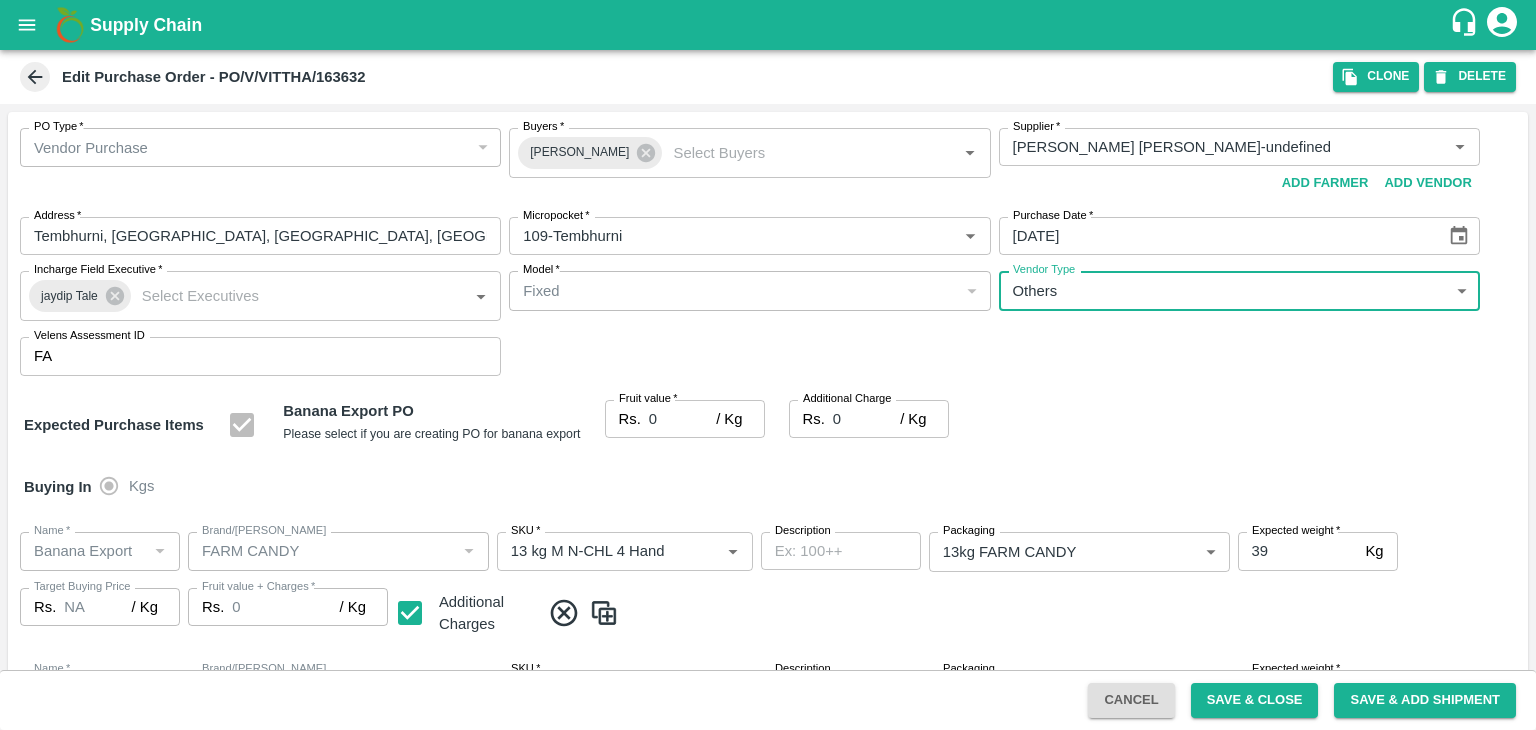 type on "OTHER" 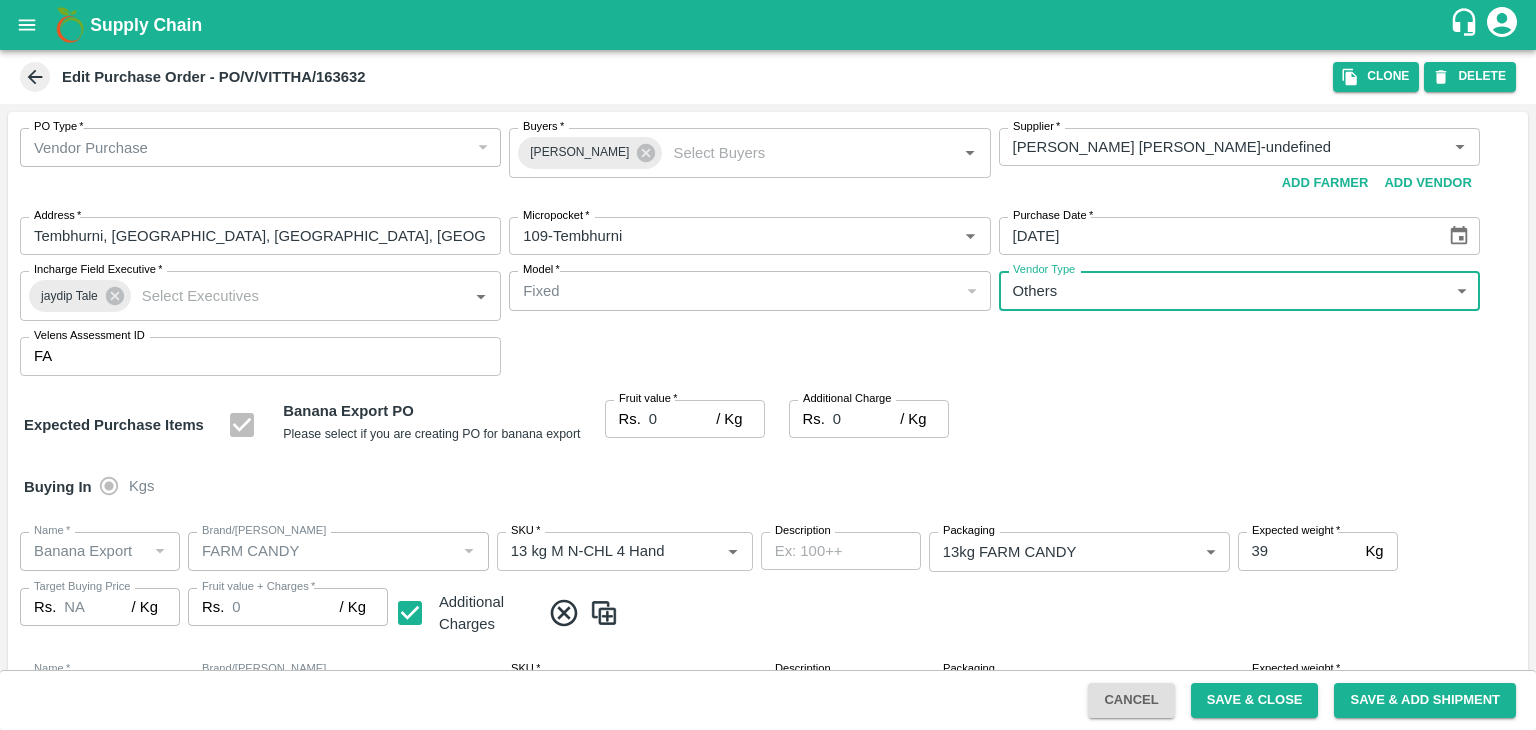 click on "0" at bounding box center (682, 419) 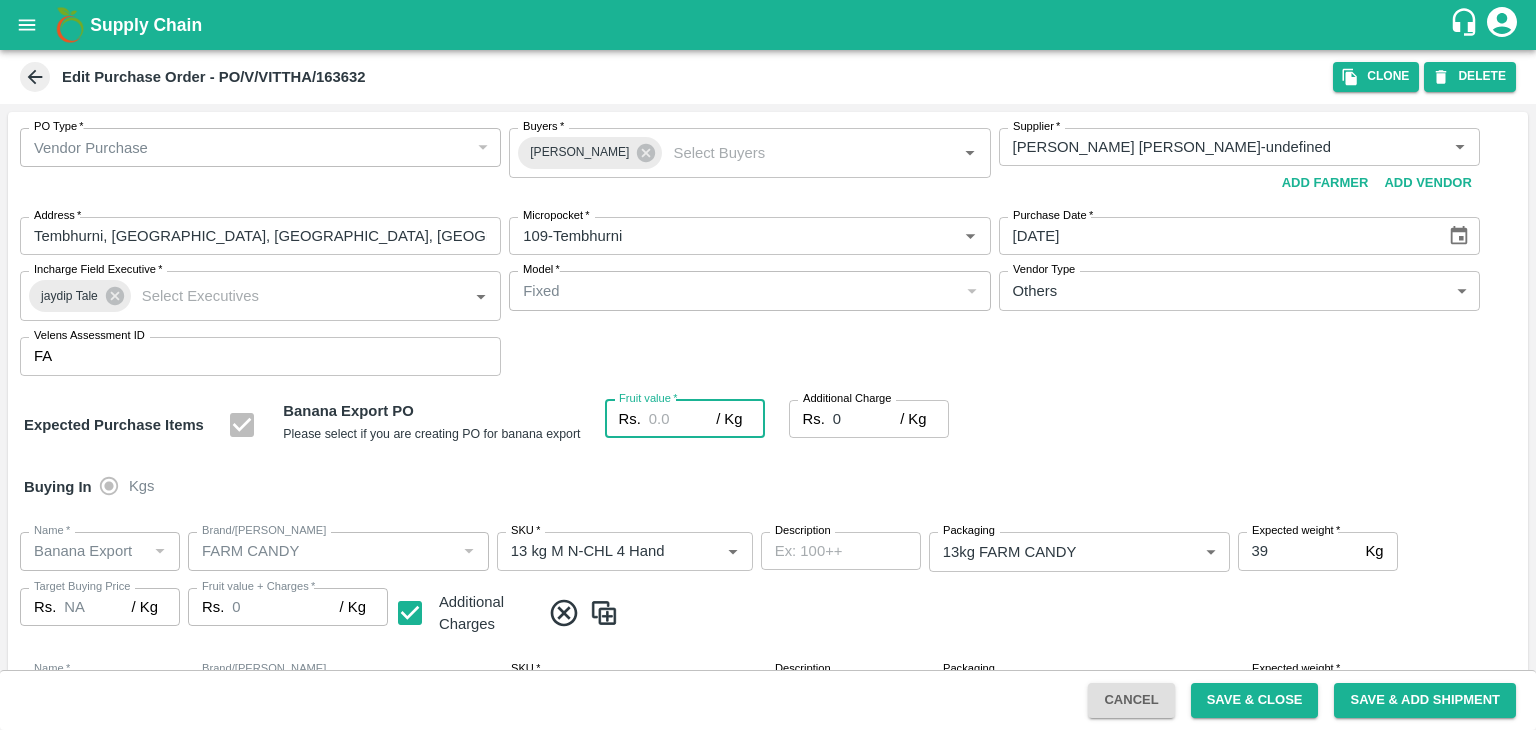 type on "2" 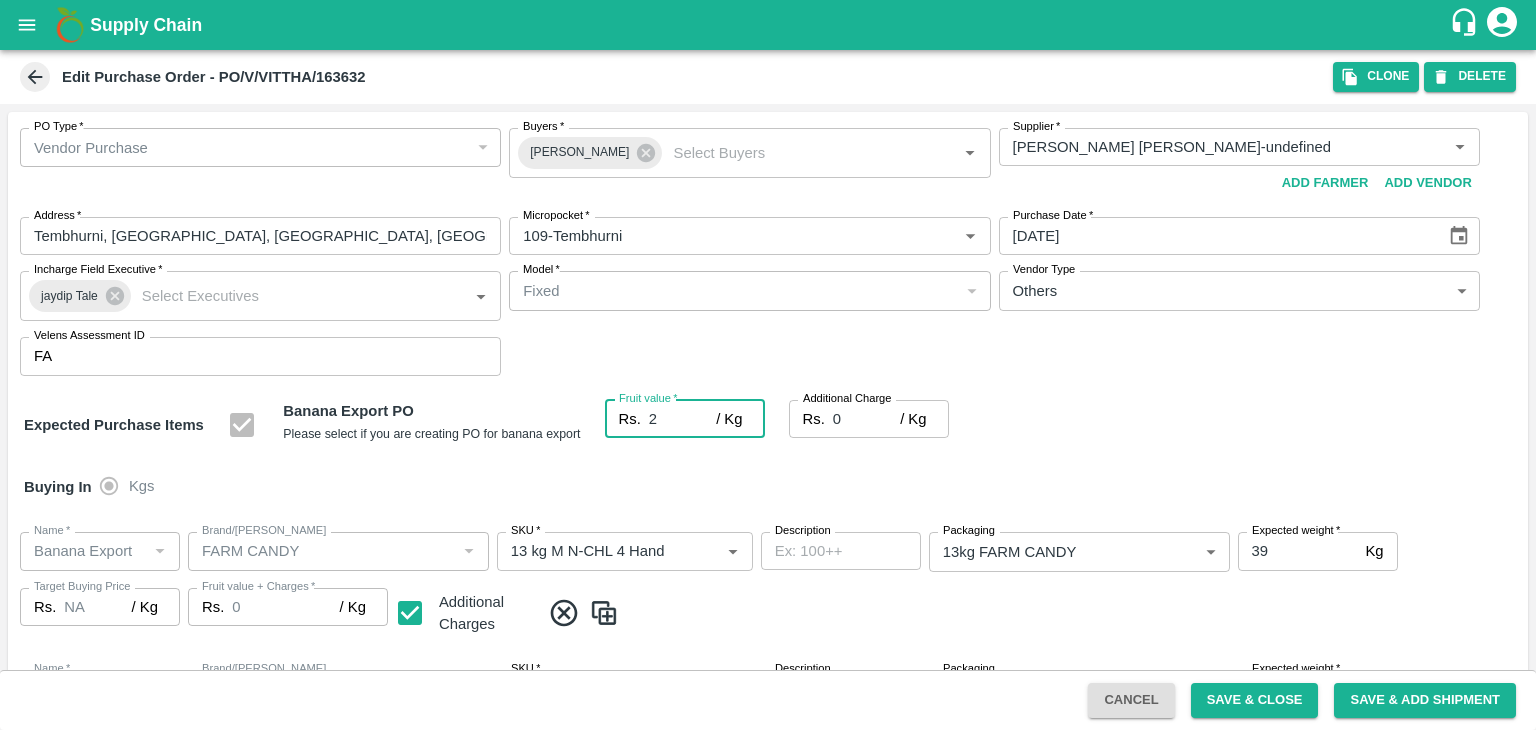 type on "2" 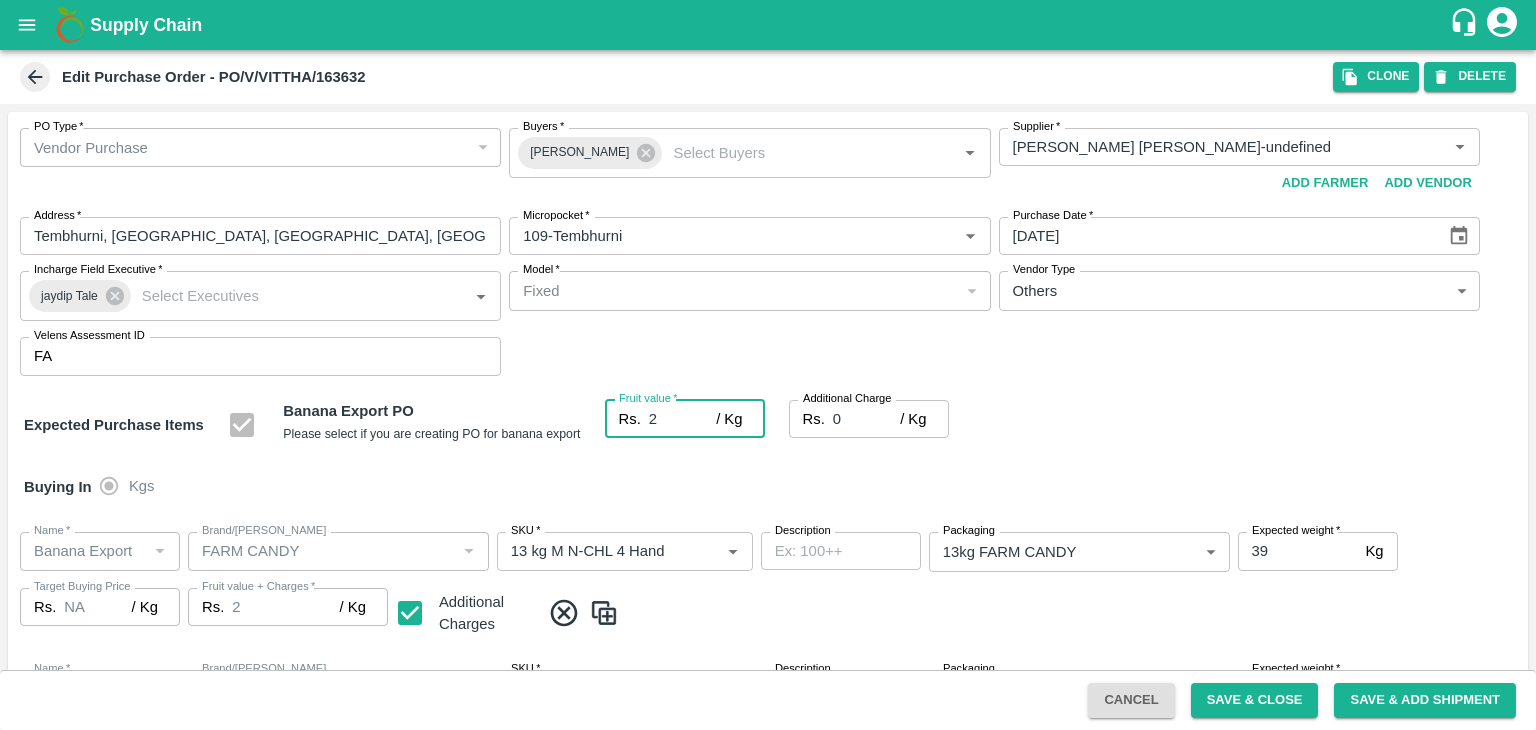 type on "27" 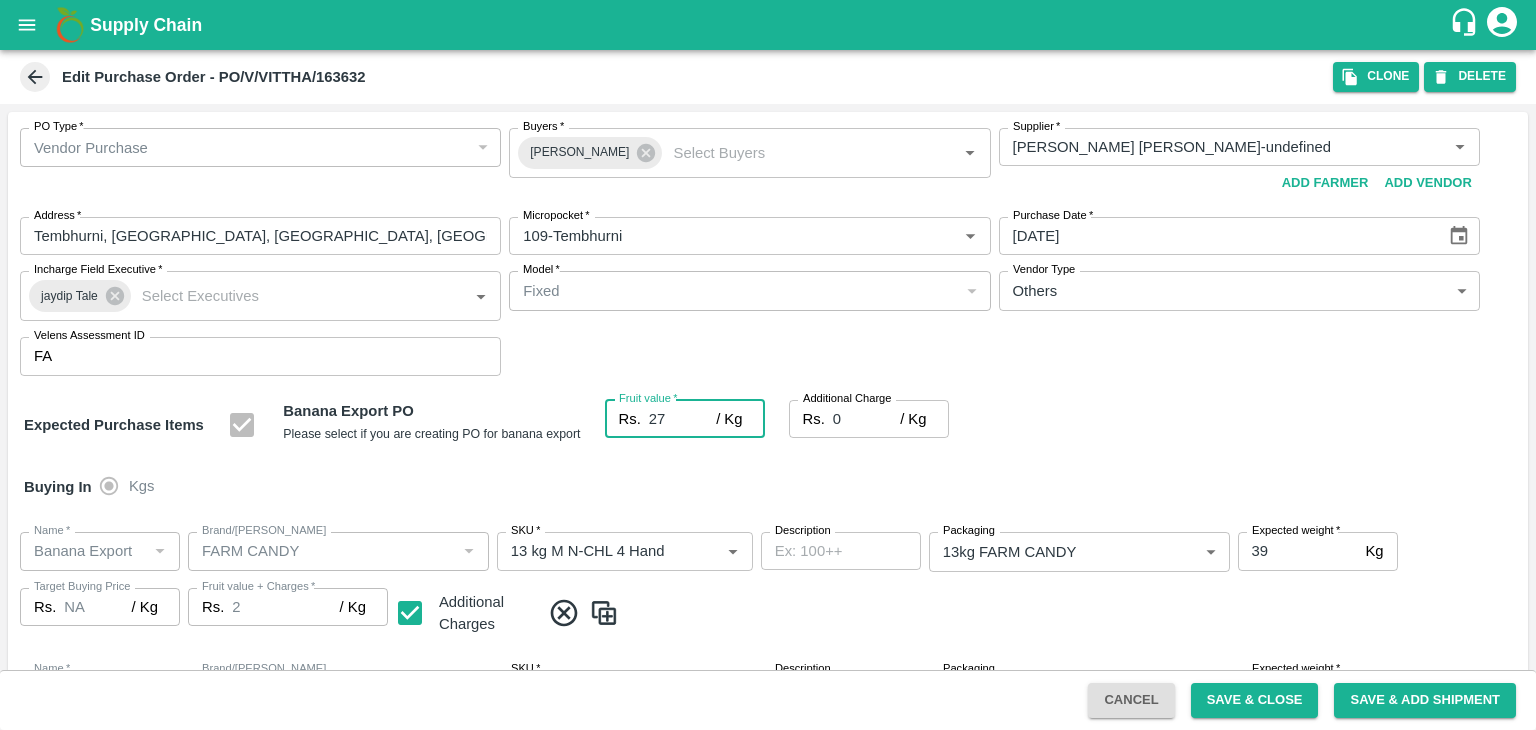 type on "27" 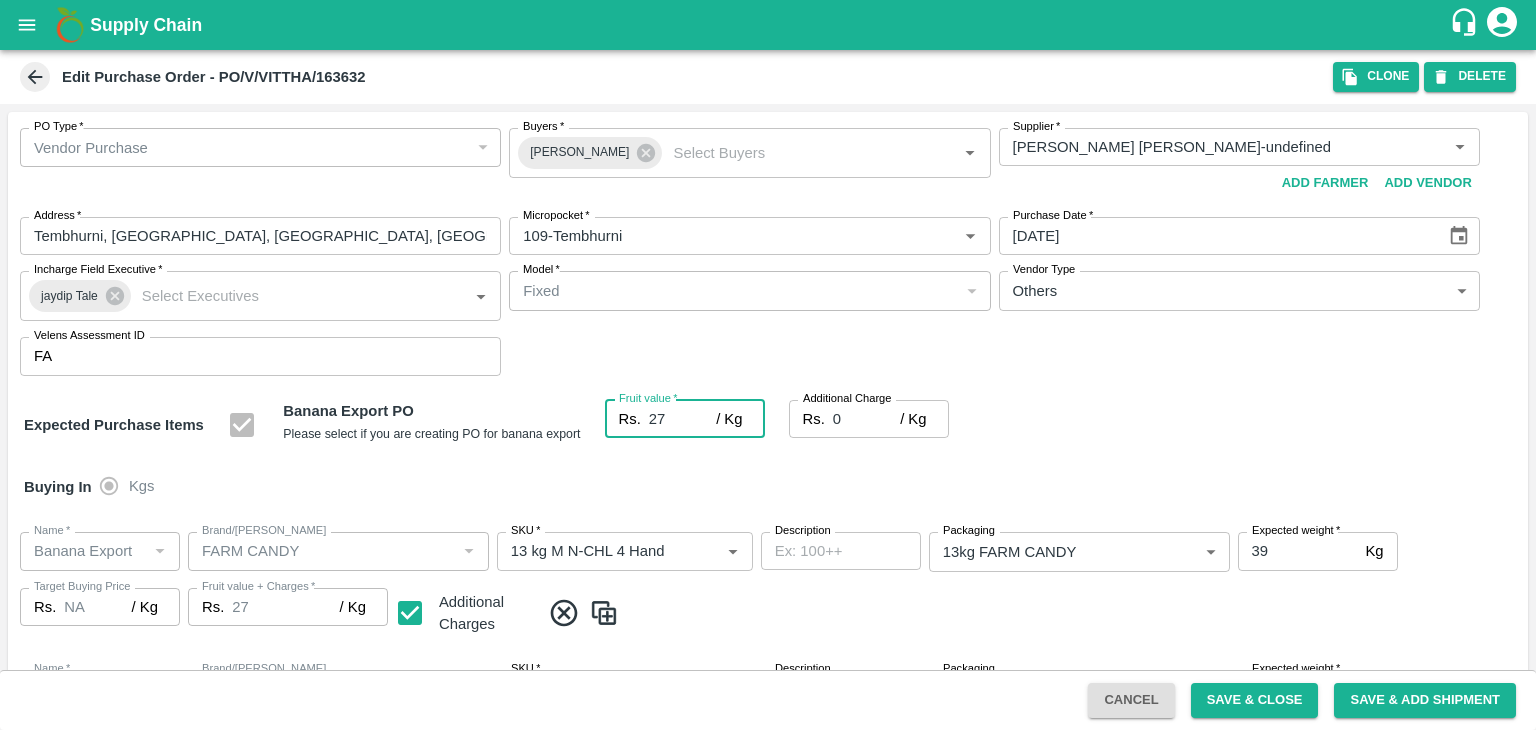 type on "27" 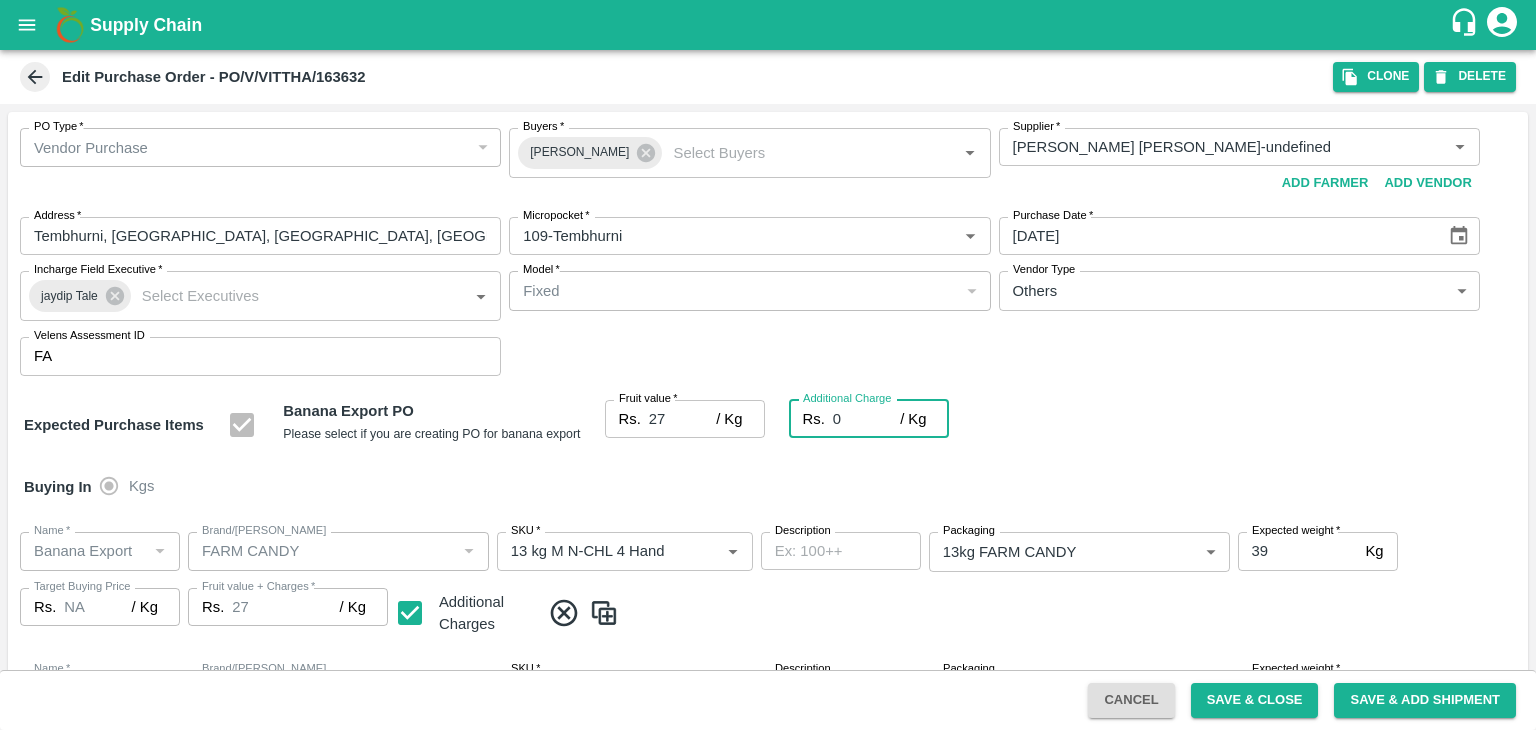type on "2" 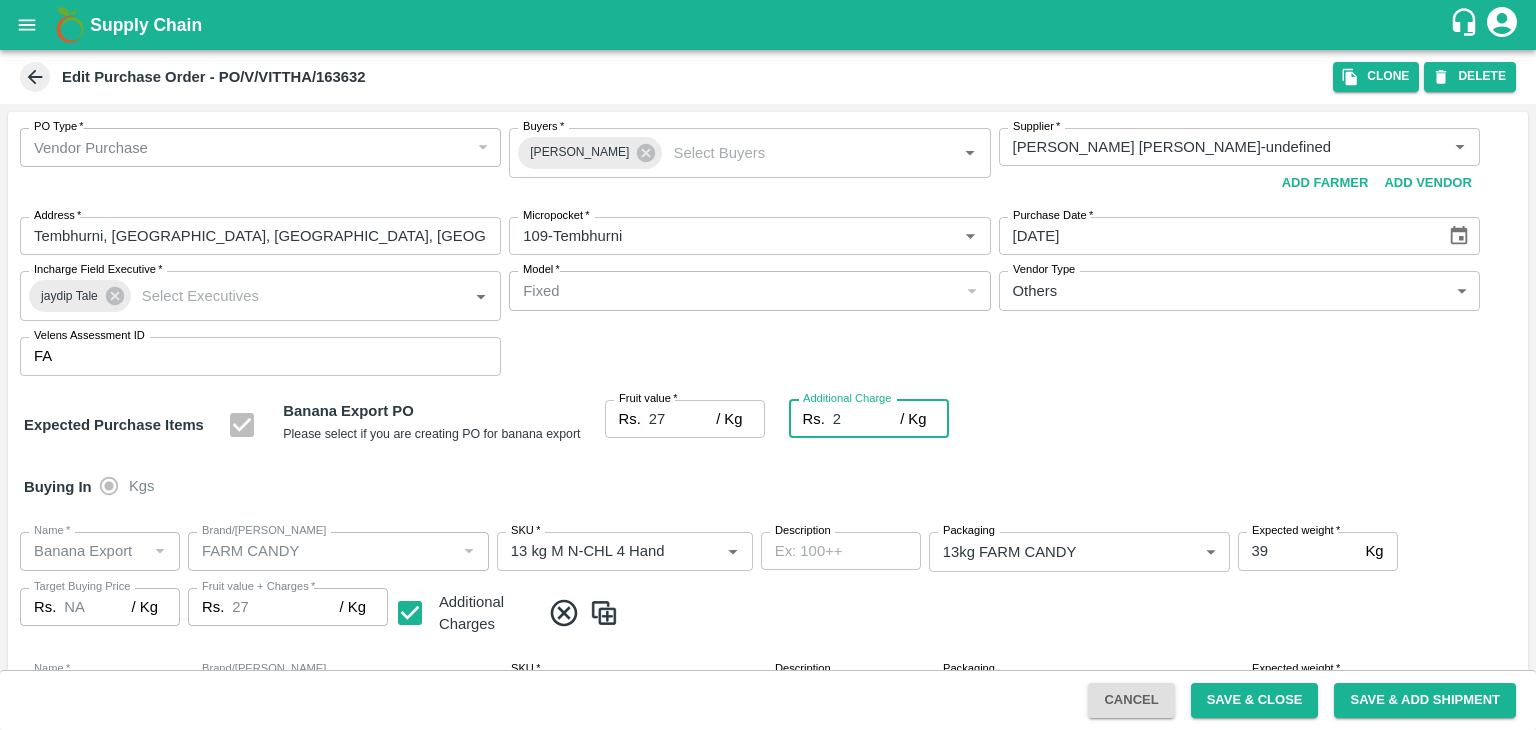 type on "29" 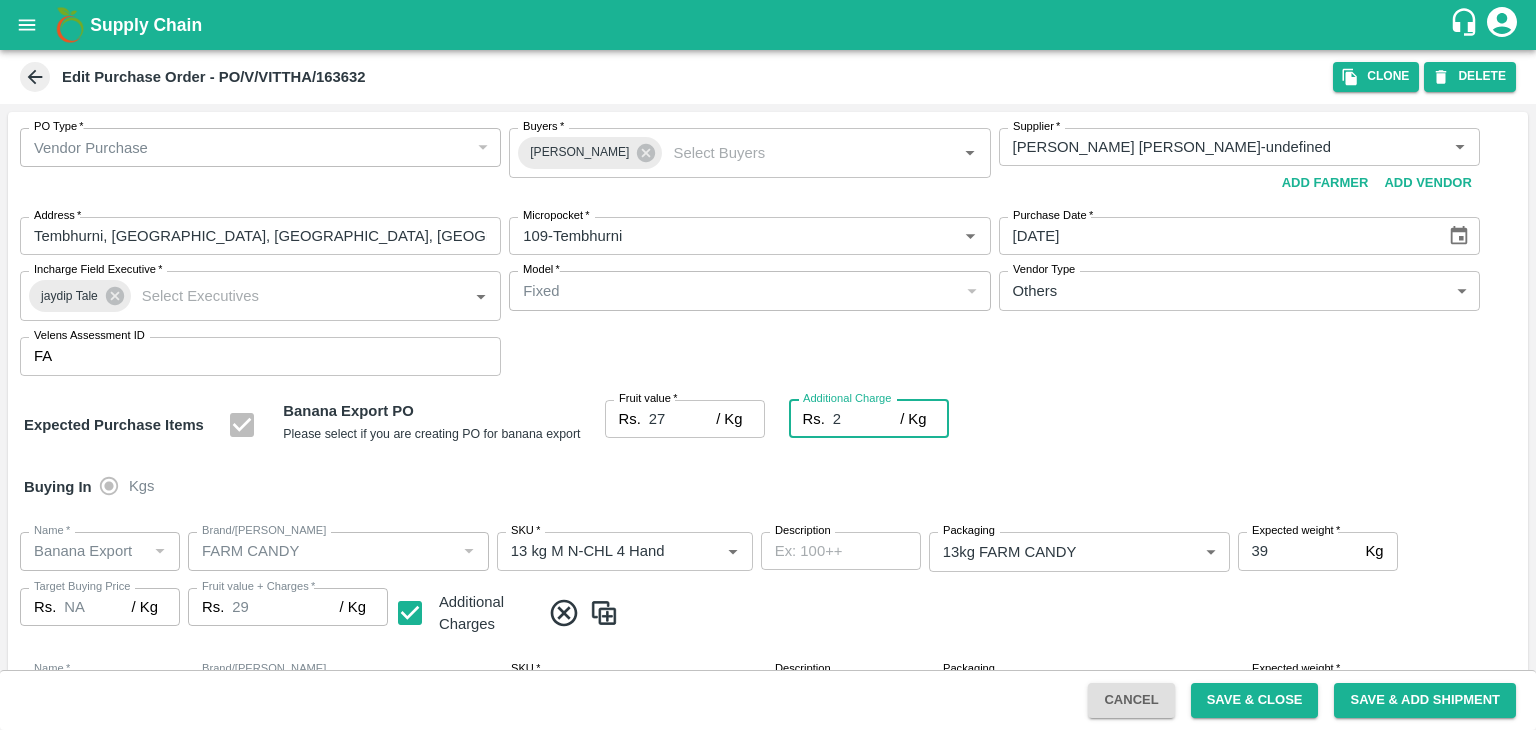 type on "2.7" 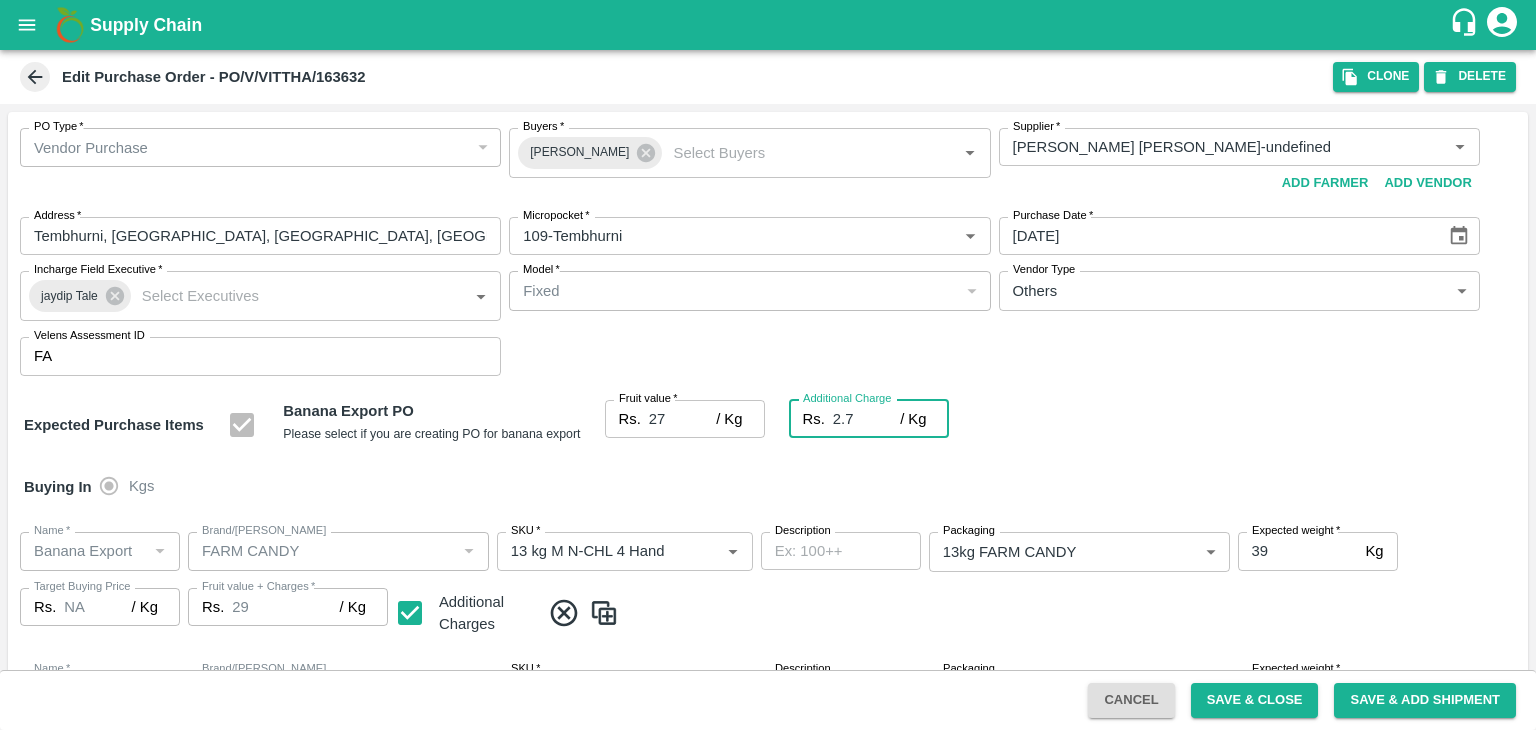 type on "29.7" 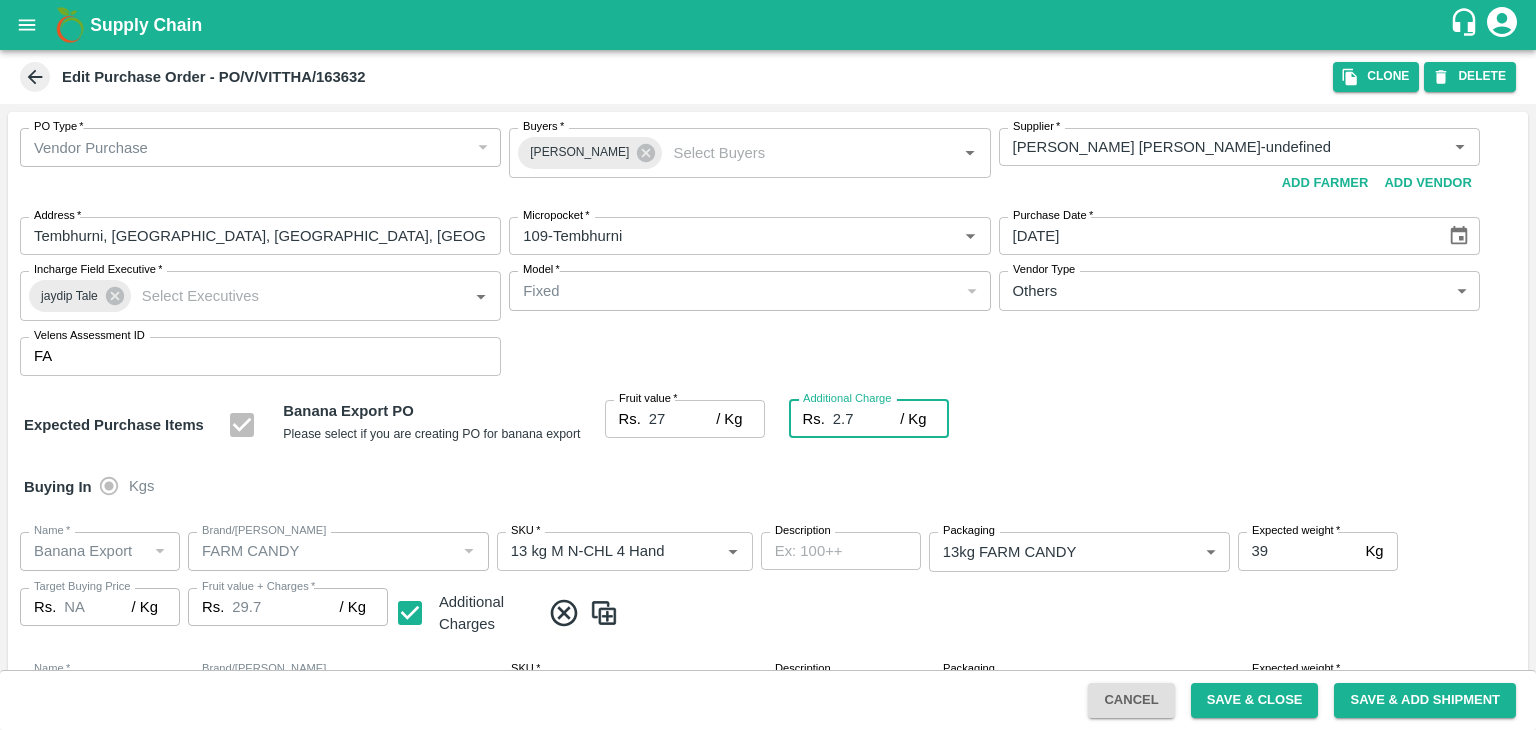 type on "2.75" 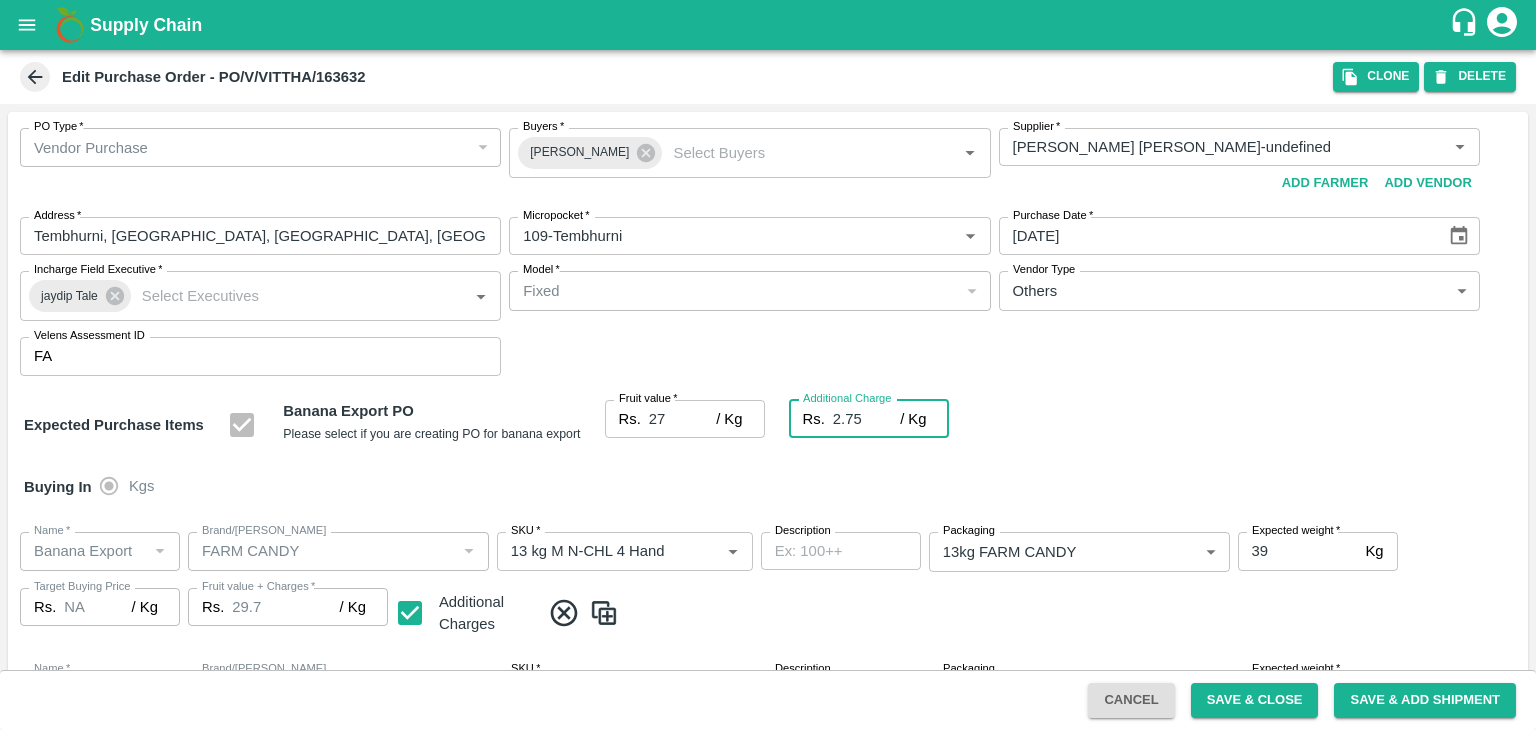 type on "29.75" 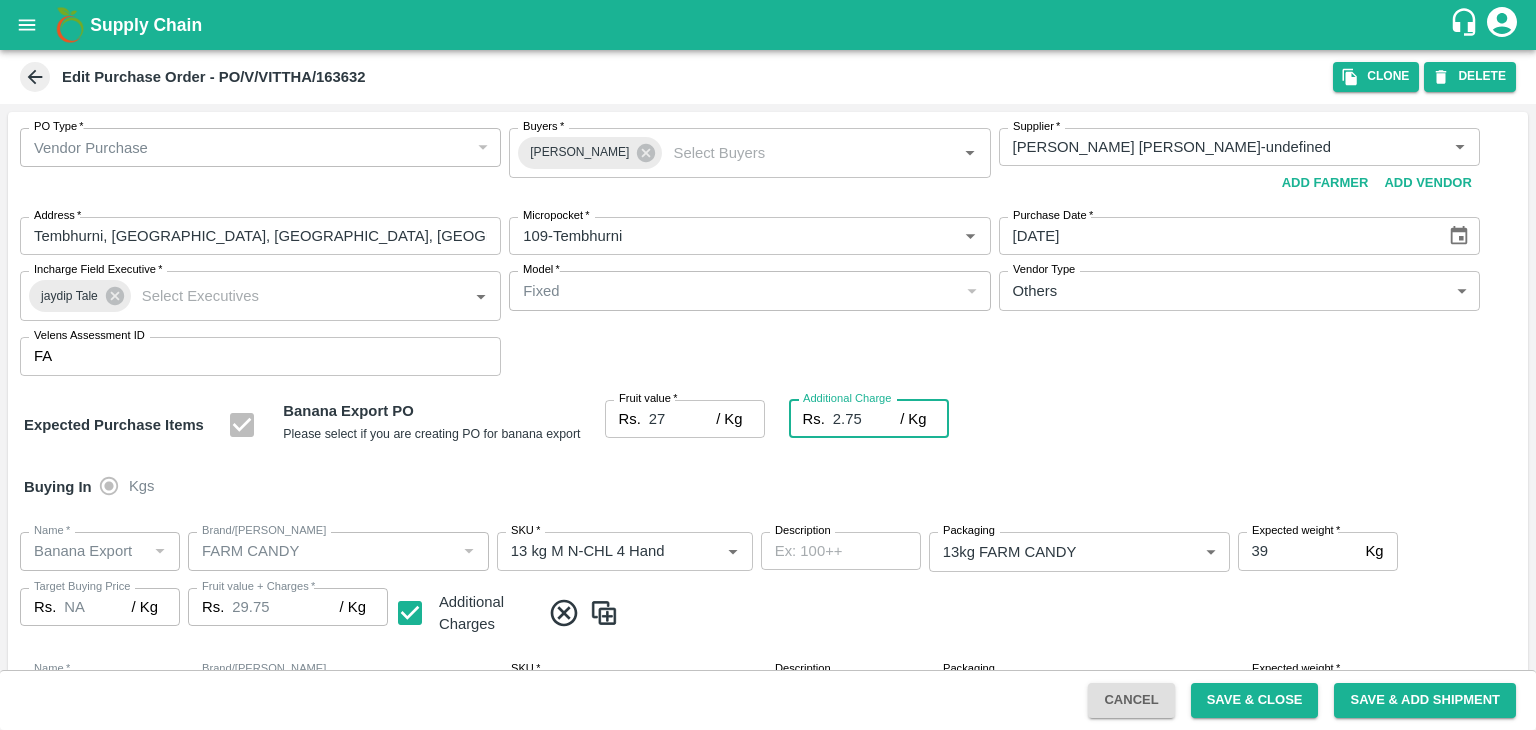type on "2.75" 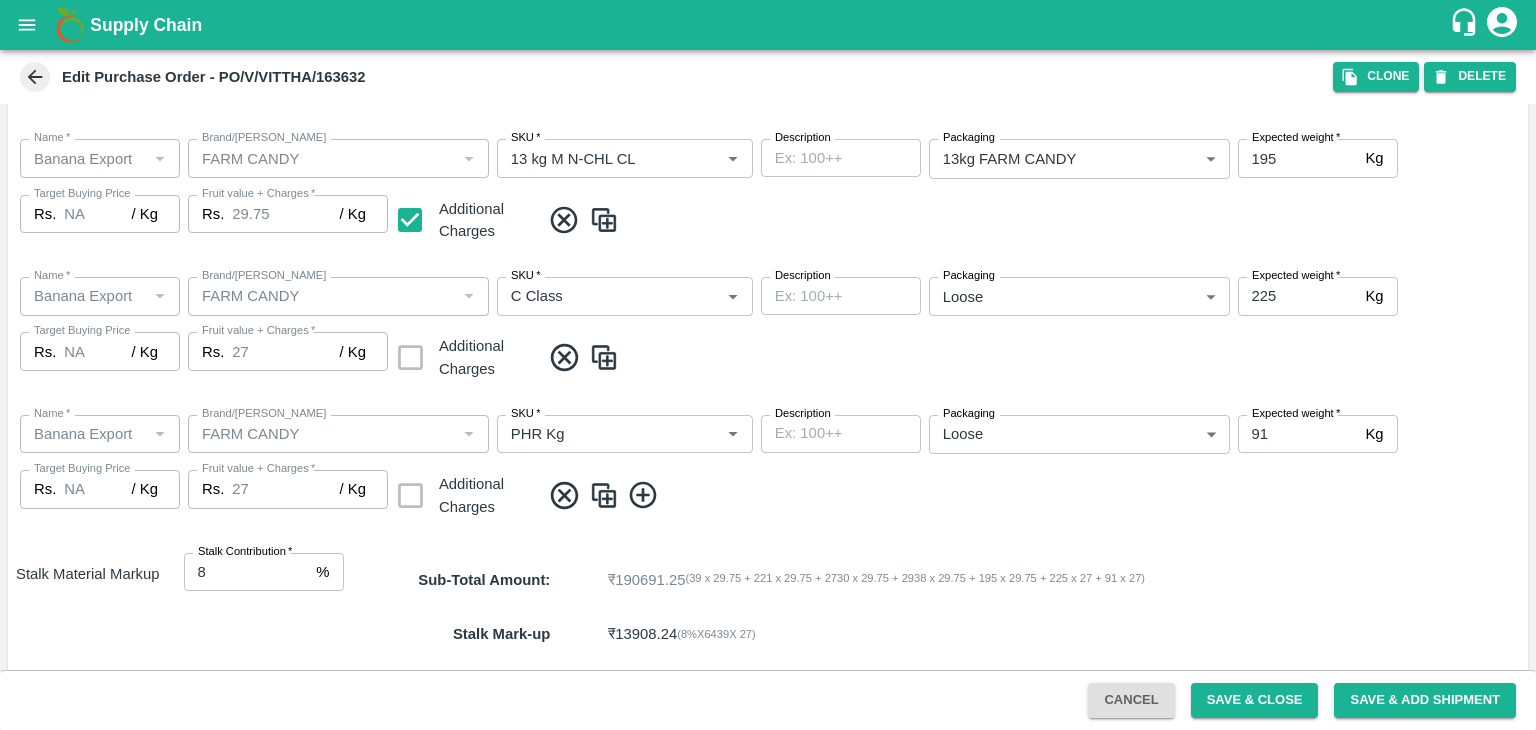 scroll, scrollTop: 1060, scrollLeft: 0, axis: vertical 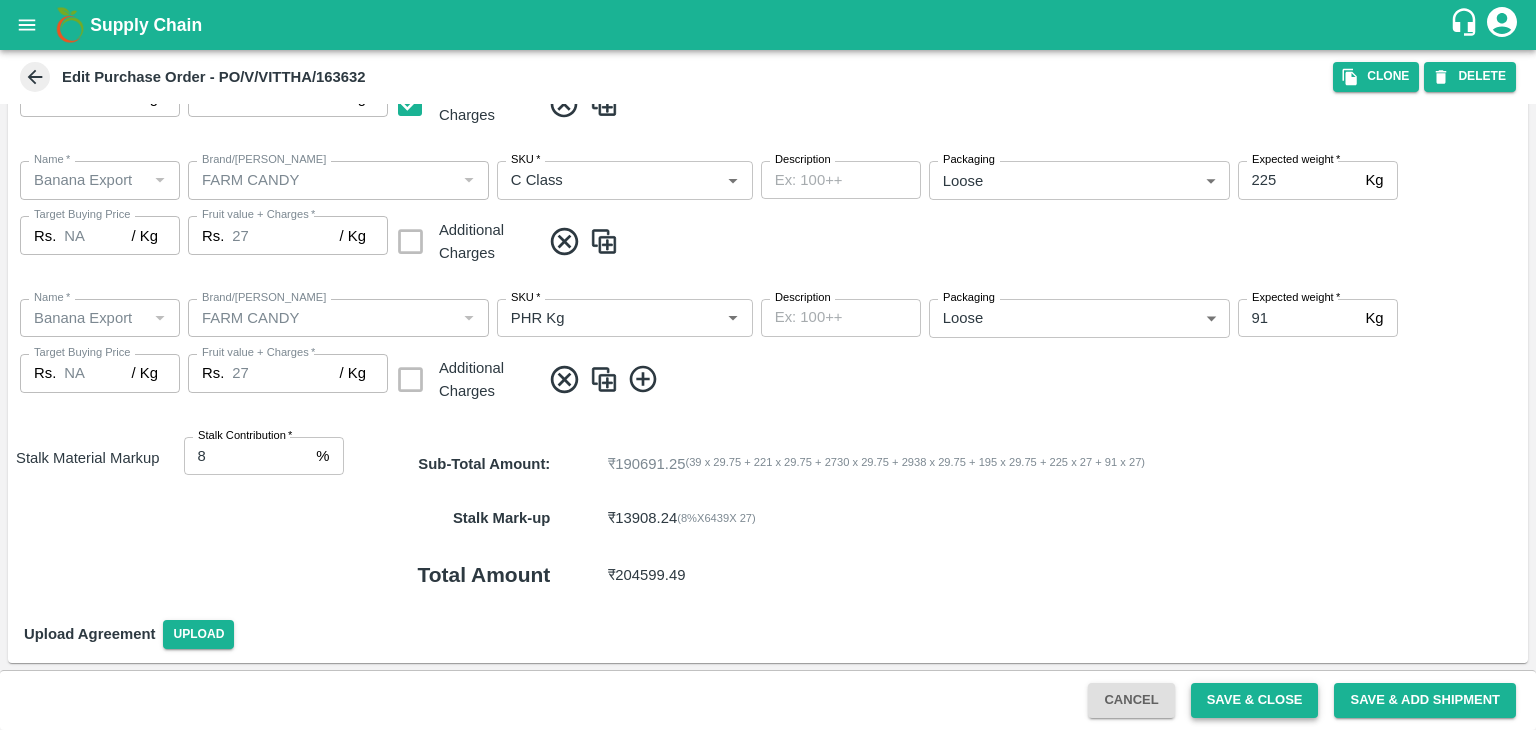 click on "Save & Close" at bounding box center (1255, 700) 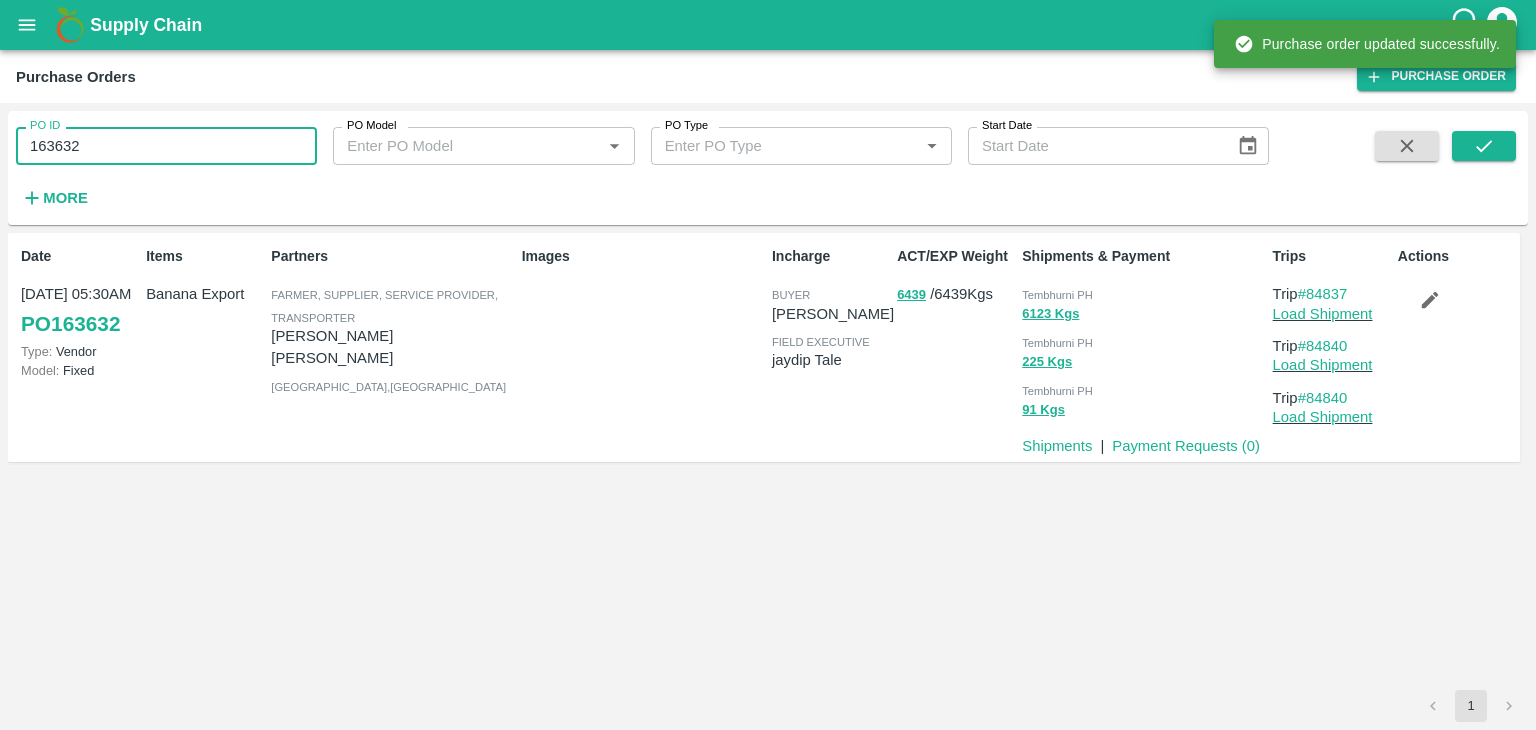 click on "163632" at bounding box center [166, 146] 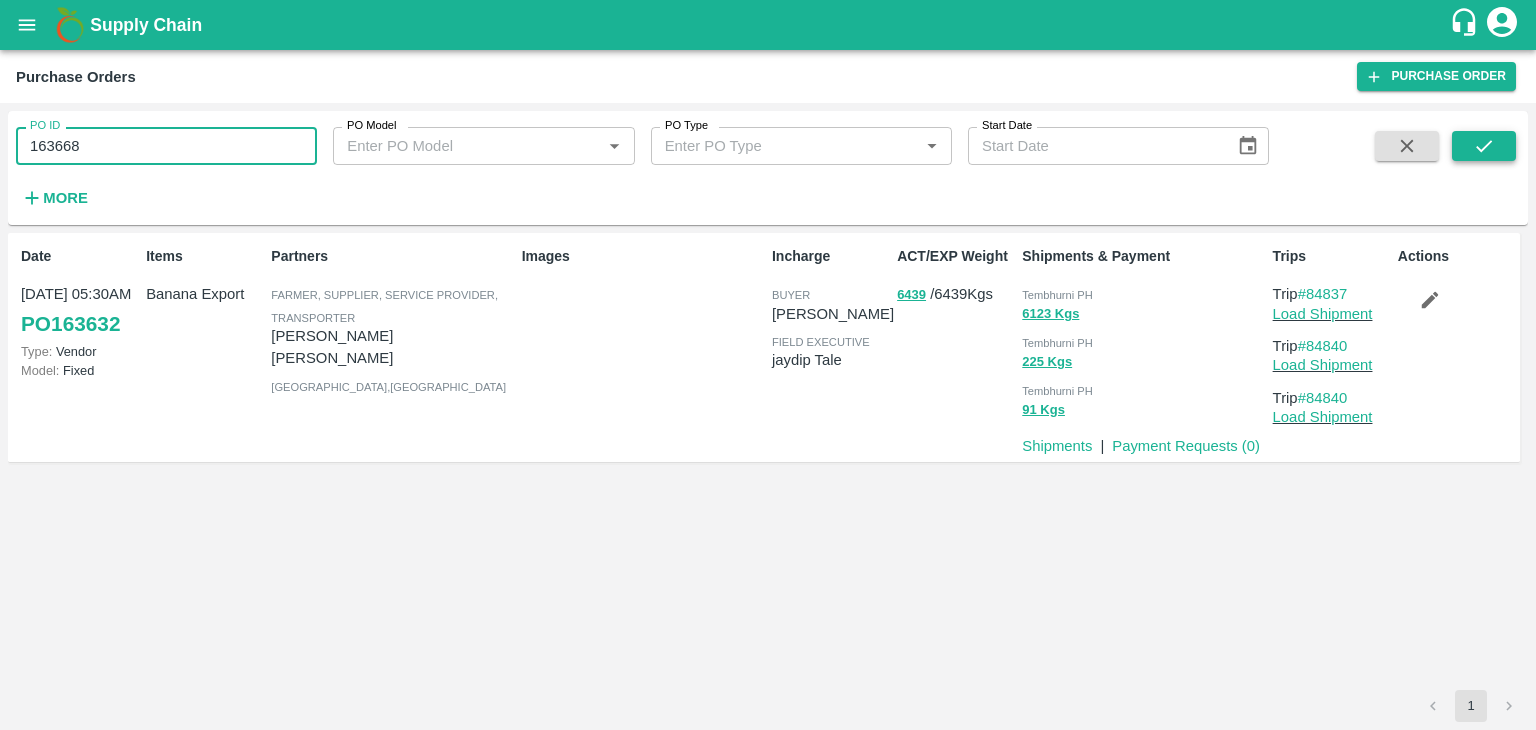 type on "163668" 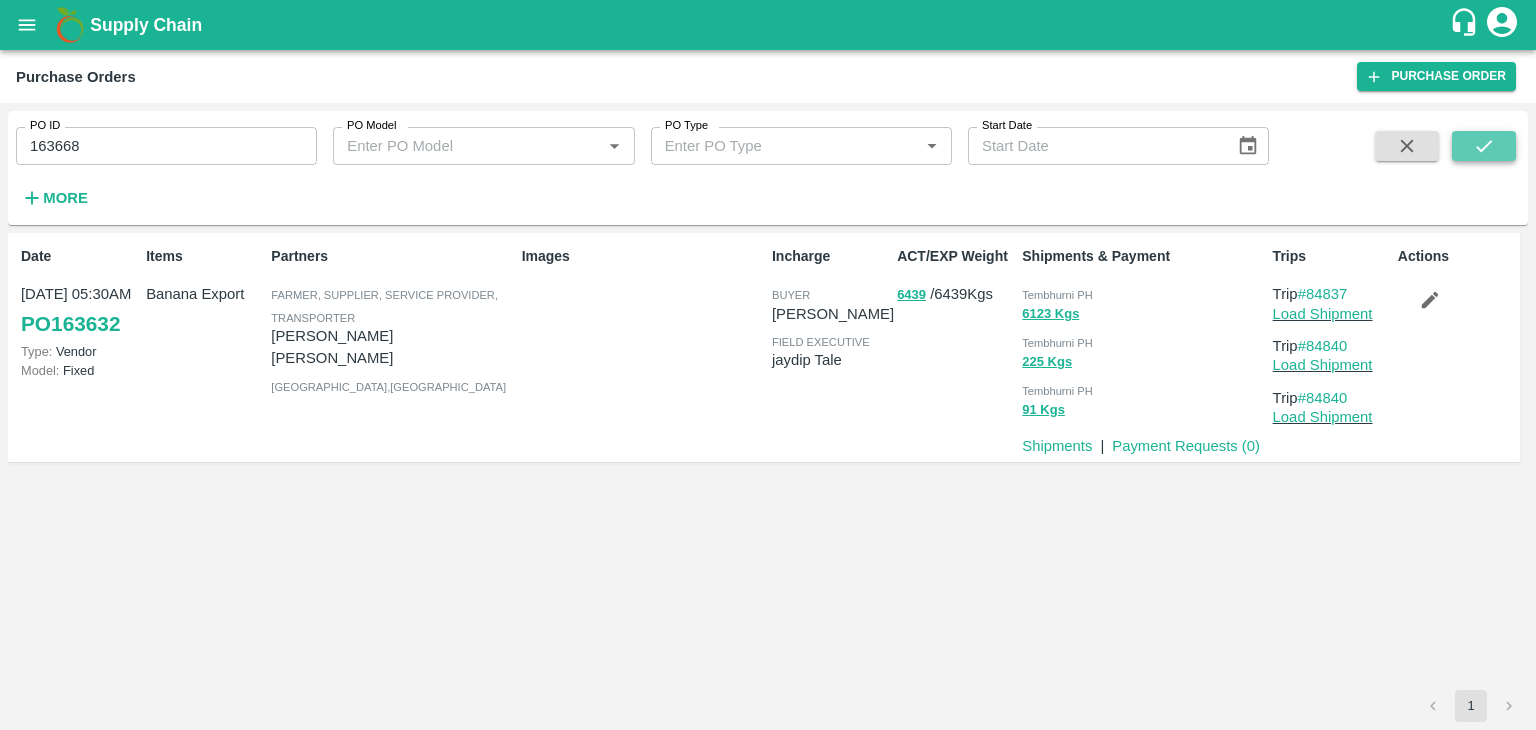 click 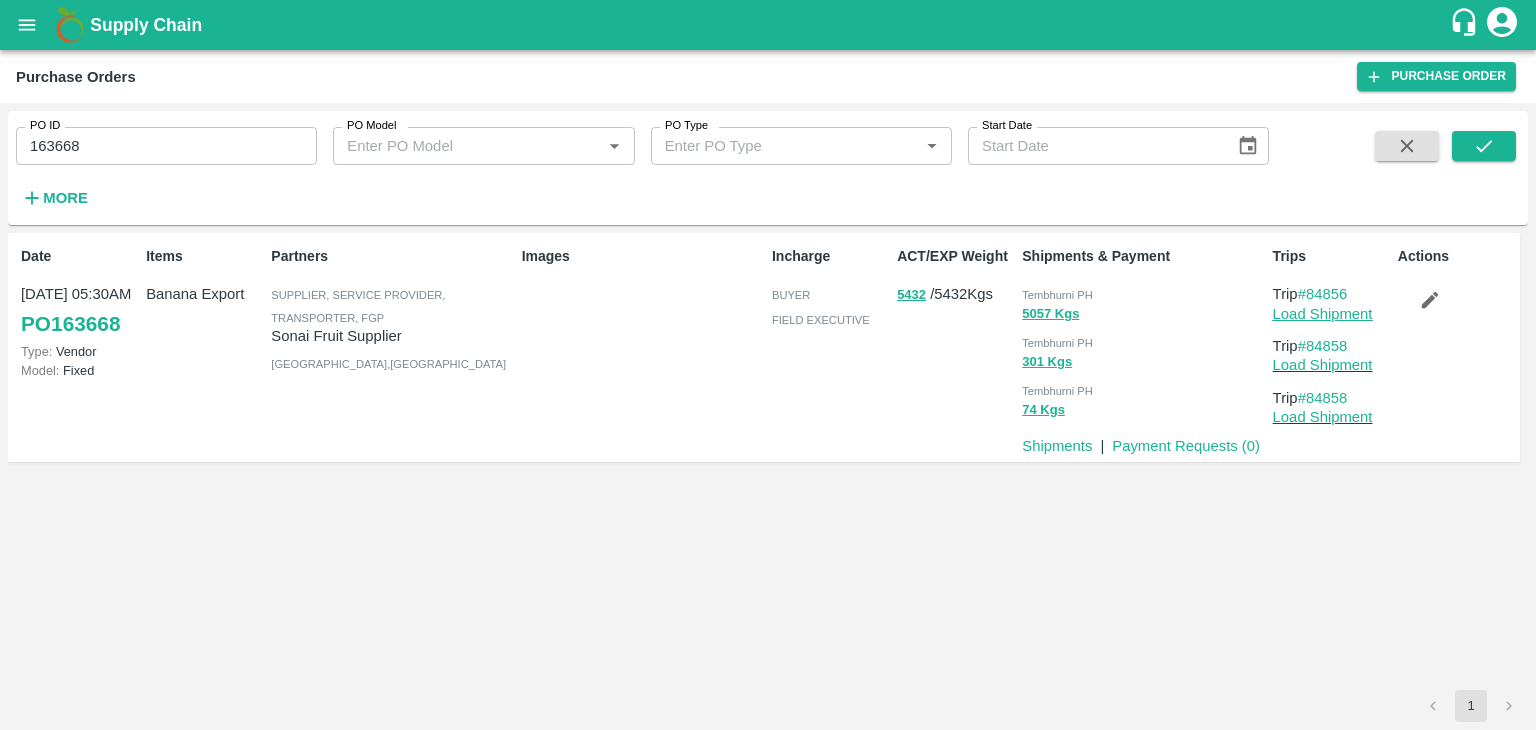 click on "Load Shipment" at bounding box center [1323, 314] 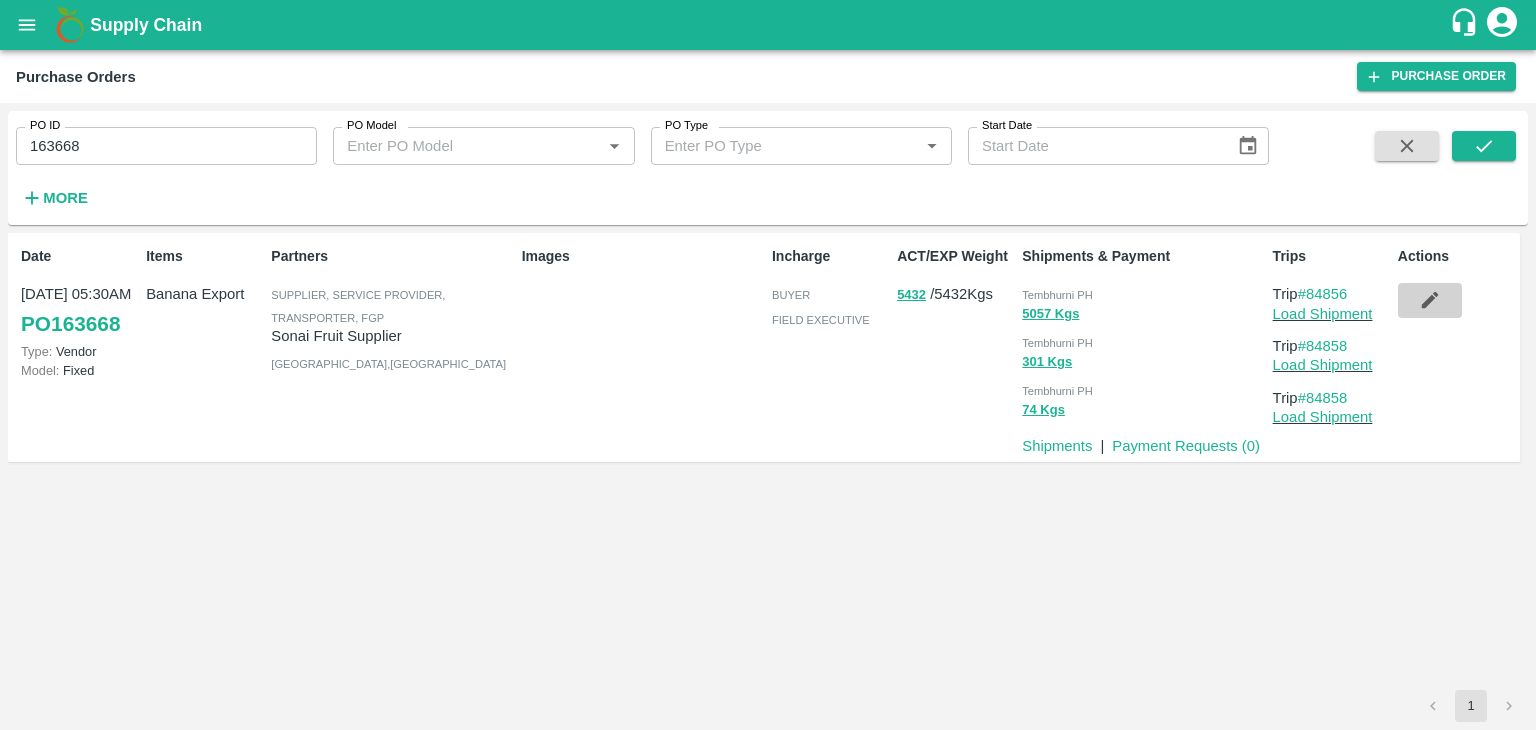 click 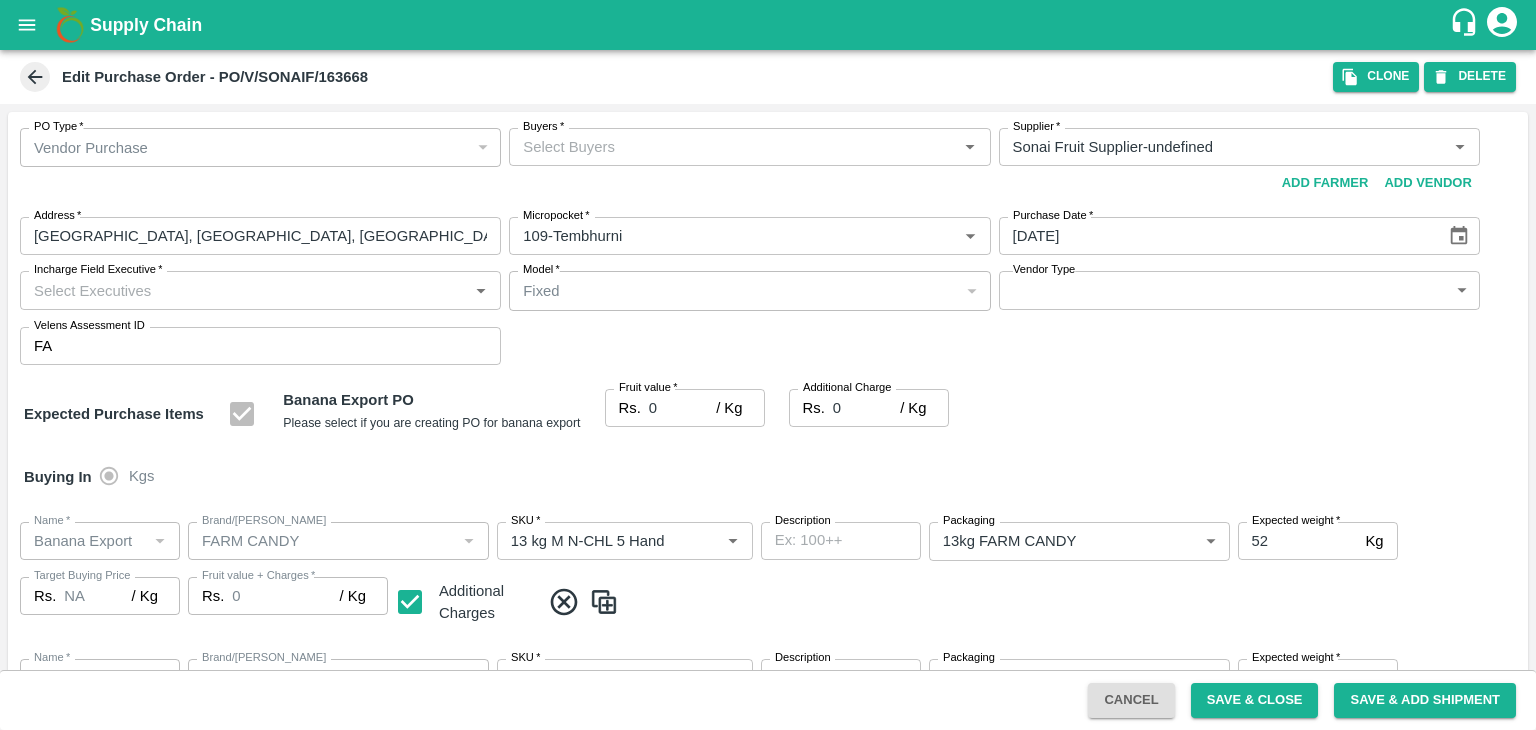 click on "Buyers   *" at bounding box center [733, 147] 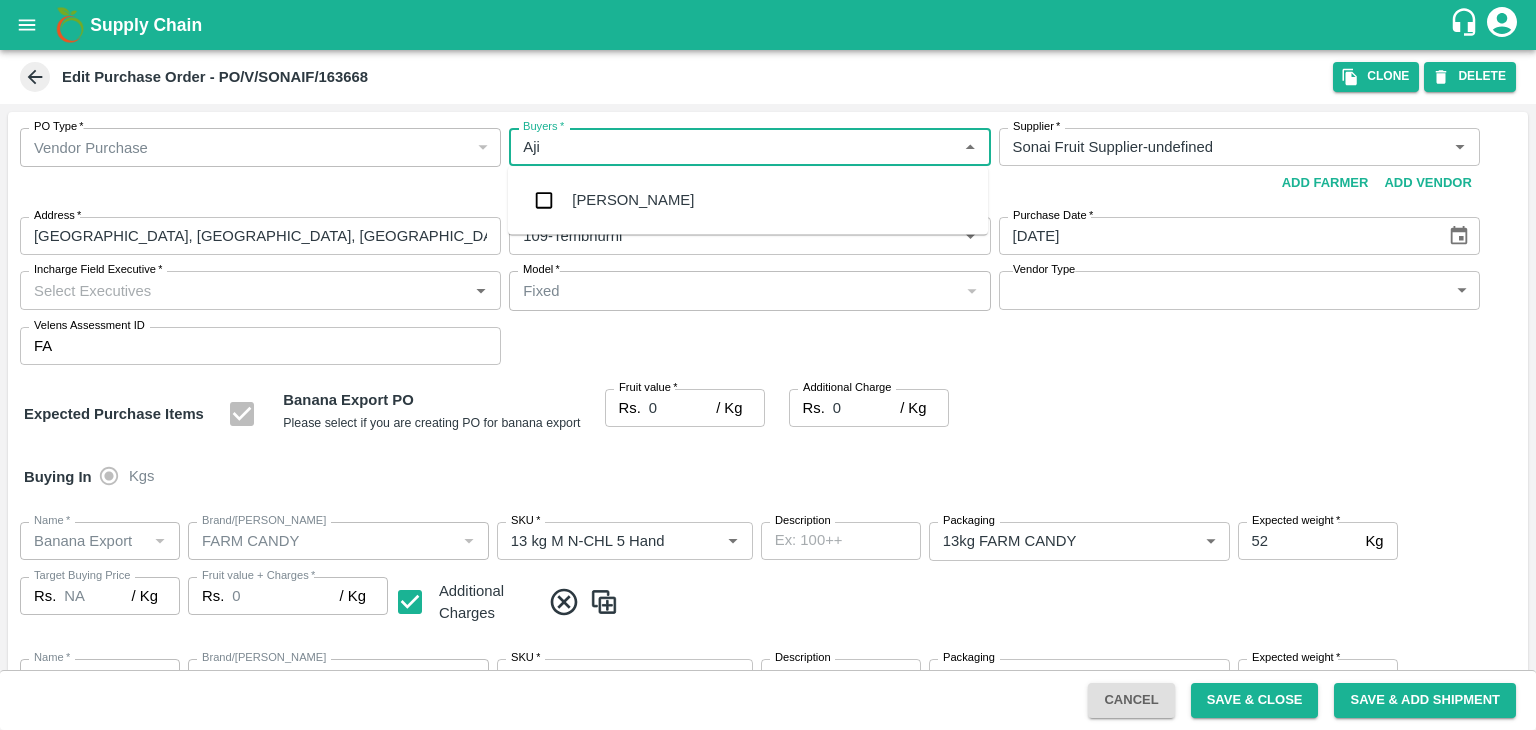 type on "Ajit" 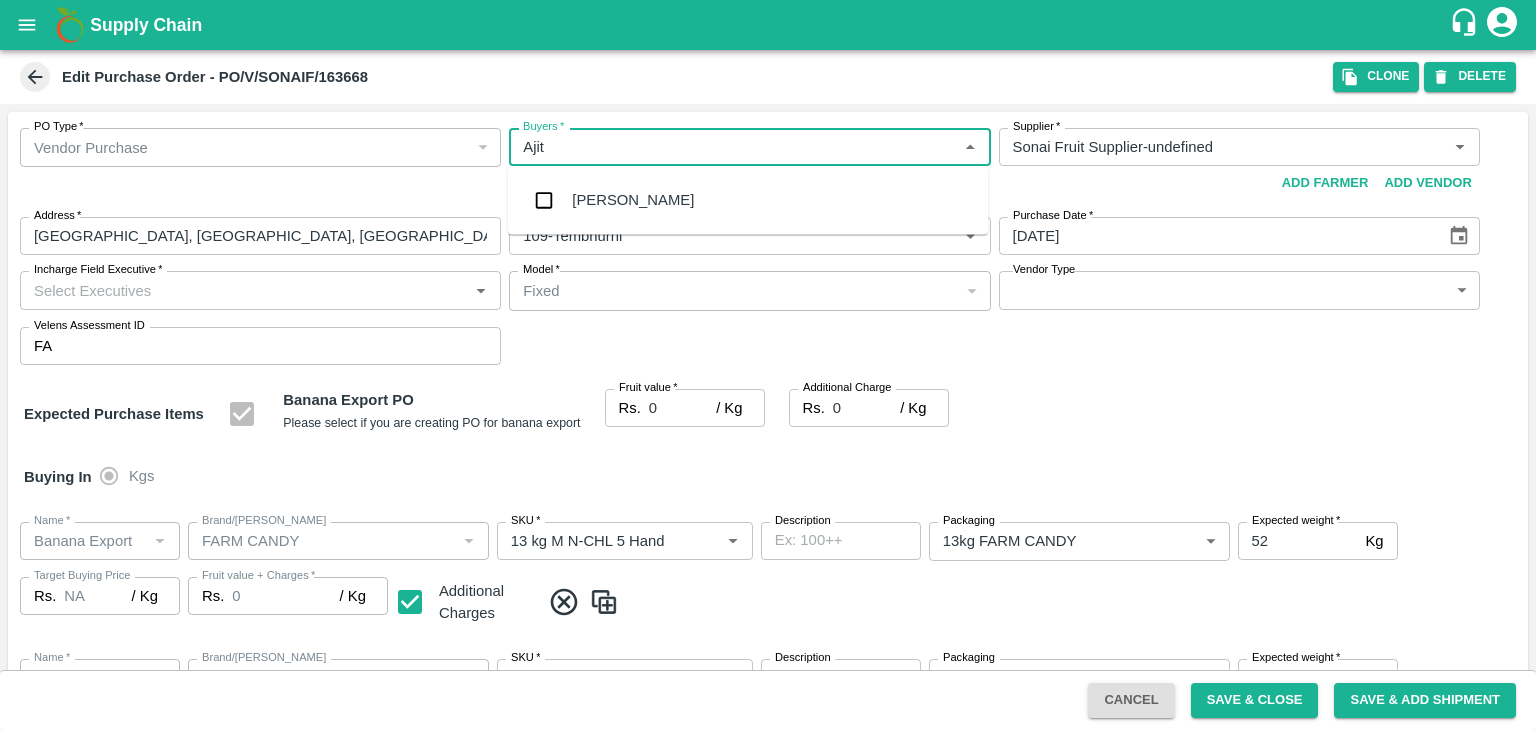 click on "Ajit Otari" at bounding box center [633, 200] 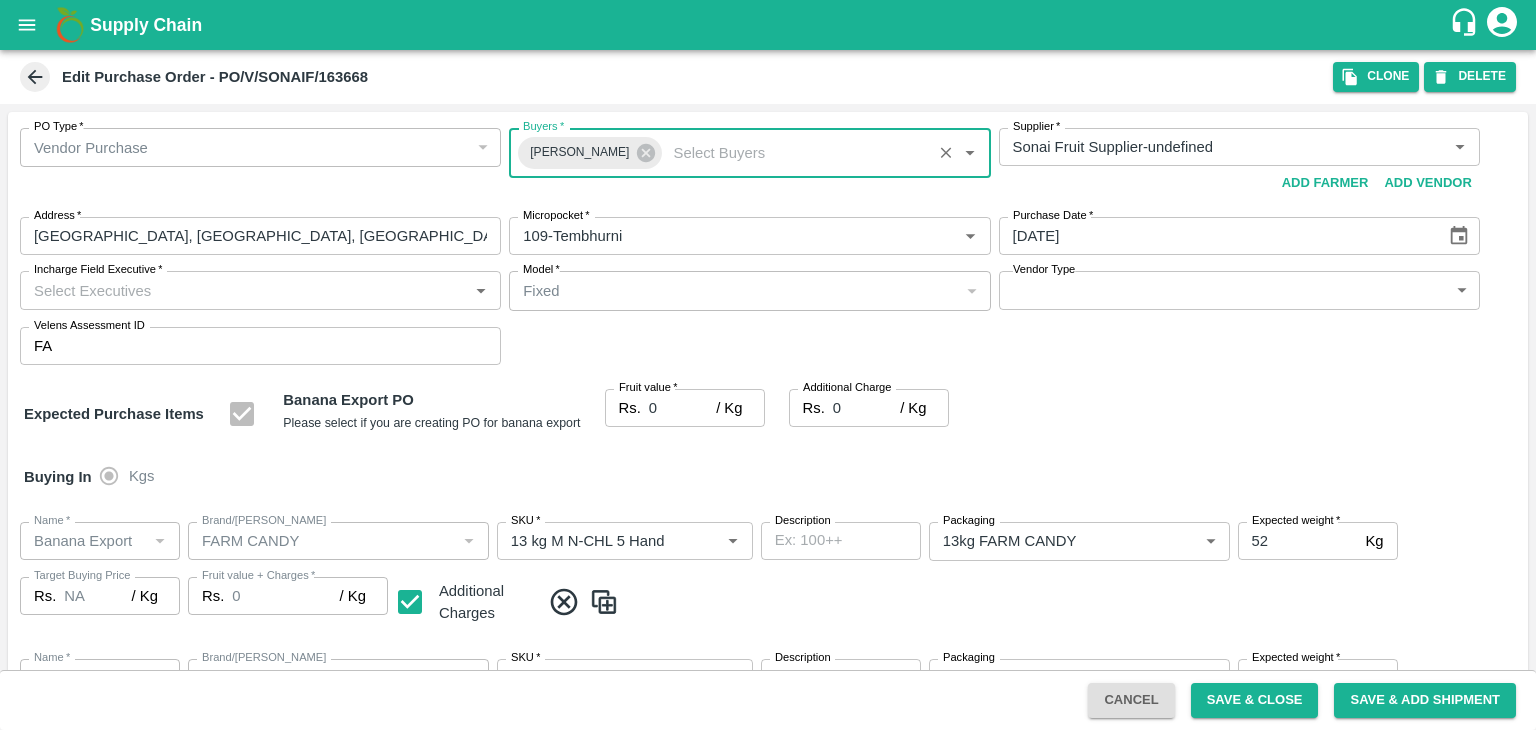 click on "Incharge Field Executive   *" at bounding box center (244, 290) 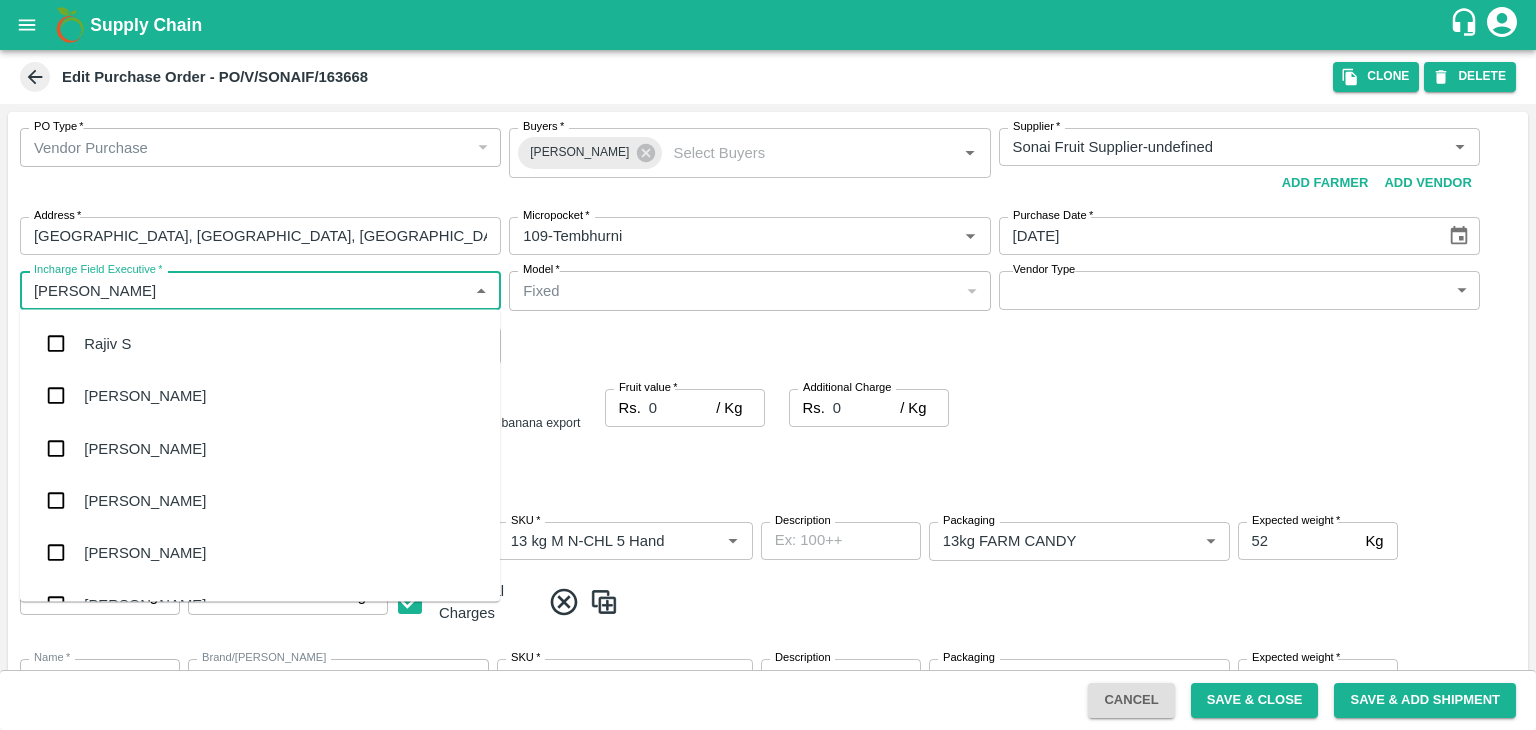 type on "Jay" 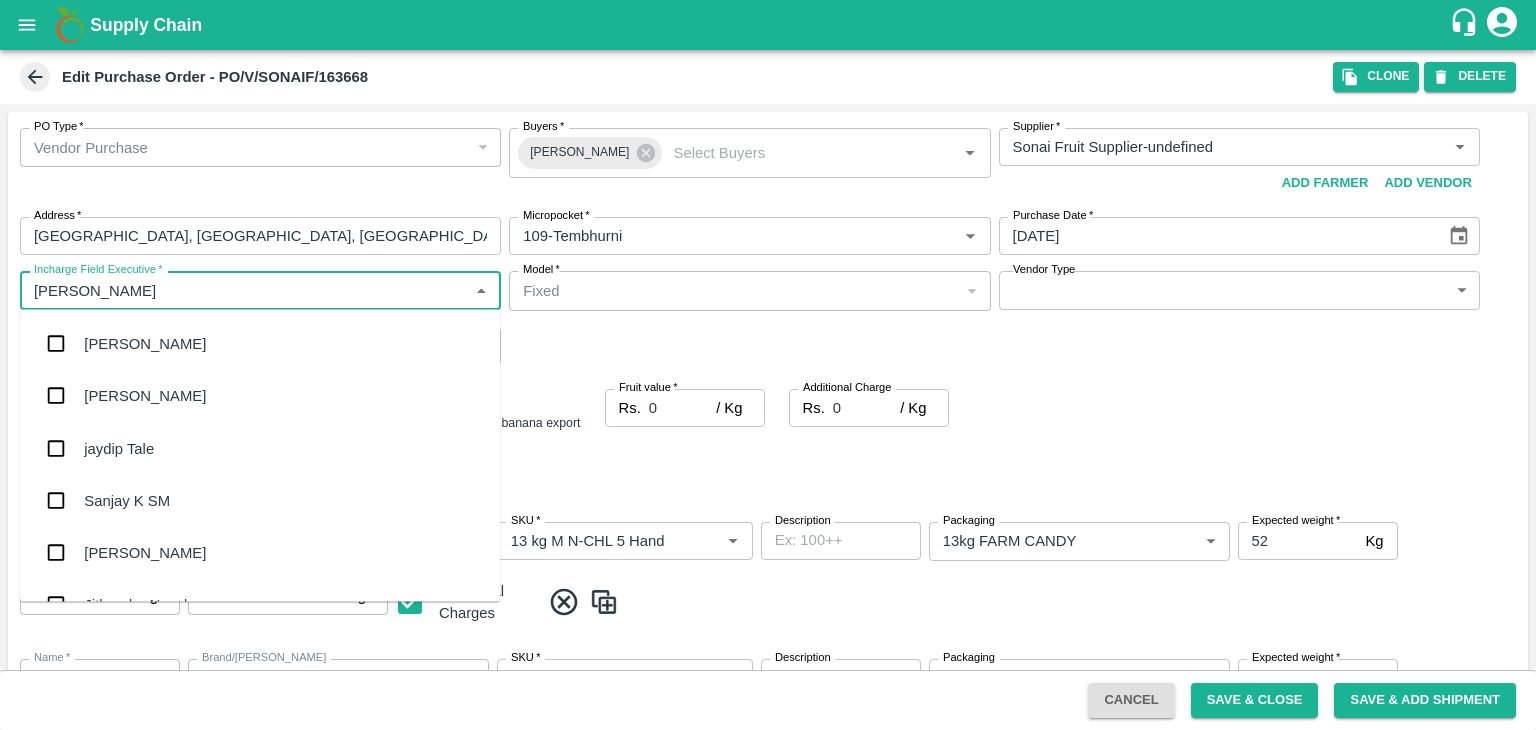 click on "jaydip Tale" at bounding box center [260, 448] 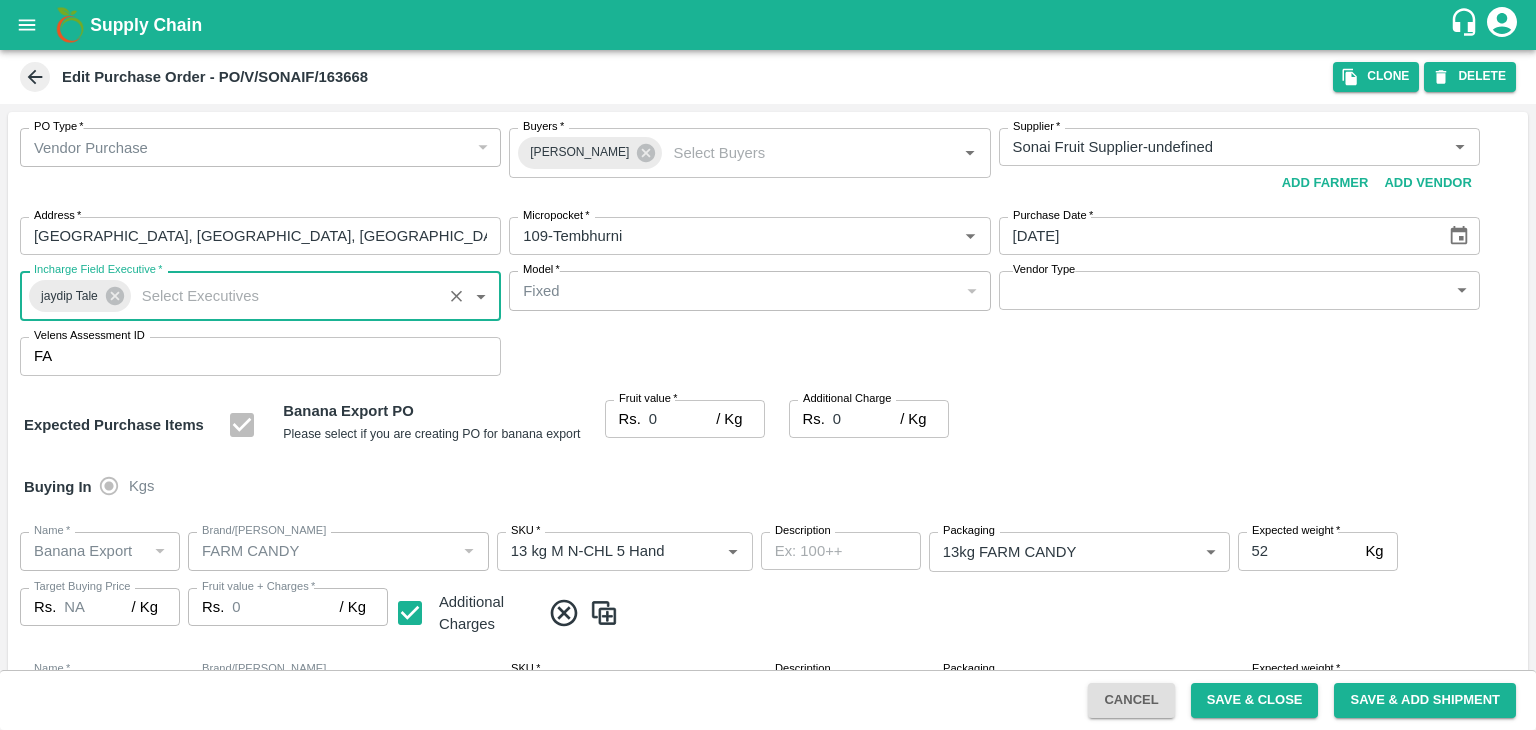 click on "Supply Chain Edit Purchase Order - PO/V/SONAIF/163668 Clone DELETE PO Type   * Vendor Purchase 2 PO Type Buyers   * Ajit Otari Buyers   * Supplier   * Supplier   * Add Vendor Add Farmer Address   * Babhulgaon, Malshiras, Solapur, Maharashtra, India Address Micropocket   * Micropocket   * Purchase Date   * 16/07/2025 Purchase Date Incharge Field Executive   * jaydip Tale Incharge Field Executive   * Model   * Fixed Fixed Model Vendor Type ​ Vendor Type Velens Assessment ID FA Velens Assessment ID Expected Purchase Items Banana Export PO Please select if you are creating PO for banana export Fruit value   * Rs. 0 / Kg Fruit value Additional Charge Rs. 0 / Kg Additional Charge Buying In Kgs Name   * Name   * Brand/Marka Brand/Marka SKU   * SKU   * Description x Description Packaging 13kg FARM CANDY 466 Packaging Expected weight   * 52 Kg Expected weight Target Buying Price Rs. NA / Kg Target Buying Price Fruit value + Charges   * Rs. 0 / Kg Fruit value + Charges Name   *" at bounding box center [768, 365] 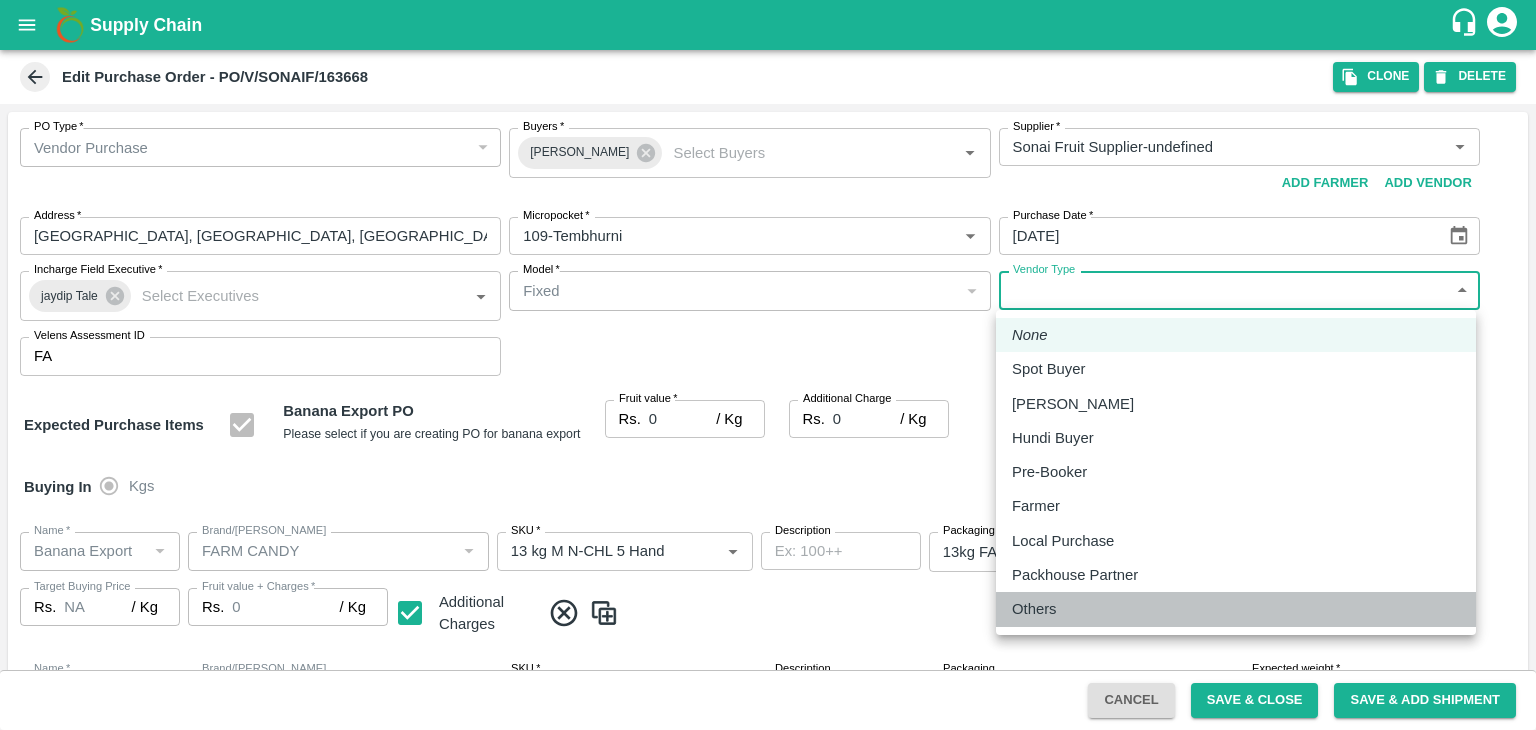 click on "Others" at bounding box center [1034, 609] 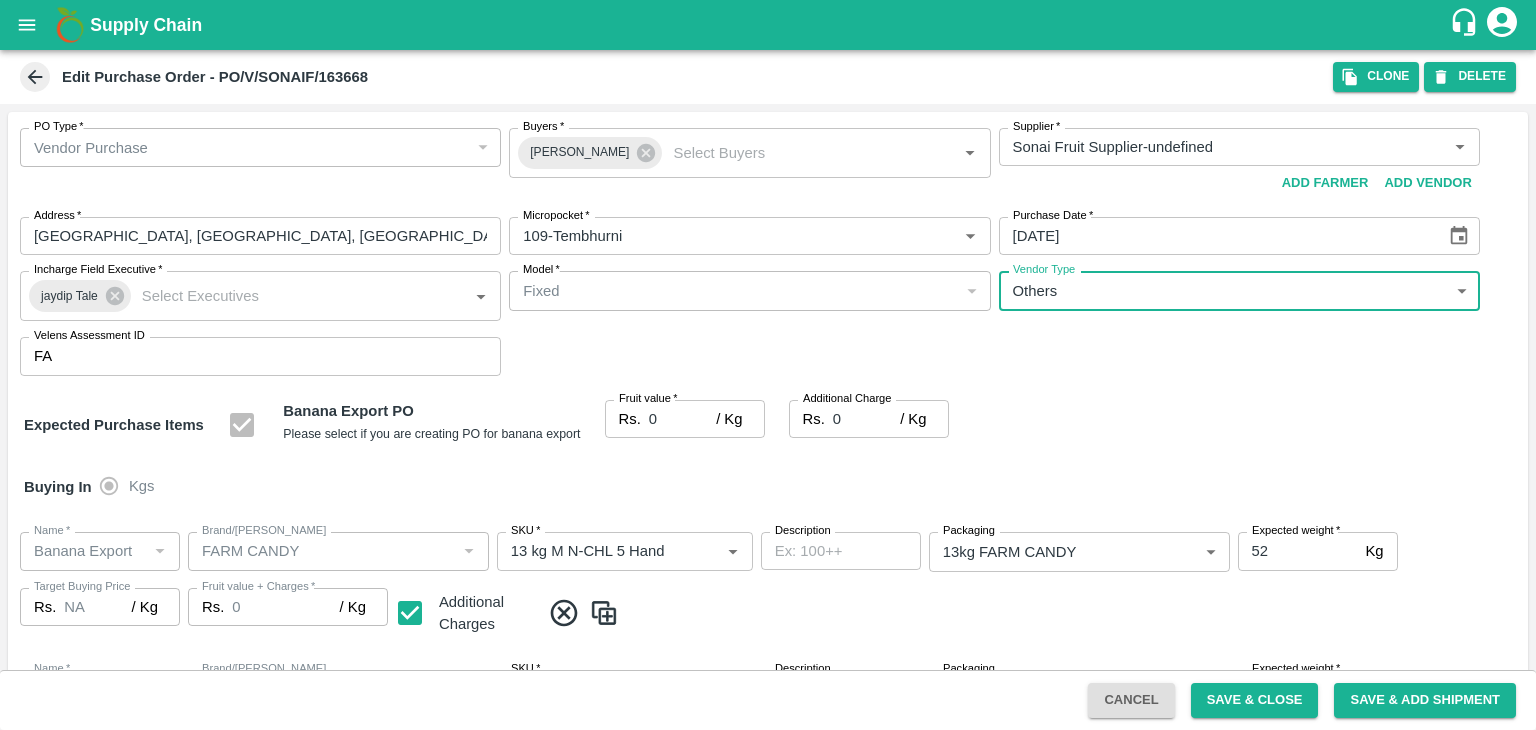 click on "0" at bounding box center (682, 419) 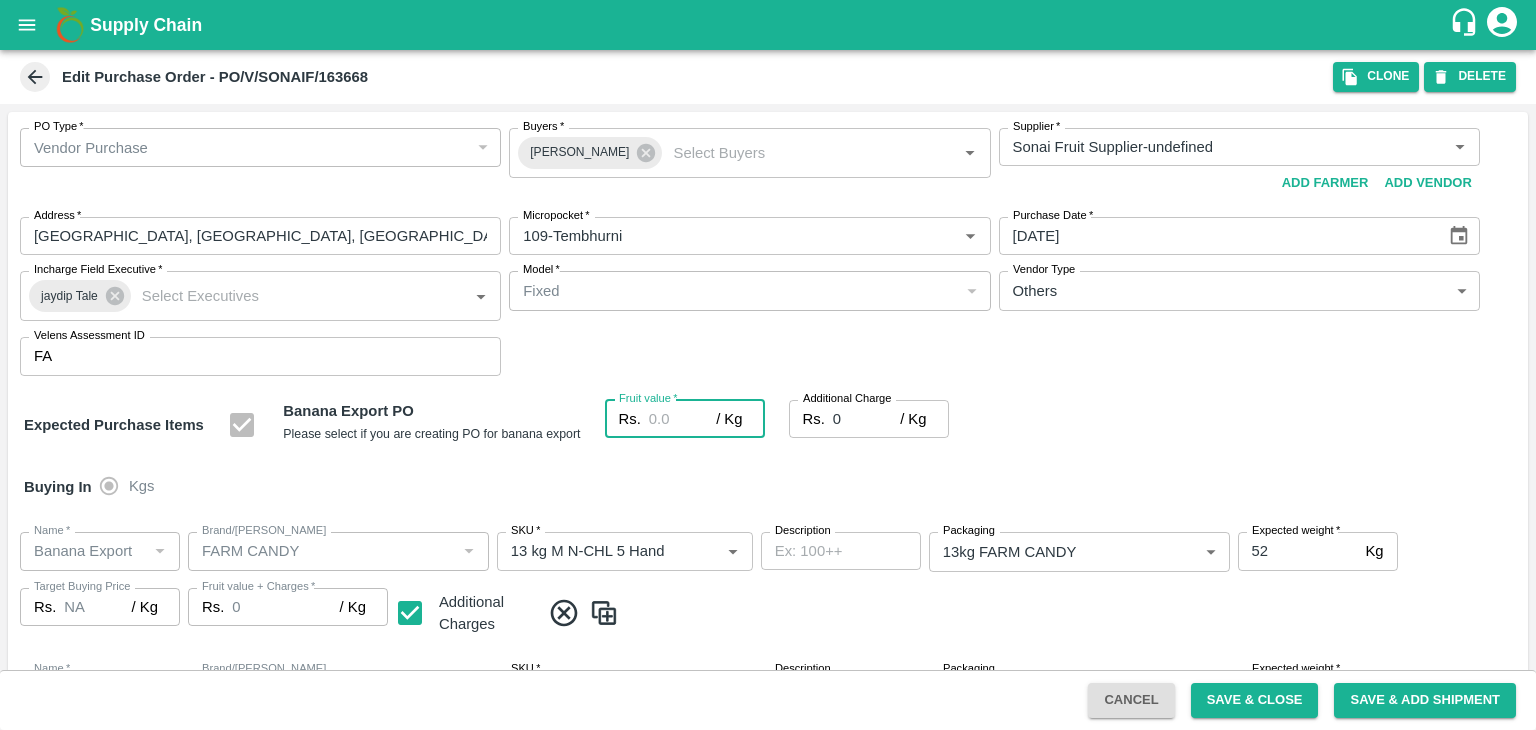 type on "2" 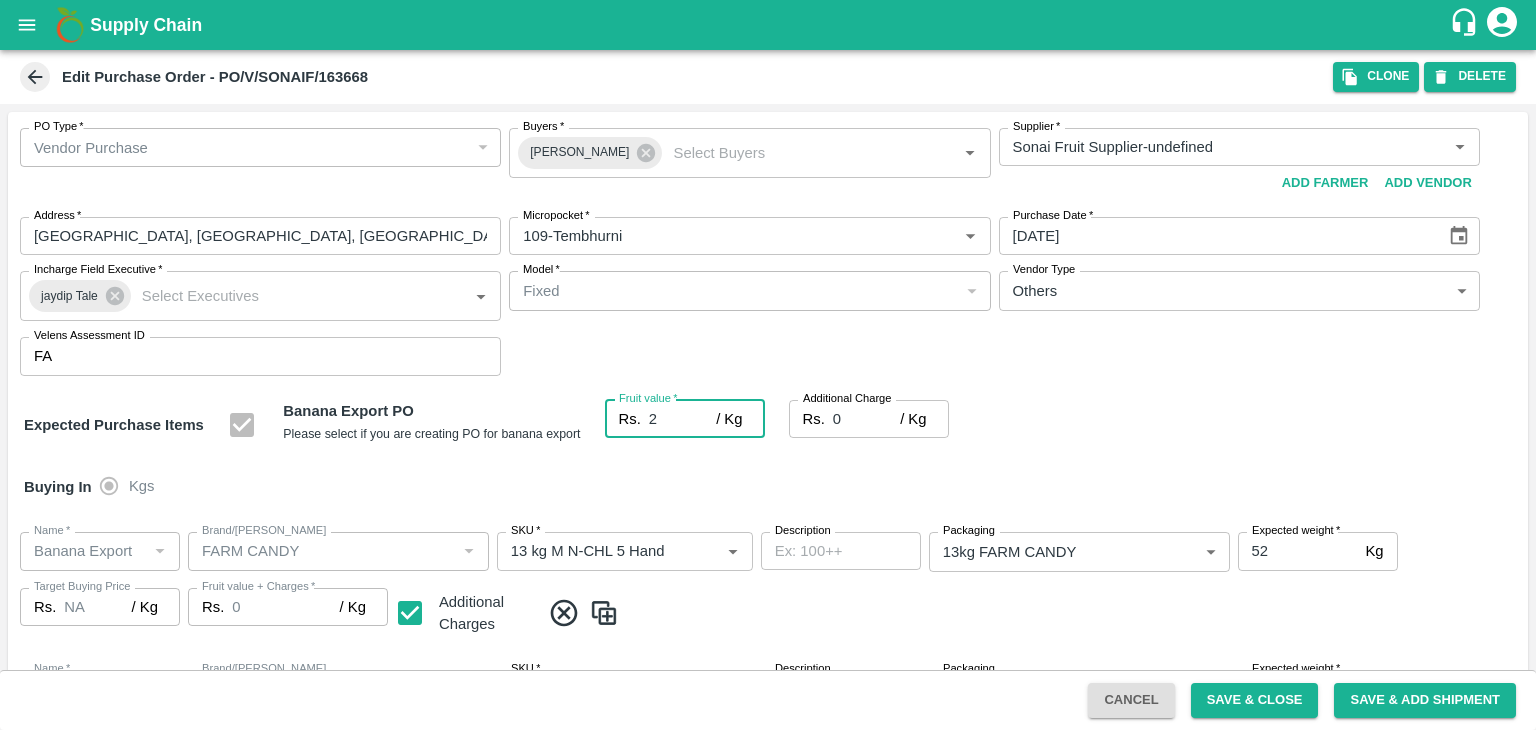 type on "2" 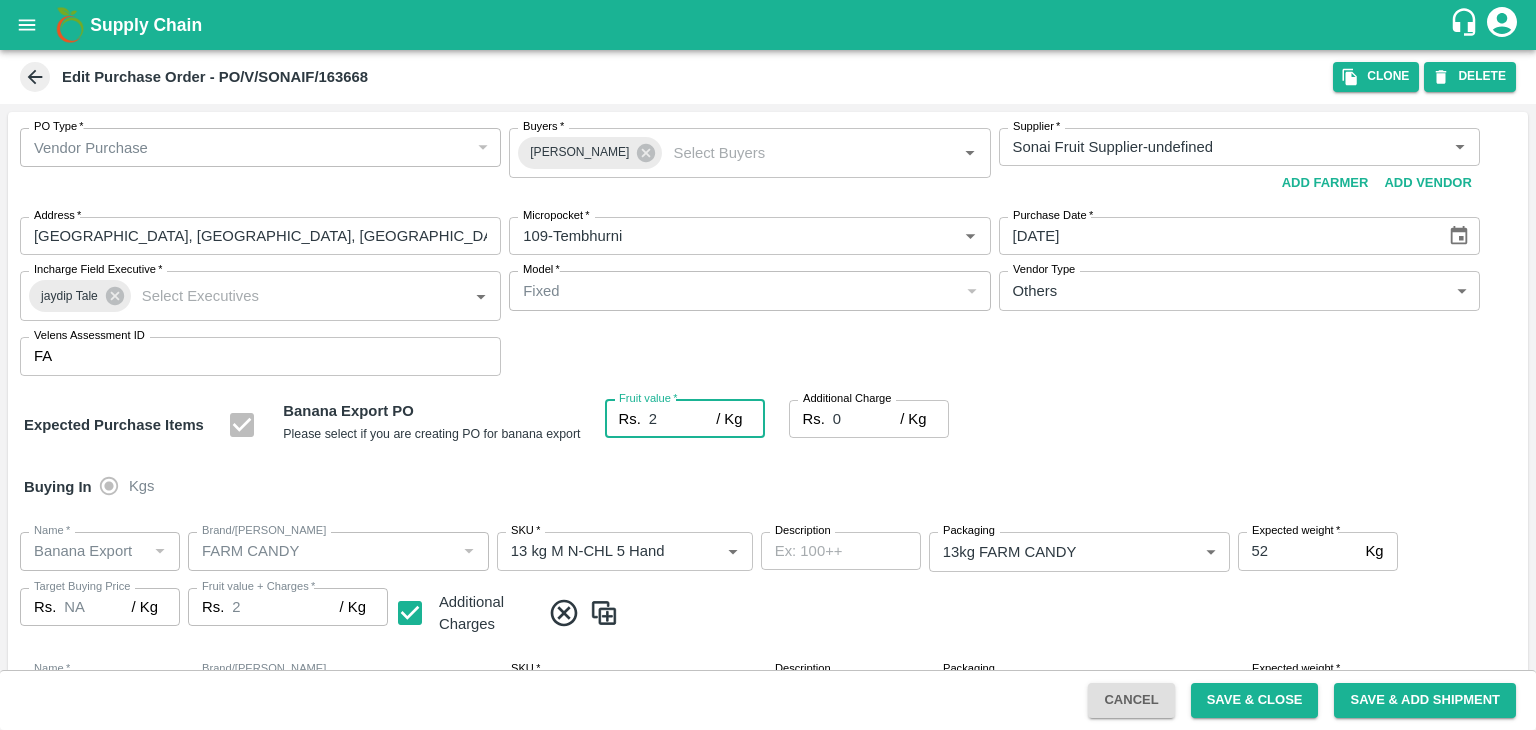 type on "27" 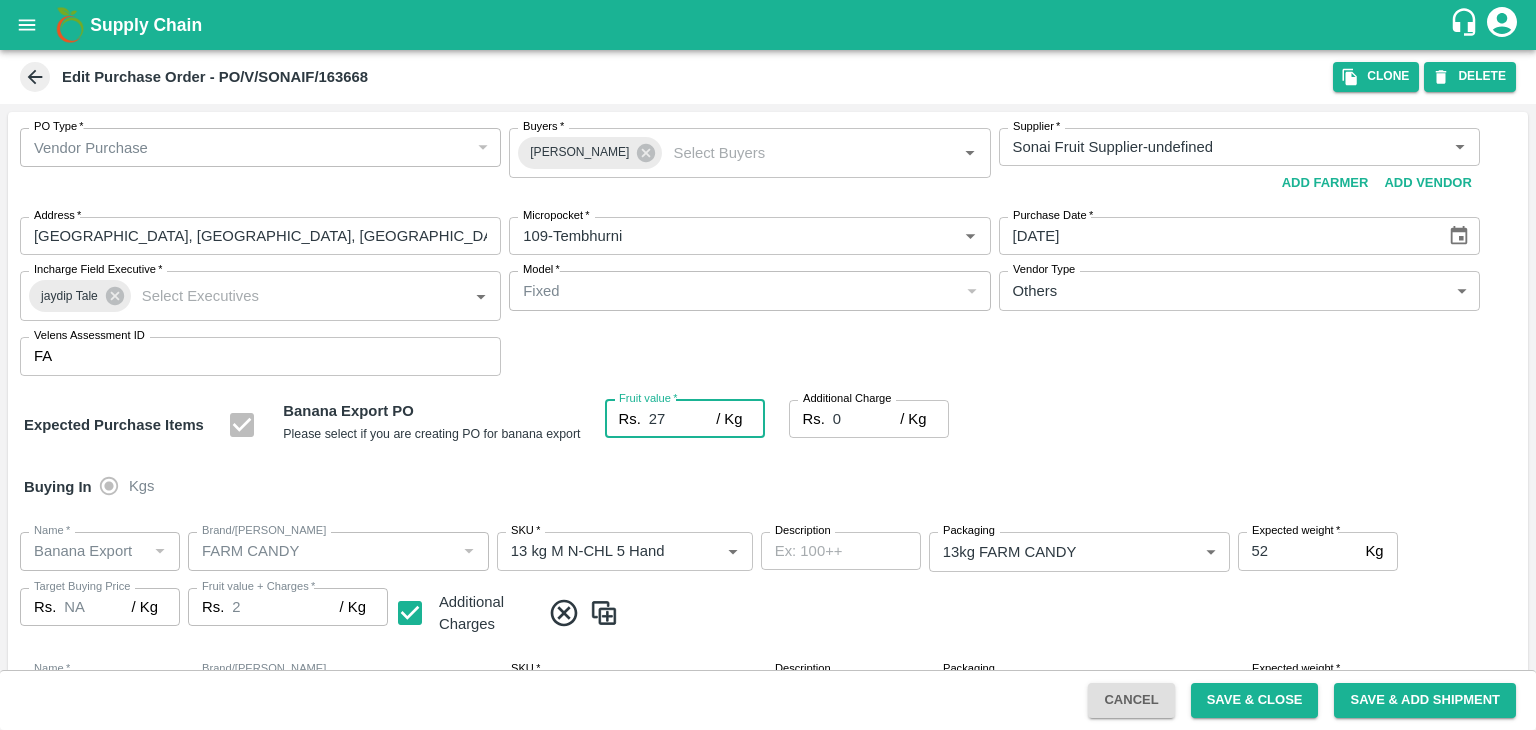 type on "27" 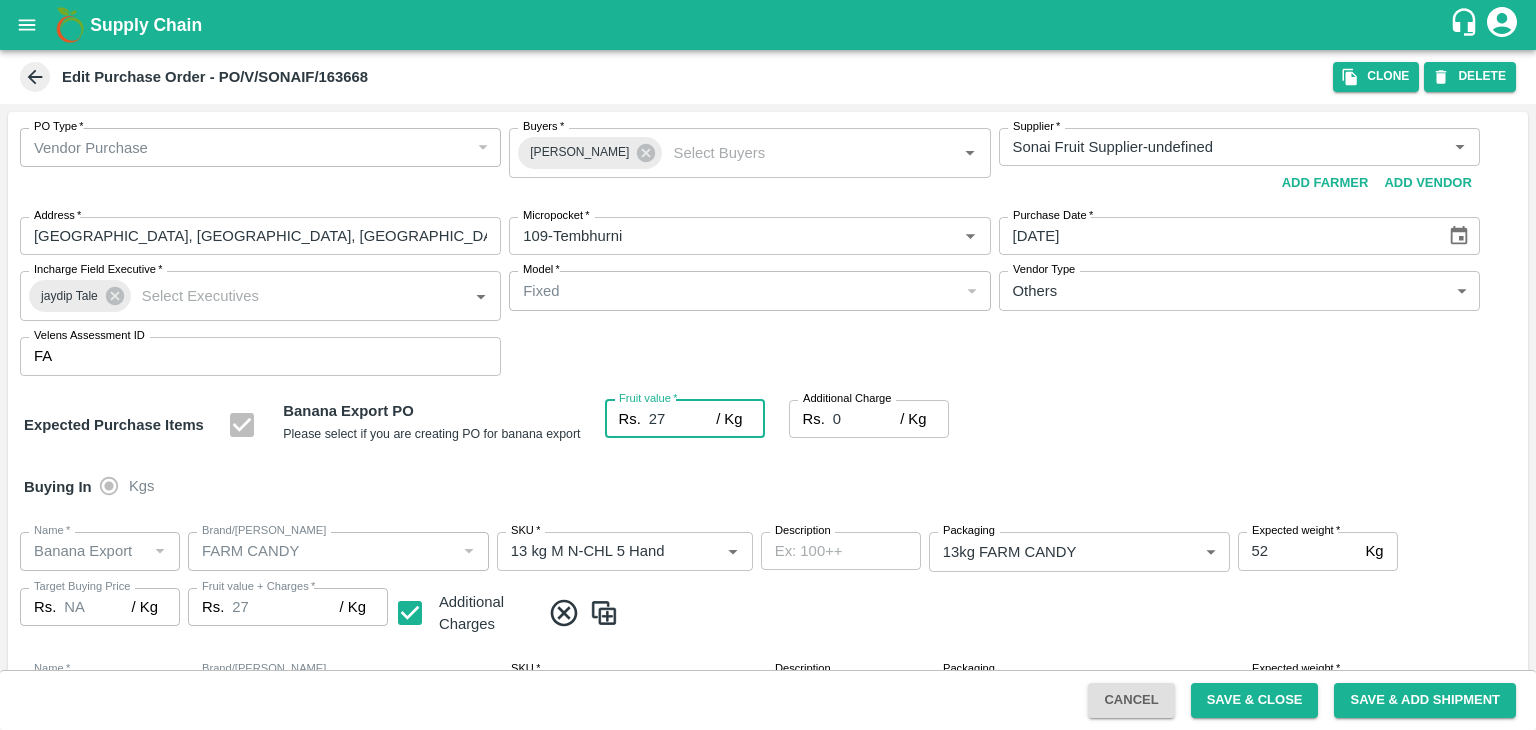 type on "27" 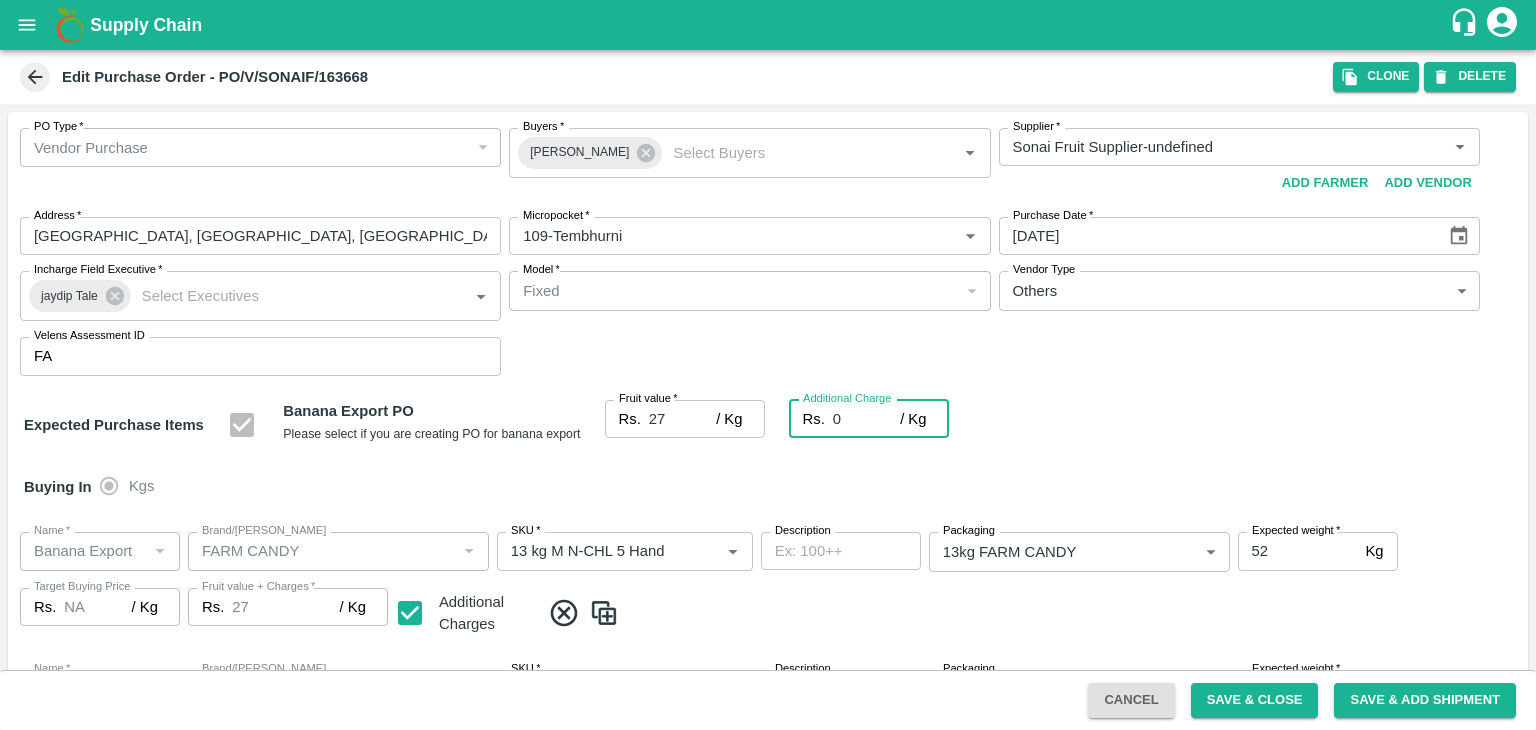 type 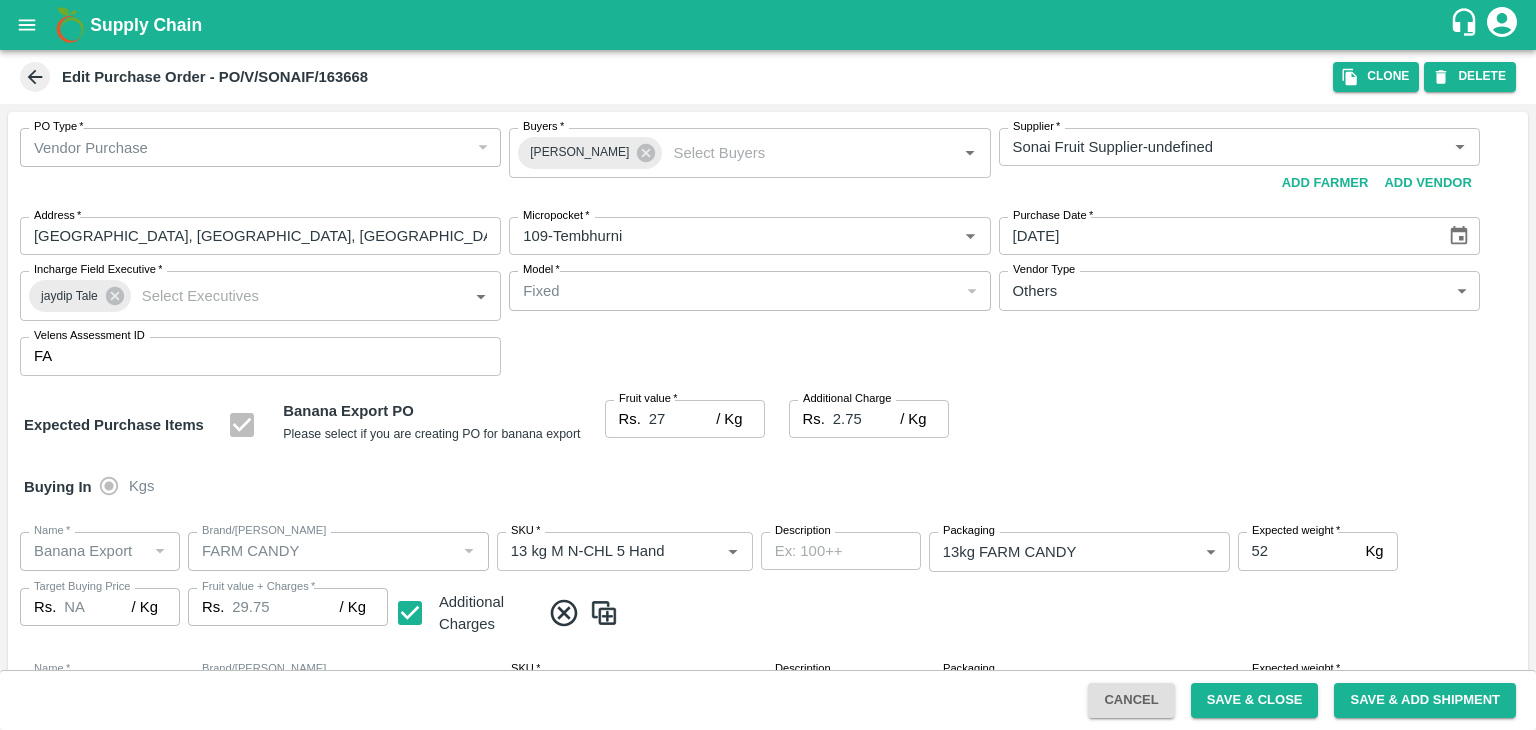 click on "Buying In Kgs" at bounding box center (768, 487) 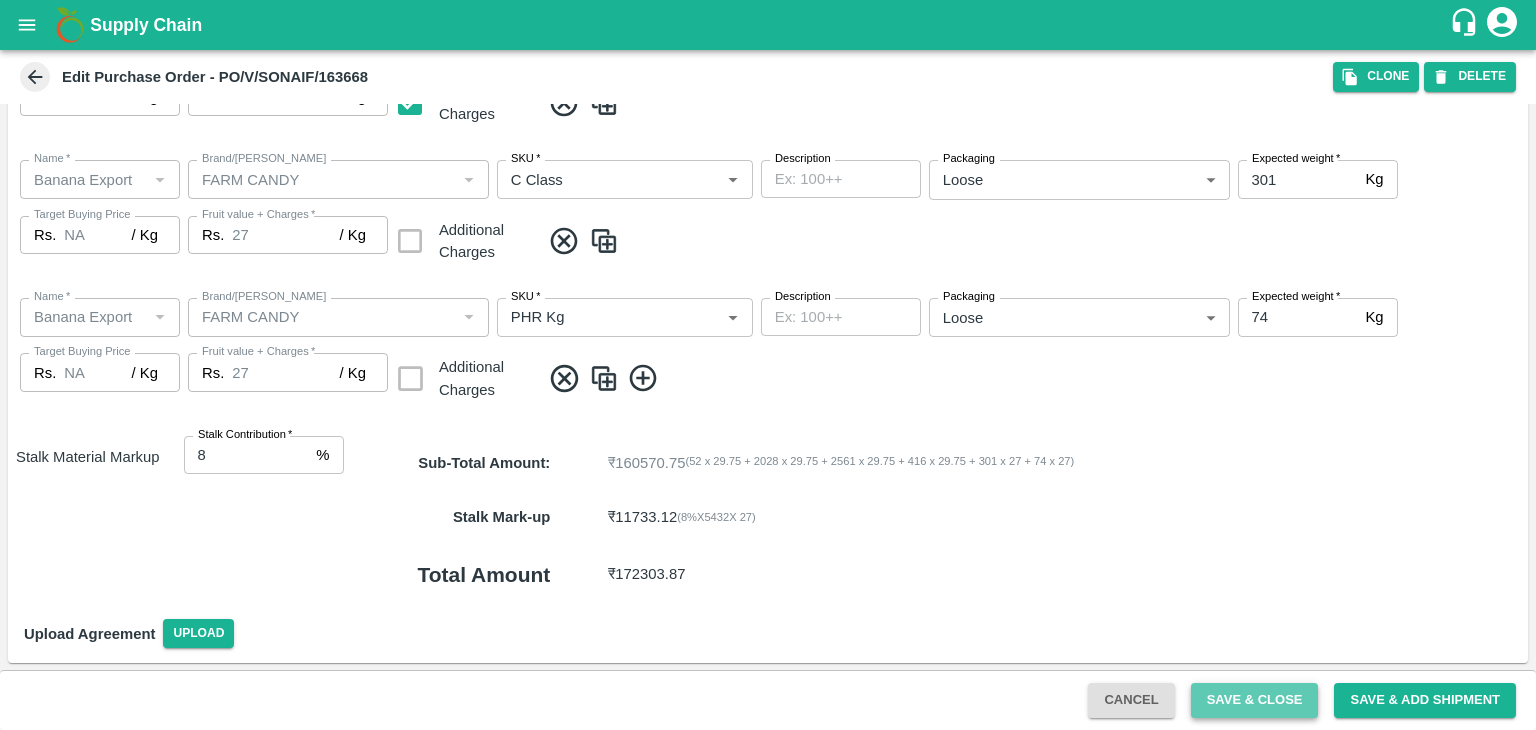 click on "Save & Close" at bounding box center (1255, 700) 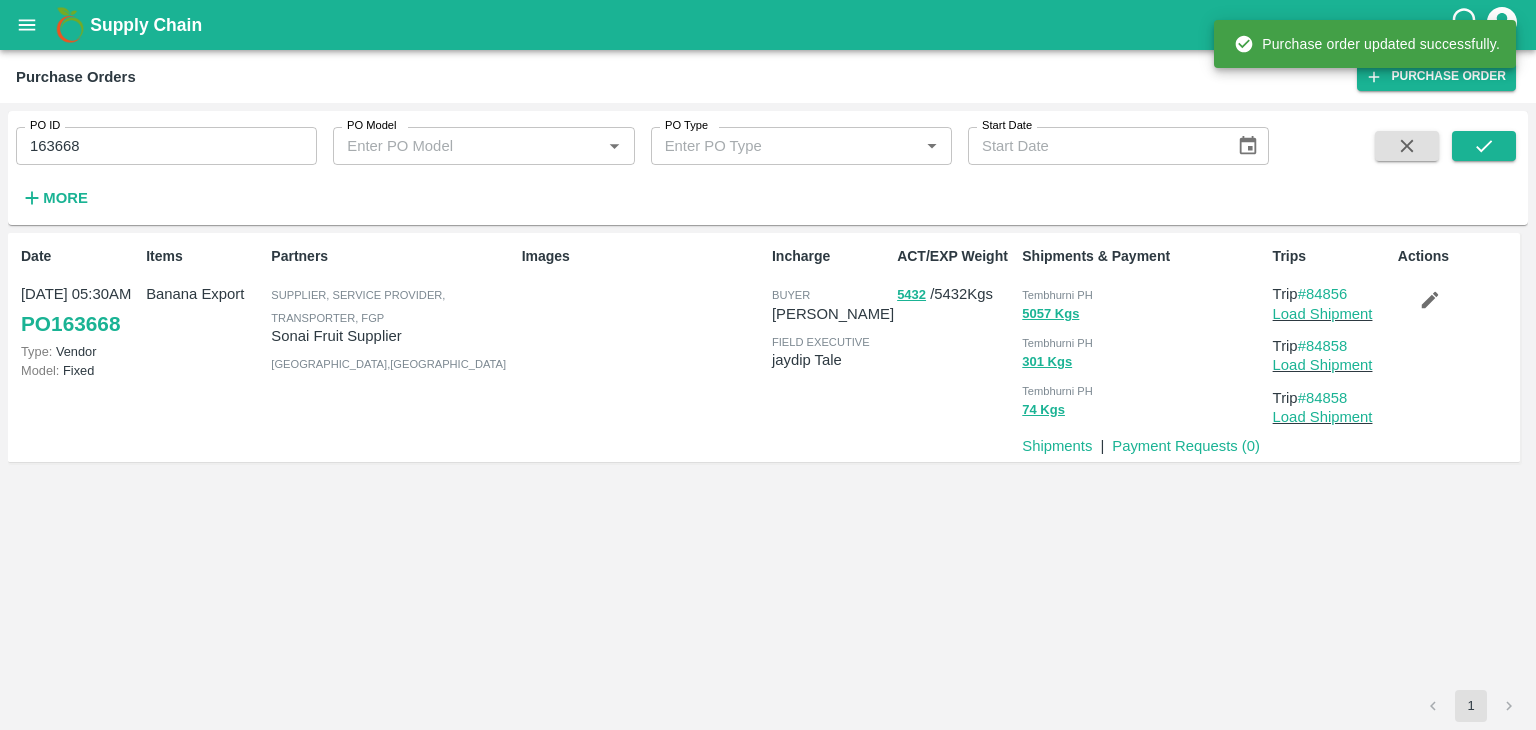 click on "163668" at bounding box center [166, 146] 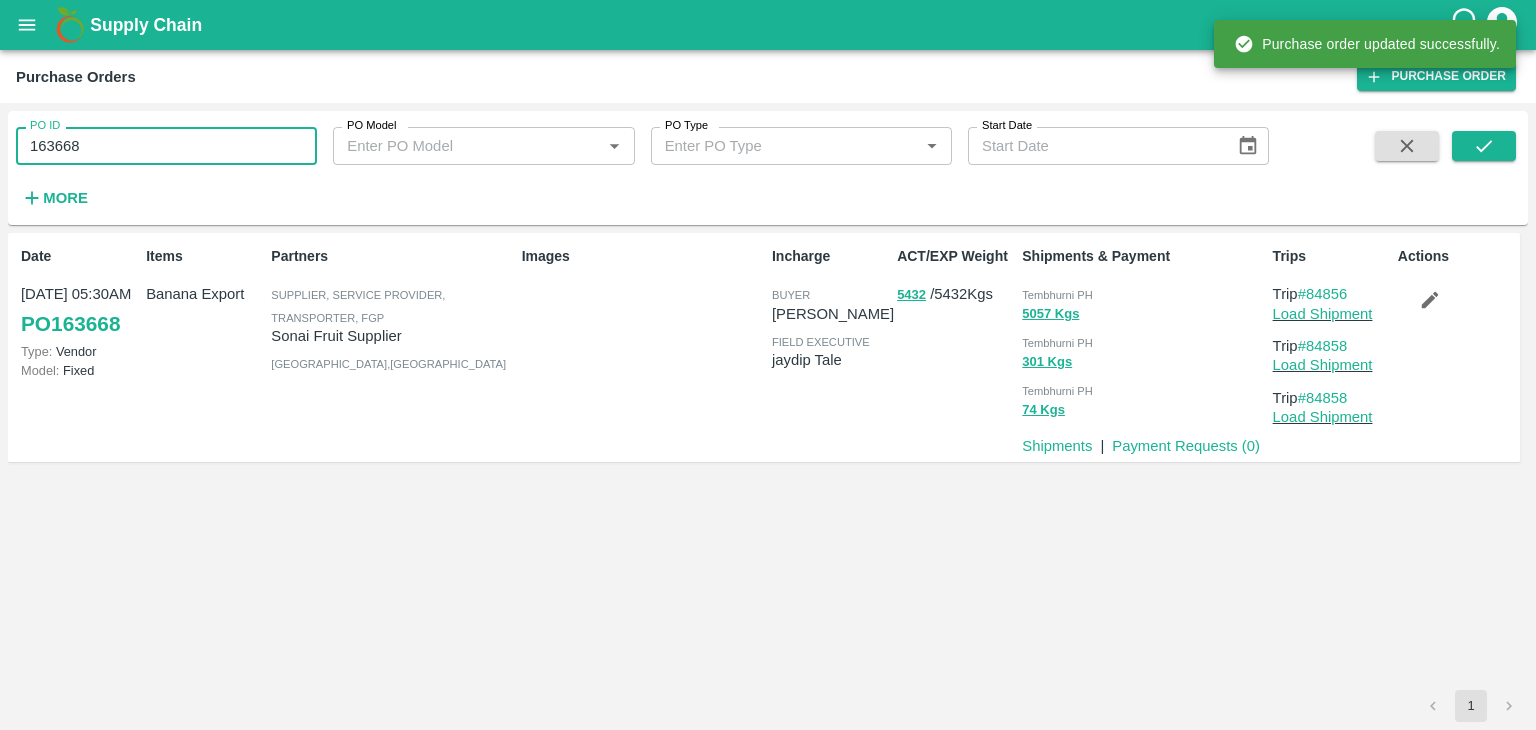 click on "163668" at bounding box center [166, 146] 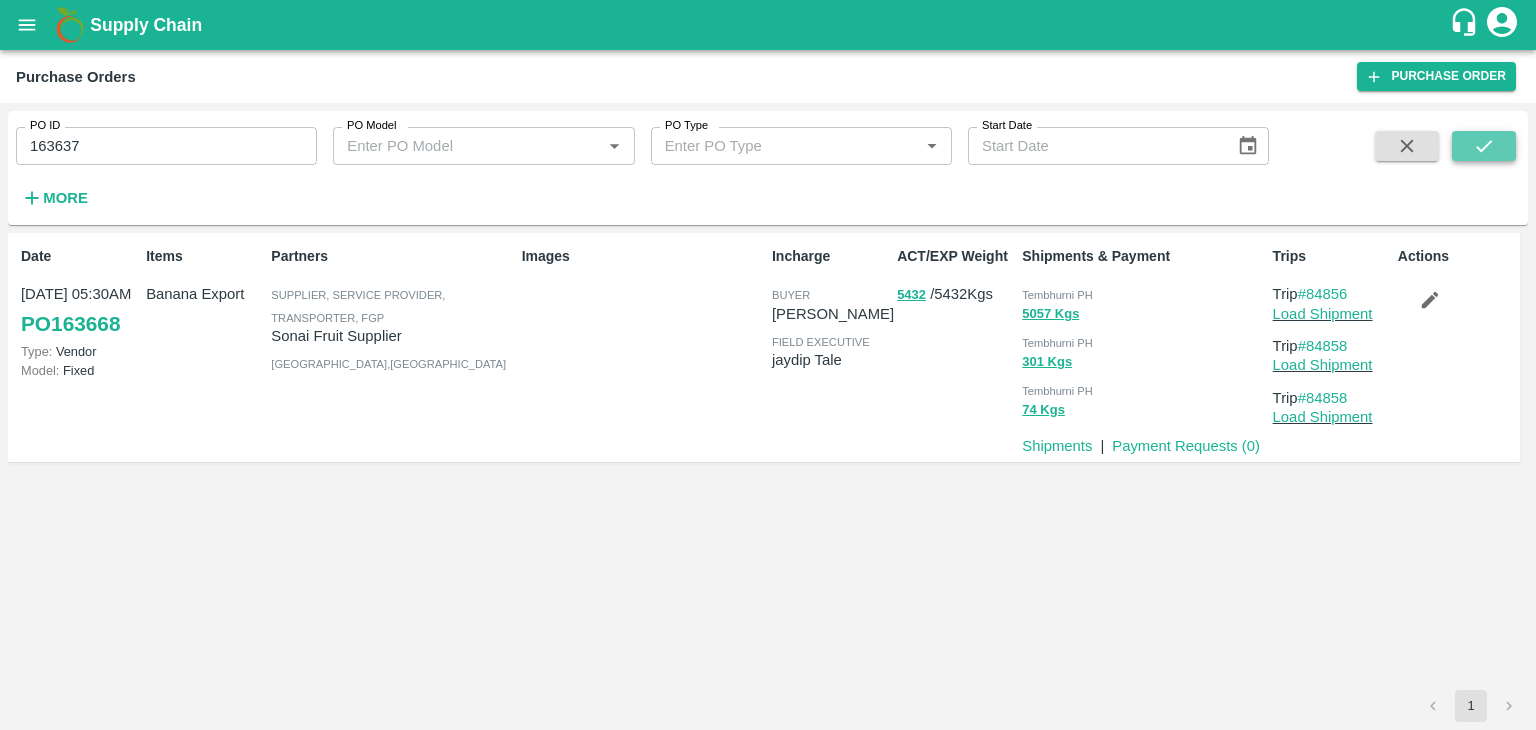 click at bounding box center (1484, 146) 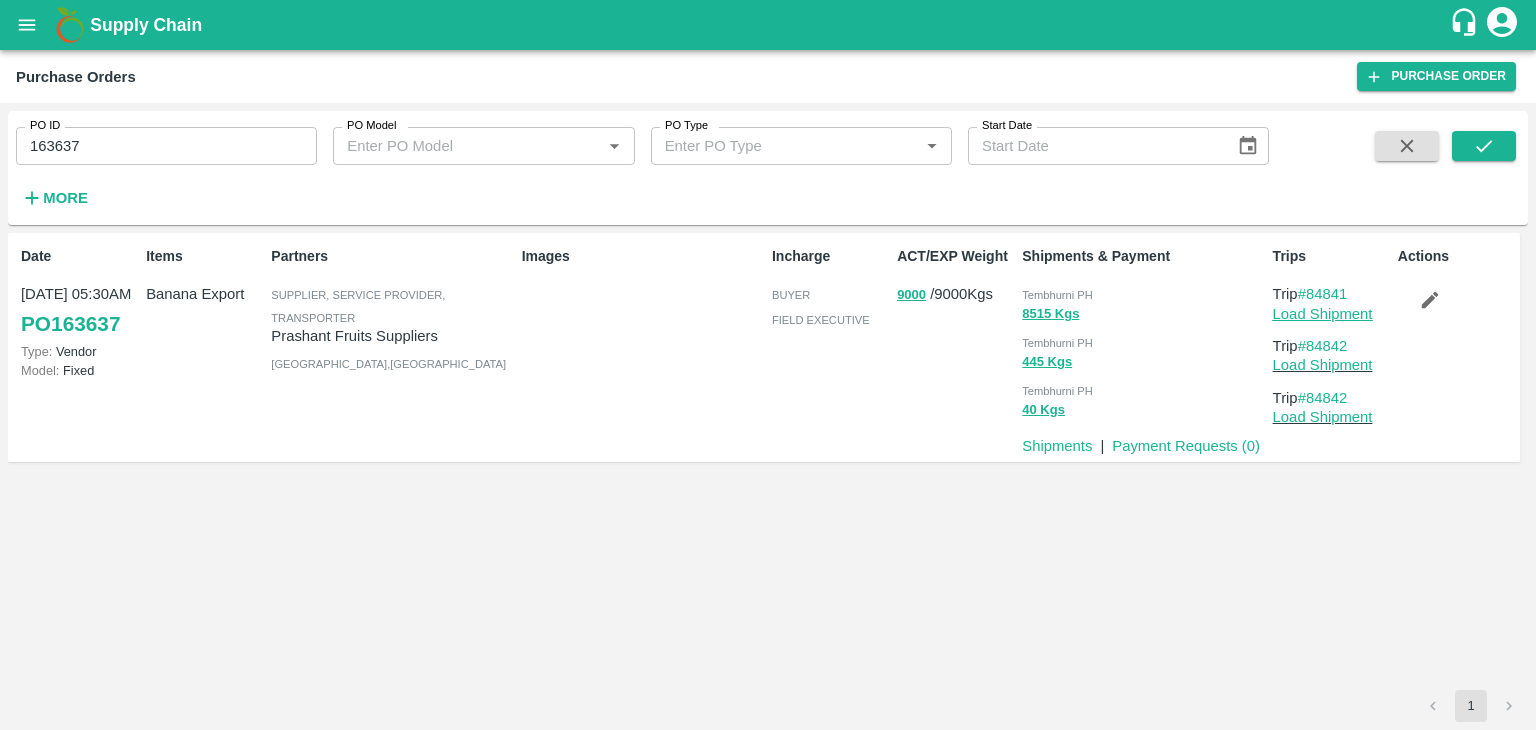 click on "Load Shipment" at bounding box center [1323, 314] 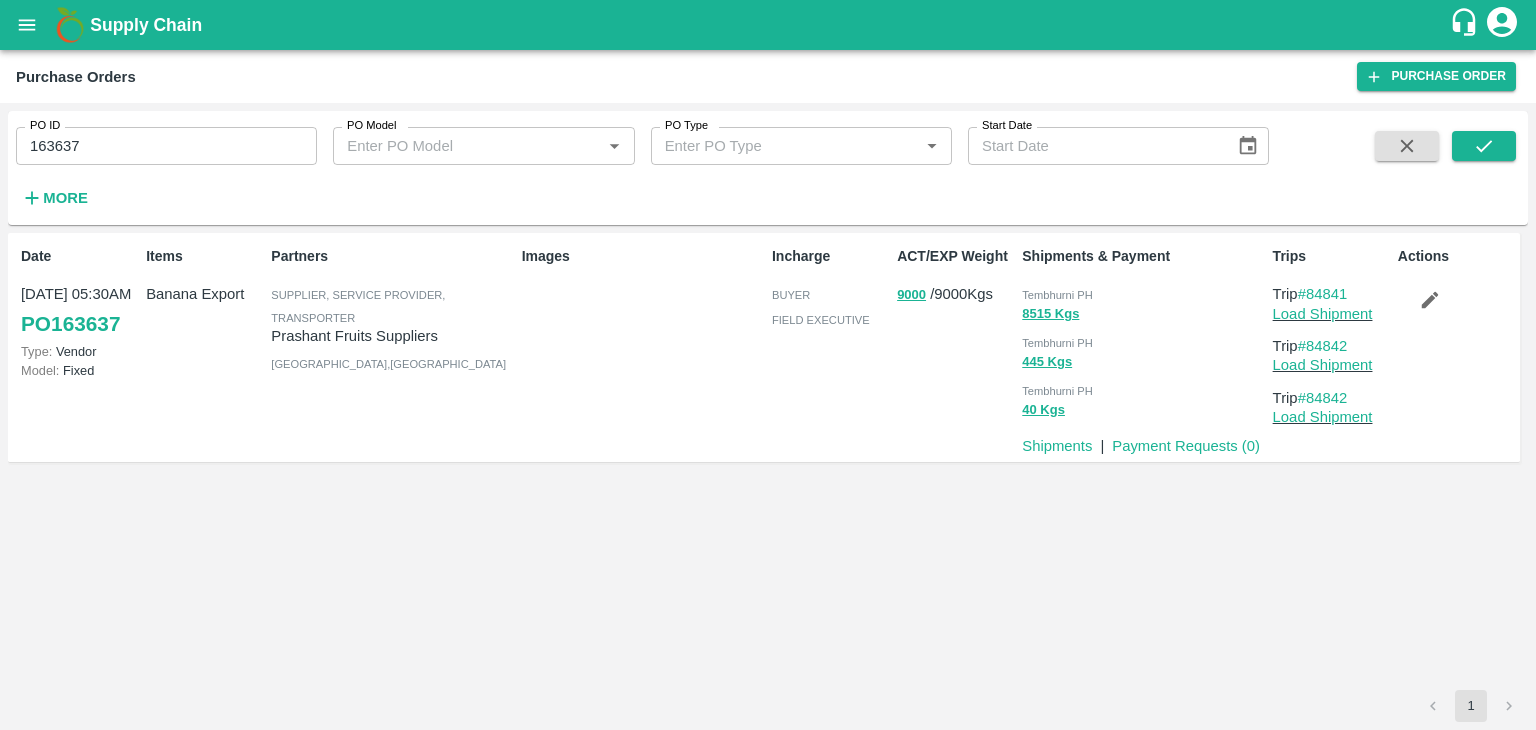 drag, startPoint x: 1414, startPoint y: 317, endPoint x: 1424, endPoint y: 293, distance: 26 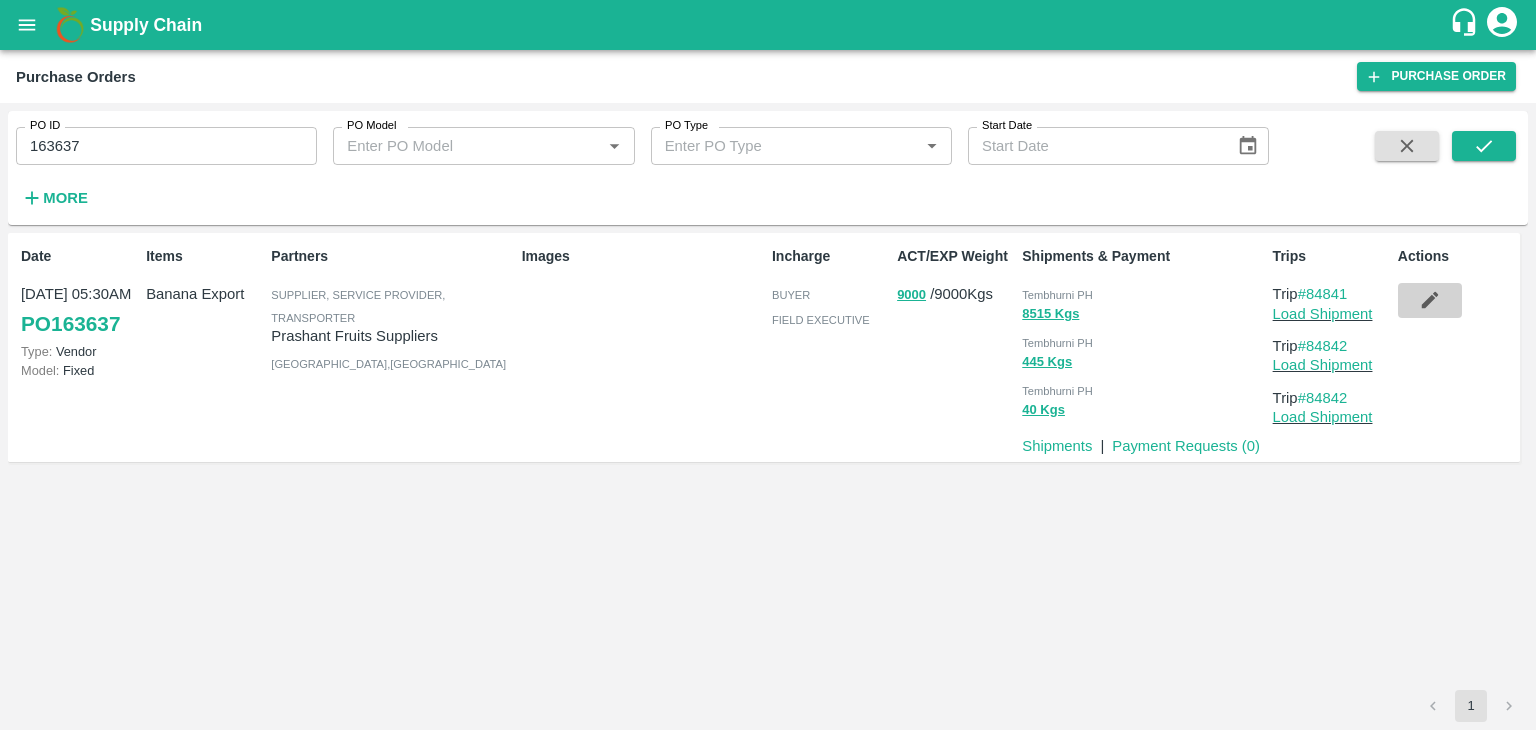 click 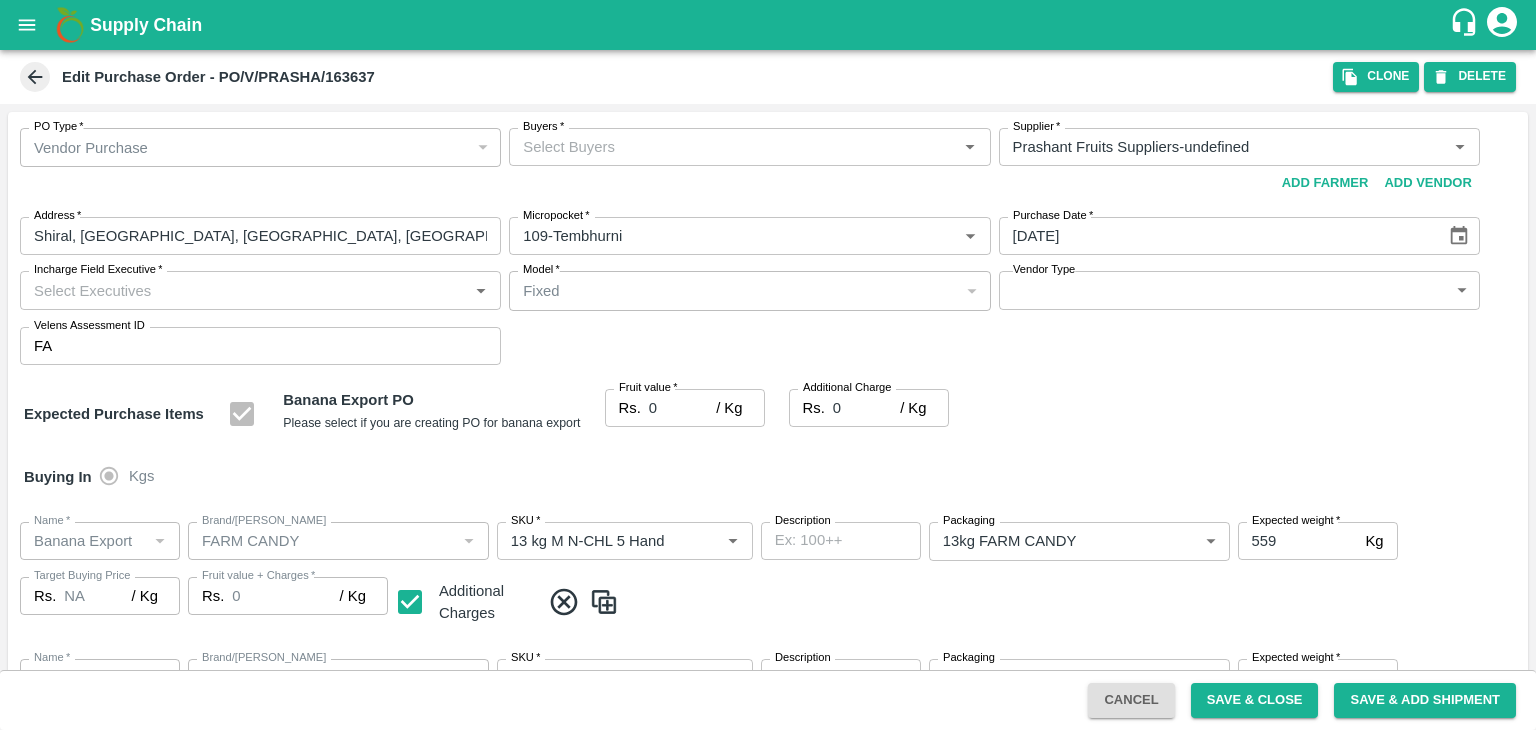 click on "Buyers   *" at bounding box center (733, 147) 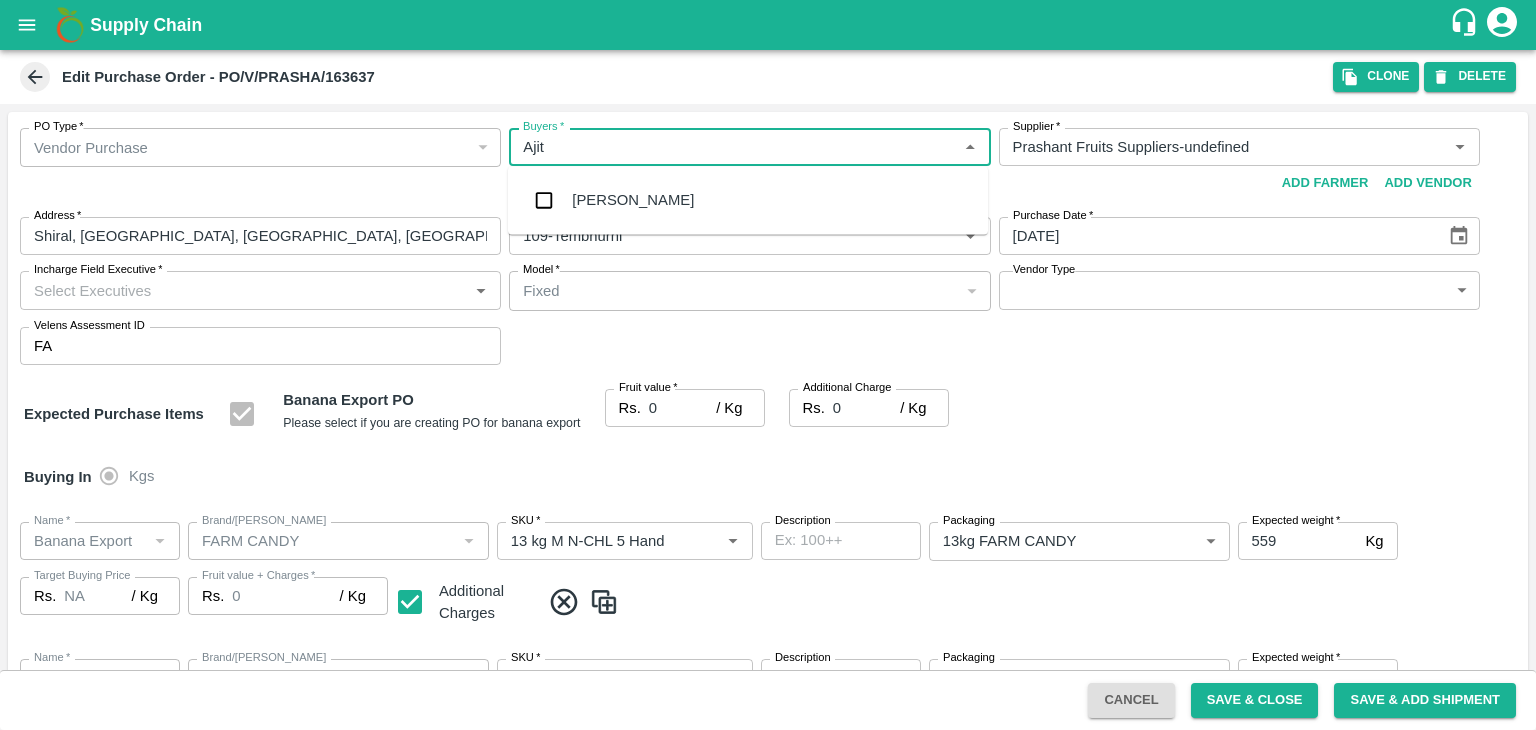 click on "Ajit Otari" at bounding box center (748, 200) 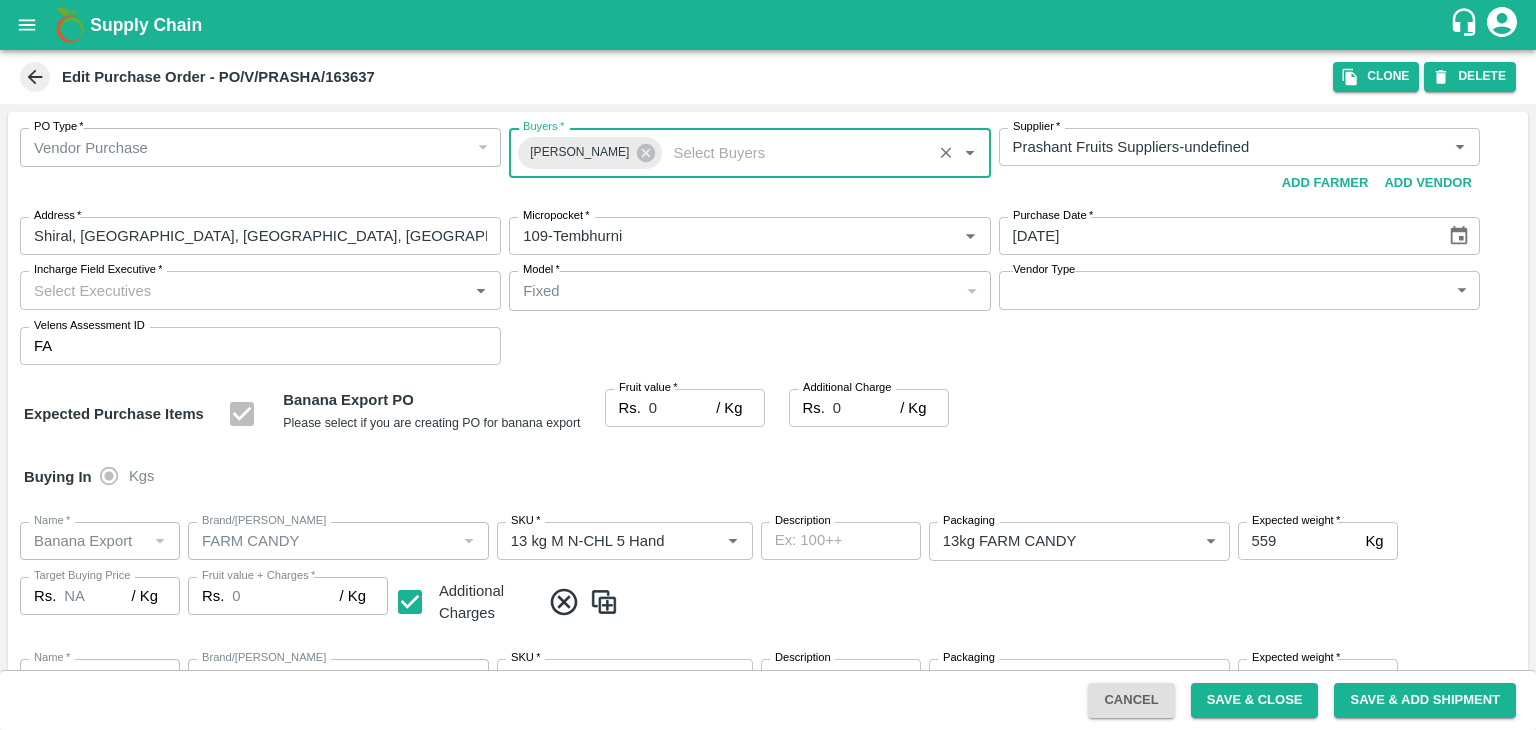 click on "Incharge Field Executive   *" at bounding box center [244, 290] 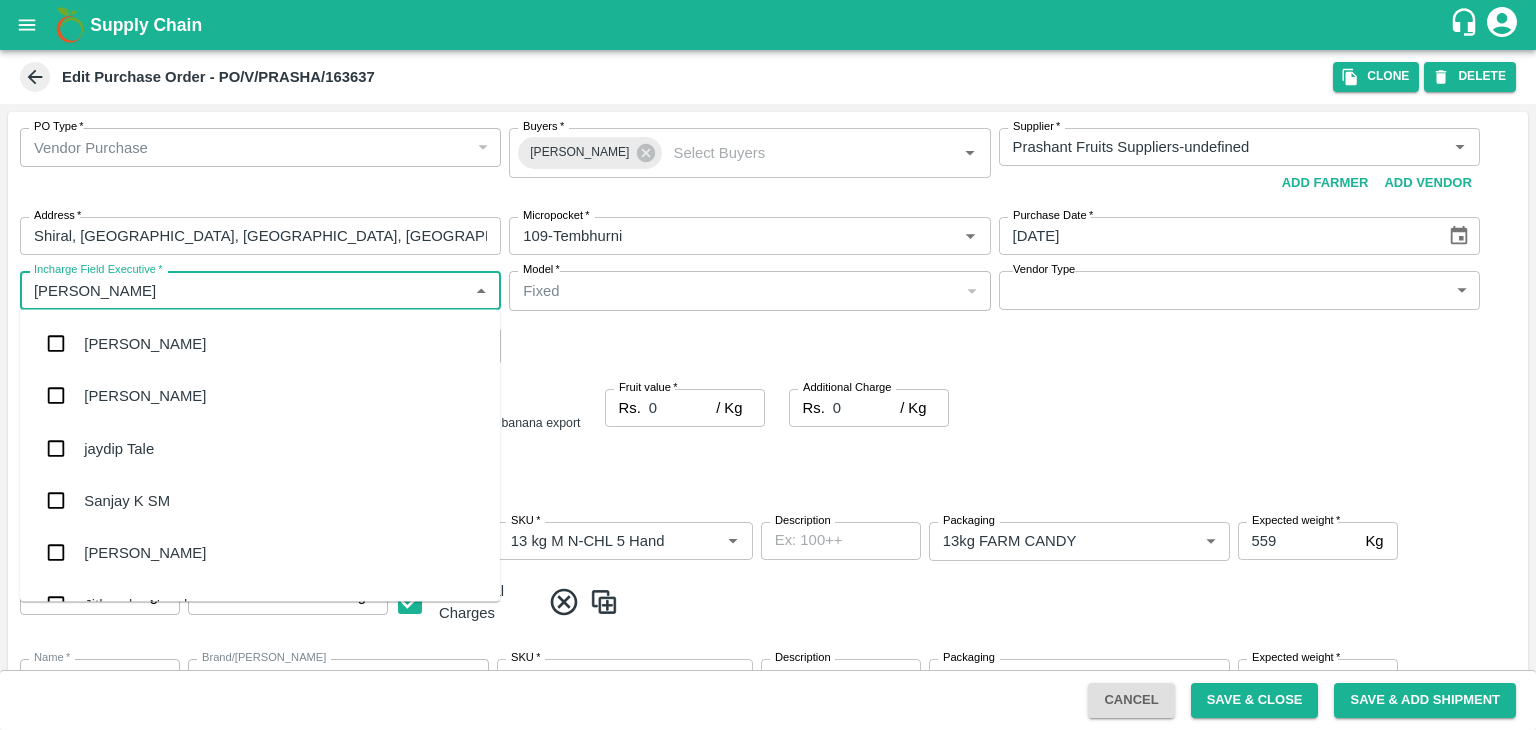 click on "jaydip Tale" at bounding box center (260, 448) 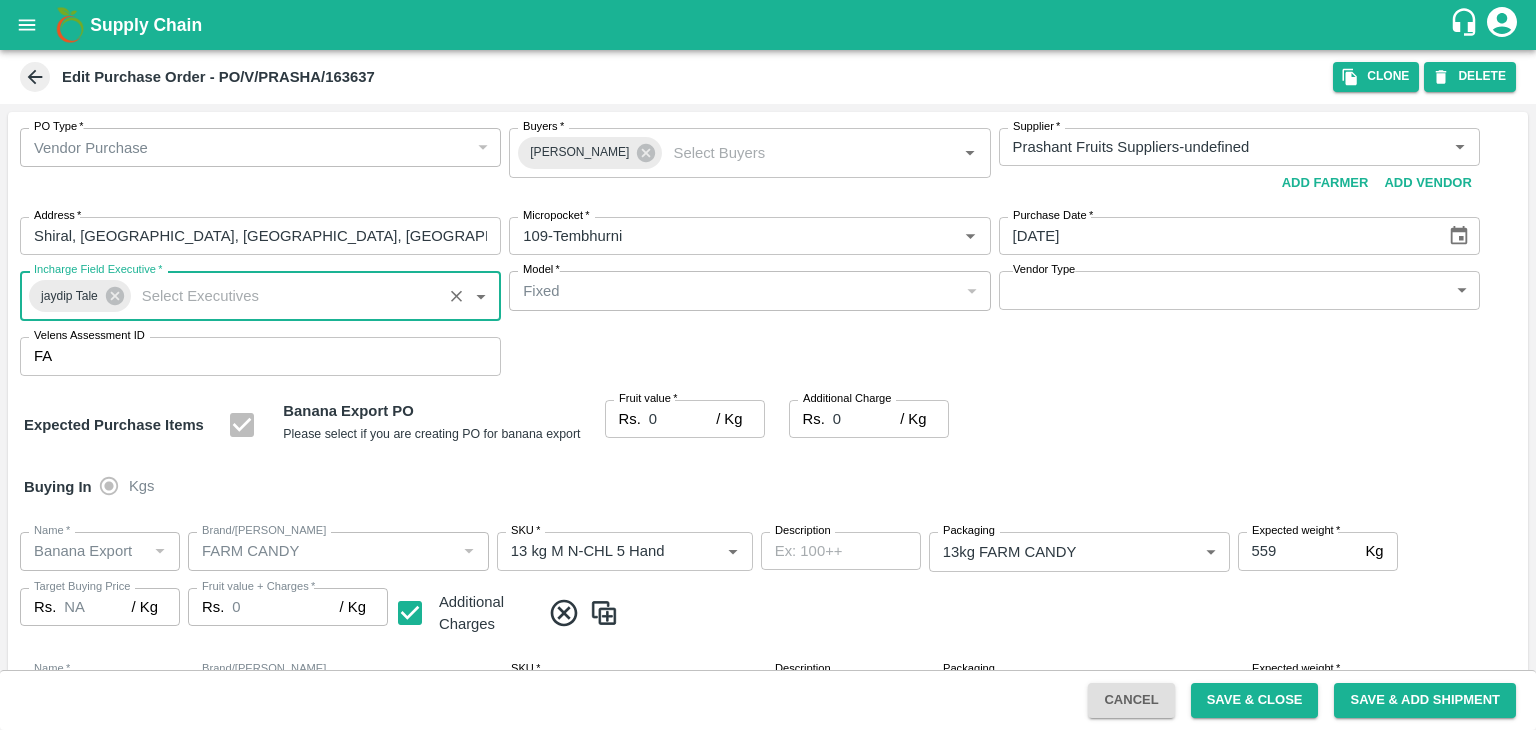 click on "Supply Chain Edit Purchase Order - PO/V/PRASHA/163637 Clone DELETE PO Type   * Vendor Purchase 2 PO Type Buyers   * Ajit Otari Buyers   * Supplier   * Supplier   * Add Vendor Add Farmer Address   * Shiral, Madha, Solapur, Maharashtra, India Address Micropocket   * Micropocket   * Purchase Date   * 16/07/2025 Purchase Date Incharge Field Executive   * jaydip Tale Incharge Field Executive   * Model   * Fixed Fixed Model Vendor Type ​ Vendor Type Velens Assessment ID FA Velens Assessment ID Expected Purchase Items Banana Export PO Please select if you are creating PO for banana export Fruit value   * Rs. 0 / Kg Fruit value Additional Charge Rs. 0 / Kg Additional Charge Buying In Kgs Name   * Name   * Brand/Marka Brand/Marka SKU   * SKU   * Description x Description Packaging 13kg FARM CANDY 466 Packaging Expected weight   * 559 Kg Expected weight Target Buying Price Rs. NA / Kg Target Buying Price Fruit value + Charges   * Rs. 0 / Kg Fruit value + Charges Name   * Name *" at bounding box center (768, 365) 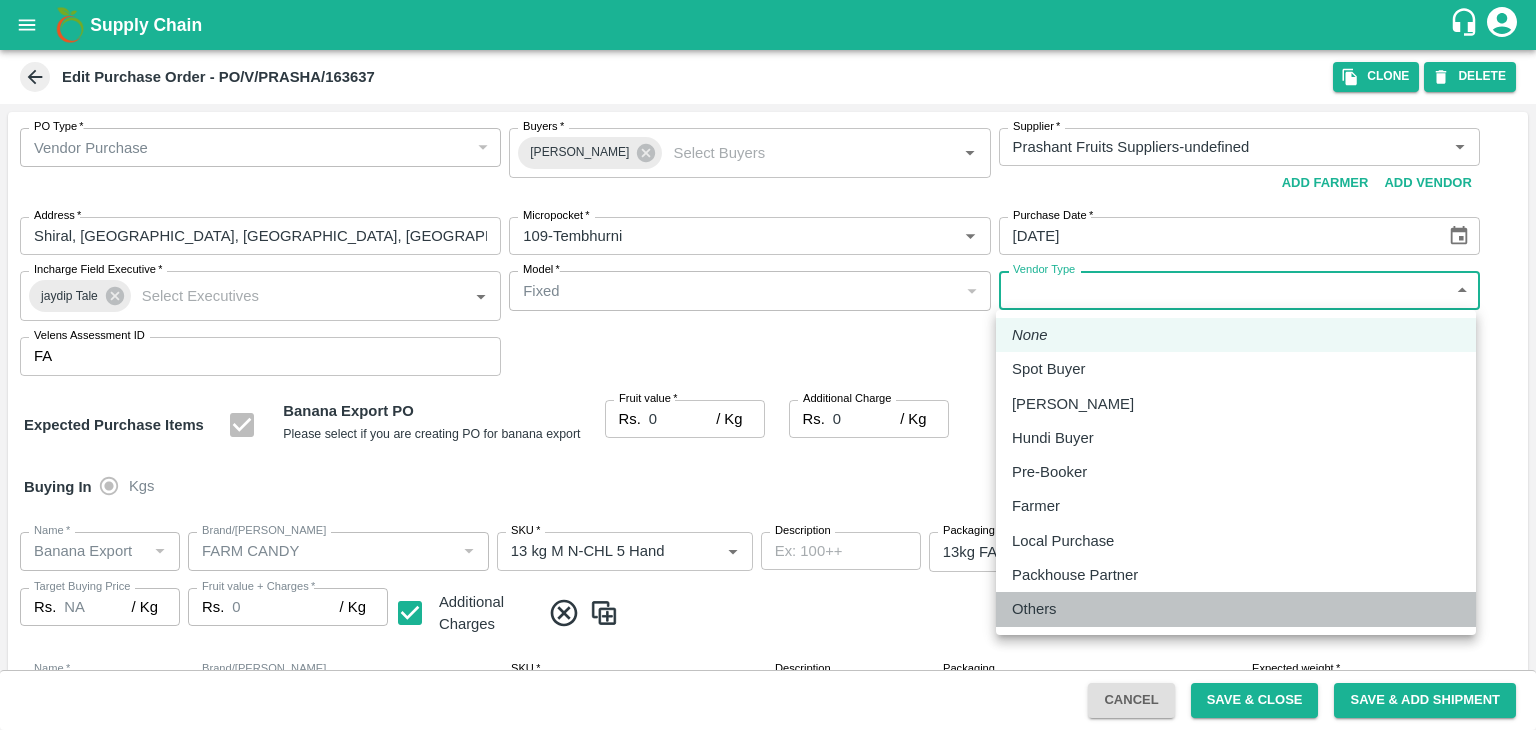 click on "Others" at bounding box center (1039, 609) 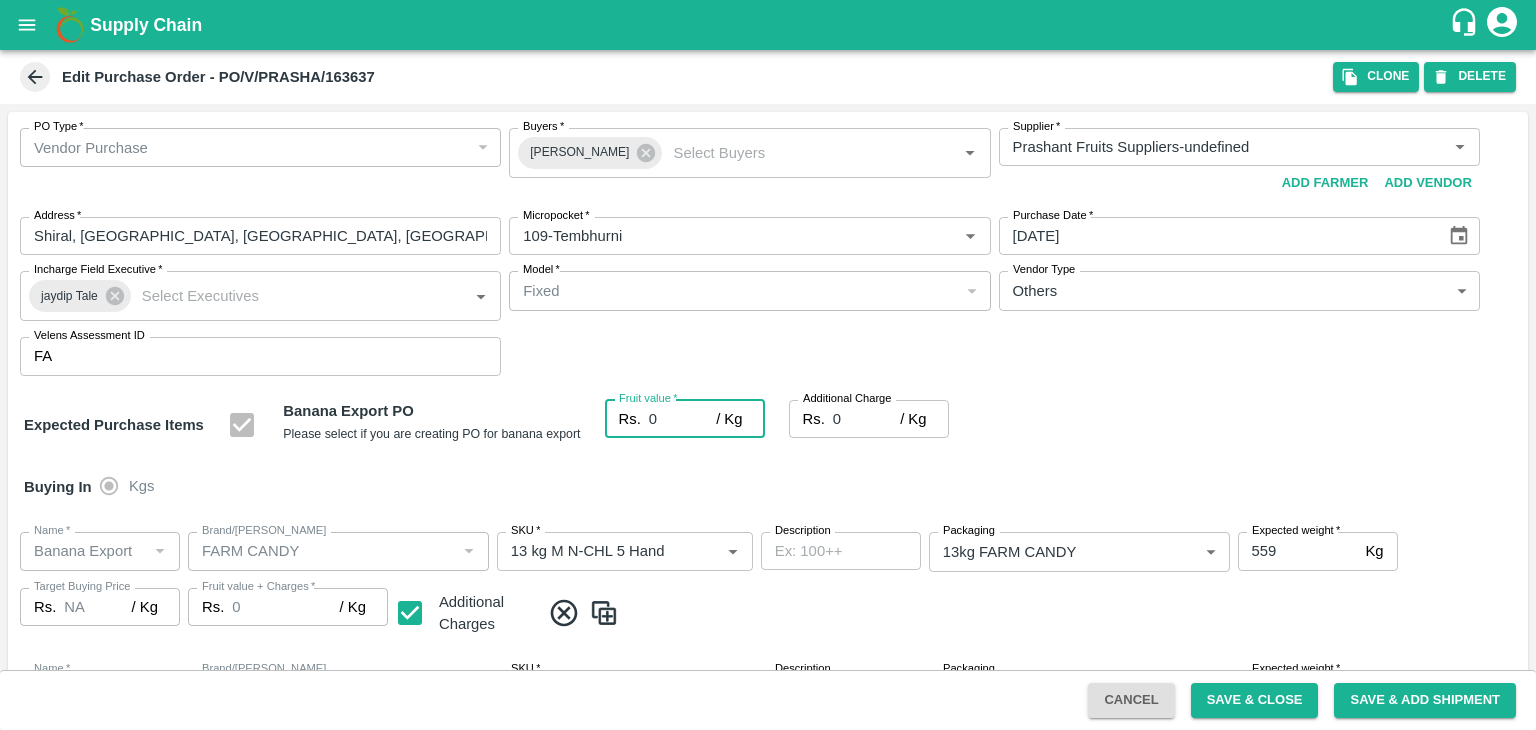 click on "0" at bounding box center [682, 419] 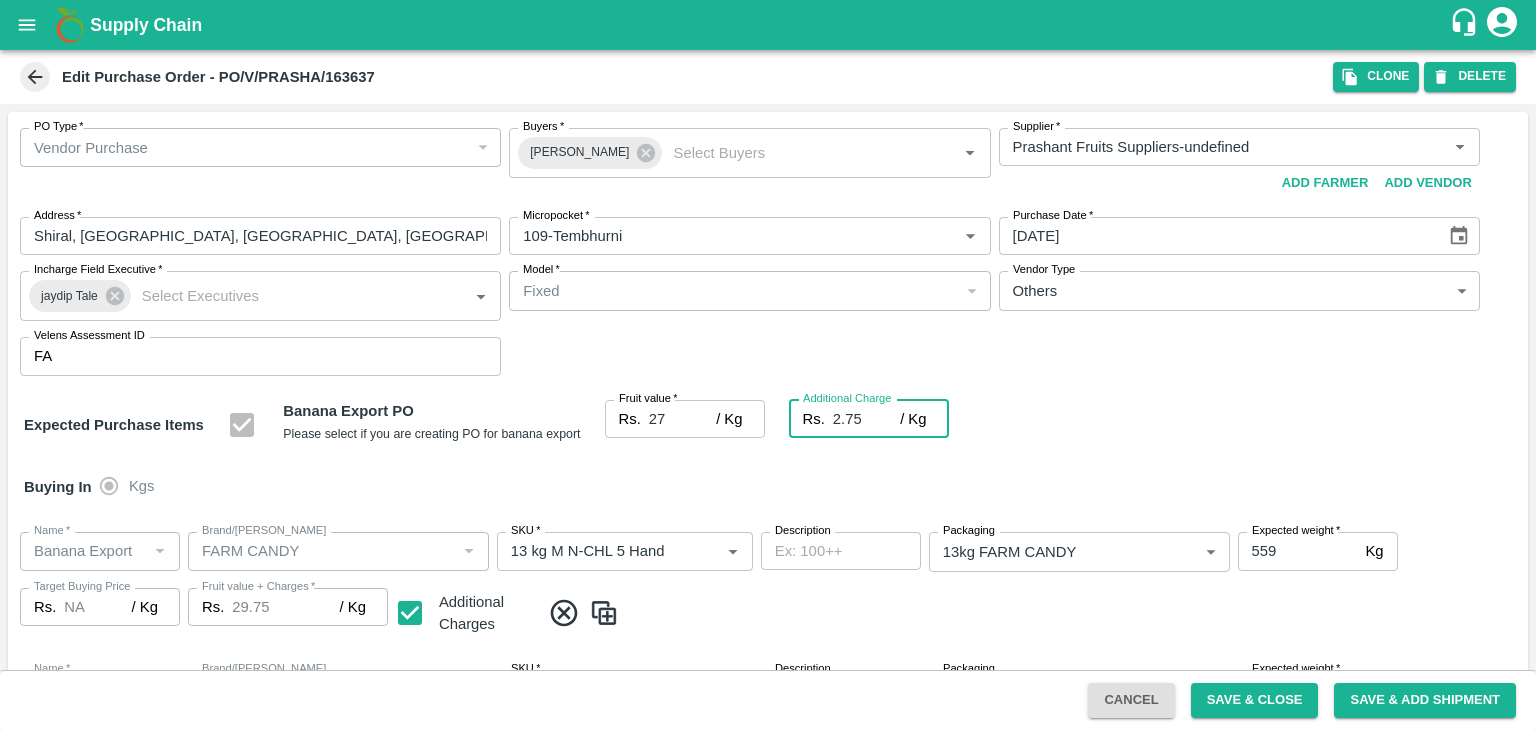 click on "Buying In Kgs" at bounding box center (768, 487) 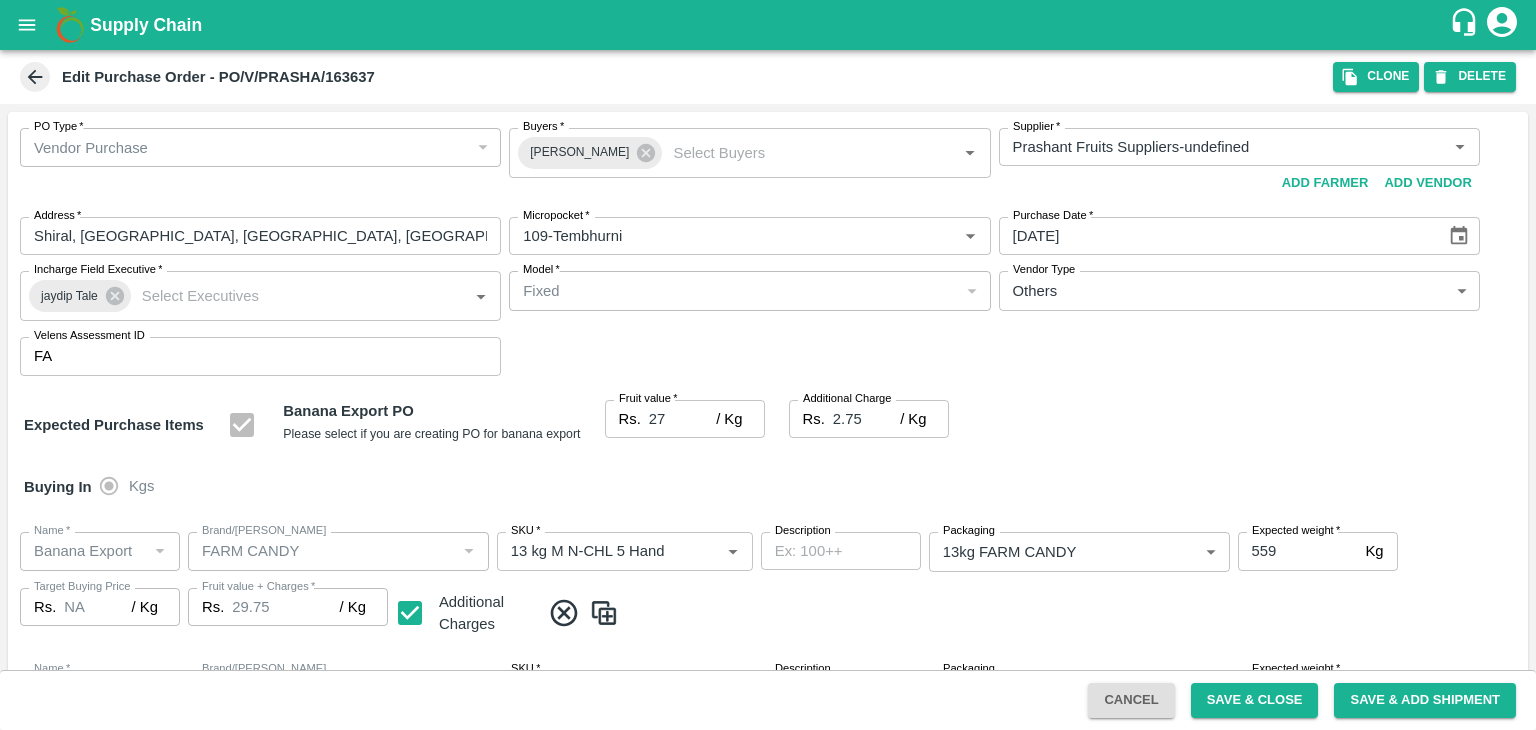 scroll, scrollTop: 923, scrollLeft: 0, axis: vertical 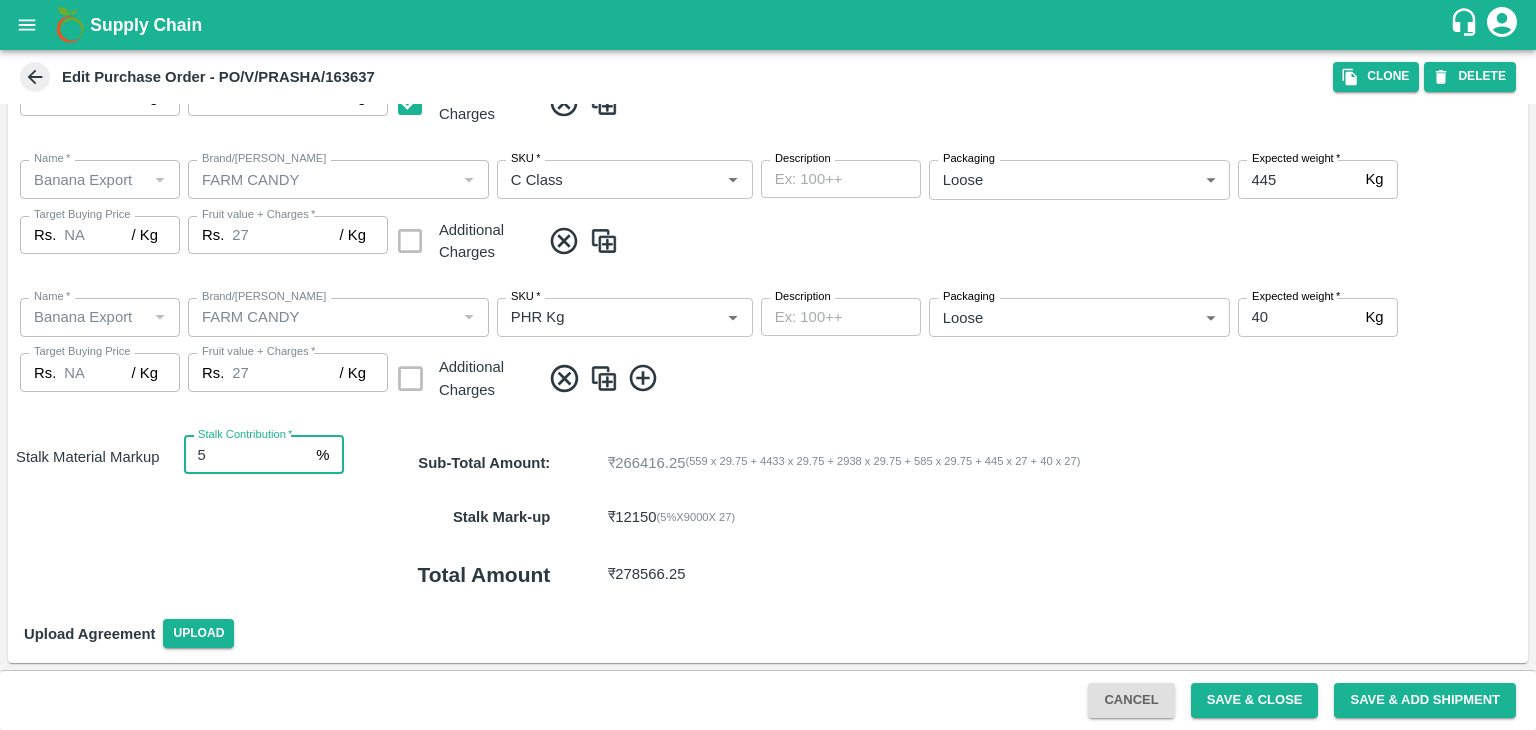 click on "5" at bounding box center (246, 455) 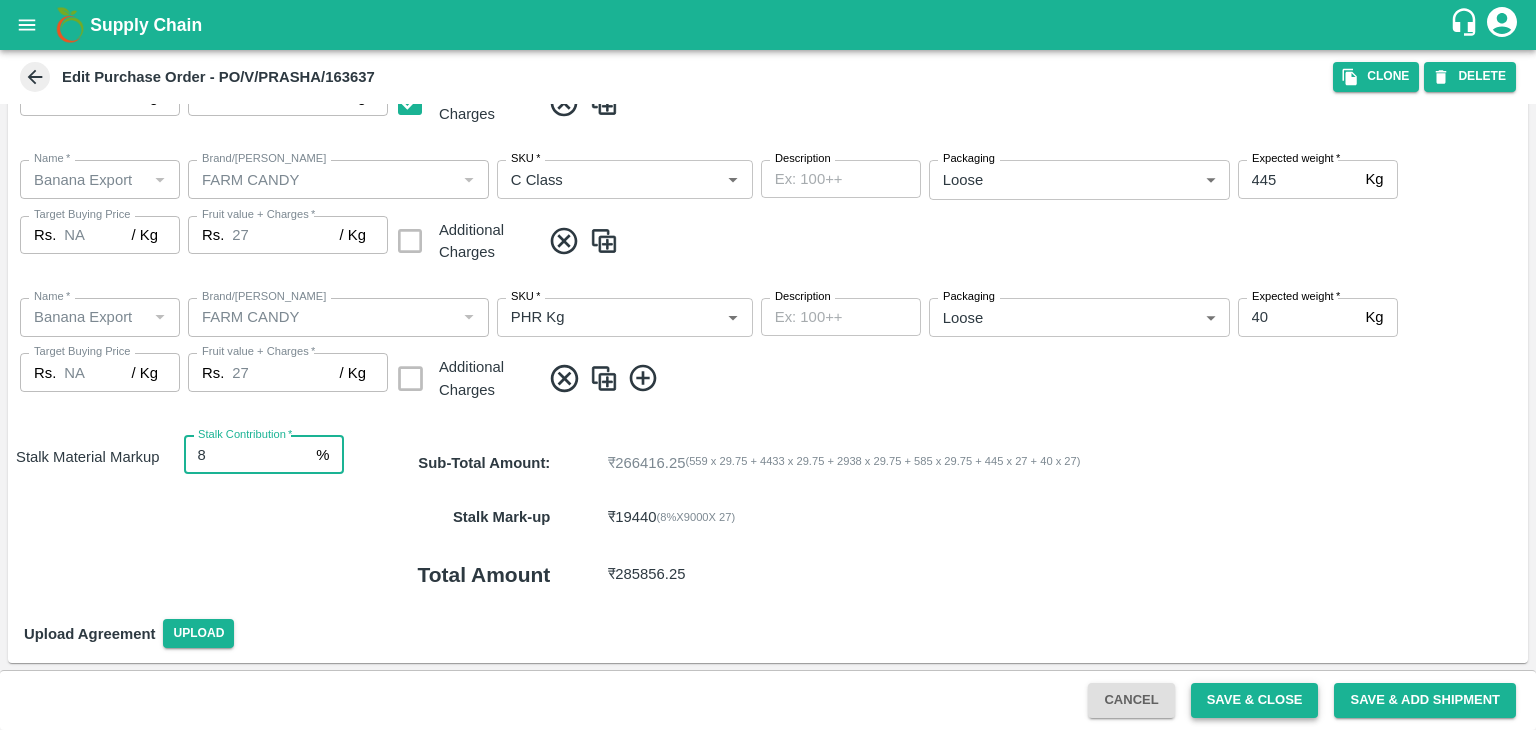 click on "Save & Close" at bounding box center (1255, 700) 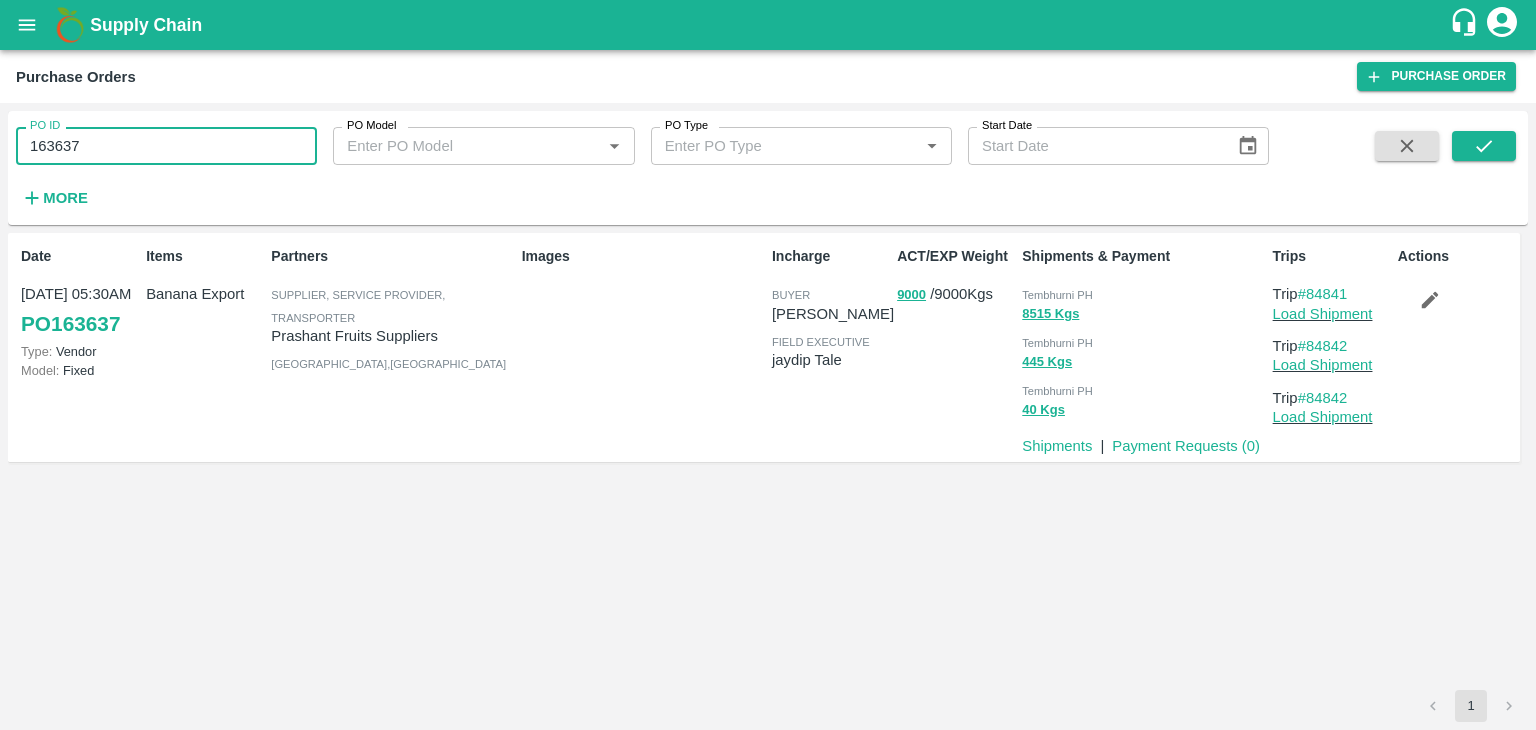 click on "163637" at bounding box center (166, 146) 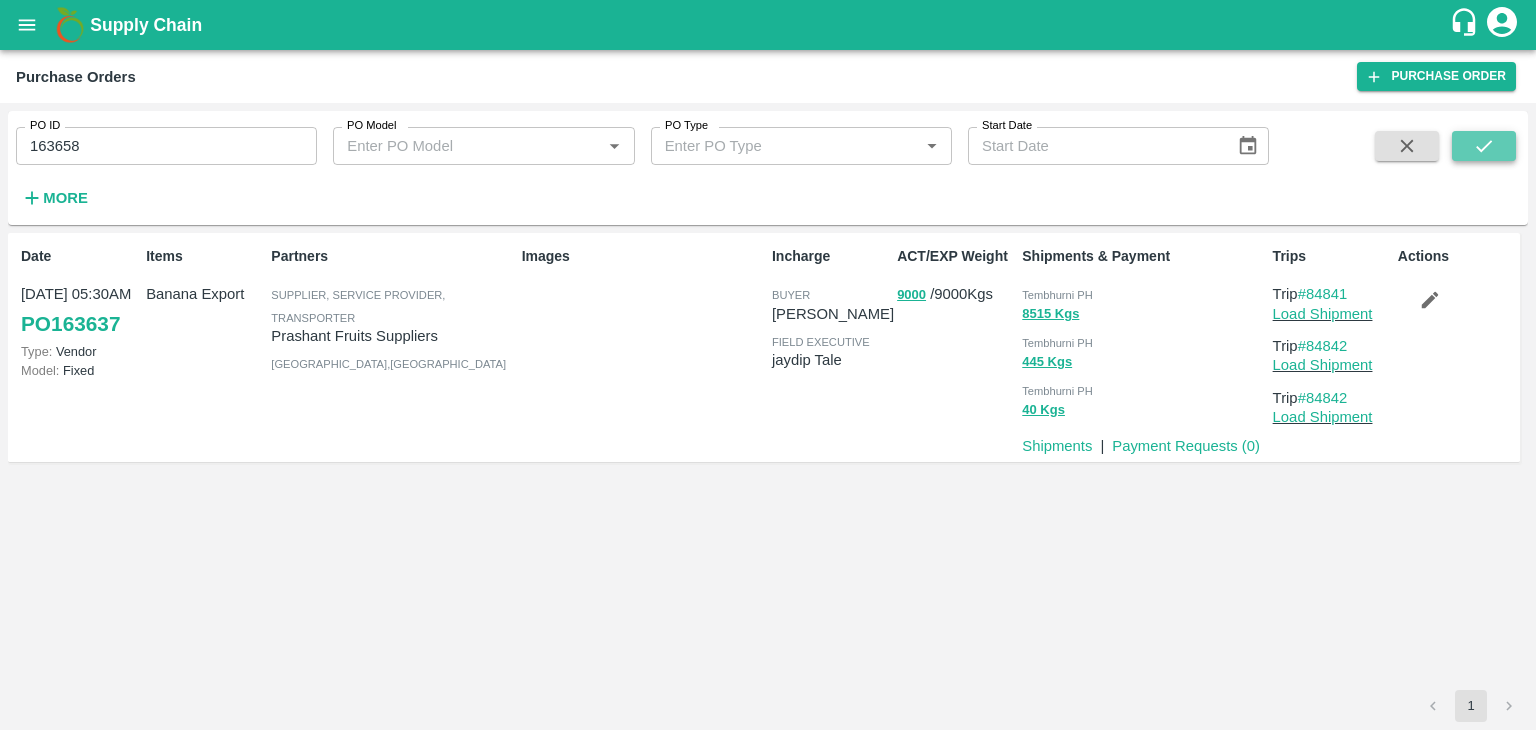 click 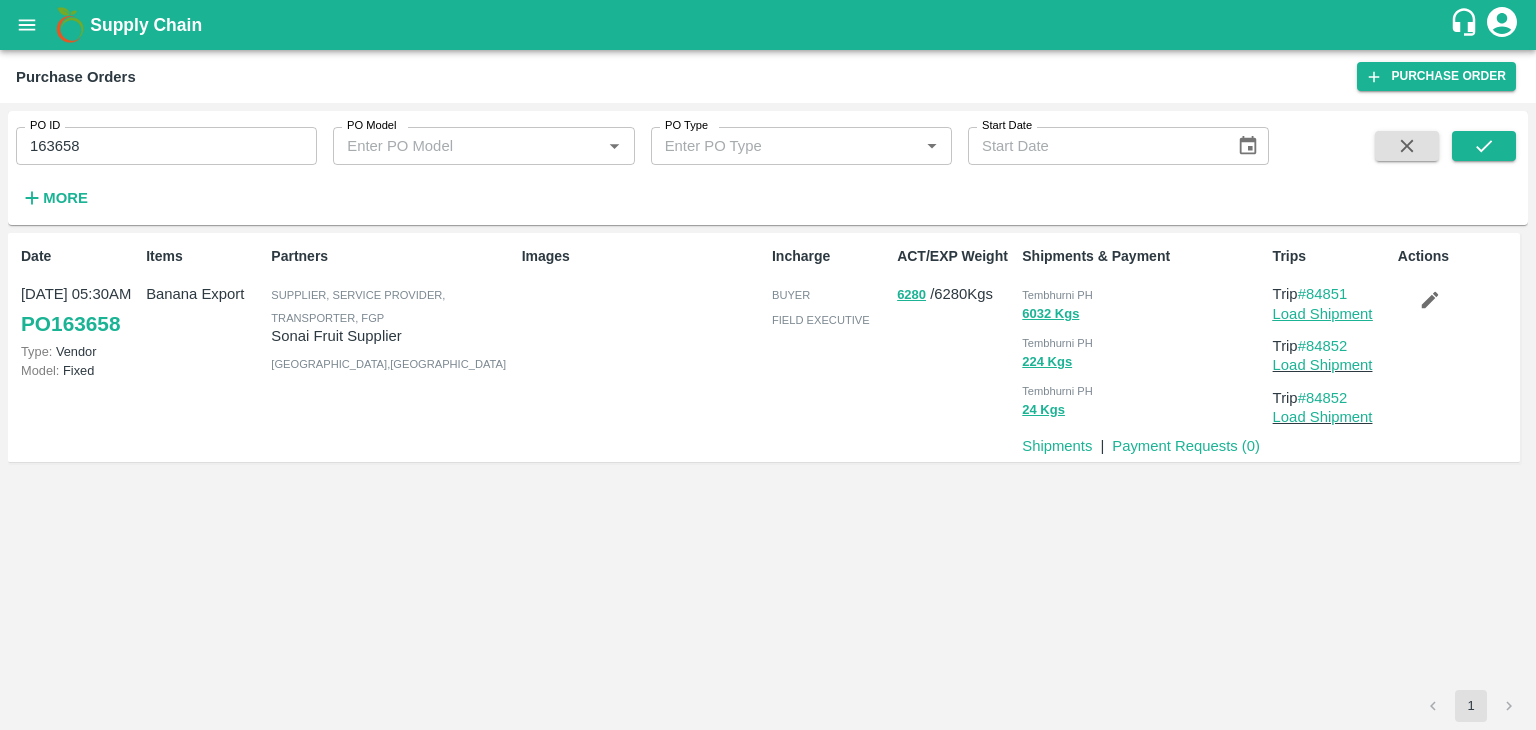 click on "Load Shipment" at bounding box center [1323, 314] 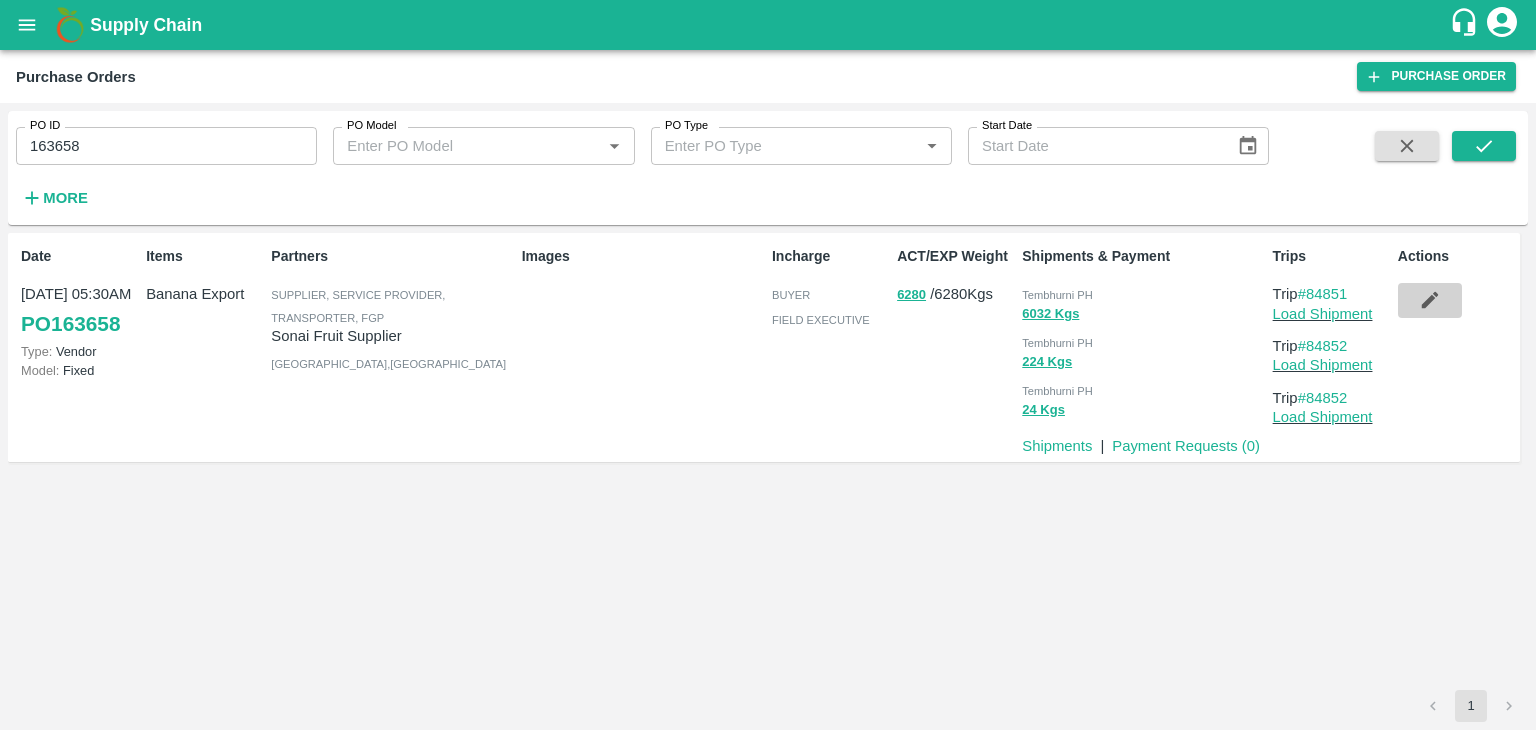 click 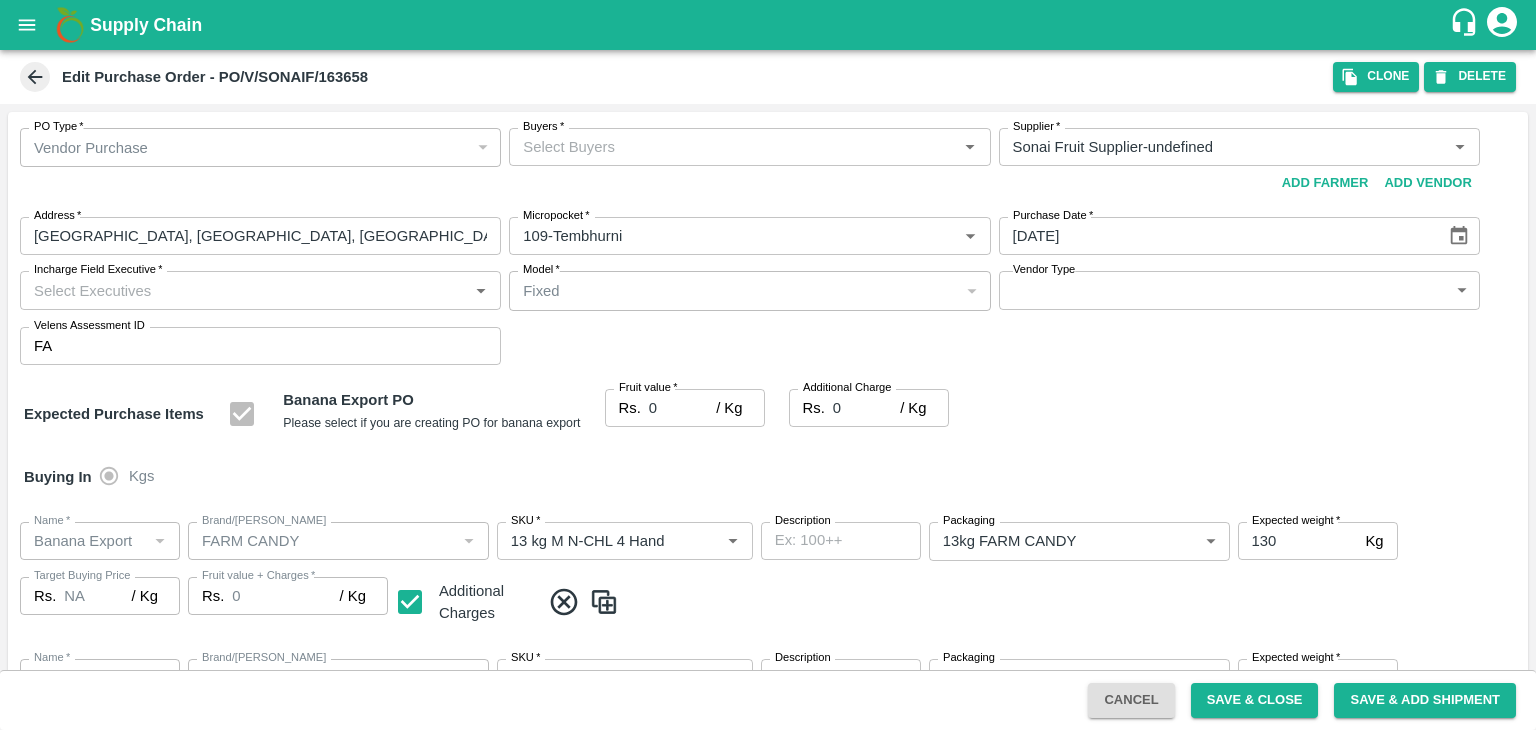 click on "Buyers   *" at bounding box center (733, 147) 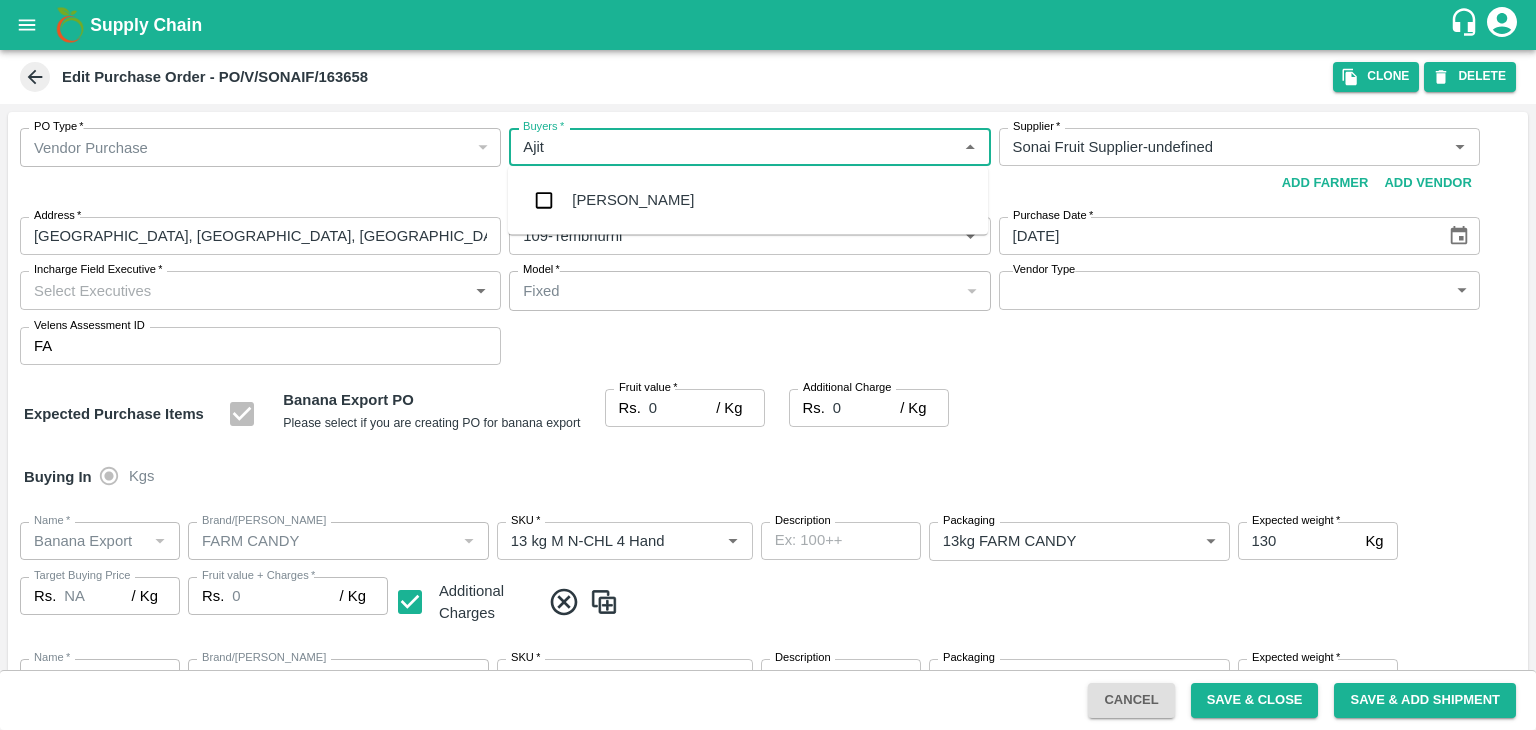 click on "Ajit Otari" at bounding box center (748, 200) 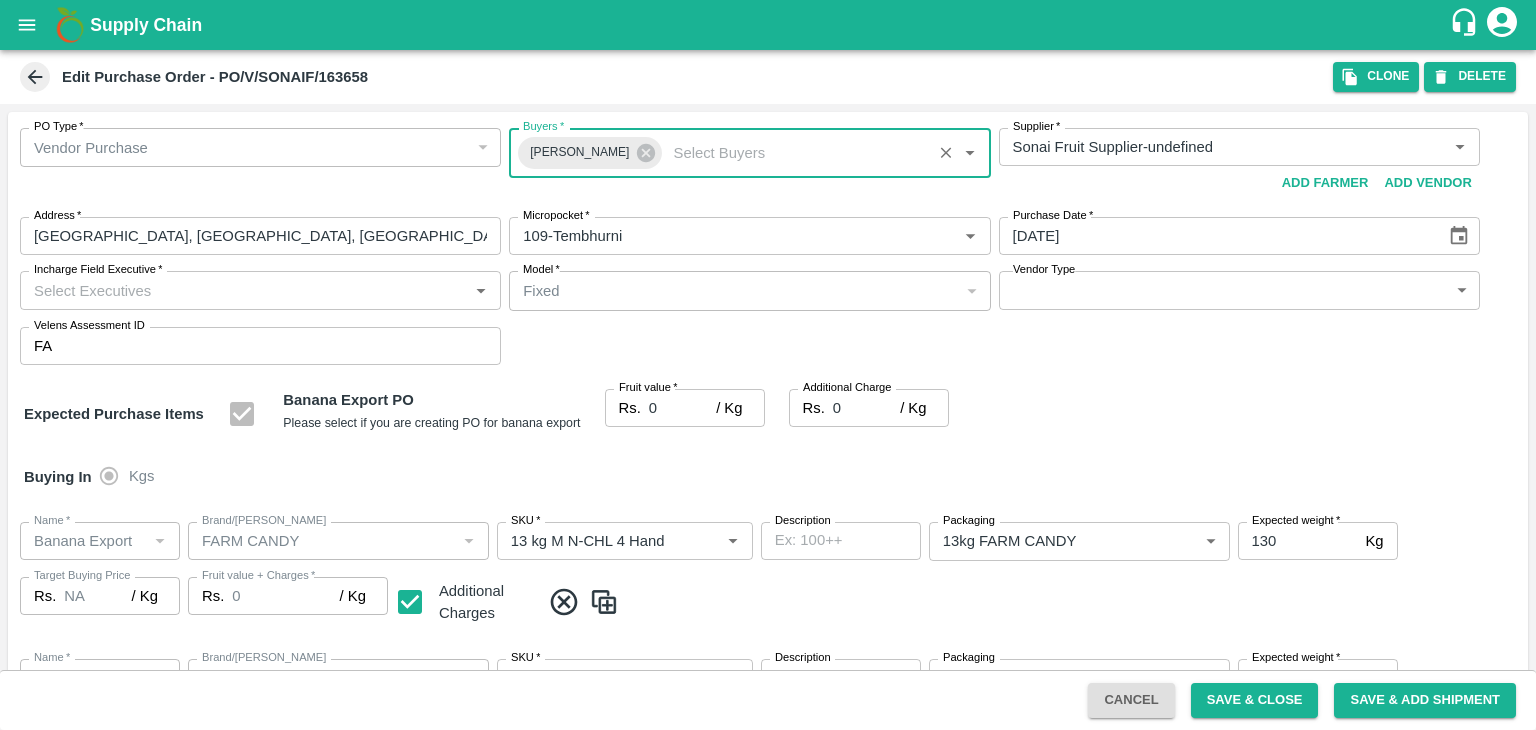 click on "Incharge Field Executive   *" at bounding box center (260, 290) 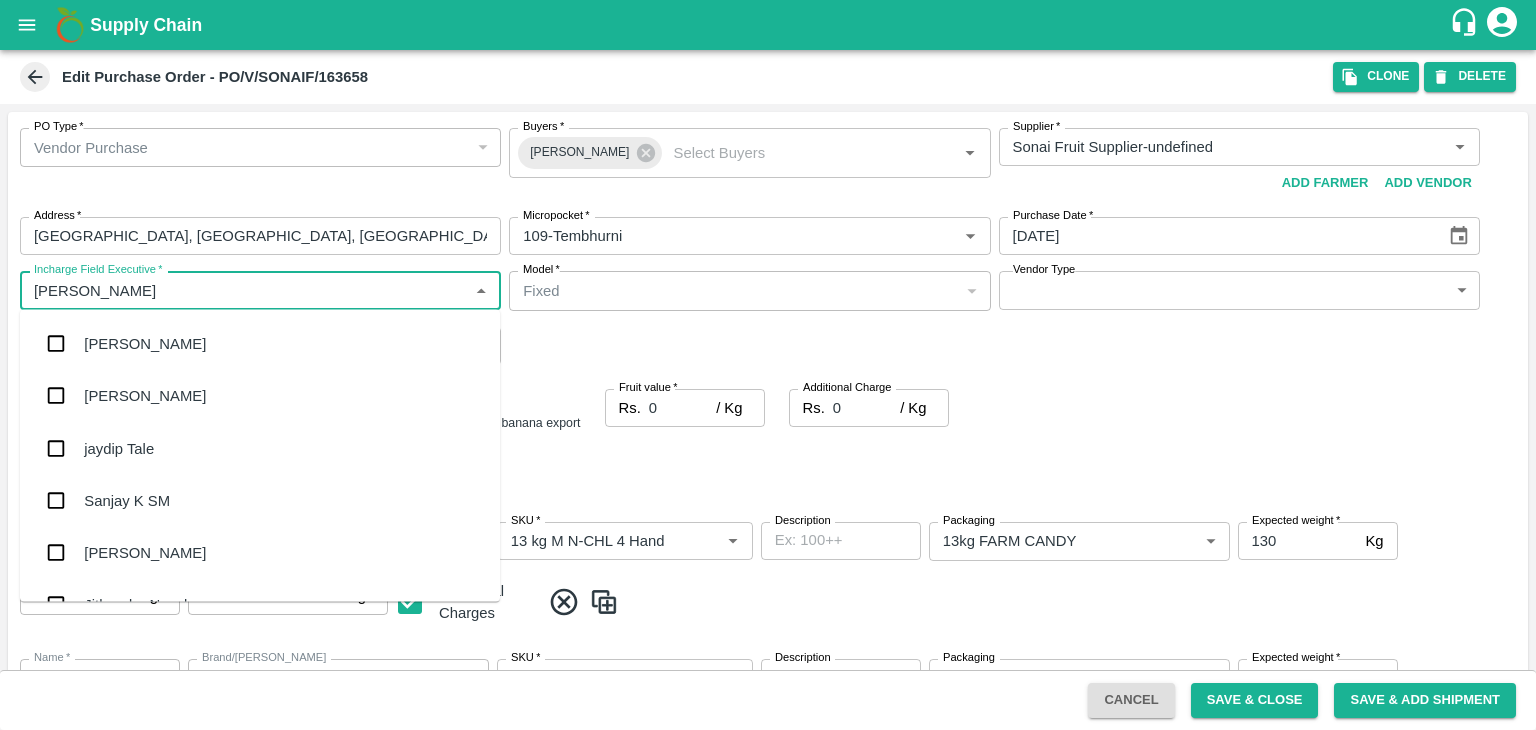 click on "jaydip Tale" at bounding box center (260, 448) 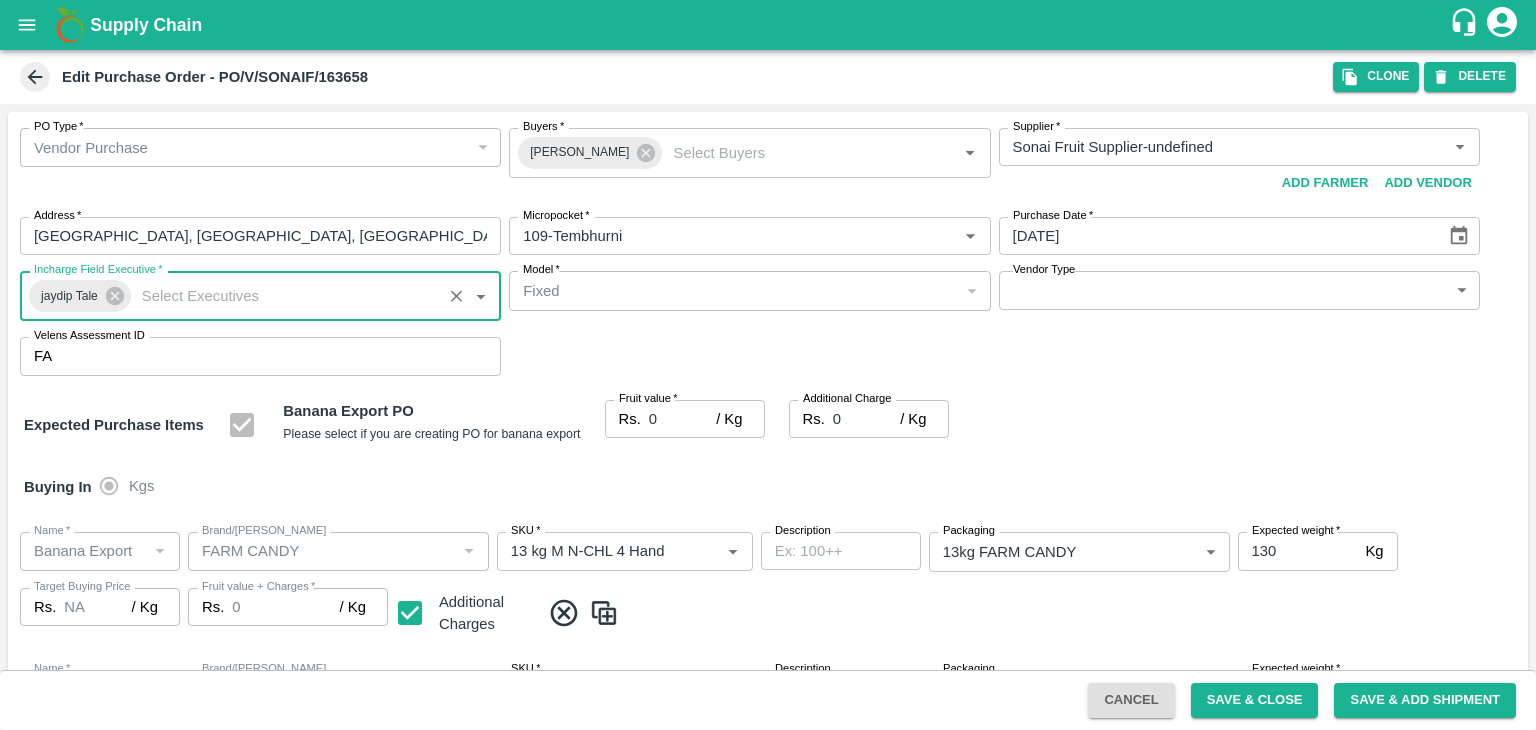 click on "Supply Chain Edit Purchase Order - PO/V/SONAIF/163658 Clone DELETE PO Type   * Vendor Purchase 2 PO Type Buyers   * Ajit Otari Buyers   * Supplier   * Supplier   * Add Vendor Add Farmer Address   * Babhulgaon, Malshiras, Solapur, Maharashtra, India Address Micropocket   * Micropocket   * Purchase Date   * 16/07/2025 Purchase Date Incharge Field Executive   * jaydip Tale Incharge Field Executive   * Model   * Fixed Fixed Model Vendor Type ​ Vendor Type Velens Assessment ID FA Velens Assessment ID Expected Purchase Items Banana Export PO Please select if you are creating PO for banana export Fruit value   * Rs. 0 / Kg Fruit value Additional Charge Rs. 0 / Kg Additional Charge Buying In Kgs Name   * Name   * Brand/Marka Brand/Marka SKU   * SKU   * Description x Description Packaging 13kg FARM CANDY 466 Packaging Expected weight   * 130 Kg Expected weight Target Buying Price Rs. NA / Kg Target Buying Price Fruit value + Charges   * Rs. 0 / Kg Fruit value + Charges Name" at bounding box center [768, 365] 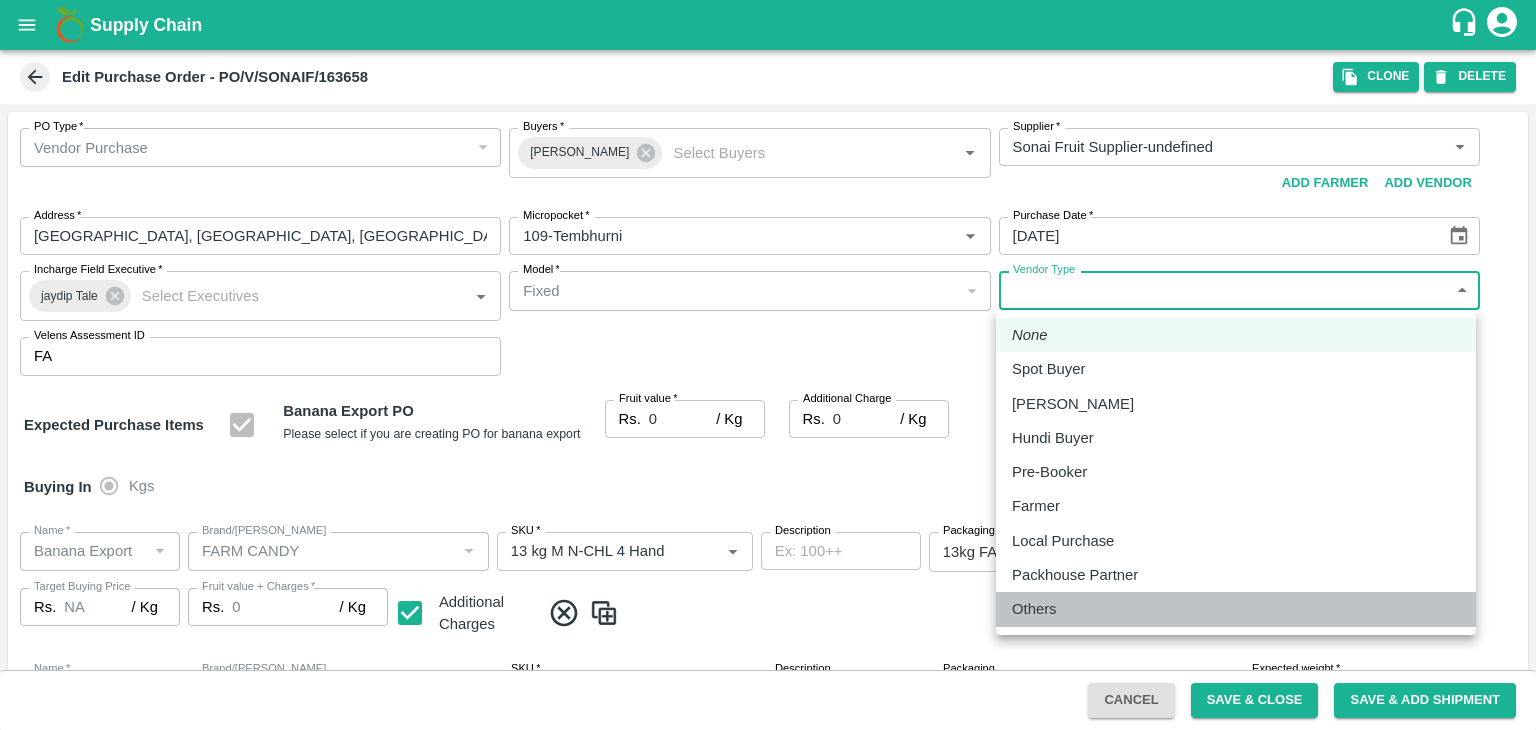 click on "Others" at bounding box center (1039, 609) 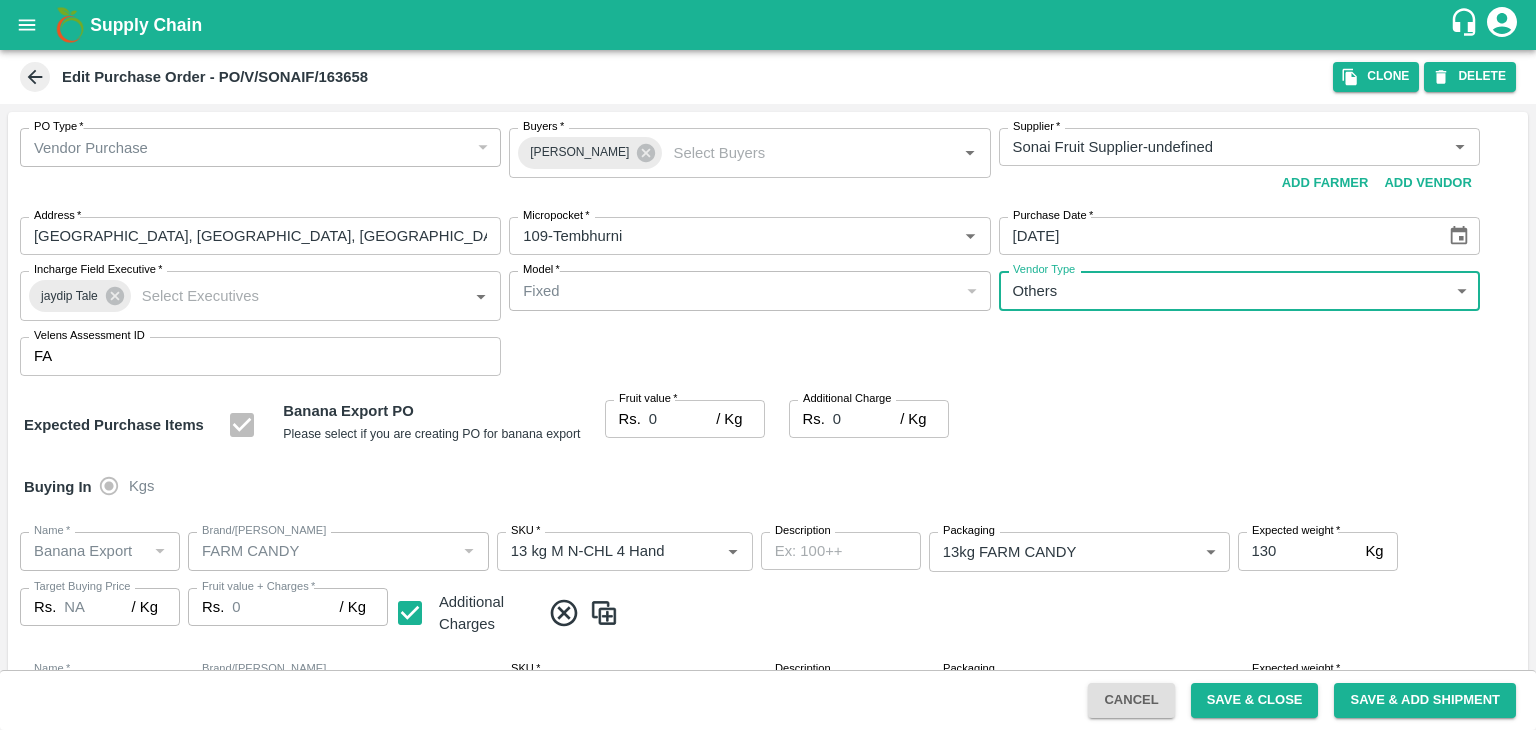 click on "0" at bounding box center [682, 419] 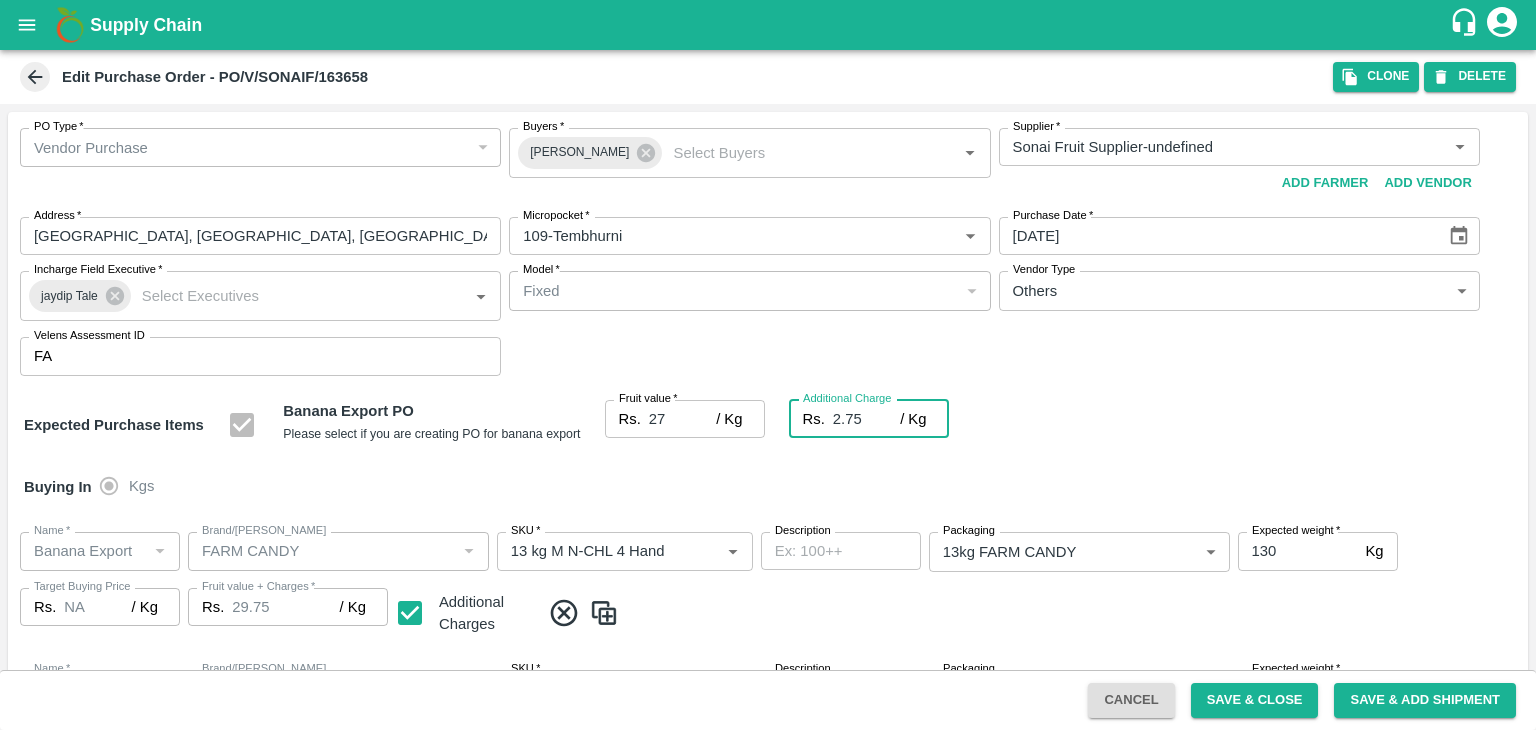 click on "Buying In Kgs" at bounding box center (768, 487) 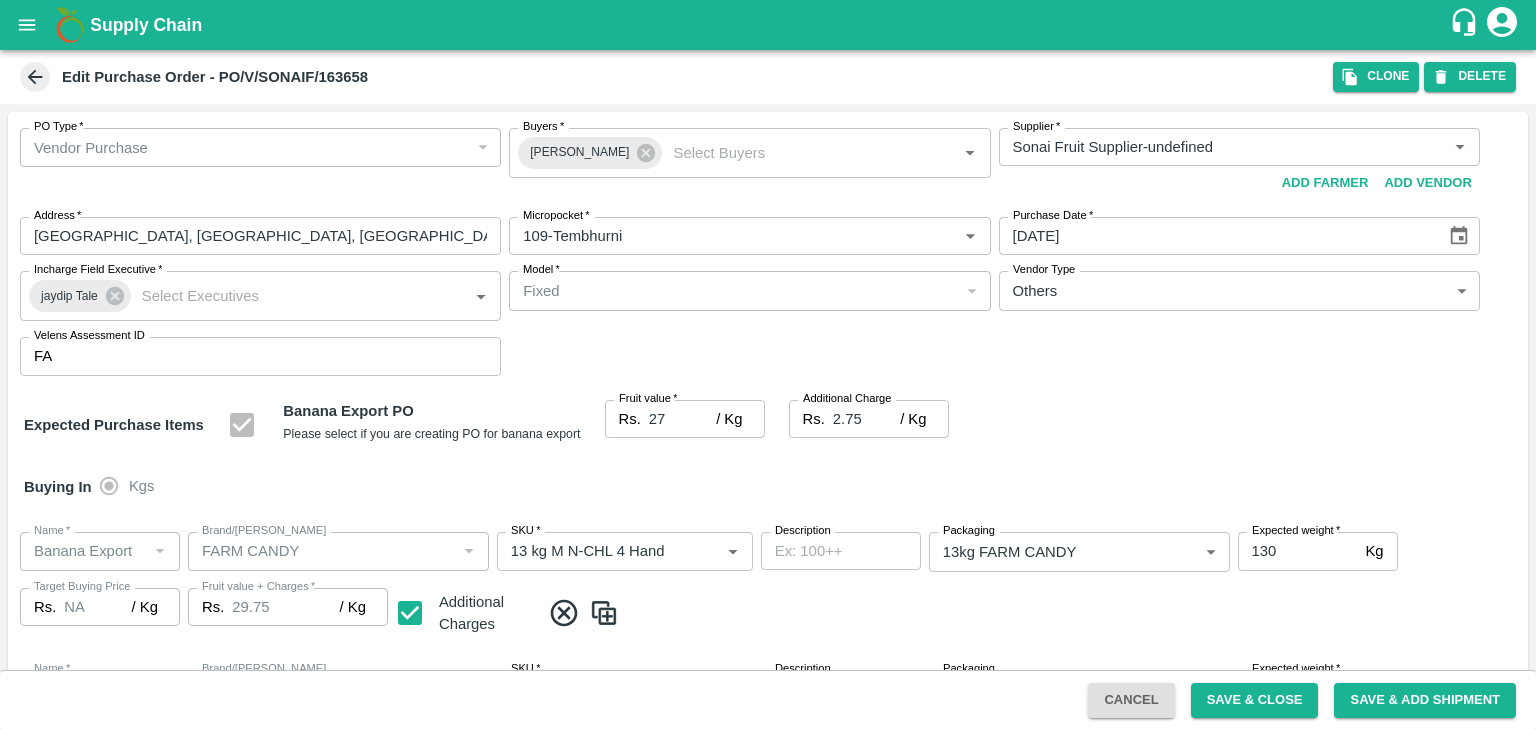 scroll, scrollTop: 1060, scrollLeft: 0, axis: vertical 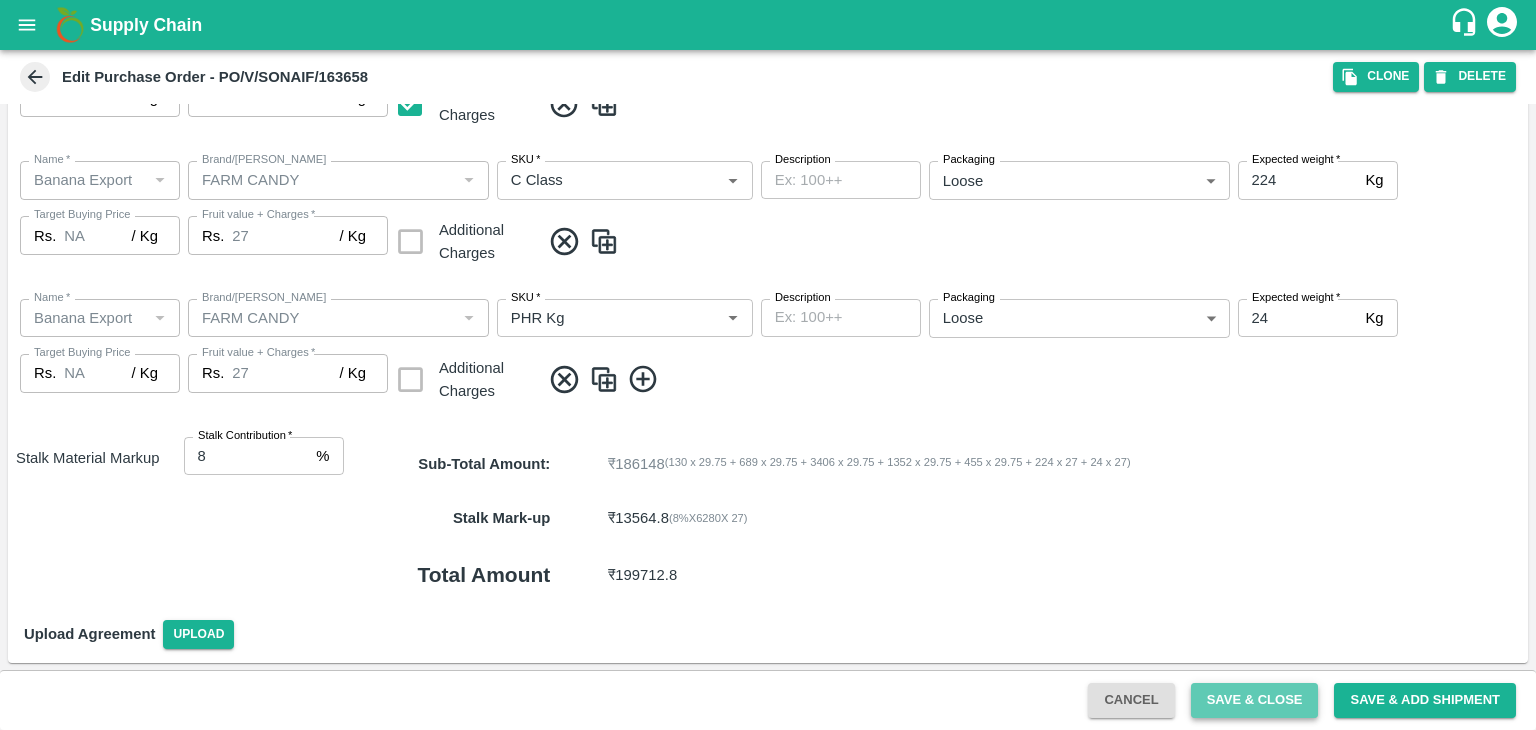 click on "Save & Close" at bounding box center (1255, 700) 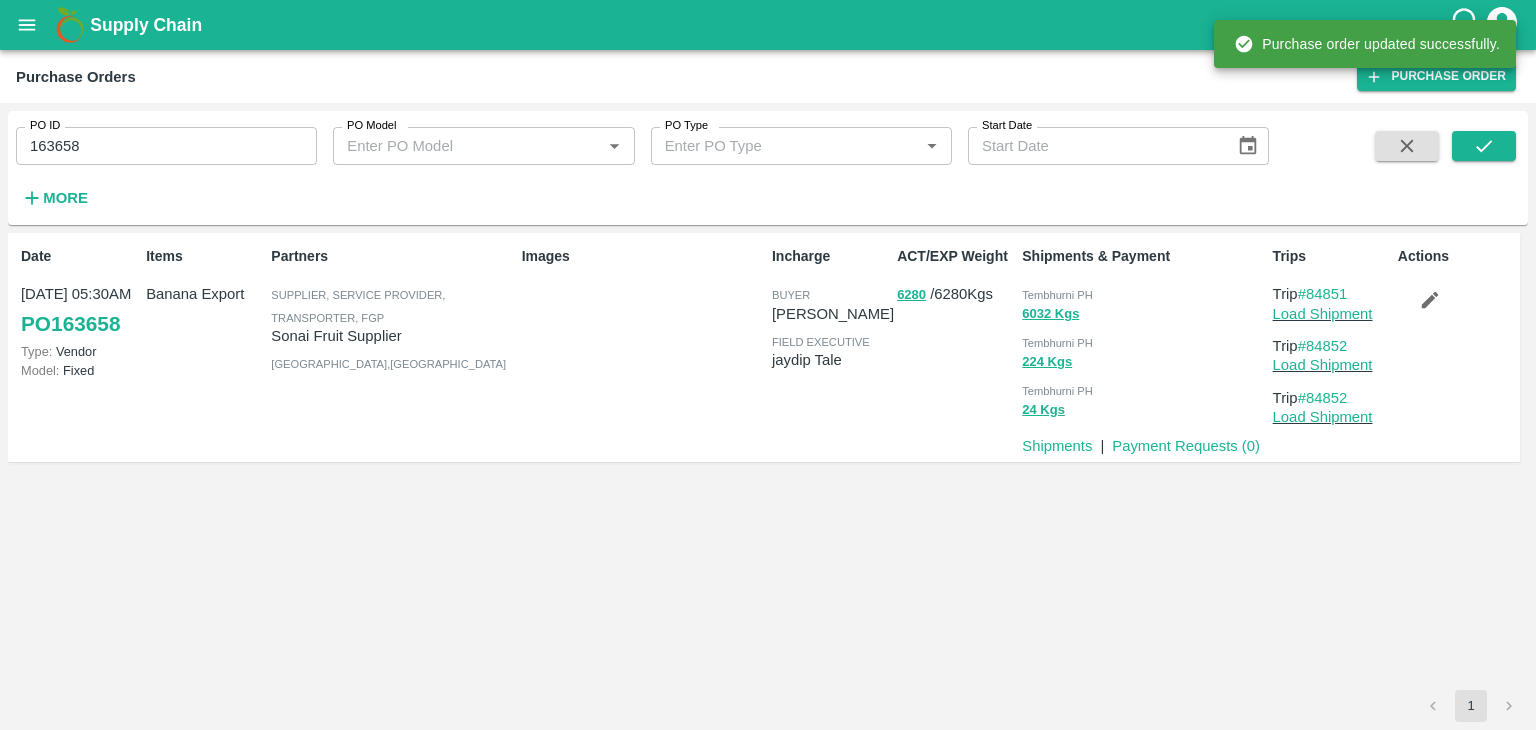 click on "163658" at bounding box center (166, 146) 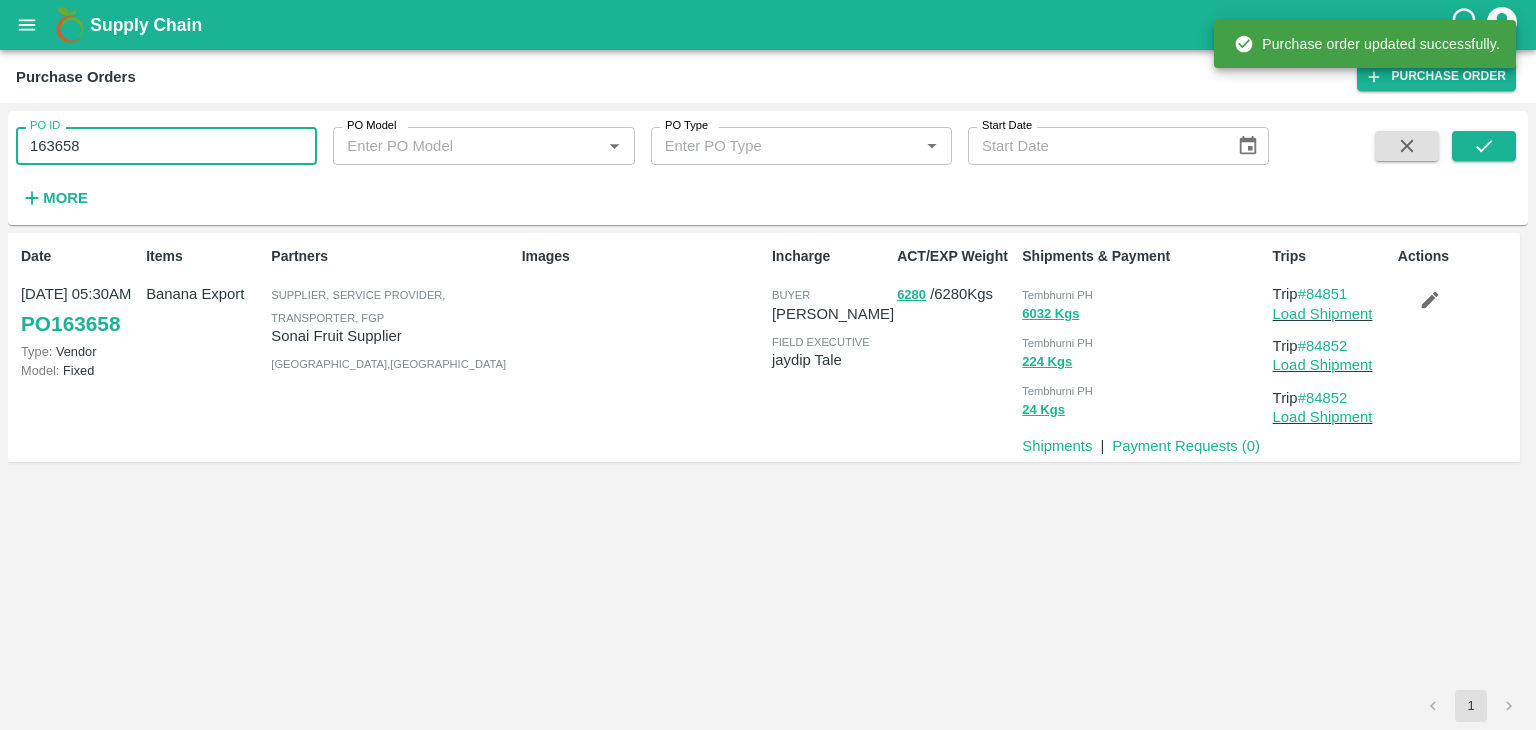 click on "163658" at bounding box center (166, 146) 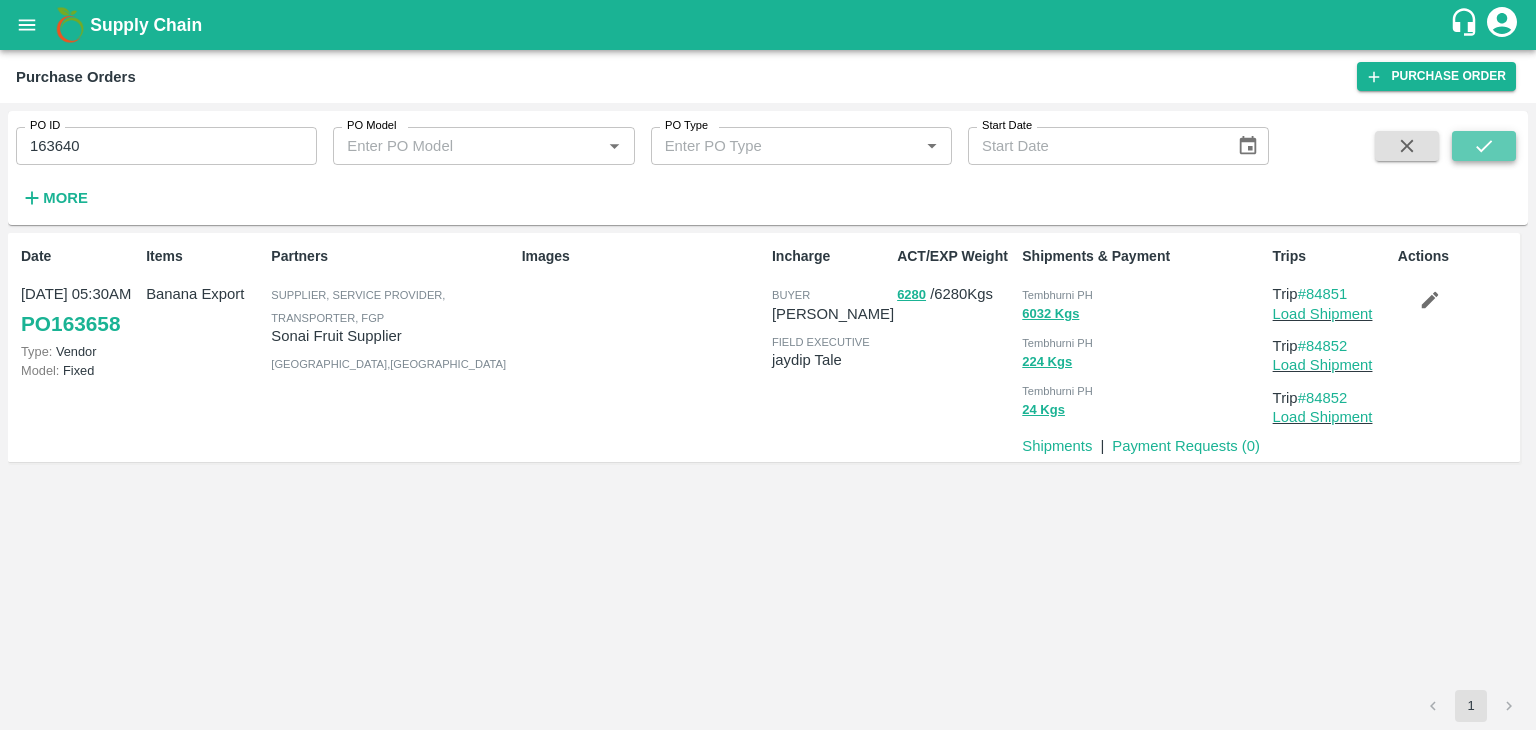 click at bounding box center [1484, 146] 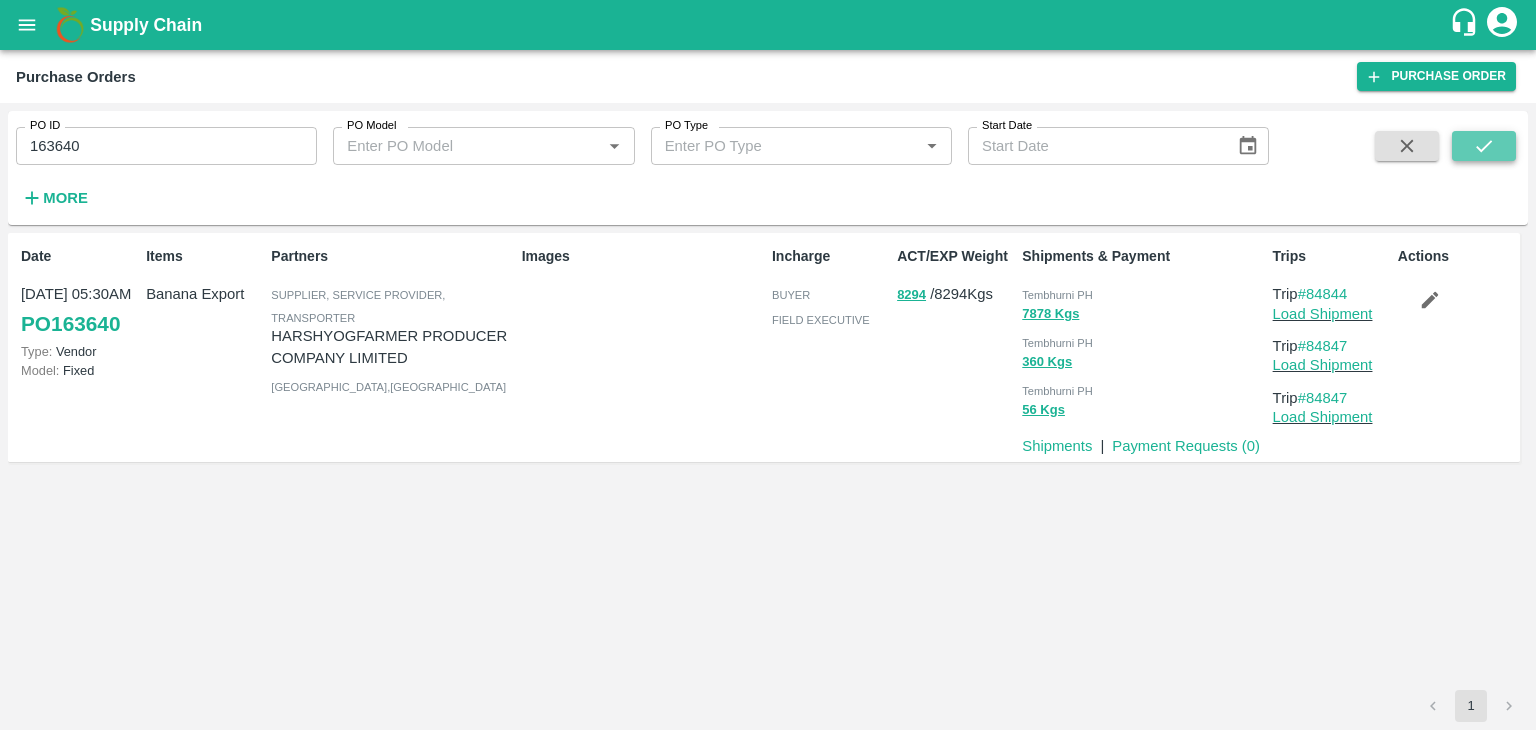 click at bounding box center (1484, 146) 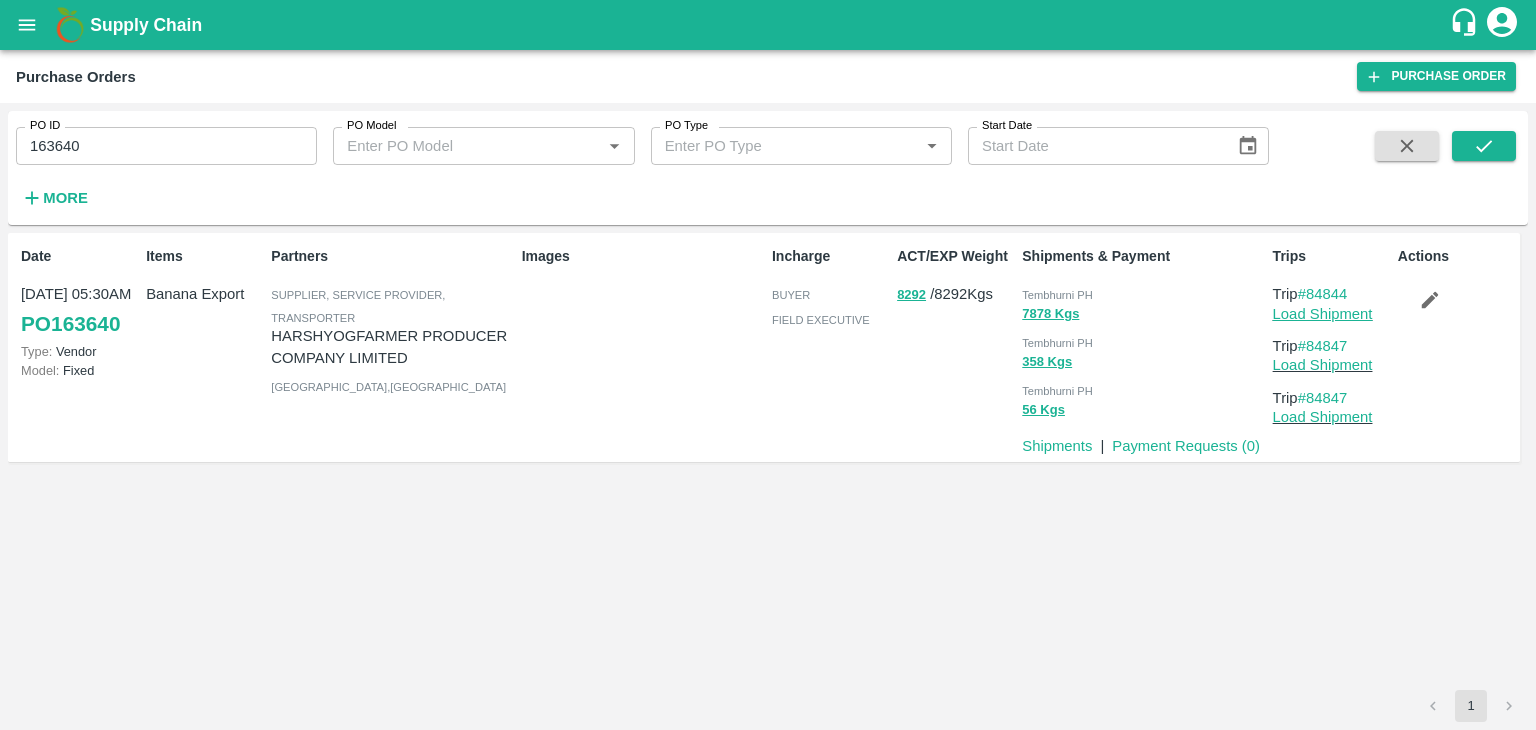 click on "Load Shipment" at bounding box center [1323, 314] 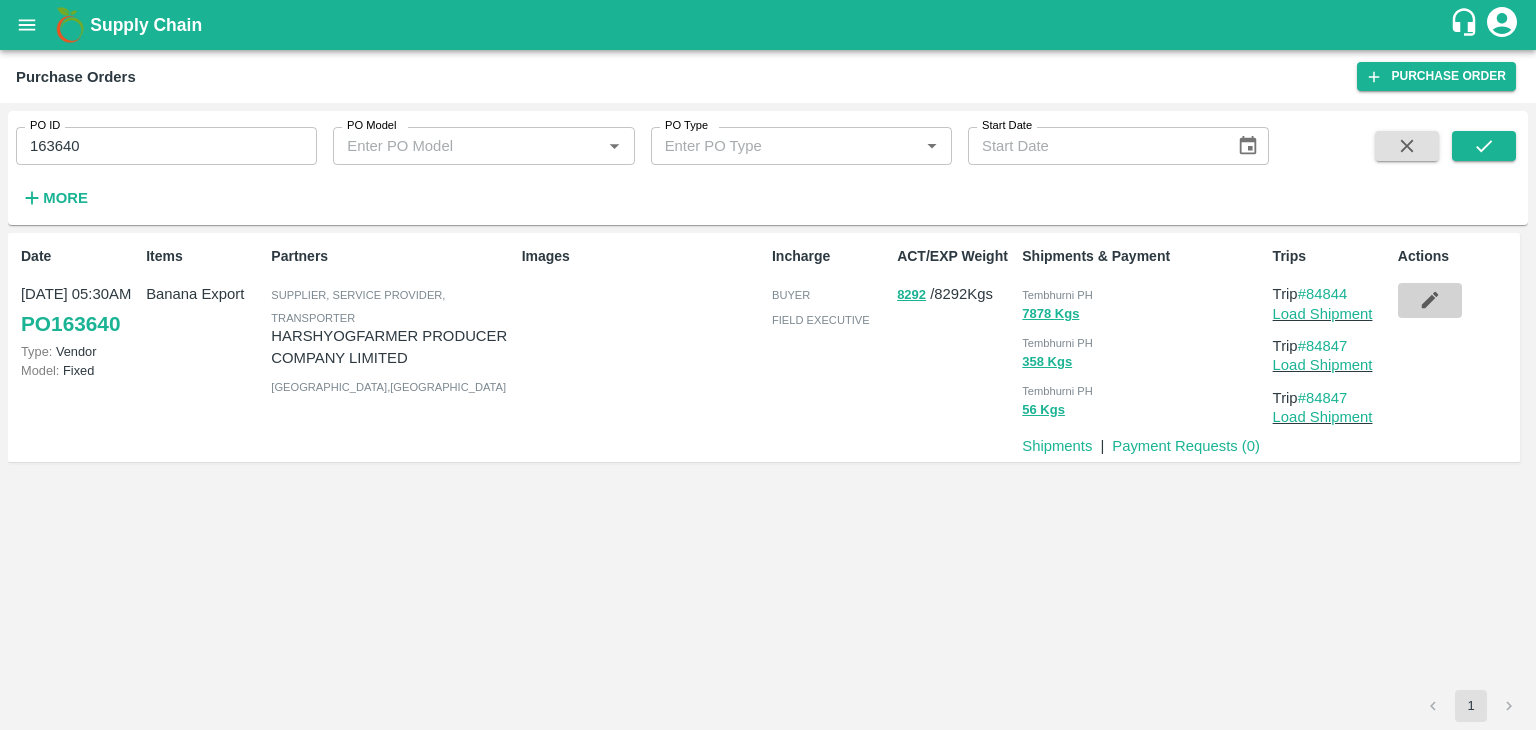 click 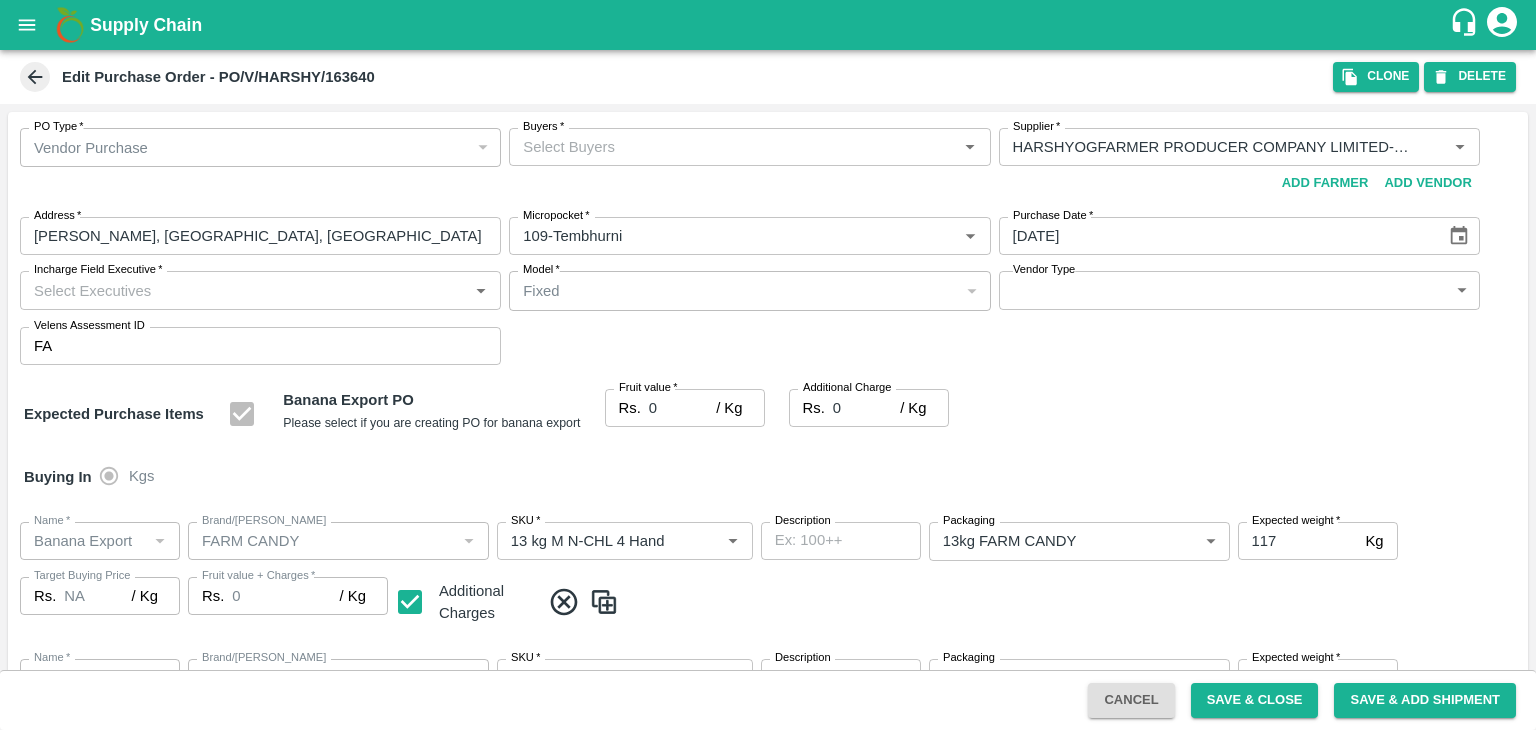 click on "Buyers   *" at bounding box center (749, 147) 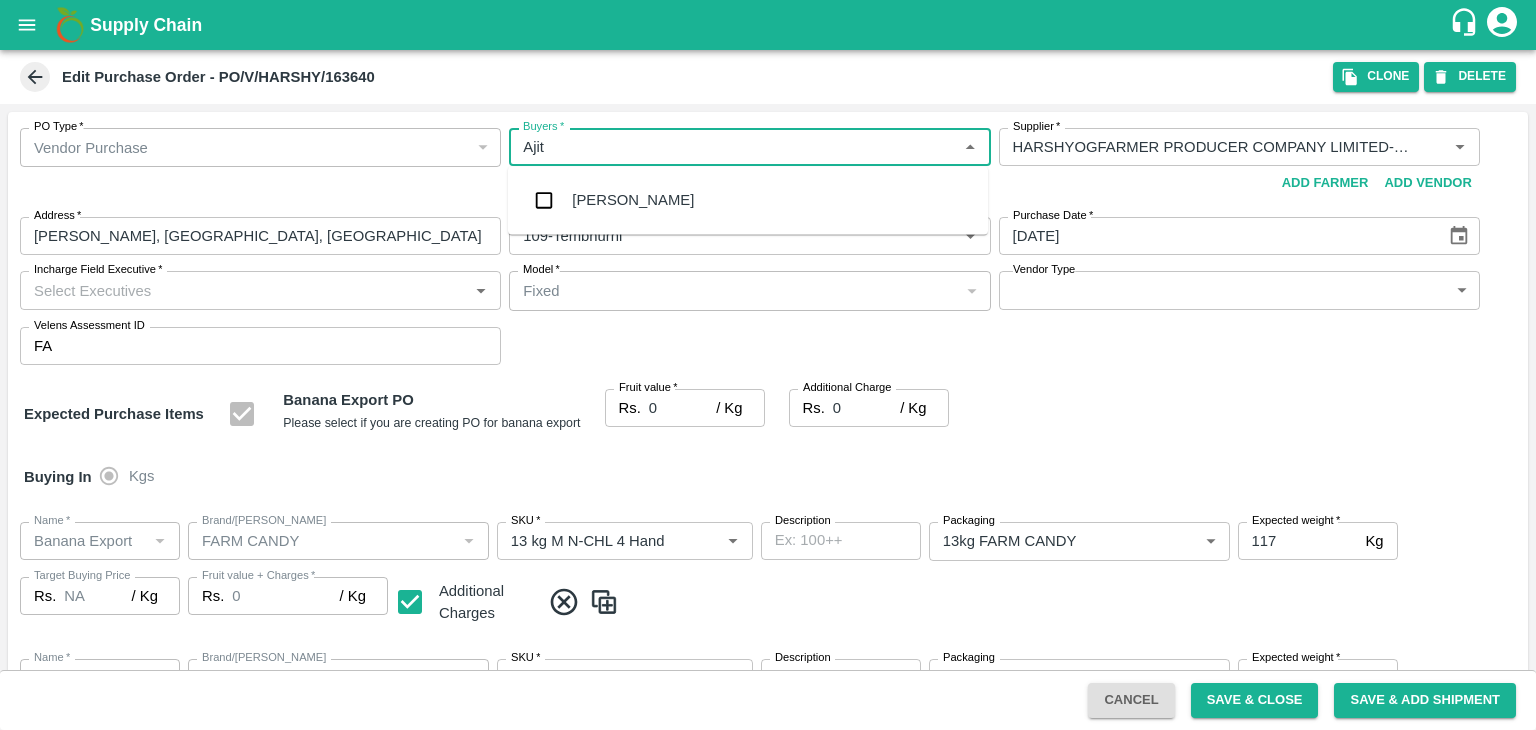 click on "Ajit Otari" at bounding box center [748, 200] 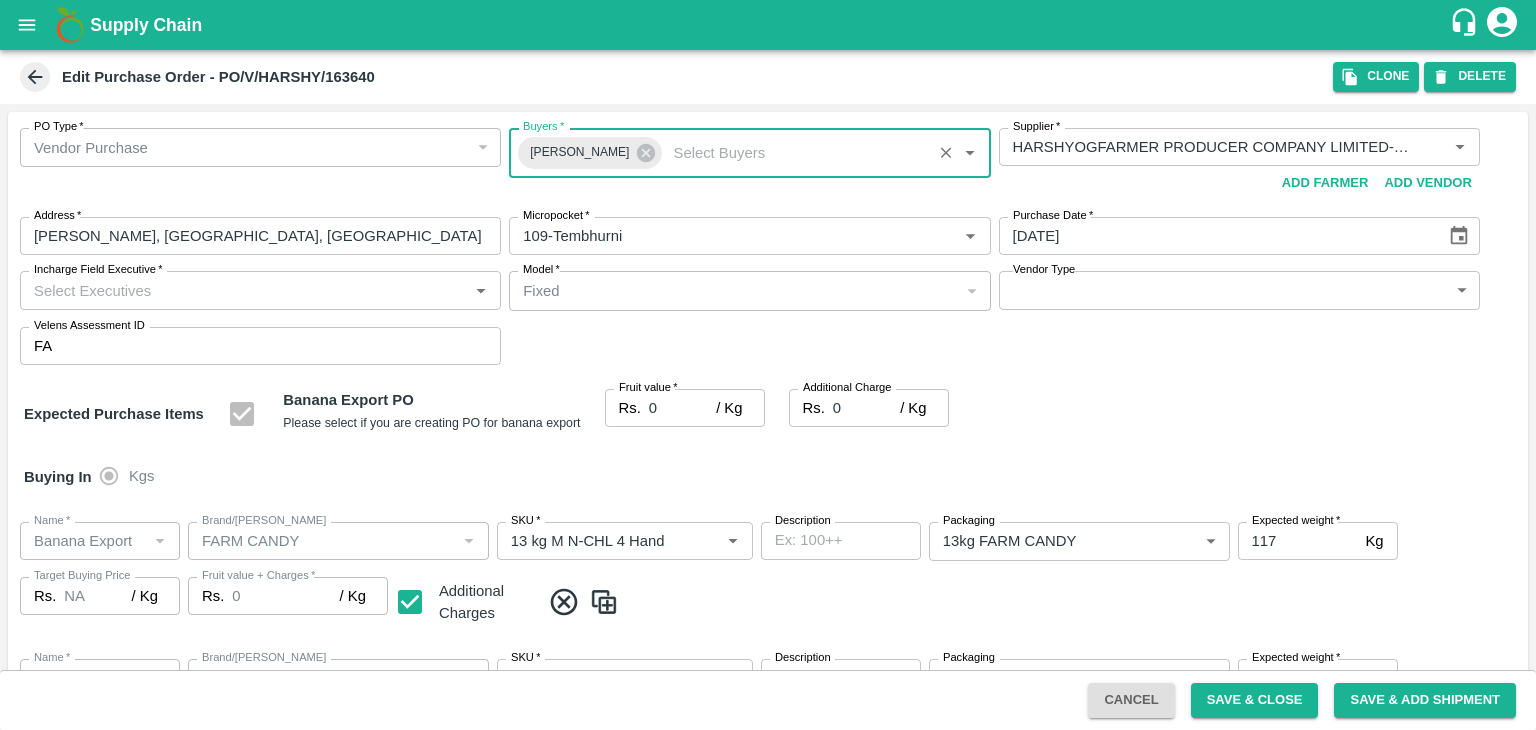 click on "Incharge Field Executive   *" at bounding box center (244, 290) 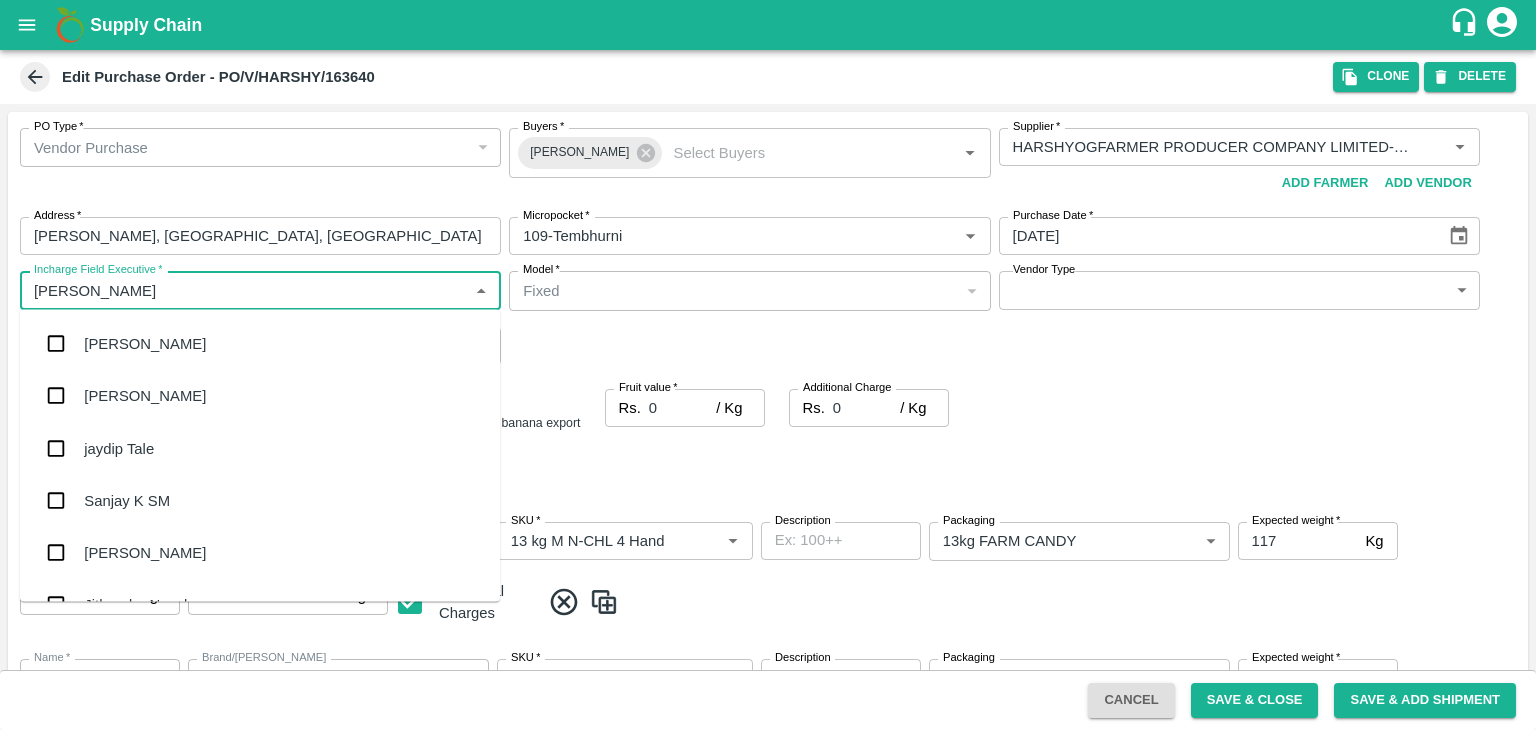 click on "jaydip Tale" at bounding box center (260, 448) 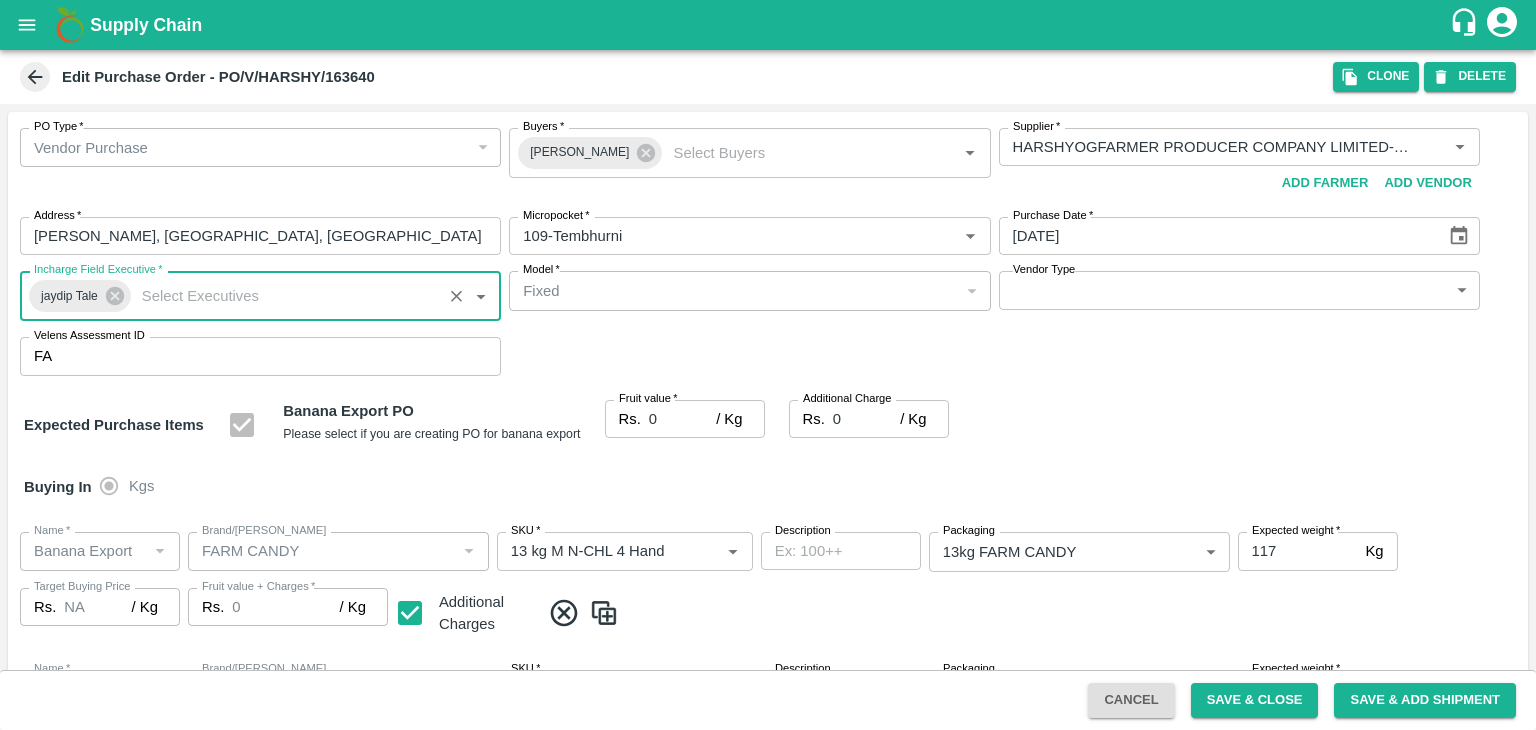 click on "Supply Chain Edit Purchase Order - PO/V/HARSHY/163640 Clone DELETE PO Type   * Vendor Purchase 2 PO Type Buyers   * Ajit Otari Buyers   * Supplier   * Supplier   * Add Vendor Add Farmer Address   * Sangavi, Solapur, karmala , Maharashtra Address Micropocket   * Micropocket   * Purchase Date   * 16/07/2025 Purchase Date Incharge Field Executive   * jaydip Tale Incharge Field Executive   * Model   * Fixed Fixed Model Vendor Type ​ Vendor Type Velens Assessment ID FA Velens Assessment ID Expected Purchase Items Banana Export PO Please select if you are creating PO for banana export Fruit value   * Rs. 0 / Kg Fruit value Additional Charge Rs. 0 / Kg Additional Charge Buying In Kgs Name   * Name   * Brand/Marka Brand/Marka SKU   * SKU   * Description x Description Packaging 13kg FARM CANDY 466 Packaging Expected weight   * 117 Kg Expected weight Target Buying Price Rs. NA / Kg Target Buying Price Fruit value + Charges   * Rs. 0 / Kg Fruit value + Charges Additional Charges *" at bounding box center (768, 365) 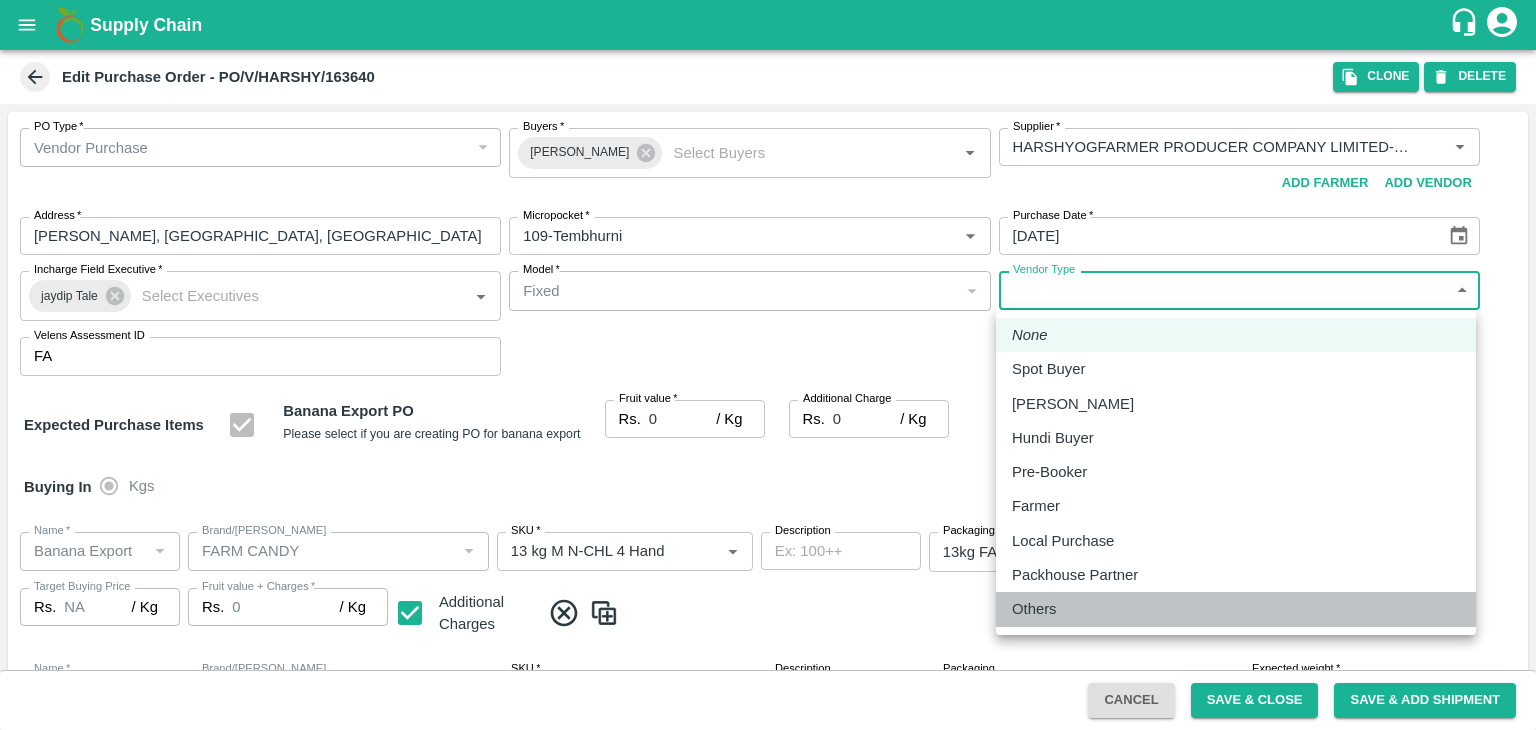 click on "Others" at bounding box center (1034, 609) 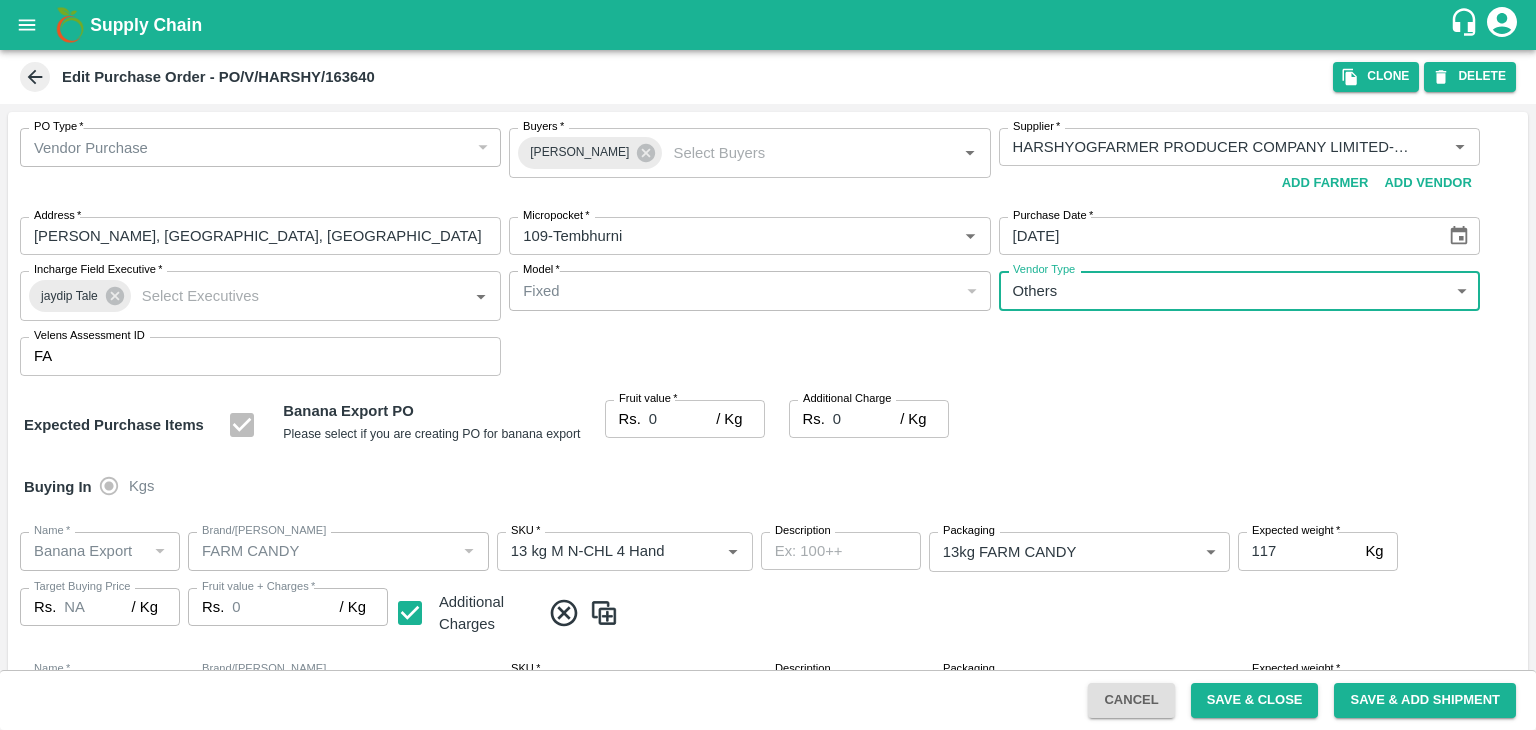 click on "0" at bounding box center [682, 419] 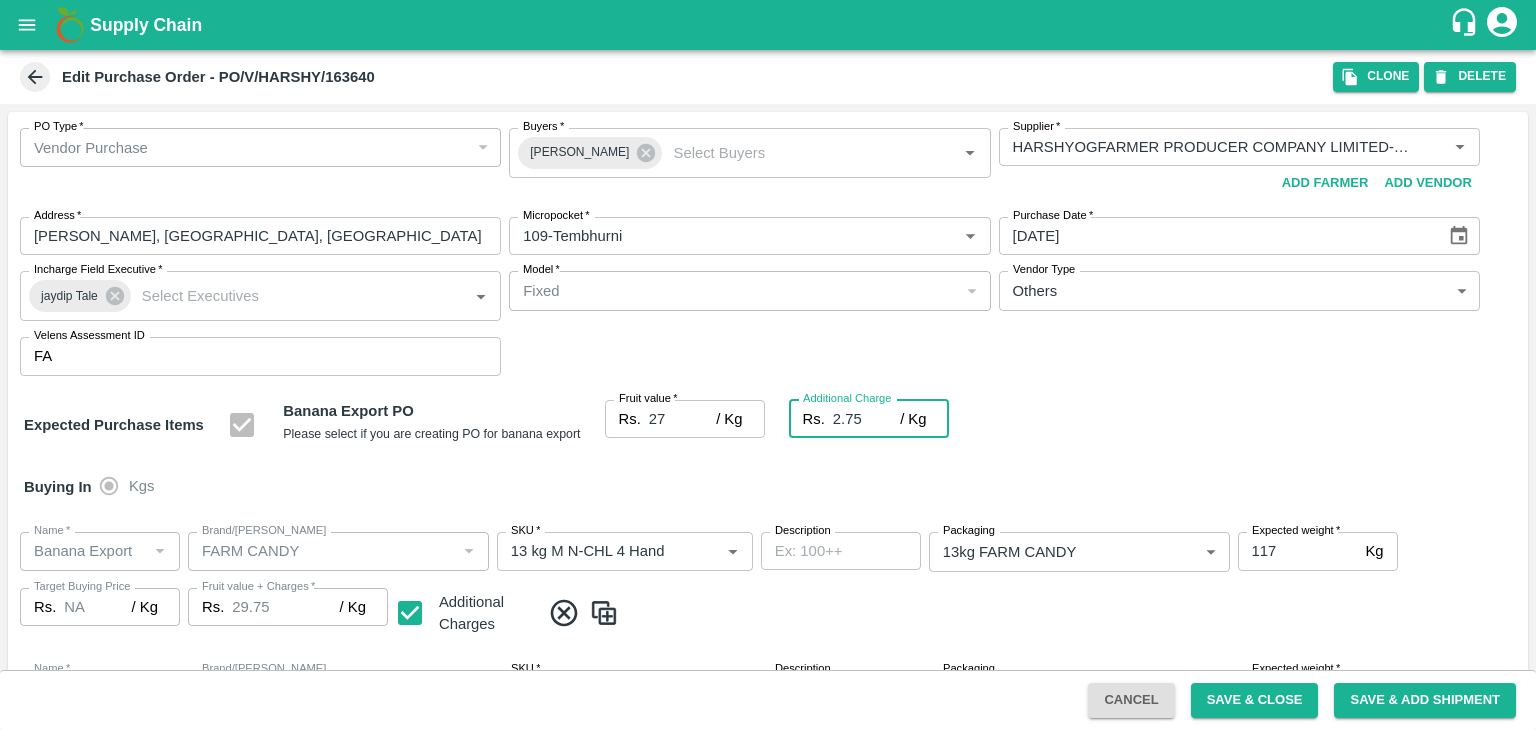 click on "Buying In Kgs" at bounding box center (768, 487) 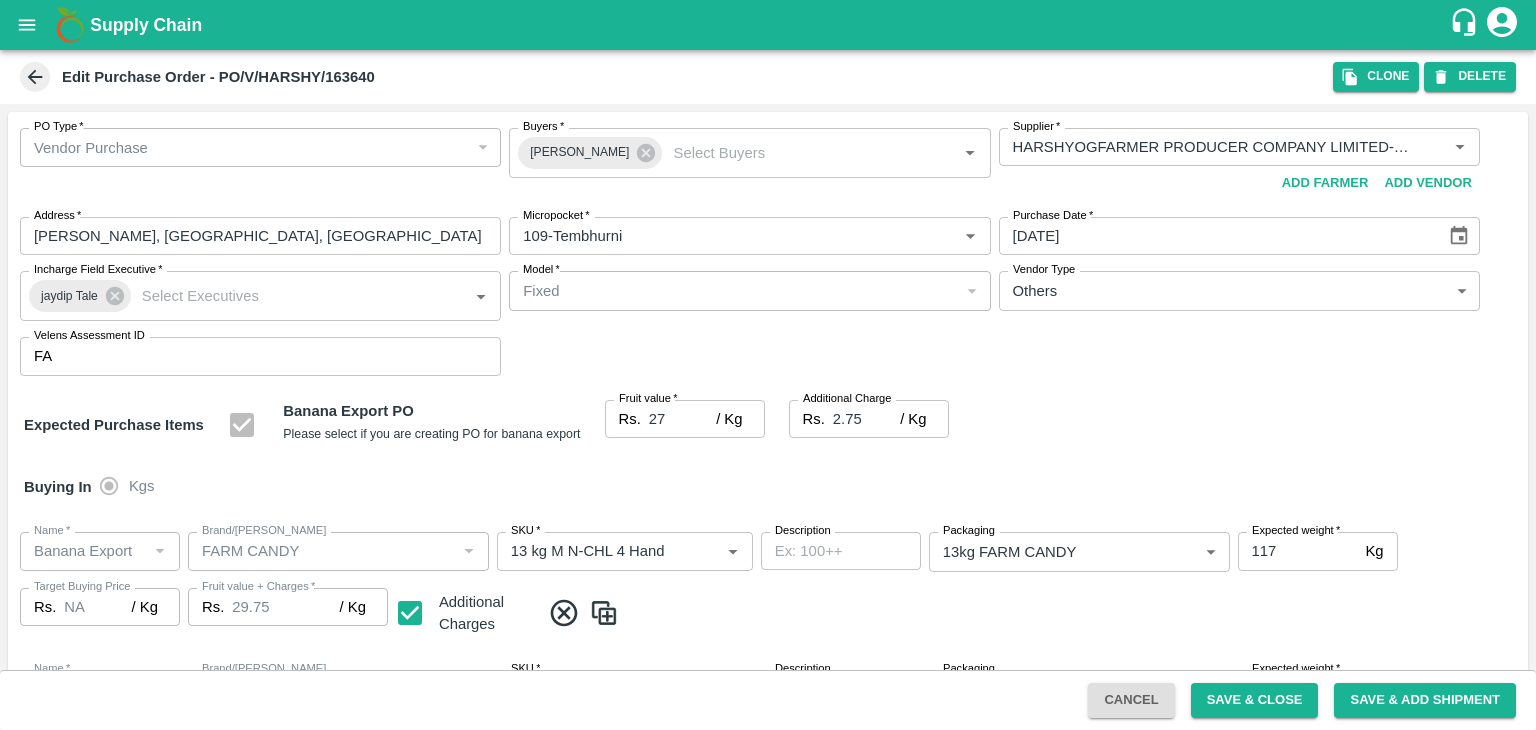 scroll, scrollTop: 1060, scrollLeft: 0, axis: vertical 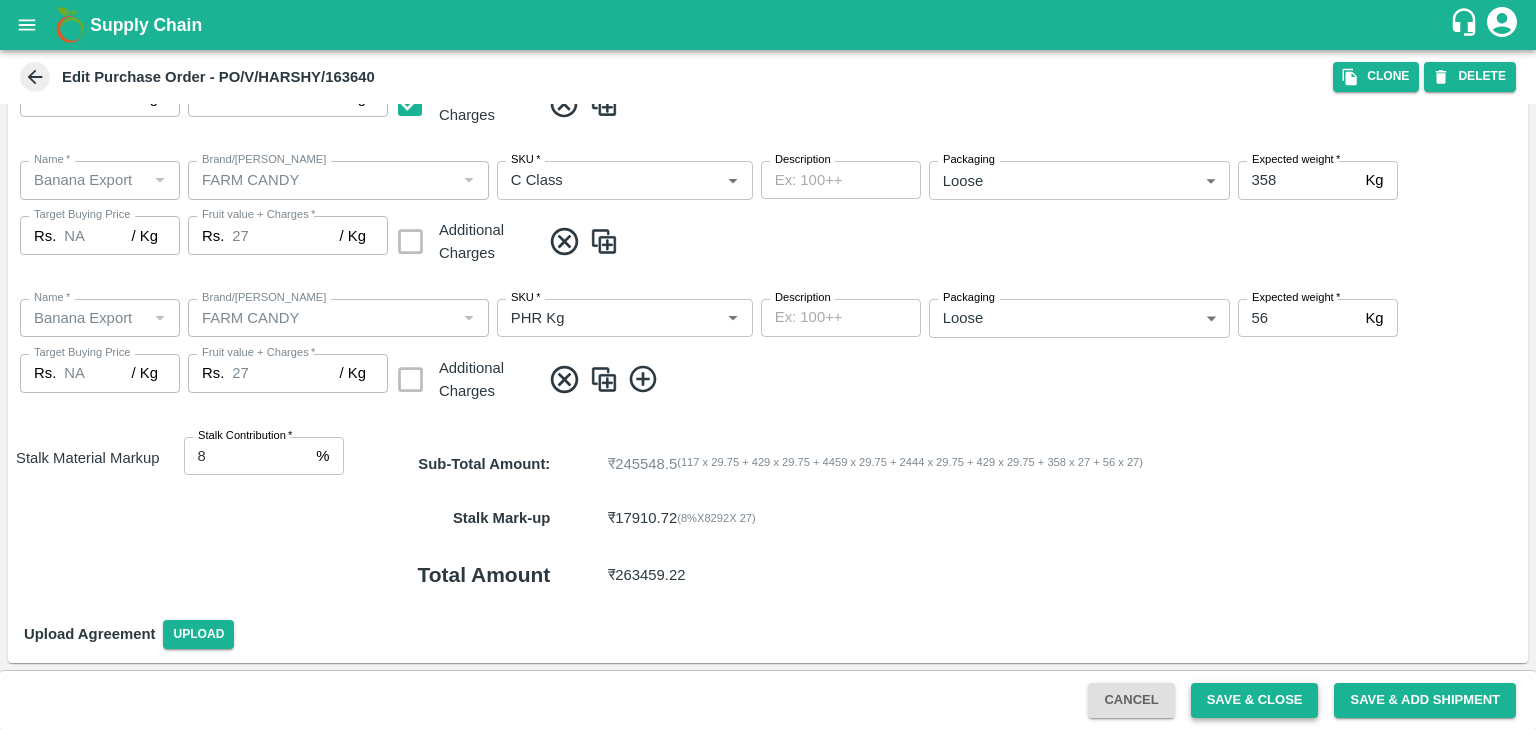 click on "Save & Close" at bounding box center [1255, 700] 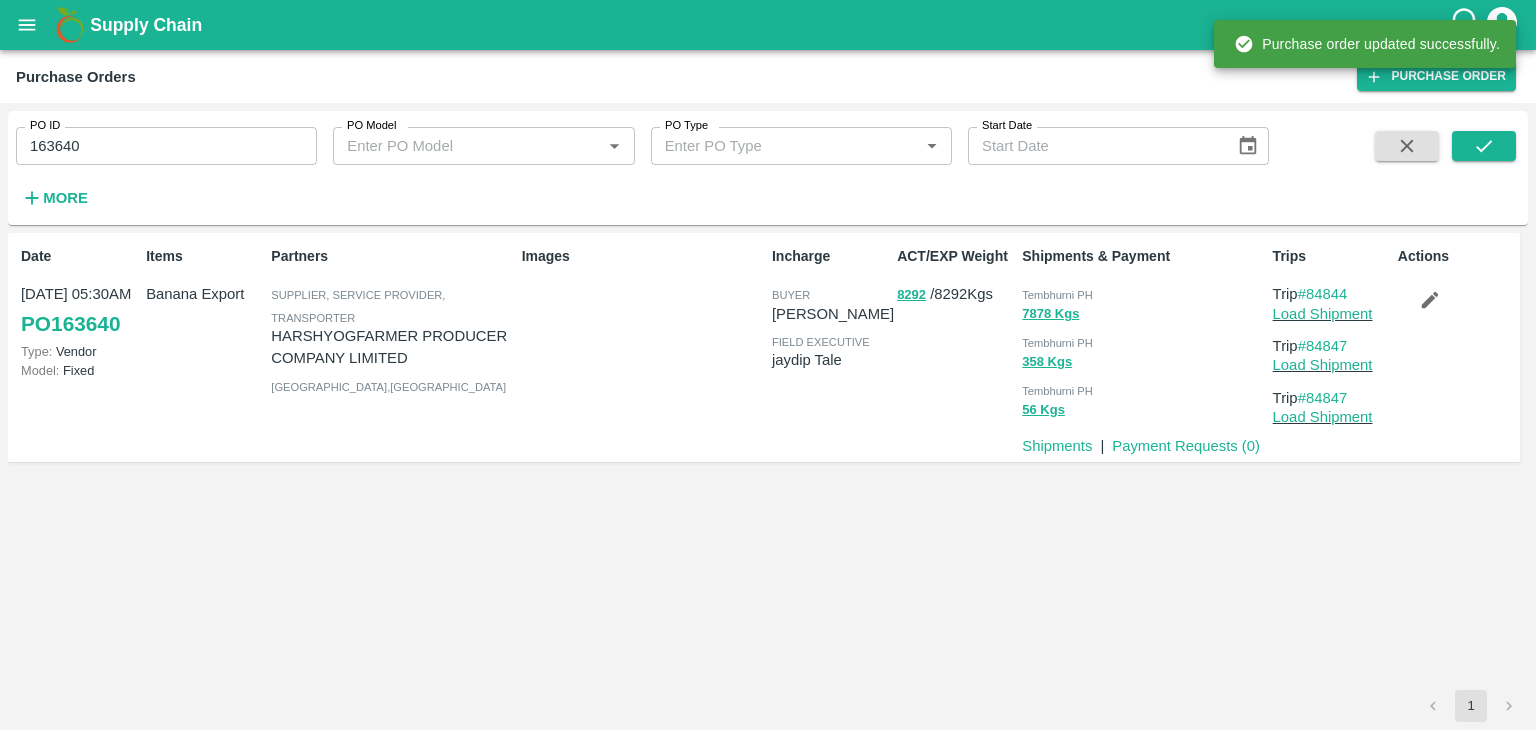 click on "163640" at bounding box center (166, 146) 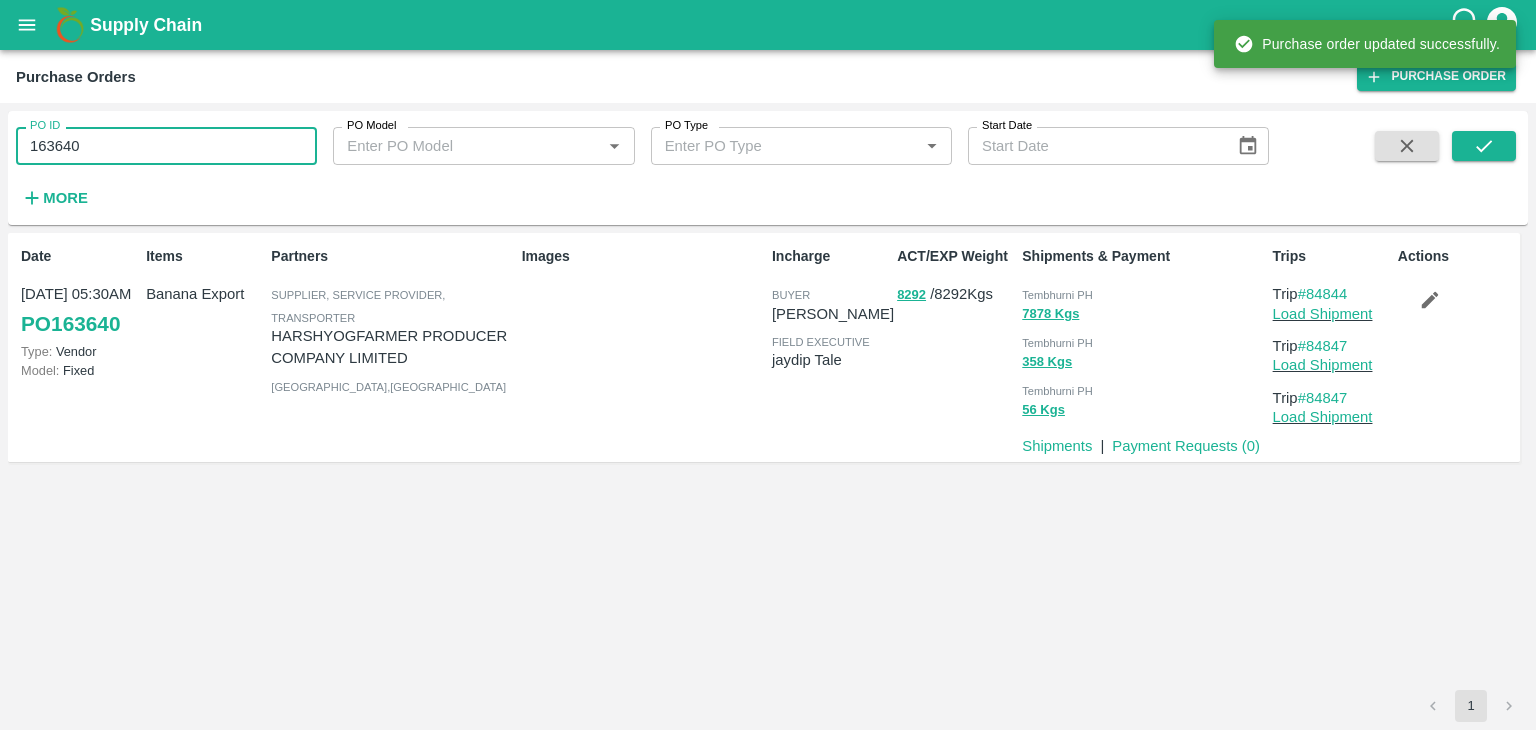 click on "163640" at bounding box center [166, 146] 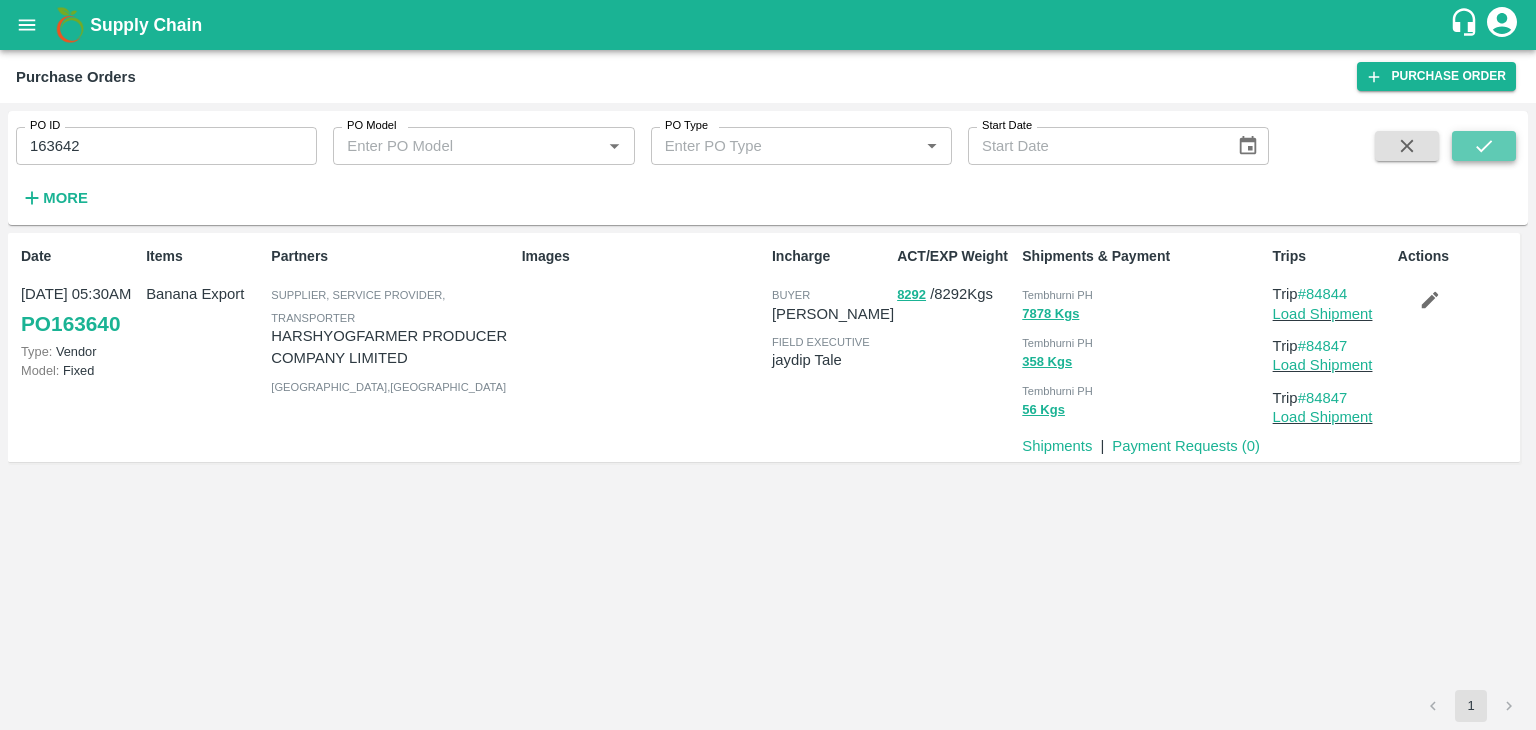 click at bounding box center [1484, 146] 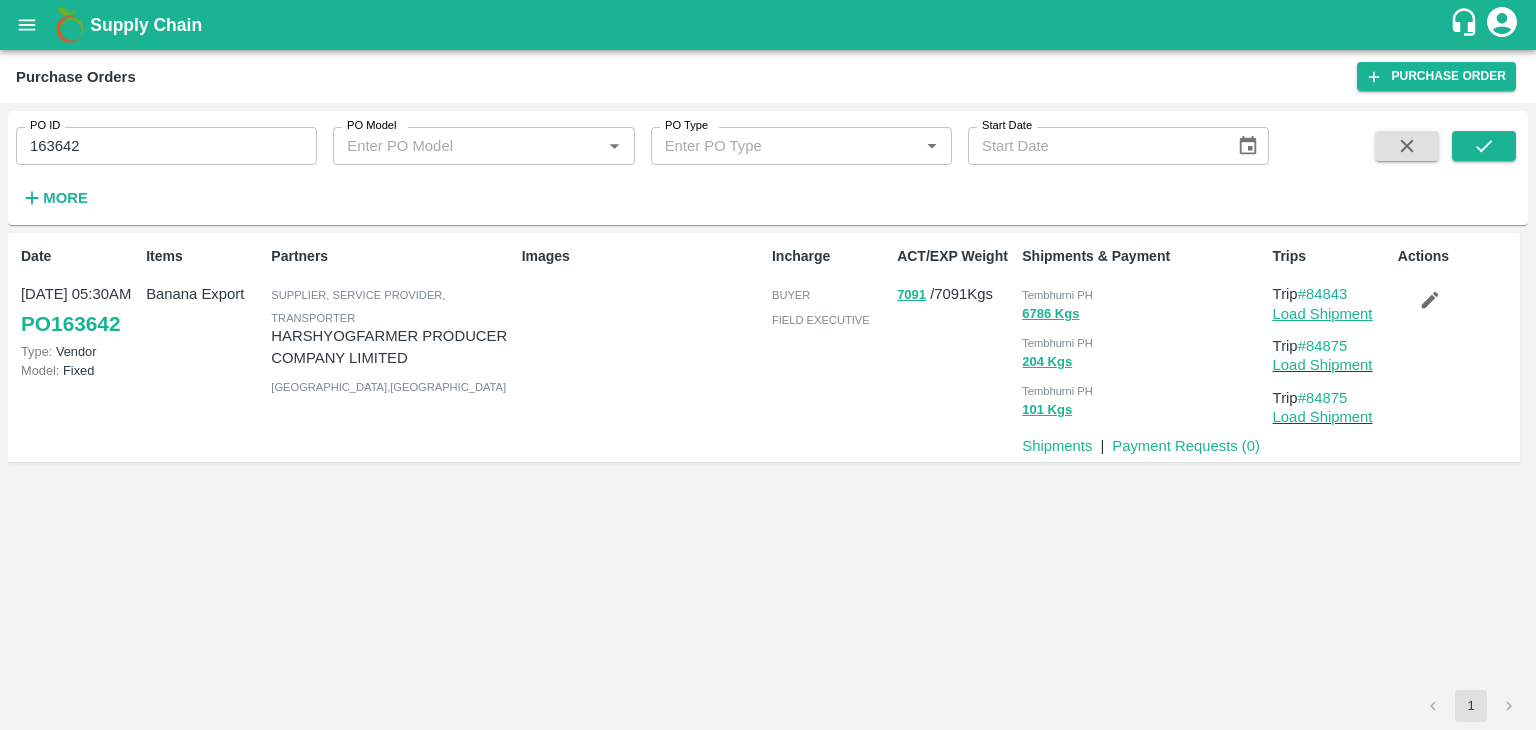 click on "Load Shipment" at bounding box center [1323, 314] 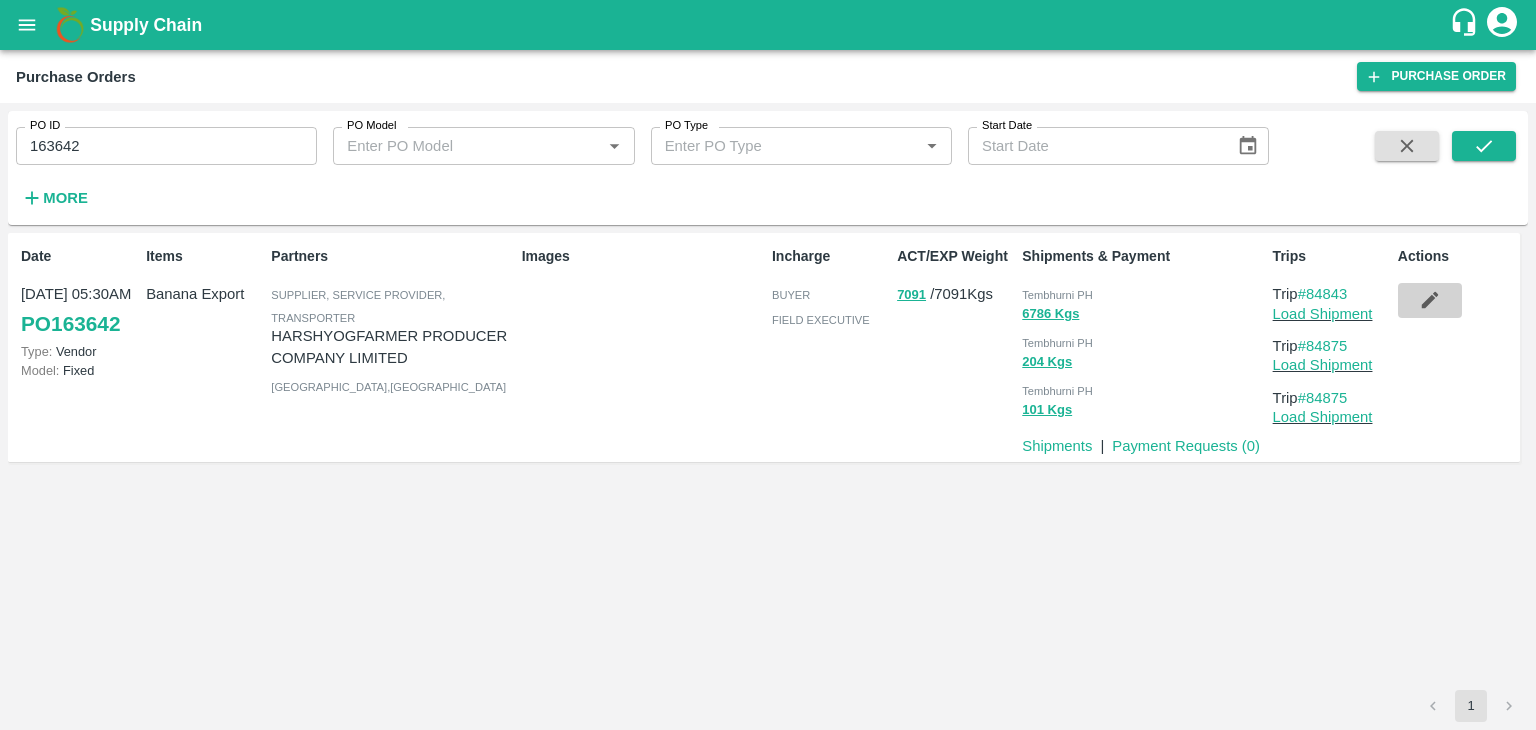 click 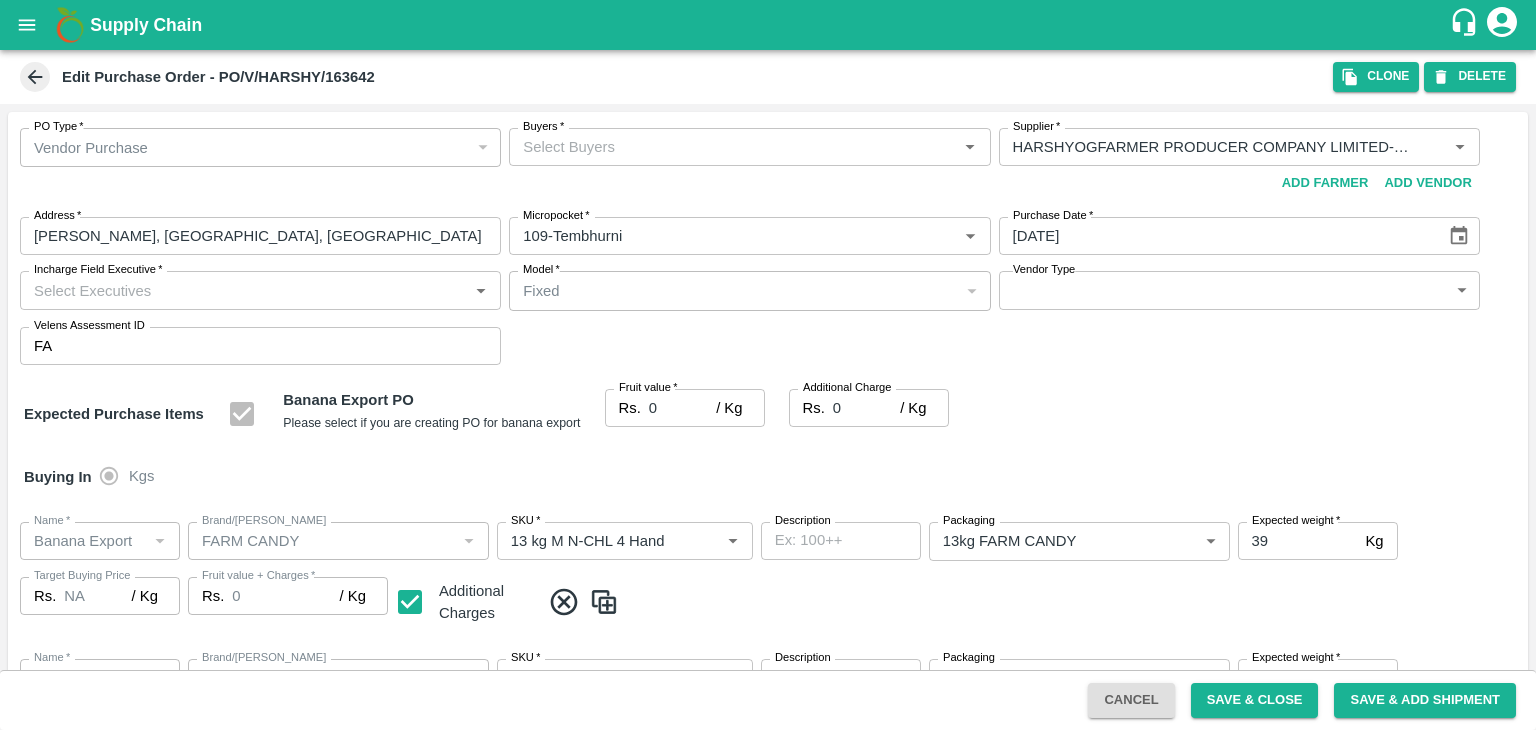 click on "Buyers   *" at bounding box center (733, 147) 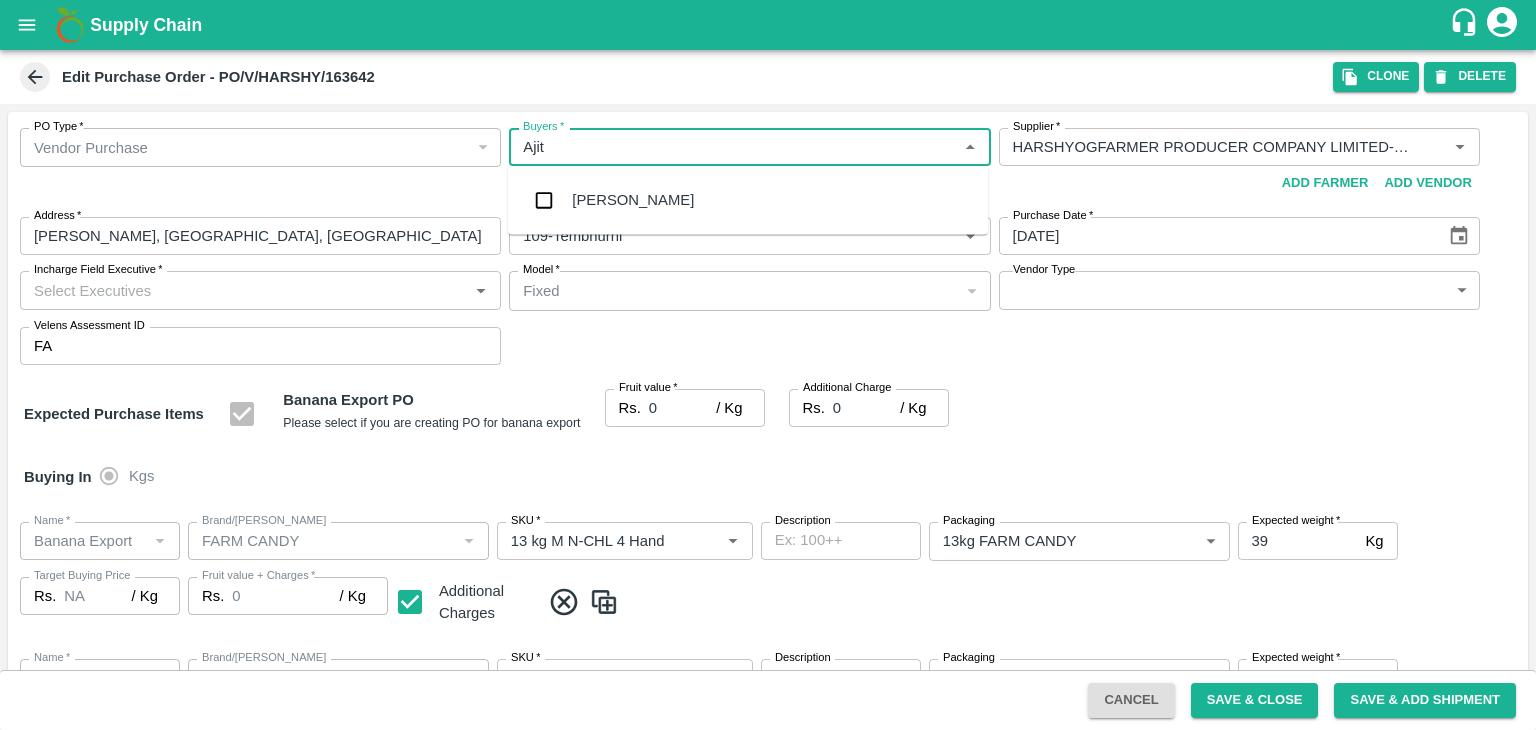 click on "Ajit Otari" at bounding box center (748, 200) 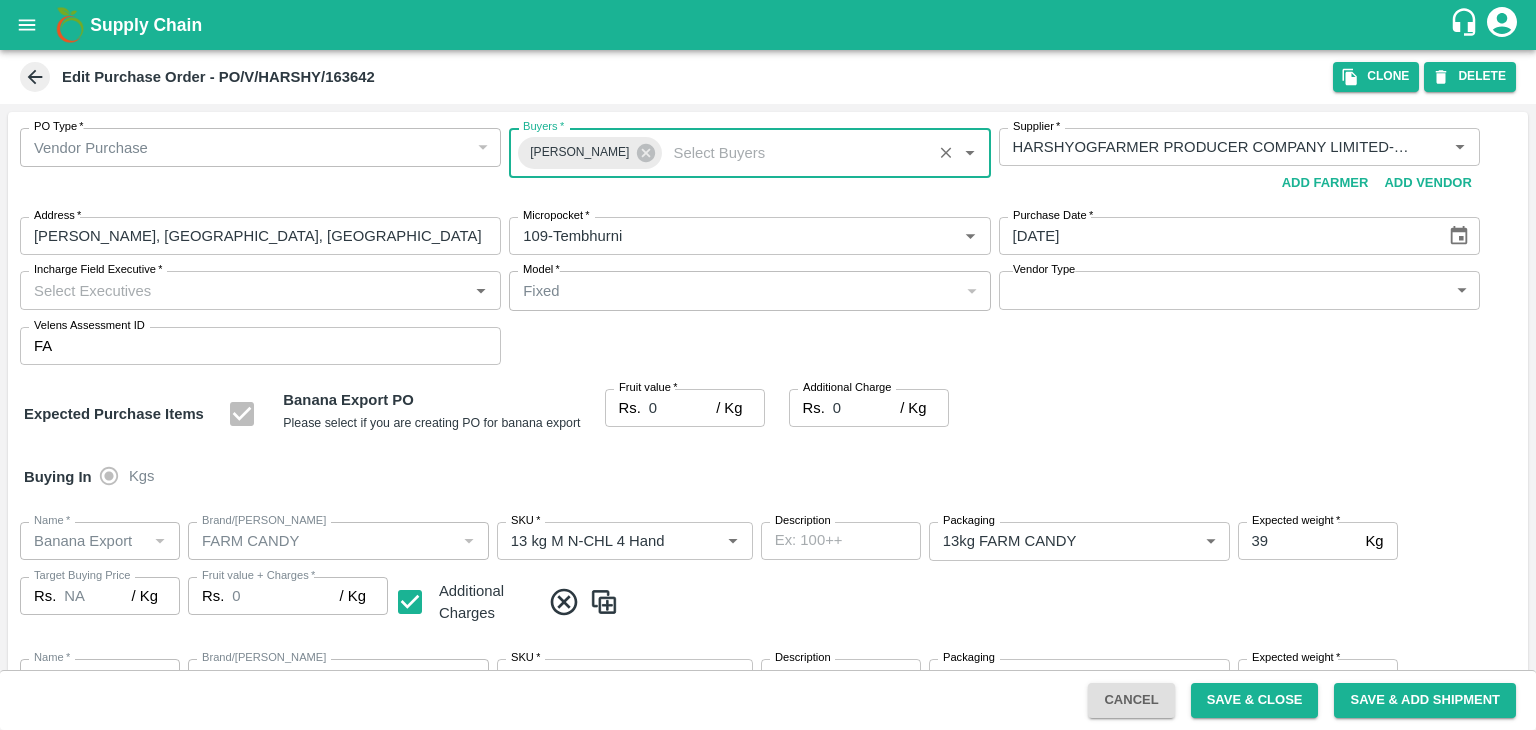 click on "Incharge Field Executive   *" at bounding box center (244, 290) 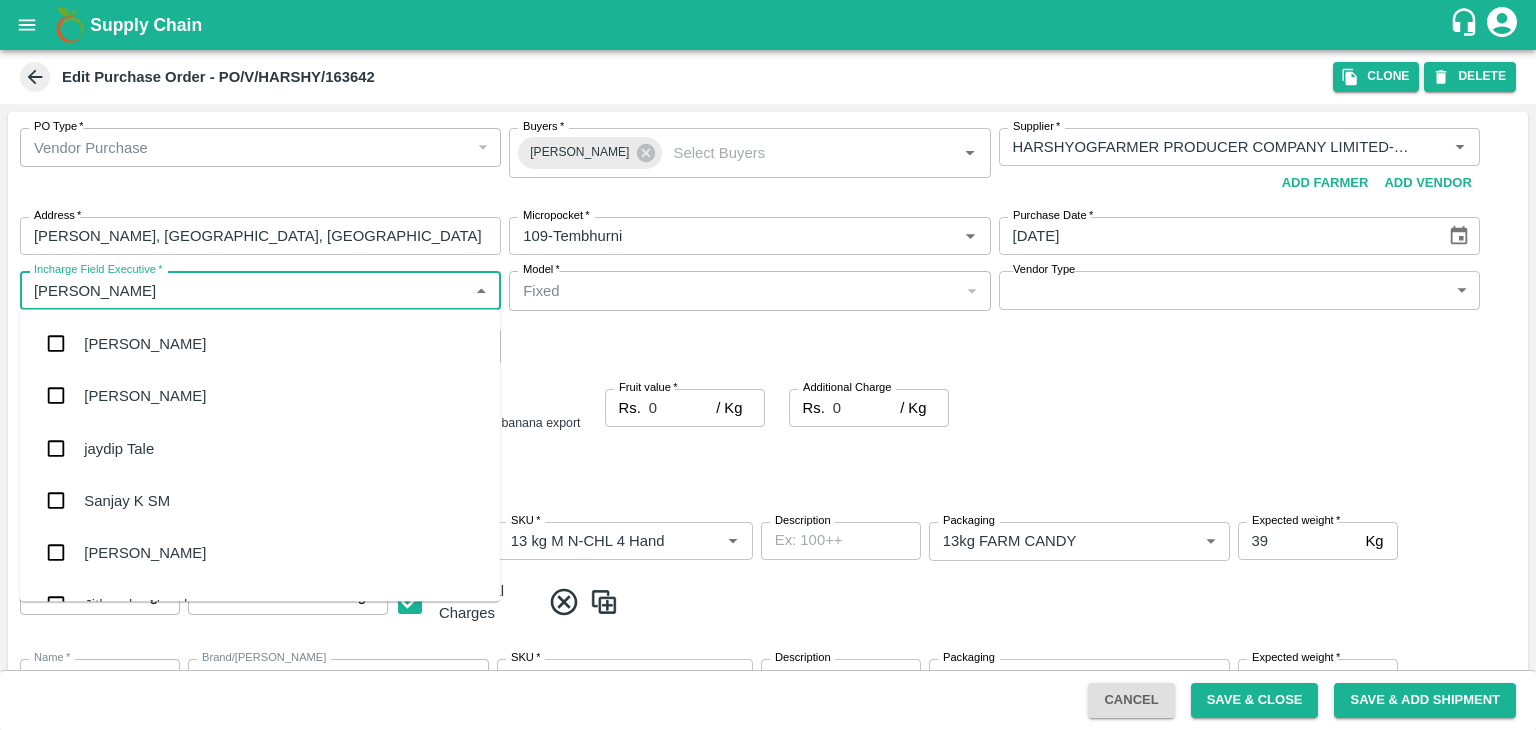click on "jaydip Tale" at bounding box center (260, 448) 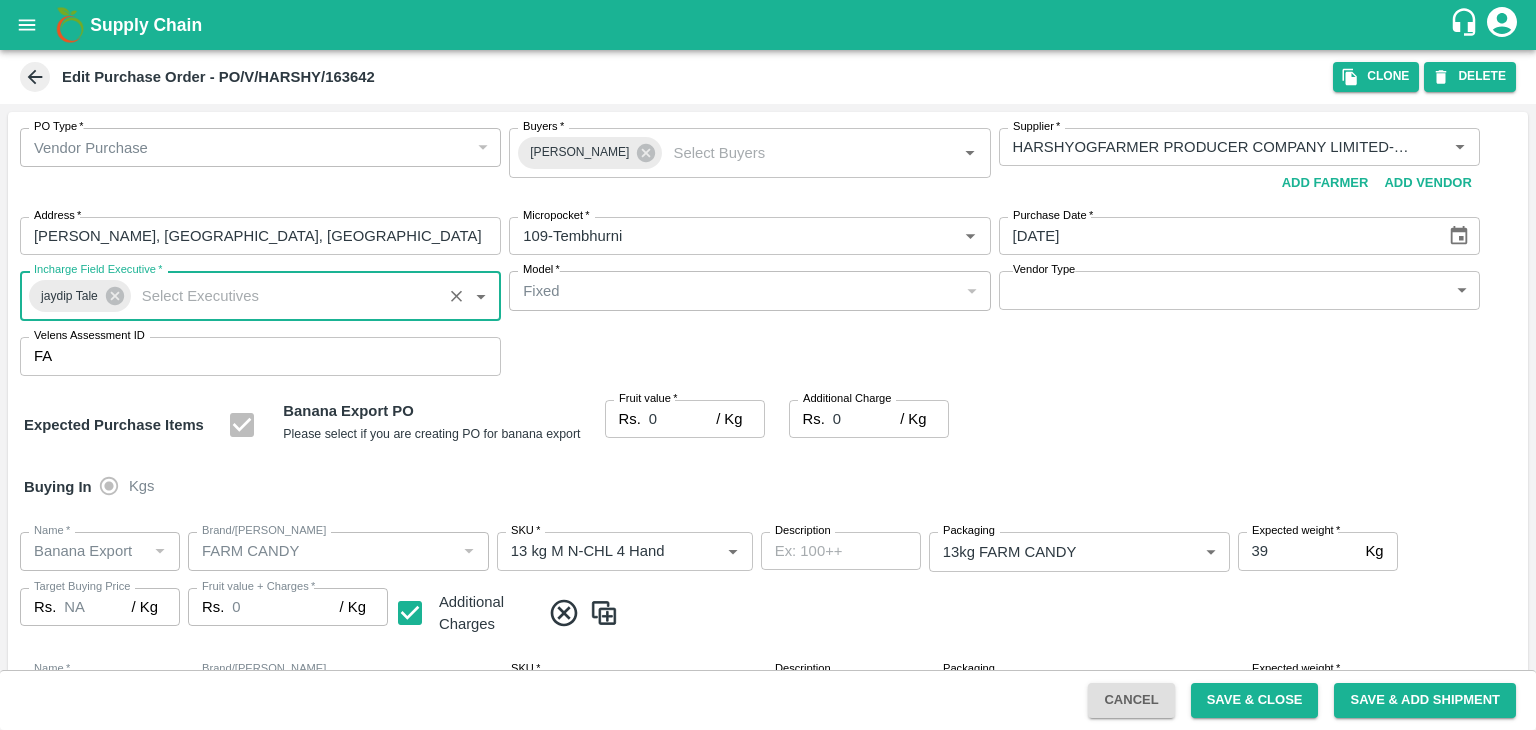 click on "Supply Chain Edit Purchase Order - PO/V/HARSHY/163642 Clone DELETE PO Type   * Vendor Purchase 2 PO Type Buyers   * Ajit Otari Buyers   * Supplier   * Supplier   * Add Vendor Add Farmer Address   * Sangavi, Solapur, karmala , Maharashtra Address Micropocket   * Micropocket   * Purchase Date   * 16/07/2025 Purchase Date Incharge Field Executive   * jaydip Tale Incharge Field Executive   * Model   * Fixed Fixed Model Vendor Type ​ Vendor Type Velens Assessment ID FA Velens Assessment ID Expected Purchase Items Banana Export PO Please select if you are creating PO for banana export Fruit value   * Rs. 0 / Kg Fruit value Additional Charge Rs. 0 / Kg Additional Charge Buying In Kgs Name   * Name   * Brand/Marka Brand/Marka SKU   * SKU   * Description x Description Packaging 13kg FARM CANDY 466 Packaging Expected weight   * 39 Kg Expected weight Target Buying Price Rs. NA / Kg Target Buying Price Fruit value + Charges   * Rs. 0 / Kg Fruit value + Charges Additional Charges *" at bounding box center [768, 365] 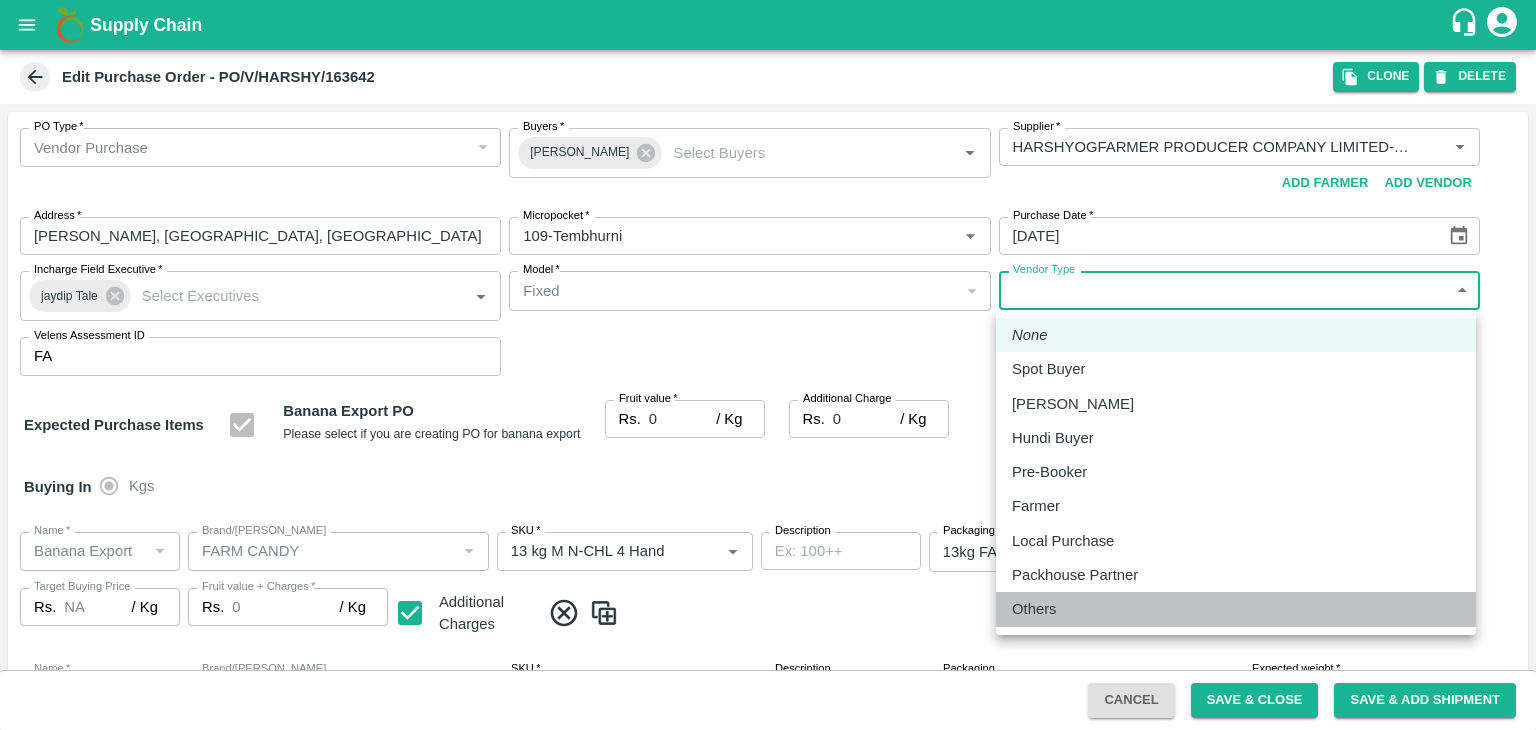 click on "Others" at bounding box center [1034, 609] 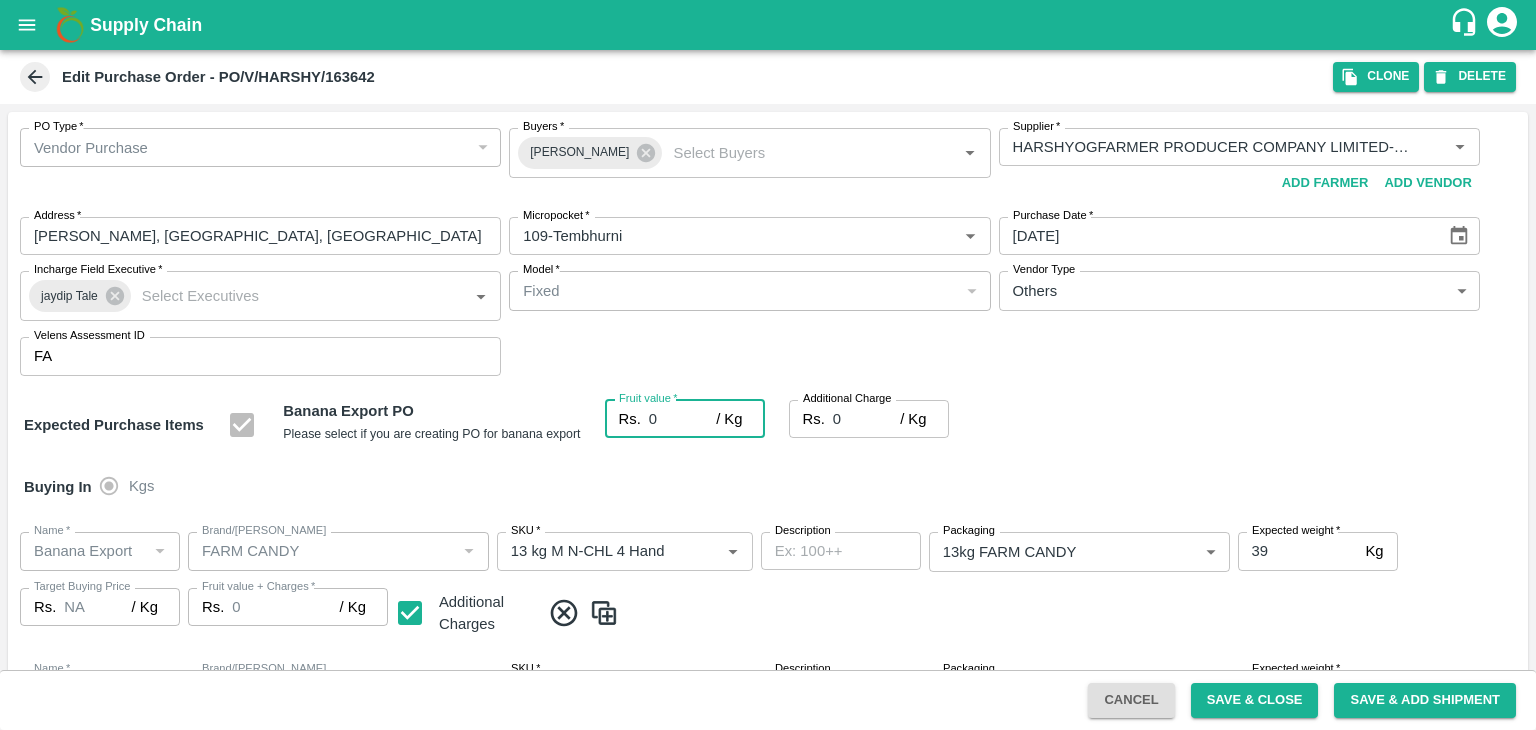 click on "0" at bounding box center (682, 419) 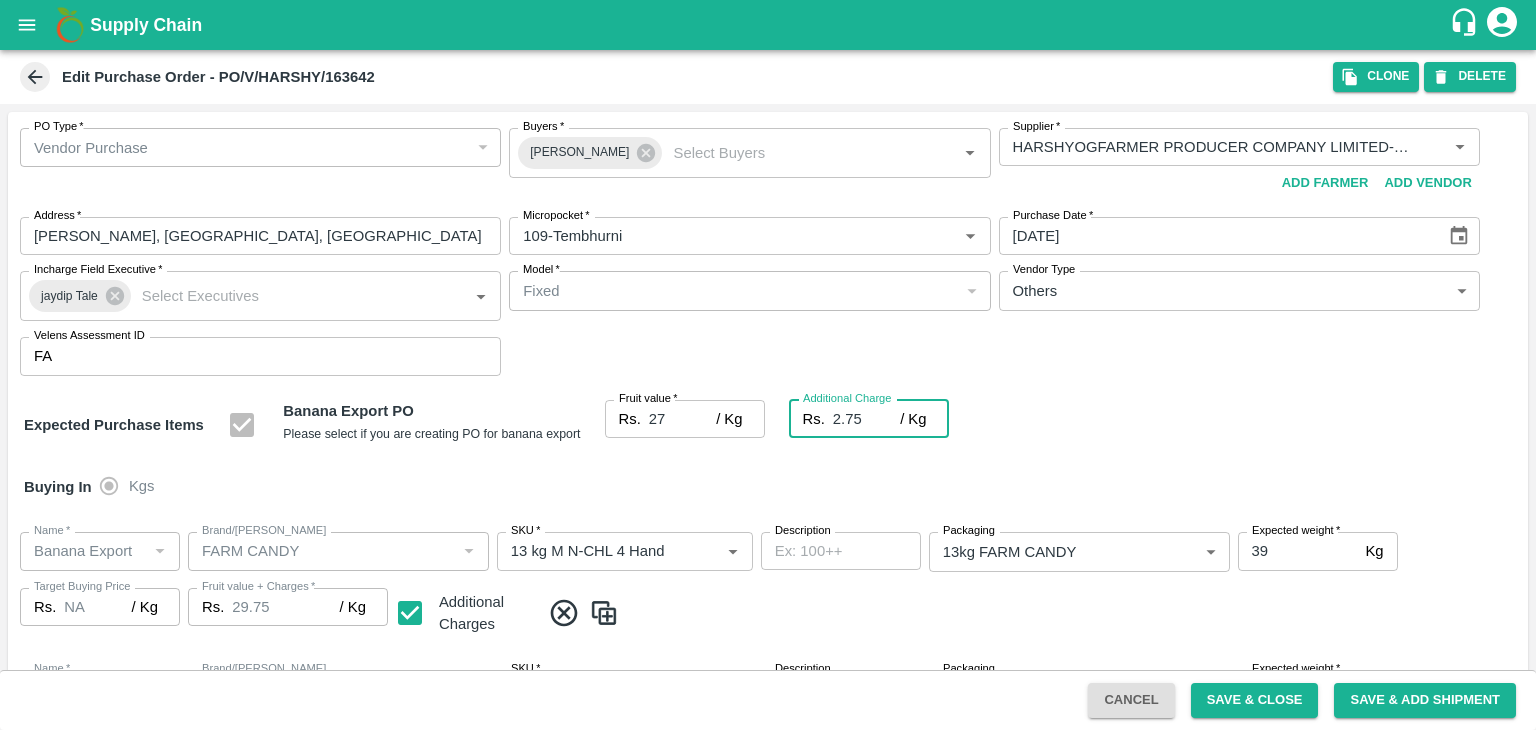 click on "Buying In Kgs" at bounding box center (768, 487) 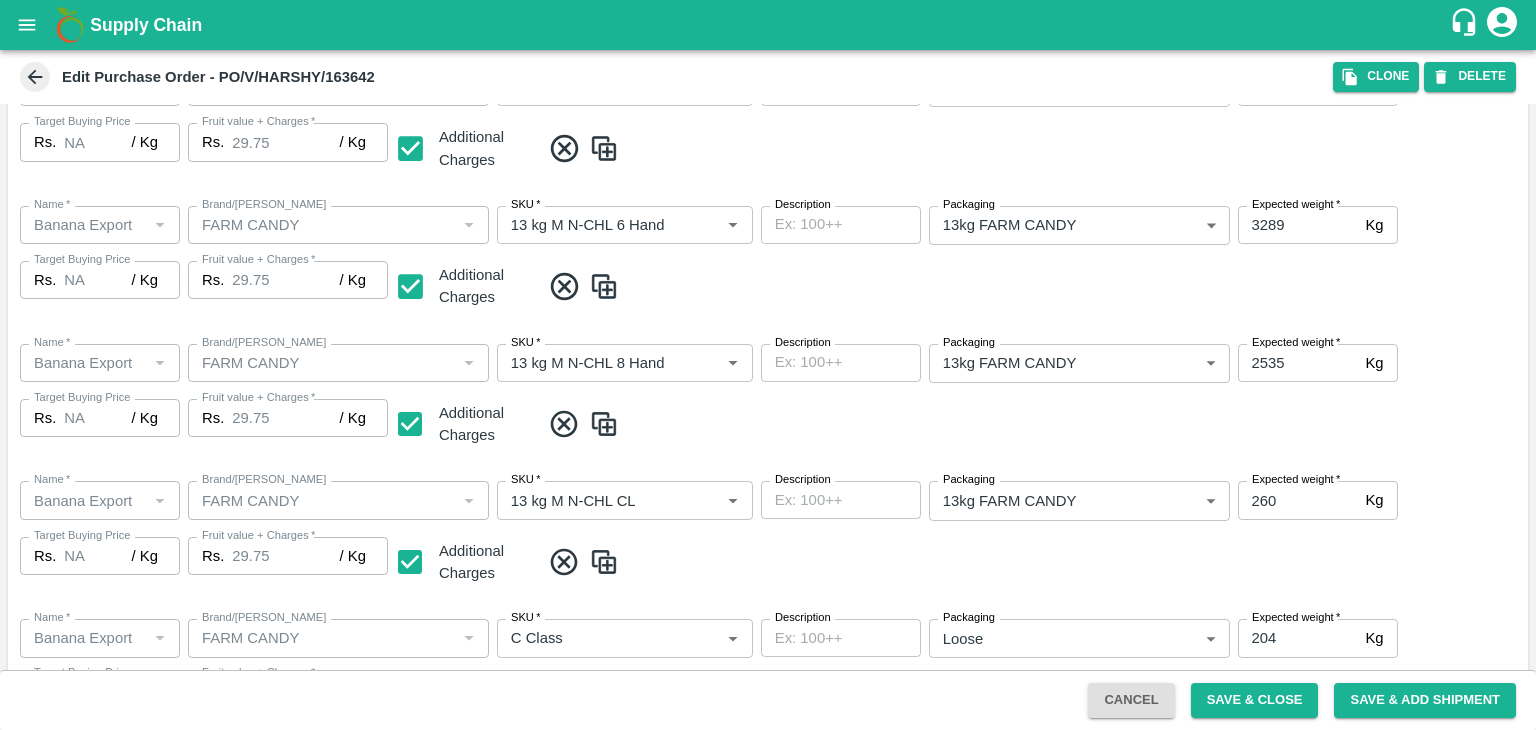 scroll, scrollTop: 1060, scrollLeft: 0, axis: vertical 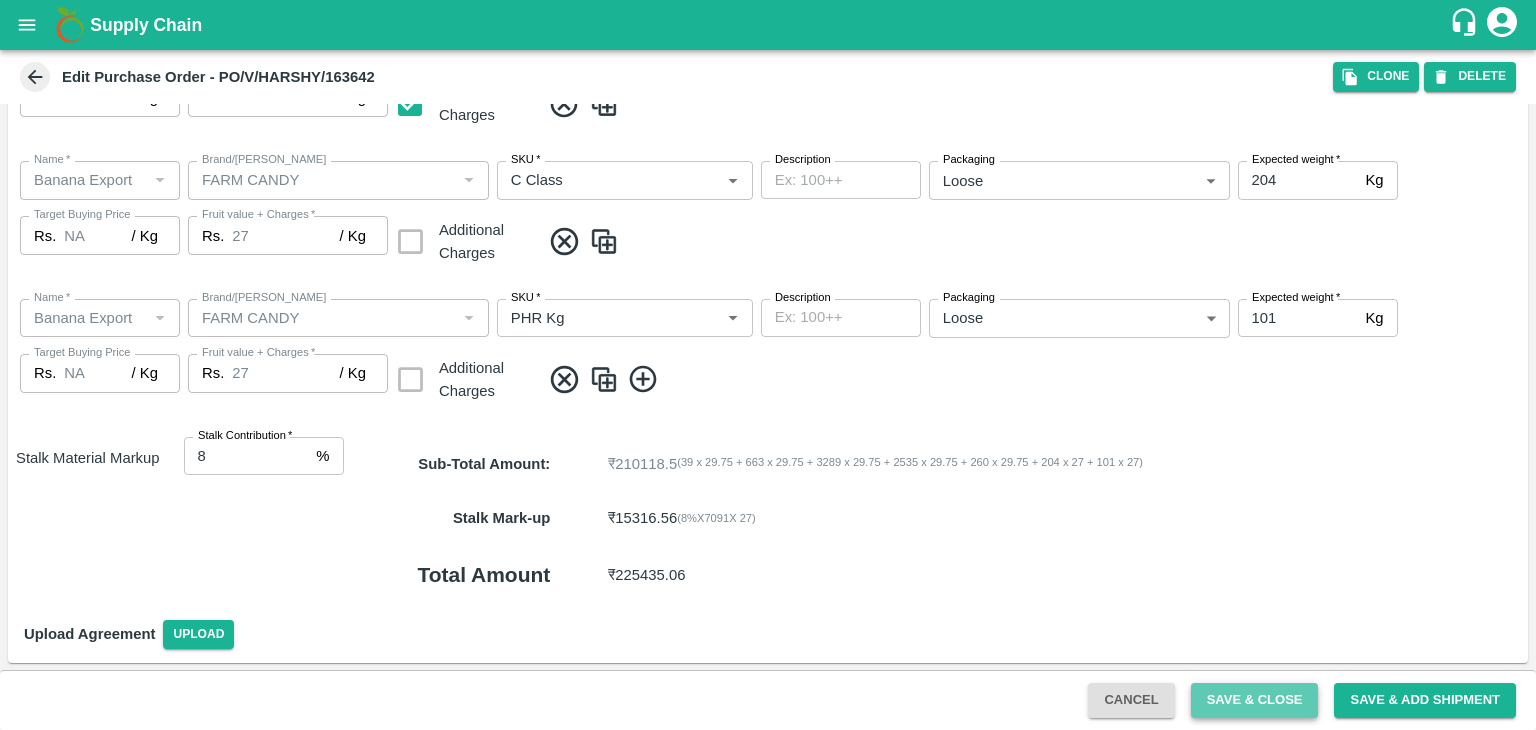 click on "Save & Close" at bounding box center [1255, 700] 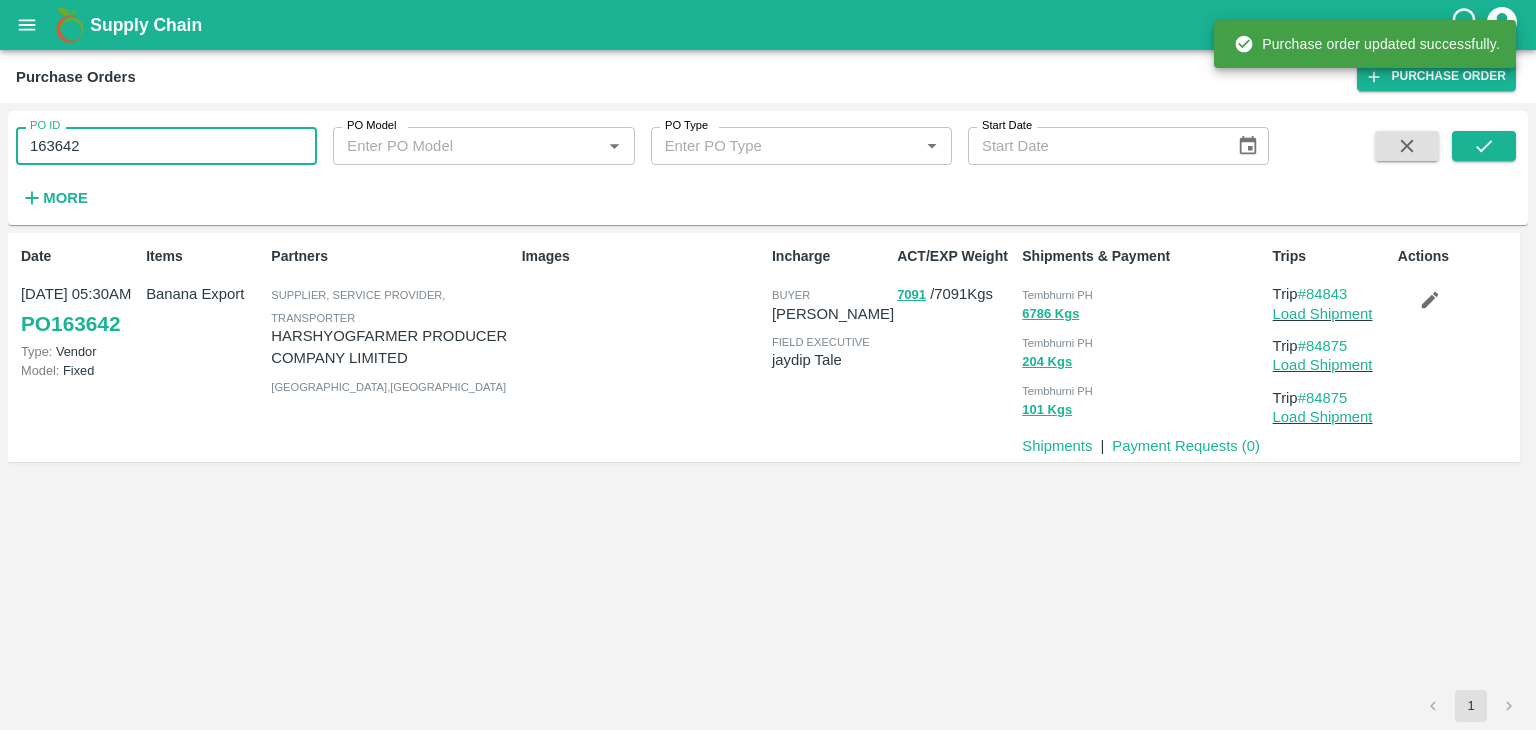 click on "163642" at bounding box center (166, 146) 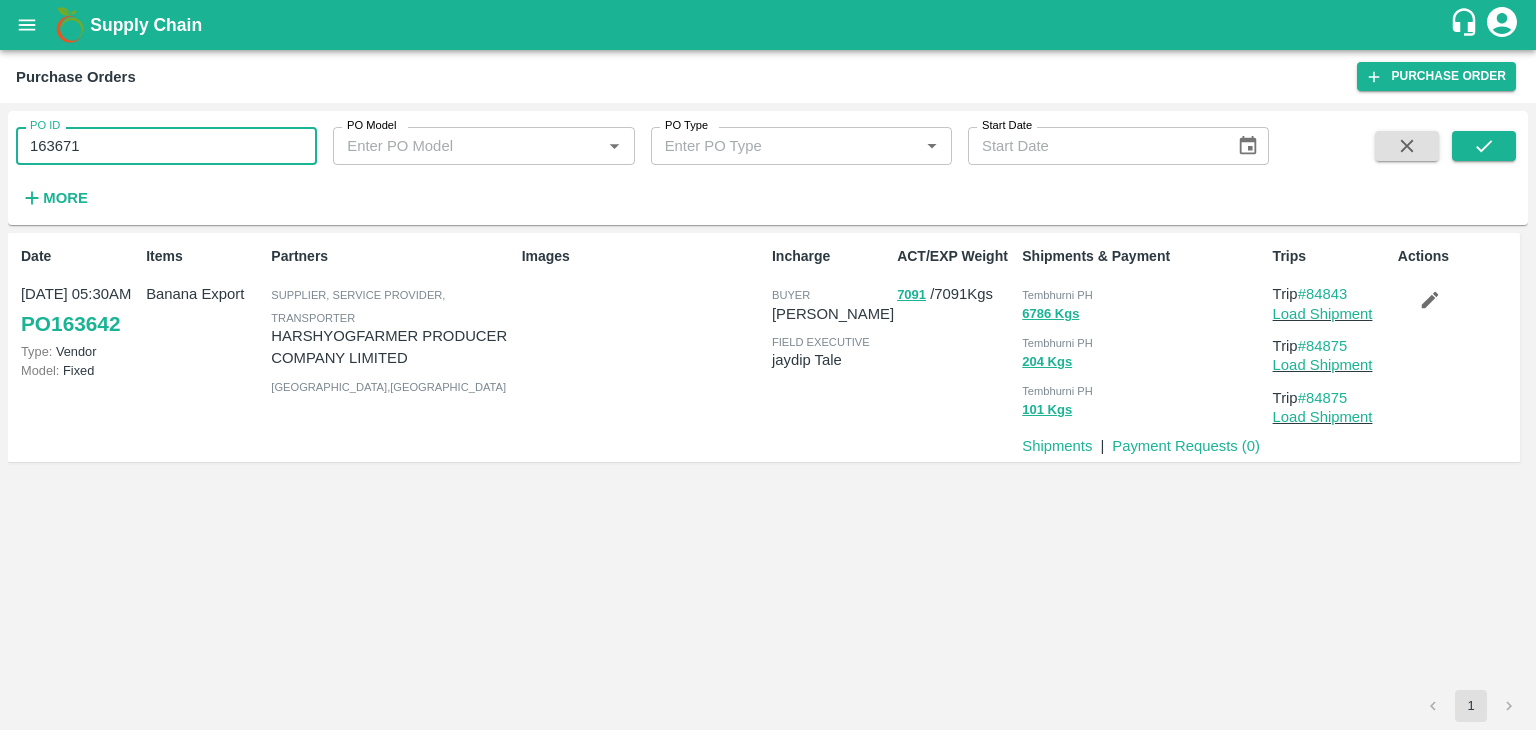 click at bounding box center (1484, 172) 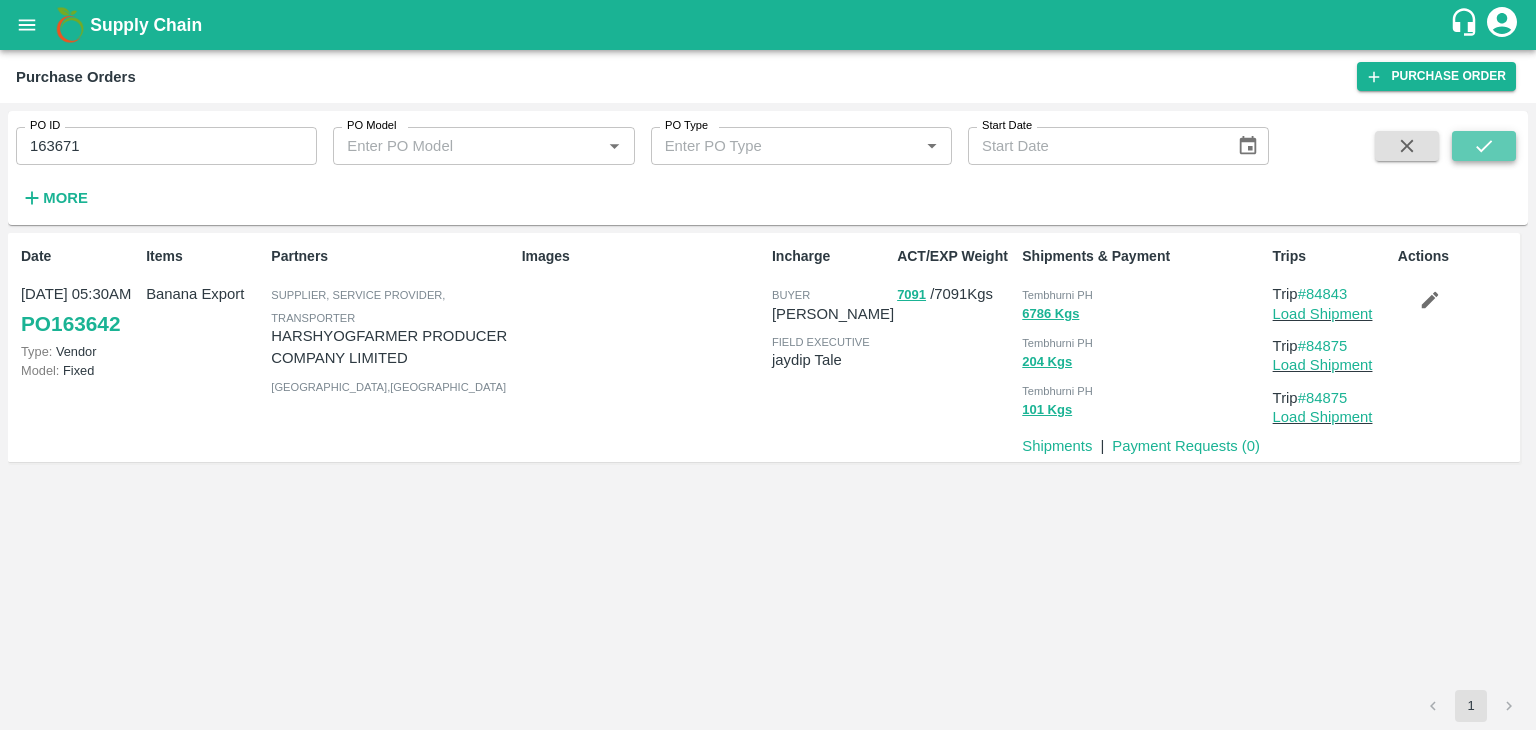 click at bounding box center (1484, 146) 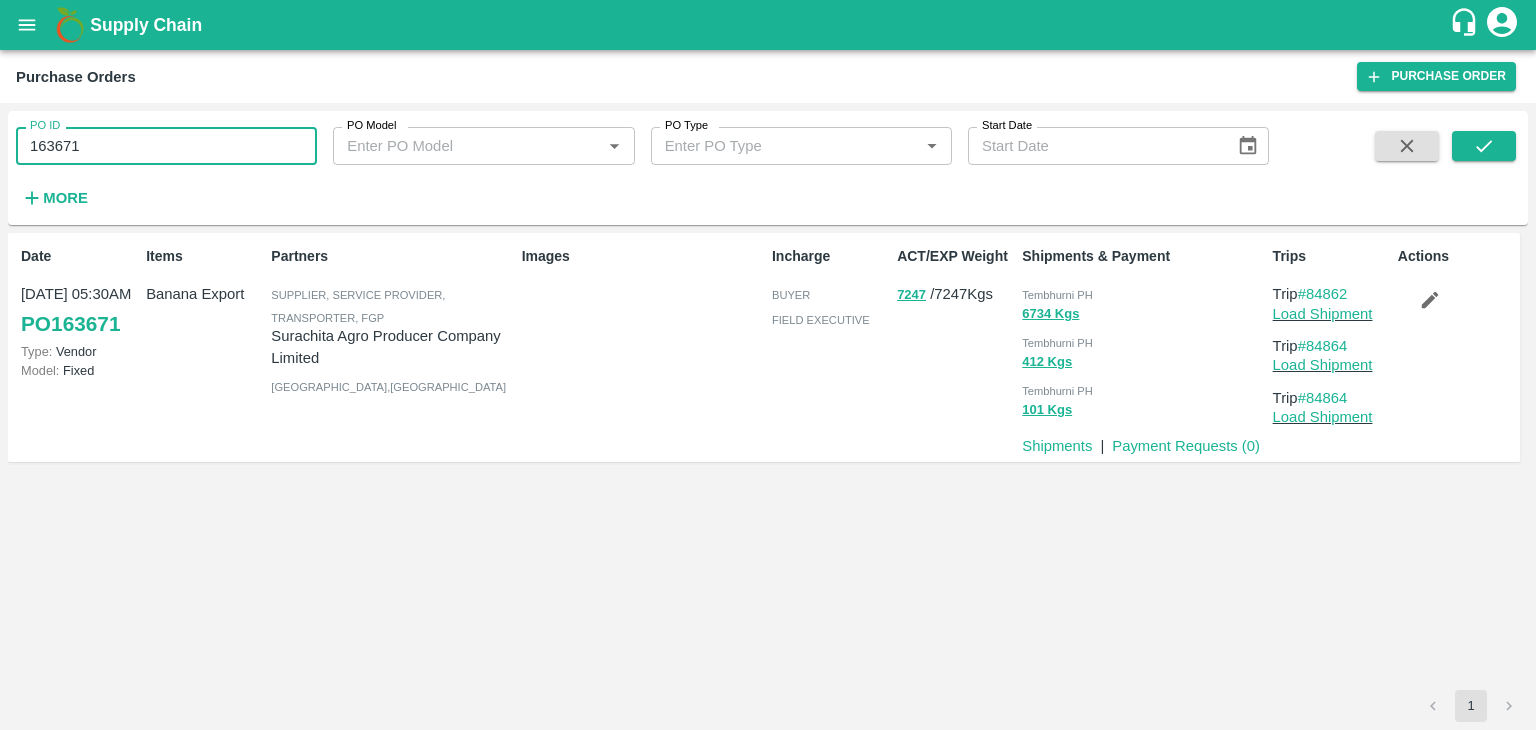 click on "163671" at bounding box center [166, 146] 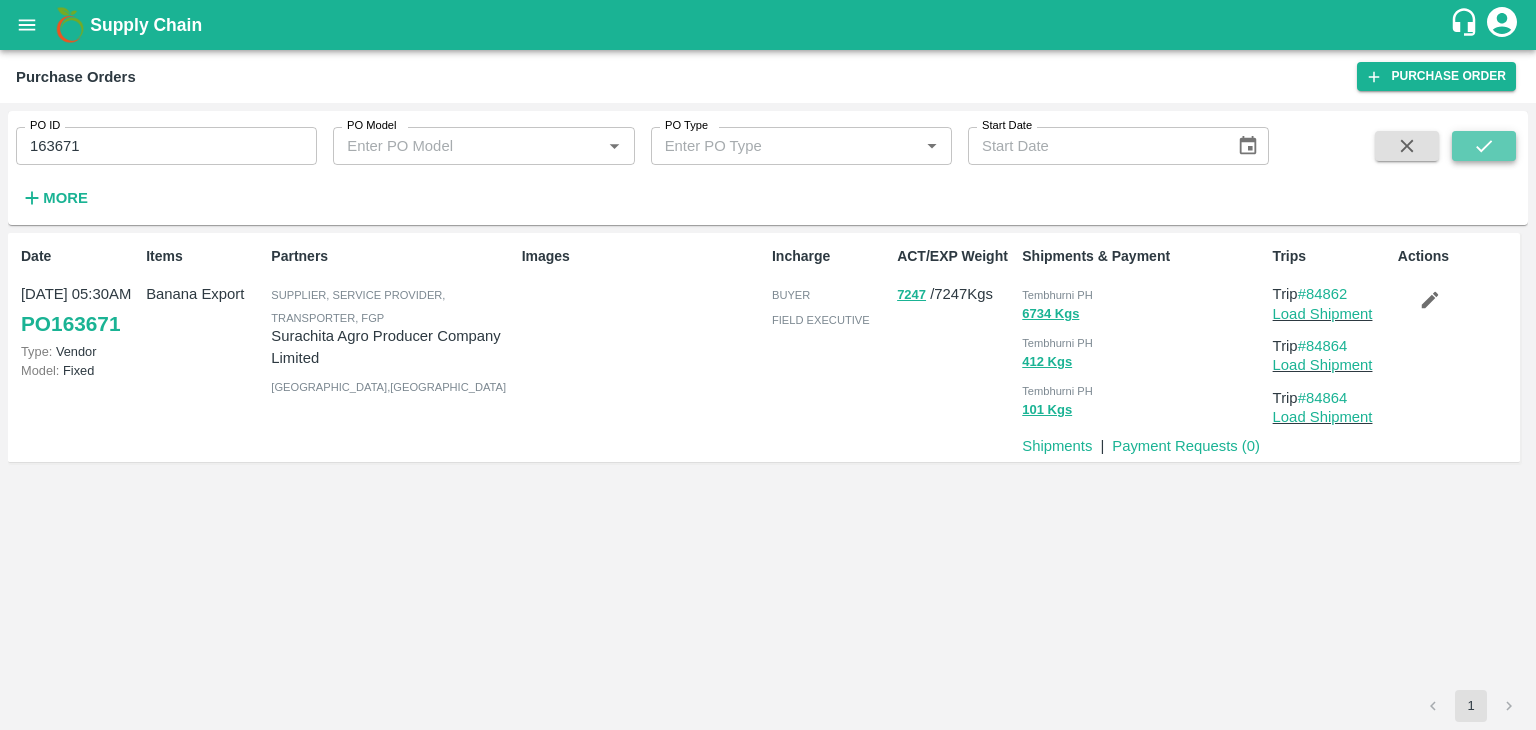 click 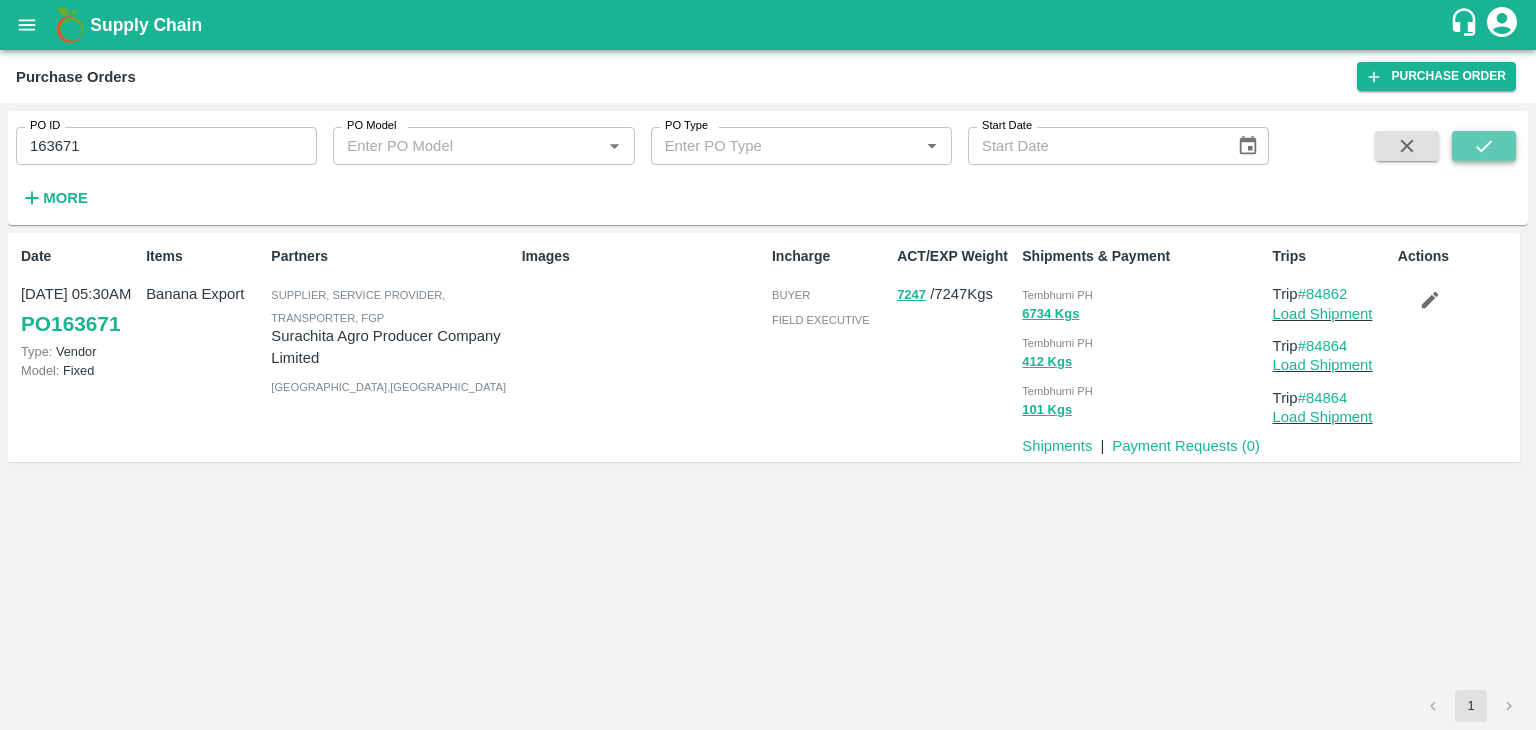 click 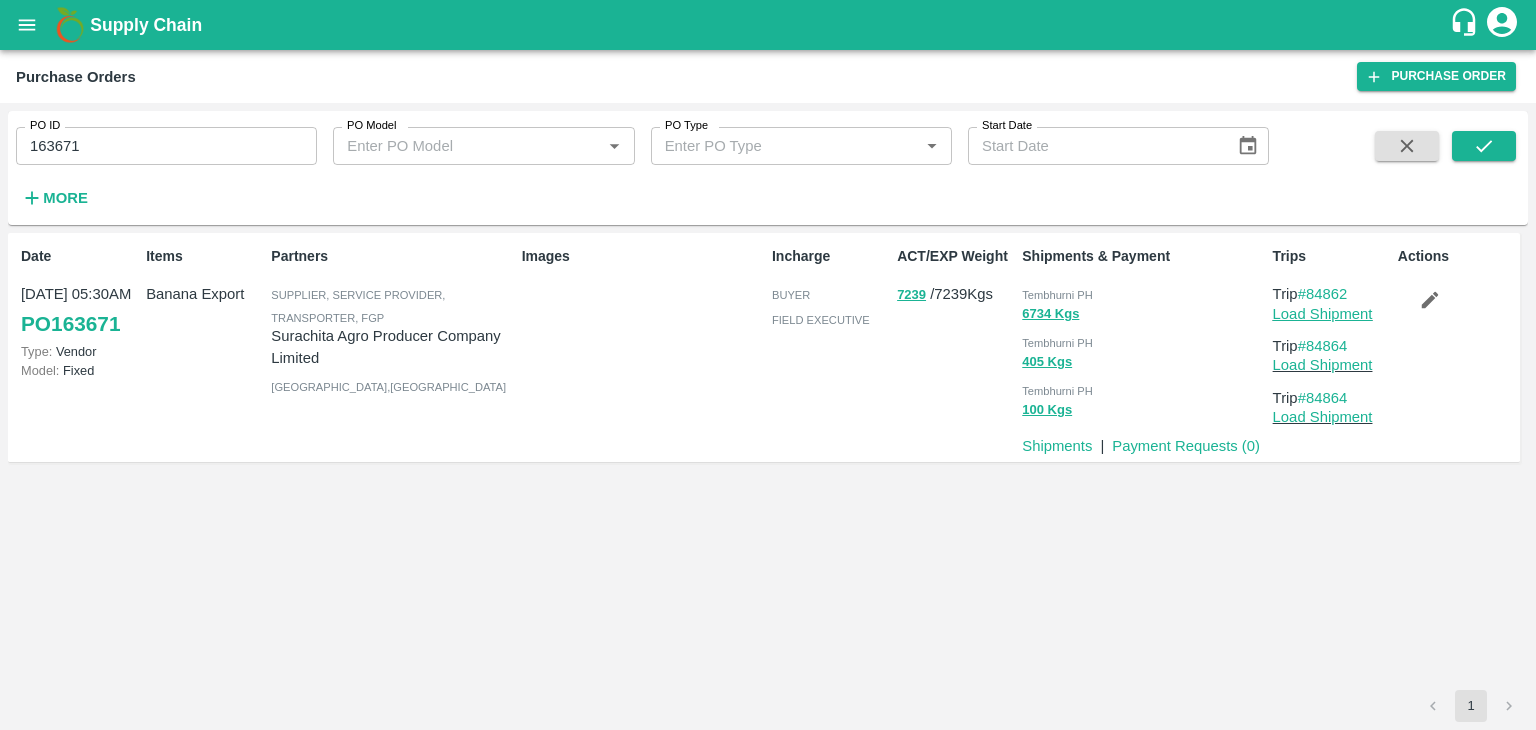 click on "Load Shipment" at bounding box center (1323, 314) 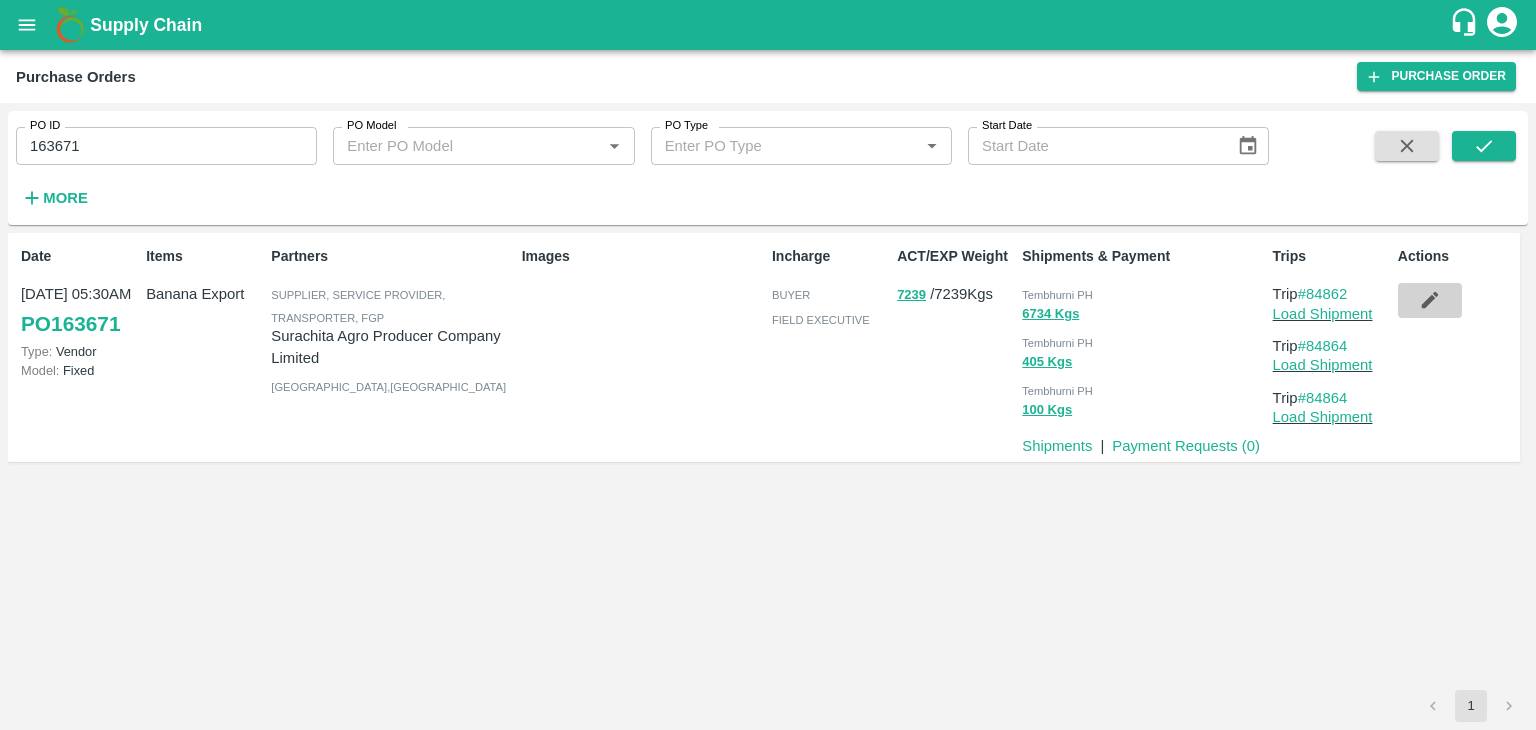 click 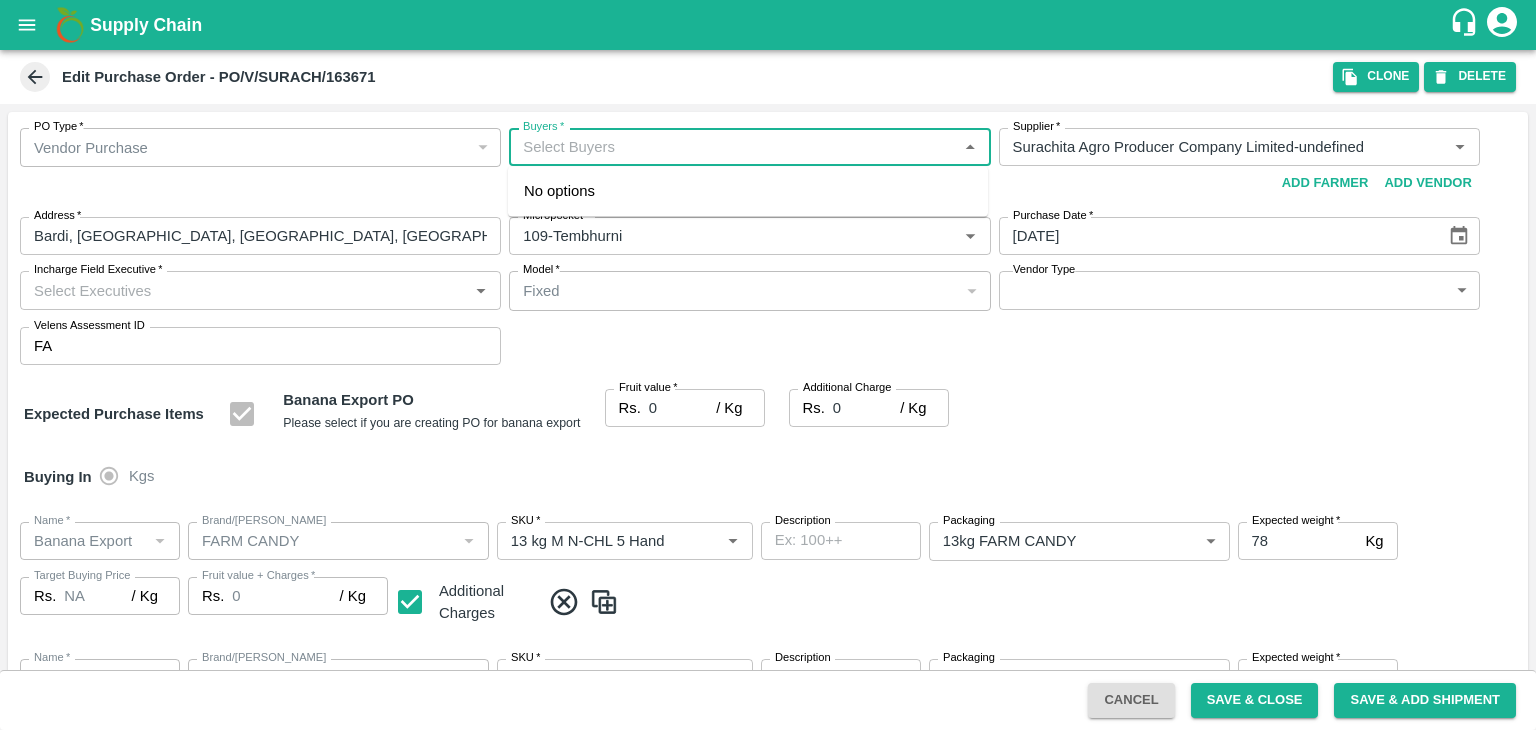 click on "Buyers   *" at bounding box center [733, 147] 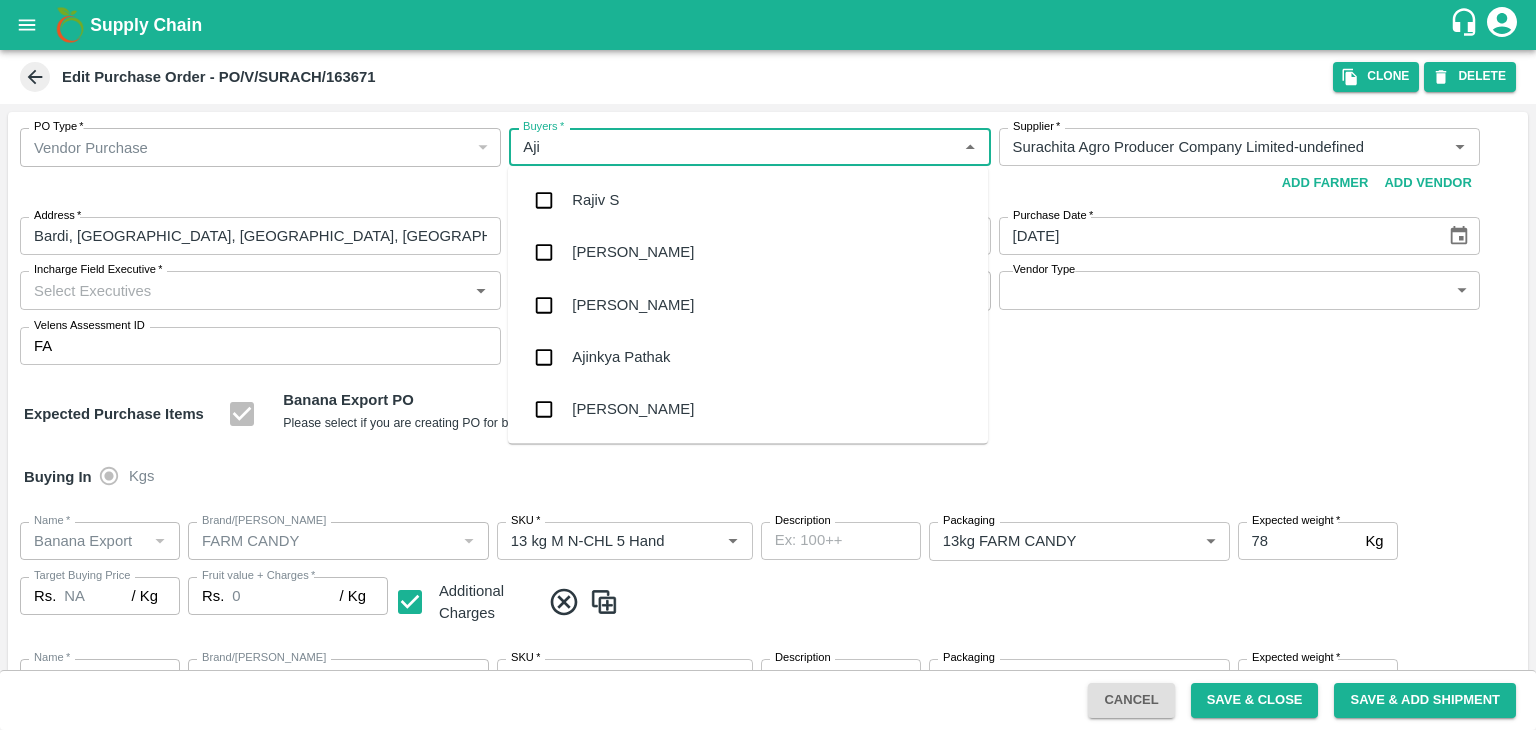 click on "Ajit Otari" at bounding box center (748, 253) 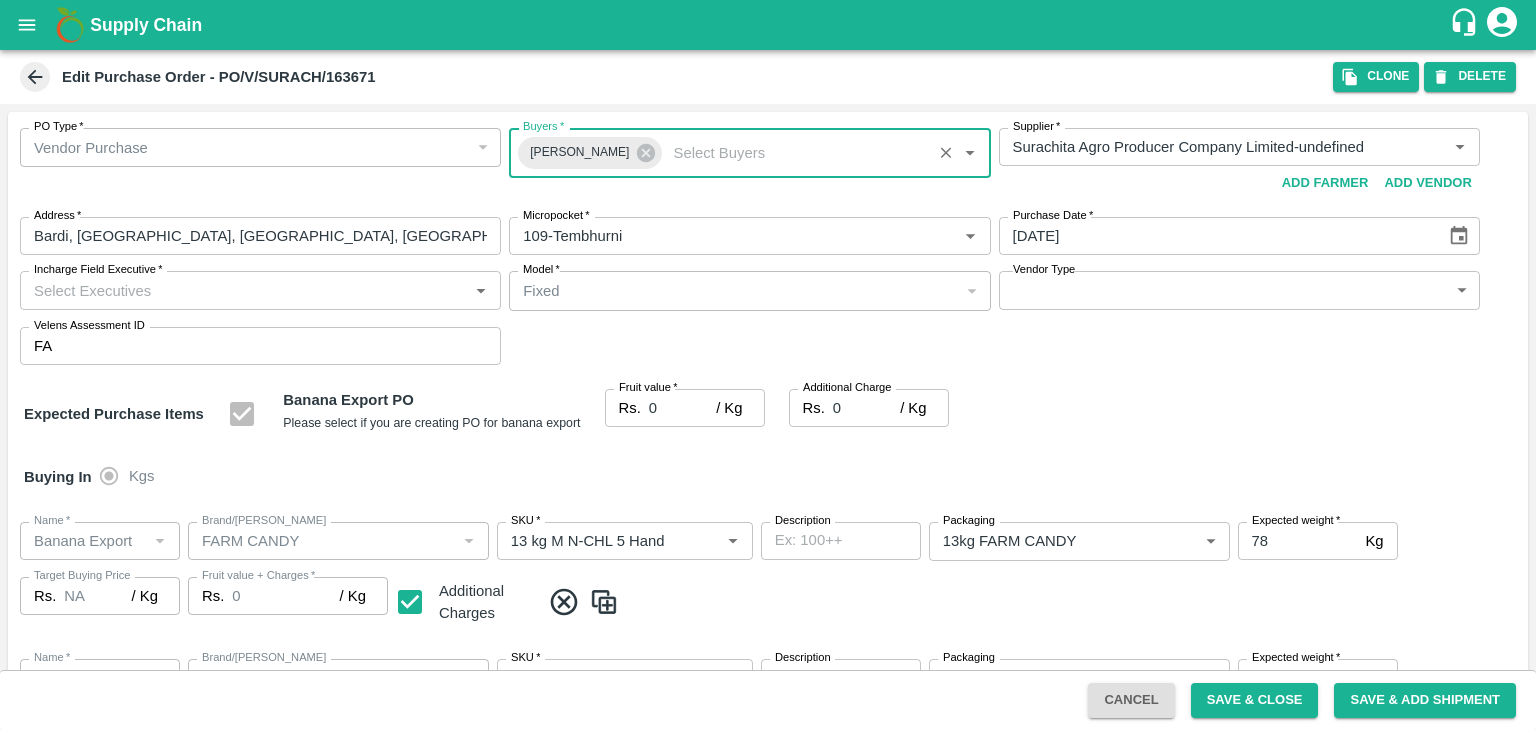 click on "Supply Chain Edit Purchase Order - PO/V/SURACH/163671 Clone DELETE PO Type   * Vendor Purchase 2 PO Type Buyers   * Ajit Otari Buyers   * Supplier   * Supplier   * Add Vendor Add Farmer Address   * Bardi, Pandharpur, Solapur, Maharashtra, India Address Micropocket   * Micropocket   * Purchase Date   * 16/07/2025 Purchase Date Incharge Field Executive   * Incharge Field Executive   * Model   * Fixed Fixed Model Vendor Type ​ Vendor Type Velens Assessment ID FA Velens Assessment ID Expected Purchase Items Banana Export PO Please select if you are creating PO for banana export Fruit value   * Rs. 0 / Kg Fruit value Additional Charge Rs. 0 / Kg Additional Charge Buying In Kgs Name   * Name   * Brand/Marka Brand/Marka SKU   * SKU   * Description x Description Packaging 13kg FARM CANDY 466 Packaging Expected weight   * 78 Kg Expected weight Target Buying Price Rs. NA / Kg Target Buying Price Fruit value + Charges   * Rs. 0 / Kg Fruit value + Charges Additional Charges Name *" at bounding box center [768, 365] 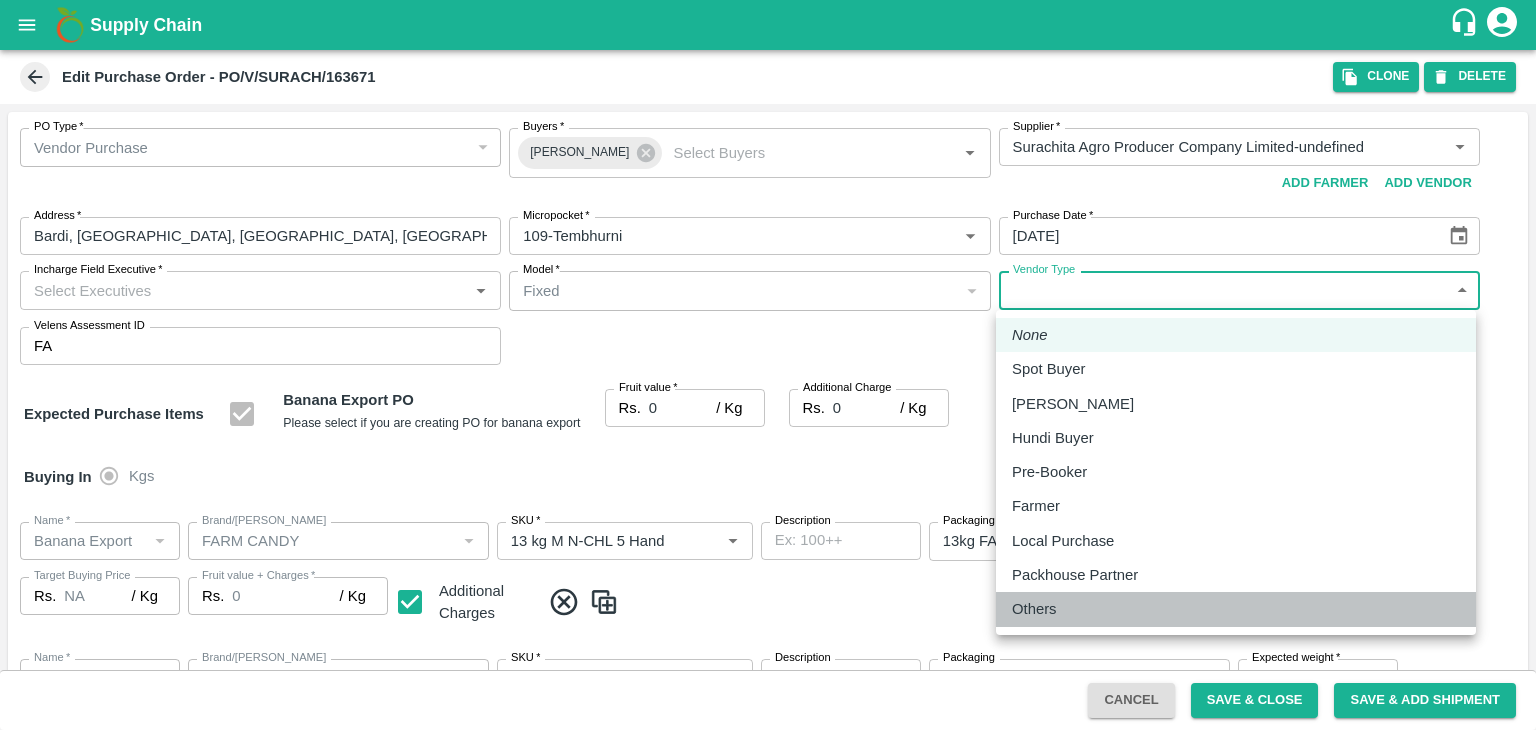 click on "Others" at bounding box center (1034, 609) 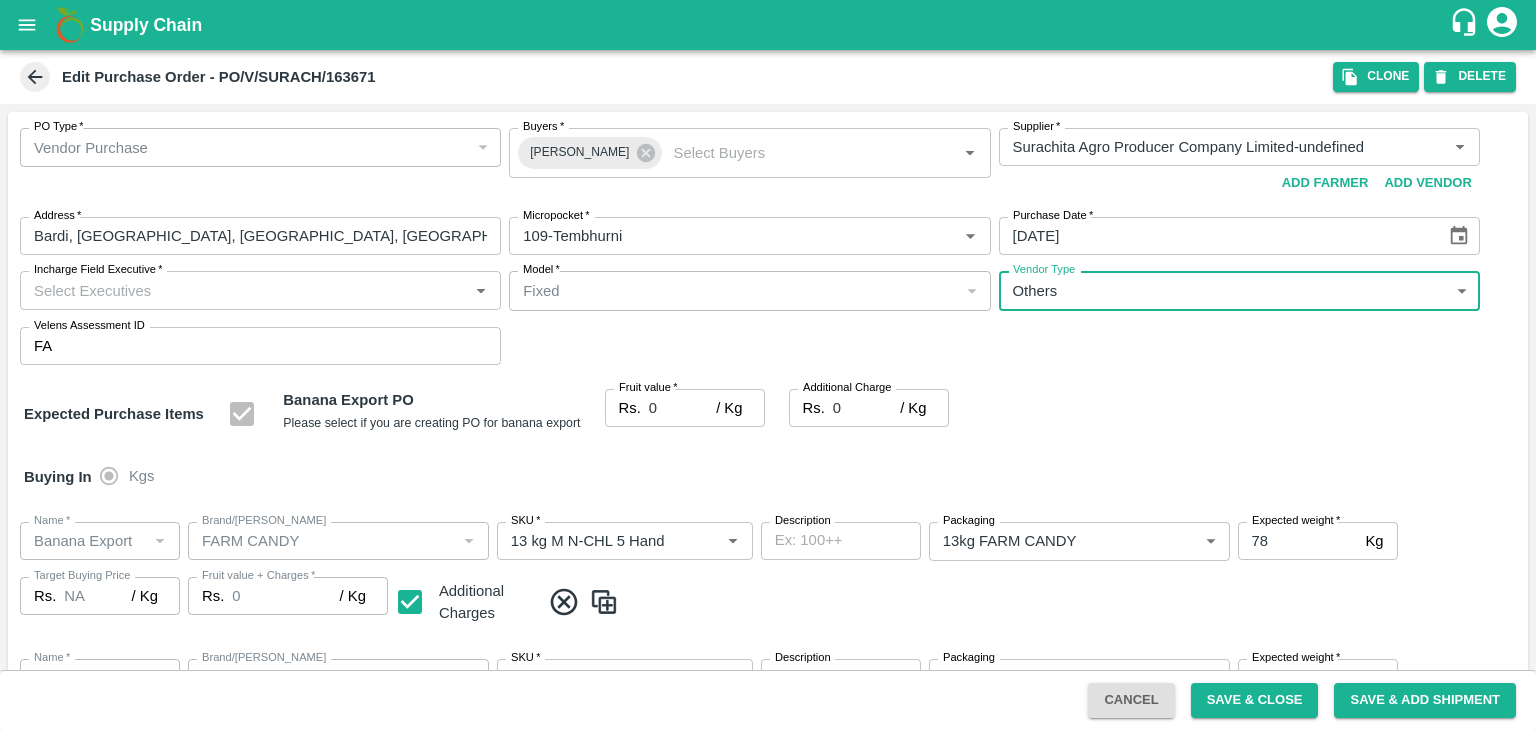 click on "Incharge Field Executive   *" at bounding box center [260, 290] 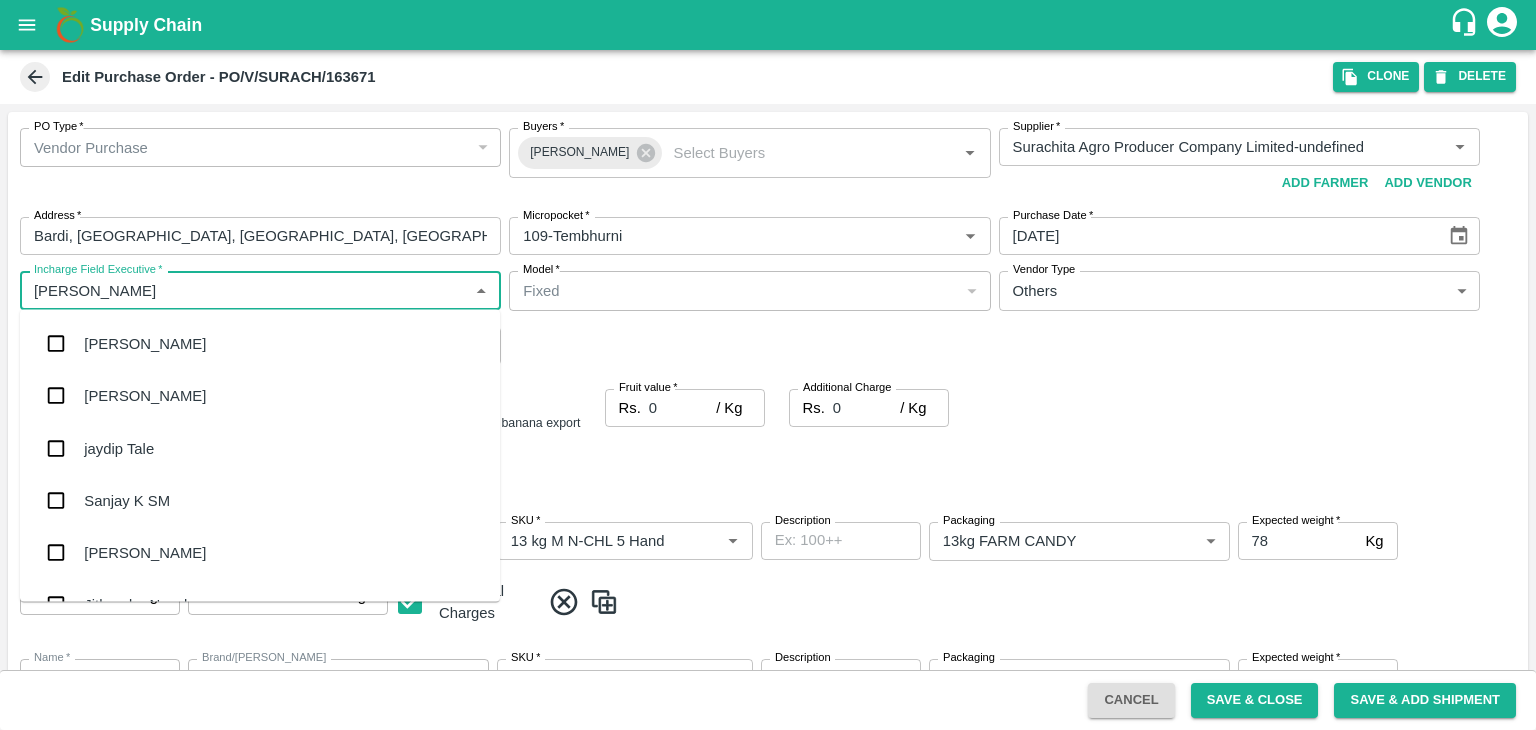 click on "jaydip Tale" at bounding box center [260, 448] 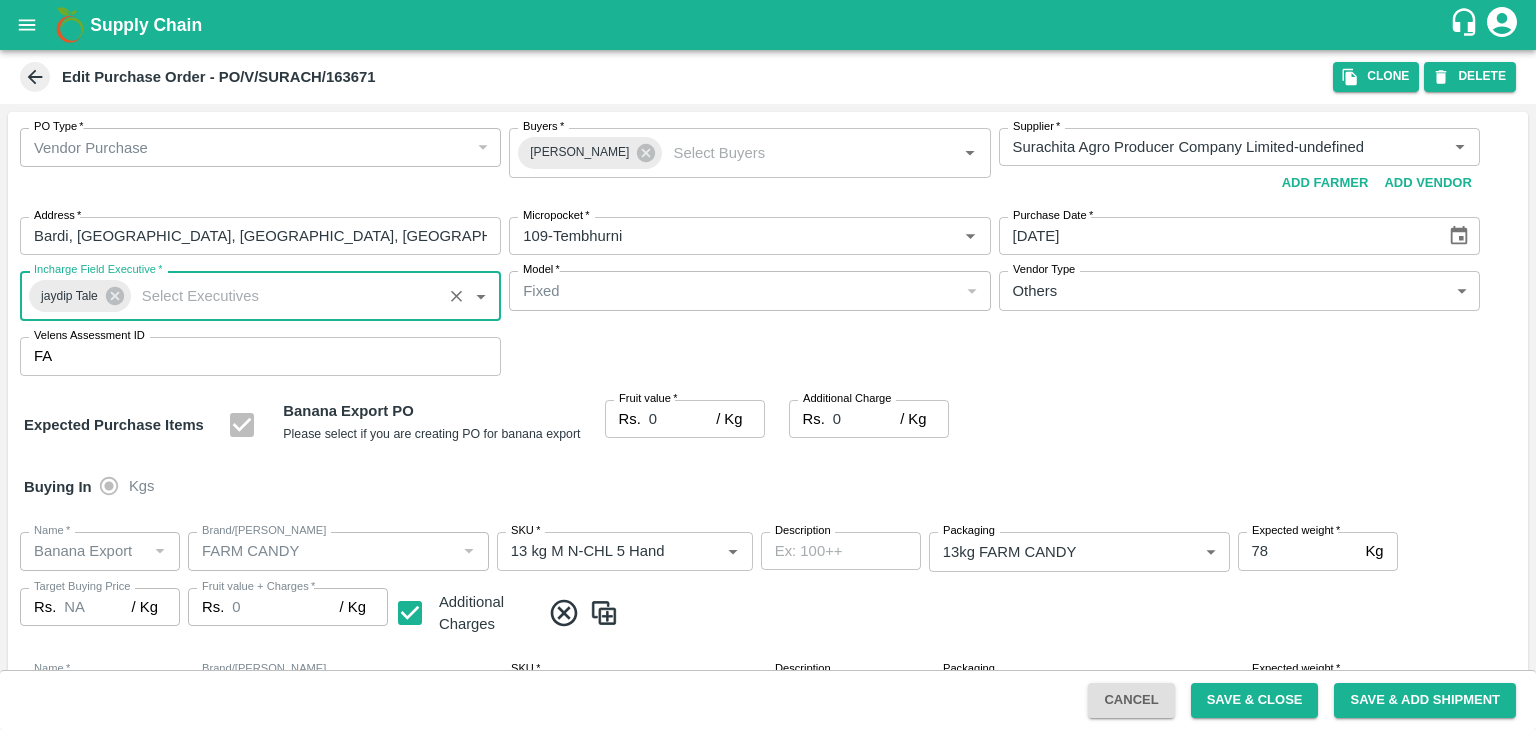 click on "0" at bounding box center (682, 419) 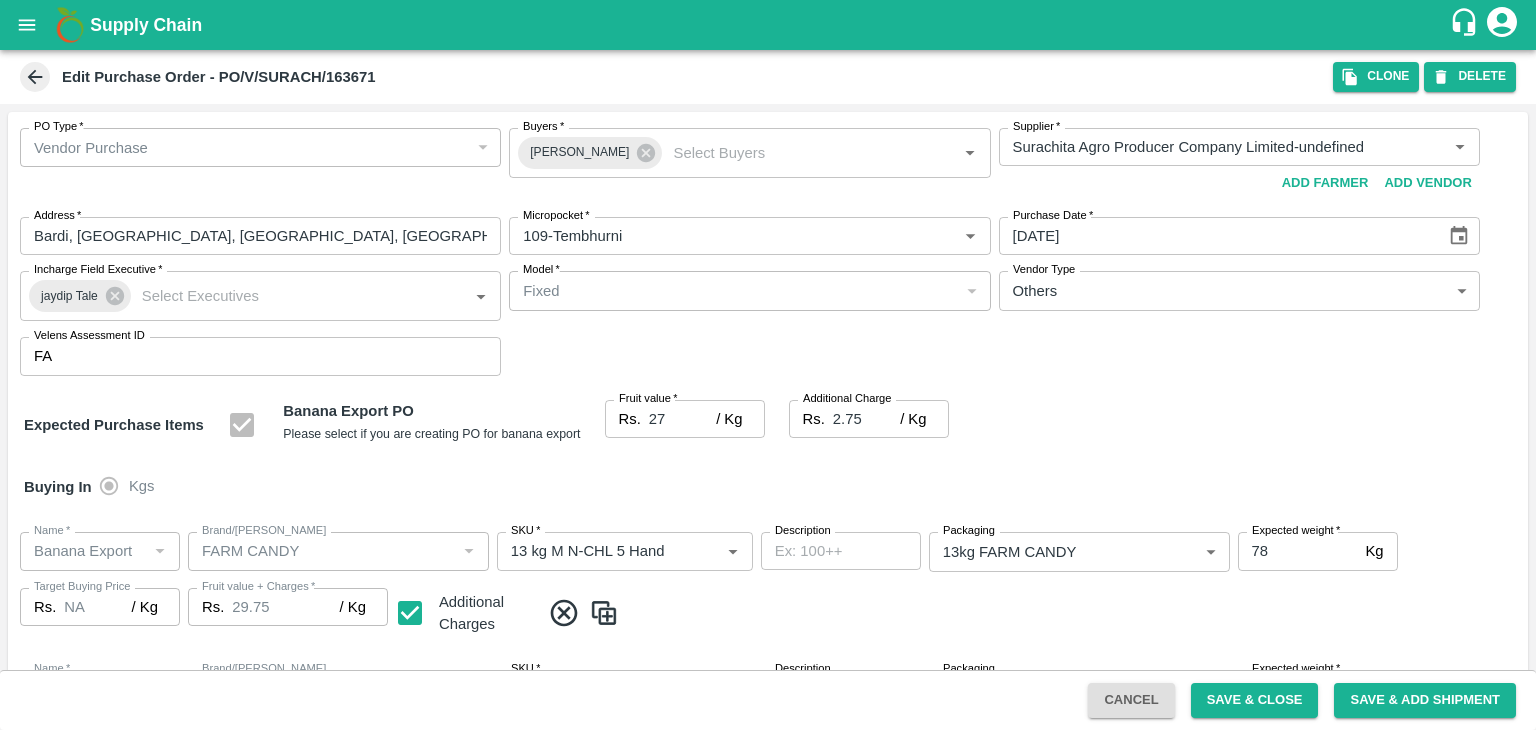 click on "Buying In Kgs" at bounding box center [768, 487] 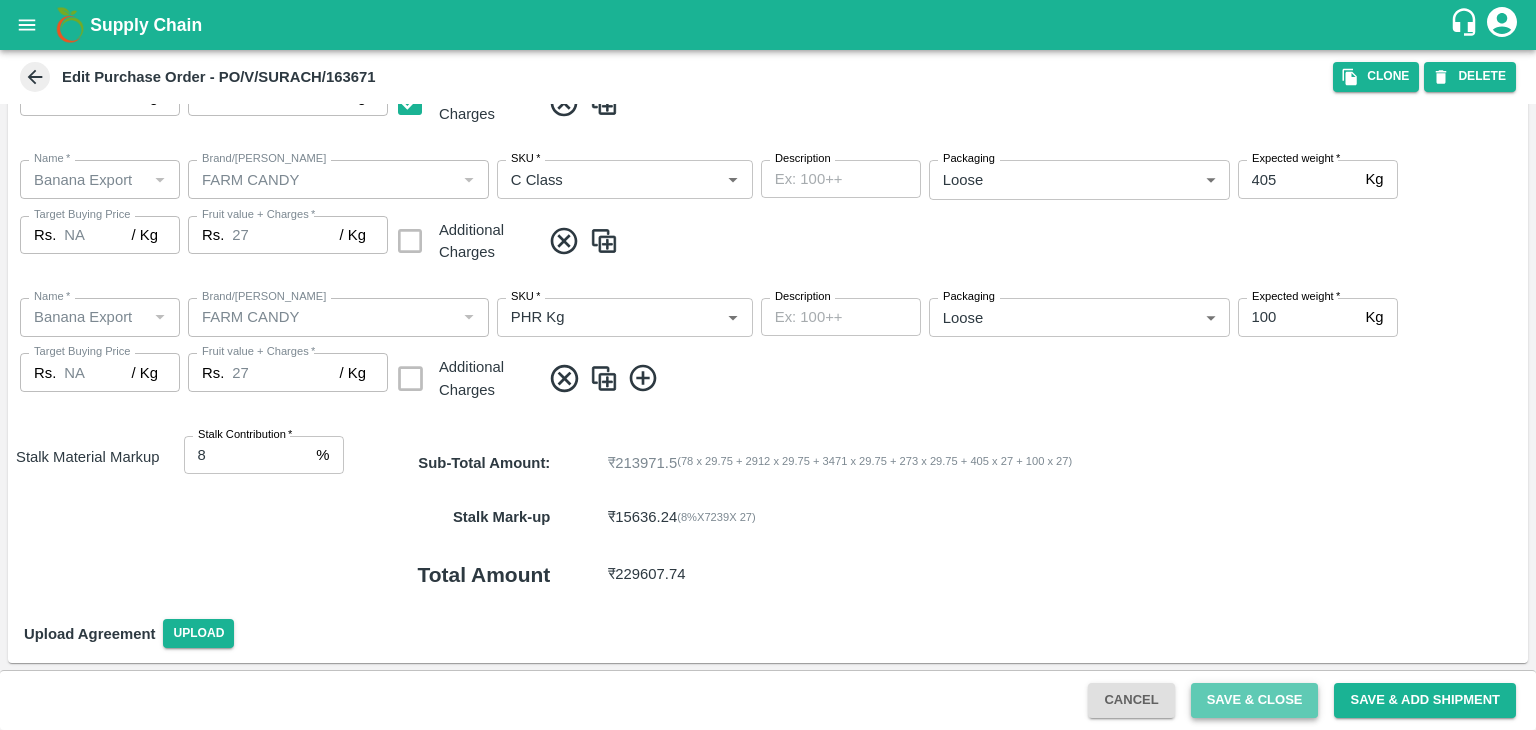 click on "Save & Close" at bounding box center [1255, 700] 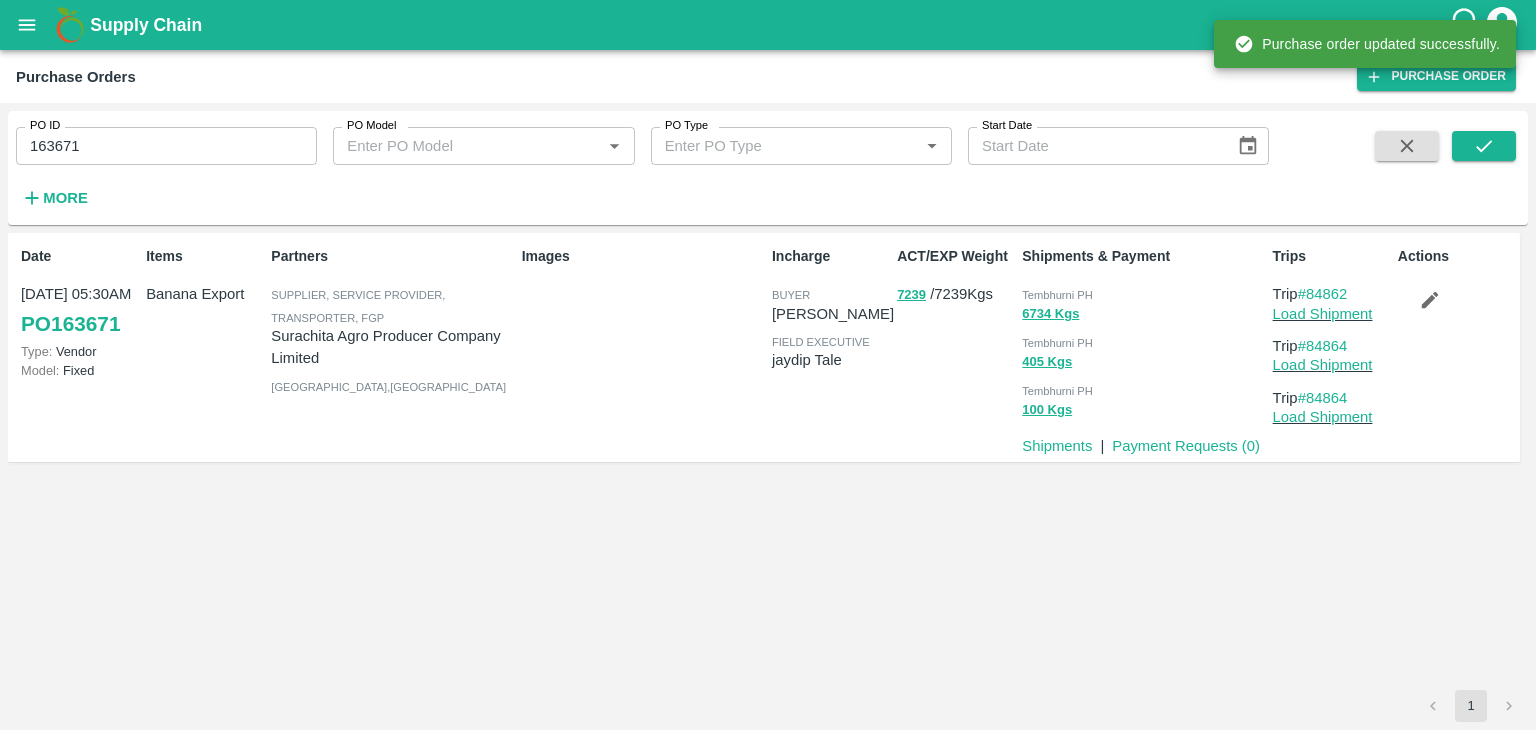 click on "163671" at bounding box center (166, 146) 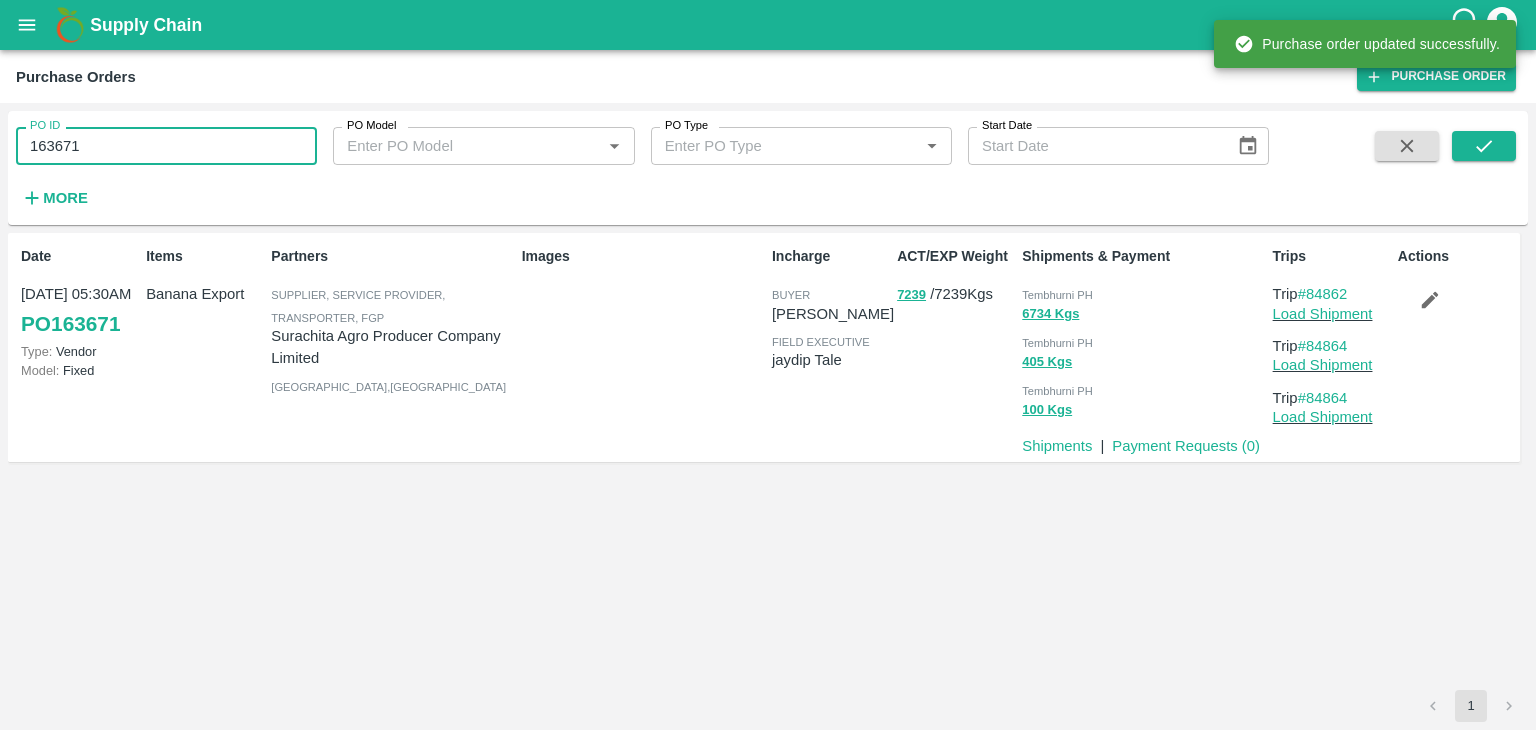 click on "163671" at bounding box center (166, 146) 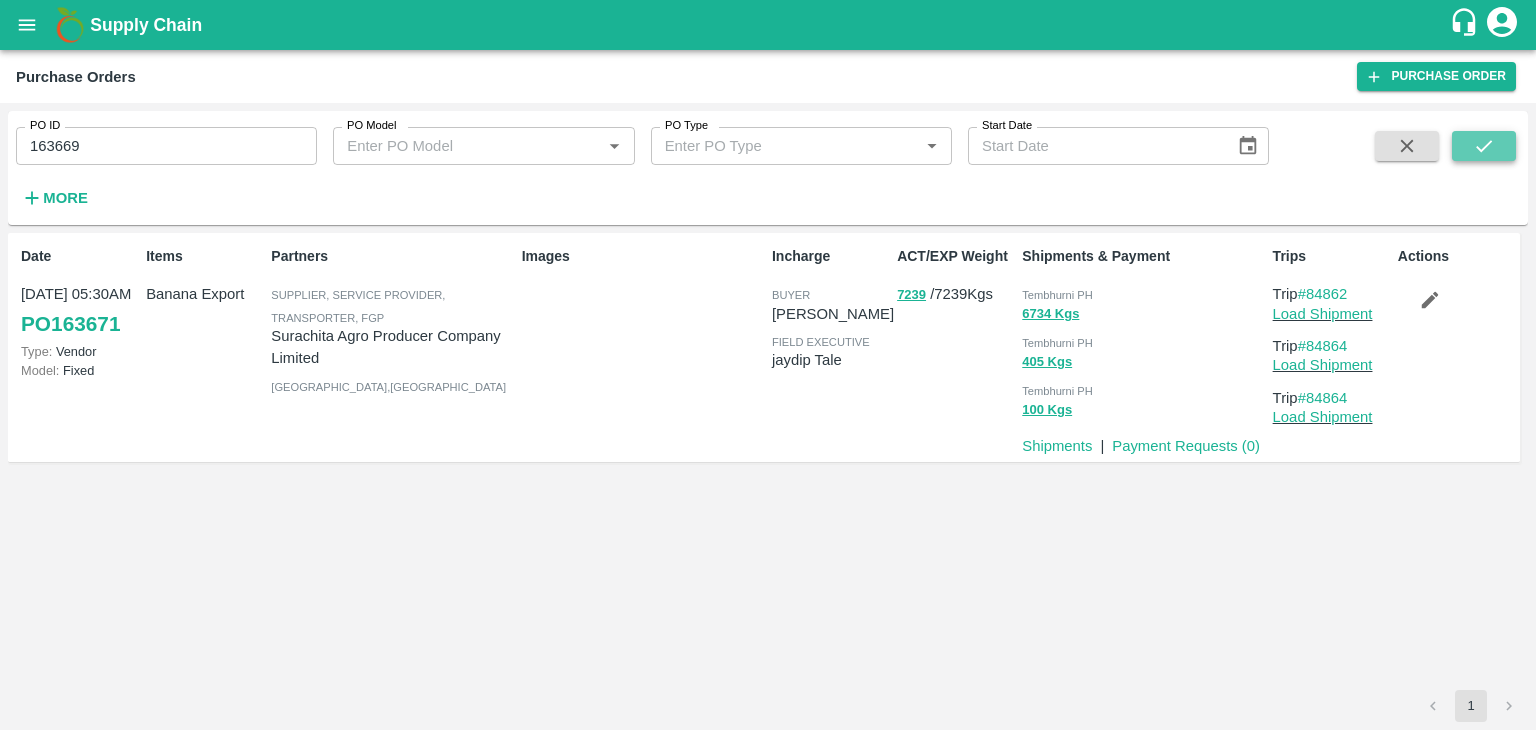 click at bounding box center (1484, 146) 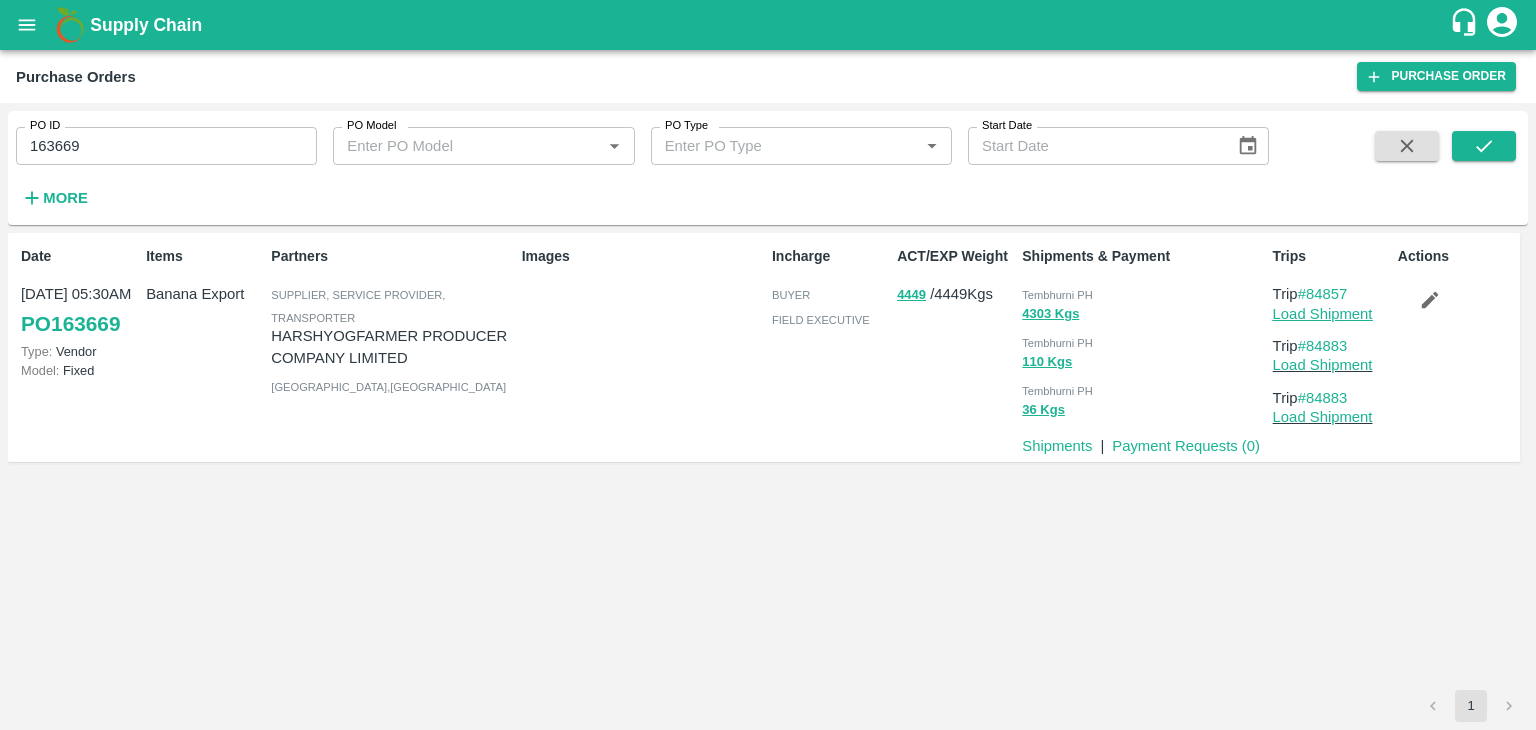click on "Load Shipment" at bounding box center [1323, 314] 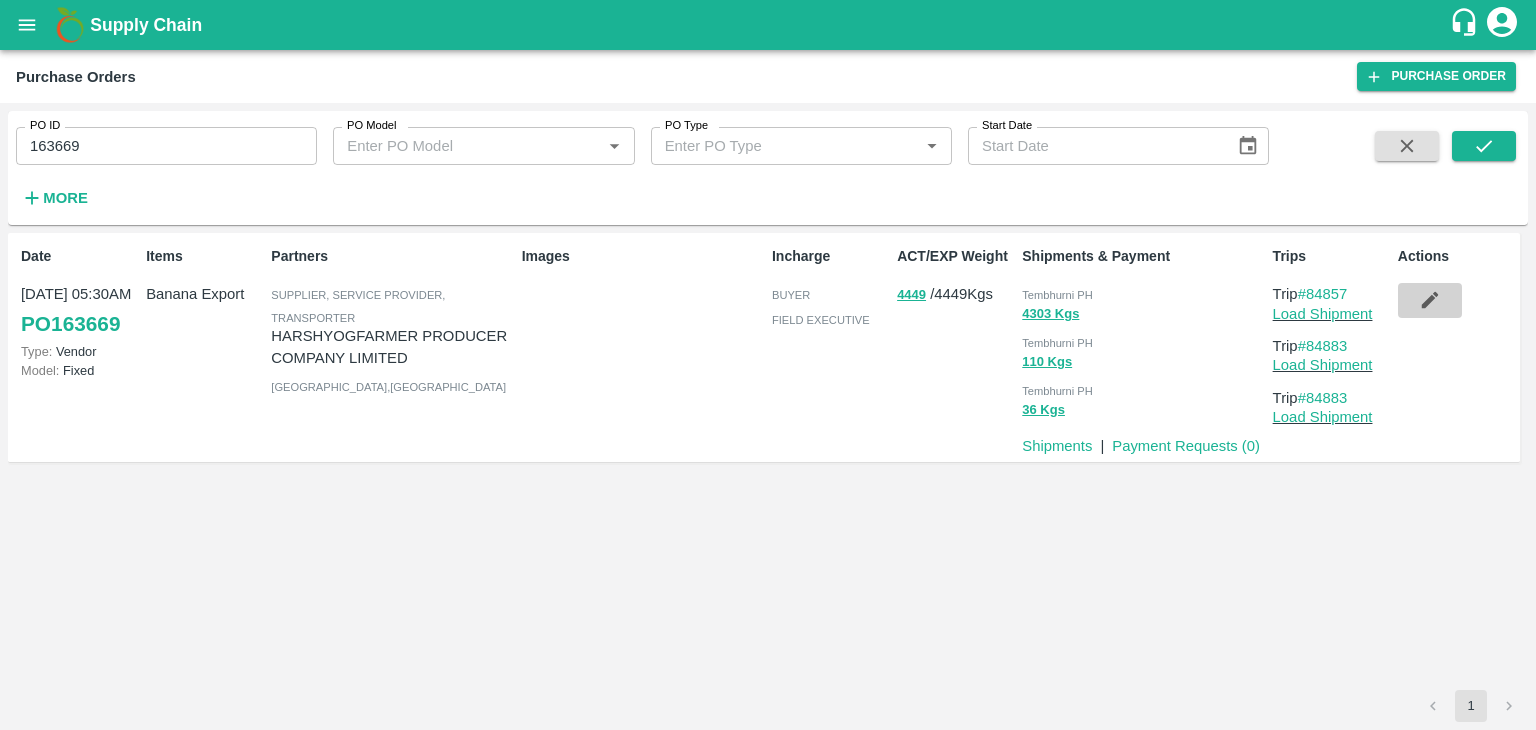 click 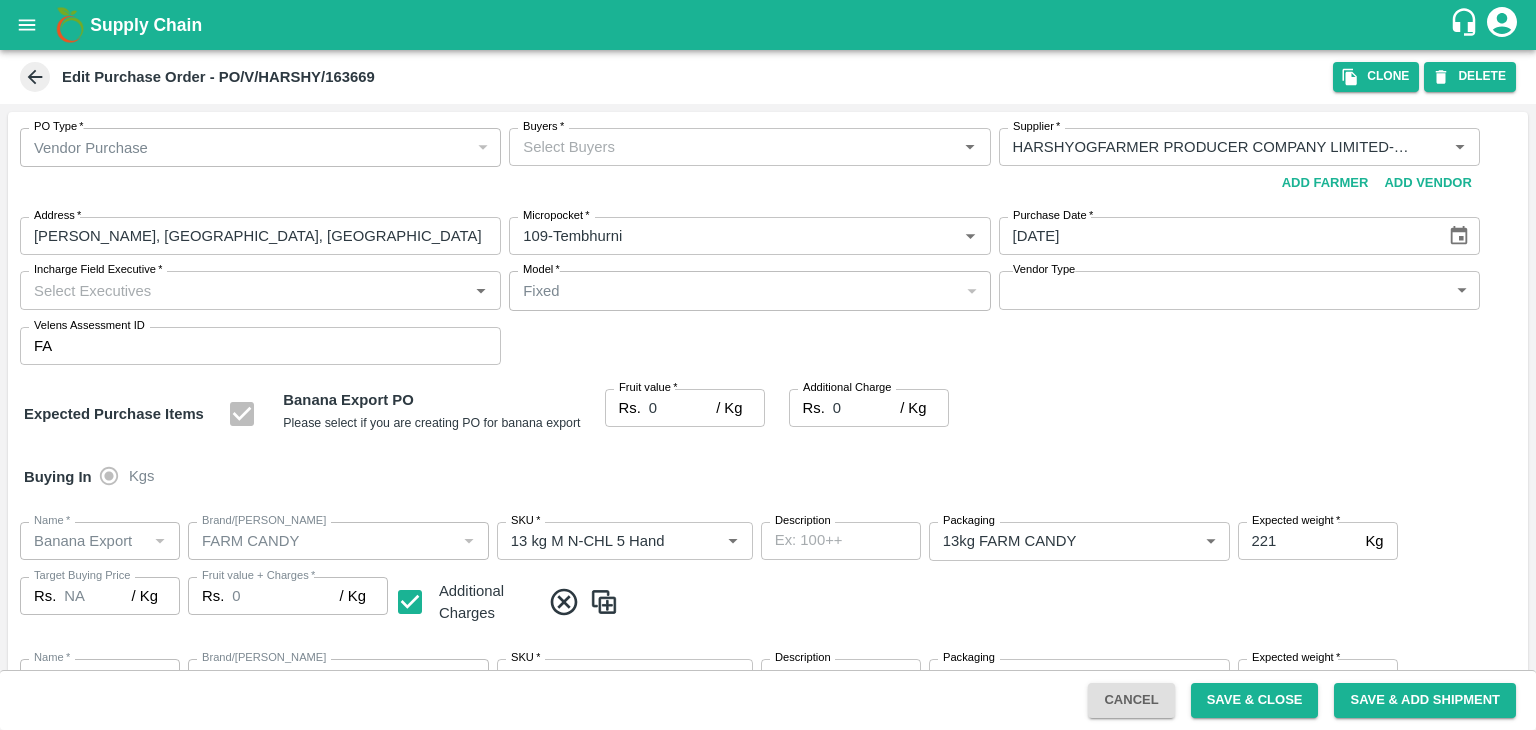 click on "Buyers   *" at bounding box center [733, 147] 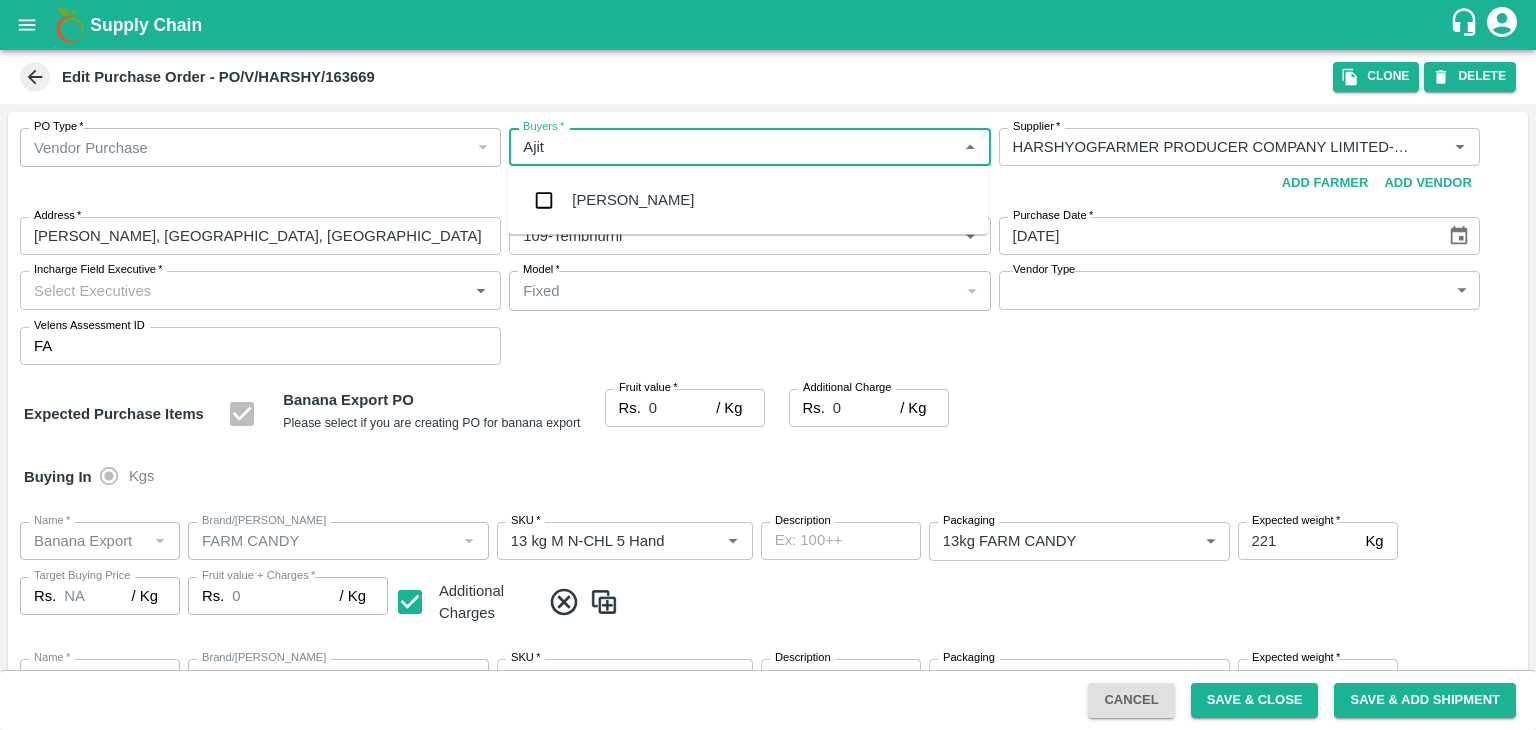 click on "Ajit Otari" at bounding box center [748, 200] 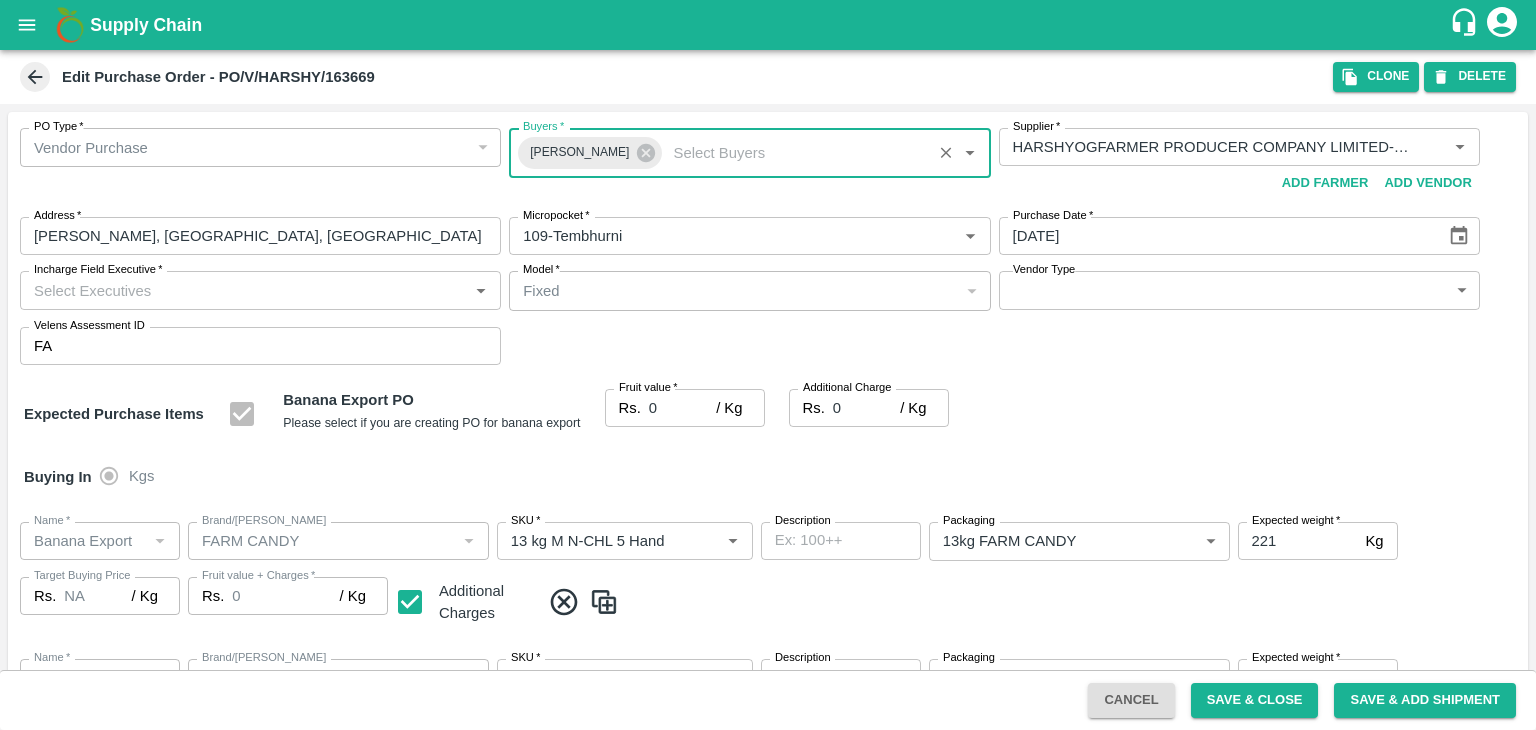click on "Incharge Field Executive   *" at bounding box center [244, 290] 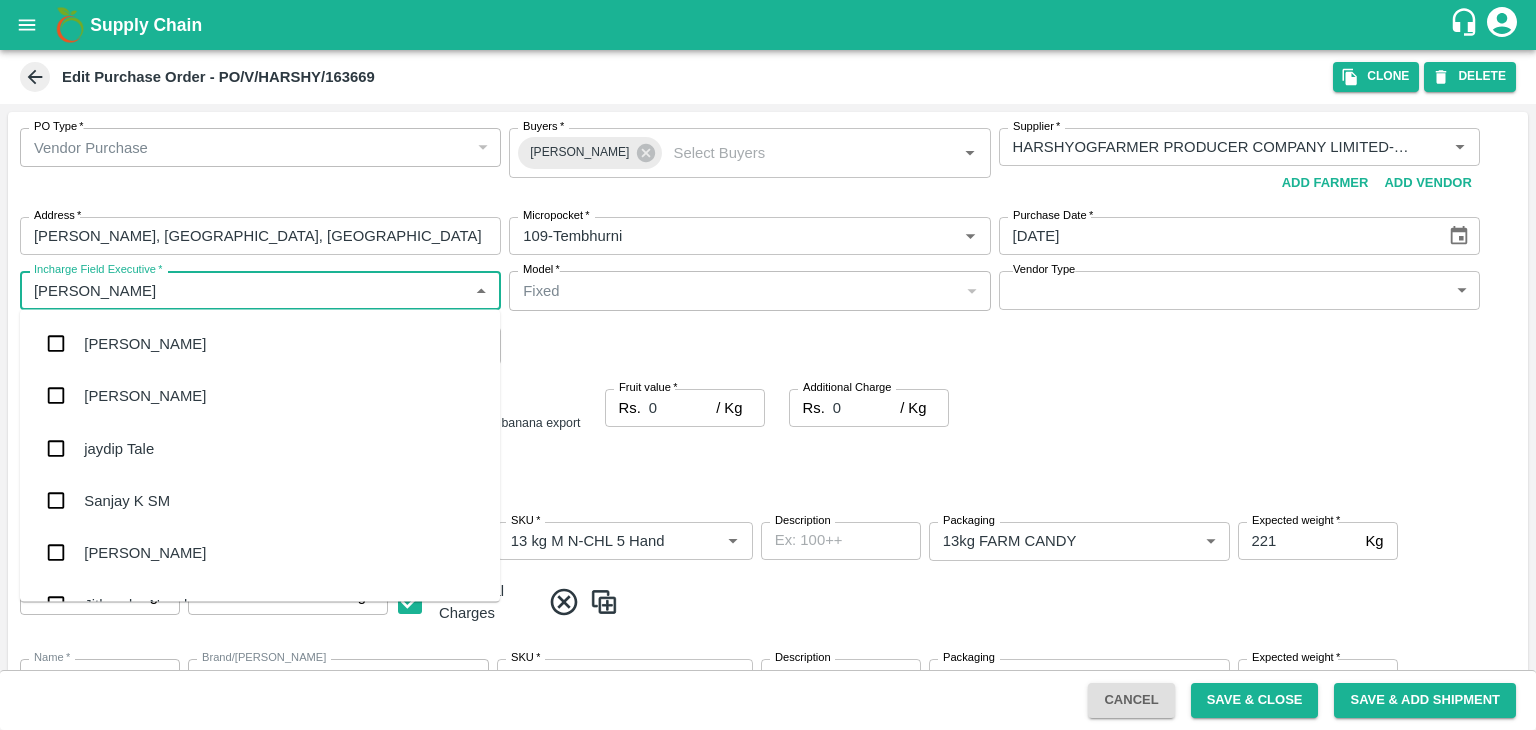 click on "jaydip Tale" at bounding box center [260, 448] 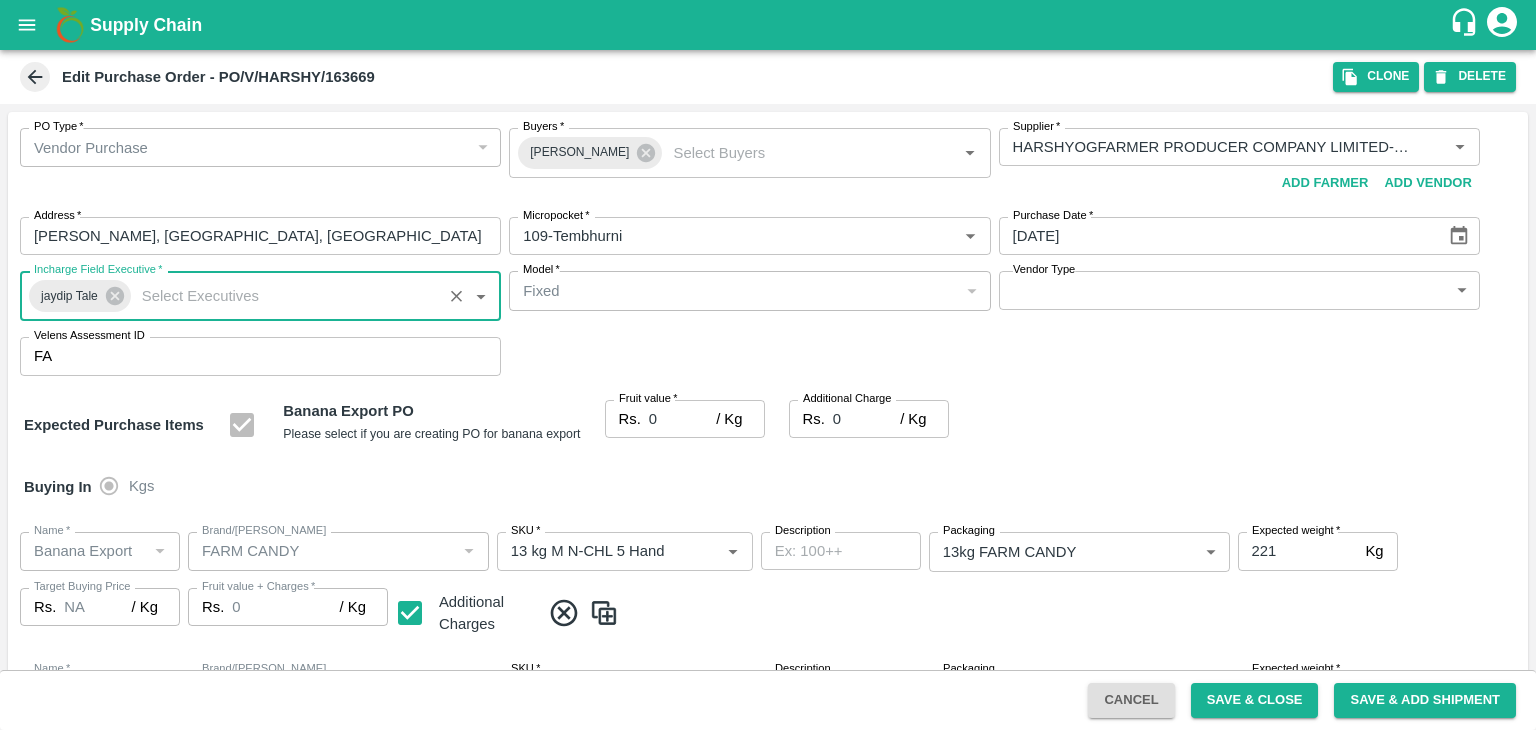 click on "Supply Chain Edit Purchase Order - PO/V/HARSHY/163669 Clone DELETE PO Type   * Vendor Purchase 2 PO Type Buyers   * Ajit Otari Buyers   * Supplier   * Supplier   * Add Vendor Add Farmer Address   * Sangavi, Solapur, karmala , Maharashtra Address Micropocket   * Micropocket   * Purchase Date   * 16/07/2025 Purchase Date Incharge Field Executive   * jaydip Tale Incharge Field Executive   * Model   * Fixed Fixed Model Vendor Type ​ Vendor Type Velens Assessment ID FA Velens Assessment ID Expected Purchase Items Banana Export PO Please select if you are creating PO for banana export Fruit value   * Rs. 0 / Kg Fruit value Additional Charge Rs. 0 / Kg Additional Charge Buying In Kgs Name   * Name   * Brand/Marka Brand/Marka SKU   * SKU   * Description x Description Packaging 13kg FARM CANDY 466 Packaging Expected weight   * 221 Kg Expected weight Target Buying Price Rs. NA / Kg Target Buying Price Fruit value + Charges   * Rs. 0 / Kg Fruit value + Charges Additional Charges *" at bounding box center [768, 365] 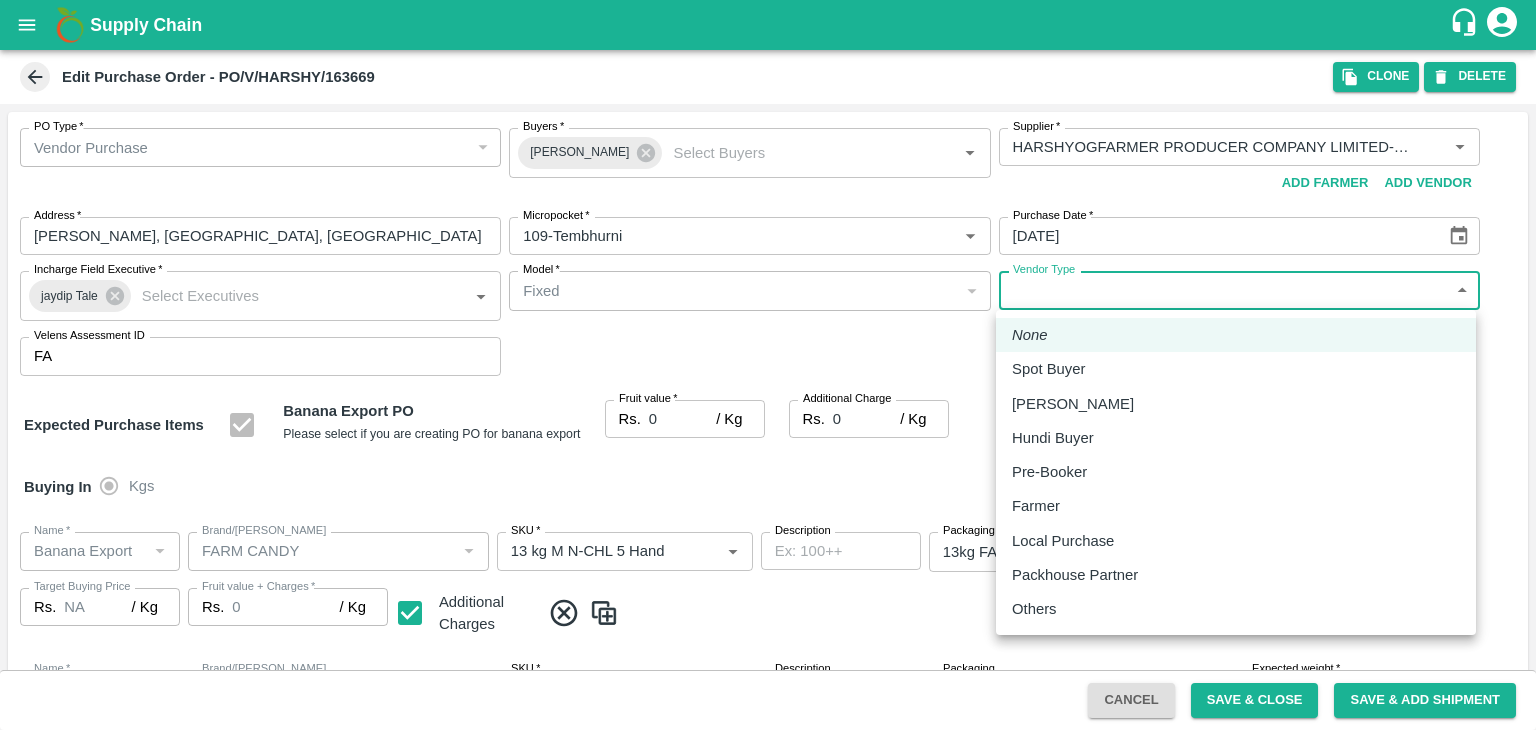 click on "None Spot Buyer Mandi Loader Hundi Buyer Pre-Booker Farmer Local Purchase Packhouse Partner Others" at bounding box center (1236, 472) 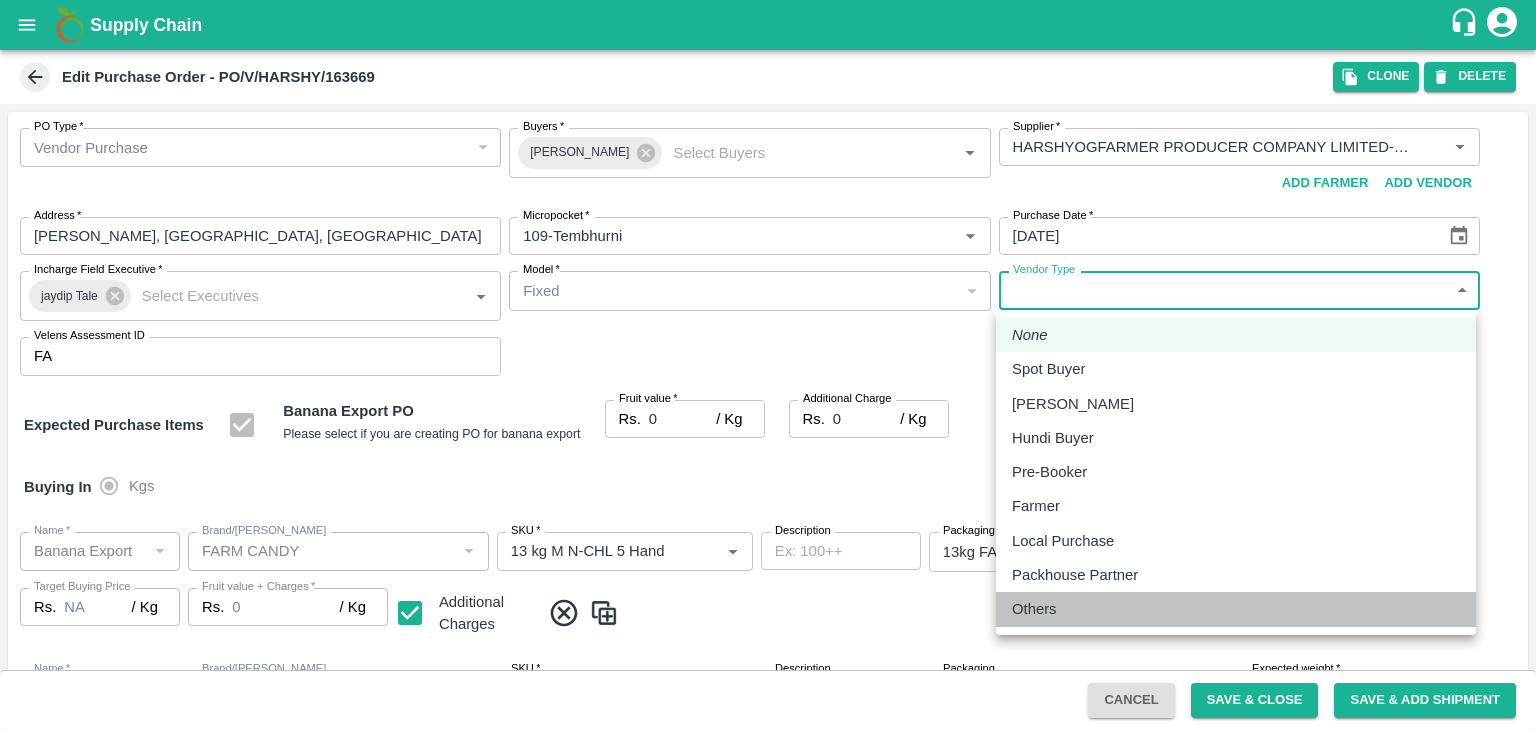 click on "Others" at bounding box center (1039, 609) 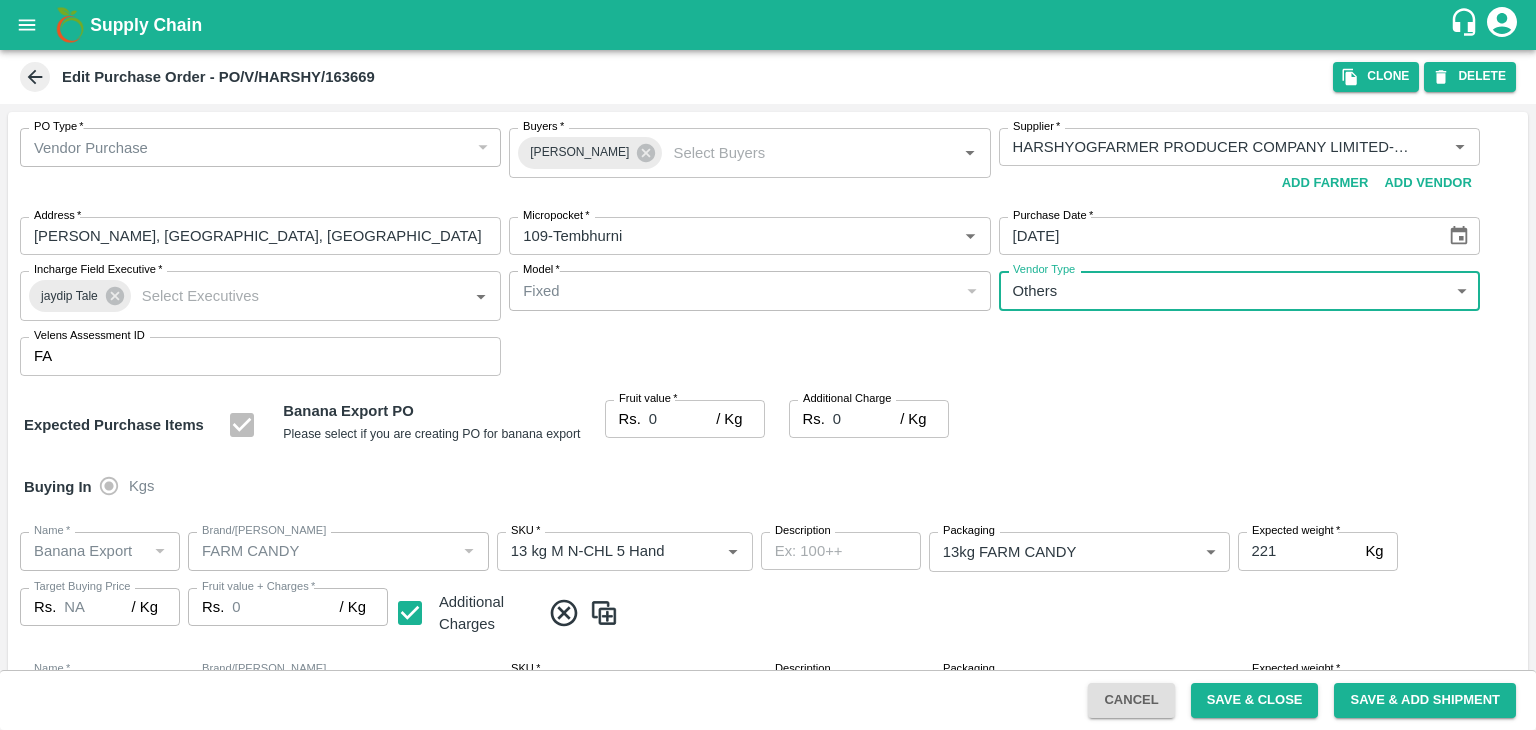 click on "0" at bounding box center [682, 419] 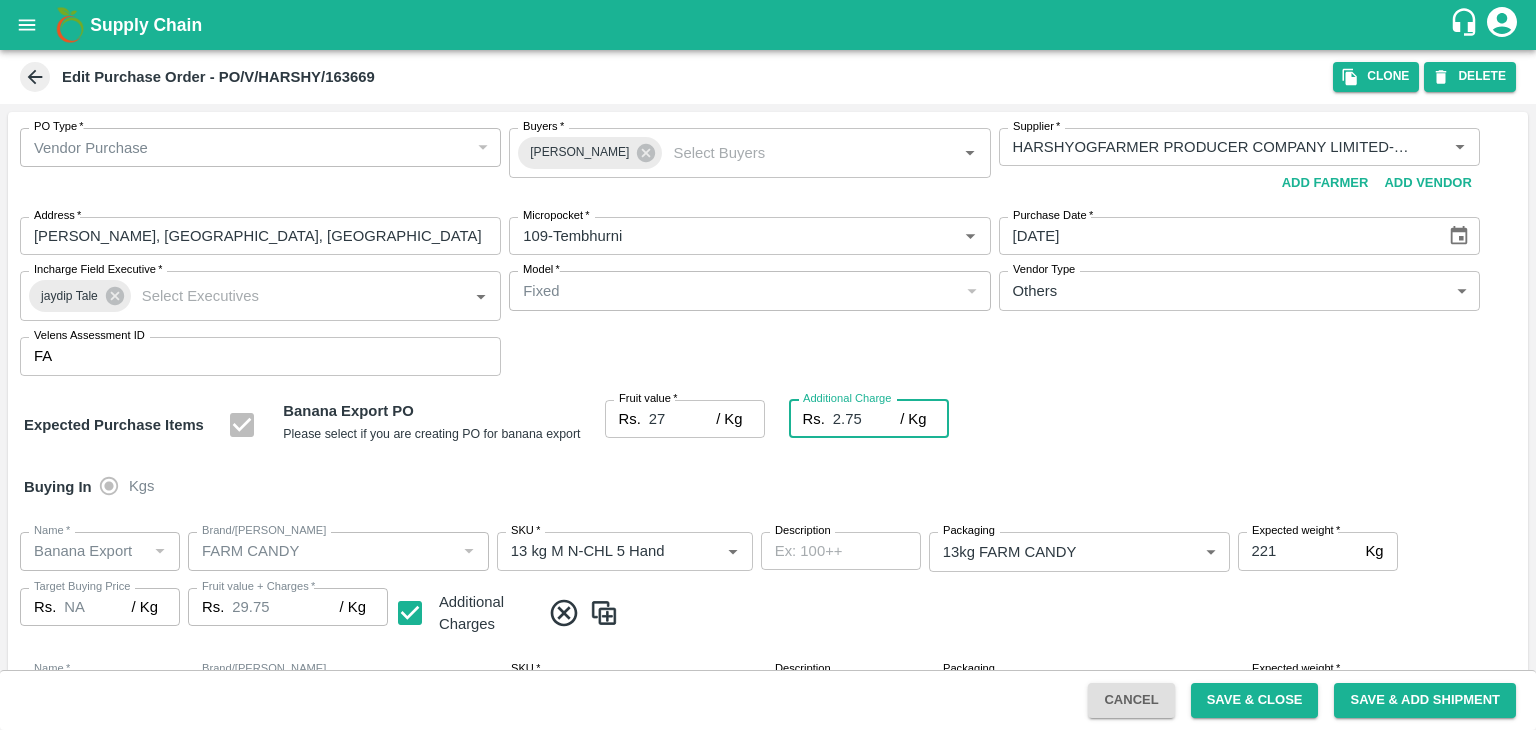 click on "Buying In Kgs" at bounding box center [768, 487] 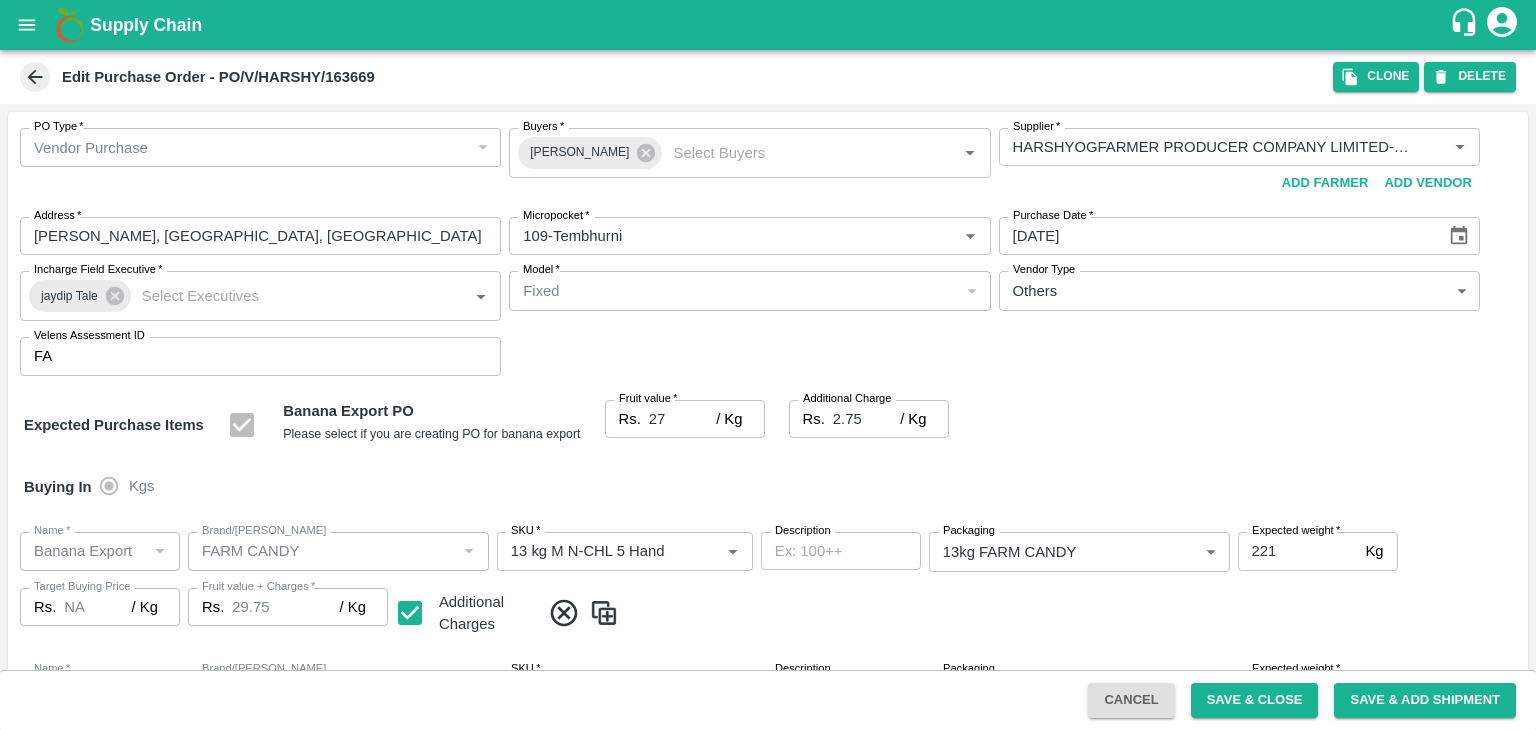 scroll, scrollTop: 923, scrollLeft: 0, axis: vertical 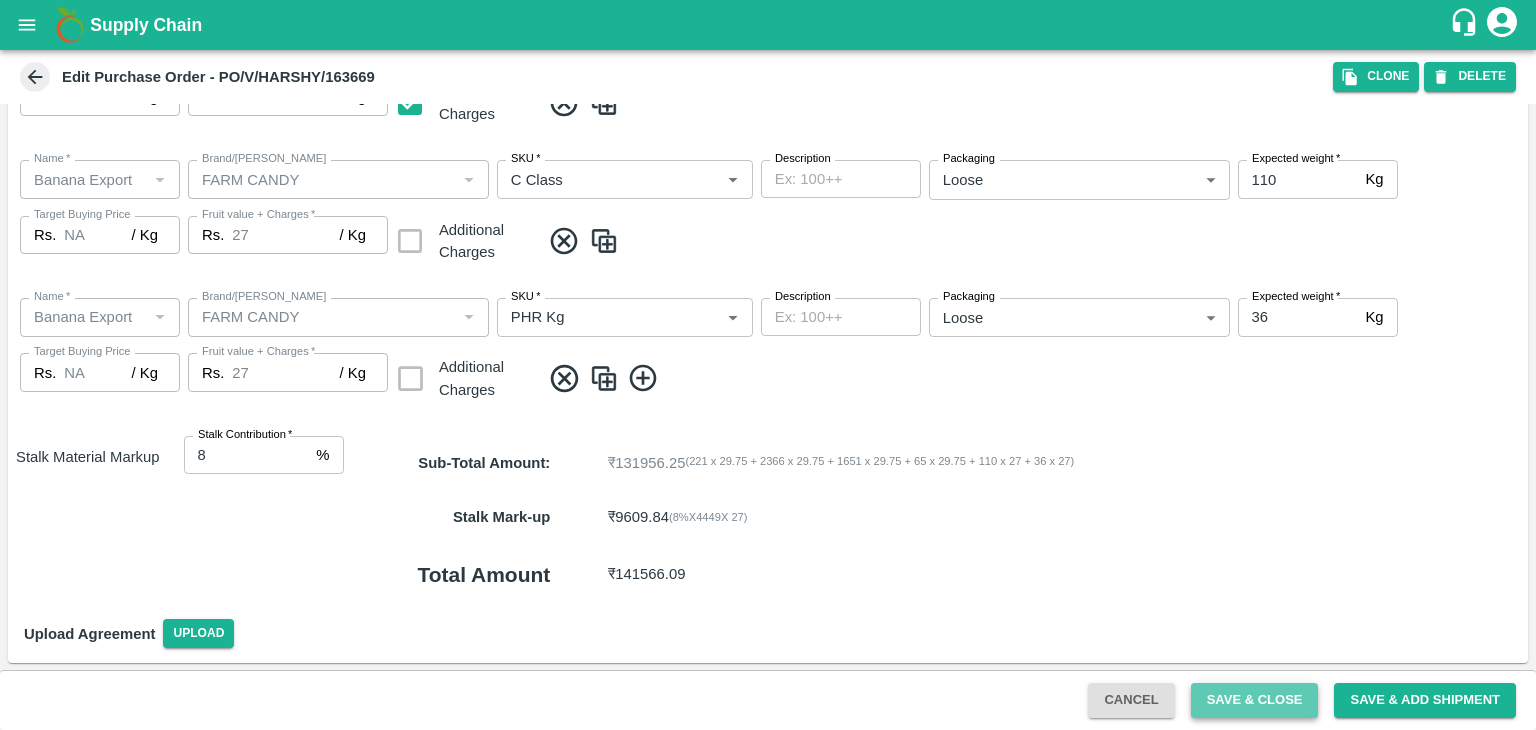 click on "Save & Close" at bounding box center [1255, 700] 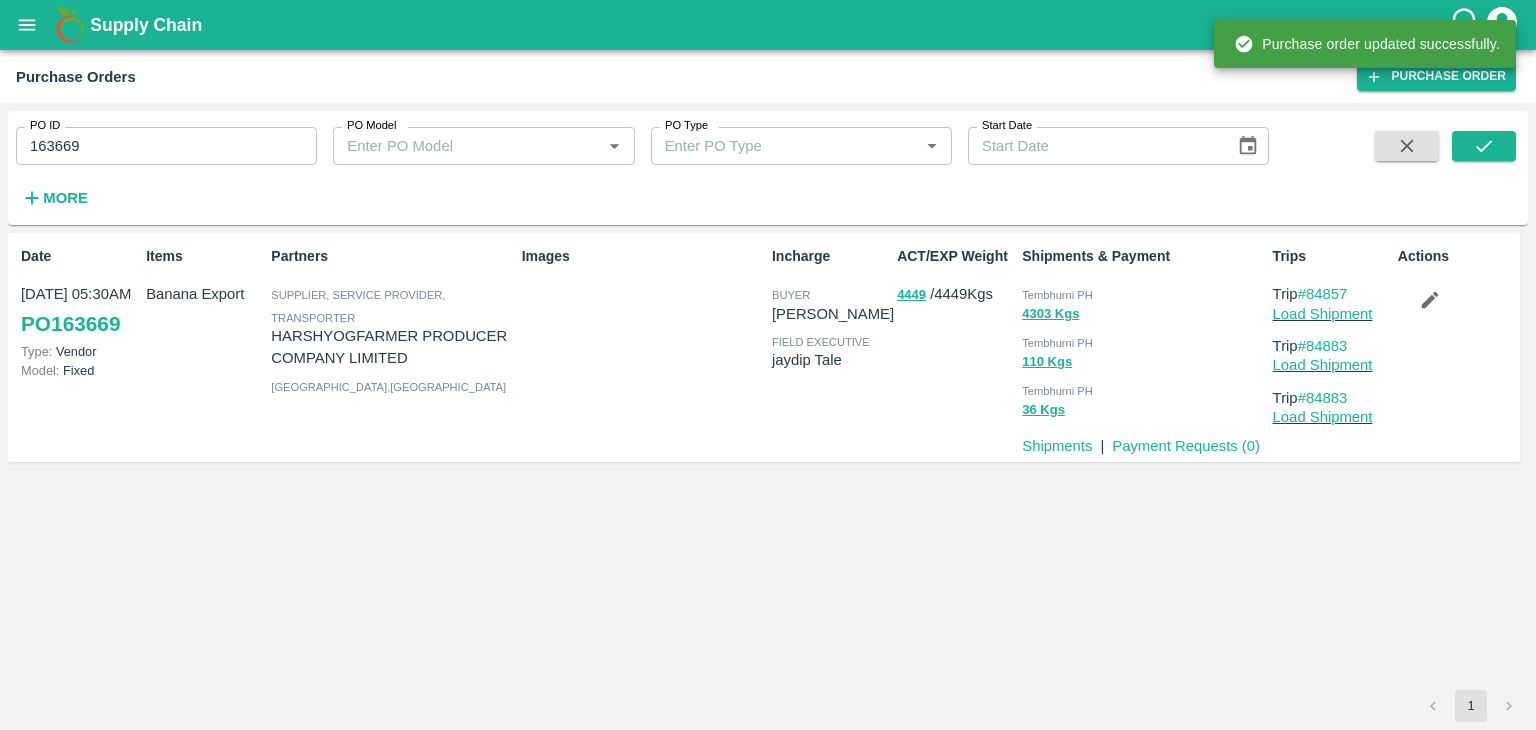click on "163669" at bounding box center (166, 146) 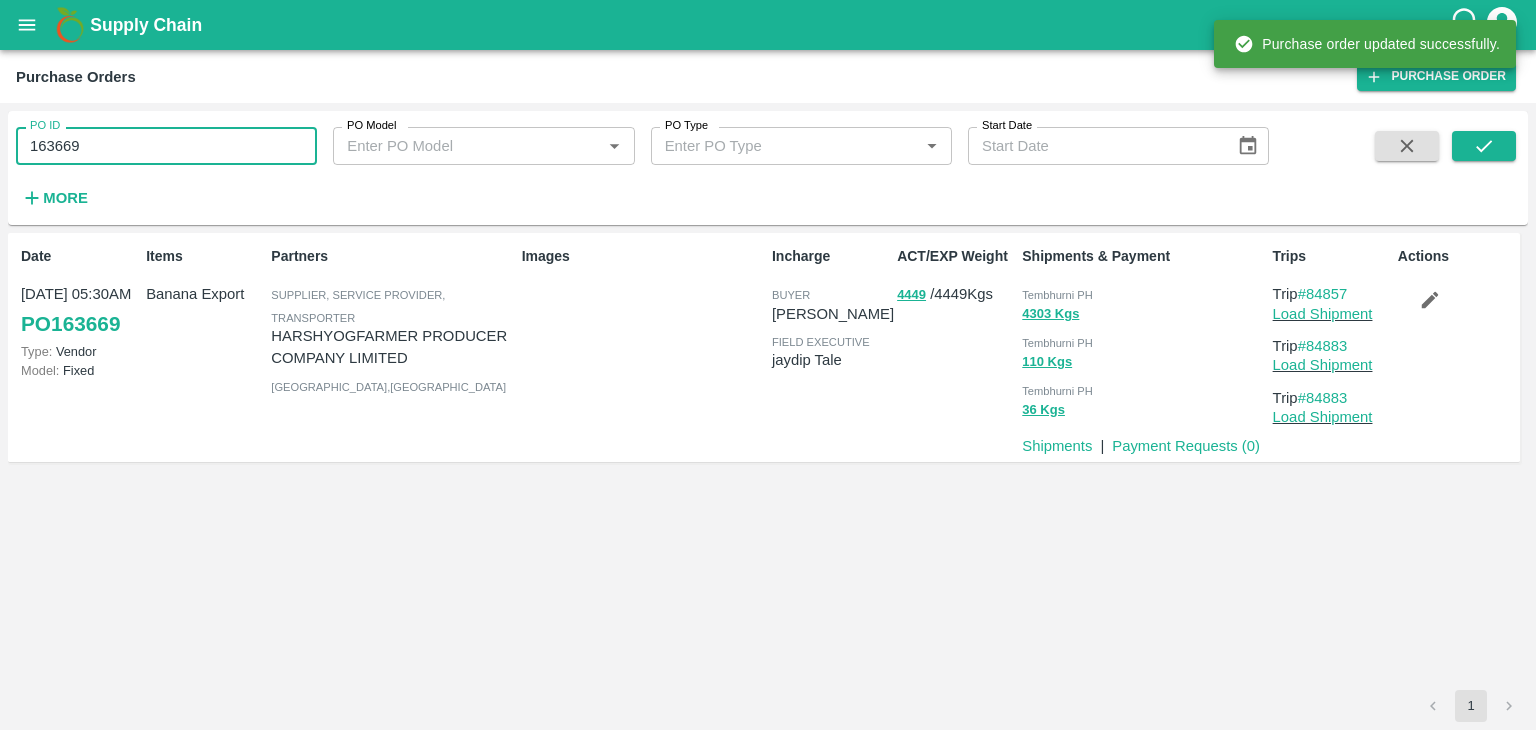 click on "163669" at bounding box center (166, 146) 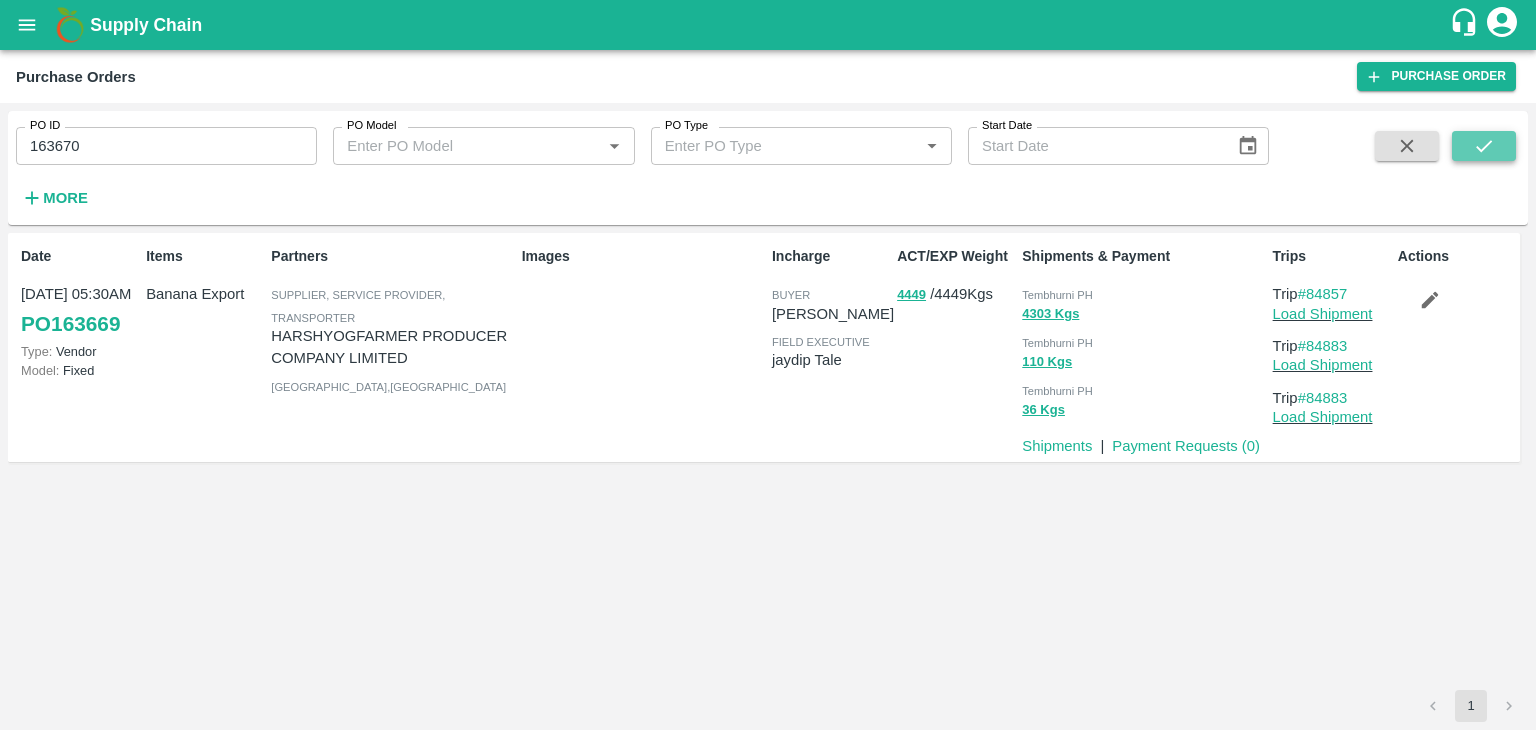 click at bounding box center [1484, 146] 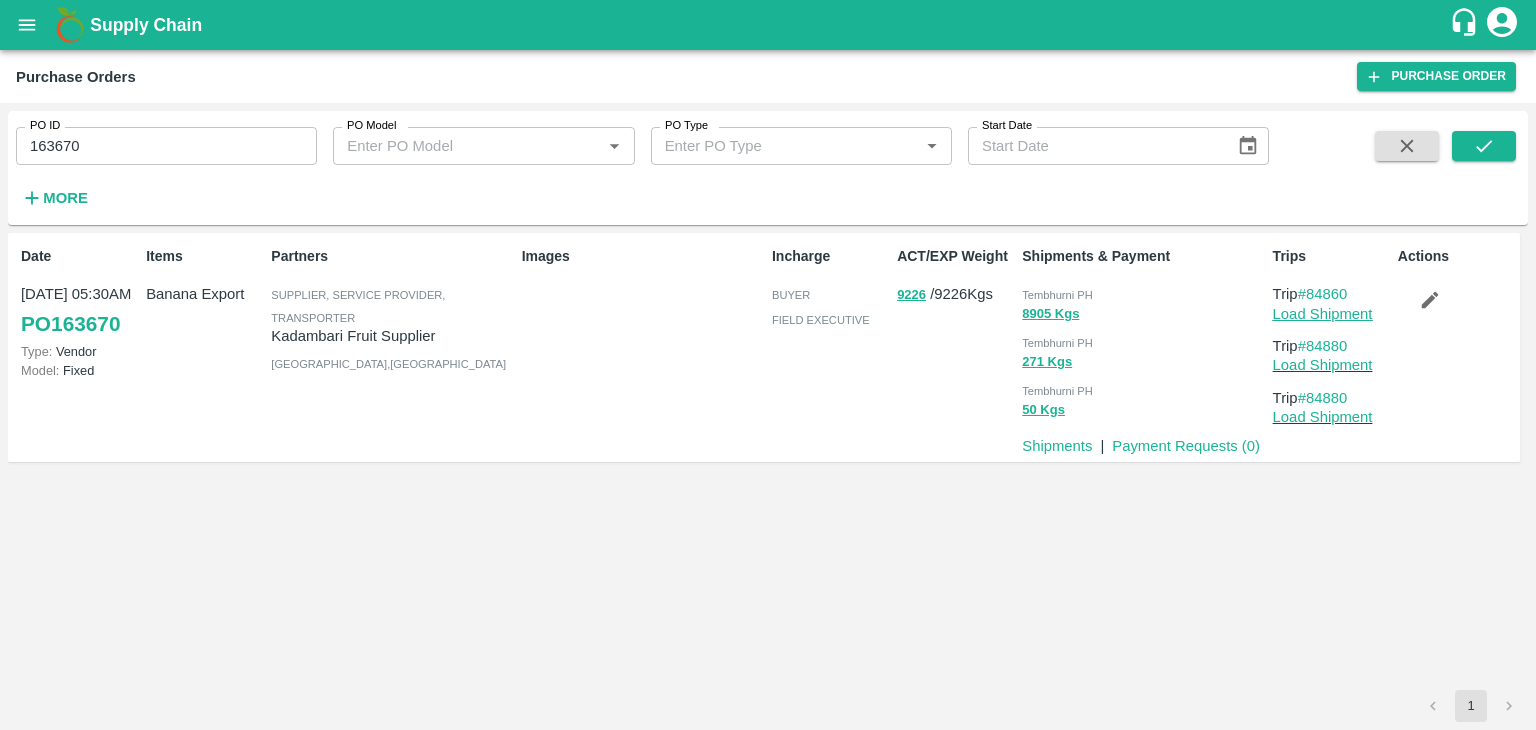 click on "Load Shipment" at bounding box center (1323, 314) 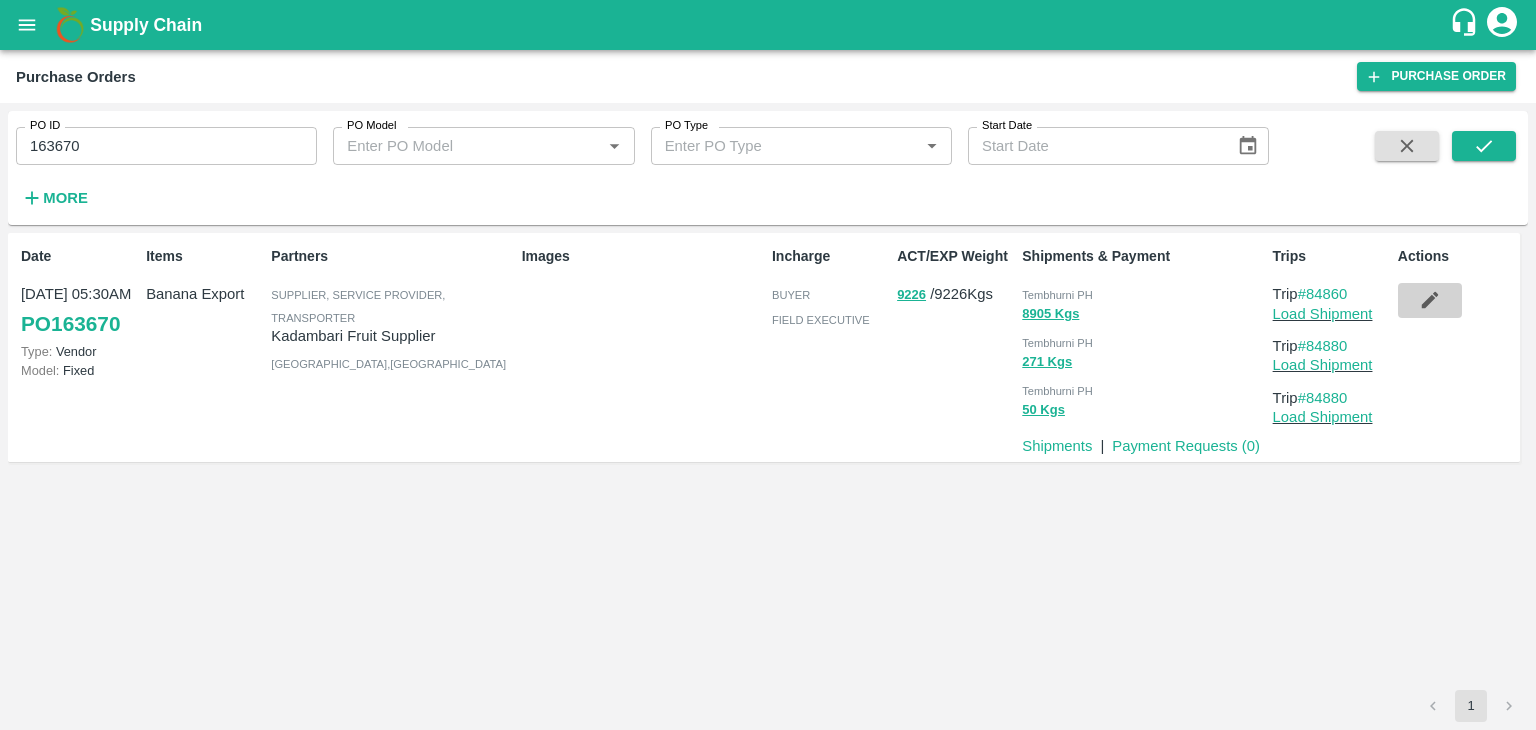 click at bounding box center [1430, 300] 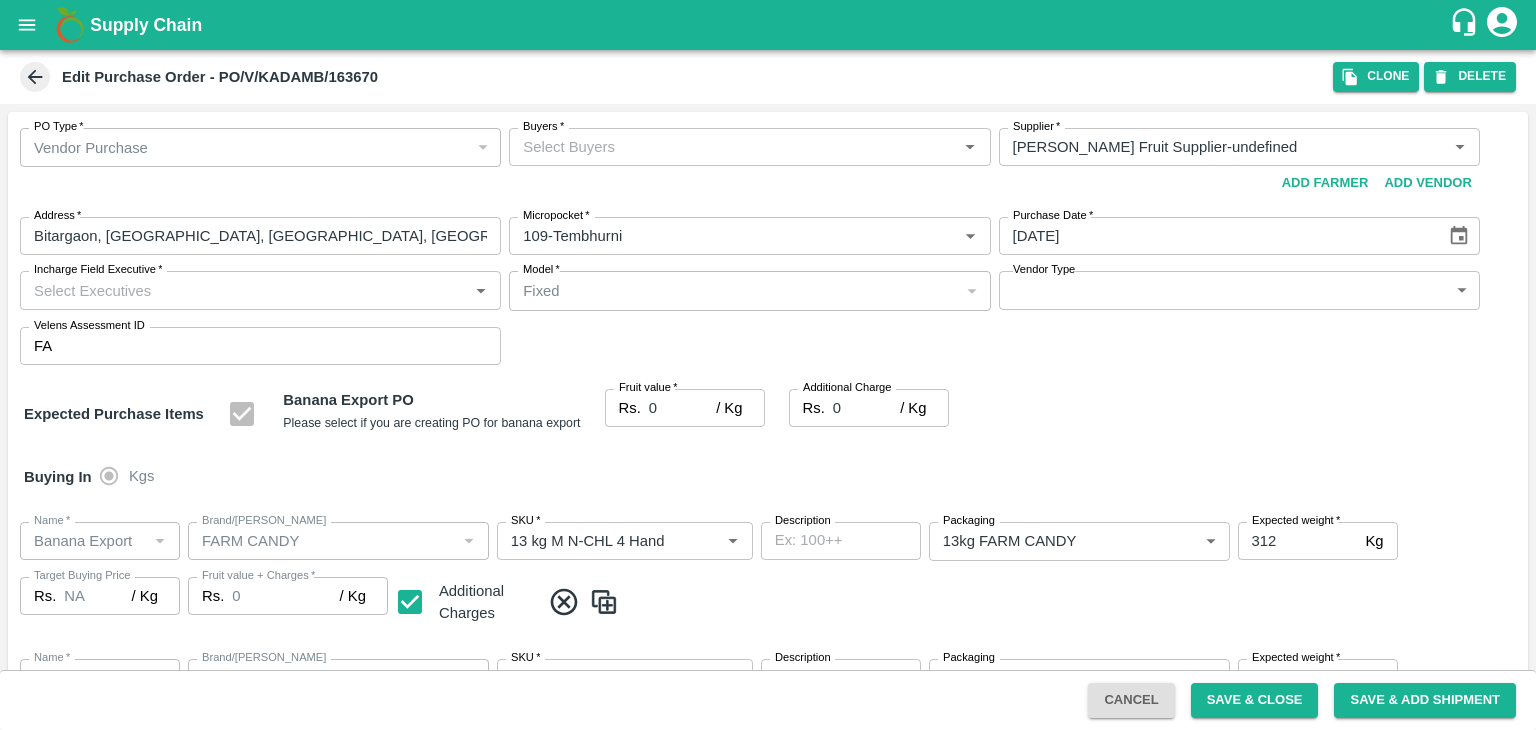 click on "Buyers   *" at bounding box center (749, 147) 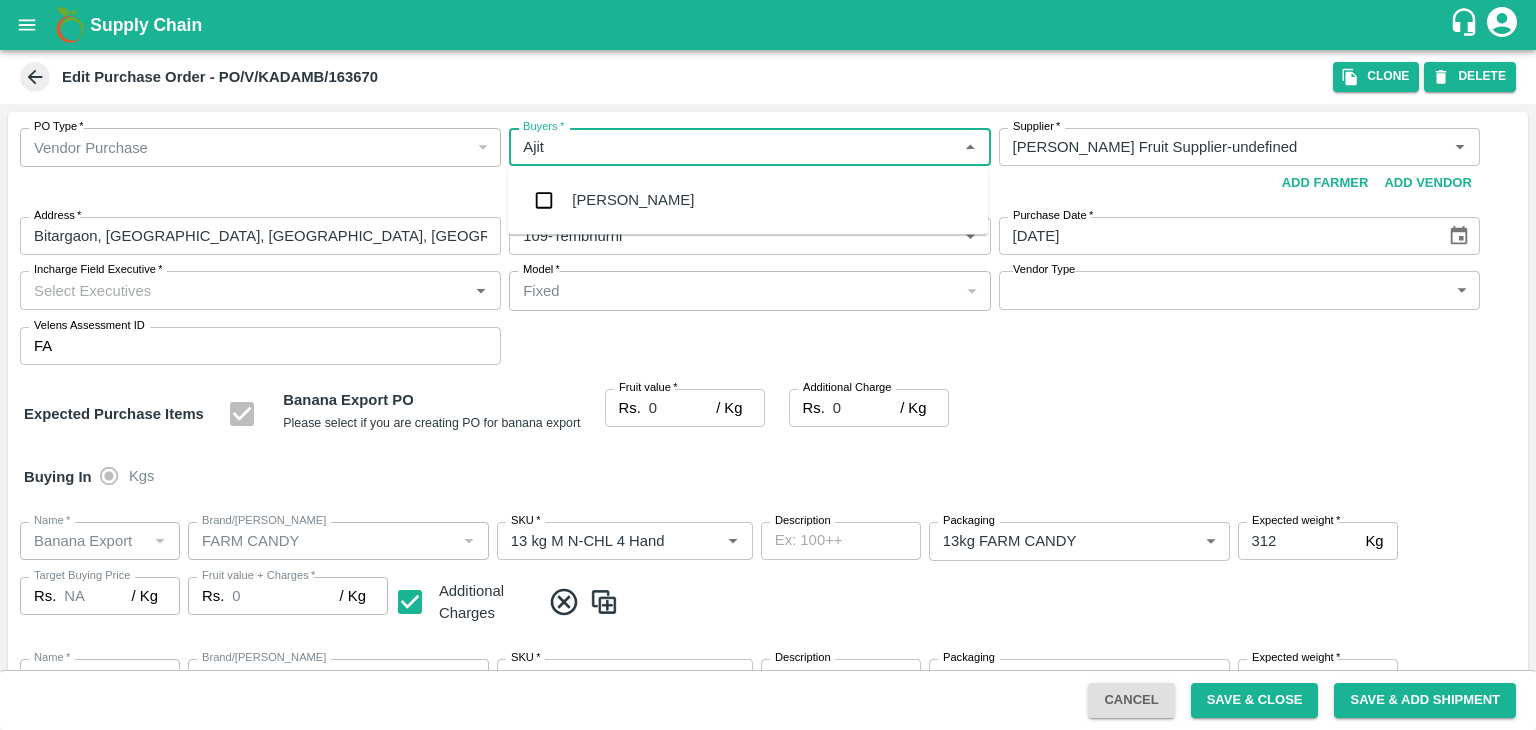 click on "Ajit Otari" at bounding box center (633, 200) 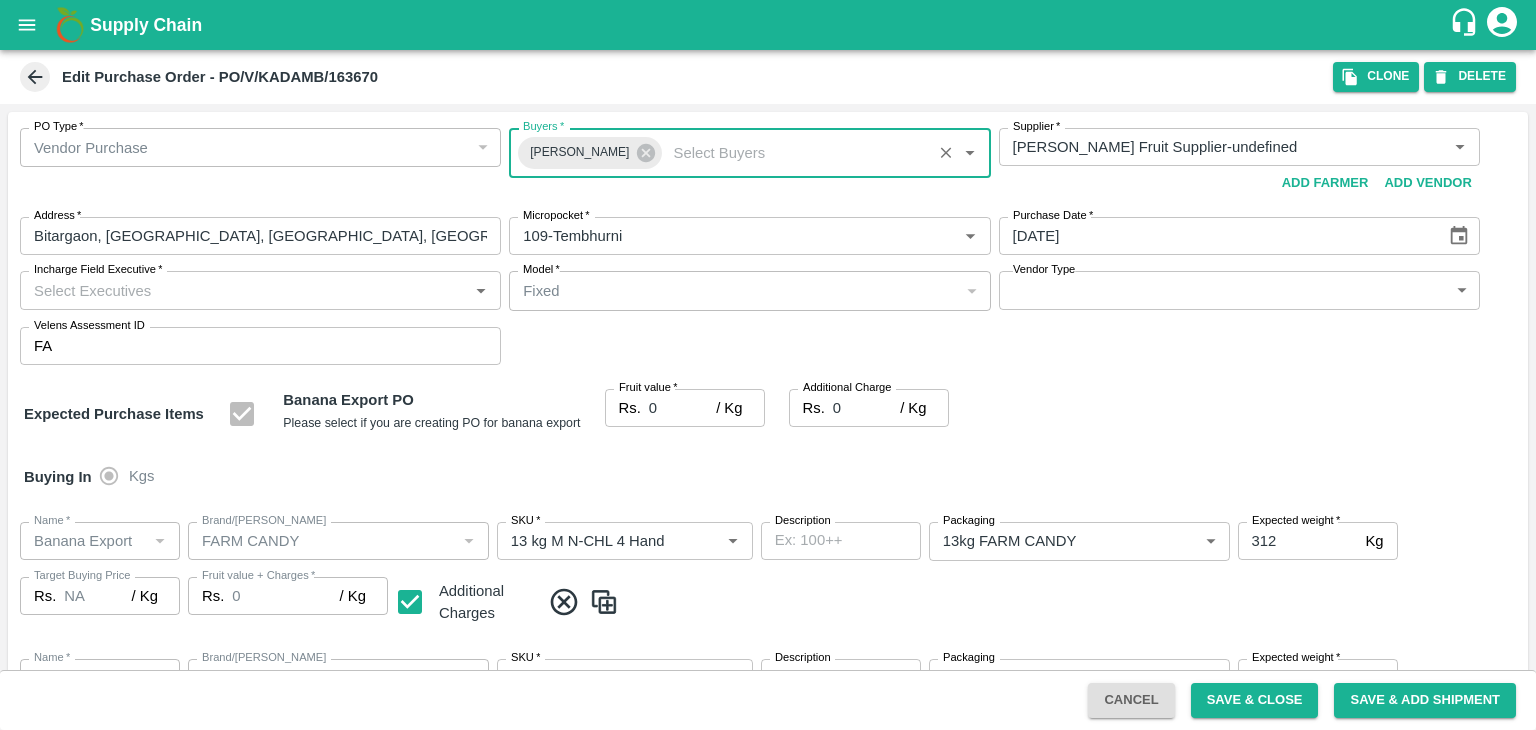click on "Incharge Field Executive   *" at bounding box center (244, 290) 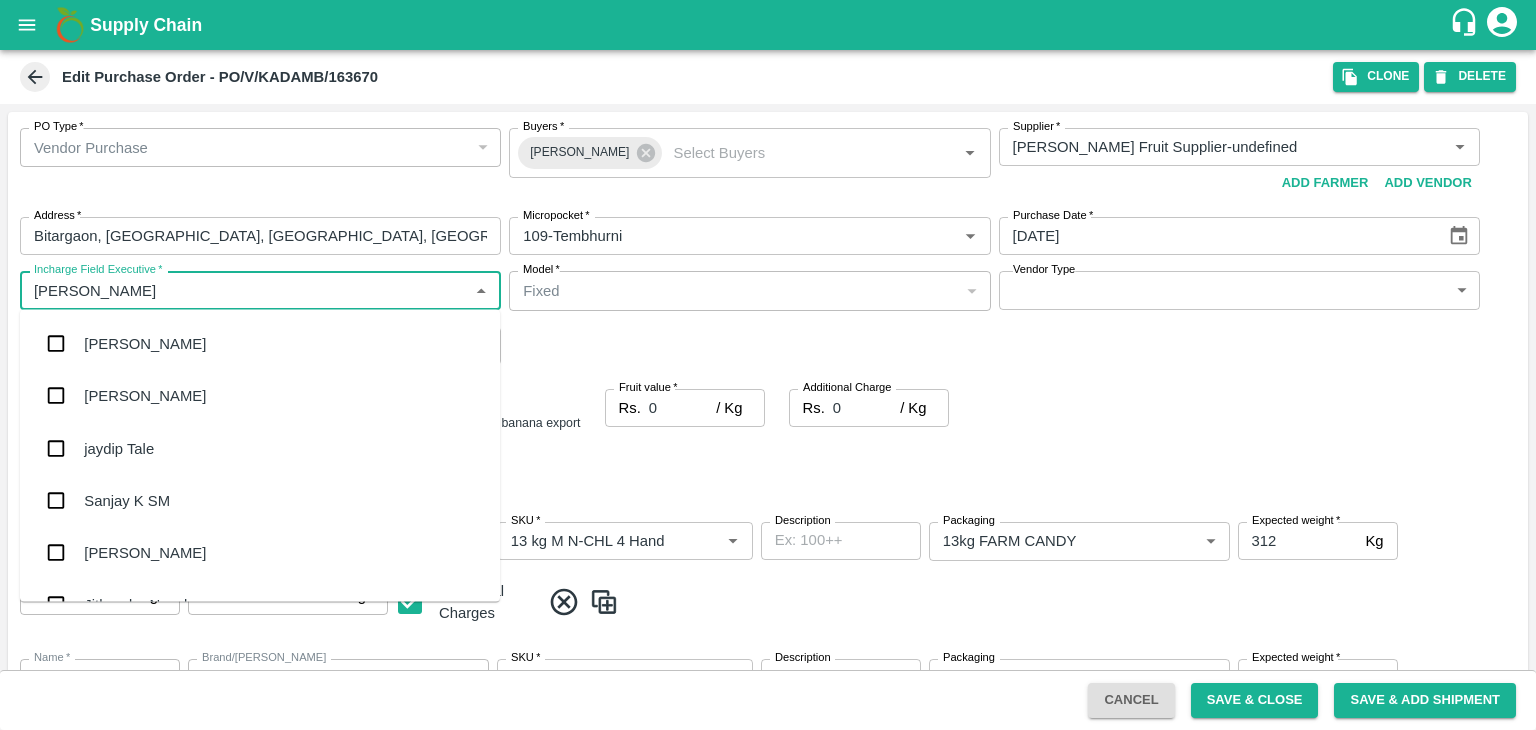 click on "jaydip Tale" at bounding box center [260, 448] 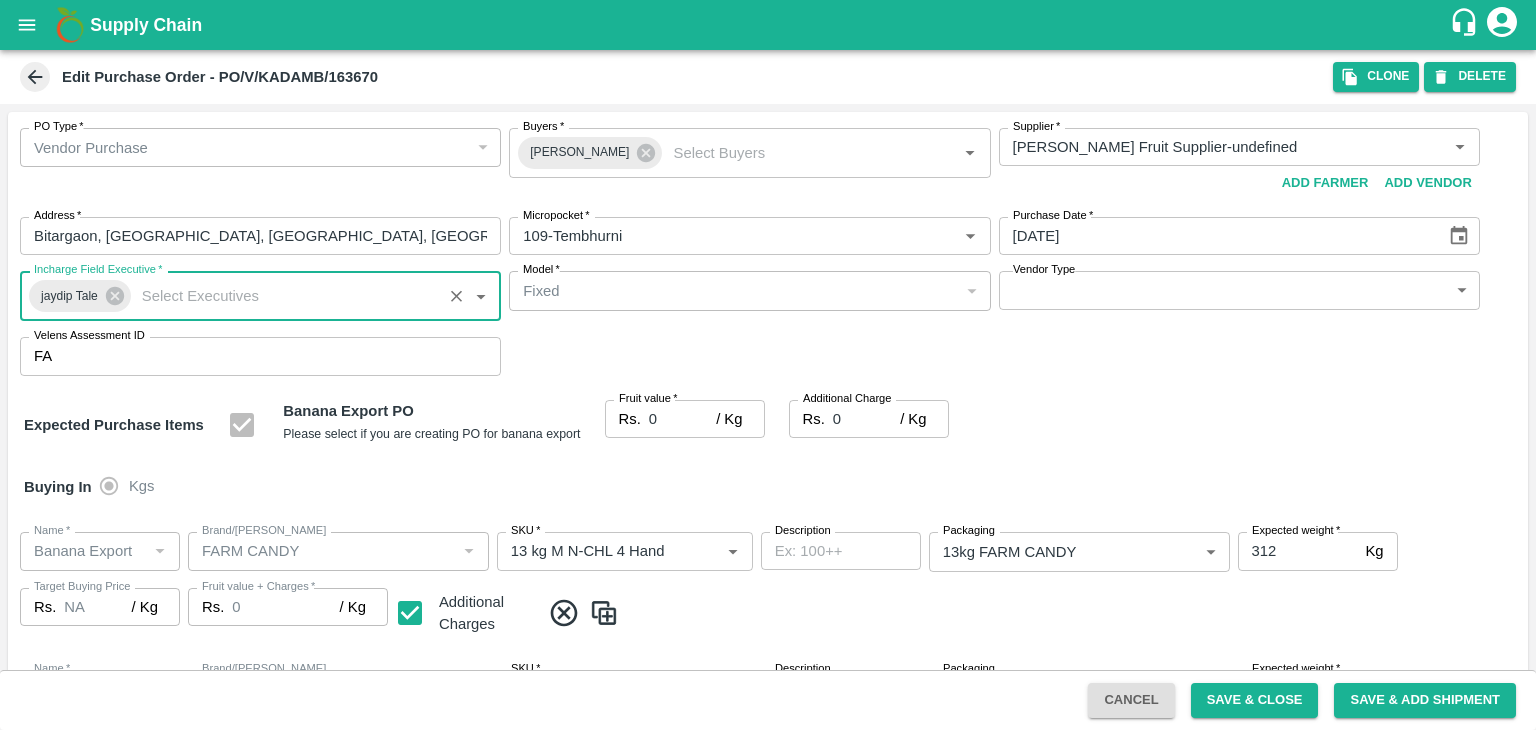 click on "PO Type   * Vendor Purchase 2 PO Type Buyers   * Ajit Otari Buyers   * Supplier   * Supplier   * Add Vendor Add Farmer Address   * Bitargaon, Karmala, Solapur, Maharashtra, India Address Micropocket   * Micropocket   * Purchase Date   * 16/07/2025 Purchase Date Incharge Field Executive   * jaydip Tale Incharge Field Executive   * Model   * Fixed Fixed Model Vendor Type ​ Vendor Type Velens Assessment ID FA Velens Assessment ID" at bounding box center [768, 252] 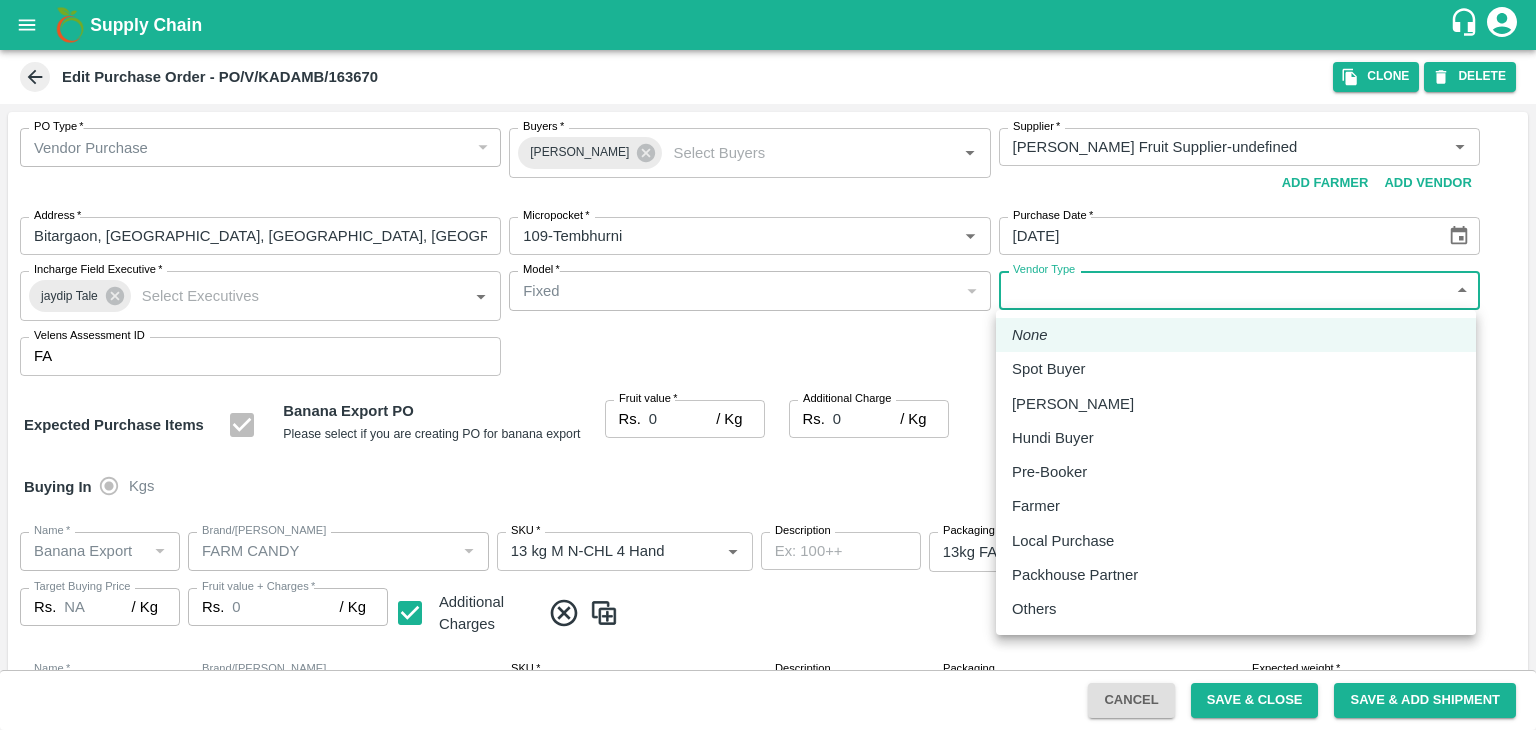 click on "Supply Chain Edit Purchase Order - PO/V/KADAMB/163670 Clone DELETE PO Type   * Vendor Purchase 2 PO Type Buyers   * Ajit Otari Buyers   * Supplier   * Supplier   * Add Vendor Add Farmer Address   * Bitargaon, Karmala, Solapur, Maharashtra, India Address Micropocket   * Micropocket   * Purchase Date   * 16/07/2025 Purchase Date Incharge Field Executive   * jaydip Tale Incharge Field Executive   * Model   * Fixed Fixed Model Vendor Type ​ Vendor Type Velens Assessment ID FA Velens Assessment ID Expected Purchase Items Banana Export PO Please select if you are creating PO for banana export Fruit value   * Rs. 0 / Kg Fruit value Additional Charge Rs. 0 / Kg Additional Charge Buying In Kgs Name   * Name   * Brand/Marka Brand/Marka SKU   * SKU   * Description x Description Packaging 13kg FARM CANDY 466 Packaging Expected weight   * 312 Kg Expected weight Target Buying Price Rs. NA / Kg Target Buying Price Fruit value + Charges   * Rs. 0 / Kg Fruit value + Charges Name   * *" at bounding box center [768, 365] 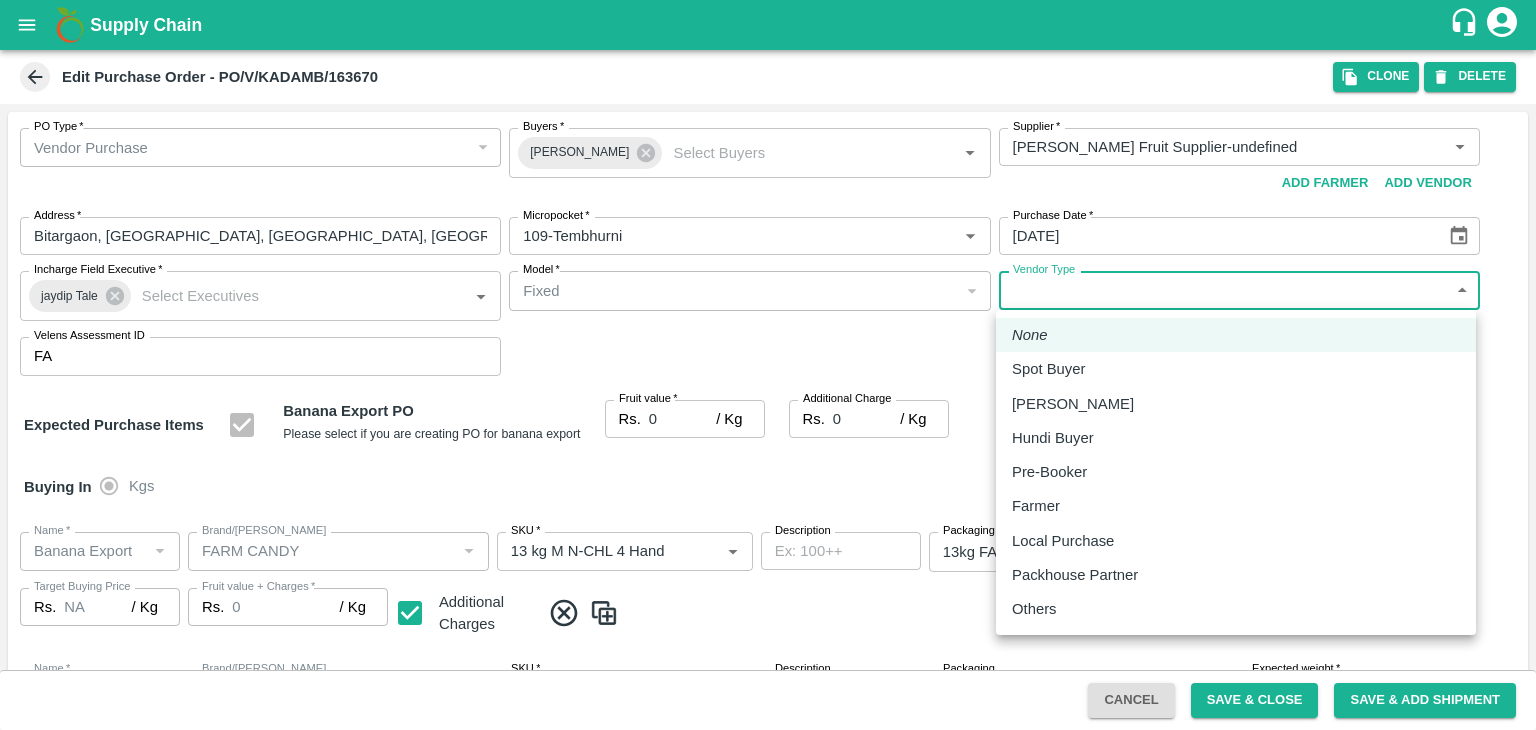 click on "Others" at bounding box center [1039, 609] 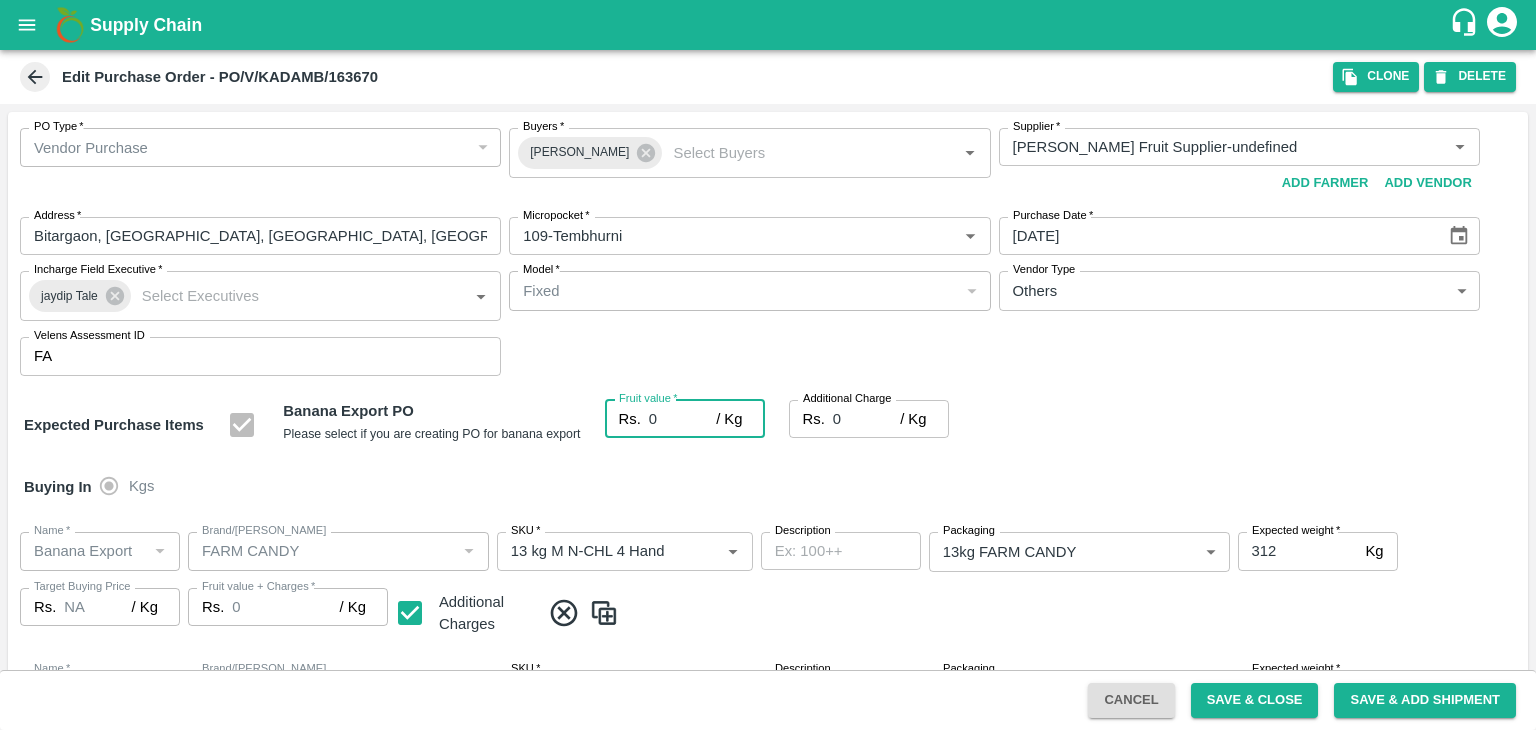 click on "0" at bounding box center [682, 419] 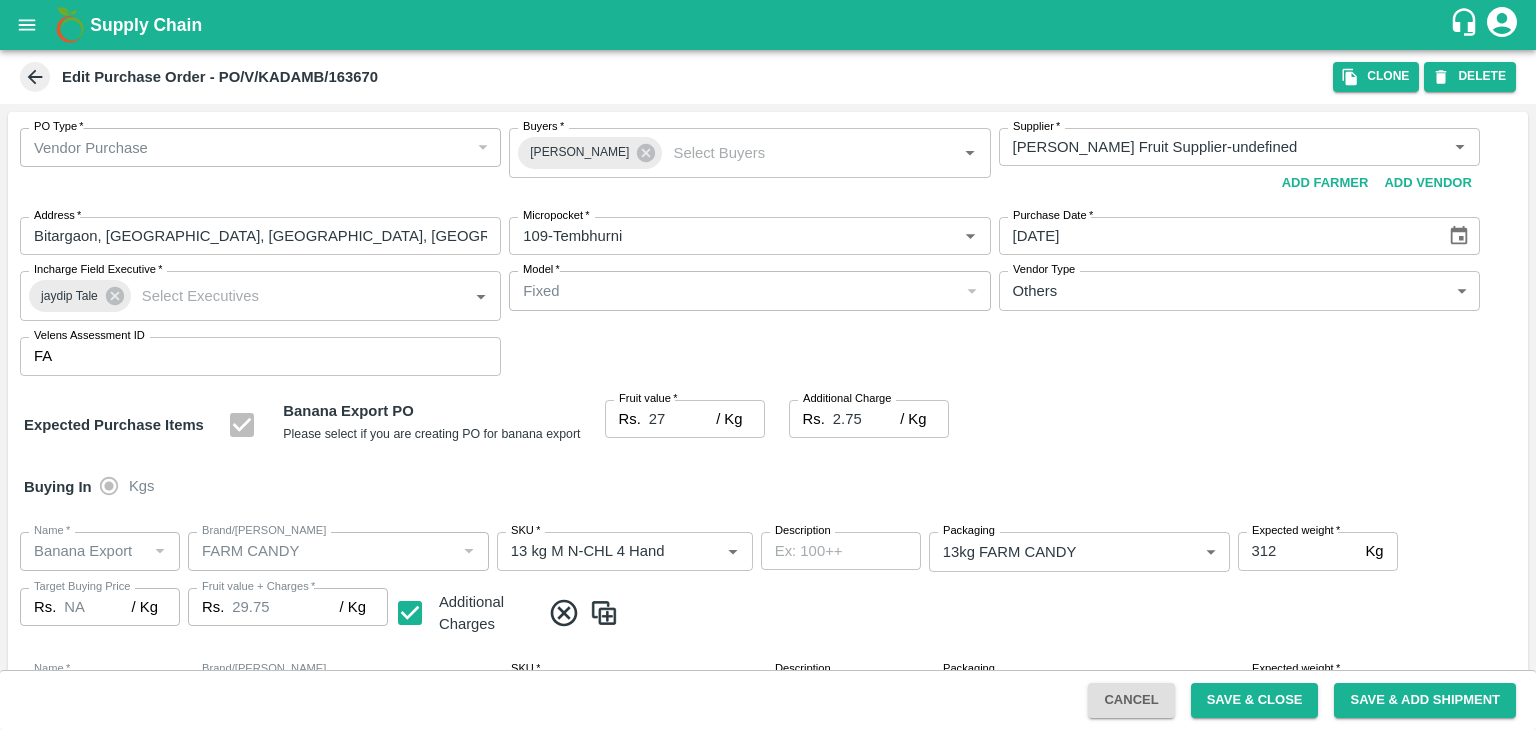 click on "Buying In Kgs" at bounding box center (768, 487) 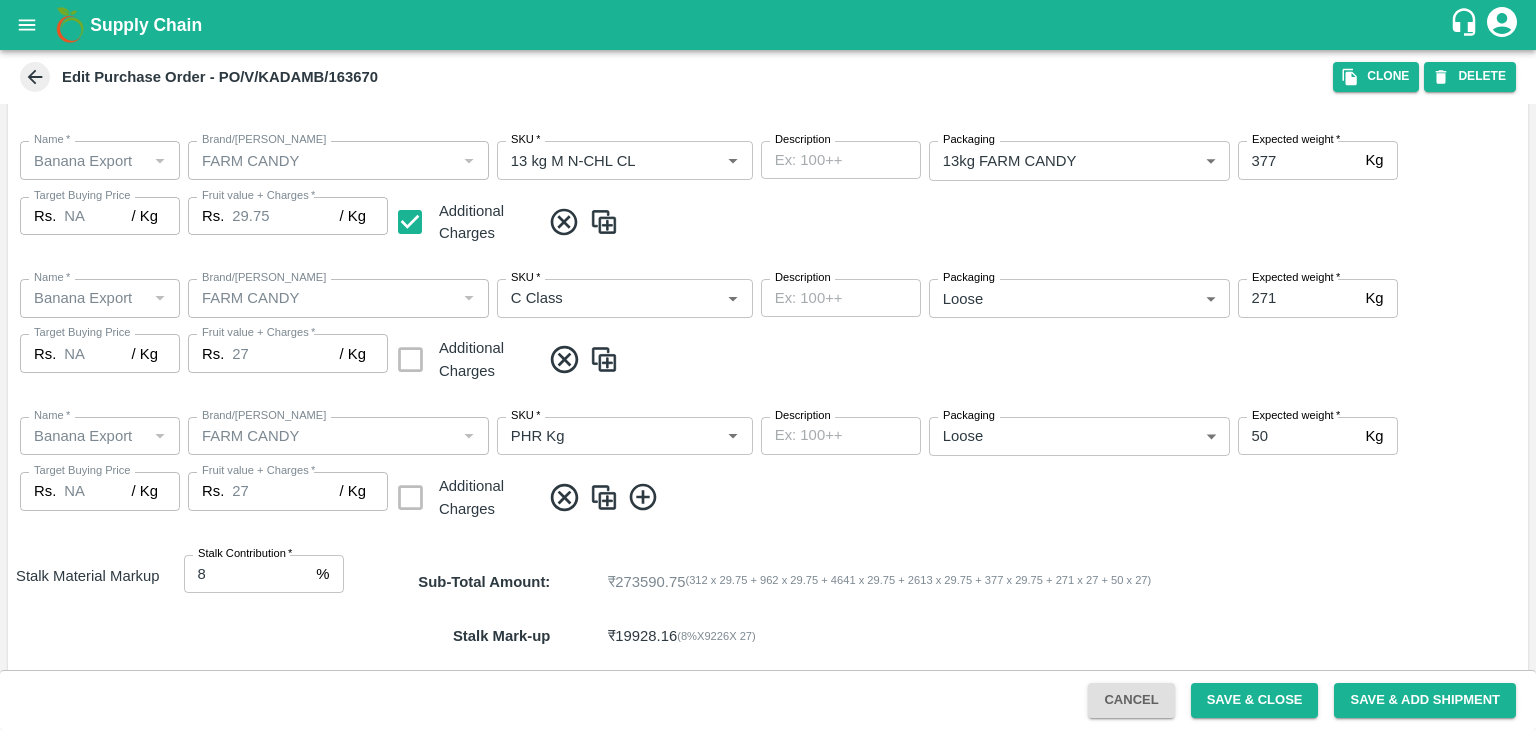 scroll, scrollTop: 1060, scrollLeft: 0, axis: vertical 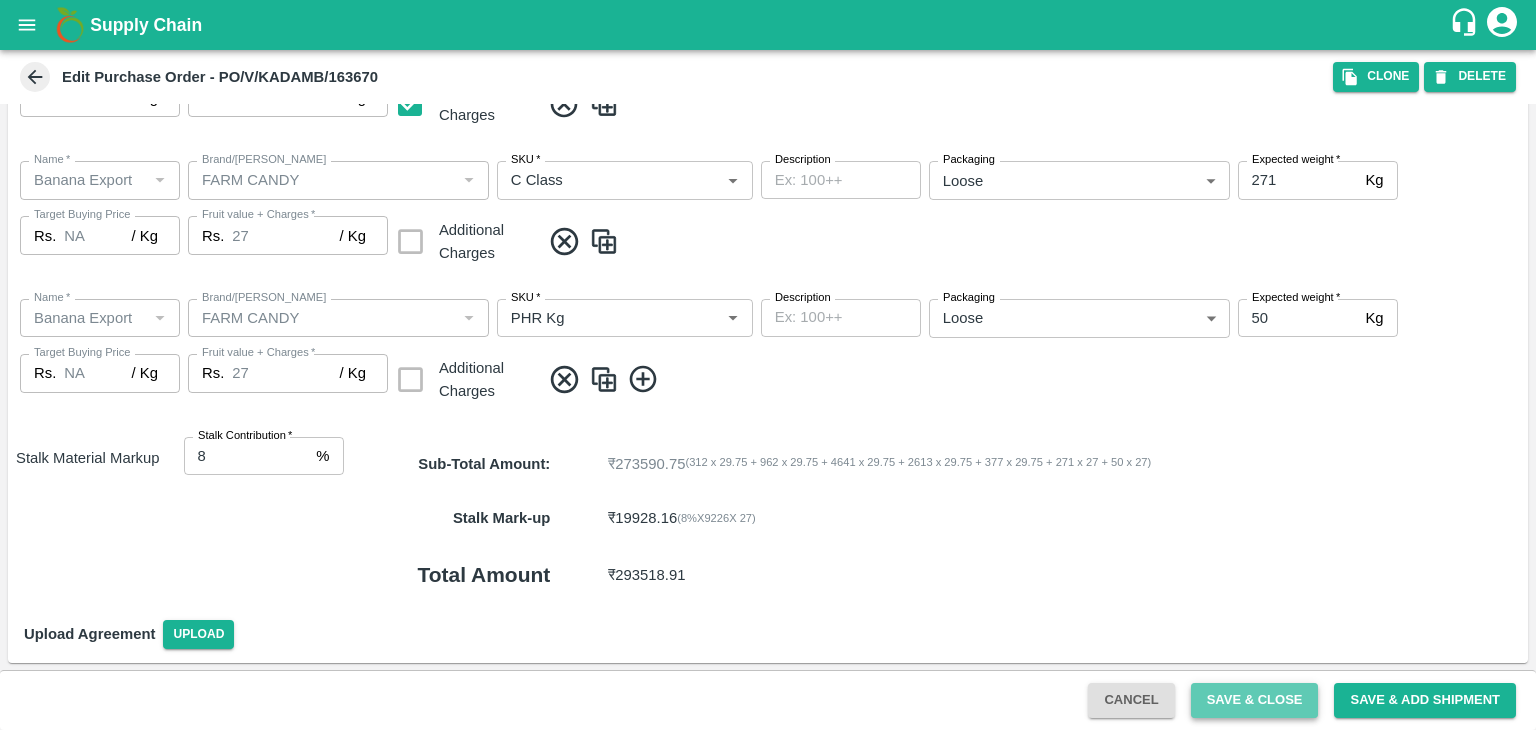 click on "Save & Close" at bounding box center (1255, 700) 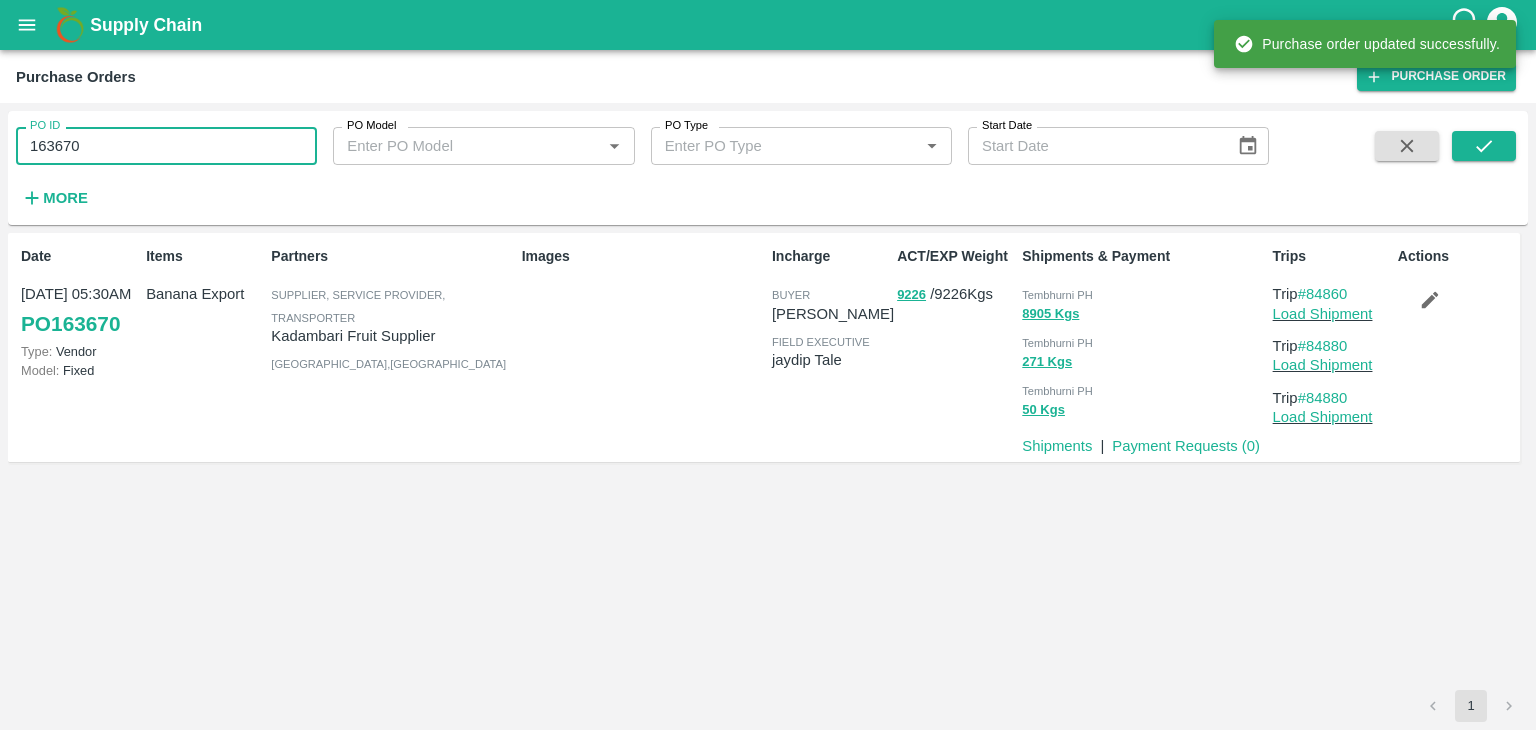 click on "163670" at bounding box center (166, 146) 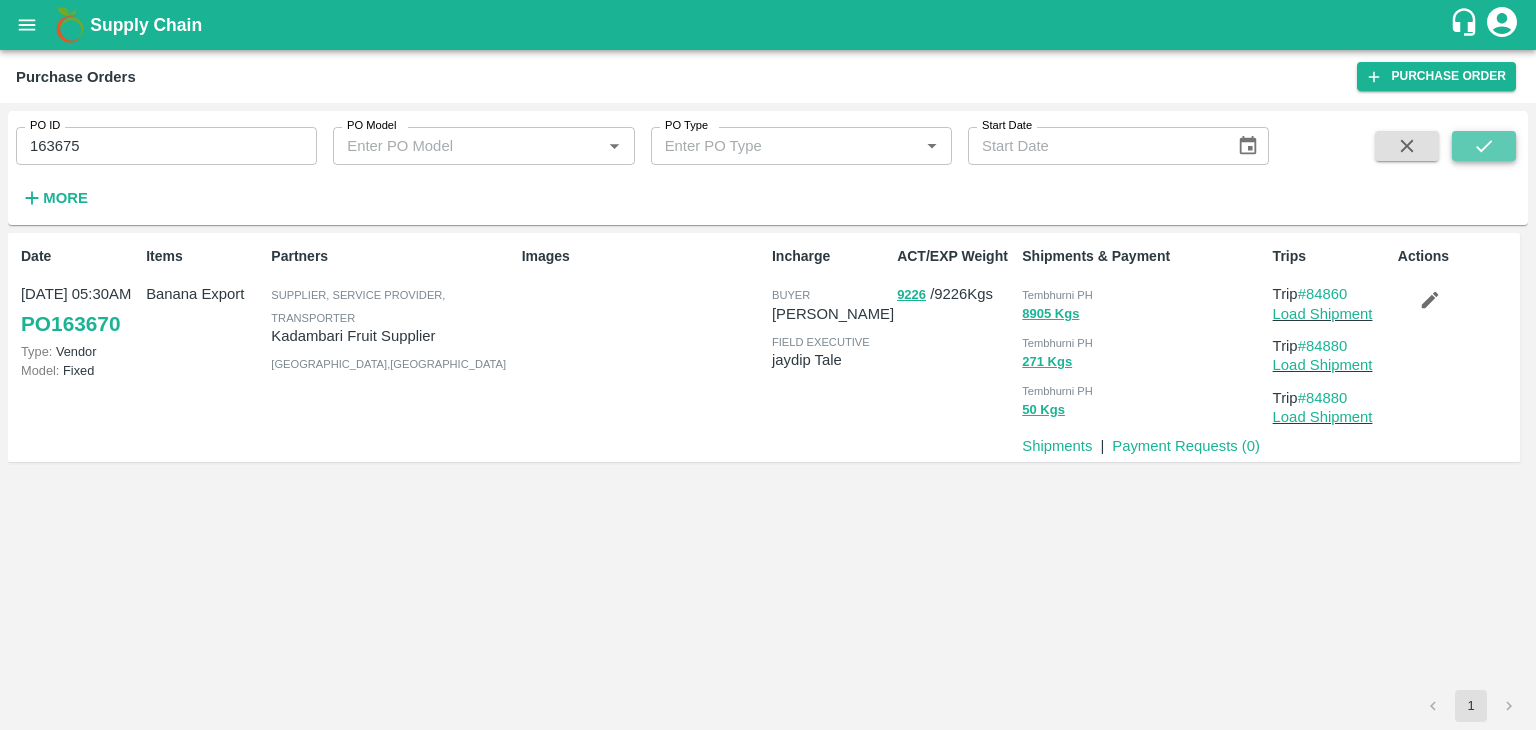 click at bounding box center [1484, 146] 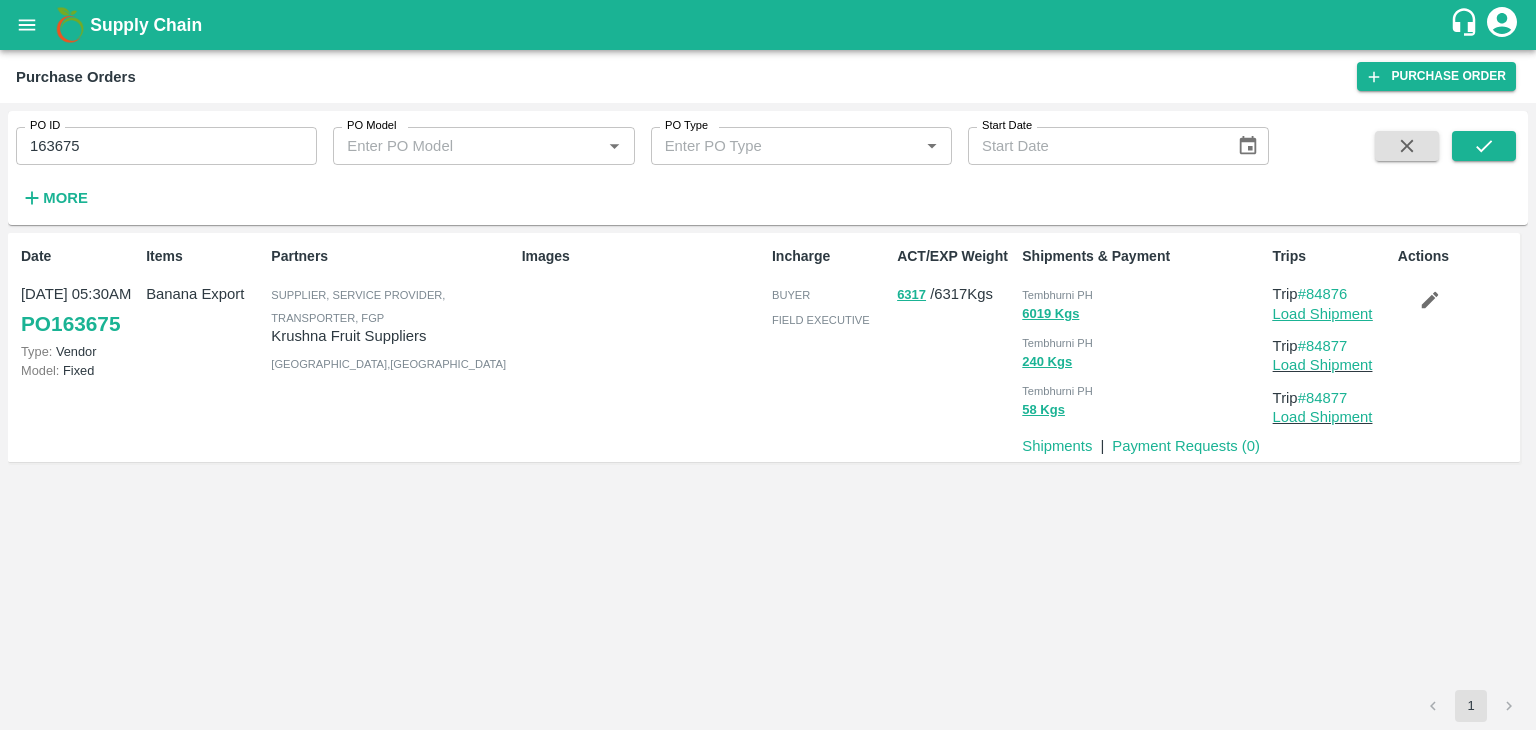 click on "Load Shipment" at bounding box center (1323, 314) 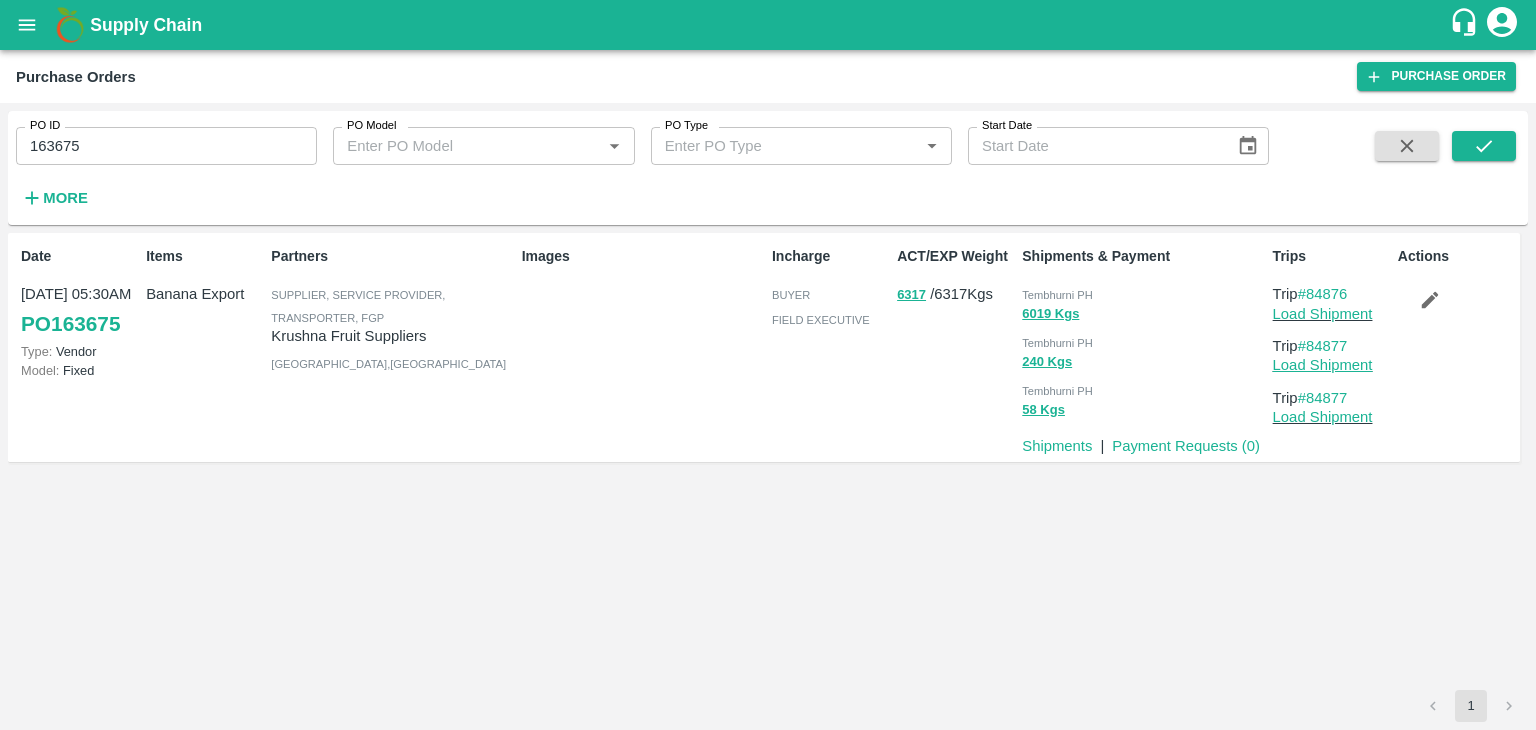 click on "Load Shipment" at bounding box center (1323, 365) 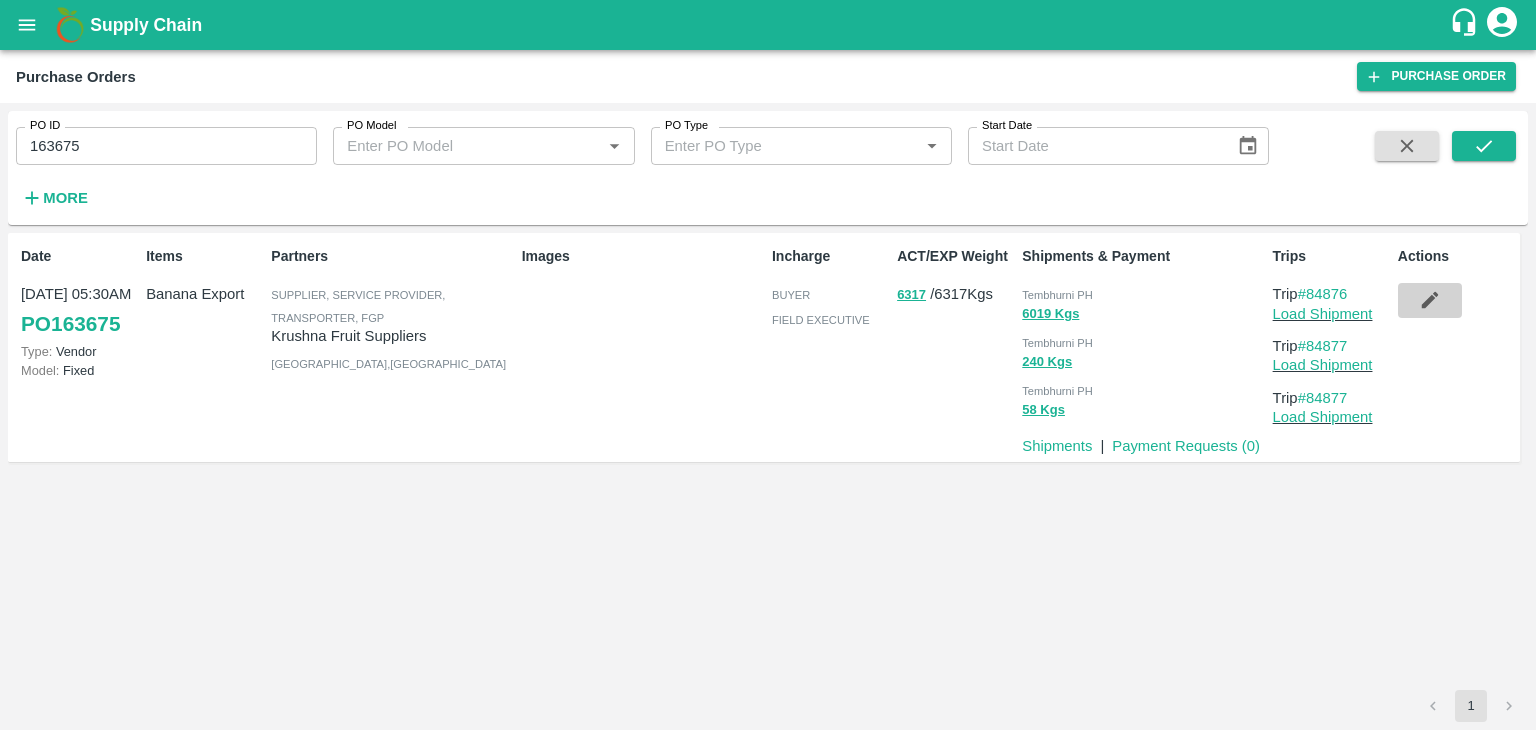 click 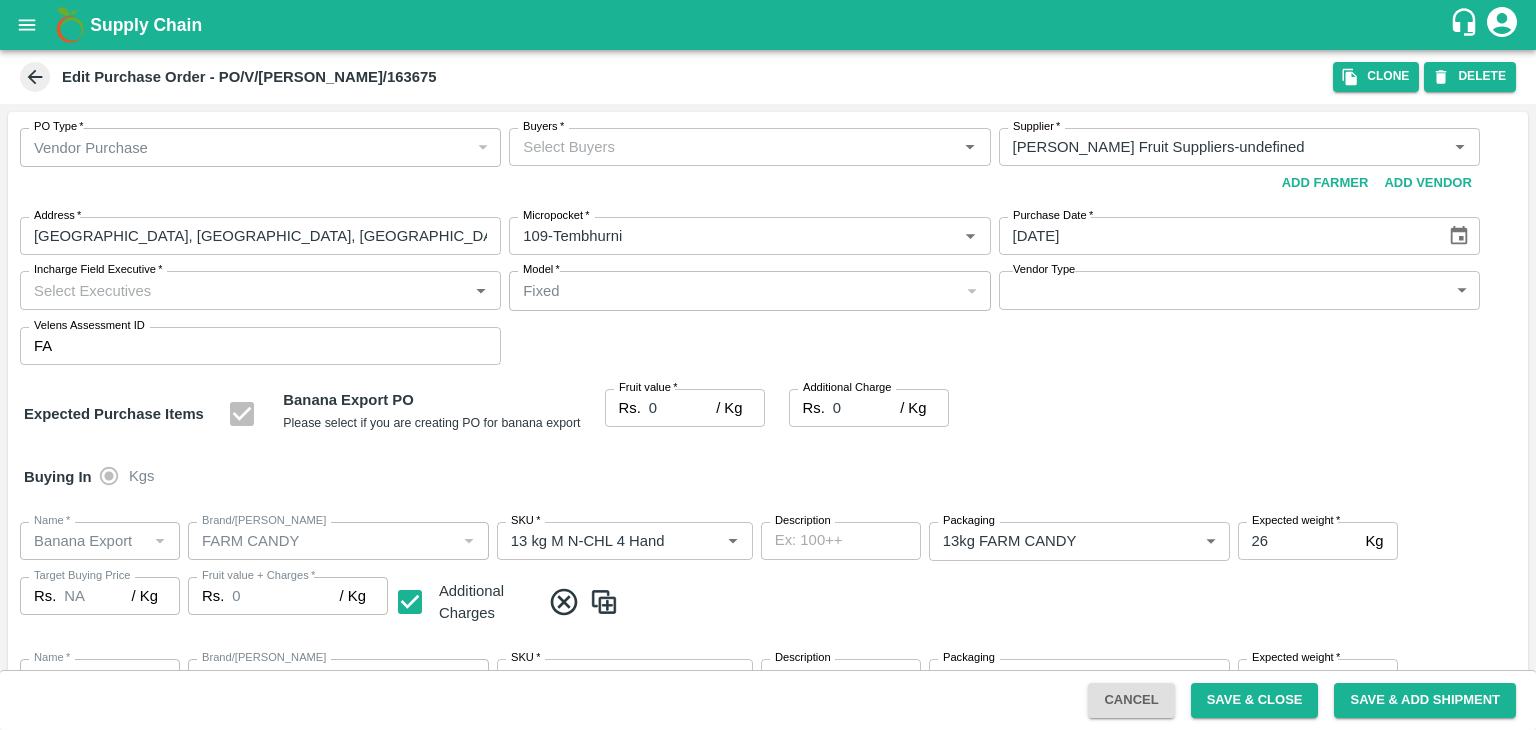 click on "Buyers   *" at bounding box center [733, 147] 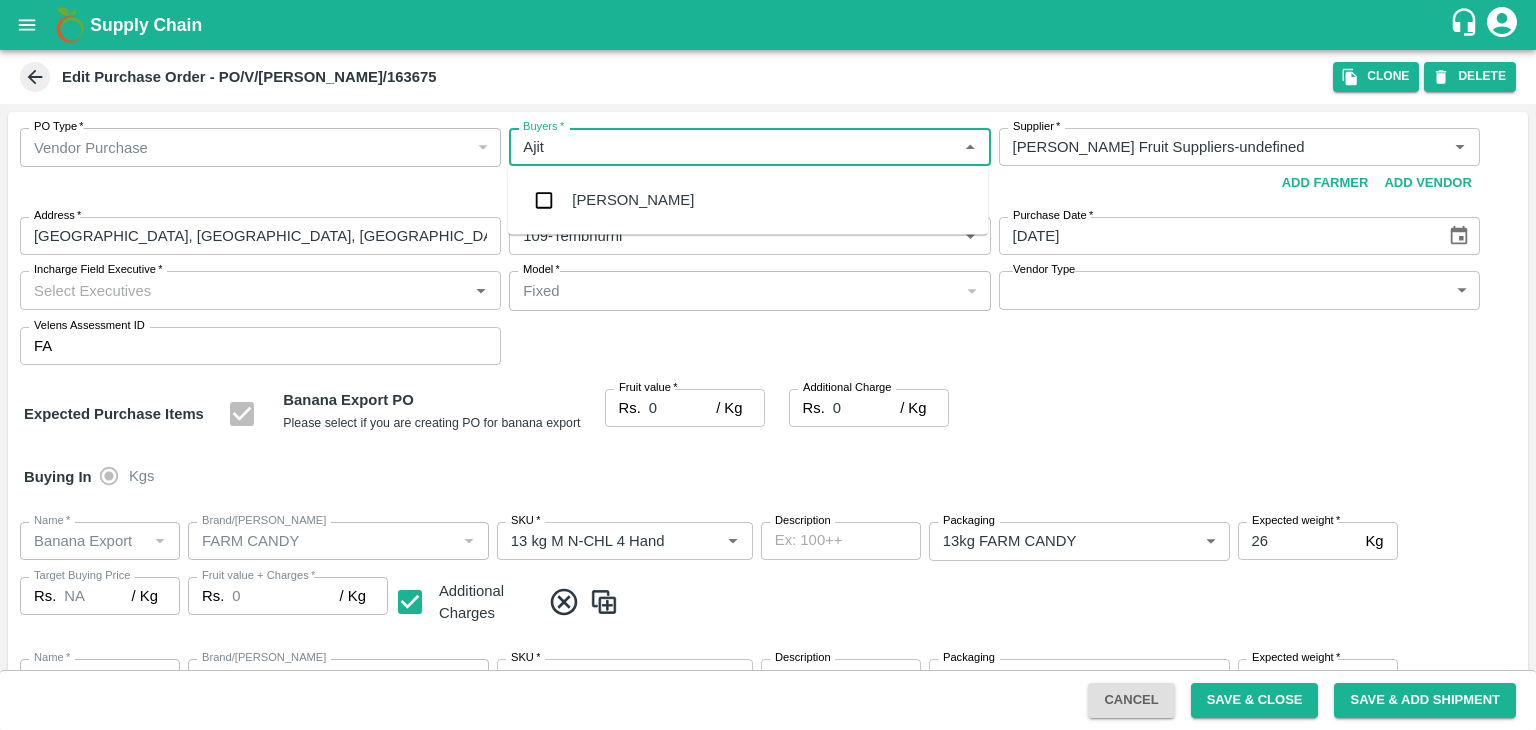 click on "Ajit Otari" at bounding box center (748, 200) 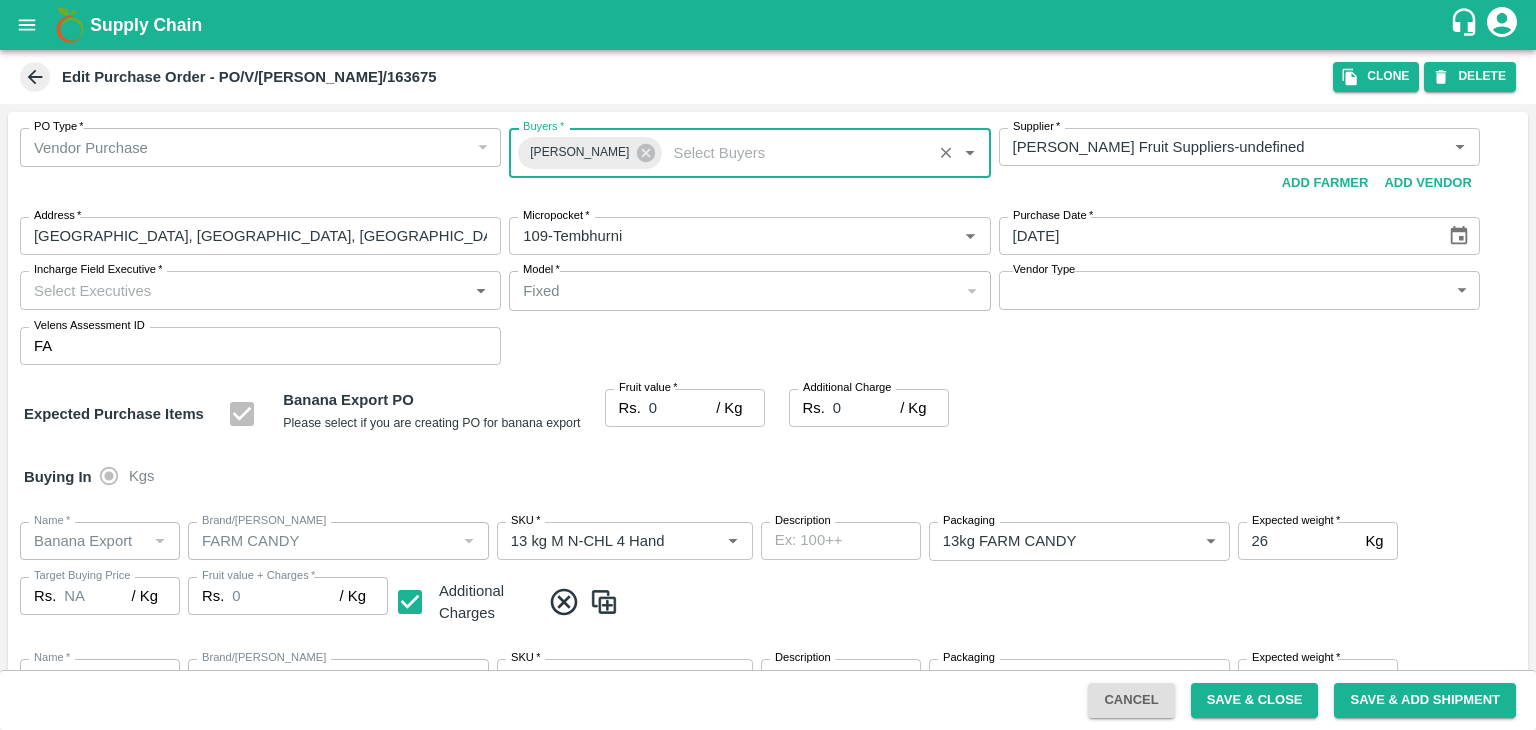 click on "Incharge Field Executive   *" at bounding box center [244, 290] 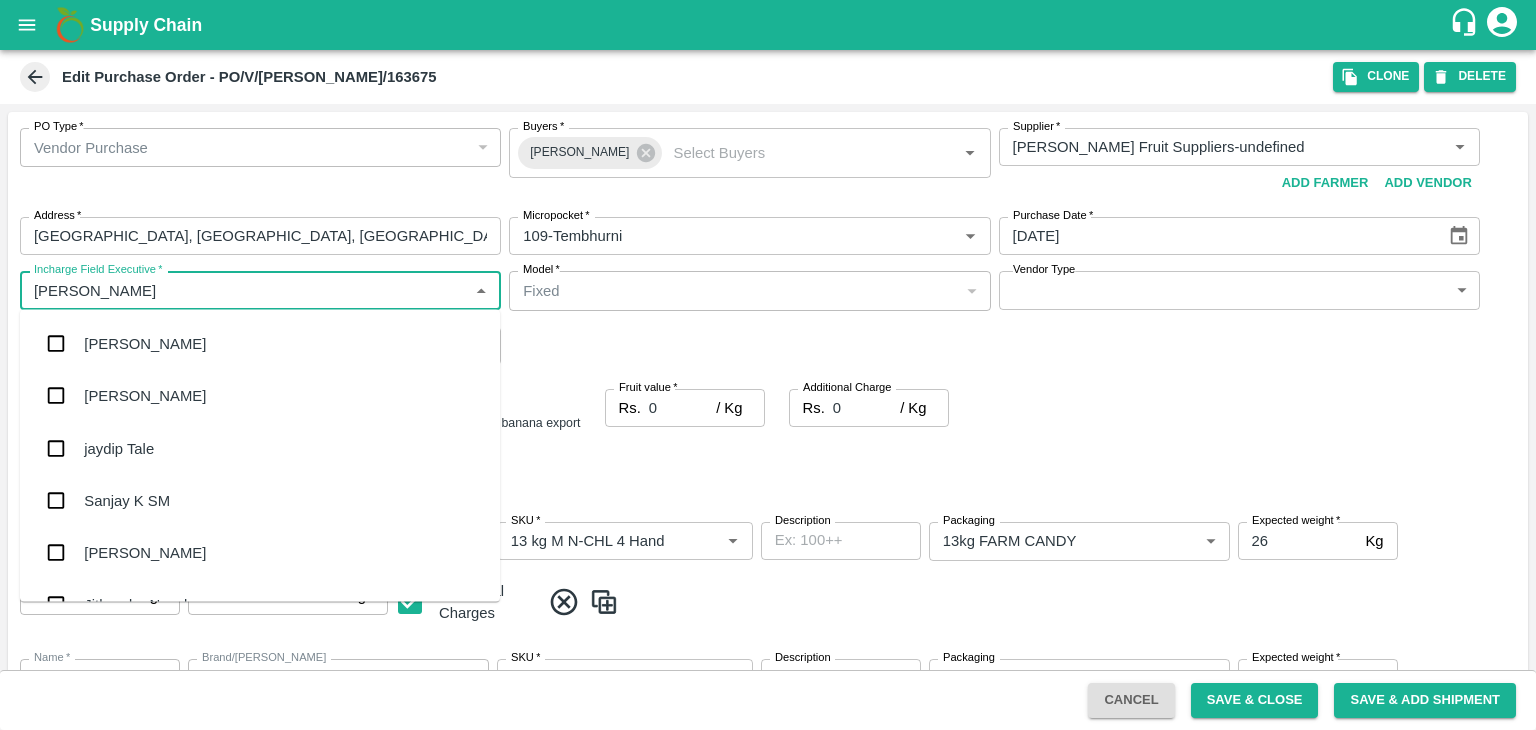 click on "jaydip Tale" at bounding box center [260, 448] 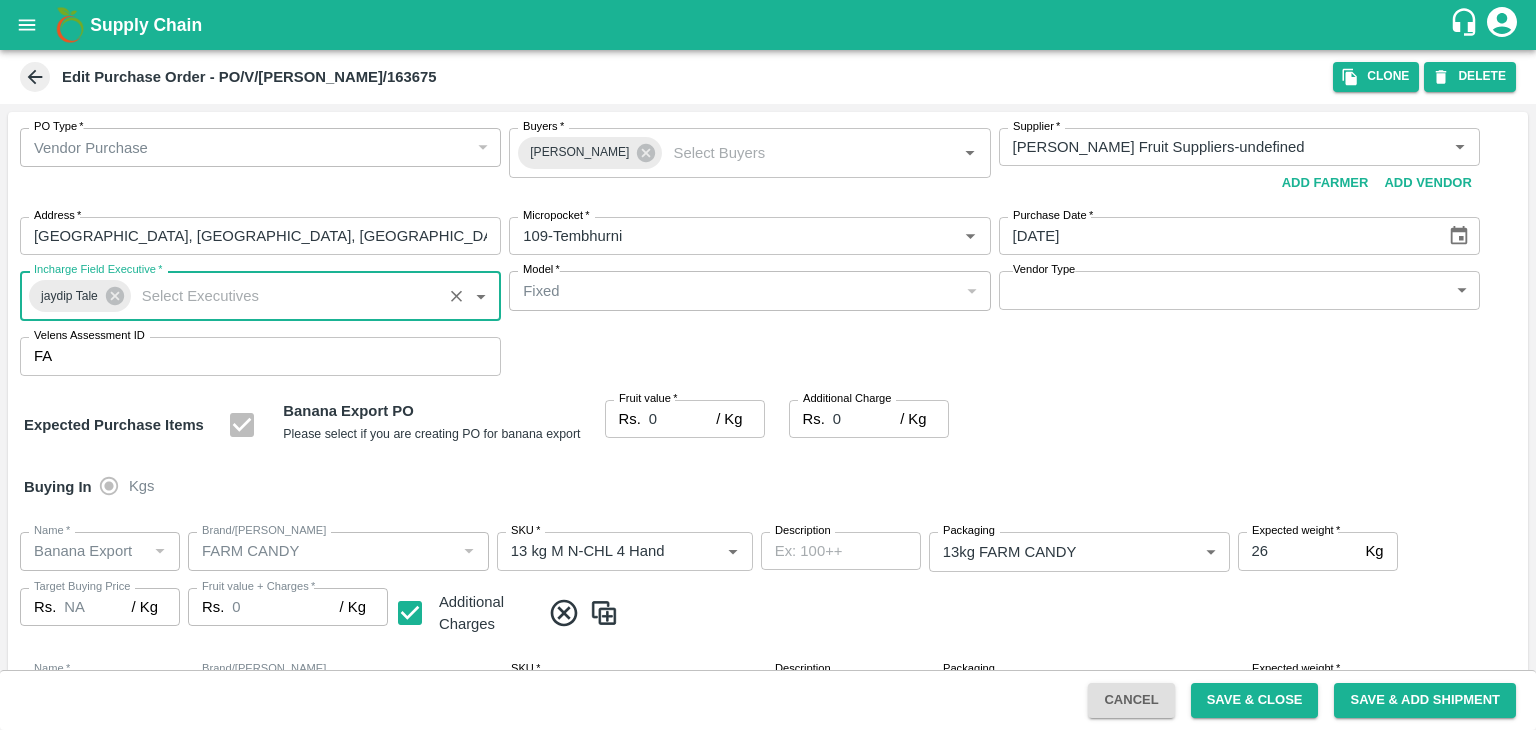 click on "Supply Chain Edit Purchase Order - PO/V/KRUSHN/163675 Clone DELETE PO Type   * Vendor Purchase 2 PO Type Buyers   * Ajit Otari Buyers   * Supplier   * Supplier   * Add Vendor Add Farmer Address   * Kanhergaon, Madha, Solapur, Maharashtra, India Address Micropocket   * Micropocket   * Purchase Date   * 16/07/2025 Purchase Date Incharge Field Executive   * jaydip Tale Incharge Field Executive   * Model   * Fixed Fixed Model Vendor Type ​ Vendor Type Velens Assessment ID FA Velens Assessment ID Expected Purchase Items Banana Export PO Please select if you are creating PO for banana export Fruit value   * Rs. 0 / Kg Fruit value Additional Charge Rs. 0 / Kg Additional Charge Buying In Kgs Name   * Name   * Brand/Marka Brand/Marka SKU   * SKU   * Description x Description Packaging 13kg FARM CANDY 466 Packaging Expected weight   * 26 Kg Expected weight Target Buying Price Rs. NA / Kg Target Buying Price Fruit value + Charges   * Rs. 0 / Kg Fruit value + Charges Name   *" at bounding box center (768, 365) 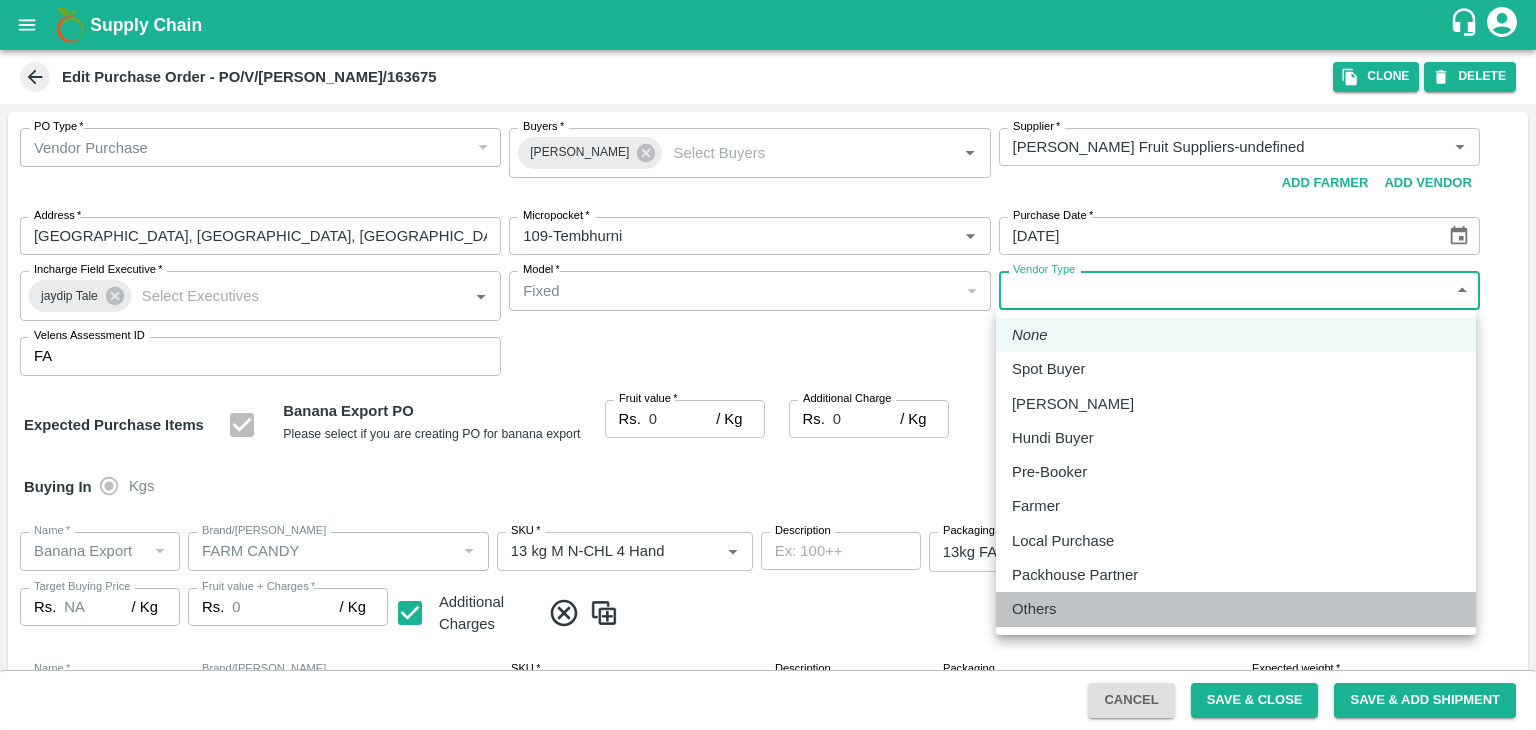 click on "Others" at bounding box center (1034, 609) 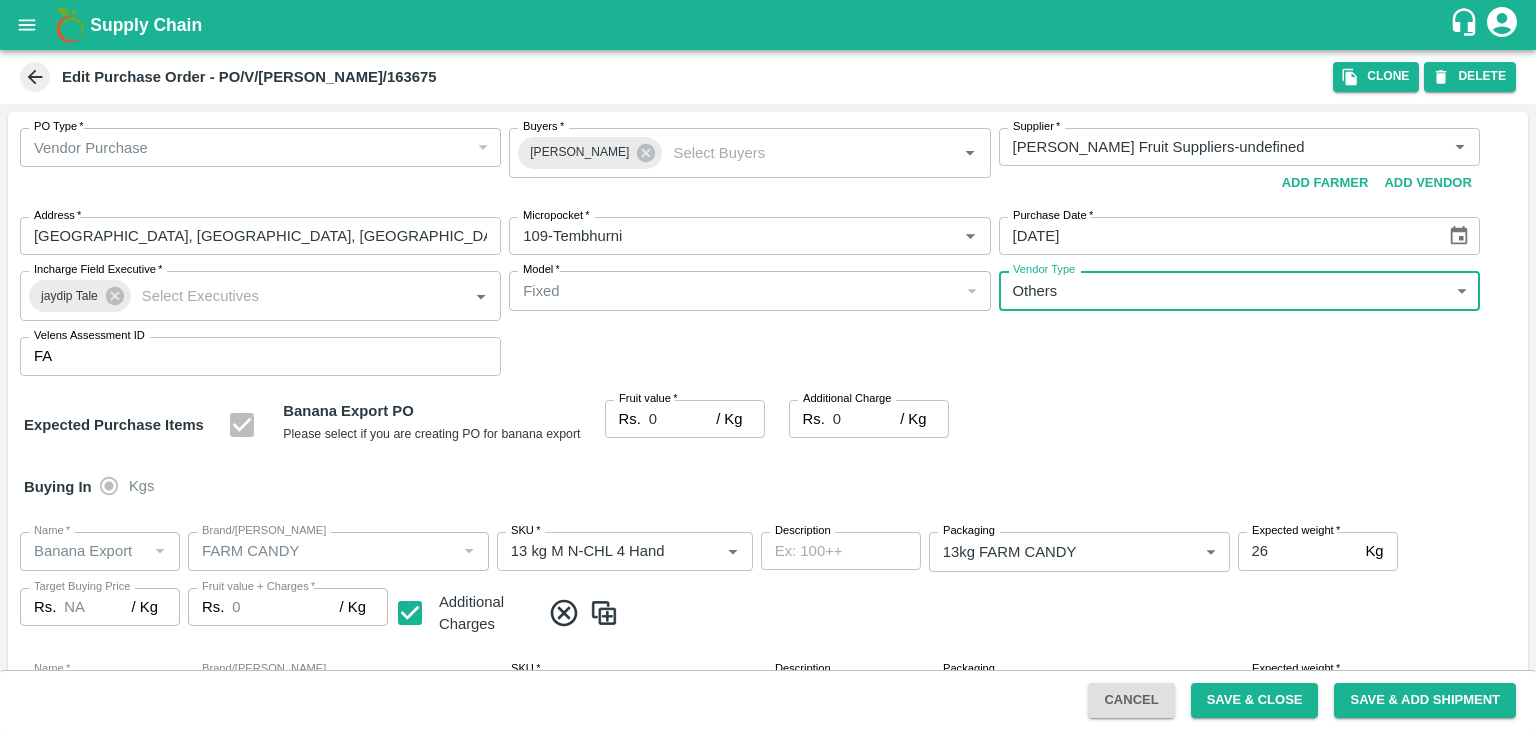 click on "0" at bounding box center [682, 419] 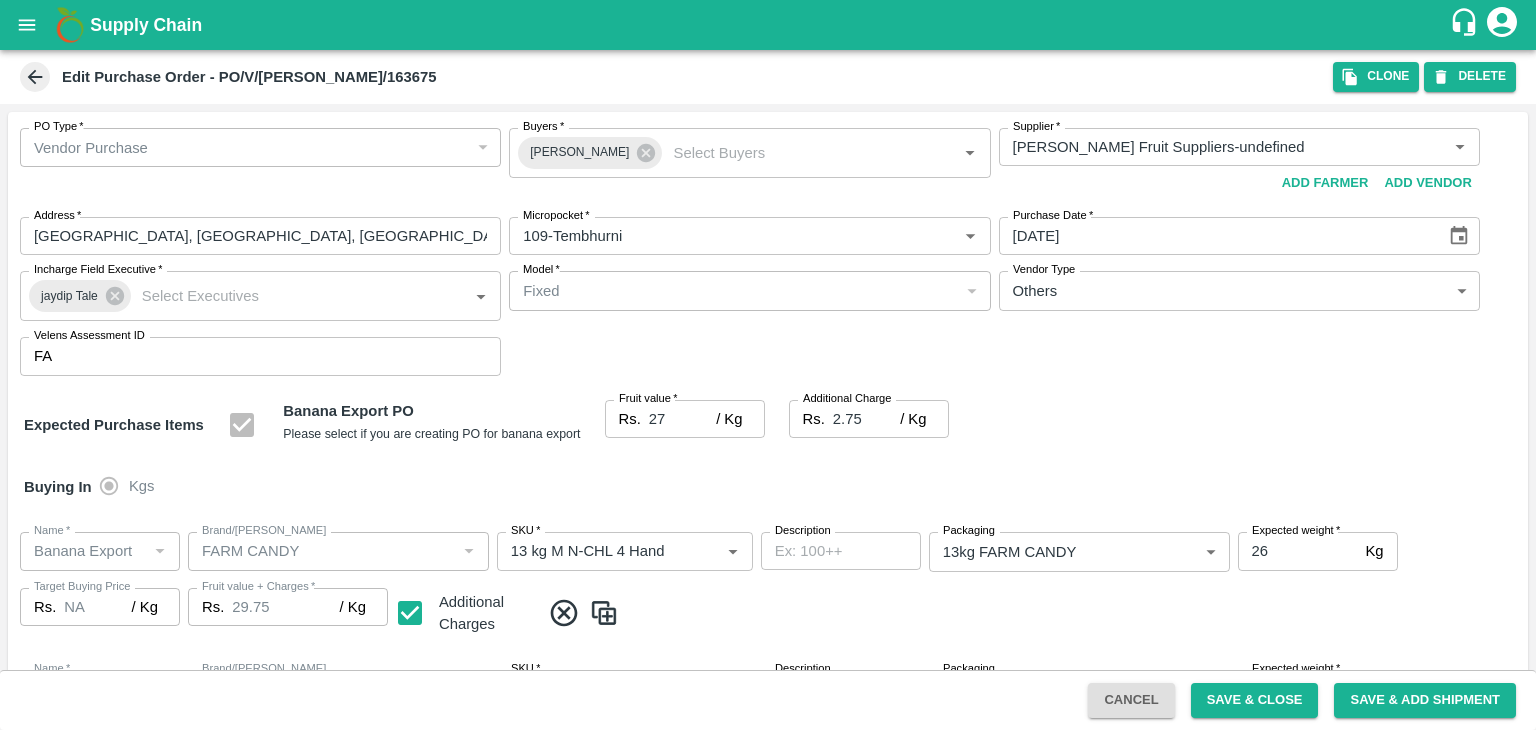 click on "Buying In Kgs" at bounding box center [768, 487] 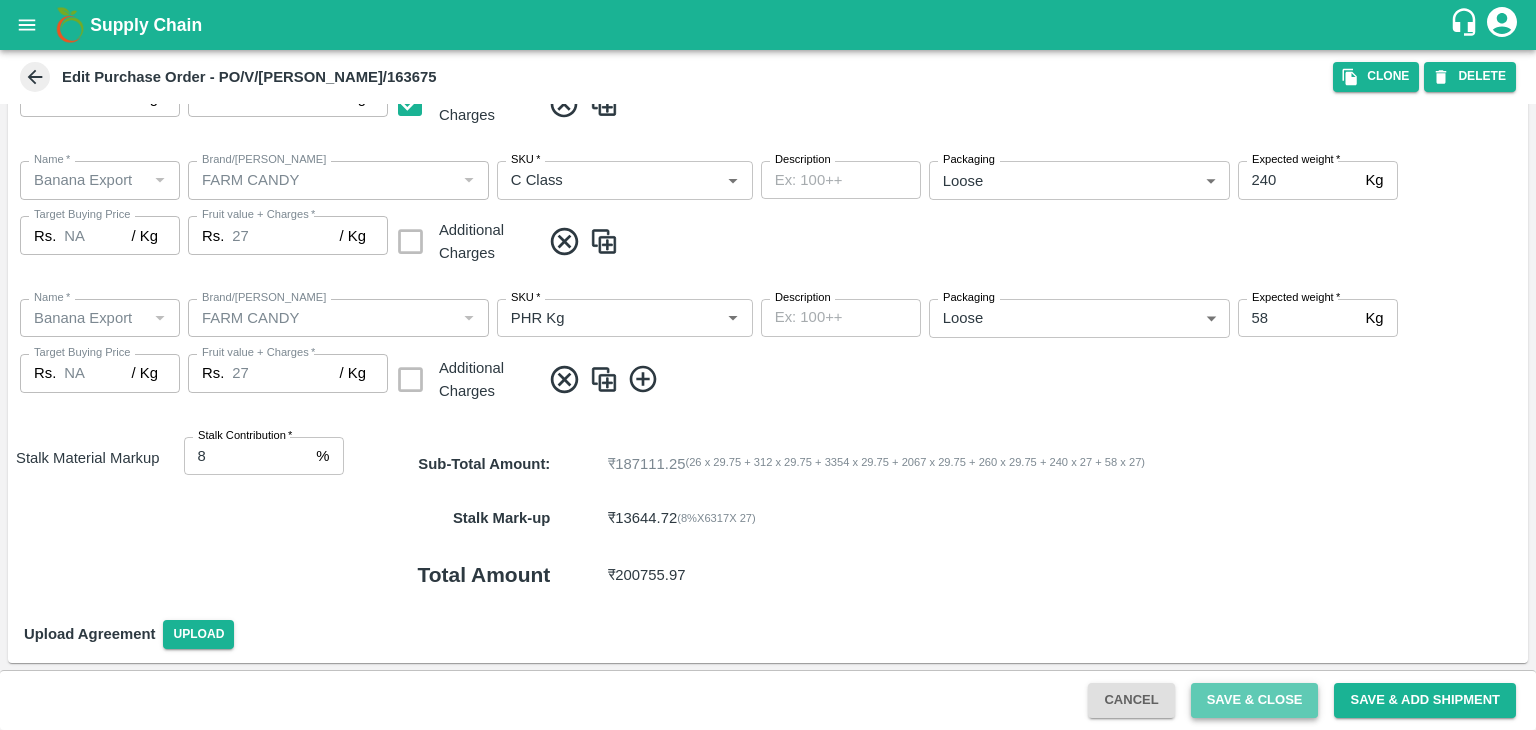 click on "Save & Close" at bounding box center (1255, 700) 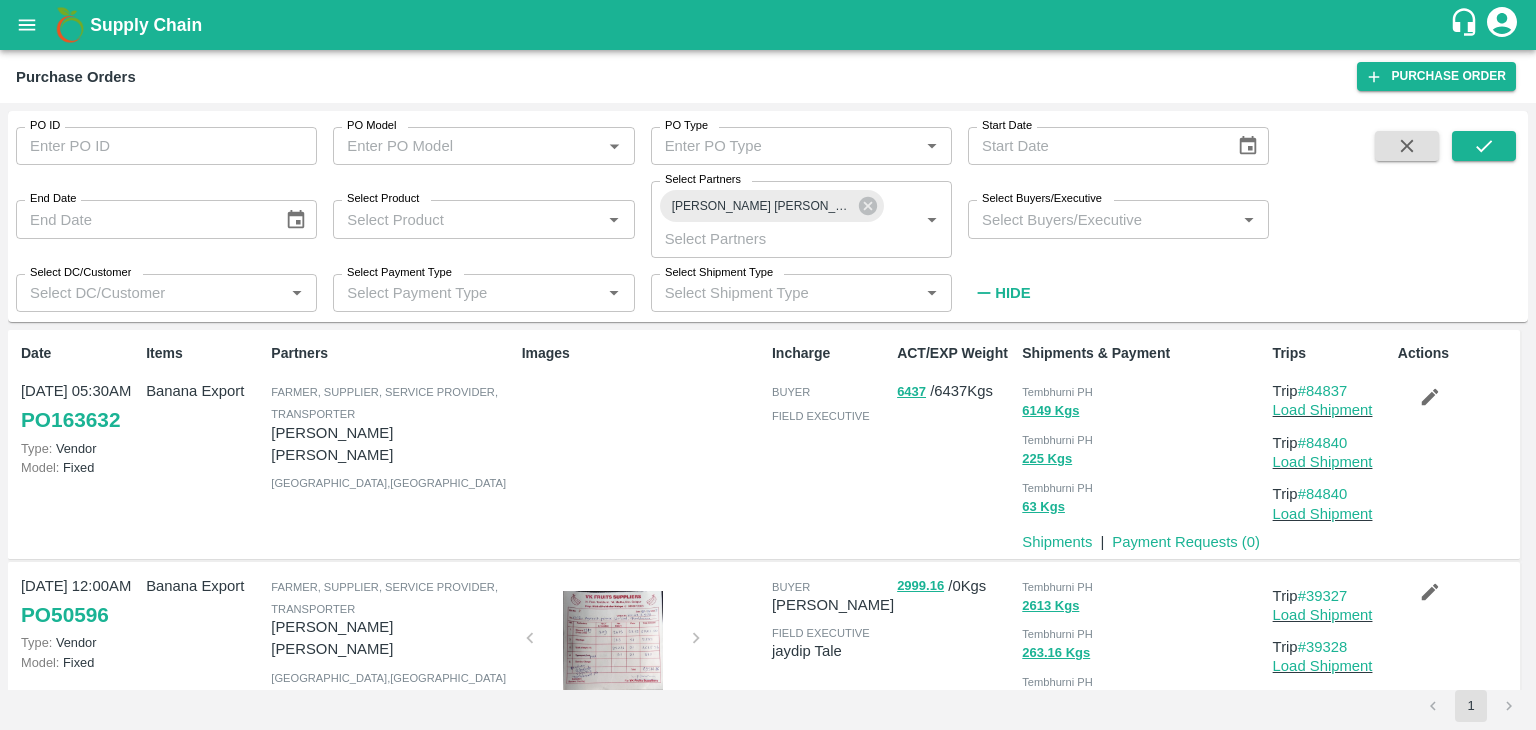 scroll, scrollTop: 0, scrollLeft: 0, axis: both 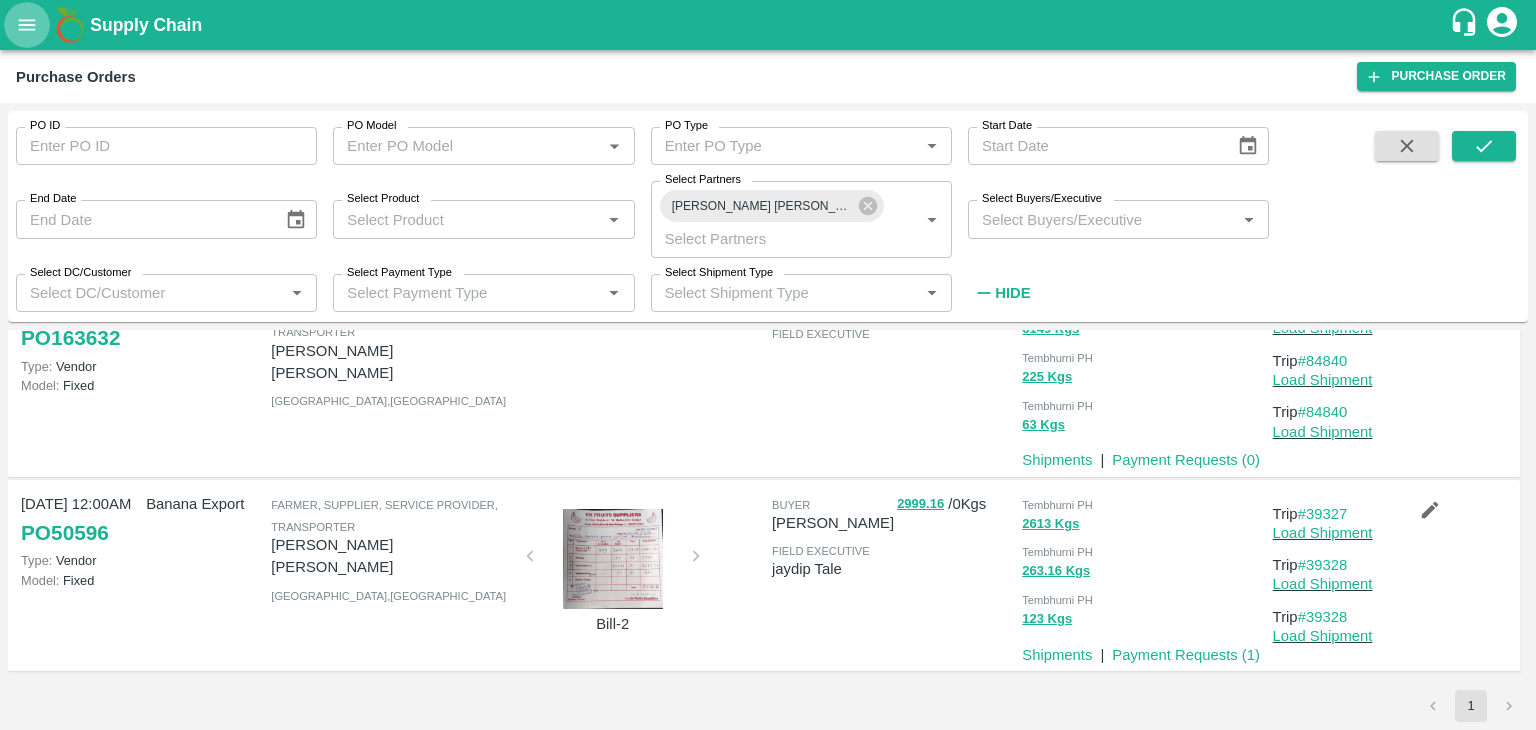 click at bounding box center (27, 25) 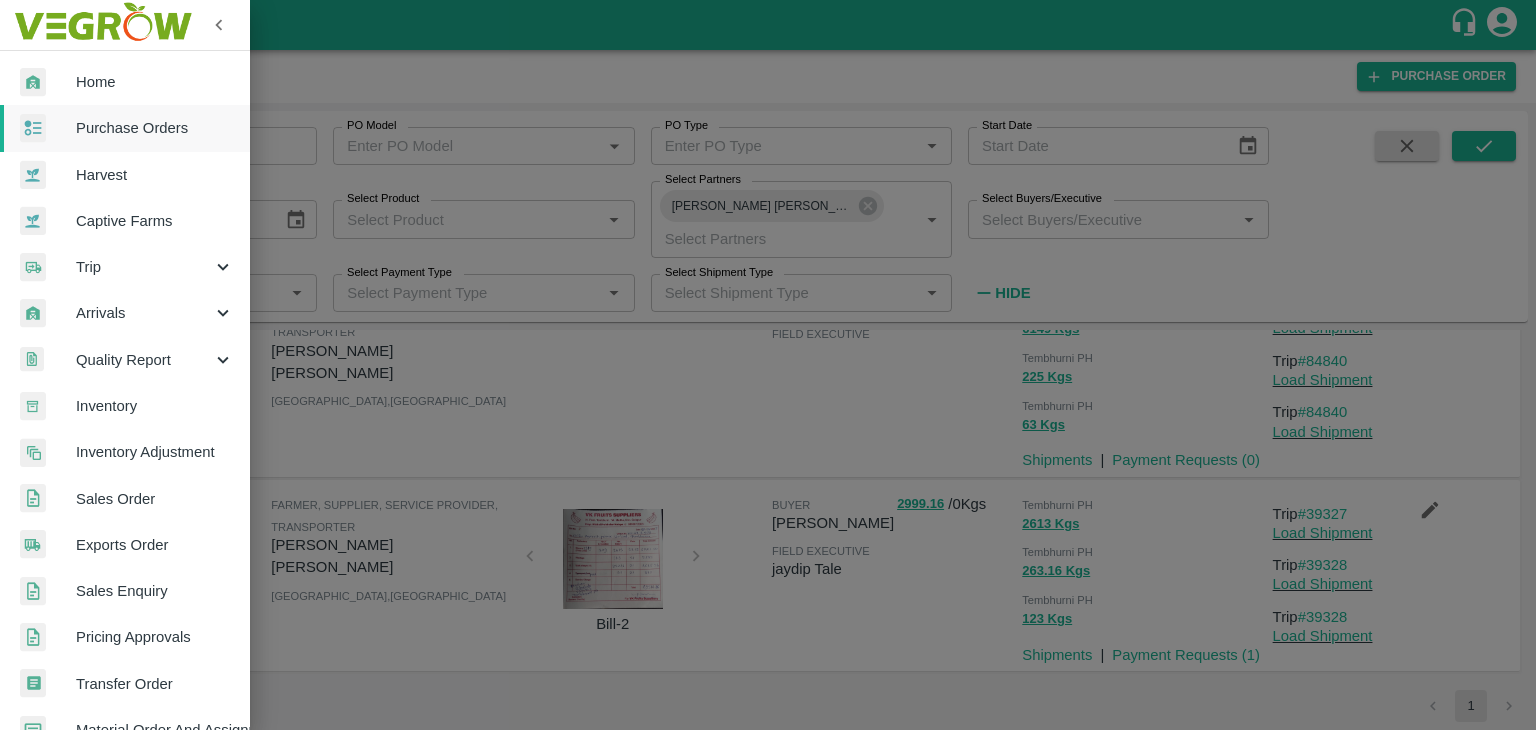 click on "Arrivals" at bounding box center [144, 313] 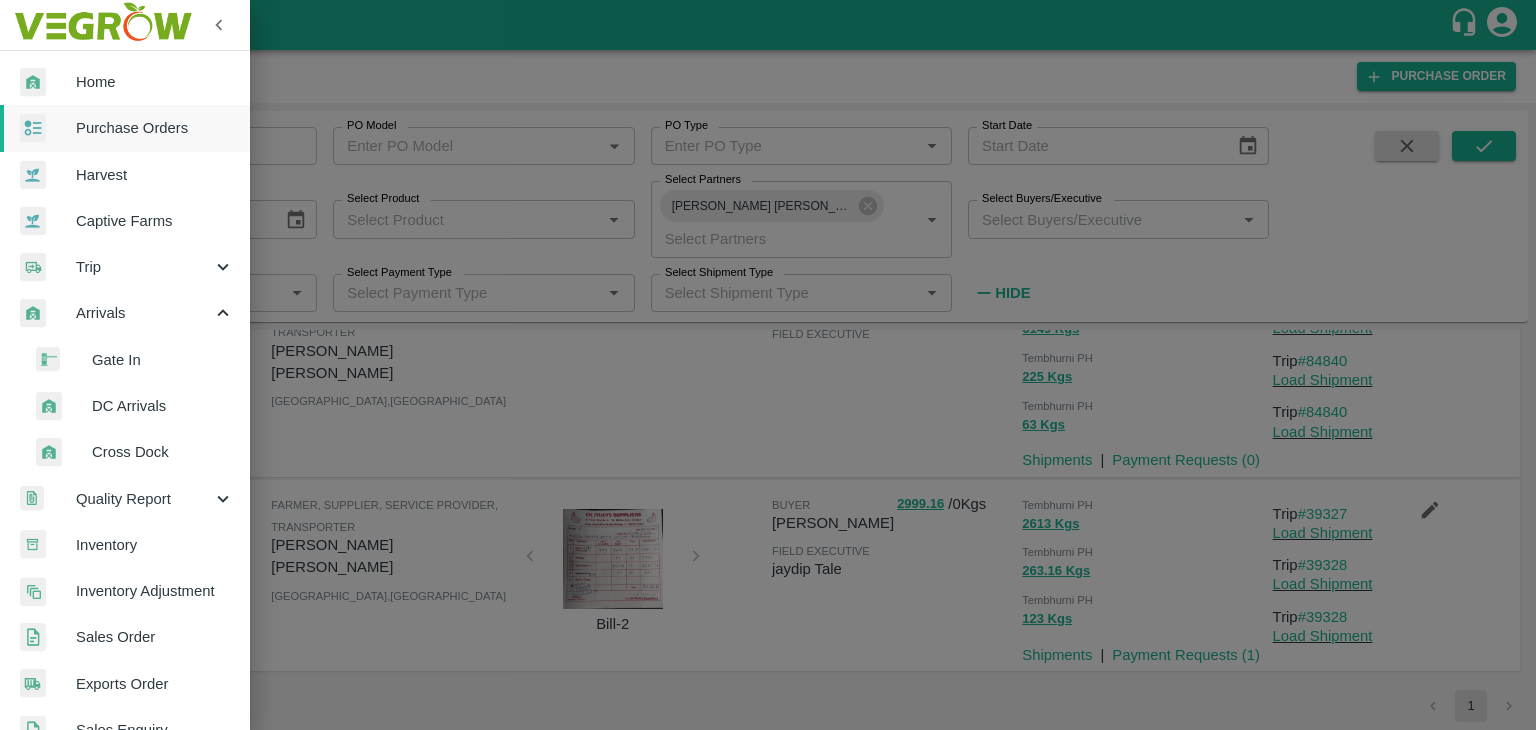 click on "DC Arrivals" at bounding box center [163, 406] 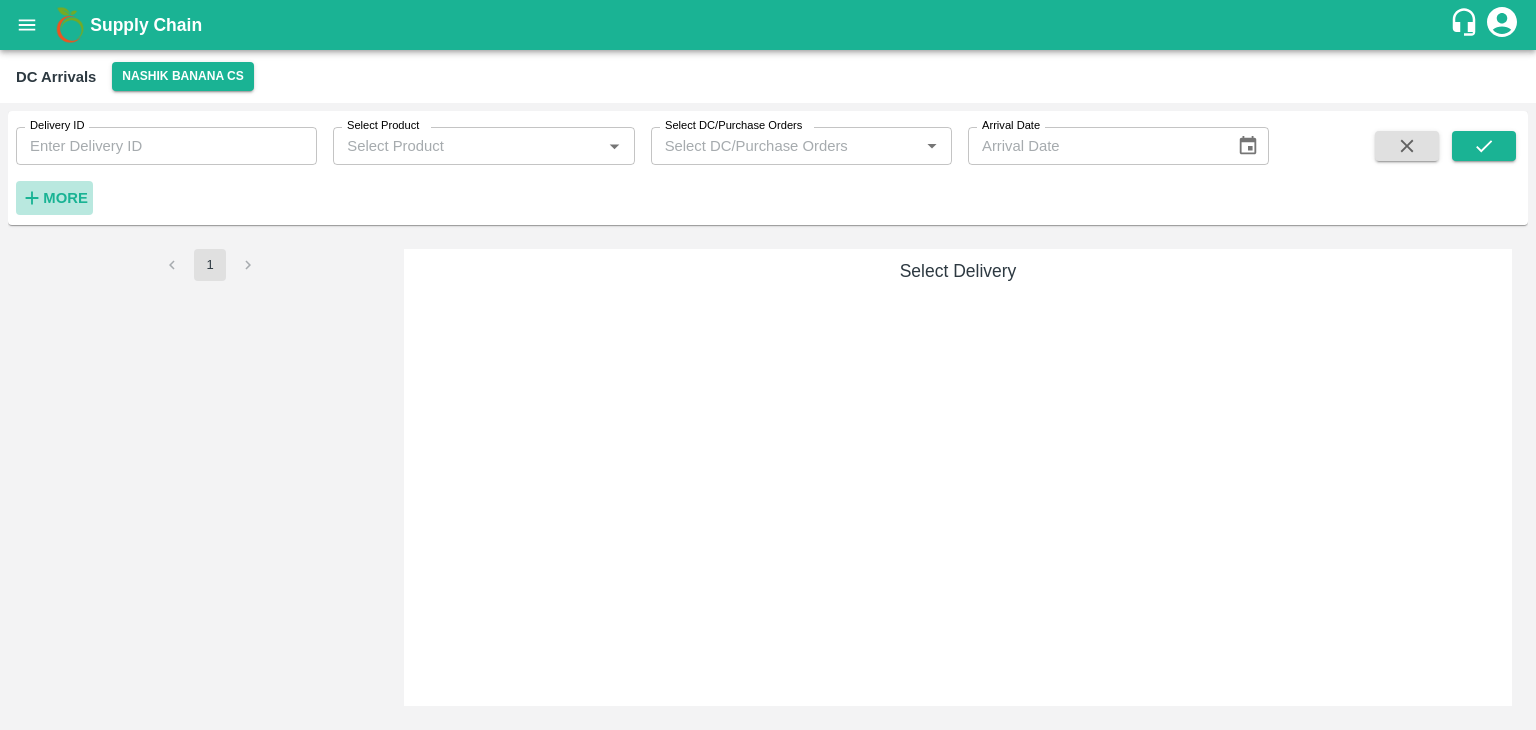click on "More" at bounding box center (65, 198) 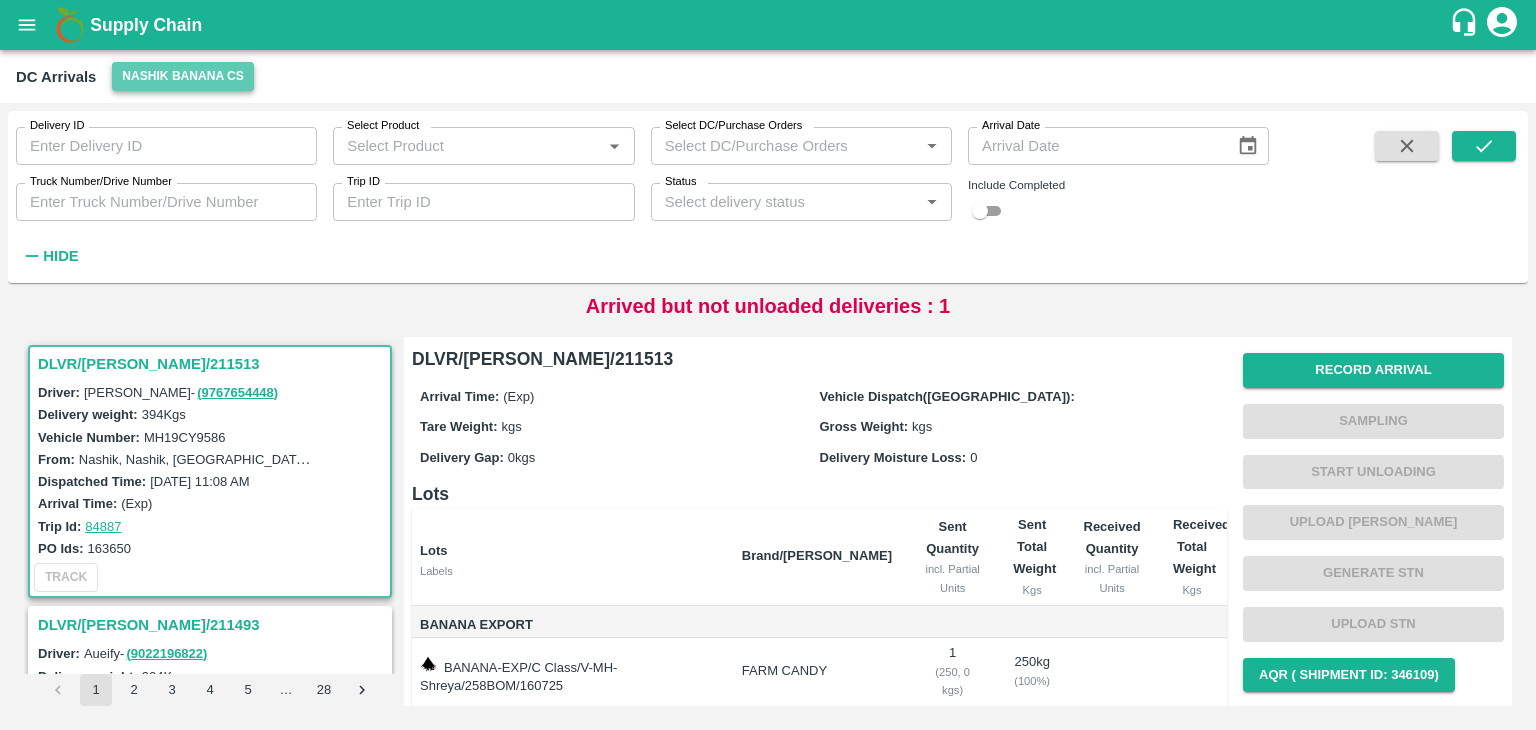 click on "Nashik Banana CS" at bounding box center [183, 76] 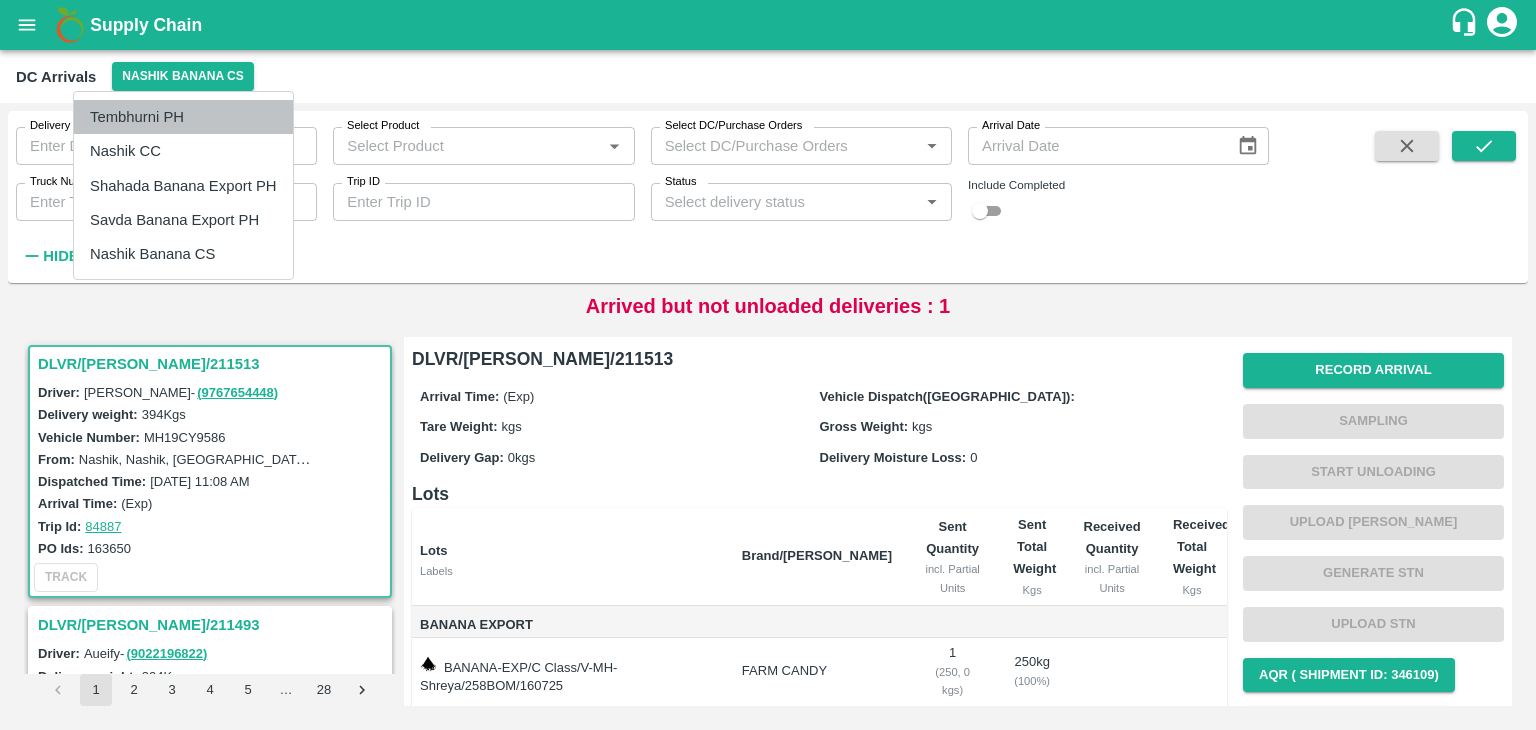 click on "Tembhurni PH" at bounding box center [183, 117] 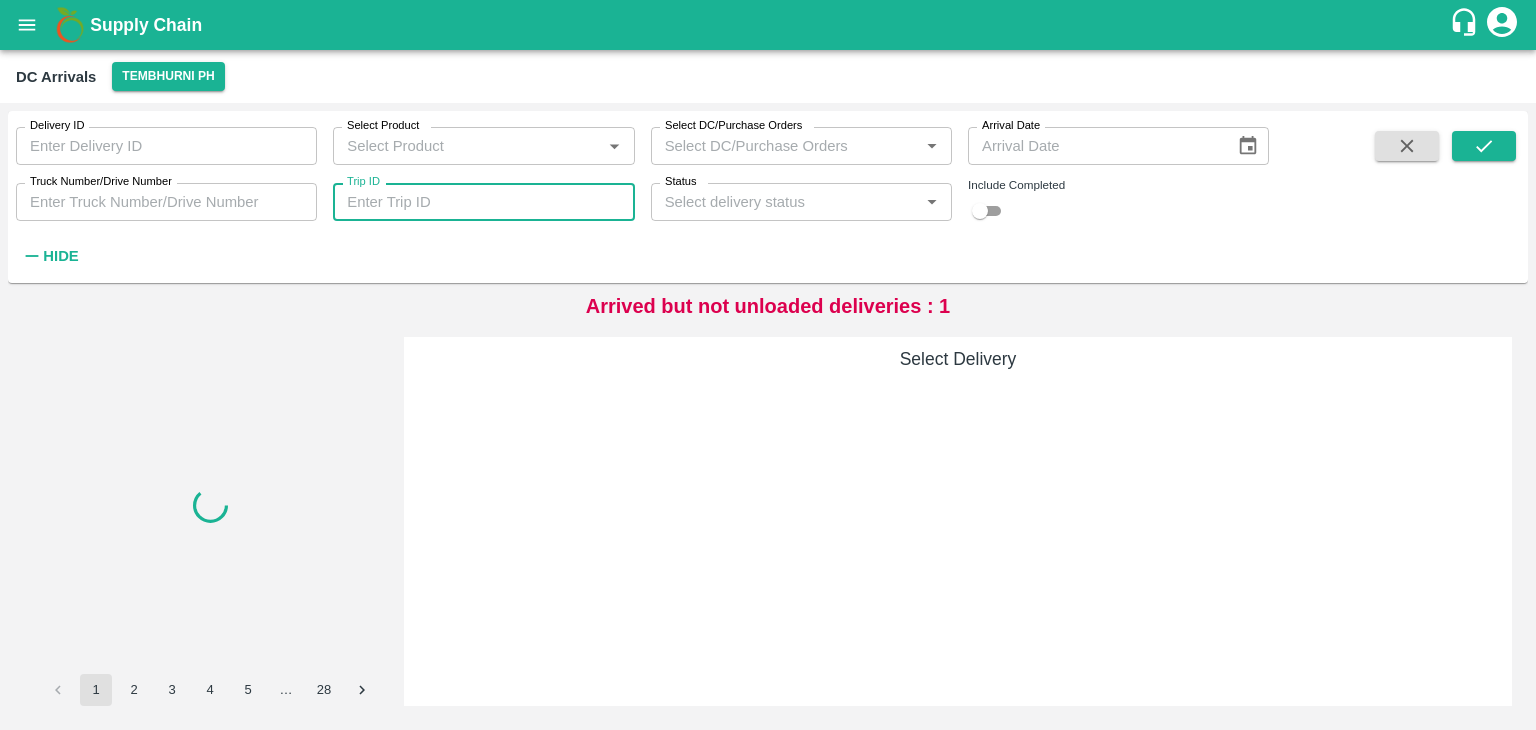 click on "Trip ID" at bounding box center [483, 202] 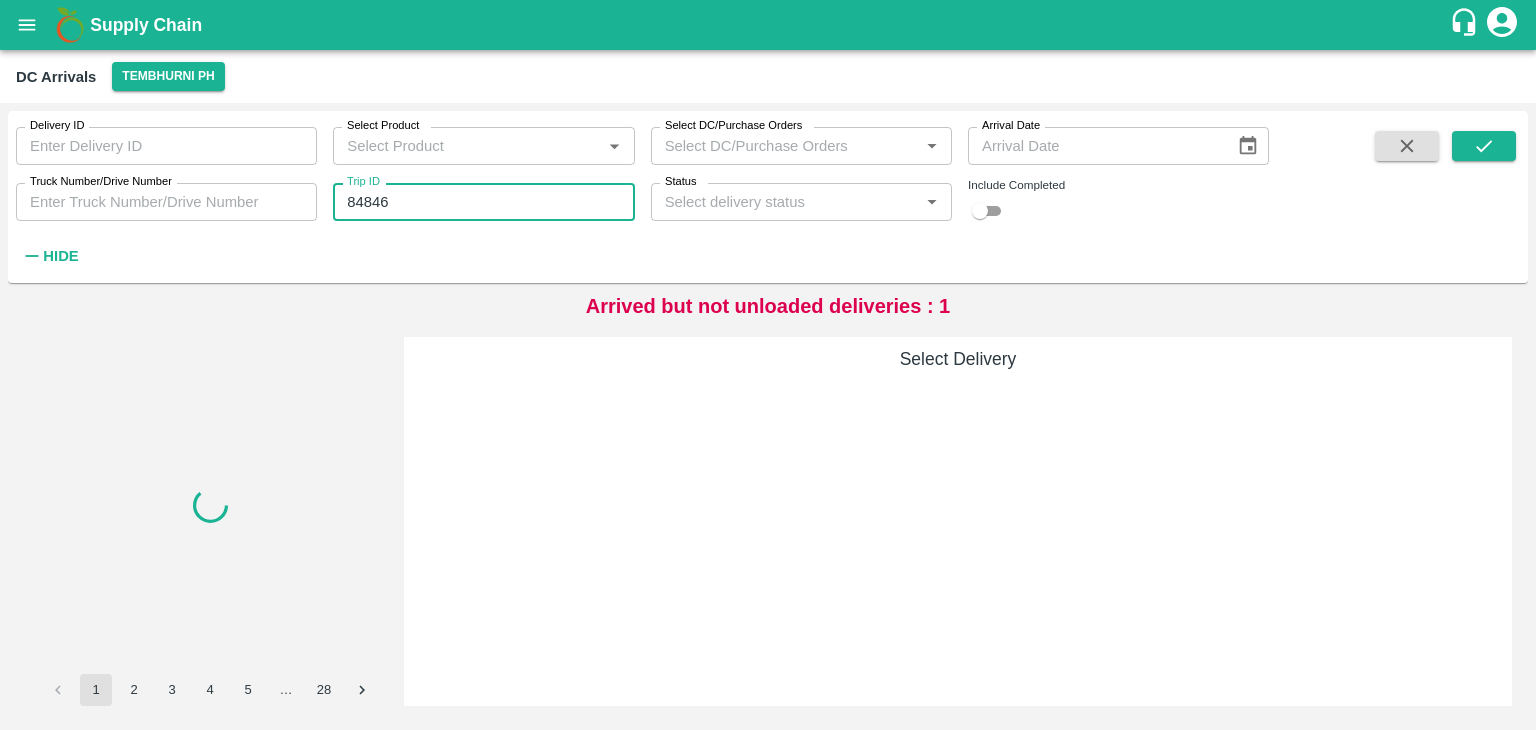 type on "84846" 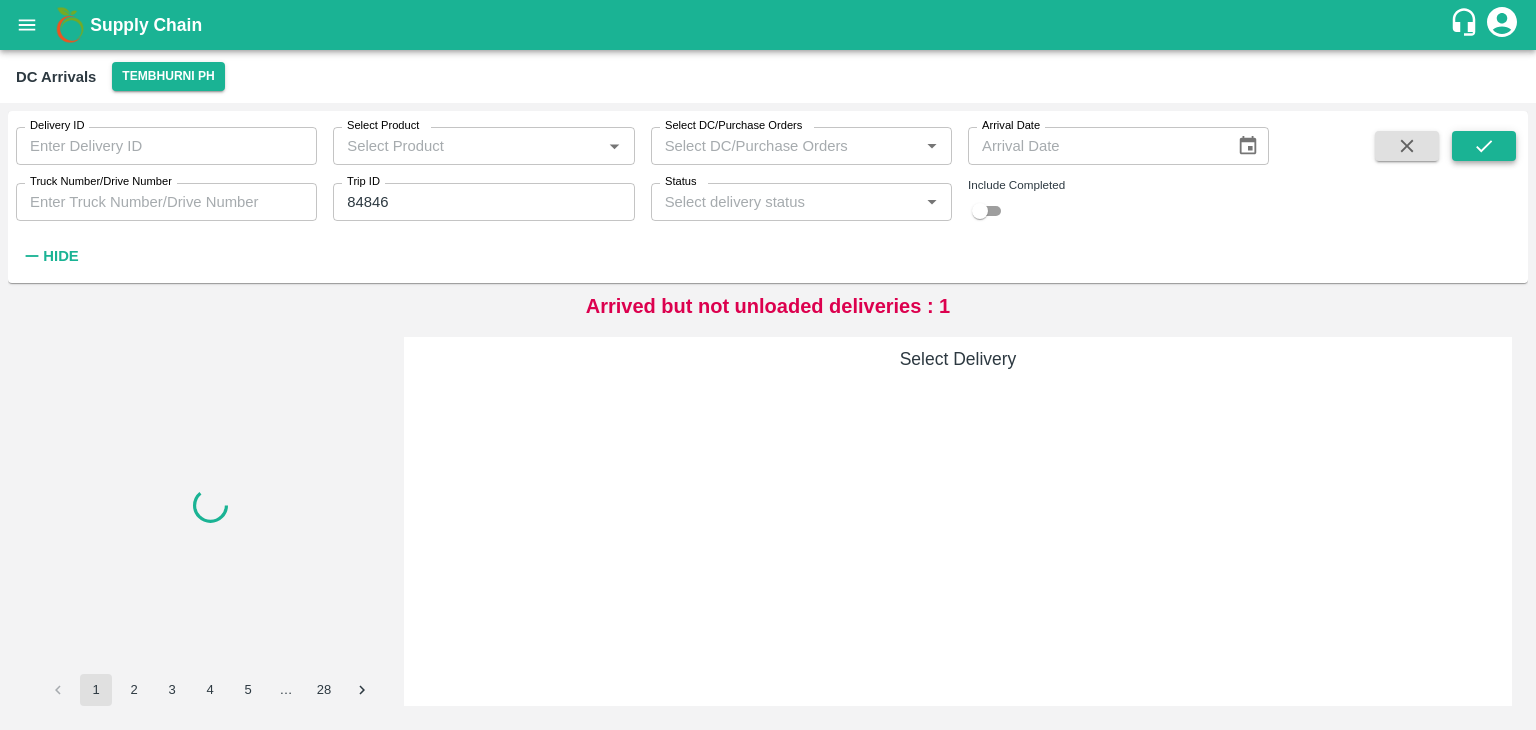 drag, startPoint x: 1338, startPoint y: 213, endPoint x: 1483, endPoint y: 141, distance: 161.89194 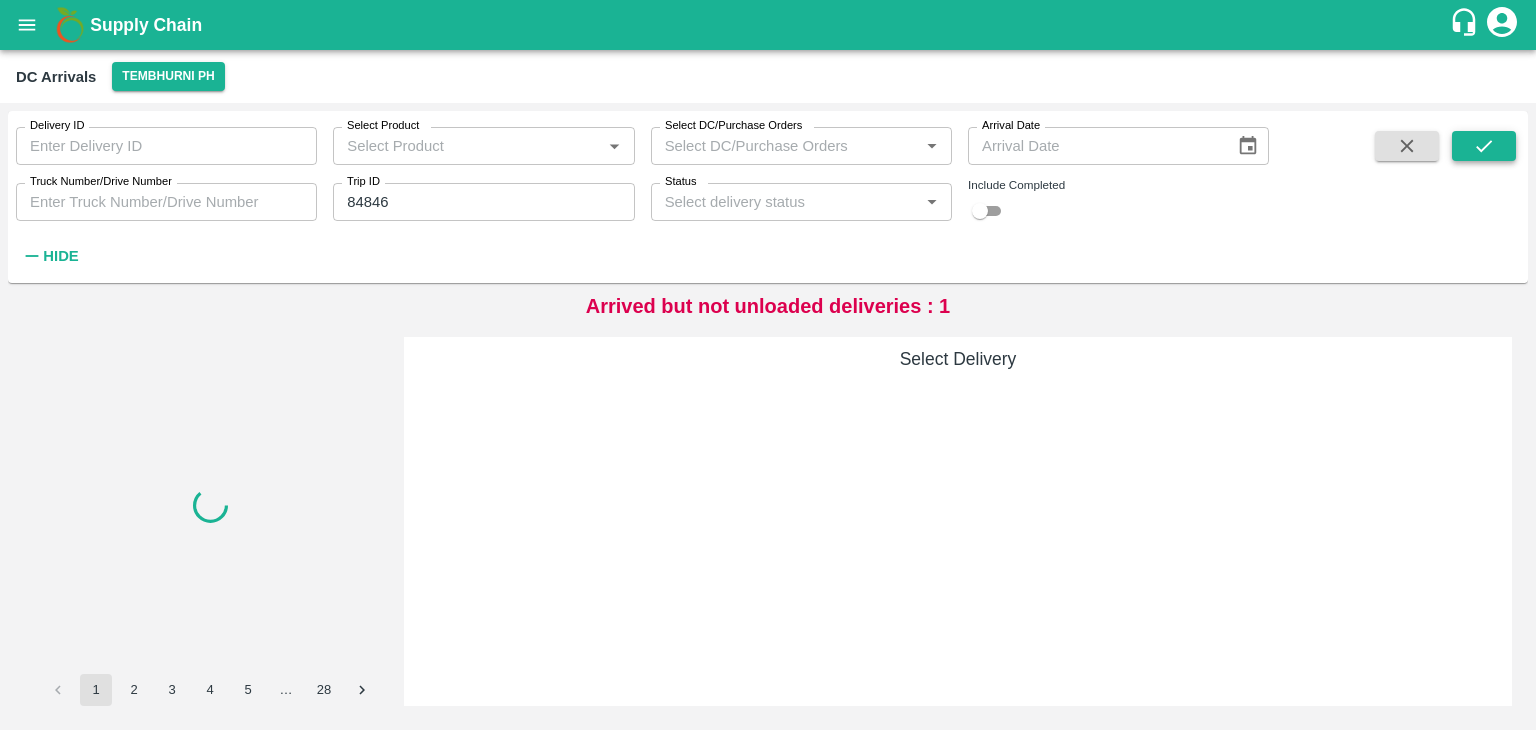 click on "Delivery ID Delivery ID Select Product Select Product   * Select DC/Purchase Orders Select DC/Purchase Orders   * Arrival Date Arrival Date Truck Number/Drive Number  Truck Number/Drive Number  Trip ID 84846 Trip ID Status Status   * Include Completed Hide" at bounding box center [768, 197] 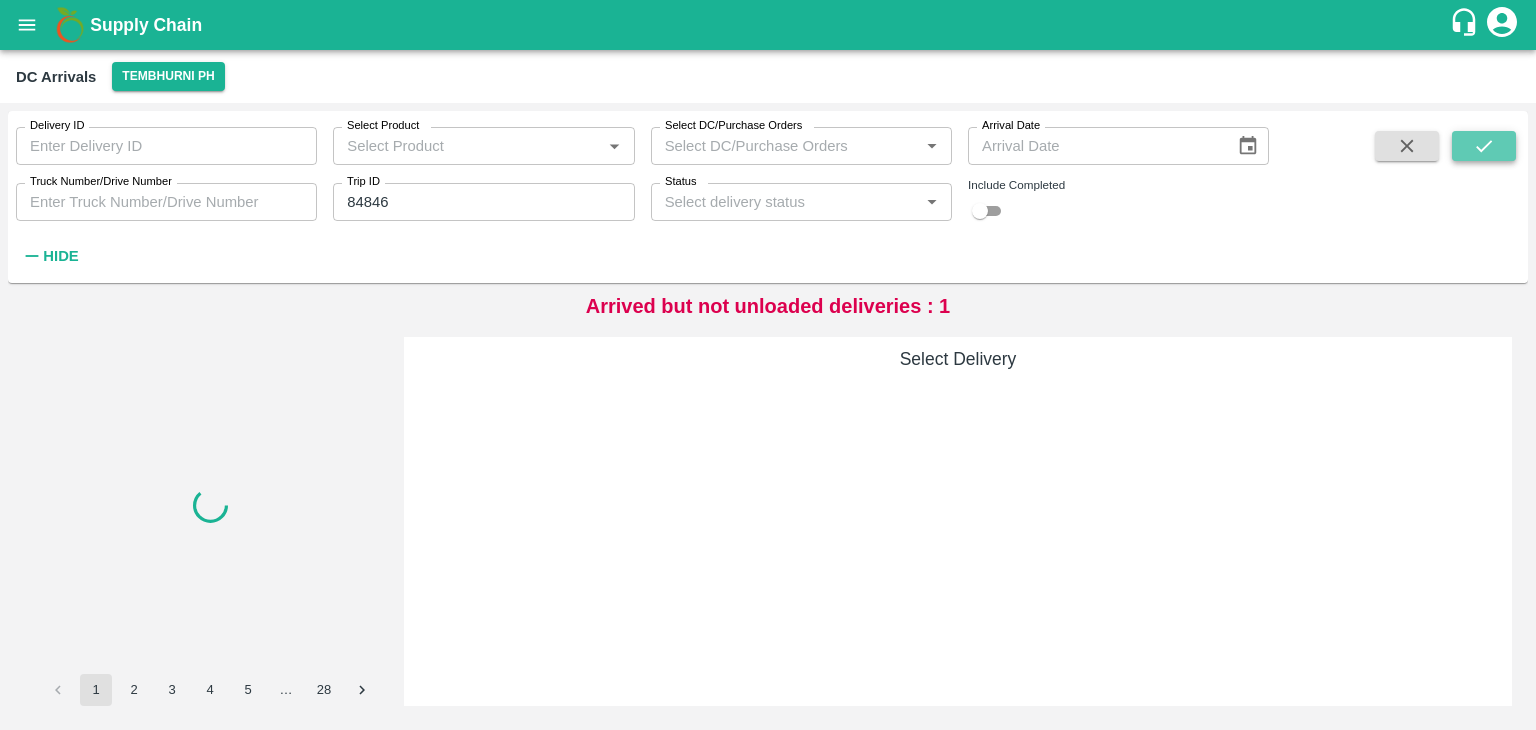 click 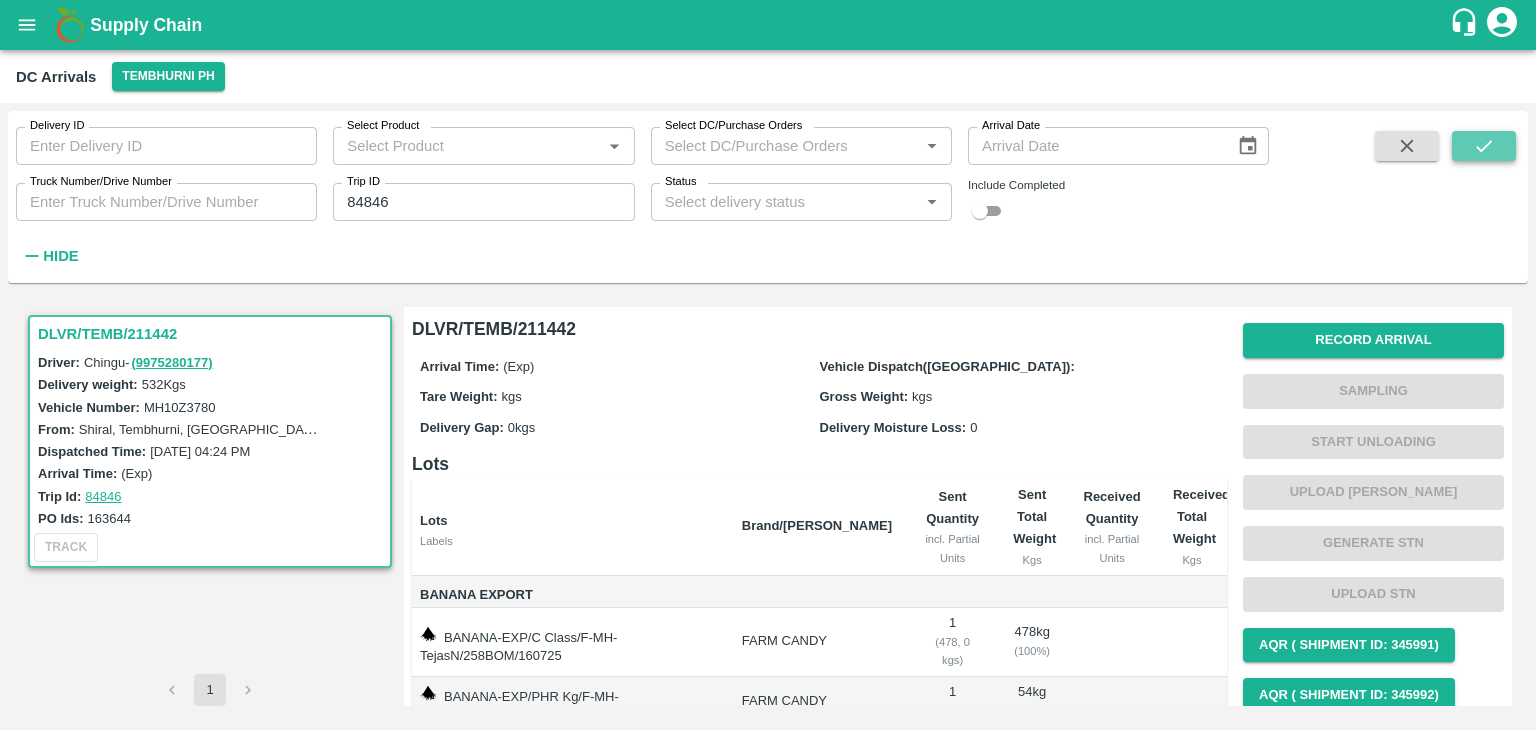 click 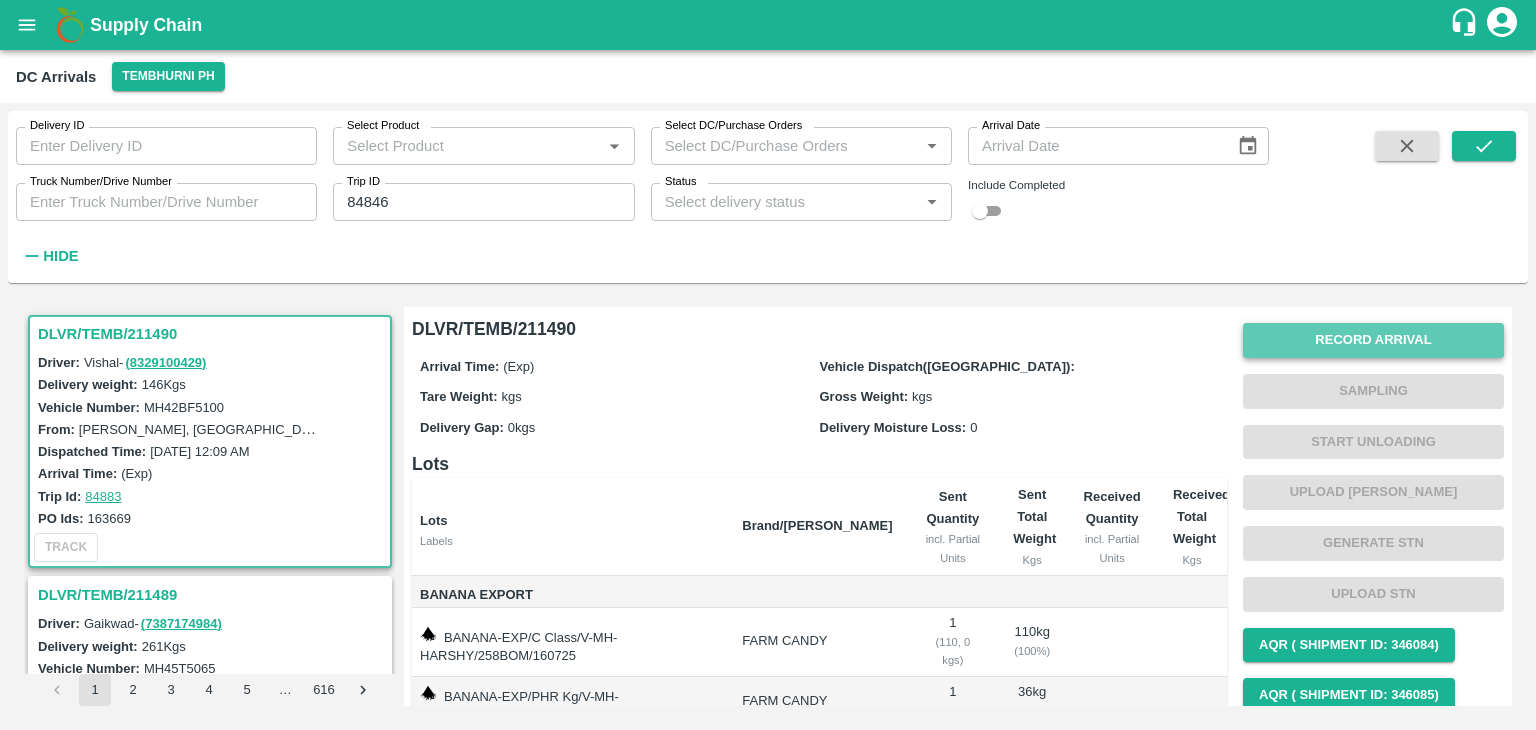 click on "Record Arrival" at bounding box center [1373, 340] 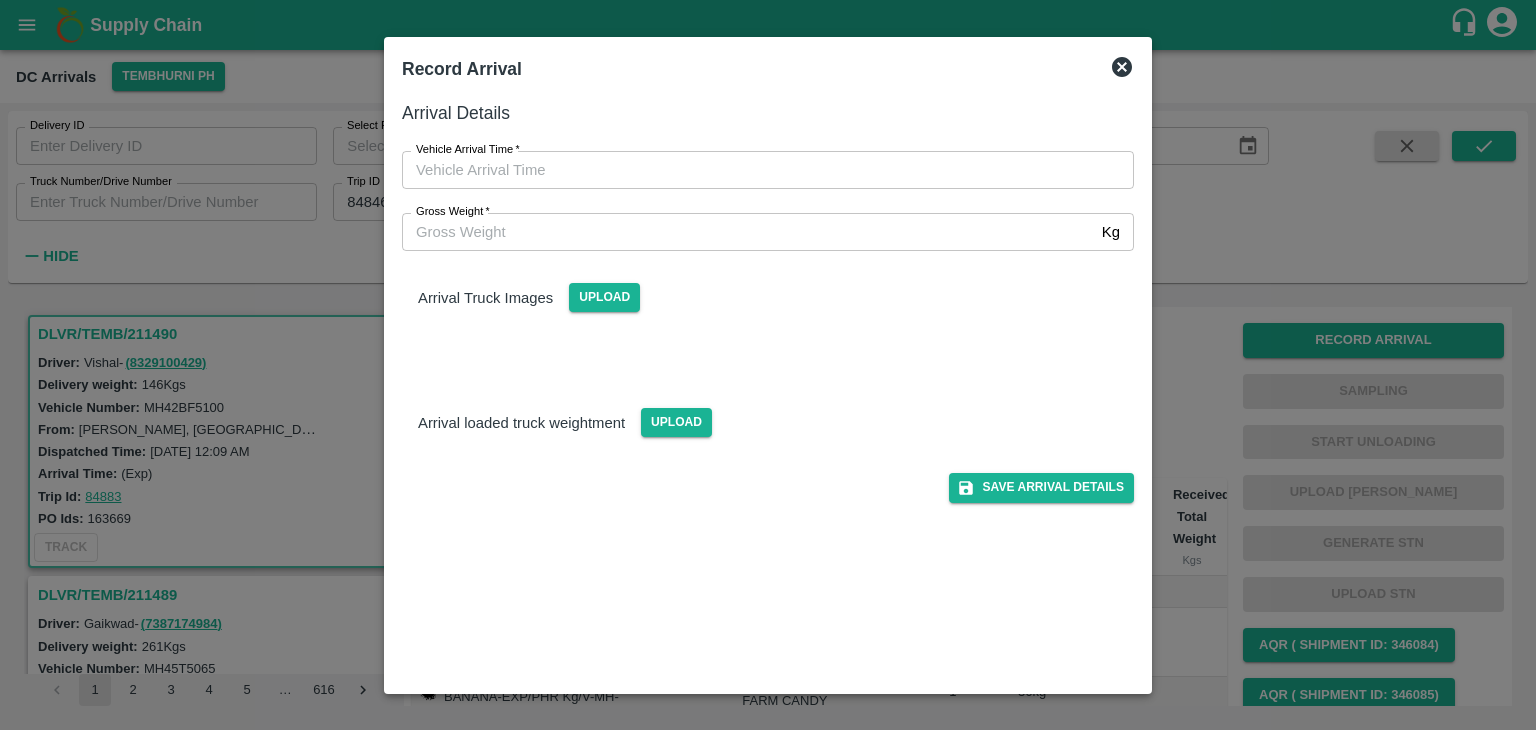 type on "DD/MM/YYYY hh:mm aa" 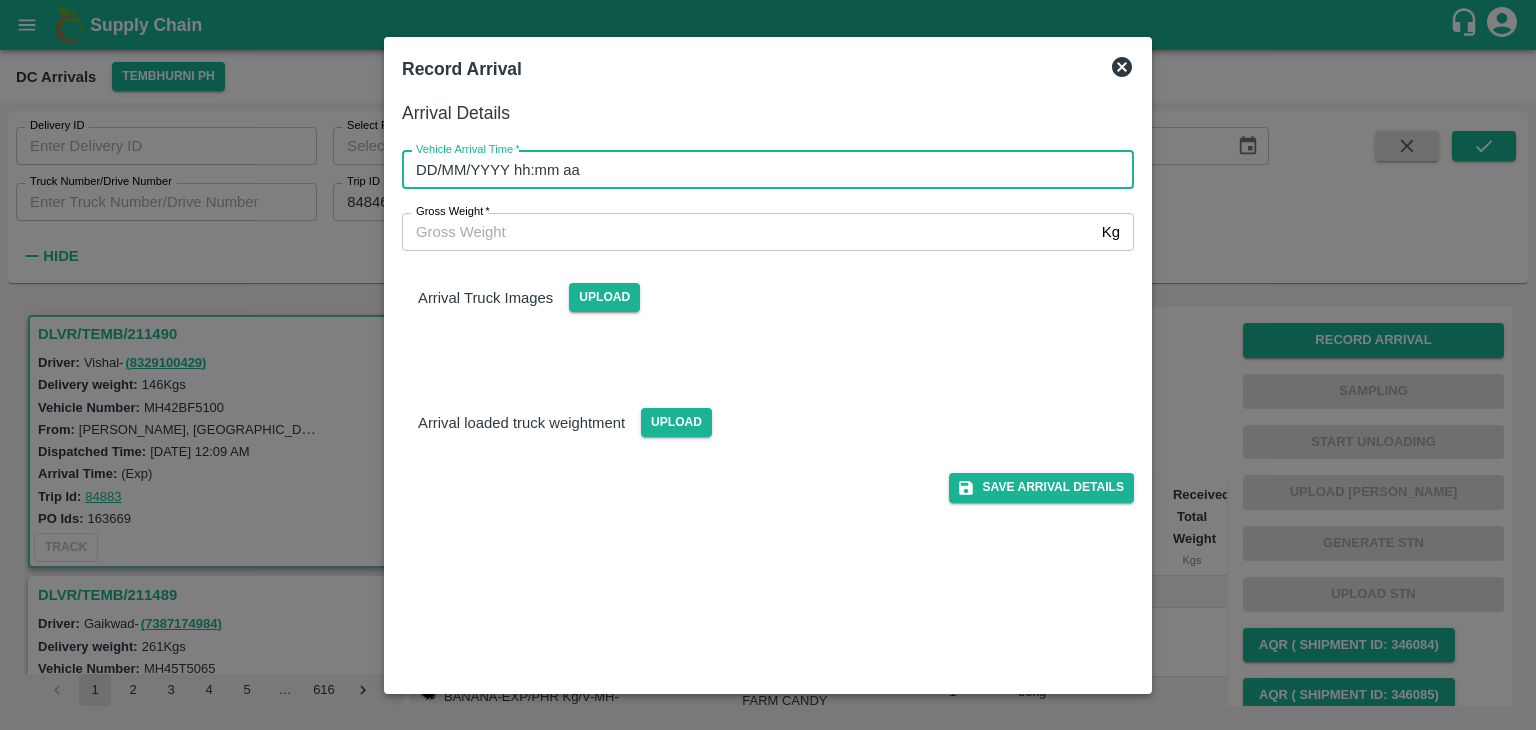 click on "DD/MM/YYYY hh:mm aa" at bounding box center (761, 170) 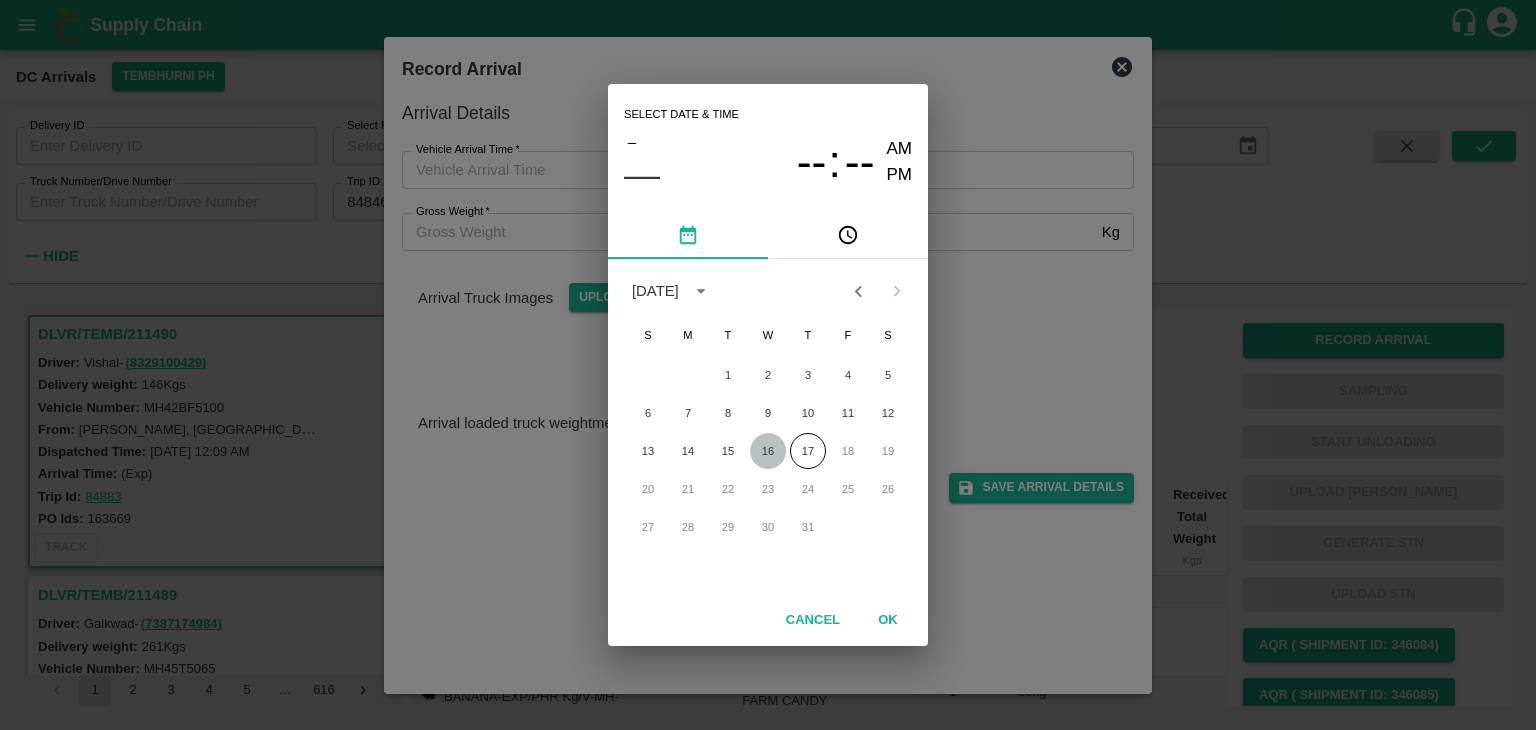 click on "16" at bounding box center (768, 451) 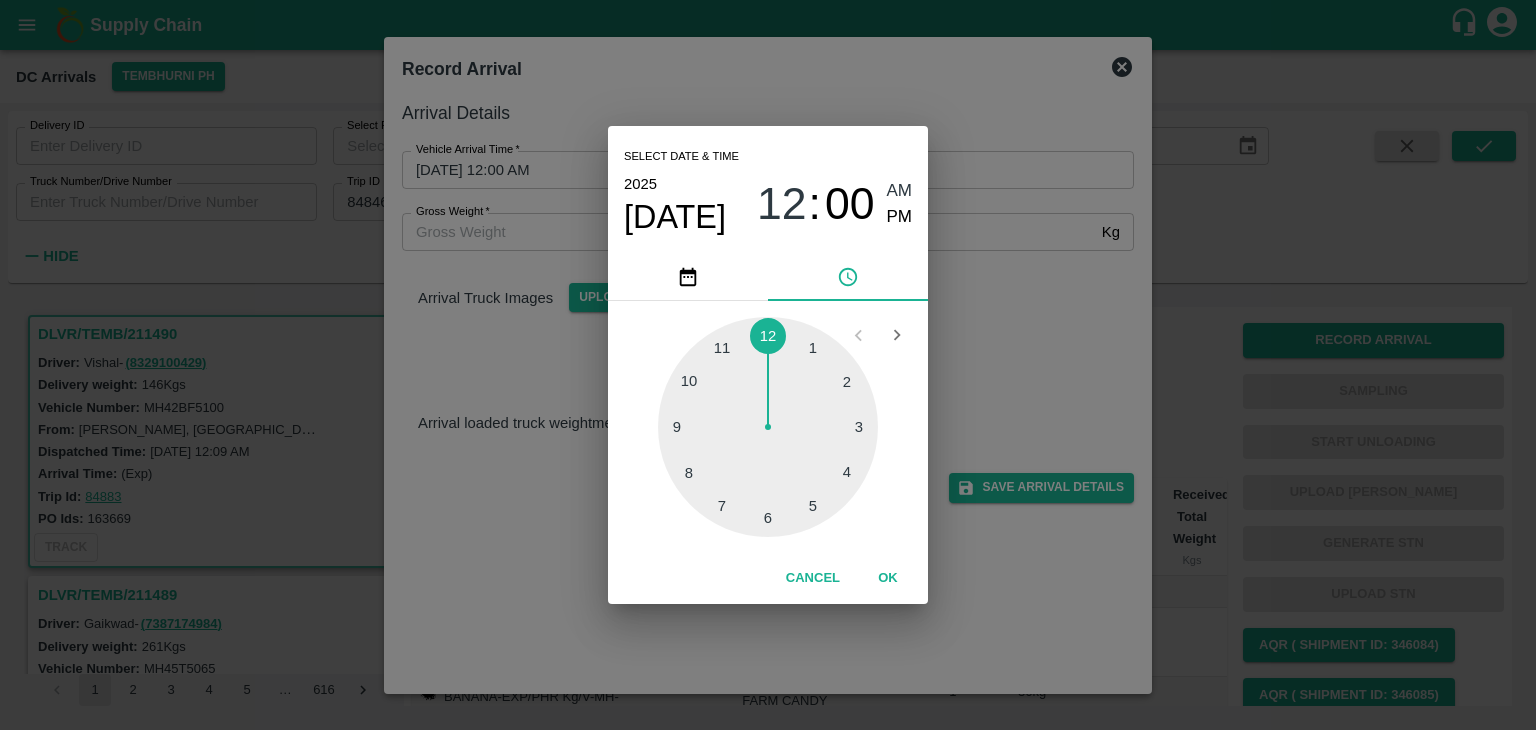 click at bounding box center [768, 427] 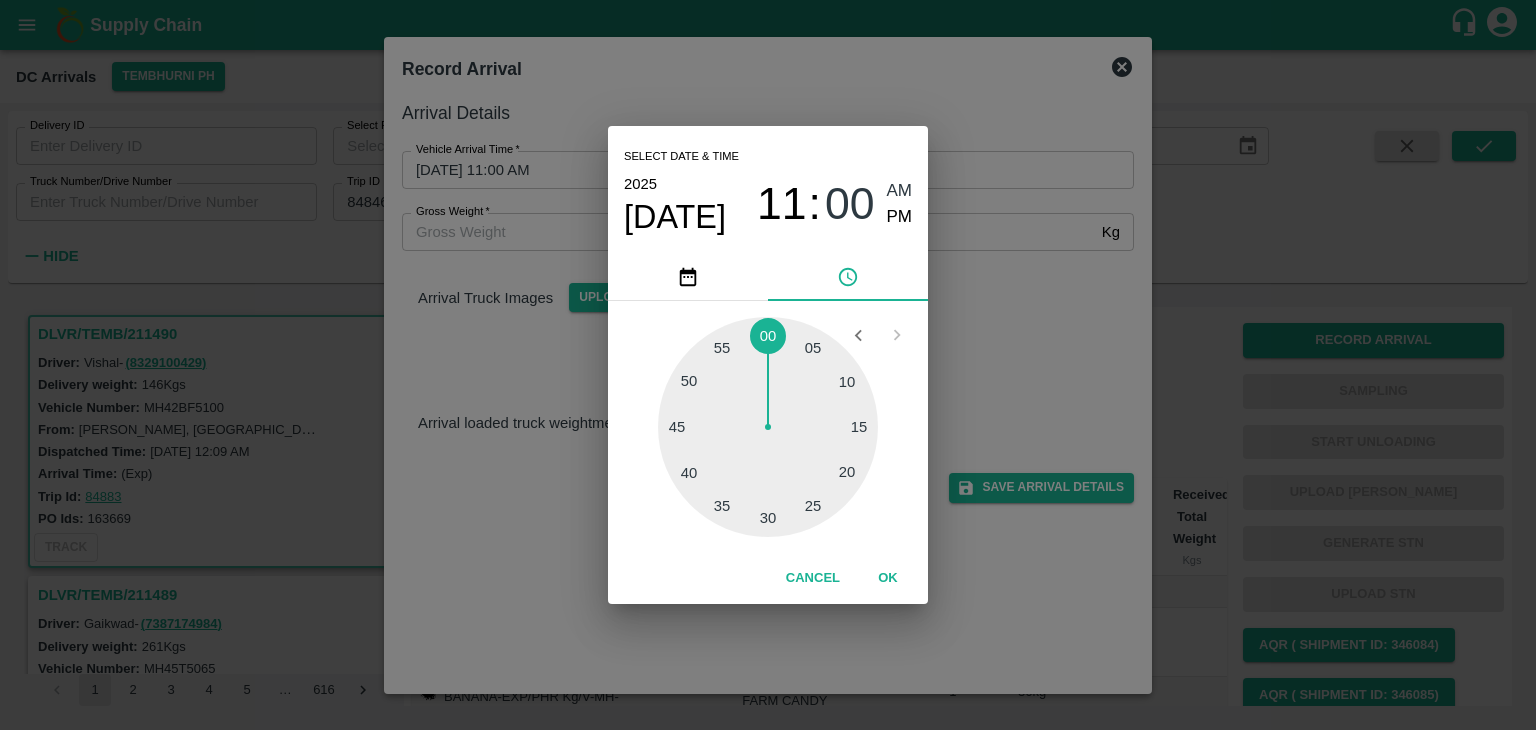 click at bounding box center (768, 427) 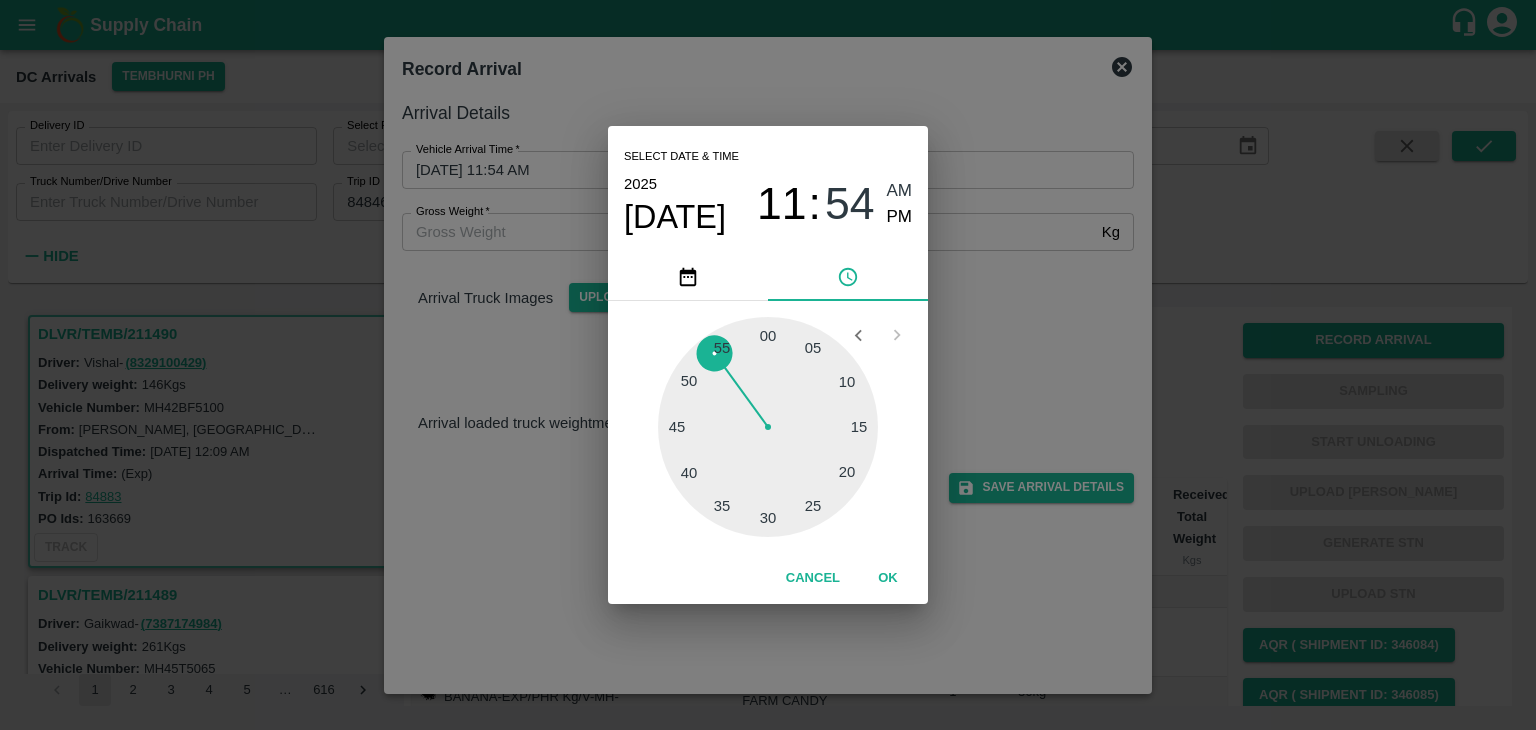 click on "PM" at bounding box center (900, 217) 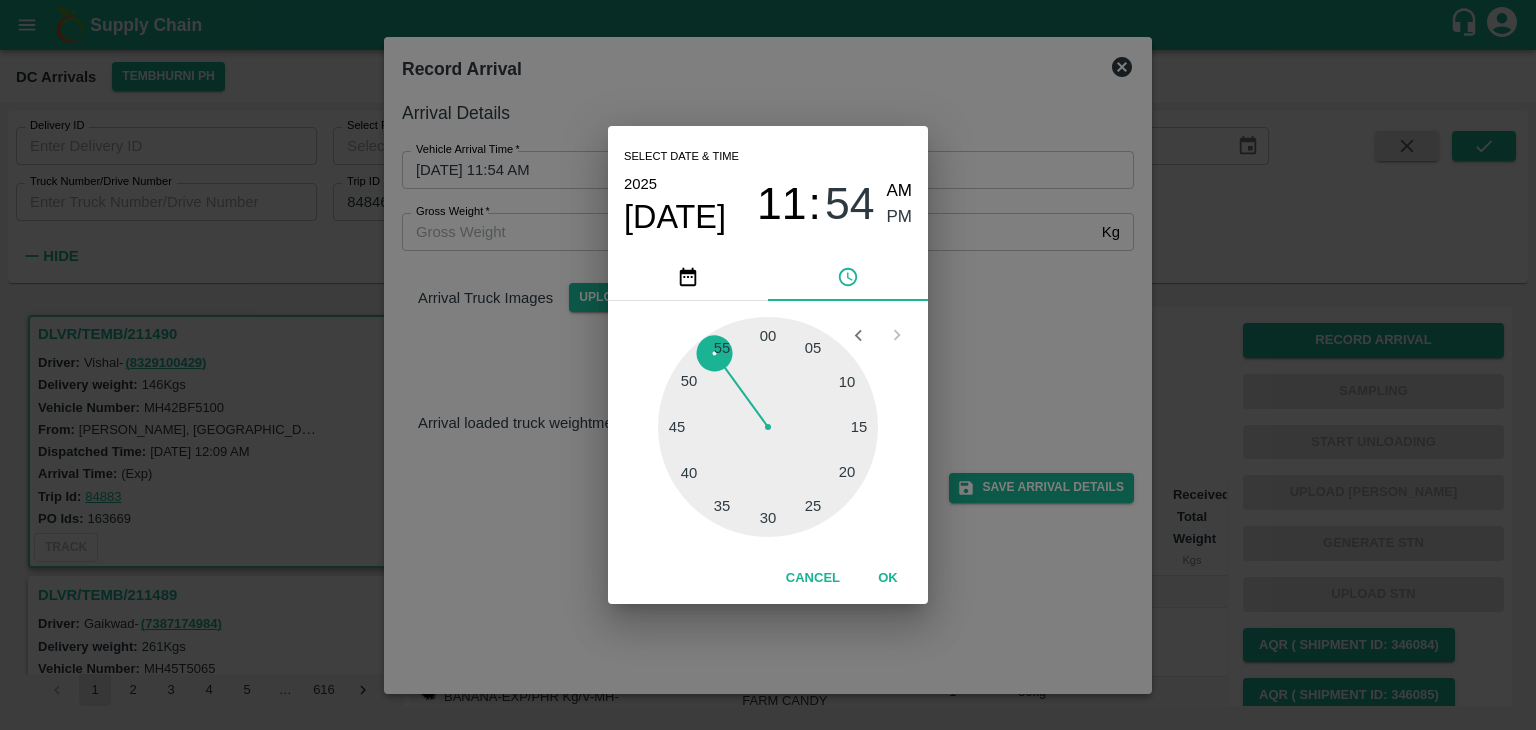 type on "16/07/2025 11:54 PM" 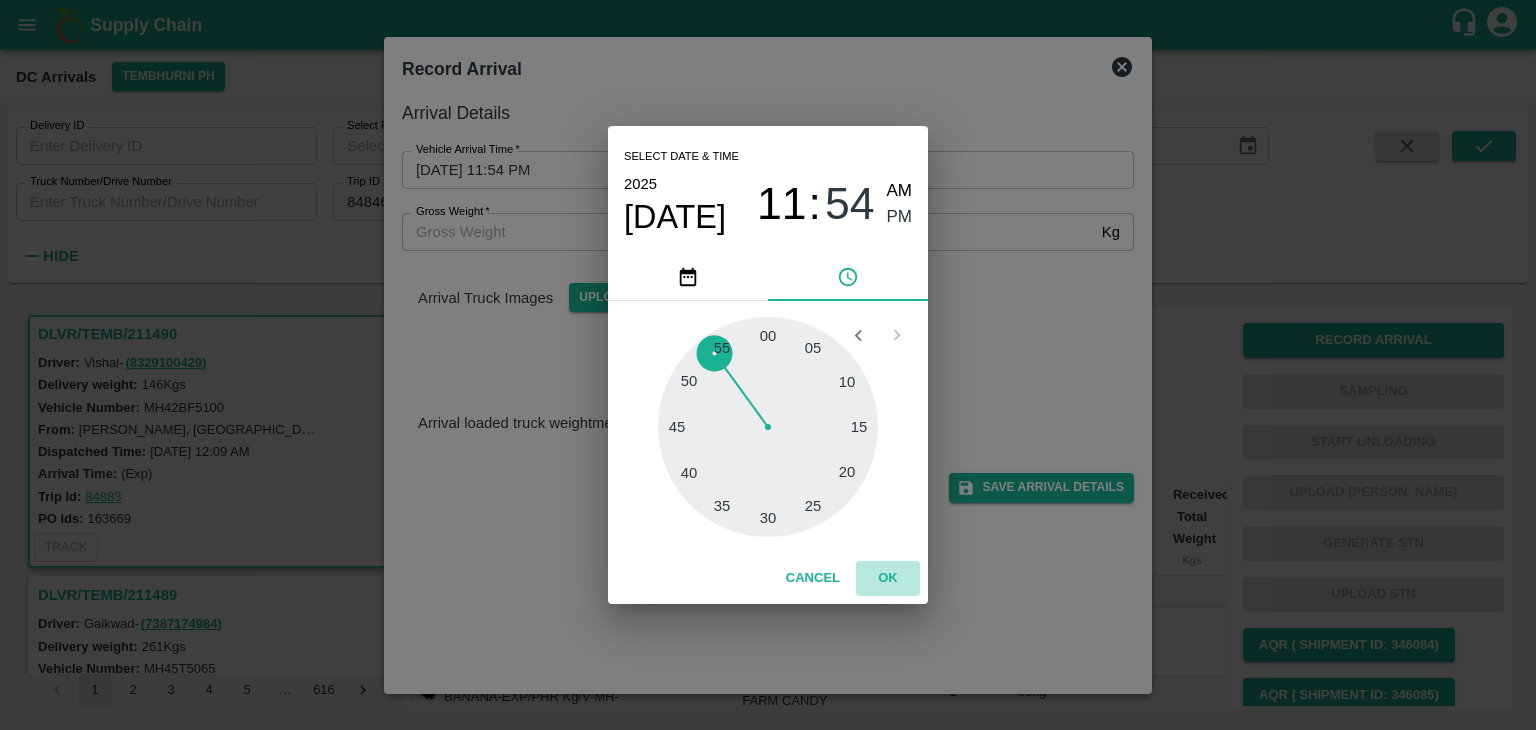 click on "OK" at bounding box center [888, 578] 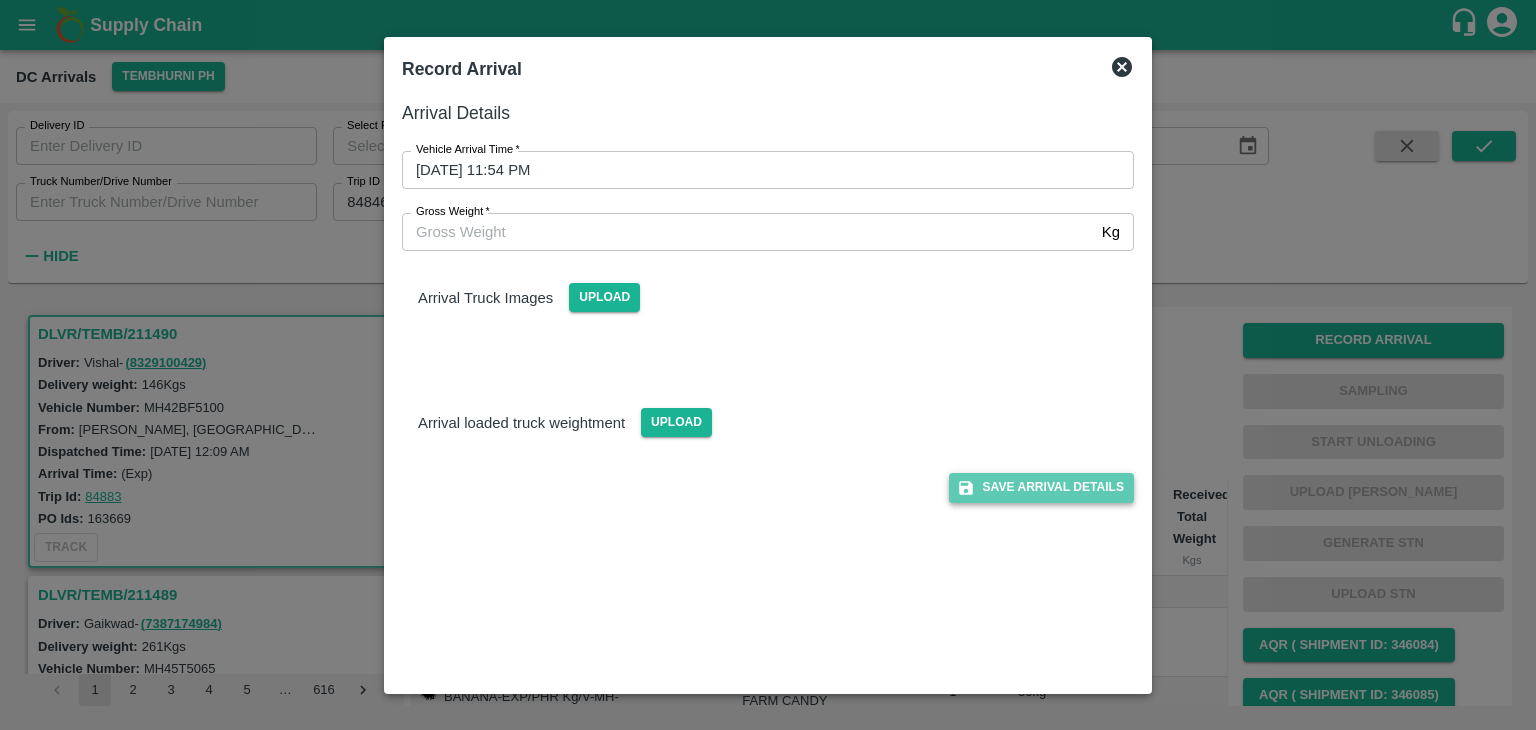 click on "Save Arrival Details" at bounding box center [1041, 487] 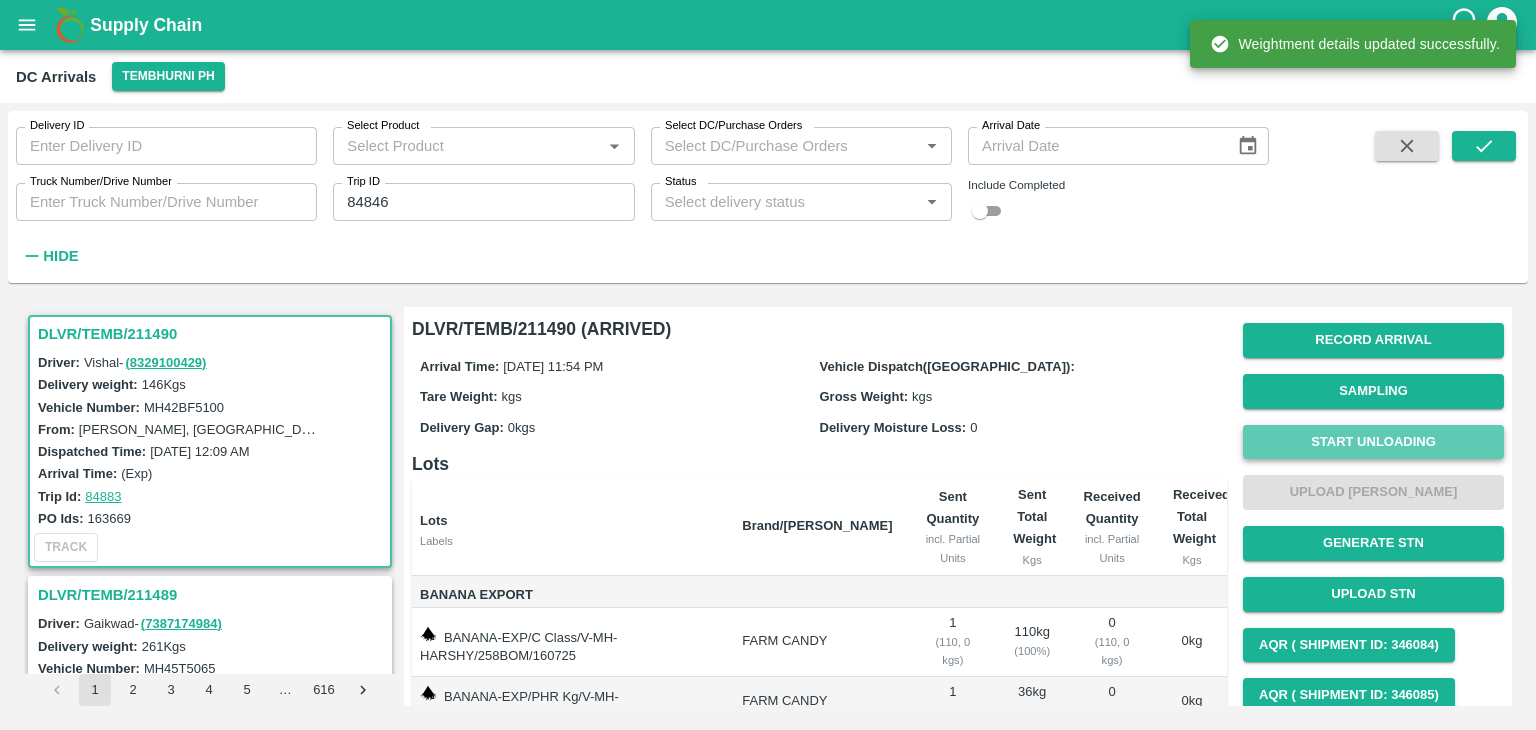 click on "Start Unloading" at bounding box center (1373, 442) 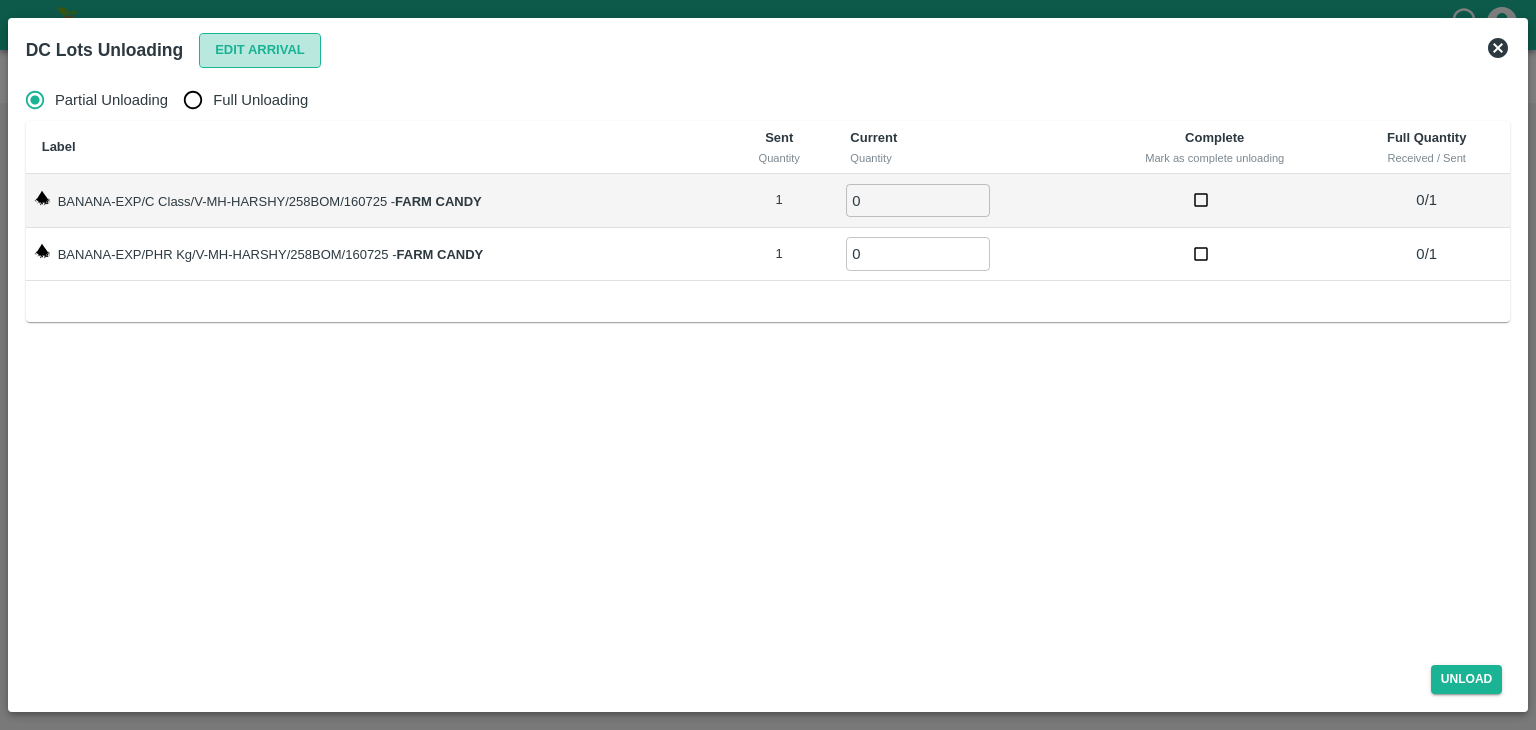 click on "Edit Arrival" at bounding box center (260, 50) 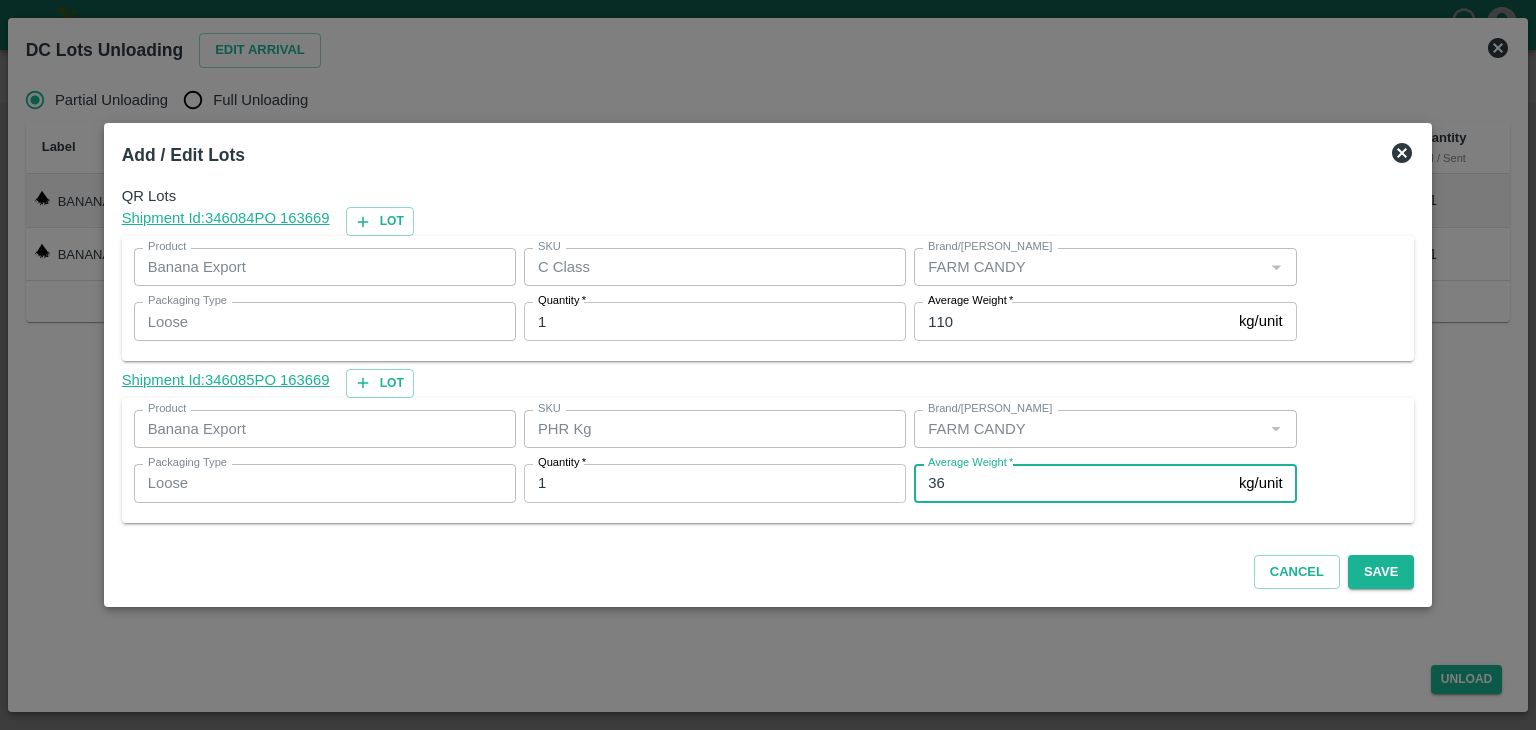 click on "36" at bounding box center (1072, 483) 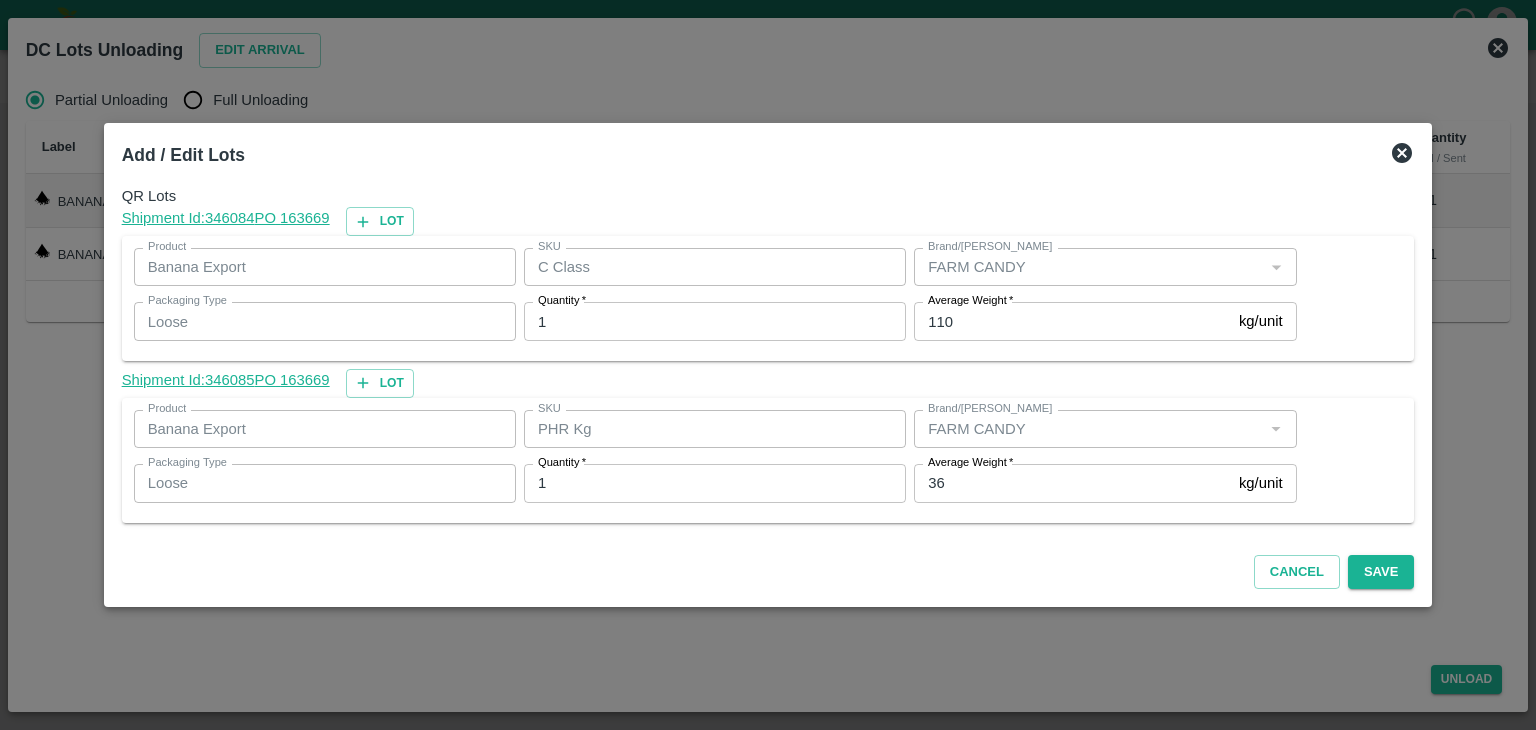 click 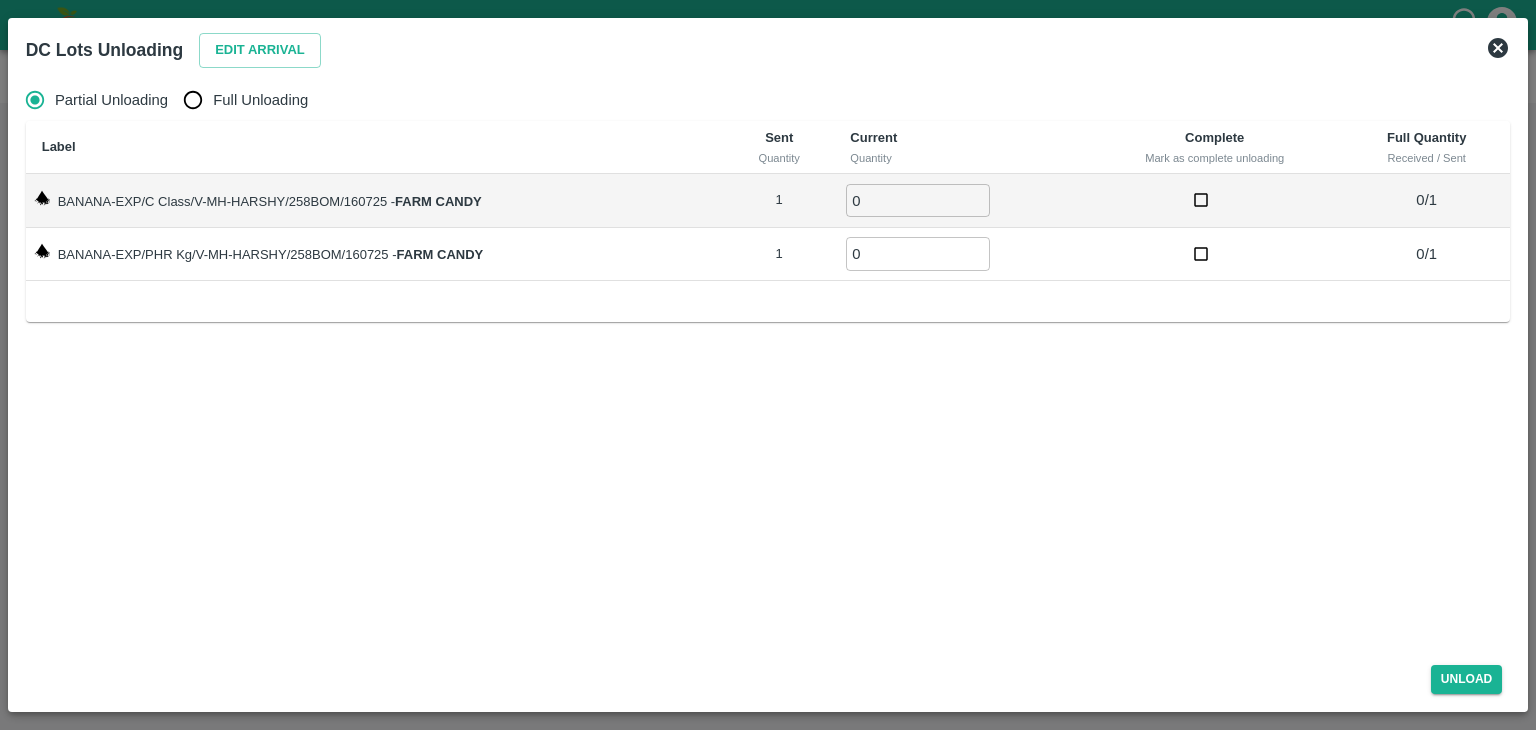 click 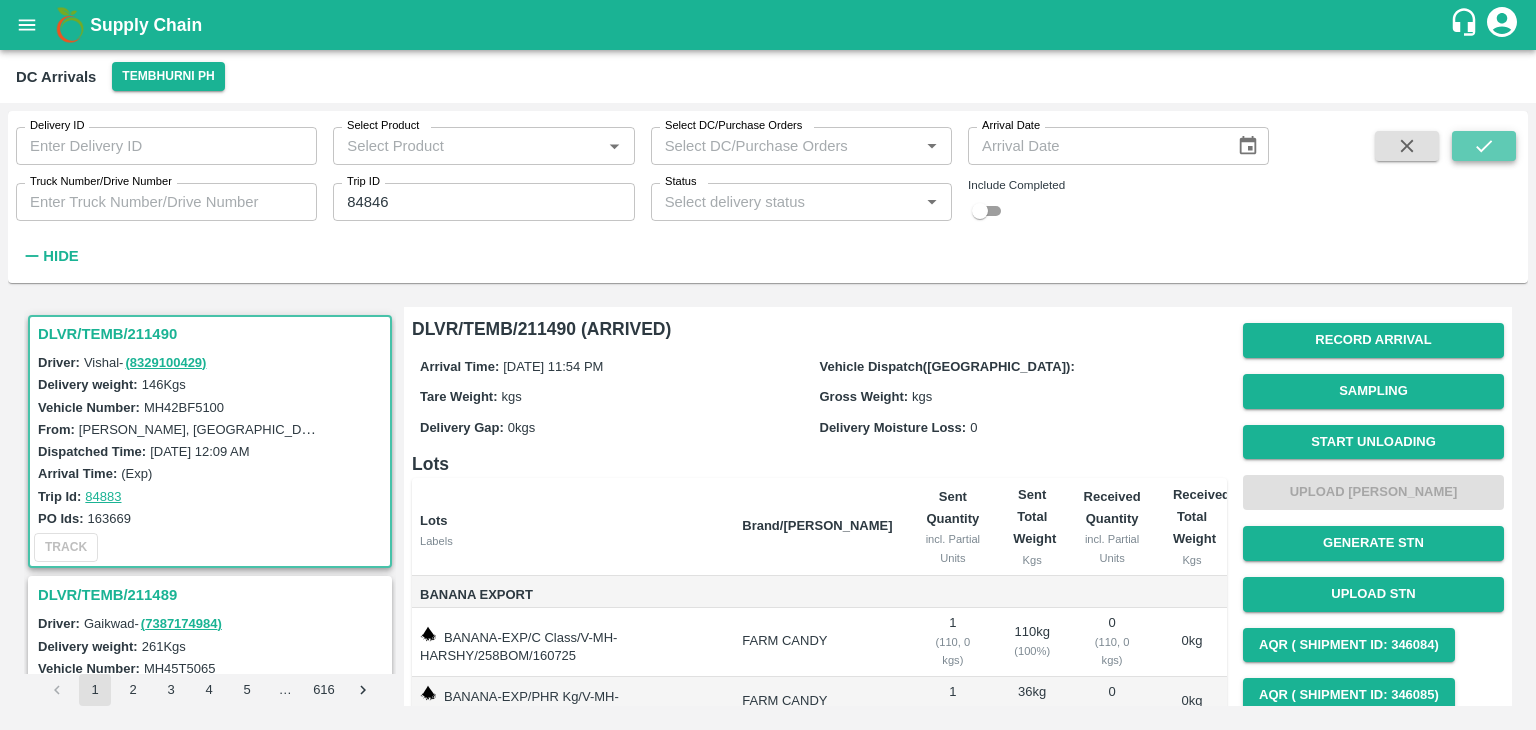 click at bounding box center [1484, 146] 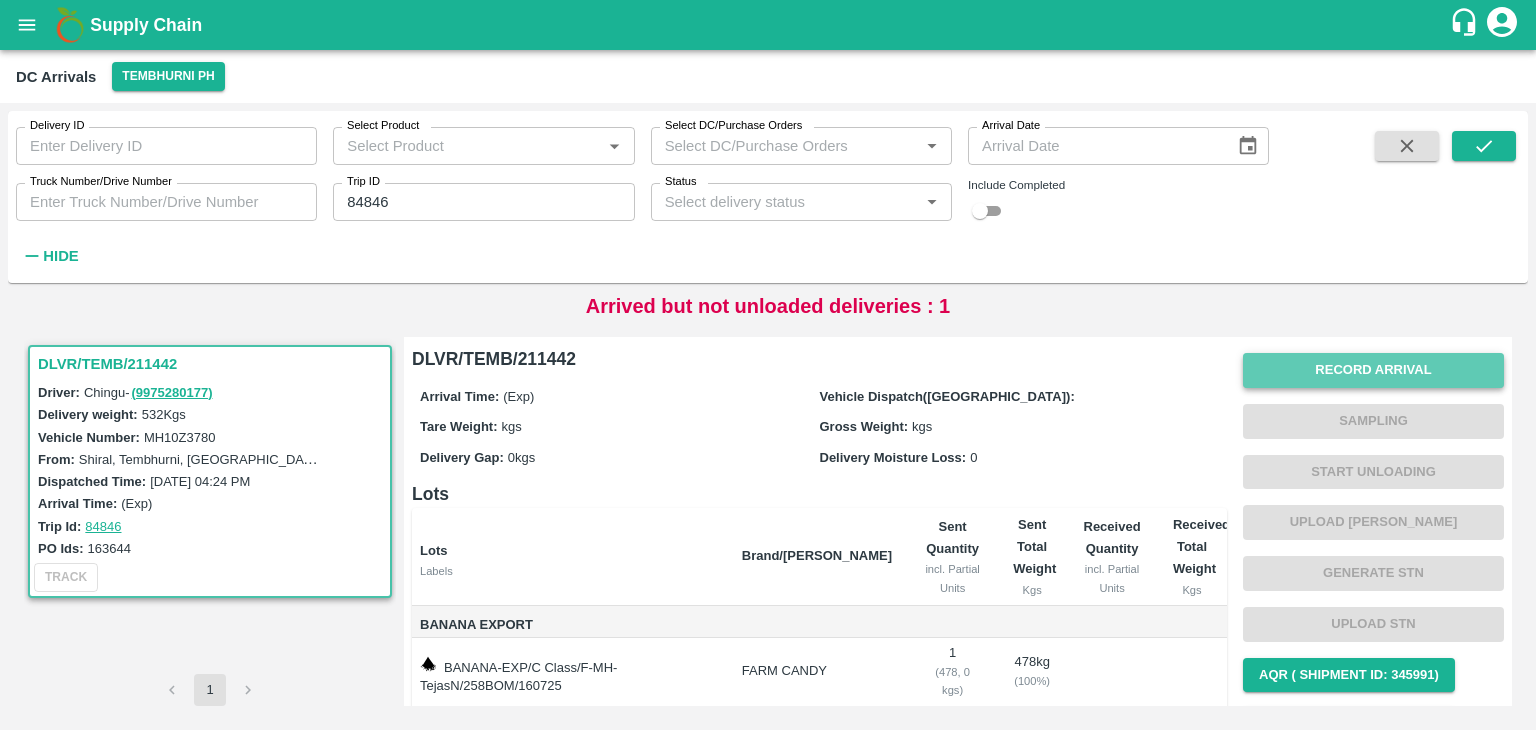 click on "Record Arrival" at bounding box center [1373, 370] 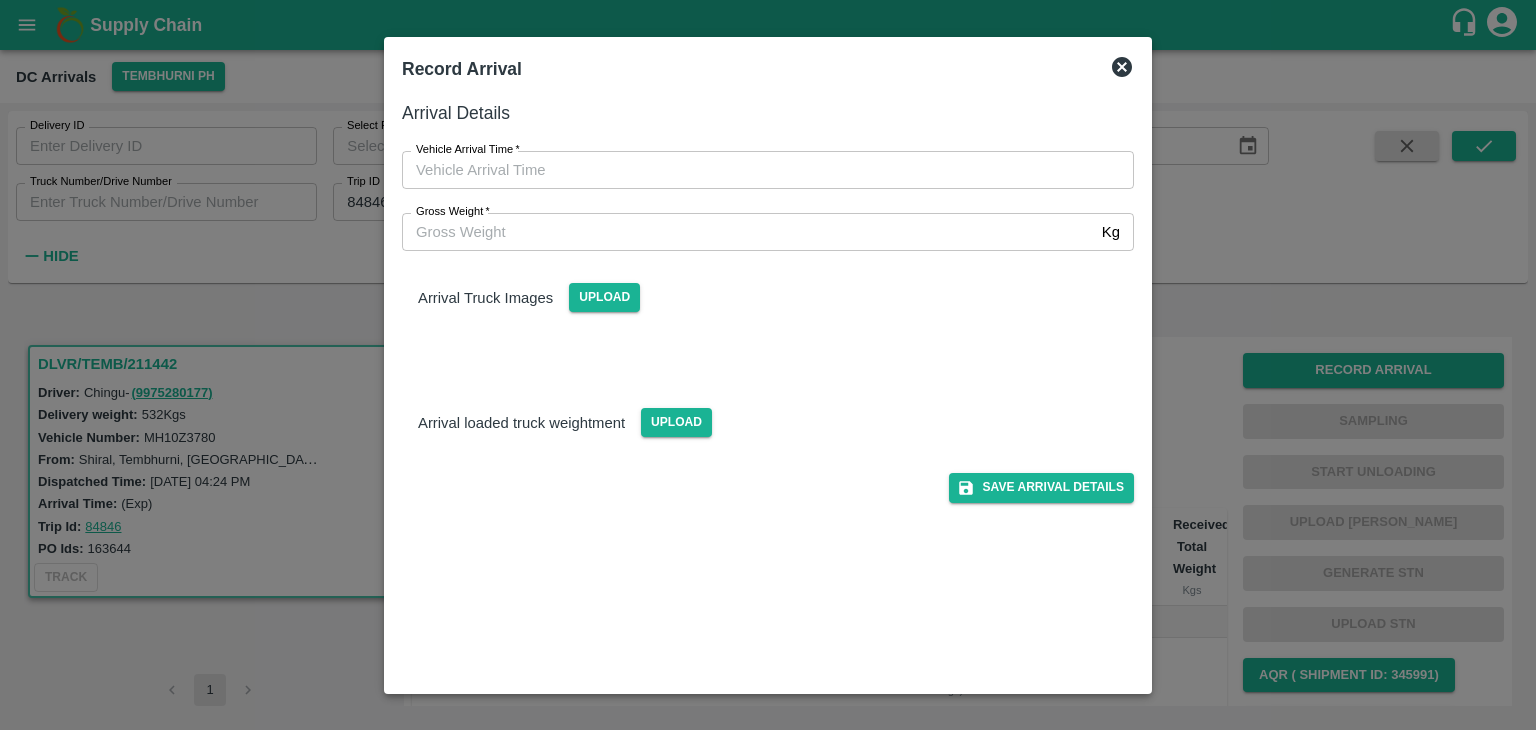 type on "DD/MM/YYYY hh:mm aa" 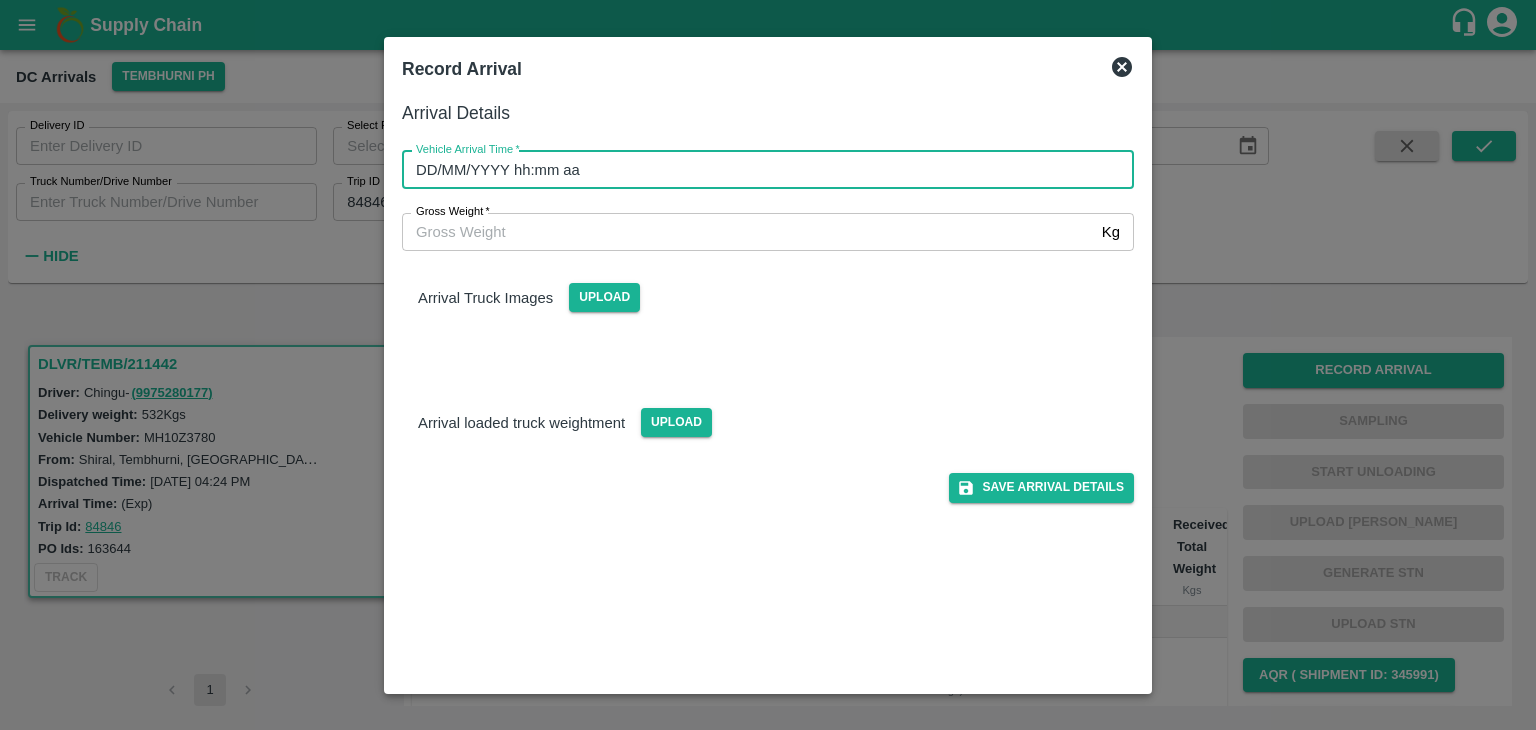click on "DD/MM/YYYY hh:mm aa" at bounding box center (761, 170) 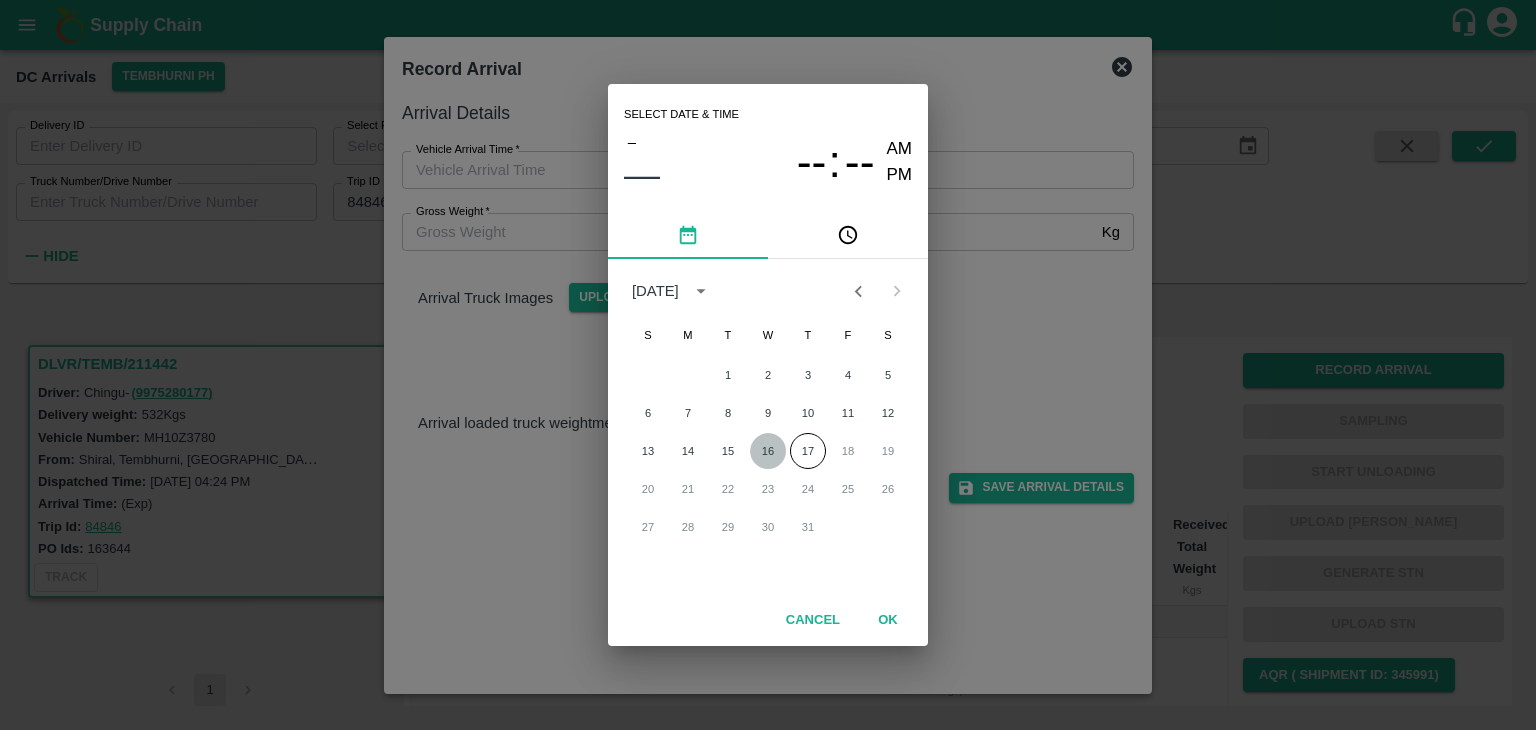 click on "16" at bounding box center (768, 451) 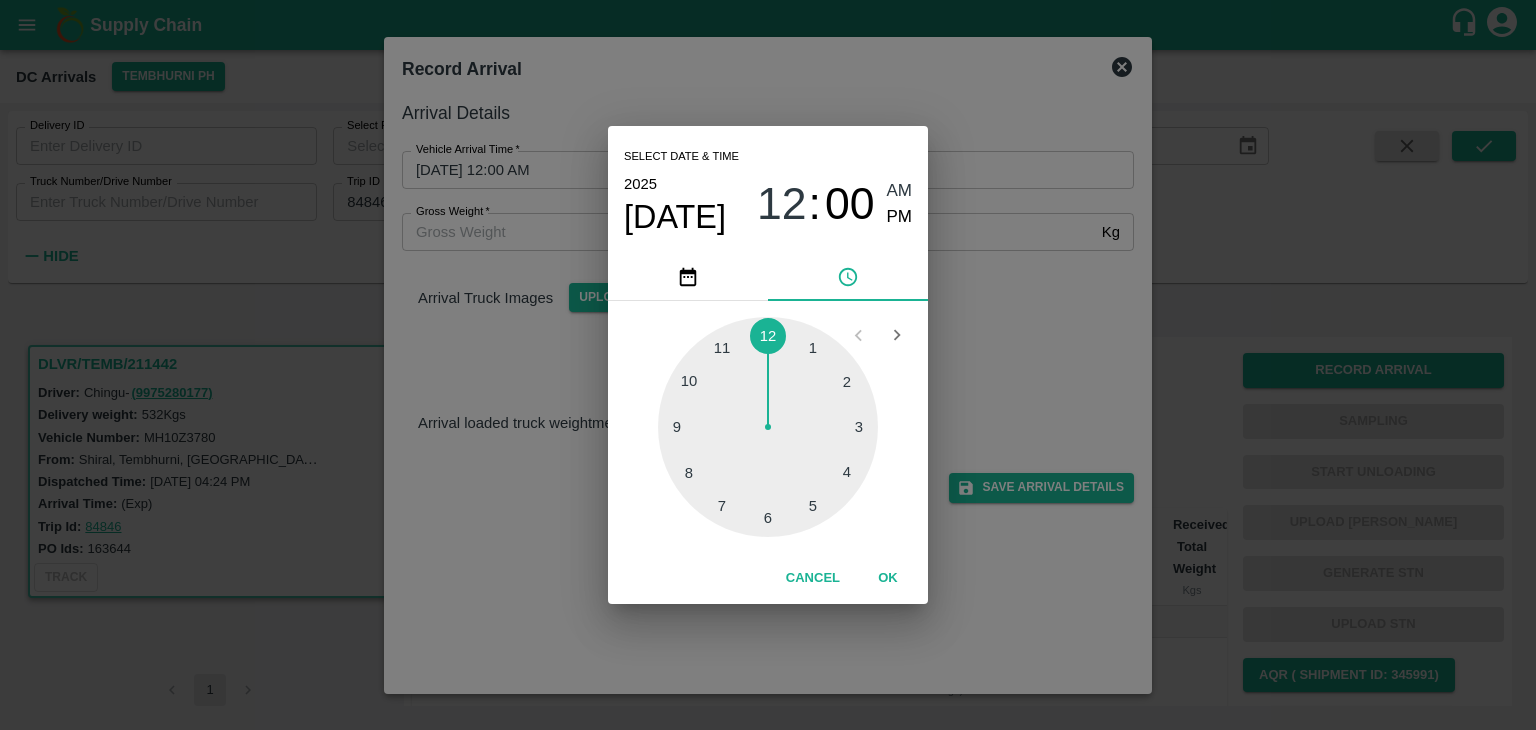 click at bounding box center [768, 427] 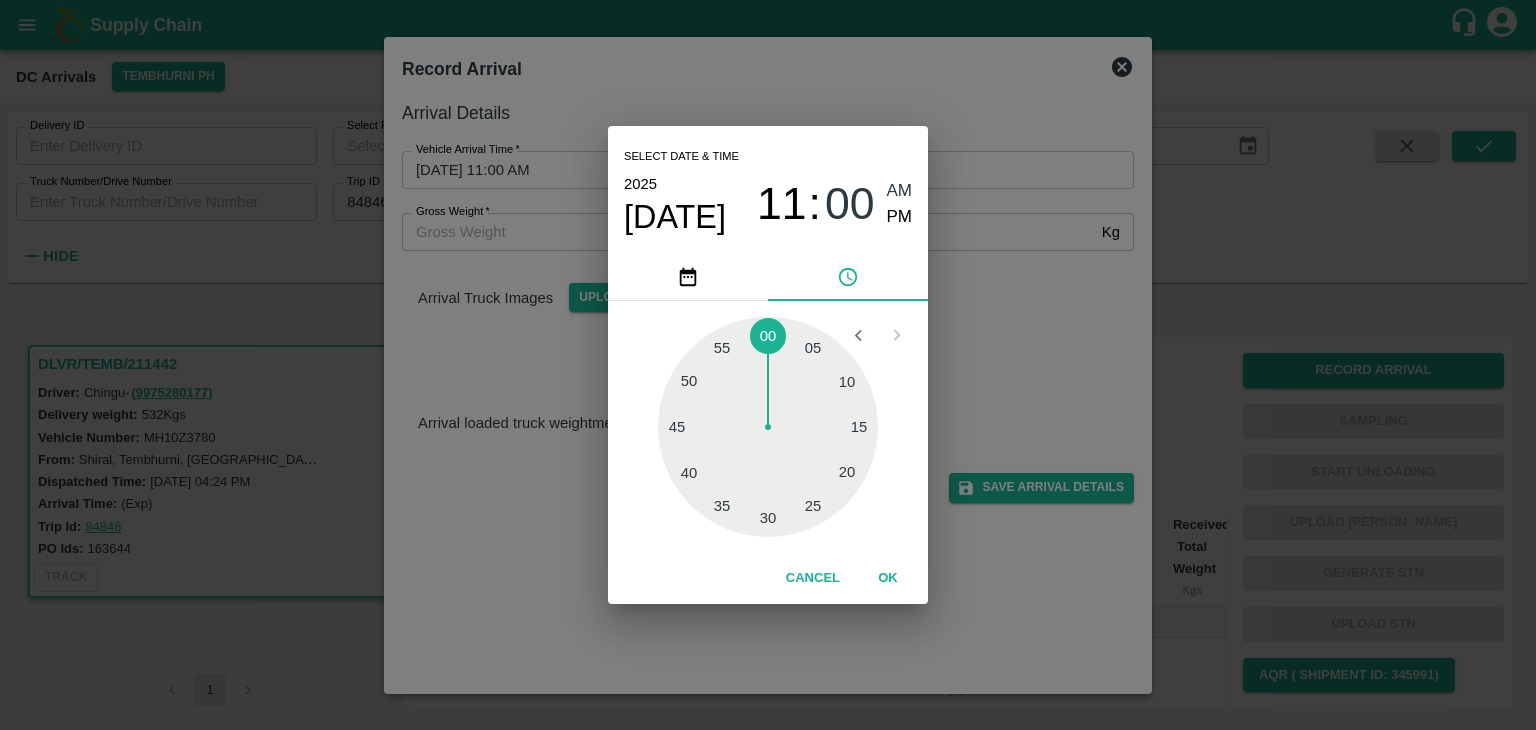 click at bounding box center (768, 427) 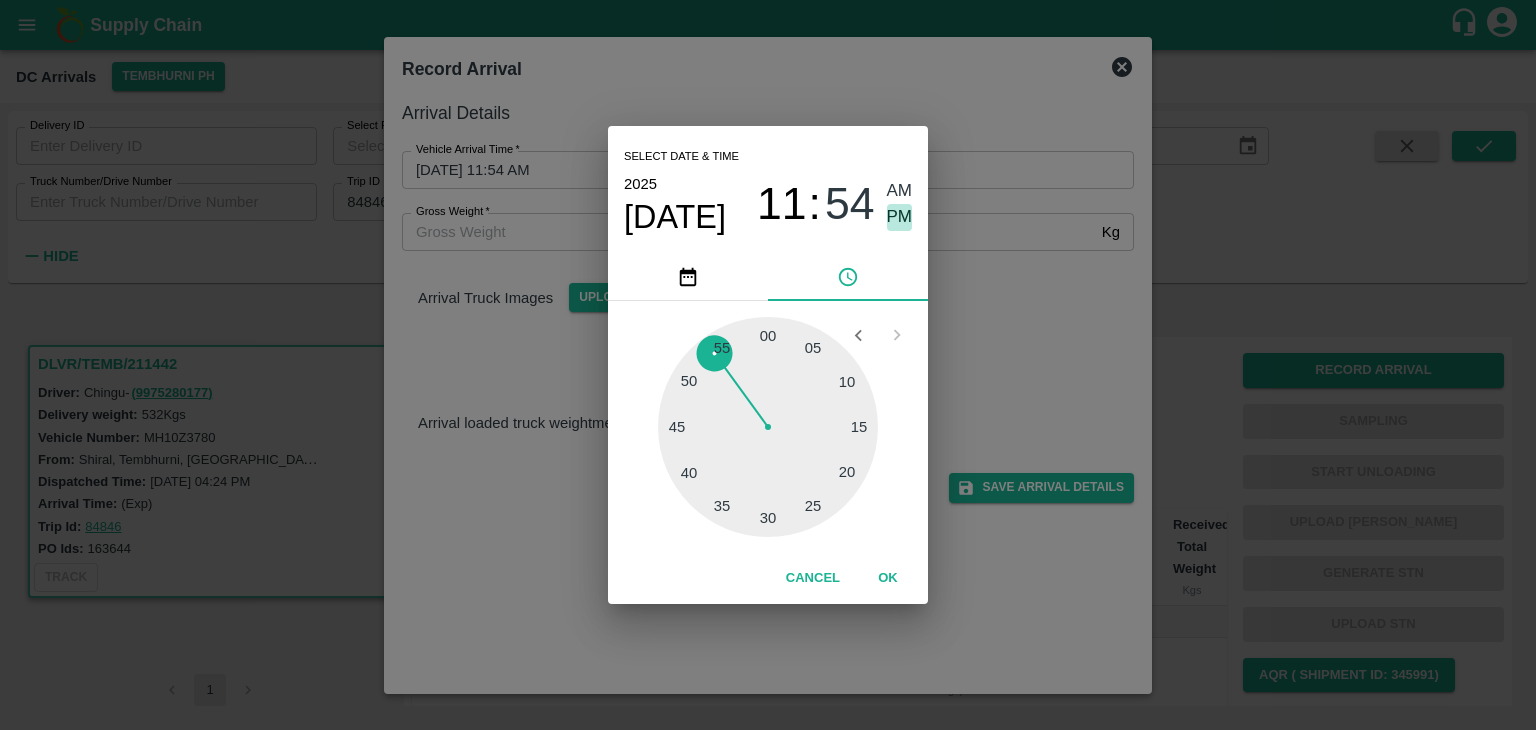 click on "PM" at bounding box center [900, 217] 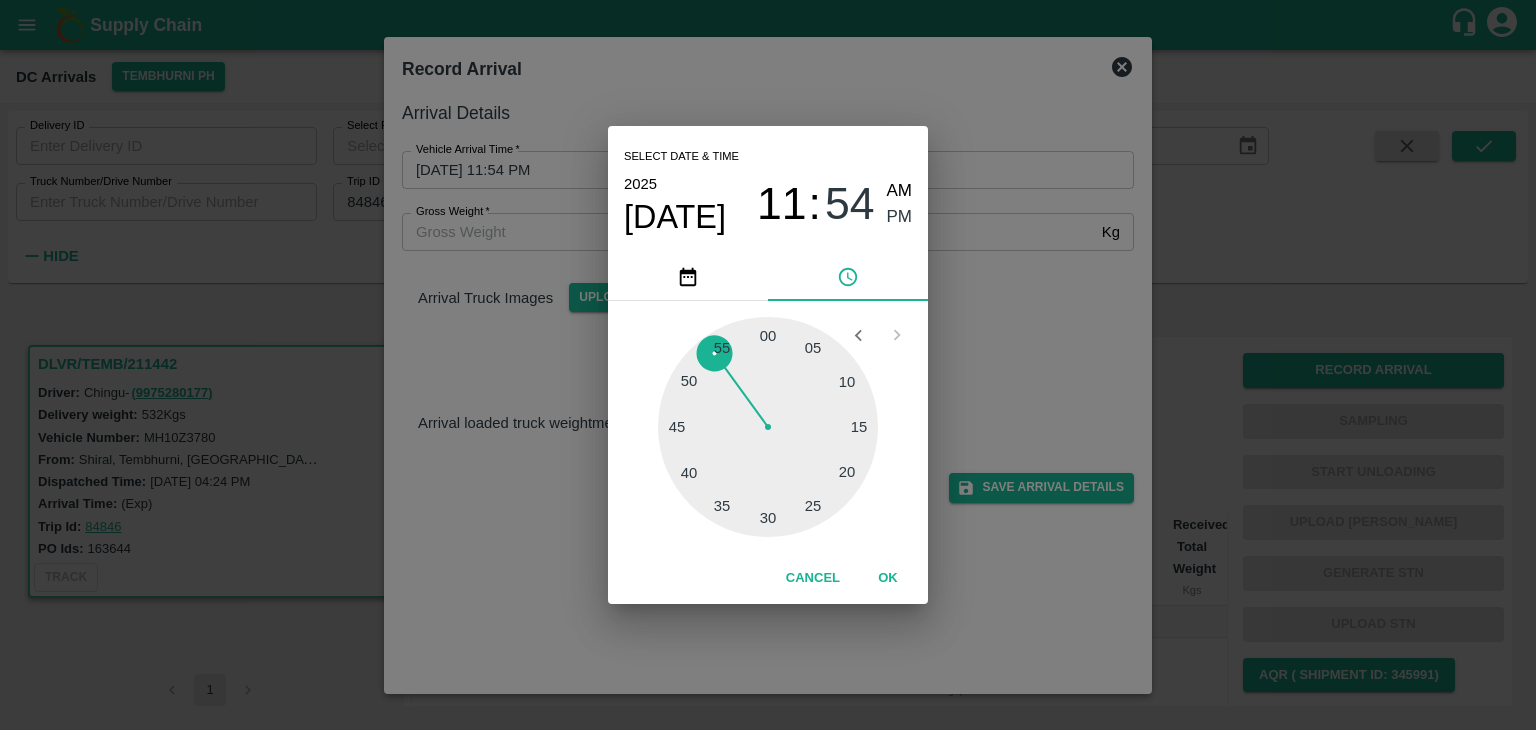 click on "OK" at bounding box center [888, 578] 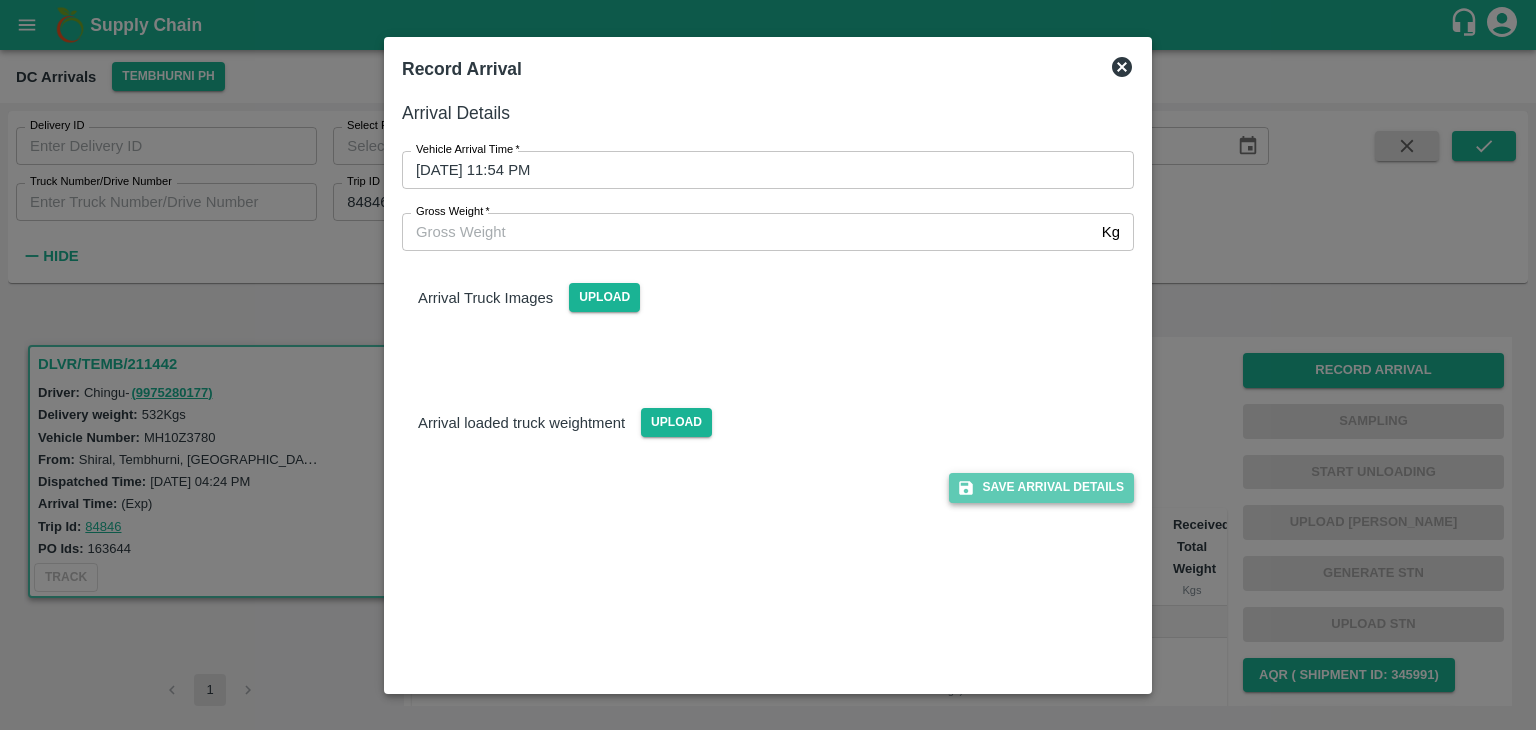click on "Save Arrival Details" at bounding box center [1041, 487] 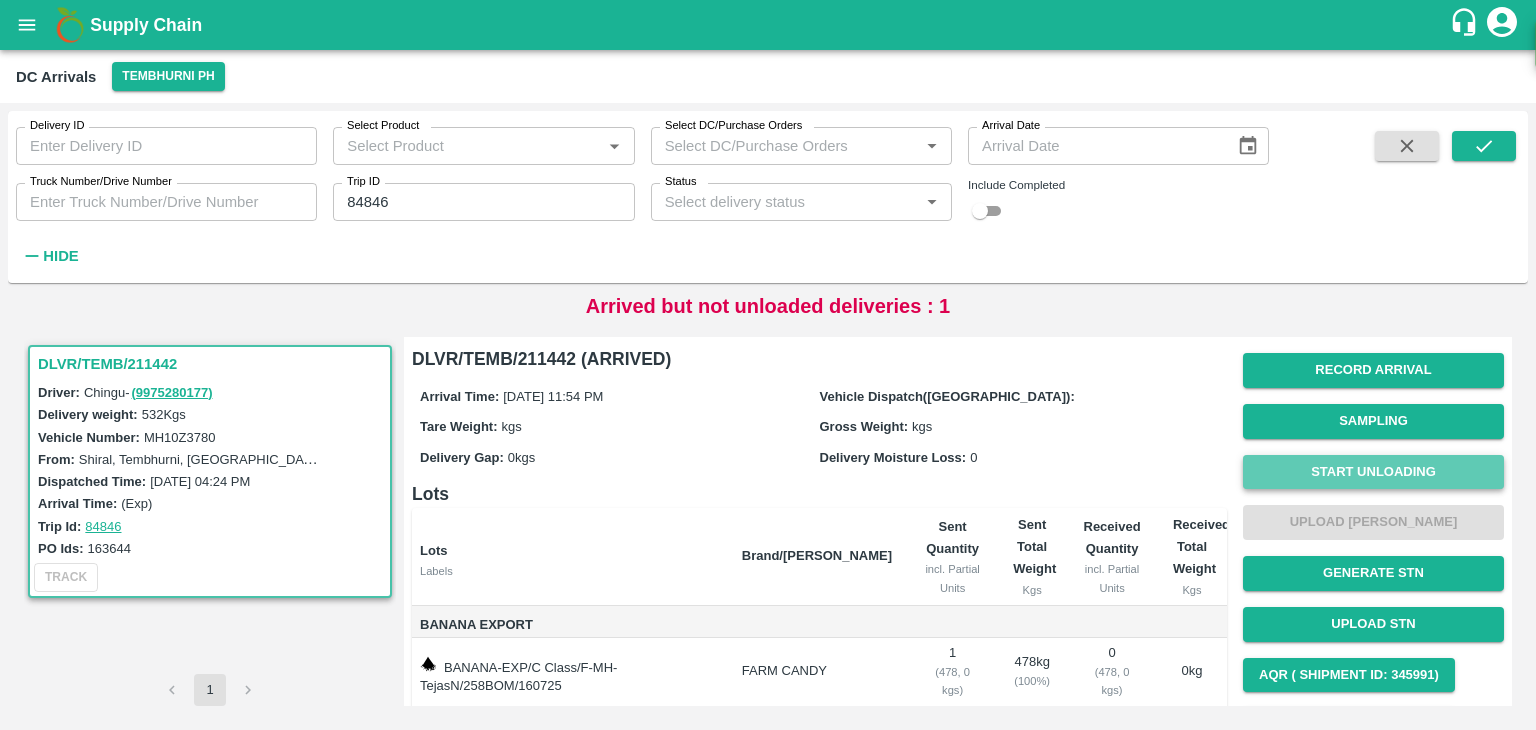 click on "Start Unloading" at bounding box center [1373, 472] 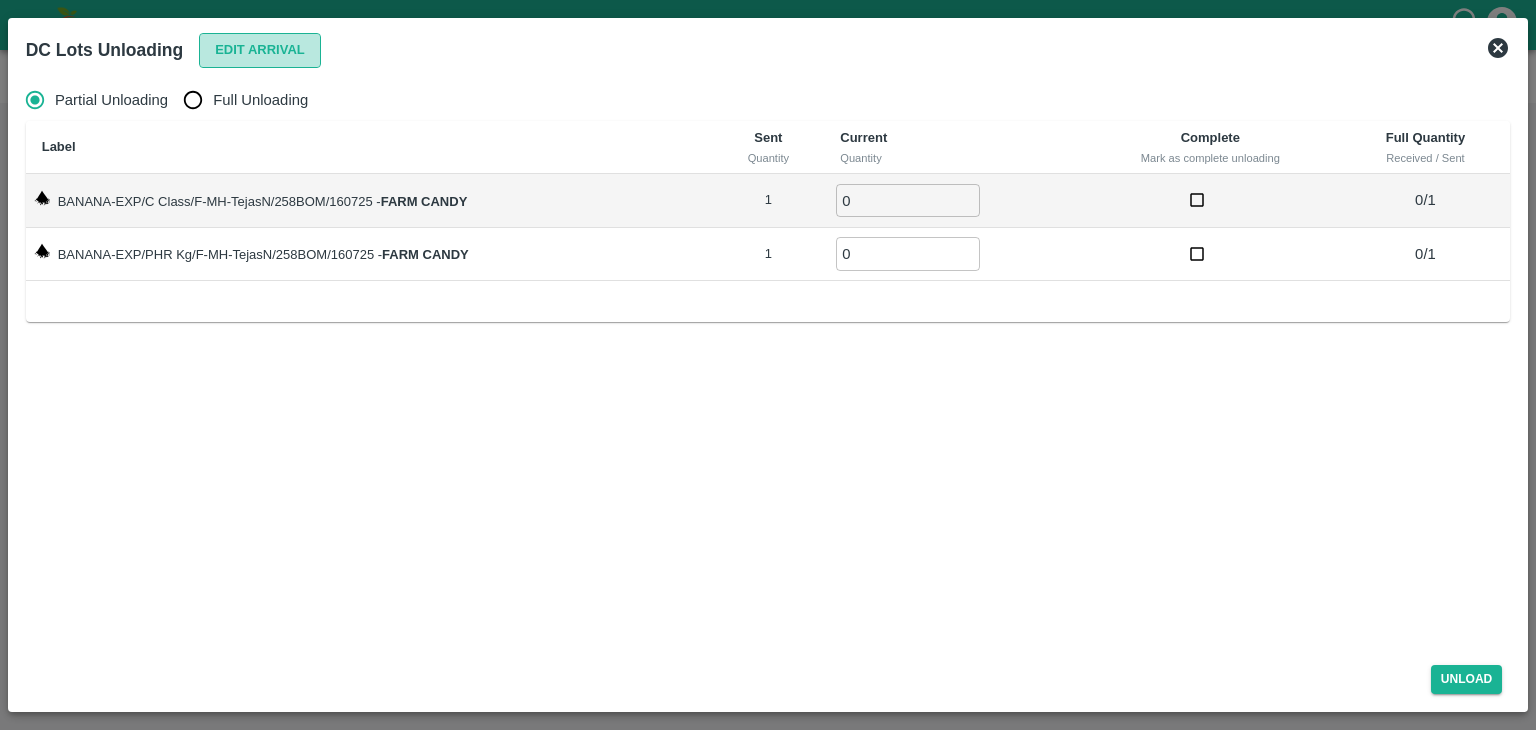 click on "Edit Arrival" at bounding box center (260, 50) 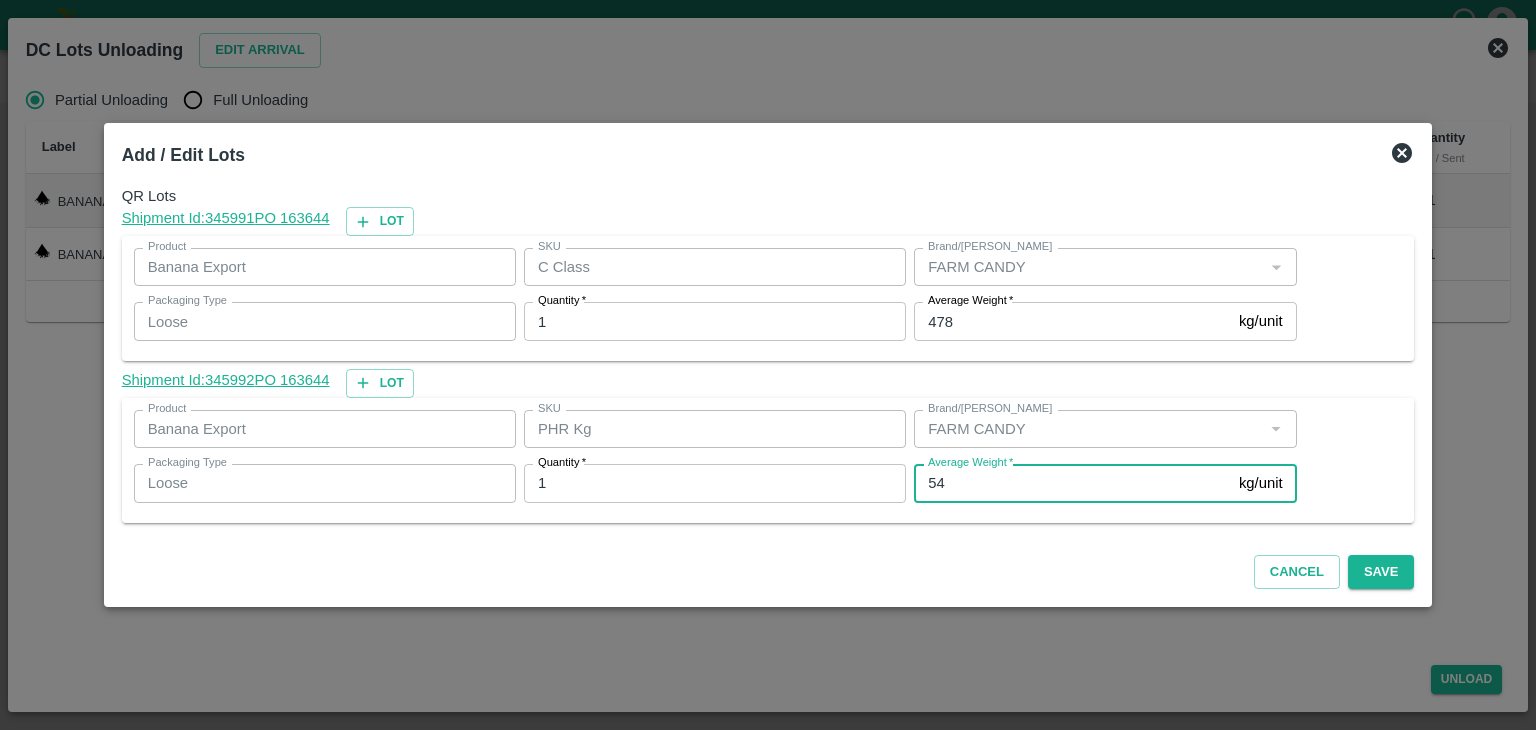 click on "54" at bounding box center [1072, 483] 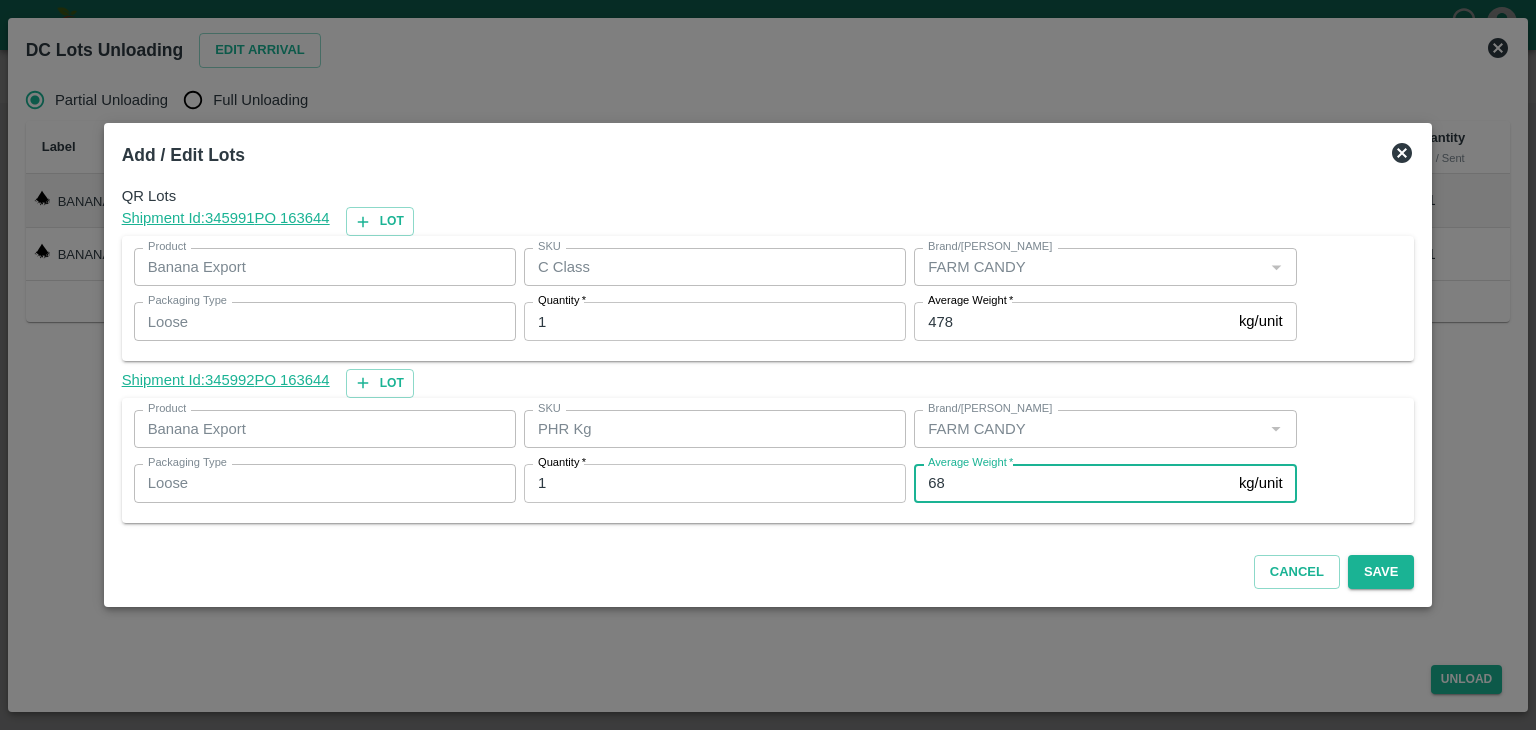 type on "68" 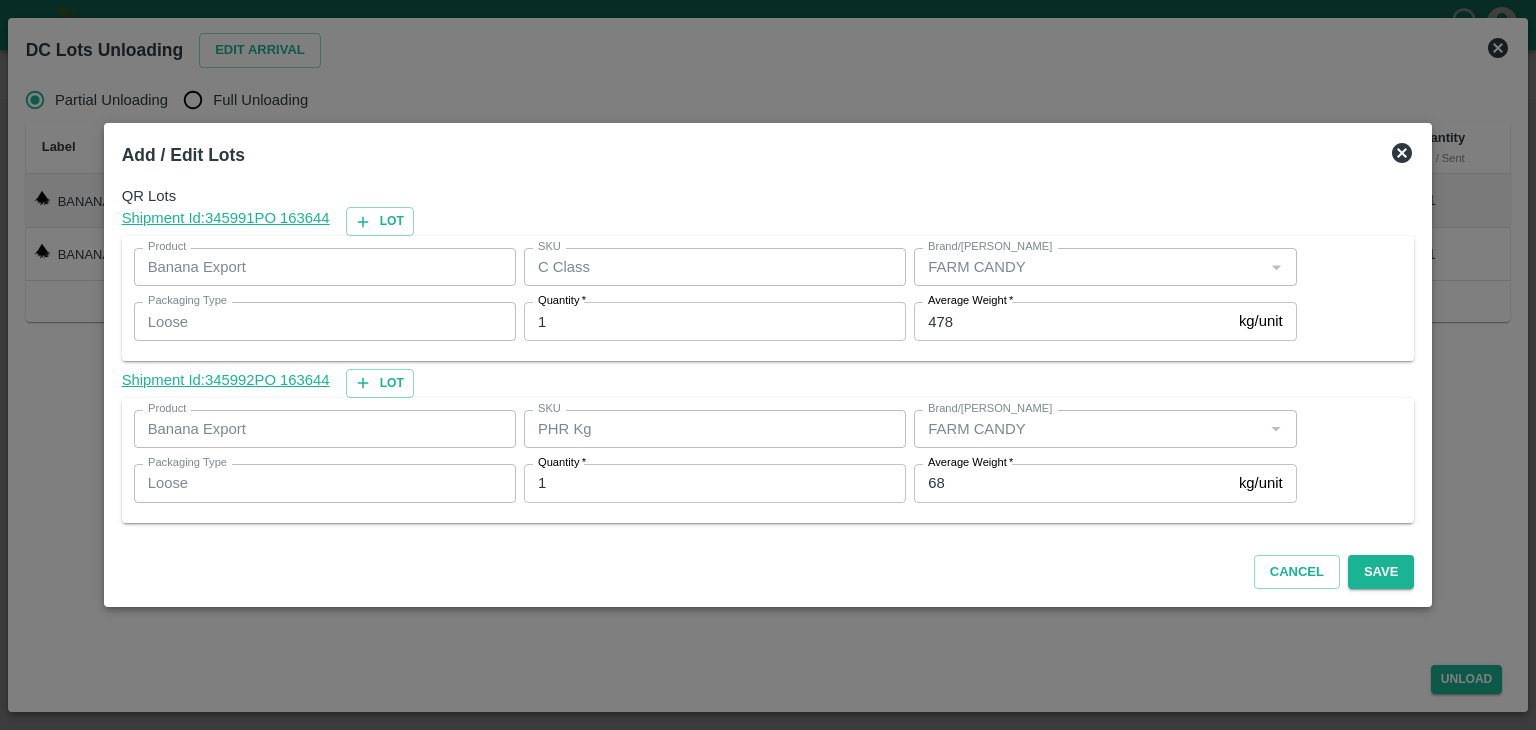 click on "Cancel Save" at bounding box center [768, 568] 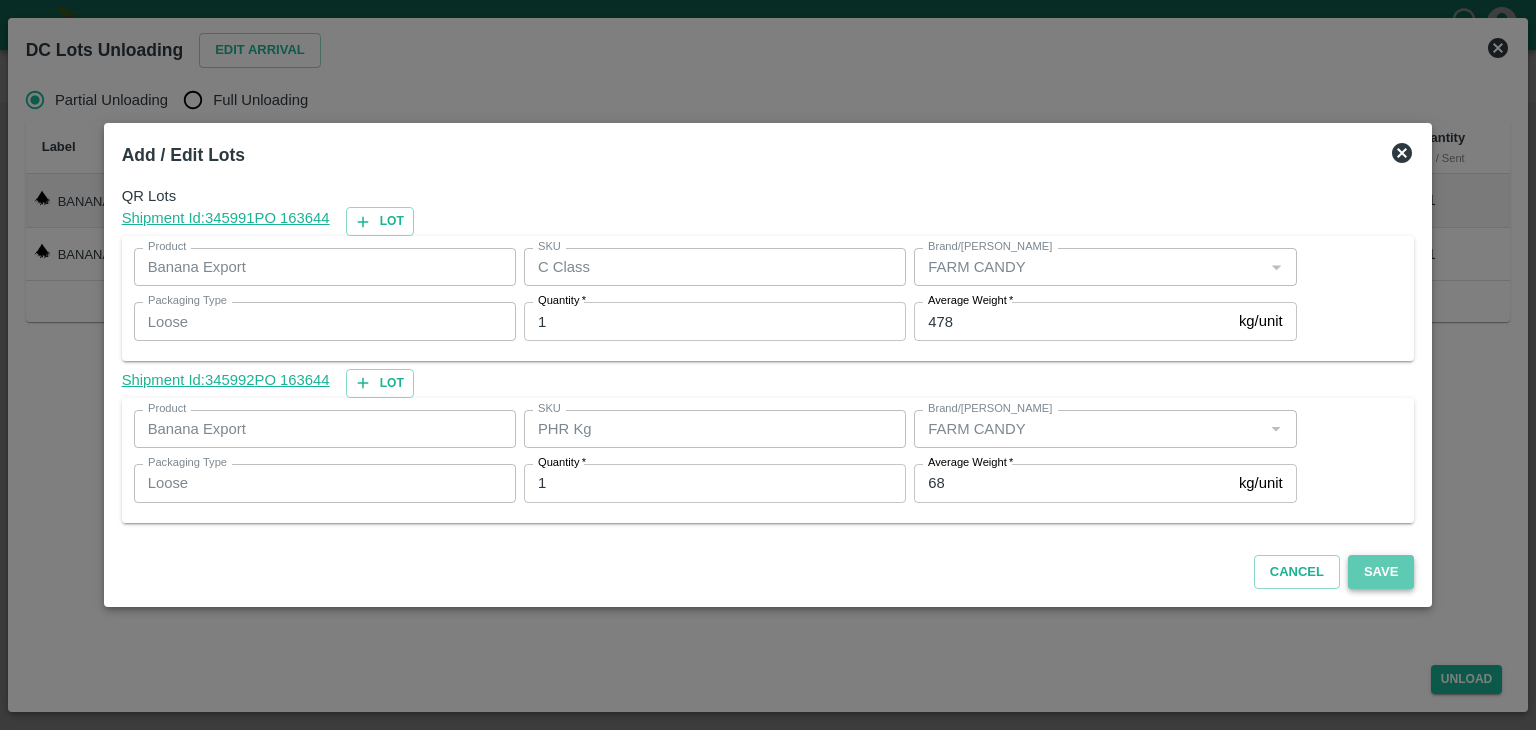 click on "Save" at bounding box center (1381, 572) 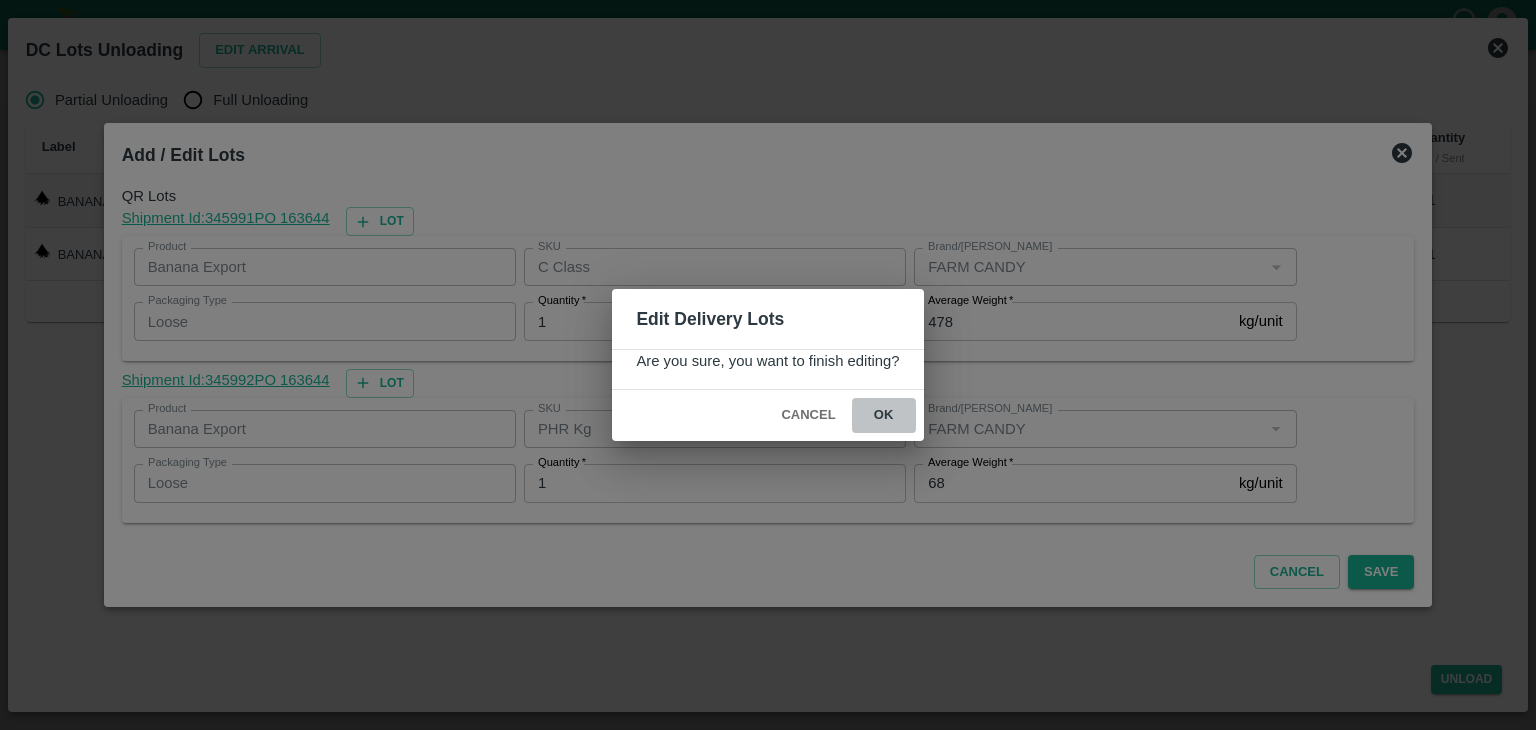 click on "ok" at bounding box center [884, 415] 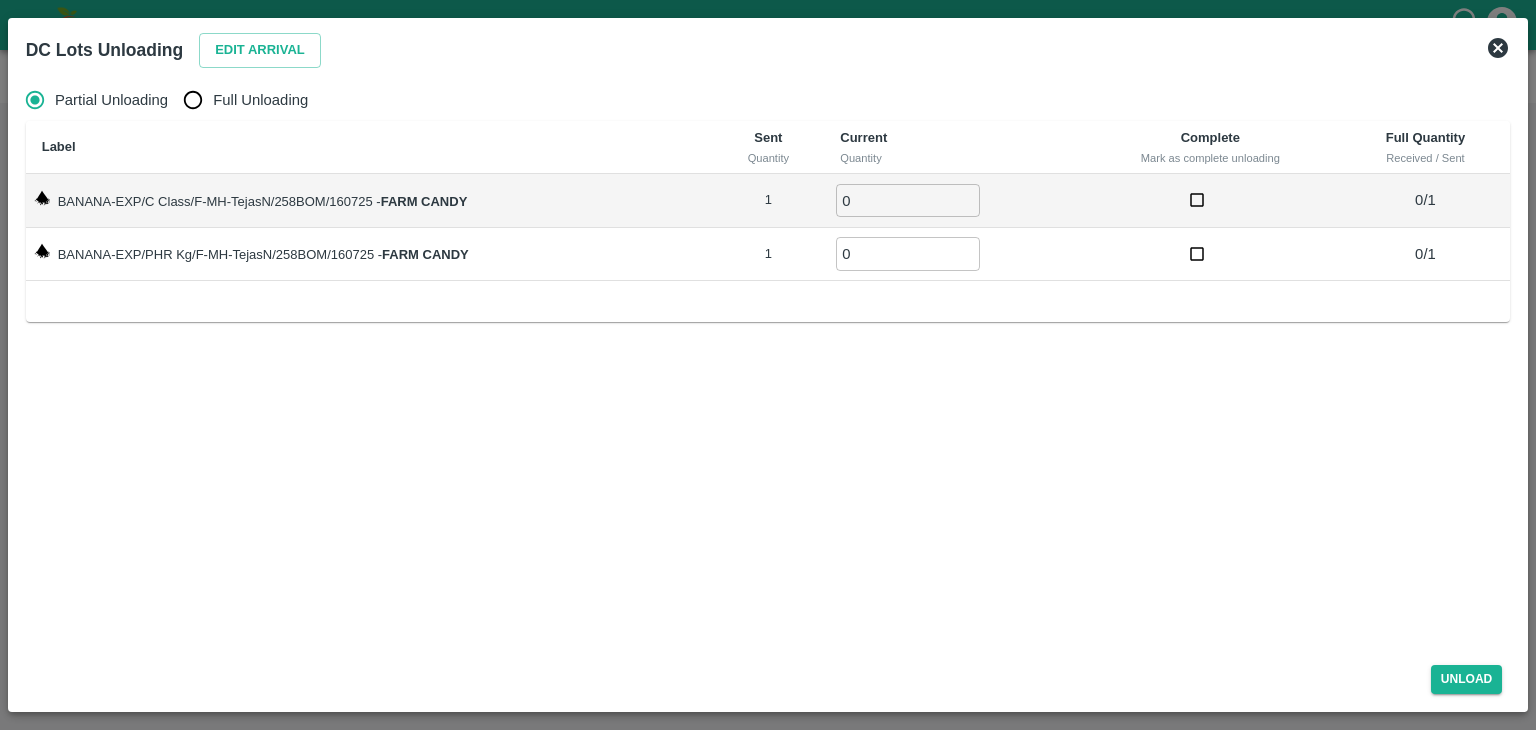 click on "Full Unloading" at bounding box center [260, 100] 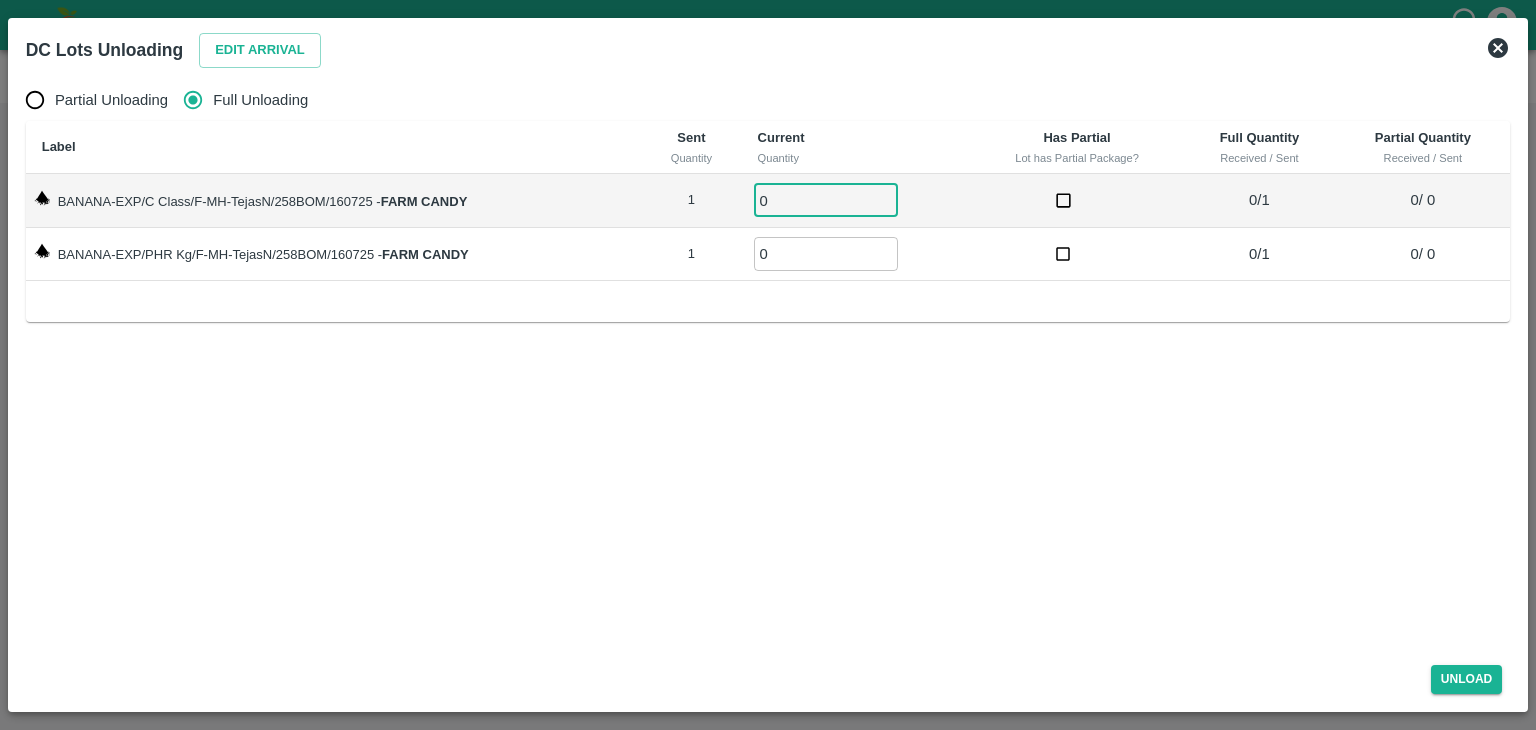 click on "0" at bounding box center [826, 200] 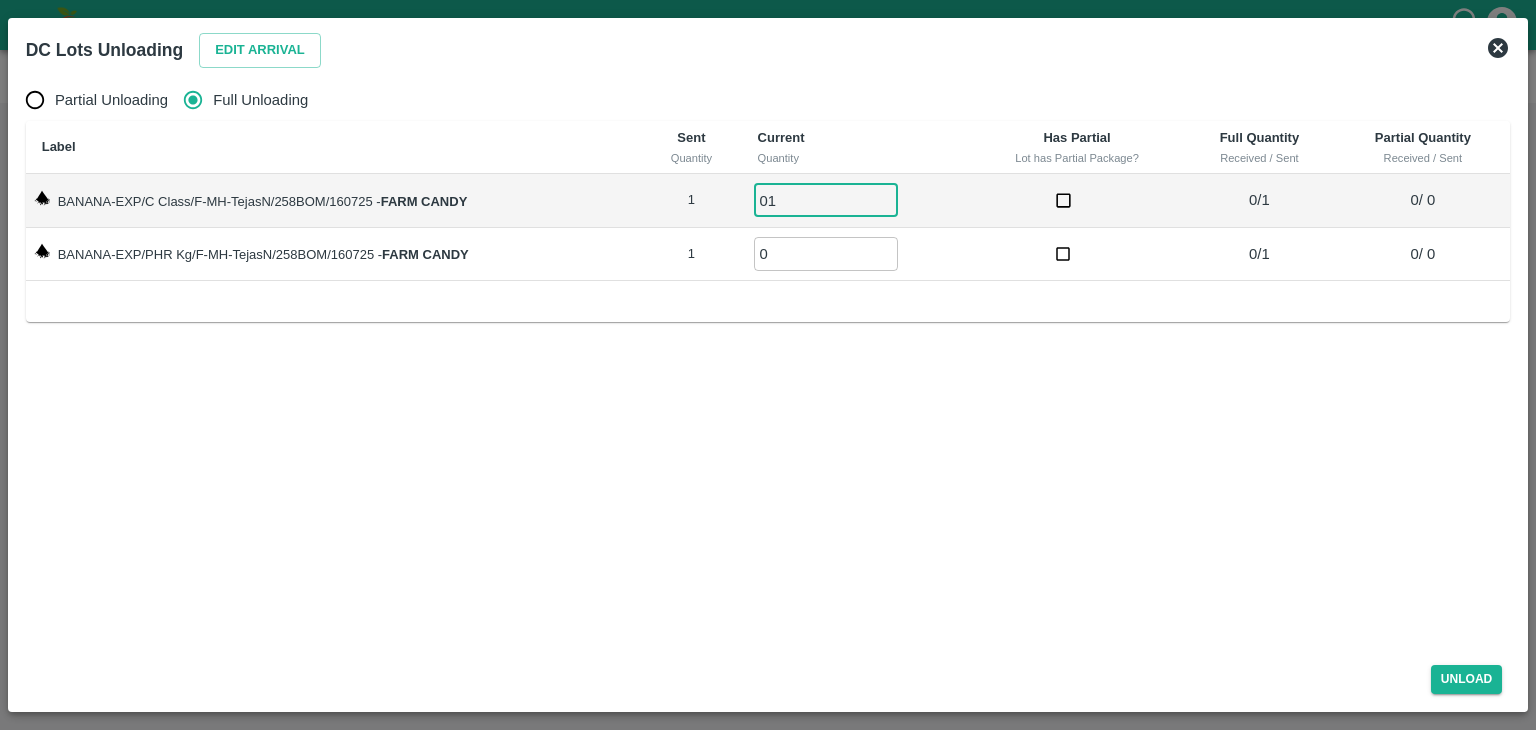 type on "01" 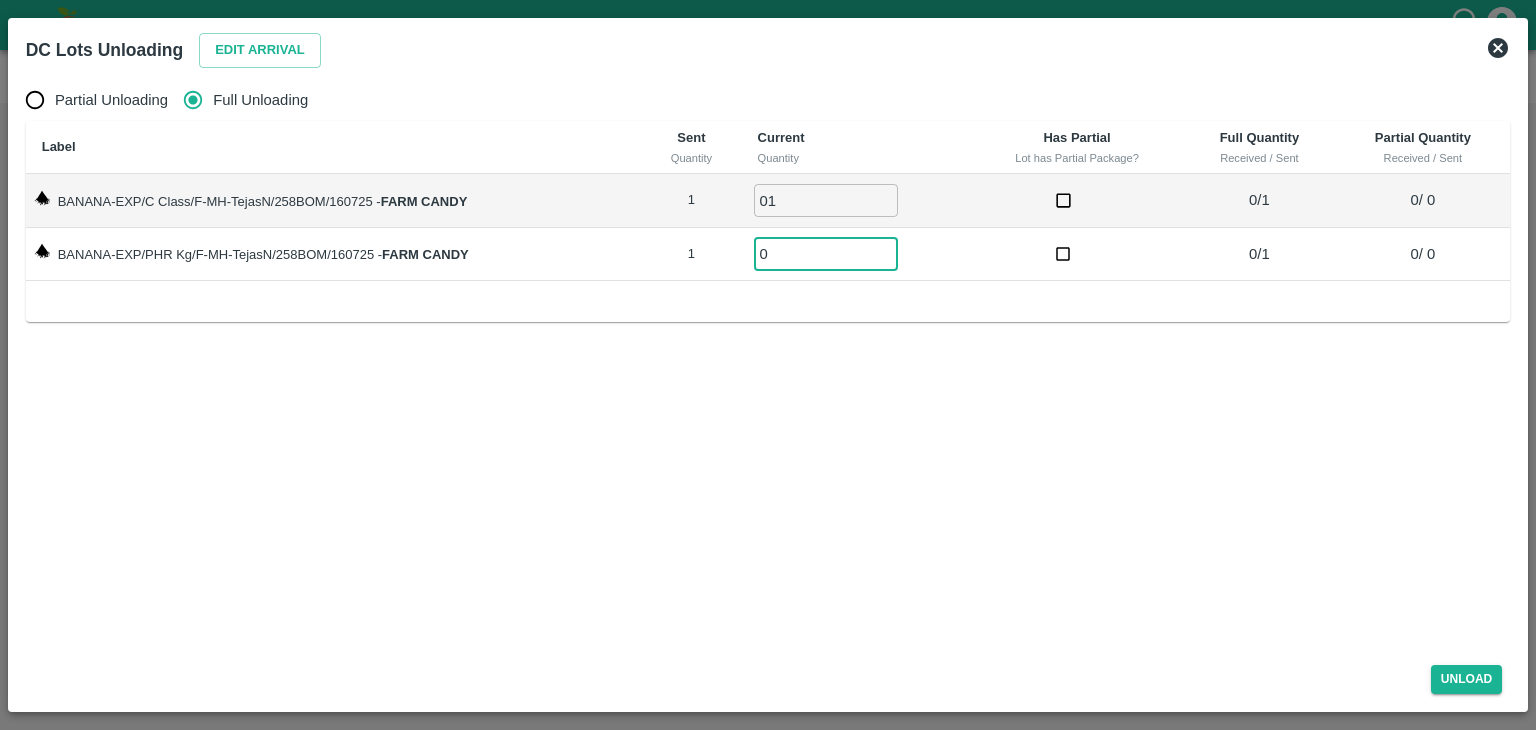 click on "0" at bounding box center [826, 253] 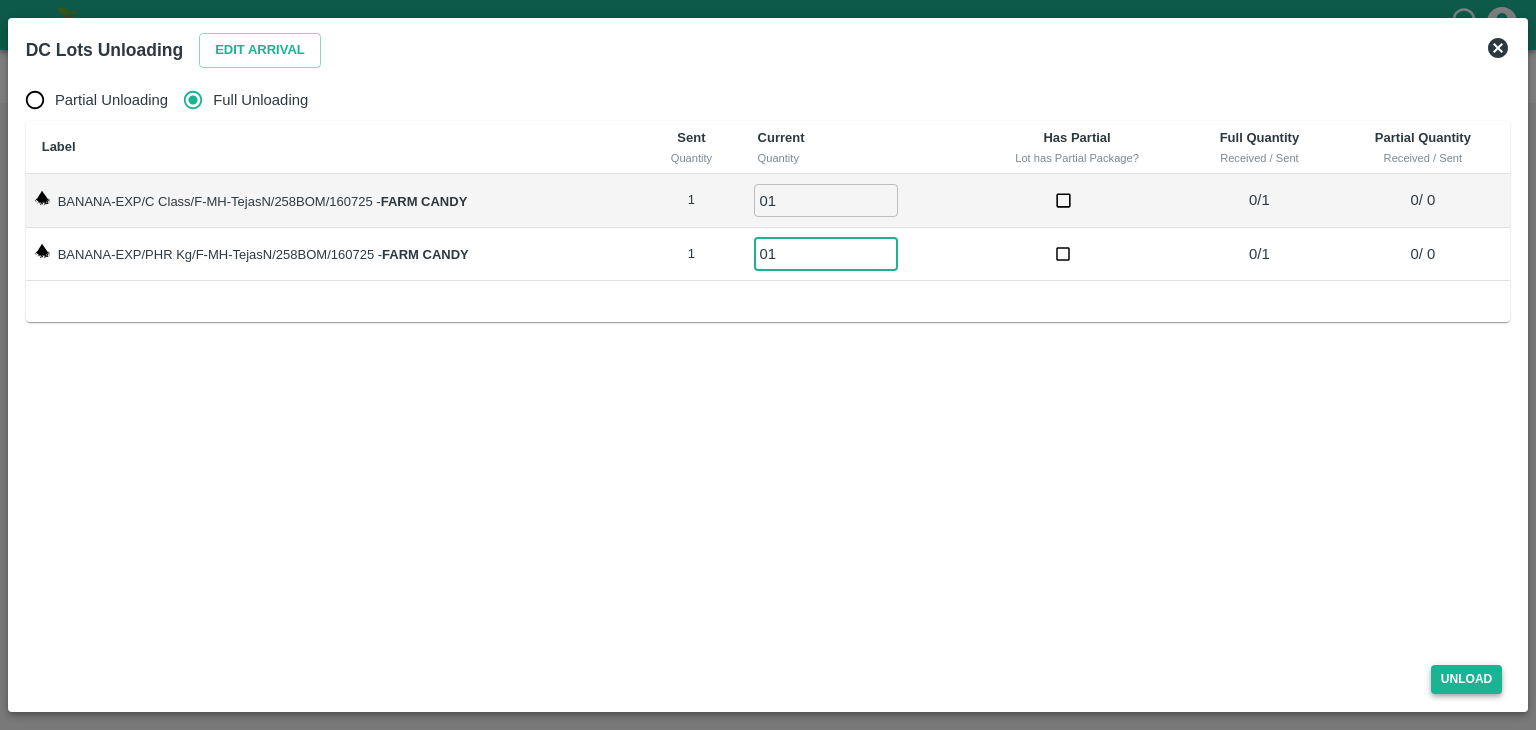 type on "01" 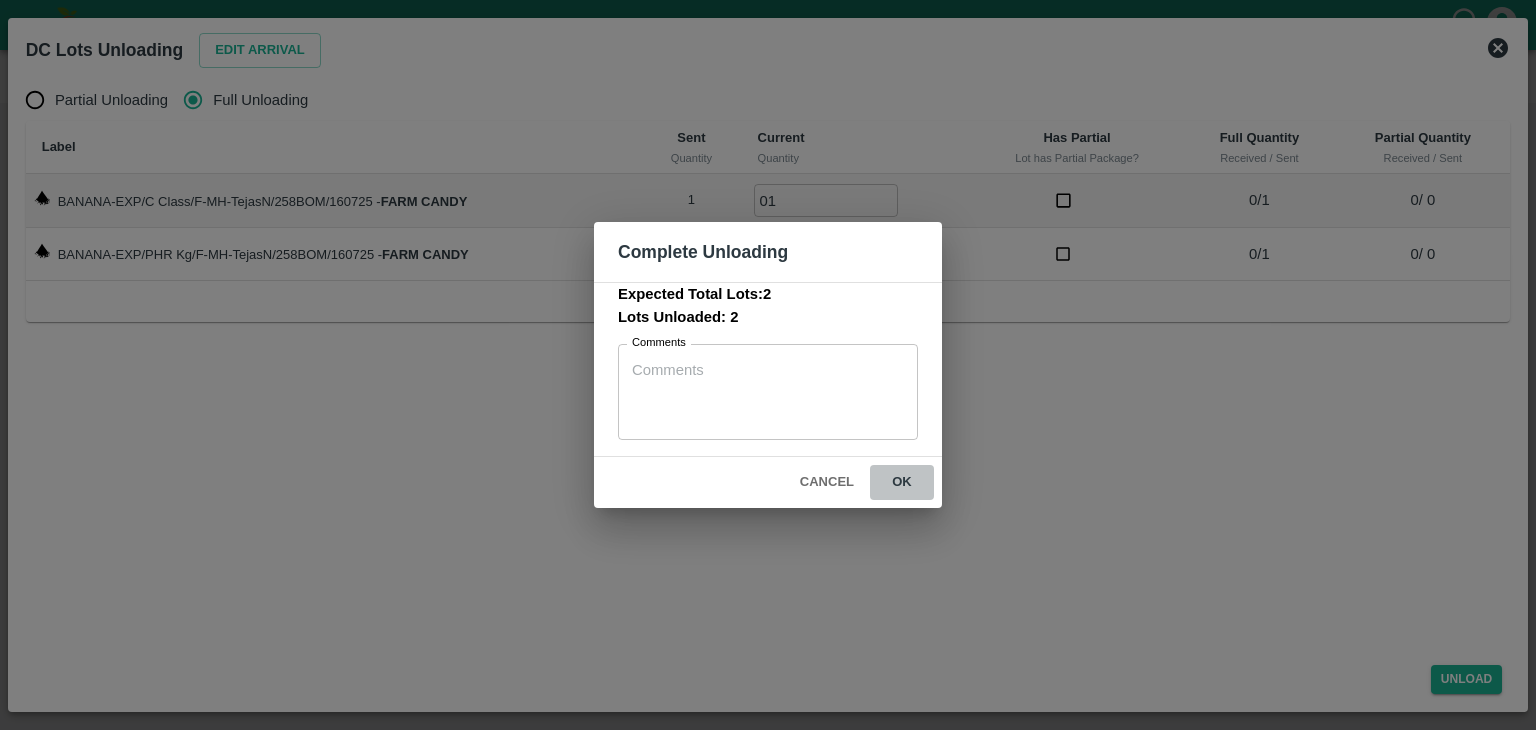 click on "ok" at bounding box center (902, 482) 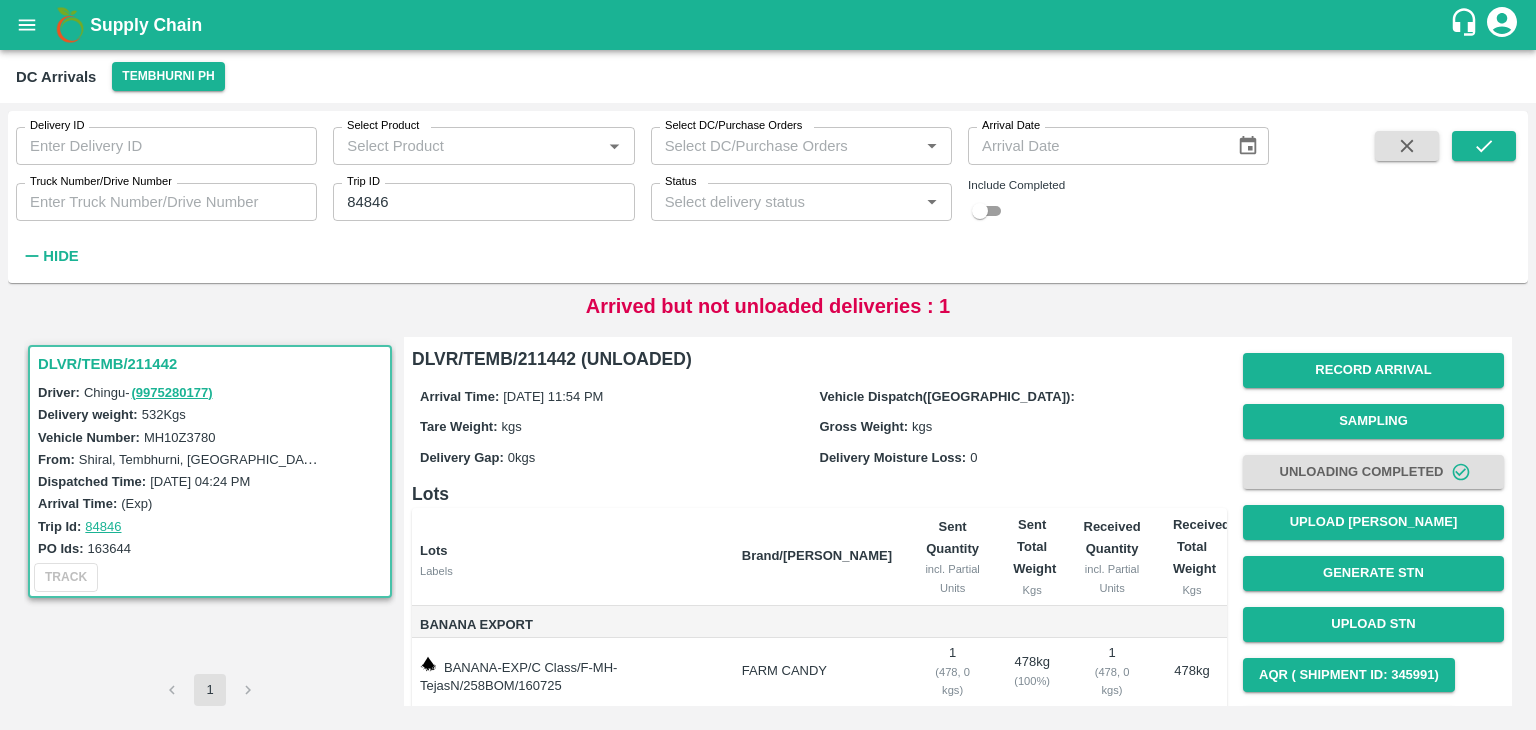 scroll, scrollTop: 104, scrollLeft: 0, axis: vertical 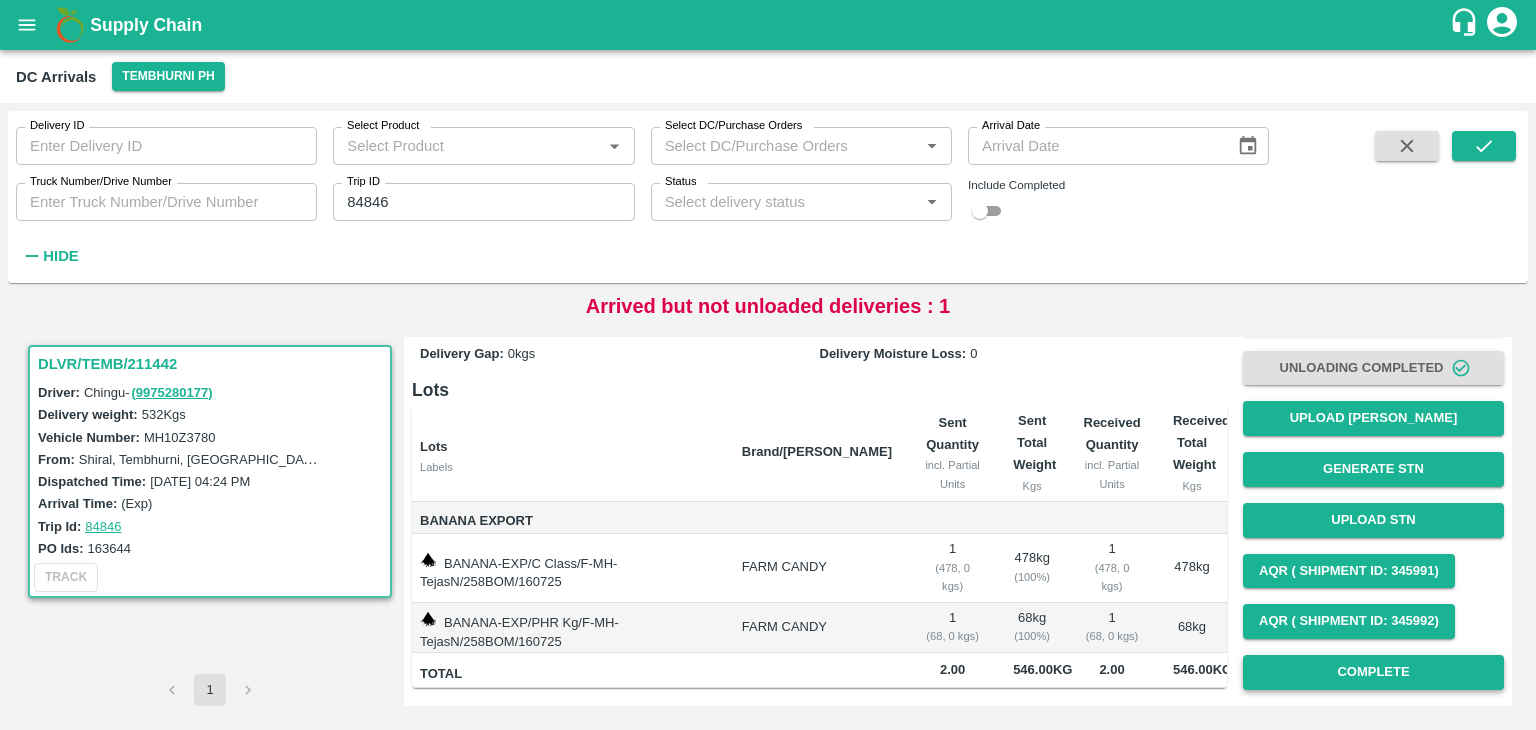 click on "Complete" at bounding box center [1373, 672] 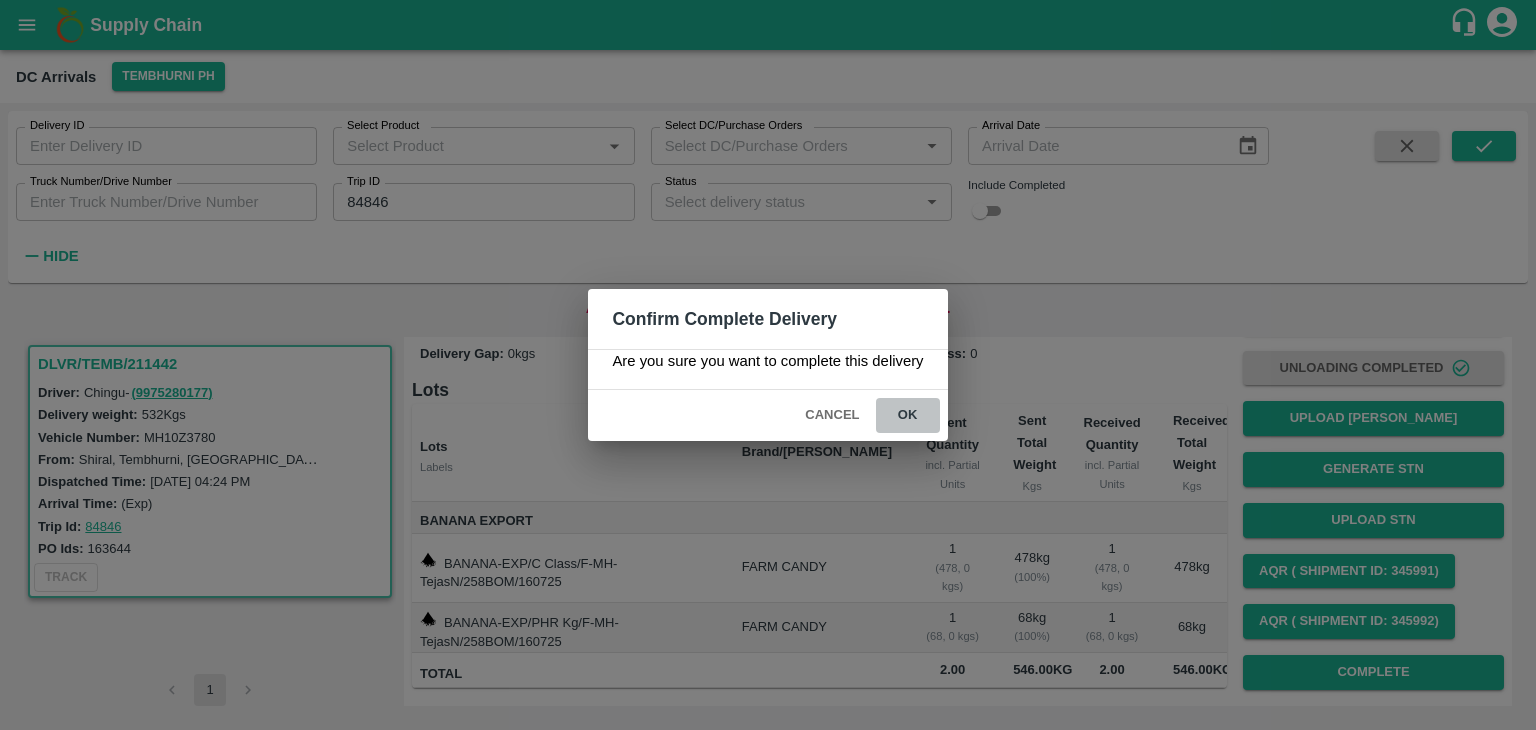 click on "ok" at bounding box center [908, 415] 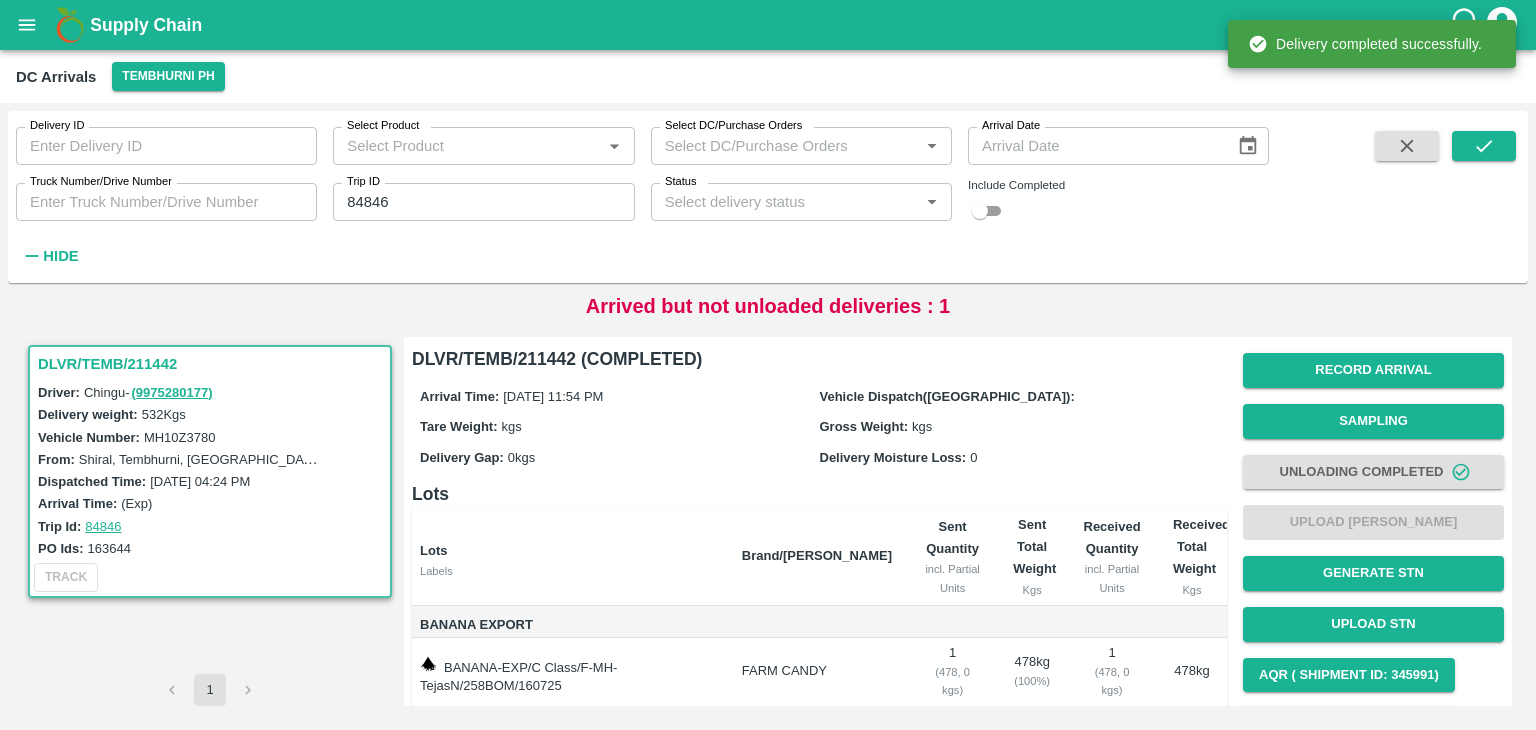 scroll, scrollTop: 104, scrollLeft: 0, axis: vertical 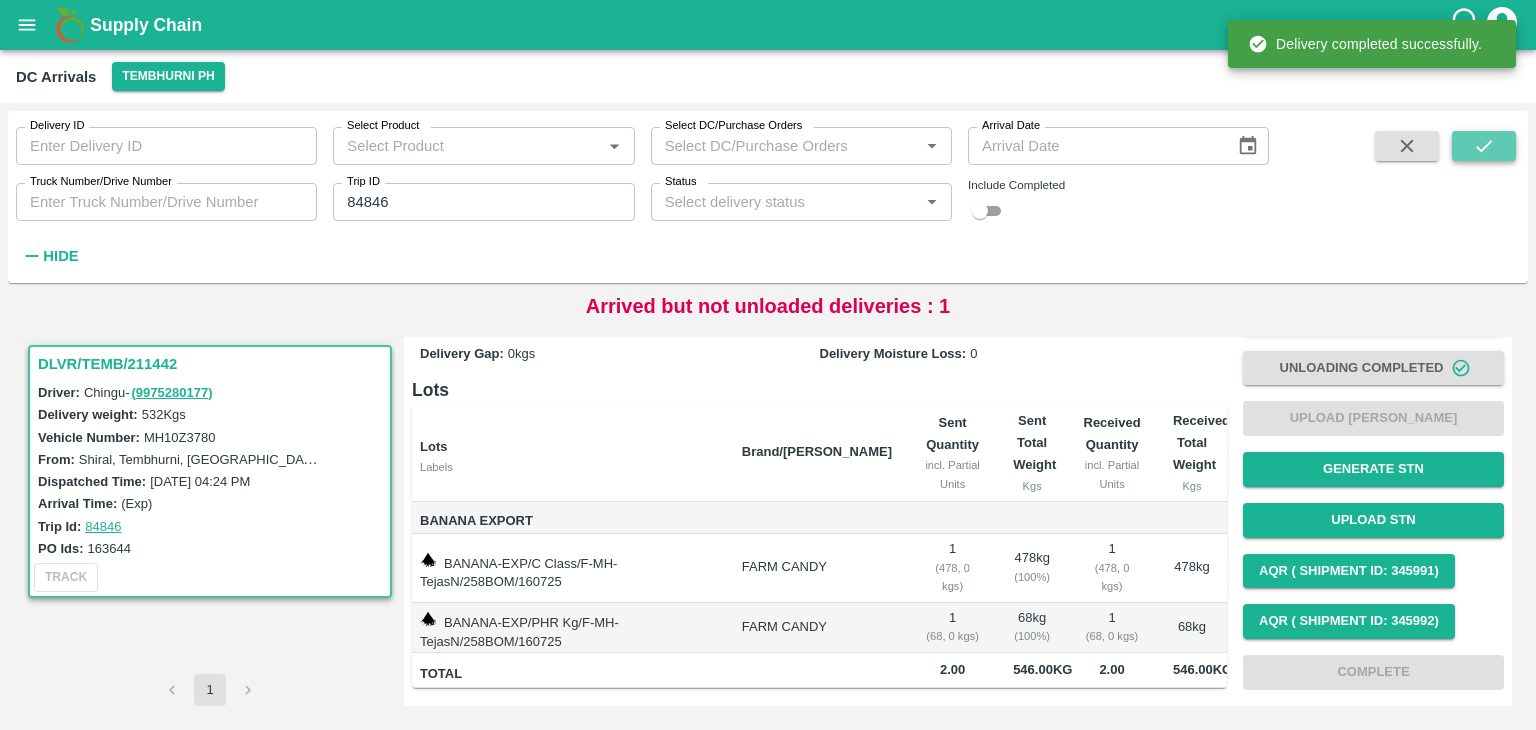 click at bounding box center (1484, 146) 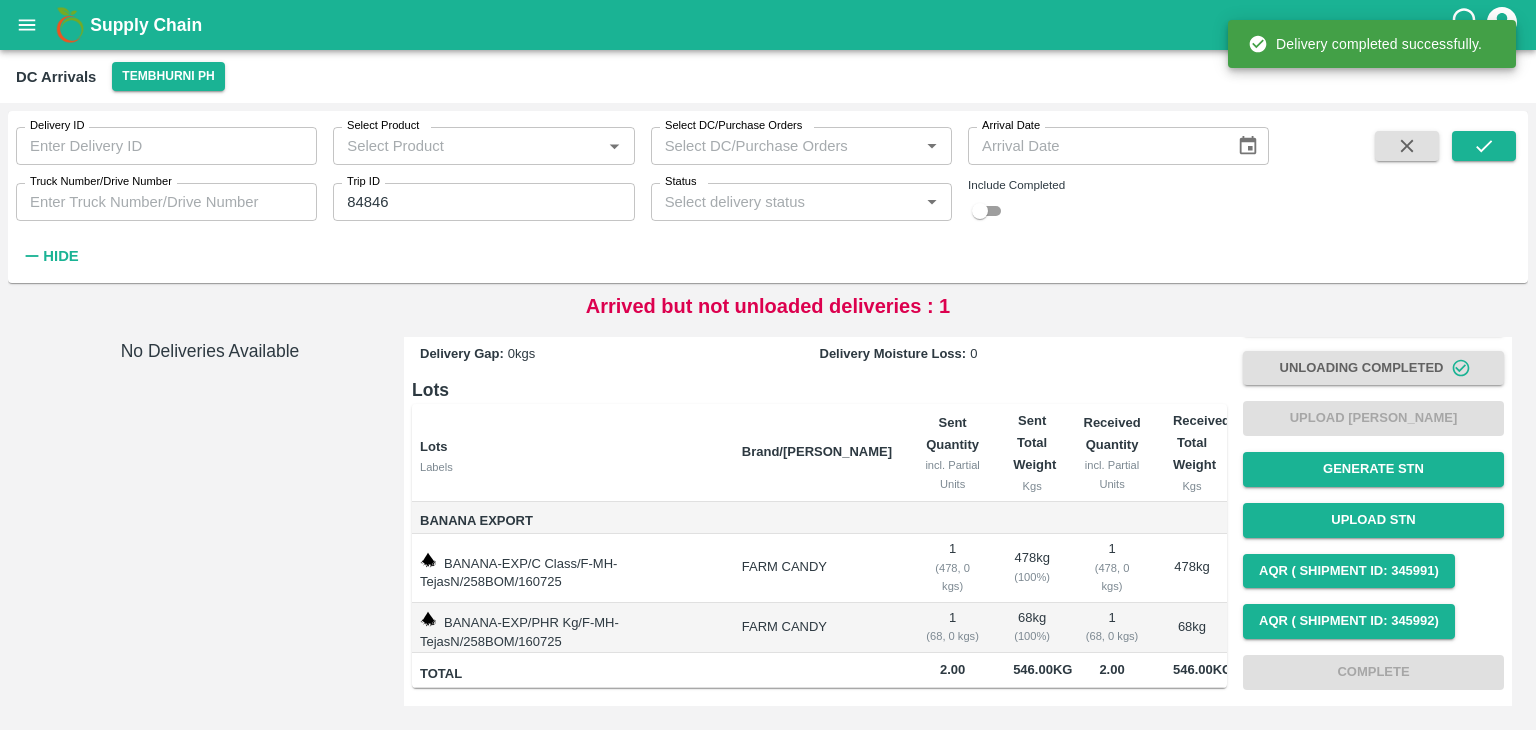 click at bounding box center [27, 25] 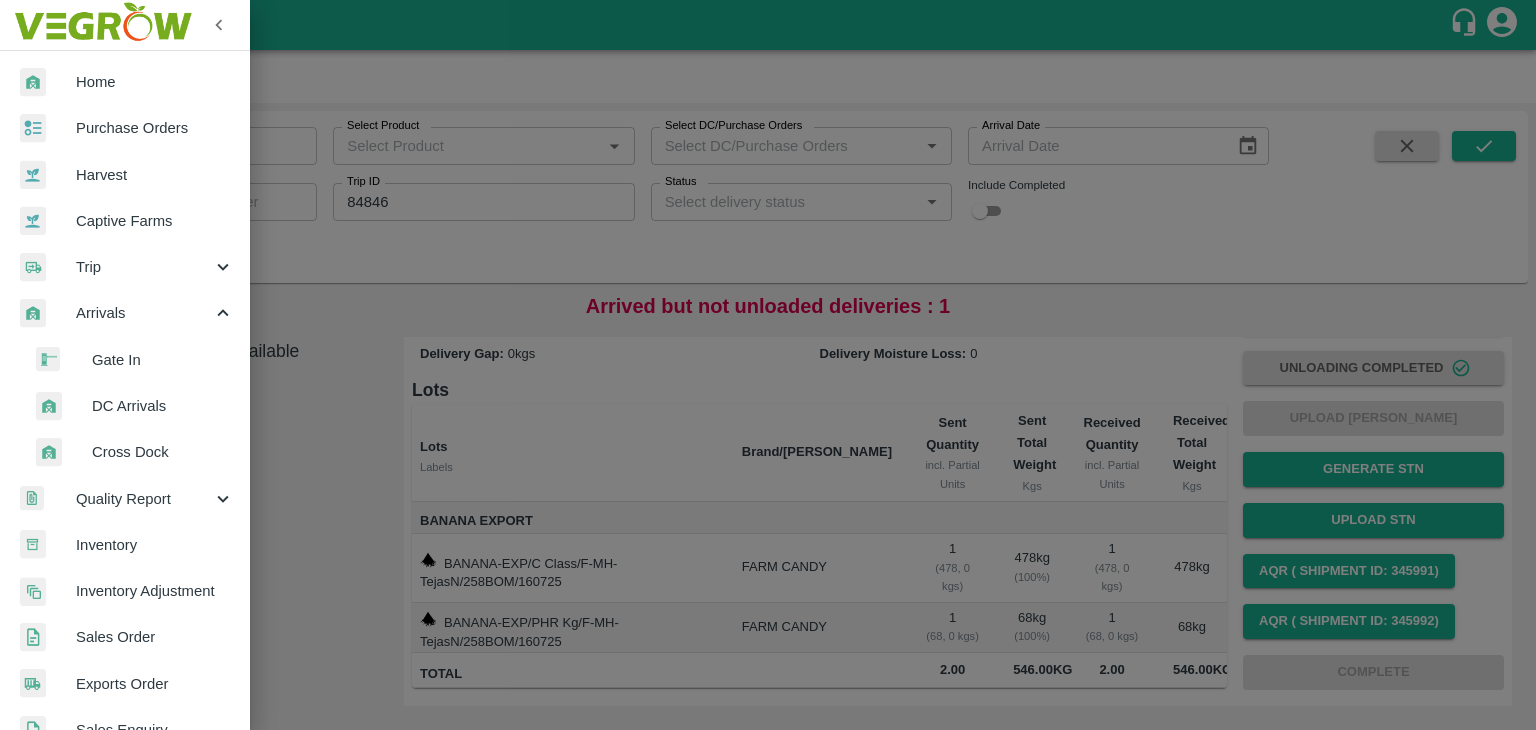 click on "Harvest" at bounding box center (155, 175) 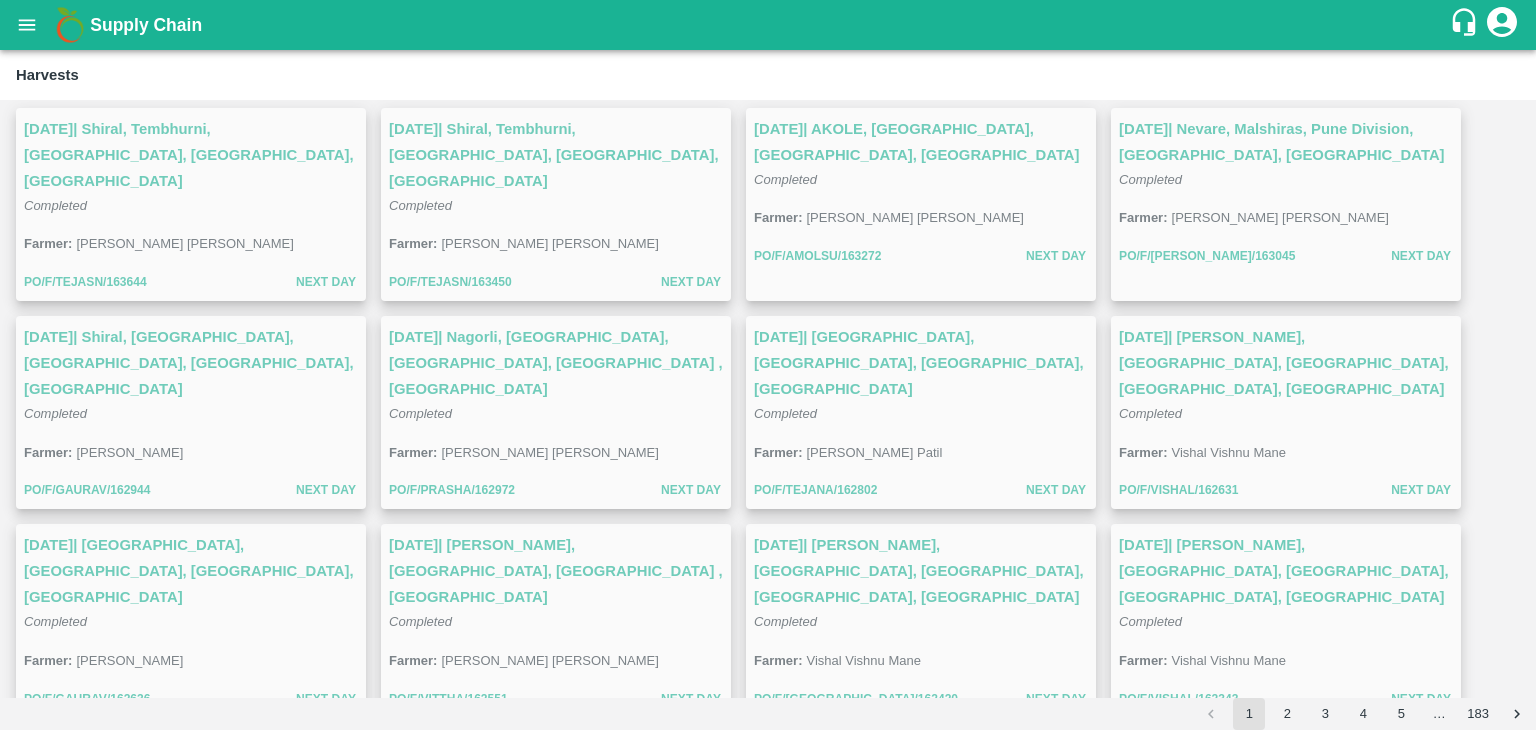 click 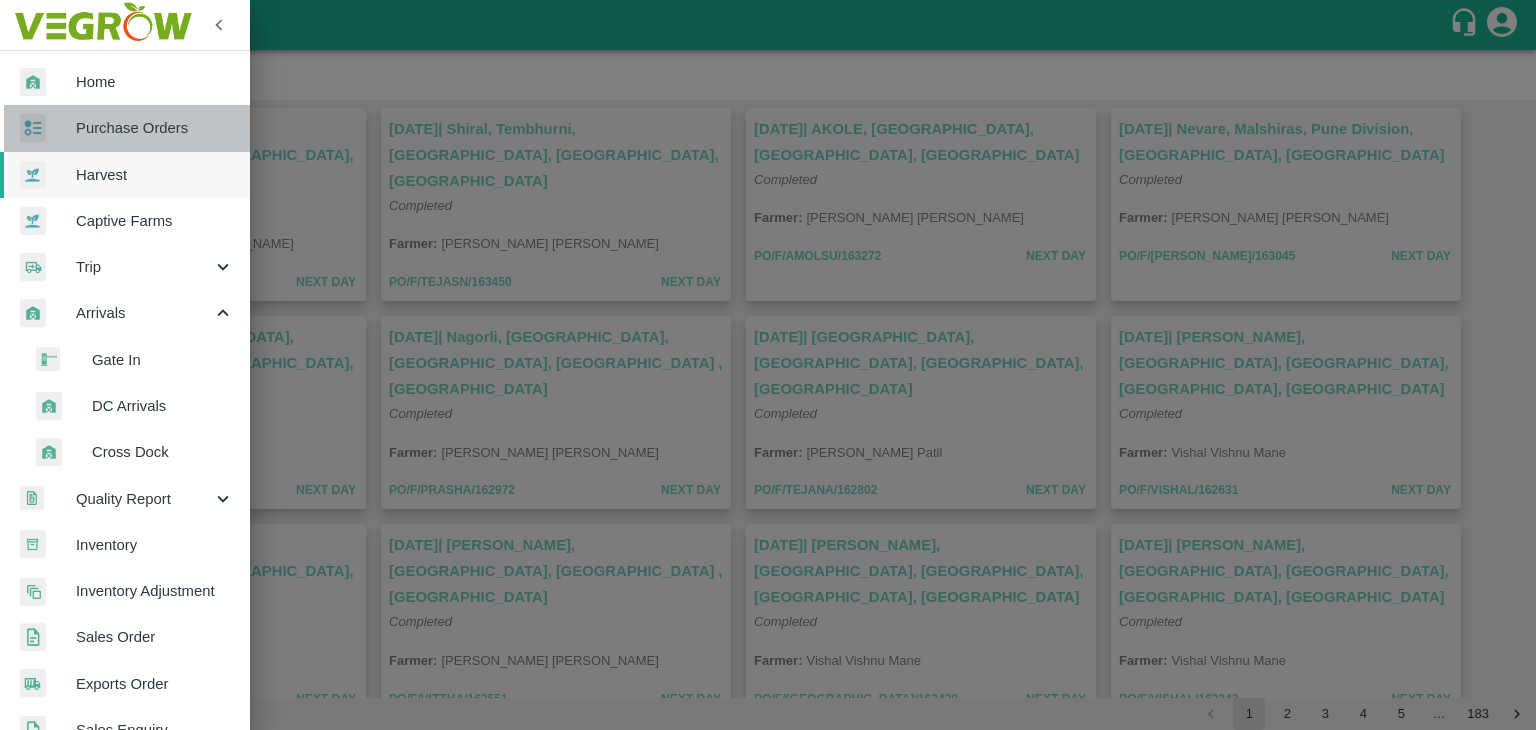 click on "Purchase Orders" at bounding box center [155, 128] 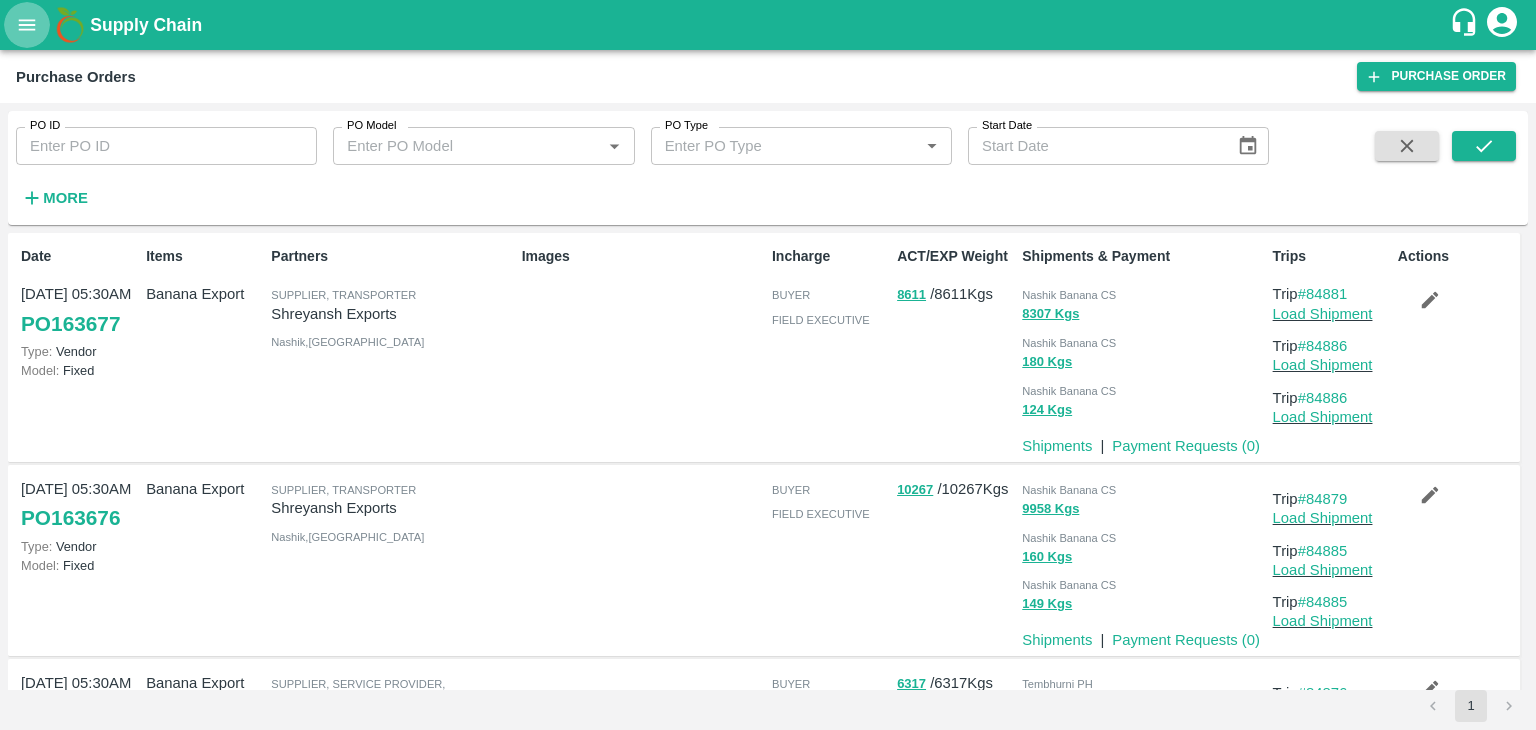 click 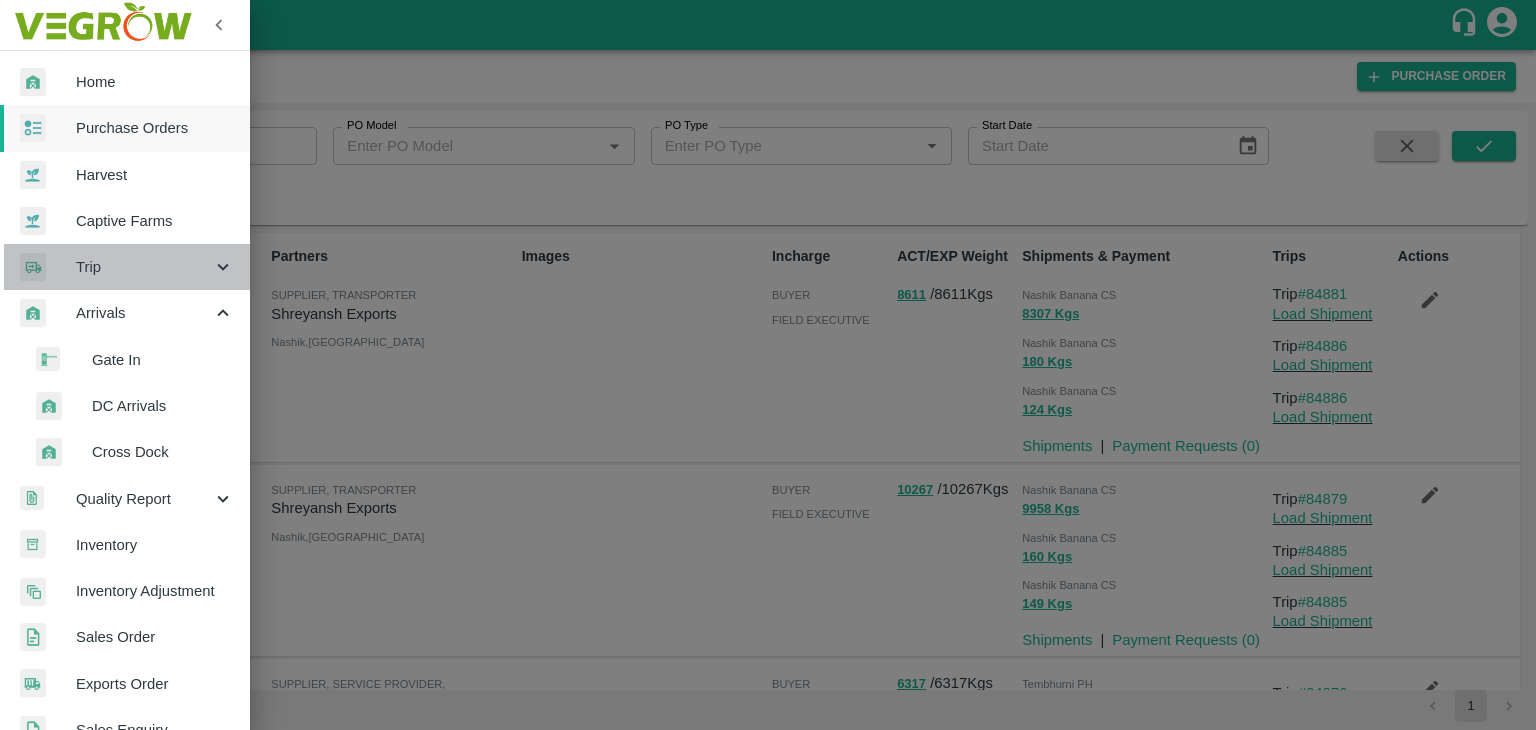 click on "Trip" at bounding box center [144, 267] 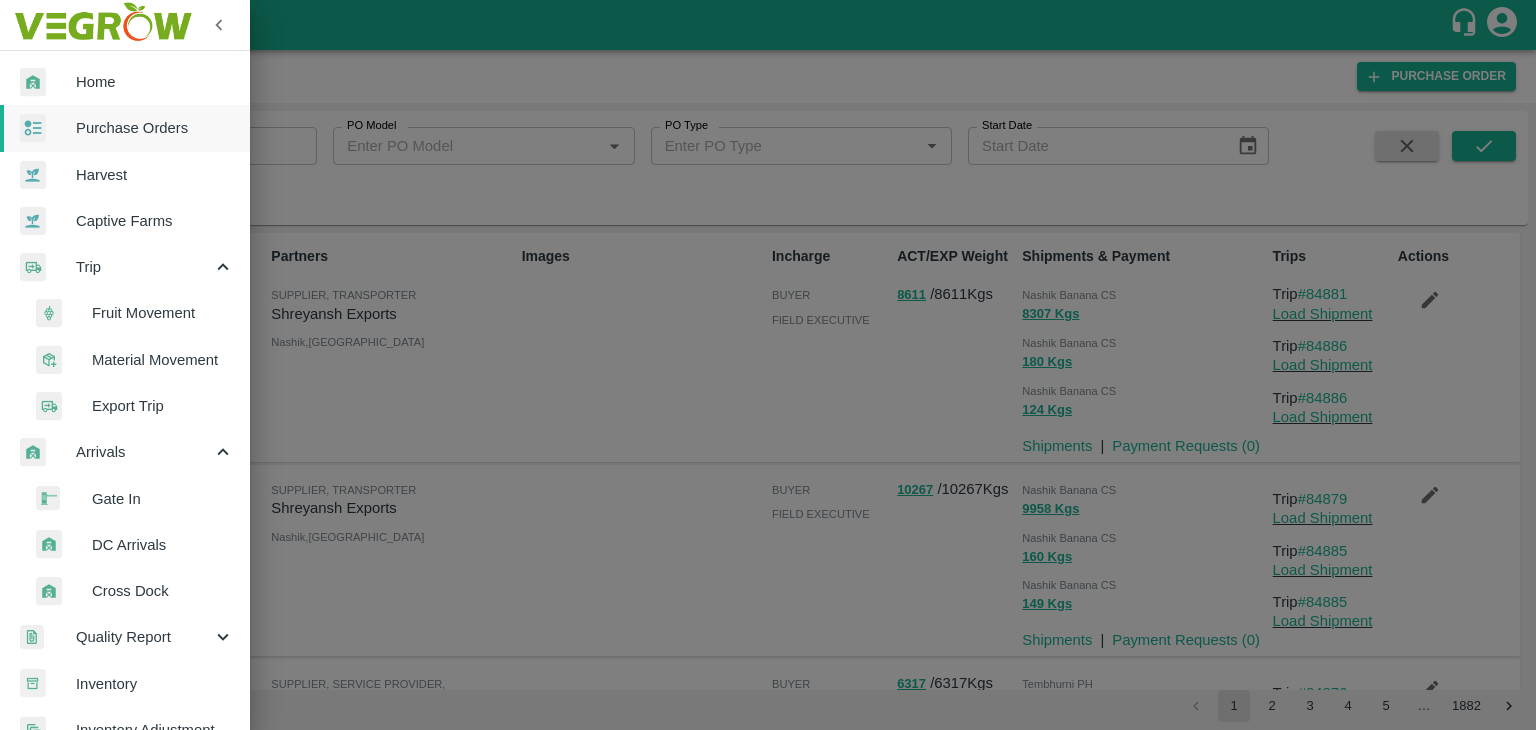 click on "Fruit Movement" at bounding box center (133, 313) 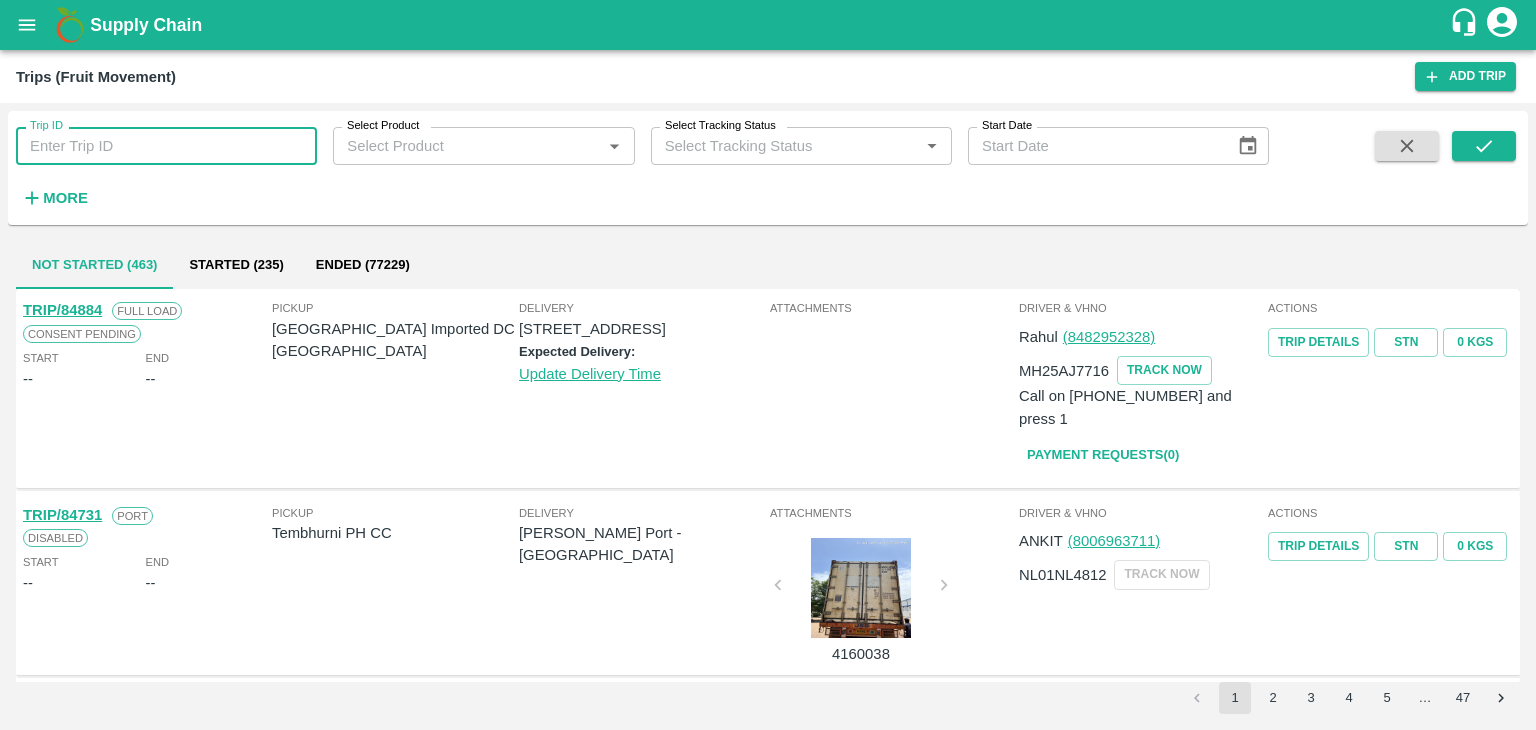click on "Trip ID" at bounding box center [166, 146] 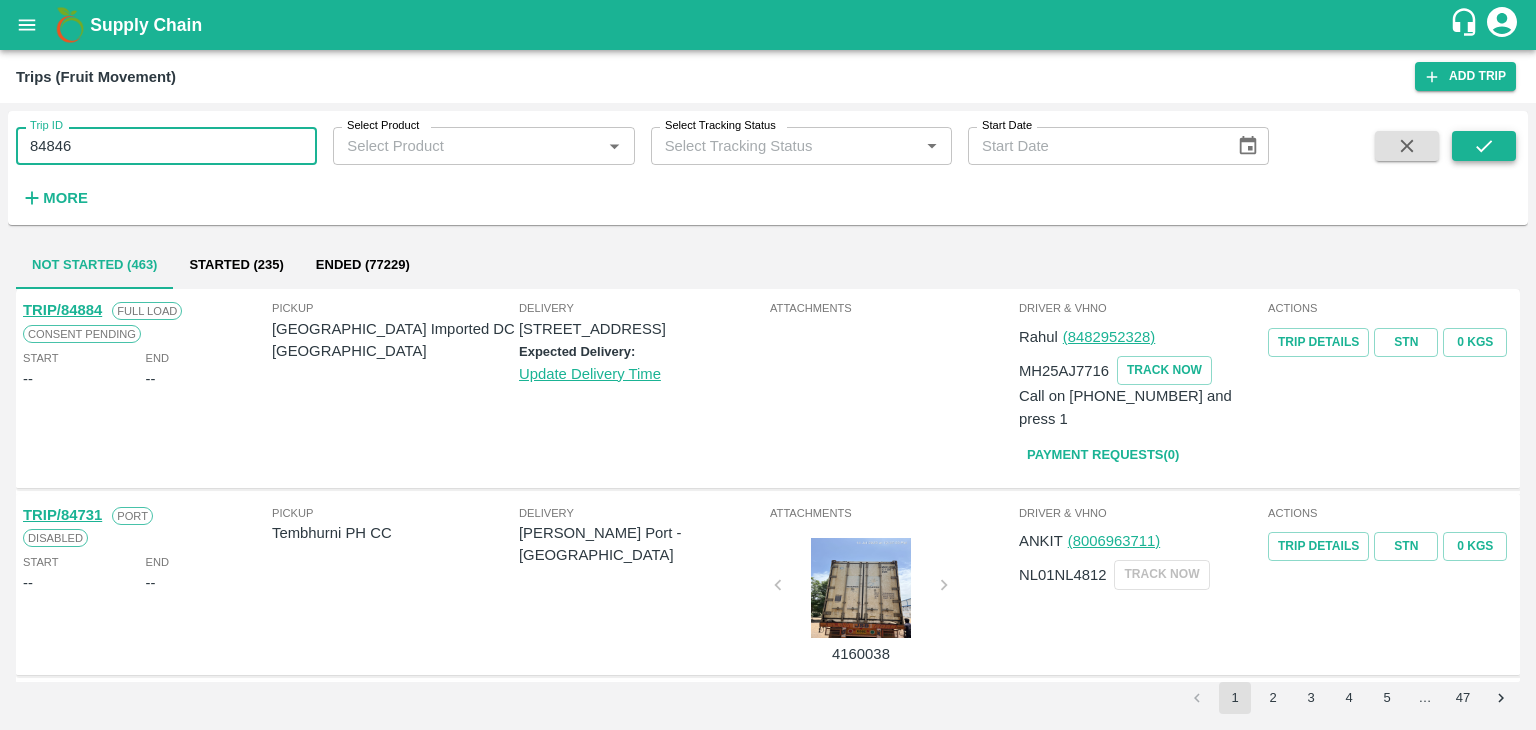 type on "84846" 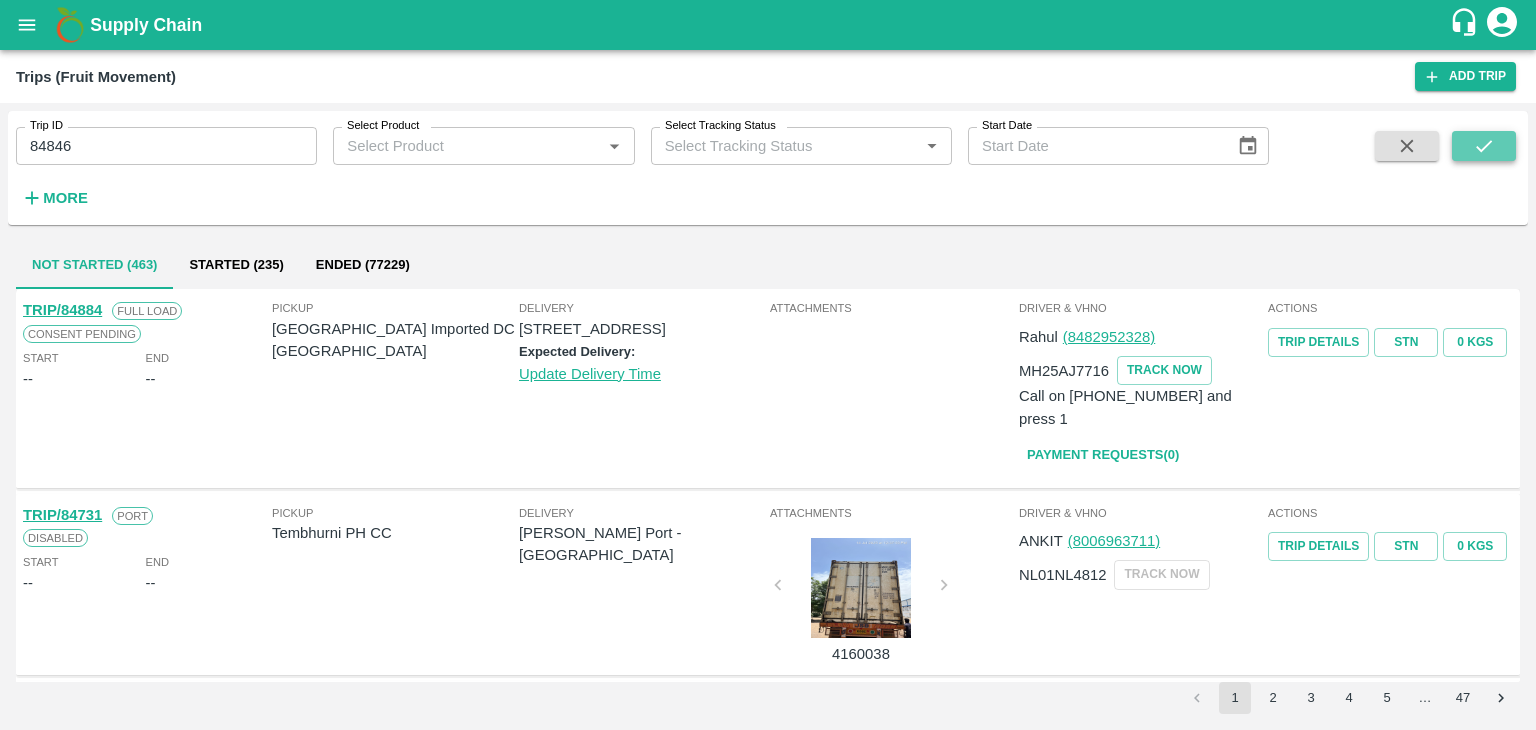 click 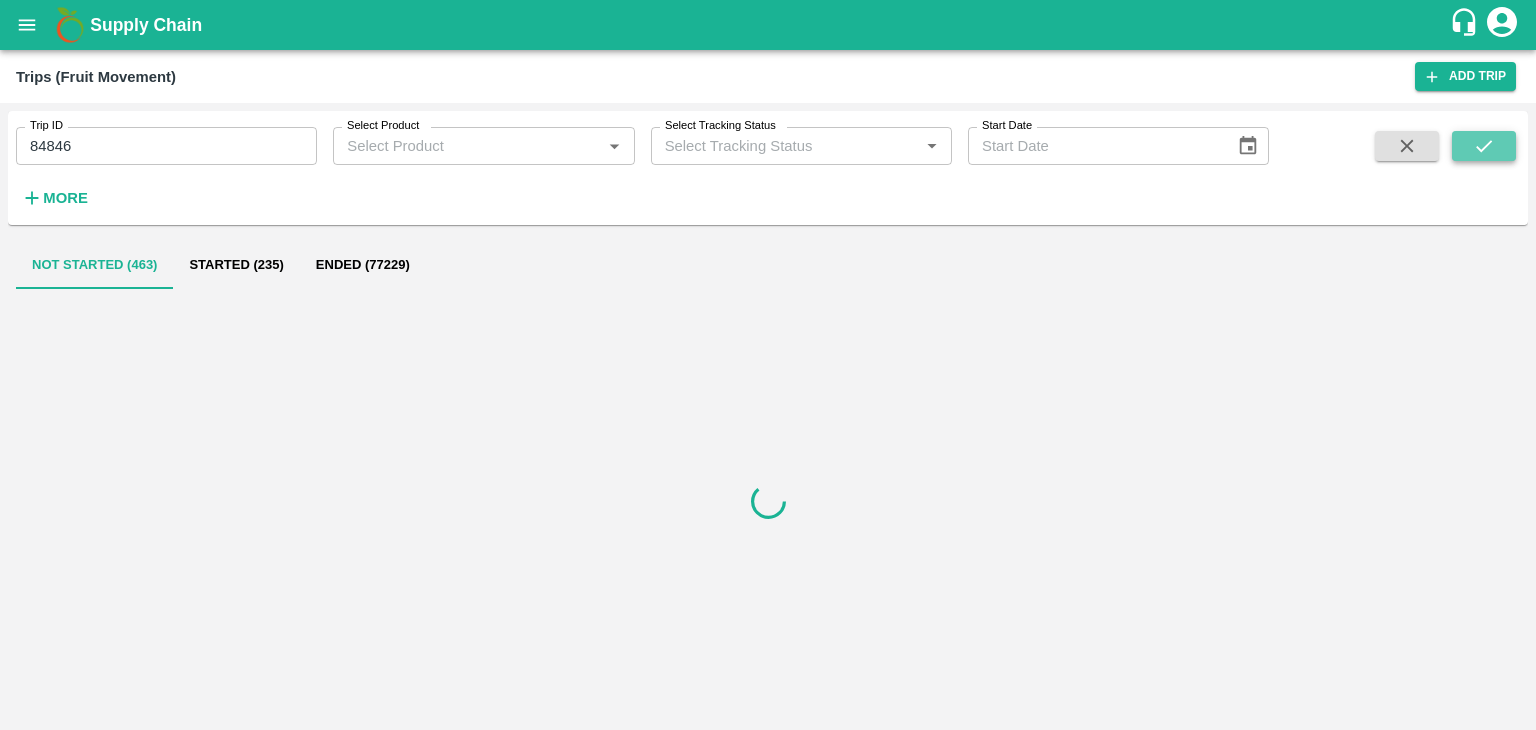 click 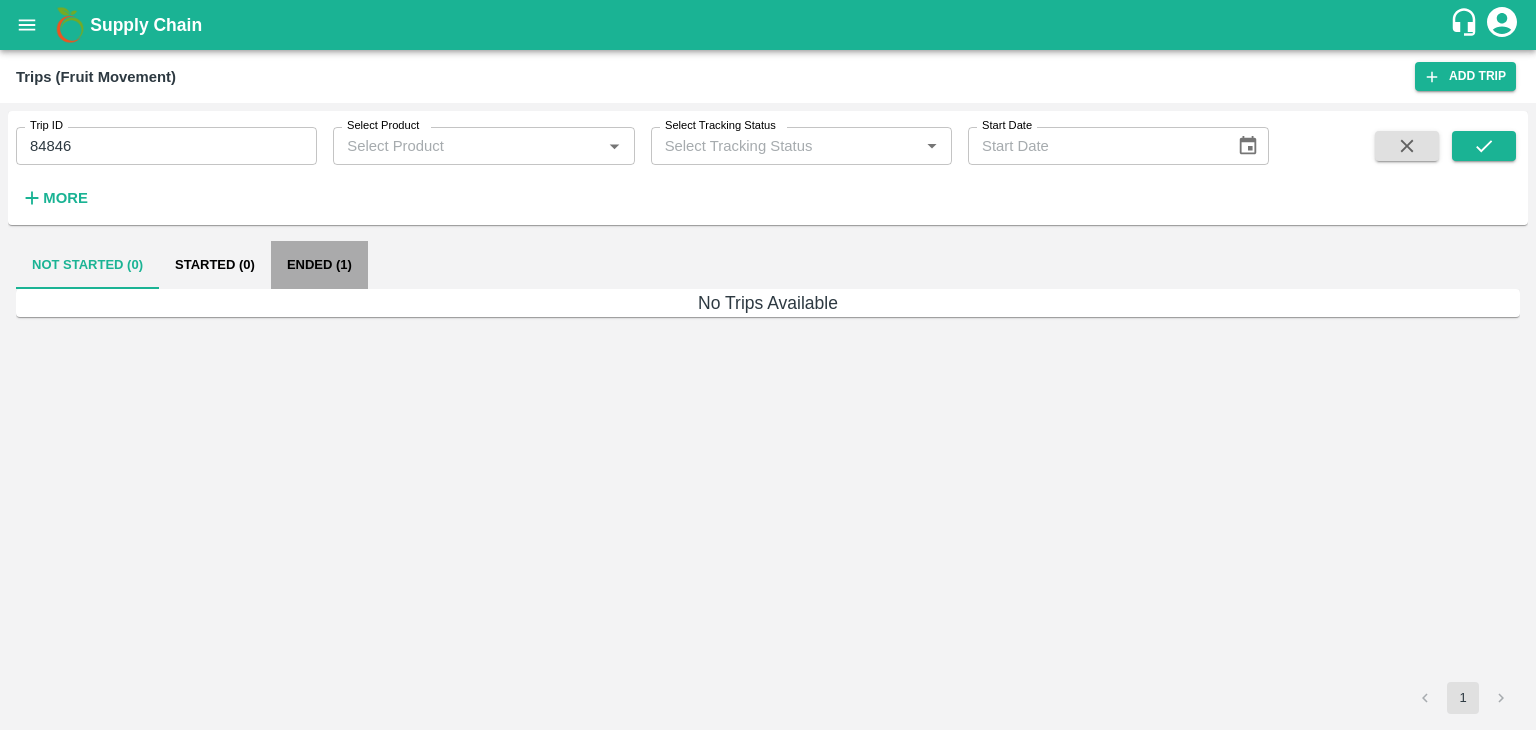 click on "Ended (1)" at bounding box center (319, 265) 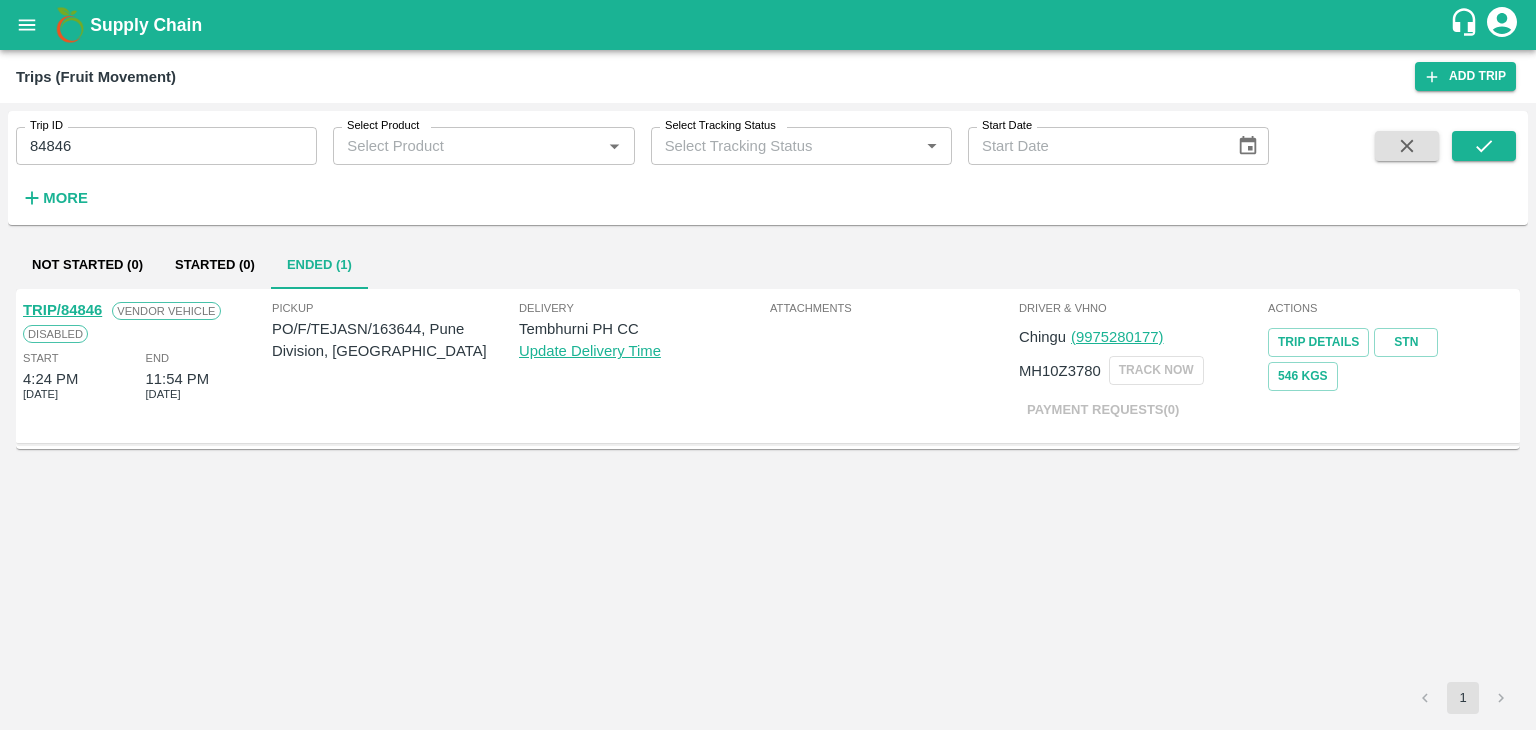 click on "TRIP/84846" at bounding box center [62, 310] 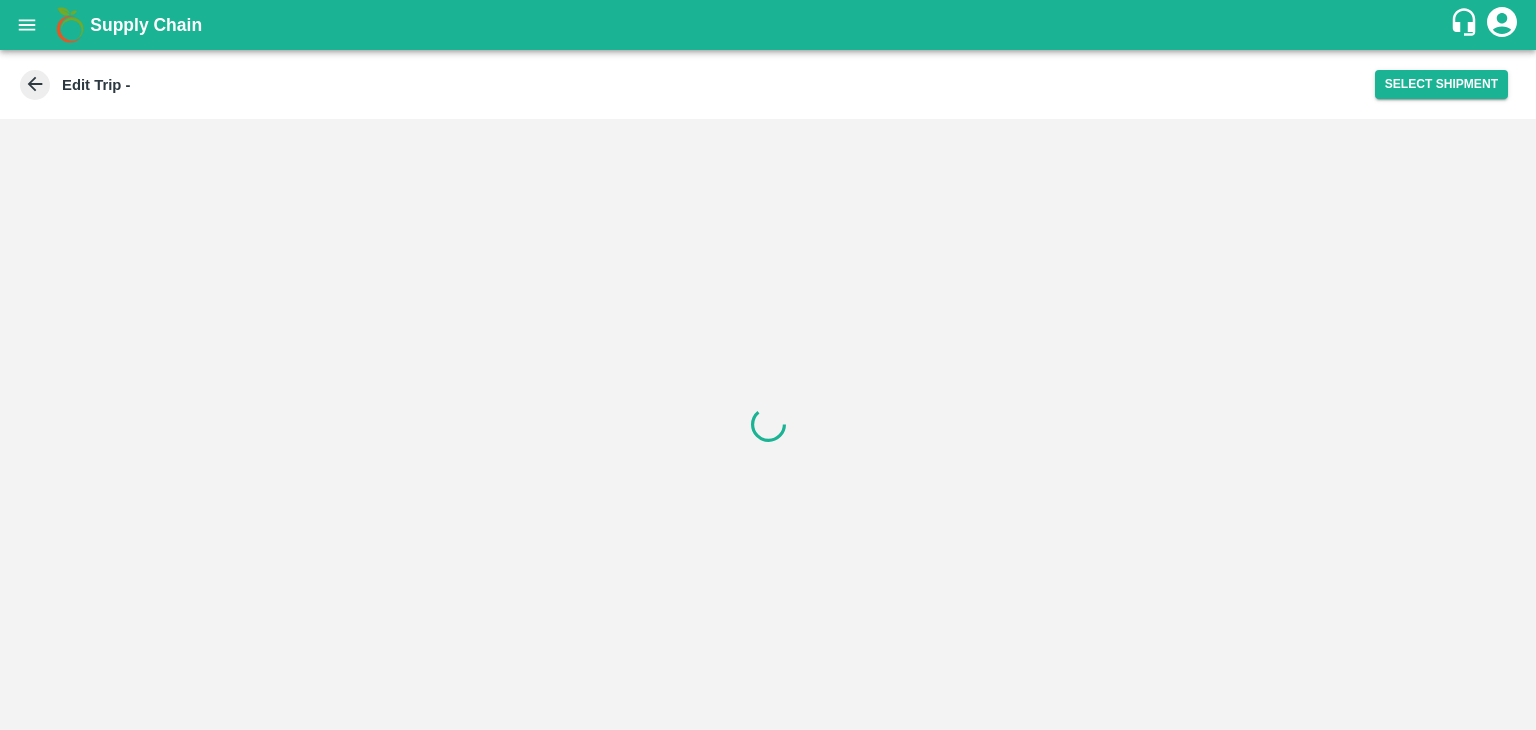 scroll, scrollTop: 0, scrollLeft: 0, axis: both 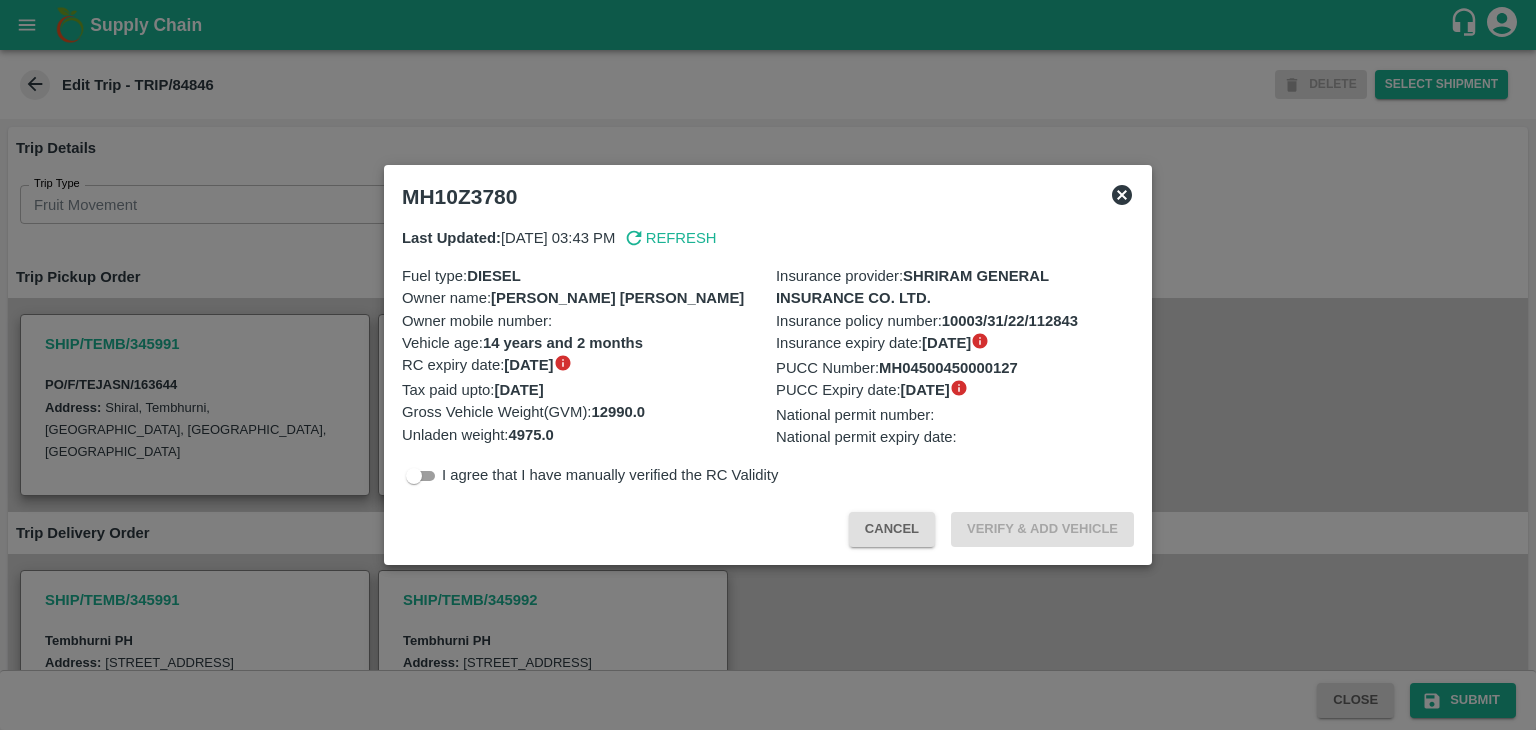 click at bounding box center (768, 365) 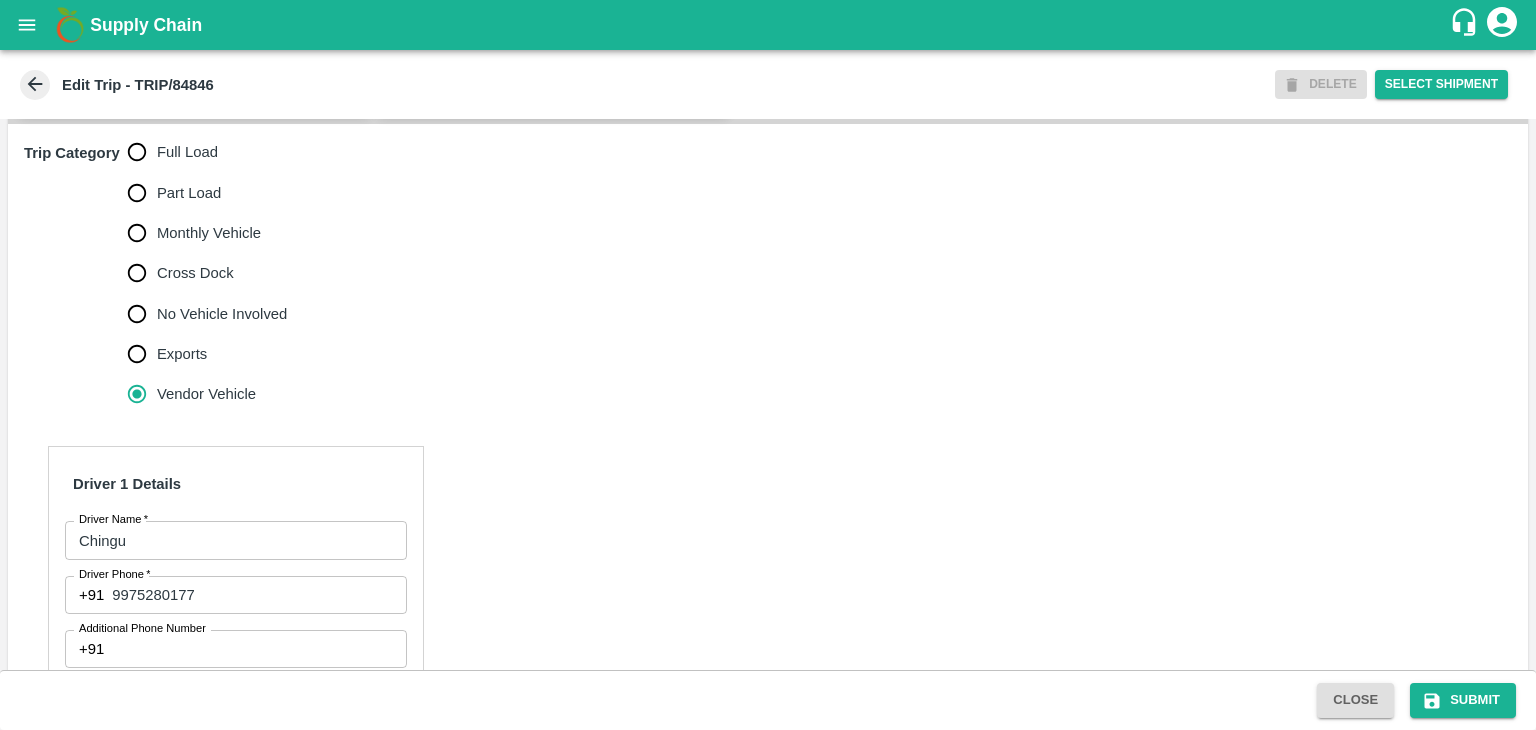 scroll, scrollTop: 636, scrollLeft: 0, axis: vertical 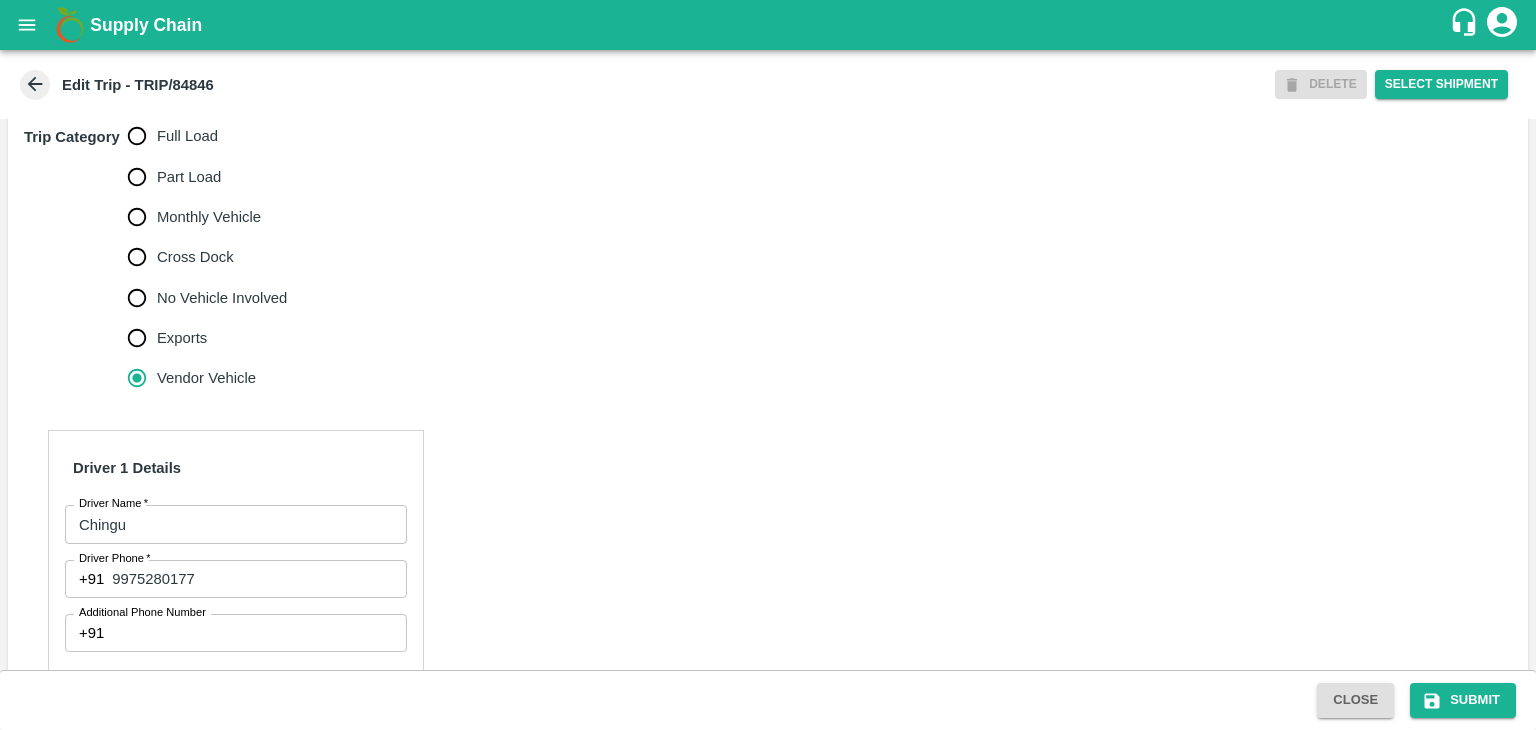 click on "No Vehicle Involved" at bounding box center [222, 298] 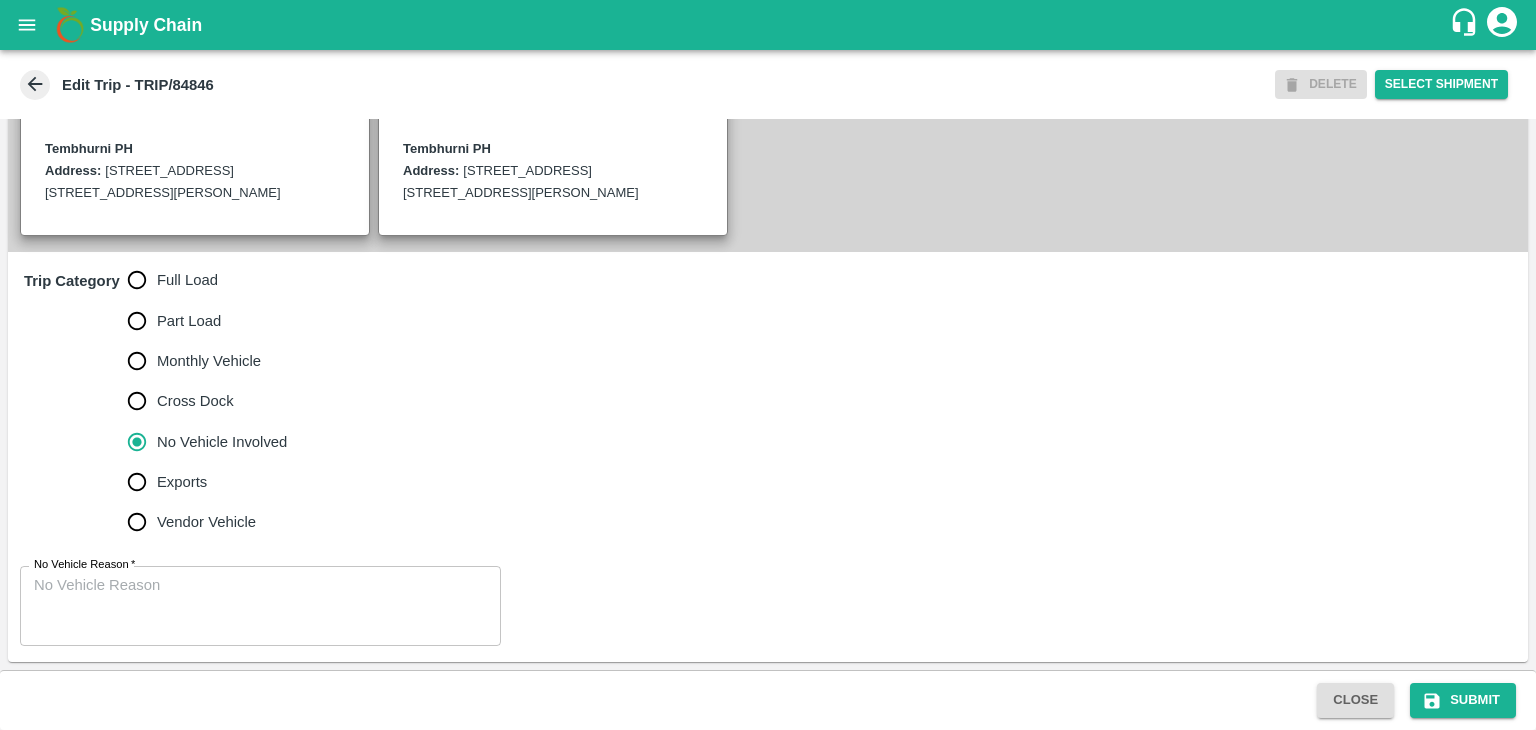 scroll, scrollTop: 513, scrollLeft: 0, axis: vertical 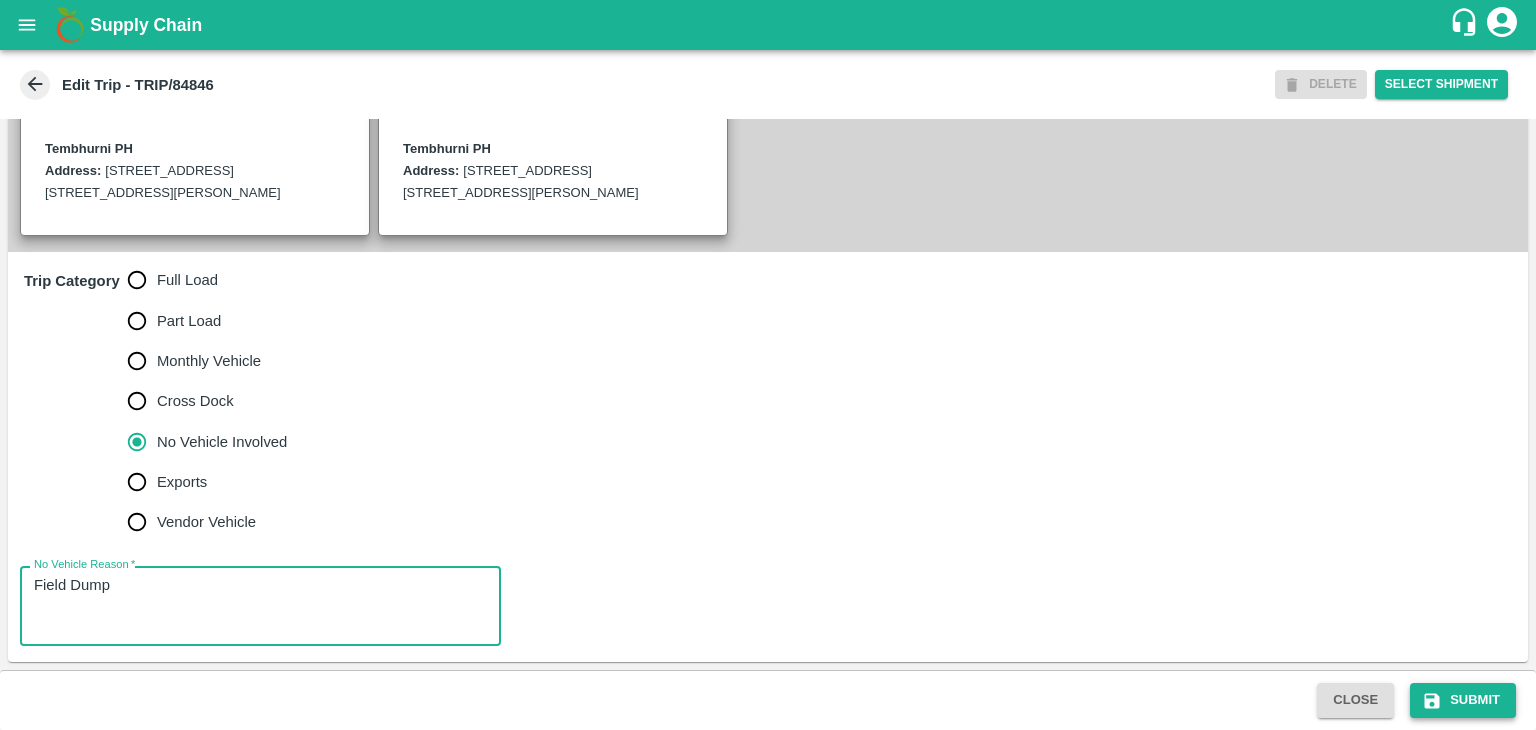 type on "Field Dump" 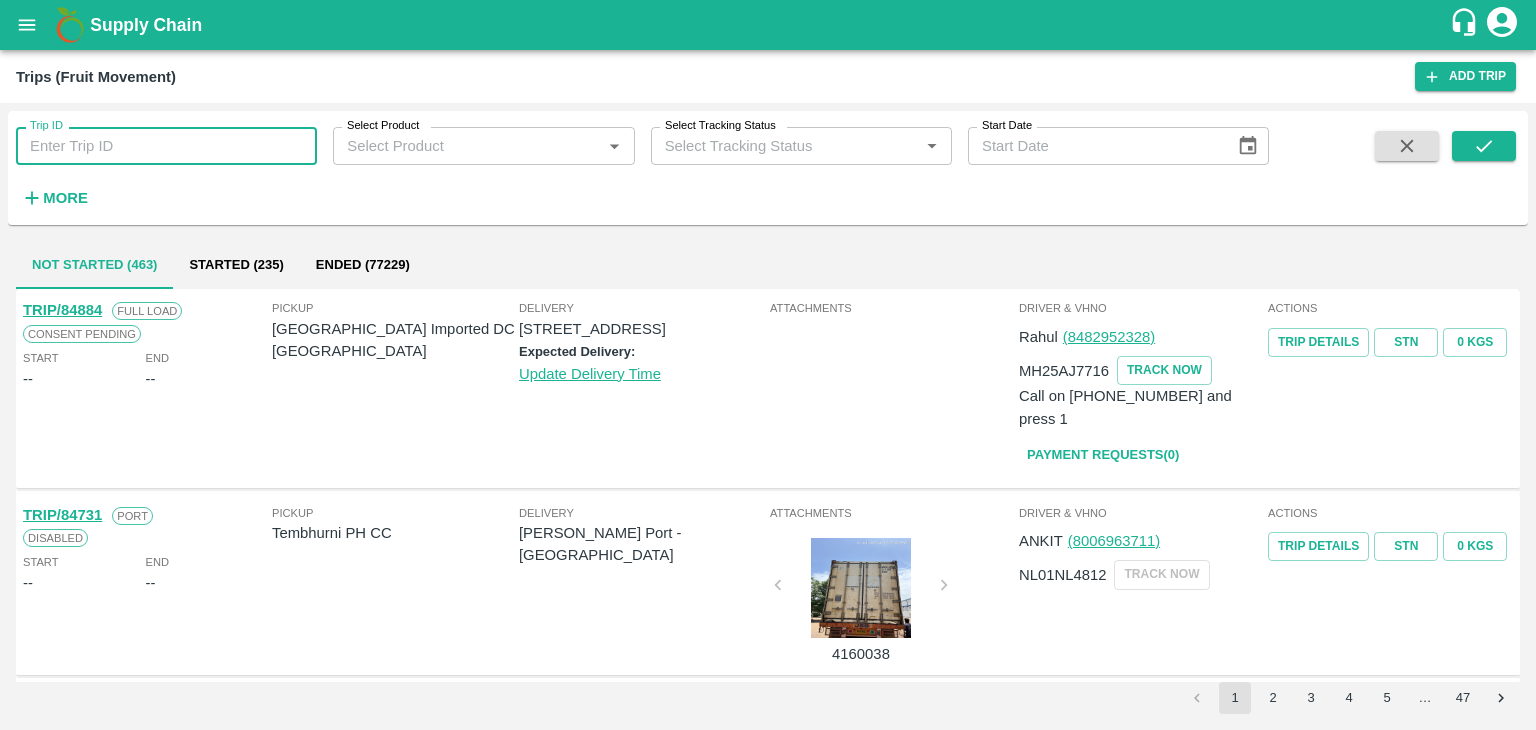 click on "Trip ID" at bounding box center [166, 146] 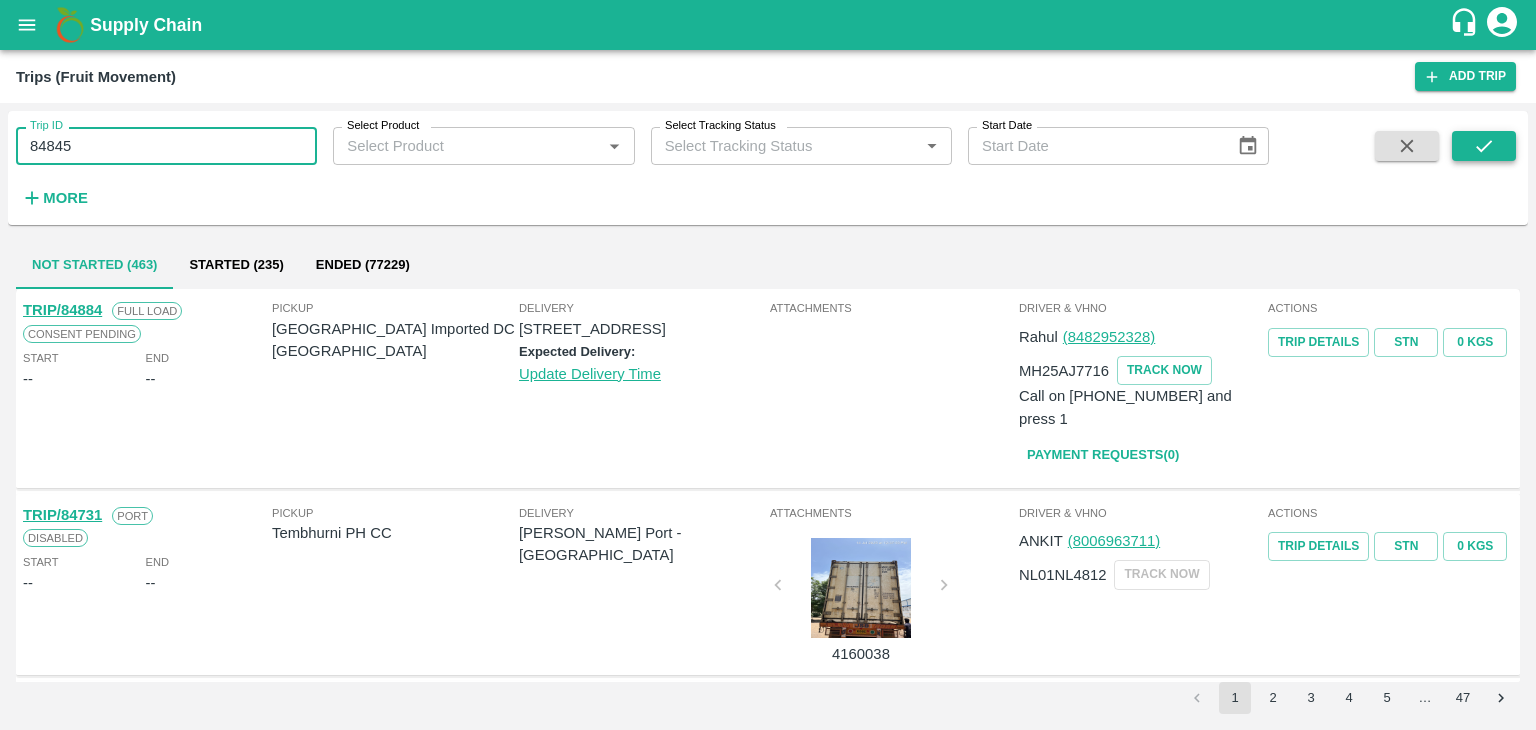 type on "84845" 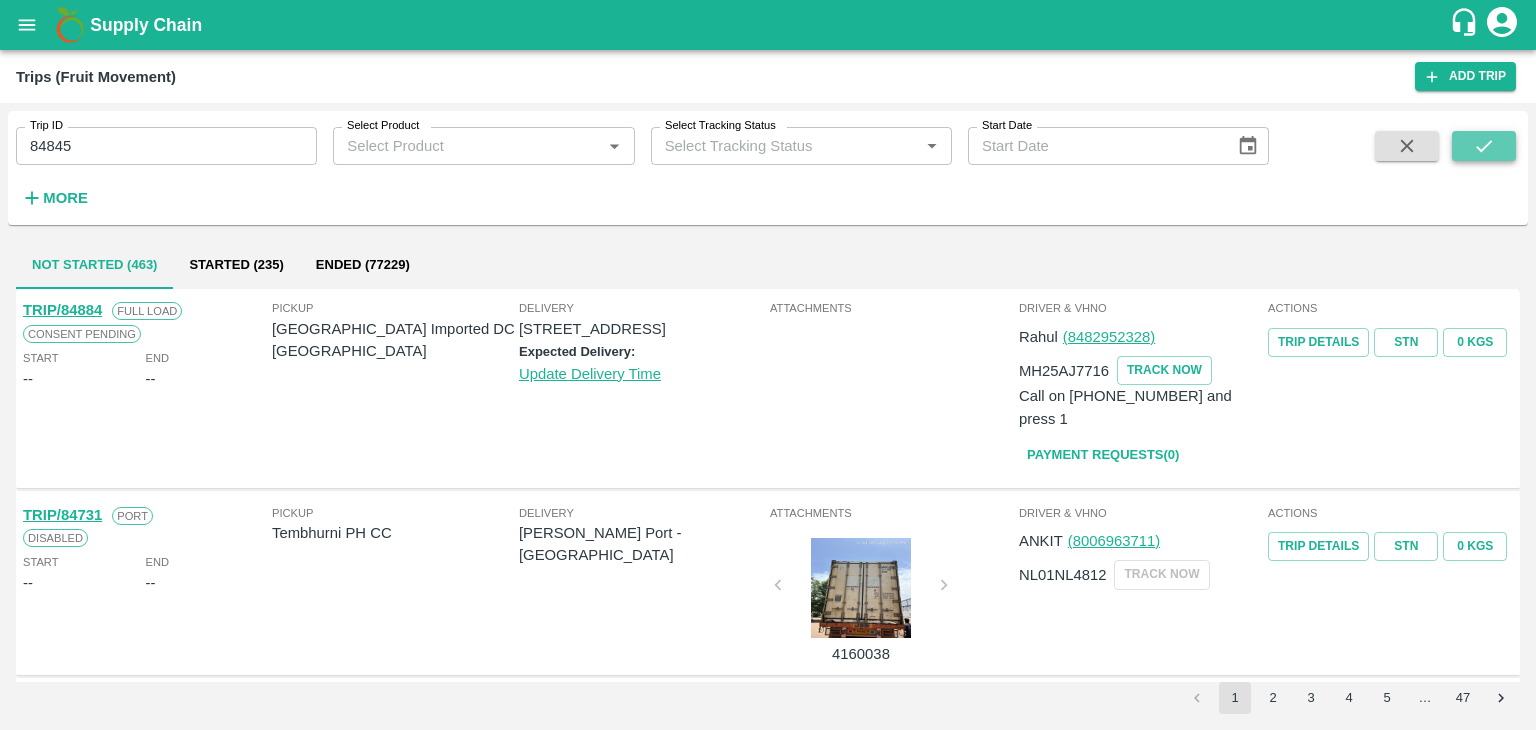 click 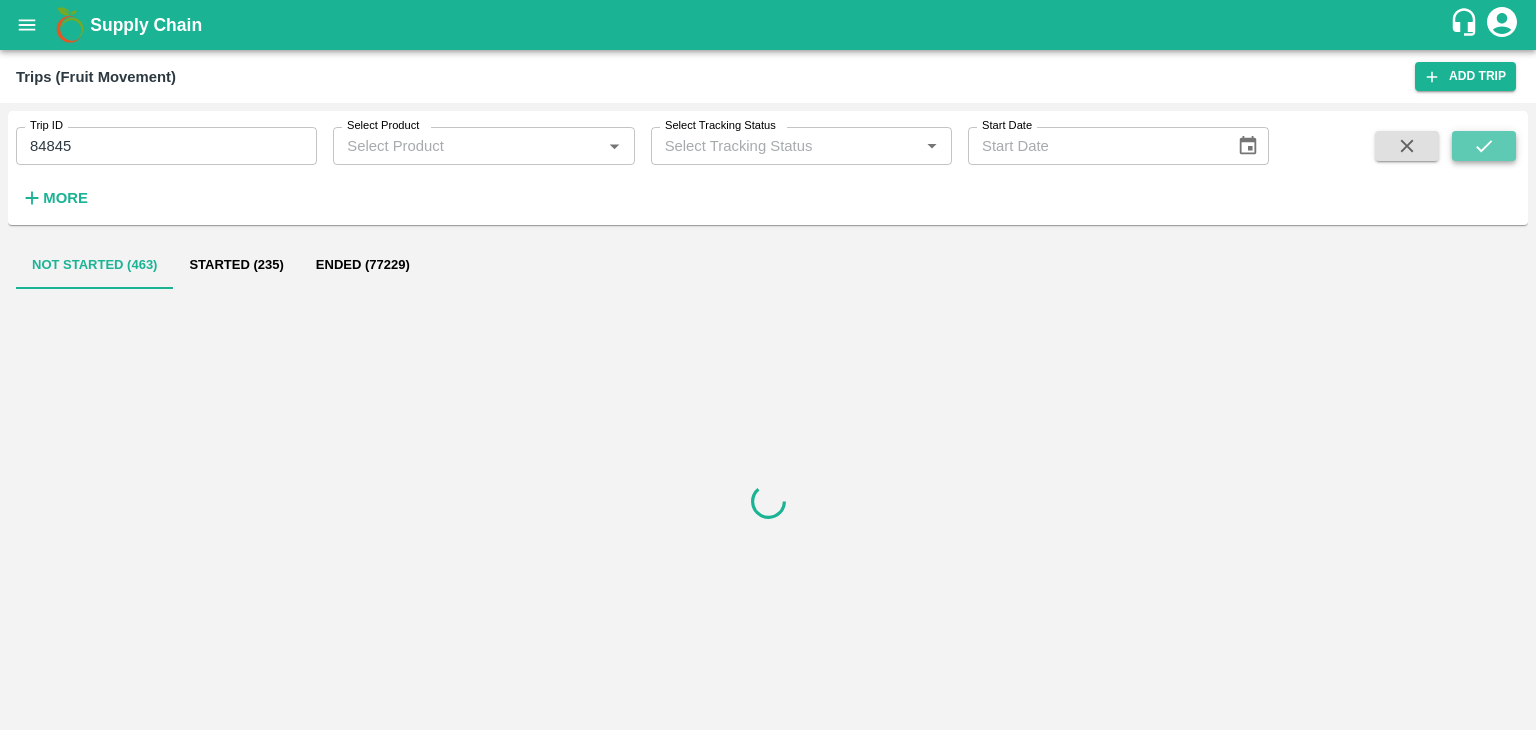click 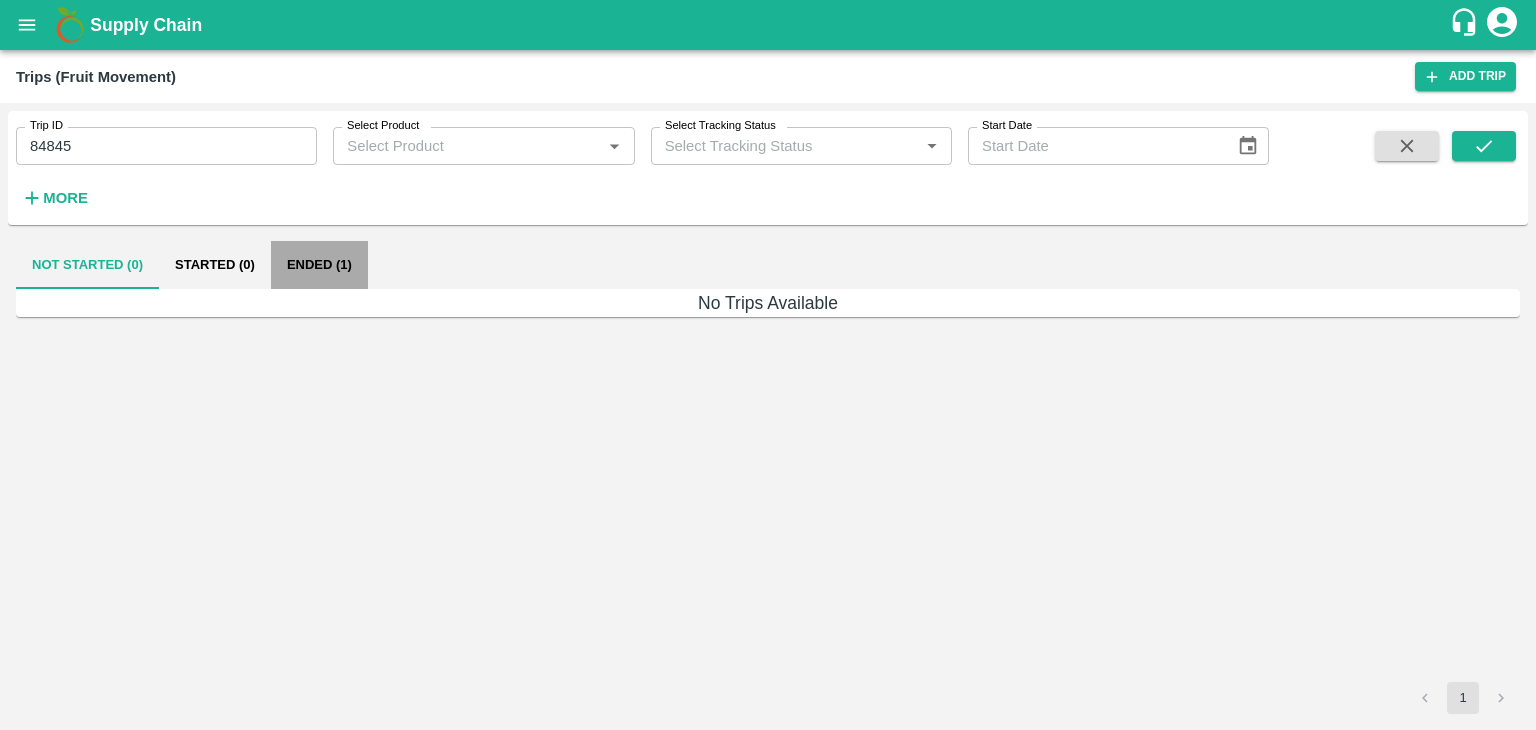 click on "Ended (1)" at bounding box center (319, 265) 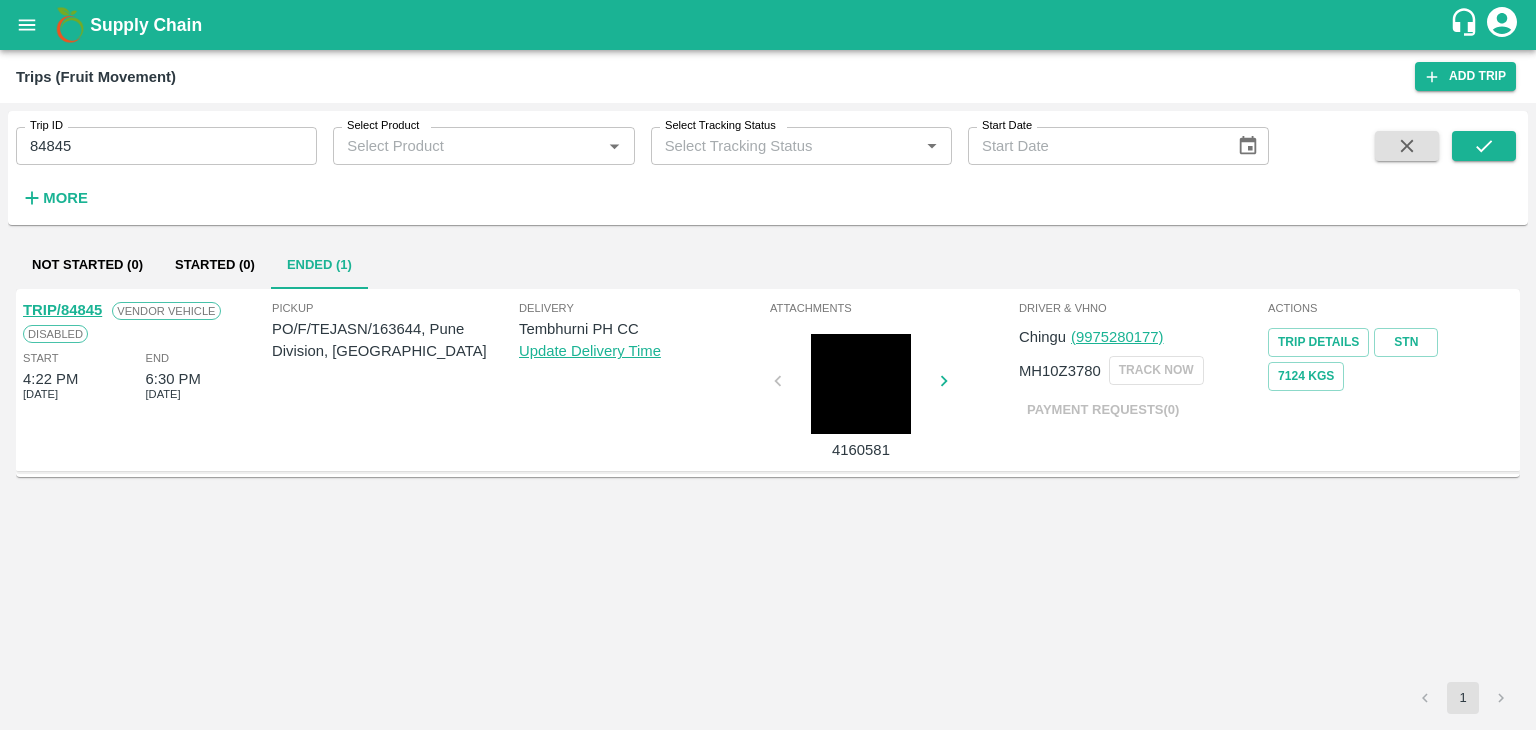 click on "TRIP/84845" at bounding box center [62, 310] 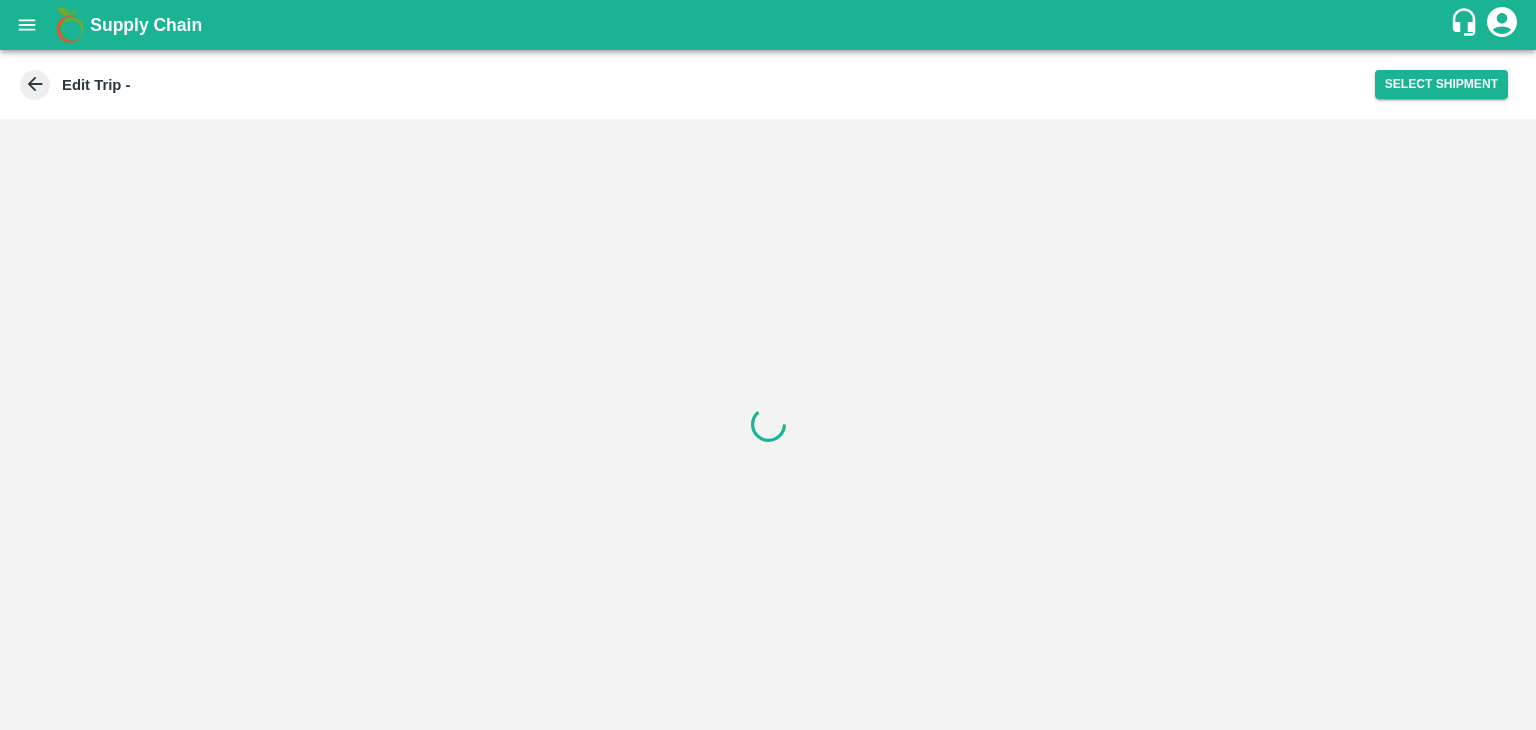 scroll, scrollTop: 0, scrollLeft: 0, axis: both 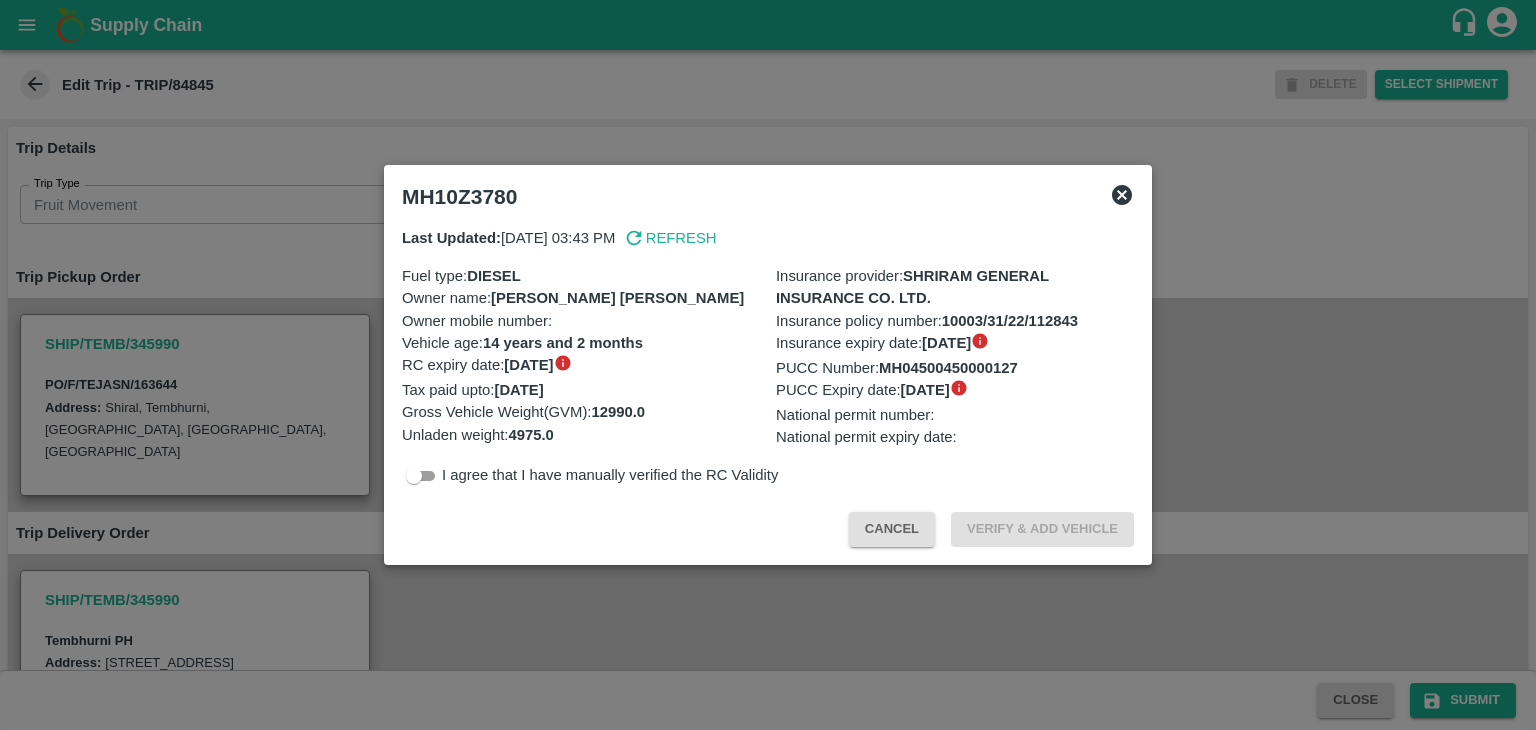 click at bounding box center (768, 365) 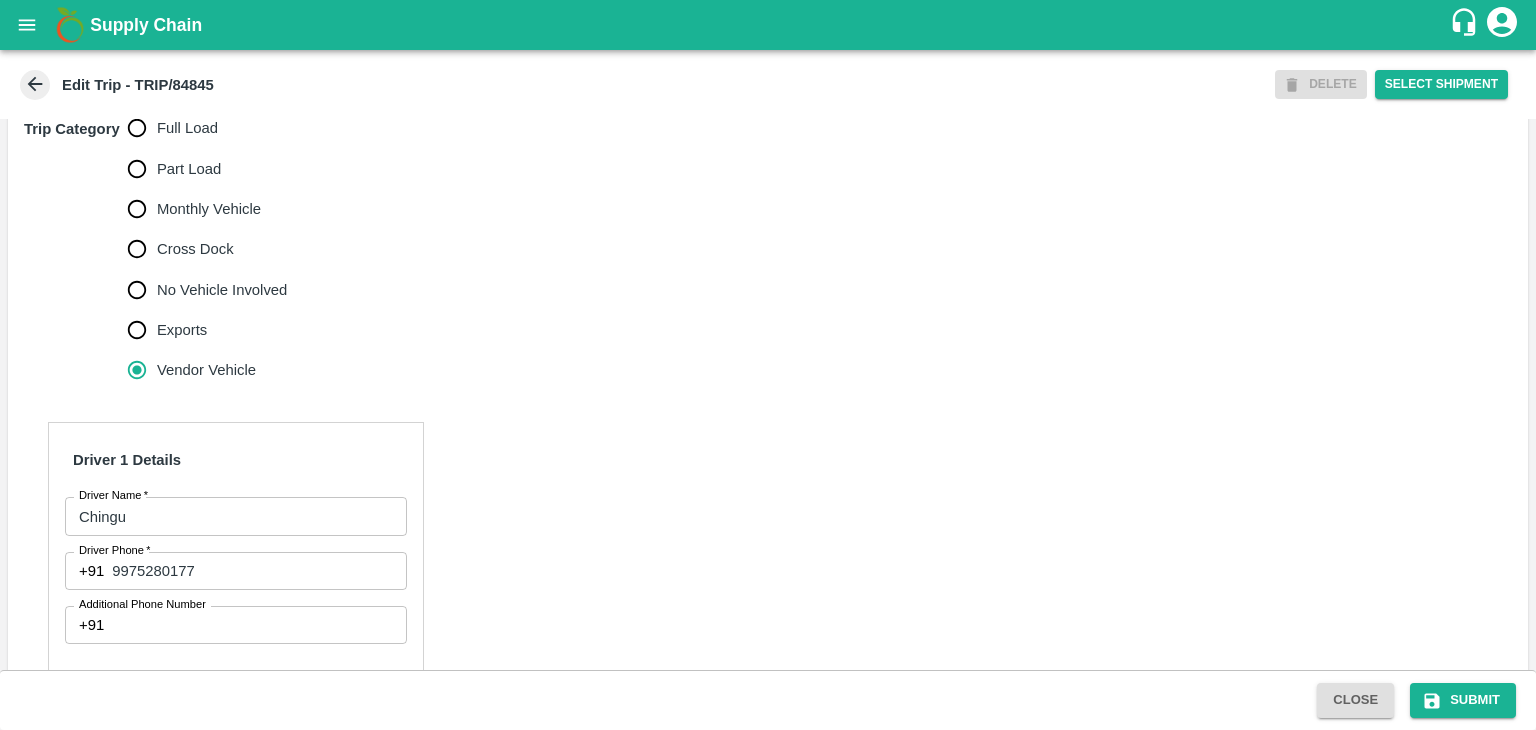 scroll, scrollTop: 647, scrollLeft: 0, axis: vertical 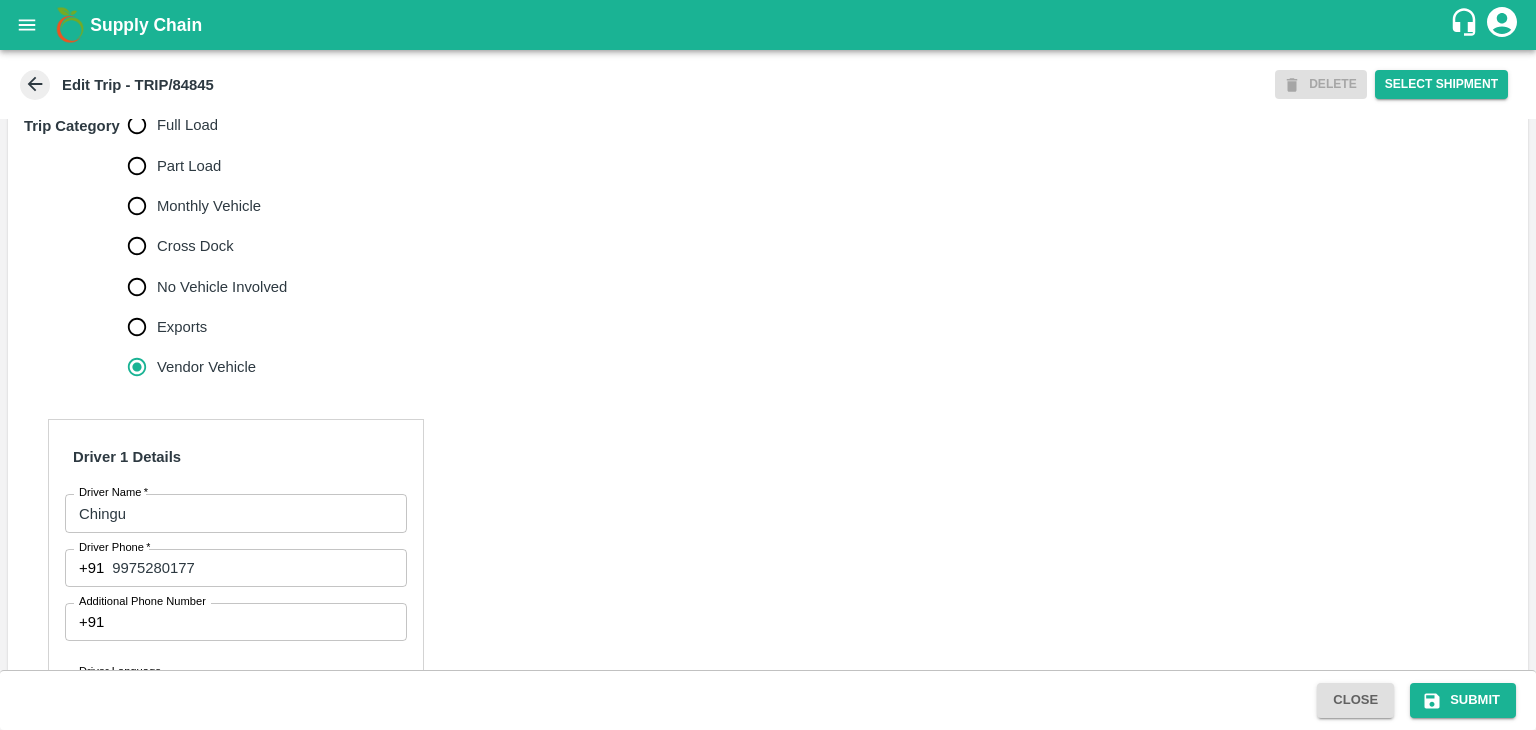 click on "Full Load" at bounding box center [187, 125] 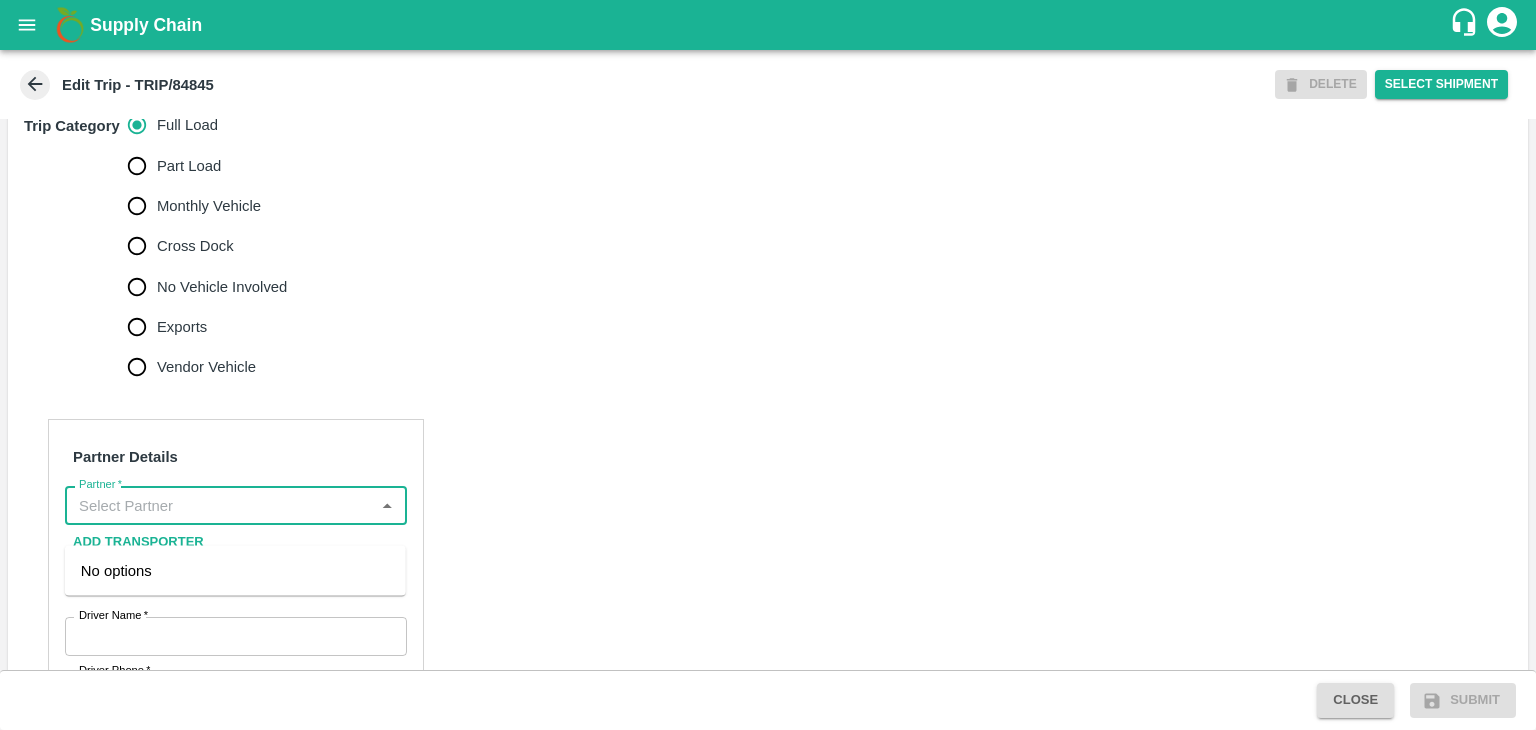 click on "Partner   *" at bounding box center (219, 505) 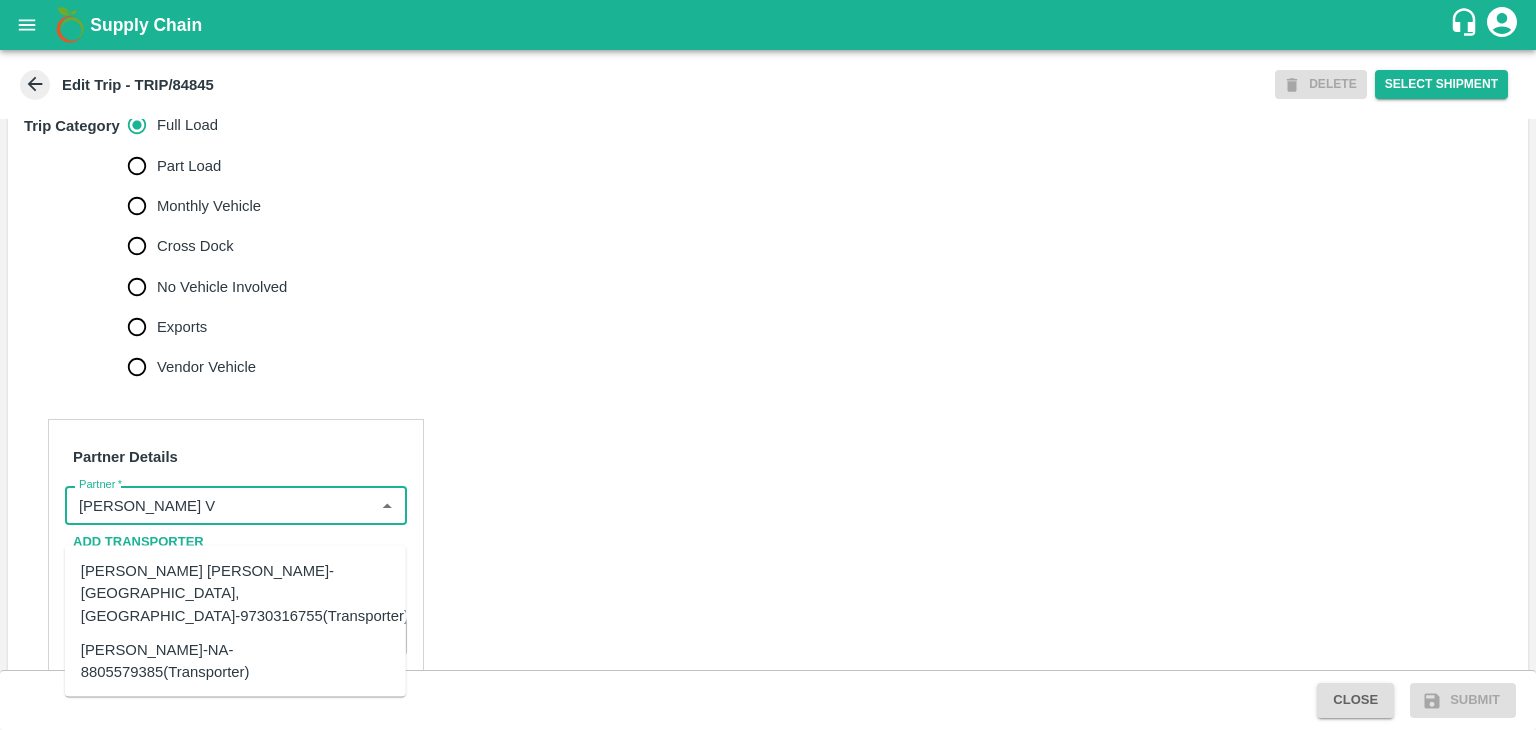 click on "Dnyaneshwar Vitthal Godse-Kandar, Solapur-9730316755(Transporter)" at bounding box center (245, 593) 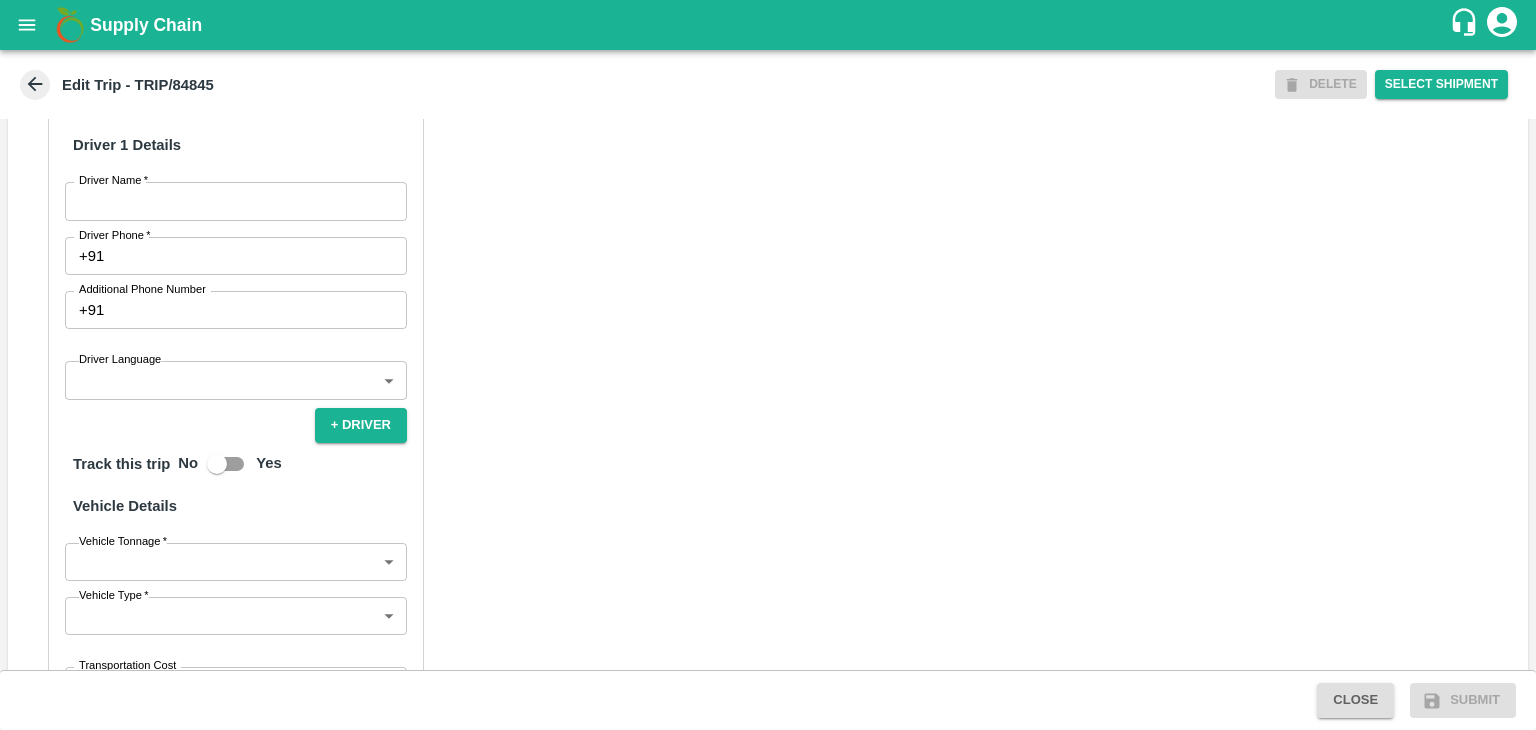scroll, scrollTop: 1086, scrollLeft: 0, axis: vertical 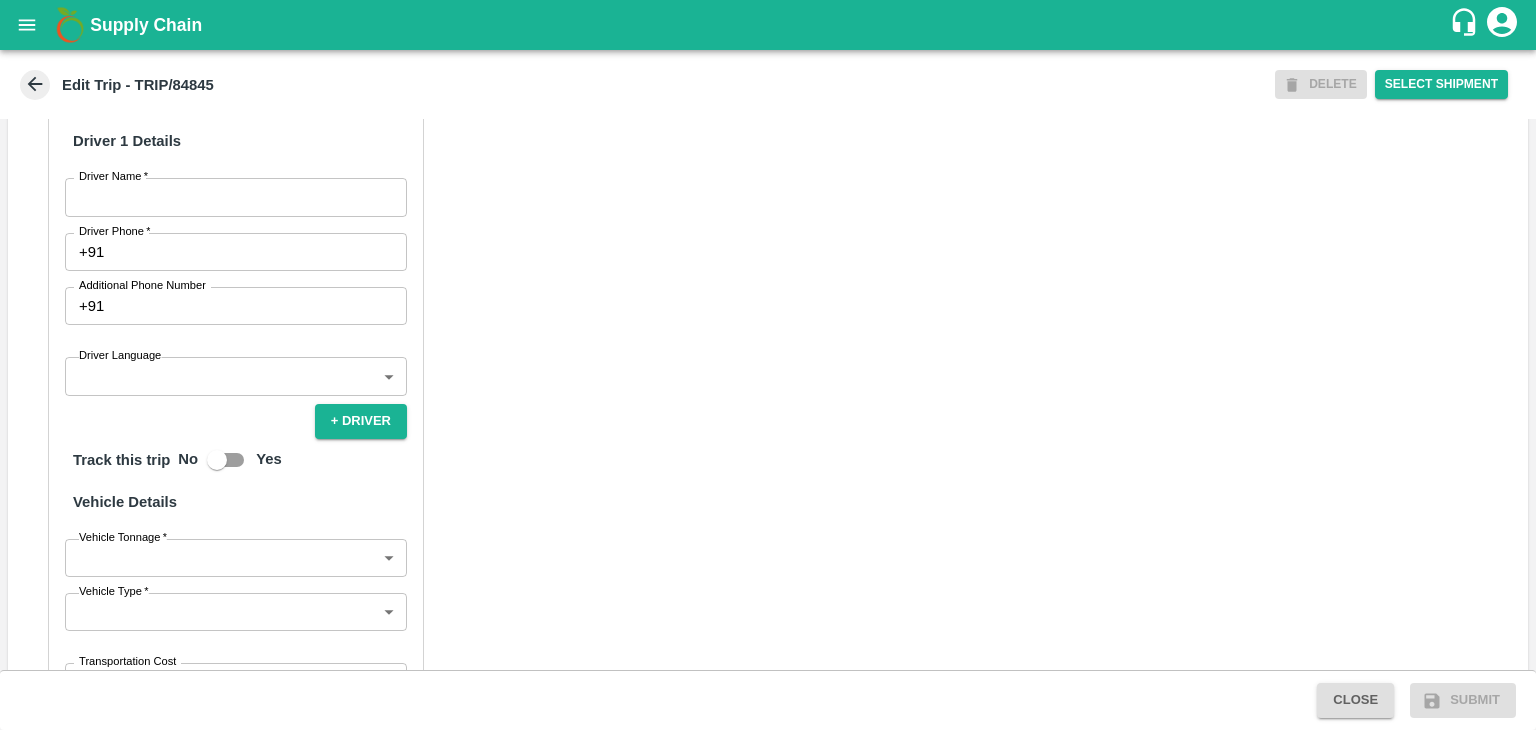 type on "Dnyaneshwar Vitthal Godse-Kandar, Solapur-9730316755(Transporter)" 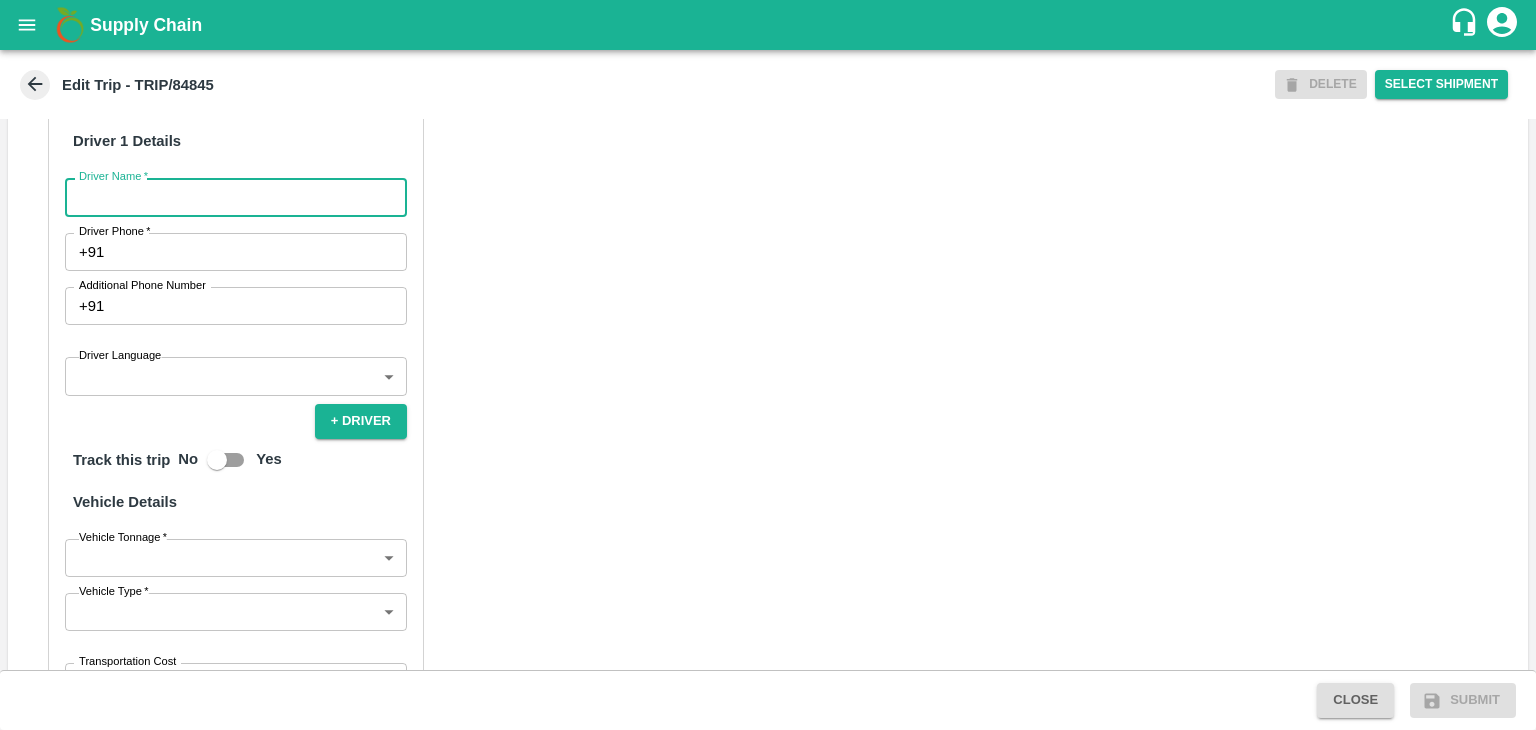 click on "Driver Name   *" at bounding box center [236, 197] 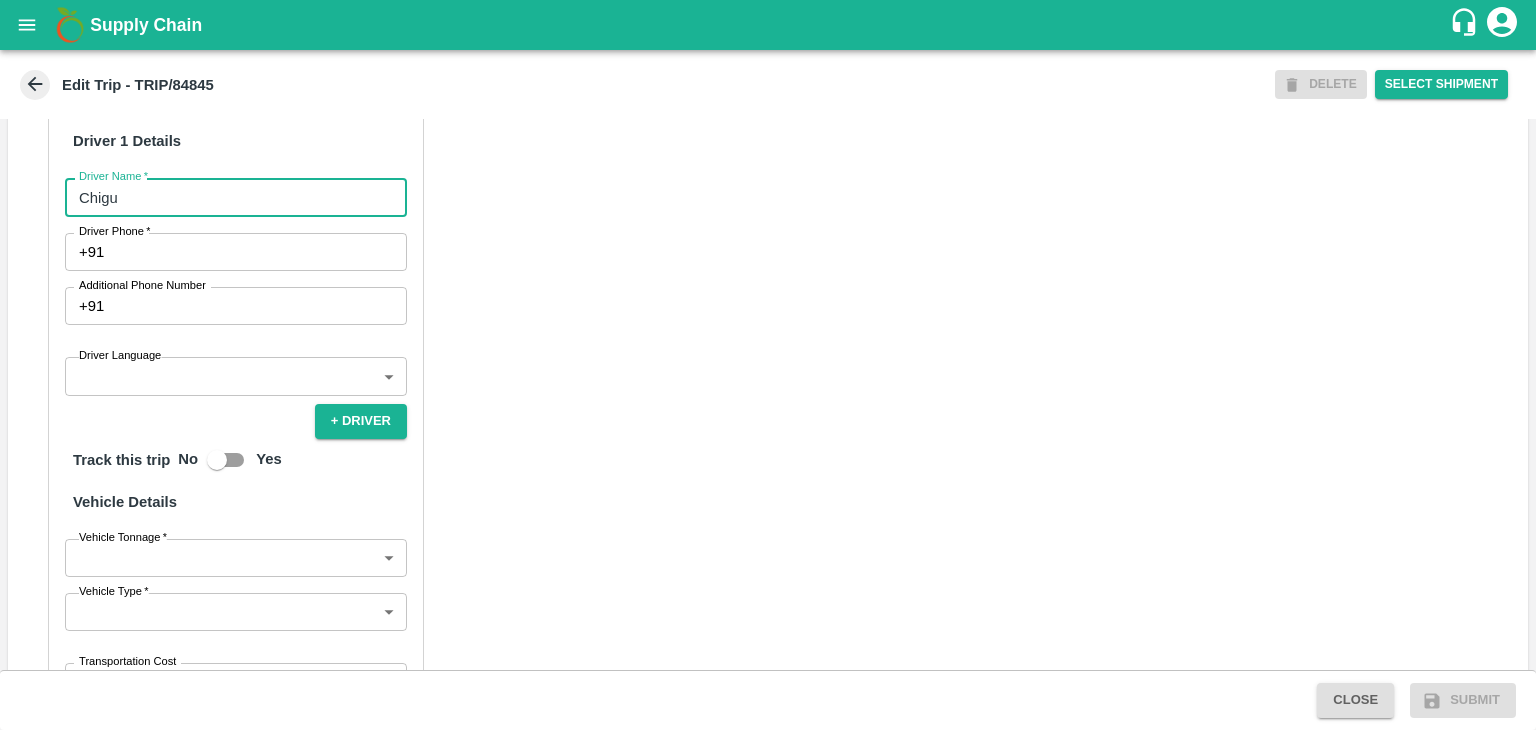 type on "Chigu" 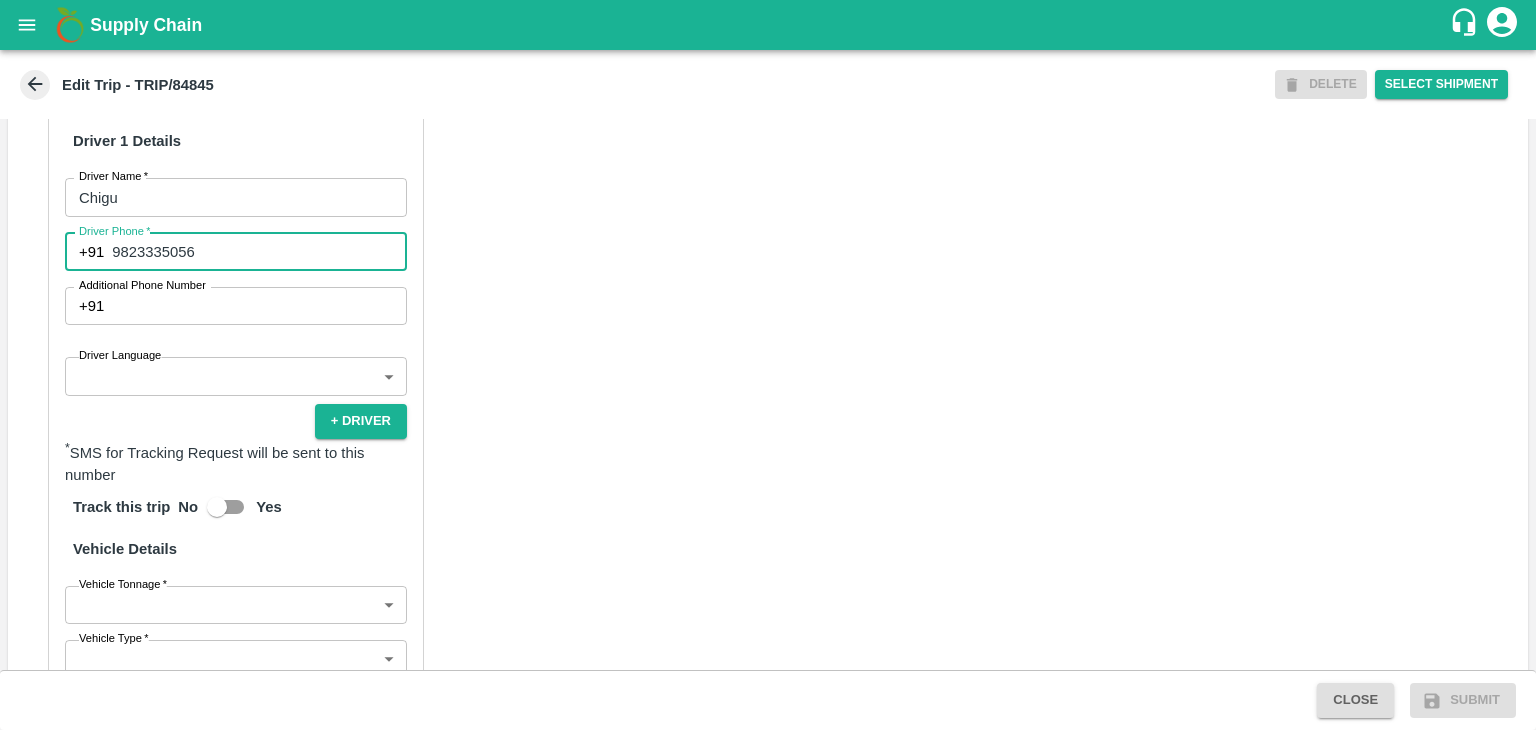 type on "9823335056" 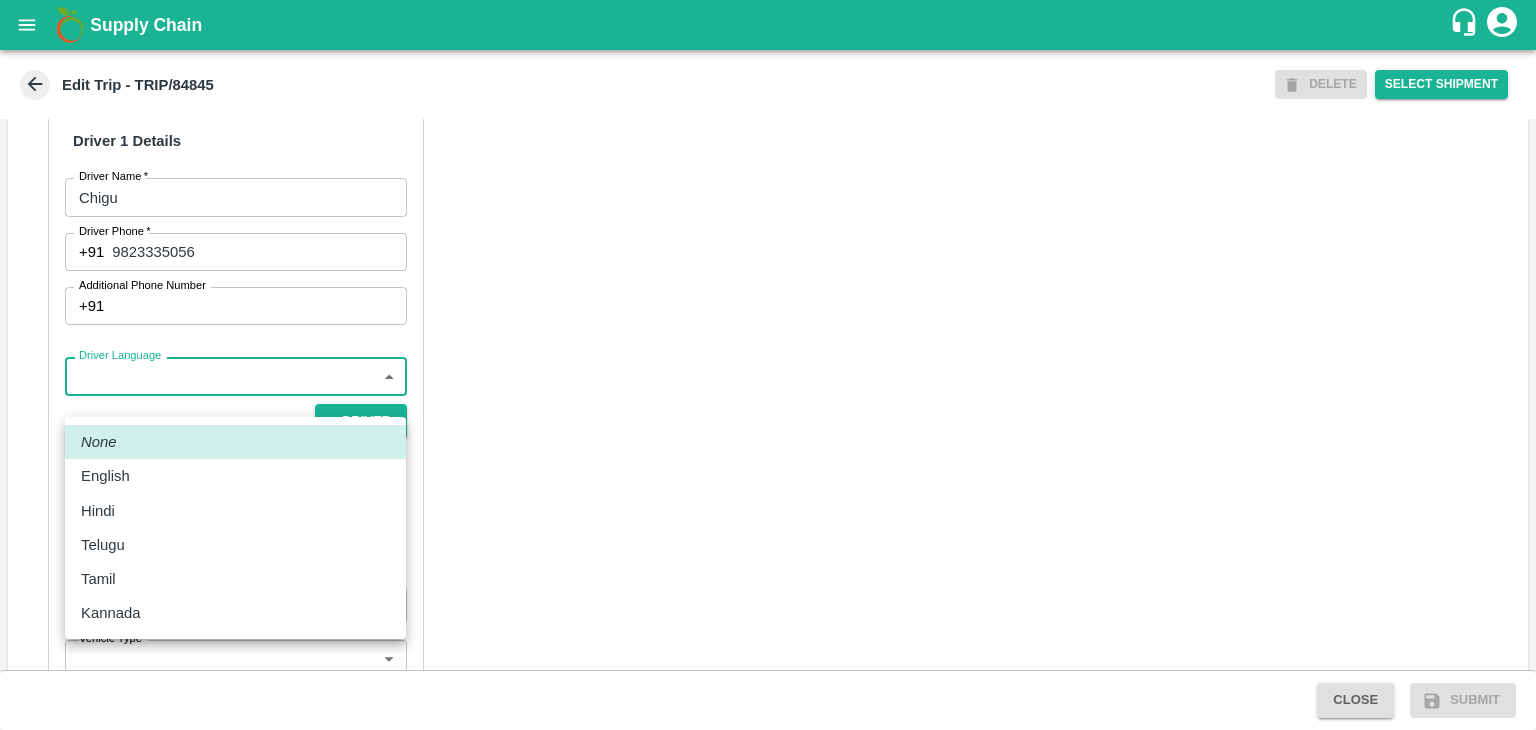 type 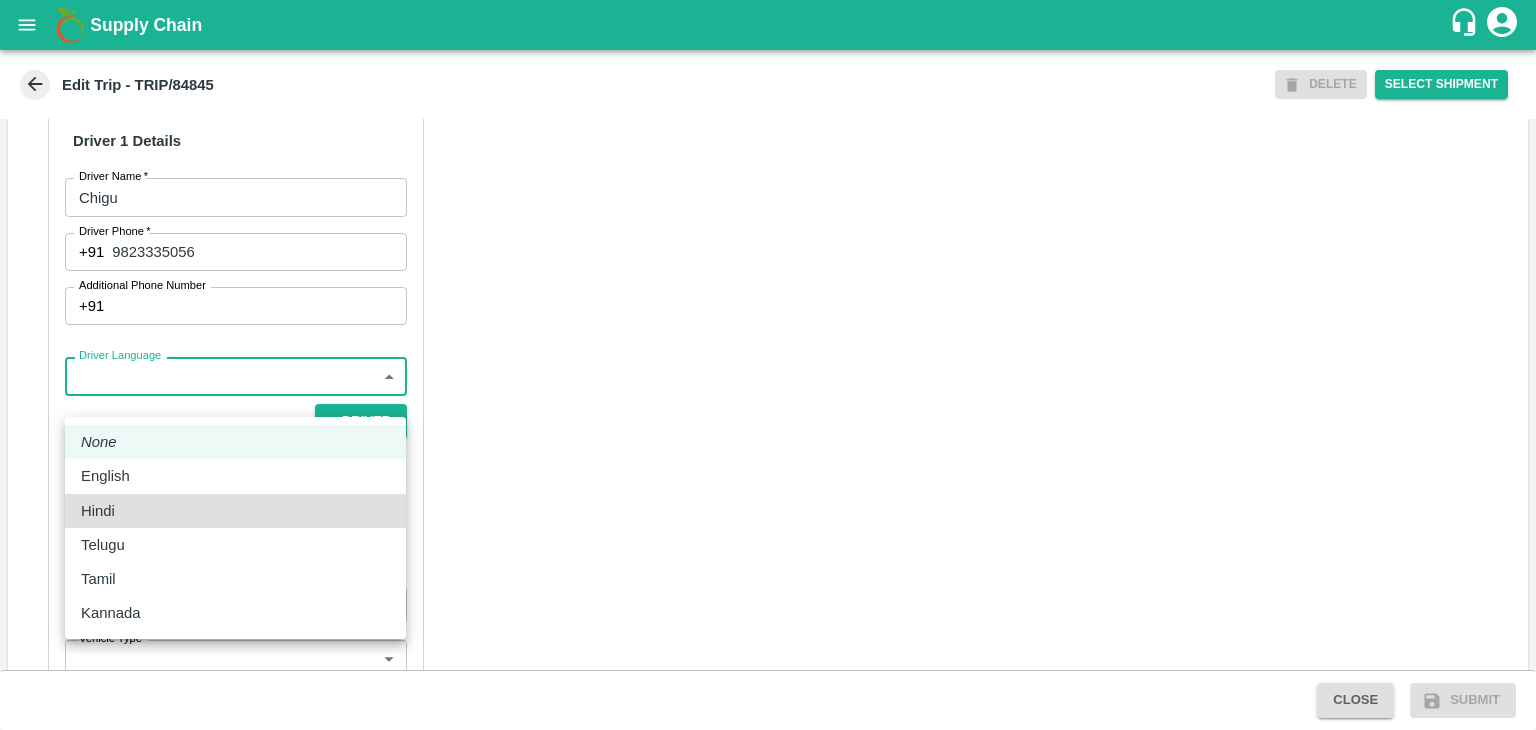 type 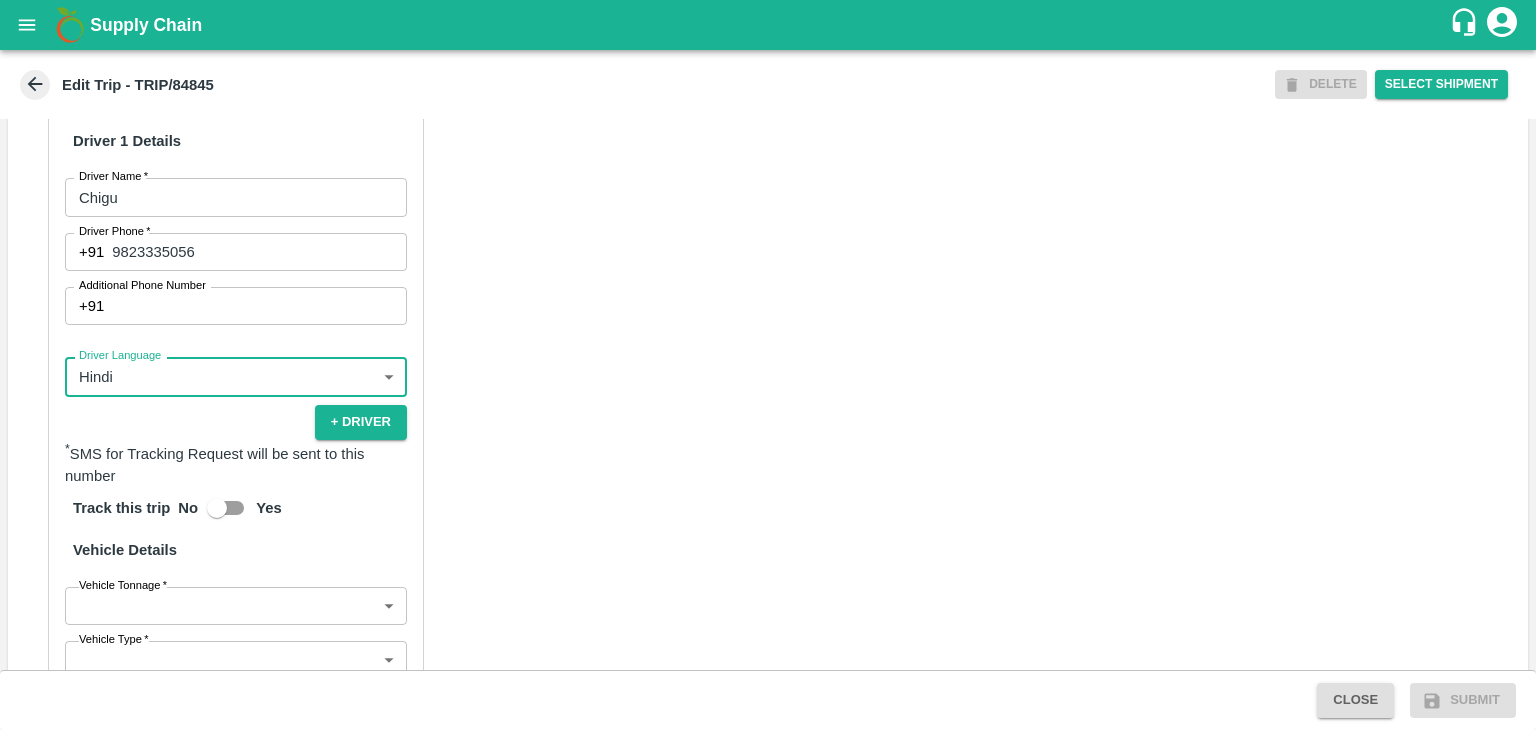 type 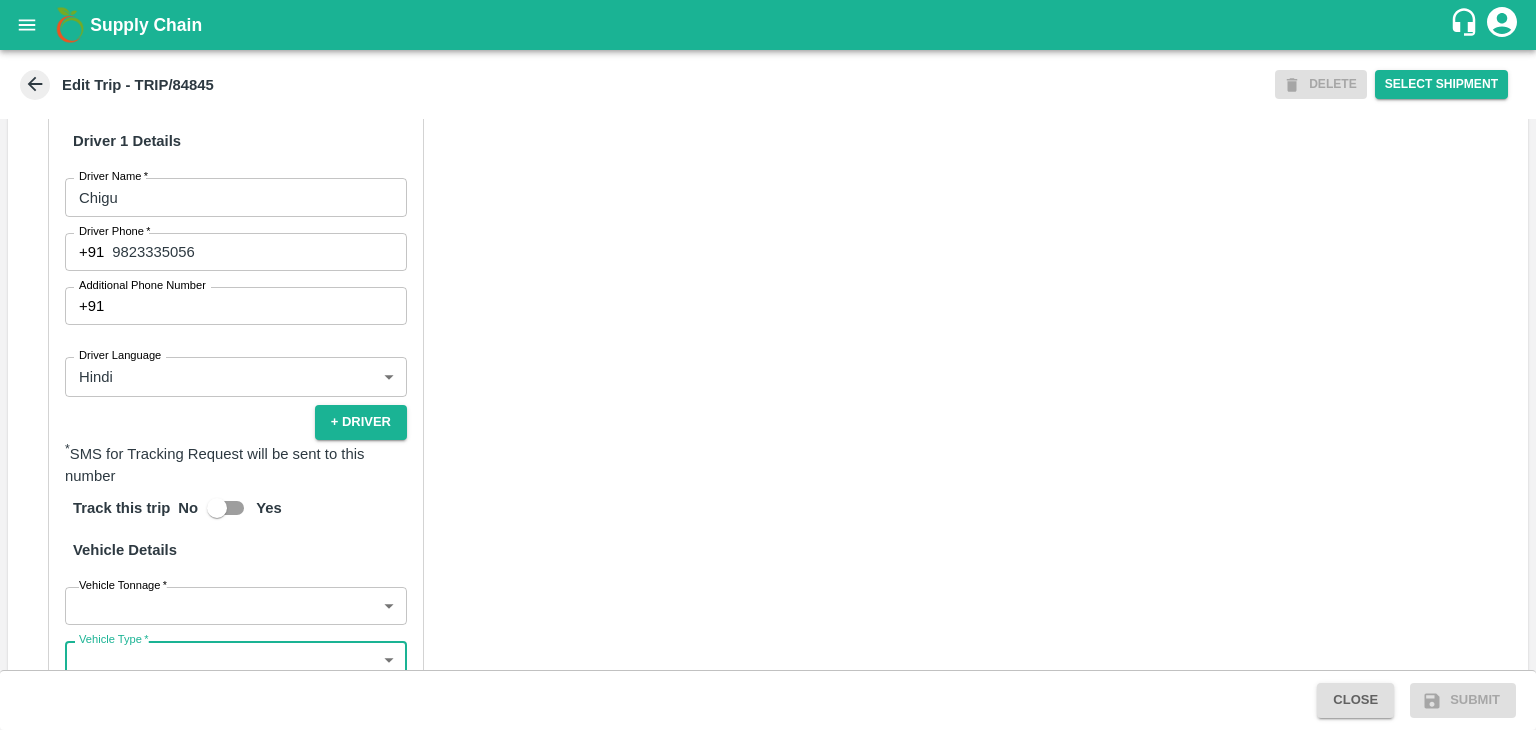scroll, scrollTop: 1117, scrollLeft: 0, axis: vertical 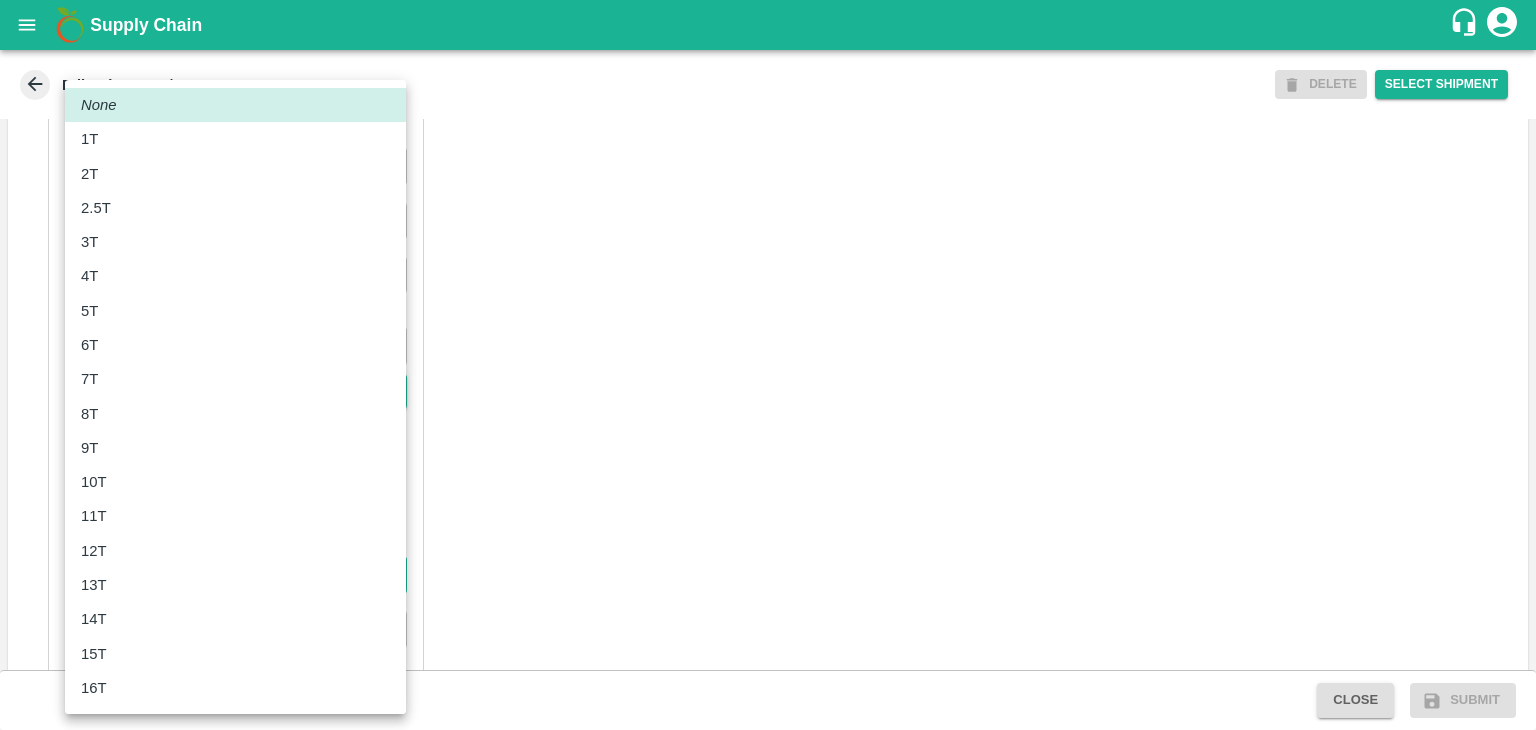 click on "Supply Chain Edit Trip - TRIP/84845 DELETE Select Shipment Trip Details Trip Type Fruit Movement 1 Trip Type Trip Pickup Order SHIP/TEMB/345990 PO/F/TEJASN/163644 Address: Shiral, Tembhurni, Solapur, Madha, Maharashtra Trip Delivery Order SHIP/TEMB/345990 Tembhurni PH Address: Tembhurni PH 205, PLOT NO. E-5, YASHSHREE INDUSTRIES, M.I.D.C., A/P TEMBHURANI TAL MADHA, Solapur, Maharashtra, 413211, India Trip Category  Full Load Part Load Monthly Vehicle Cross Dock No Vehicle Involved Exports Vendor Vehicle Partner Details Partner   * Partner Add   Transporter Driver 1 Details Driver Name   * Chigu Driver Name Driver Phone   * +91 9823335056 Driver Phone Additional Phone Number +91 Additional Phone Number Driver Language Hindi hi Driver Language + Driver * SMS for Tracking Request will be sent to this number Track this trip No Yes Vehicle Details Vehicle Tonnage   * ​ Vehicle Tonnage Vehicle Type   * ​ Vehicle Type Transportation Cost Rs. Transportation Cost Total cost to be paid inclusive of GST 1T" at bounding box center (768, 365) 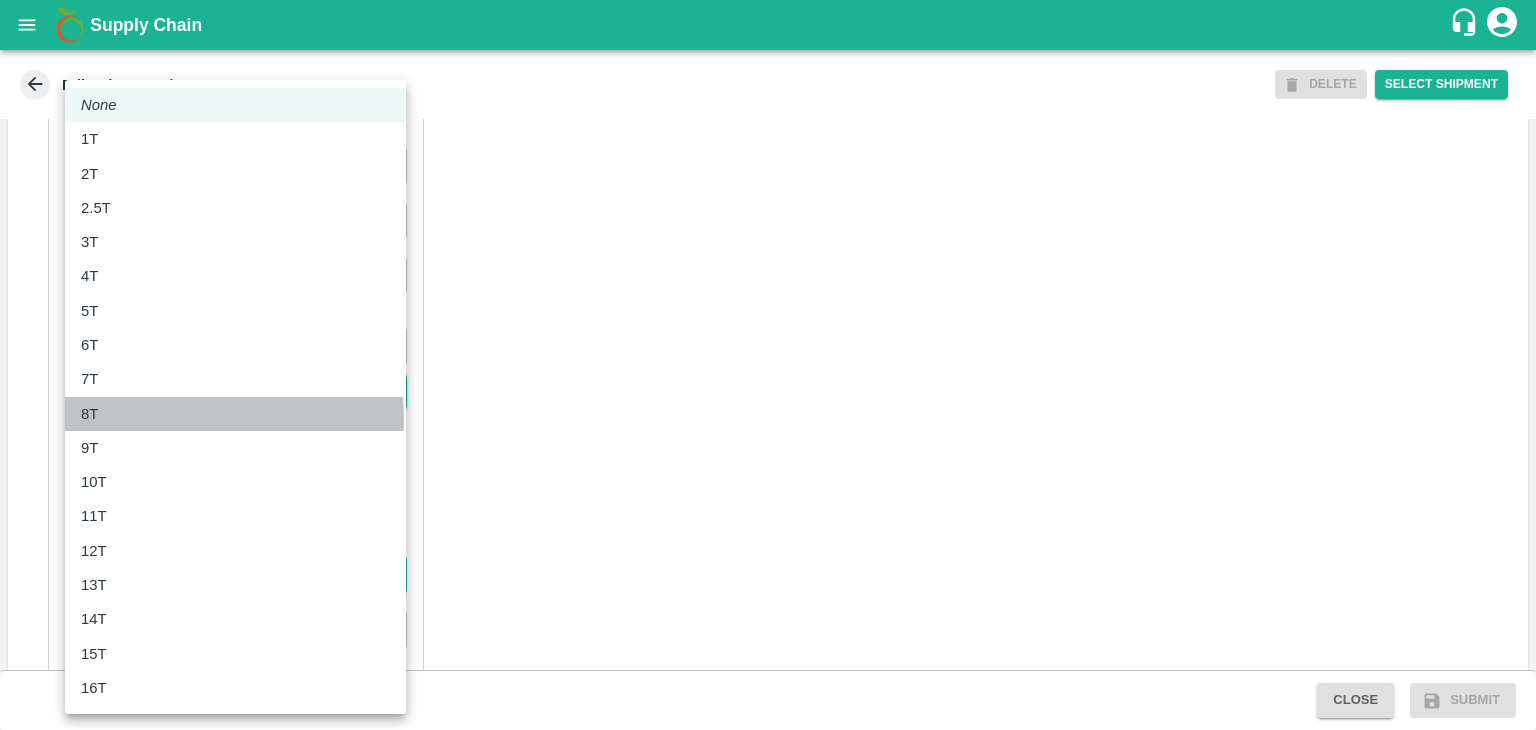 click on "8T" at bounding box center [235, 414] 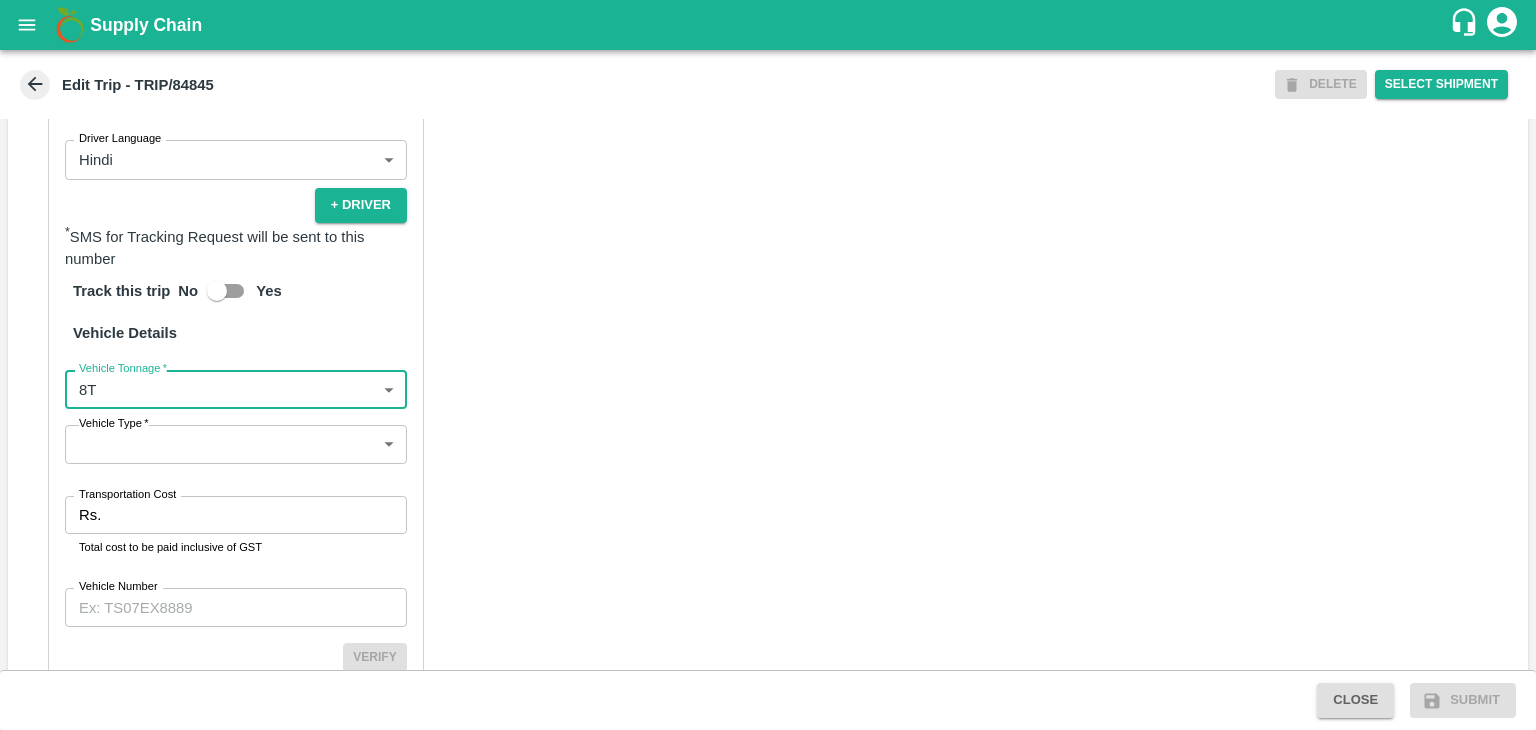scroll, scrollTop: 1305, scrollLeft: 0, axis: vertical 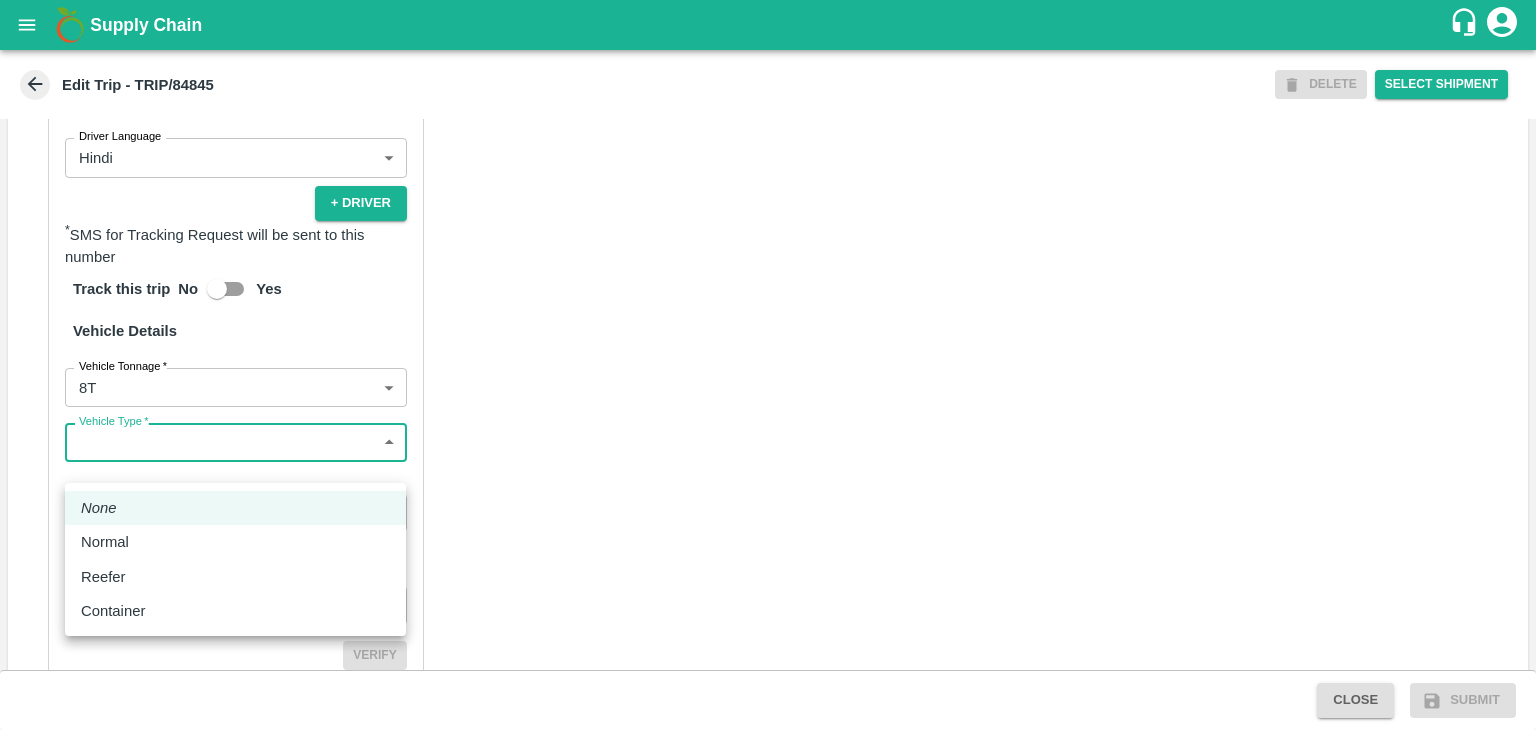 click on "Supply Chain Edit Trip - TRIP/84845 DELETE Select Shipment Trip Details Trip Type Fruit Movement 1 Trip Type Trip Pickup Order SHIP/TEMB/345990 PO/F/TEJASN/163644 Address: Shiral, Tembhurni, Solapur, Madha, Maharashtra Trip Delivery Order SHIP/TEMB/345990 Tembhurni PH Address: Tembhurni PH 205, PLOT NO. E-5, YASHSHREE INDUSTRIES, M.I.D.C., A/P TEMBHURANI TAL MADHA, Solapur, Maharashtra, 413211, India Trip Category  Full Load Part Load Monthly Vehicle Cross Dock No Vehicle Involved Exports Vendor Vehicle Partner Details Partner   * Partner Add   Transporter Driver 1 Details Driver Name   * Chigu Driver Name Driver Phone   * +91 9823335056 Driver Phone Additional Phone Number +91 Additional Phone Number Driver Language Hindi hi Driver Language + Driver * SMS for Tracking Request will be sent to this number Track this trip No Yes Vehicle Details Vehicle Tonnage   * 8T 8000 Vehicle Tonnage Vehicle Type   * ​ Vehicle Type Transportation Cost Rs. Transportation Cost Vehicle Number Vehicle Number Verify" at bounding box center [768, 365] 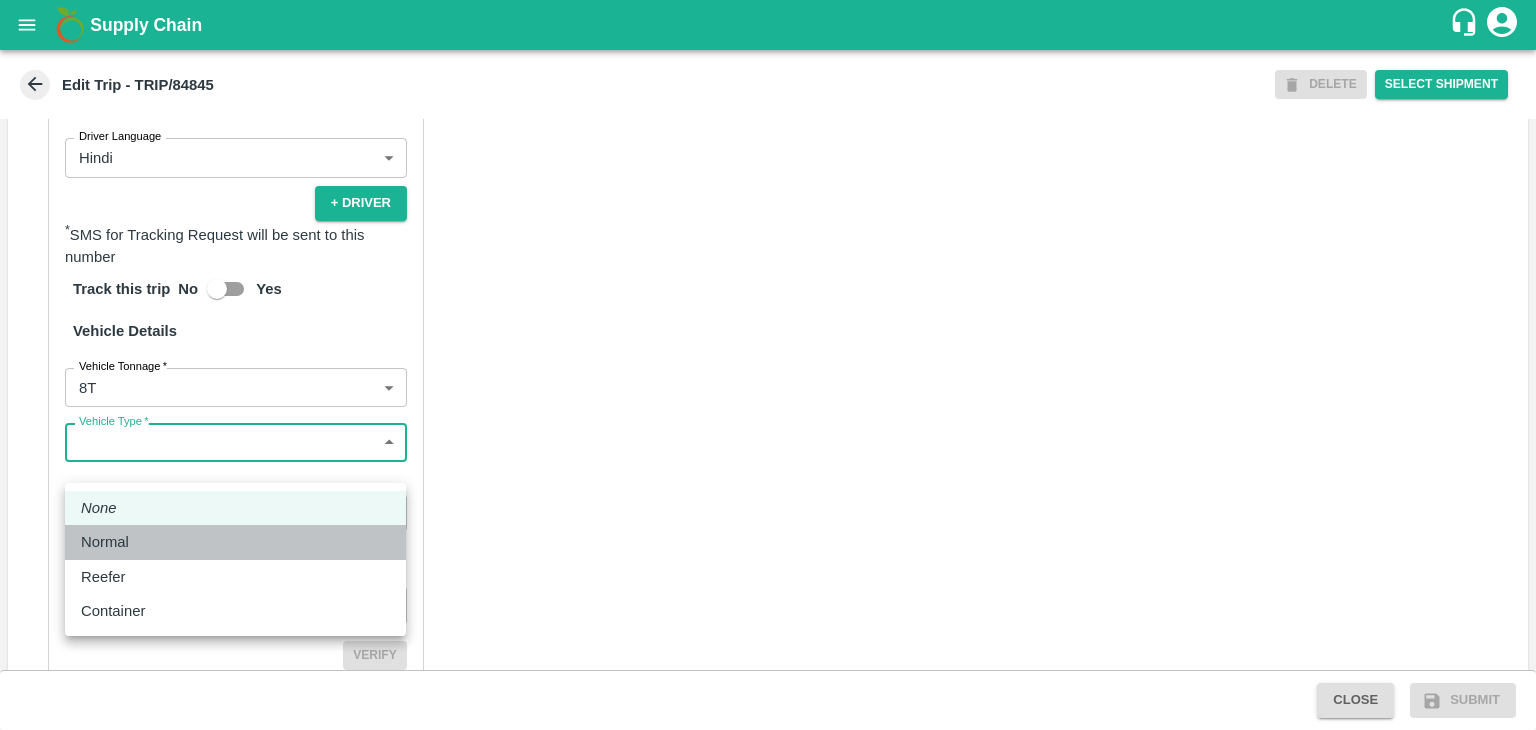 click on "Normal" at bounding box center [235, 542] 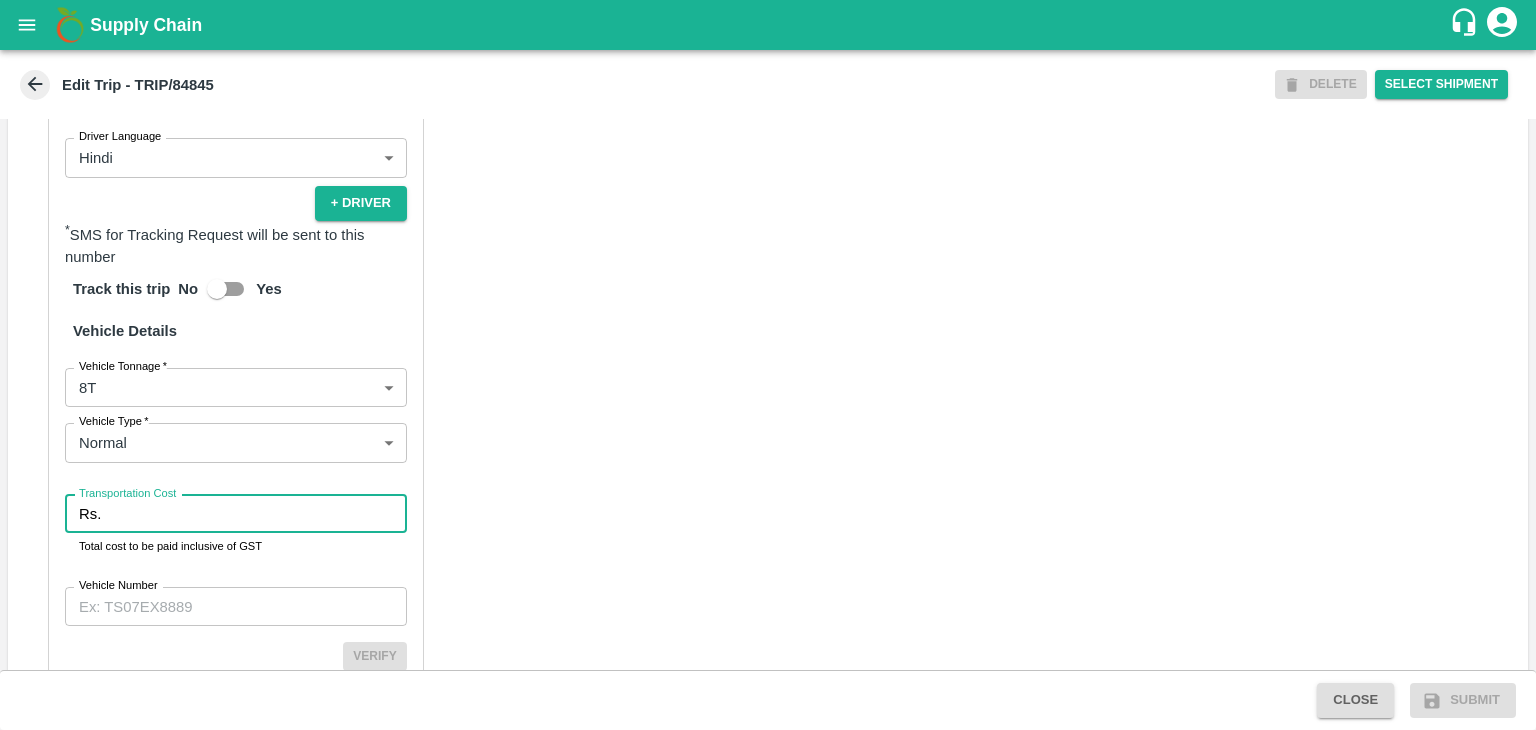 click on "Transportation Cost" at bounding box center [258, 514] 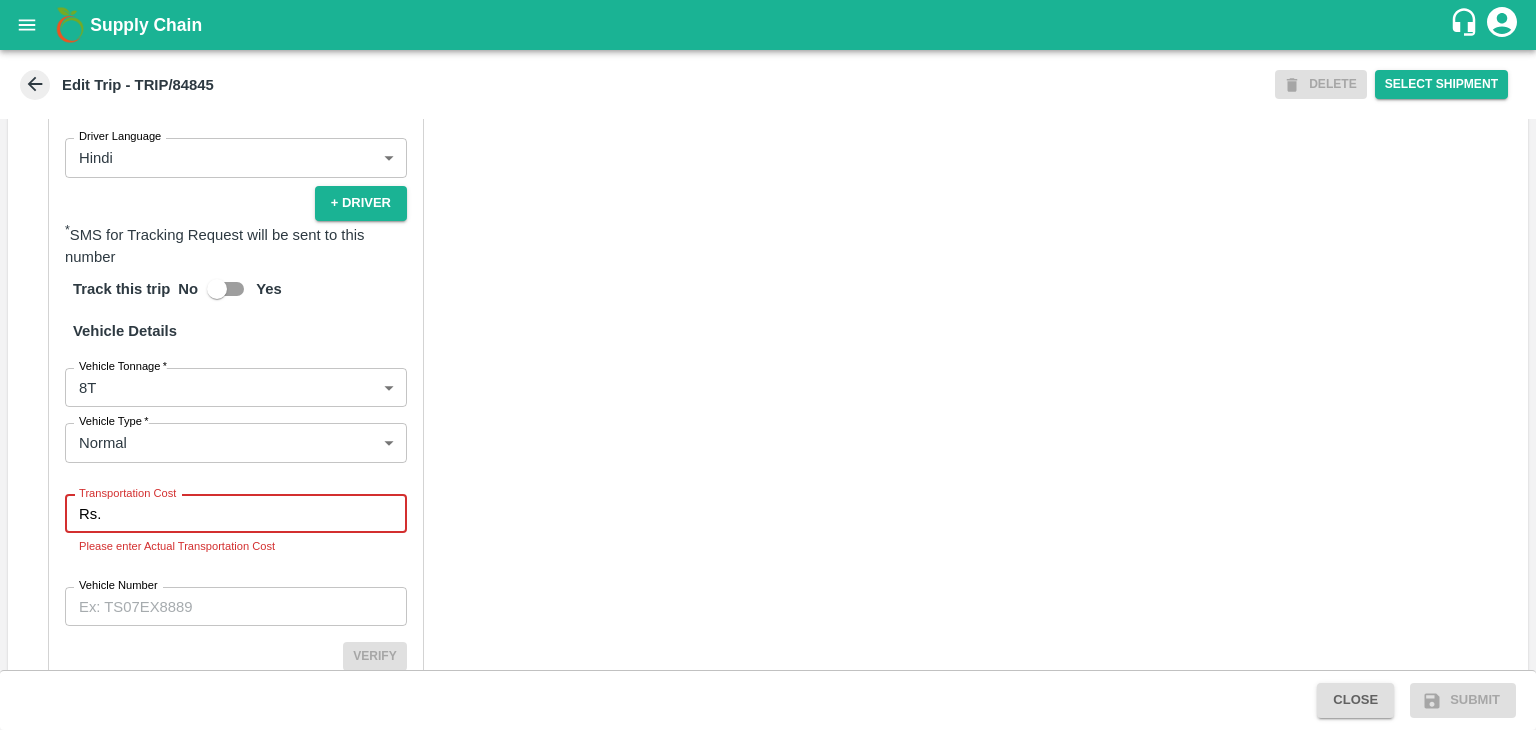 click on "Transportation Cost" at bounding box center (258, 514) 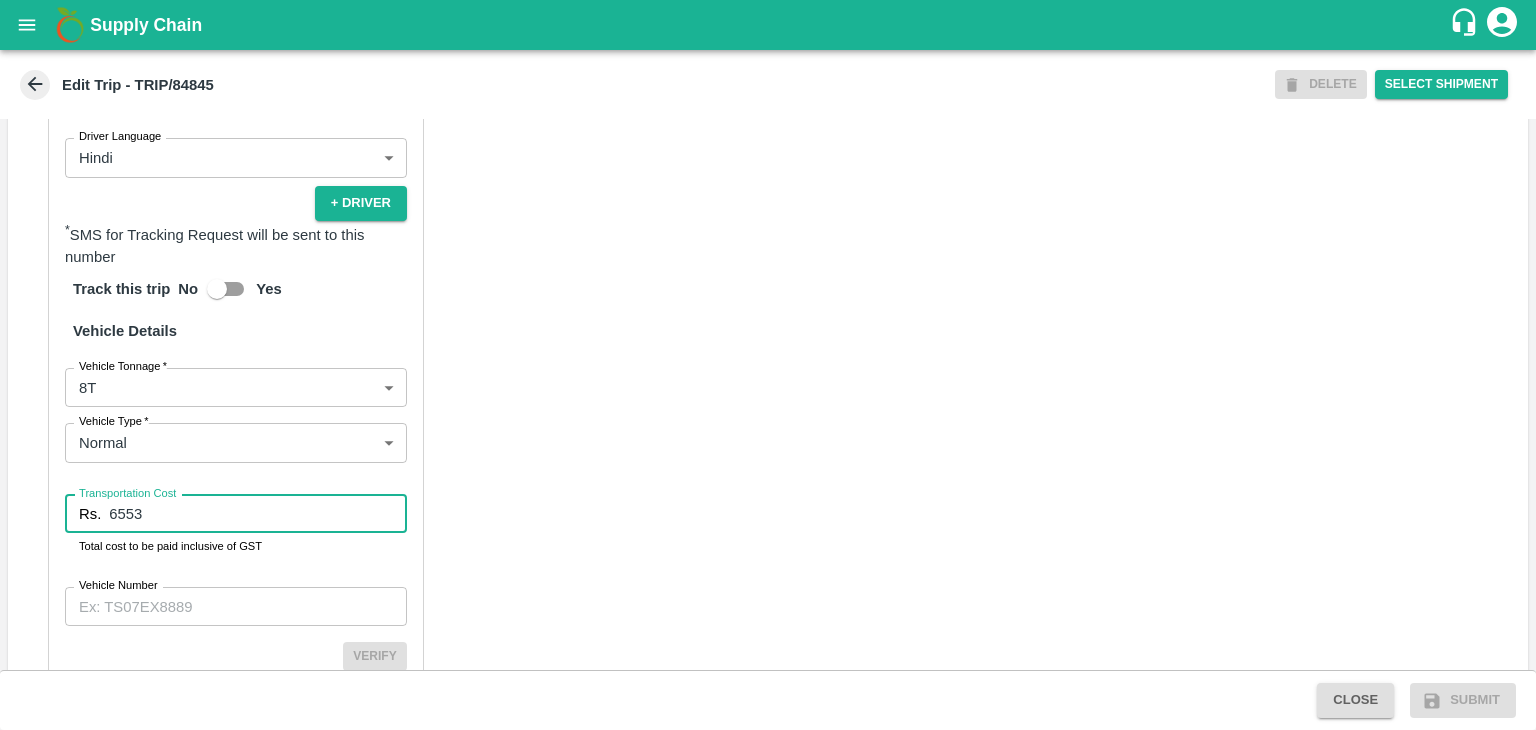 type on "6553" 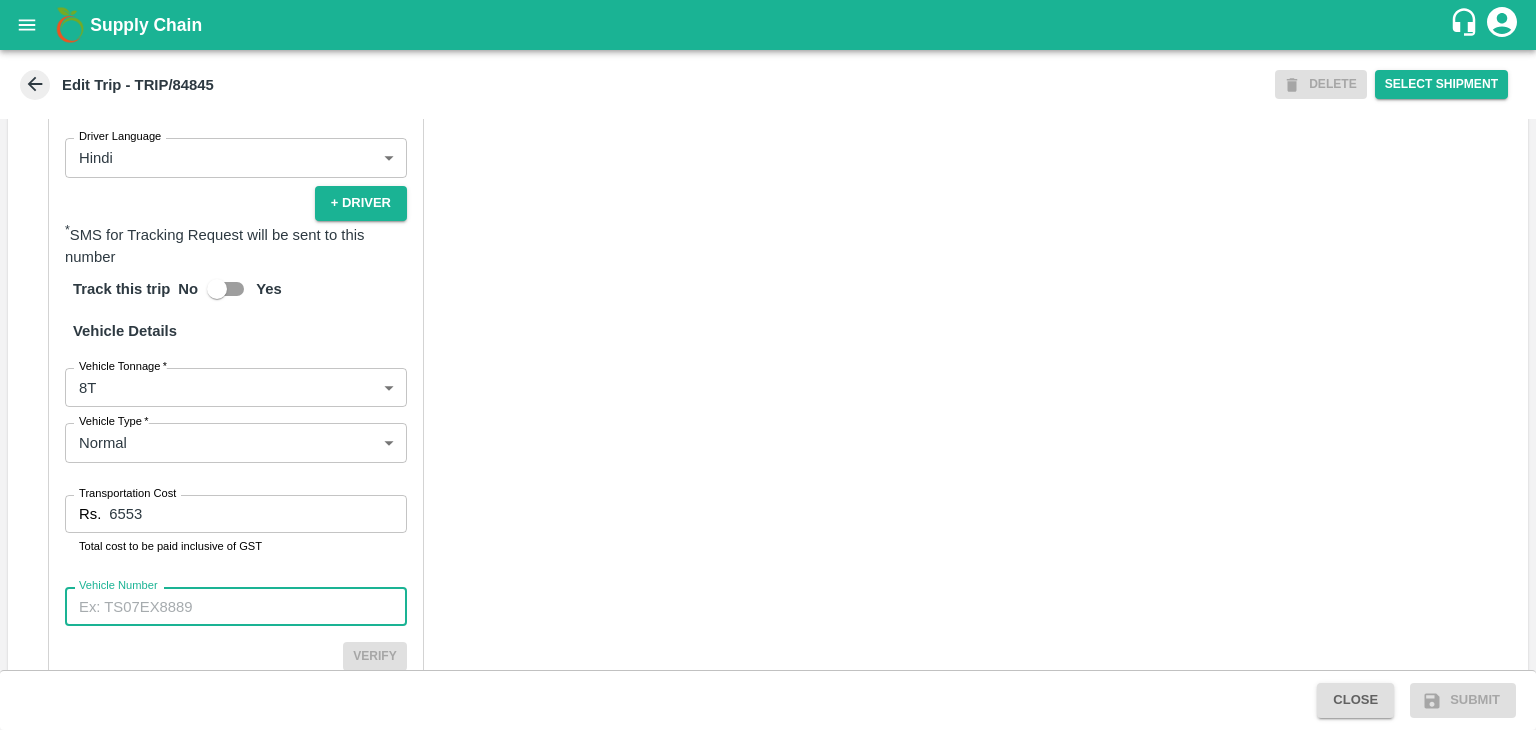 paste on "MH10Z3780" 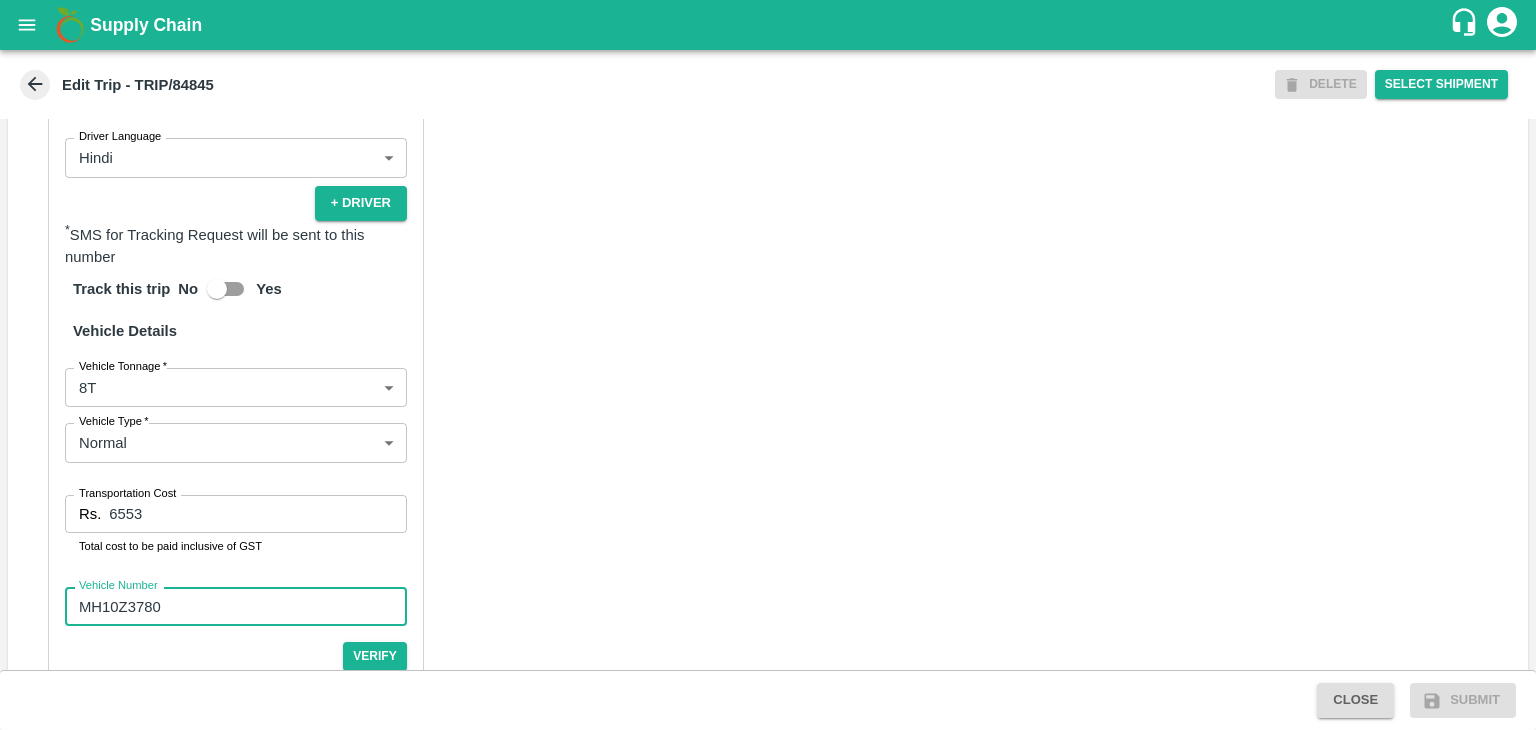 scroll, scrollTop: 1408, scrollLeft: 0, axis: vertical 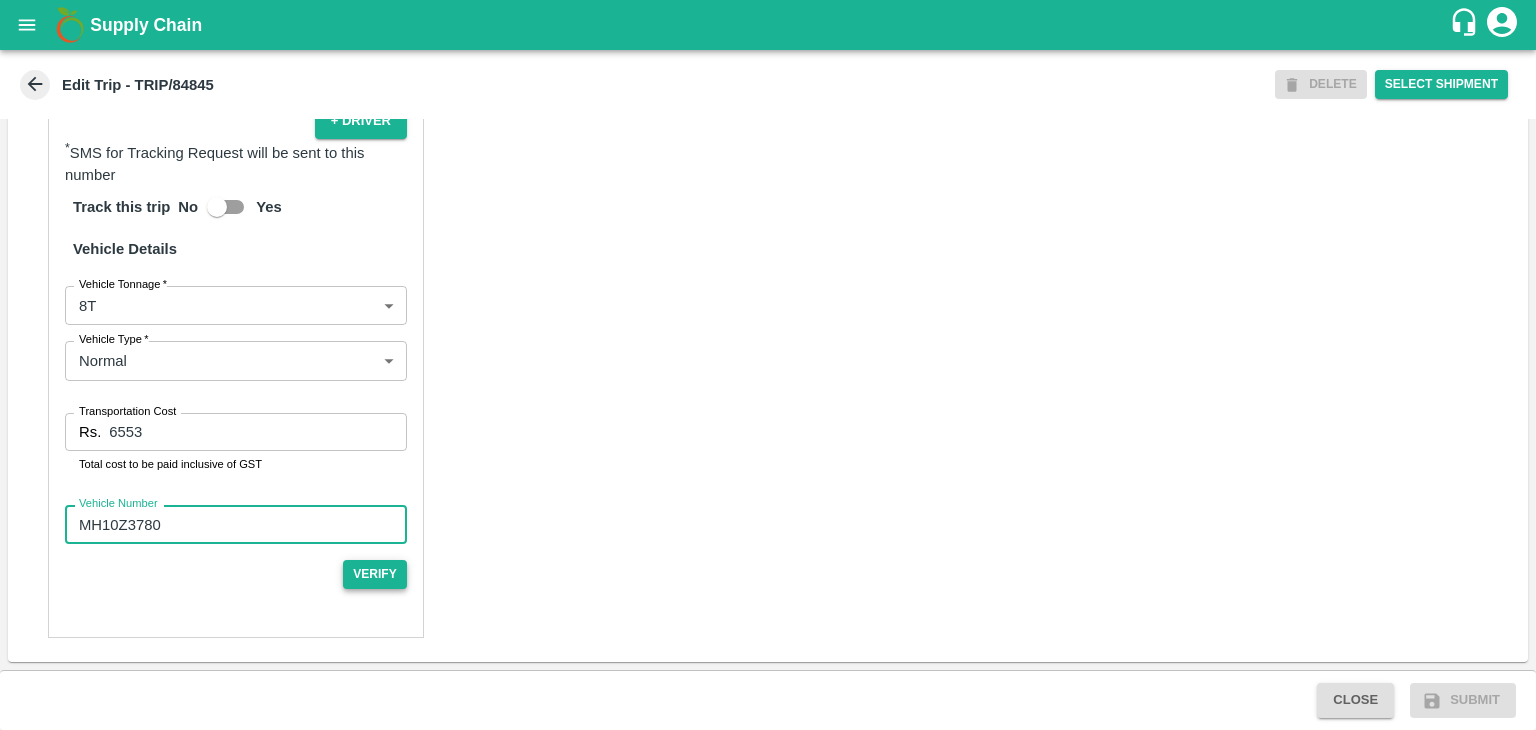 type on "MH10Z3780" 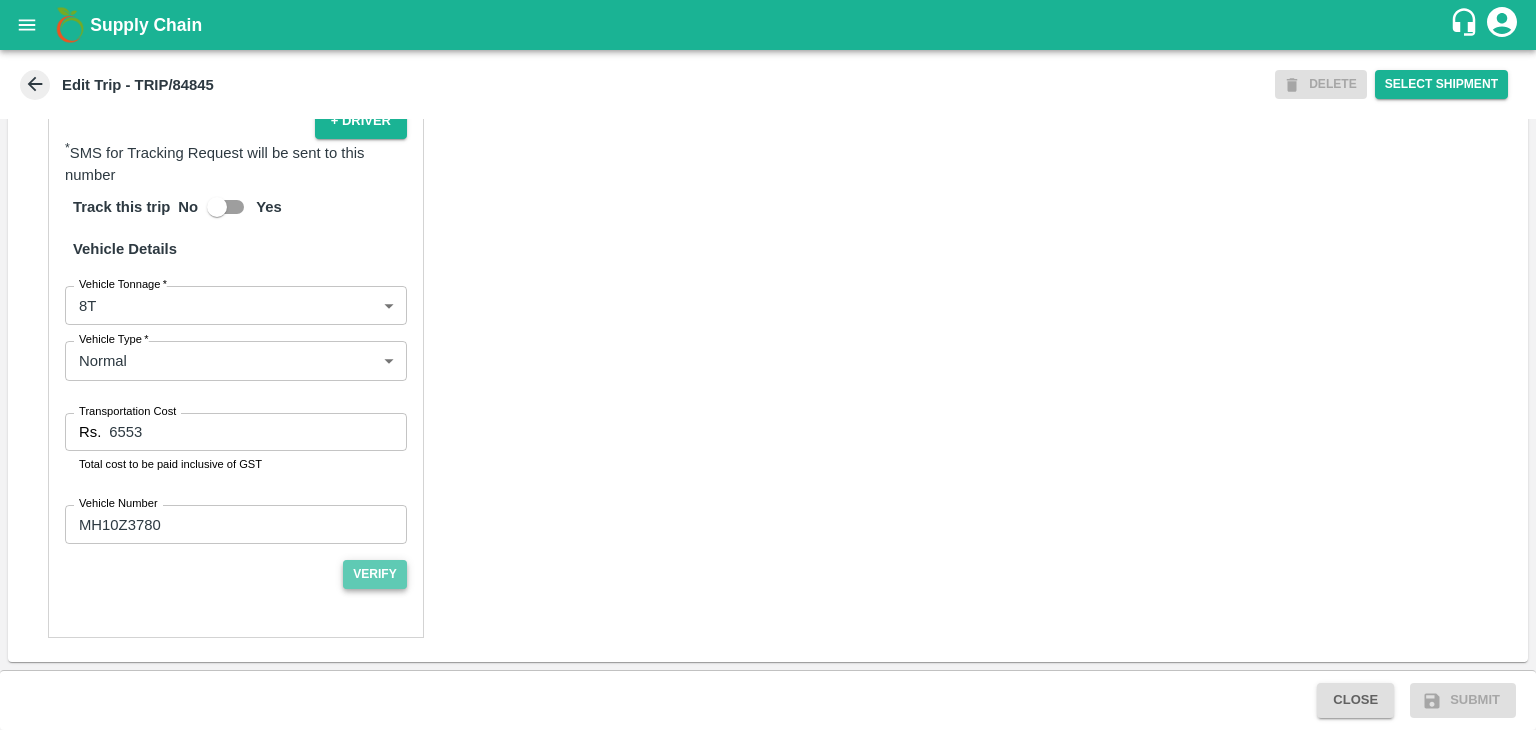 click on "Verify" at bounding box center [375, 574] 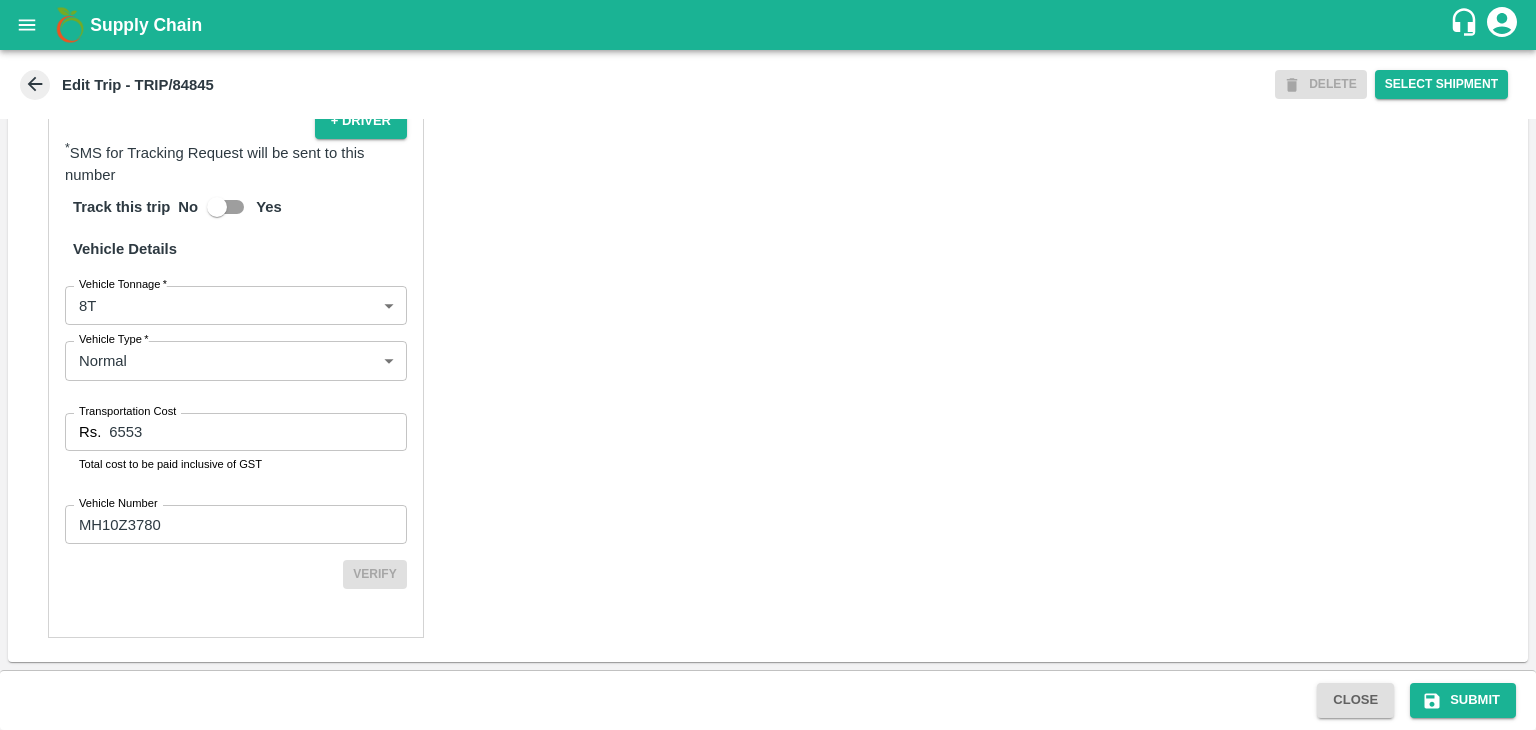 scroll, scrollTop: 1401, scrollLeft: 0, axis: vertical 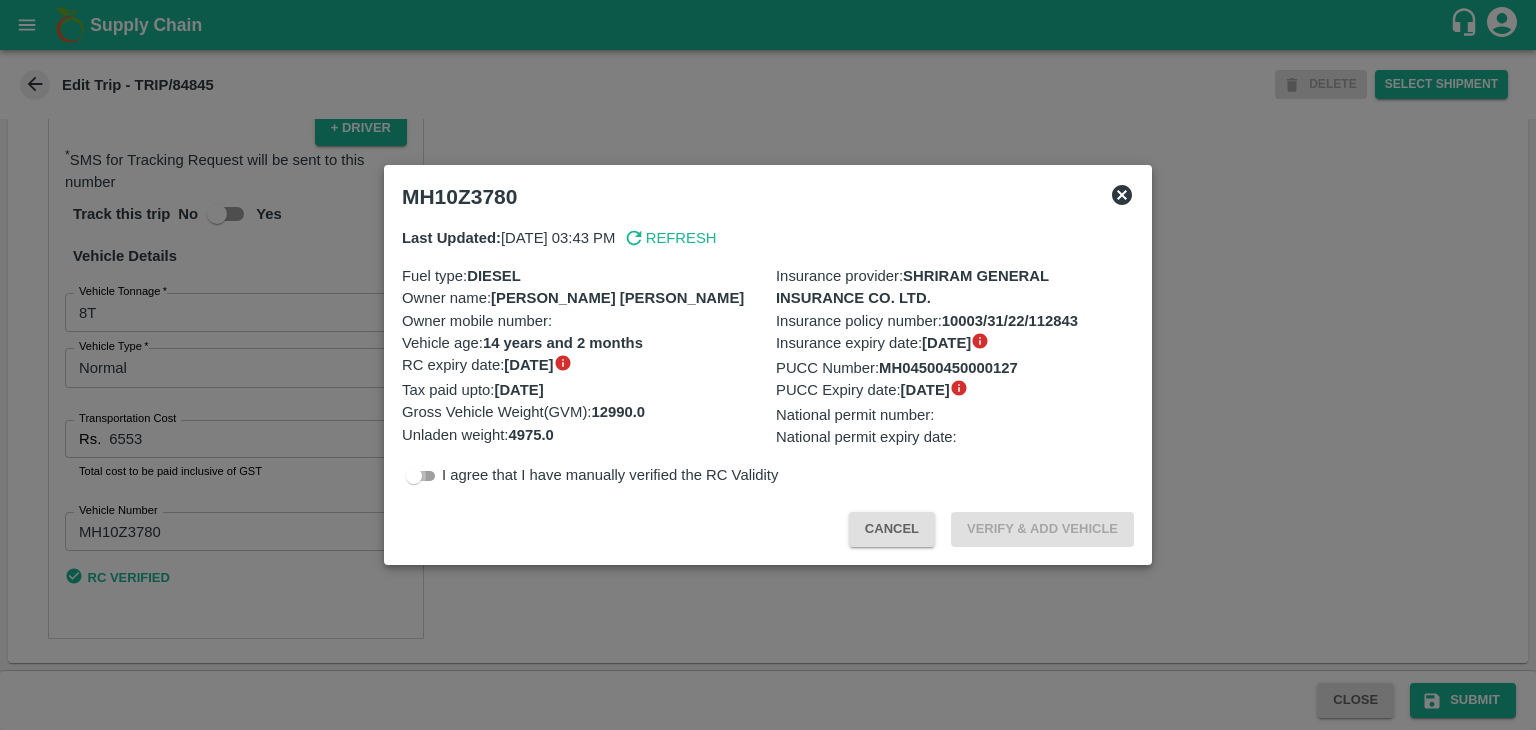 click at bounding box center (414, 476) 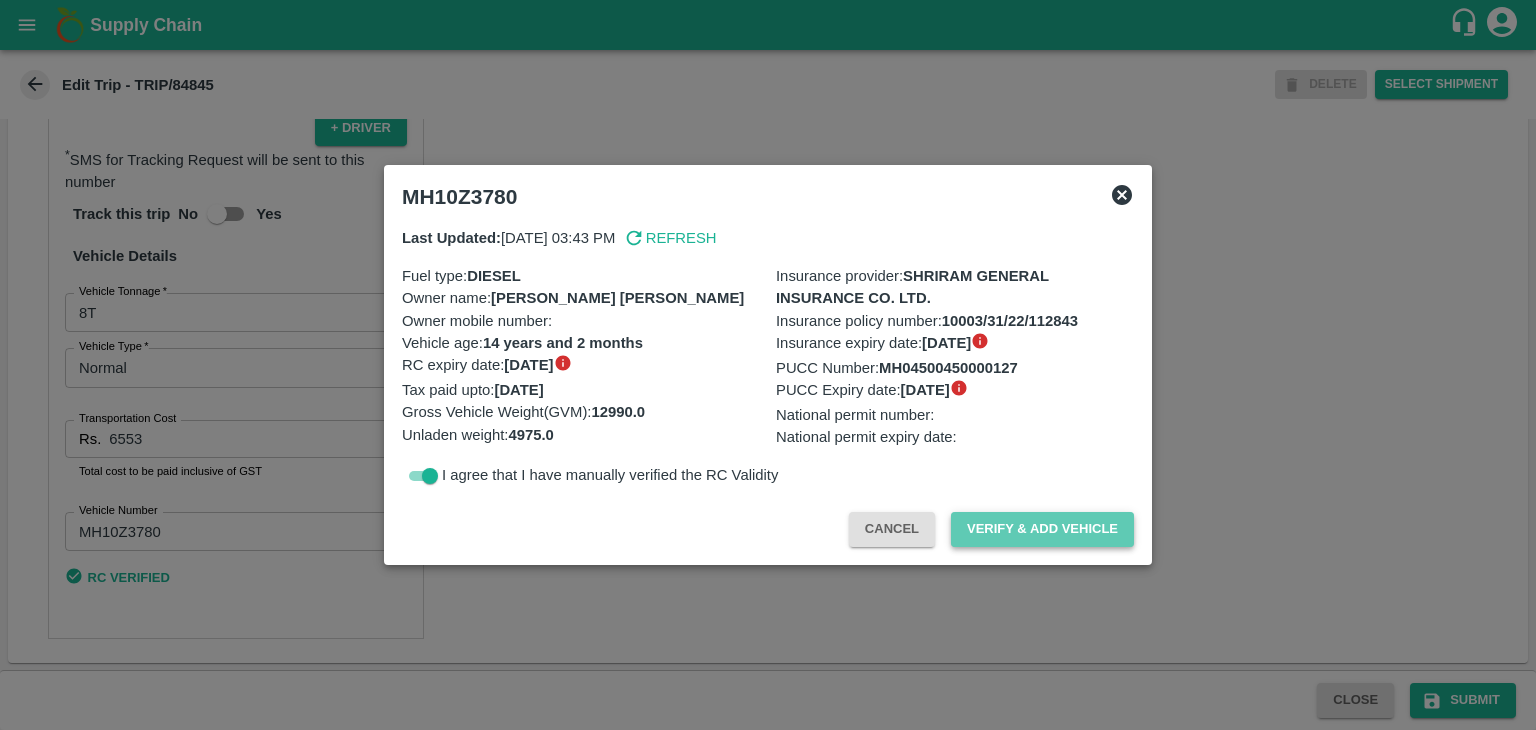 click on "Verify & Add Vehicle" at bounding box center (1042, 529) 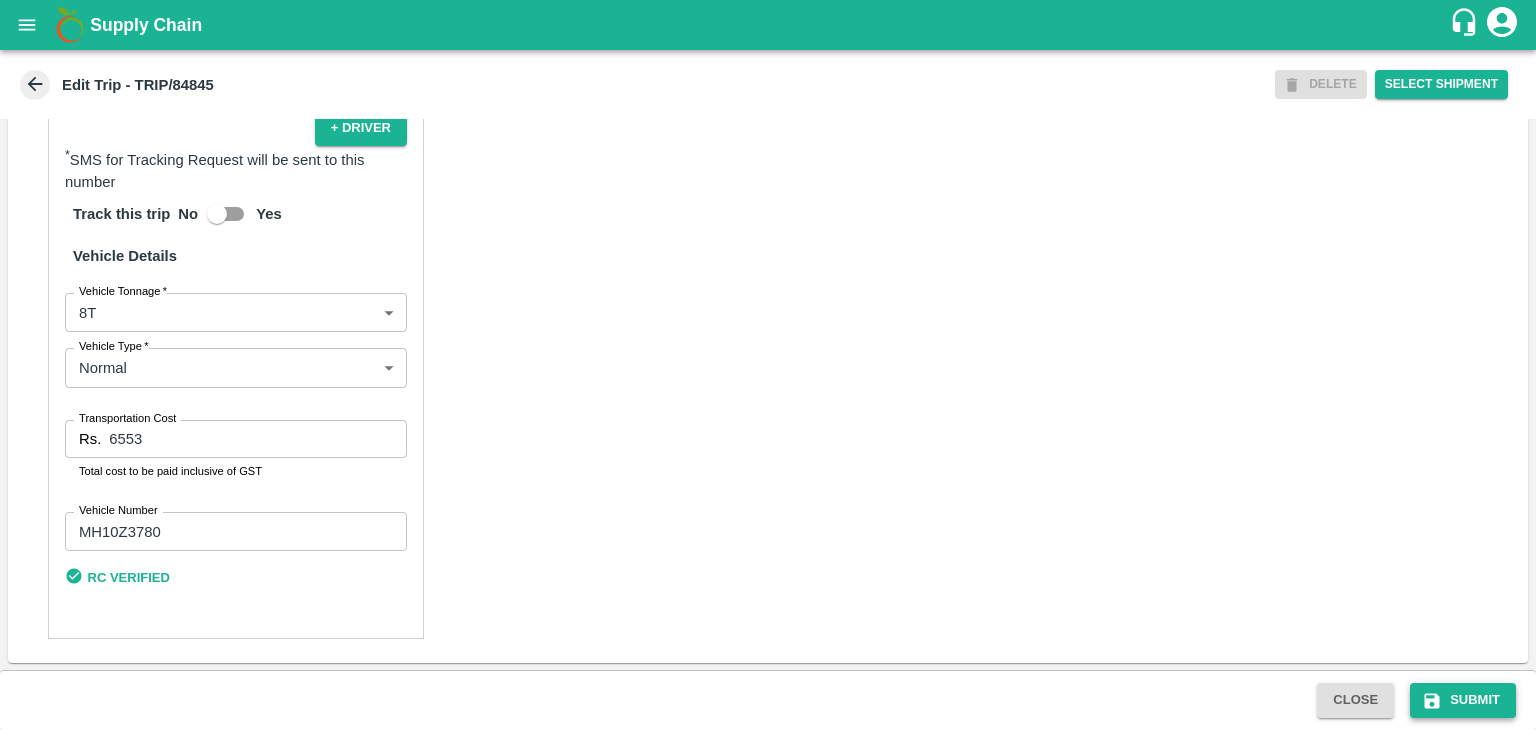 click on "Submit" at bounding box center [1463, 700] 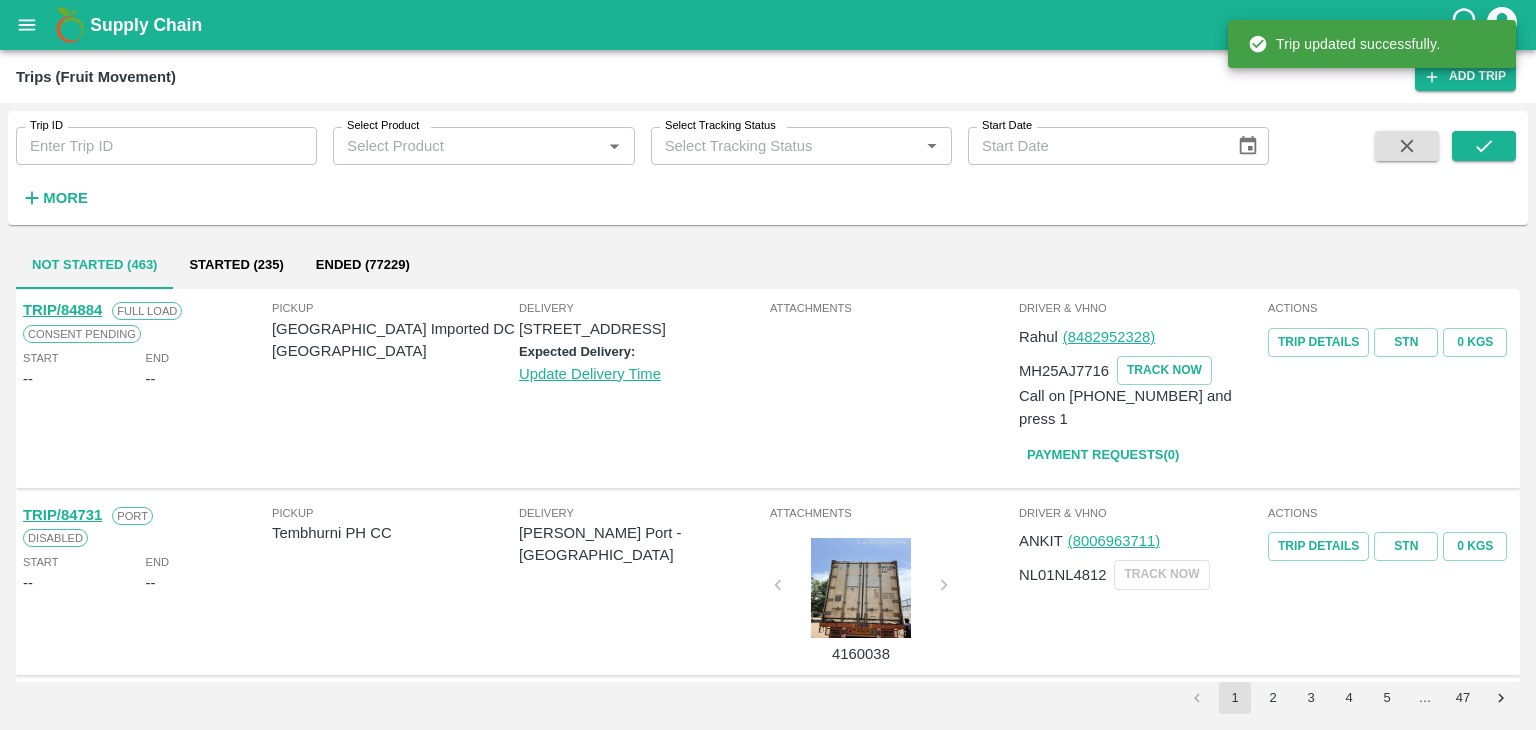 click on "Trip ID" at bounding box center (166, 146) 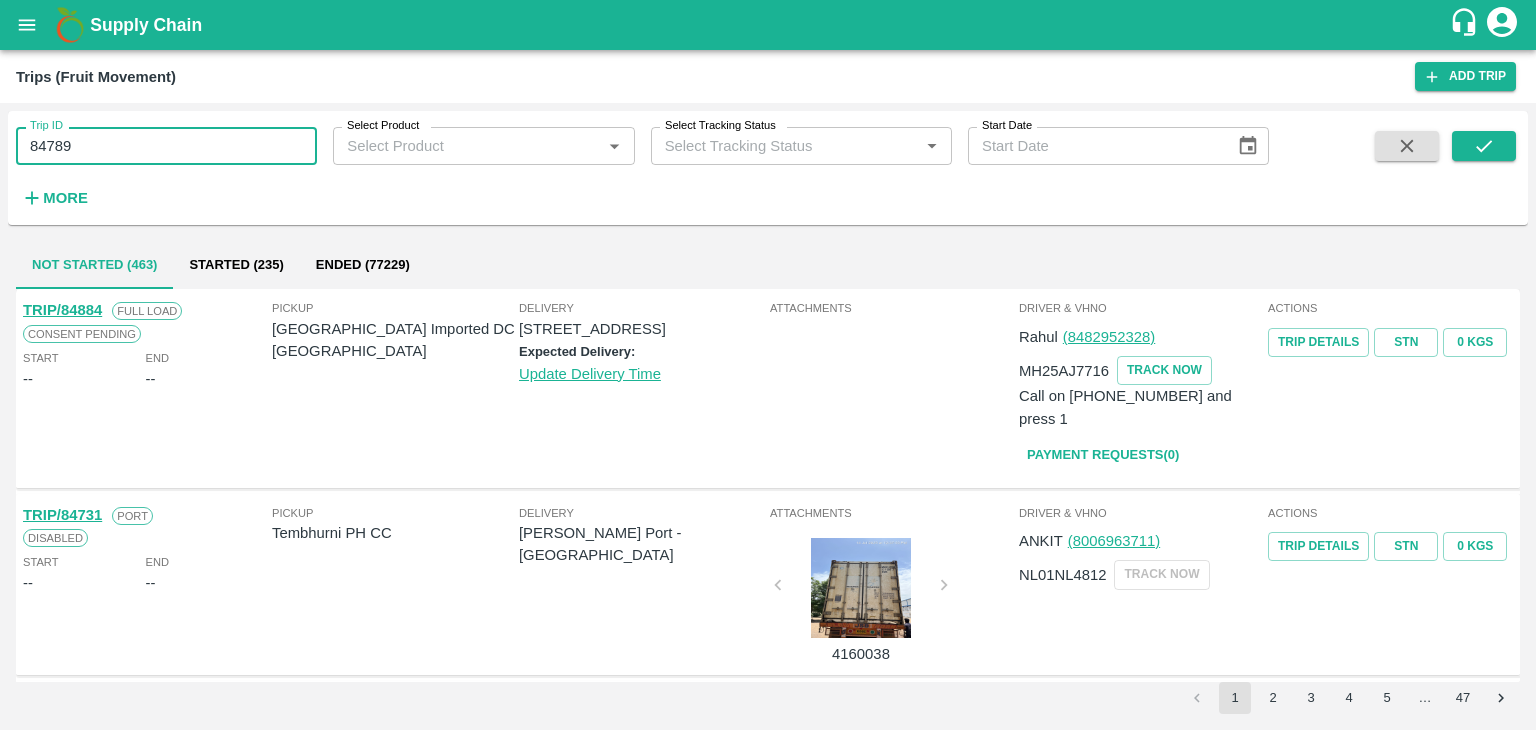type on "84789" 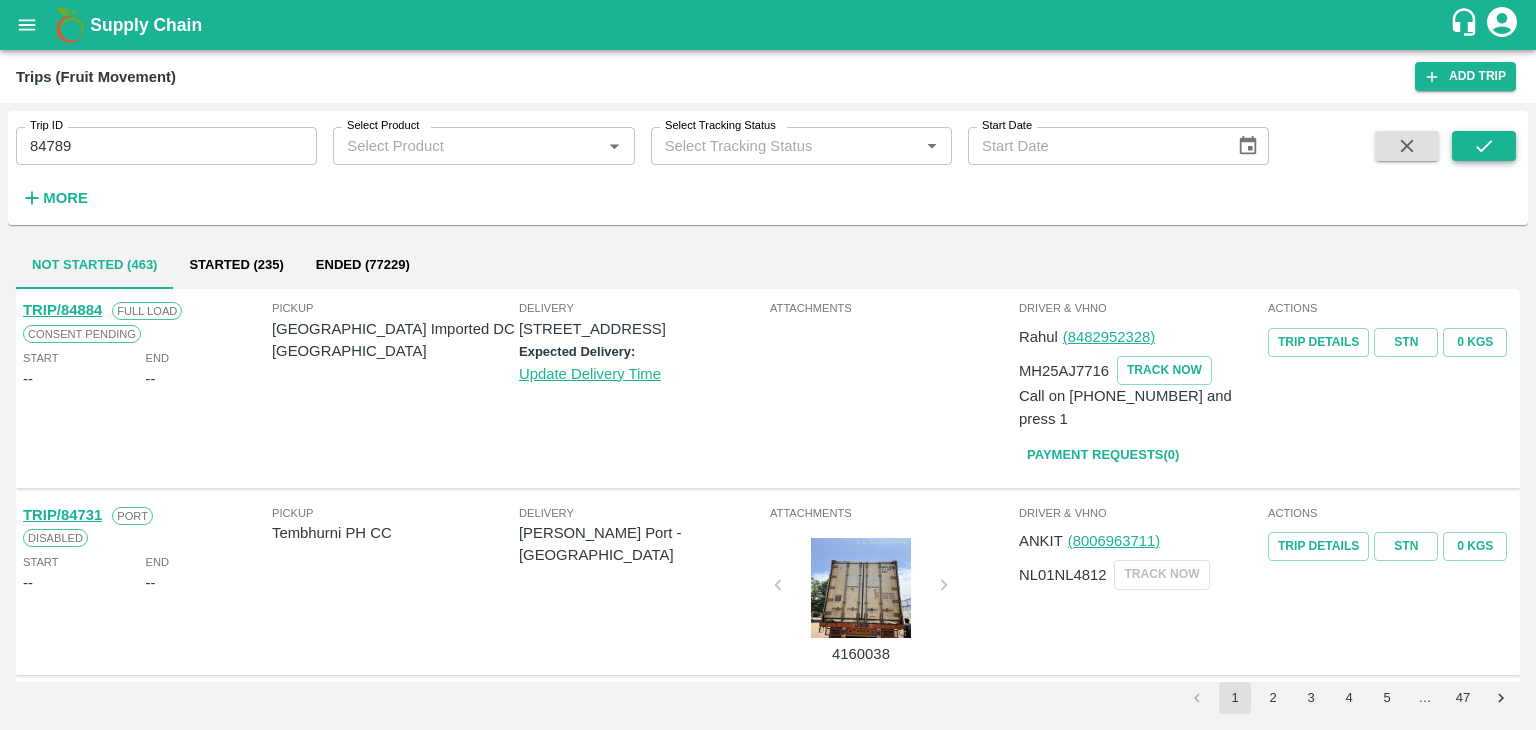 drag, startPoint x: 1518, startPoint y: 148, endPoint x: 1501, endPoint y: 151, distance: 17.262676 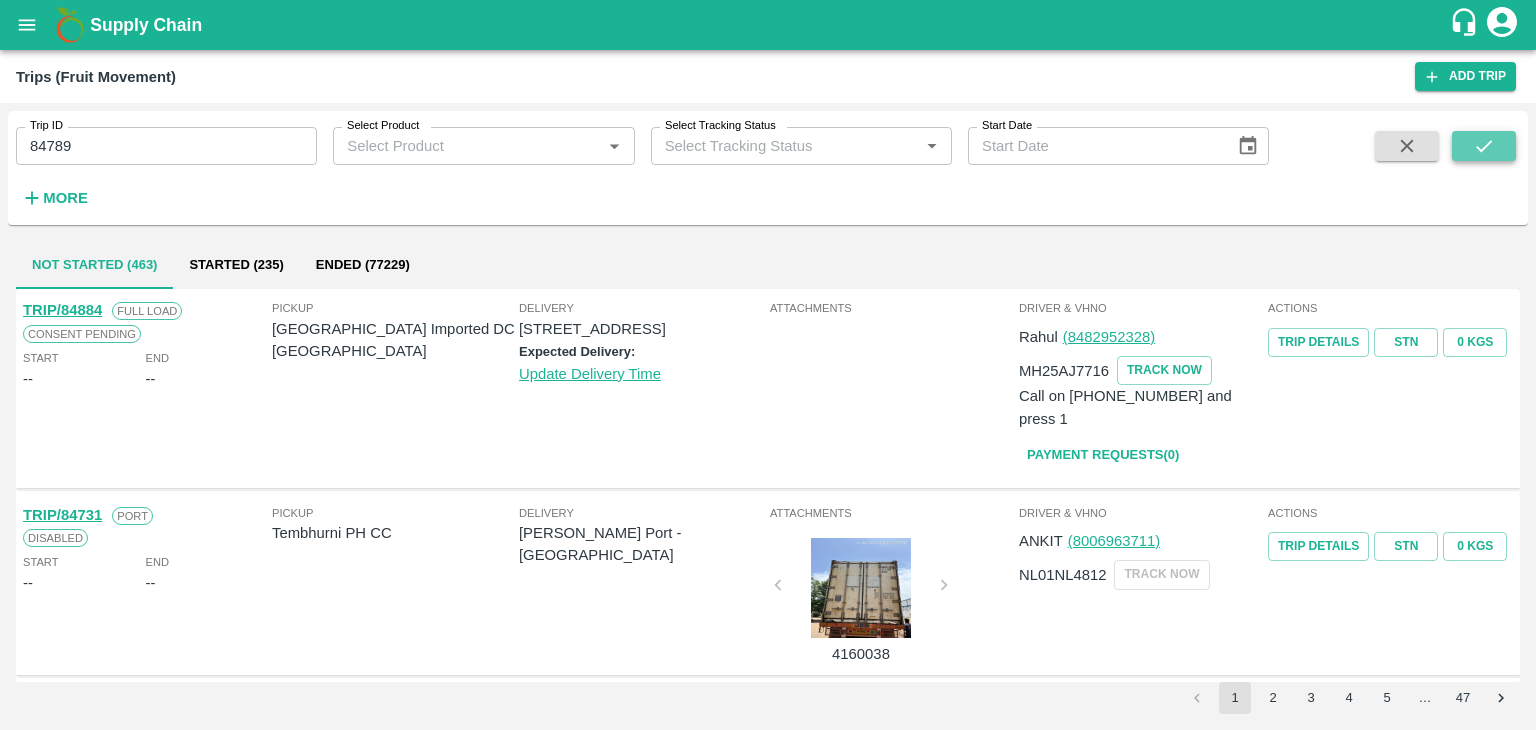 click at bounding box center (1484, 146) 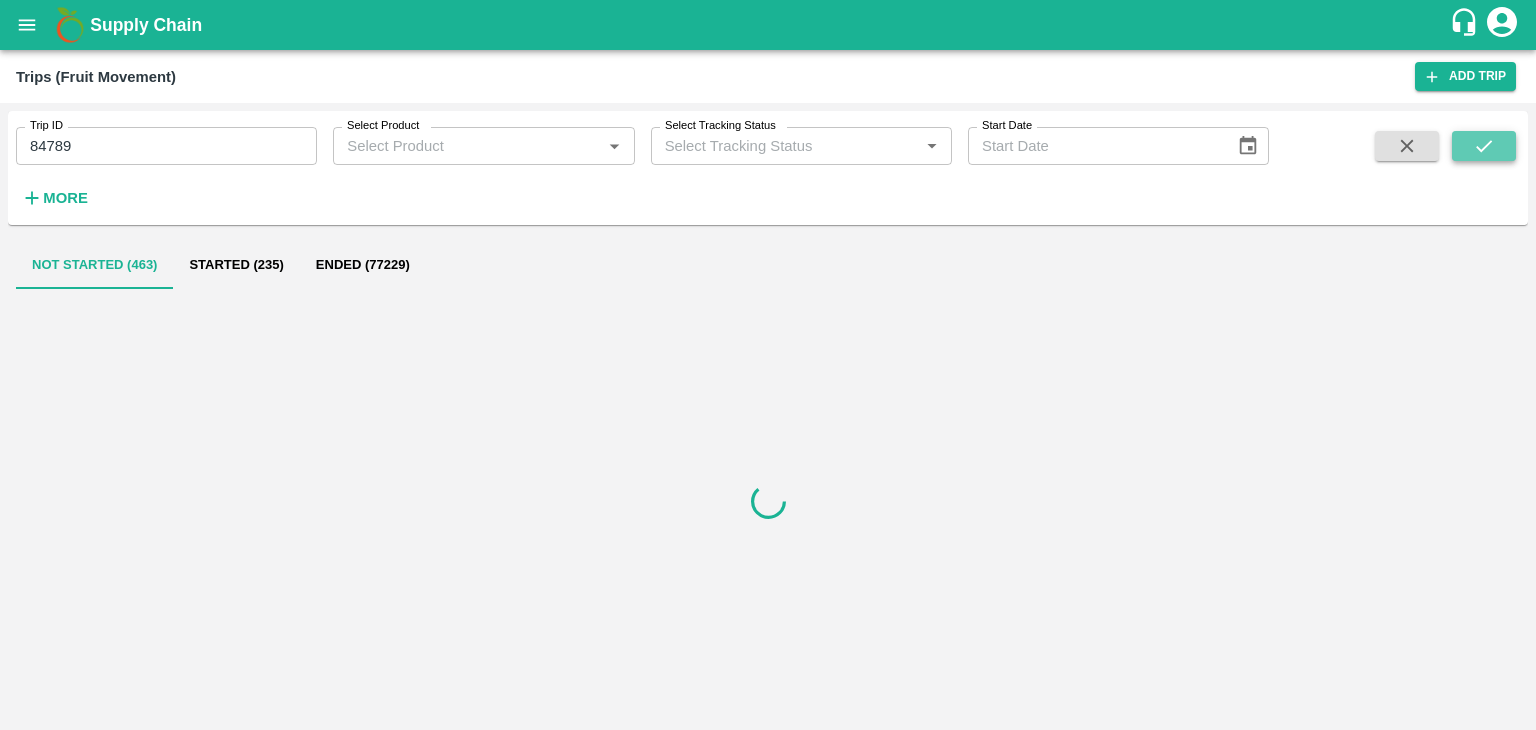 click at bounding box center [1484, 146] 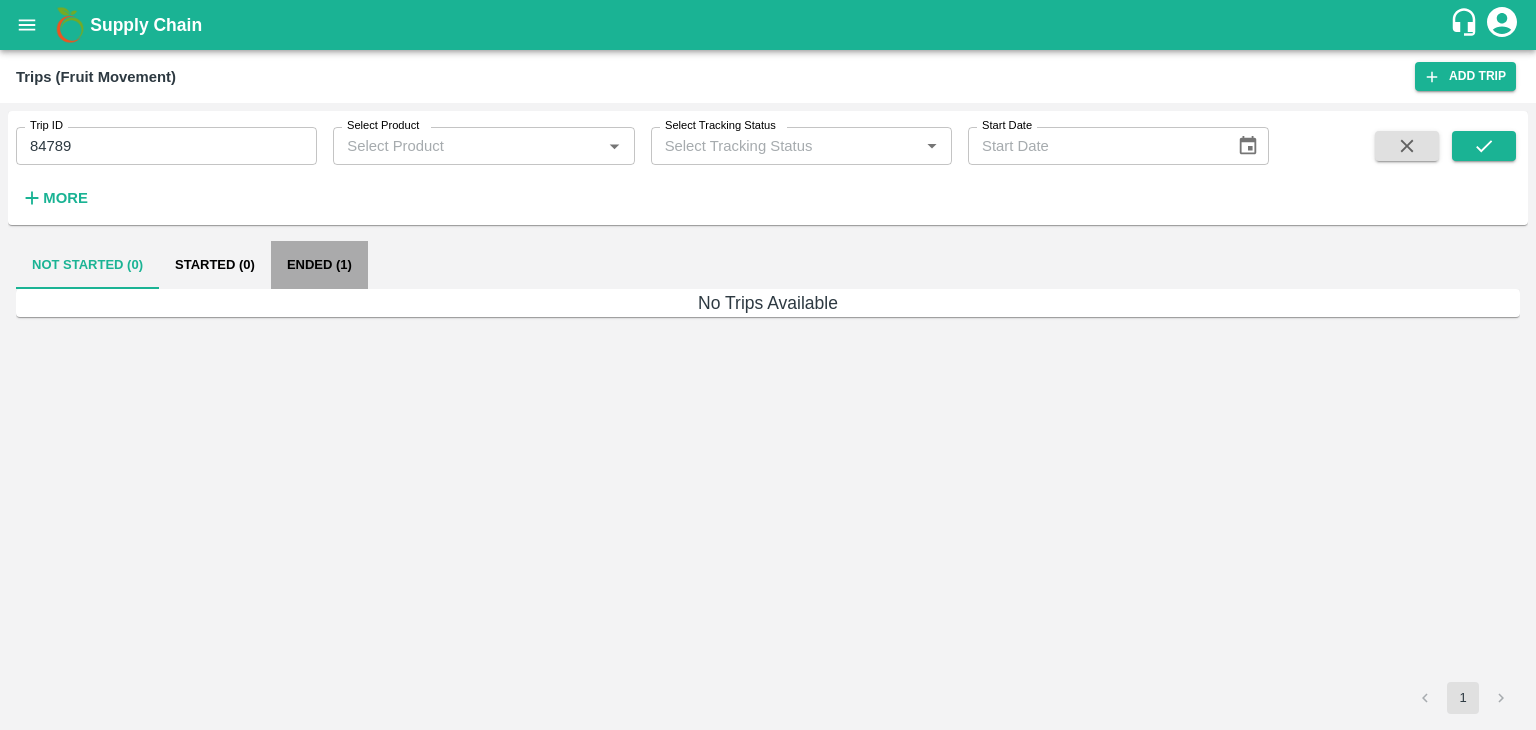 click on "Ended (1)" at bounding box center (319, 265) 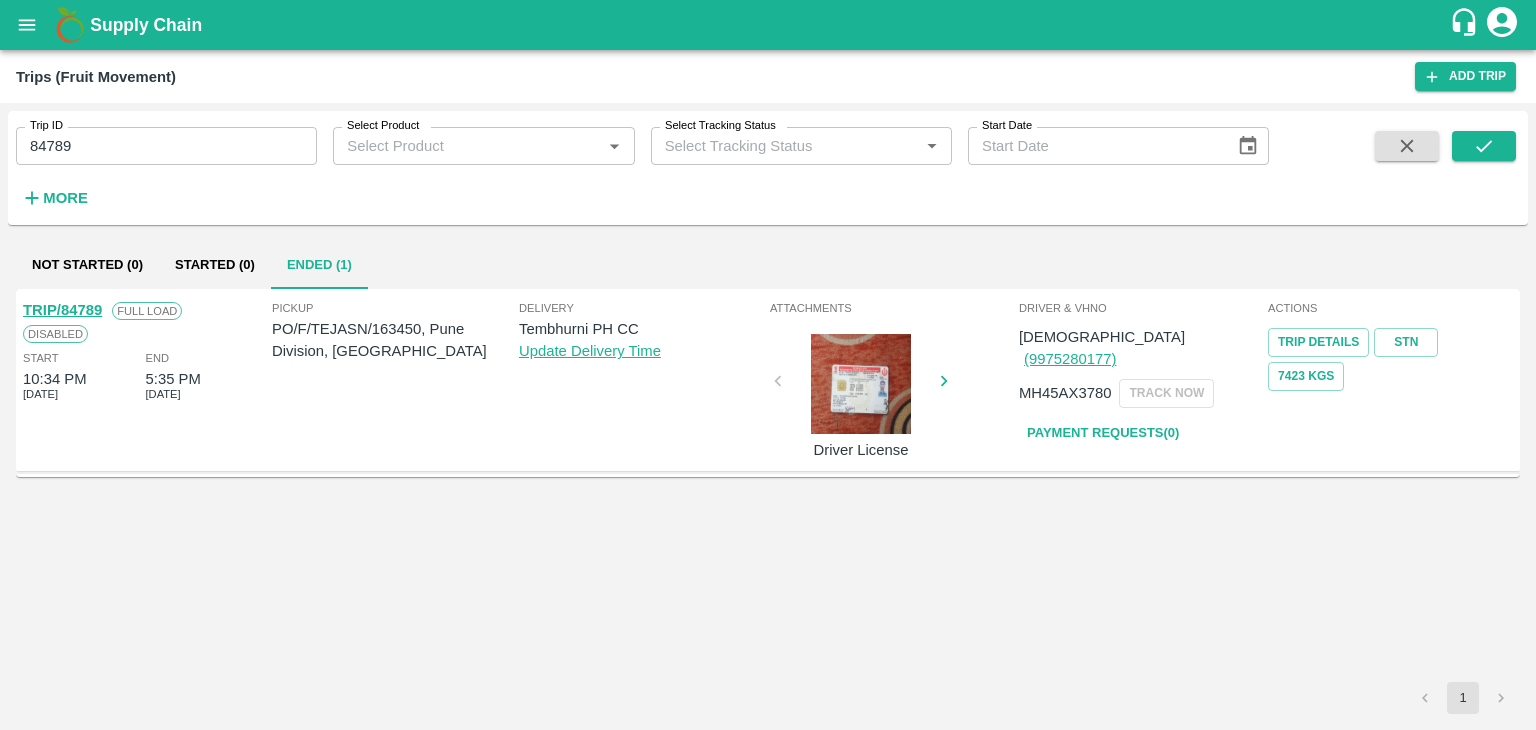 click on "TRIP/84789" at bounding box center [62, 310] 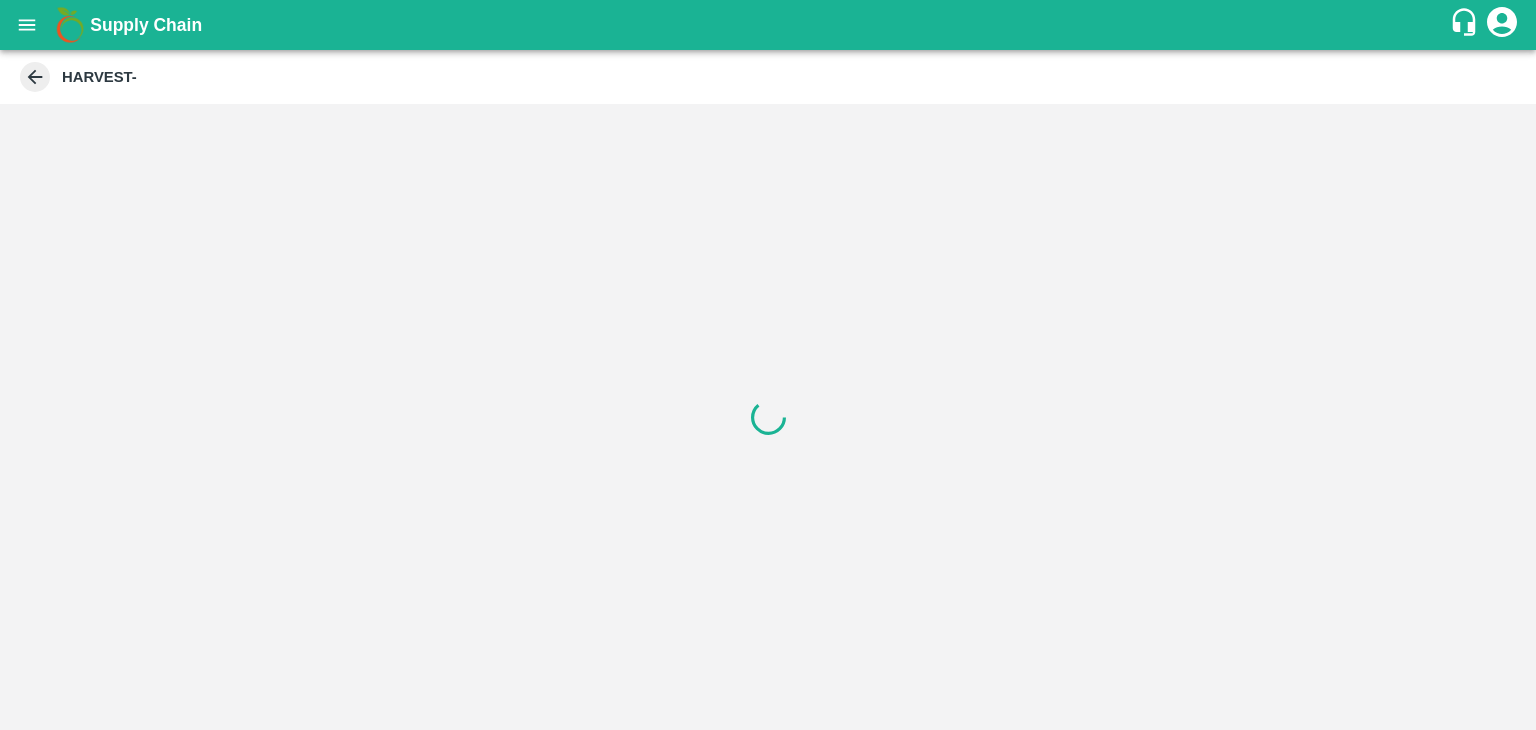 scroll, scrollTop: 0, scrollLeft: 0, axis: both 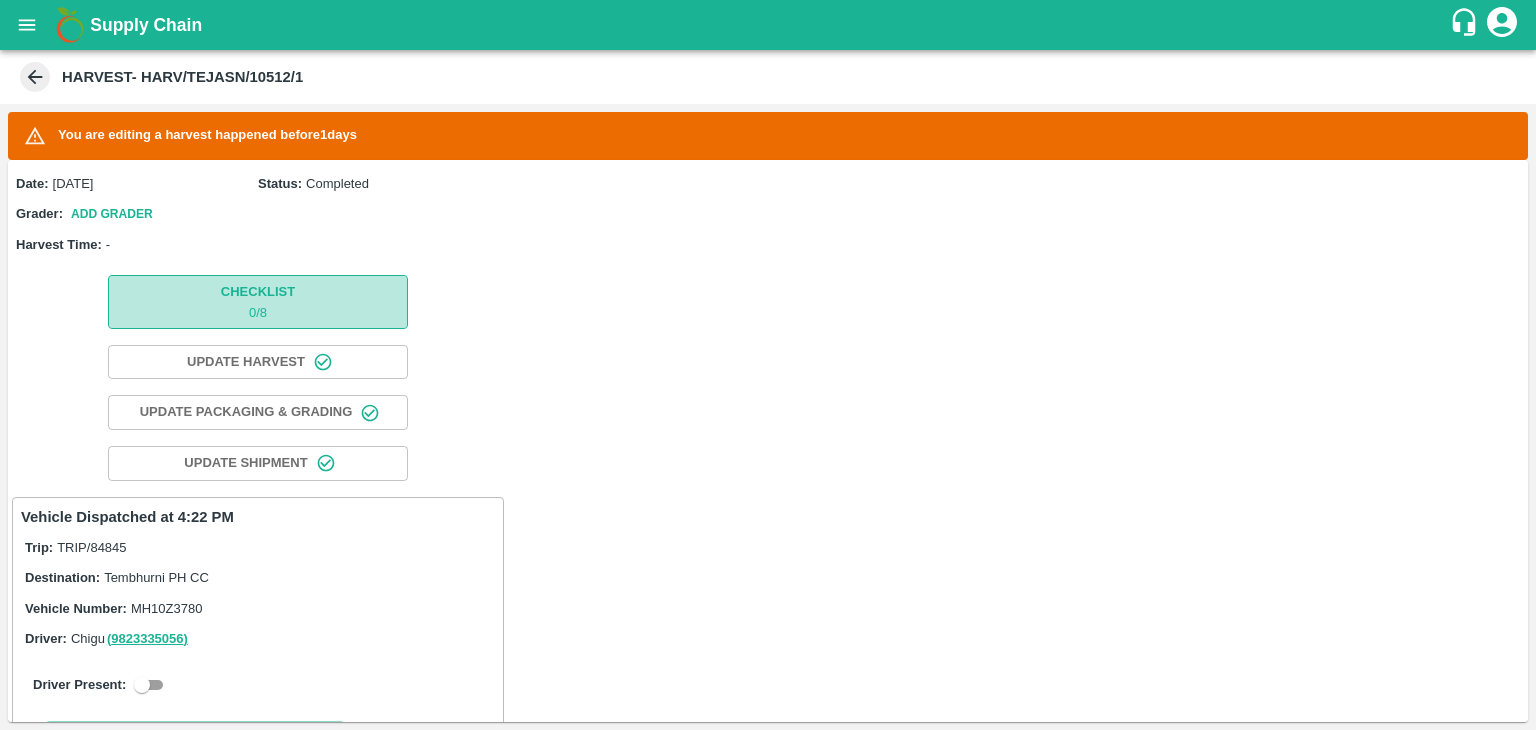 click on "Checklist 0 /  8" at bounding box center (258, 301) 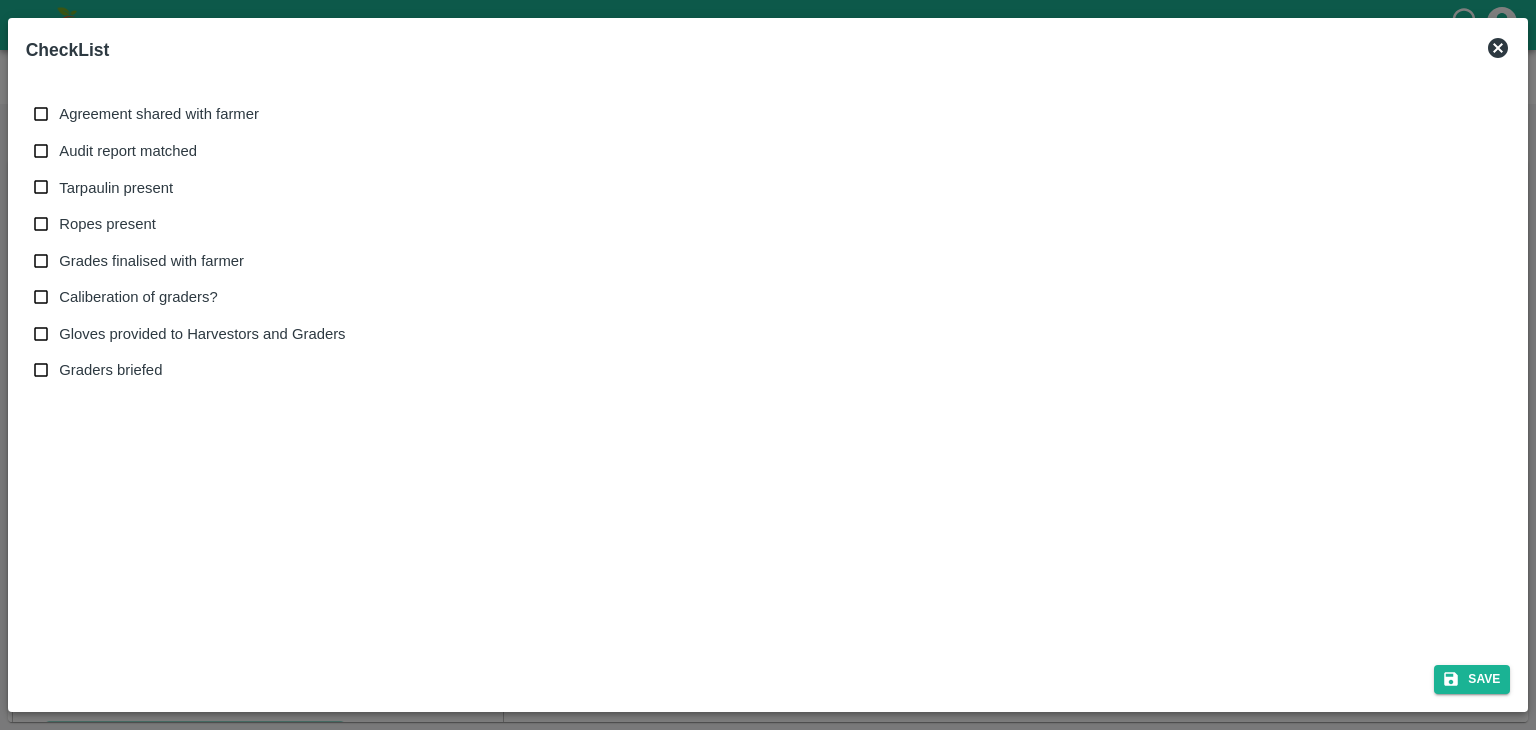 click on "Agreement shared with farmer" at bounding box center [184, 114] 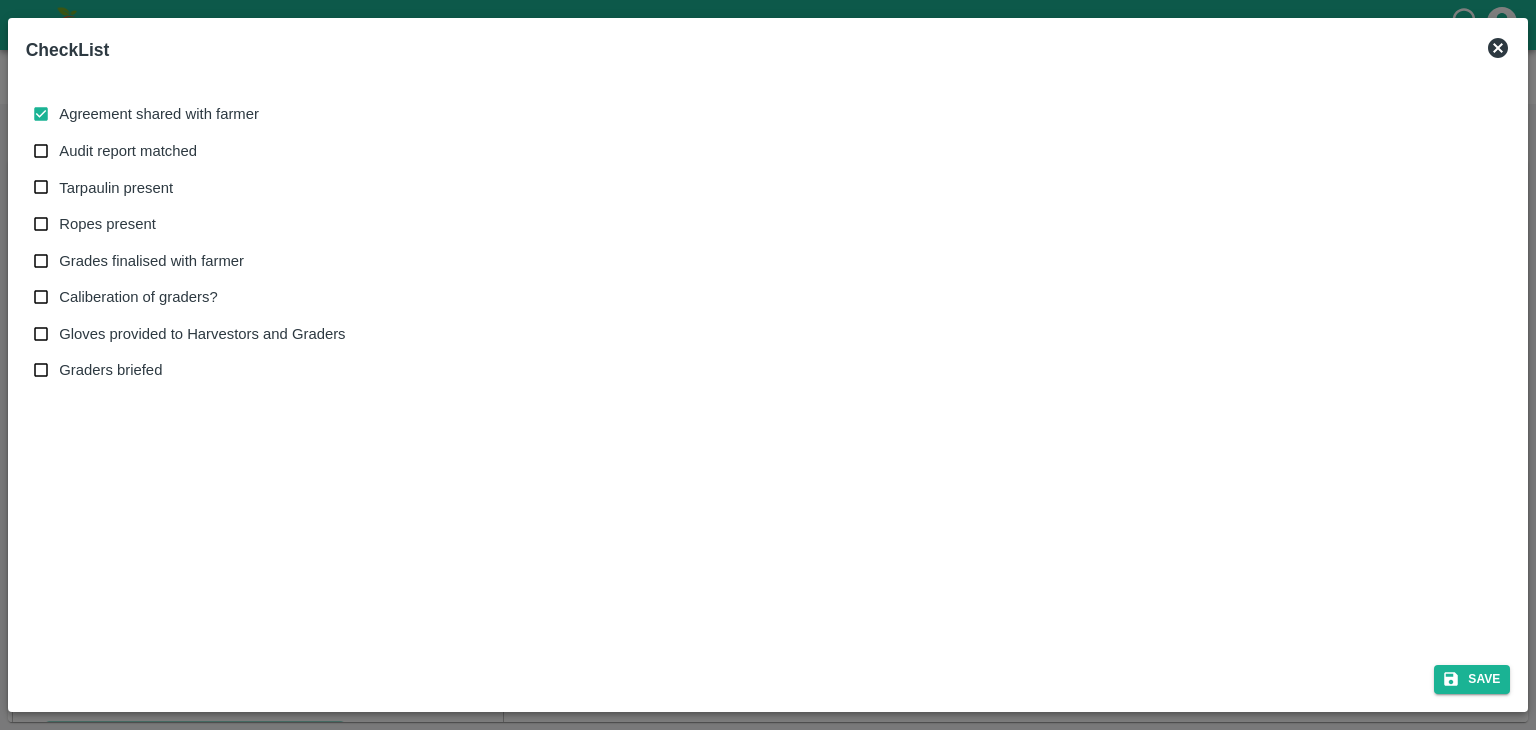 click on "Audit report matched" at bounding box center [184, 151] 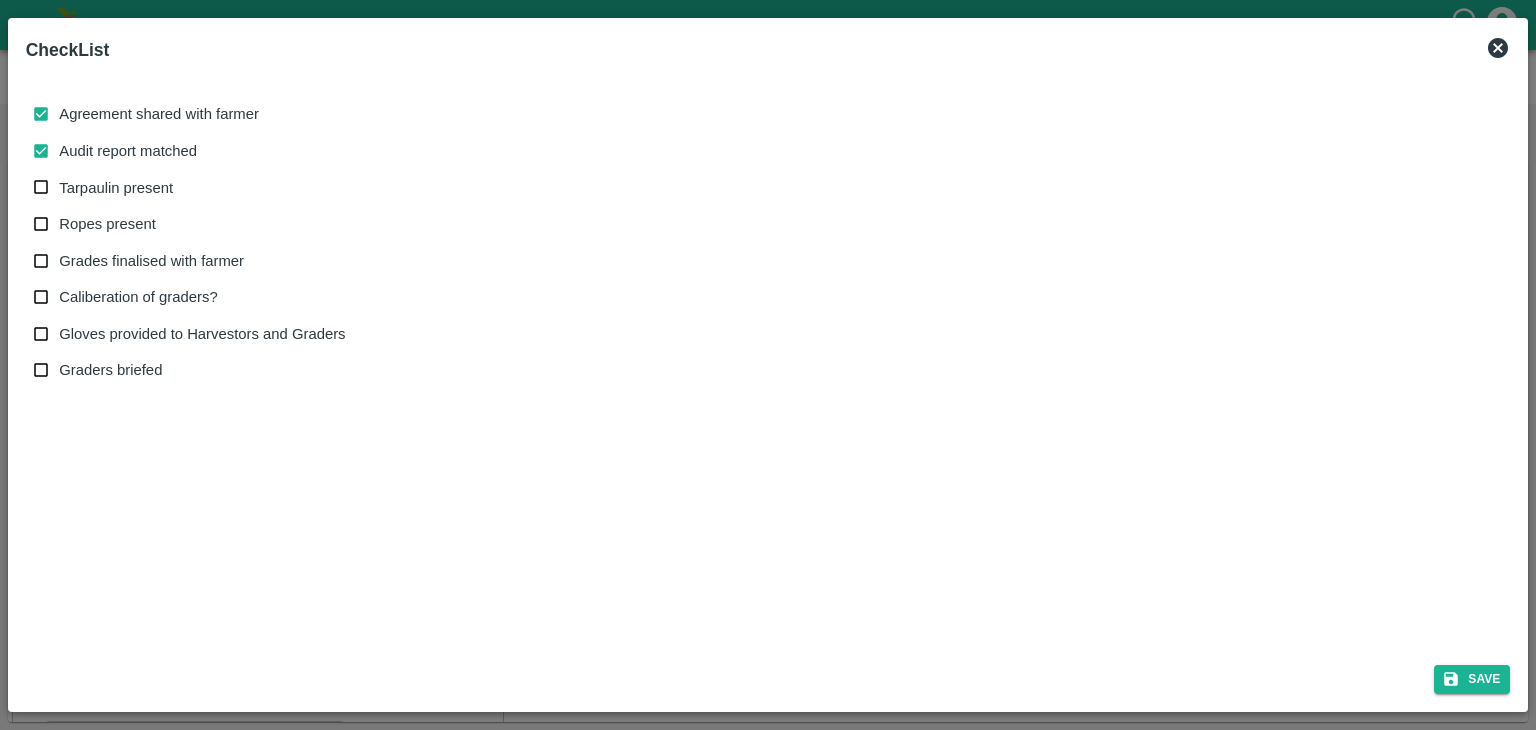 click on "Tarpaulin present" at bounding box center (116, 188) 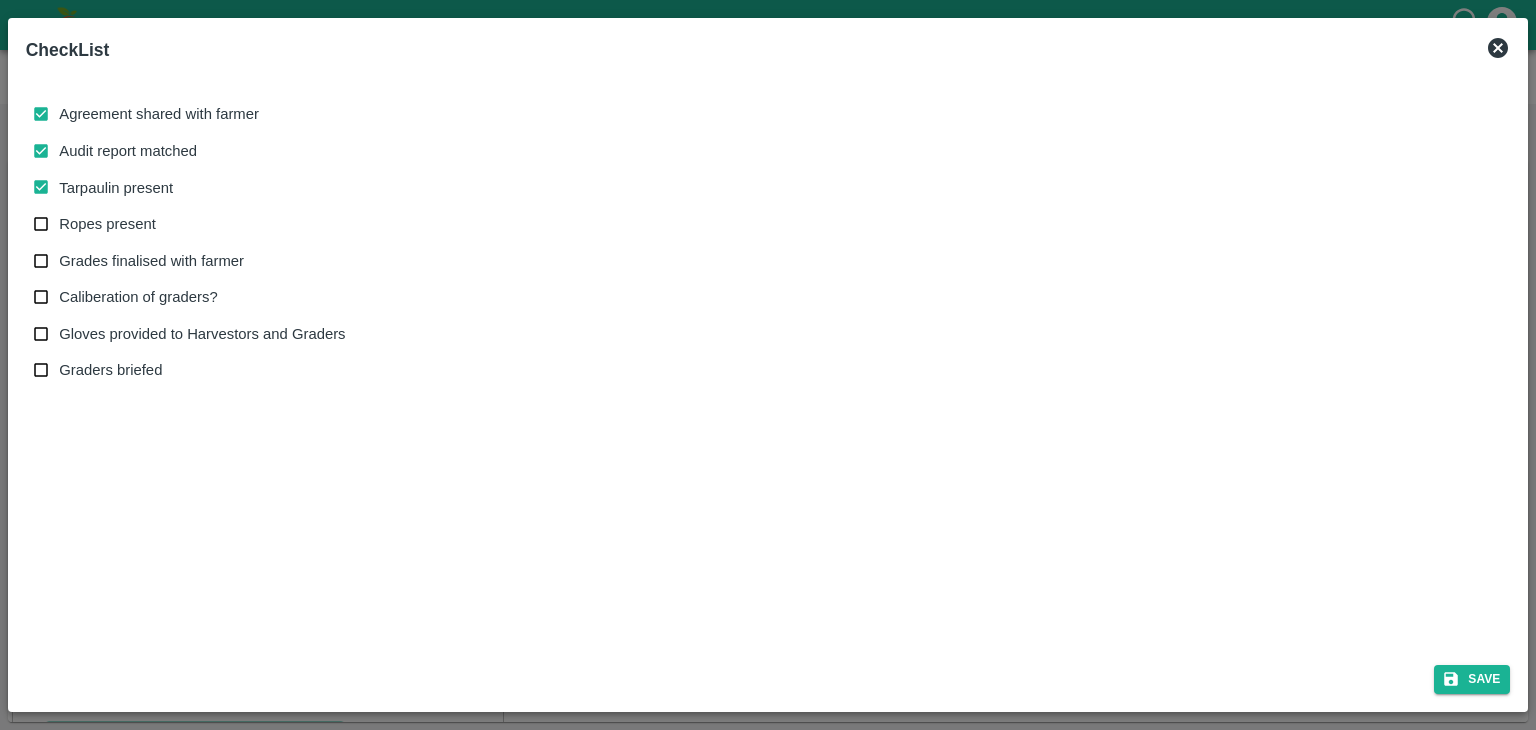 click on "Ropes present" at bounding box center [107, 224] 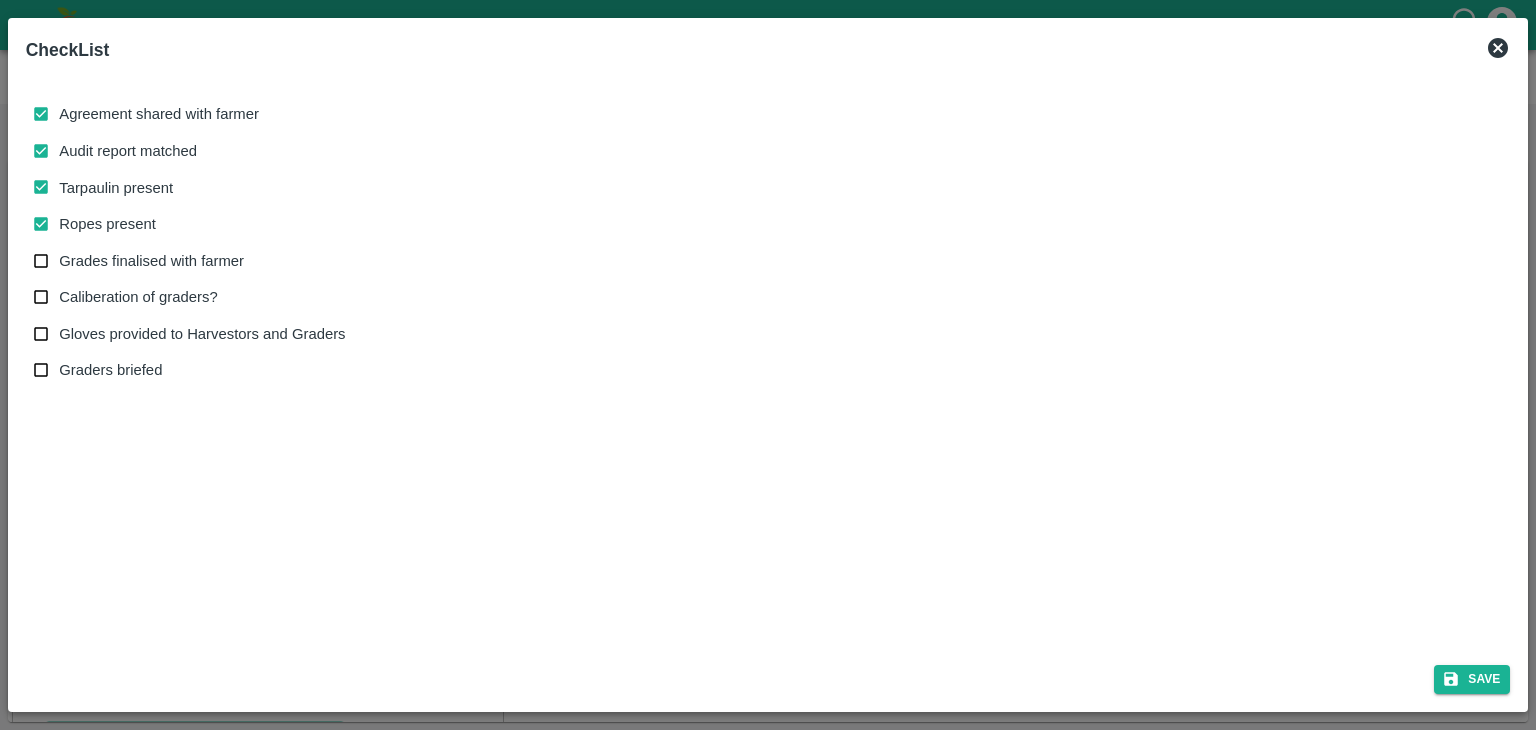 click on "Grades finalised with farmer" at bounding box center (151, 261) 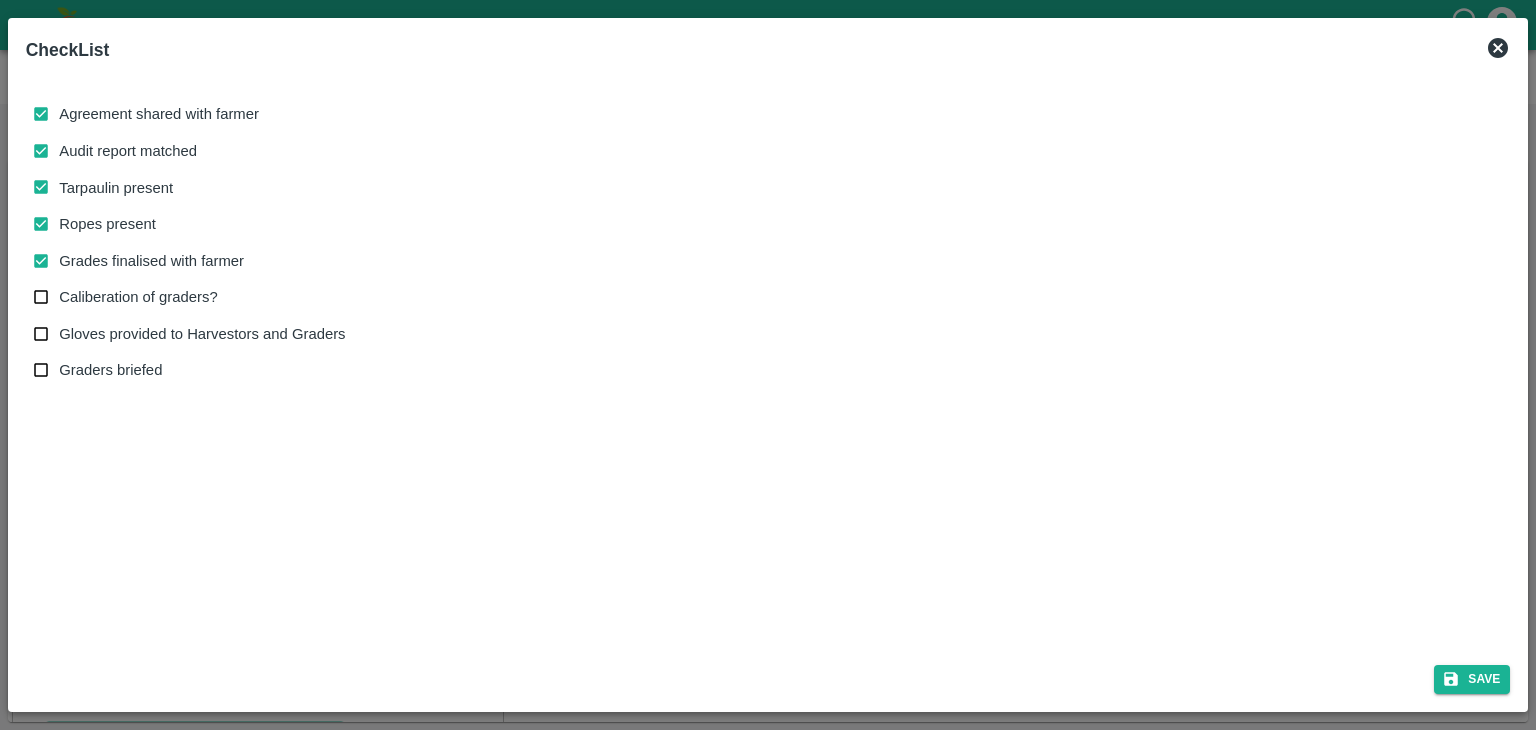 click on "Caliberation of graders?" at bounding box center [138, 297] 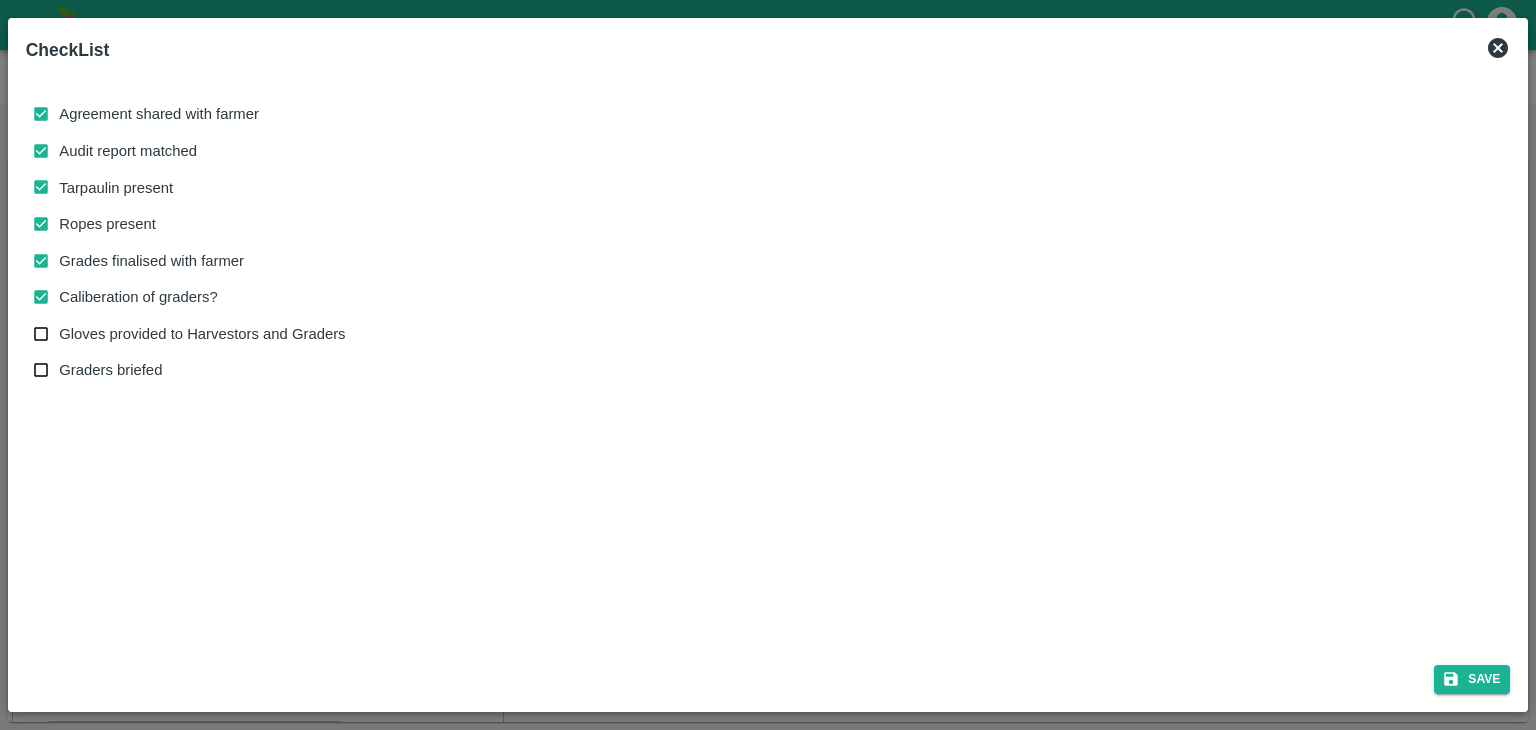 click on "Gloves provided to Harvestors and Graders" at bounding box center [202, 334] 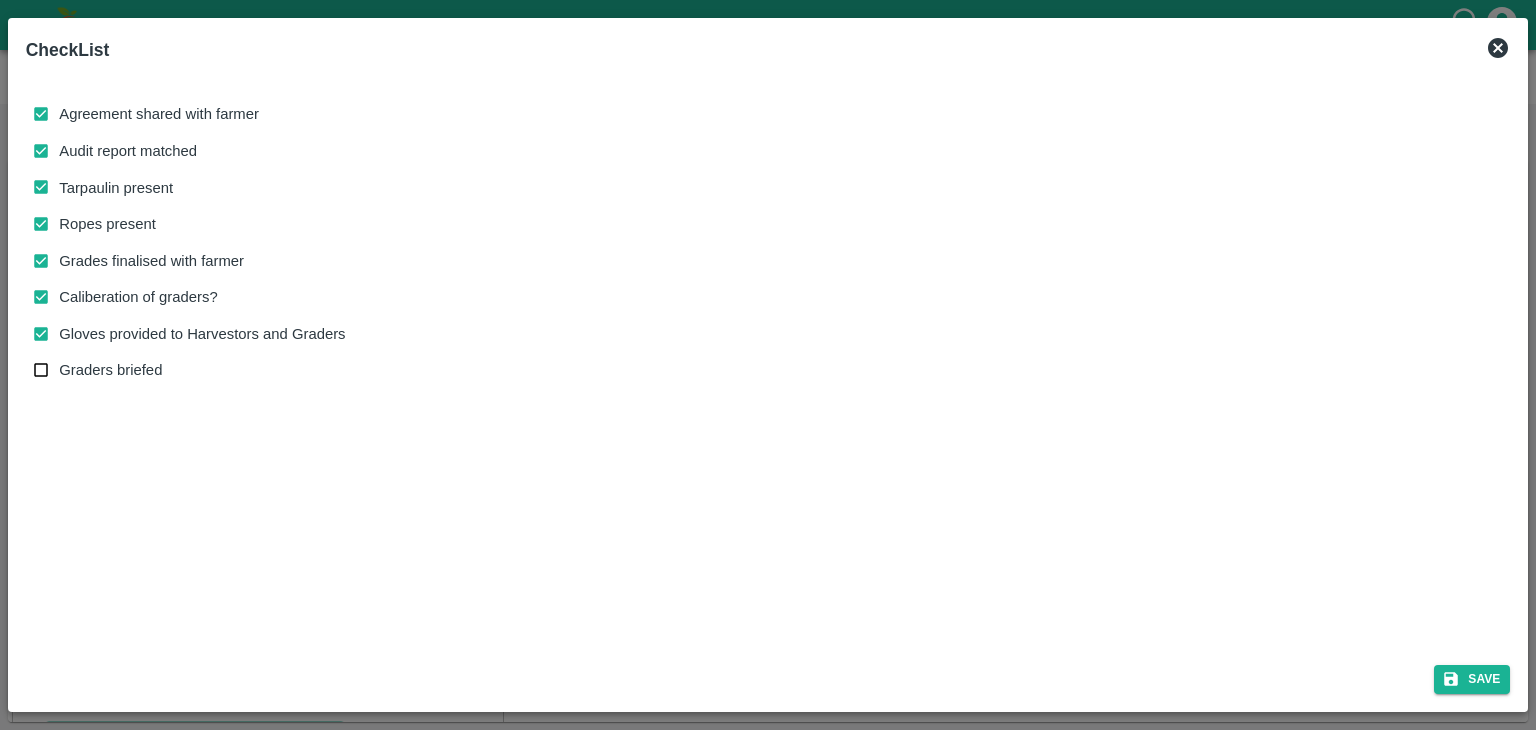 click on "Graders briefed" at bounding box center (110, 370) 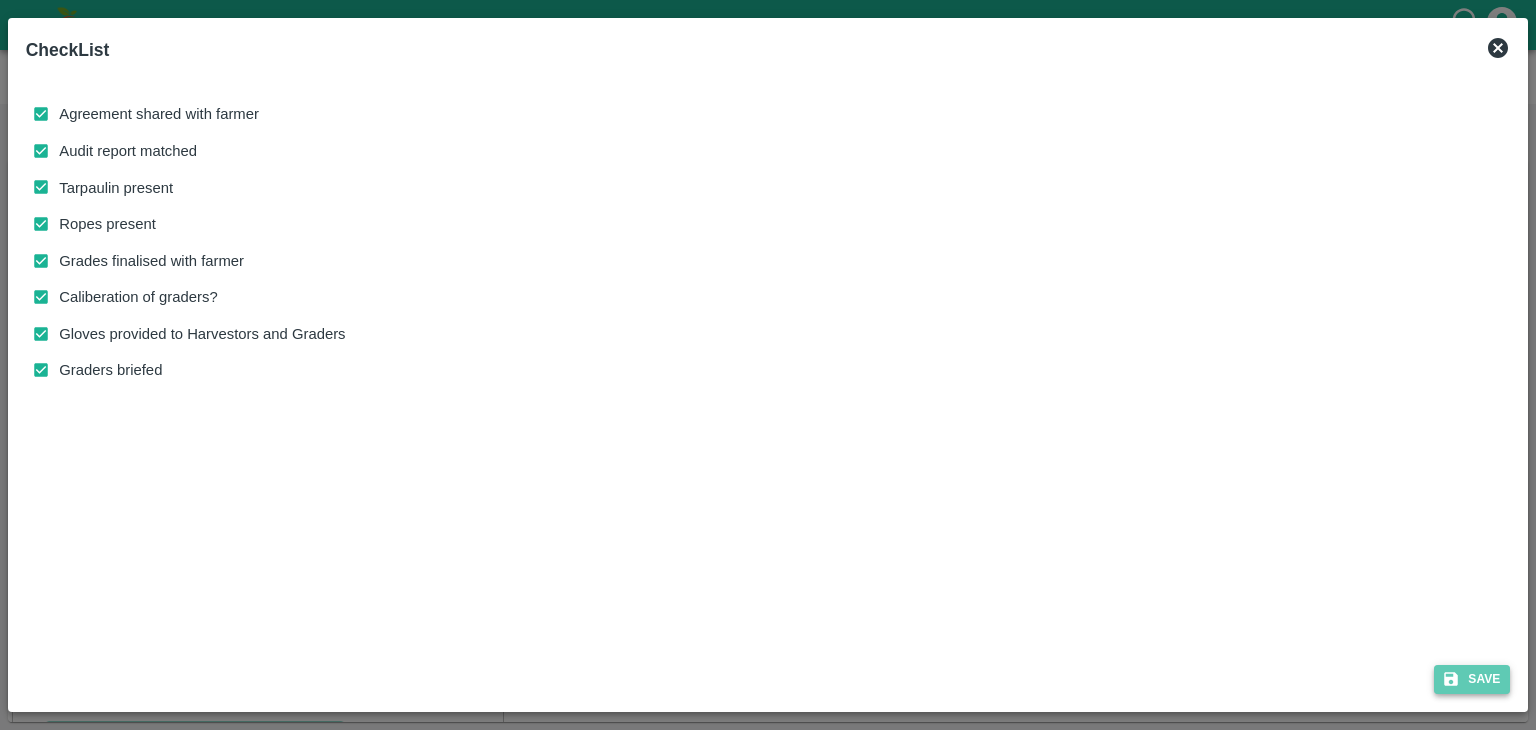click on "Save" at bounding box center [1472, 679] 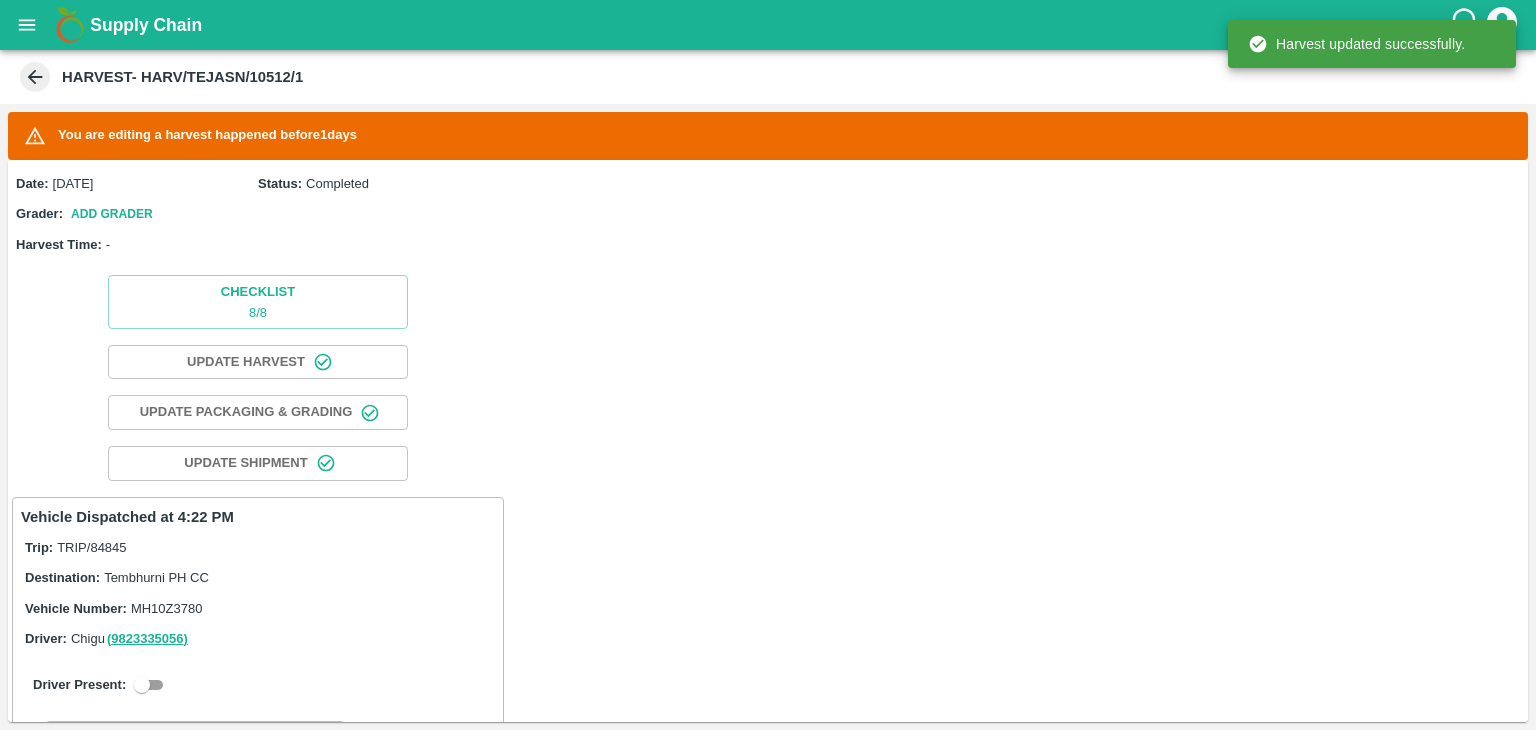 scroll, scrollTop: 380, scrollLeft: 0, axis: vertical 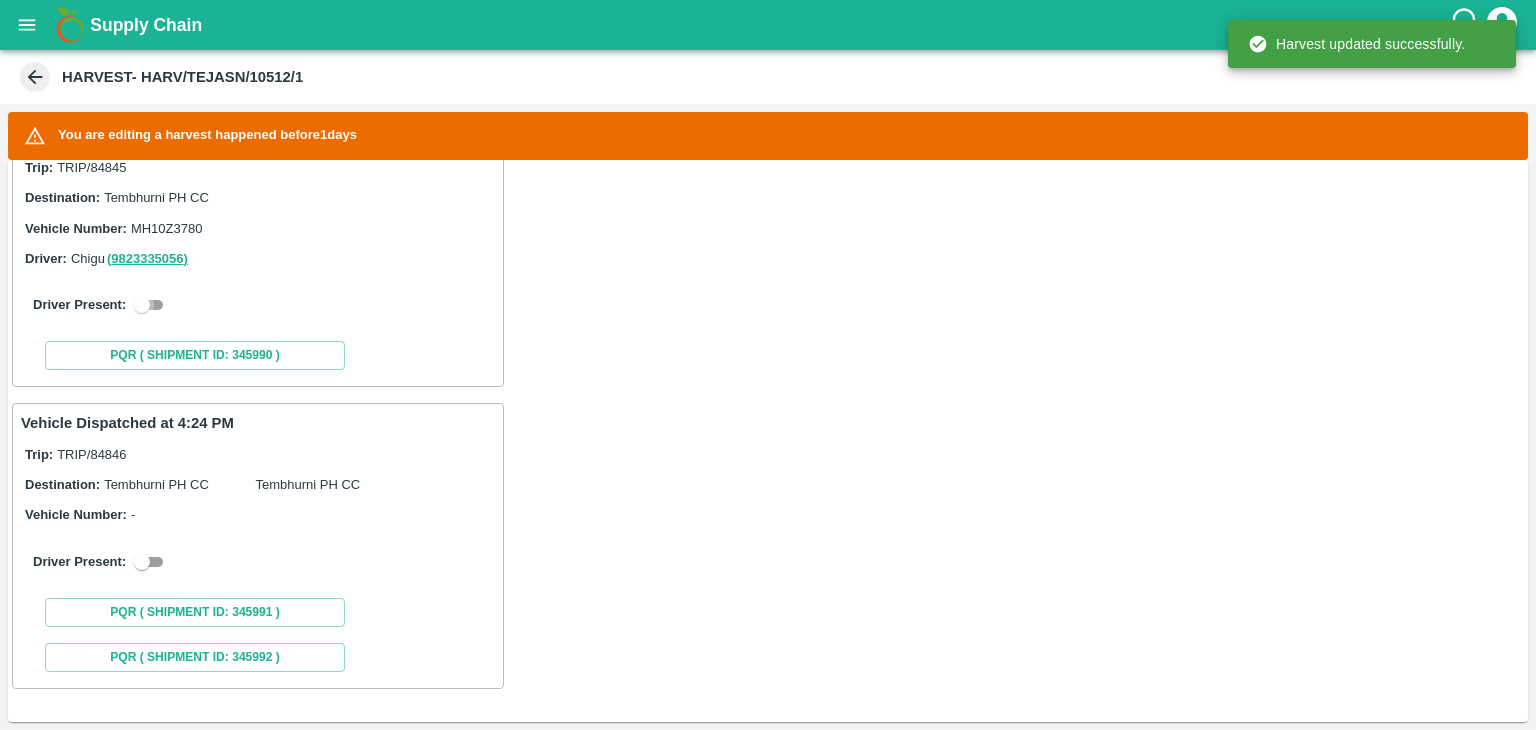 click at bounding box center [142, 305] 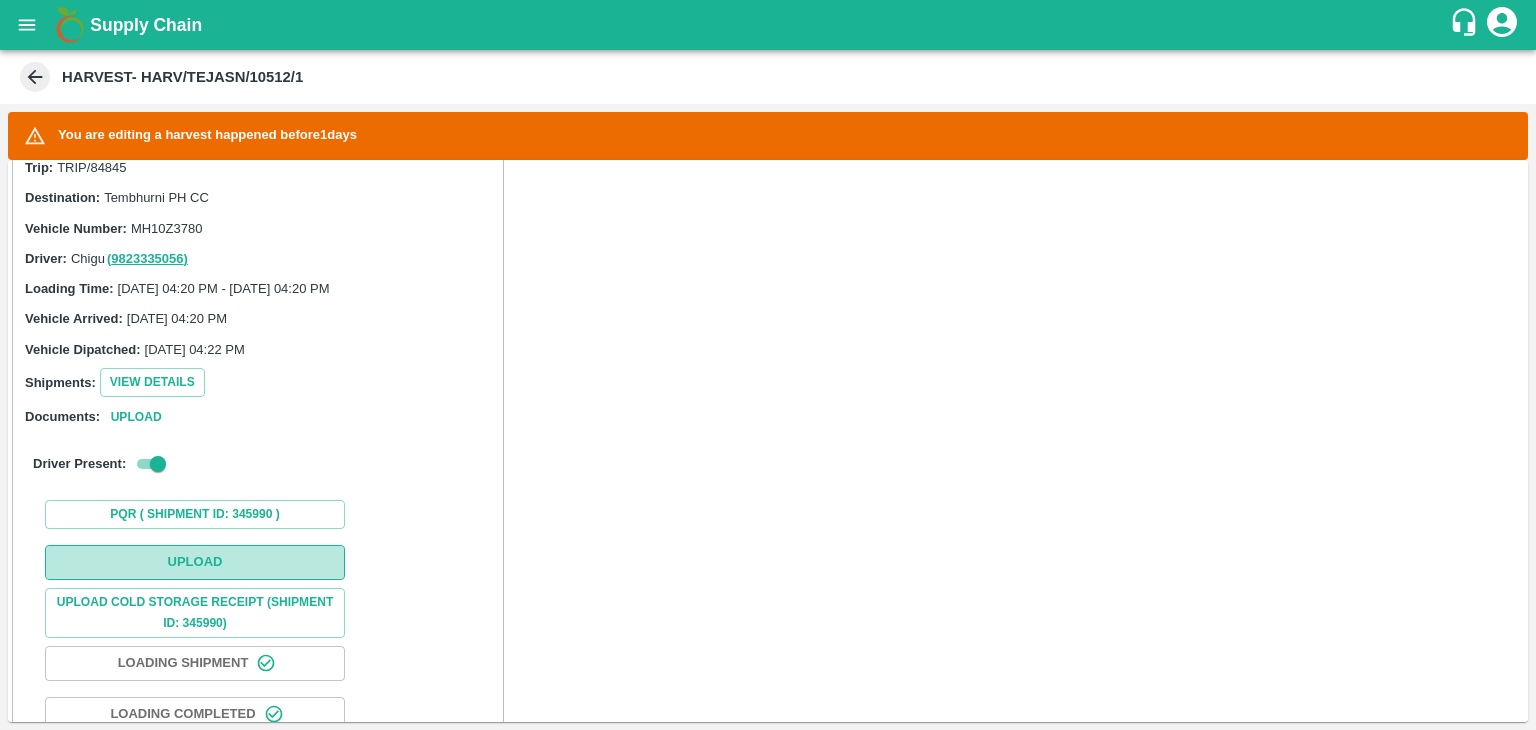 click on "Upload" at bounding box center (195, 562) 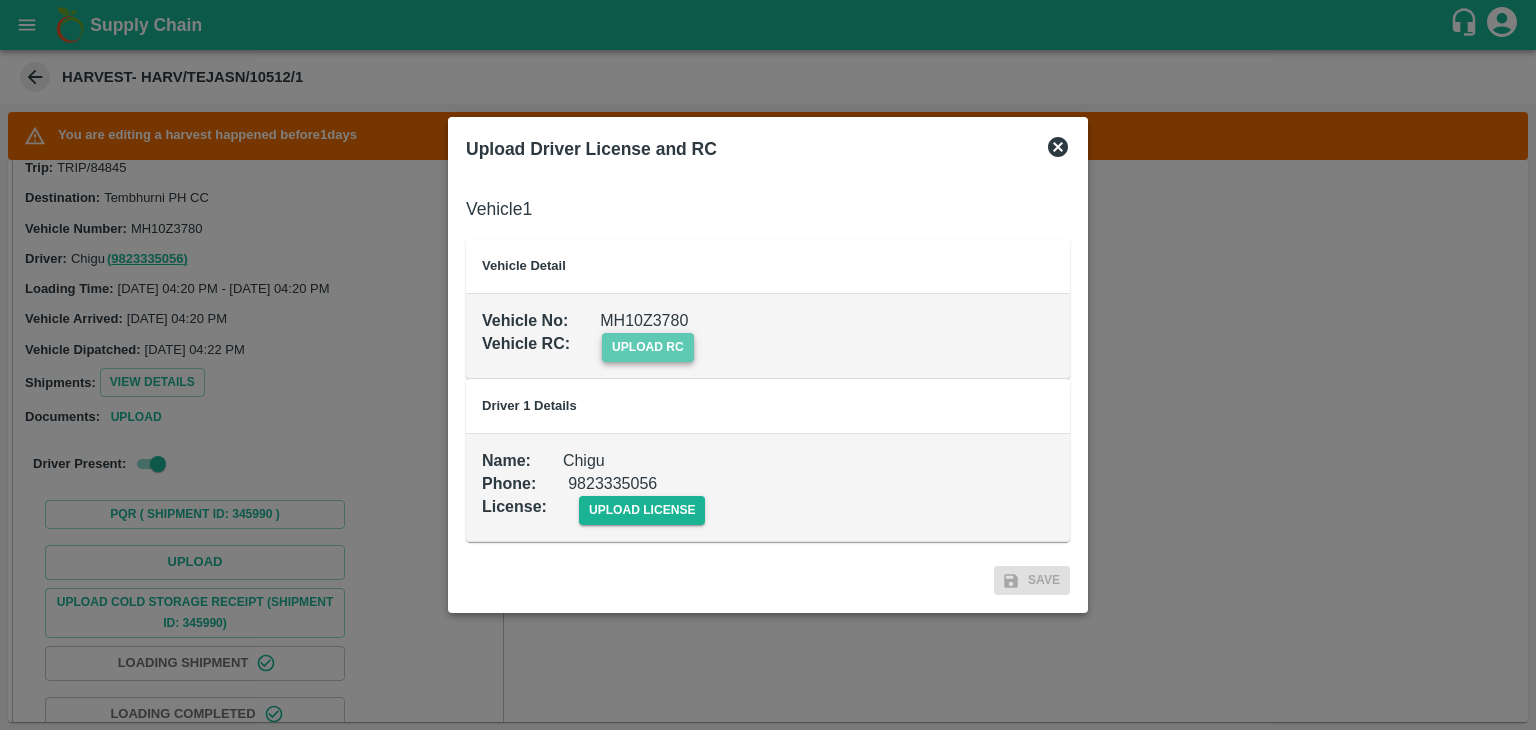 click on "upload rc" at bounding box center (648, 347) 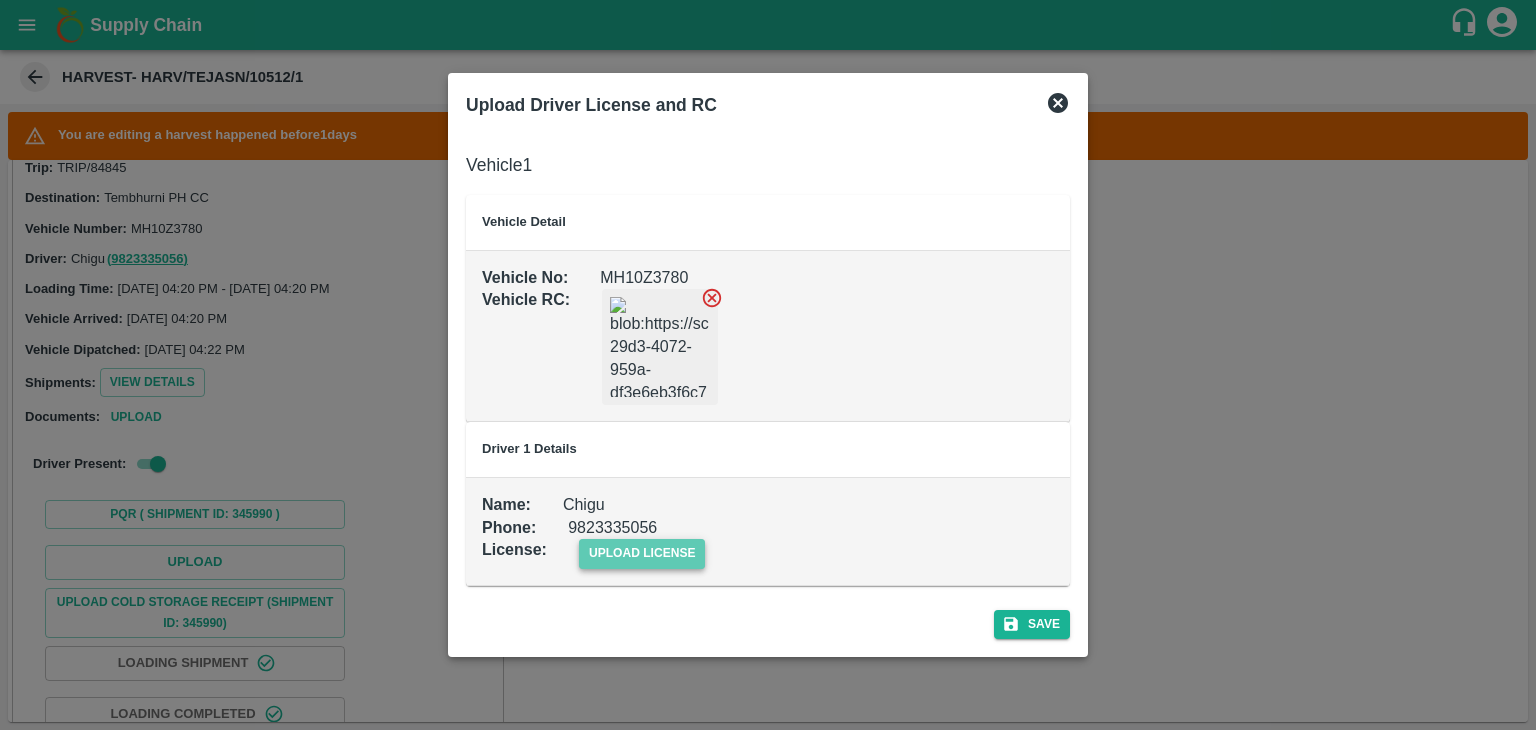 click on "upload license" at bounding box center [642, 553] 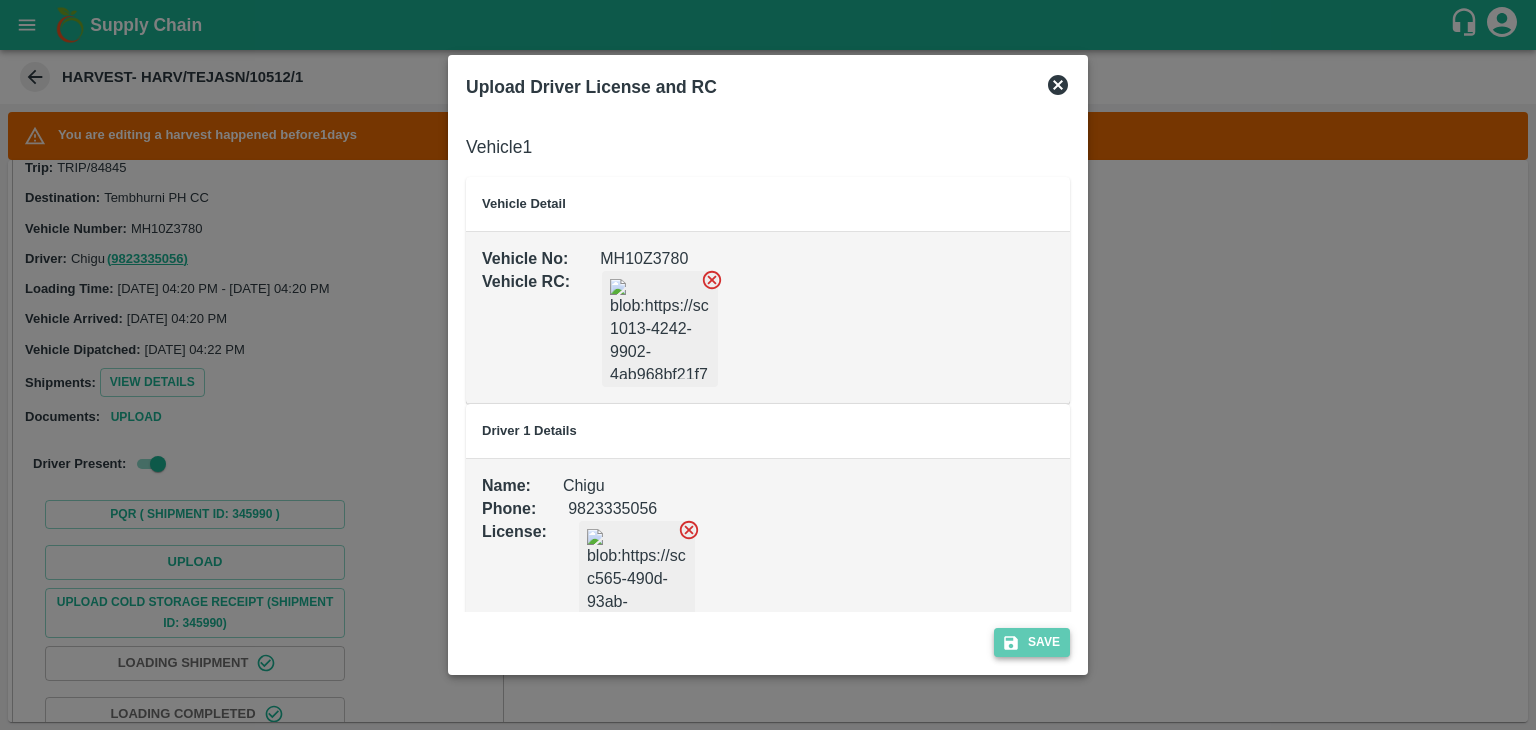 click on "Save" at bounding box center (1032, 642) 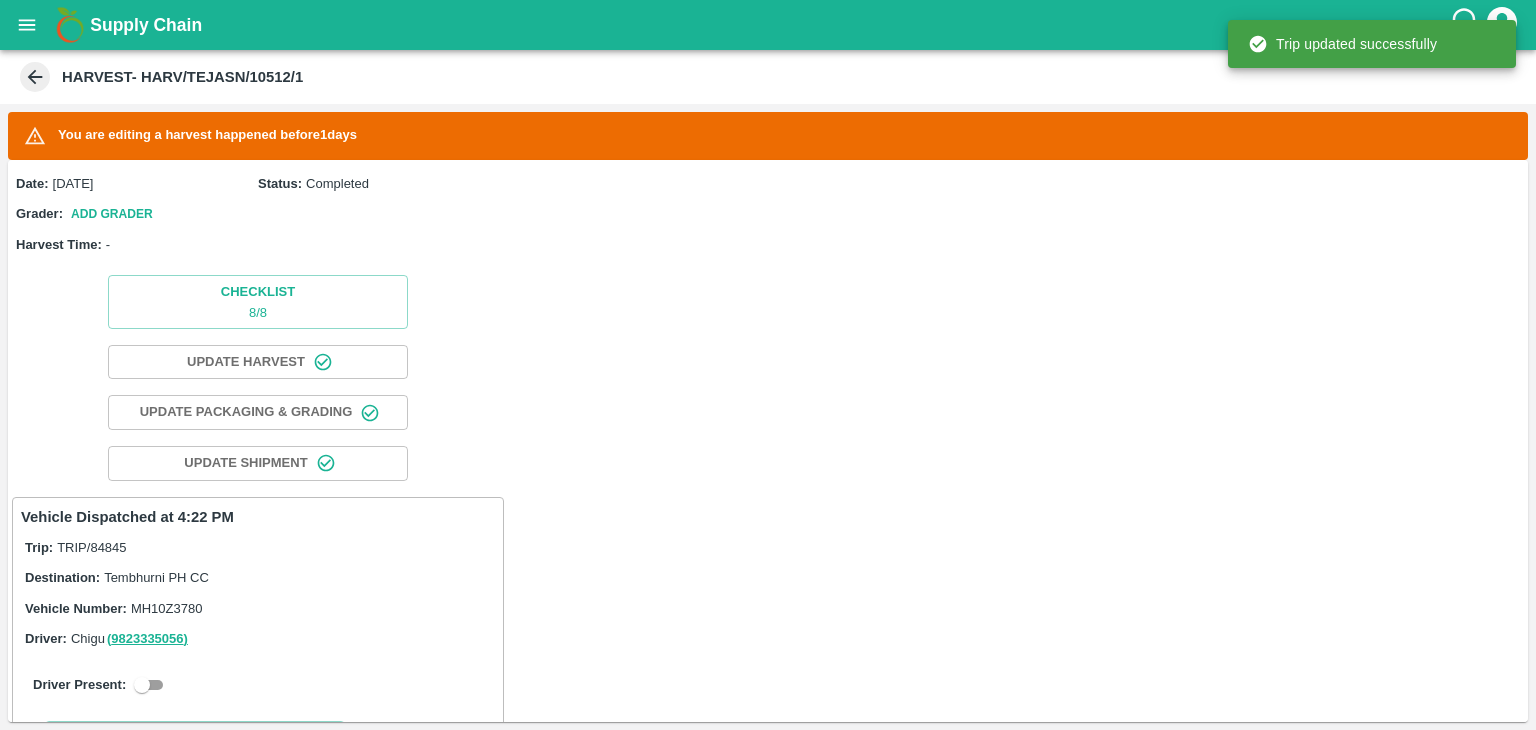 scroll, scrollTop: 380, scrollLeft: 0, axis: vertical 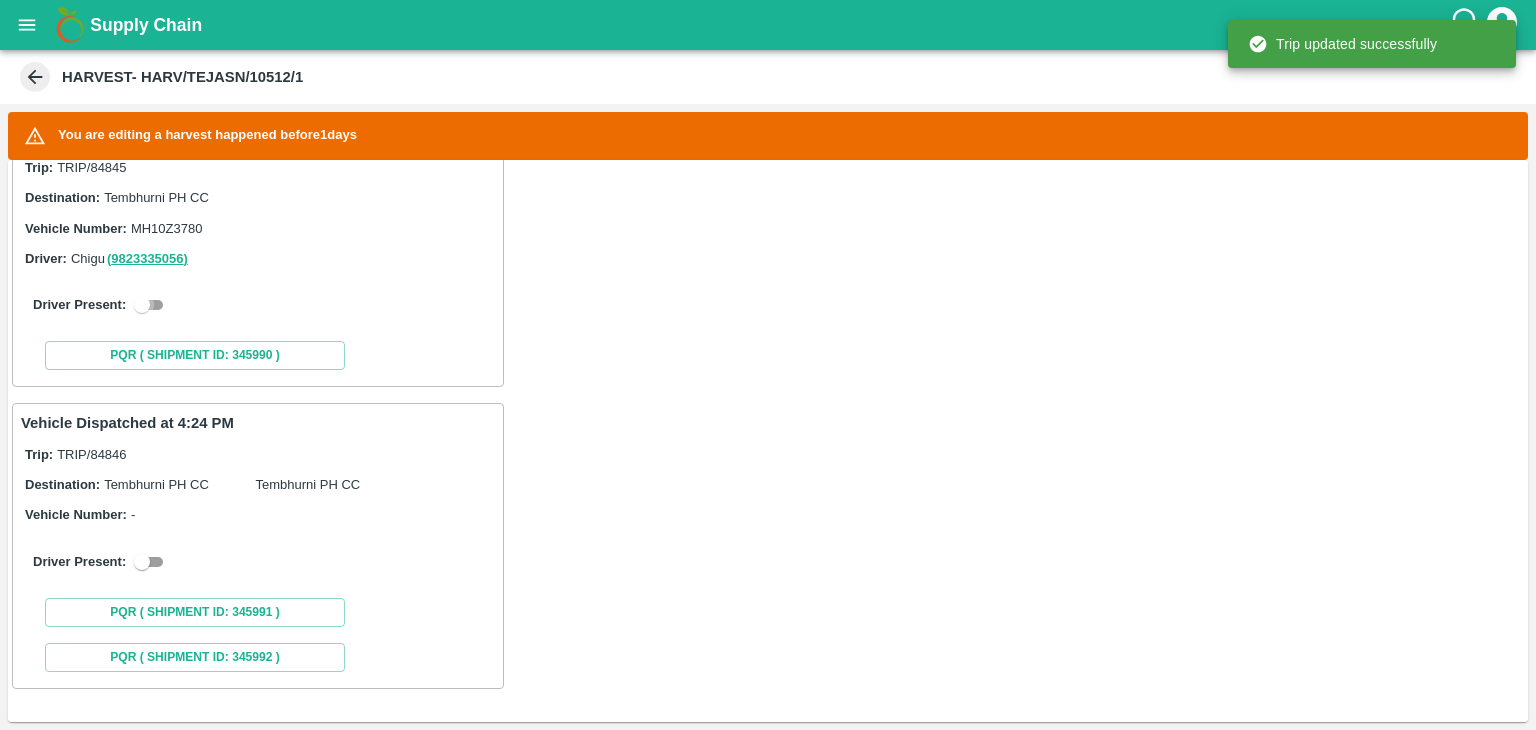 click at bounding box center [142, 305] 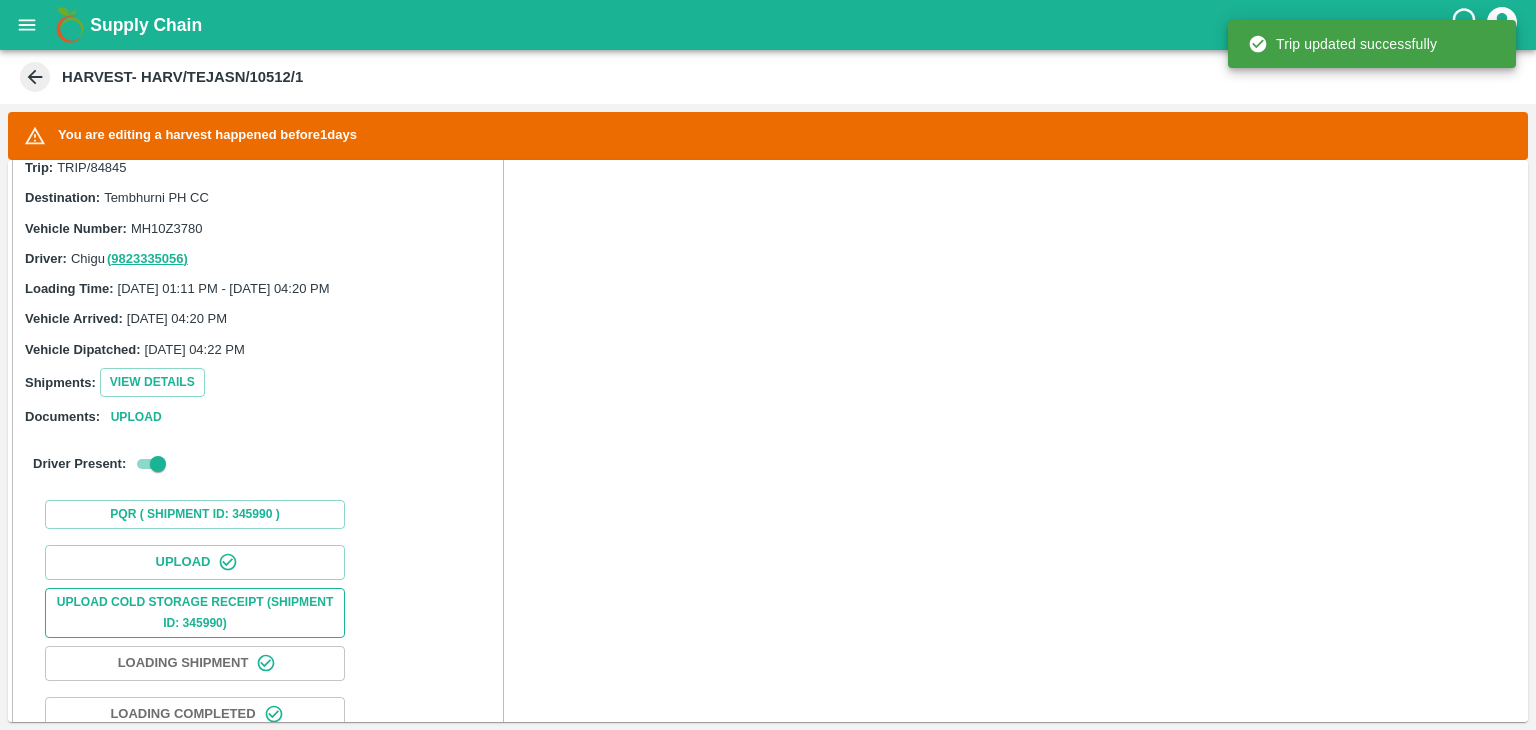 scroll, scrollTop: 912, scrollLeft: 0, axis: vertical 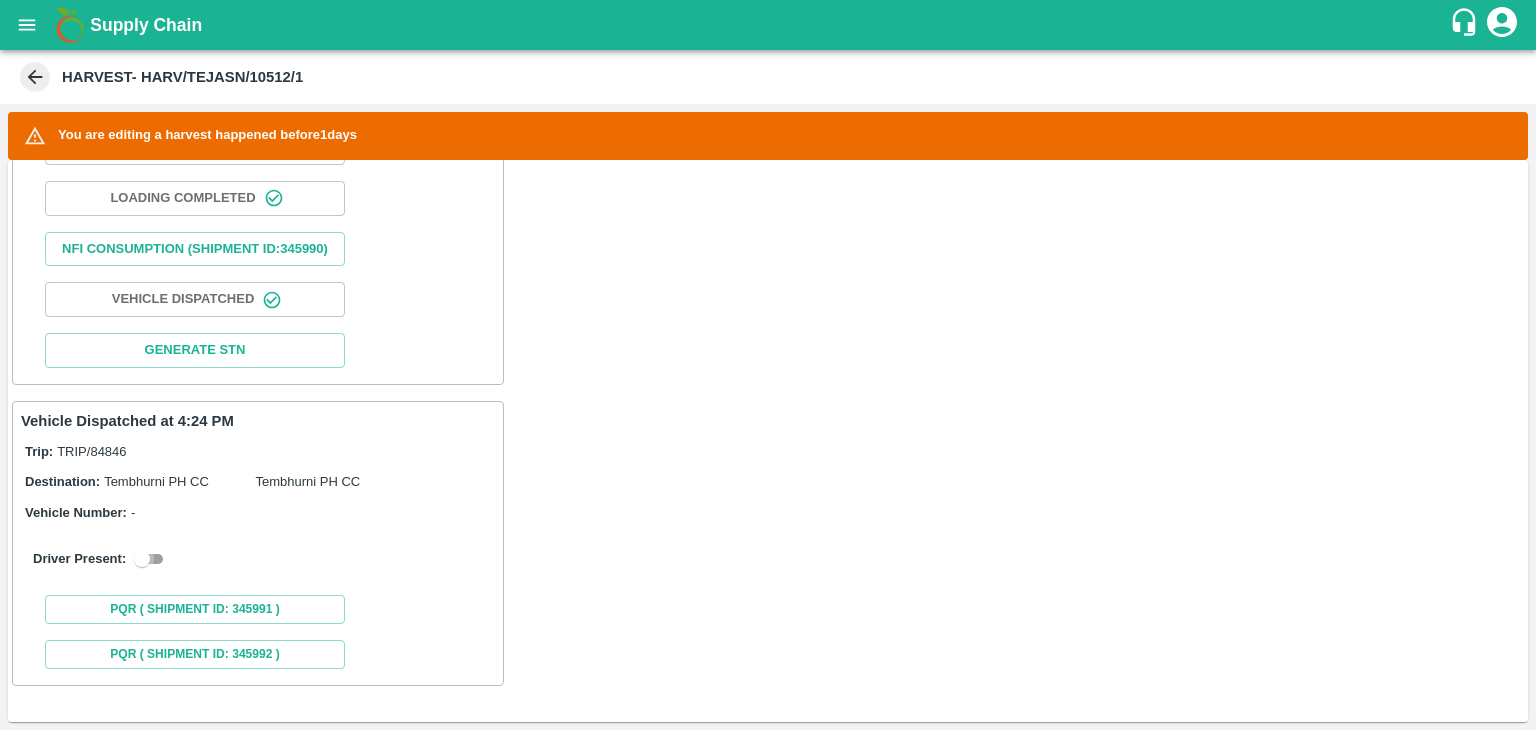 click at bounding box center (142, 559) 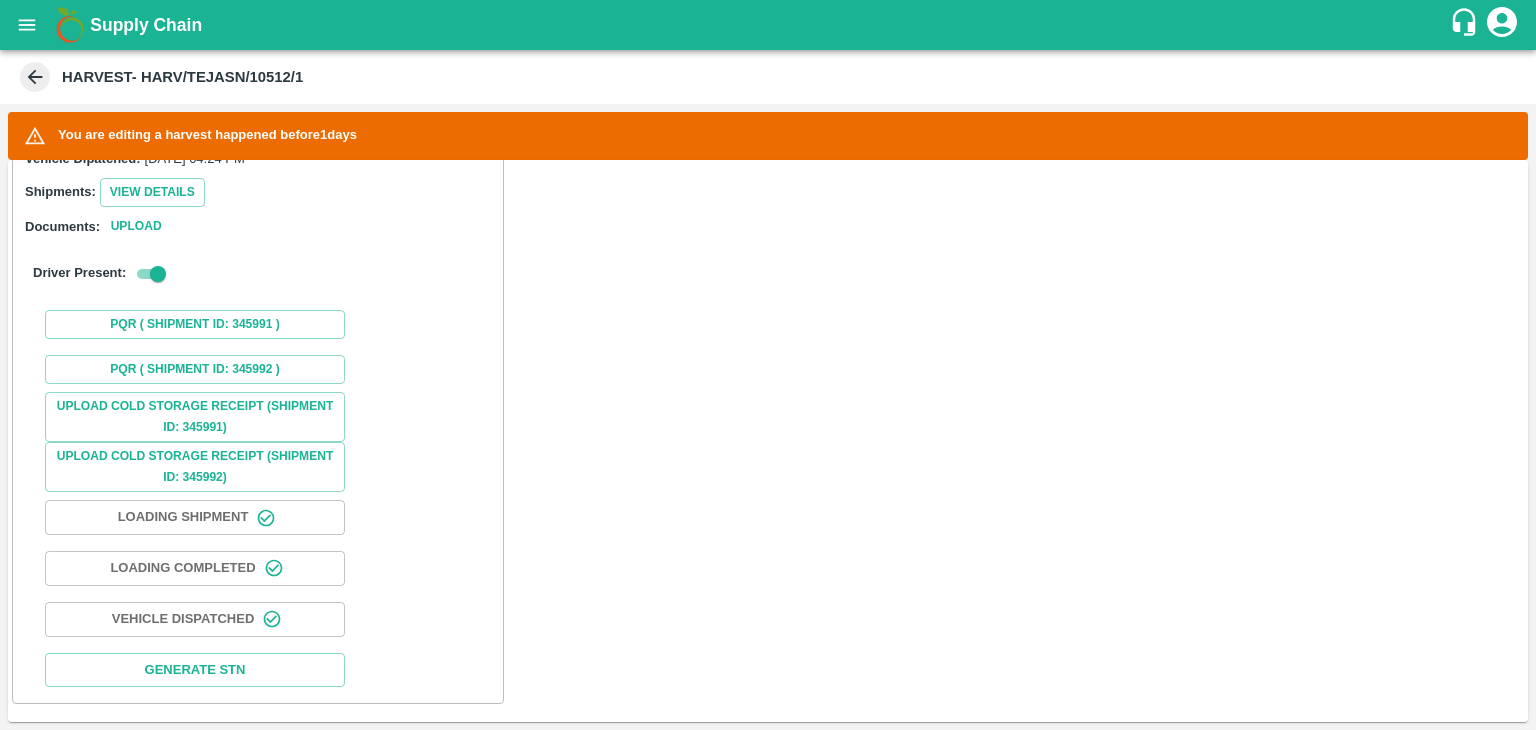 scroll, scrollTop: 1372, scrollLeft: 0, axis: vertical 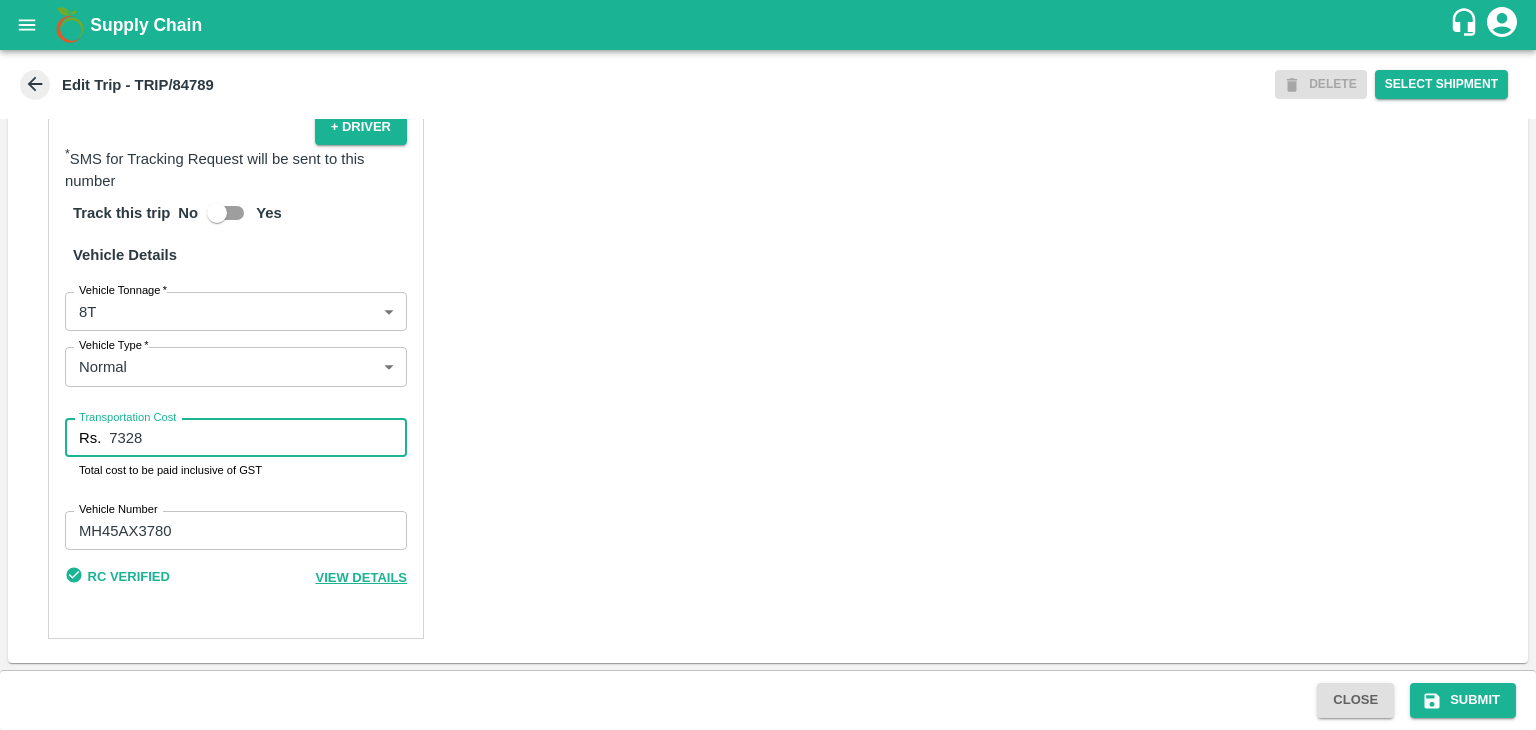 click on "7328" at bounding box center [258, 438] 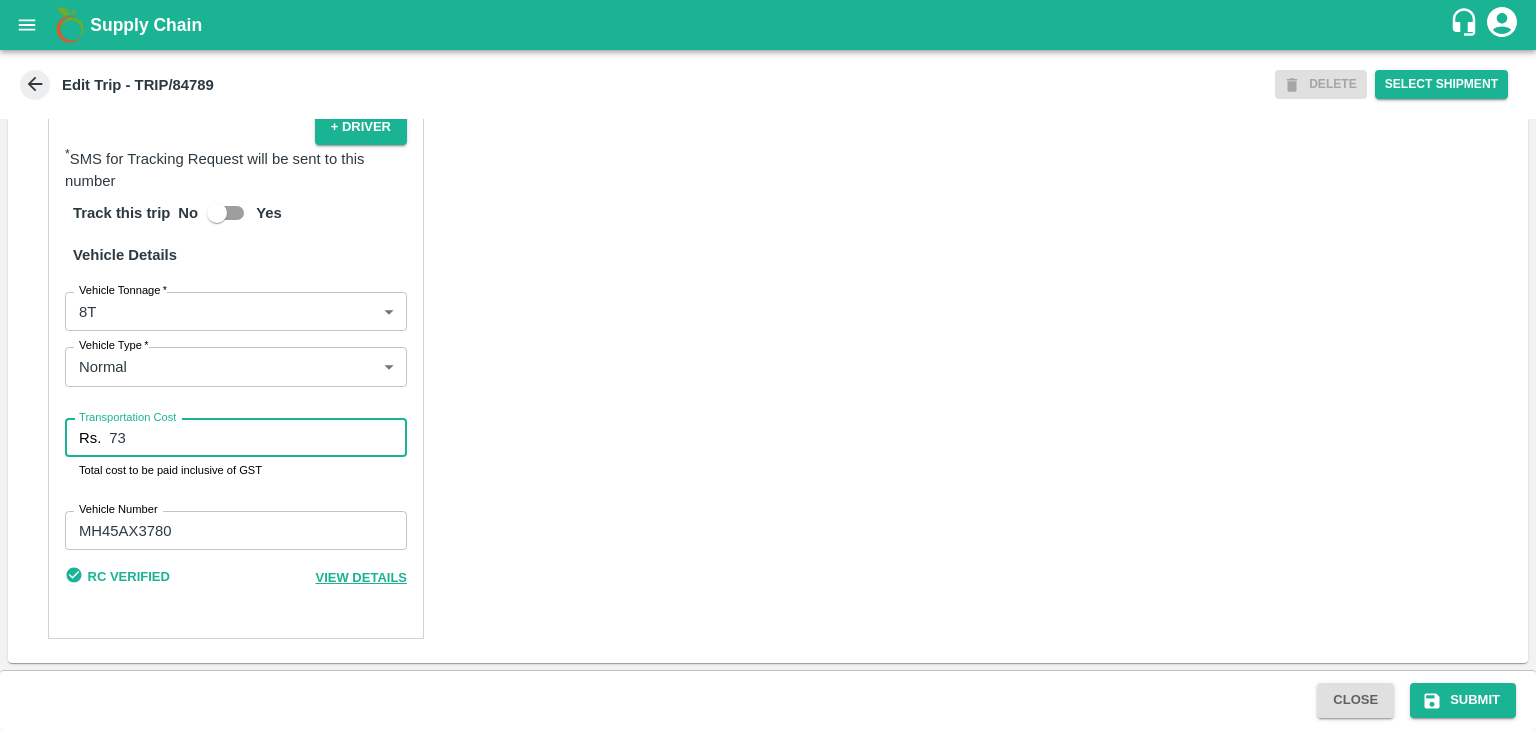 type on "7" 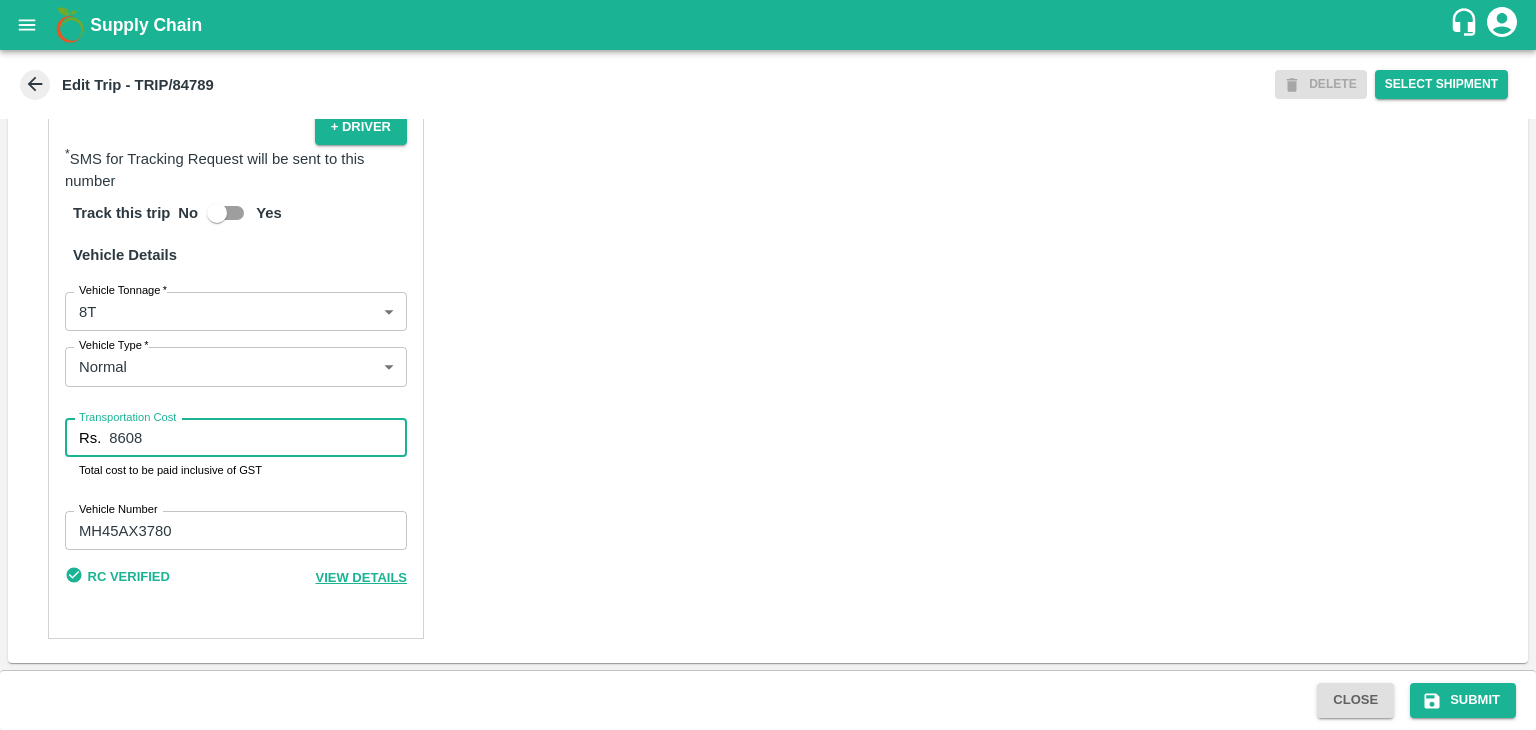 type on "8608" 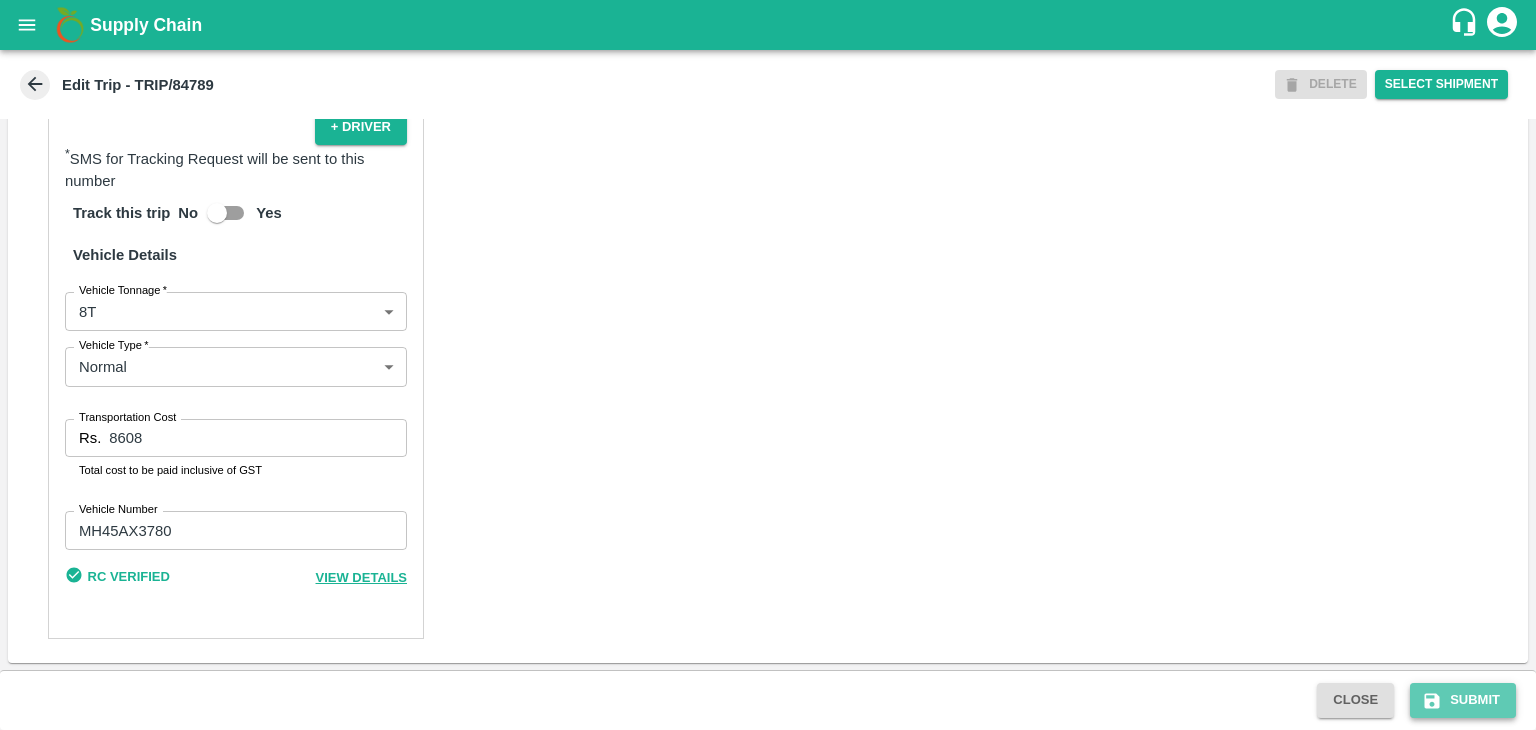 click on "Submit" at bounding box center [1463, 700] 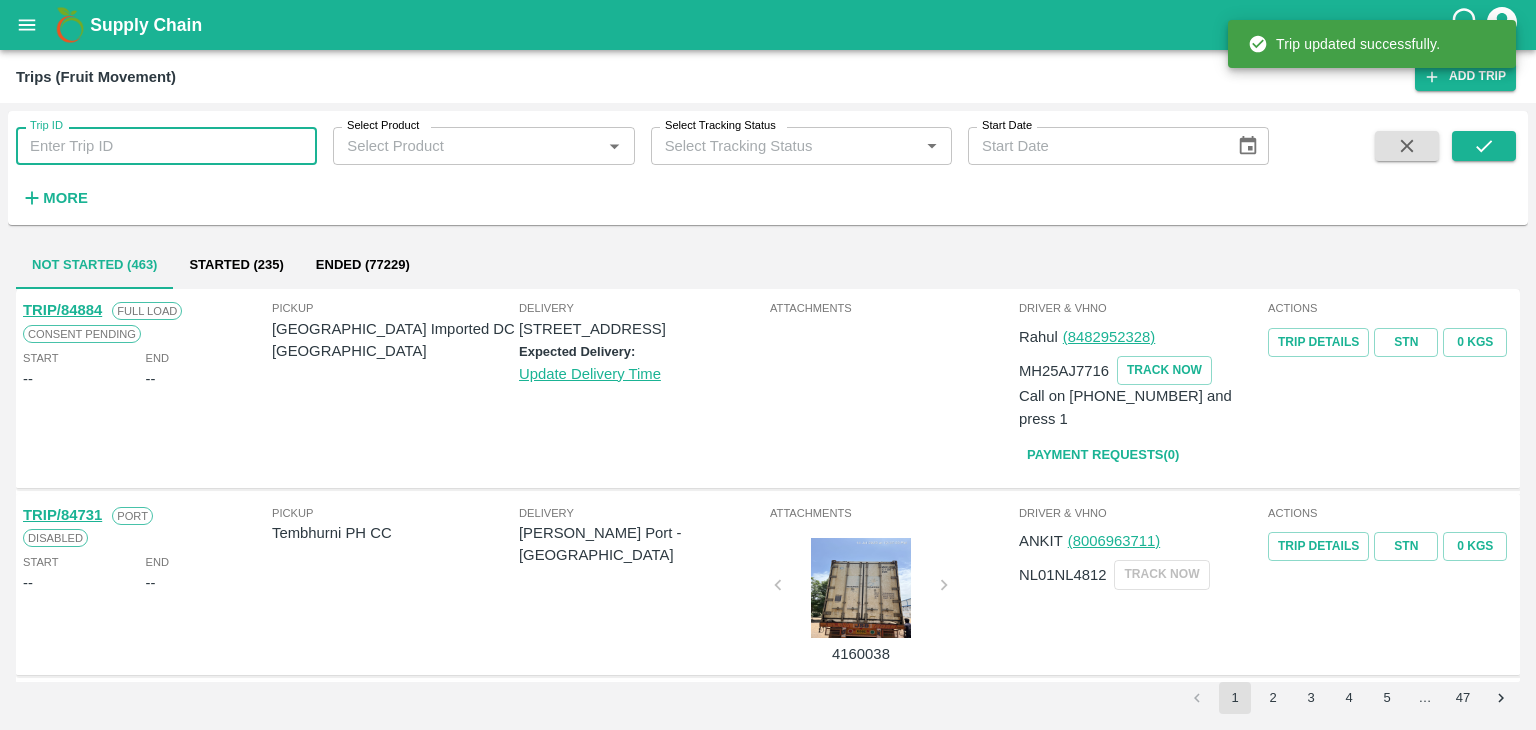 click on "Trip ID" at bounding box center [166, 146] 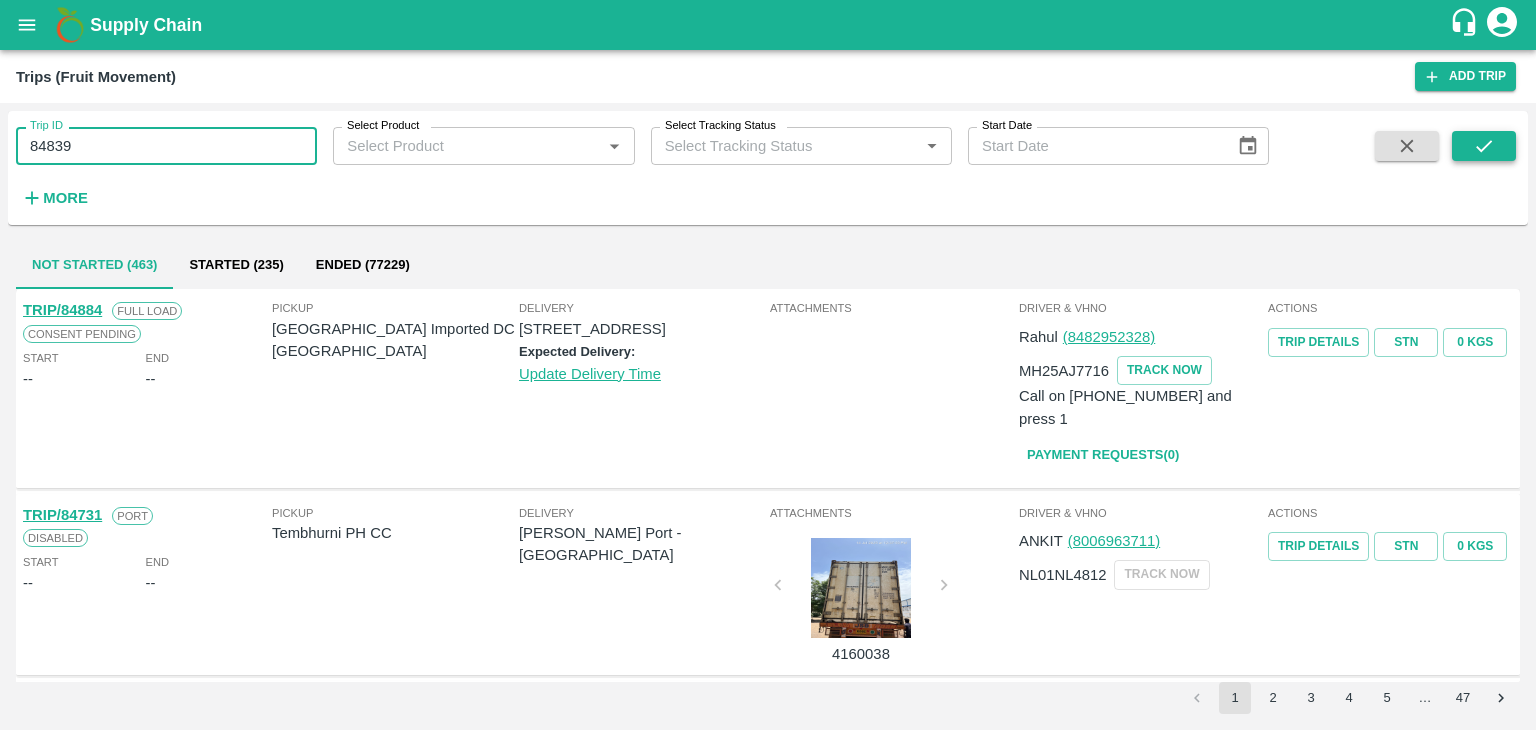 type on "84839" 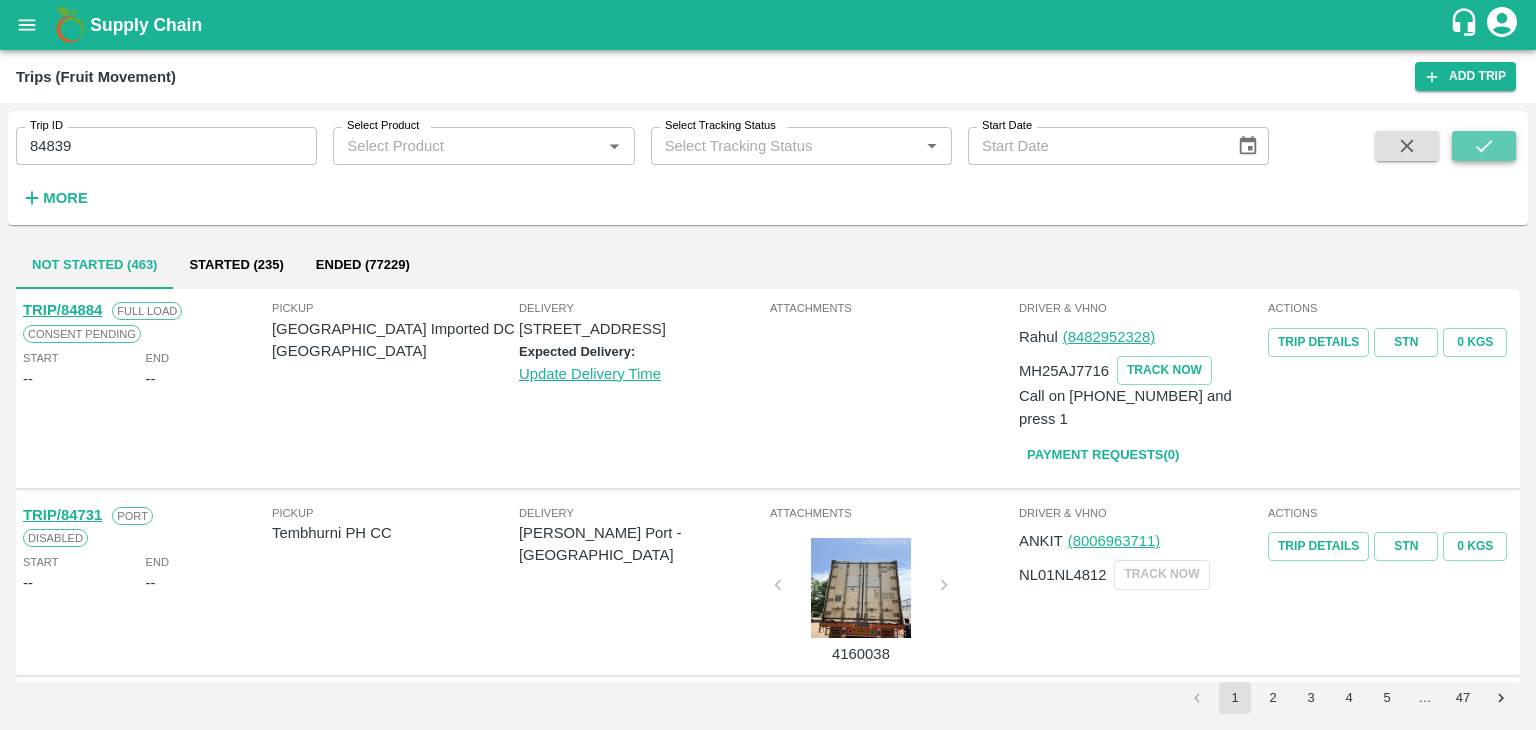click at bounding box center [1484, 146] 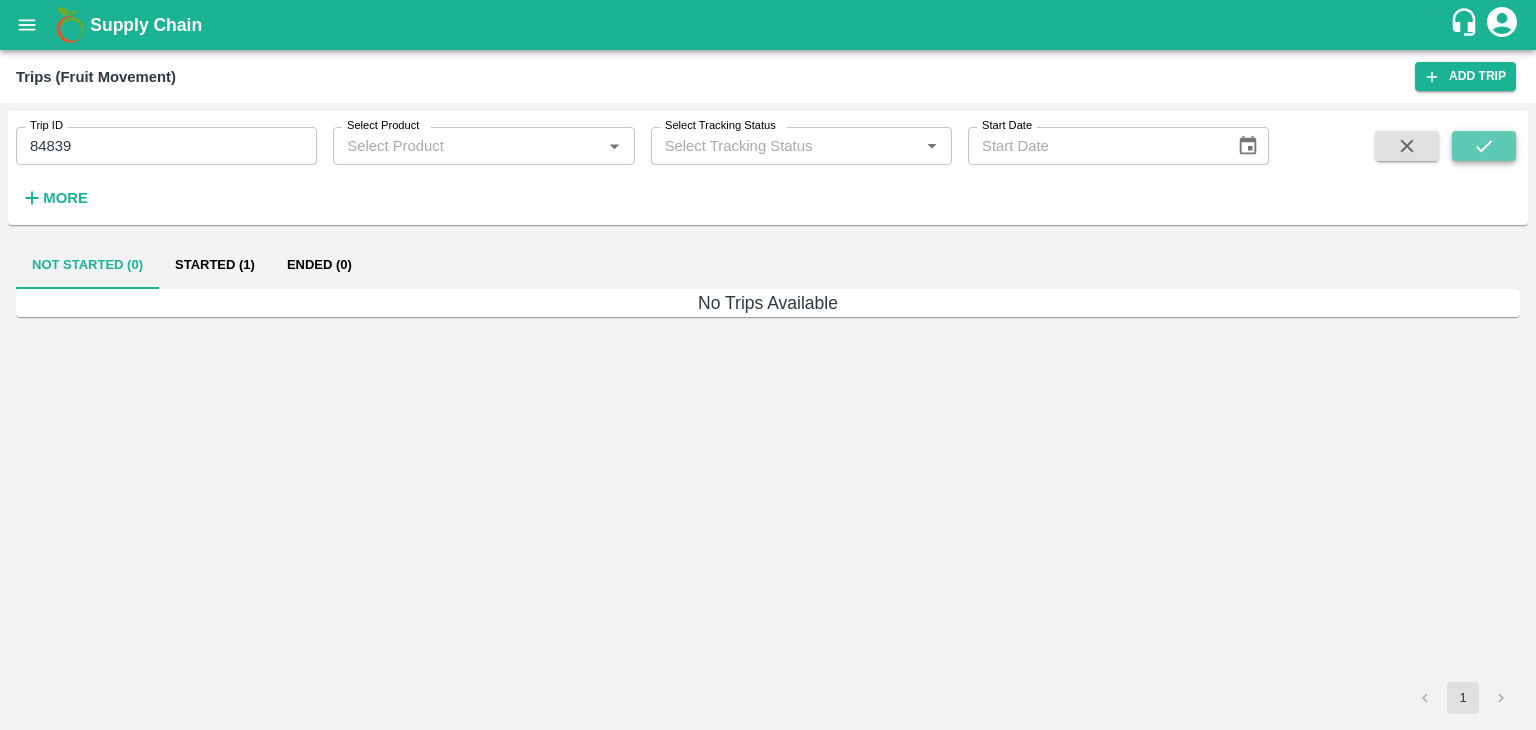 click at bounding box center [1484, 146] 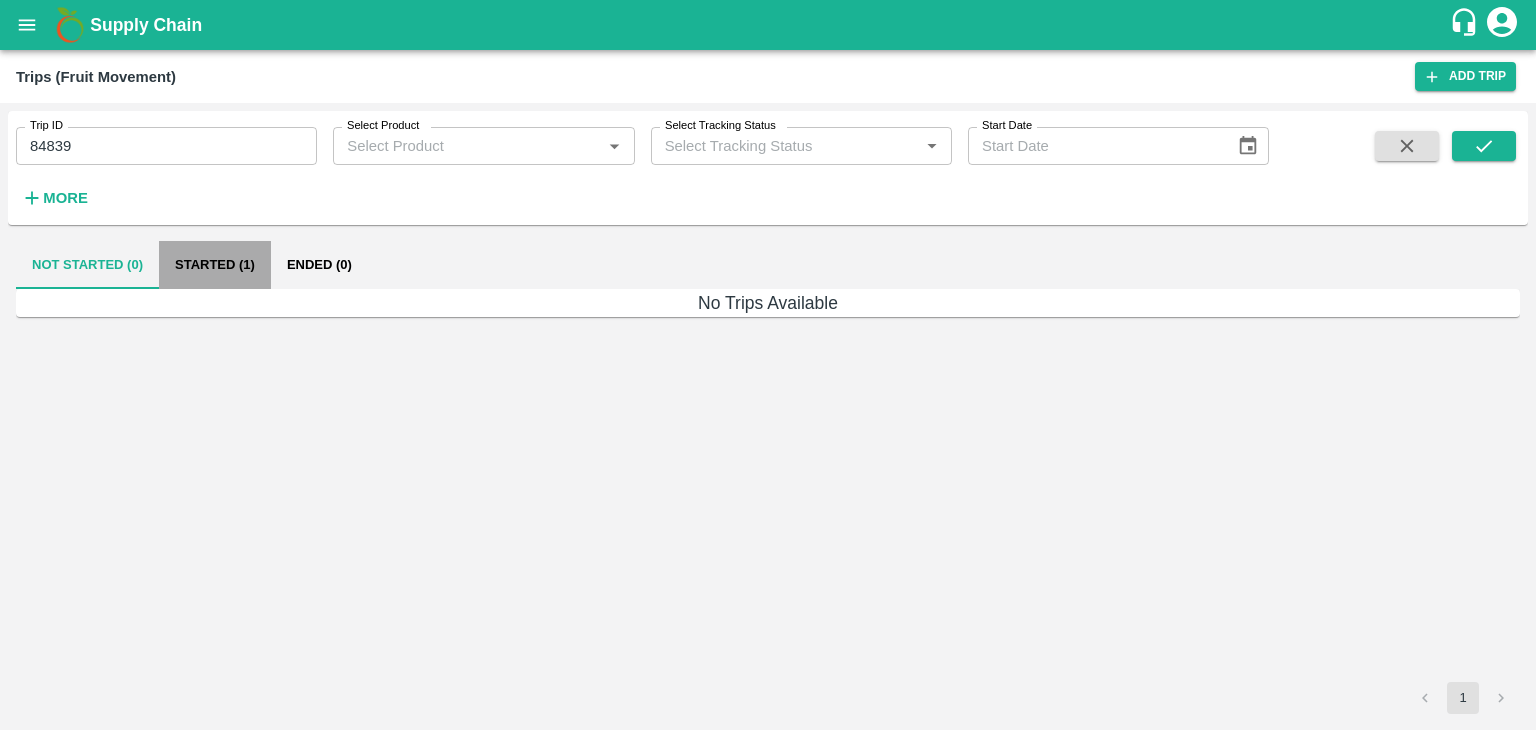 click on "Started (1)" at bounding box center [215, 265] 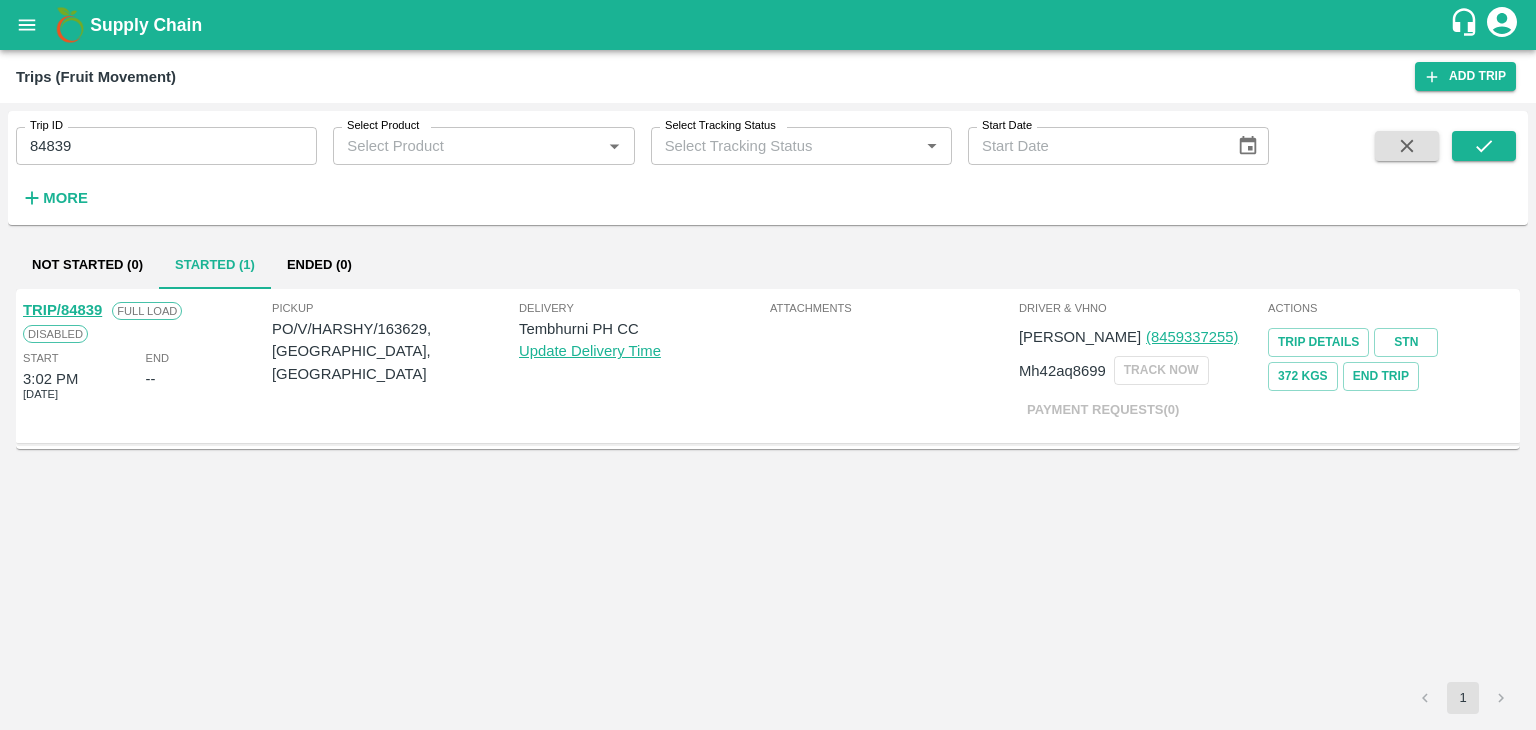 click on "TRIP/84839" at bounding box center (62, 310) 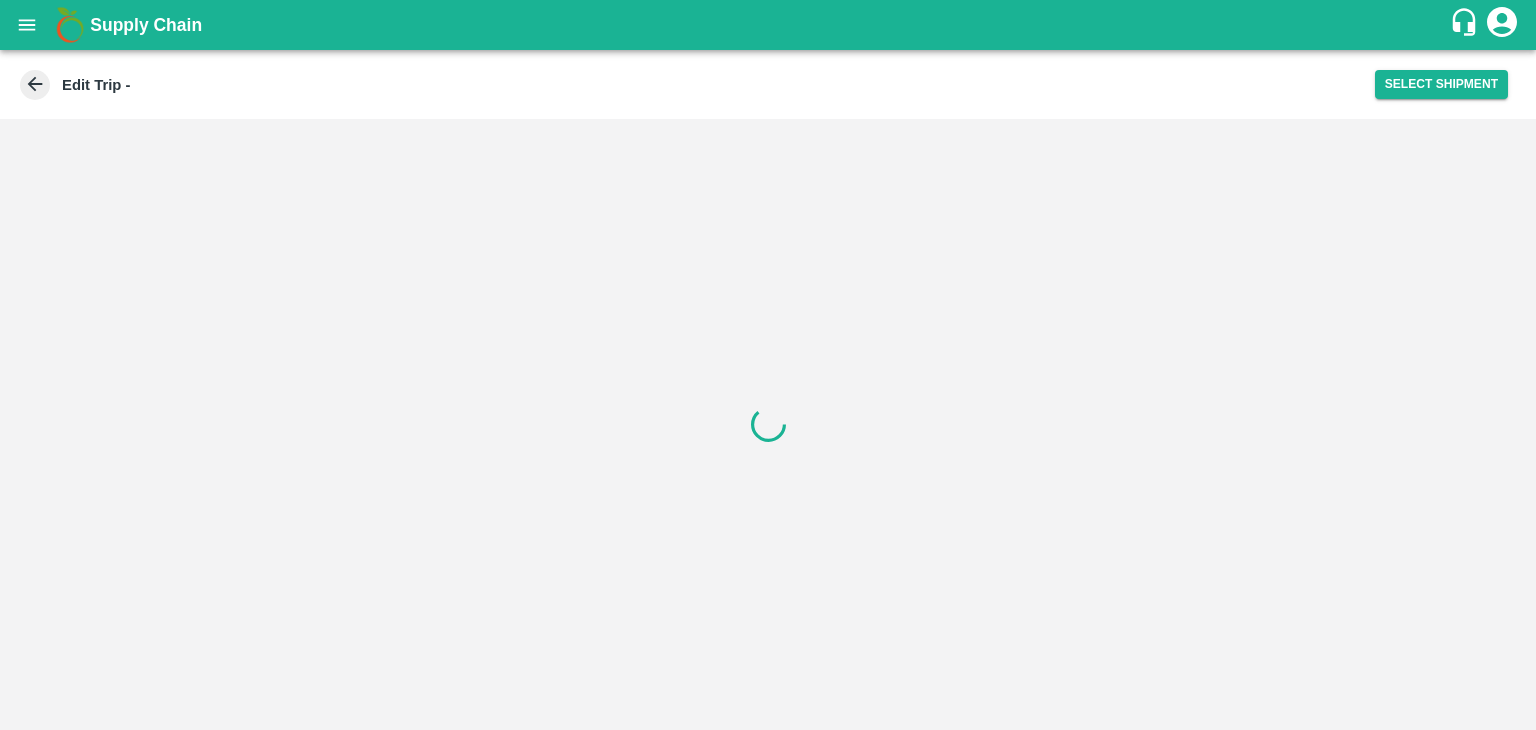 scroll, scrollTop: 0, scrollLeft: 0, axis: both 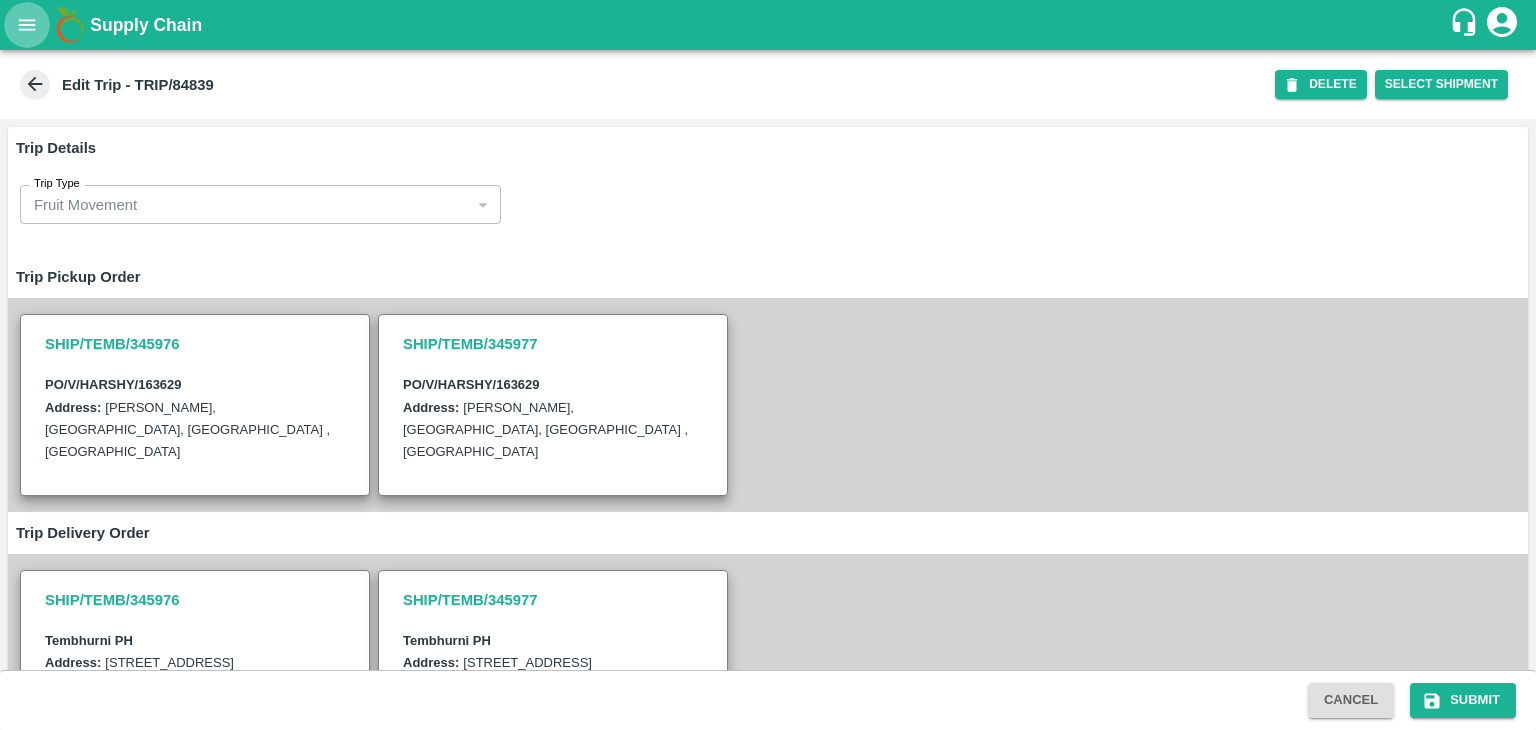 click 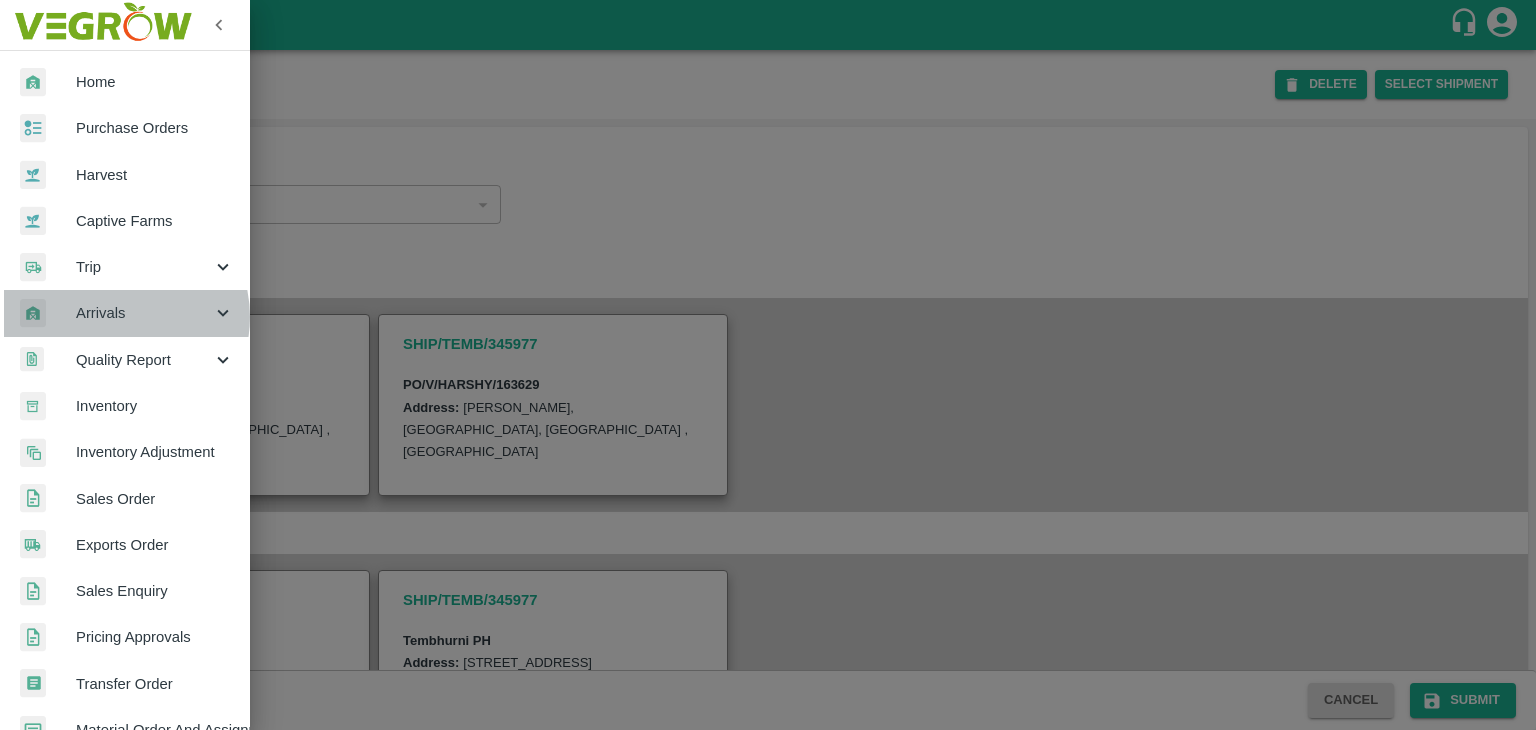 click on "Arrivals" at bounding box center (144, 313) 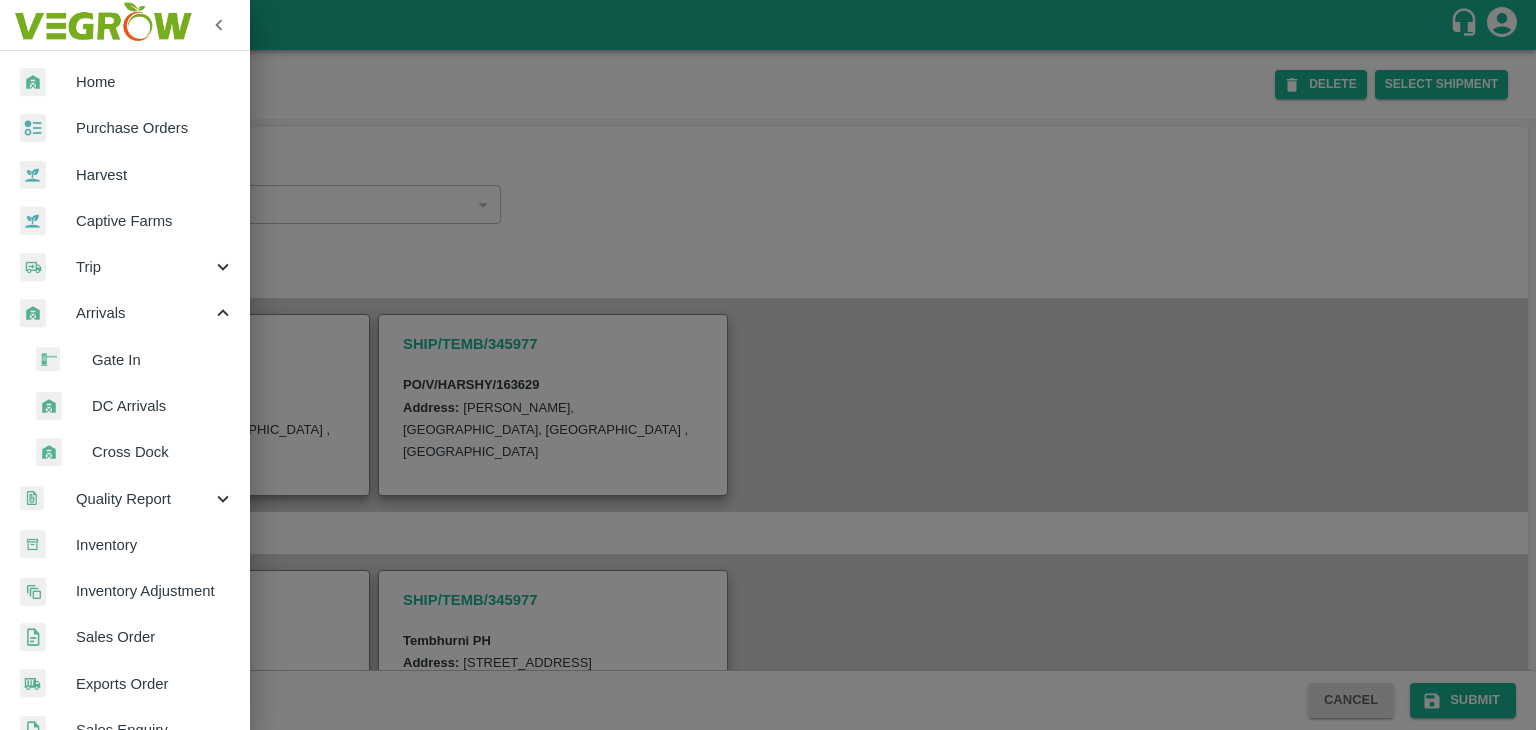 click on "DC Arrivals" at bounding box center [163, 406] 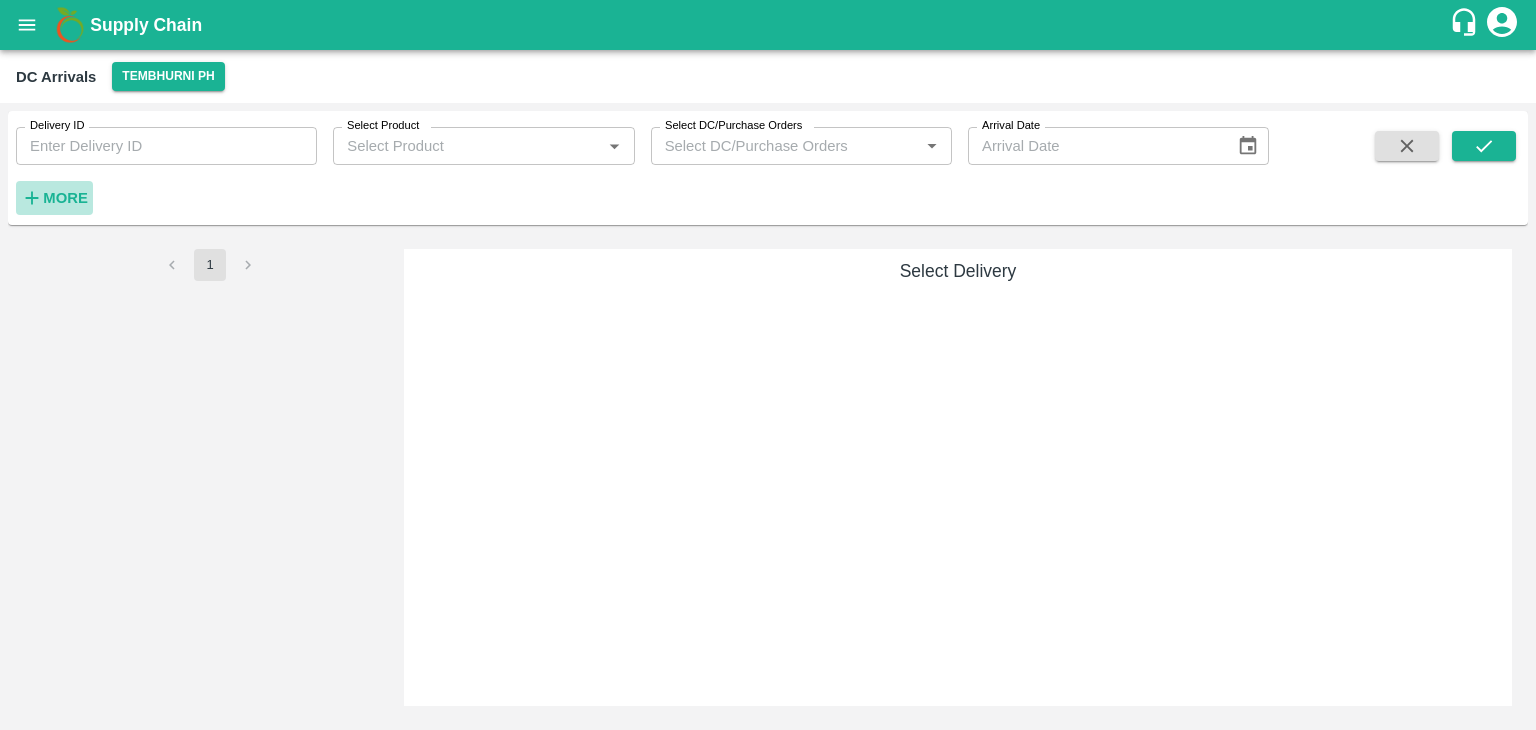 click on "More" at bounding box center (65, 198) 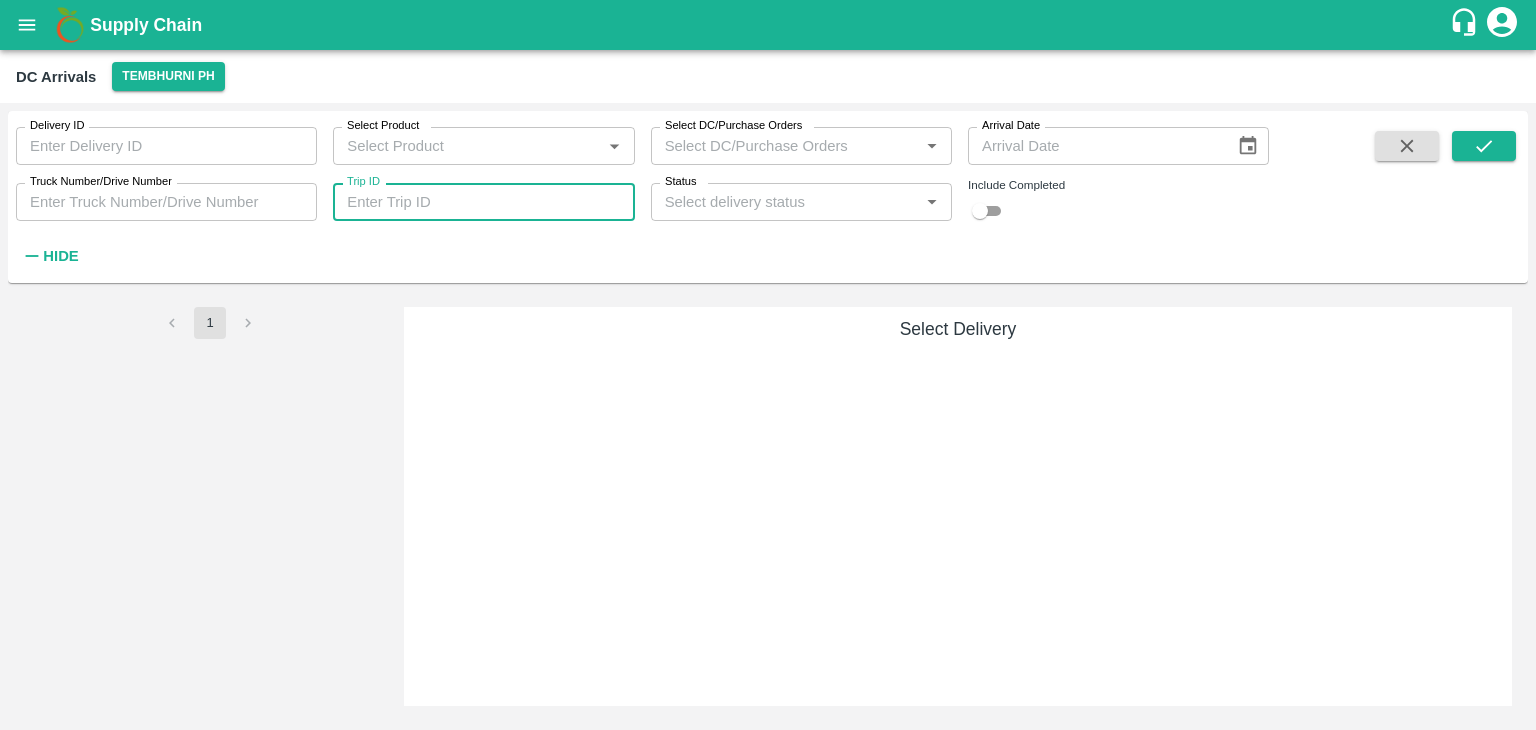 click on "Trip ID" at bounding box center [483, 202] 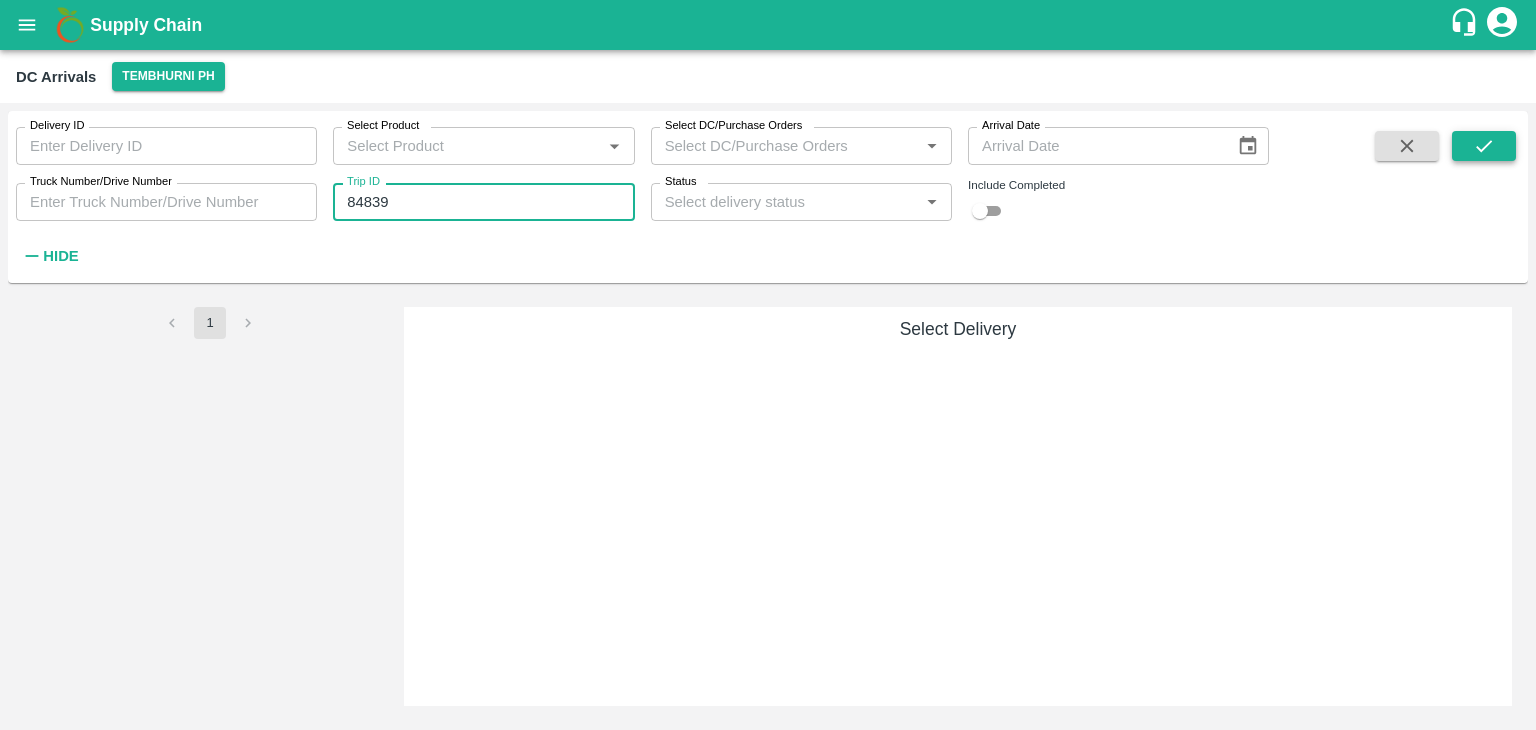 type on "84839" 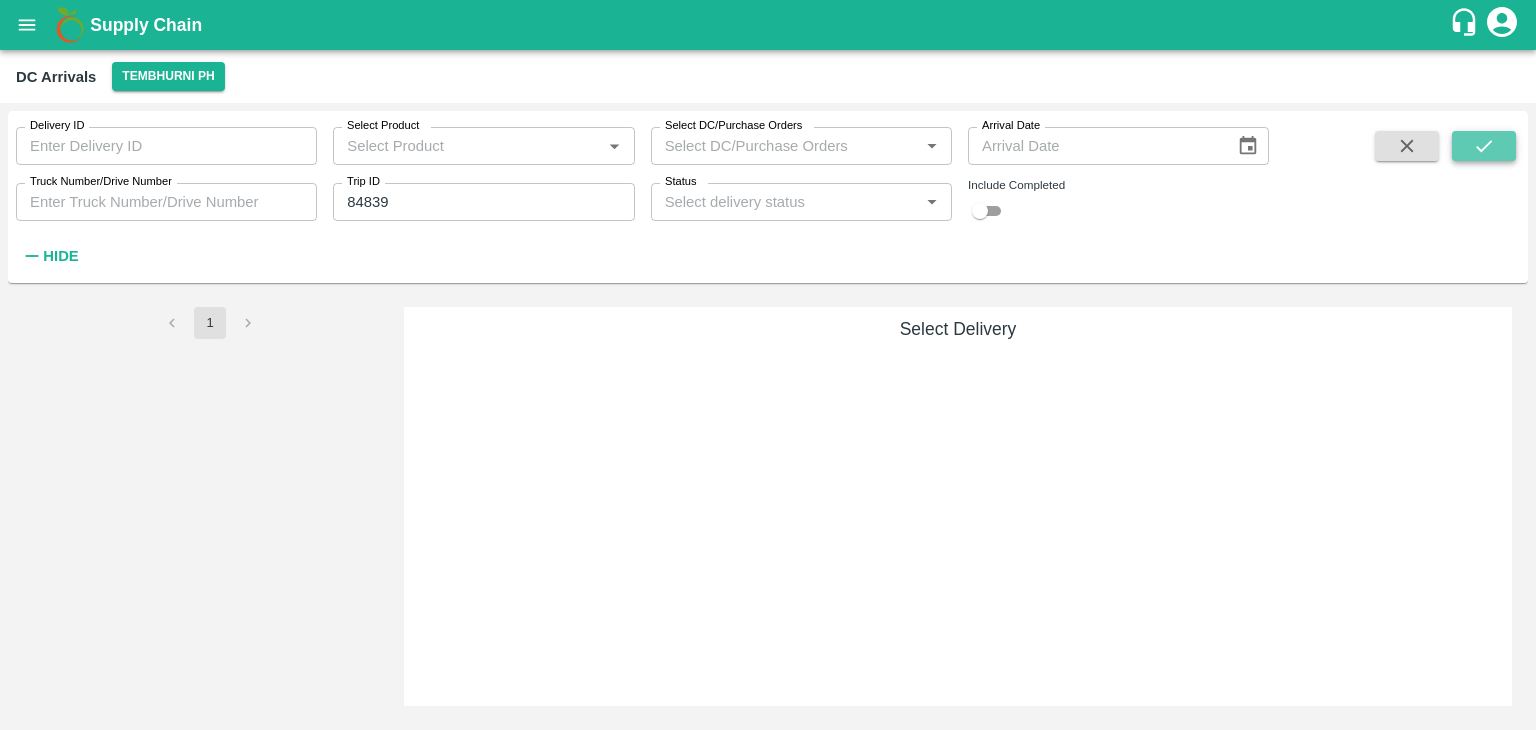 click 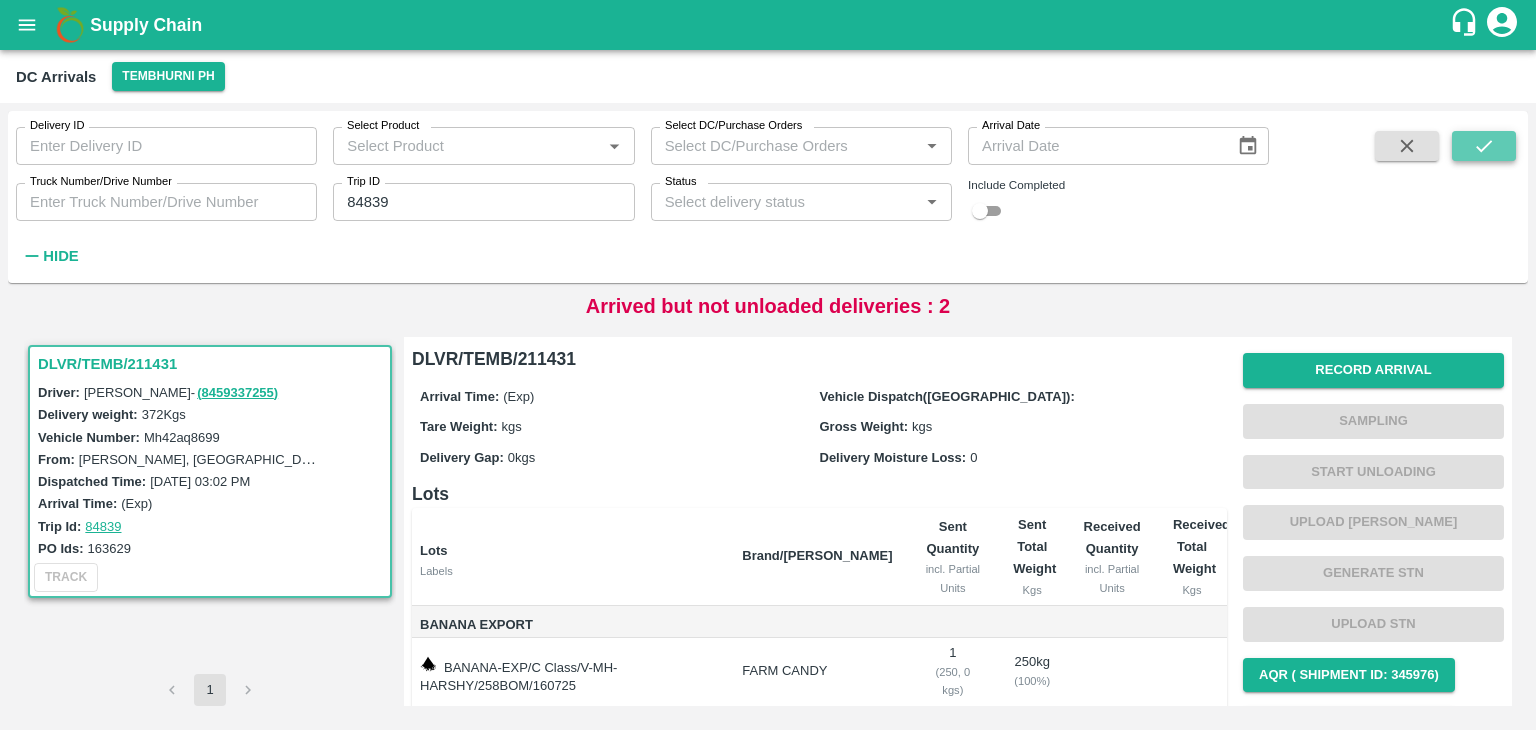 click 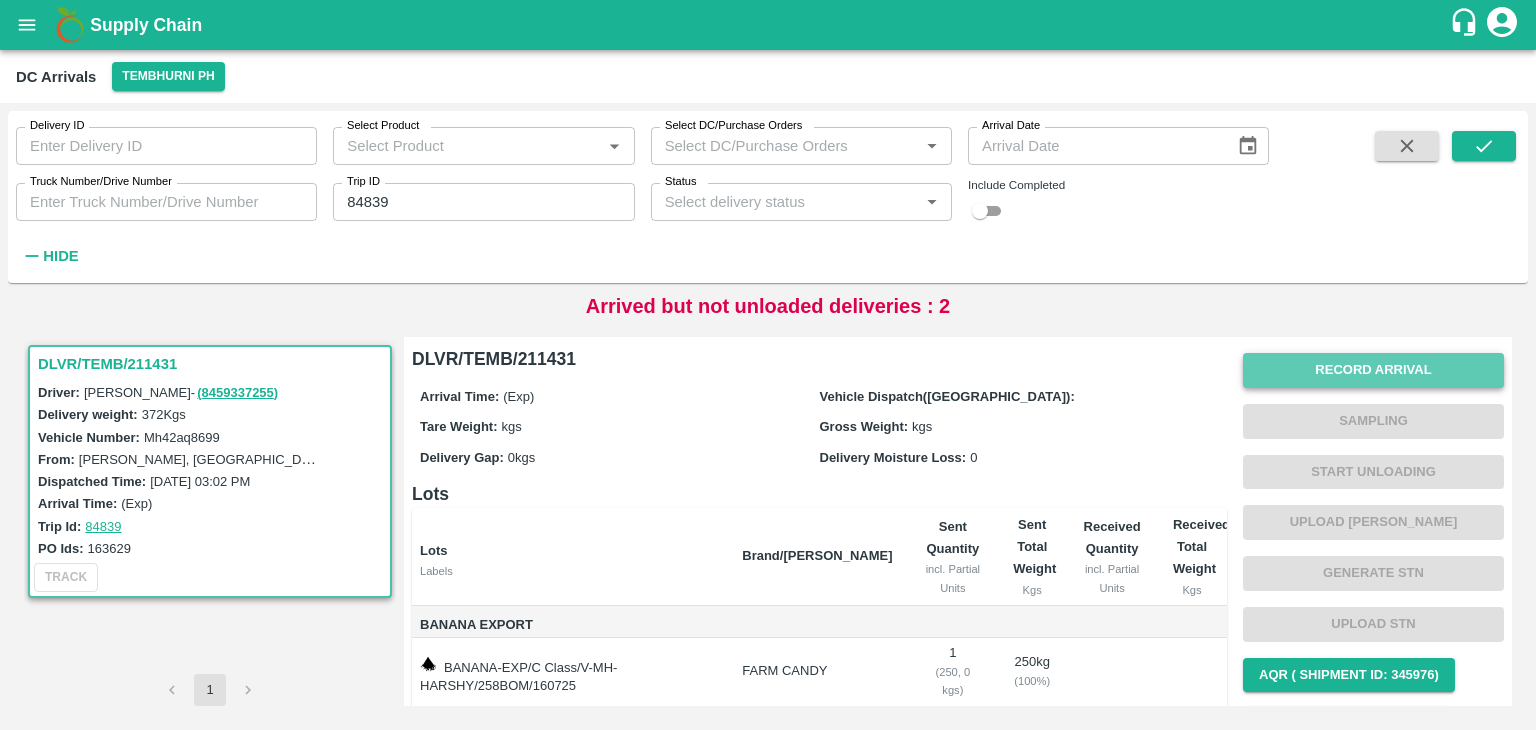 click on "Record Arrival" at bounding box center [1373, 370] 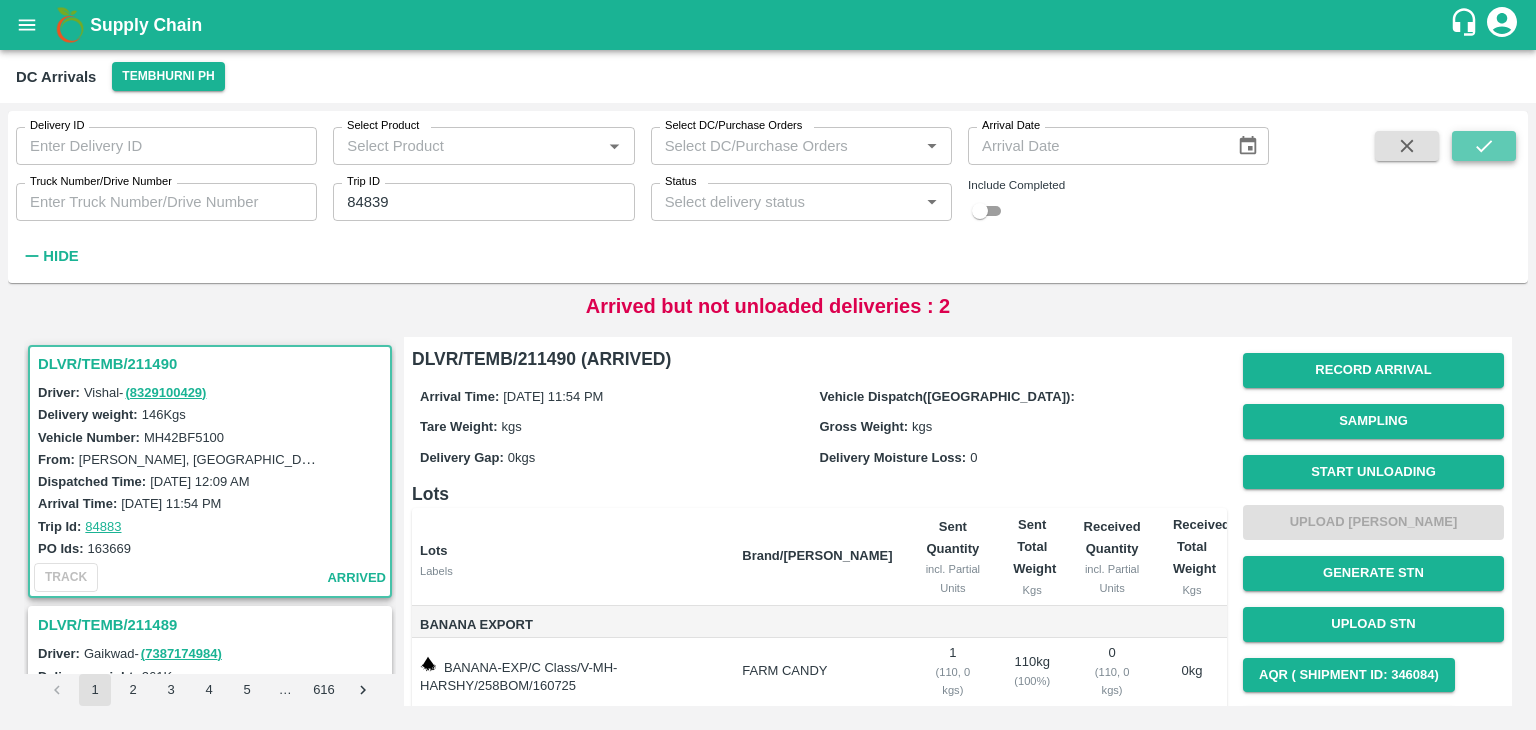 click 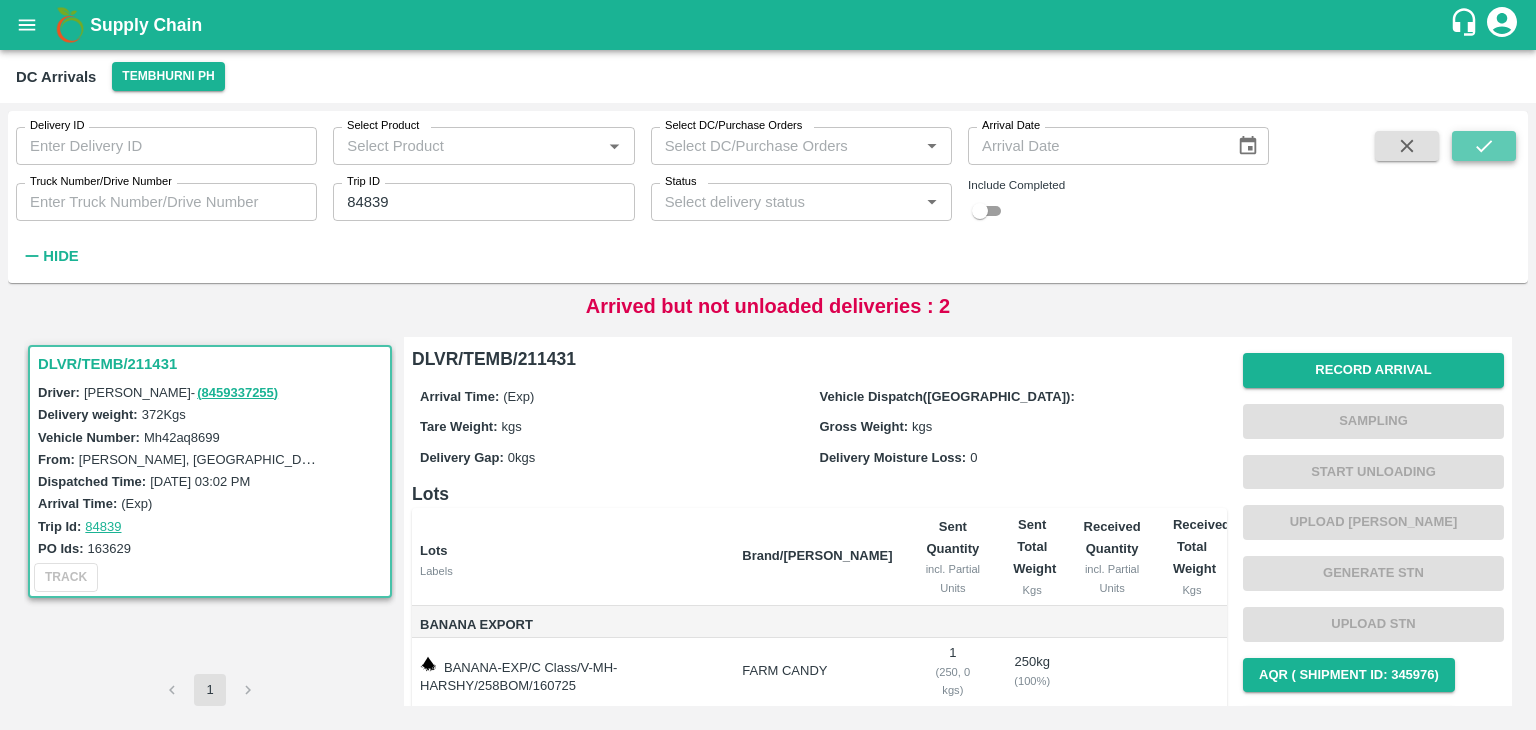 click 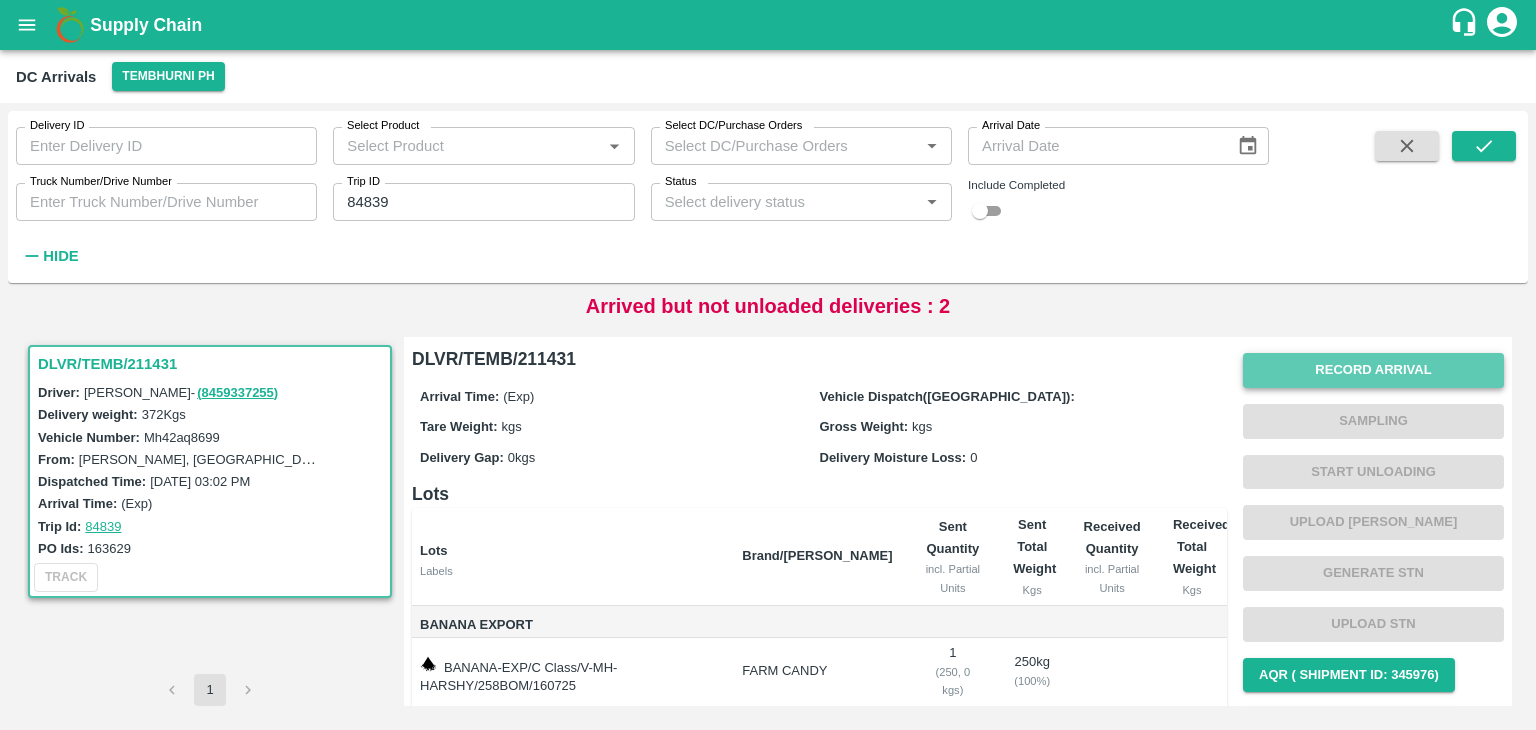 click on "Record Arrival" at bounding box center [1373, 370] 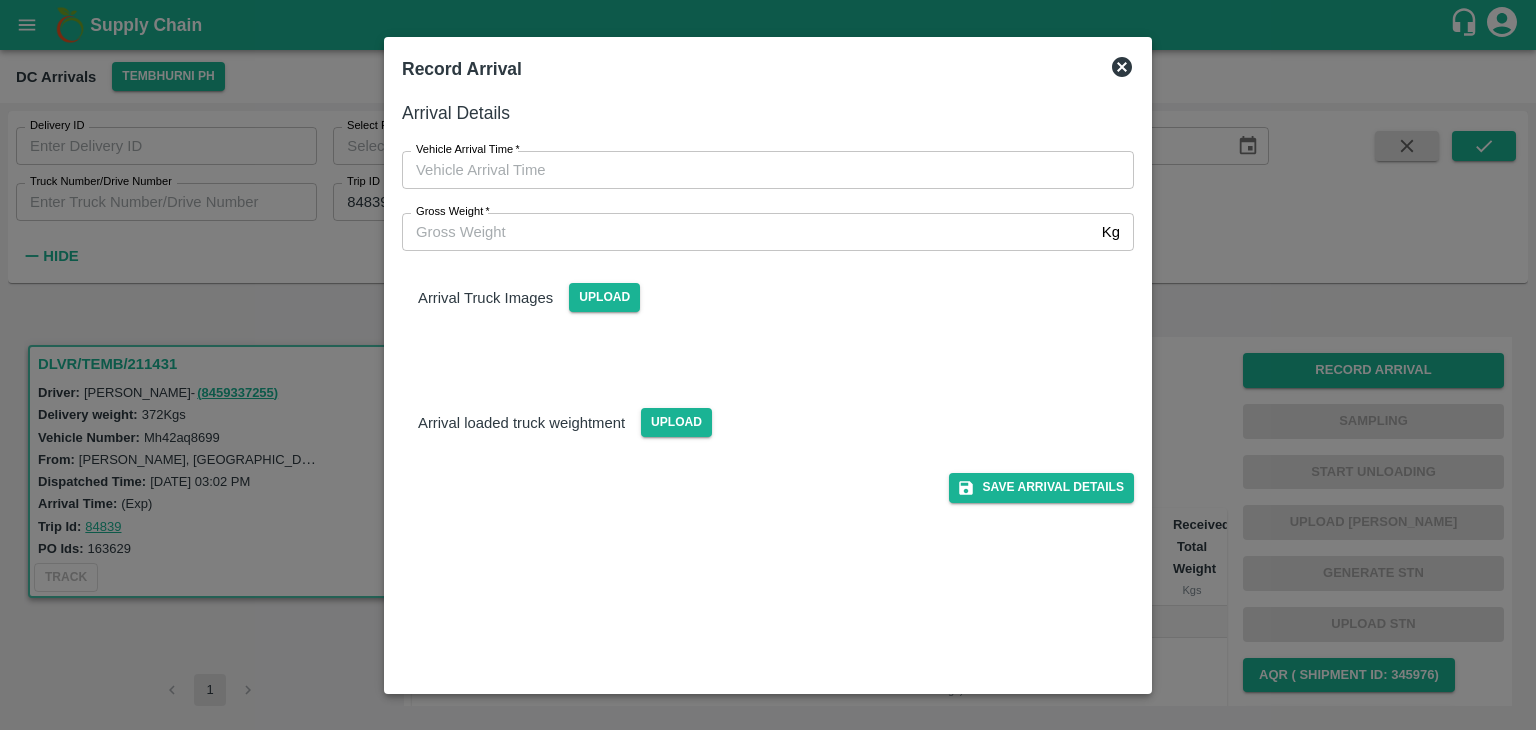 type on "DD/MM/YYYY hh:mm aa" 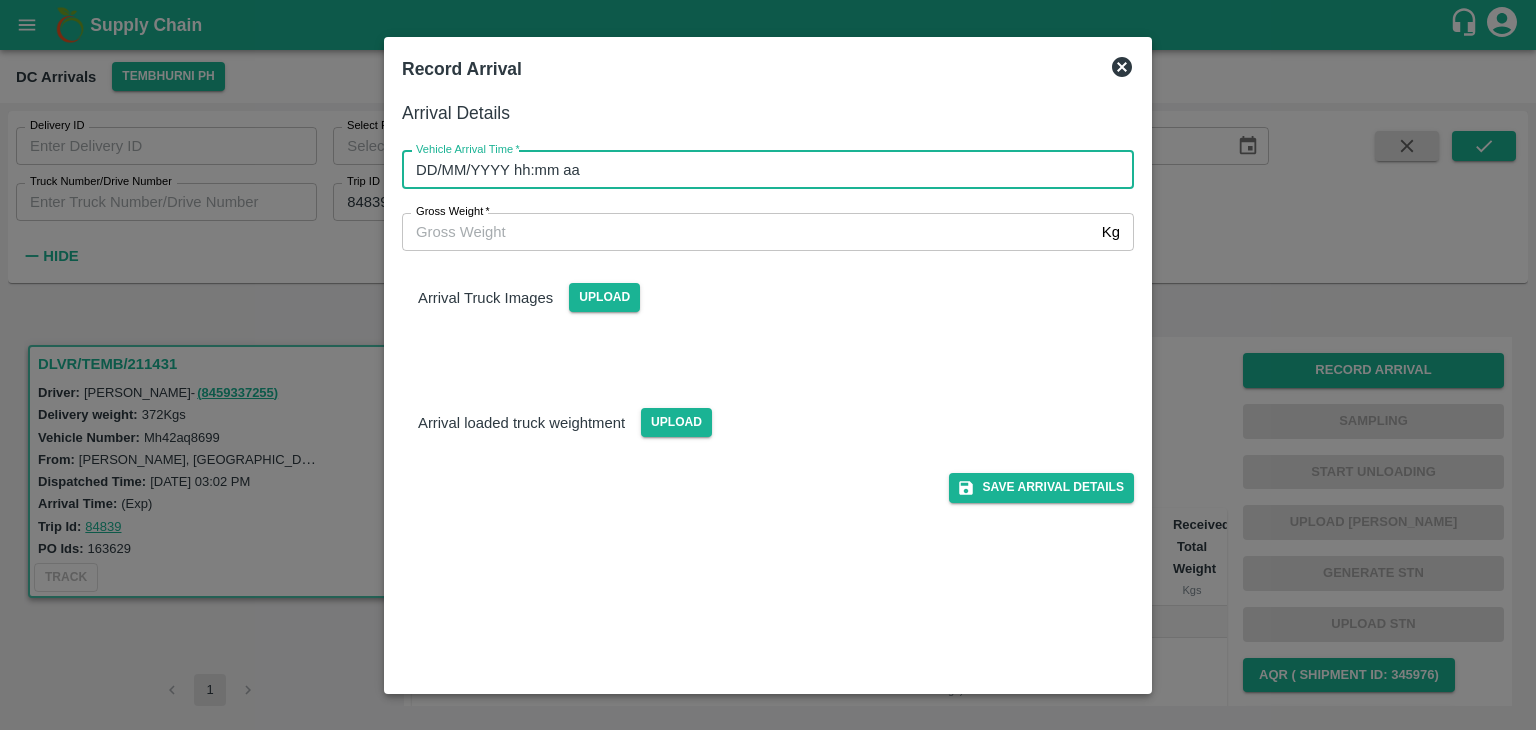 click on "DD/MM/YYYY hh:mm aa" at bounding box center (761, 170) 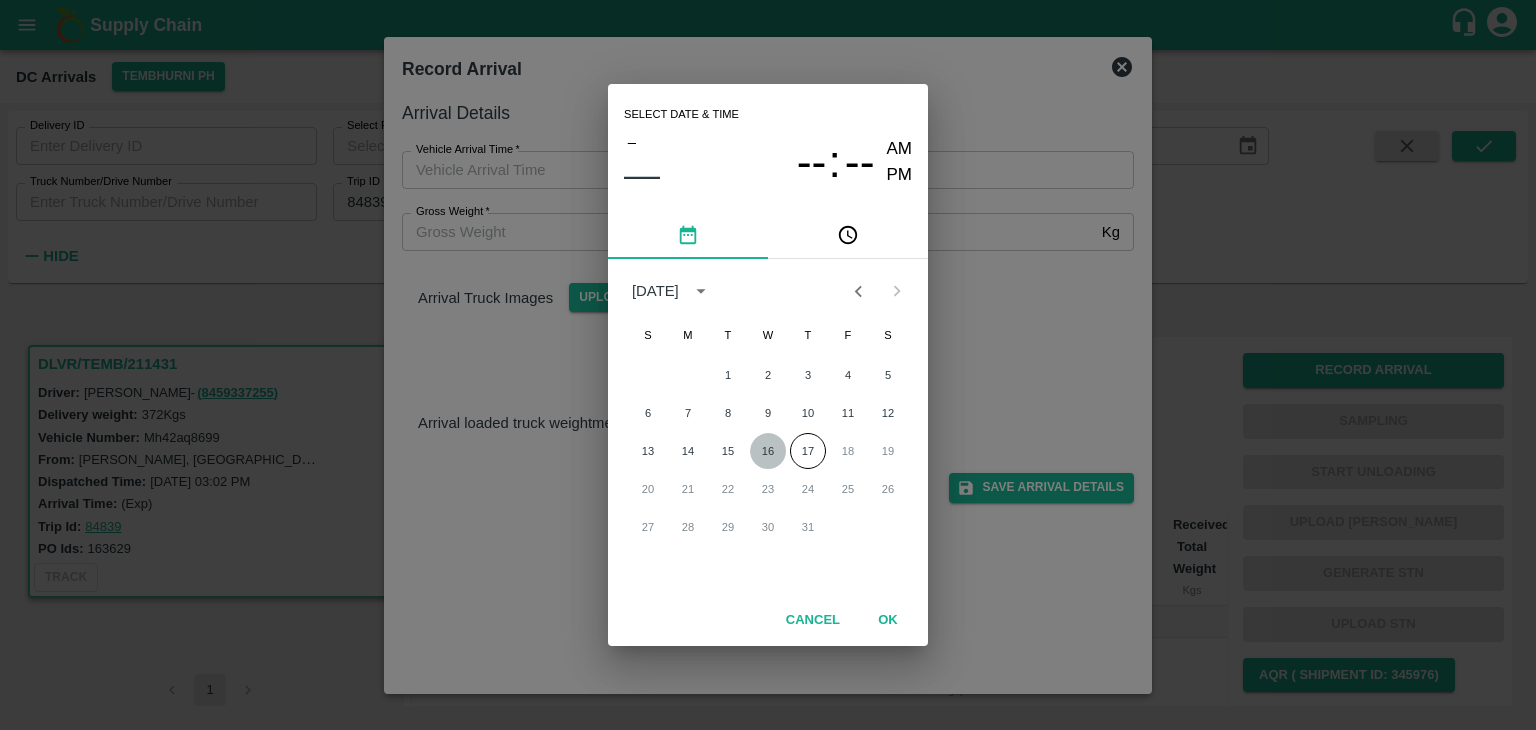 click on "16" at bounding box center [768, 451] 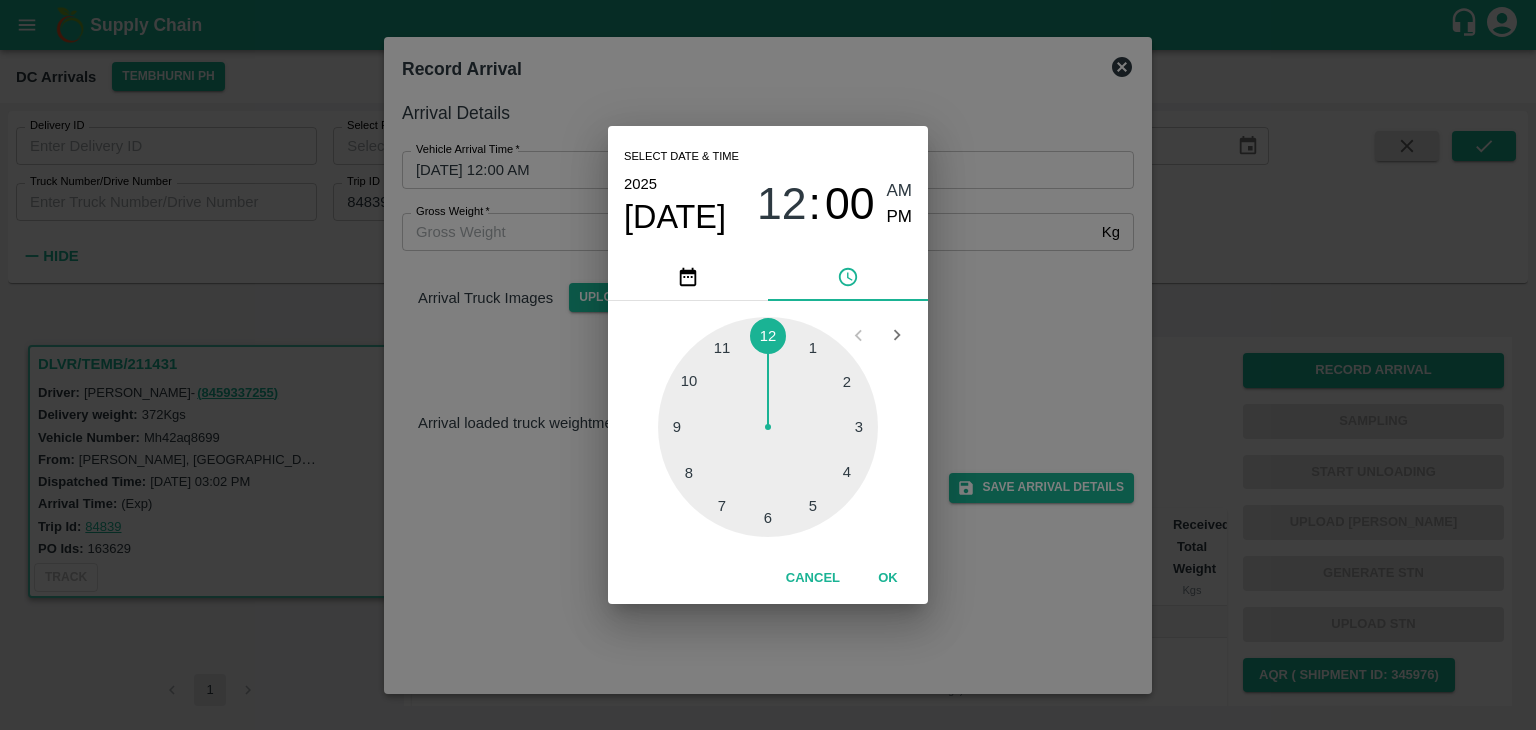 click at bounding box center [768, 427] 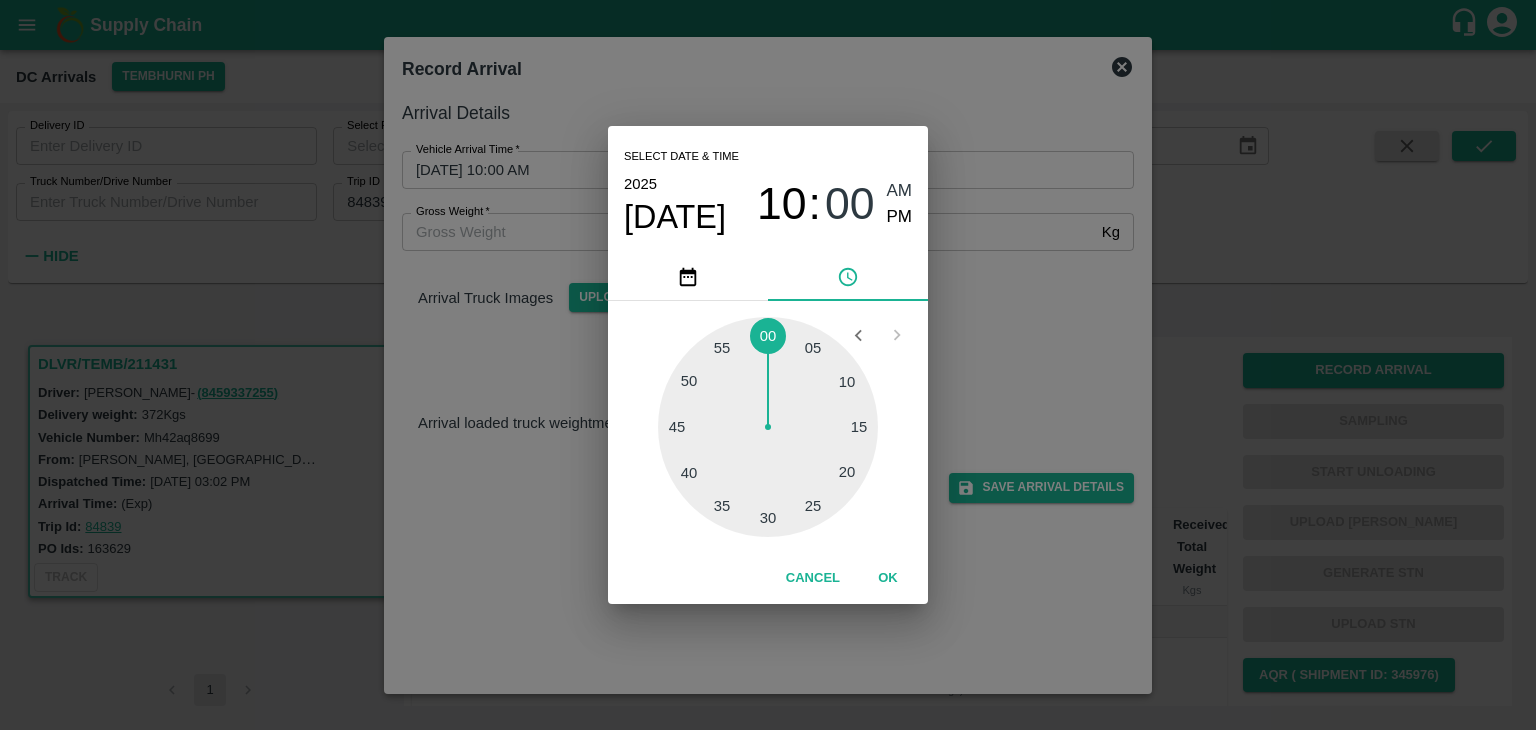 click at bounding box center [768, 427] 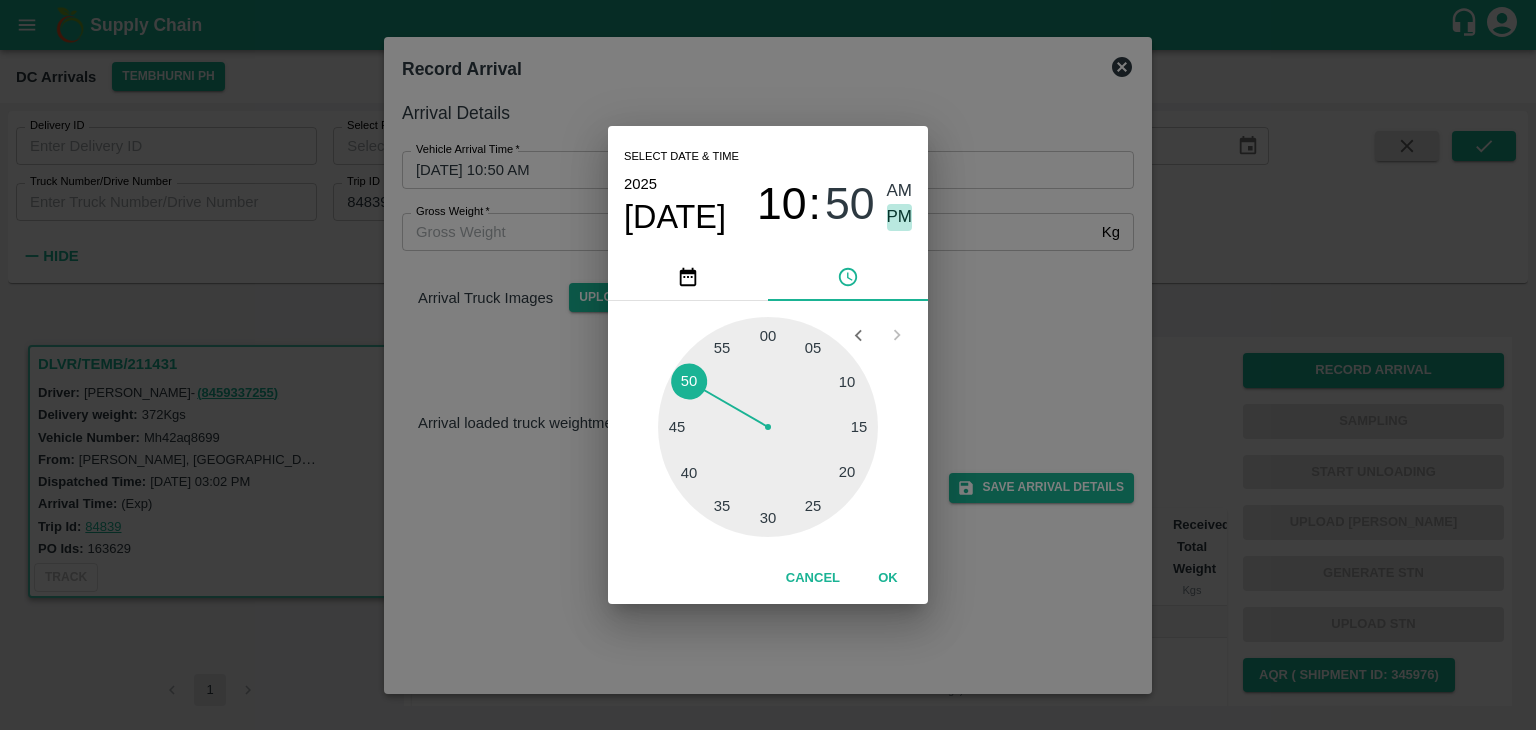 click on "PM" at bounding box center (900, 217) 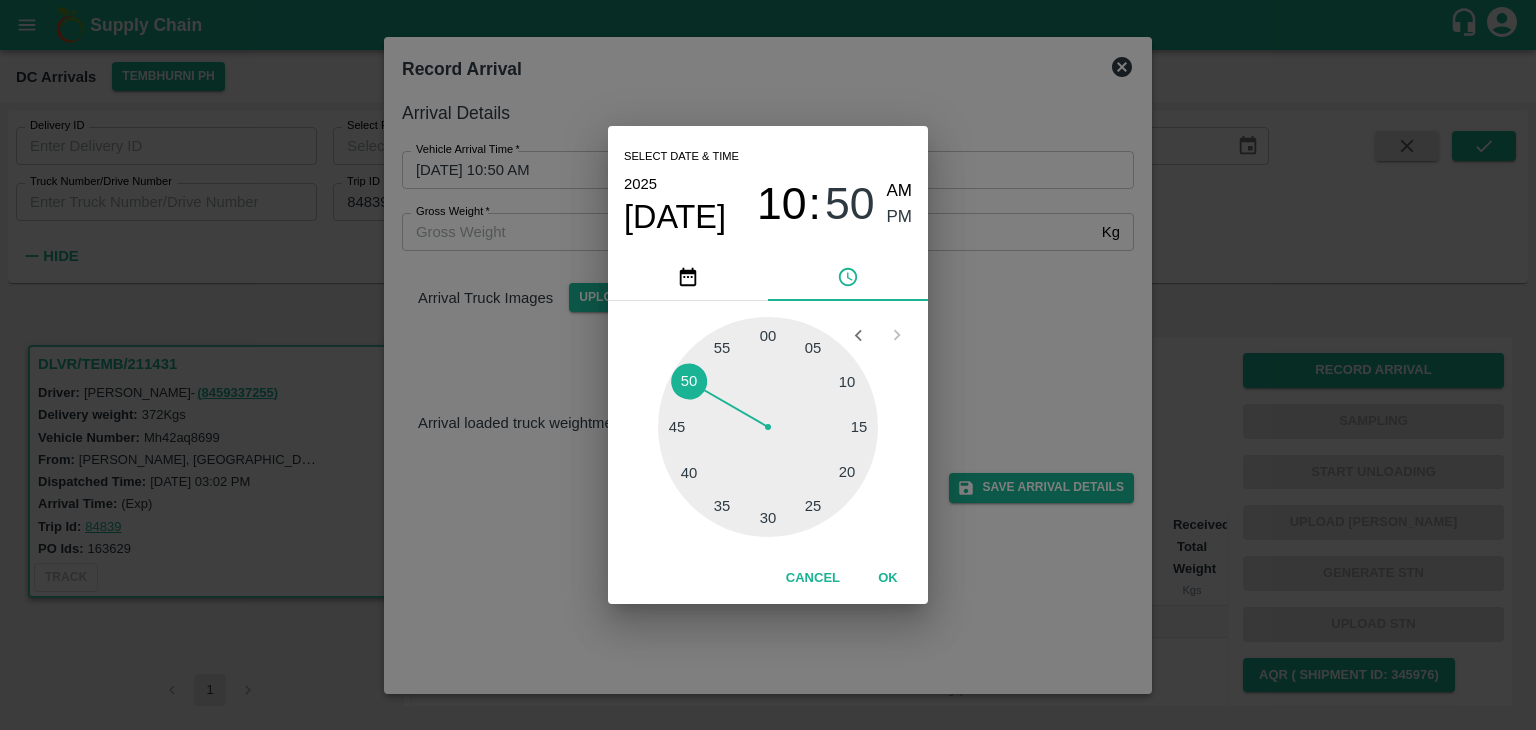 type on "16/07/2025 10:50 PM" 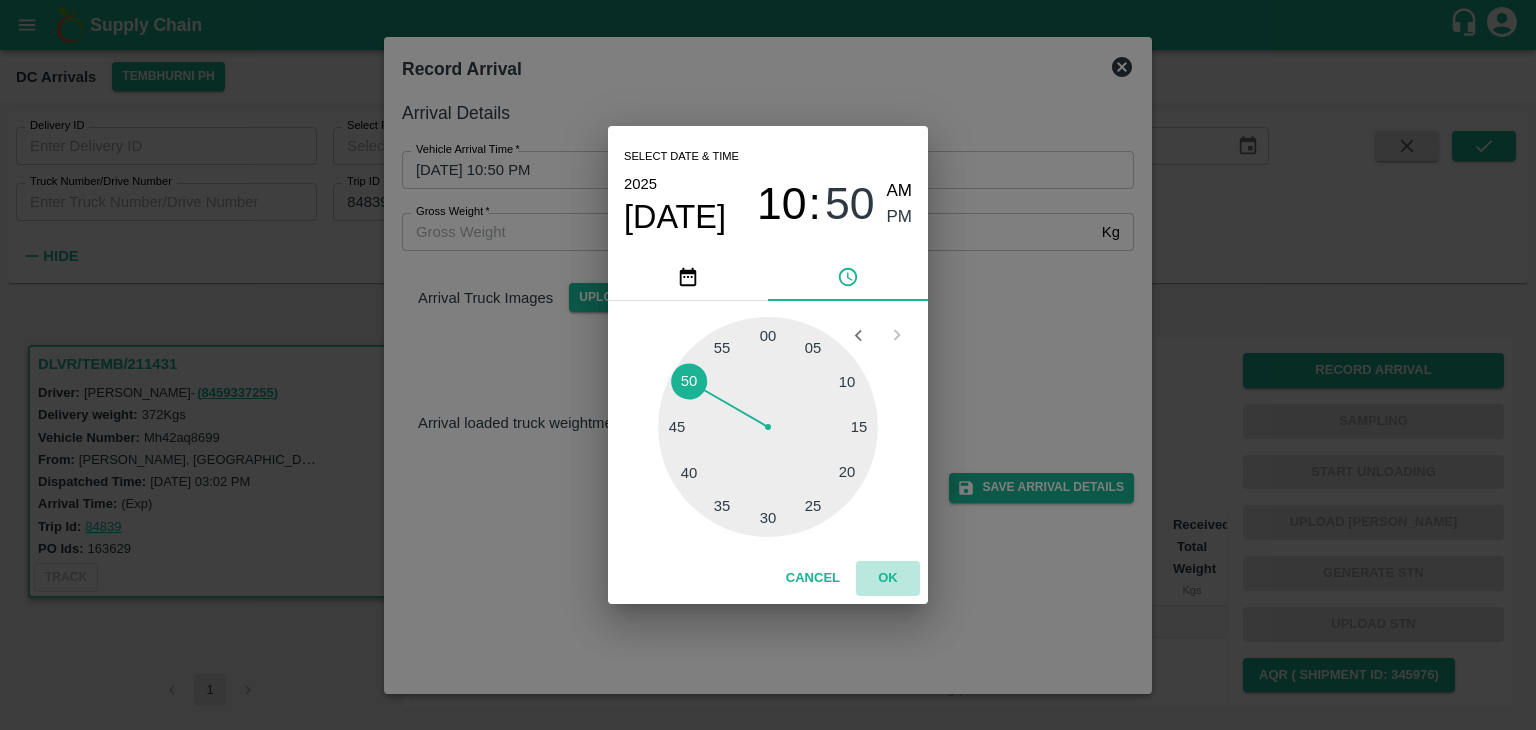 click on "OK" at bounding box center [888, 578] 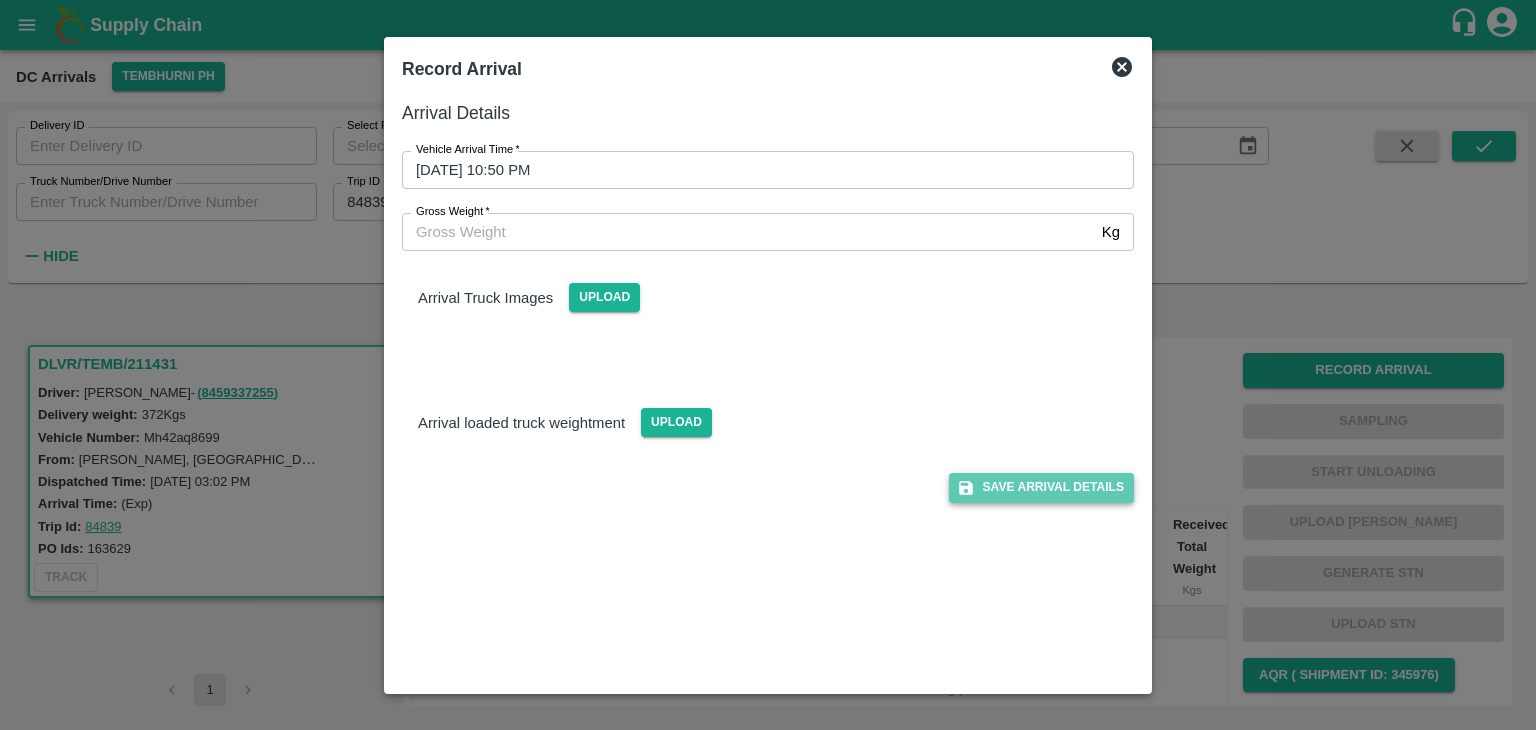 click on "Save Arrival Details" at bounding box center [1041, 487] 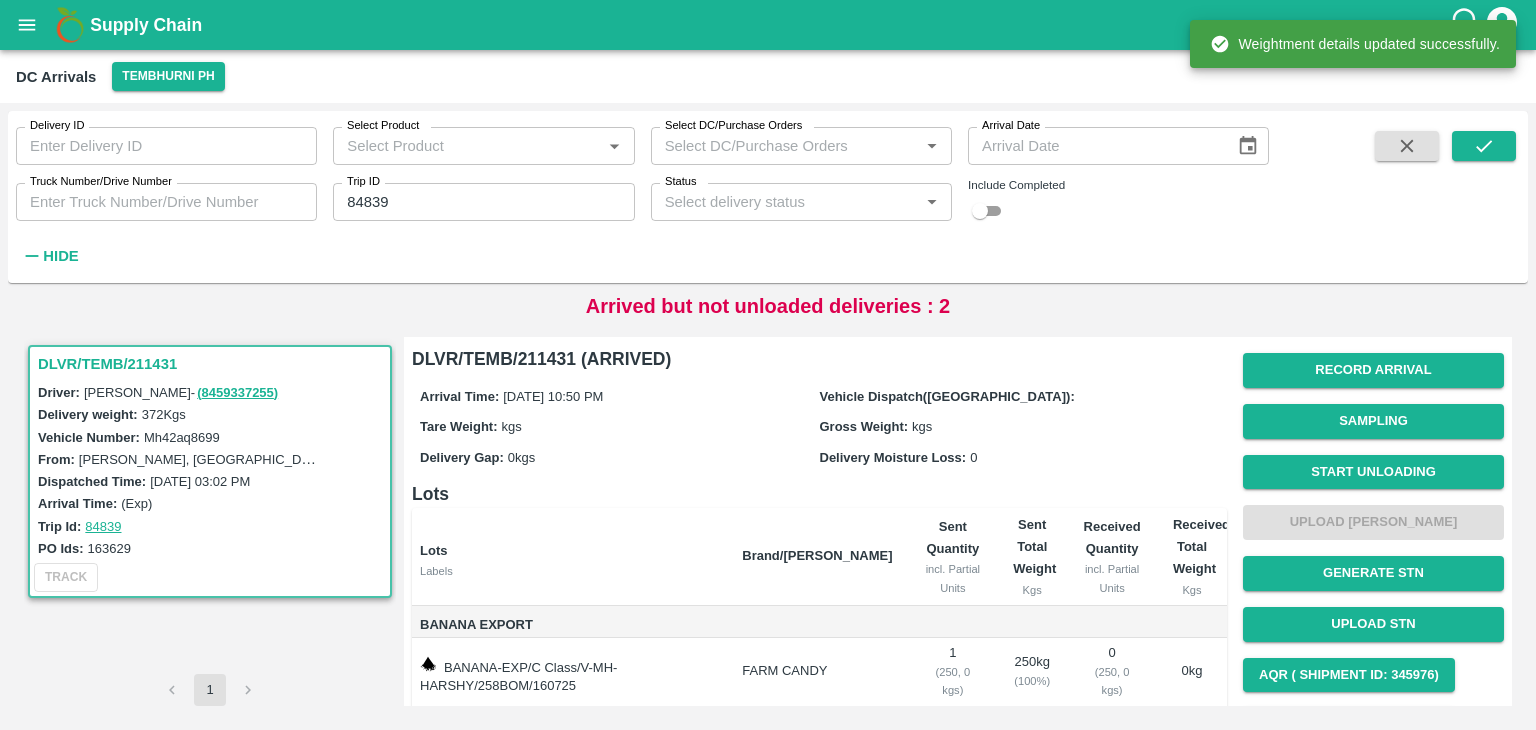 scroll, scrollTop: 105, scrollLeft: 0, axis: vertical 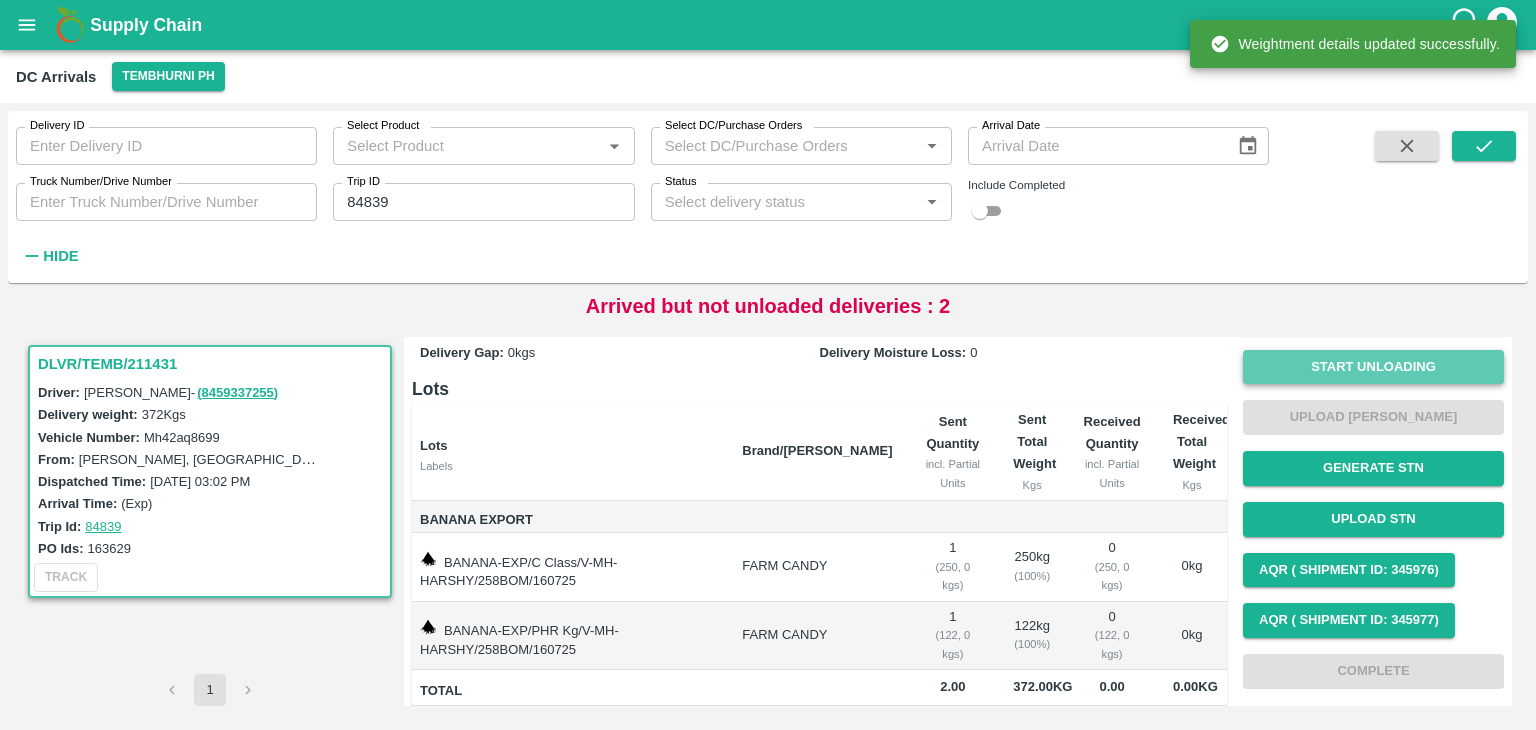 click on "Start Unloading" at bounding box center [1373, 367] 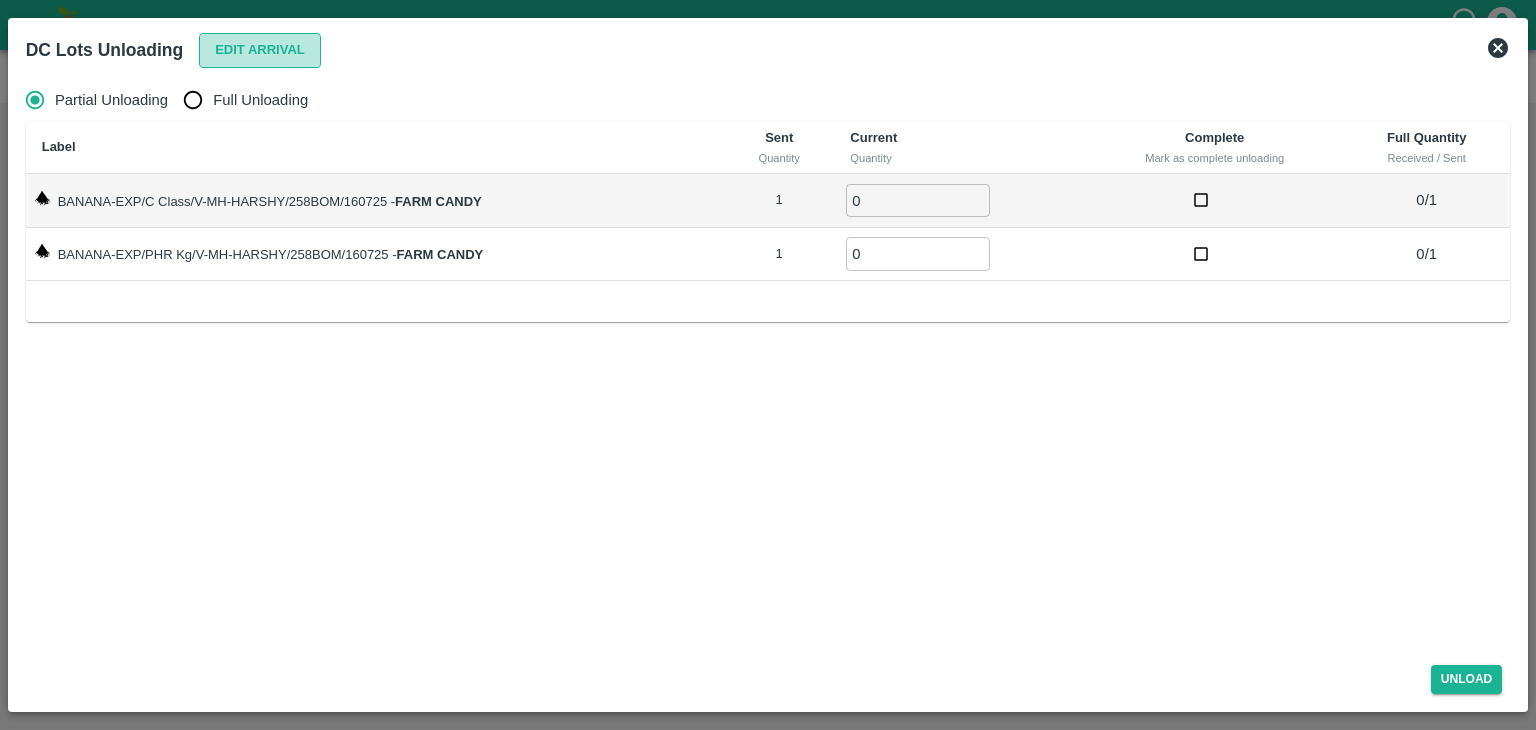 click on "Edit Arrival" at bounding box center [260, 50] 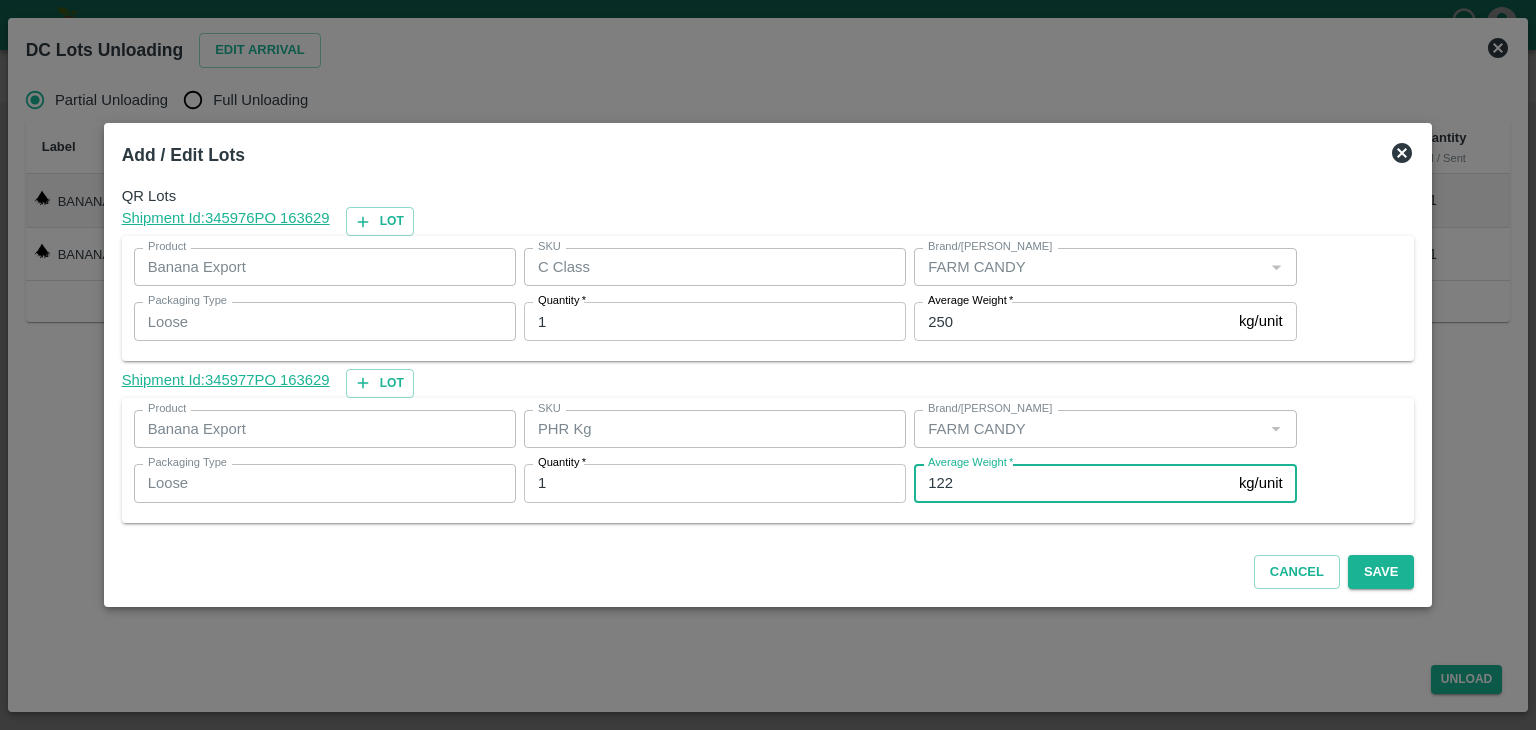 click on "122" at bounding box center [1072, 483] 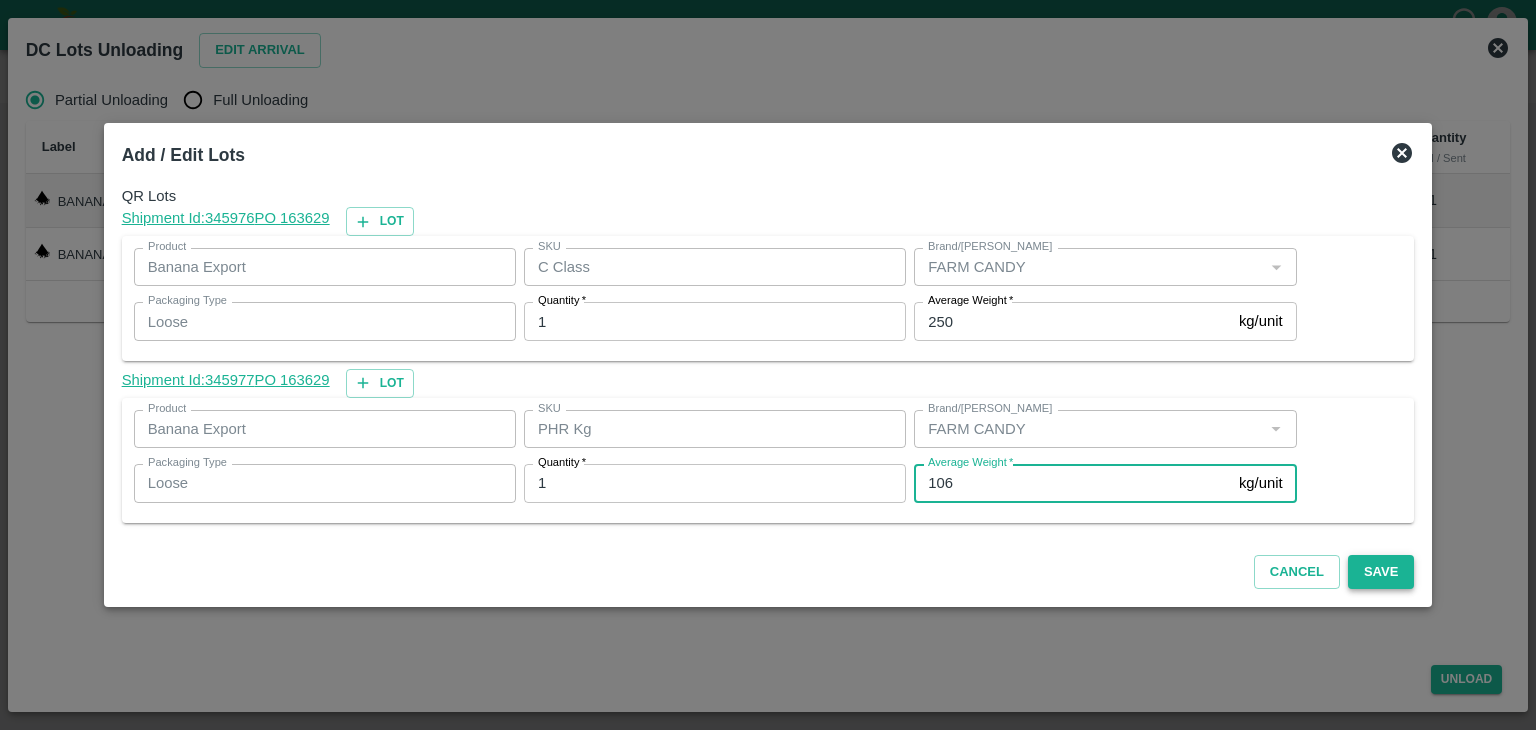 type on "106" 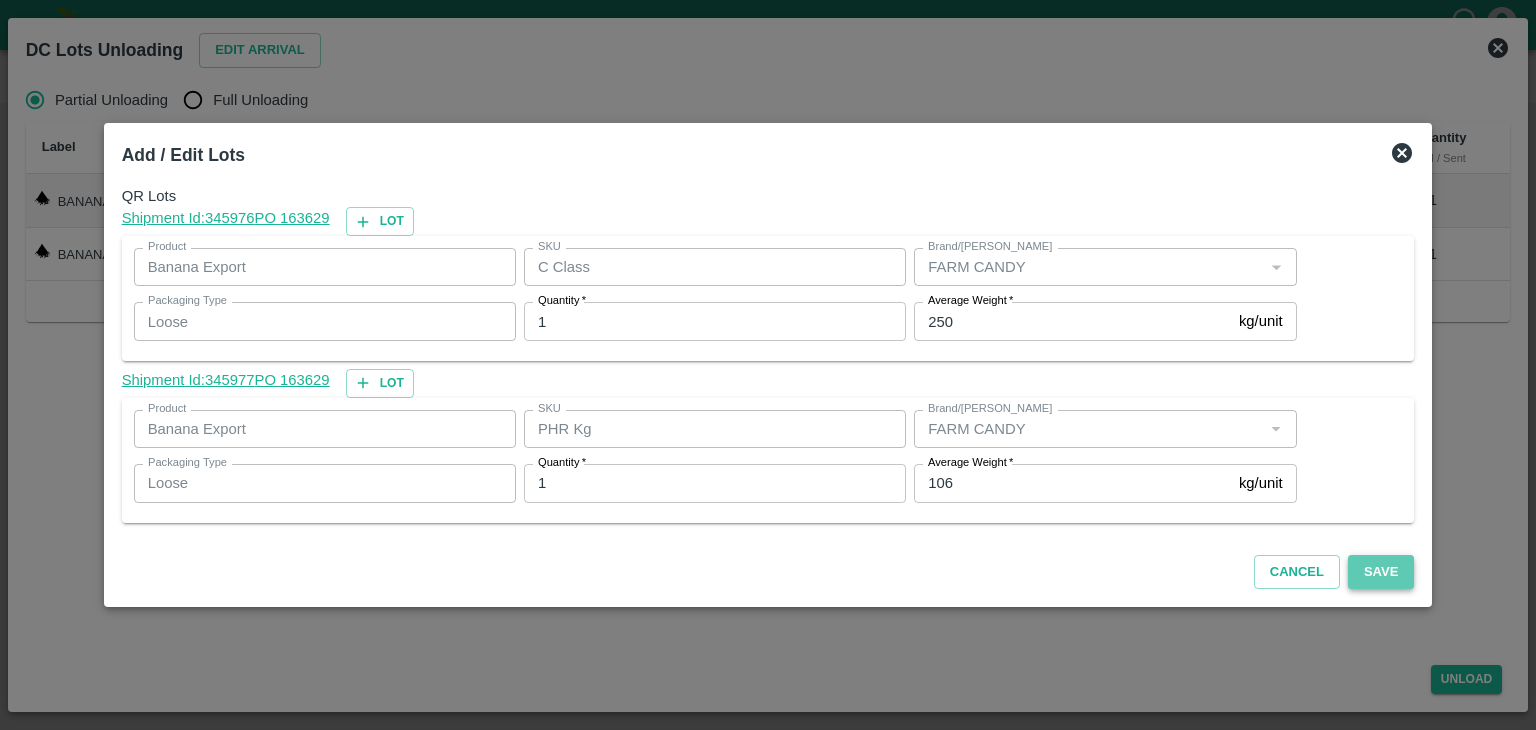 click on "Save" at bounding box center (1381, 572) 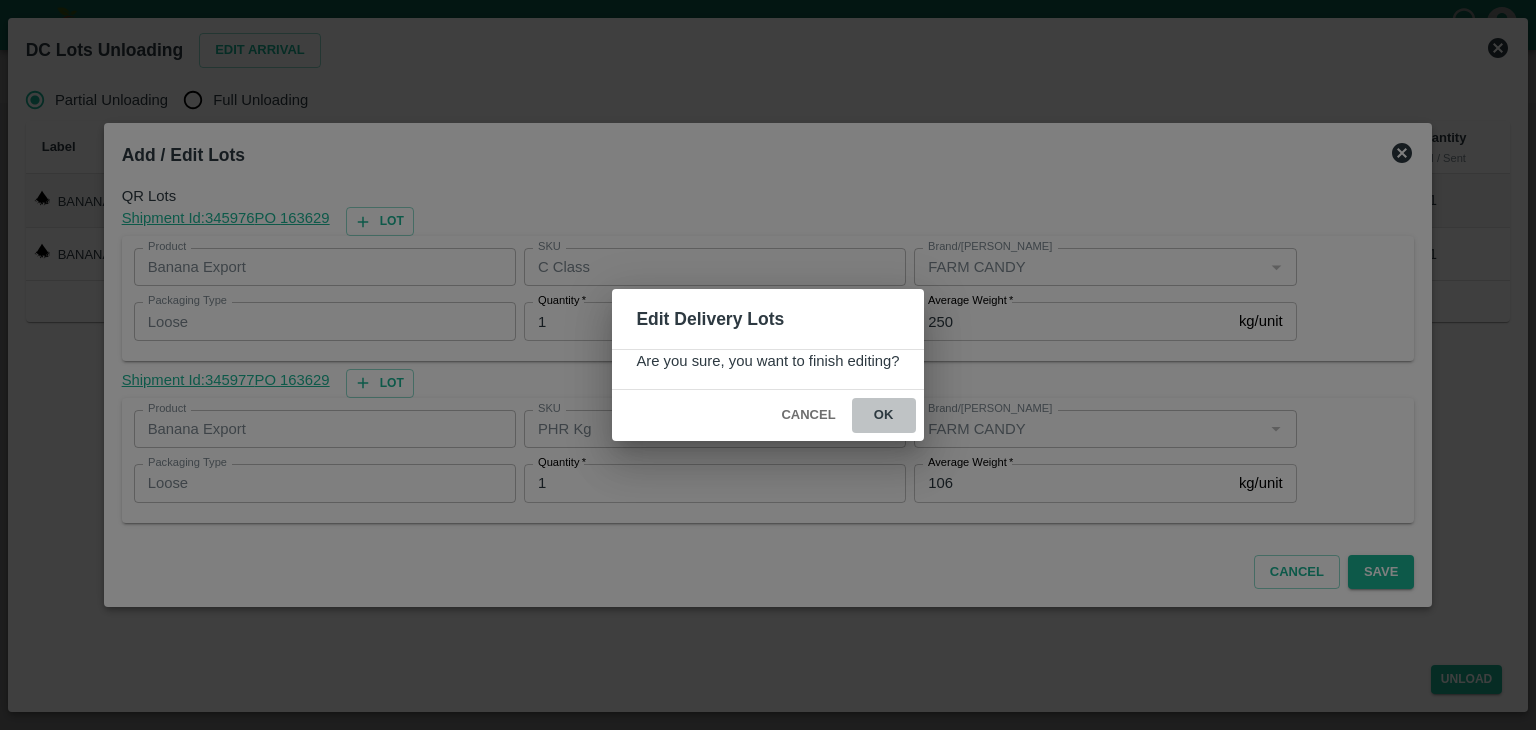 click on "ok" at bounding box center (884, 415) 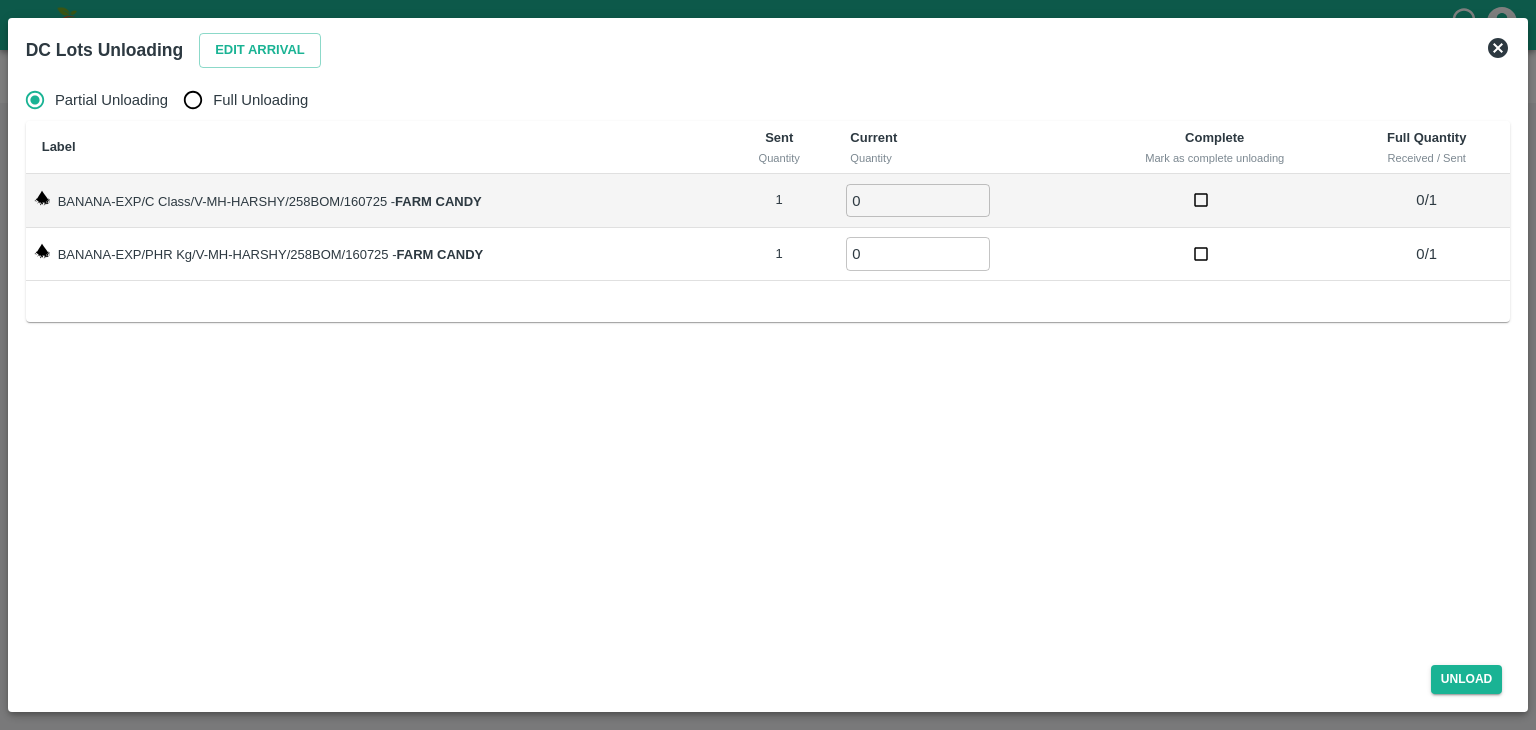 click on "Full Unloading" at bounding box center [260, 100] 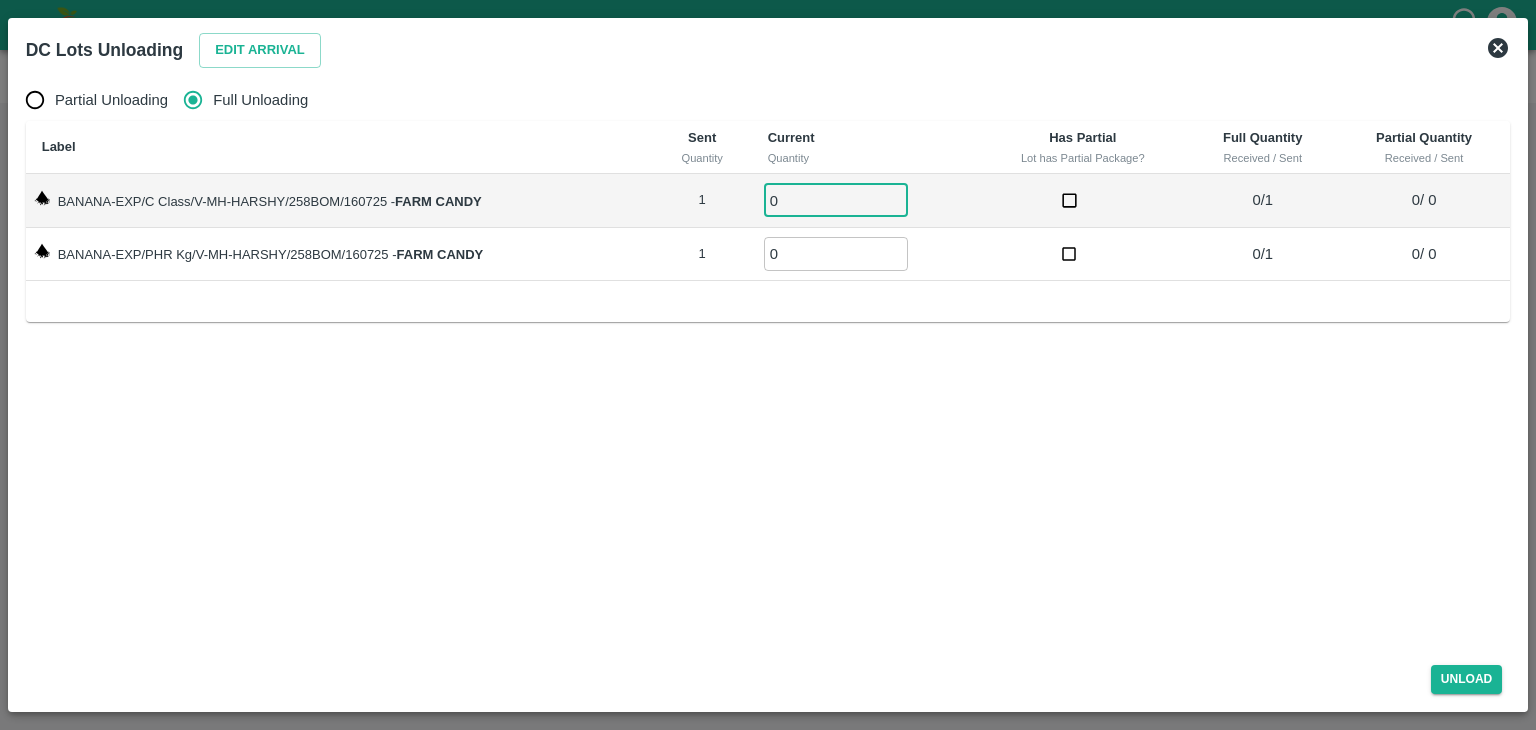 click on "0" at bounding box center (836, 200) 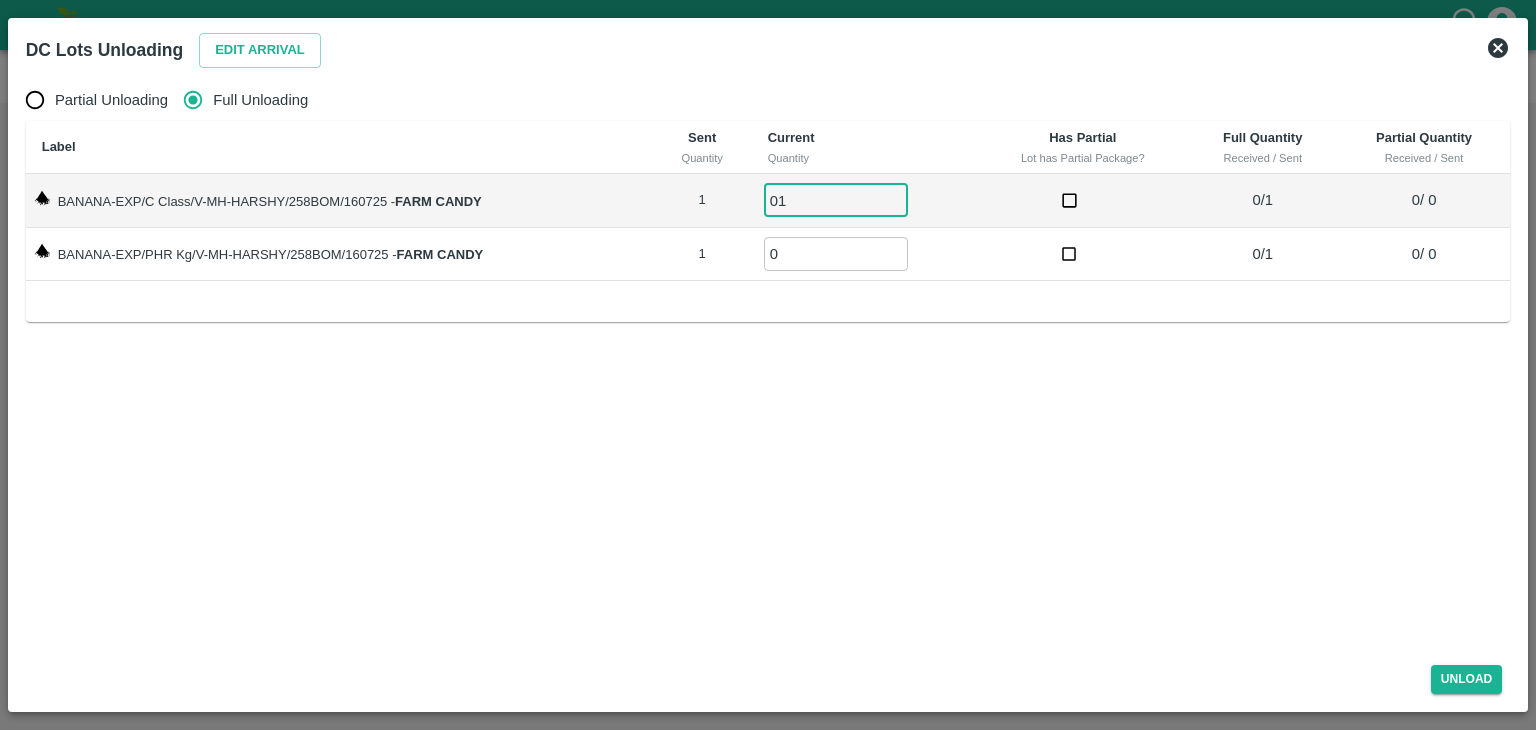 type on "01" 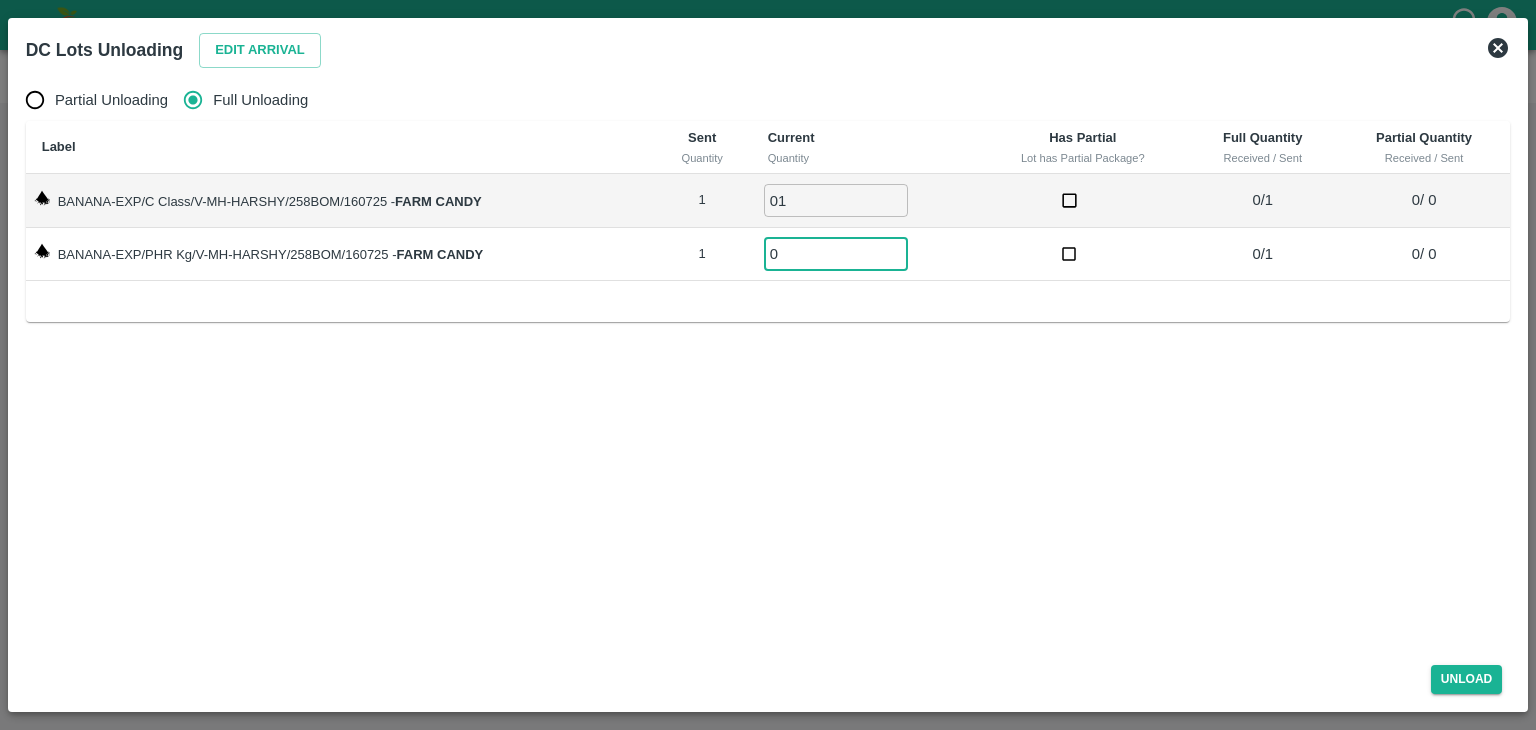 click on "0" at bounding box center [836, 253] 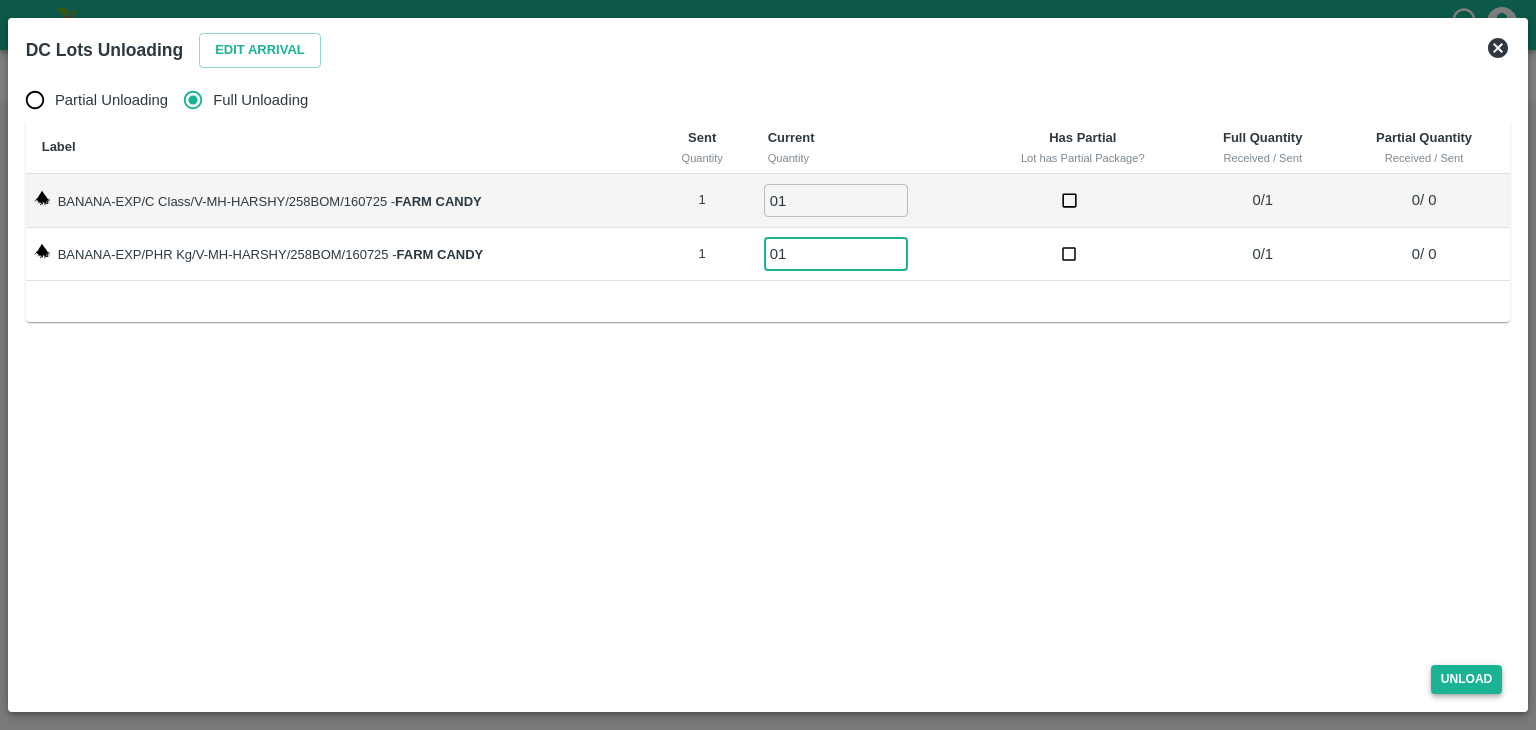 type on "01" 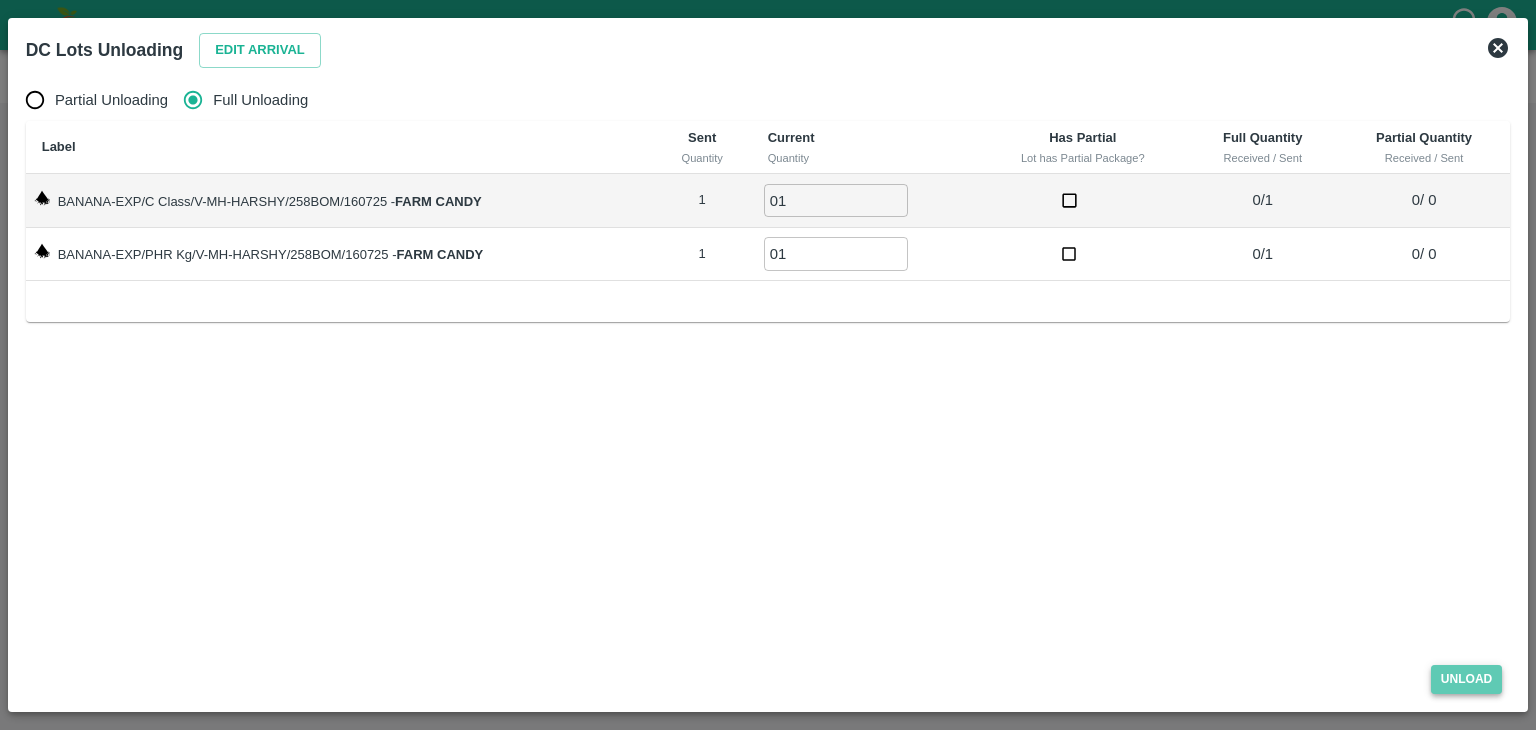 click on "Unload" at bounding box center [1467, 679] 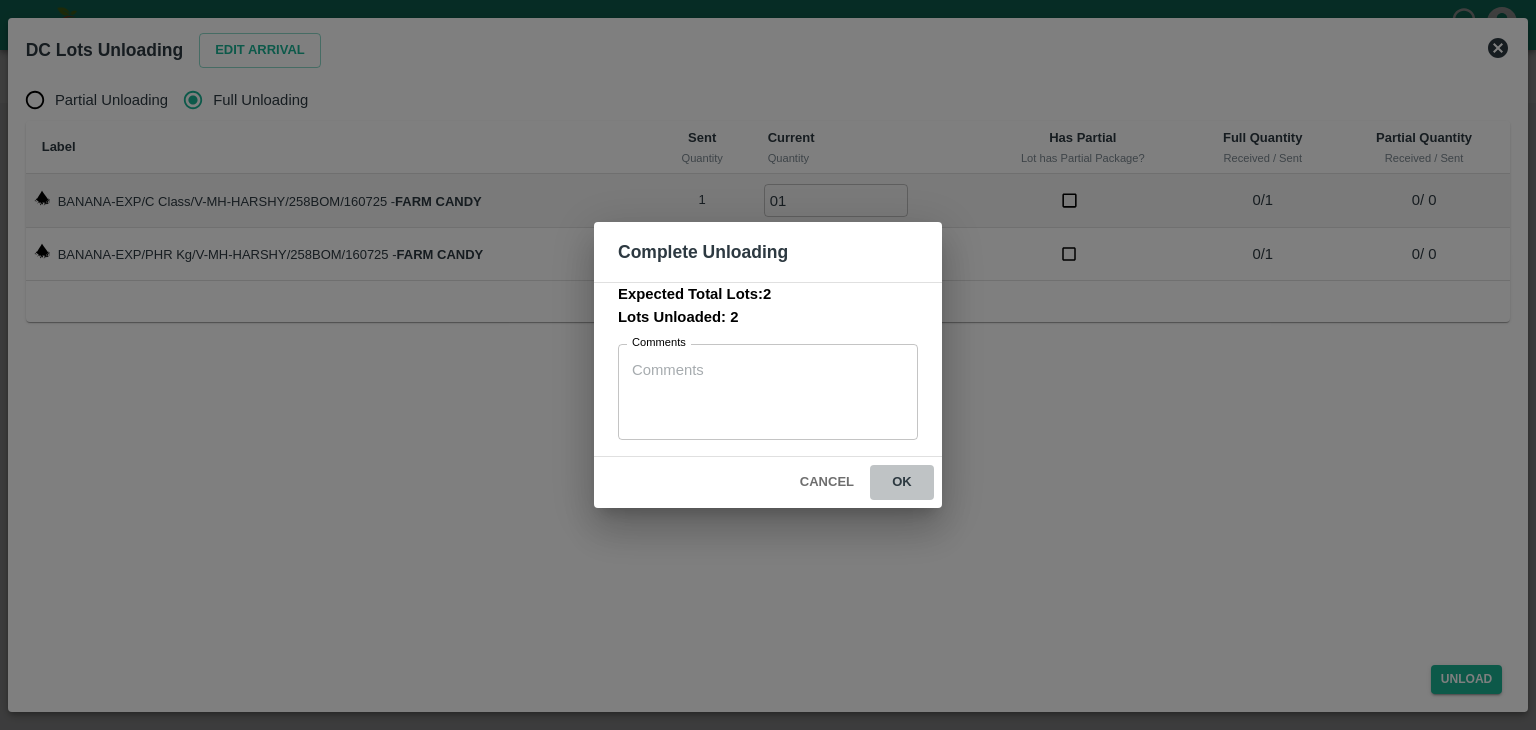 click on "ok" at bounding box center (902, 482) 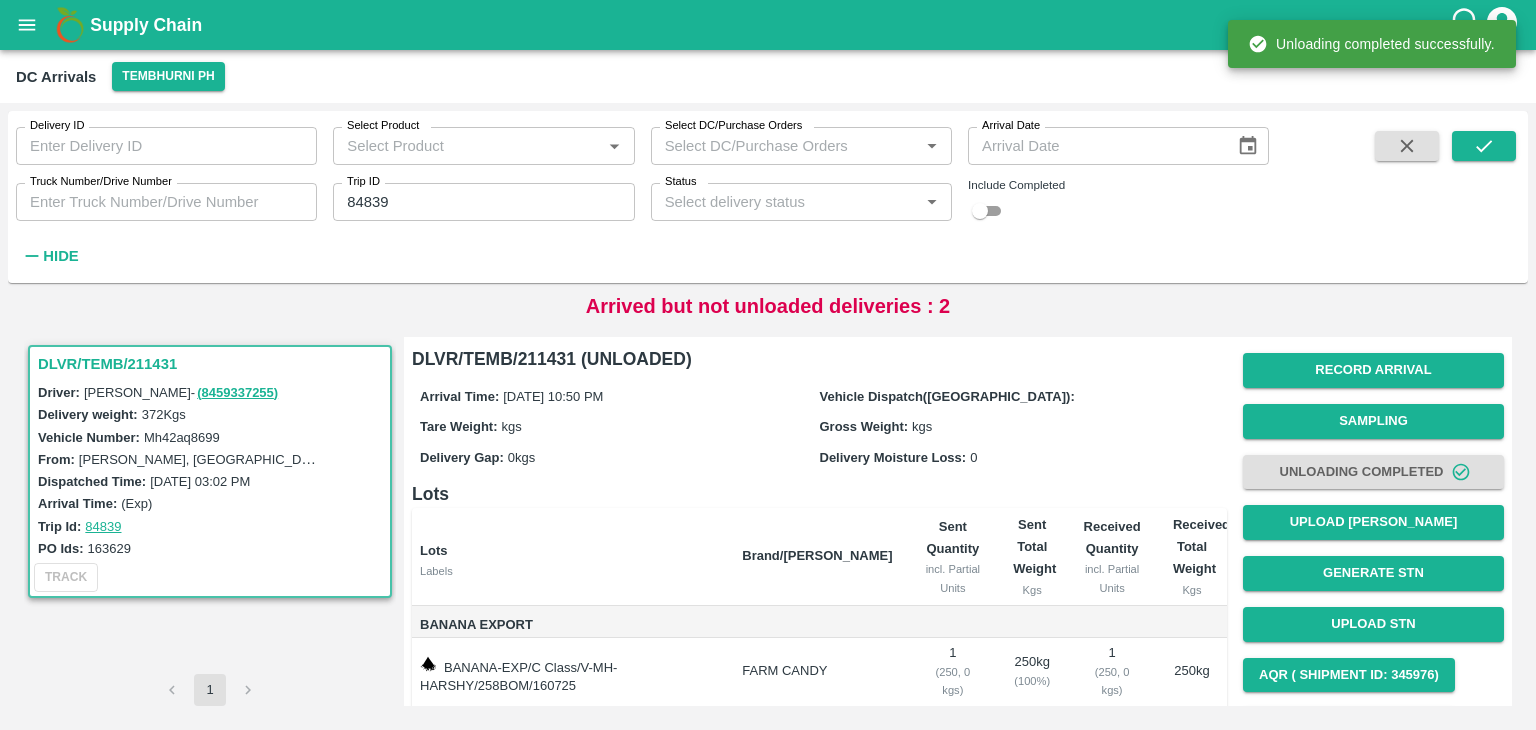 scroll, scrollTop: 105, scrollLeft: 0, axis: vertical 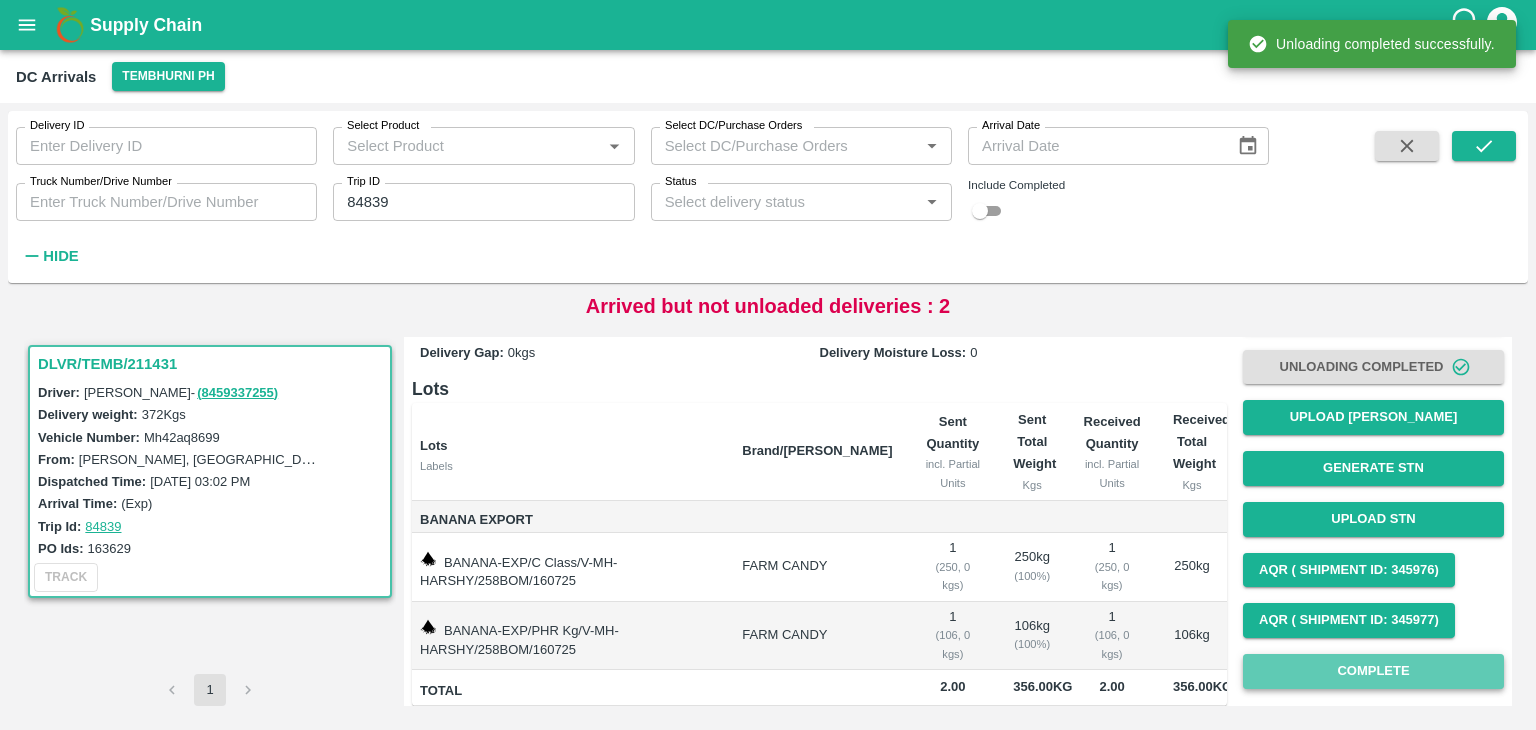 click on "Complete" at bounding box center (1373, 671) 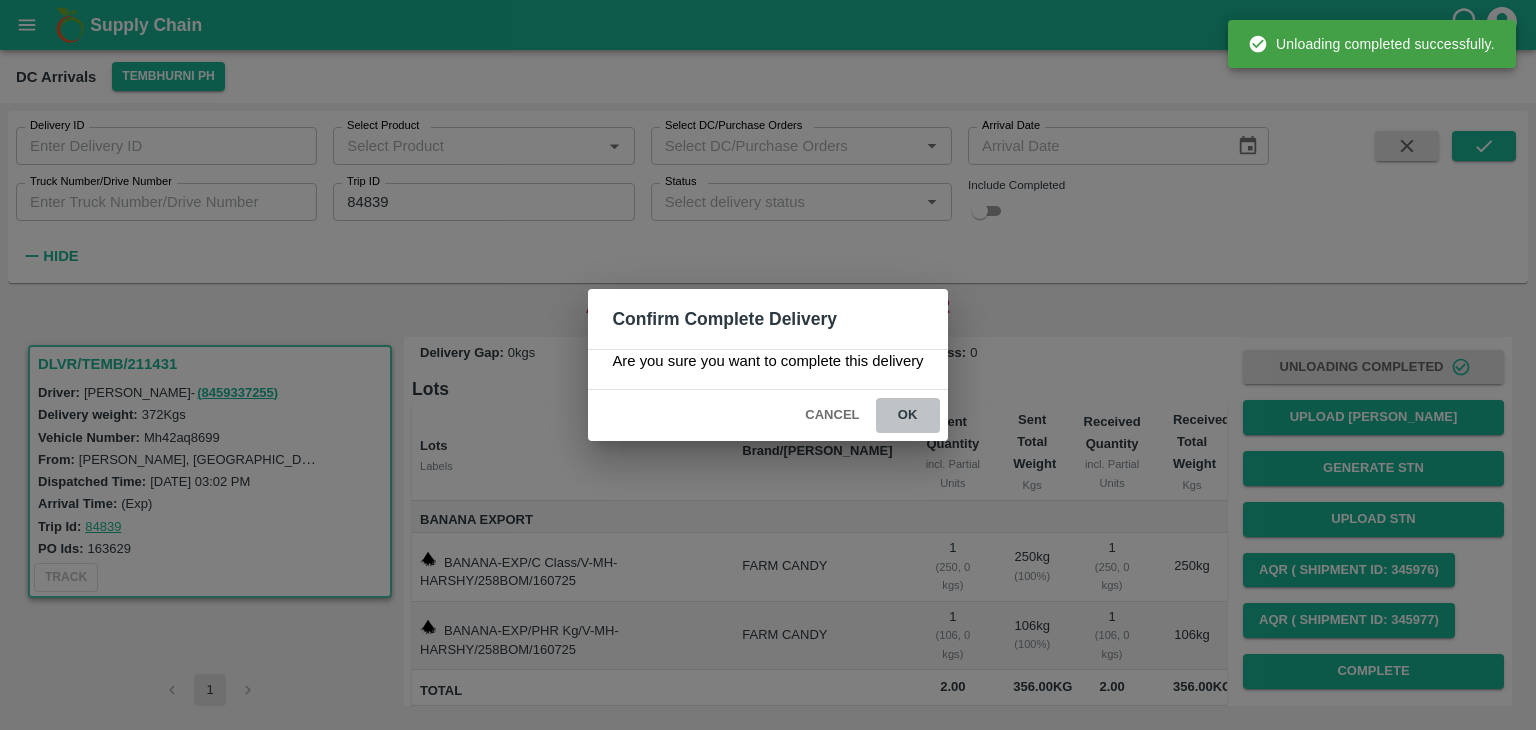 click on "ok" at bounding box center (908, 415) 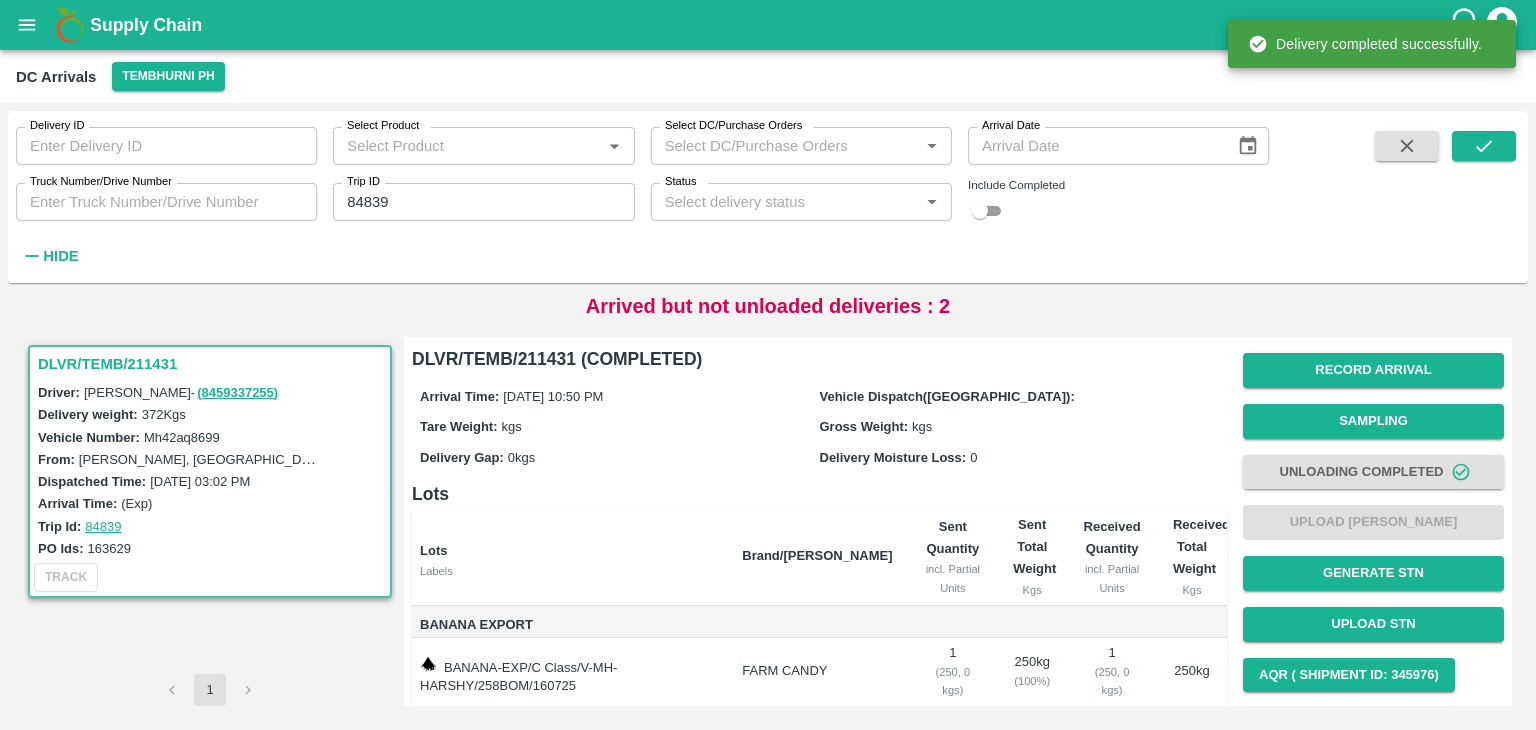 scroll, scrollTop: 105, scrollLeft: 0, axis: vertical 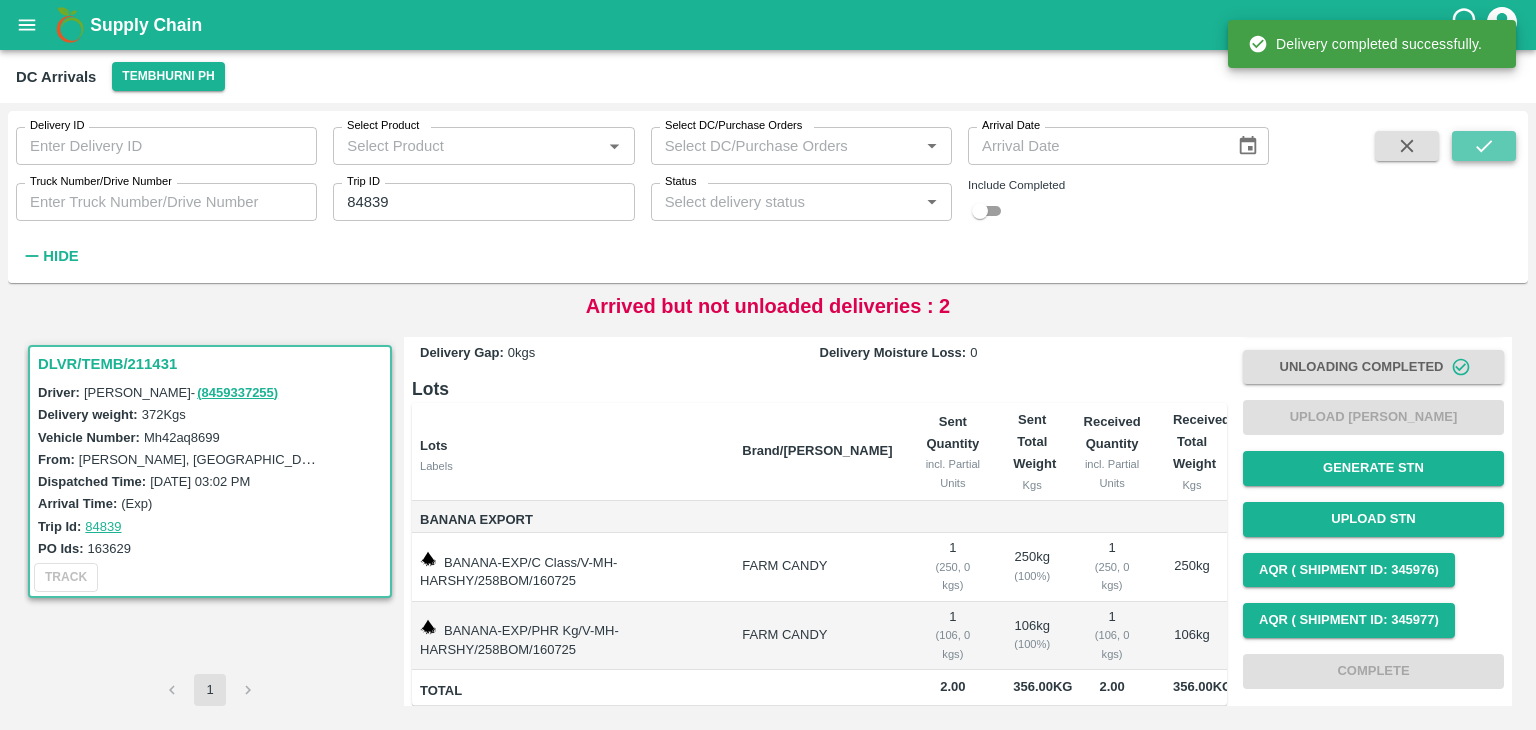 click 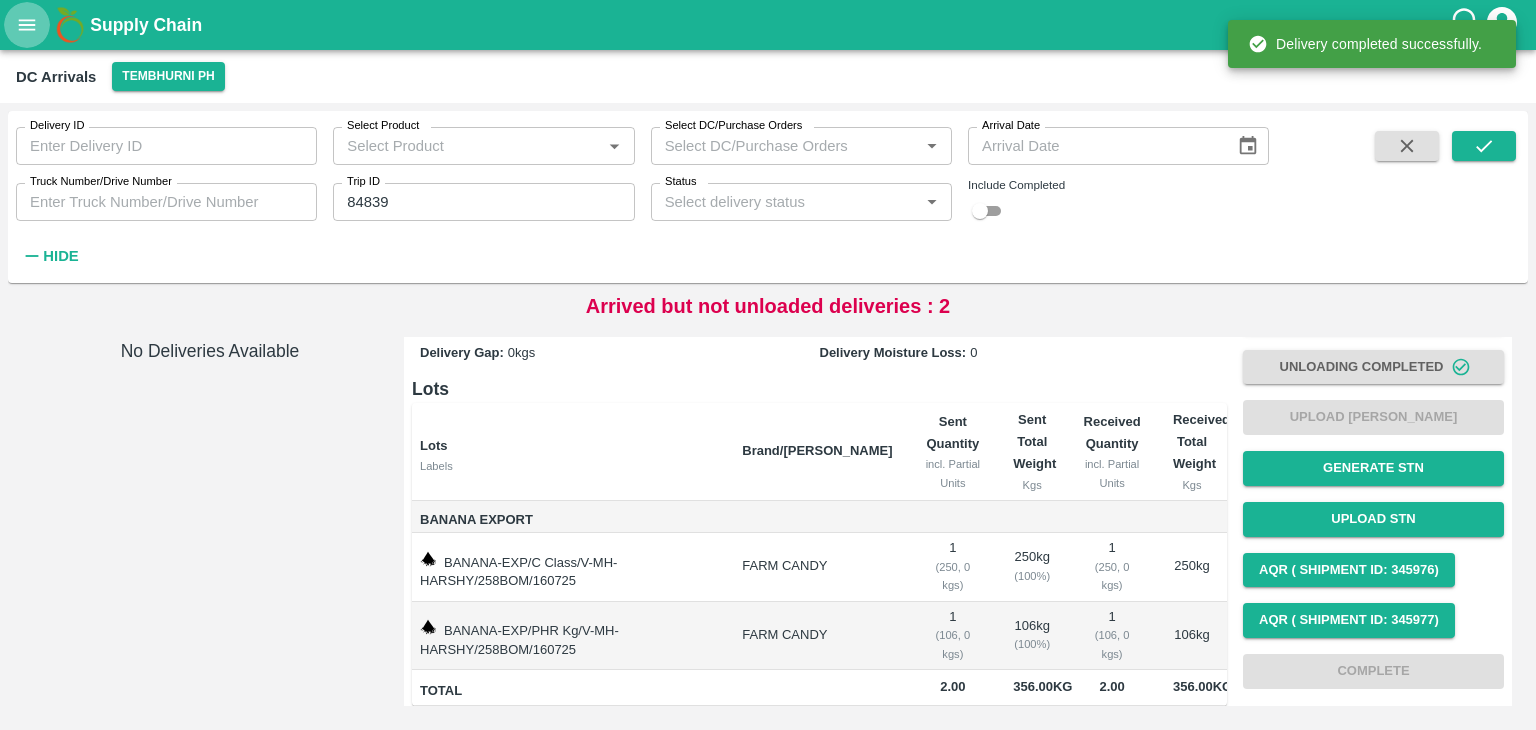 click 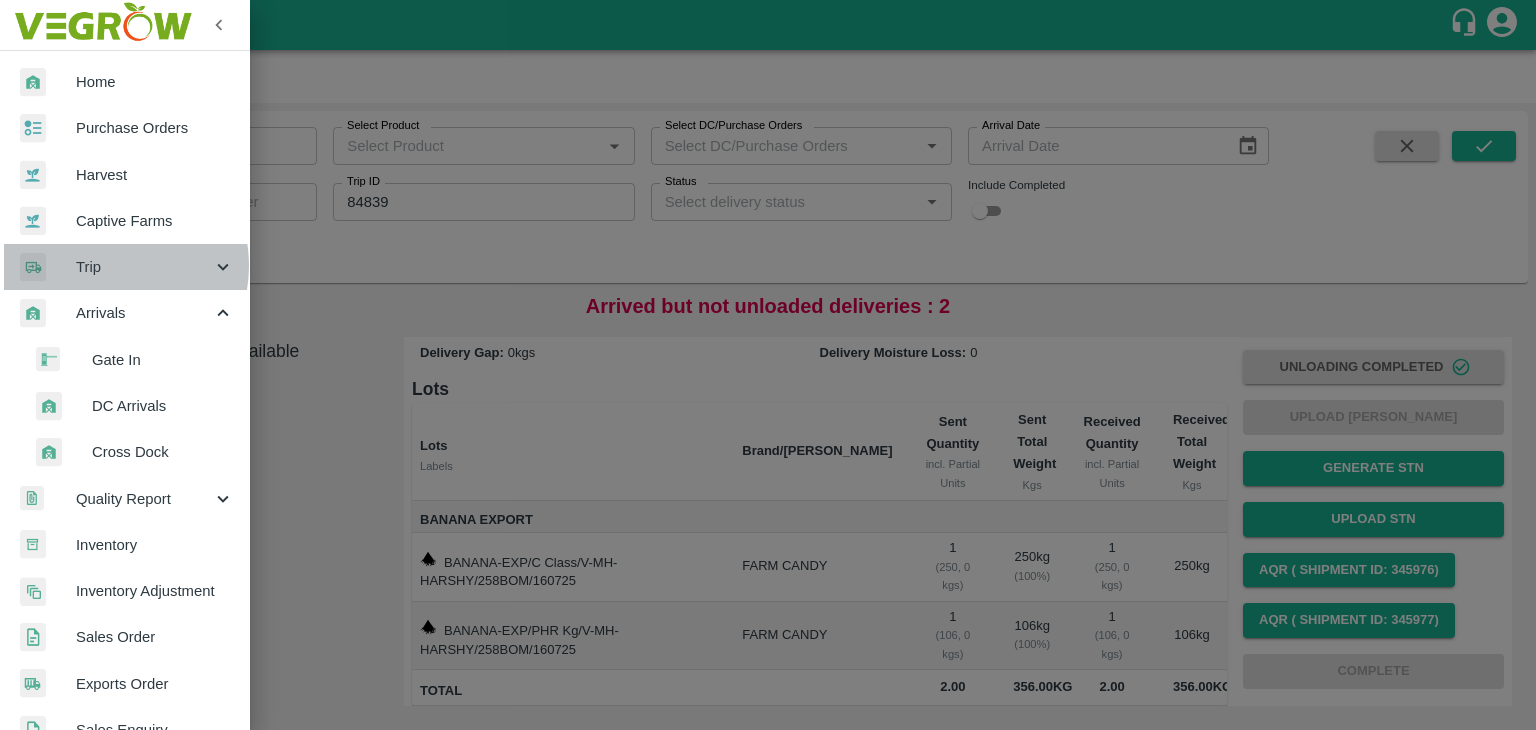 click on "Trip" at bounding box center (144, 267) 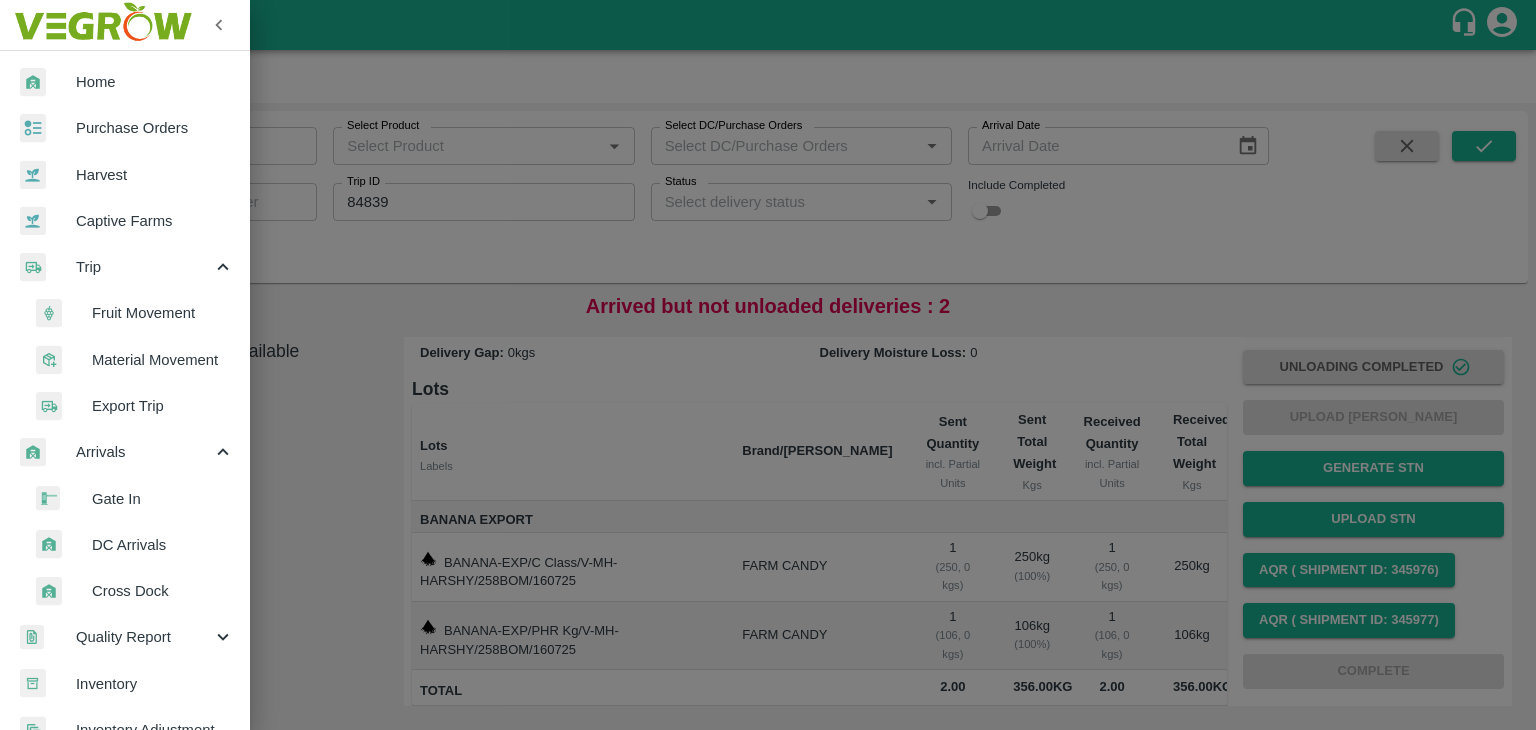 click on "Fruit Movement" at bounding box center (163, 313) 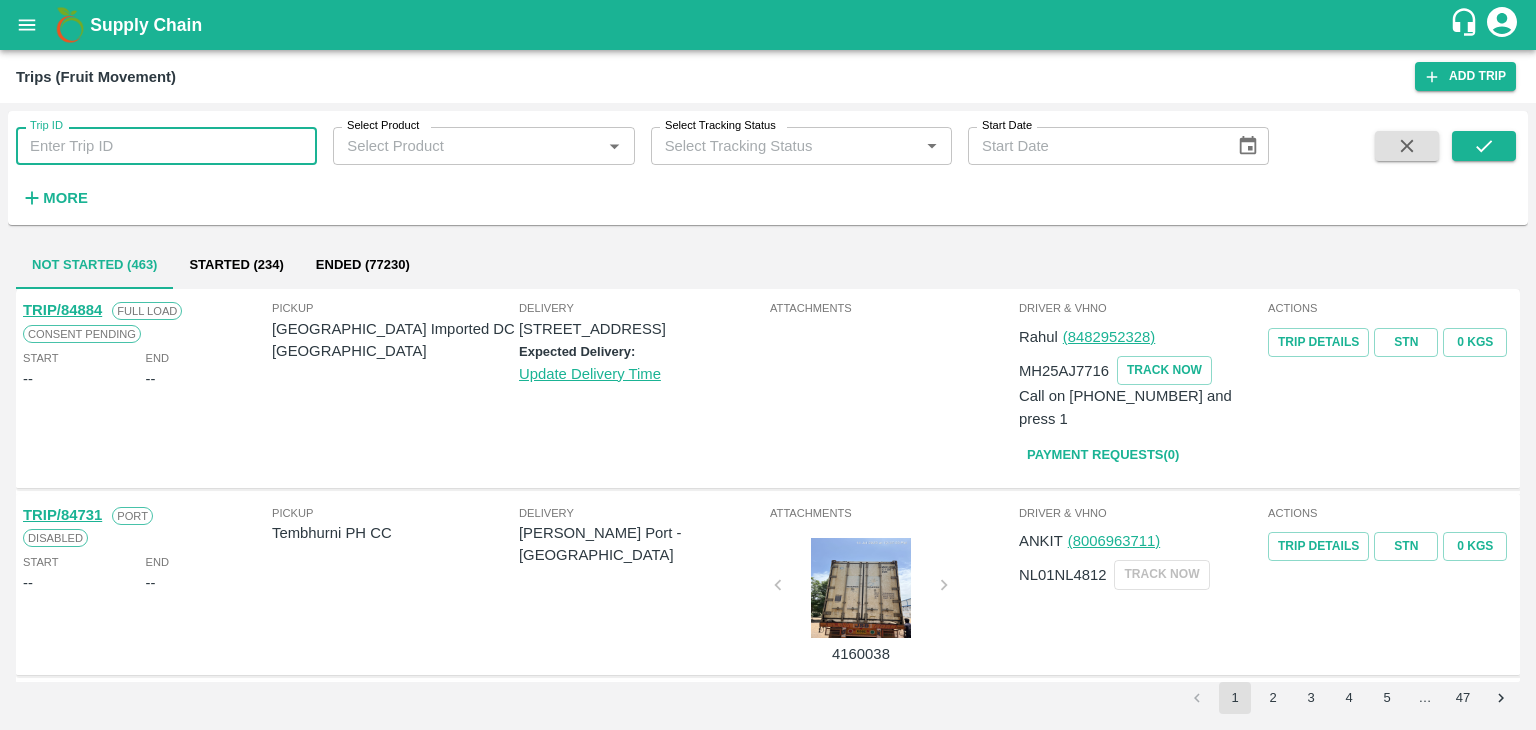 click on "Trip ID" at bounding box center [166, 146] 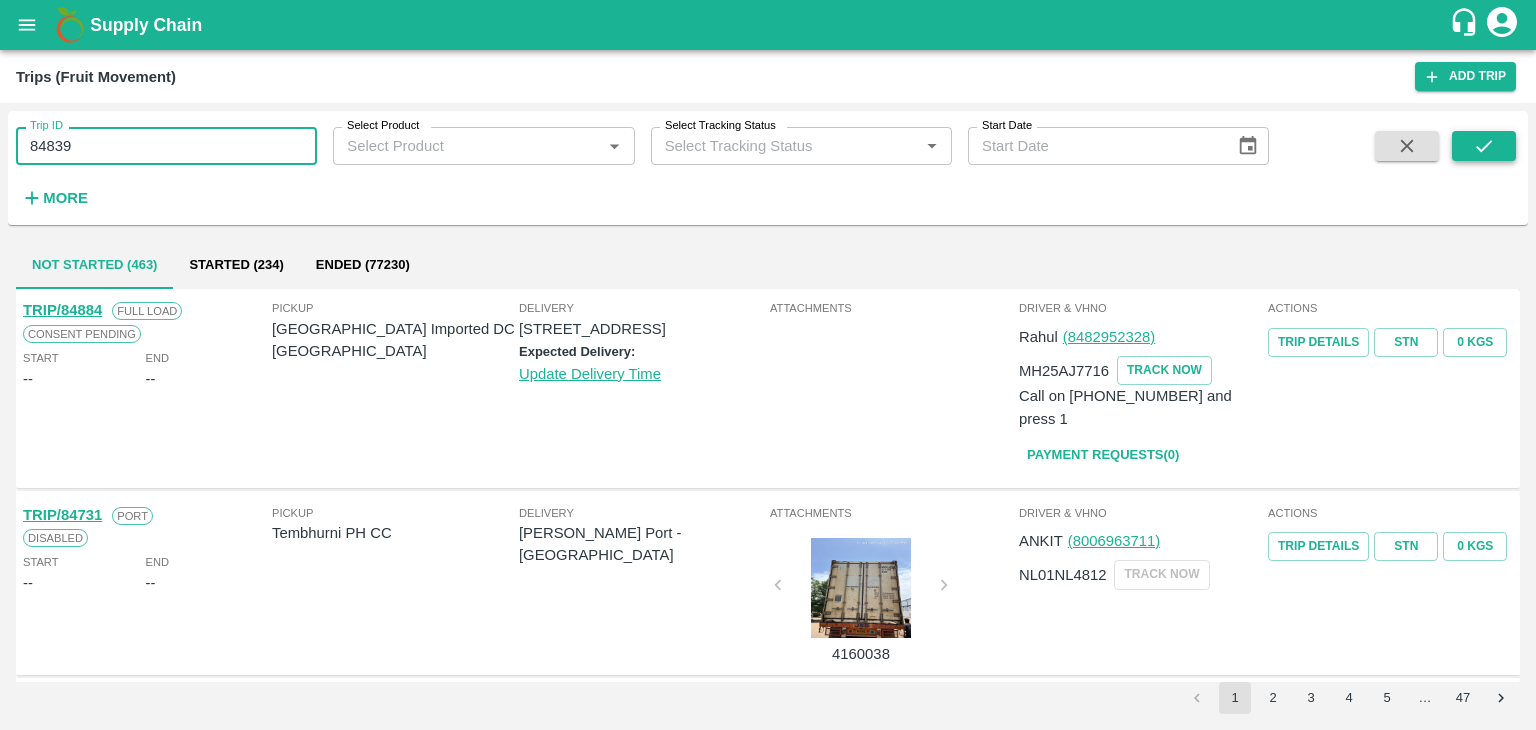 type on "84839" 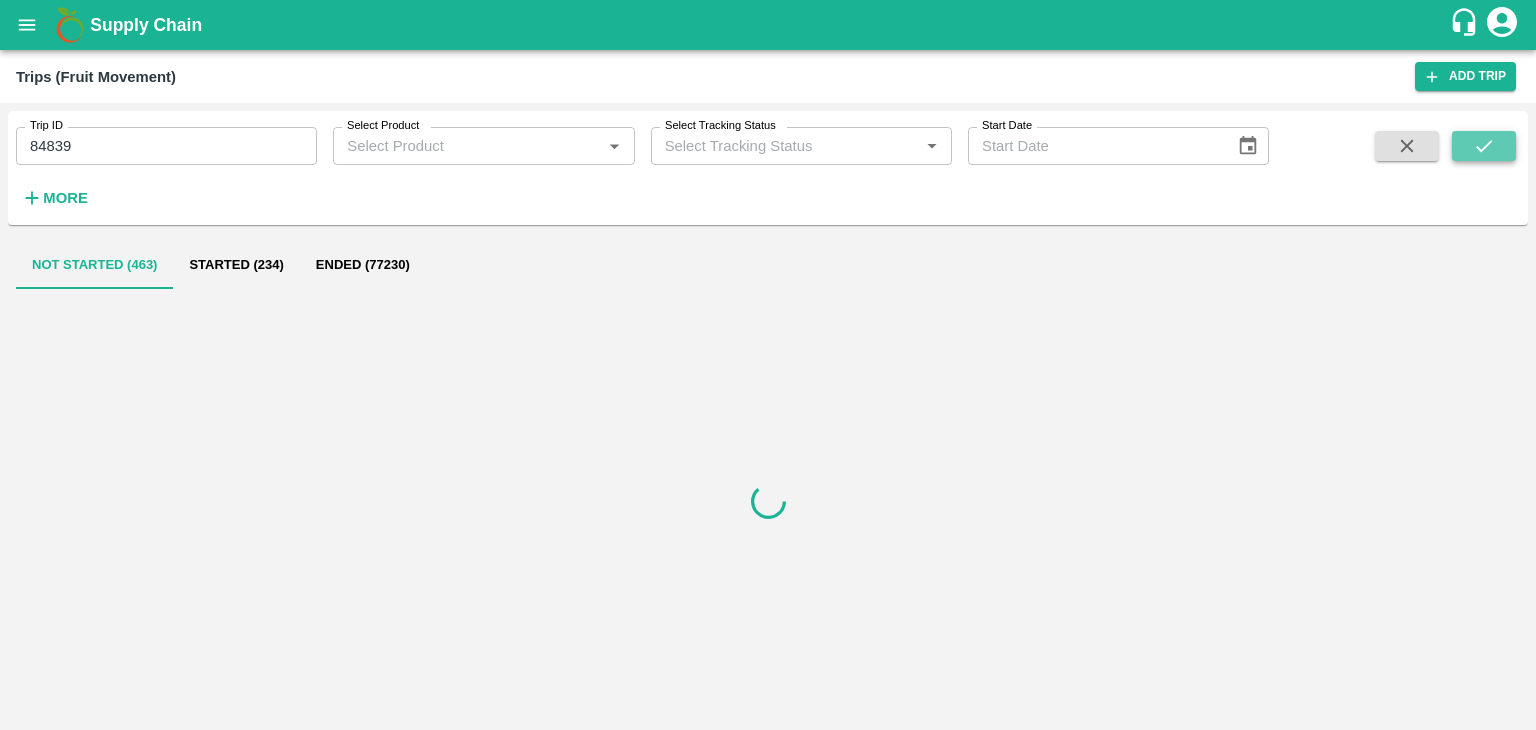 click 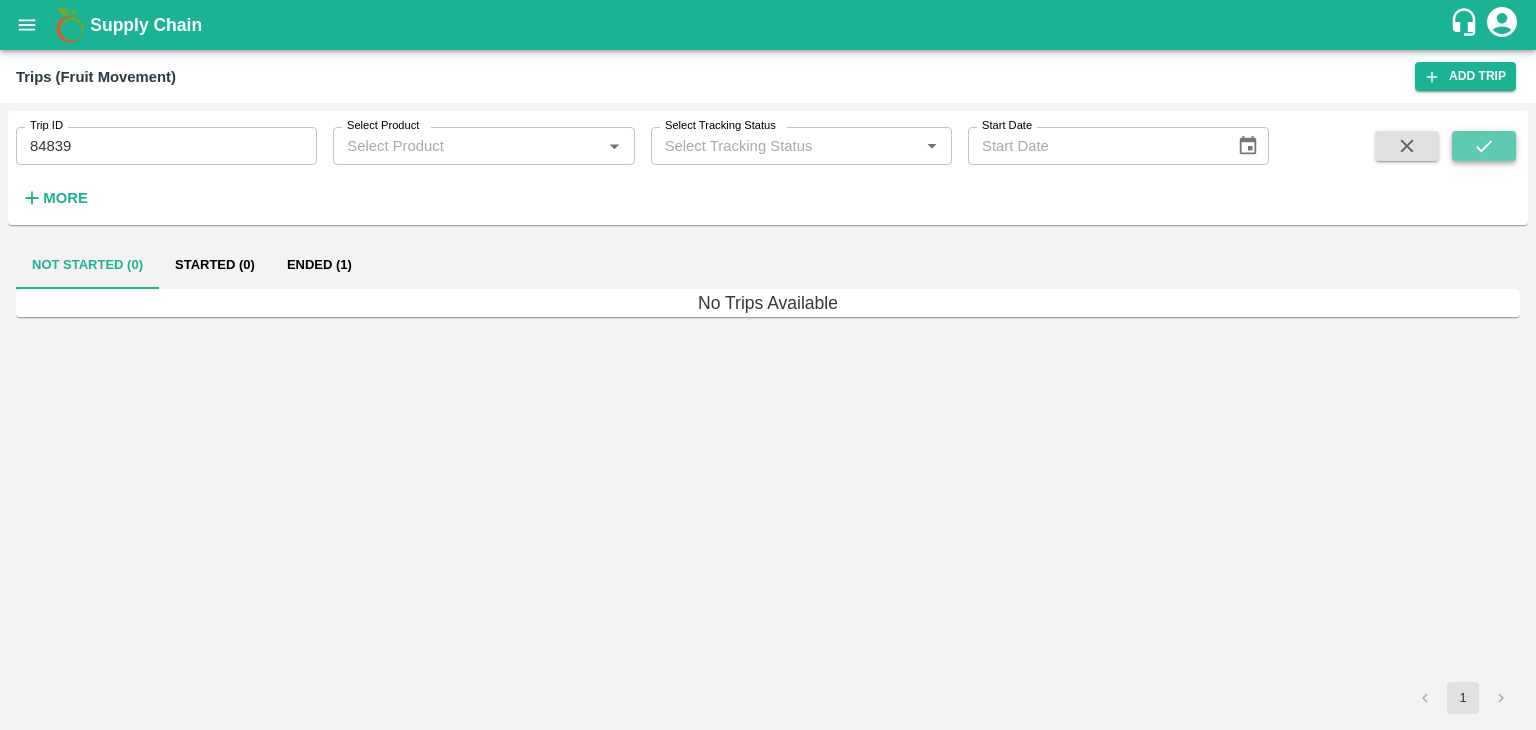 click 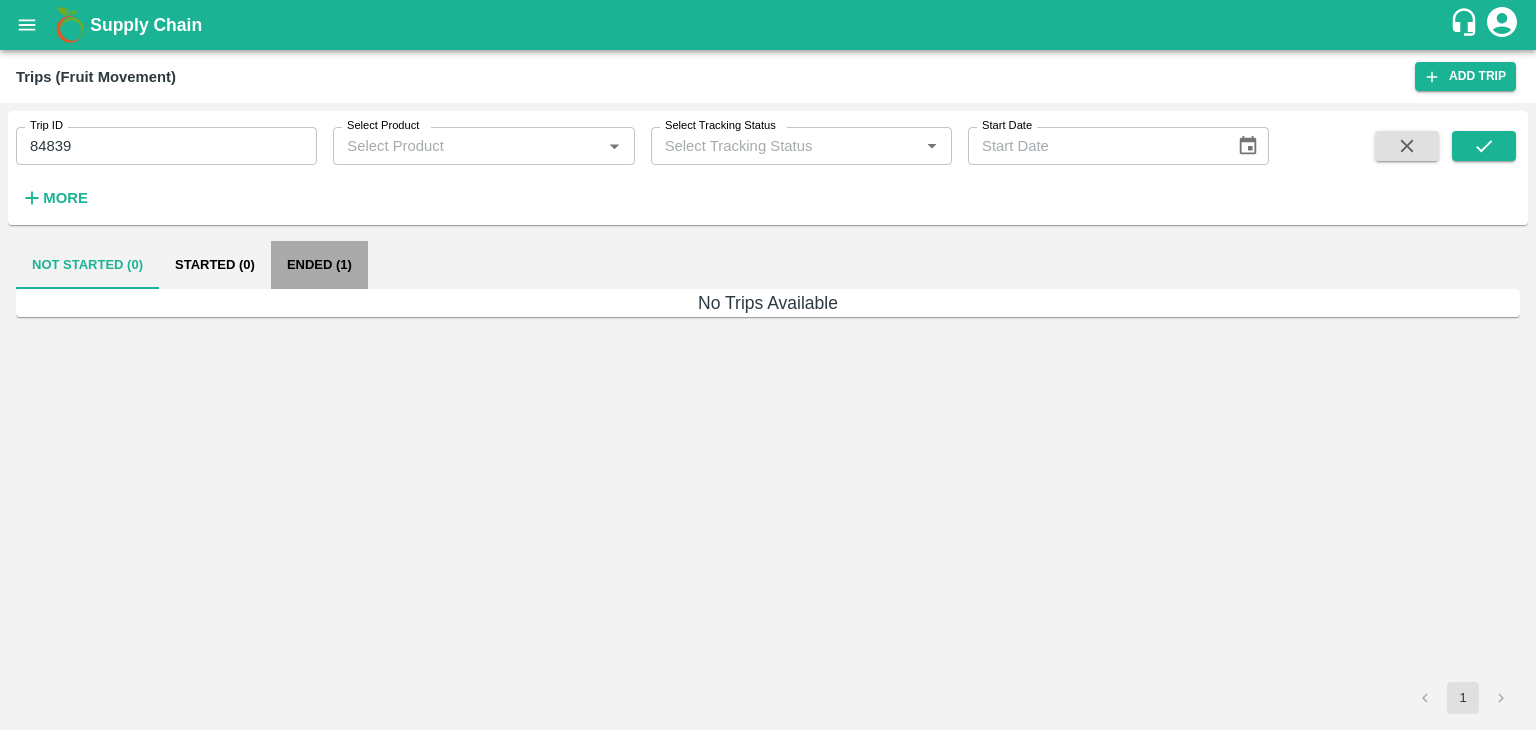 click on "Ended (1)" at bounding box center (319, 265) 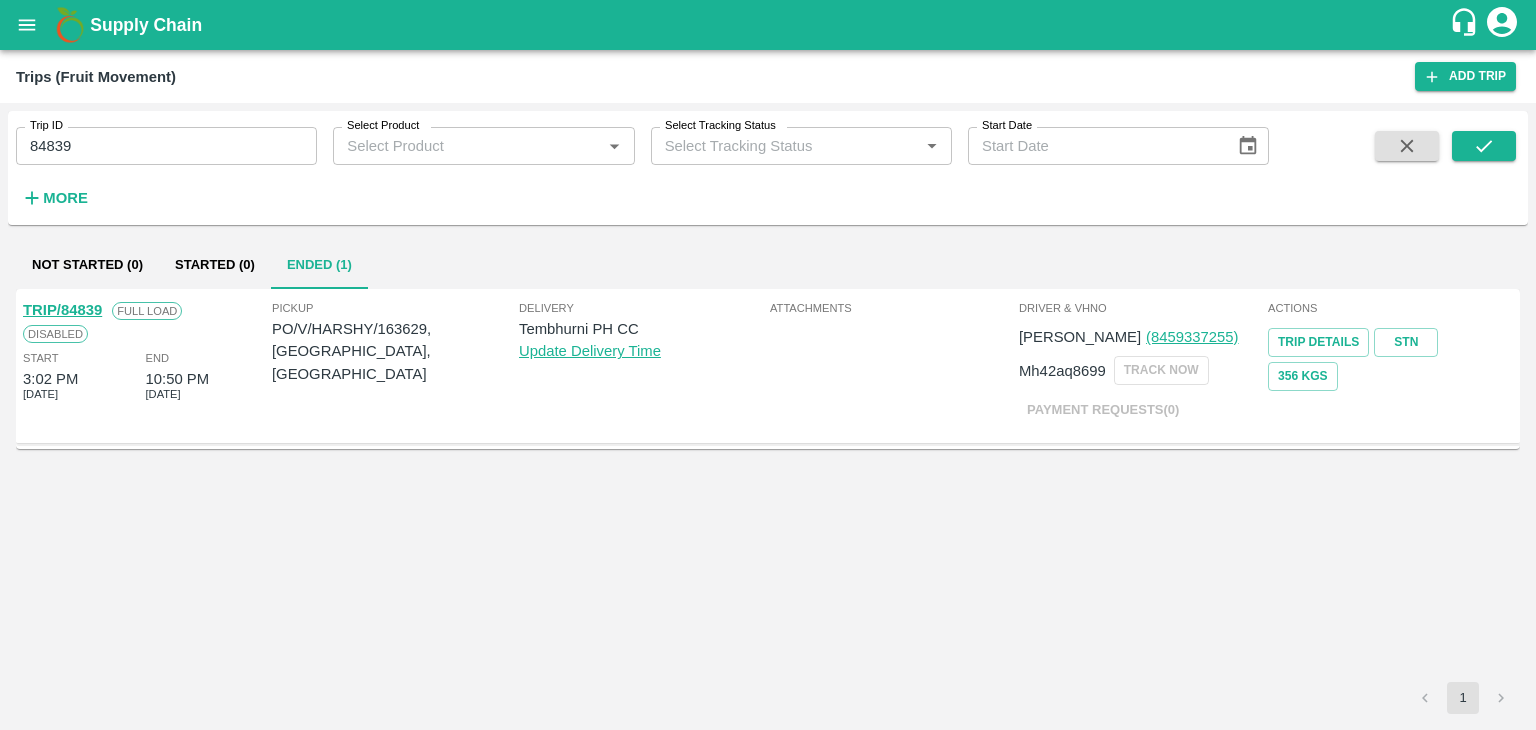 click on "TRIP/84839" at bounding box center [62, 310] 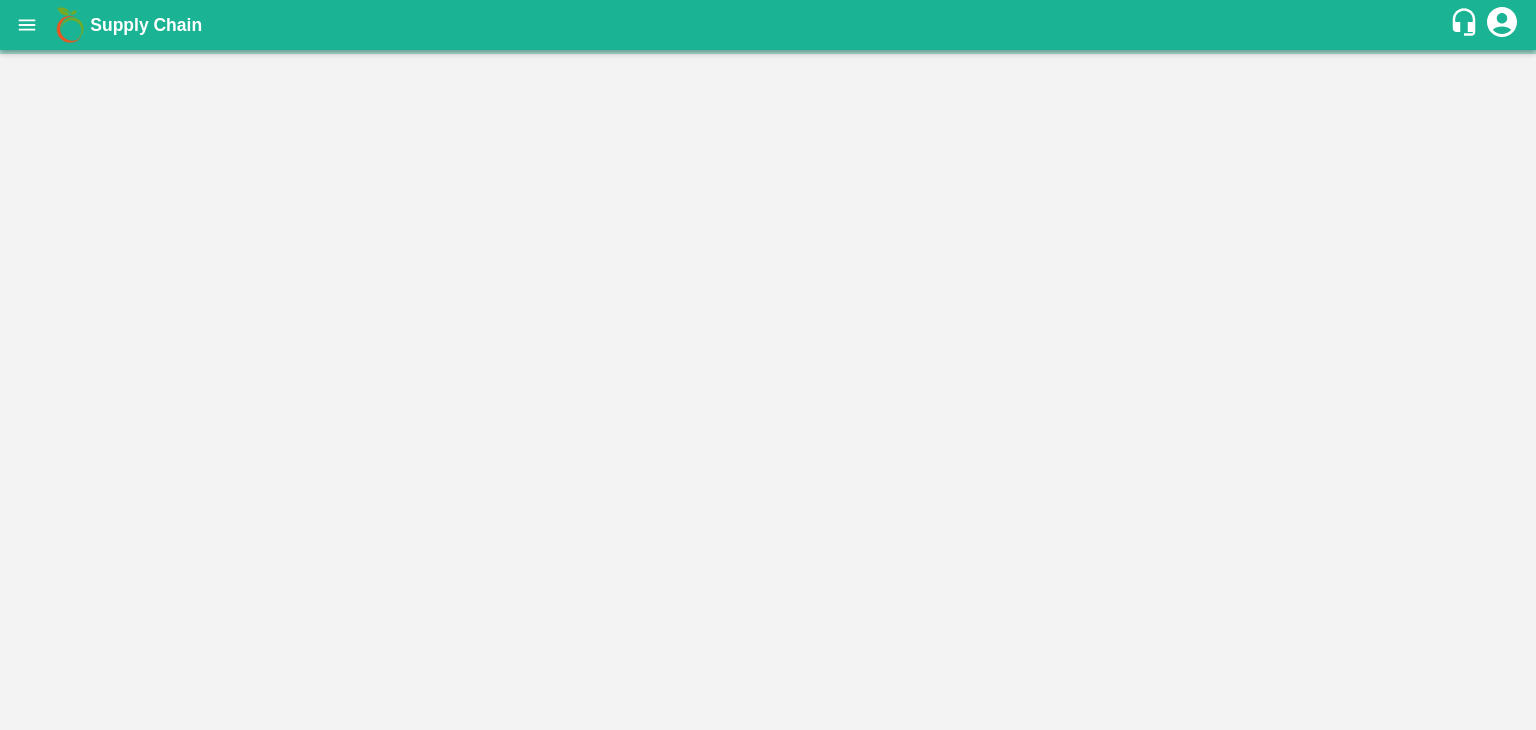 scroll, scrollTop: 0, scrollLeft: 0, axis: both 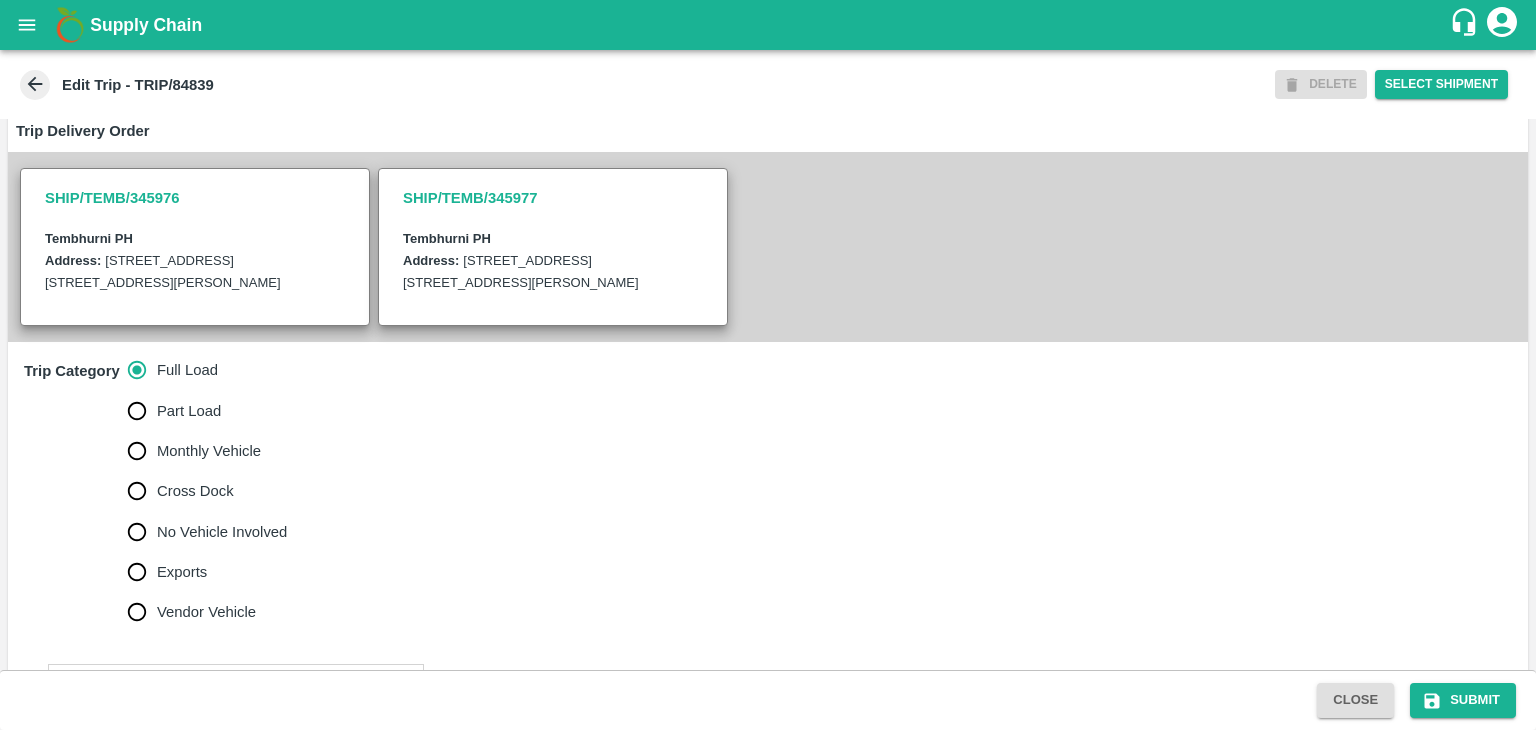 click on "No Vehicle Involved" at bounding box center (222, 532) 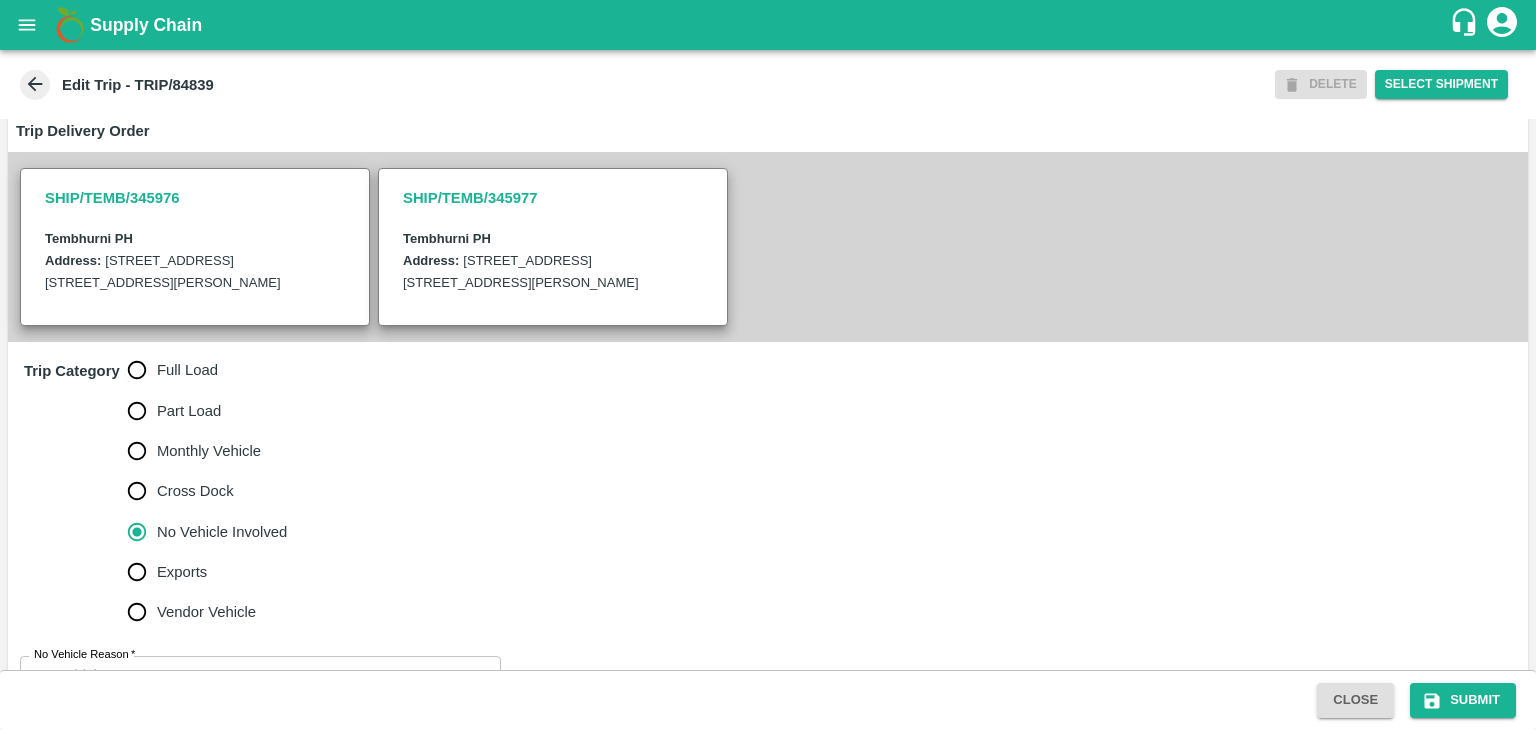 scroll, scrollTop: 491, scrollLeft: 0, axis: vertical 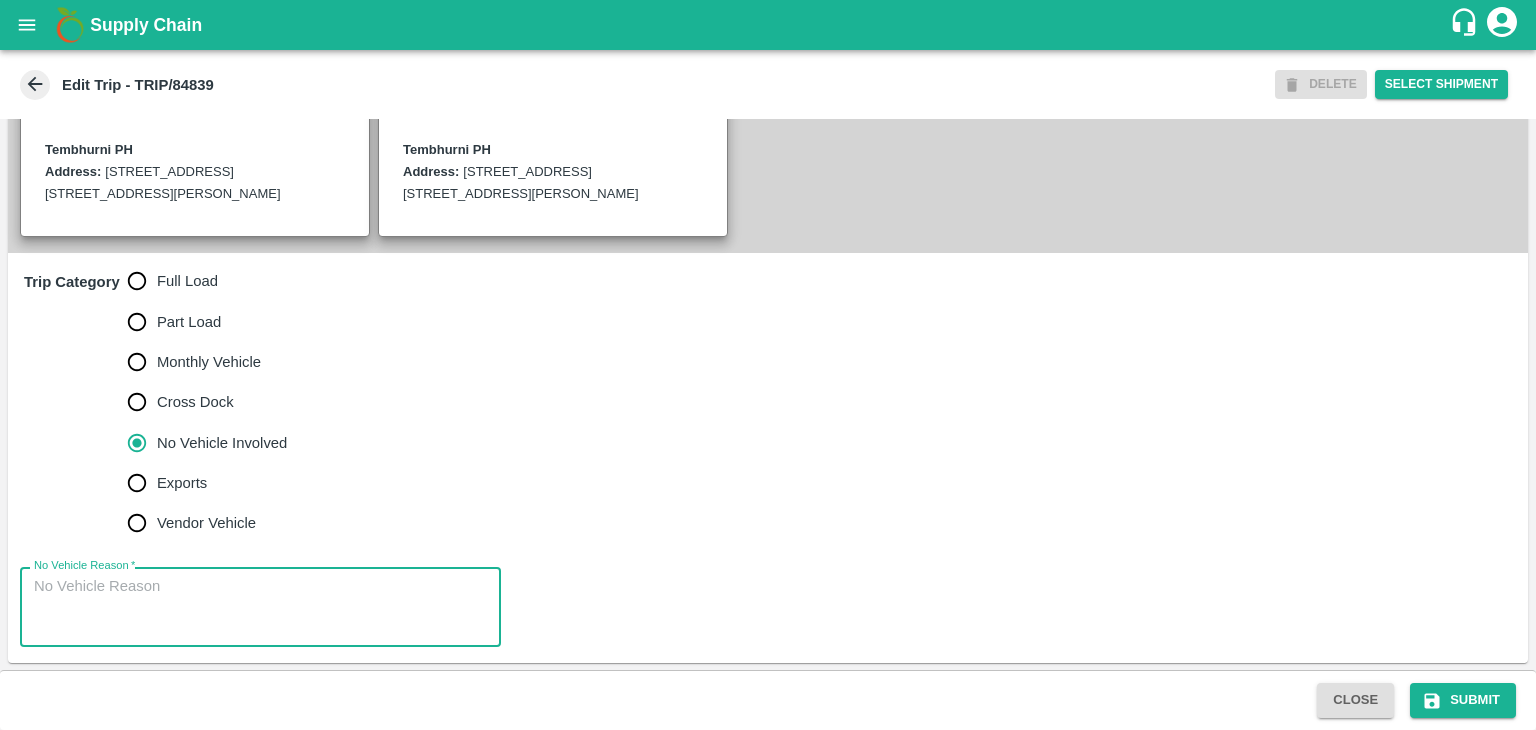 click on "No Vehicle Reason   *" at bounding box center [260, 607] 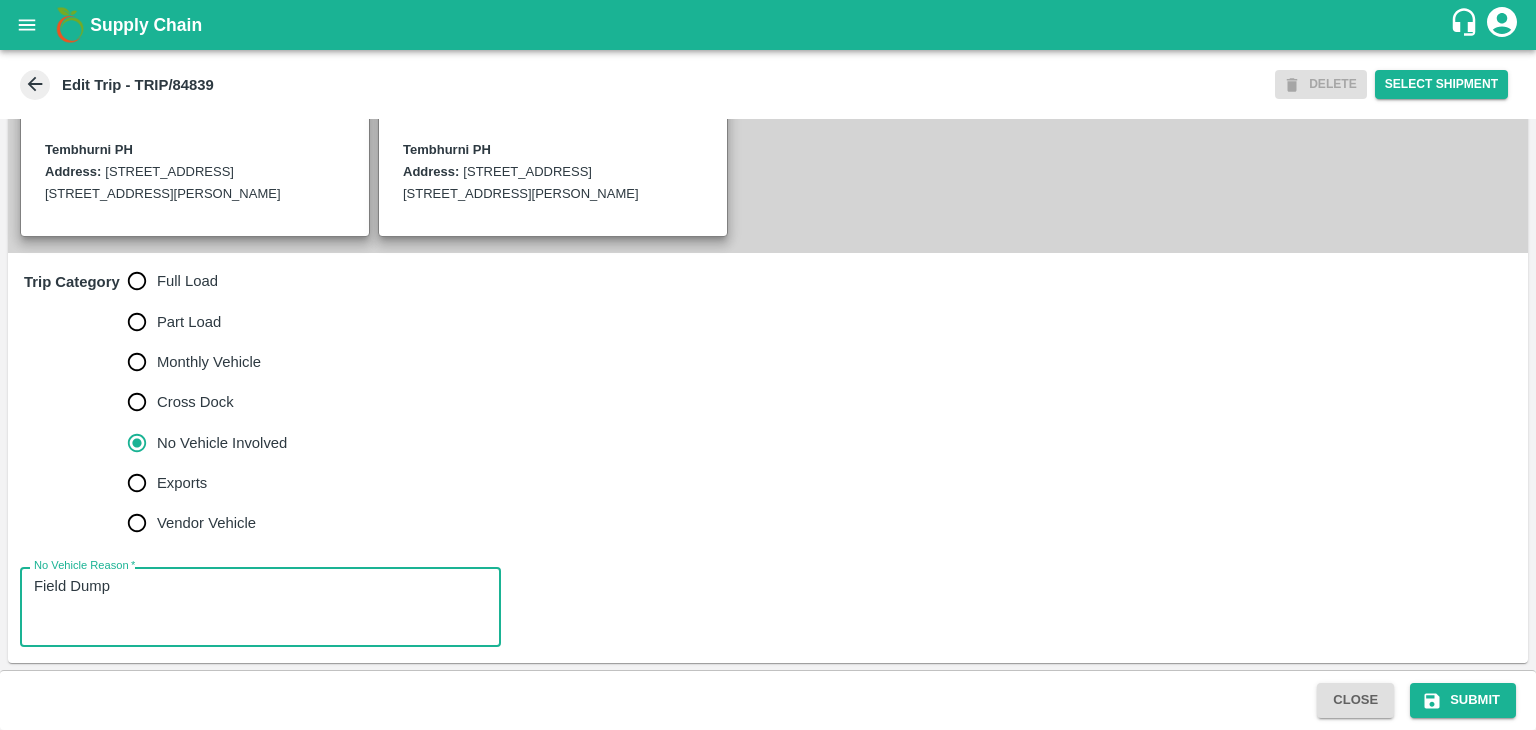 type on "Field Dump" 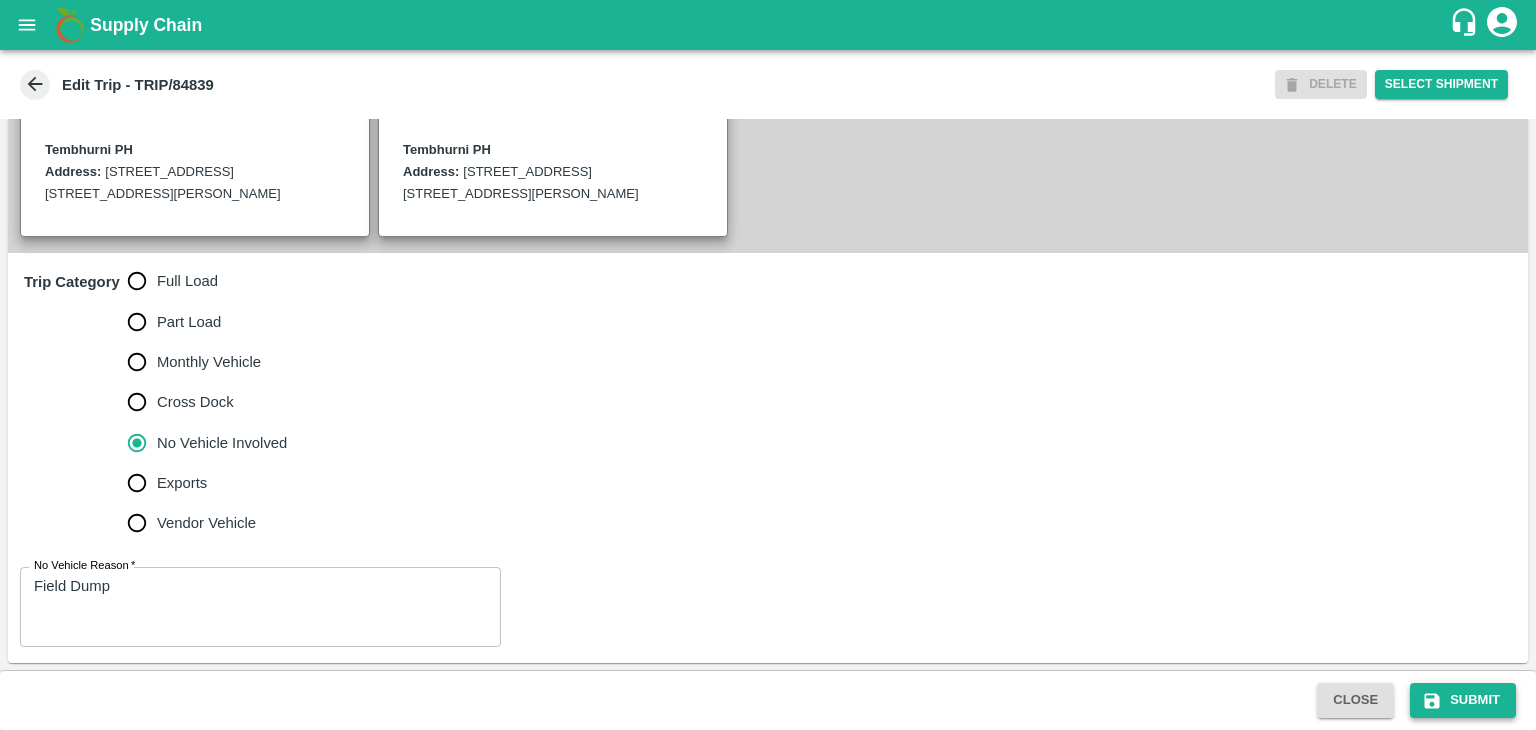 drag, startPoint x: 1471, startPoint y: 681, endPoint x: 1483, endPoint y: 698, distance: 20.808653 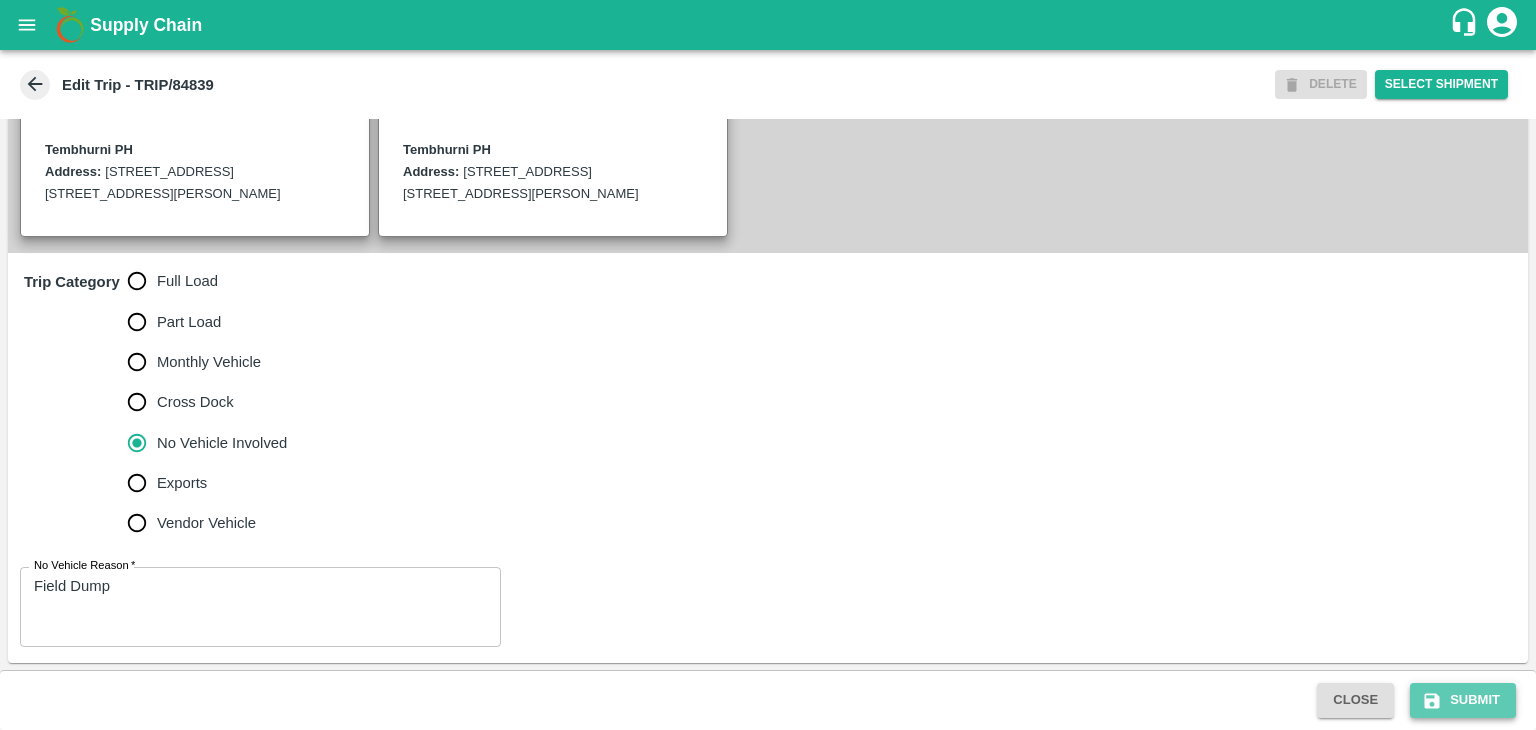 click on "Submit" at bounding box center [1463, 700] 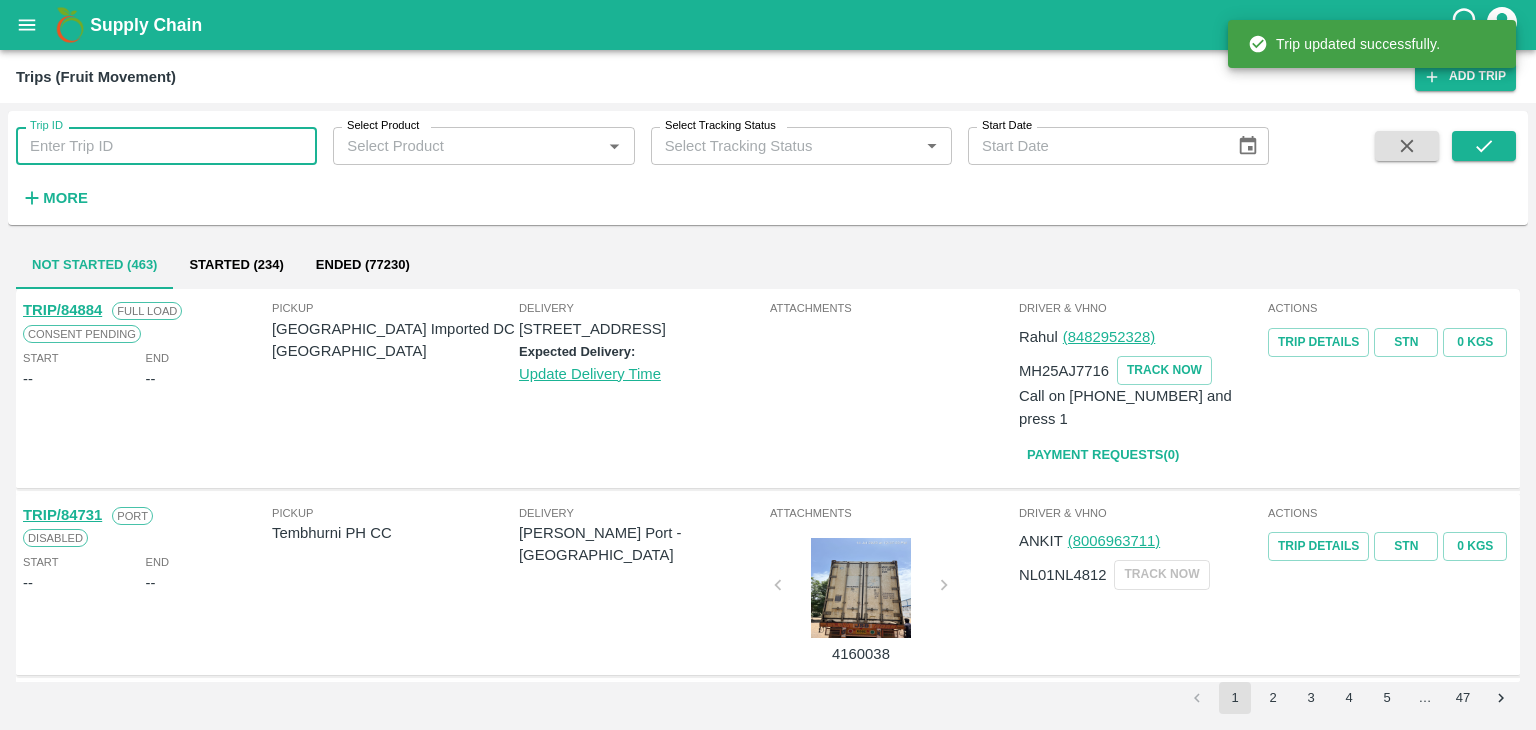 click on "Trip ID" at bounding box center [166, 146] 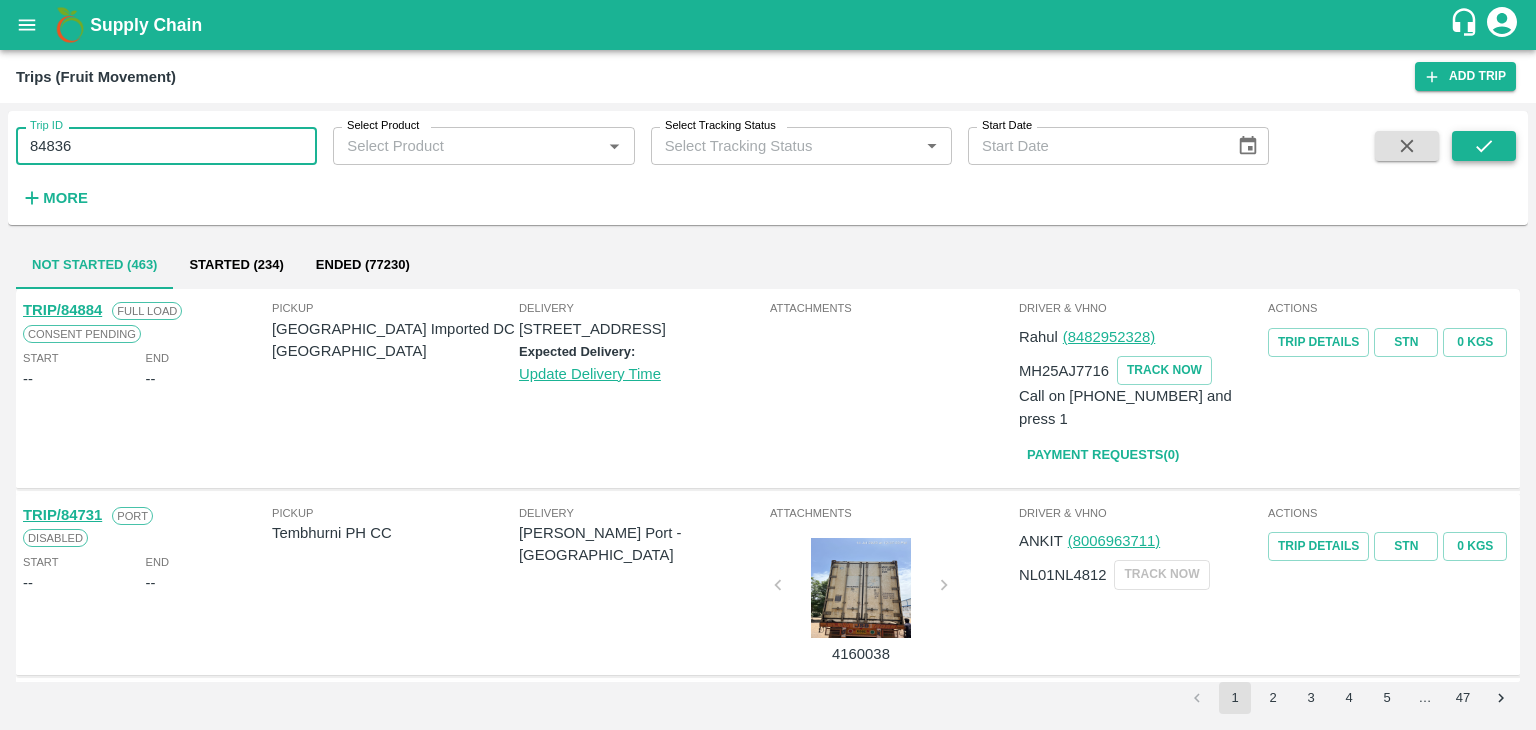 type on "84836" 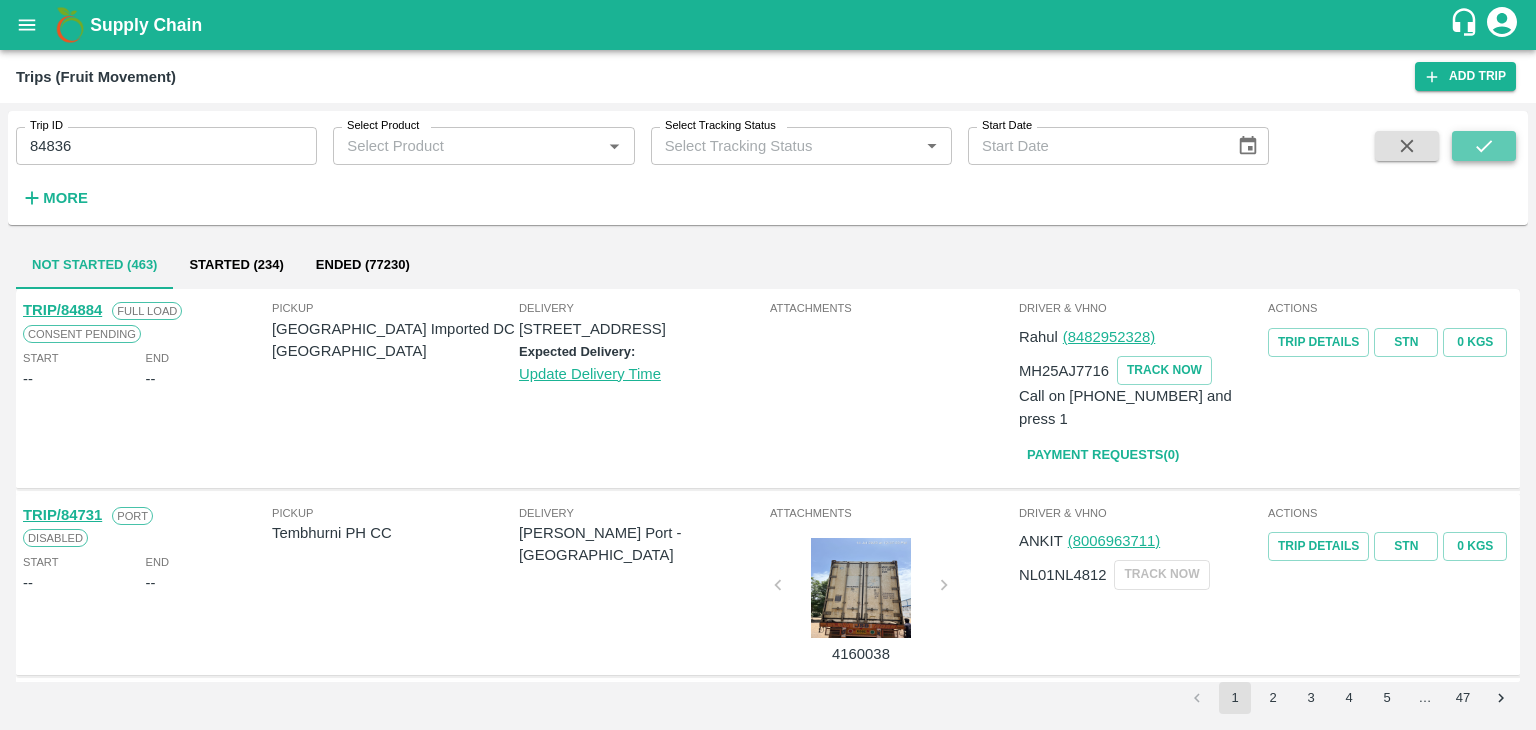 click 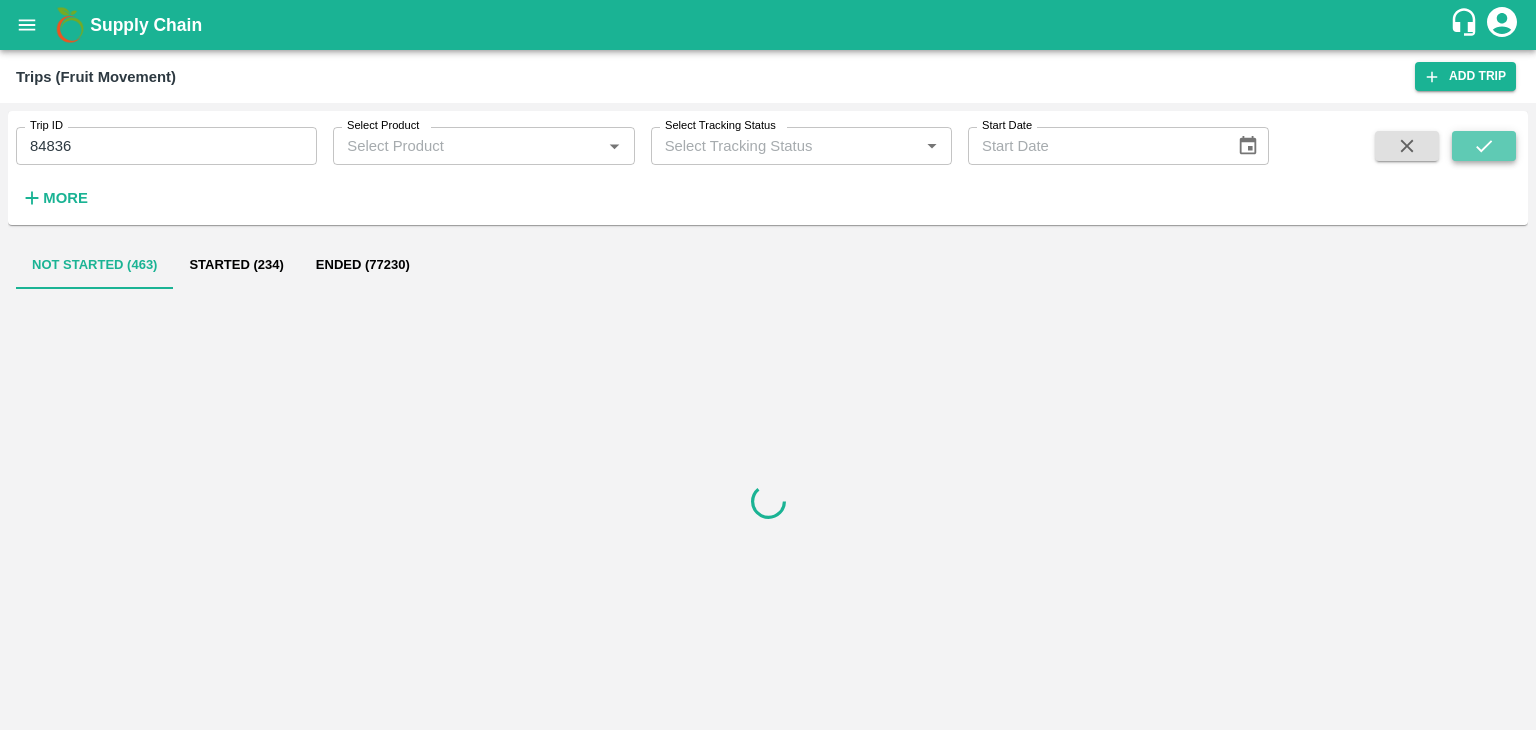 click 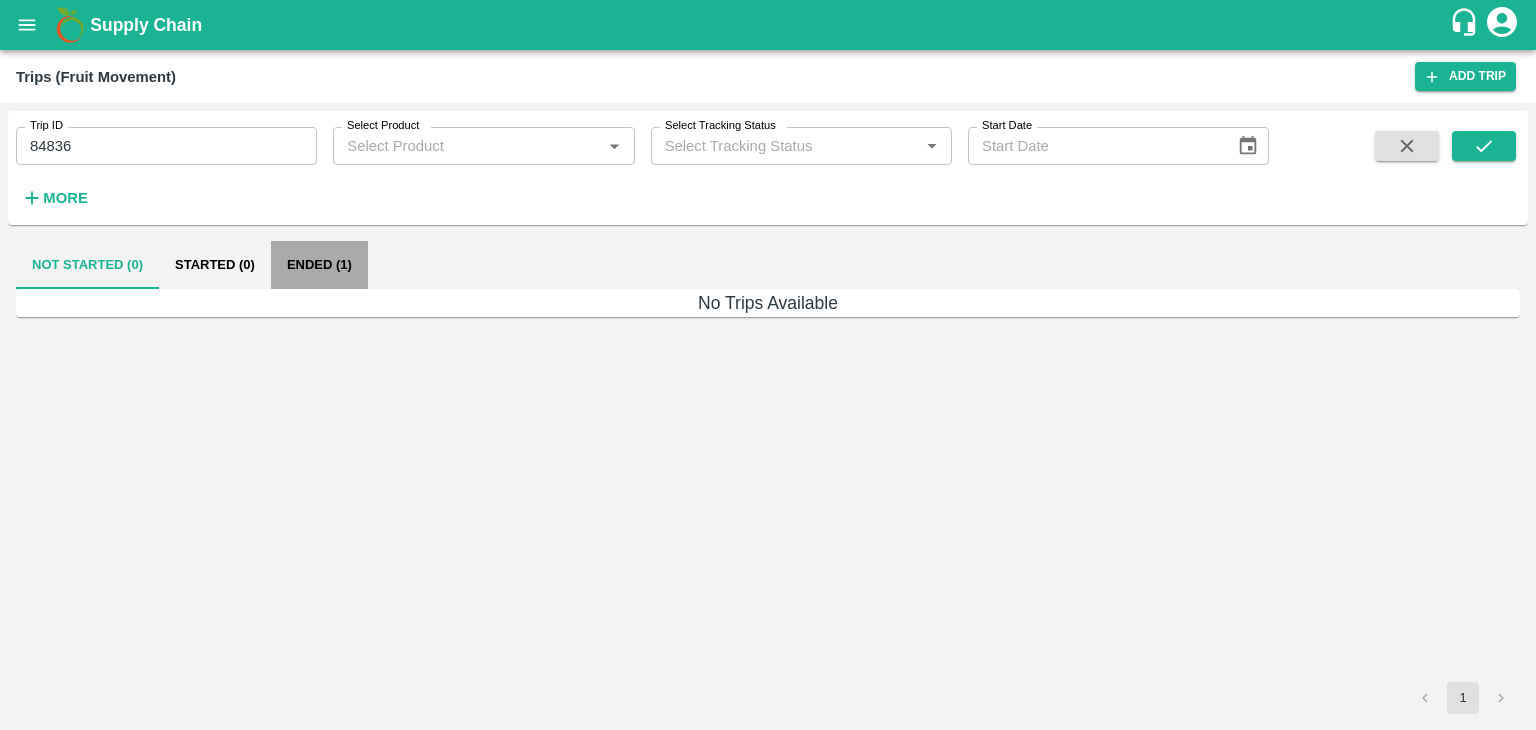 click on "Ended (1)" at bounding box center [319, 265] 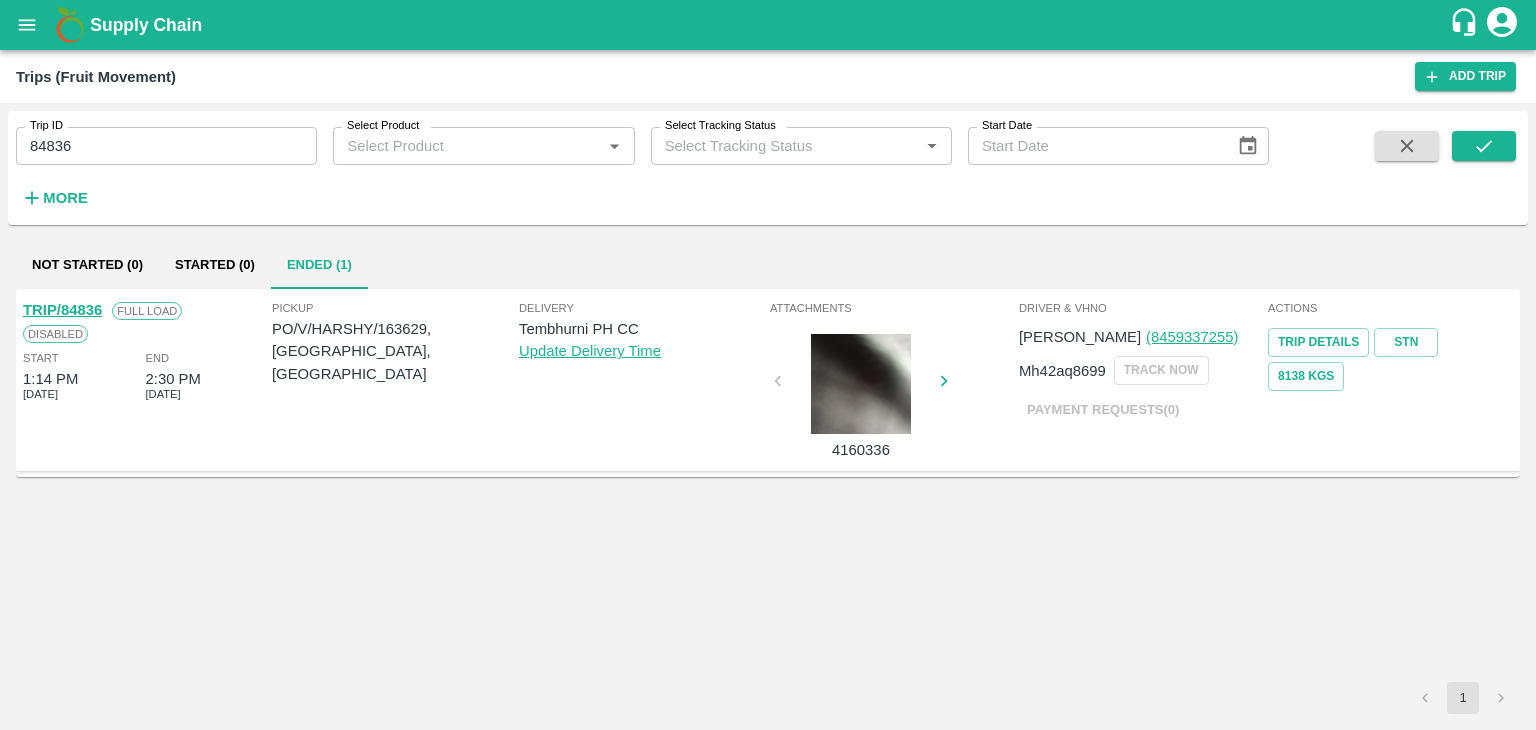 click on "TRIP/84836" at bounding box center [62, 310] 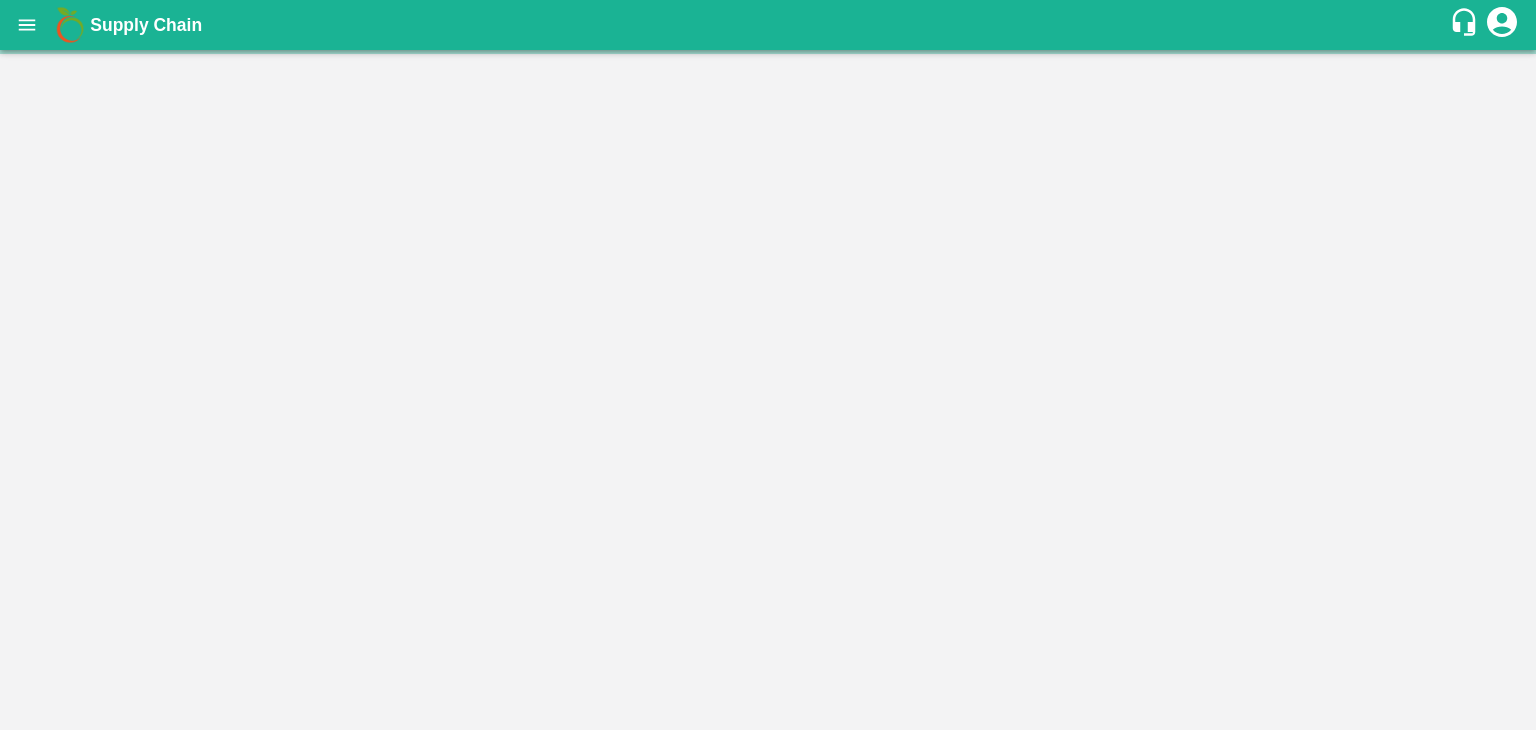 scroll, scrollTop: 0, scrollLeft: 0, axis: both 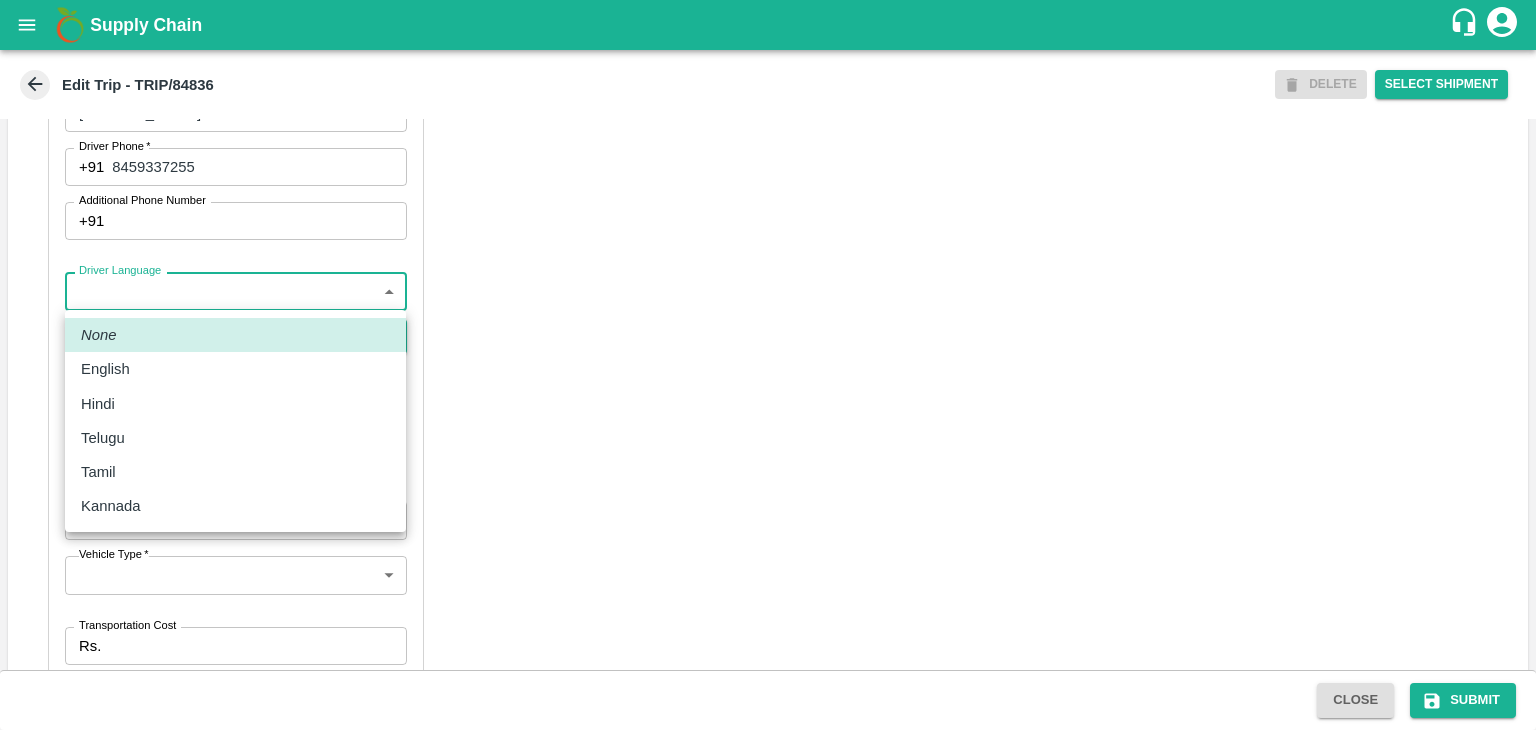 click on "Supply Chain Edit Trip - TRIP/84836 DELETE Select Shipment Trip Details Trip Type Fruit Movement 1 Trip Type Trip Pickup Order SHIP/TEMB/345970 PO/V/HARSHY/163629 Address: [PERSON_NAME][GEOGRAPHIC_DATA] , [GEOGRAPHIC_DATA] Trip Delivery Order SHIP/TEMB/345970 Tembhurni PH Address: [GEOGRAPHIC_DATA], PLOT NO. E-5, YASHSHREE INDUSTRIES, M.I.D.C., A/P TEMBHURANI [PERSON_NAME][GEOGRAPHIC_DATA], [GEOGRAPHIC_DATA] Trip Category  Full Load Part Load Monthly Vehicle Cross Dock No Vehicle Involved Exports Vendor Vehicle Partner Details Partner   * Partner Add   Transporter Driver 1 Details Driver Name   * [PERSON_NAME] Driver Name Driver Phone   * [PHONE_NUMBER] Driver Phone Additional Phone Number +91 Additional Phone Number Driver Language ​ Driver Language + Driver * SMS for Tracking Request will be sent to this number Track this trip No Yes Vehicle Details Vehicle Tonnage   * 8T 8000 Vehicle Tonnage Vehicle Type   * ​ Vehicle Type Transportation Cost Rs. Transportation Cost Total cost to be paid inclusive of GST Close" at bounding box center (768, 365) 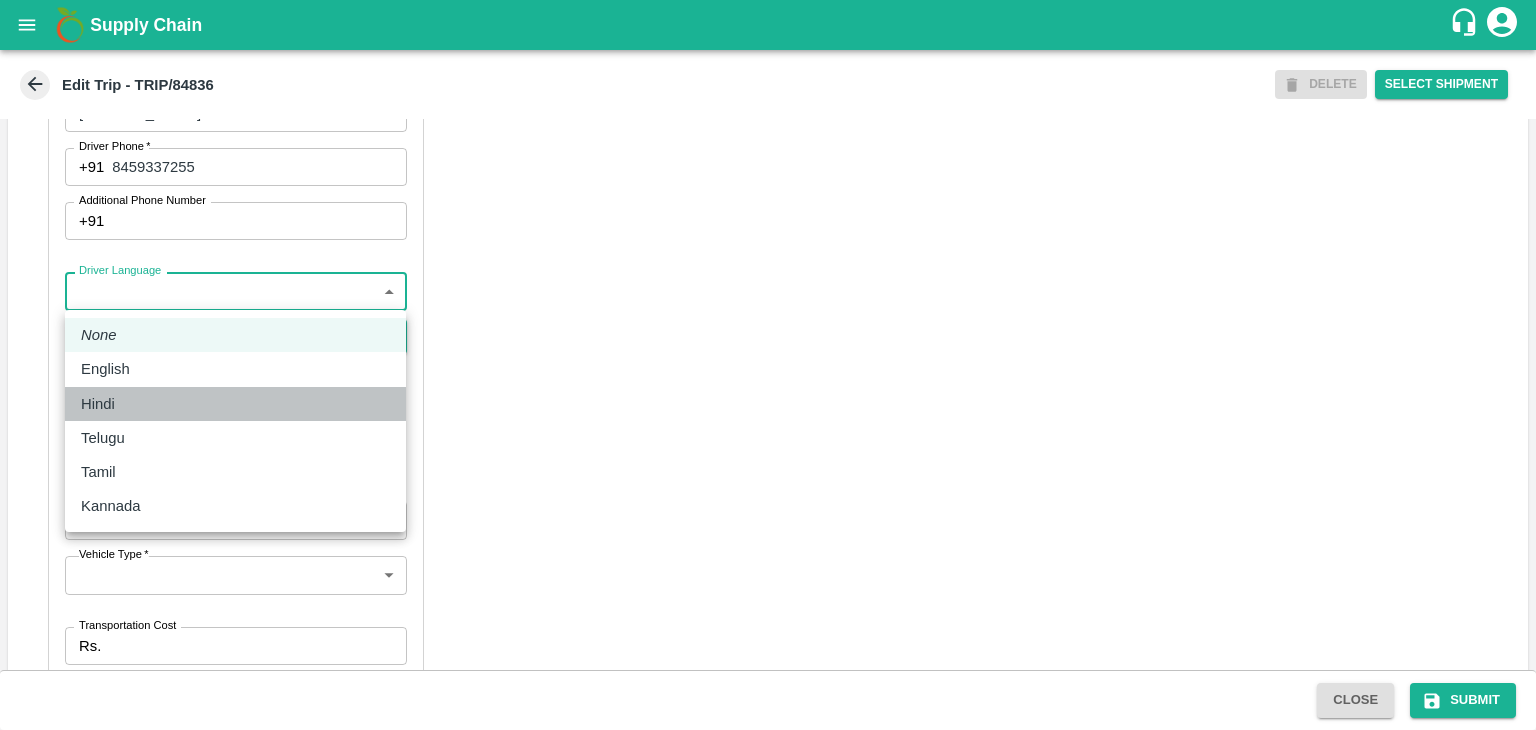 click on "Hindi" at bounding box center [235, 404] 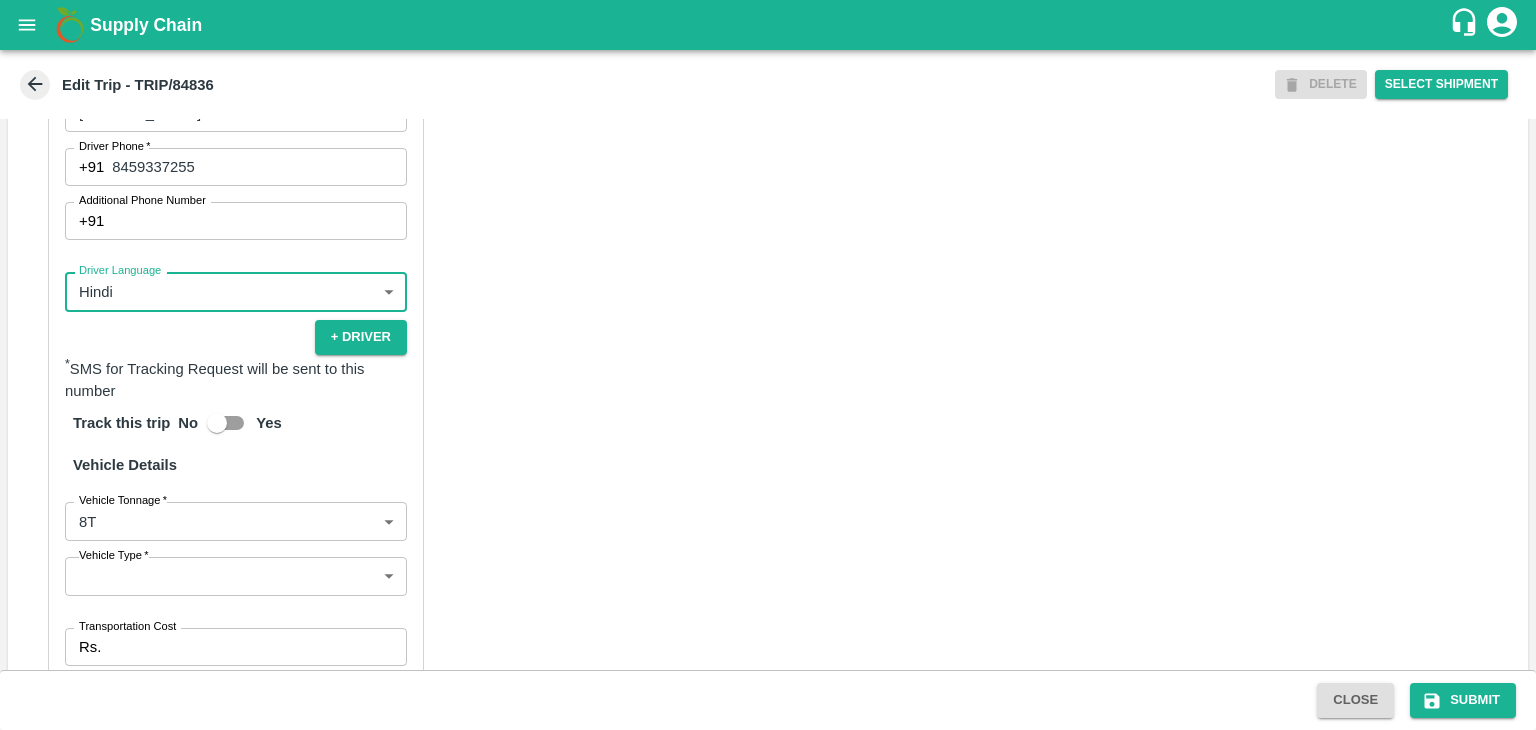 scroll, scrollTop: 1378, scrollLeft: 0, axis: vertical 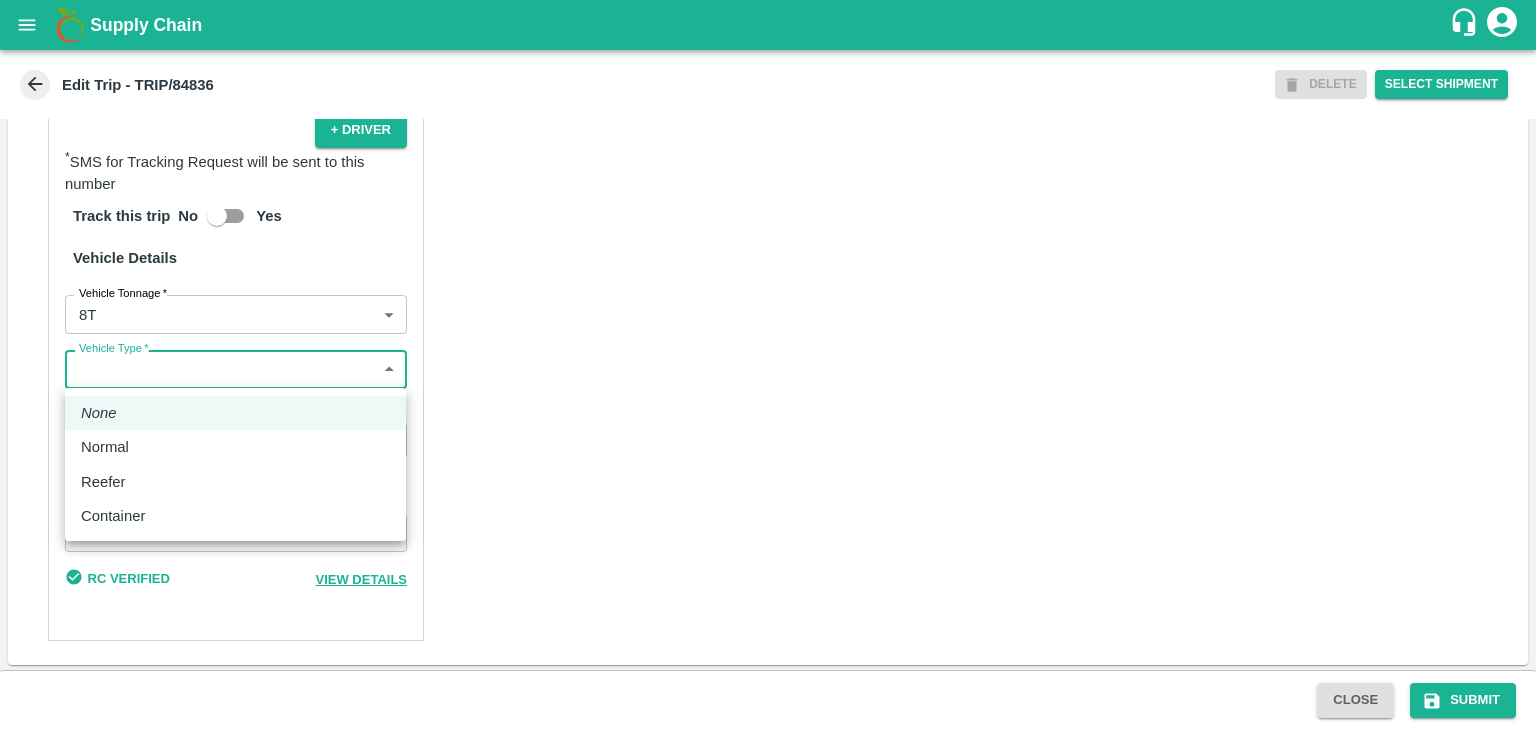 click on "Supply Chain Edit Trip - TRIP/84836 DELETE Select Shipment Trip Details Trip Type Fruit Movement 1 Trip Type Trip Pickup Order SHIP/TEMB/345970 PO/V/HARSHY/163629 Address: [PERSON_NAME][GEOGRAPHIC_DATA] , [GEOGRAPHIC_DATA] Trip Delivery Order SHIP/TEMB/345970 Tembhurni PH Address: [GEOGRAPHIC_DATA], PLOT NO. E-5, YASHSHREE INDUSTRIES, M.I.D.C., A/P TEMBHURANI [PERSON_NAME], [GEOGRAPHIC_DATA], [GEOGRAPHIC_DATA] Trip Category  Full Load Part Load Monthly Vehicle Cross Dock No Vehicle Involved Exports Vendor Vehicle Partner Details Partner   * Partner Add   Transporter Driver 1 Details Driver Name   * [PERSON_NAME] Driver Name Driver Phone   * [PHONE_NUMBER] Driver Phone Additional Phone Number +91 Additional Phone Number Driver Language Hindi hi Driver Language + Driver * SMS for Tracking Request will be sent to this number Track this trip No Yes Vehicle Details Vehicle Tonnage   * 8T 8000 Vehicle Tonnage Vehicle Type   * ​ Vehicle Type Transportation Cost Rs. Transportation Cost Total cost to be paid inclusive of GST" at bounding box center (768, 365) 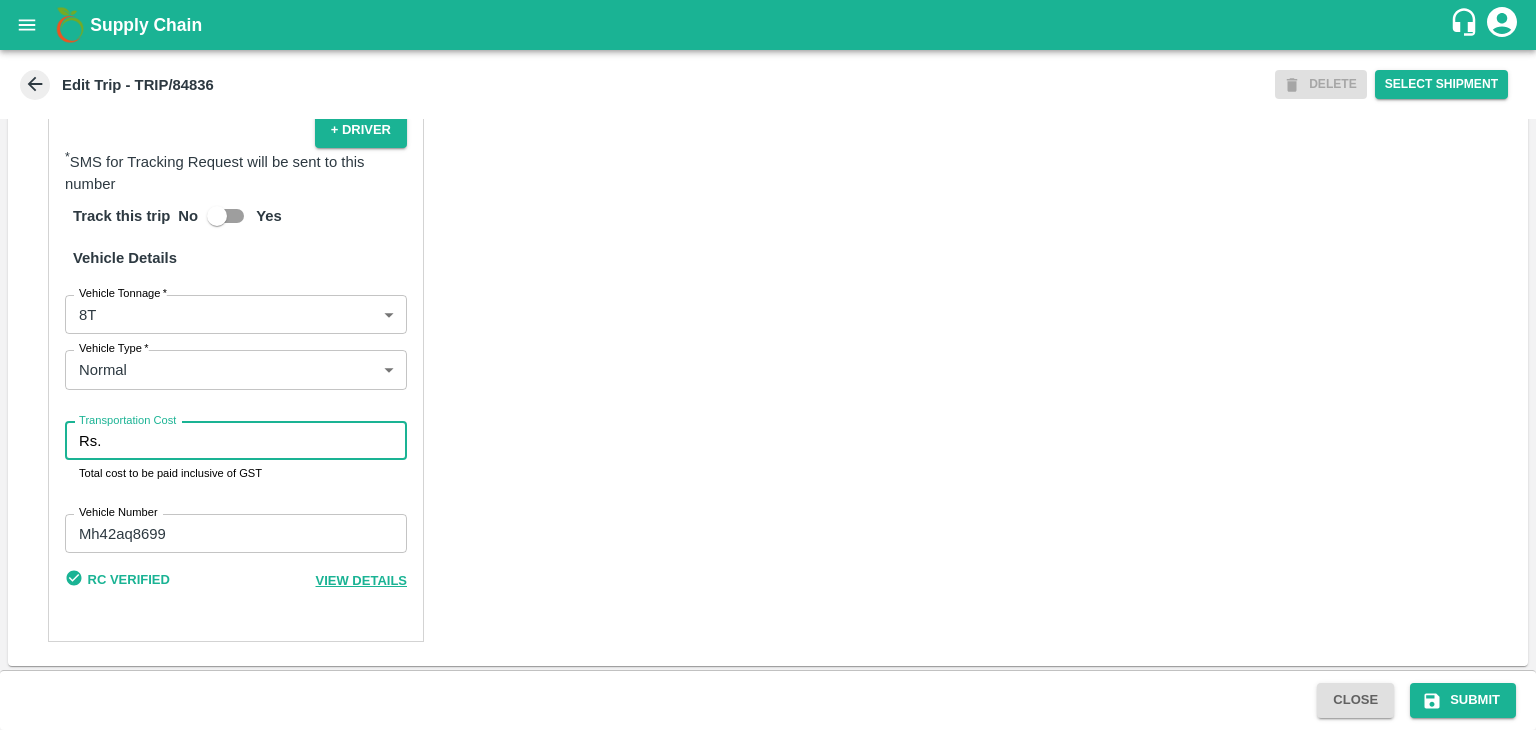 click on "Transportation Cost" at bounding box center (258, 441) 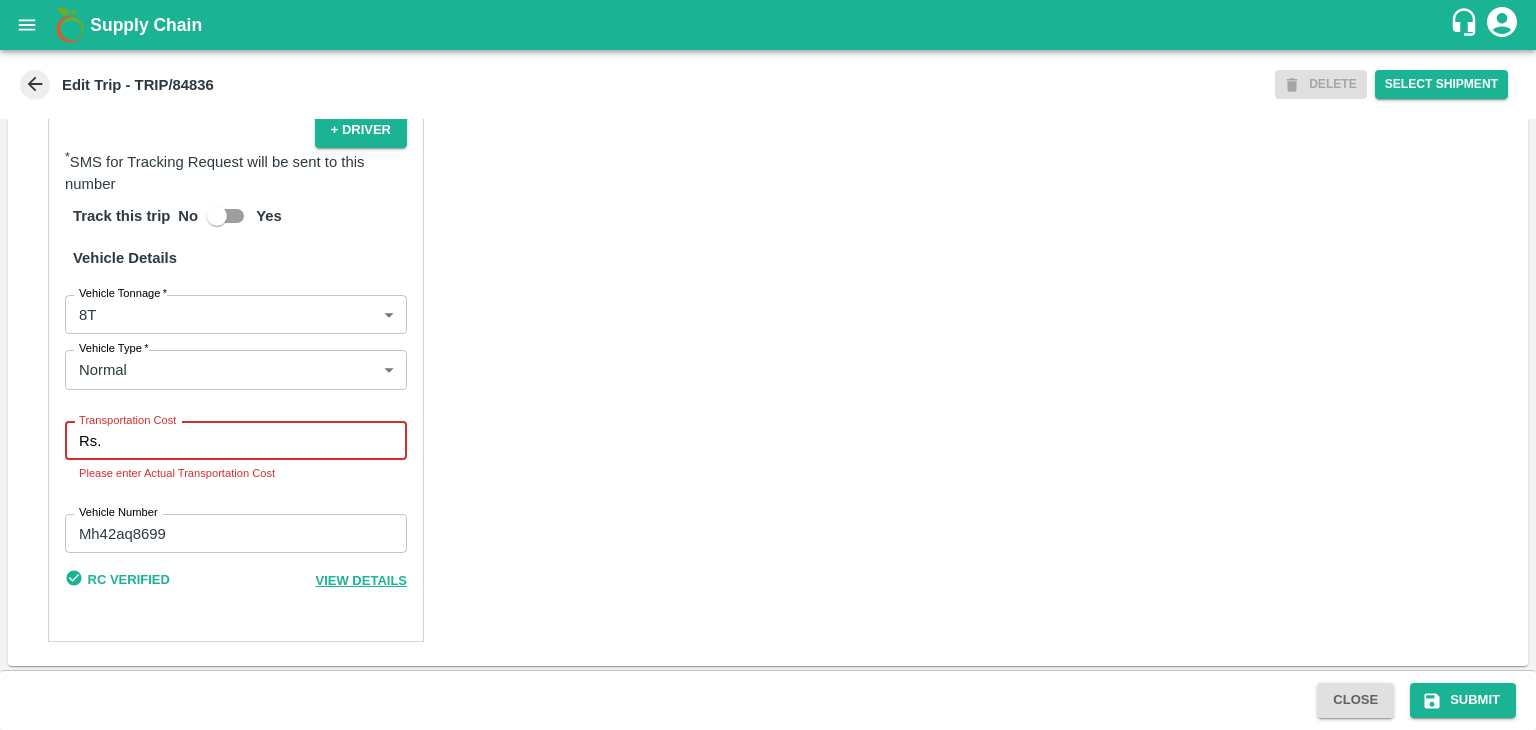 click on "Transportation Cost" at bounding box center [258, 441] 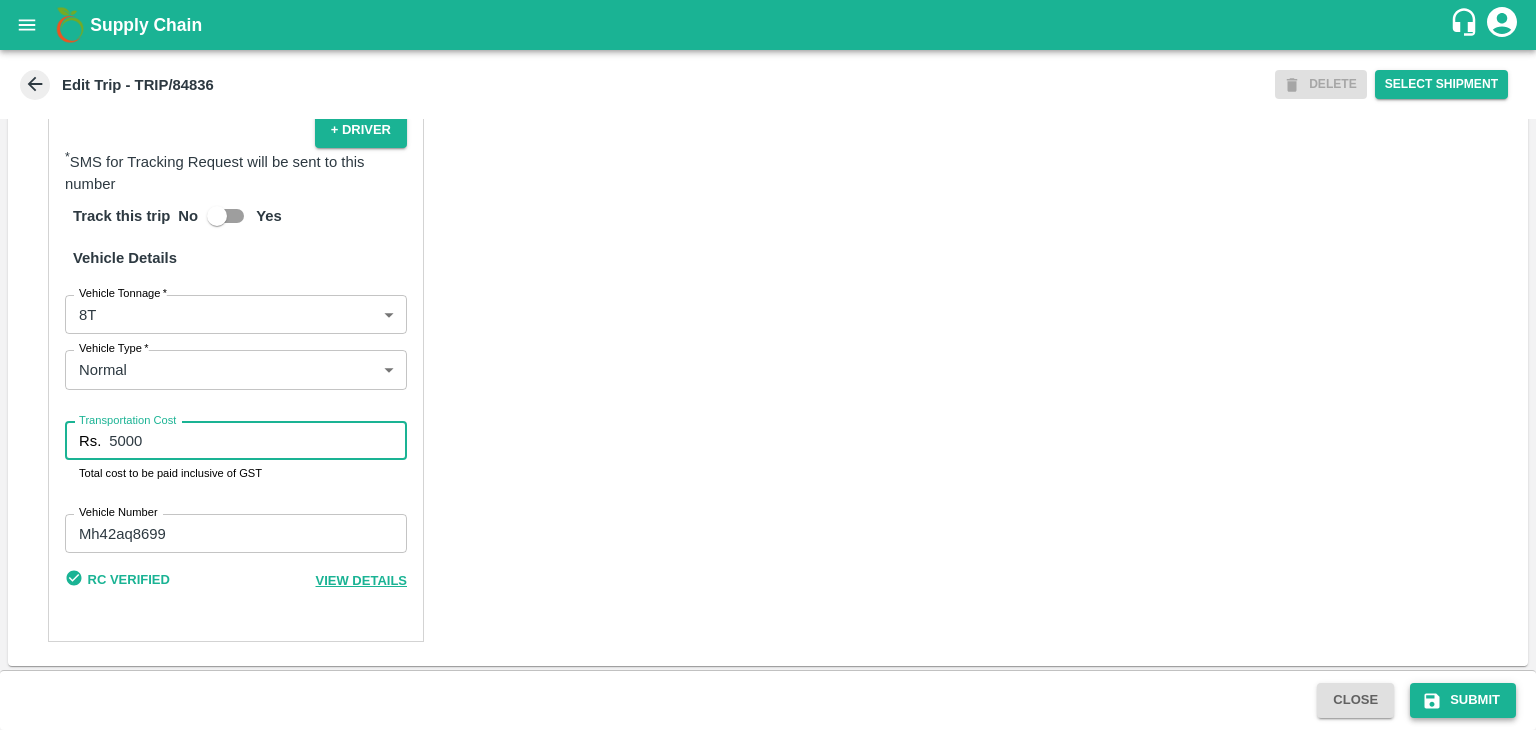 type on "5000" 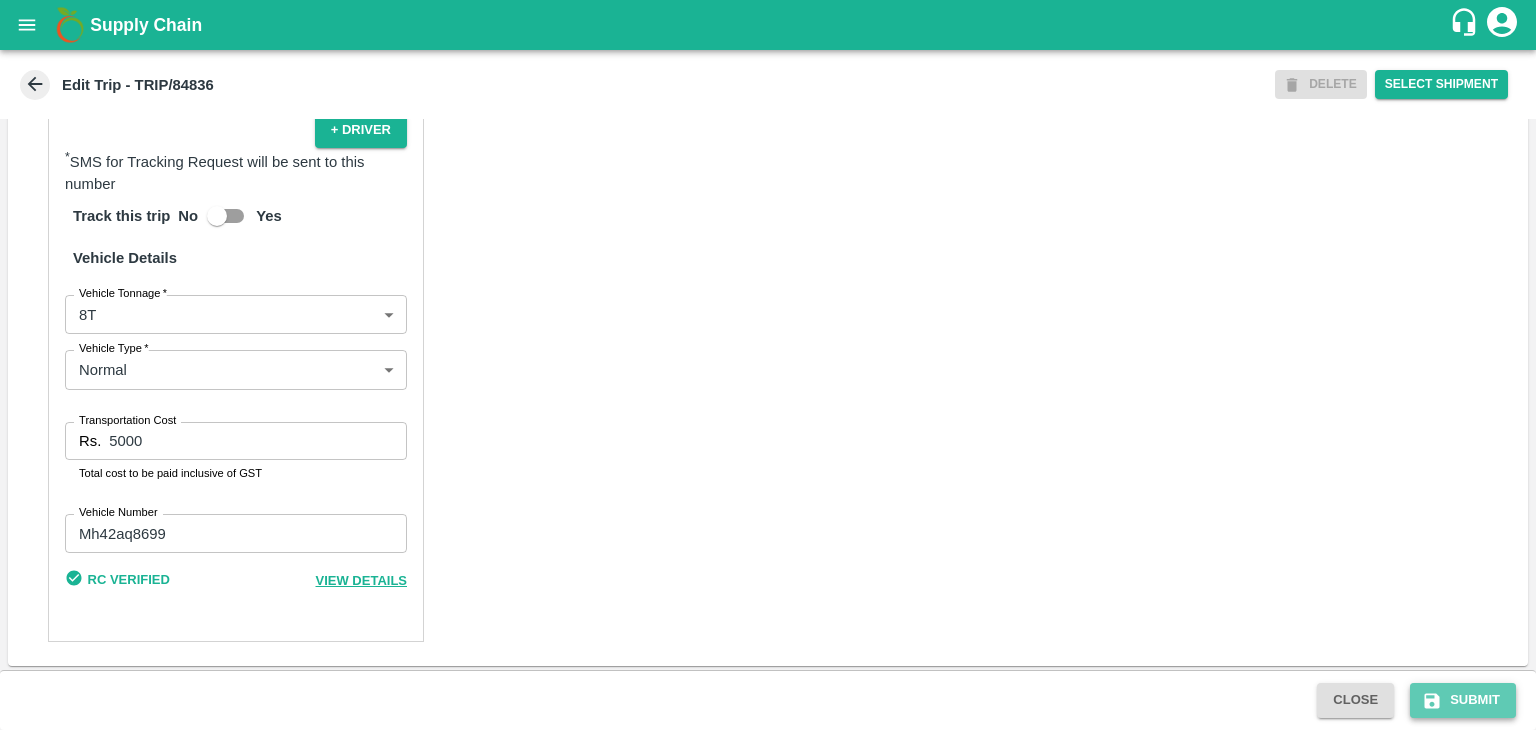 click on "Submit" at bounding box center [1463, 700] 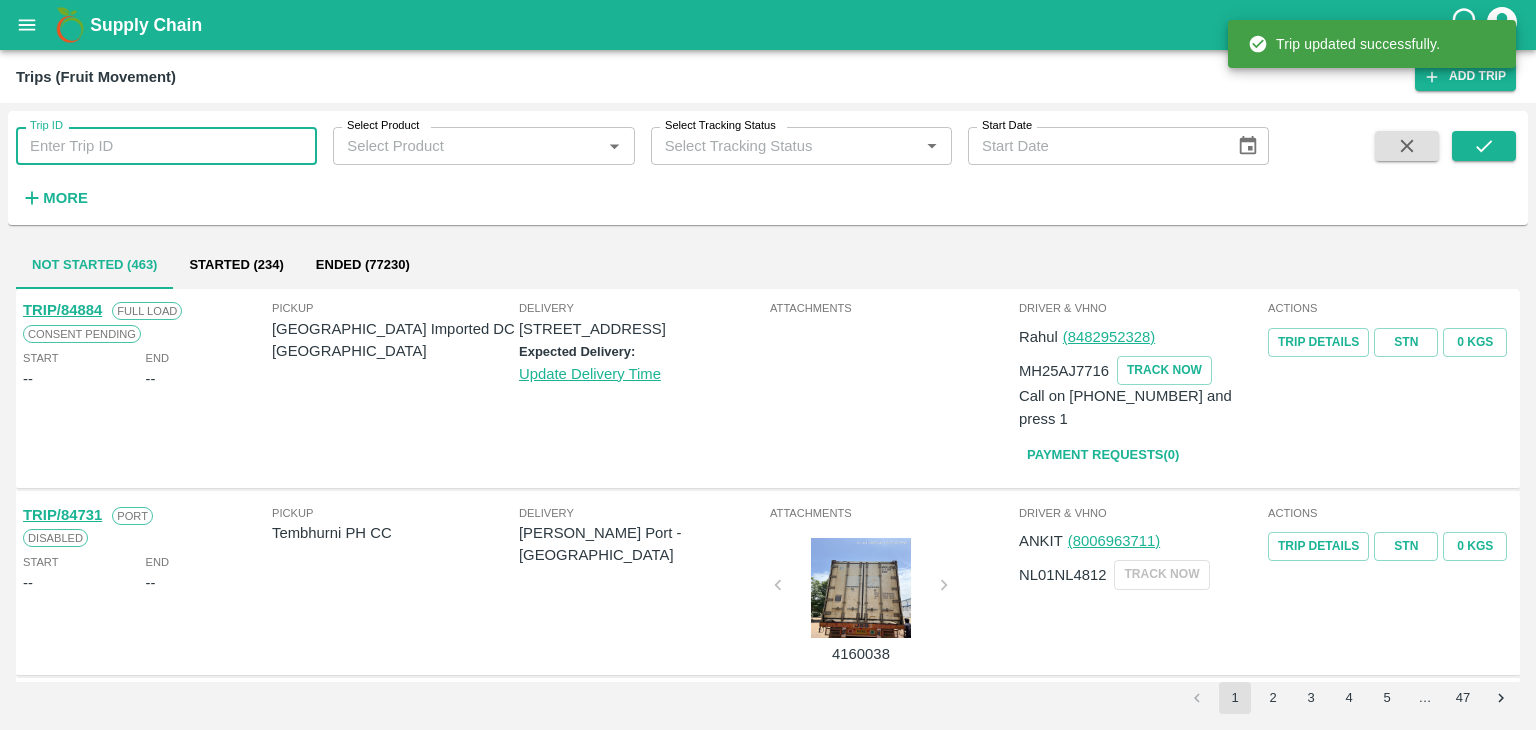 click on "Trip ID" at bounding box center [166, 146] 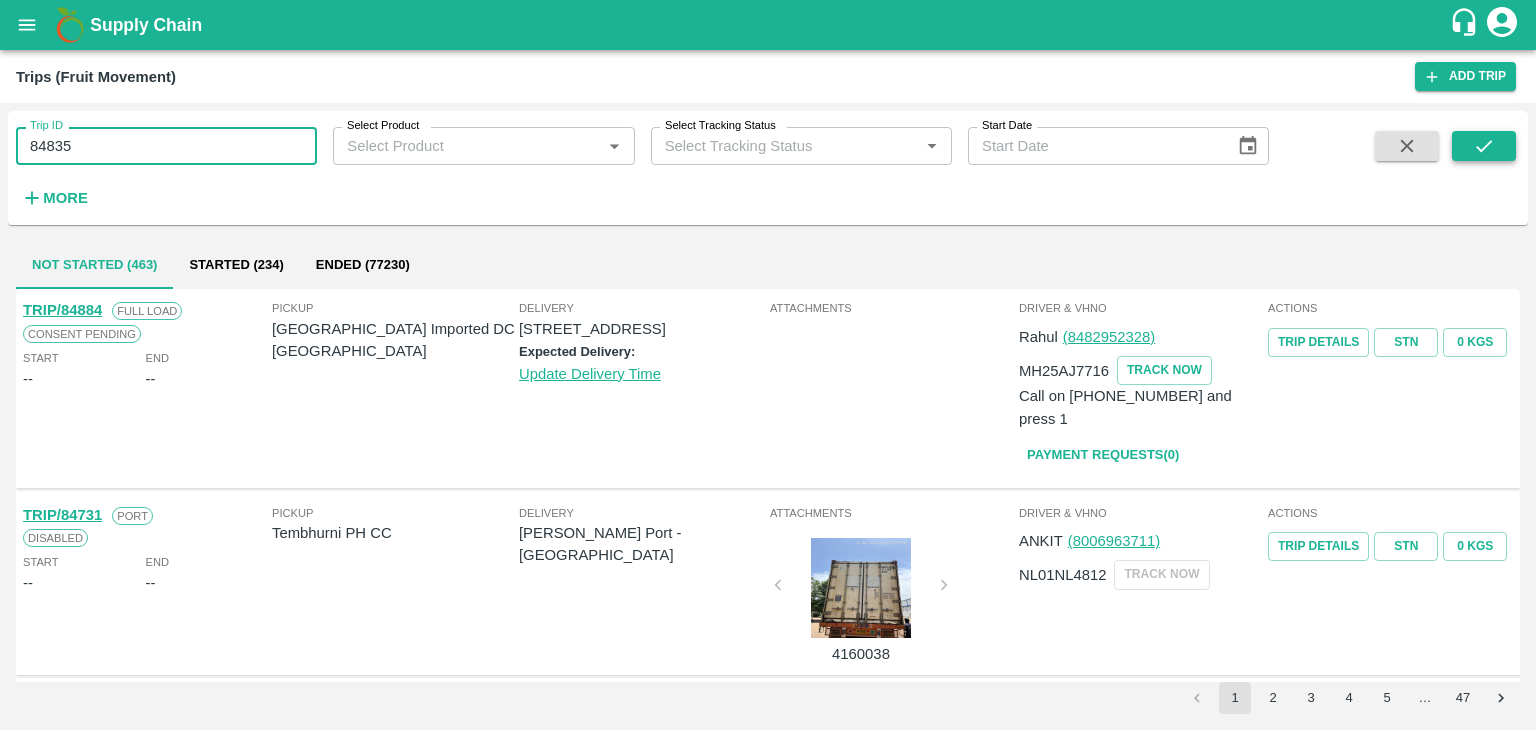 type on "84835" 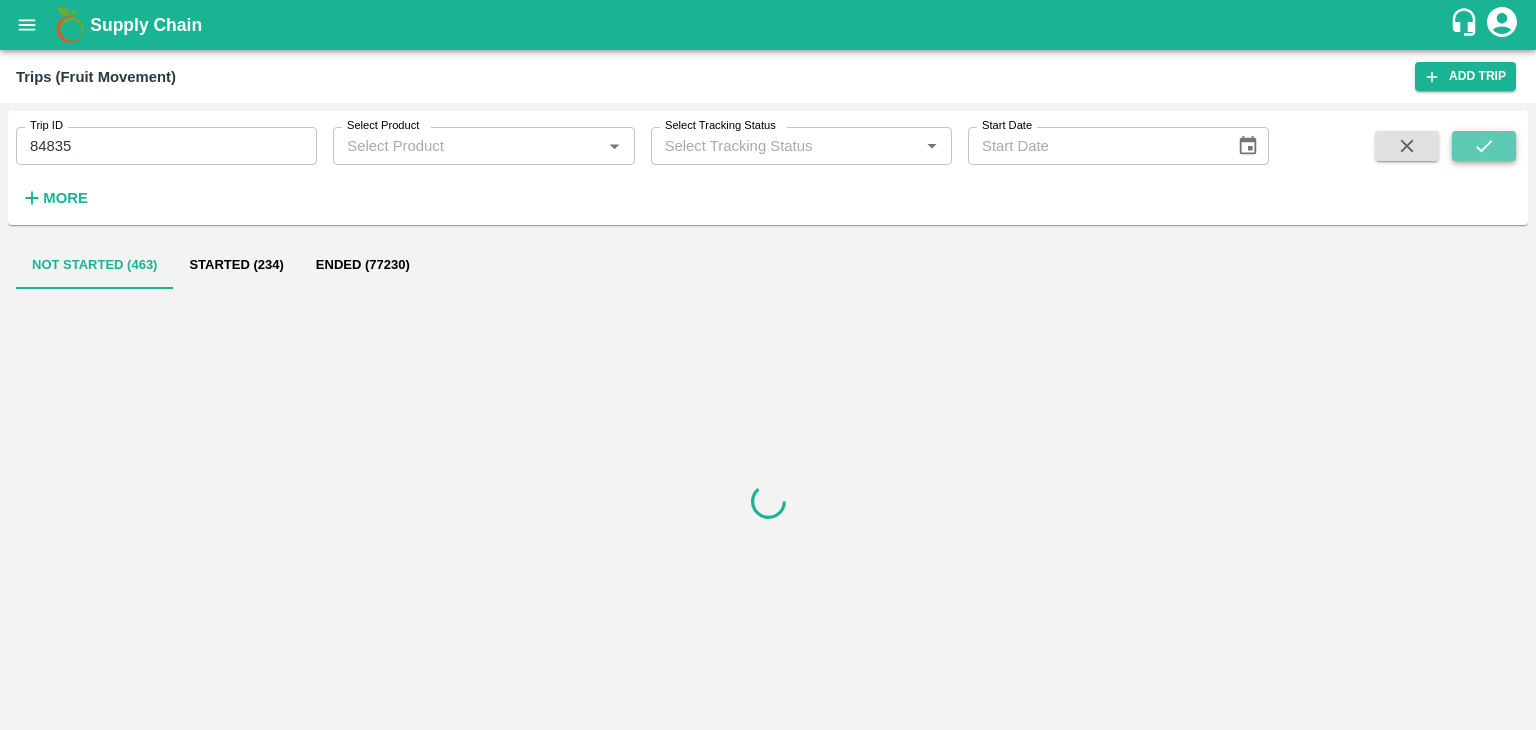 click 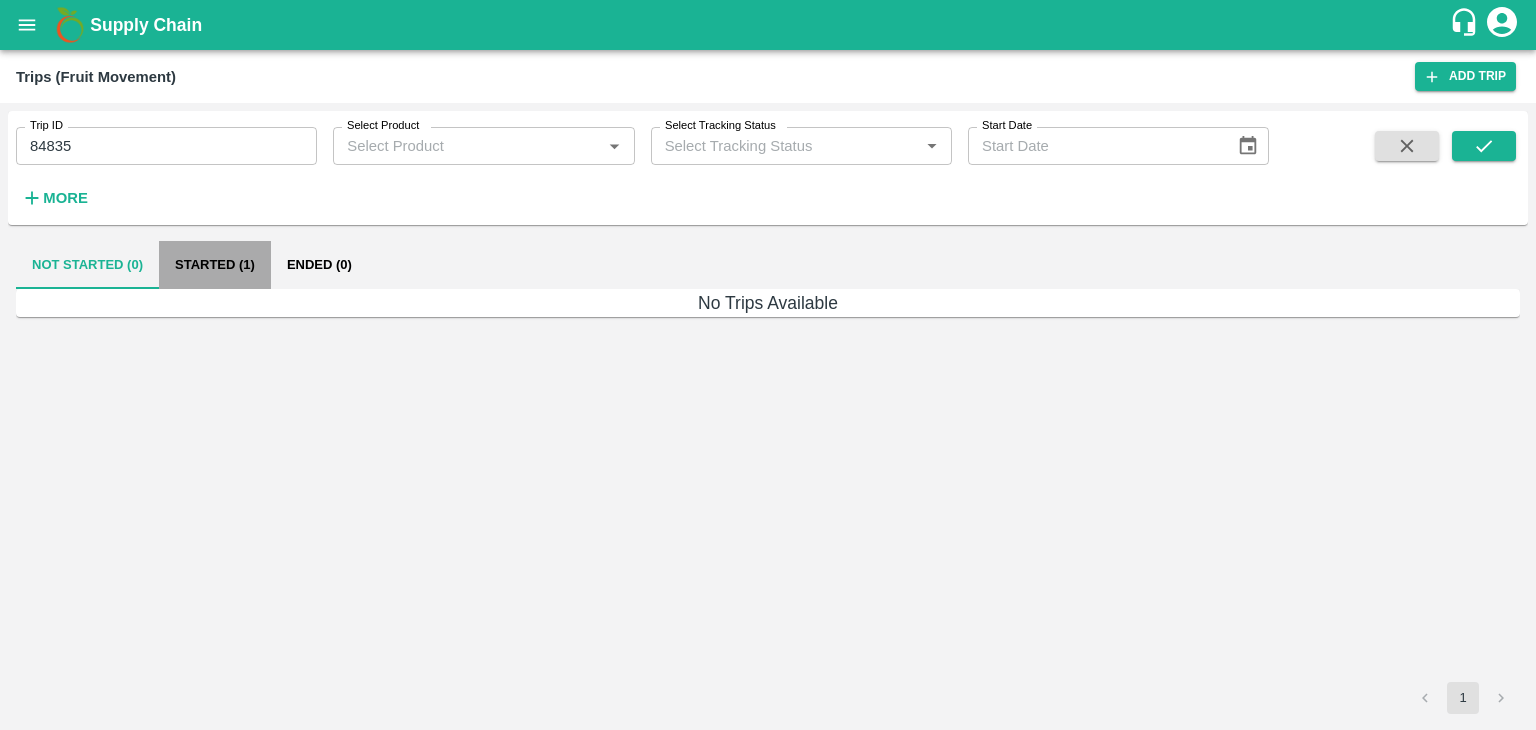 click on "Started (1)" at bounding box center (215, 265) 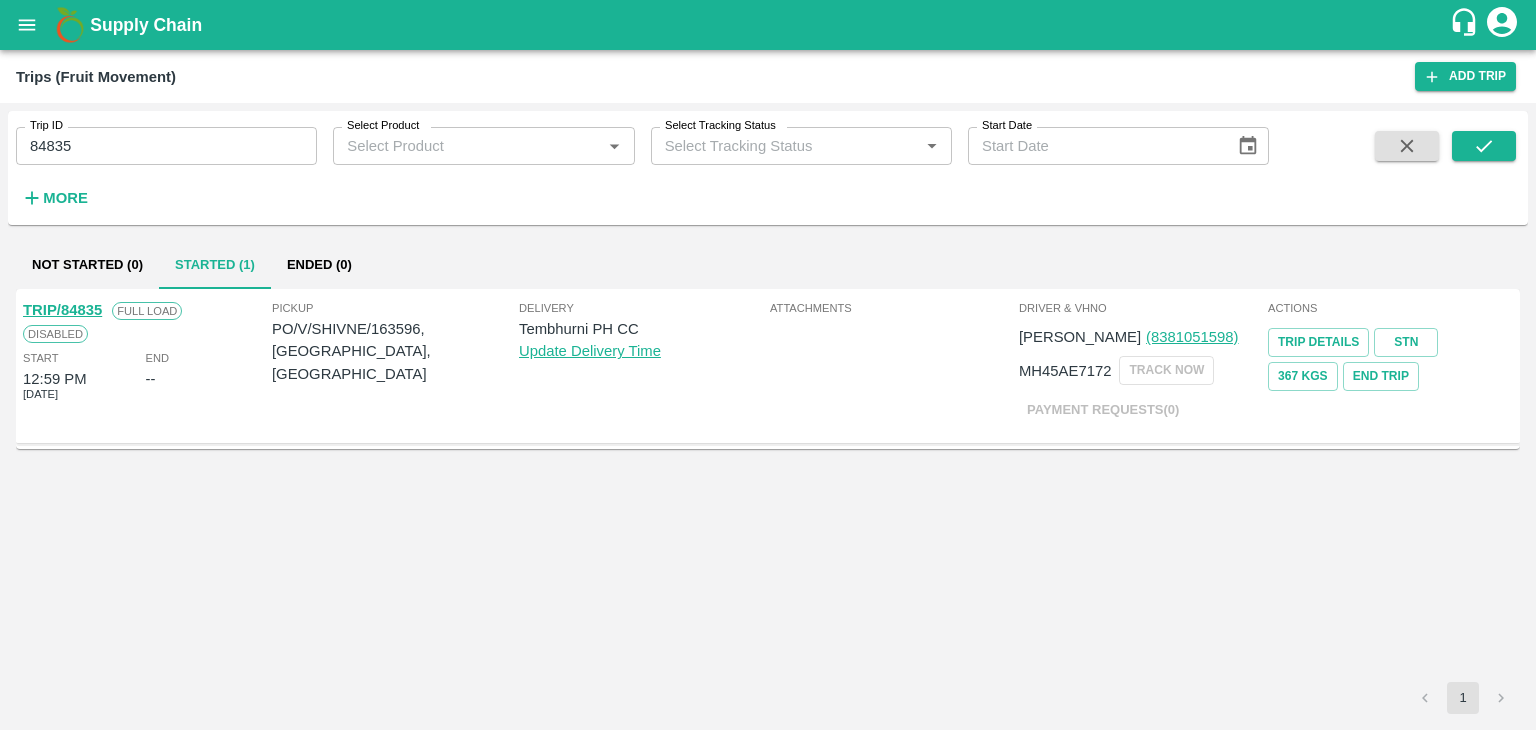 click on "TRIP/84835" at bounding box center (62, 310) 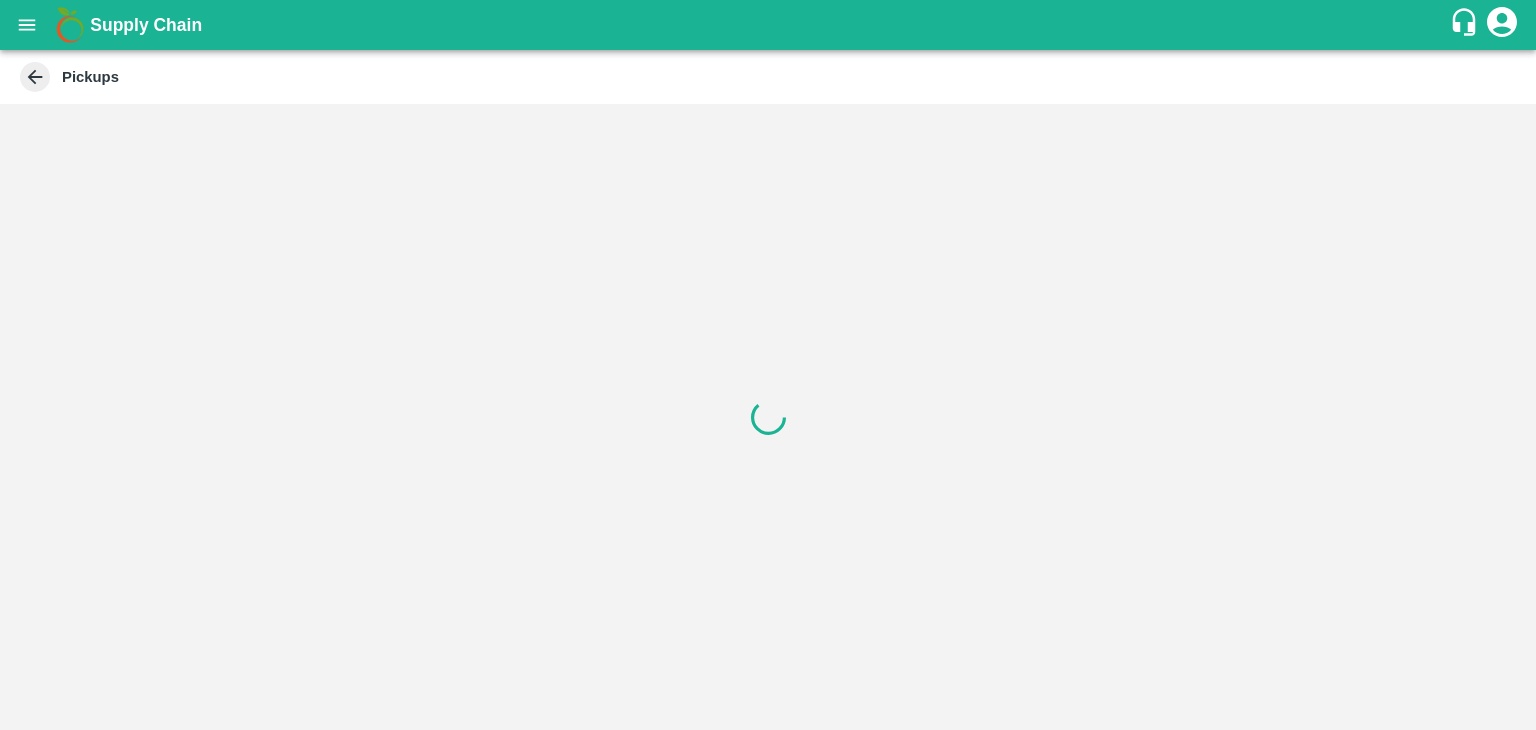 scroll, scrollTop: 0, scrollLeft: 0, axis: both 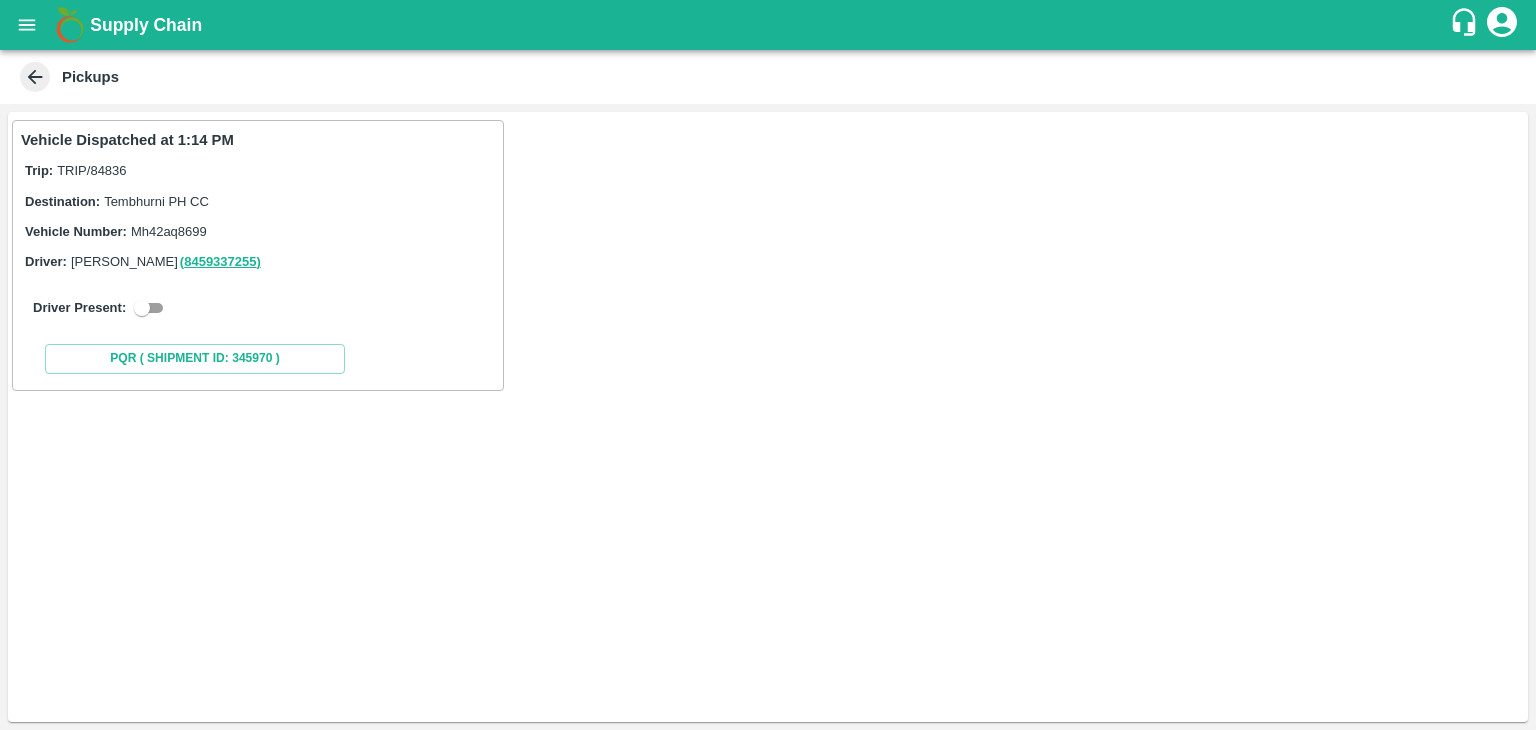 click on "Driver Present:" at bounding box center (258, 308) 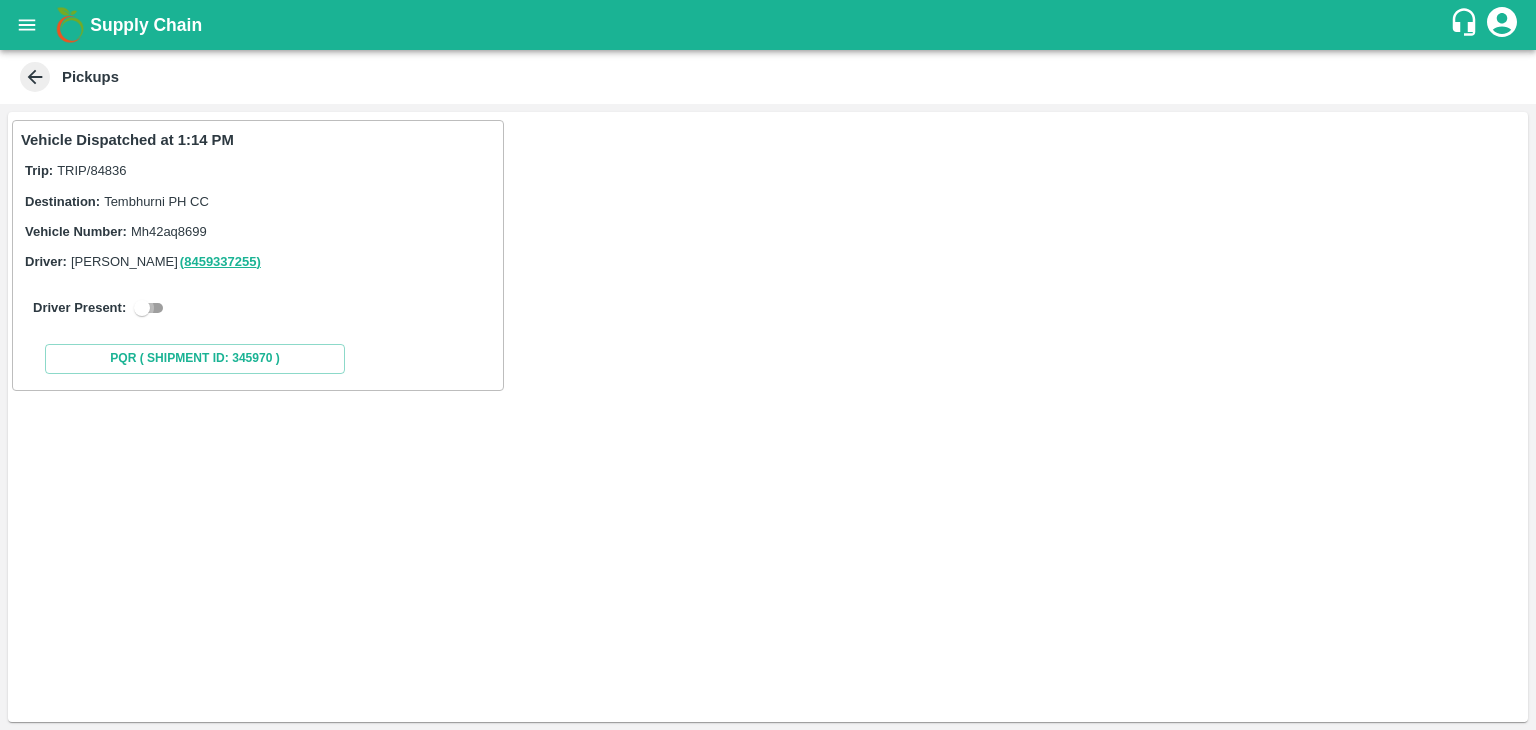 click at bounding box center [142, 308] 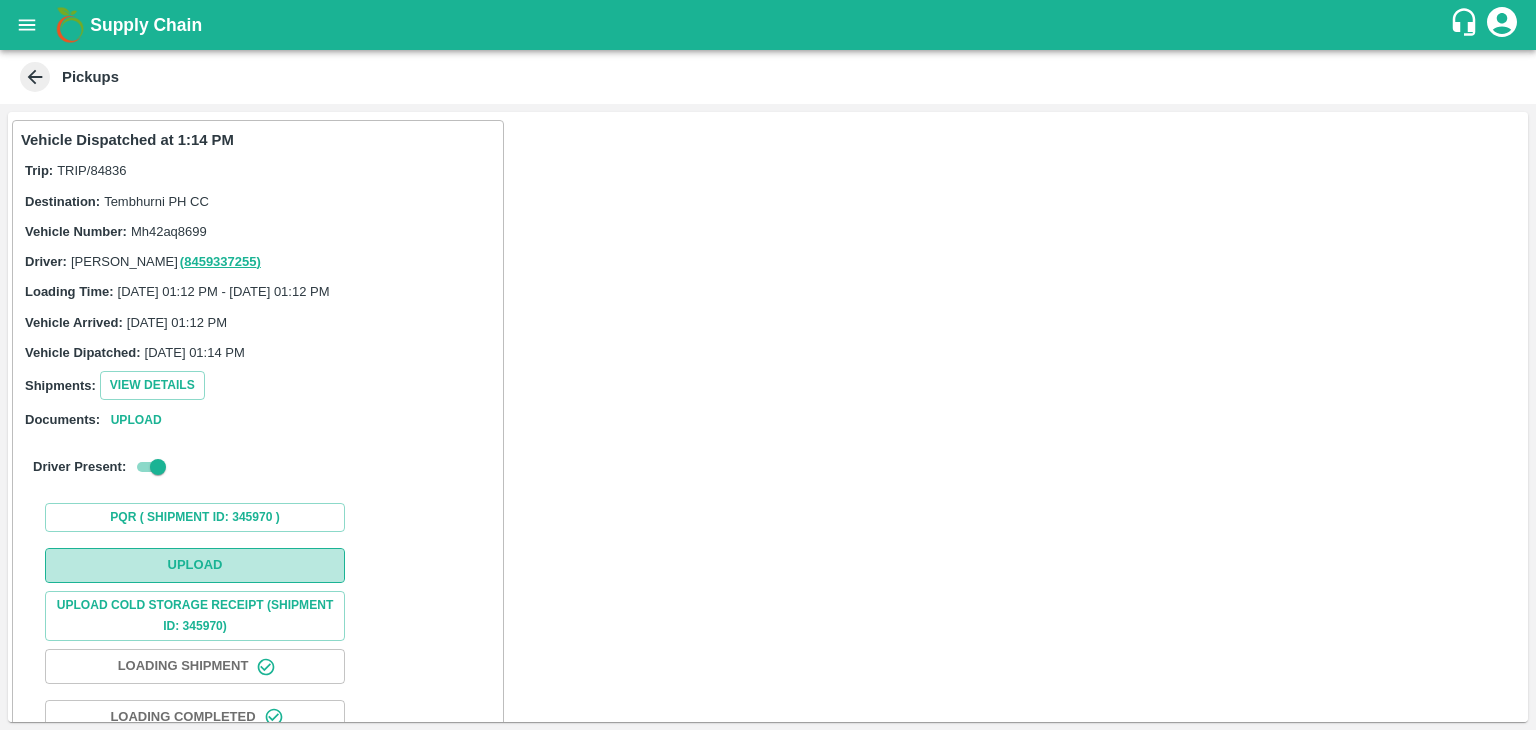 click on "Upload" at bounding box center [195, 565] 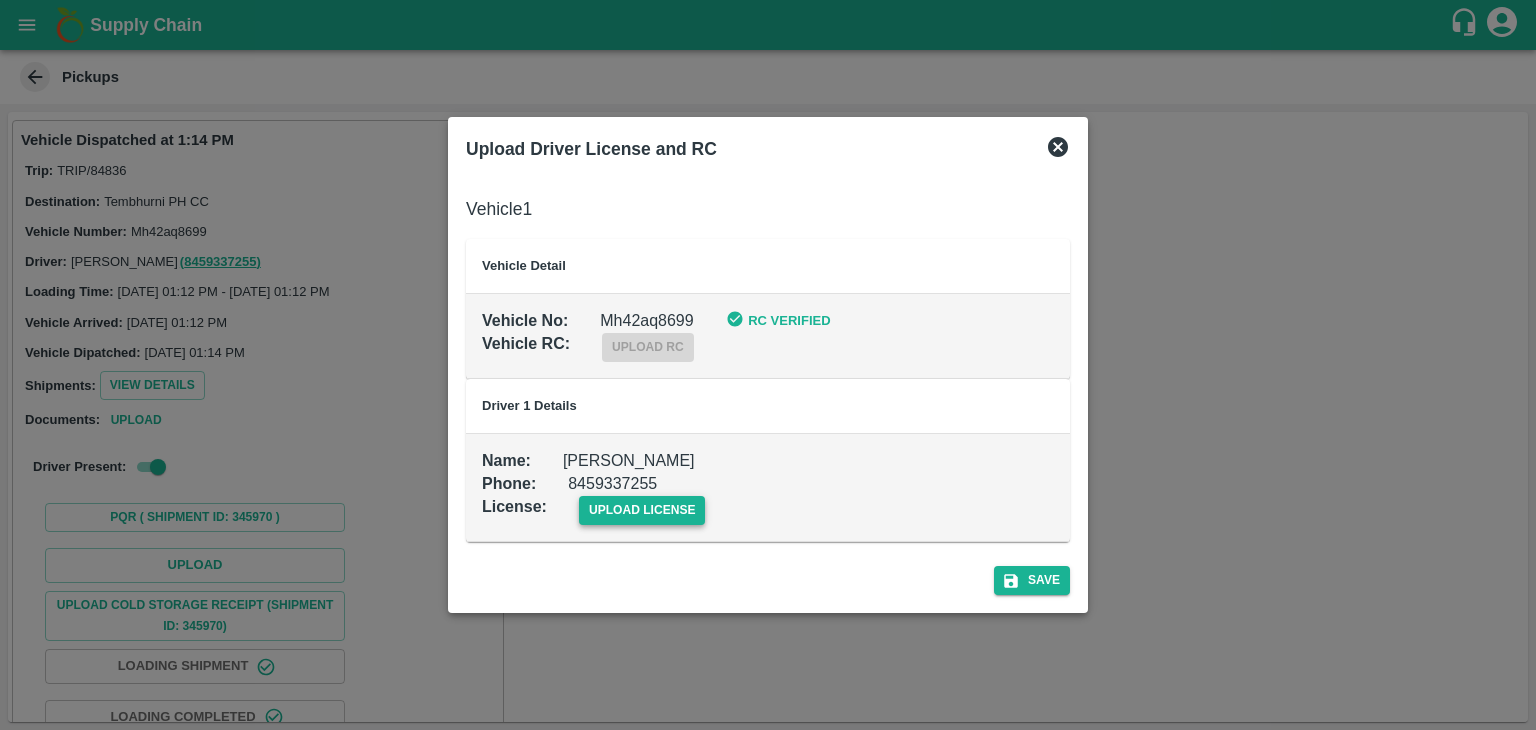 click on "upload license" at bounding box center (642, 510) 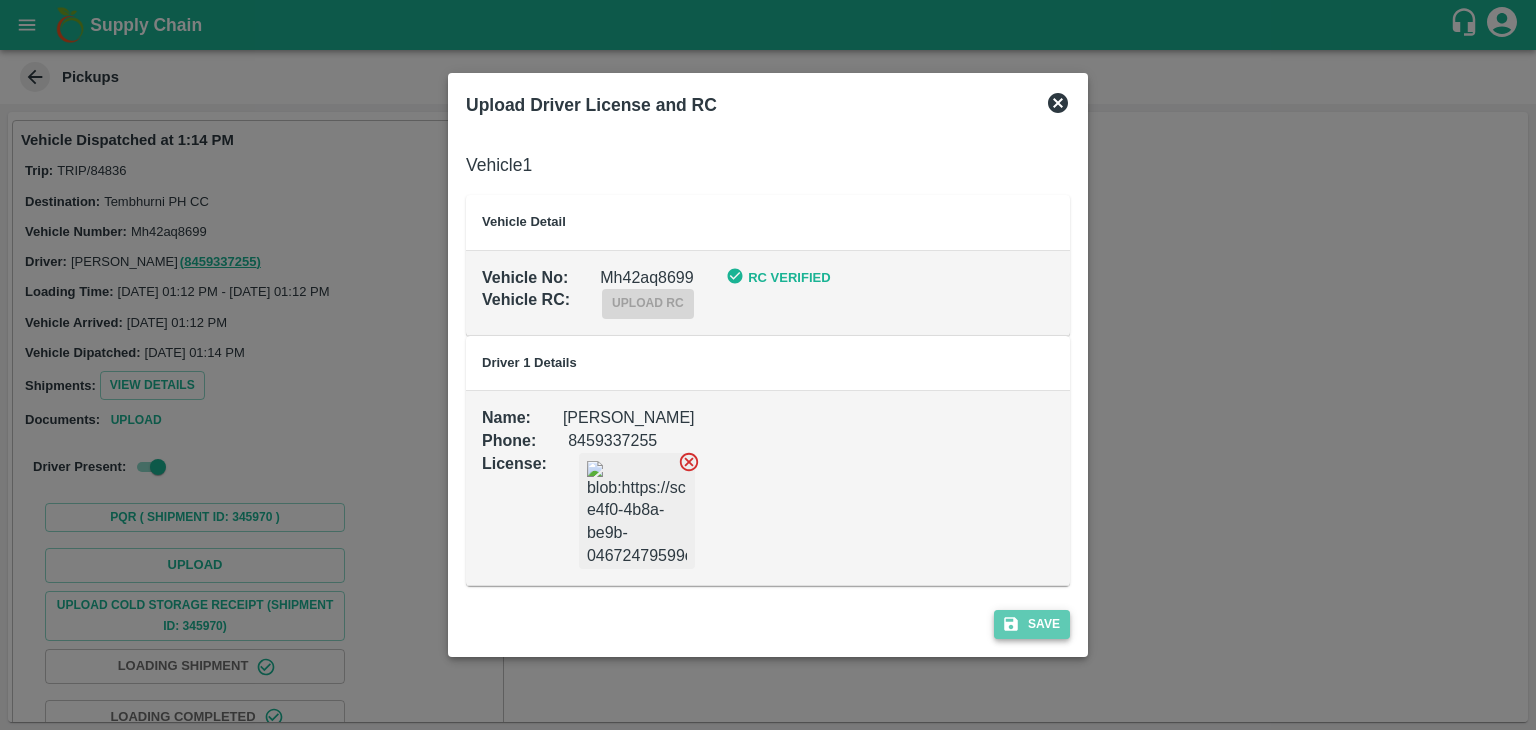 click 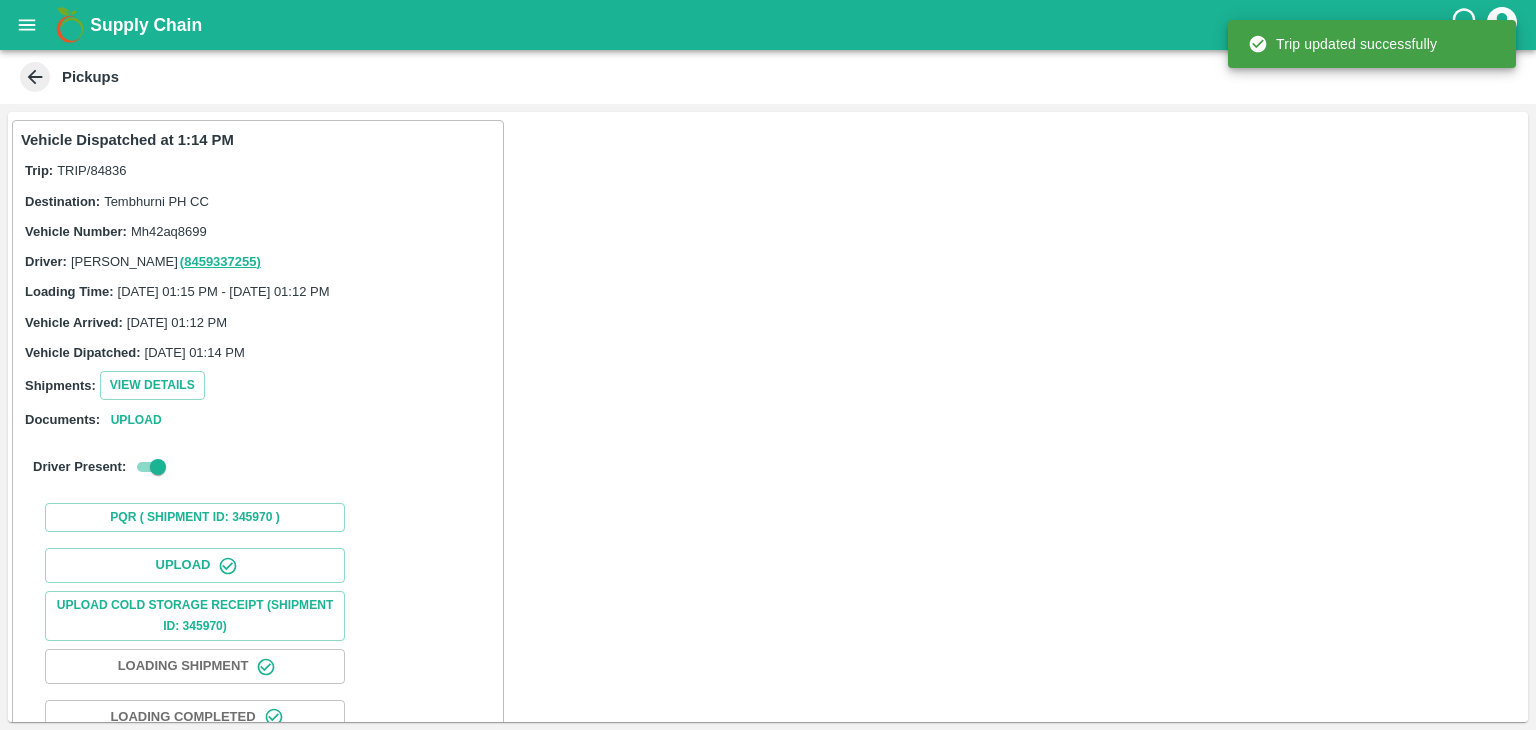 scroll, scrollTop: 209, scrollLeft: 0, axis: vertical 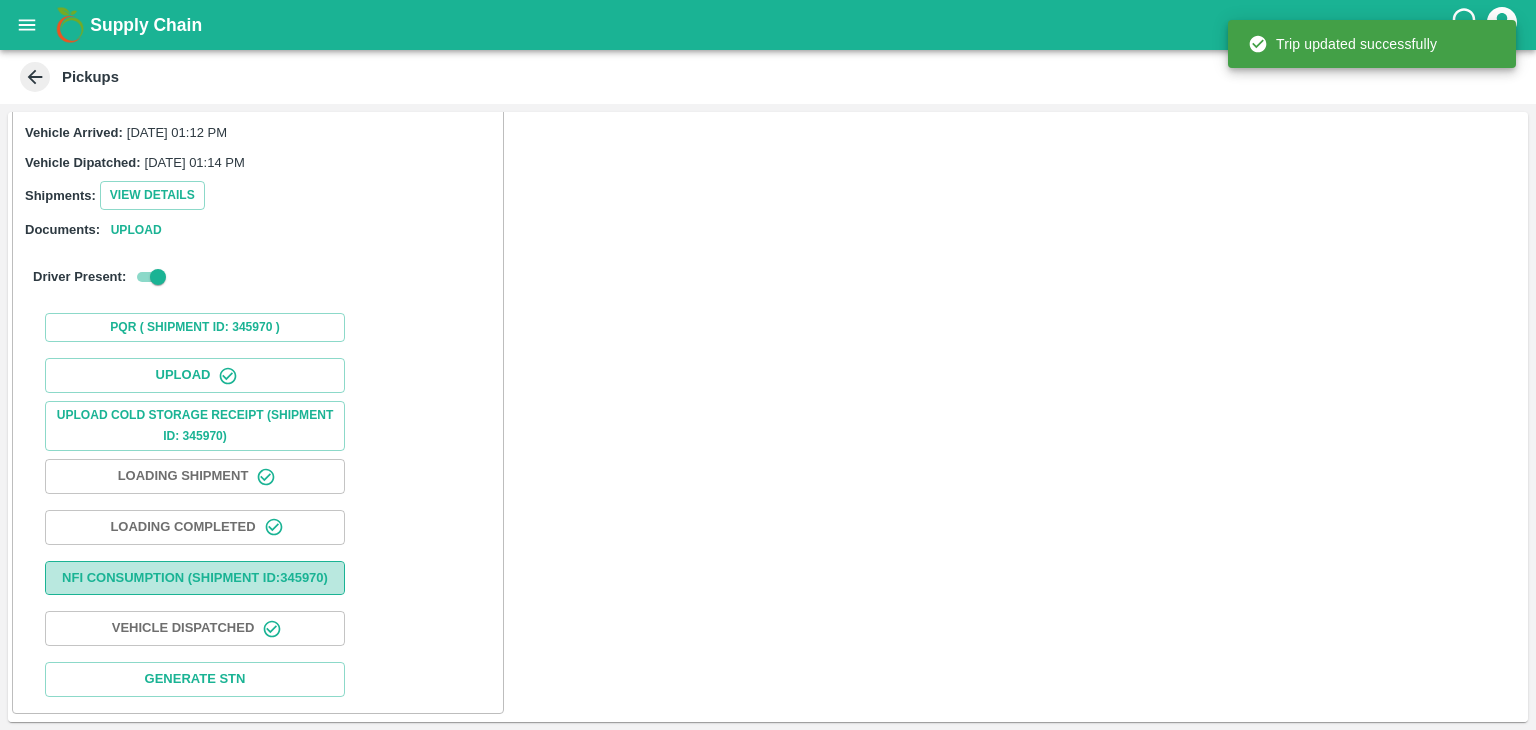 click on "Nfi Consumption (SHIPMENT ID:  345970 )" at bounding box center (195, 578) 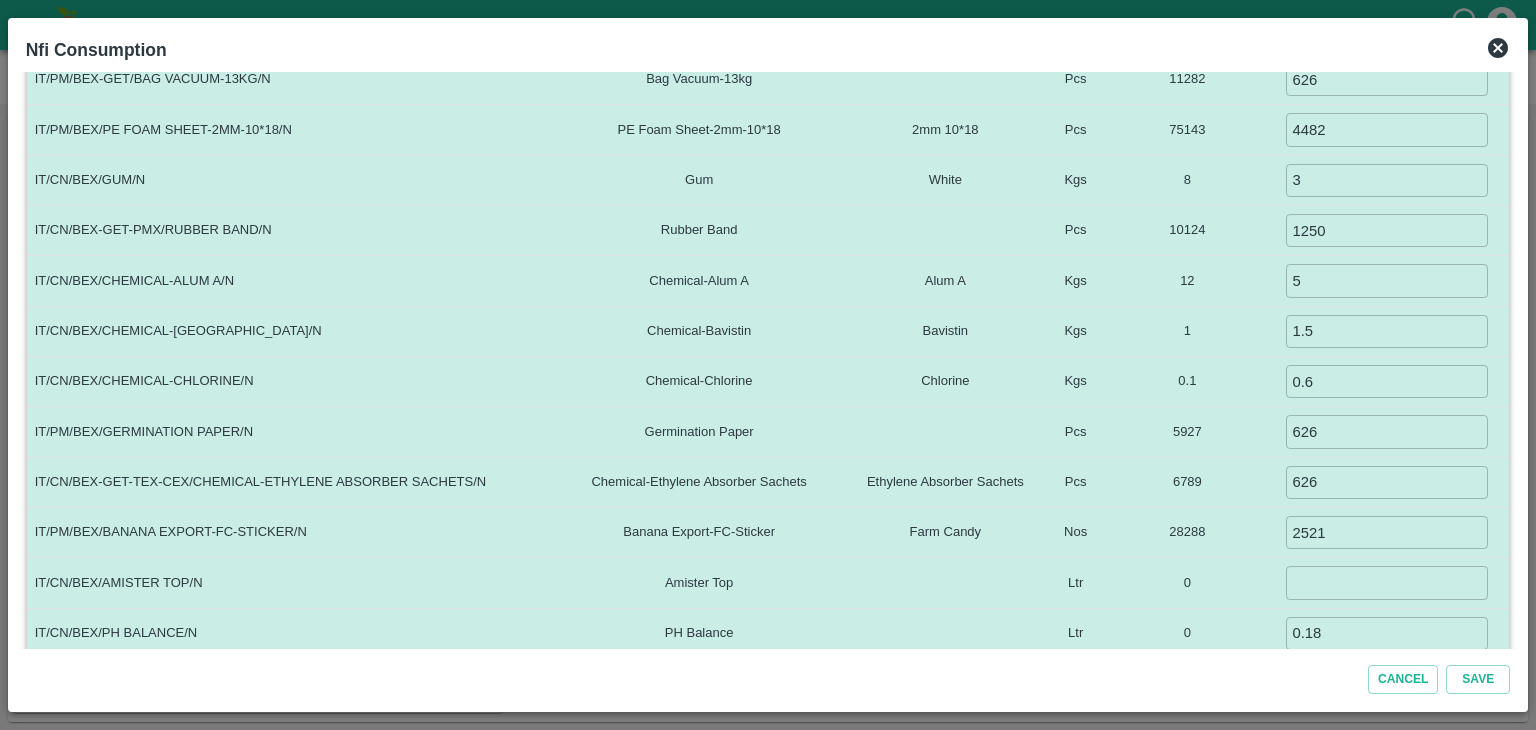 scroll, scrollTop: 0, scrollLeft: 0, axis: both 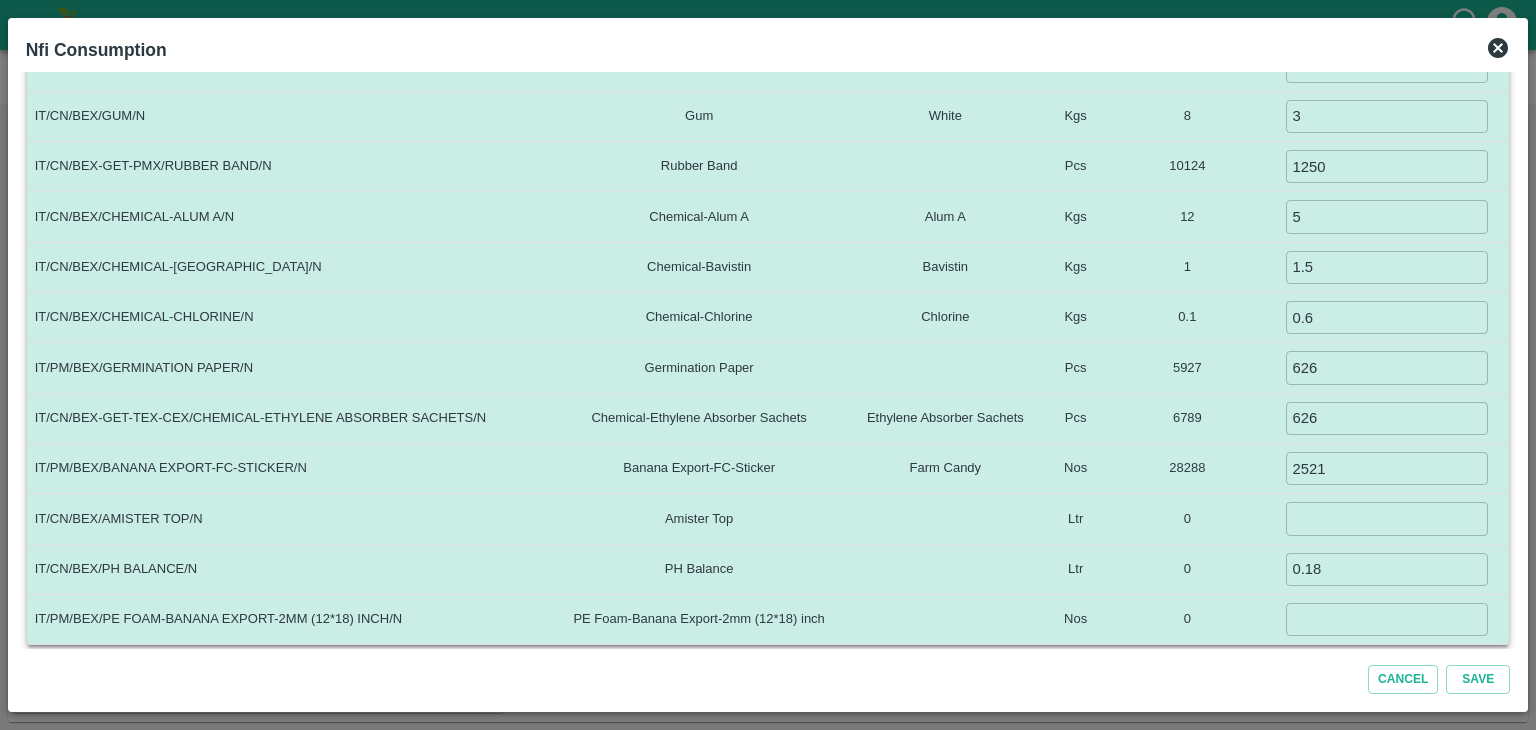 click 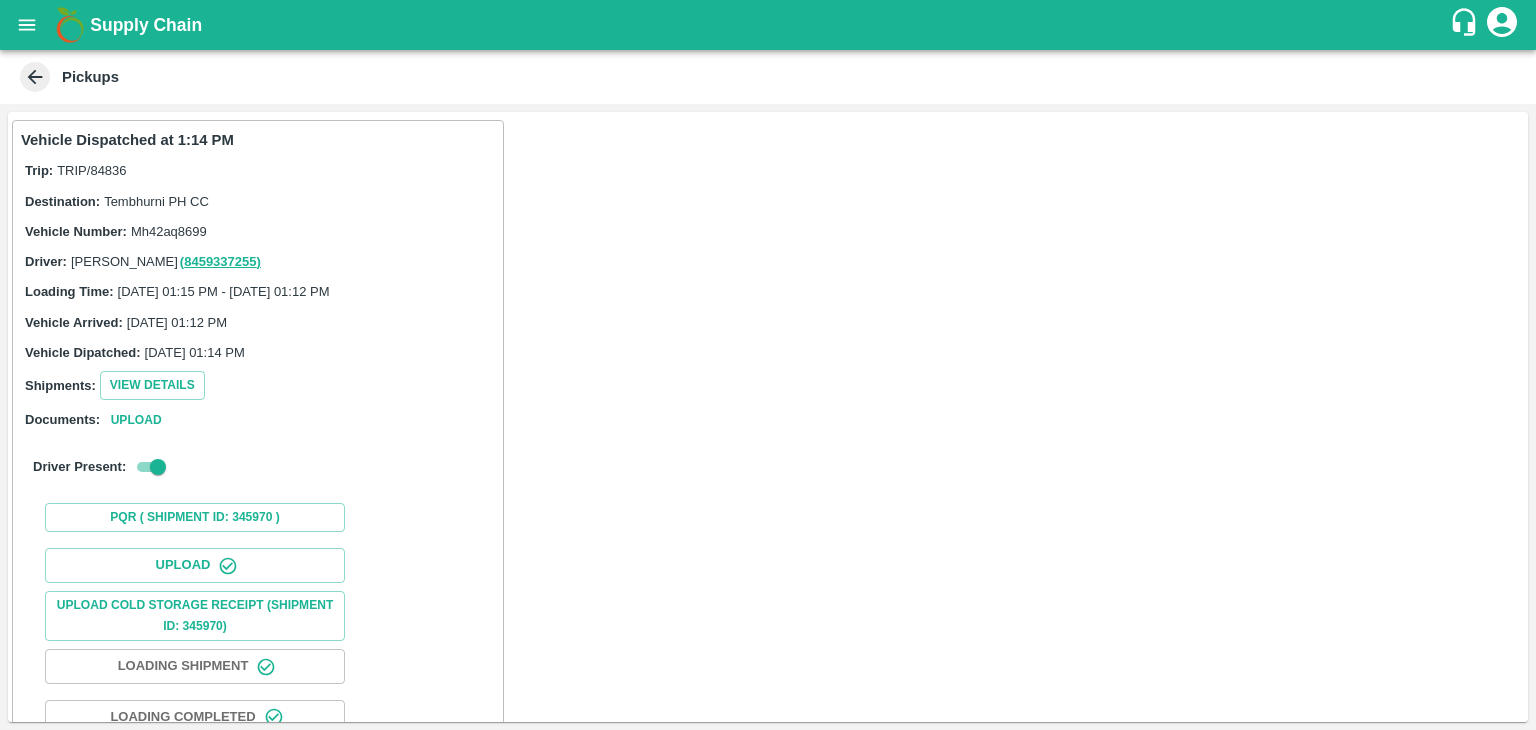 scroll, scrollTop: 209, scrollLeft: 0, axis: vertical 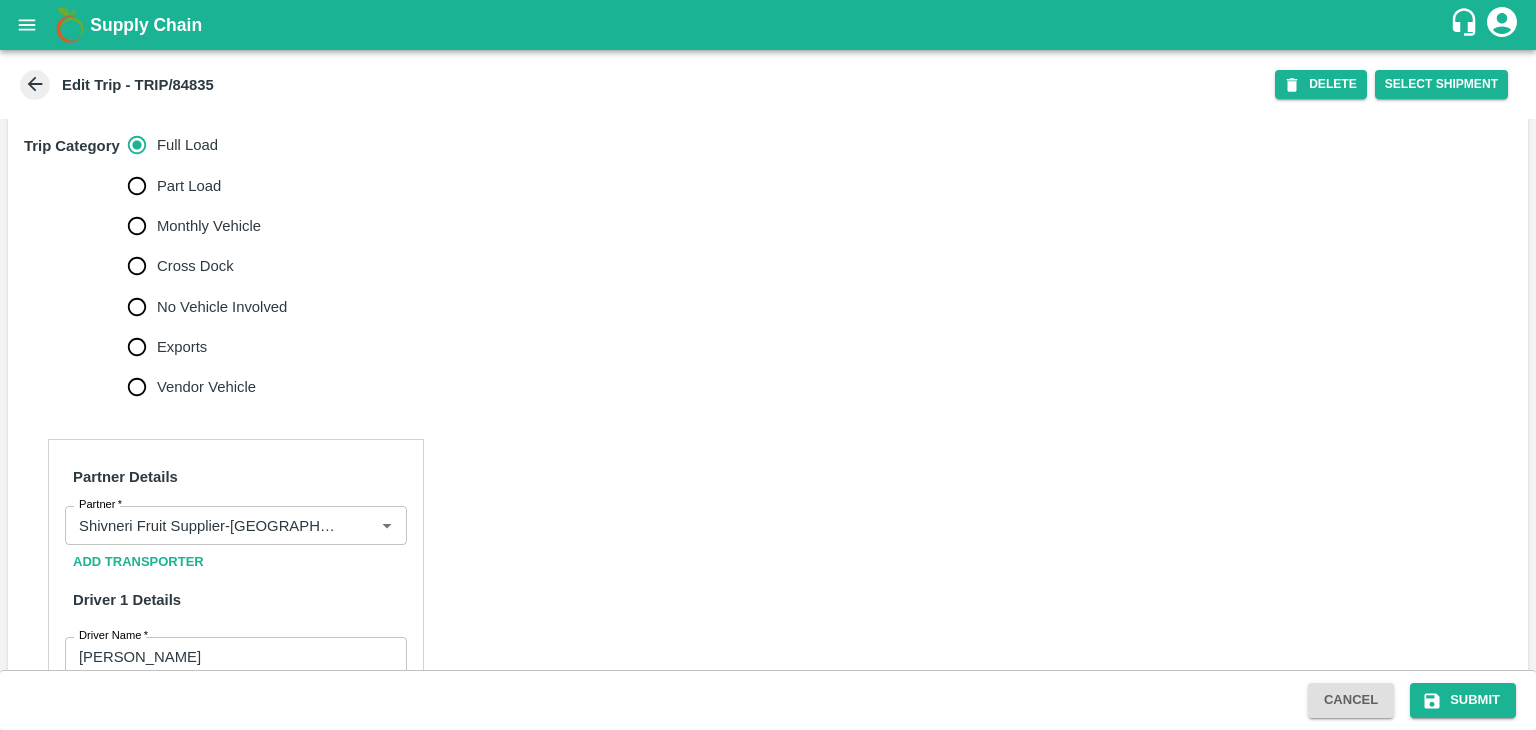 click on "No Vehicle Involved" at bounding box center [222, 307] 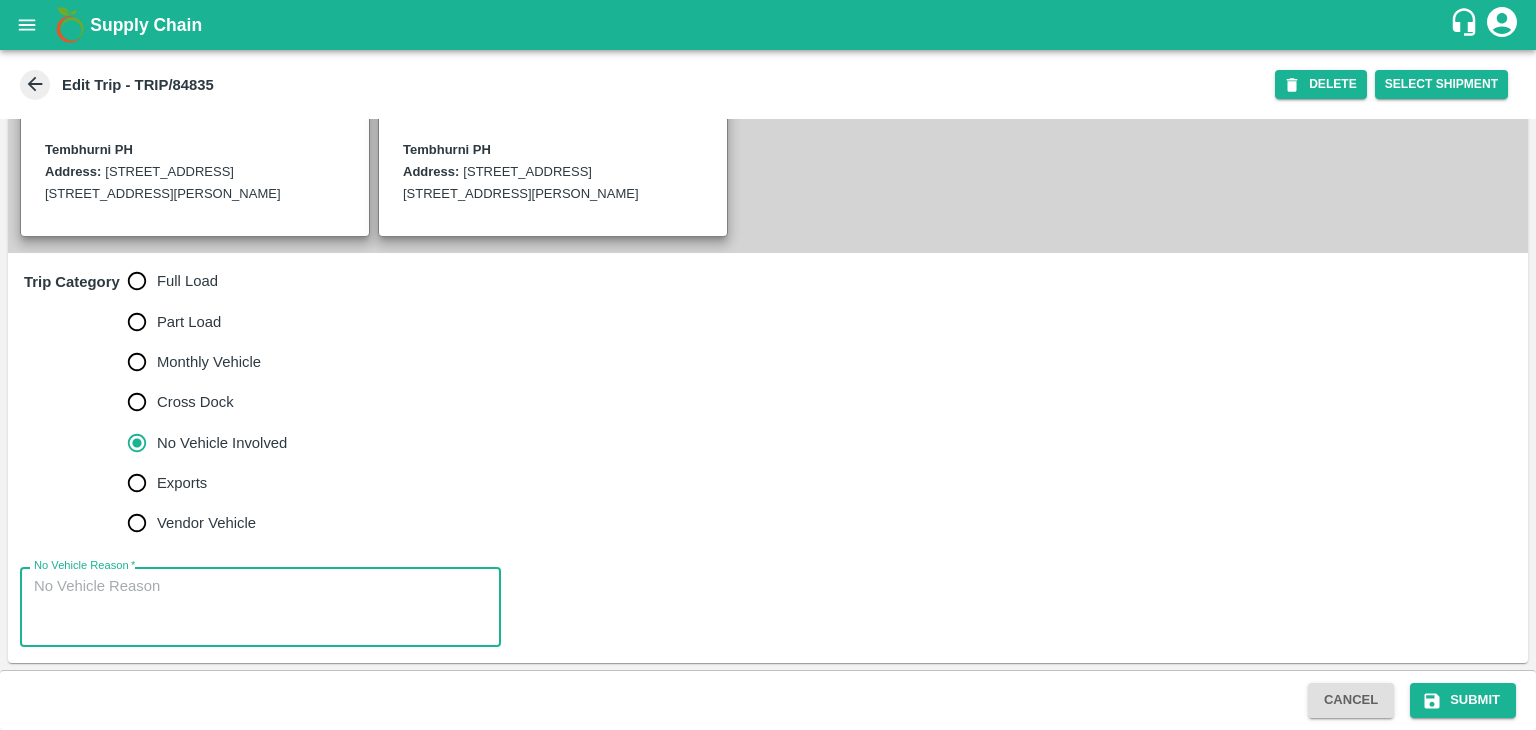 click on "No Vehicle Reason   *" at bounding box center [260, 607] 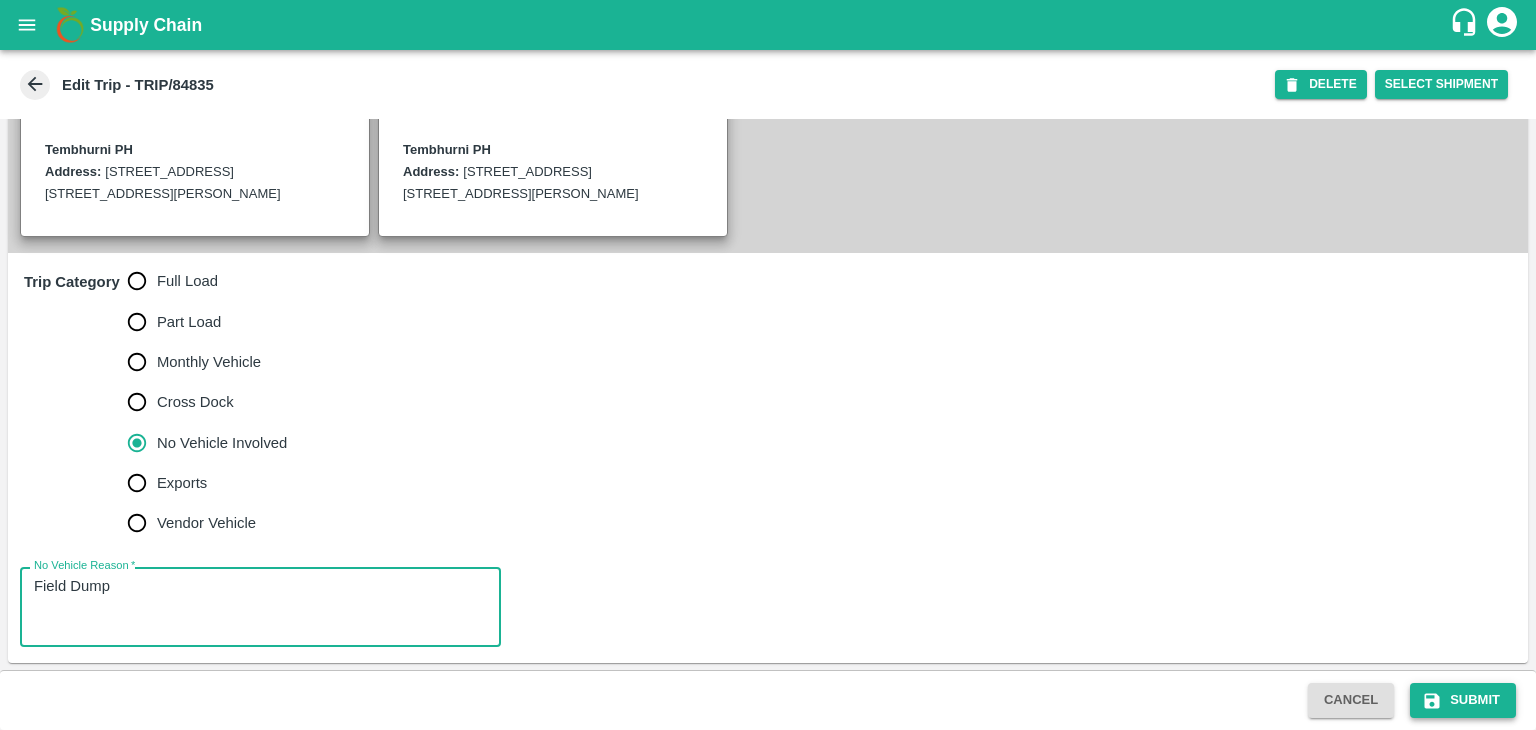 type on "Field Dump" 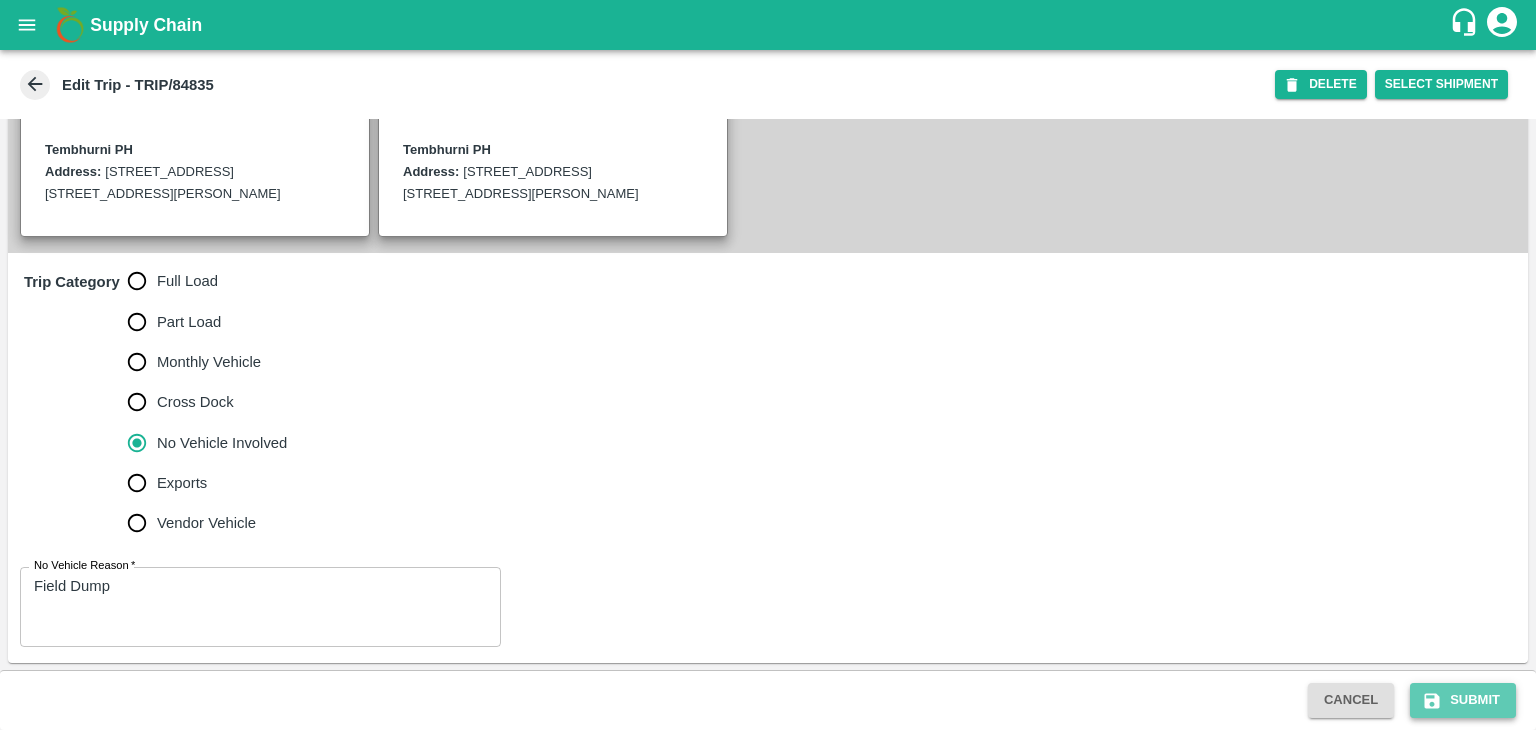 click on "Submit" at bounding box center (1463, 700) 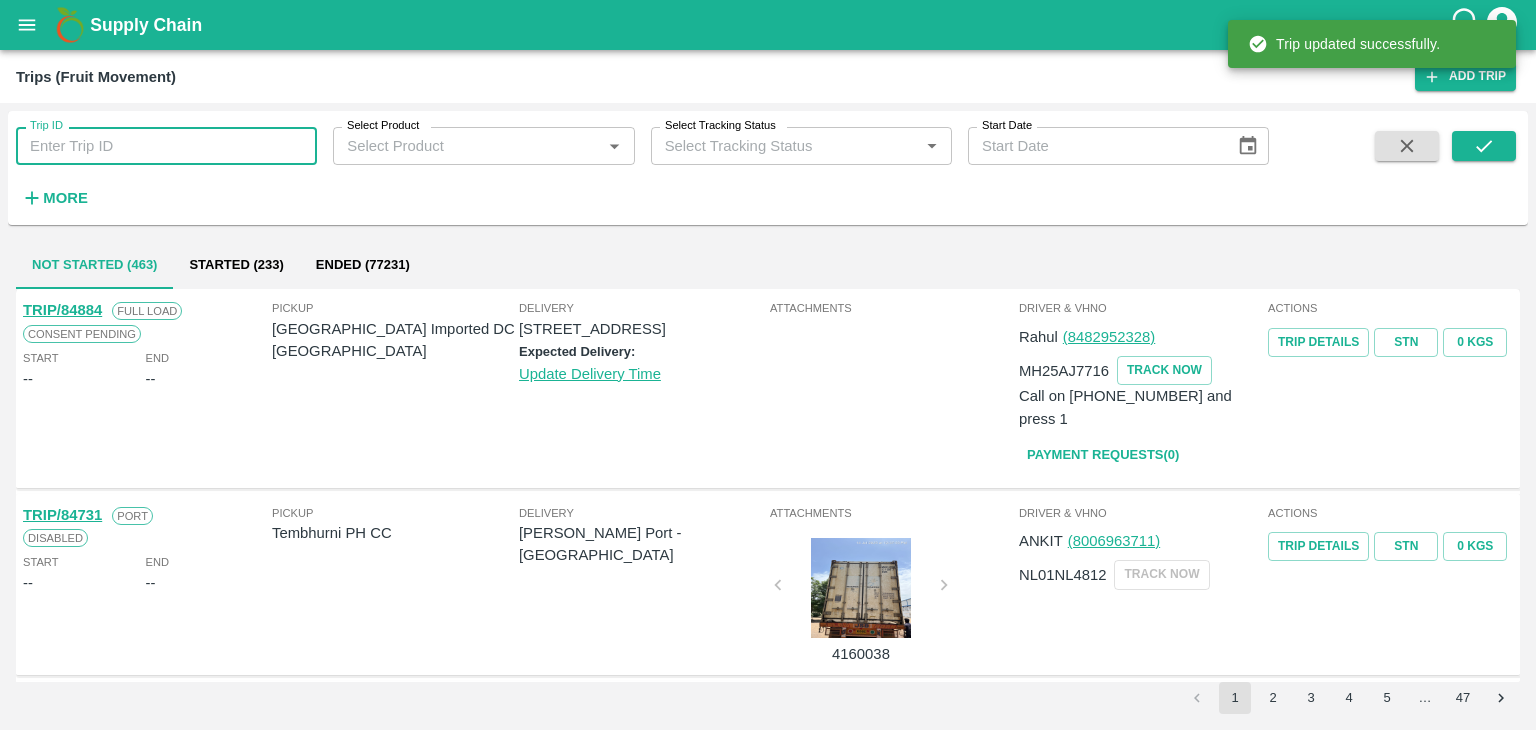 click on "Trip ID" at bounding box center (166, 146) 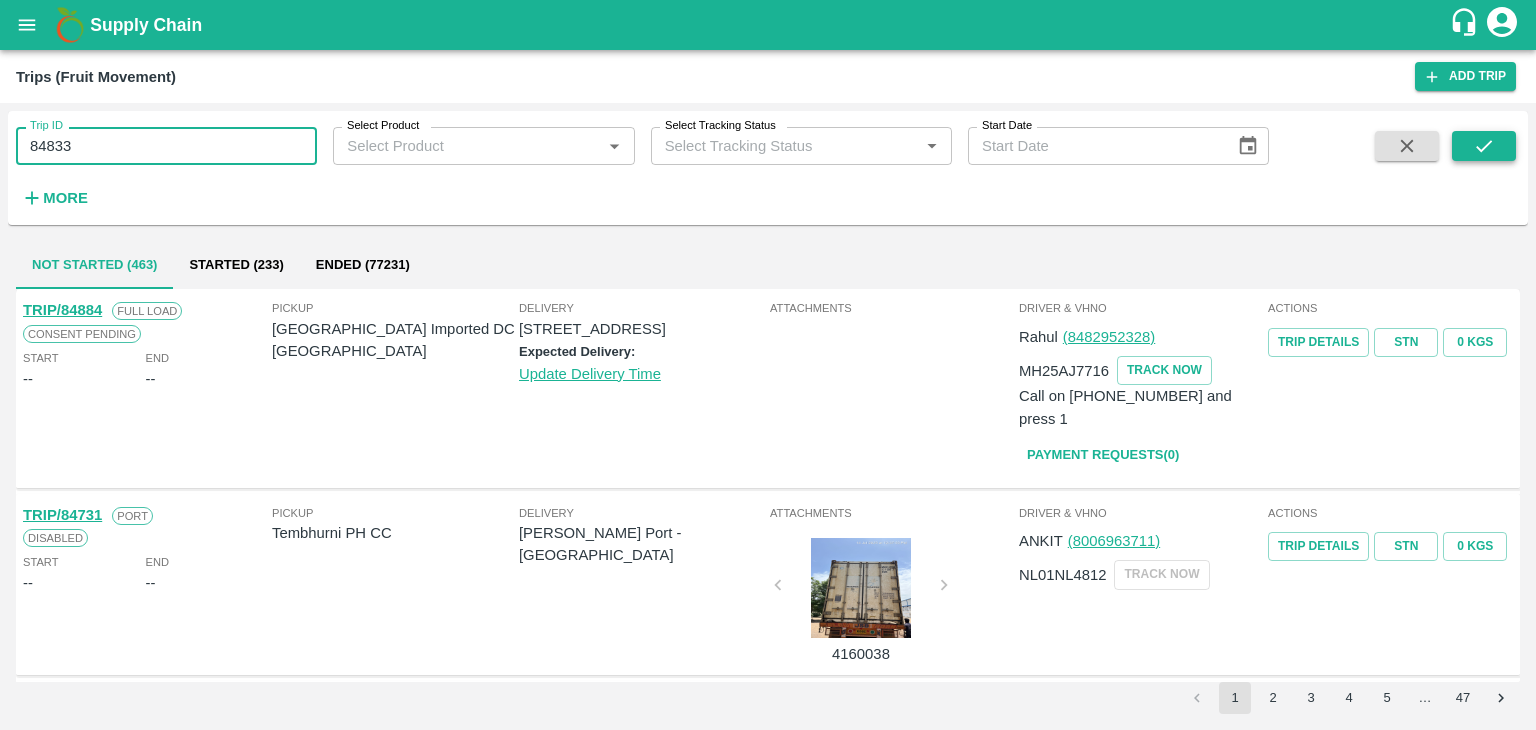 type on "84833" 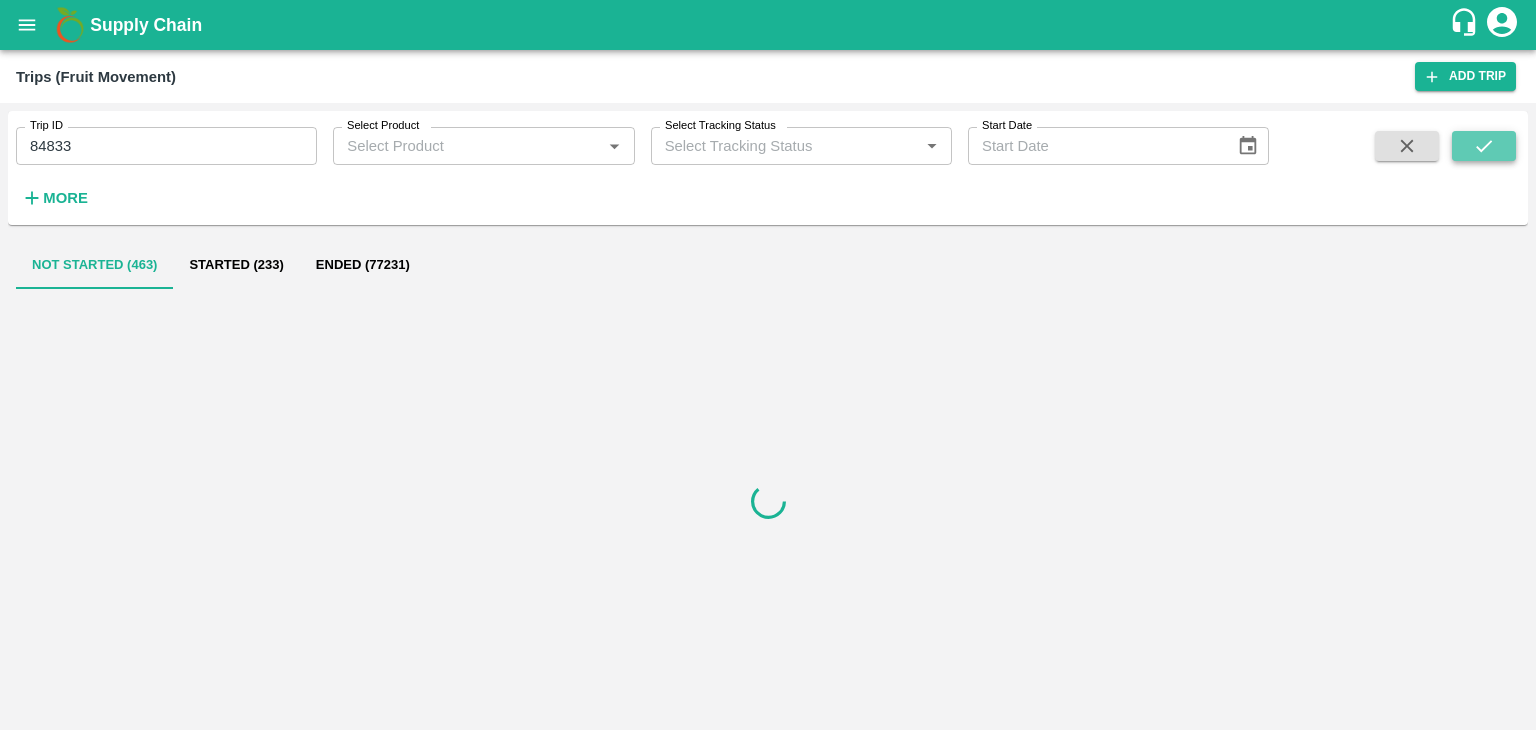click 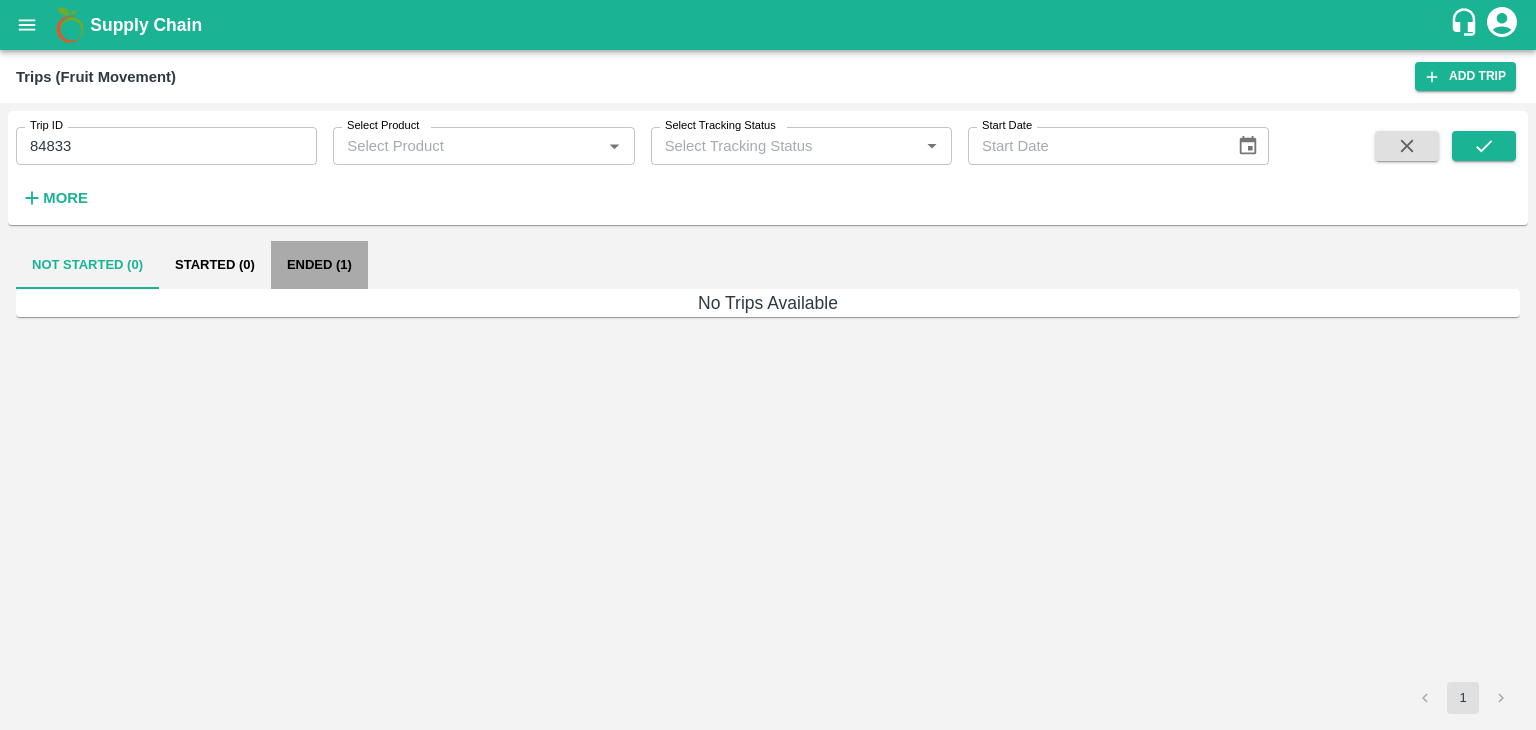click on "Ended (1)" at bounding box center (319, 265) 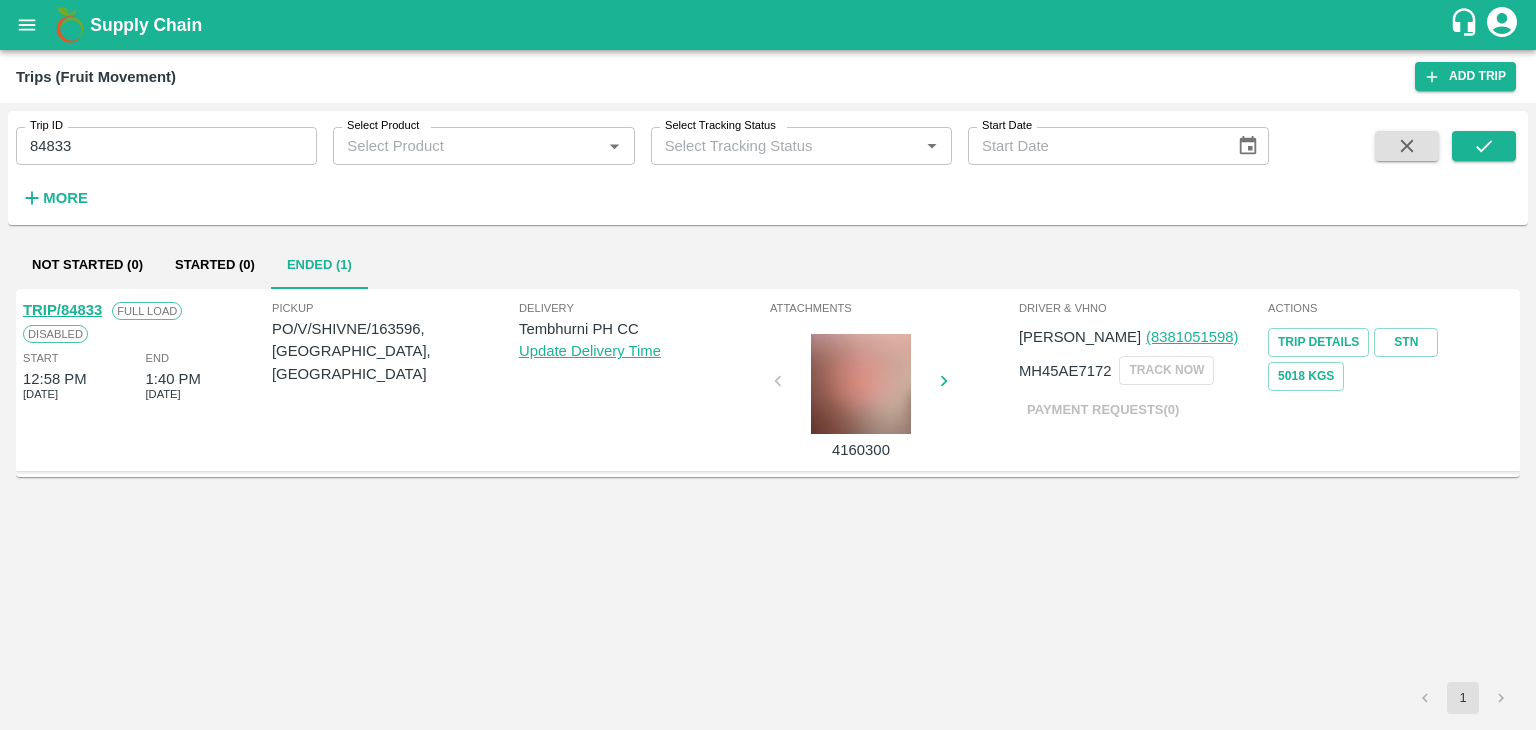 click on "TRIP/84833" at bounding box center (62, 310) 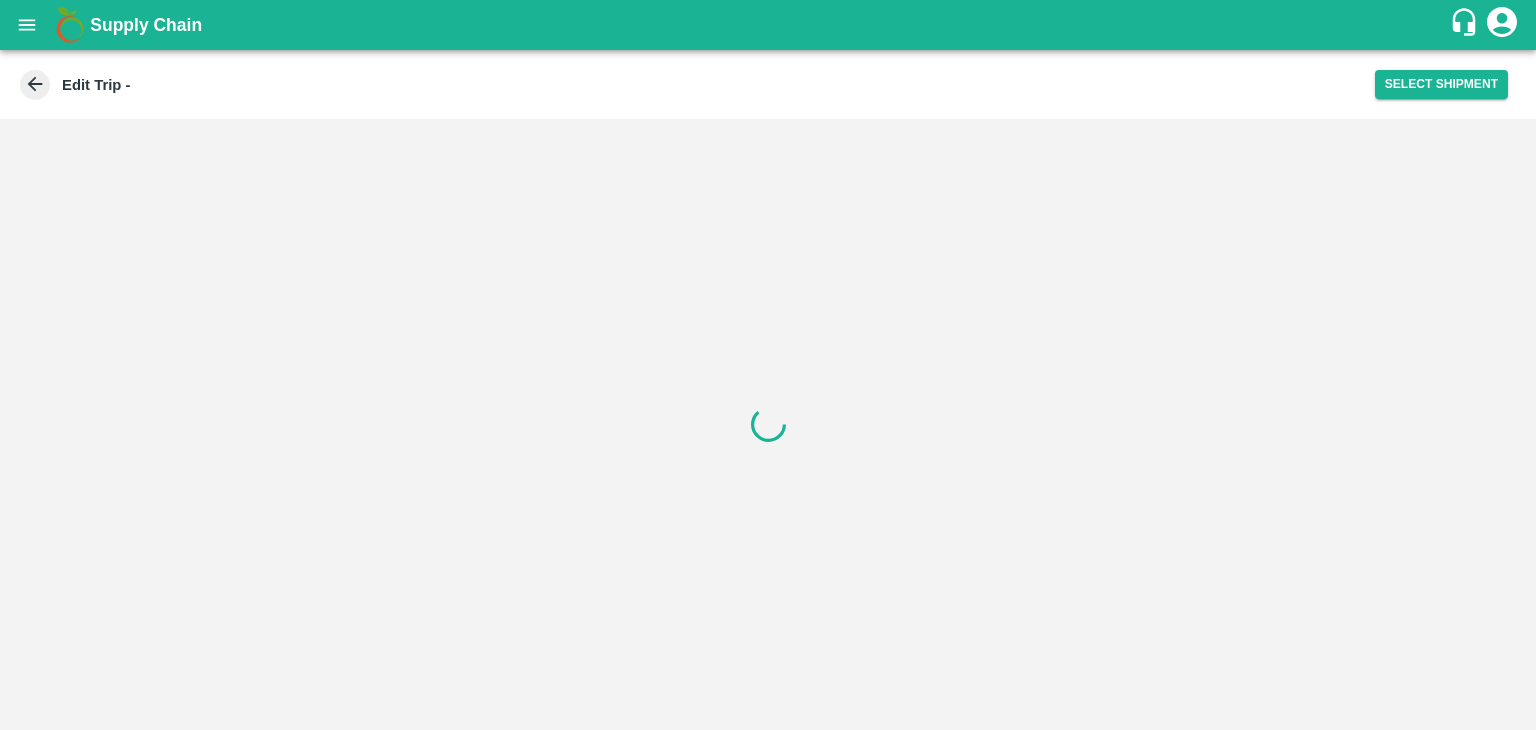 scroll, scrollTop: 0, scrollLeft: 0, axis: both 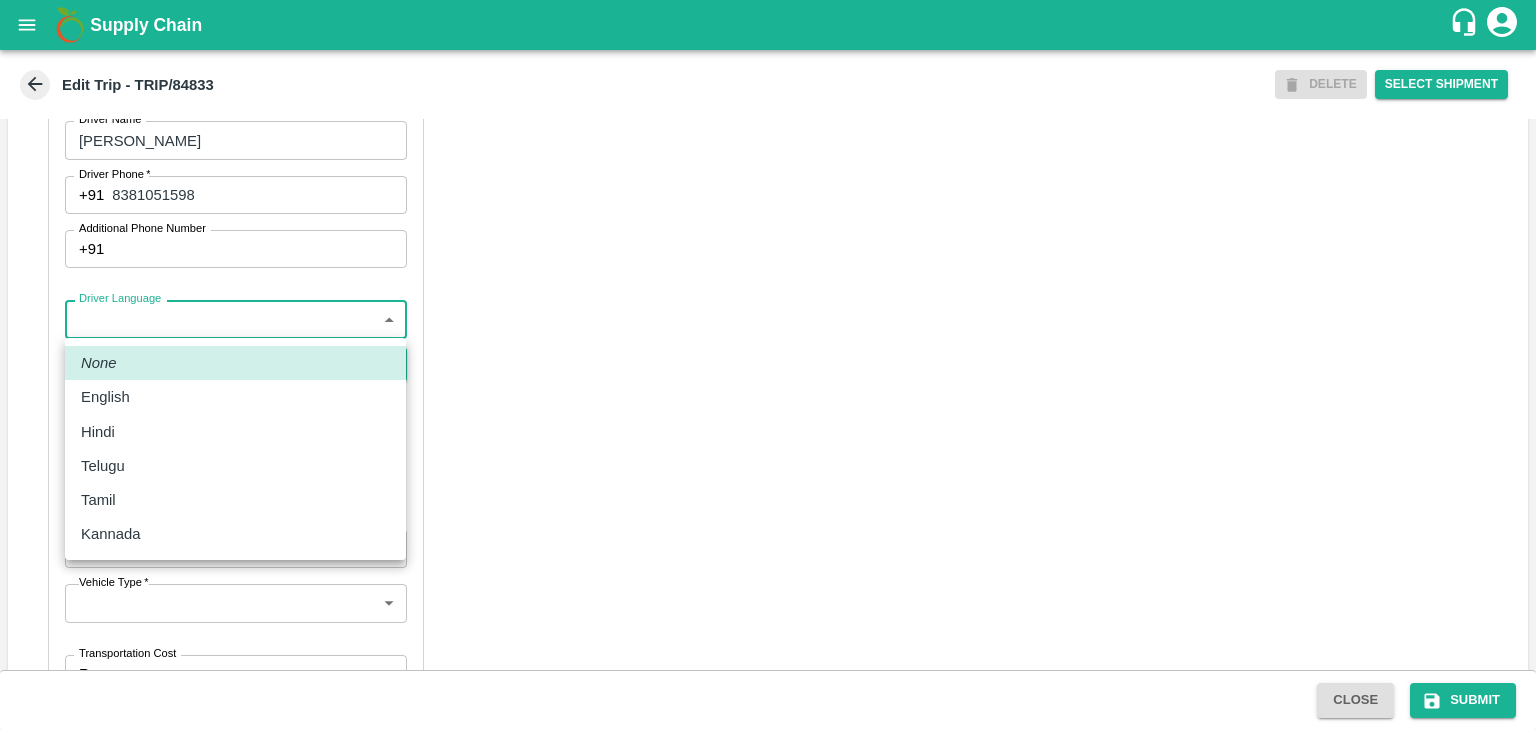 click on "Supply Chain Edit Trip - TRIP/84833 DELETE Select Shipment Trip Details Trip Type Fruit Movement 1 Trip Type Trip Pickup Order SHIP/TEMB/345937 PO/V/SHIVNE/163596 Address: [GEOGRAPHIC_DATA], [GEOGRAPHIC_DATA] Trip Delivery Order SHIP/TEMB/345937 Tembhurni PH Address: [GEOGRAPHIC_DATA], PLOT NO. E-5, YASHSHREE INDUSTRIES, M.I.D.C., A/P TEMBHURANI [PERSON_NAME][GEOGRAPHIC_DATA], [GEOGRAPHIC_DATA] Trip Category  Full Load Part Load Monthly Vehicle Cross Dock No Vehicle Involved Exports Vendor Vehicle Partner Details Partner   * Partner Add   Transporter Driver 1 Details Driver Name   * [PERSON_NAME] Driver Name Driver Phone   * [PHONE_NUMBER] Driver Phone Additional Phone Number +91 Additional Phone Number Driver Language ​ Driver Language + Driver * SMS for Tracking Request will be sent to this number Track this trip No Yes Vehicle Details Vehicle Tonnage   * 8T 8000 Vehicle Tonnage Vehicle Type   * ​ Vehicle Type Transportation Cost Rs. Transportation Cost Total cost to be paid inclusive of GST" at bounding box center [768, 365] 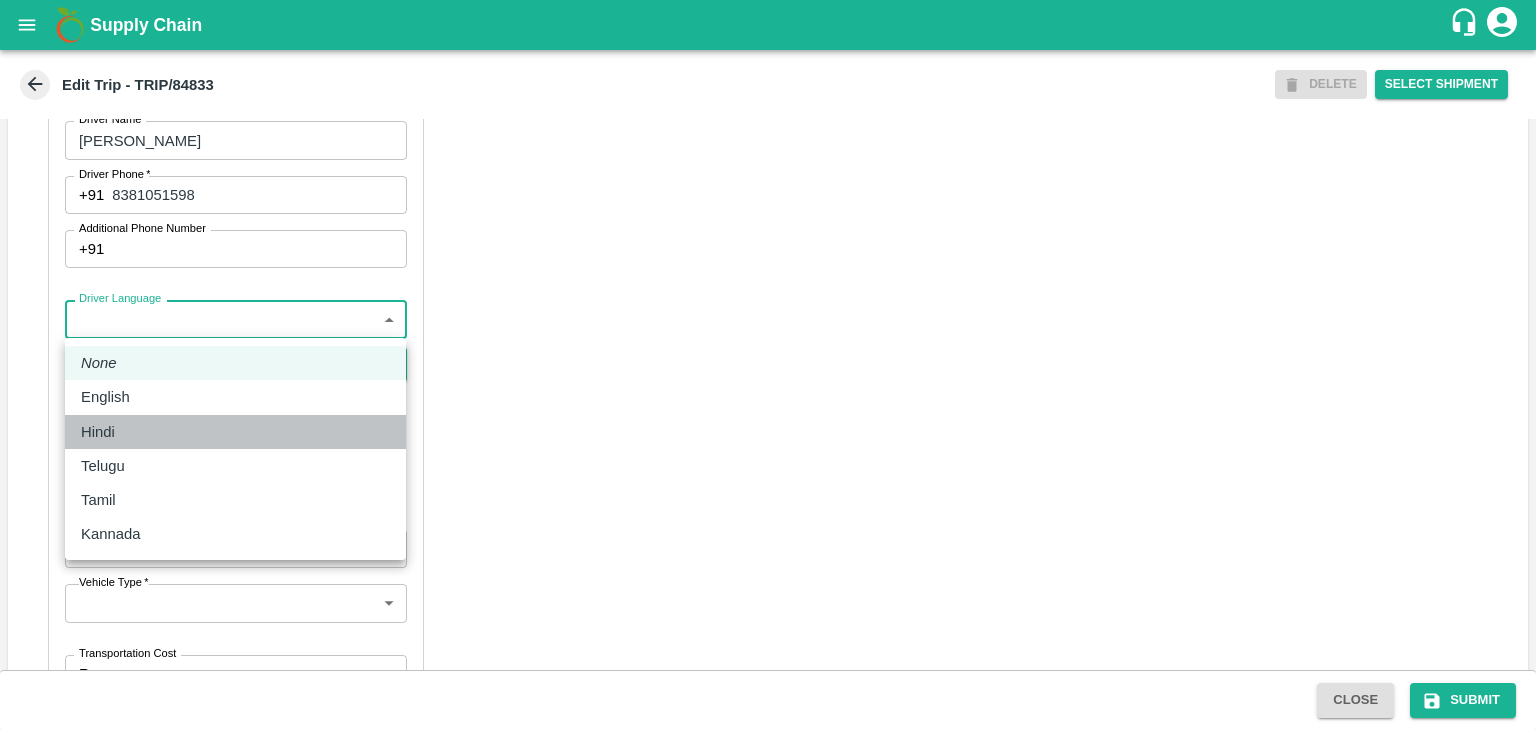 click on "Hindi" at bounding box center [235, 432] 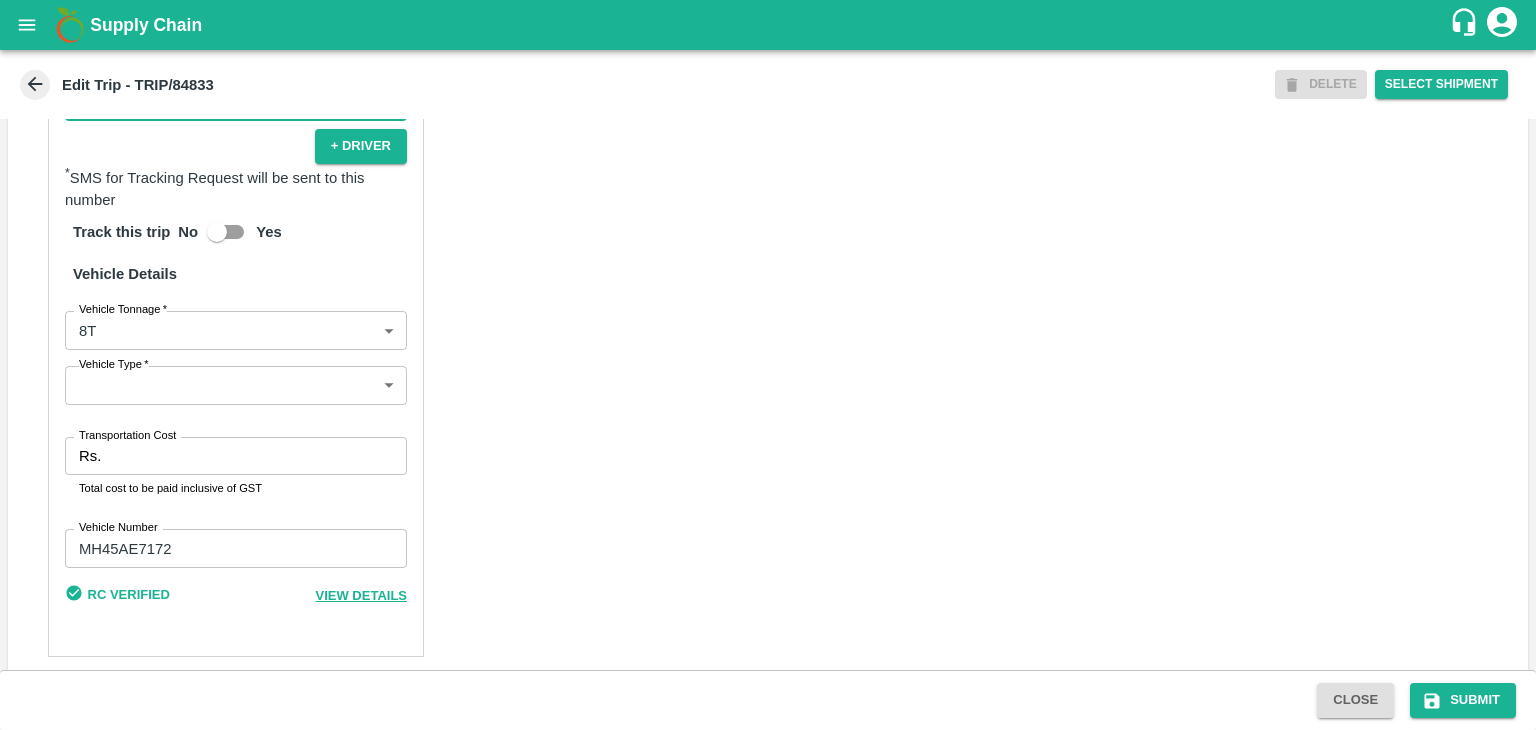 scroll, scrollTop: 1378, scrollLeft: 0, axis: vertical 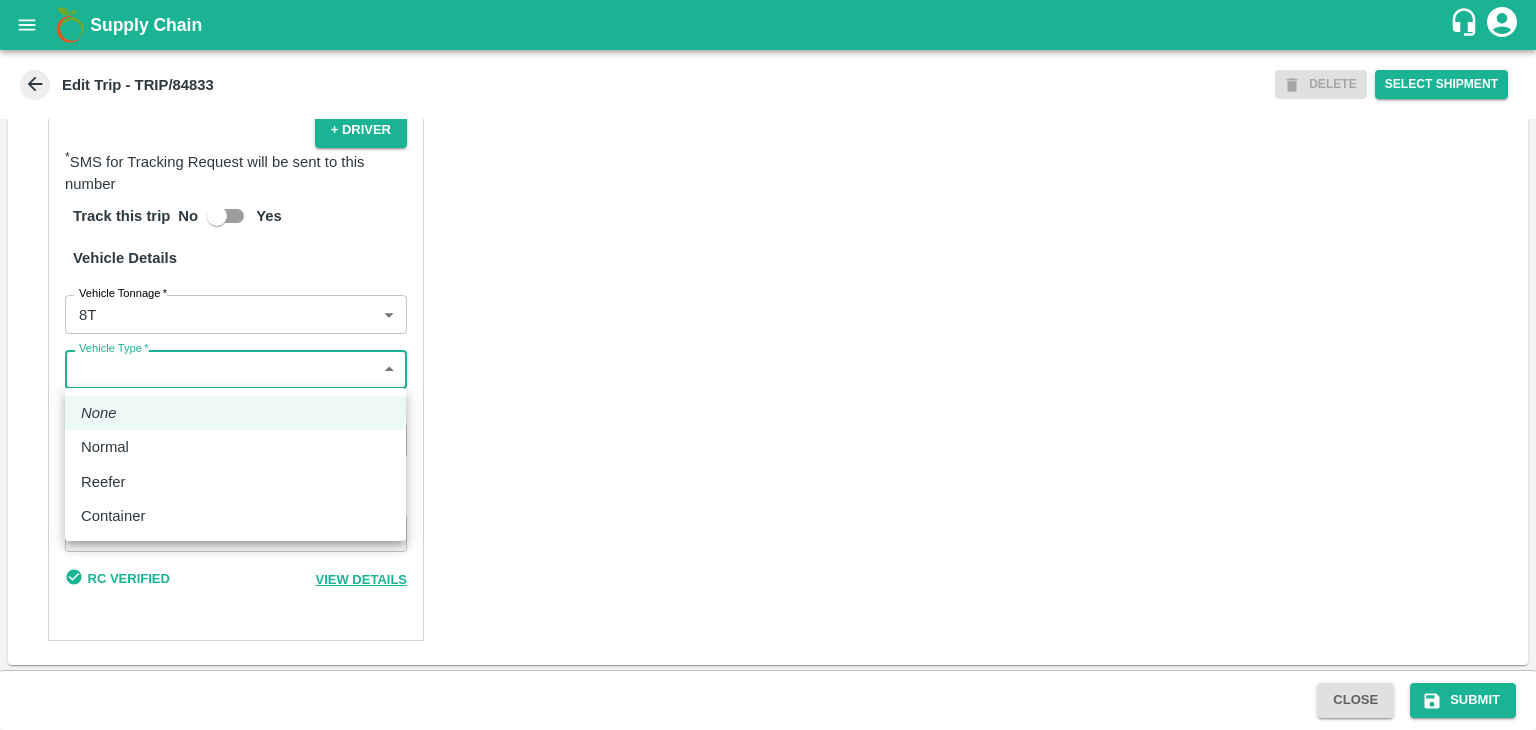 click on "Supply Chain Edit Trip - TRIP/84833 DELETE Select Shipment Trip Details Trip Type Fruit Movement 1 Trip Type Trip Pickup Order SHIP/TEMB/345937 PO/V/SHIVNE/163596 Address: [GEOGRAPHIC_DATA], [GEOGRAPHIC_DATA] Trip Delivery Order SHIP/TEMB/345937 Tembhurni PH Address: [GEOGRAPHIC_DATA], PLOT NO. E-5, YASHSHREE INDUSTRIES, M.I.D.C., A/P TEMBHURANI [PERSON_NAME][GEOGRAPHIC_DATA], [GEOGRAPHIC_DATA] Trip Category  Full Load Part Load Monthly Vehicle Cross Dock No Vehicle Involved Exports Vendor Vehicle Partner Details Partner   * Partner Add   Transporter Driver 1 Details Driver Name   * [PERSON_NAME] Driver Name Driver Phone   * [PHONE_NUMBER] Driver Phone Additional Phone Number +91 Additional Phone Number Driver Language Hindi hi Driver Language + Driver * SMS for Tracking Request will be sent to this number Track this trip No Yes Vehicle Details Vehicle Tonnage   * 8T 8000 Vehicle Tonnage Vehicle Type   * ​ Vehicle Type Transportation Cost Rs. Transportation Cost Vehicle Number MH45AE7172 Close None" at bounding box center (768, 365) 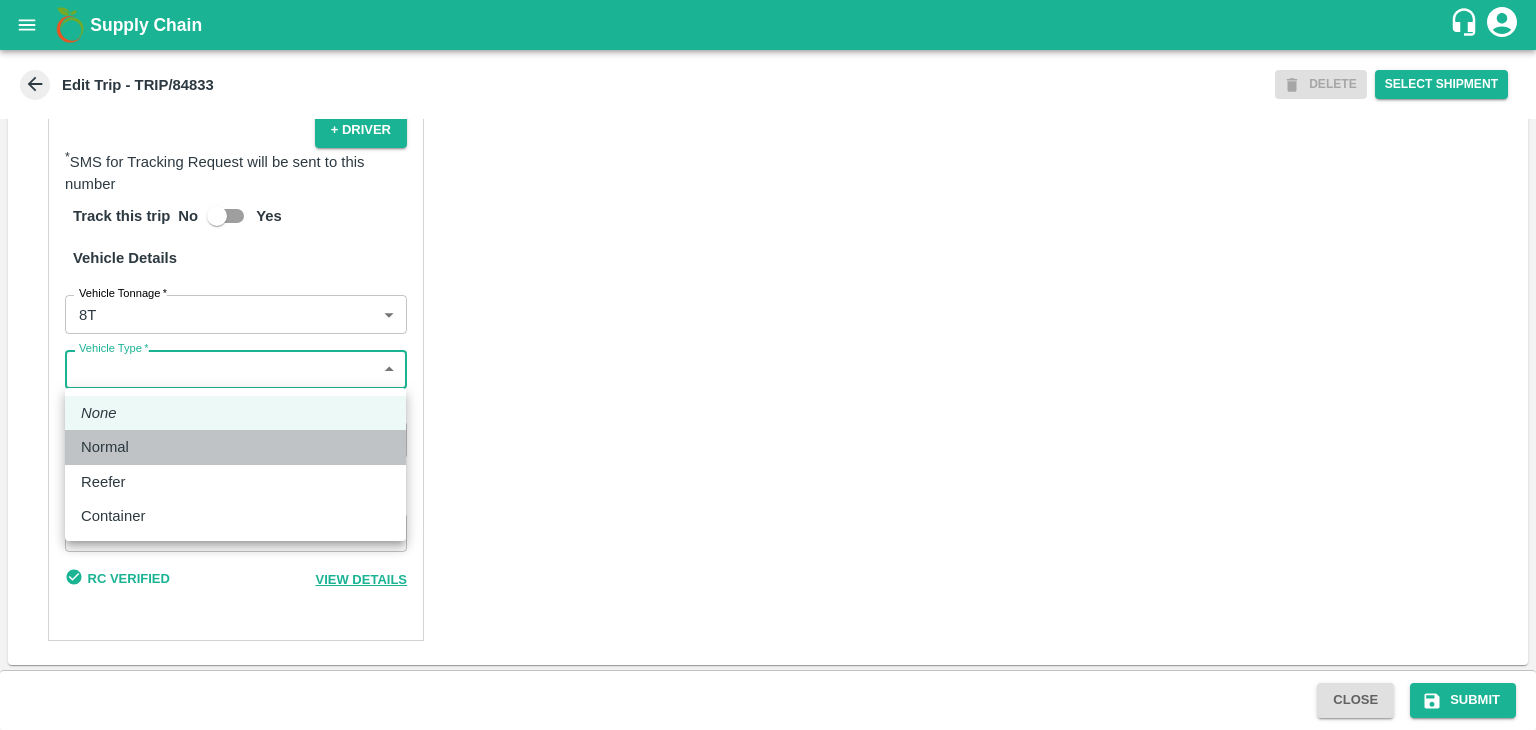 click on "Normal" at bounding box center (235, 447) 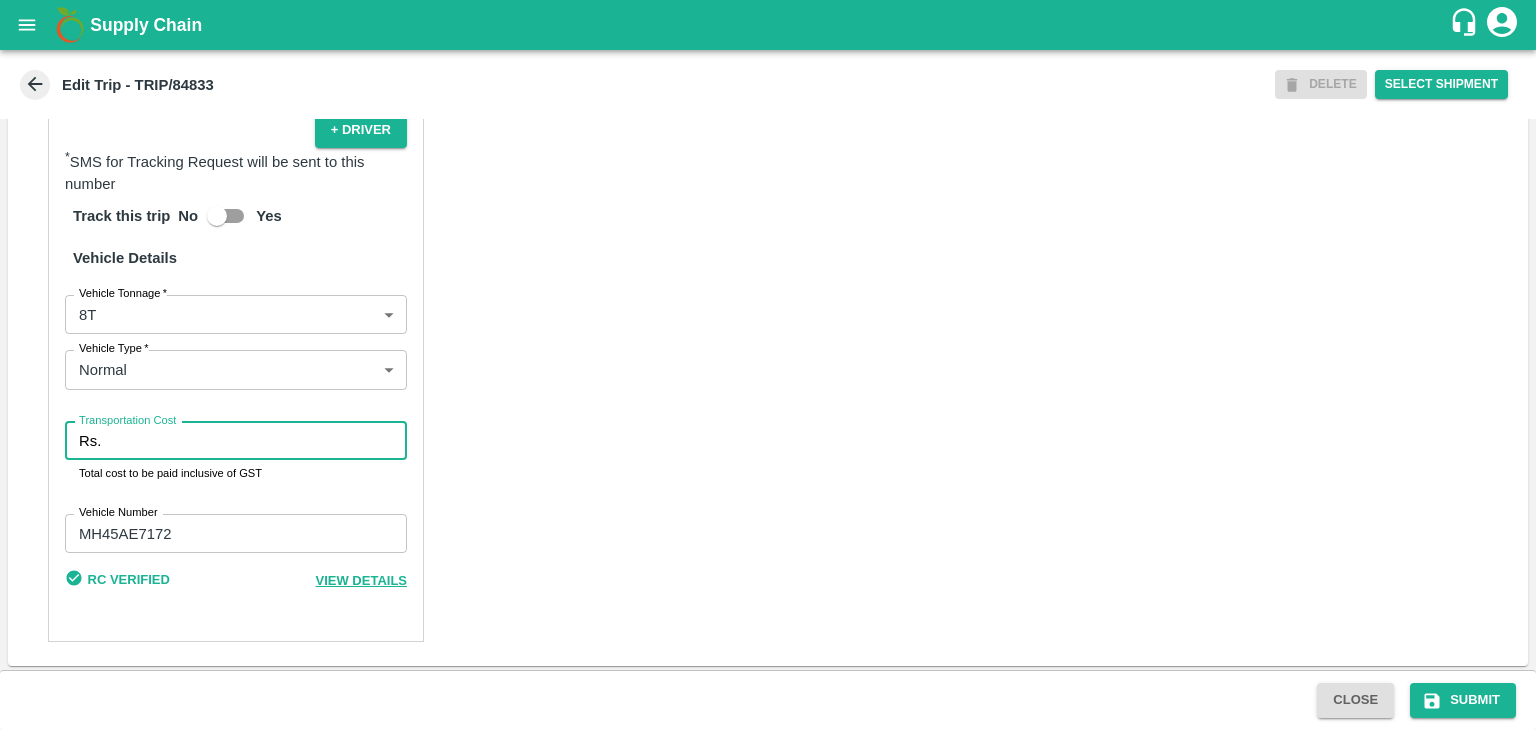 click on "Transportation Cost" at bounding box center (258, 441) 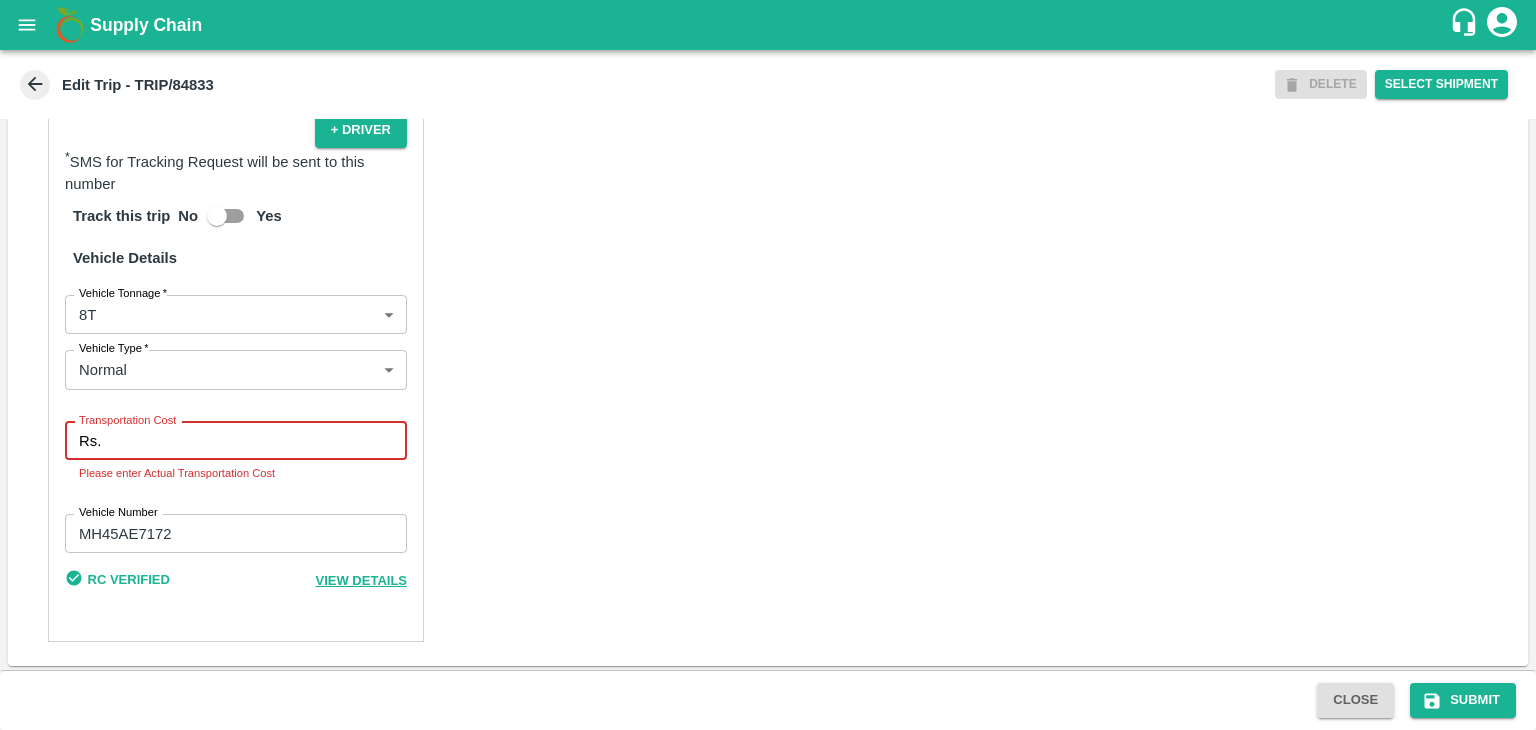 click on "Transportation Cost" at bounding box center [258, 441] 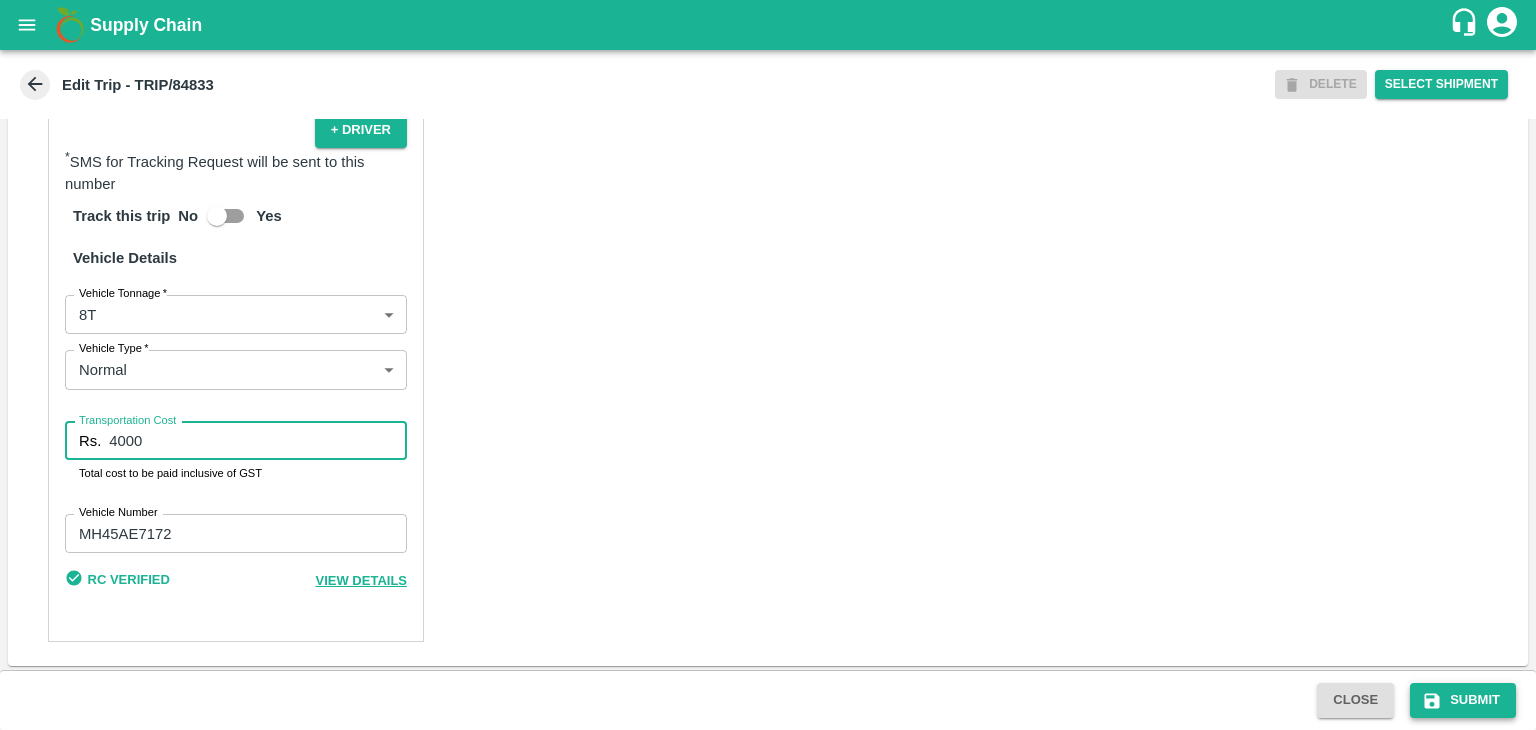 type on "4000" 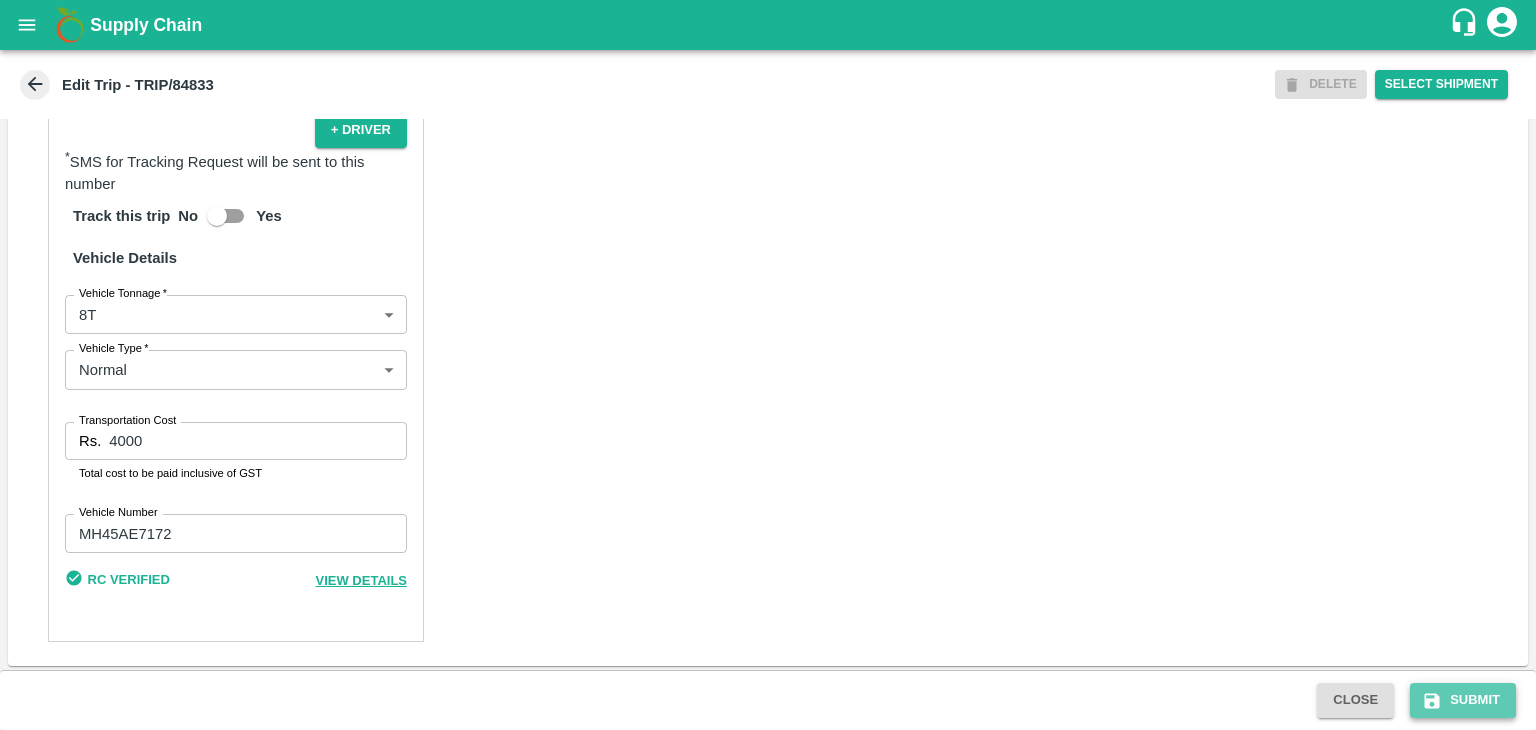 click on "Submit" at bounding box center (1463, 700) 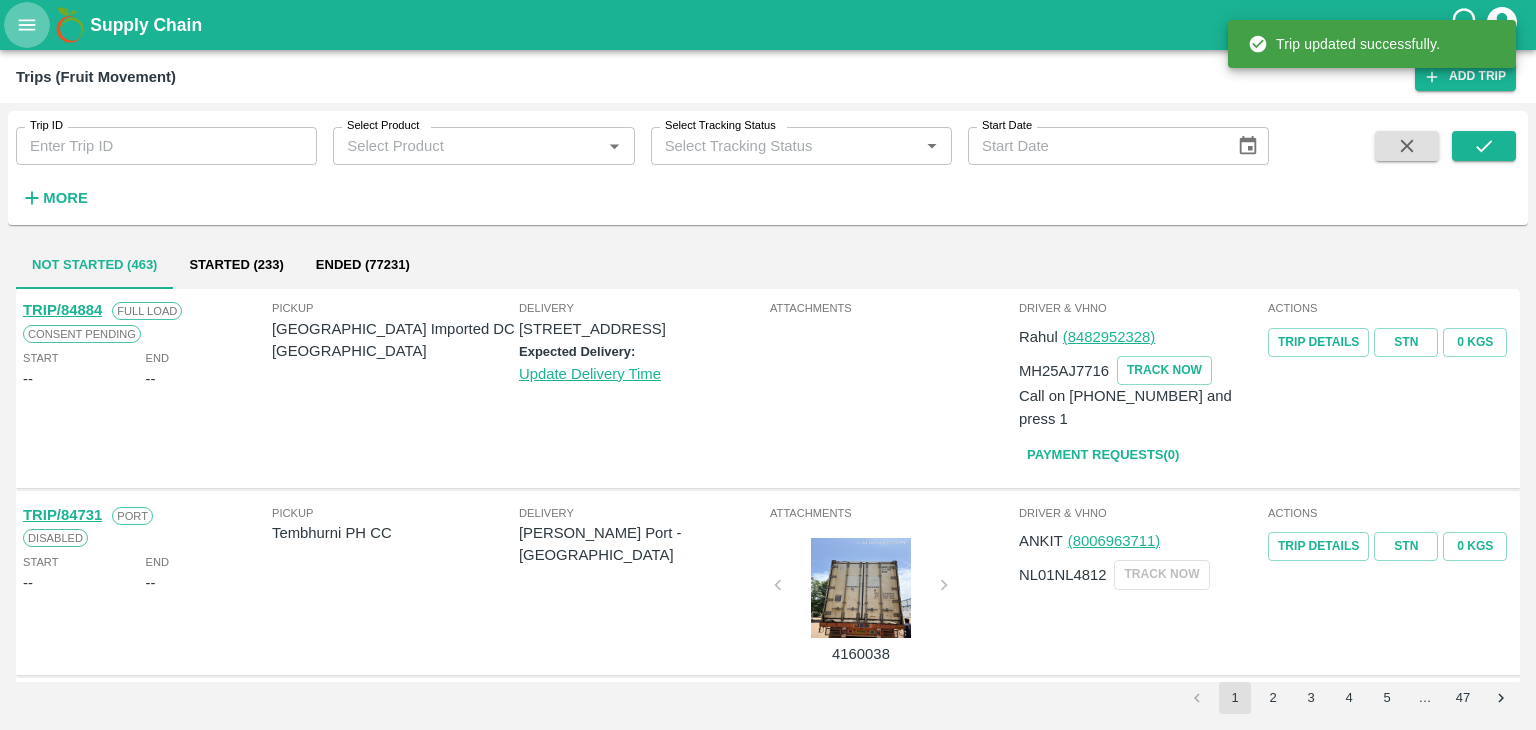 click 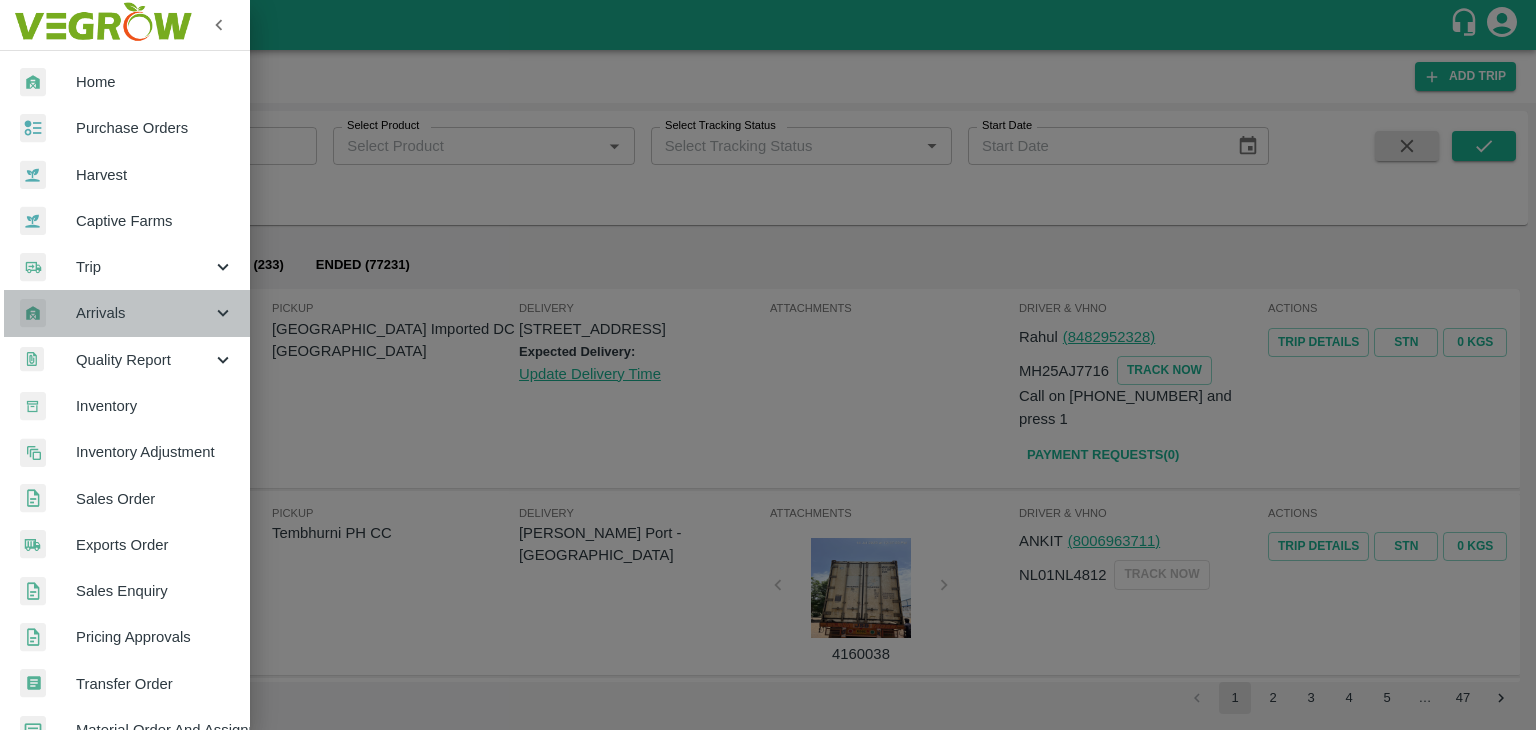 click on "Arrivals" at bounding box center (144, 313) 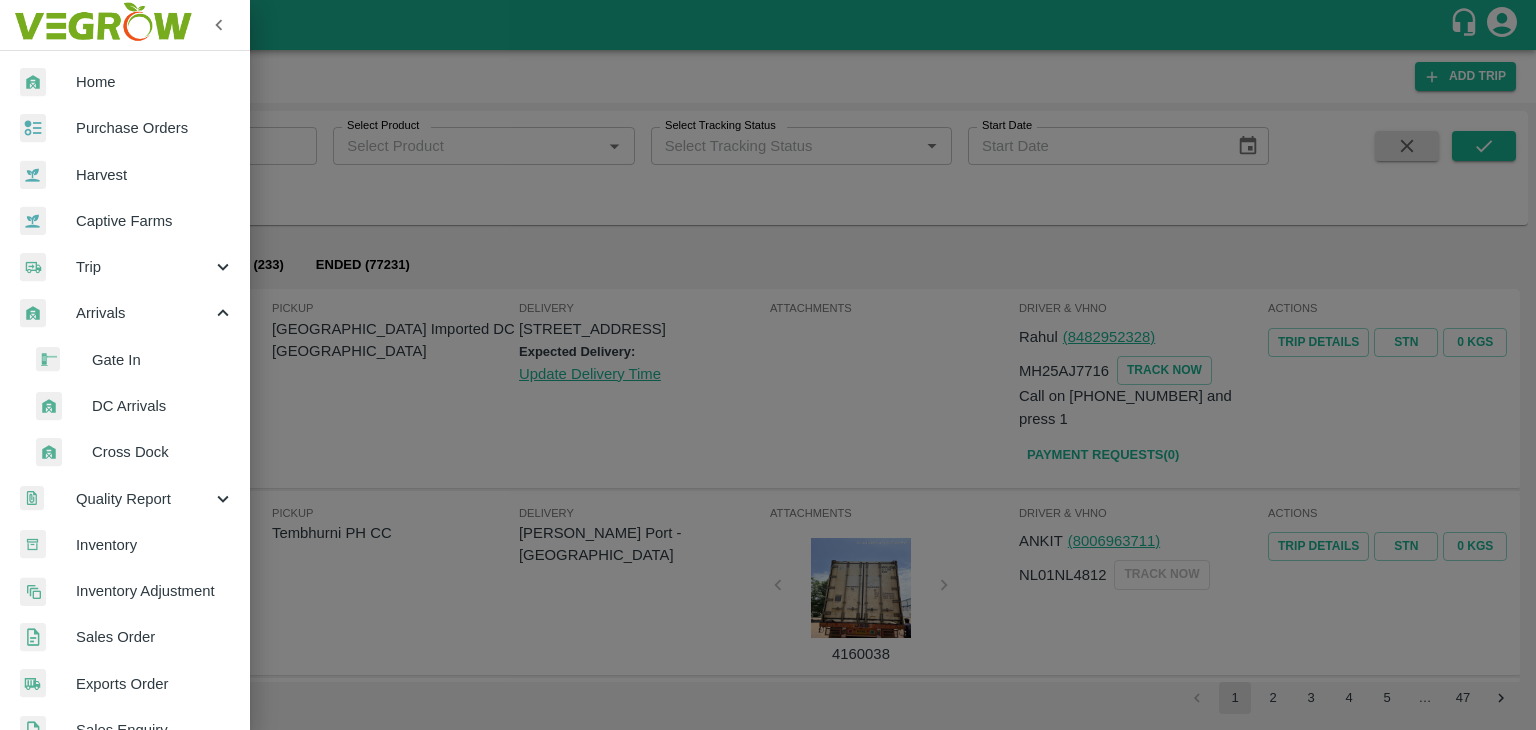 click on "DC Arrivals" at bounding box center (163, 406) 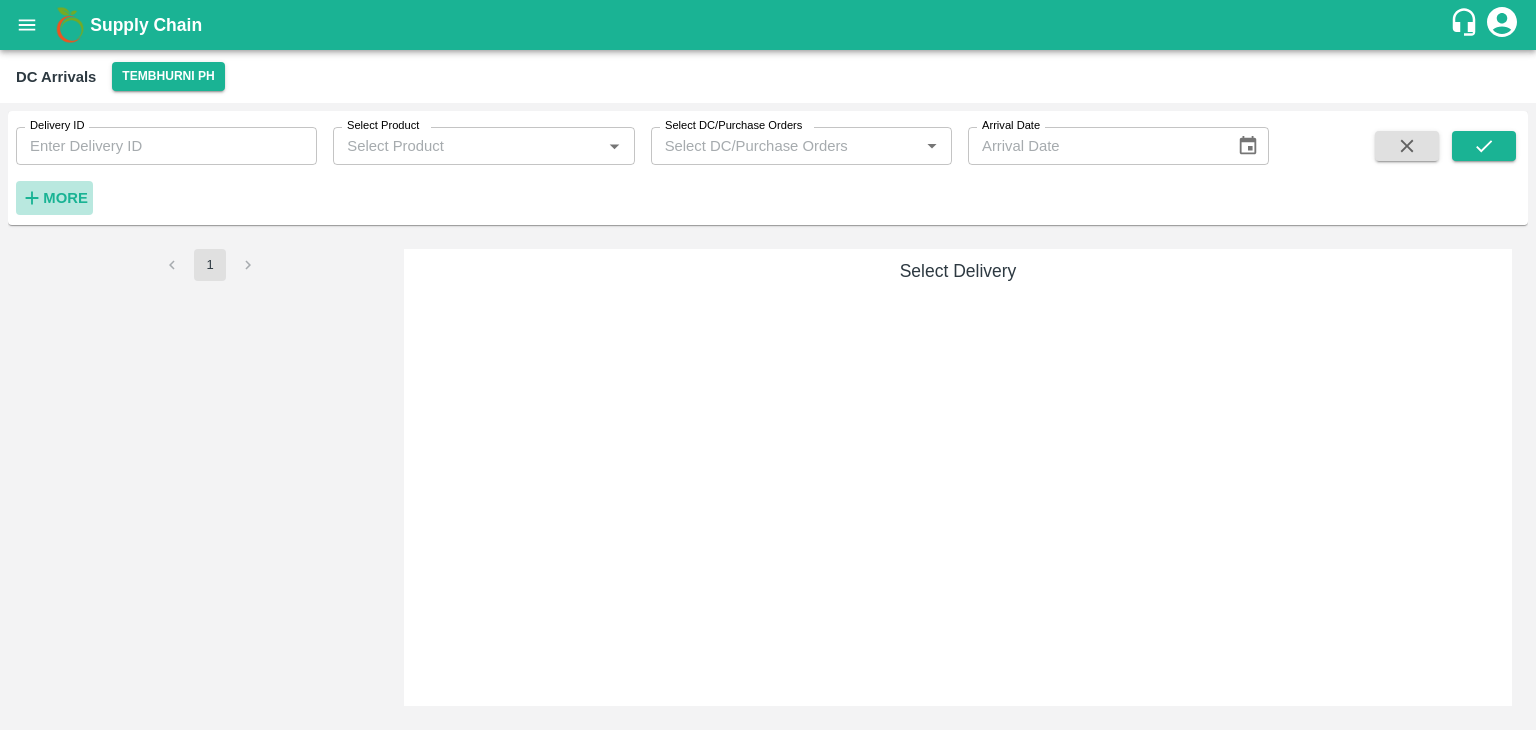 click on "More" at bounding box center [65, 198] 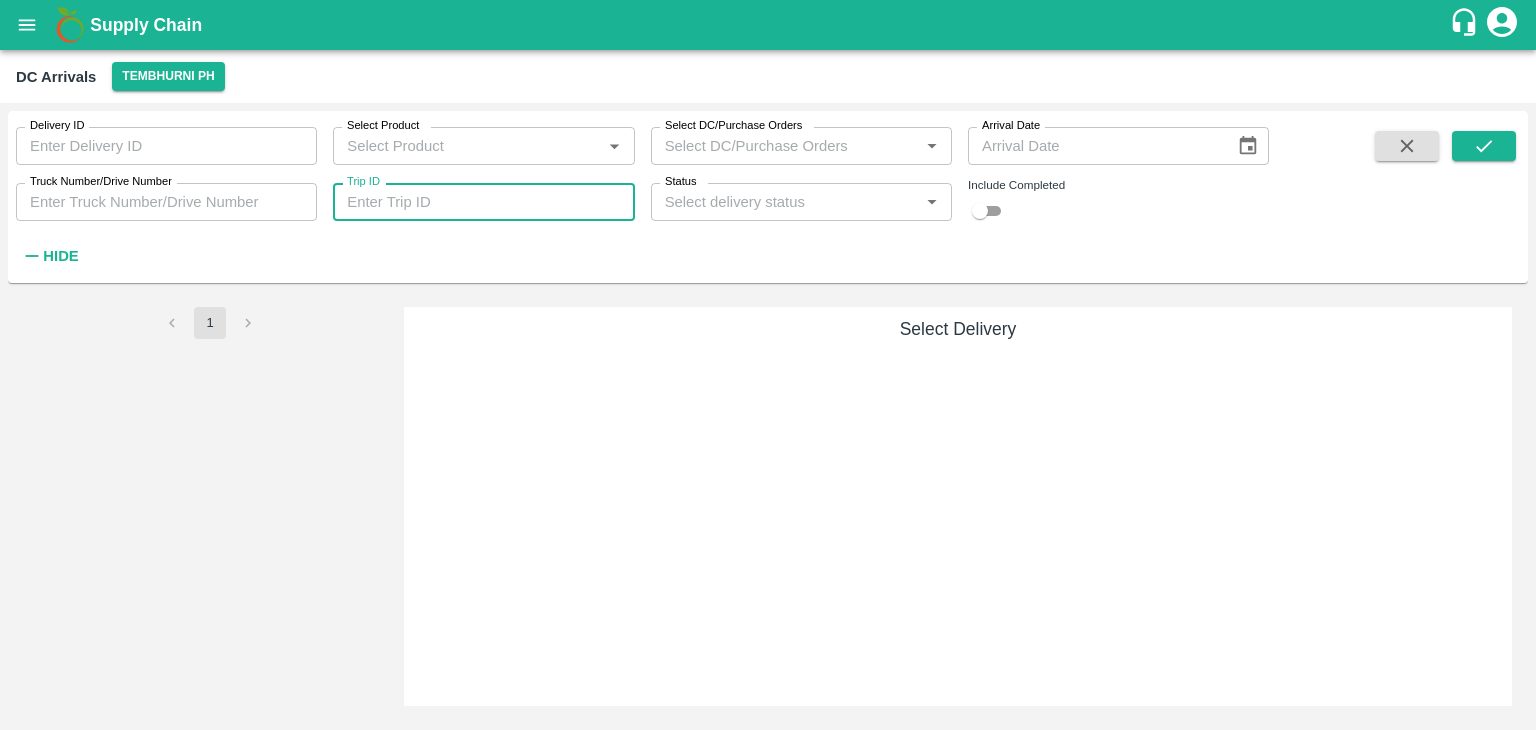 click on "Trip ID" at bounding box center (483, 202) 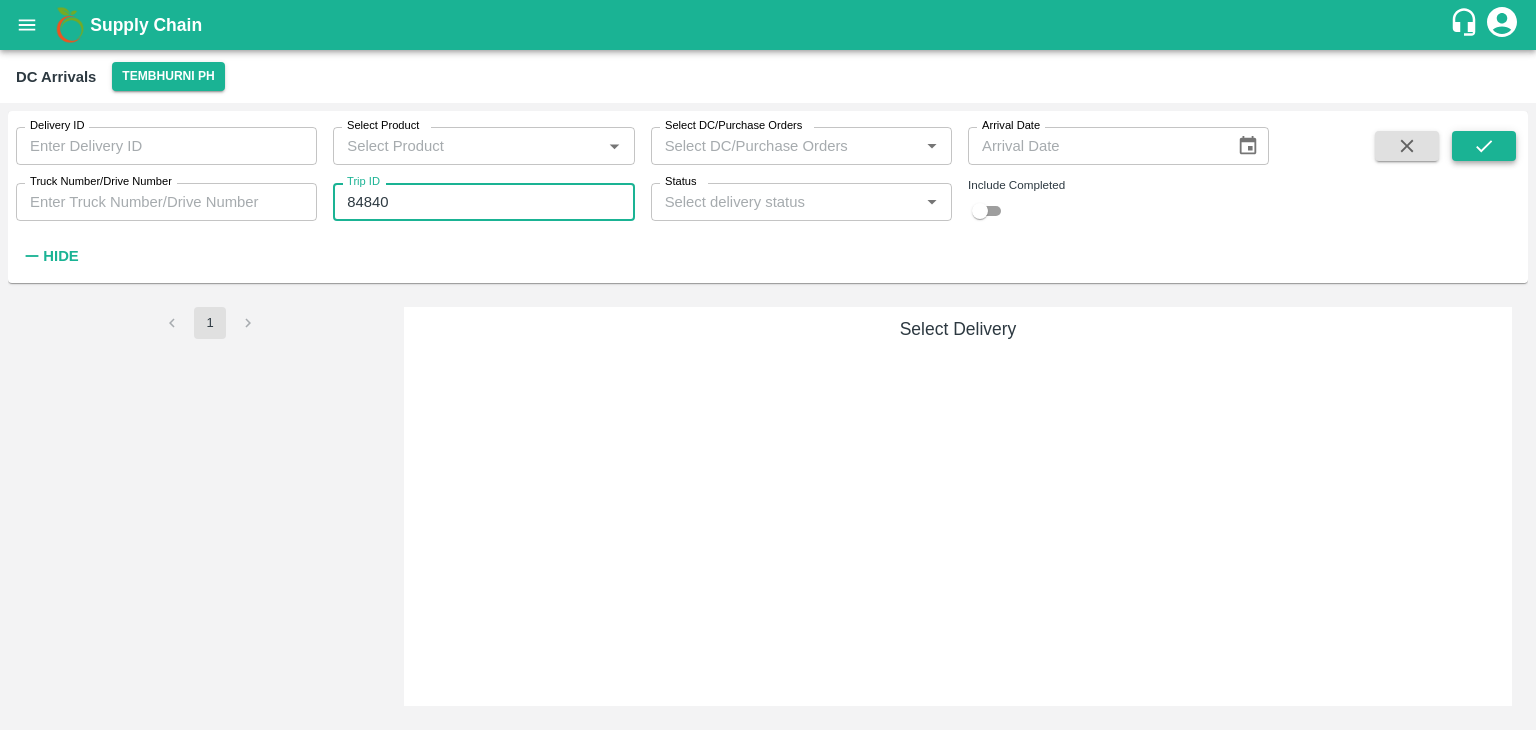 type on "84840" 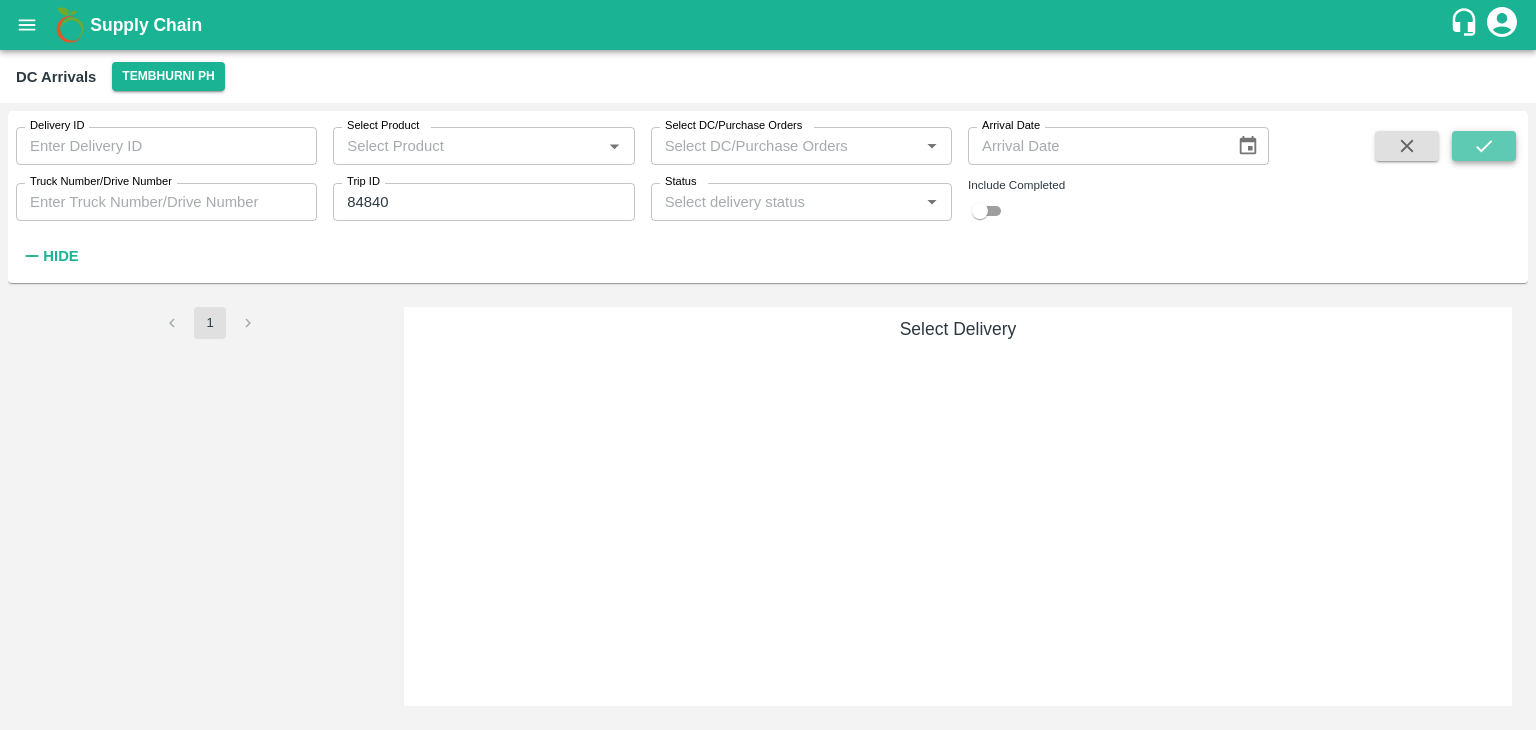 click 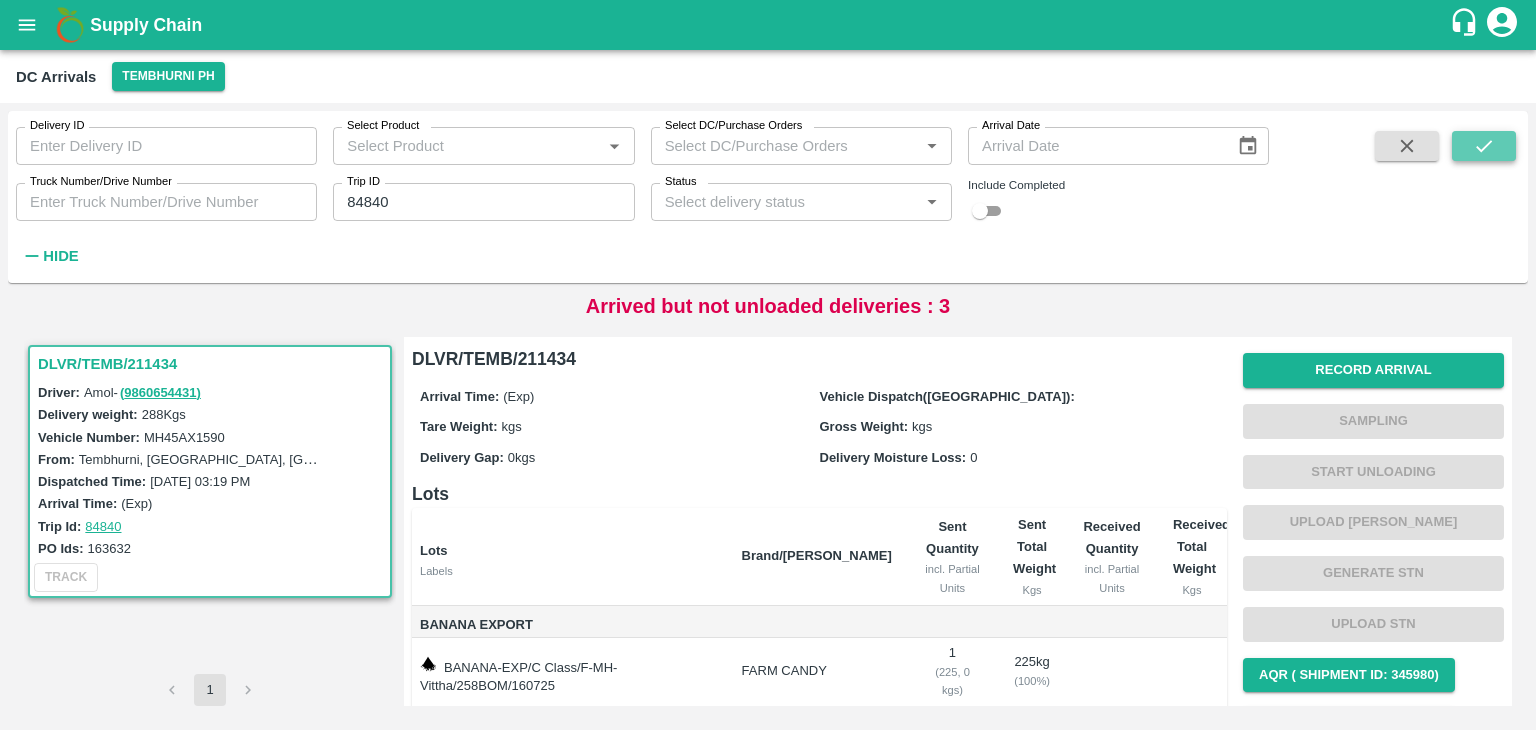 click 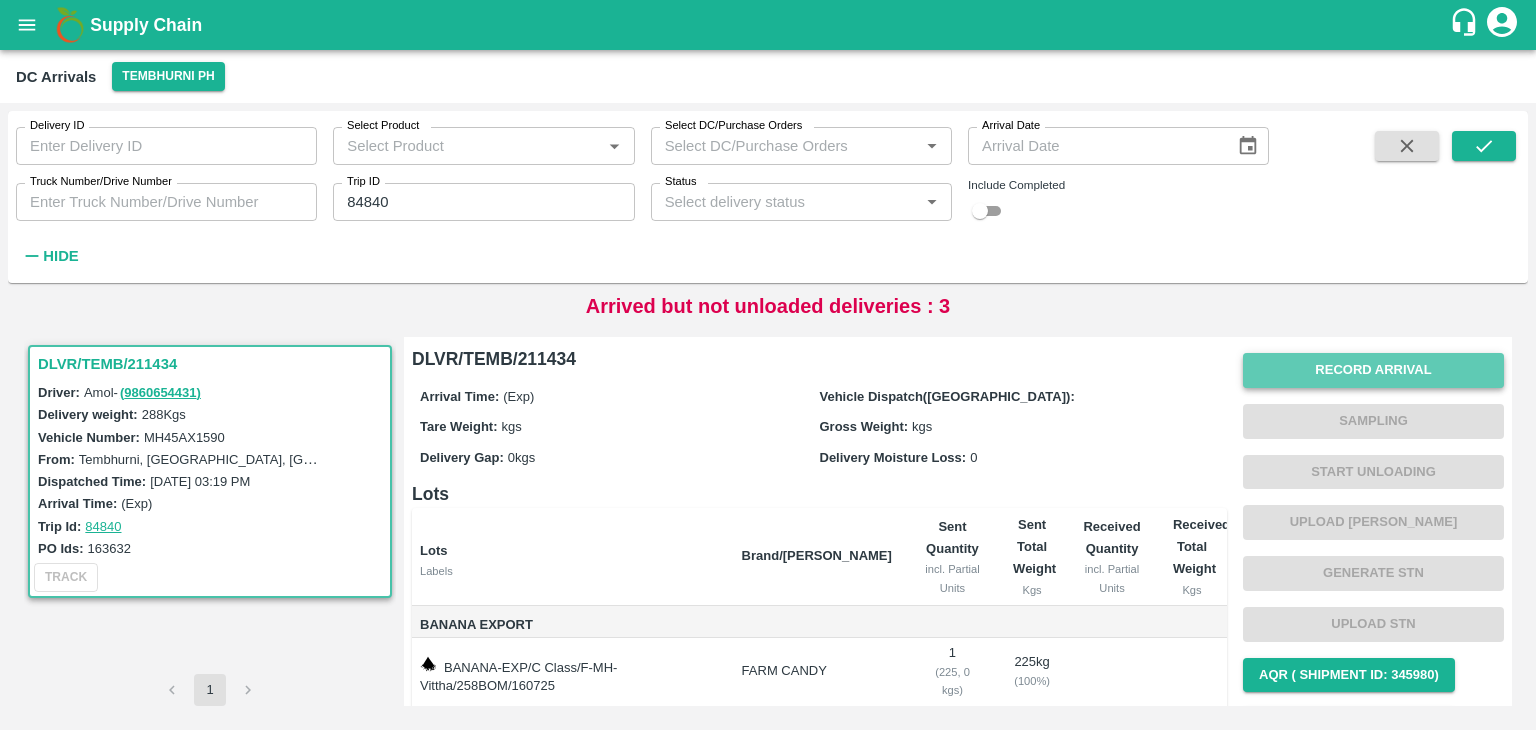 click on "Record Arrival" at bounding box center [1373, 370] 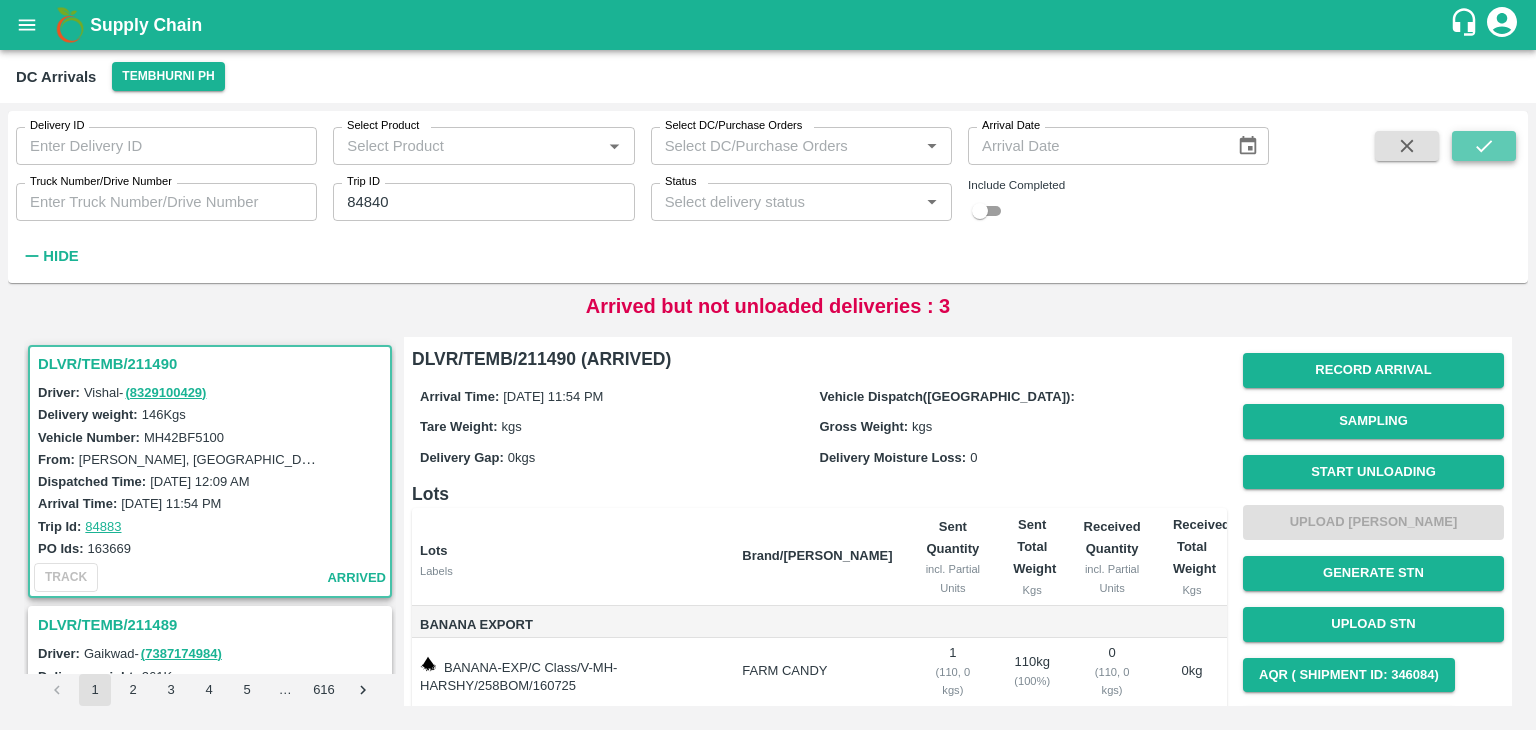 click at bounding box center [1484, 146] 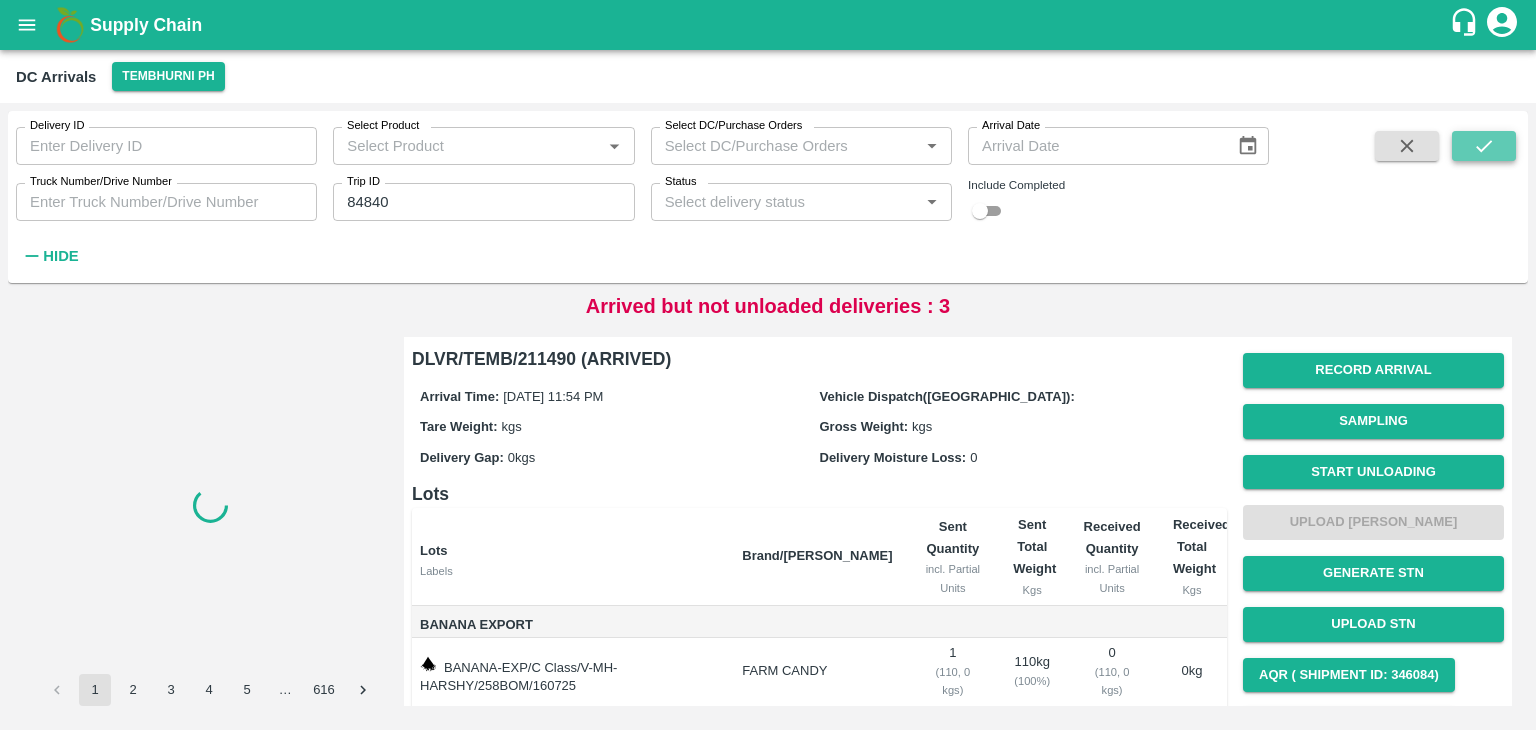 click at bounding box center (1484, 146) 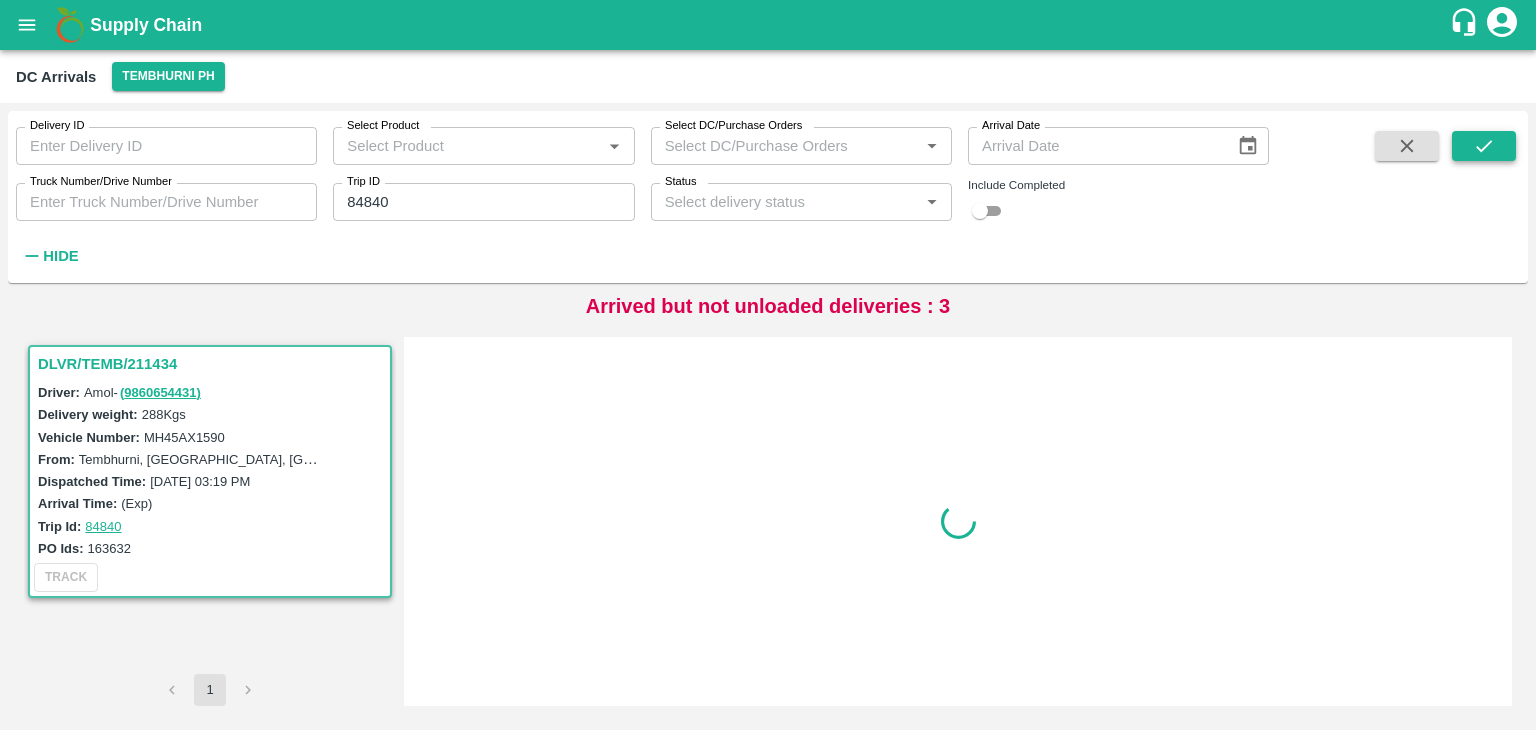 click at bounding box center (1484, 146) 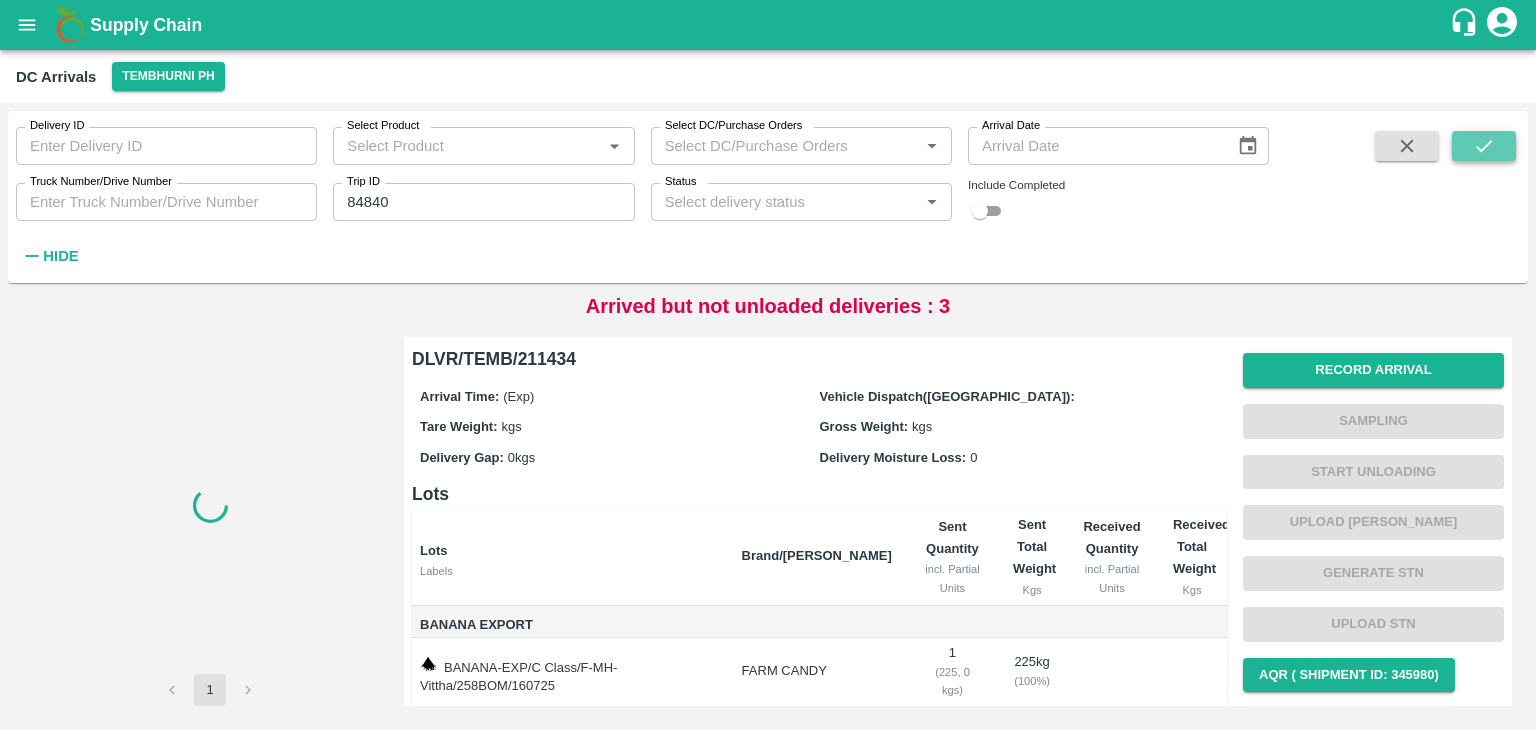 click at bounding box center [1484, 146] 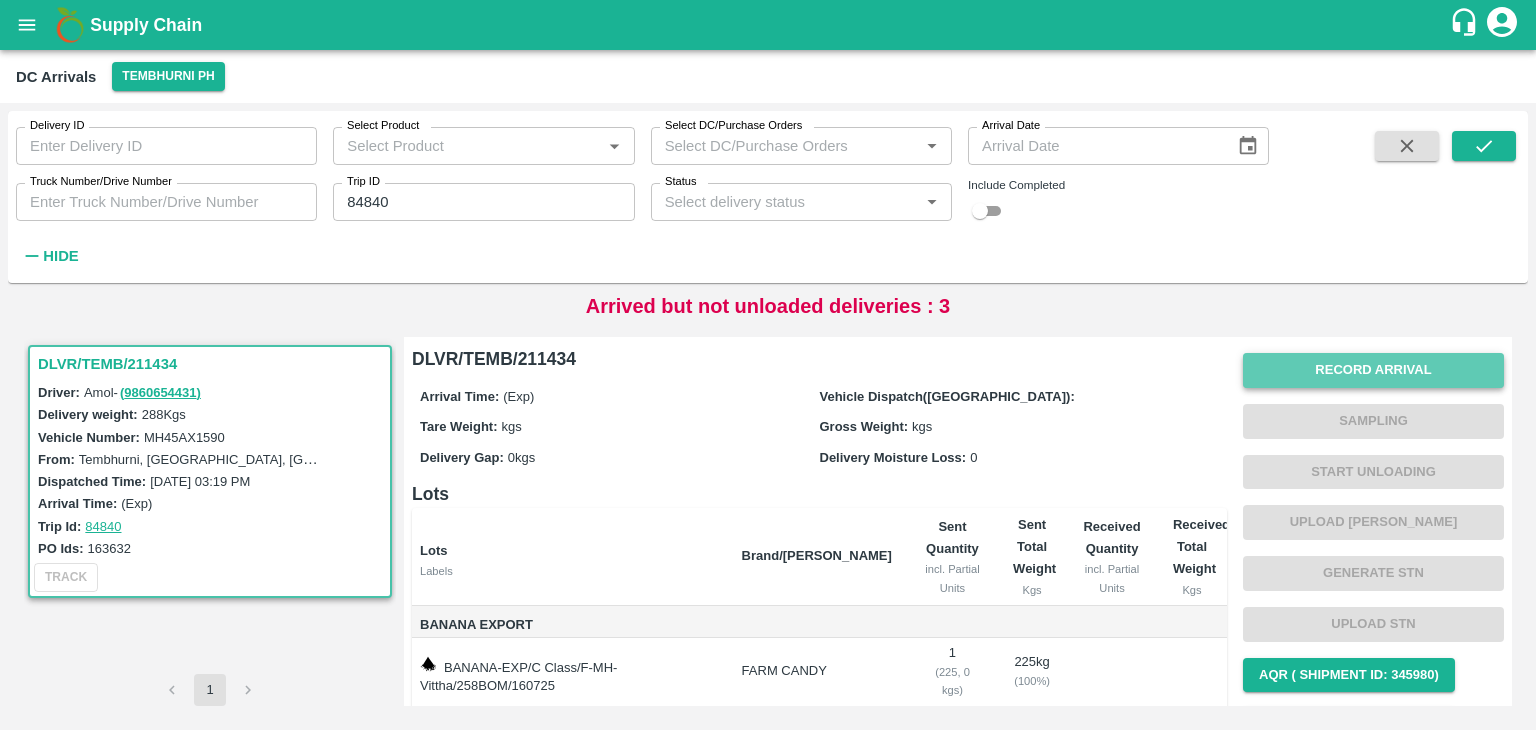 click on "Record Arrival" at bounding box center [1373, 370] 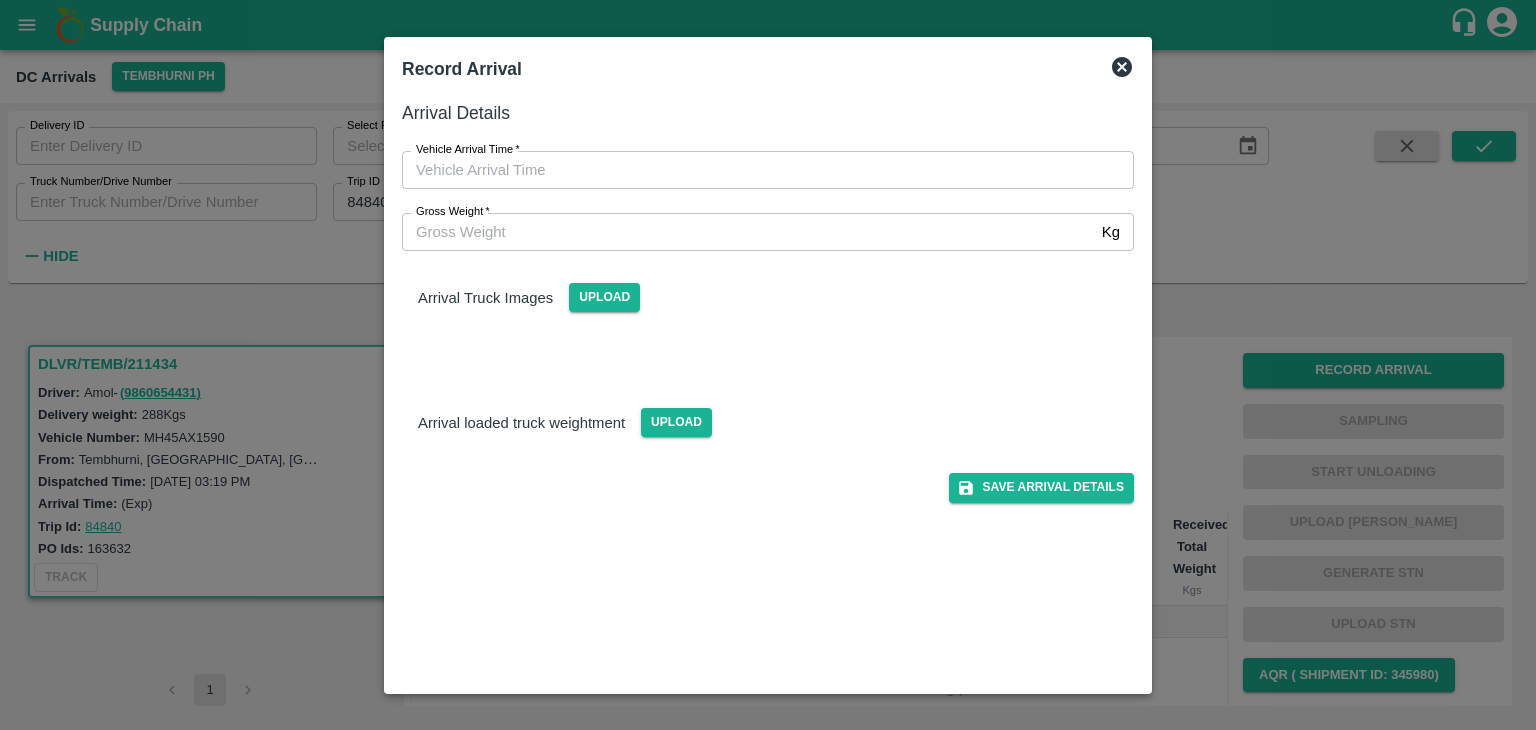 type on "DD/MM/YYYY hh:mm aa" 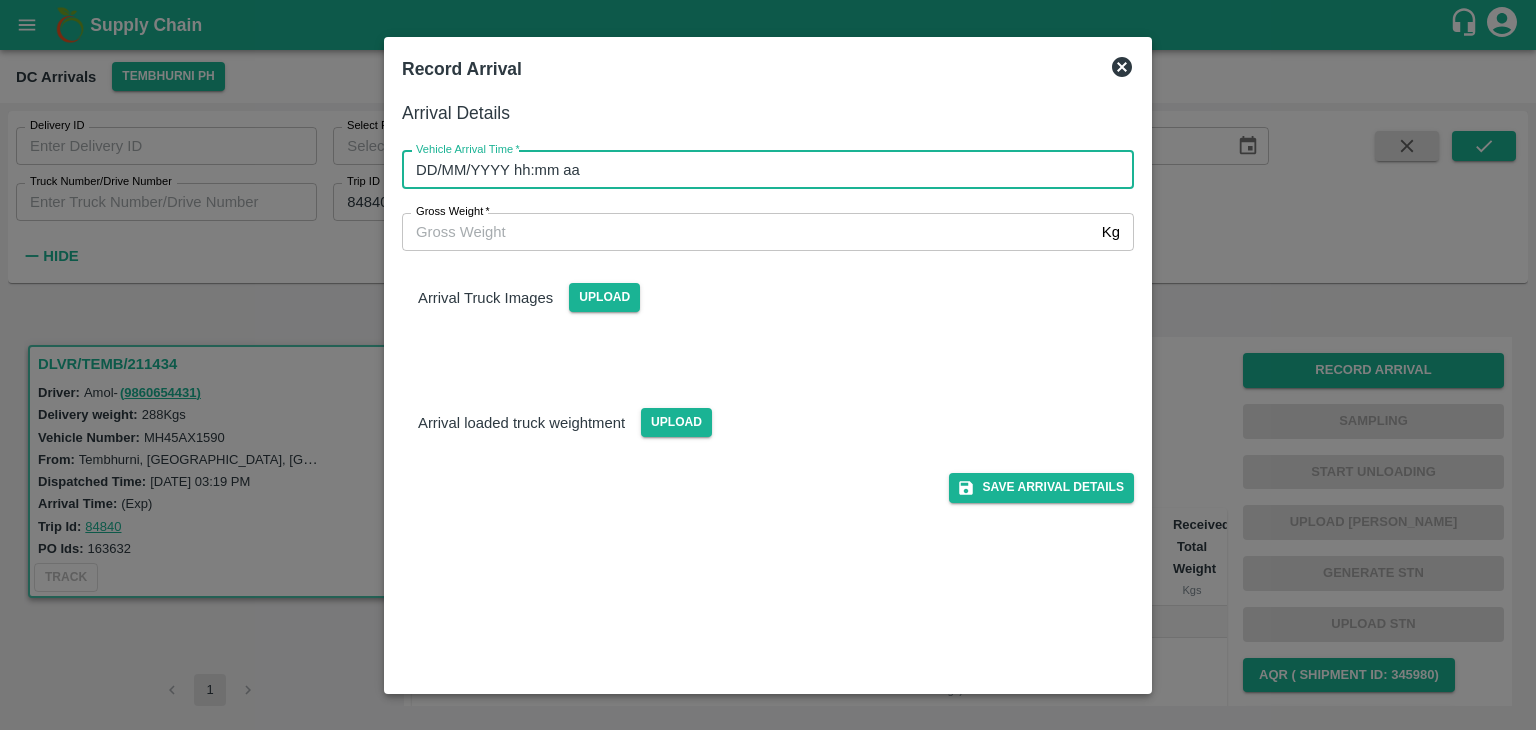 click on "DD/MM/YYYY hh:mm aa" at bounding box center [761, 170] 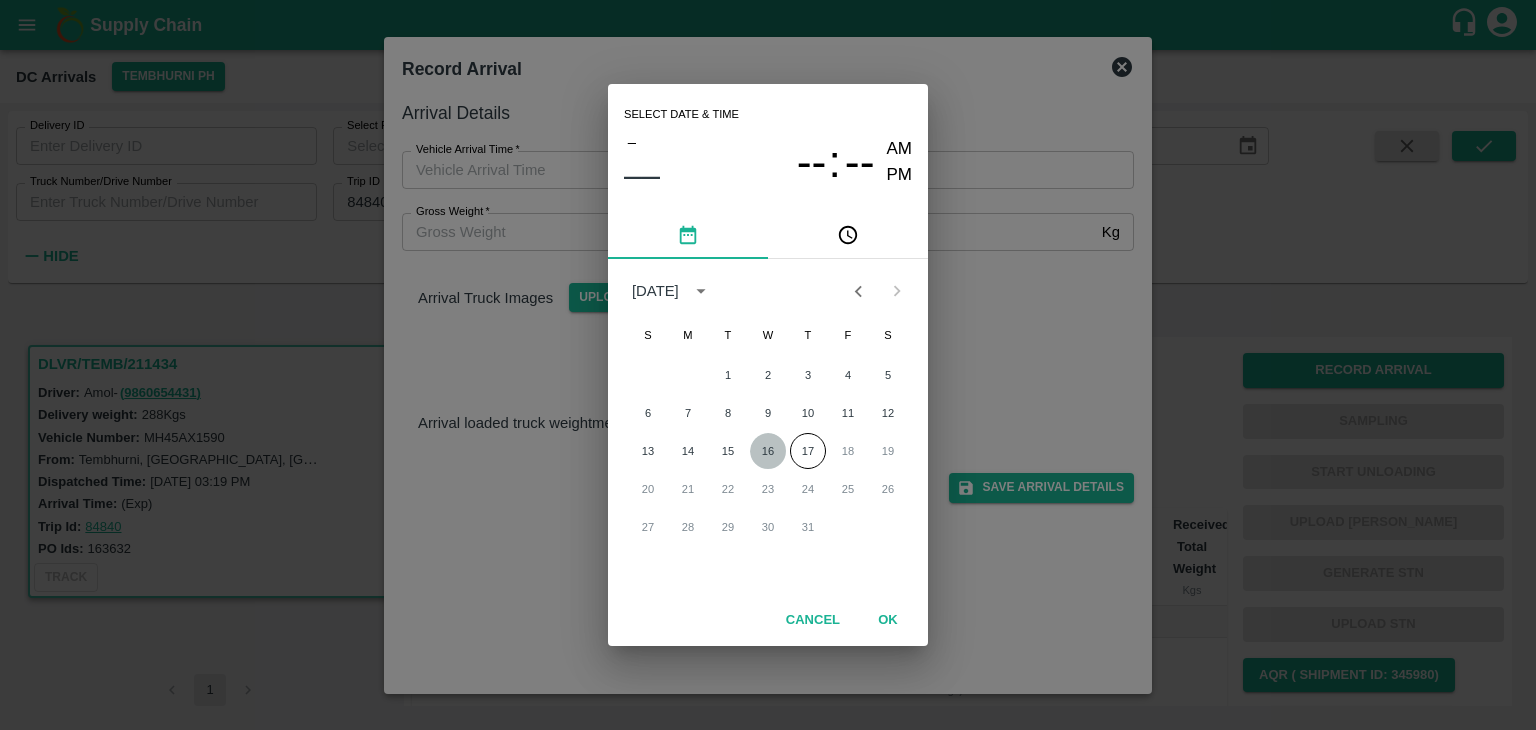 click on "16" at bounding box center [768, 451] 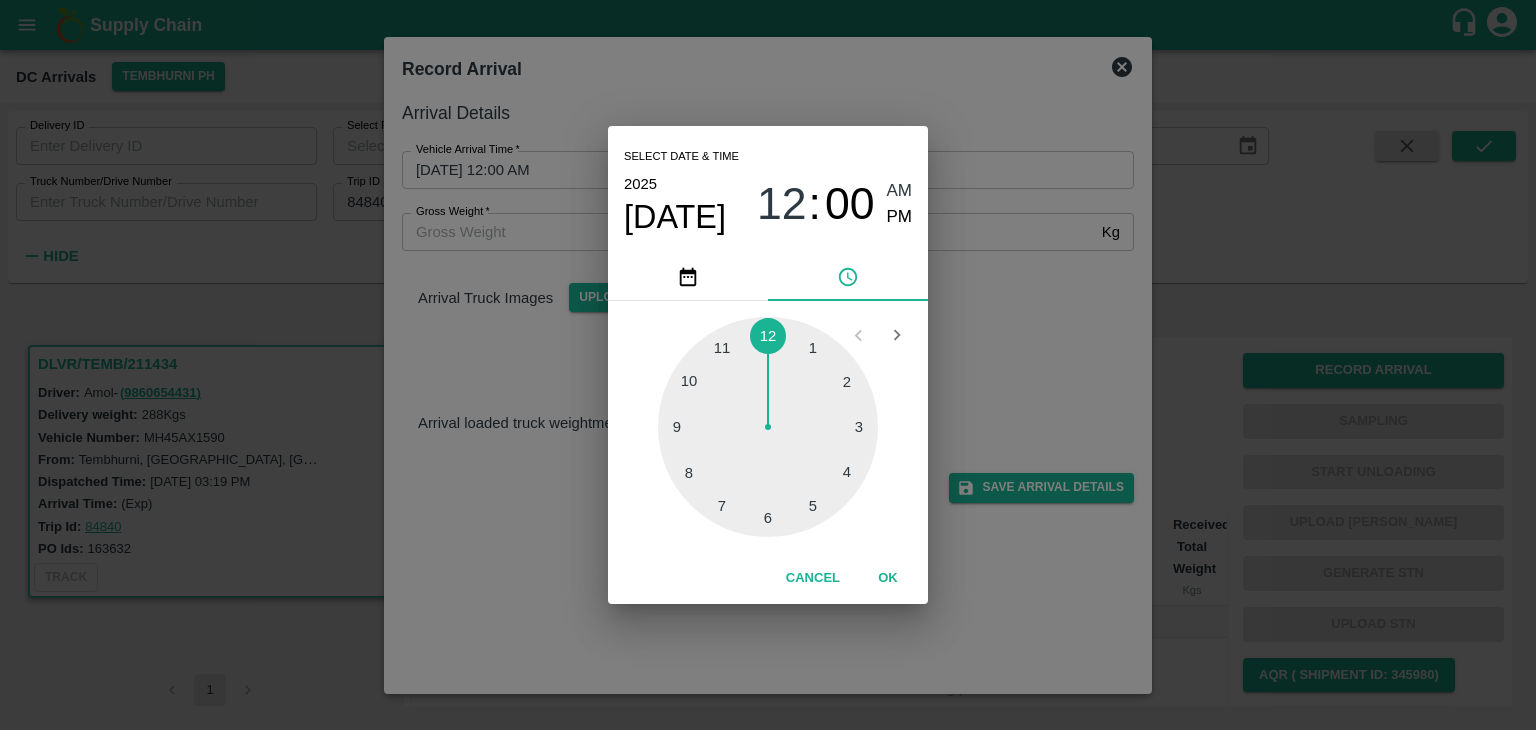 click at bounding box center [768, 427] 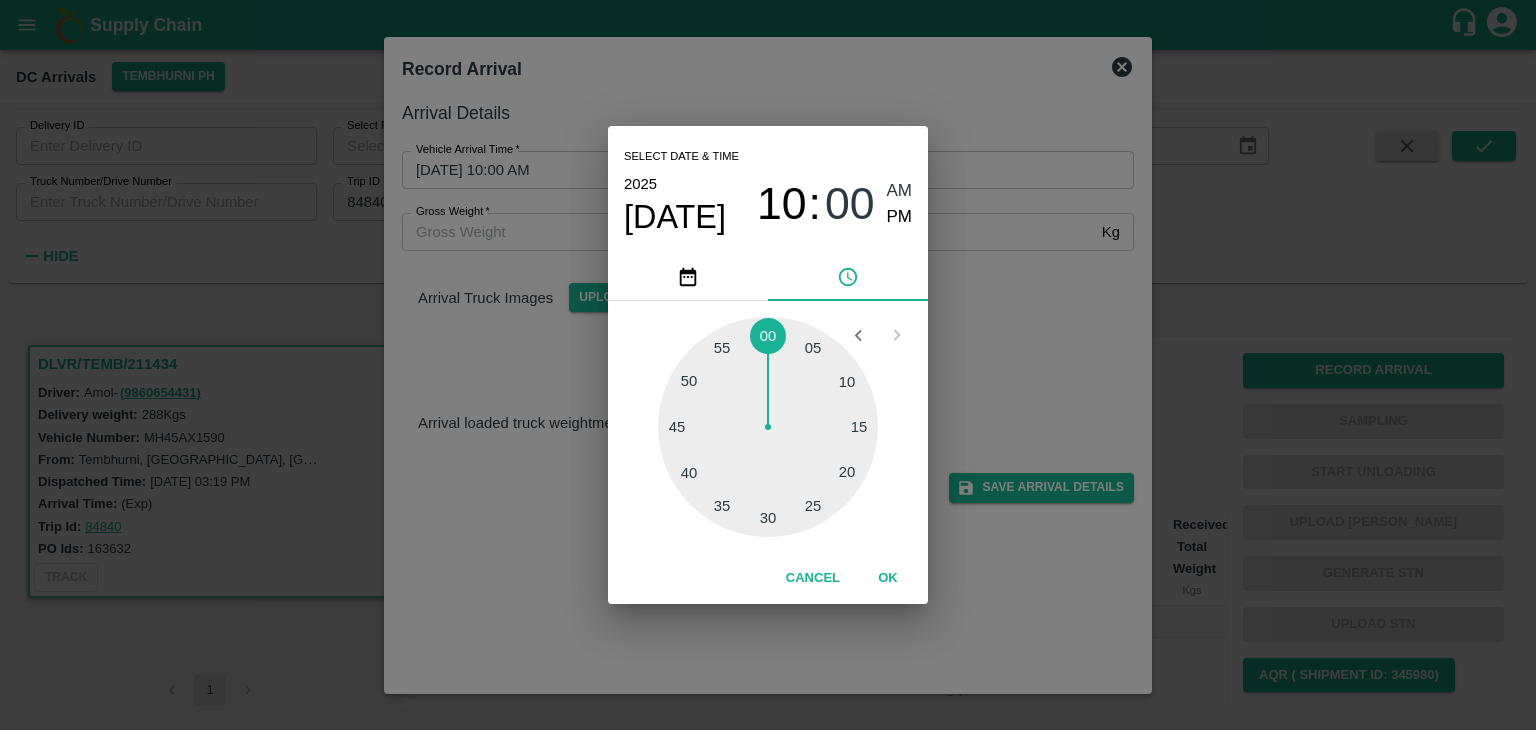 click at bounding box center (768, 427) 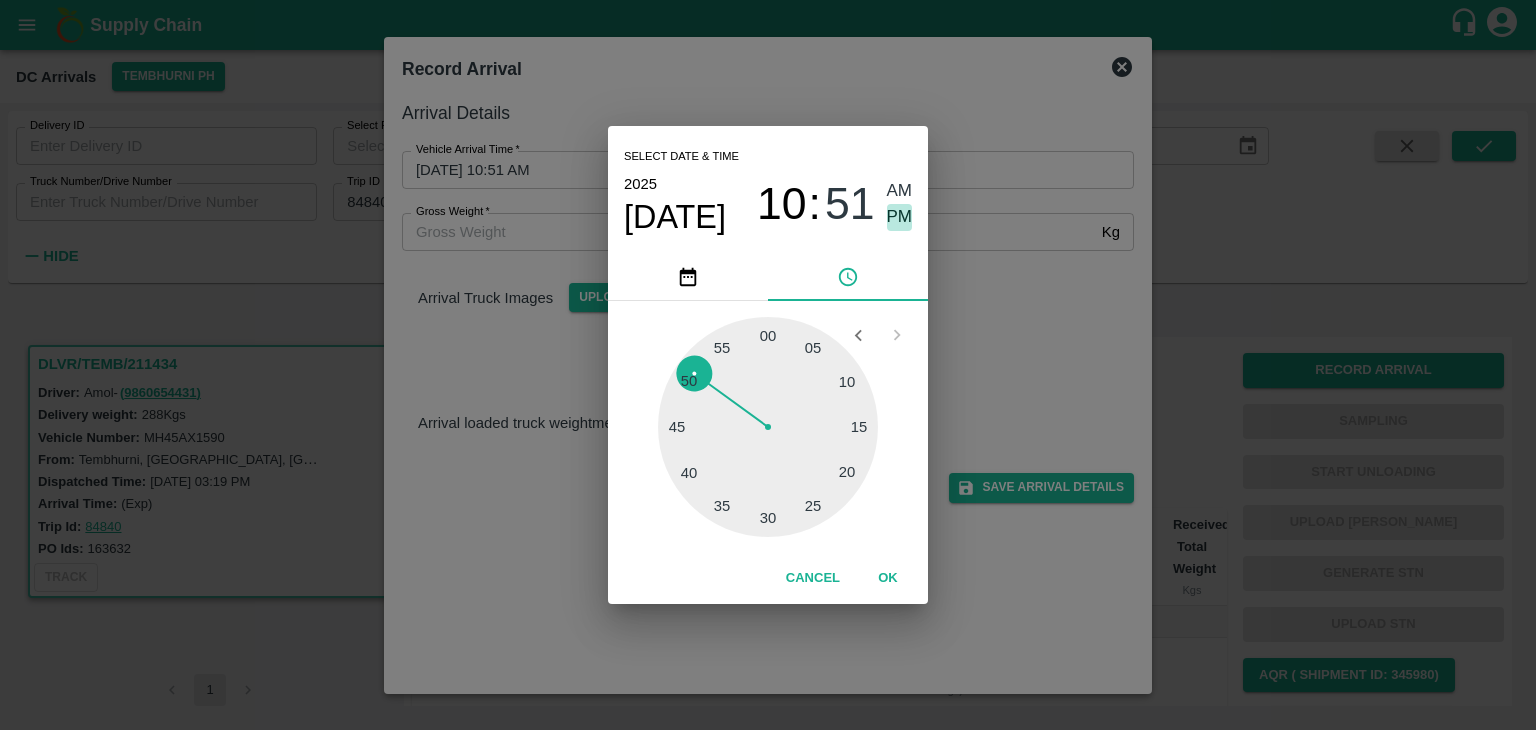 click on "PM" at bounding box center (900, 217) 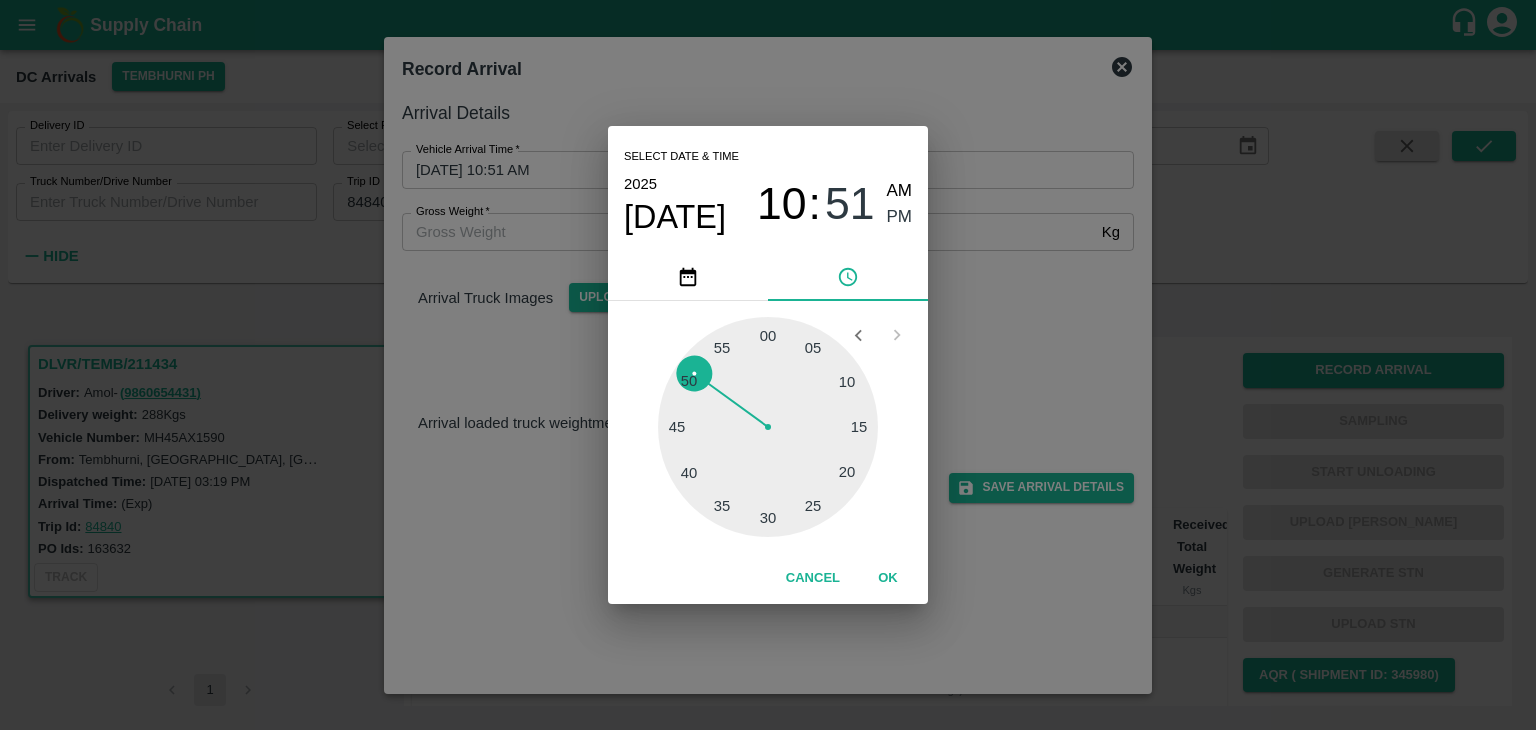 type on "16/07/2025 10:51 PM" 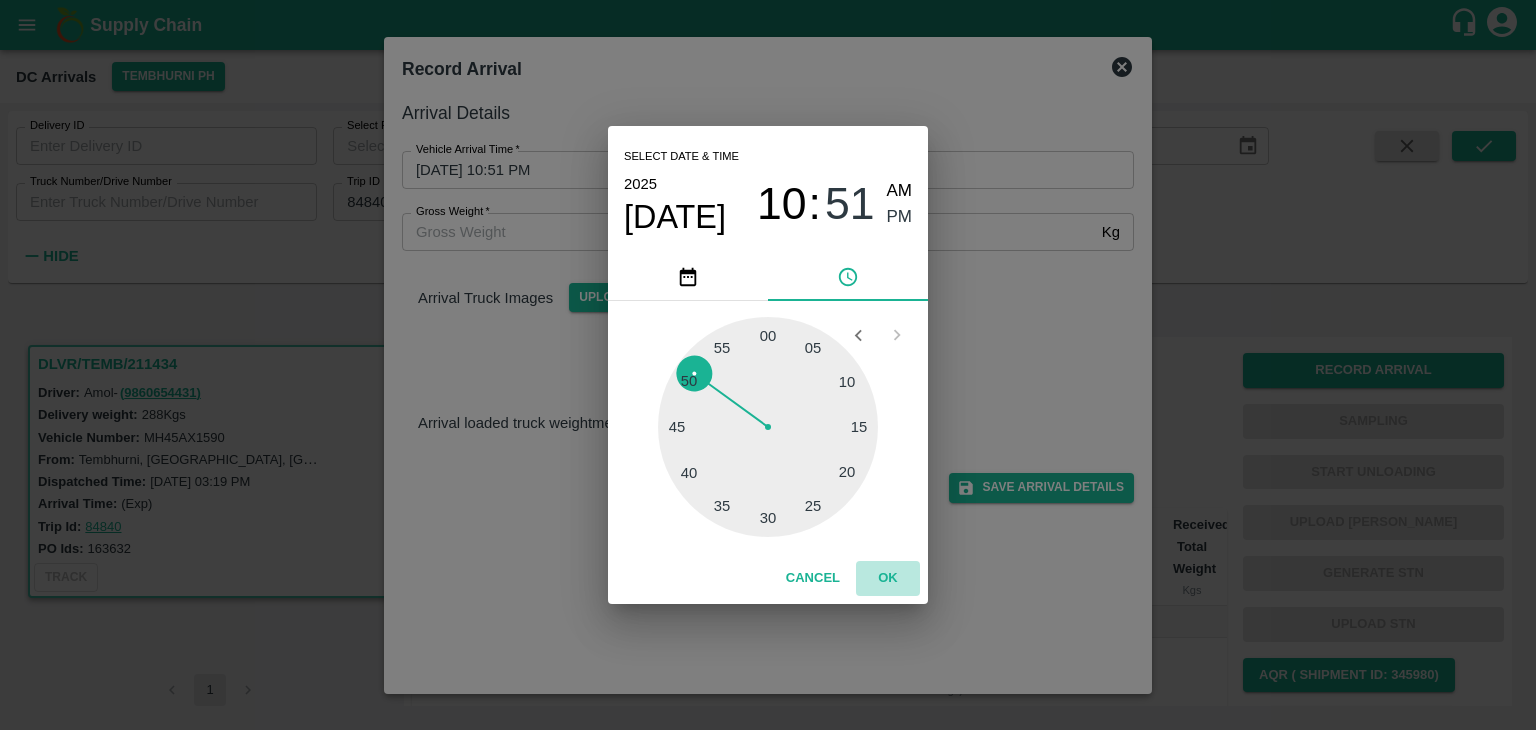 click on "OK" at bounding box center [888, 578] 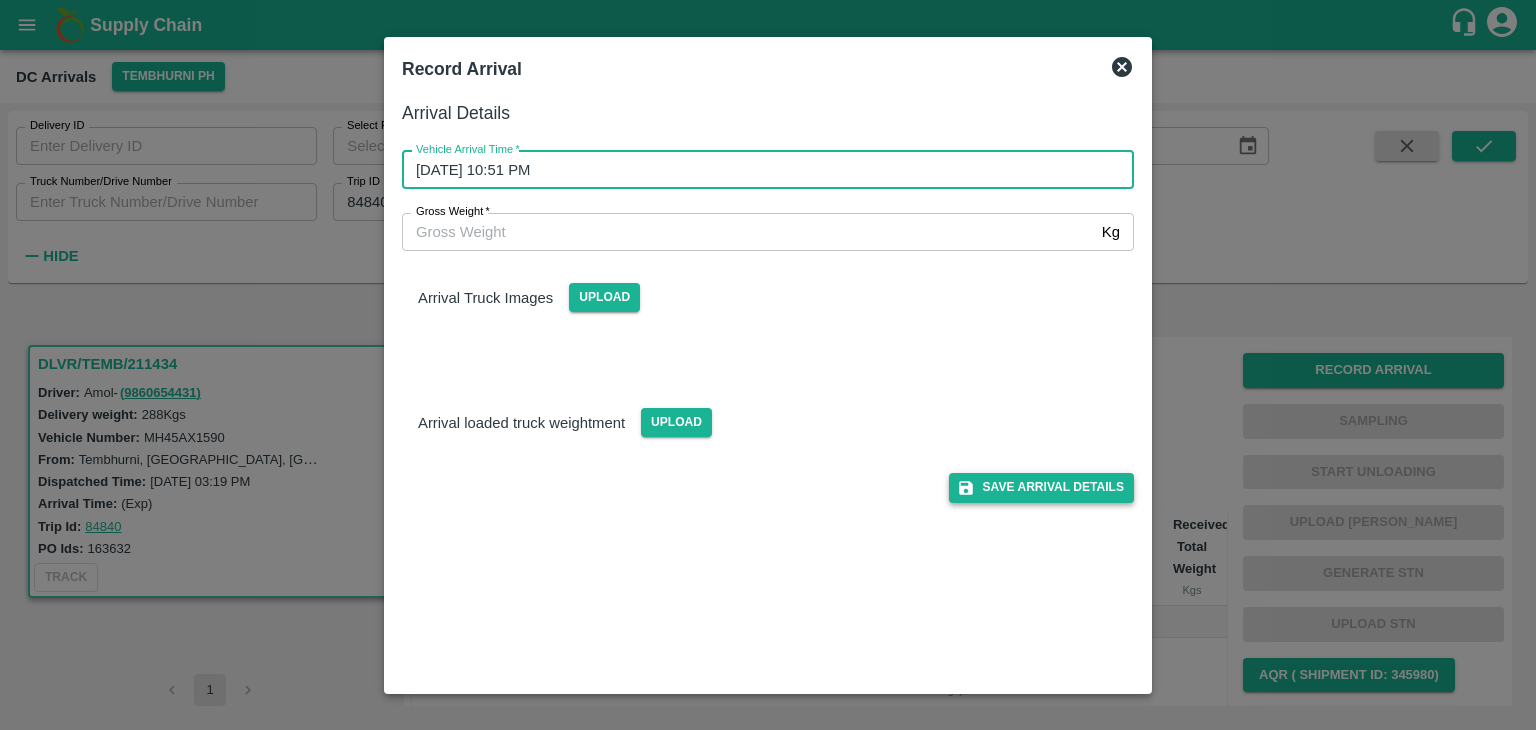 click on "Save Arrival Details" at bounding box center [1041, 487] 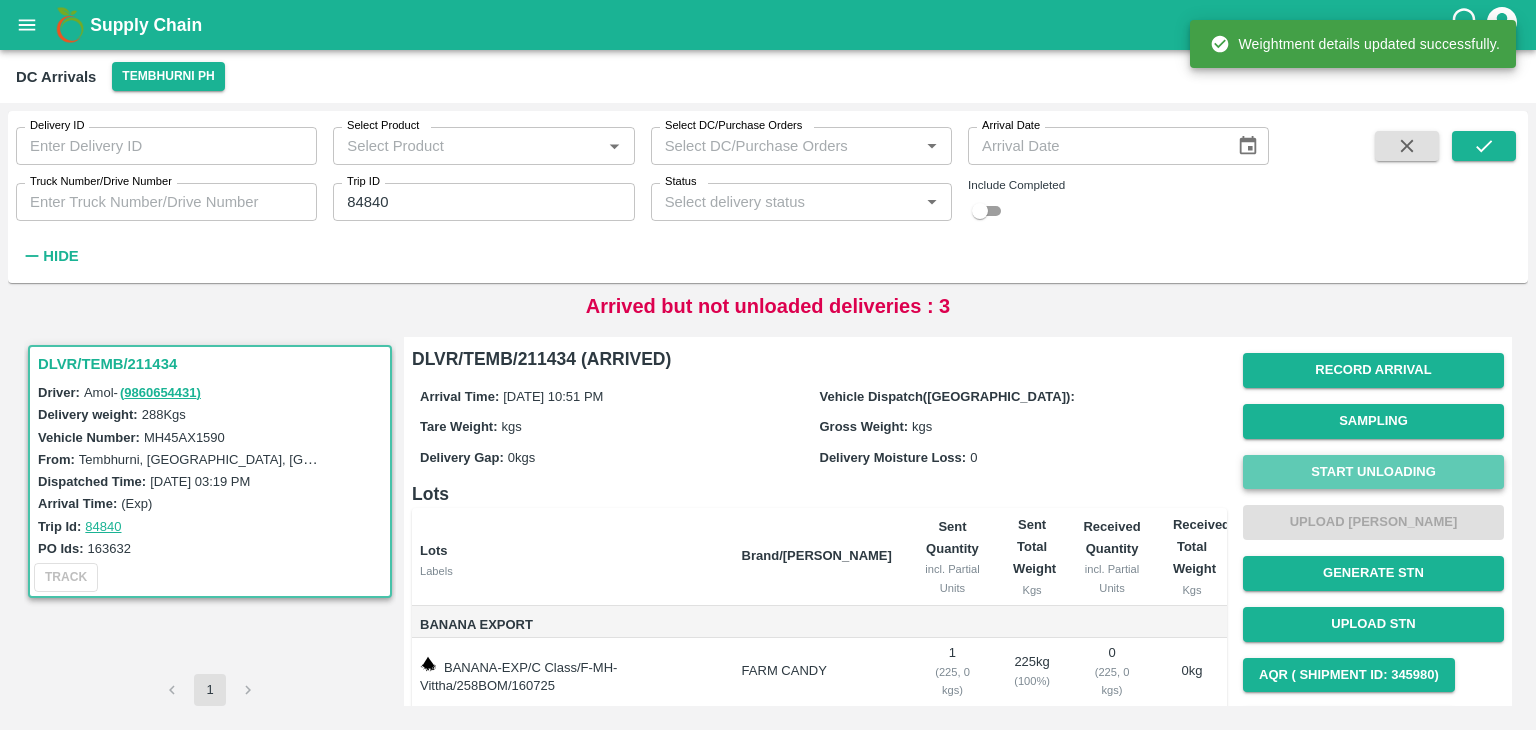 click on "Start Unloading" at bounding box center [1373, 472] 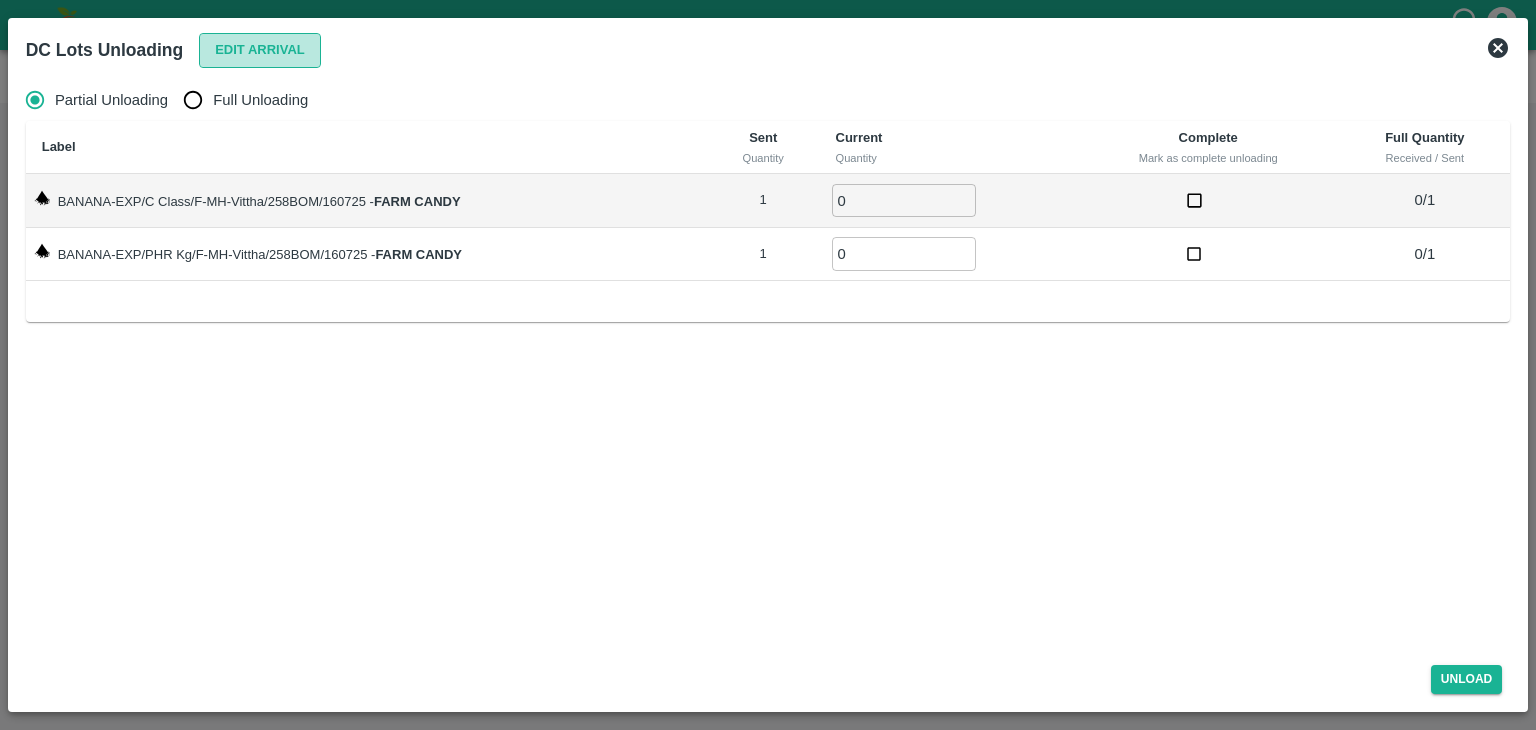 click on "Edit Arrival" at bounding box center [260, 50] 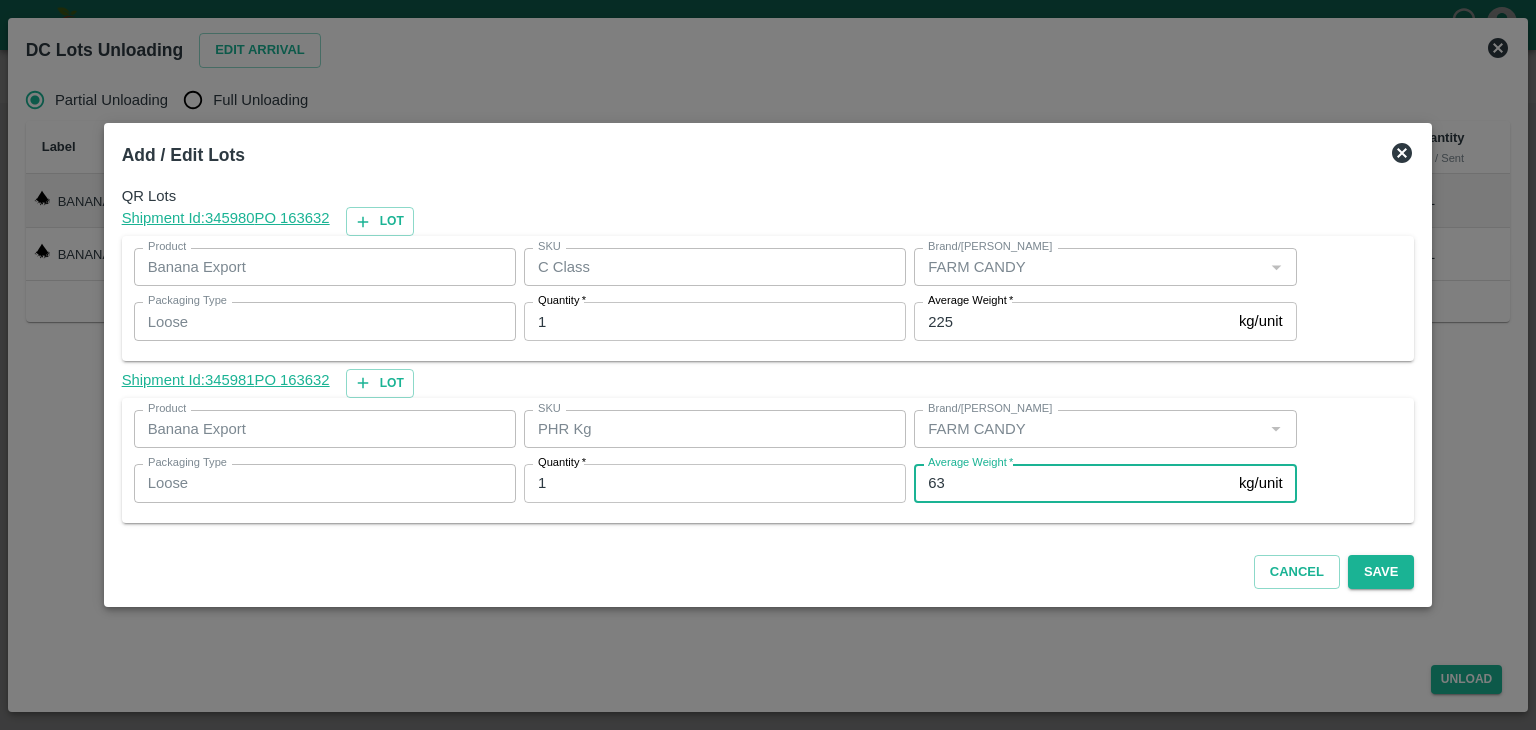 click on "63" at bounding box center [1072, 483] 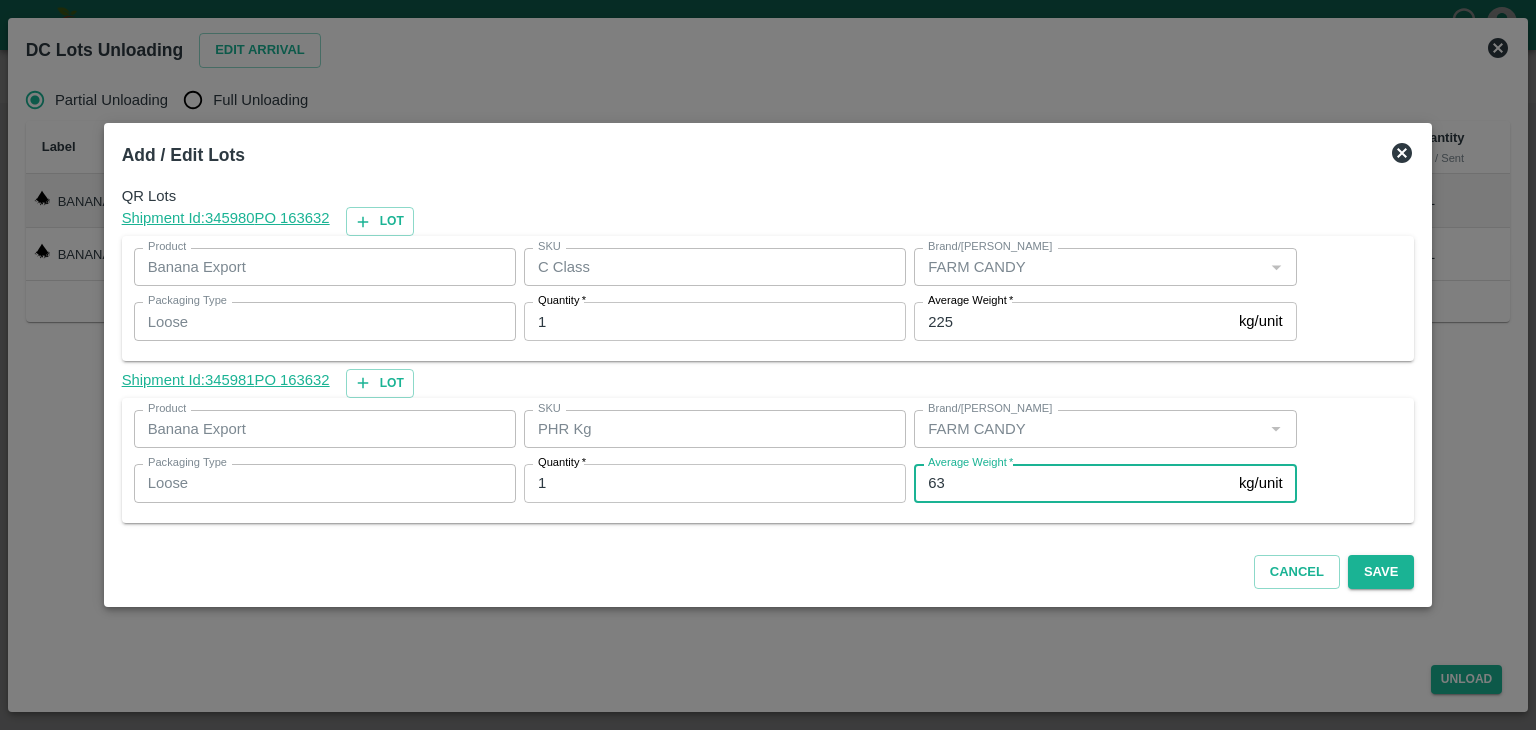 click on "63" at bounding box center [1072, 483] 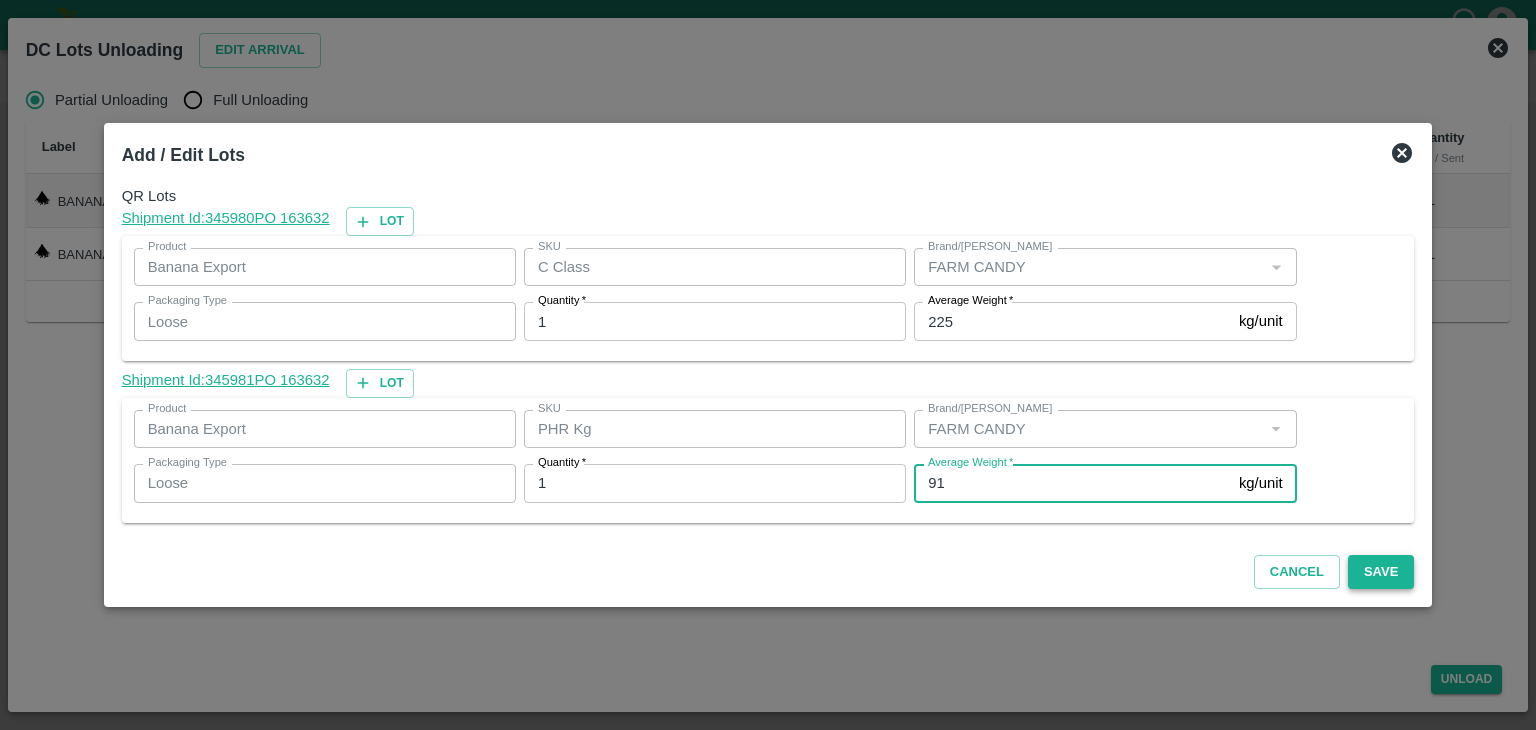 type on "91" 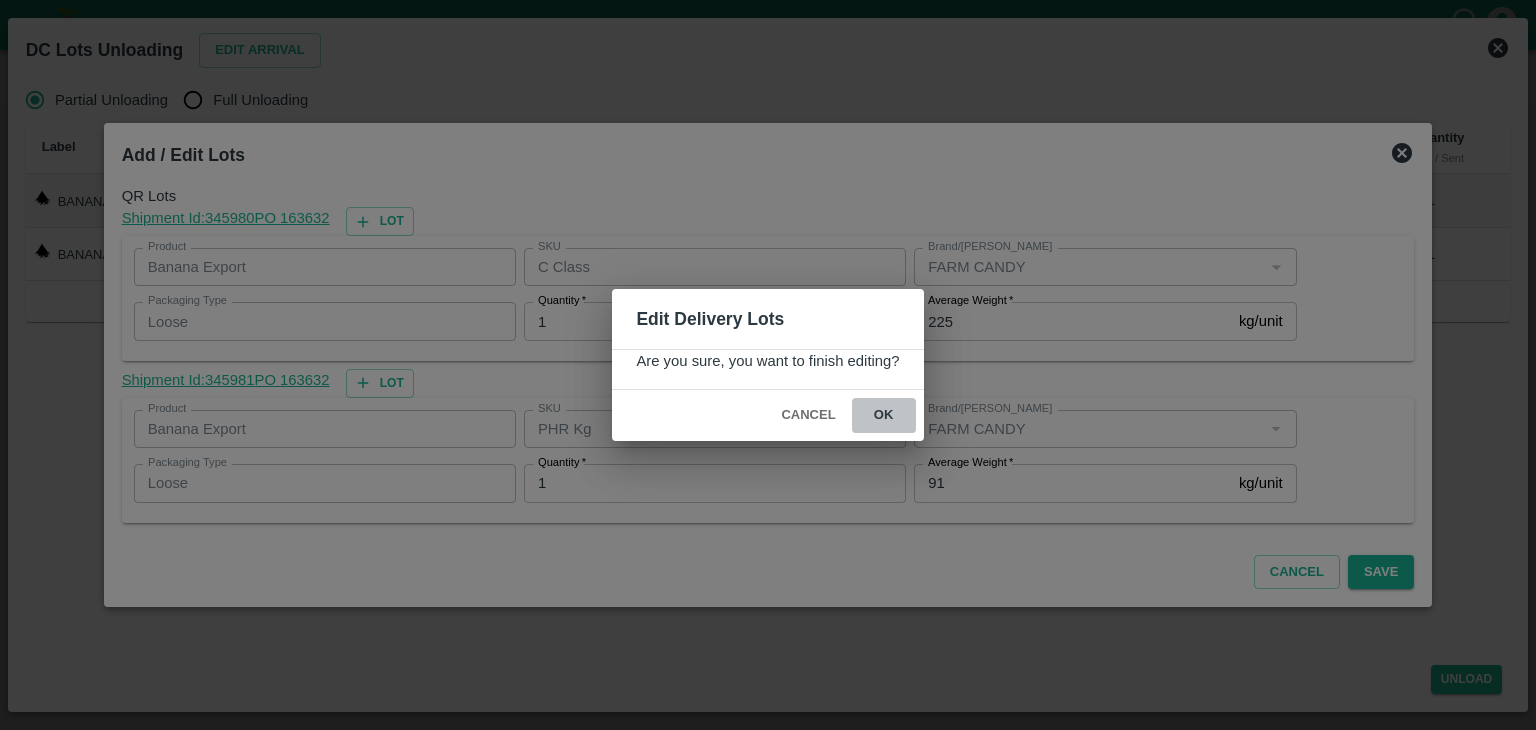 click on "ok" at bounding box center (884, 415) 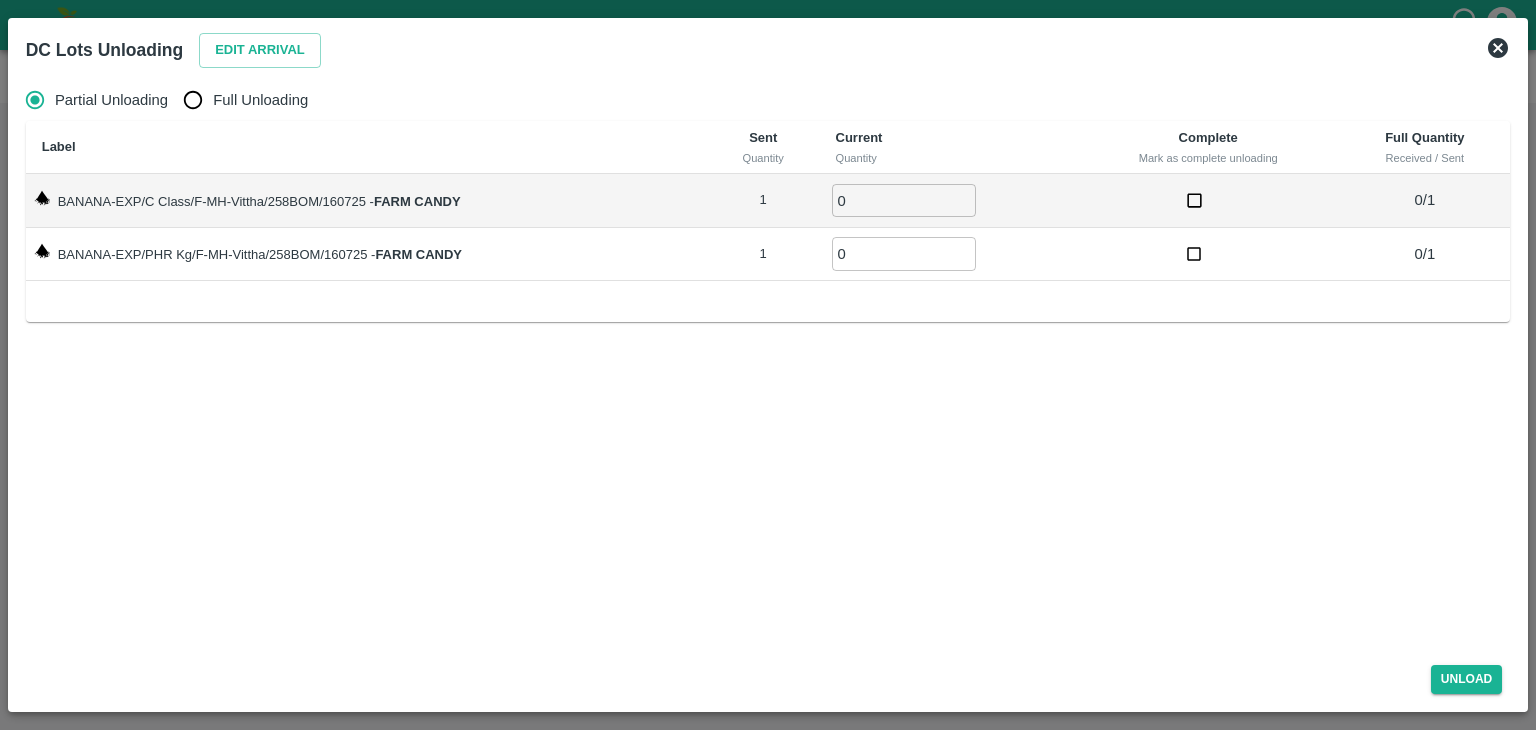 click on "Full Unloading" at bounding box center (260, 100) 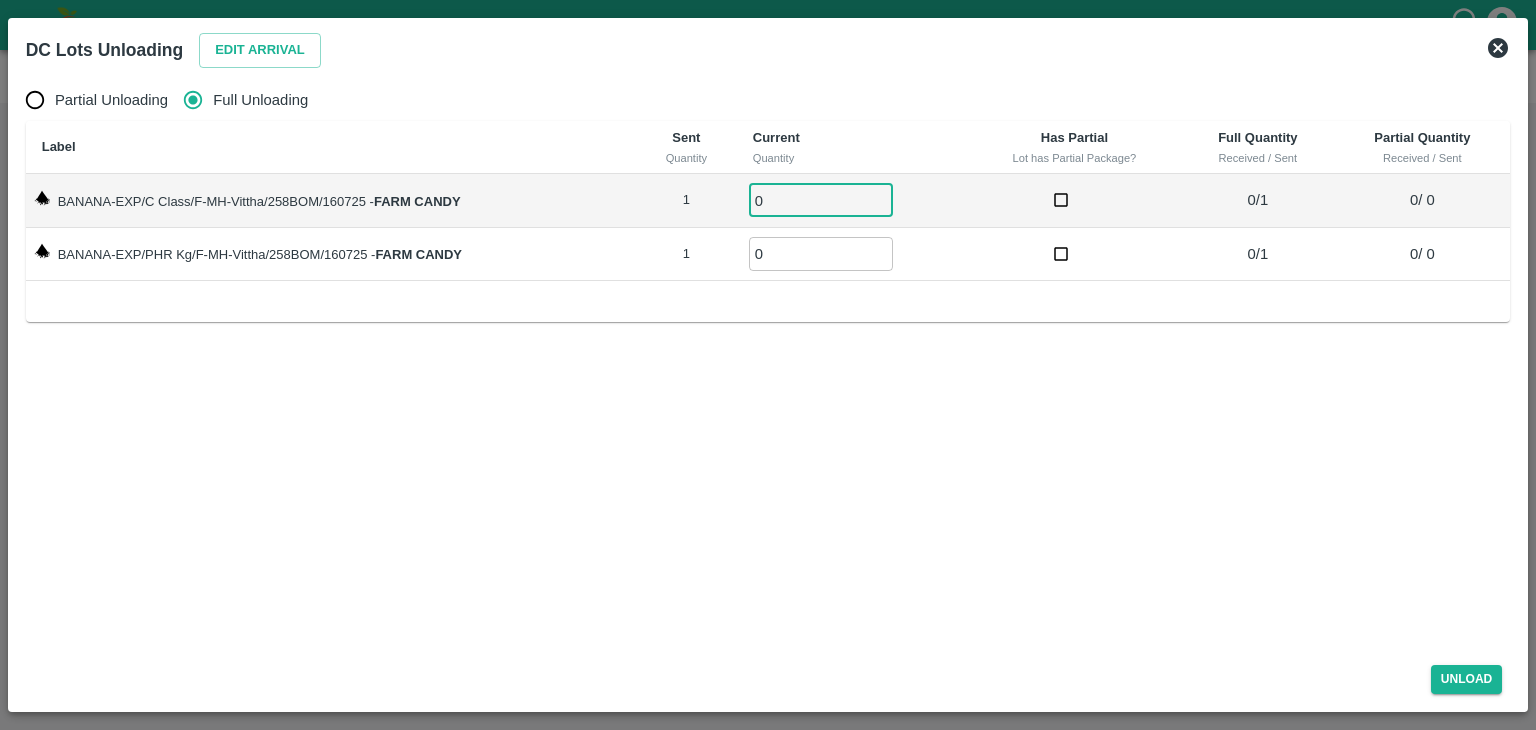 click on "0" at bounding box center (821, 200) 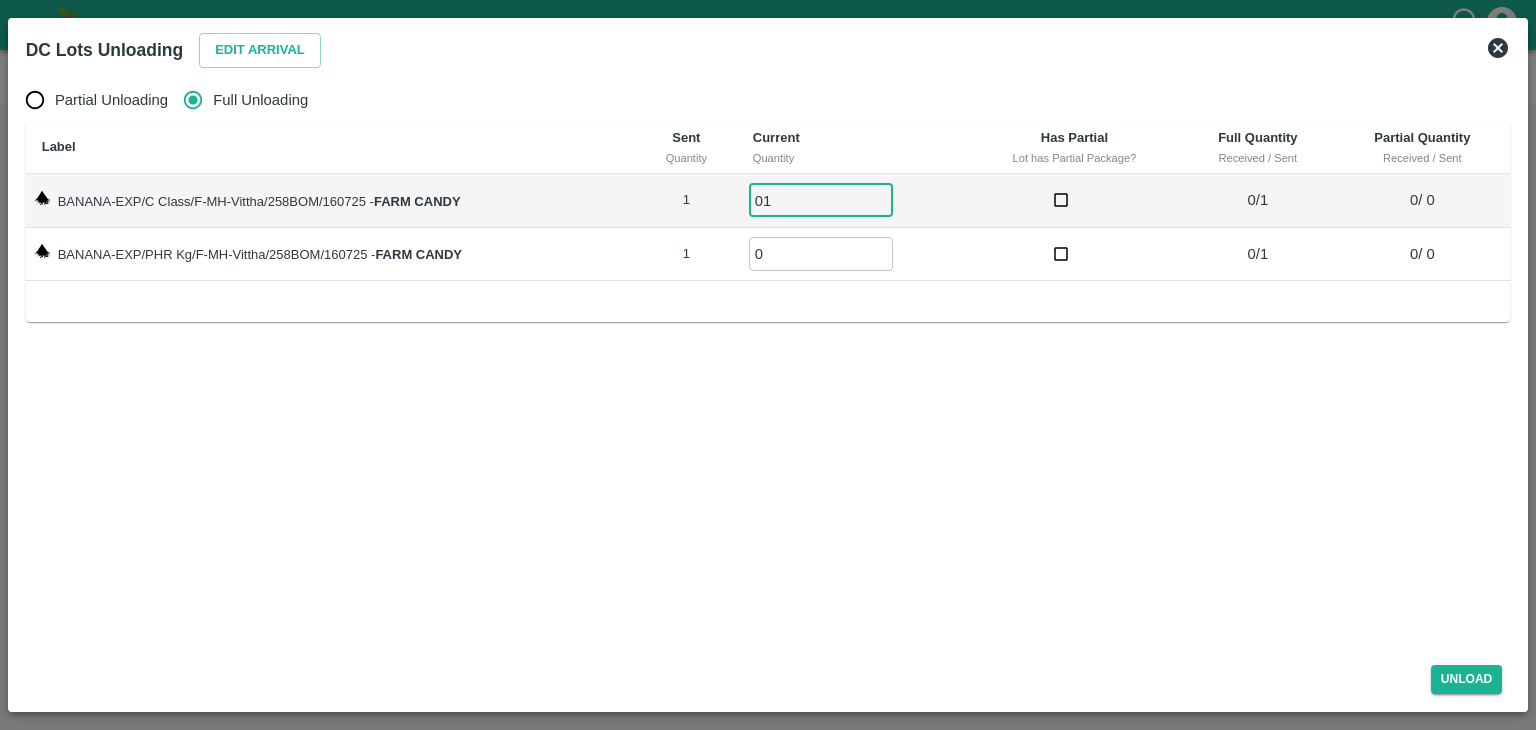 type on "01" 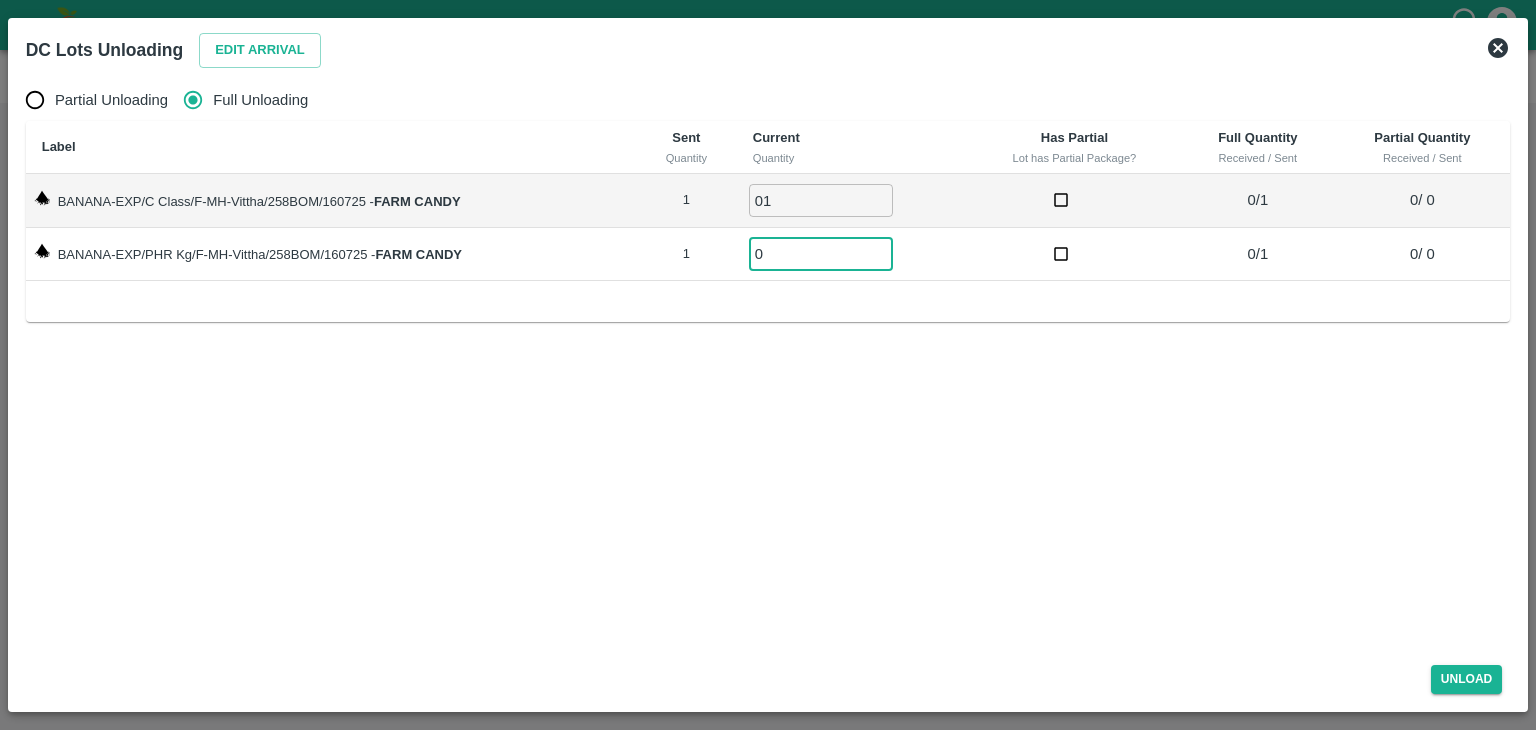 click on "0" at bounding box center (821, 253) 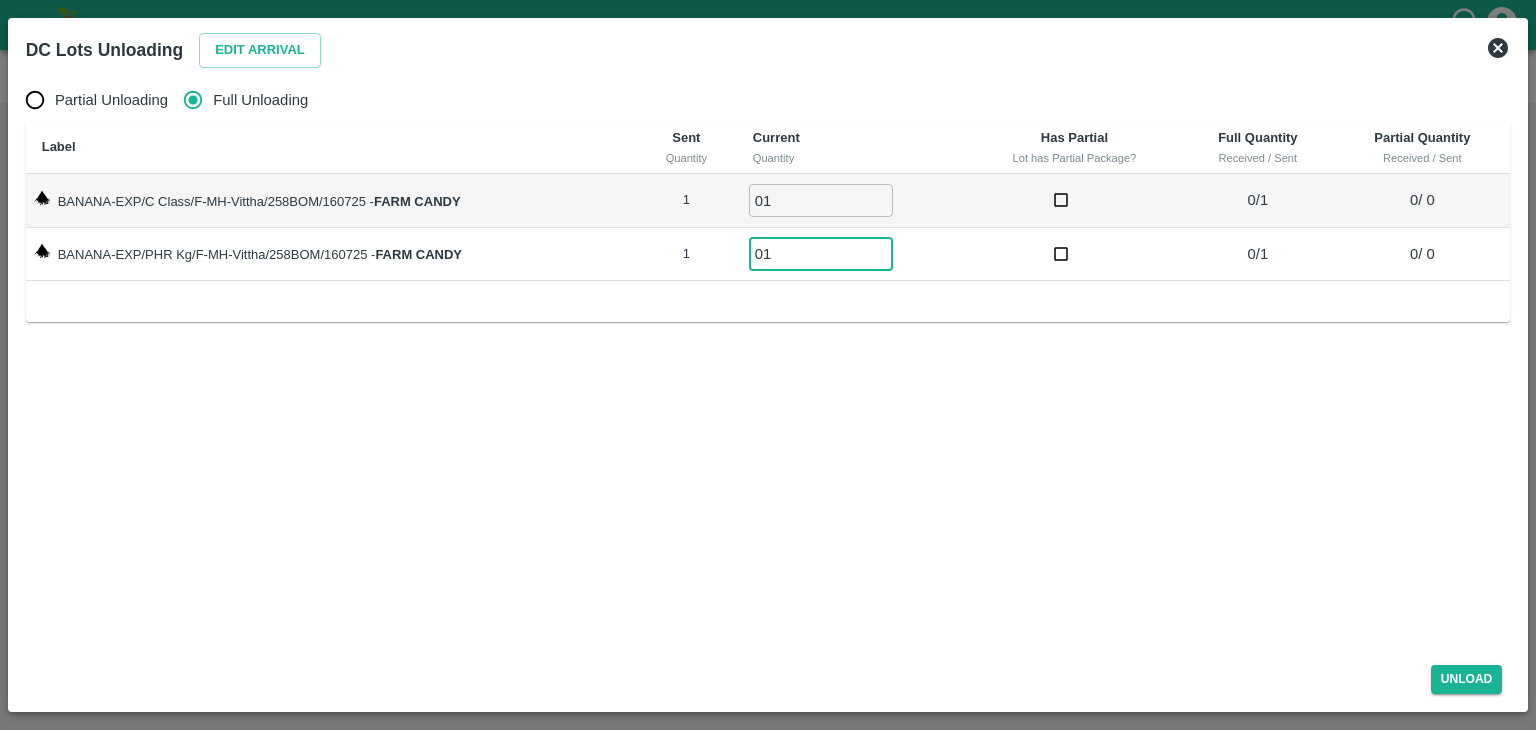 type on "01" 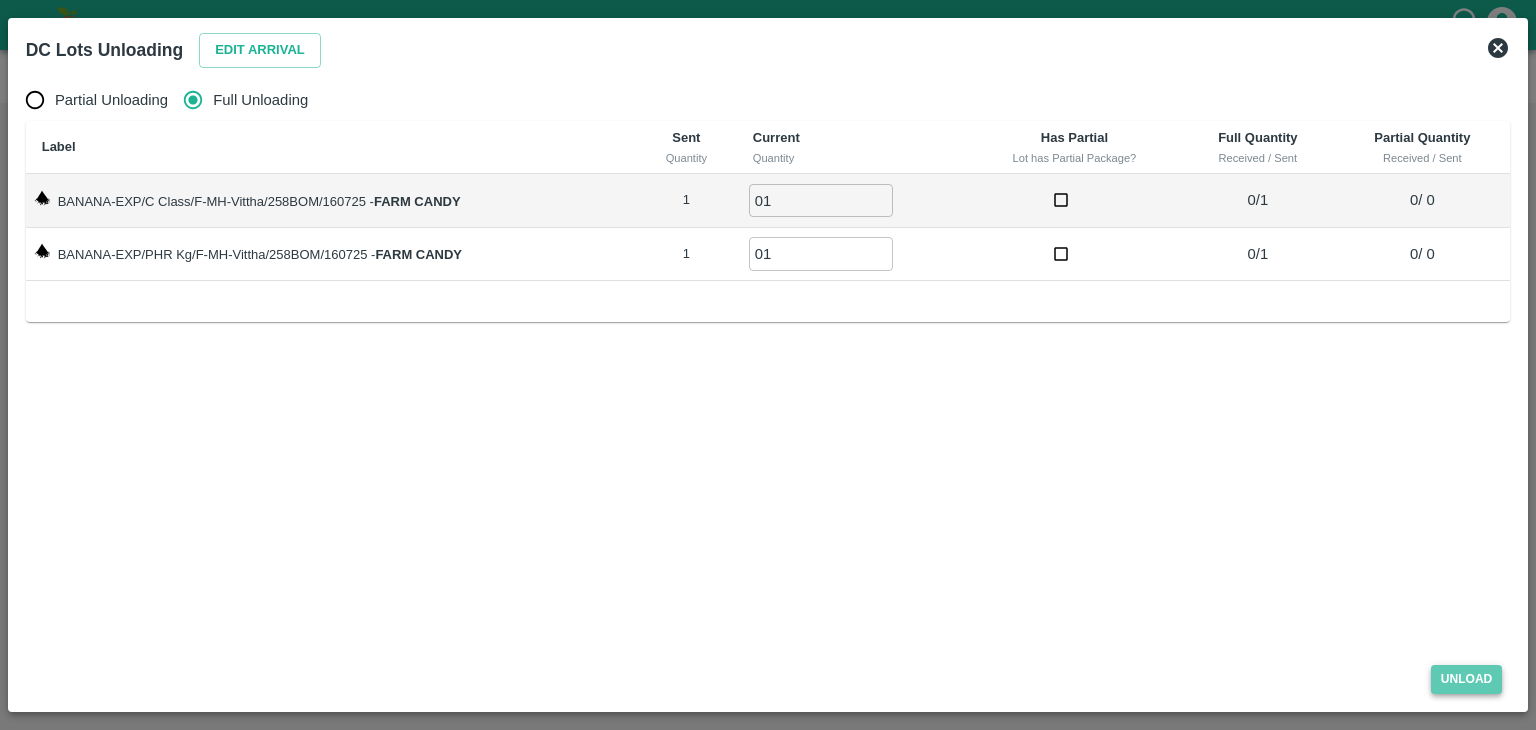 click on "Unload" at bounding box center (1467, 679) 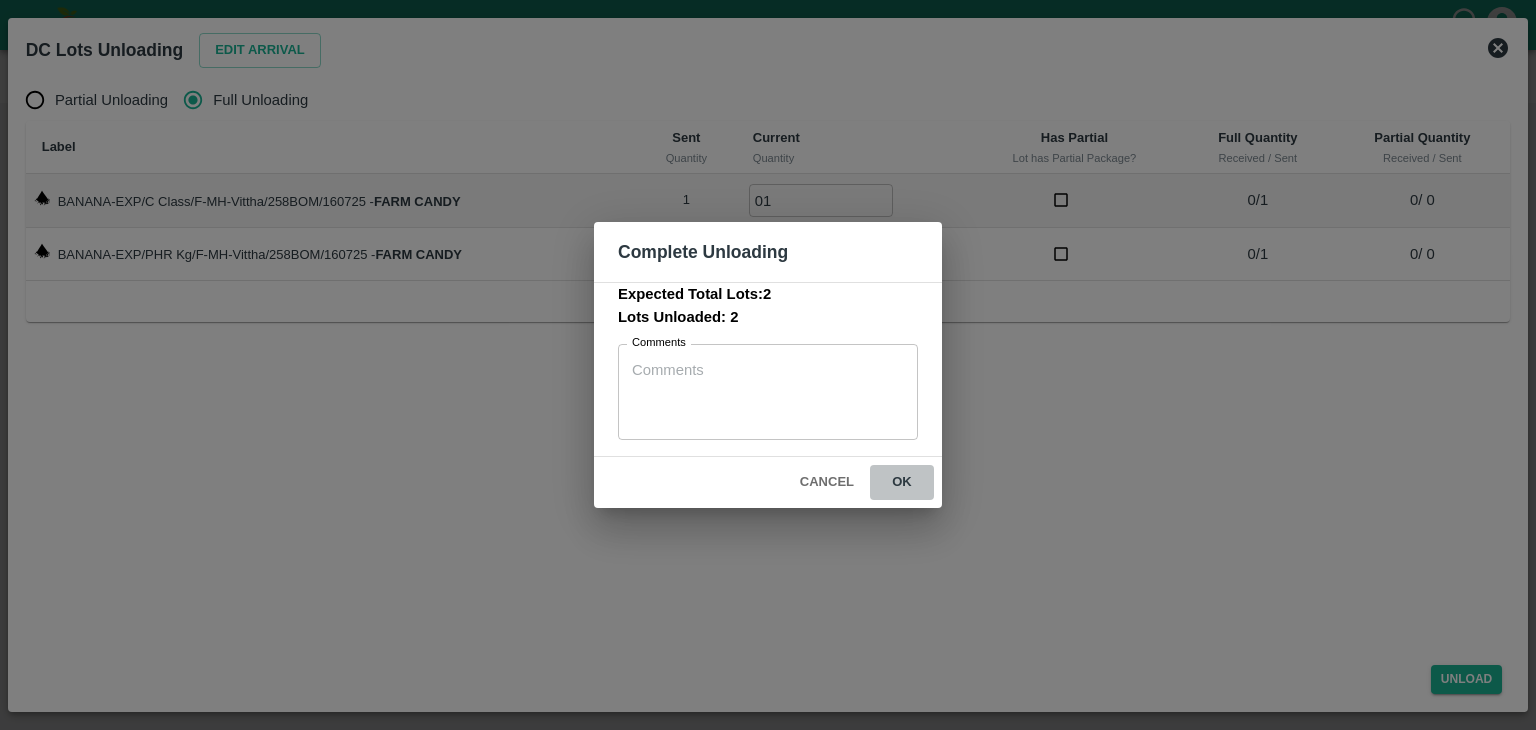 click on "ok" at bounding box center [902, 482] 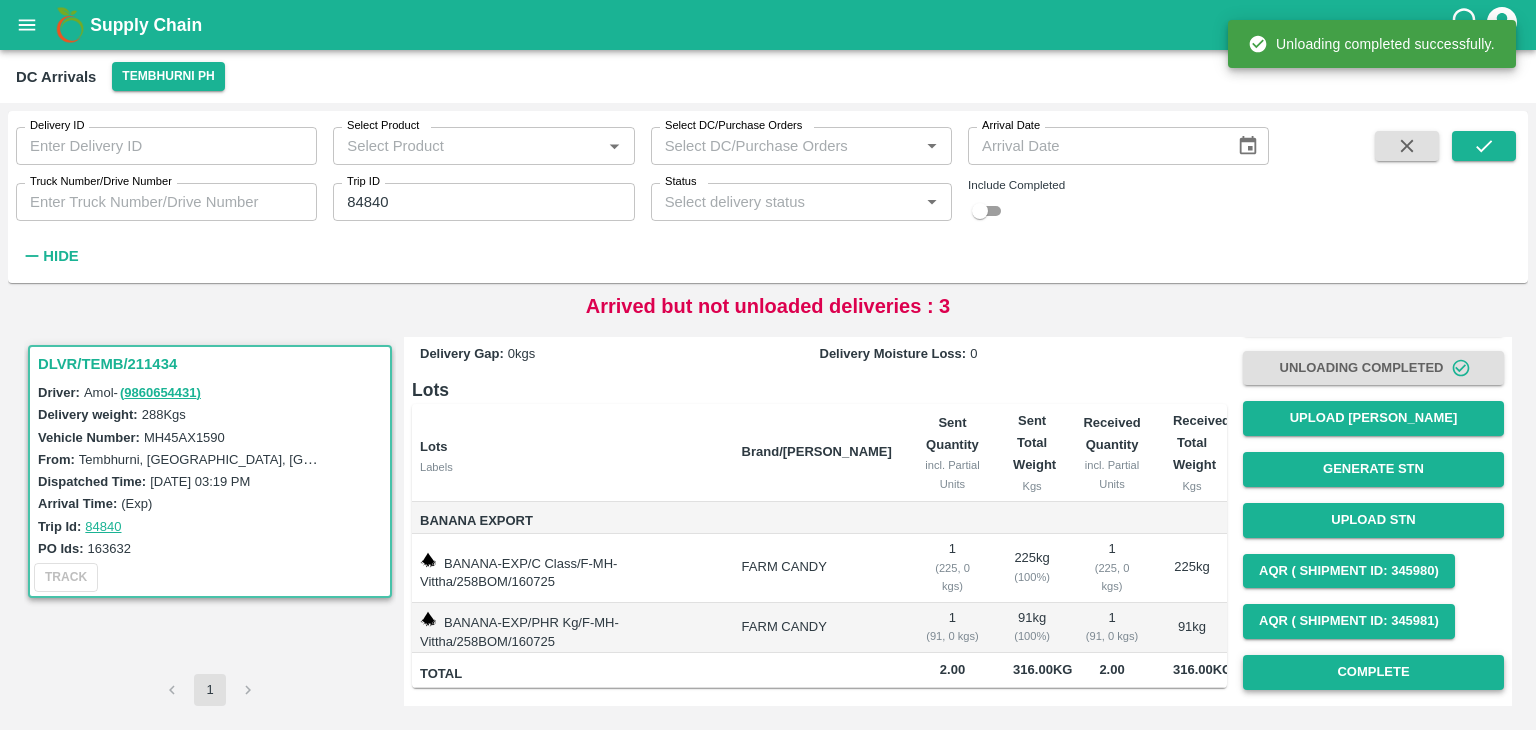 scroll, scrollTop: 103, scrollLeft: 0, axis: vertical 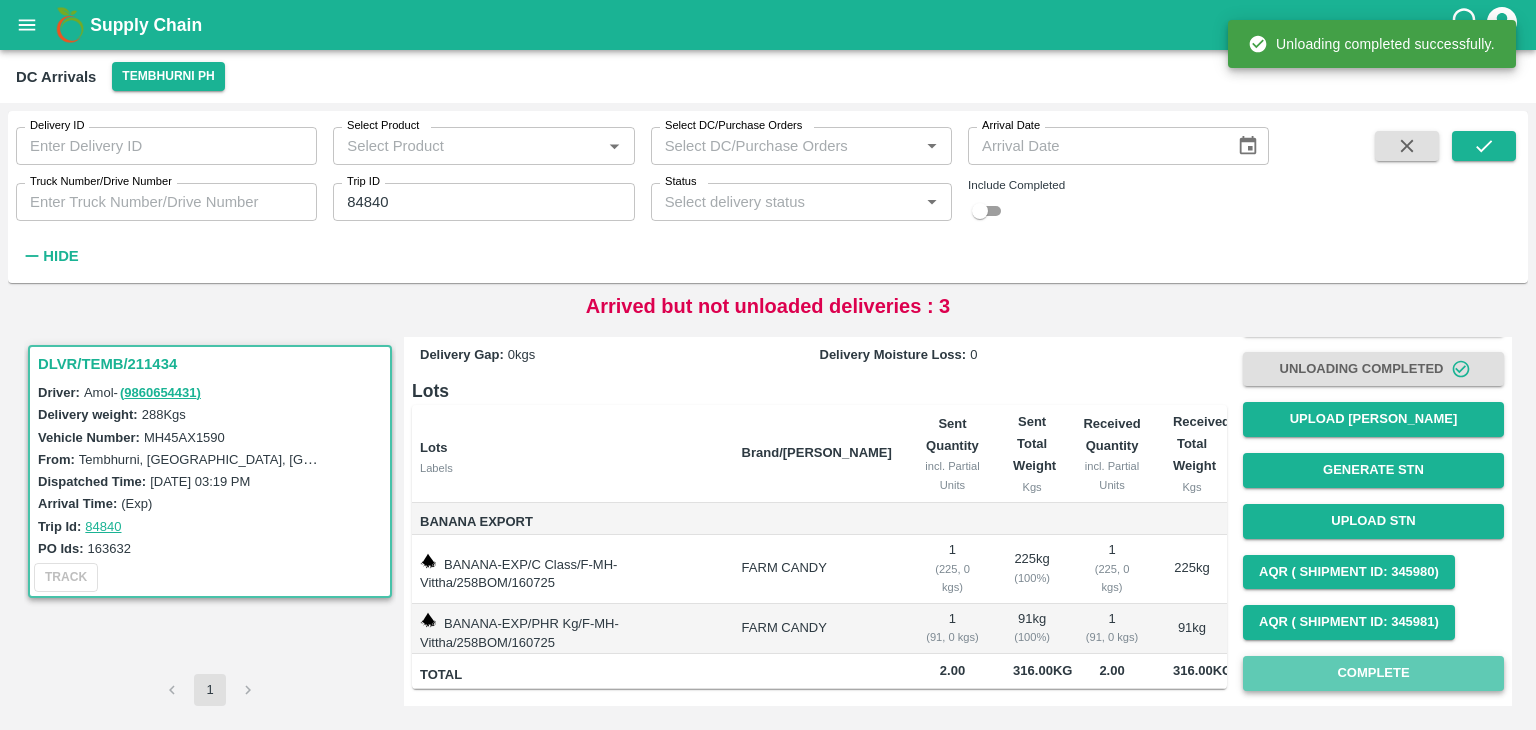 click on "Complete" at bounding box center [1373, 673] 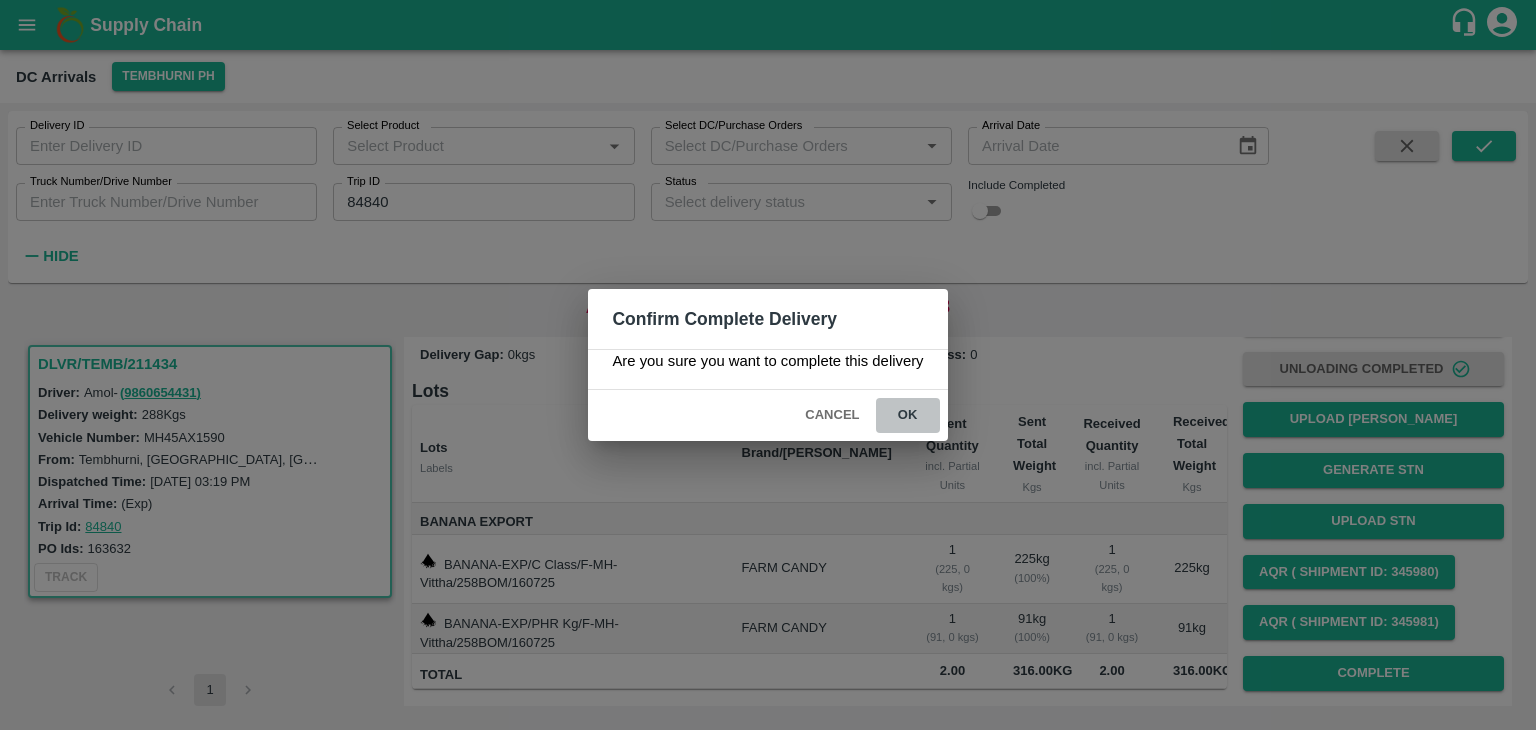 click on "ok" at bounding box center (908, 415) 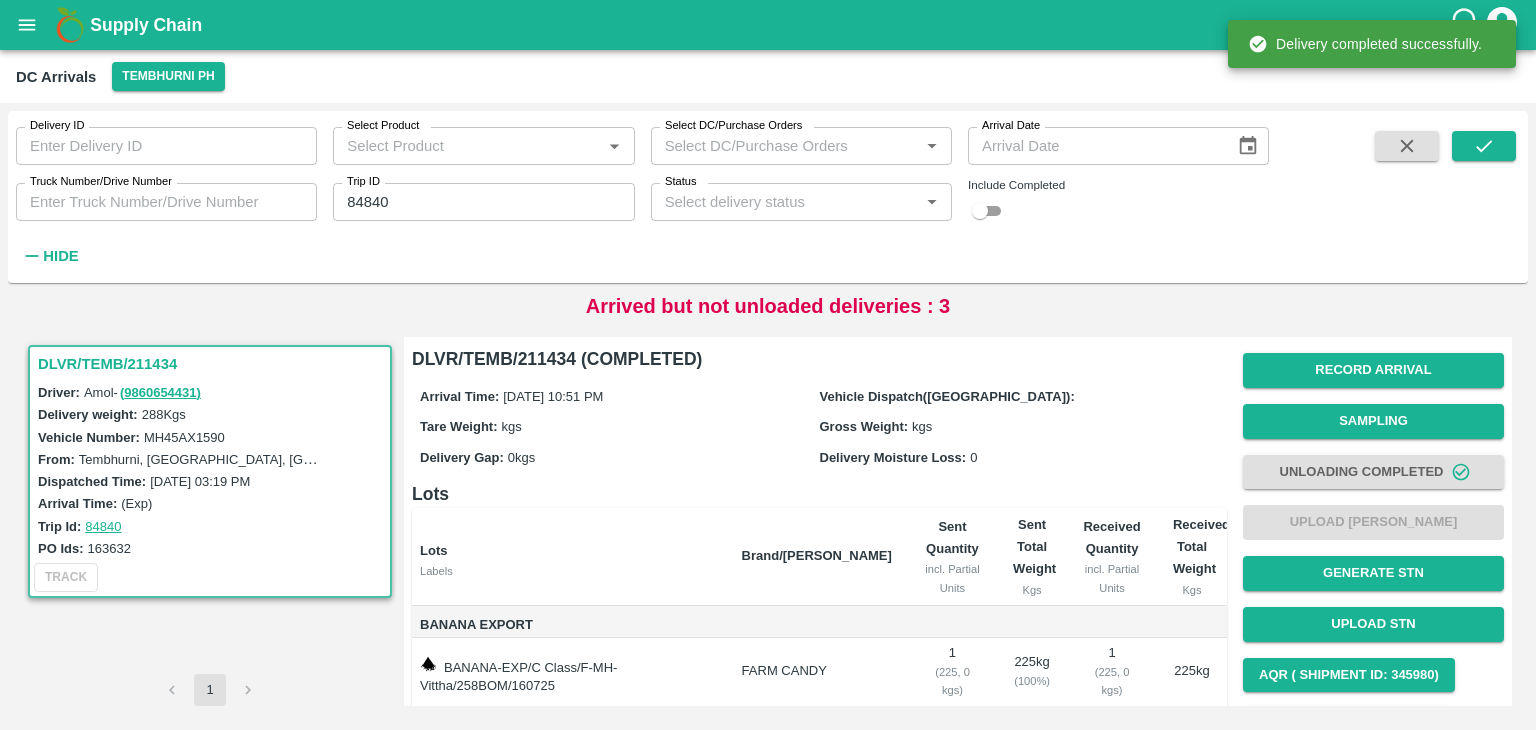 scroll, scrollTop: 104, scrollLeft: 0, axis: vertical 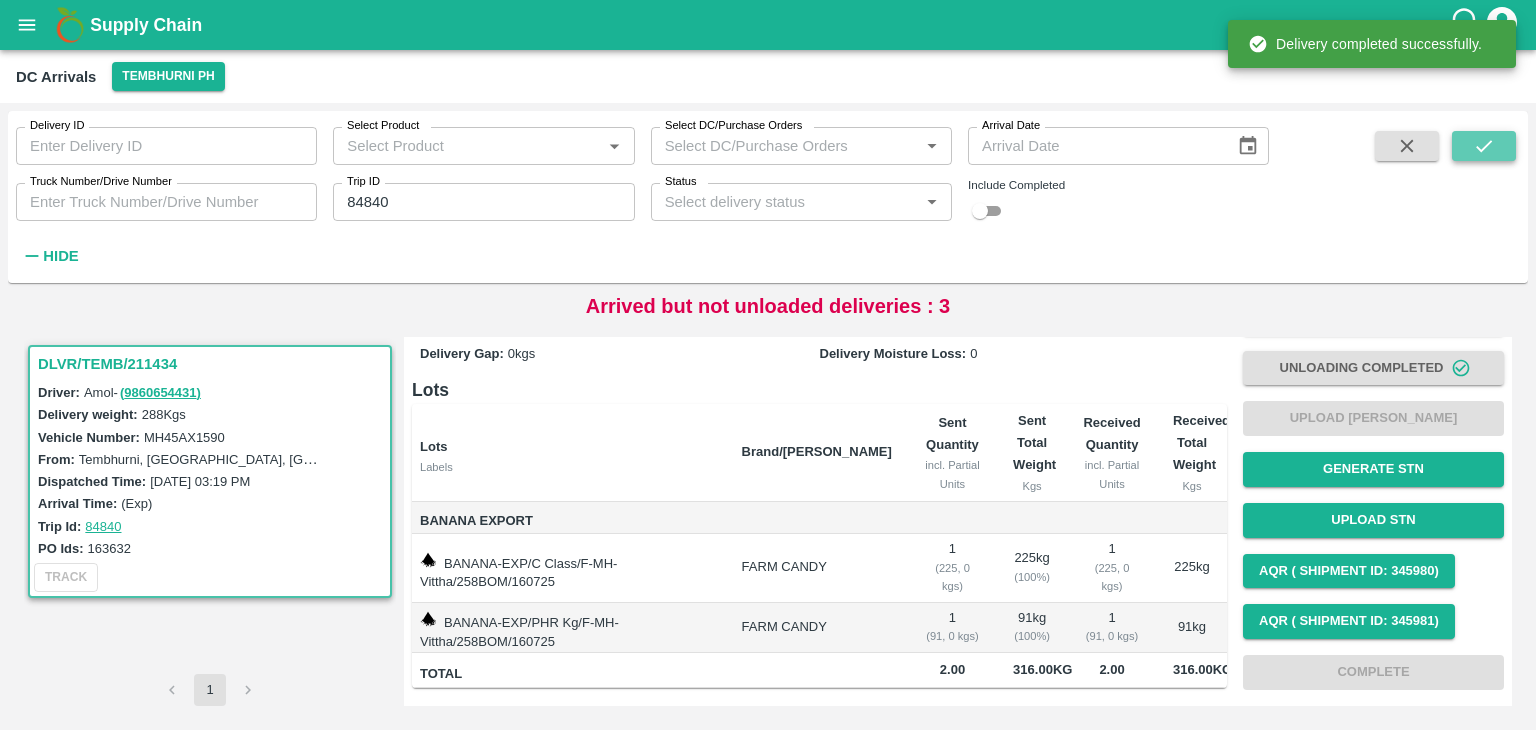 click 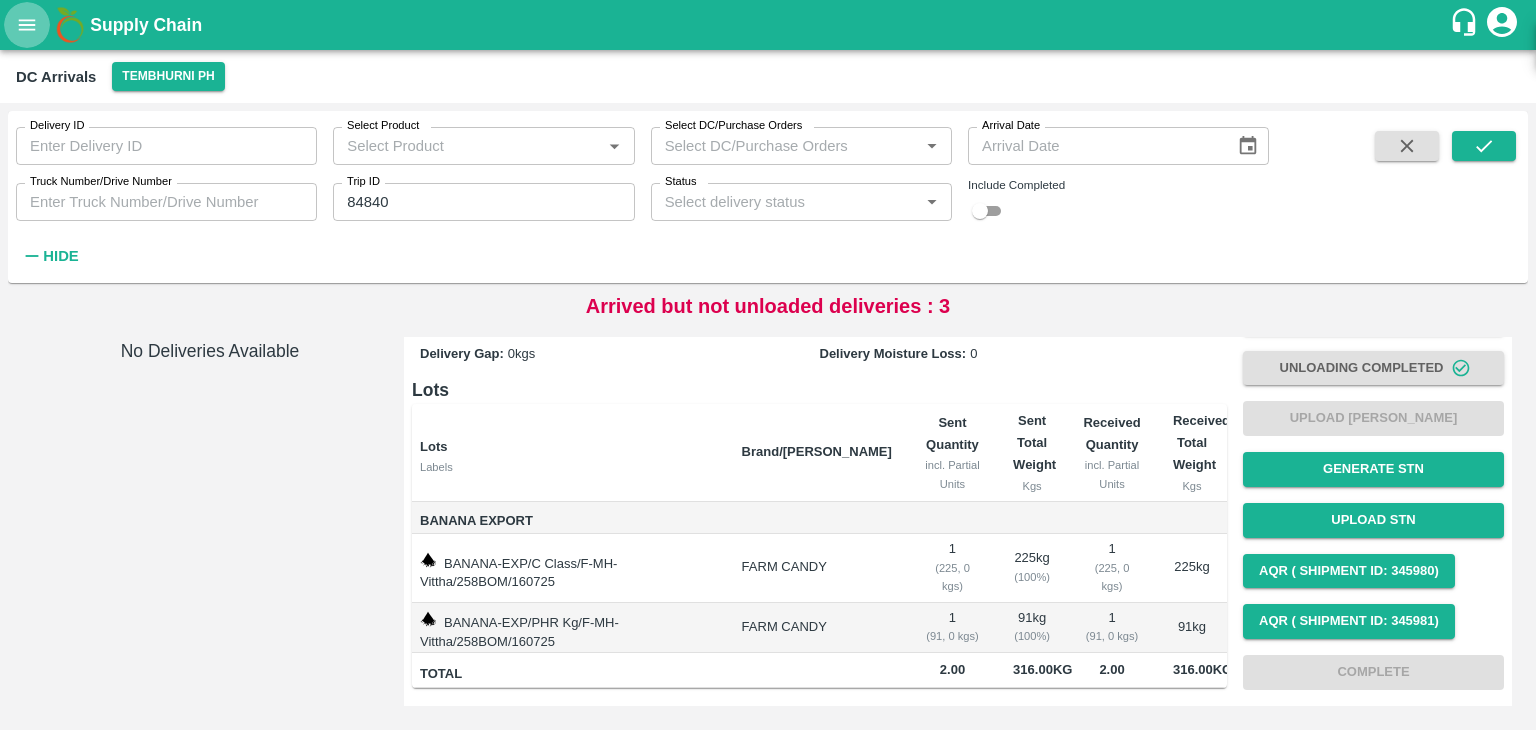 click 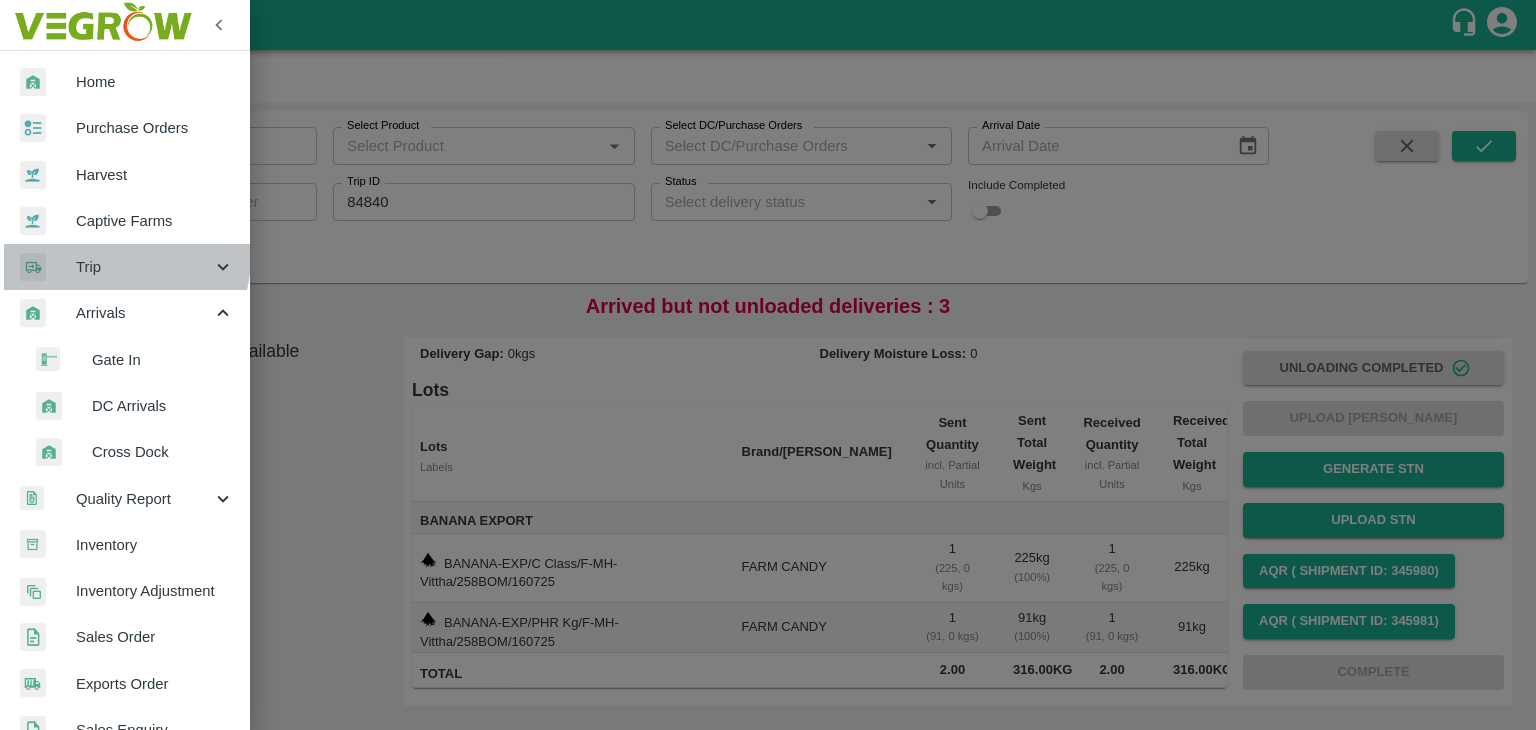 click on "Trip" at bounding box center [144, 267] 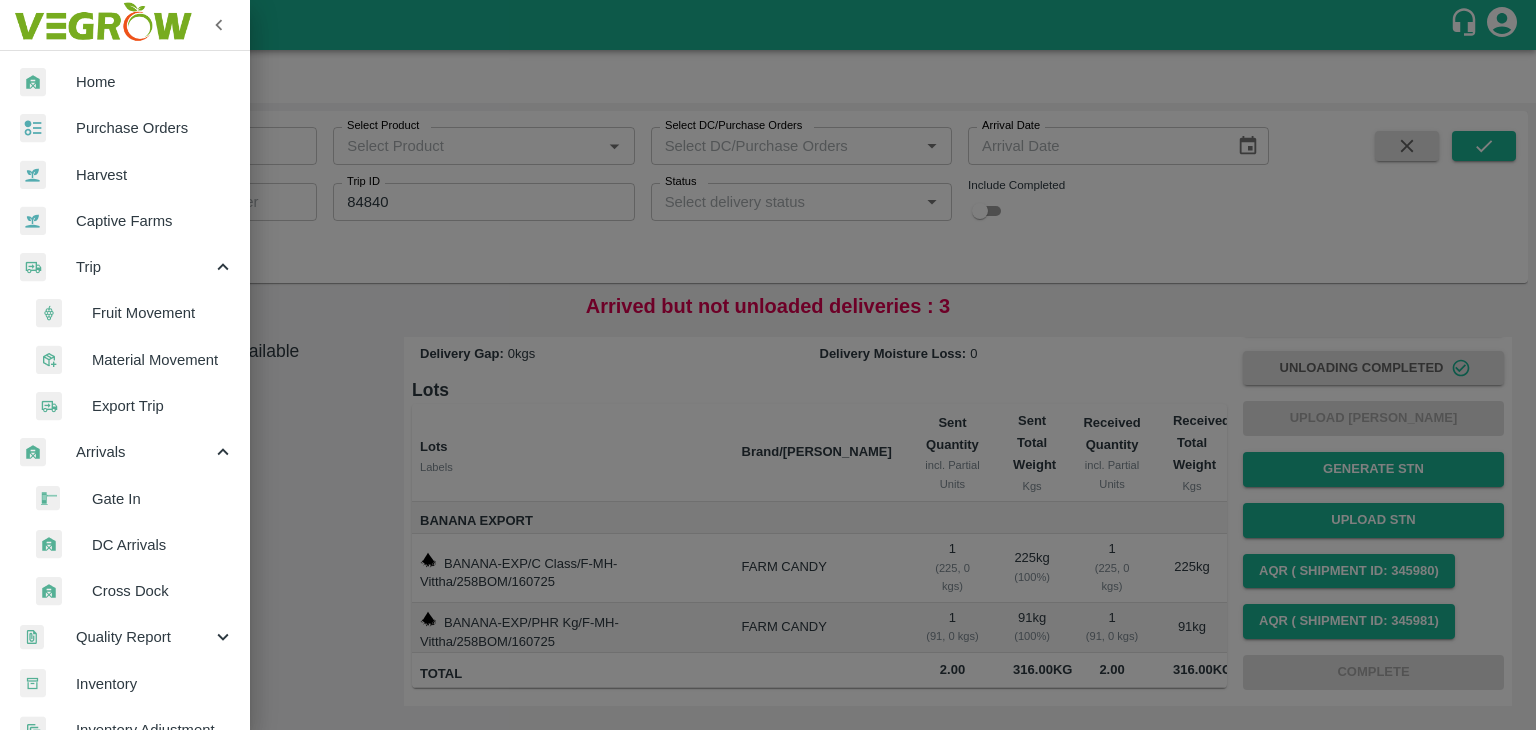 click on "Fruit Movement" at bounding box center [163, 313] 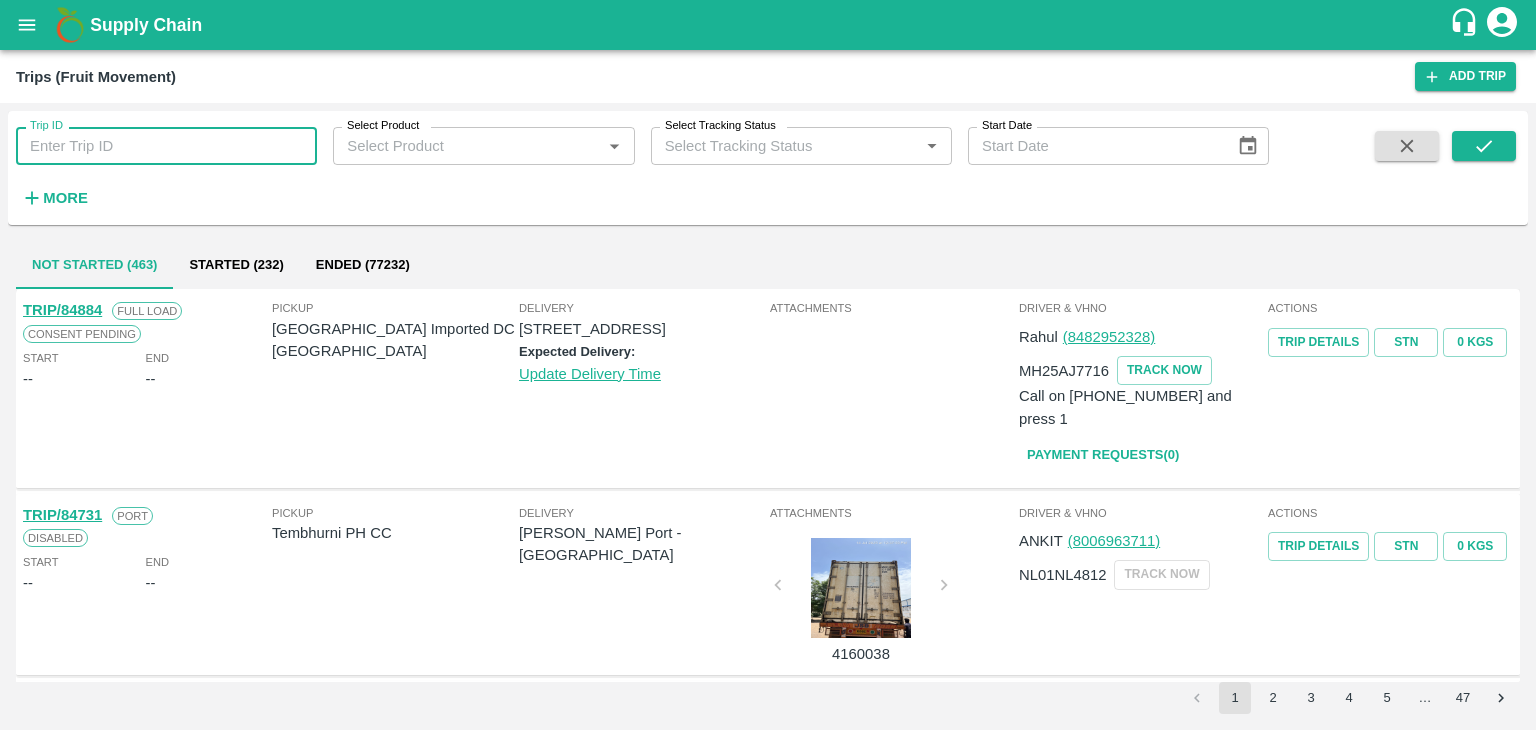 click on "Trip ID" at bounding box center (166, 146) 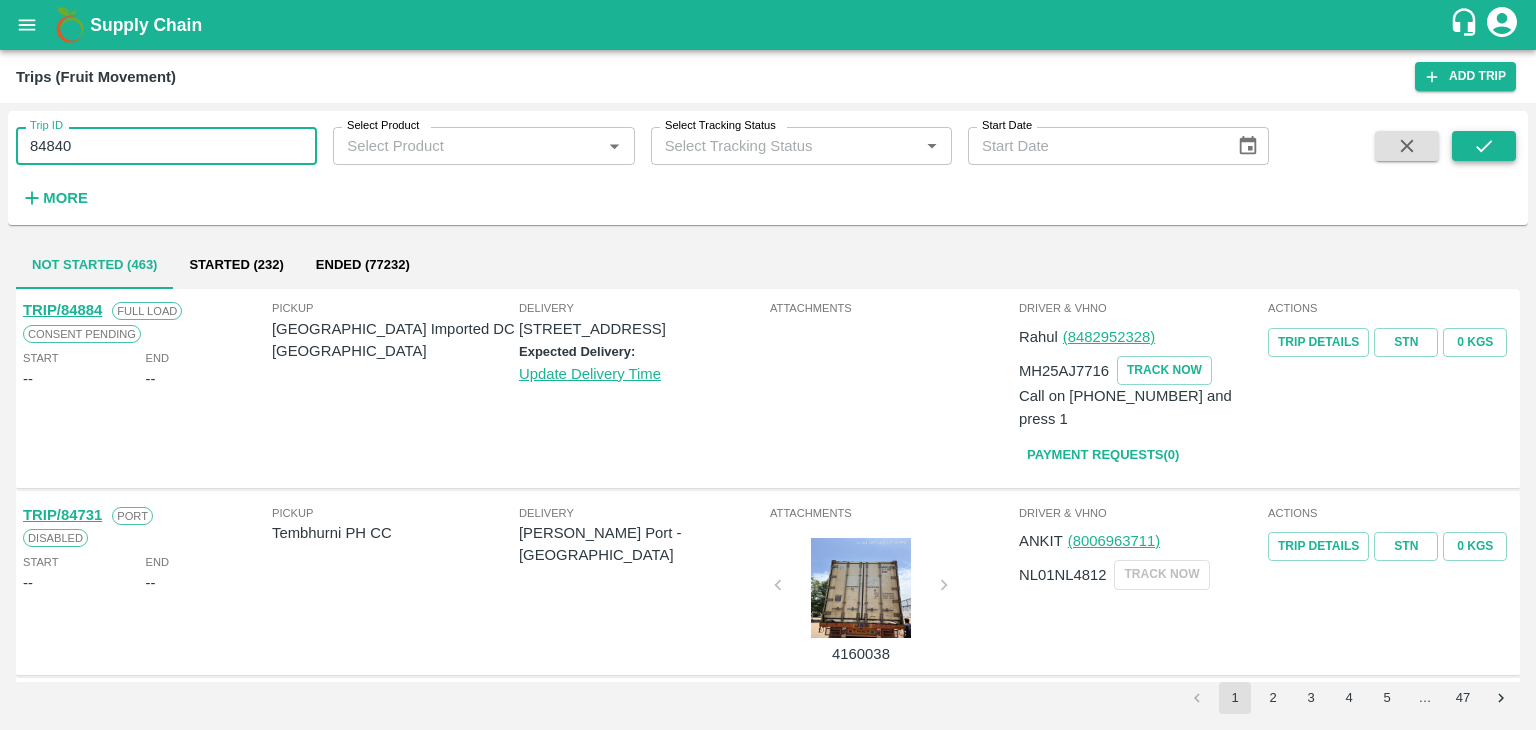 type on "84840" 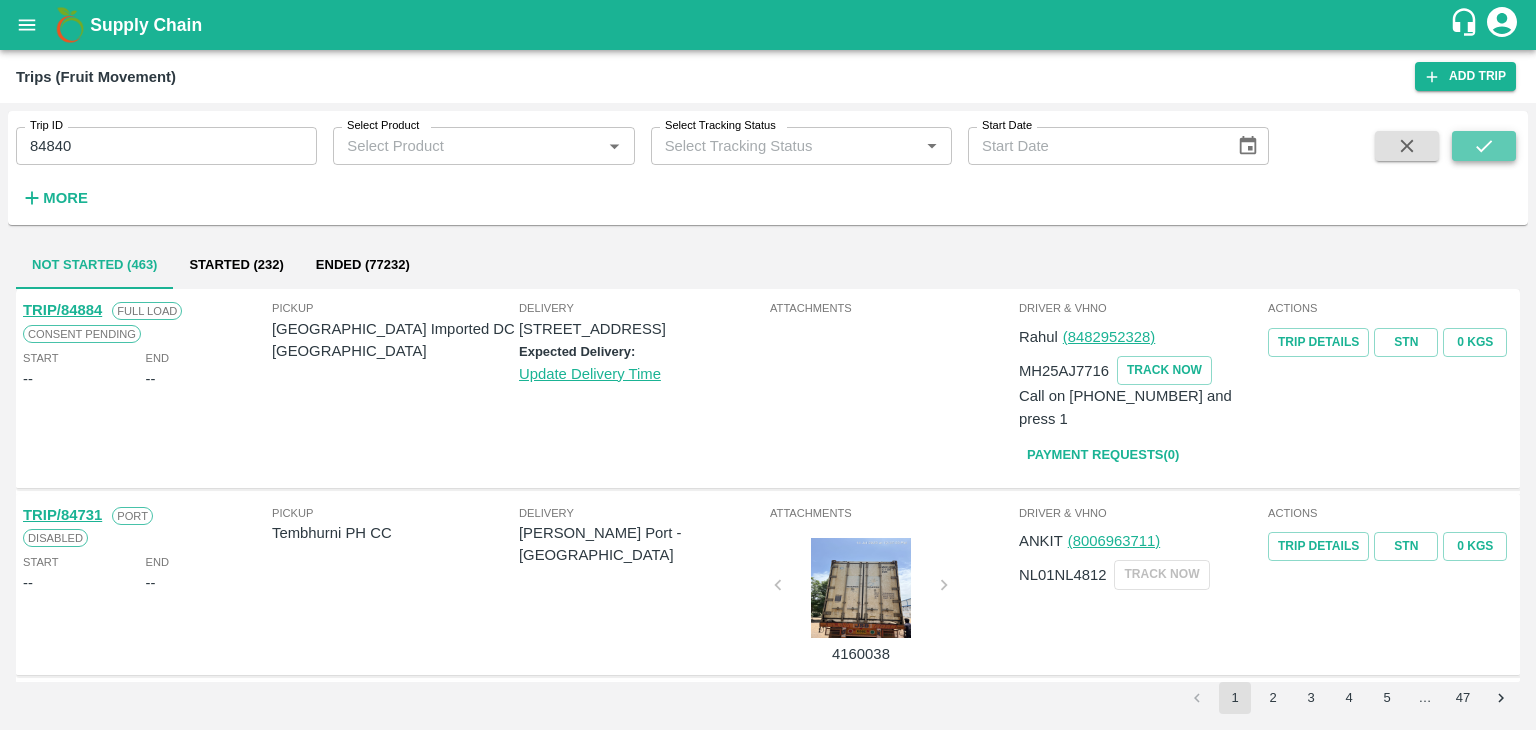 click 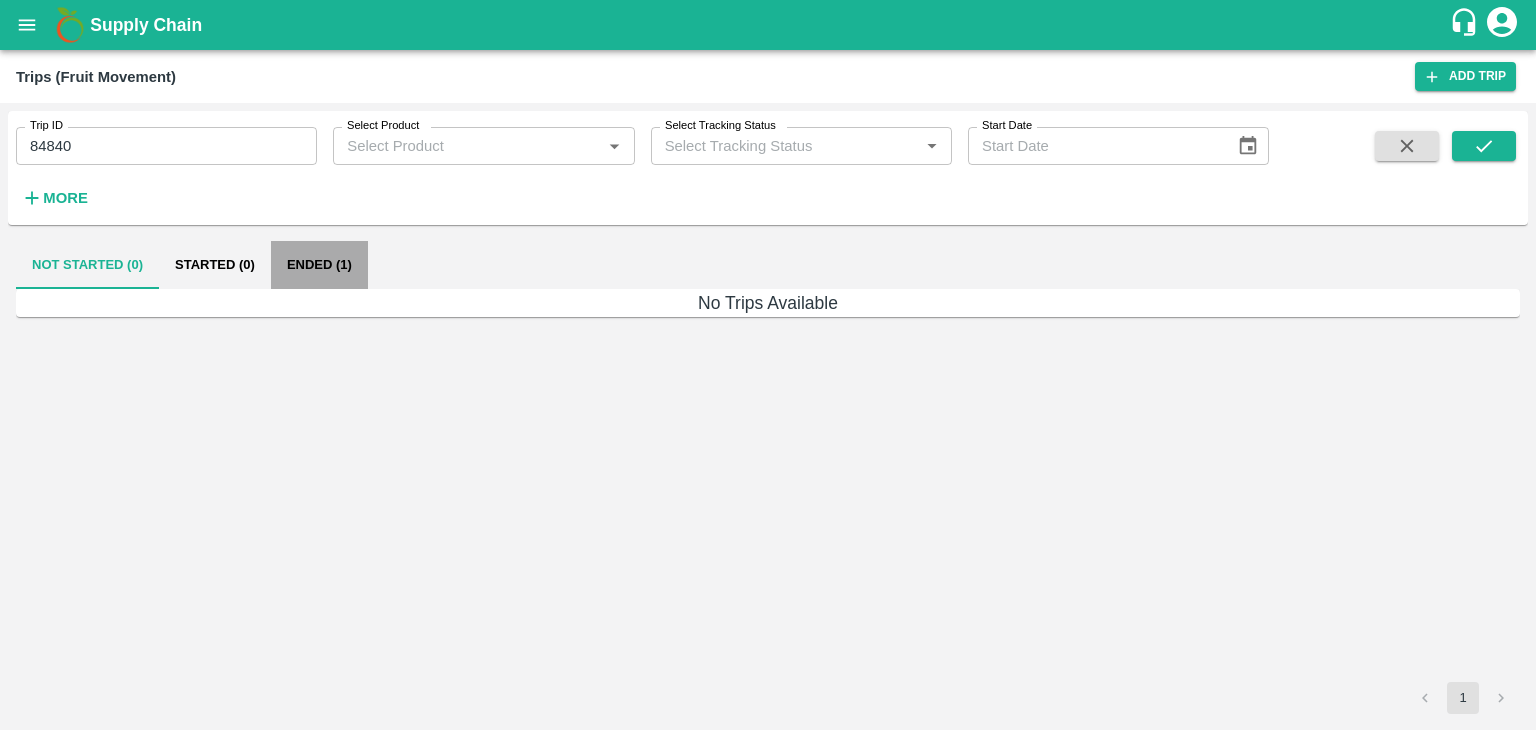 click on "Ended (1)" at bounding box center [319, 265] 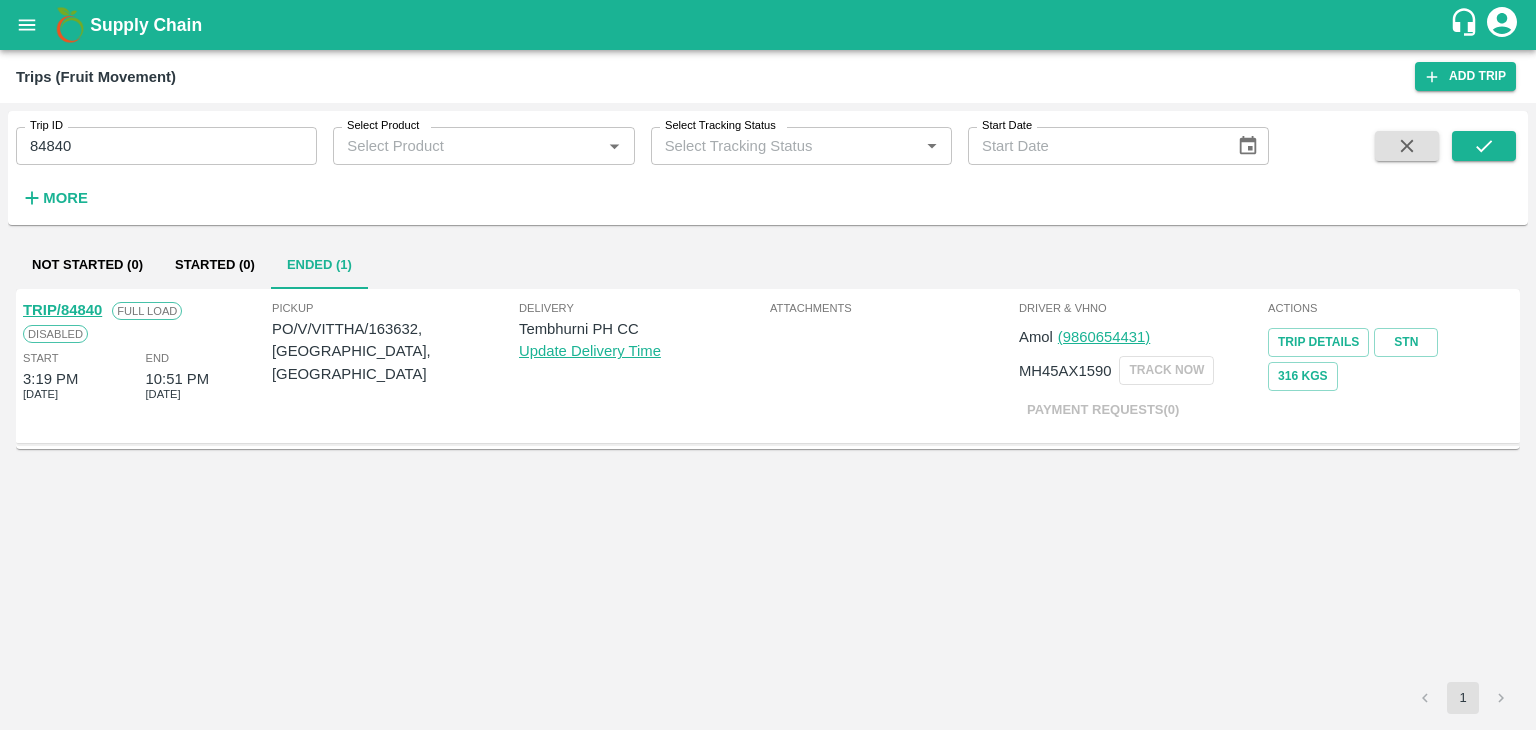 click on "TRIP/84840" at bounding box center [62, 310] 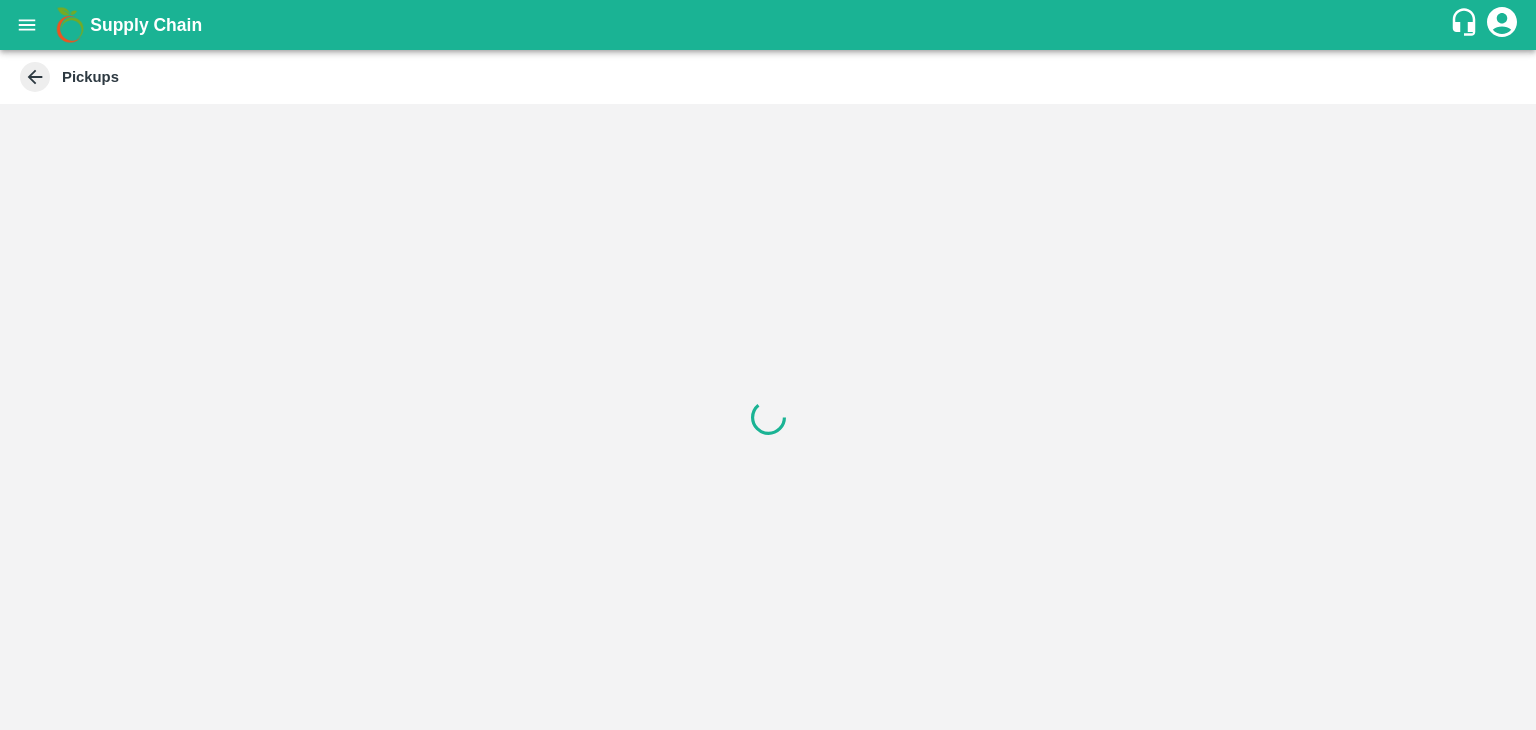scroll, scrollTop: 0, scrollLeft: 0, axis: both 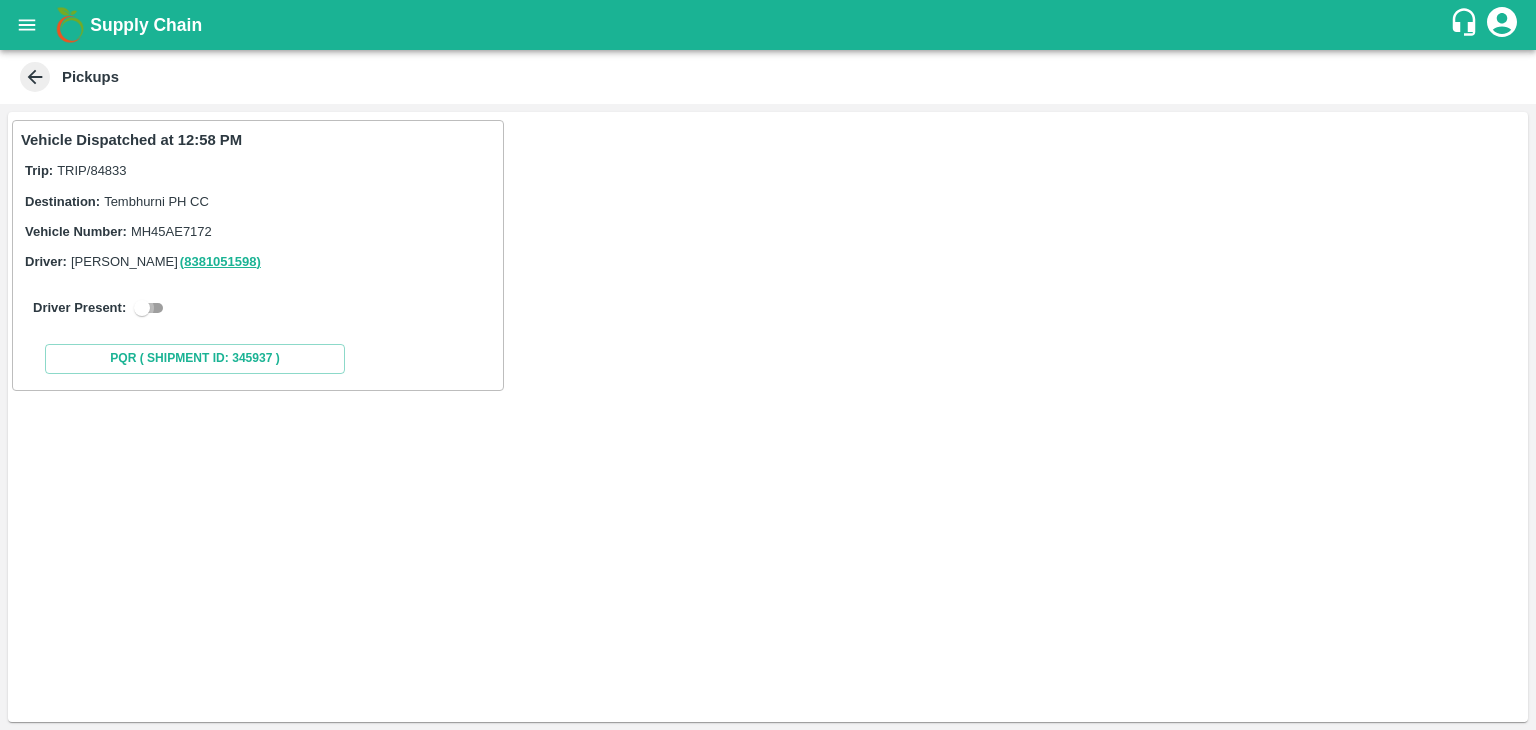 click at bounding box center (142, 308) 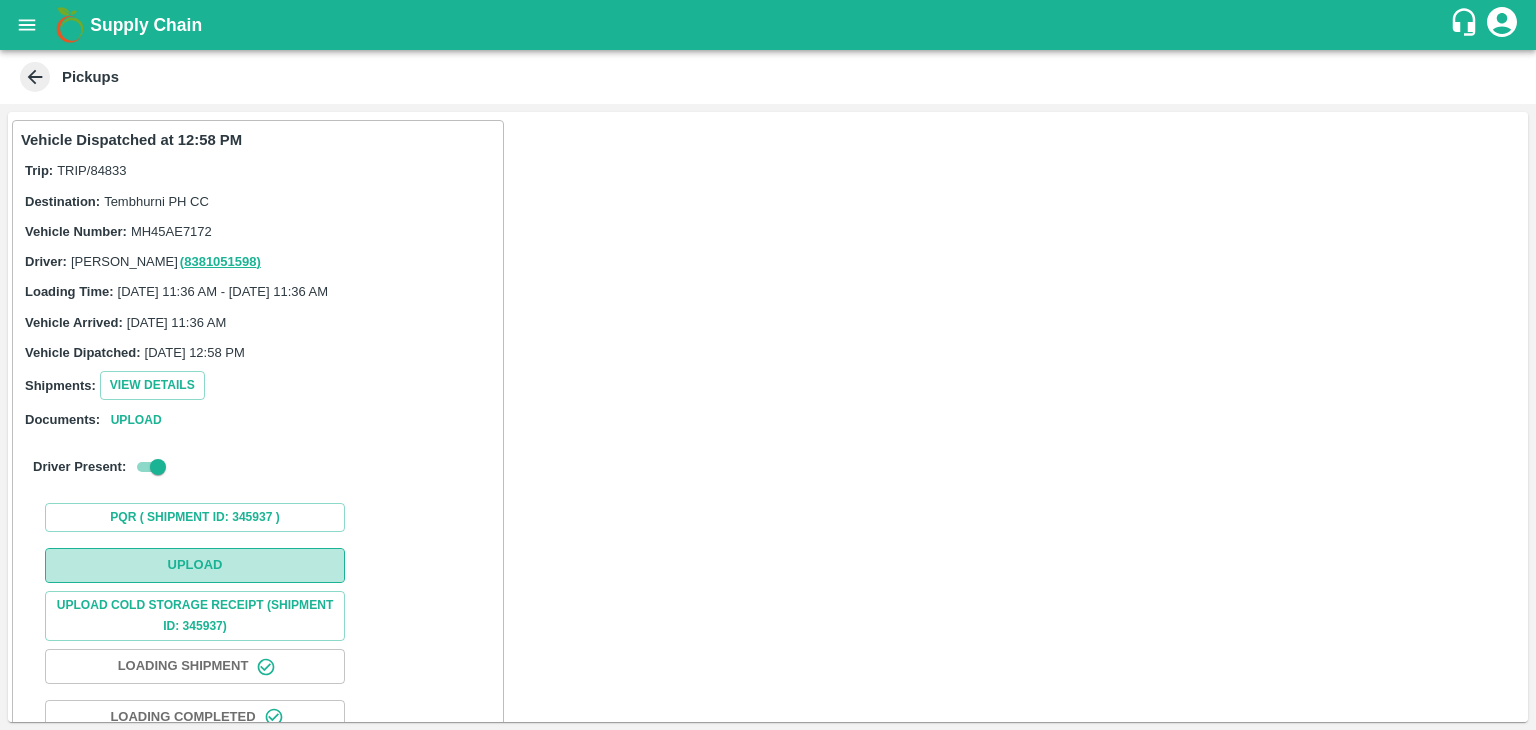 click on "Upload" at bounding box center [195, 565] 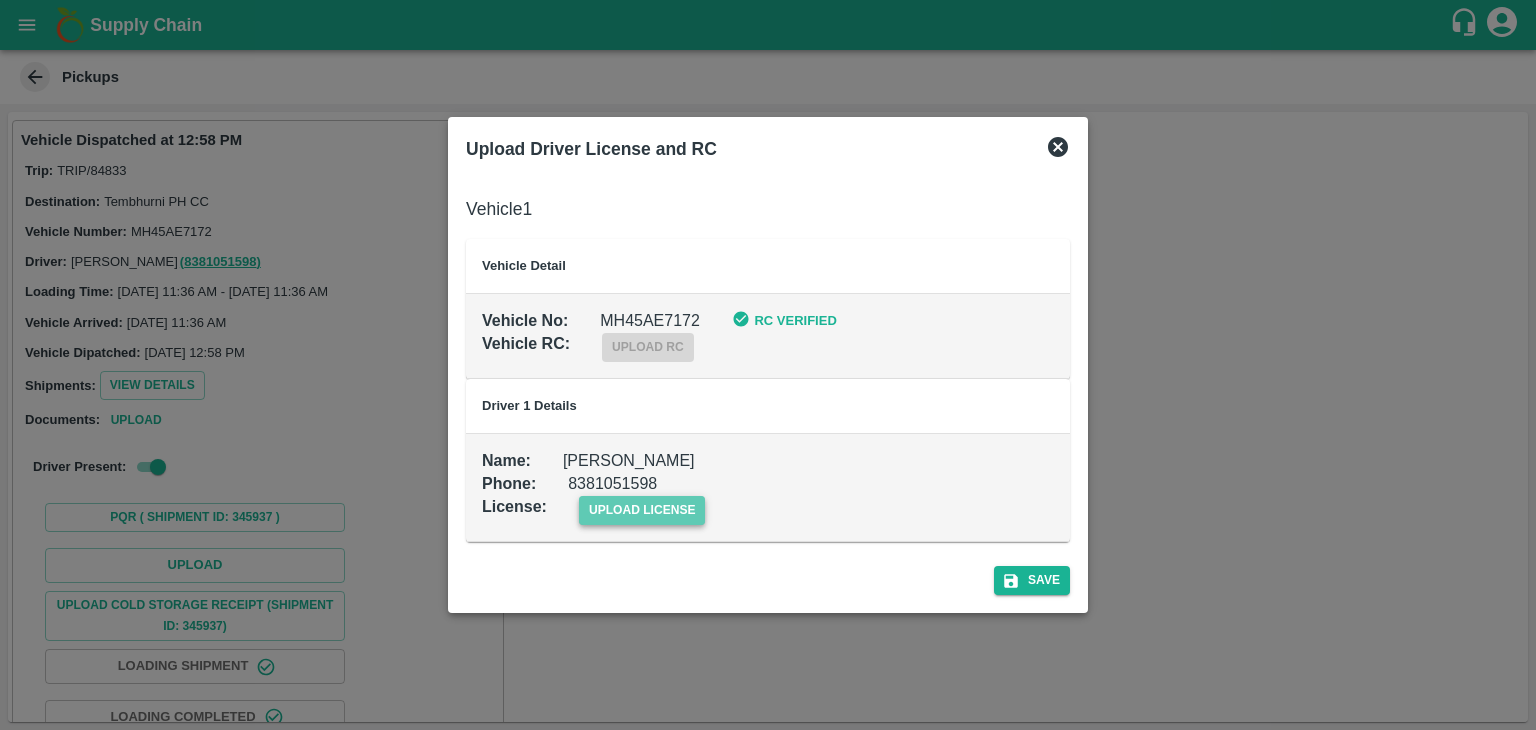 click on "upload license" at bounding box center (642, 510) 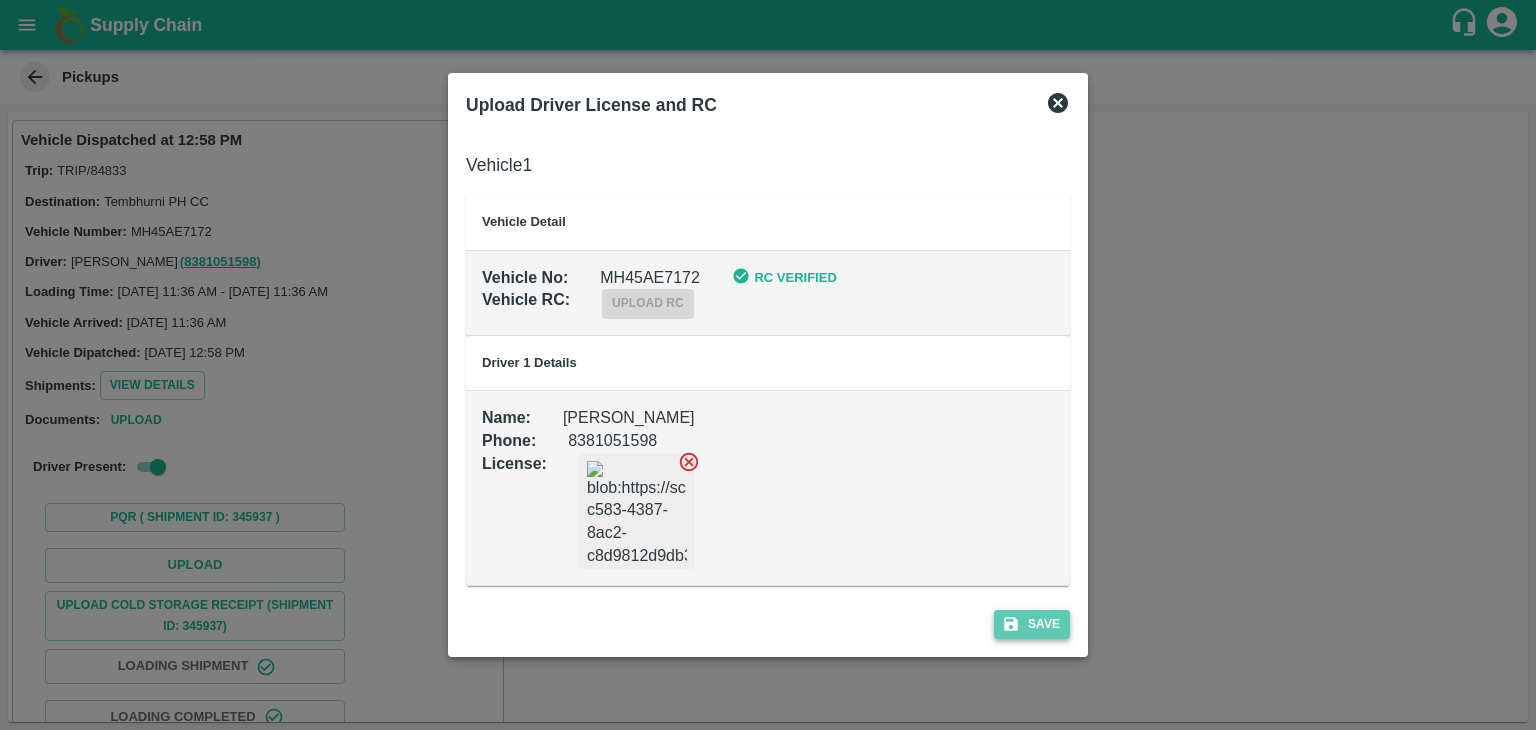 click on "Save" at bounding box center (1032, 624) 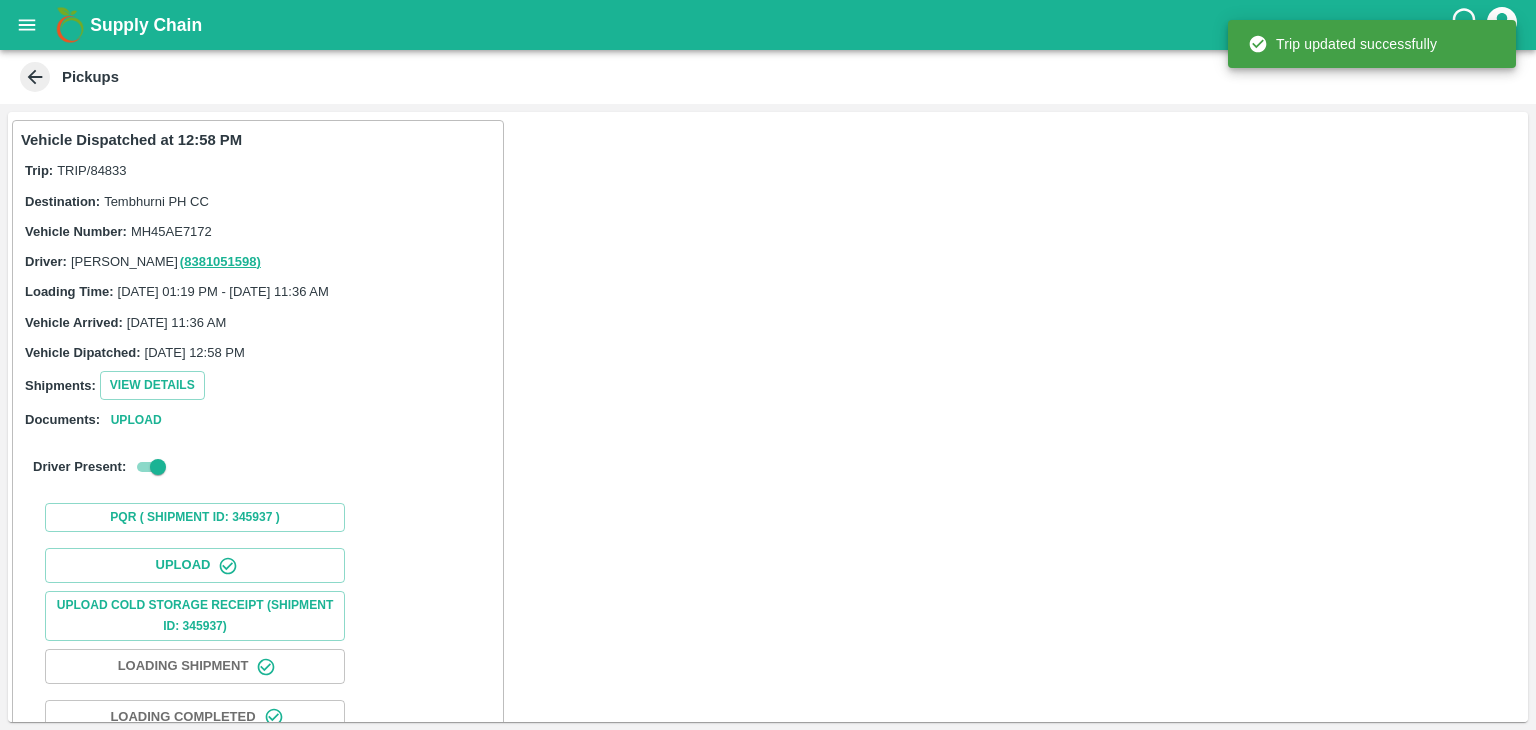 scroll, scrollTop: 209, scrollLeft: 0, axis: vertical 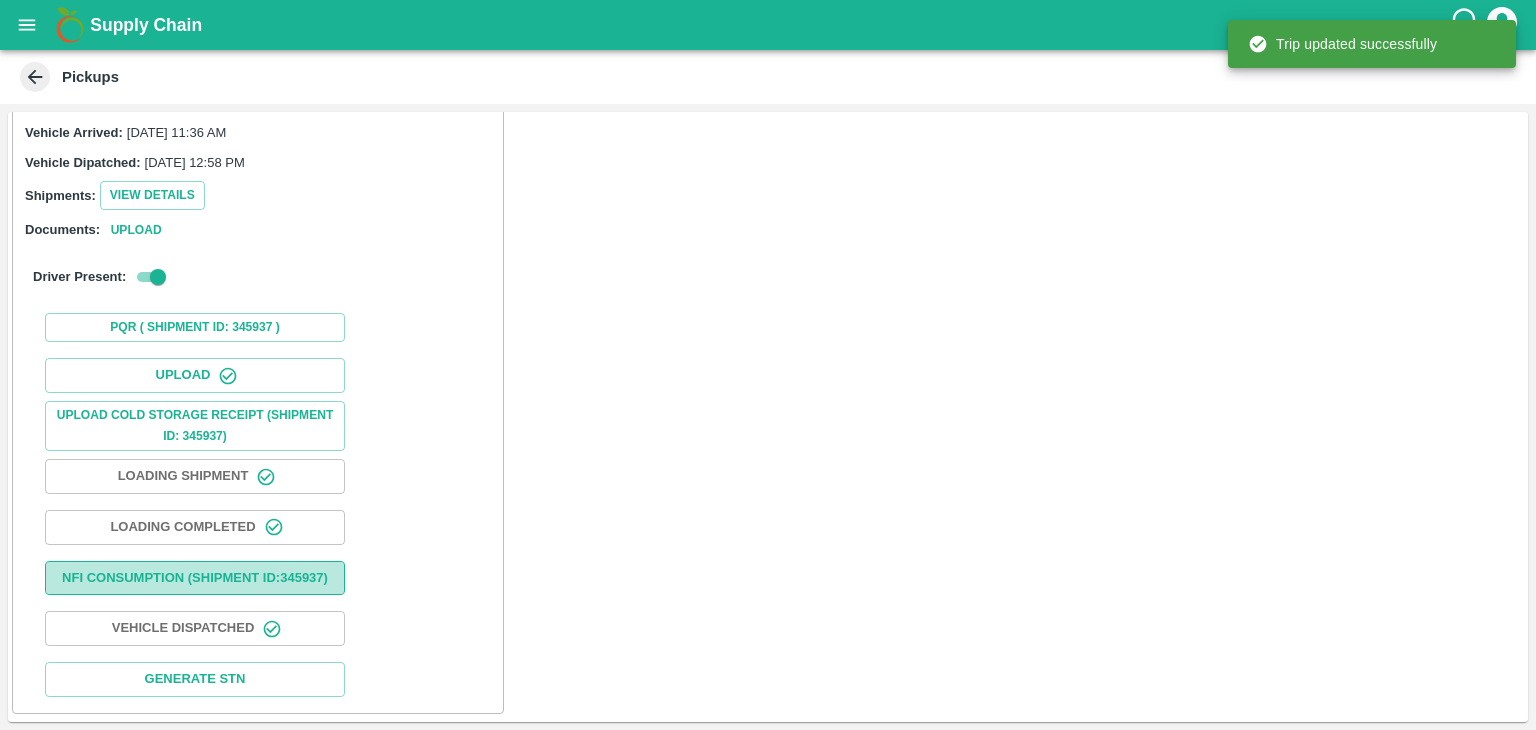 click on "Nfi Consumption (SHIPMENT ID:  345937 )" at bounding box center (195, 578) 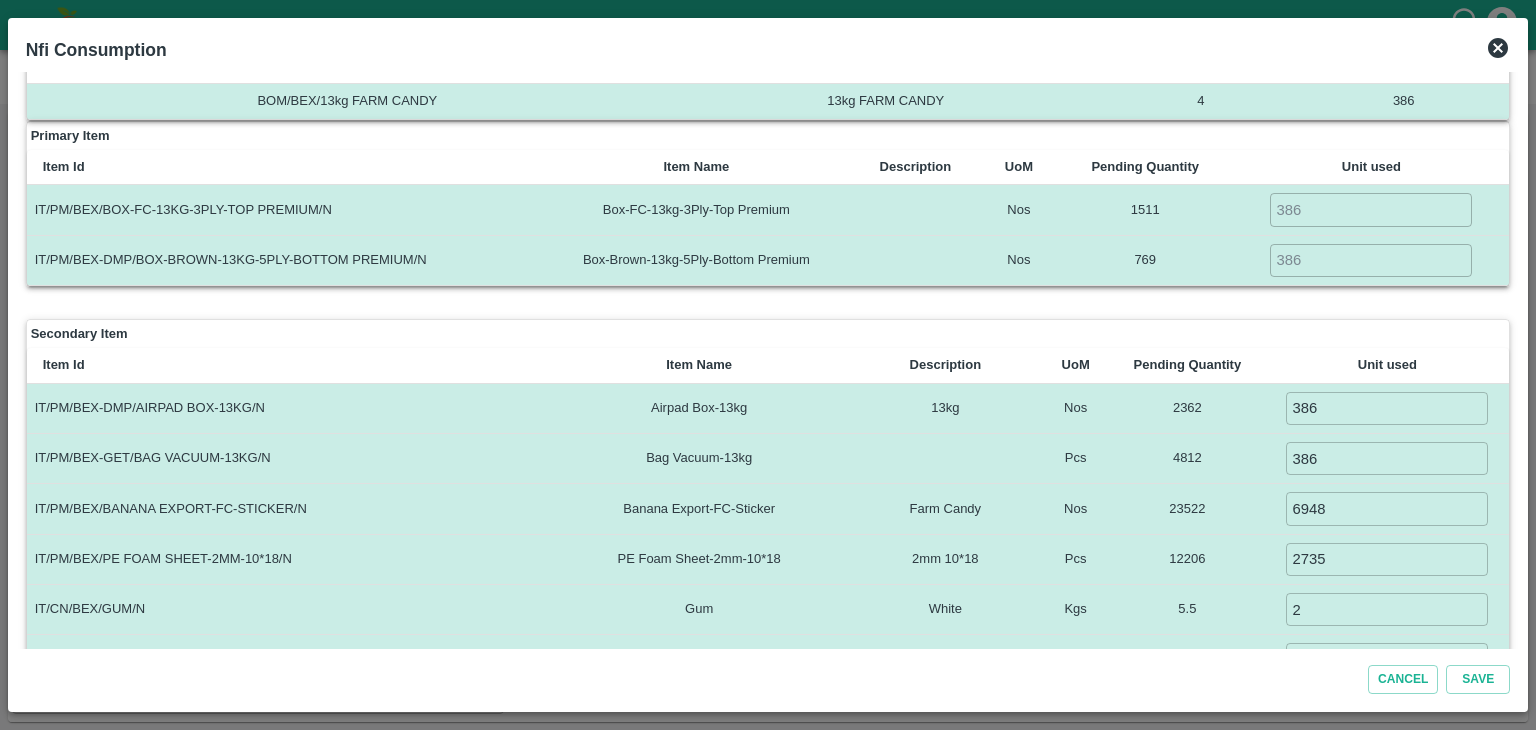 scroll, scrollTop: 0, scrollLeft: 0, axis: both 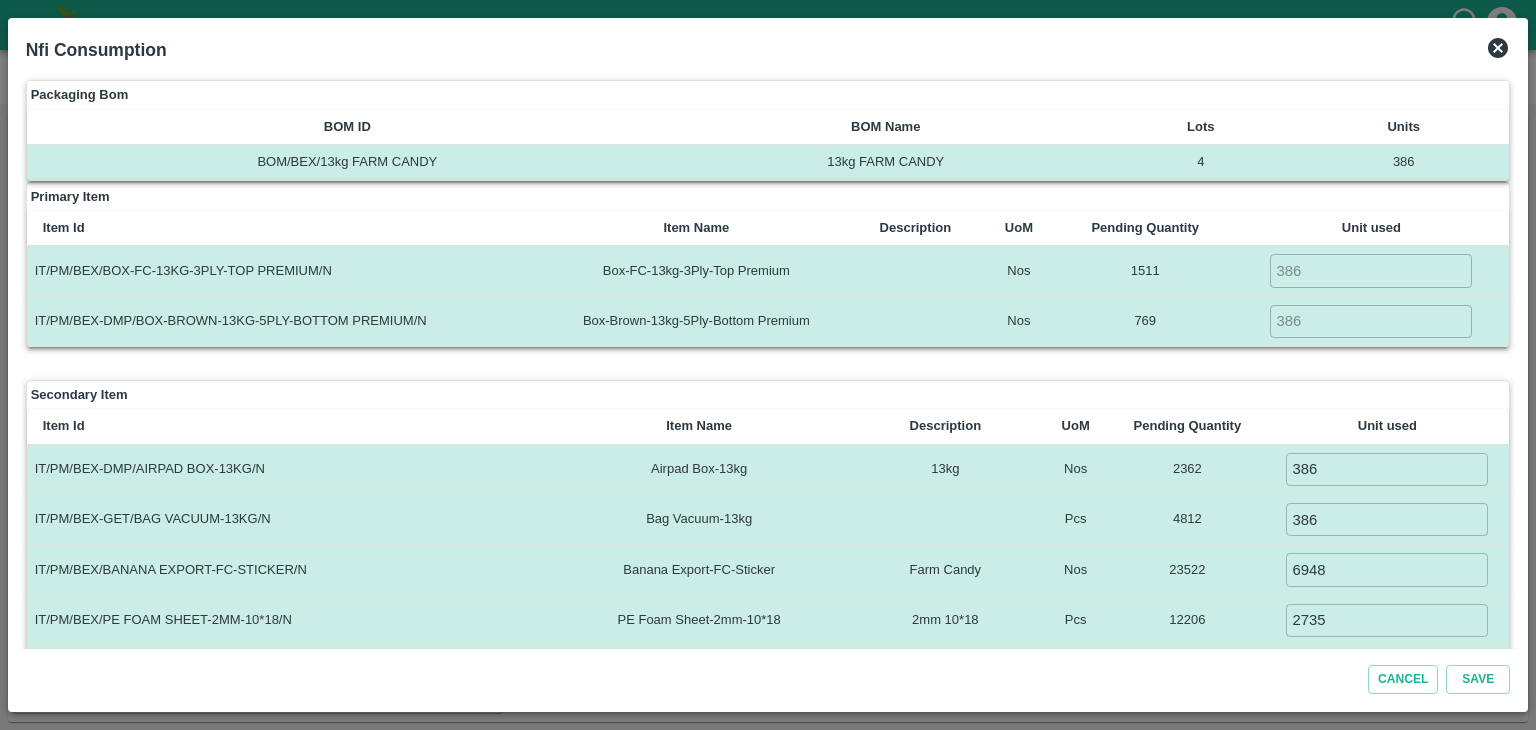 click 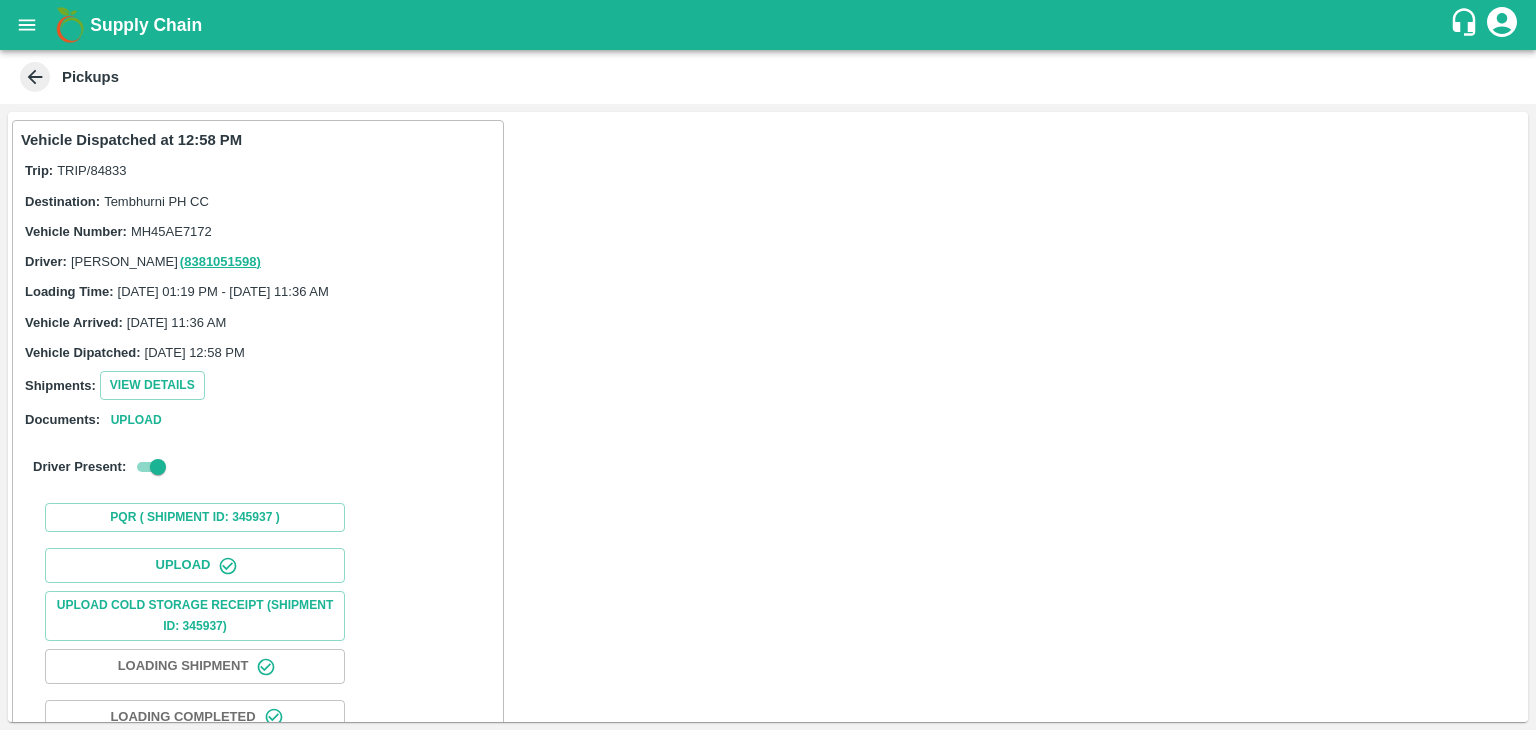scroll, scrollTop: 209, scrollLeft: 0, axis: vertical 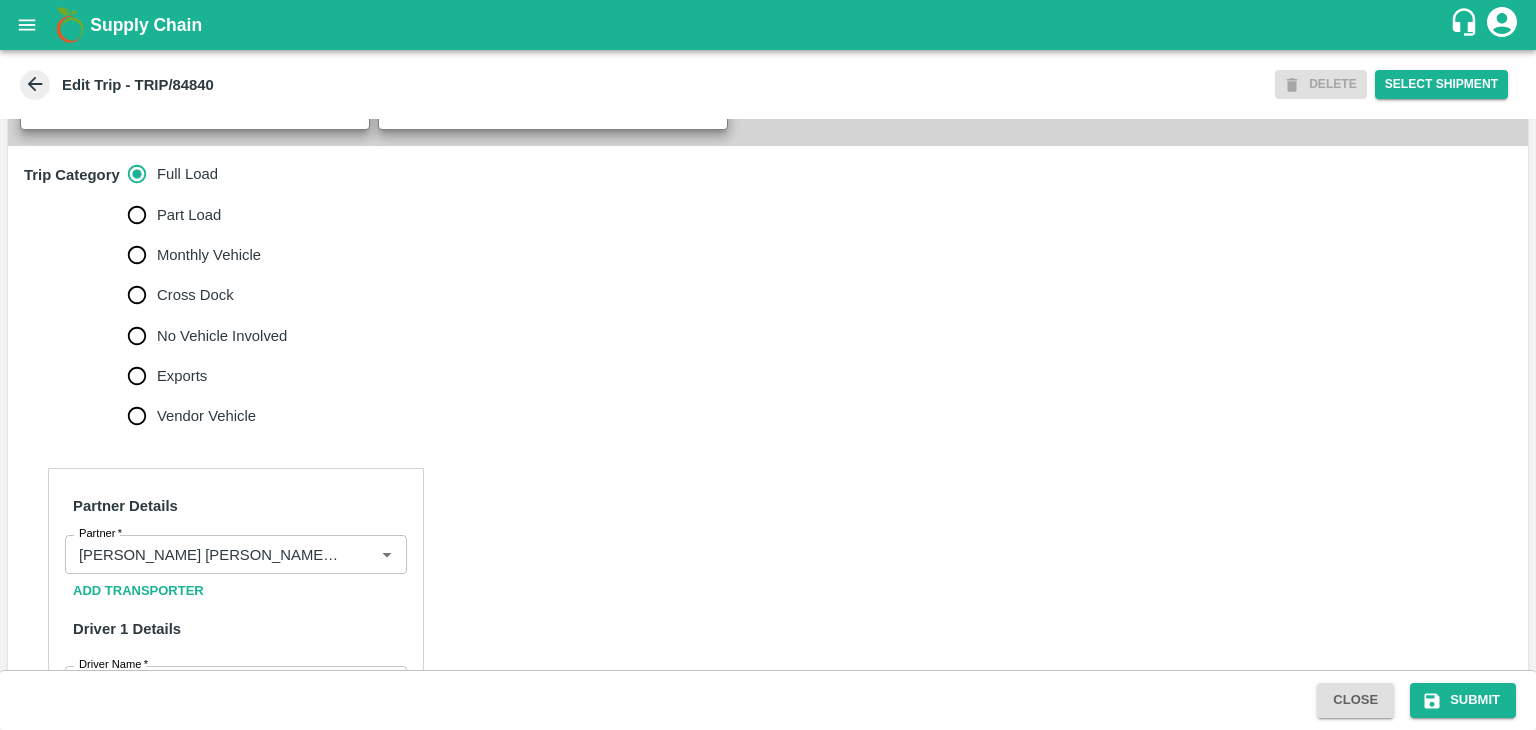 click on "No Vehicle Involved" at bounding box center [222, 336] 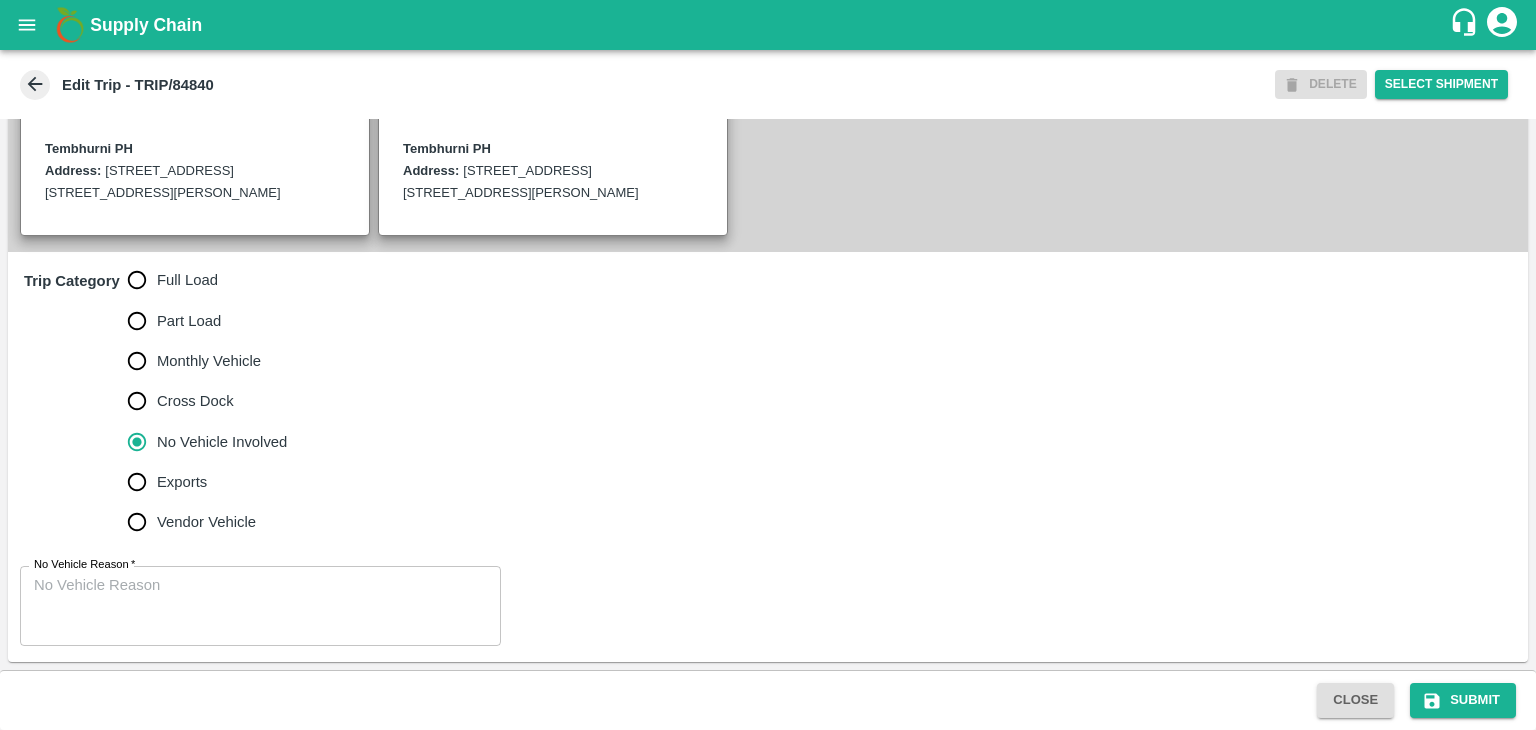 scroll, scrollTop: 513, scrollLeft: 0, axis: vertical 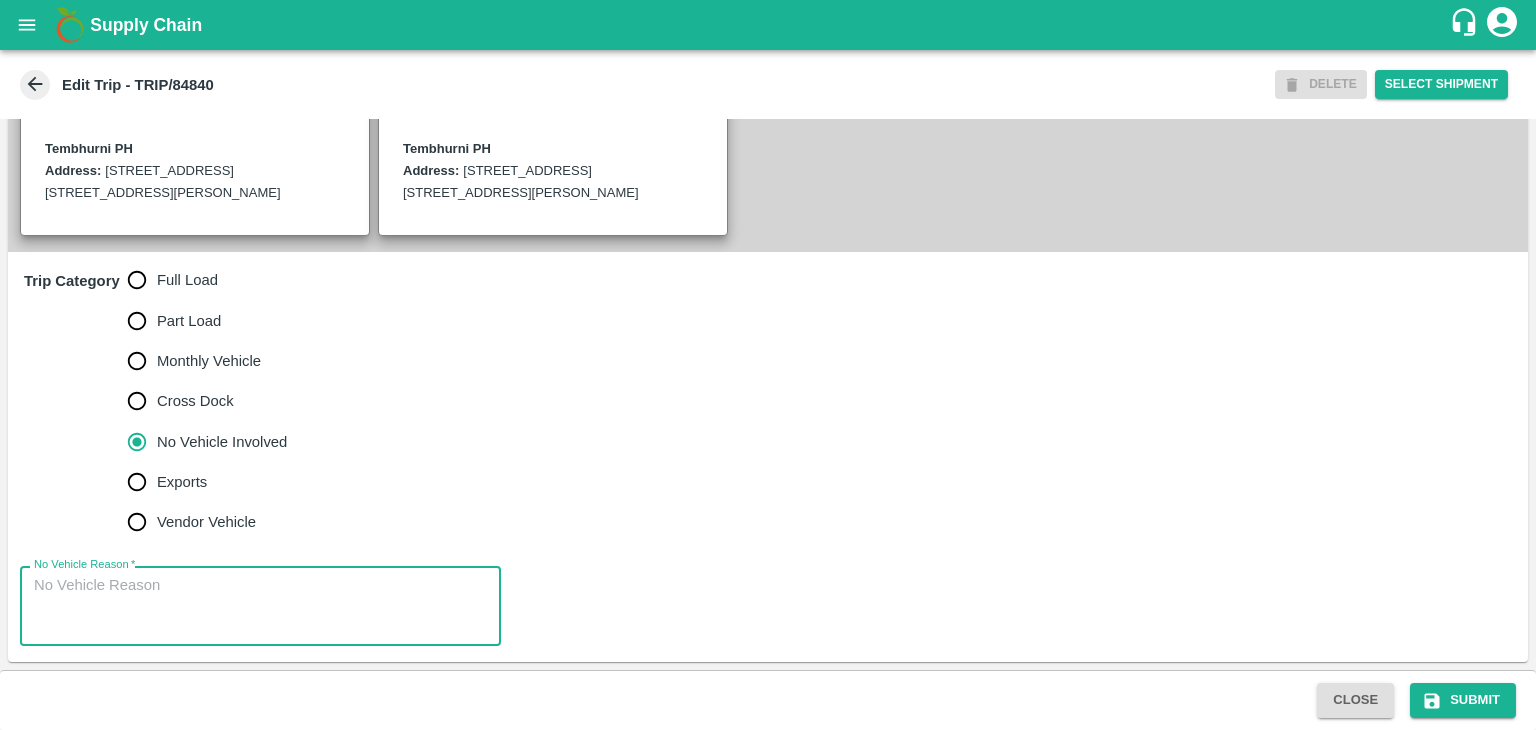 click on "No Vehicle Reason   *" at bounding box center [260, 606] 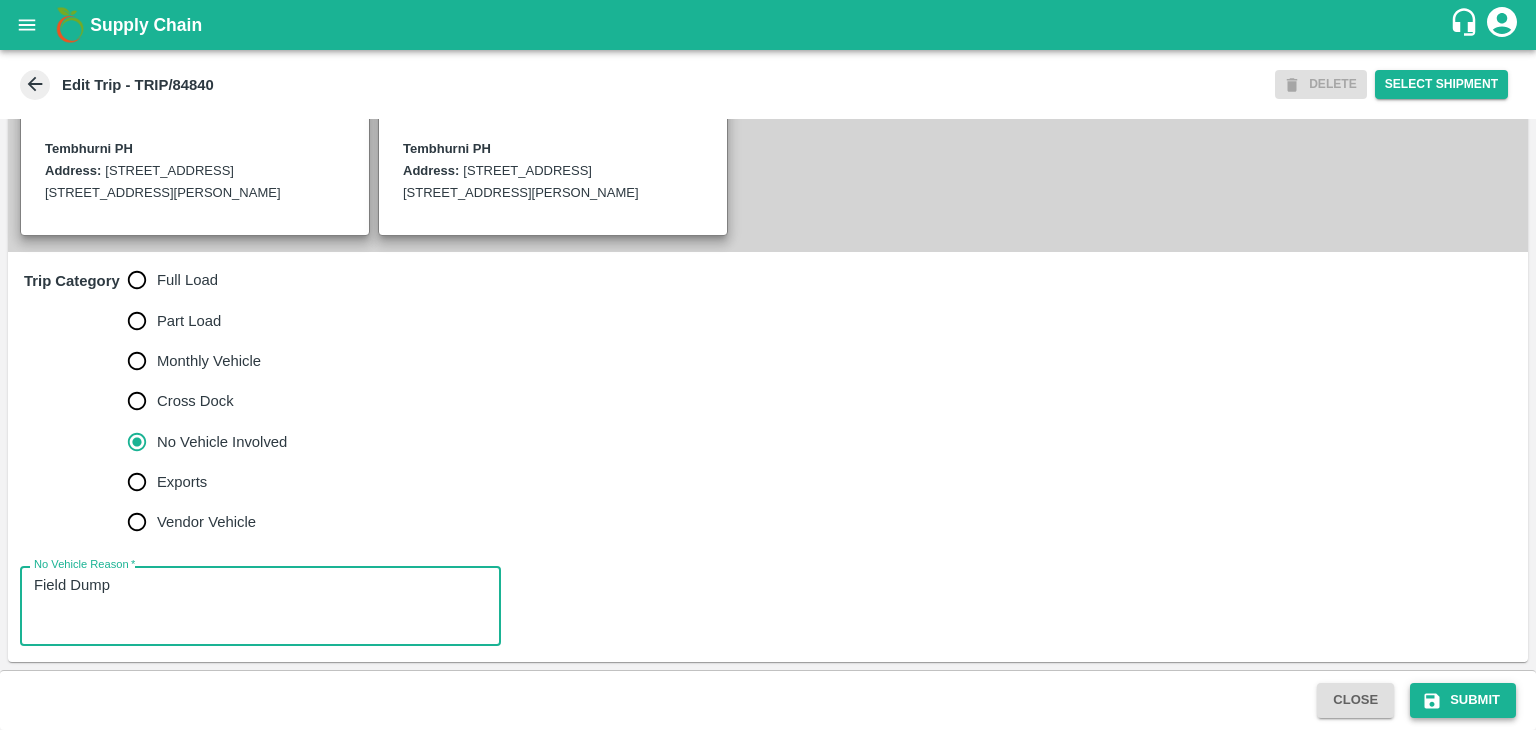 type on "Field Dump" 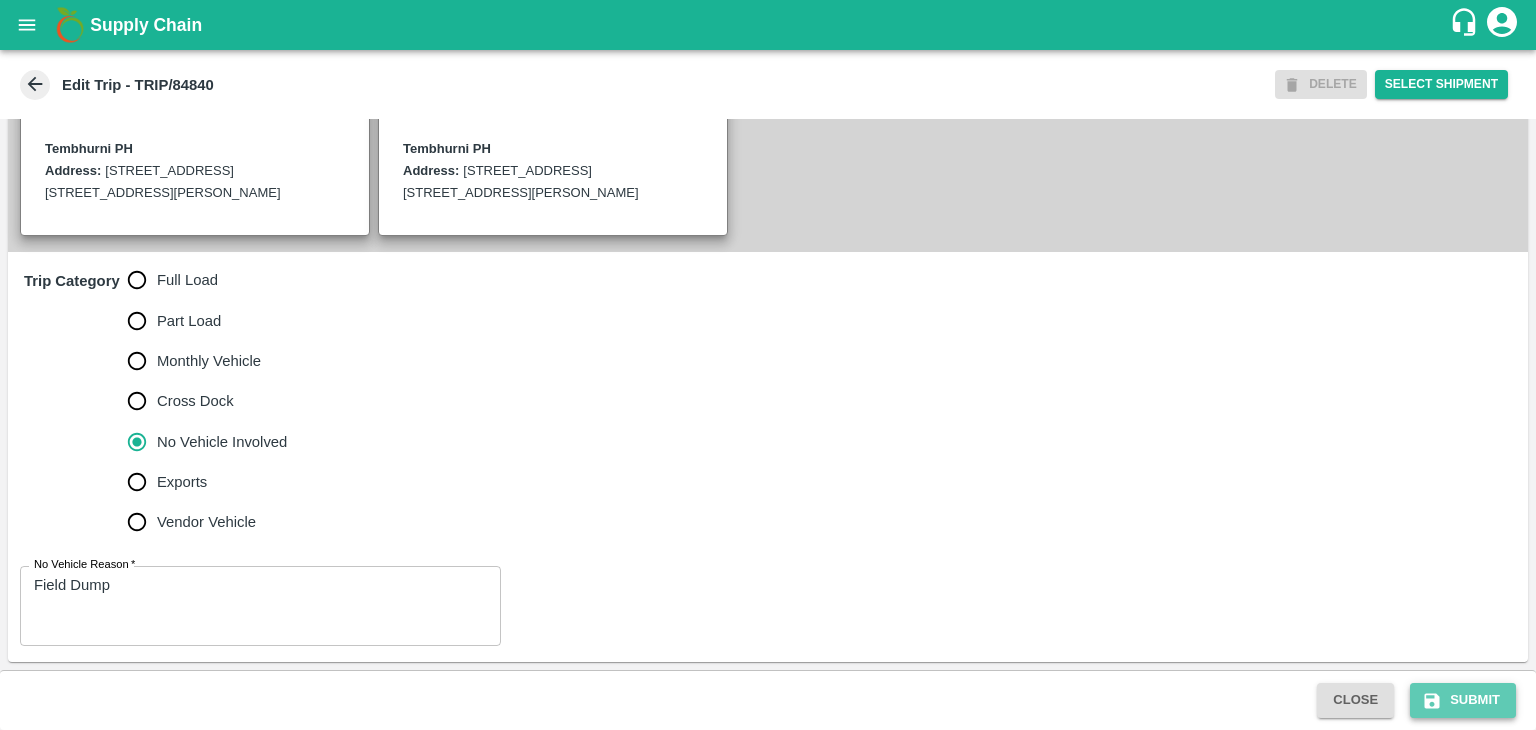 click on "Submit" at bounding box center (1463, 700) 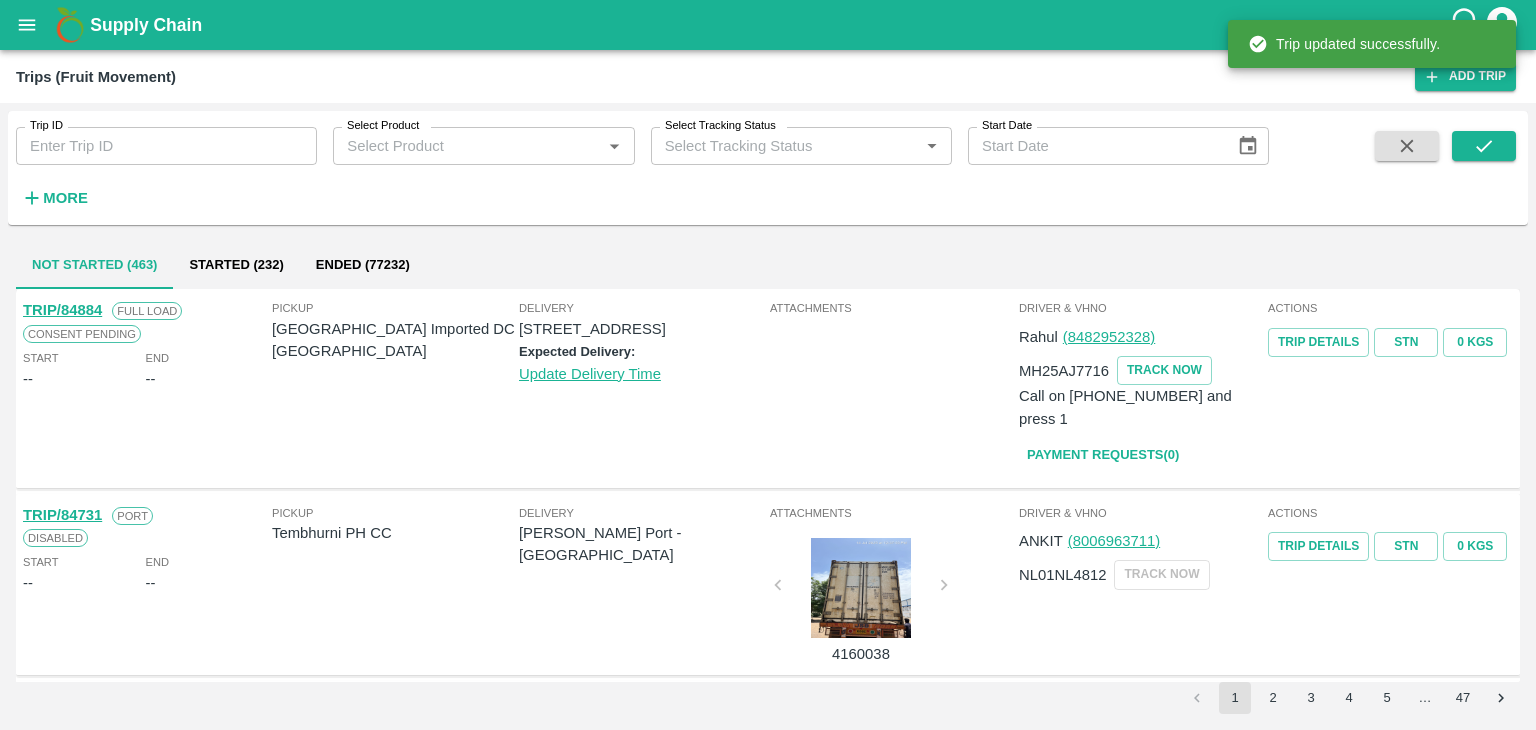 click on "Trip ID" at bounding box center [166, 146] 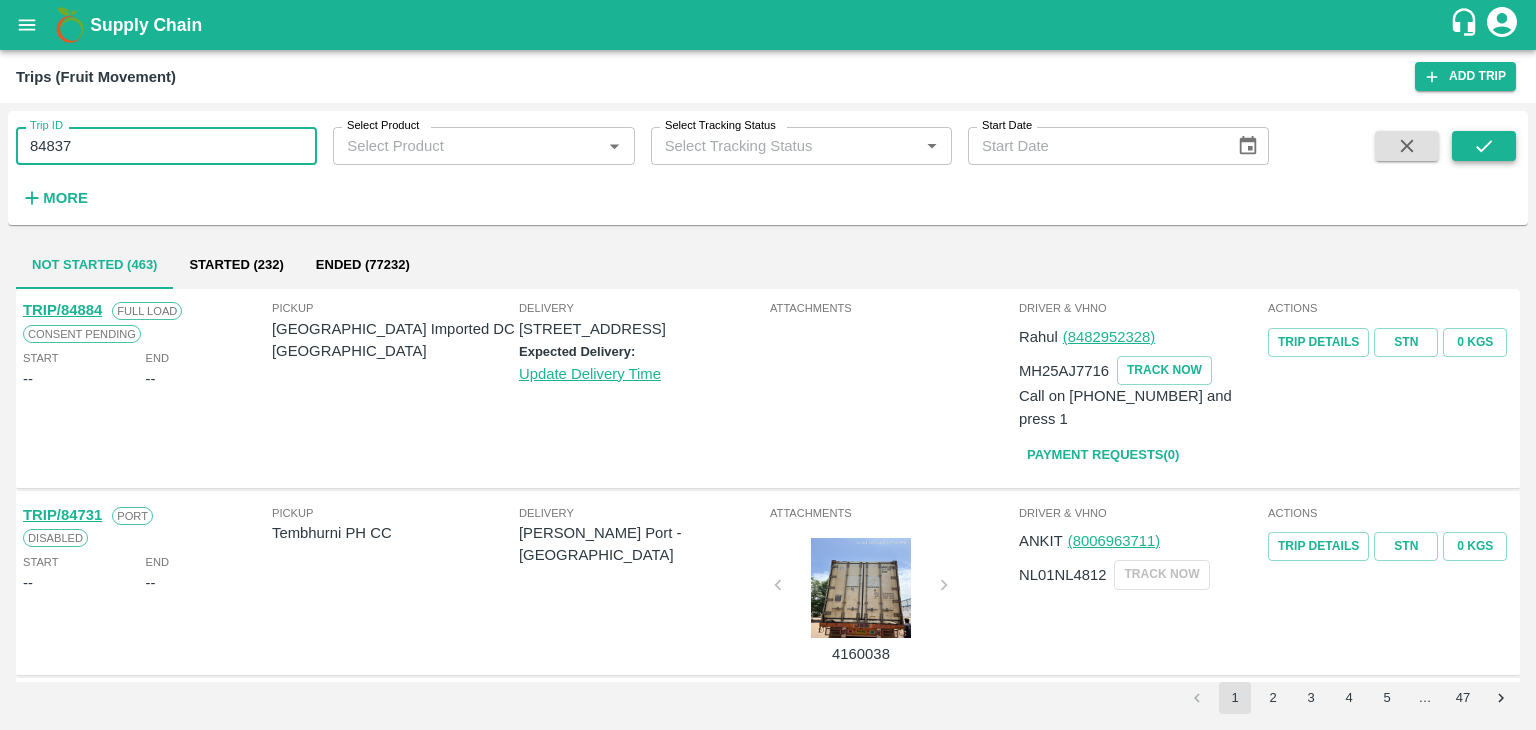 type on "84837" 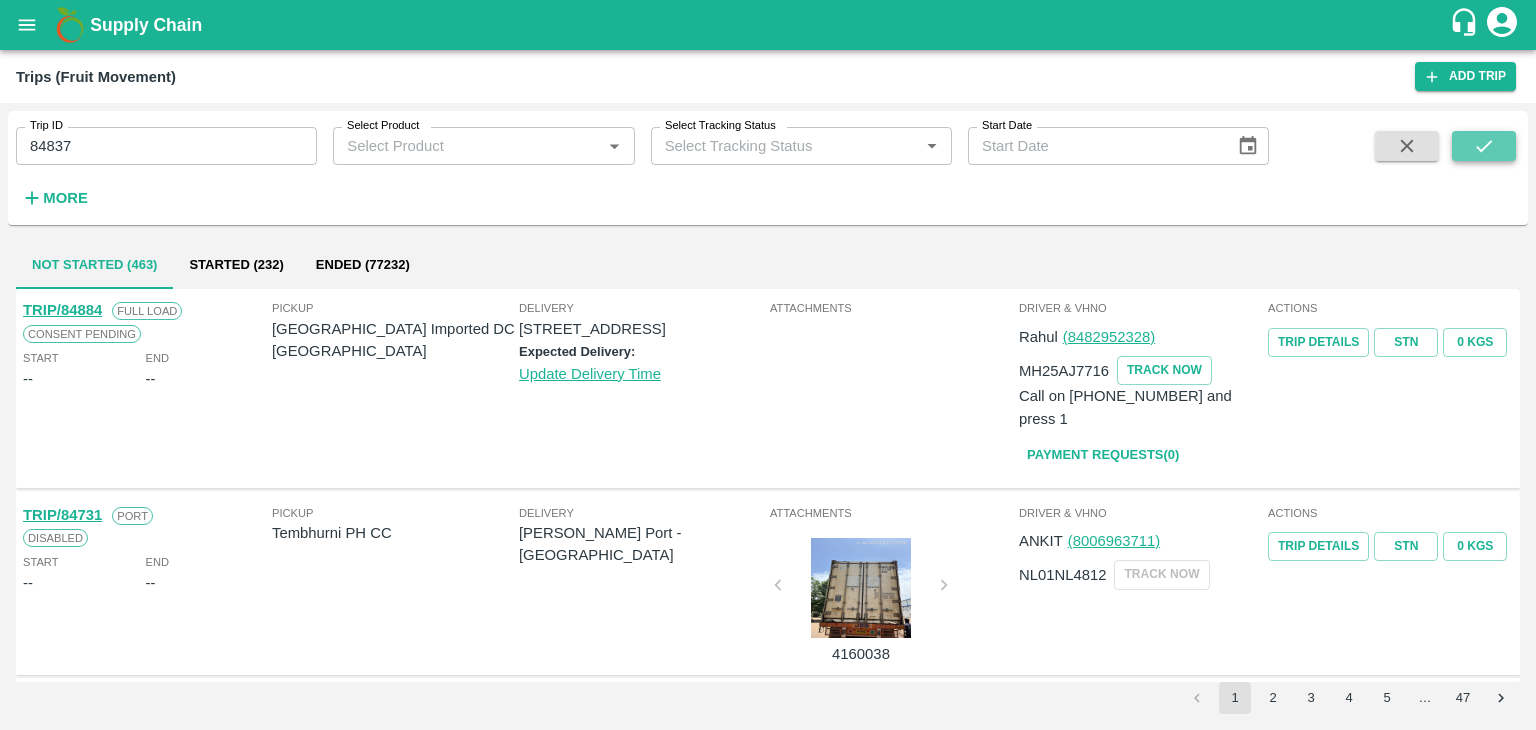 click 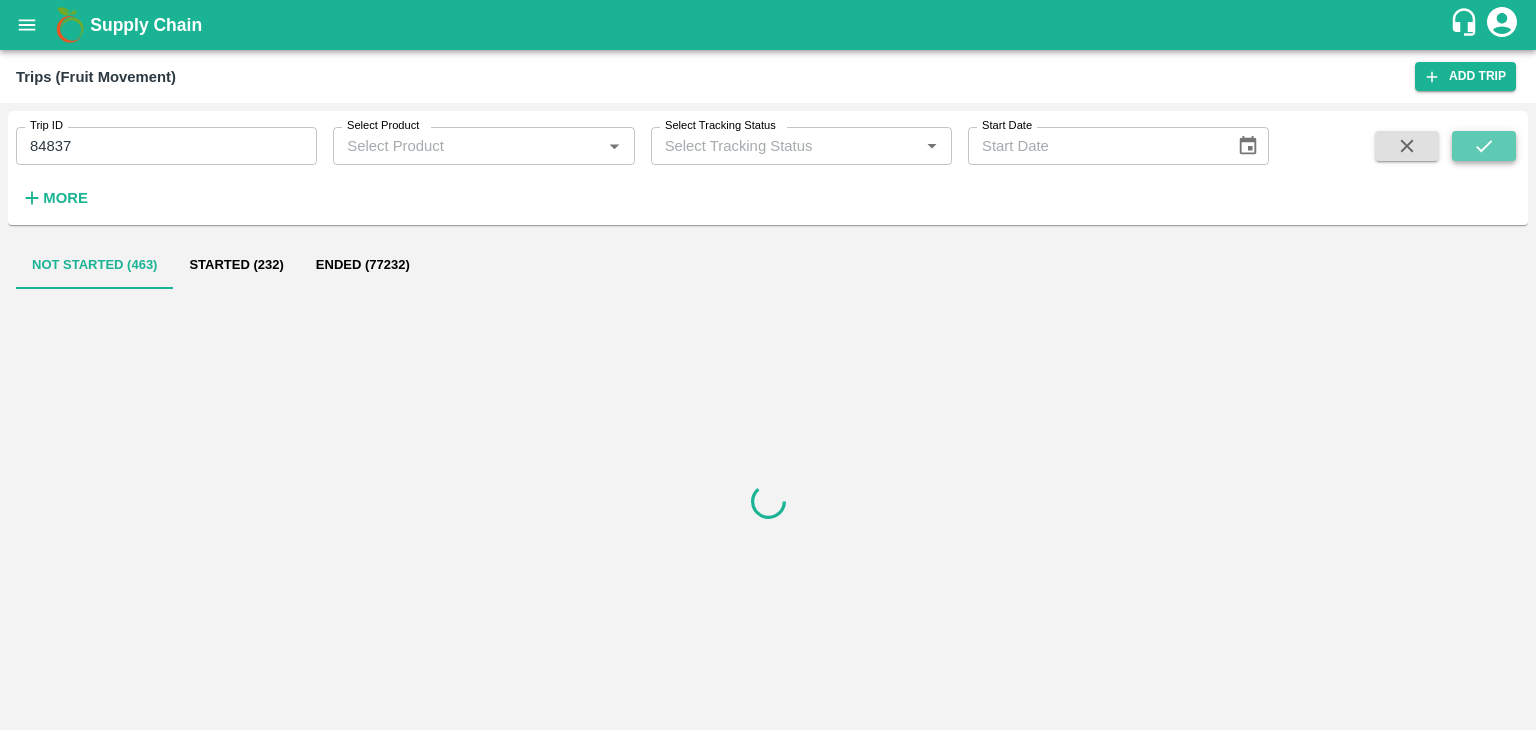 click 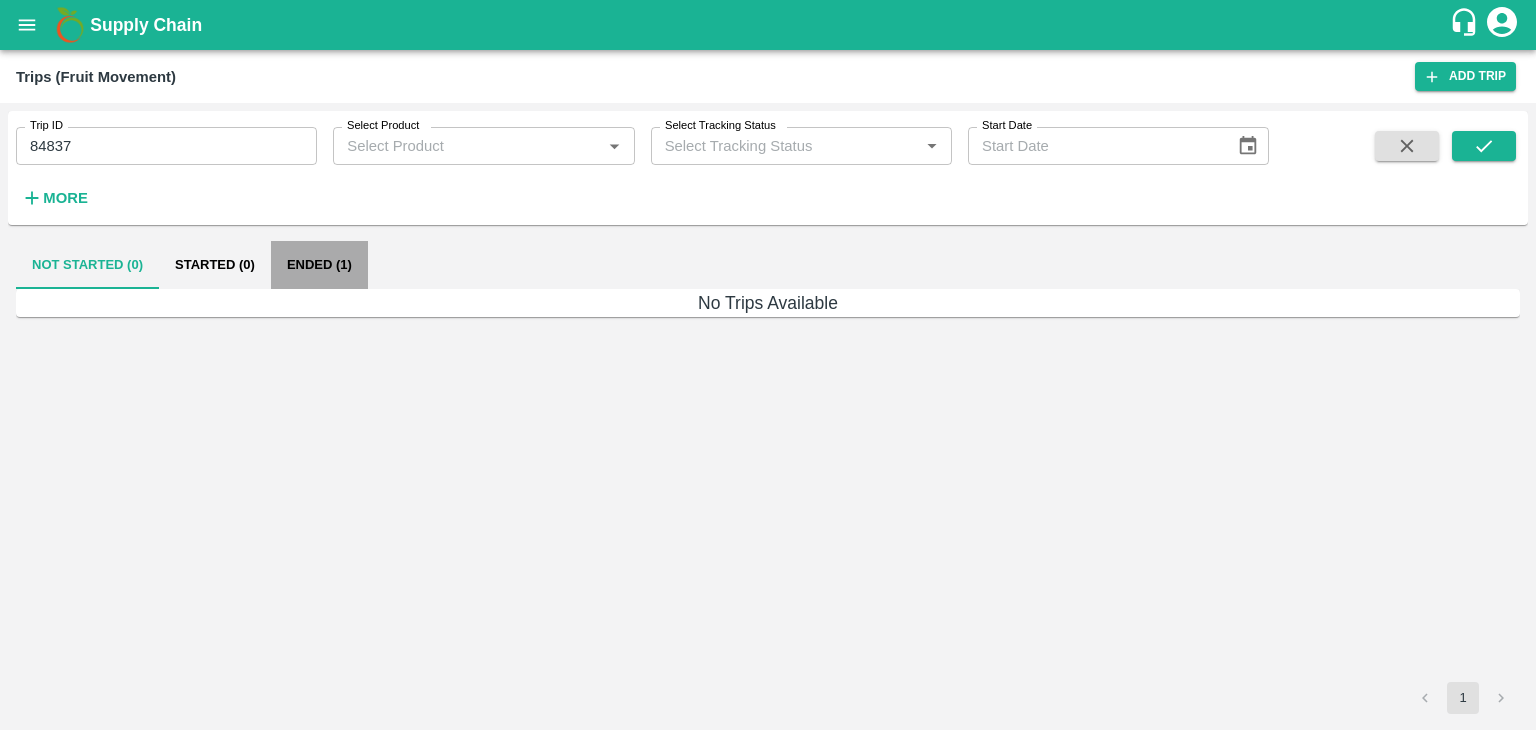 click on "Ended (1)" at bounding box center (319, 265) 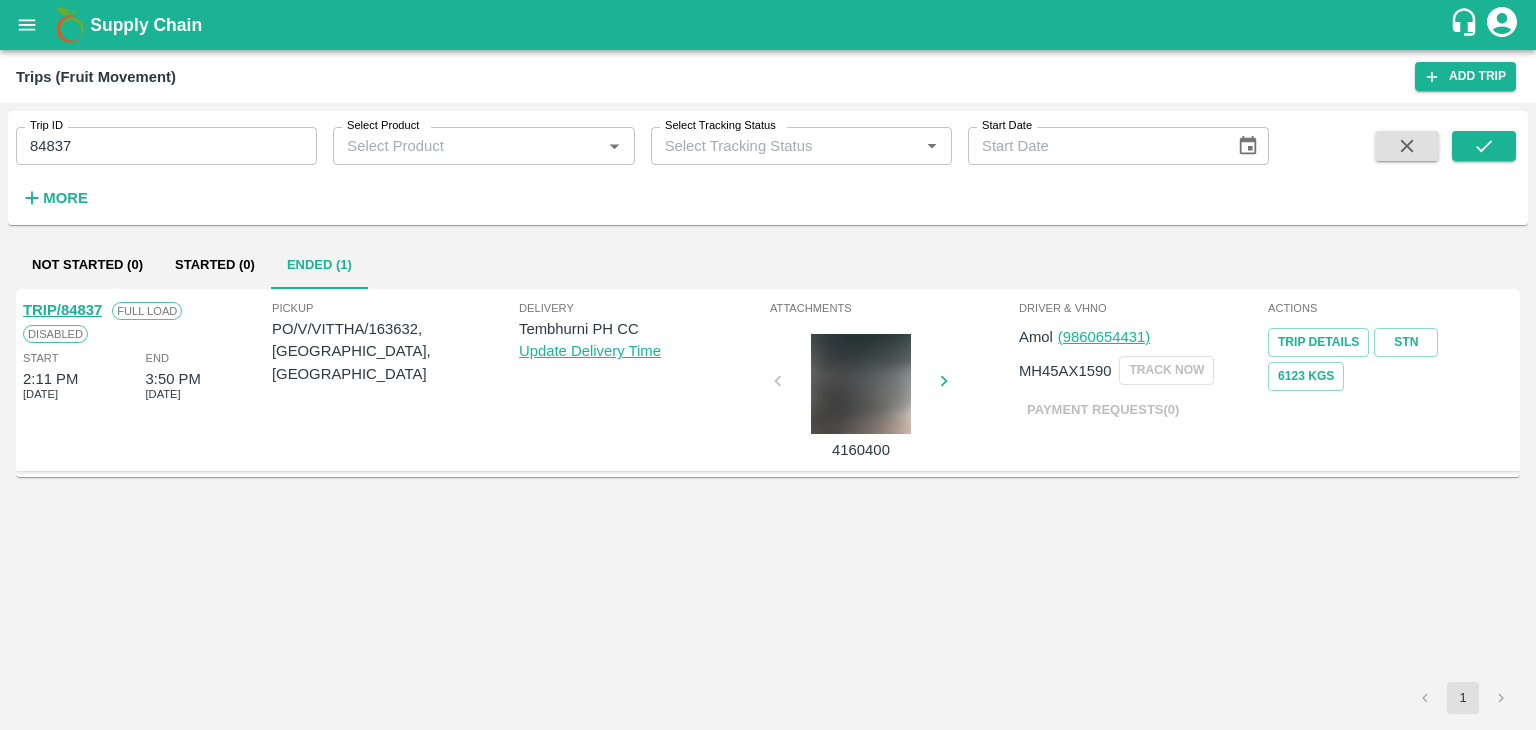 click on "TRIP/84837" at bounding box center [62, 310] 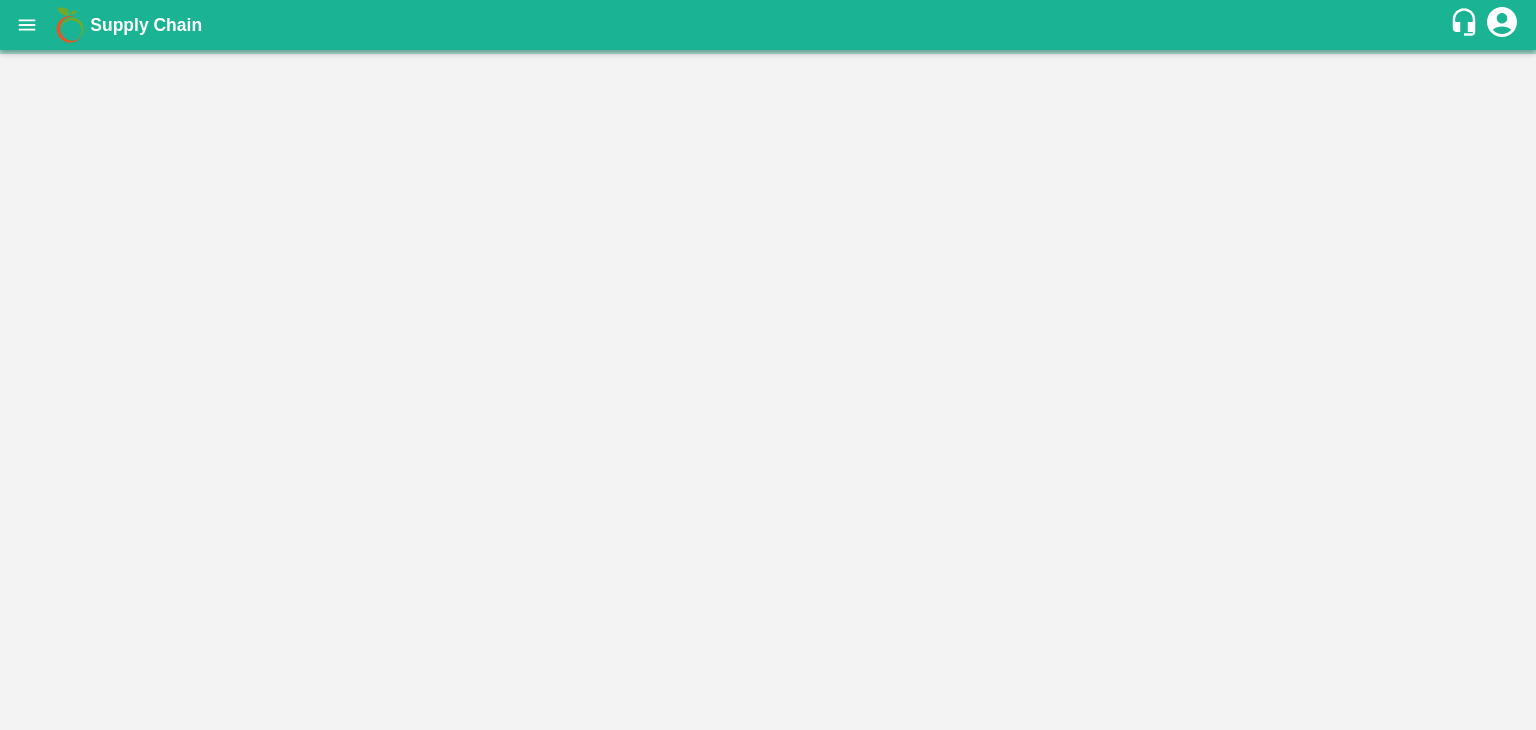 scroll, scrollTop: 0, scrollLeft: 0, axis: both 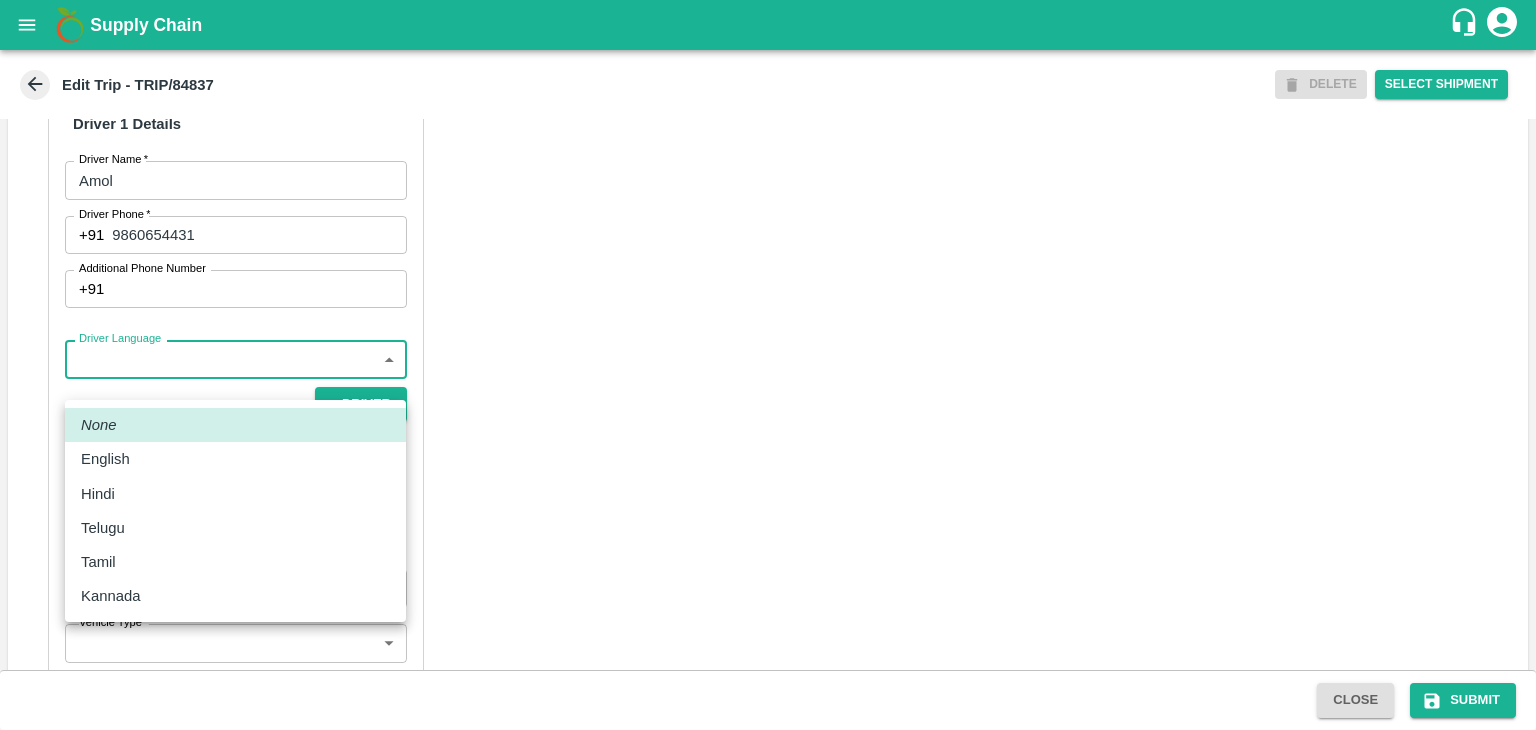 drag, startPoint x: 157, startPoint y: 388, endPoint x: 166, endPoint y: 501, distance: 113.35784 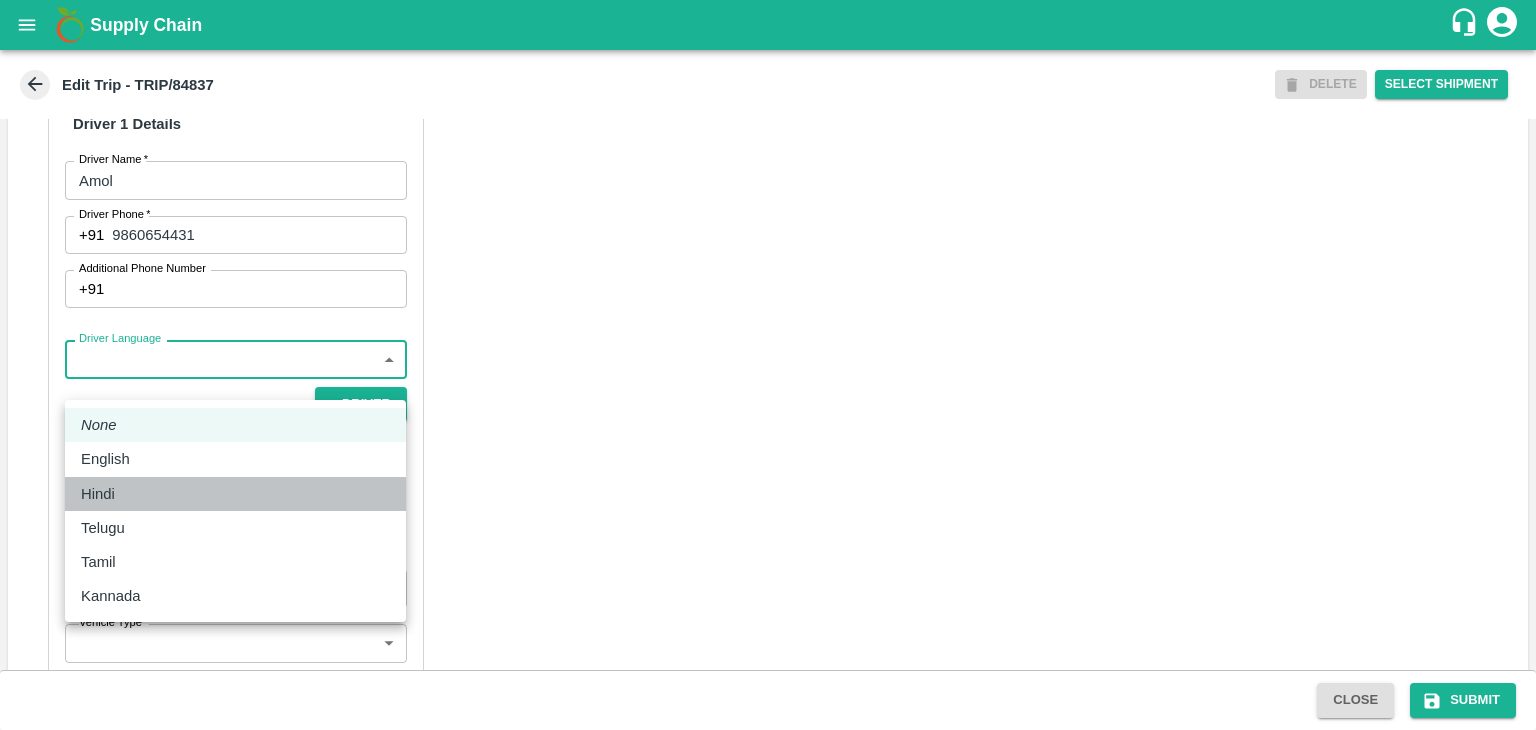 click on "Hindi" at bounding box center (235, 494) 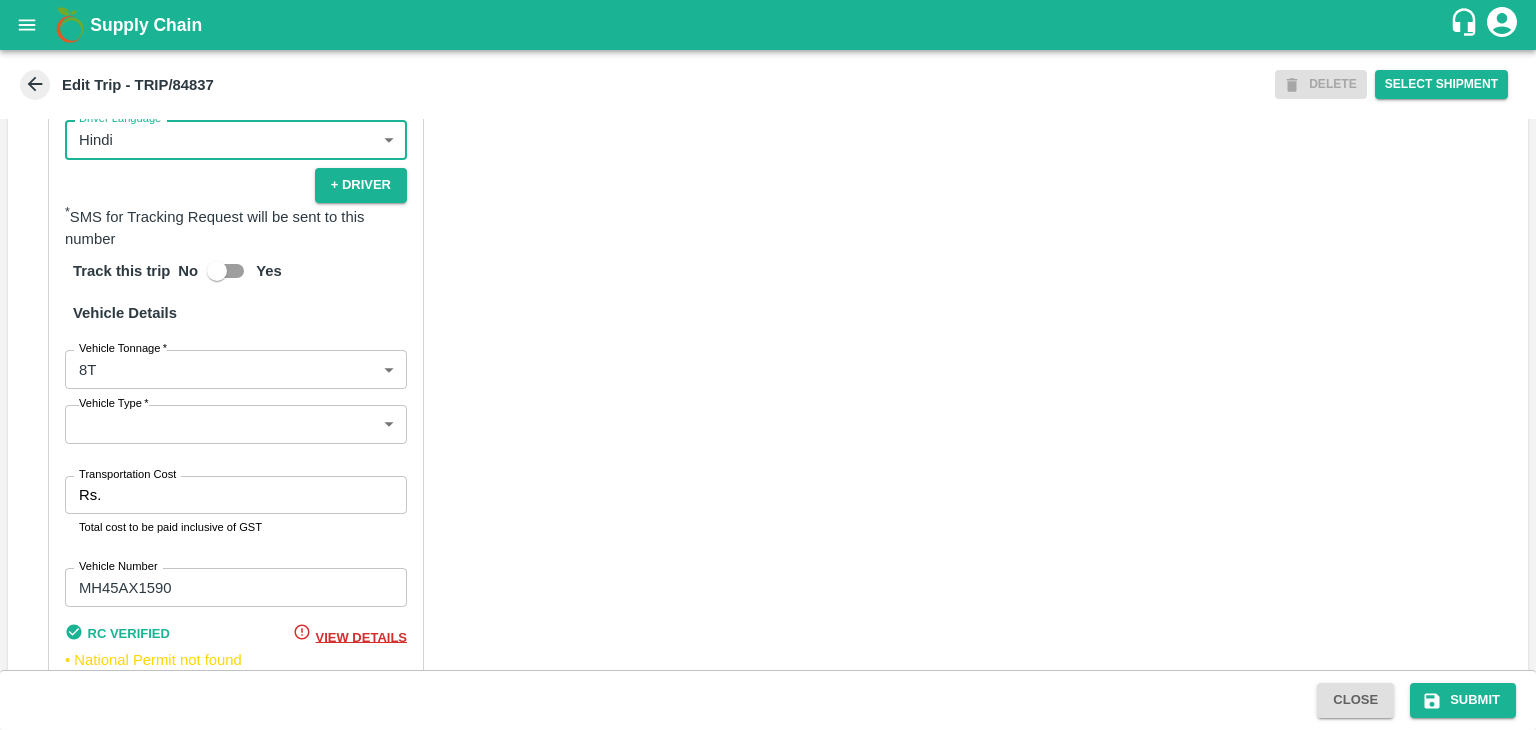 scroll, scrollTop: 1332, scrollLeft: 0, axis: vertical 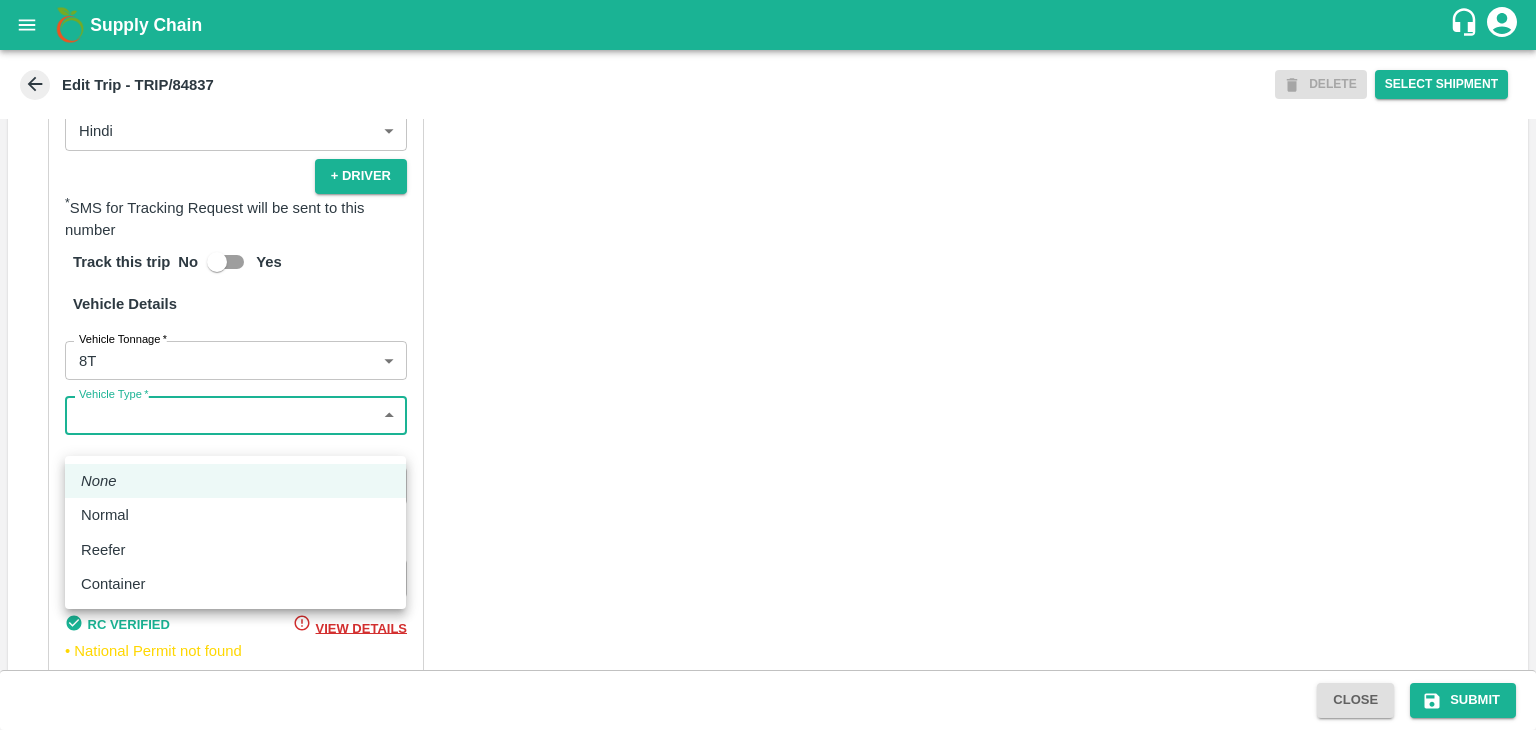 click on "Supply Chain Edit Trip - TRIP/84837 DELETE Select Shipment Trip Details Trip Type Fruit Movement 1 Trip Type Trip Pickup Order SHIP/TEMB/345973 PO/V/VITTHA/163632 Address: [GEOGRAPHIC_DATA], [GEOGRAPHIC_DATA] Trip Delivery Order SHIP/TEMB/345973 Tembhurni PH Address: [GEOGRAPHIC_DATA], PLOT NO. E-5, YASHSHREE INDUSTRIES, M.I.D.C., A/P TEMBHURANI [PERSON_NAME][GEOGRAPHIC_DATA], [GEOGRAPHIC_DATA] Trip Category  Full Load Part Load Monthly Vehicle Cross Dock No Vehicle Involved Exports Vendor Vehicle Partner Details Partner   * Partner Add   Transporter Driver 1 Details Driver Name   * [PERSON_NAME] Driver Name Driver Phone   * [PHONE_NUMBER] Driver Phone Additional Phone Number +91 Additional Phone Number Driver Language Hindi hi Driver Language + Driver * SMS for Tracking Request will be sent to this number Track this trip No Yes Vehicle Details Vehicle Tonnage   * 8T 8000 Vehicle Tonnage Vehicle Type   * ​ Vehicle Type Transportation Cost Rs. Transportation Cost Total cost to be paid inclusive of GST" at bounding box center (768, 365) 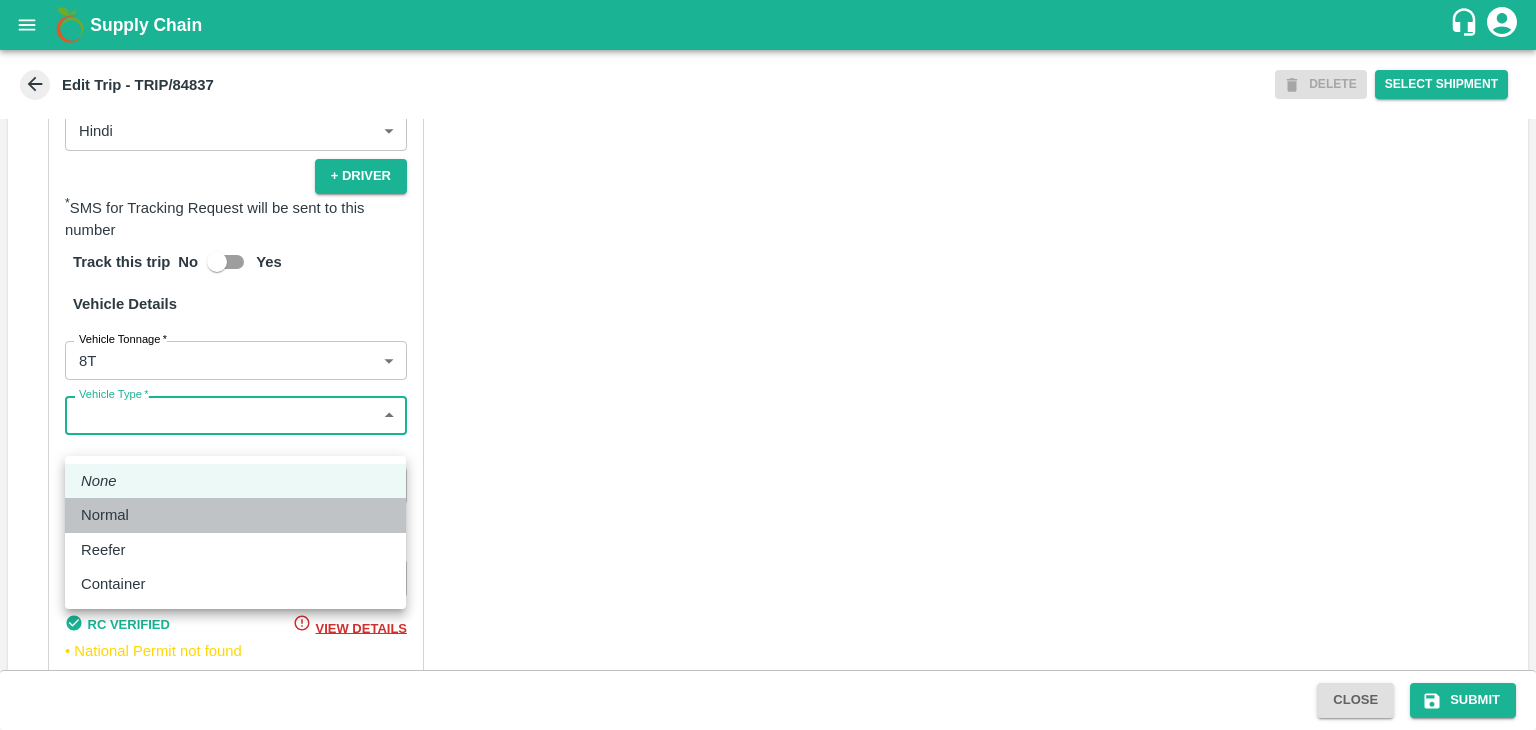 click on "Normal" at bounding box center (235, 515) 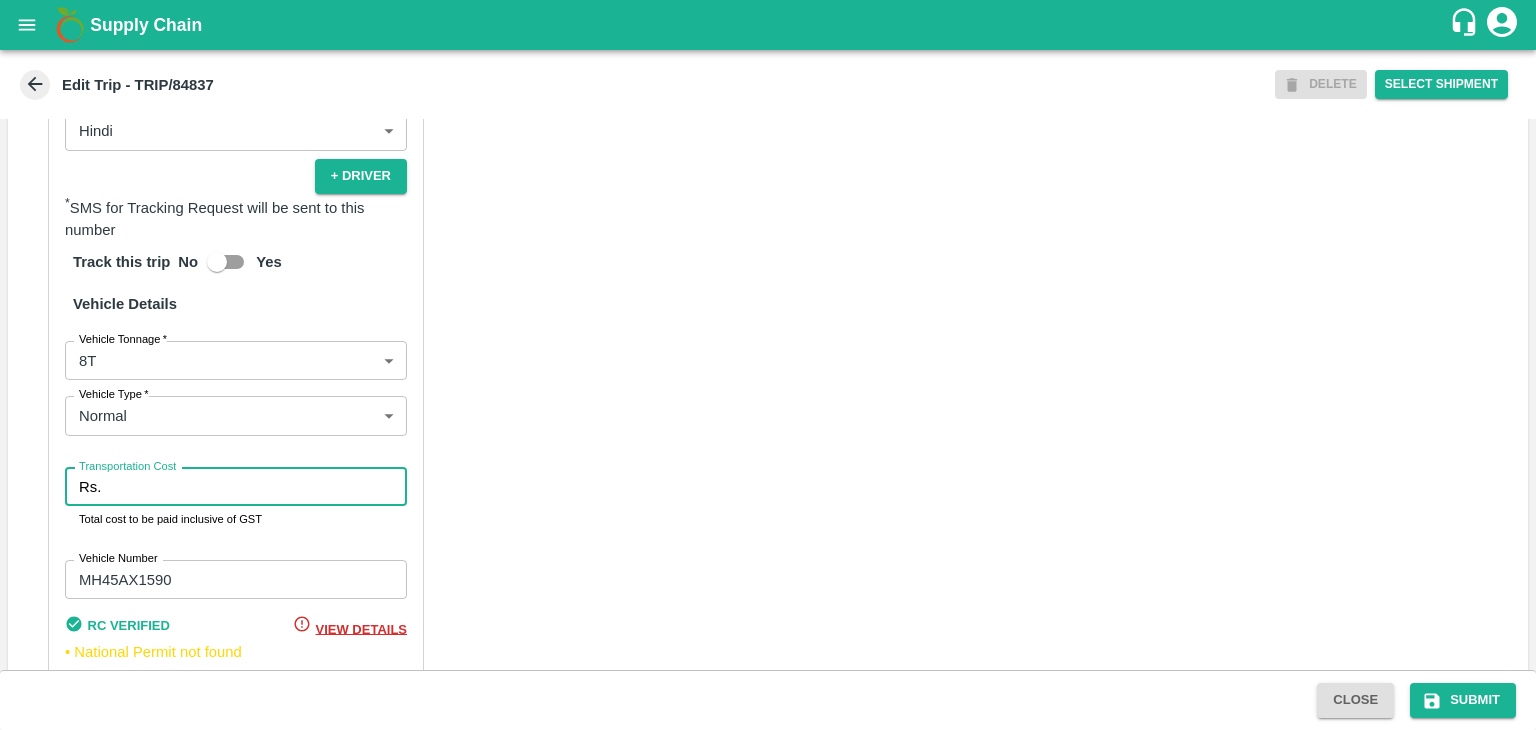 click on "Transportation Cost" at bounding box center [258, 487] 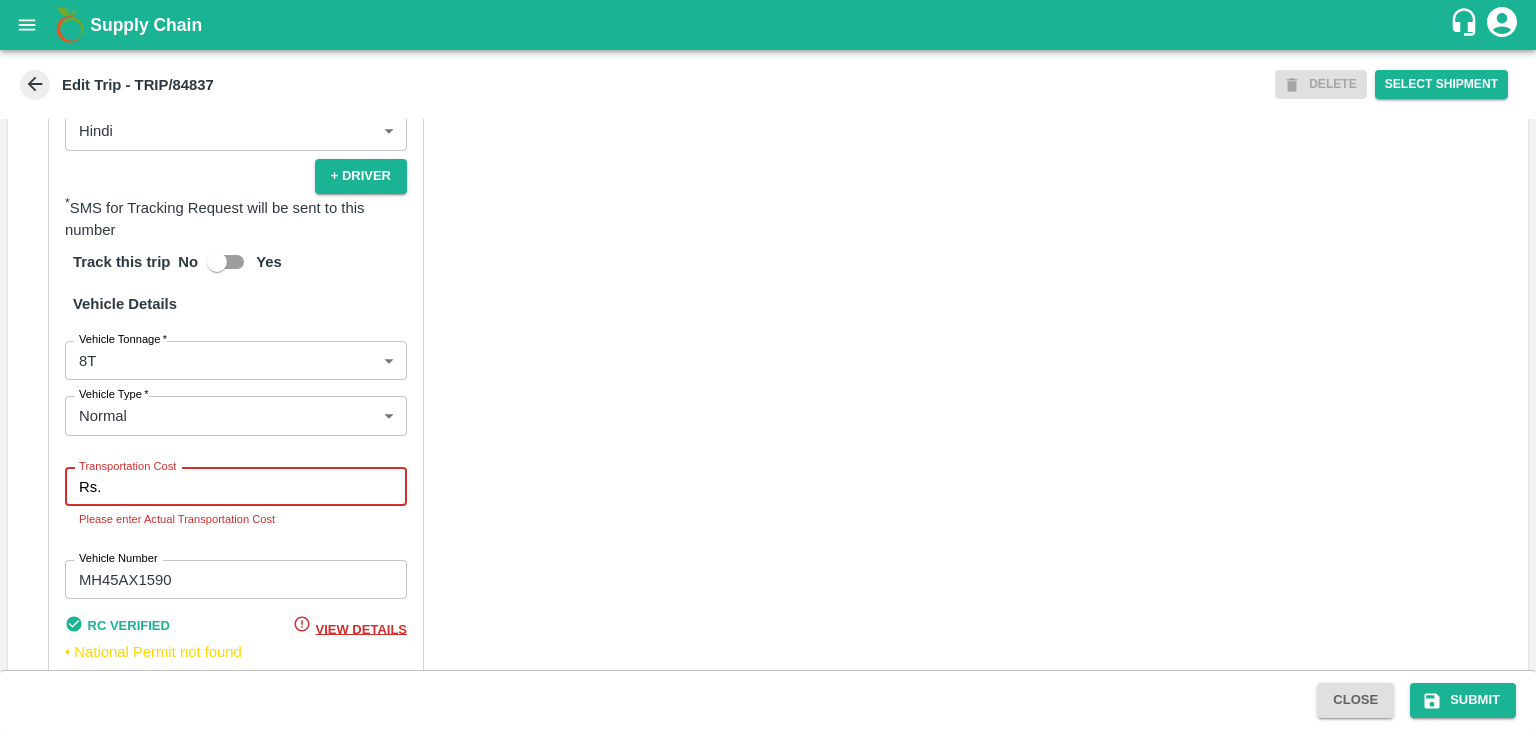 click on "Transportation Cost" at bounding box center [258, 487] 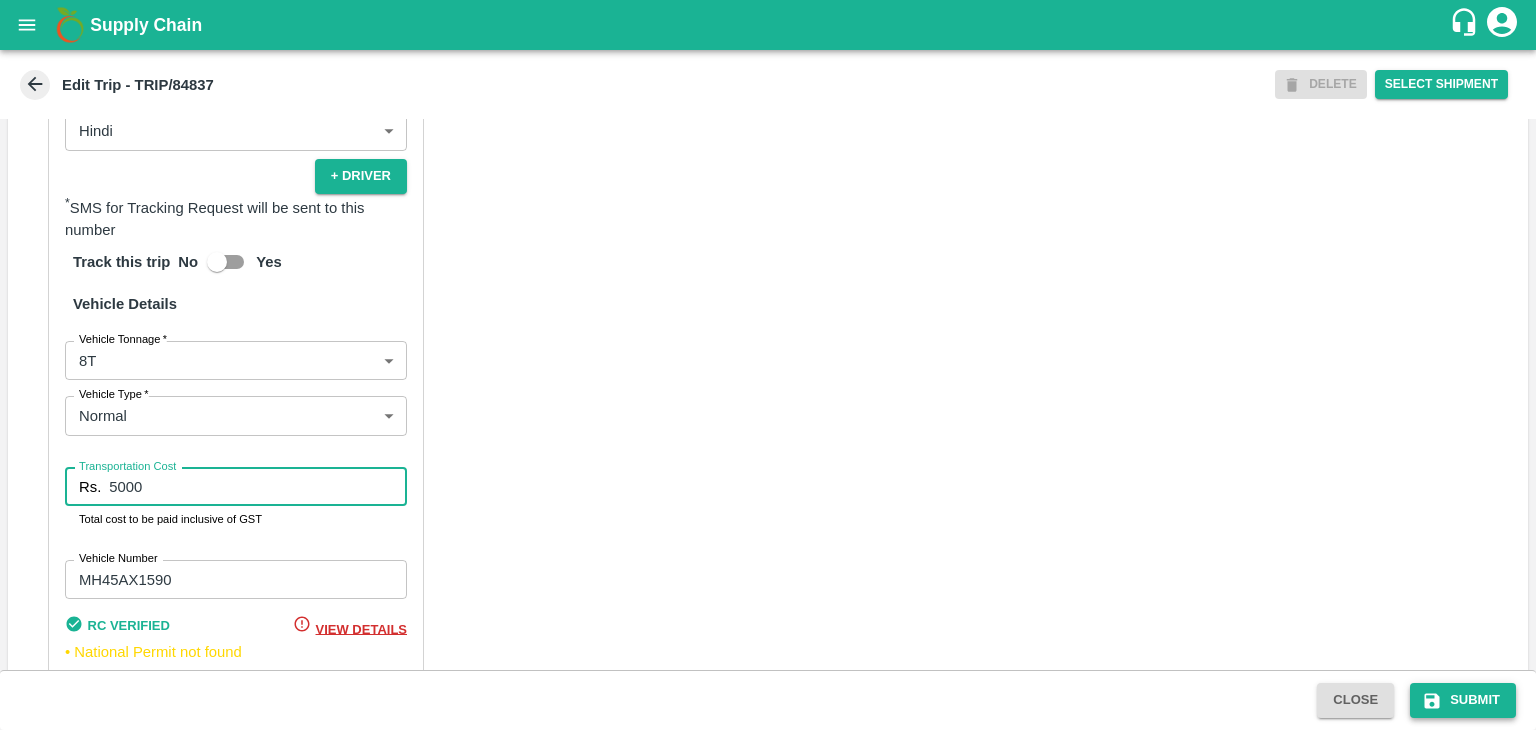type on "5000" 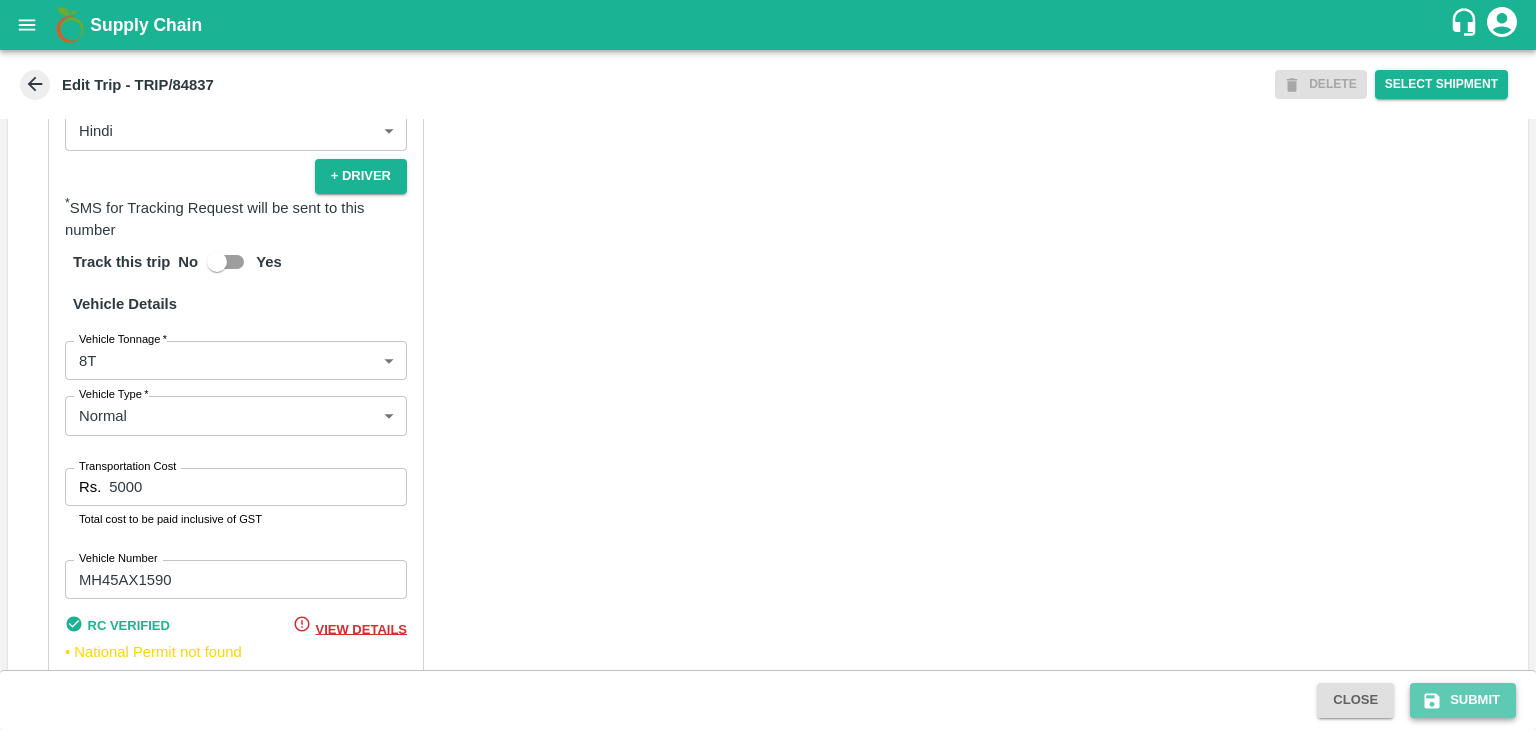 click on "Submit" at bounding box center [1463, 700] 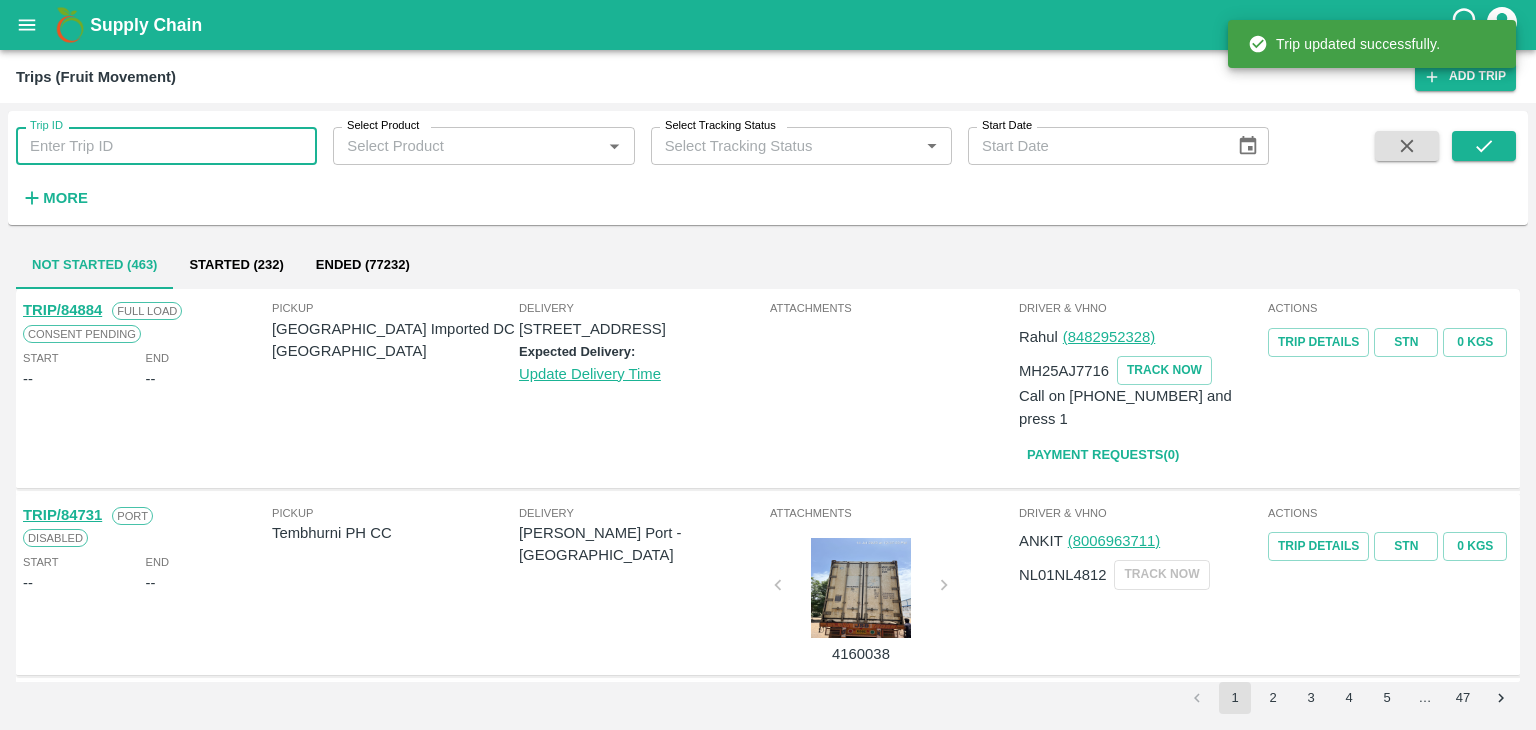click on "Trip ID" at bounding box center [166, 146] 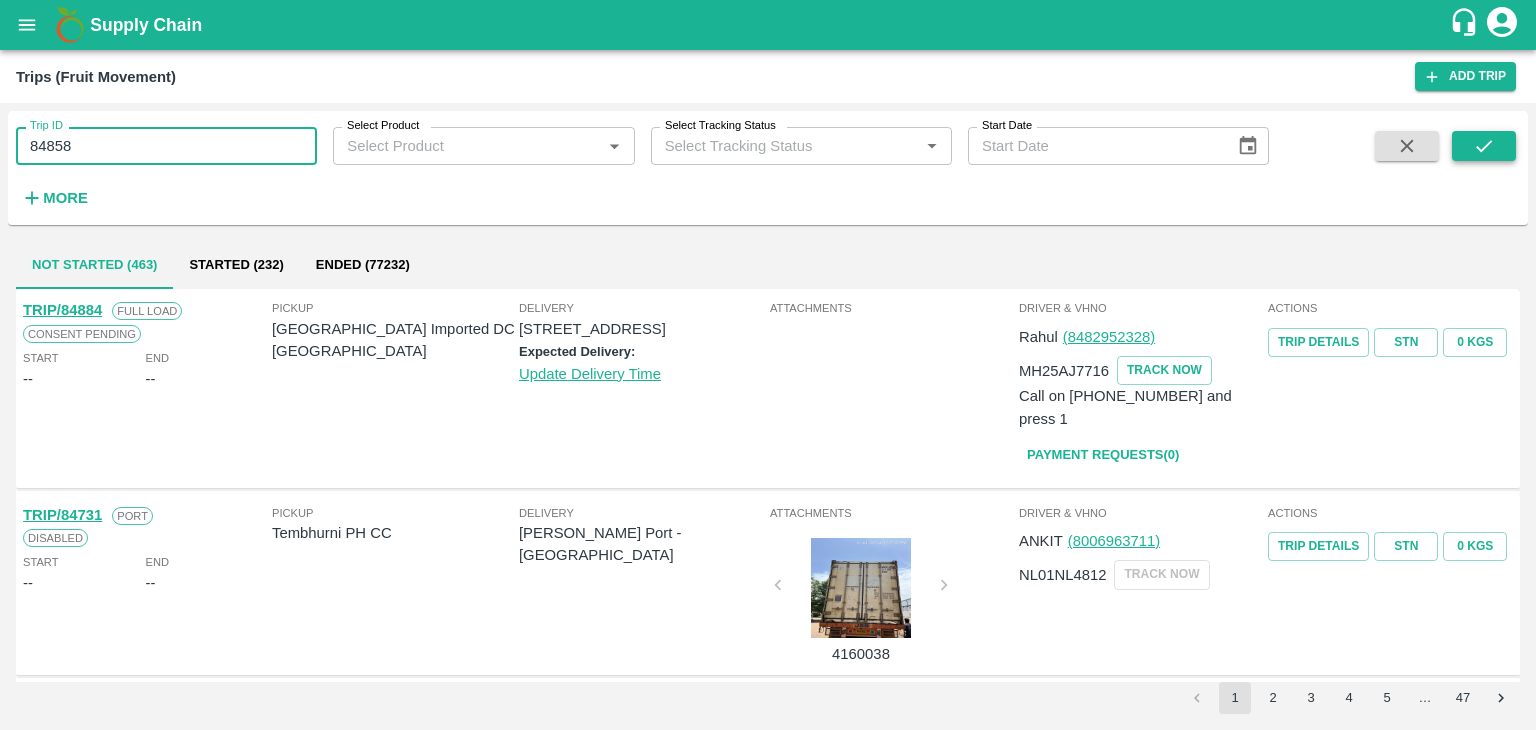 type on "84858" 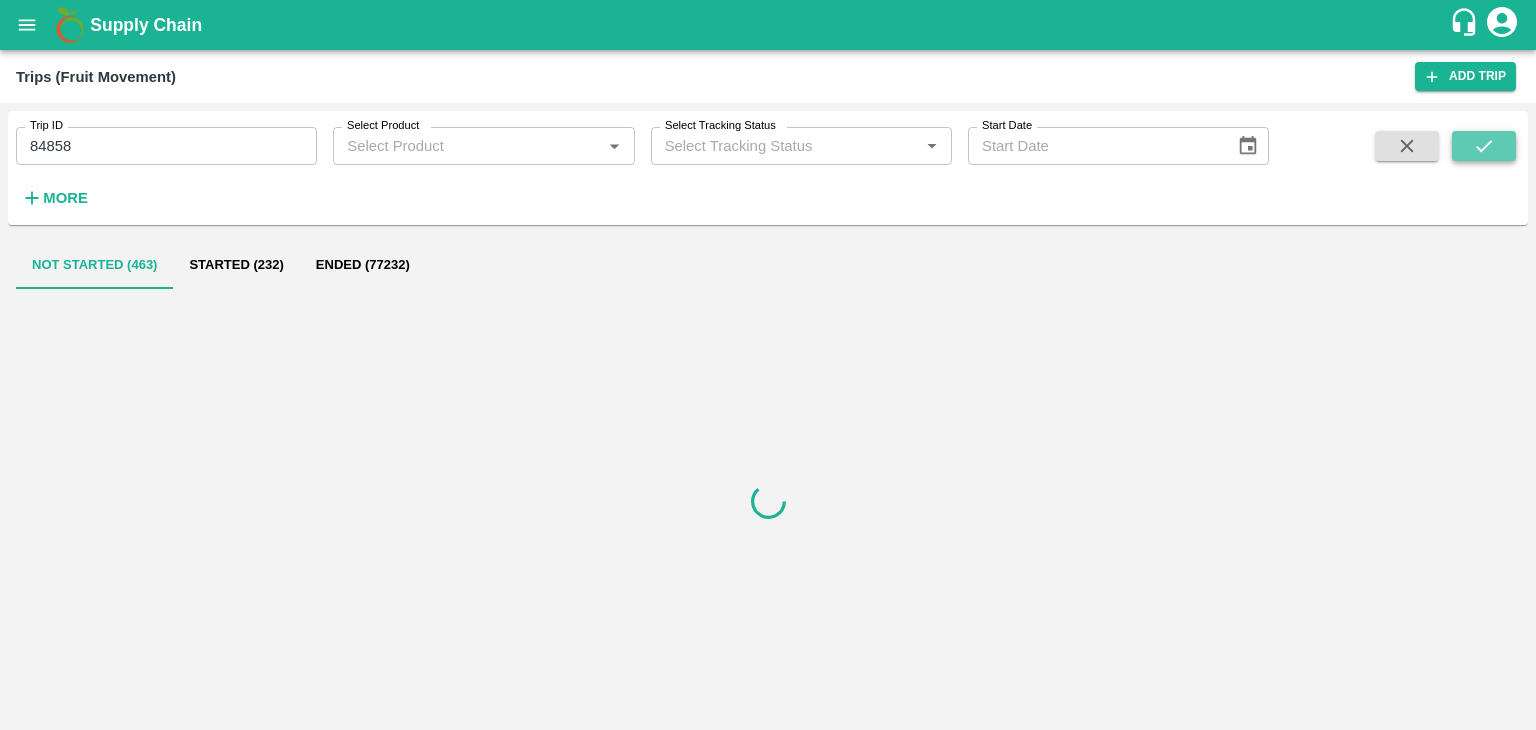 click 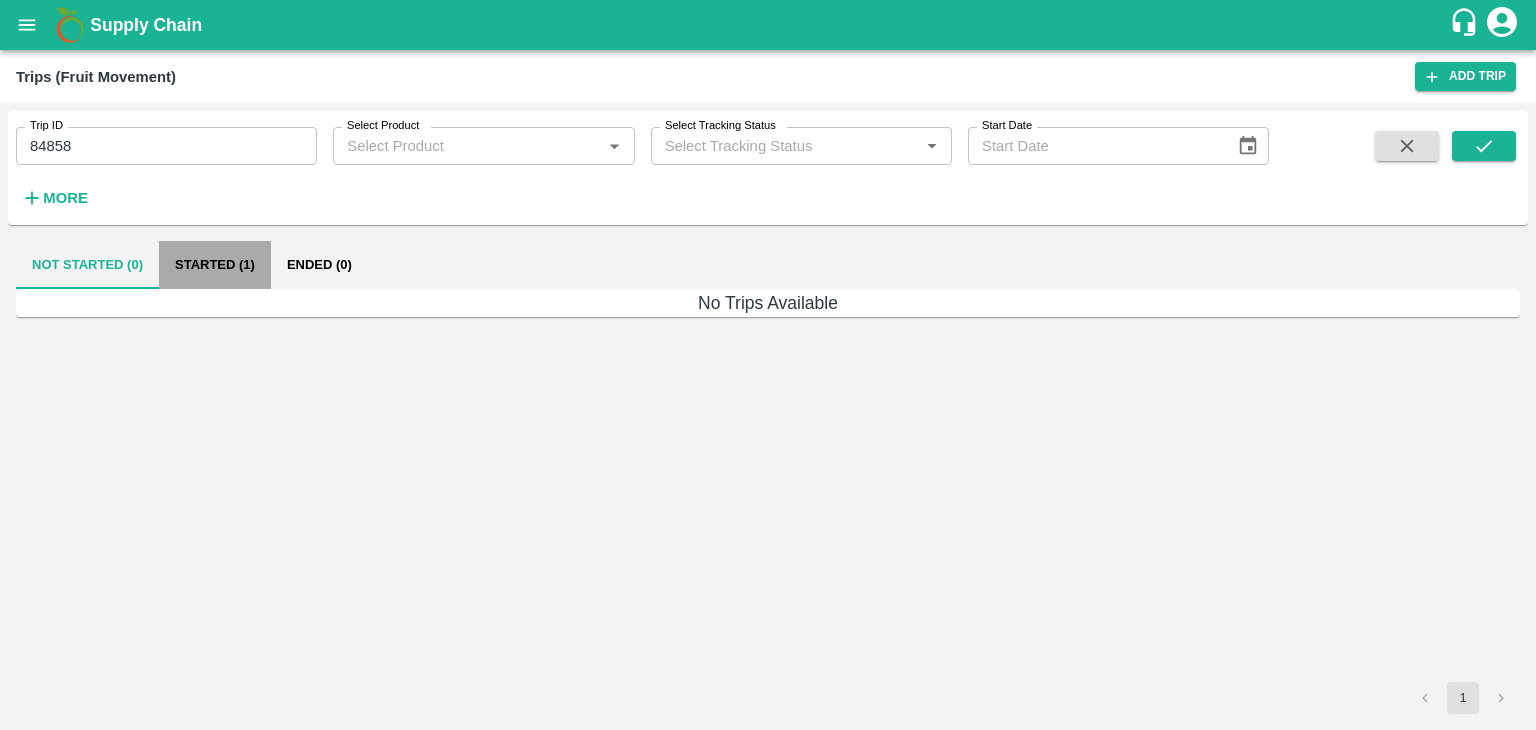 click on "Started (1)" at bounding box center (215, 265) 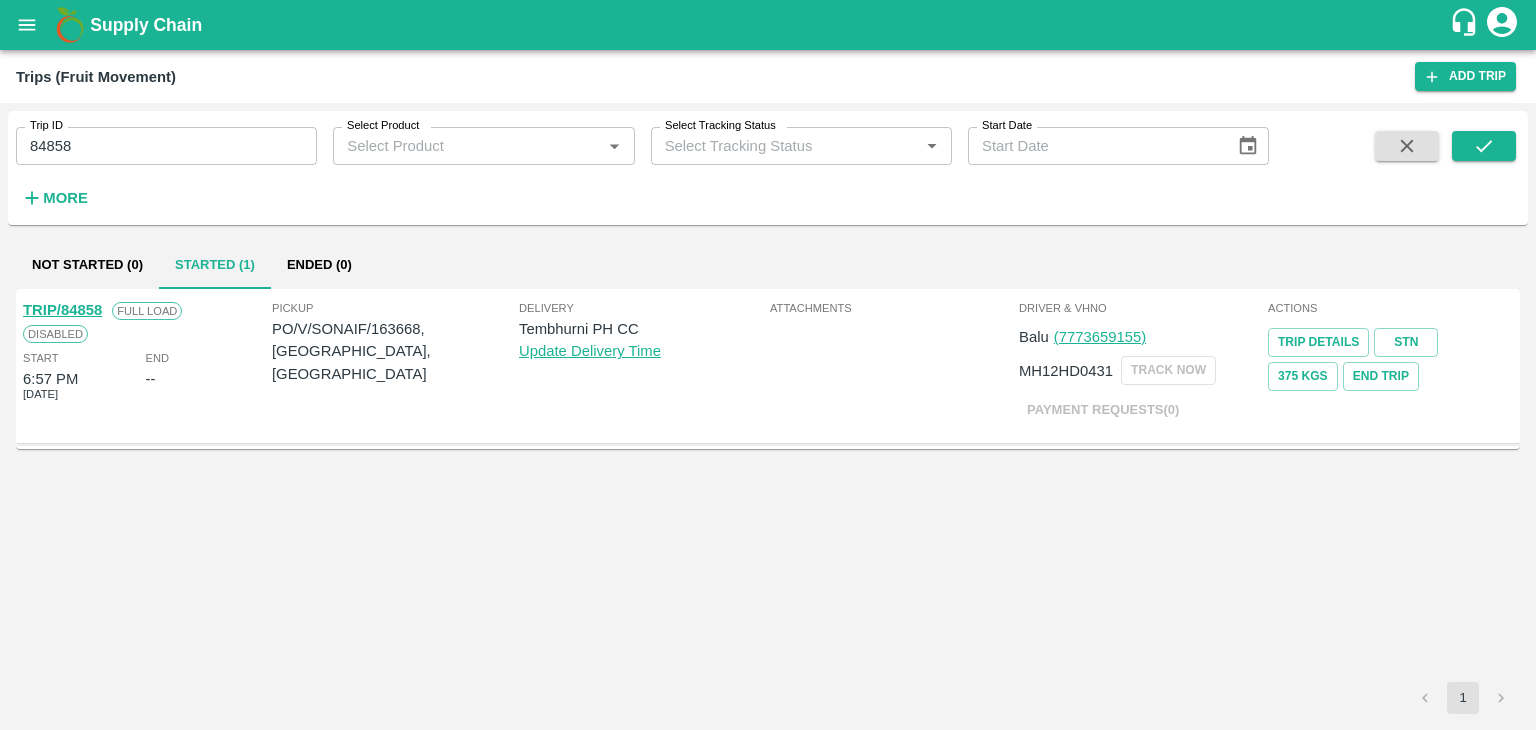 click on "TRIP/84858" at bounding box center (62, 310) 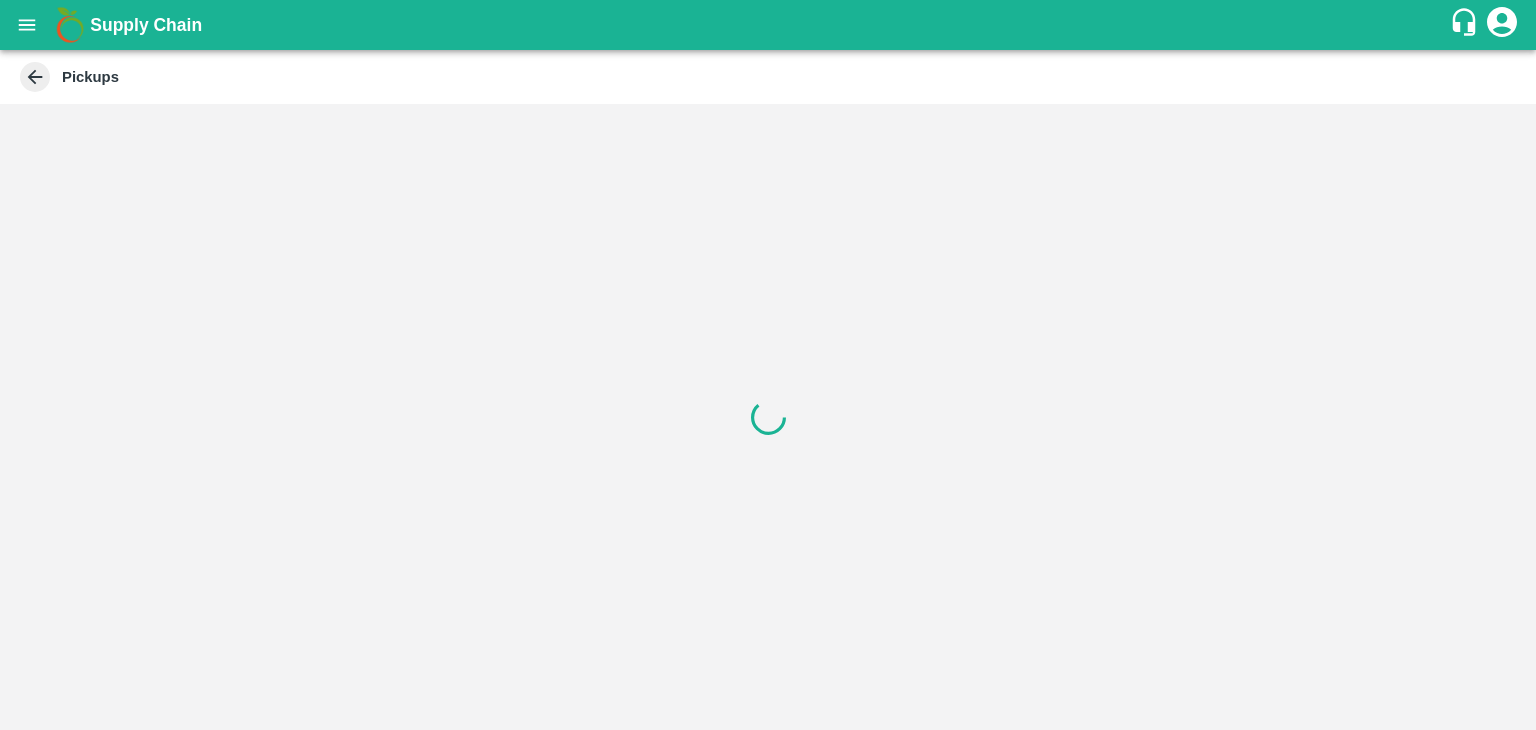 scroll, scrollTop: 0, scrollLeft: 0, axis: both 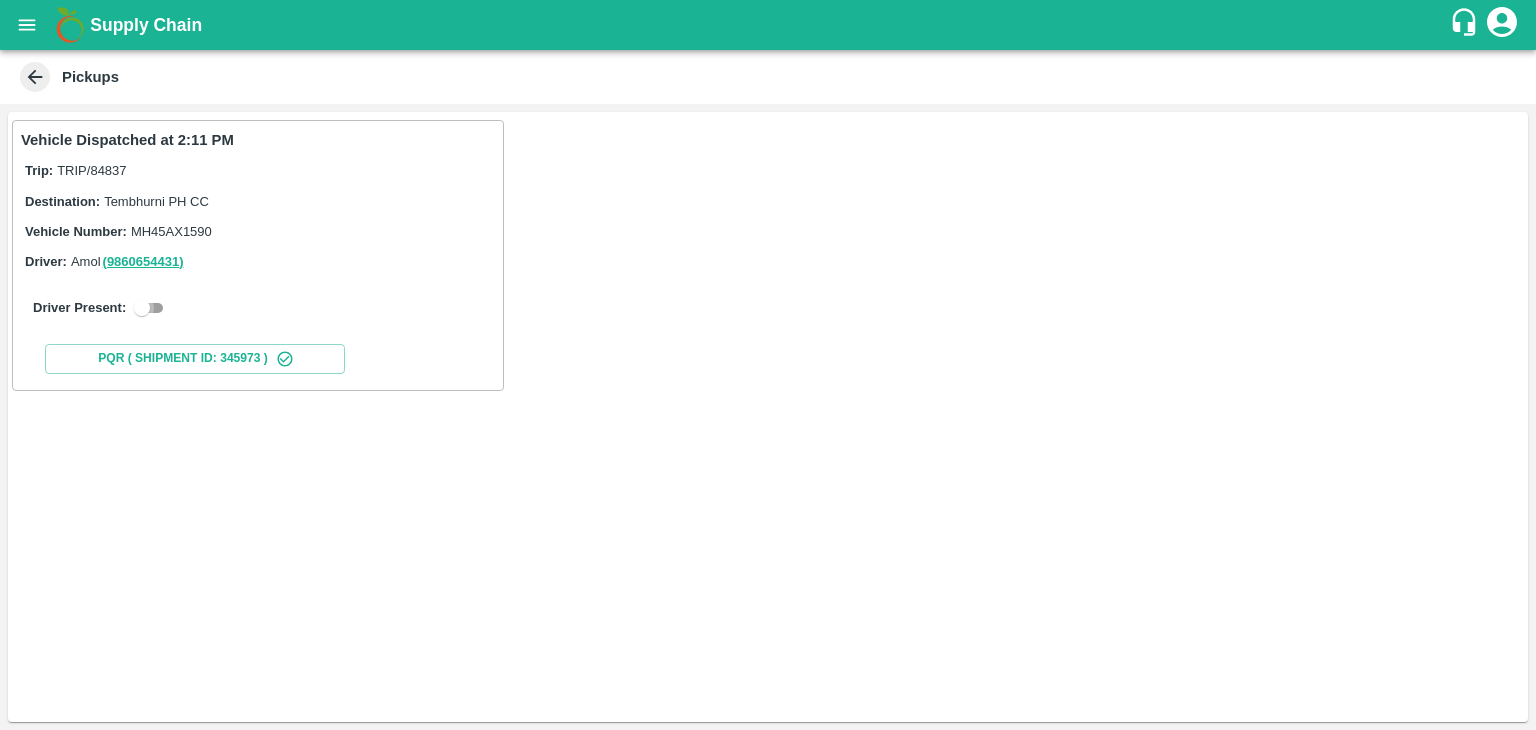 click at bounding box center [142, 308] 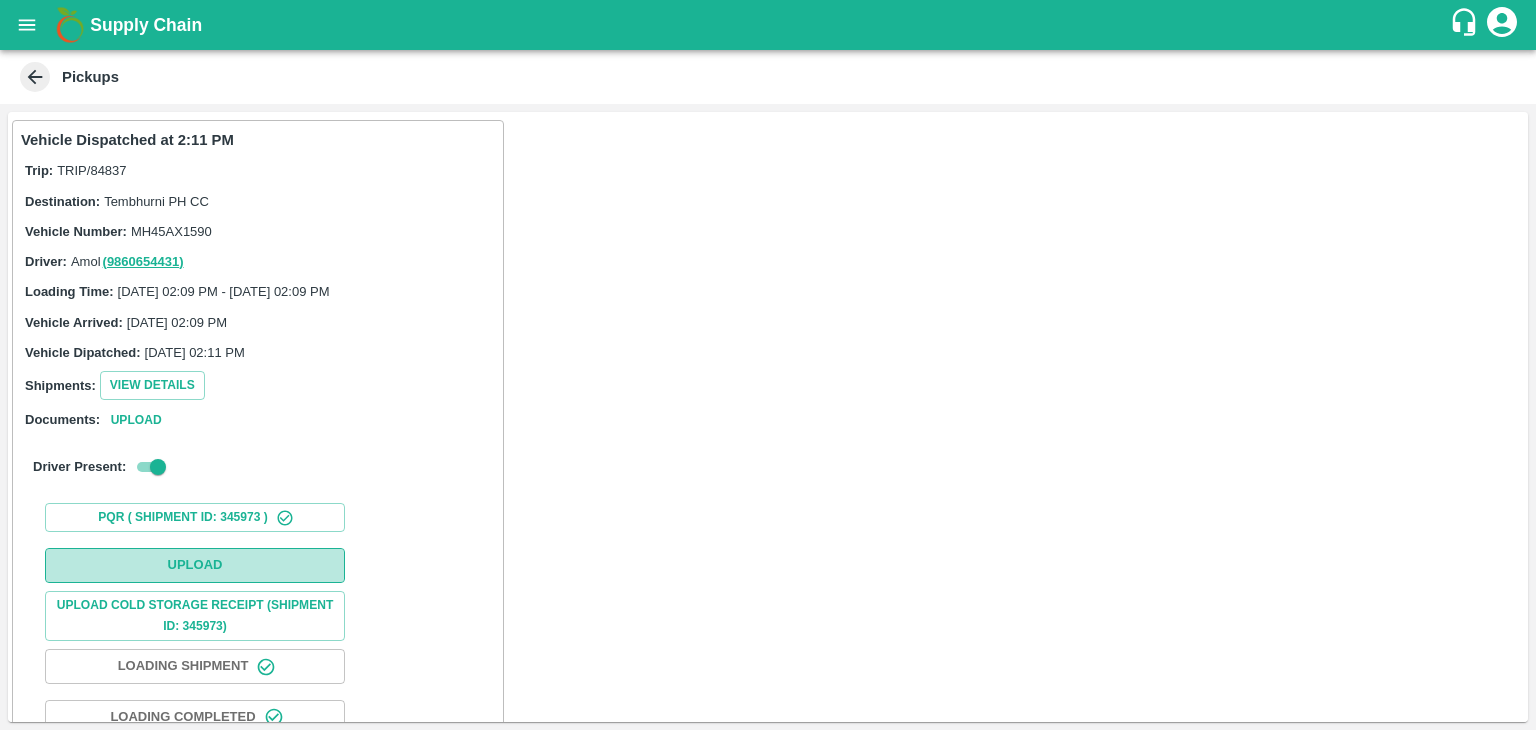 click on "Upload" at bounding box center [195, 565] 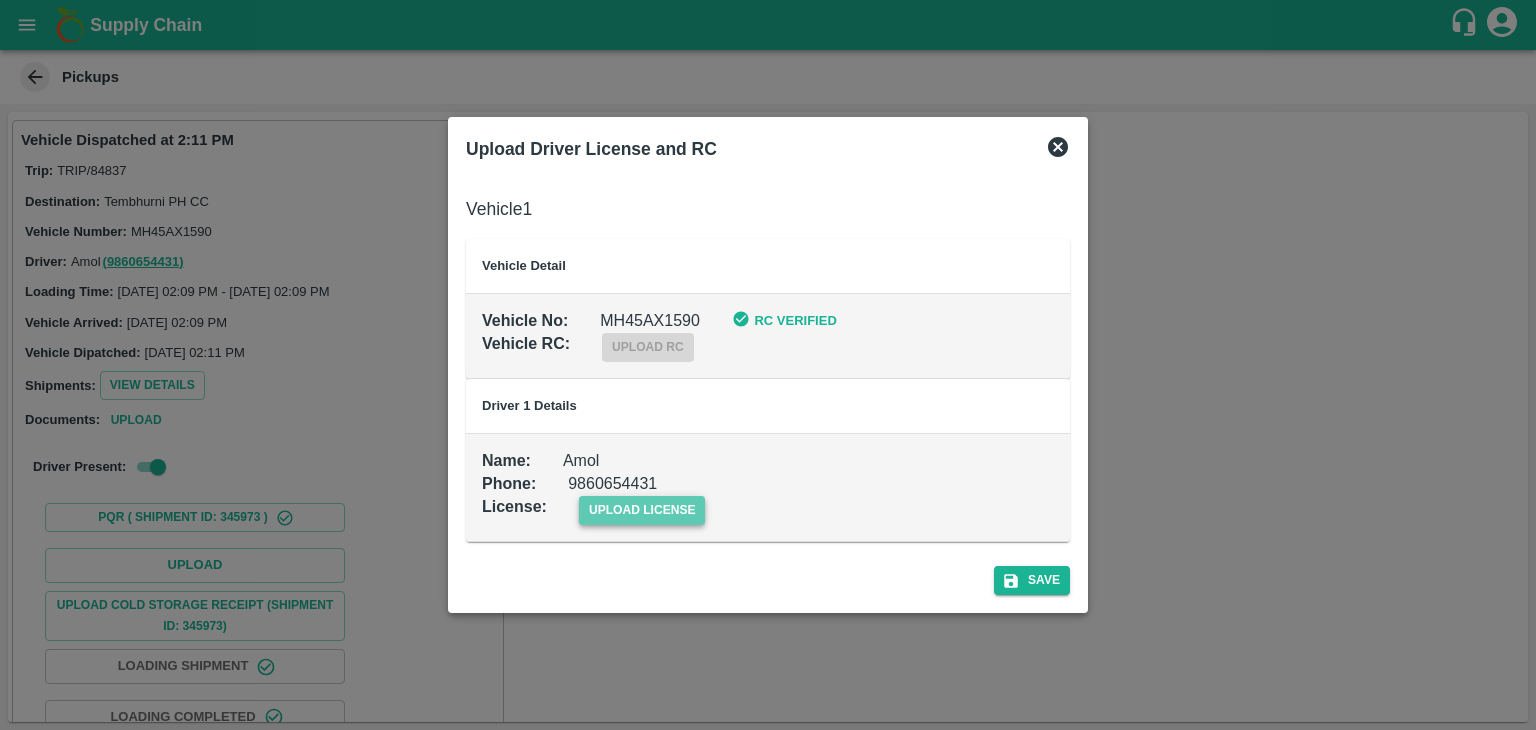 click on "upload license" at bounding box center [642, 510] 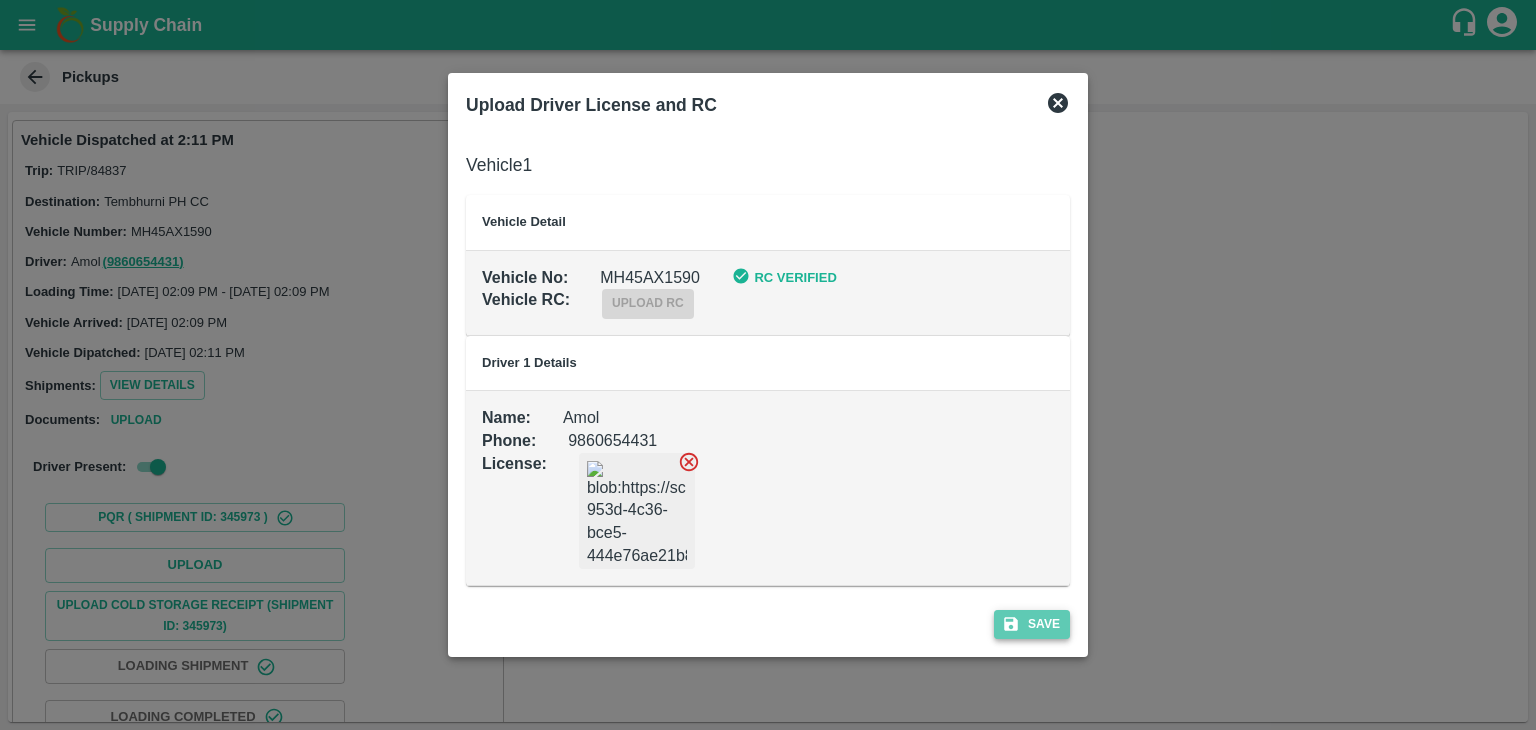 click on "Save" at bounding box center [1032, 624] 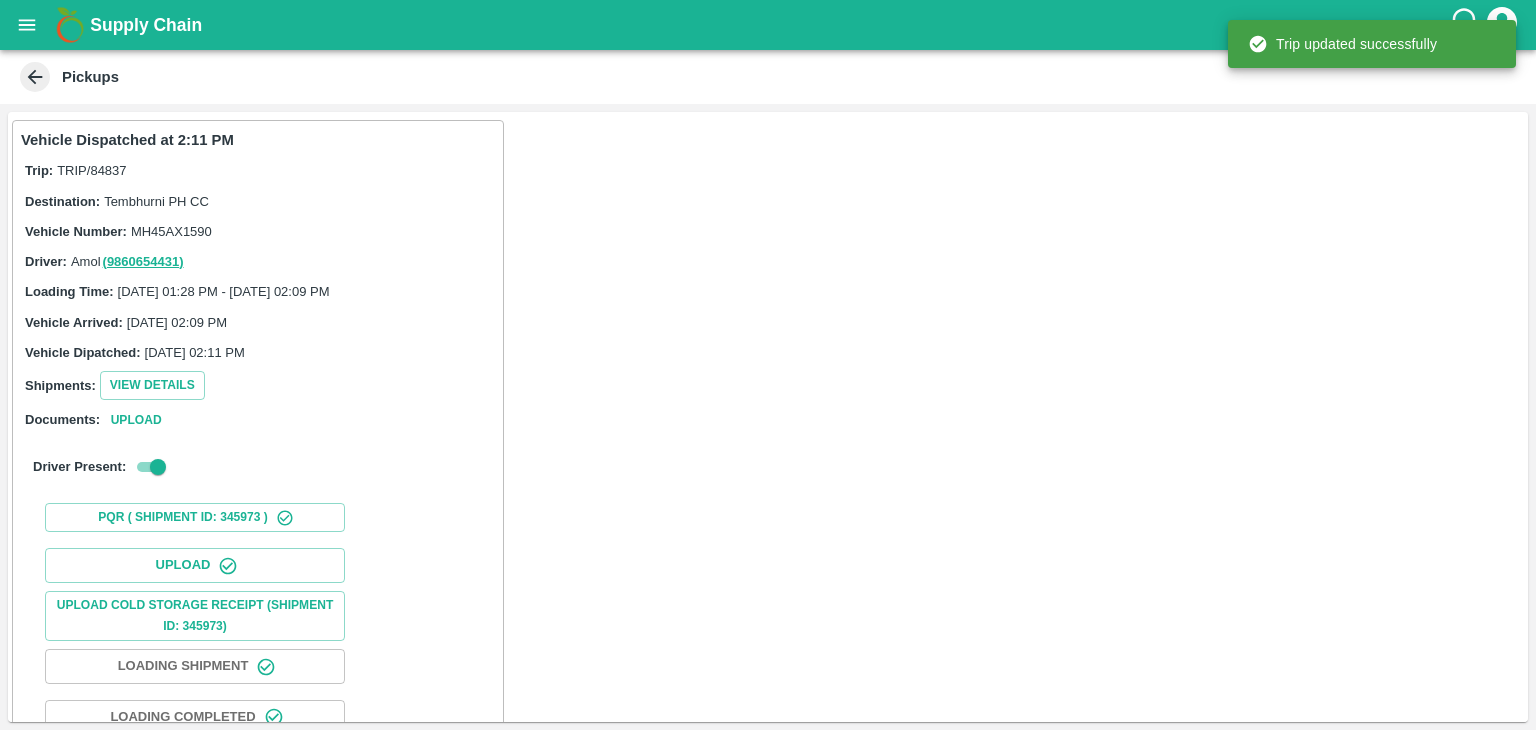 scroll, scrollTop: 209, scrollLeft: 0, axis: vertical 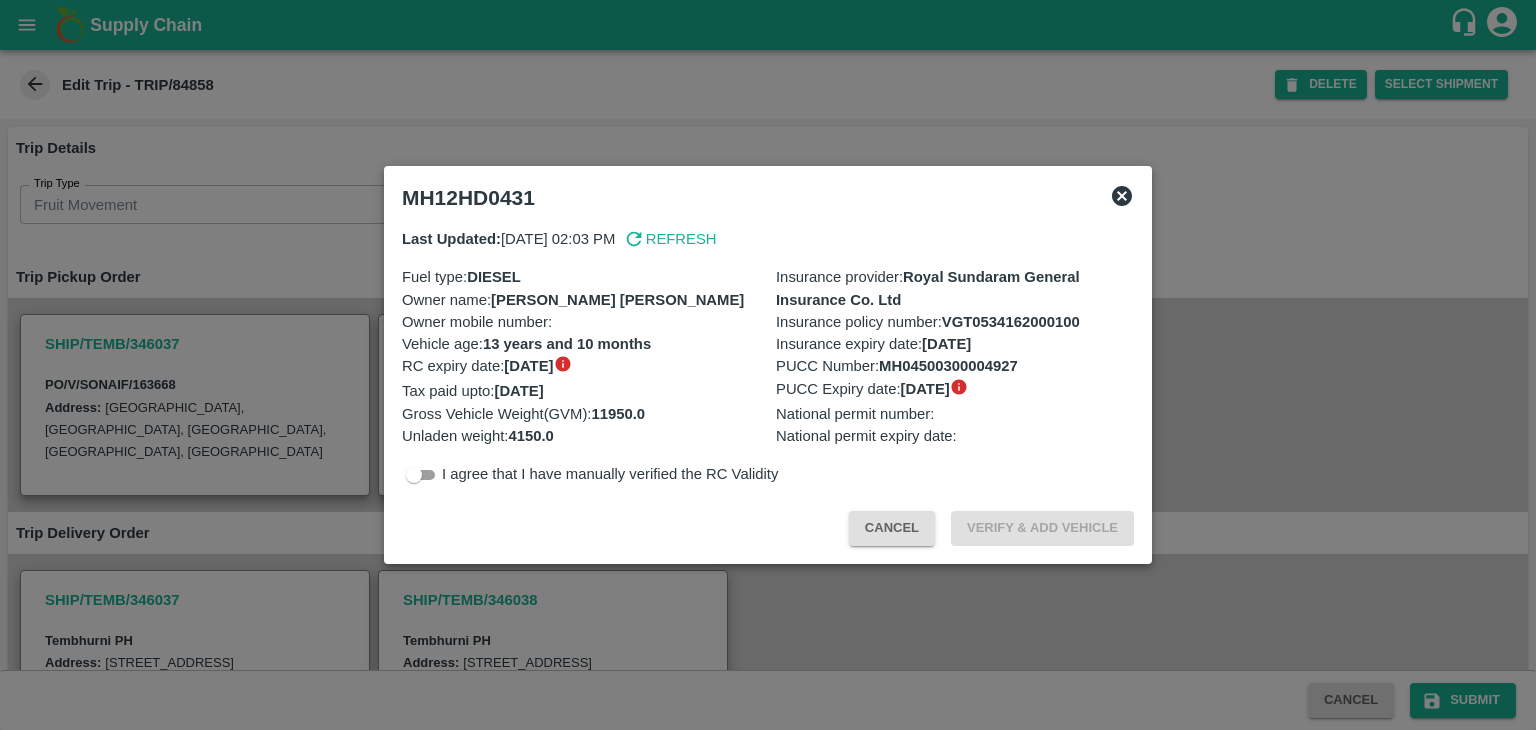 click at bounding box center [768, 365] 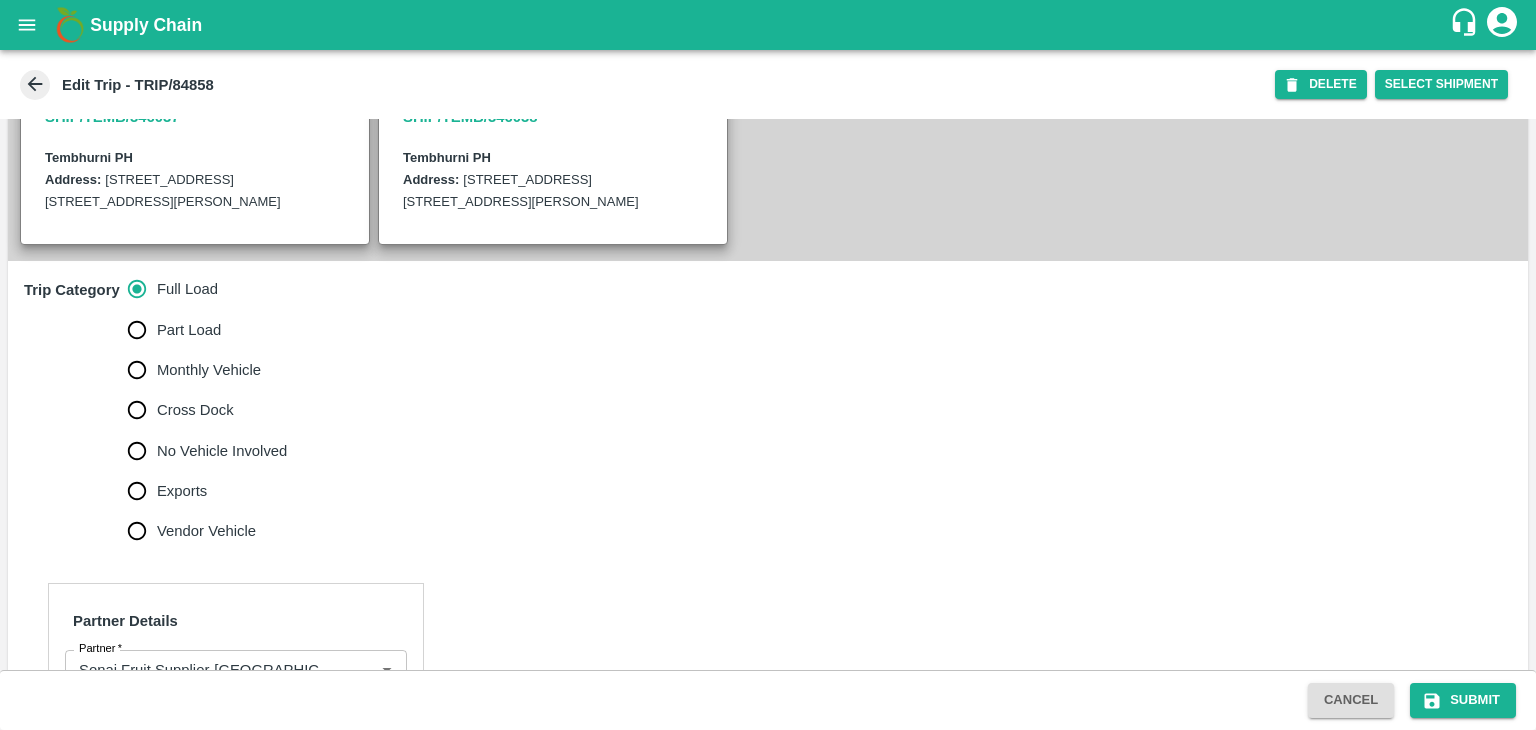 scroll, scrollTop: 484, scrollLeft: 0, axis: vertical 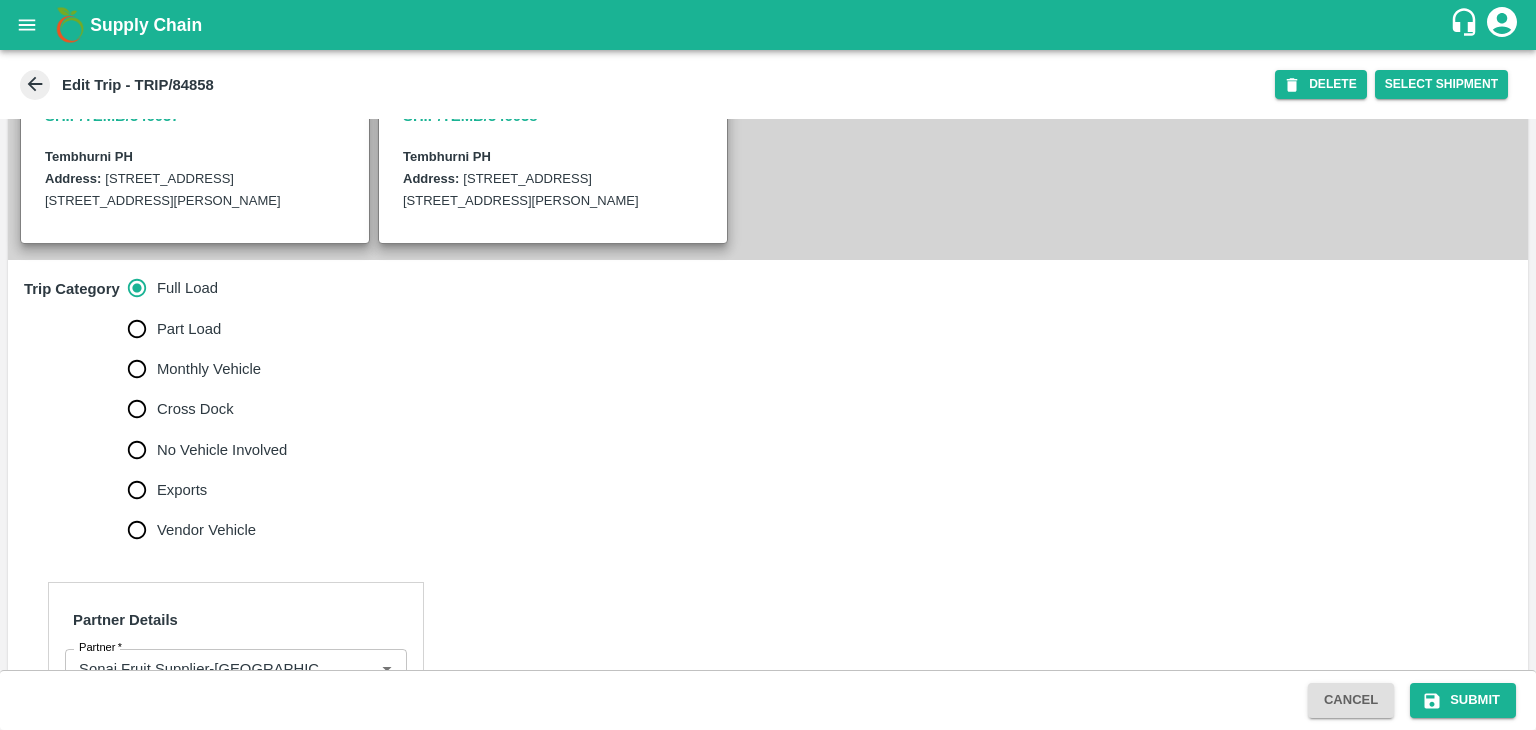 click on "No Vehicle Involved" at bounding box center [222, 450] 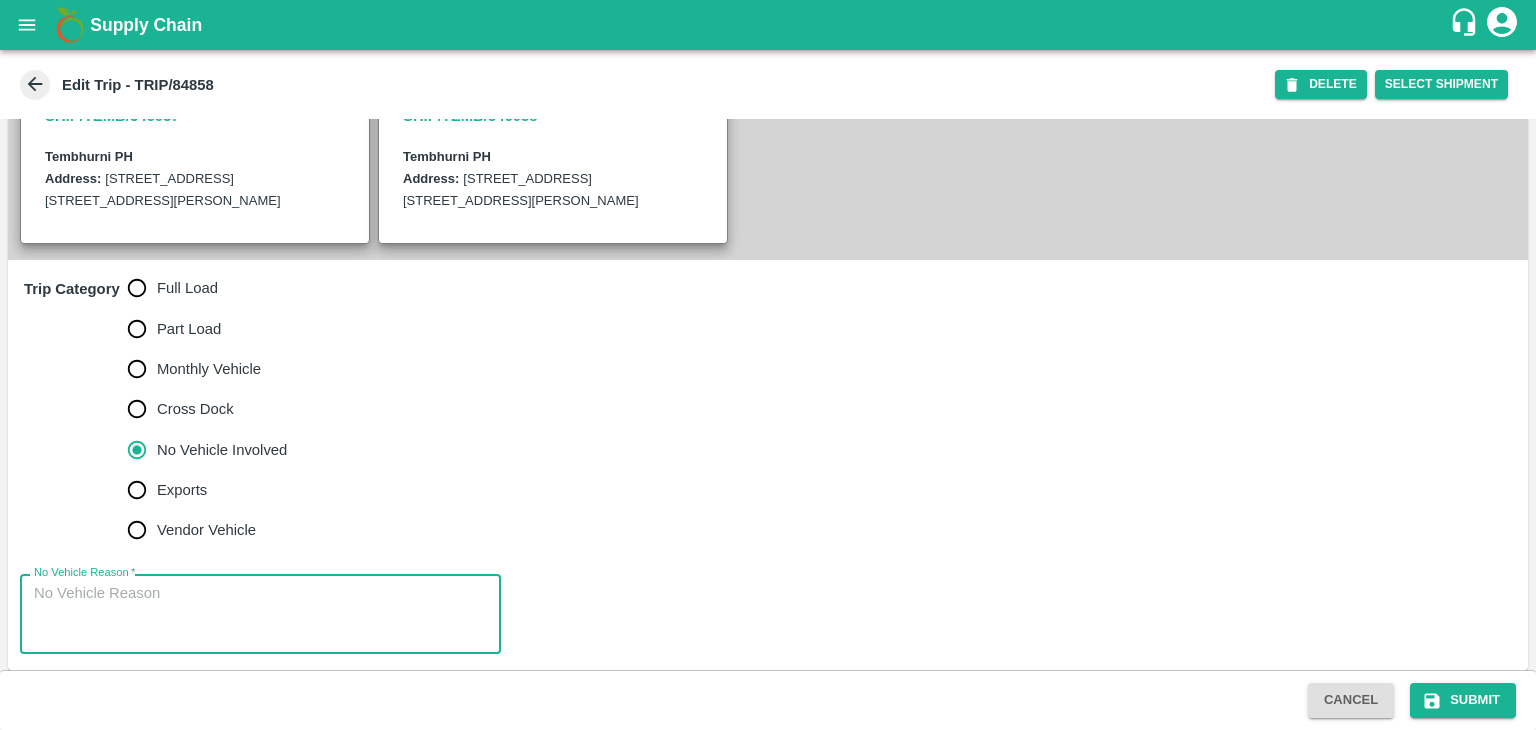 click on "No Vehicle Reason   *" at bounding box center (260, 614) 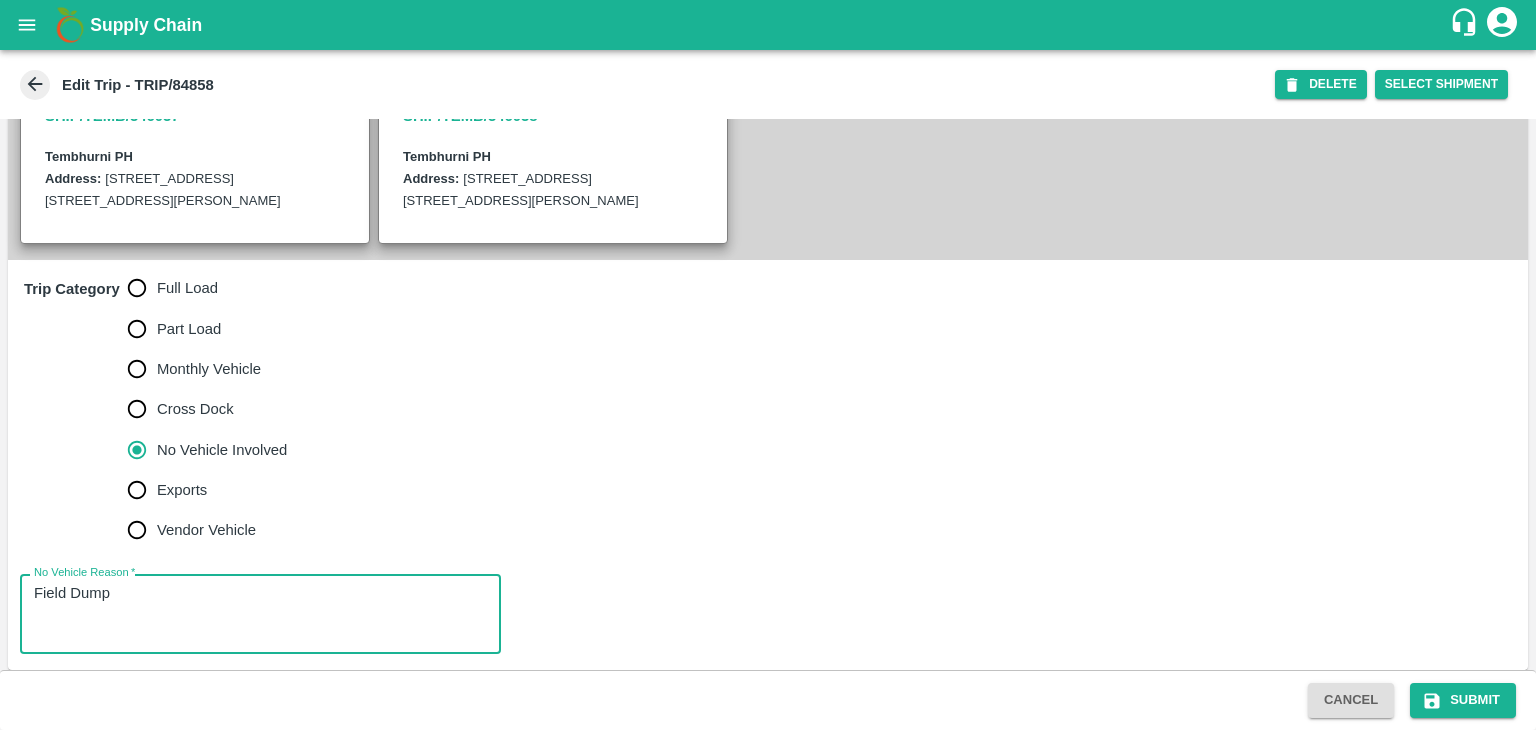 type on "Field Dump" 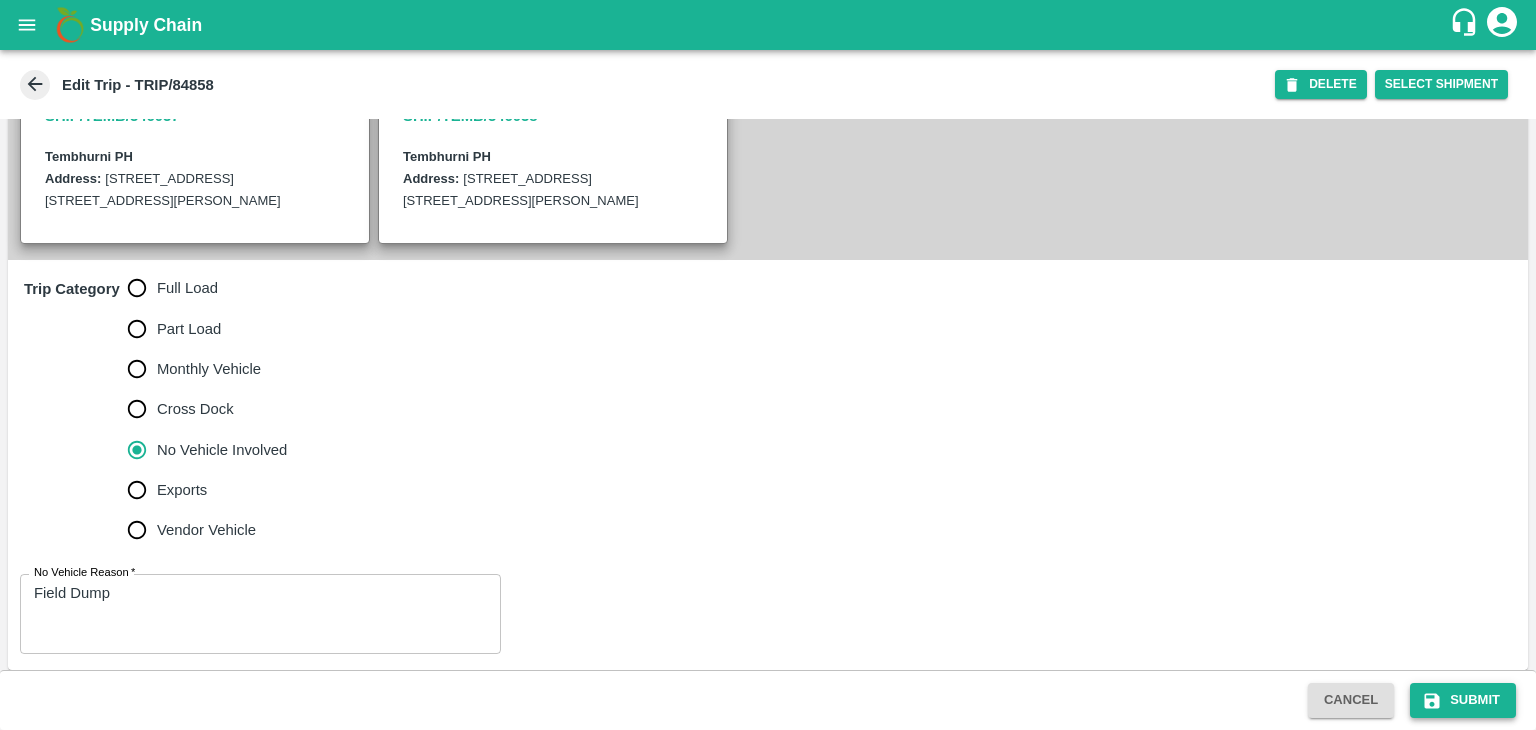 drag, startPoint x: 1428, startPoint y: 680, endPoint x: 1451, endPoint y: 695, distance: 27.45906 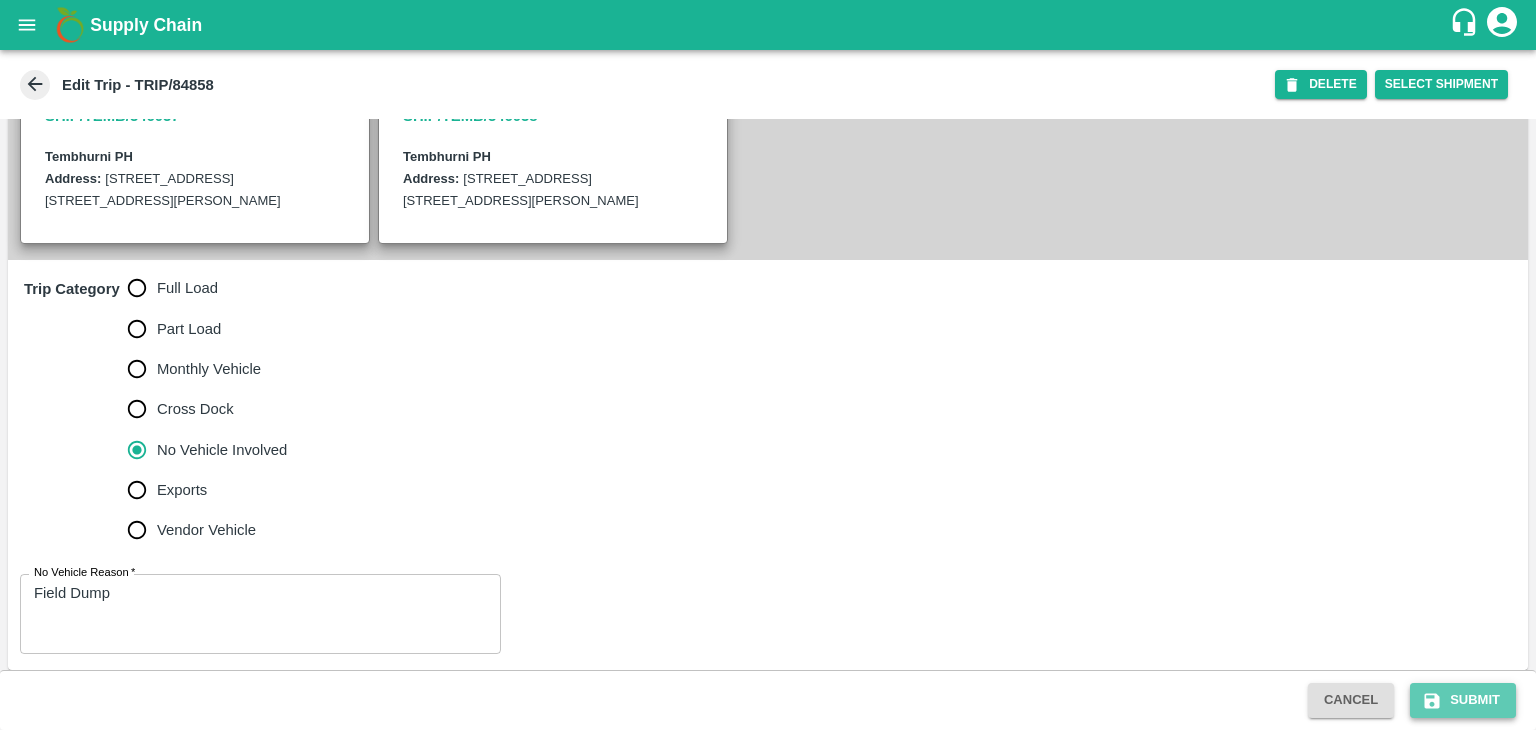 click on "Submit" at bounding box center (1463, 700) 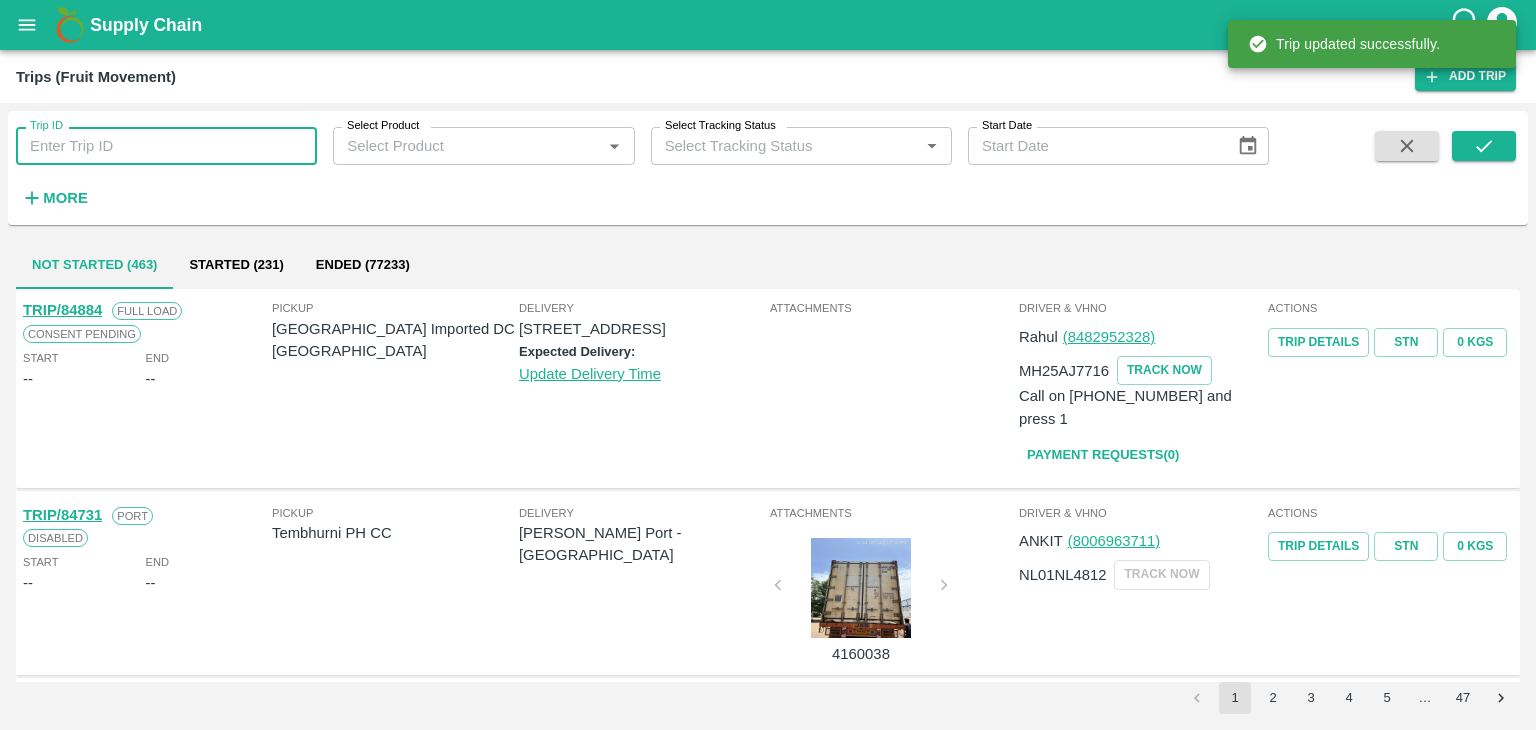click on "Trip ID" at bounding box center [166, 146] 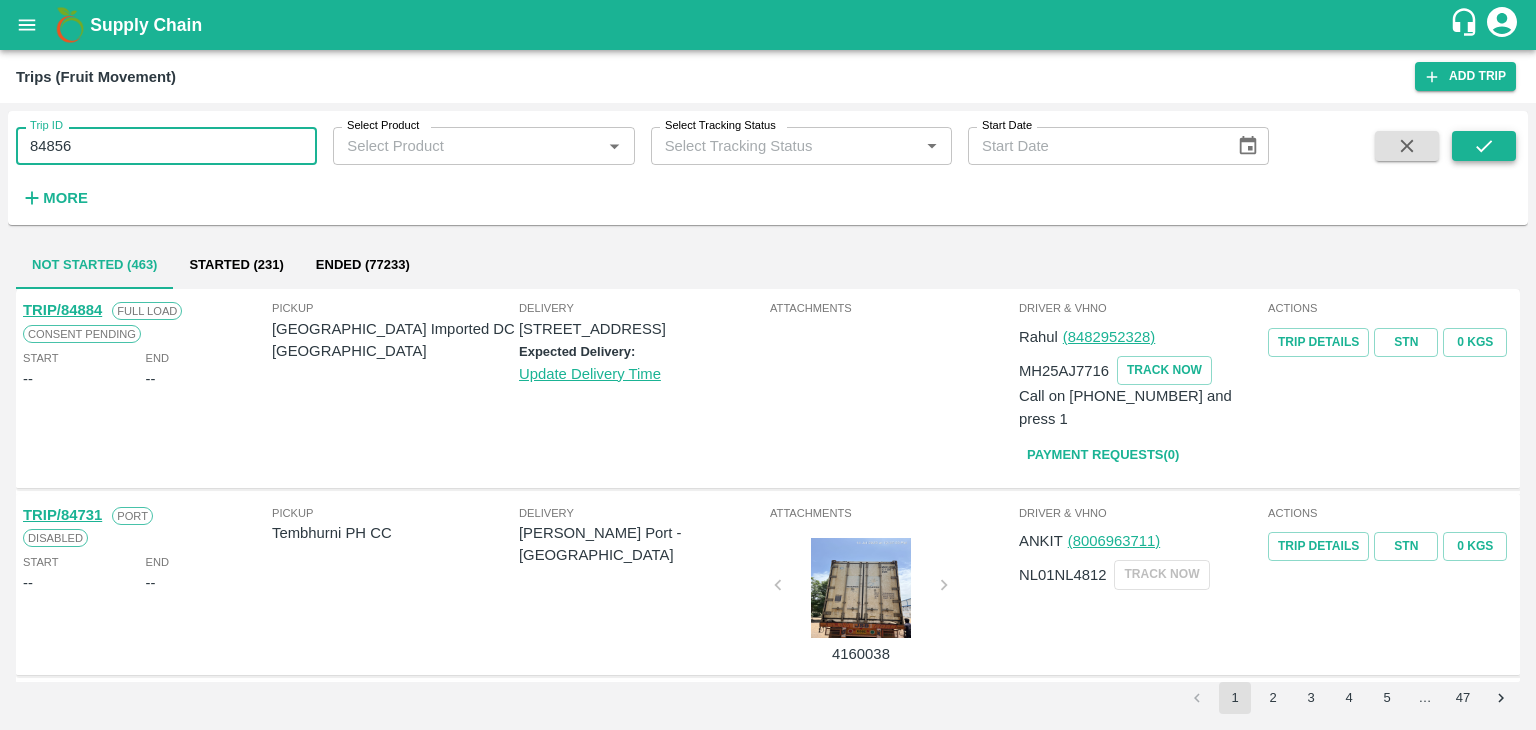 type on "84856" 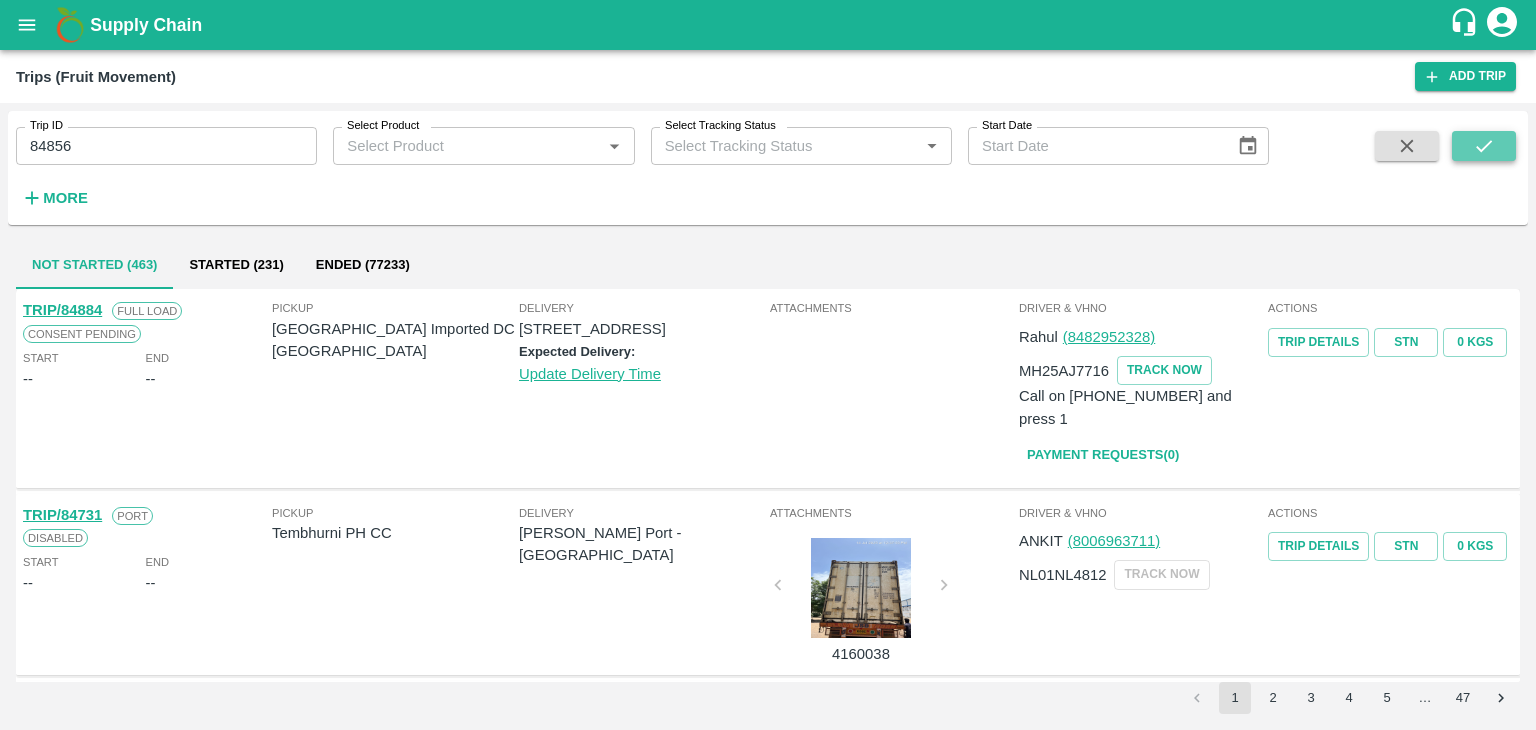 click 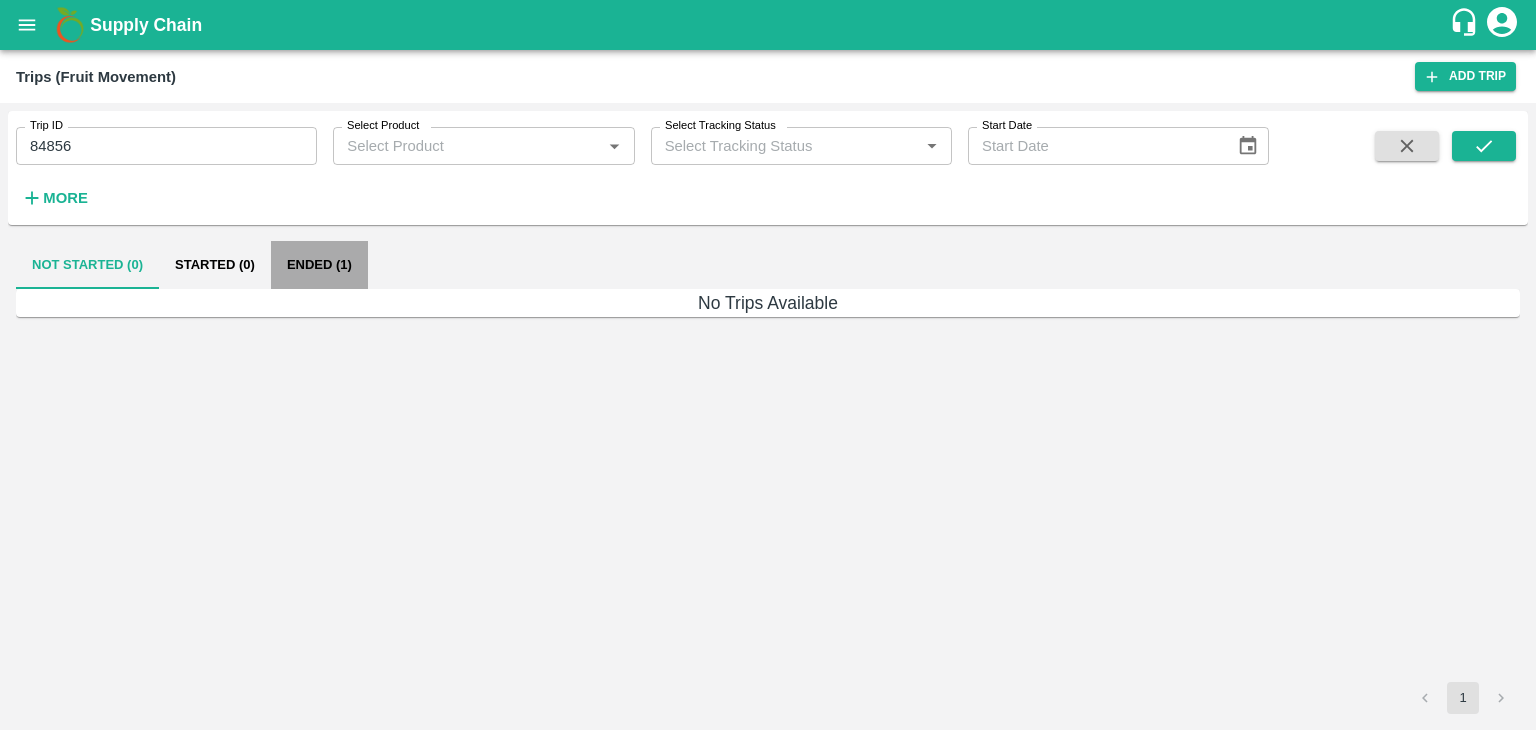 click on "Ended (1)" at bounding box center (319, 265) 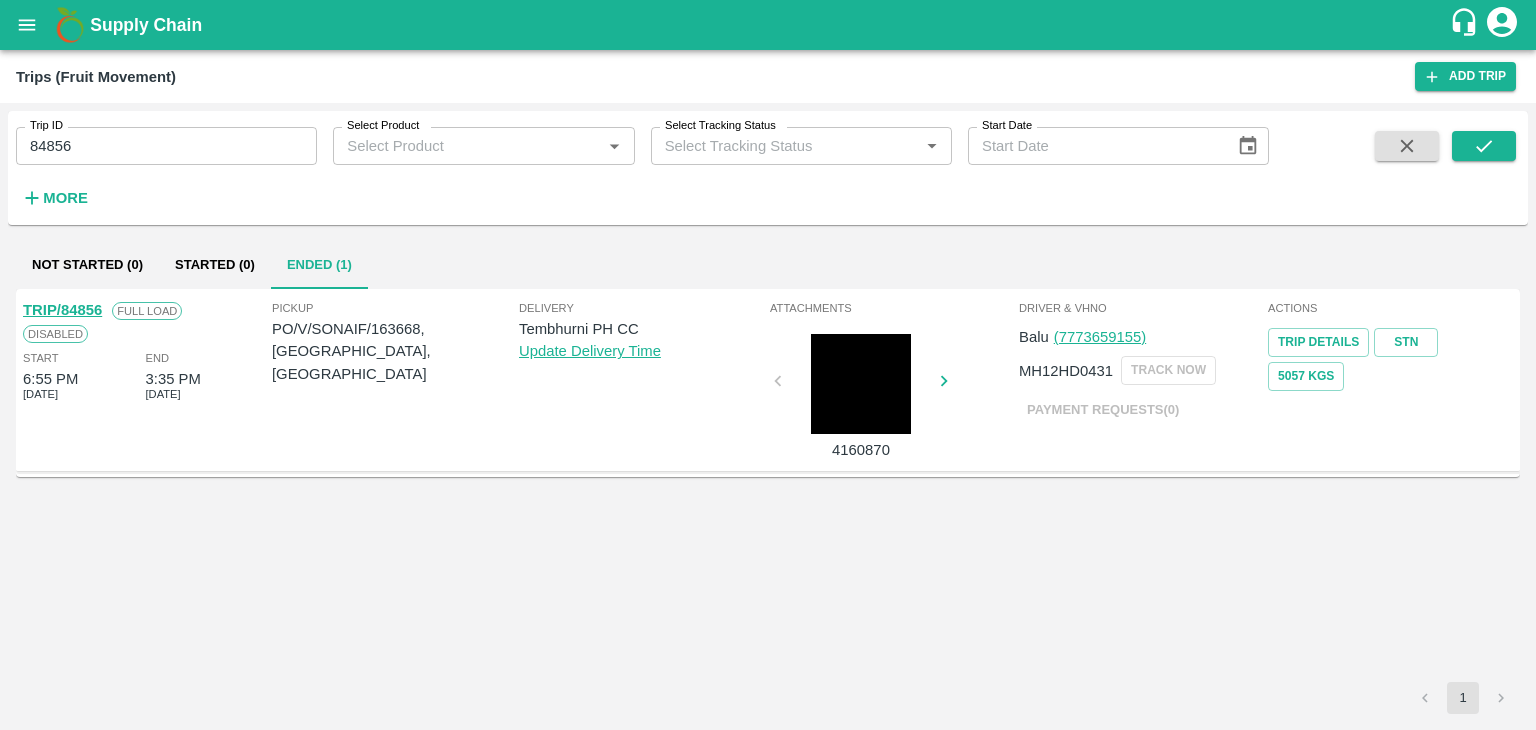click on "TRIP/84856" at bounding box center (62, 310) 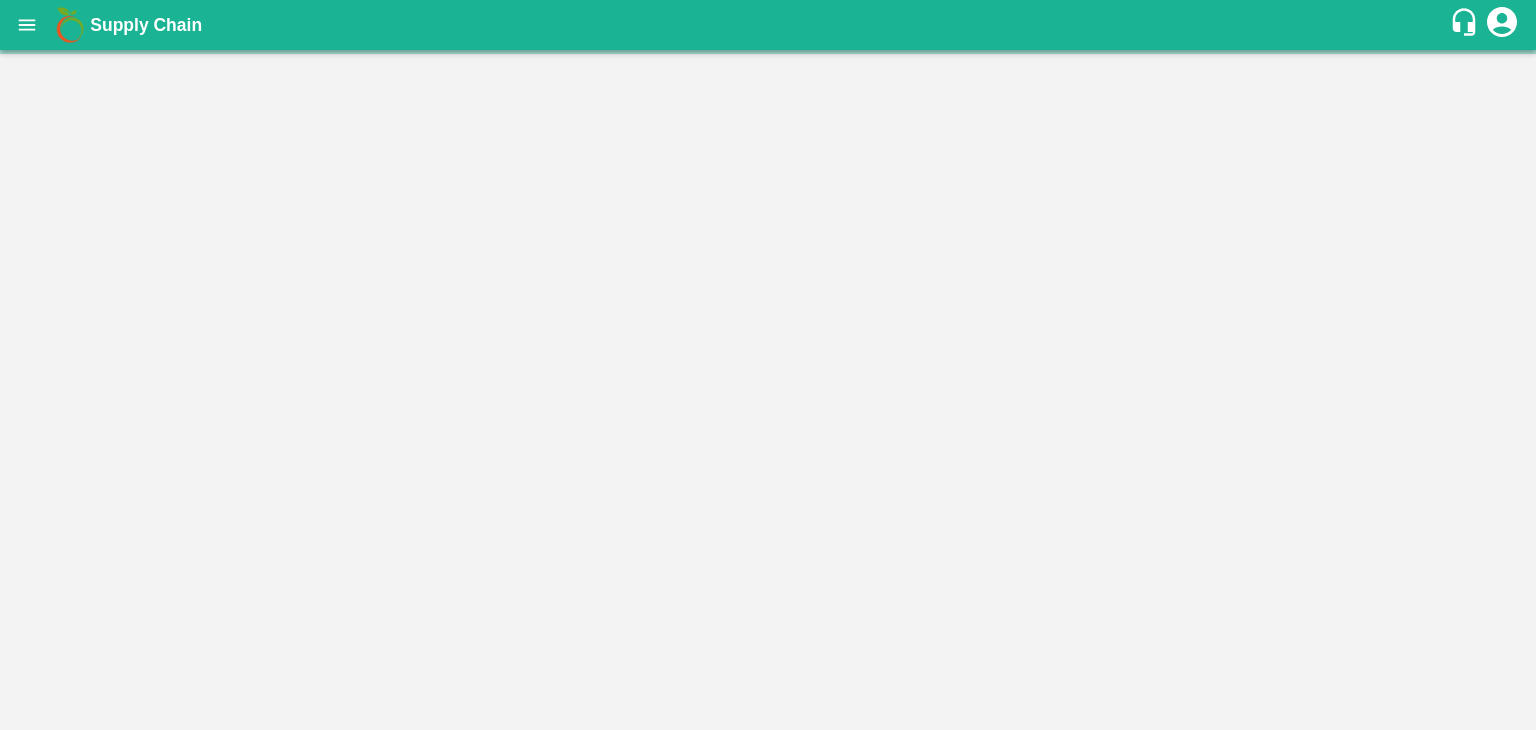 scroll, scrollTop: 0, scrollLeft: 0, axis: both 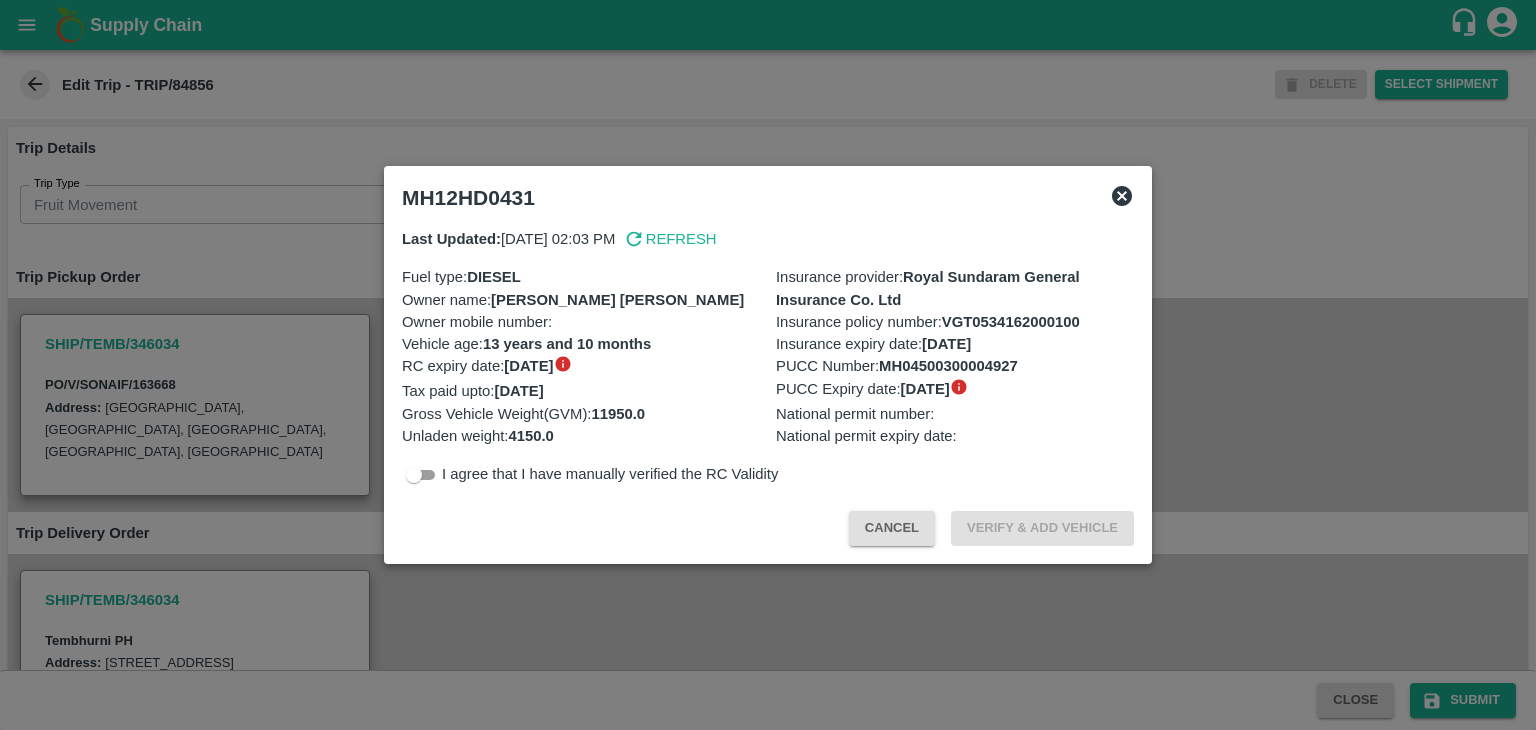 click at bounding box center (768, 365) 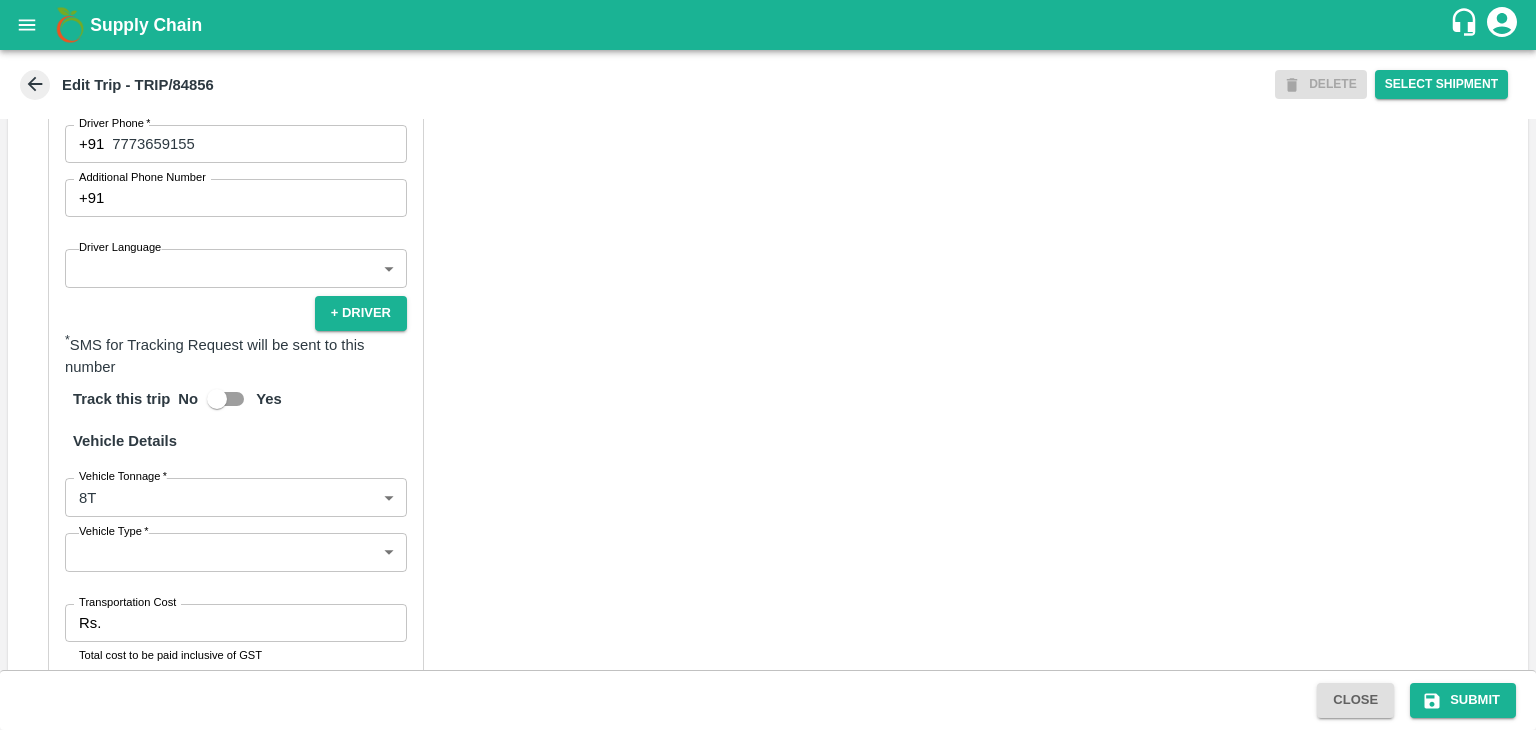 scroll, scrollTop: 1195, scrollLeft: 0, axis: vertical 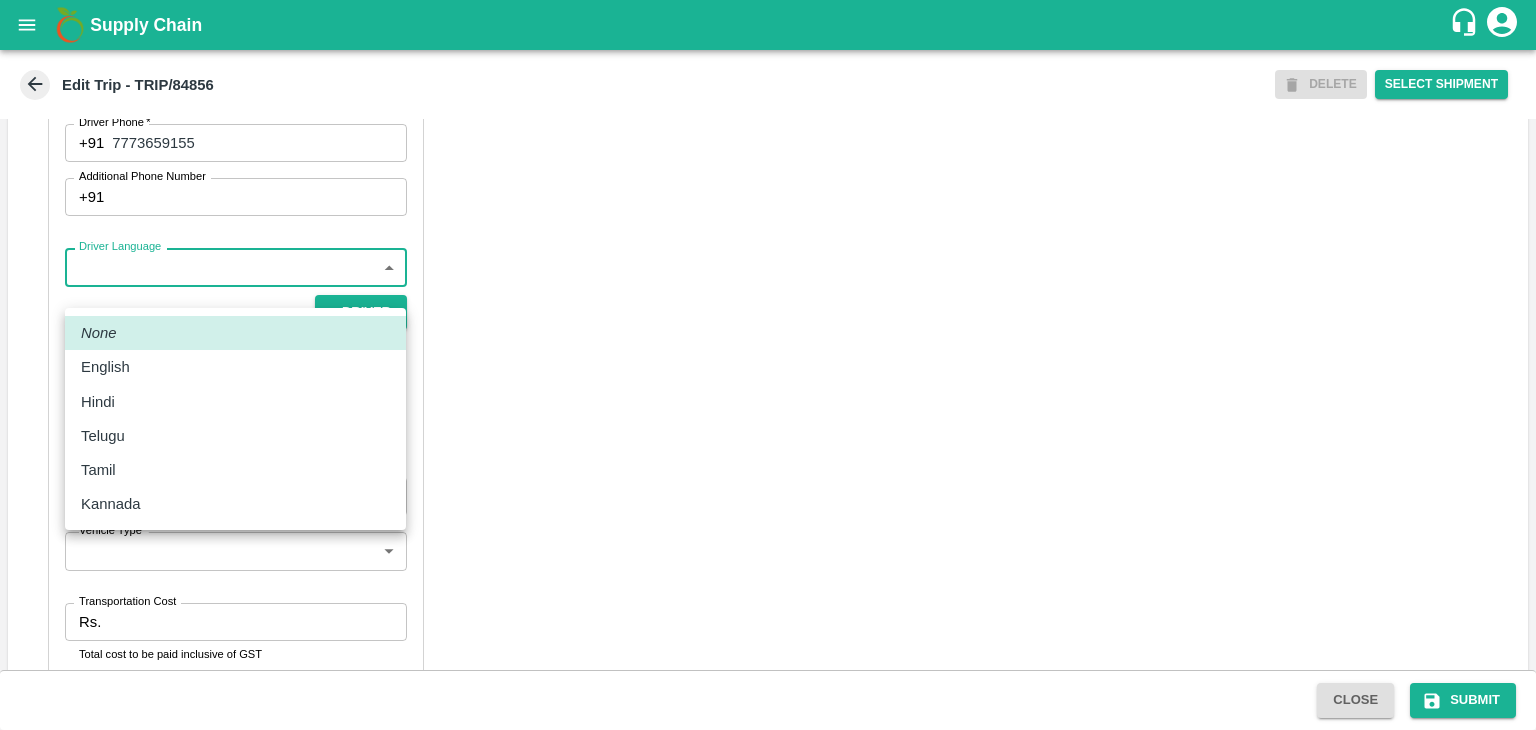 click on "Supply Chain Edit Trip - TRIP/84856 DELETE Select Shipment Trip Details Trip Type Fruit Movement 1 Trip Type Trip Pickup Order SHIP/TEMB/346034 PO/V/SONAIF/163668 Address: [GEOGRAPHIC_DATA], [GEOGRAPHIC_DATA] Trip Delivery Order SHIP/TEMB/346034 Tembhurni PH Address: [GEOGRAPHIC_DATA], PLOT NO. E-5, YASHSHREE INDUSTRIES, M.I.D.C., A/P TEMBHURANI [PERSON_NAME][GEOGRAPHIC_DATA], [GEOGRAPHIC_DATA] Trip Category  Full Load Part Load Monthly Vehicle Cross Dock No Vehicle Involved Exports Vendor Vehicle Partner Details Partner   * Partner Add   Transporter Driver 1 Details Driver Name   * Balu Driver Name Driver Phone   * [PHONE_NUMBER] Driver Phone Additional Phone Number +91 Additional Phone Number Driver Language ​ Driver Language + Driver * SMS for Tracking Request will be sent to this number Track this trip No Yes Vehicle Details Vehicle Tonnage   * 8T 8000 Vehicle Tonnage Vehicle Type   * ​ Vehicle Type Transportation Cost Rs. Transportation Cost Total cost to be paid inclusive of GST" at bounding box center [768, 365] 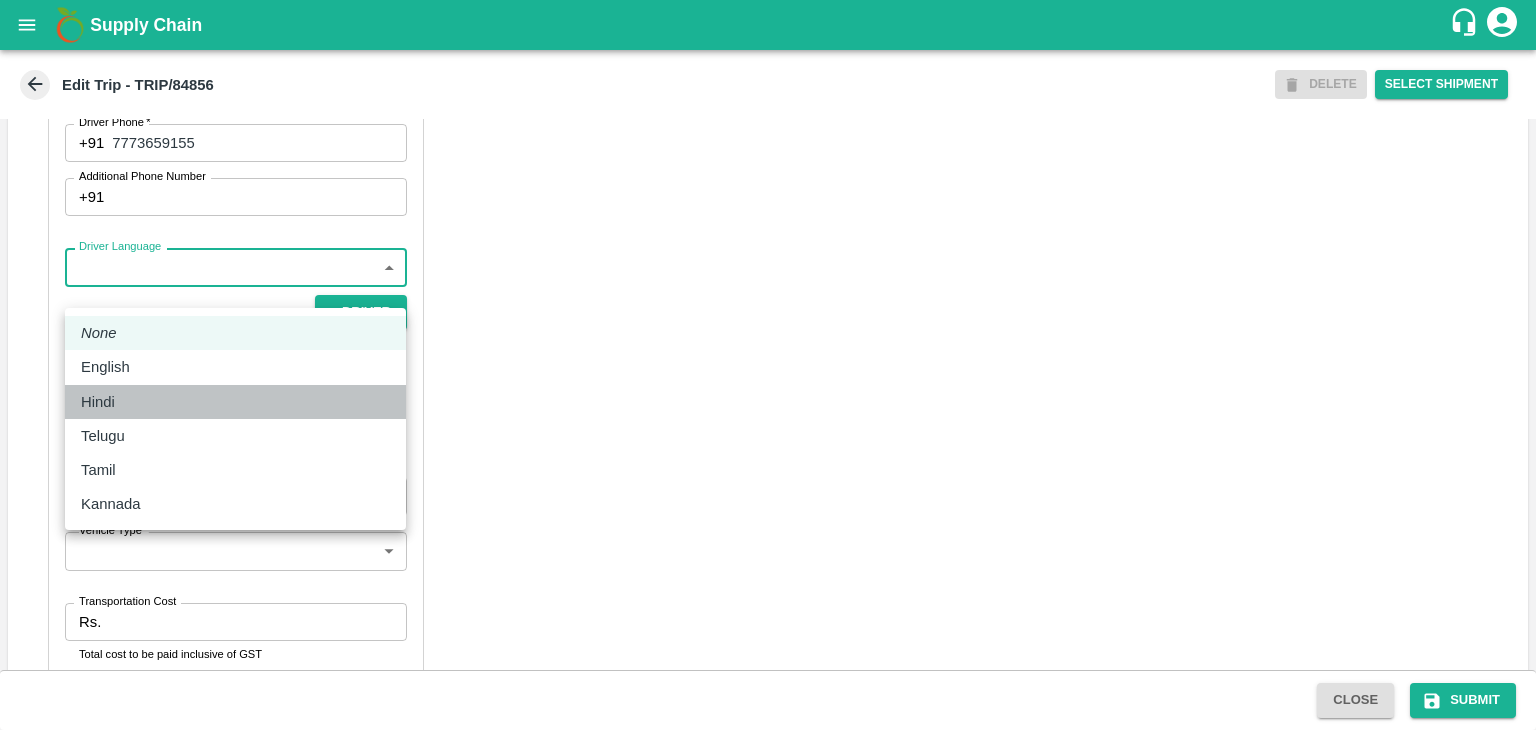click on "Hindi" at bounding box center (235, 402) 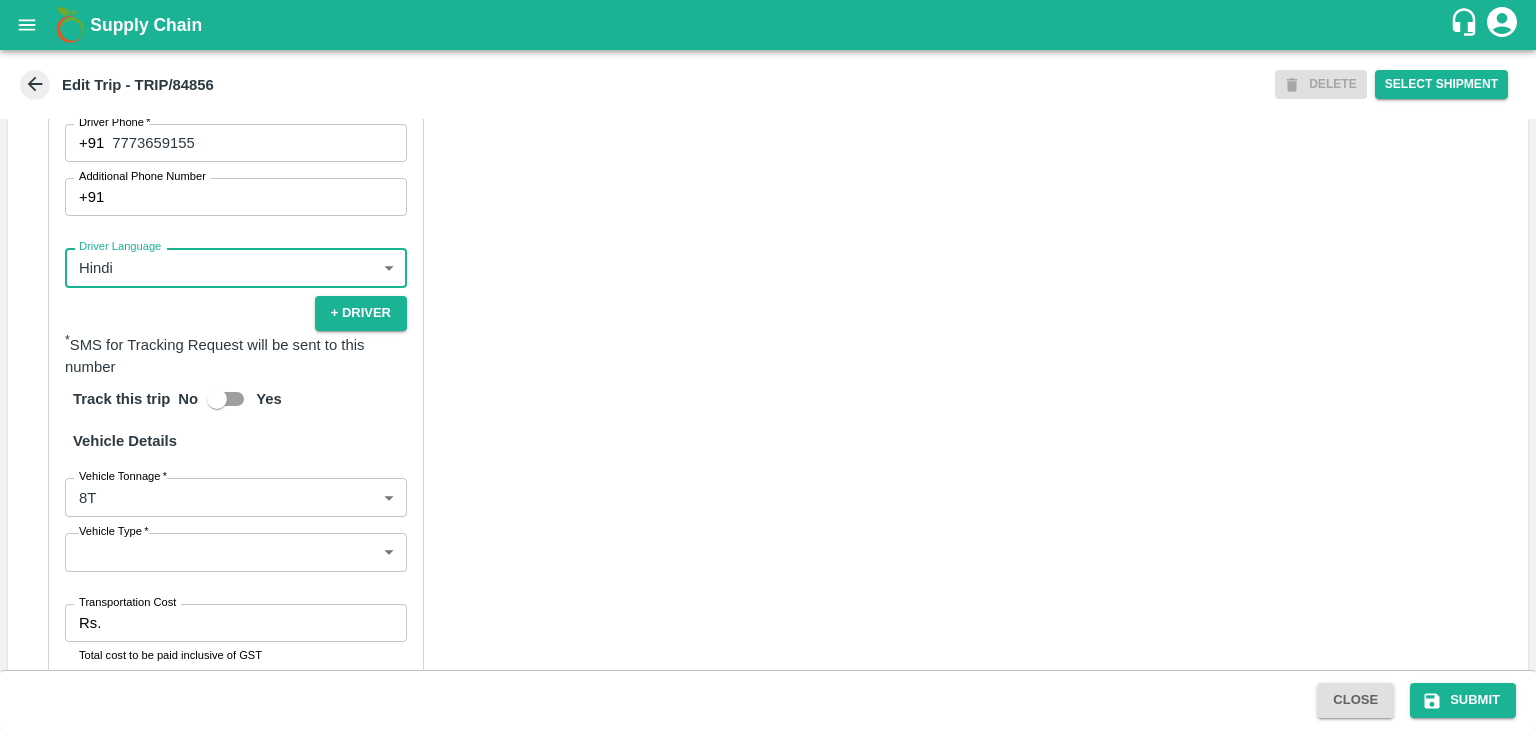 scroll, scrollTop: 1407, scrollLeft: 0, axis: vertical 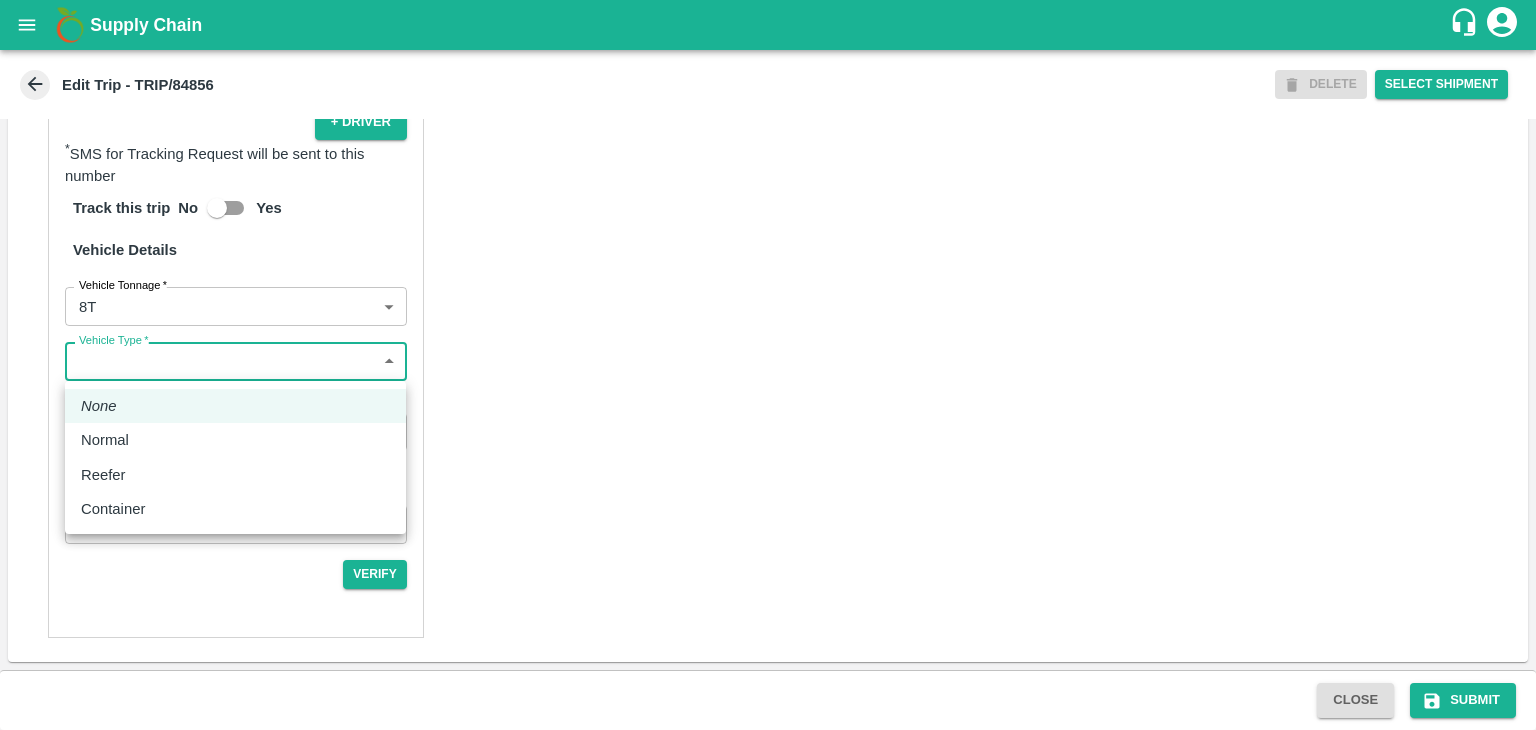 click on "Supply Chain Edit Trip - TRIP/84856 DELETE Select Shipment Trip Details Trip Type Fruit Movement 1 Trip Type Trip Pickup Order SHIP/TEMB/346034 PO/V/SONAIF/163668 Address: [GEOGRAPHIC_DATA], [GEOGRAPHIC_DATA] Trip Delivery Order SHIP/TEMB/346034 Tembhurni PH Address: [GEOGRAPHIC_DATA], PLOT NO. E-5, YASHSHREE INDUSTRIES, M.I.D.C., A/P TEMBHURANI [PERSON_NAME][GEOGRAPHIC_DATA], [GEOGRAPHIC_DATA] Trip Category  Full Load Part Load Monthly Vehicle Cross Dock No Vehicle Involved Exports Vendor Vehicle Partner Details Partner   * Partner Add   Transporter Driver 1 Details Driver Name   * Balu Driver Name Driver Phone   * [PHONE_NUMBER] Driver Phone Additional Phone Number +91 Additional Phone Number Driver Language Hindi hi Driver Language + Driver * SMS for Tracking Request will be sent to this number Track this trip No Yes Vehicle Details Vehicle Tonnage   * 8T 8000 Vehicle Tonnage Vehicle Type   * ​ Vehicle Type Transportation Cost Rs. Transportation Cost Vehicle Number MH12HD0431 Verify" at bounding box center [768, 365] 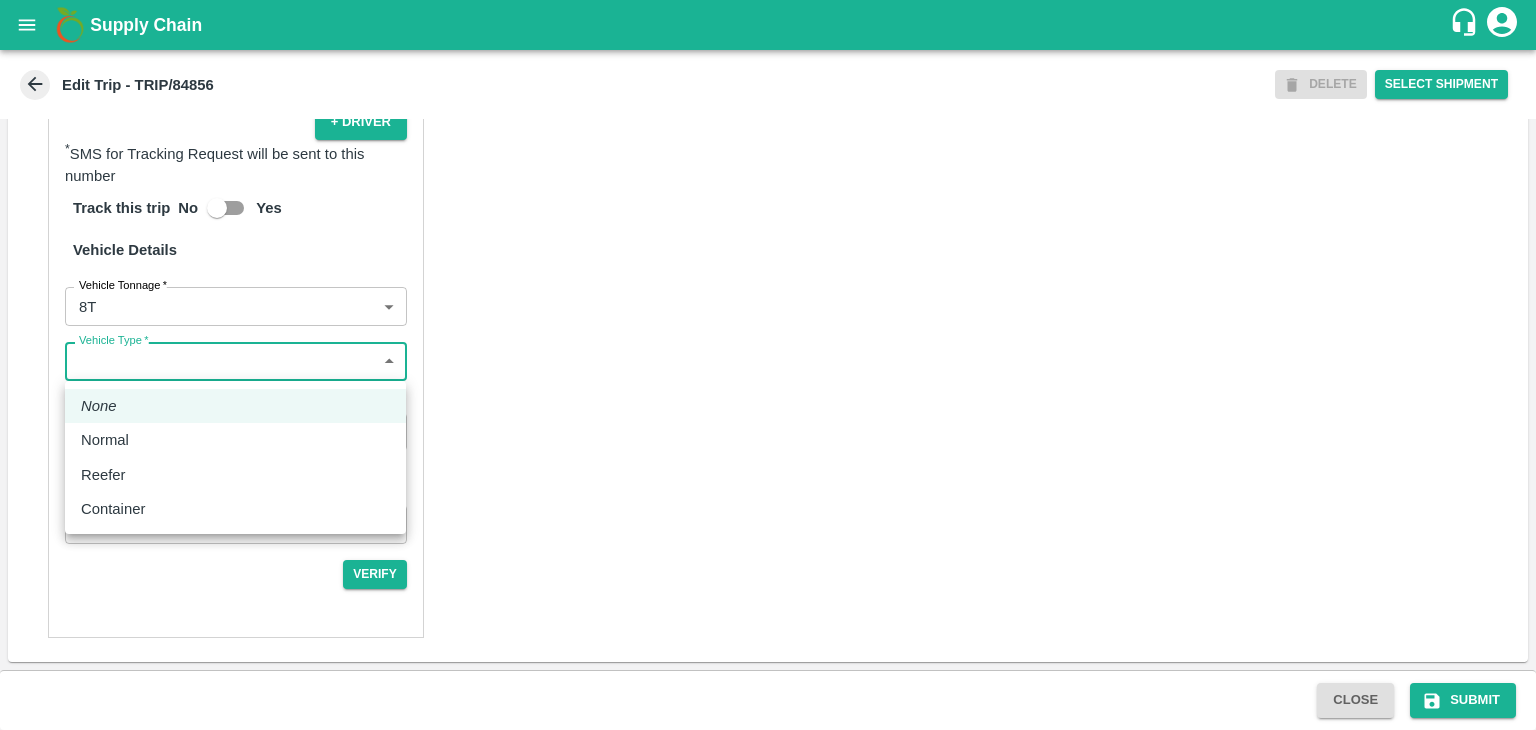 click on "Normal" at bounding box center [235, 440] 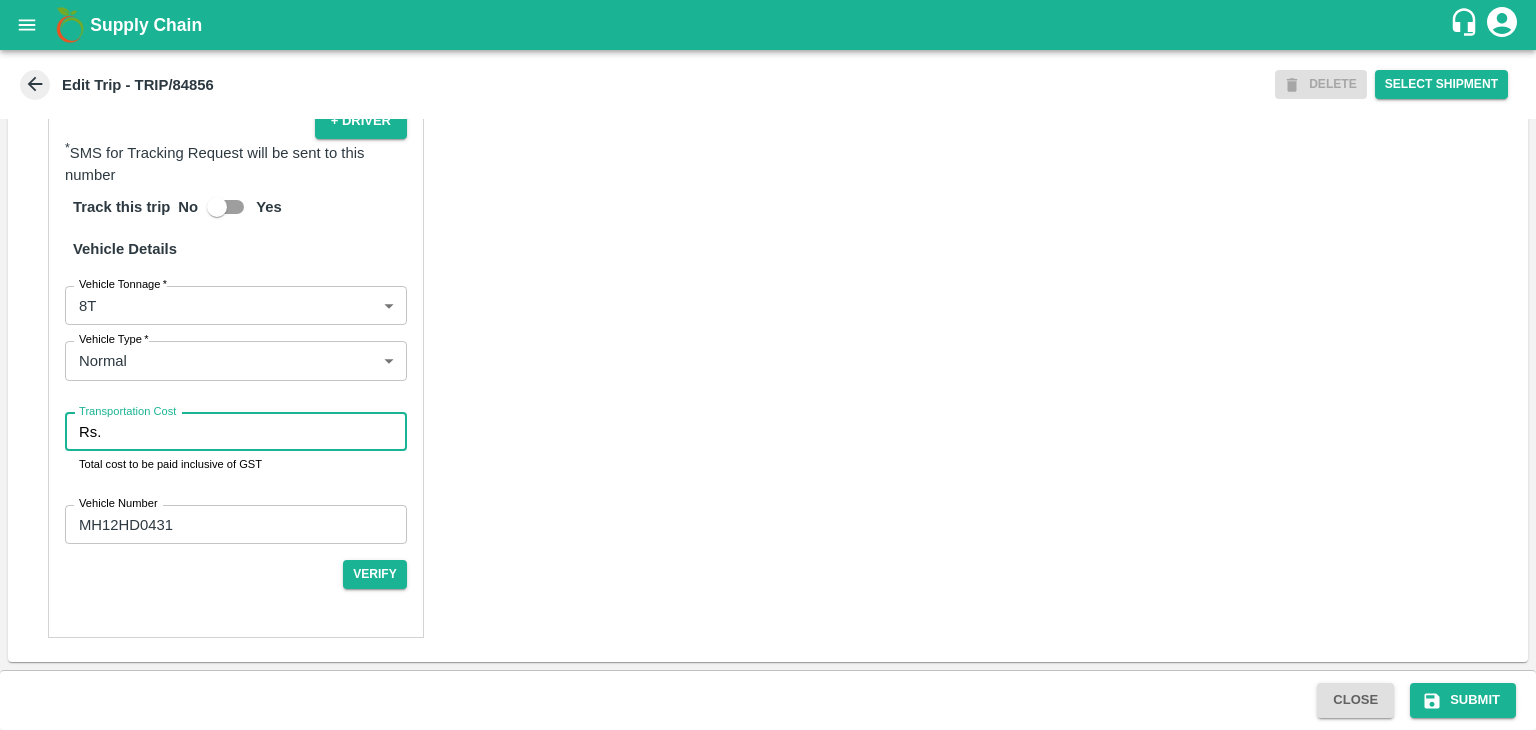 click on "Transportation Cost" at bounding box center (258, 432) 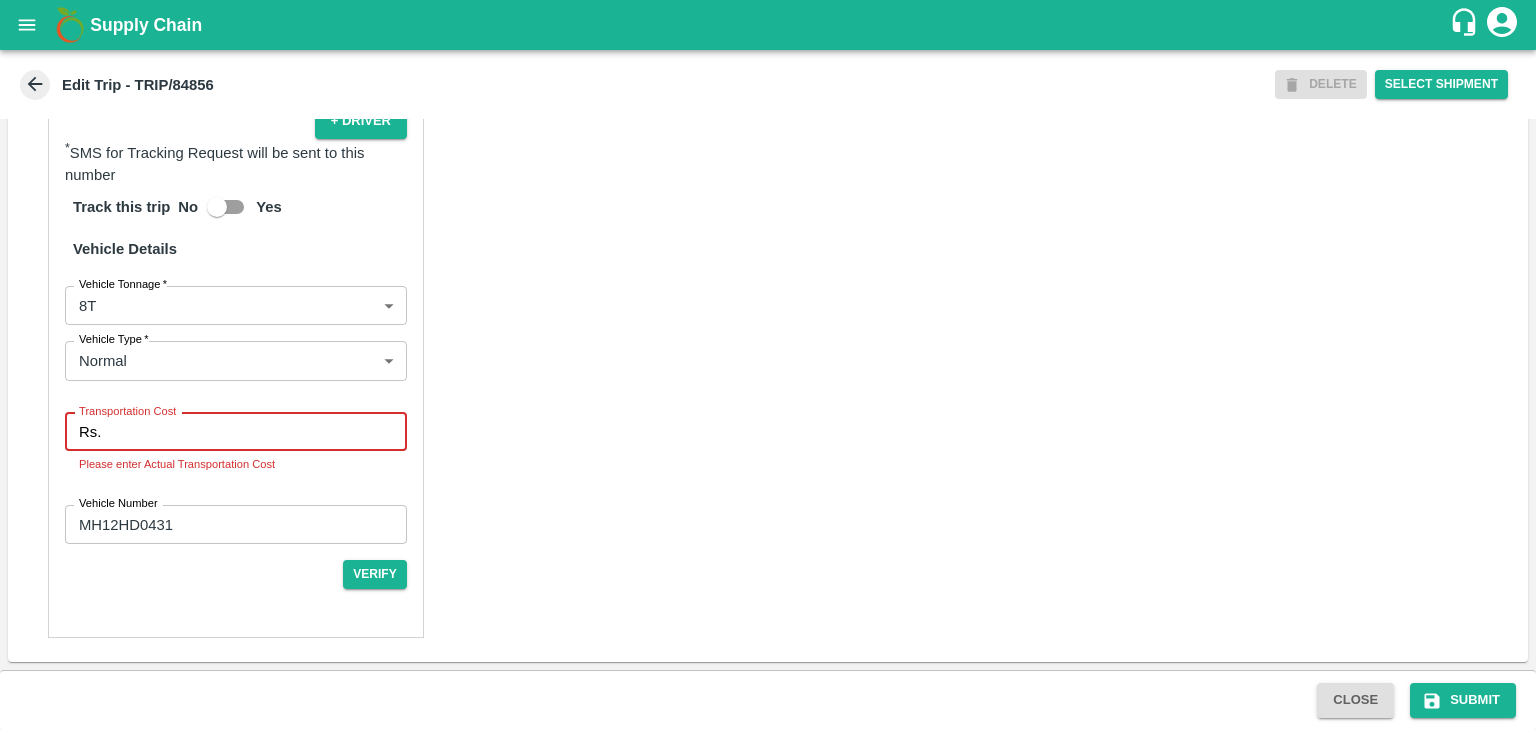 click on "Transportation Cost" at bounding box center (258, 432) 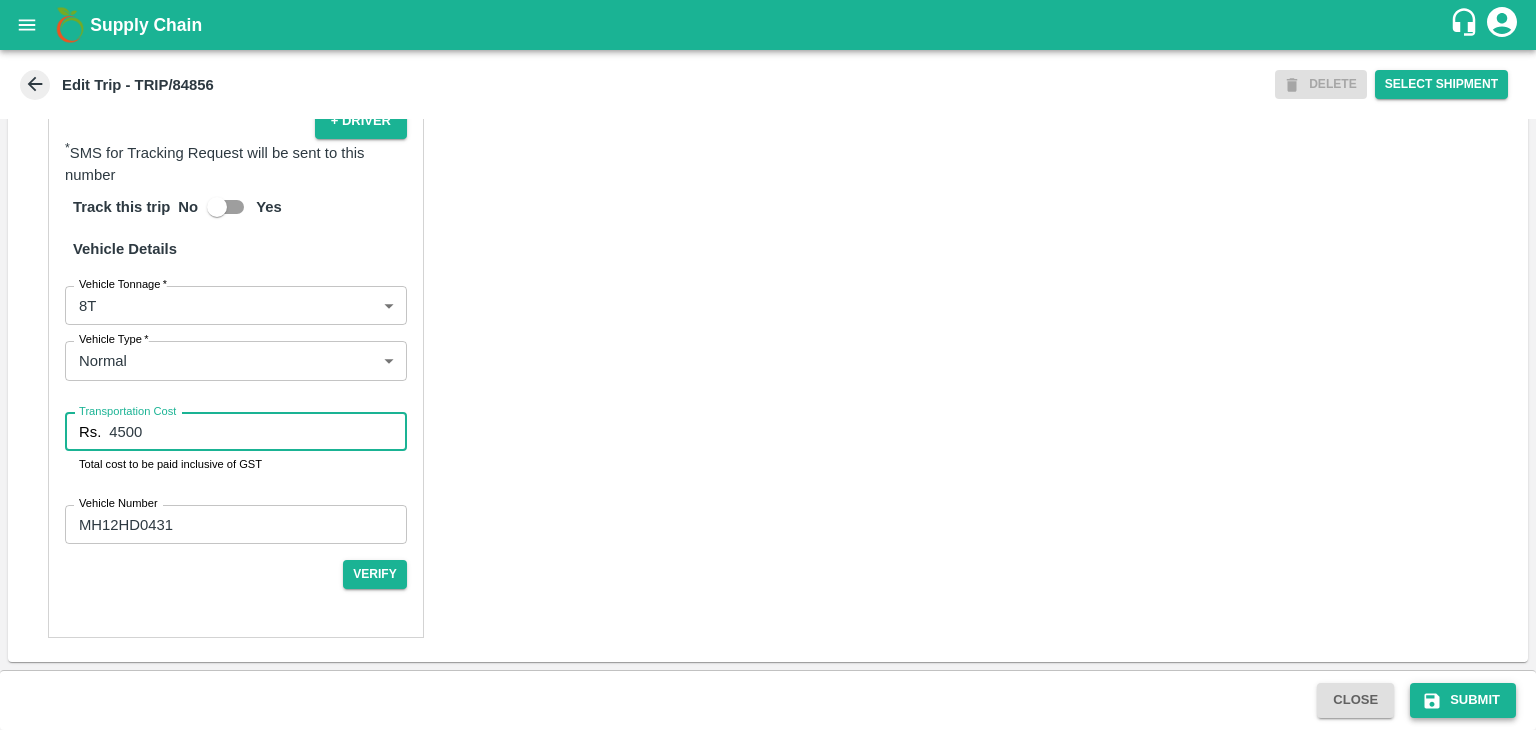 type on "4500" 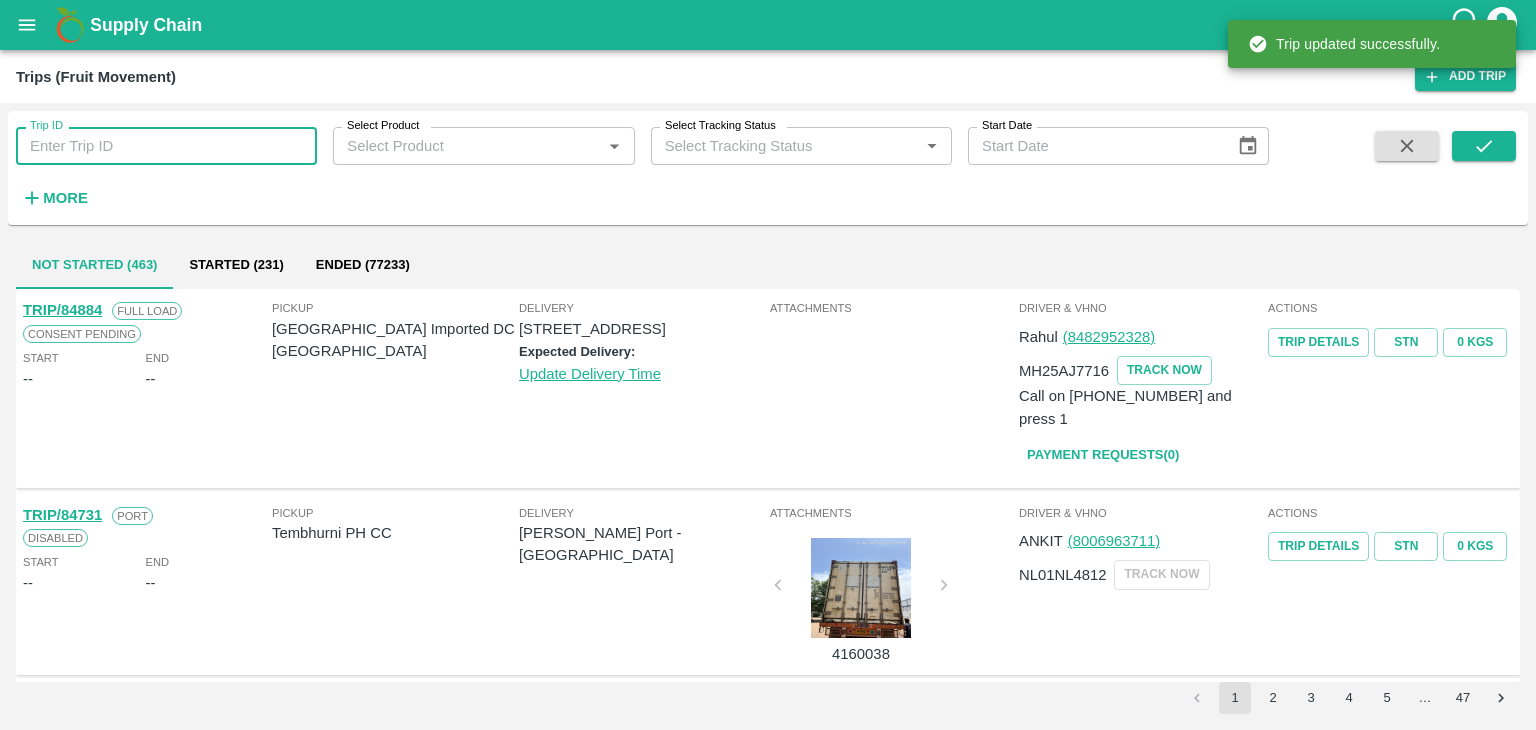 click on "Trip ID" at bounding box center (166, 146) 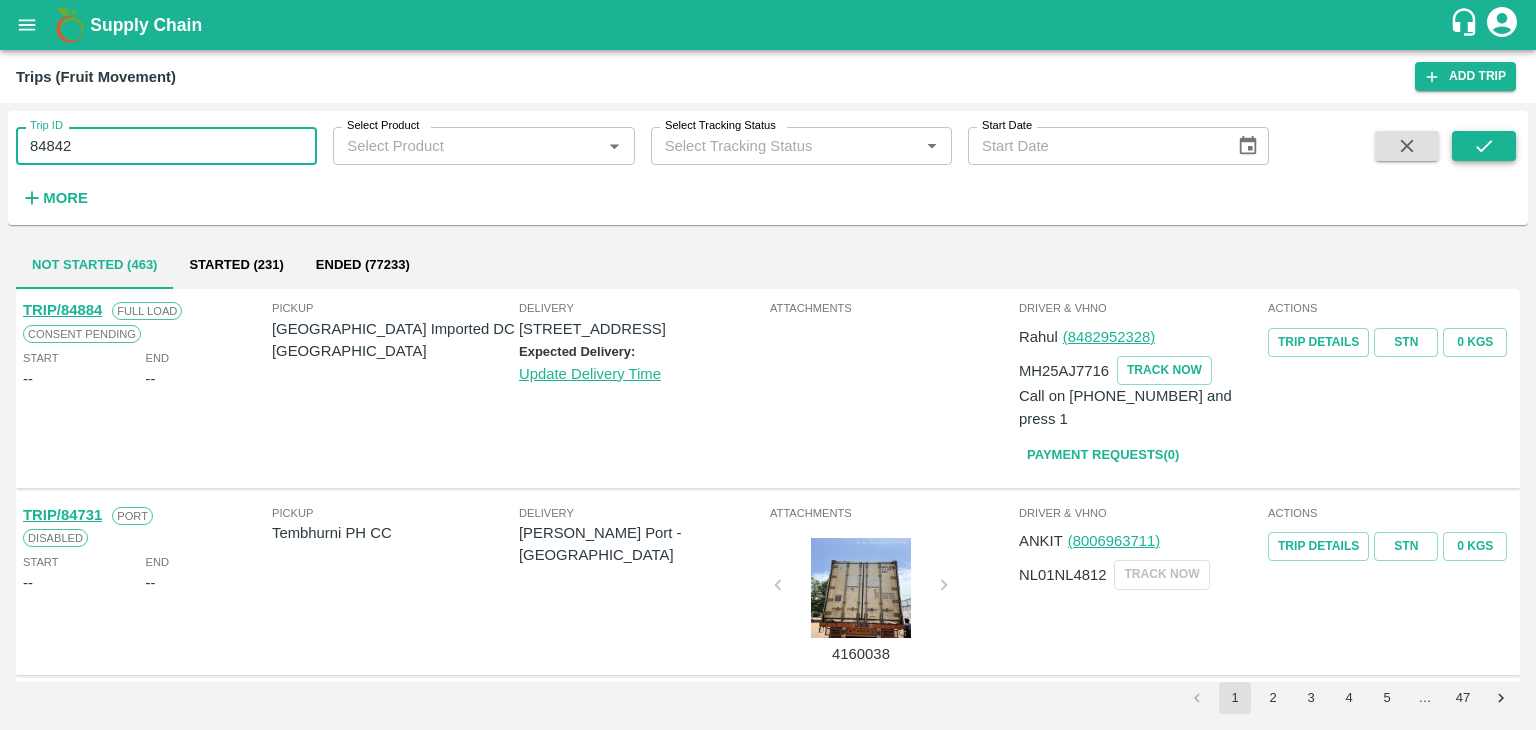type on "84842" 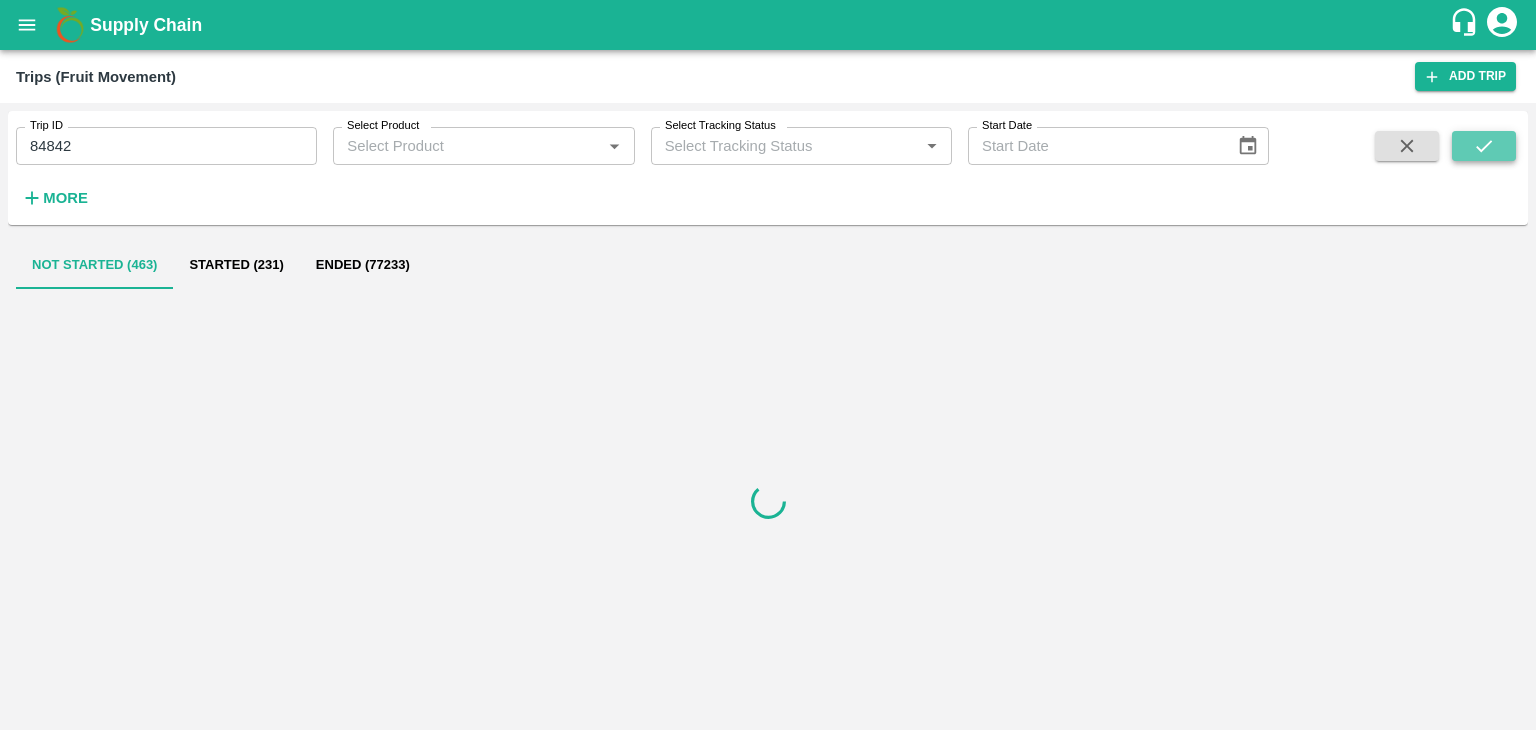 click at bounding box center [1484, 146] 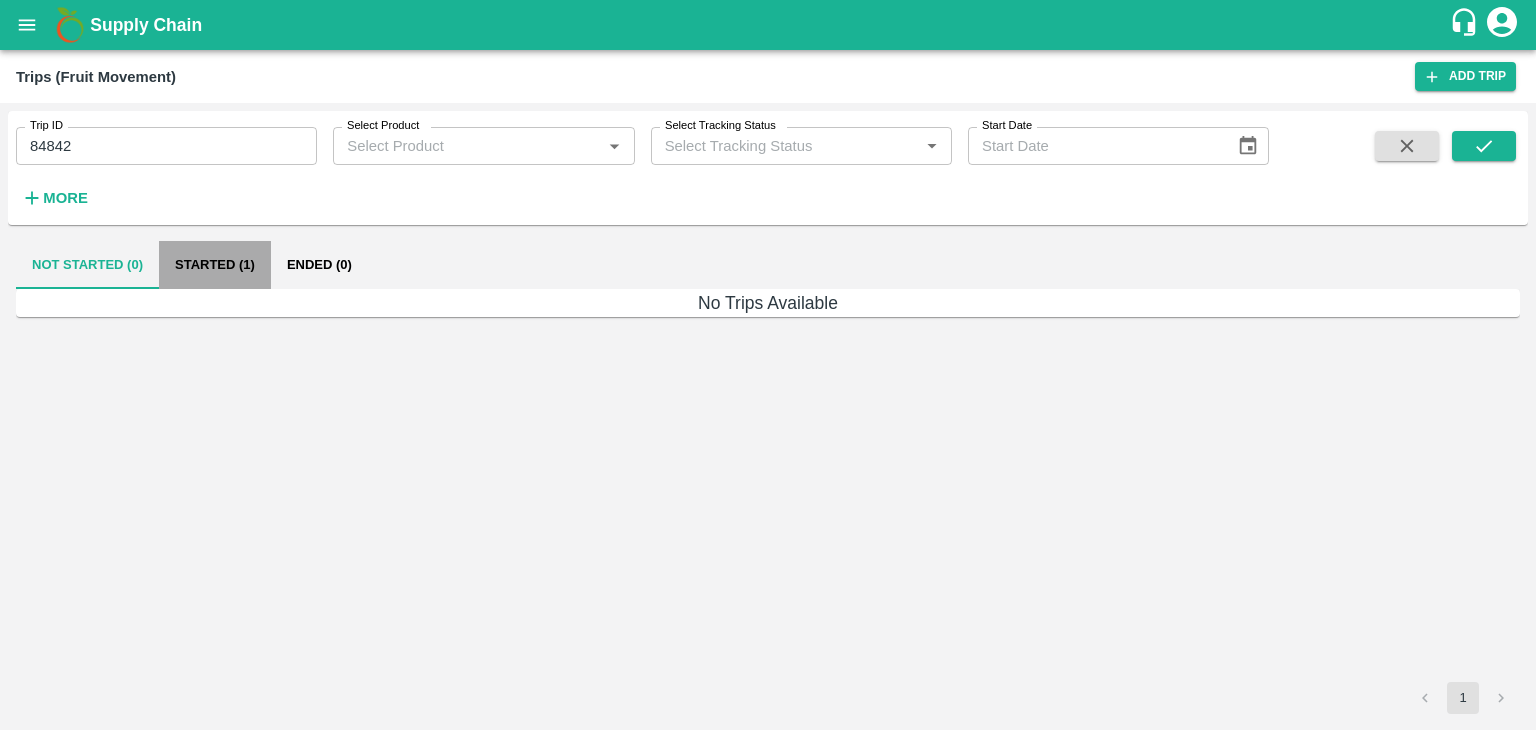 click on "Started (1)" at bounding box center [215, 265] 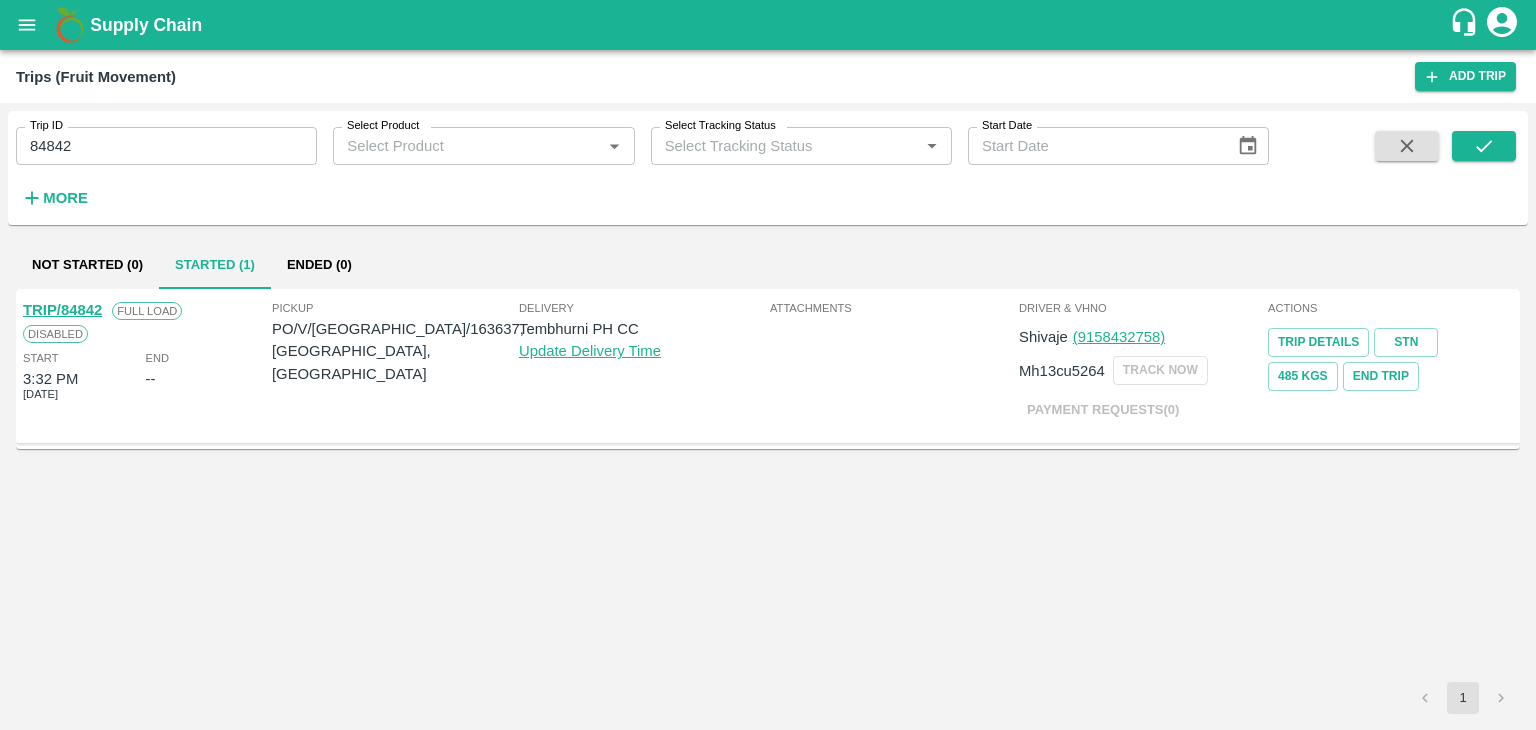 click on "TRIP/84842 Full Load Disabled Start 3:32 PM 16 Jul 2025 End --" at bounding box center [145, 366] 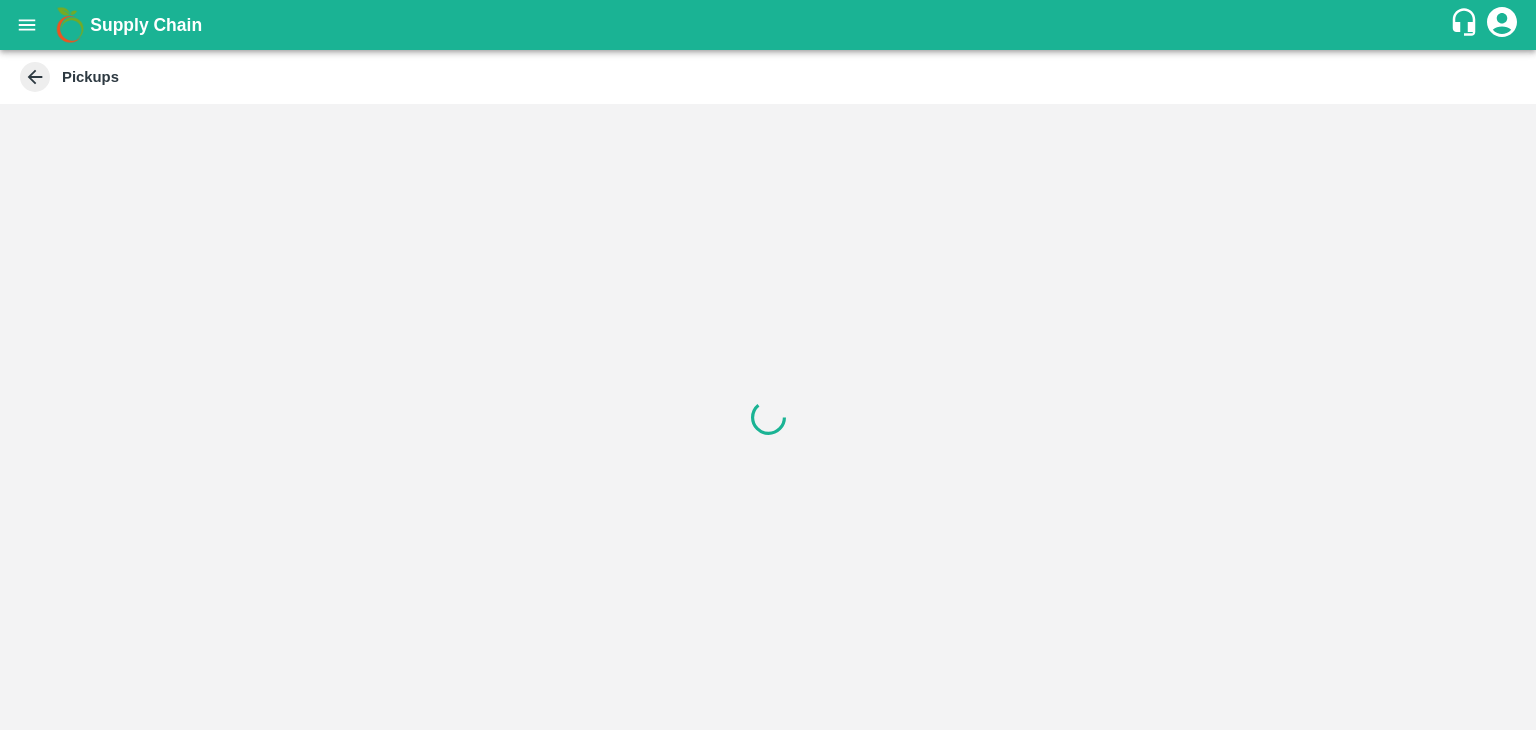 scroll, scrollTop: 0, scrollLeft: 0, axis: both 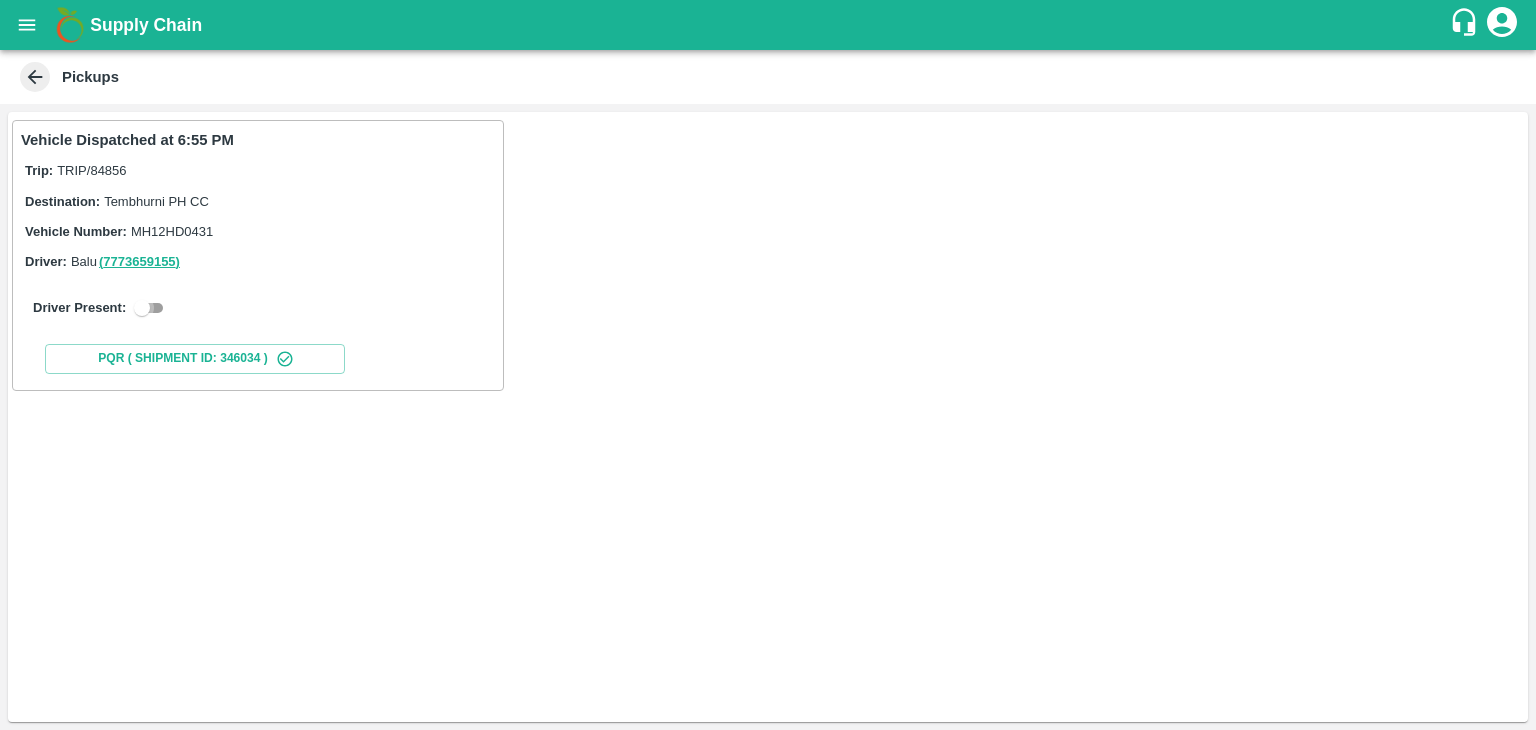 click at bounding box center [142, 308] 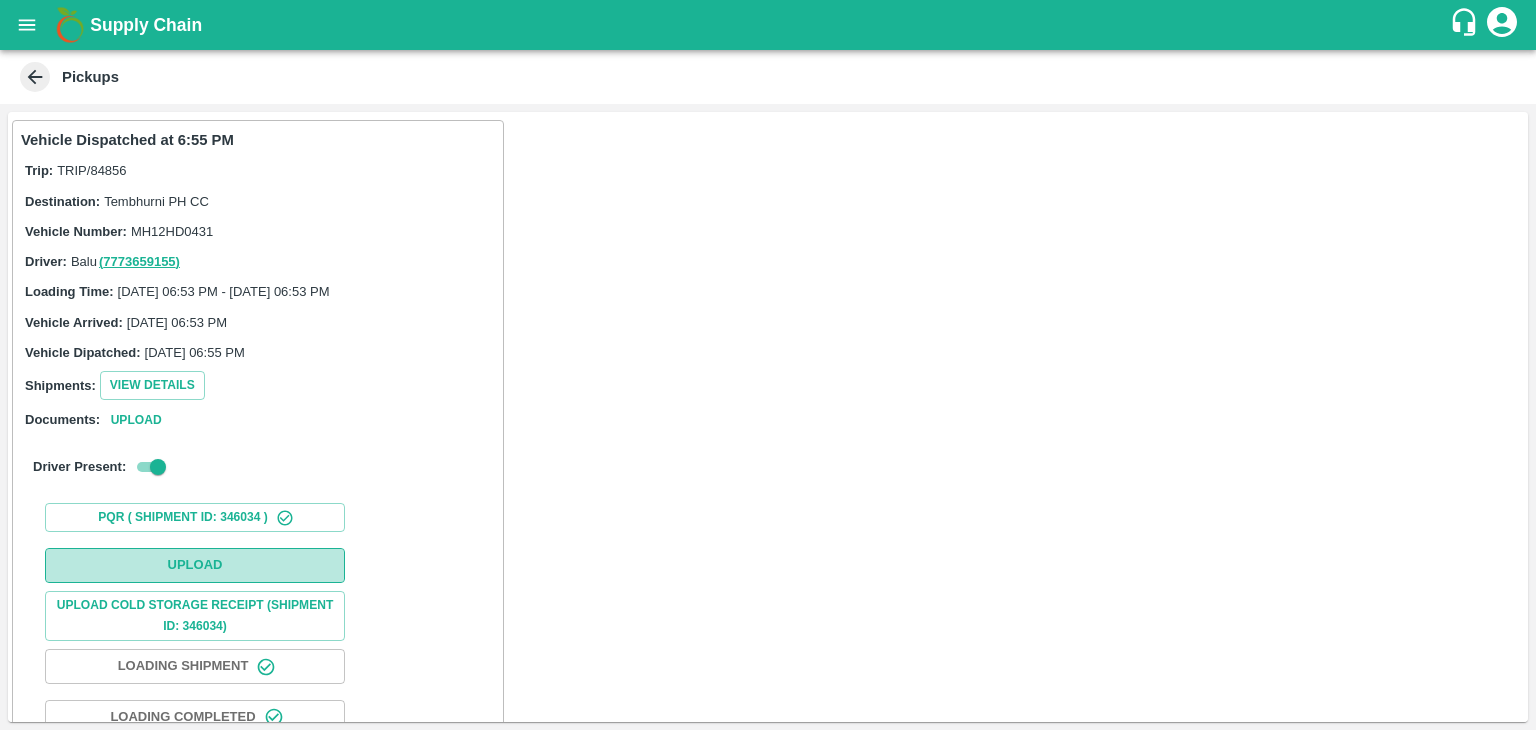 click on "Upload" at bounding box center (195, 565) 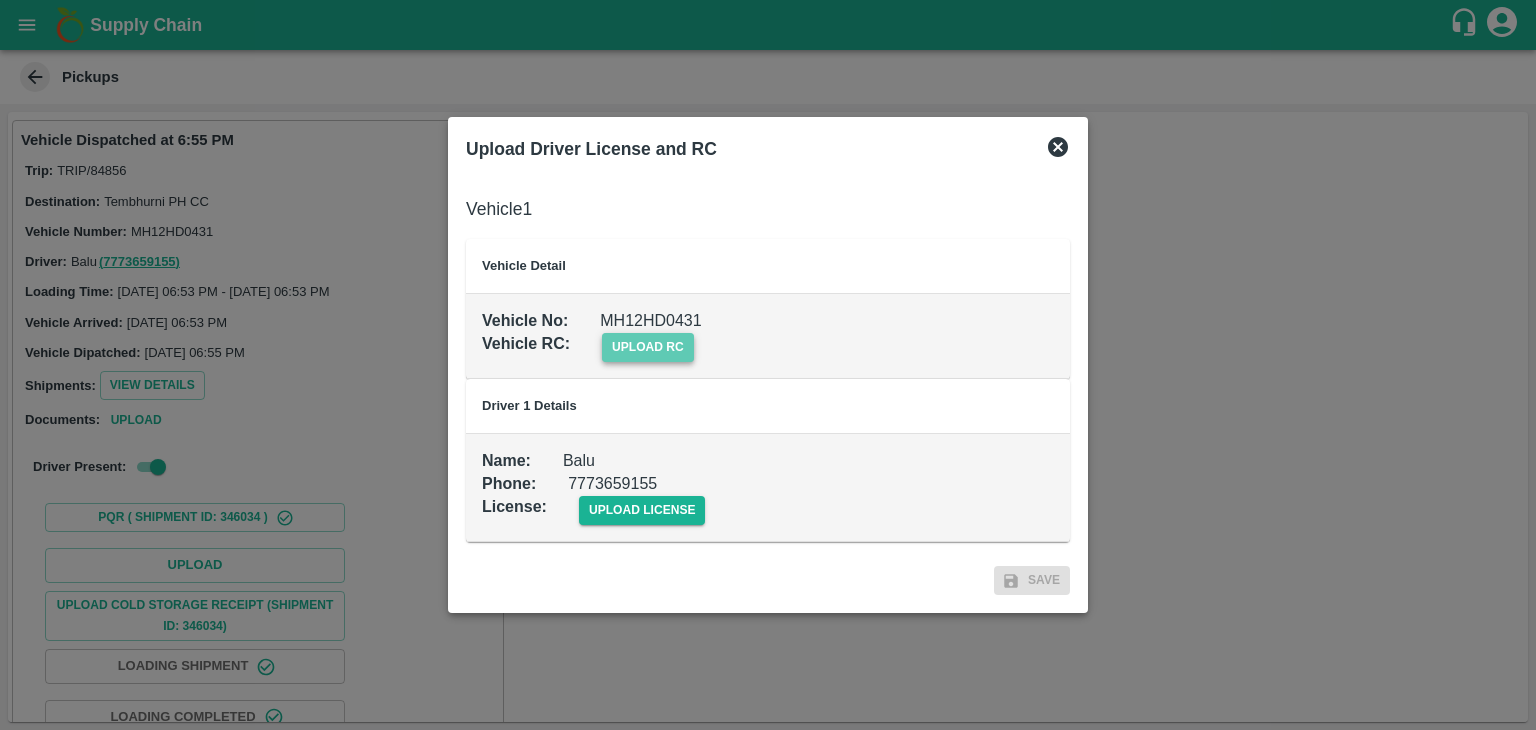 click on "upload rc" at bounding box center (648, 347) 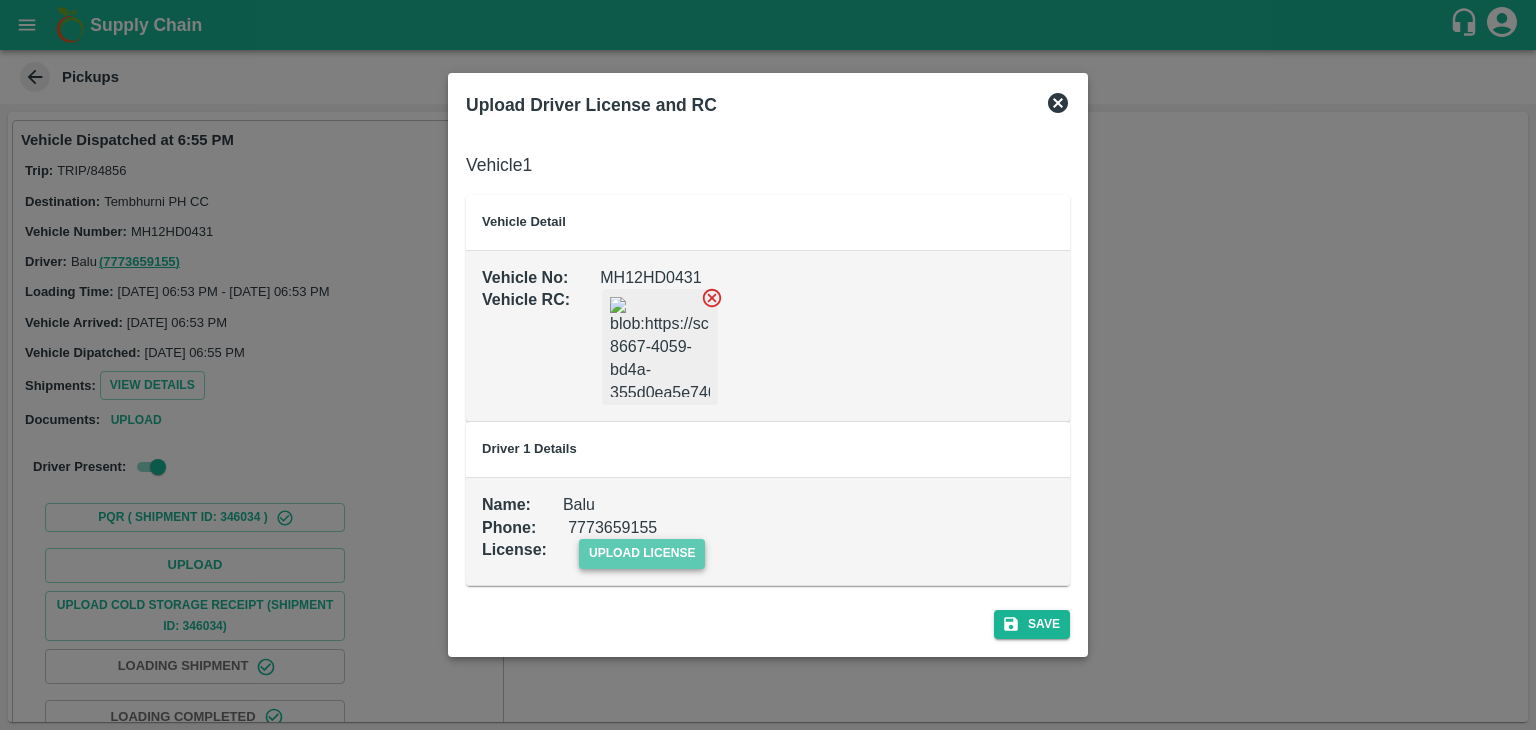click on "upload license" at bounding box center [642, 553] 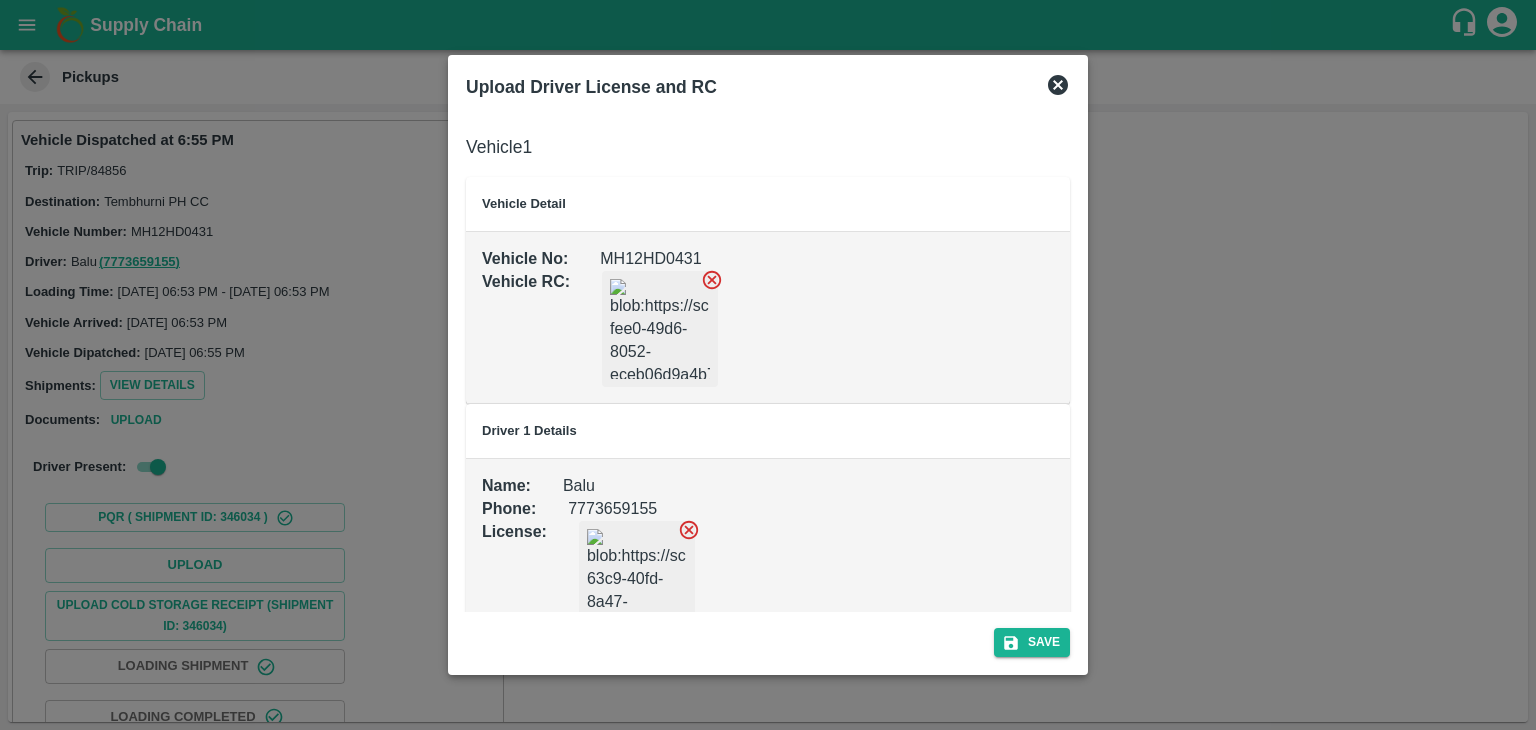 click on "Save" at bounding box center (768, 638) 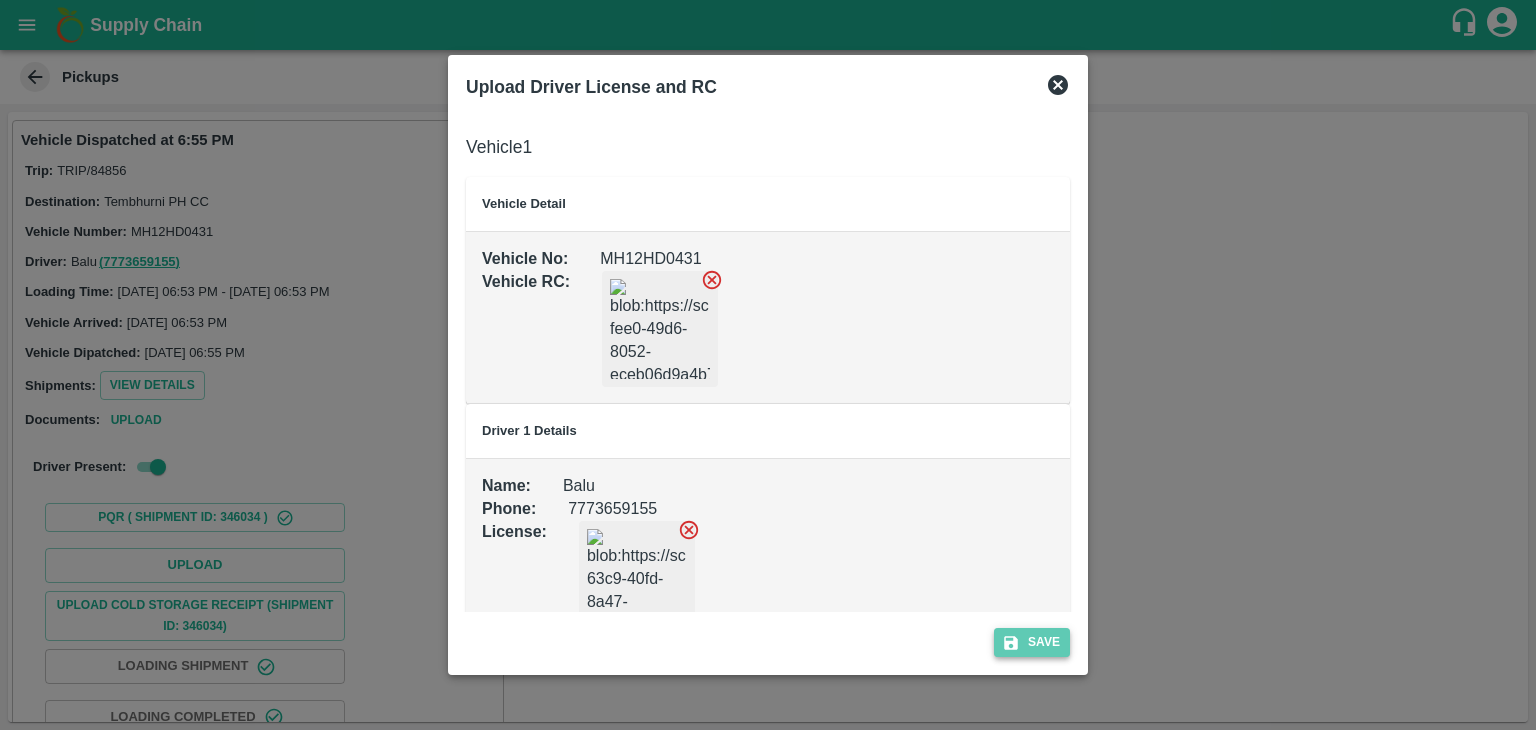 click on "Save" at bounding box center (1032, 642) 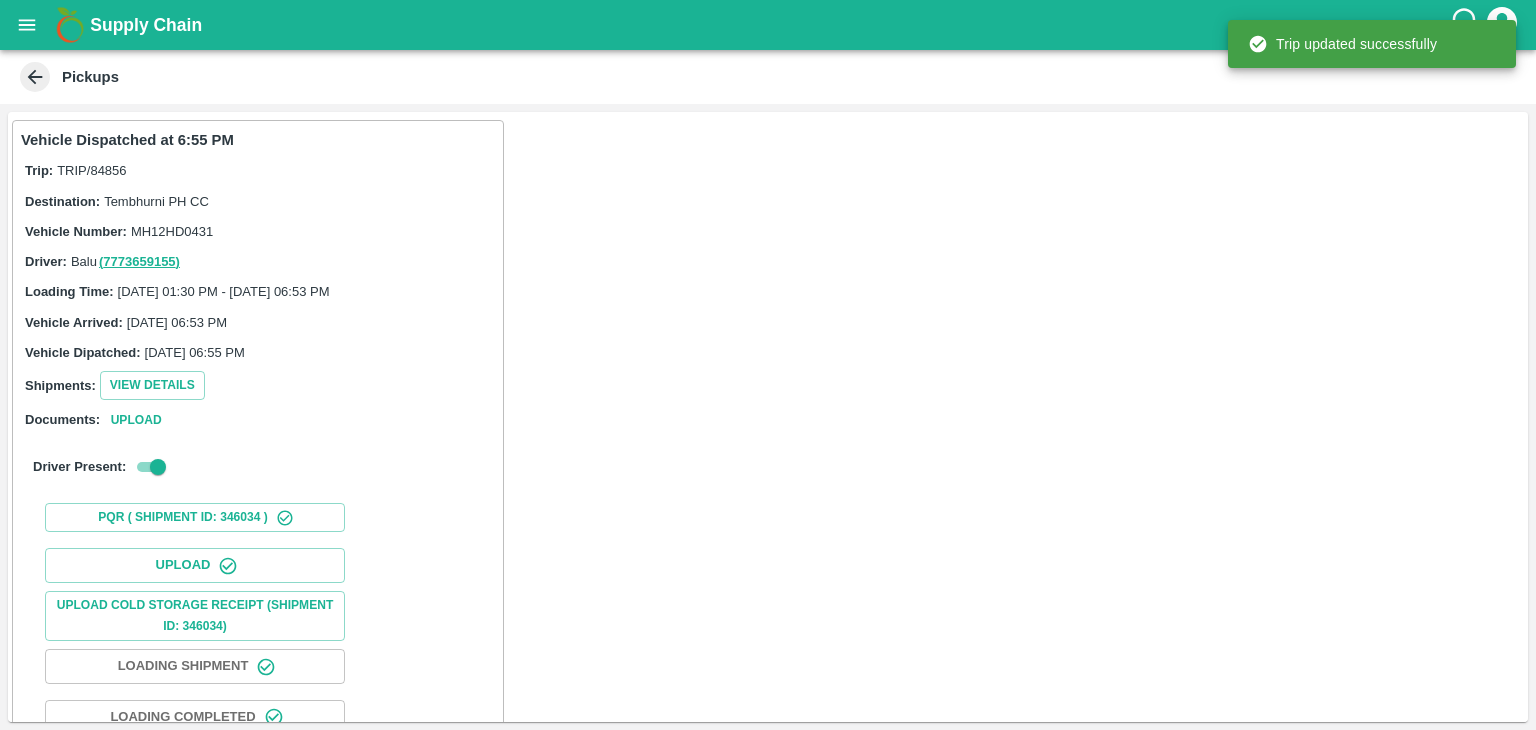 scroll, scrollTop: 209, scrollLeft: 0, axis: vertical 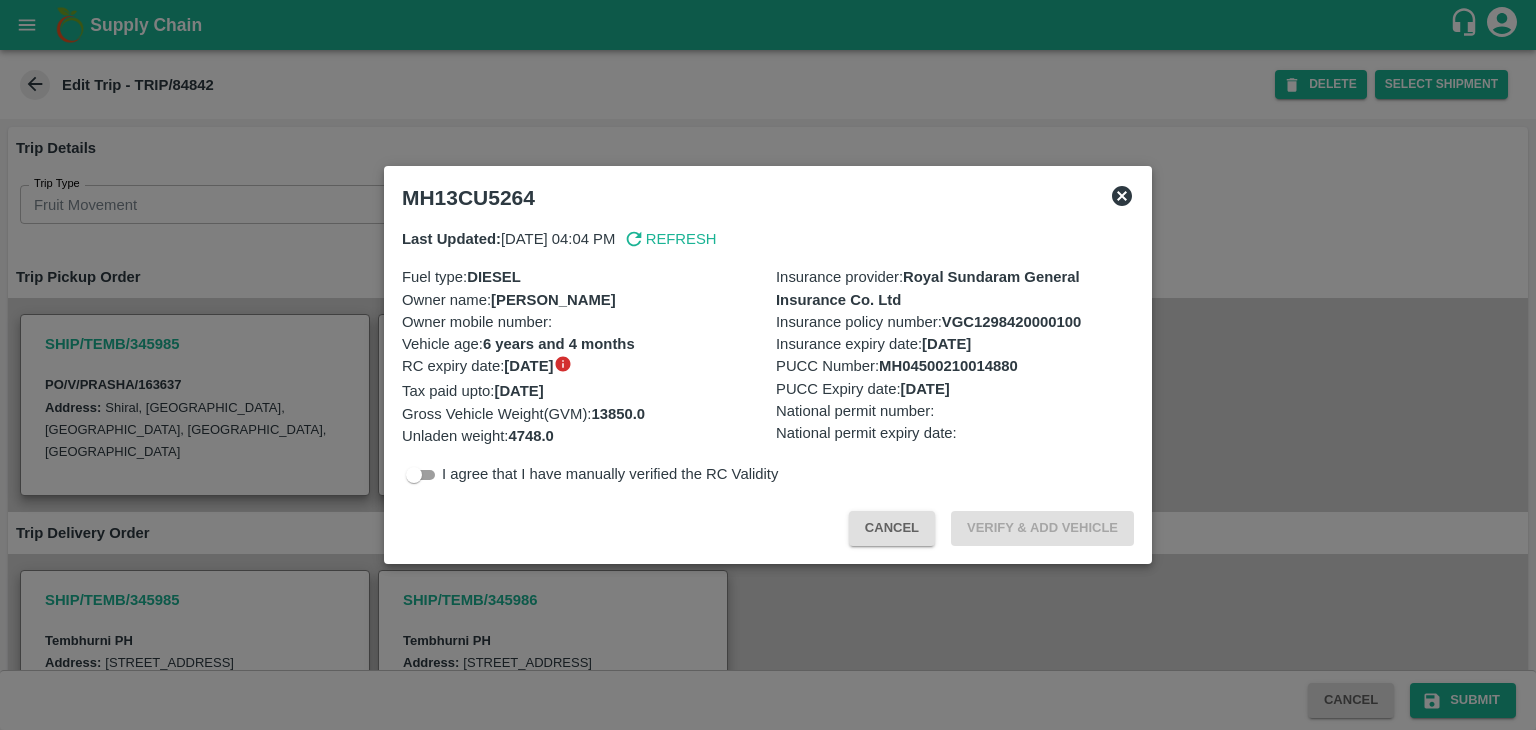 click at bounding box center [768, 365] 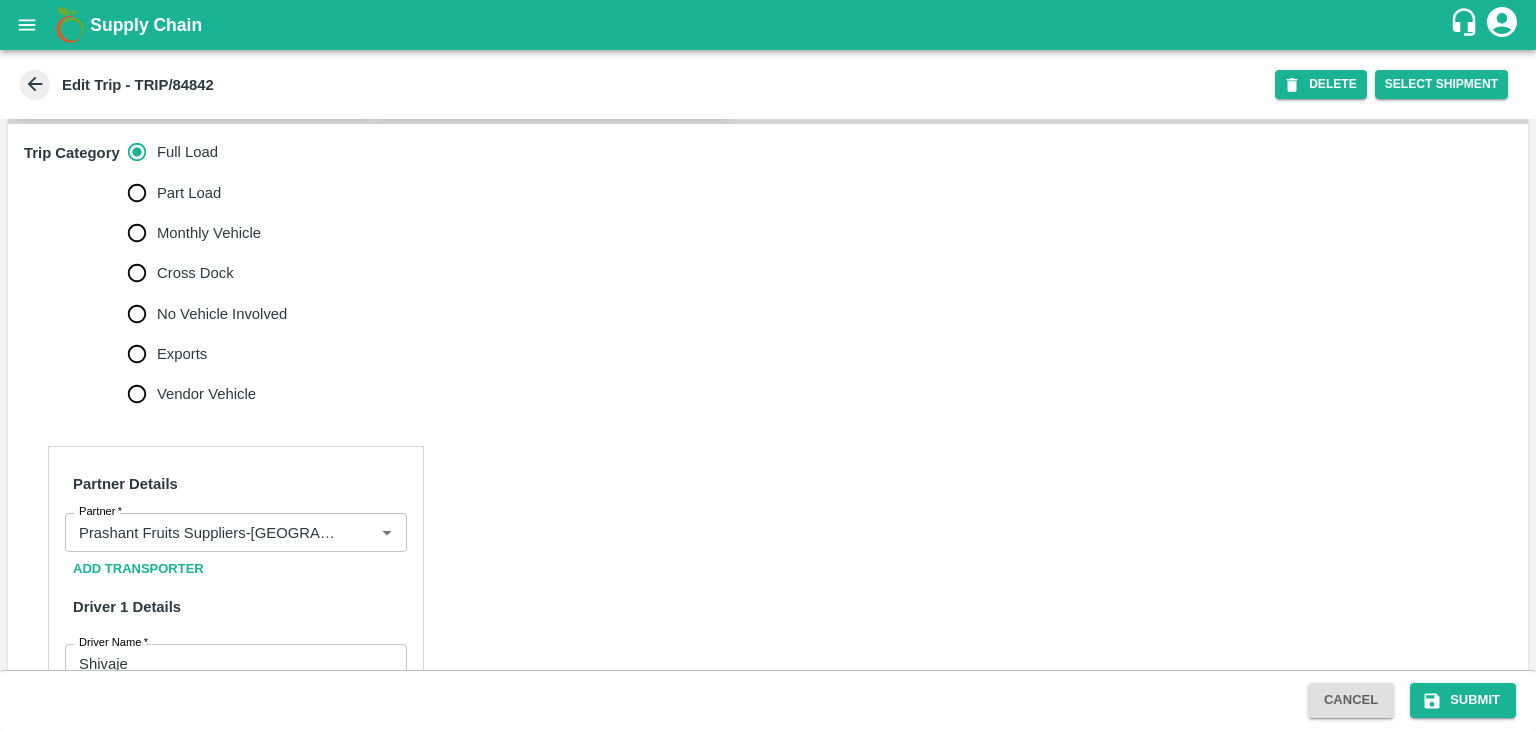 scroll, scrollTop: 624, scrollLeft: 0, axis: vertical 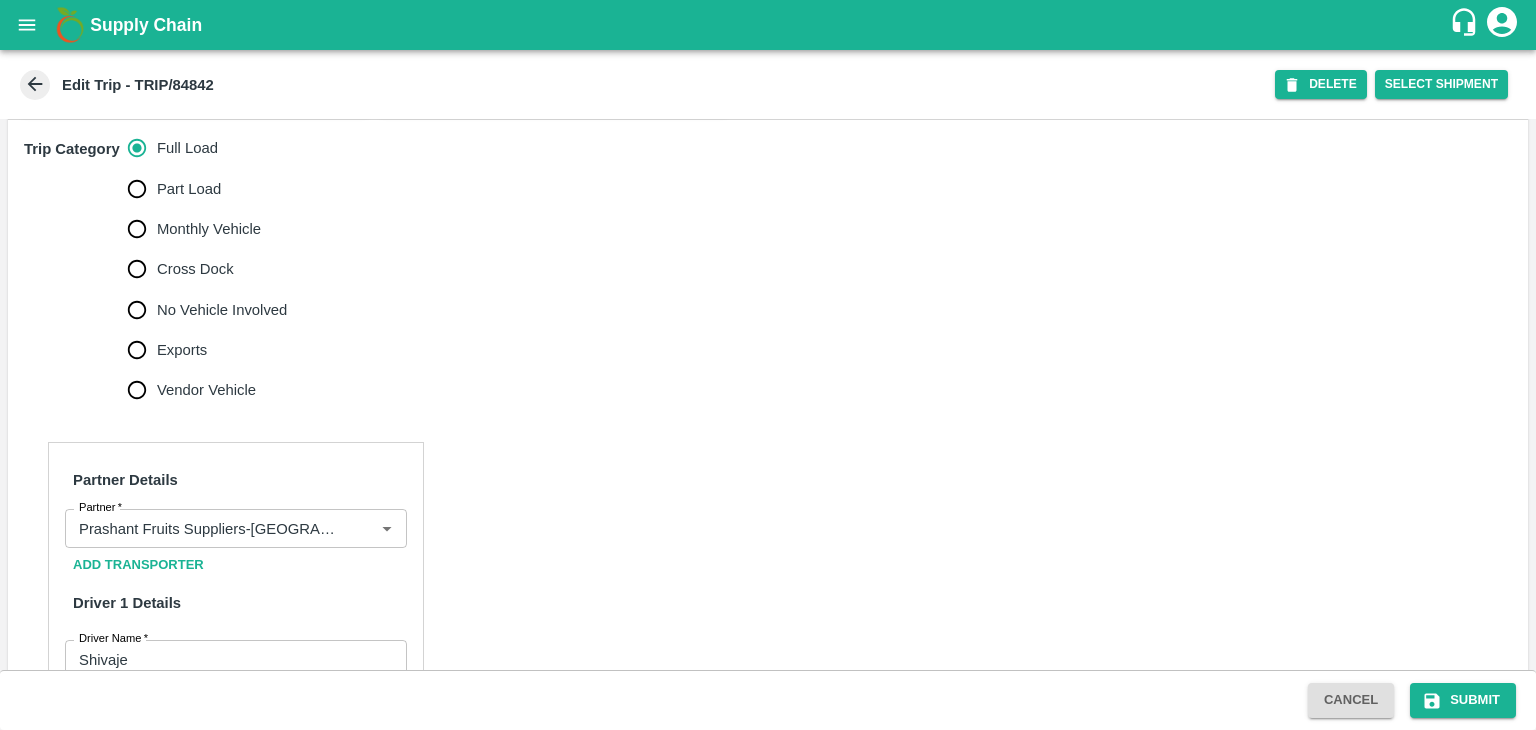 click on "No Vehicle Involved" at bounding box center (222, 310) 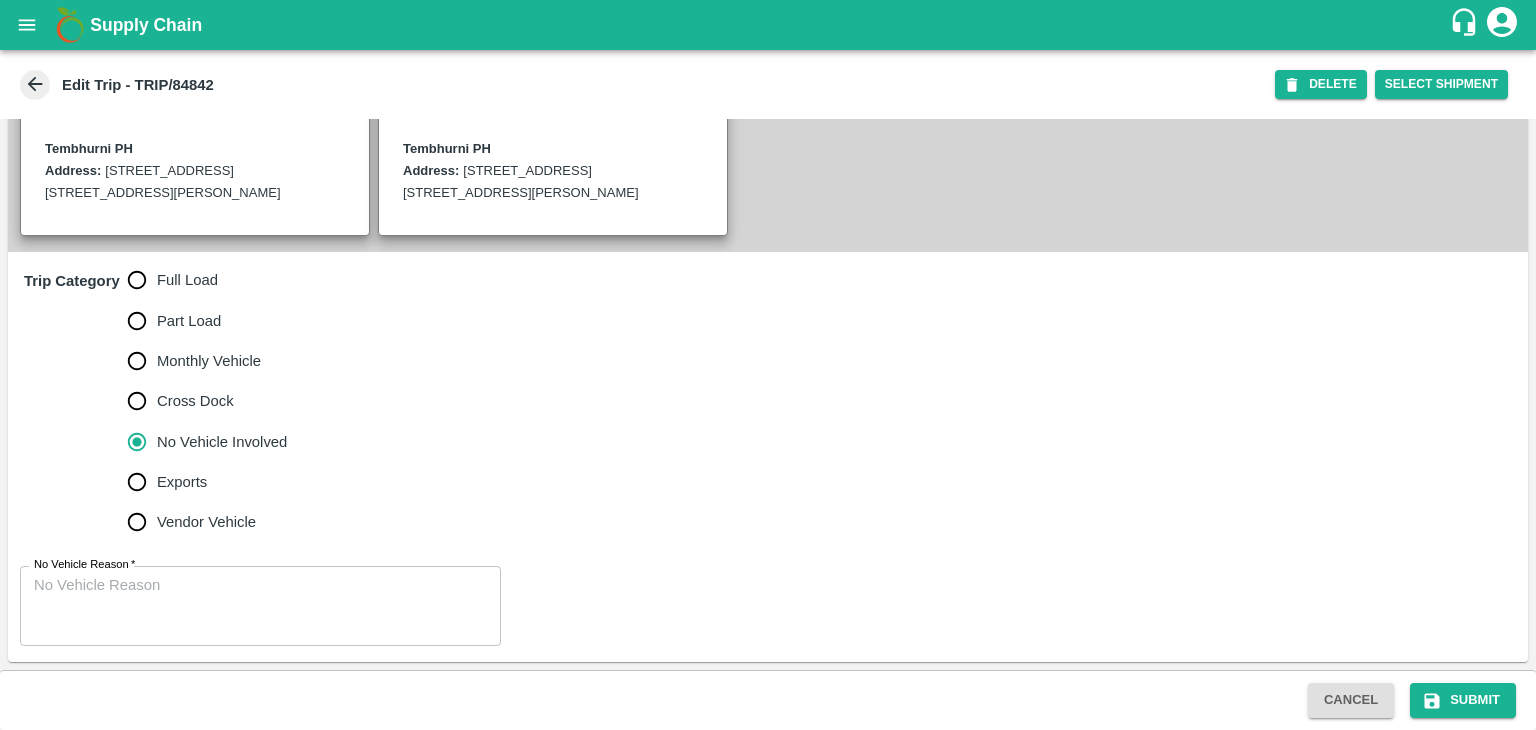 scroll, scrollTop: 513, scrollLeft: 0, axis: vertical 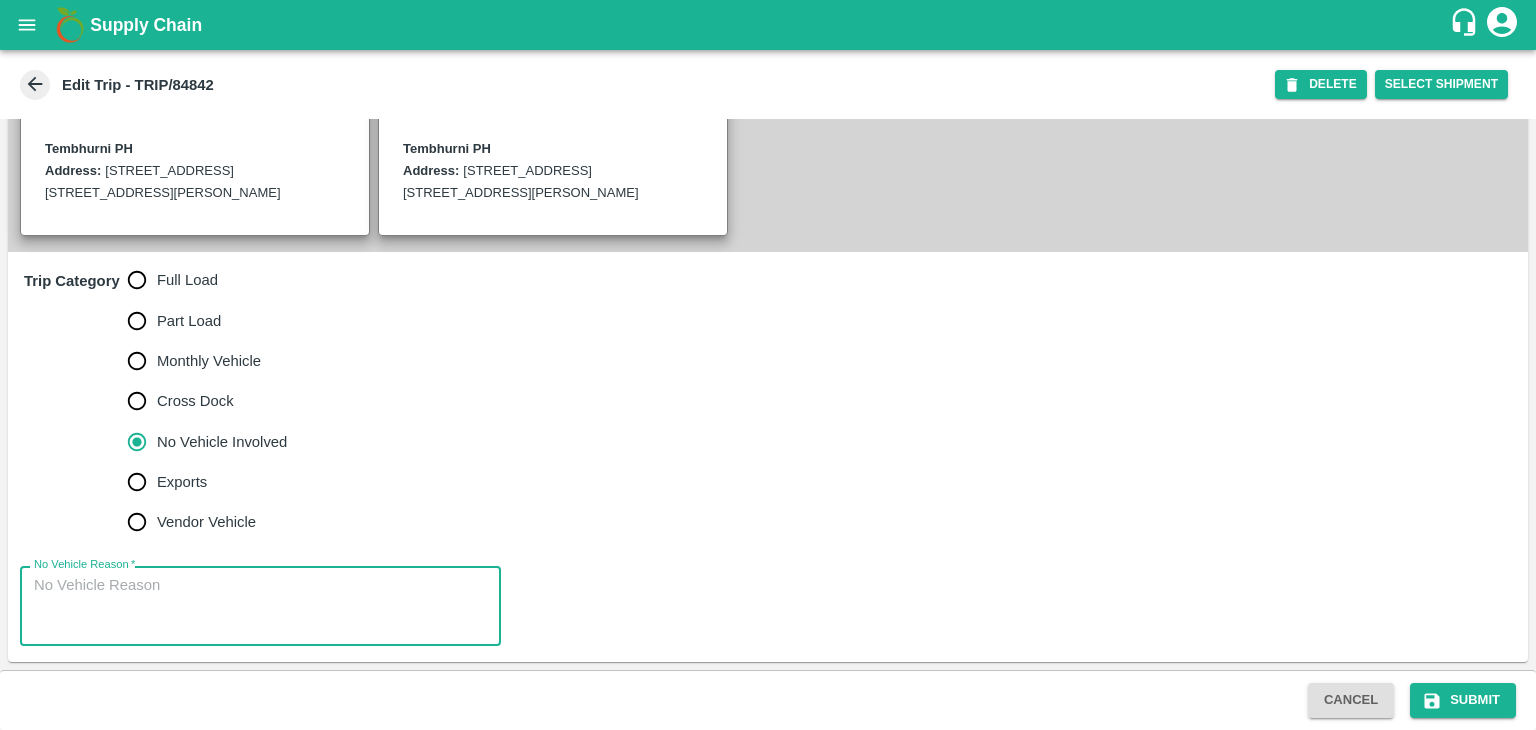 click on "No Vehicle Reason   *" at bounding box center (260, 606) 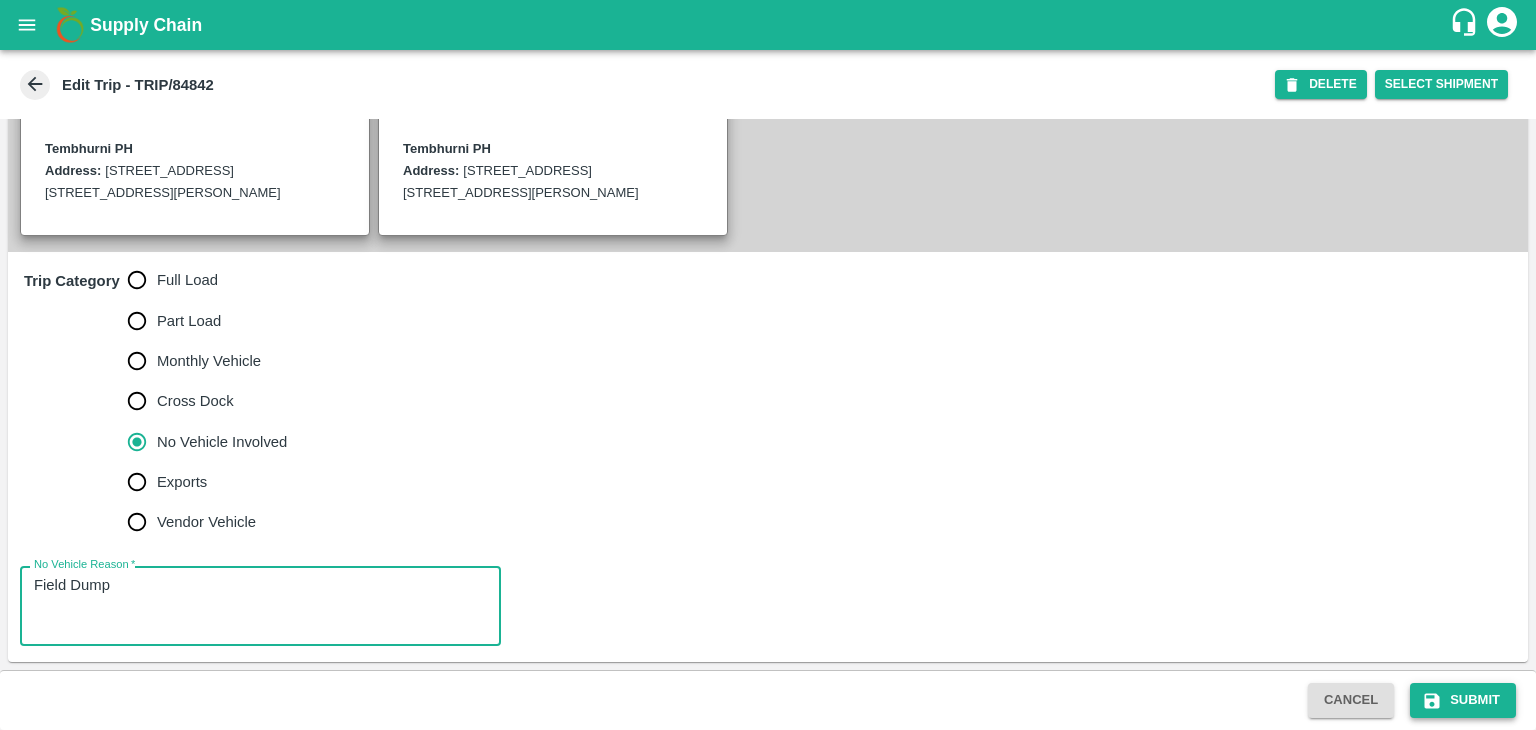 type on "Field Dump" 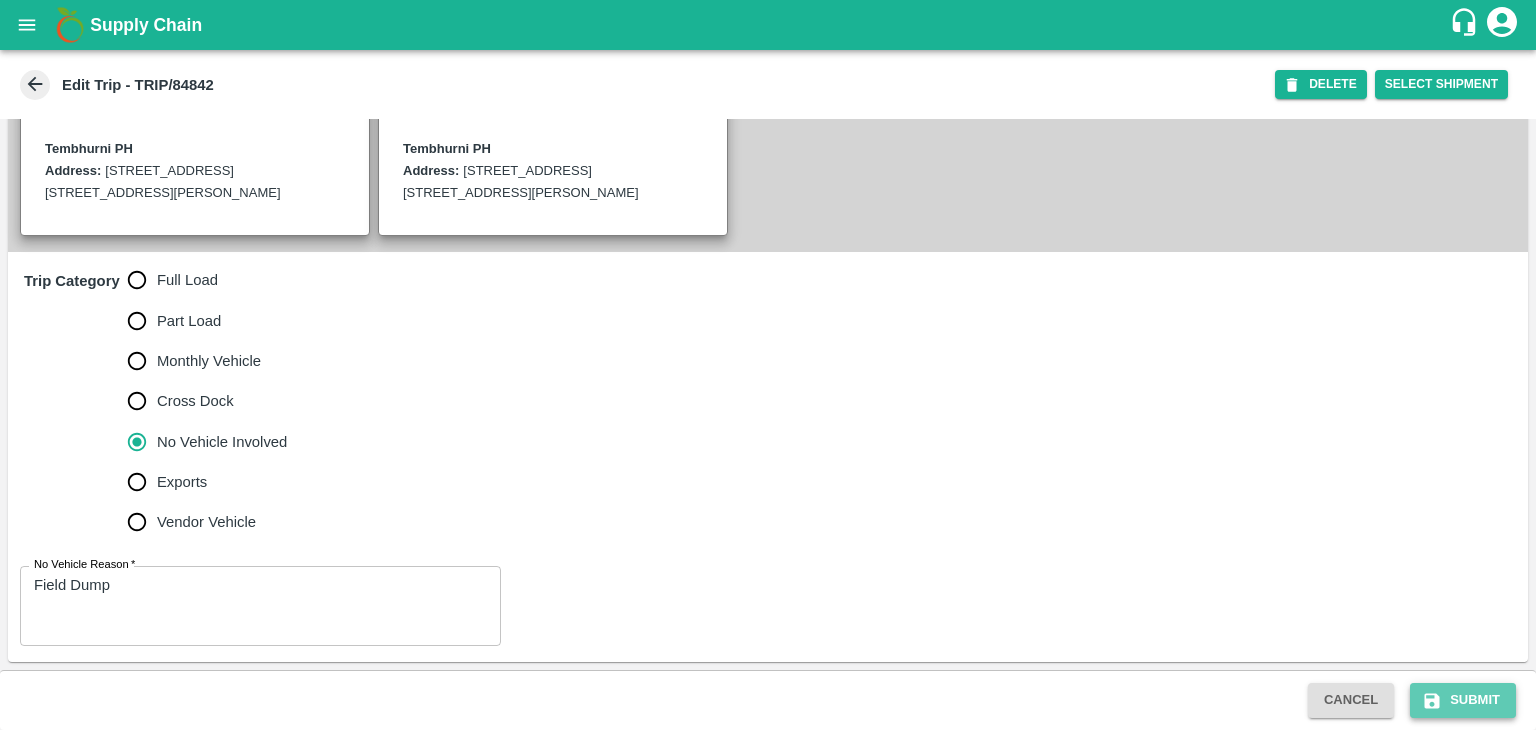 click on "Submit" at bounding box center (1463, 700) 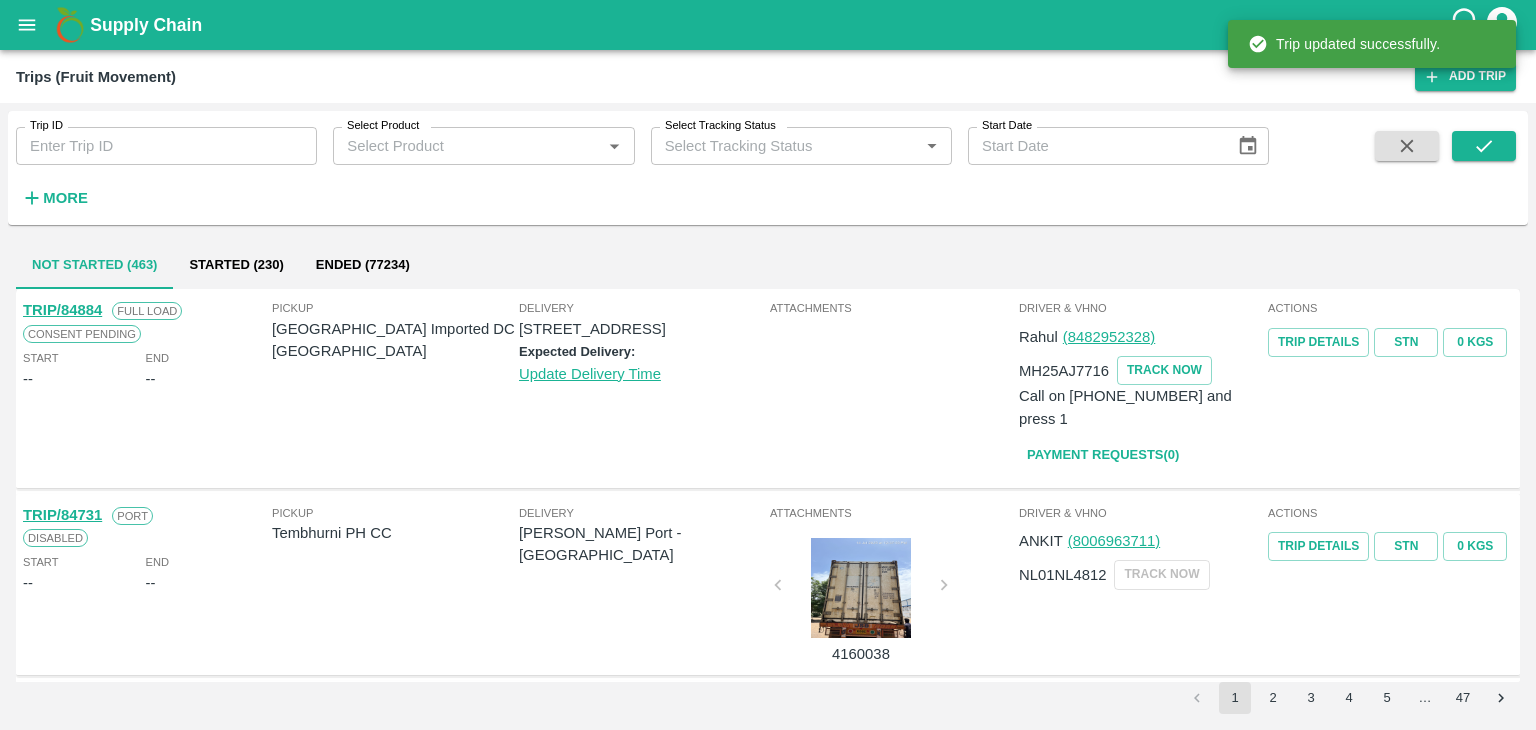 click on "Trip ID" at bounding box center (166, 146) 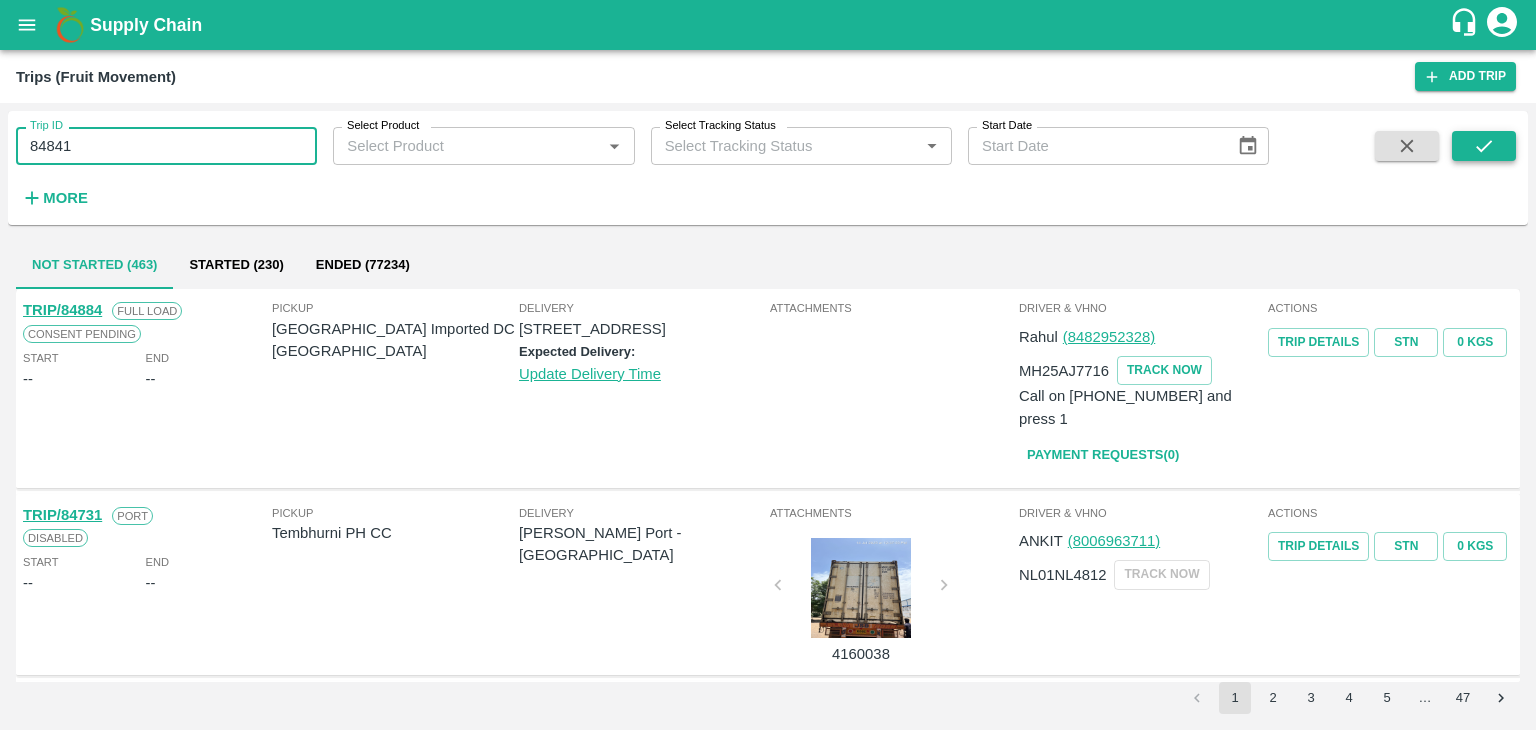 type on "84841" 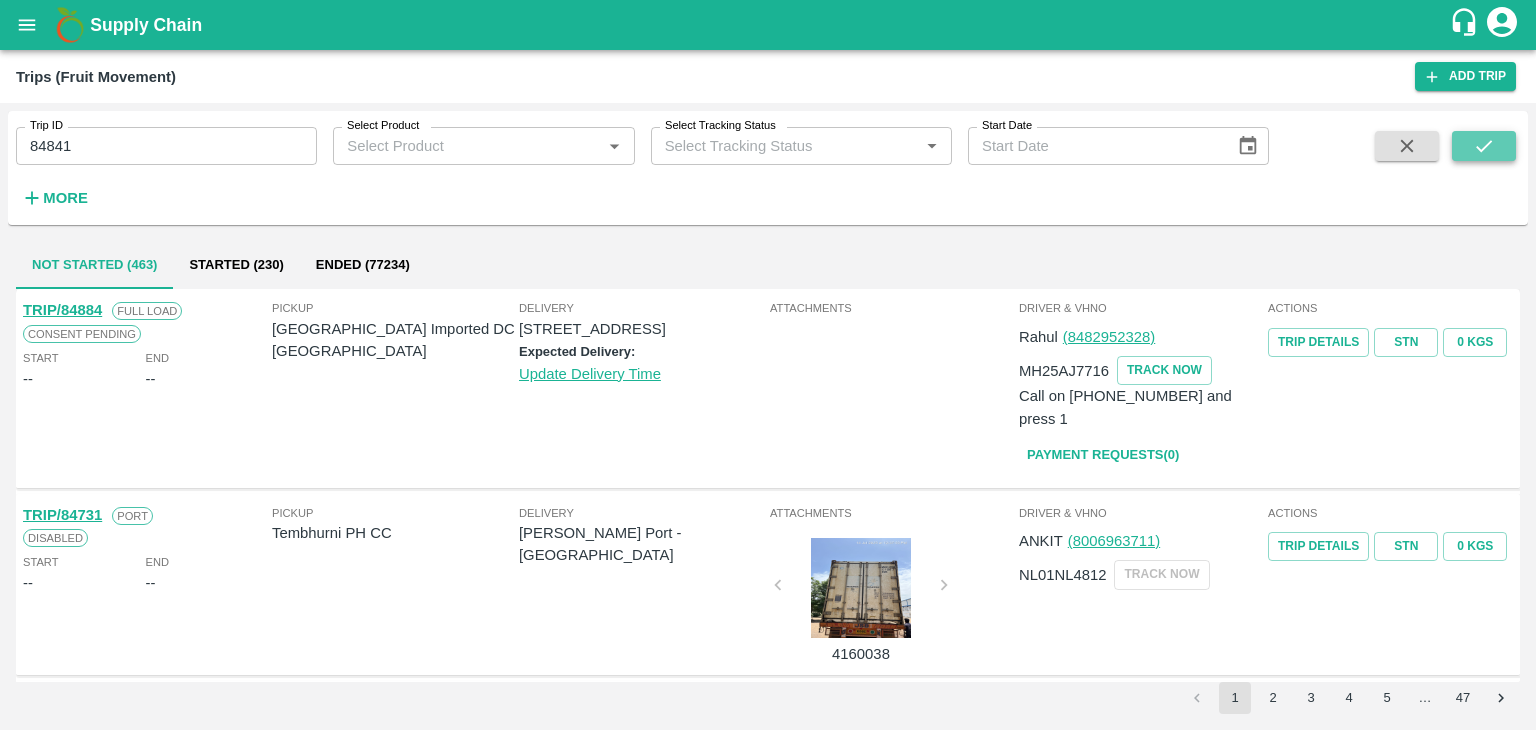 click 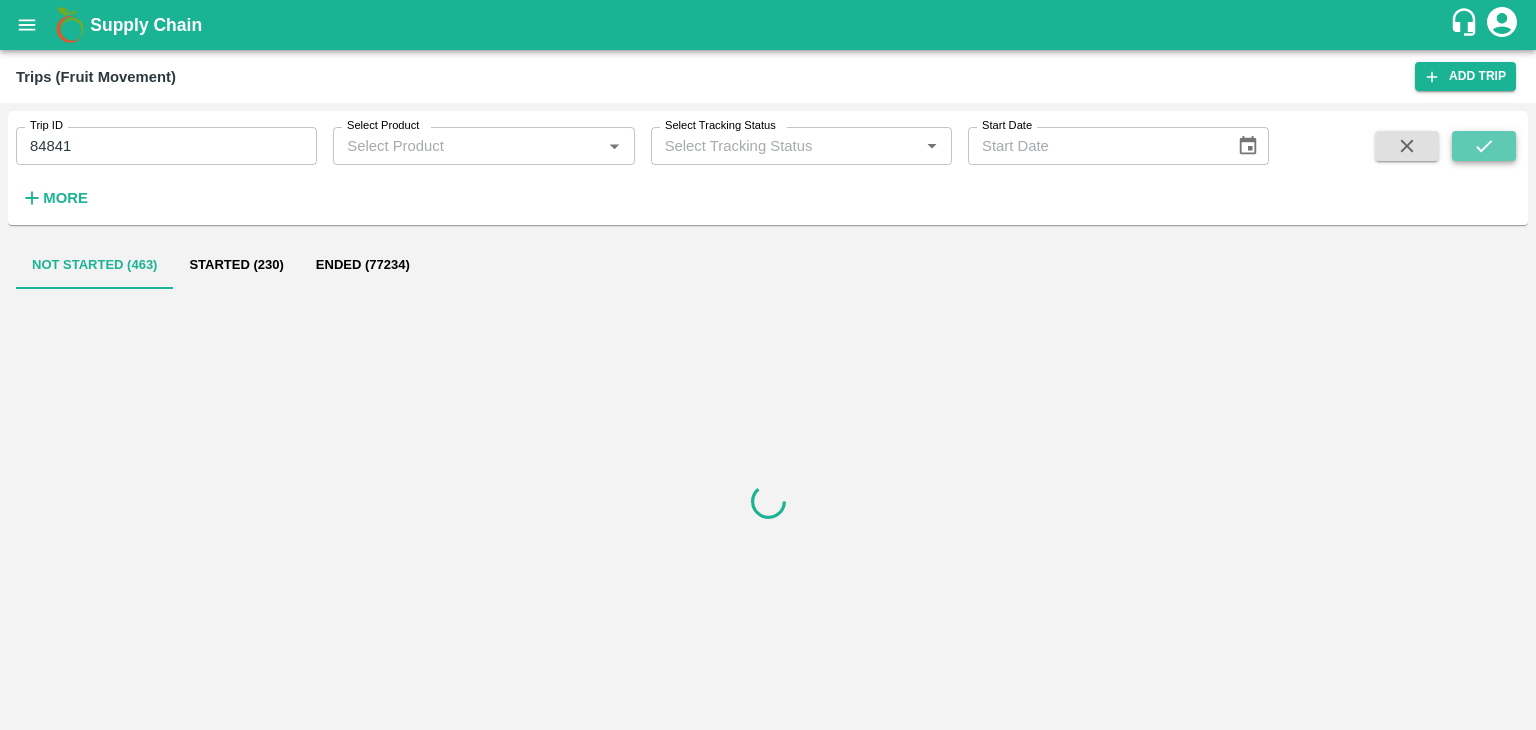 click 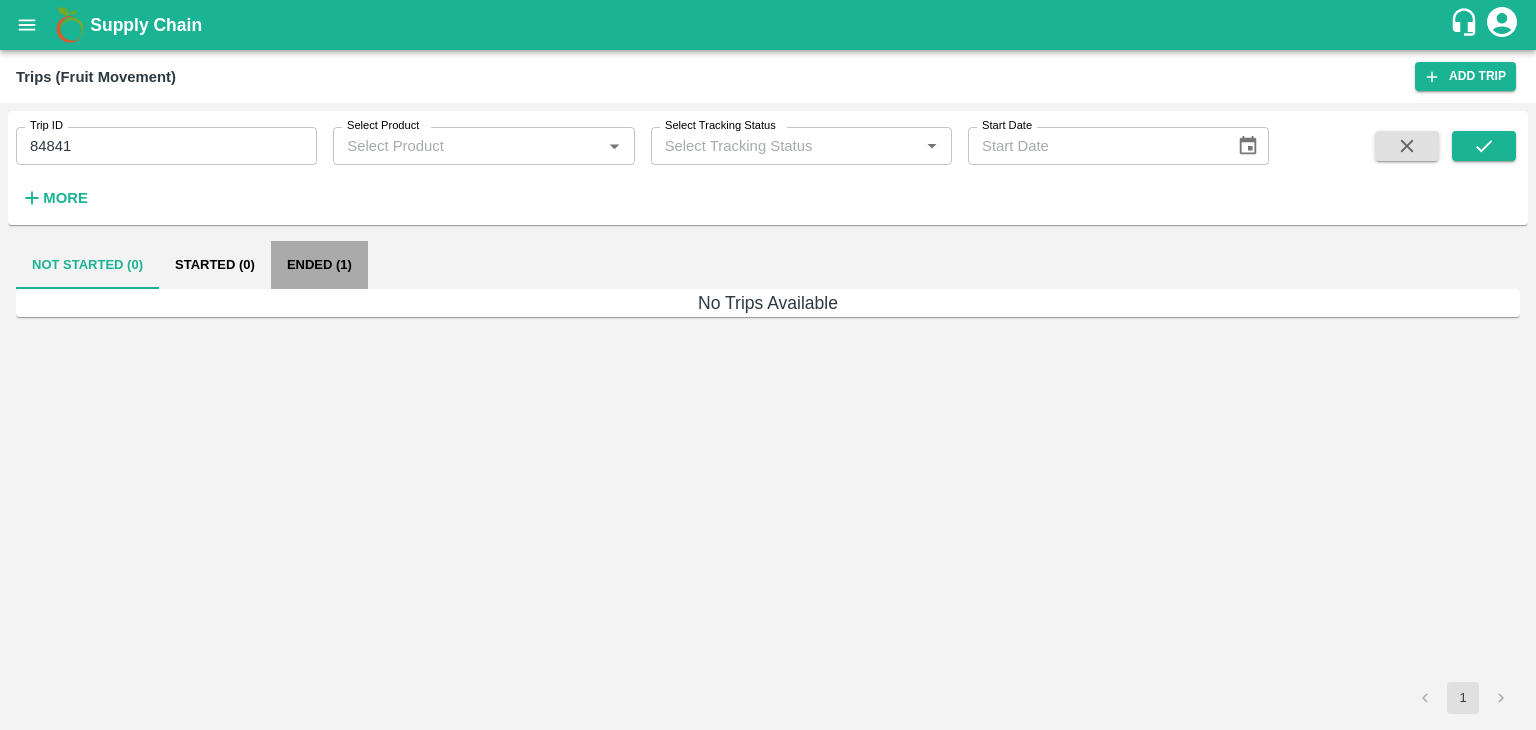 click on "Ended (1)" at bounding box center (319, 265) 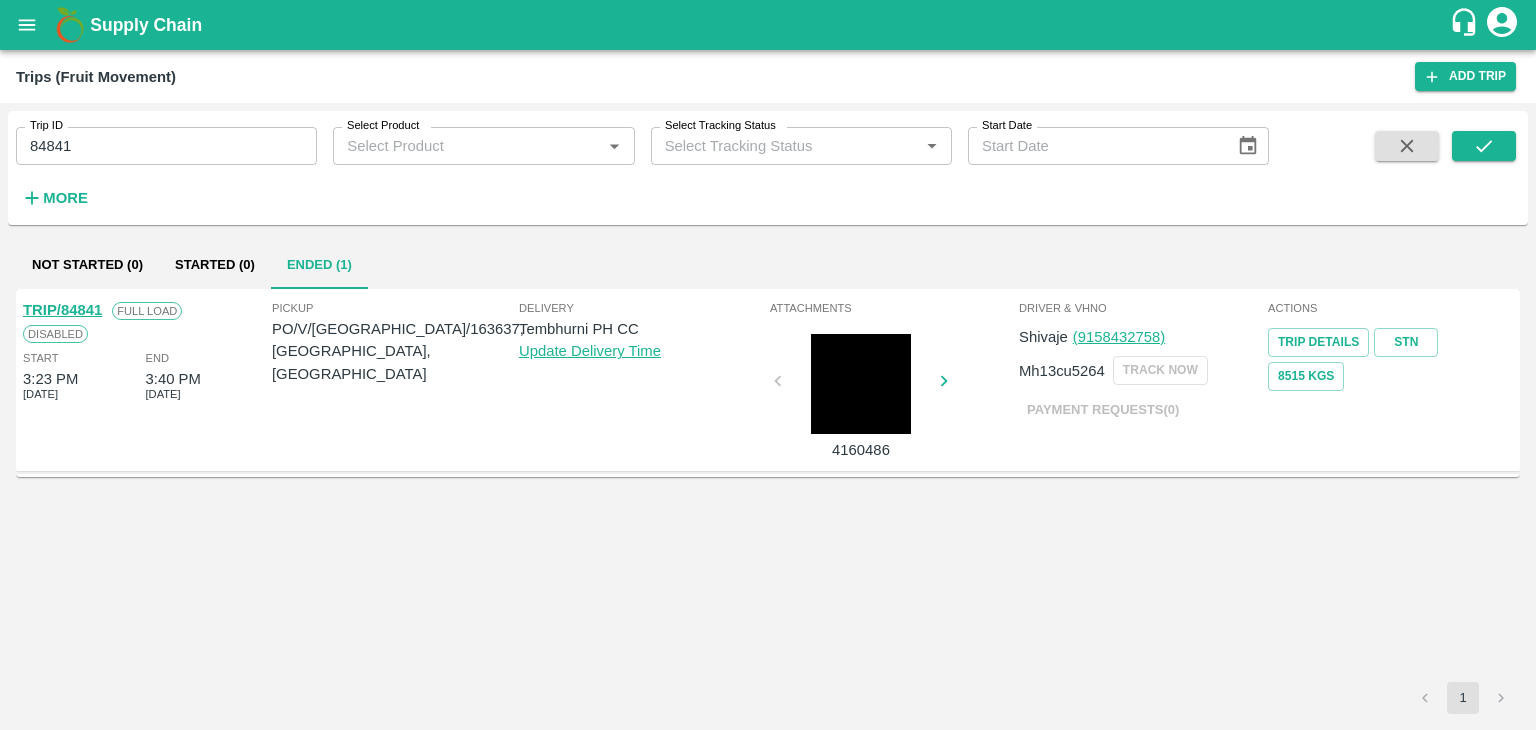 click on "TRIP/84841" at bounding box center [62, 310] 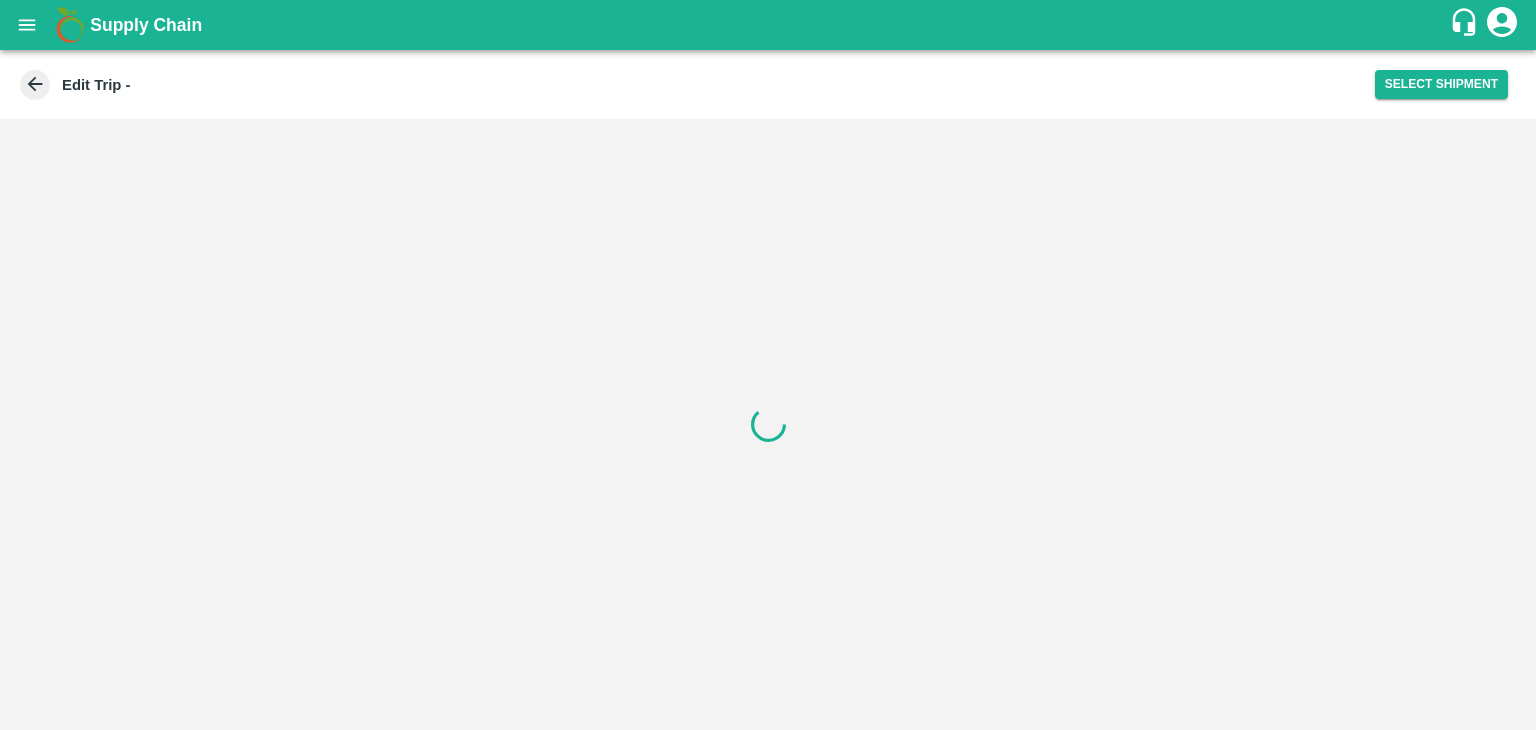 scroll, scrollTop: 0, scrollLeft: 0, axis: both 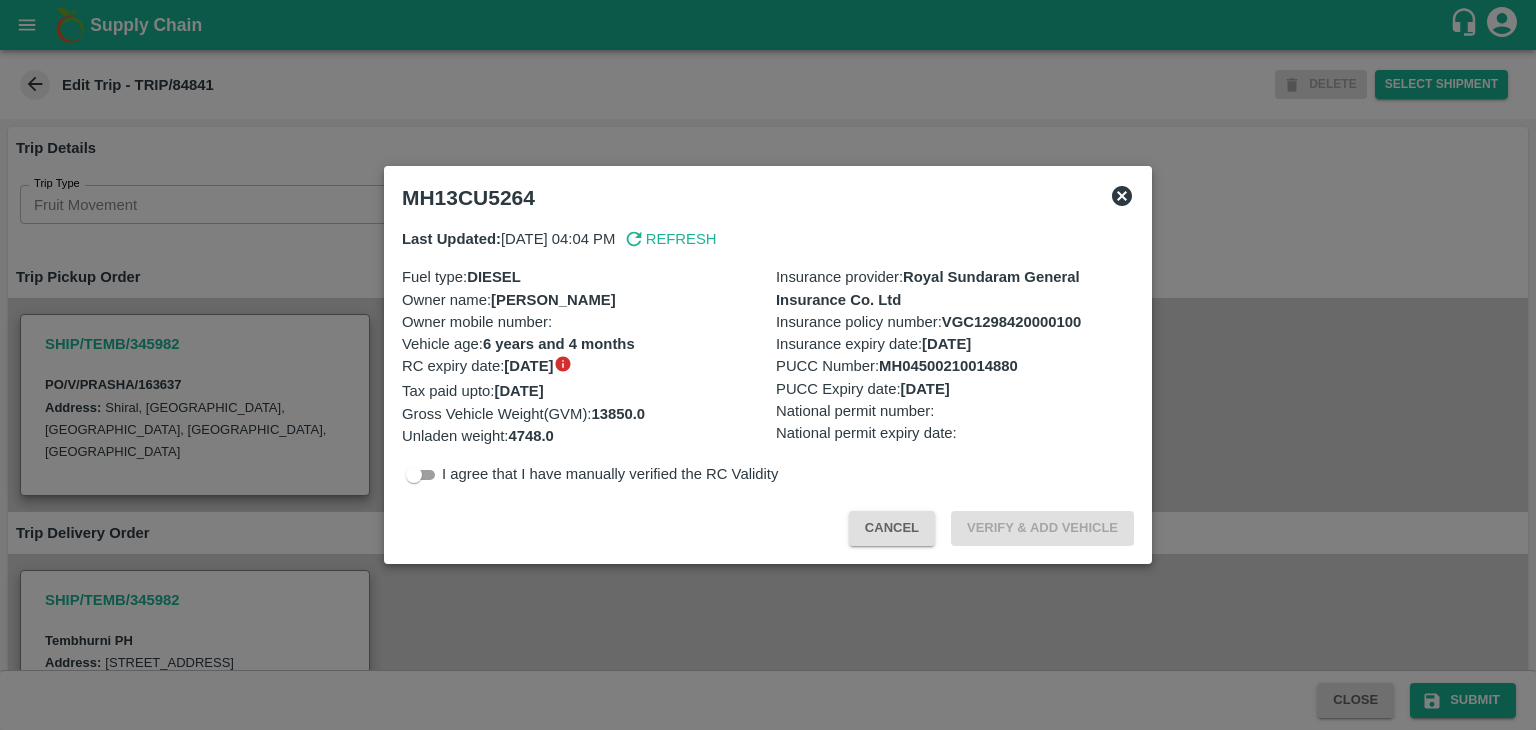 click at bounding box center (768, 365) 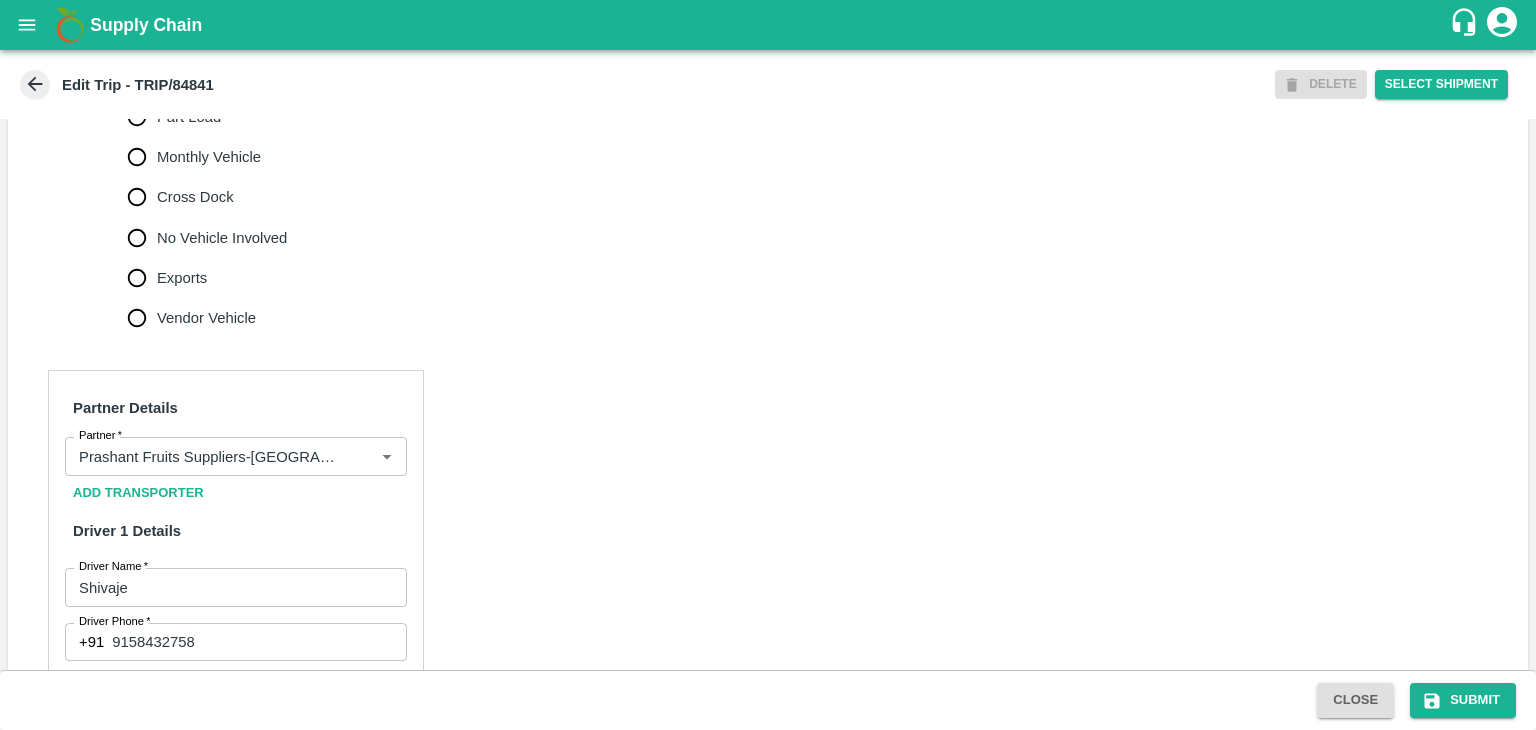 scroll, scrollTop: 1072, scrollLeft: 0, axis: vertical 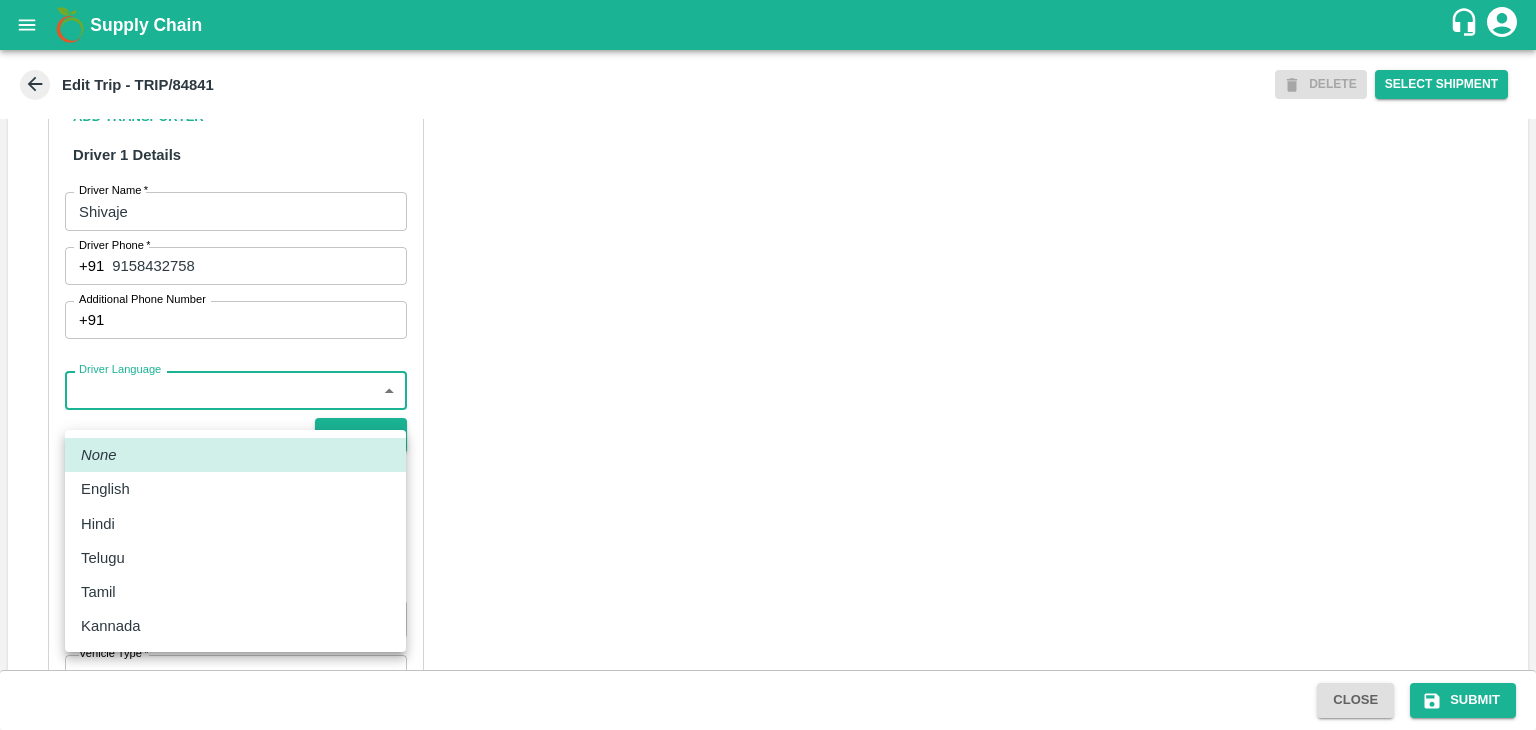 click on "Supply Chain Edit Trip - TRIP/84841 DELETE Select Shipment Trip Details Trip Type Fruit Movement 1 Trip Type Trip Pickup Order SHIP/TEMB/345982 PO/V/[GEOGRAPHIC_DATA]/163637 Address: [GEOGRAPHIC_DATA], [GEOGRAPHIC_DATA] Trip Delivery Order SHIP/TEMB/345982 Tembhurni PH Address: [GEOGRAPHIC_DATA], PLOT NO. E-5, YASHSHREE INDUSTRIES, M.I.D.C., A/P TEMBHURANI [PERSON_NAME][GEOGRAPHIC_DATA], [GEOGRAPHIC_DATA] Trip Category  Full Load Part Load Monthly Vehicle Cross Dock No Vehicle Involved Exports Vendor Vehicle Partner Details Partner   * Partner Add   Transporter Driver 1 Details Driver Name   * Shivaje Driver Name Driver Phone   * [PHONE_NUMBER] Driver Phone Additional Phone Number +91 Additional Phone Number Driver Language ​ Driver Language + Driver * SMS for Tracking Request will be sent to this number Track this trip No Yes Vehicle Details Vehicle Tonnage   * 8T 8000 Vehicle Tonnage Vehicle Type   * ​ Vehicle Type Transportation Cost Rs. Transportation Cost Total cost to be paid inclusive of GST Close" at bounding box center [768, 365] 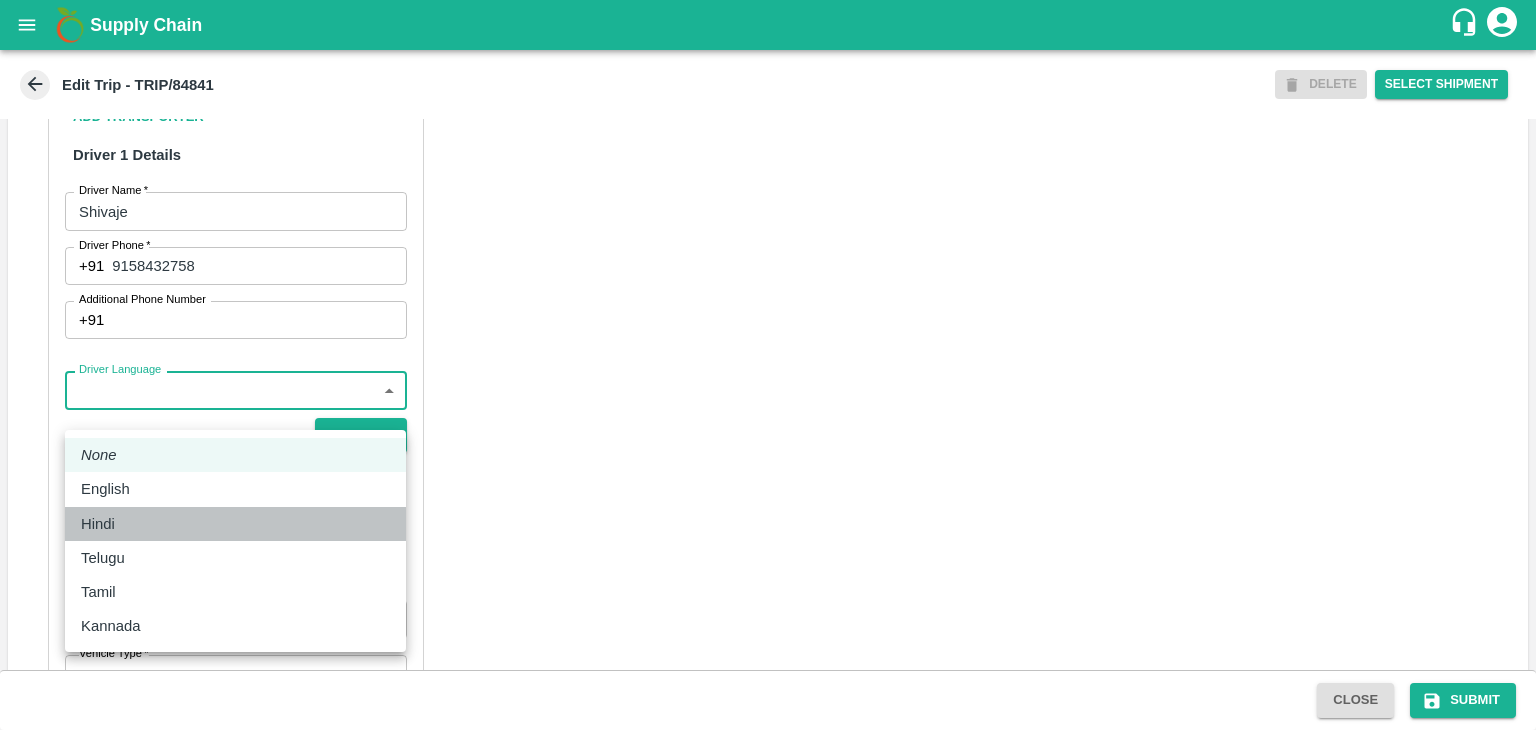 click on "Hindi" at bounding box center (235, 524) 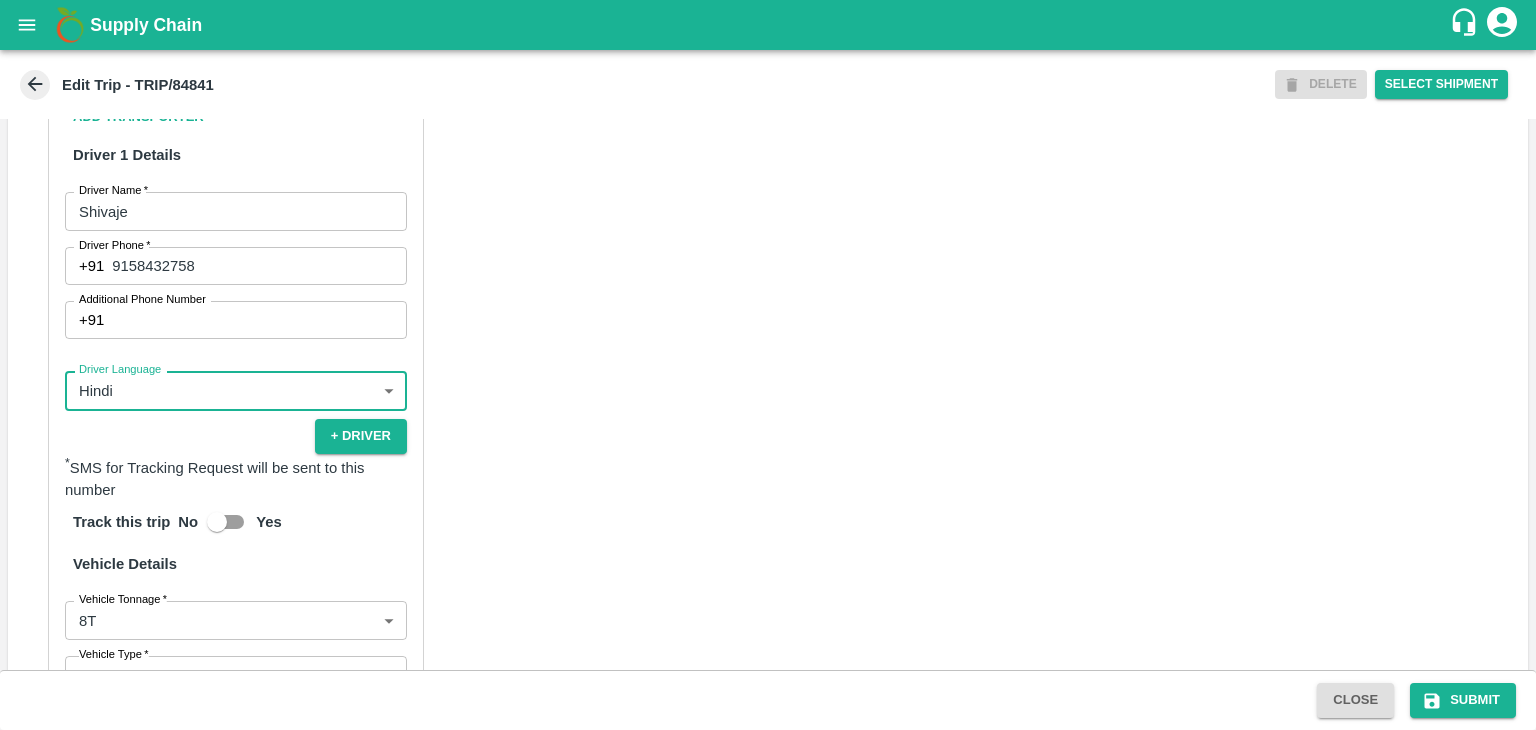 scroll, scrollTop: 1407, scrollLeft: 0, axis: vertical 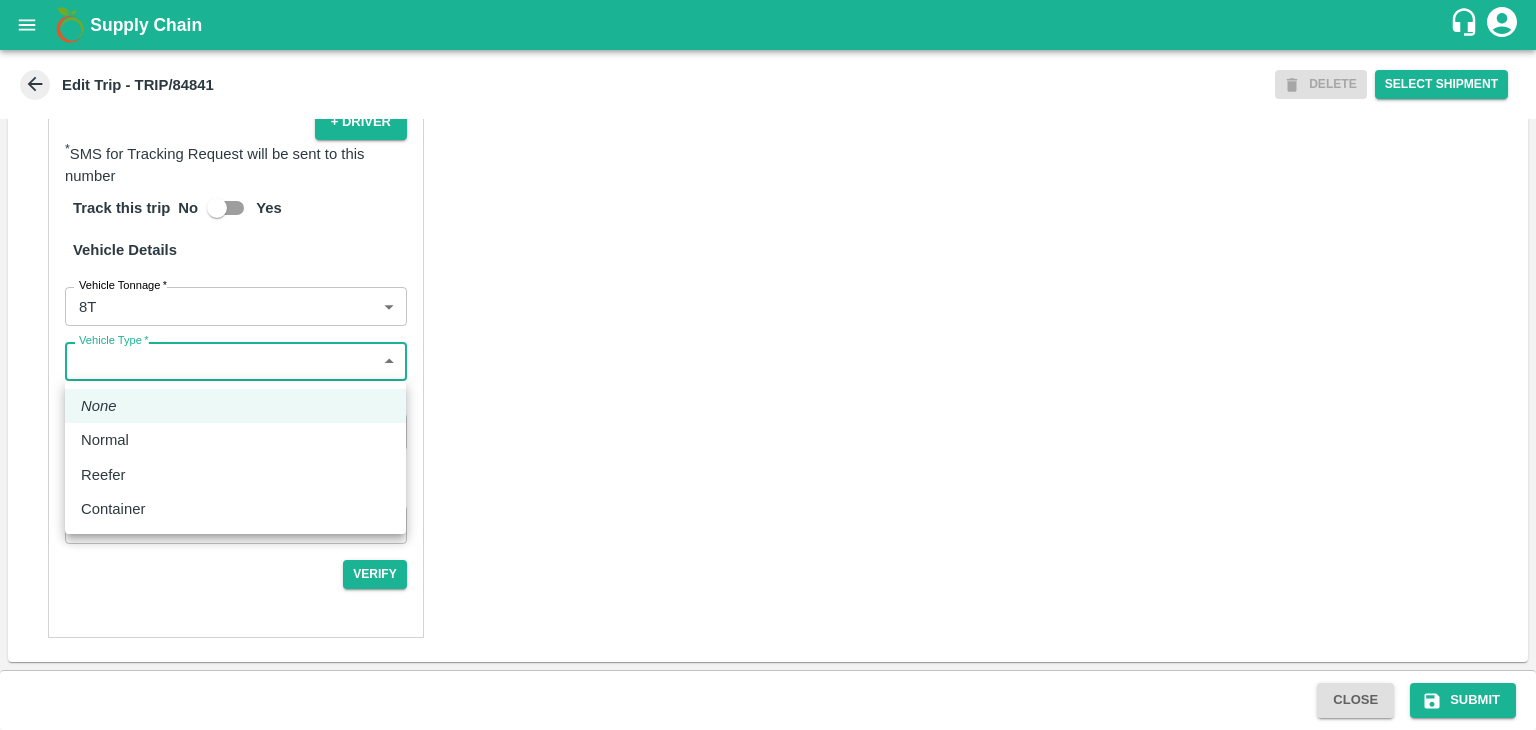 click on "Supply Chain Edit Trip - TRIP/84841 DELETE Select Shipment Trip Details Trip Type Fruit Movement 1 Trip Type Trip Pickup Order SHIP/TEMB/345982 PO/V/PRASHA/163637 Address: Shiral, Madha, Solapur, Maharashtra, India Trip Delivery Order SHIP/TEMB/345982 Tembhurni PH Address: Tembhurni PH 205, PLOT NO. E-5, YASHSHREE INDUSTRIES, M.I.D.C., A/P TEMBHURANI TAL MADHA, Solapur, Maharashtra, 413211, India Trip Category  Full Load Part Load Monthly Vehicle Cross Dock No Vehicle Involved Exports Vendor Vehicle Partner Details Partner   * Partner Add   Transporter Driver 1 Details Driver Name   * Shivaje Driver Name Driver Phone   * +91 9158432758 Driver Phone Additional Phone Number +91 Additional Phone Number Driver Language Hindi hi Driver Language + Driver * SMS for Tracking Request will be sent to this number Track this trip No Yes Vehicle Details Vehicle Tonnage   * 8T 8000 Vehicle Tonnage Vehicle Type   * ​ Vehicle Type Transportation Cost Rs. Transportation Cost Total cost to be paid inclusive of GST" at bounding box center [768, 365] 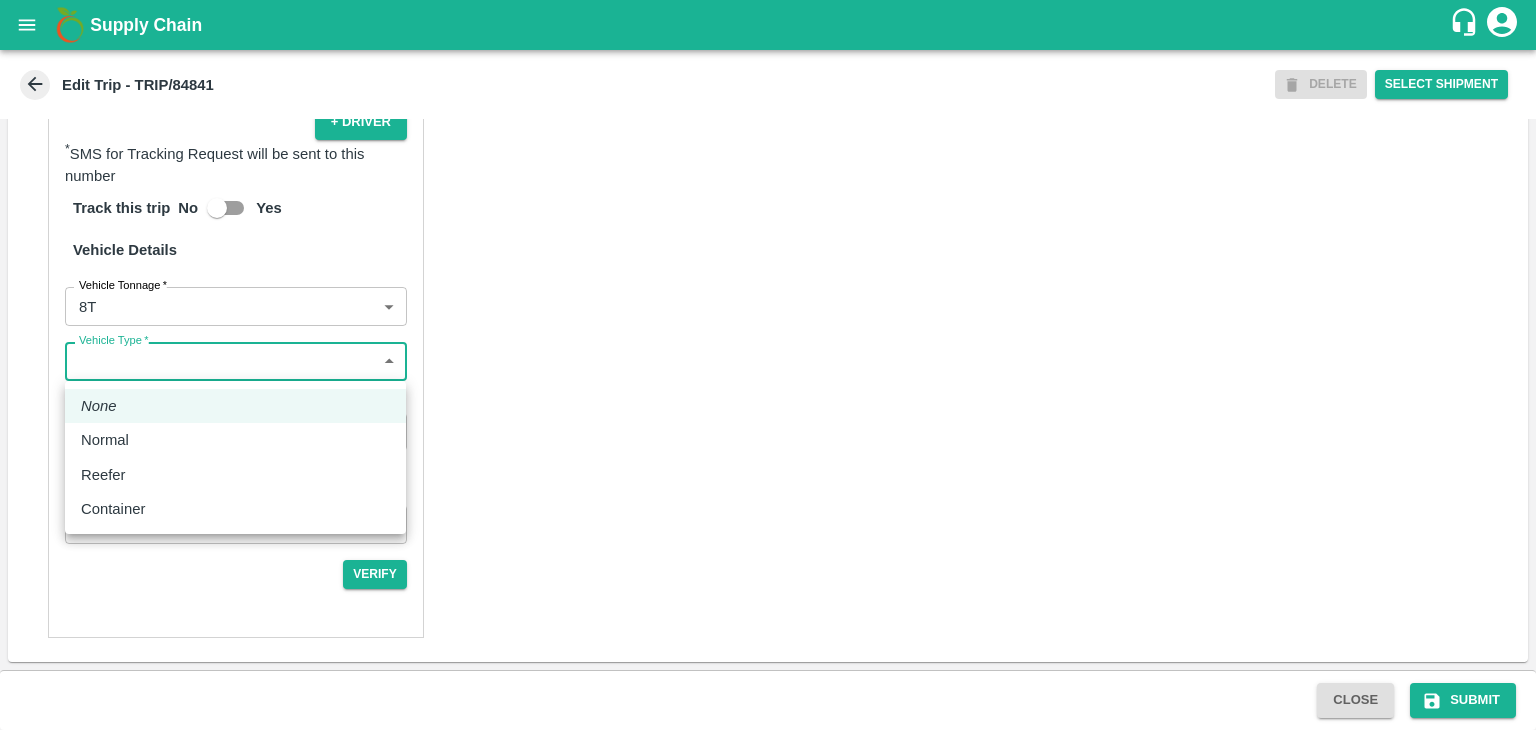 click on "Normal" at bounding box center (235, 440) 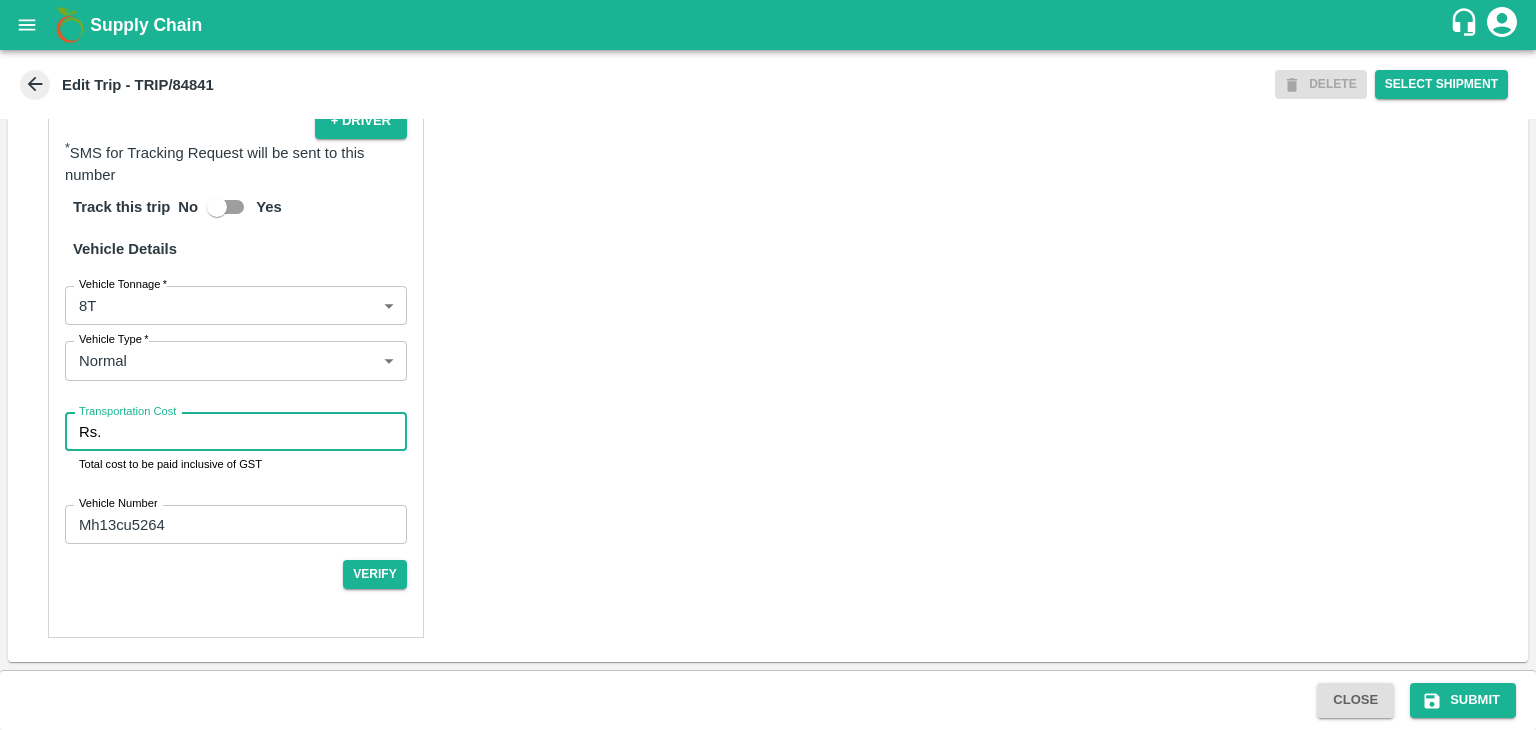 click on "Transportation Cost" at bounding box center (258, 432) 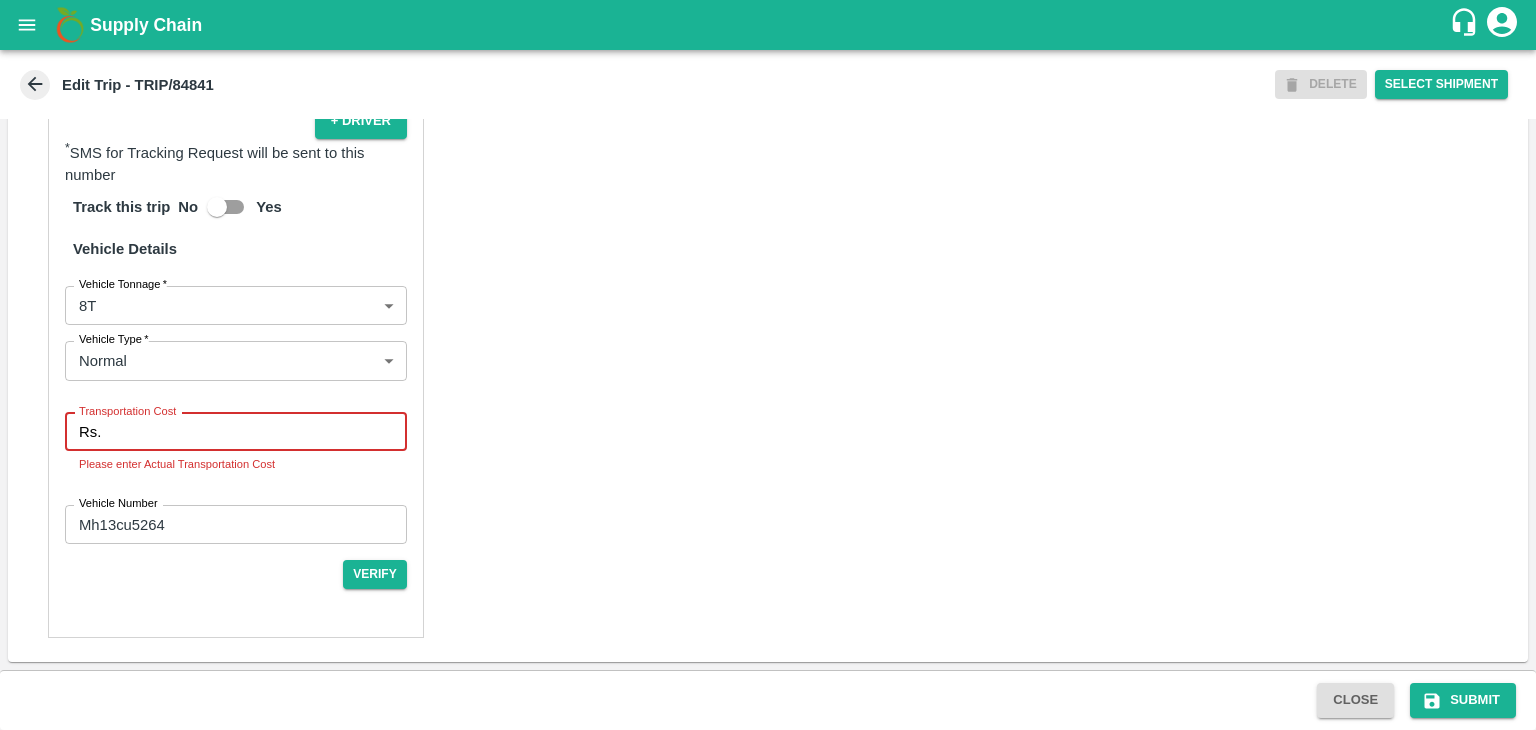 click on "Transportation Cost" at bounding box center (258, 432) 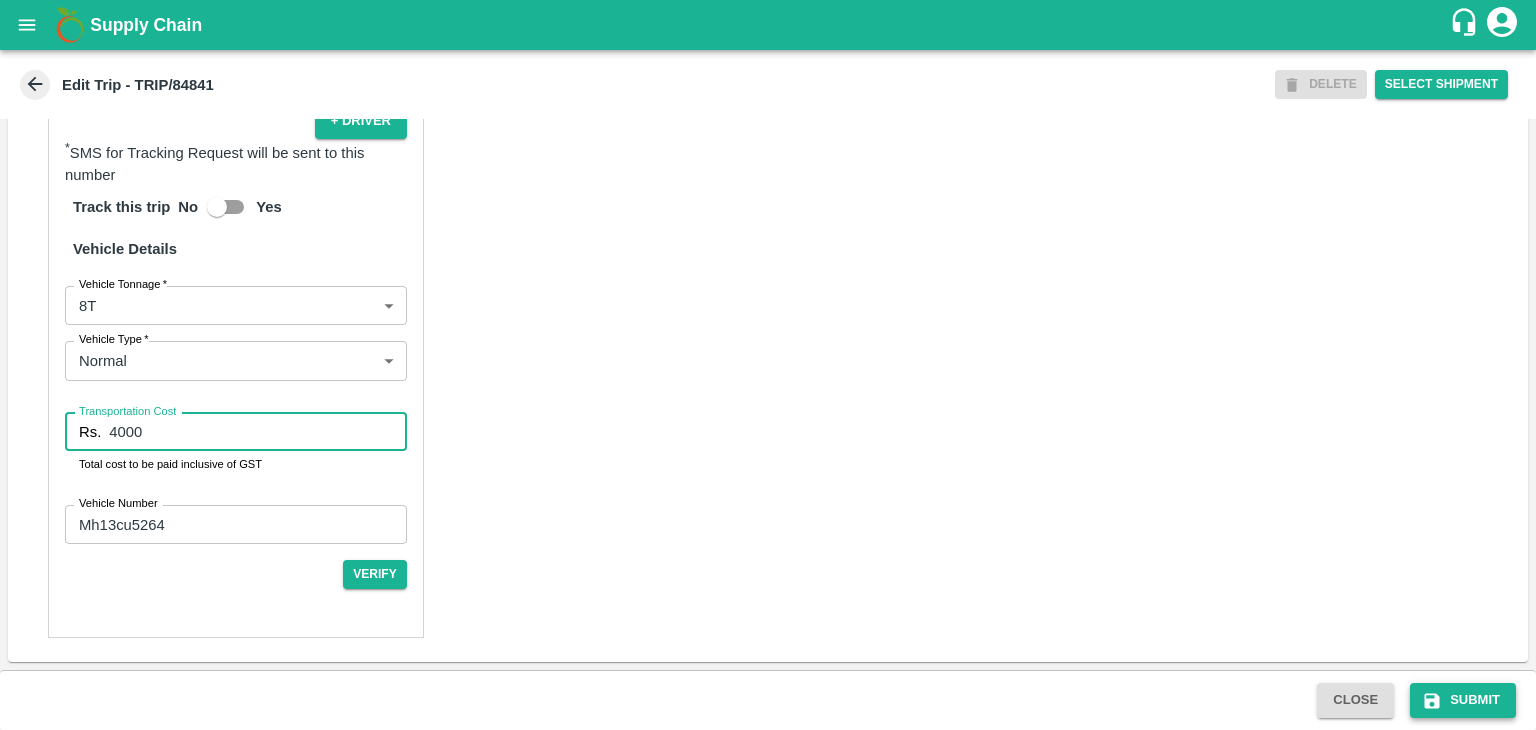 type on "4000" 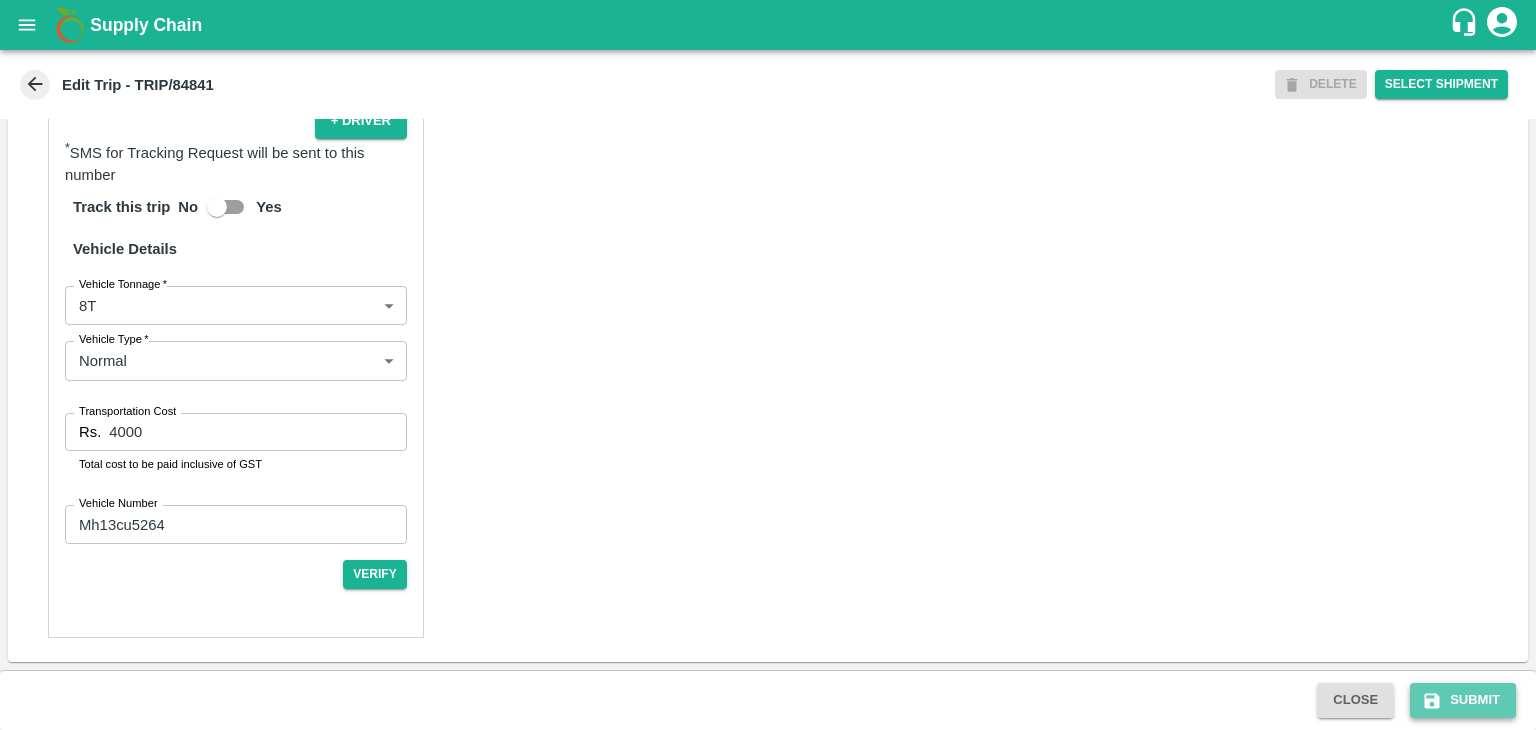 click on "Submit" at bounding box center (1463, 700) 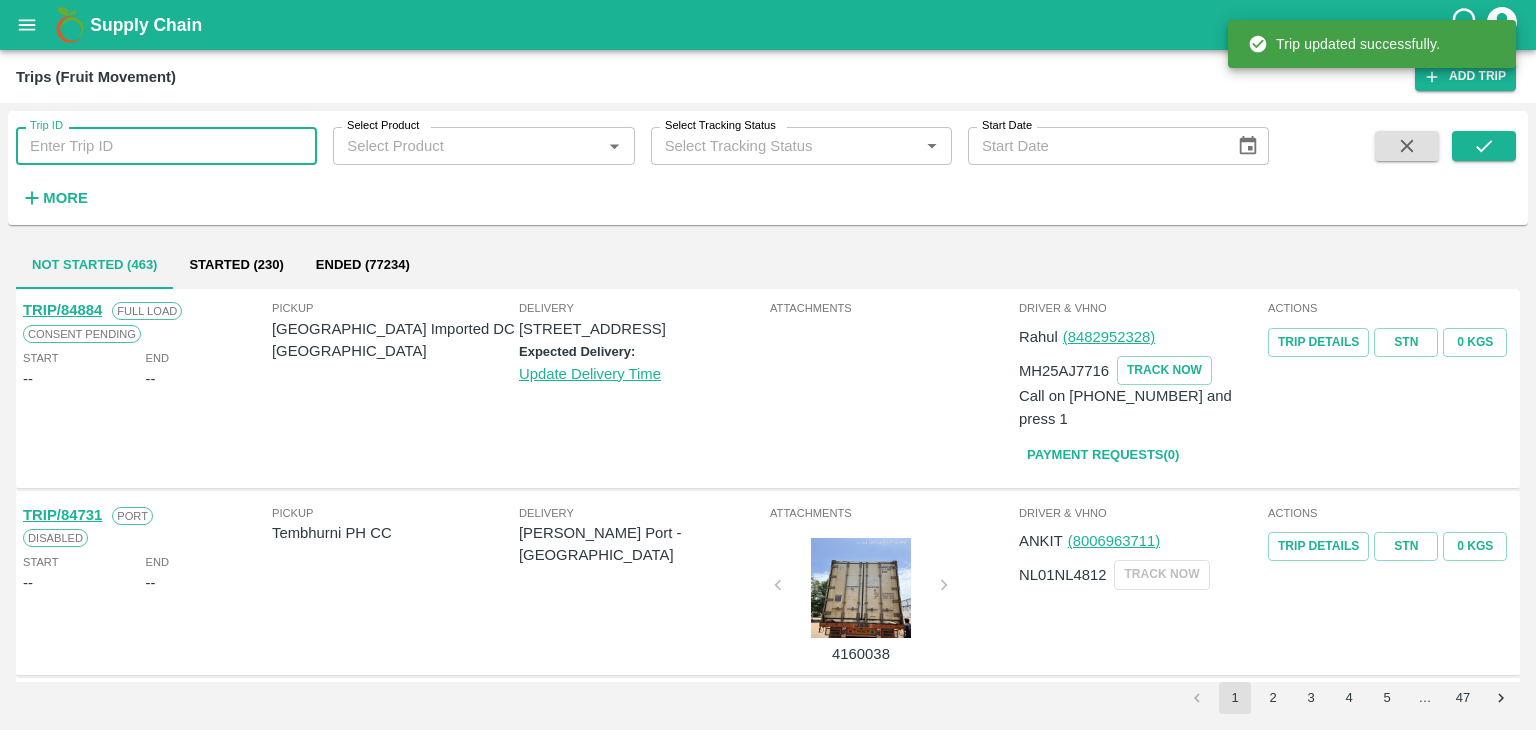 click on "Trip ID" at bounding box center (166, 146) 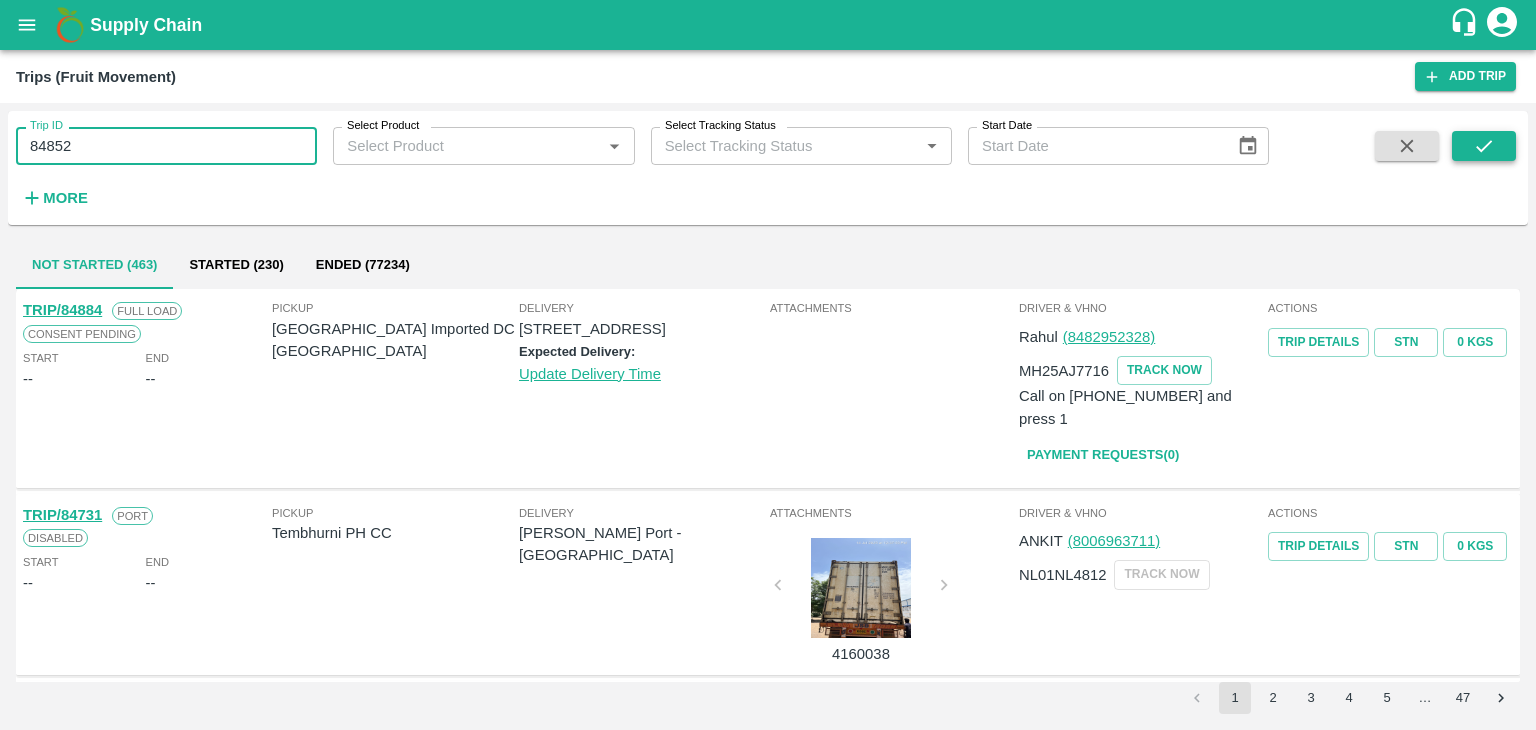type on "84852" 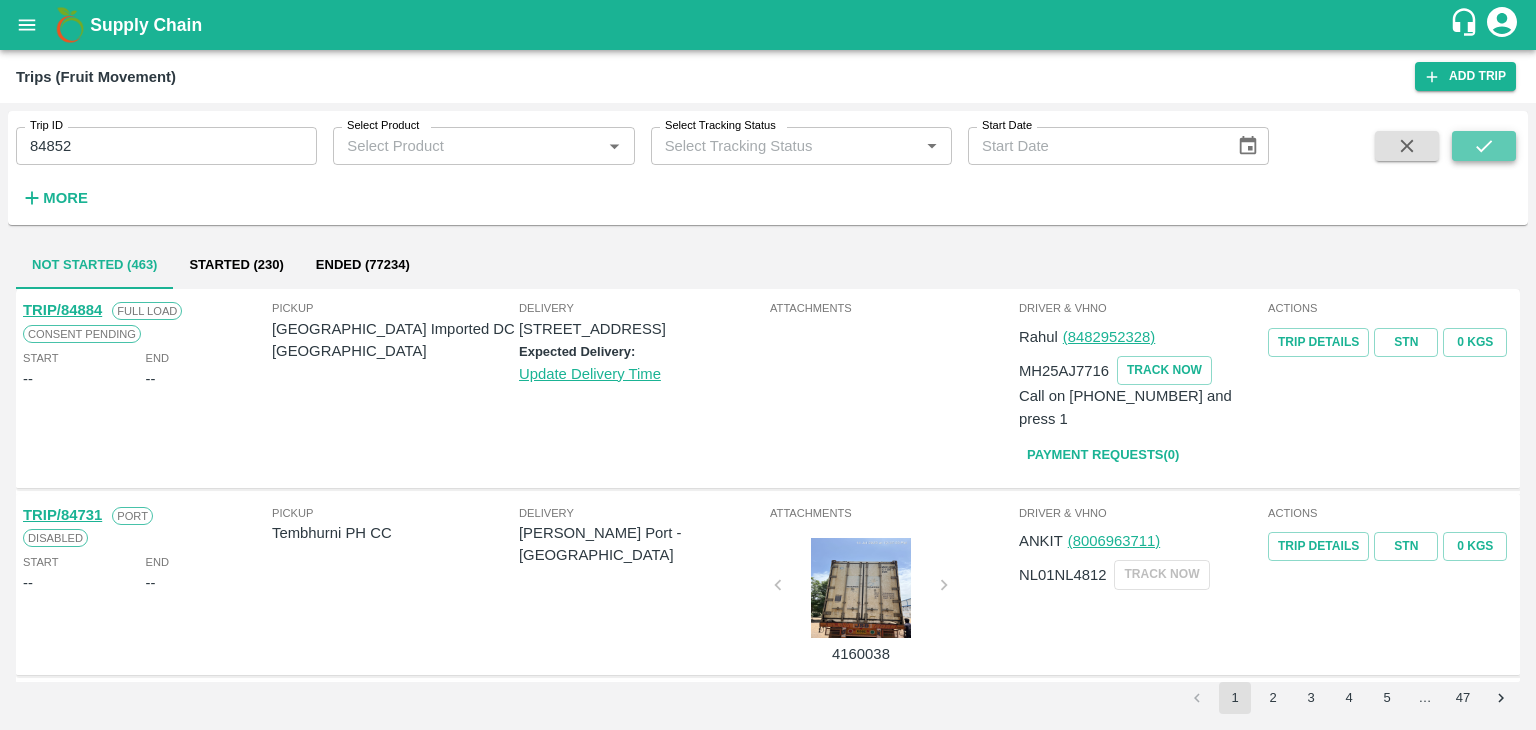 click 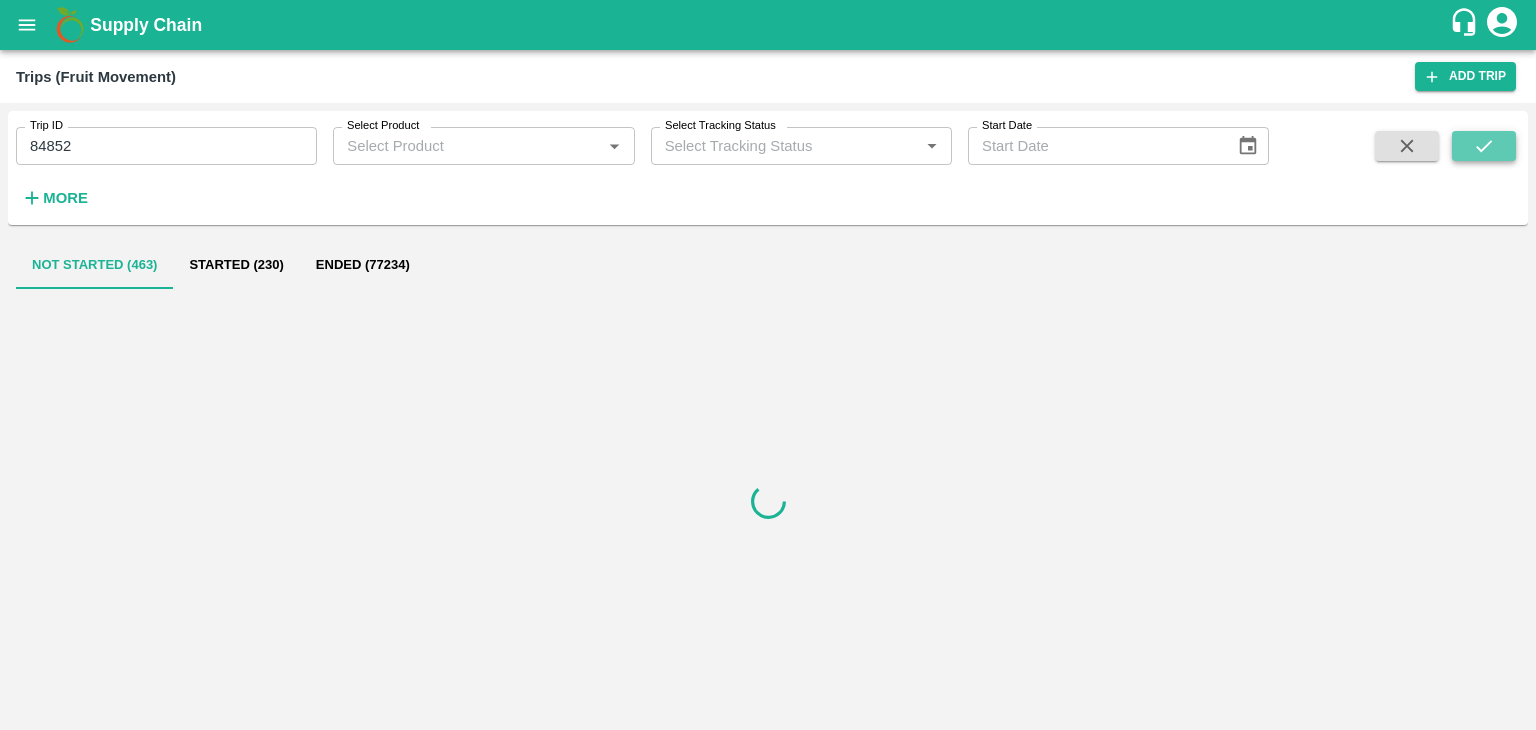 click 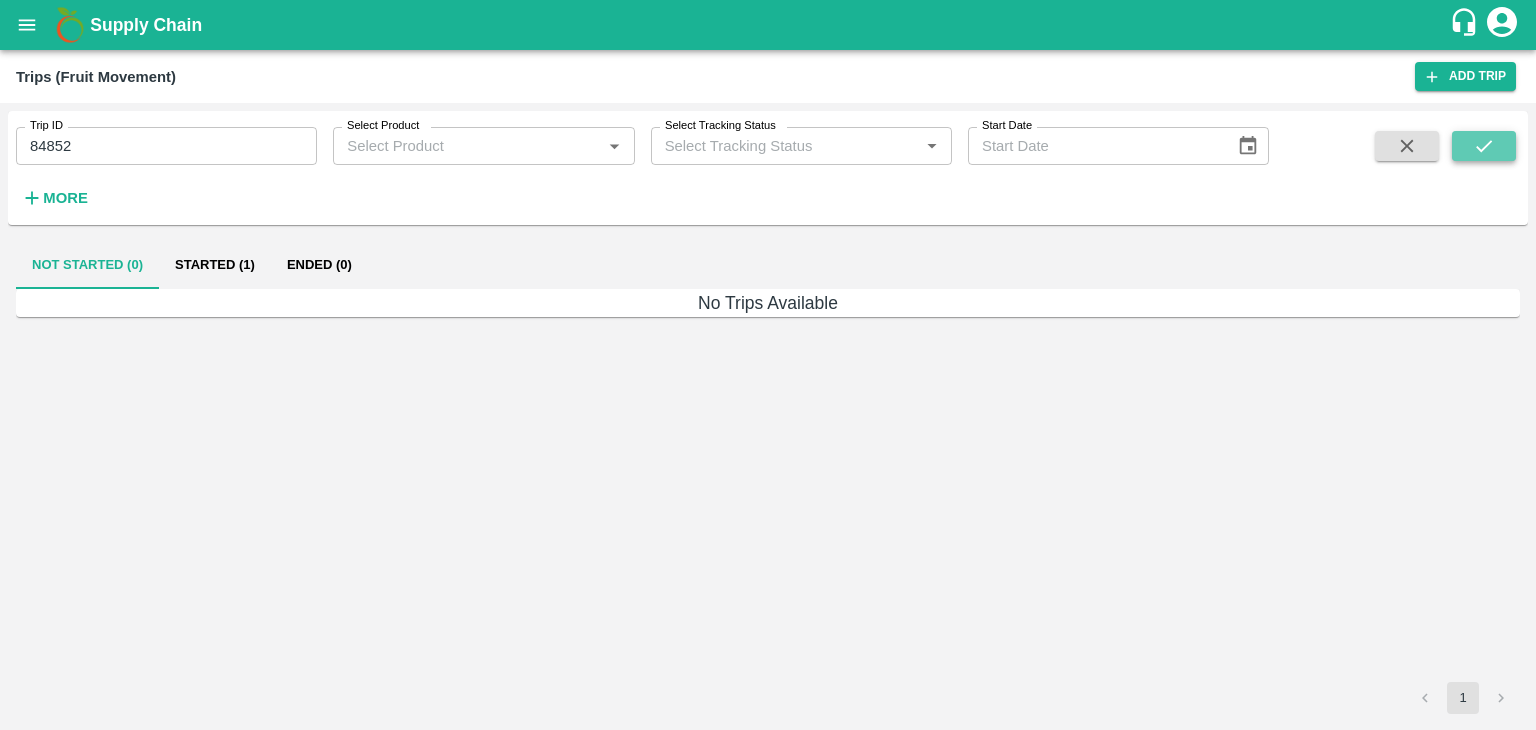 click 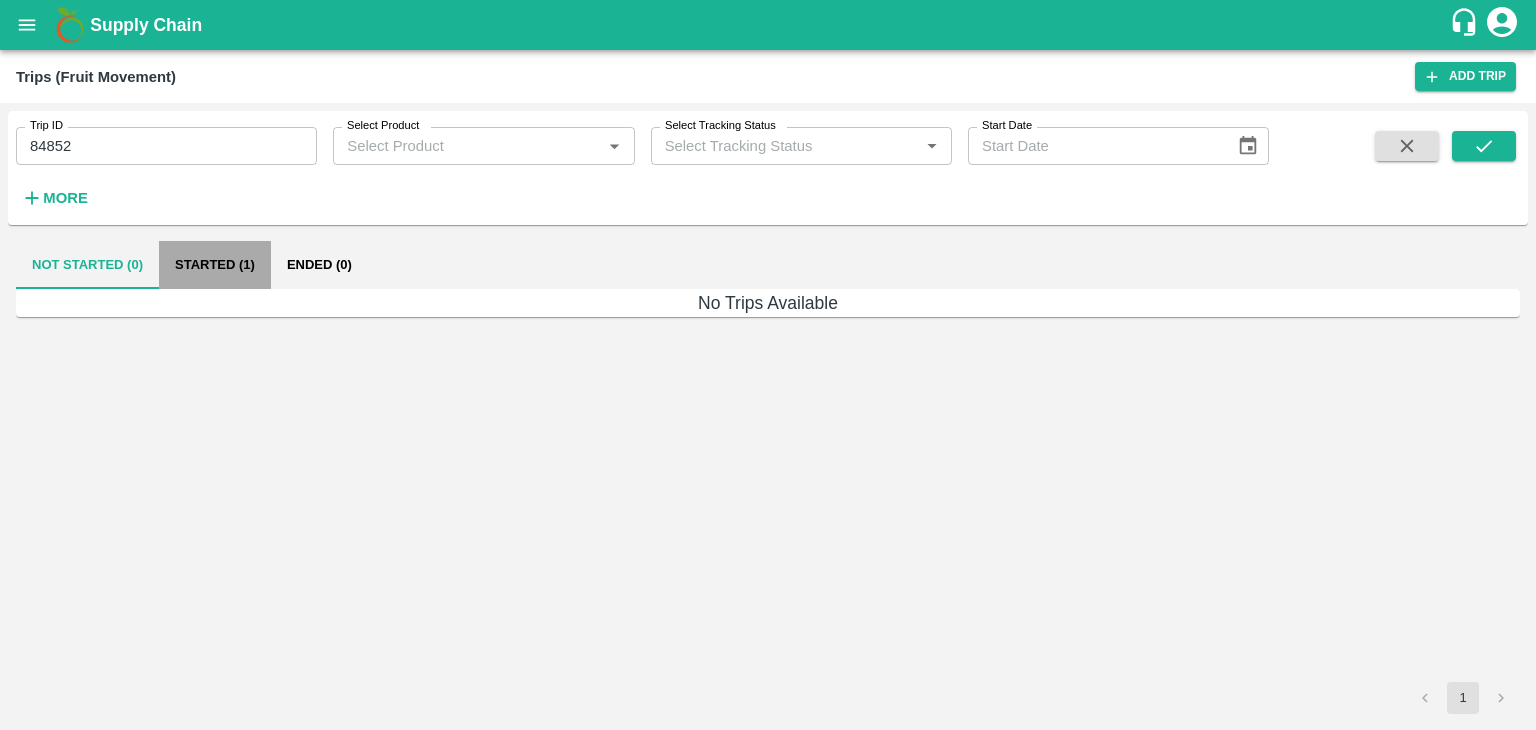 click on "Started (1)" at bounding box center (215, 265) 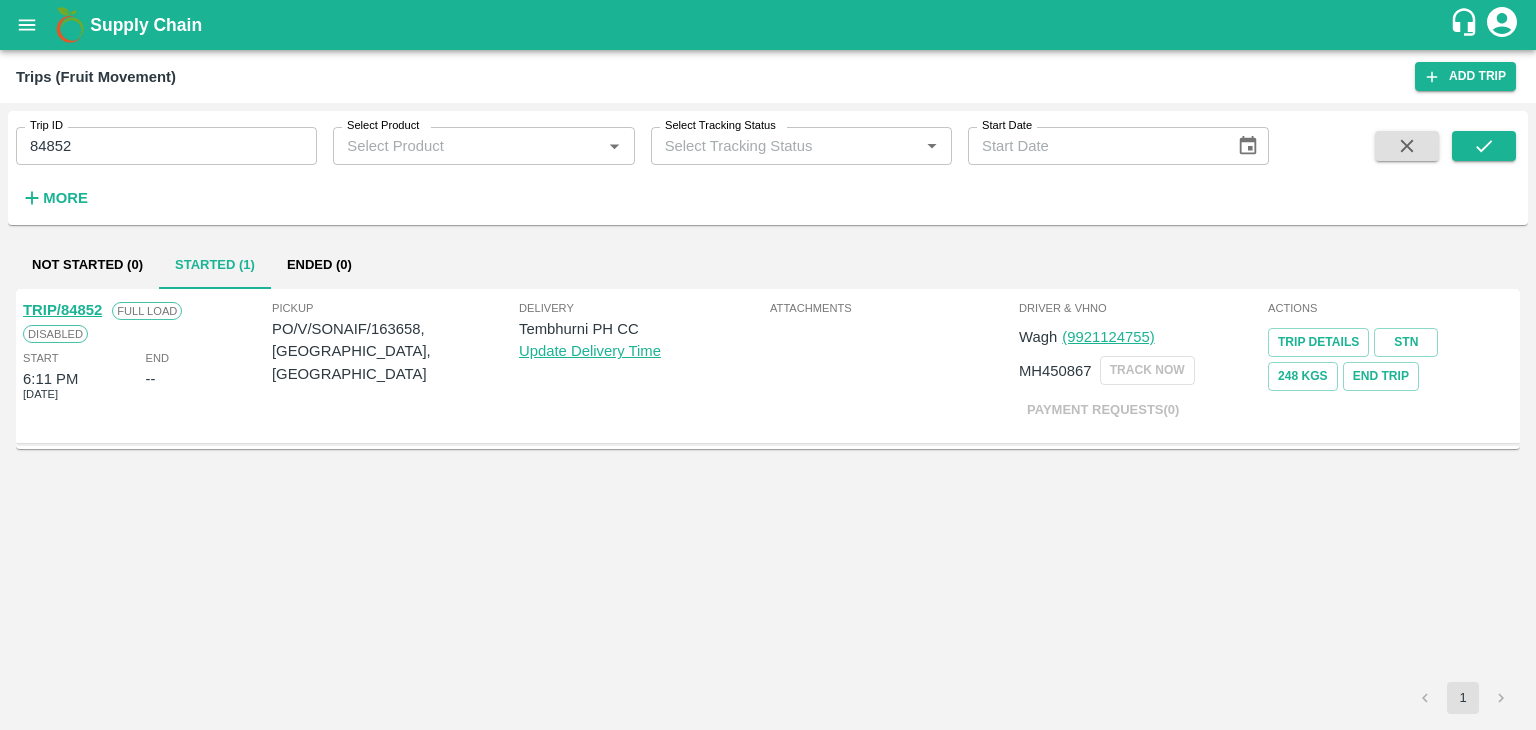 click on "TRIP/84852" at bounding box center [62, 310] 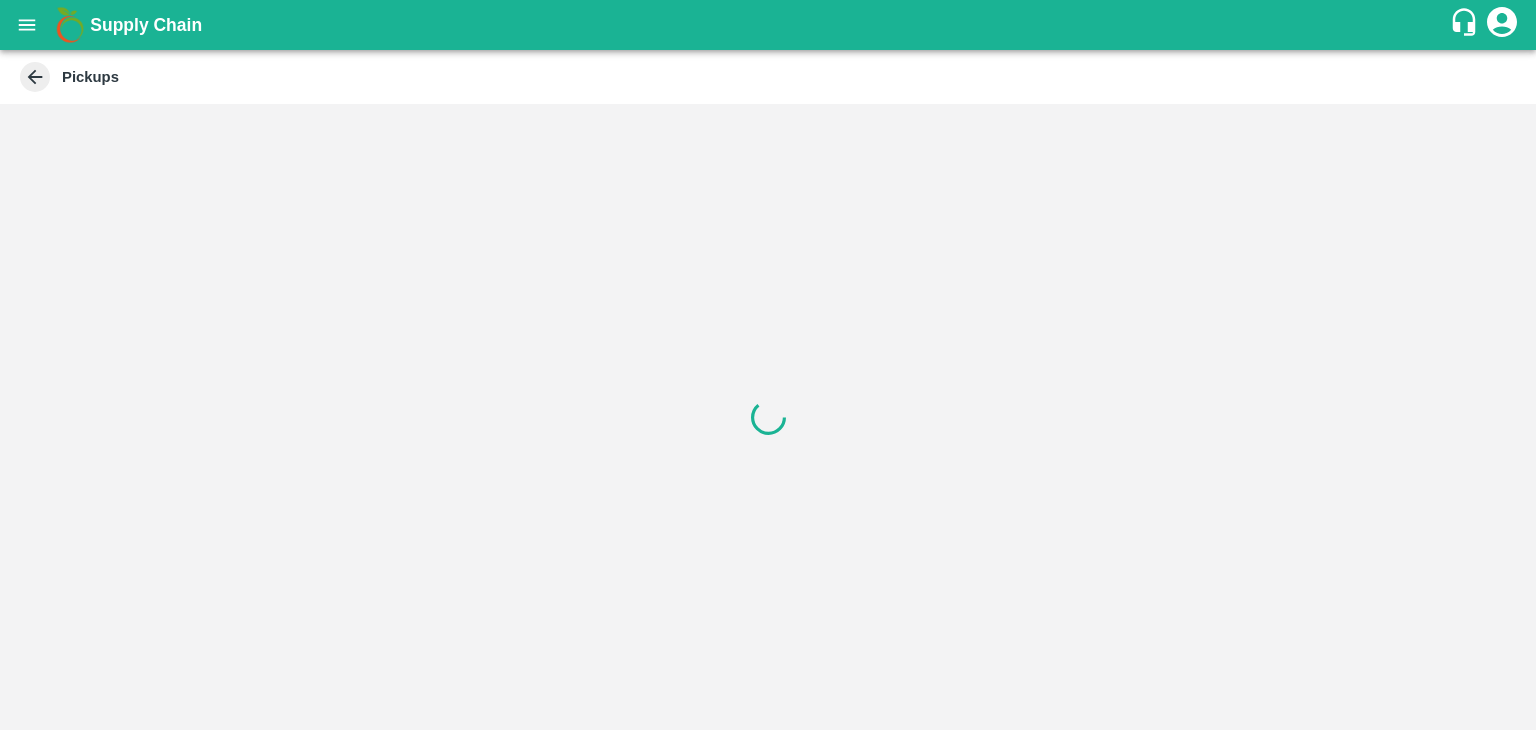 scroll, scrollTop: 0, scrollLeft: 0, axis: both 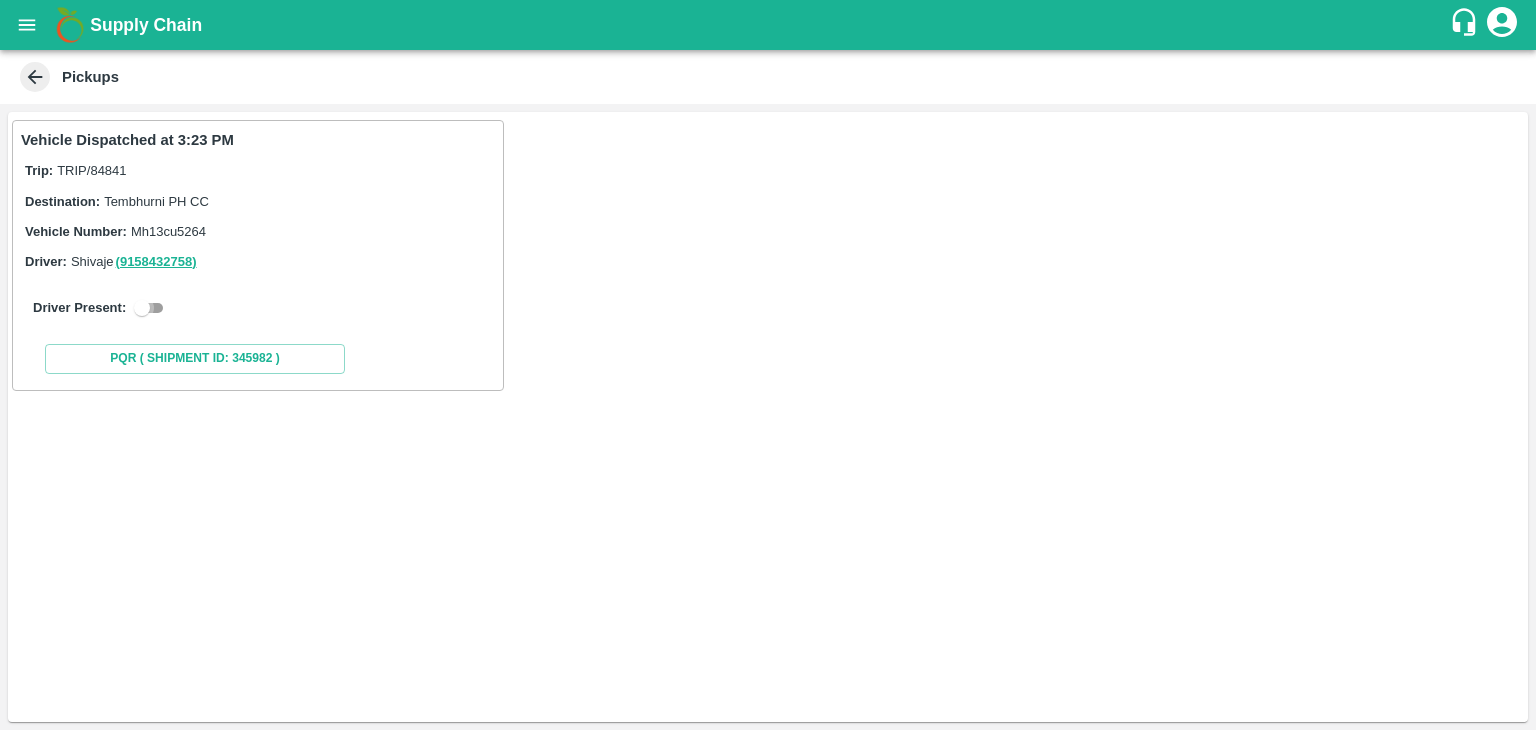click at bounding box center (142, 308) 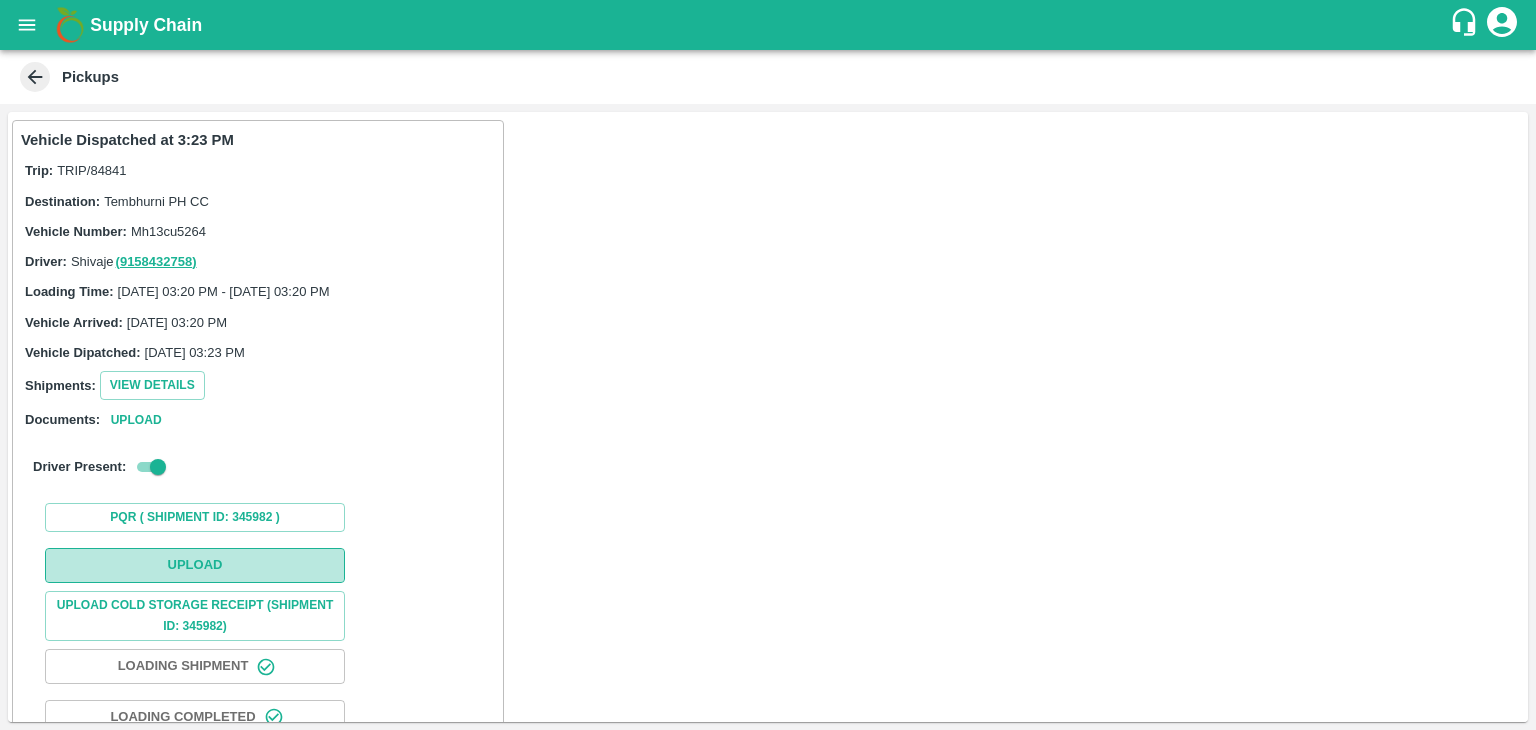 click on "Upload" at bounding box center (195, 565) 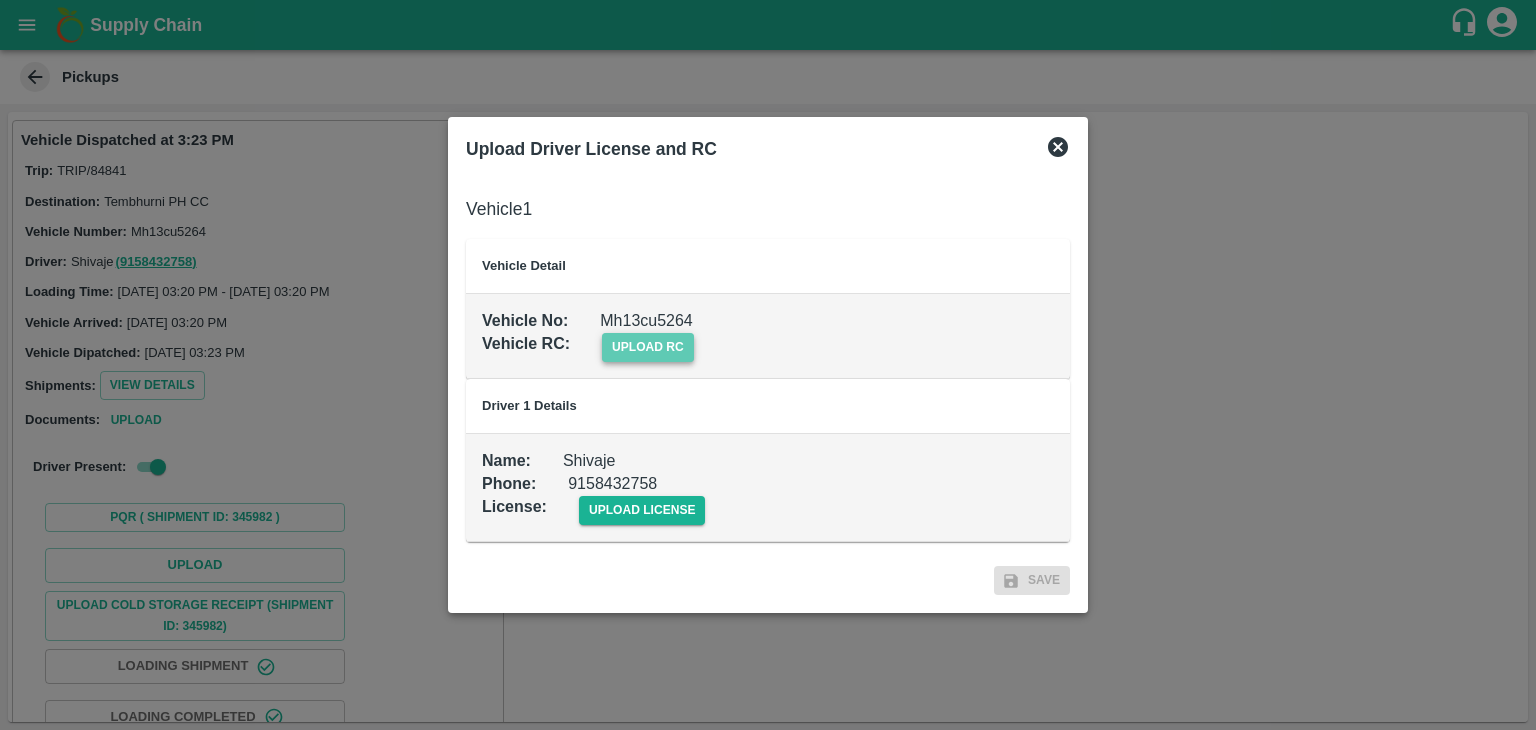 click on "upload rc" at bounding box center [648, 347] 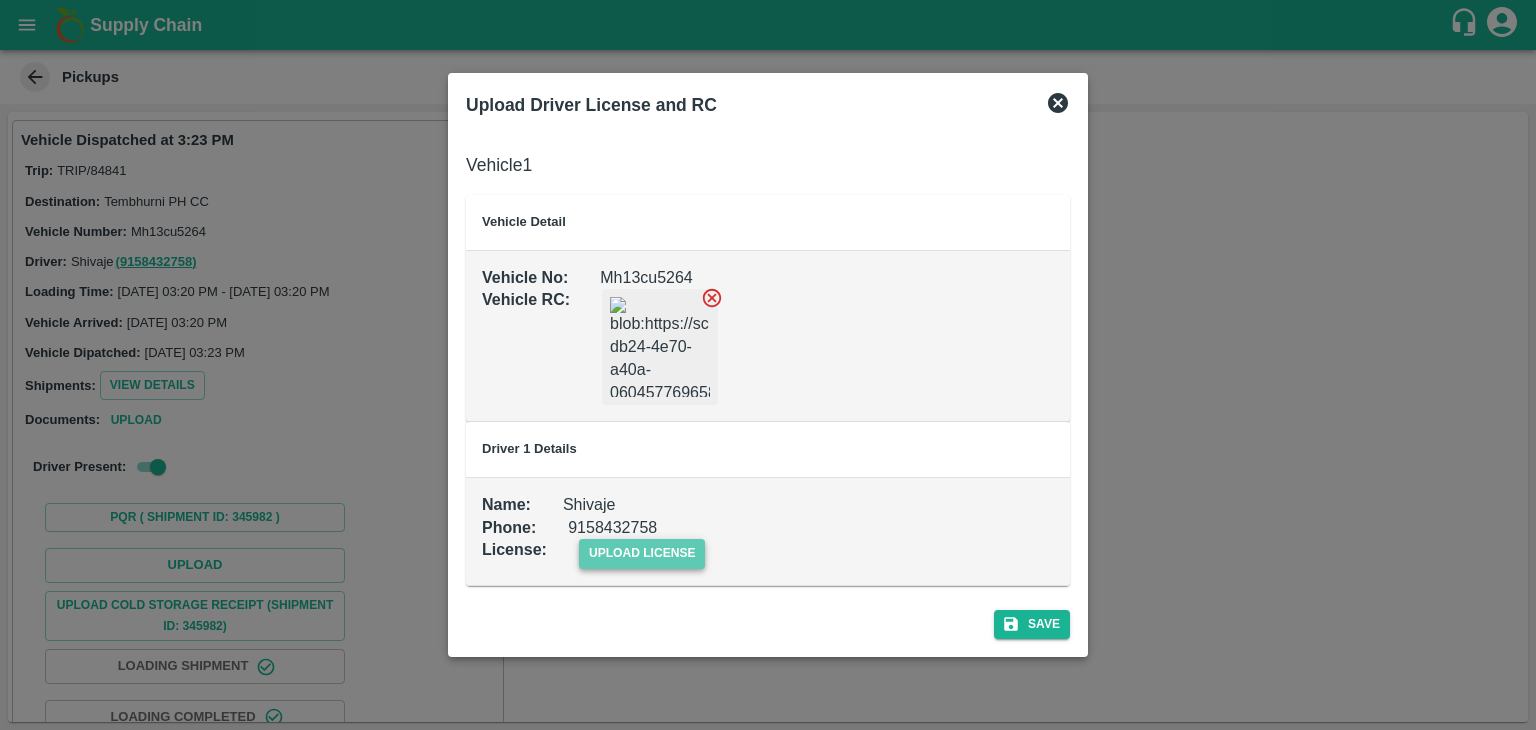 click on "upload license" at bounding box center [642, 553] 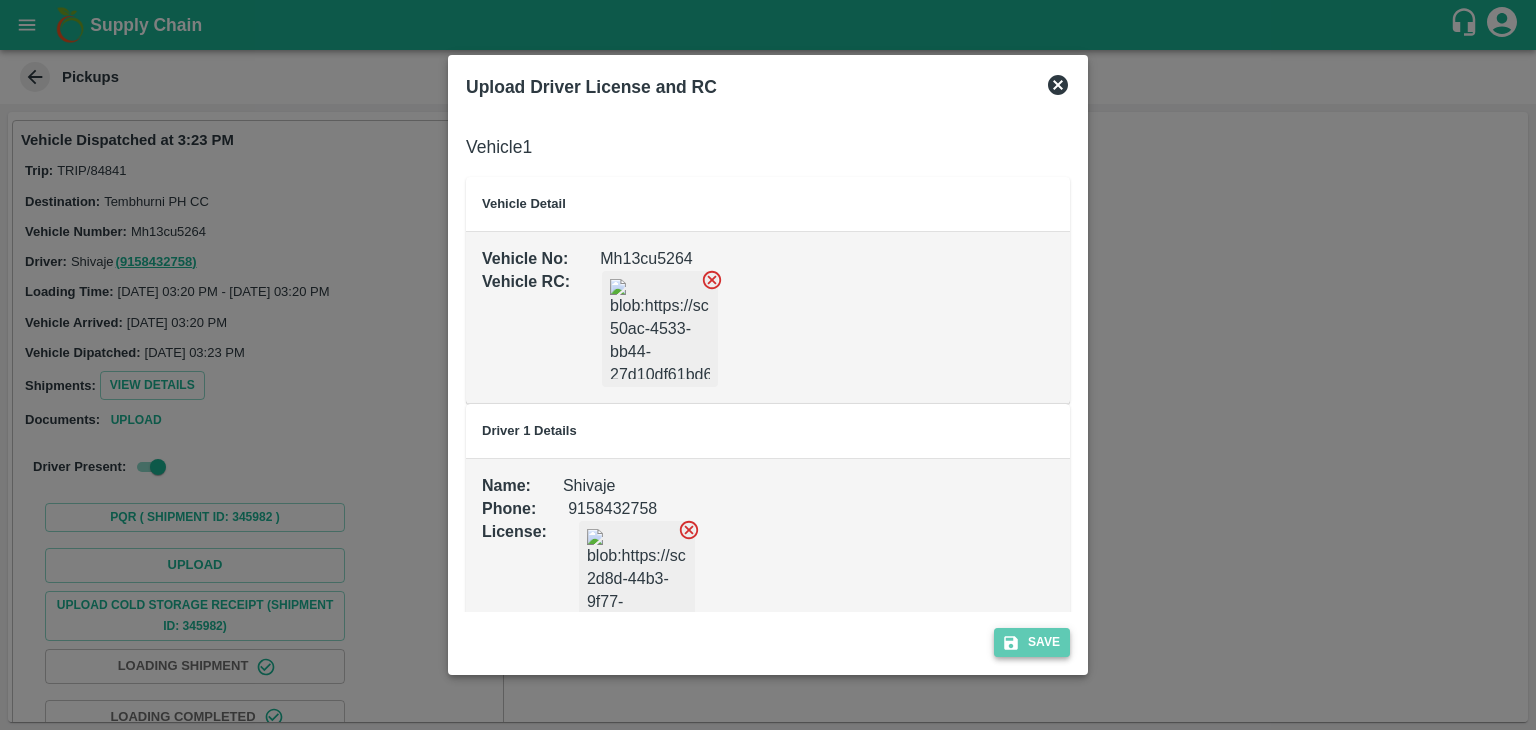 click on "Save" at bounding box center [1032, 642] 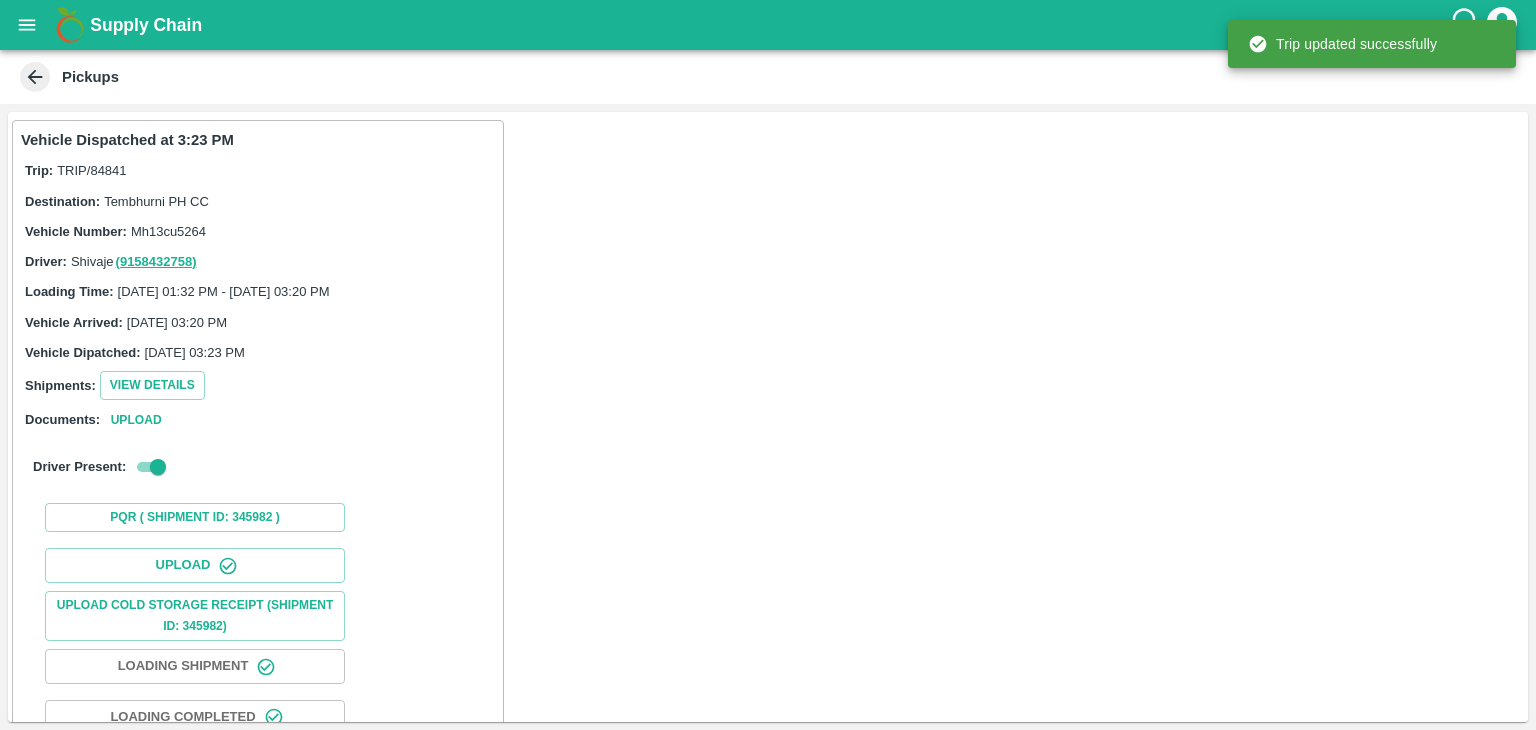 scroll, scrollTop: 209, scrollLeft: 0, axis: vertical 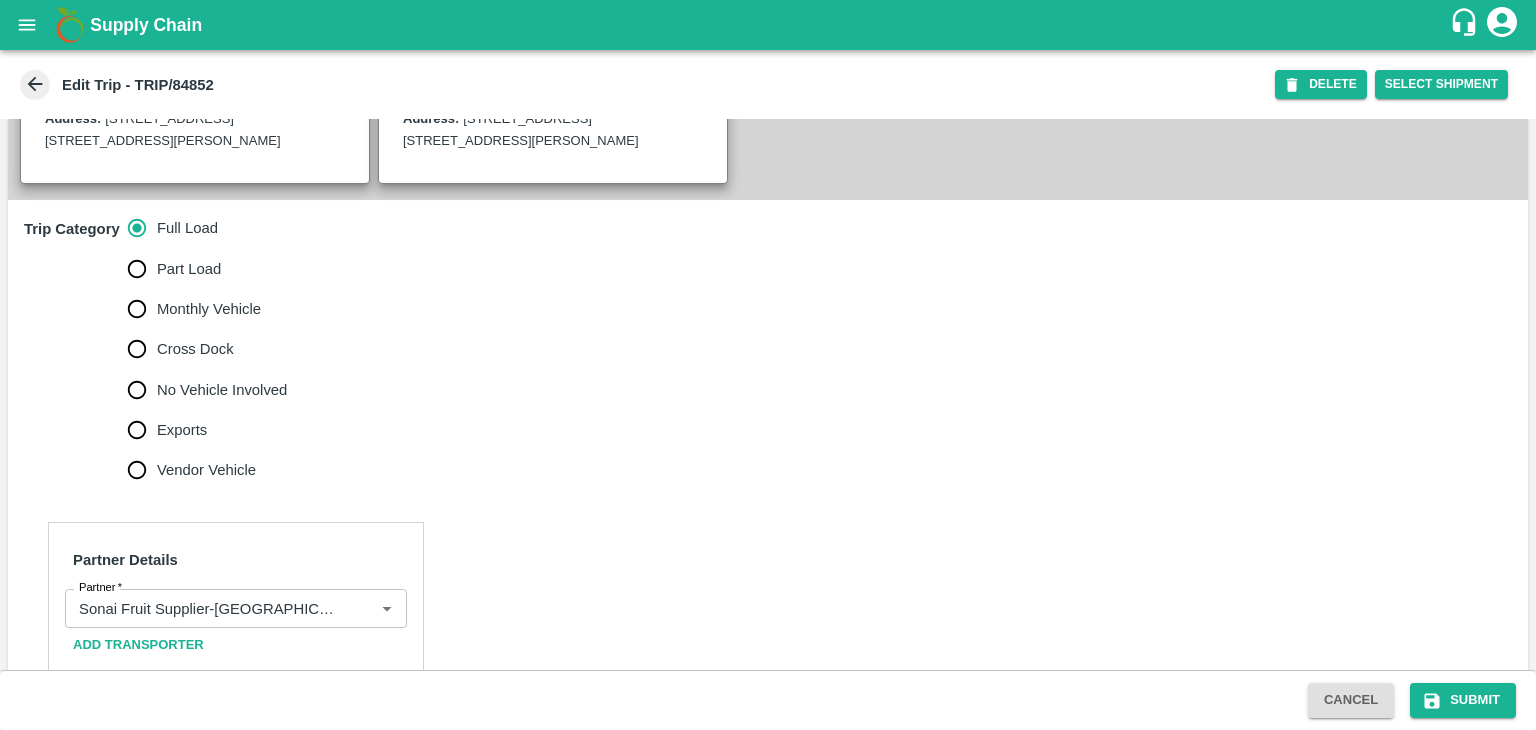 click on "No Vehicle Involved" at bounding box center (222, 390) 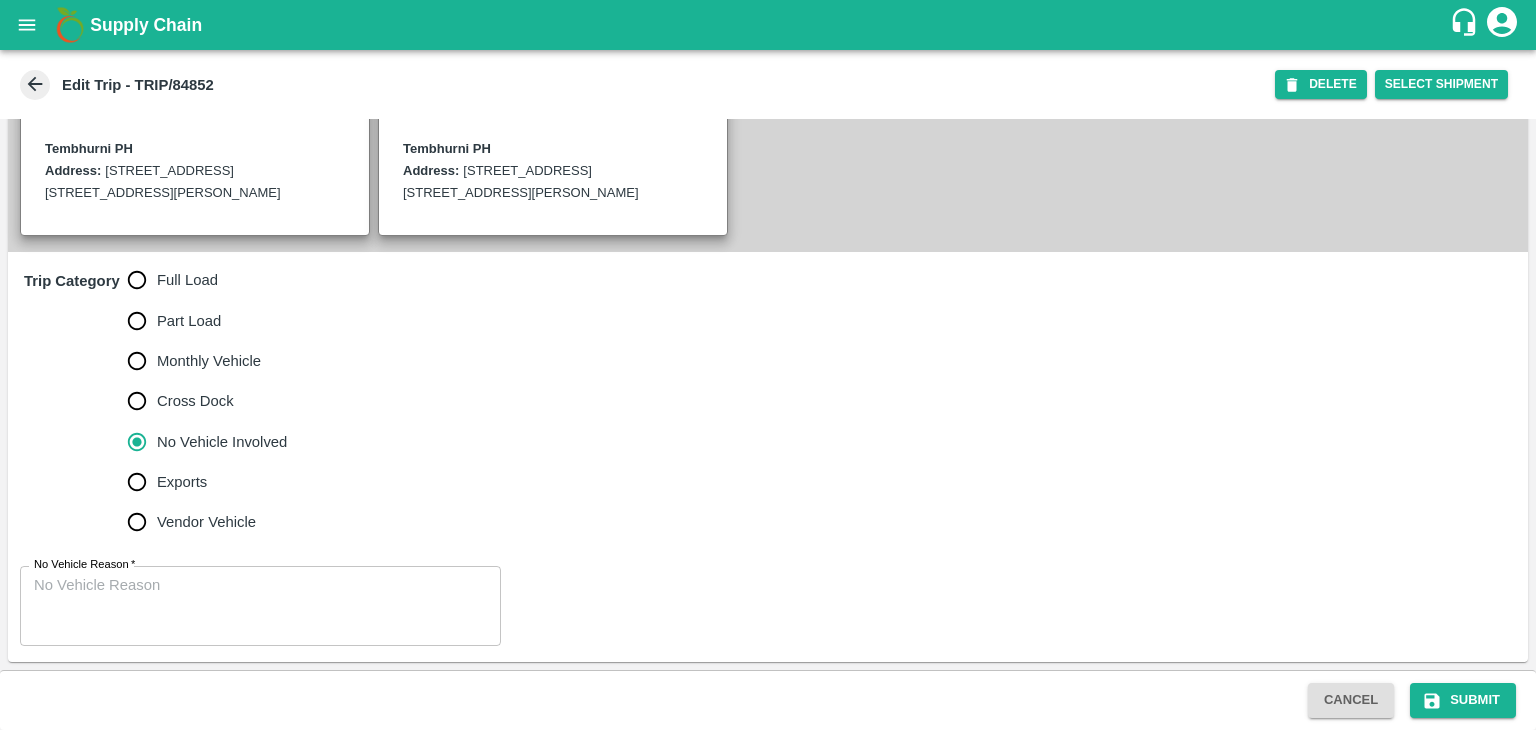 scroll, scrollTop: 513, scrollLeft: 0, axis: vertical 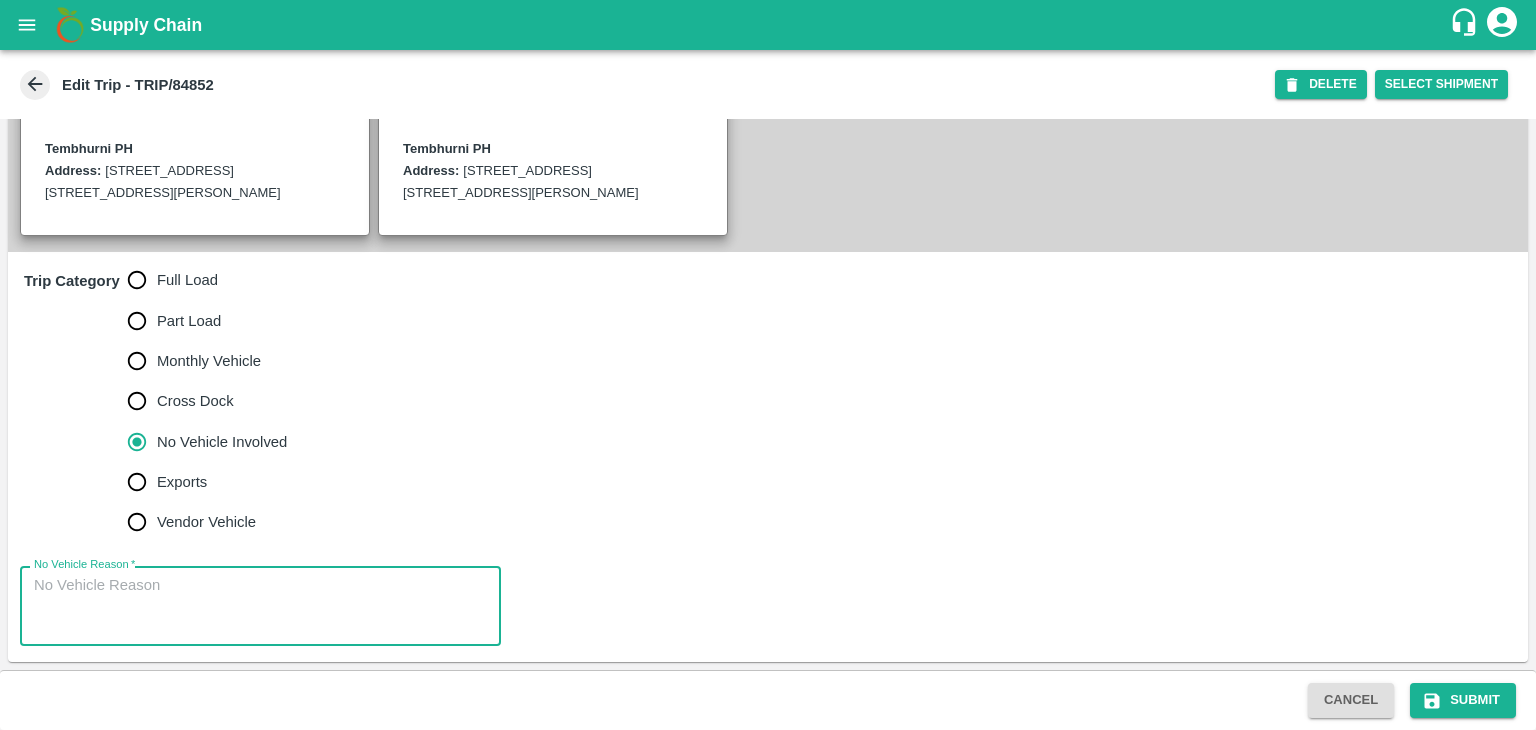 click on "No Vehicle Reason   *" at bounding box center (260, 606) 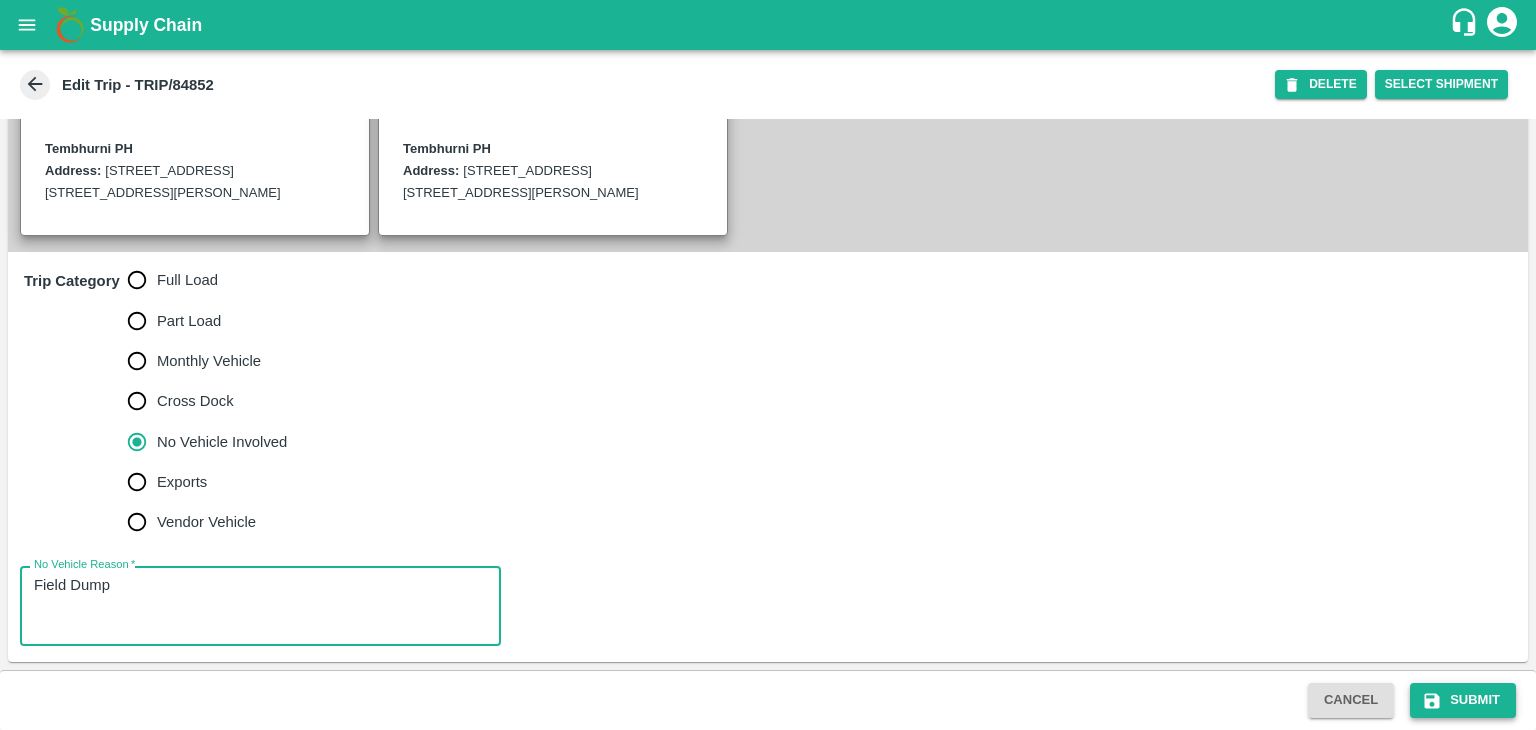 type on "Field Dump" 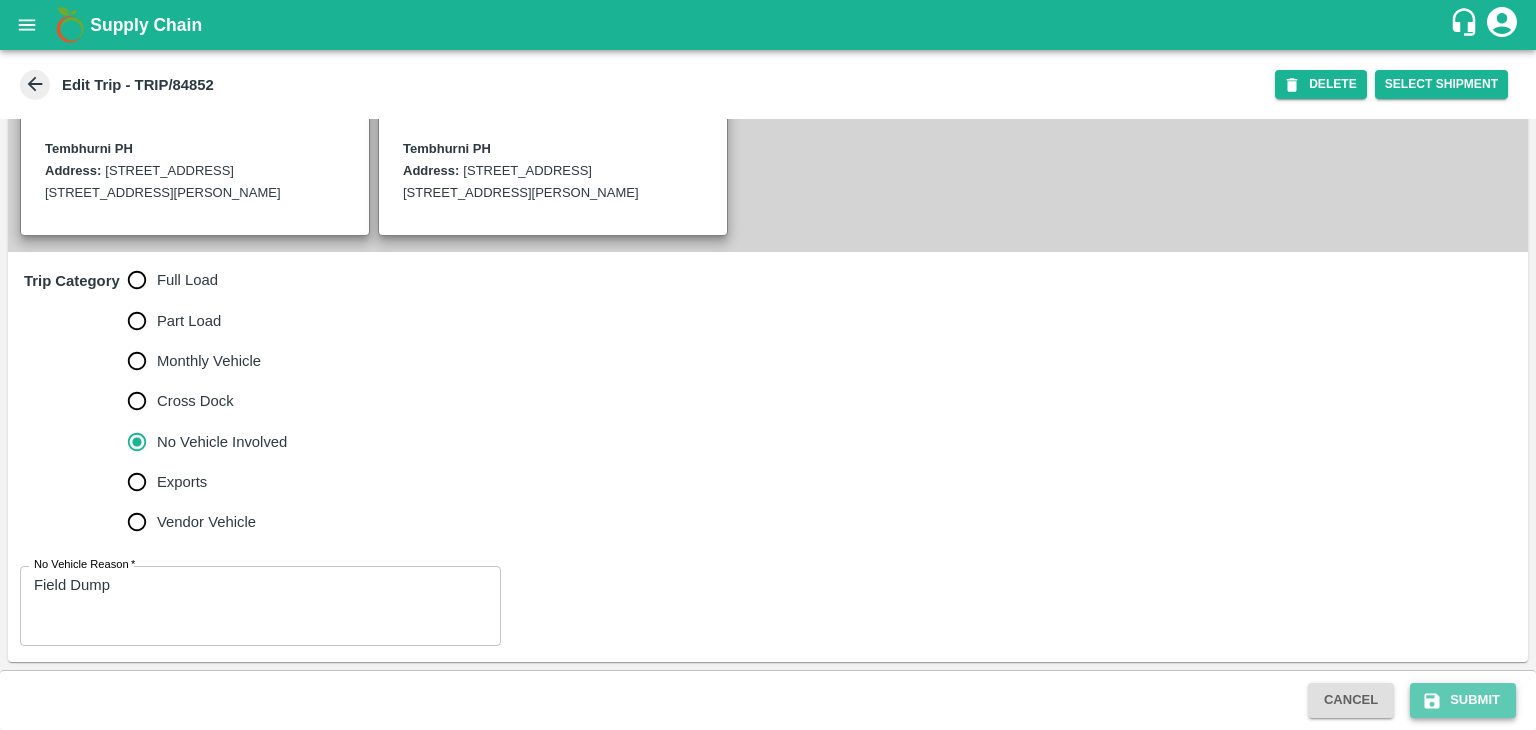 click on "Submit" at bounding box center [1463, 700] 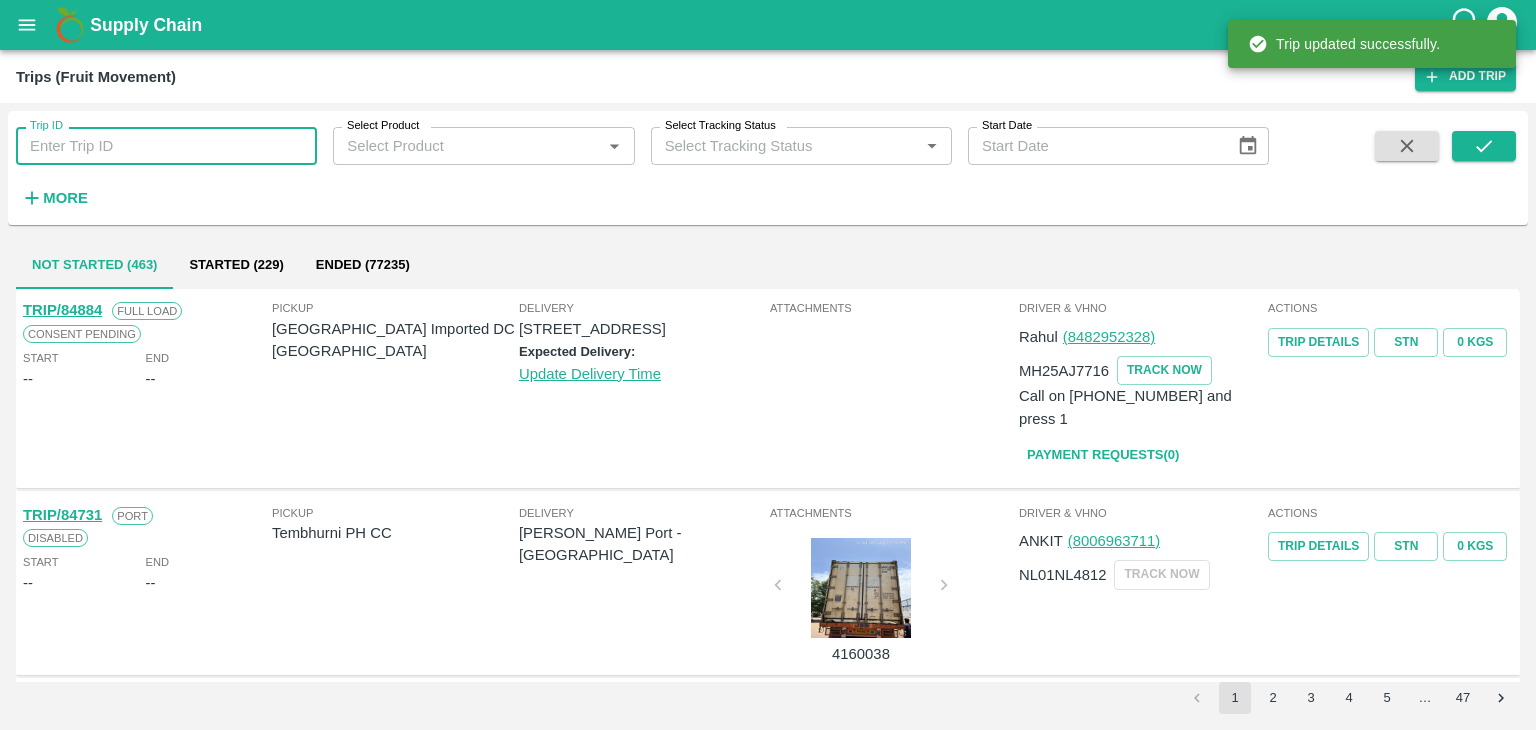 click on "Trip ID" at bounding box center [166, 146] 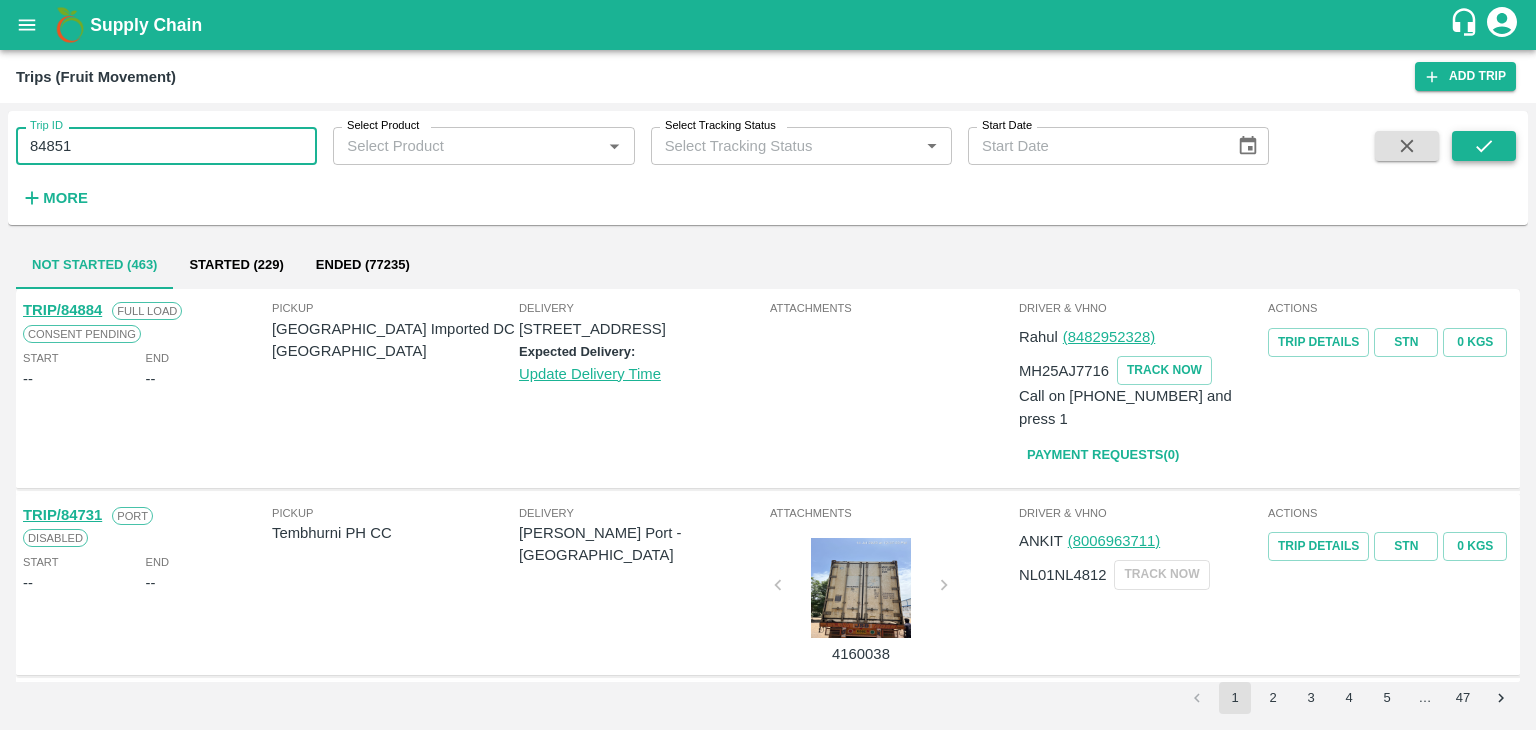type on "84851" 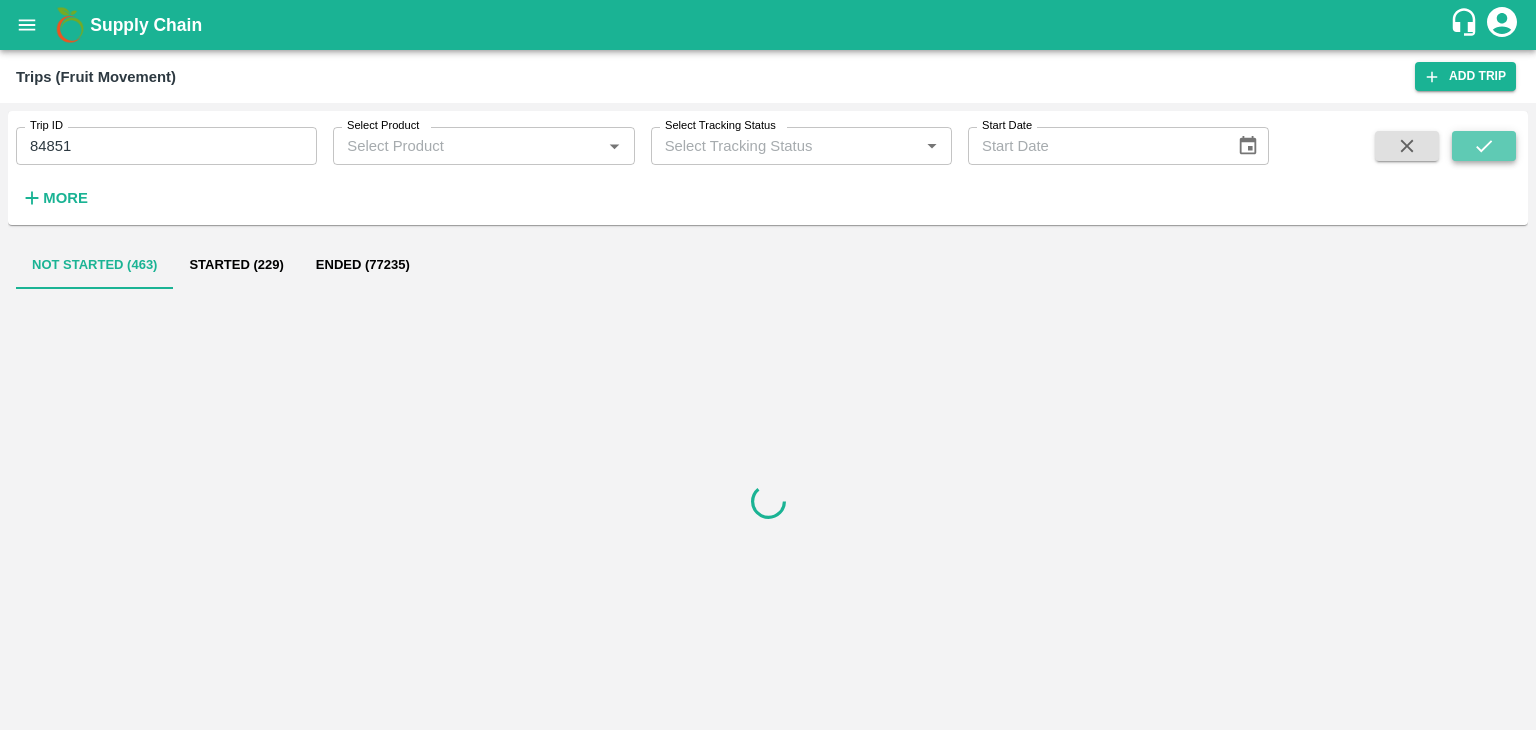 click 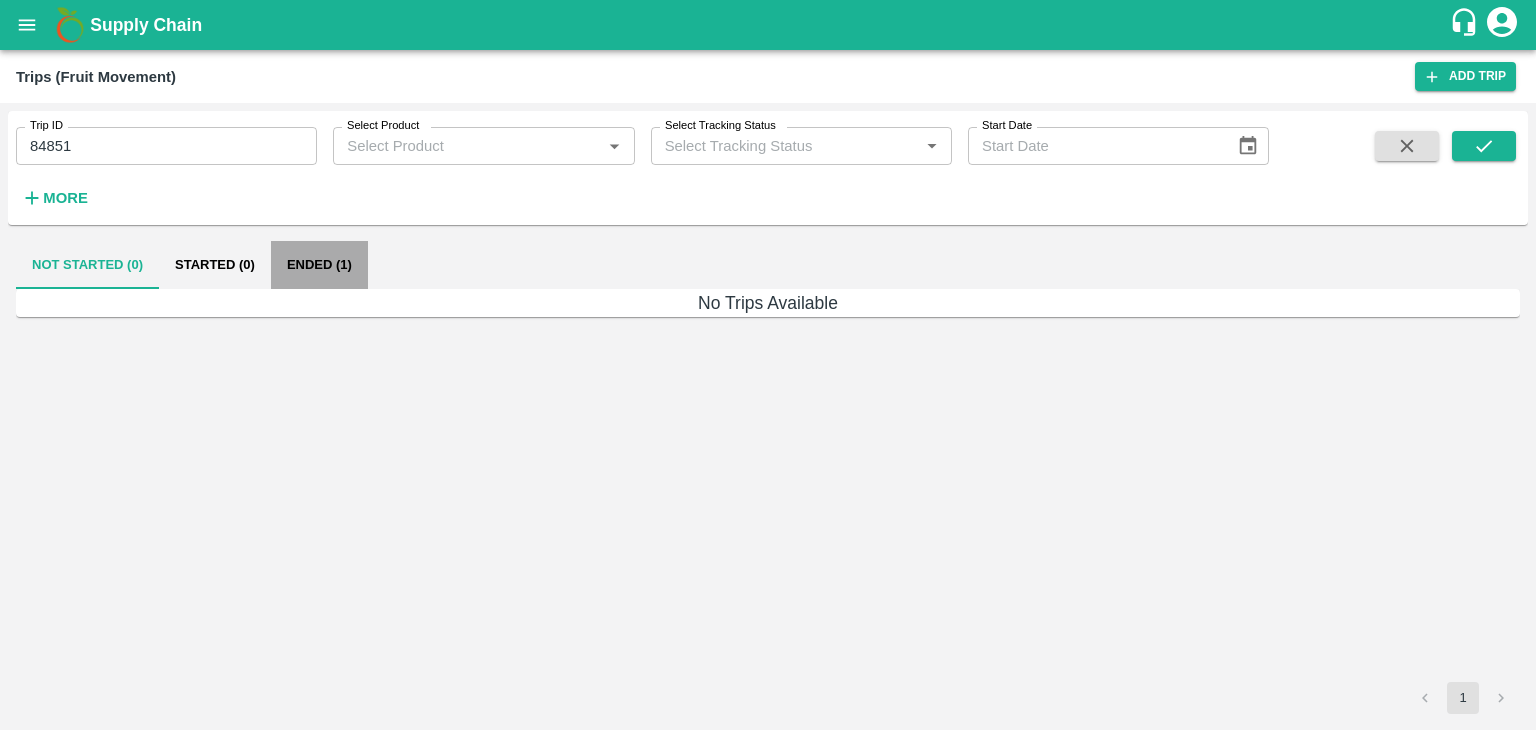 click on "Ended (1)" at bounding box center [319, 265] 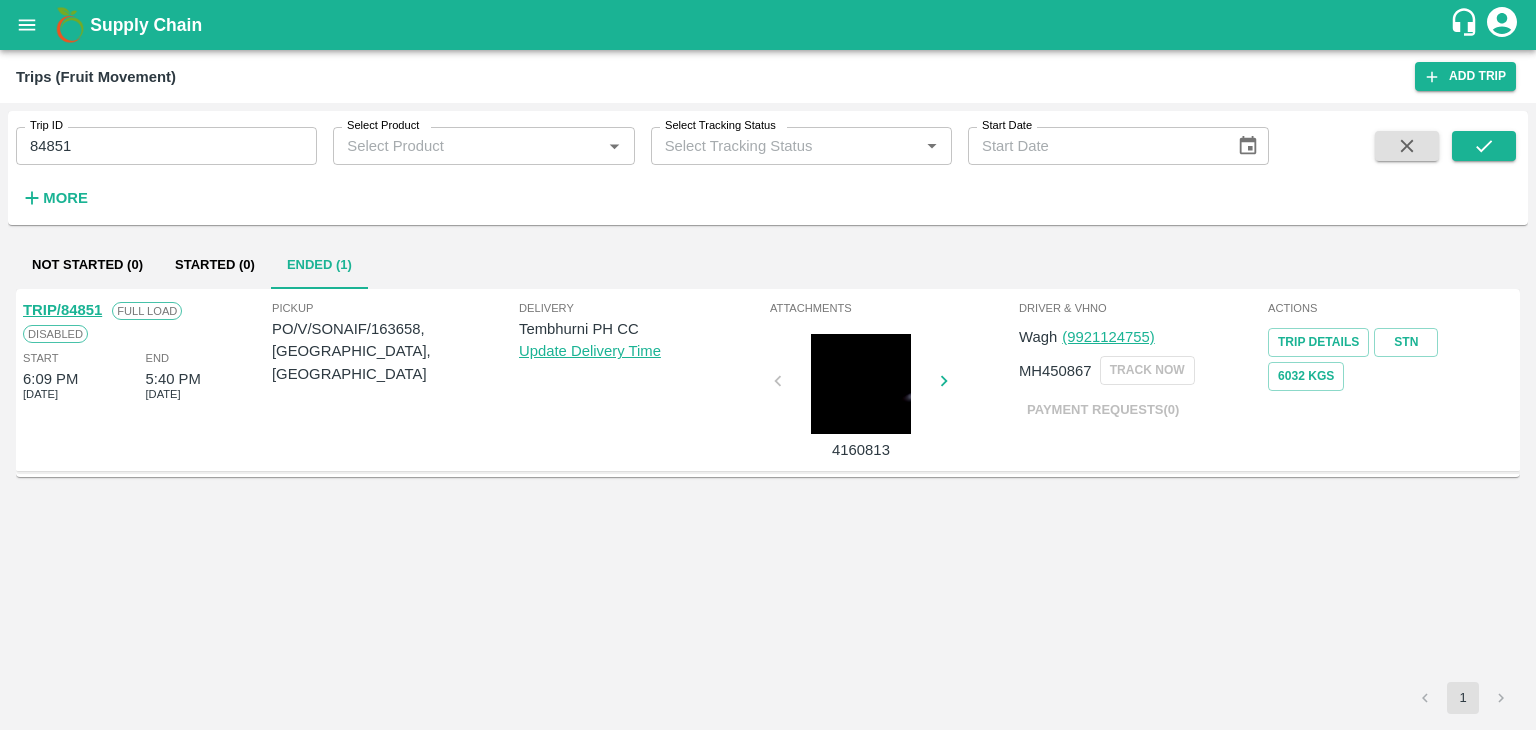 click on "TRIP/84851" at bounding box center (62, 310) 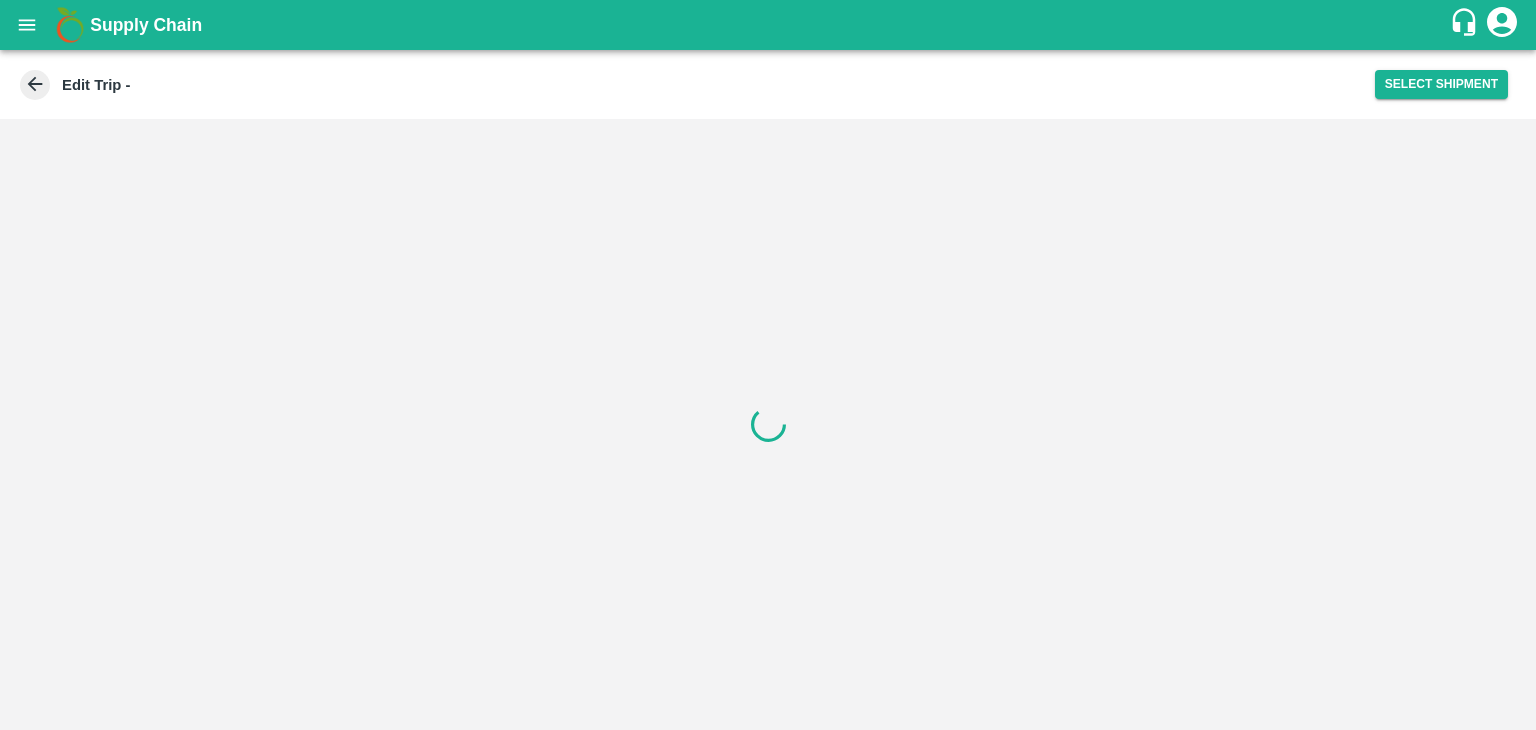 scroll, scrollTop: 0, scrollLeft: 0, axis: both 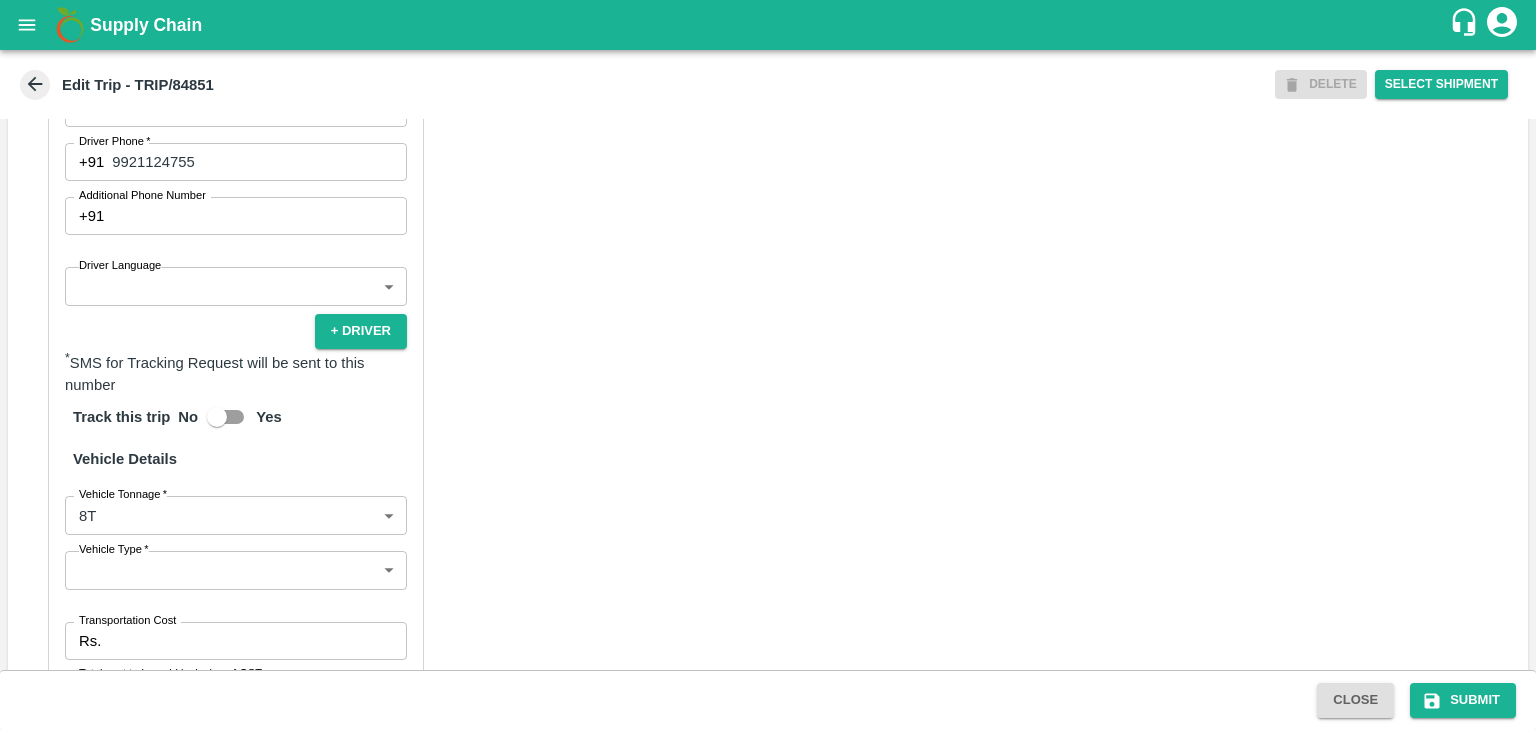 click on "Supply Chain Edit Trip - TRIP/84851 DELETE Select Shipment Trip Details Trip Type Fruit Movement 1 Trip Type Trip Pickup Order SHIP/TEMB/346006 PO/V/SONAIF/163658 Address: [GEOGRAPHIC_DATA], [GEOGRAPHIC_DATA] Trip Delivery Order SHIP/TEMB/346006 Tembhurni PH Address: [GEOGRAPHIC_DATA], PLOT NO. E-5, YASHSHREE INDUSTRIES, M.I.D.C., A/P TEMBHURANI [PERSON_NAME][GEOGRAPHIC_DATA], [GEOGRAPHIC_DATA] Trip Category  Full Load Part Load Monthly Vehicle Cross Dock No Vehicle Involved Exports Vendor Vehicle Partner Details Partner   * Partner Add   Transporter Driver 1 Details Driver Name   * [PERSON_NAME] Driver Name Driver Phone   * [PHONE_NUMBER] Driver Phone Additional Phone Number +91 Additional Phone Number Driver Language ​ Driver Language + Driver * SMS for Tracking Request will be sent to this number Track this trip No Yes Vehicle Details Vehicle Tonnage   * 8T 8000 Vehicle Tonnage Vehicle Type   * ​ Vehicle Type Transportation Cost Rs. Transportation Cost Total cost to be paid inclusive of GST" at bounding box center [768, 365] 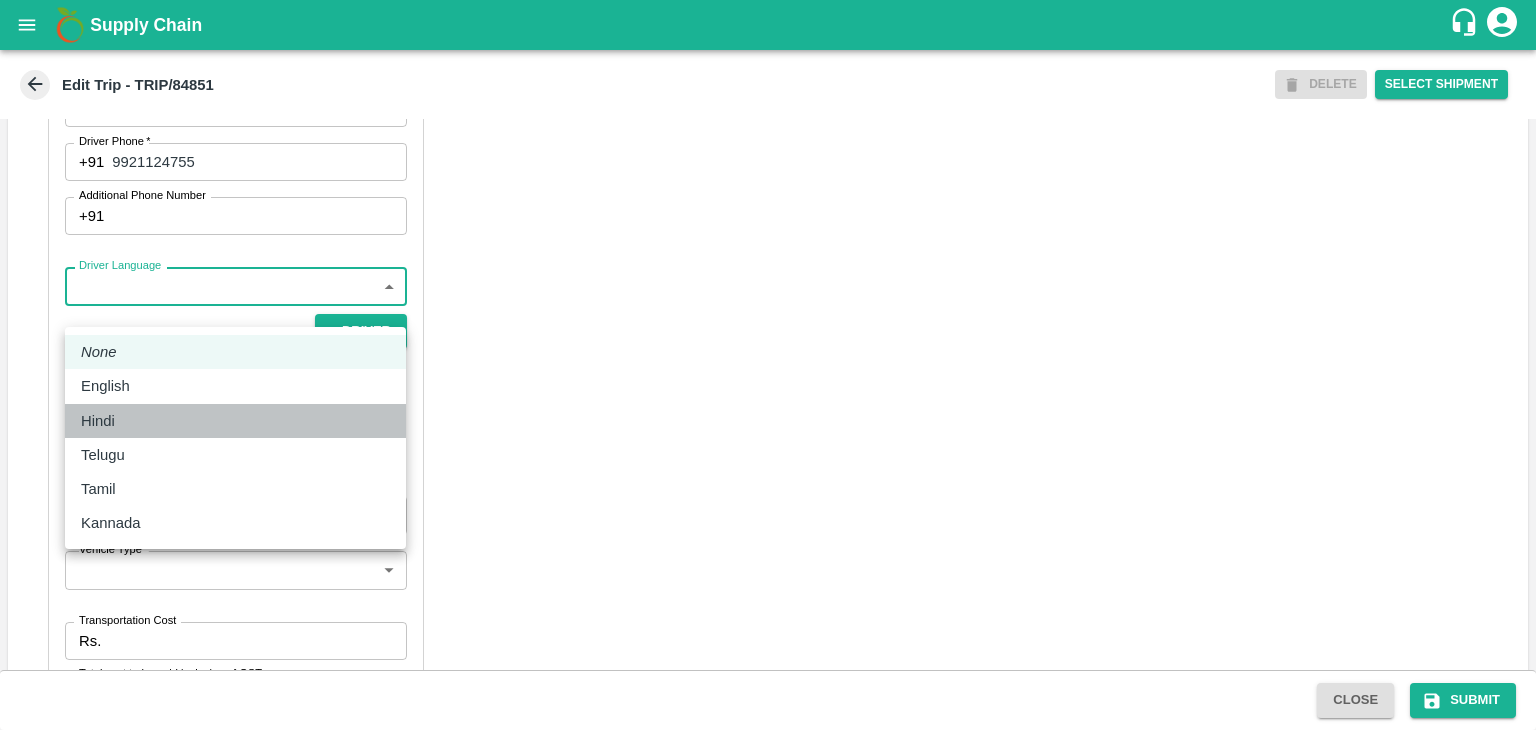 click on "Hindi" at bounding box center [235, 421] 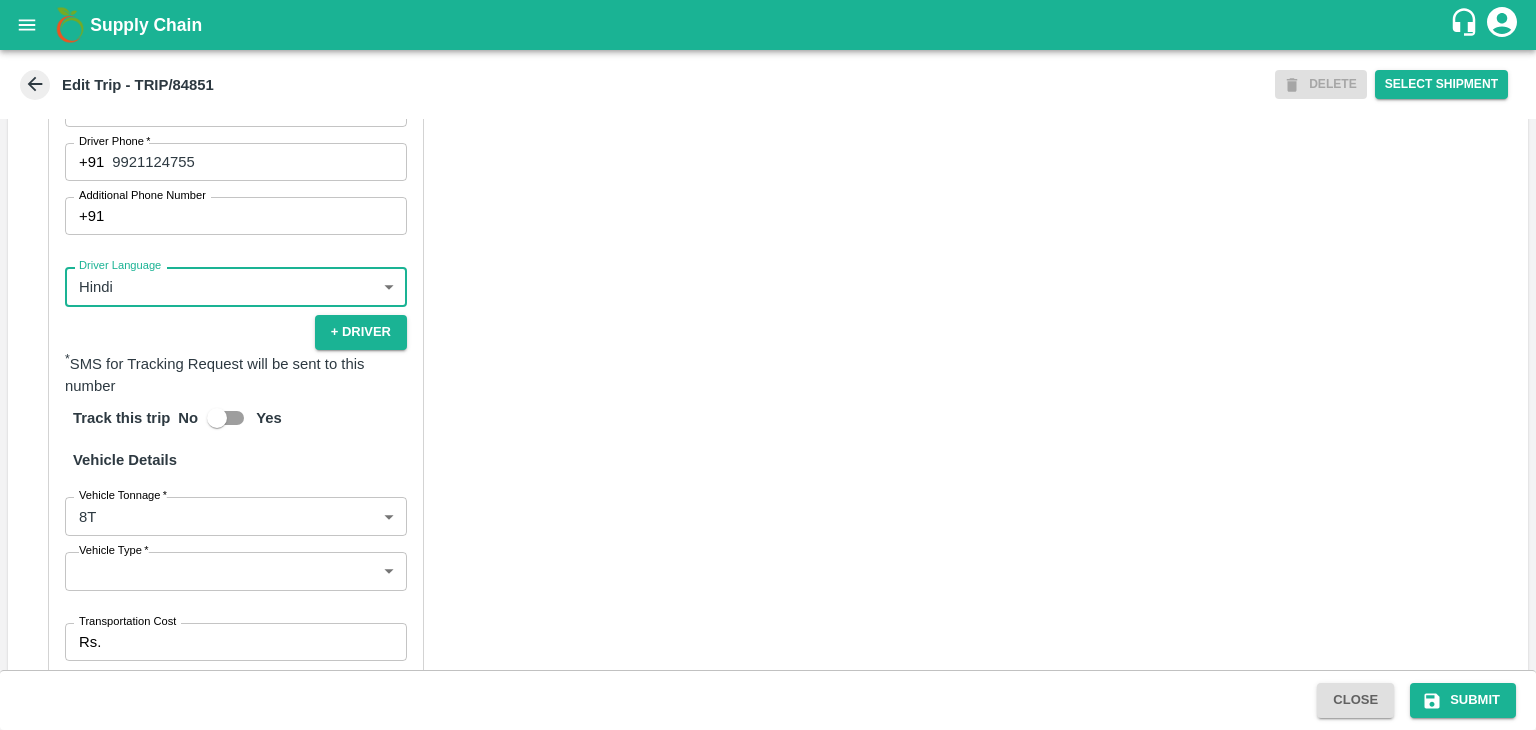 scroll, scrollTop: 1448, scrollLeft: 0, axis: vertical 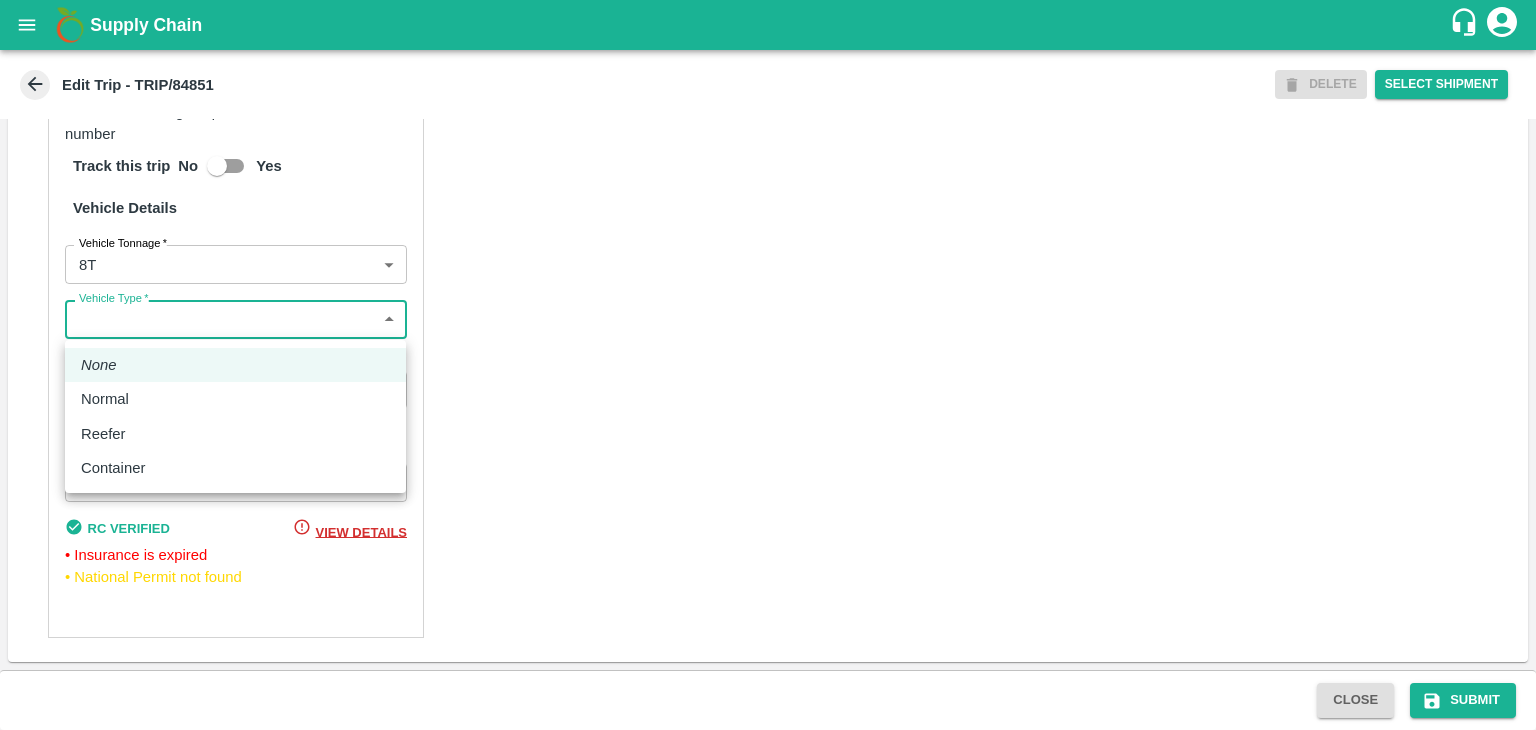 drag, startPoint x: 134, startPoint y: 311, endPoint x: 161, endPoint y: 413, distance: 105.51303 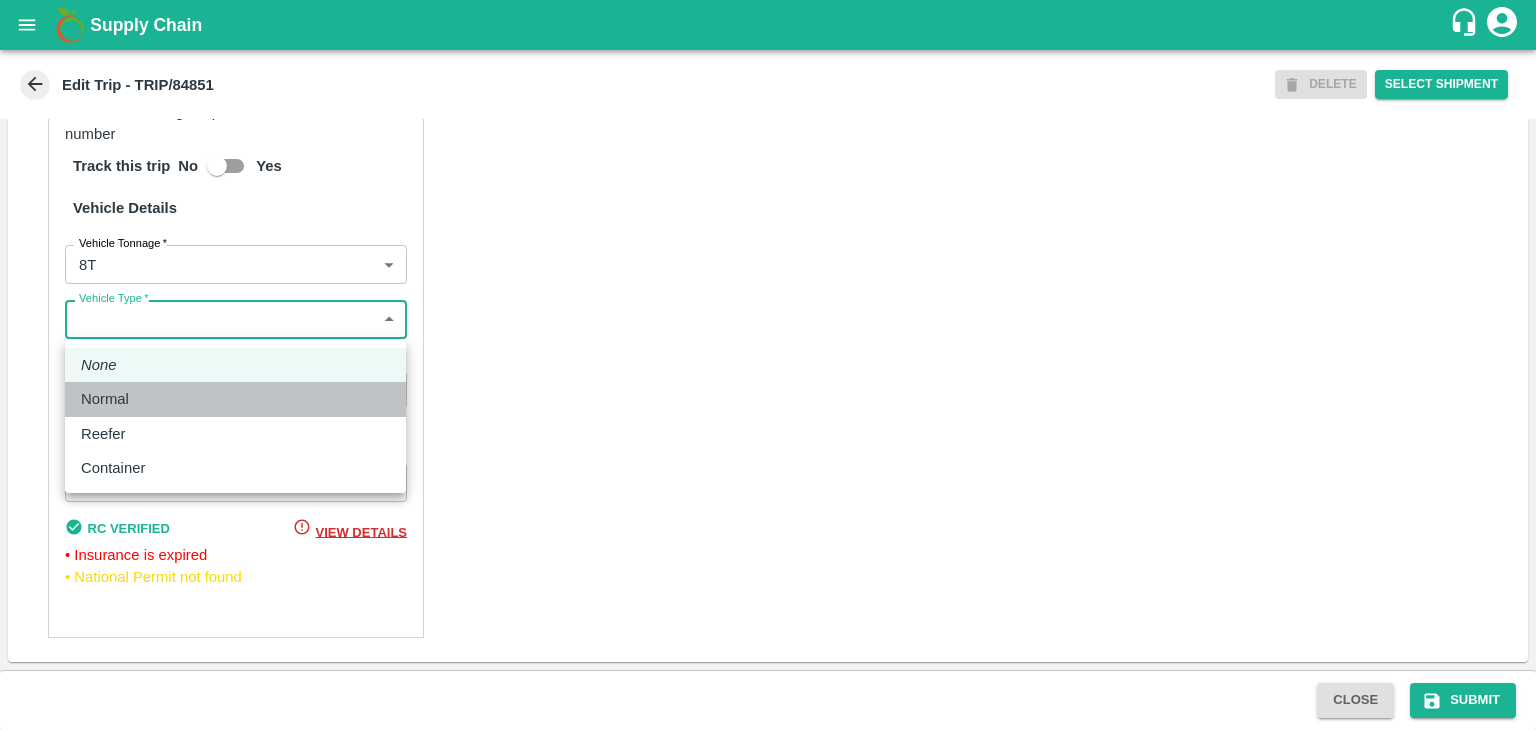 click on "Normal" at bounding box center (235, 399) 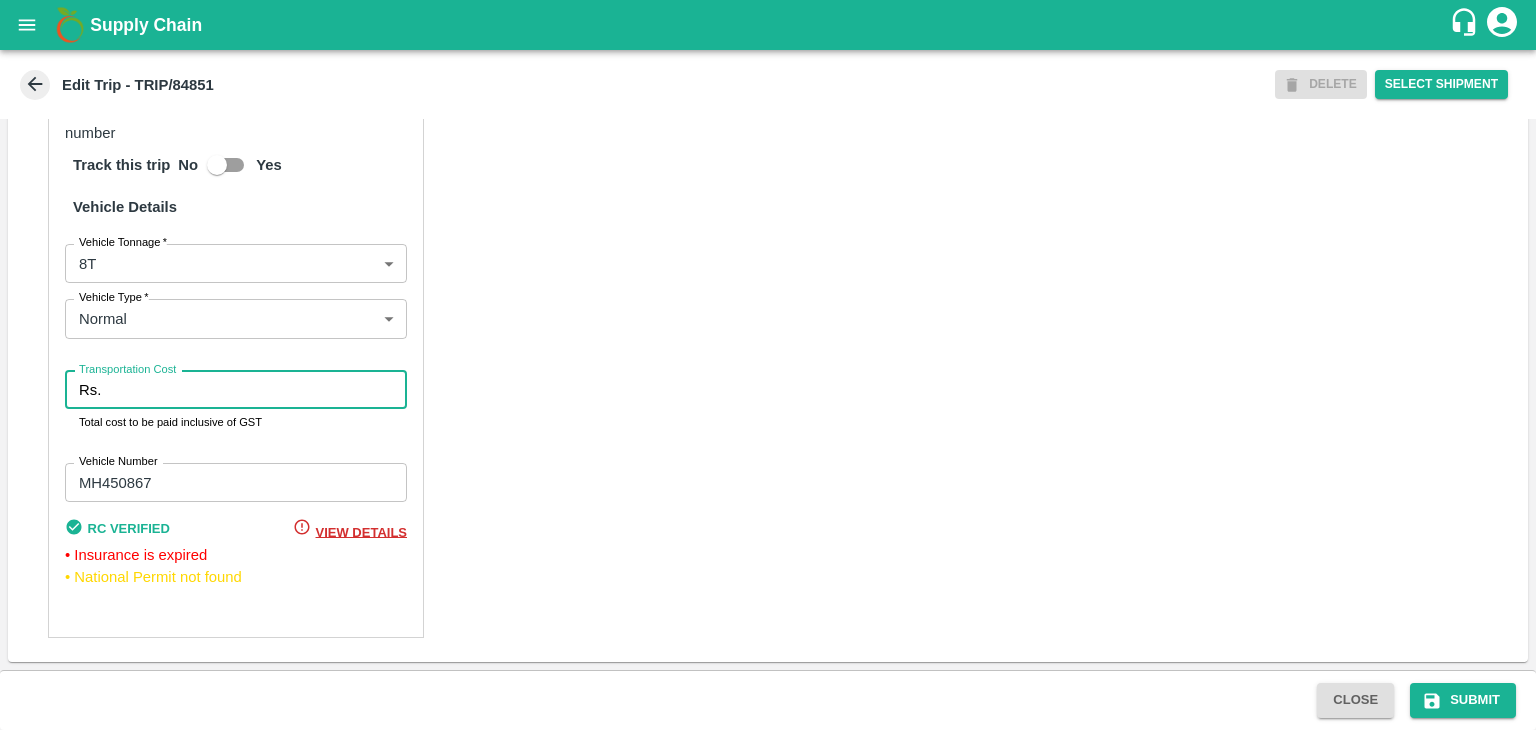 click on "Transportation Cost" at bounding box center (258, 390) 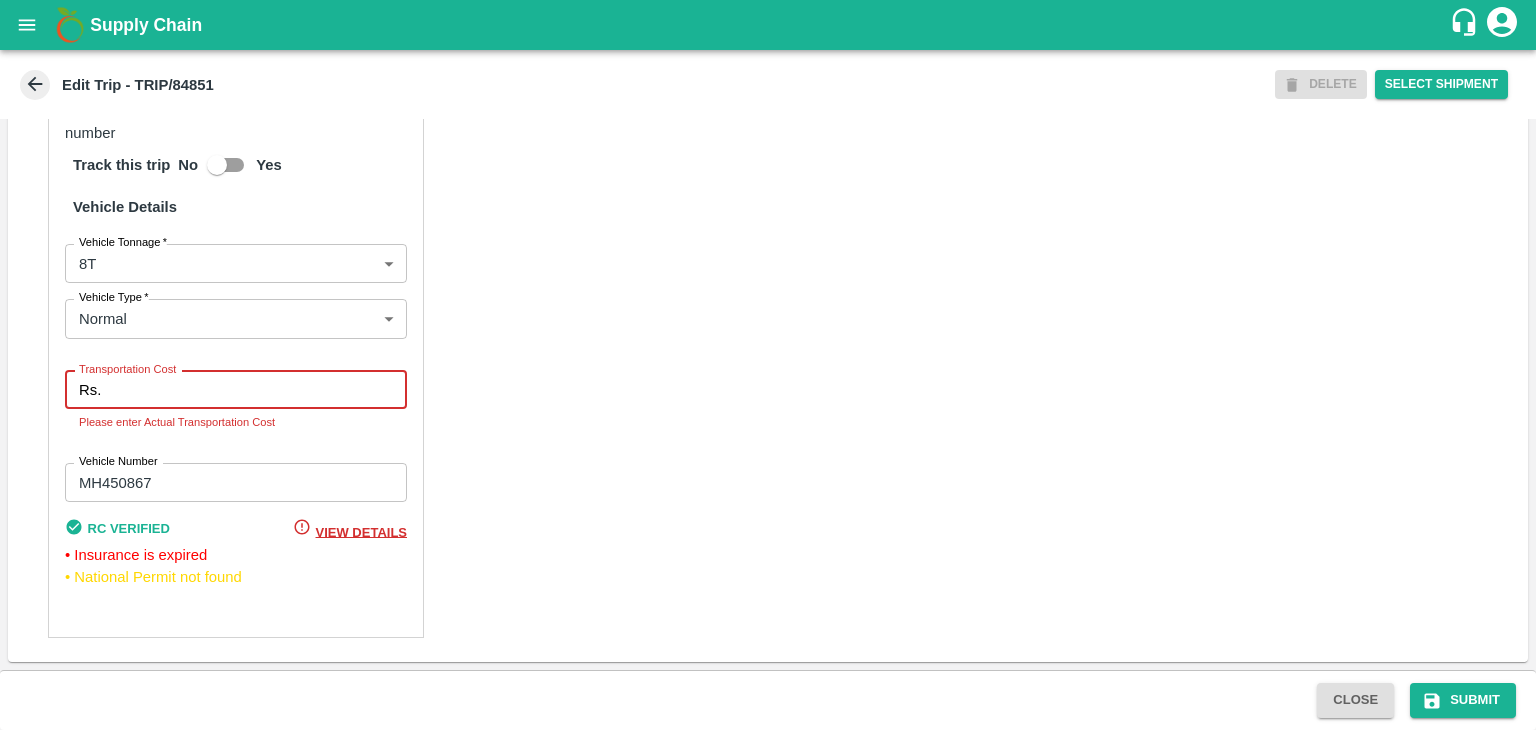 click on "Transportation Cost" at bounding box center (258, 390) 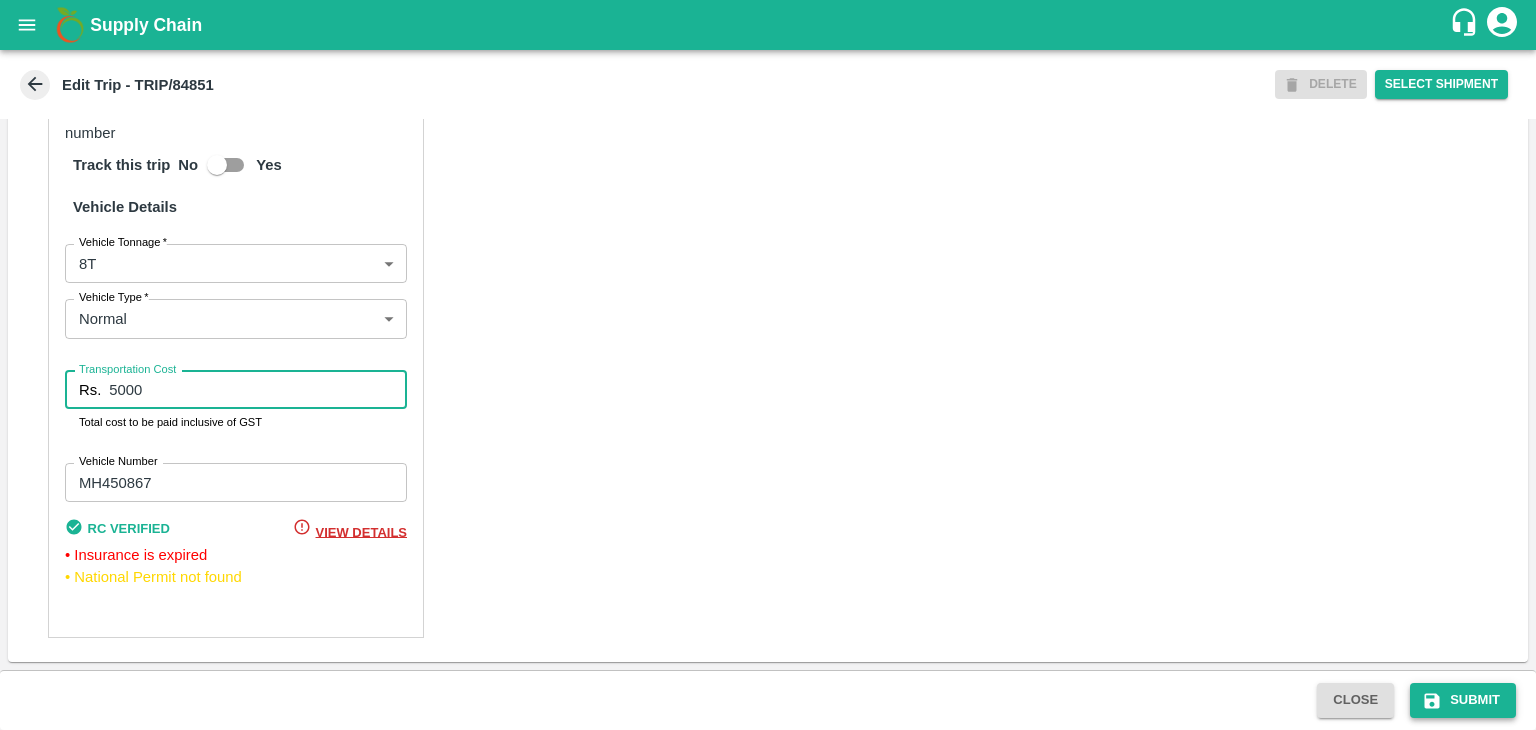 type on "5000" 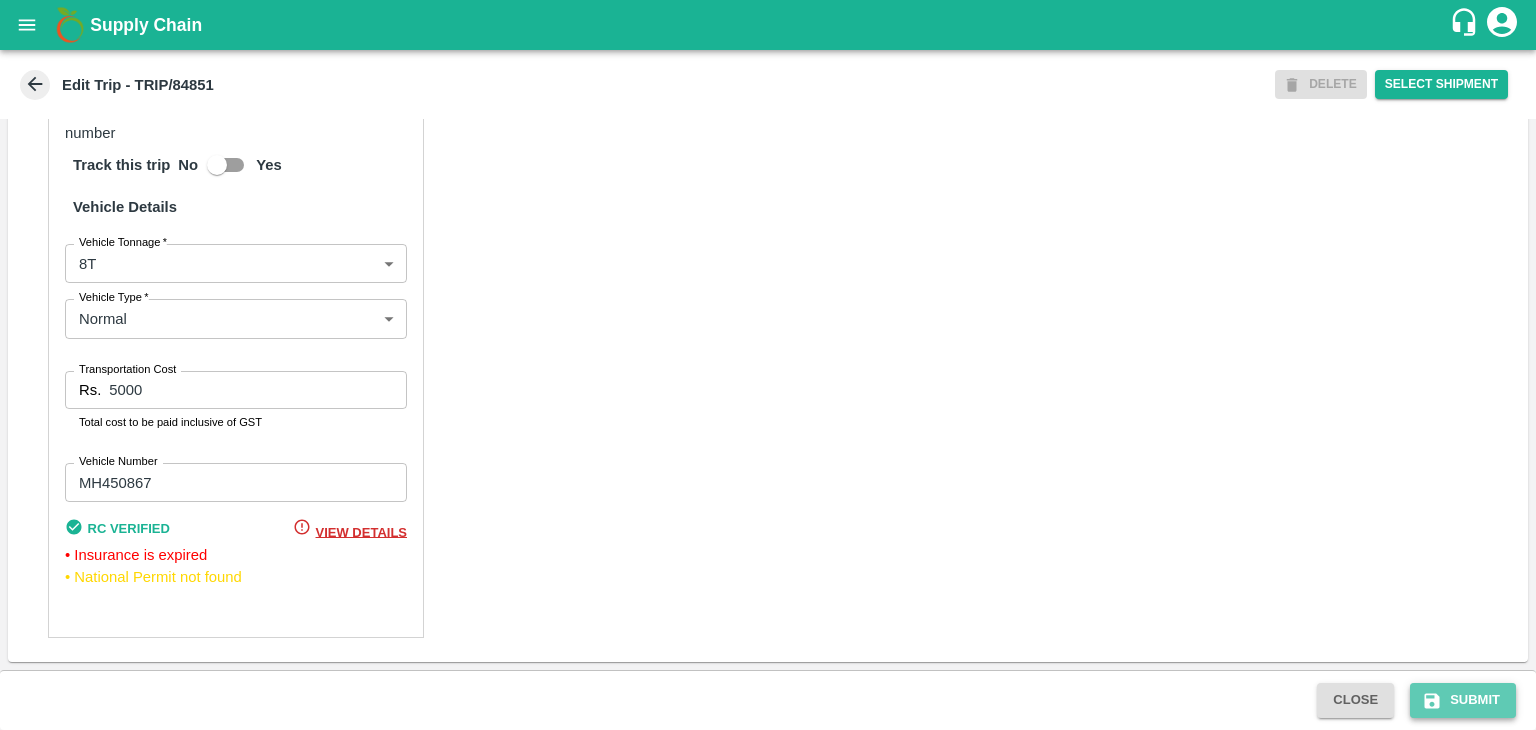 click on "Submit" at bounding box center (1463, 700) 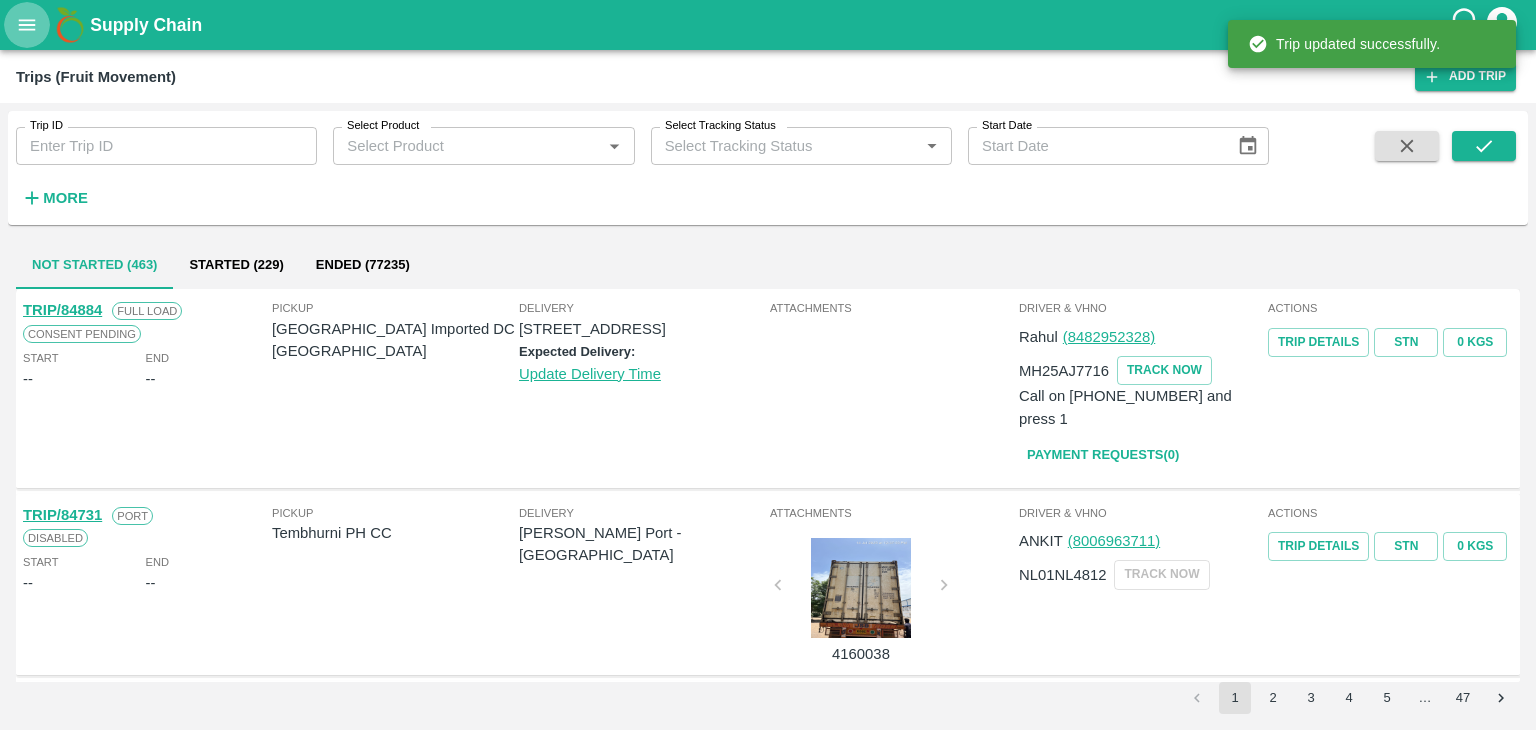 click 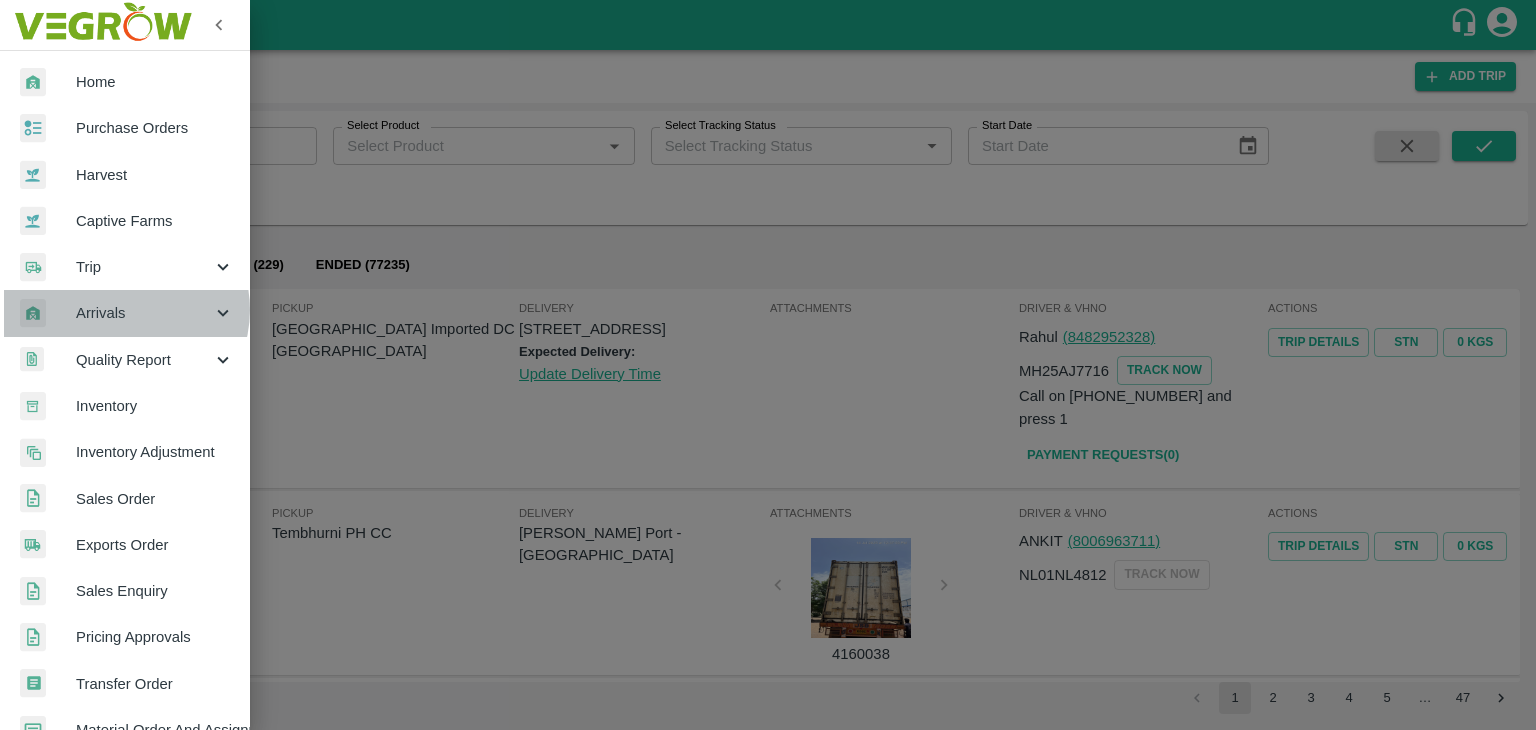 click on "Arrivals" at bounding box center (144, 313) 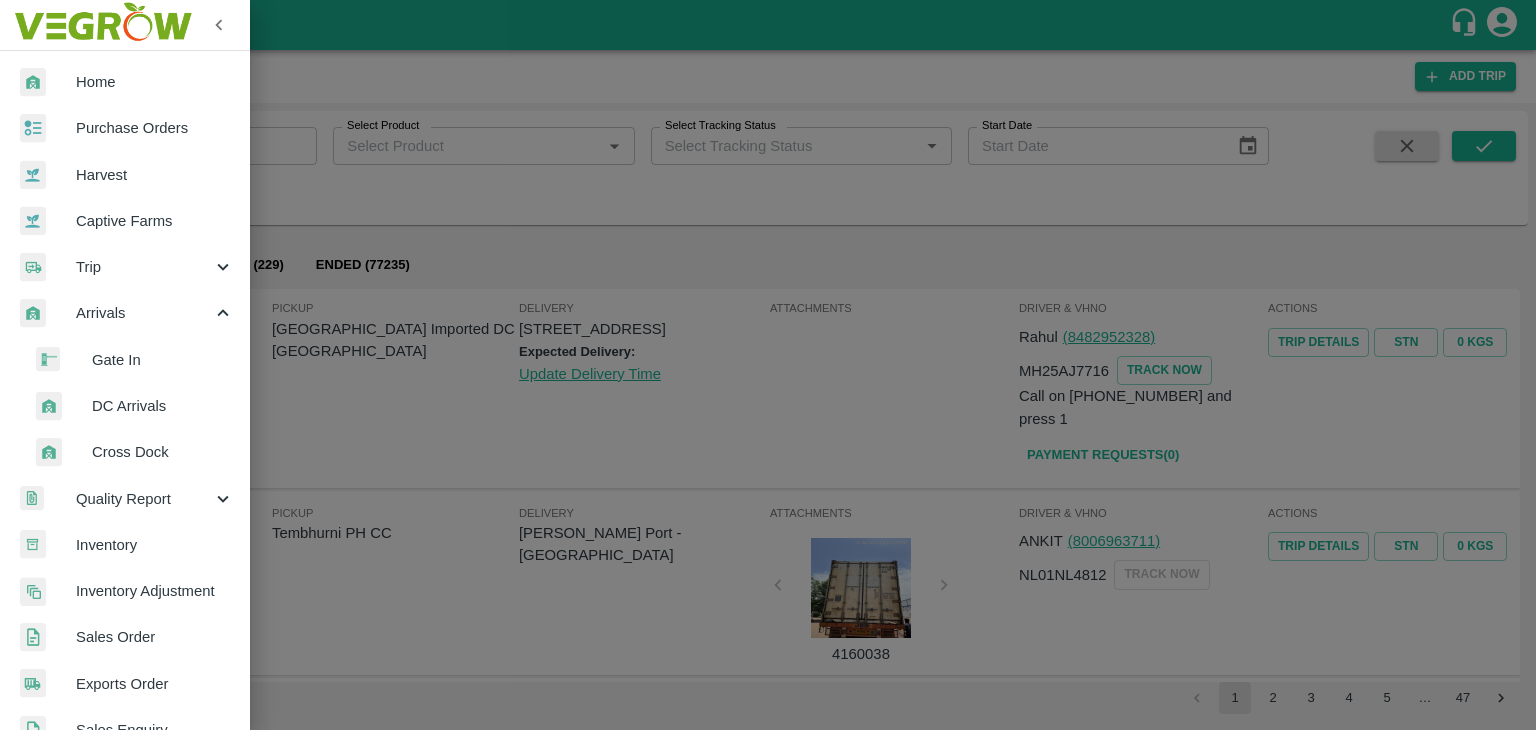 click on "DC Arrivals" at bounding box center (163, 406) 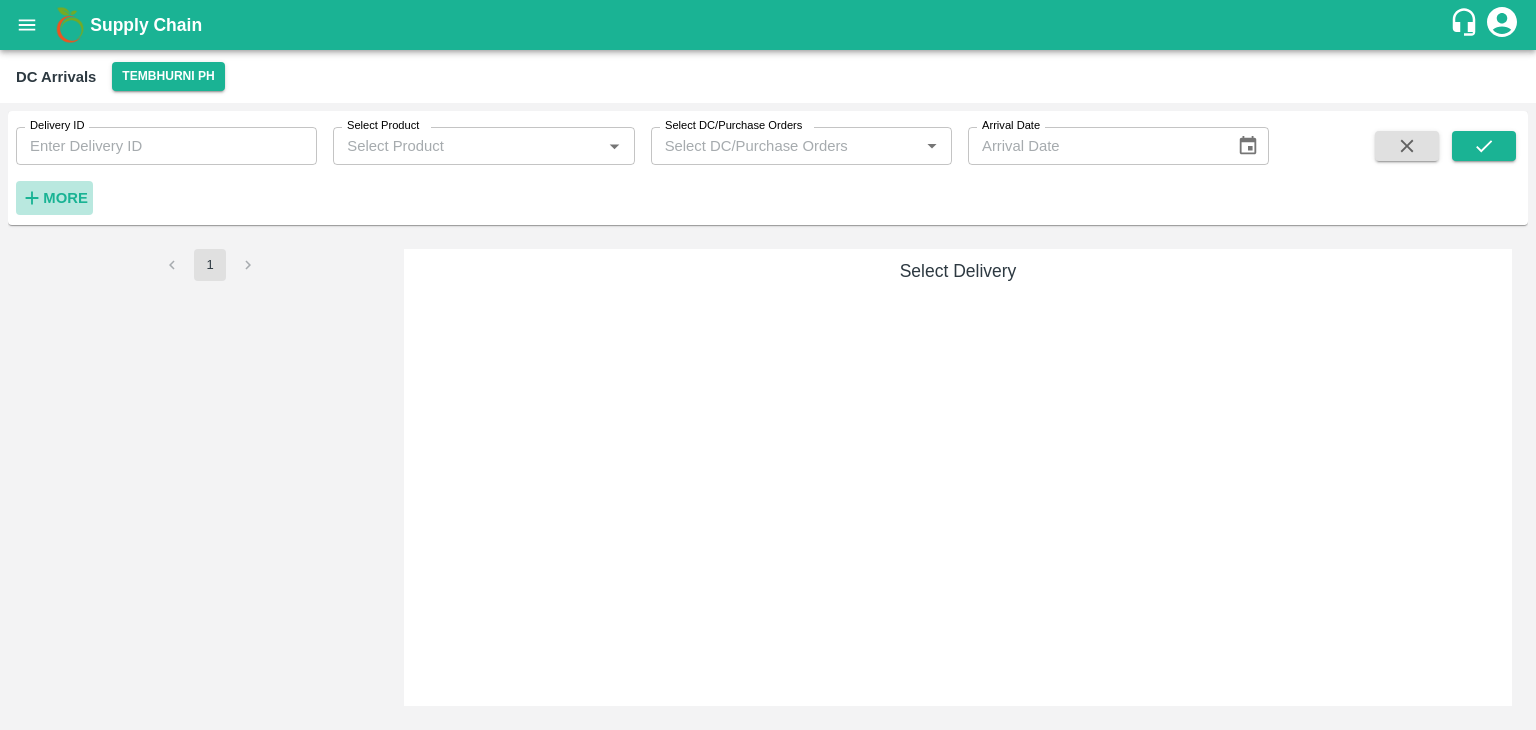 click on "More" at bounding box center [65, 198] 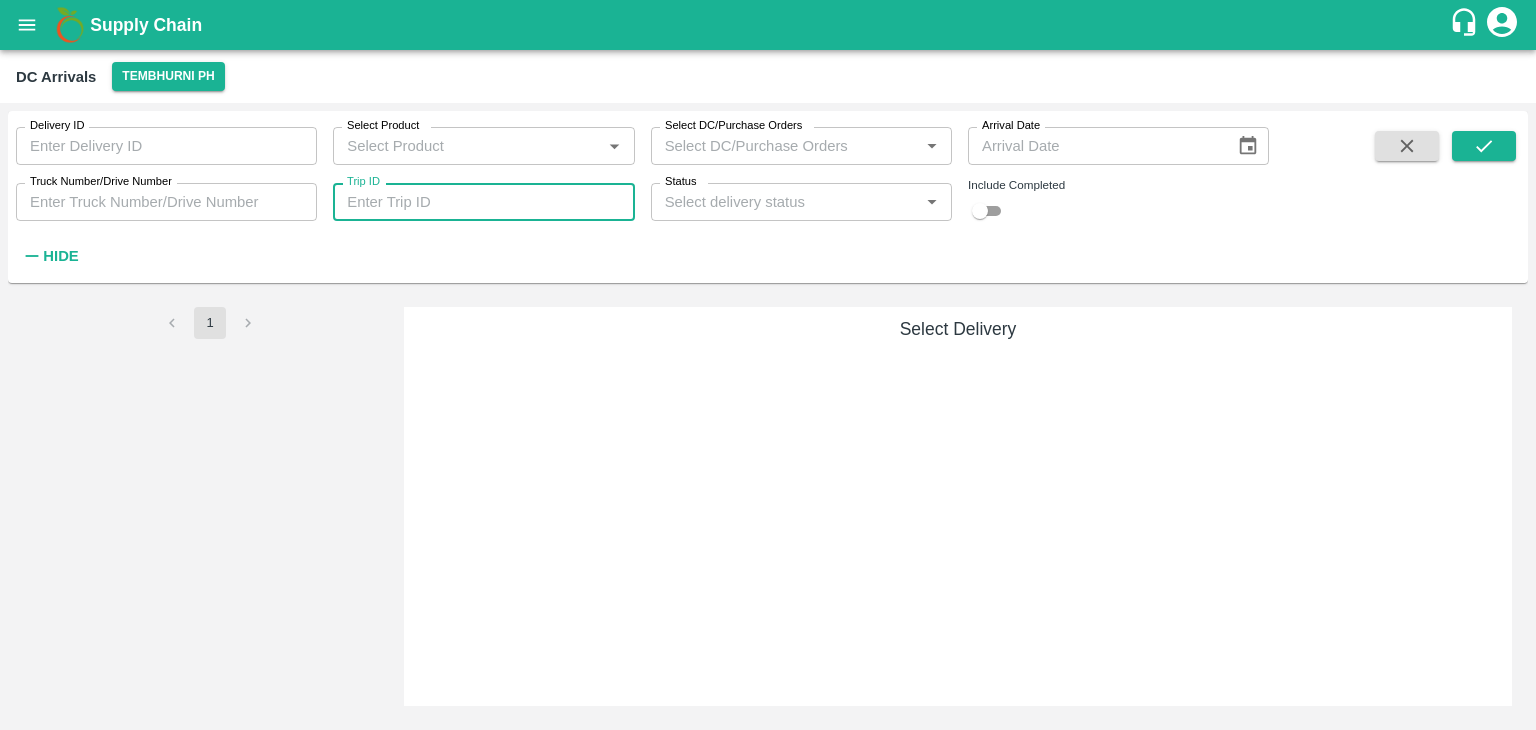 click on "Trip ID" at bounding box center [483, 202] 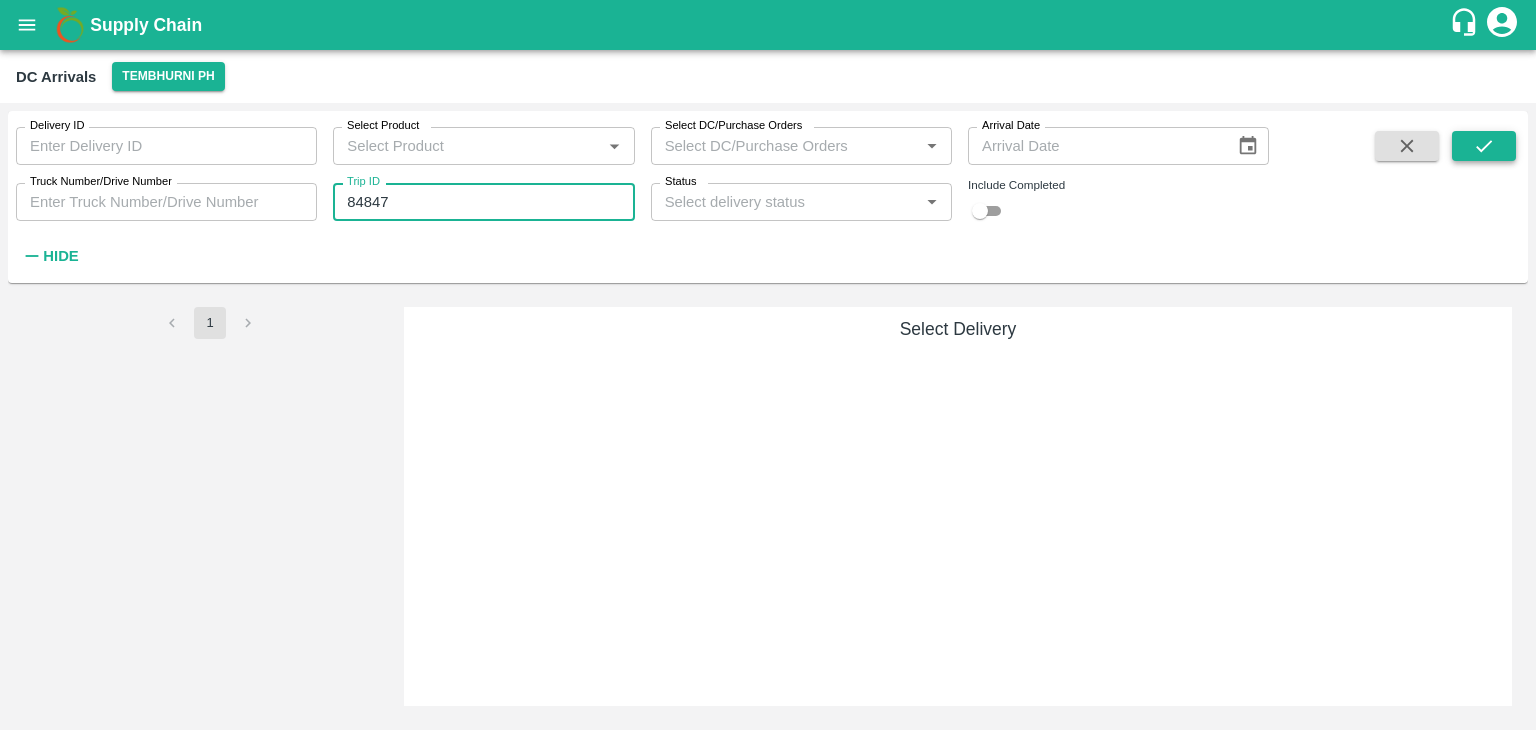 type on "84847" 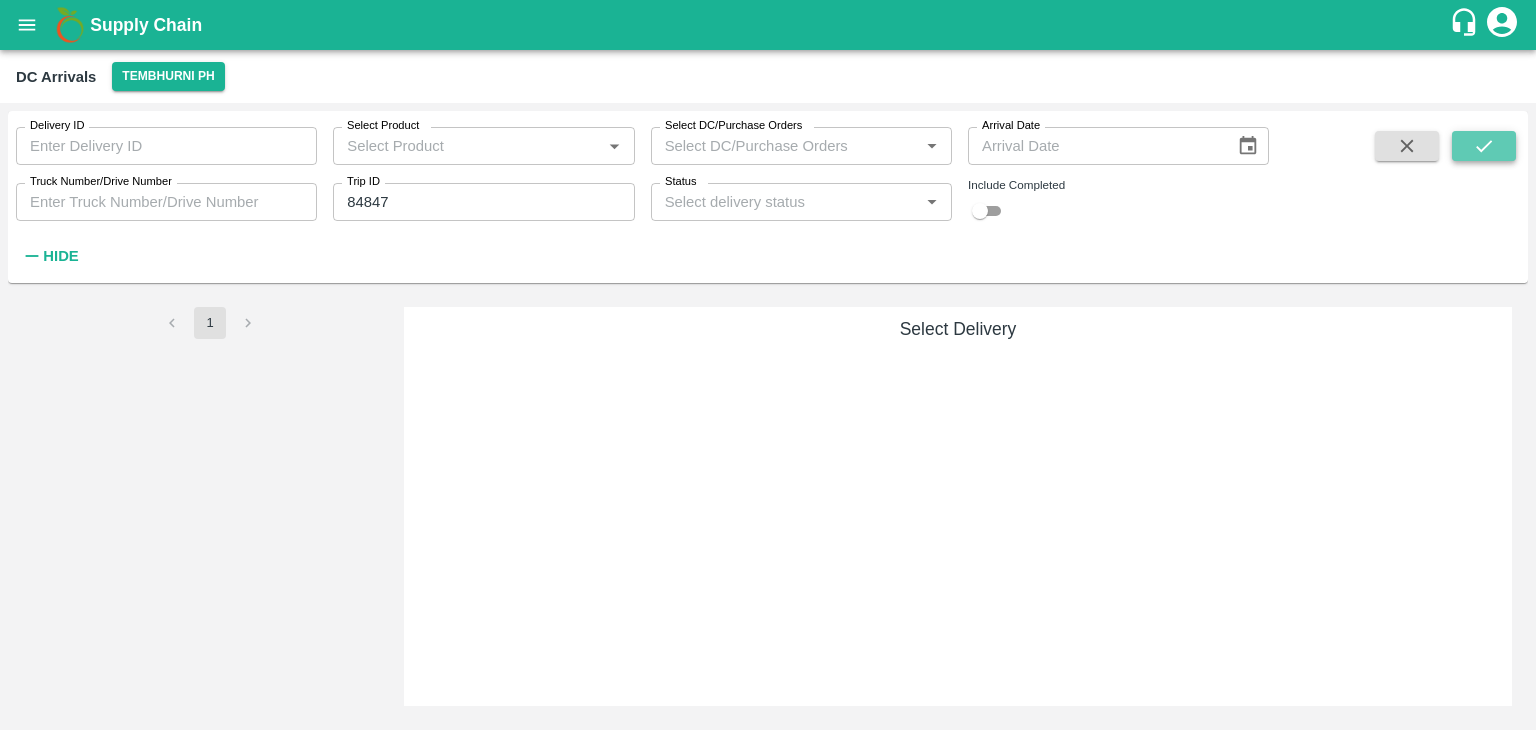 click 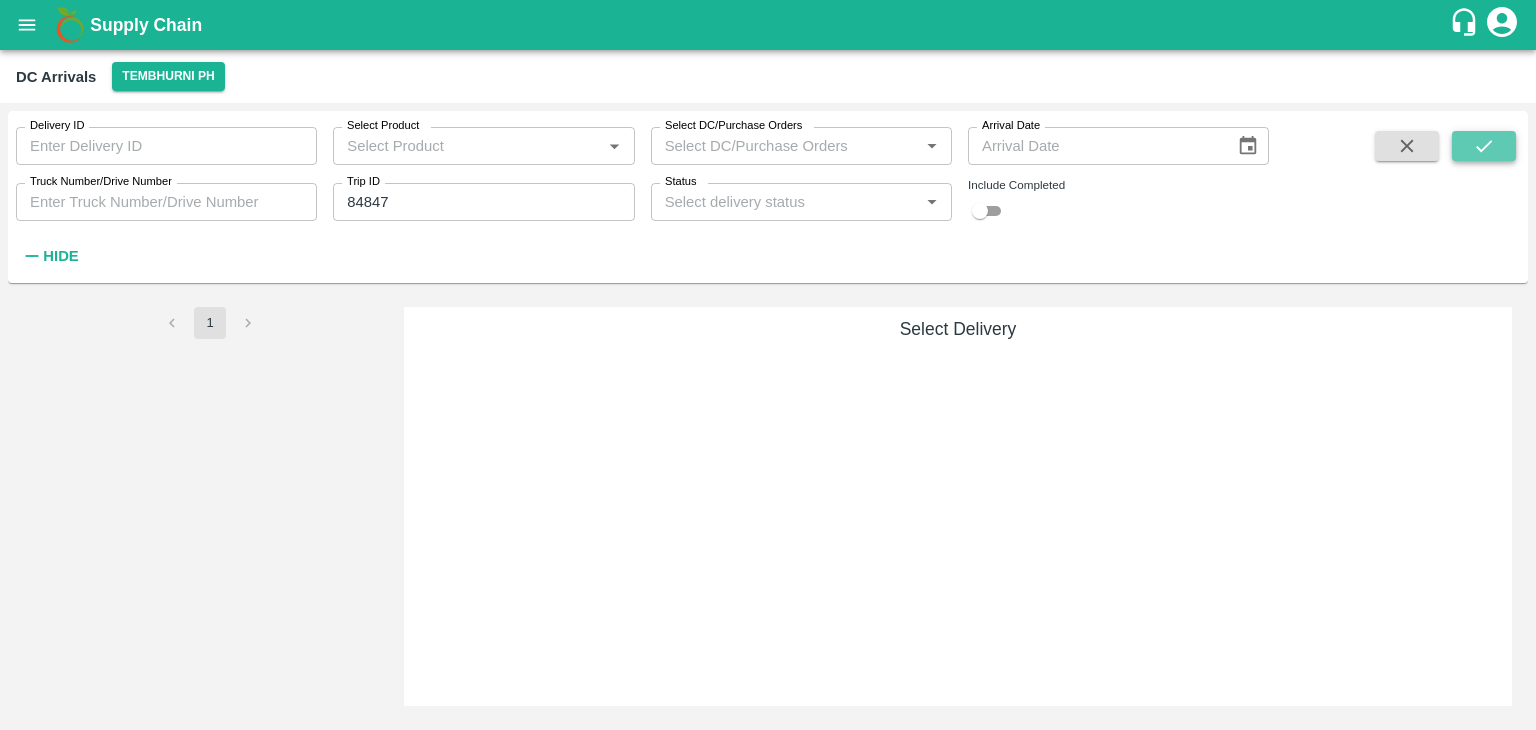 click 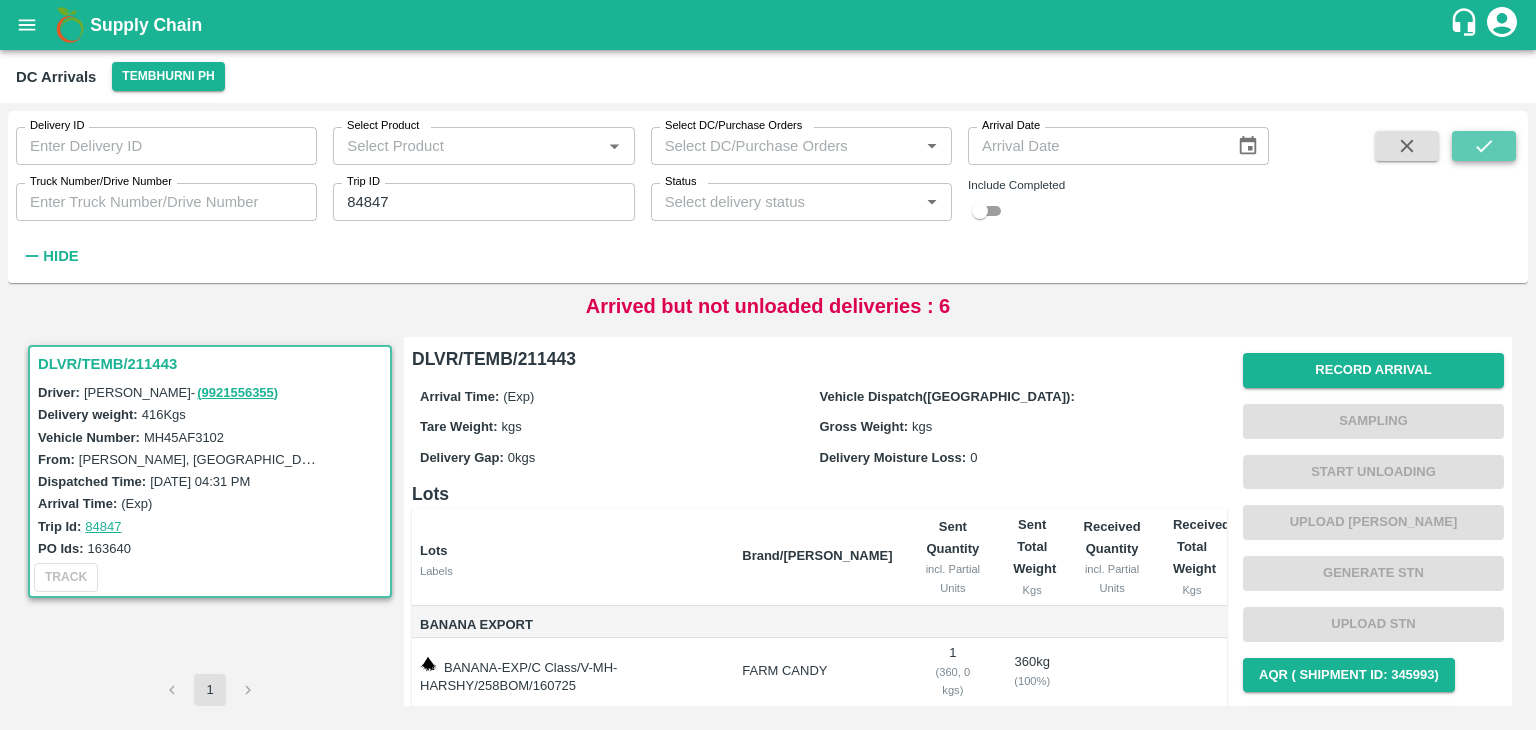 click 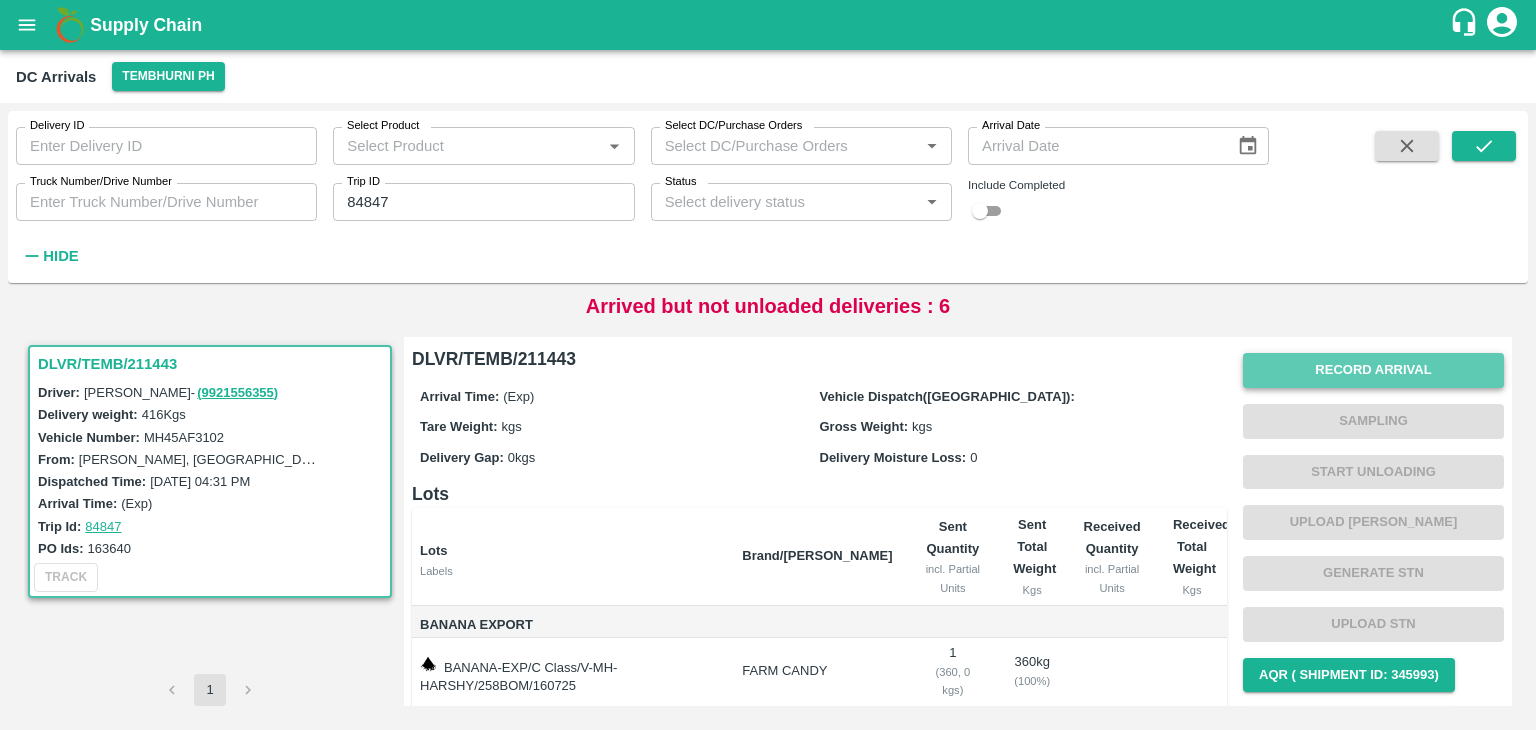 click on "Record Arrival" at bounding box center [1373, 370] 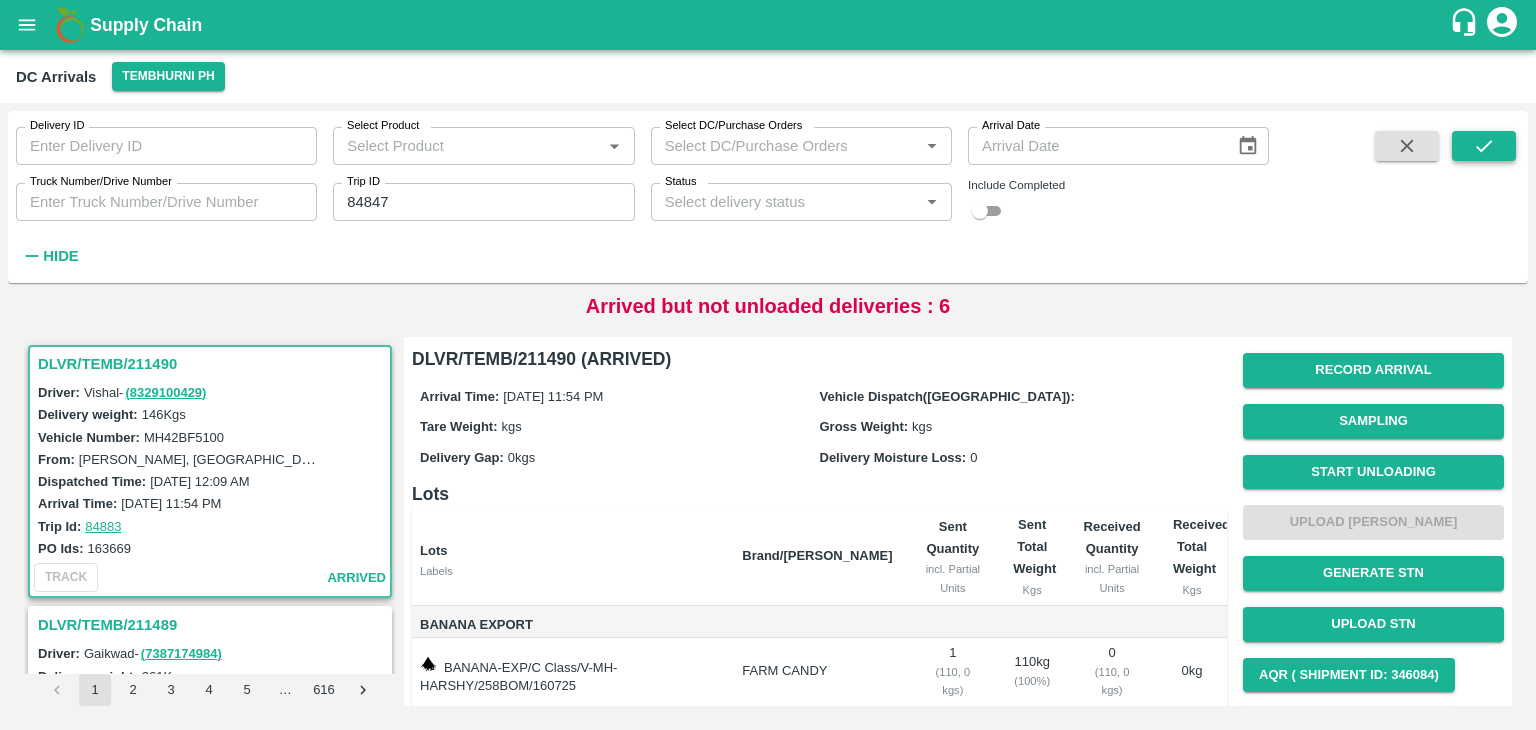 click 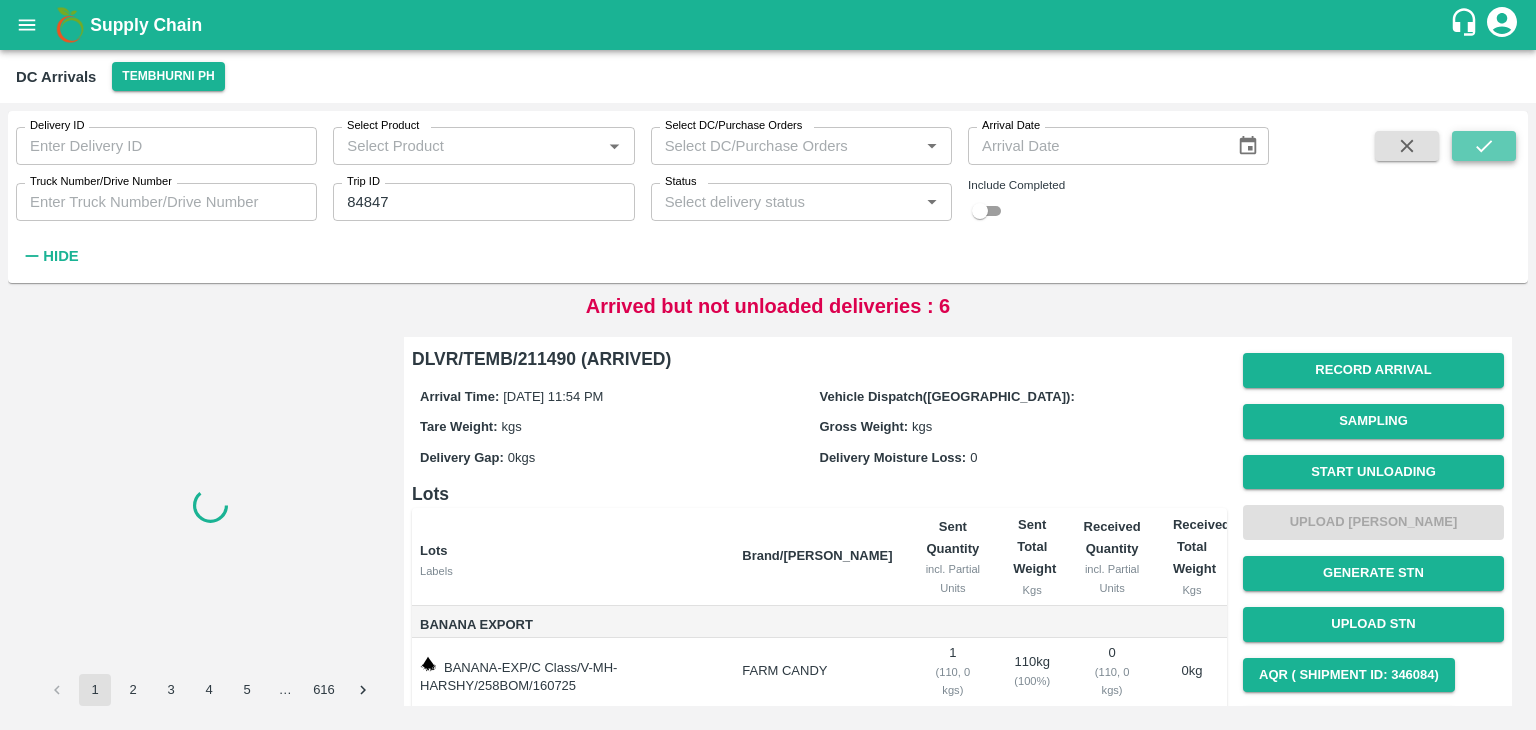 click 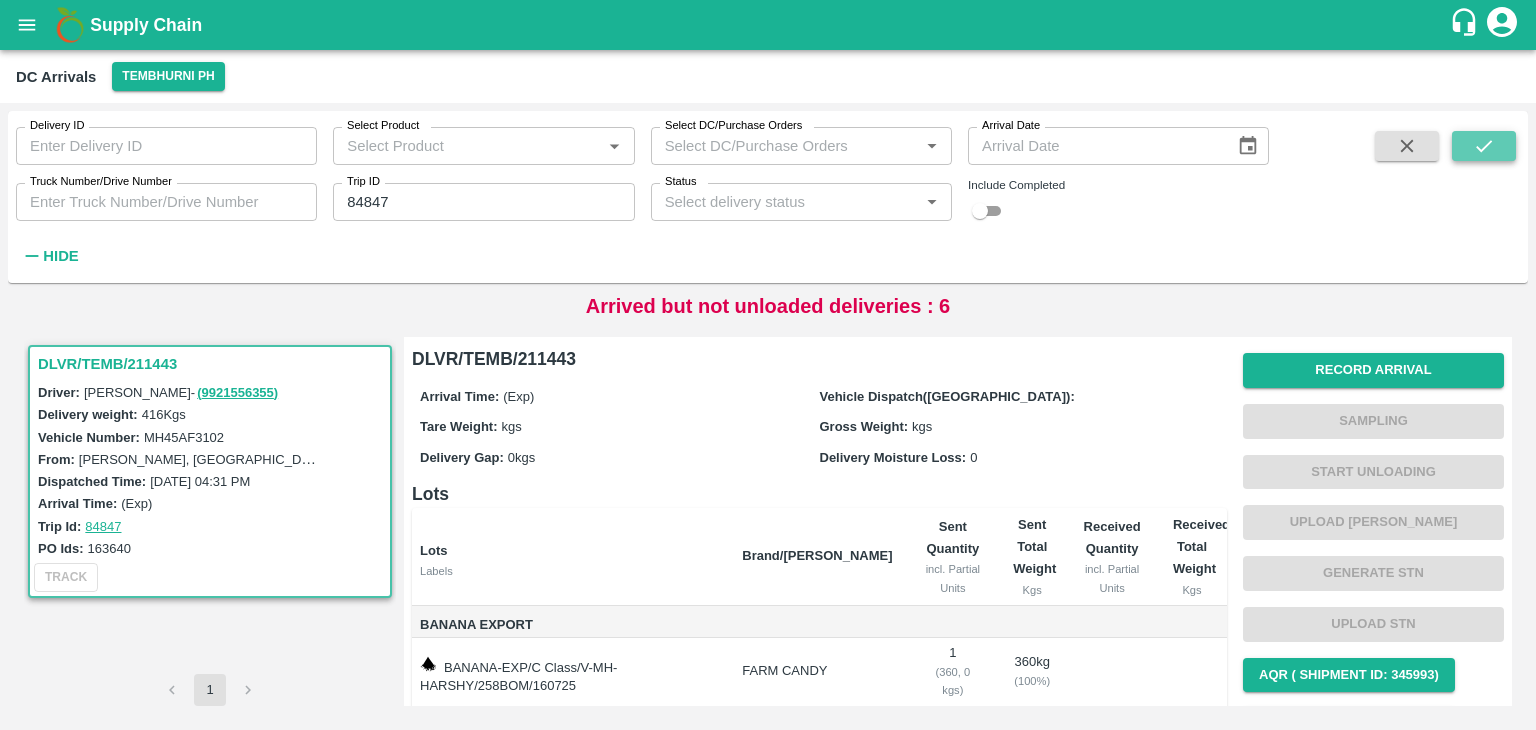 click 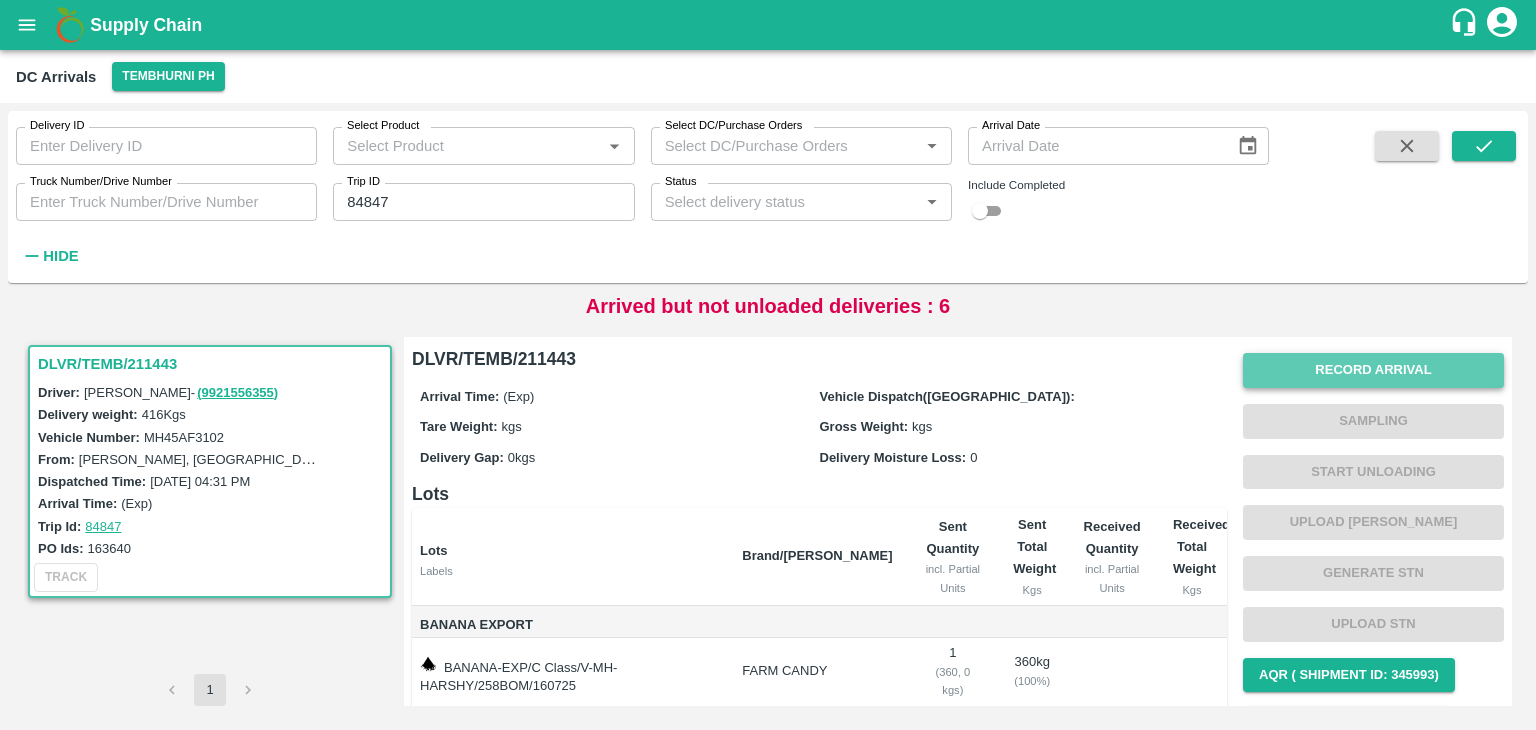 click on "Record Arrival" at bounding box center (1373, 370) 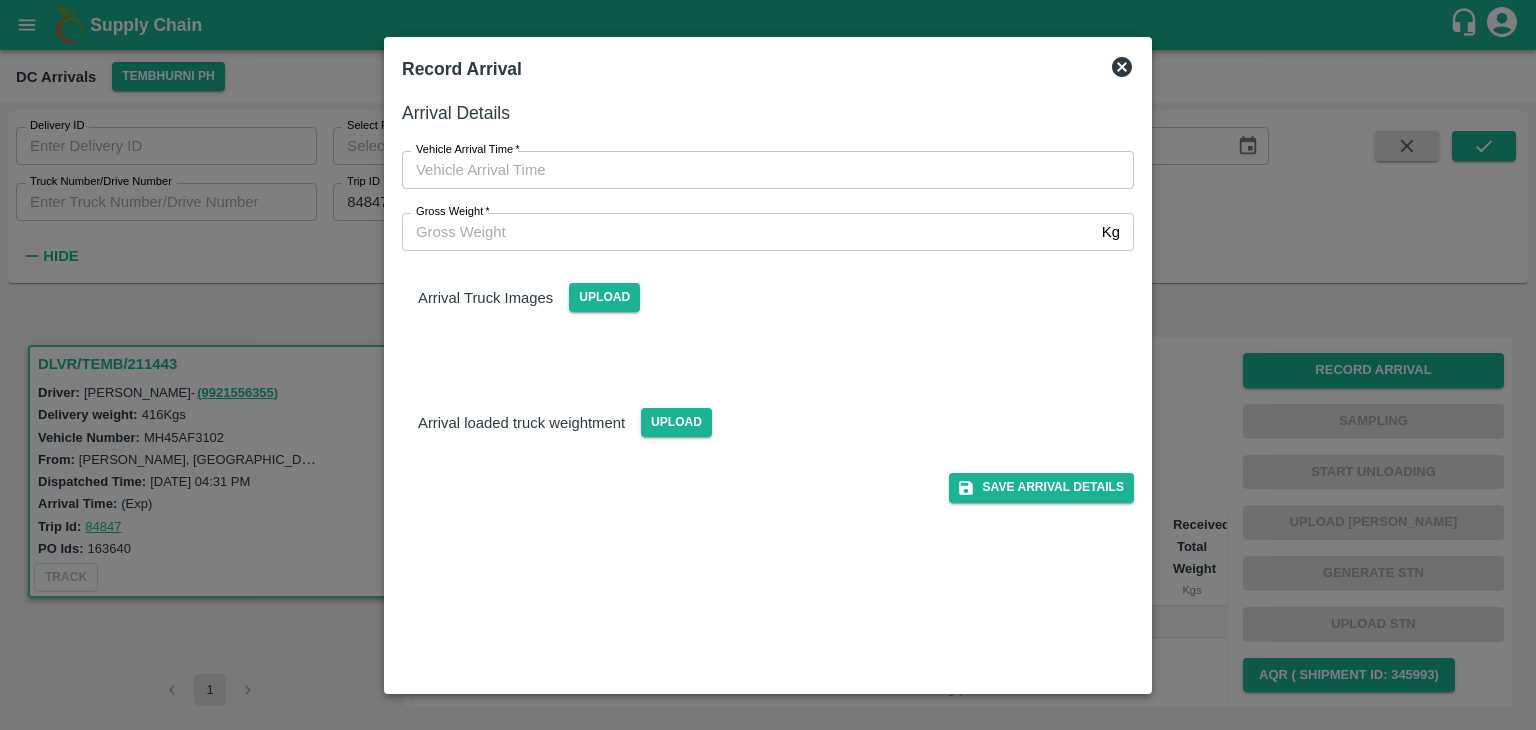 type on "DD/MM/YYYY hh:mm aa" 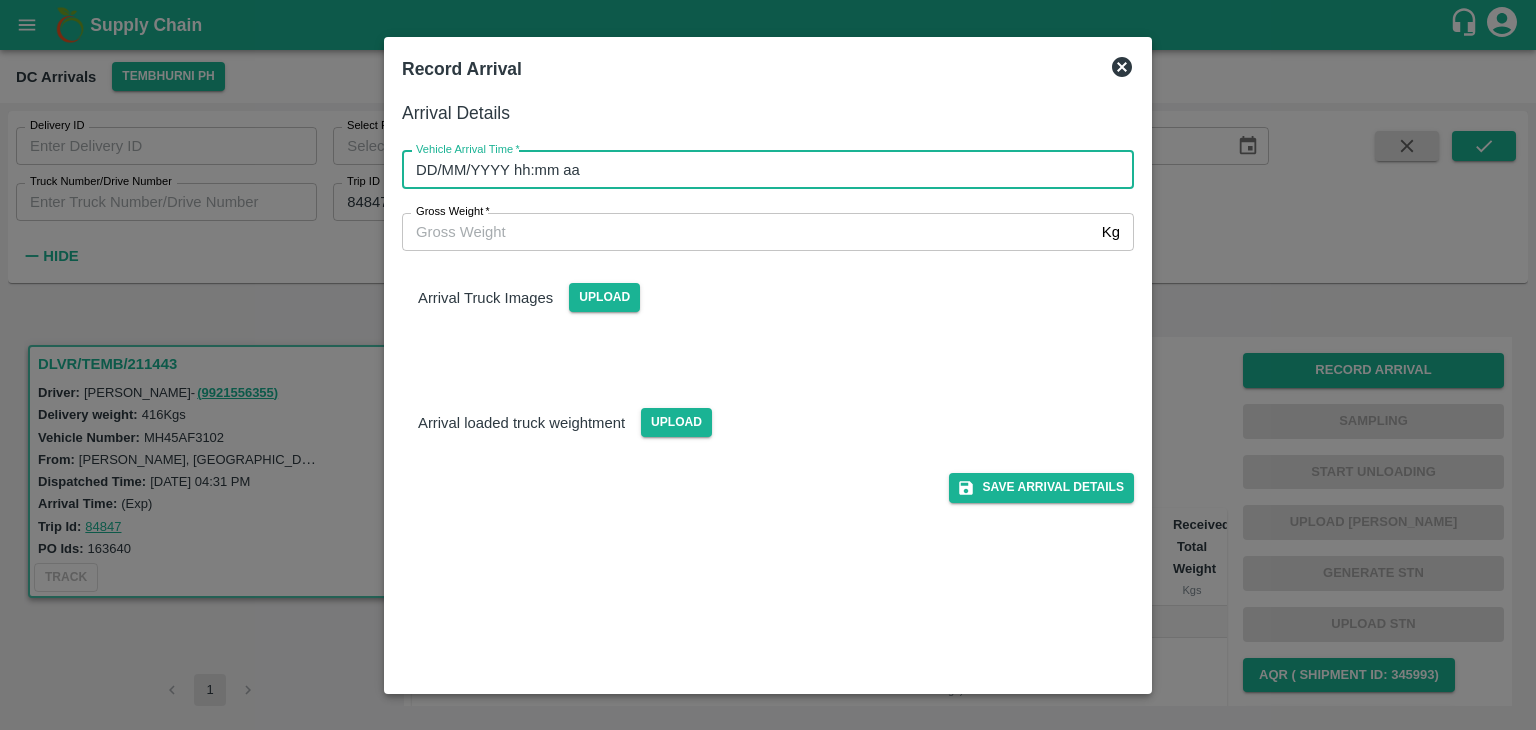 click on "DD/MM/YYYY hh:mm aa" at bounding box center (761, 170) 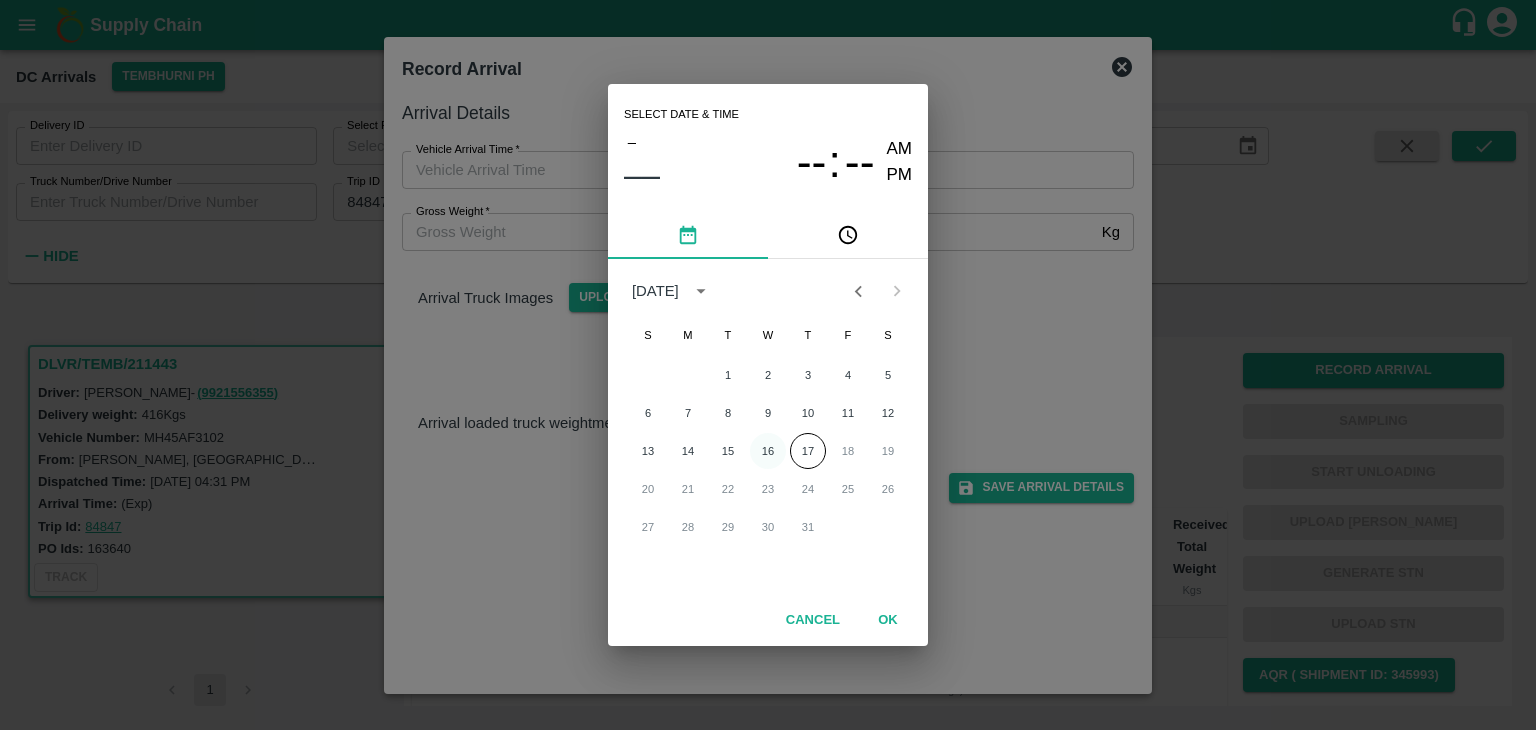drag, startPoint x: 755, startPoint y: 465, endPoint x: 768, endPoint y: 442, distance: 26.41969 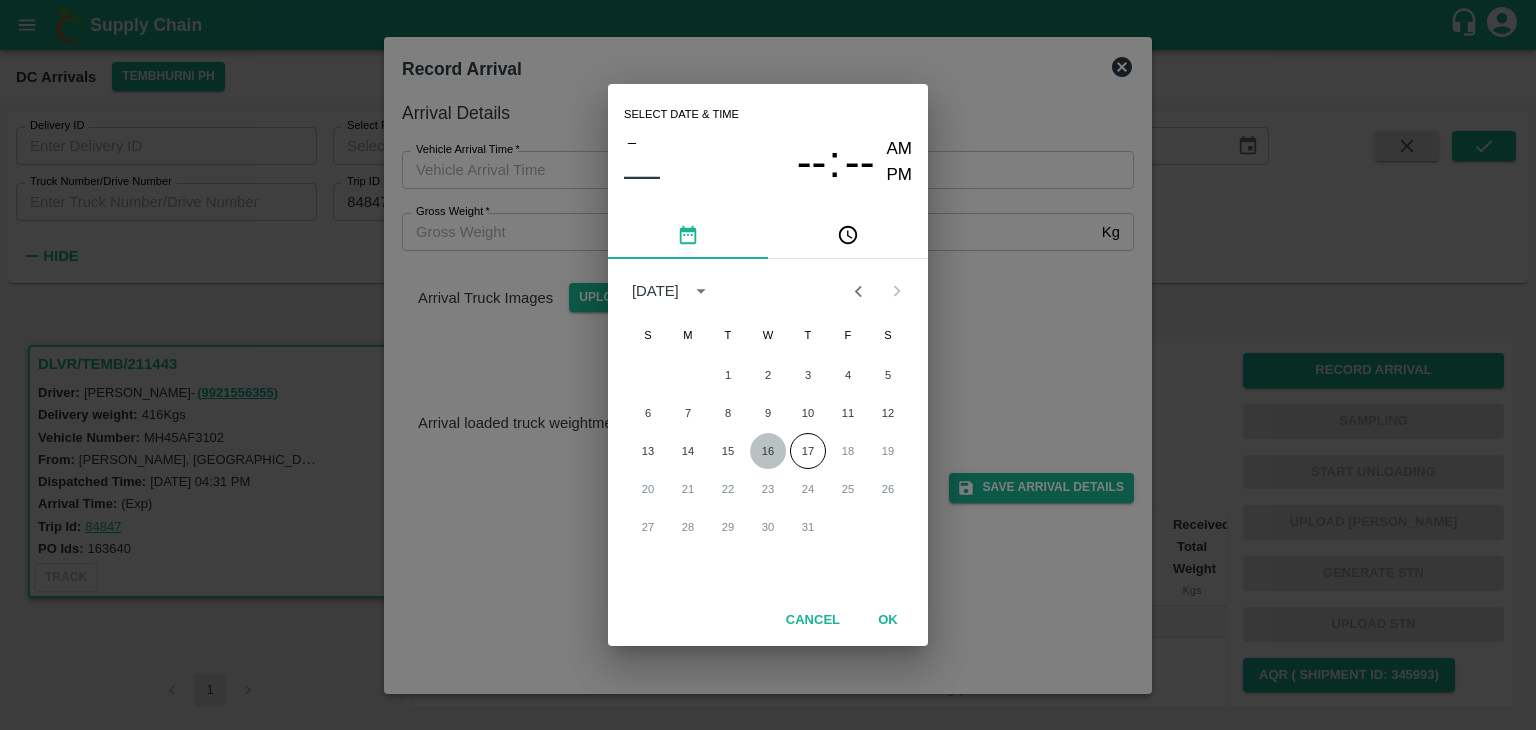 click on "16" at bounding box center [768, 451] 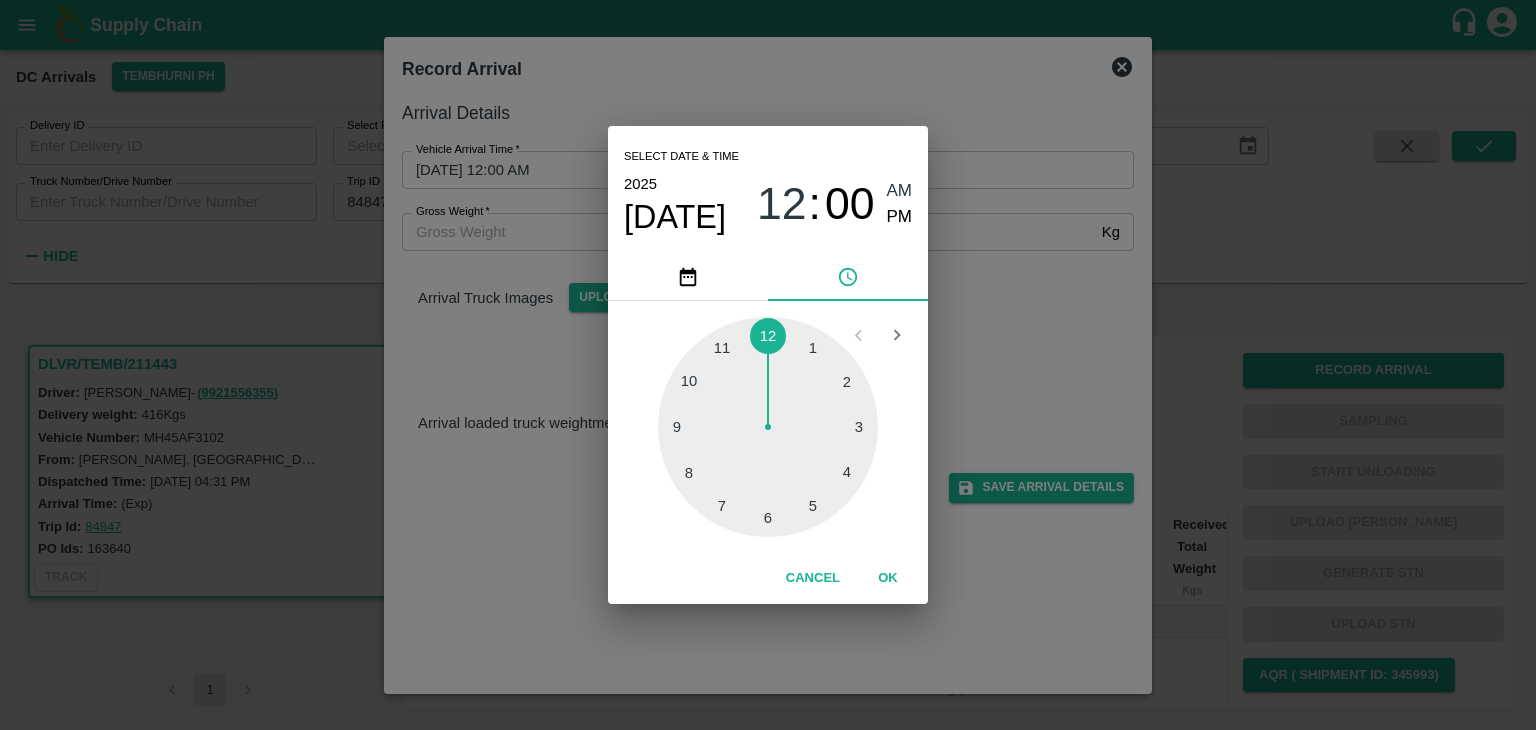 click at bounding box center (768, 427) 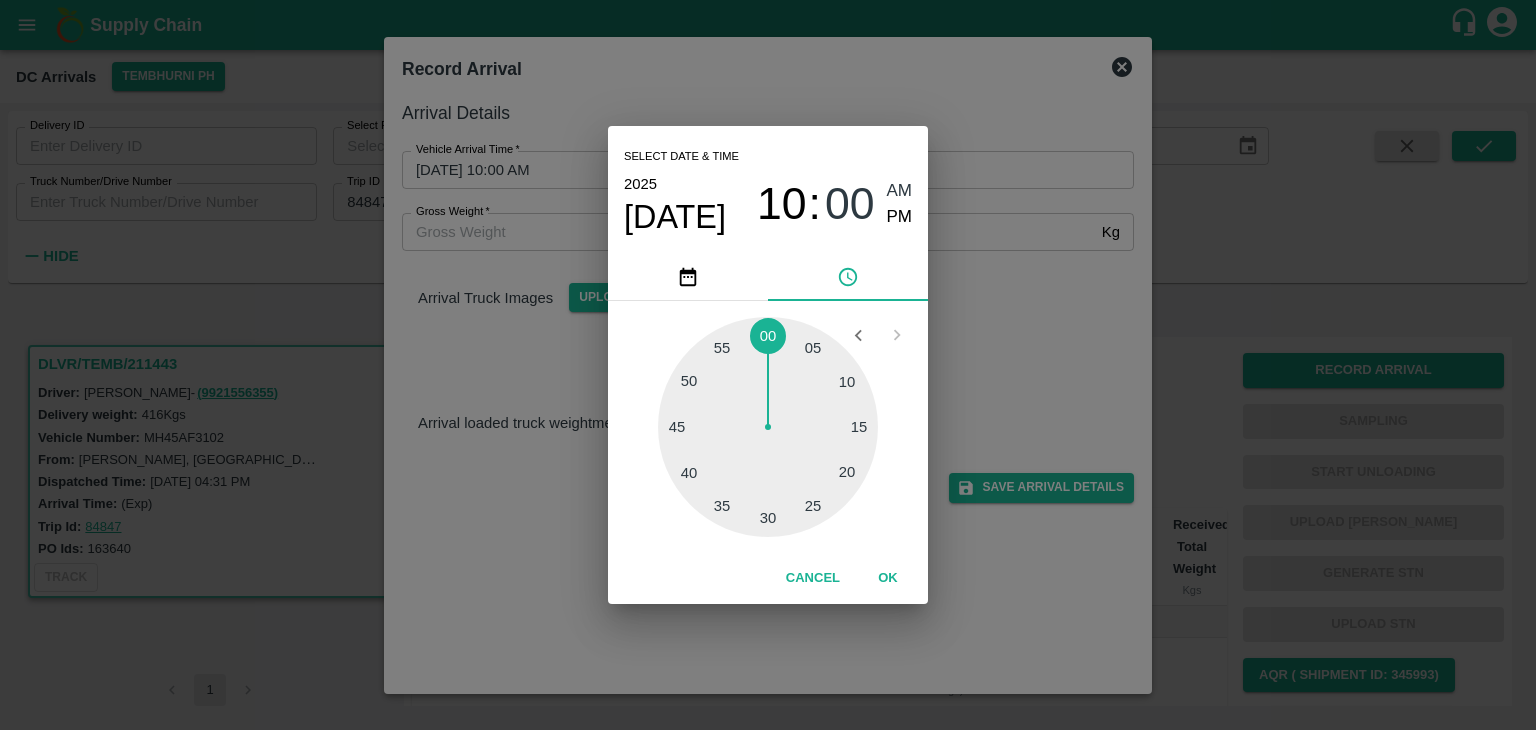 click at bounding box center (768, 427) 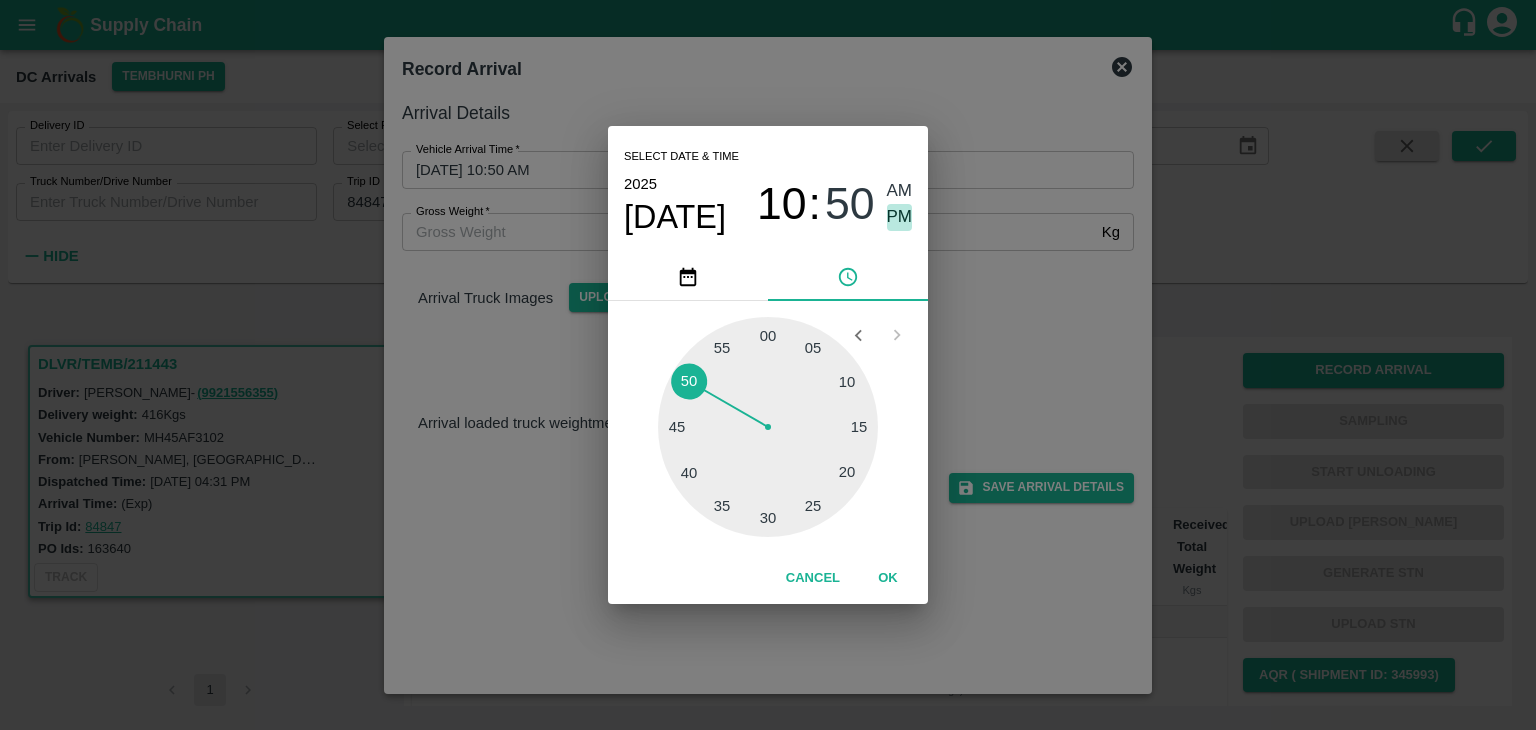 click on "PM" at bounding box center (900, 217) 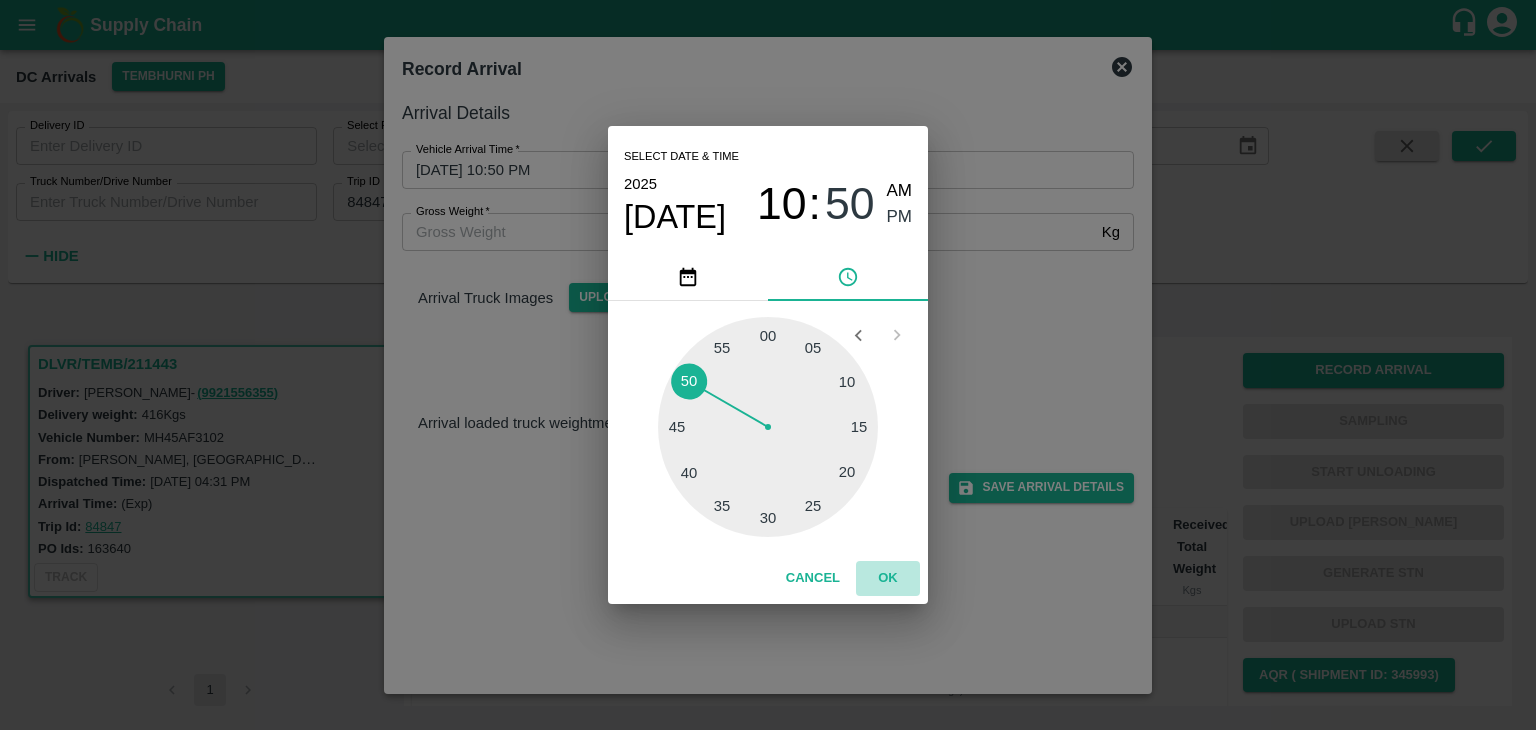 click on "OK" at bounding box center [888, 578] 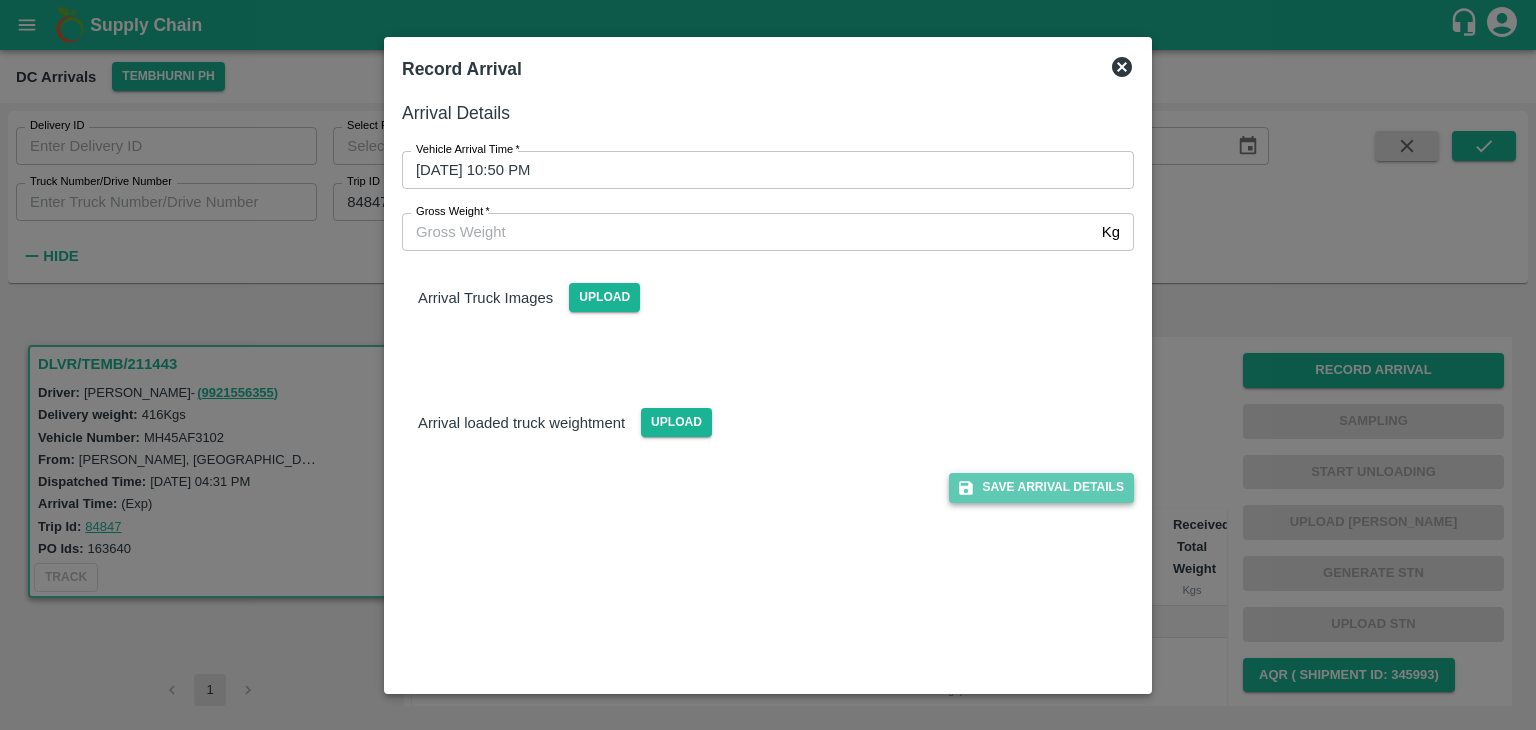 click on "Save Arrival Details" at bounding box center [1041, 487] 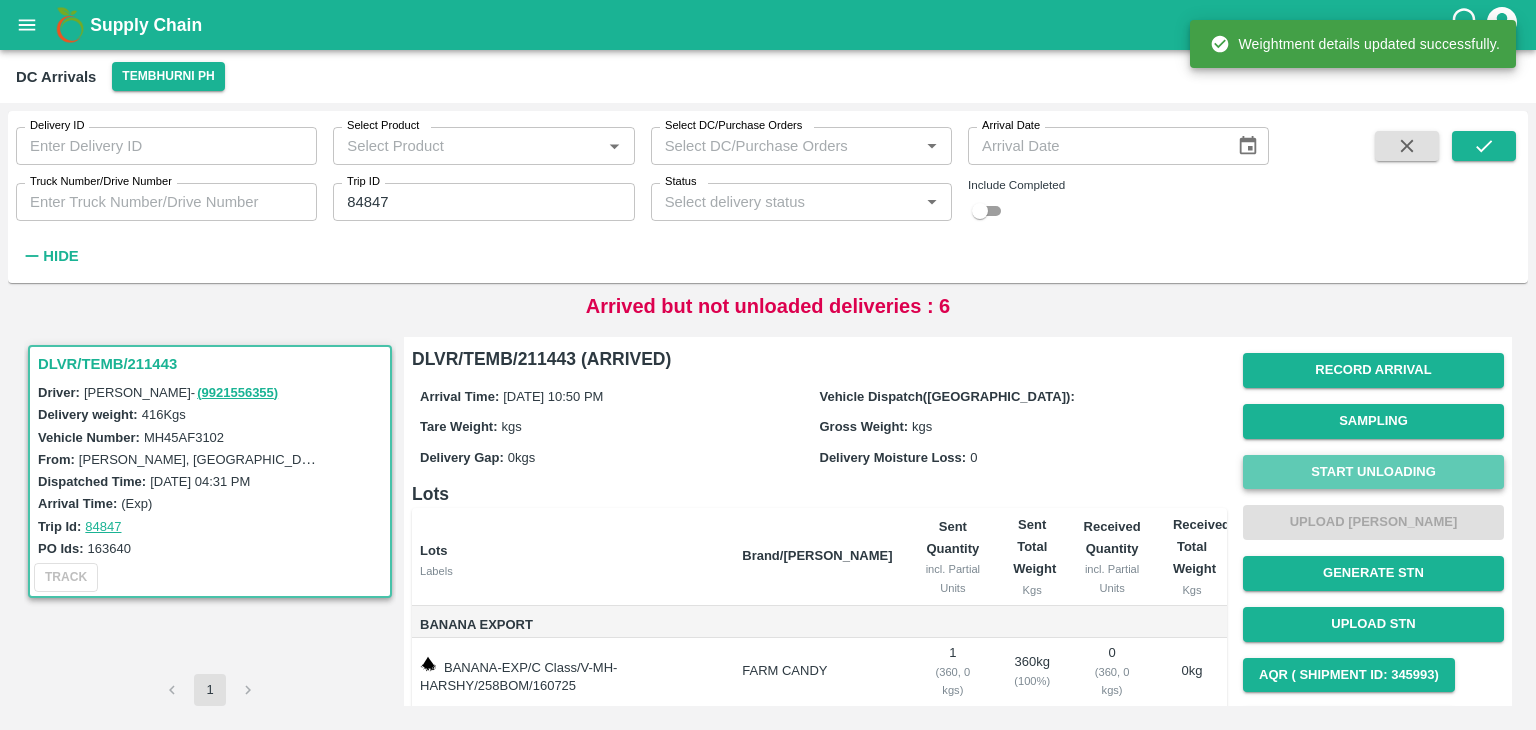 click on "Start Unloading" at bounding box center (1373, 472) 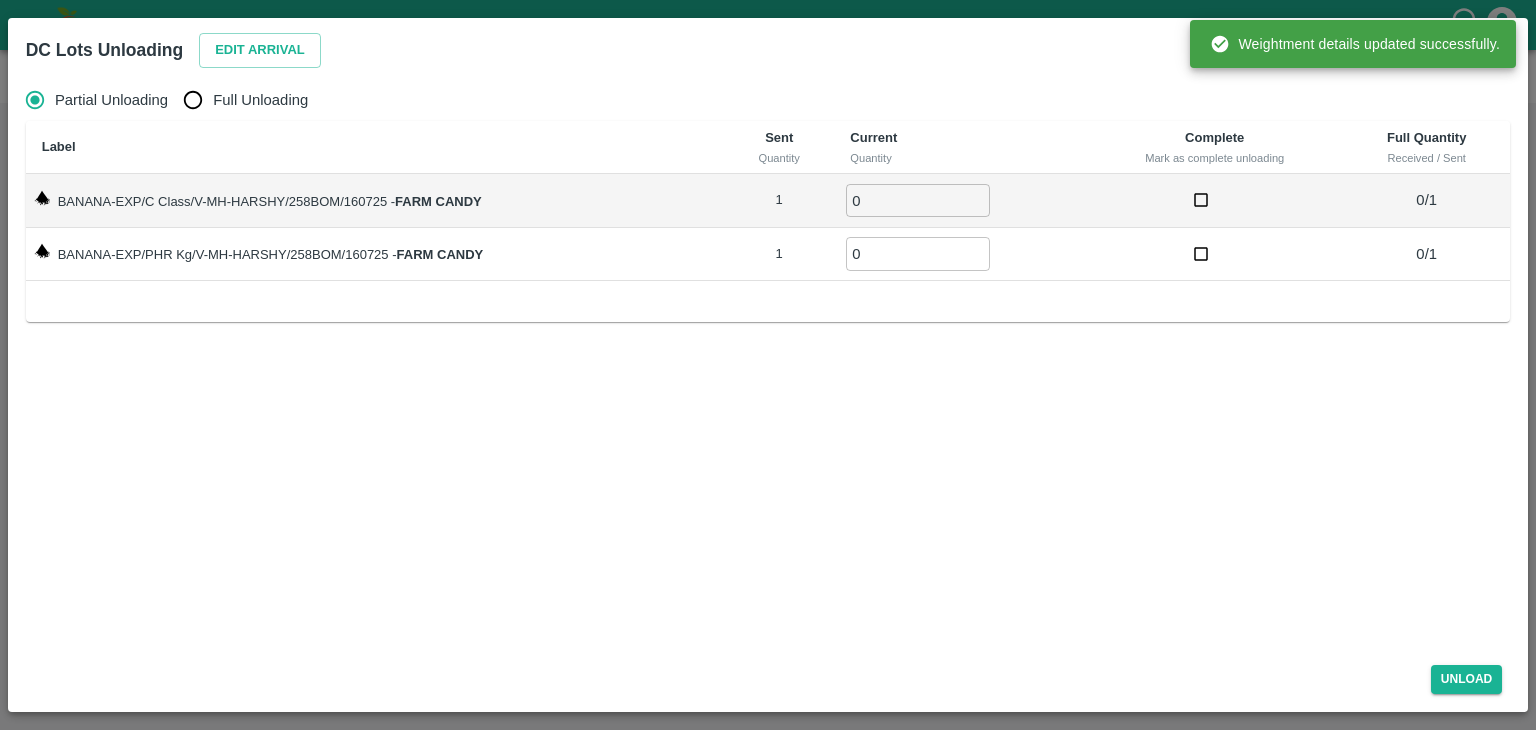 click on "DC Lots Unloading Edit Arrival" at bounding box center (744, 46) 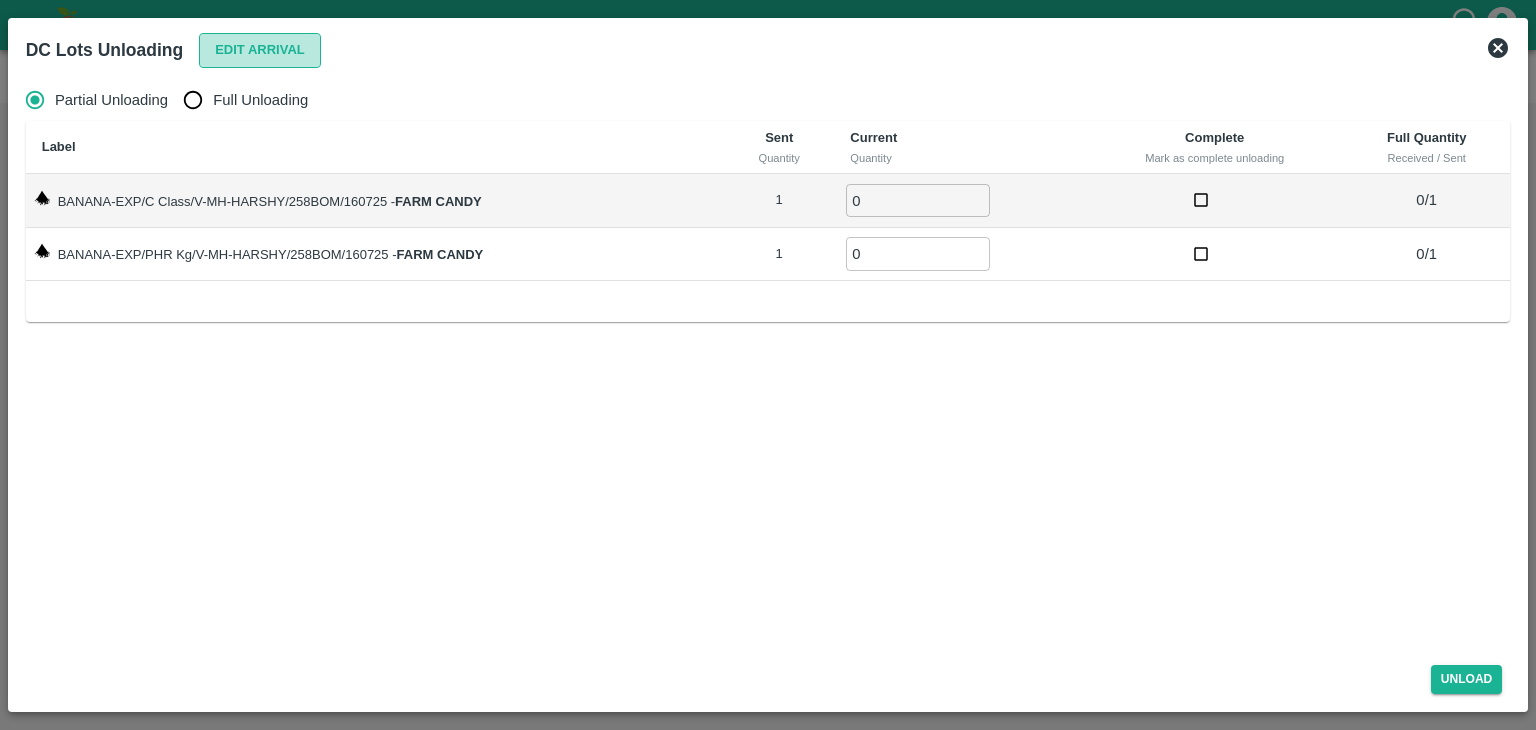 click on "Edit Arrival" at bounding box center [260, 50] 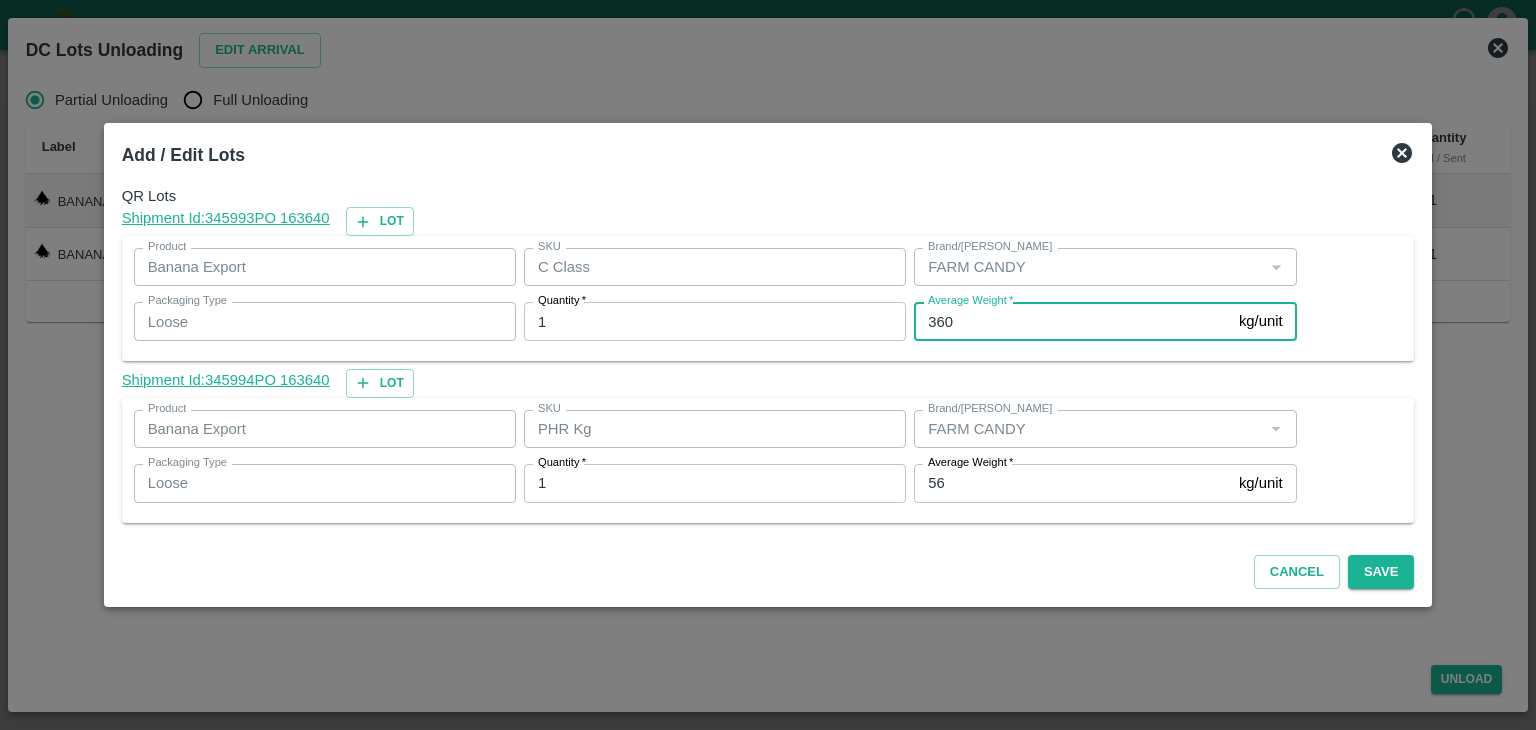 click on "360" at bounding box center [1072, 321] 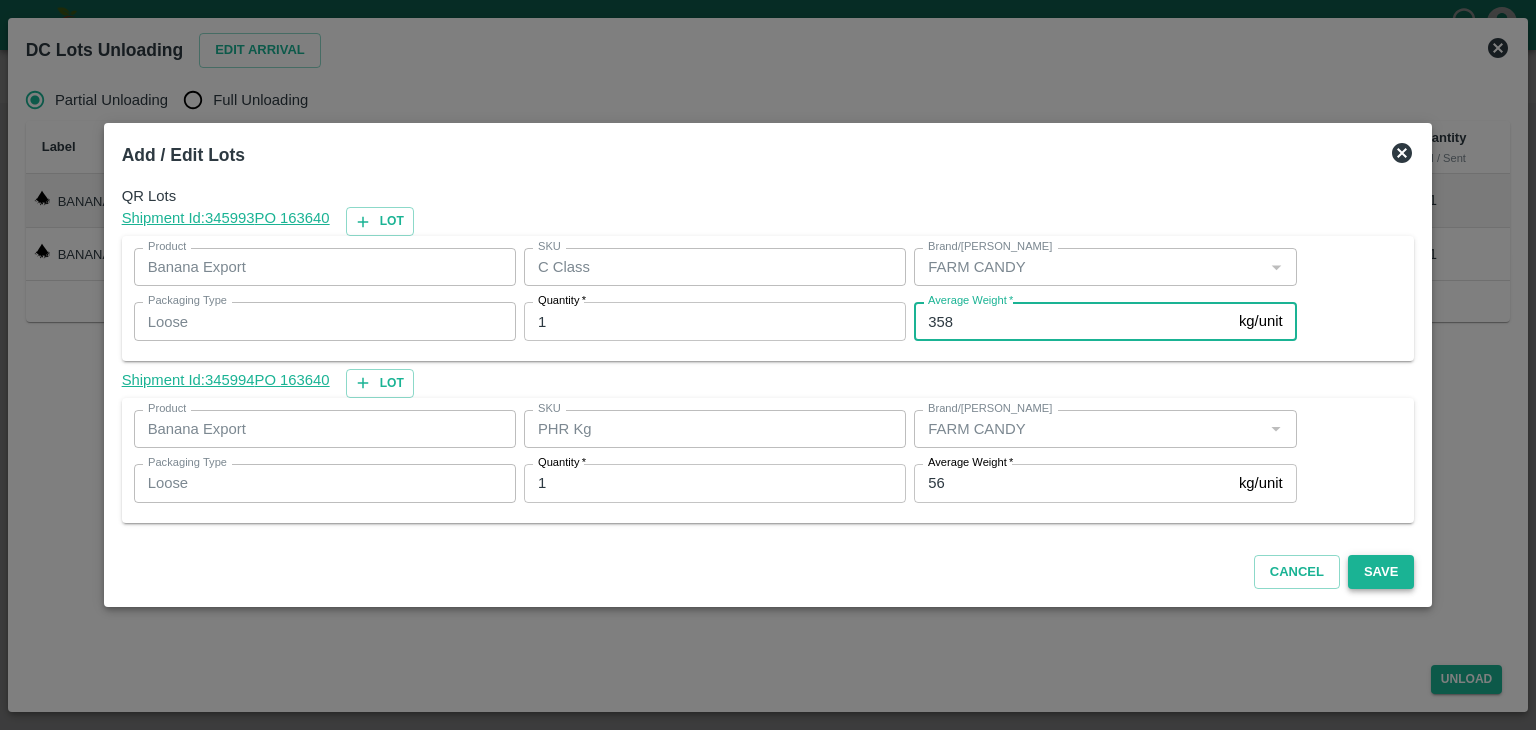 type on "358" 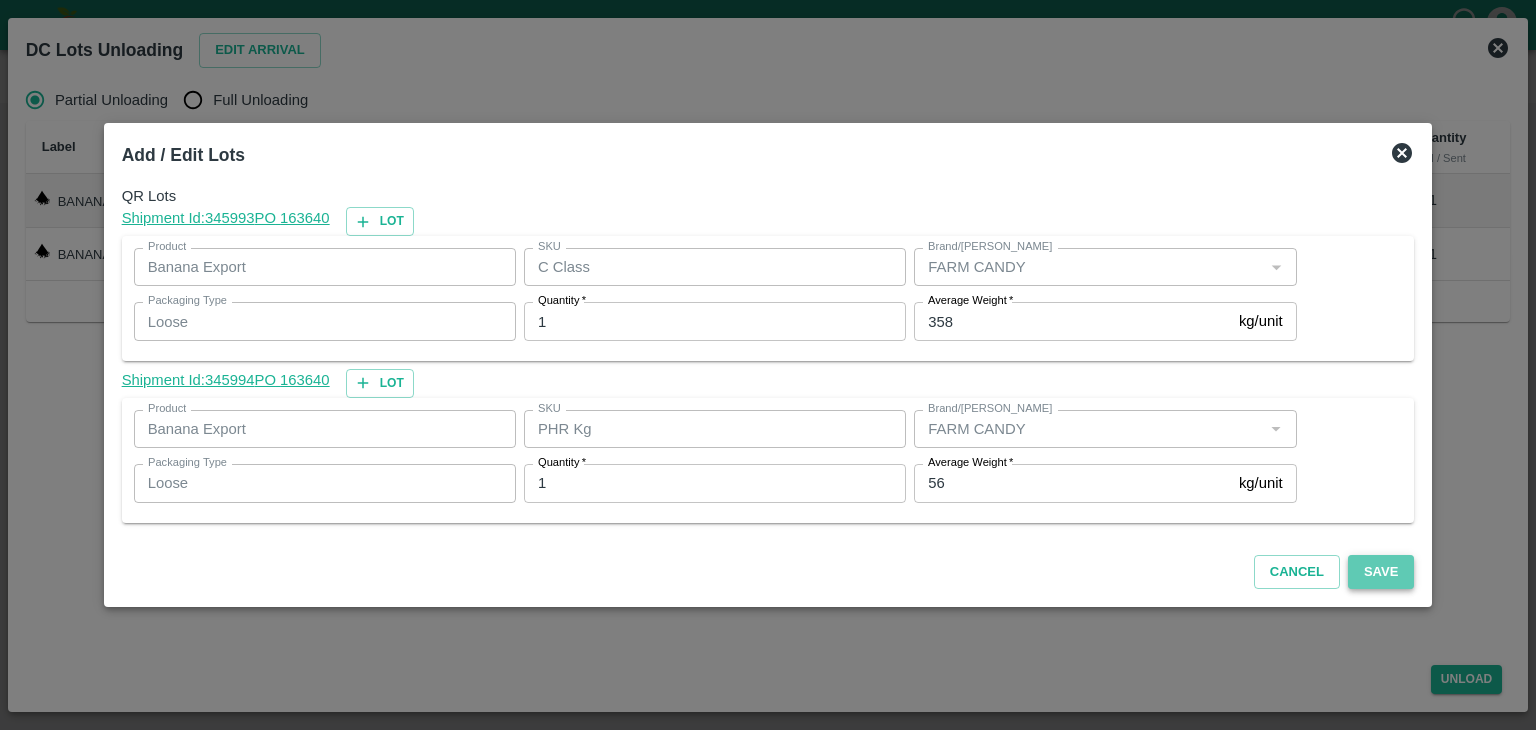 click on "Save" at bounding box center (1381, 572) 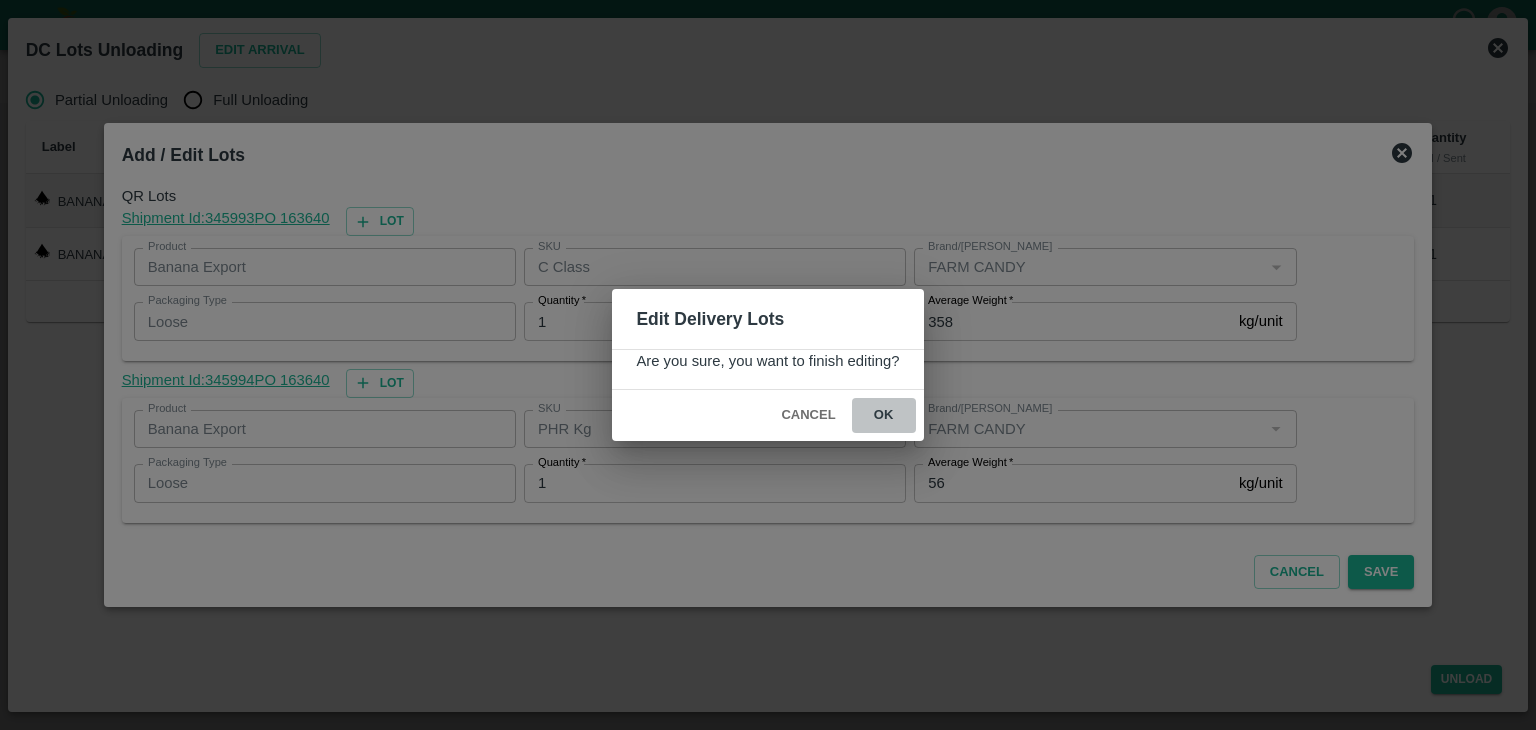 click on "ok" at bounding box center [884, 415] 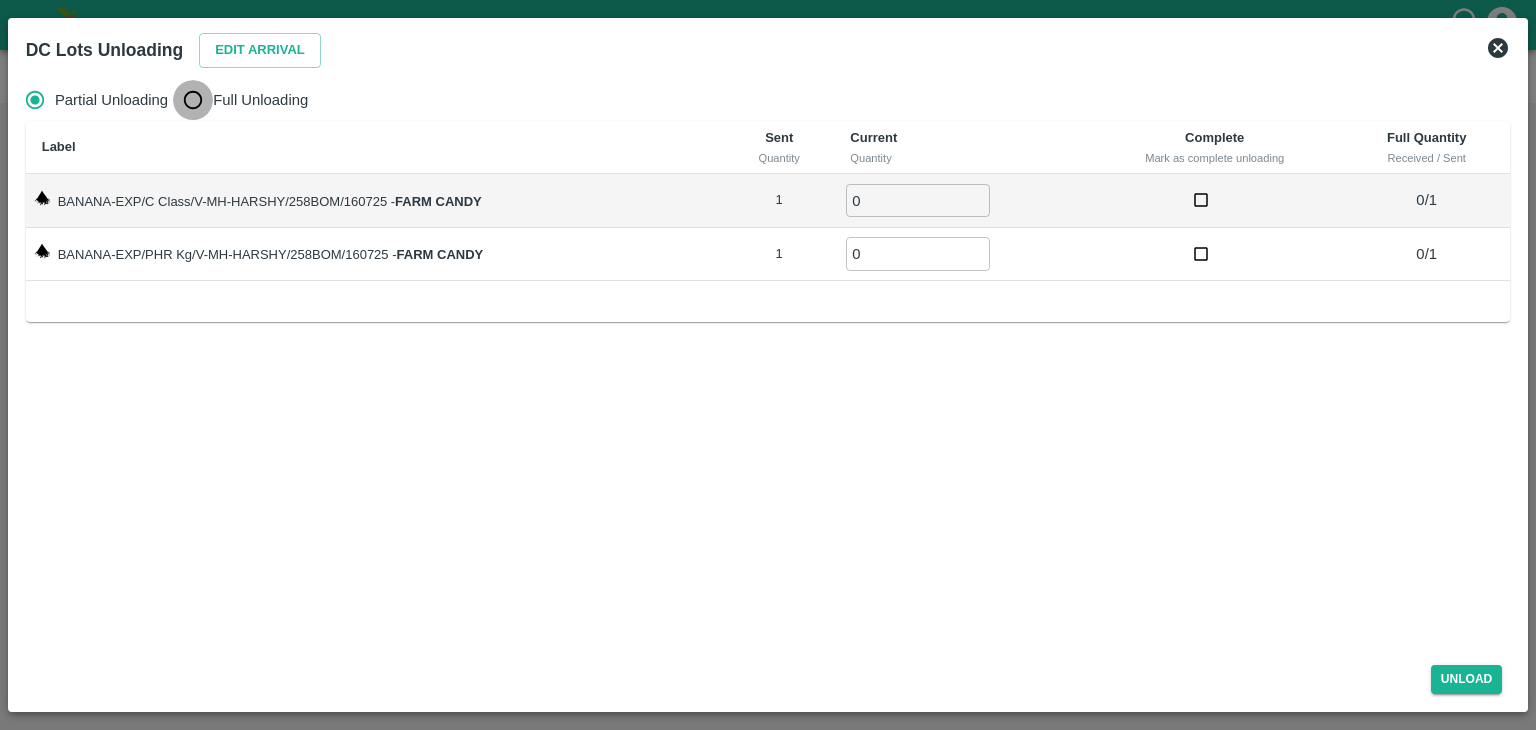 click on "Full Unloading" at bounding box center (193, 100) 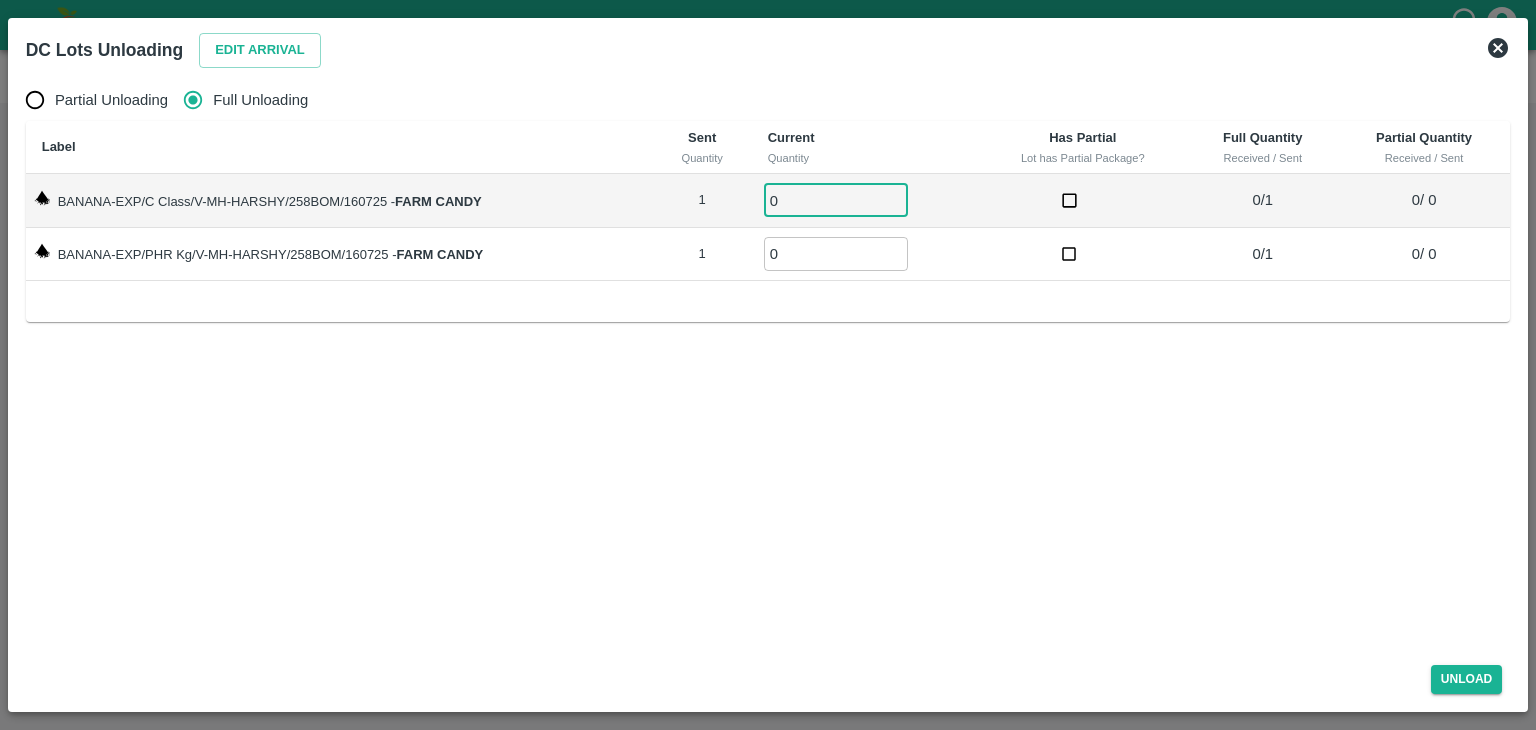click on "0" at bounding box center (836, 200) 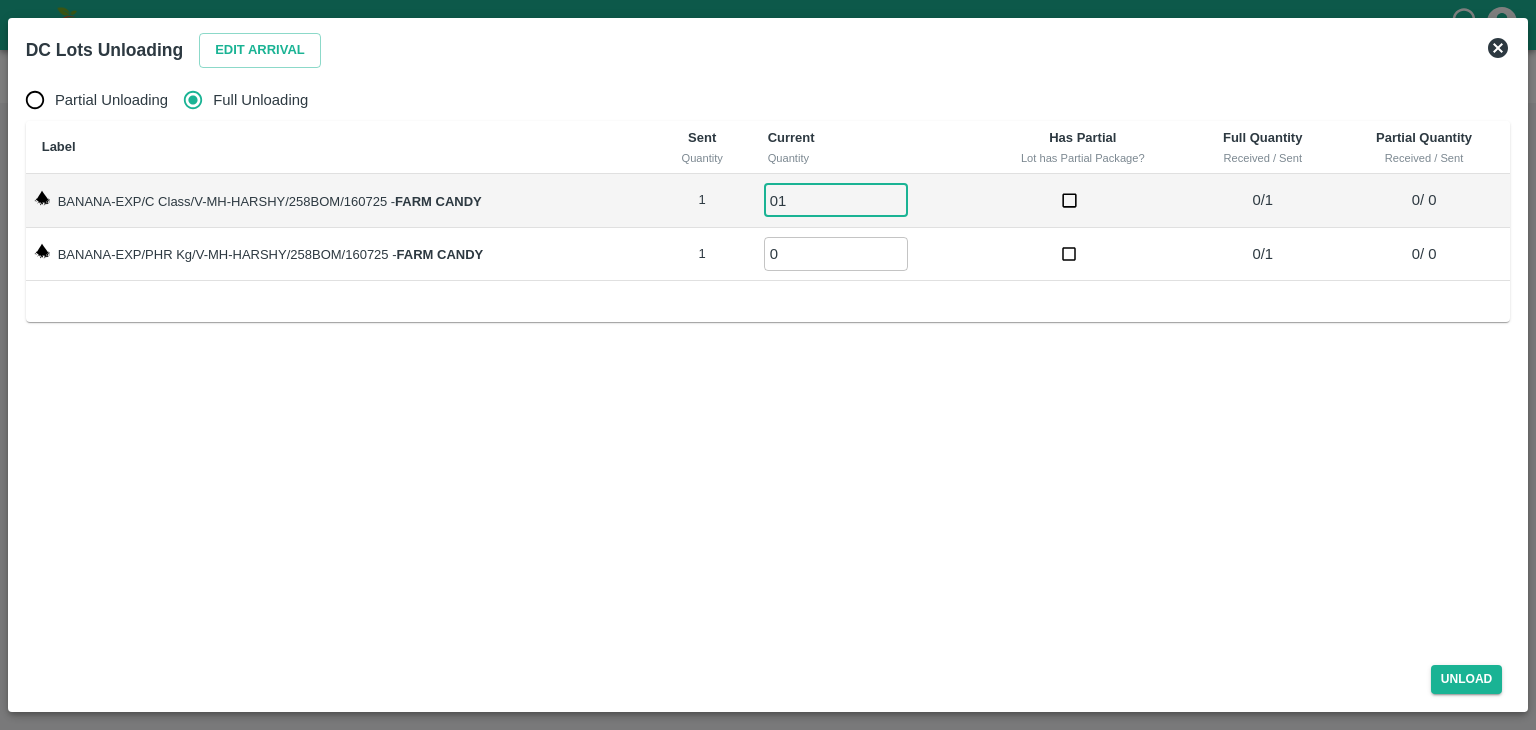 type on "01" 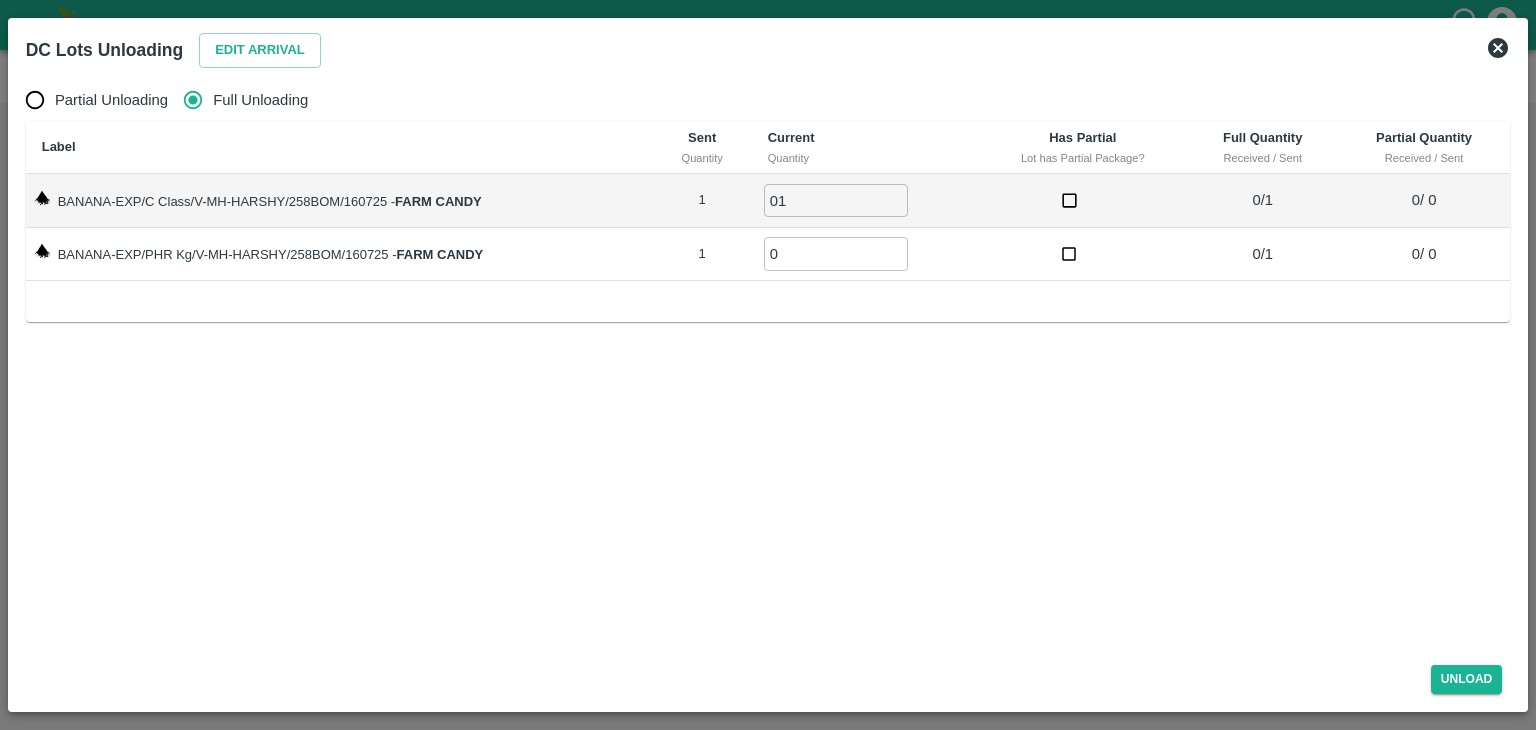 click on "0 ​" at bounding box center [865, 255] 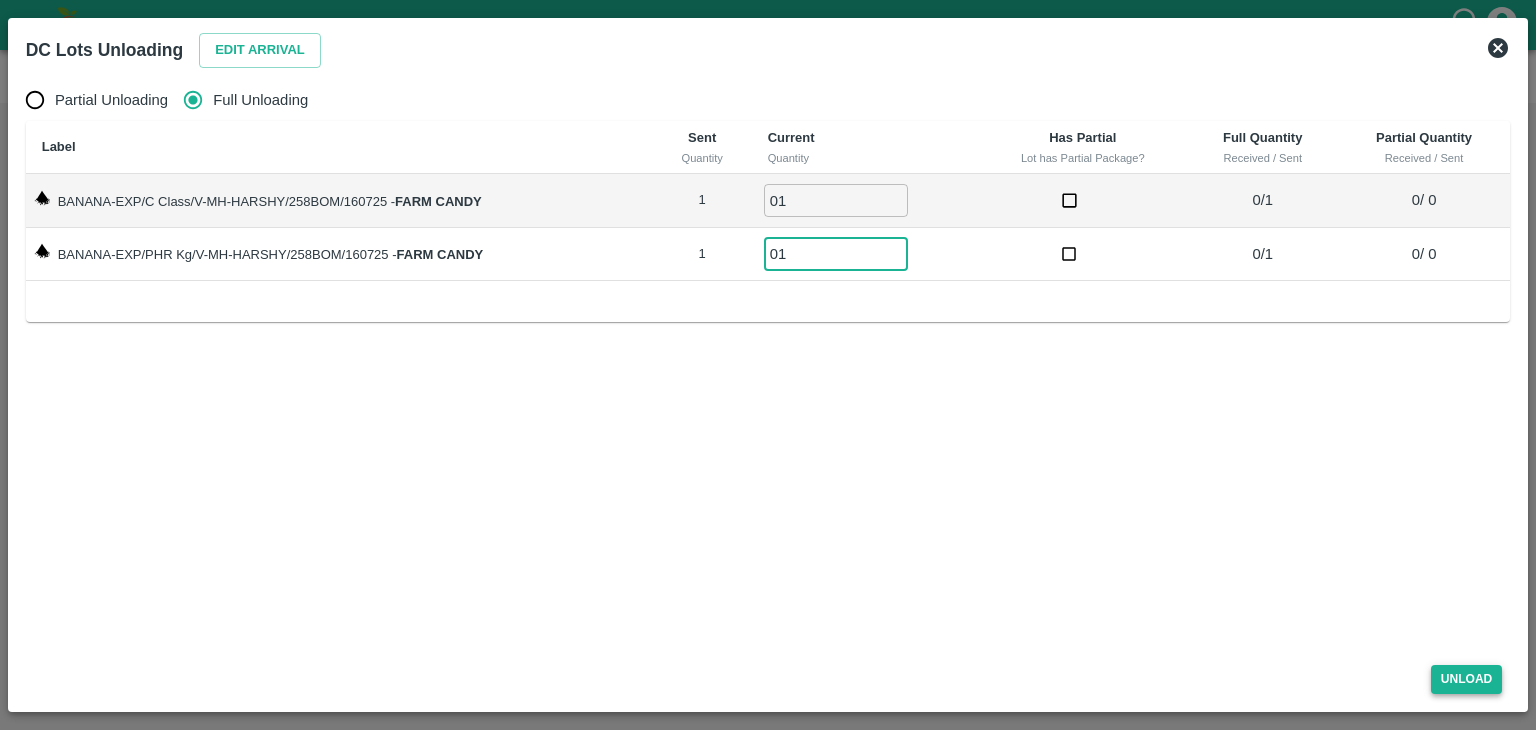 type on "01" 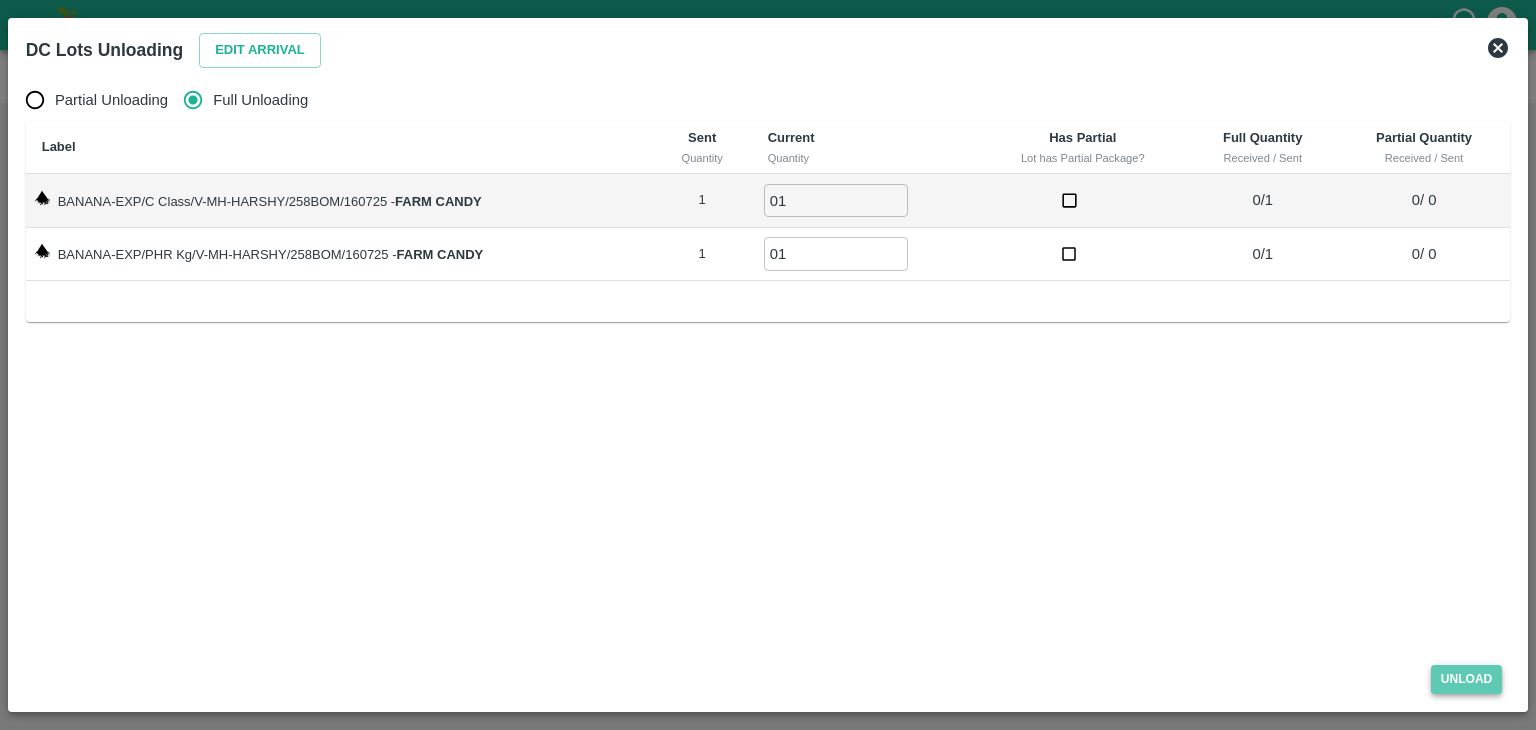 click on "Unload" at bounding box center (1467, 679) 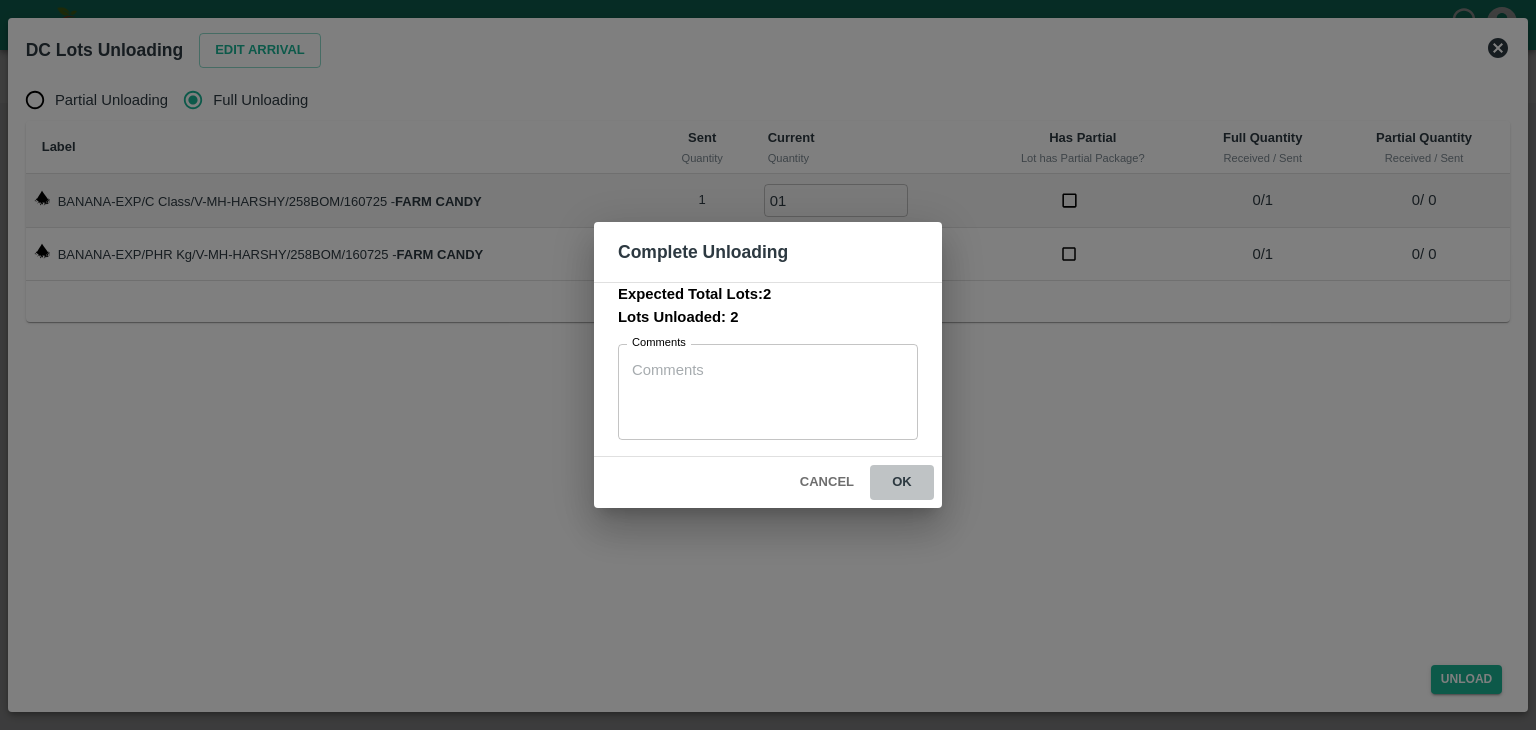 click on "ok" at bounding box center (902, 482) 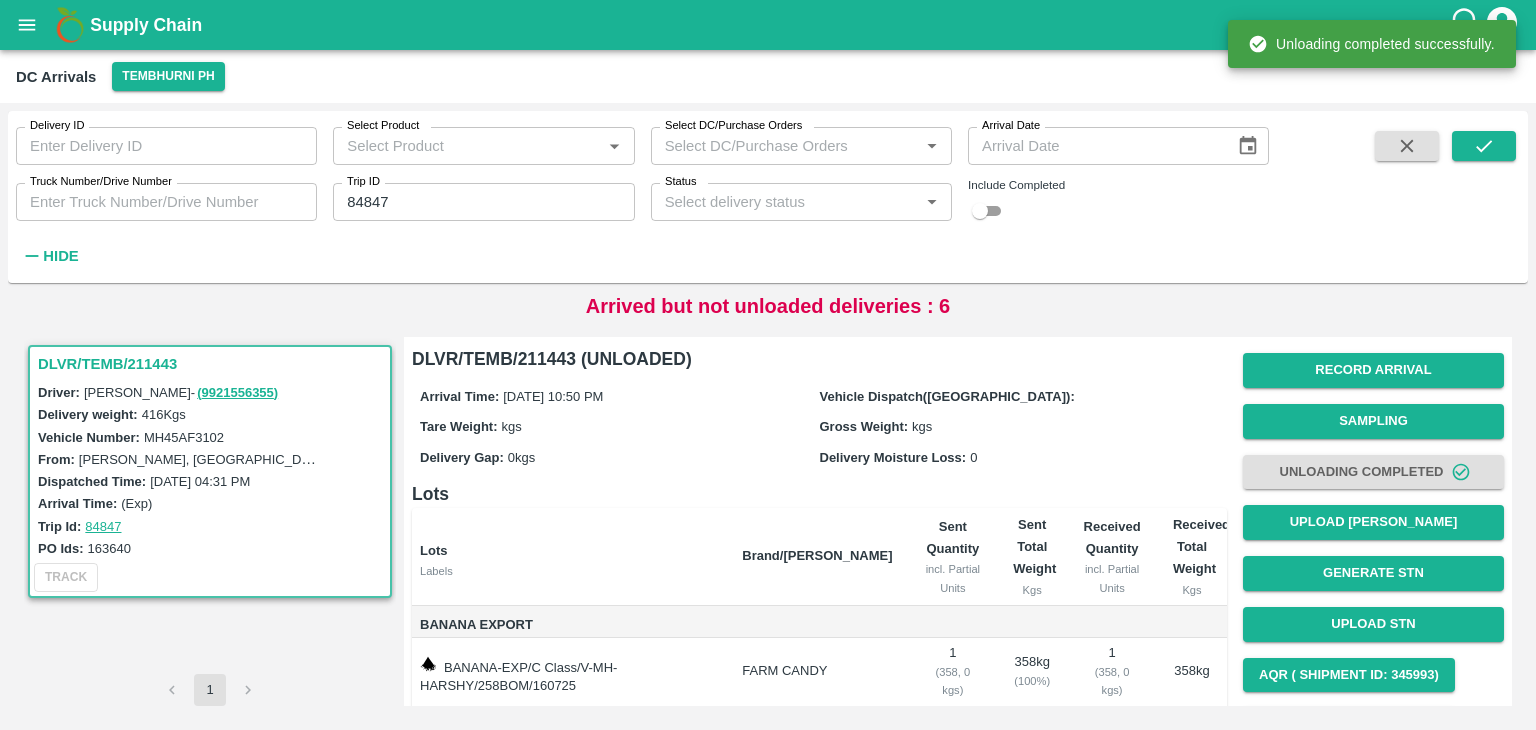 scroll, scrollTop: 105, scrollLeft: 0, axis: vertical 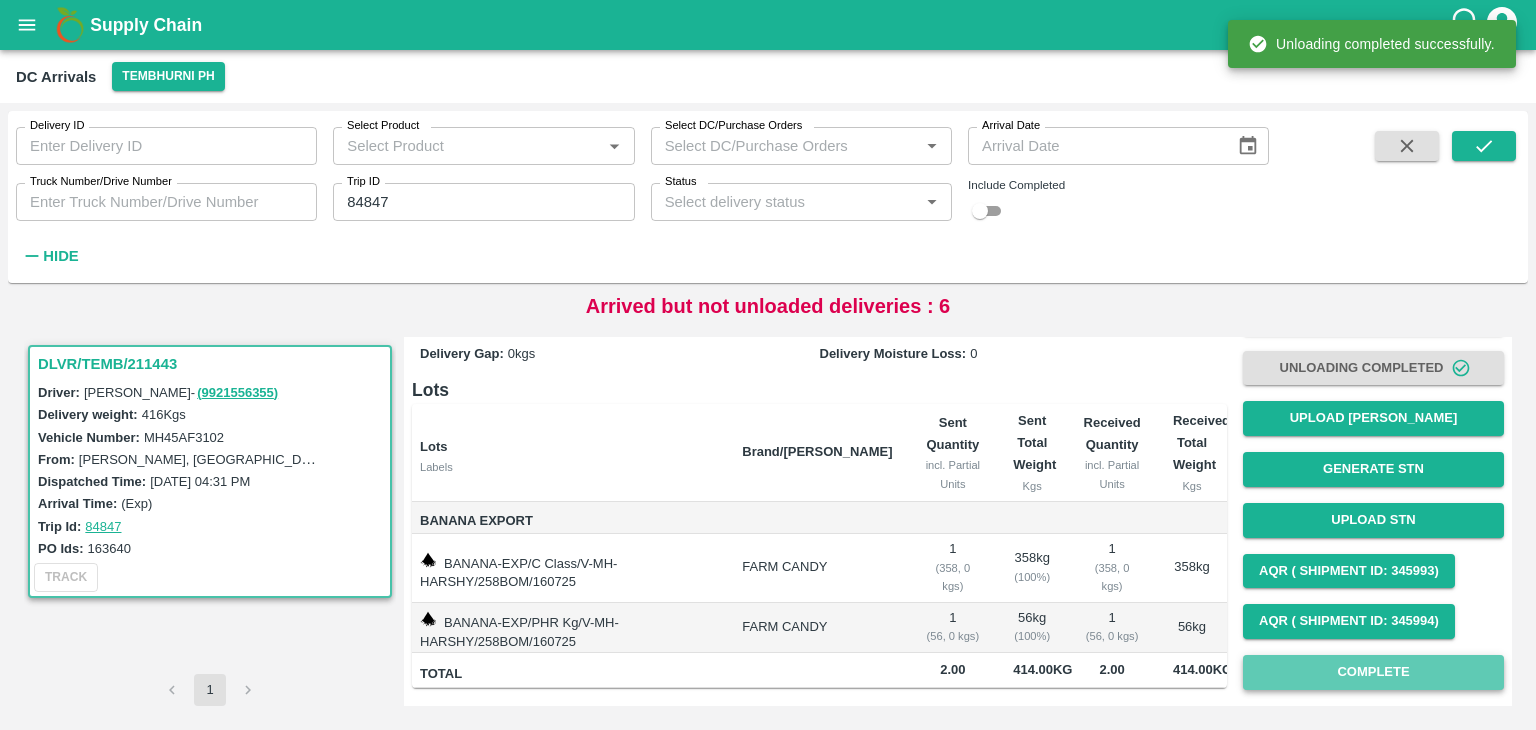 click on "Complete" at bounding box center (1373, 672) 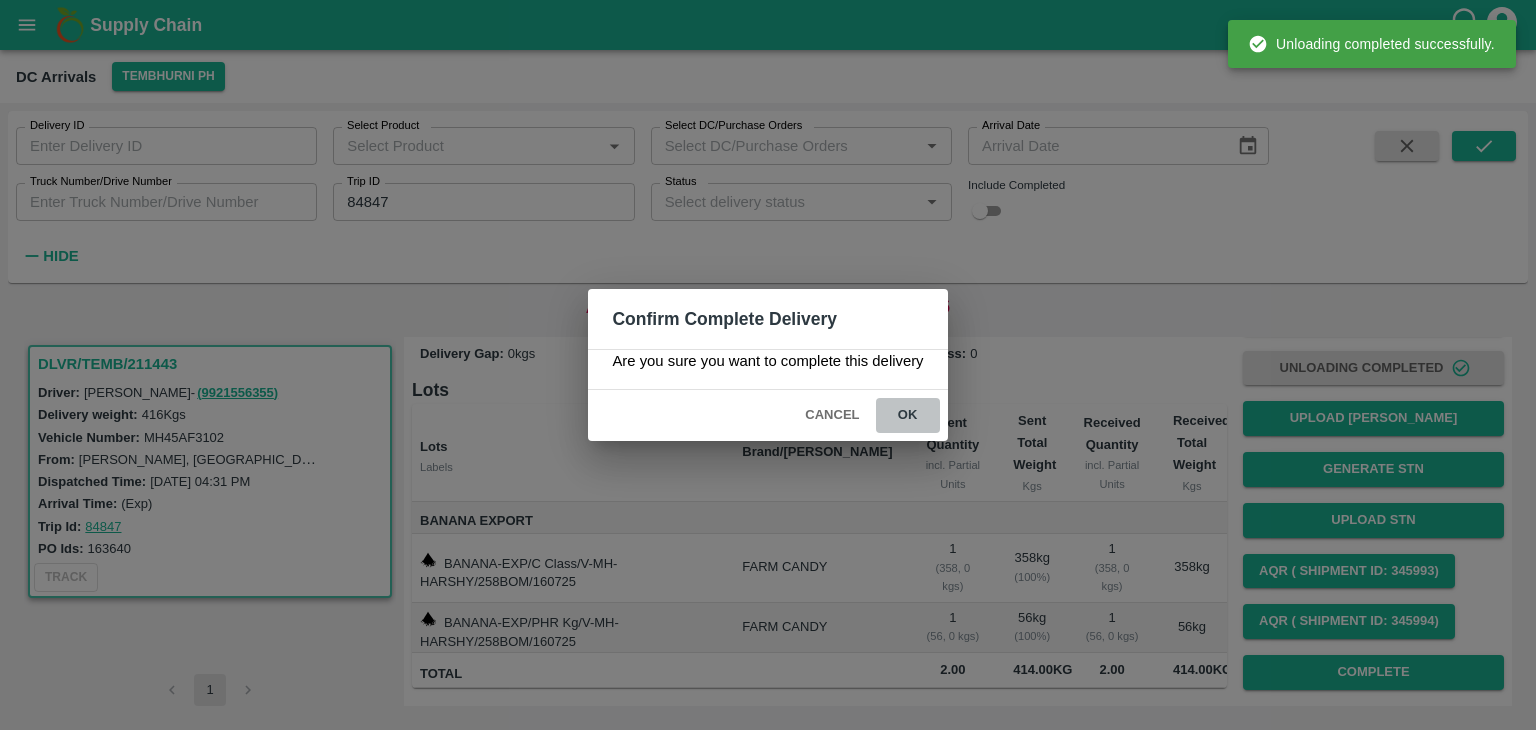 click on "ok" at bounding box center (908, 415) 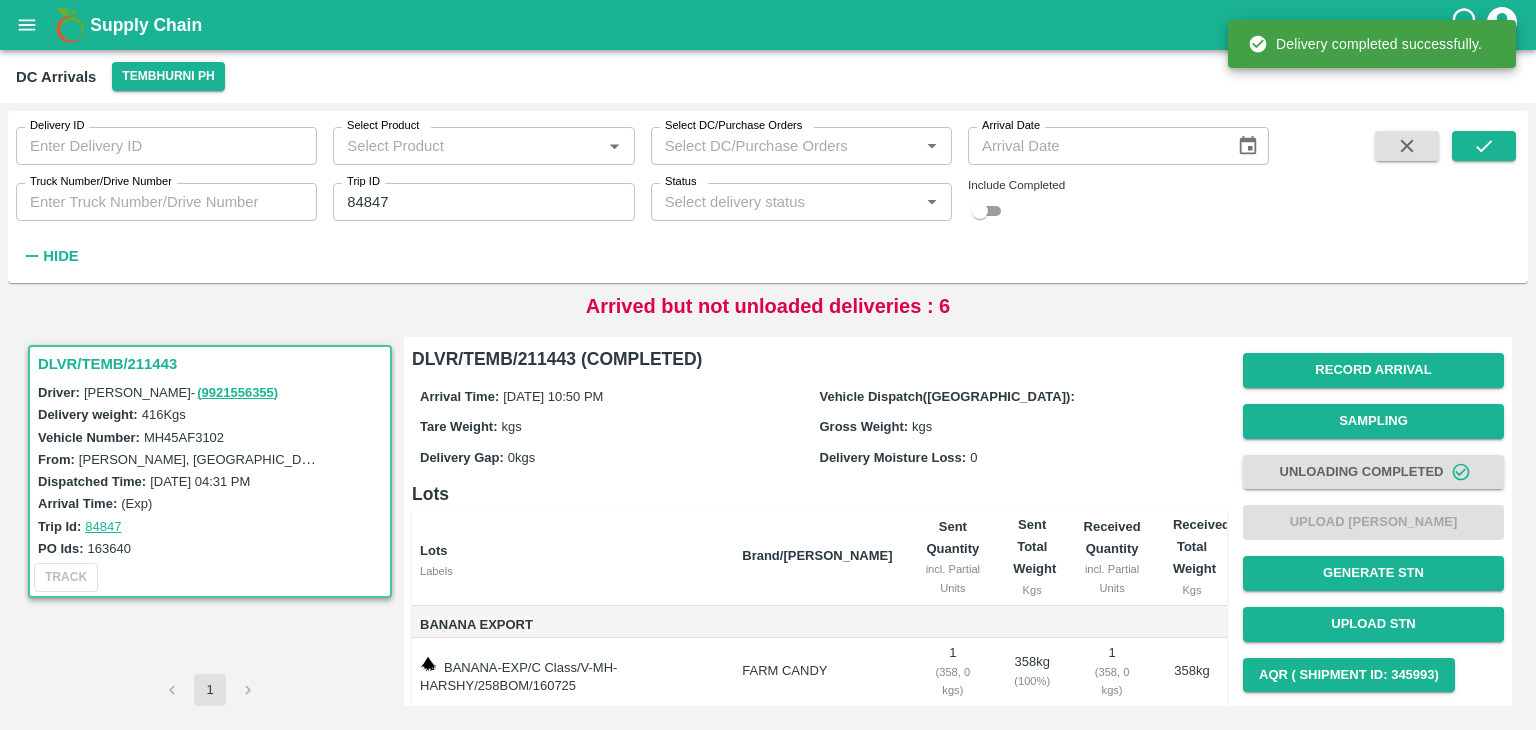 scroll, scrollTop: 105, scrollLeft: 0, axis: vertical 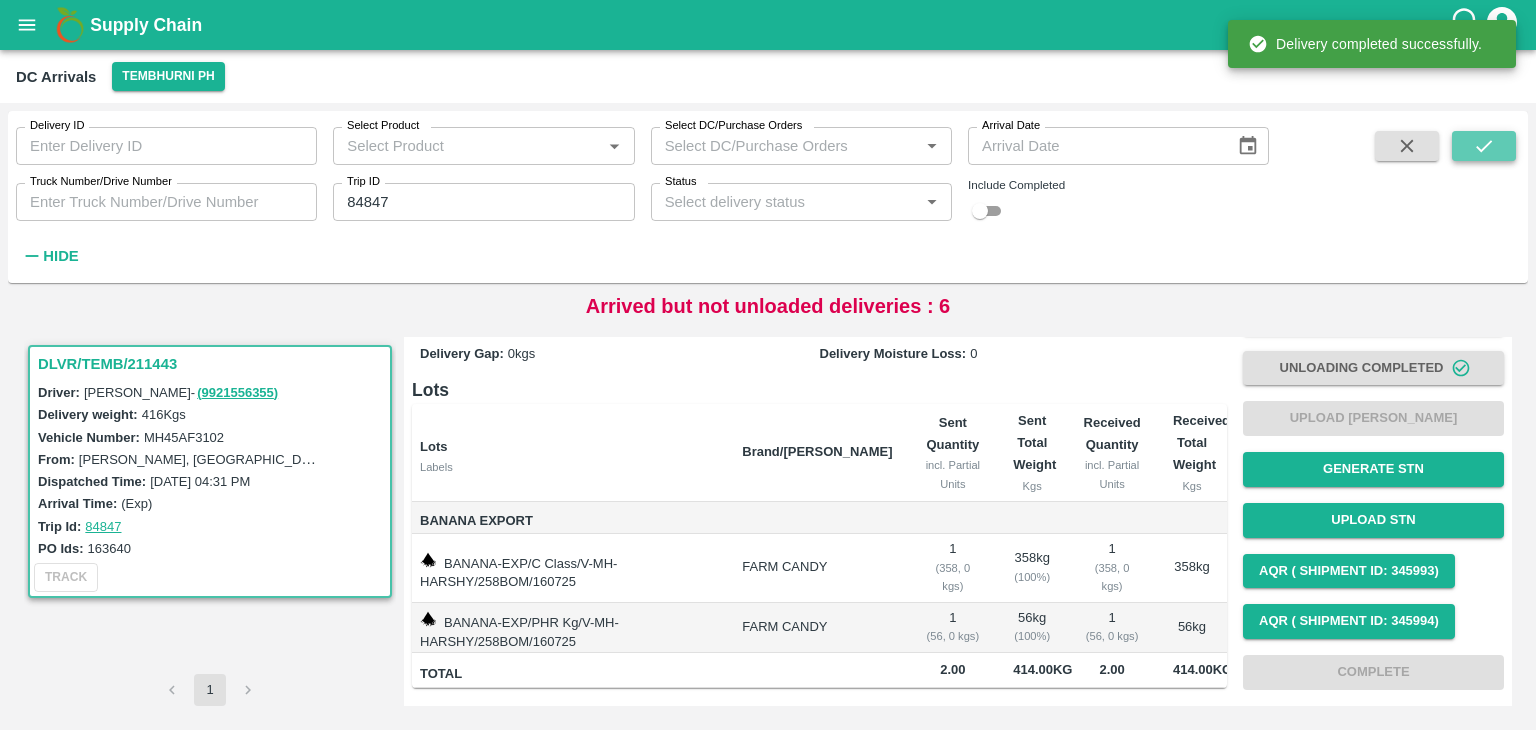 click 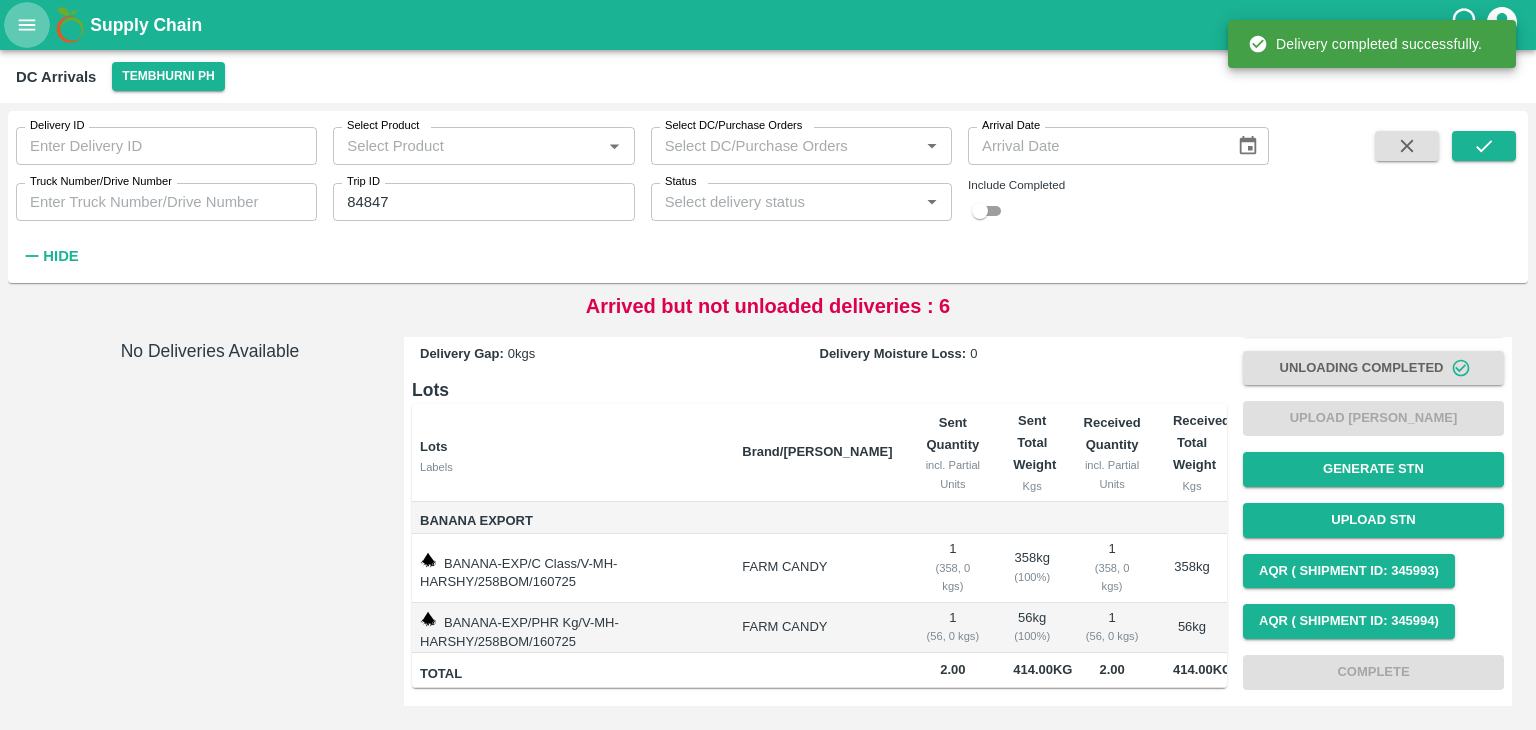 click 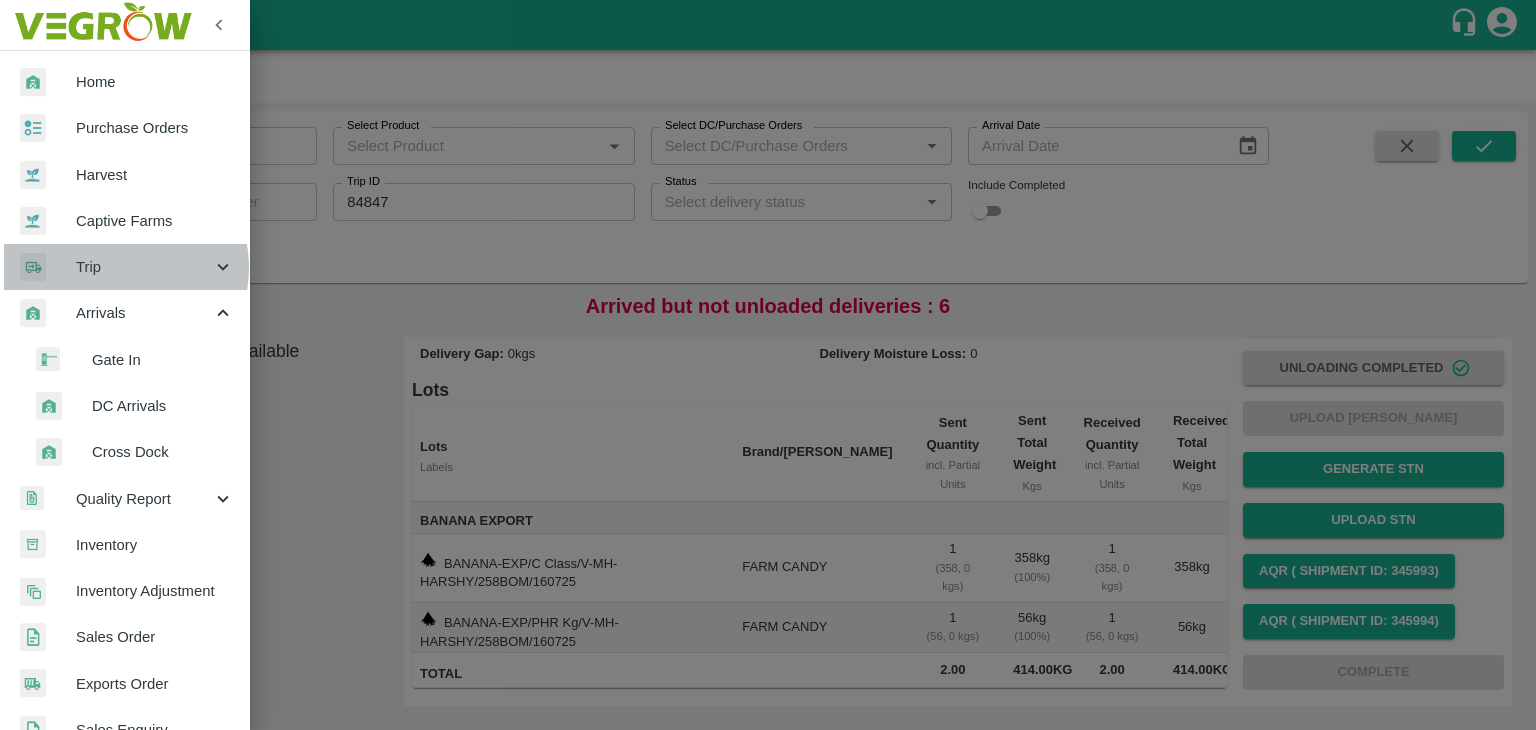 click on "Trip" at bounding box center [144, 267] 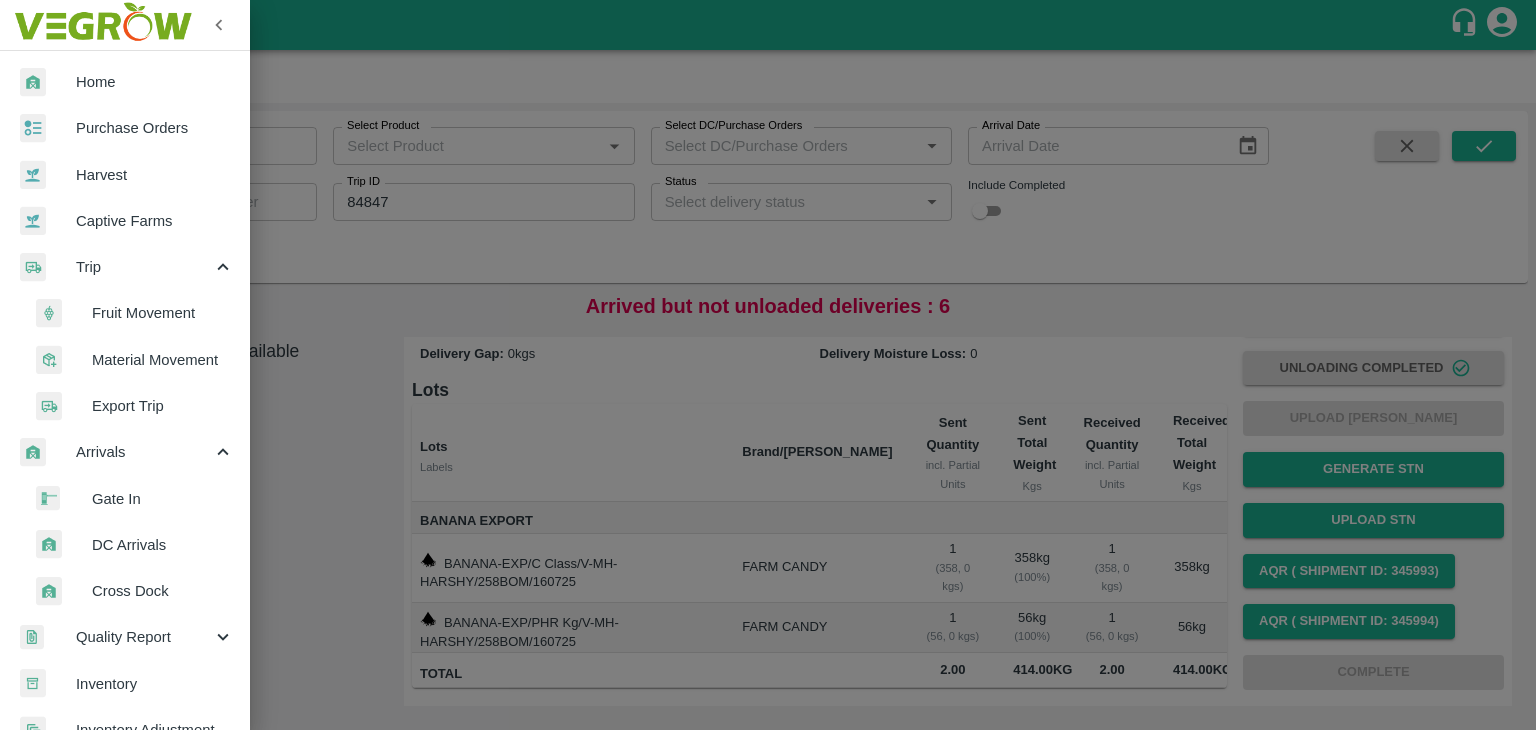 click on "Fruit Movement" at bounding box center (163, 313) 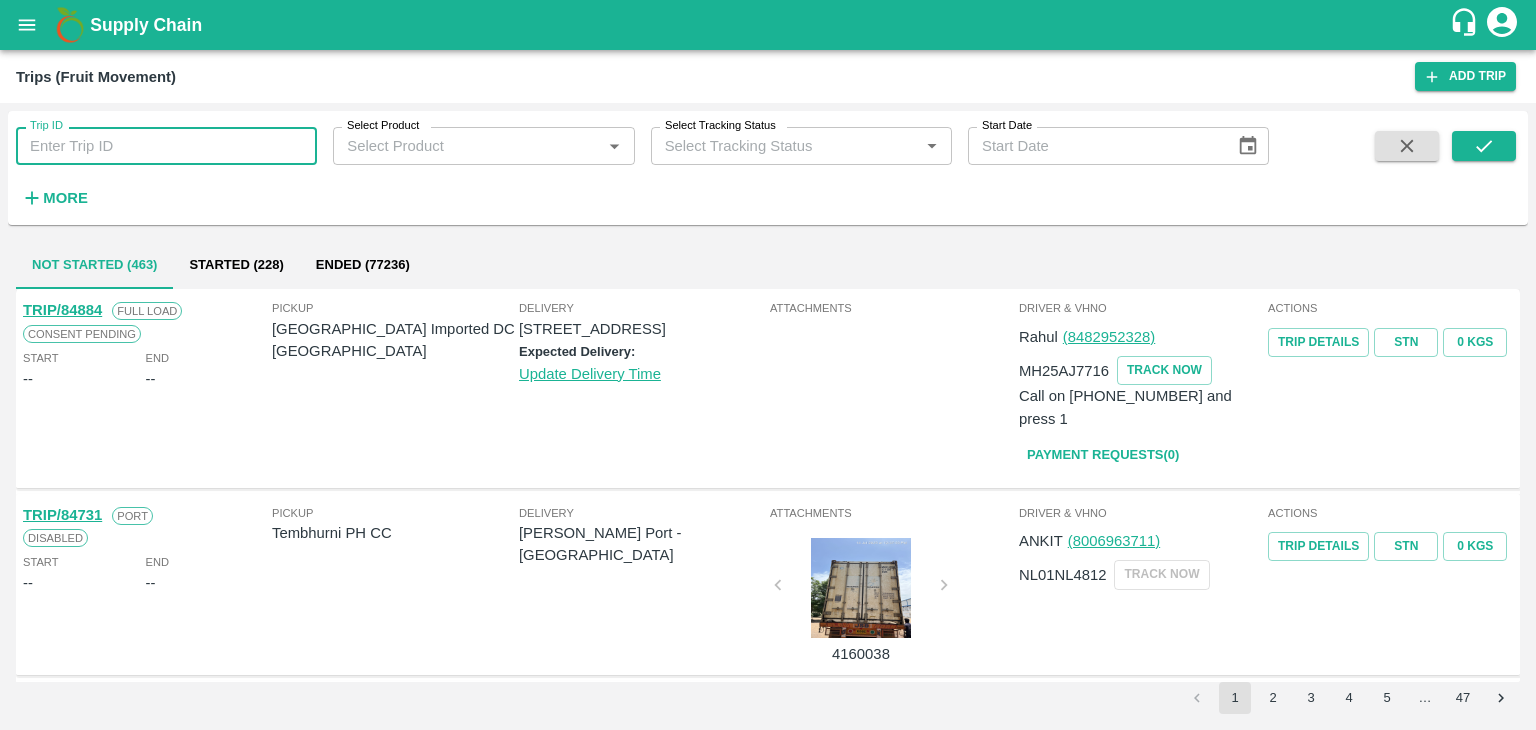 click on "Trip ID" at bounding box center (166, 146) 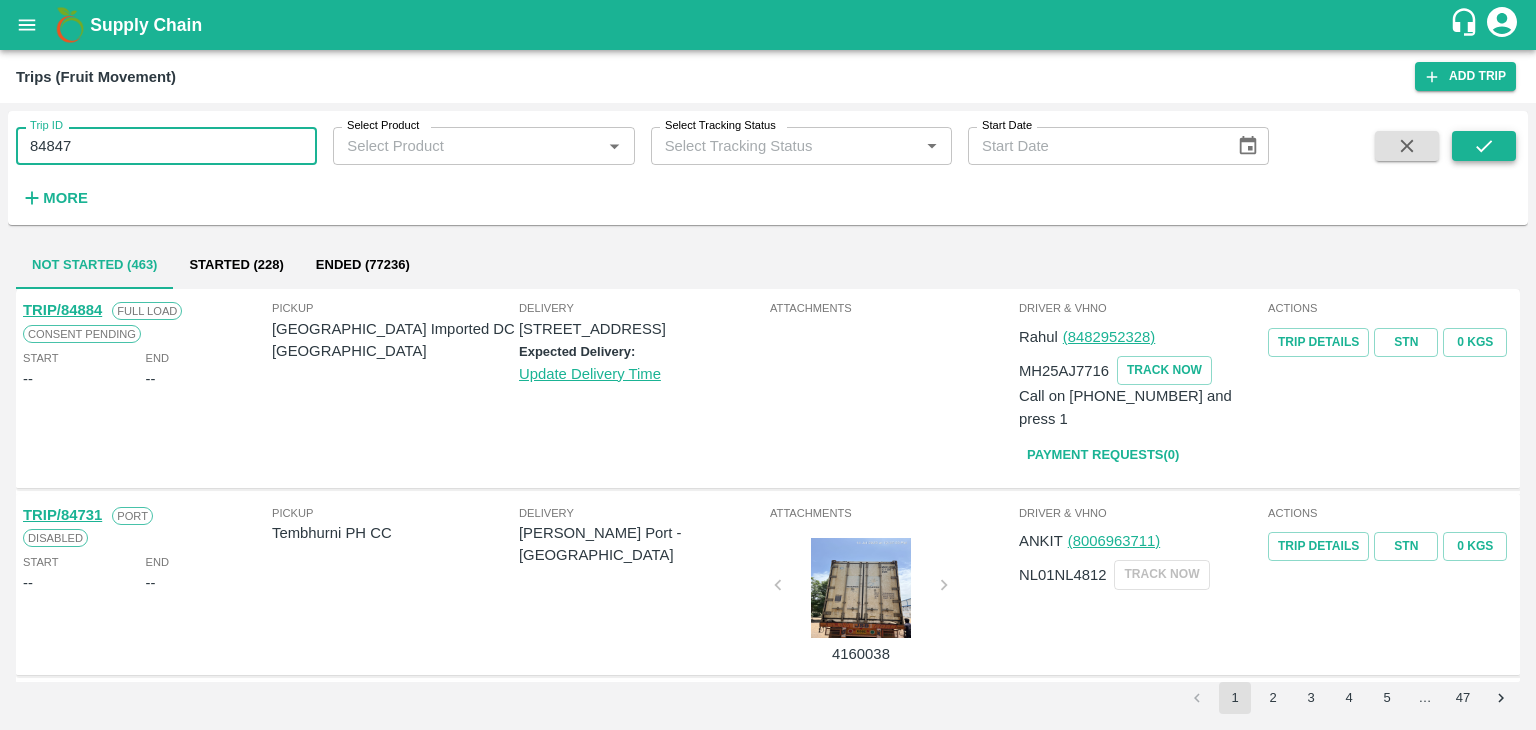 type on "84847" 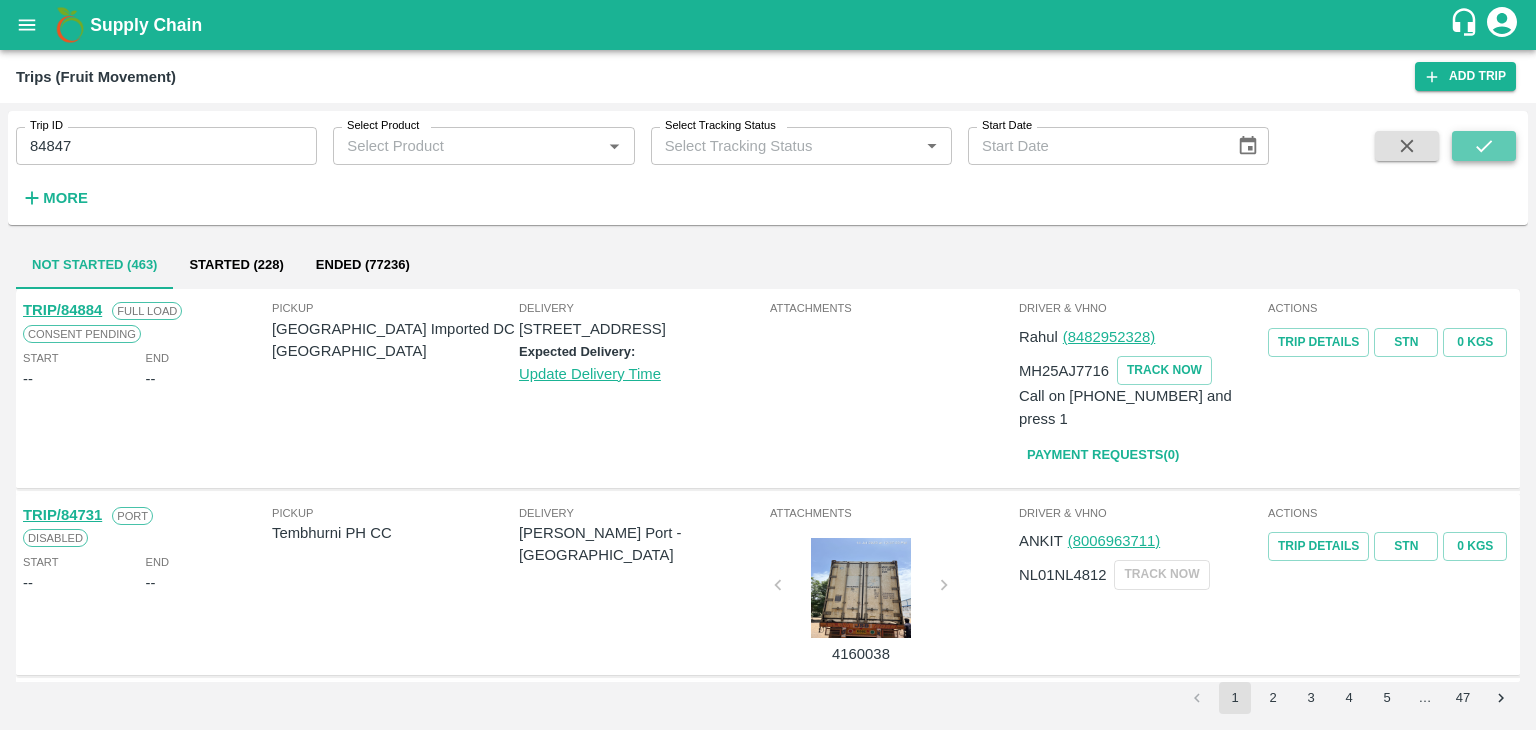 click at bounding box center [1484, 146] 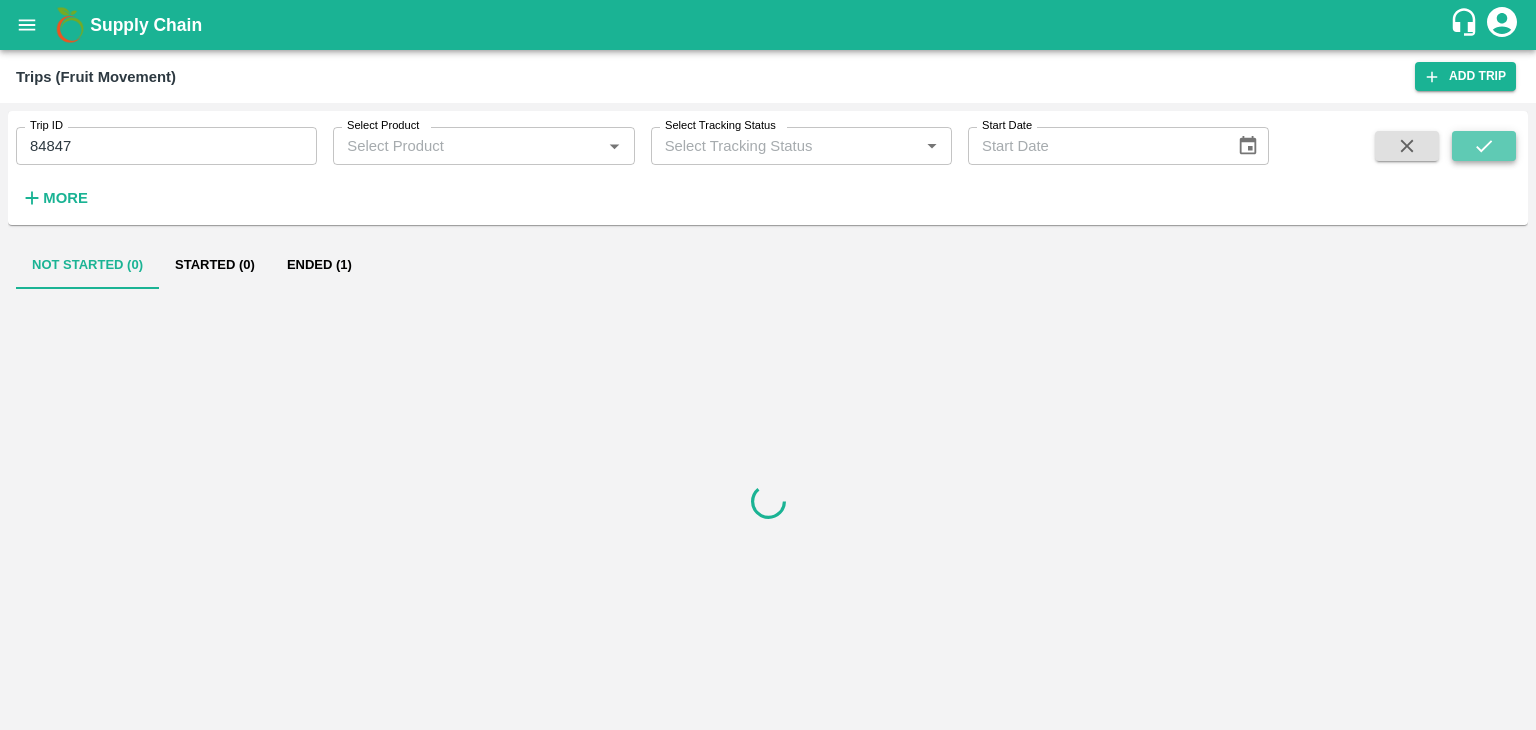 click at bounding box center [1484, 146] 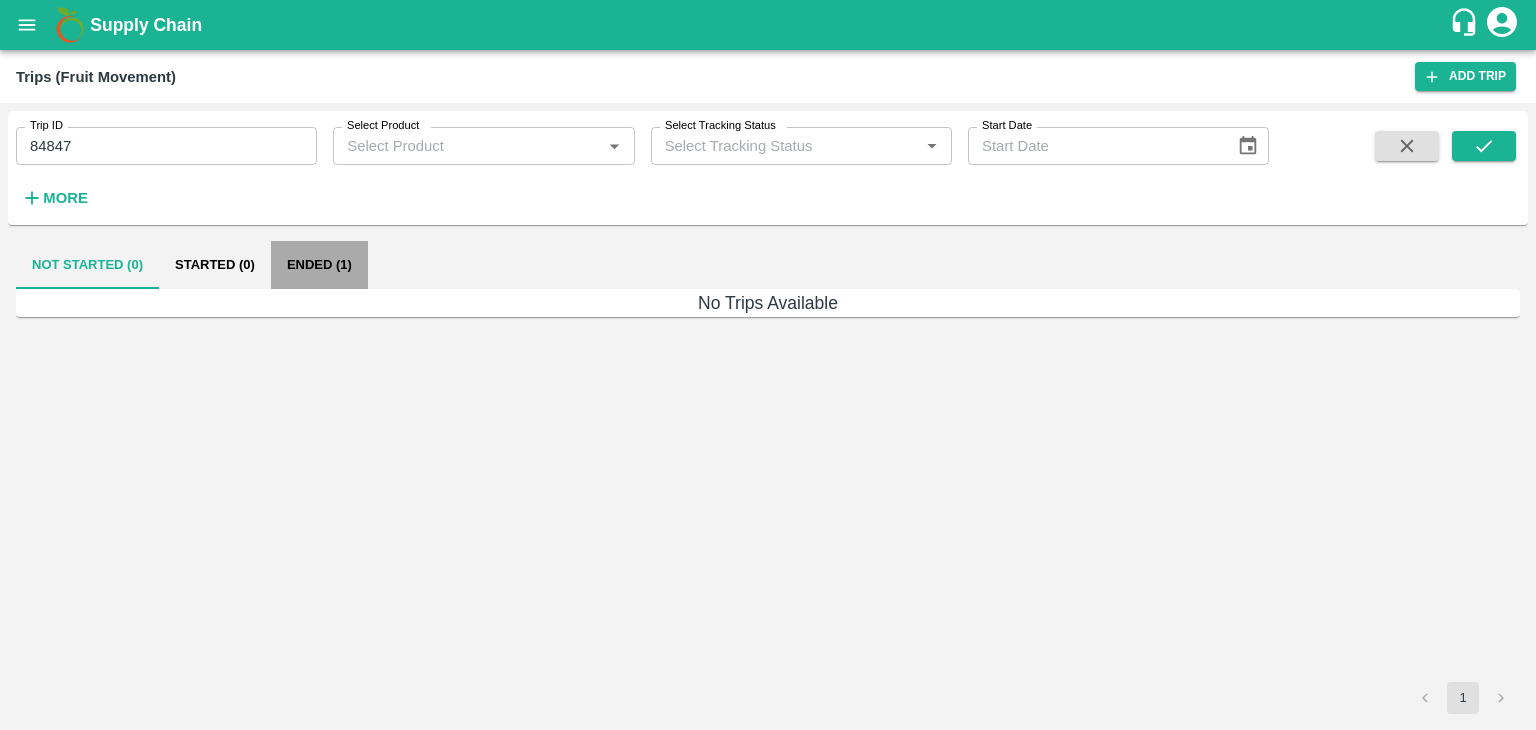 click on "Ended (1)" at bounding box center [319, 265] 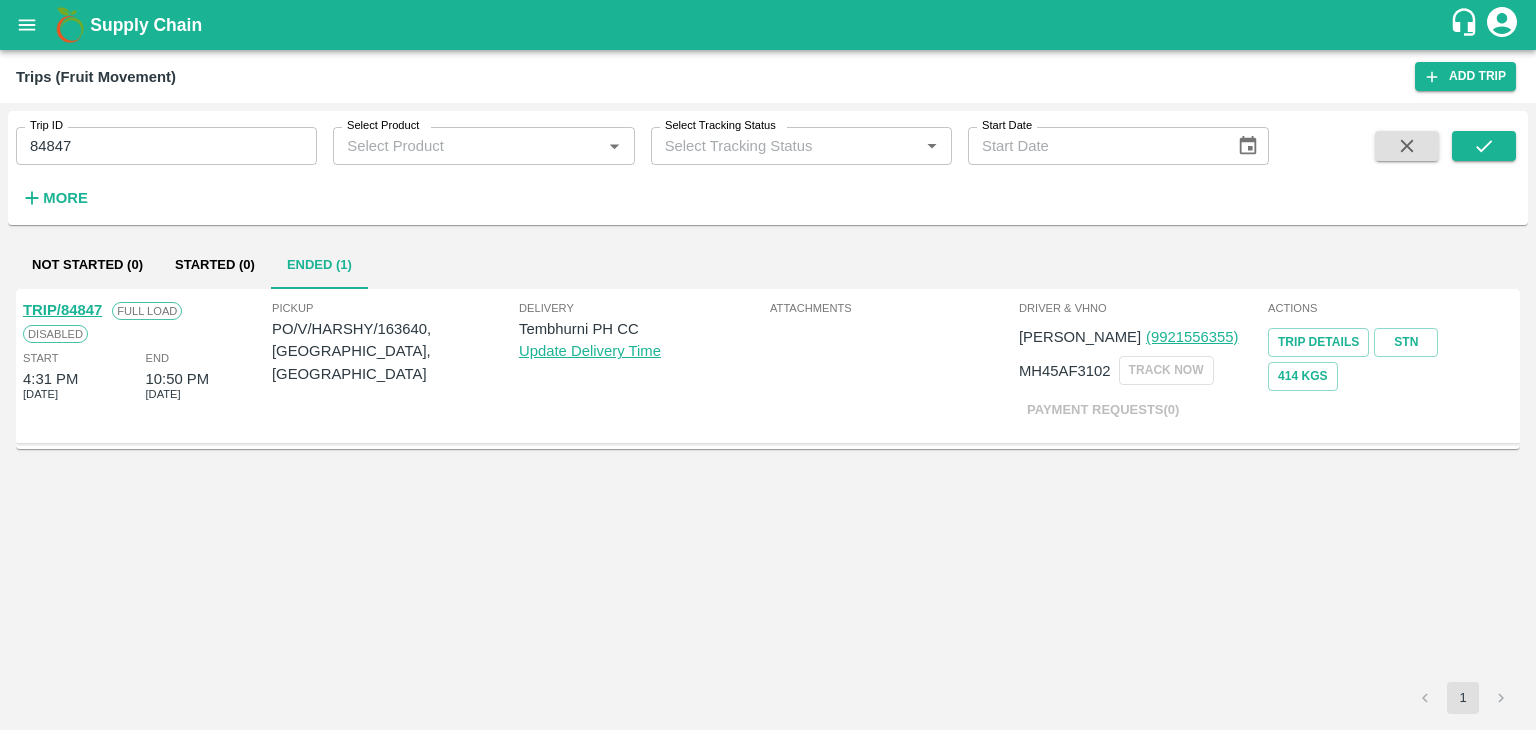 click on "TRIP/84847" at bounding box center (62, 310) 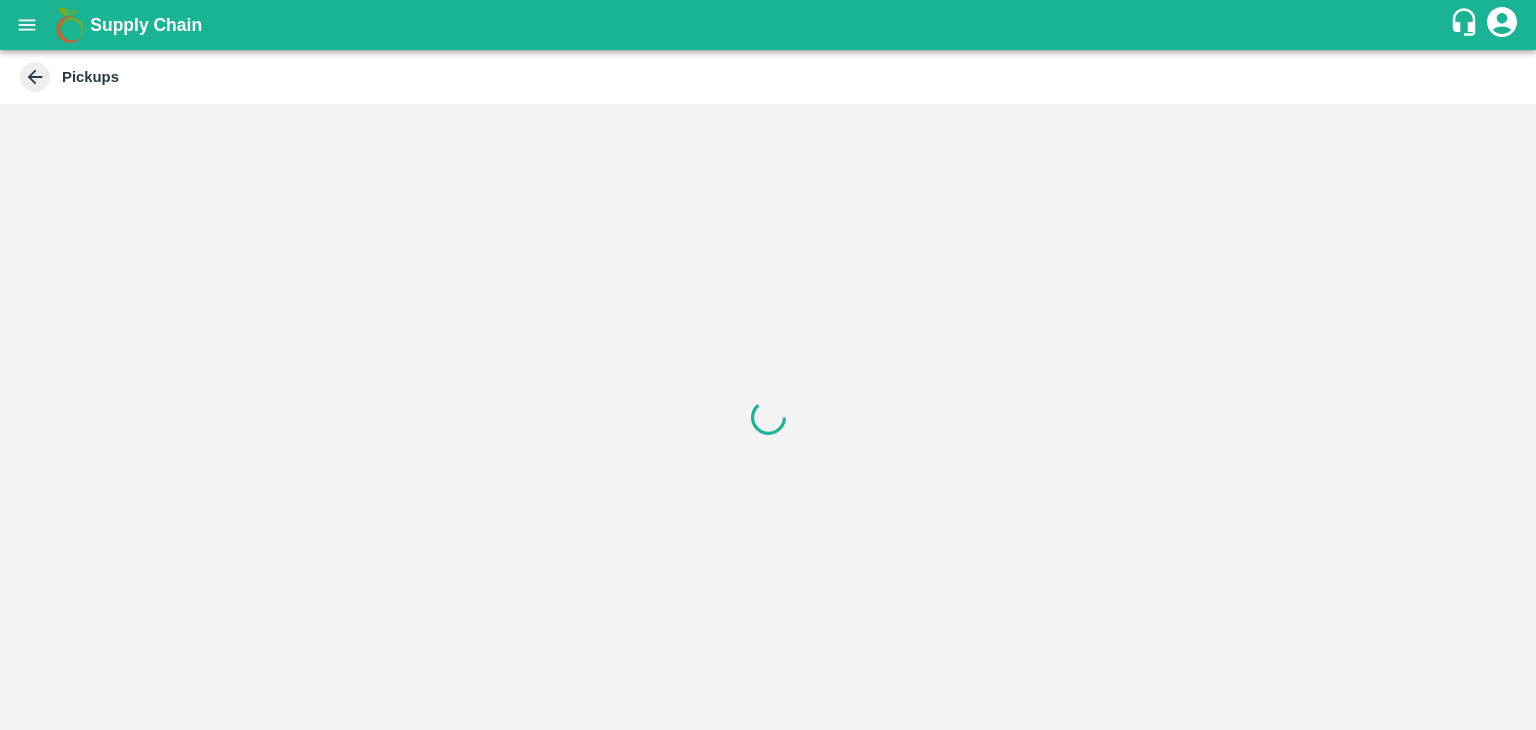 scroll, scrollTop: 0, scrollLeft: 0, axis: both 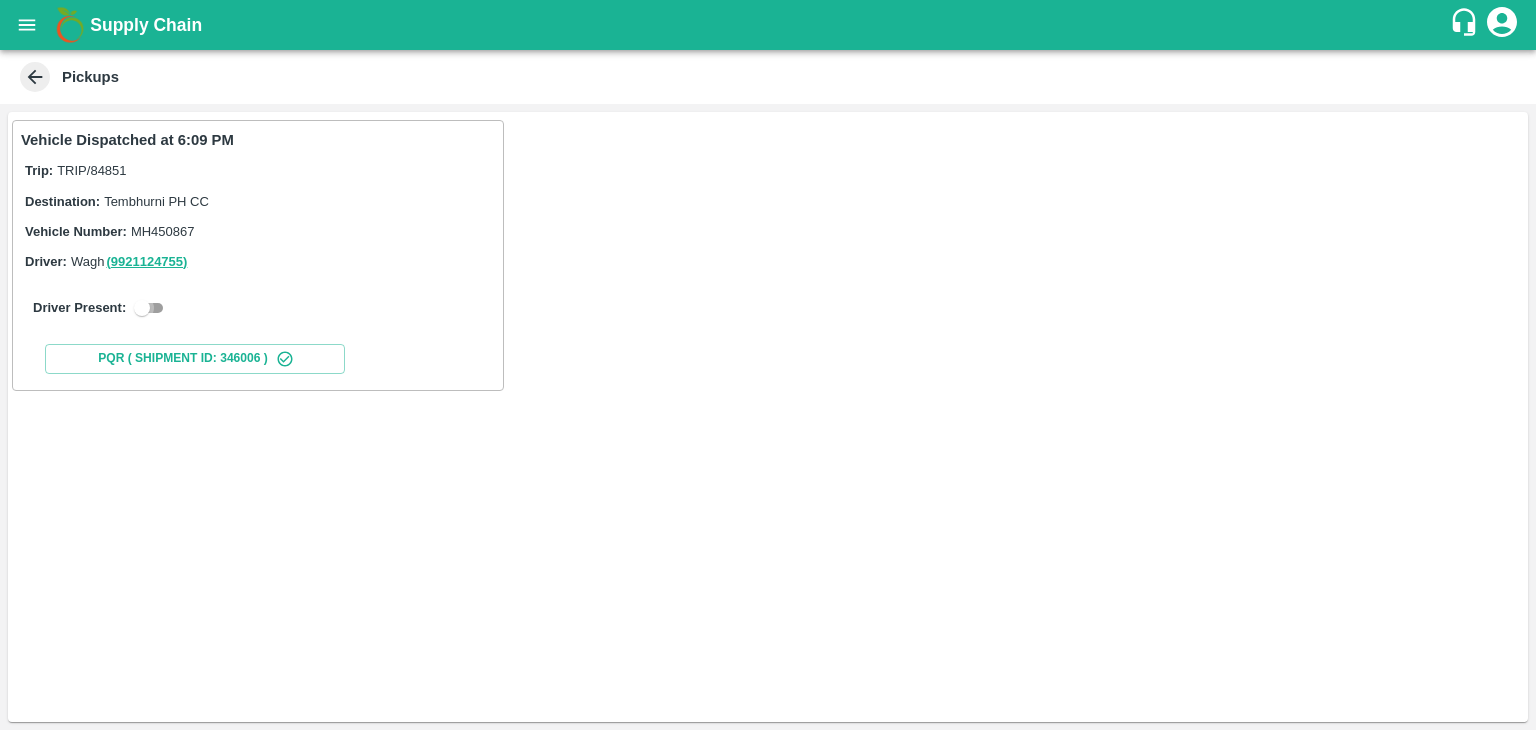 click at bounding box center [142, 308] 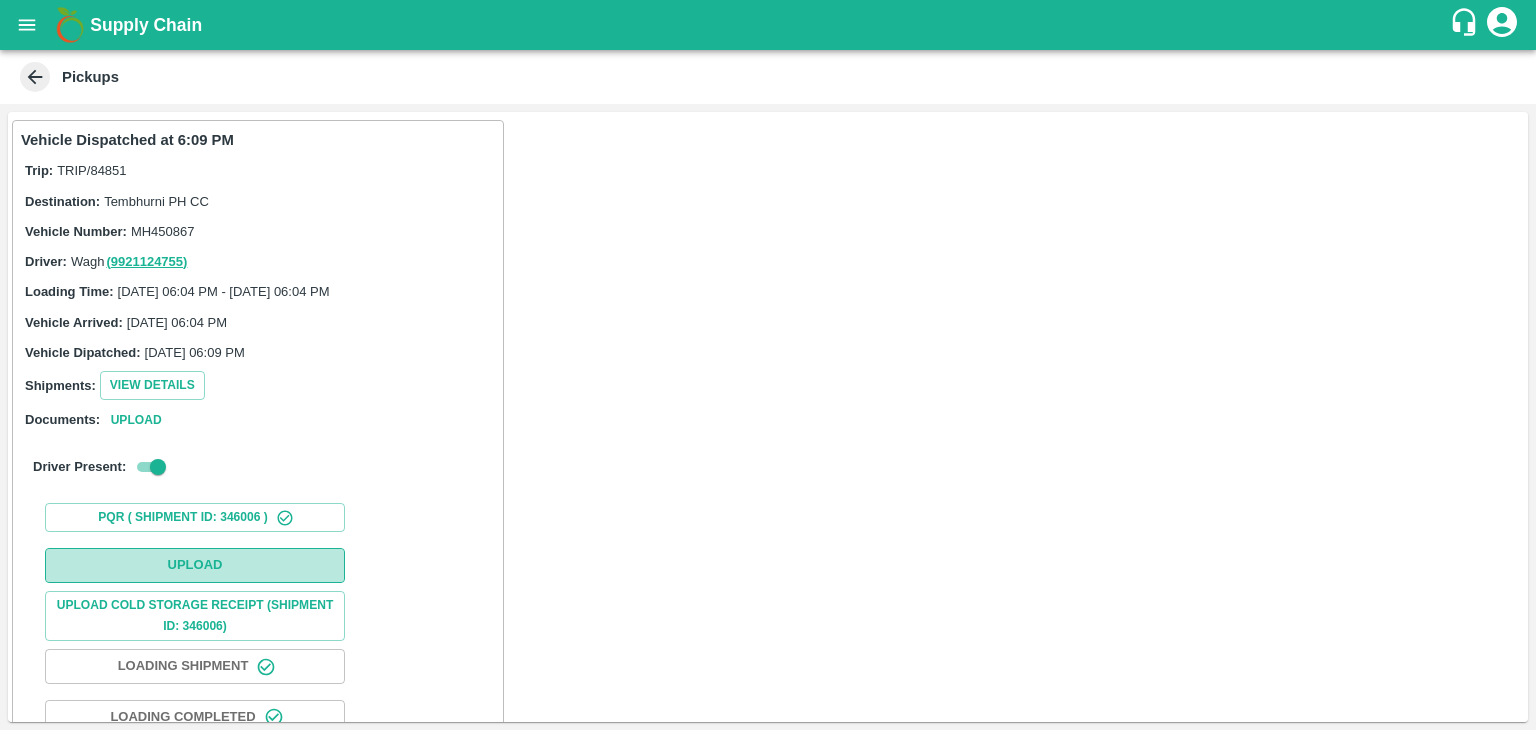 click on "Upload" at bounding box center [195, 565] 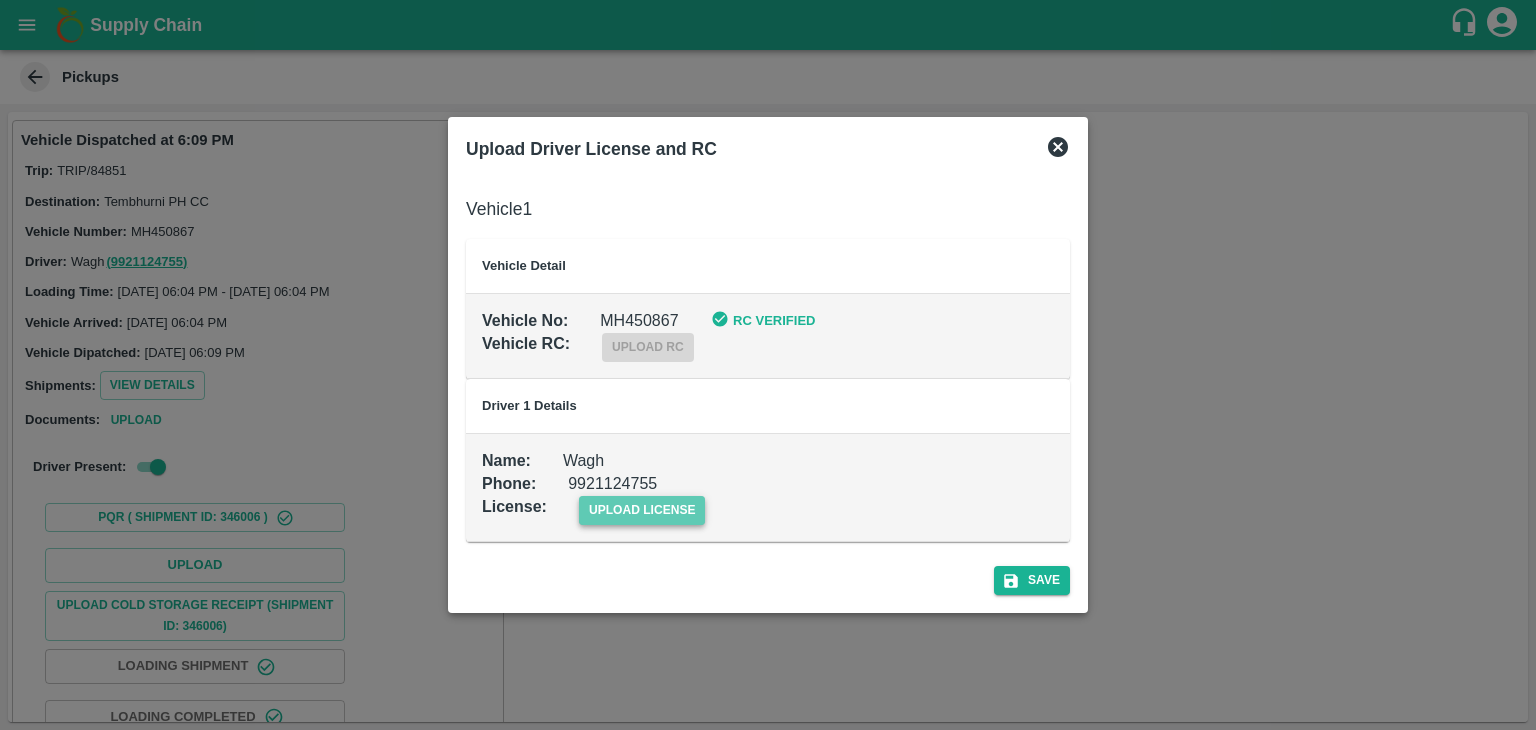 click on "upload license" at bounding box center [642, 510] 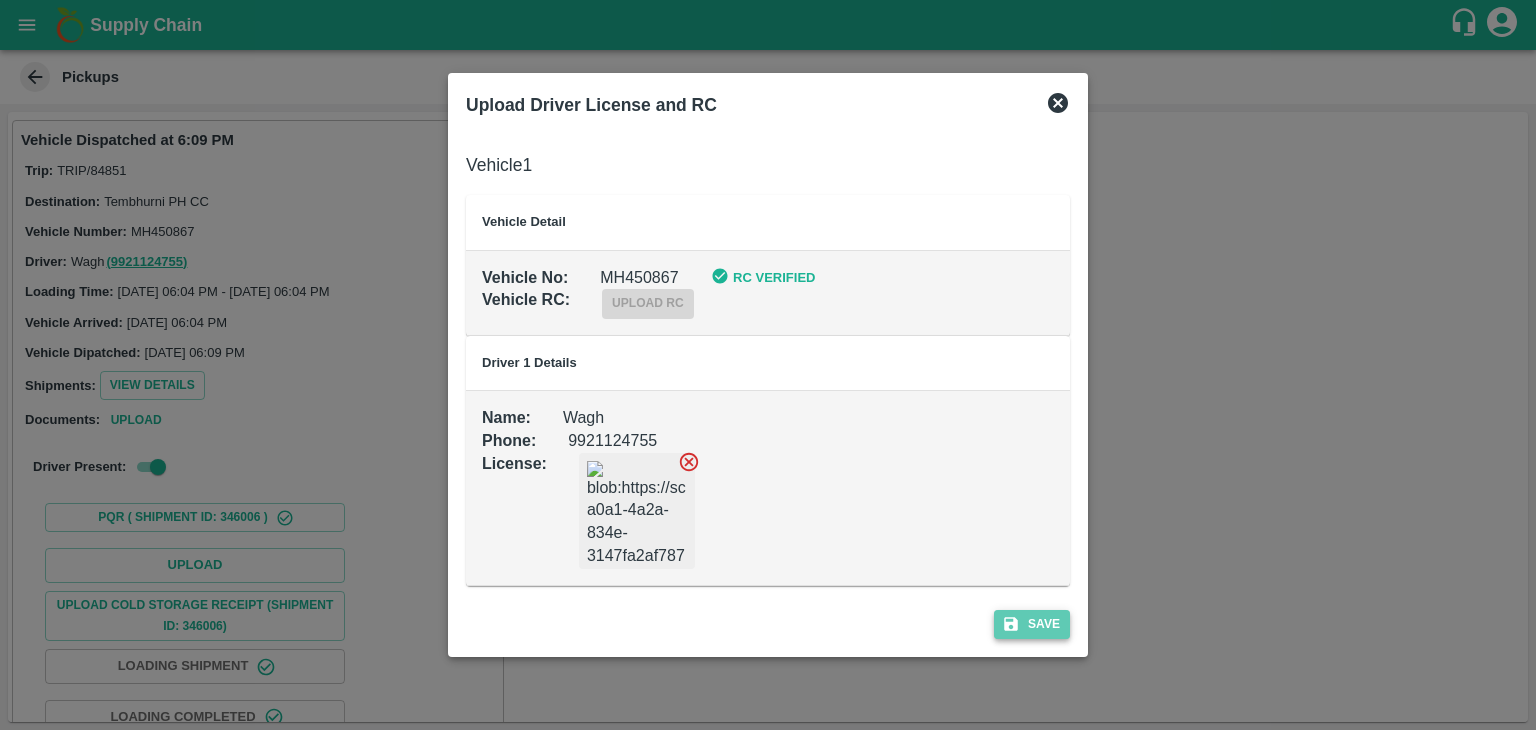 click on "Save" at bounding box center (1032, 624) 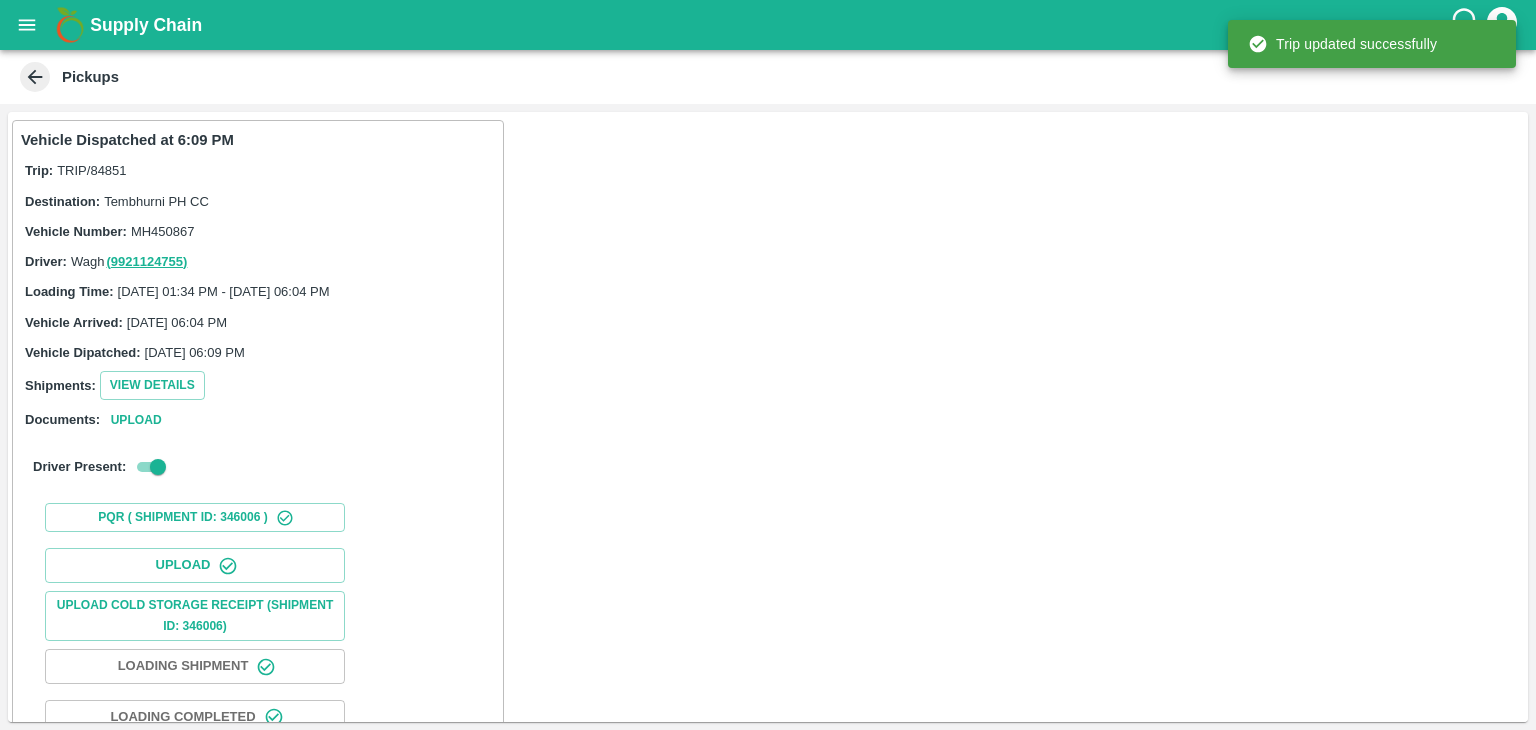 scroll, scrollTop: 209, scrollLeft: 0, axis: vertical 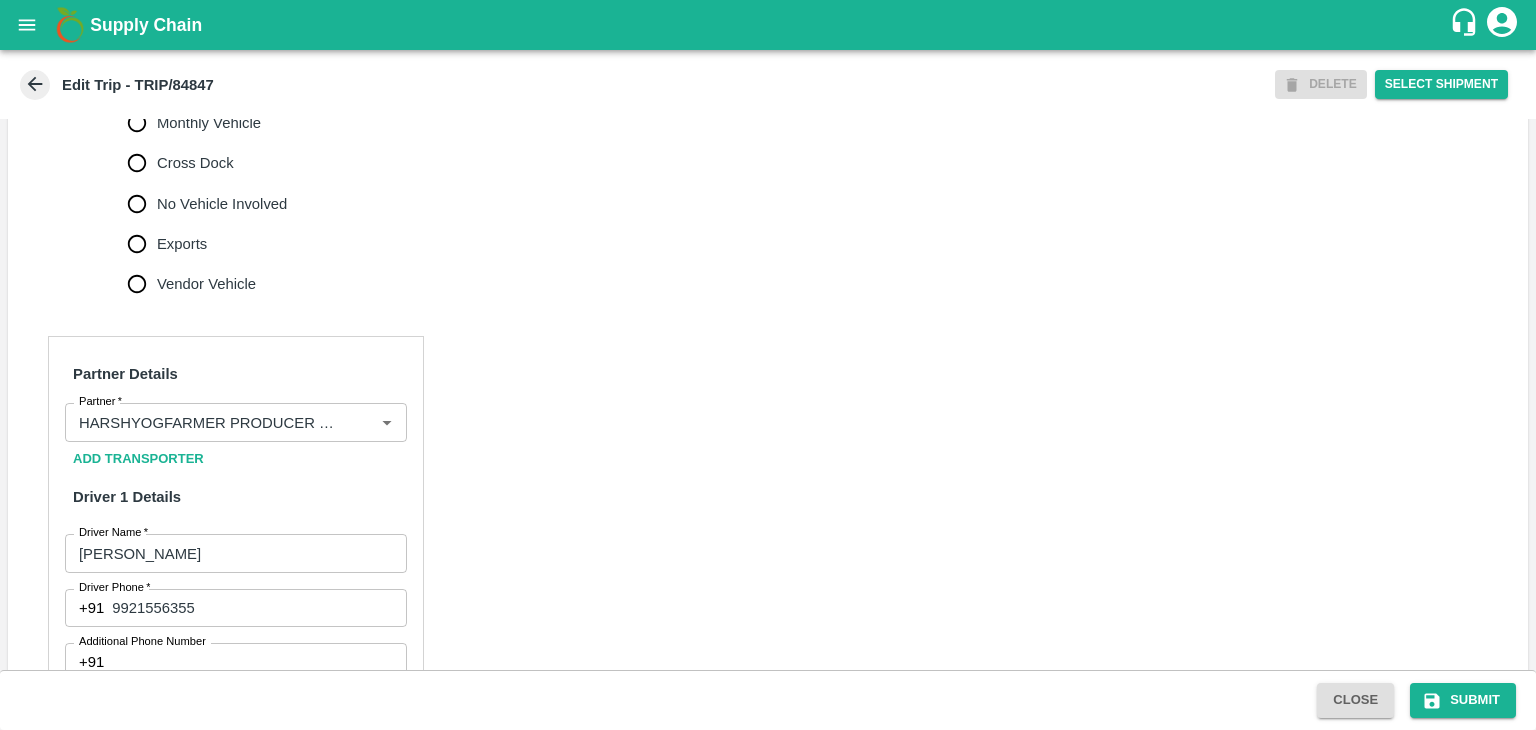 click on "No Vehicle Involved" at bounding box center [222, 204] 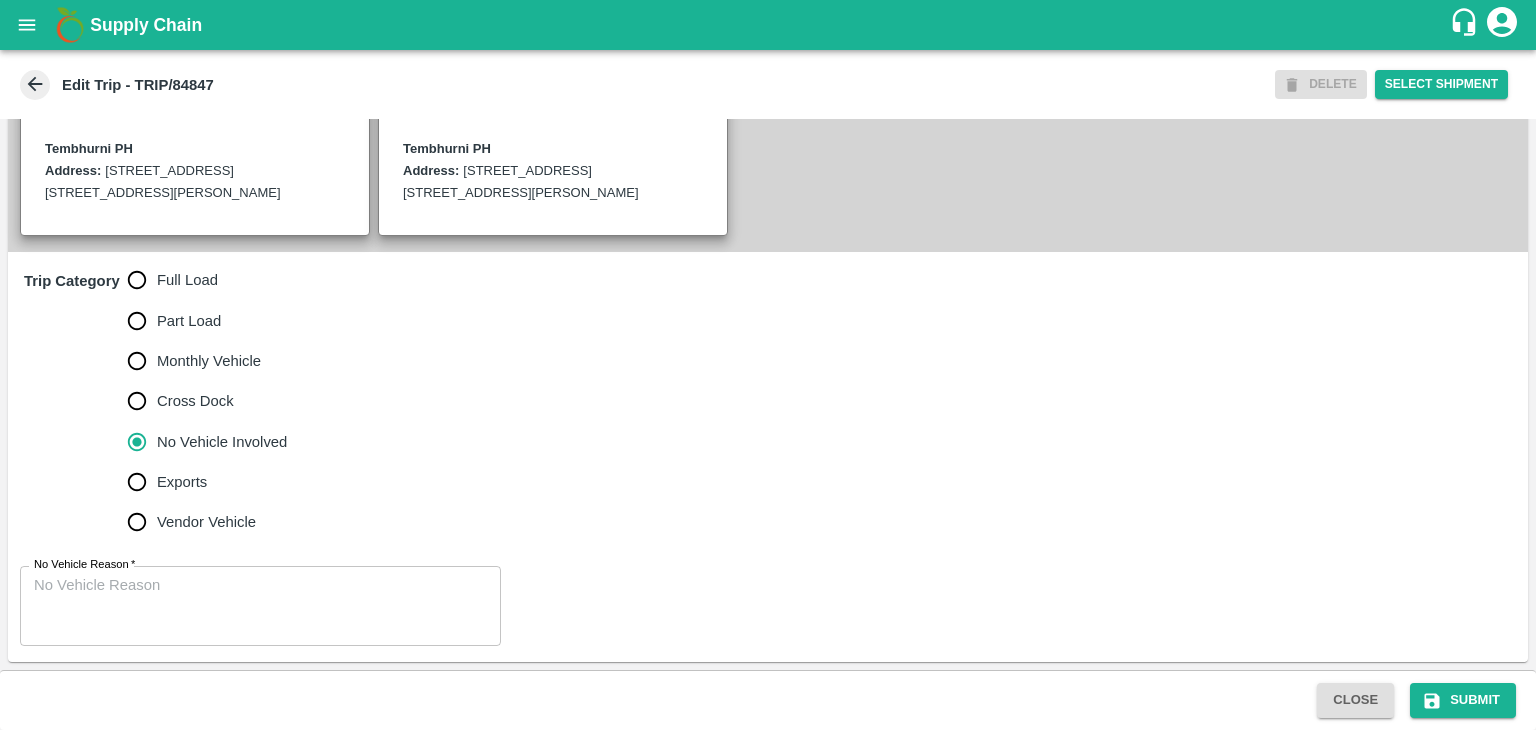 scroll, scrollTop: 491, scrollLeft: 0, axis: vertical 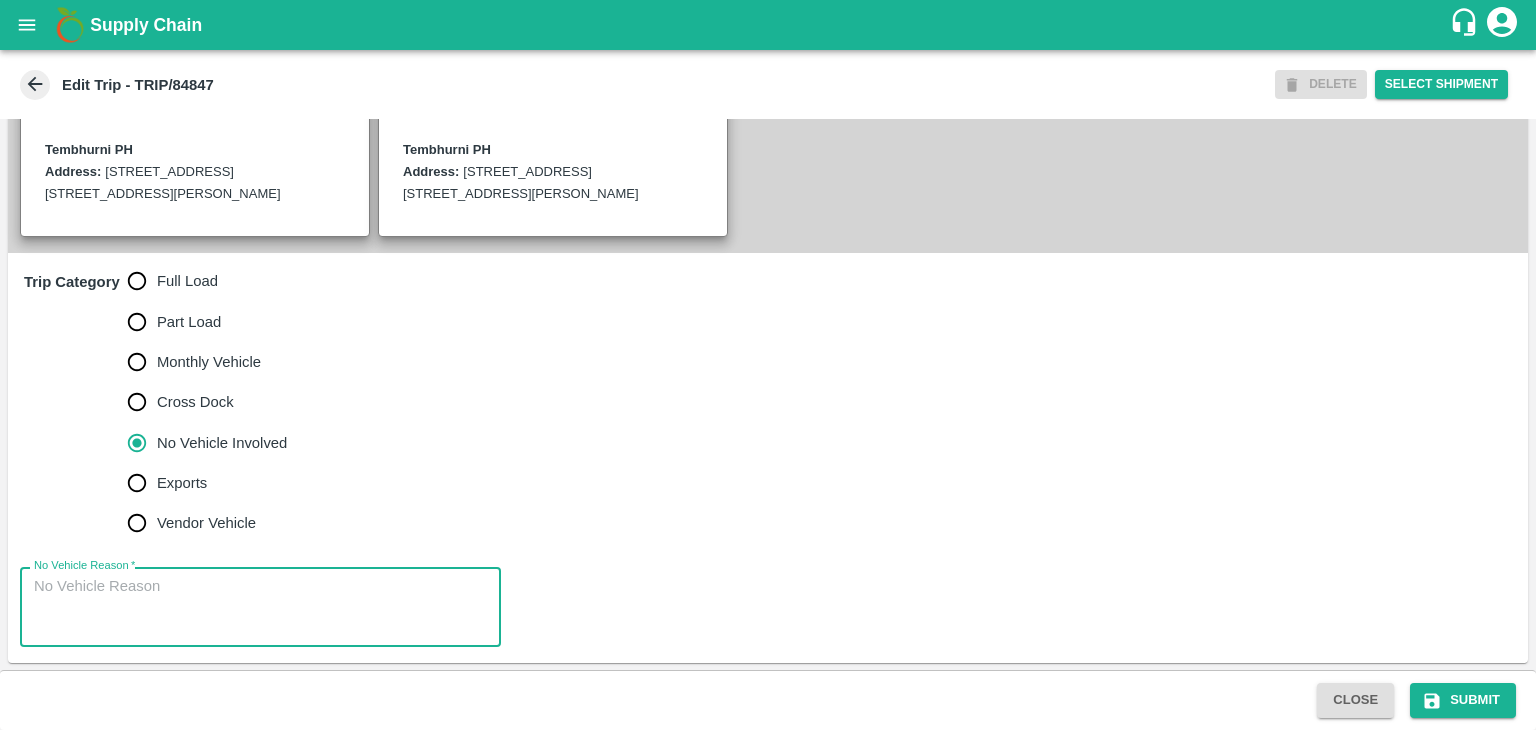 click on "No Vehicle Reason   *" at bounding box center (260, 607) 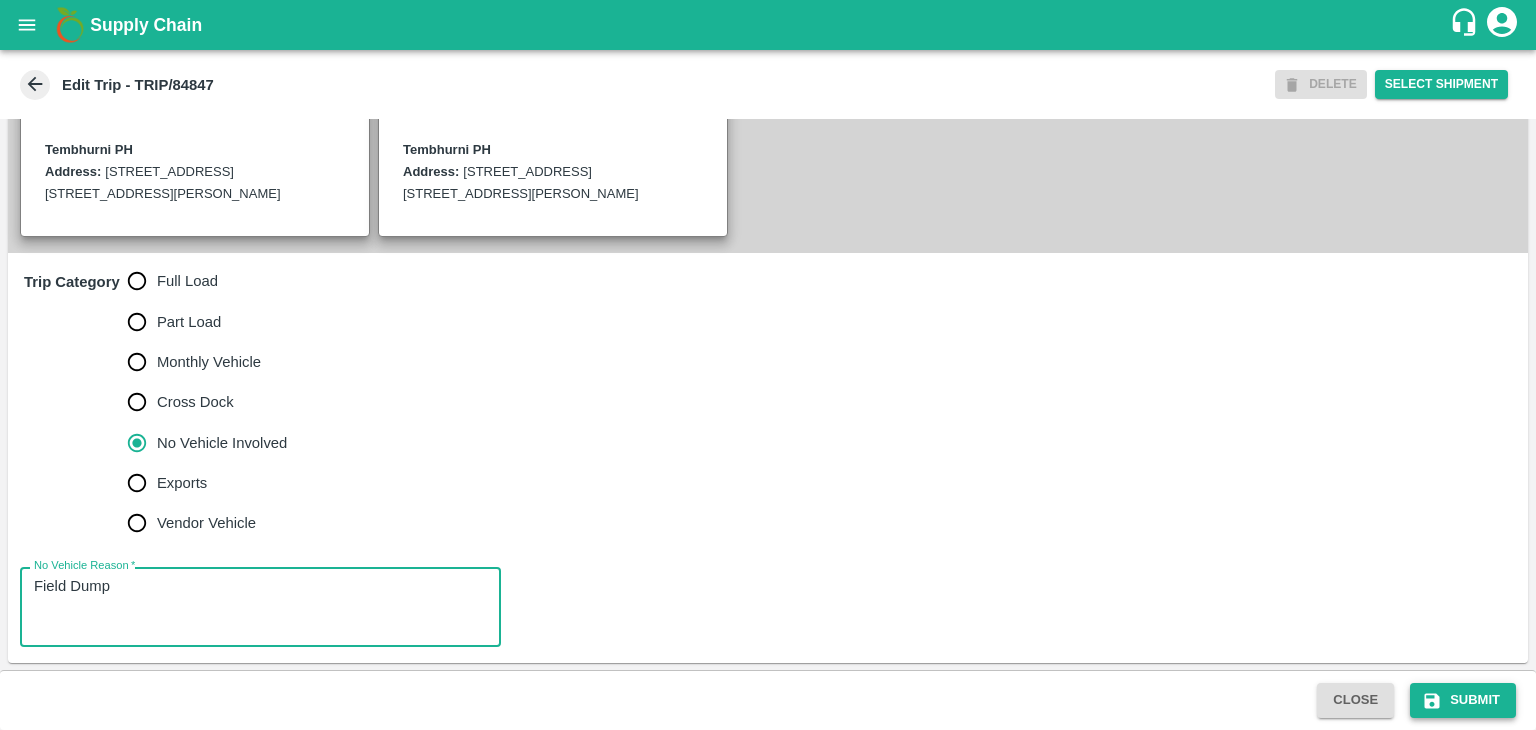 type on "Field Dump" 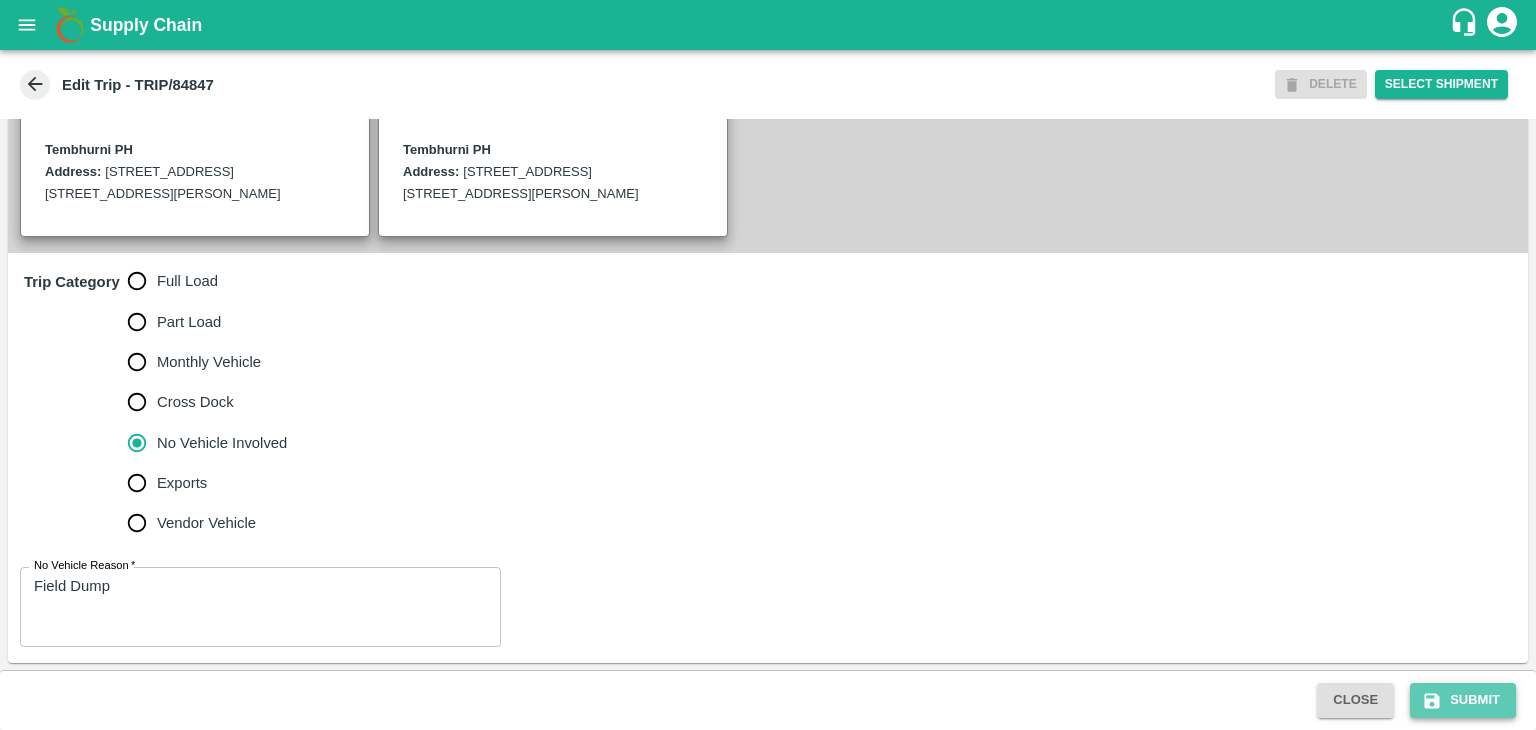 click on "Submit" at bounding box center [1463, 700] 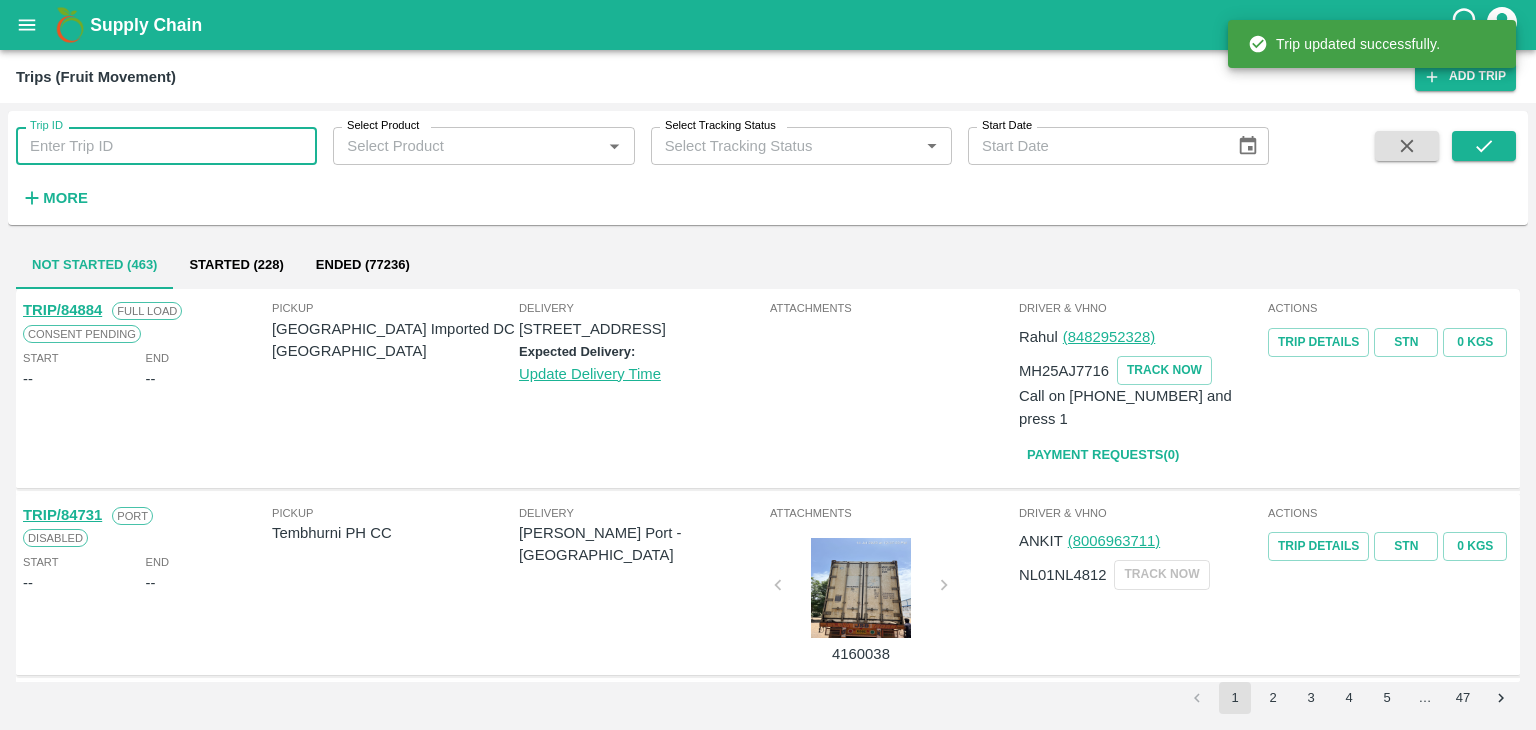 click on "Trip ID" at bounding box center [166, 146] 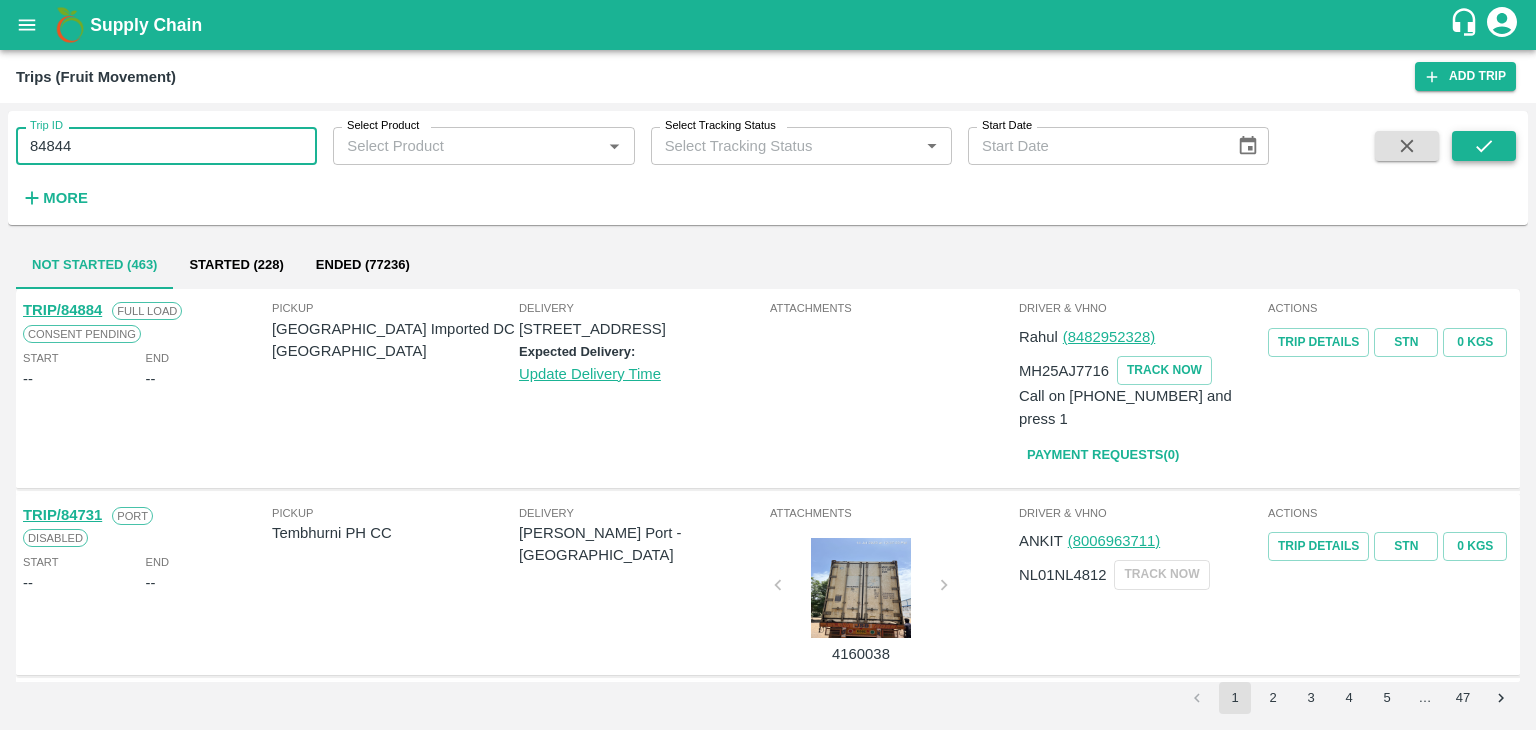 type on "84844" 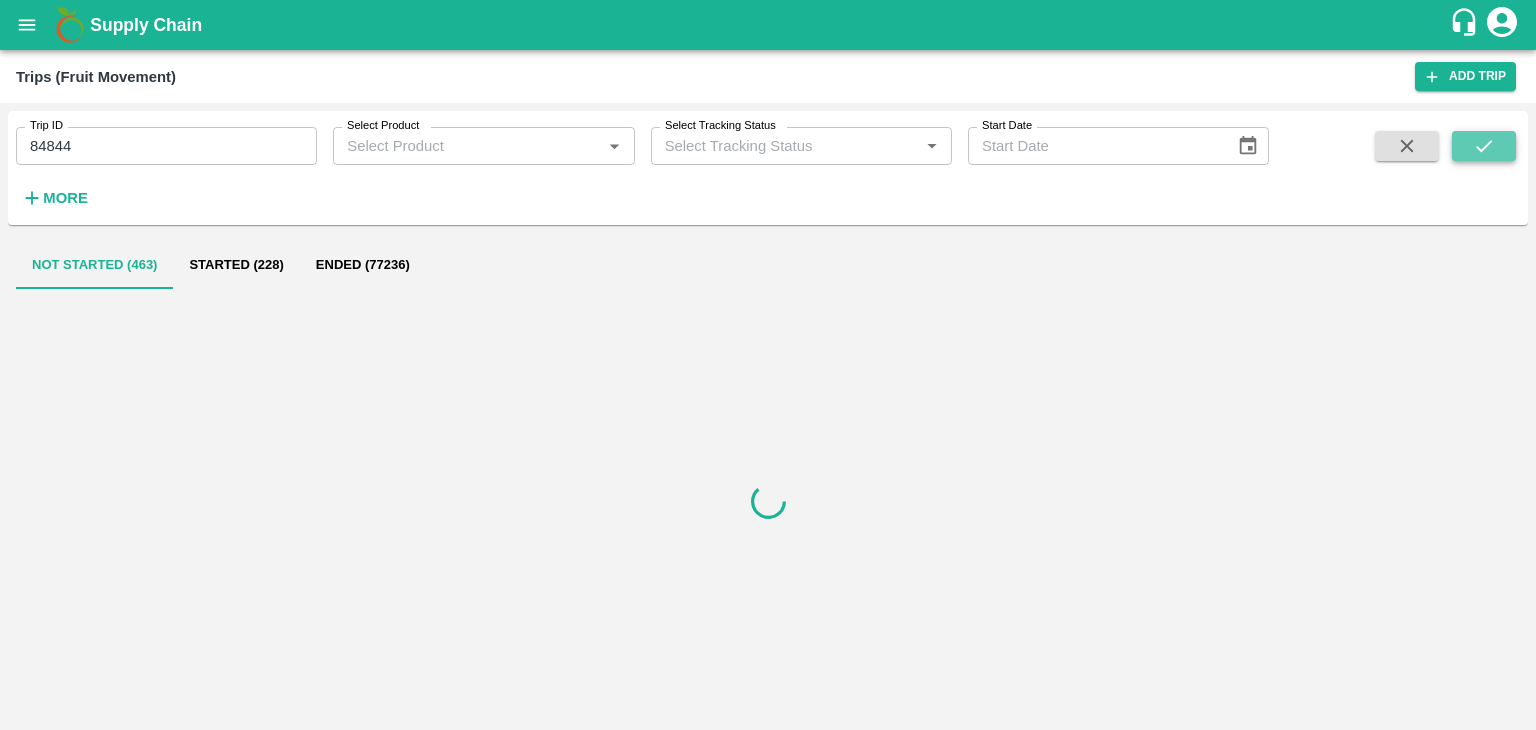 click 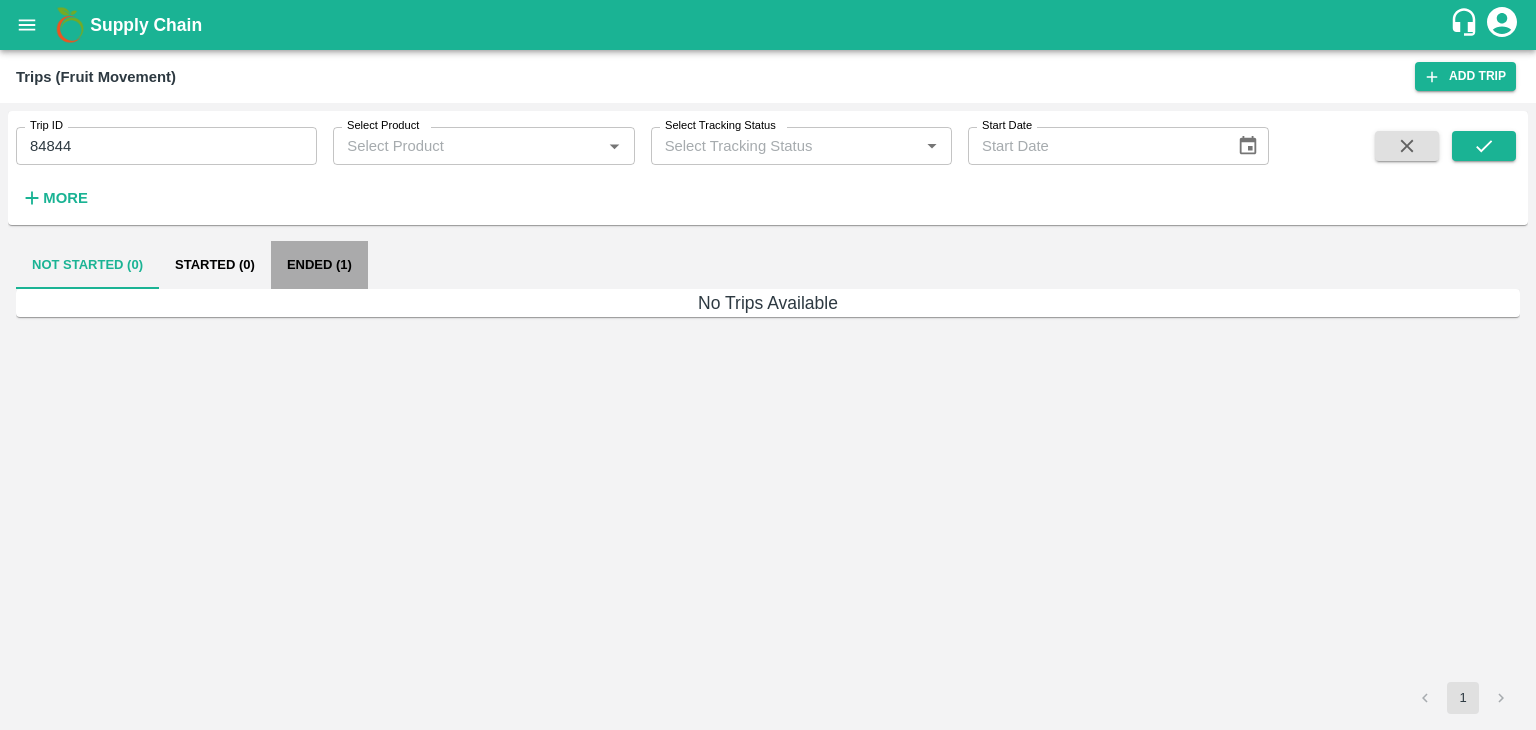 click on "Ended (1)" at bounding box center (319, 265) 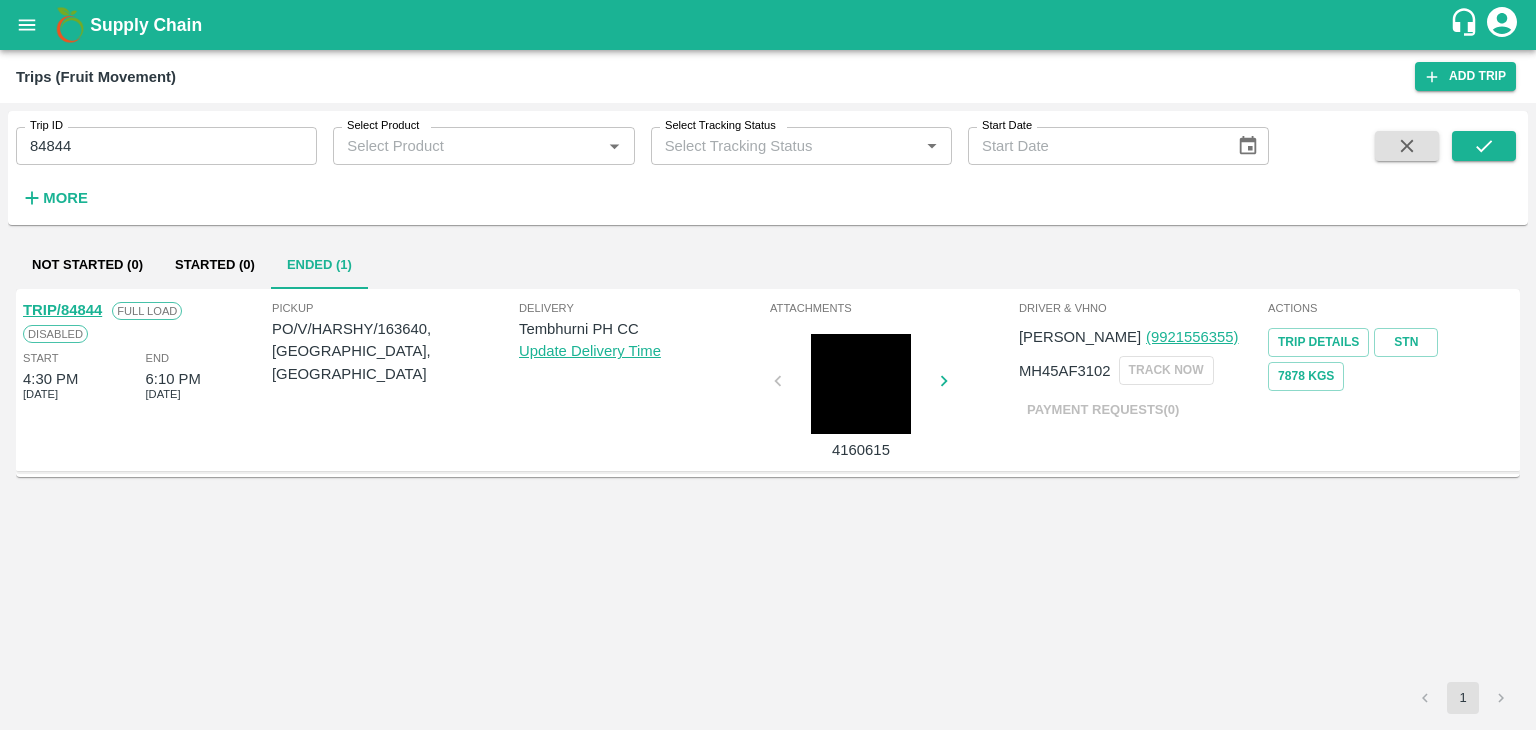 click on "TRIP/84844" at bounding box center (62, 310) 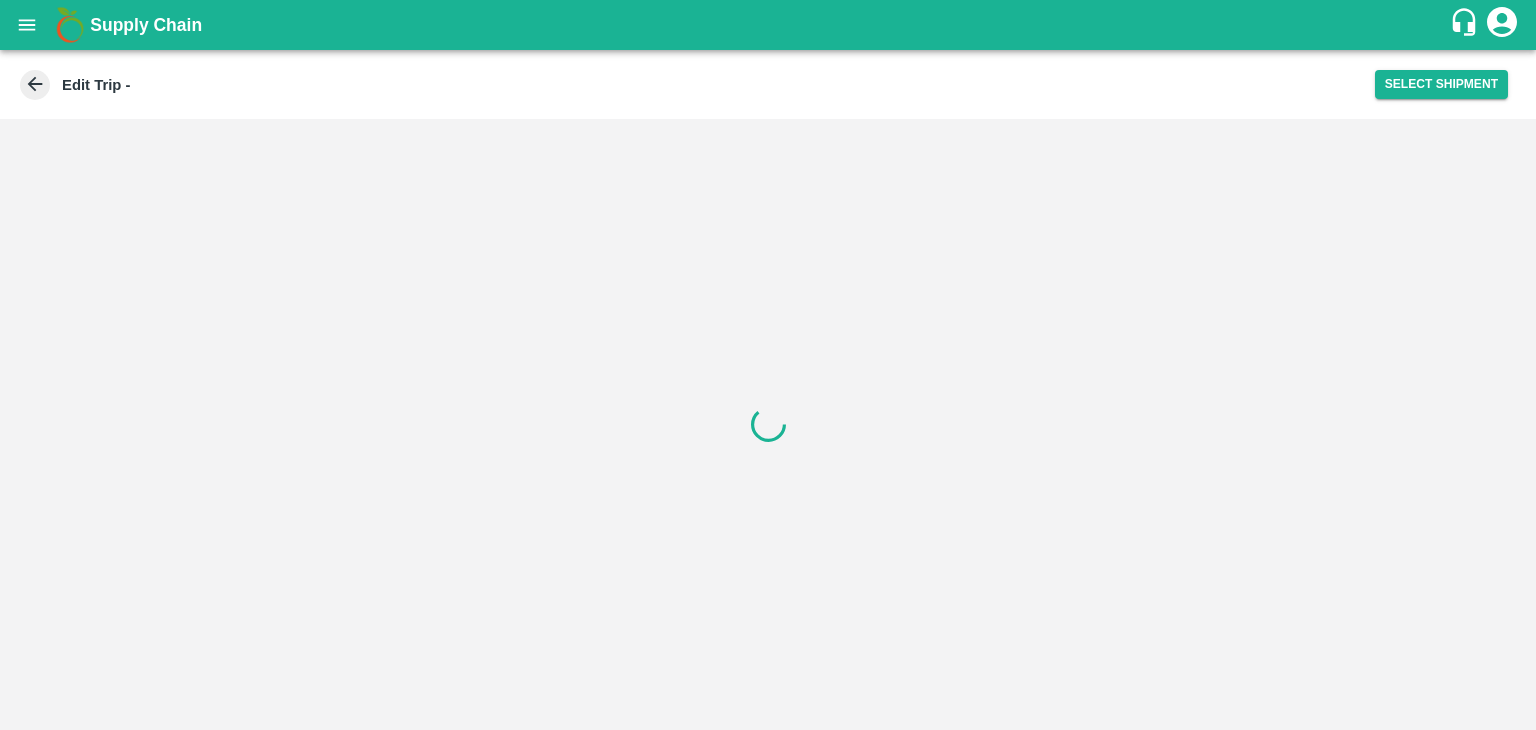 scroll, scrollTop: 0, scrollLeft: 0, axis: both 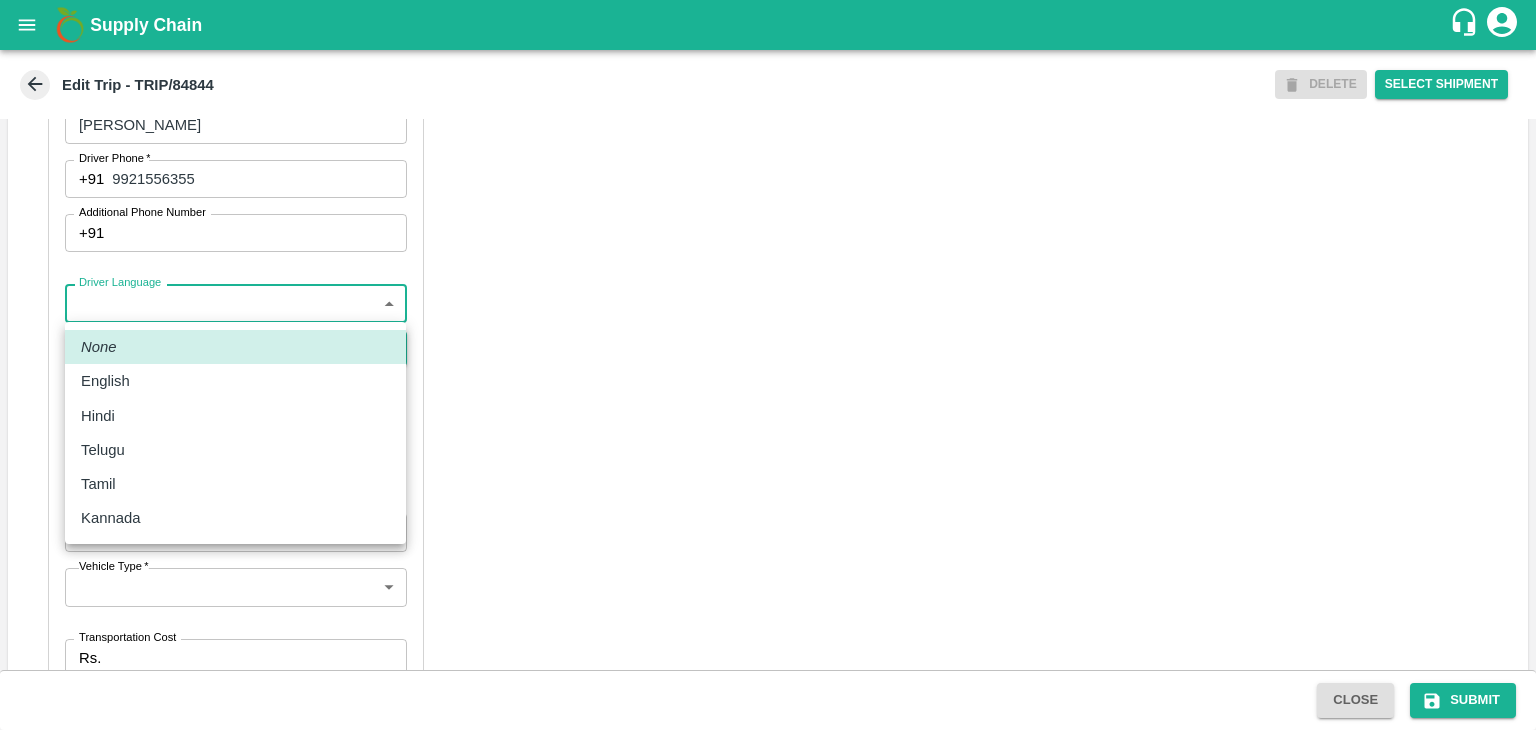 click on "Supply Chain Edit Trip - TRIP/84844 DELETE Select Shipment Trip Details Trip Type Fruit Movement 1 Trip Type Trip Pickup Order SHIP/TEMB/345989 PO/V/HARSHY/163640 Address: Sangavi, Solapur, karmala , Maharashtra Trip Delivery Order SHIP/TEMB/345989 Tembhurni PH Address: Tembhurni PH 205, PLOT NO. E-5, YASHSHREE INDUSTRIES, M.I.D.C., A/P TEMBHURANI TAL MADHA, Solapur, Maharashtra, 413211, India Trip Category  Full Load Part Load Monthly Vehicle Cross Dock No Vehicle Involved Exports Vendor Vehicle Partner Details Partner   * Partner Add   Transporter Driver 1 Details Driver Name   * Nagesh Driver Name Driver Phone   * +91 9921556355 Driver Phone Additional Phone Number +91 Additional Phone Number Driver Language ​ Driver Language + Driver * SMS for Tracking Request will be sent to this number Track this trip No Yes Vehicle Details Vehicle Tonnage   * 8T 8000 Vehicle Tonnage Vehicle Type   * ​ Vehicle Type Transportation Cost Rs. Transportation Cost Total cost to be paid inclusive of GST Close" at bounding box center [768, 365] 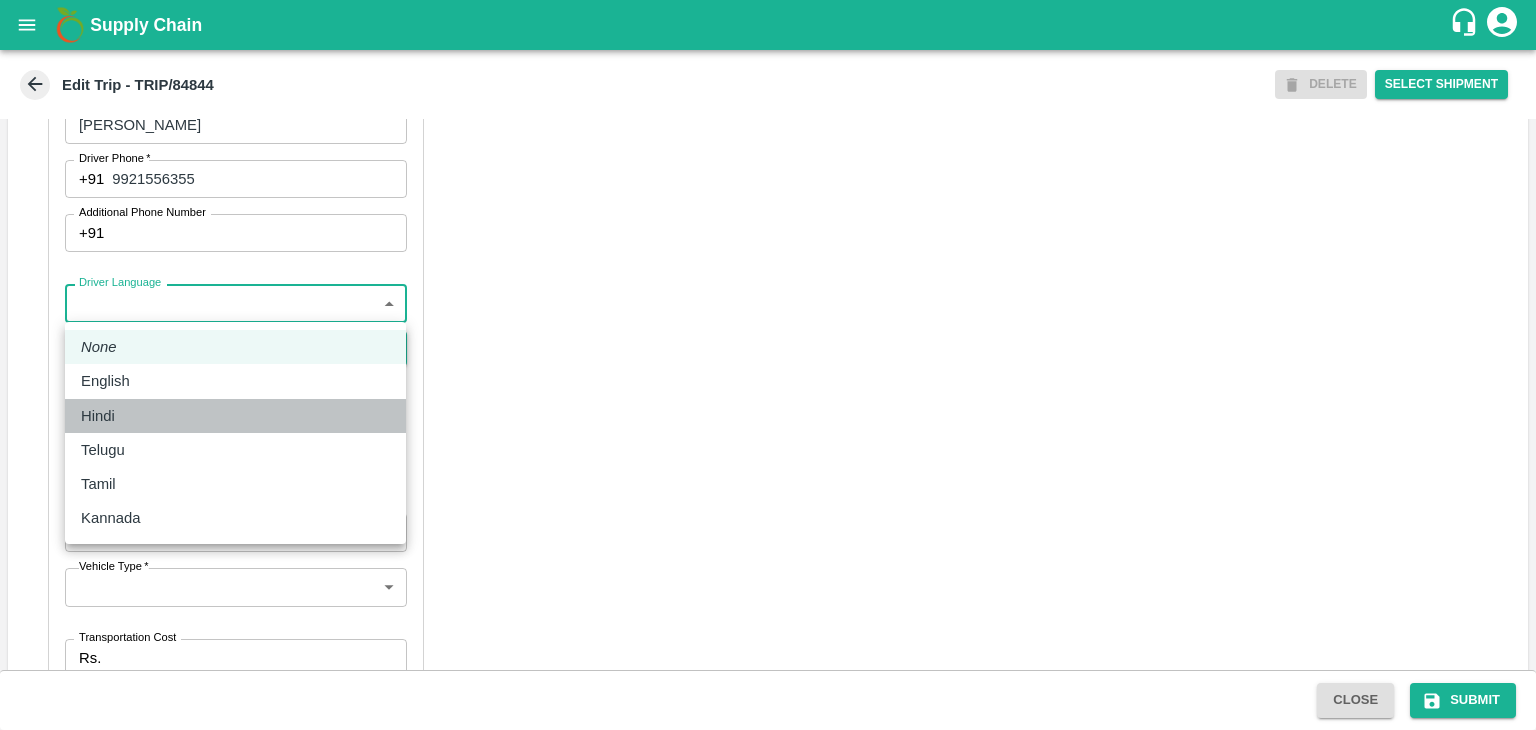 click on "Hindi" at bounding box center (235, 416) 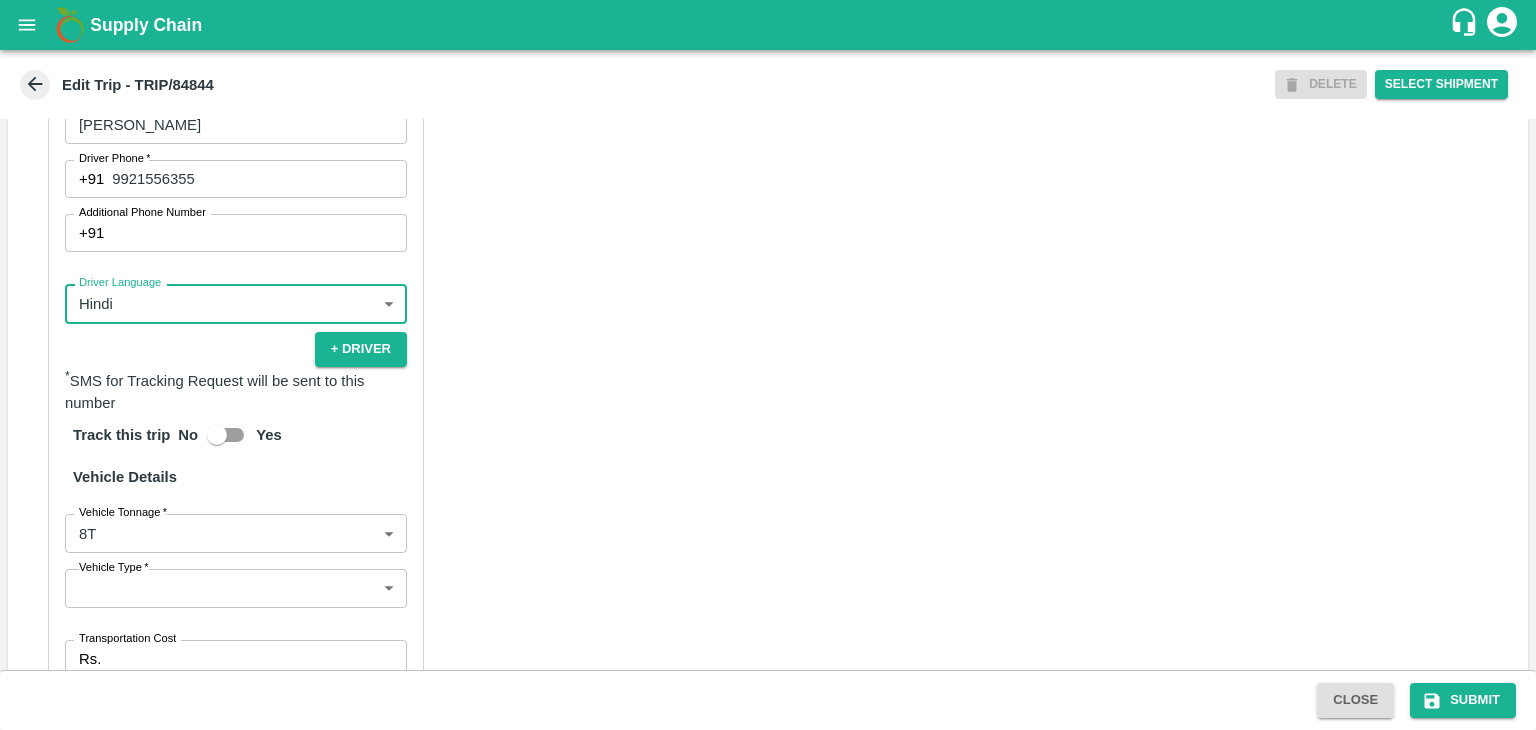 scroll, scrollTop: 1403, scrollLeft: 0, axis: vertical 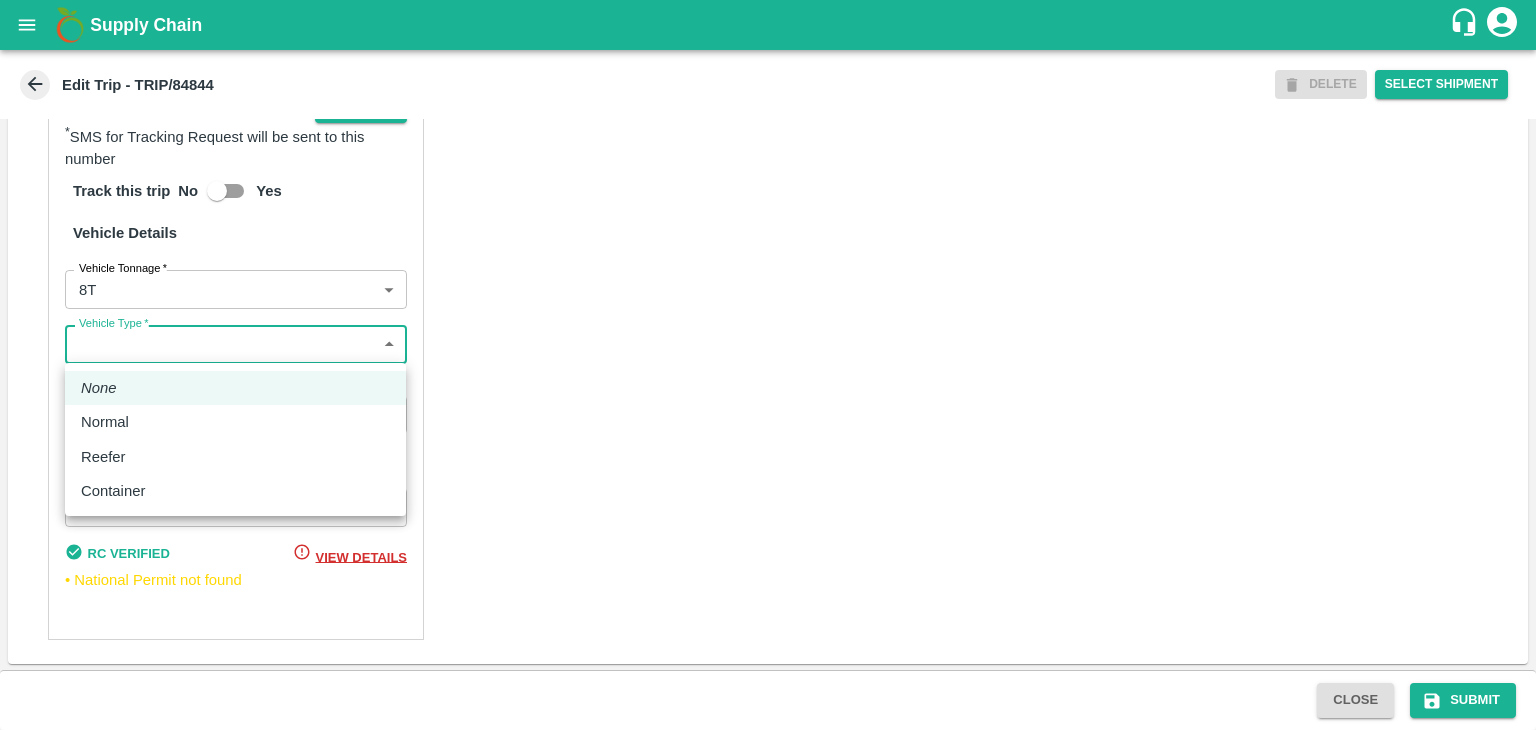 click on "Supply Chain Edit Trip - TRIP/84844 DELETE Select Shipment Trip Details Trip Type Fruit Movement 1 Trip Type Trip Pickup Order SHIP/TEMB/345989 PO/V/HARSHY/163640 Address: Sangavi, Solapur, karmala , Maharashtra Trip Delivery Order SHIP/TEMB/345989 Tembhurni PH Address: Tembhurni PH 205, PLOT NO. E-5, YASHSHREE INDUSTRIES, M.I.D.C., A/P TEMBHURANI TAL MADHA, Solapur, Maharashtra, 413211, India Trip Category  Full Load Part Load Monthly Vehicle Cross Dock No Vehicle Involved Exports Vendor Vehicle Partner Details Partner   * Partner Add   Transporter Driver 1 Details Driver Name   * Nagesh Driver Name Driver Phone   * +91 9921556355 Driver Phone Additional Phone Number +91 Additional Phone Number Driver Language Hindi hi Driver Language + Driver * SMS for Tracking Request will be sent to this number Track this trip No Yes Vehicle Details Vehicle Tonnage   * 8T 8000 Vehicle Tonnage Vehicle Type   * ​ Vehicle Type Transportation Cost Rs. Transportation Cost Total cost to be paid inclusive of GST None" at bounding box center [768, 365] 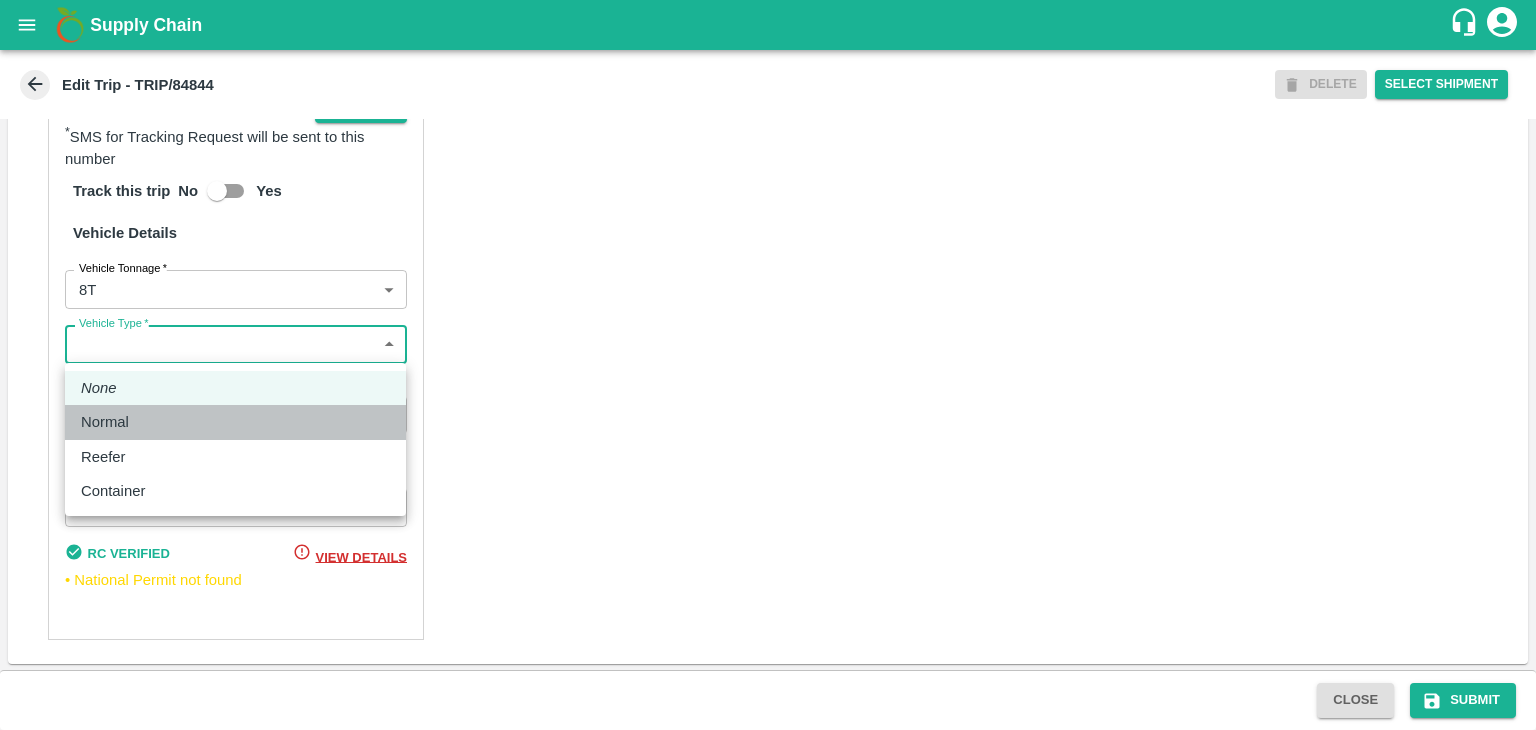 click on "Normal" at bounding box center (235, 422) 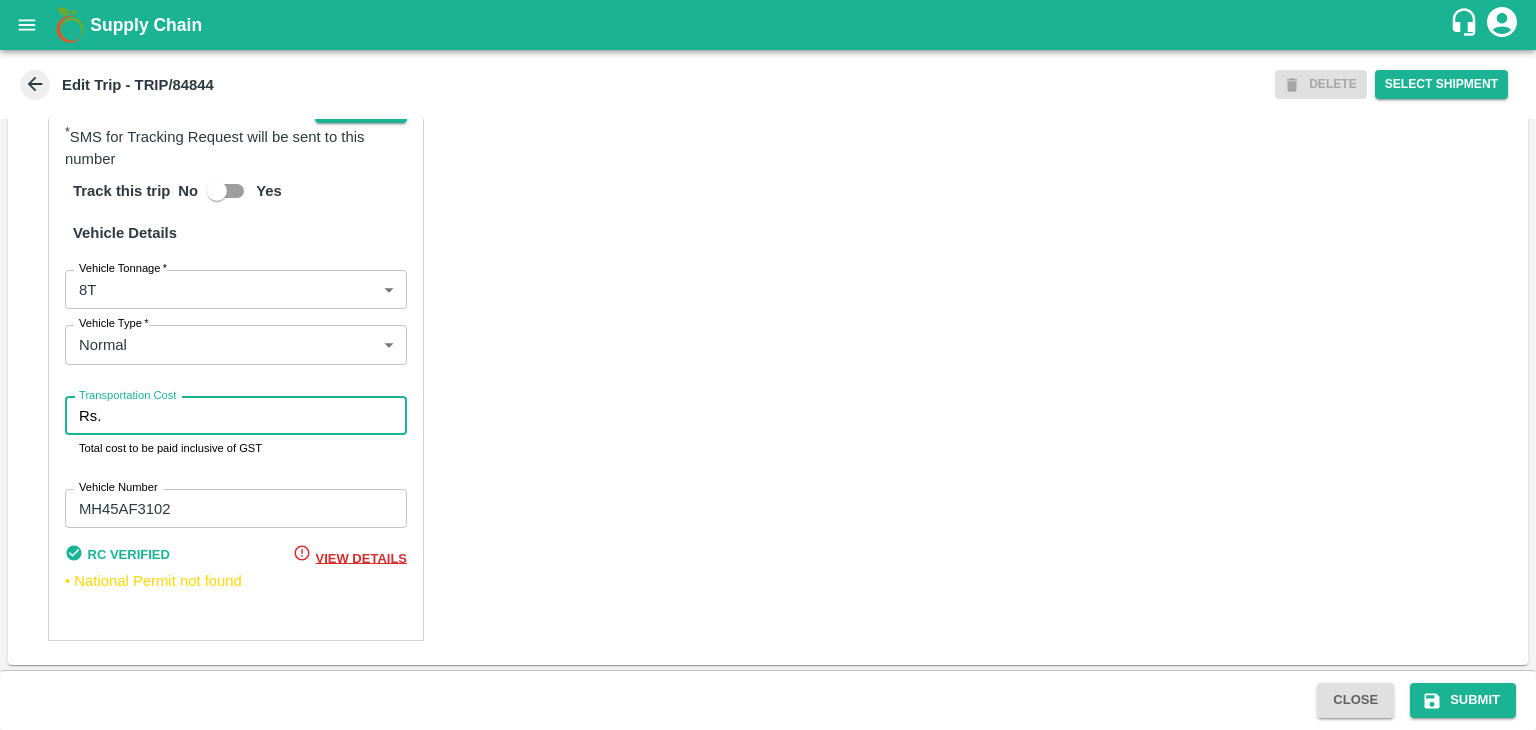 click on "Transportation Cost" at bounding box center [258, 416] 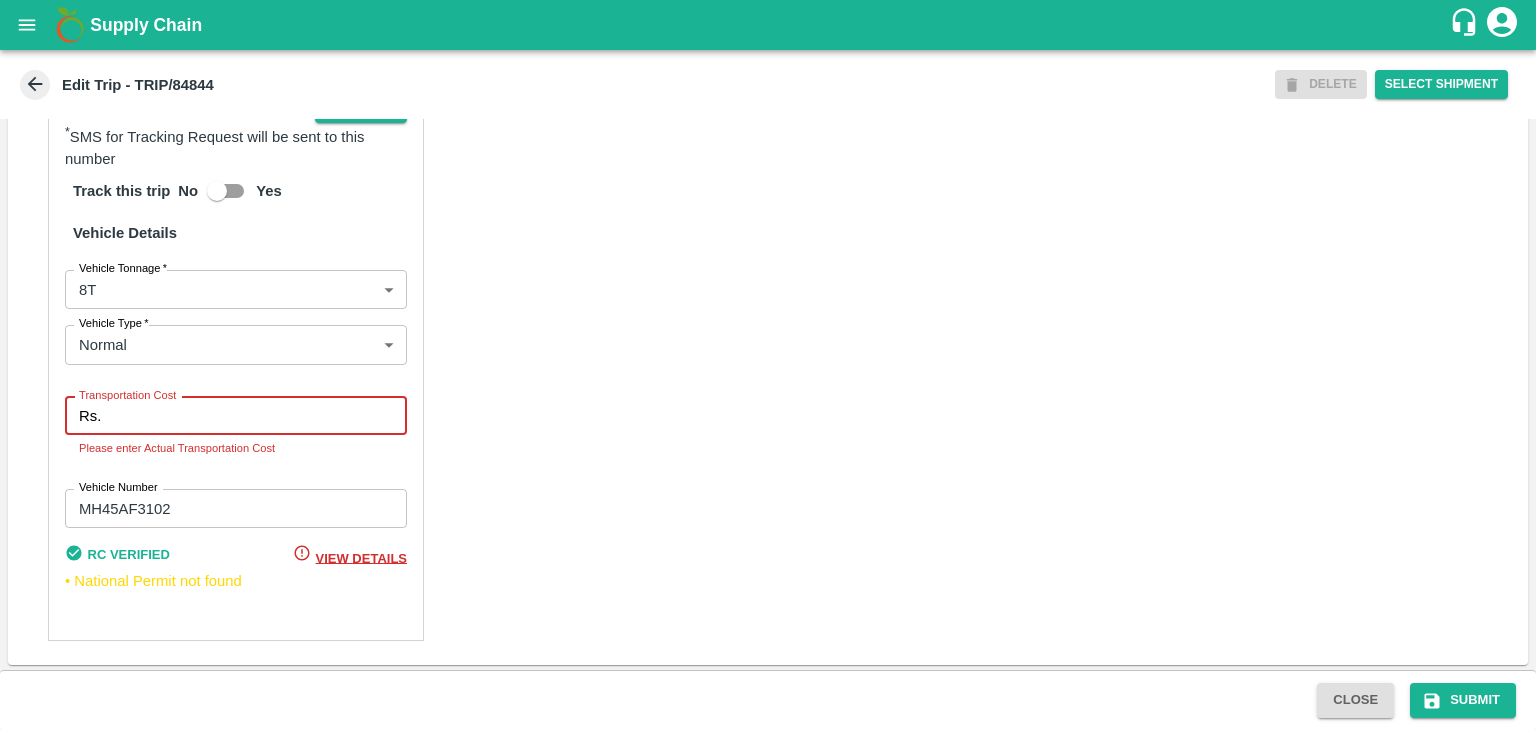 click on "Transportation Cost" at bounding box center [258, 416] 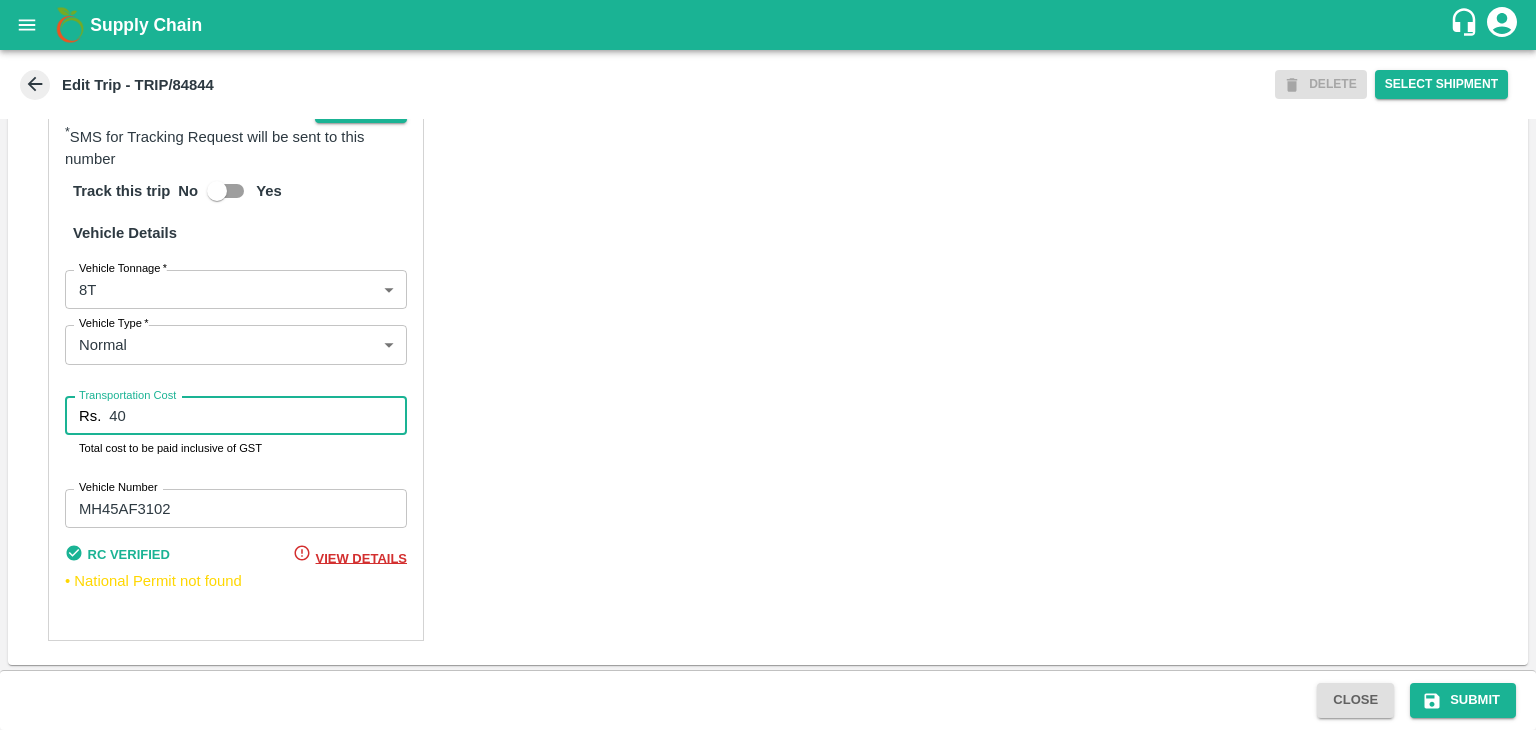 type on "4" 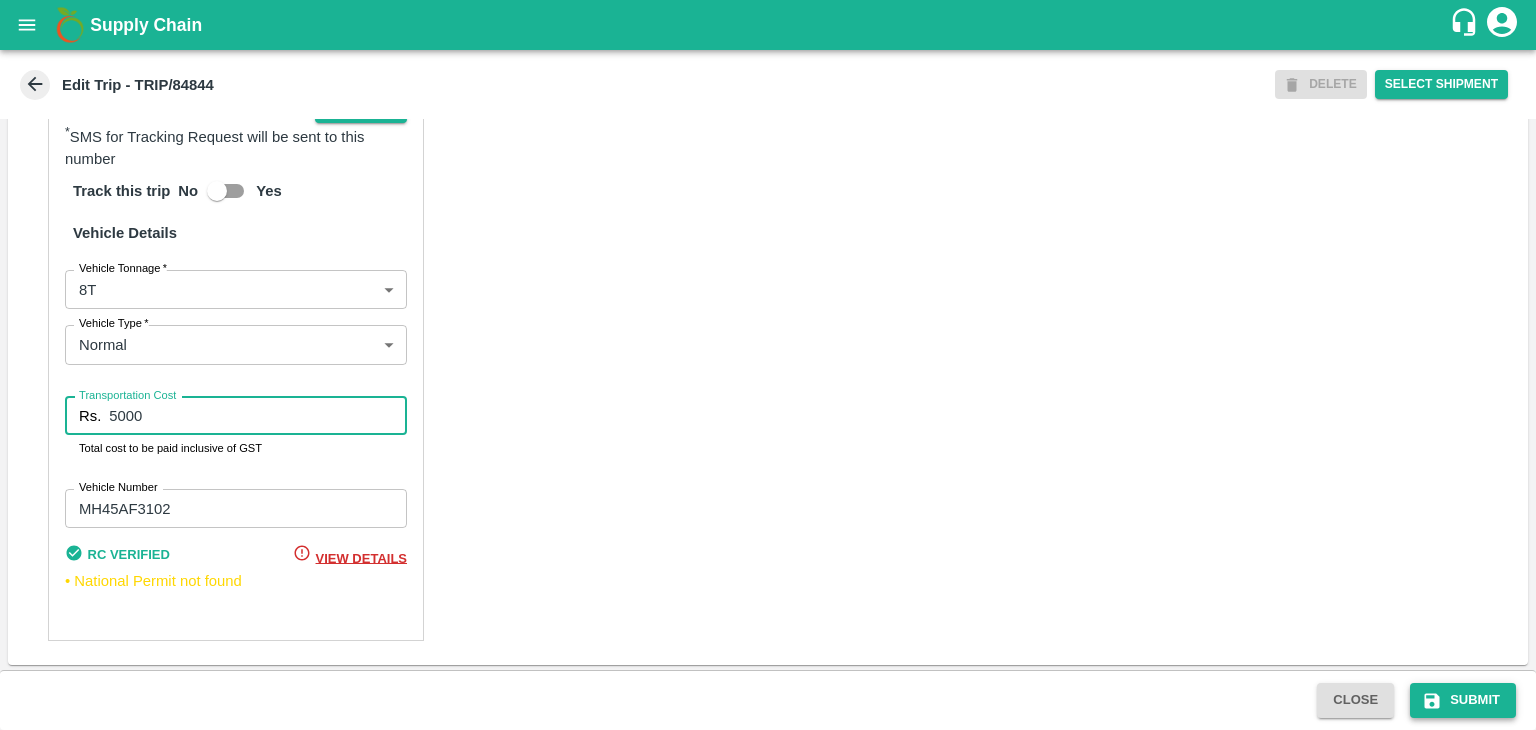 type on "5000" 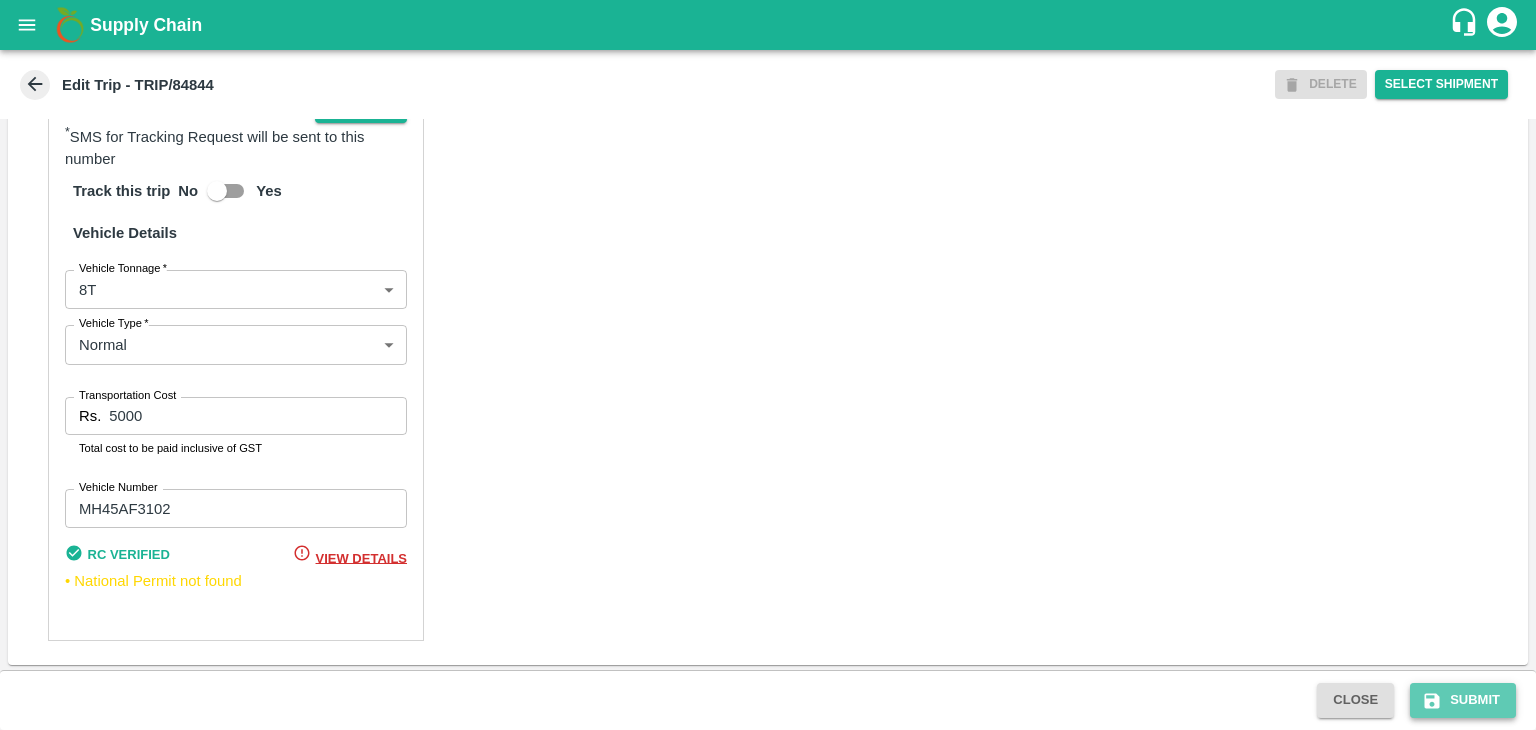 click on "Submit" at bounding box center (1463, 700) 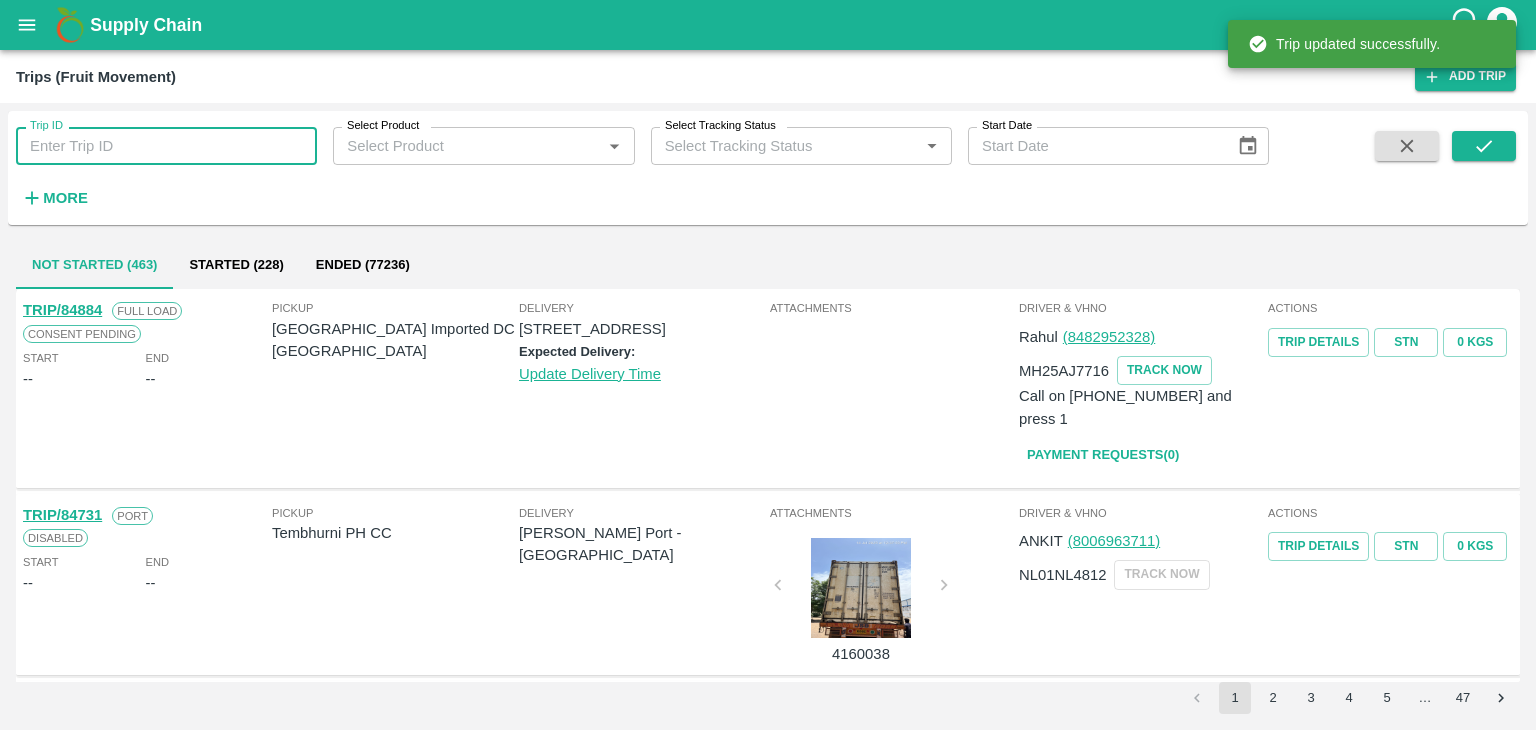 click on "Trip ID" at bounding box center (166, 146) 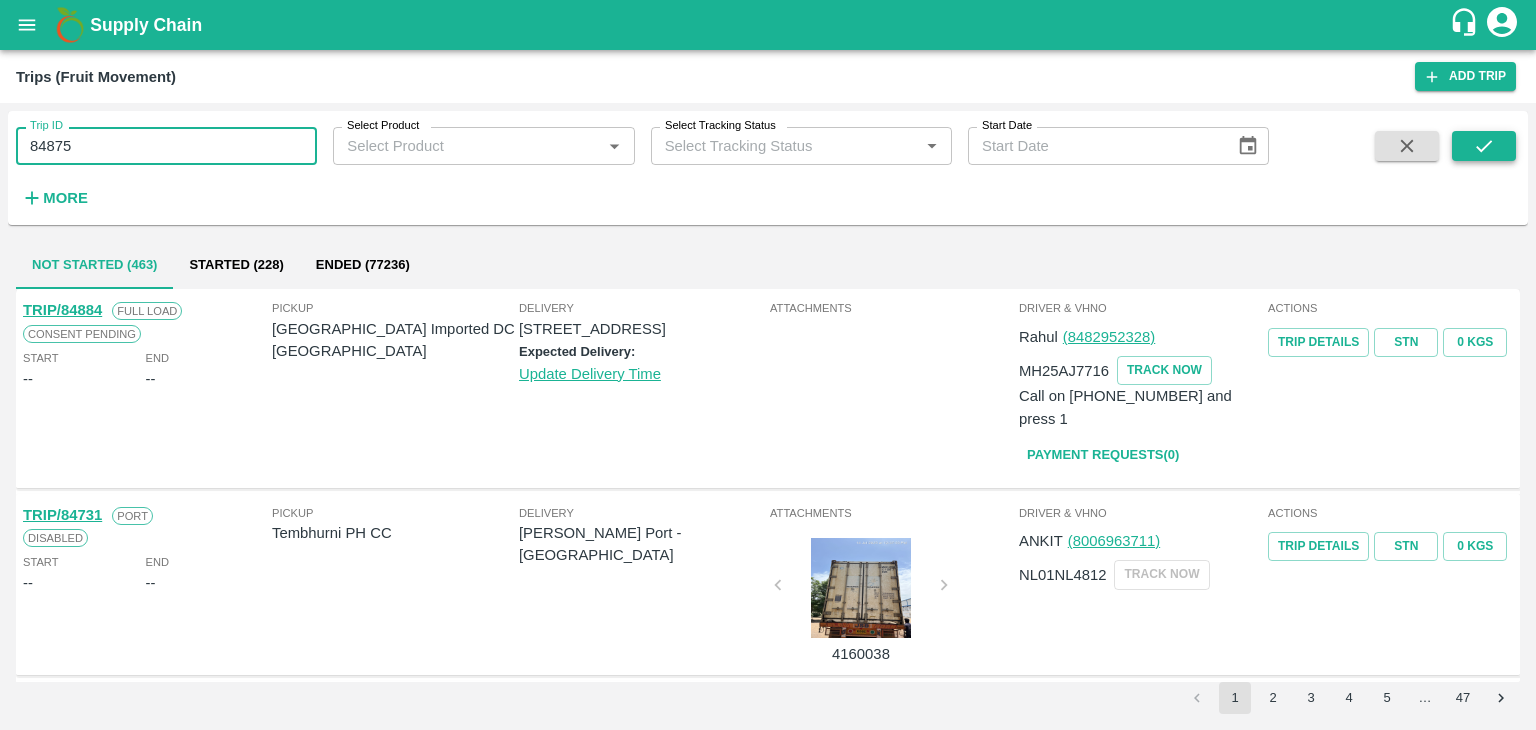type on "84875" 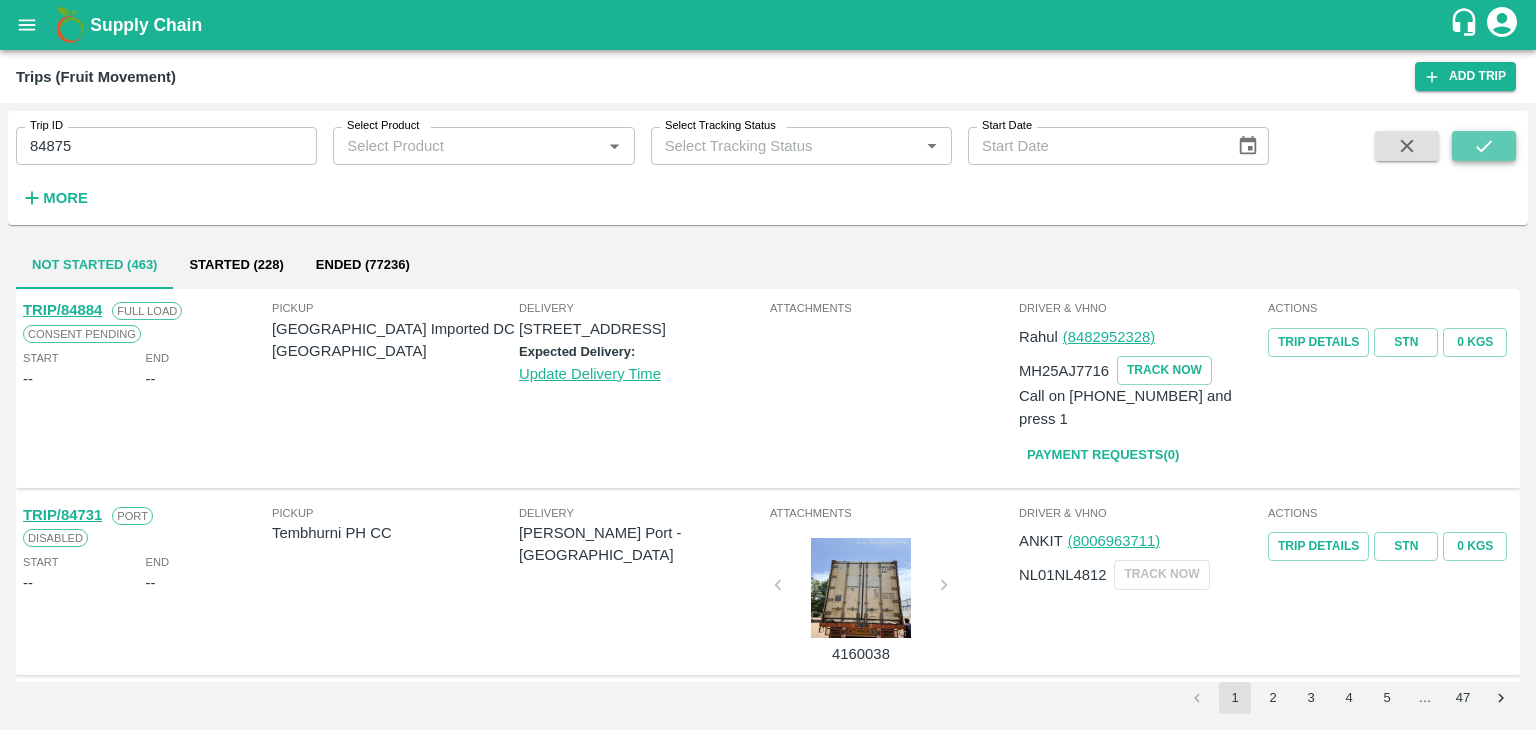 click at bounding box center (1484, 146) 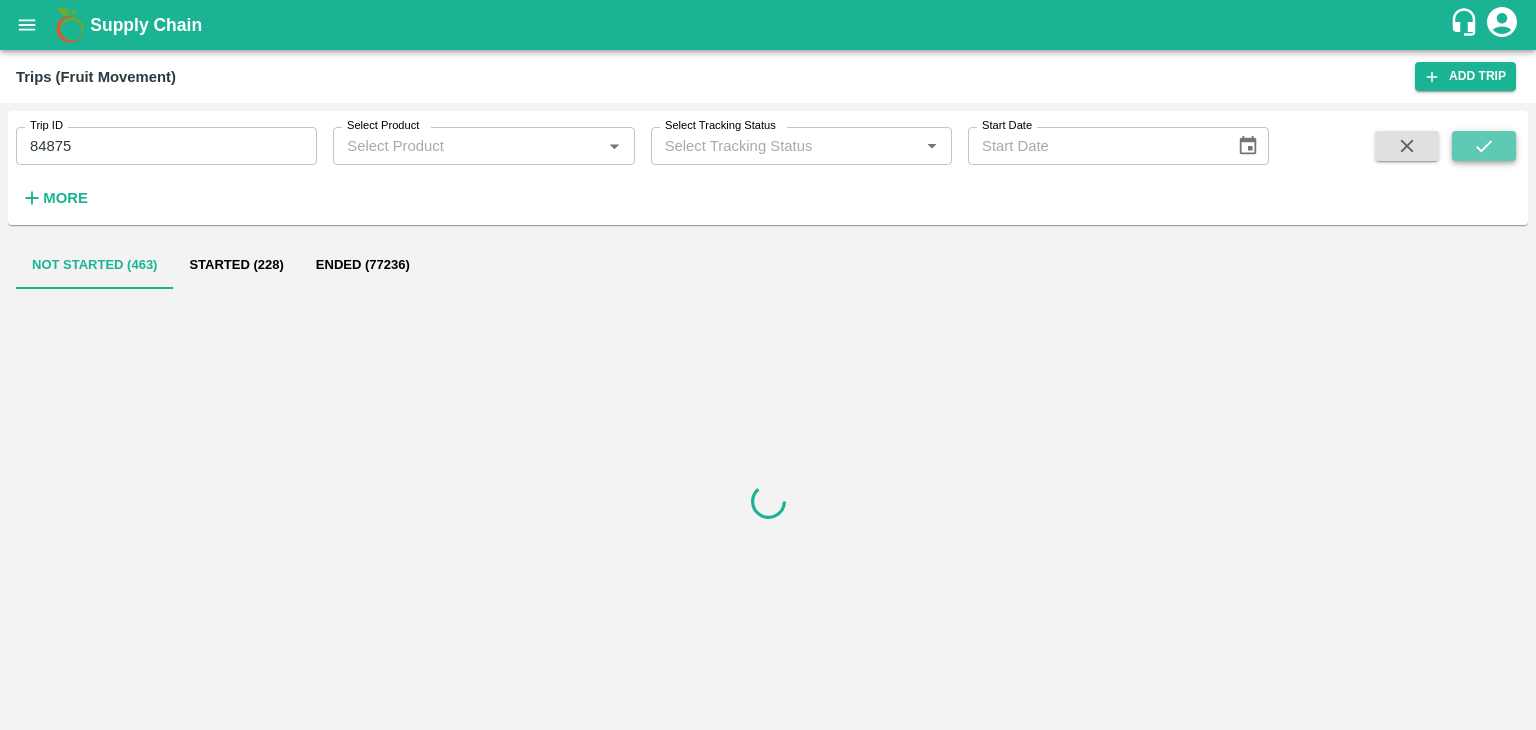 click at bounding box center (1484, 146) 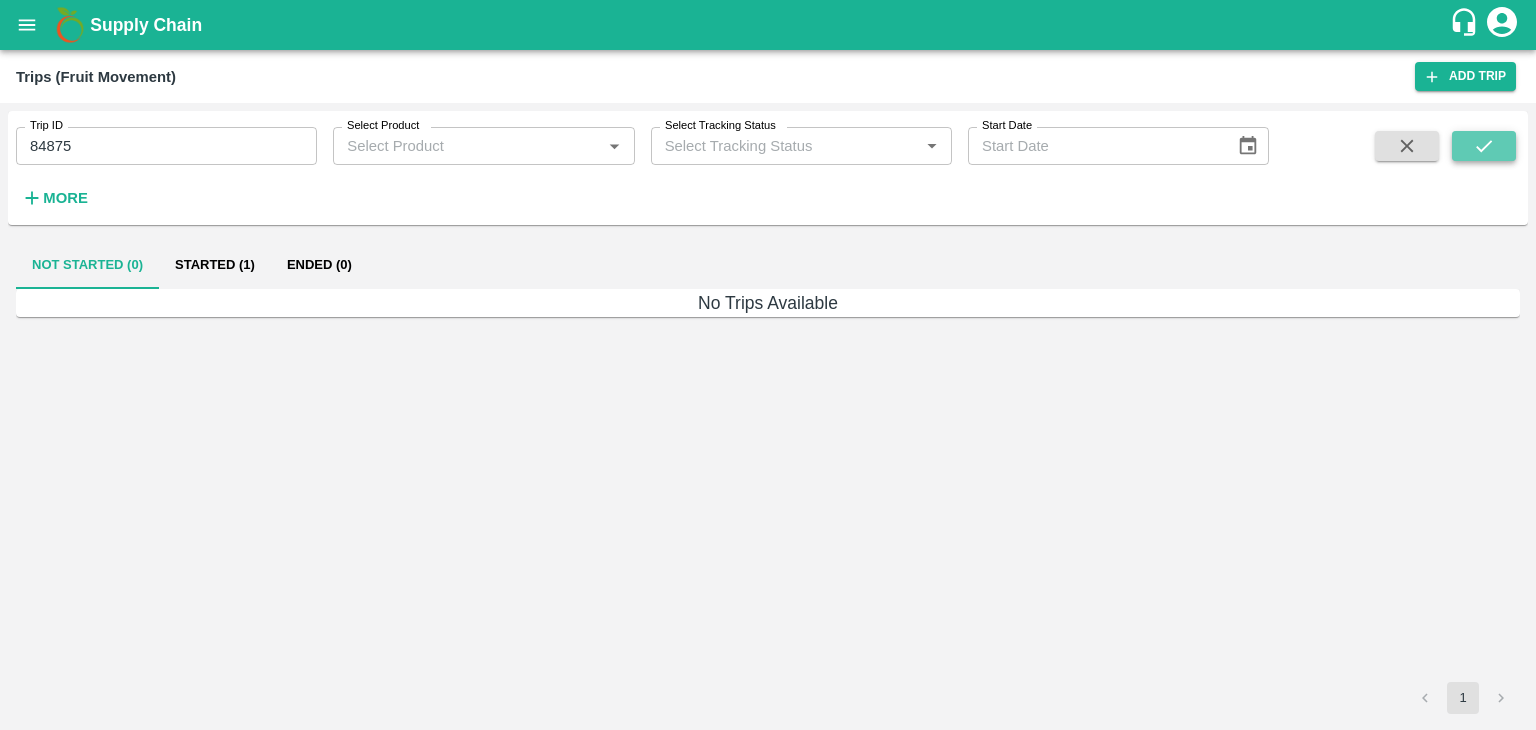 click at bounding box center (1484, 146) 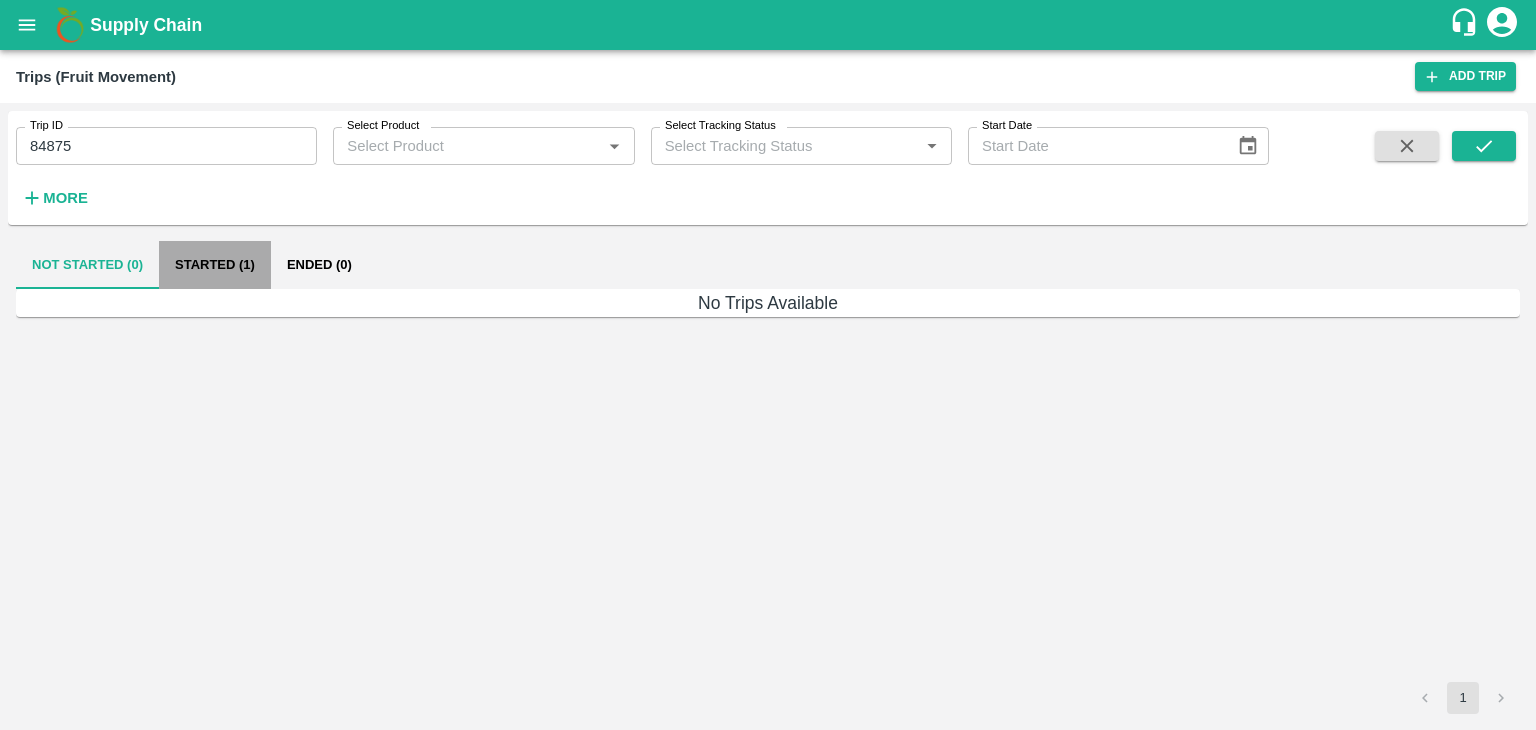 click on "Started (1)" at bounding box center [215, 265] 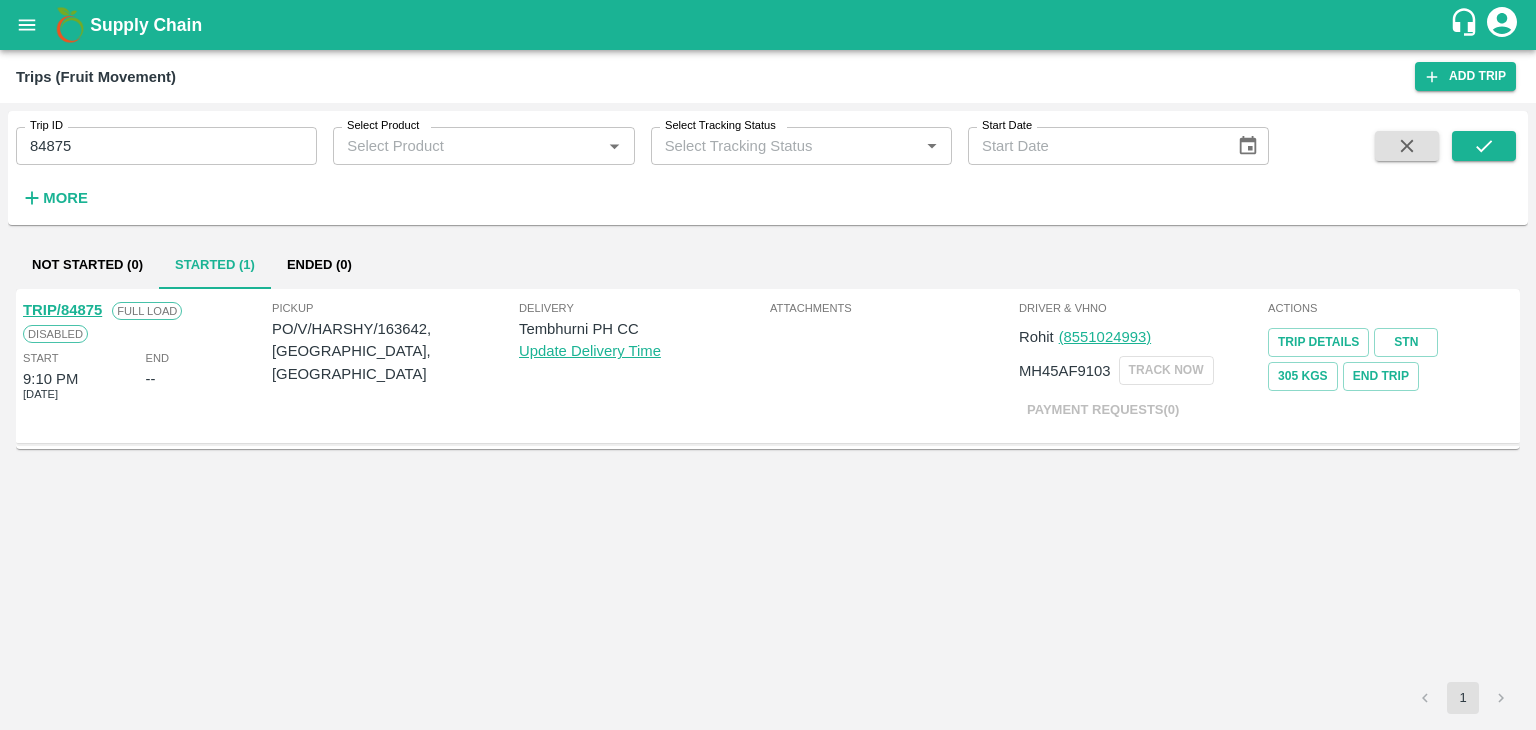 click on "TRIP/84875" at bounding box center (62, 310) 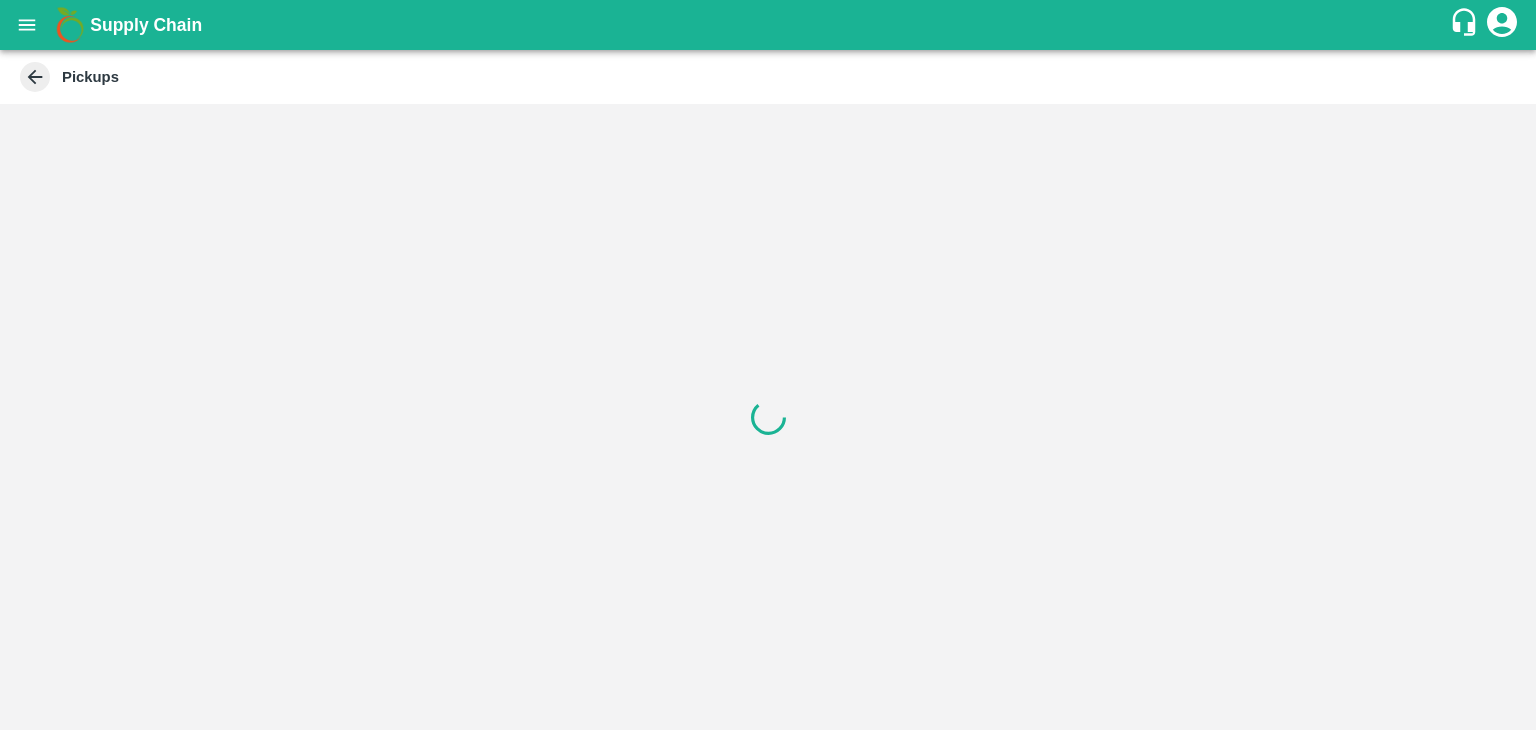 scroll, scrollTop: 0, scrollLeft: 0, axis: both 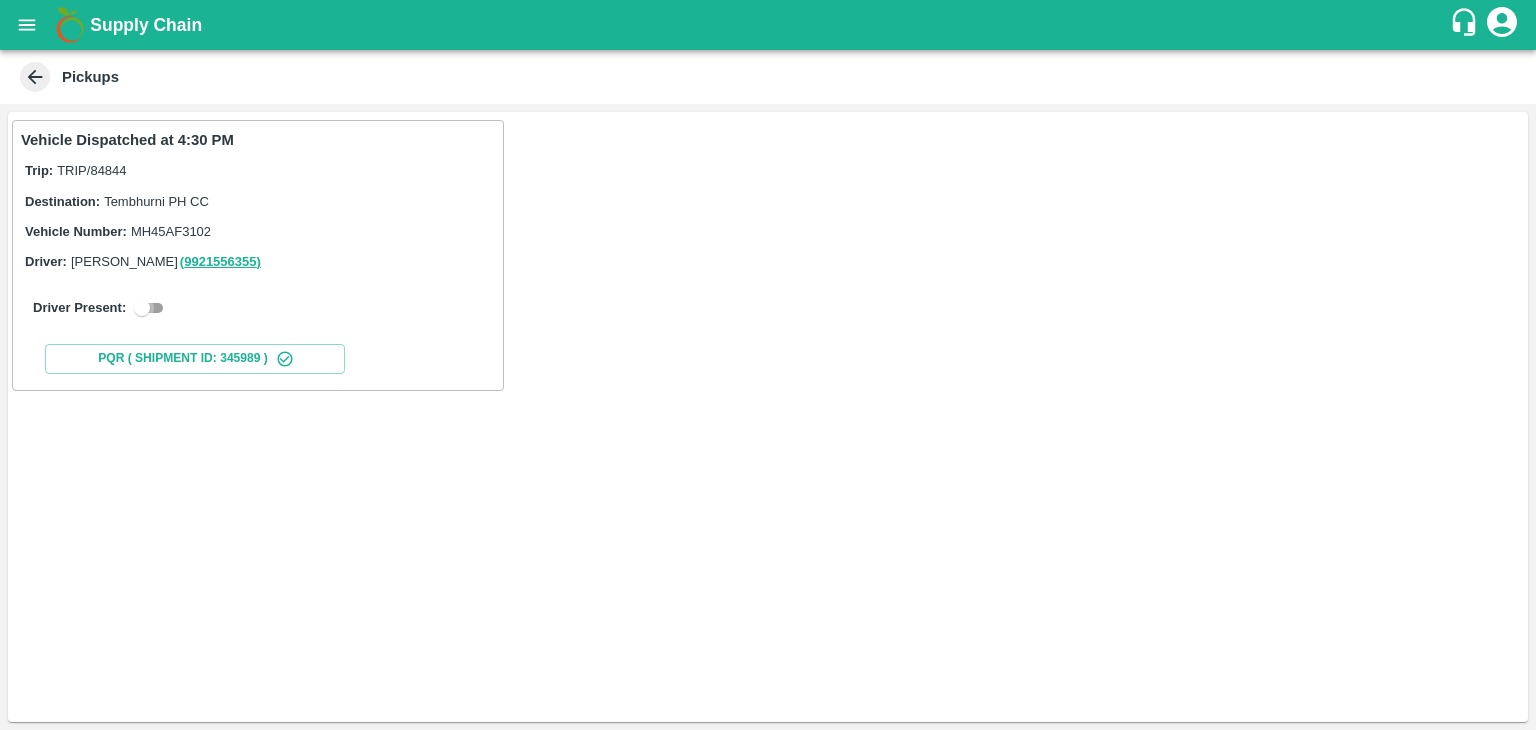 click at bounding box center (142, 308) 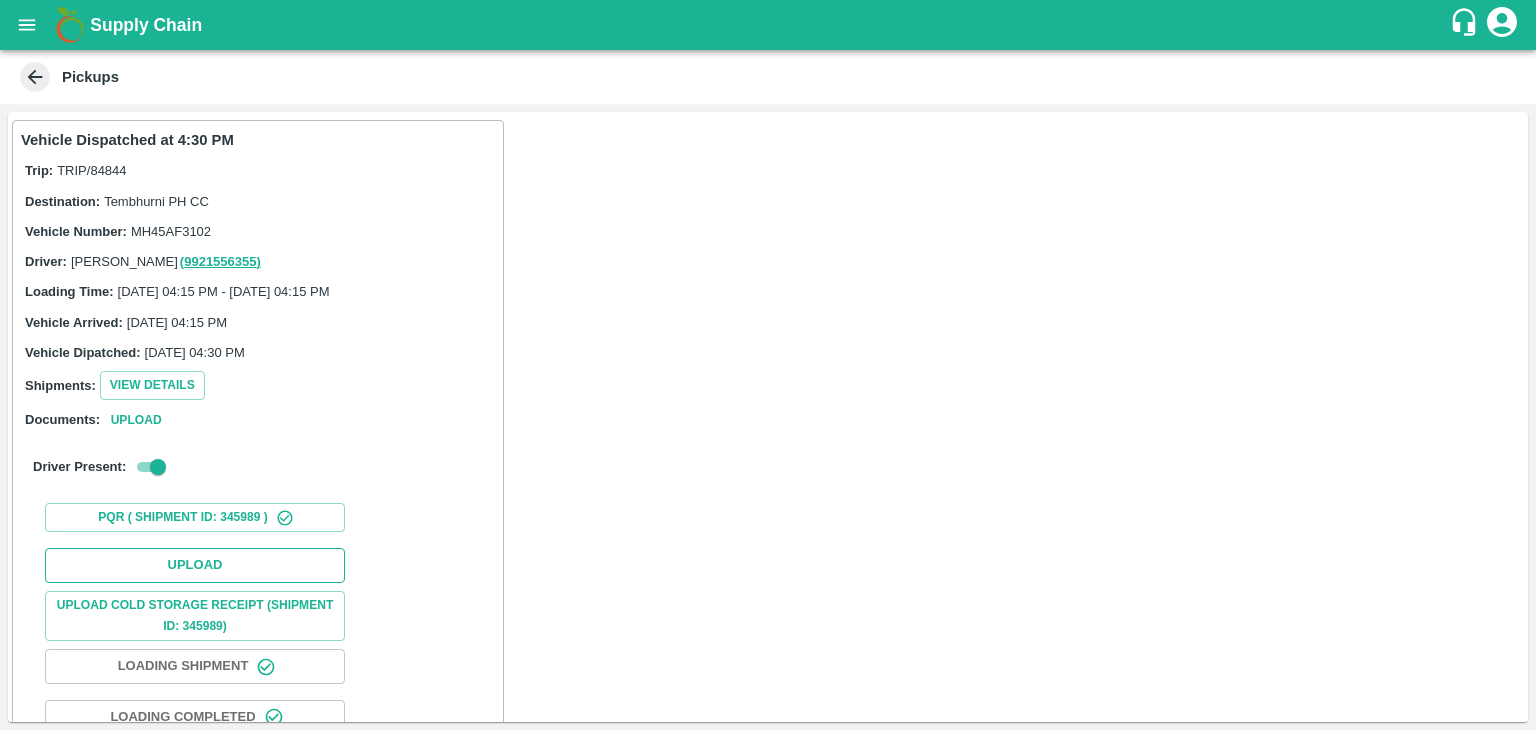 click on "Upload" at bounding box center [195, 565] 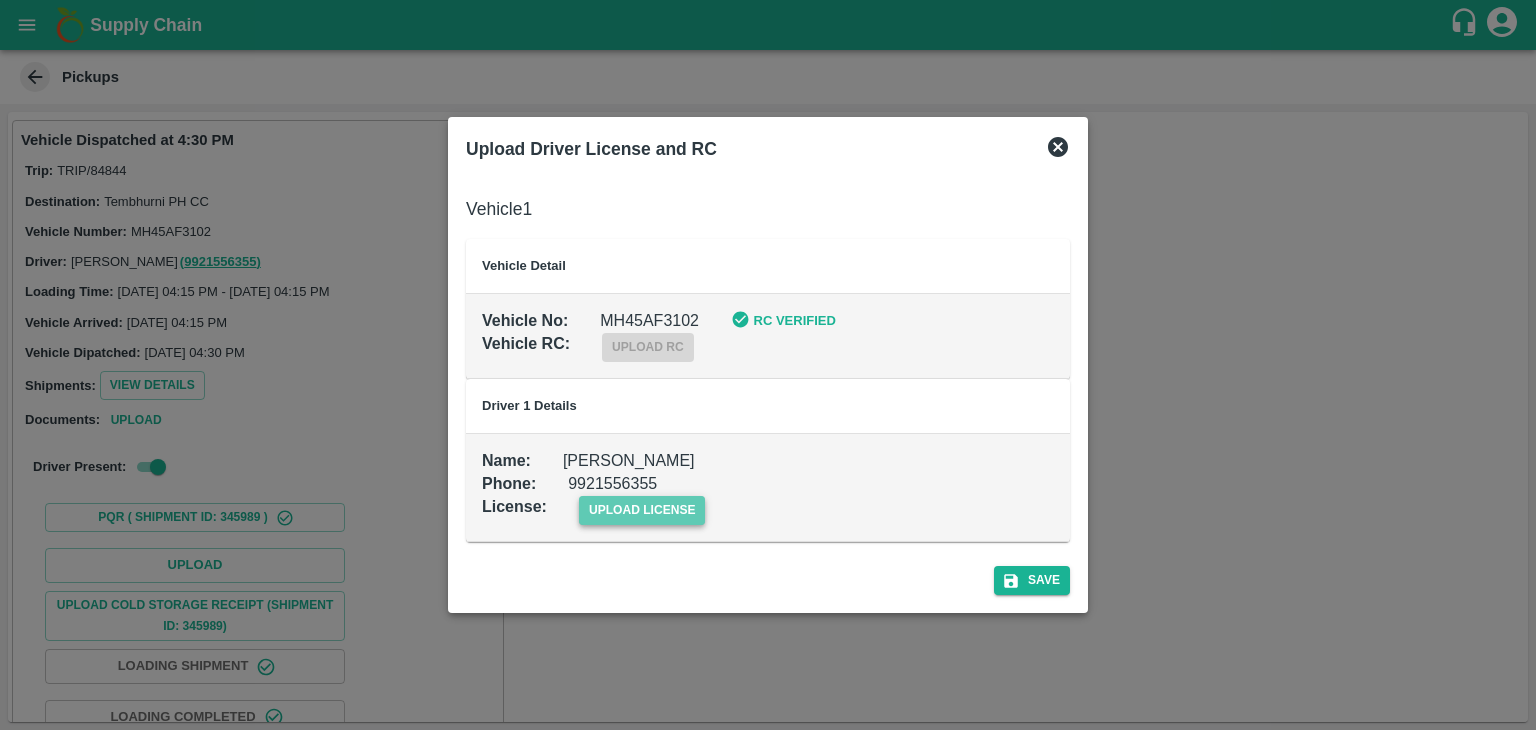 click on "upload license" at bounding box center (642, 510) 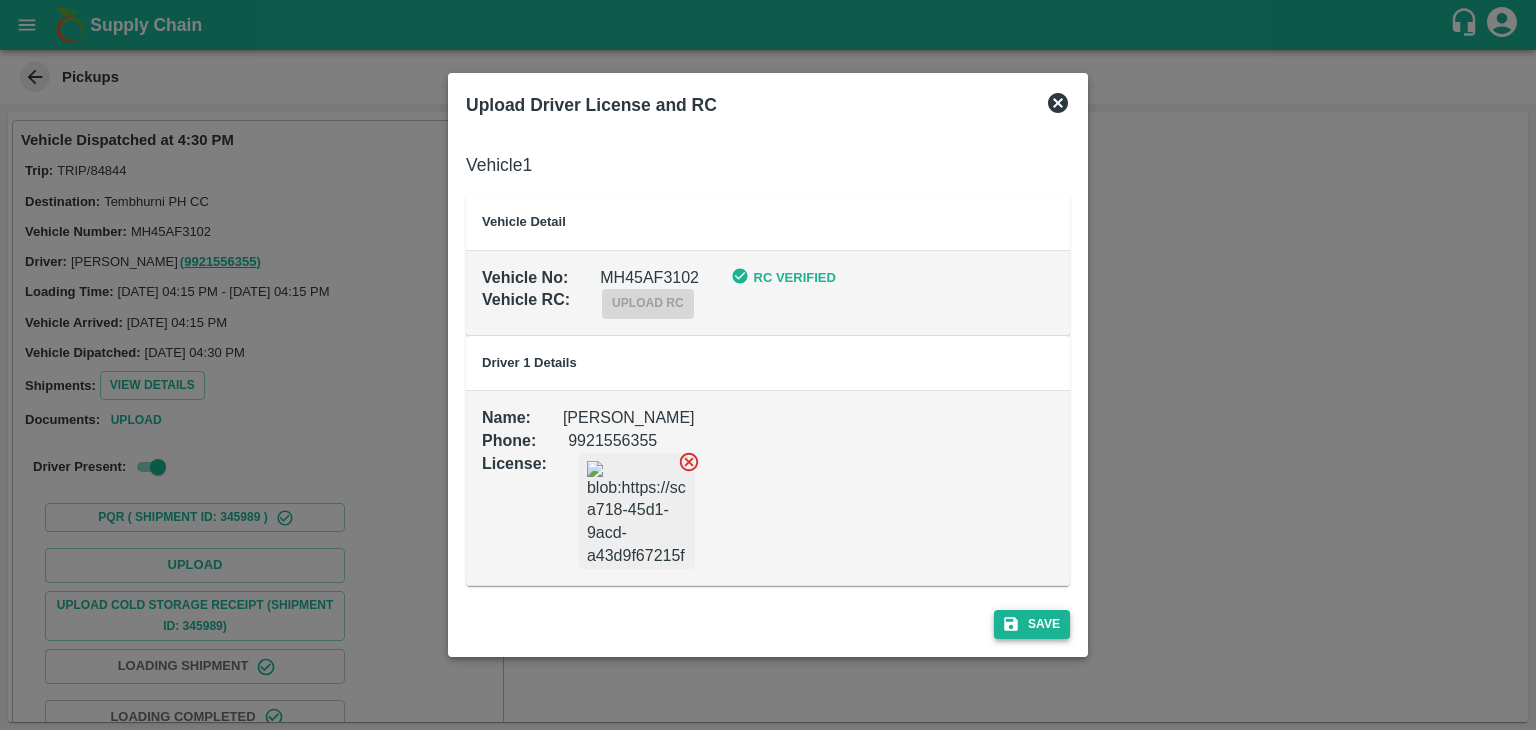 drag, startPoint x: 985, startPoint y: 617, endPoint x: 1035, endPoint y: 623, distance: 50.358715 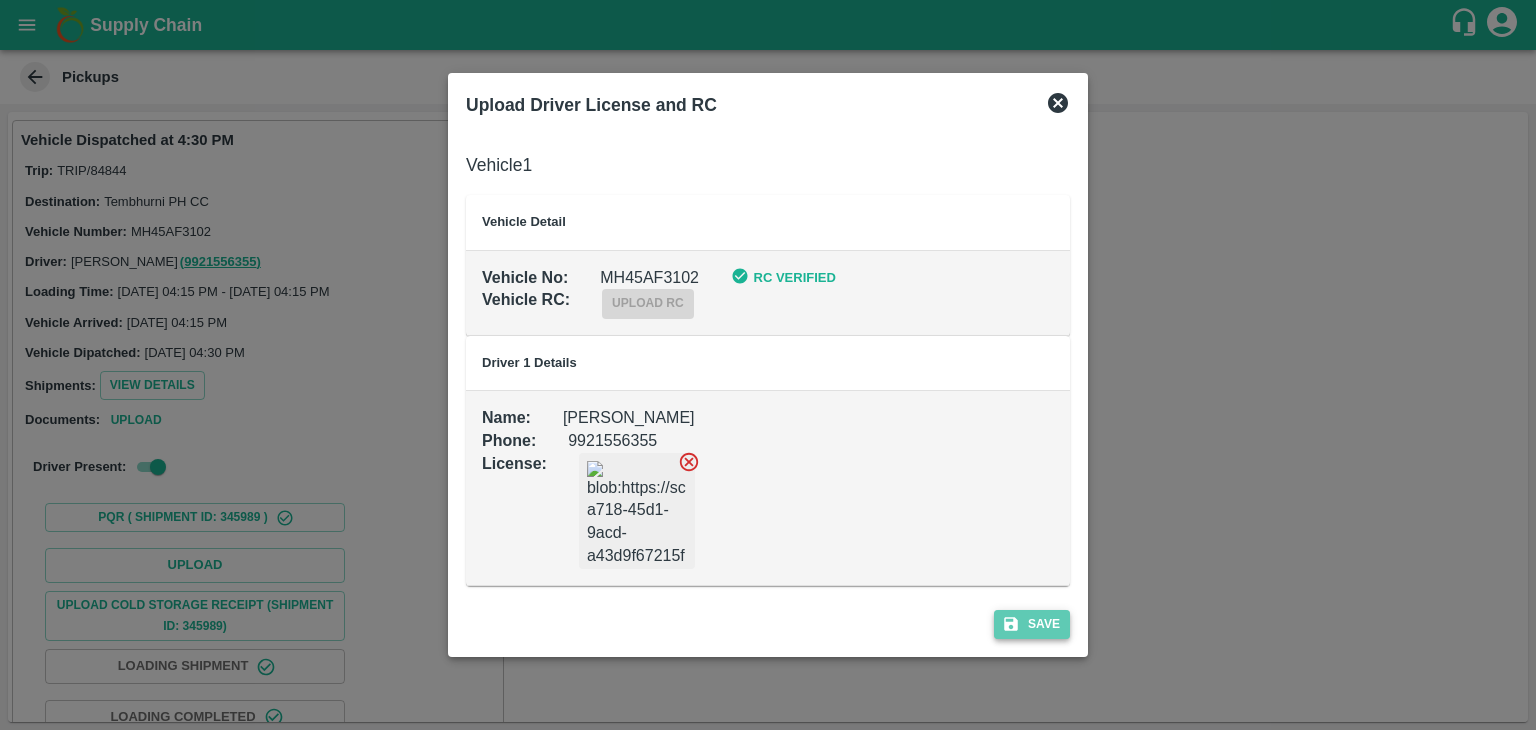 click on "Save" at bounding box center [1032, 624] 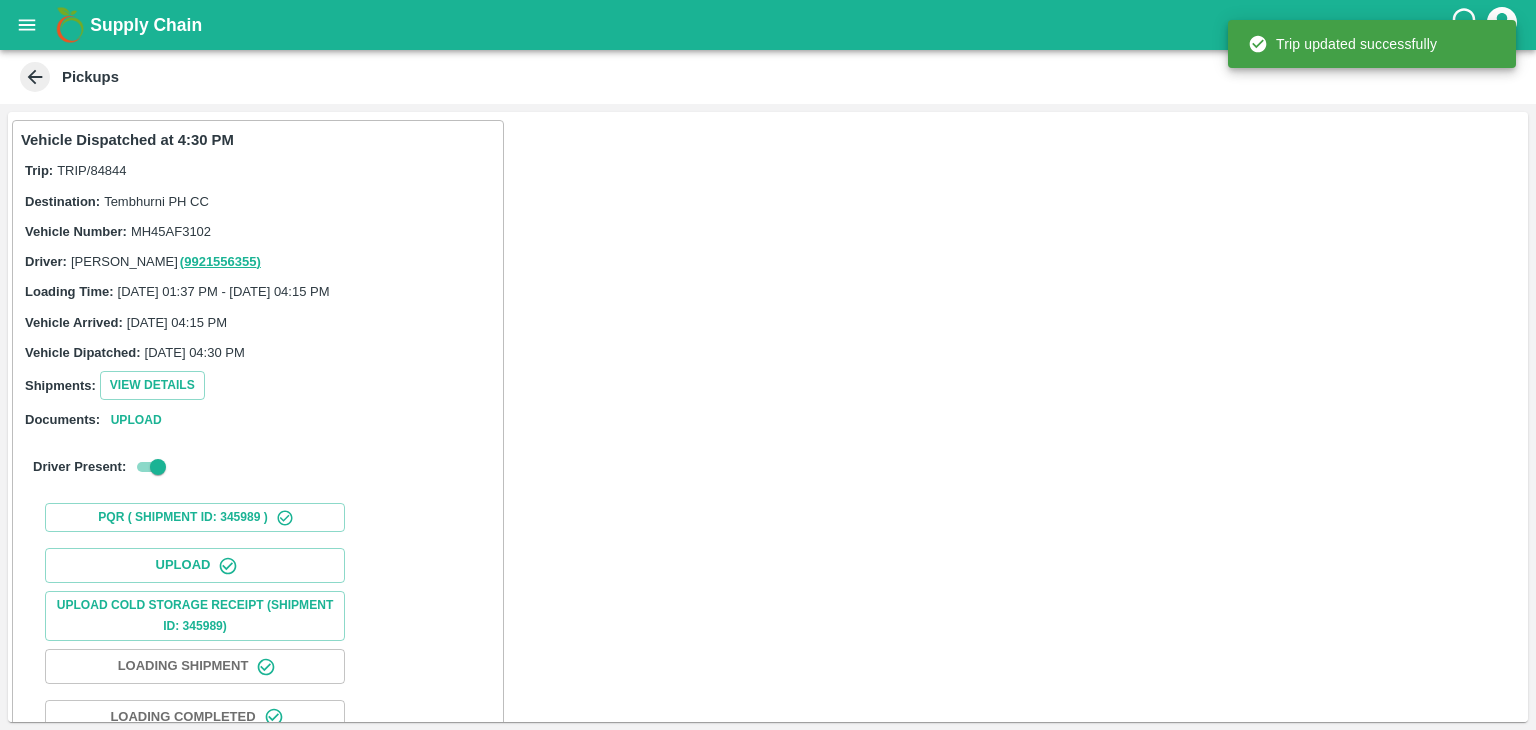 scroll, scrollTop: 209, scrollLeft: 0, axis: vertical 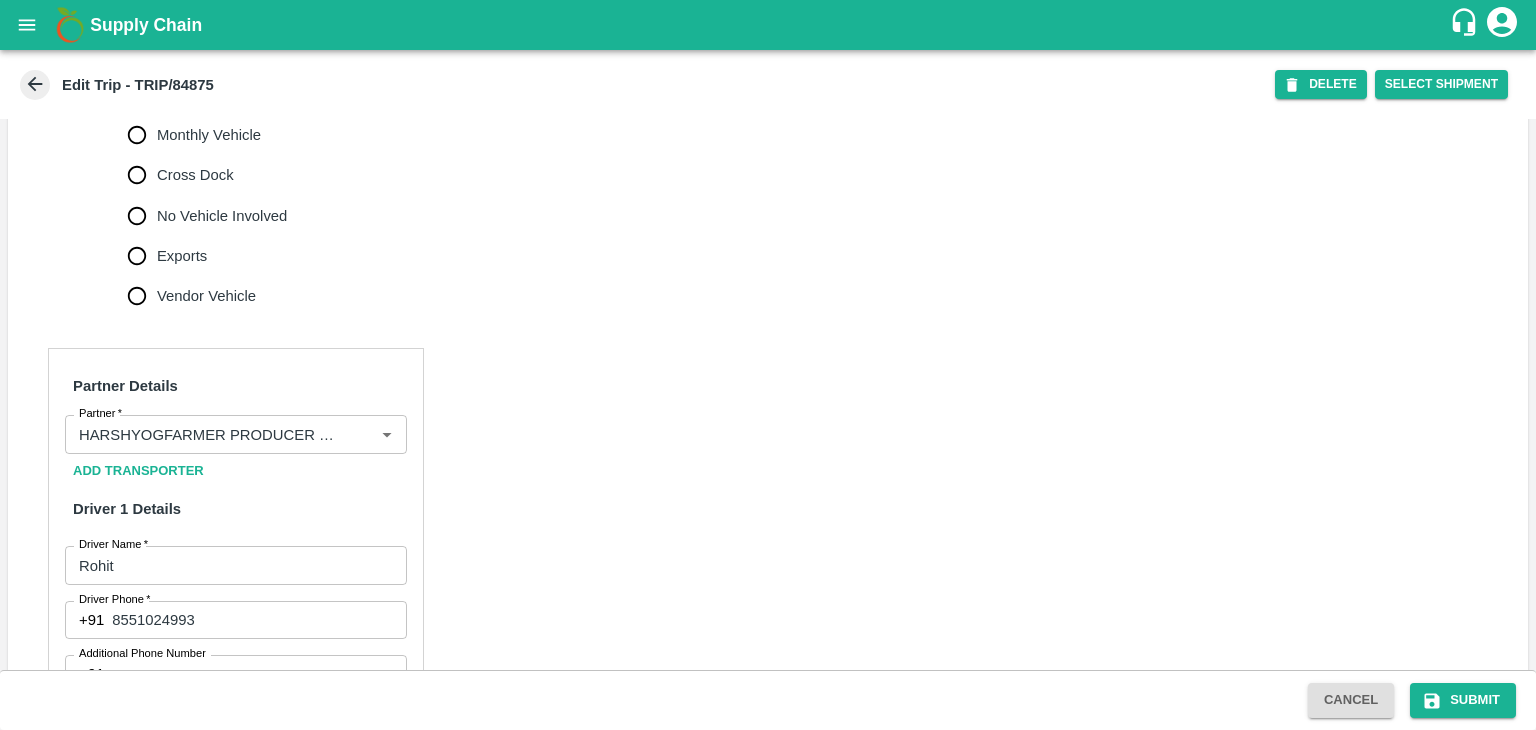 click on "No Vehicle Involved" at bounding box center [222, 216] 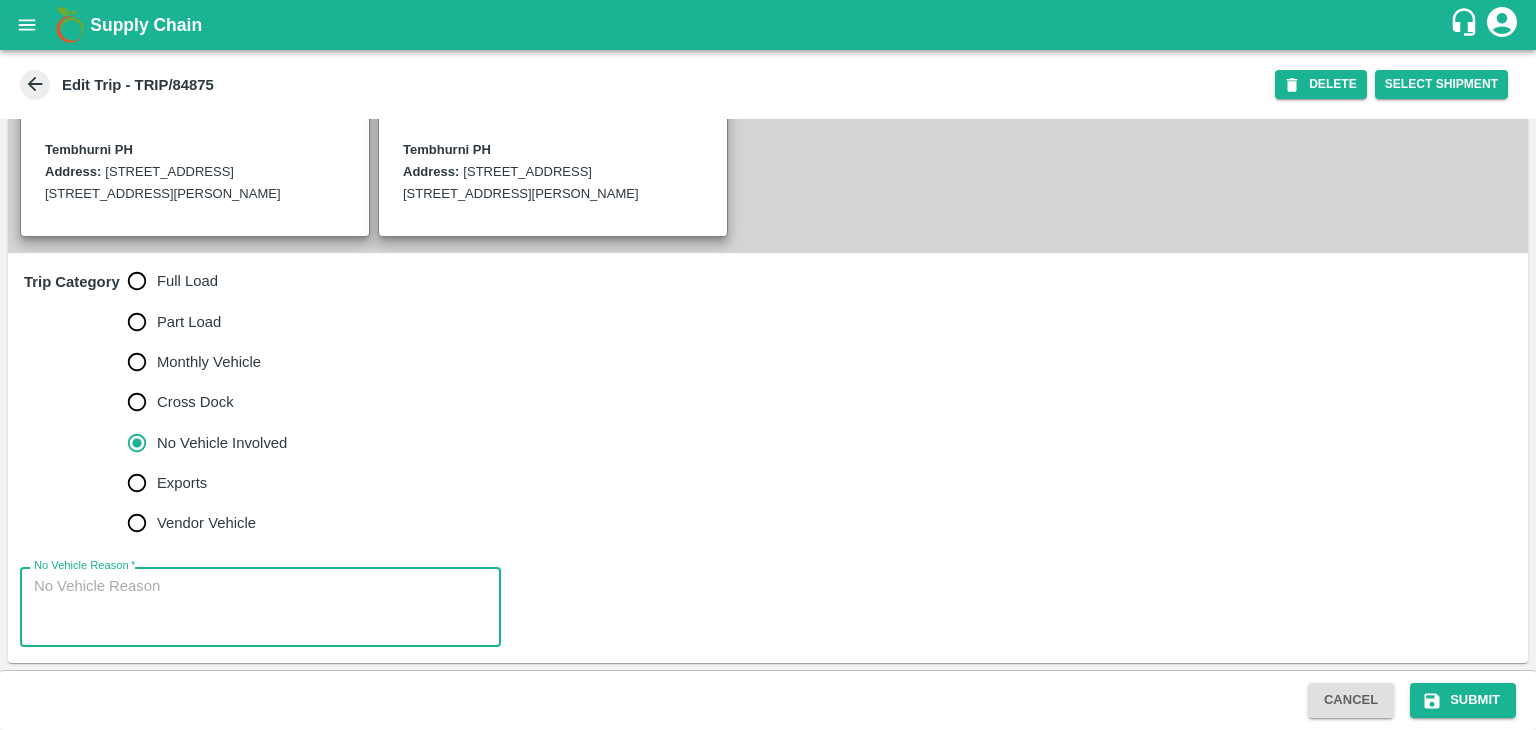 click on "No Vehicle Reason   *" at bounding box center (260, 607) 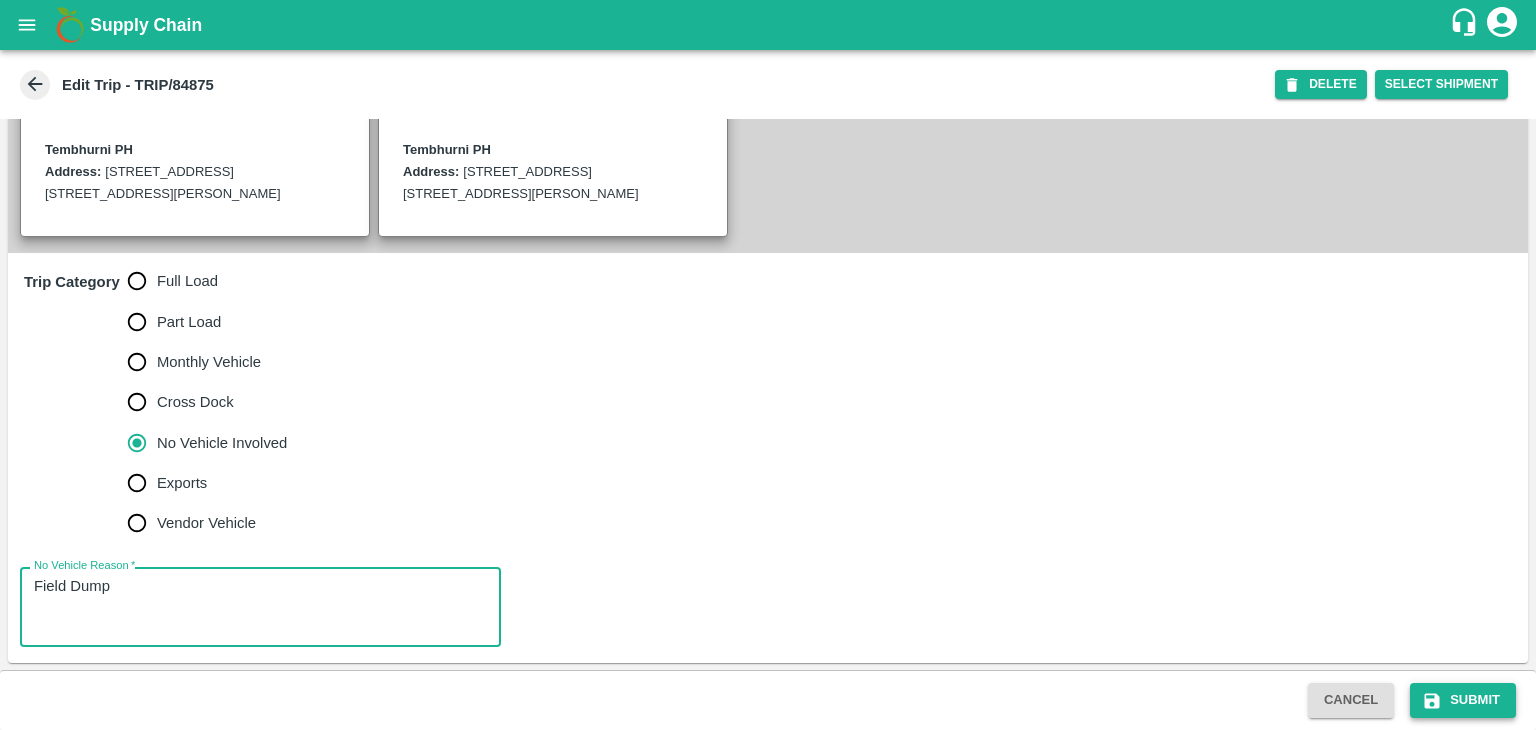 type on "Field Dump" 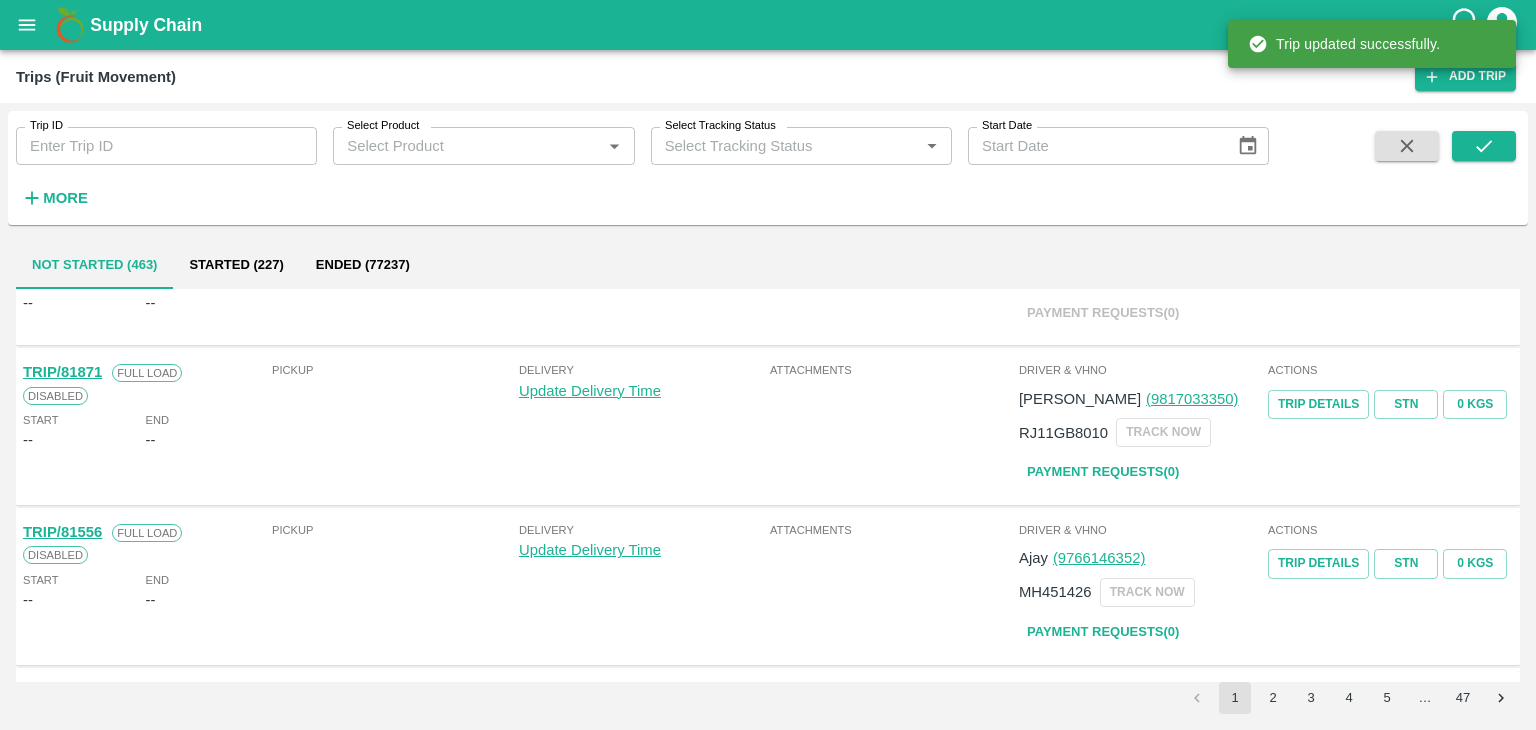 scroll, scrollTop: 1165, scrollLeft: 0, axis: vertical 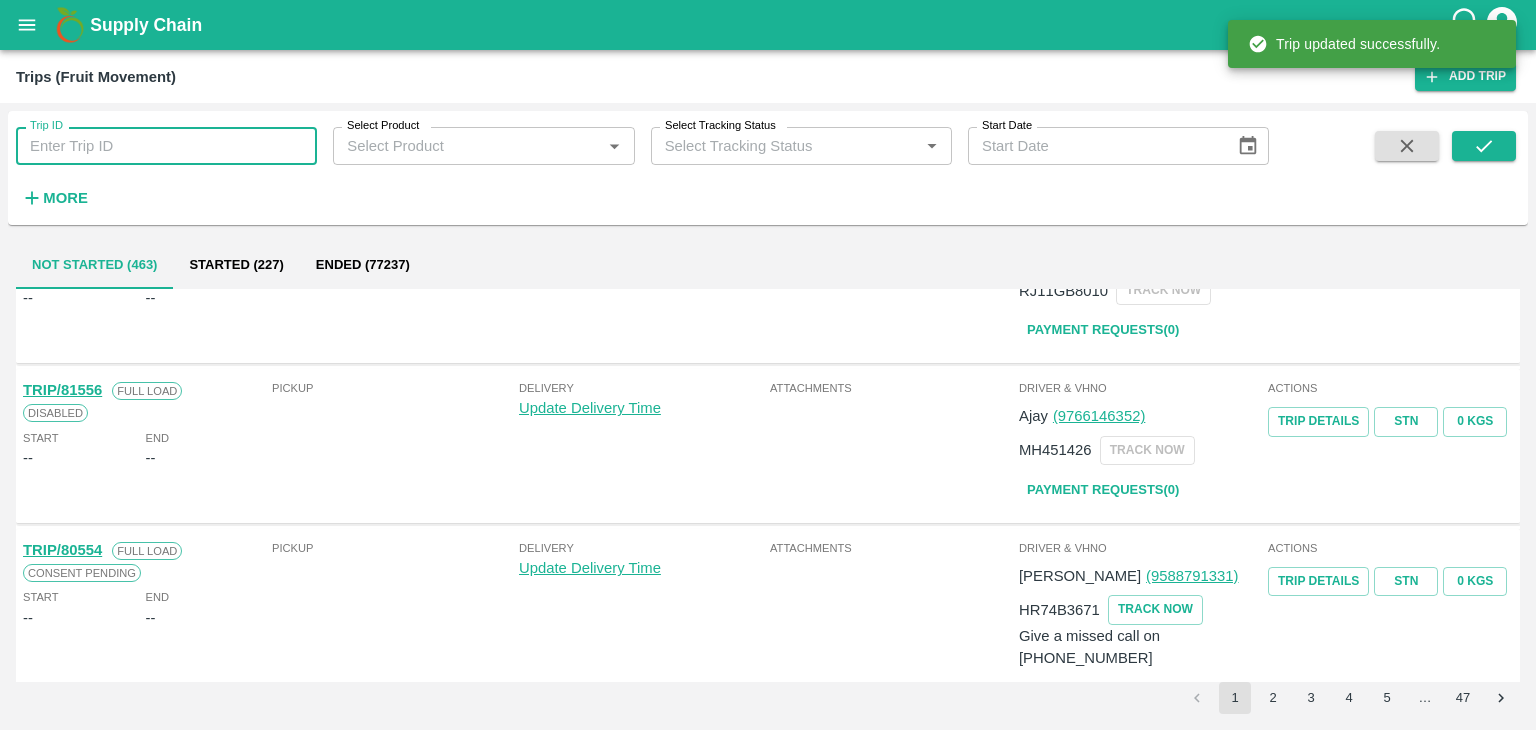 click on "Trip ID" at bounding box center (166, 146) 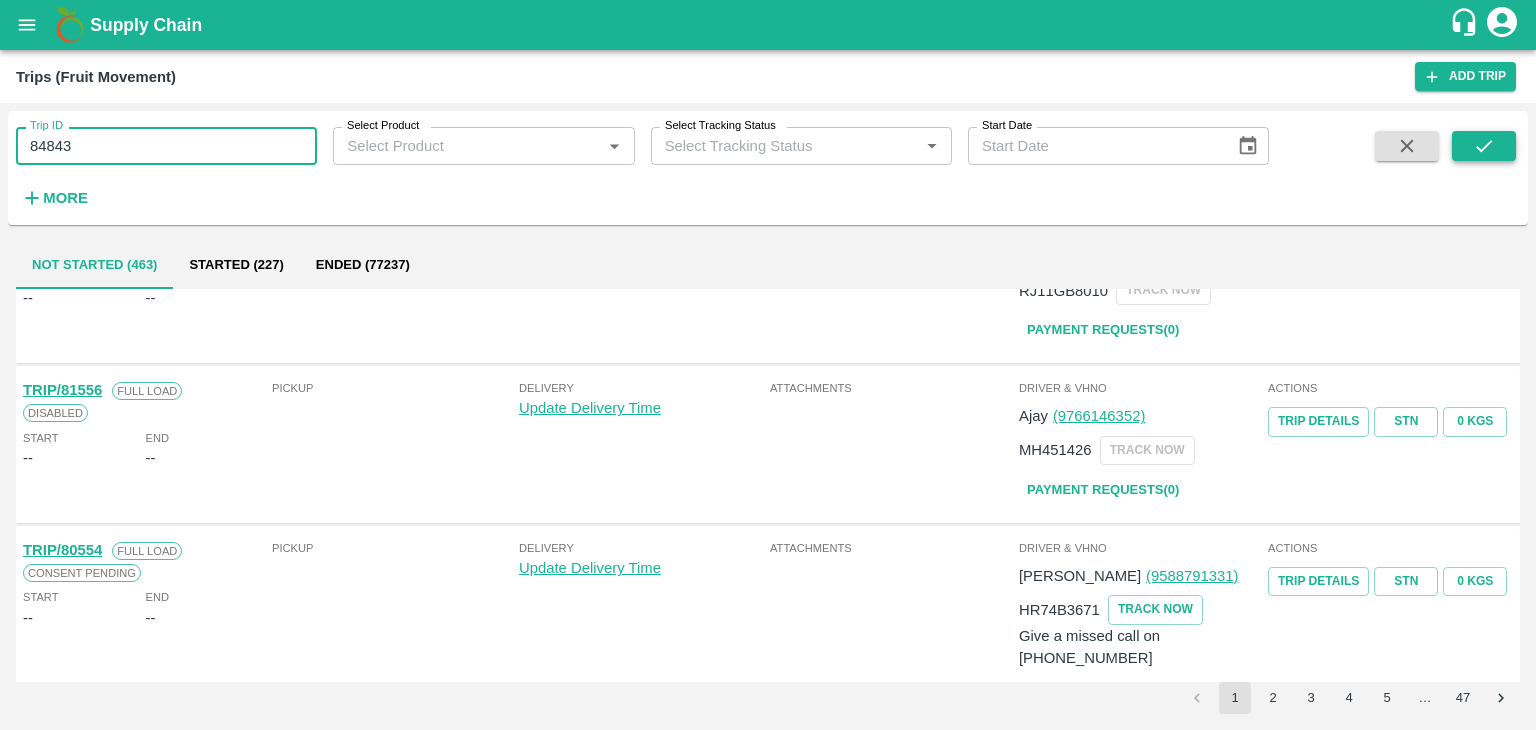 type on "84843" 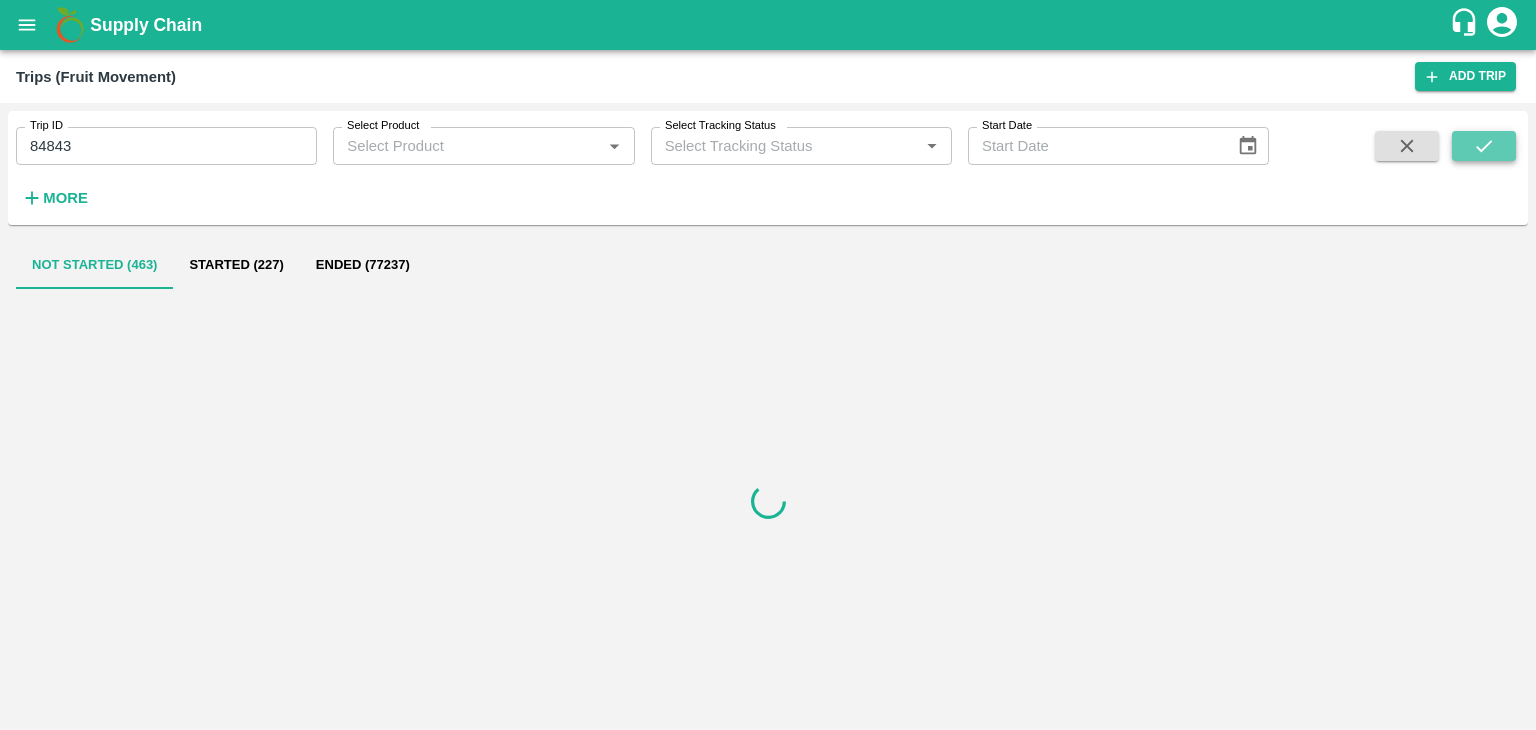 click at bounding box center [1484, 146] 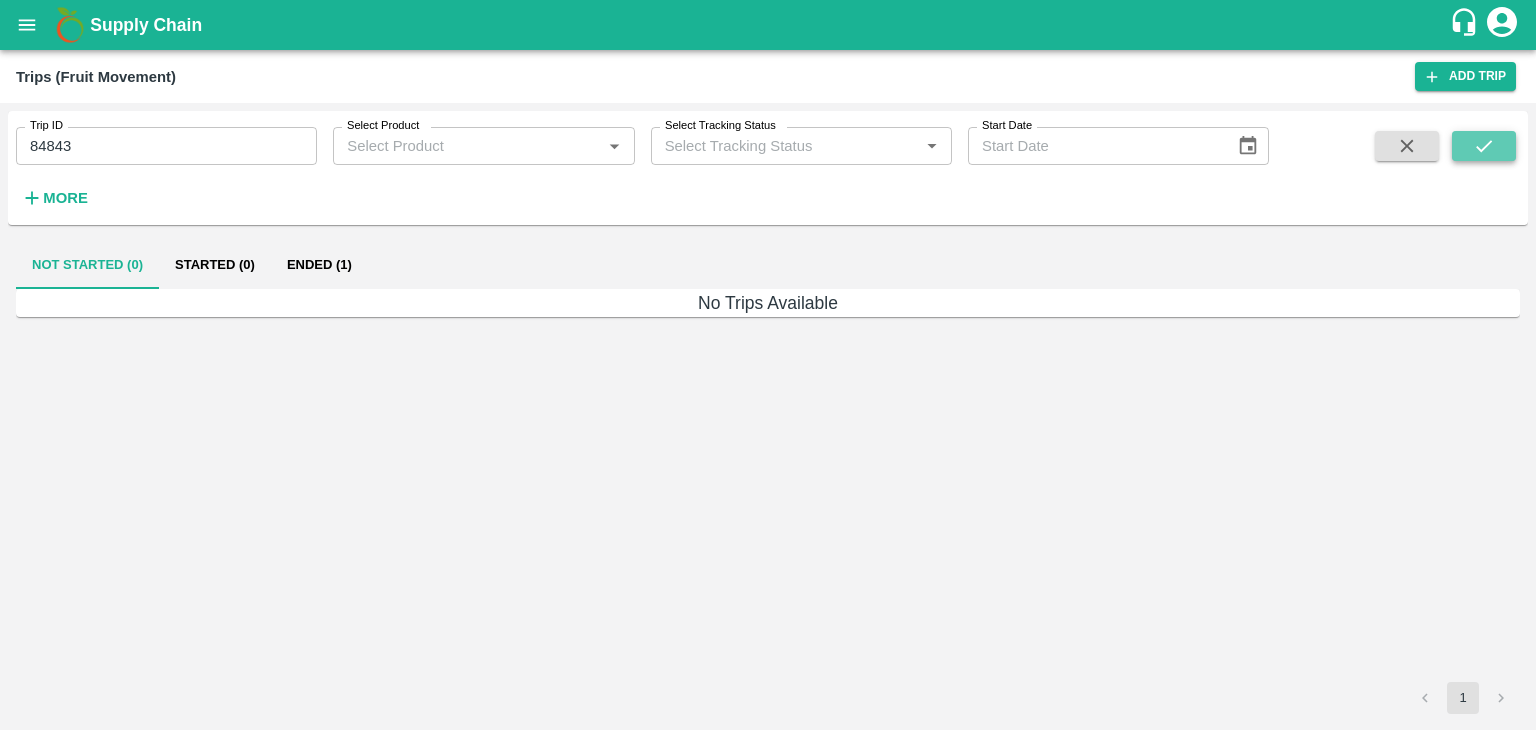 click at bounding box center (1484, 146) 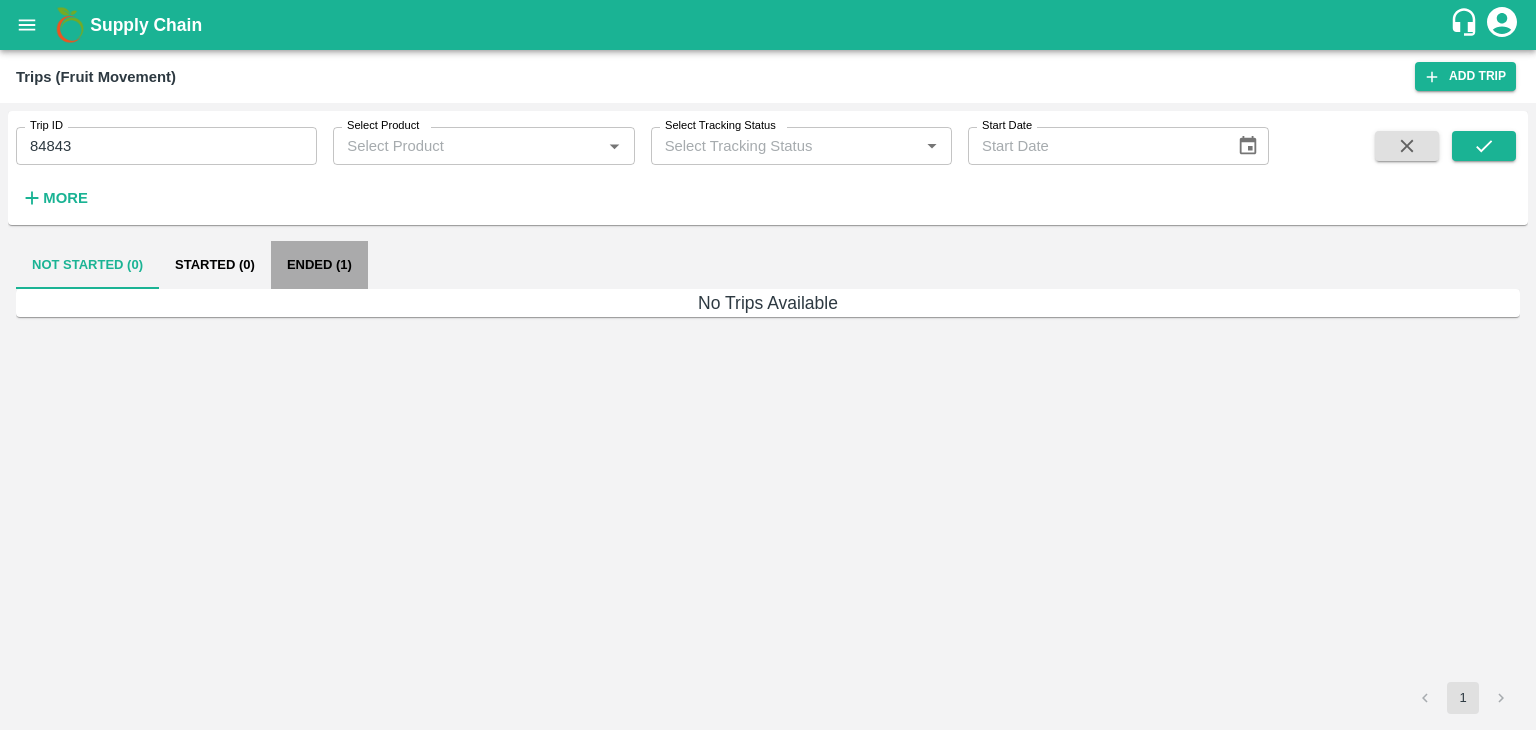 click on "Ended (1)" at bounding box center [319, 265] 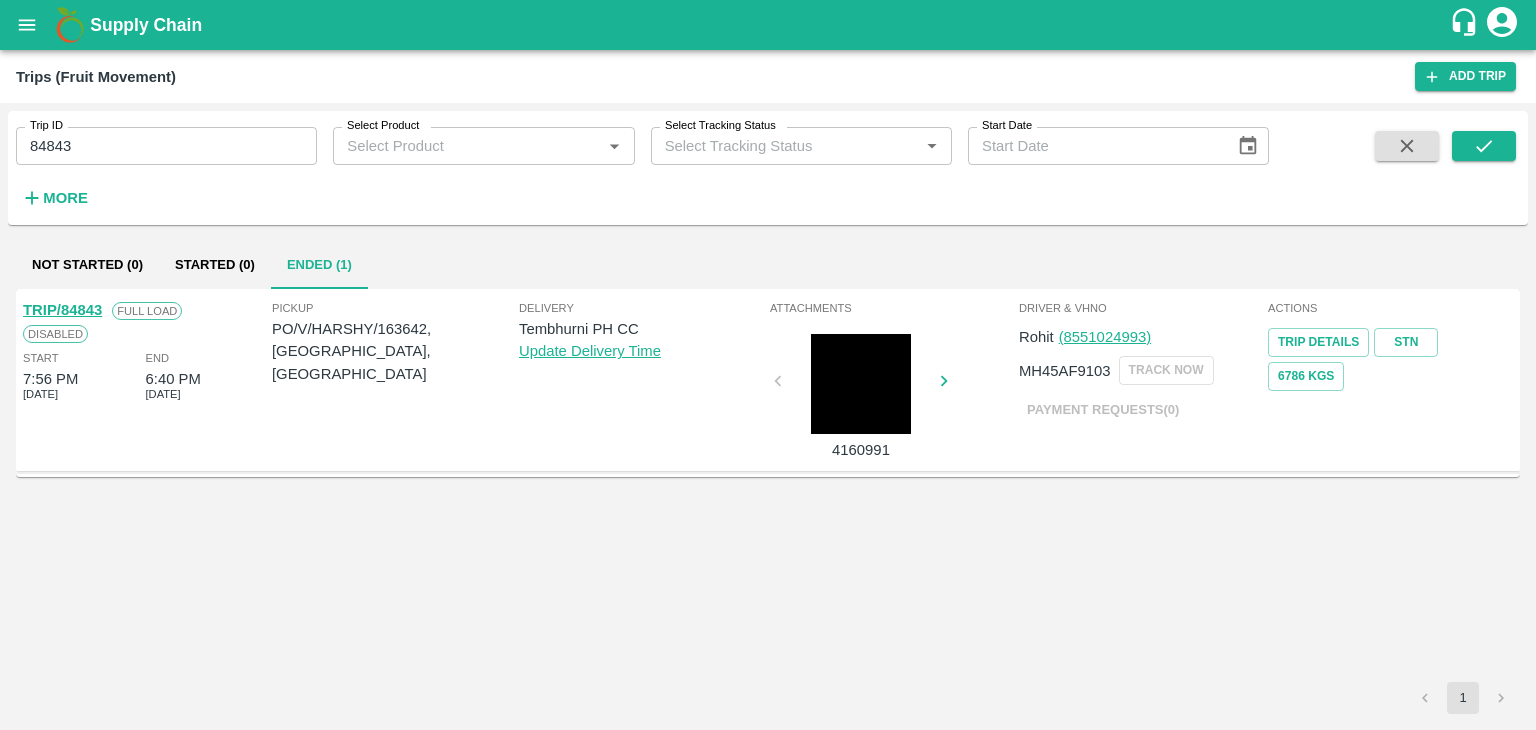 click on "TRIP/84843" at bounding box center [62, 310] 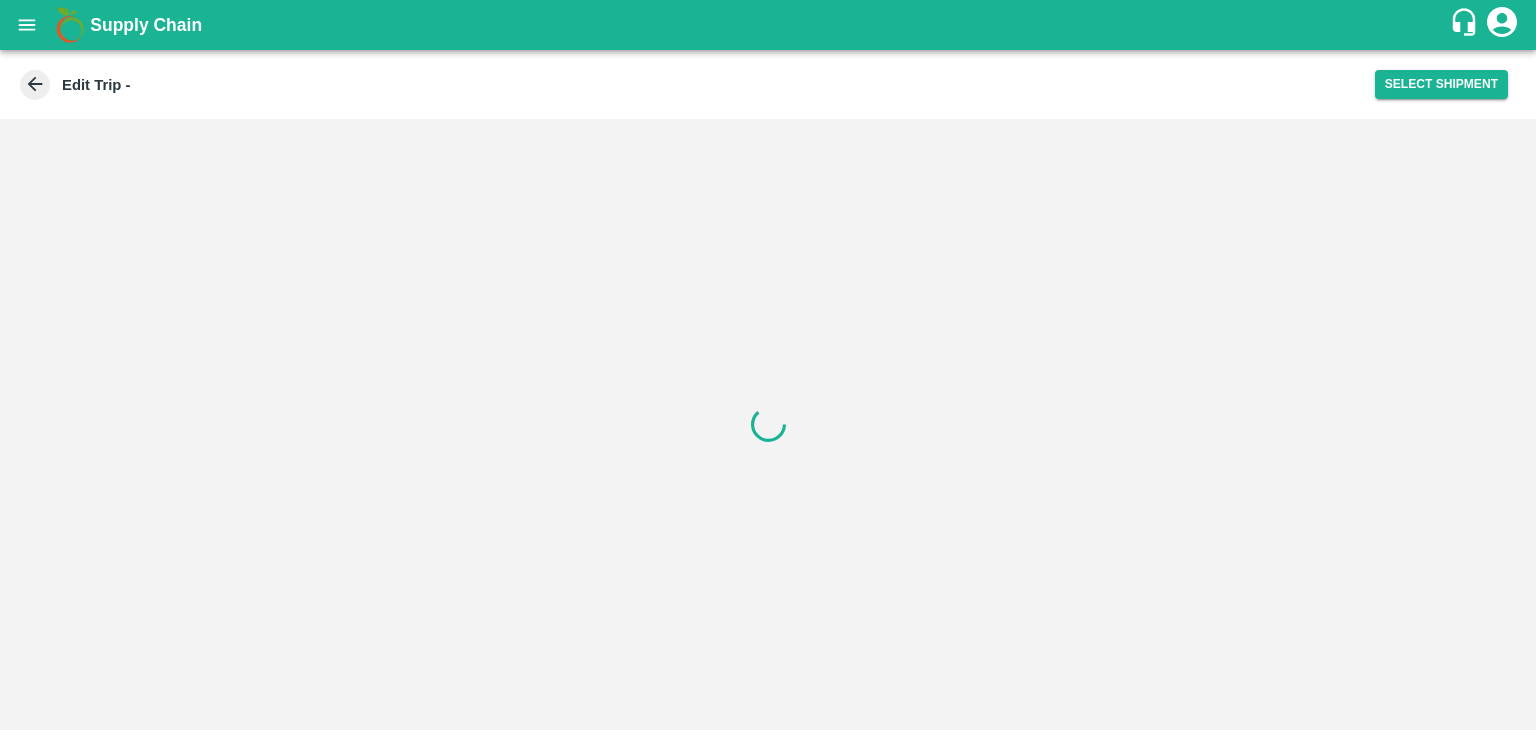 scroll, scrollTop: 0, scrollLeft: 0, axis: both 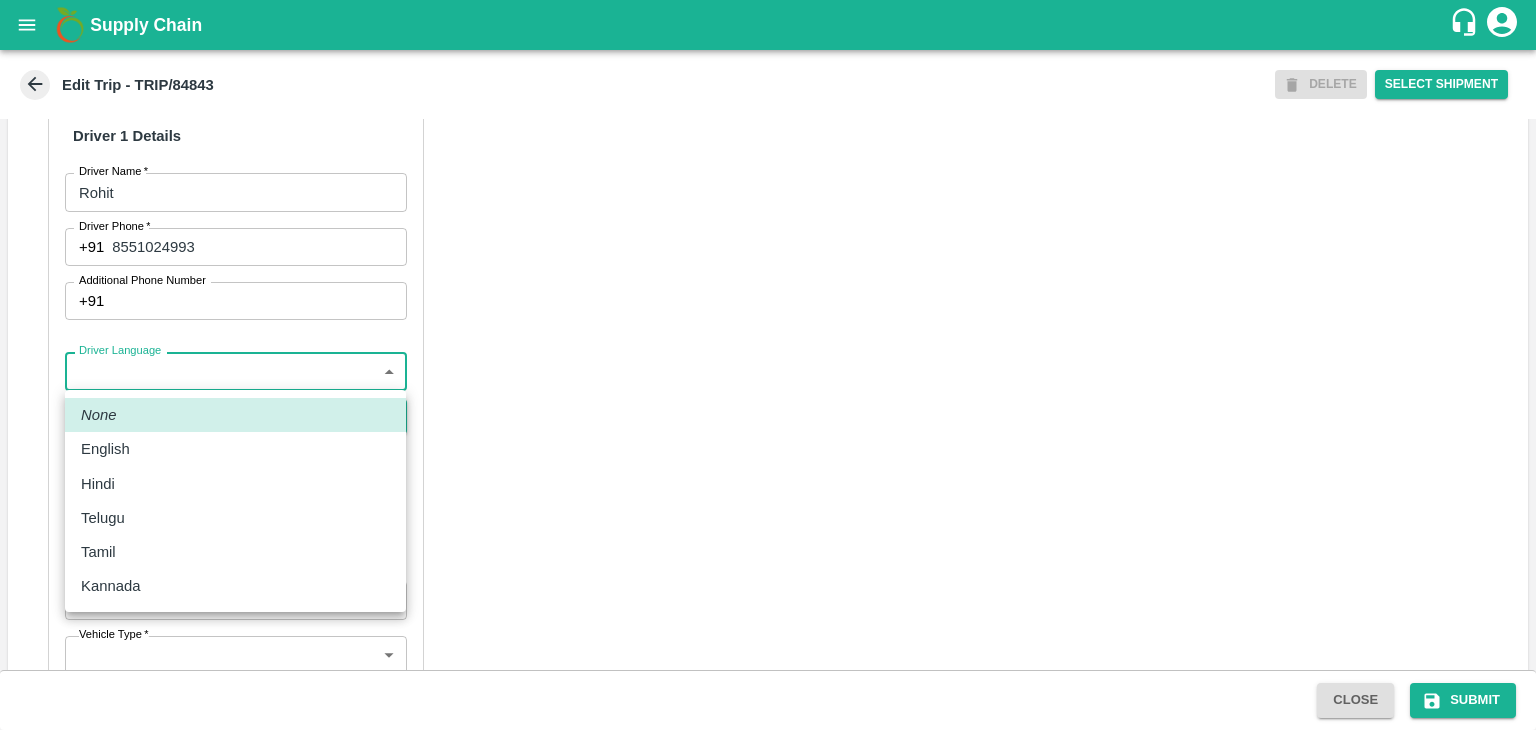 click on "Supply Chain Edit Trip - TRIP/84843 DELETE Select Shipment Trip Details Trip Type Fruit Movement 1 Trip Type Trip Pickup Order SHIP/TEMB/345988 PO/V/HARSHY/163642 Address: [PERSON_NAME][GEOGRAPHIC_DATA] , [GEOGRAPHIC_DATA] Trip Delivery Order SHIP/TEMB/345988 Tembhurni PH Address: [GEOGRAPHIC_DATA], PLOT NO. E-5, YASHSHREE INDUSTRIES, M.I.D.C., A/P TEMBHURANI [PERSON_NAME][GEOGRAPHIC_DATA], [GEOGRAPHIC_DATA] Trip Category  Full Load Part Load Monthly Vehicle Cross Dock No Vehicle Involved Exports Vendor Vehicle Partner Details Partner   * Partner Add   Transporter Driver 1 Details Driver Name   * Rohit Driver Name Driver Phone   * [PHONE_NUMBER] Driver Phone Additional Phone Number +91 Additional Phone Number Driver Language ​ Driver Language + Driver * SMS for Tracking Request will be sent to this number Track this trip No Yes Vehicle Details Vehicle Tonnage   * 8T 8000 Vehicle Tonnage Vehicle Type   * ​ Vehicle Type Transportation Cost Rs. Transportation Cost Total cost to be paid inclusive of GST MH45AF9103" at bounding box center [768, 365] 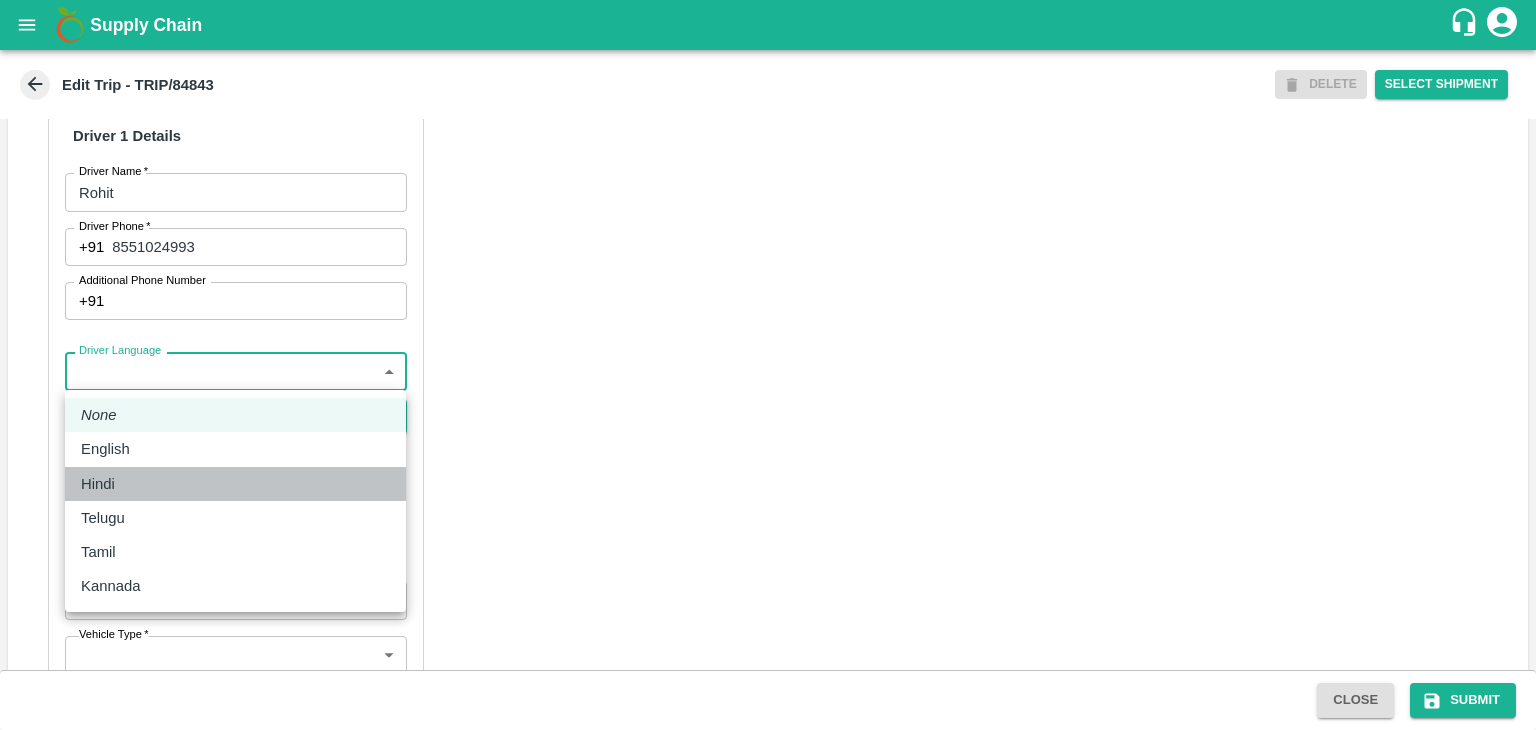 click on "Hindi" at bounding box center (235, 484) 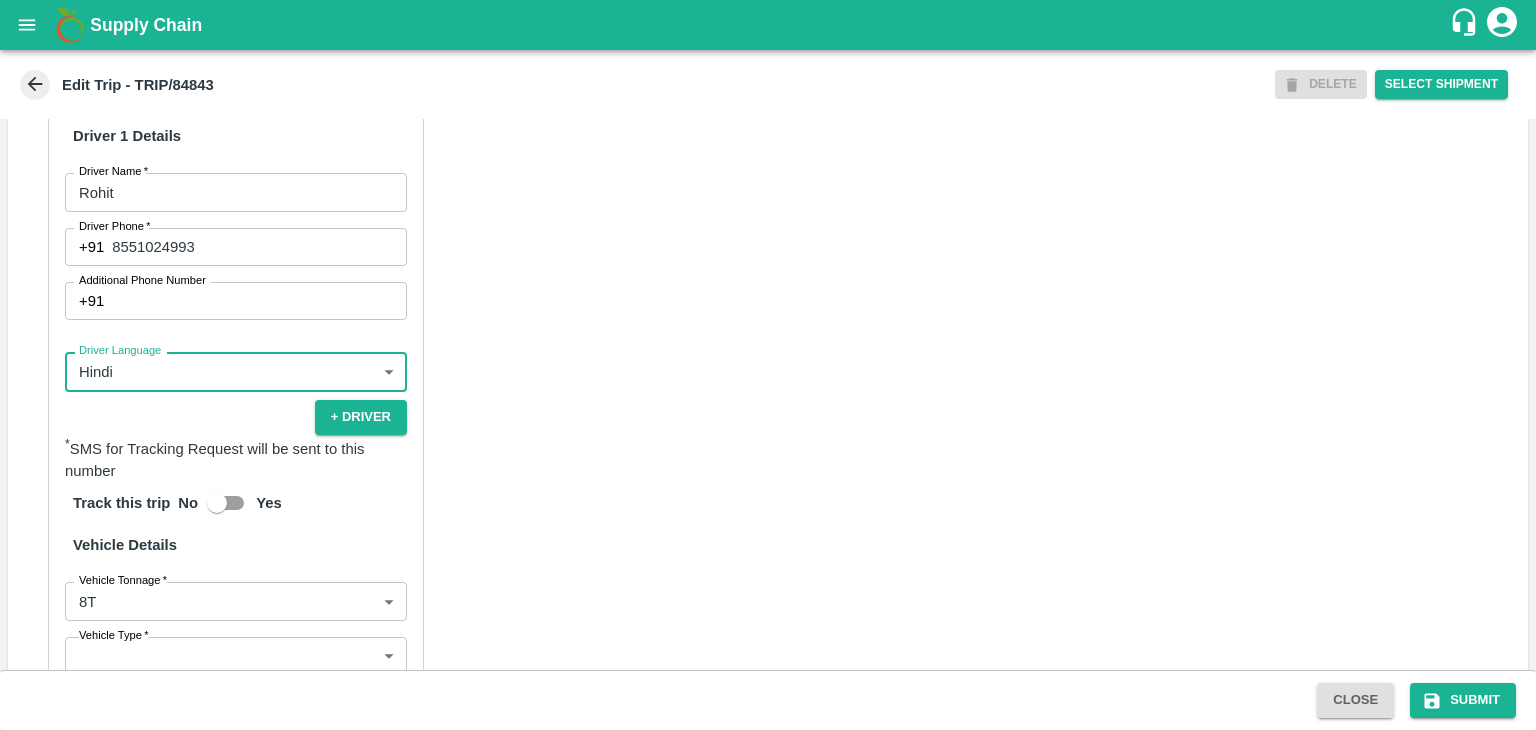 scroll, scrollTop: 1403, scrollLeft: 0, axis: vertical 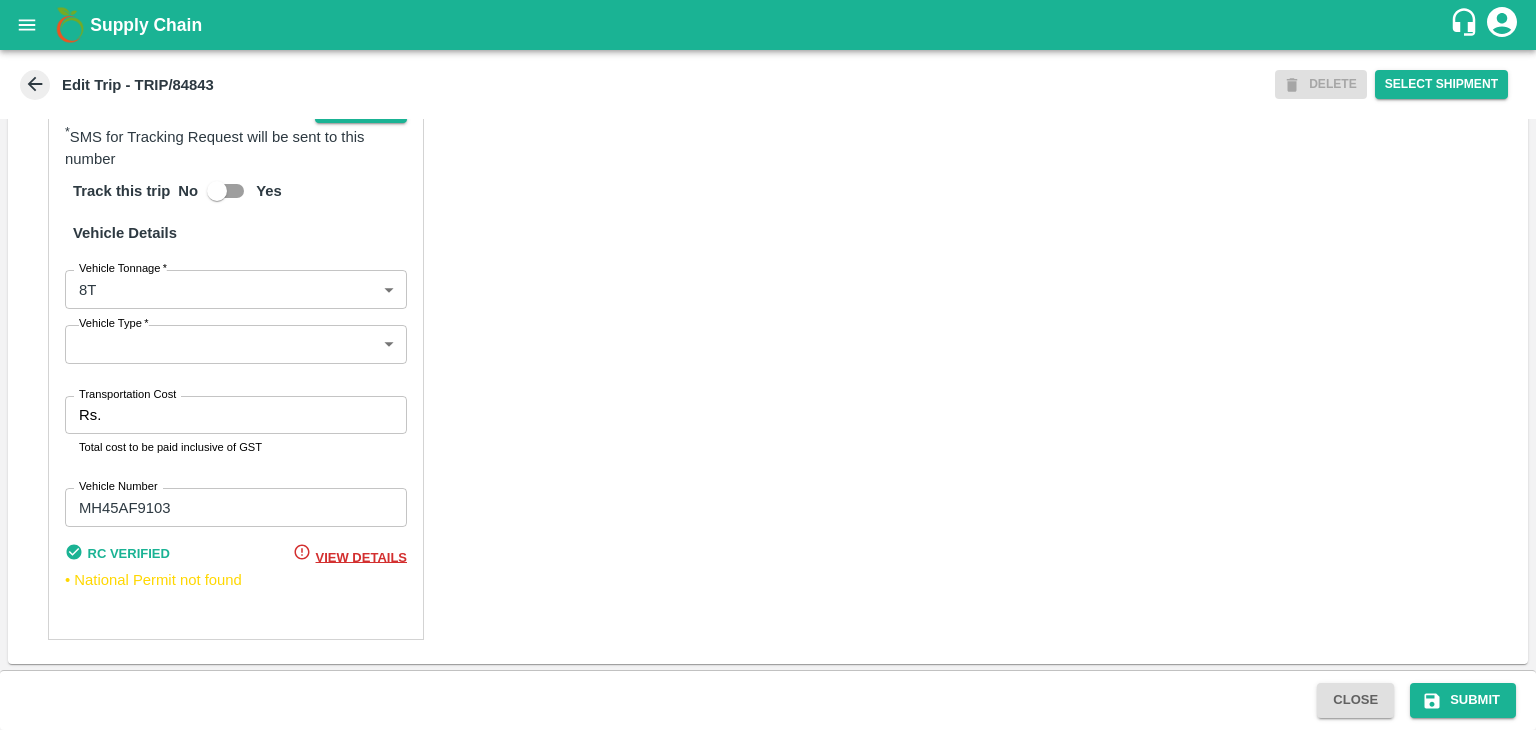 click on "Supply Chain Edit Trip - TRIP/84843 DELETE Select Shipment Trip Details Trip Type Fruit Movement 1 Trip Type Trip Pickup Order SHIP/TEMB/345988 PO/V/HARSHY/163642 Address: Sangavi, Solapur, karmala , Maharashtra Trip Delivery Order SHIP/TEMB/345988 Tembhurni PH Address: Tembhurni PH 205, PLOT NO. E-5, YASHSHREE INDUSTRIES, M.I.D.C., A/P TEMBHURANI TAL MADHA, Solapur, Maharashtra, 413211, India Trip Category  Full Load Part Load Monthly Vehicle Cross Dock No Vehicle Involved Exports Vendor Vehicle Partner Details Partner   * Partner Add   Transporter Driver 1 Details Driver Name   * Rohit Driver Name Driver Phone   * +91 8551024993 Driver Phone Additional Phone Number +91 Additional Phone Number Driver Language Hindi hi Driver Language + Driver * SMS for Tracking Request will be sent to this number Track this trip No Yes Vehicle Details Vehicle Tonnage   * 8T 8000 Vehicle Tonnage Vehicle Type   * ​ Vehicle Type Transportation Cost Rs. Transportation Cost Total cost to be paid inclusive of GST Close" at bounding box center (768, 365) 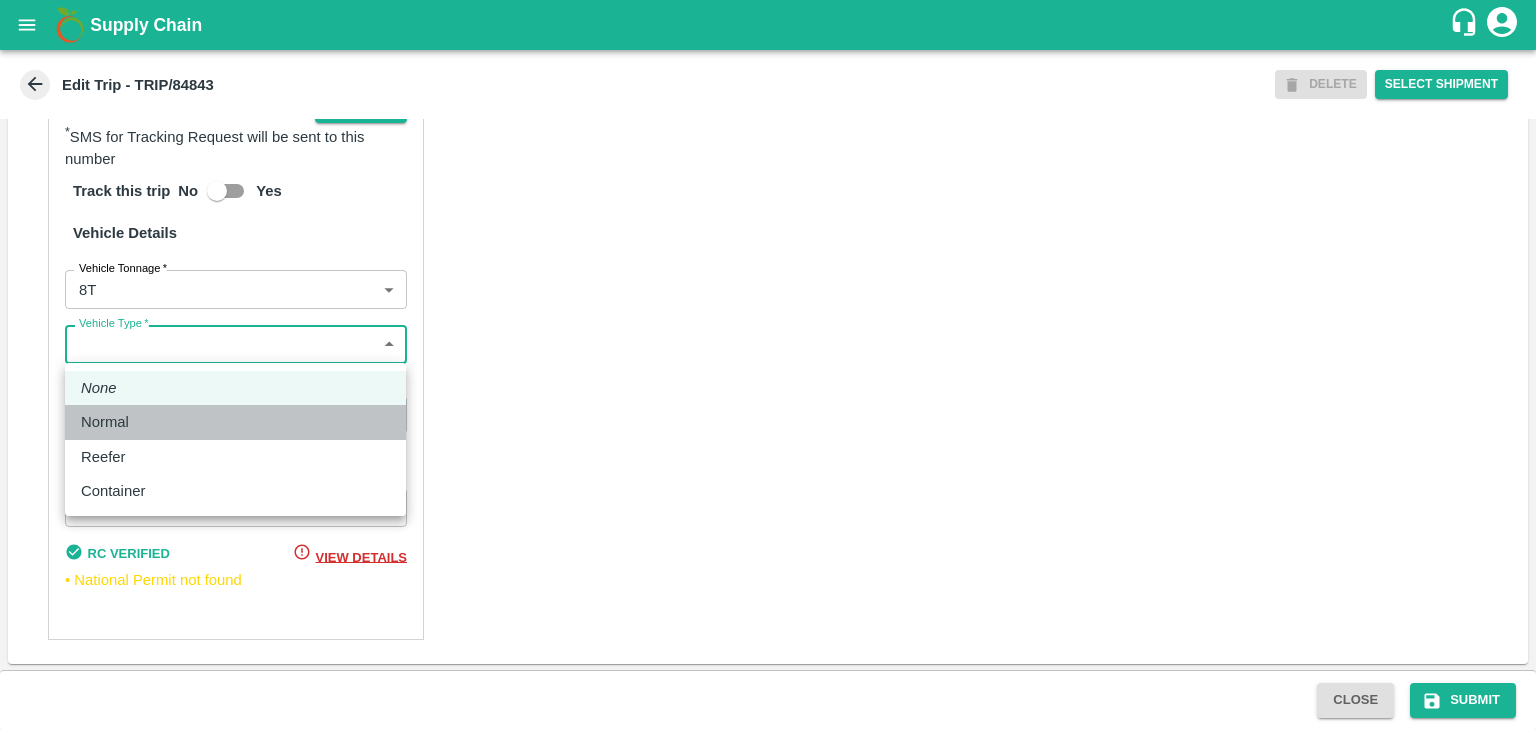 click on "Normal" at bounding box center (235, 422) 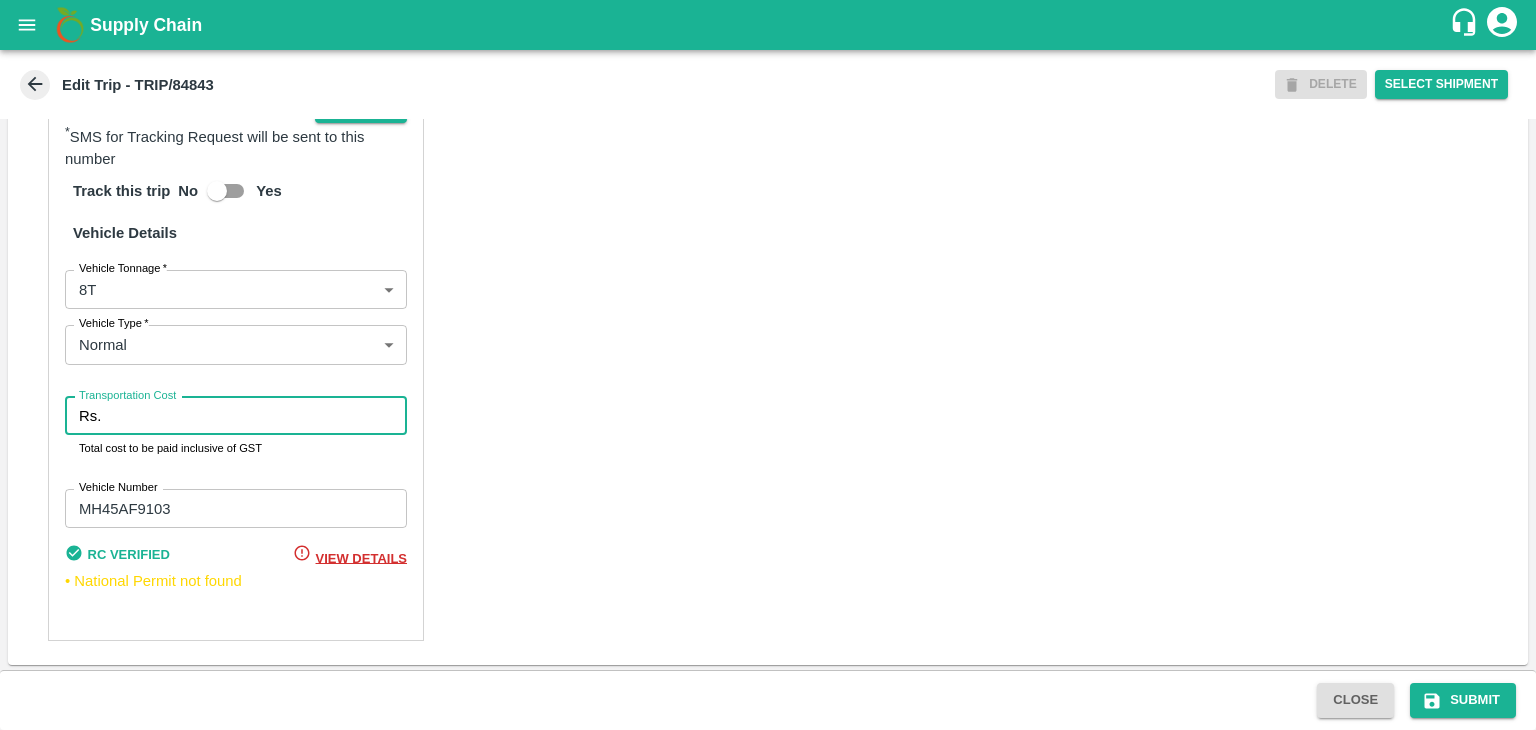 click on "Transportation Cost" at bounding box center (258, 416) 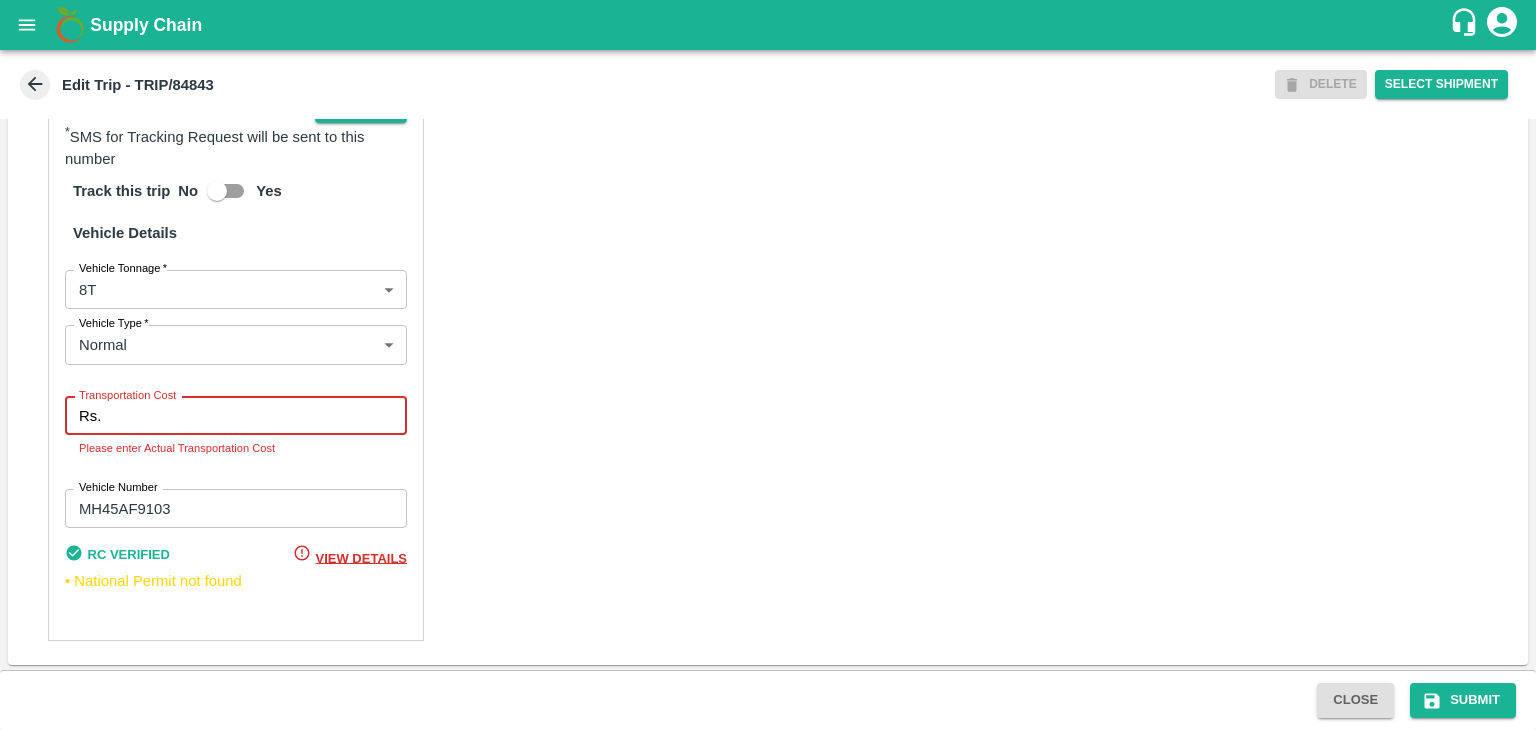 click on "Transportation Cost" at bounding box center (258, 416) 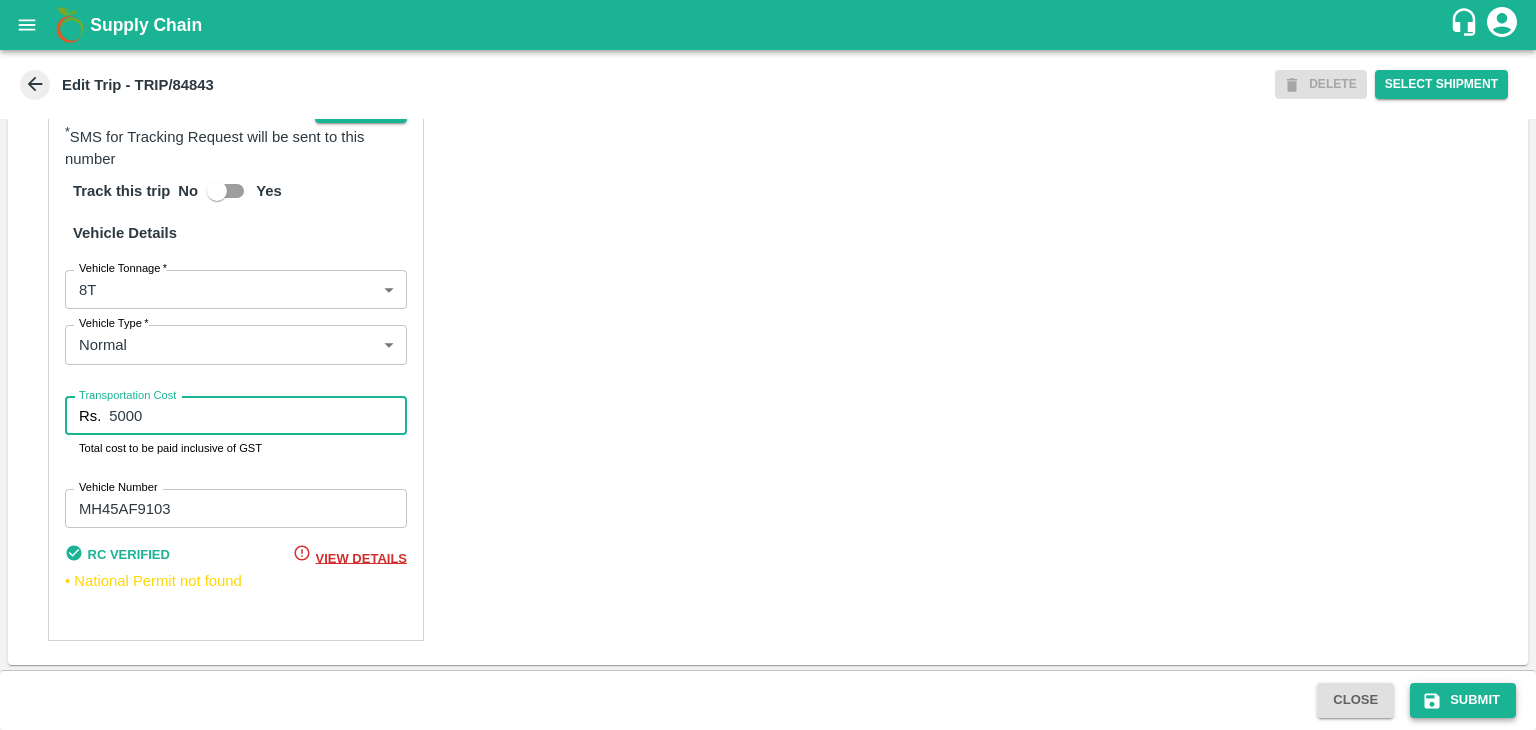 type on "5000" 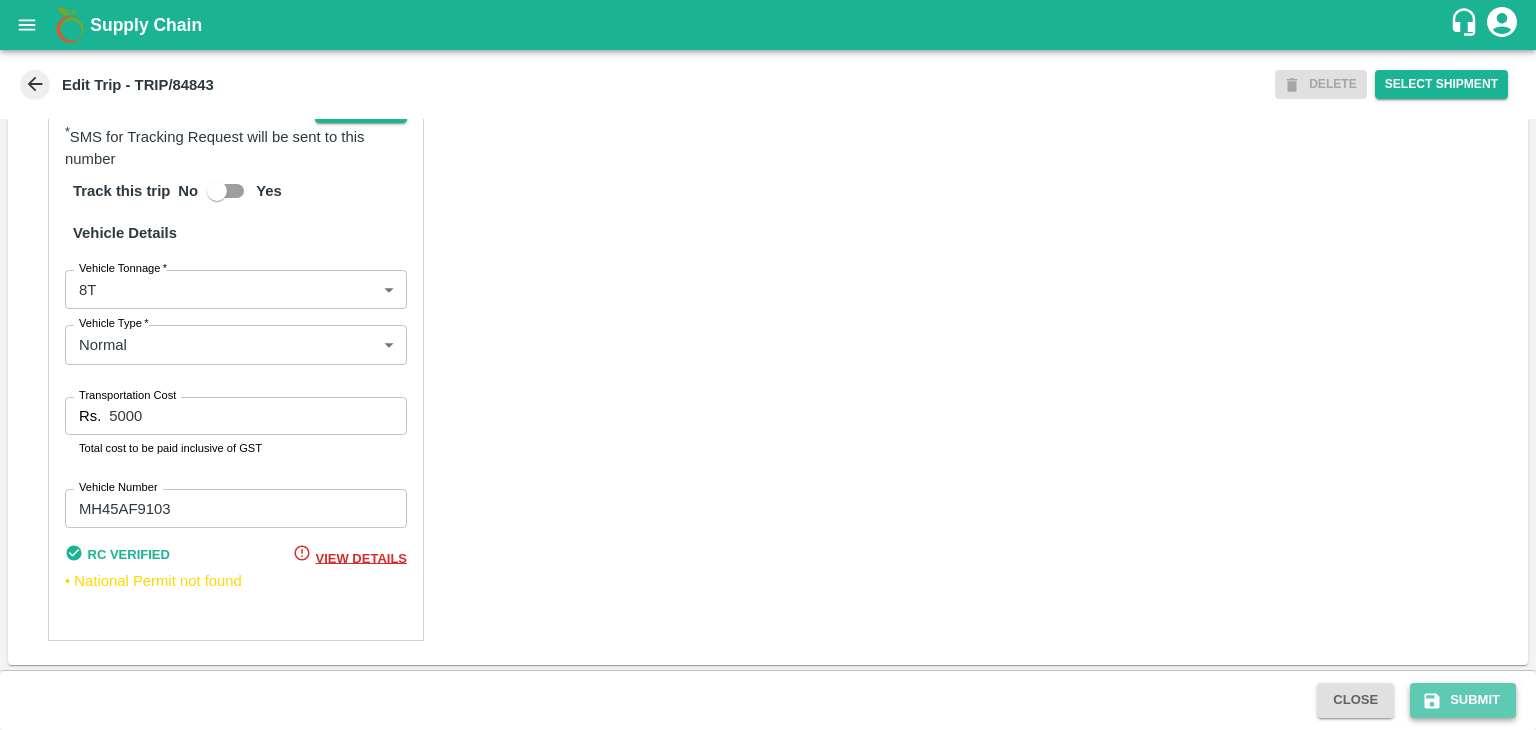 click on "Submit" at bounding box center (1463, 700) 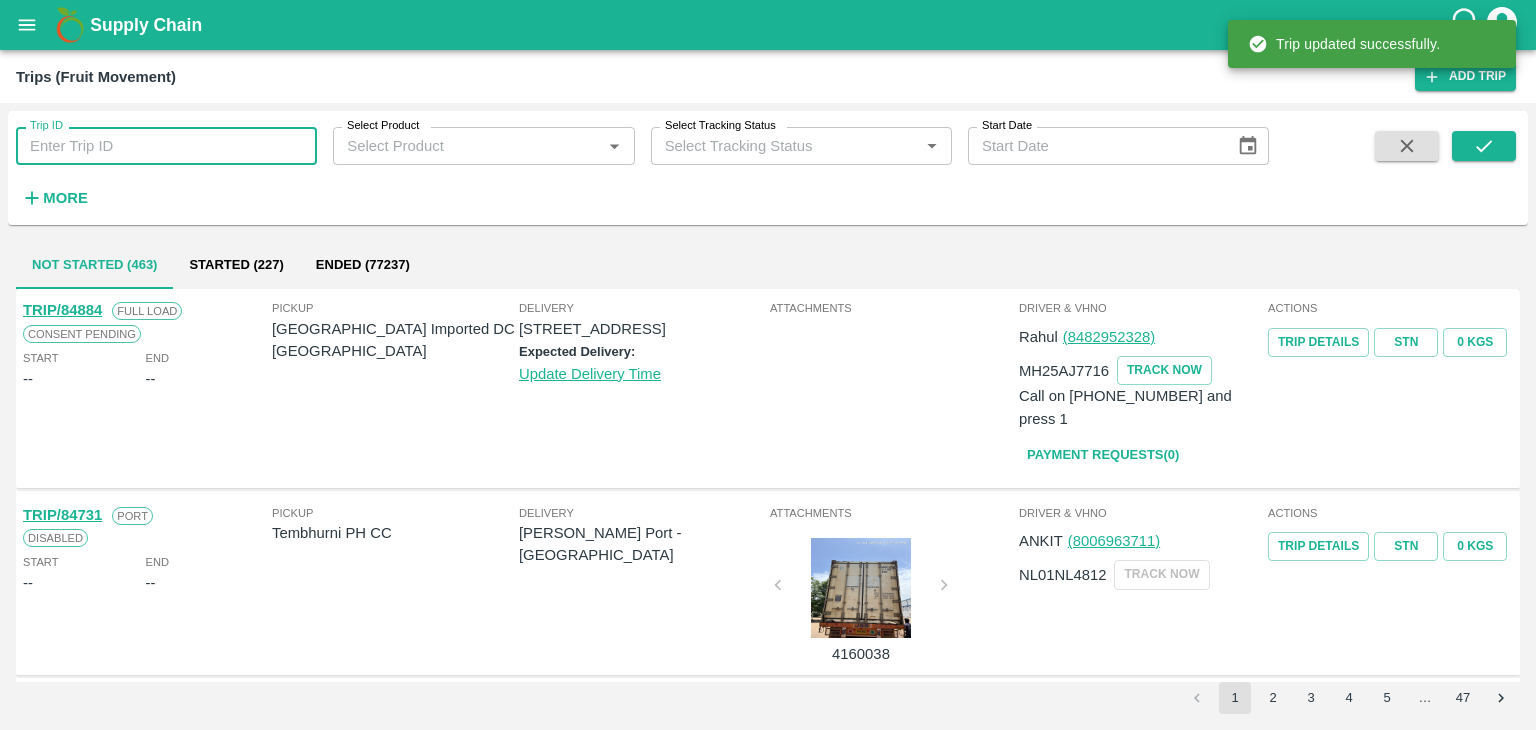 click on "Trip ID" at bounding box center [166, 146] 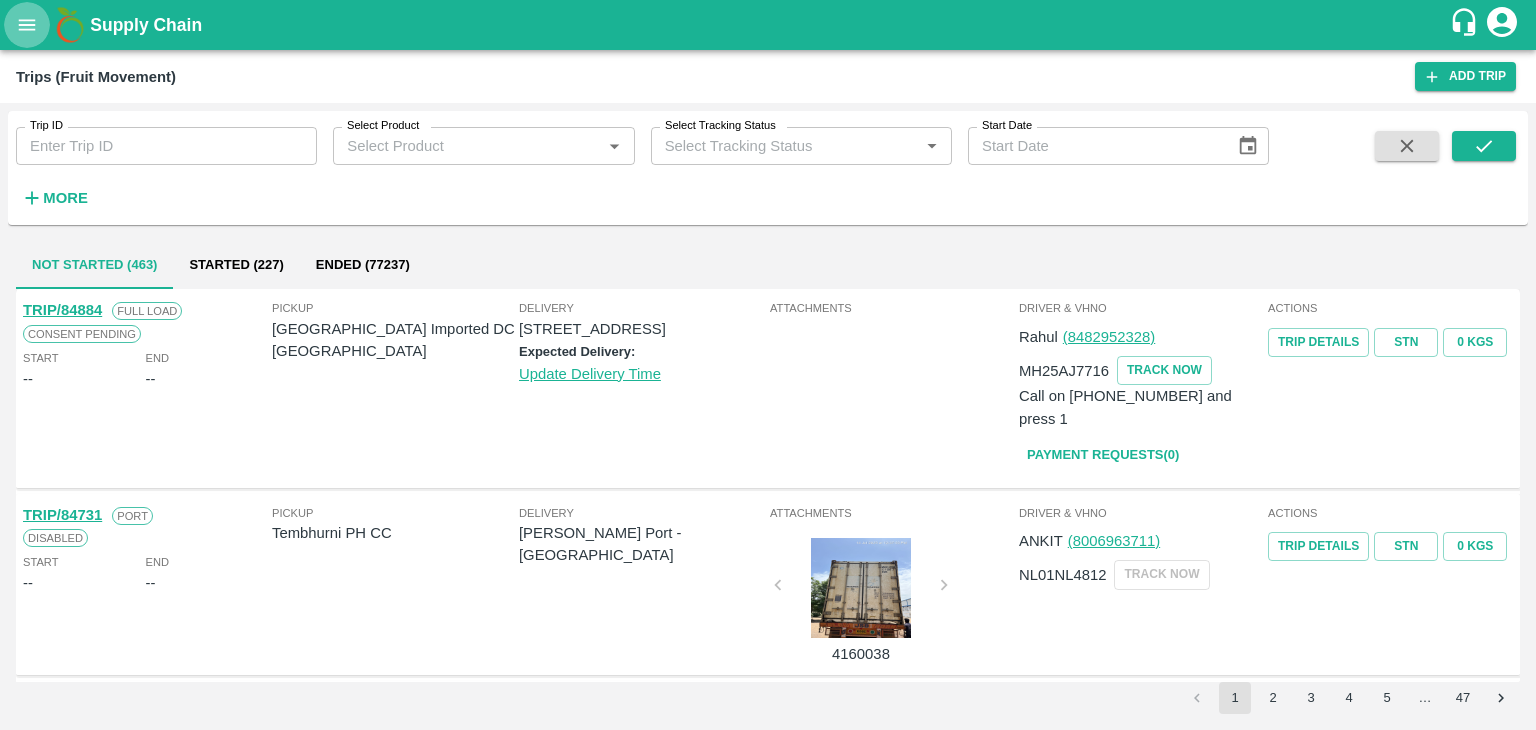 click 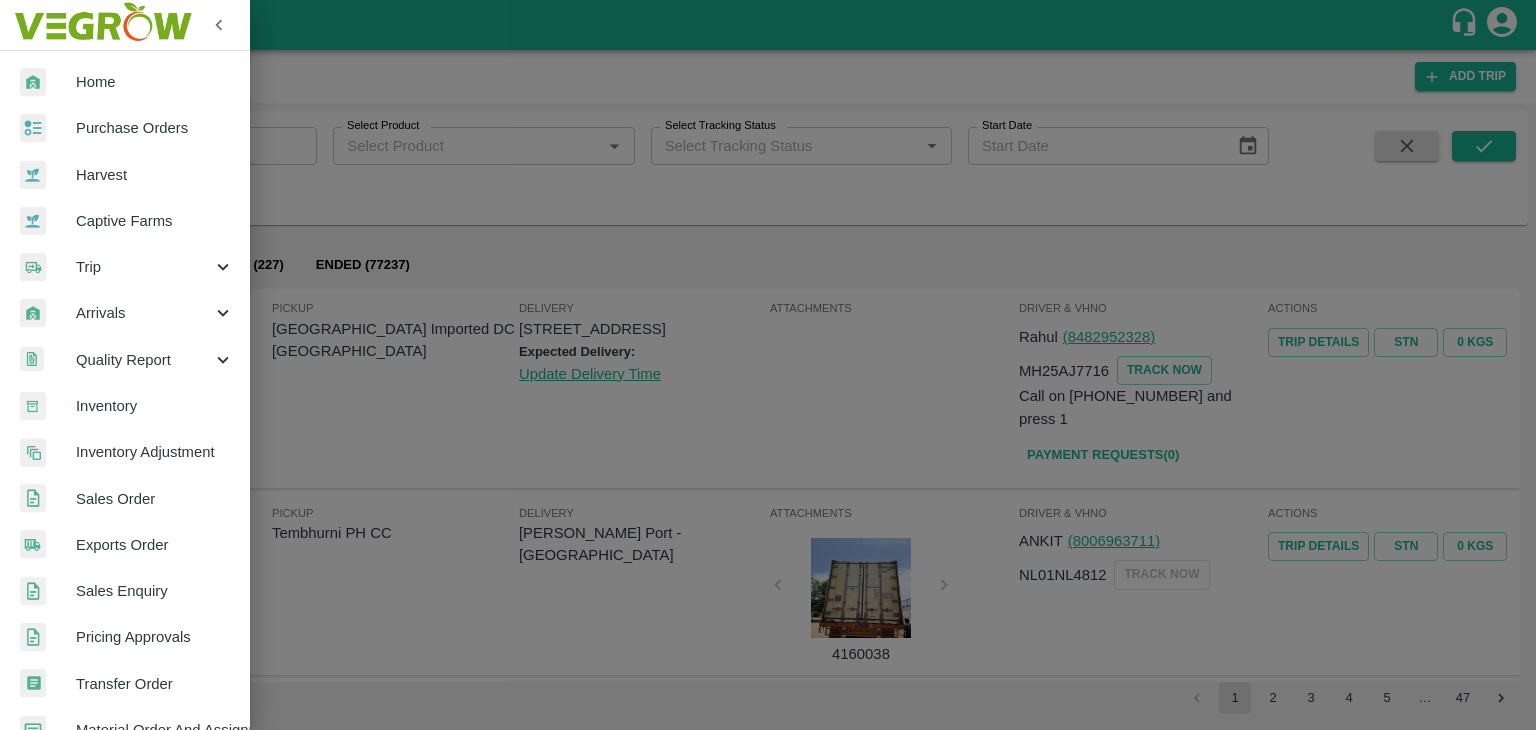 click on "Arrivals" at bounding box center [144, 313] 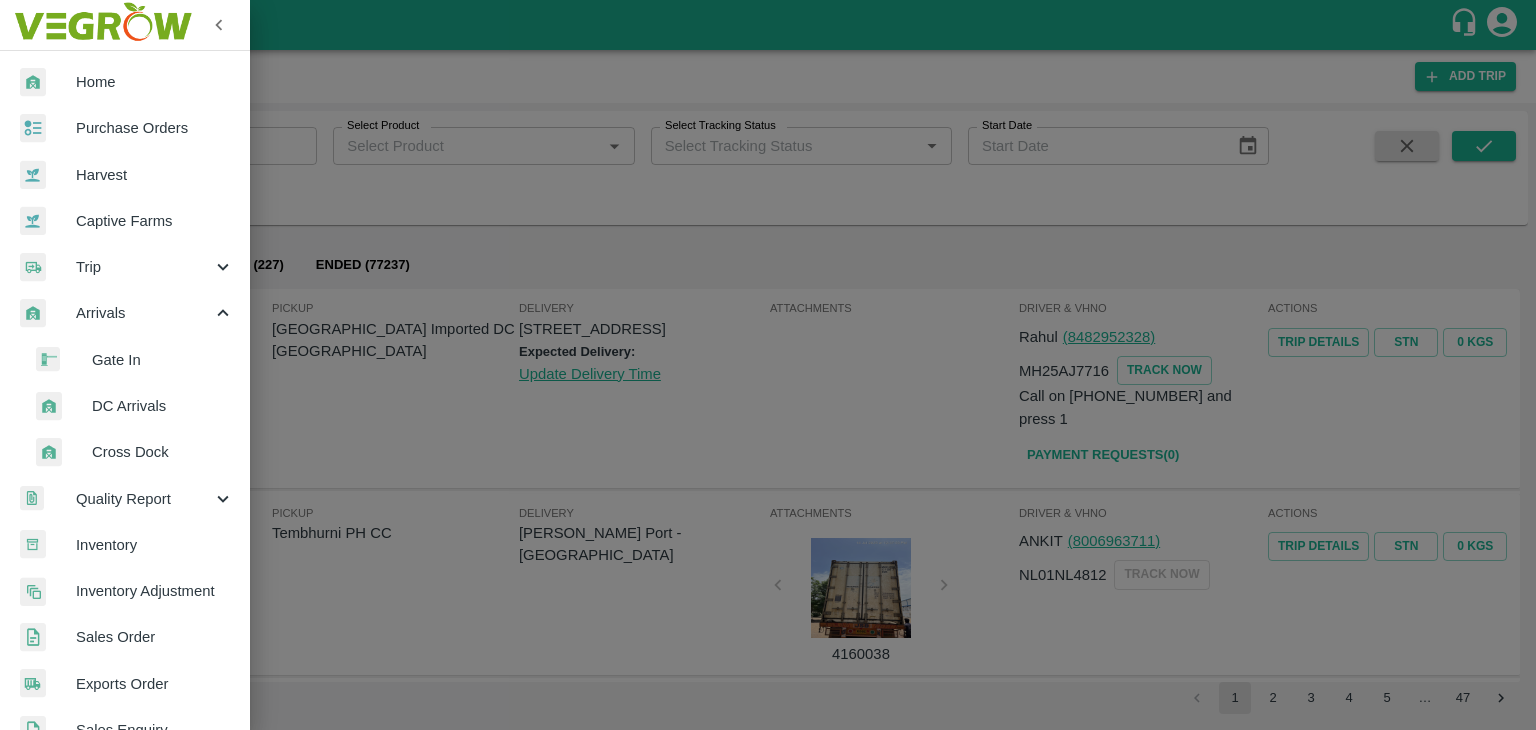 click on "DC Arrivals" at bounding box center (133, 406) 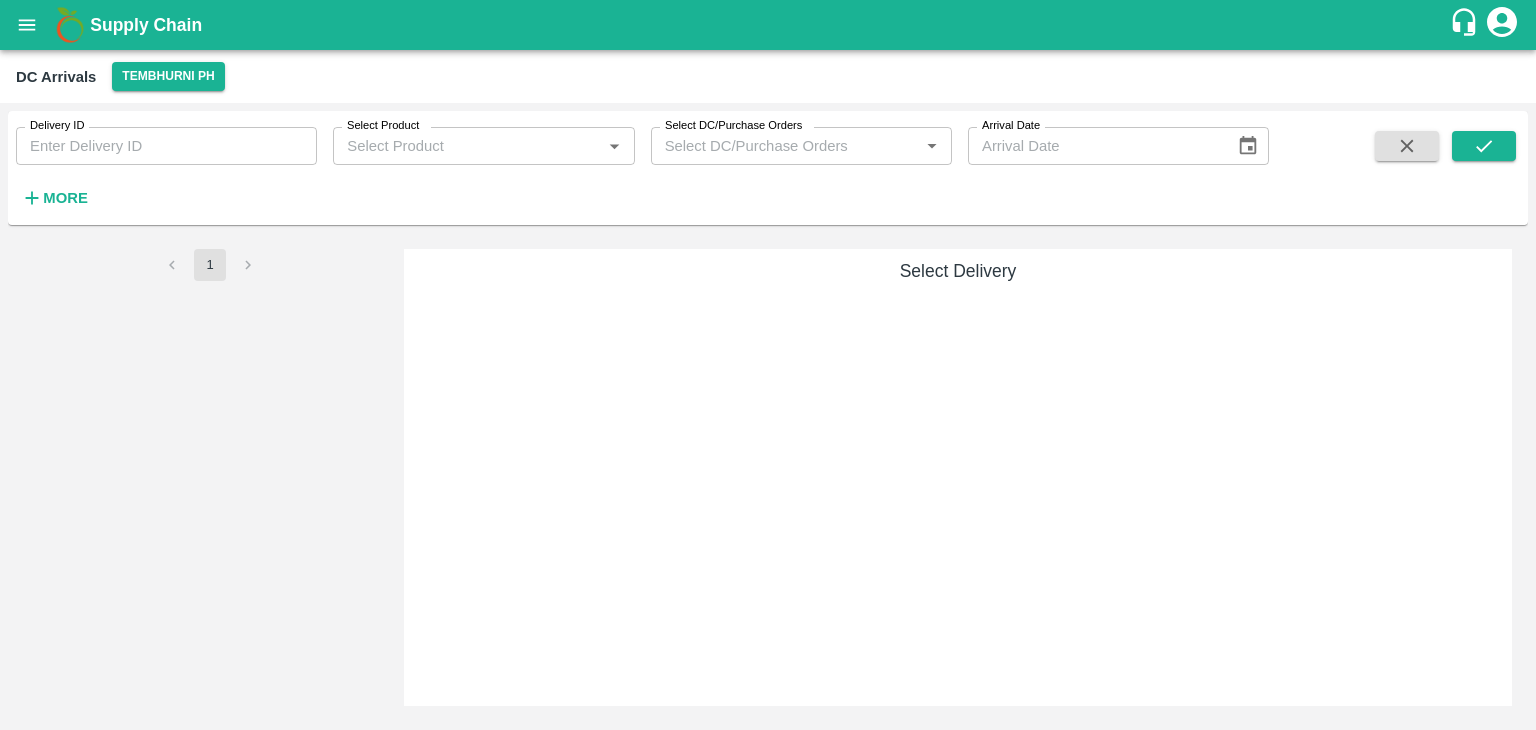 click on "More" at bounding box center (54, 198) 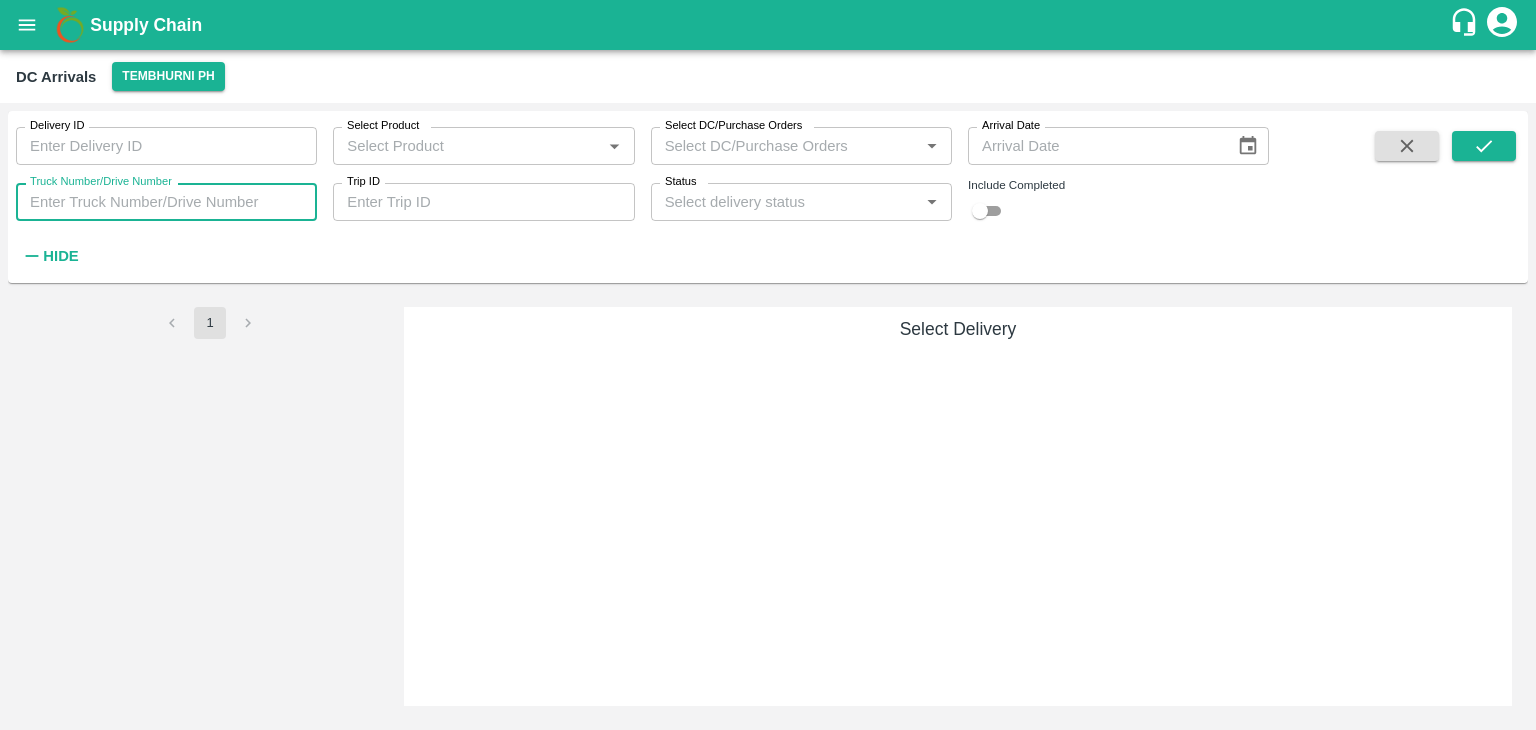 click on "Truck Number/Drive Number" at bounding box center (166, 202) 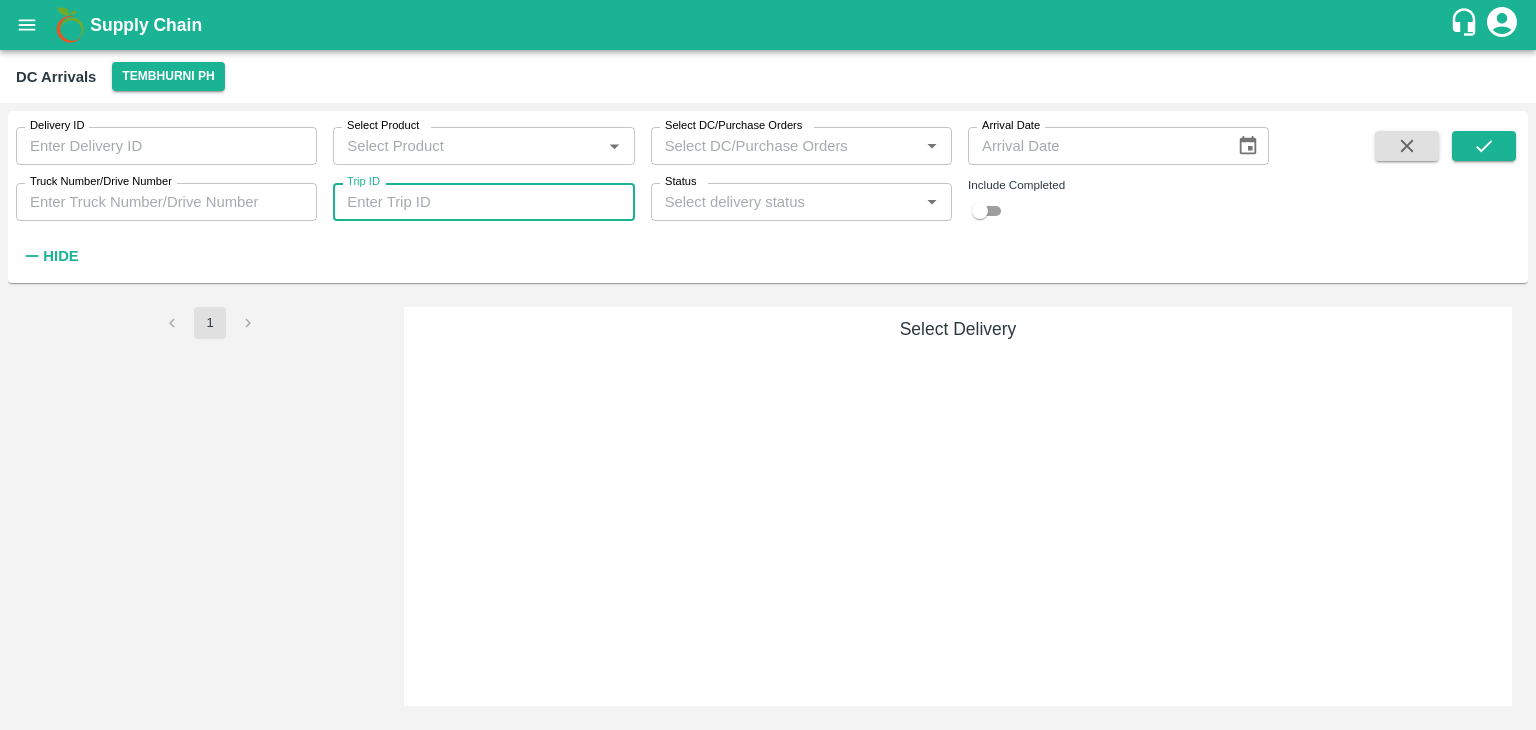click on "Trip ID" at bounding box center (483, 202) 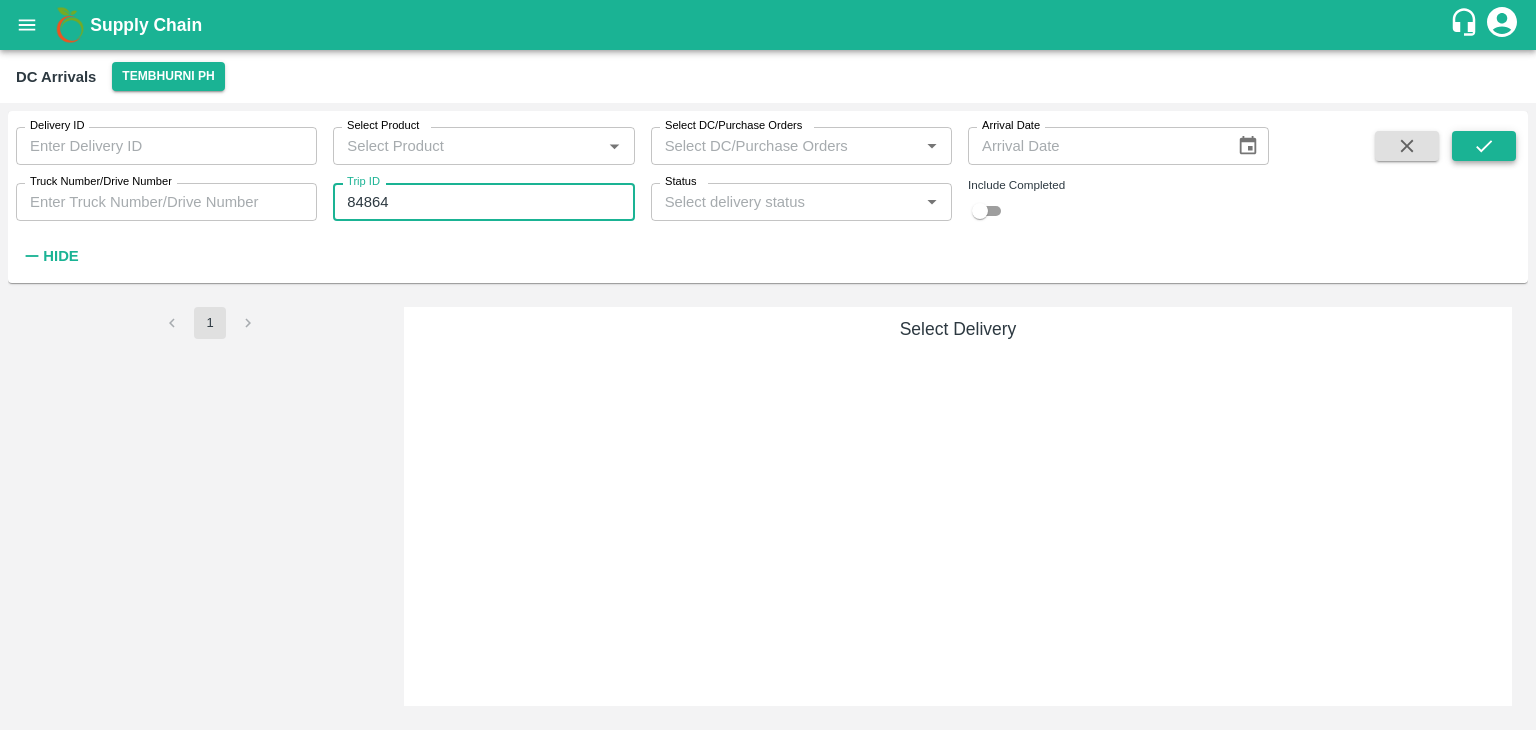 type on "84864" 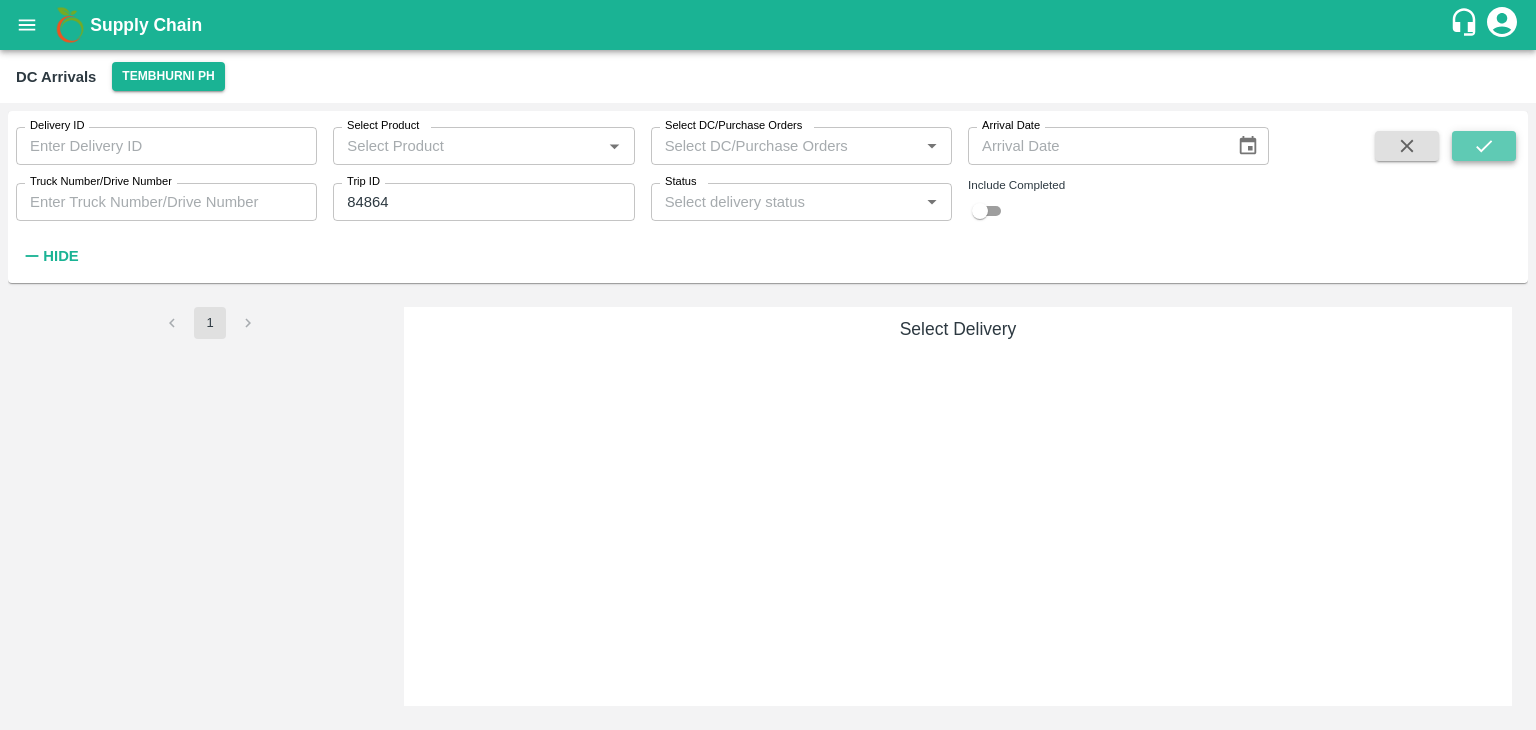 click at bounding box center [1484, 146] 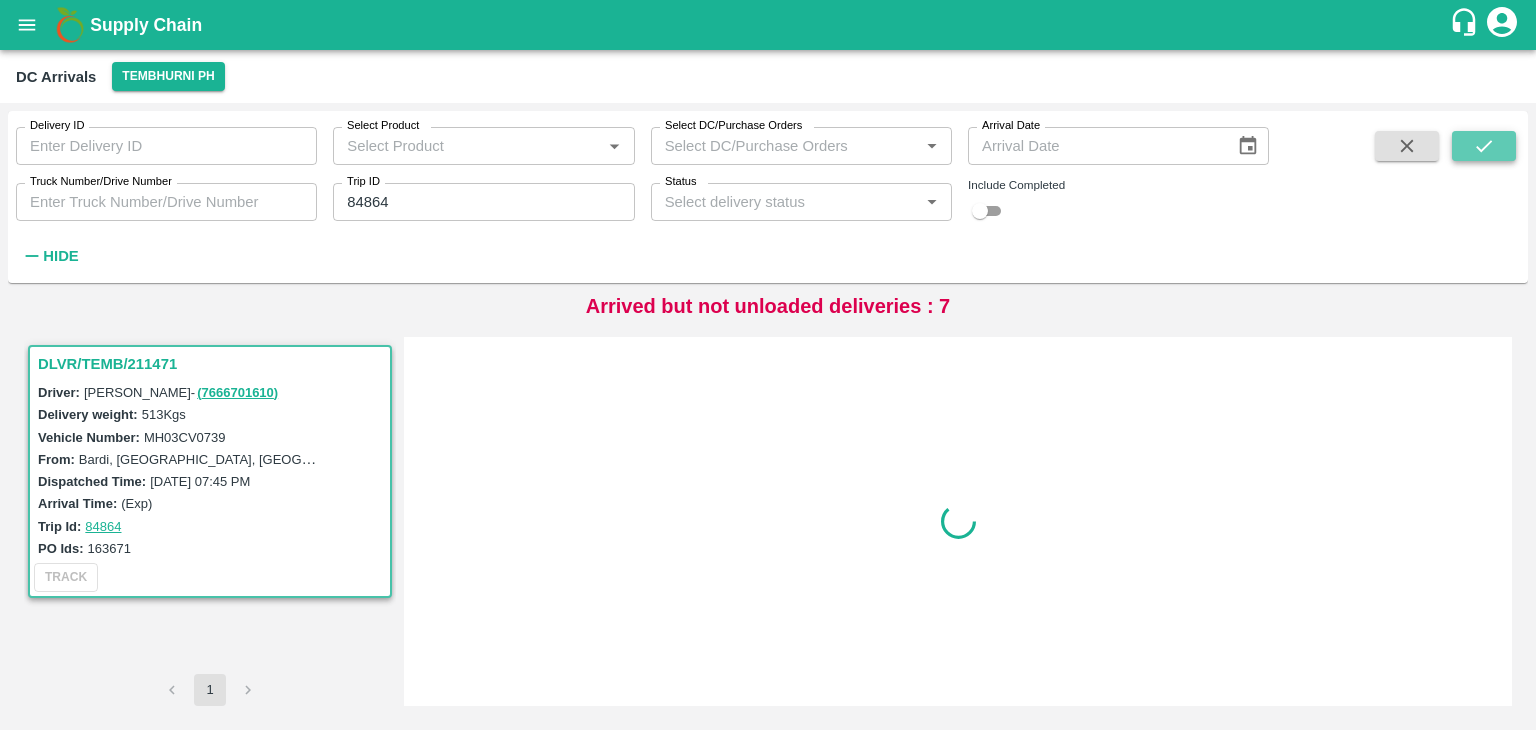click 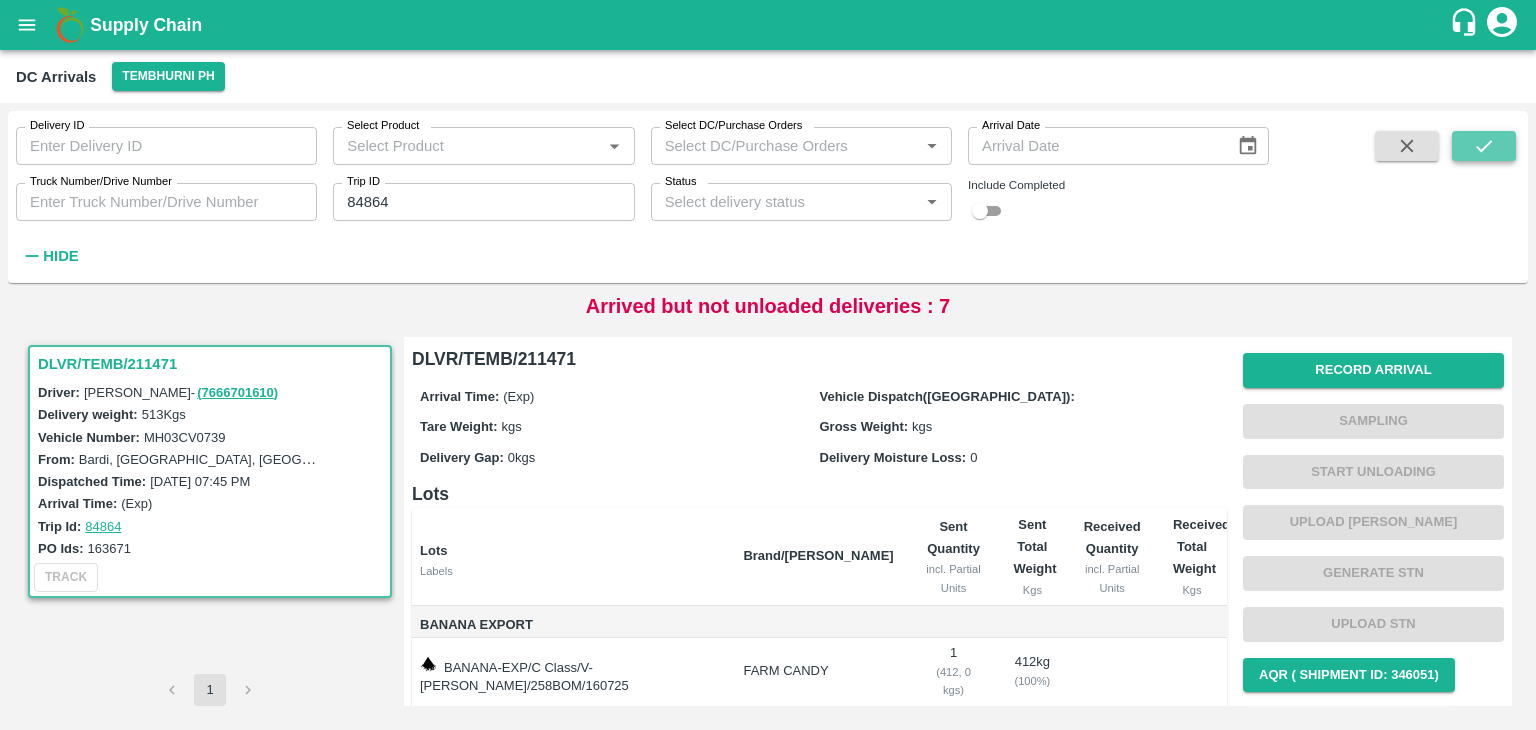 click 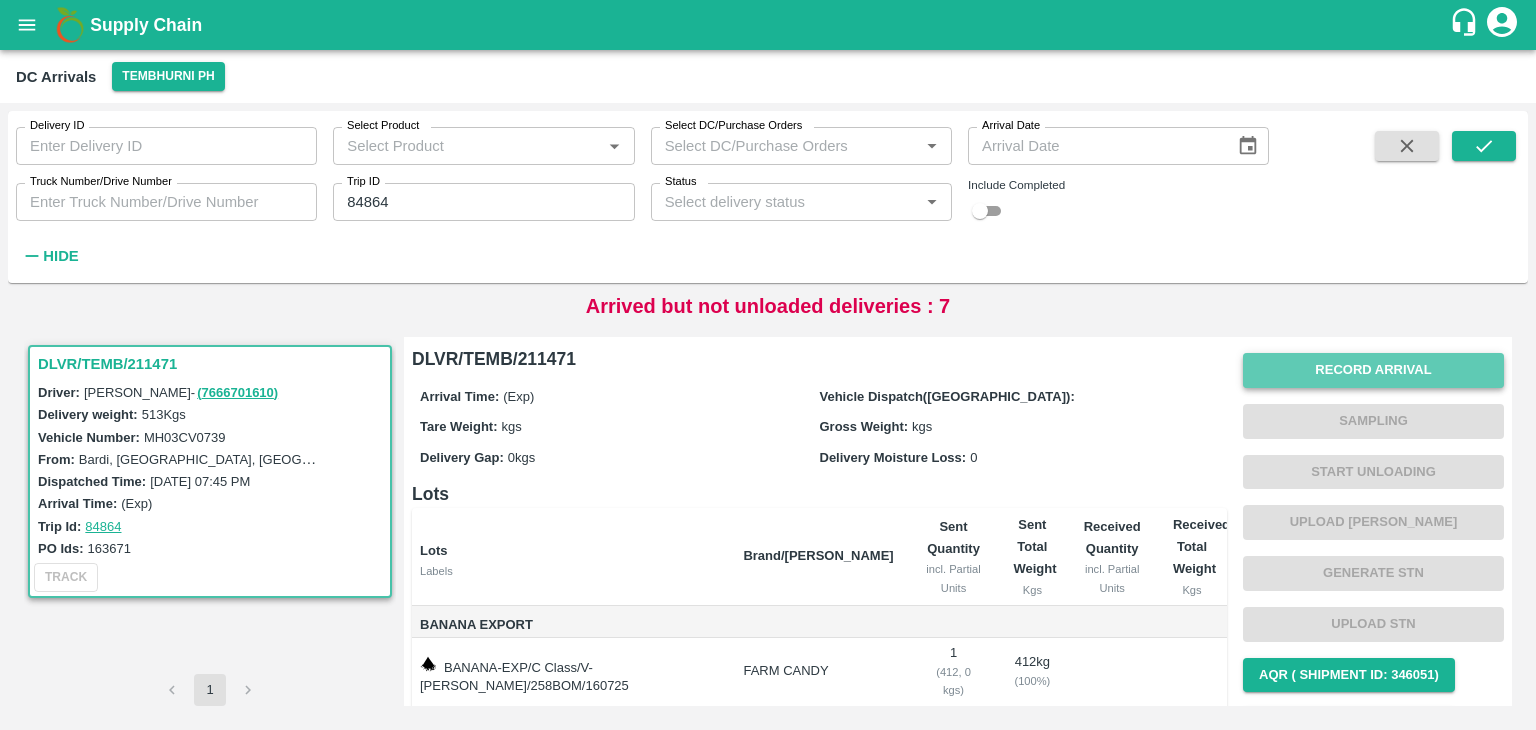 click on "Record Arrival" at bounding box center [1373, 370] 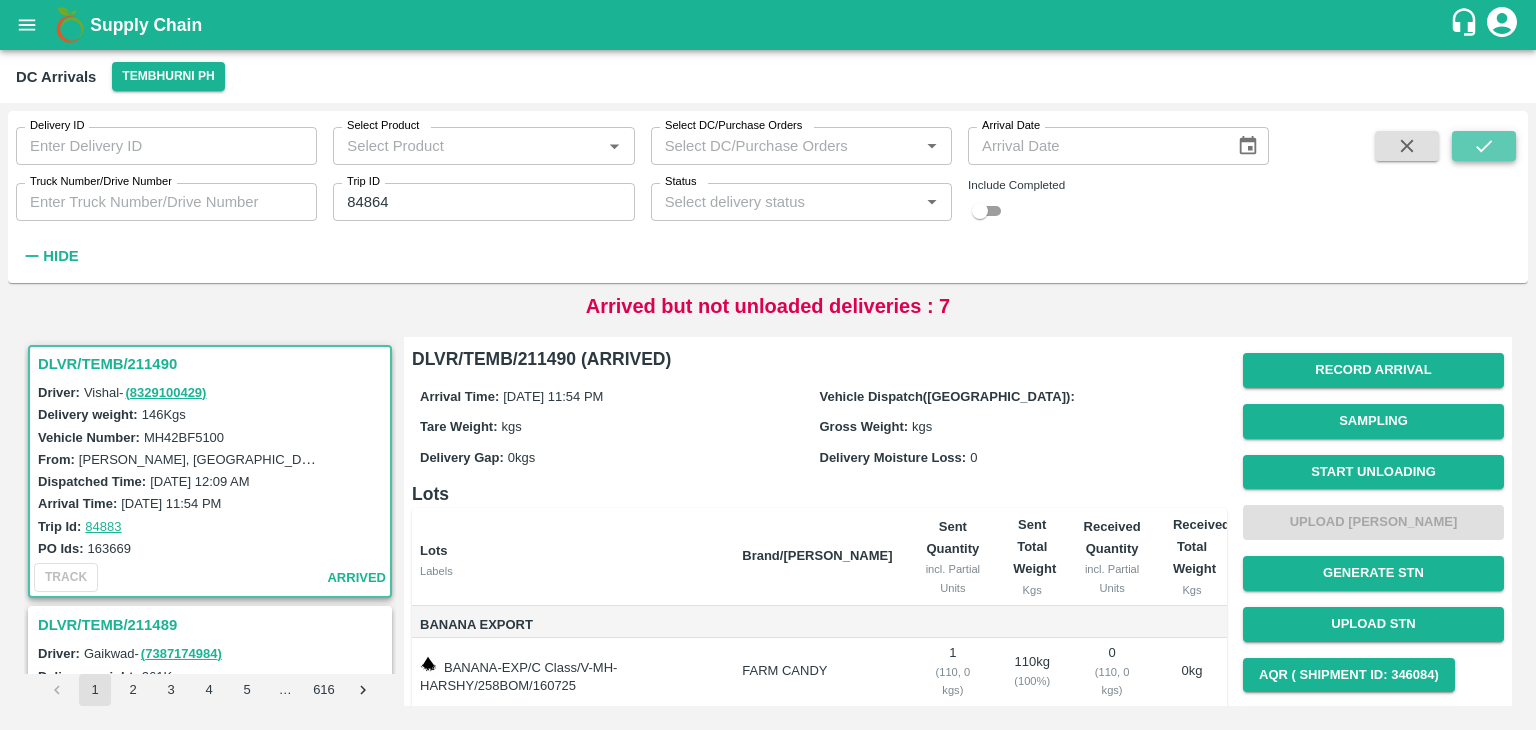click at bounding box center (1484, 146) 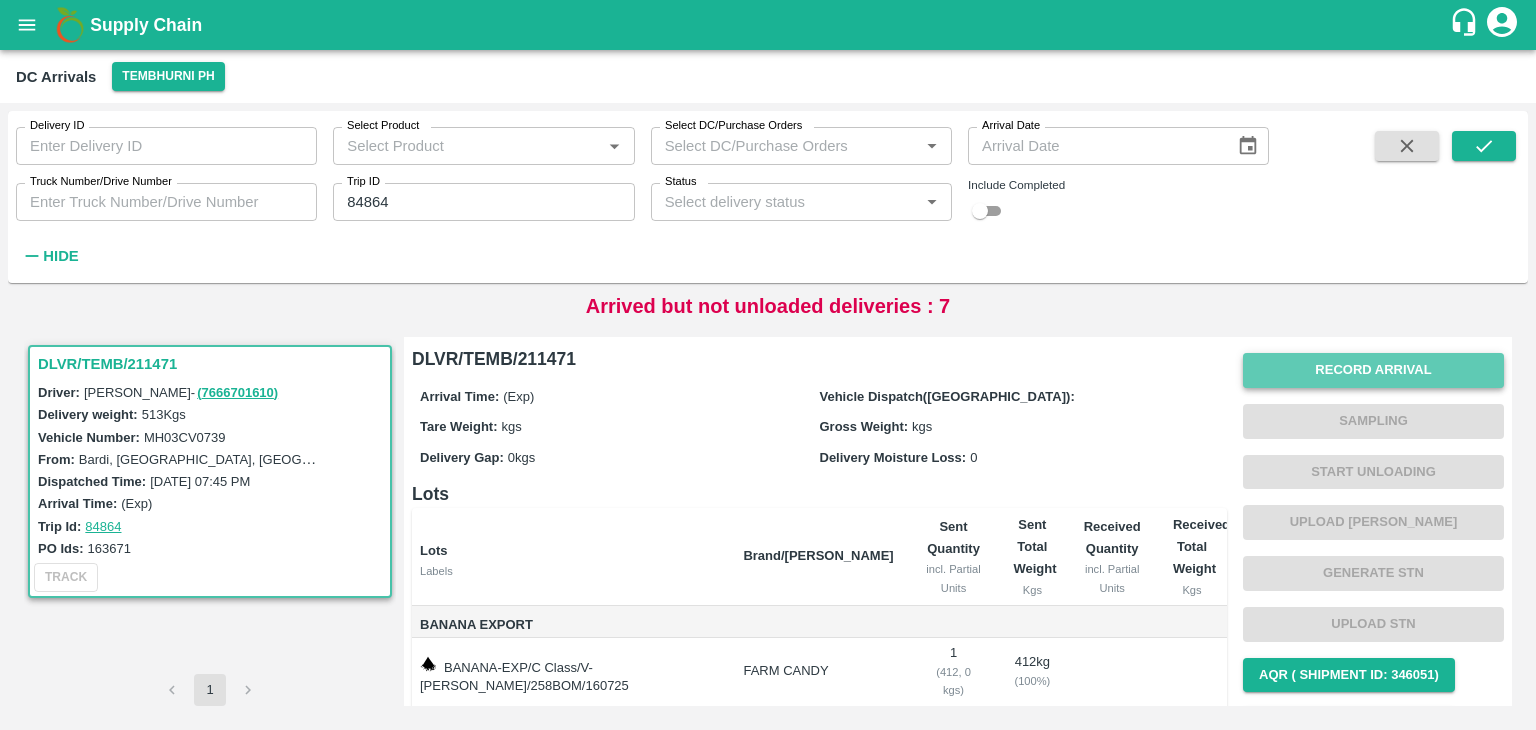 click on "Record Arrival" at bounding box center [1373, 370] 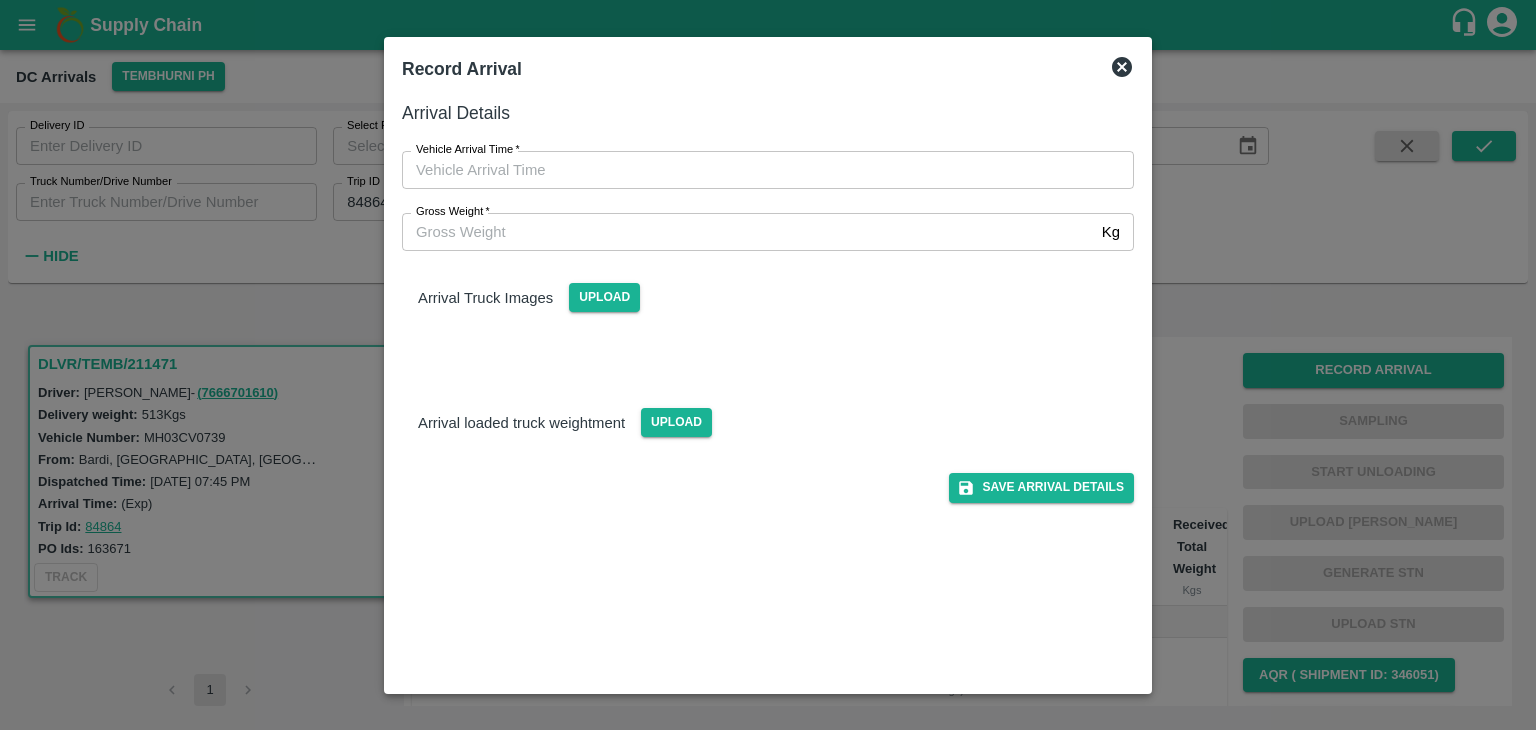 type on "DD/MM/YYYY hh:mm aa" 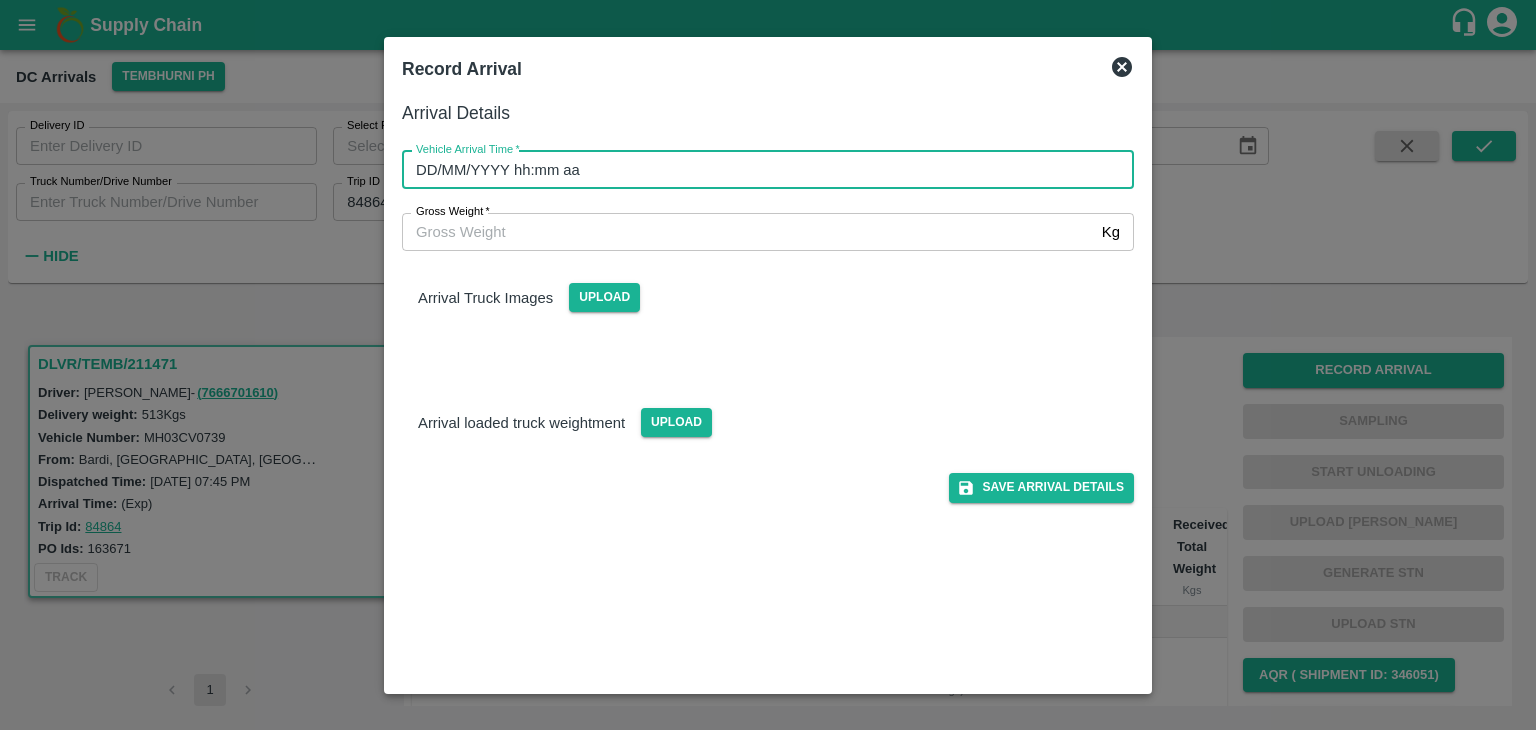 click on "DD/MM/YYYY hh:mm aa" at bounding box center (761, 170) 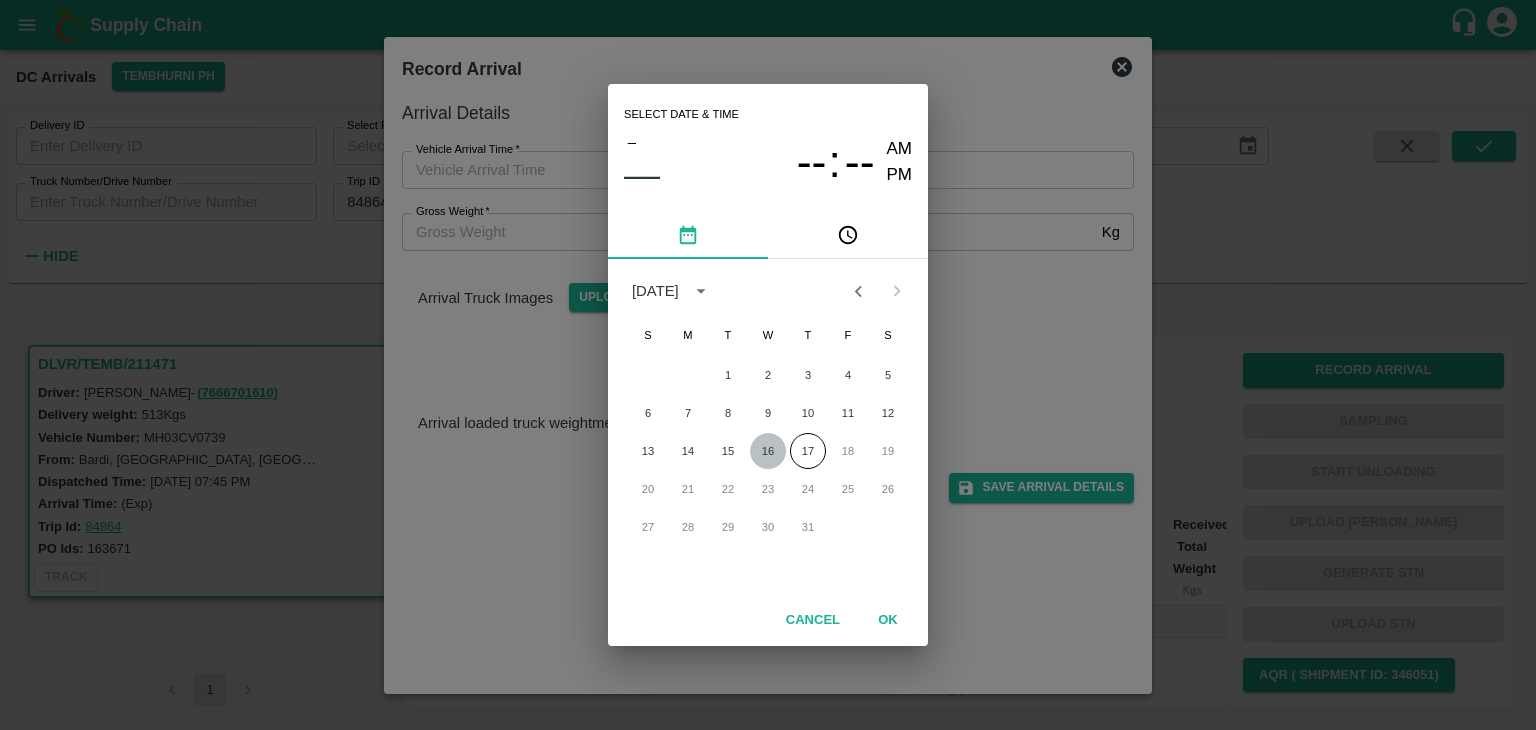 click on "16" at bounding box center [768, 451] 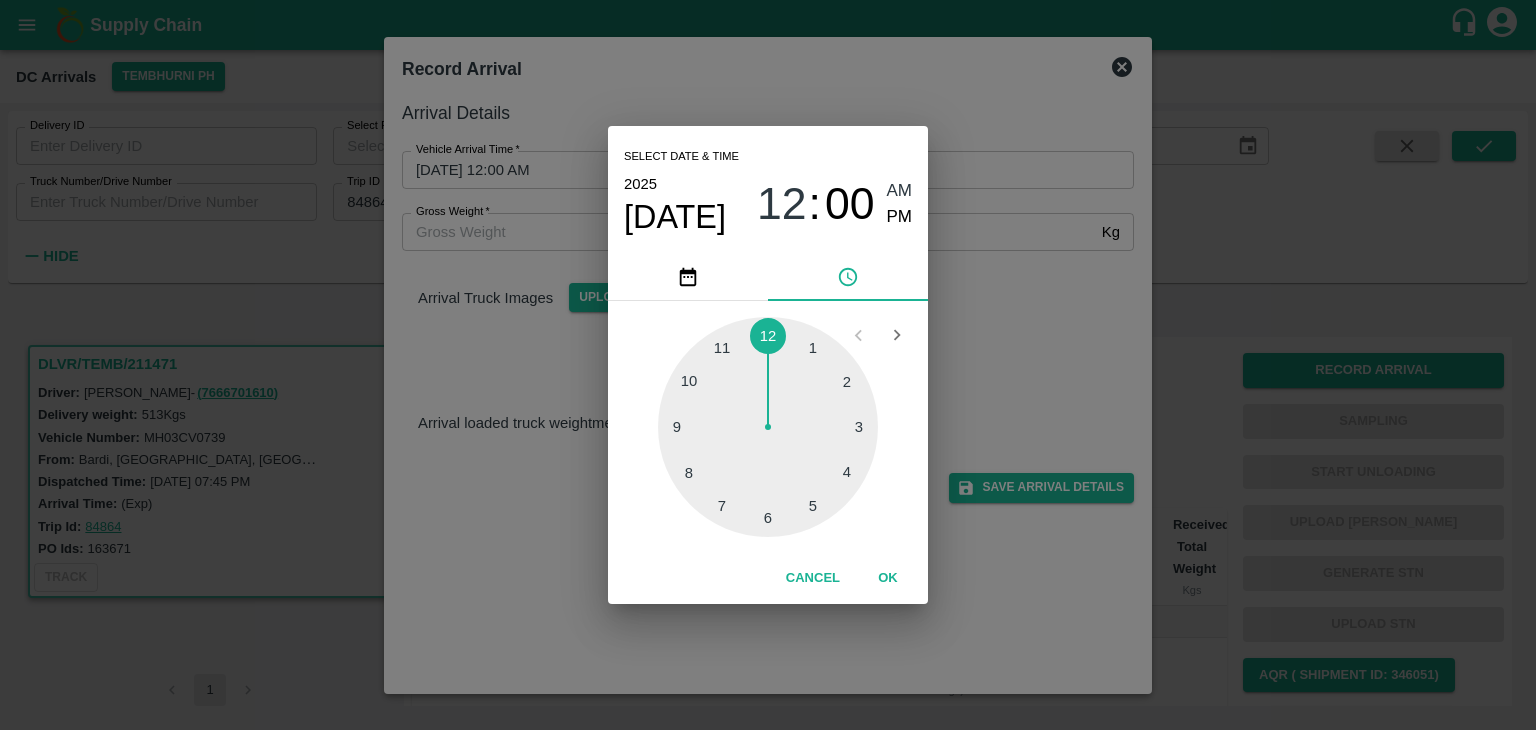 click at bounding box center (768, 427) 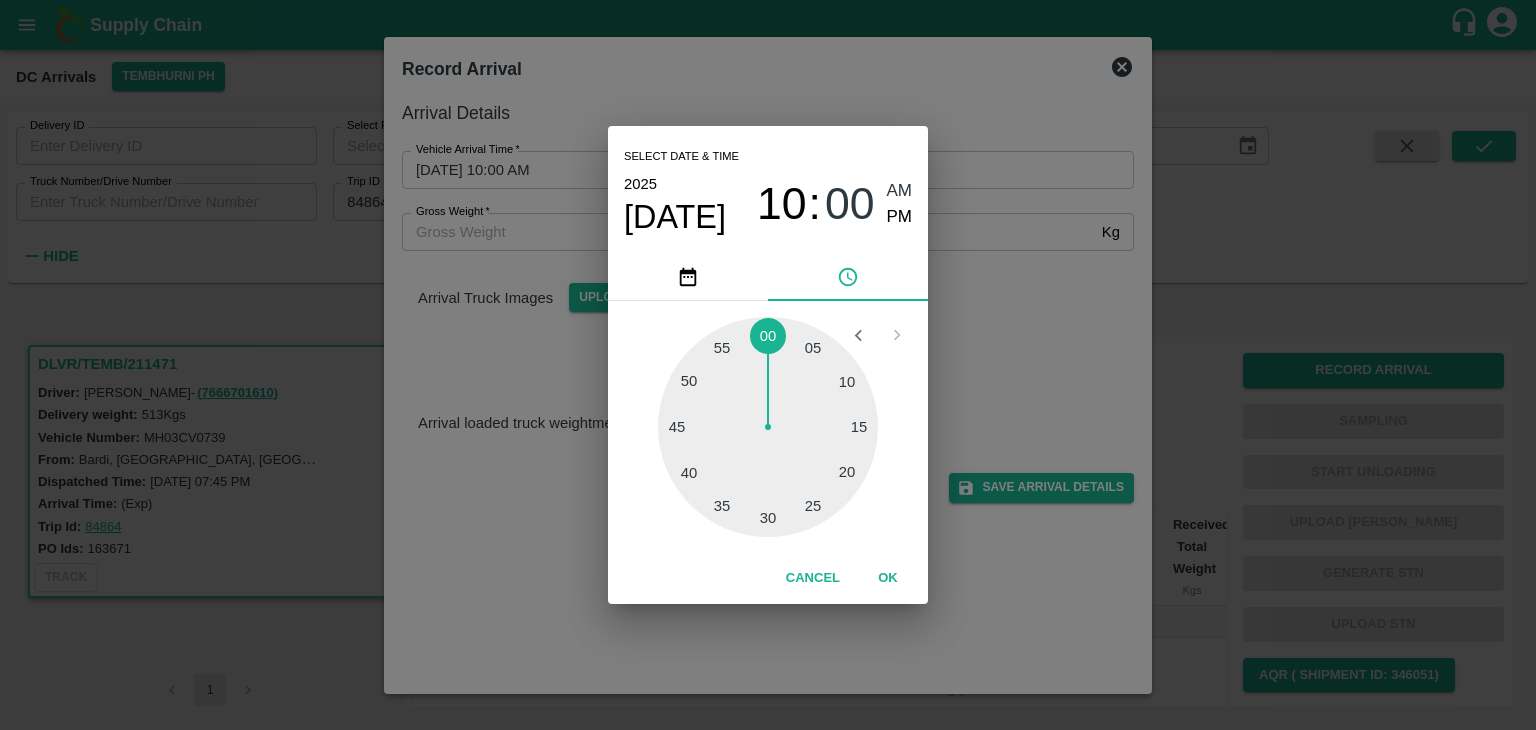 click at bounding box center [768, 427] 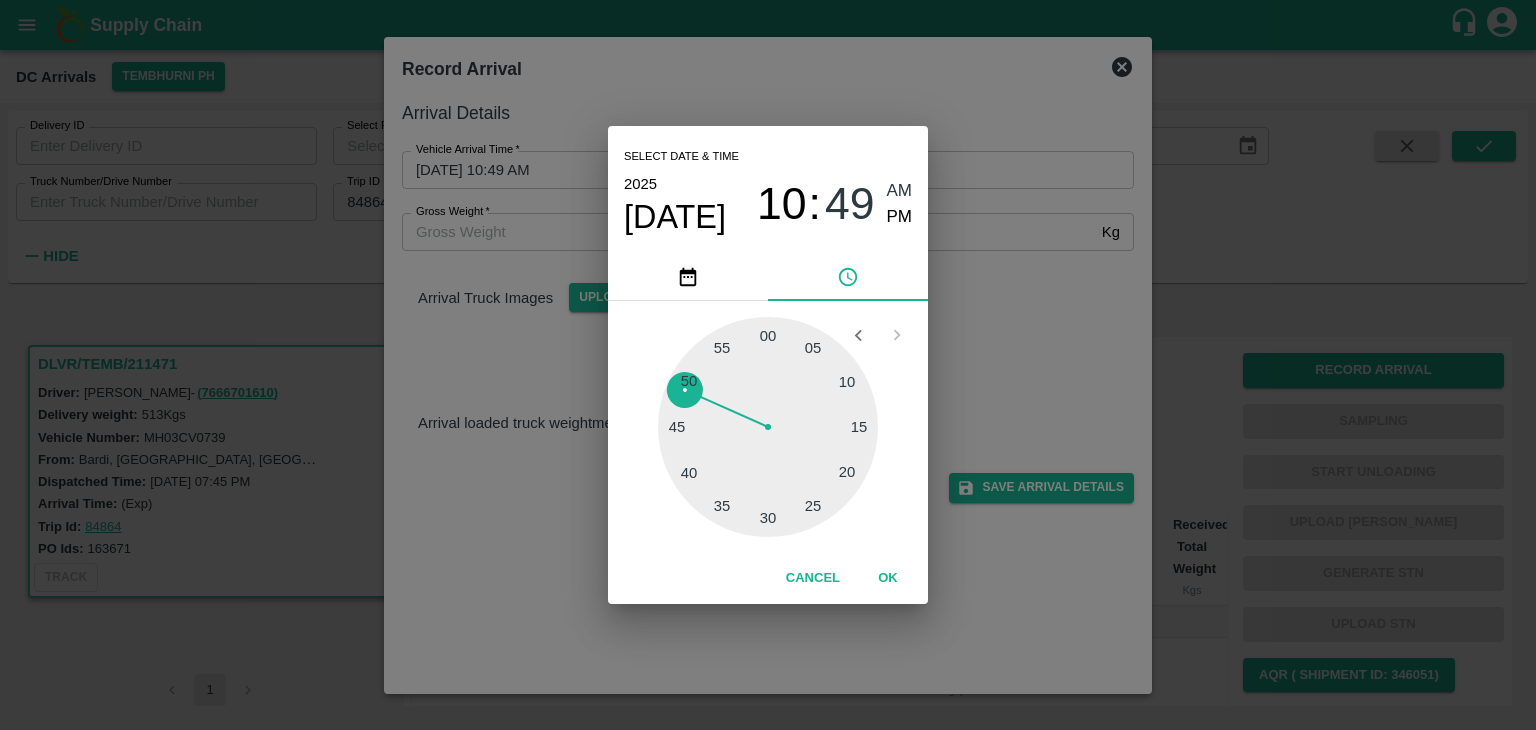 click on "PM" at bounding box center [900, 217] 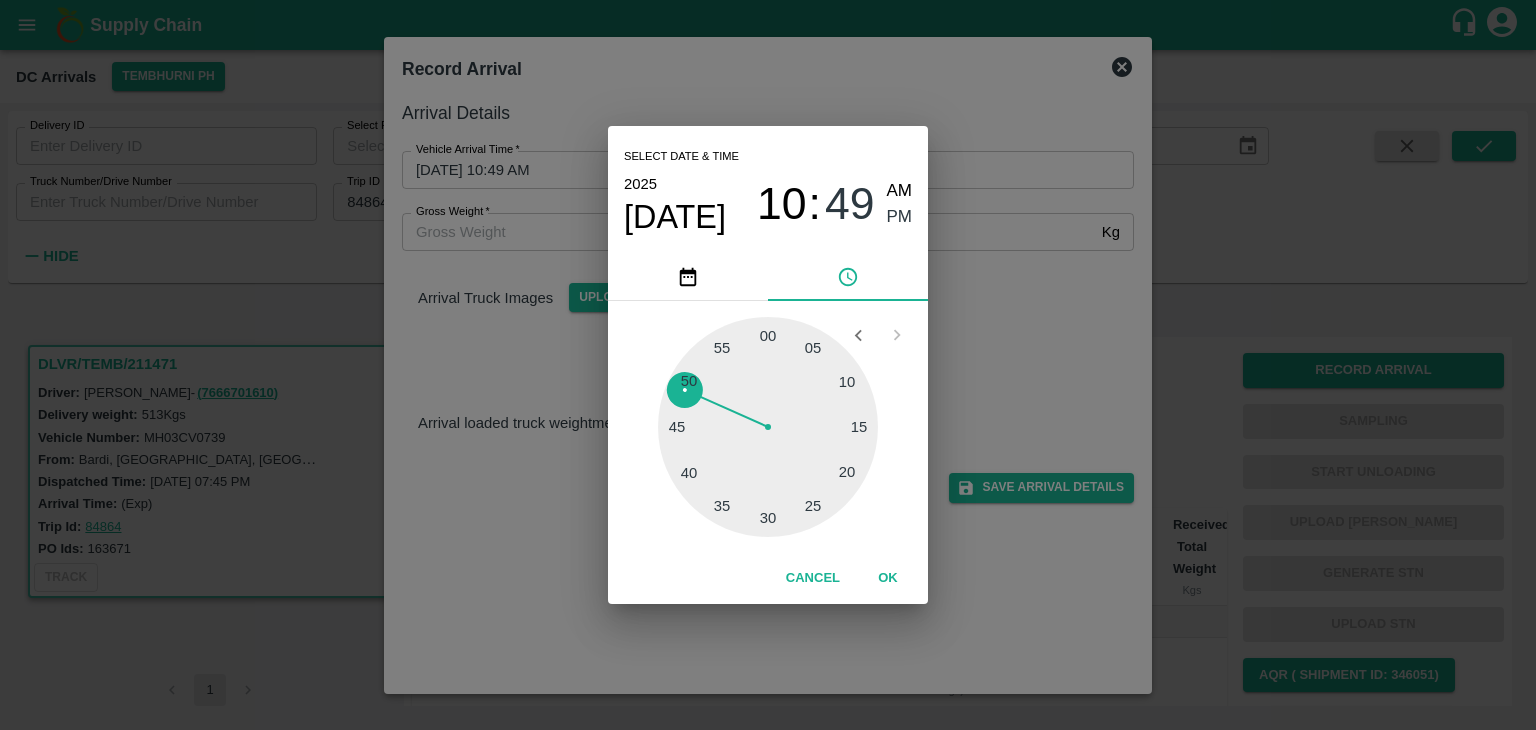 type on "16/07/2025 10:49 PM" 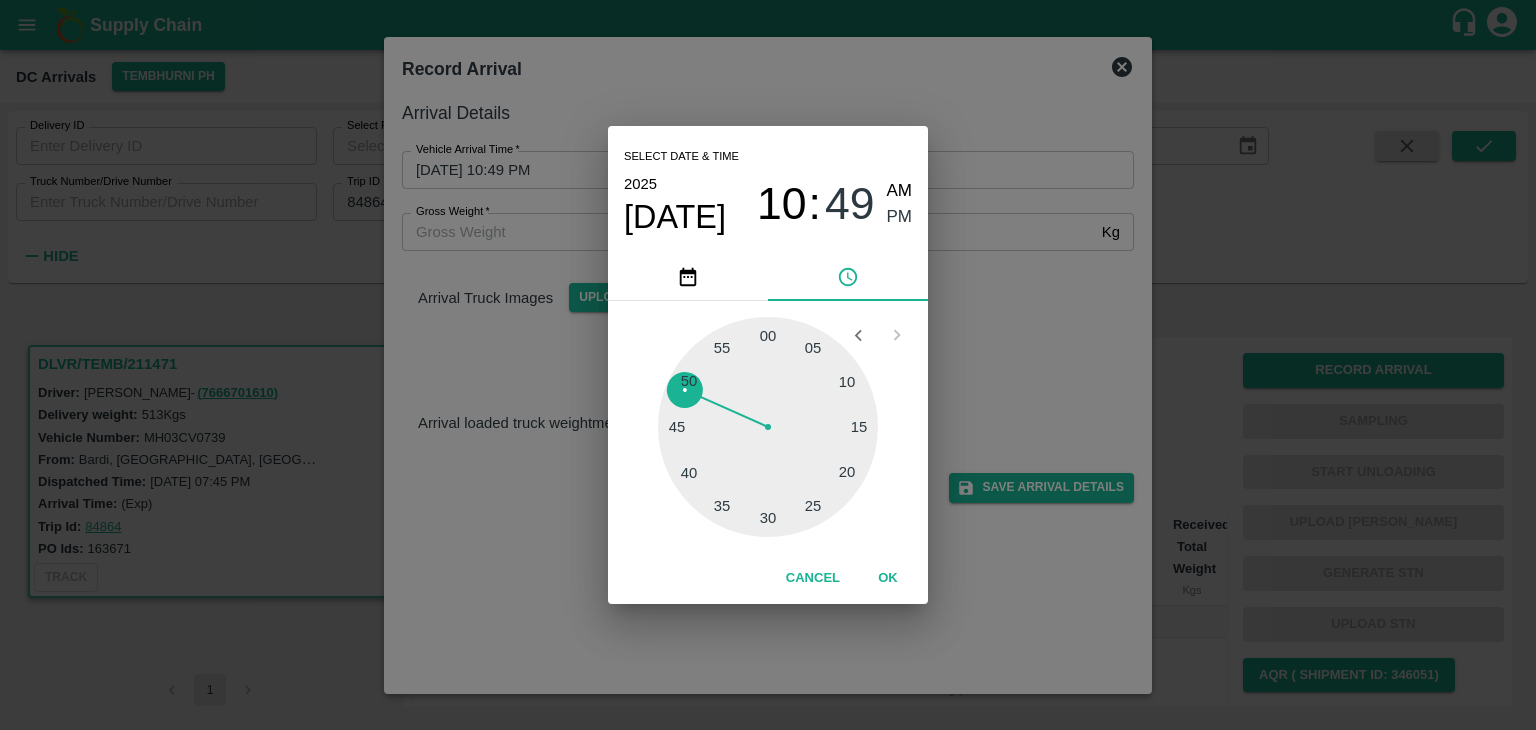 click on "Cancel OK" at bounding box center (768, 578) 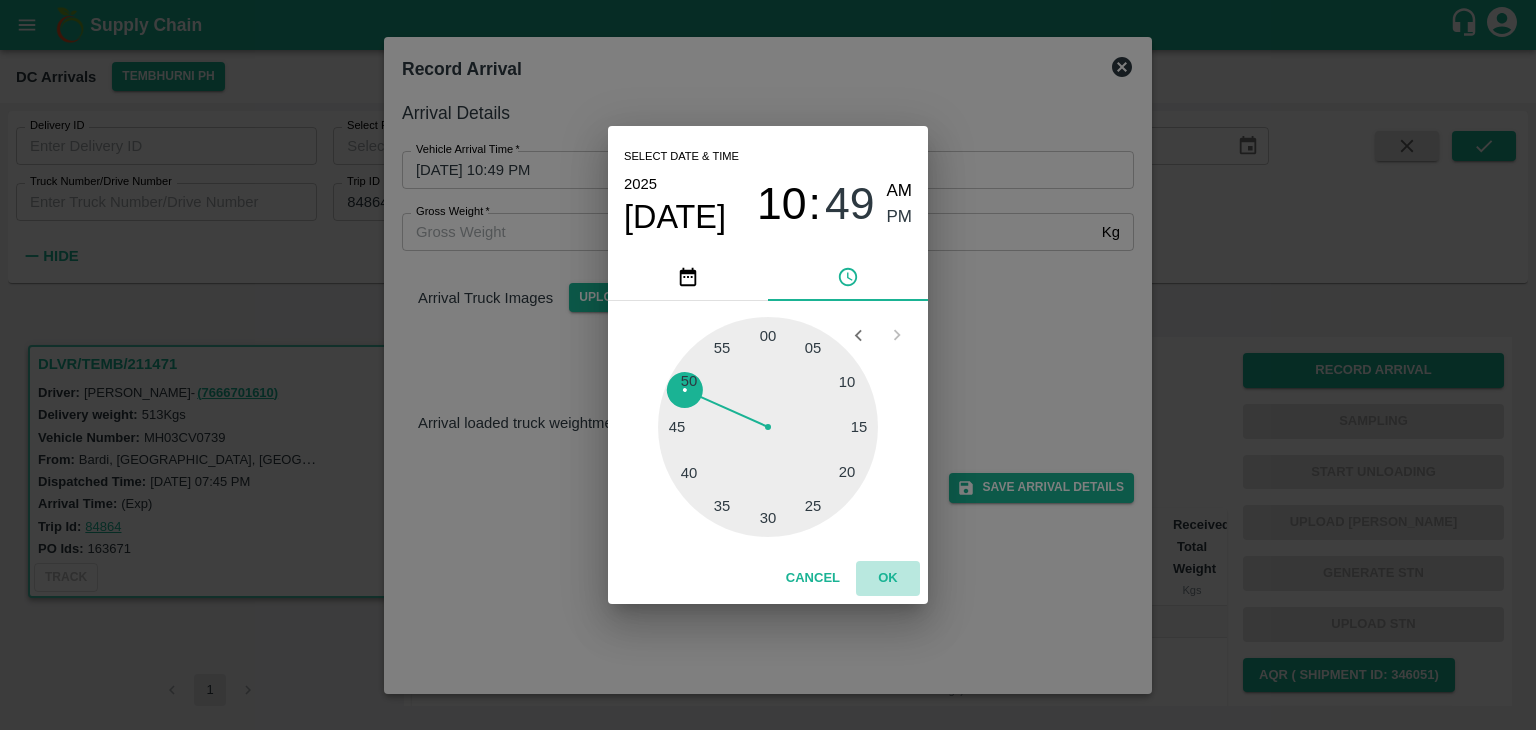 click on "OK" at bounding box center [888, 578] 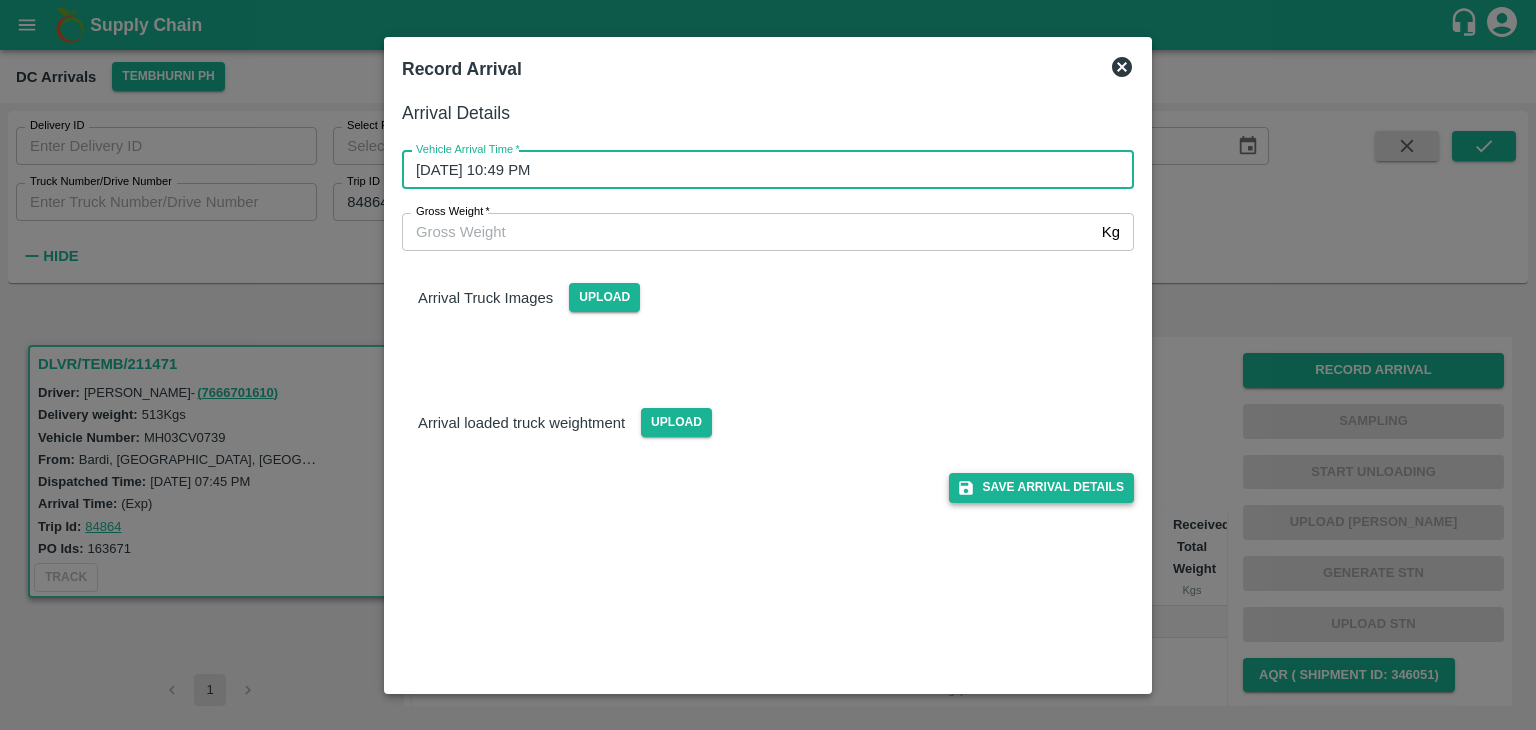 click on "Save Arrival Details" at bounding box center (1041, 487) 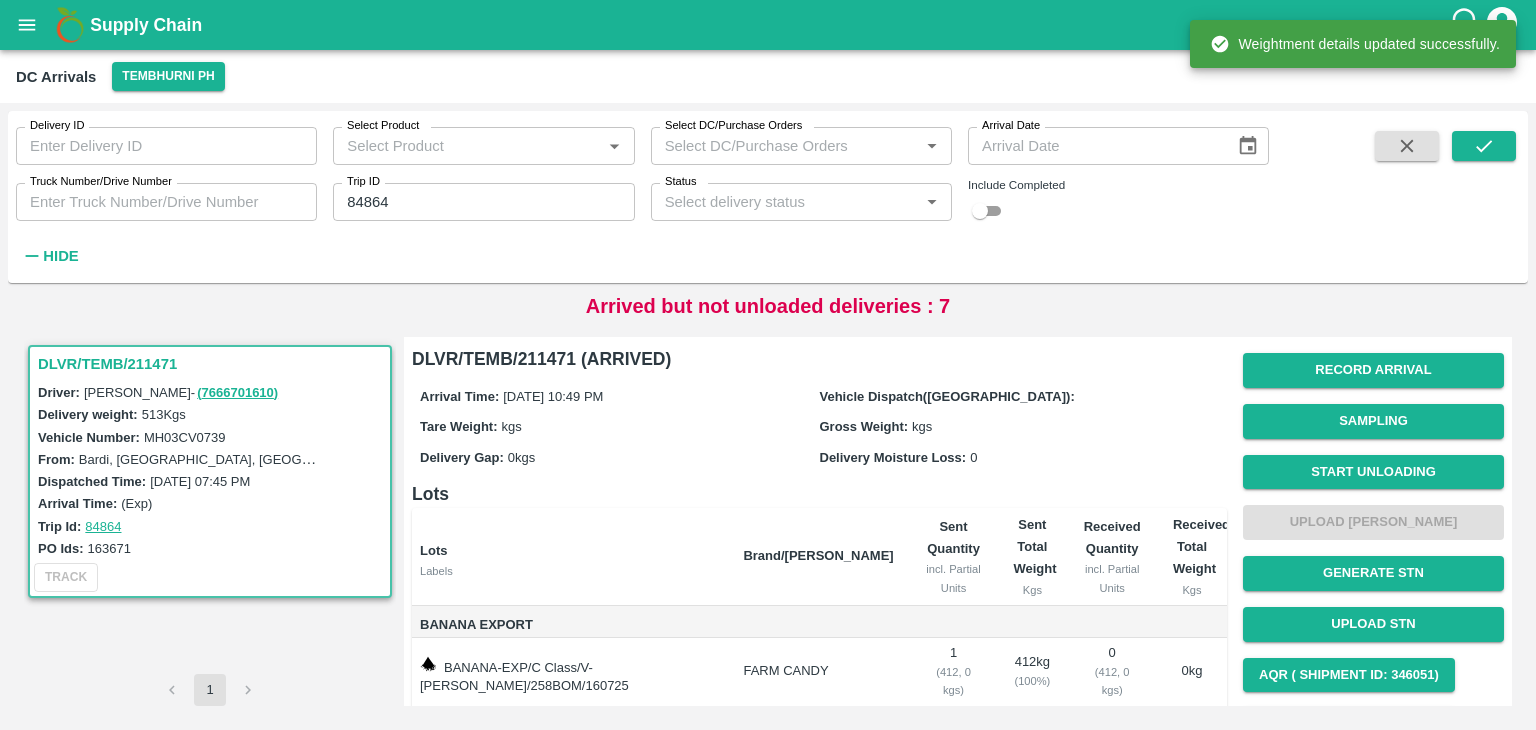 scroll, scrollTop: 104, scrollLeft: 0, axis: vertical 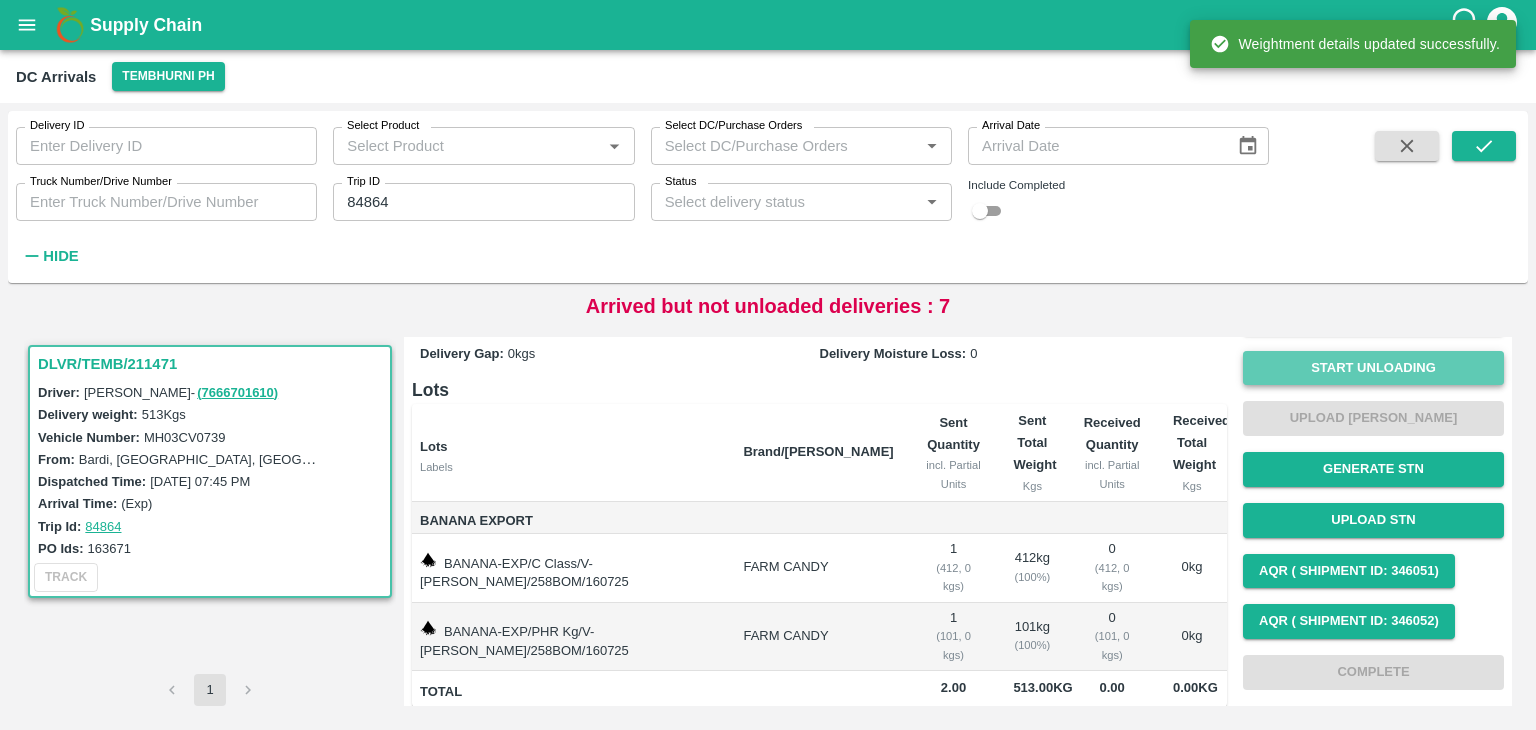 click on "Start Unloading" at bounding box center [1373, 368] 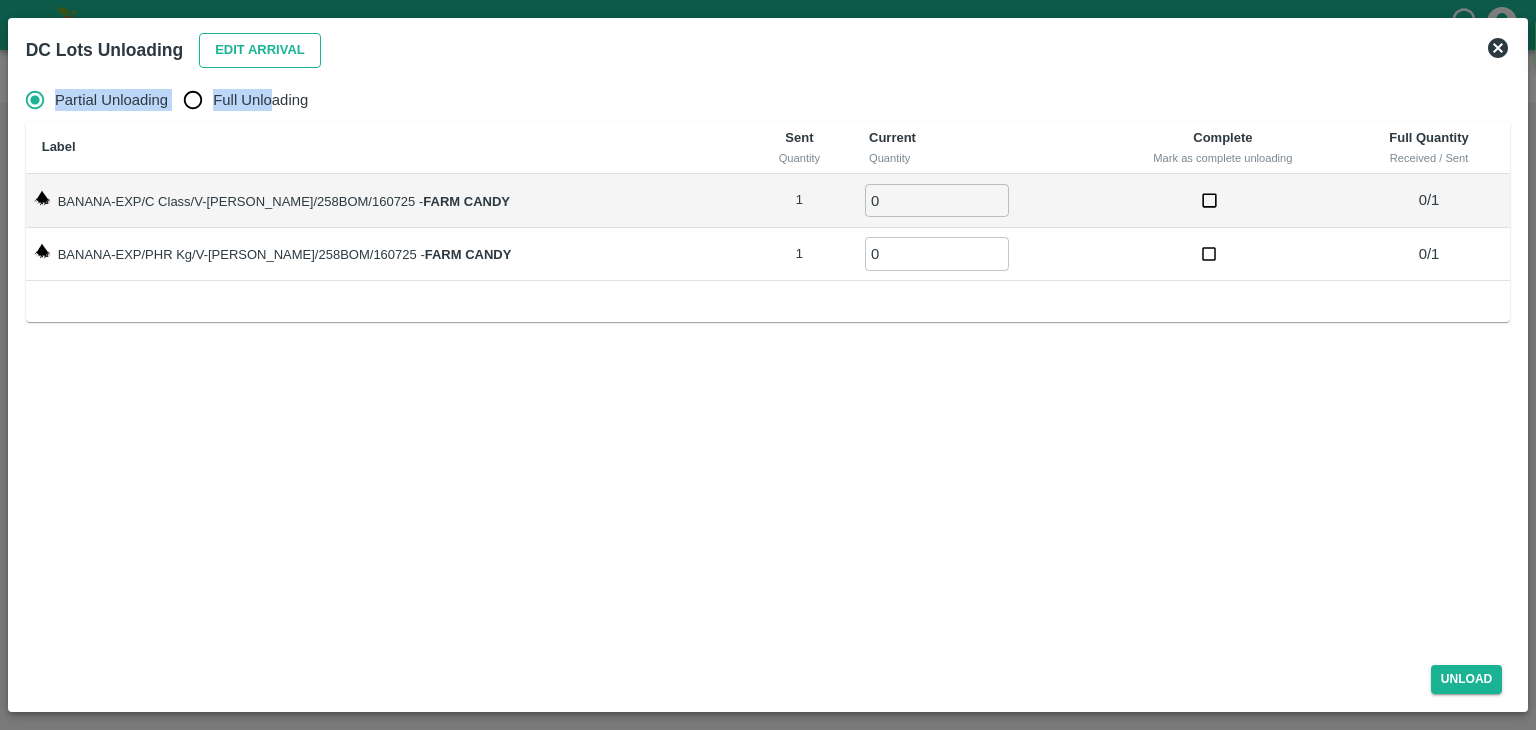 drag, startPoint x: 273, startPoint y: 73, endPoint x: 250, endPoint y: 40, distance: 40.22437 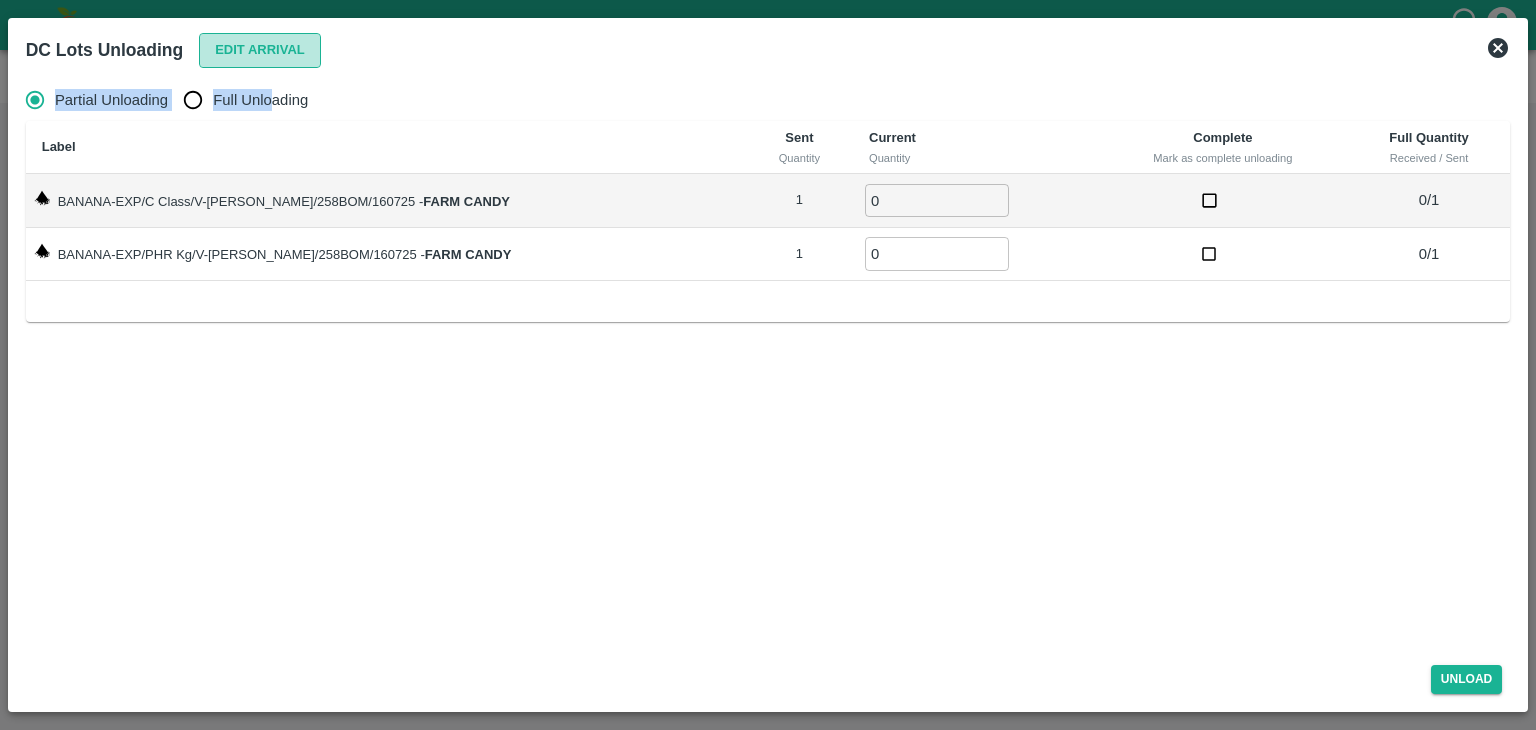 click on "Edit Arrival" at bounding box center (260, 50) 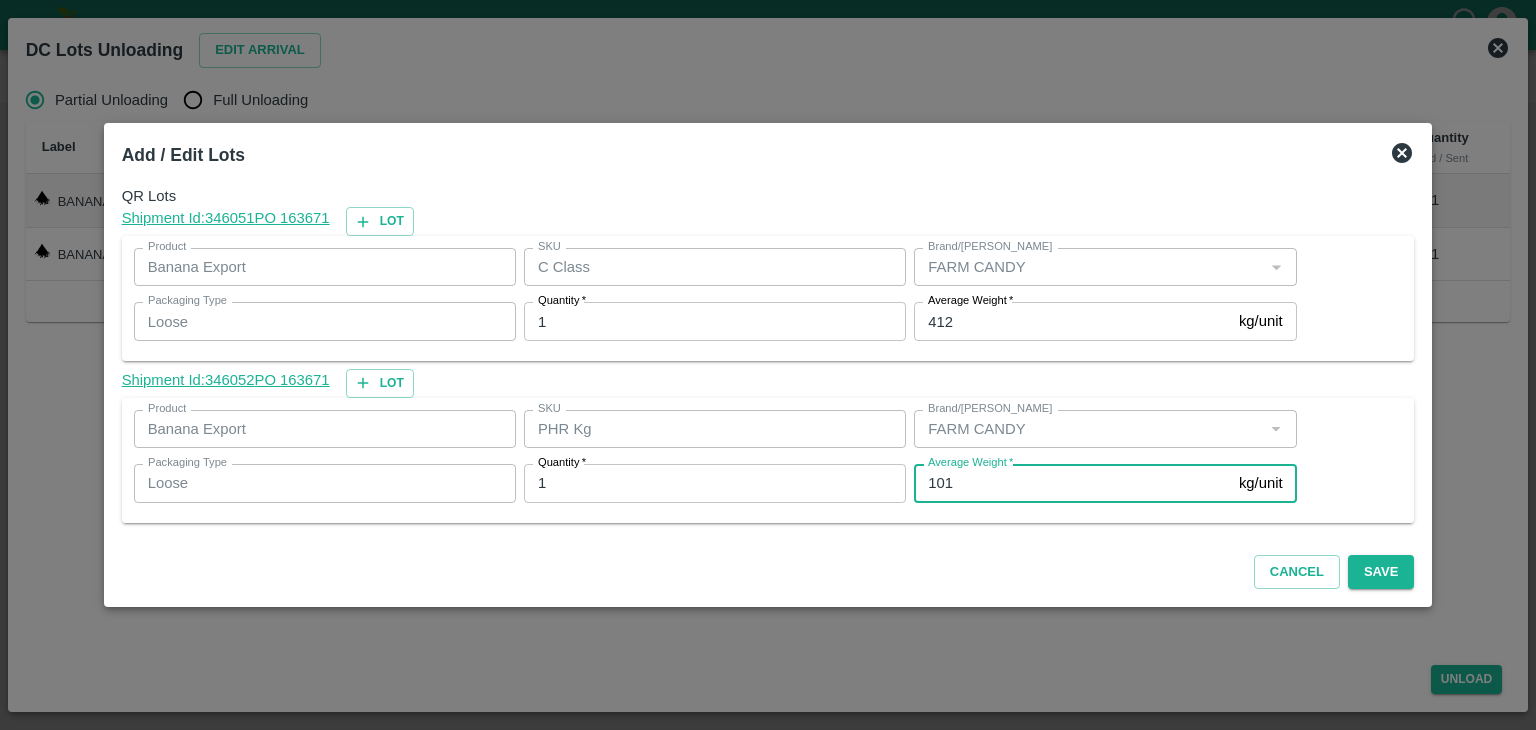 click on "101" at bounding box center [1072, 483] 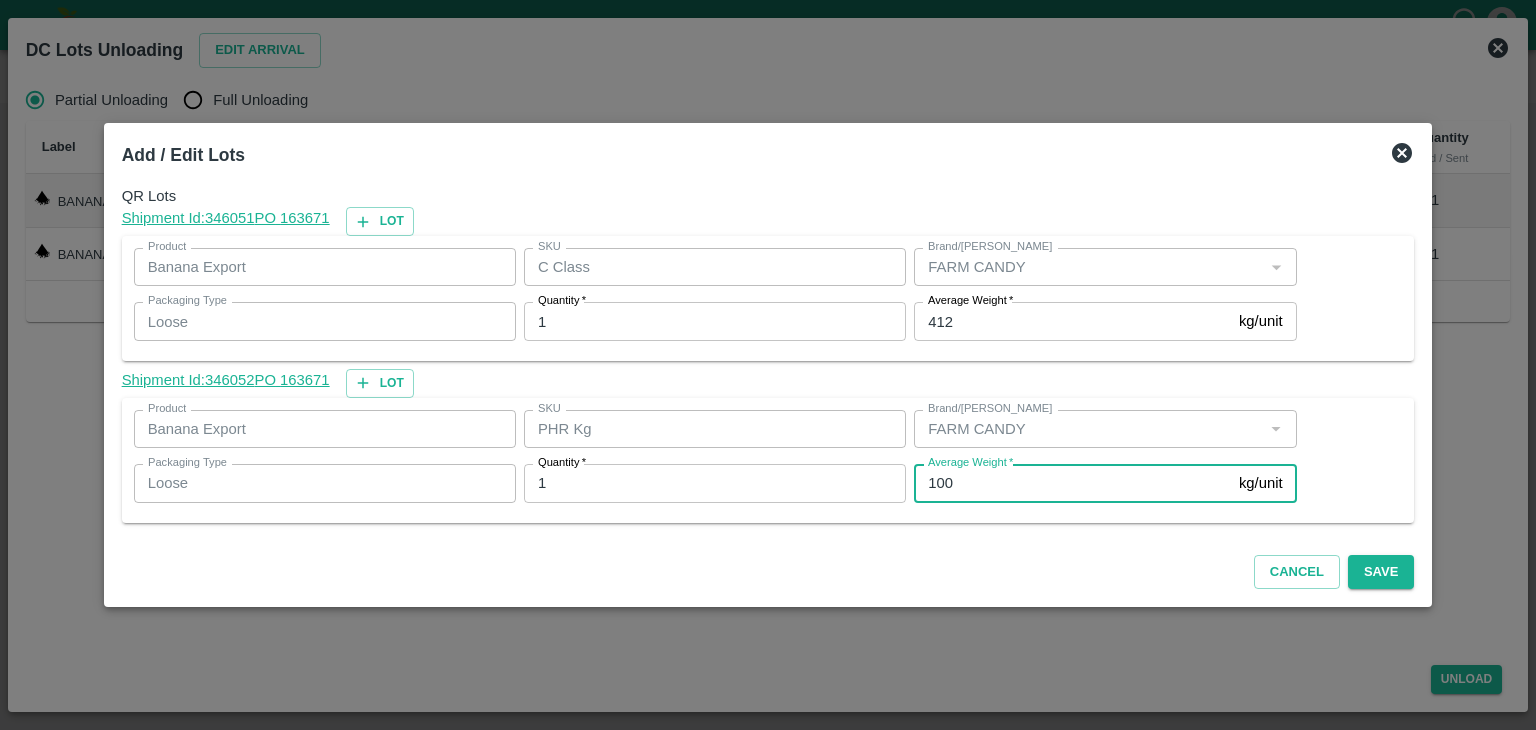 type on "100" 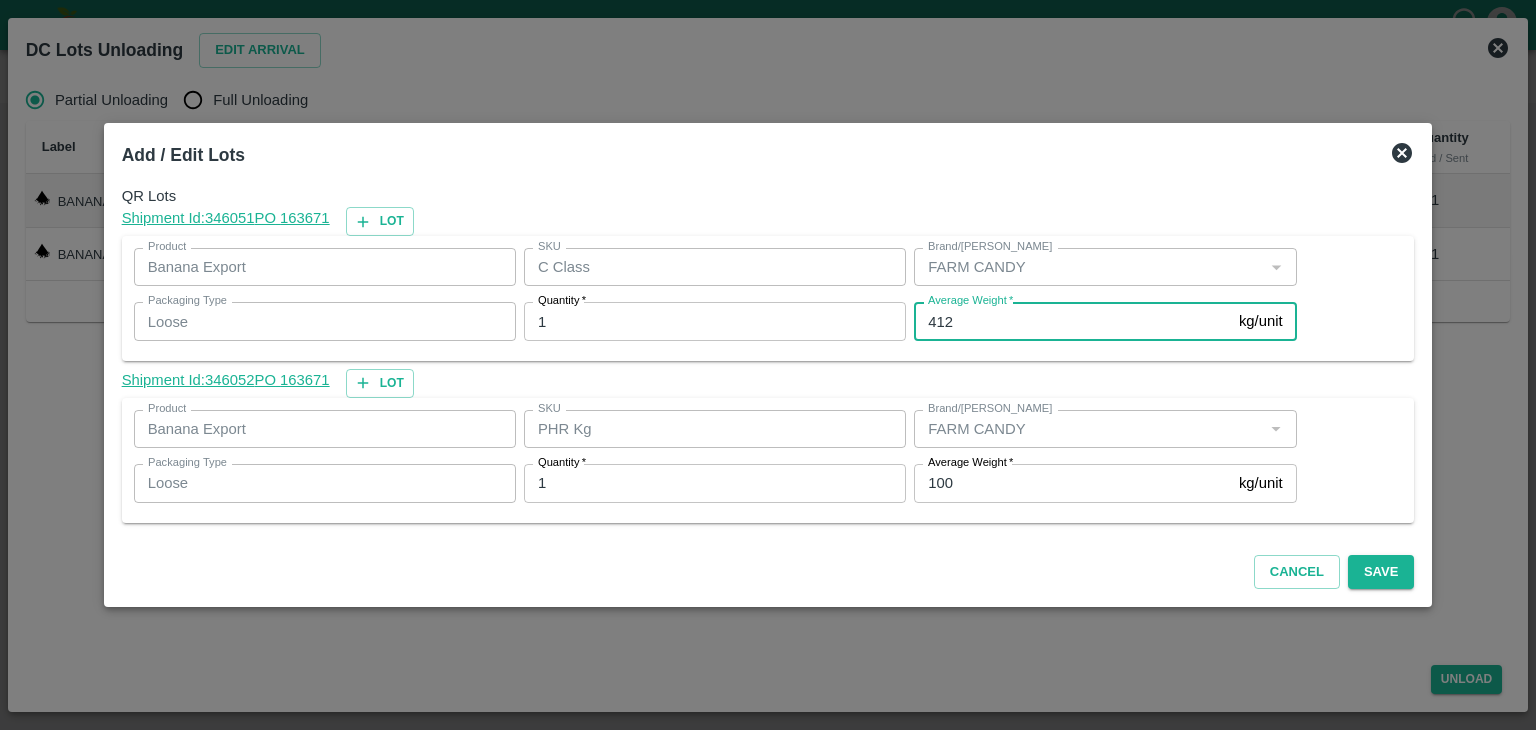 click on "412" at bounding box center [1072, 321] 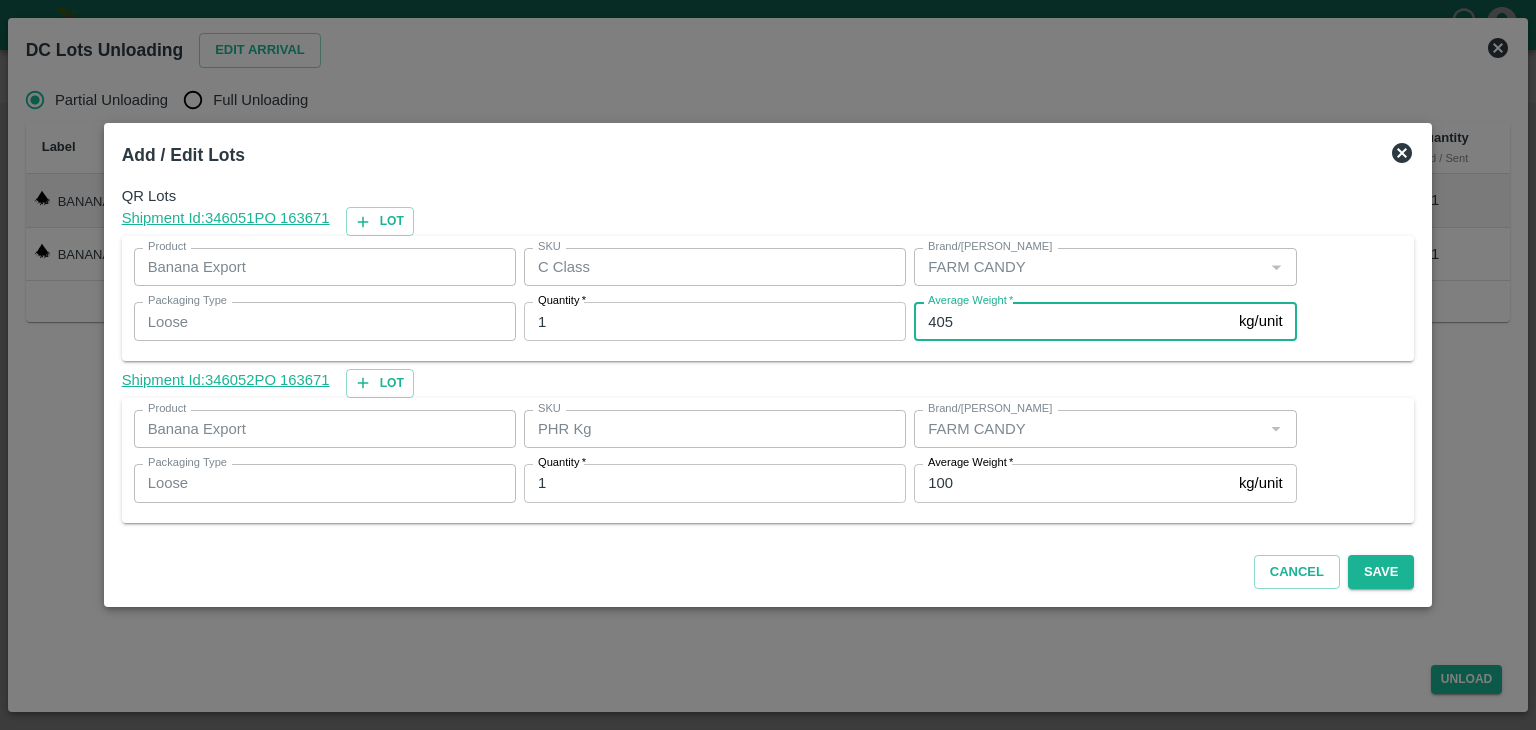 type on "405" 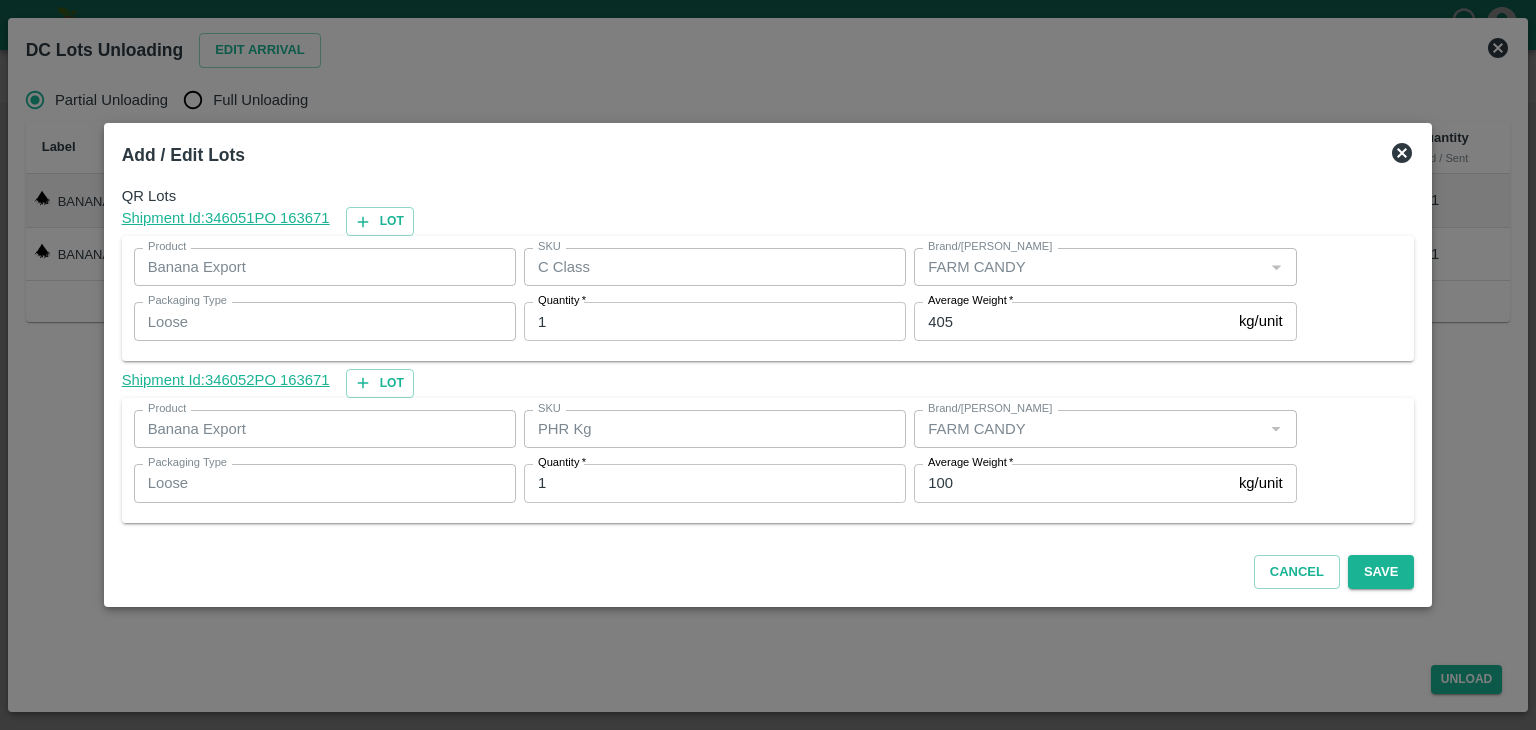 click on "Cancel Save" at bounding box center (768, 568) 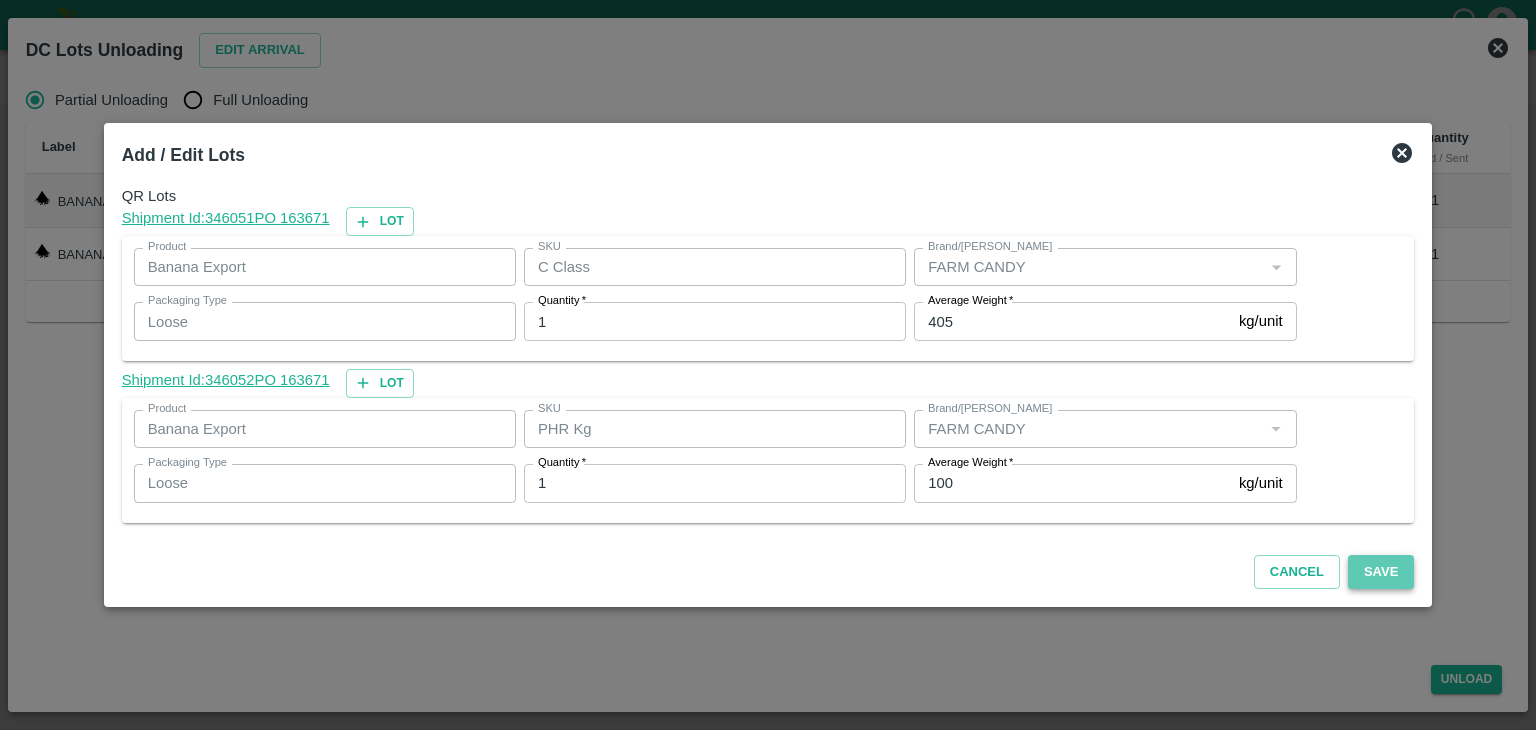 click on "Save" at bounding box center [1381, 572] 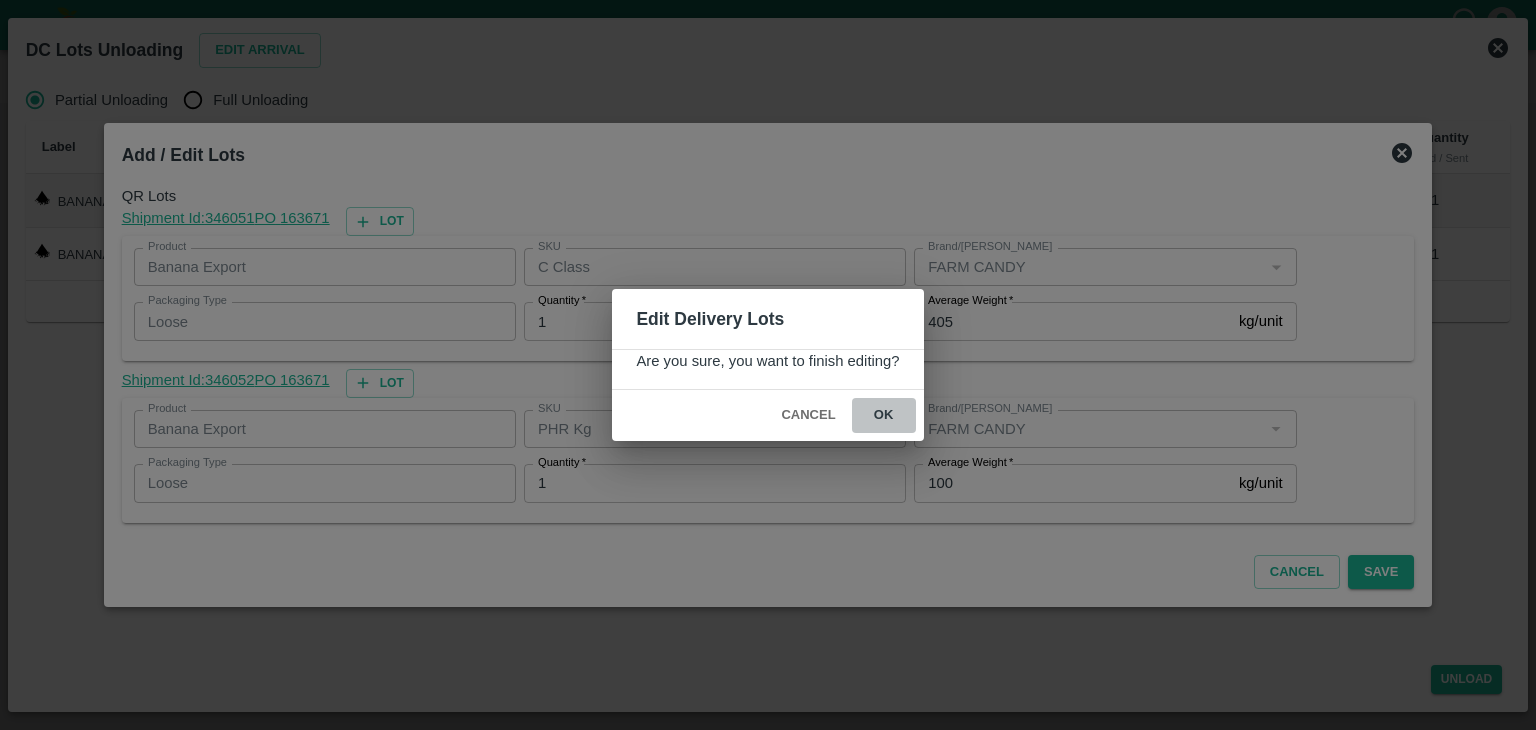 click on "ok" at bounding box center (884, 415) 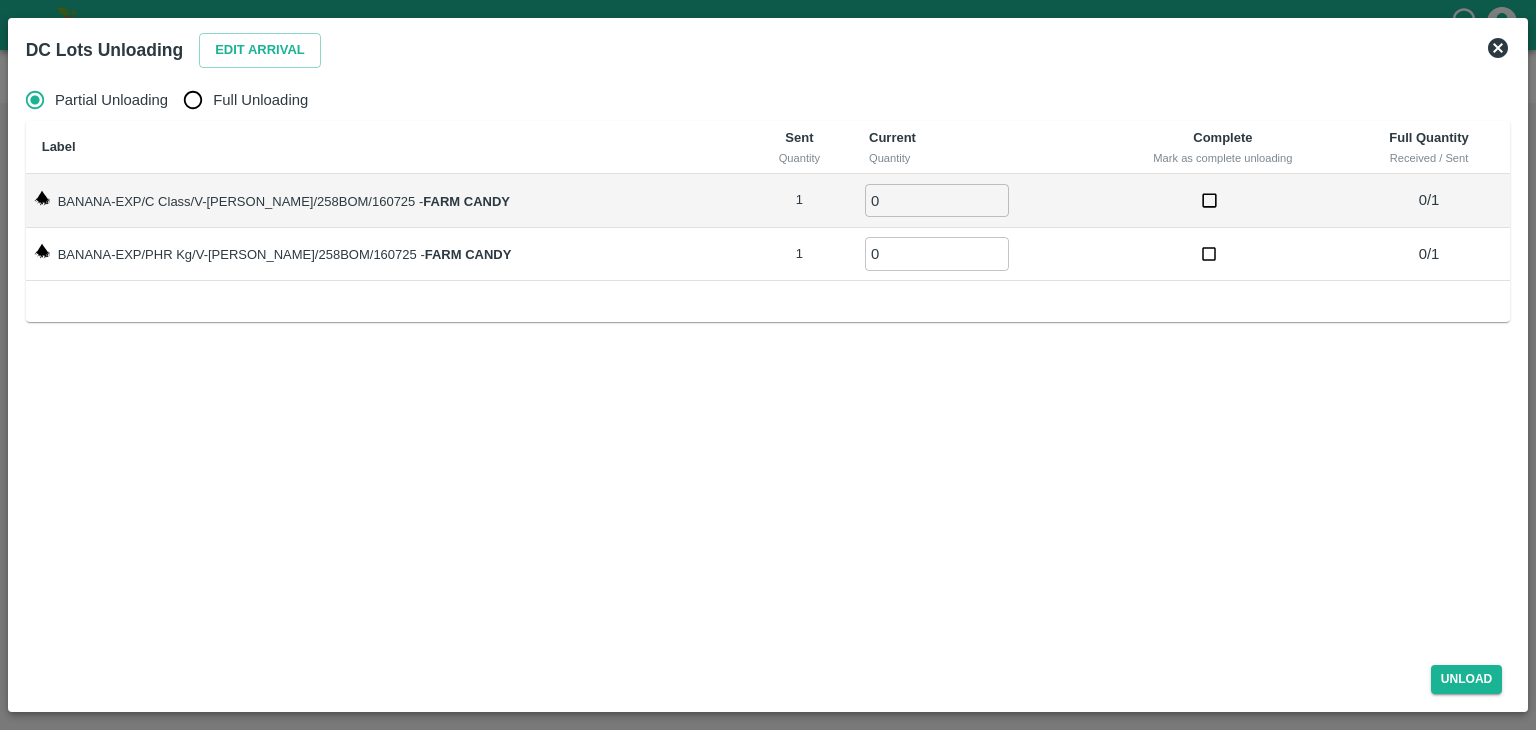 click on "Full Unloading" at bounding box center [260, 100] 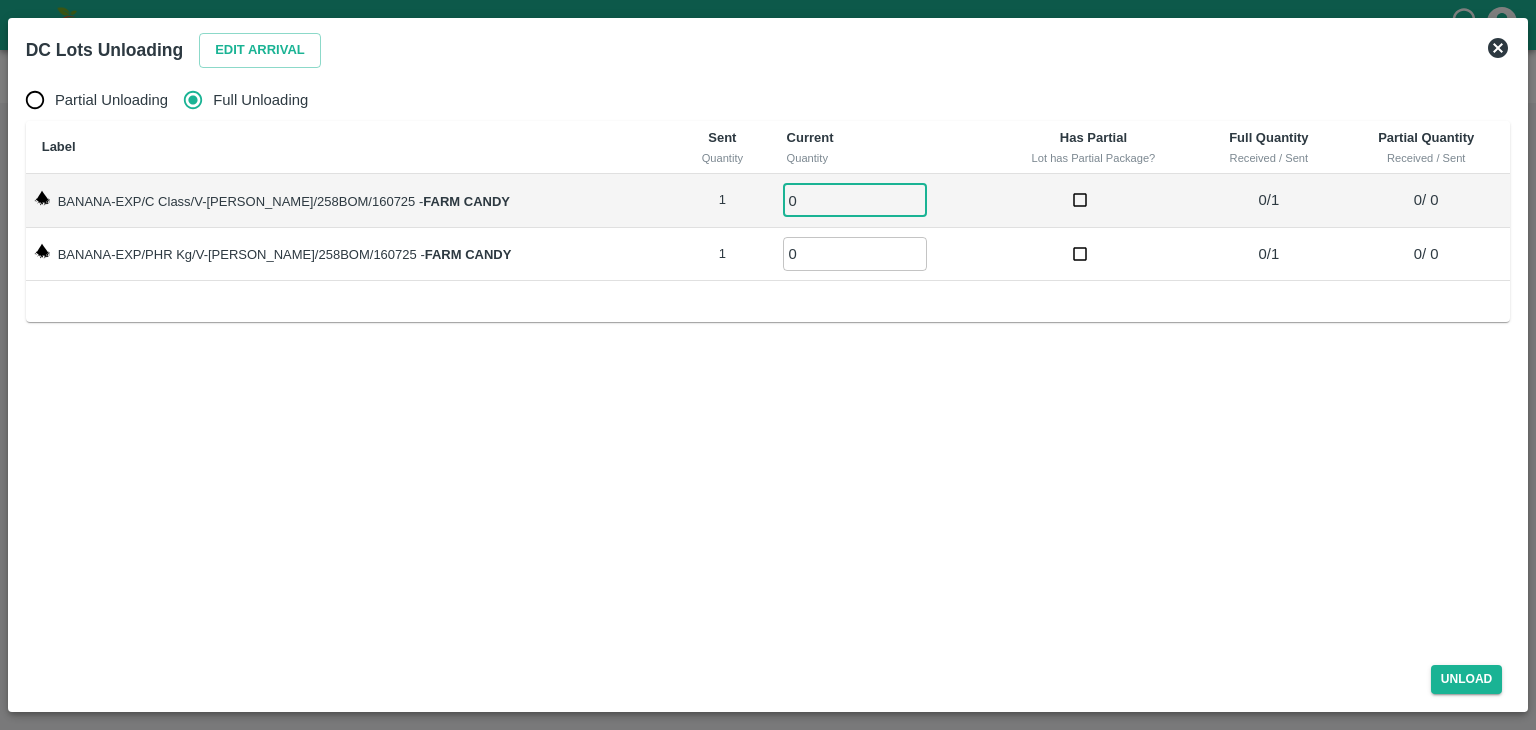 click on "0" at bounding box center (855, 200) 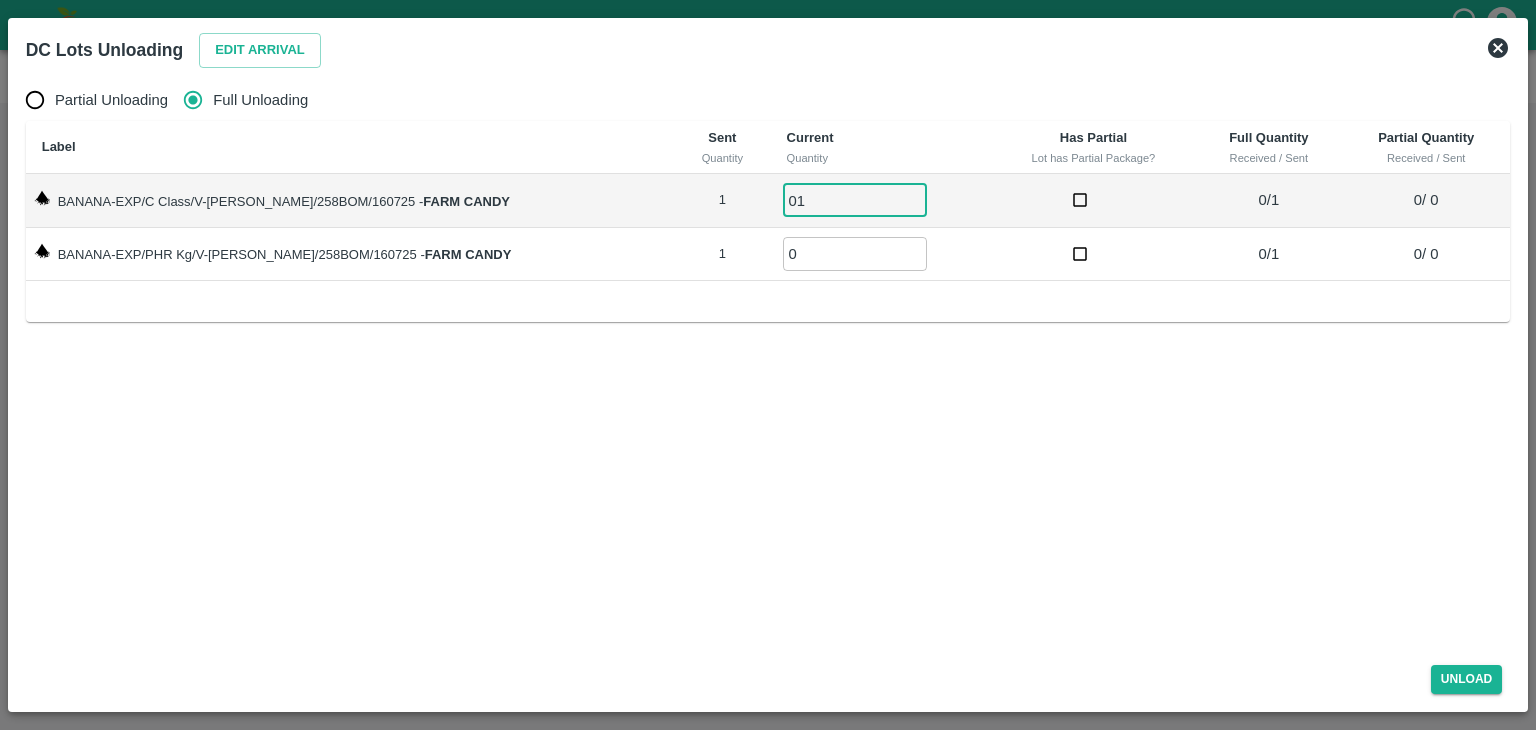 type on "01" 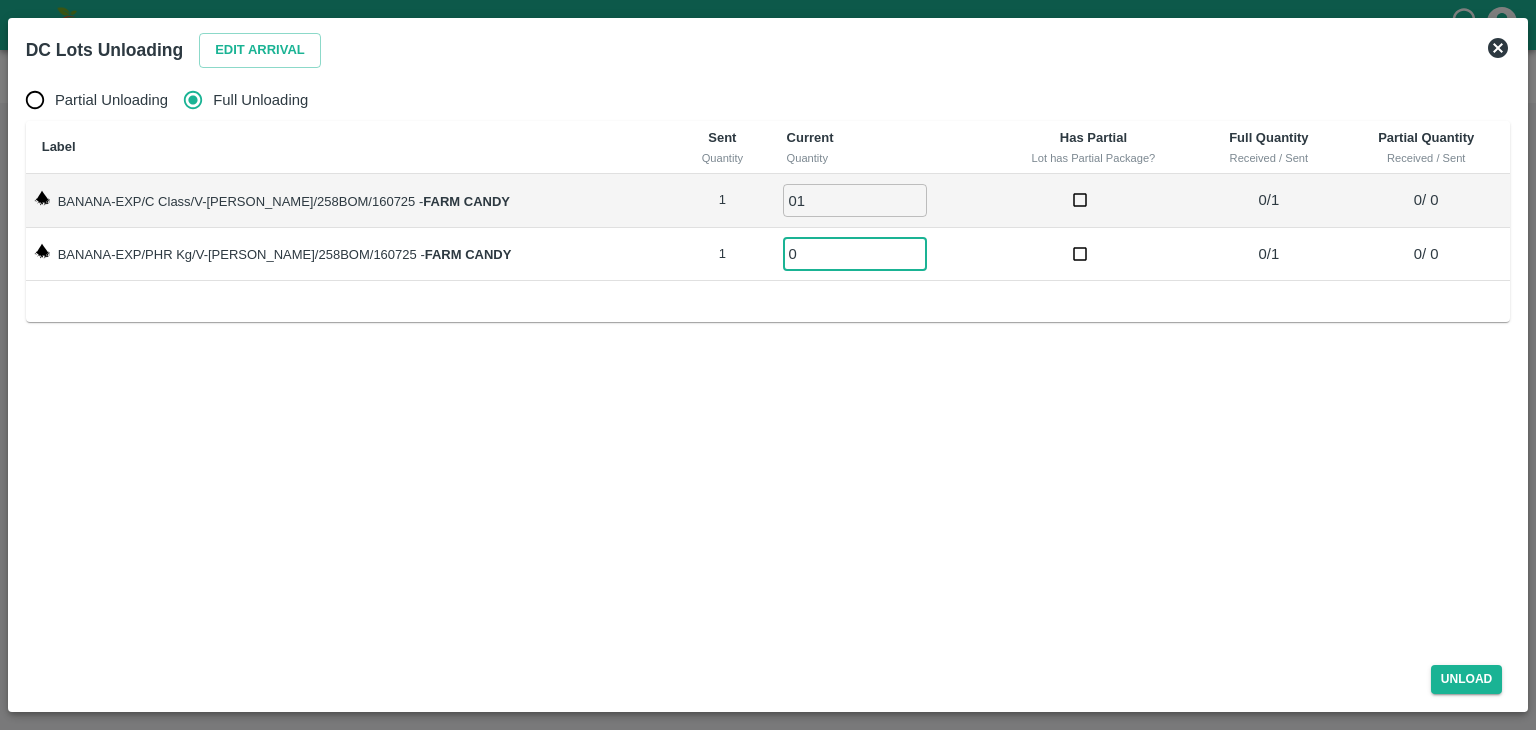 click on "0" at bounding box center (855, 253) 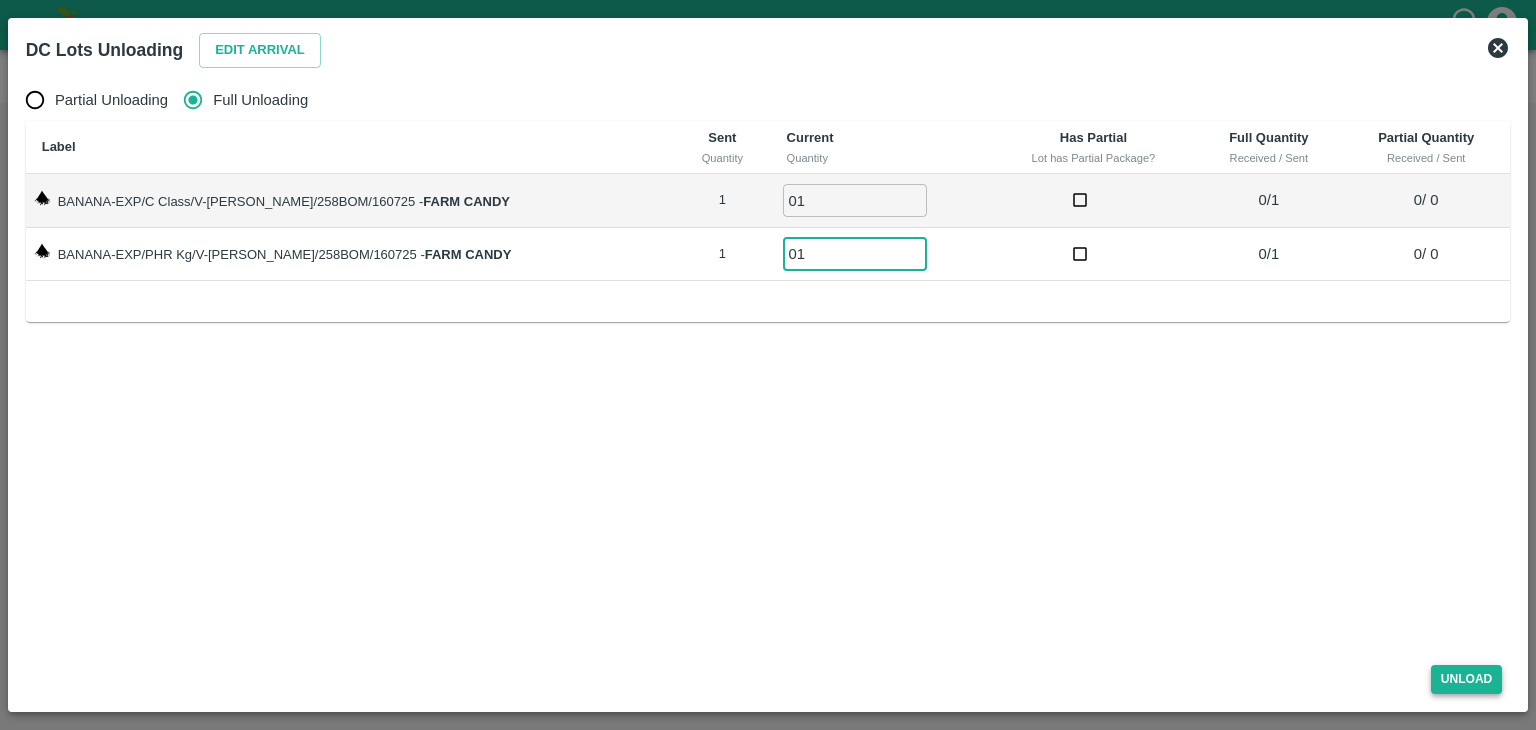 type on "01" 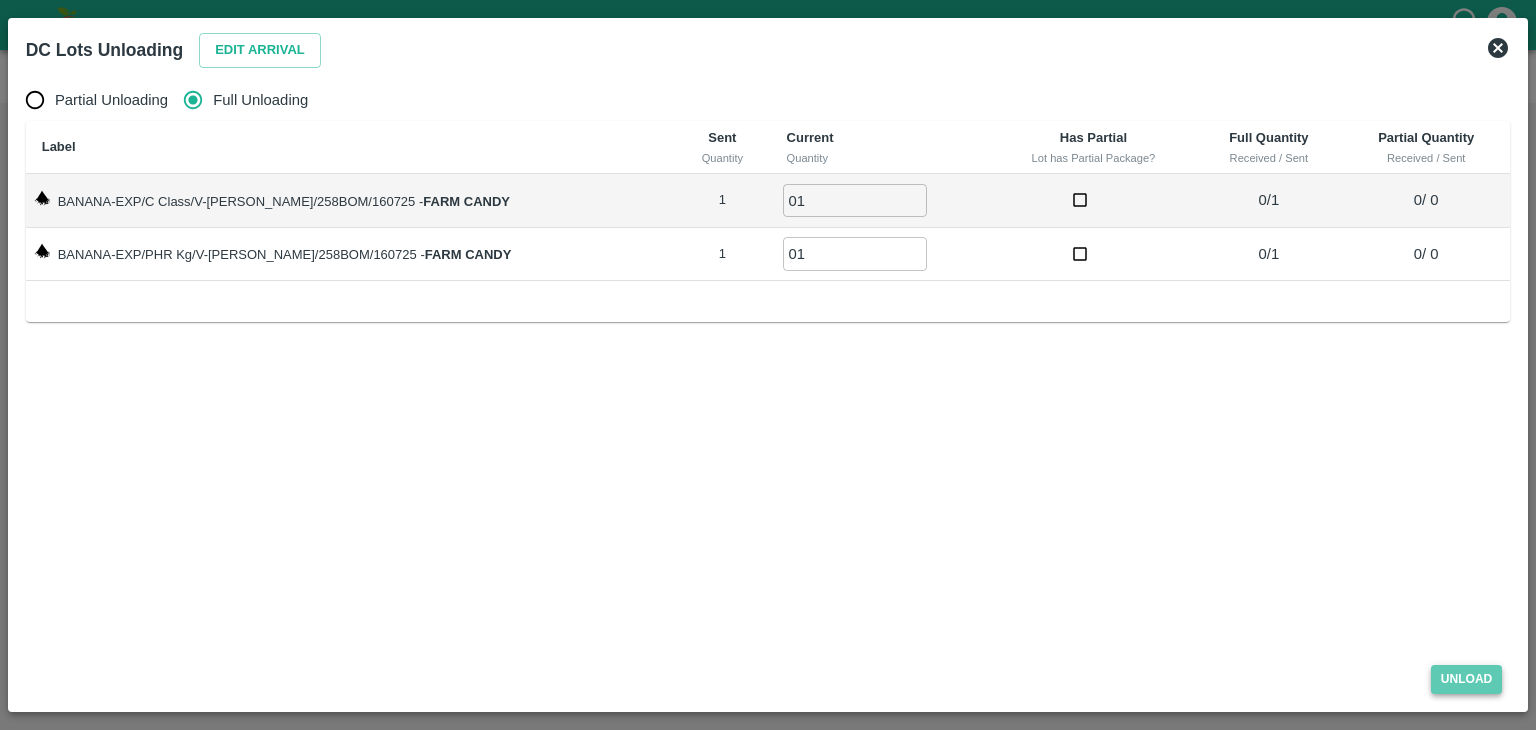 click on "Unload" at bounding box center (1467, 679) 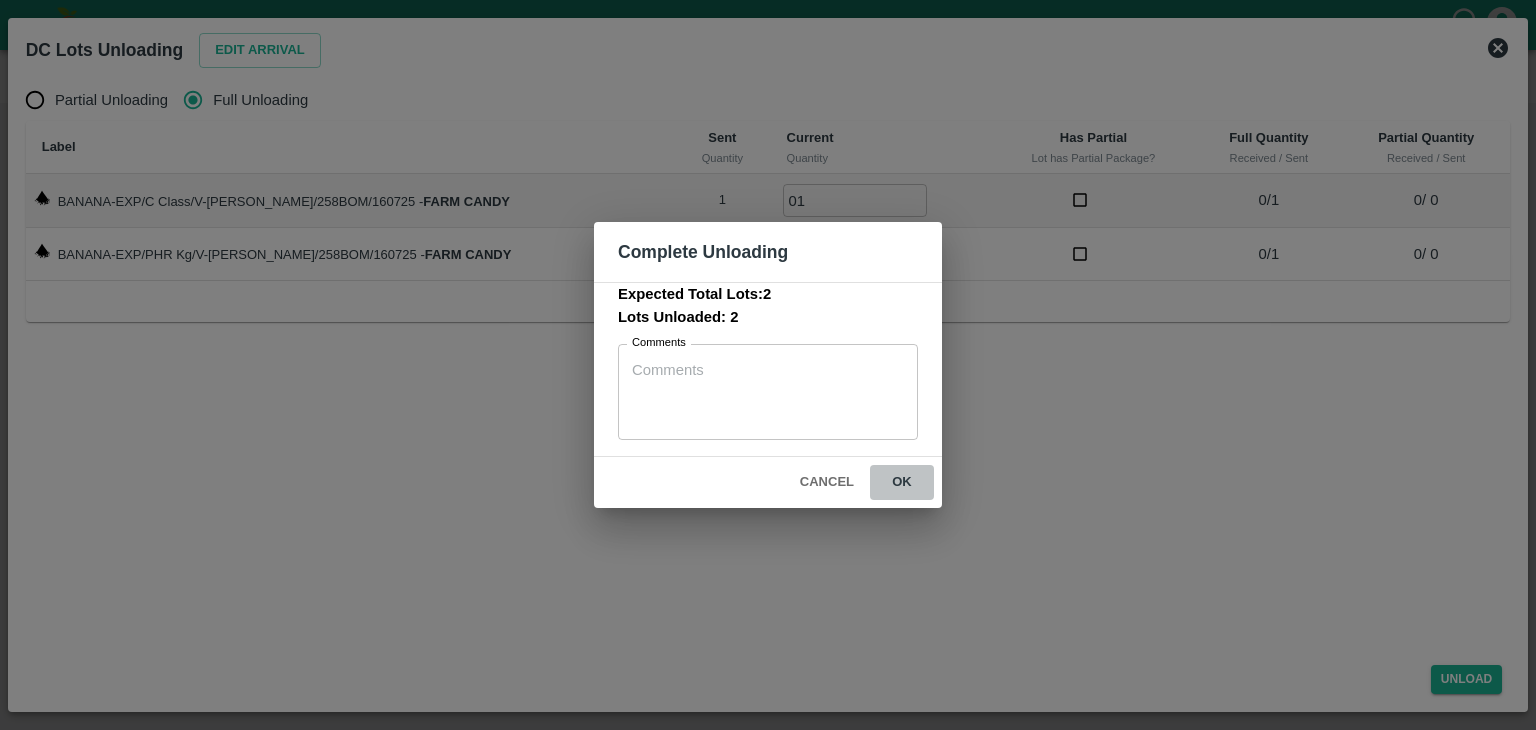 click on "ok" at bounding box center [902, 482] 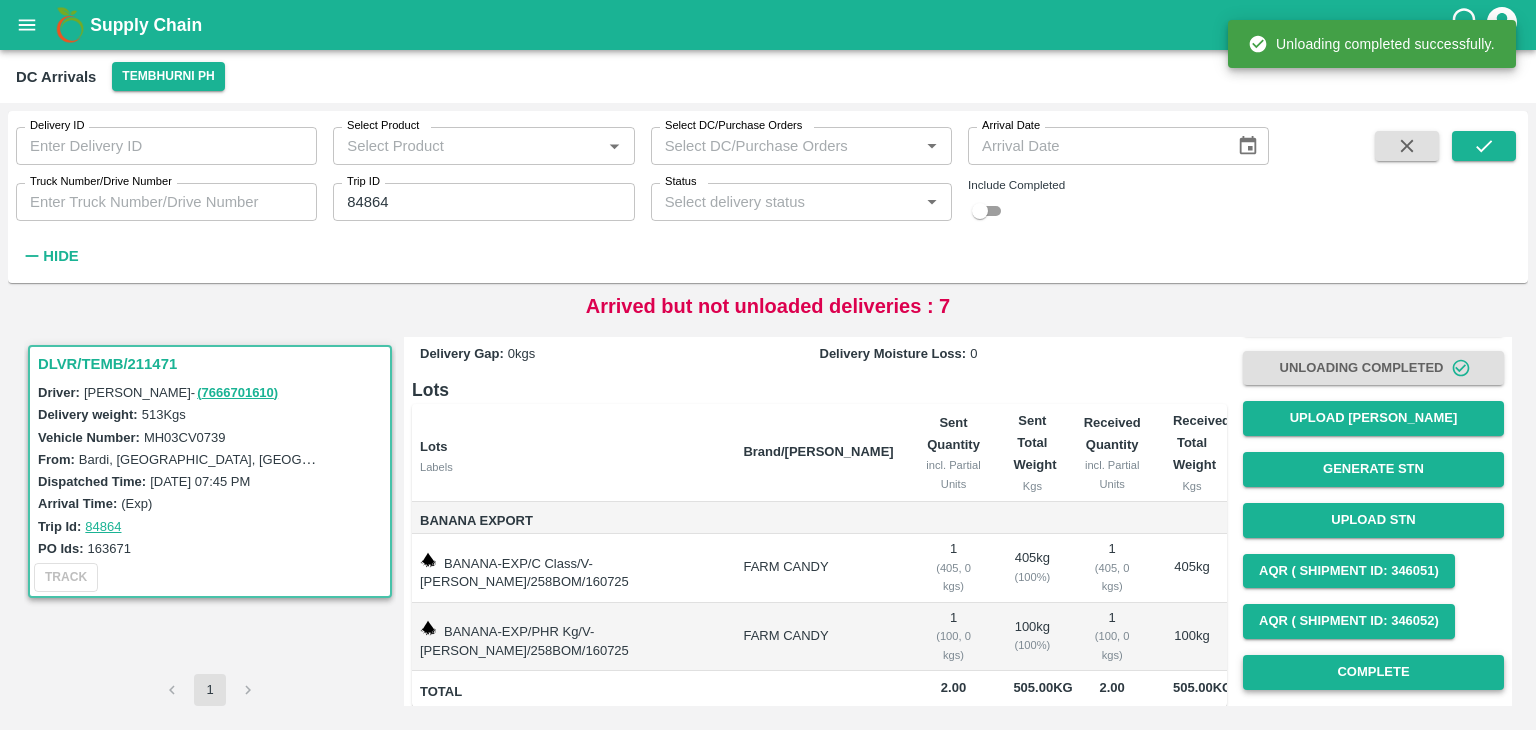 scroll, scrollTop: 103, scrollLeft: 0, axis: vertical 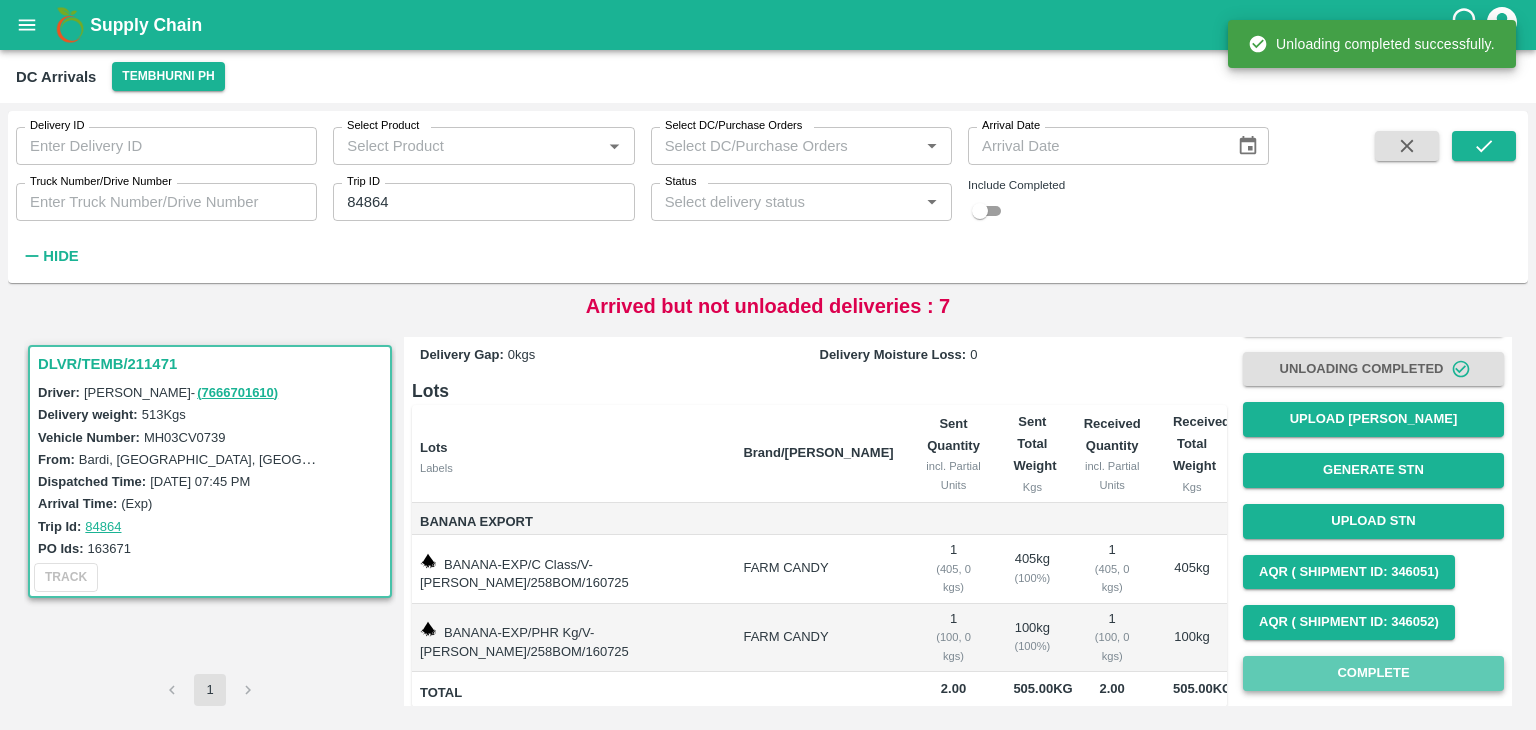 click on "Complete" at bounding box center (1373, 673) 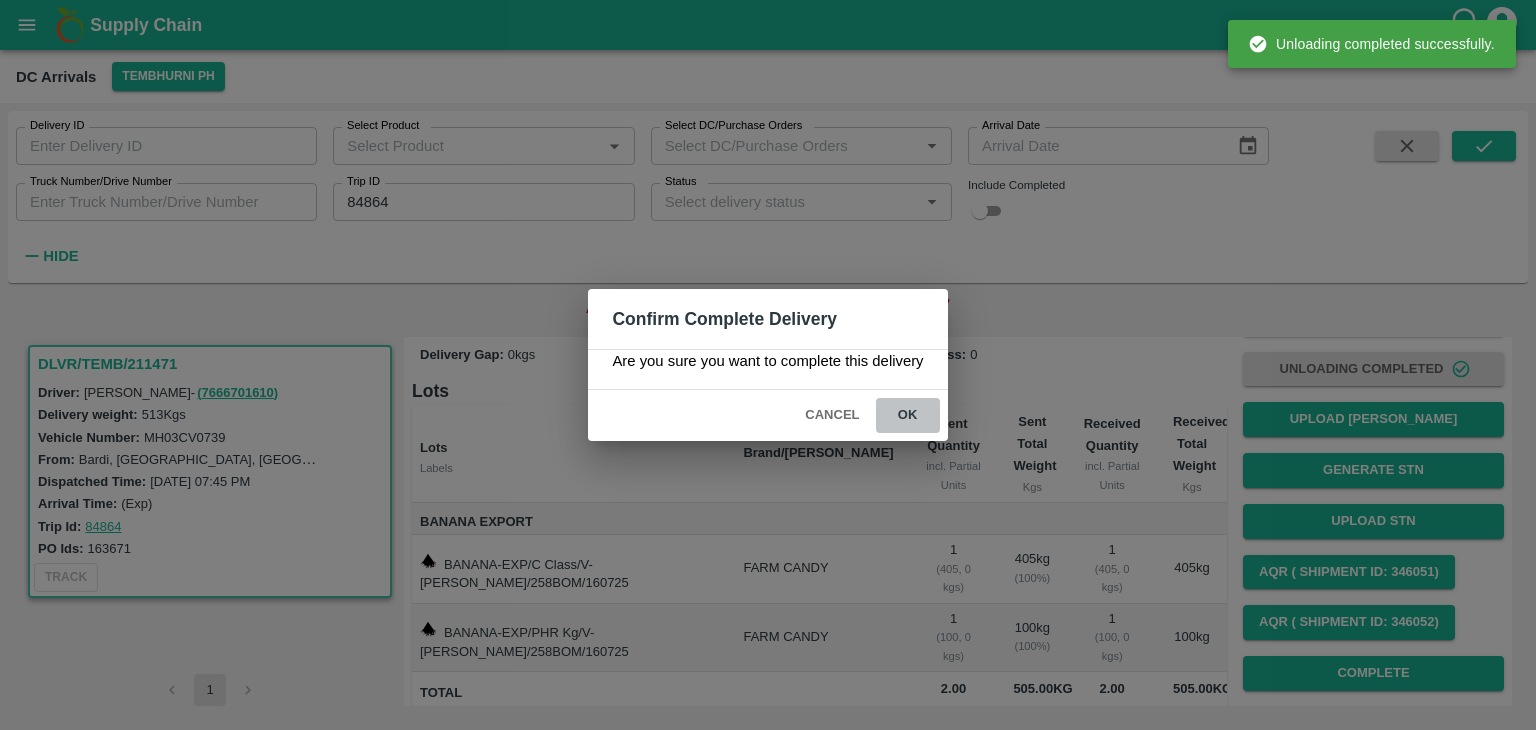 click on "ok" at bounding box center [908, 415] 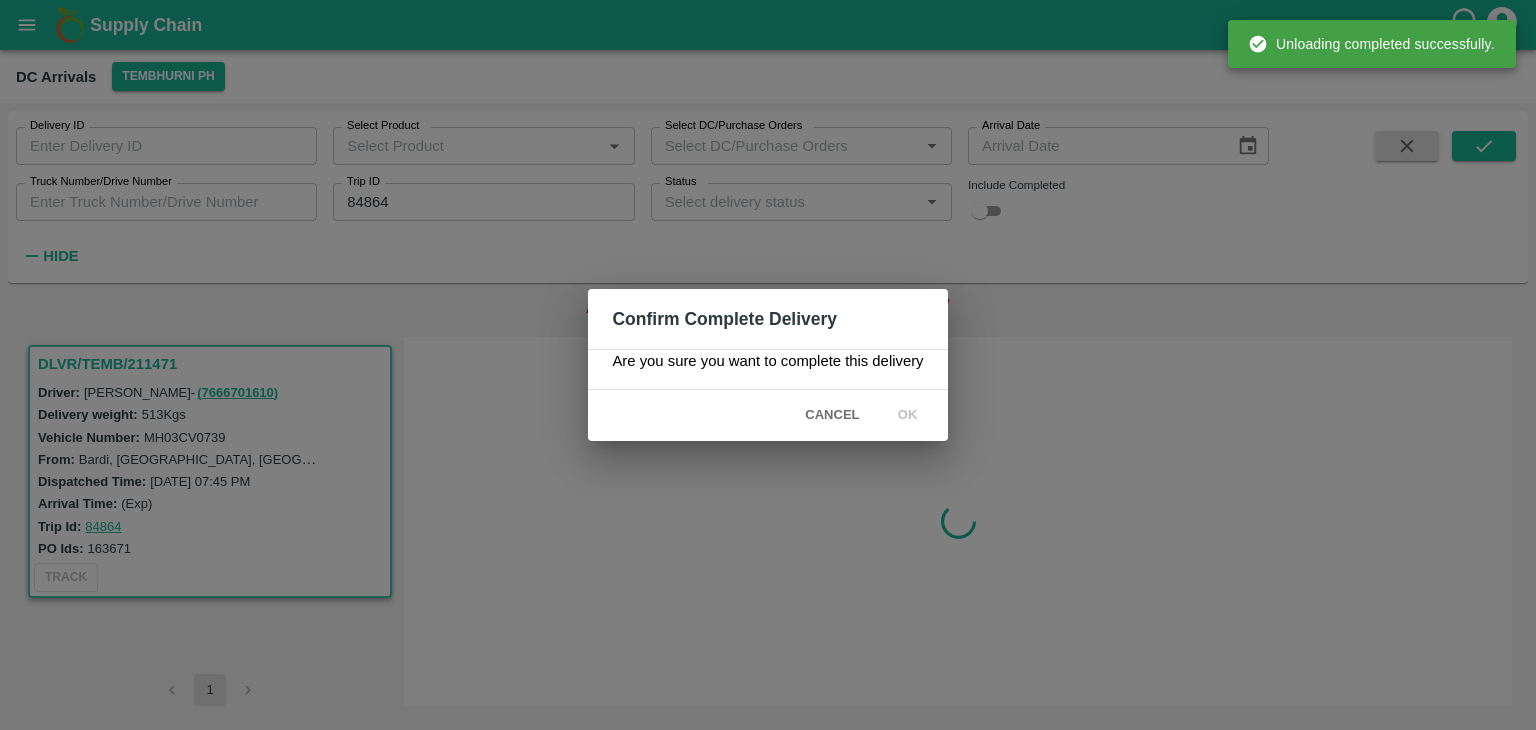 scroll, scrollTop: 0, scrollLeft: 0, axis: both 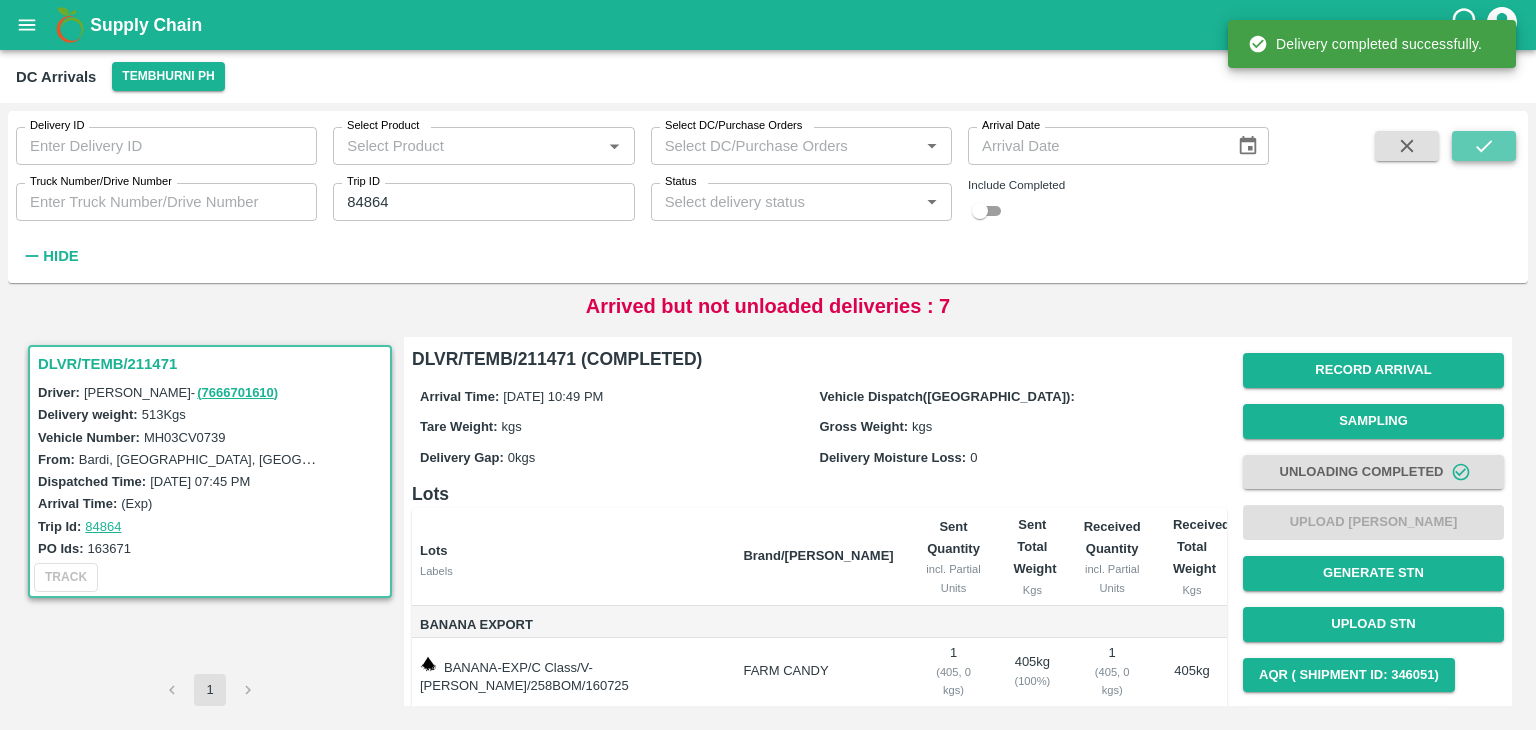 click at bounding box center (1484, 146) 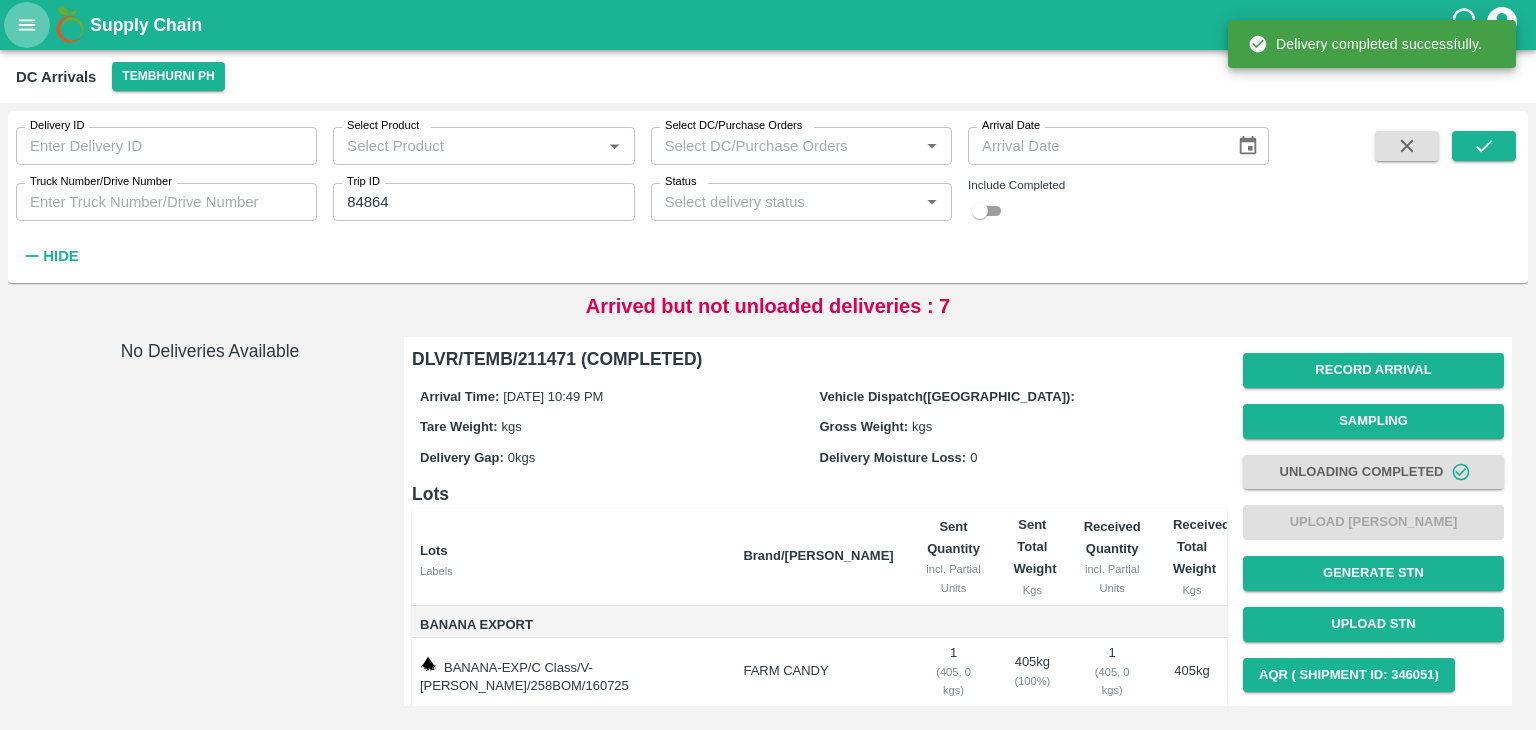 click 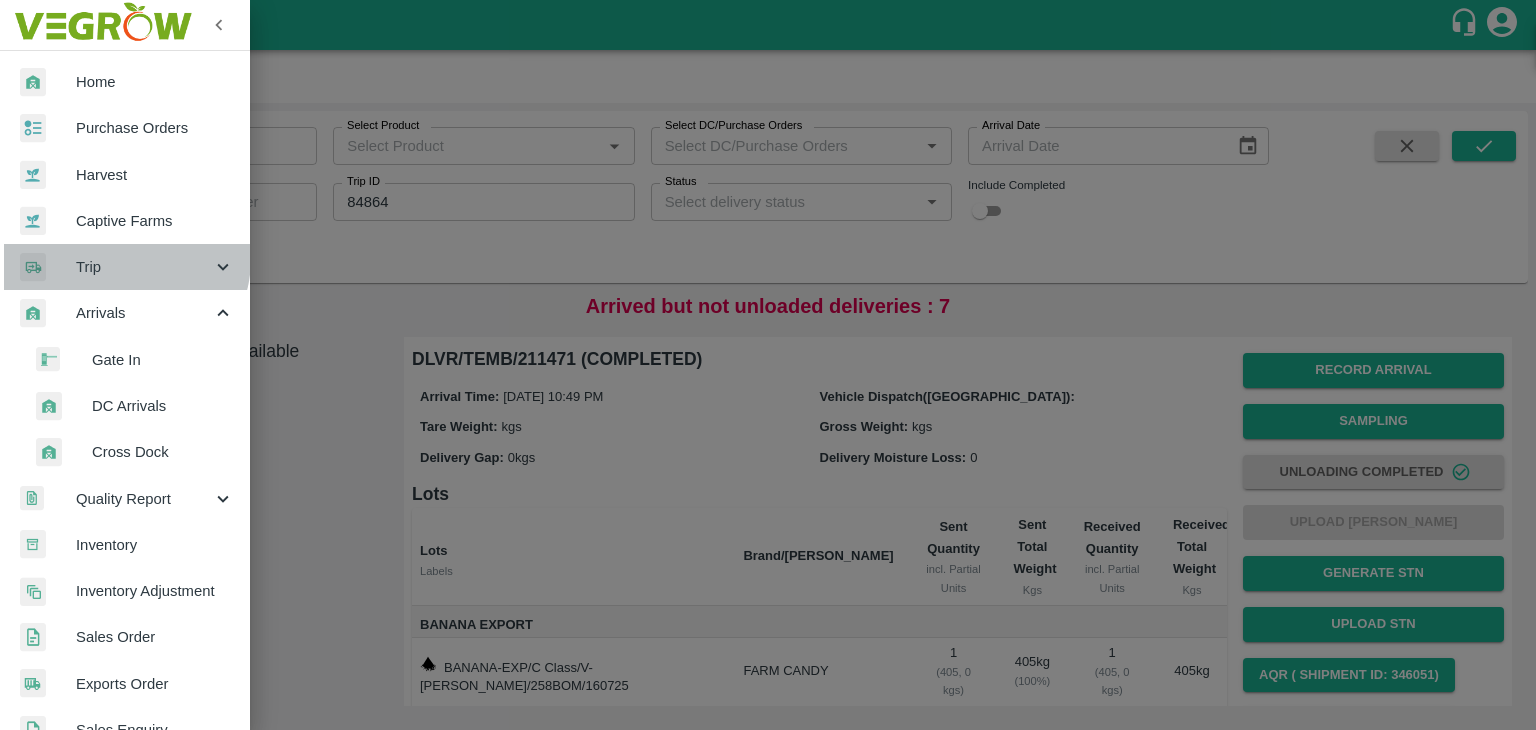 click on "Trip" at bounding box center (144, 267) 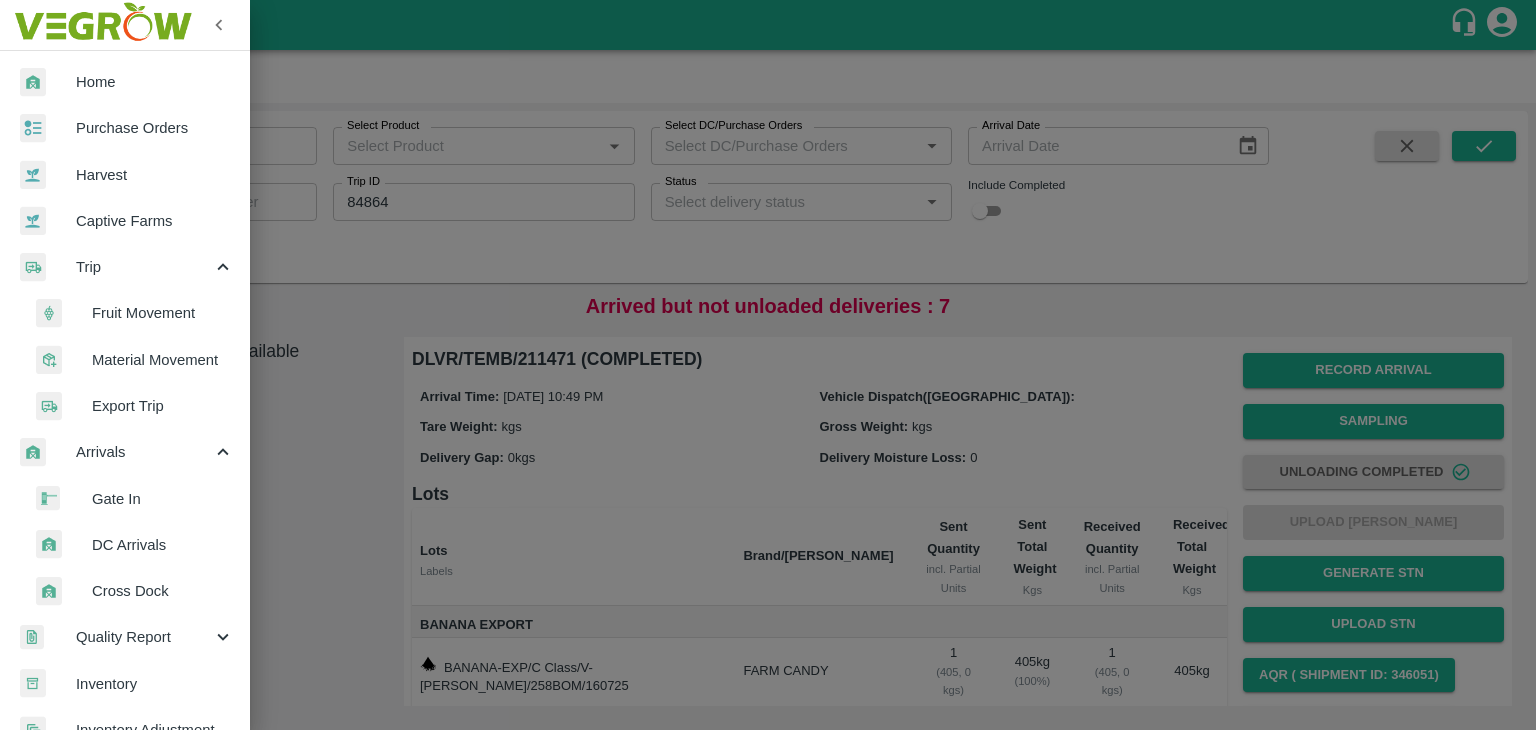 click on "Fruit Movement" at bounding box center [163, 313] 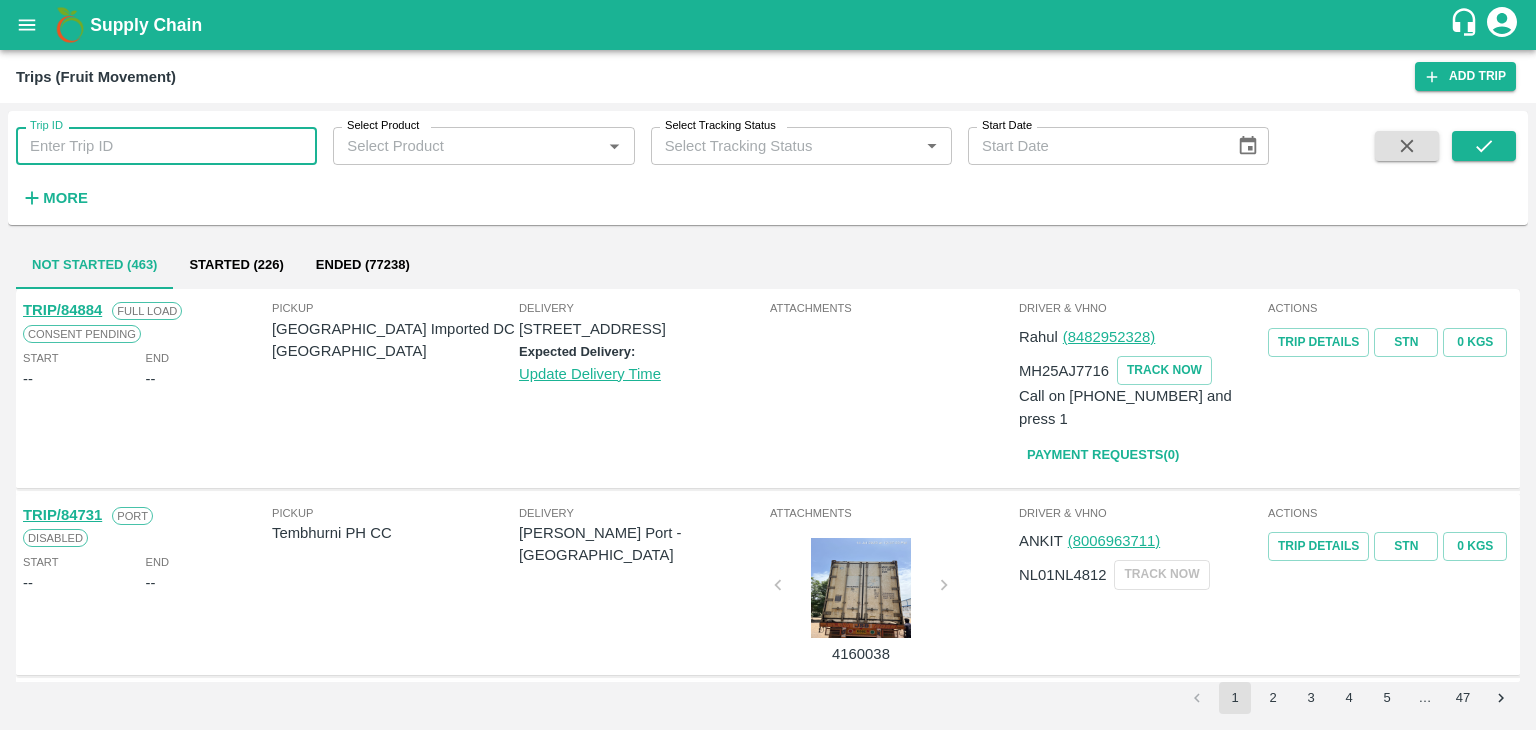 click on "Trip ID" at bounding box center [166, 146] 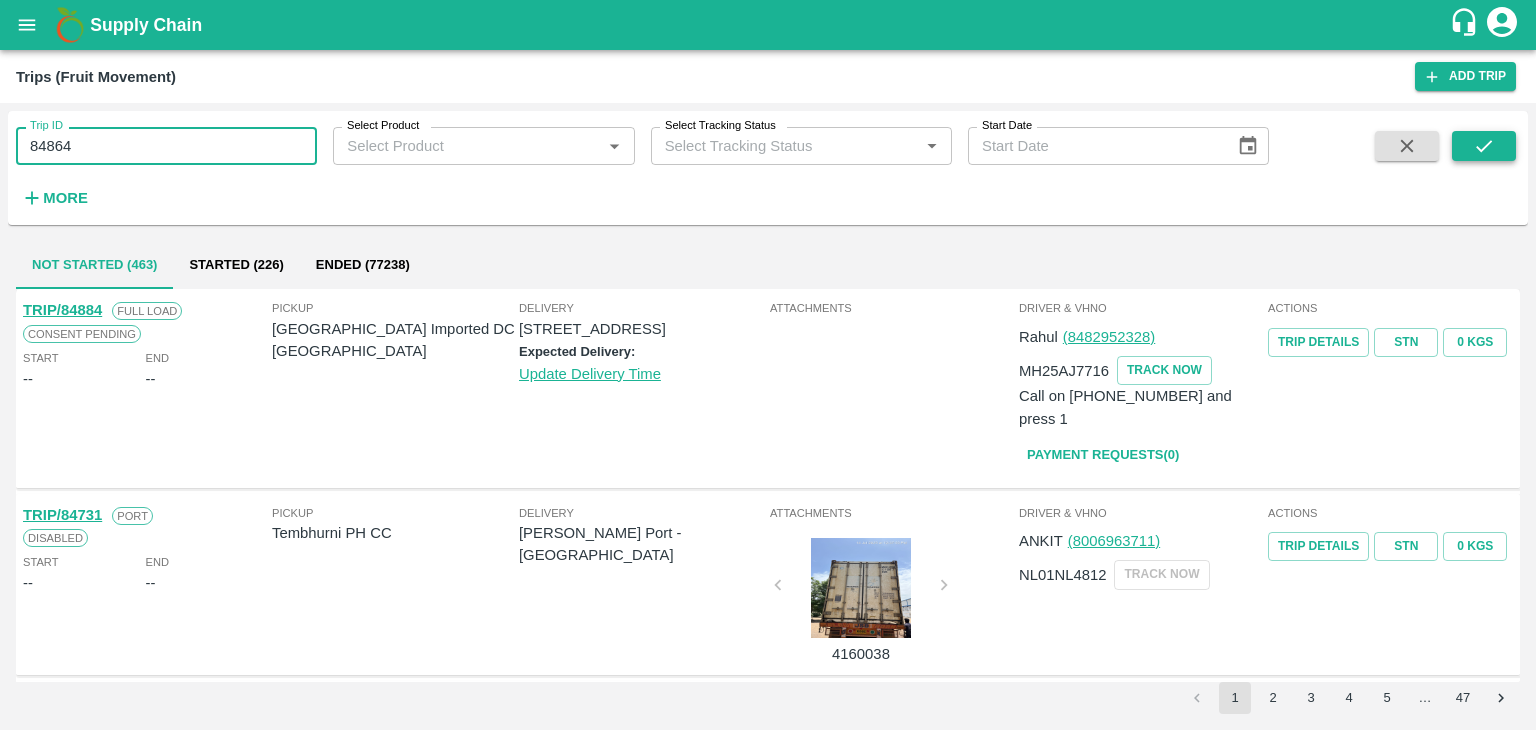 type on "84864" 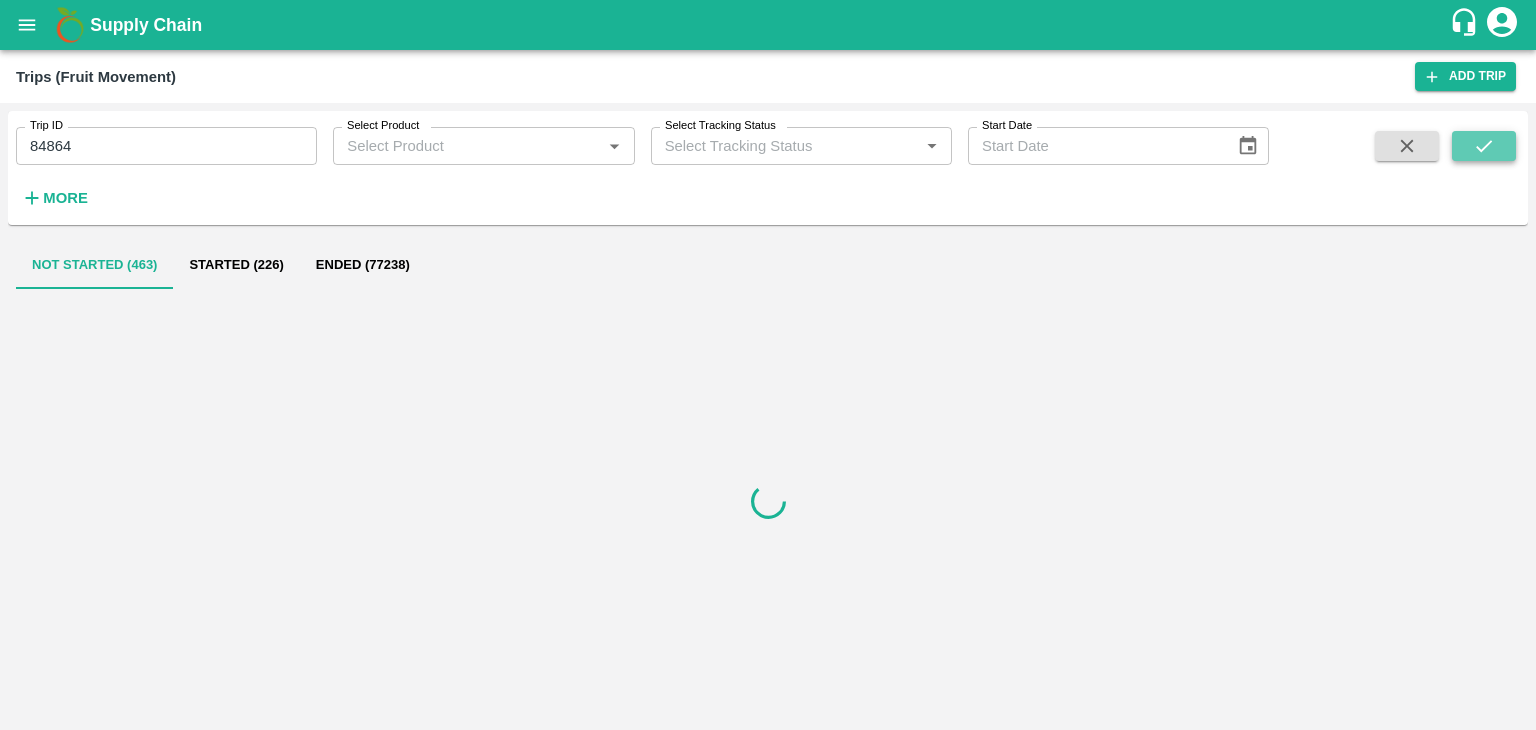 click at bounding box center [1484, 146] 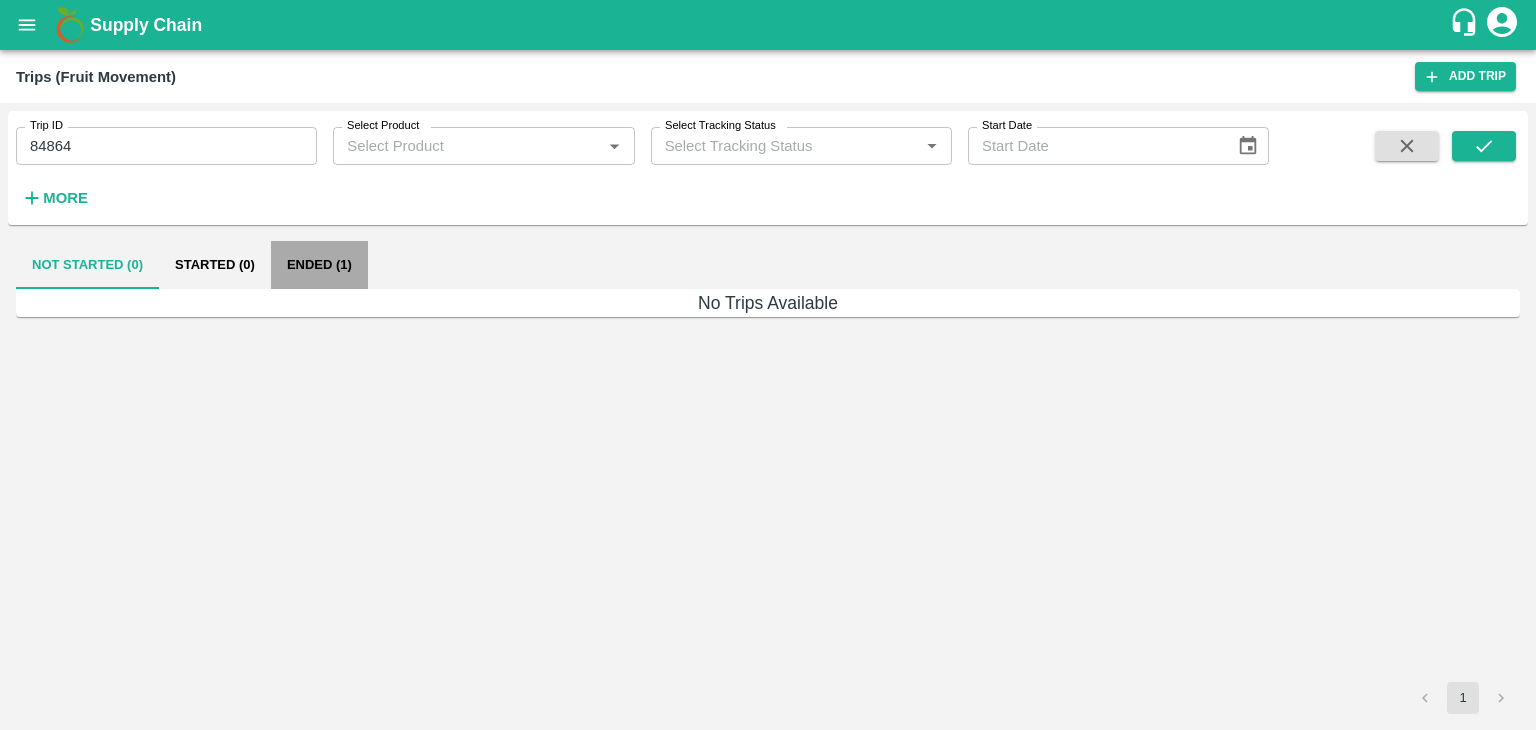 click on "Ended (1)" at bounding box center [319, 265] 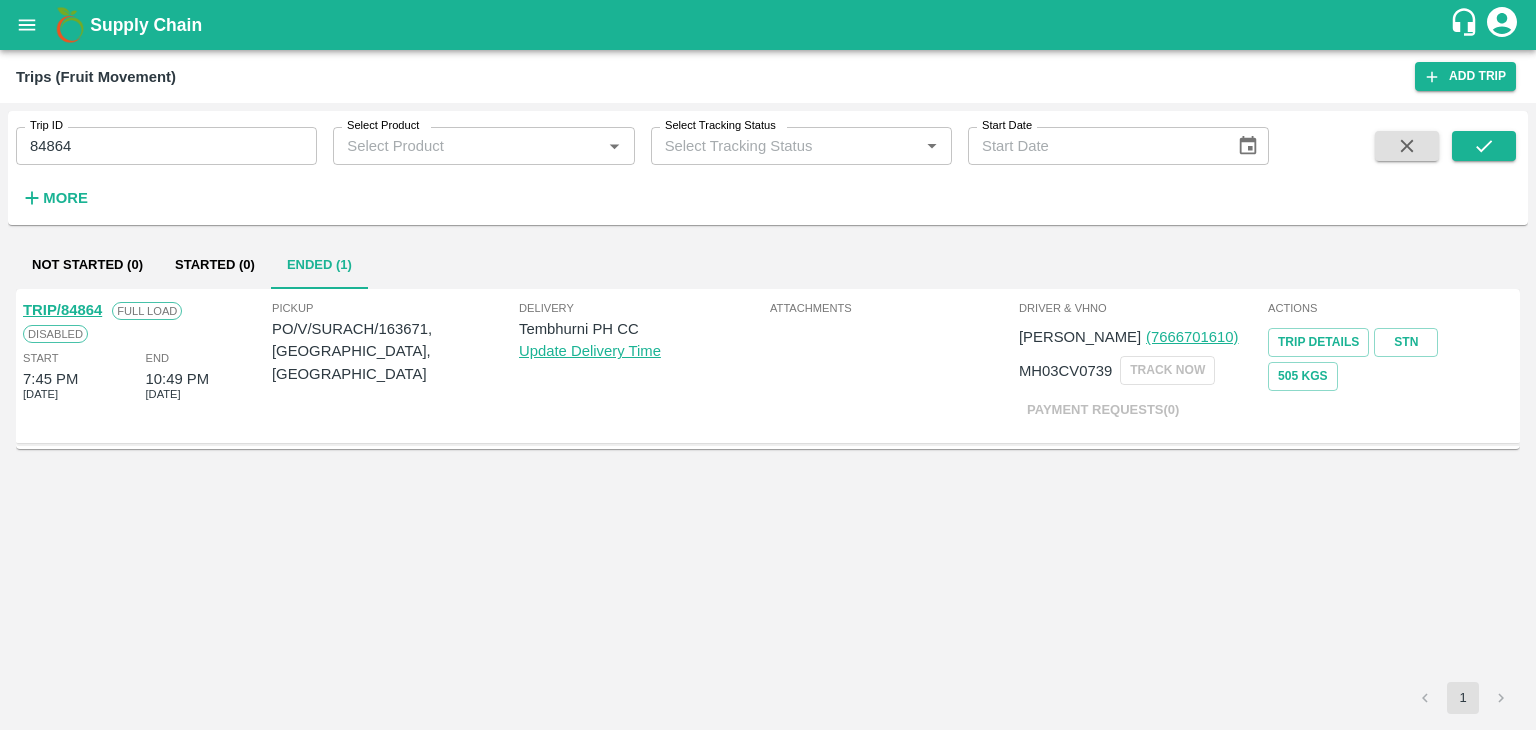 click on "TRIP/84864" at bounding box center (62, 310) 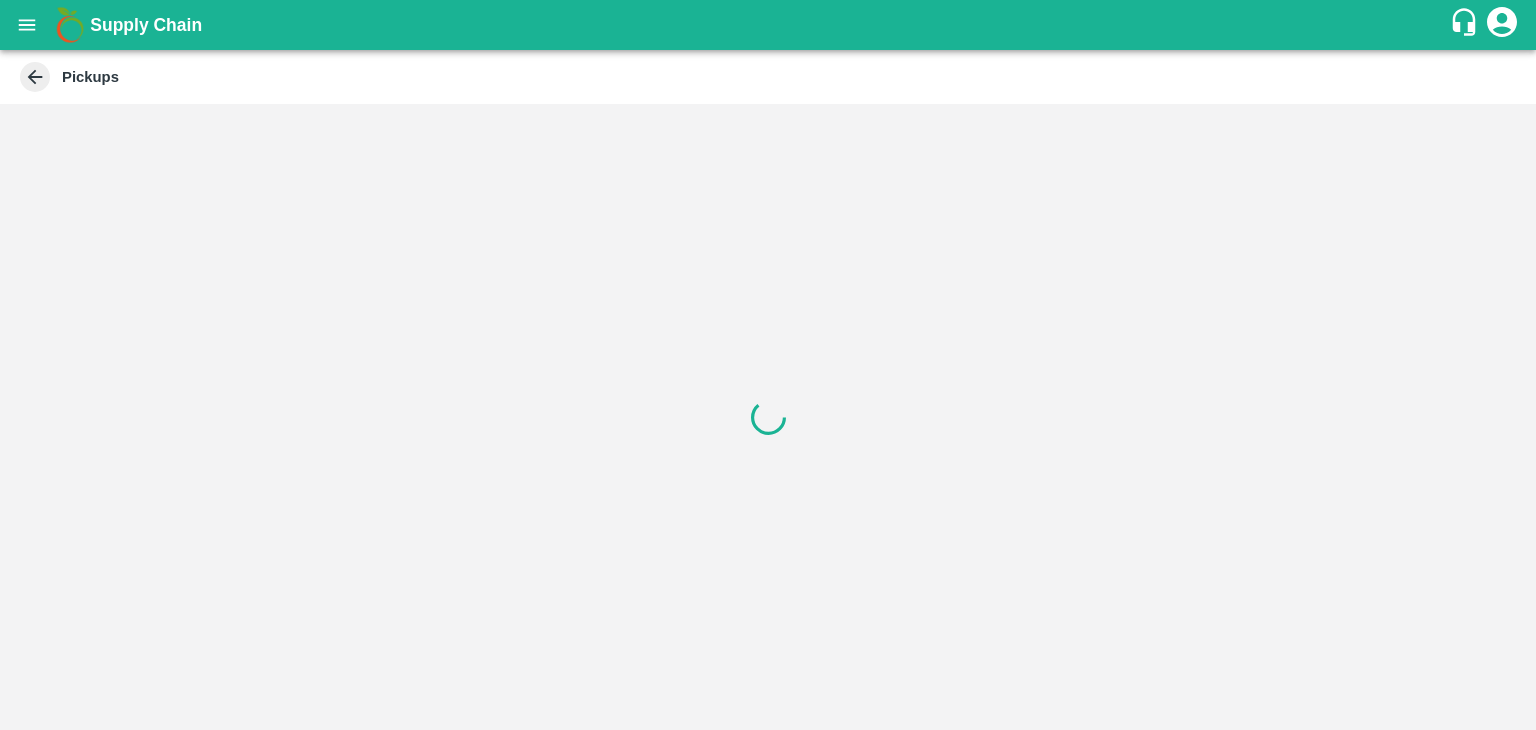 scroll, scrollTop: 0, scrollLeft: 0, axis: both 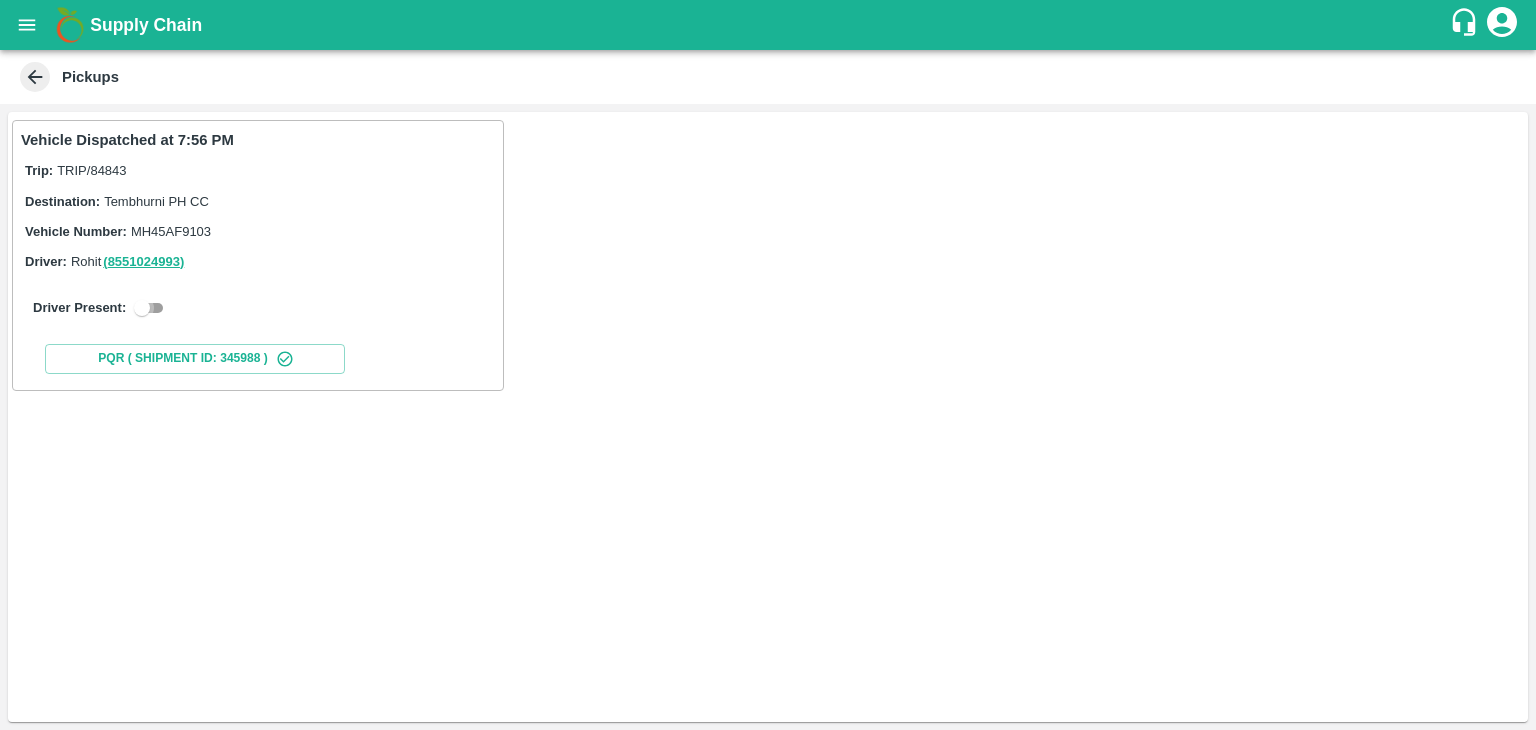 click at bounding box center [142, 308] 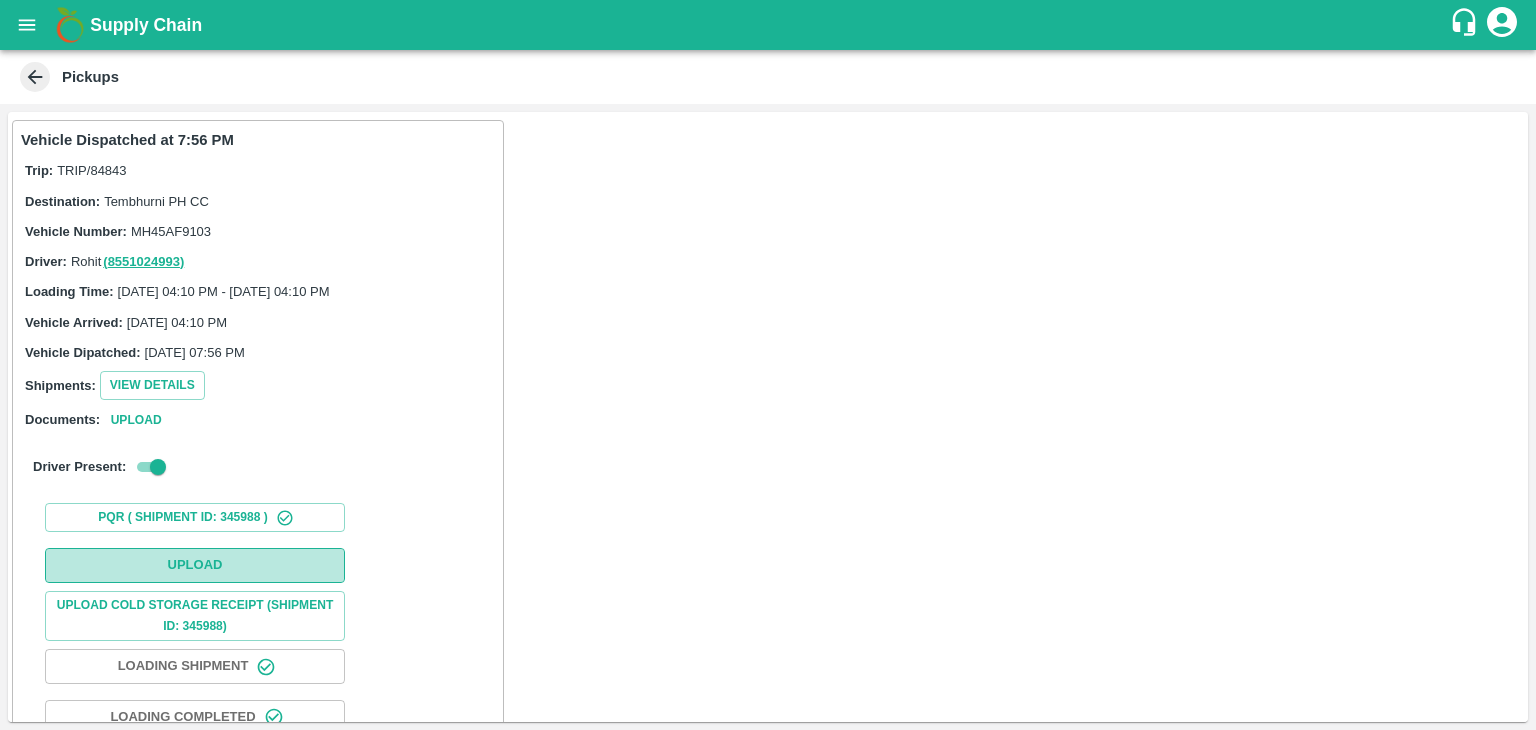 click on "Upload" at bounding box center (195, 565) 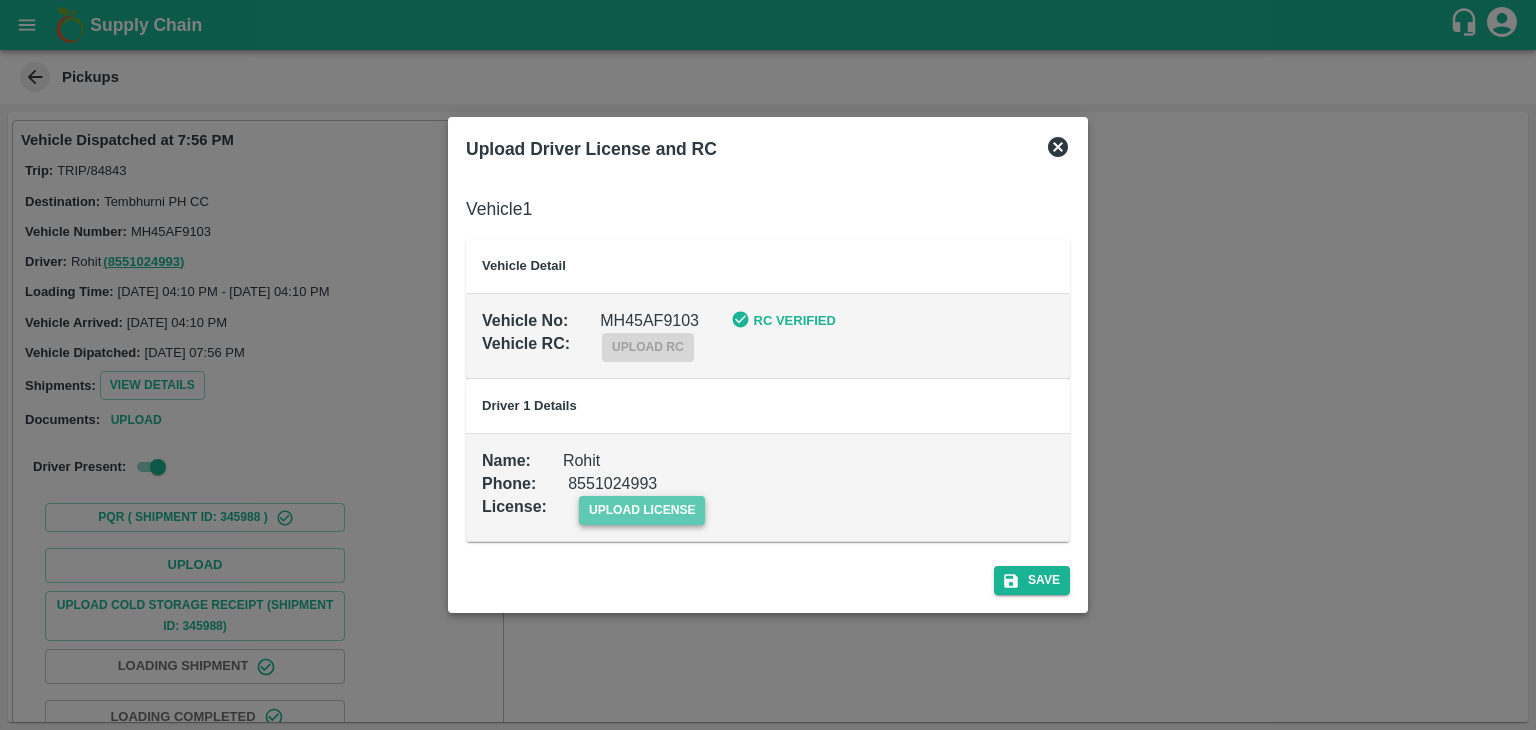 click on "upload license" at bounding box center (642, 510) 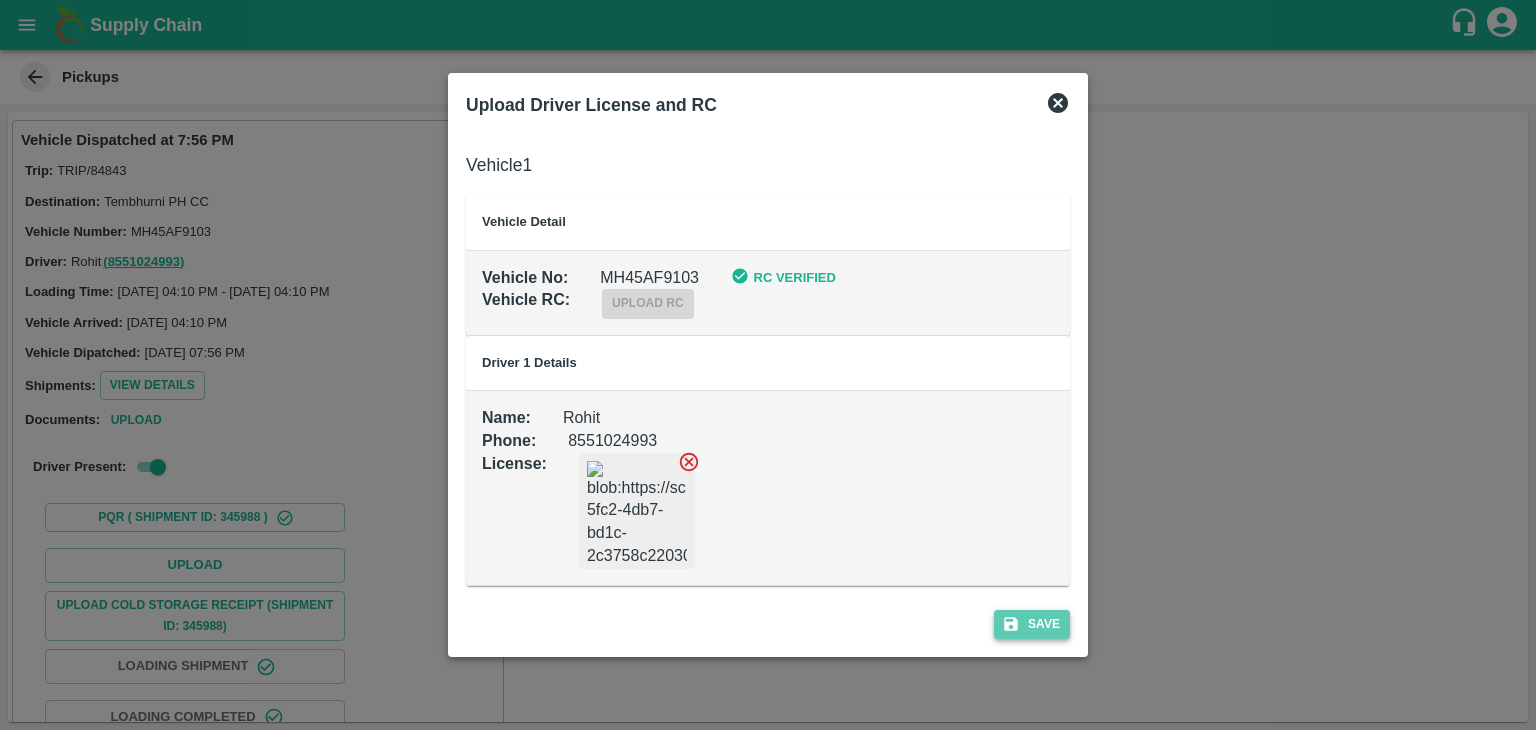 click on "Save" at bounding box center [1032, 624] 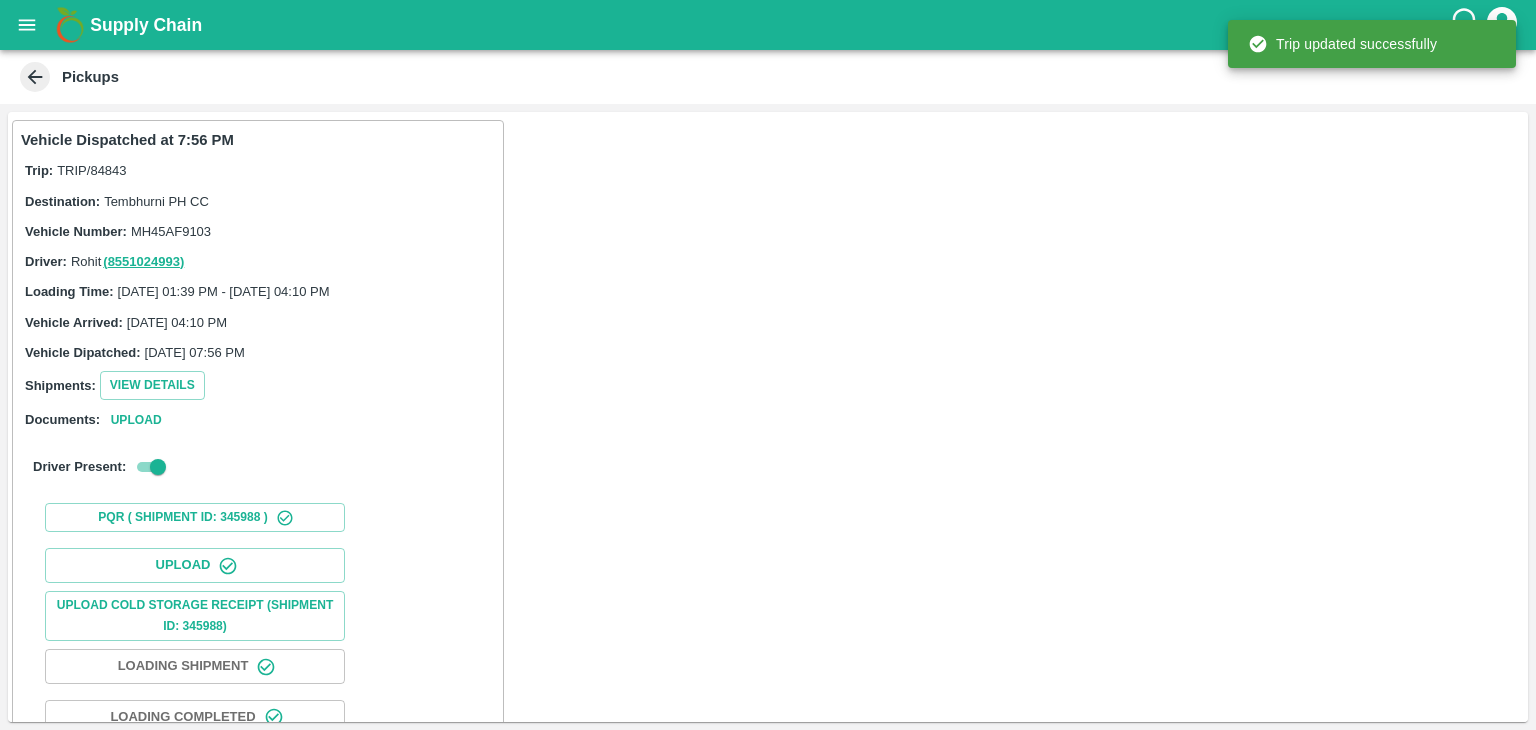scroll, scrollTop: 209, scrollLeft: 0, axis: vertical 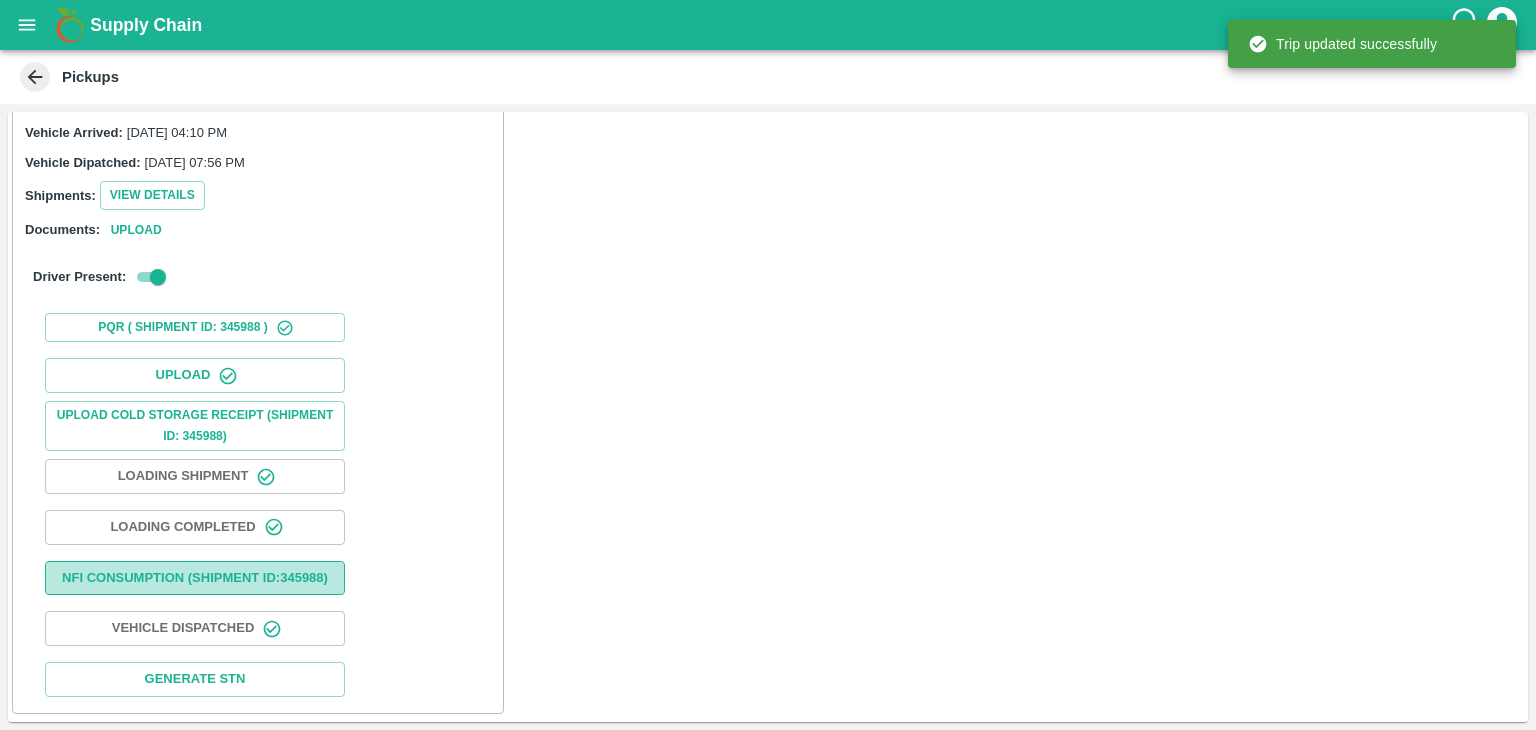 click on "Nfi Consumption (SHIPMENT ID:  345988 )" at bounding box center (195, 578) 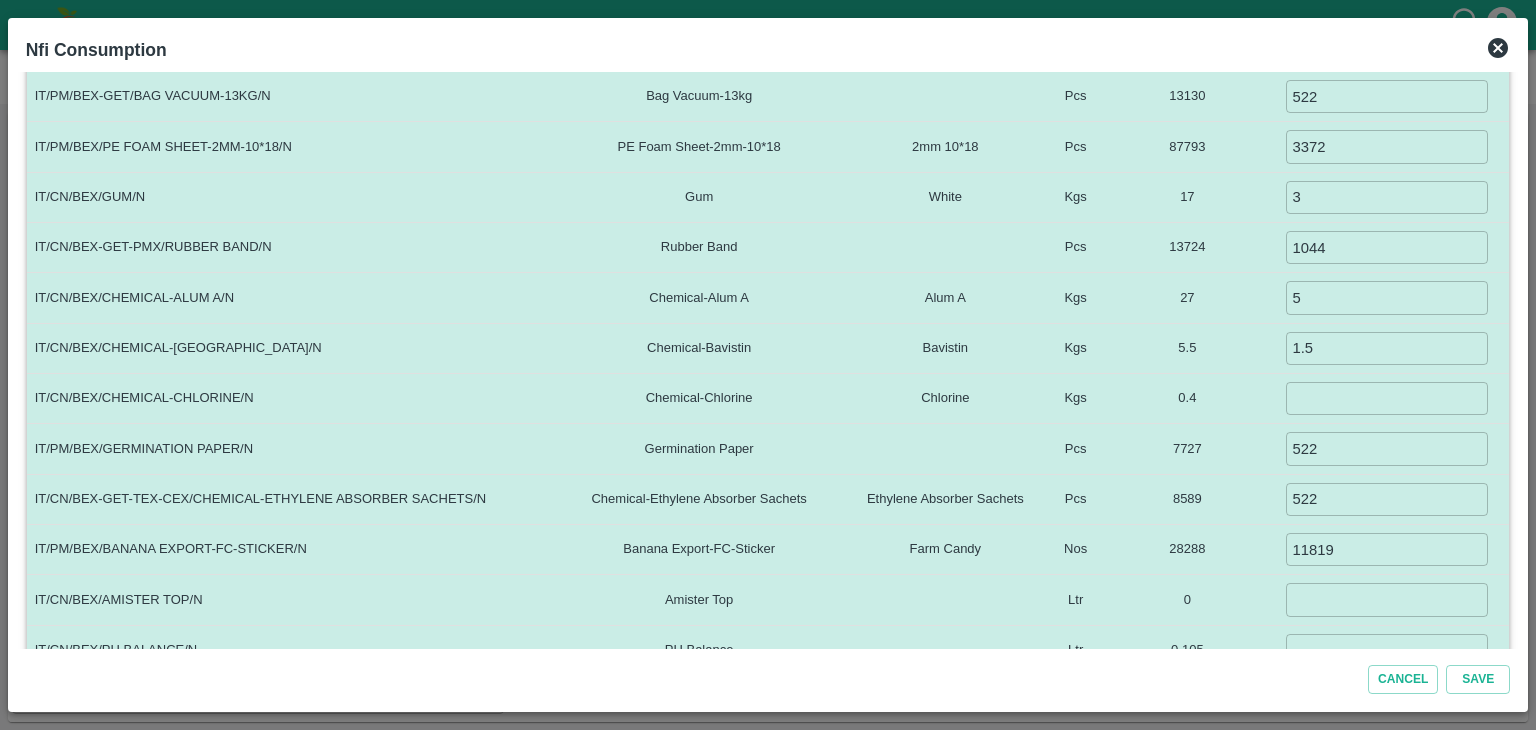 scroll, scrollTop: 504, scrollLeft: 0, axis: vertical 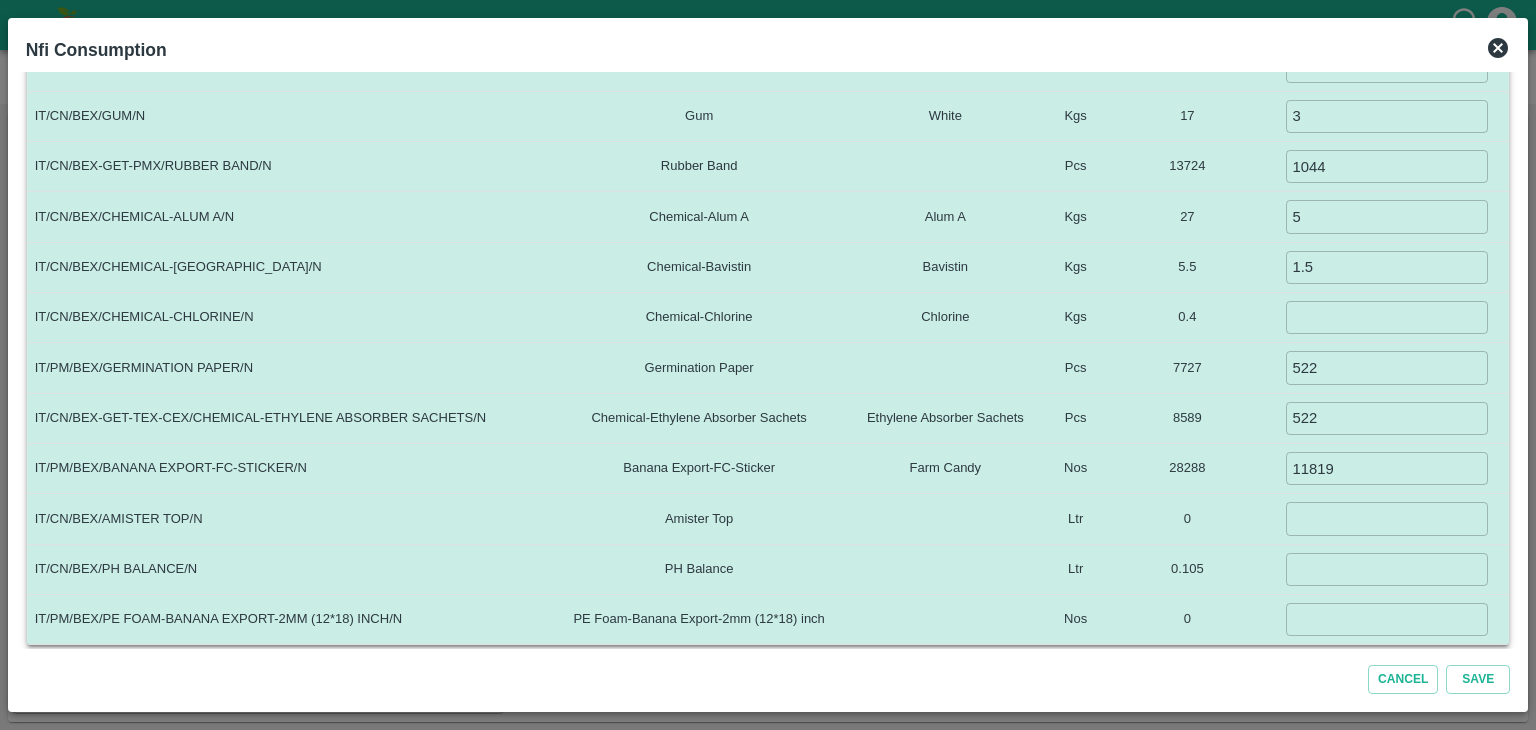 click 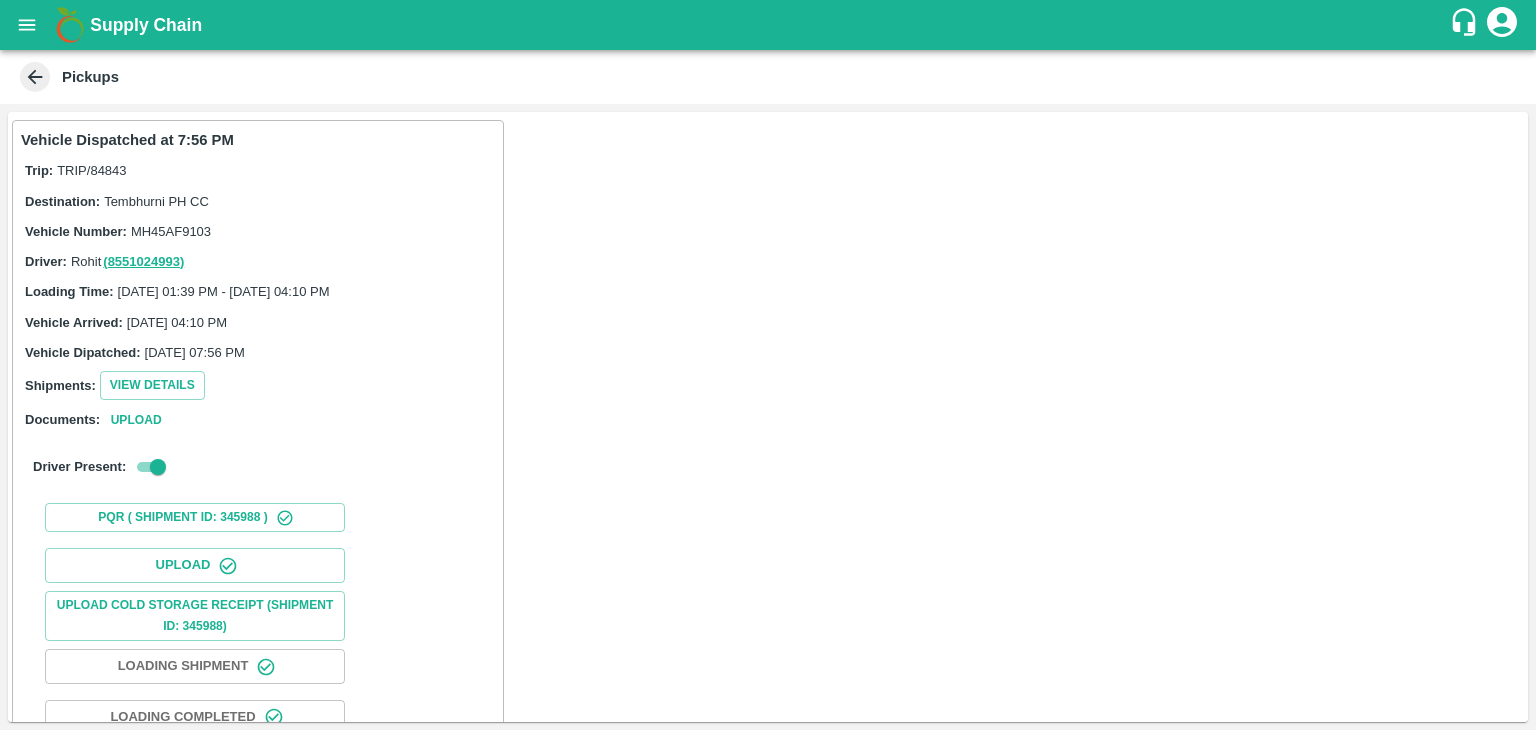 scroll, scrollTop: 209, scrollLeft: 0, axis: vertical 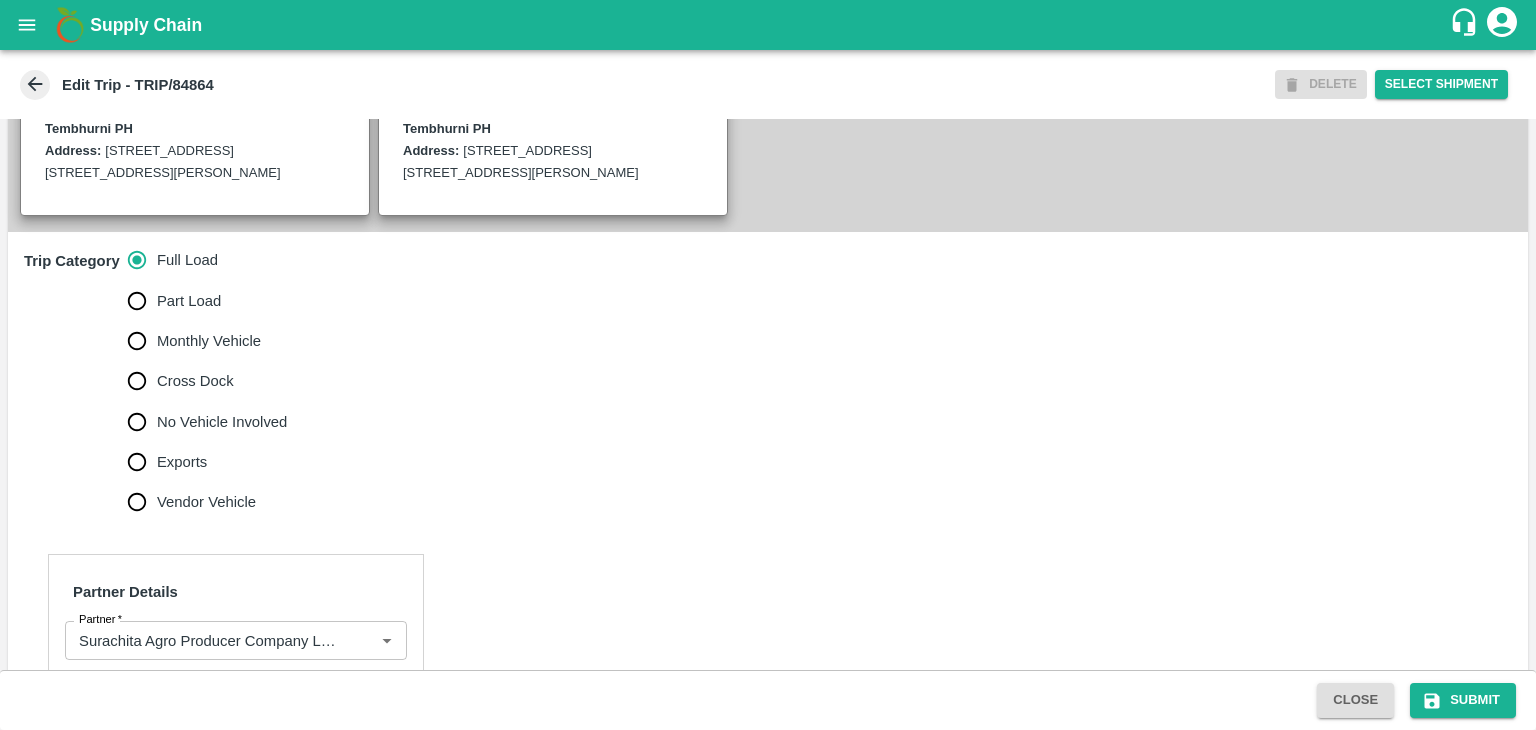 click on "No Vehicle Involved" at bounding box center [222, 422] 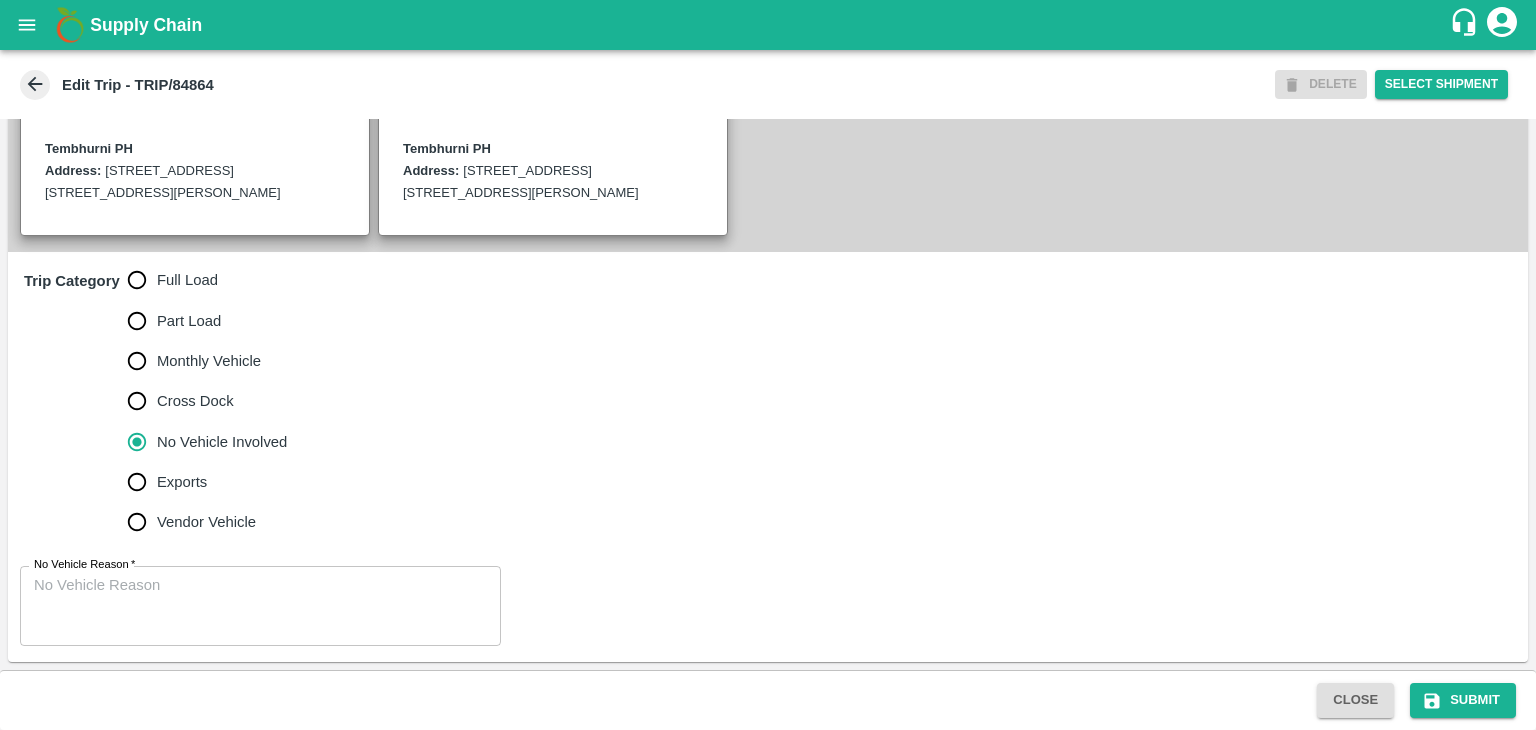 scroll, scrollTop: 513, scrollLeft: 0, axis: vertical 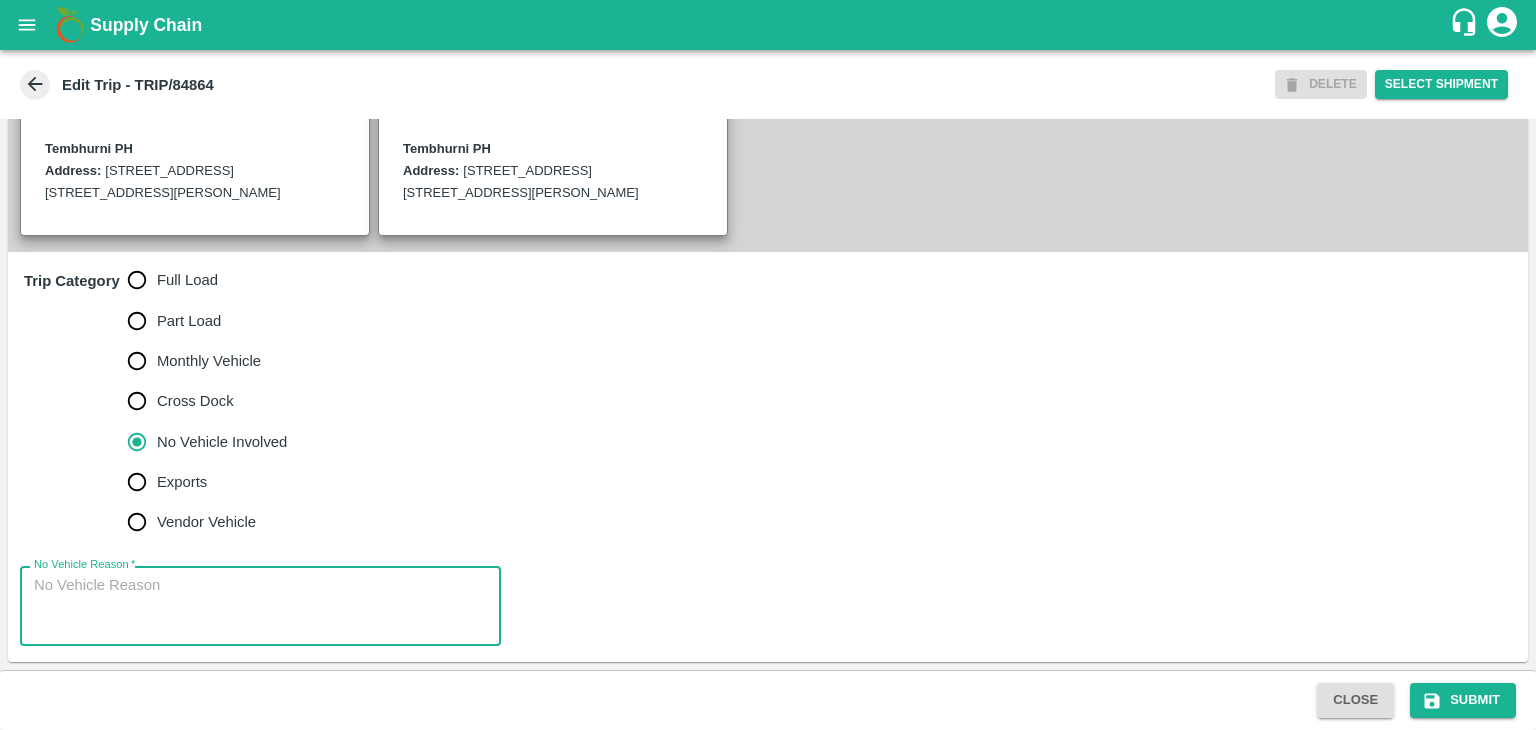 click on "No Vehicle Reason   *" at bounding box center [260, 606] 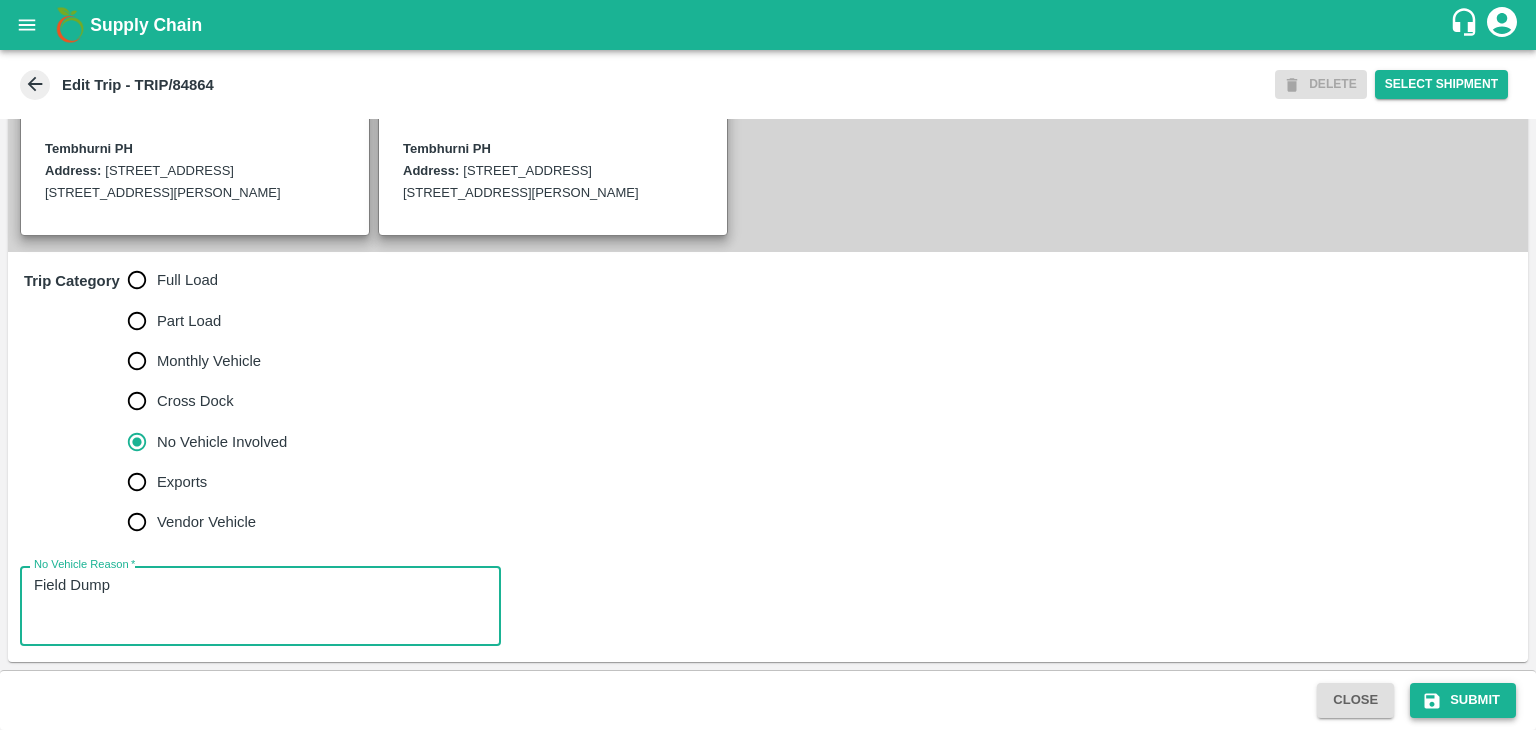type on "Field Dump" 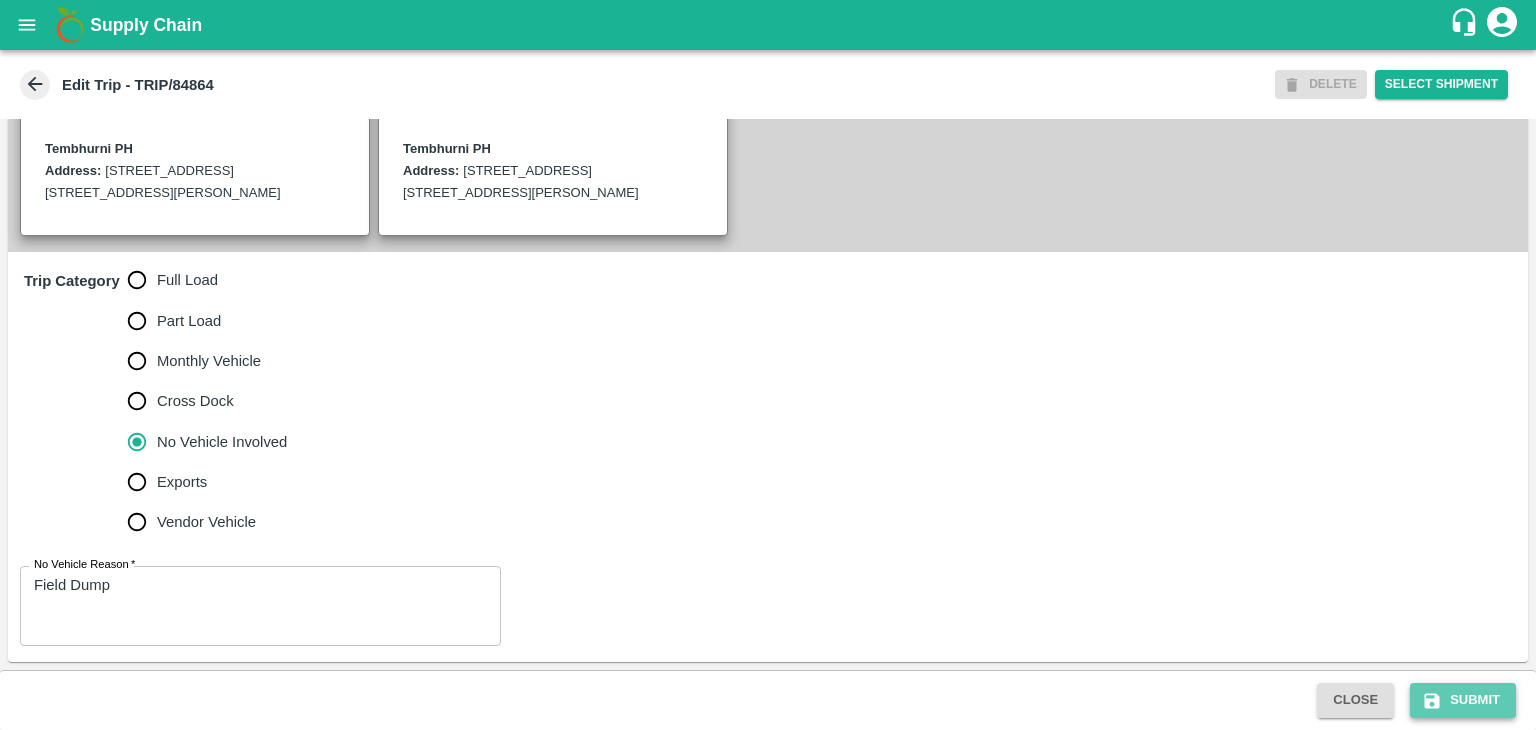 click on "Submit" at bounding box center (1463, 700) 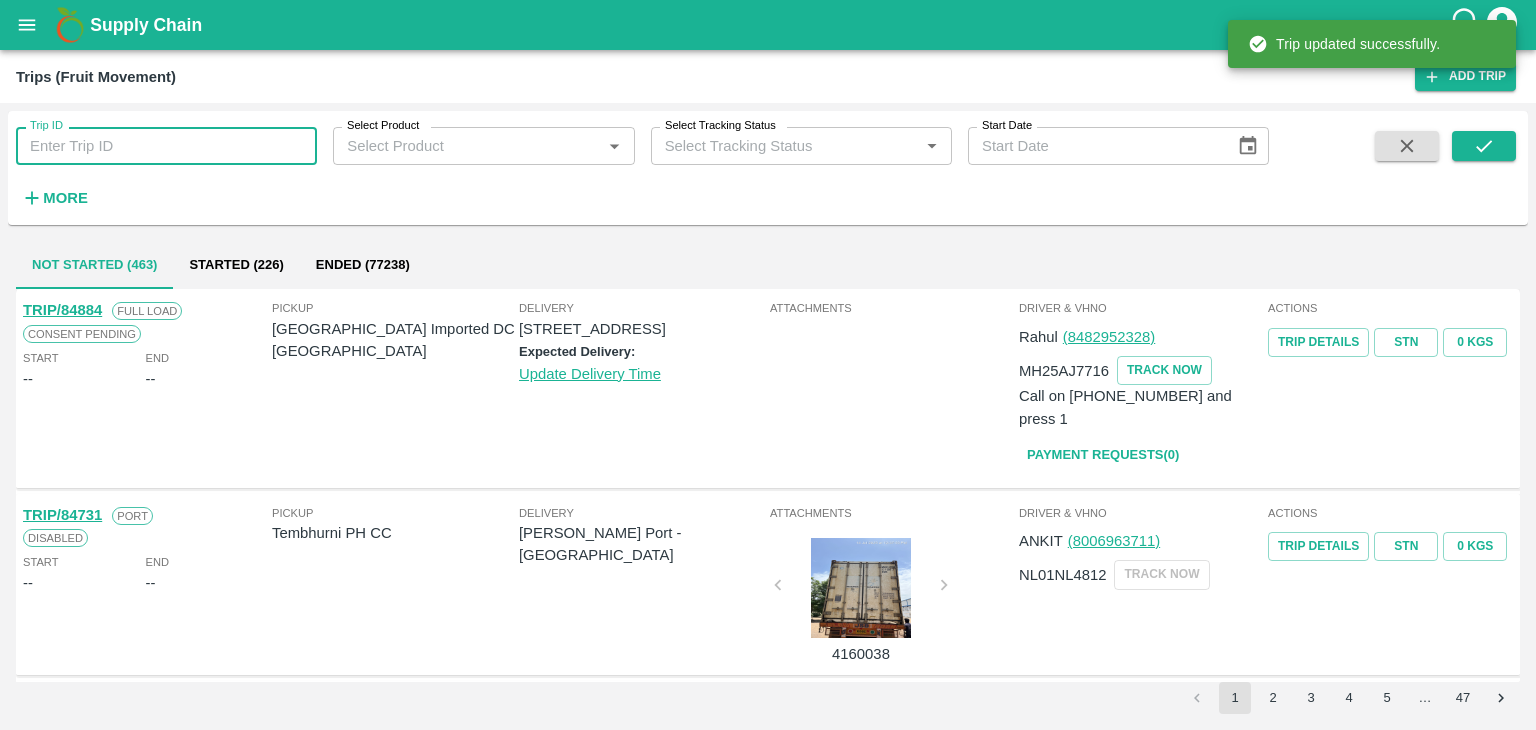 click on "Trip ID" at bounding box center (166, 146) 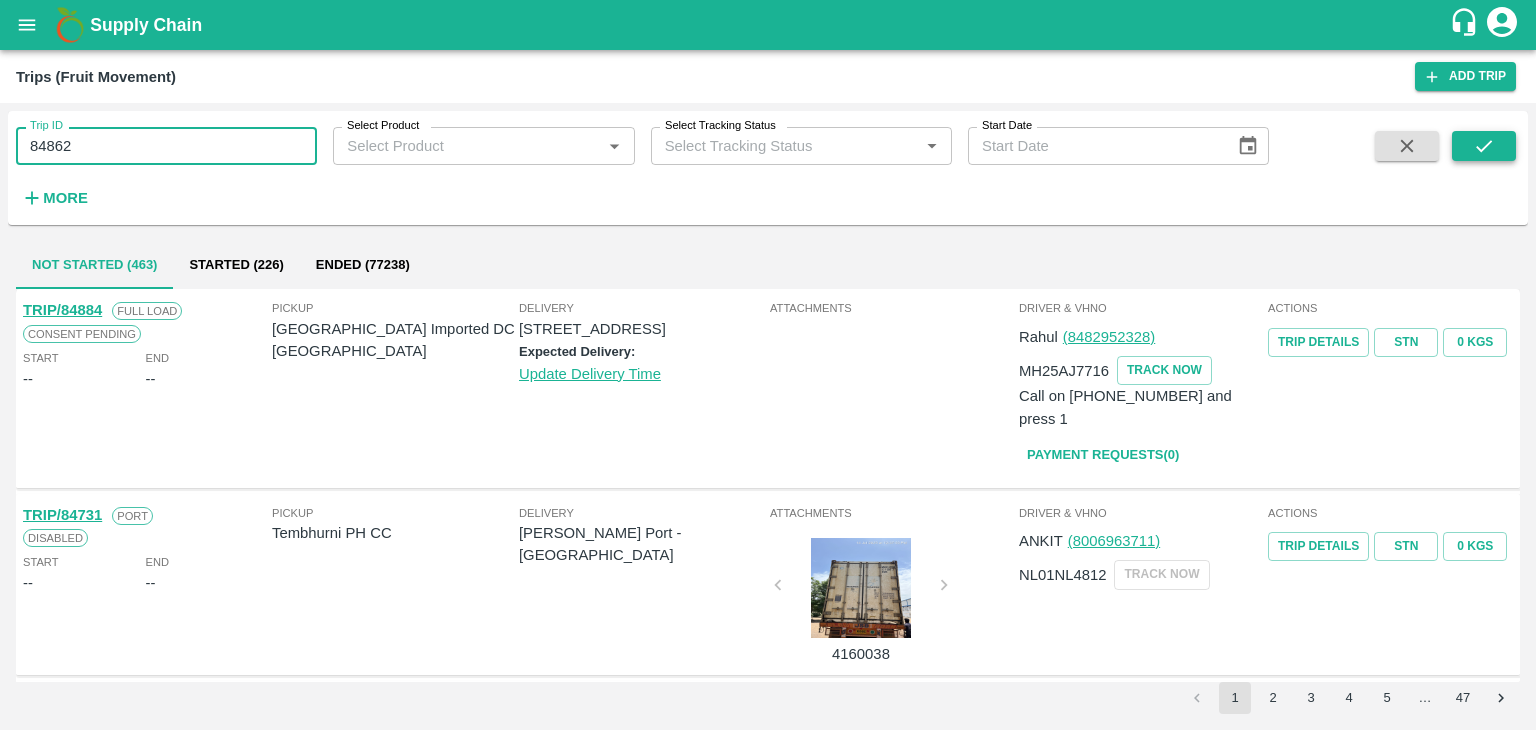 type on "84862" 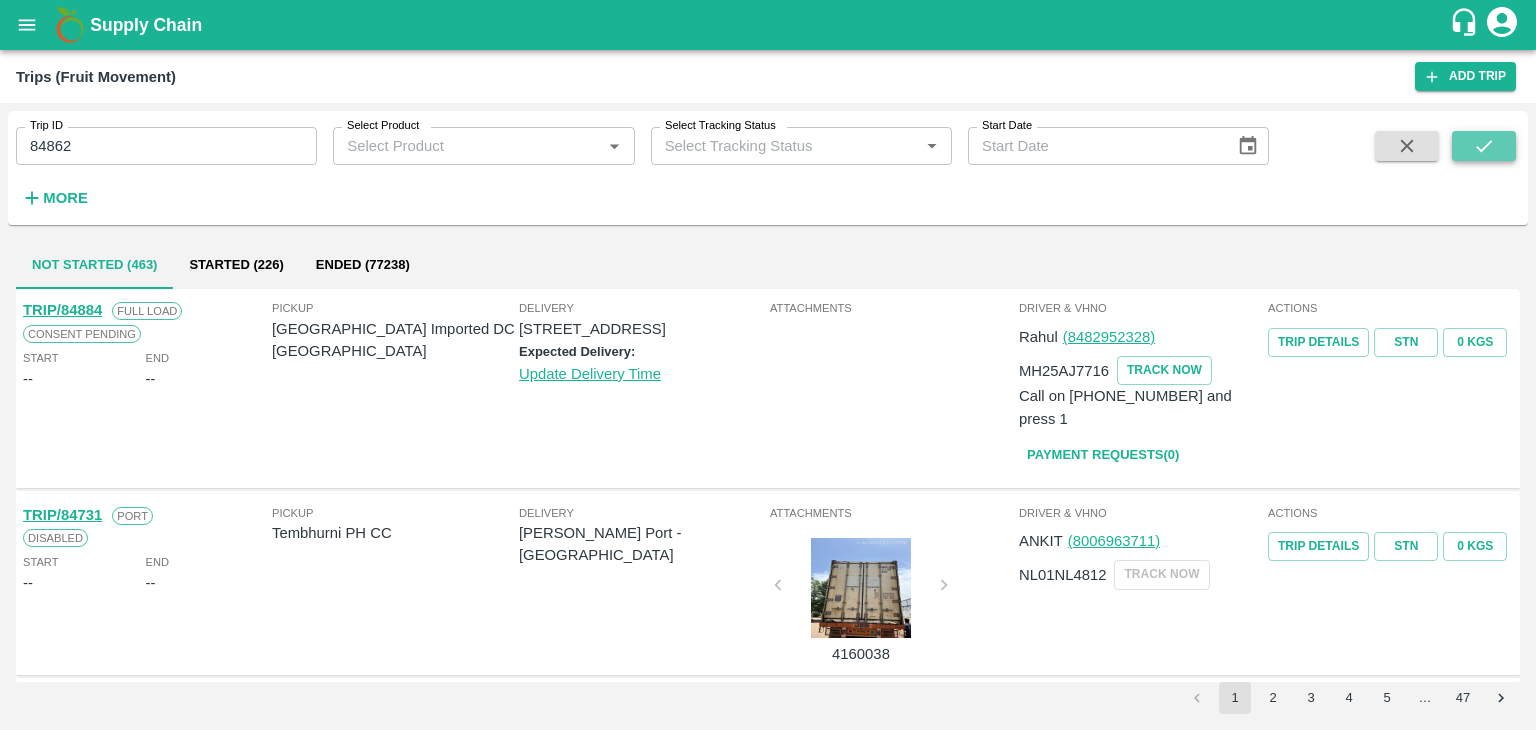 click 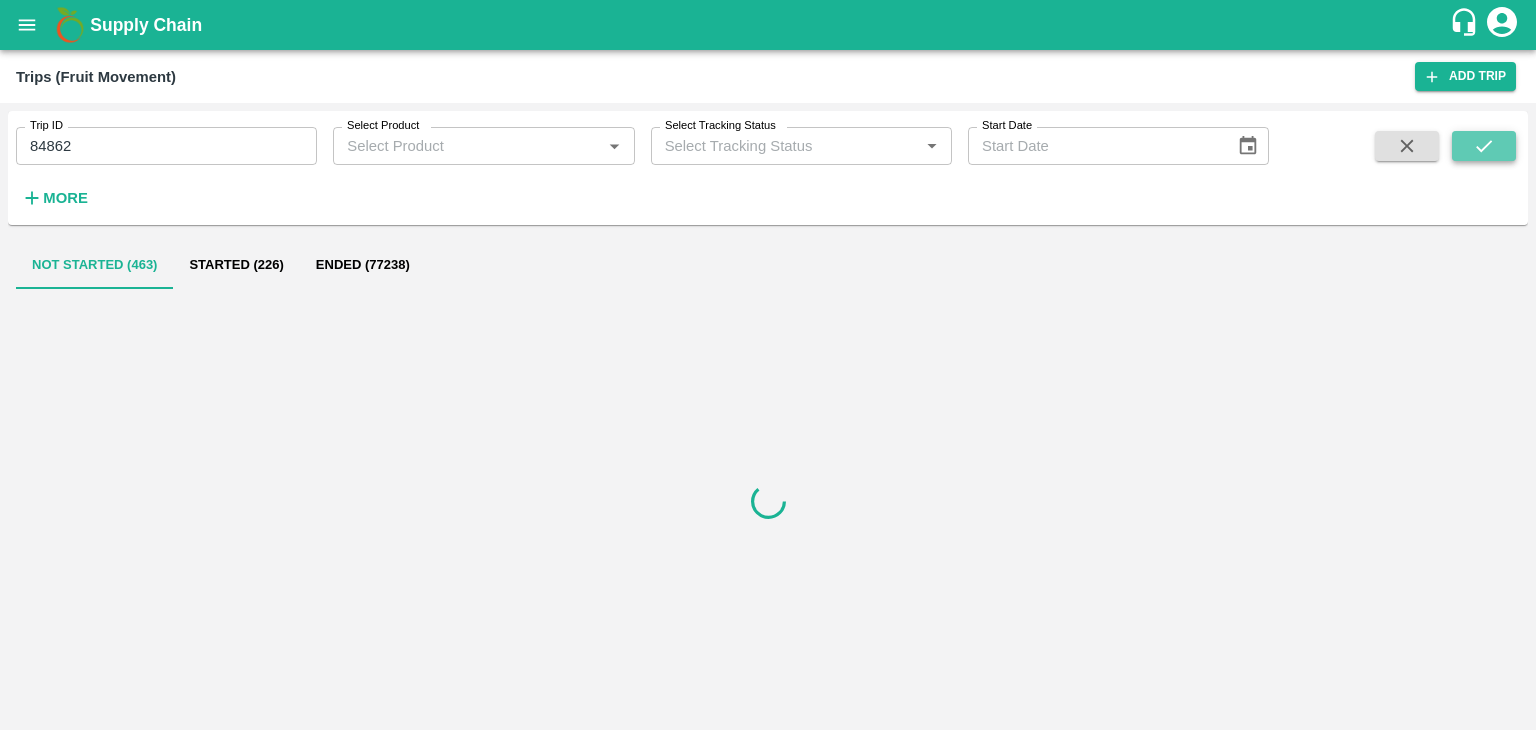 click 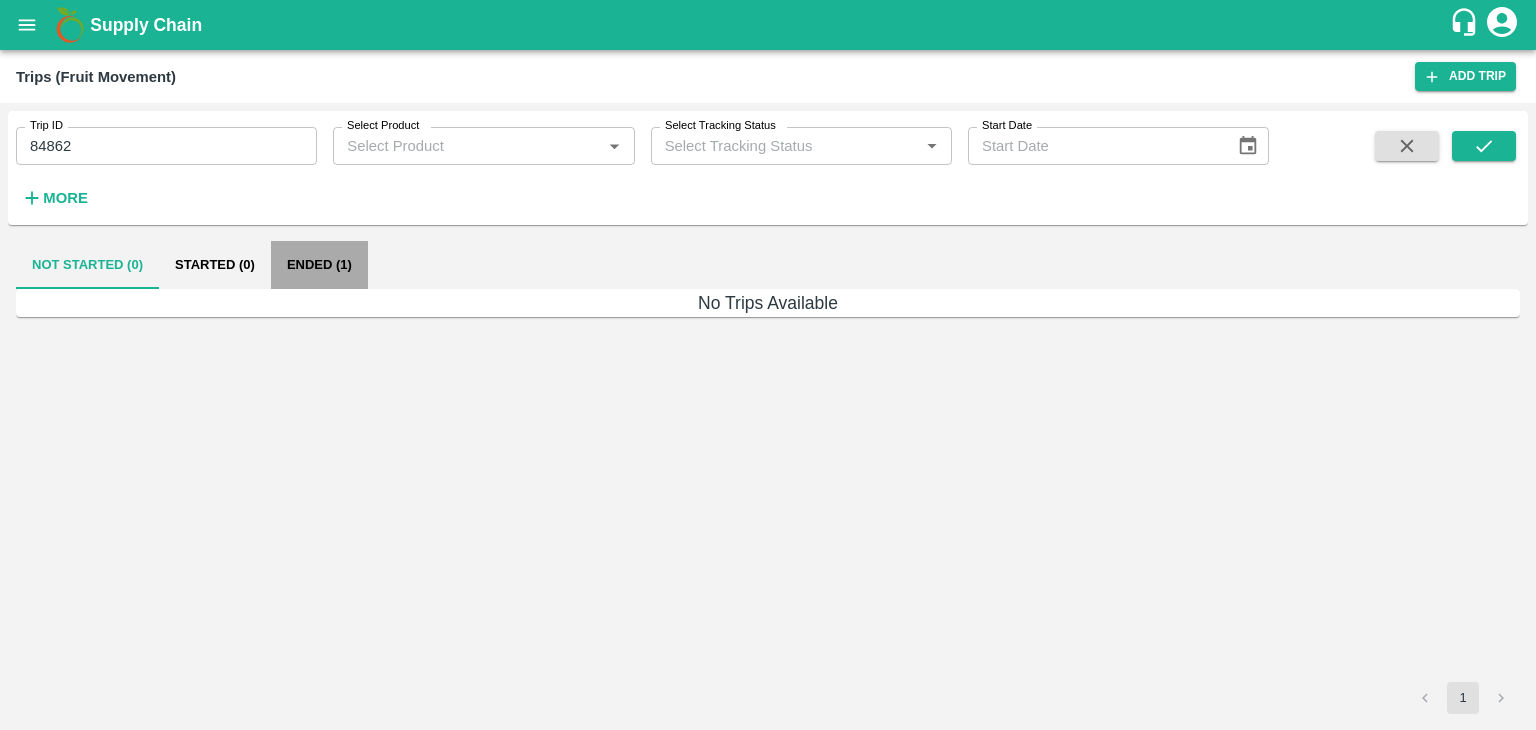 click on "Ended (1)" at bounding box center (319, 265) 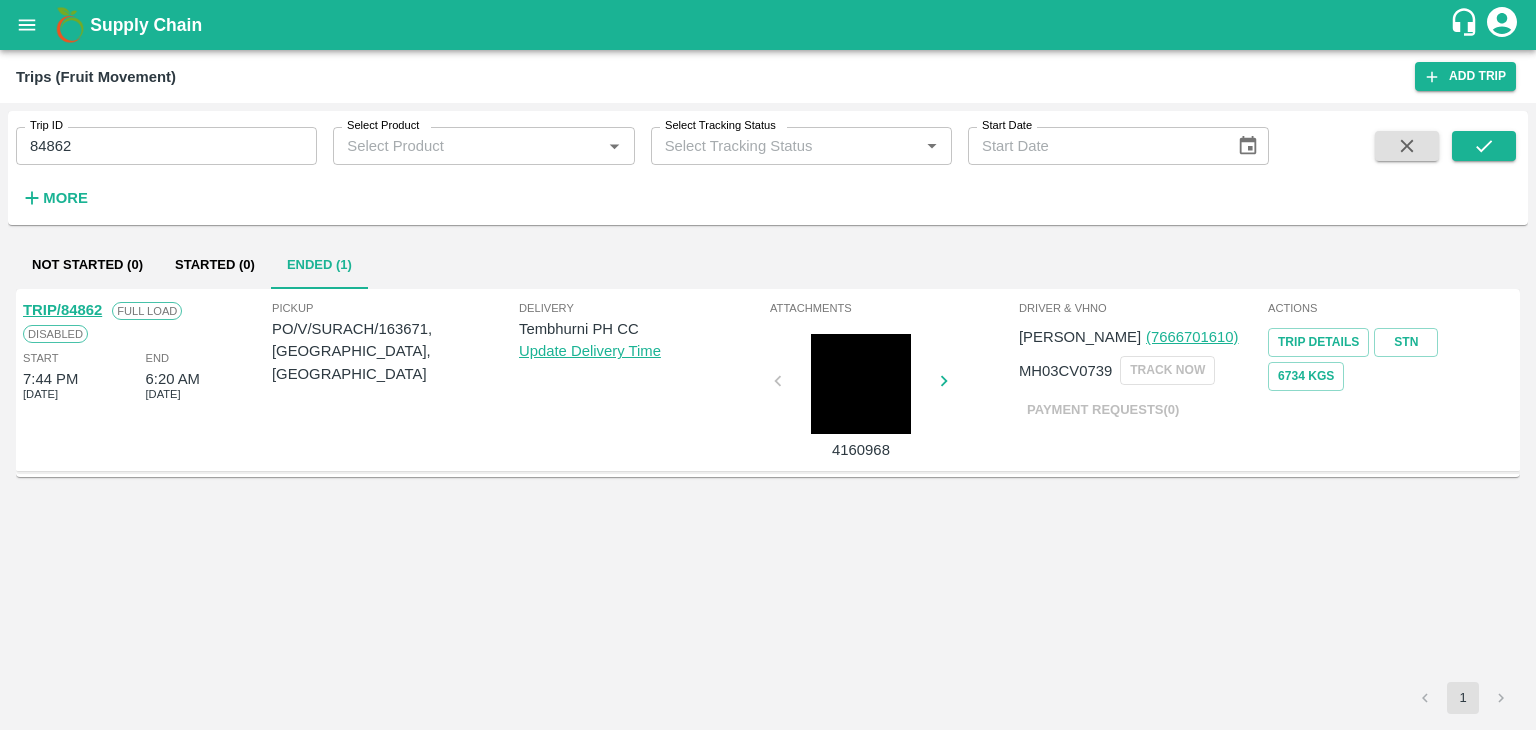 click on "TRIP/84862" at bounding box center (62, 310) 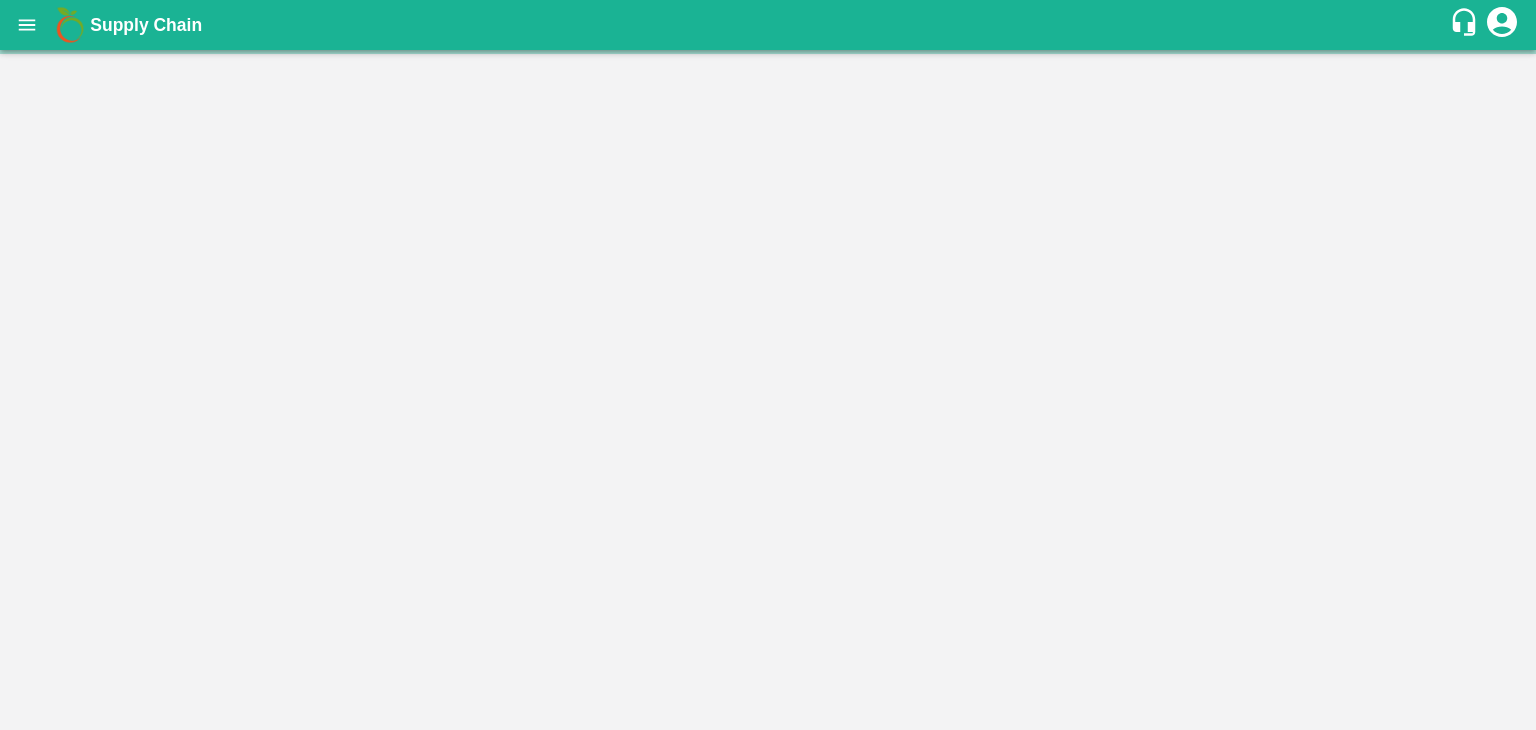 scroll, scrollTop: 0, scrollLeft: 0, axis: both 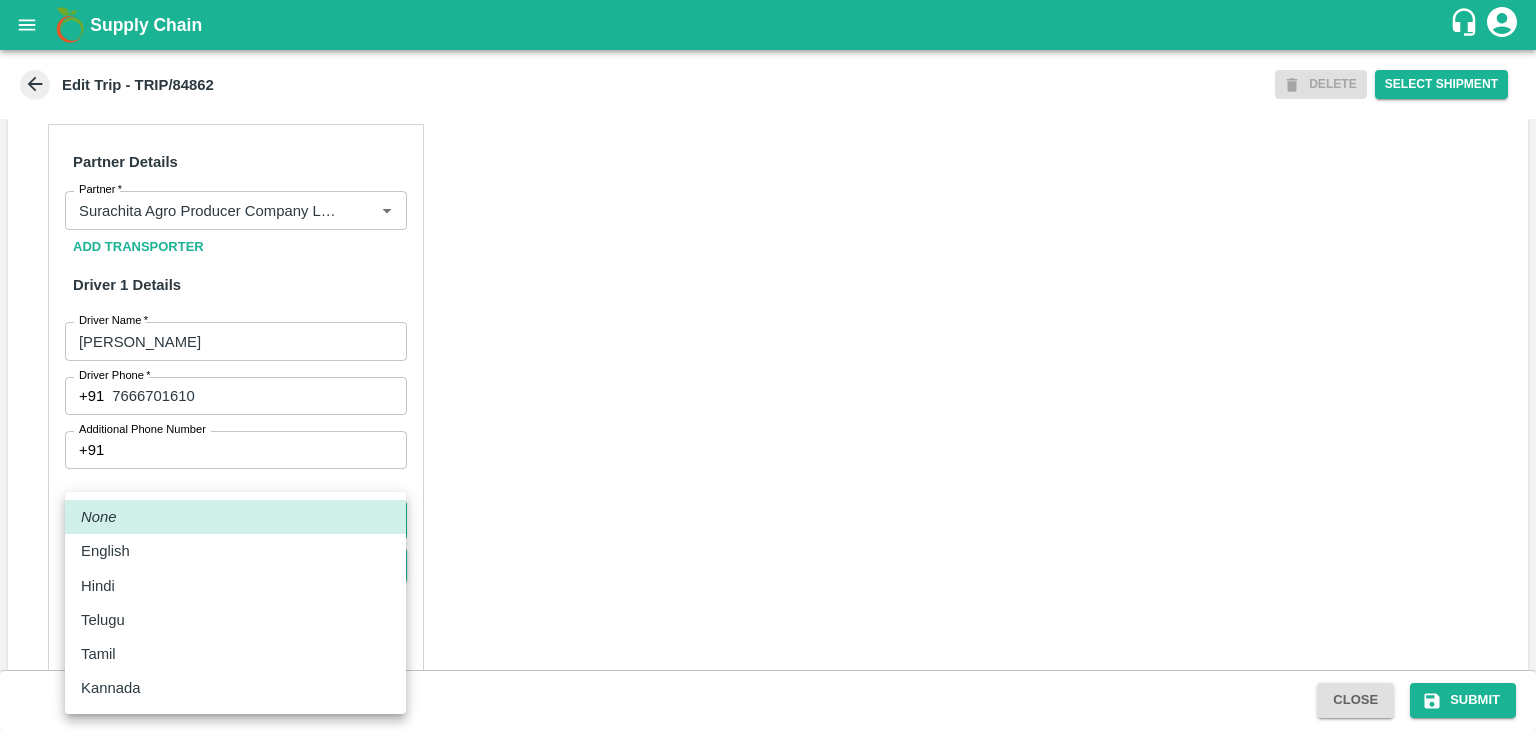 click on "Supply Chain Edit Trip - TRIP/84862 DELETE Select Shipment Trip Details Trip Type Fruit Movement 1 Trip Type Trip Pickup Order SHIP/TEMB/346050 PO/V/SURACH/163671 Address: [GEOGRAPHIC_DATA], [GEOGRAPHIC_DATA] Trip Delivery Order SHIP/TEMB/346050 Tembhurni PH Address: [GEOGRAPHIC_DATA], PLOT NO. E-5, YASHSHREE INDUSTRIES, M.I.D.C., A/P TEMBHURANI [PERSON_NAME], [GEOGRAPHIC_DATA], [GEOGRAPHIC_DATA] Trip Category  Full Load Part Load Monthly Vehicle Cross Dock No Vehicle Involved Exports Vendor Vehicle Partner Details Partner   * Partner Add   Transporter Driver 1 Details Driver Name   * [PERSON_NAME] Driver Name Driver Phone   * [PHONE_NUMBER] Driver Phone Additional Phone Number +91 Additional Phone Number Driver Language ​ Driver Language + Driver * SMS for Tracking Request will be sent to this number Track this trip No Yes Vehicle Details Vehicle Tonnage   * 8T 8000 Vehicle Tonnage Vehicle Type   * ​ Vehicle Type Transportation Cost Rs. Transportation Cost Total cost to be paid inclusive of GST" at bounding box center (768, 365) 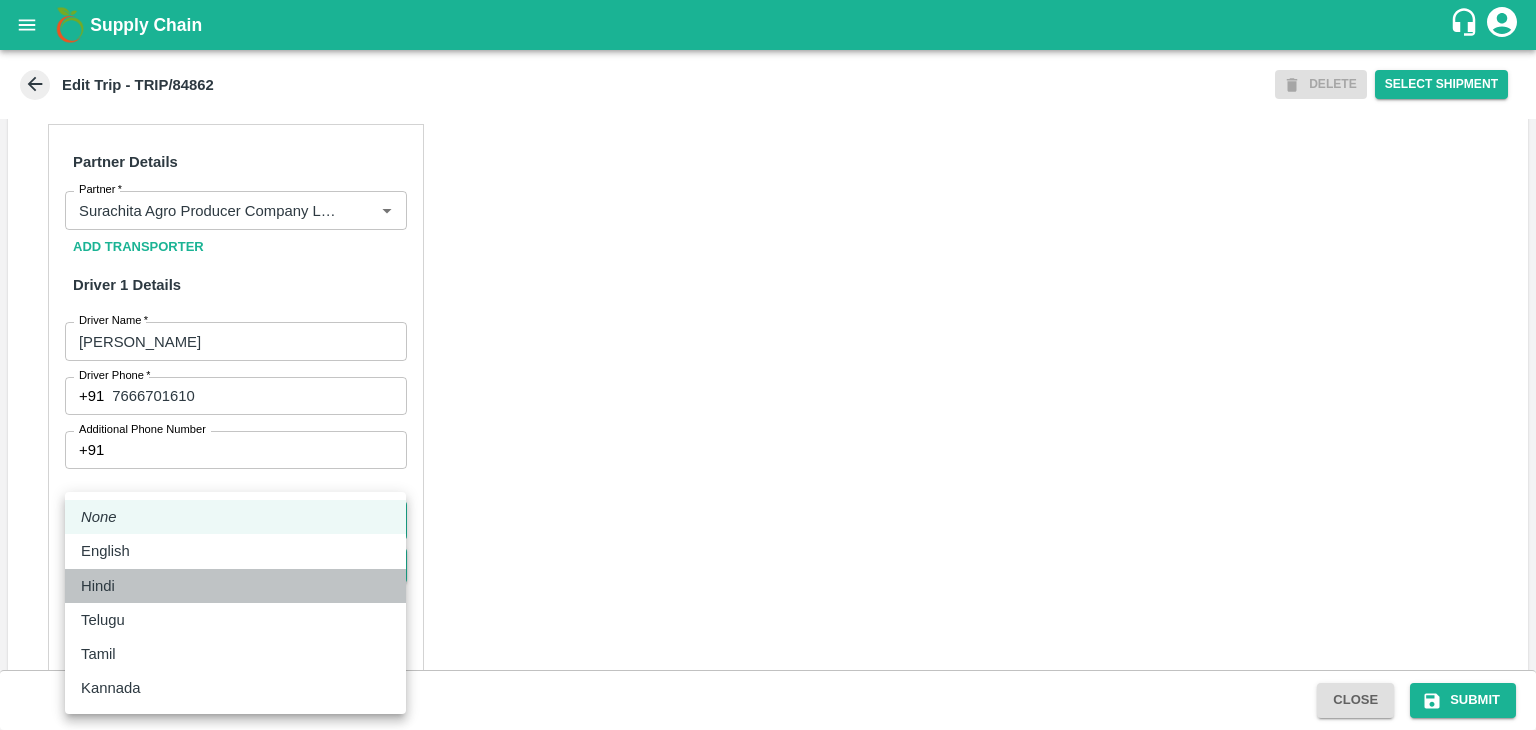 click on "Hindi" at bounding box center (235, 586) 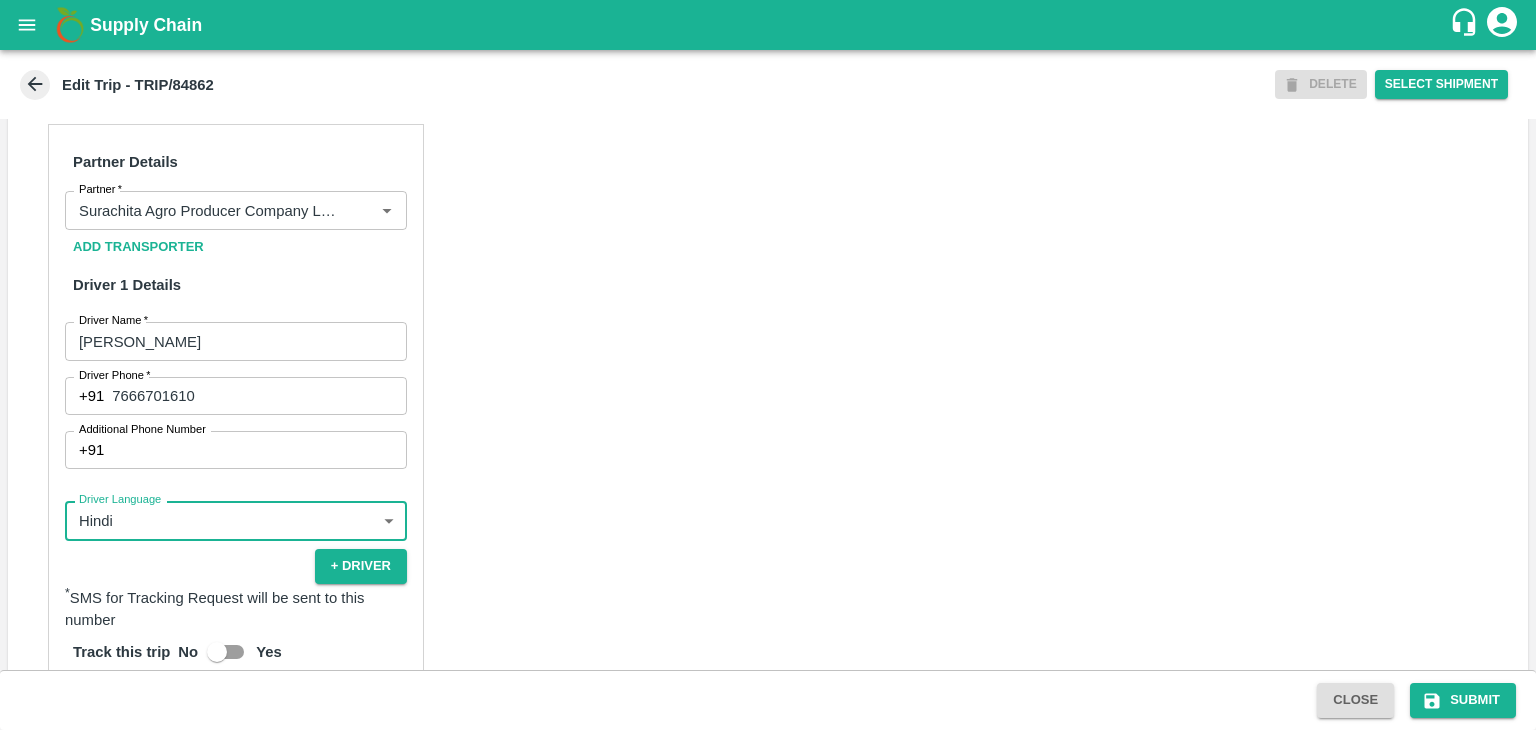 scroll, scrollTop: 1400, scrollLeft: 0, axis: vertical 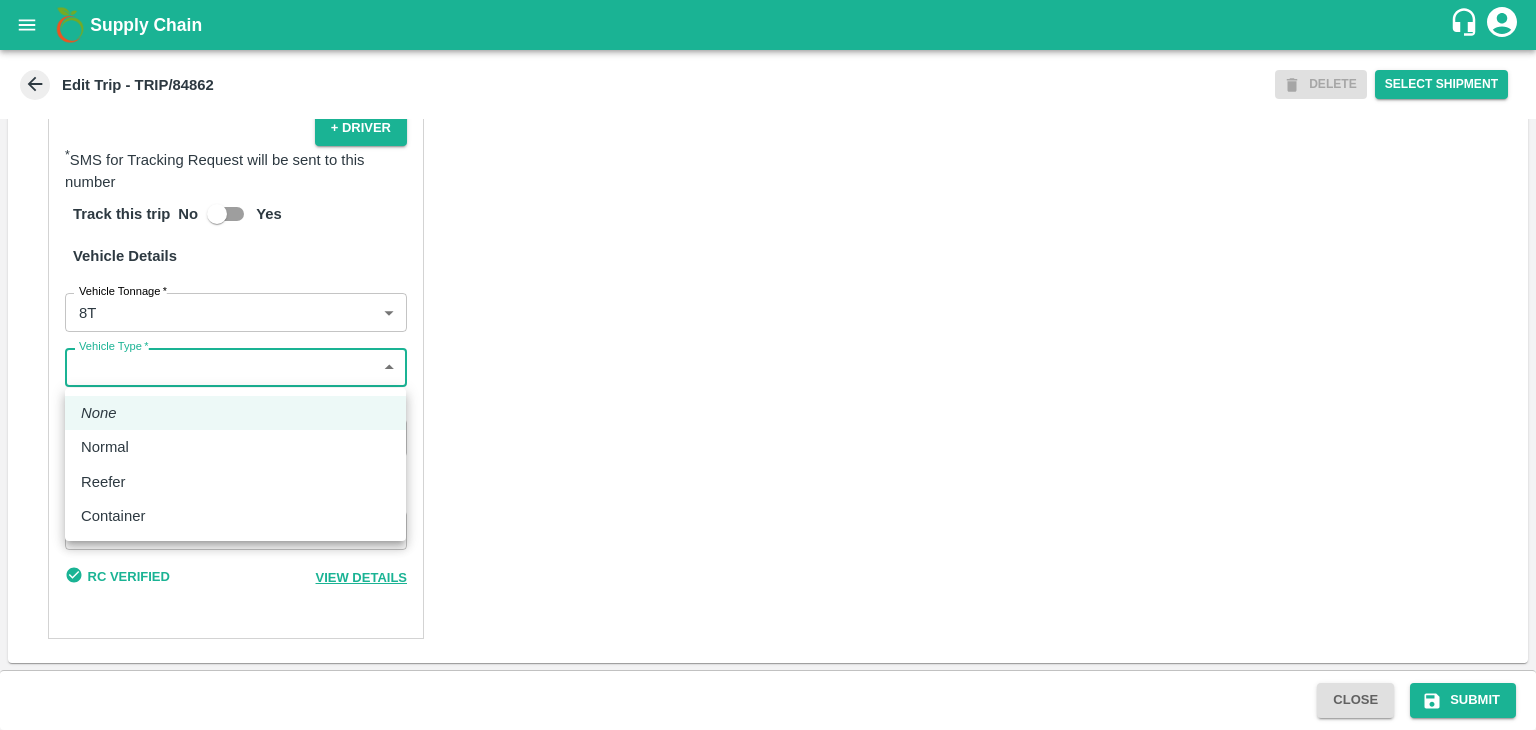 click on "Supply Chain Edit Trip - TRIP/84862 DELETE Select Shipment Trip Details Trip Type Fruit Movement 1 Trip Type Trip Pickup Order SHIP/TEMB/346050 PO/V/SURACH/163671 Address: Bardi, Pandharpur, Solapur, Maharashtra, India Trip Delivery Order SHIP/TEMB/346050 Tembhurni PH Address: Tembhurni PH 205, PLOT NO. E-5, YASHSHREE INDUSTRIES, M.I.D.C., A/P TEMBHURANI TAL MADHA, Solapur, Maharashtra, 413211, India Trip Category  Full Load Part Load Monthly Vehicle Cross Dock No Vehicle Involved Exports Vendor Vehicle Partner Details Partner   * Partner Add   Transporter Driver 1 Details Driver Name   * Jayawant Driver Name Driver Phone   * +91 7666701610 Driver Phone Additional Phone Number +91 Additional Phone Number Driver Language Hindi hi Driver Language + Driver * SMS for Tracking Request will be sent to this number Track this trip No Yes Vehicle Details Vehicle Tonnage   * 8T 8000 Vehicle Tonnage Vehicle Type   * ​ Vehicle Type Transportation Cost Rs. Transportation Cost Vehicle Number MH03CV0739 Close" at bounding box center [768, 365] 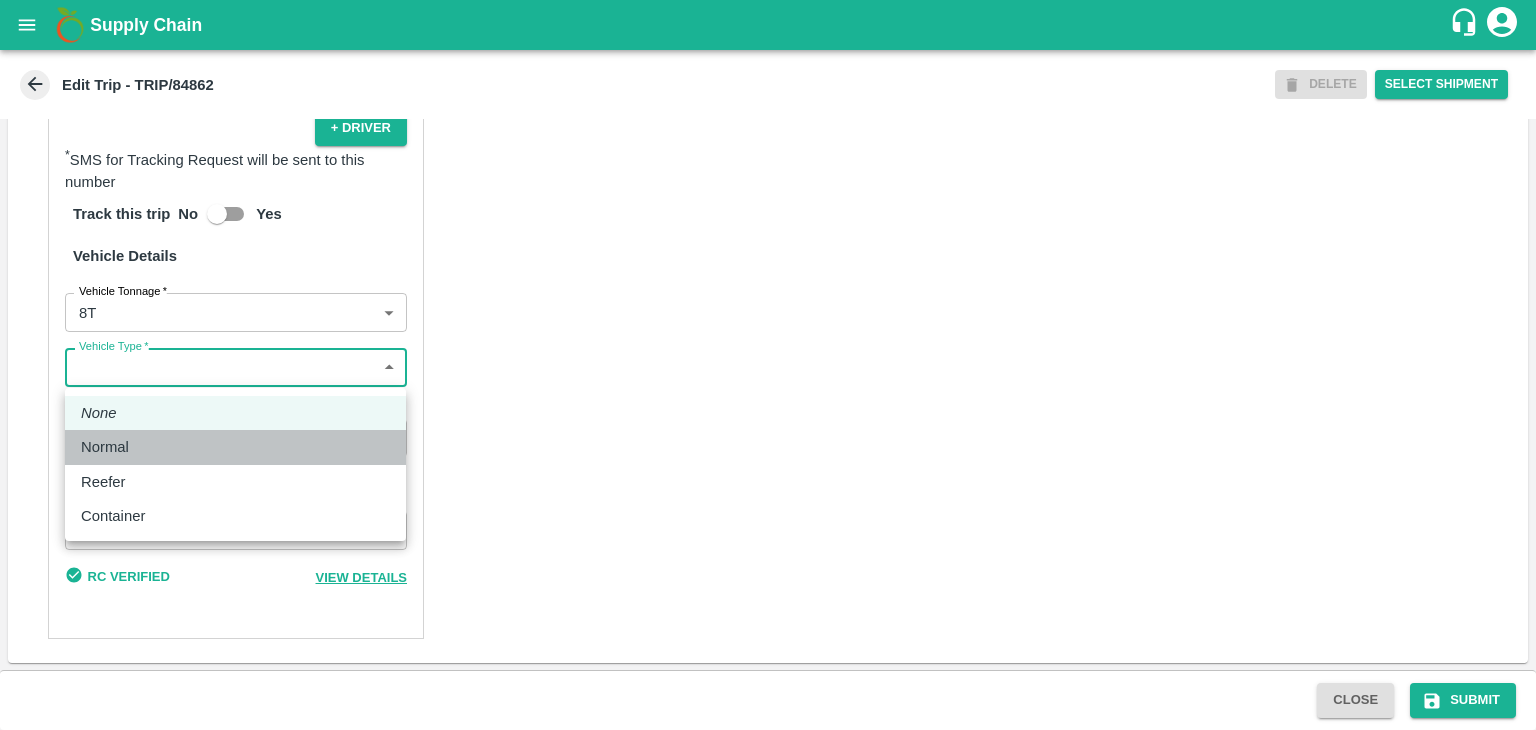 click on "Normal" at bounding box center (235, 447) 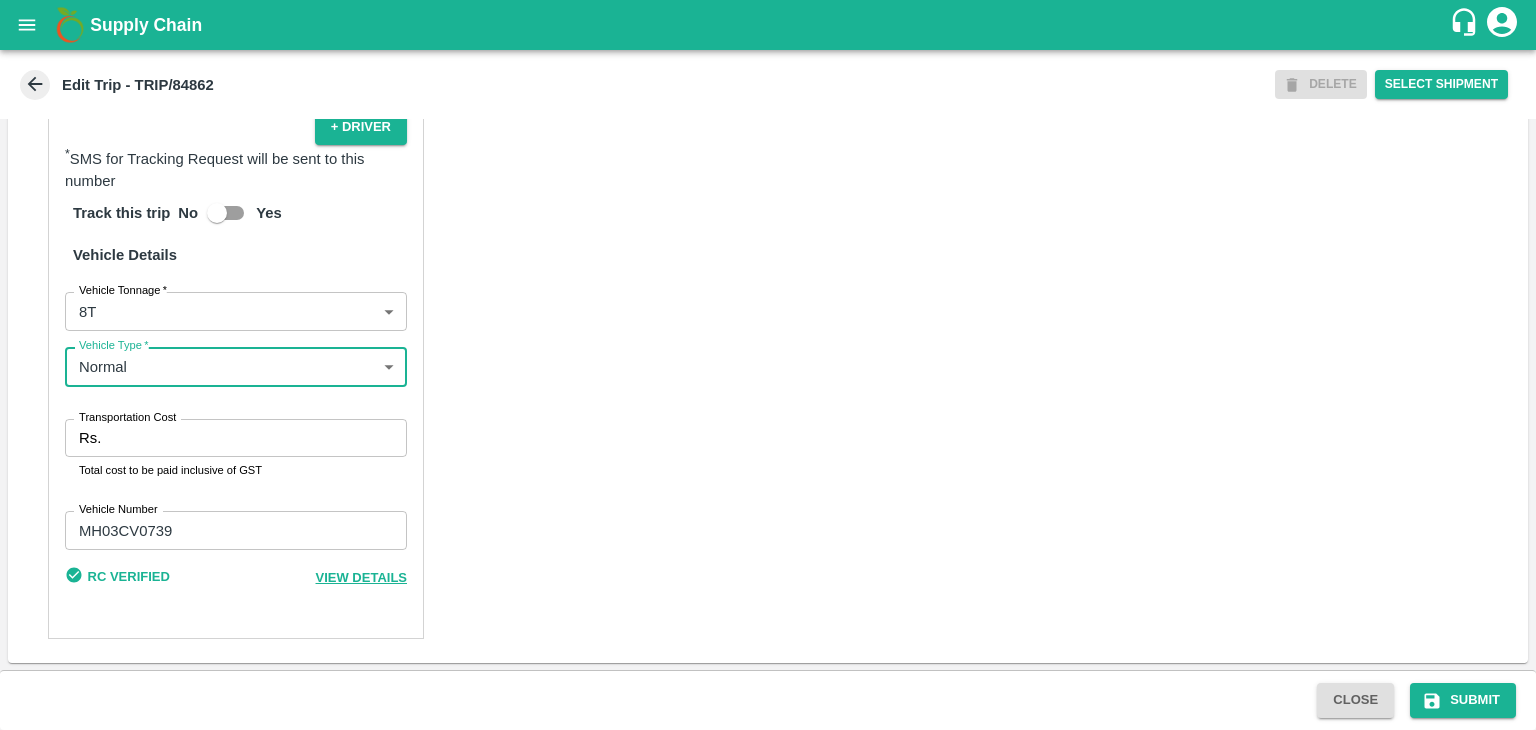 scroll, scrollTop: 1401, scrollLeft: 0, axis: vertical 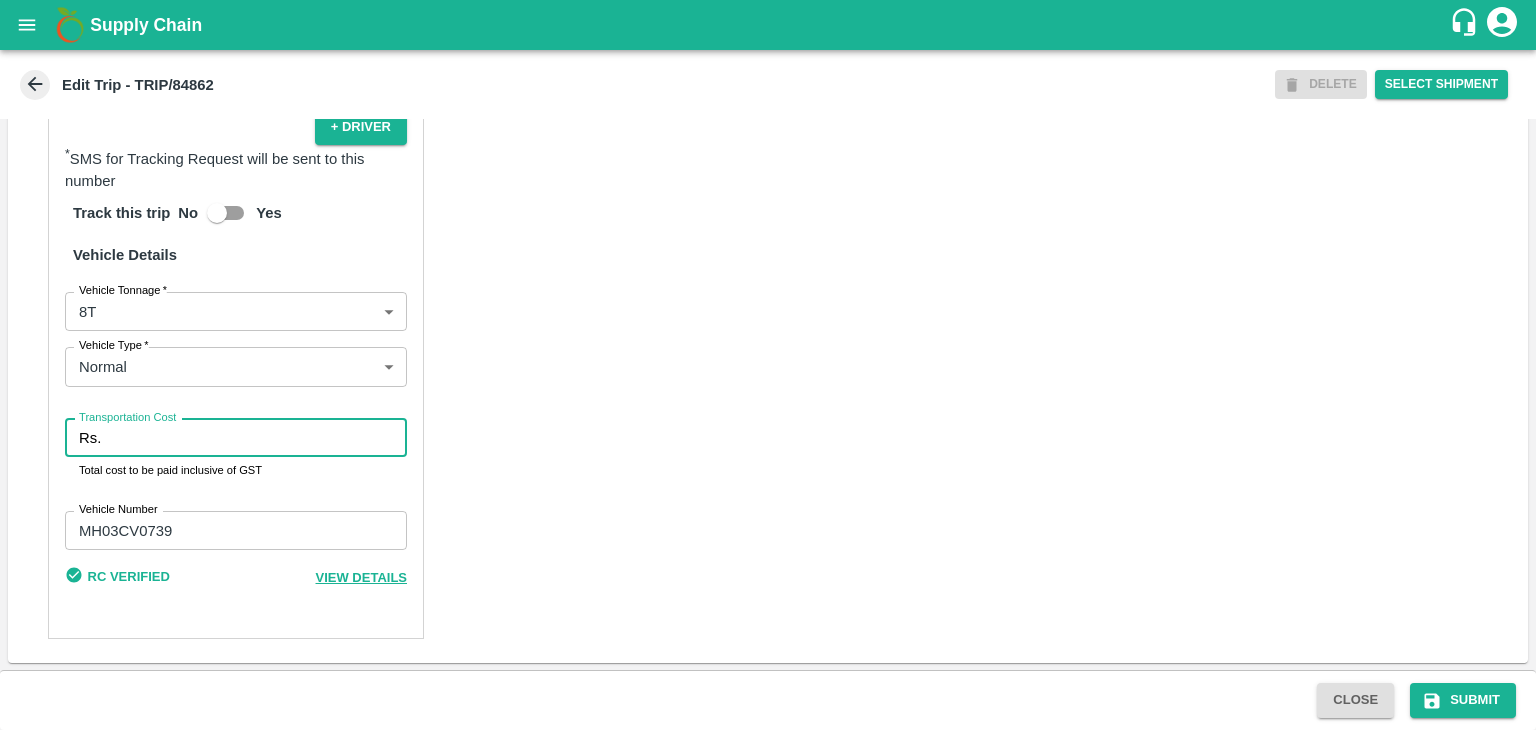 click on "Transportation Cost" at bounding box center [258, 438] 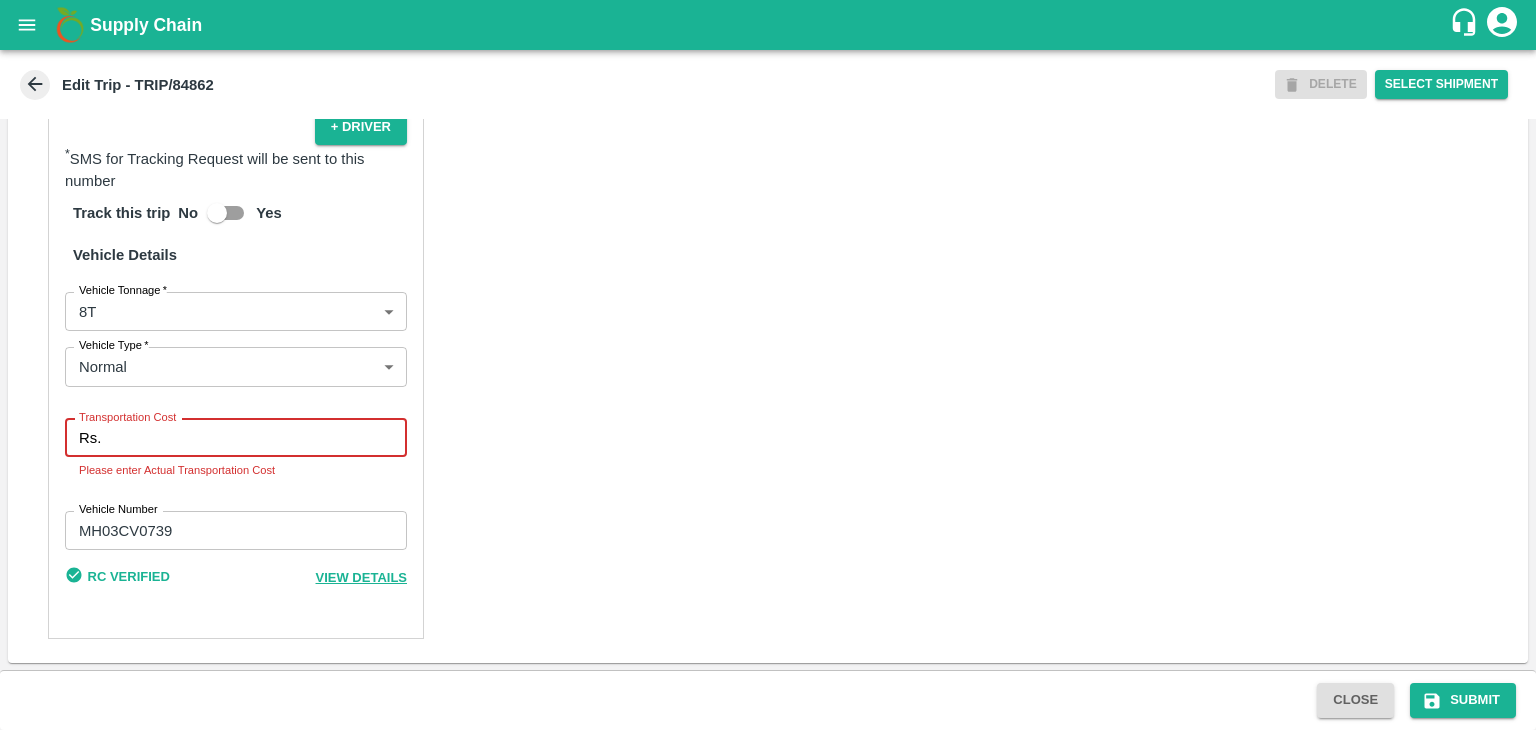 click on "Transportation Cost" at bounding box center (258, 438) 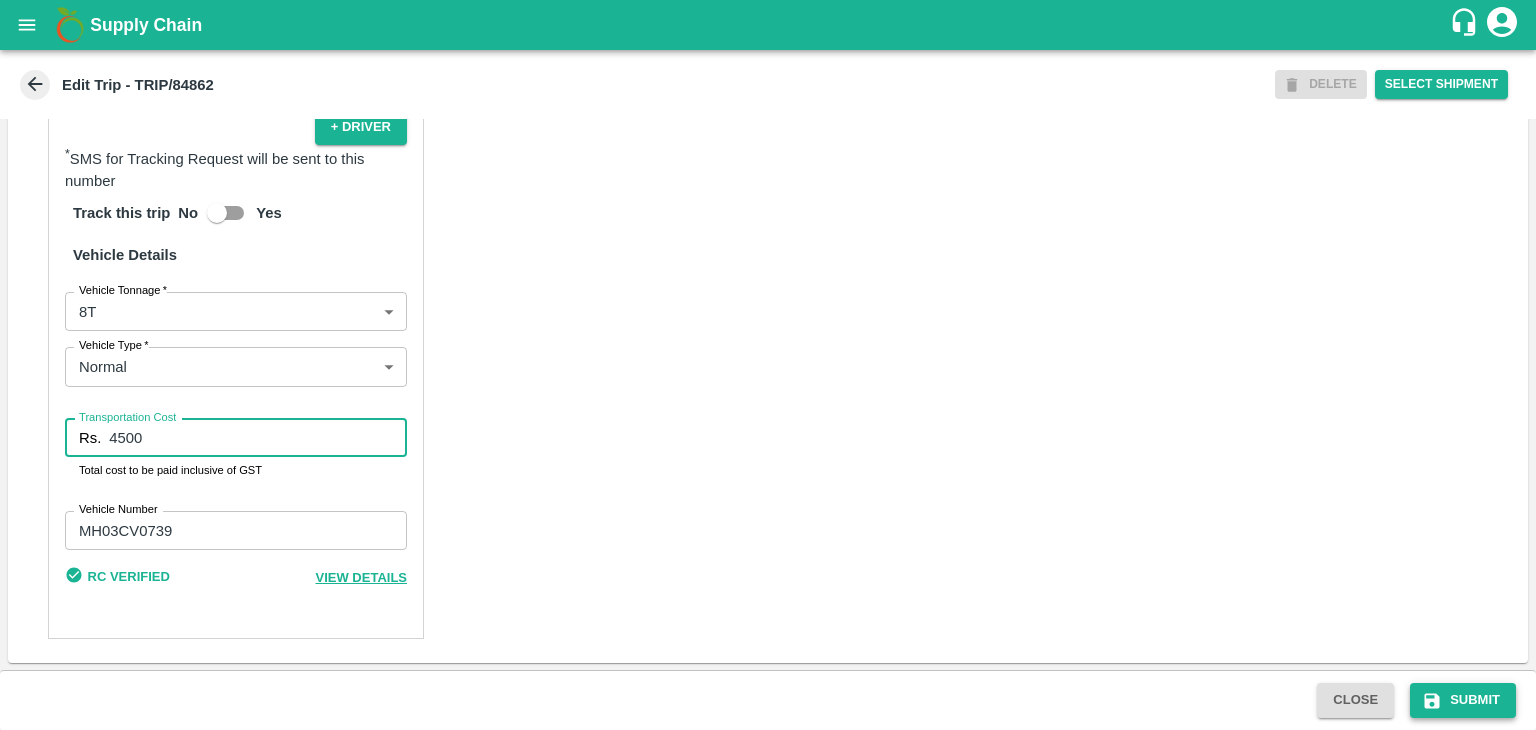 type on "4500" 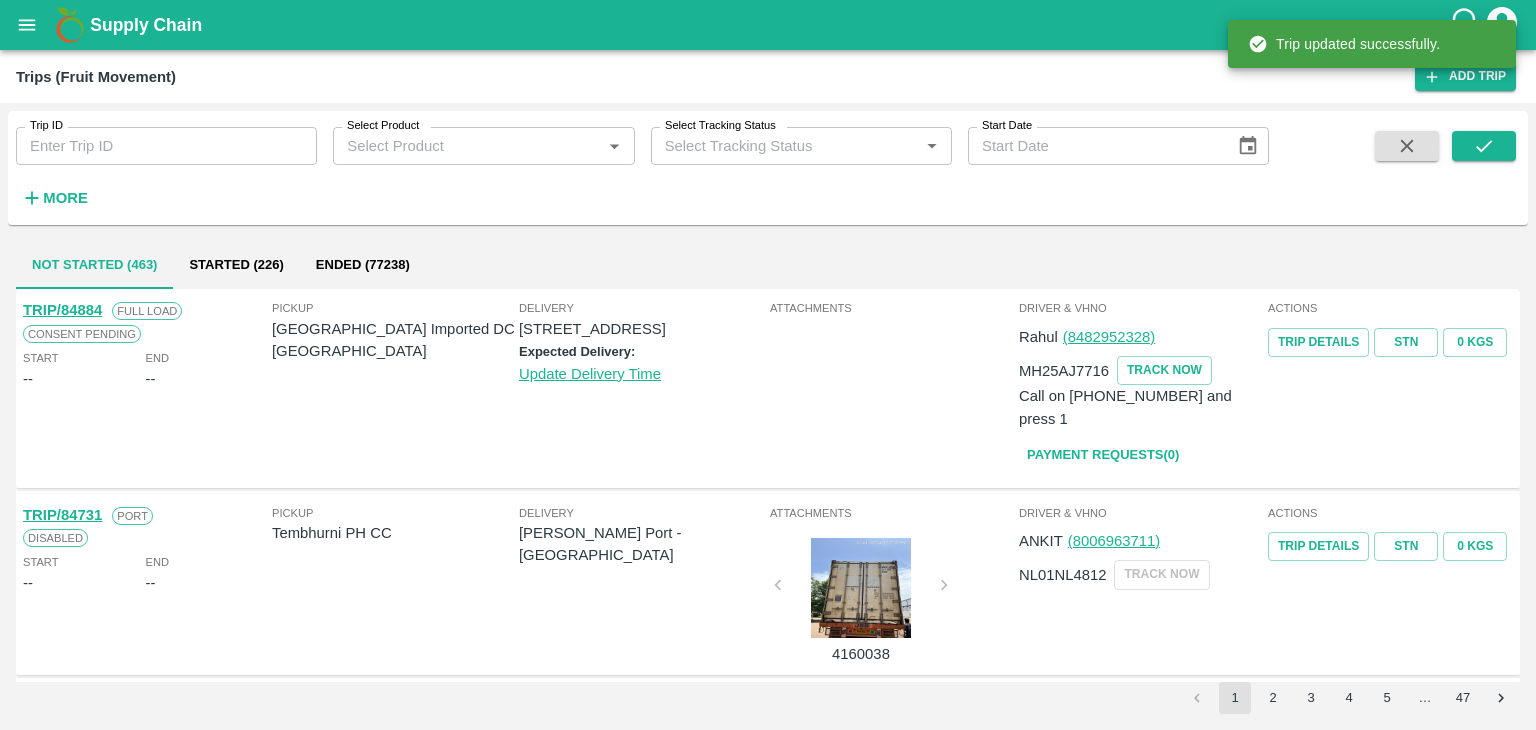 click on "Trip ID" at bounding box center [166, 146] 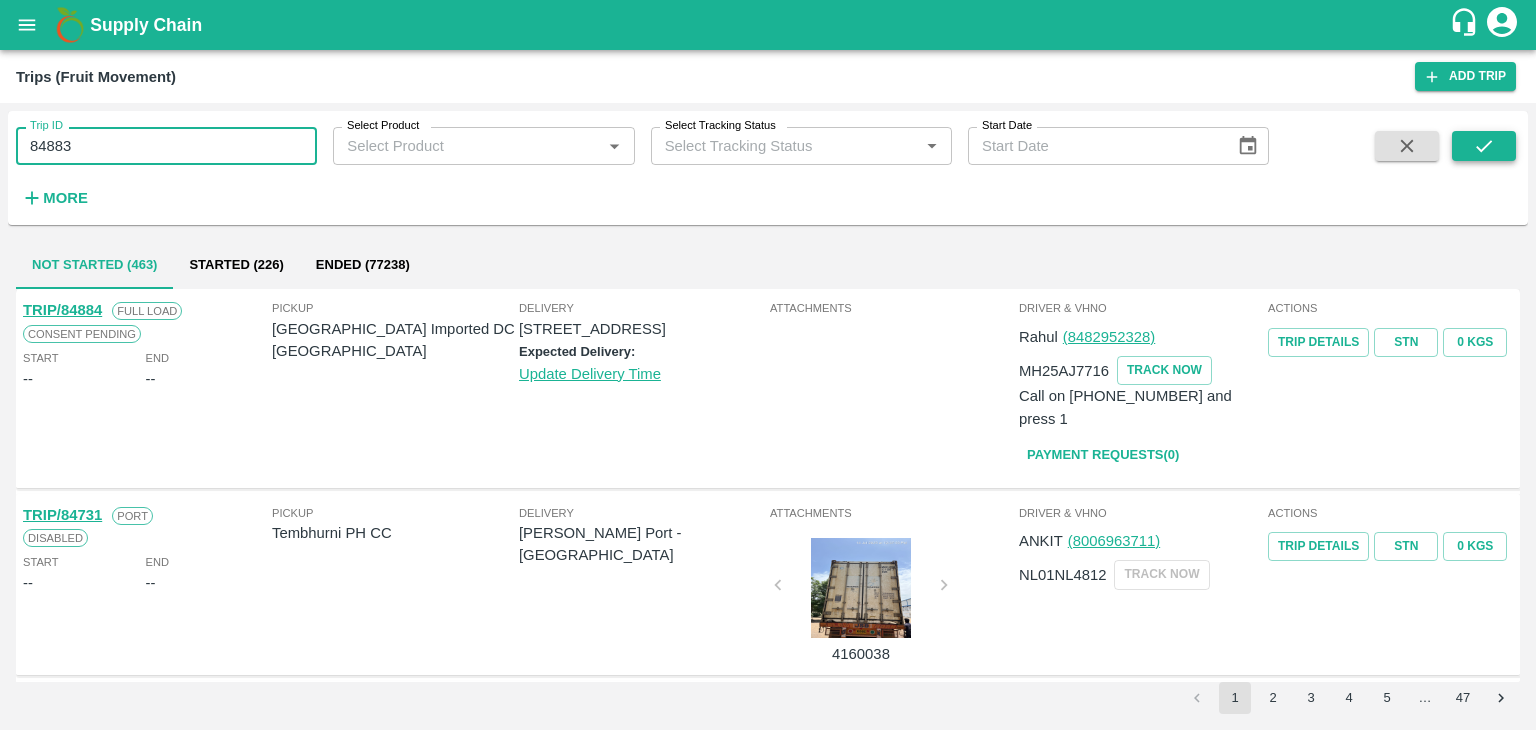 type on "84883" 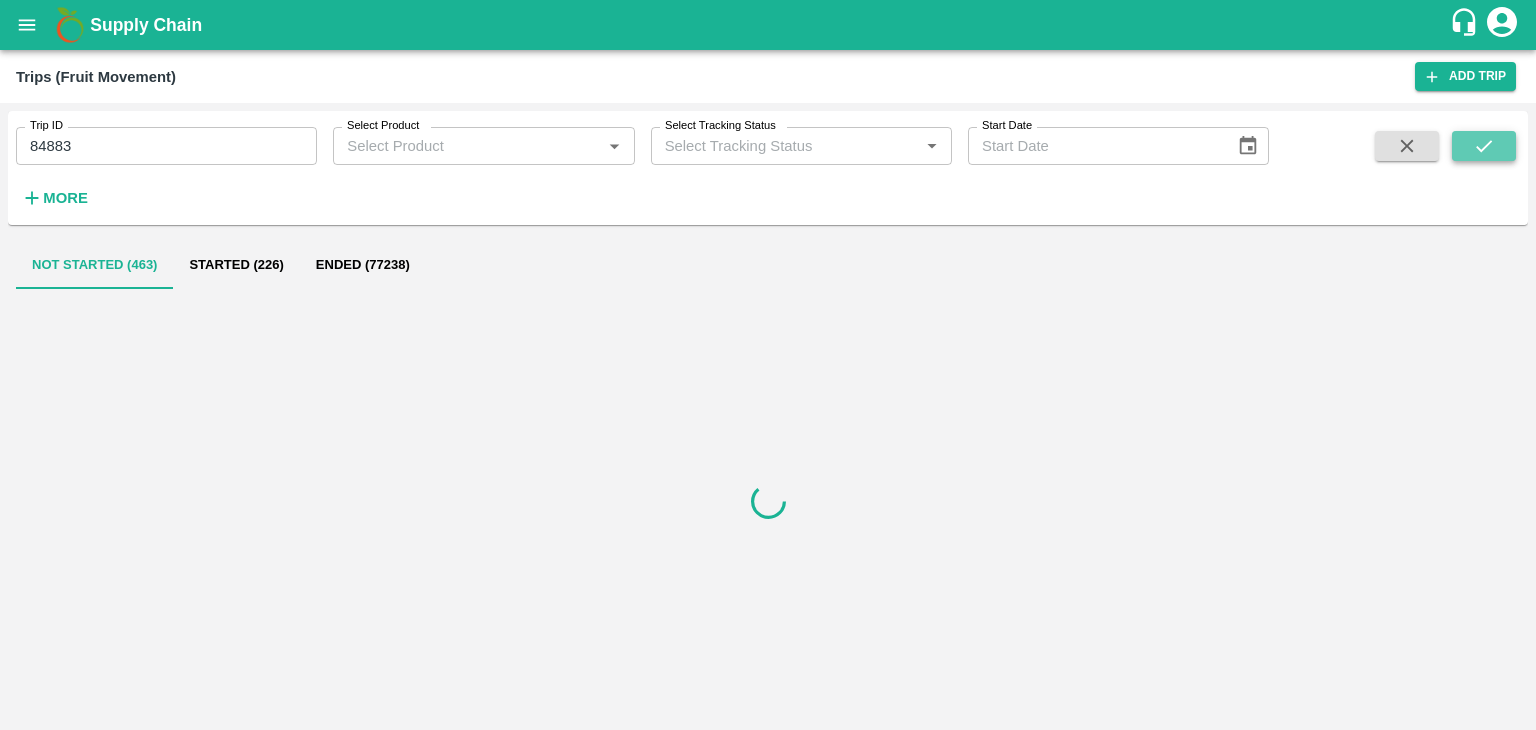 click at bounding box center [1484, 146] 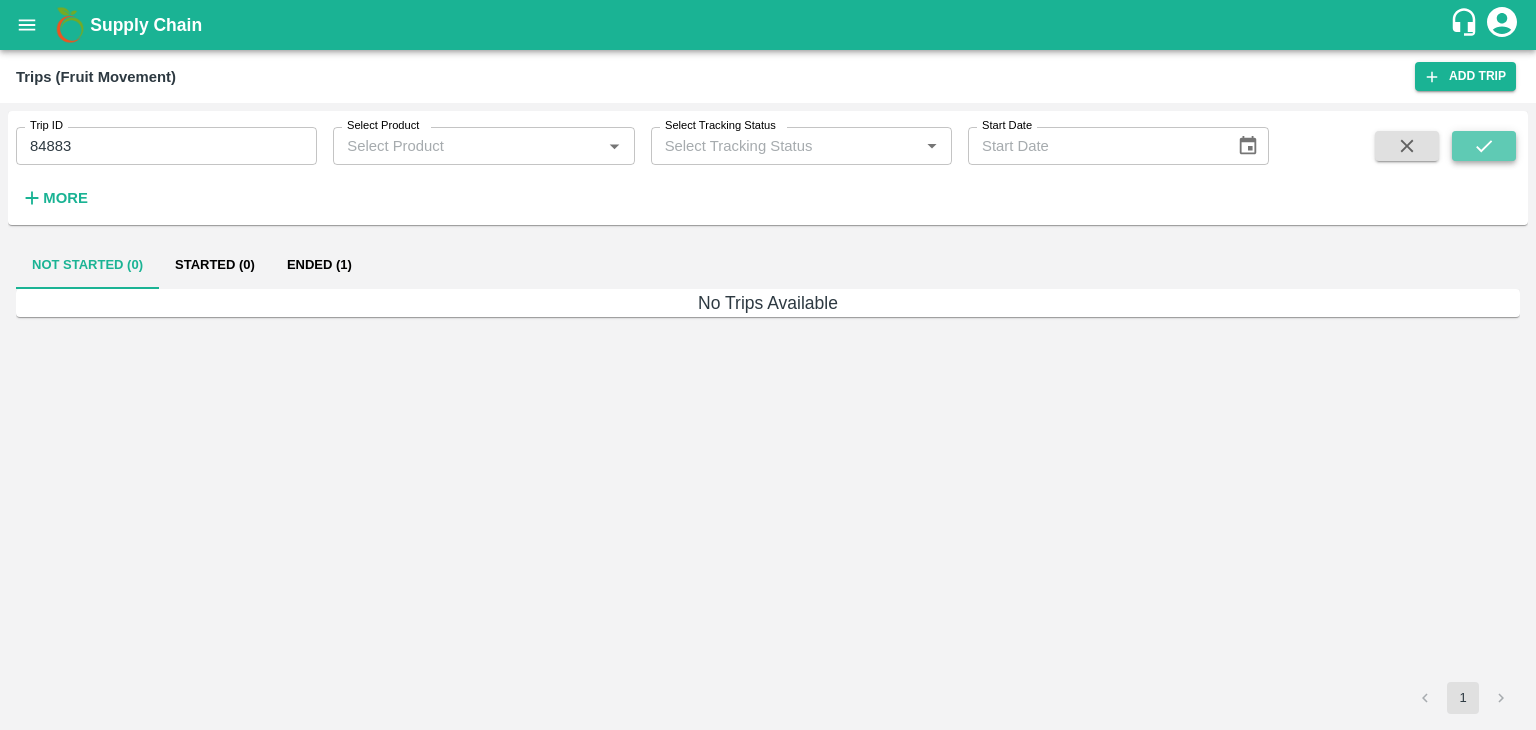 click at bounding box center (1484, 146) 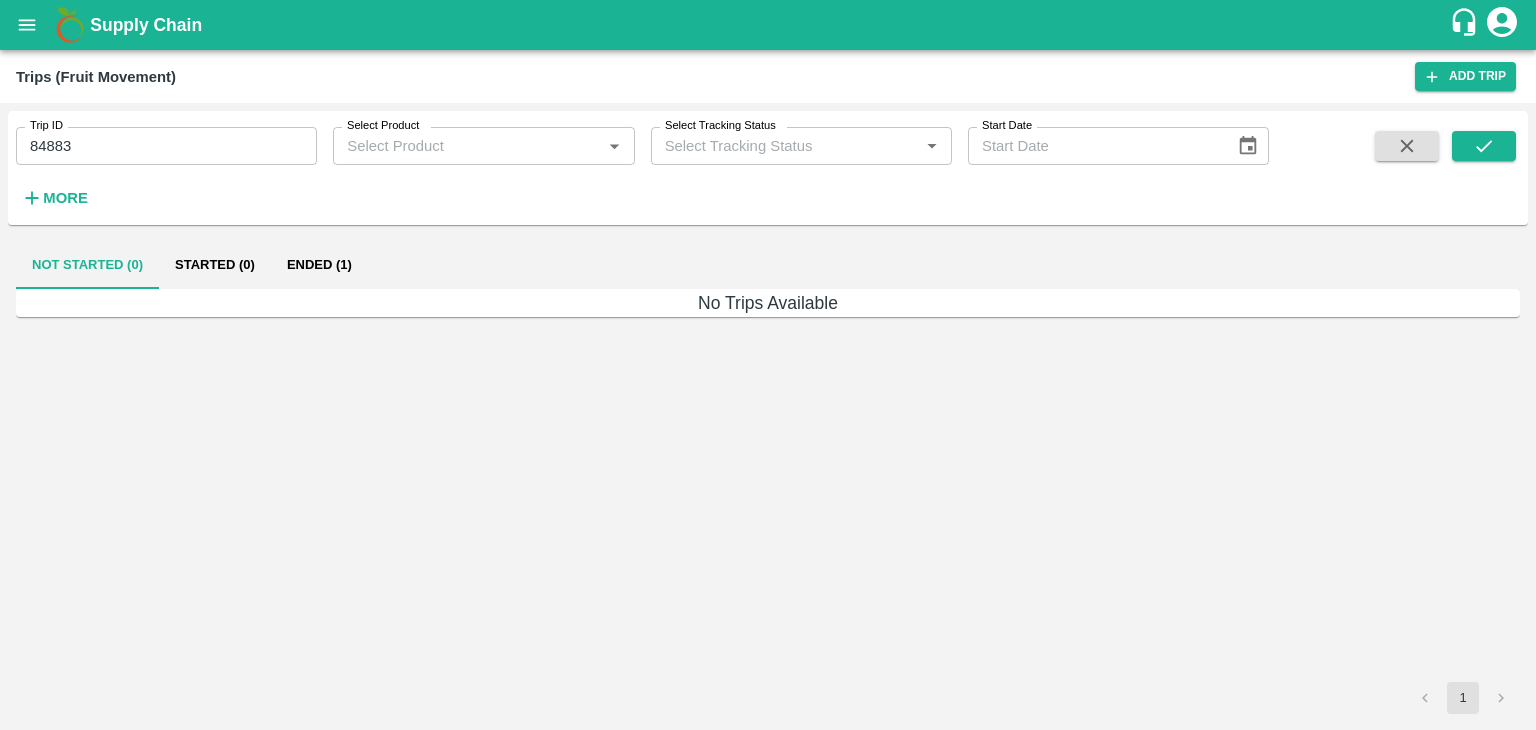 click on "Ended (1)" at bounding box center [319, 265] 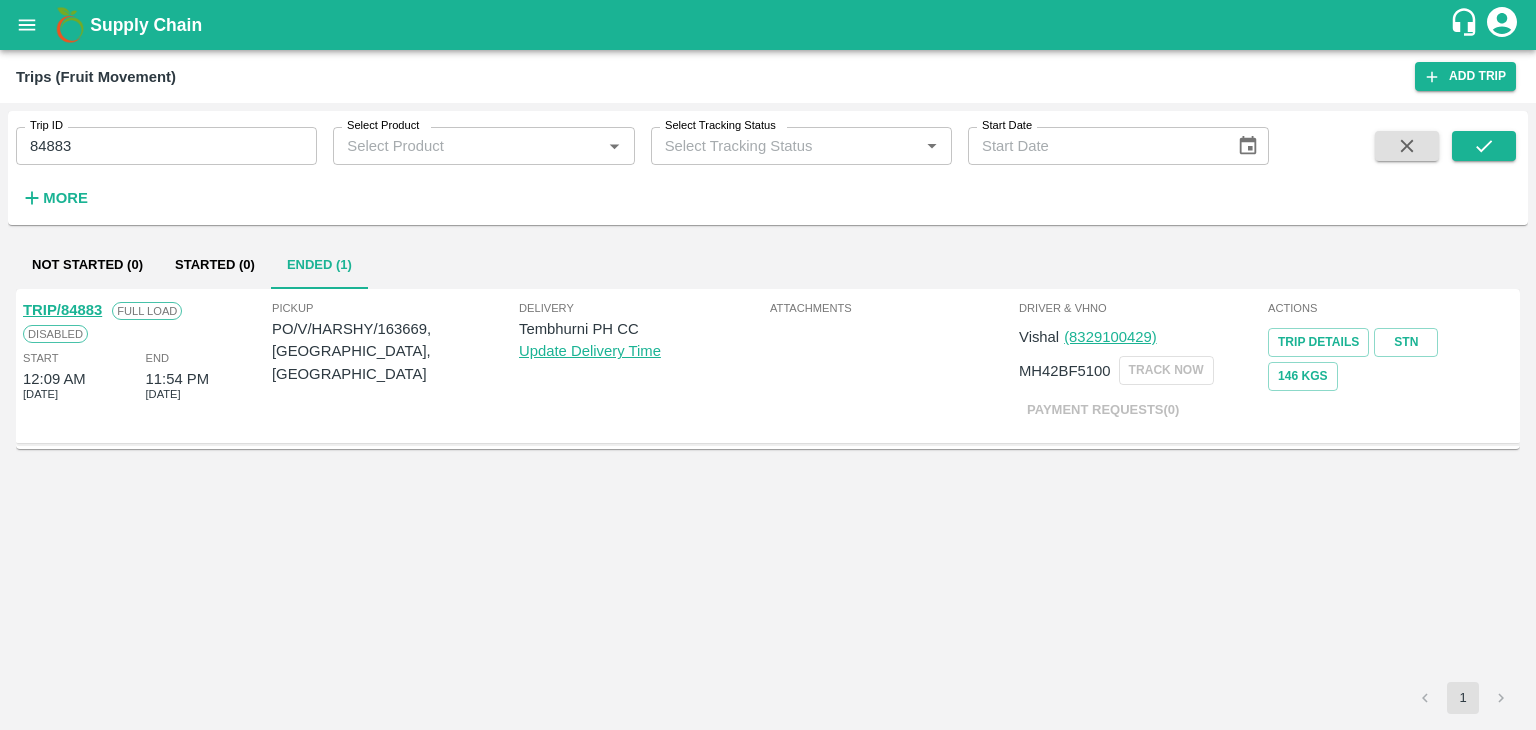 click on "TRIP/84883" at bounding box center [62, 310] 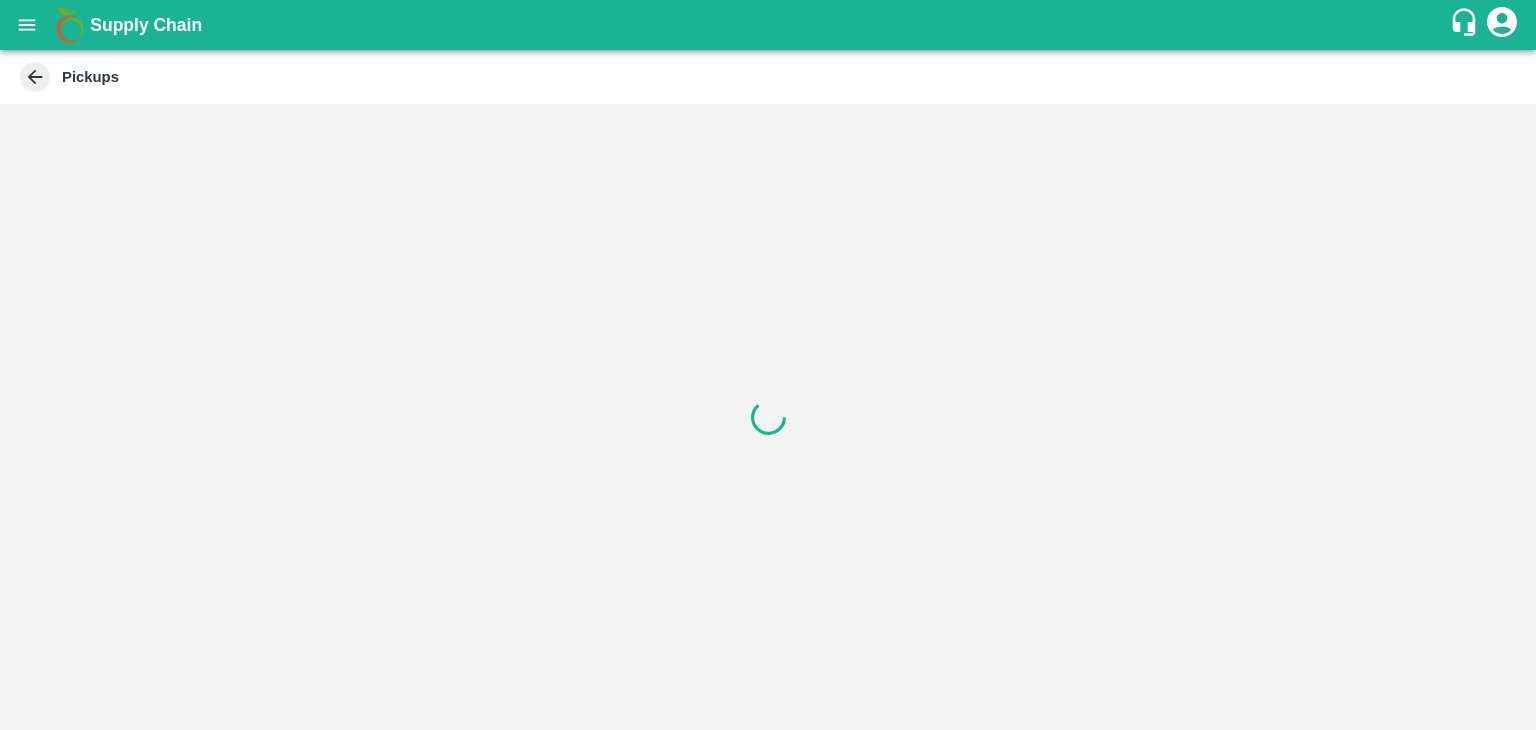 scroll, scrollTop: 0, scrollLeft: 0, axis: both 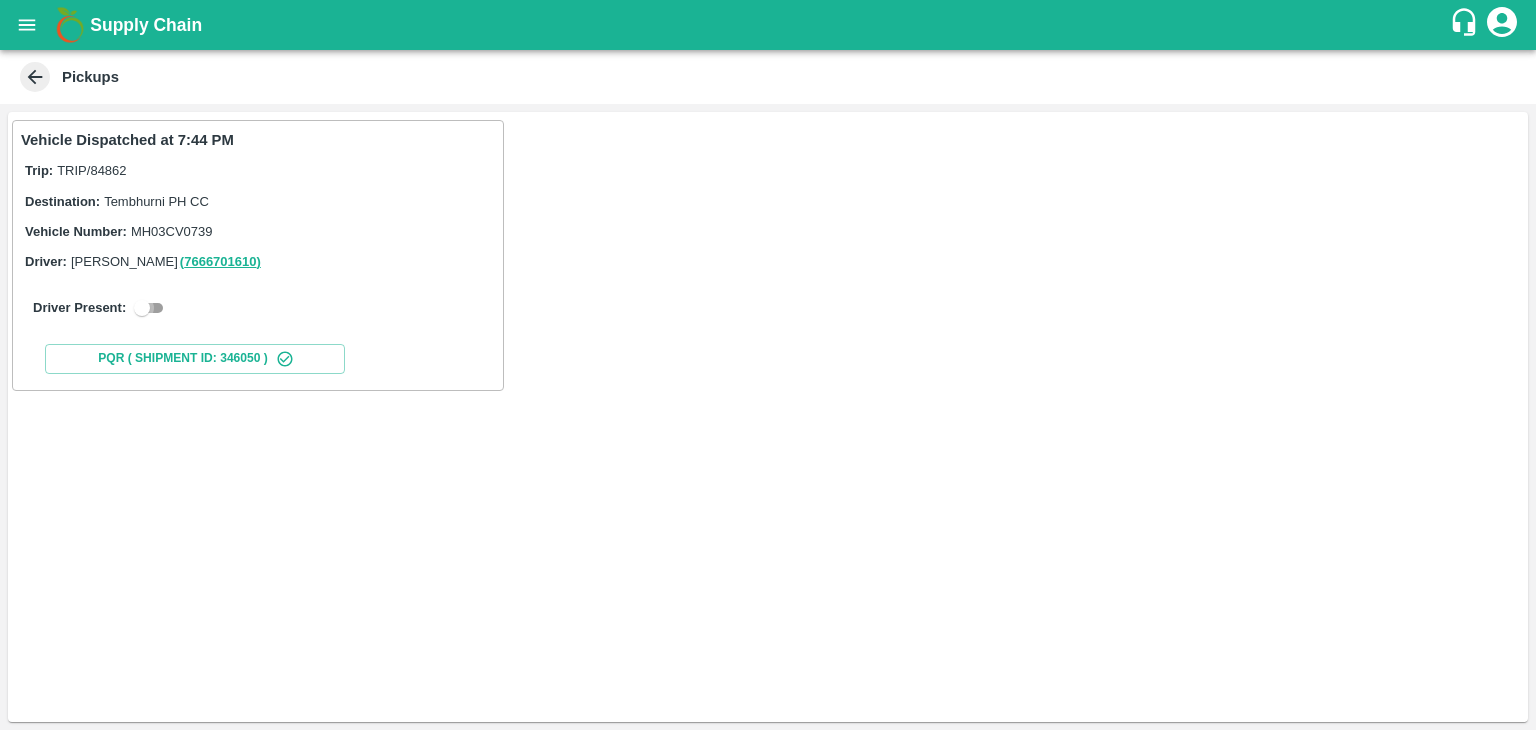 click at bounding box center (142, 308) 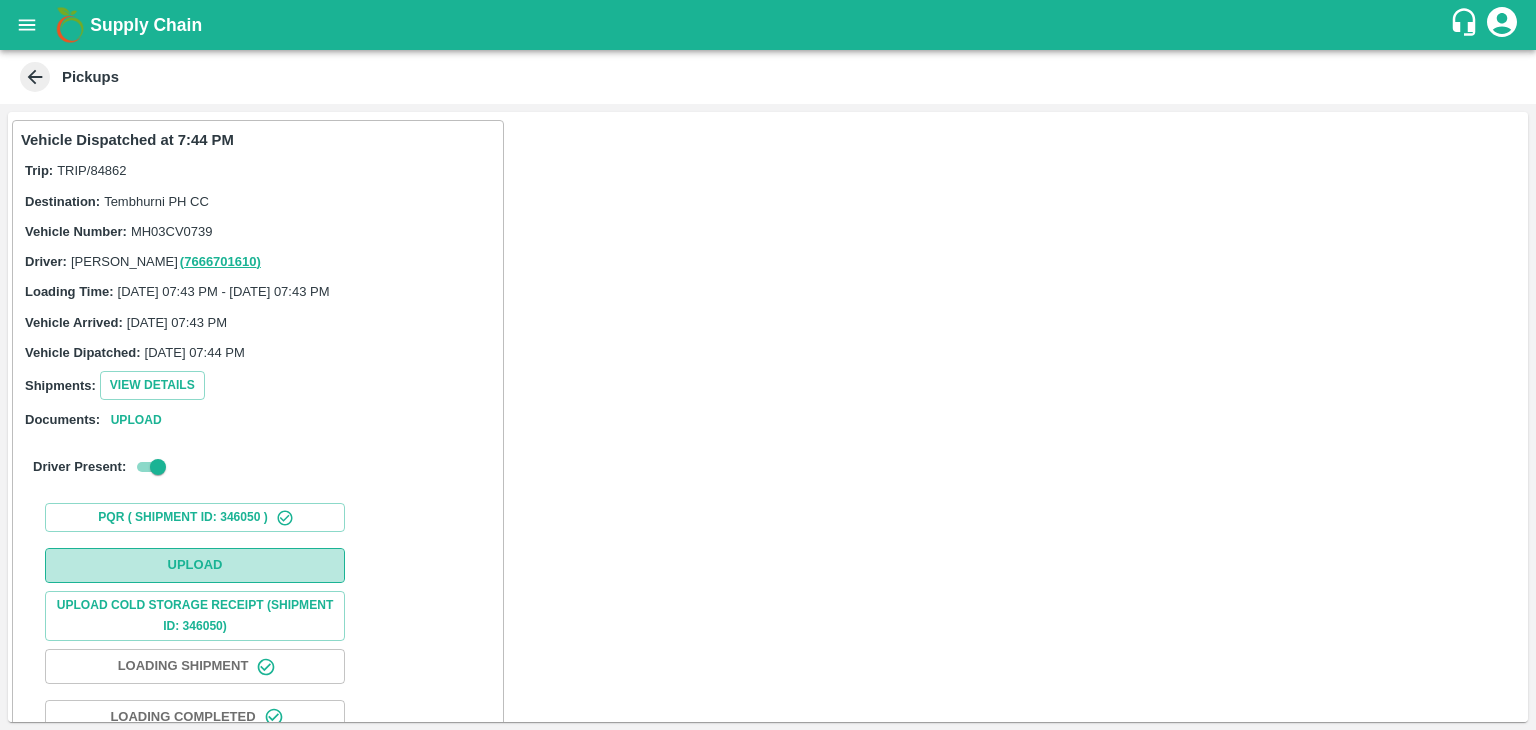 click on "Upload" at bounding box center (195, 565) 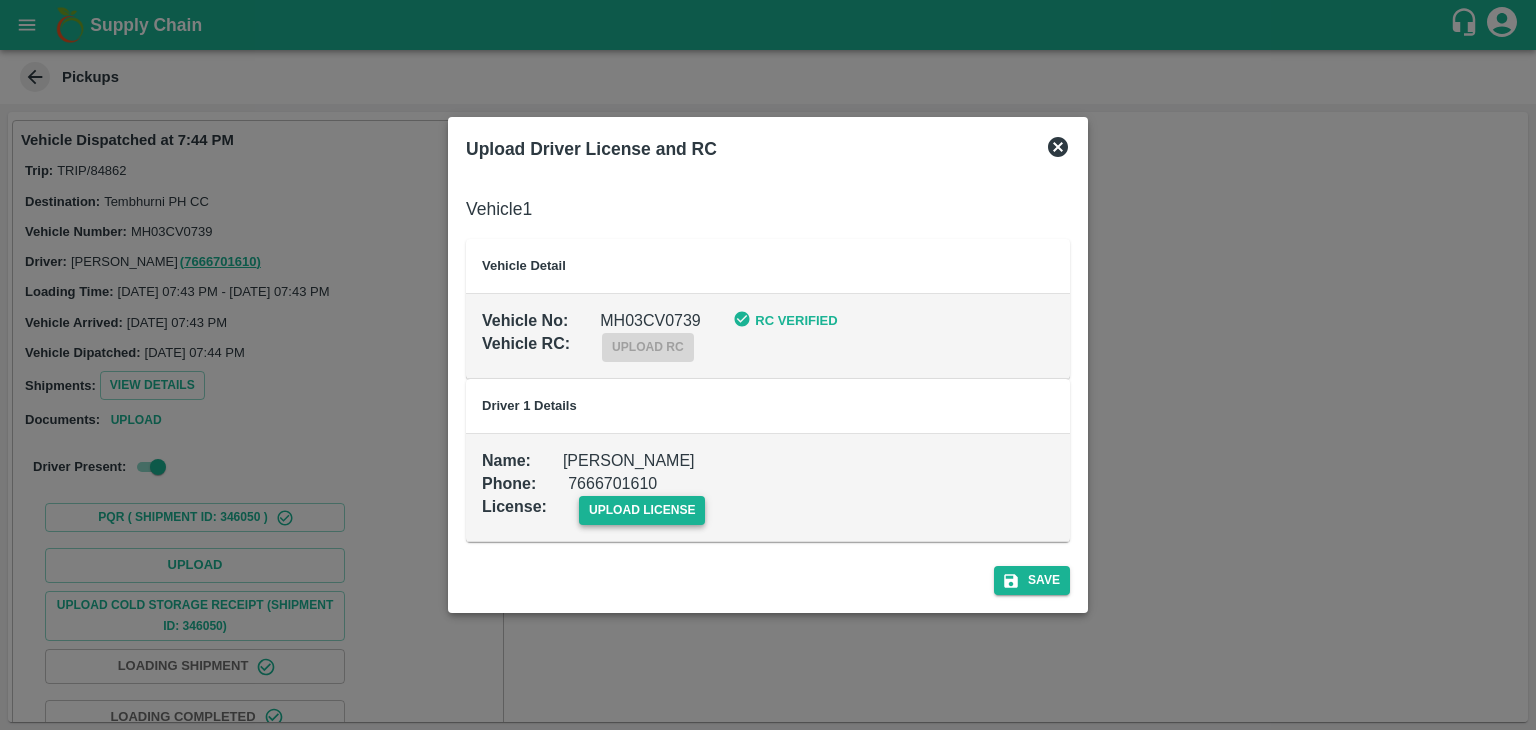 click on "upload license" at bounding box center [642, 510] 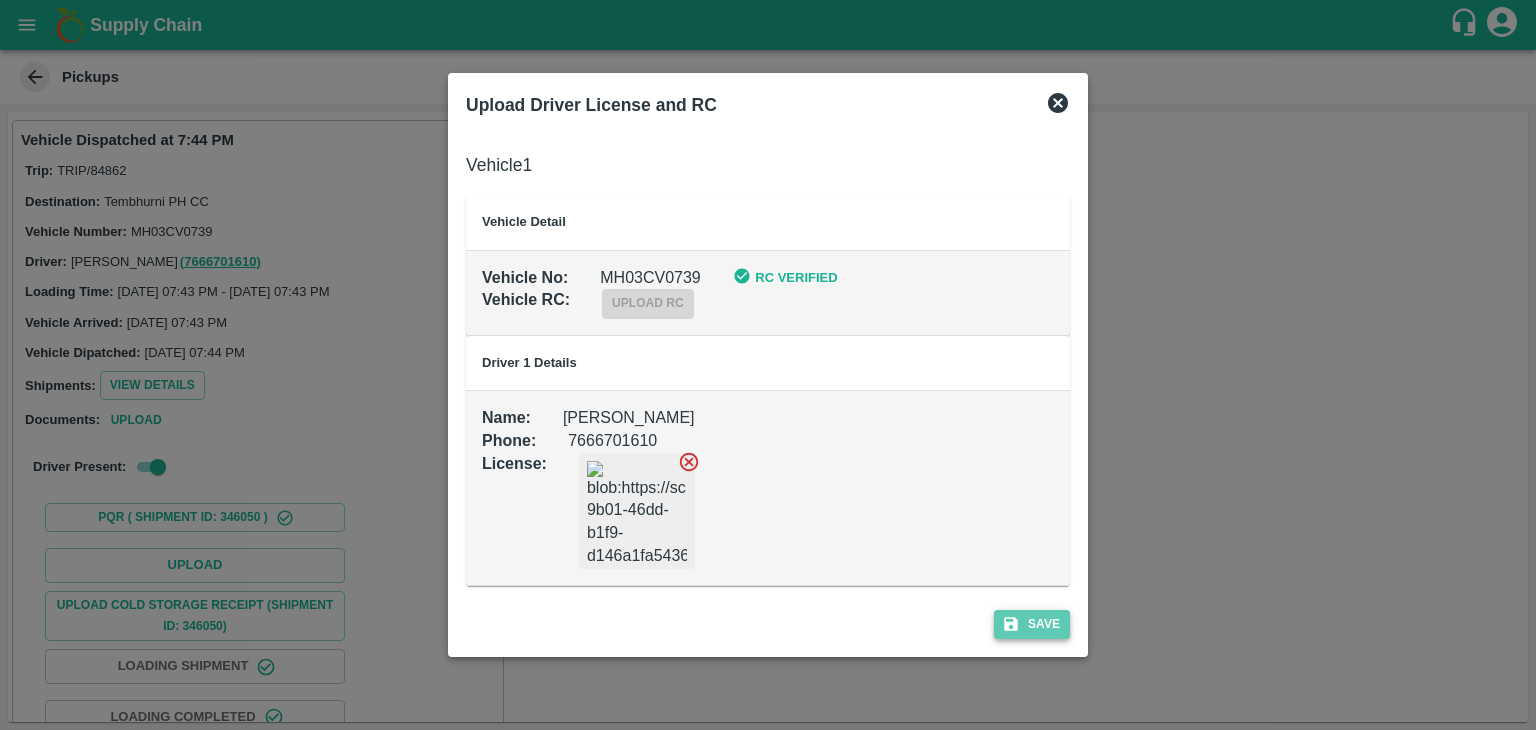 click on "Save" at bounding box center [1032, 624] 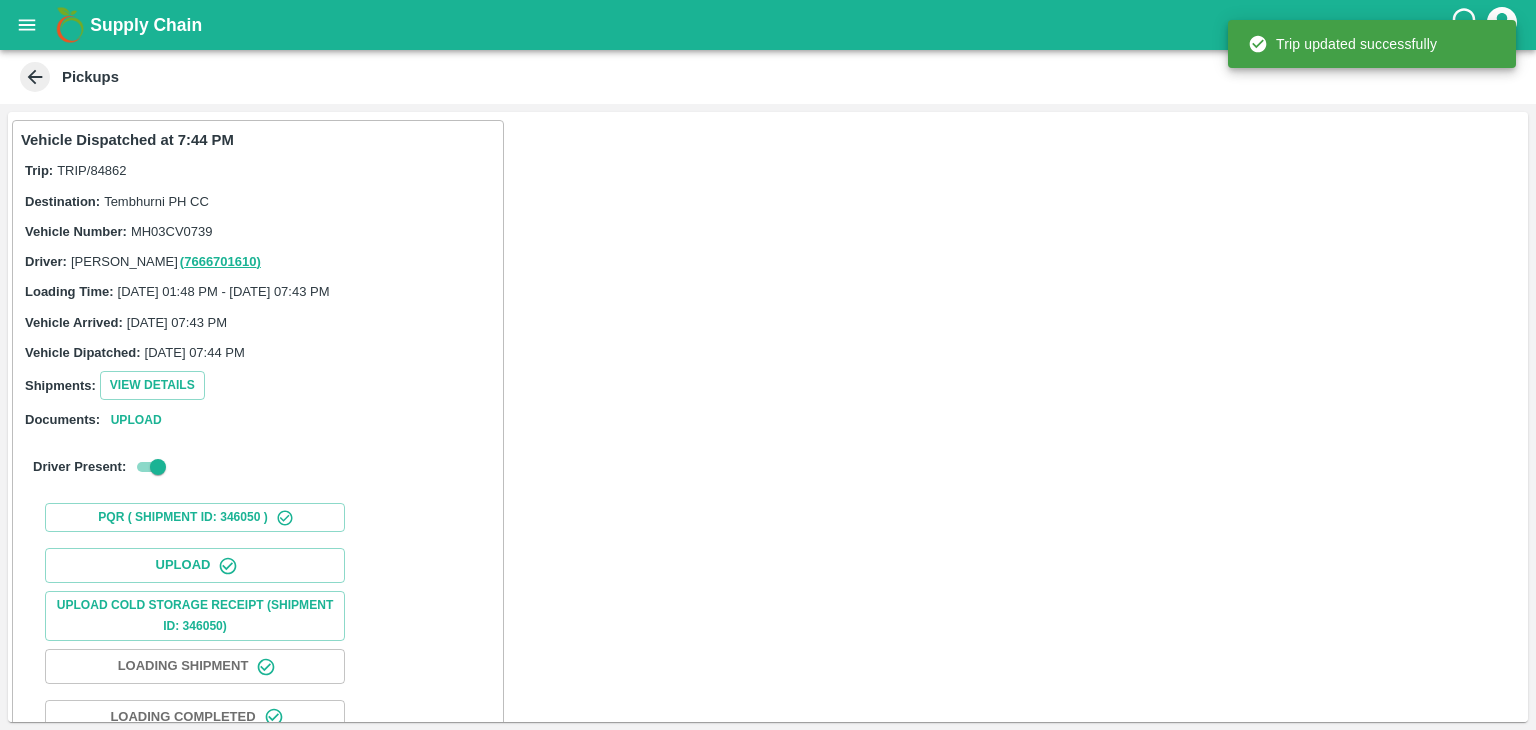 scroll, scrollTop: 209, scrollLeft: 0, axis: vertical 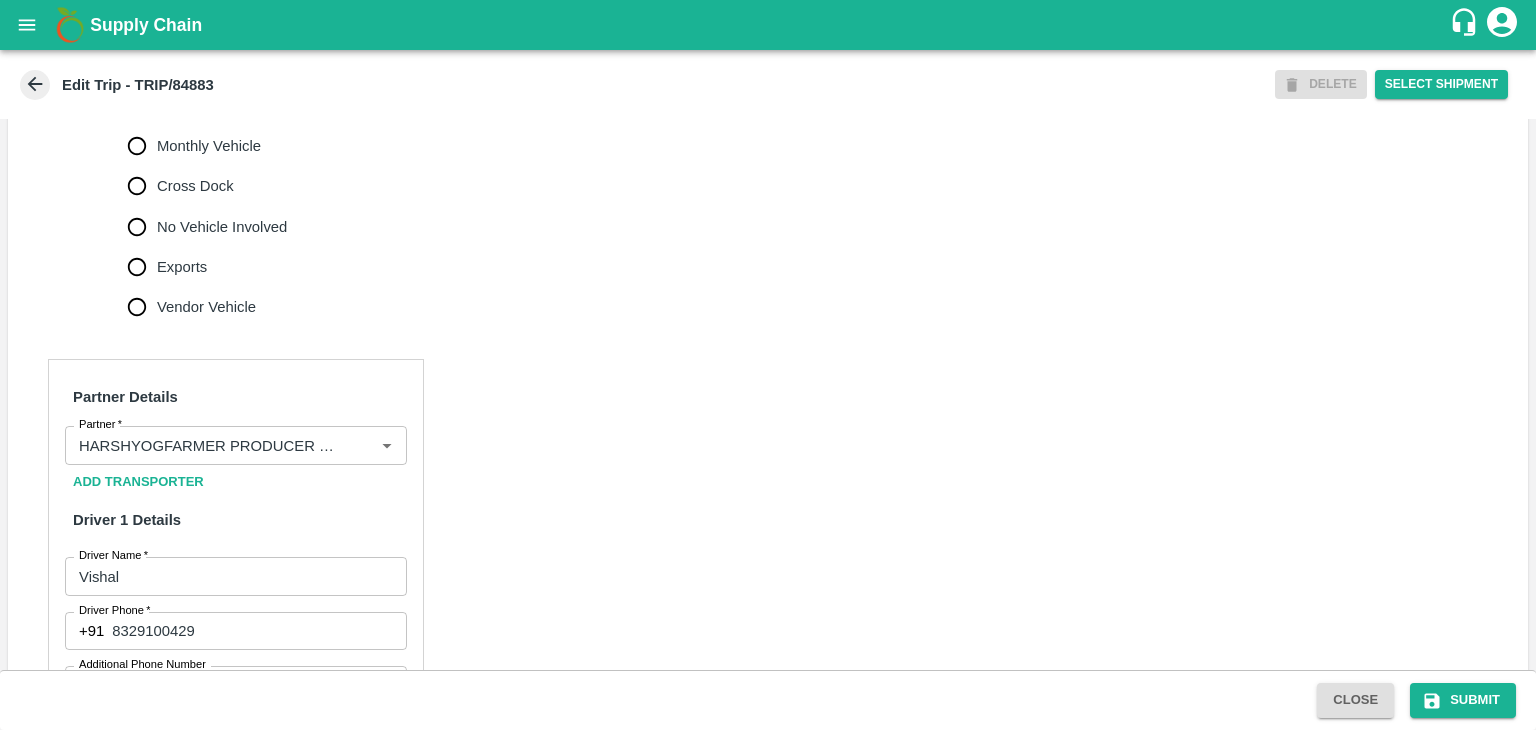 click on "No Vehicle Involved" at bounding box center (222, 227) 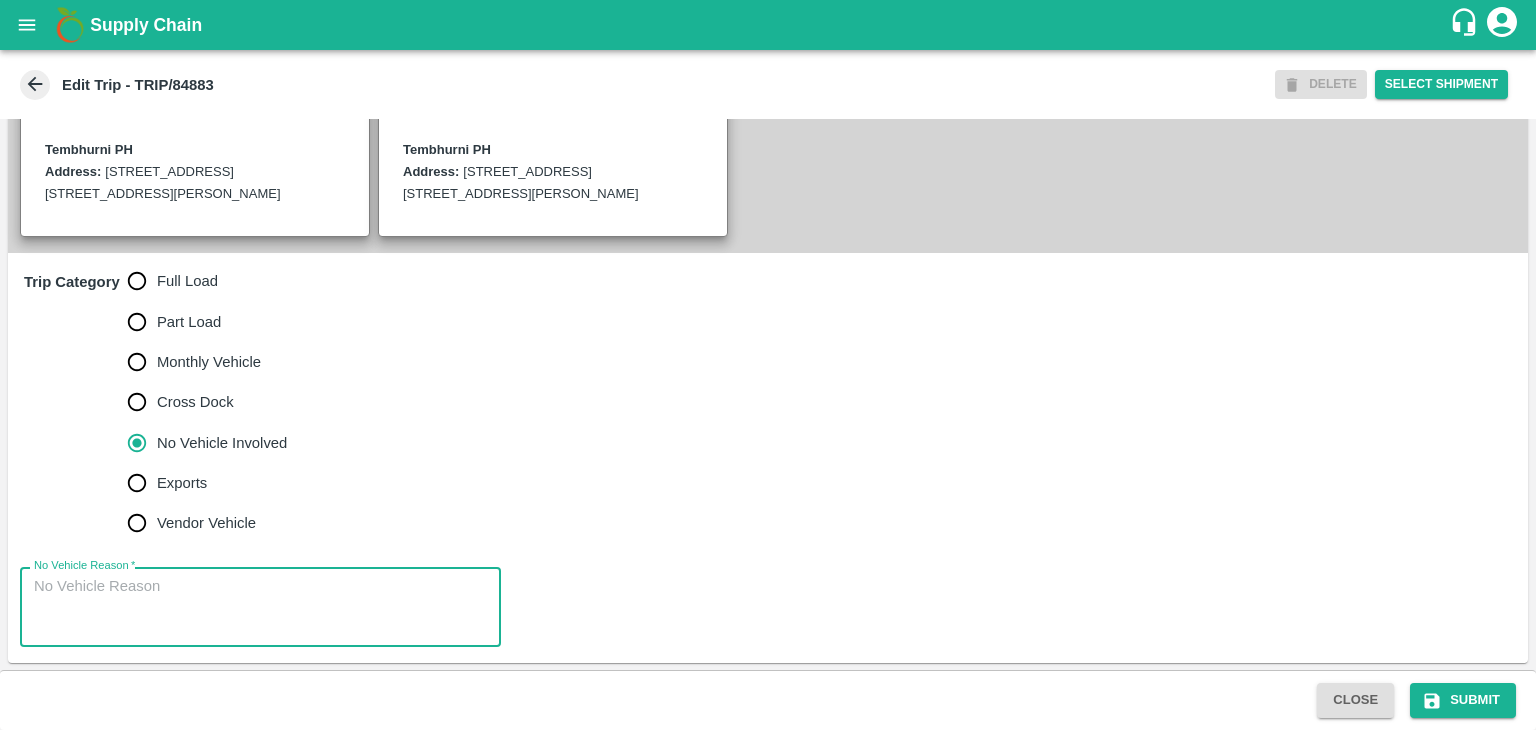 click on "No Vehicle Reason   *" at bounding box center [260, 607] 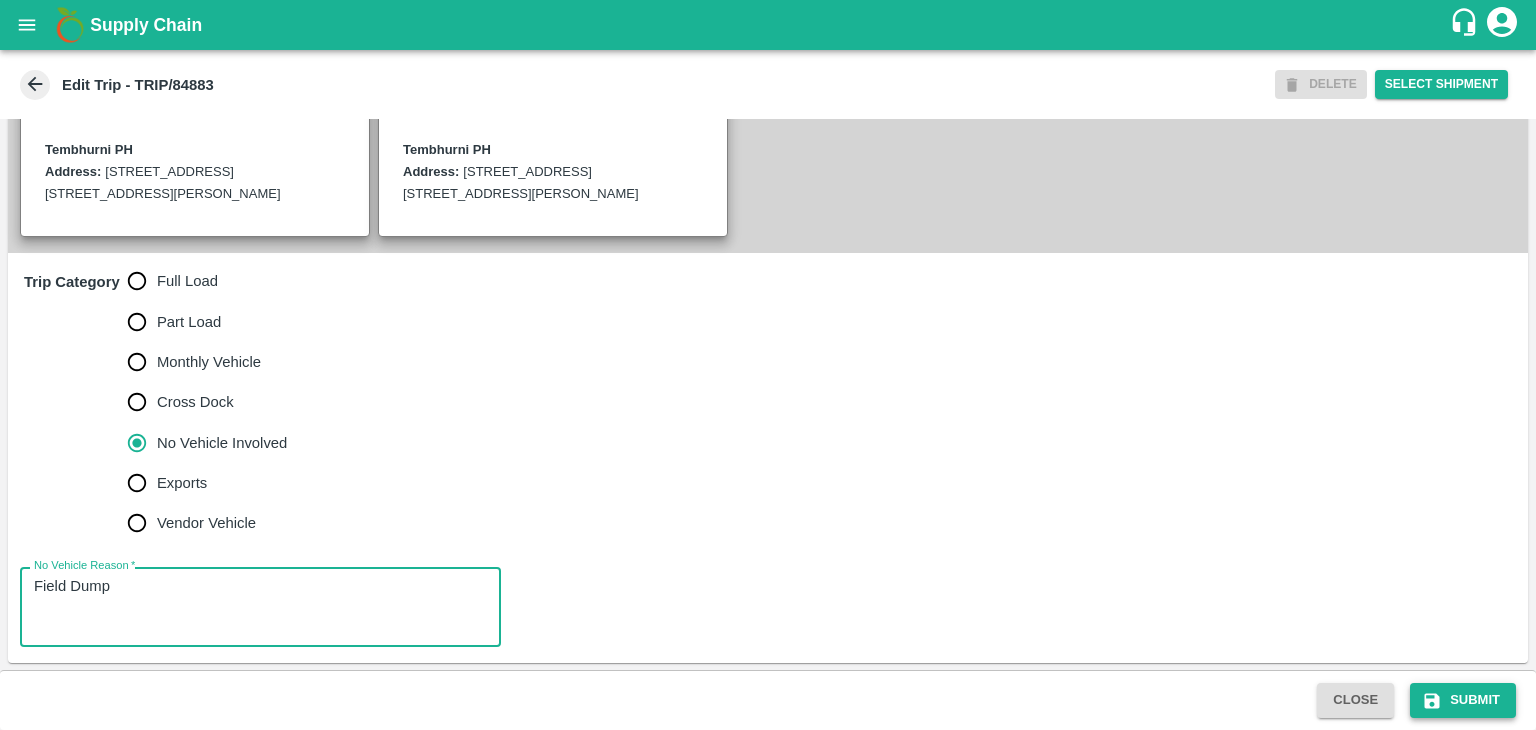 type on "Field Dump" 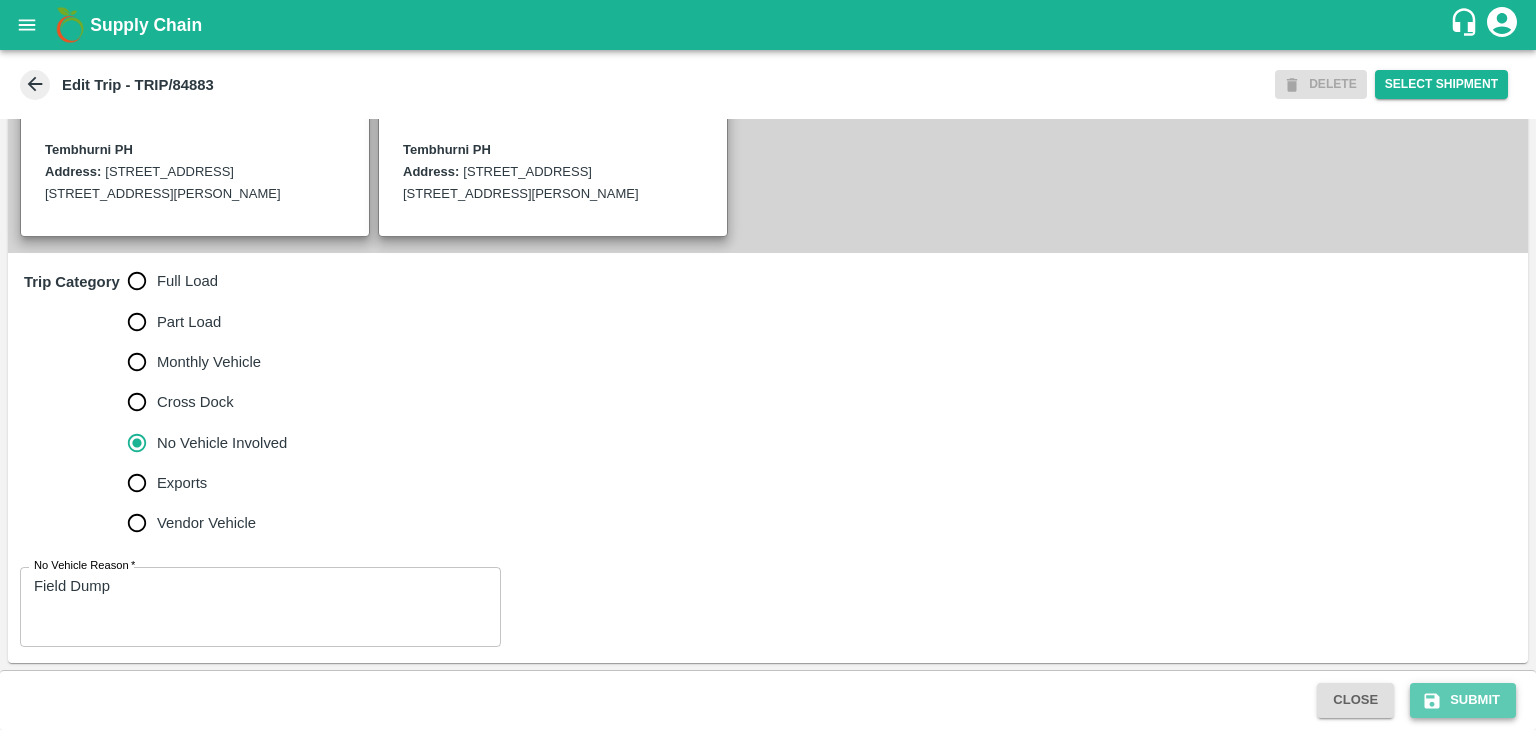 click on "Submit" at bounding box center (1463, 700) 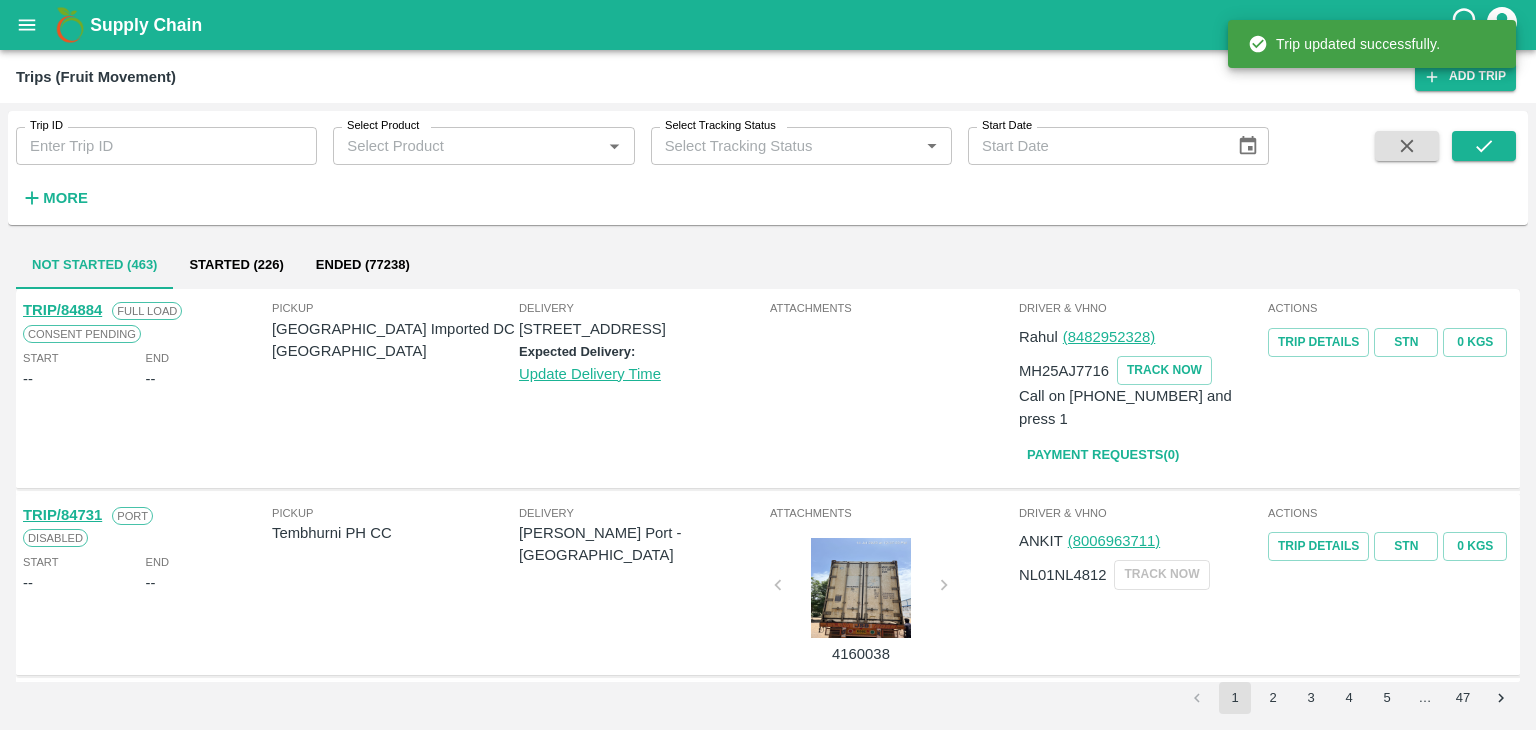 click on "Trip ID" at bounding box center [166, 146] 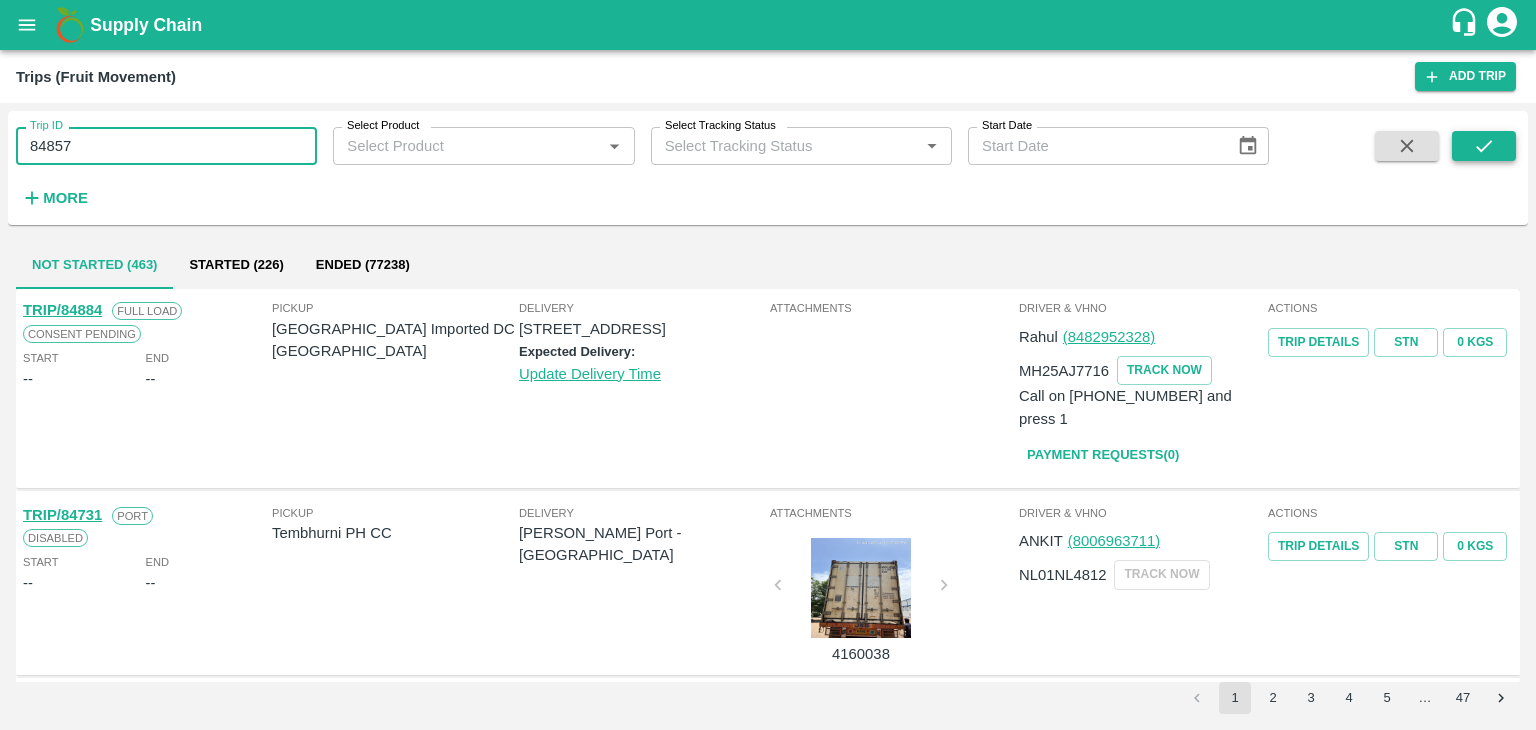 type on "84857" 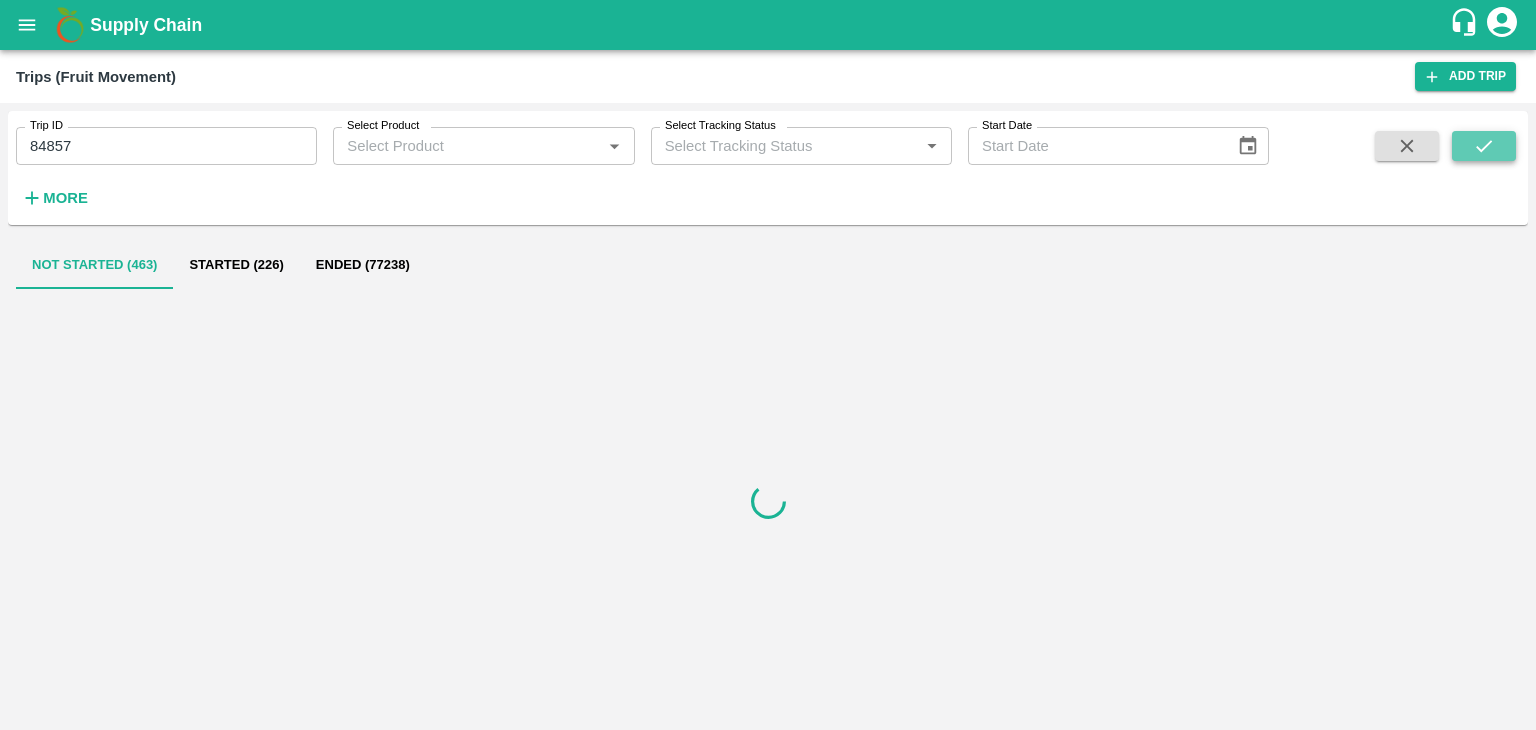click 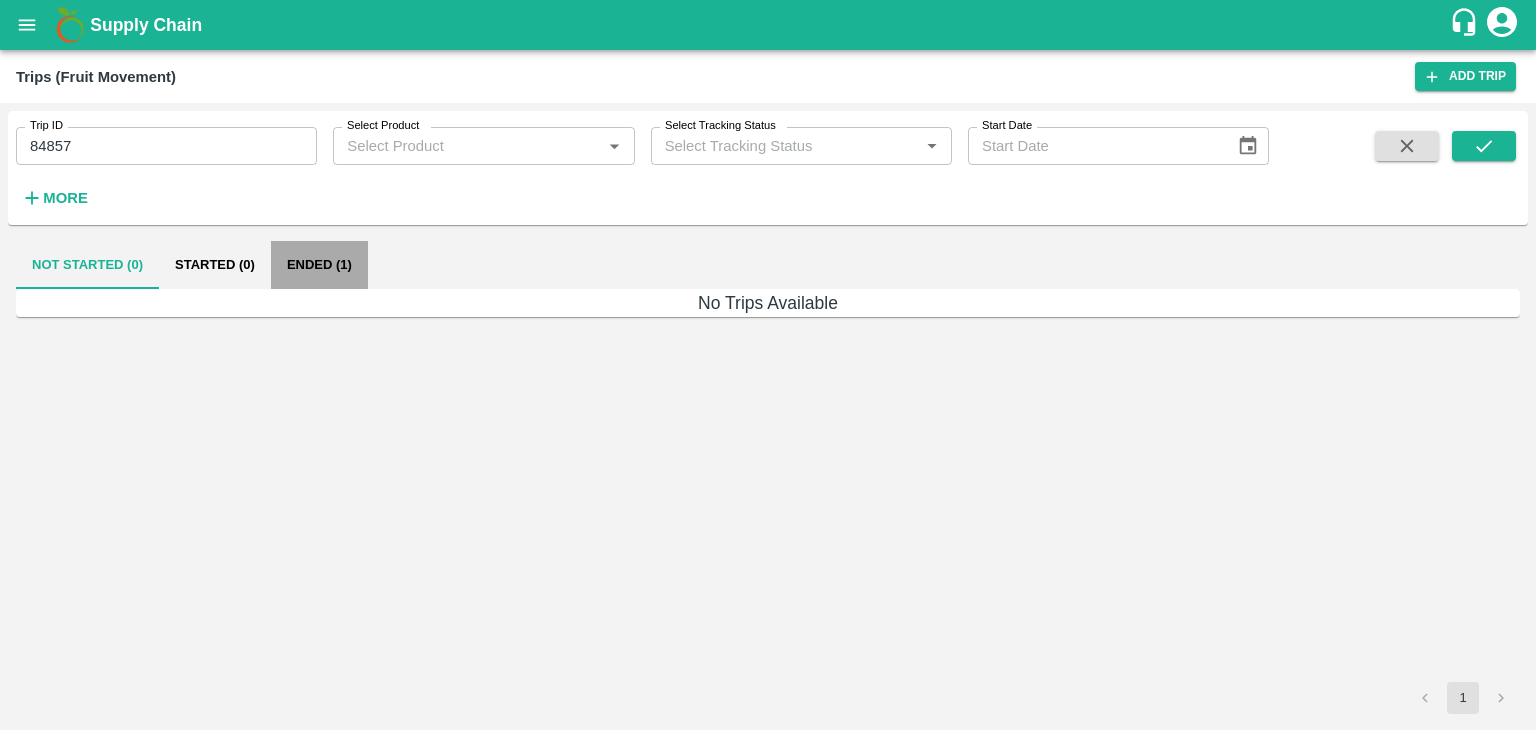 click on "Ended (1)" at bounding box center (319, 265) 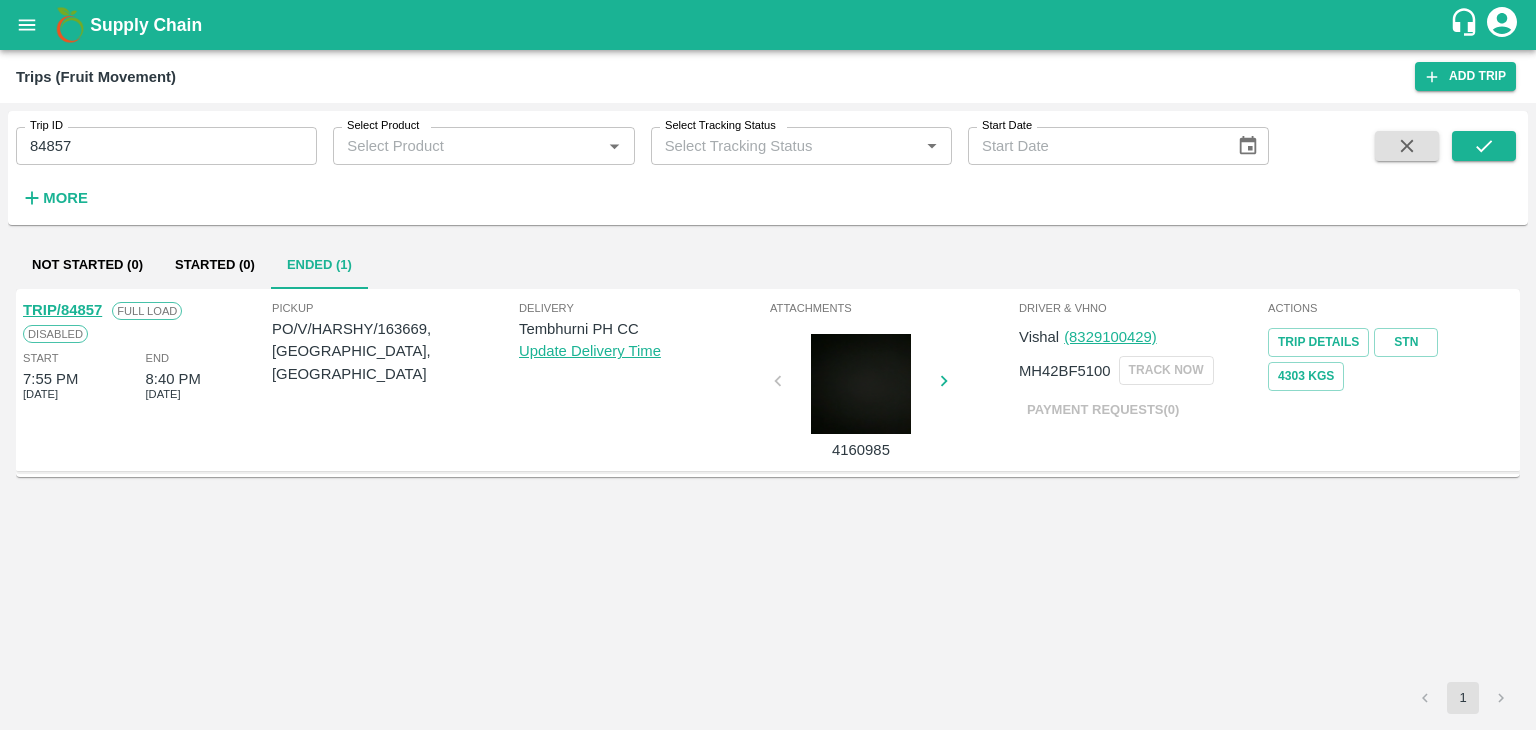 click on "TRIP/84857" at bounding box center (62, 310) 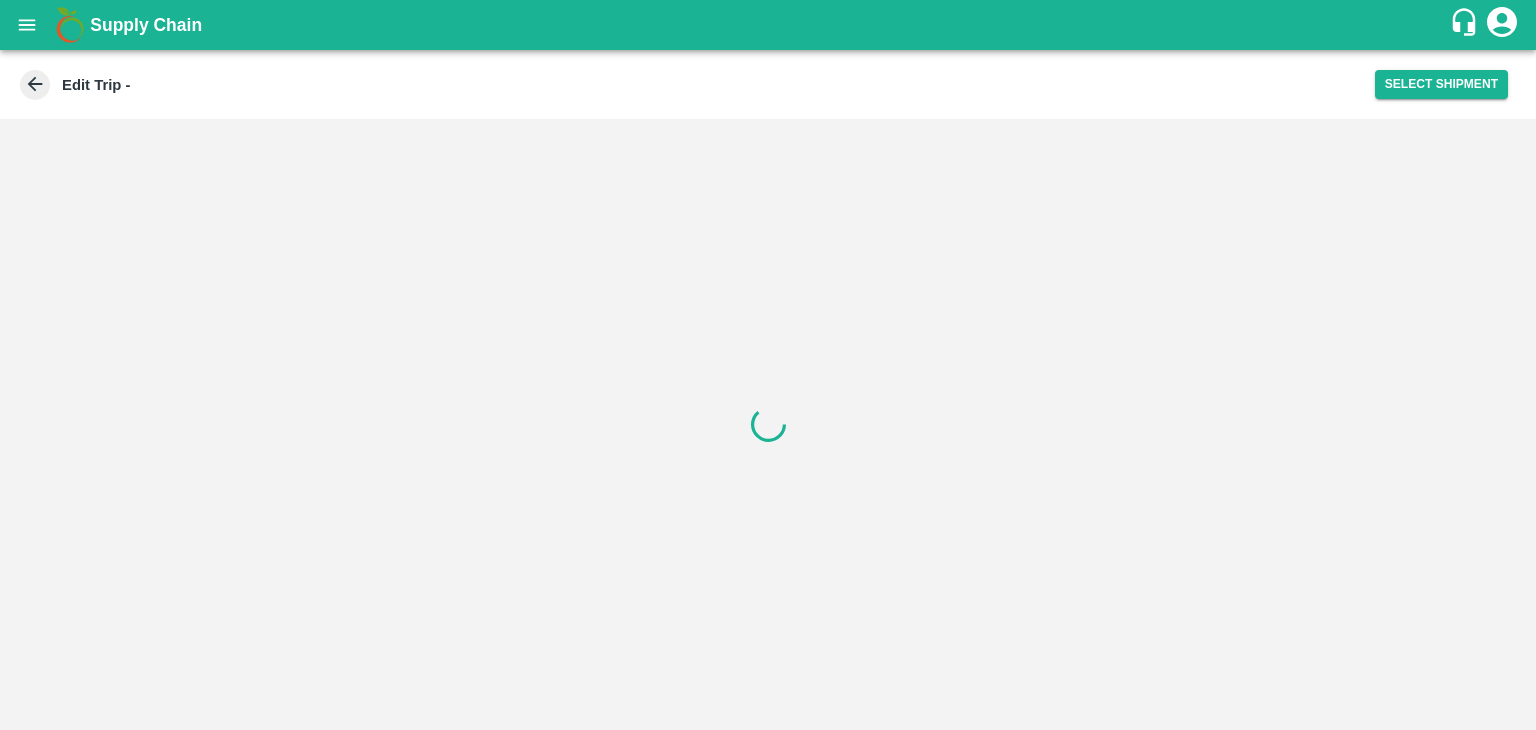 scroll, scrollTop: 0, scrollLeft: 0, axis: both 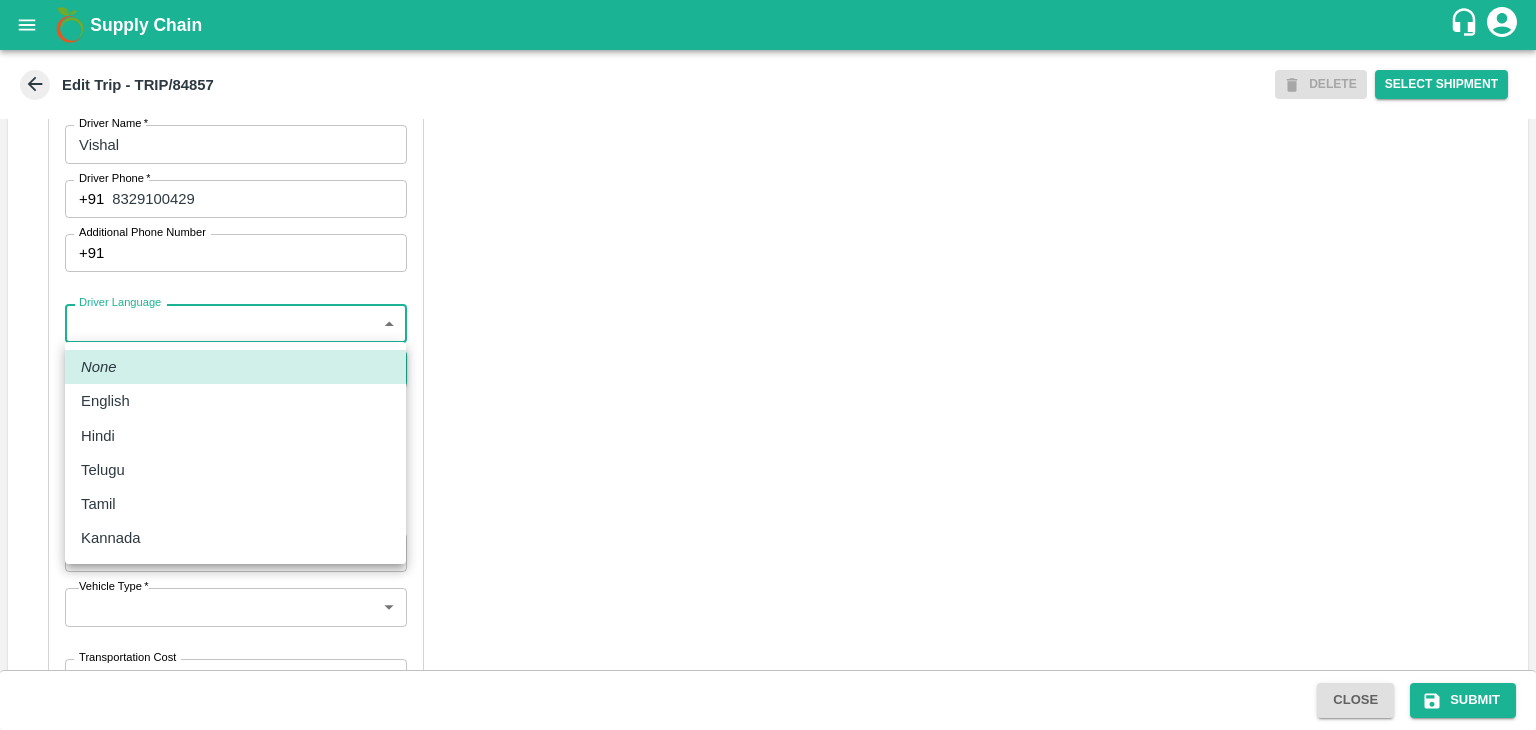 click on "Supply Chain Edit Trip - TRIP/84857 DELETE Select Shipment Trip Details Trip Type Fruit Movement 1 Trip Type Trip Pickup Order SHIP/TEMB/346035 PO/V/HARSHY/163669 Address: Sangavi, Solapur, karmala , Maharashtra Trip Delivery Order SHIP/TEMB/346035 Tembhurni PH Address: Tembhurni PH 205, PLOT NO. E-5, YASHSHREE INDUSTRIES, M.I.D.C., A/P TEMBHURANI TAL MADHA, Solapur, Maharashtra, 413211, India Trip Category  Full Load Part Load Monthly Vehicle Cross Dock No Vehicle Involved Exports Vendor Vehicle Partner Details Partner   * Partner Add   Transporter Driver 1 Details Driver Name   * Vishal Driver Name Driver Phone   * +91 8329100429 Driver Phone Additional Phone Number +91 Additional Phone Number Driver Language ​ Driver Language + Driver * SMS for Tracking Request will be sent to this number Track this trip No Yes Vehicle Details Vehicle Tonnage   * 8T 8000 Vehicle Tonnage Vehicle Type   * ​ Vehicle Type Transportation Cost Rs. Transportation Cost Total cost to be paid inclusive of GST Close" at bounding box center [768, 365] 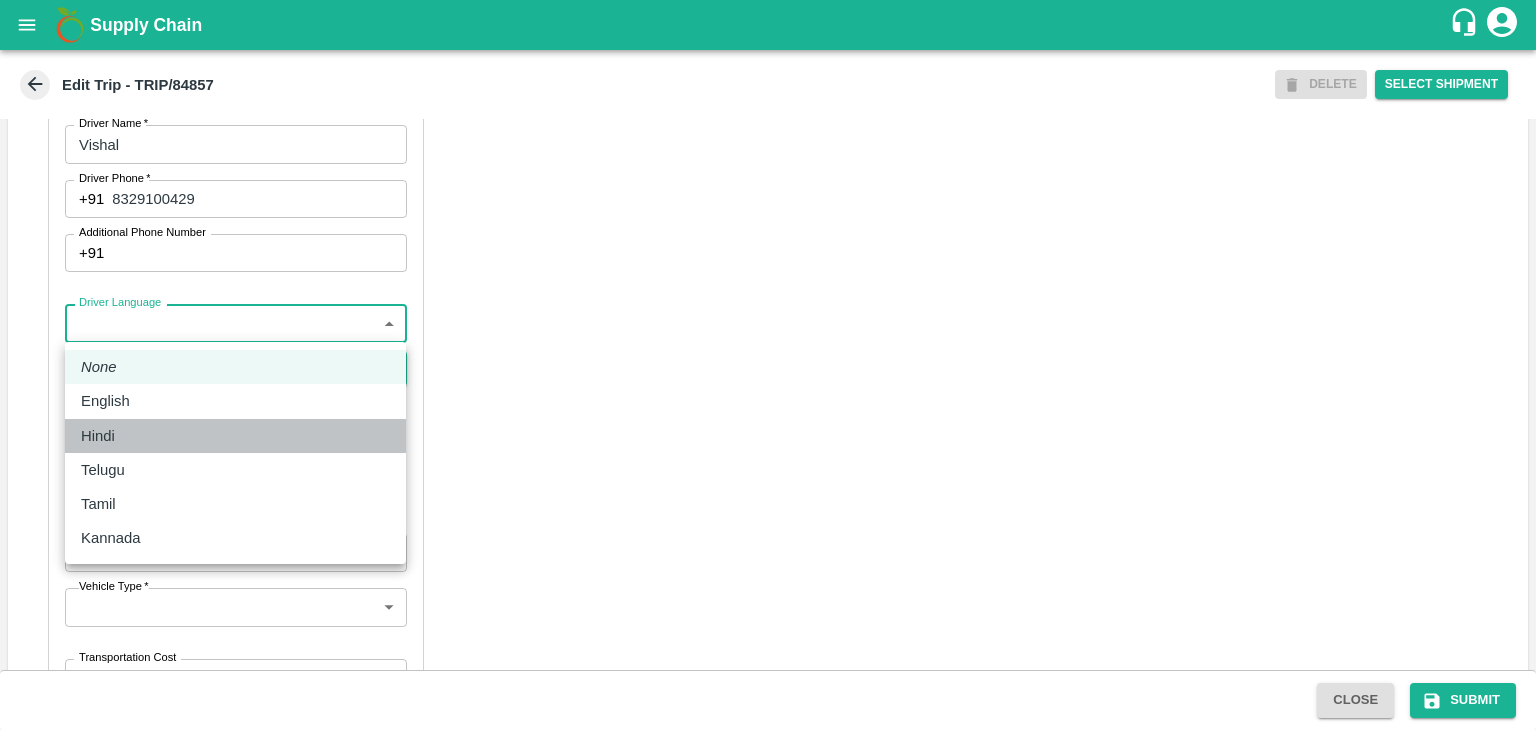 click on "Hindi" at bounding box center (235, 436) 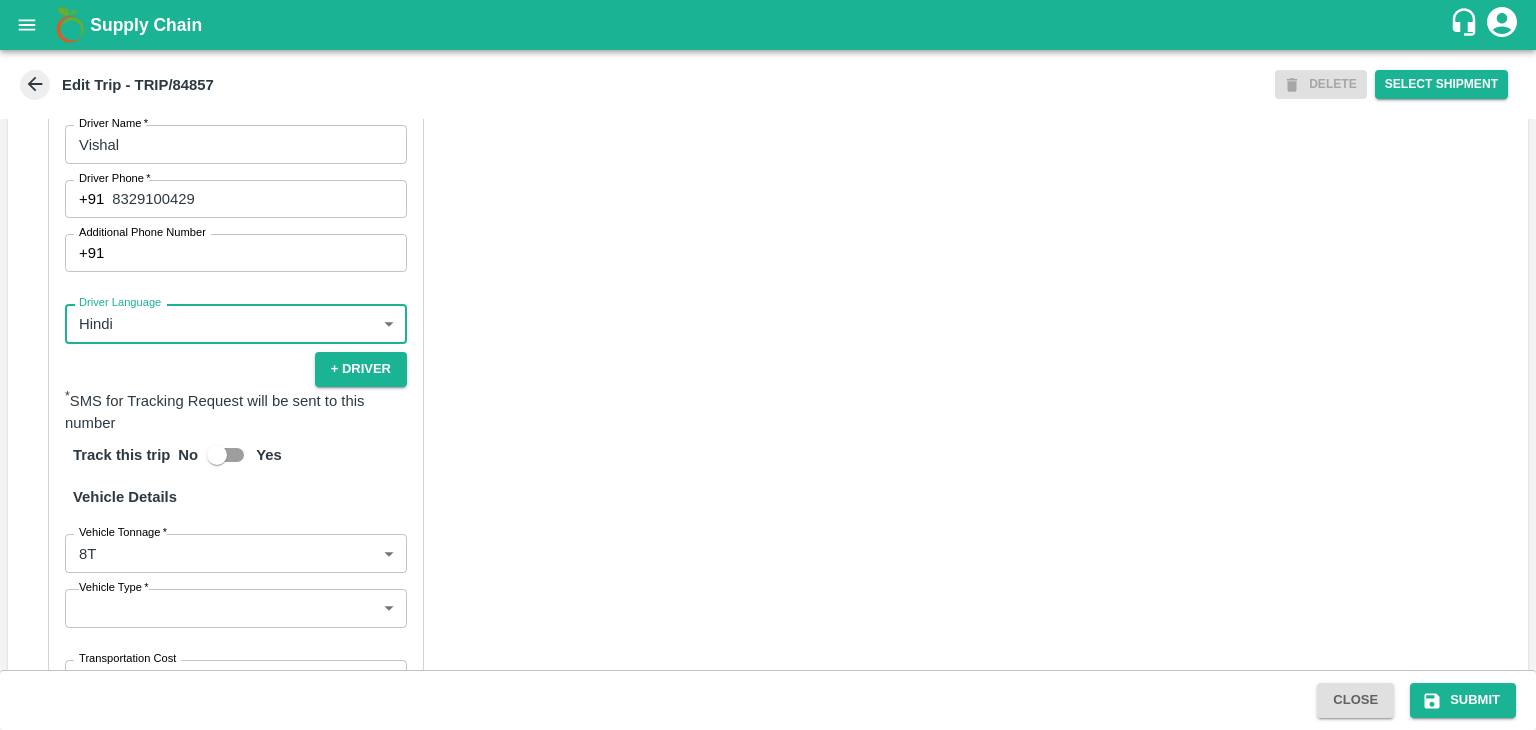 scroll, scrollTop: 1378, scrollLeft: 0, axis: vertical 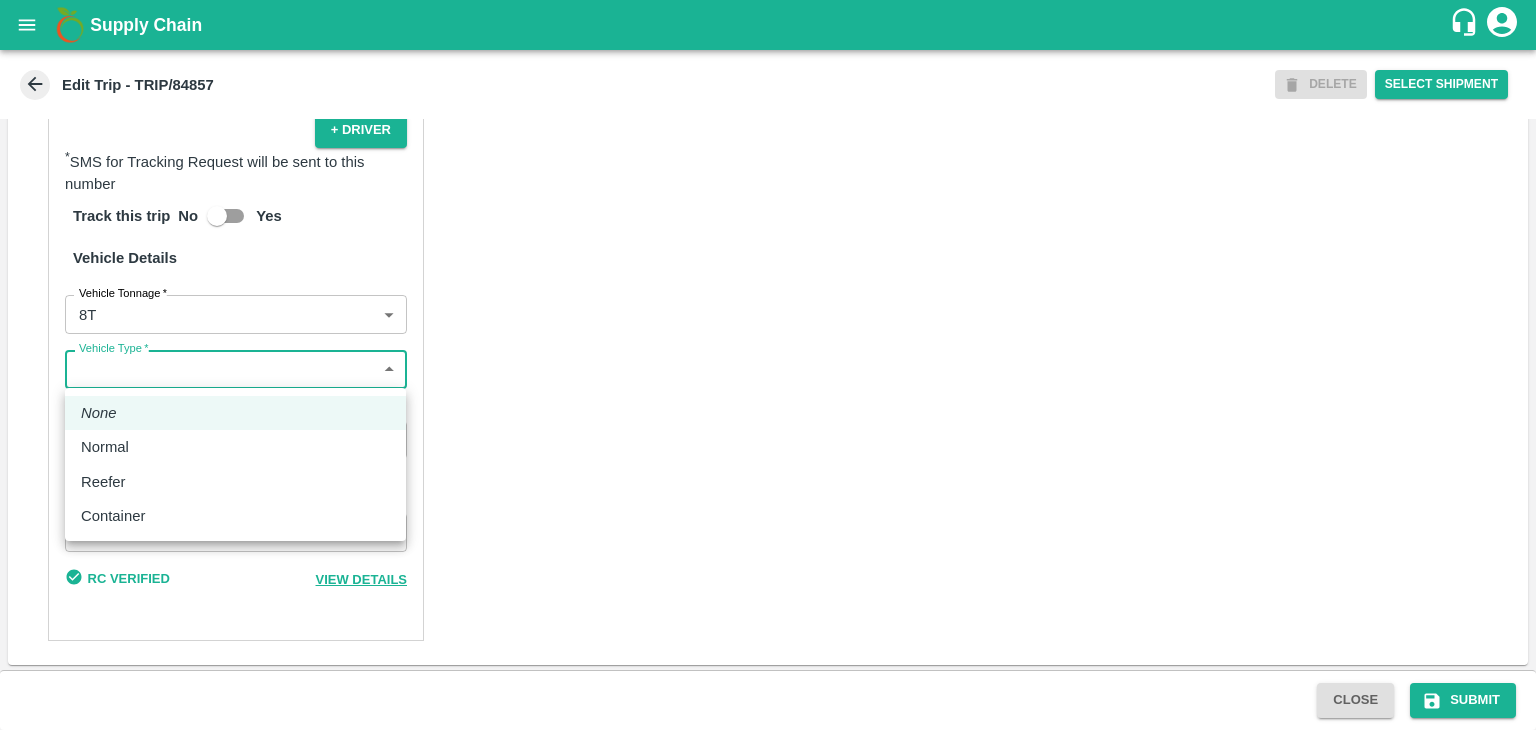click on "Supply Chain Edit Trip - TRIP/84857 DELETE Select Shipment Trip Details Trip Type Fruit Movement 1 Trip Type Trip Pickup Order SHIP/TEMB/346035 PO/V/HARSHY/163669 Address: Sangavi, Solapur, karmala , Maharashtra Trip Delivery Order SHIP/TEMB/346035 Tembhurni PH Address: Tembhurni PH 205, PLOT NO. E-5, YASHSHREE INDUSTRIES, M.I.D.C., A/P TEMBHURANI TAL MADHA, Solapur, Maharashtra, 413211, India Trip Category  Full Load Part Load Monthly Vehicle Cross Dock No Vehicle Involved Exports Vendor Vehicle Partner Details Partner   * Partner Add   Transporter Driver 1 Details Driver Name   * Vishal Driver Name Driver Phone   * +91 8329100429 Driver Phone Additional Phone Number +91 Additional Phone Number Driver Language Hindi hi Driver Language + Driver * SMS for Tracking Request will be sent to this number Track this trip No Yes Vehicle Details Vehicle Tonnage   * 8T 8000 Vehicle Tonnage Vehicle Type   * ​ Vehicle Type Transportation Cost Rs. Transportation Cost Total cost to be paid inclusive of GST None" at bounding box center [768, 365] 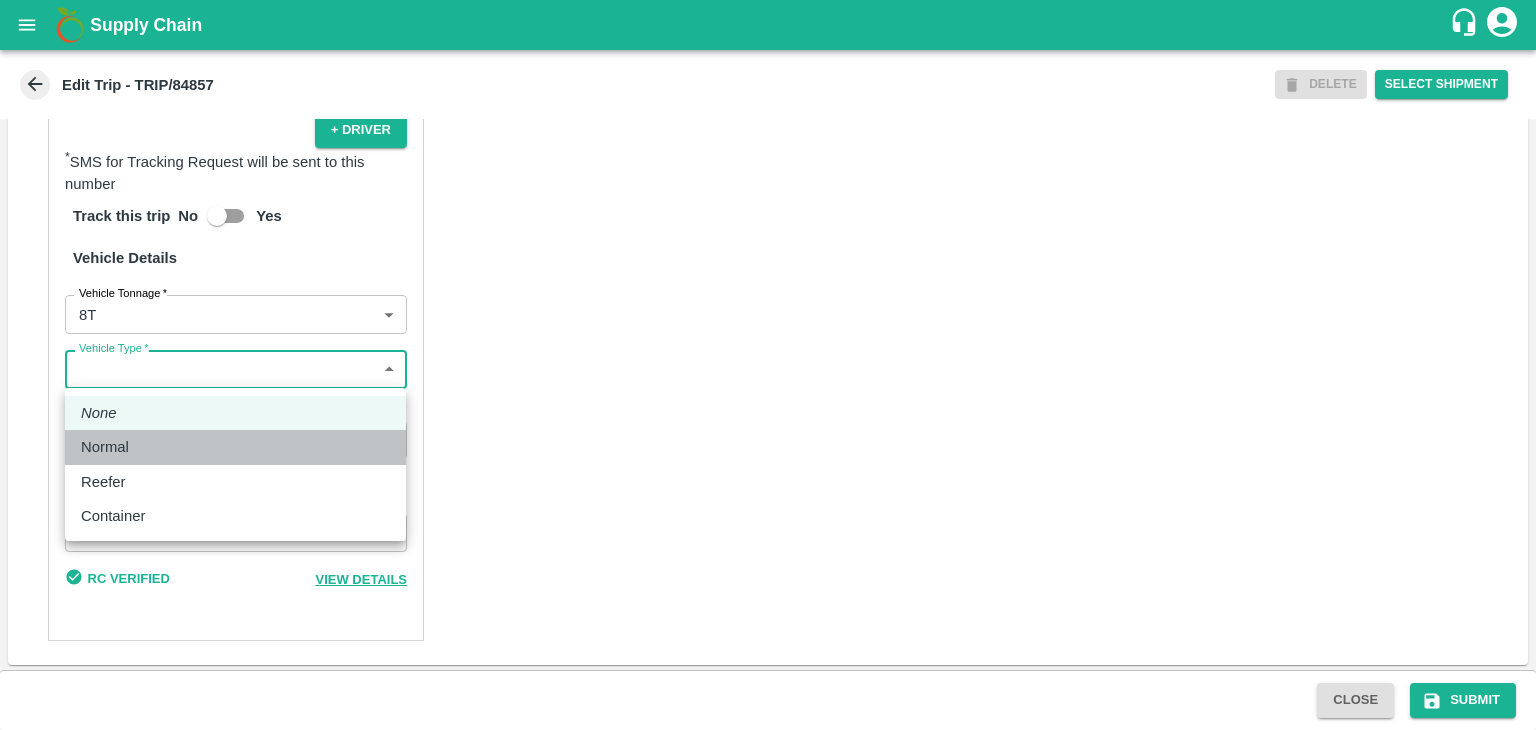 click on "Normal" at bounding box center [235, 447] 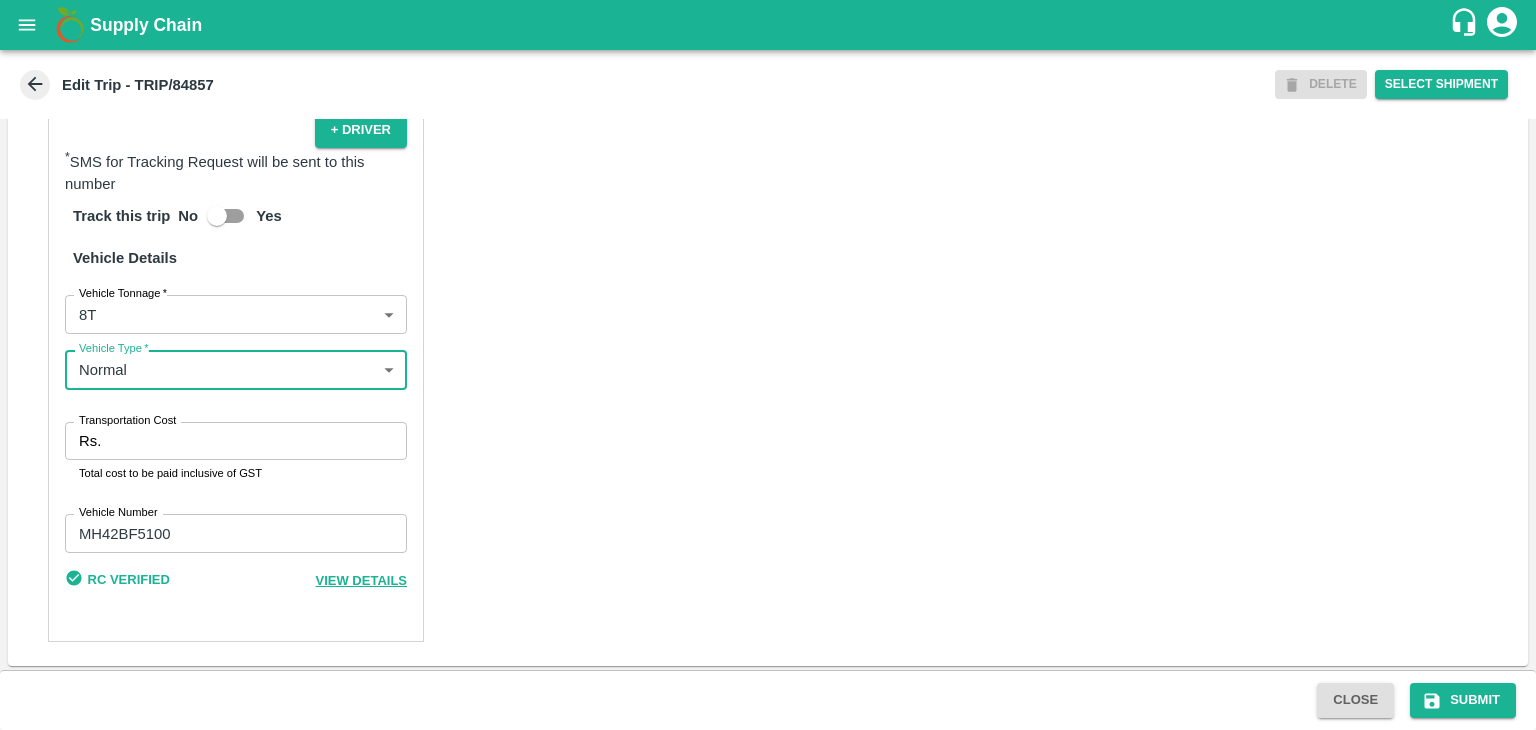 scroll, scrollTop: 1379, scrollLeft: 0, axis: vertical 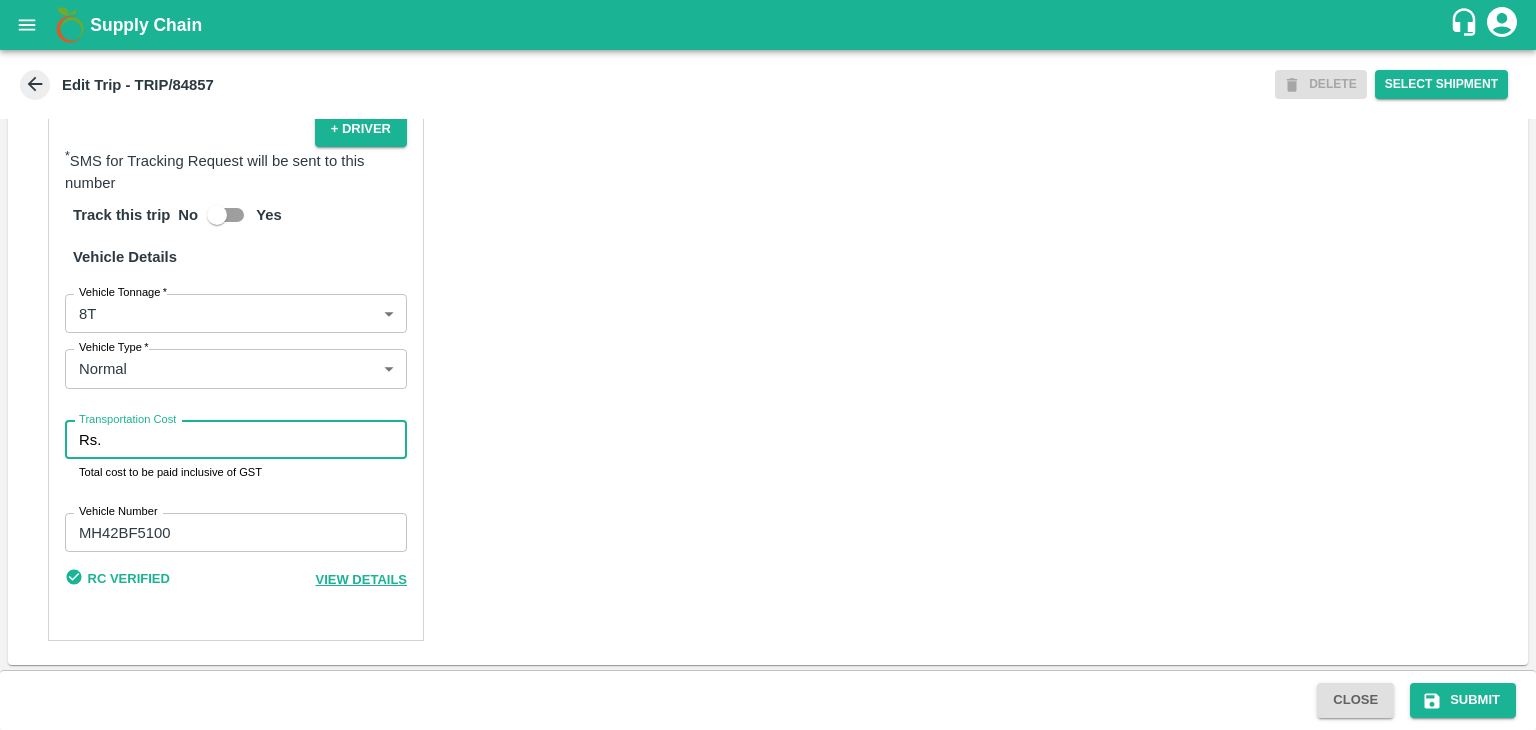click on "Transportation Cost" at bounding box center [258, 440] 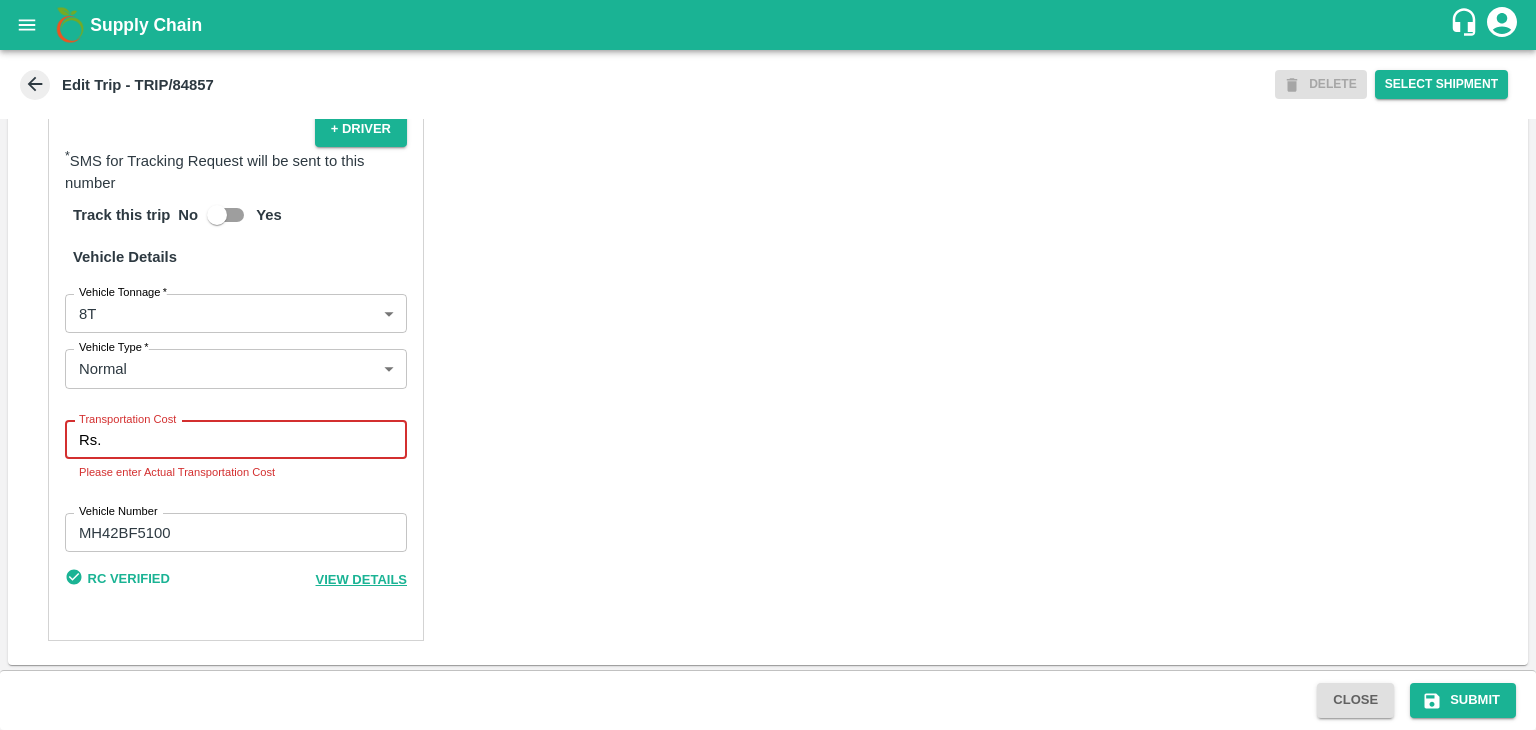 click on "Transportation Cost" at bounding box center [258, 440] 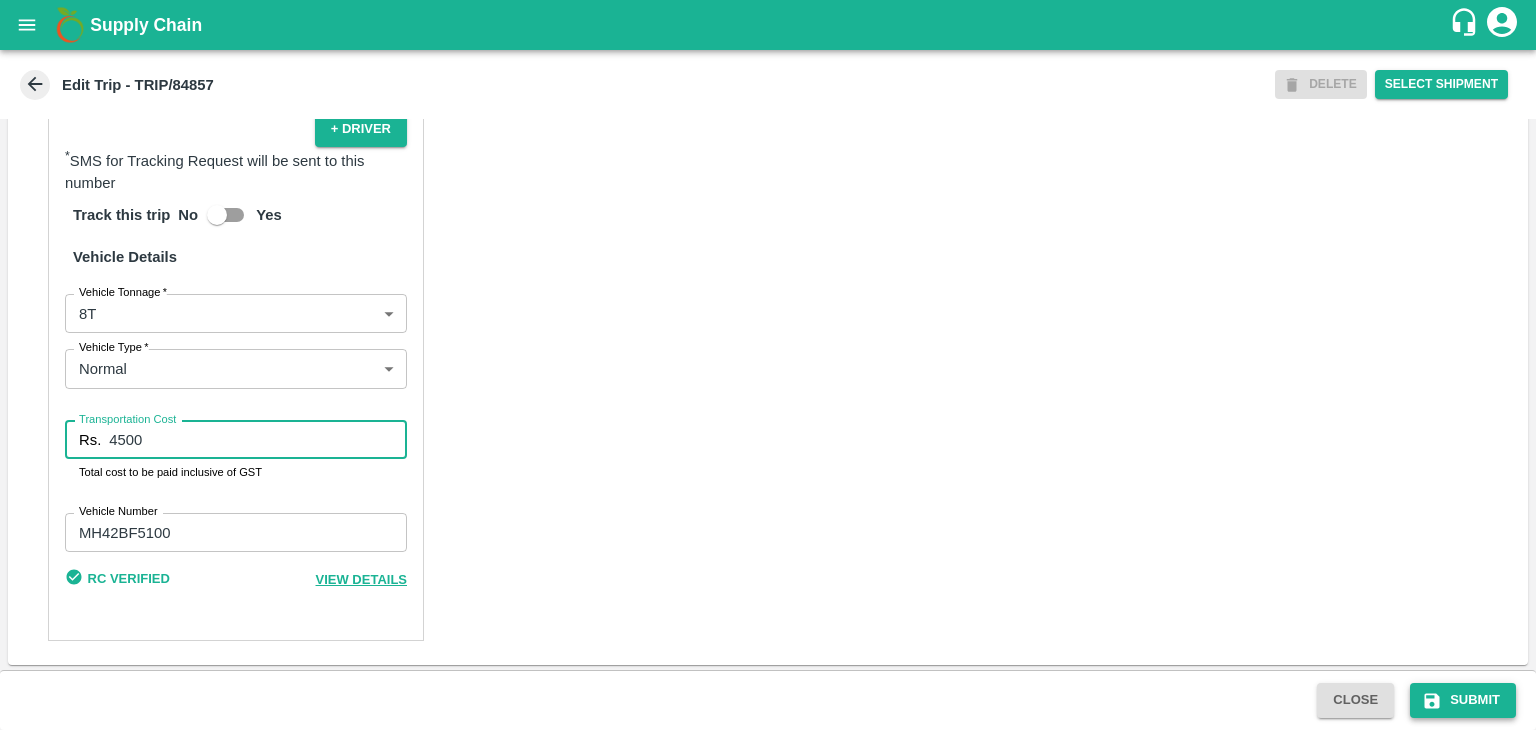 type on "4500" 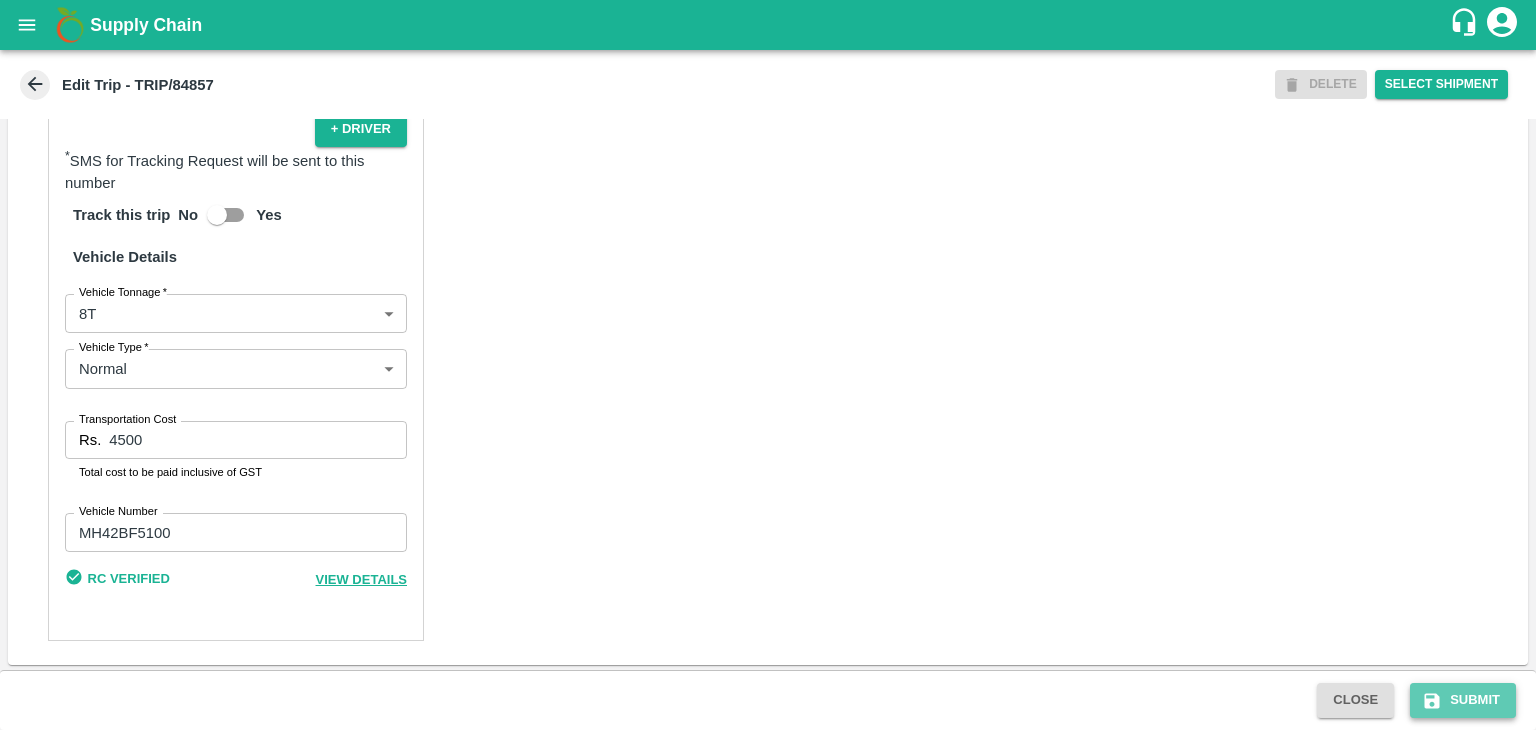 click on "Submit" at bounding box center [1463, 700] 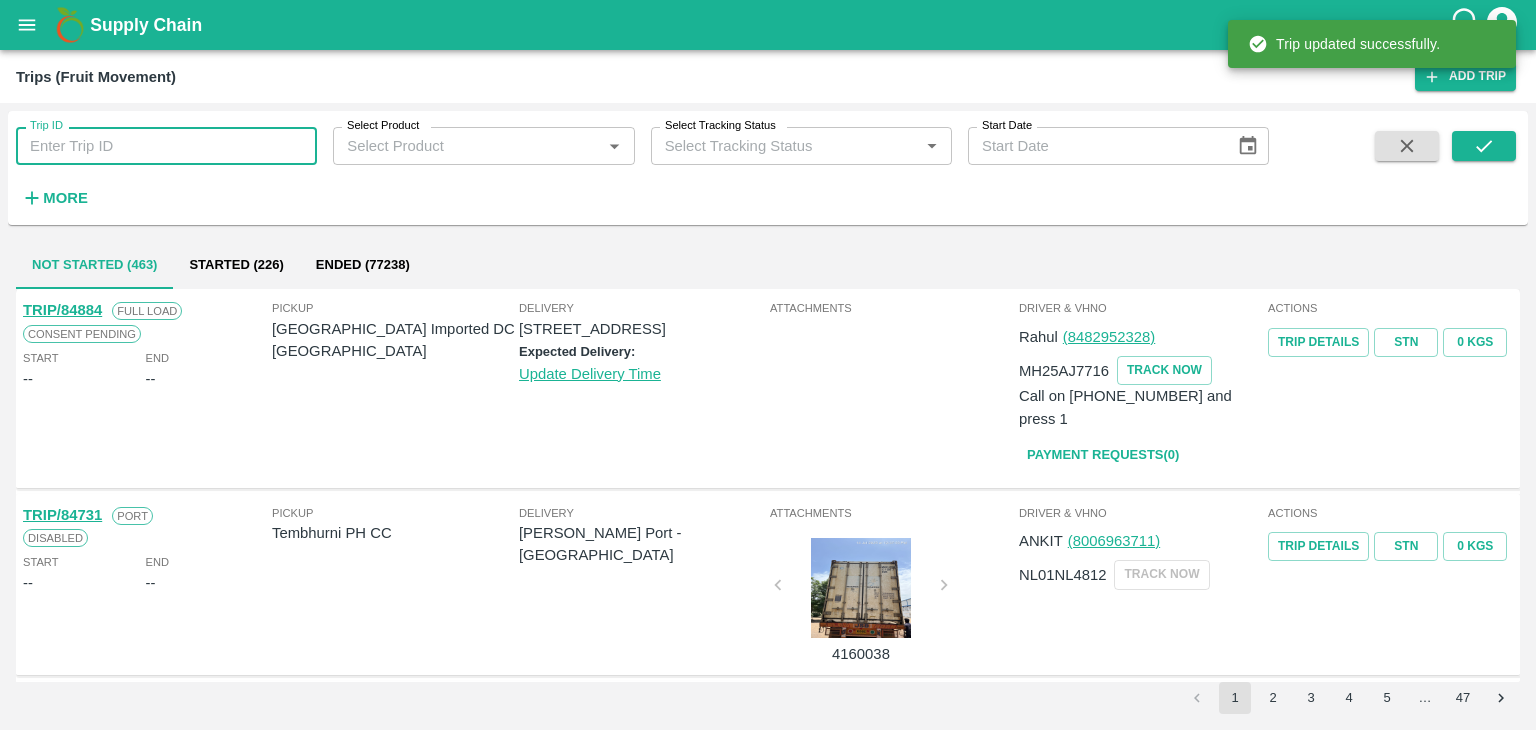 click on "Trip ID" at bounding box center (166, 146) 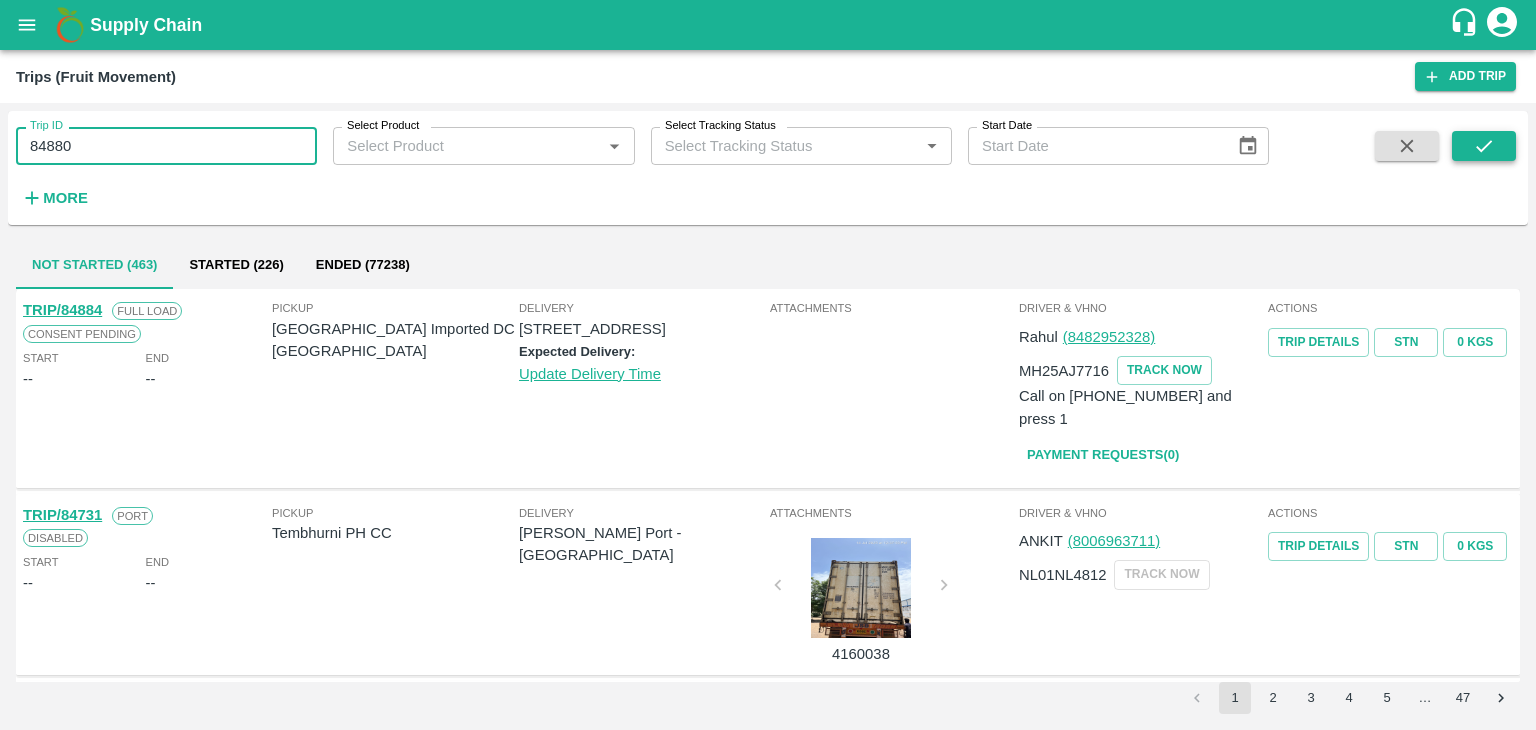 type on "84880" 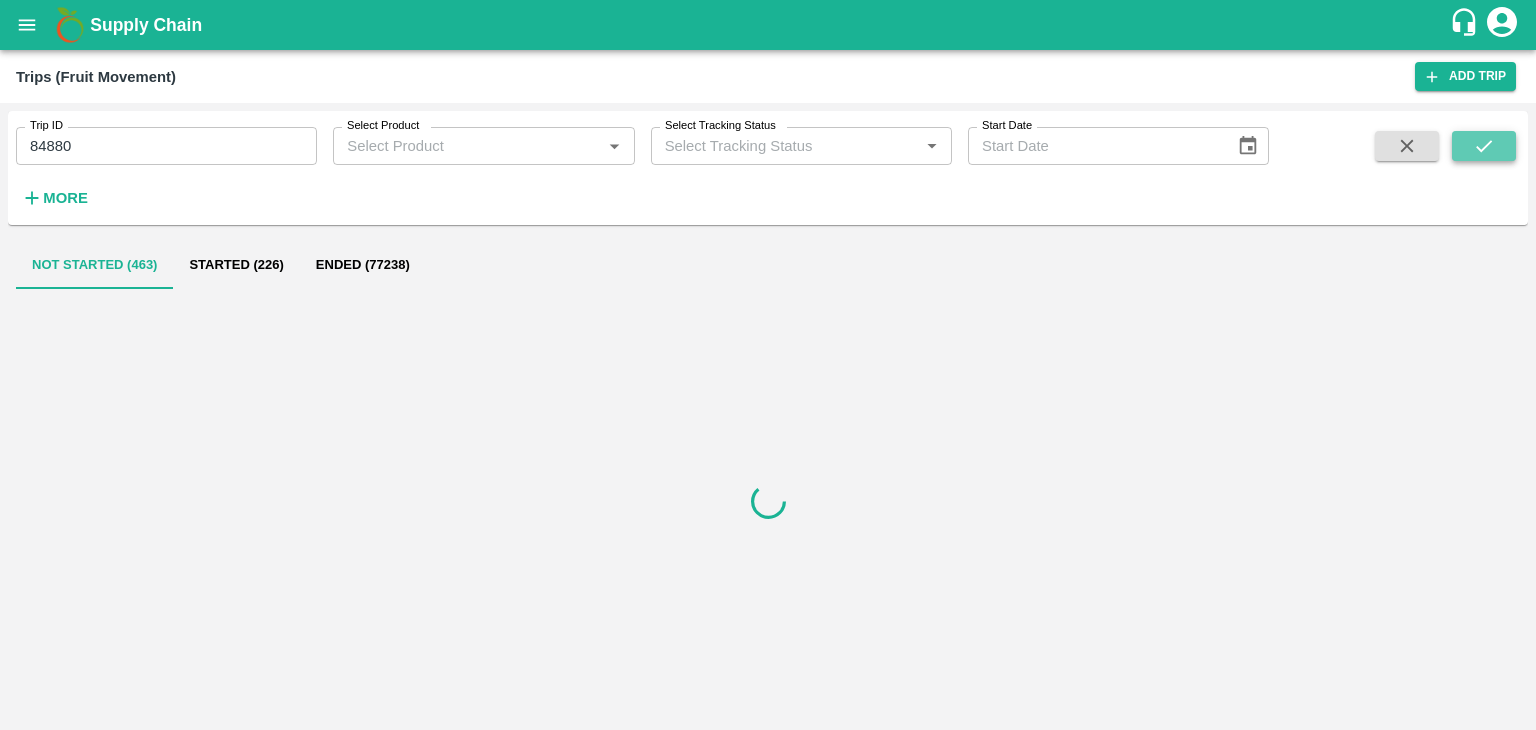 click 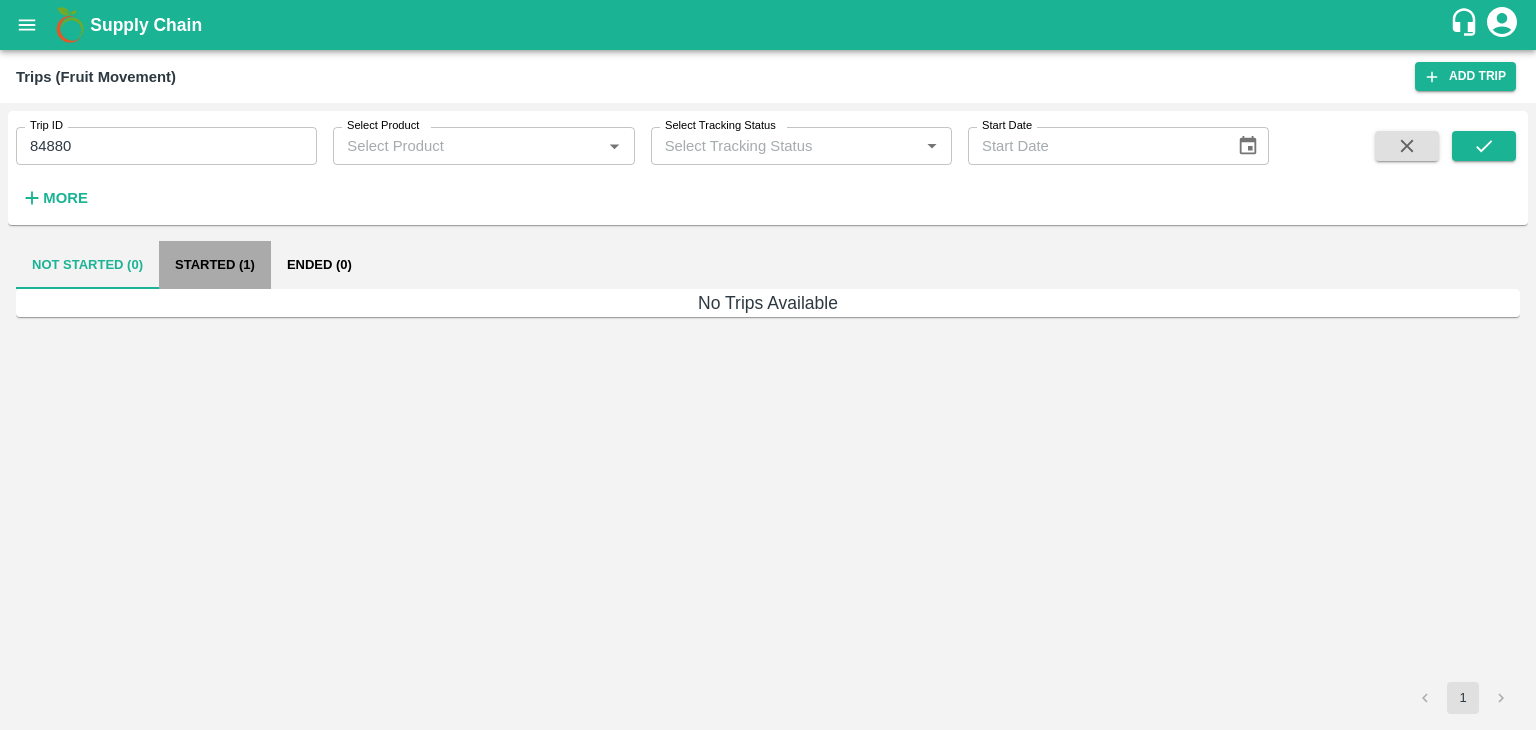 click on "Started (1)" at bounding box center (215, 265) 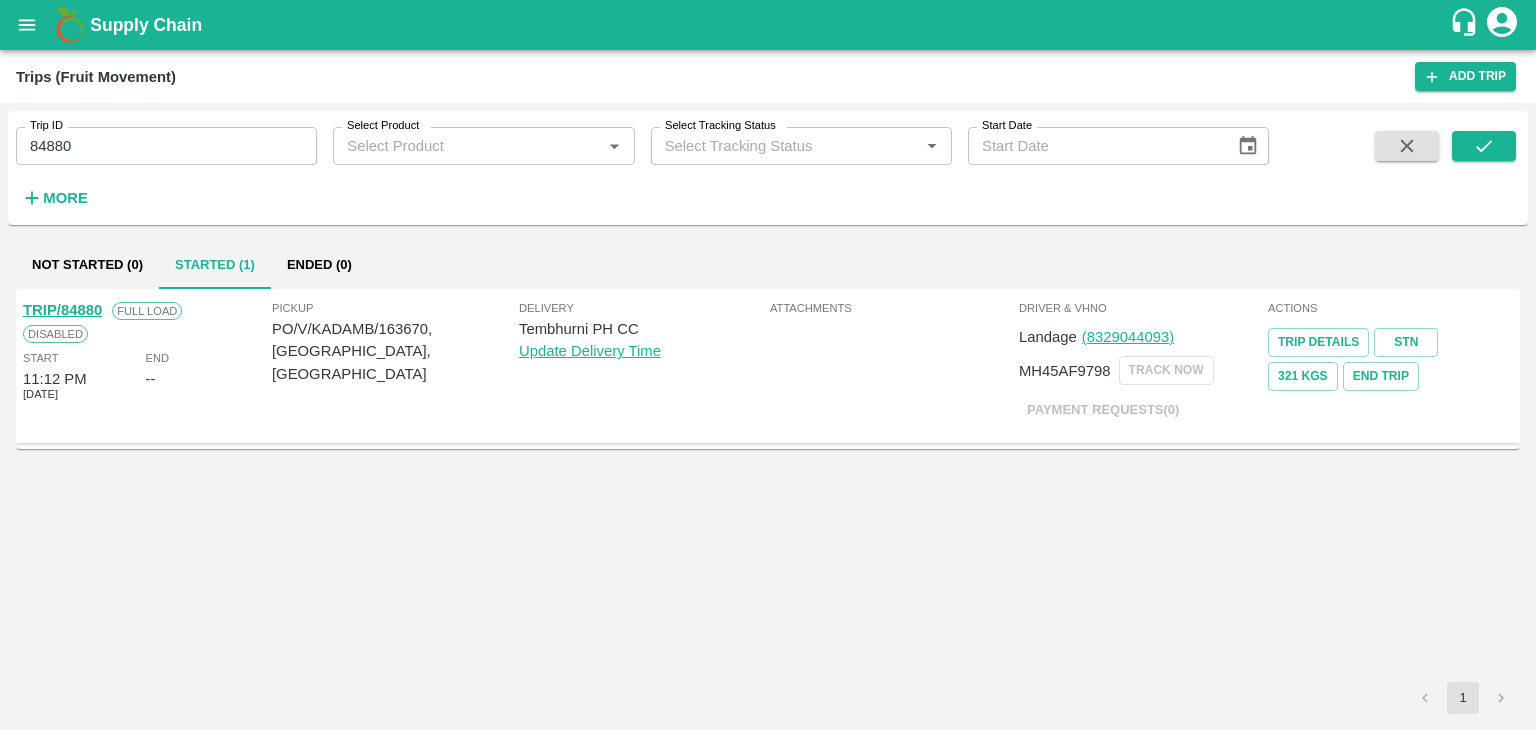 click on "TRIP/84880" at bounding box center (62, 310) 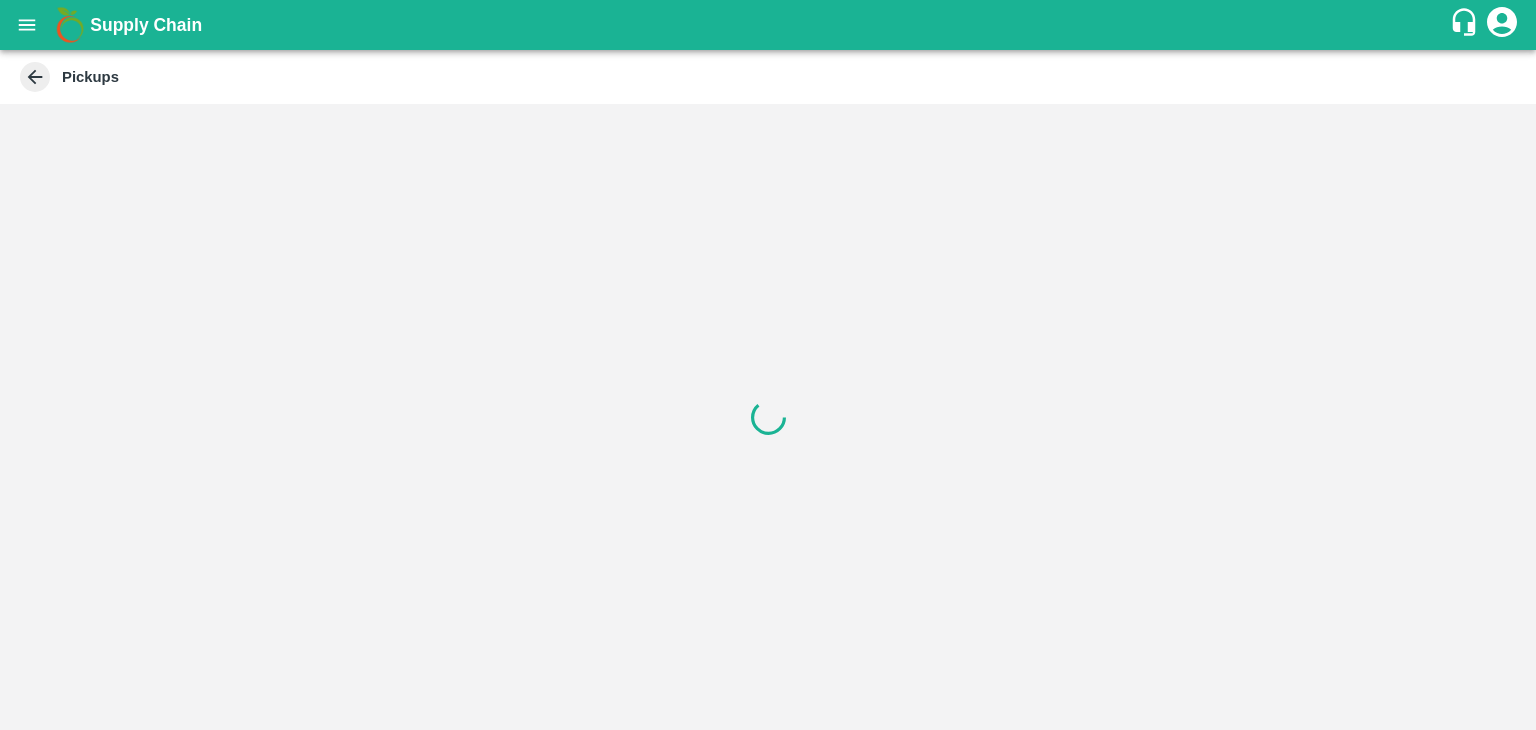 scroll, scrollTop: 0, scrollLeft: 0, axis: both 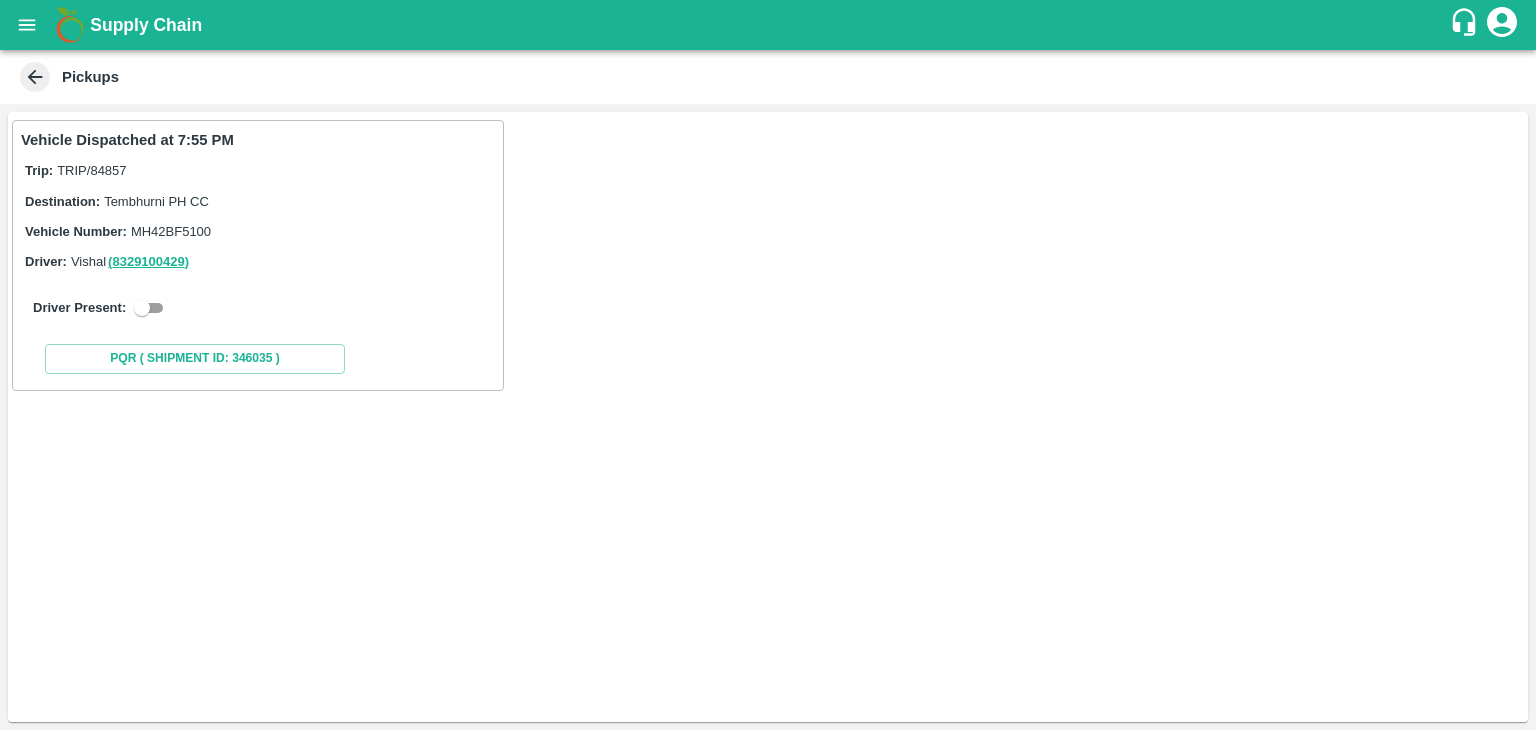 click at bounding box center [142, 308] 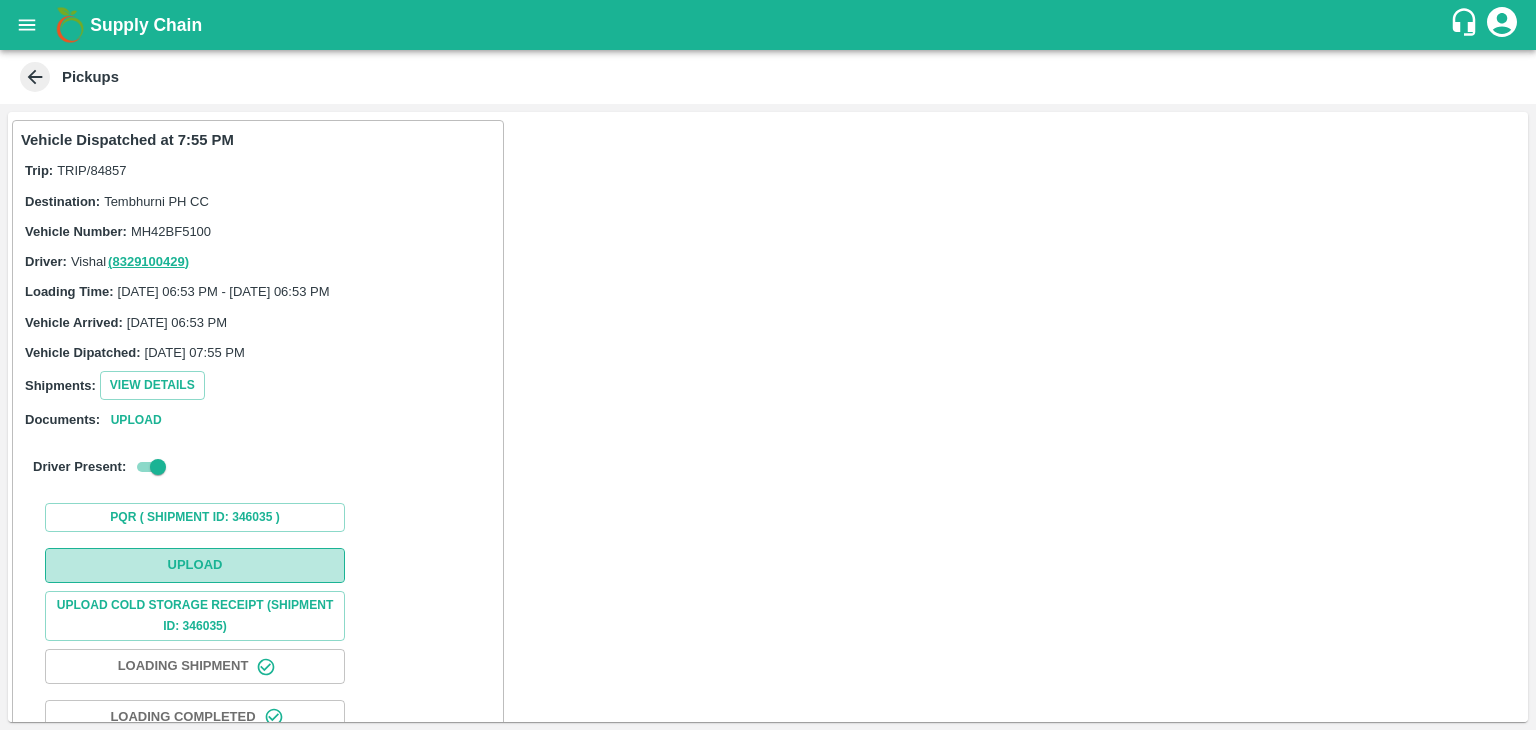 click on "Upload" at bounding box center [195, 565] 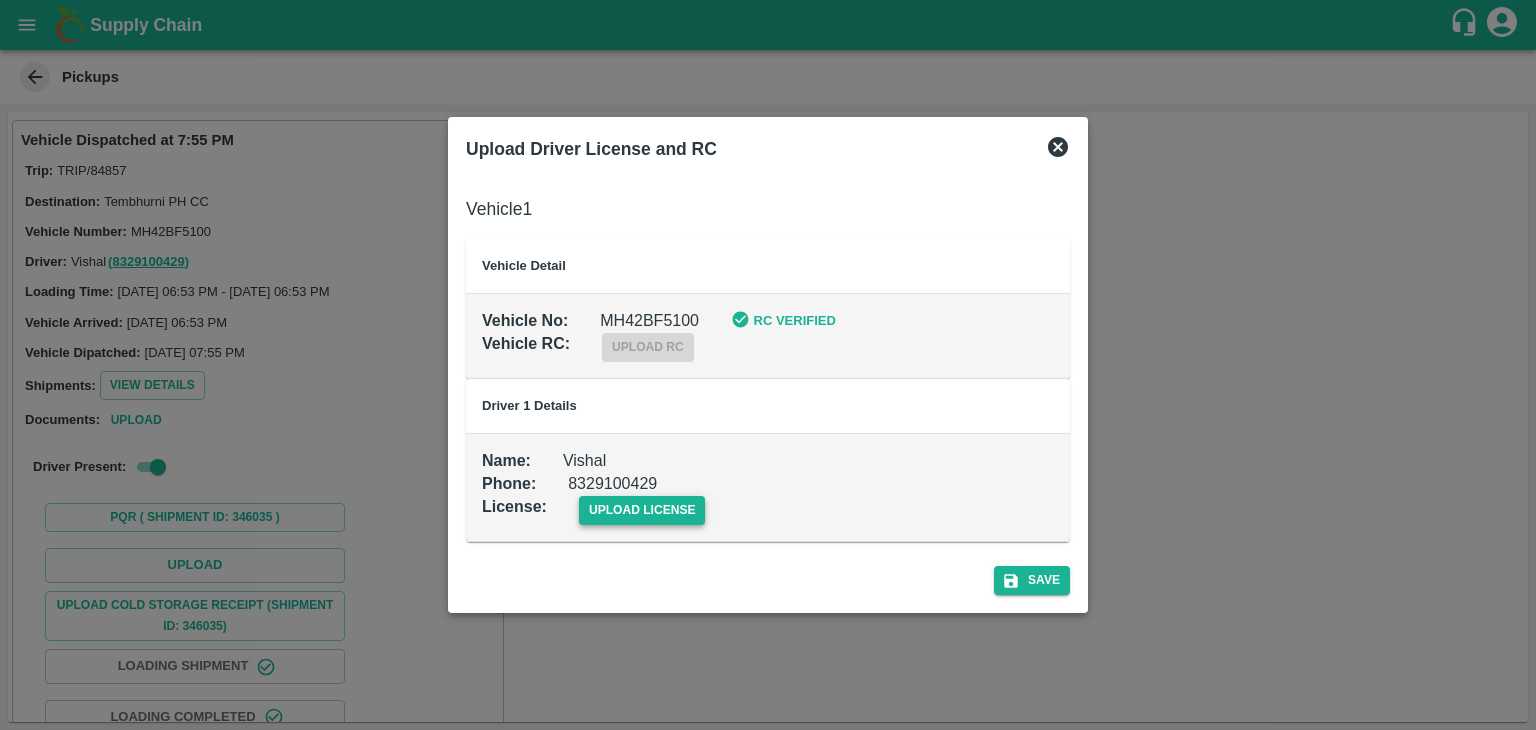drag, startPoint x: 670, startPoint y: 492, endPoint x: 664, endPoint y: 510, distance: 18.973665 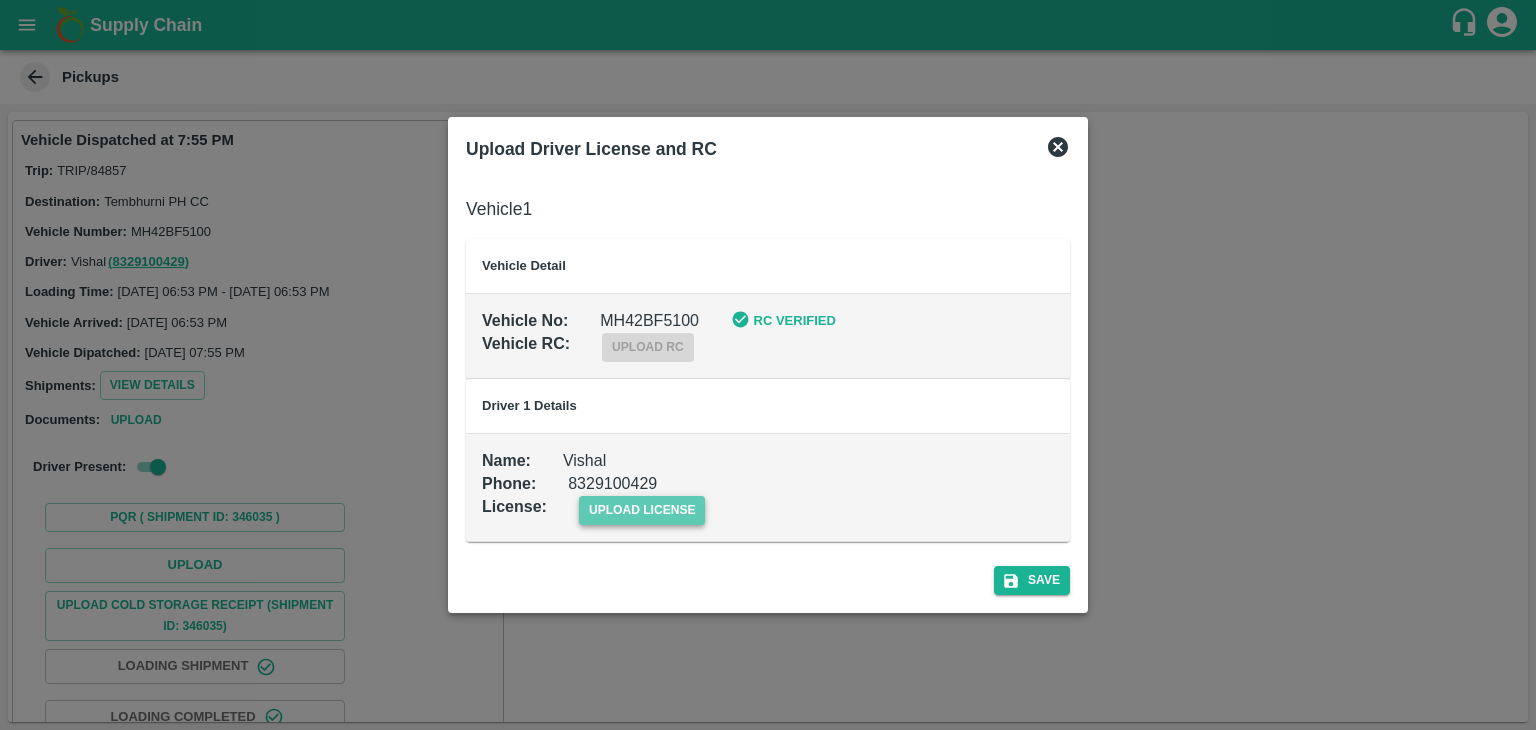 click on "upload license" at bounding box center [642, 510] 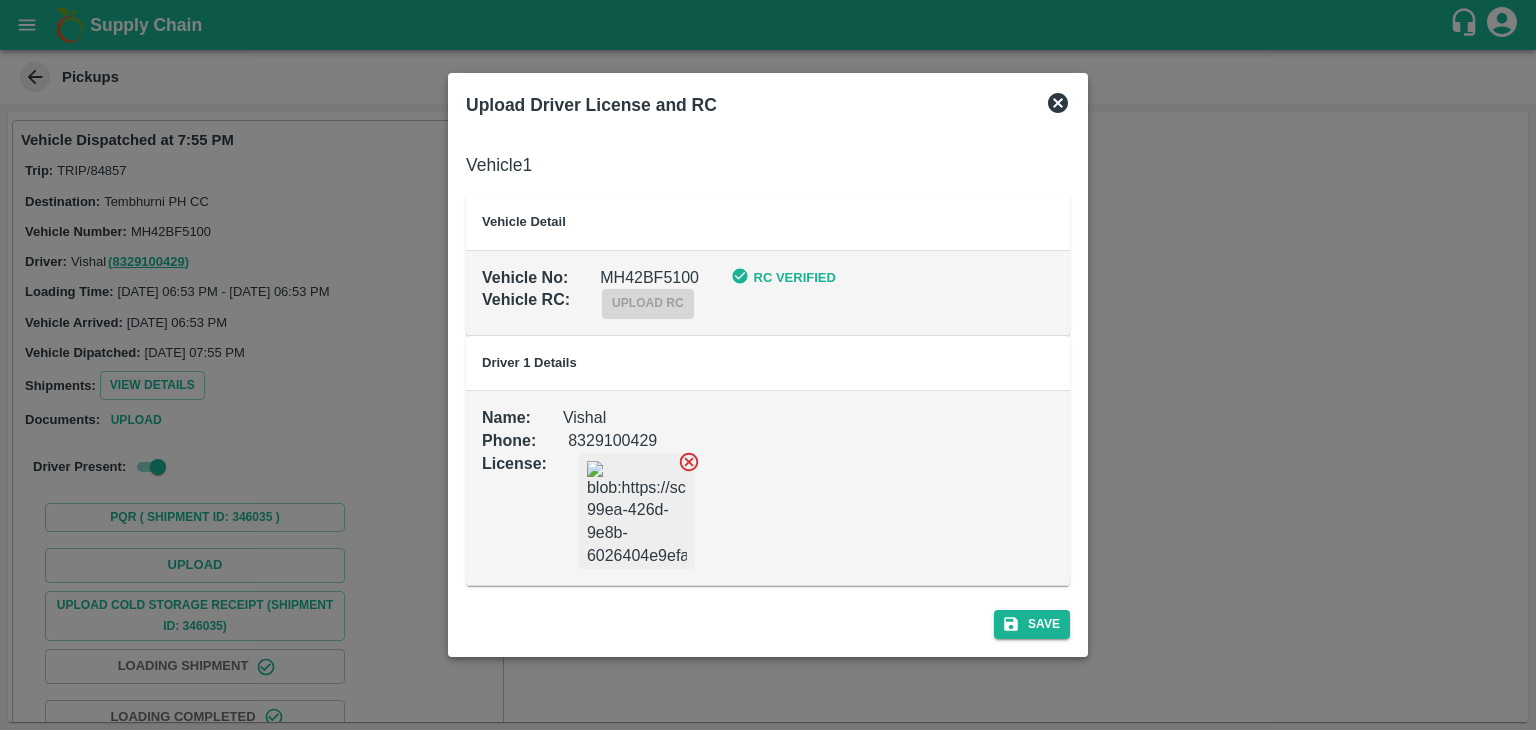 click on "Save" at bounding box center (768, 620) 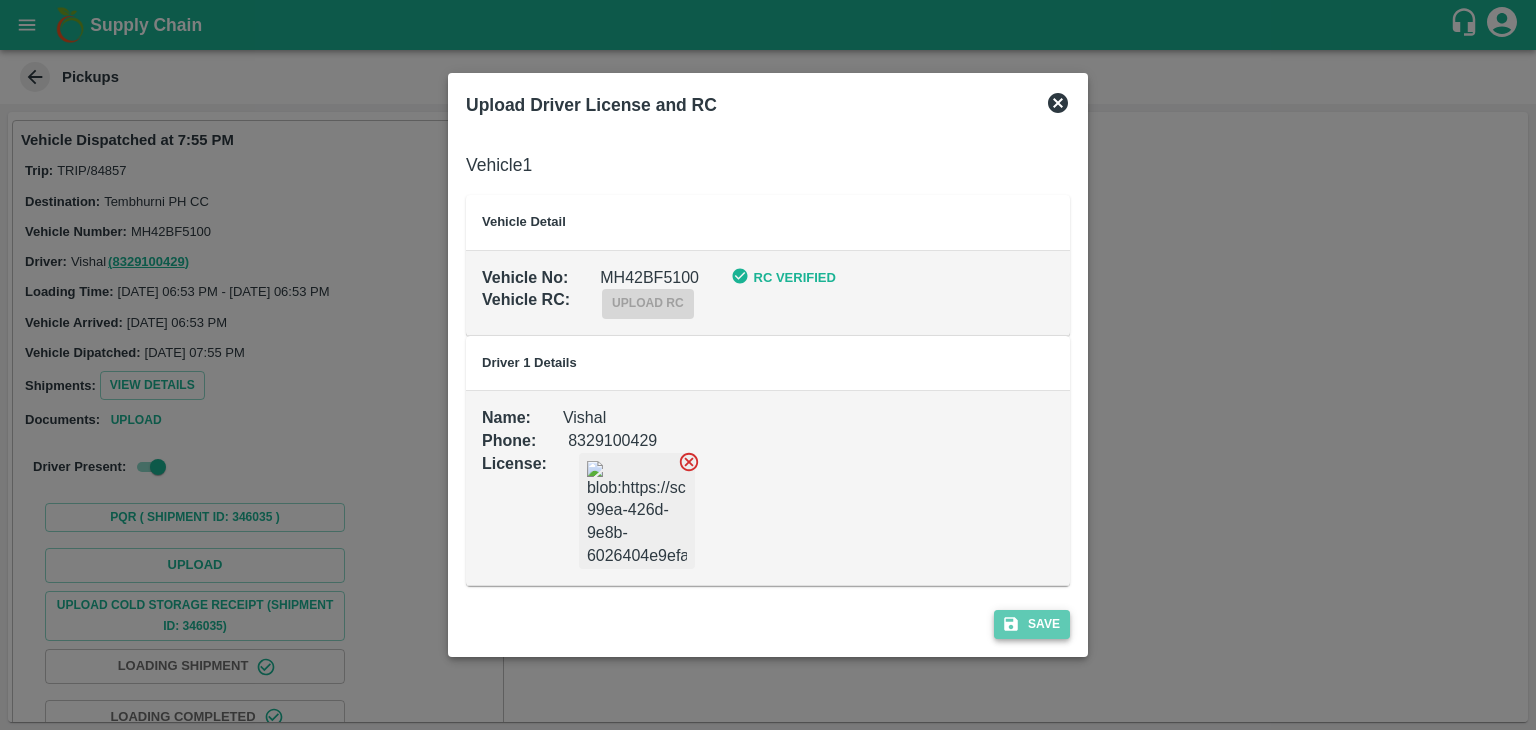 click on "Save" at bounding box center (1032, 624) 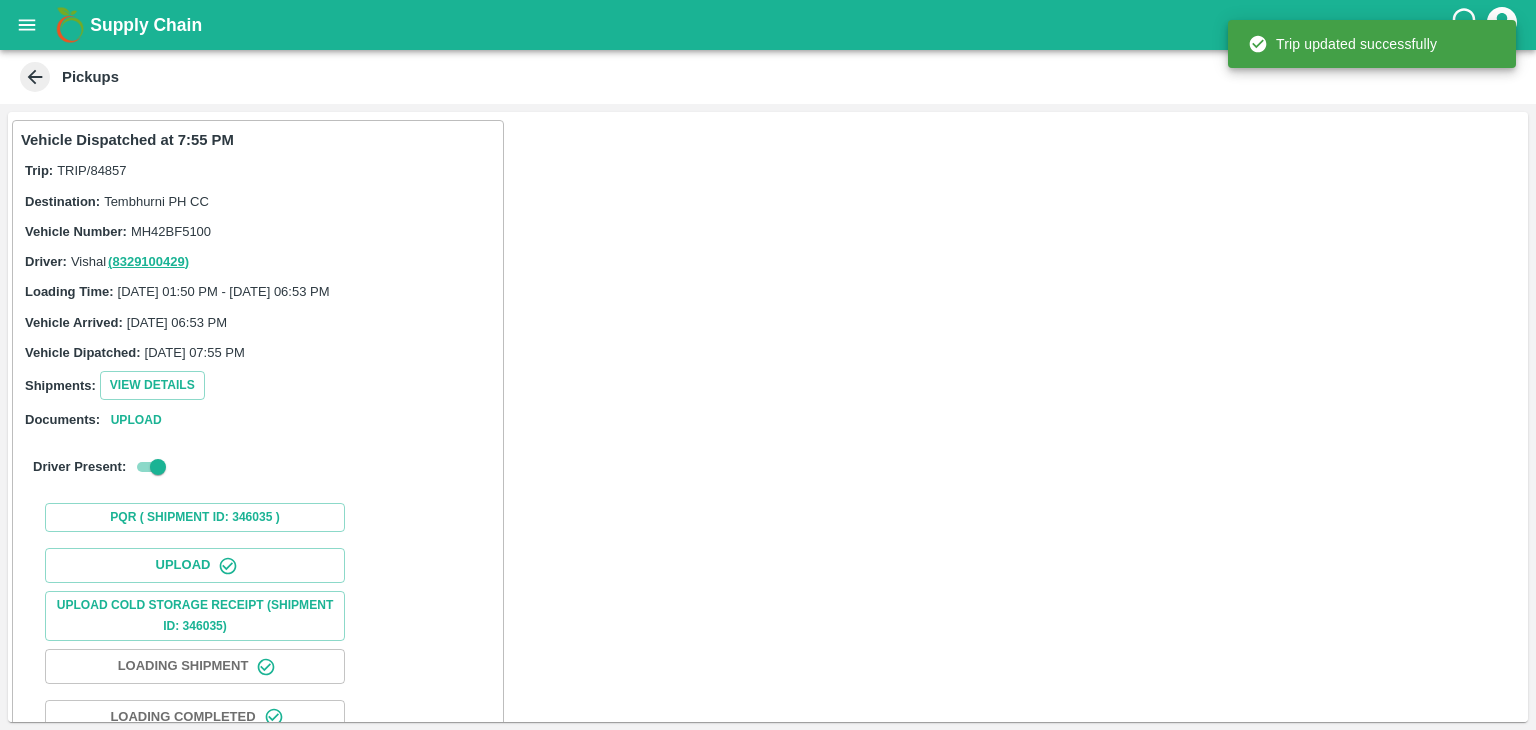 scroll, scrollTop: 209, scrollLeft: 0, axis: vertical 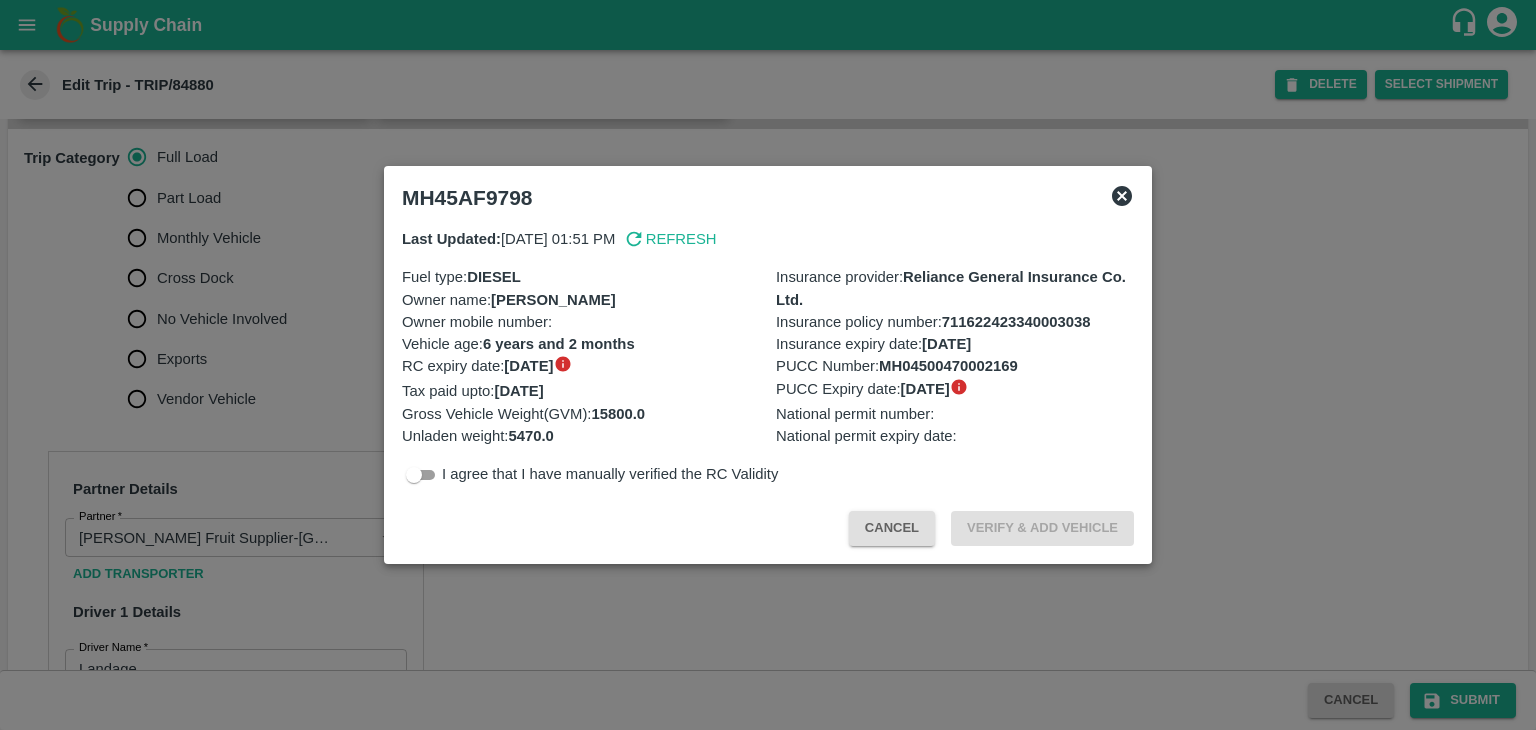 drag, startPoint x: 228, startPoint y: 329, endPoint x: 235, endPoint y: 345, distance: 17.464249 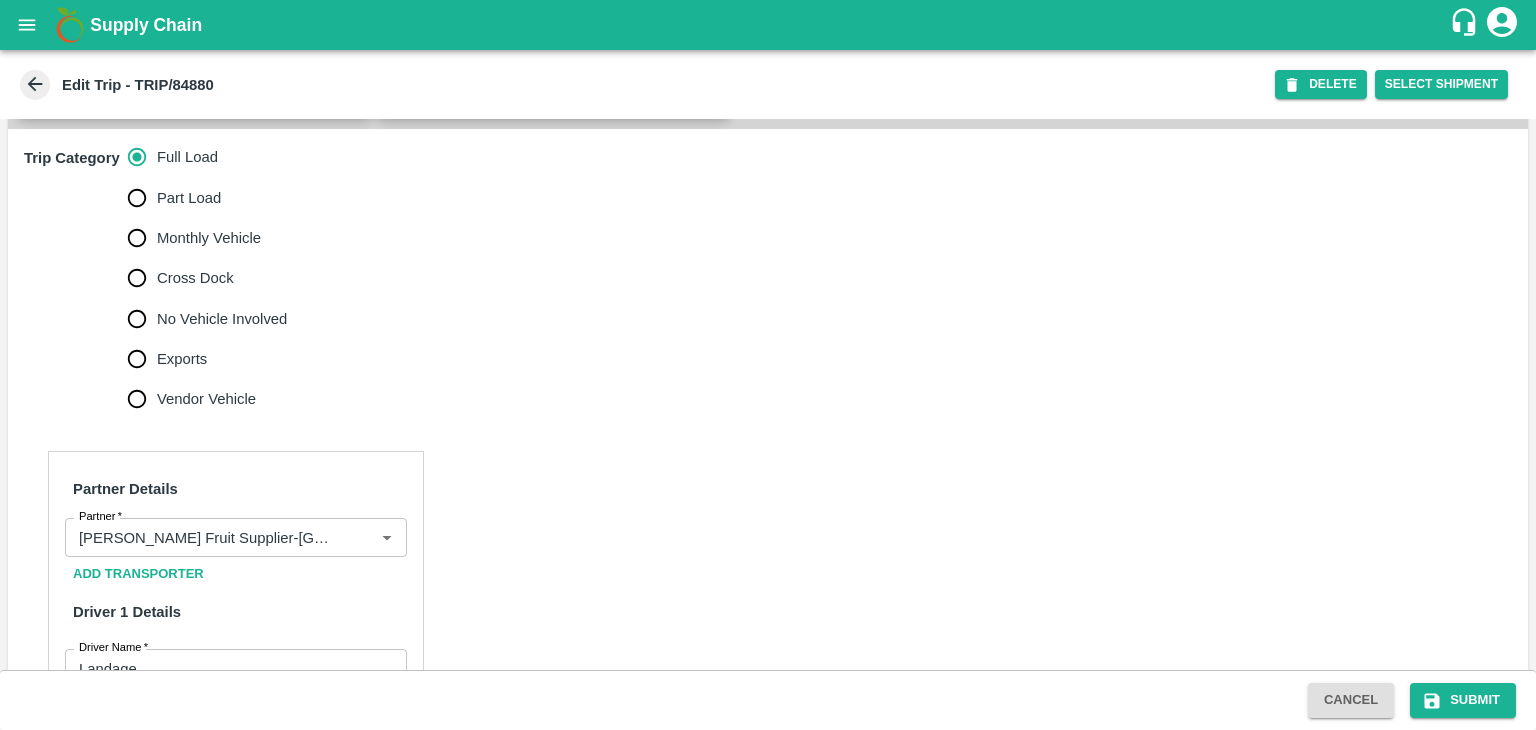 click on "No Vehicle Involved" at bounding box center [222, 319] 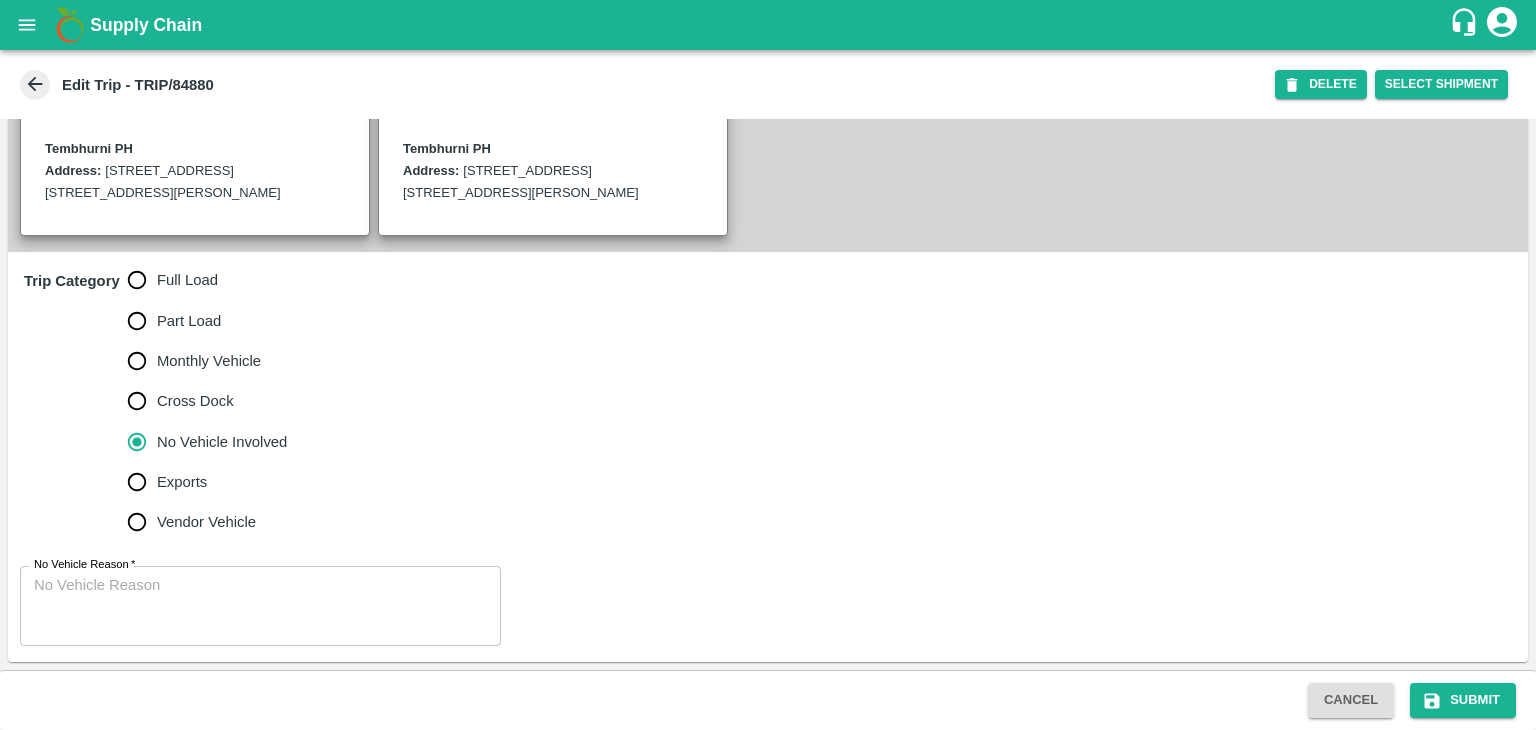 scroll, scrollTop: 513, scrollLeft: 0, axis: vertical 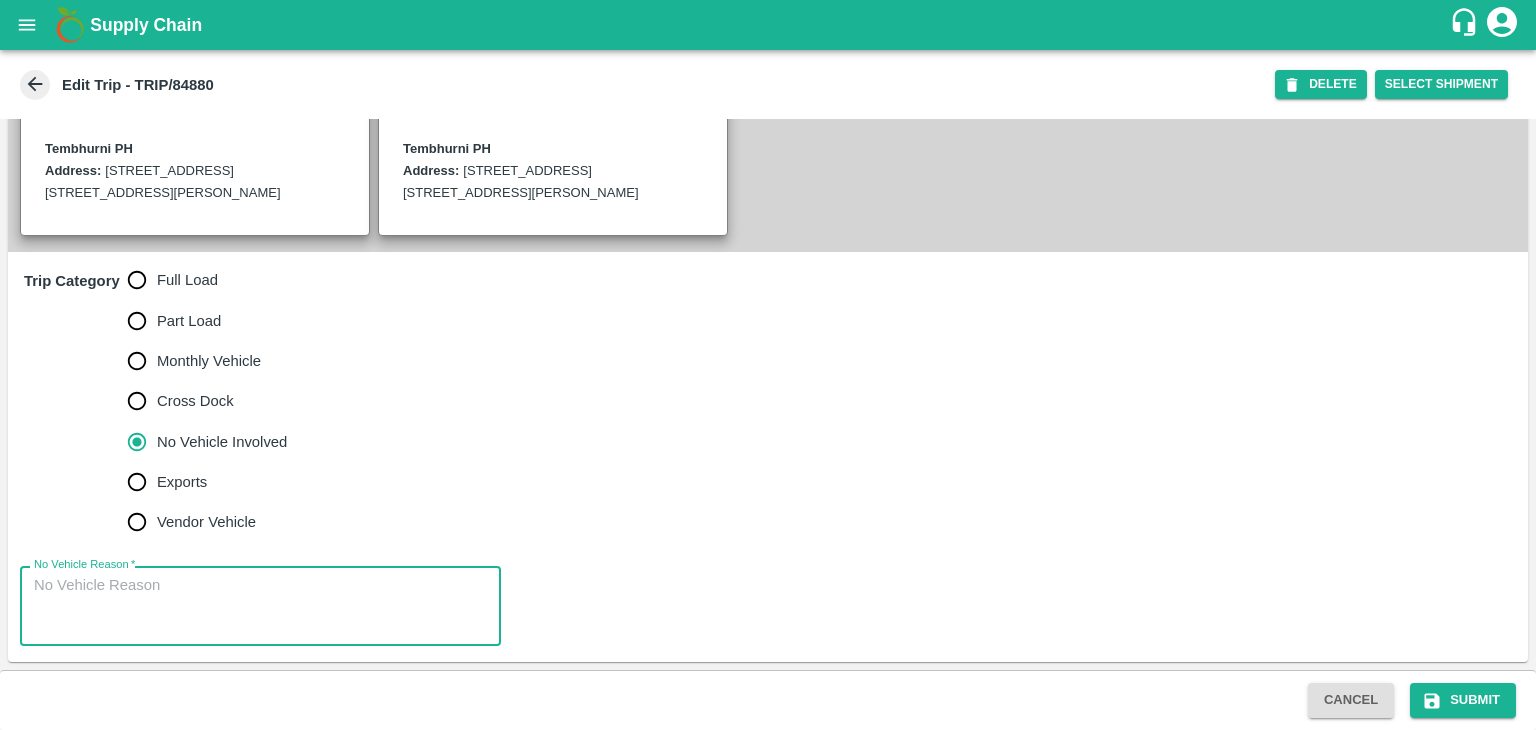 click on "No Vehicle Reason   *" at bounding box center (260, 606) 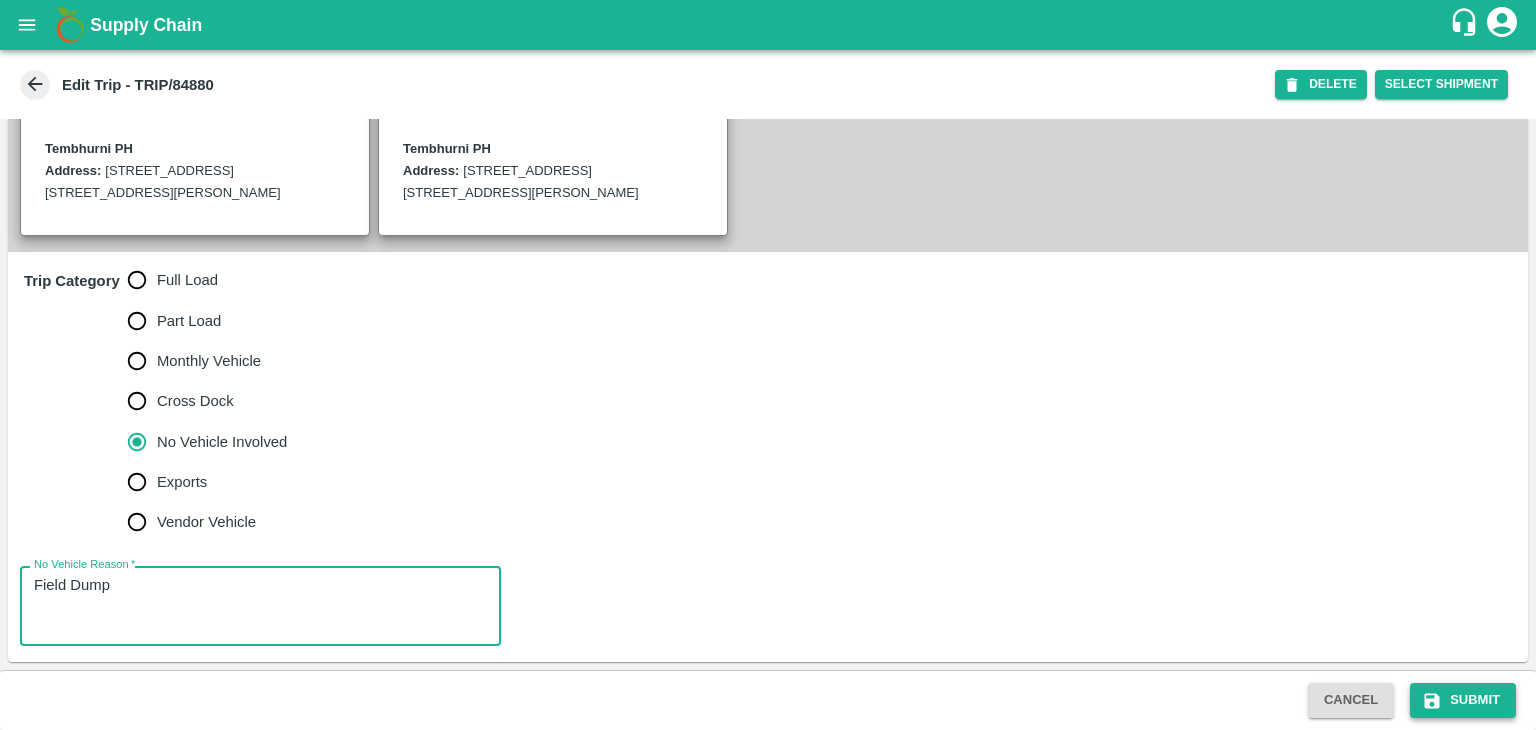 type on "Field Dump" 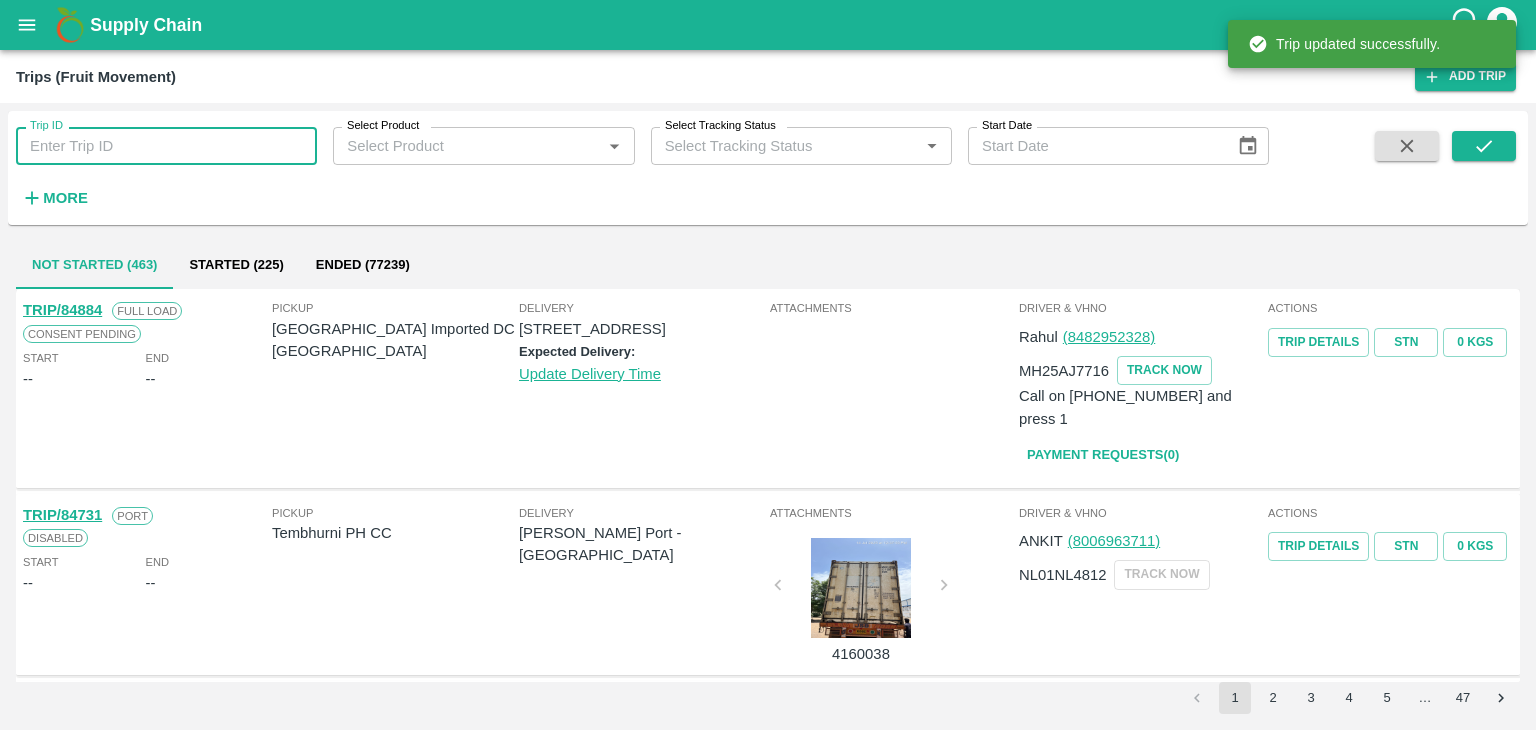 click on "Trip ID" at bounding box center (166, 146) 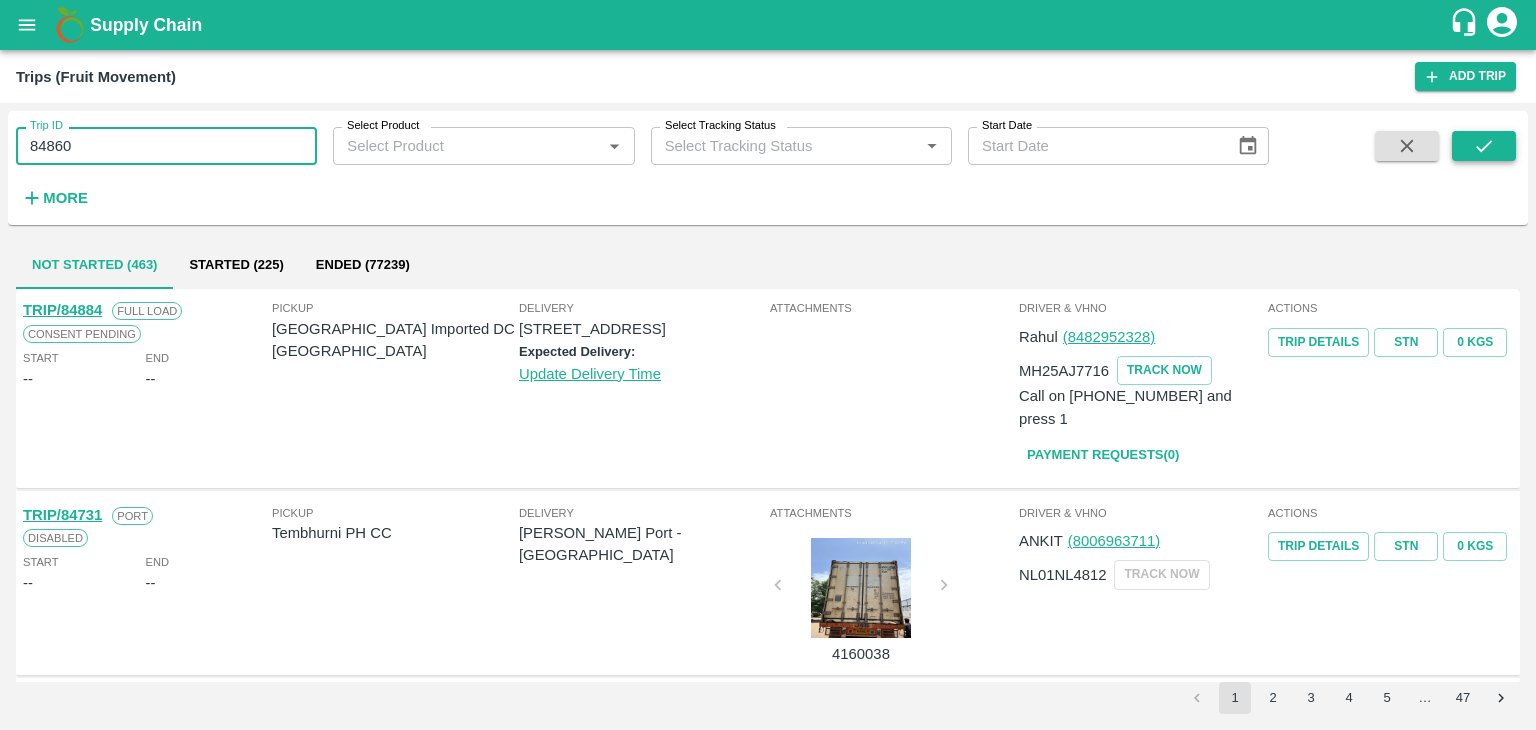 type on "84860" 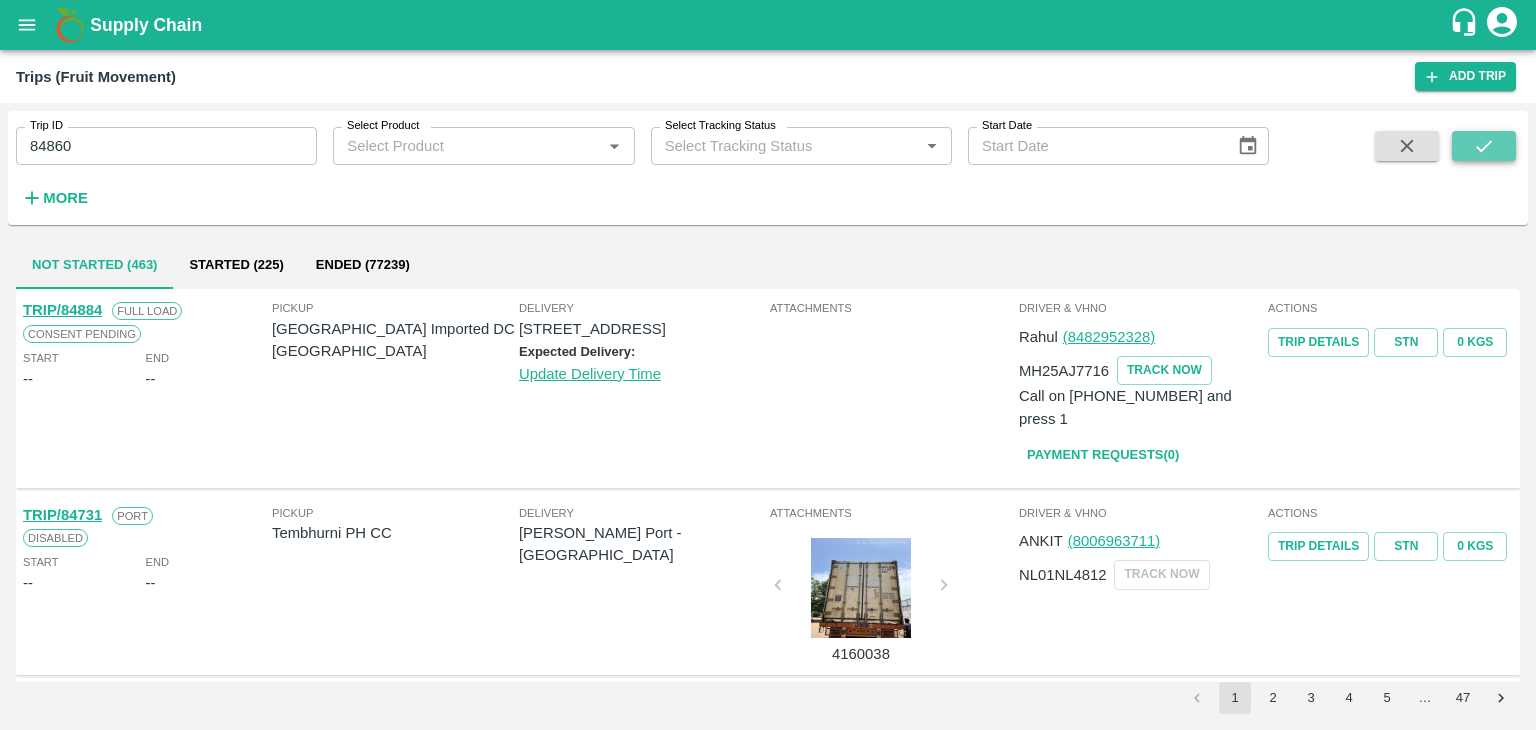 click at bounding box center (1484, 146) 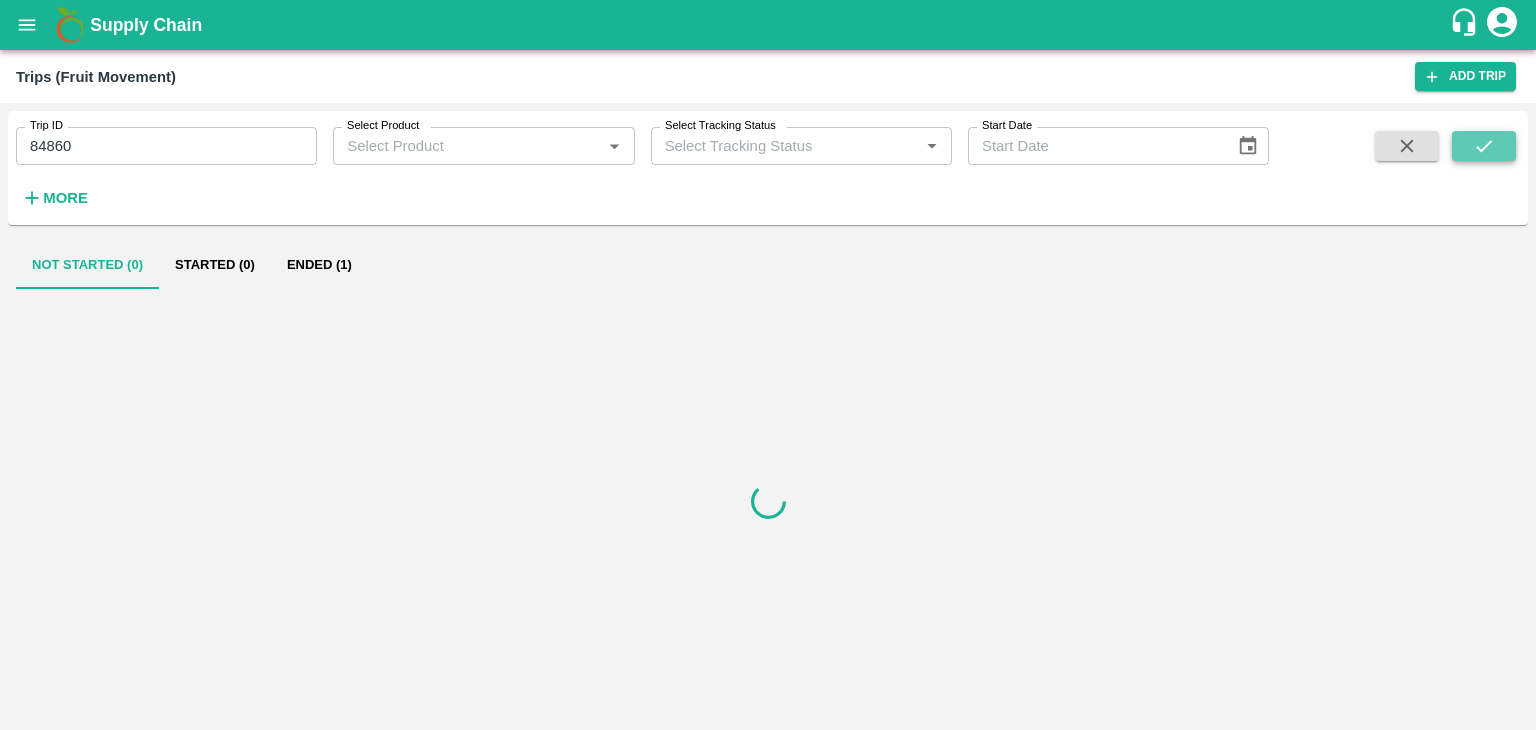 click at bounding box center [1484, 146] 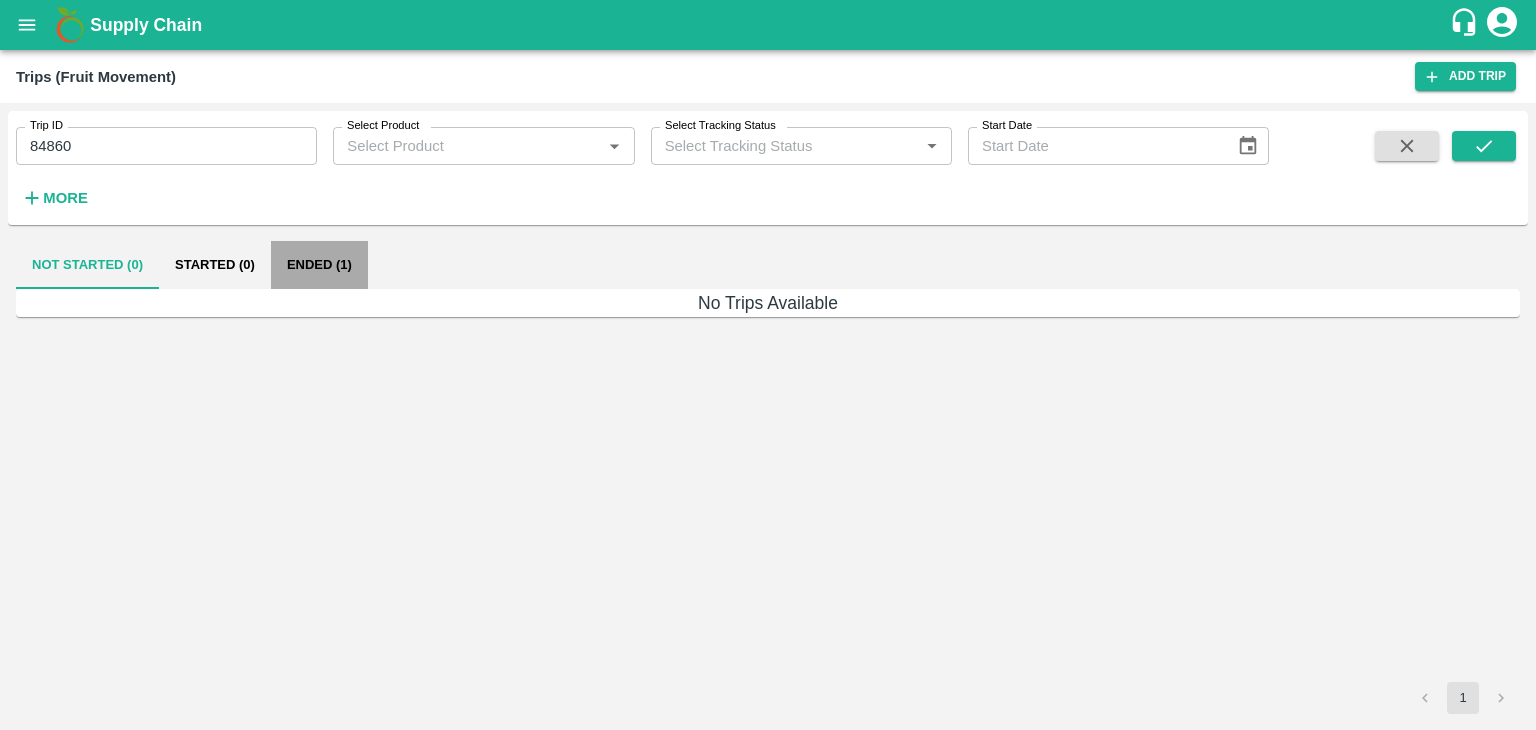 click on "Ended (1)" at bounding box center [319, 265] 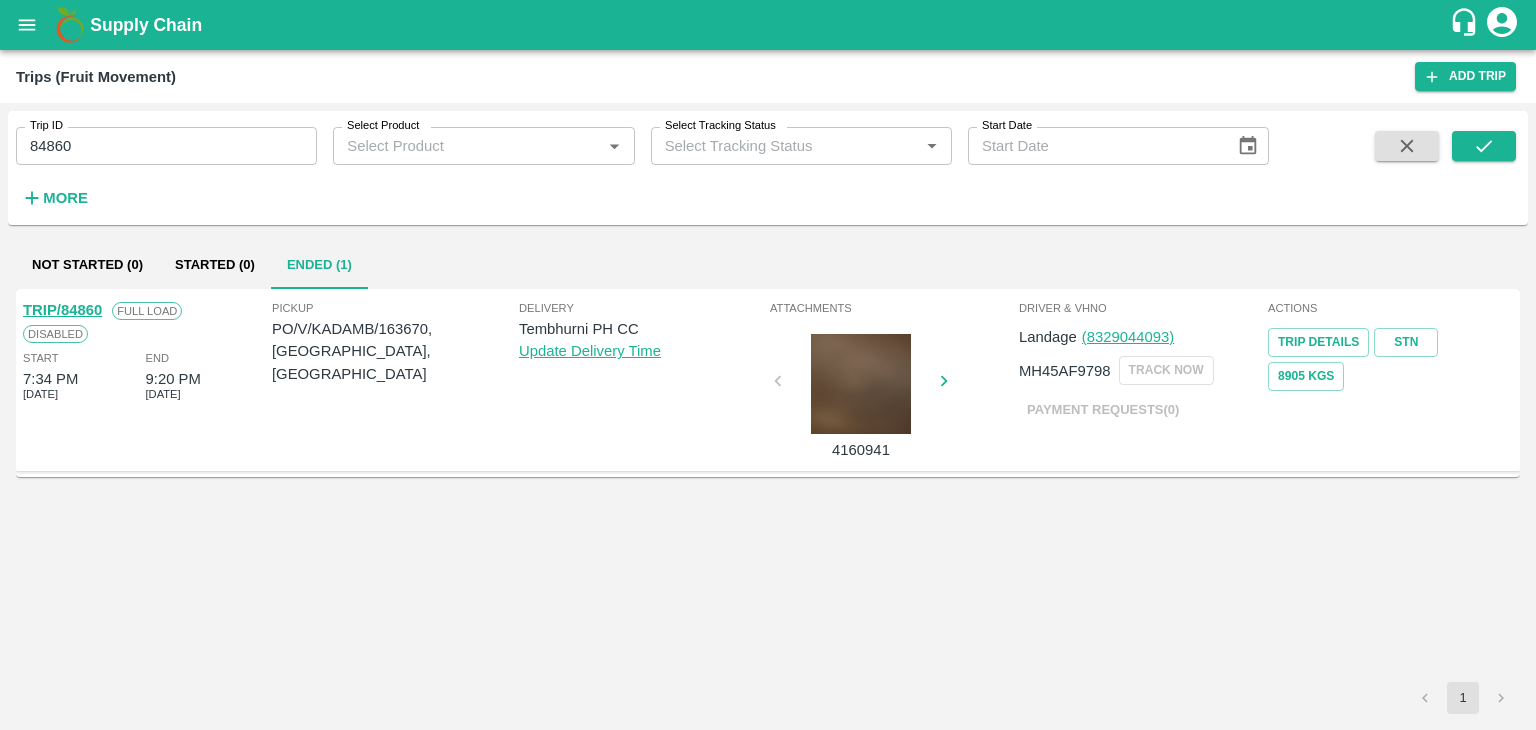 click on "TRIP/84860" at bounding box center (62, 310) 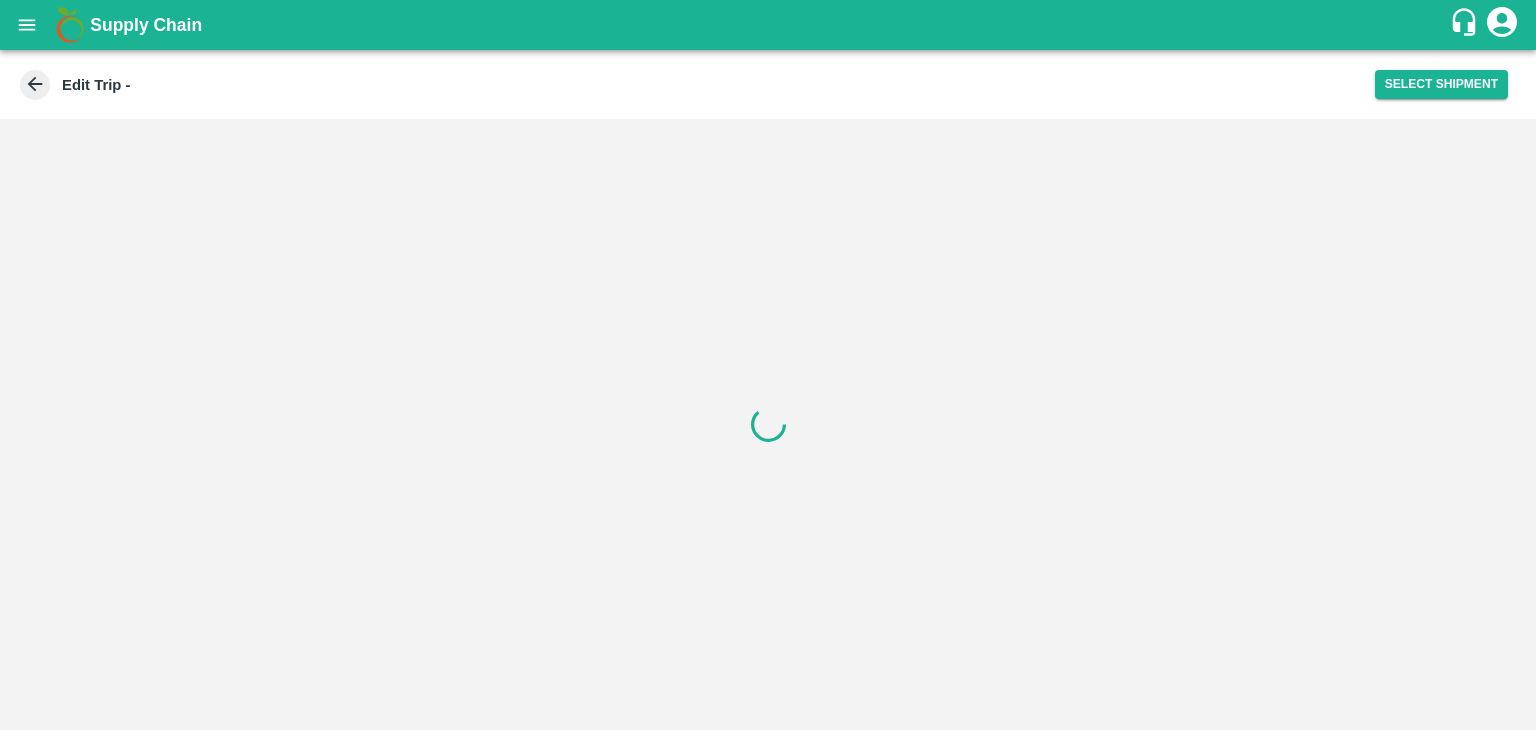 scroll, scrollTop: 0, scrollLeft: 0, axis: both 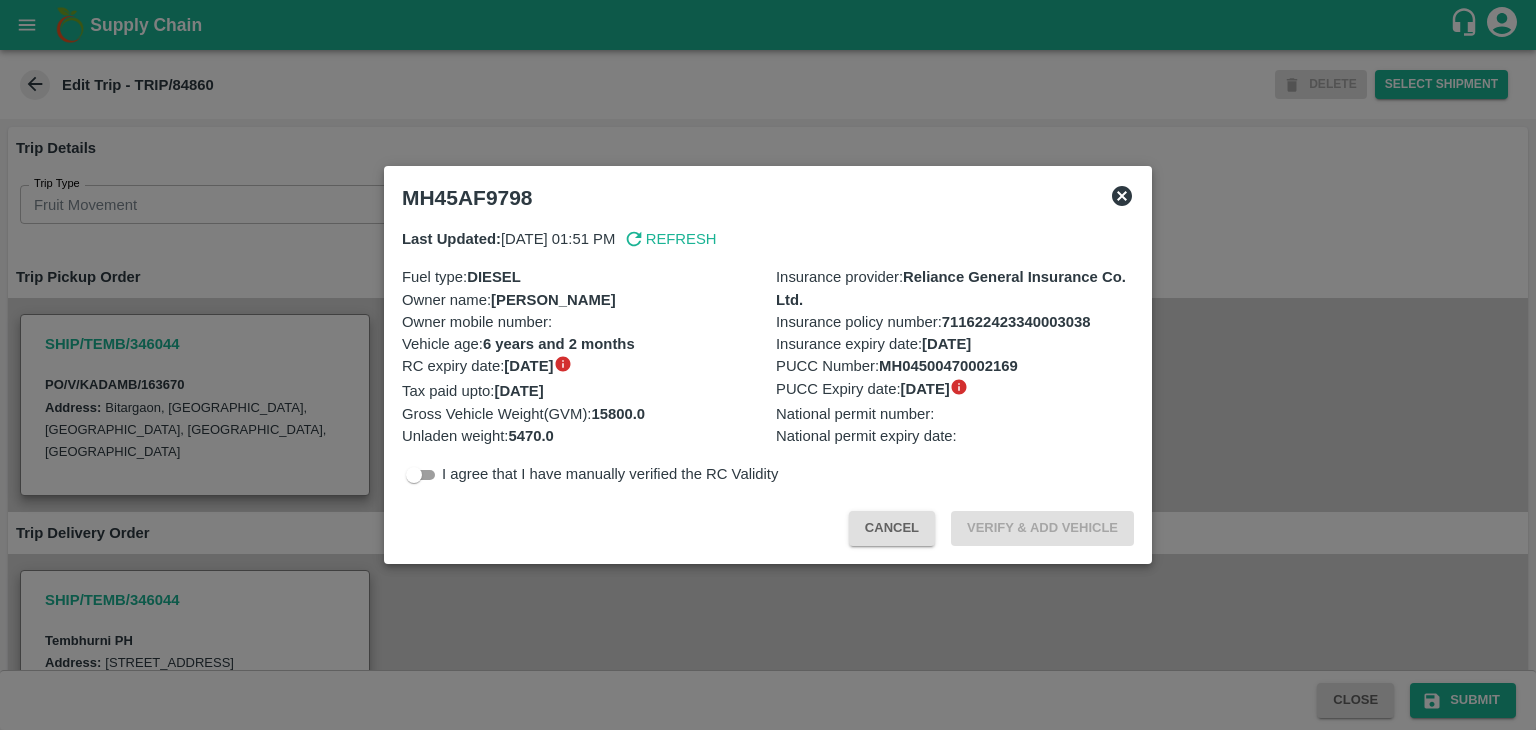 click at bounding box center (768, 365) 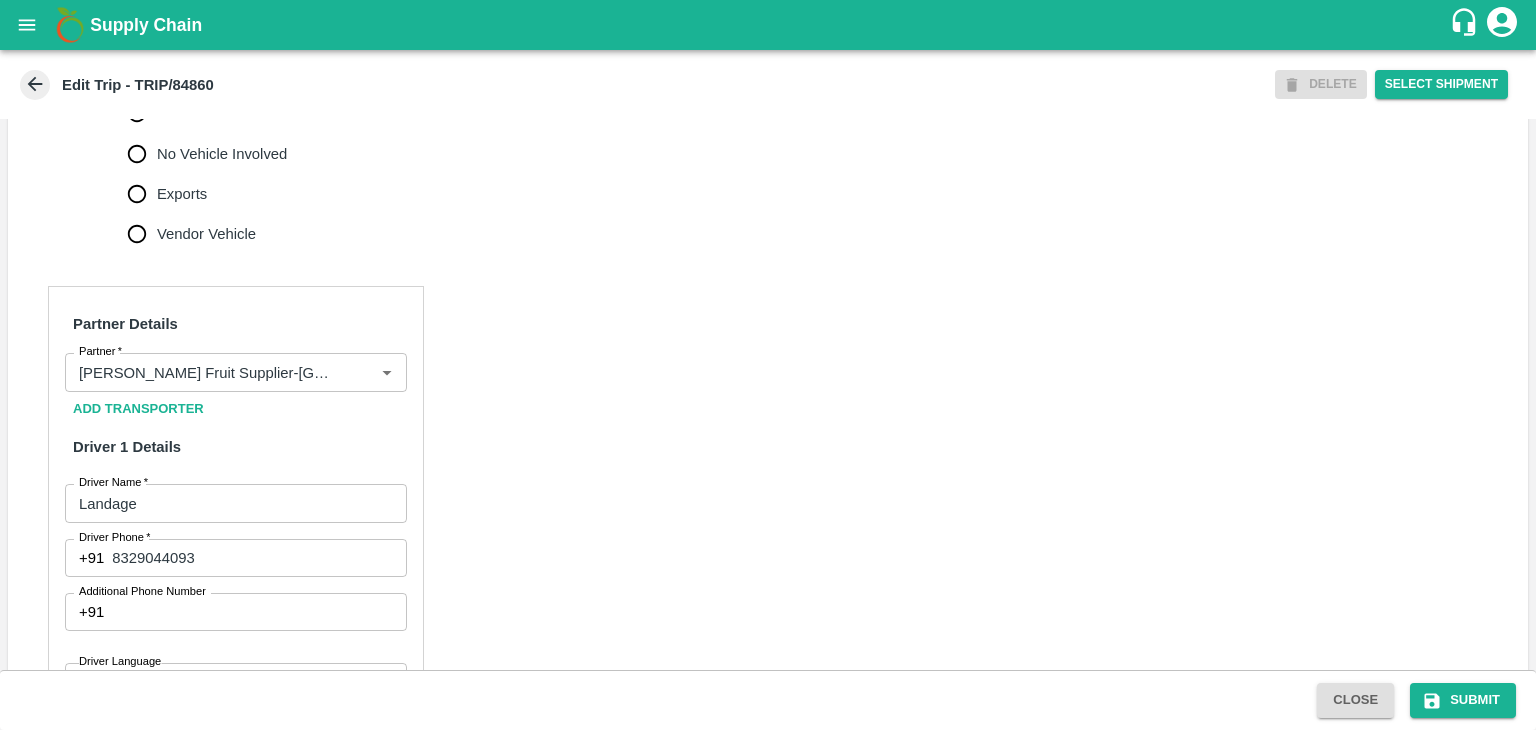 scroll, scrollTop: 1148, scrollLeft: 0, axis: vertical 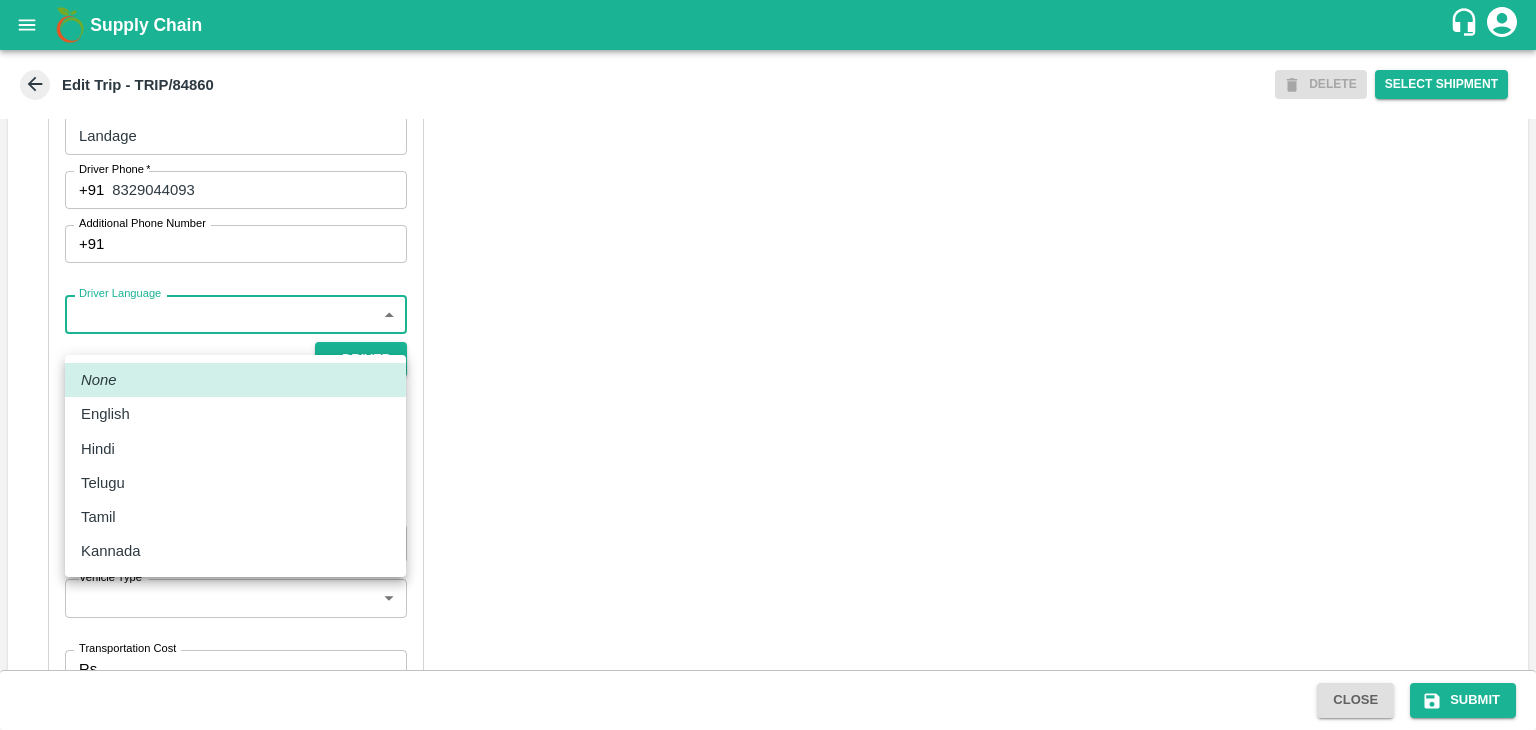click on "Supply Chain Edit Trip - TRIP/84860 DELETE Select Shipment Trip Details Trip Type Fruit Movement 1 Trip Type Trip Pickup Order SHIP/TEMB/346044 PO/V/KADAMB/163670 Address: Bitargaon, Karmala, Solapur, Maharashtra, India Trip Delivery Order SHIP/TEMB/346044 Tembhurni PH Address: Tembhurni PH 205, PLOT NO. E-5, YASHSHREE INDUSTRIES, M.I.D.C., A/P TEMBHURANI TAL MADHA, Solapur, Maharashtra, 413211, India Trip Category  Full Load Part Load Monthly Vehicle Cross Dock No Vehicle Involved Exports Vendor Vehicle Partner Details Partner   * Partner Add   Transporter Driver 1 Details Driver Name   * Landage Driver Name Driver Phone   * +91 8329044093 Driver Phone Additional Phone Number +91 Additional Phone Number Driver Language ​ Driver Language + Driver * SMS for Tracking Request will be sent to this number Track this trip No Yes Vehicle Details Vehicle Tonnage   * 8T 8000 Vehicle Tonnage Vehicle Type   * ​ Vehicle Type Transportation Cost Rs. Transportation Cost Total cost to be paid inclusive of GST" at bounding box center [768, 365] 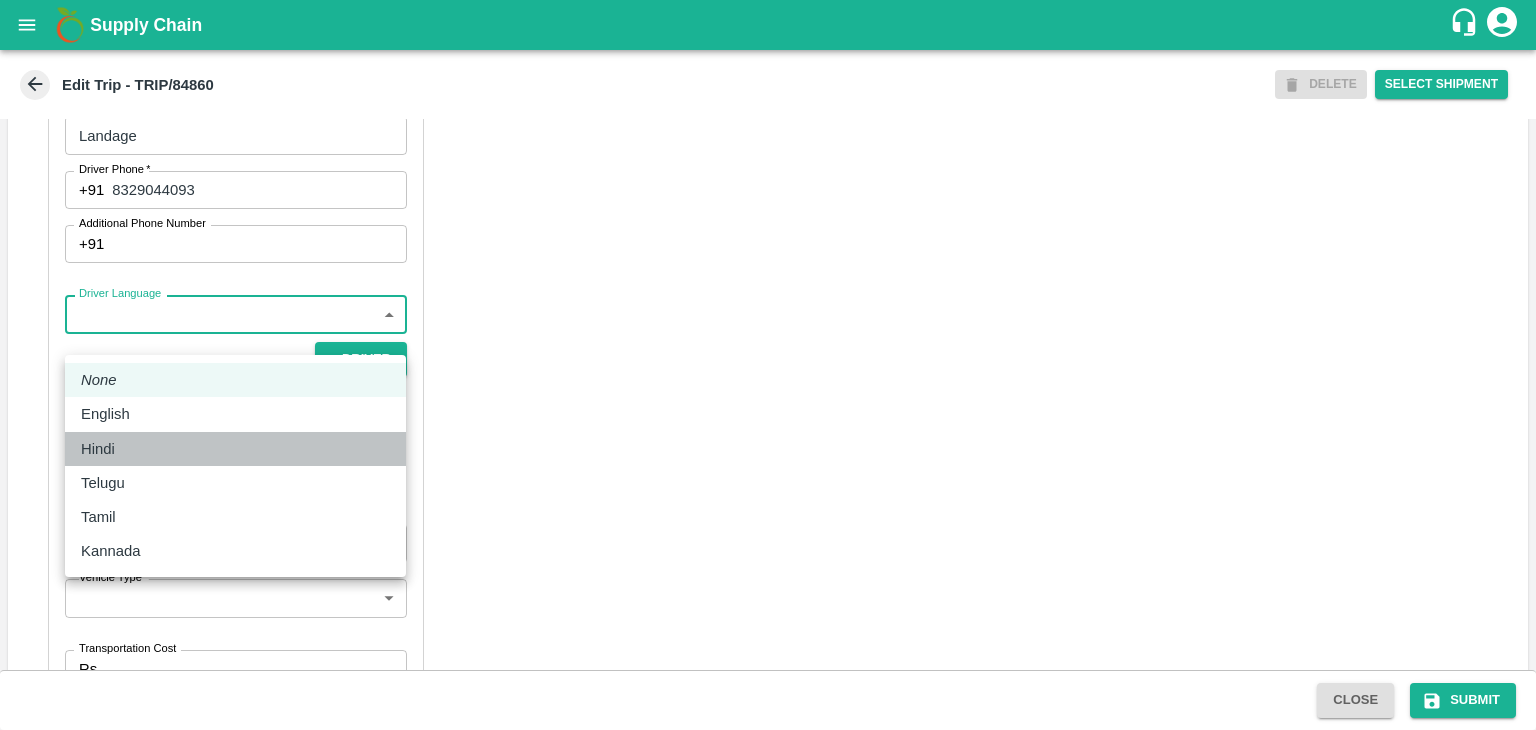 click on "Hindi" at bounding box center [235, 449] 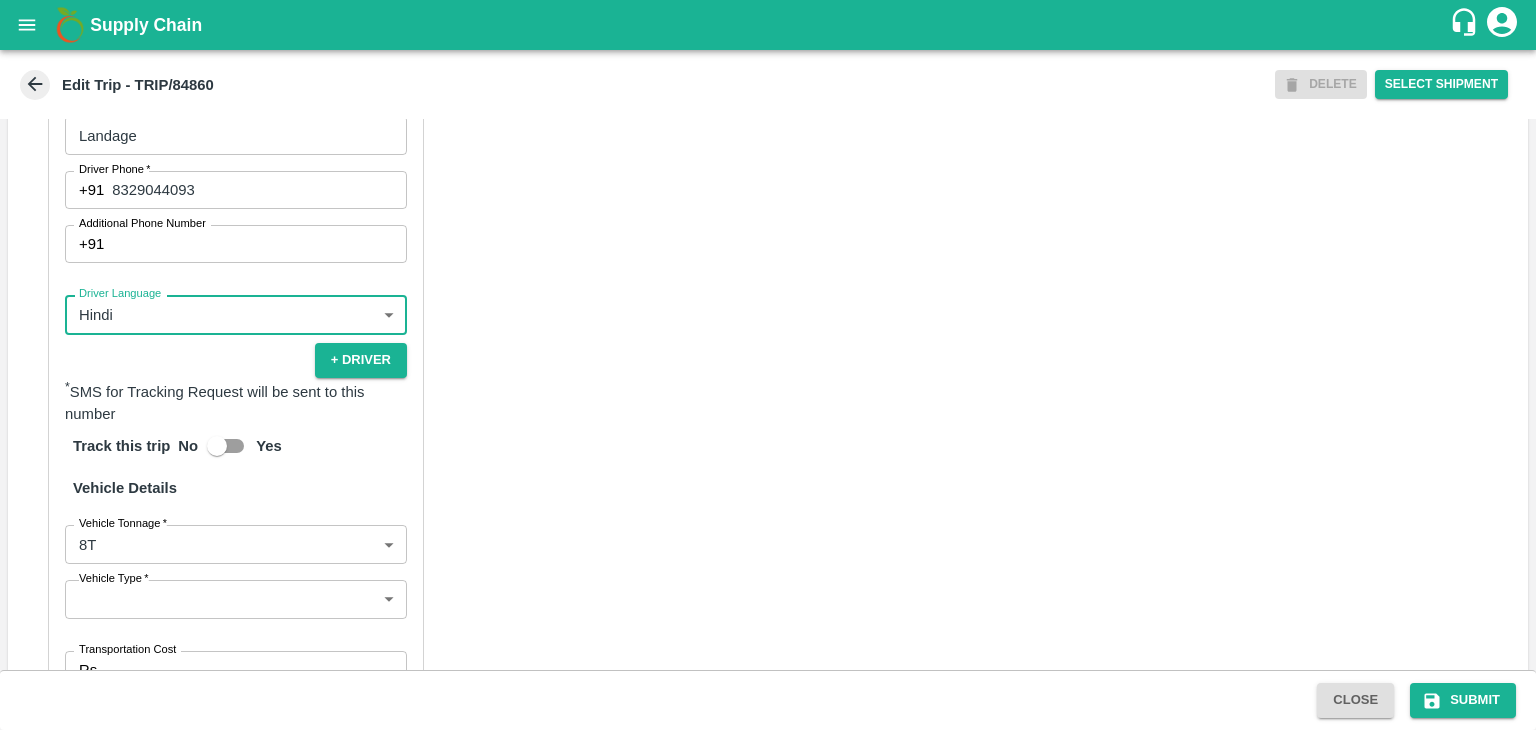 scroll, scrollTop: 1407, scrollLeft: 0, axis: vertical 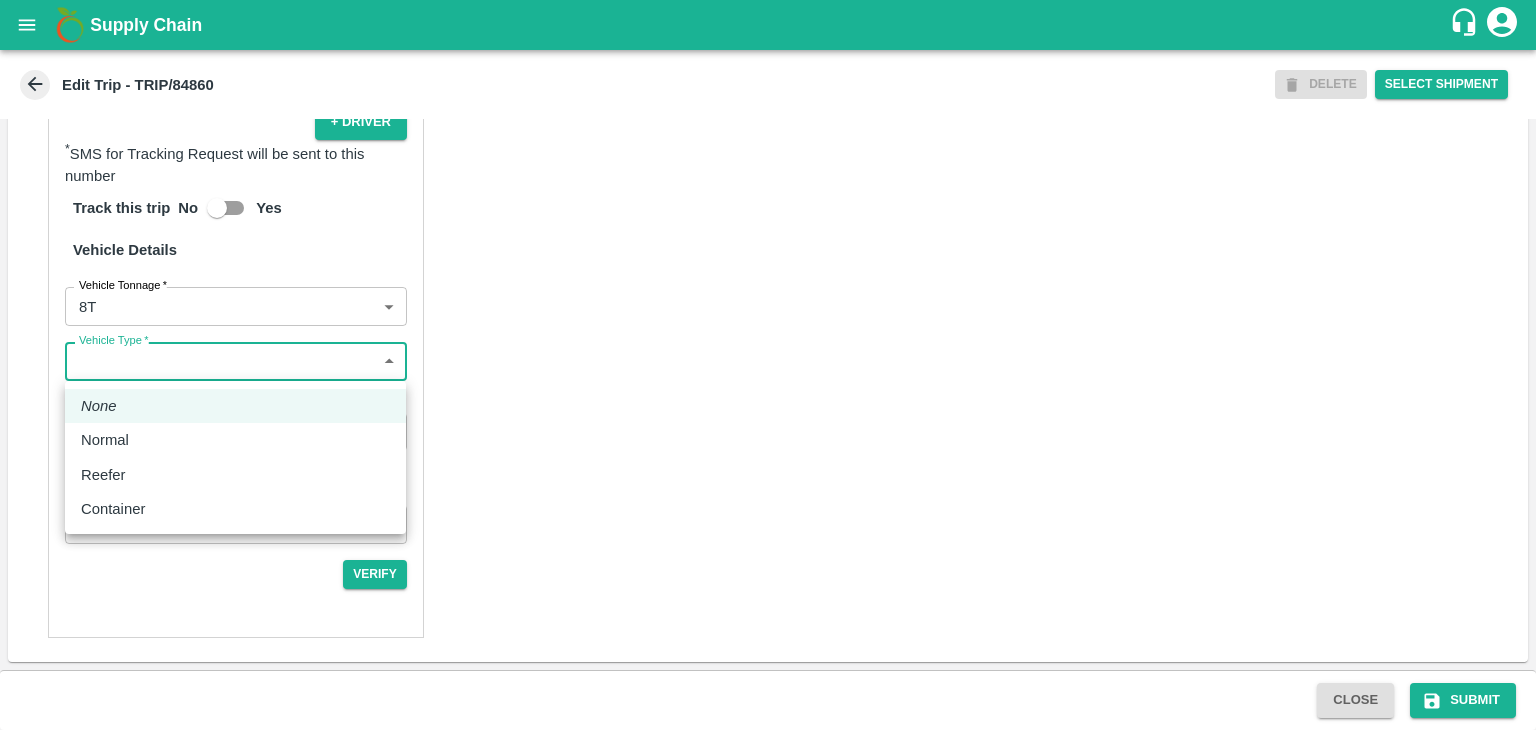 click on "Supply Chain Edit Trip - TRIP/84860 DELETE Select Shipment Trip Details Trip Type Fruit Movement 1 Trip Type Trip Pickup Order SHIP/TEMB/346044 PO/V/KADAMB/163670 Address: Bitargaon, Karmala, Solapur, Maharashtra, India Trip Delivery Order SHIP/TEMB/346044 Tembhurni PH Address: Tembhurni PH 205, PLOT NO. E-5, YASHSHREE INDUSTRIES, M.I.D.C., A/P TEMBHURANI TAL MADHA, Solapur, Maharashtra, 413211, India Trip Category  Full Load Part Load Monthly Vehicle Cross Dock No Vehicle Involved Exports Vendor Vehicle Partner Details Partner   * Partner Add   Transporter Driver 1 Details Driver Name   * Landage Driver Name Driver Phone   * +91 8329044093 Driver Phone Additional Phone Number +91 Additional Phone Number Driver Language Hindi hi Driver Language + Driver * SMS for Tracking Request will be sent to this number Track this trip No Yes Vehicle Details Vehicle Tonnage   * 8T 8000 Vehicle Tonnage Vehicle Type   * ​ Vehicle Type Transportation Cost Rs. Transportation Cost Vehicle Number MH45AF9798 Verify" at bounding box center (768, 365) 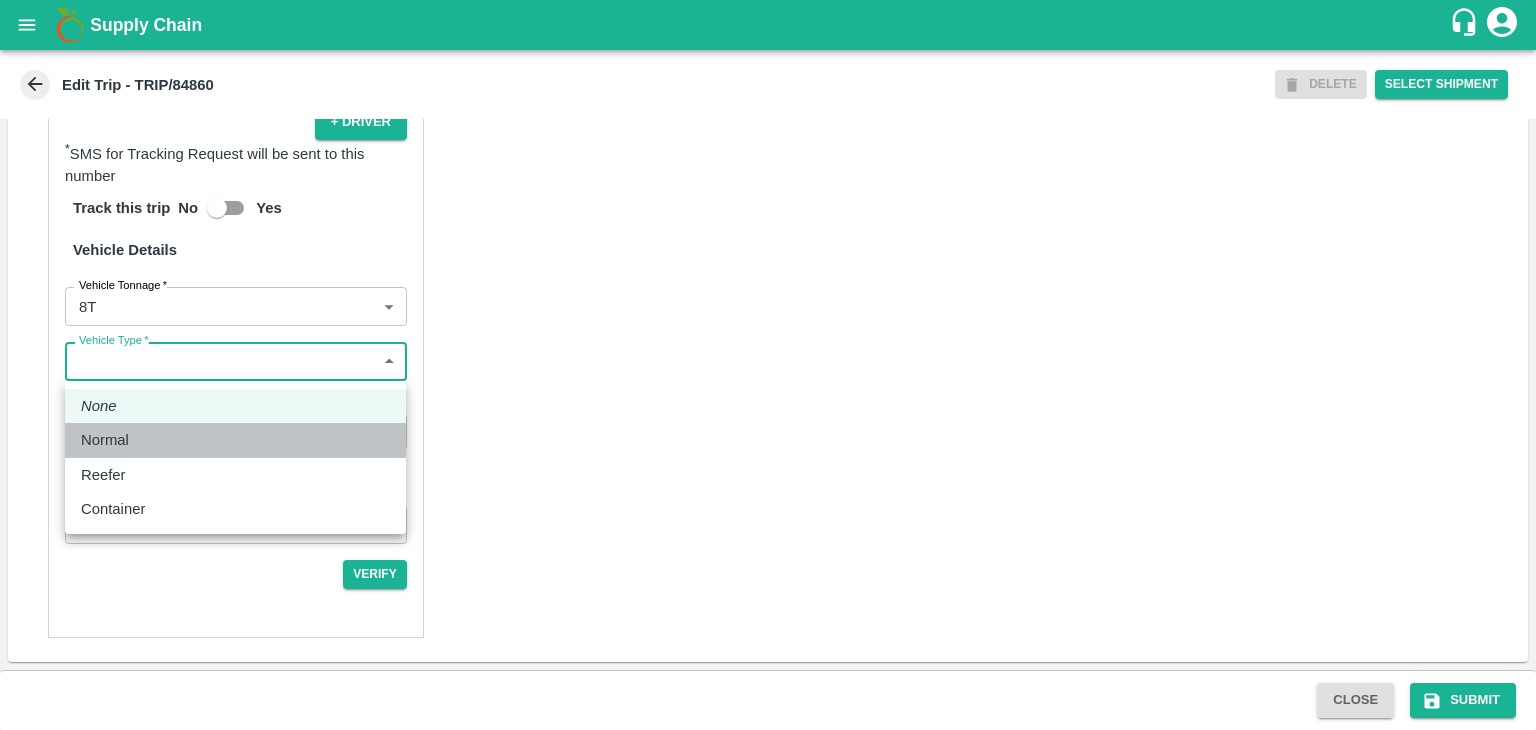 click on "Normal" at bounding box center (235, 440) 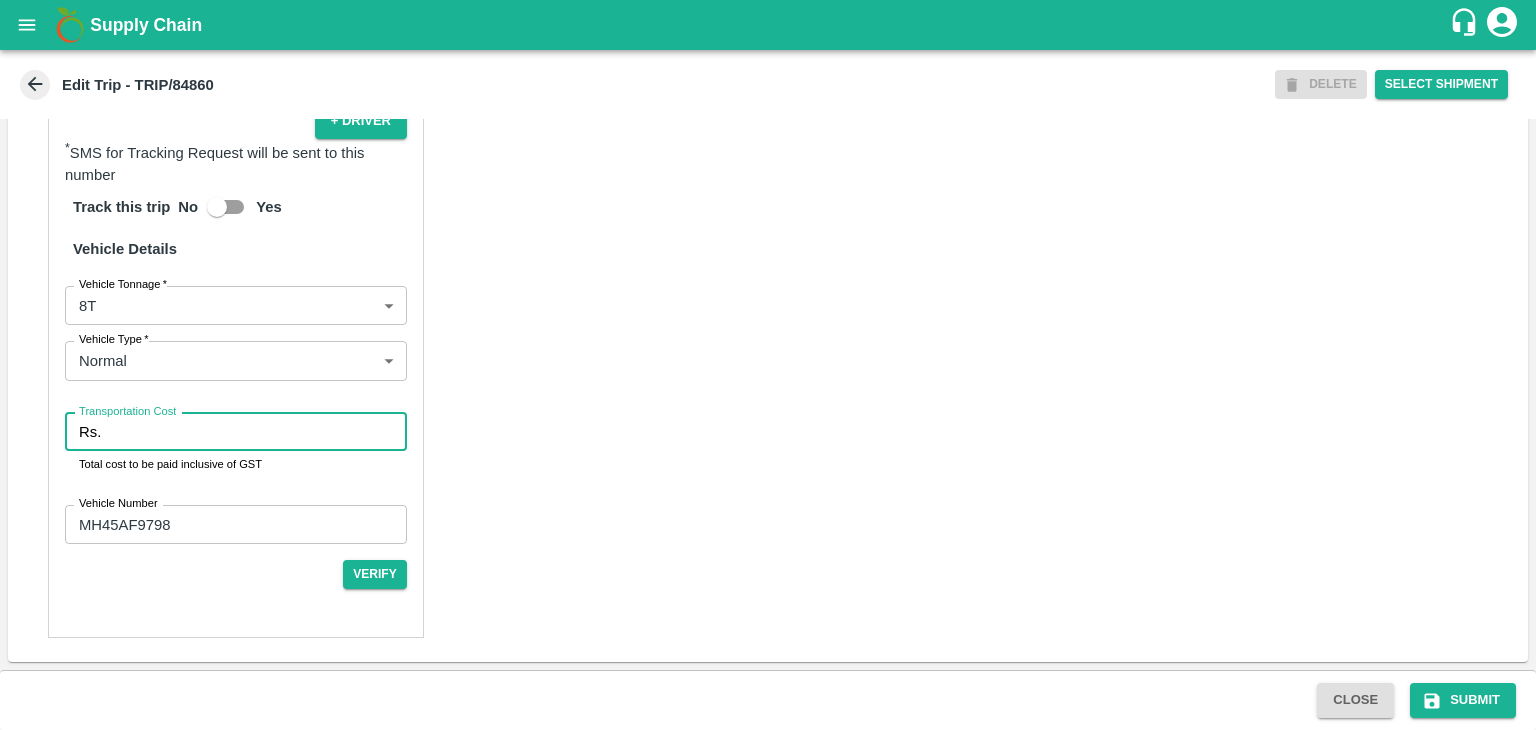 click on "Transportation Cost" at bounding box center [258, 432] 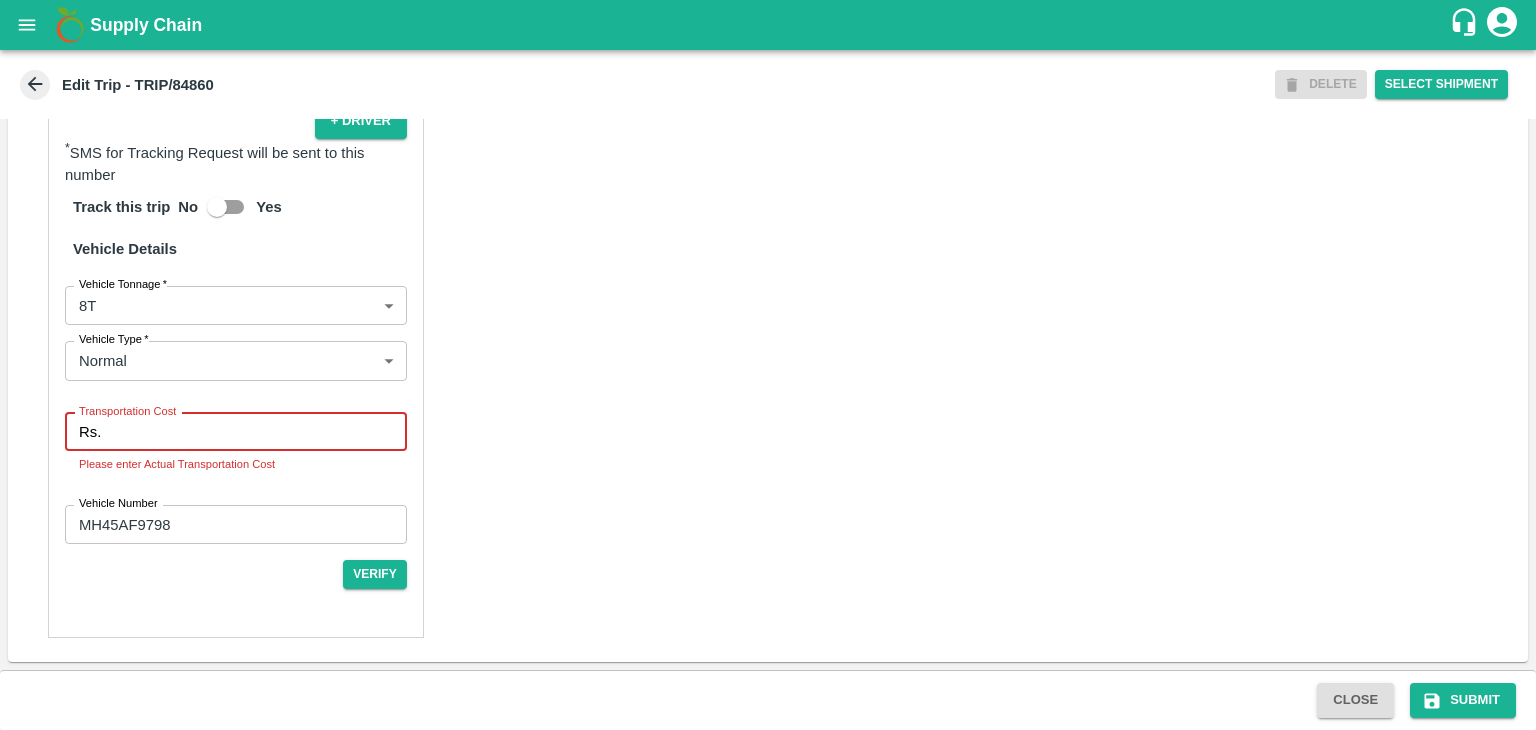 click on "Transportation Cost" at bounding box center [258, 432] 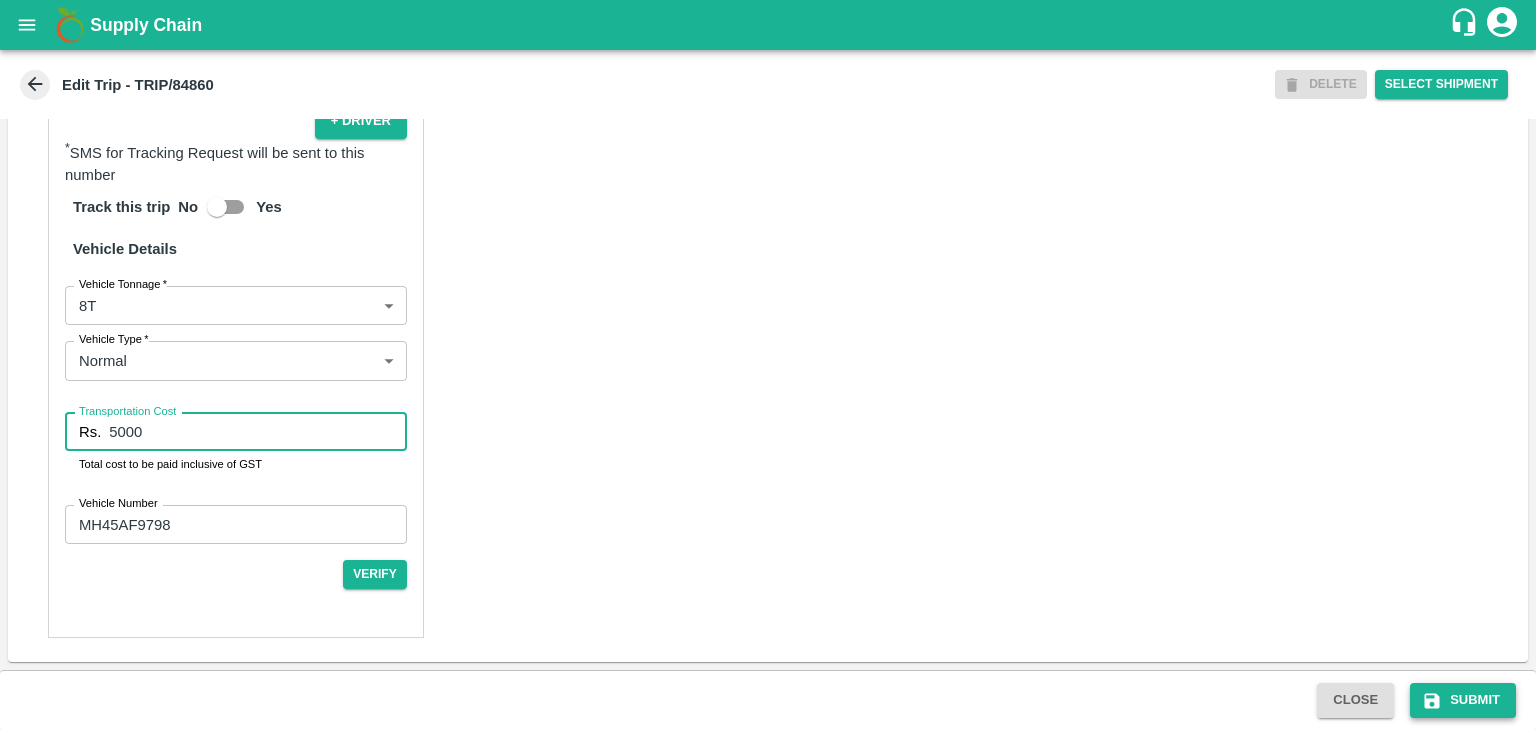 type on "5000" 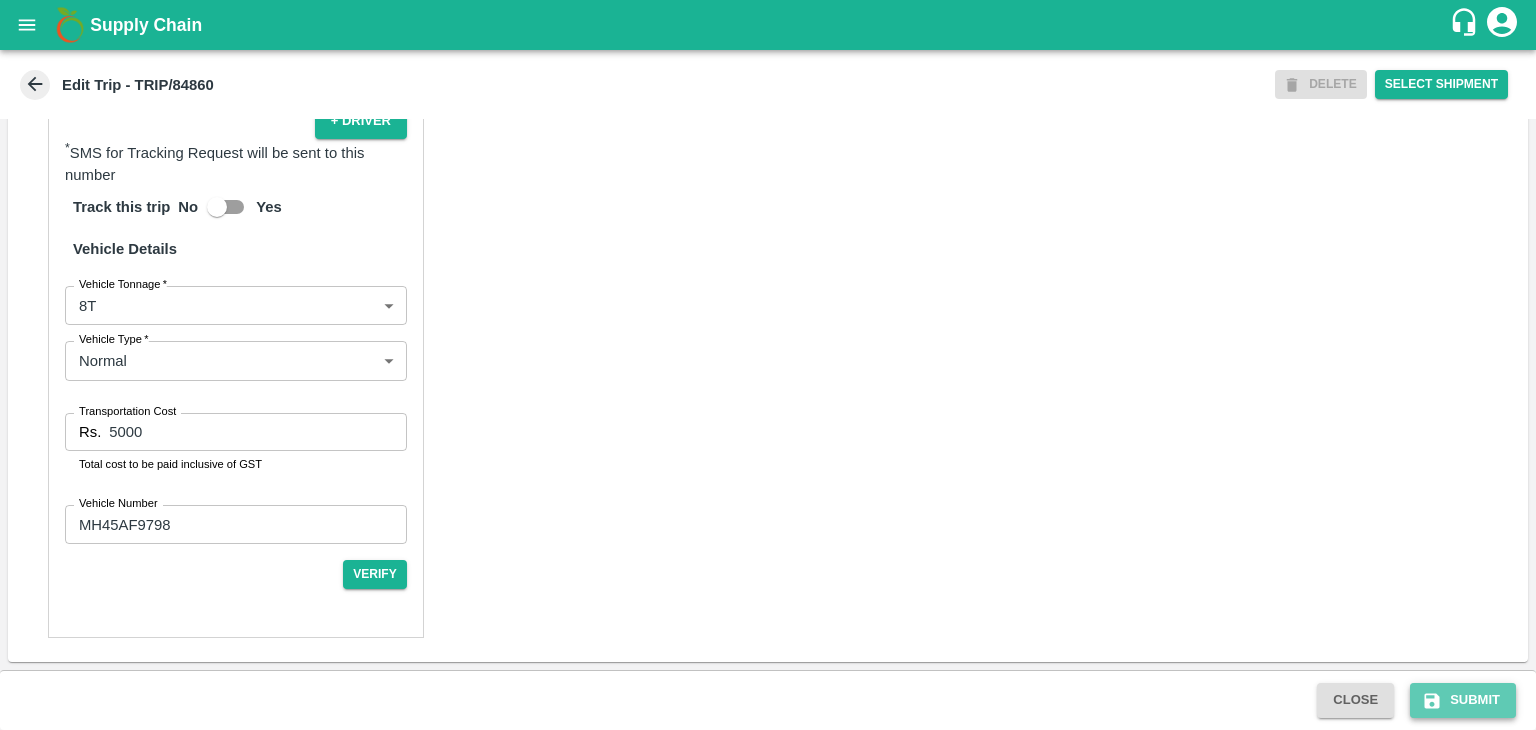 click on "Submit" at bounding box center [1463, 700] 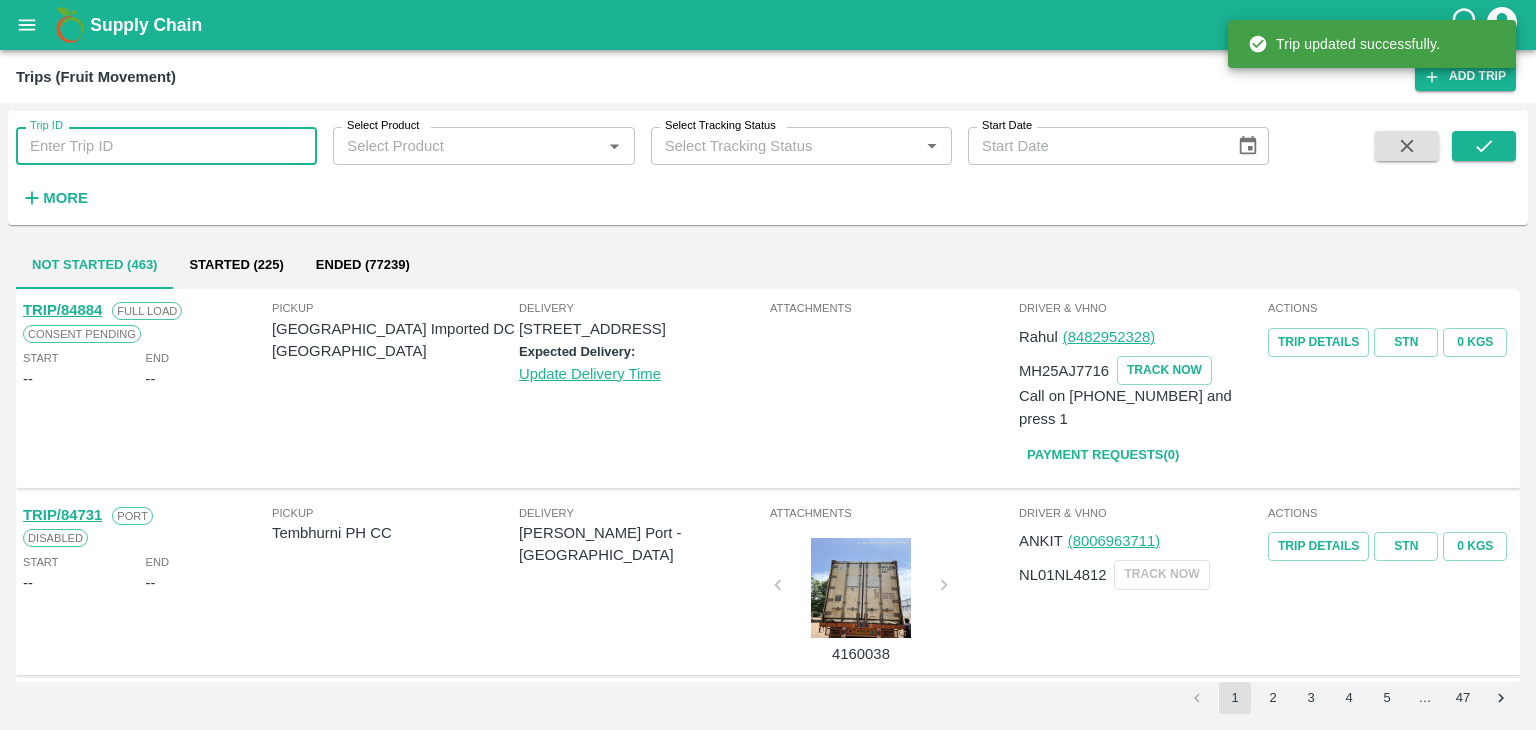 click on "Trip ID" at bounding box center (166, 146) 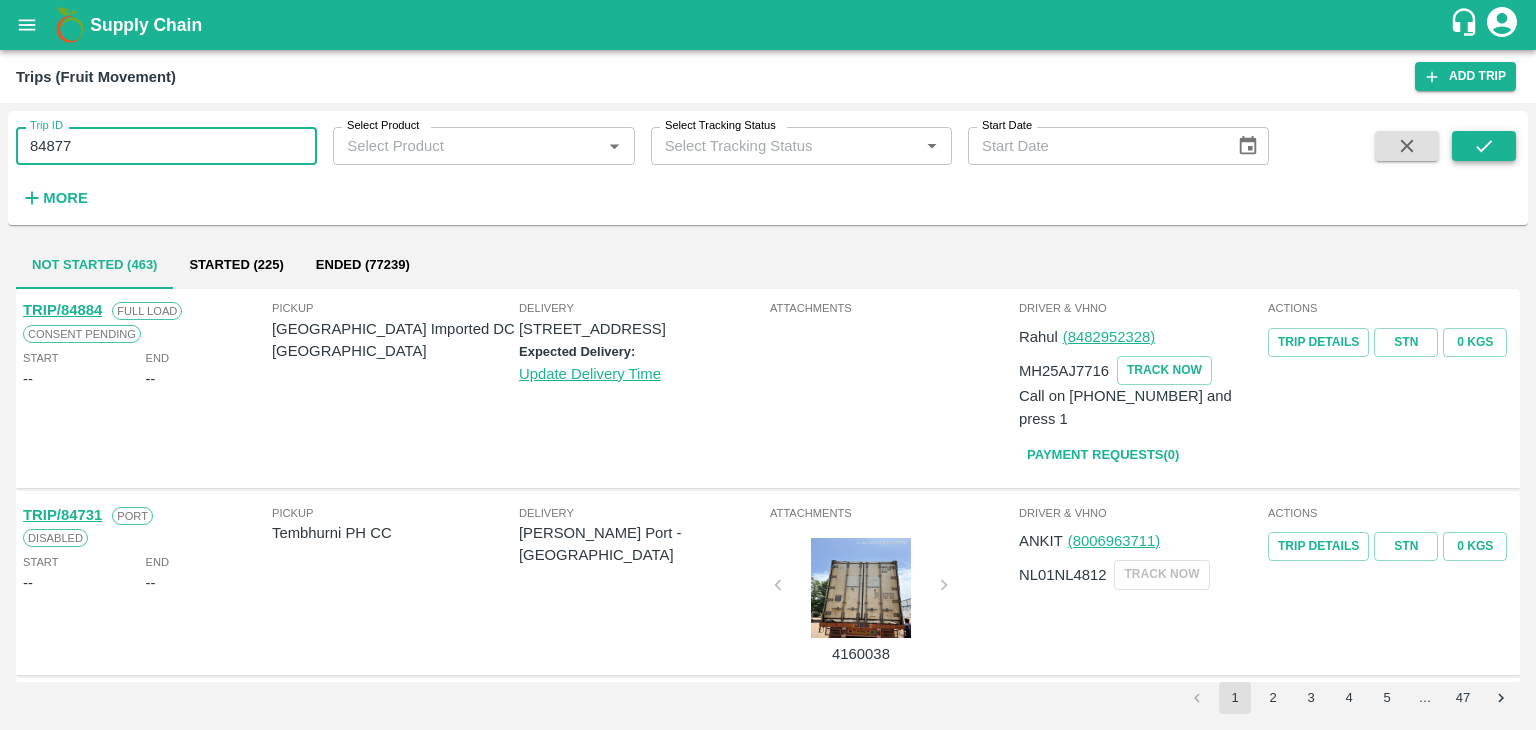 type on "84877" 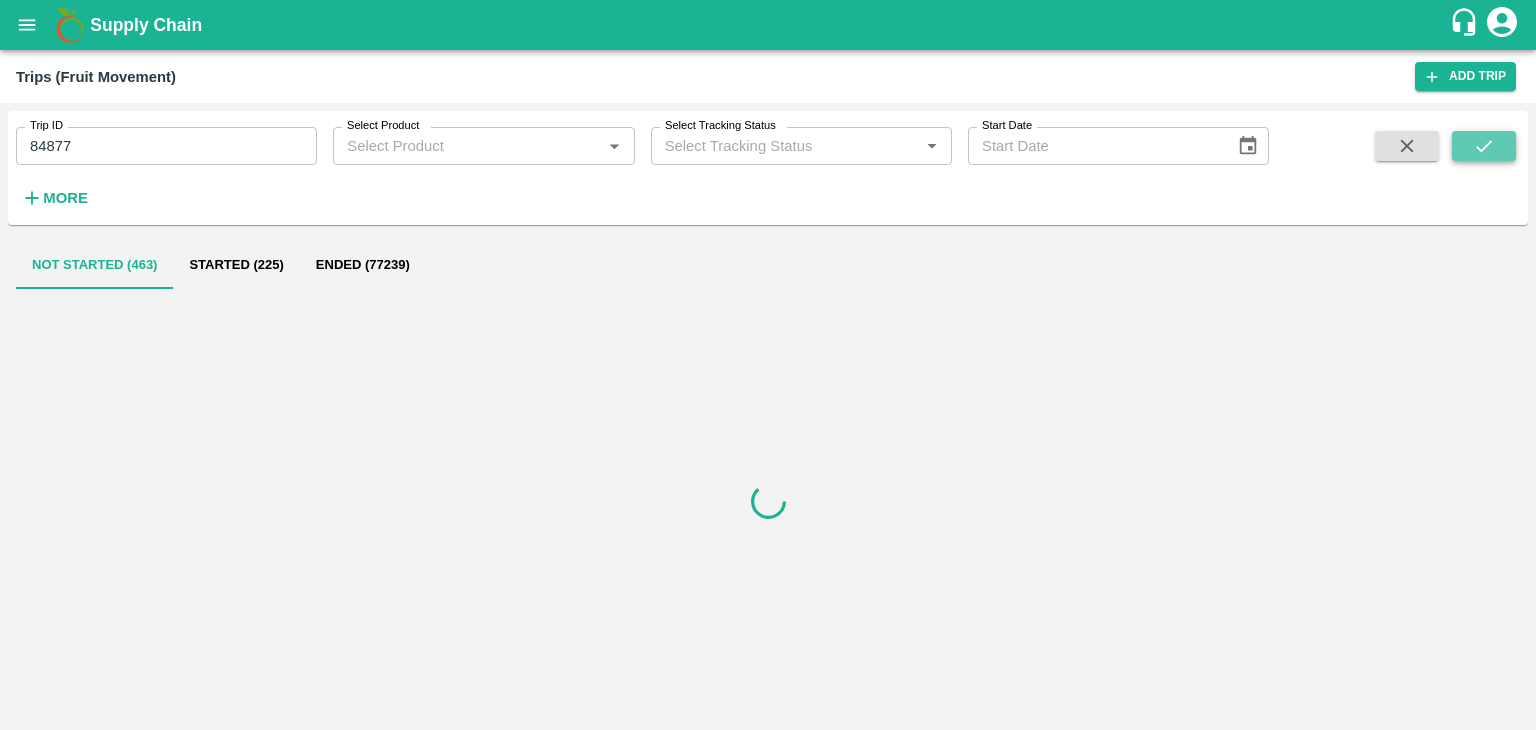 click at bounding box center (1484, 146) 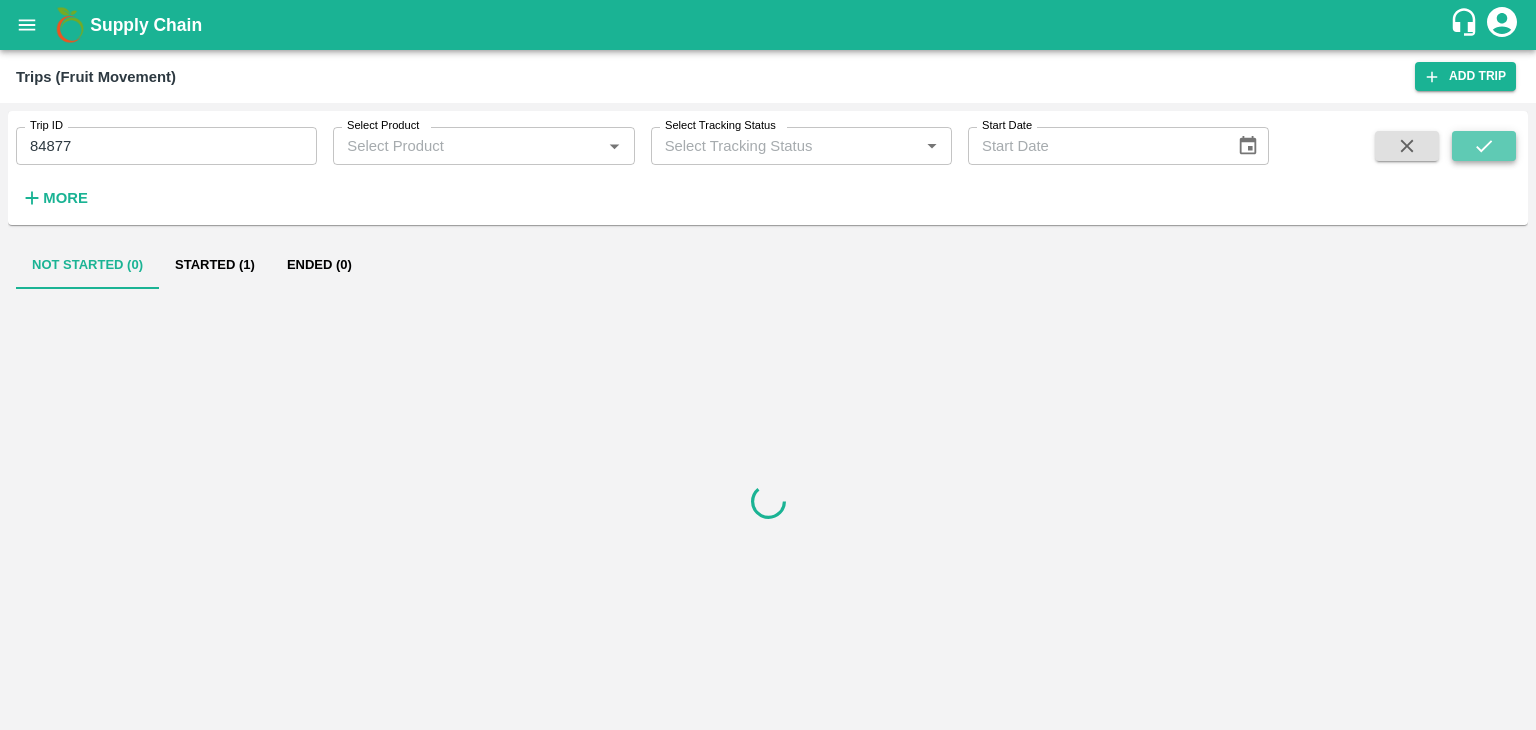 click at bounding box center (1484, 146) 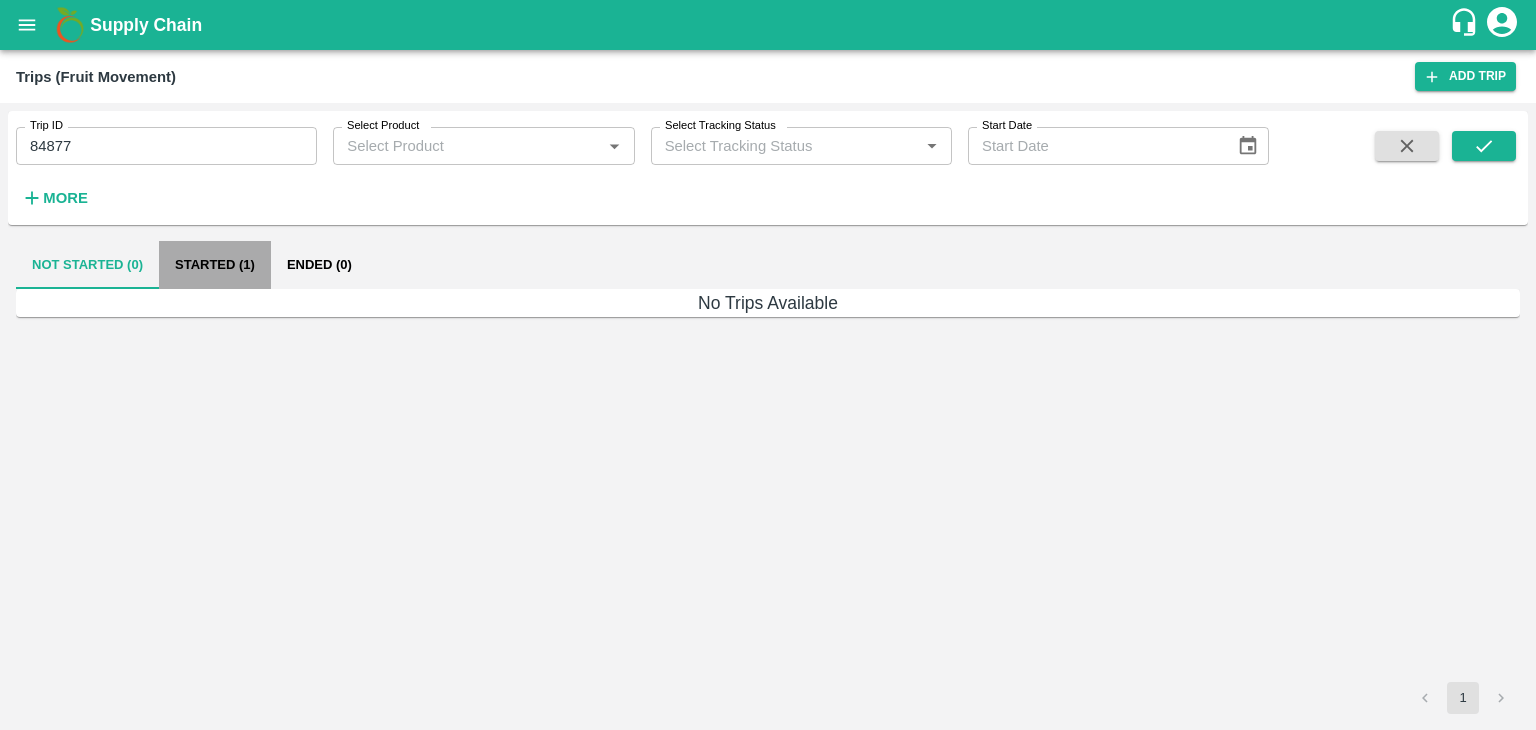 click on "Started (1)" at bounding box center (215, 265) 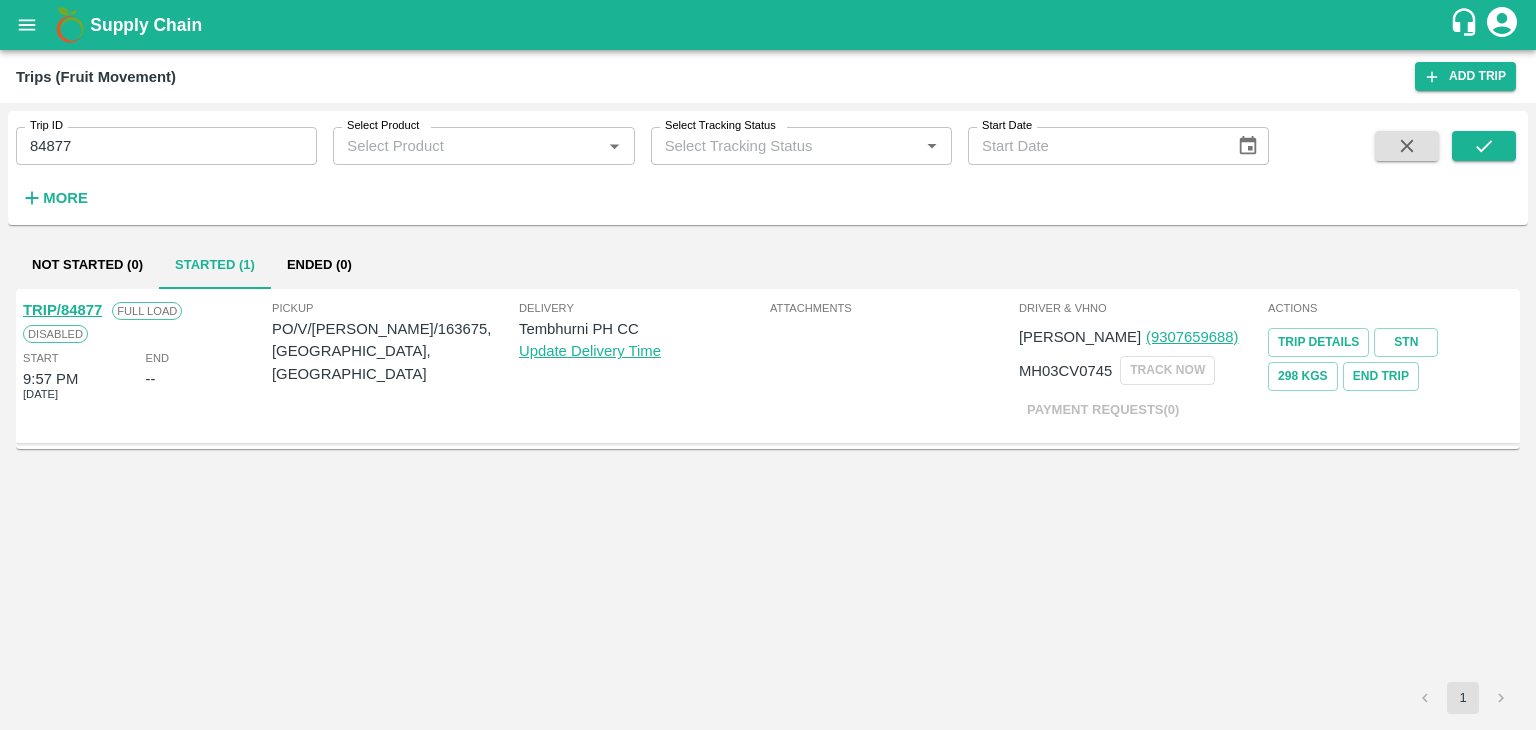 click on "TRIP/84877" at bounding box center (62, 310) 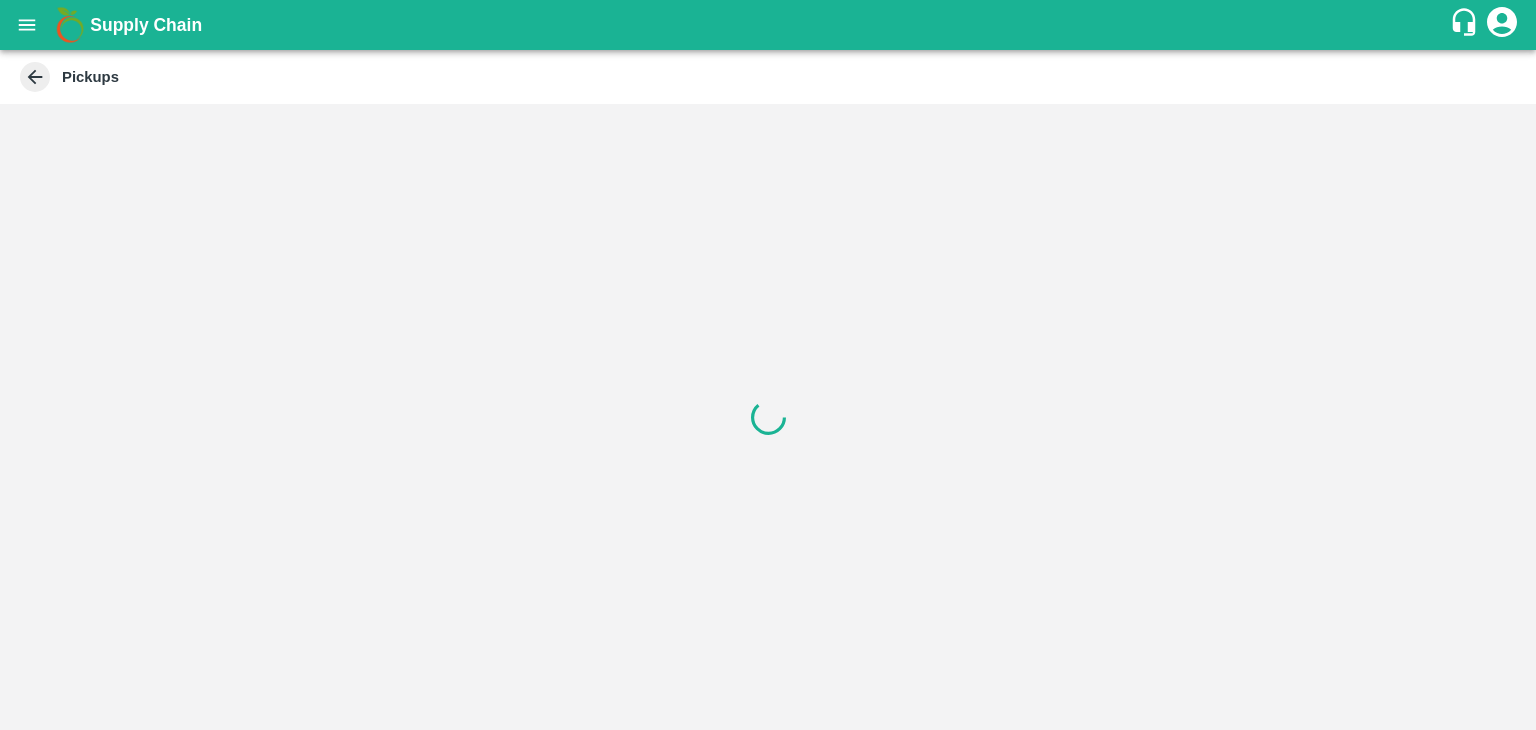 scroll, scrollTop: 0, scrollLeft: 0, axis: both 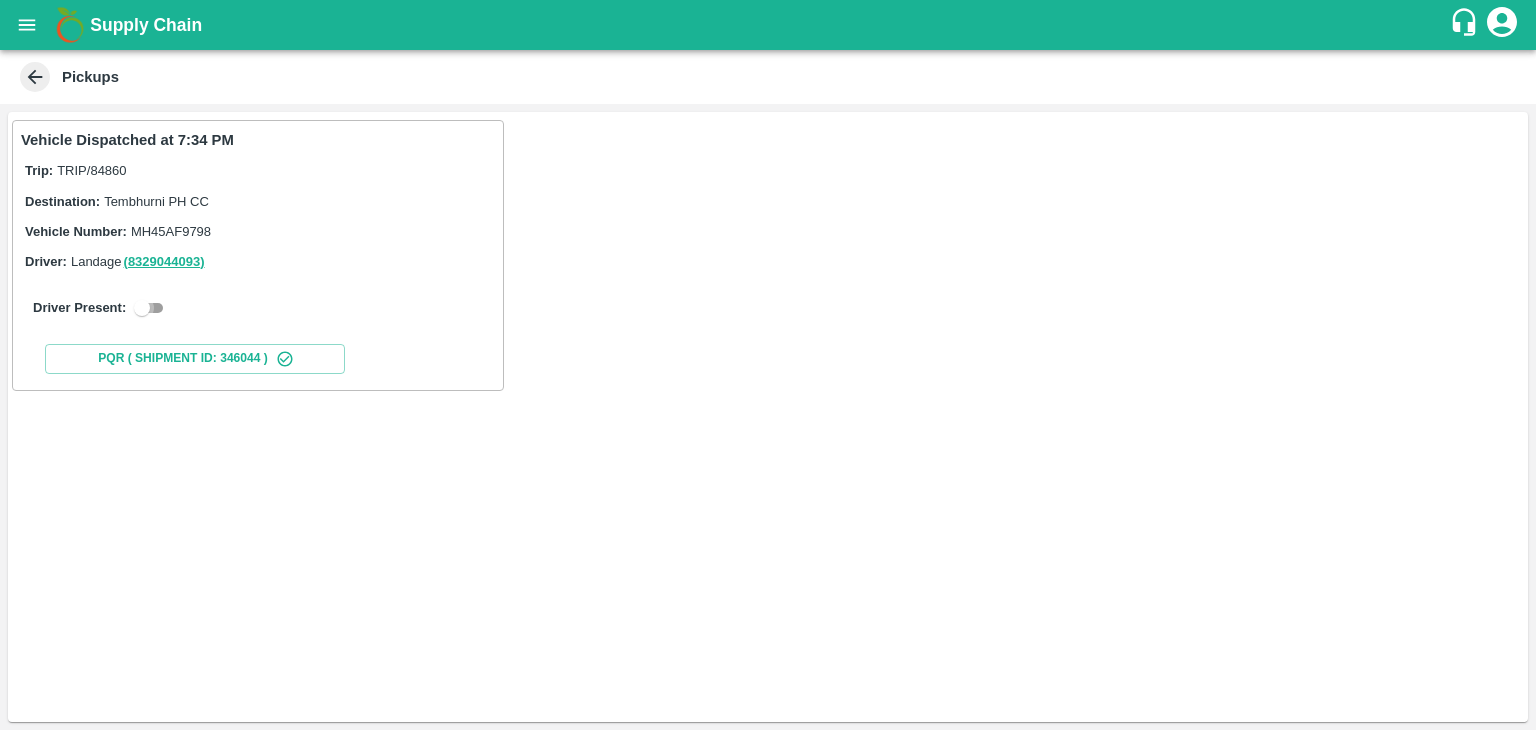 click at bounding box center [142, 308] 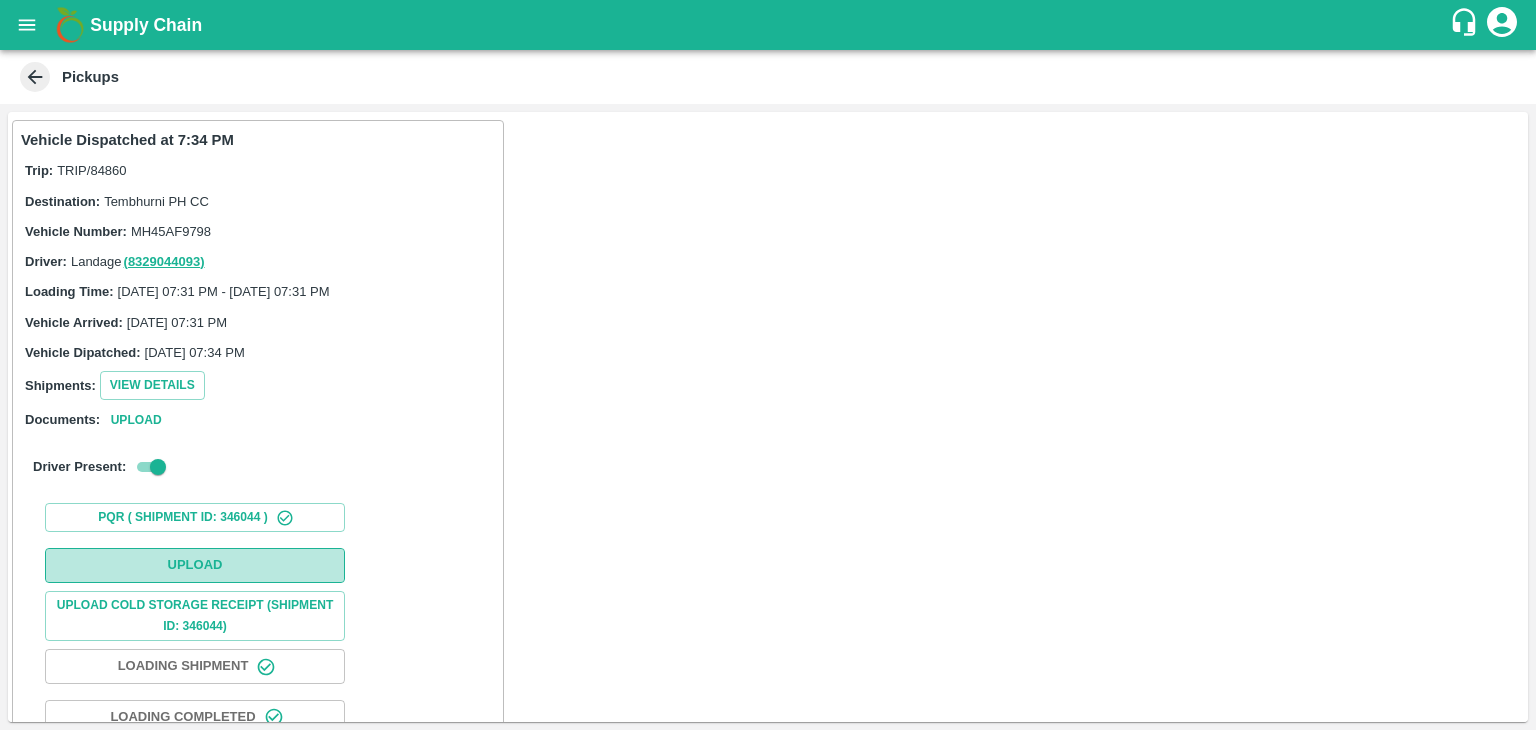 click on "Upload" at bounding box center [195, 565] 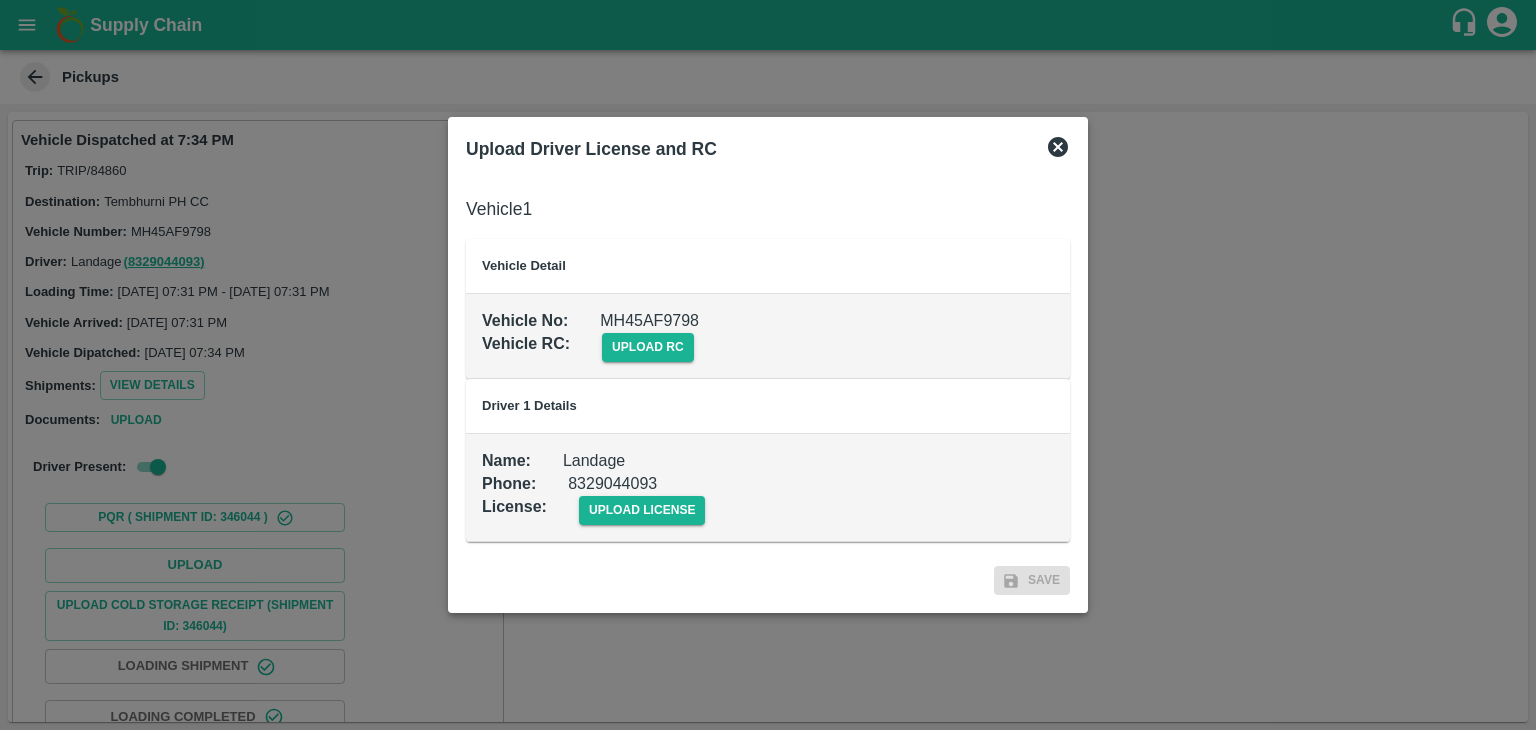 click on "Vehicle No :  MH45AF9798 Vehicle RC :  upload rc" at bounding box center [768, 336] 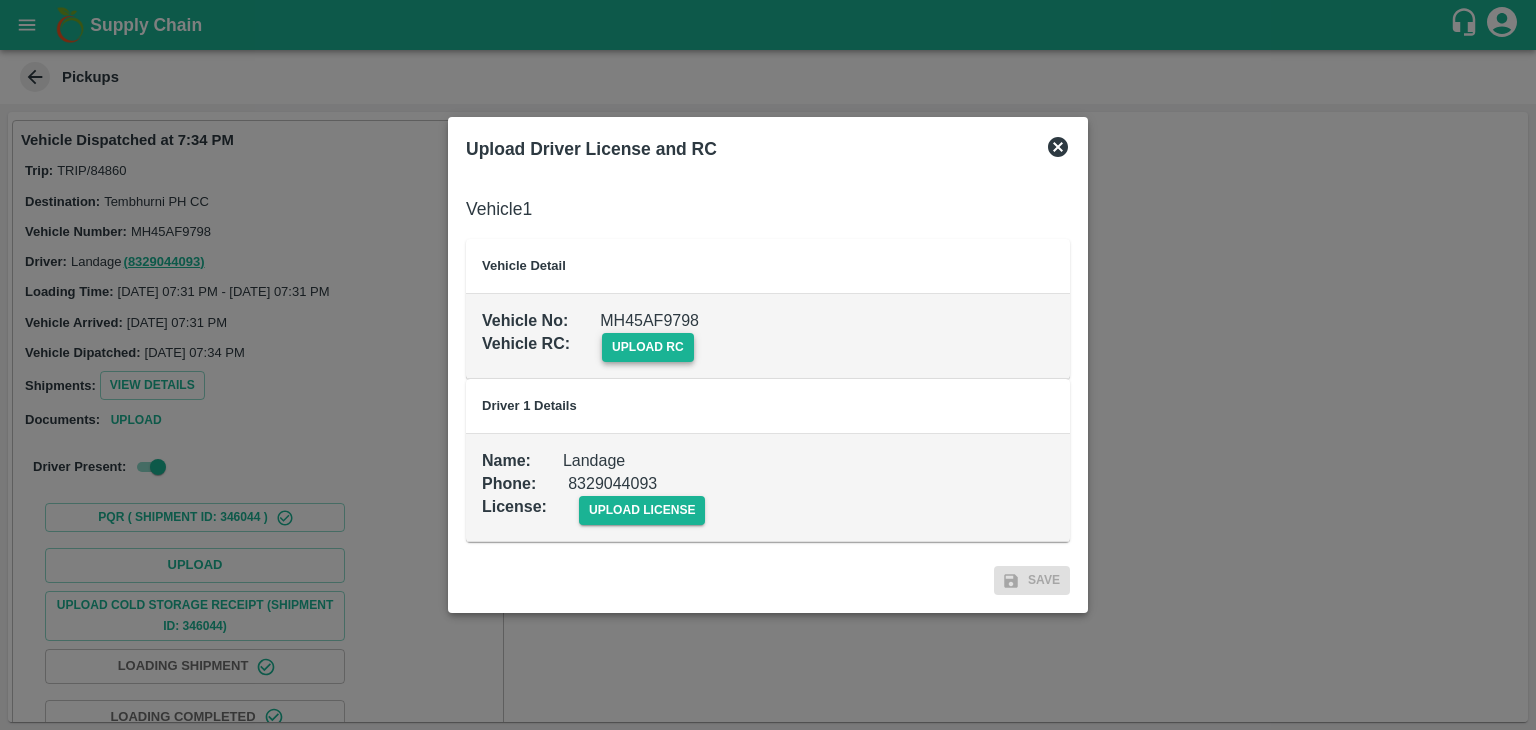 click on "upload rc" at bounding box center [648, 347] 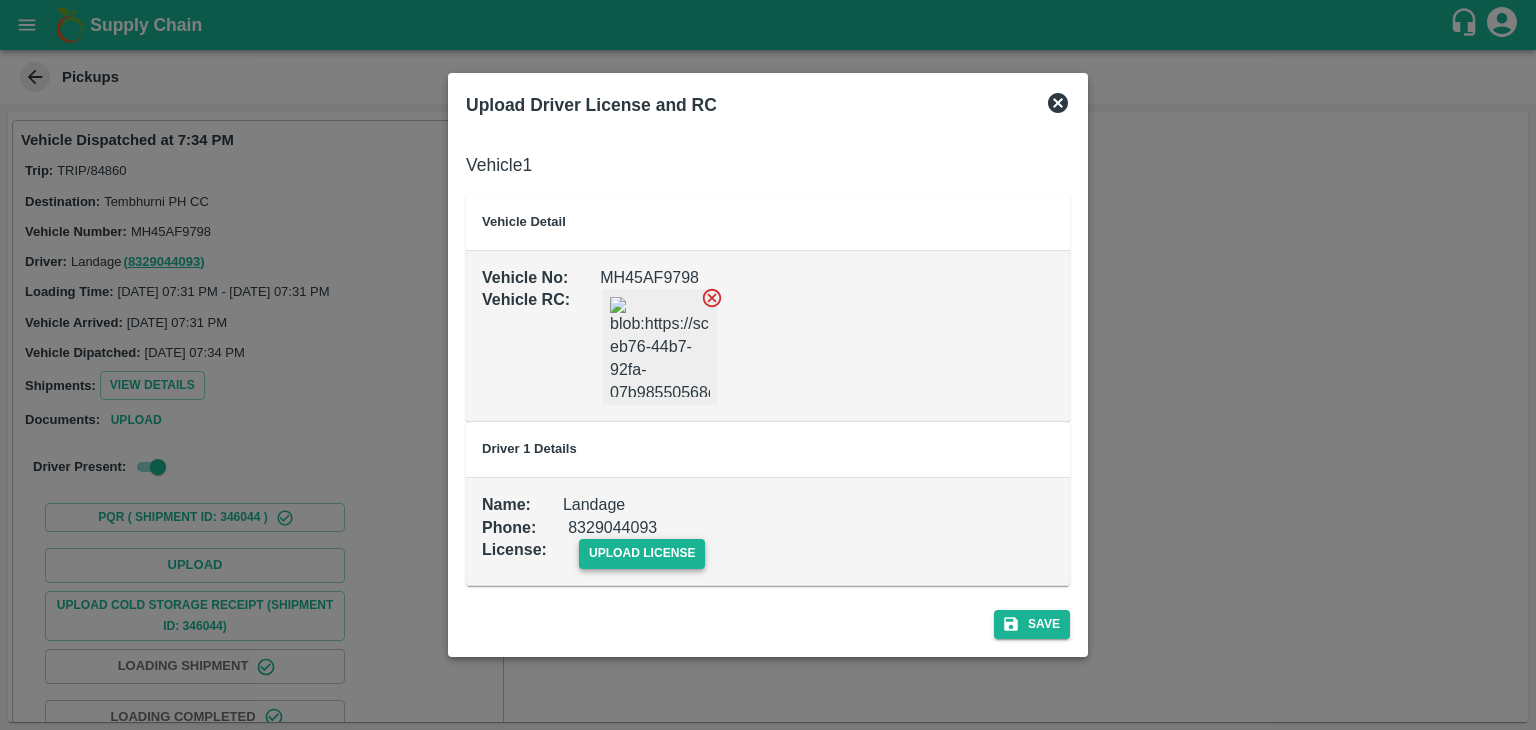 click on "upload license" at bounding box center (642, 553) 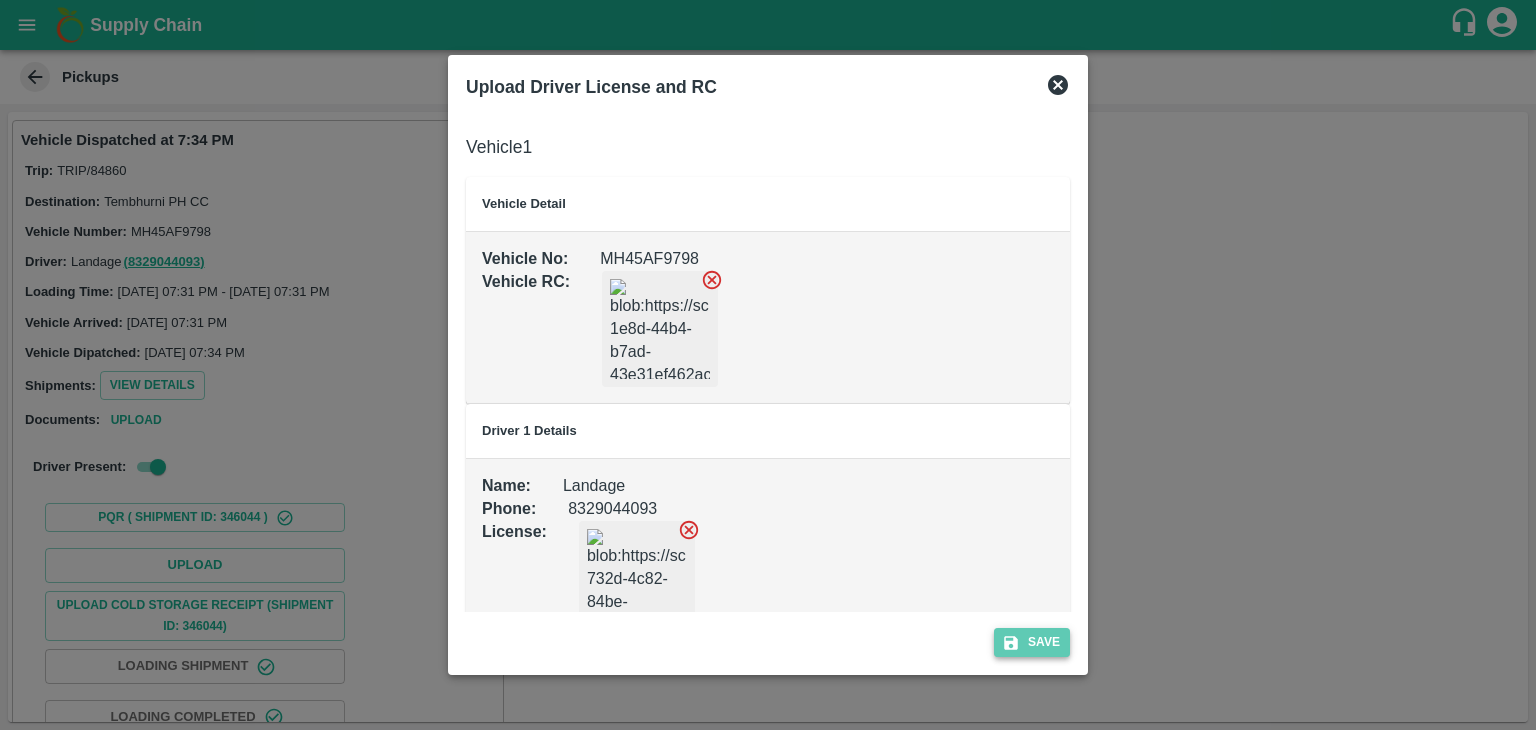 click on "Save" at bounding box center (1032, 642) 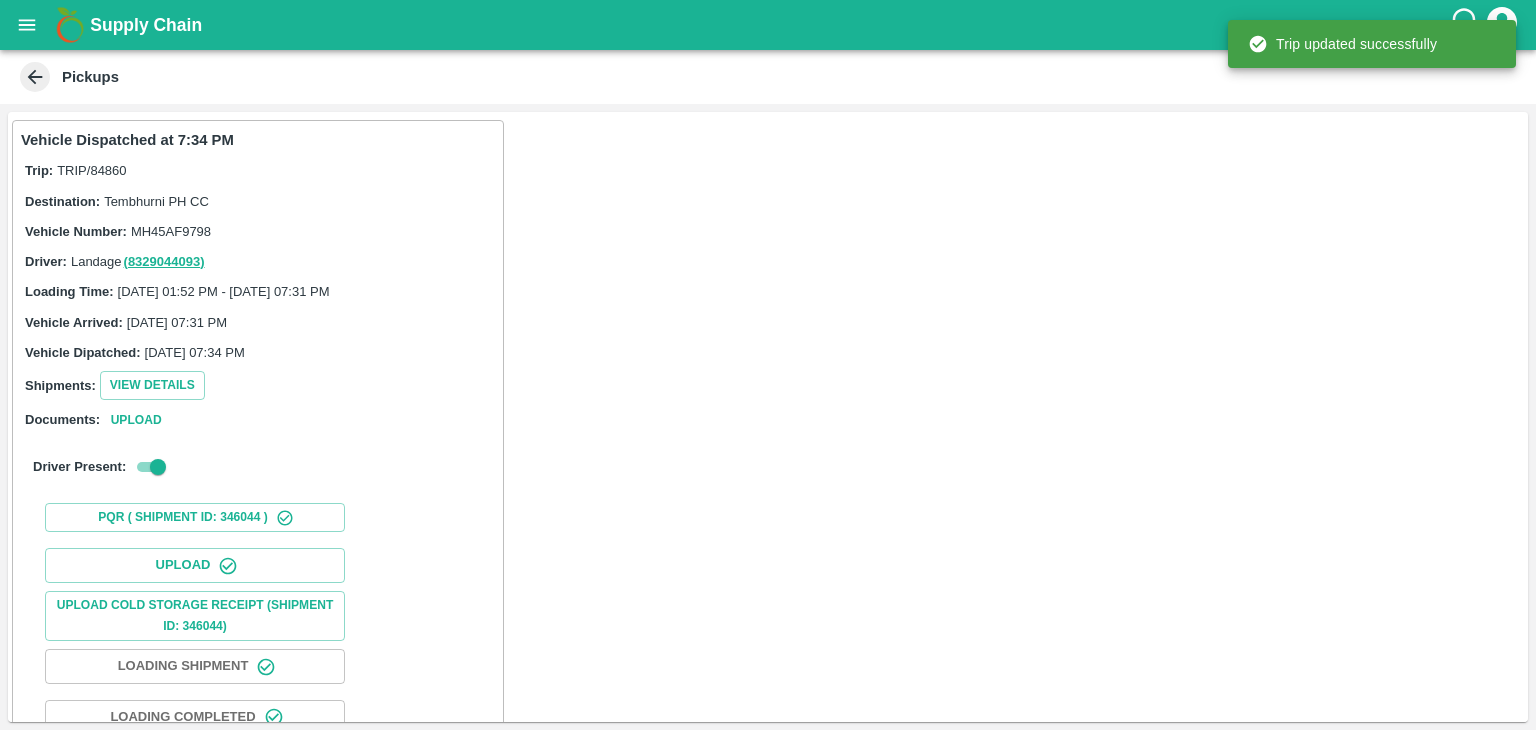 scroll, scrollTop: 209, scrollLeft: 0, axis: vertical 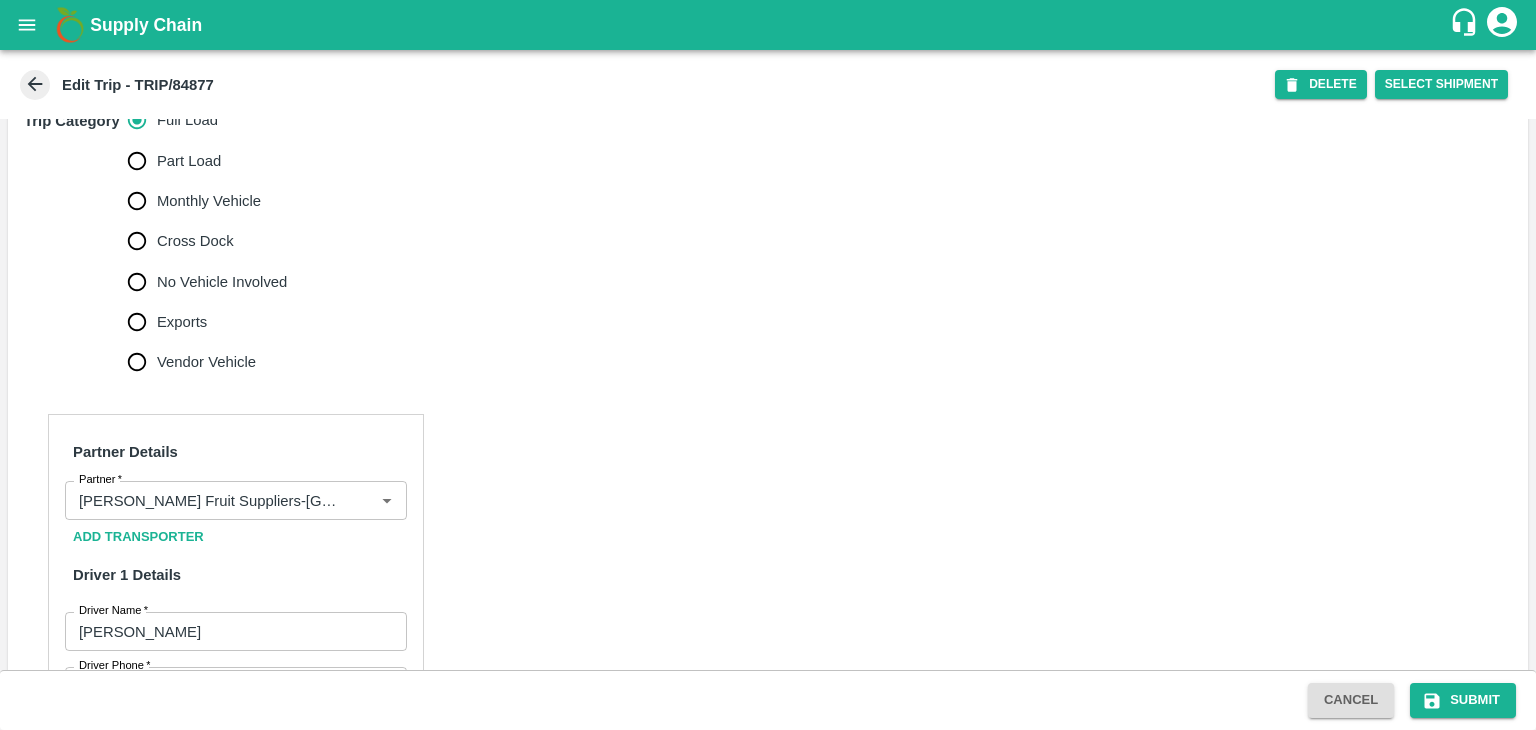 click on "No Vehicle Involved" at bounding box center (202, 282) 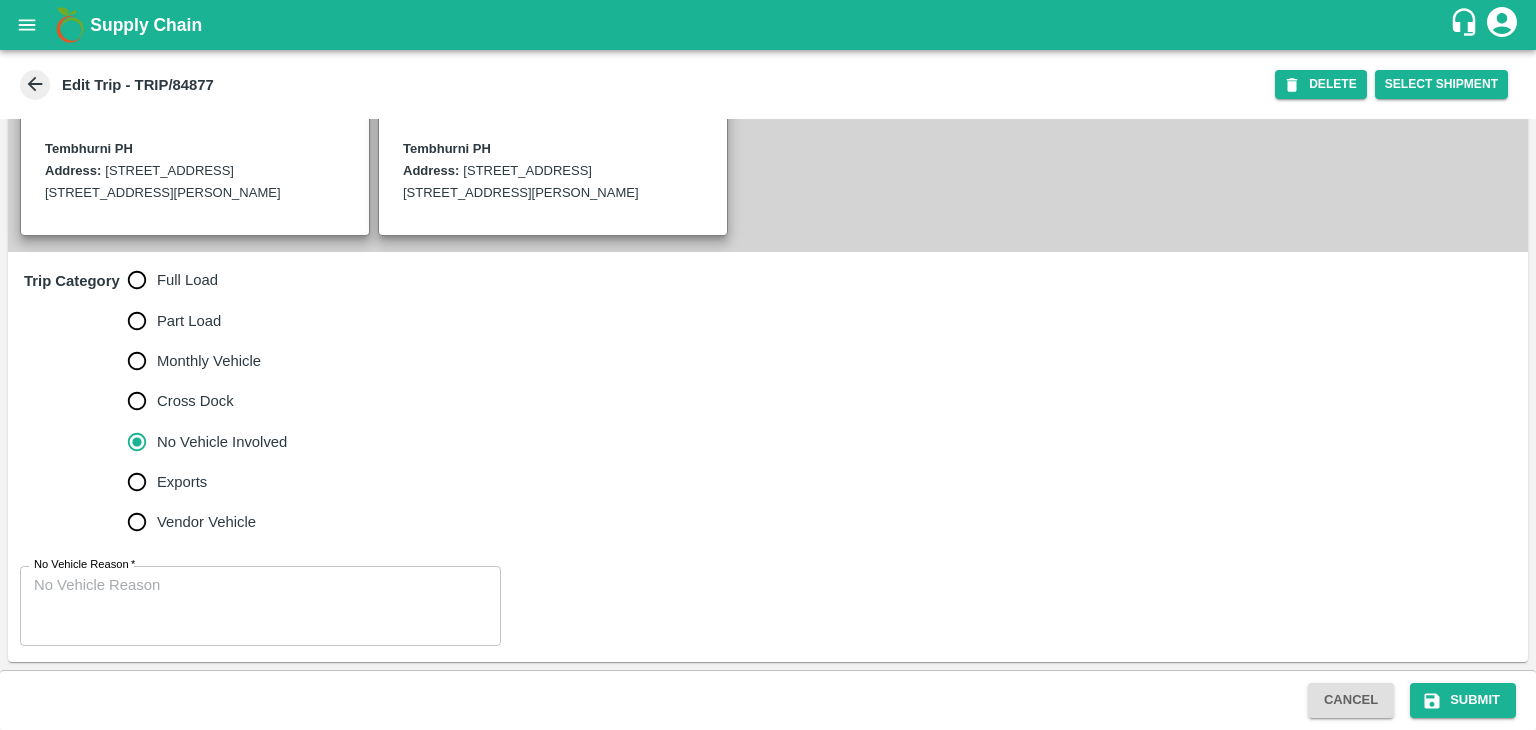 scroll, scrollTop: 513, scrollLeft: 0, axis: vertical 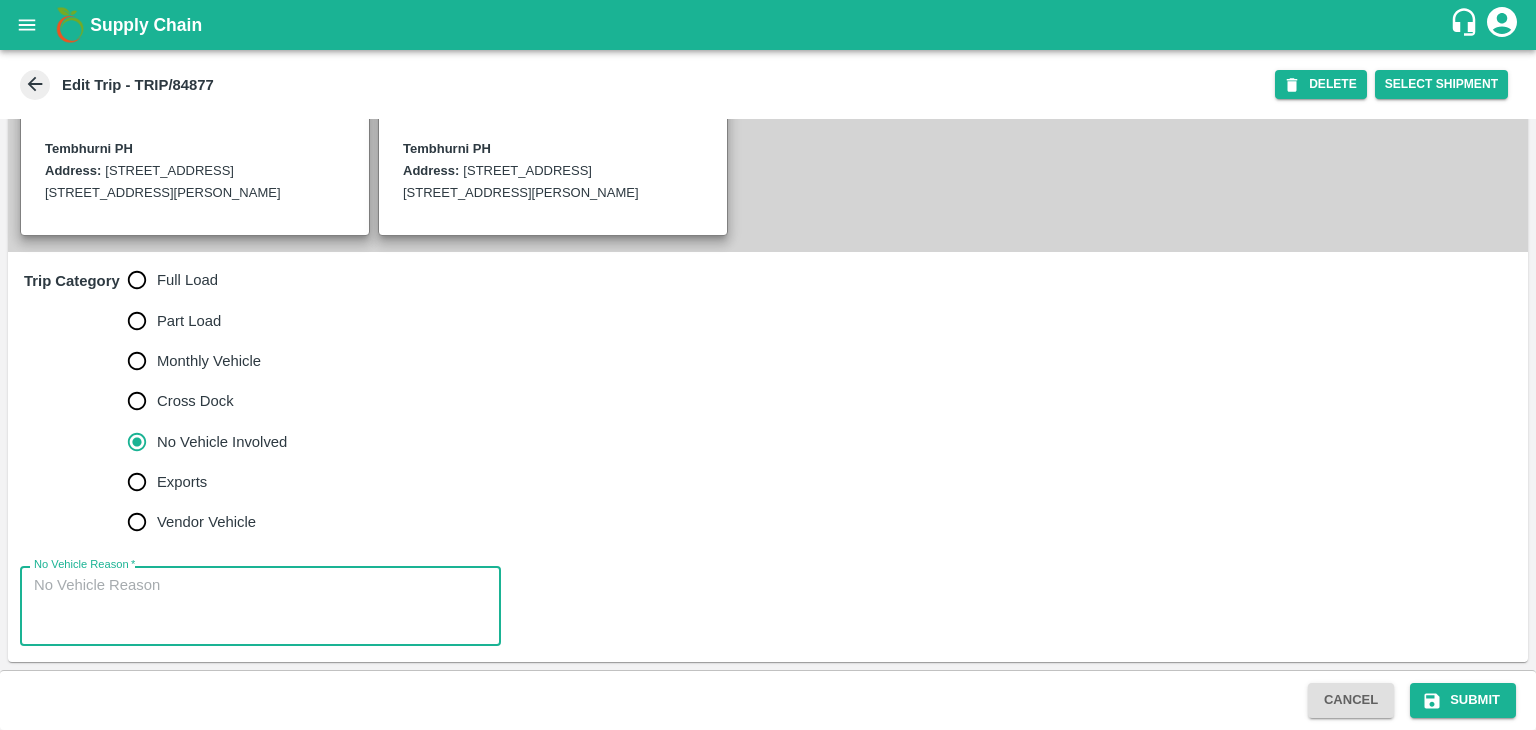 click on "No Vehicle Reason   *" at bounding box center [260, 606] 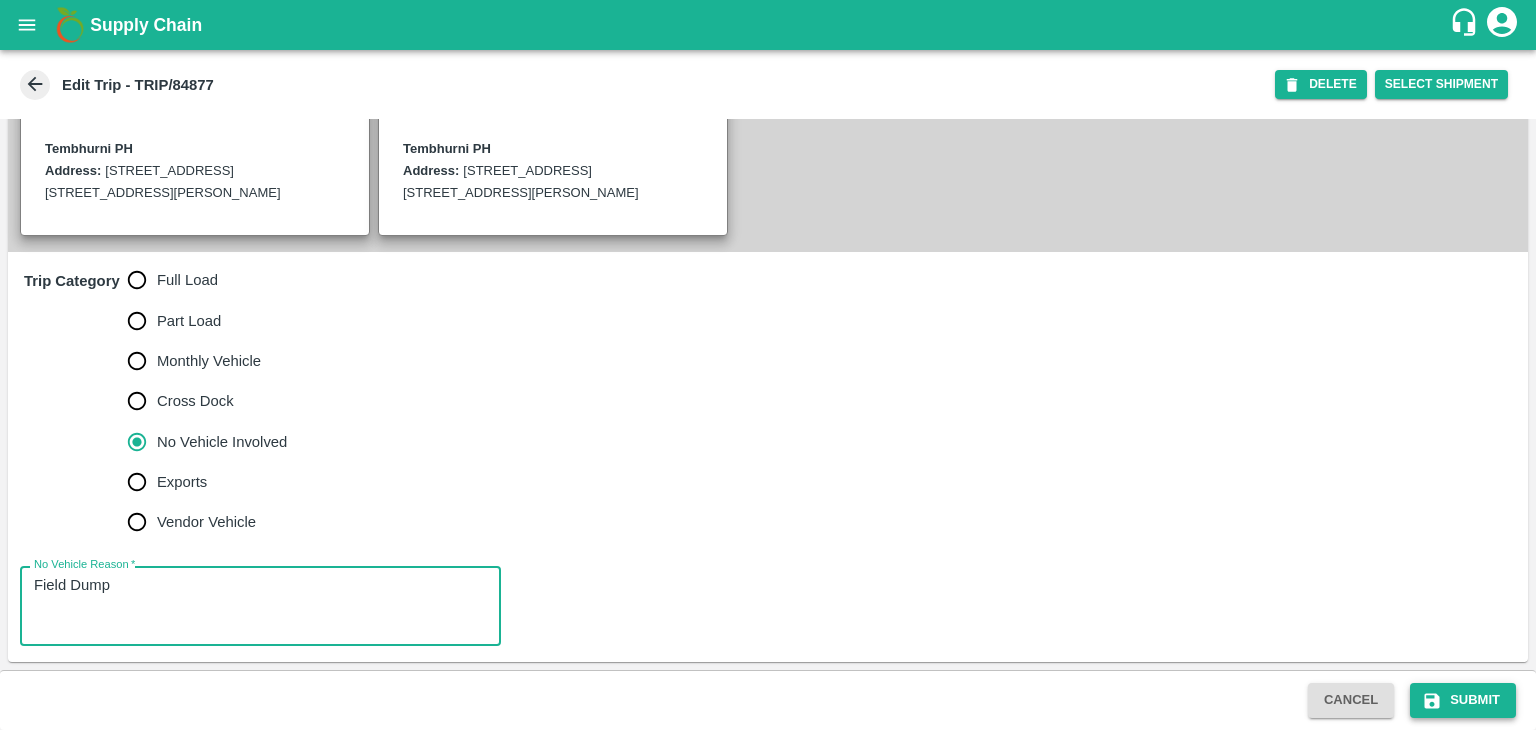 type on "Field Dump" 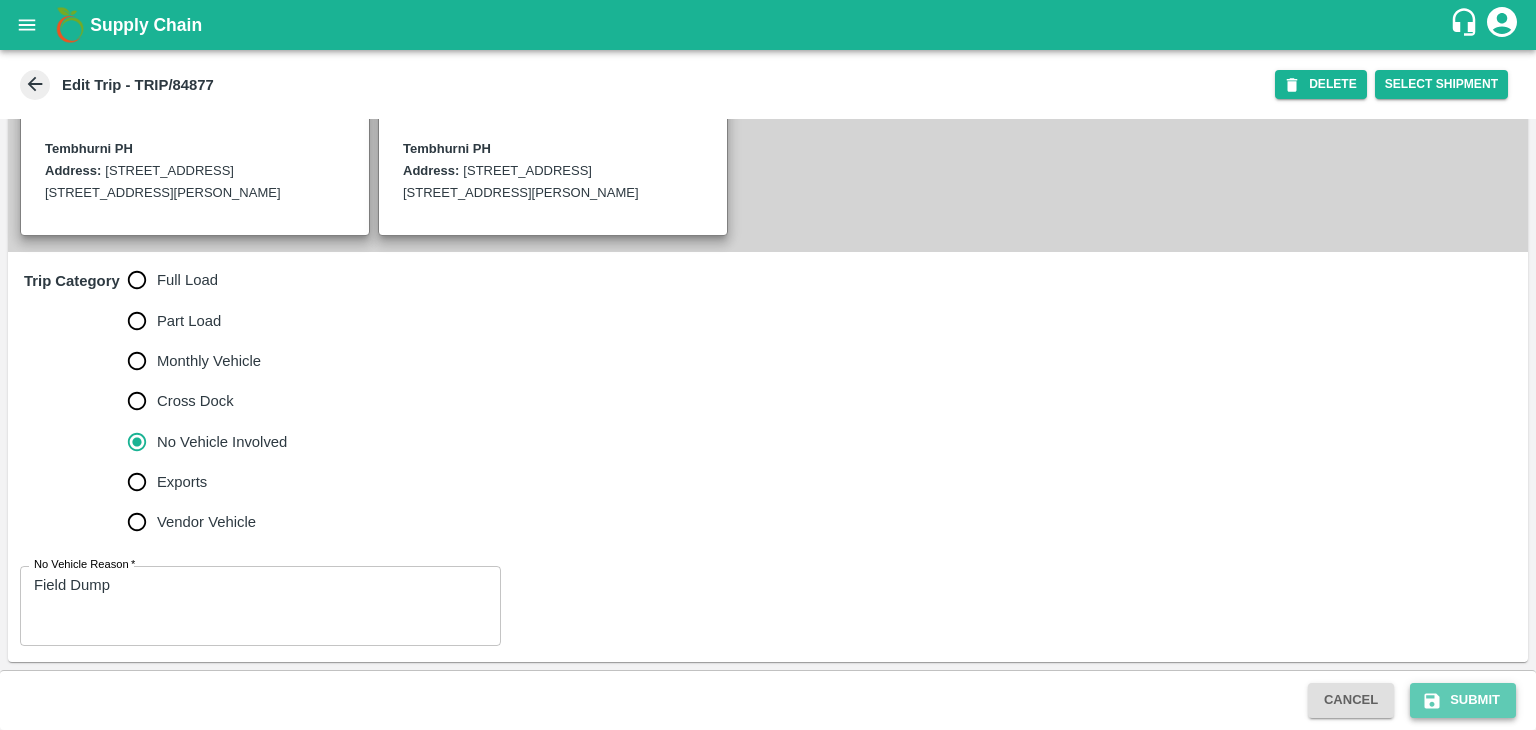 click on "Submit" at bounding box center [1463, 700] 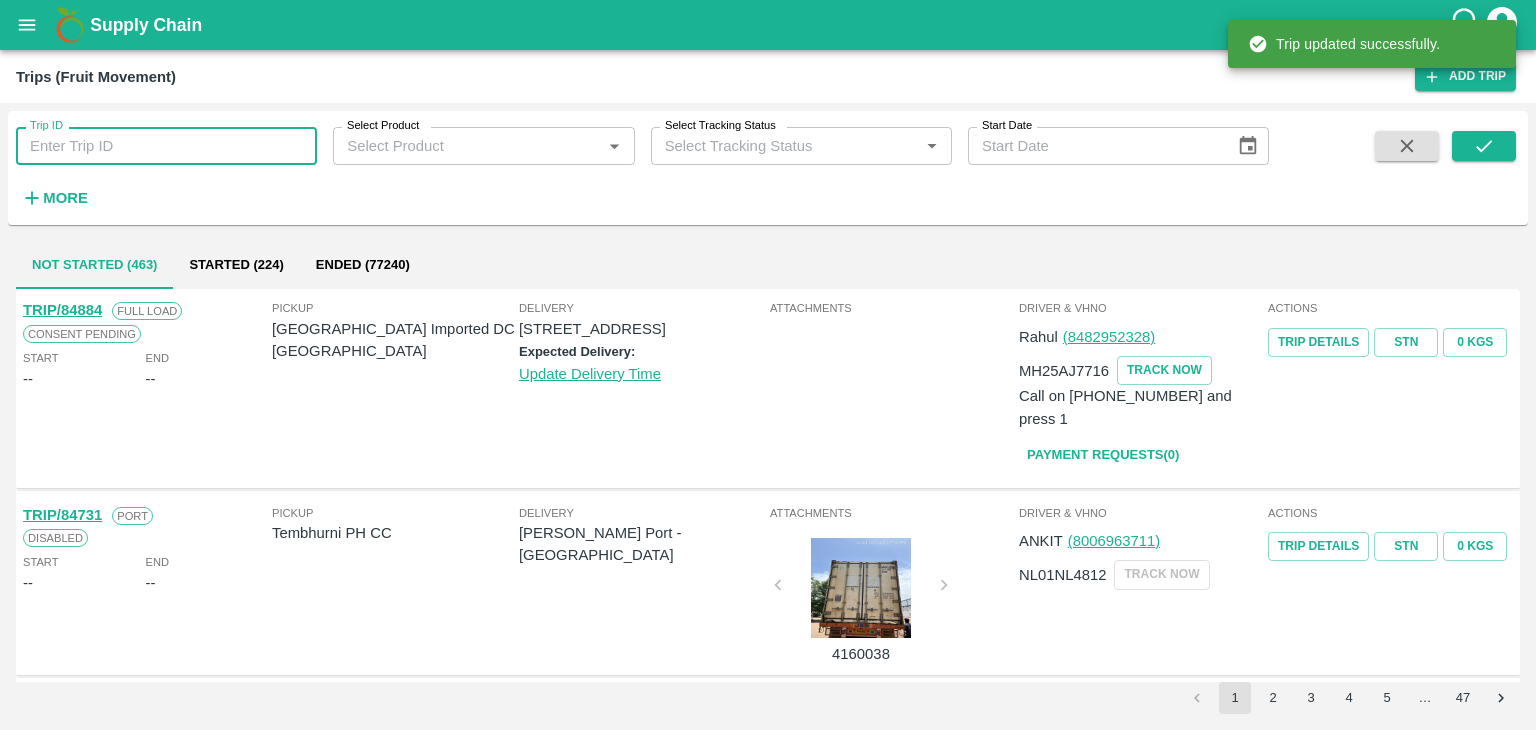 click on "Trip ID" at bounding box center [166, 146] 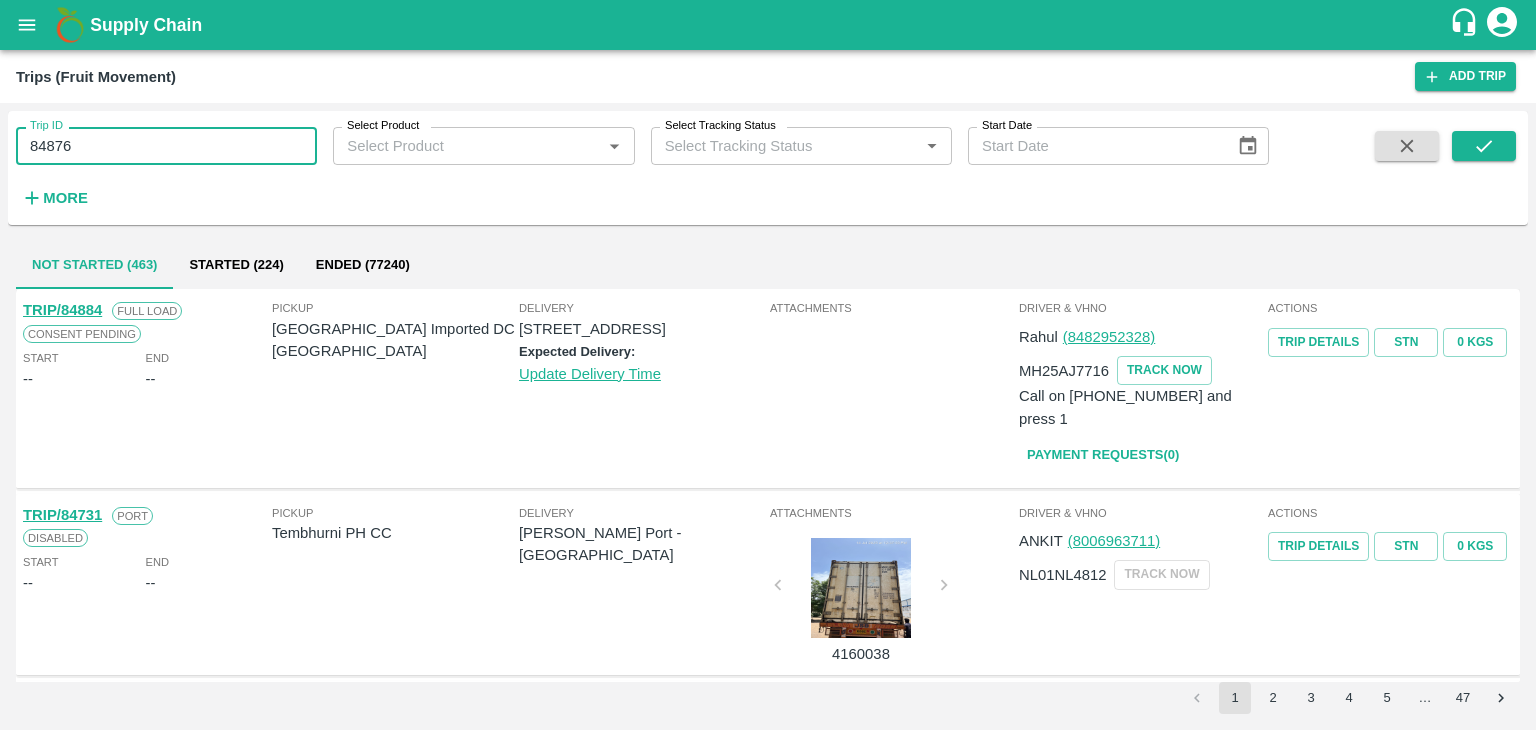 type on "84876" 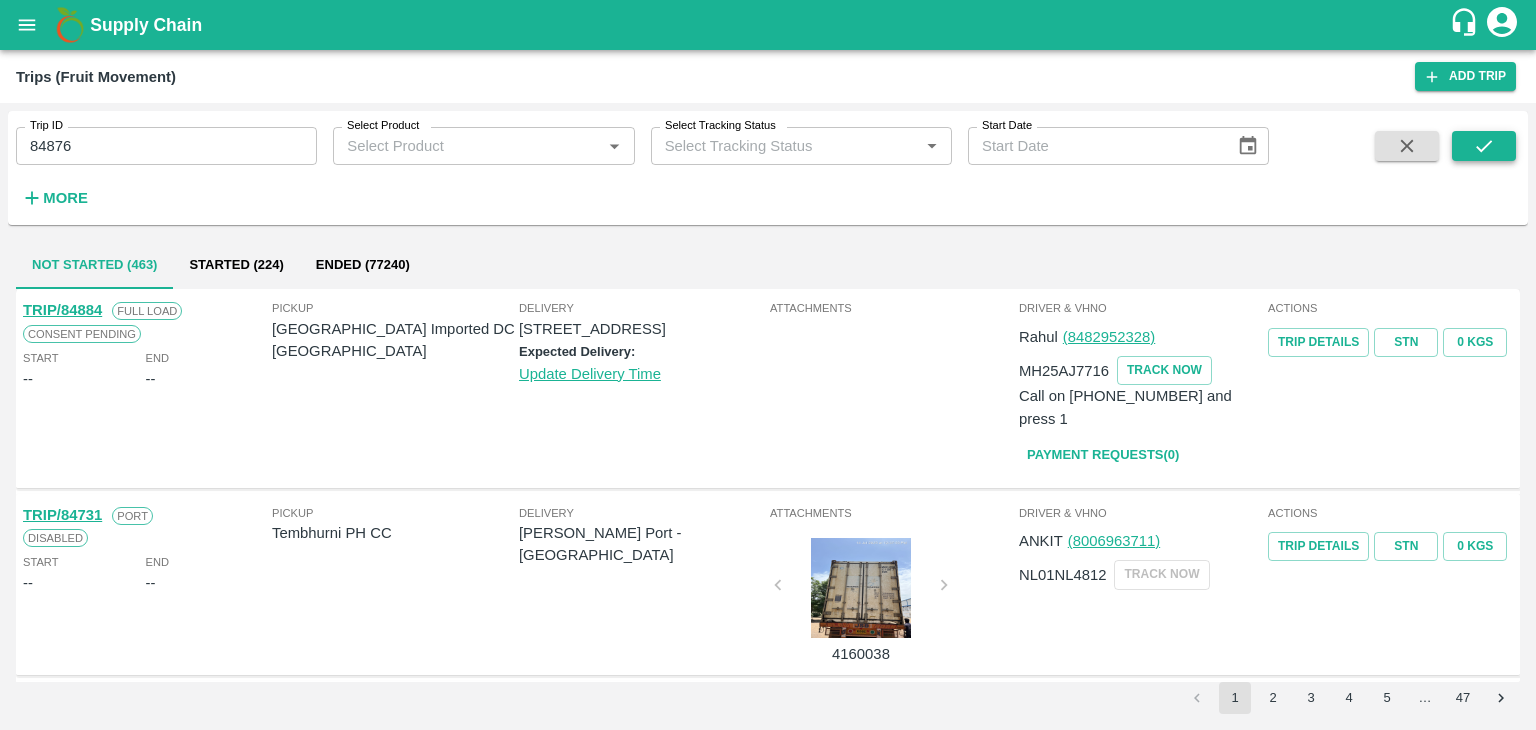drag, startPoint x: 1516, startPoint y: 134, endPoint x: 1477, endPoint y: 157, distance: 45.276924 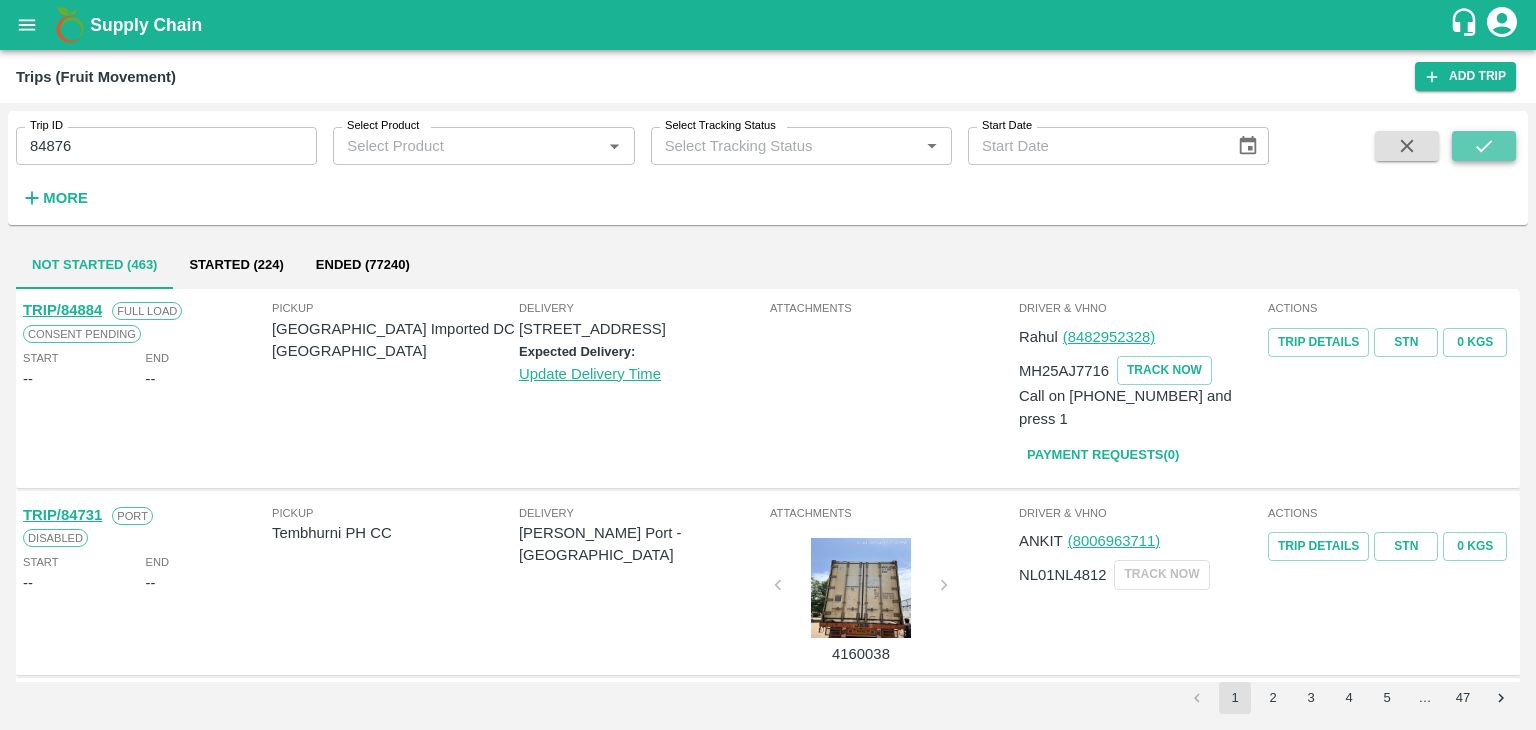 click 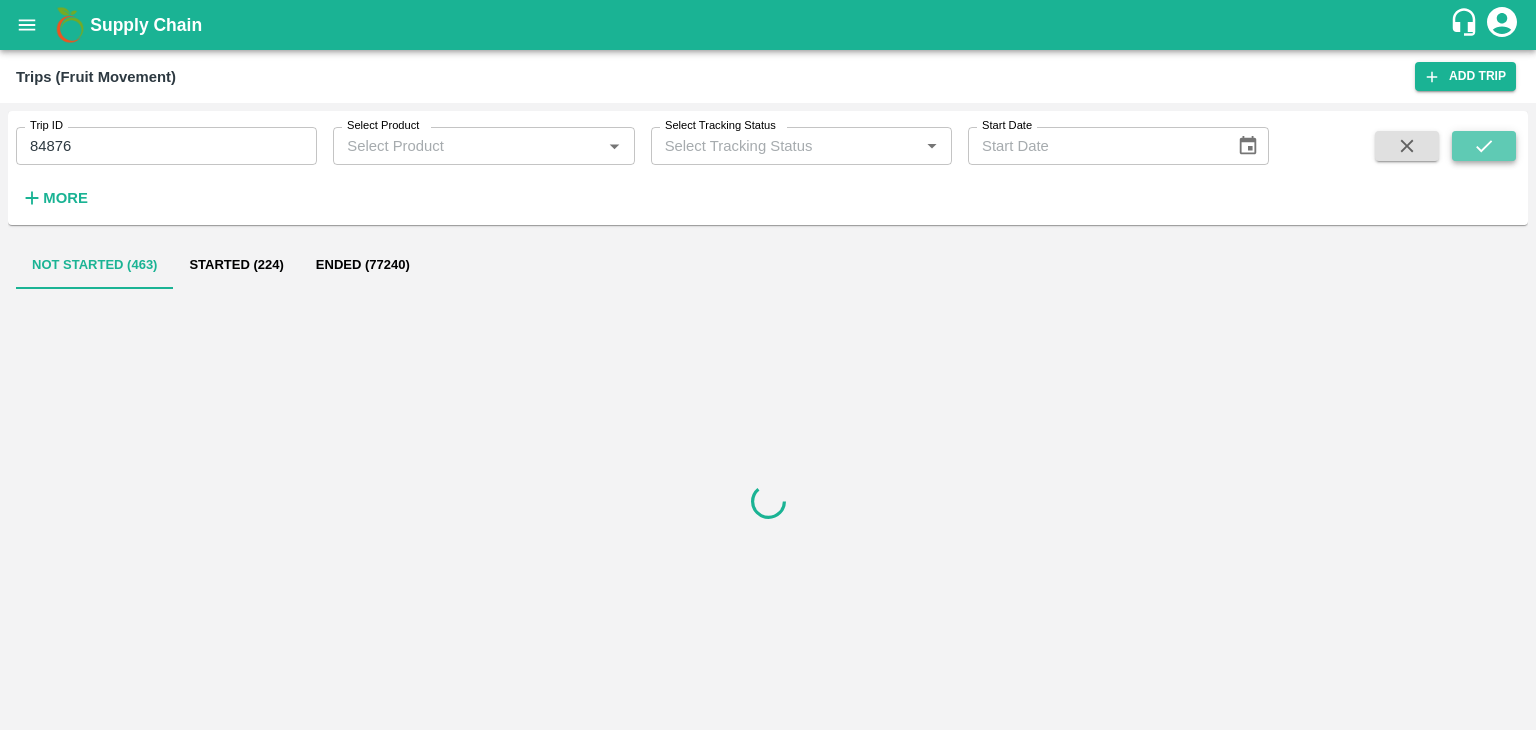 click 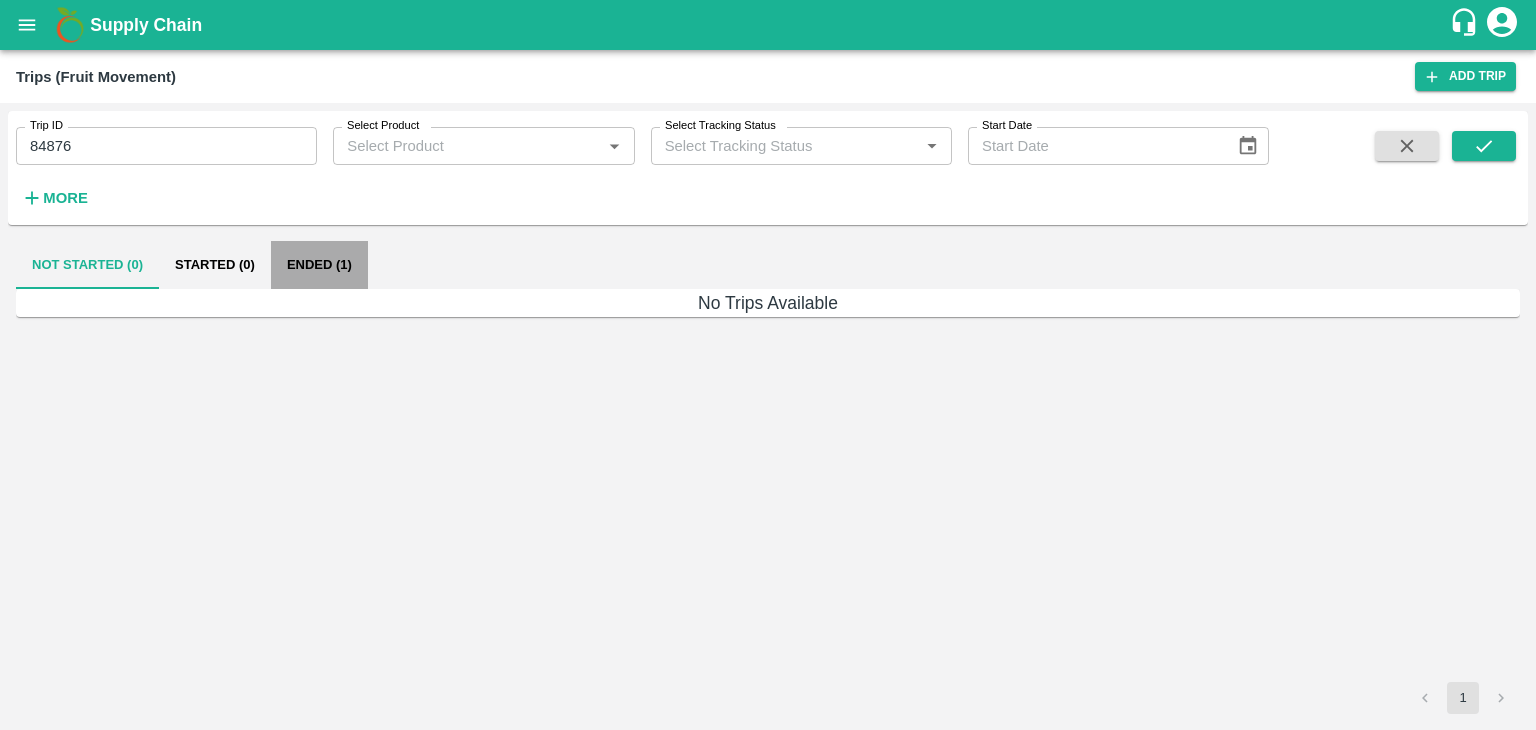 click on "Ended (1)" at bounding box center (319, 265) 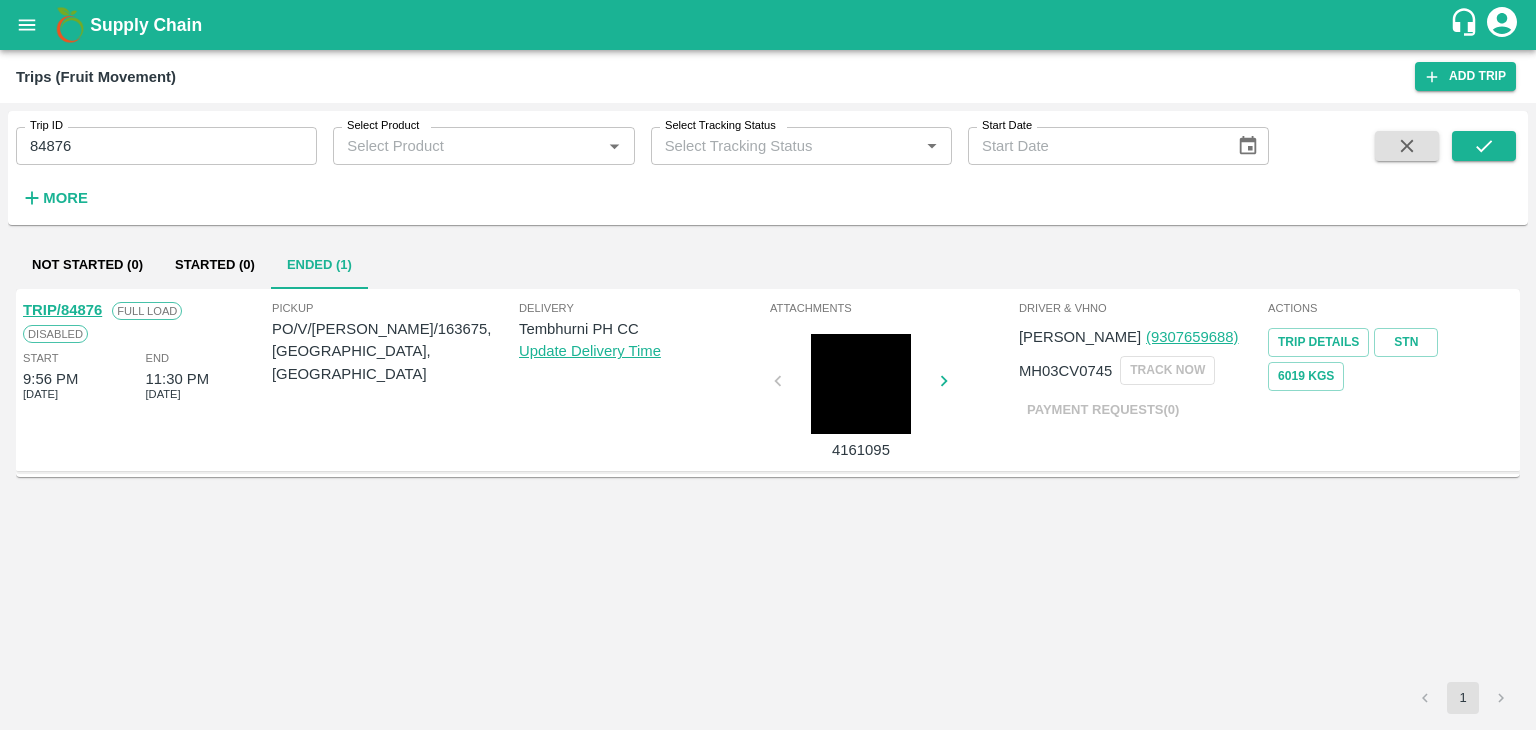 click on "TRIP/84876" at bounding box center [62, 310] 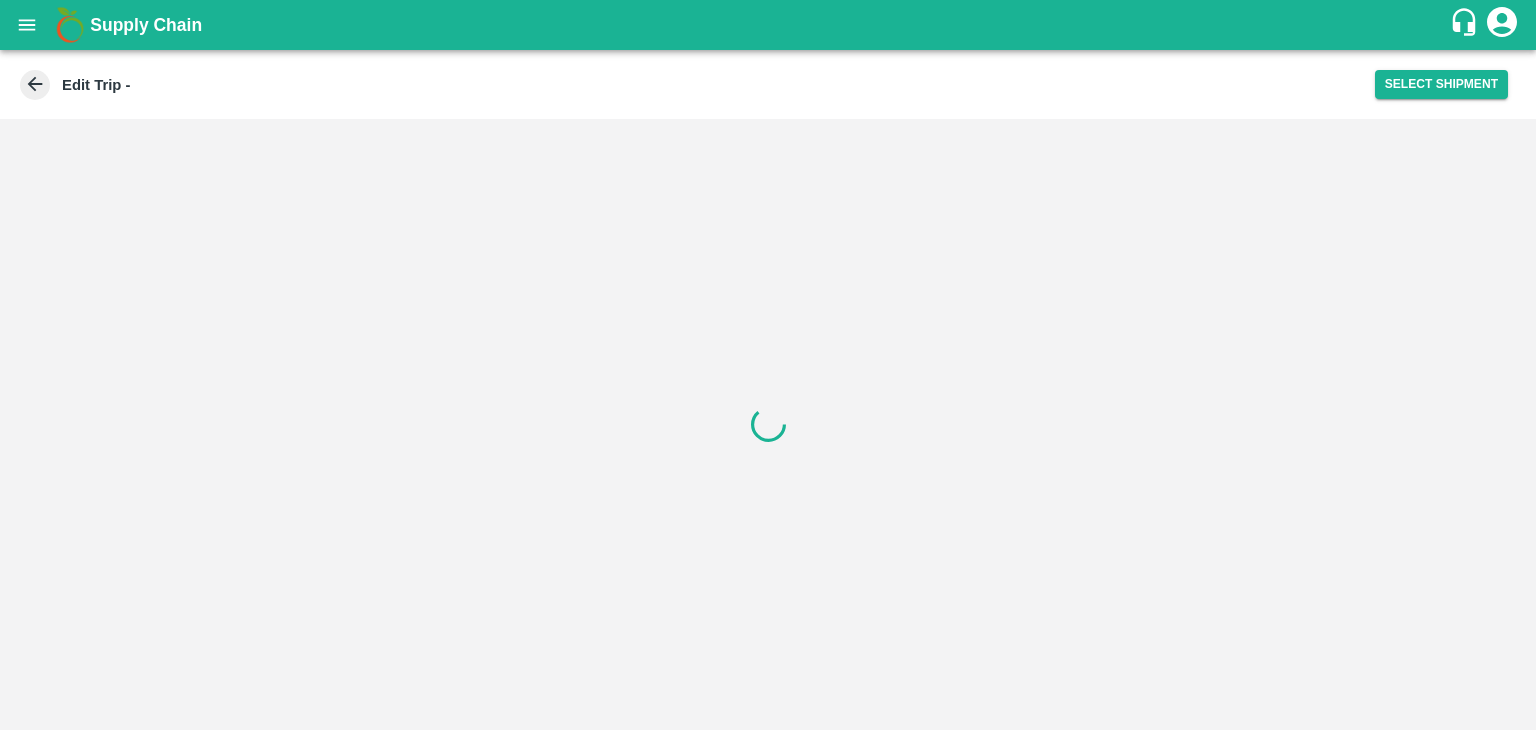 scroll, scrollTop: 0, scrollLeft: 0, axis: both 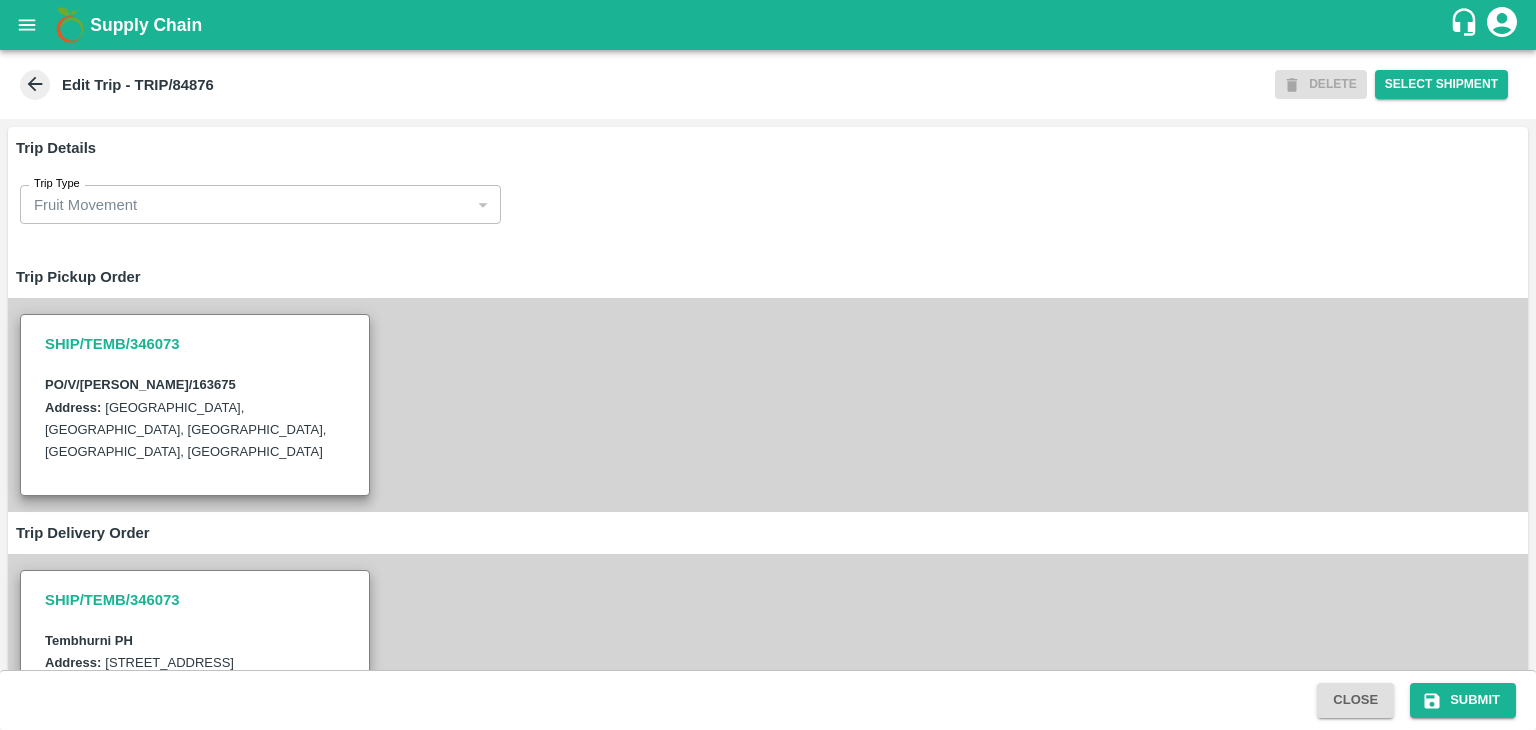 type on "[PERSON_NAME] Fruit Suppliers-[GEOGRAPHIC_DATA], [GEOGRAPHIC_DATA]-9422396907(Supplier, Service Provider, Transporter, FGP)" 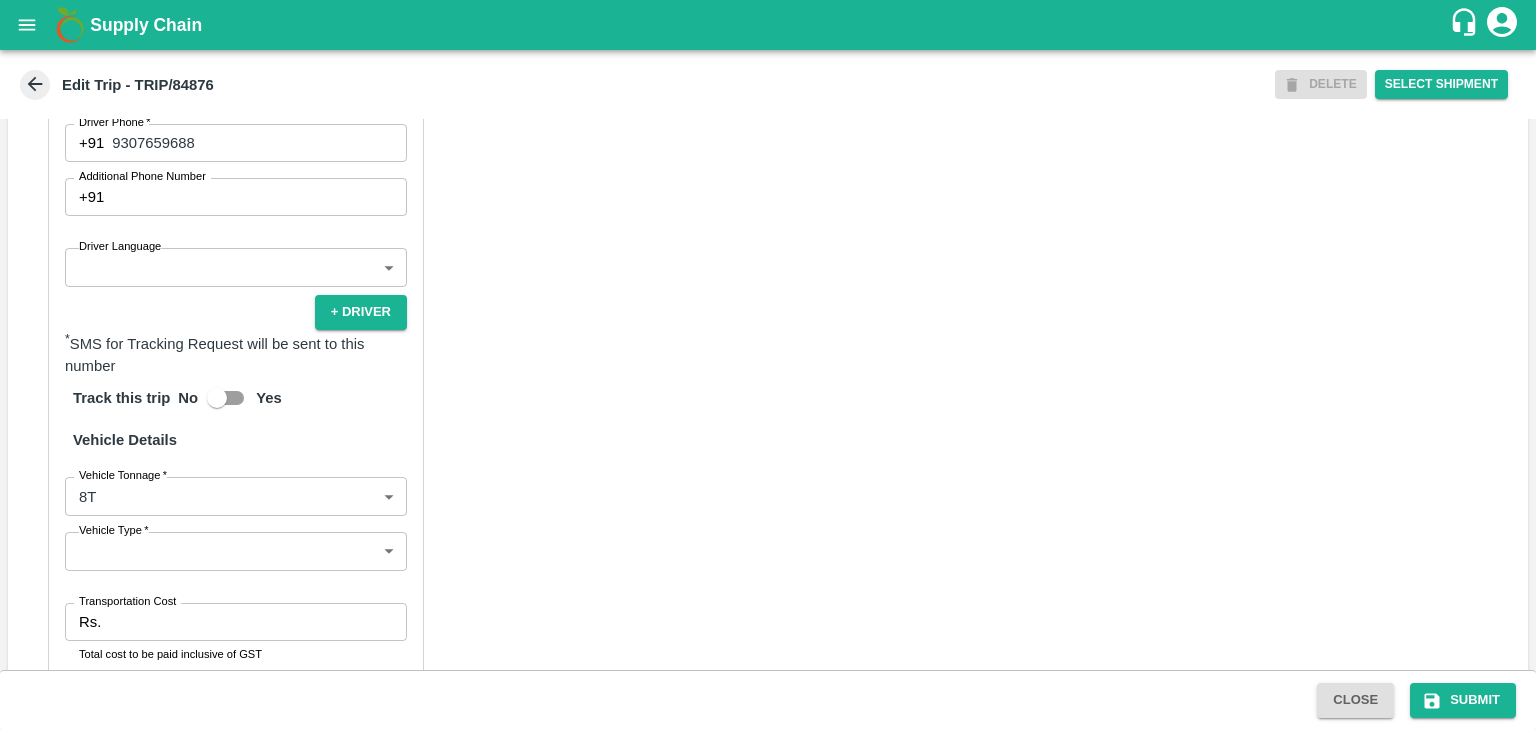 scroll, scrollTop: 1204, scrollLeft: 0, axis: vertical 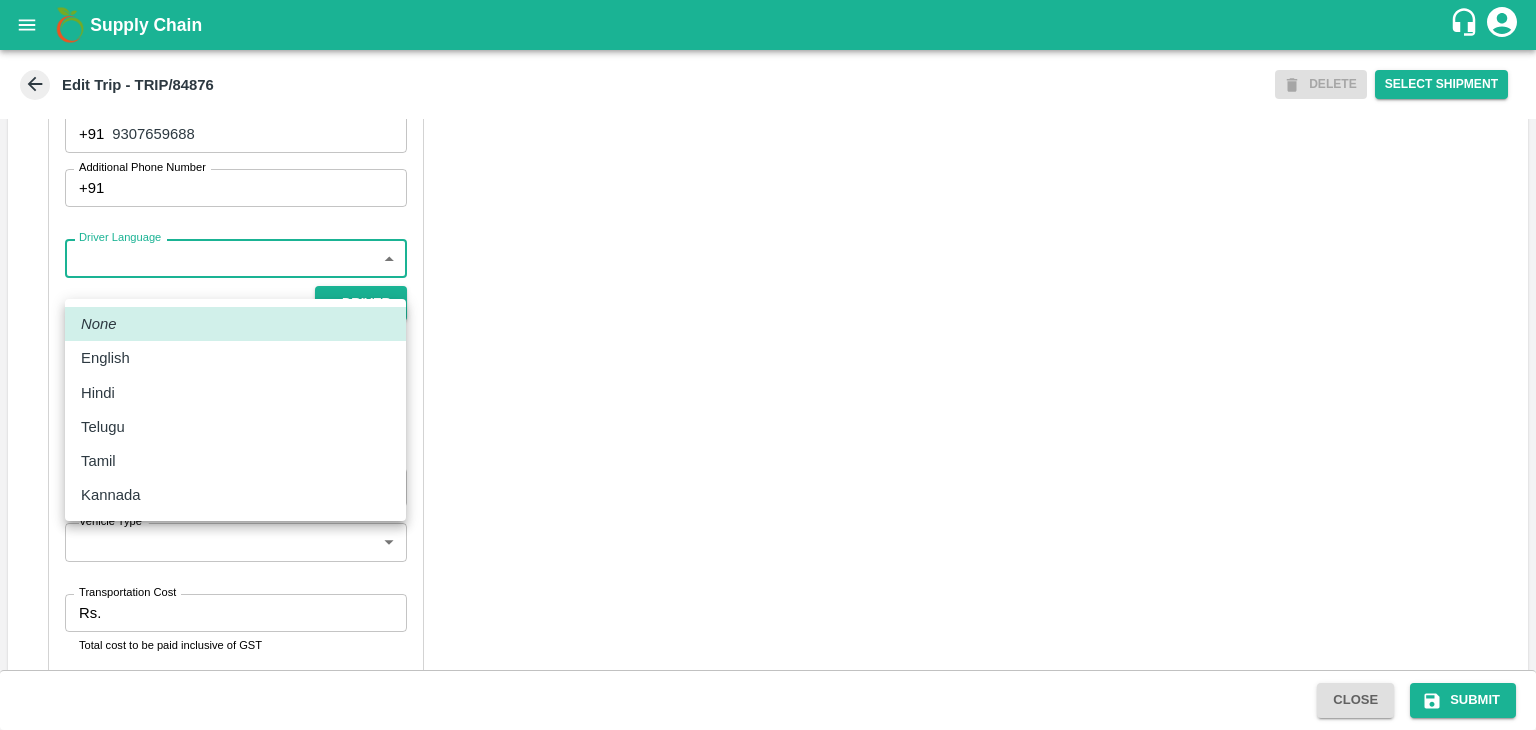 drag, startPoint x: 151, startPoint y: 285, endPoint x: 164, endPoint y: 390, distance: 105.801704 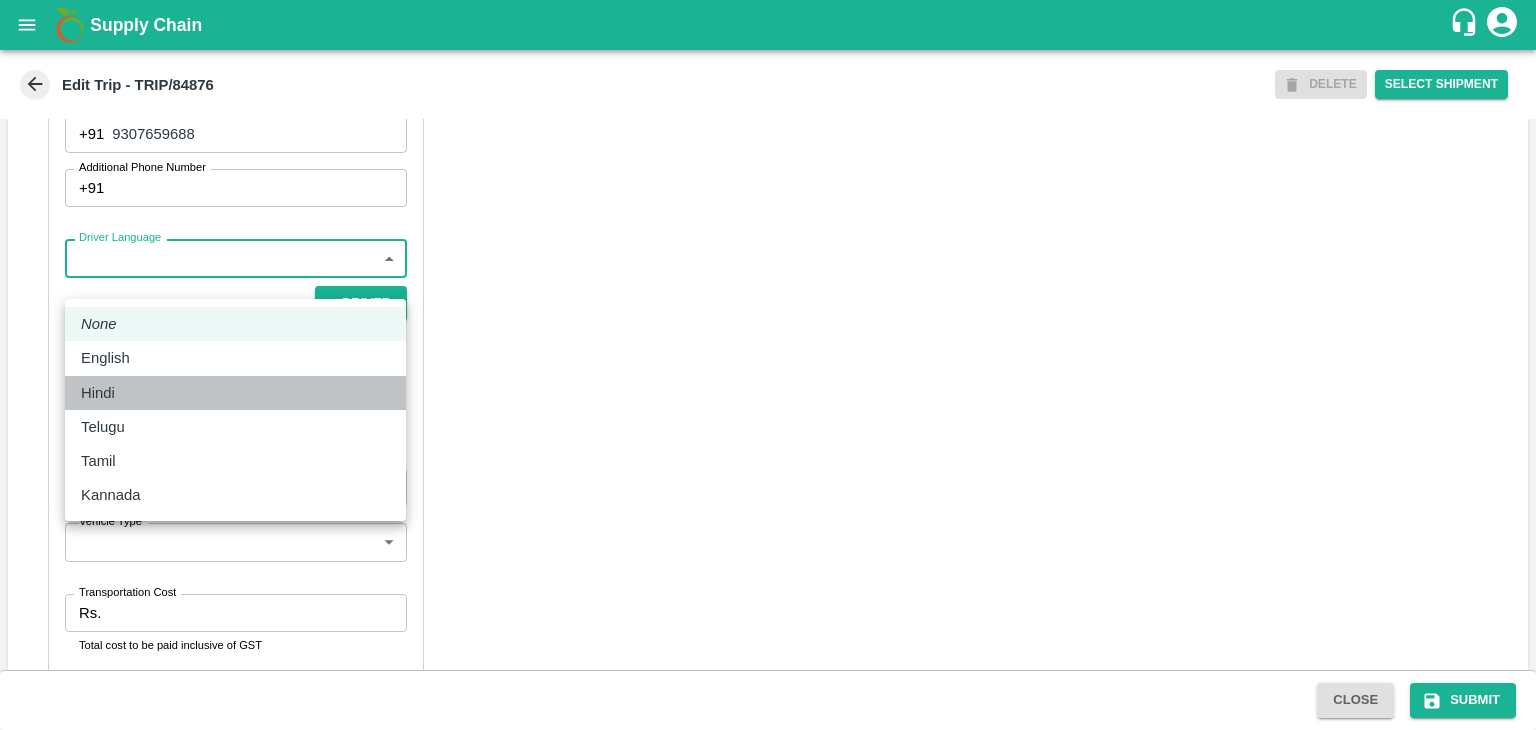 click on "Hindi" at bounding box center [235, 393] 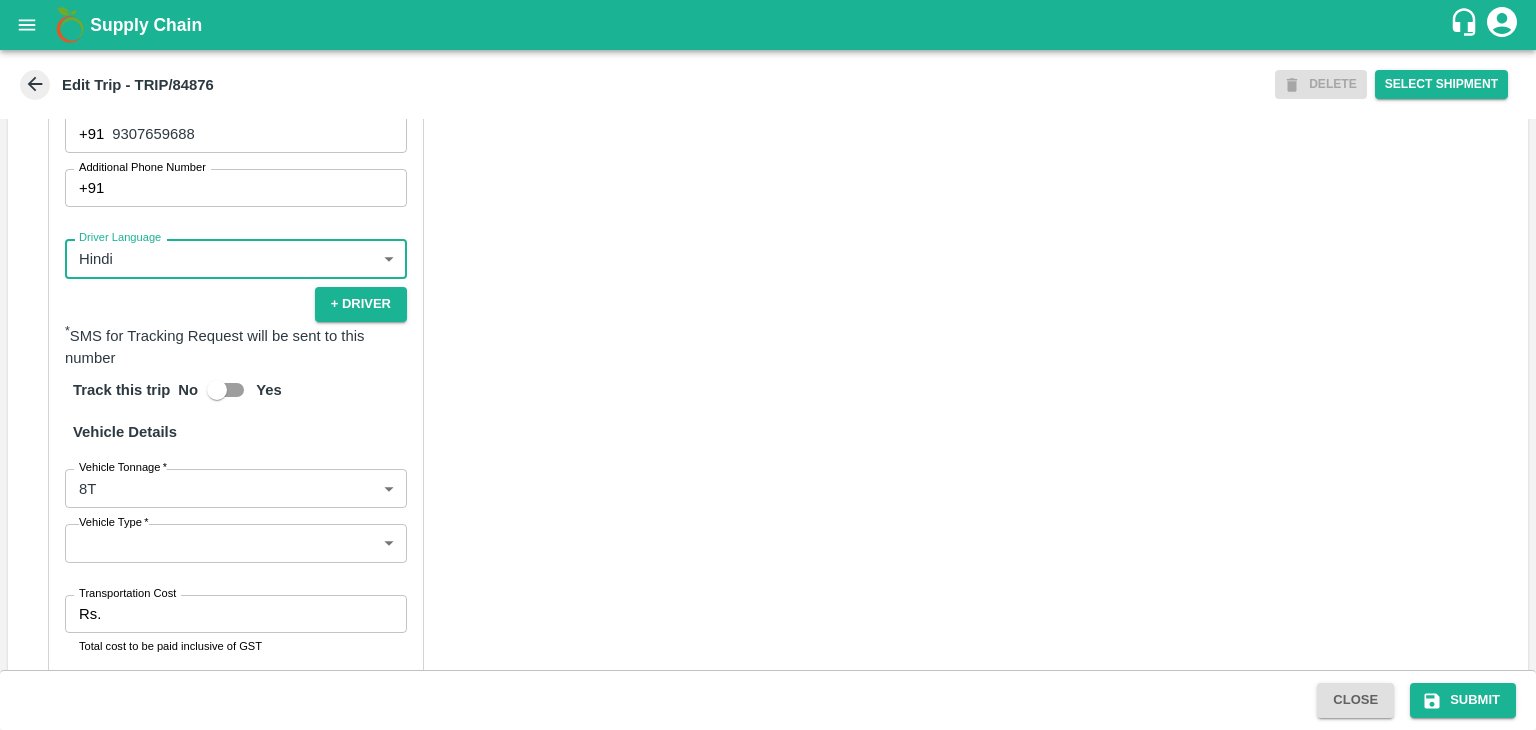 scroll, scrollTop: 1448, scrollLeft: 0, axis: vertical 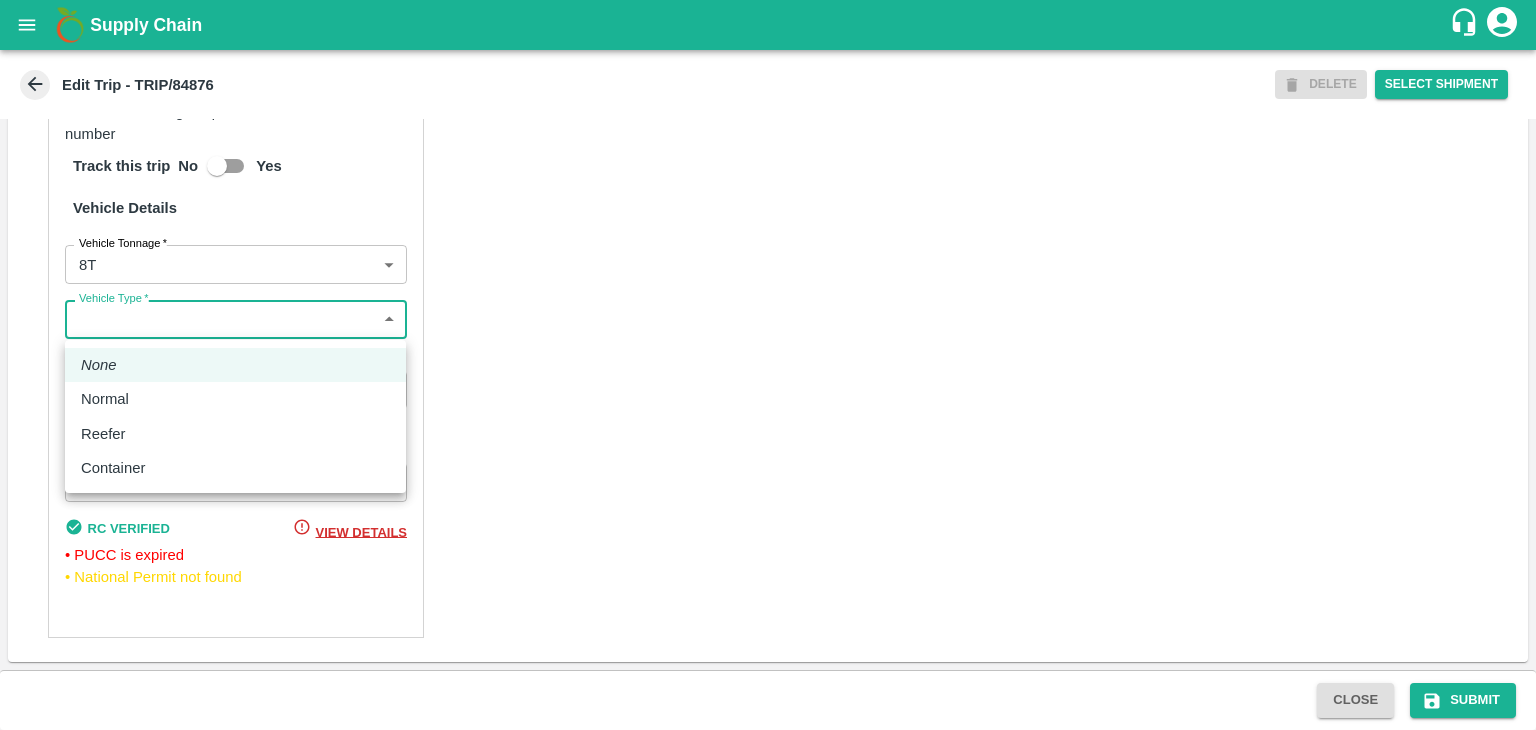 click on "Supply Chain Edit Trip - TRIP/84876 DELETE Select Shipment Trip Details Trip Type Fruit Movement 1 Trip Type Trip Pickup Order SHIP/TEMB/346073 PO/V/[PERSON_NAME]/163675 Address: [GEOGRAPHIC_DATA], [GEOGRAPHIC_DATA] Trip Delivery Order SHIP/TEMB/346073 Tembhurni PH Address: [GEOGRAPHIC_DATA], PLOT NO. E-5, YASHSHREE INDUSTRIES, M.I.D.C., A/P TEMBHURANI [PERSON_NAME], [GEOGRAPHIC_DATA], [GEOGRAPHIC_DATA] Trip Category  Full Load Part Load Monthly Vehicle Cross Dock No Vehicle Involved Exports Vendor Vehicle Partner Details Partner   * Partner Add   Transporter Driver 1 Details Driver Name   * [PERSON_NAME] mane Driver Name Driver Phone   * [PHONE_NUMBER] Driver Phone Additional Phone Number +91 Additional Phone Number Driver Language Hindi hi Driver Language + Driver * SMS for Tracking Request will be sent to this number Track this trip No Yes Vehicle Details Vehicle Tonnage   * 8T 8000 Vehicle Tonnage Vehicle Type   * ​ Vehicle Type Transportation Cost Rs. Transportation Cost Vehicle Number MH03CV0745 Close" at bounding box center [768, 365] 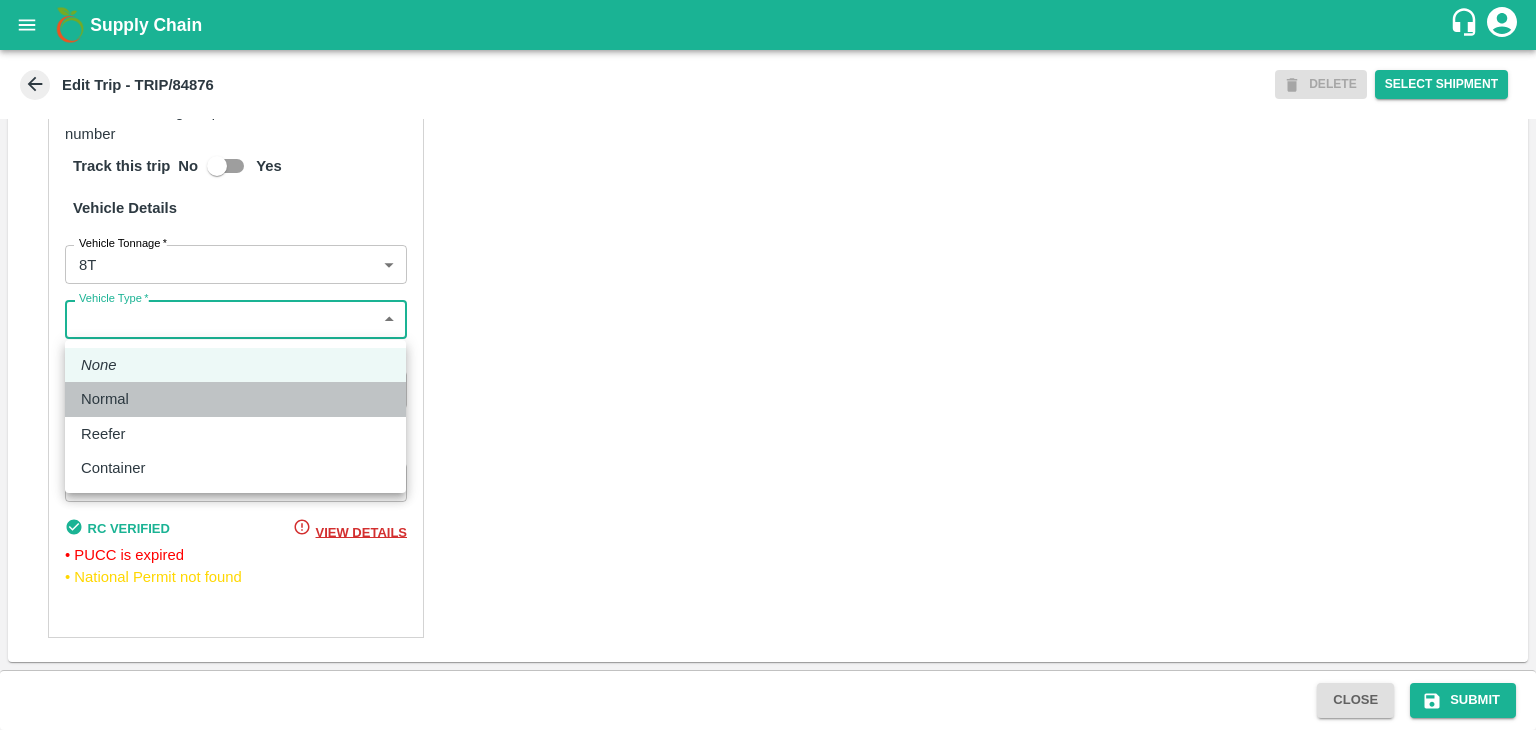 click on "Normal" at bounding box center [235, 399] 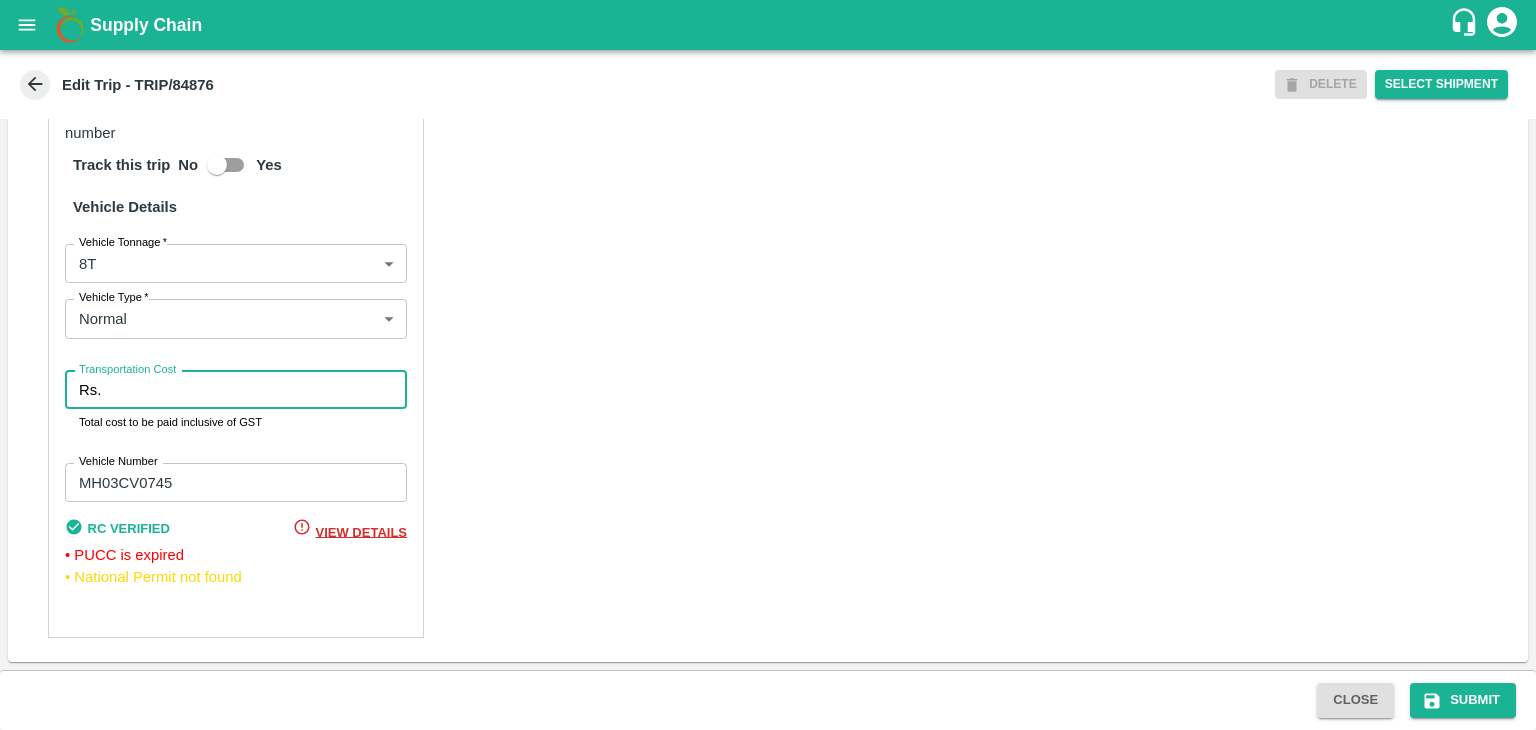click on "Transportation Cost" at bounding box center (258, 390) 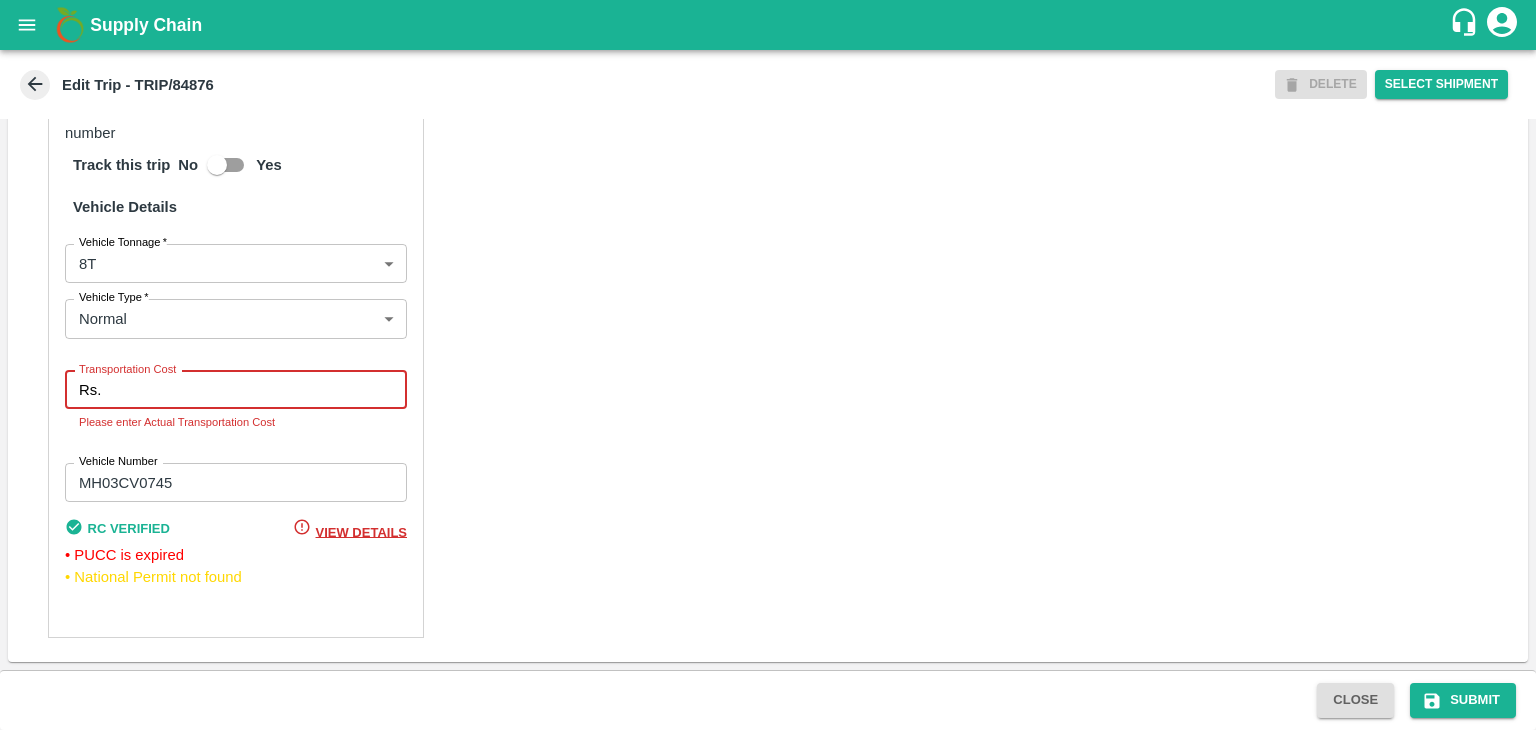 click on "Transportation Cost" at bounding box center (258, 390) 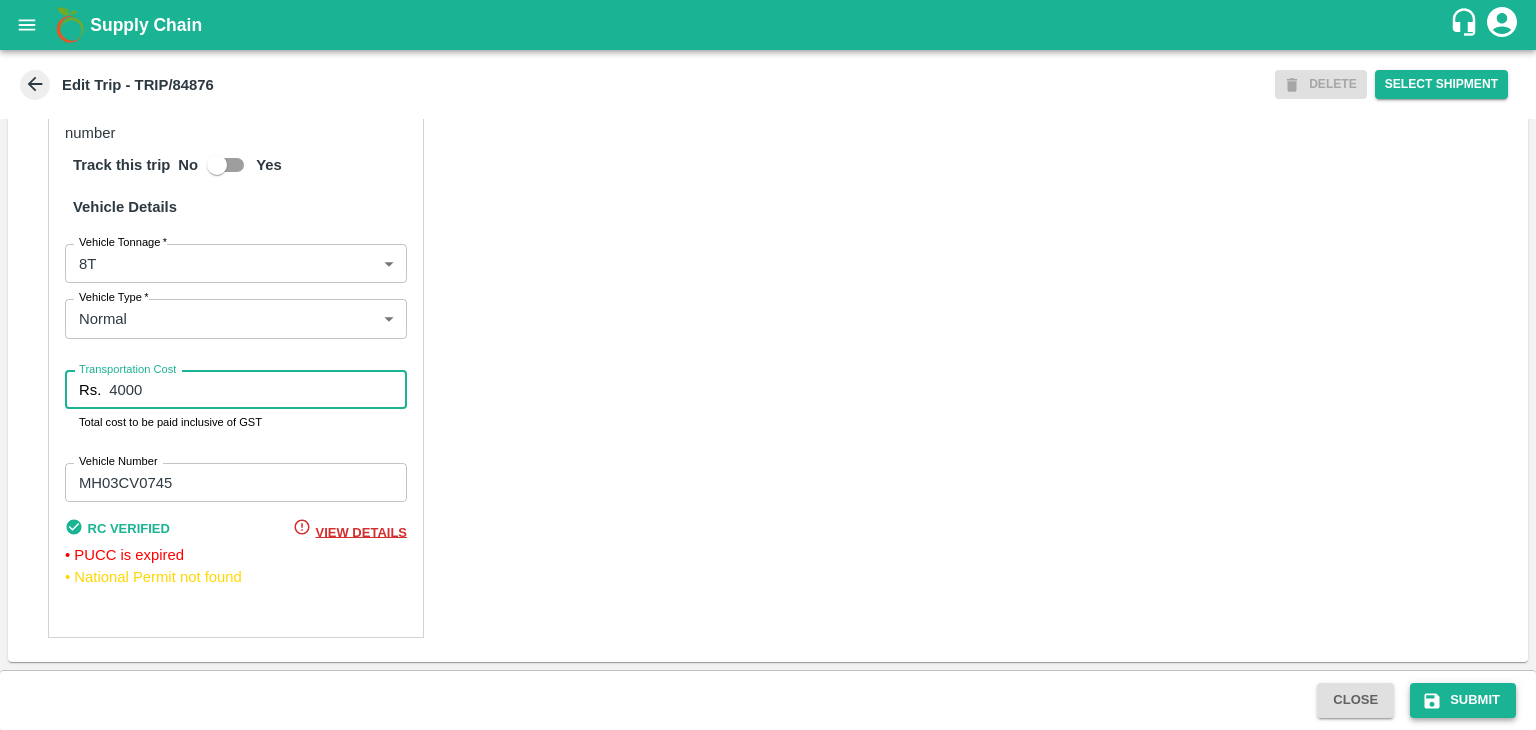 type on "4000" 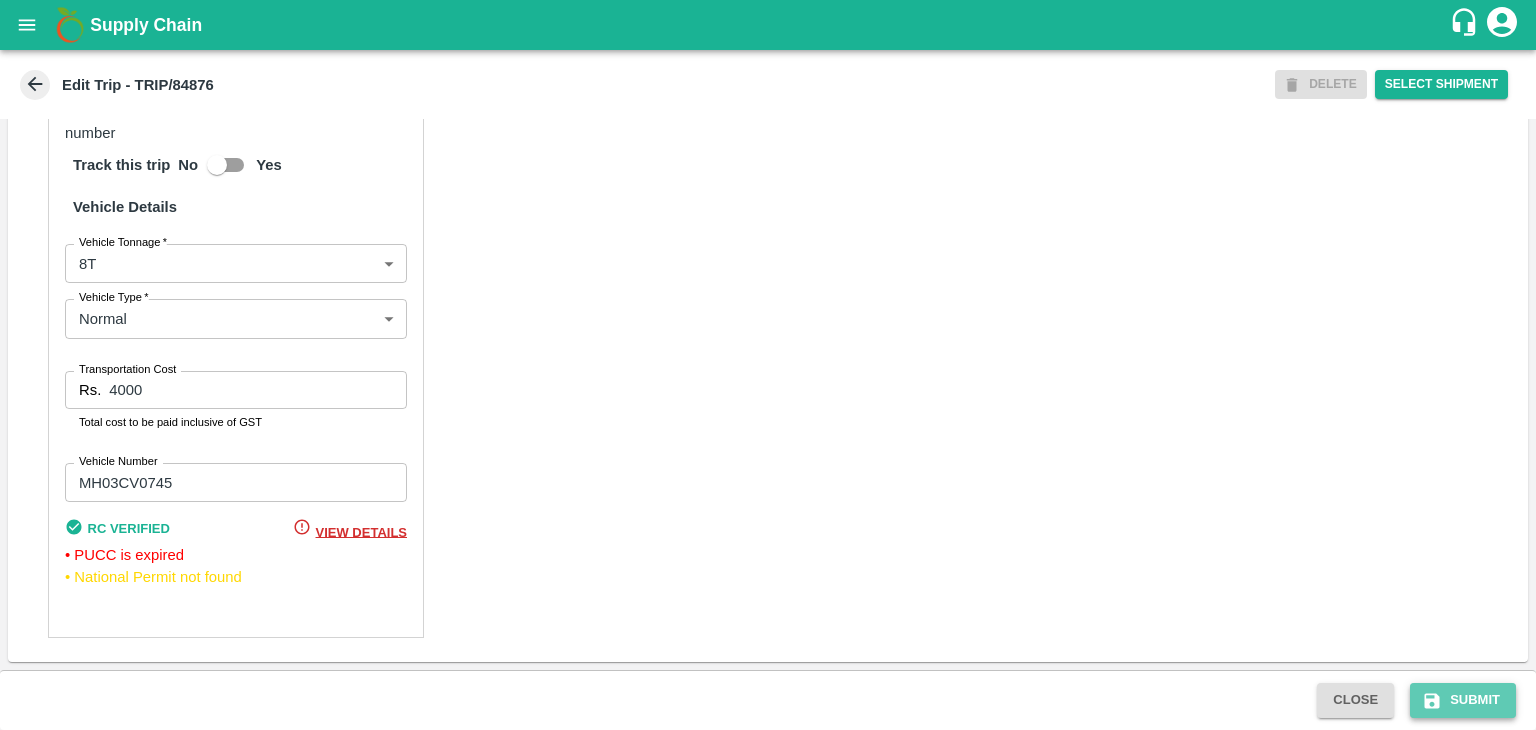 click on "Submit" at bounding box center (1463, 700) 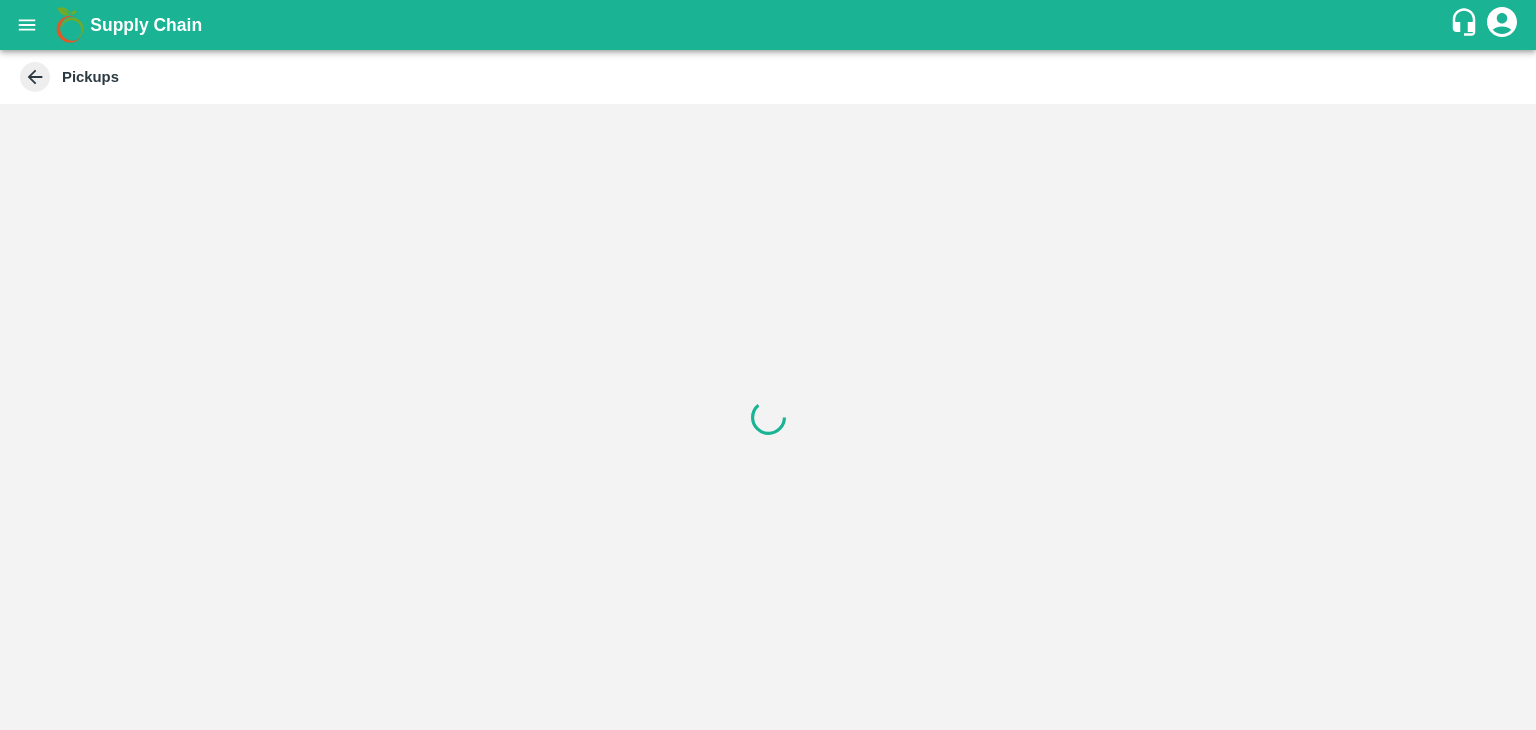 scroll, scrollTop: 0, scrollLeft: 0, axis: both 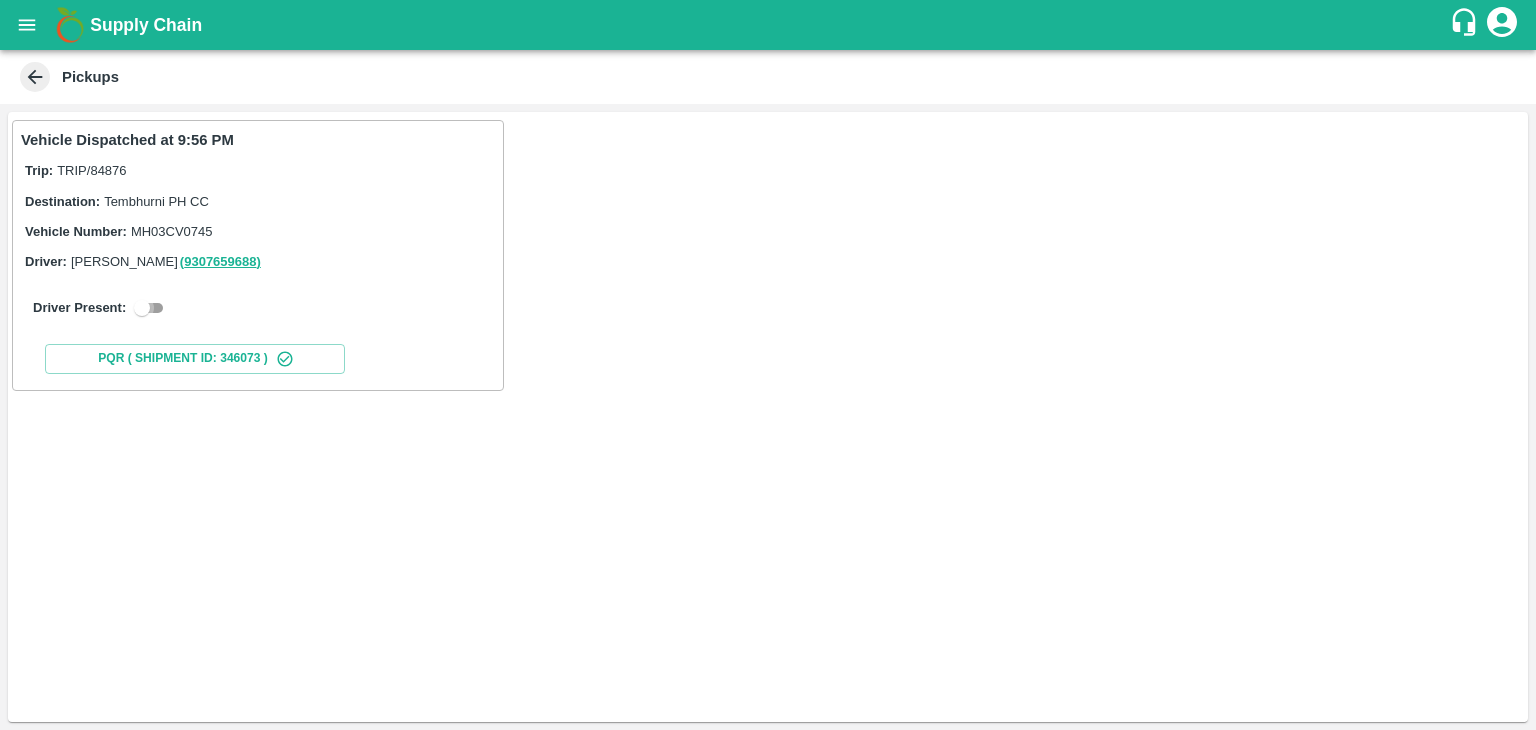 click at bounding box center [142, 308] 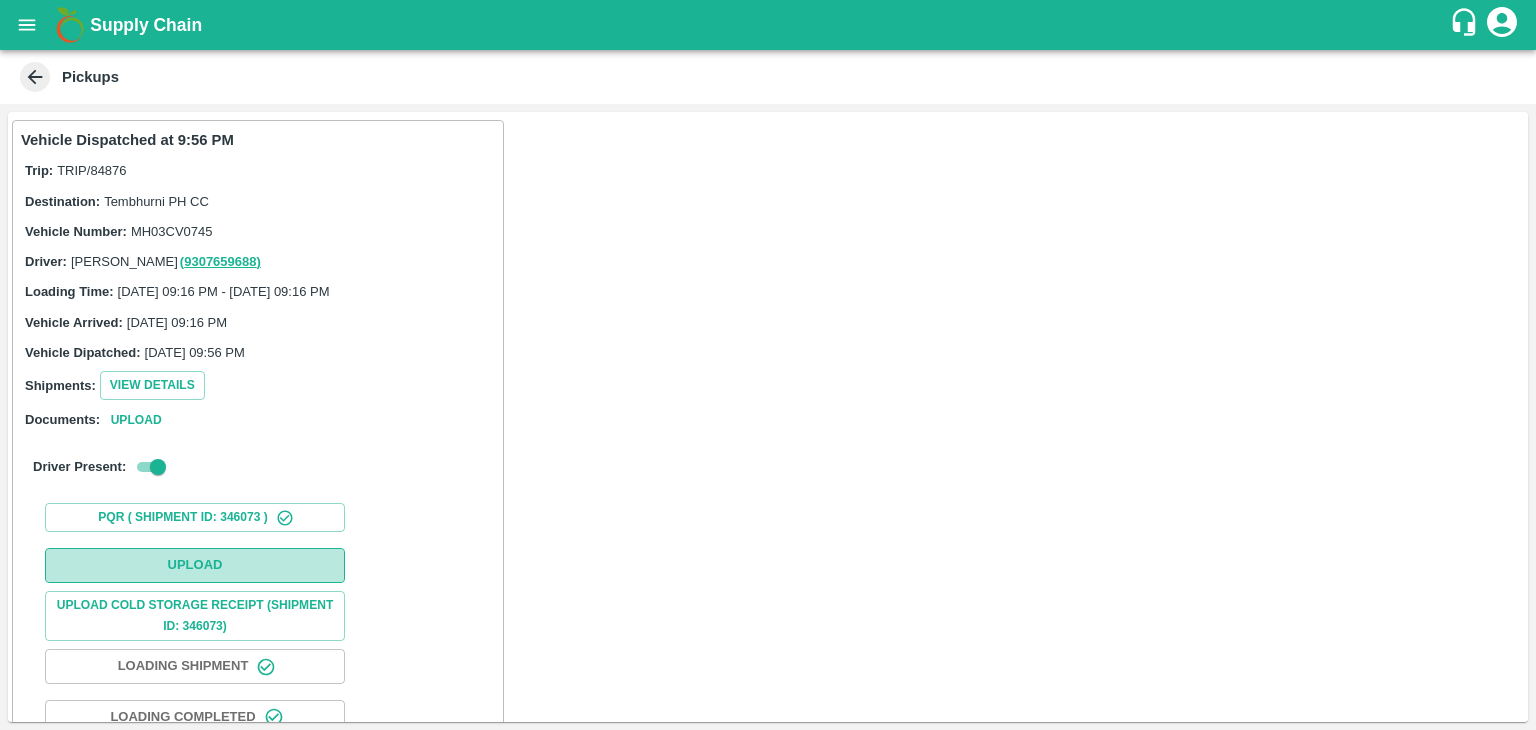 click on "Upload" at bounding box center (195, 565) 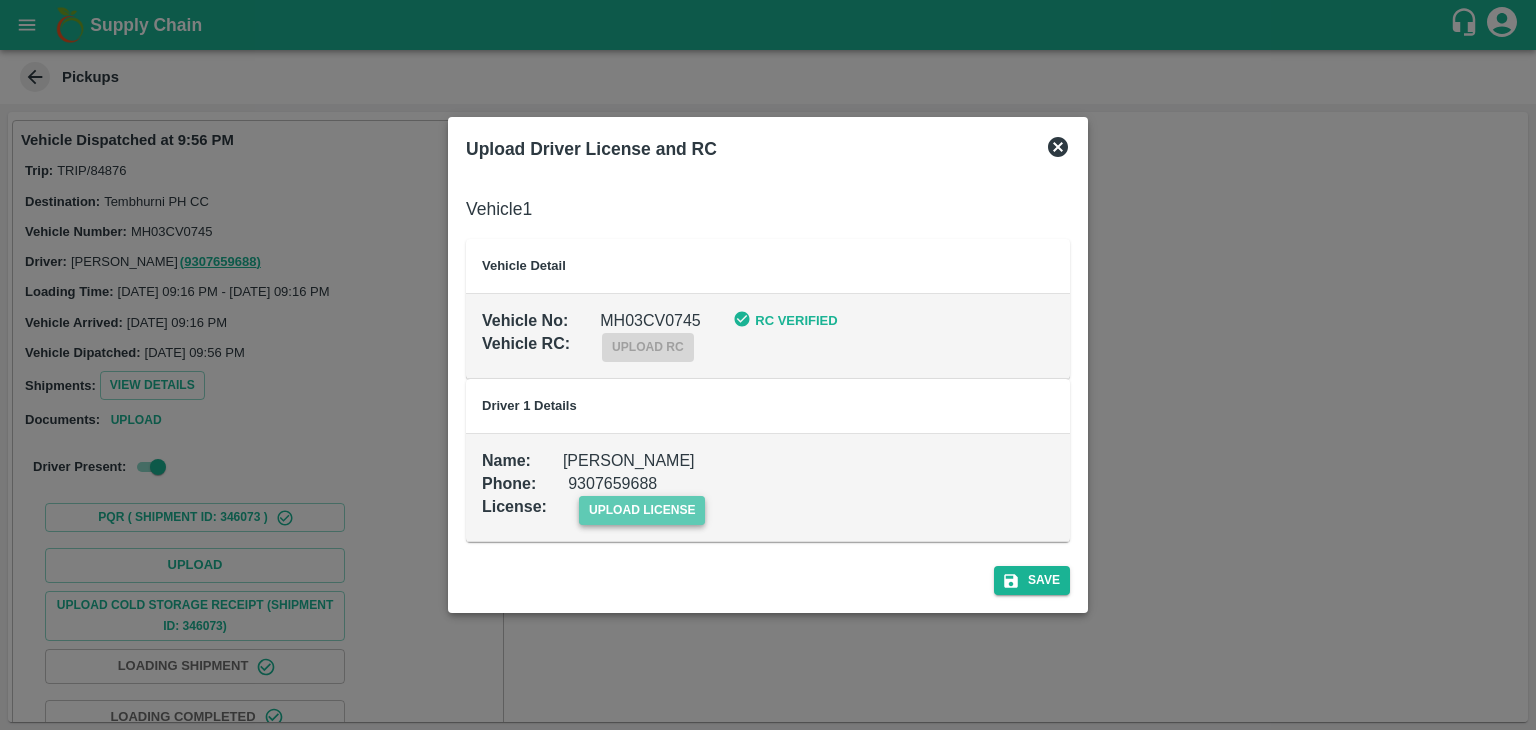 click on "upload license" at bounding box center [642, 510] 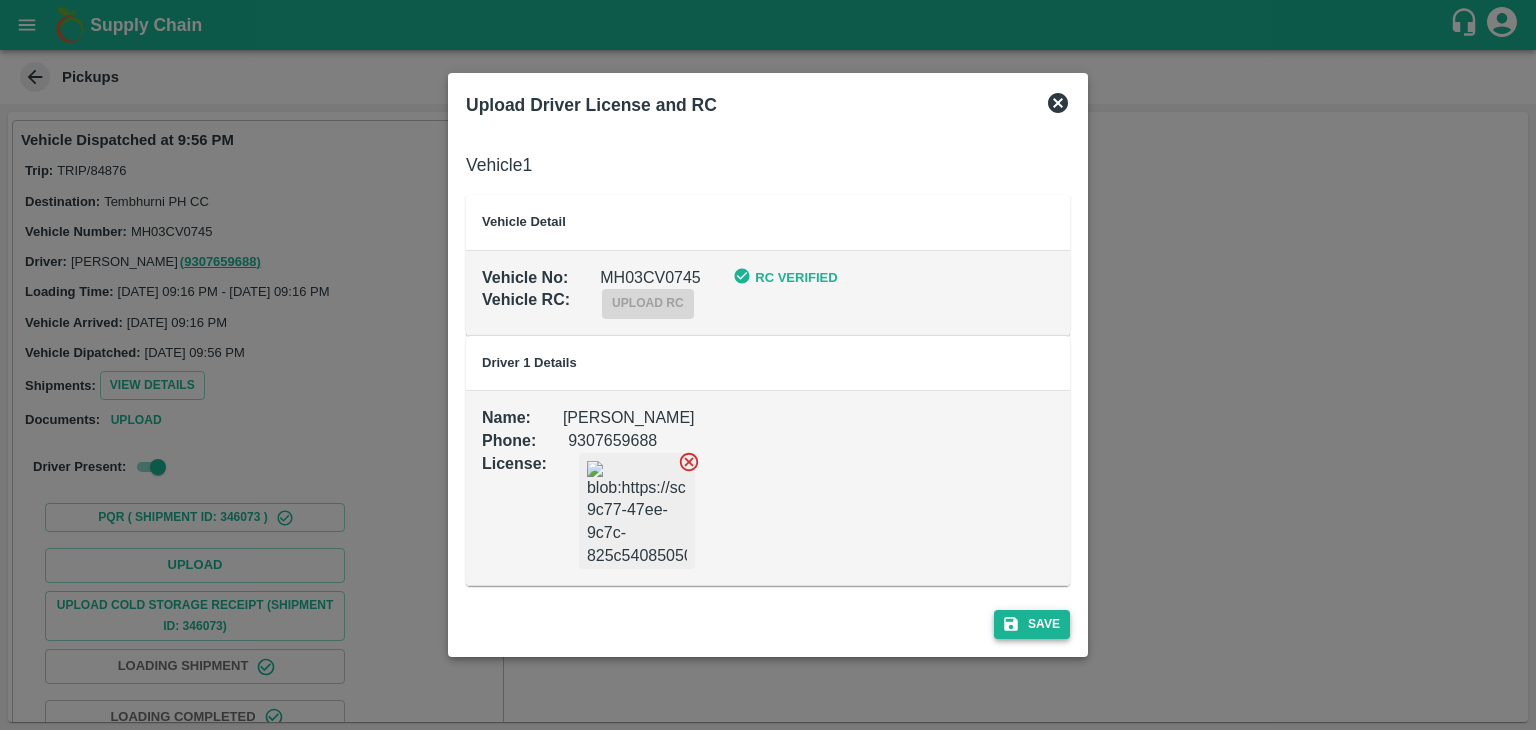 drag, startPoint x: 1078, startPoint y: 613, endPoint x: 1033, endPoint y: 619, distance: 45.39824 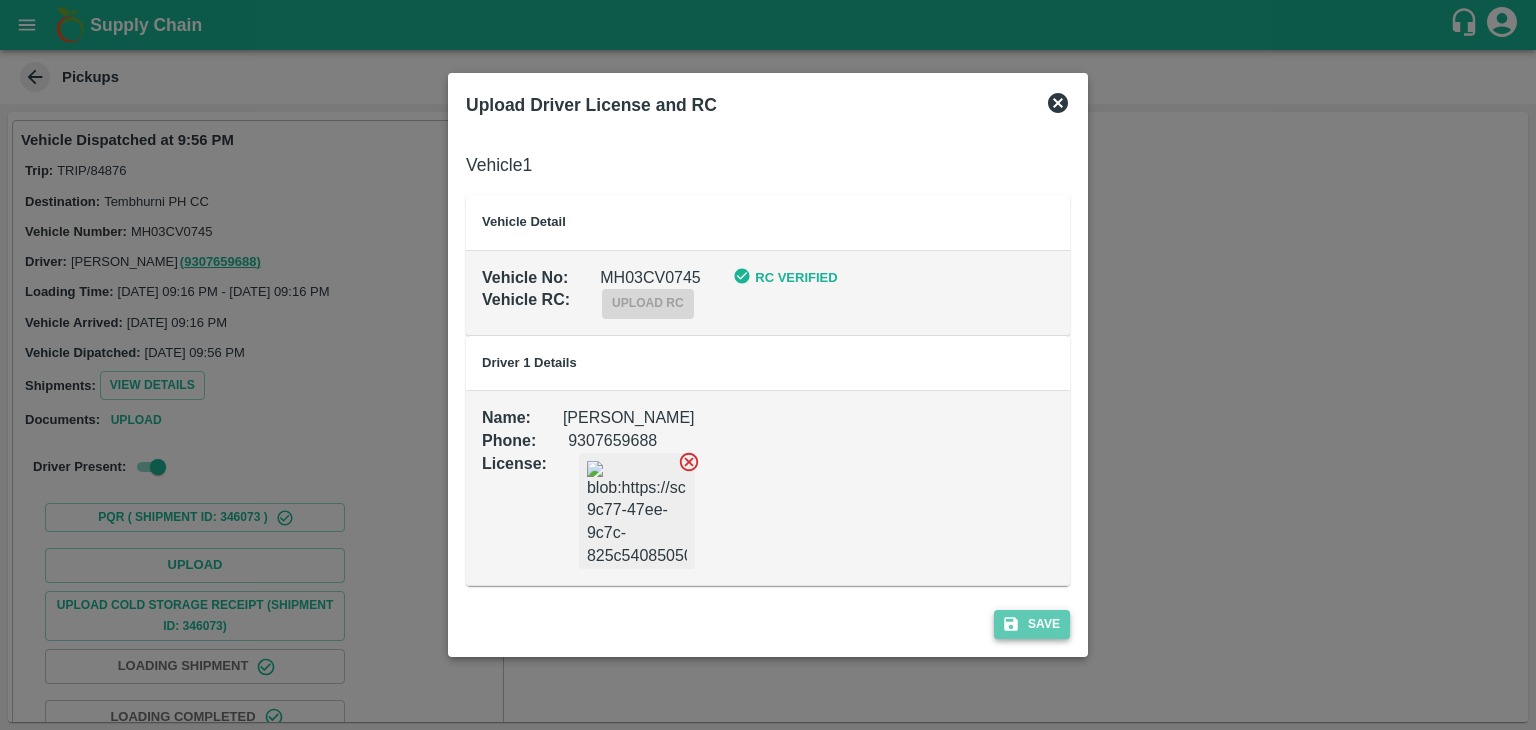 click on "Save" at bounding box center (1032, 624) 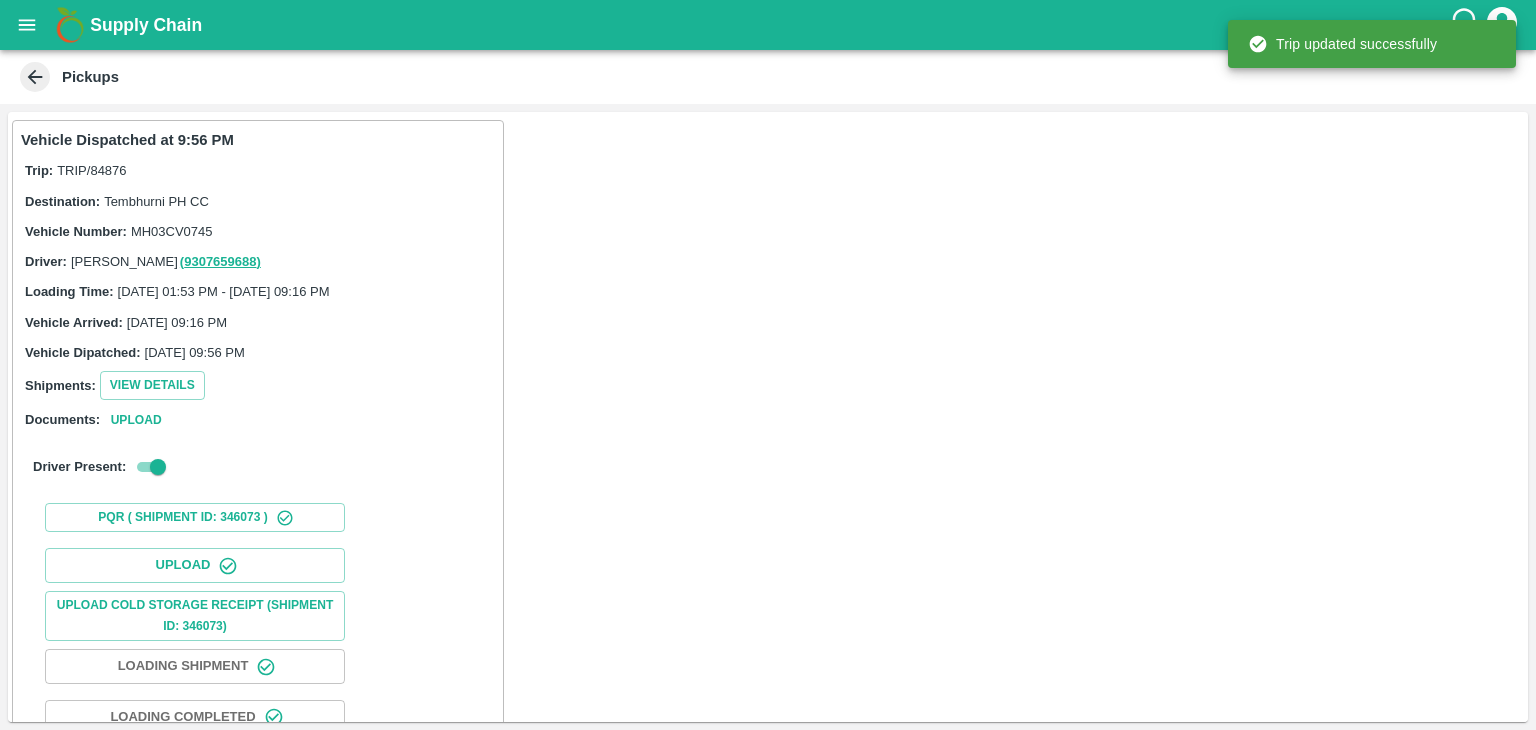 scroll, scrollTop: 209, scrollLeft: 0, axis: vertical 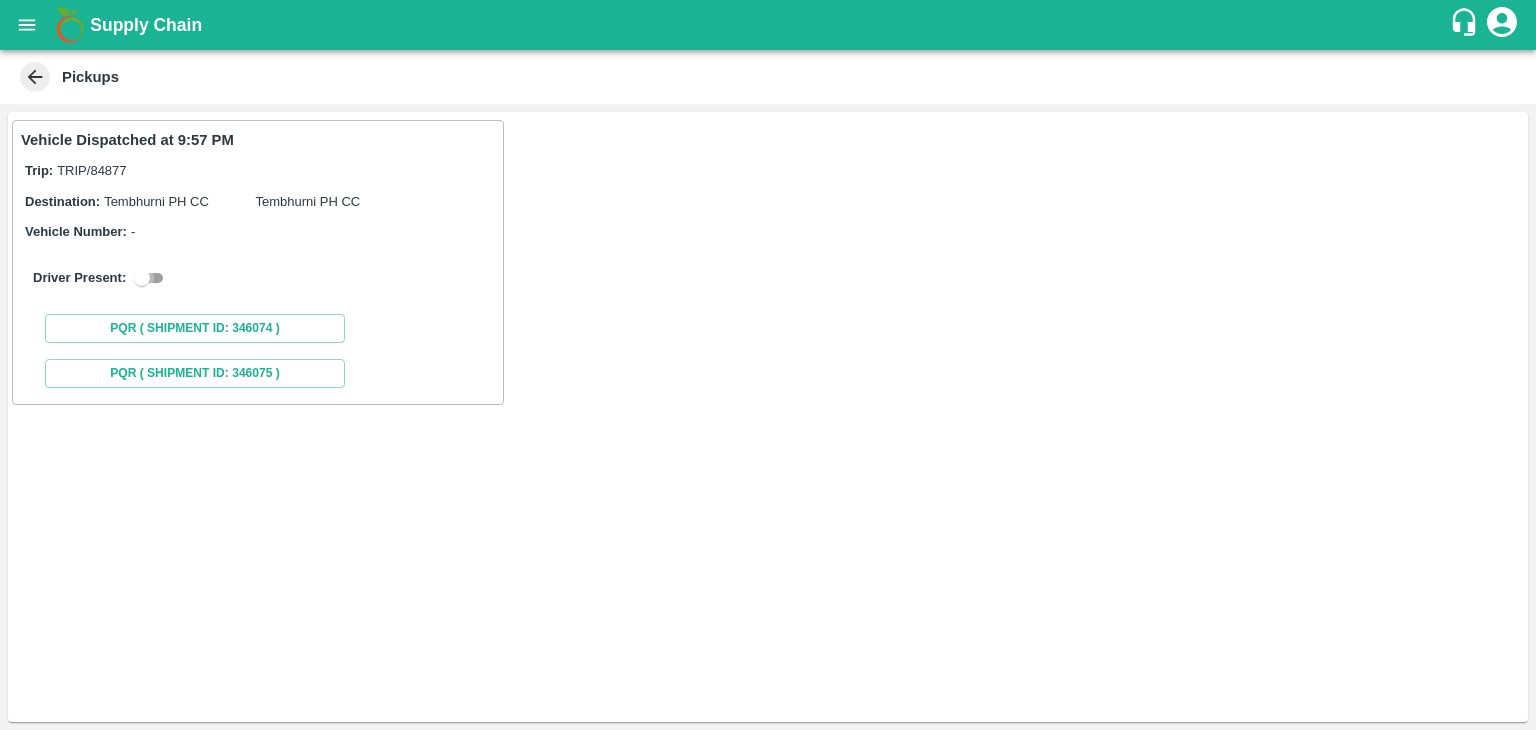 click at bounding box center [142, 278] 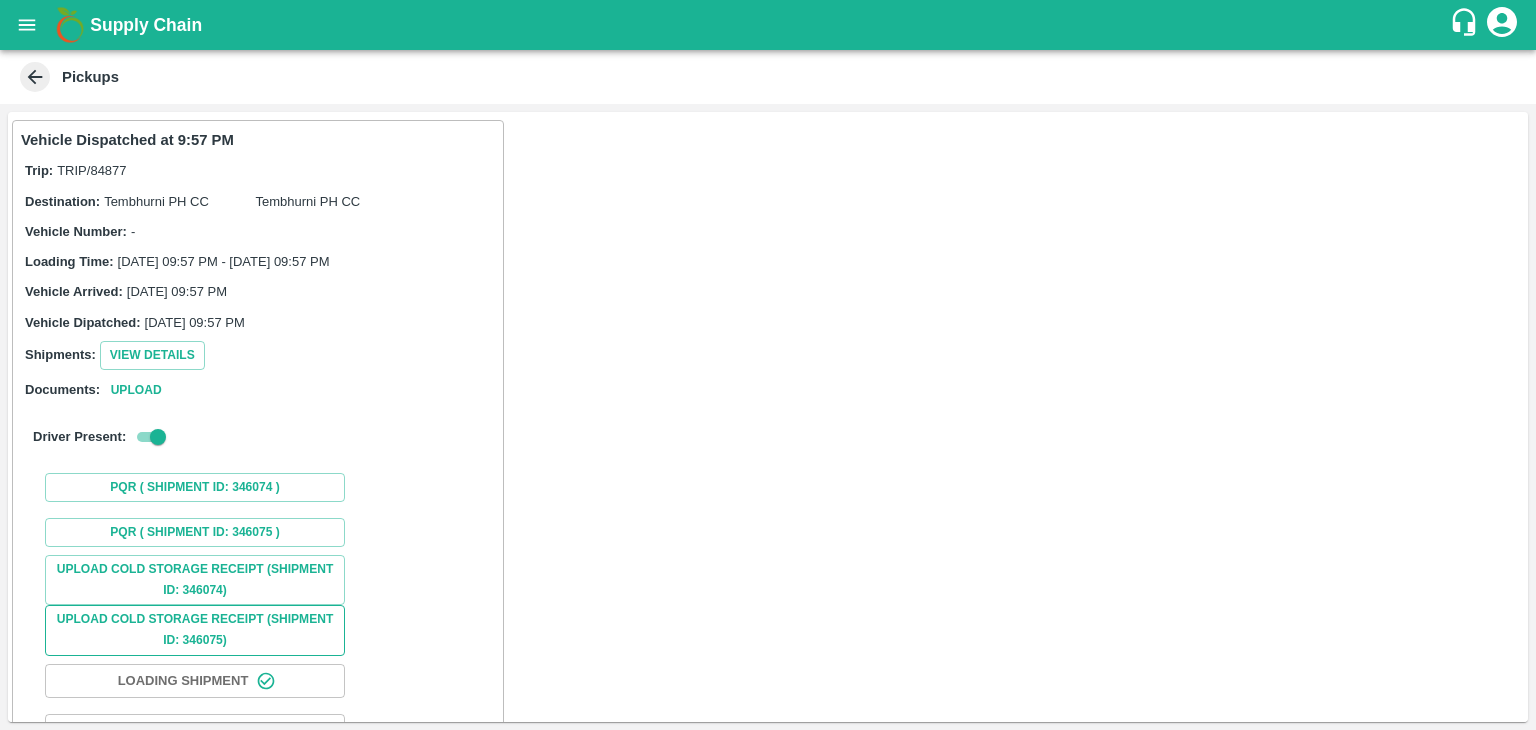 scroll, scrollTop: 150, scrollLeft: 0, axis: vertical 